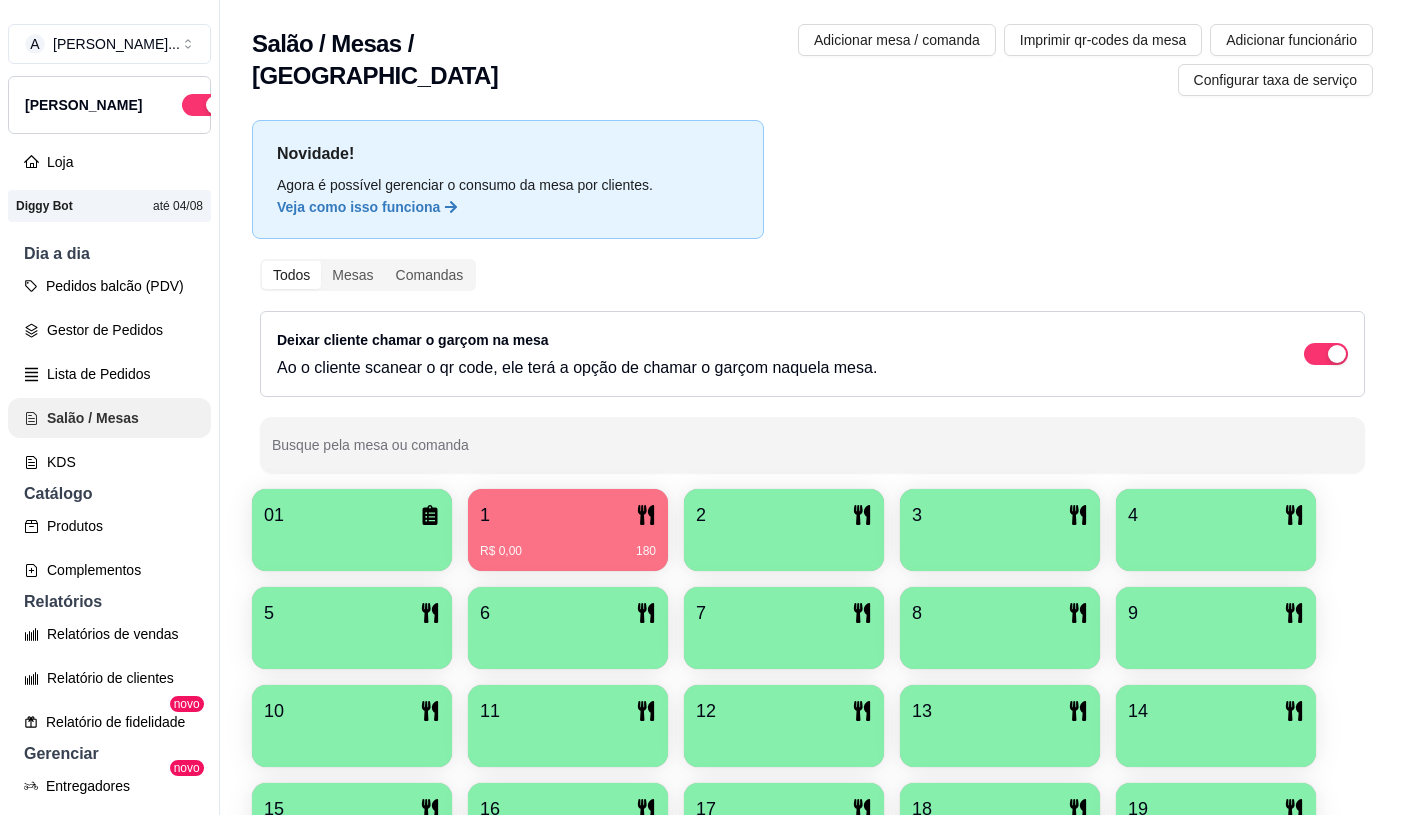 scroll, scrollTop: 0, scrollLeft: 0, axis: both 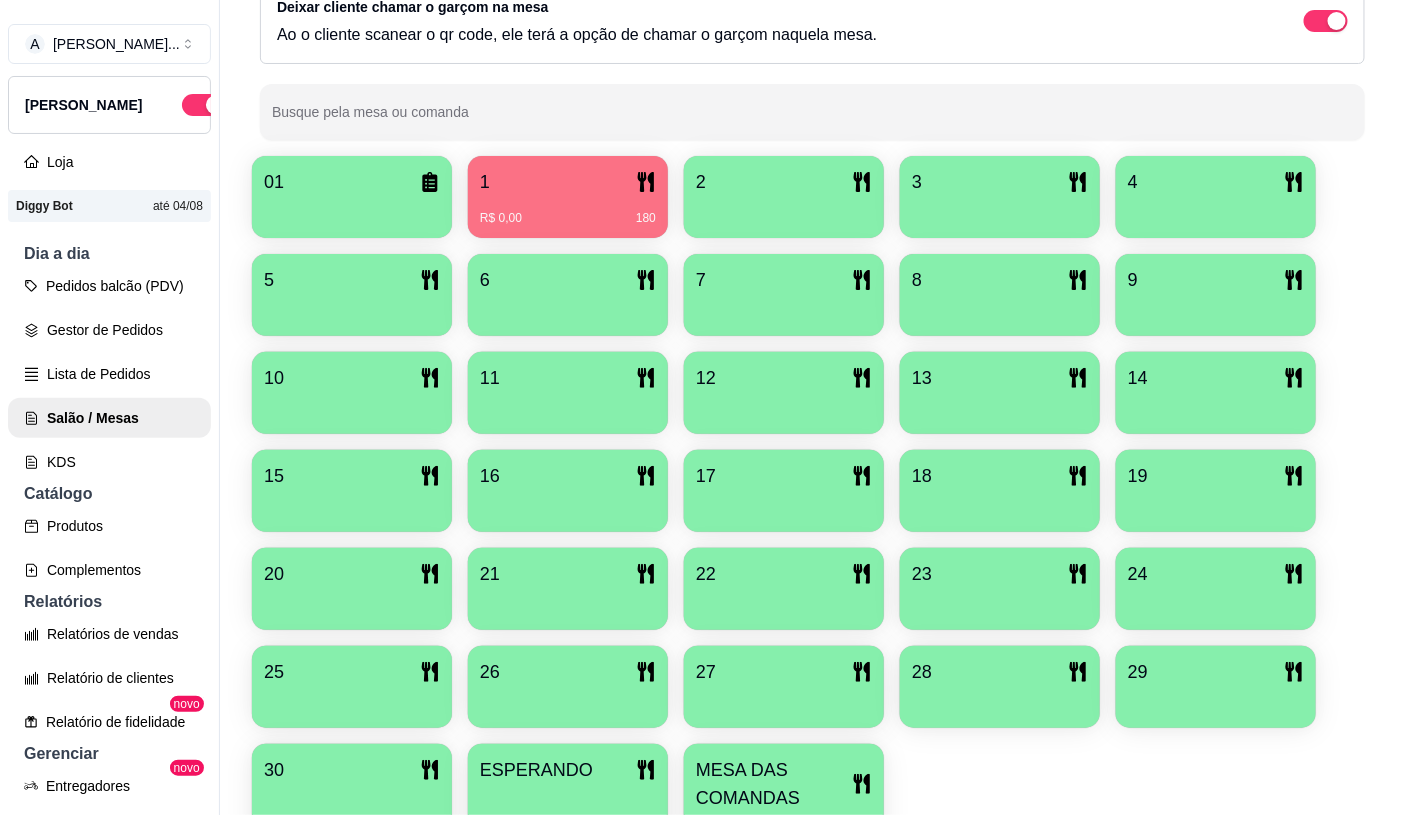 click on "MESA DAS COMANDAS" at bounding box center [774, 784] 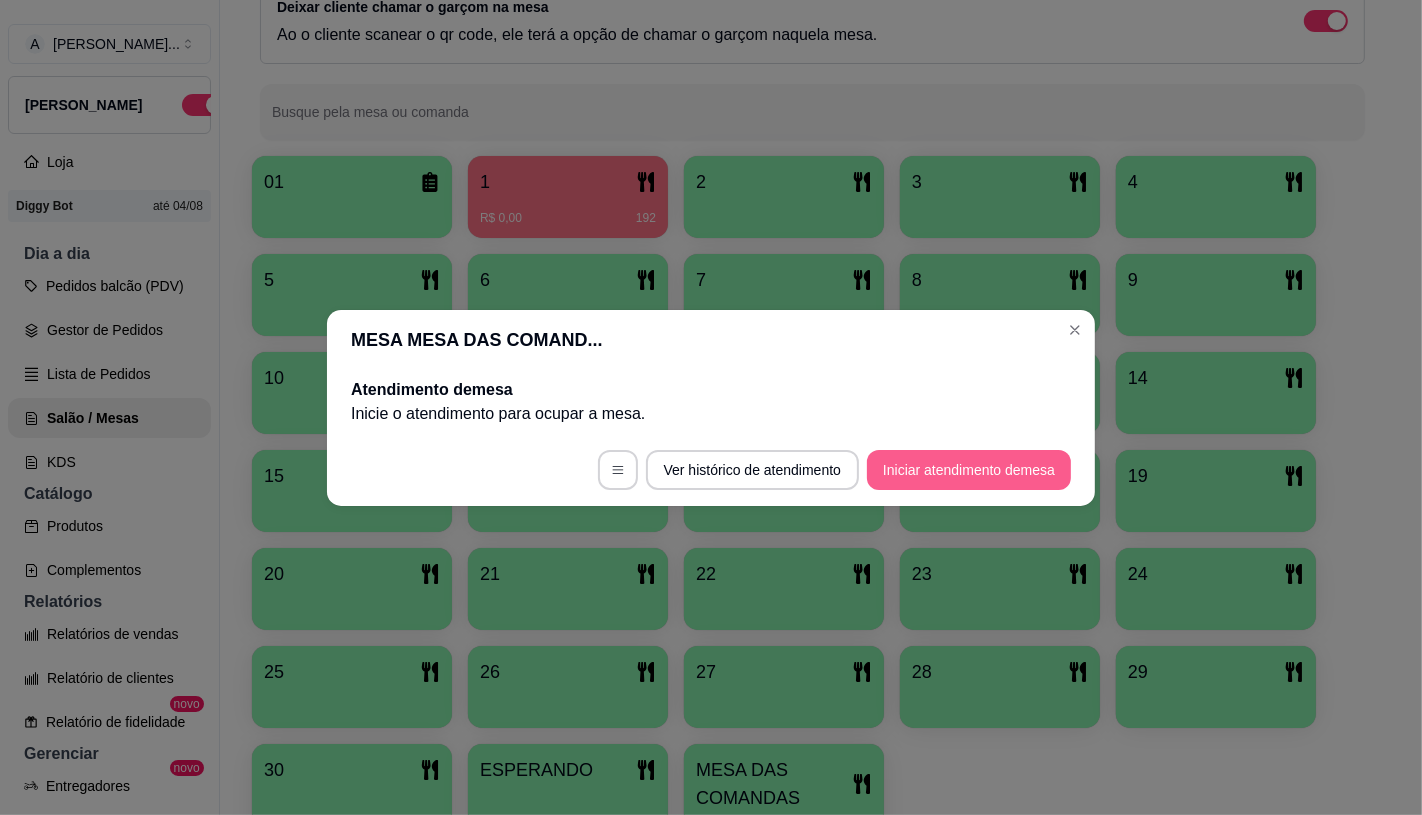 click on "Iniciar atendimento de  mesa" at bounding box center (969, 470) 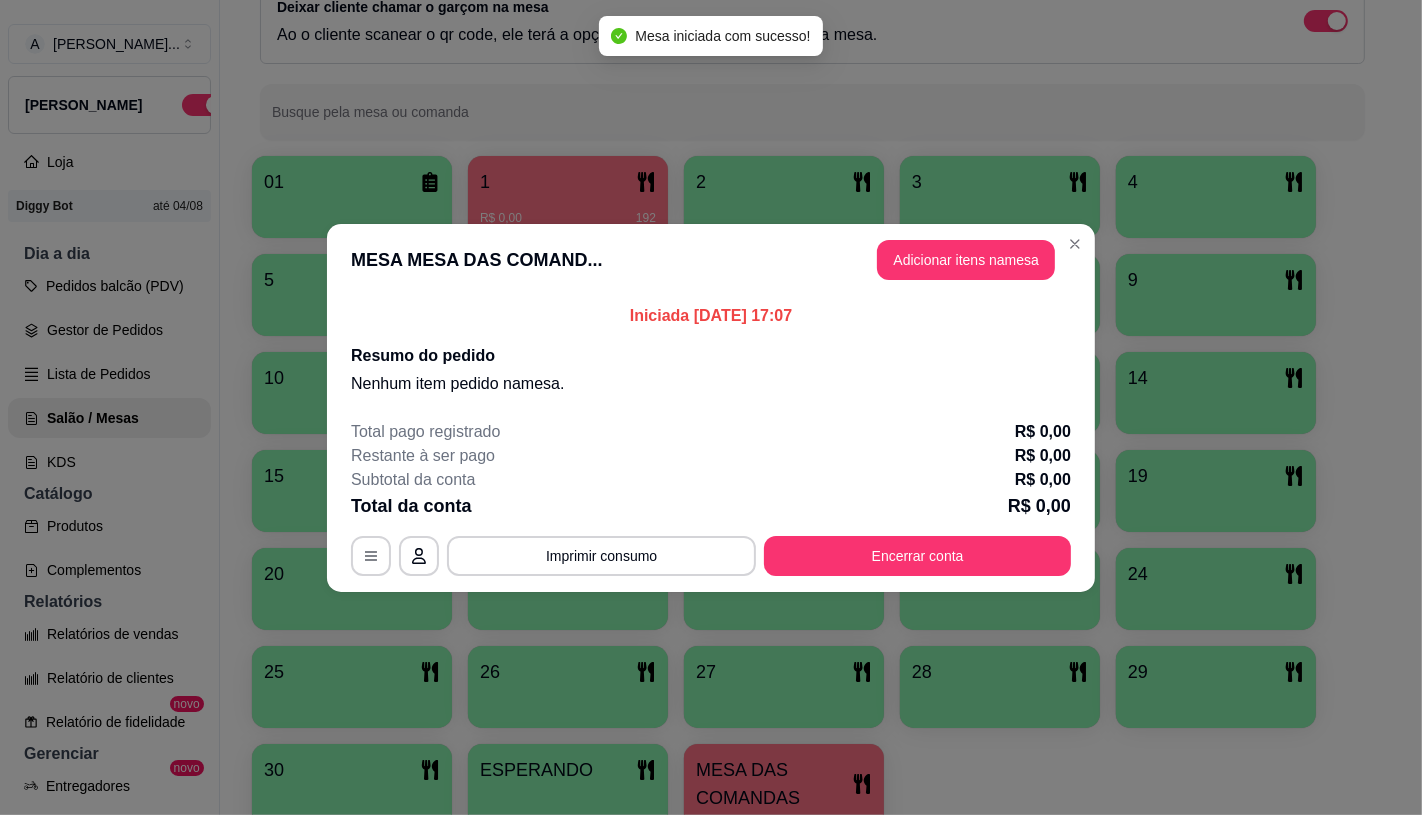 click on "Adicionar itens na  mesa" at bounding box center (966, 260) 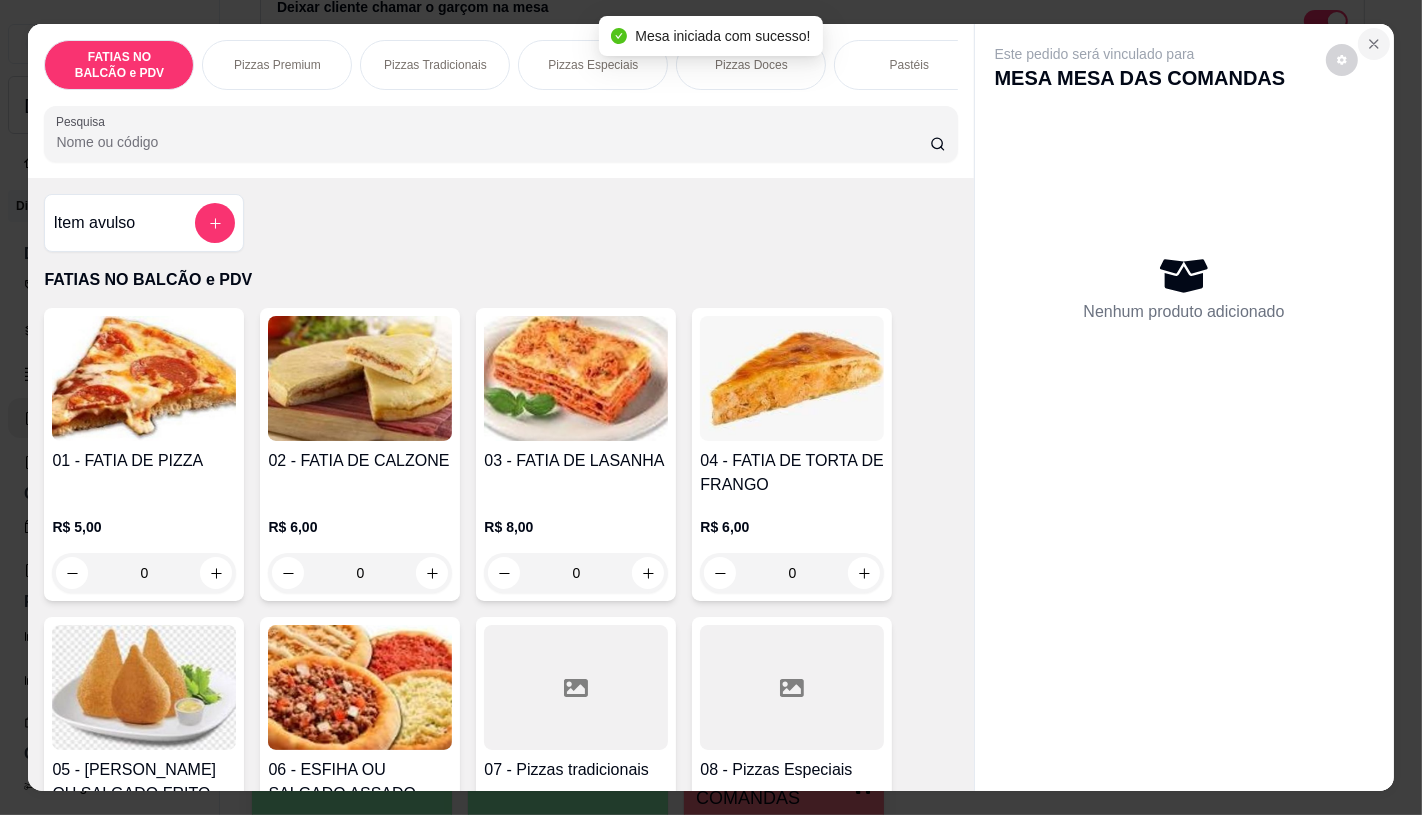 click 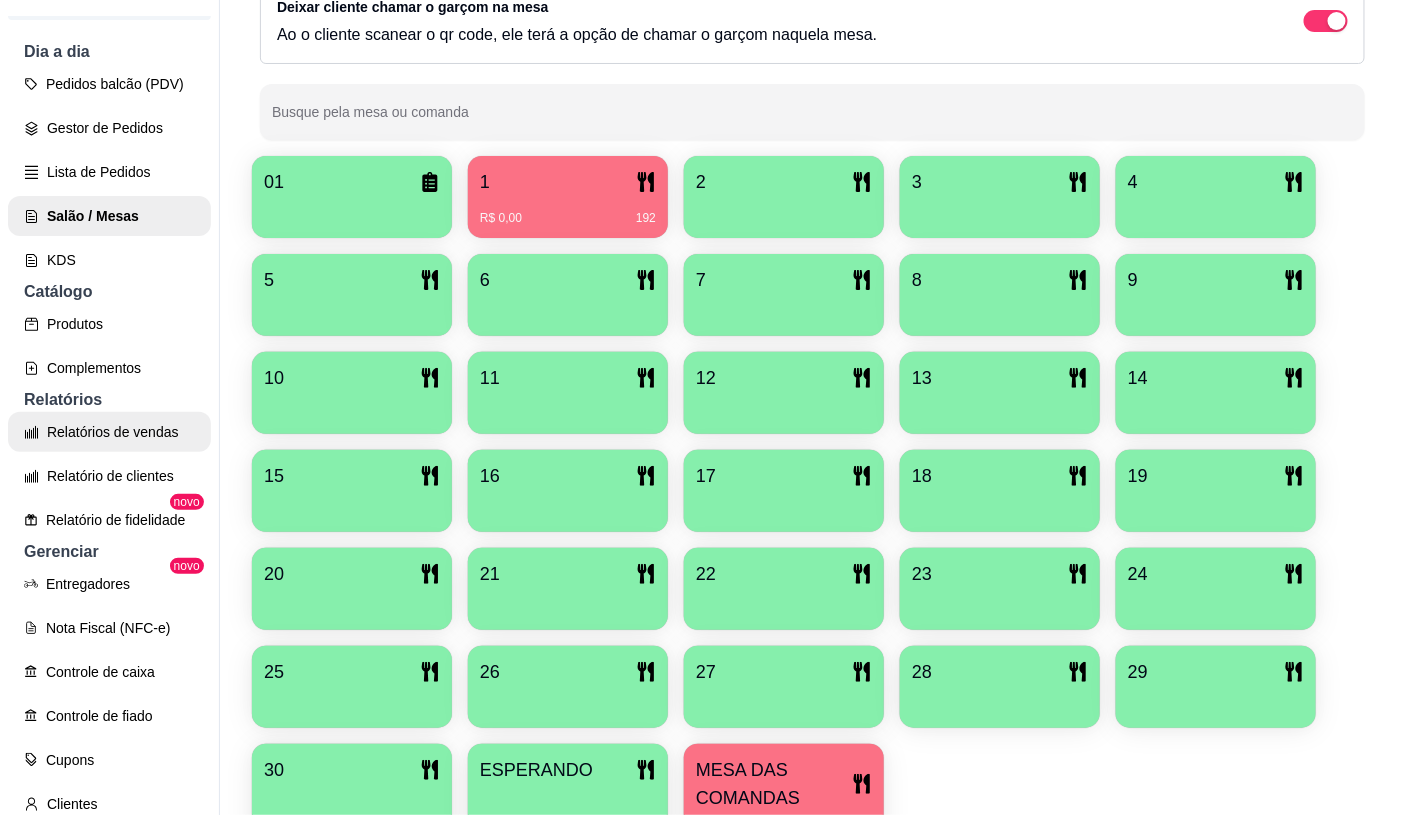 scroll, scrollTop: 222, scrollLeft: 0, axis: vertical 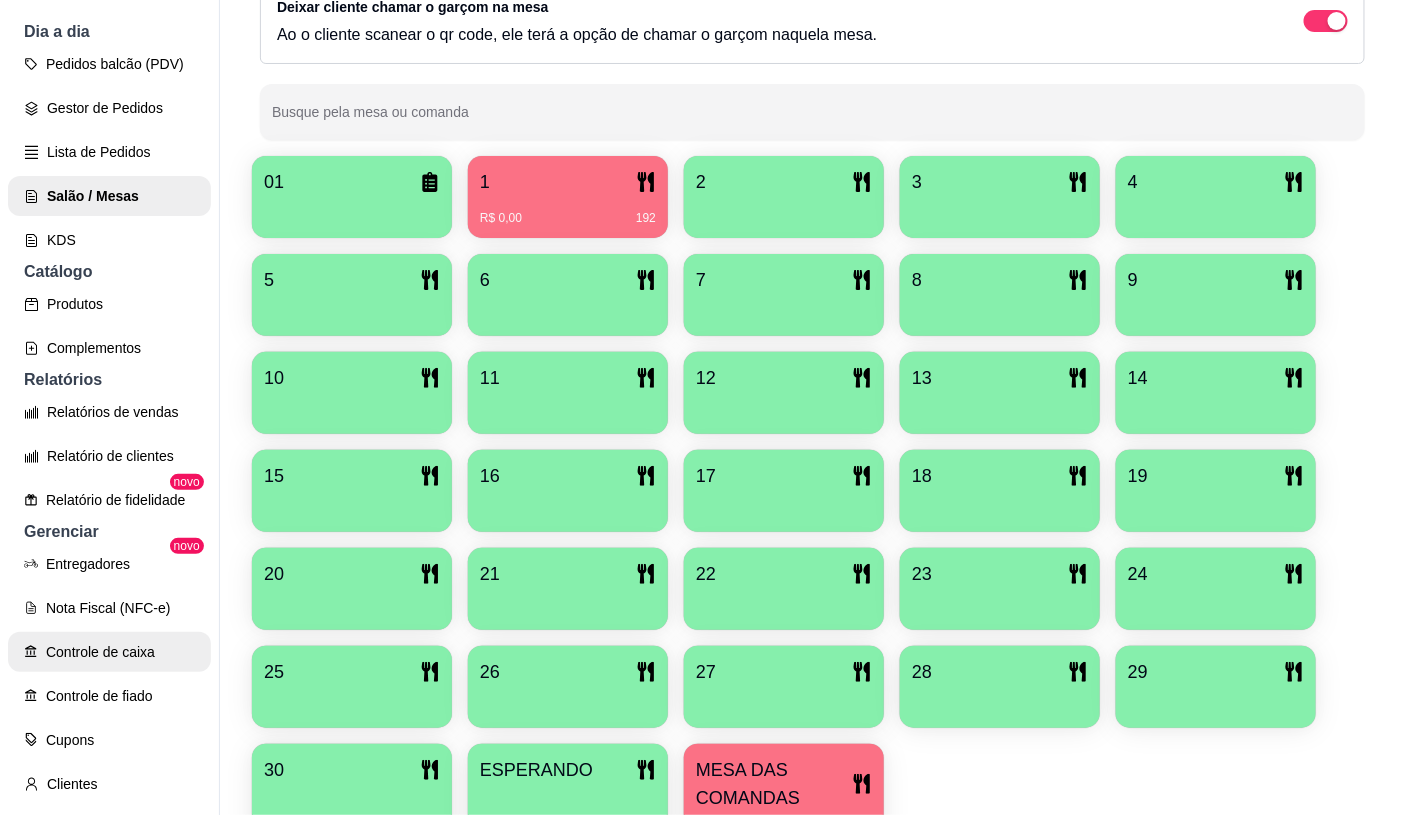 click on "Controle de caixa" at bounding box center (109, 652) 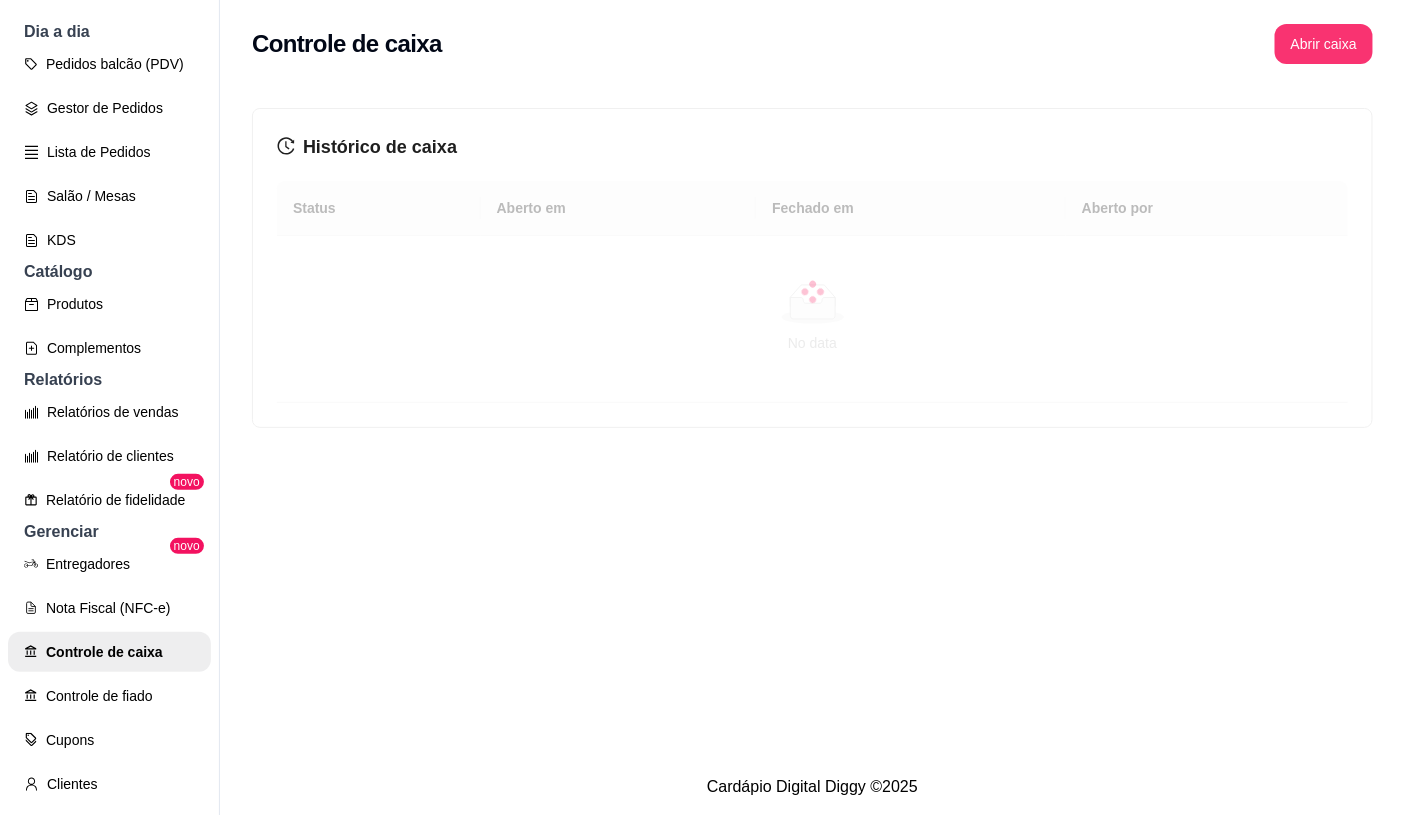 scroll, scrollTop: 0, scrollLeft: 0, axis: both 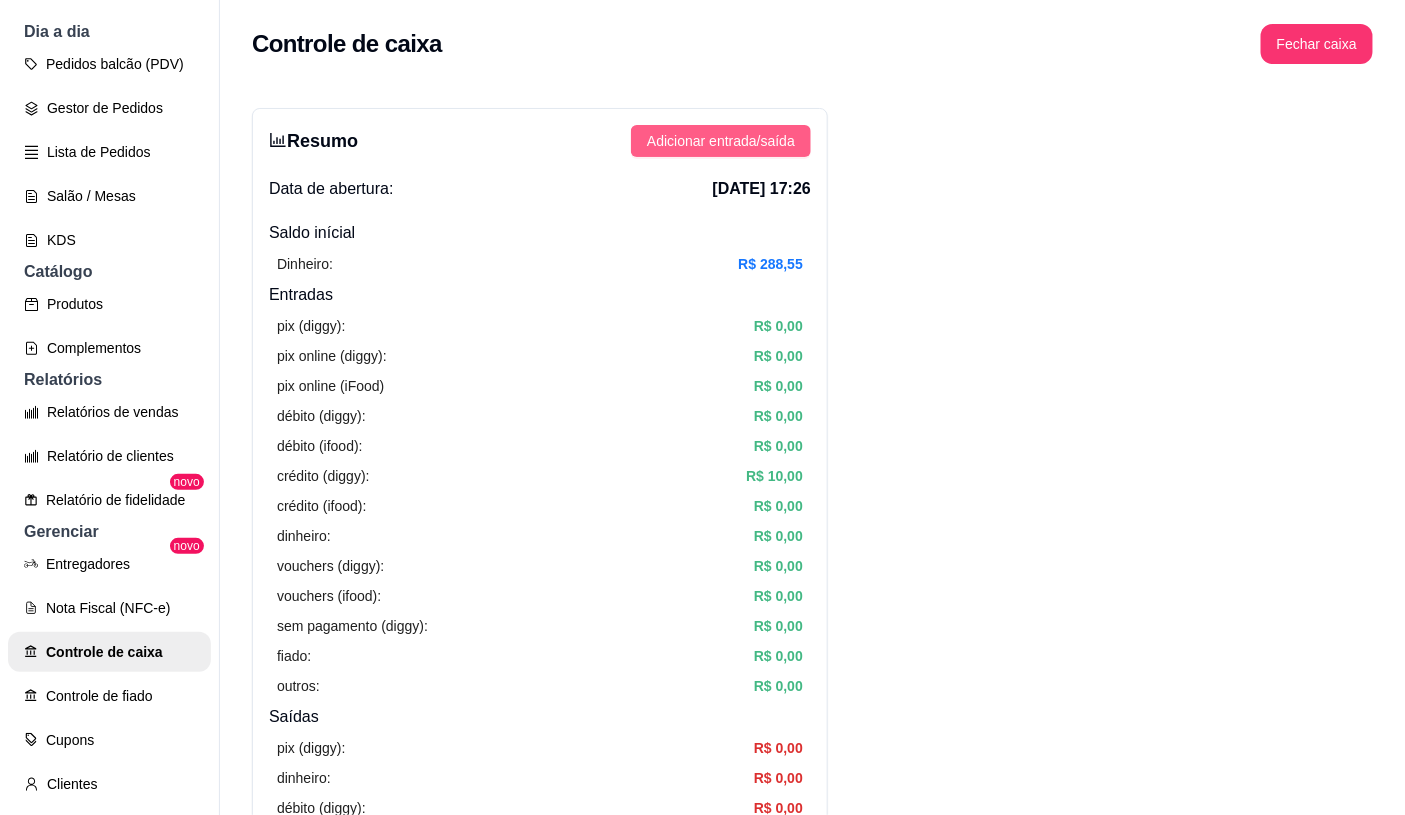 click on "Adicionar entrada/saída" at bounding box center [721, 141] 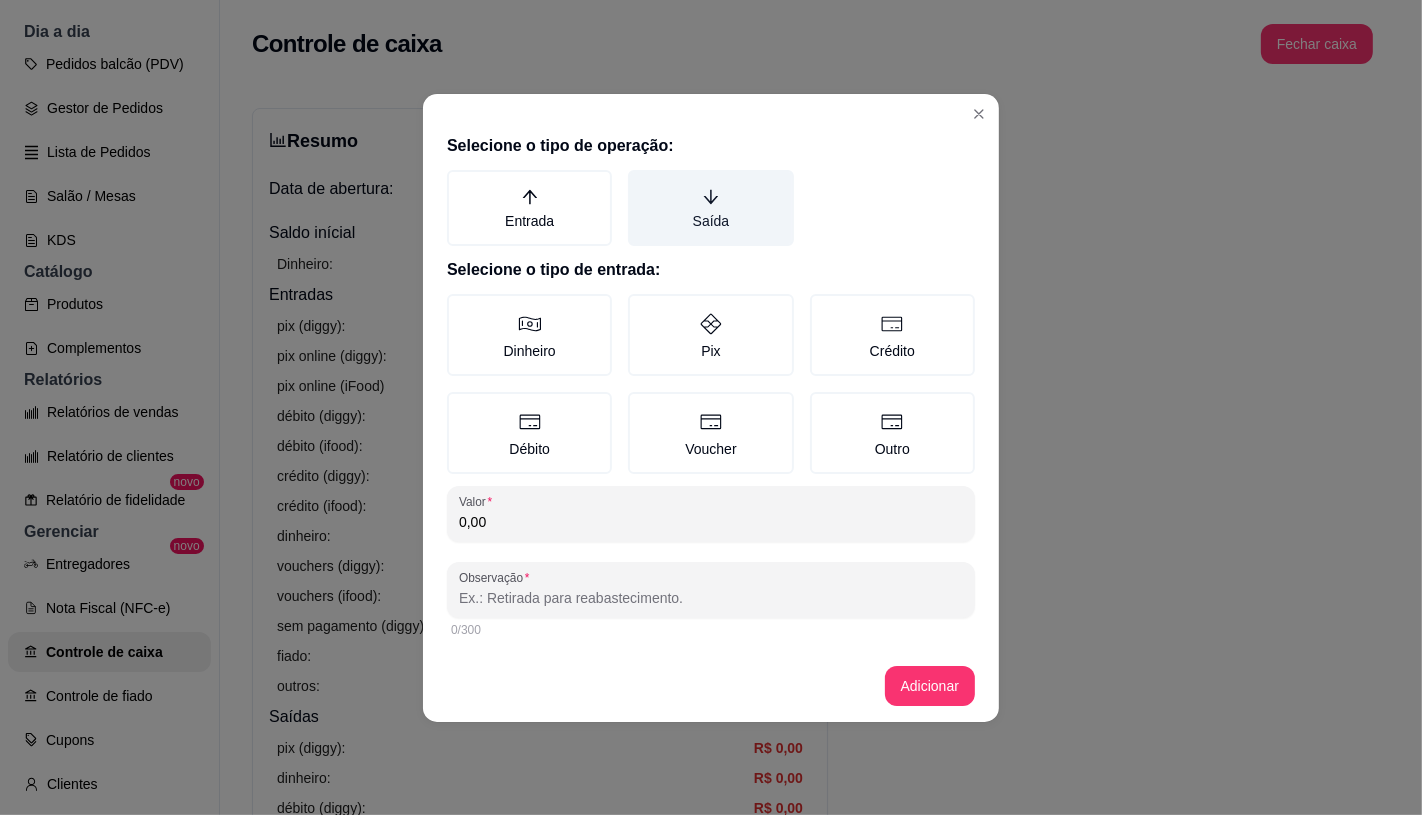 click on "Saída" at bounding box center (710, 208) 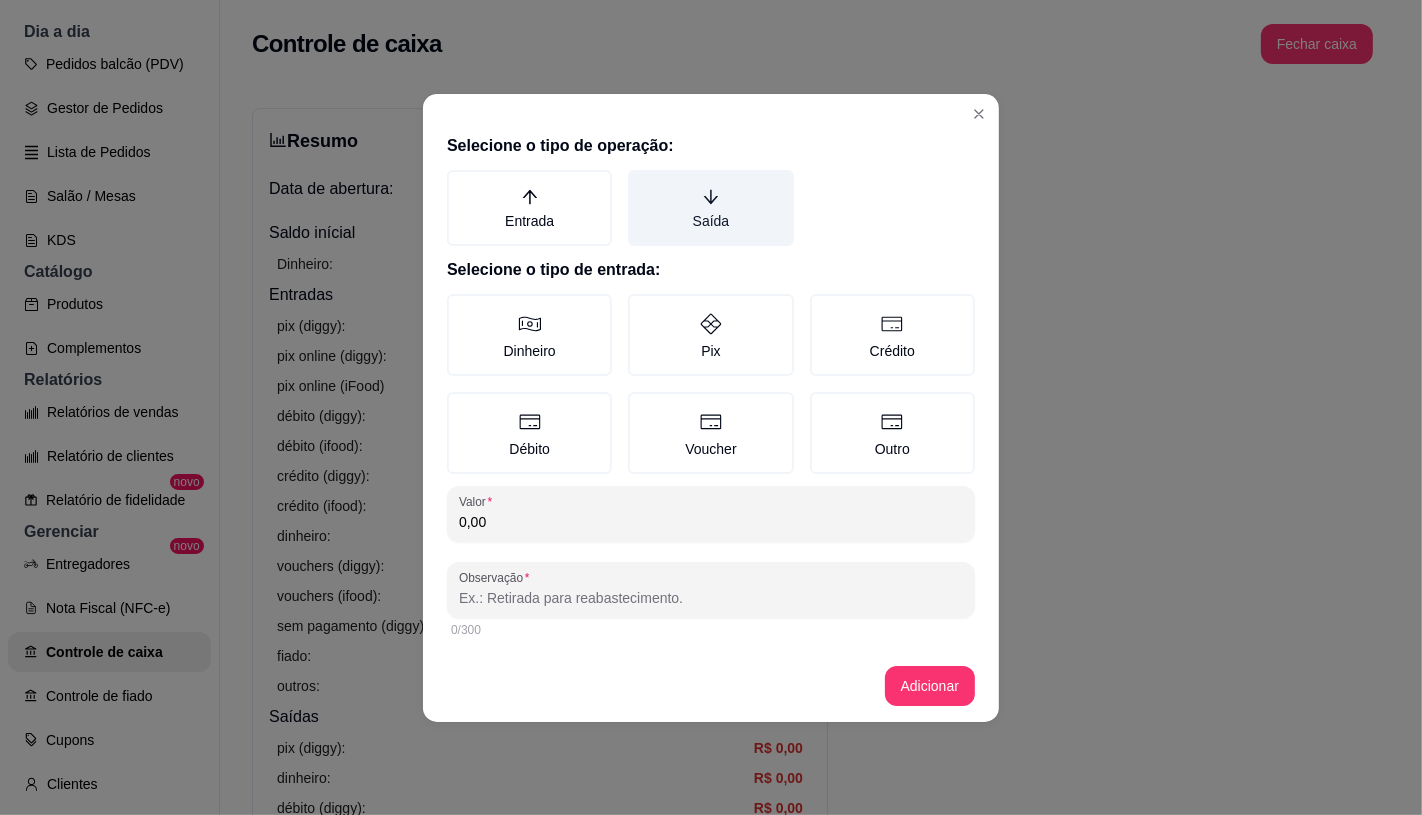 click on "Saída" at bounding box center [635, 177] 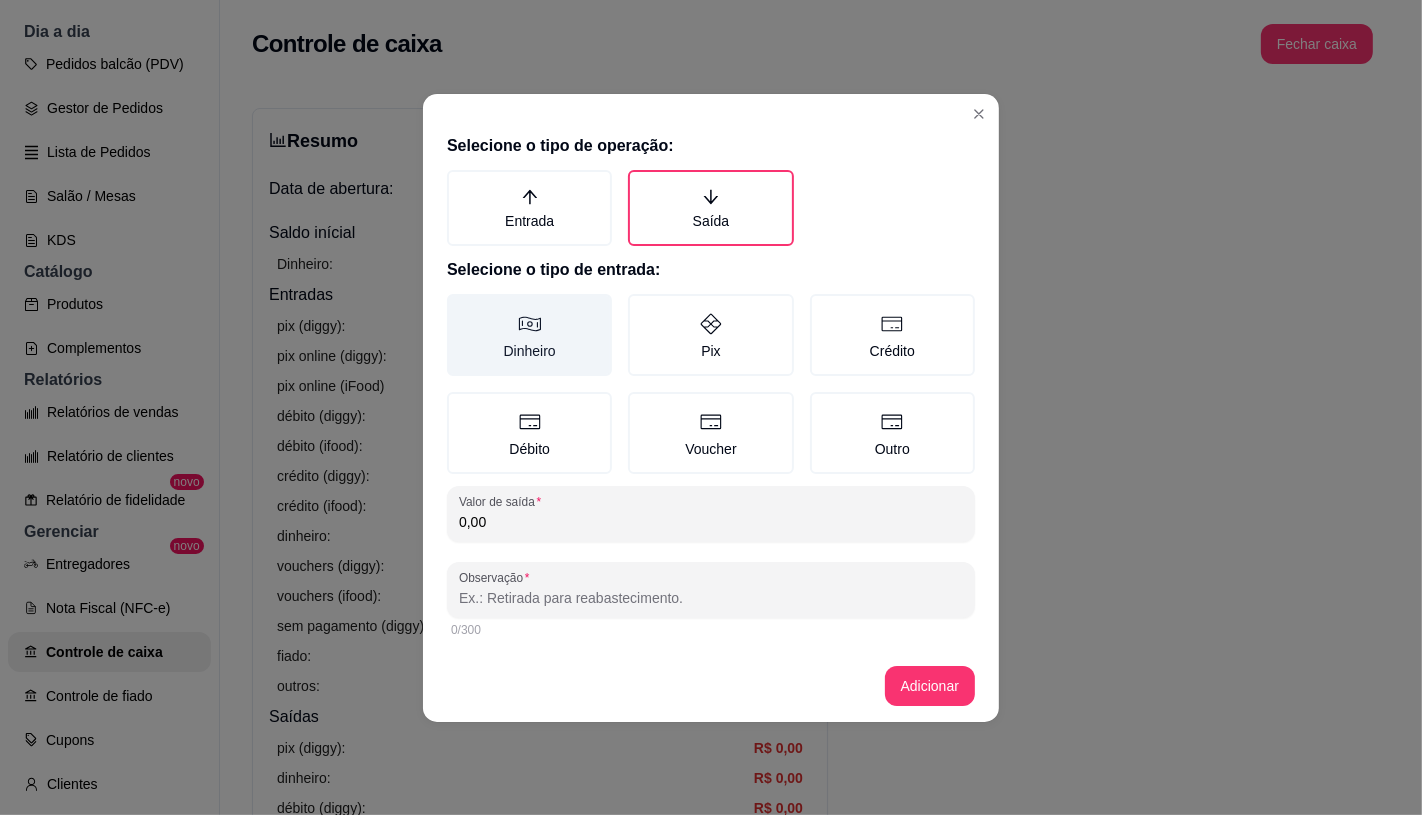 click on "Dinheiro" at bounding box center (529, 335) 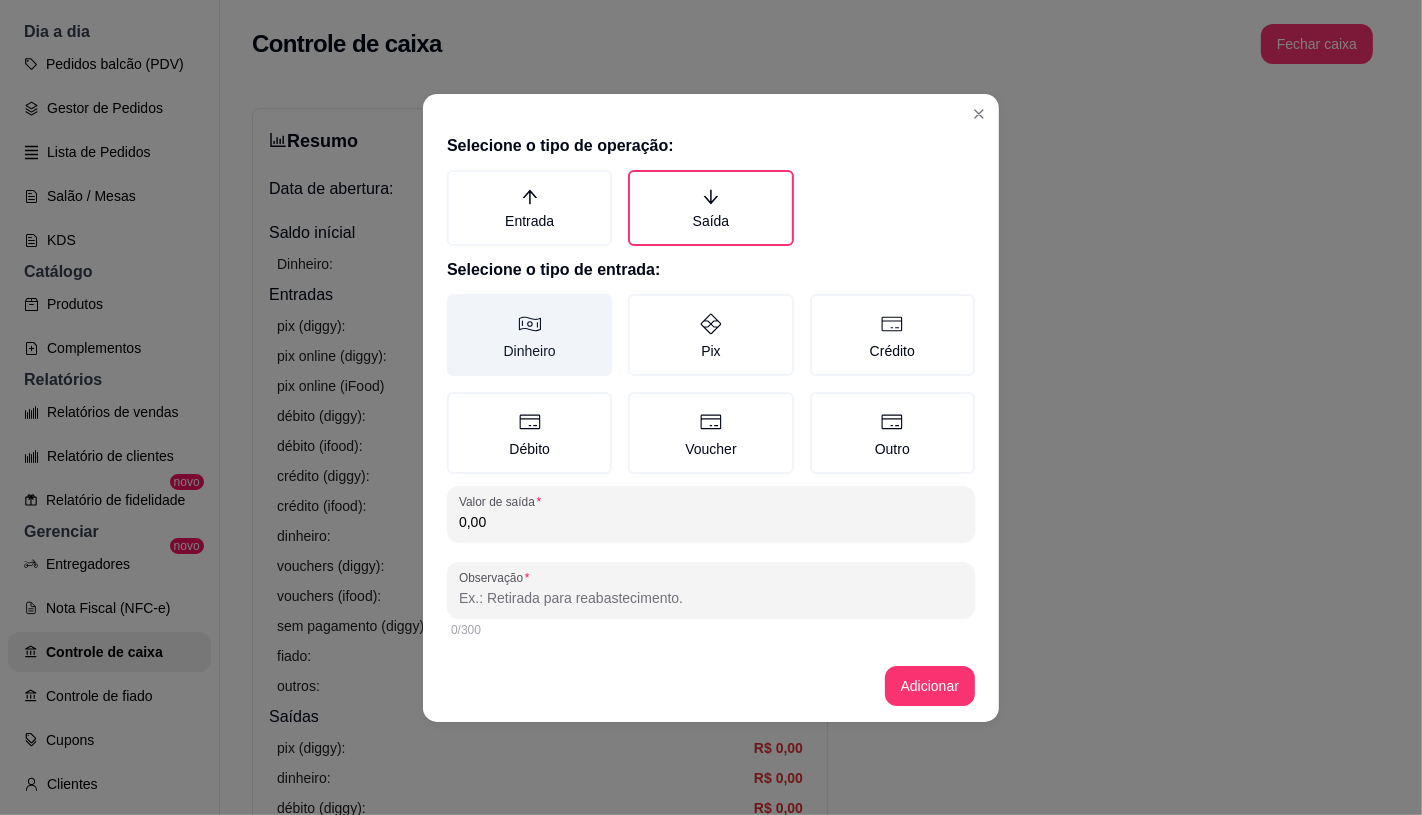 click on "Dinheiro" at bounding box center (454, 301) 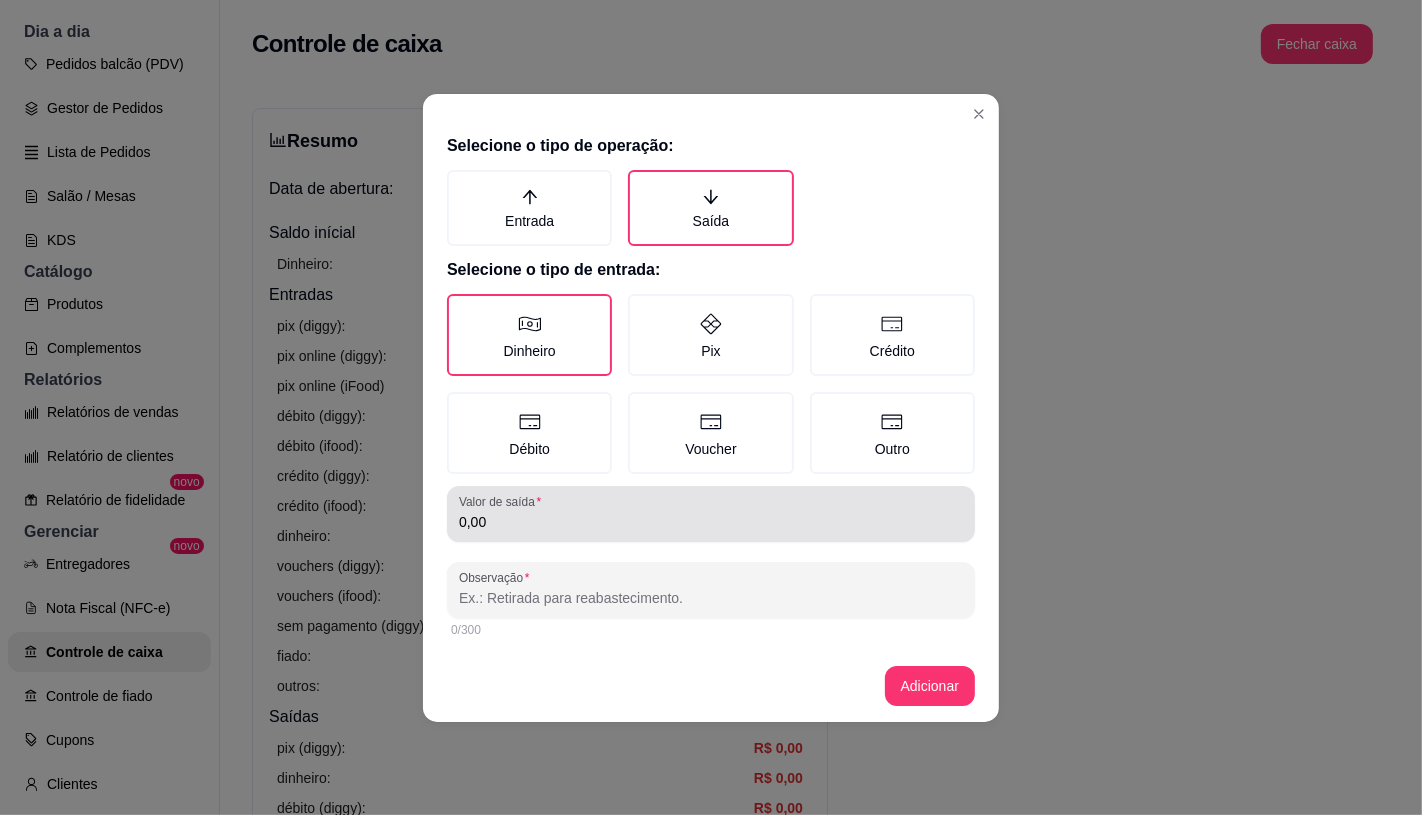 click on "0,00" at bounding box center [711, 522] 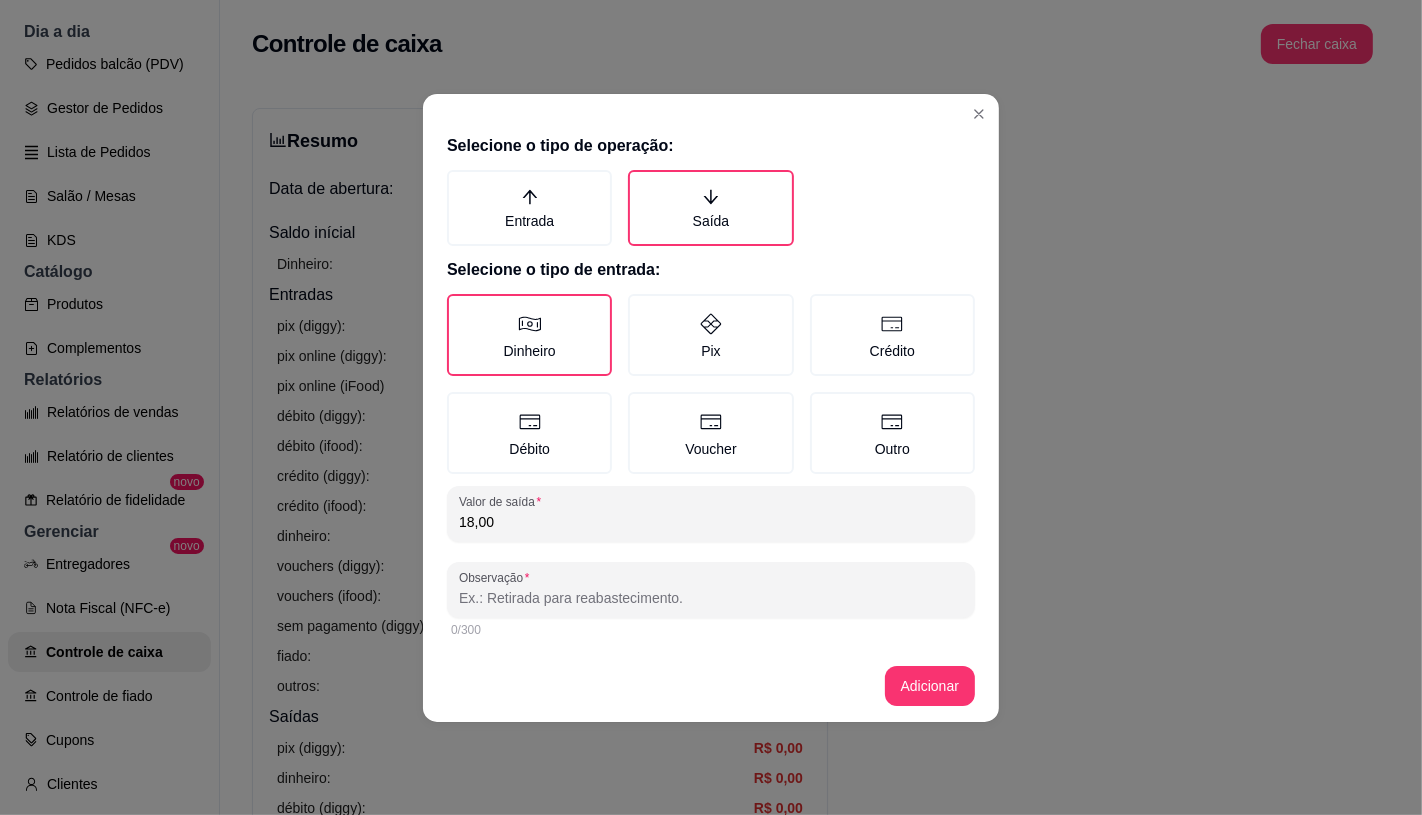 type on "18,00" 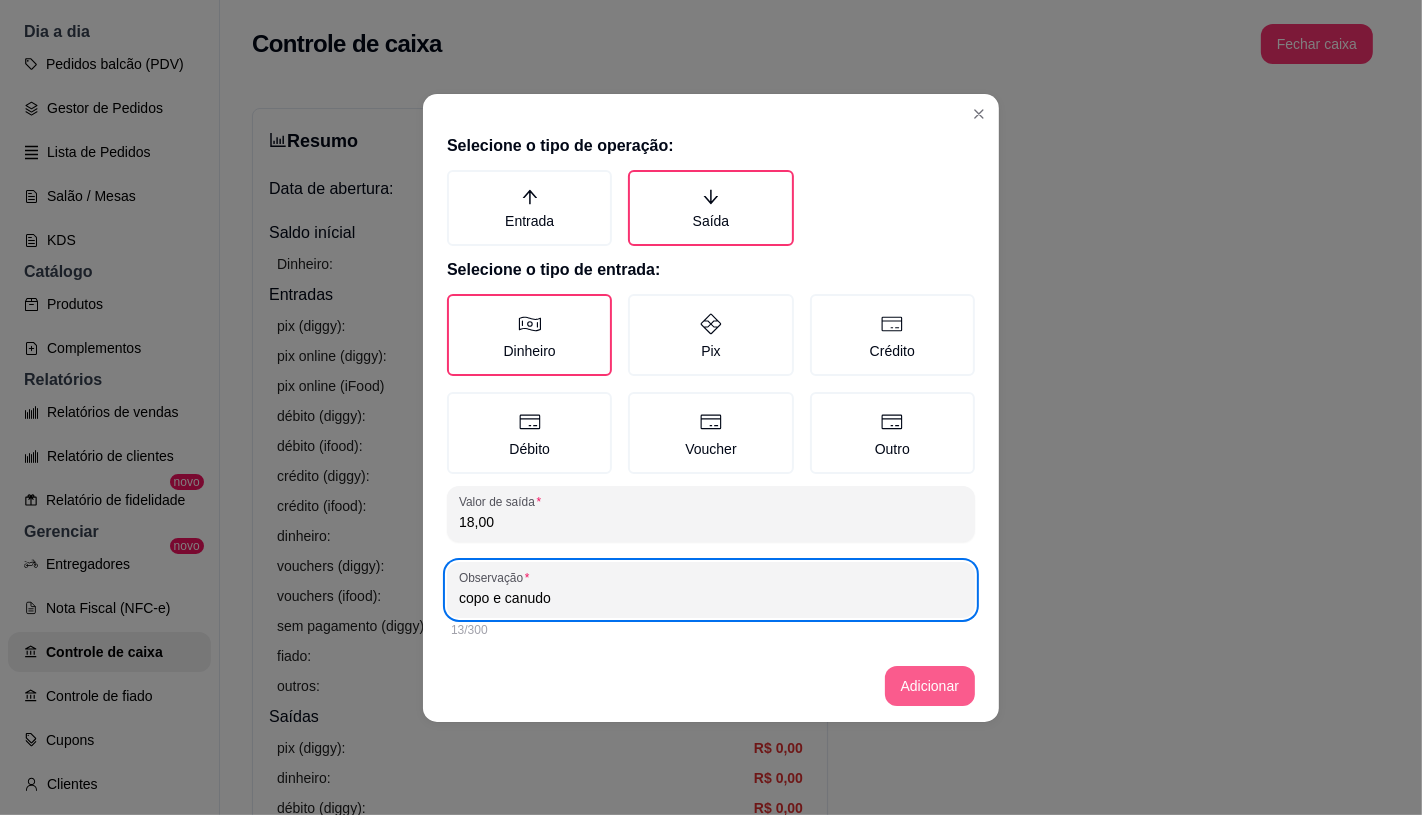 type on "copo e canudo" 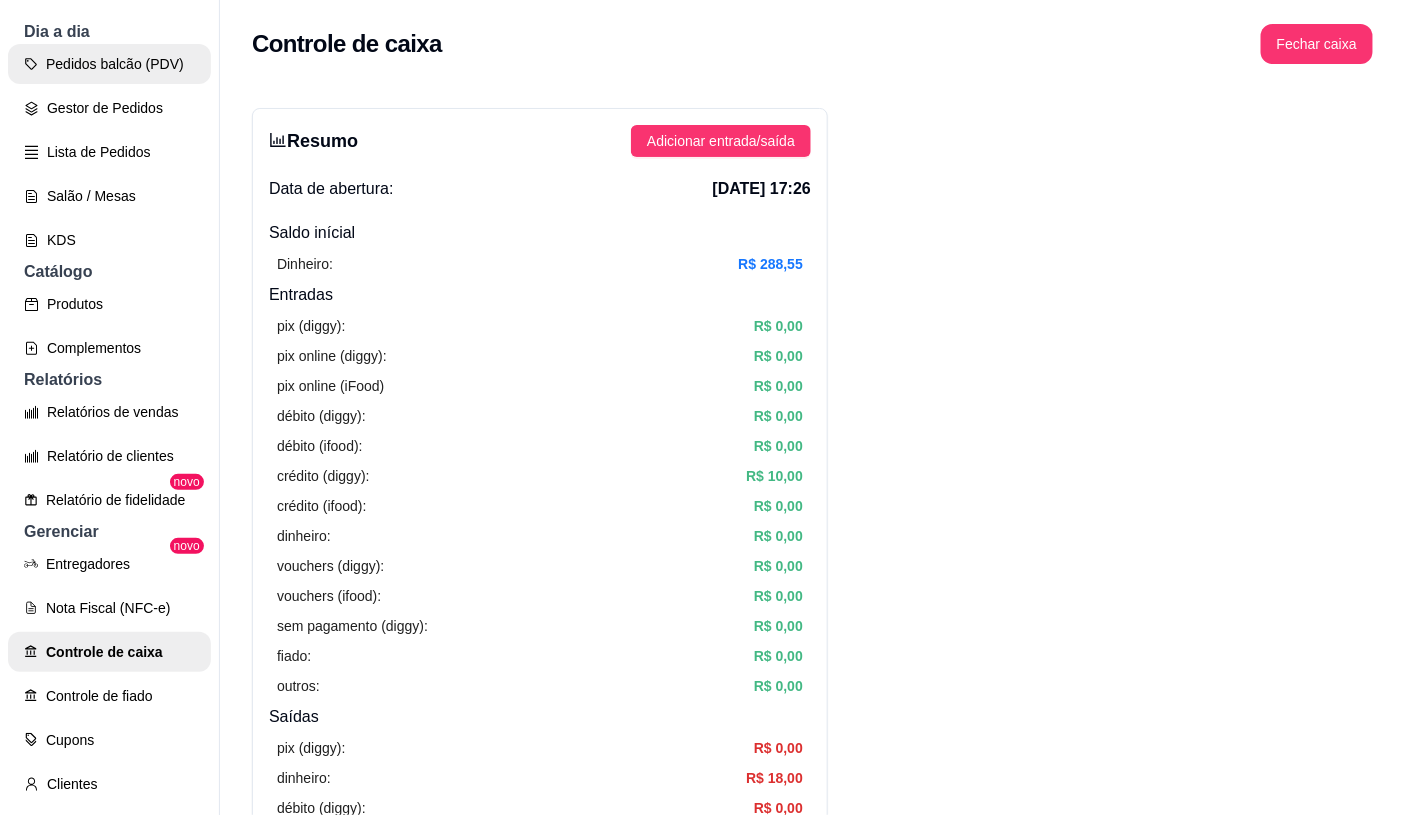 click on "Pedidos balcão (PDV)" at bounding box center (109, 64) 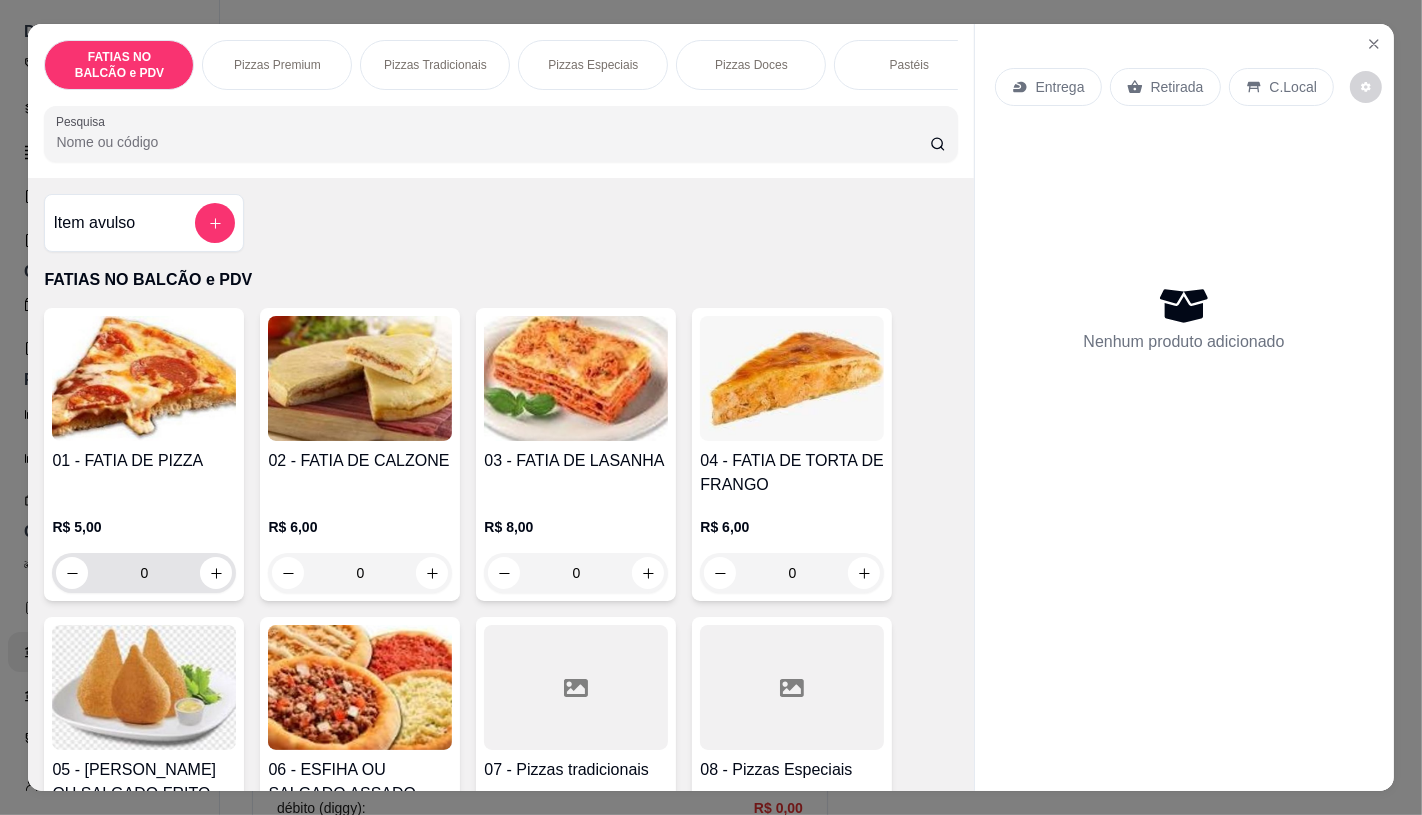 click on "0" at bounding box center (144, 573) 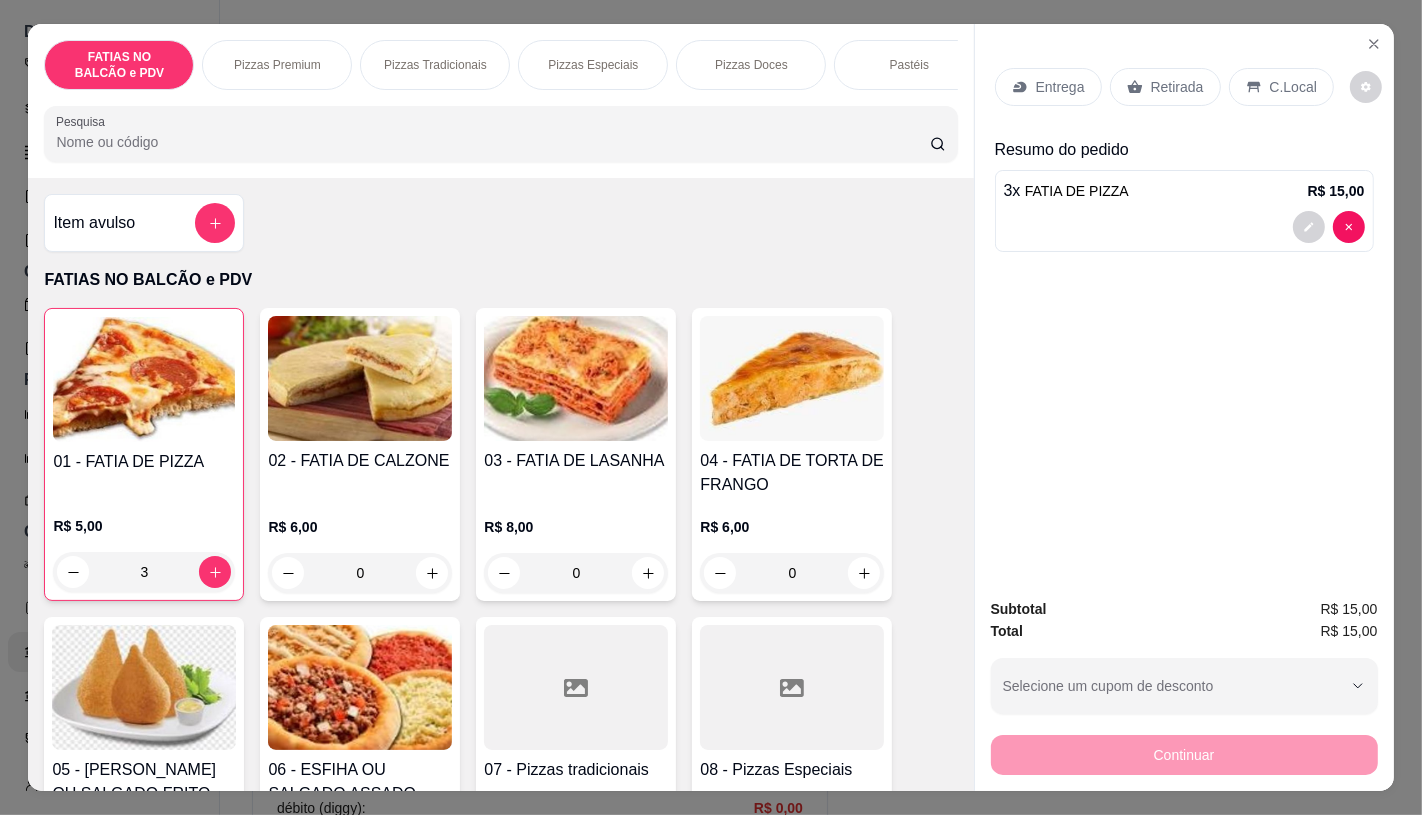 type on "3" 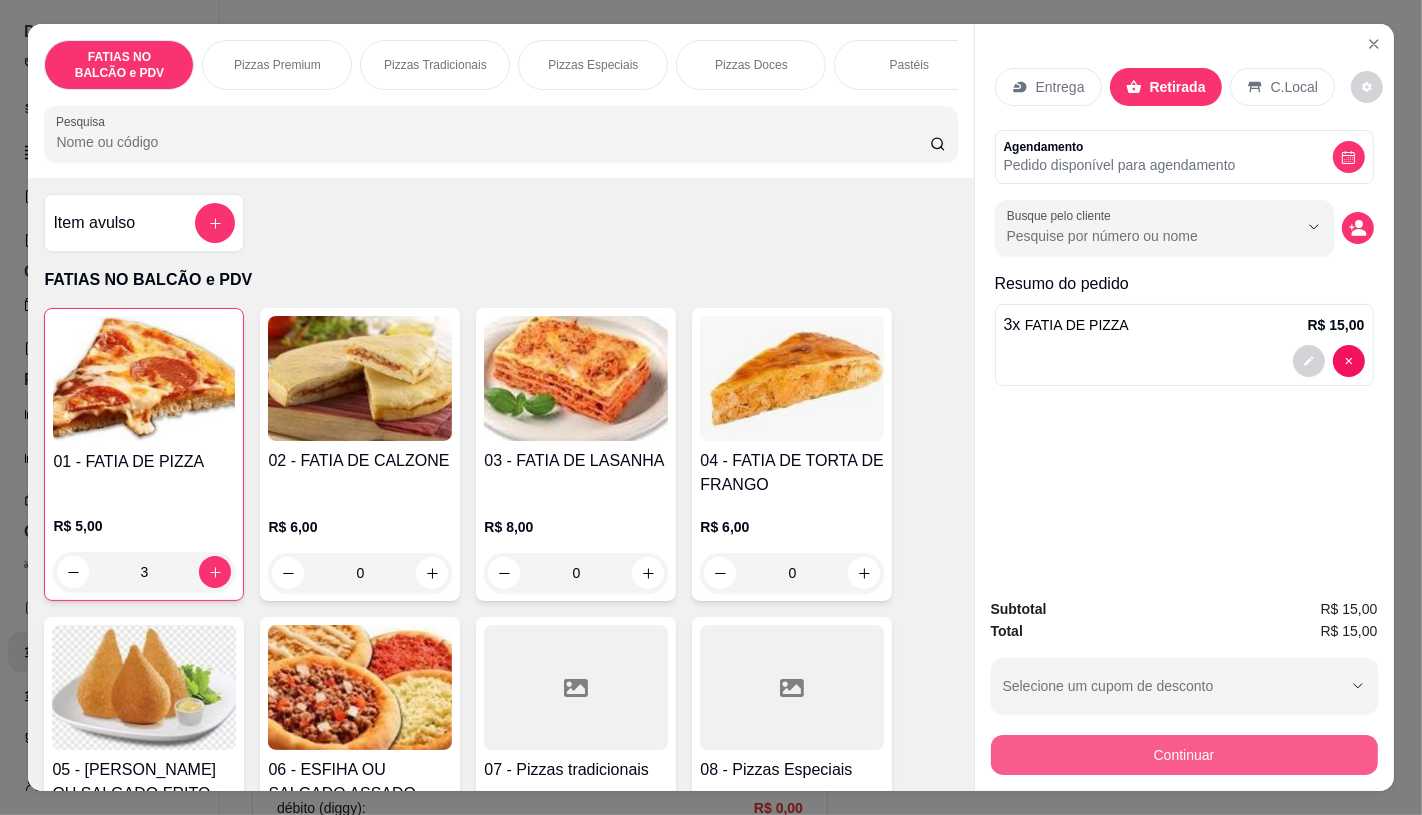 click on "Continuar" at bounding box center (1184, 755) 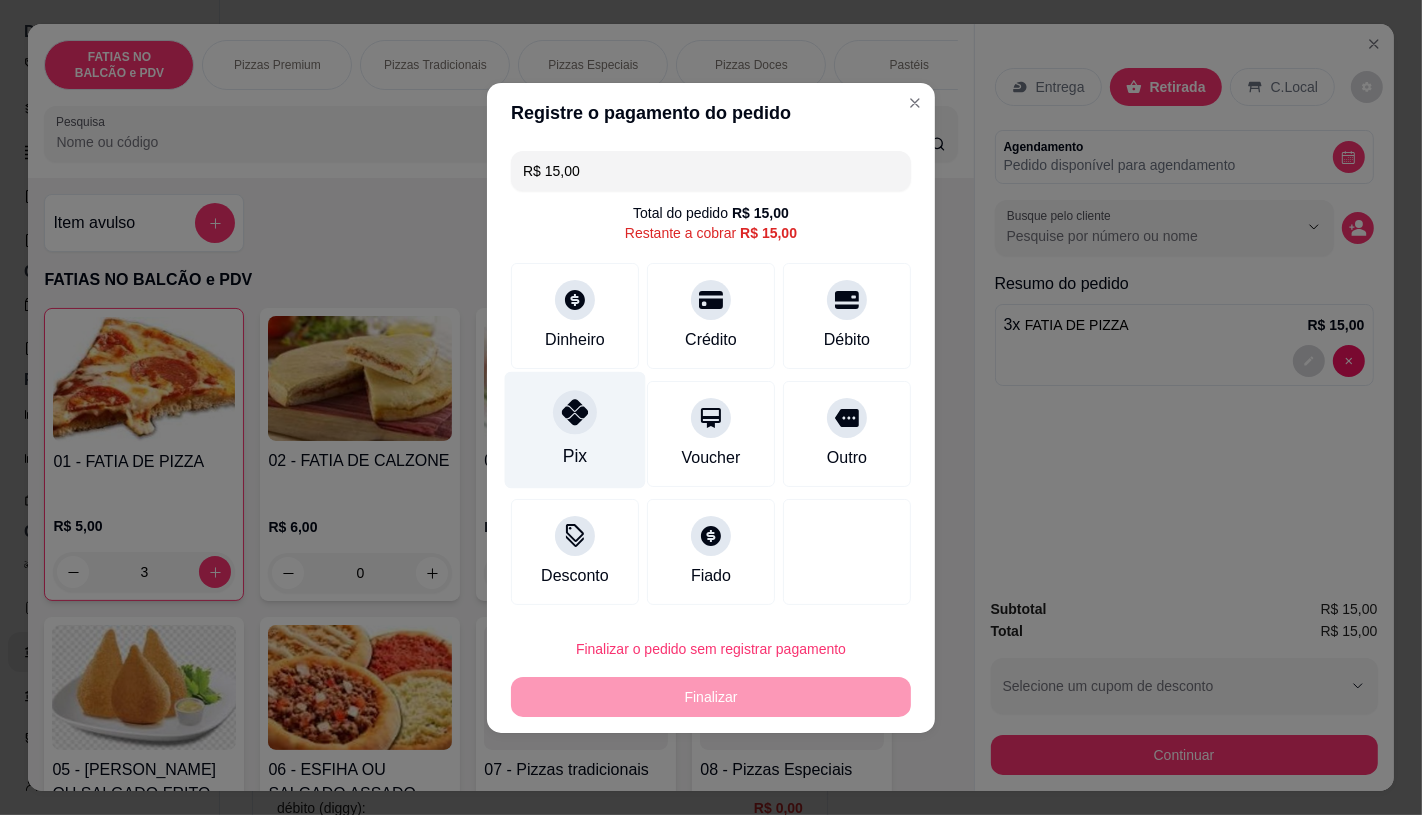 click on "Pix" at bounding box center (575, 429) 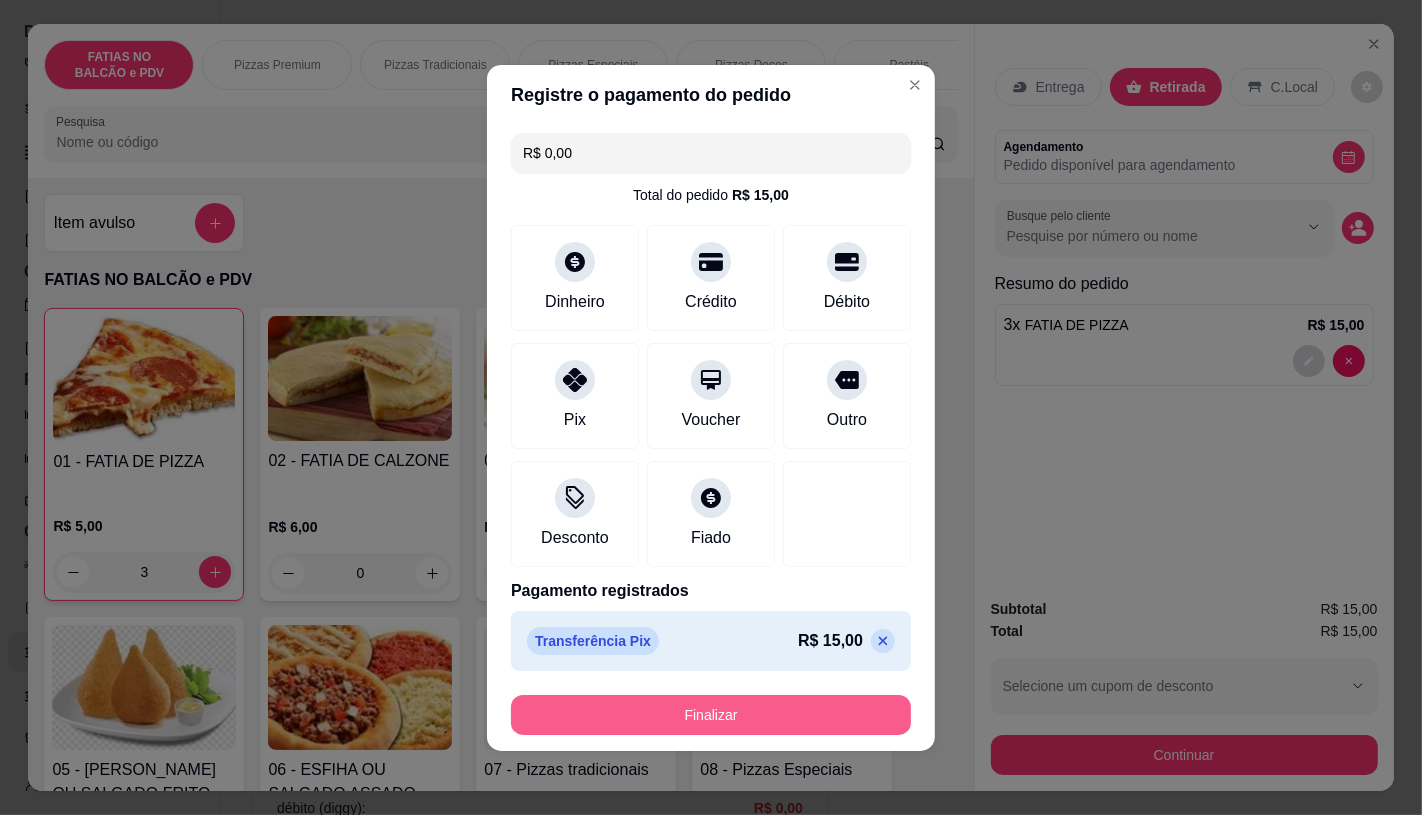 click on "Finalizar" at bounding box center (711, 715) 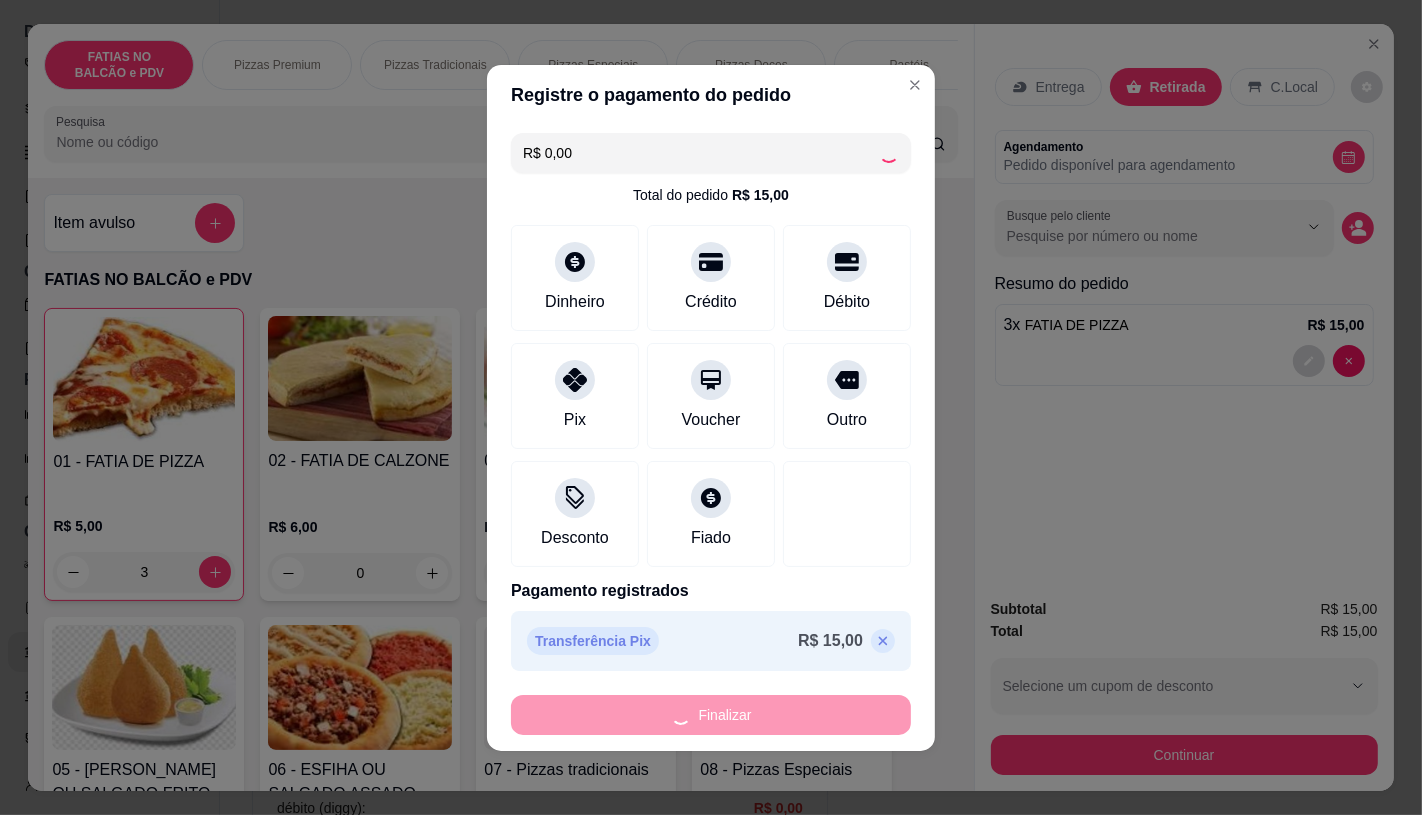 type on "0" 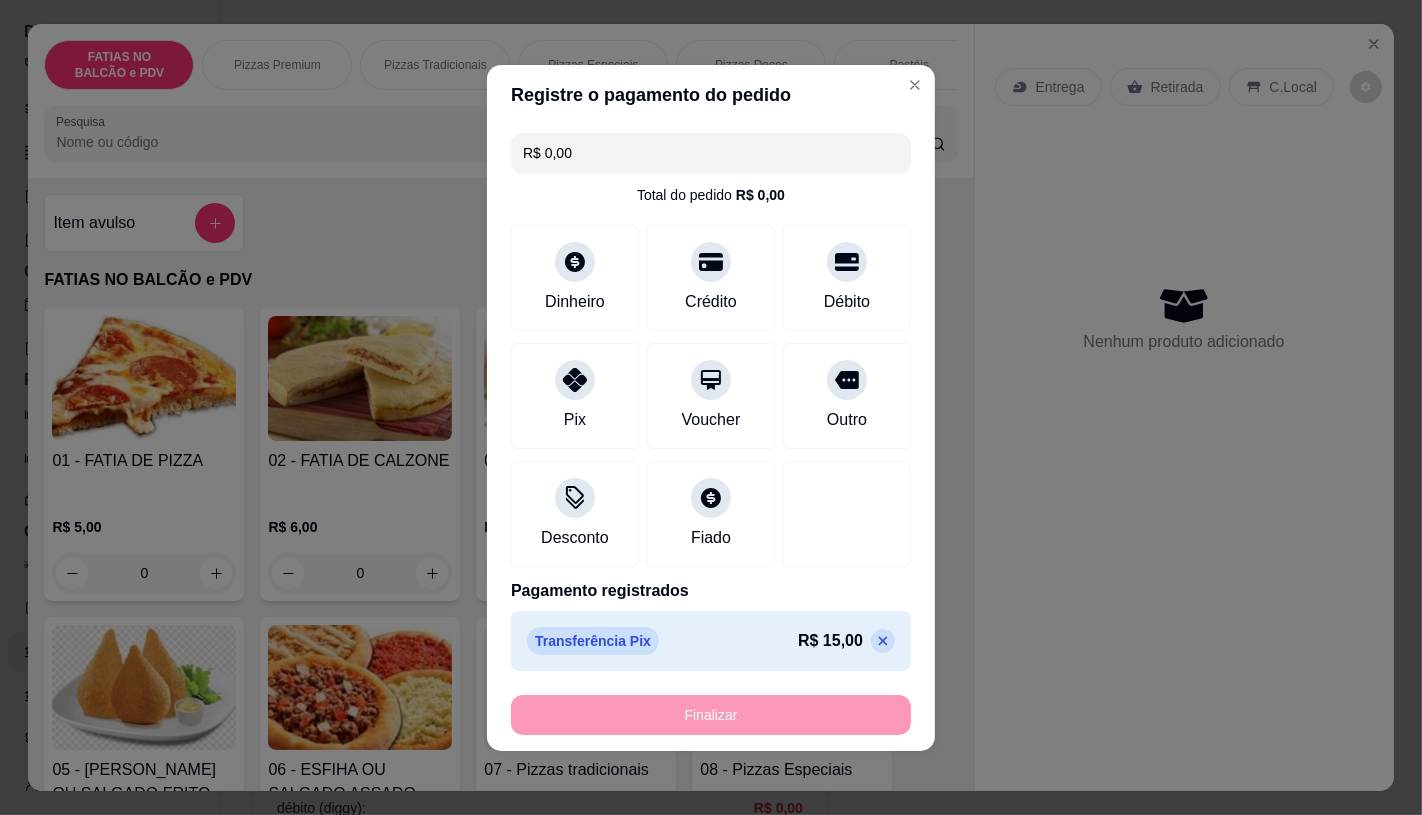 type on "-R$ 15,00" 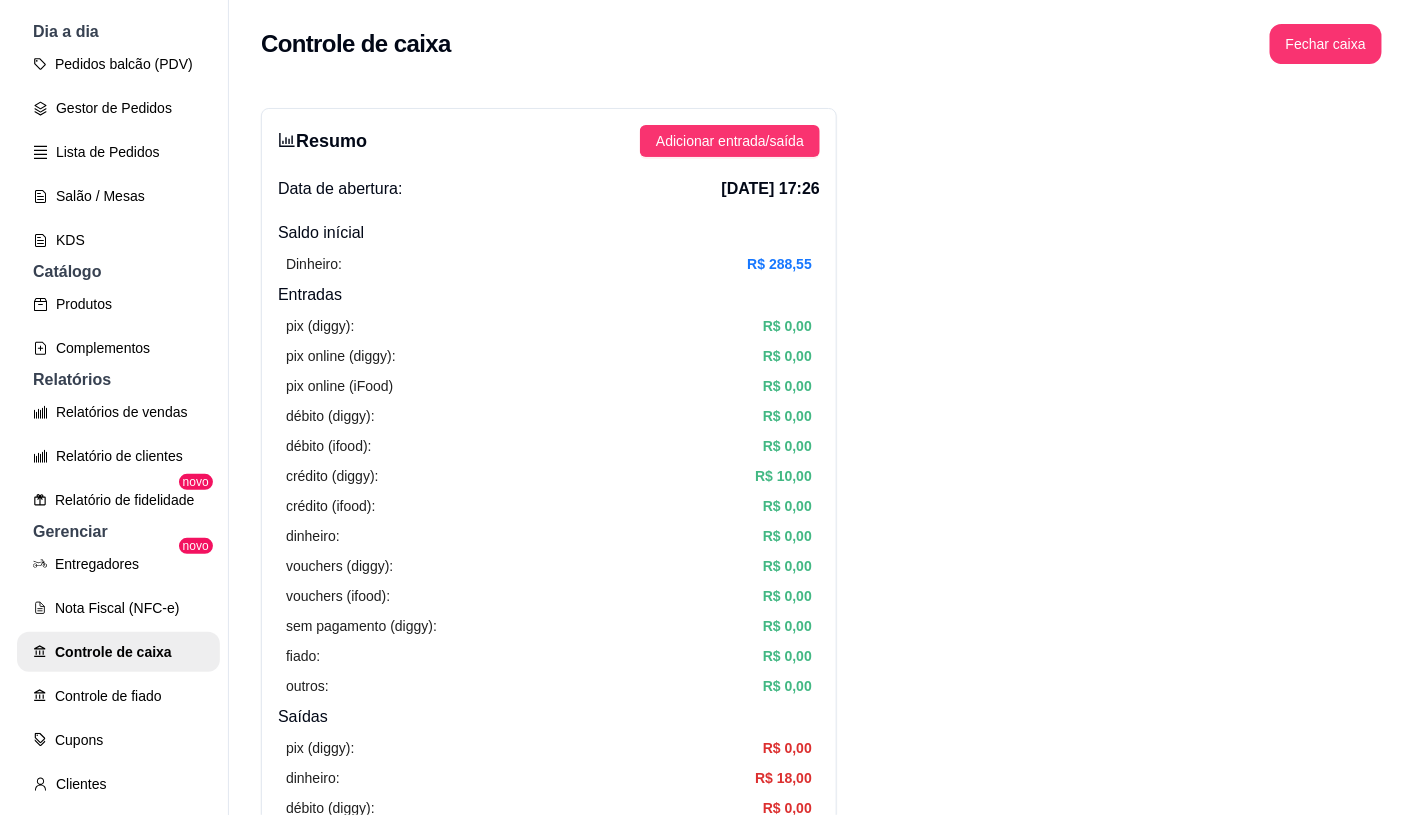 scroll, scrollTop: 111, scrollLeft: 0, axis: vertical 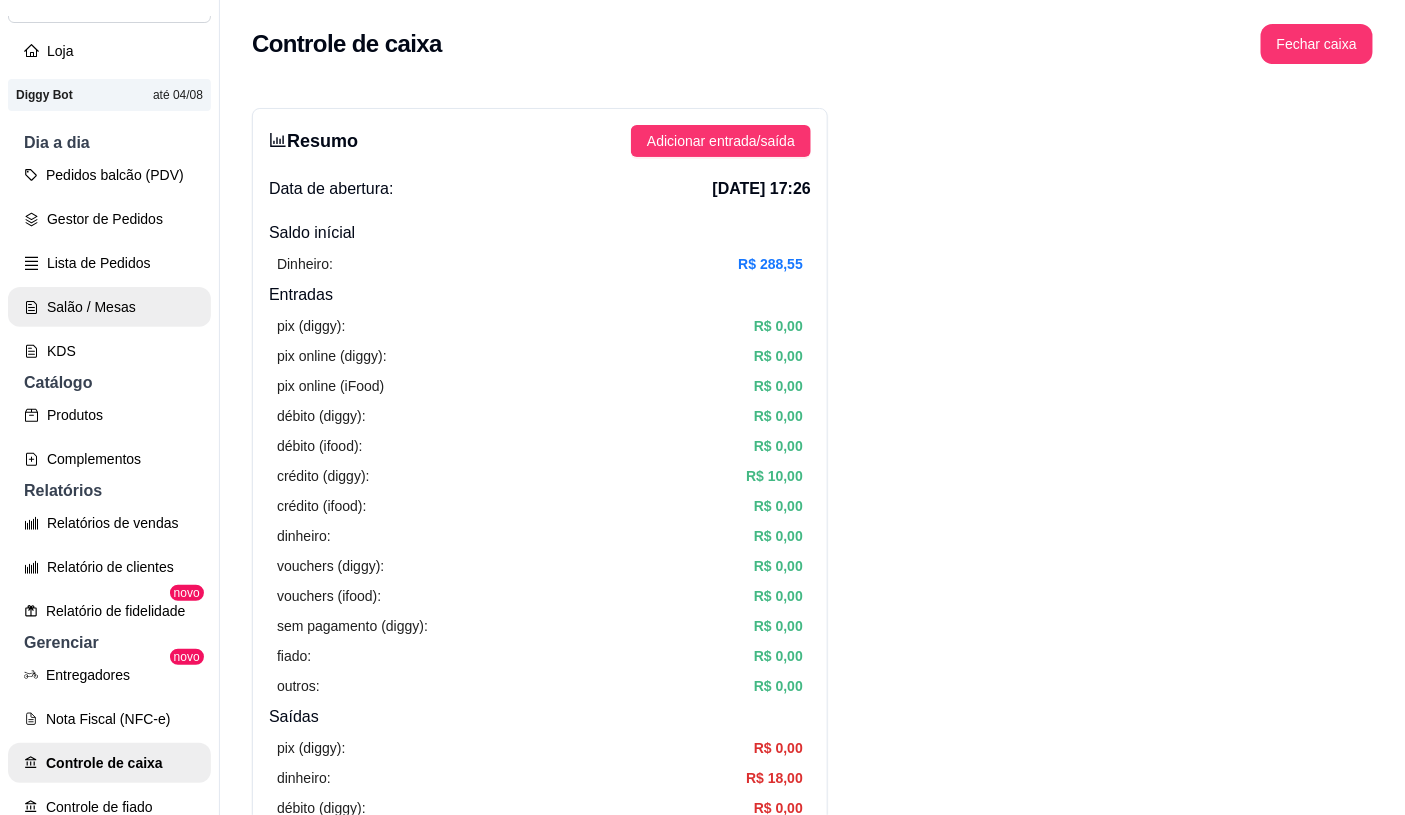 click on "Salão / Mesas" at bounding box center [109, 307] 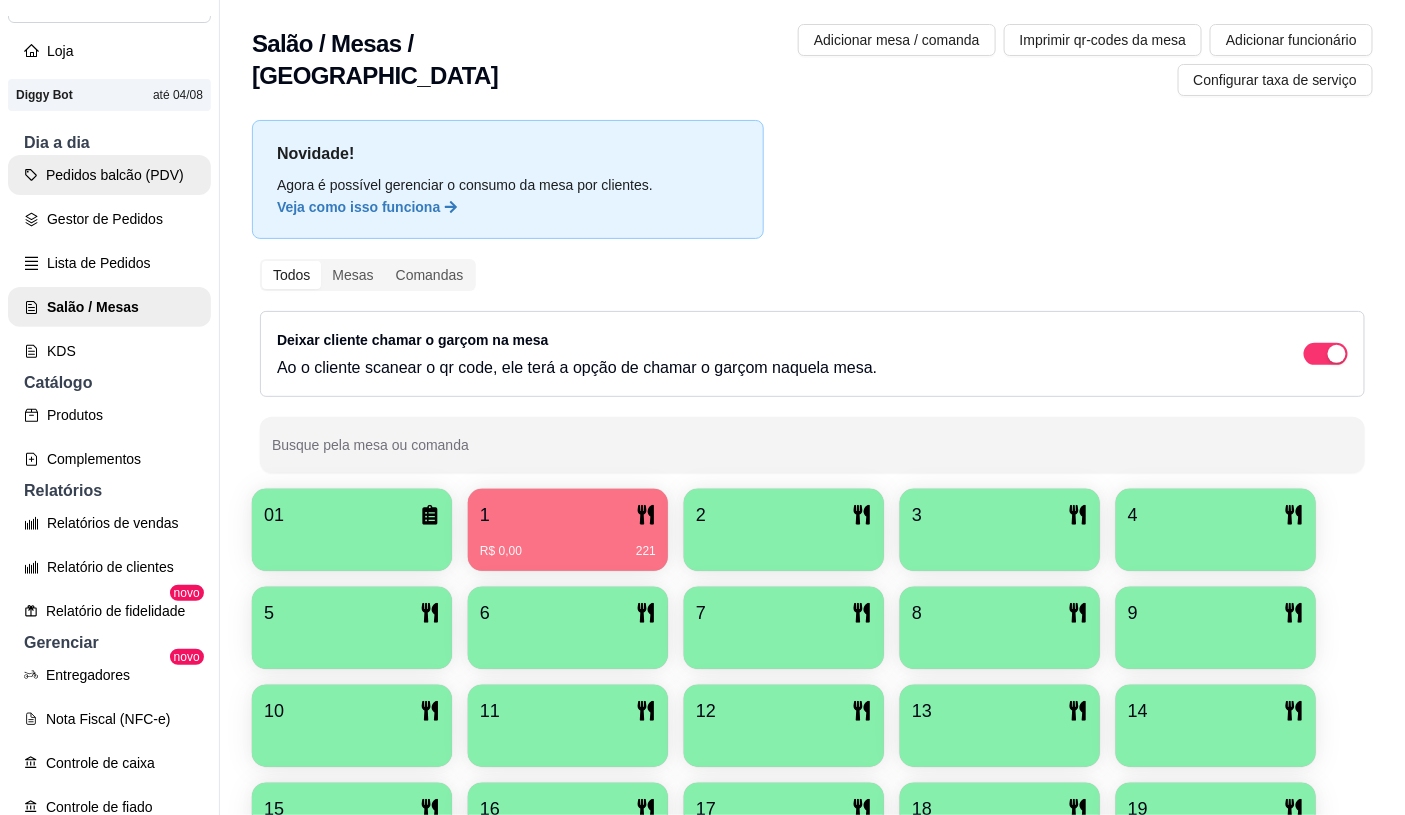 click on "Dia a dia" at bounding box center [109, 143] 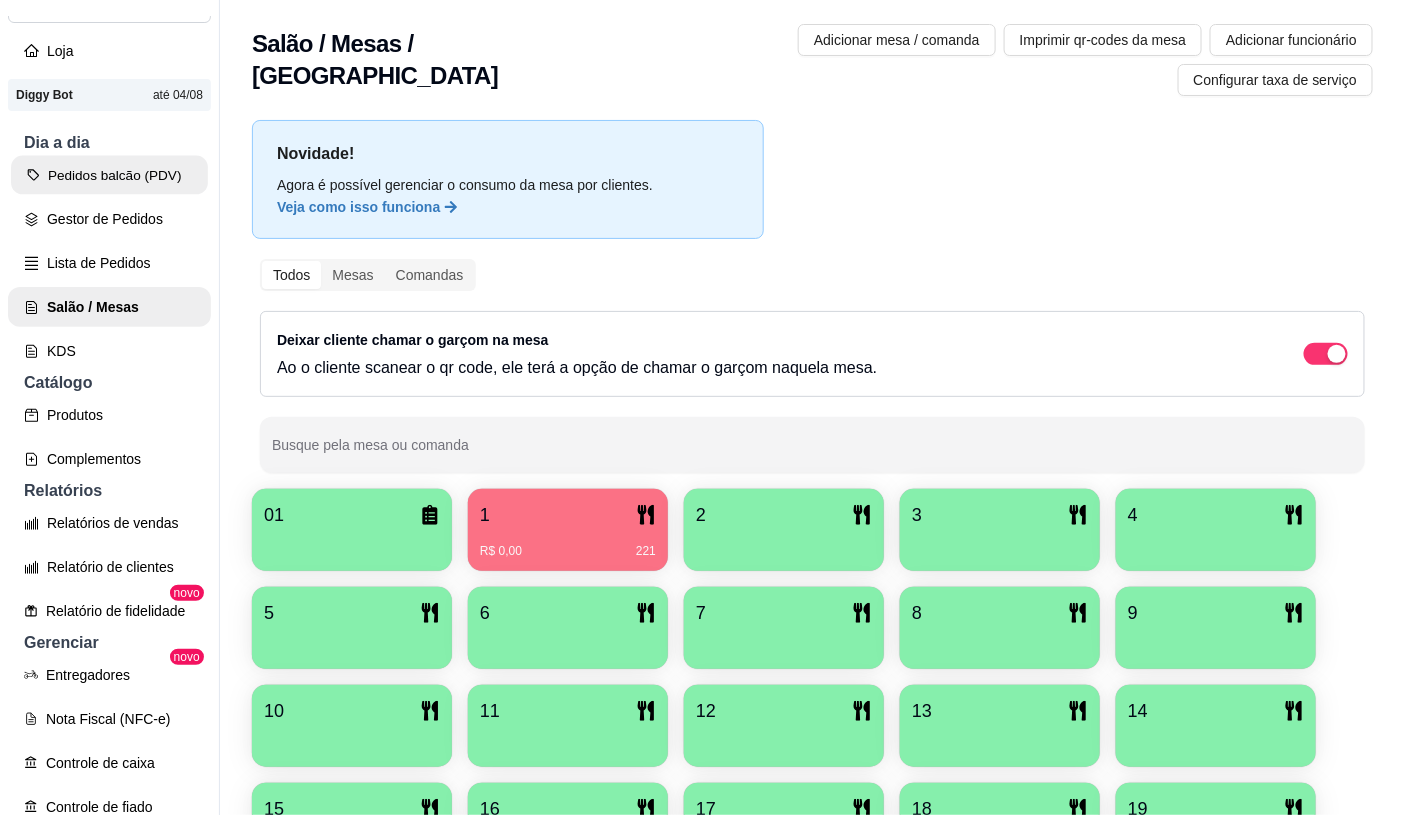 click on "Pedidos balcão (PDV)" at bounding box center (109, 175) 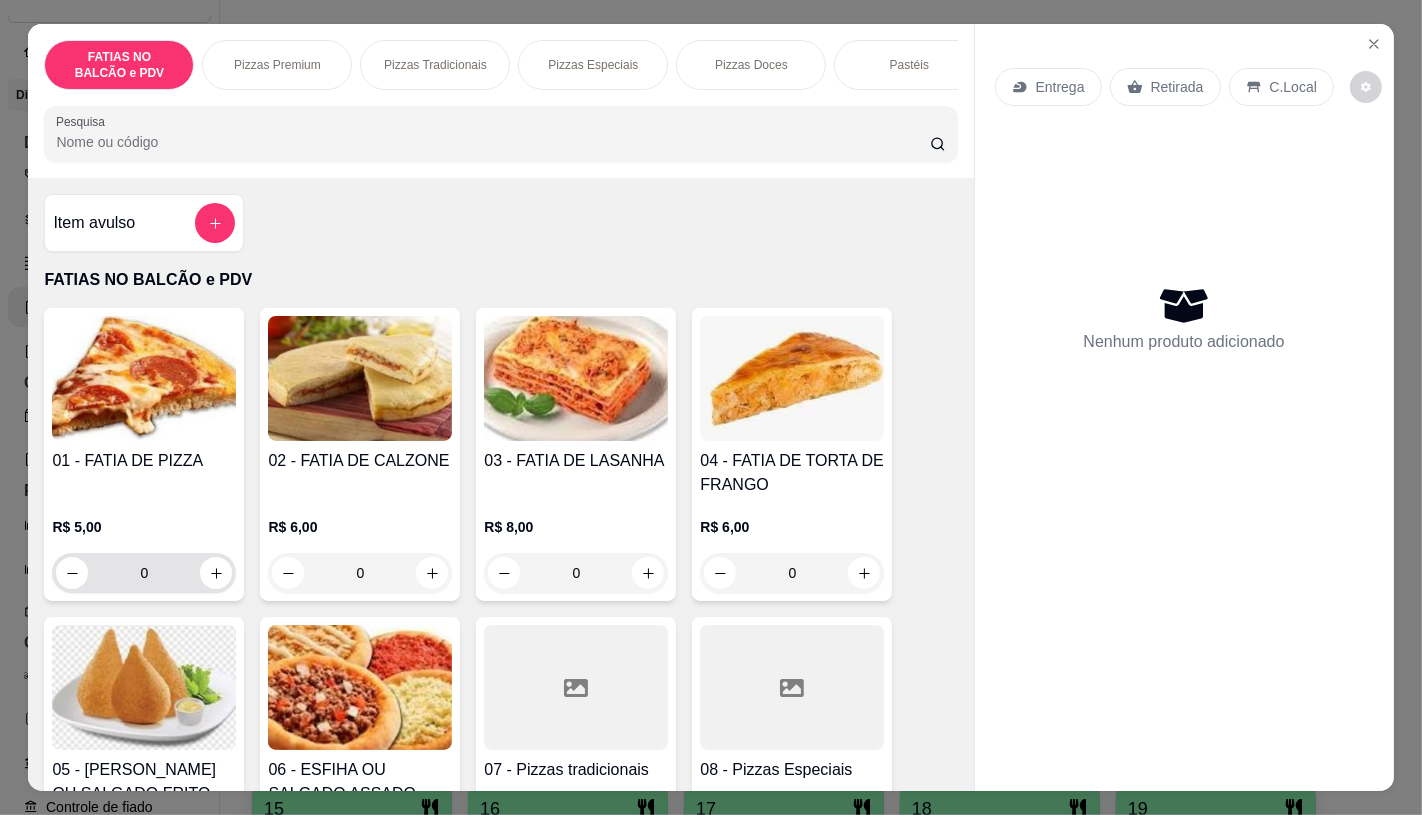 click on "0" at bounding box center [144, 573] 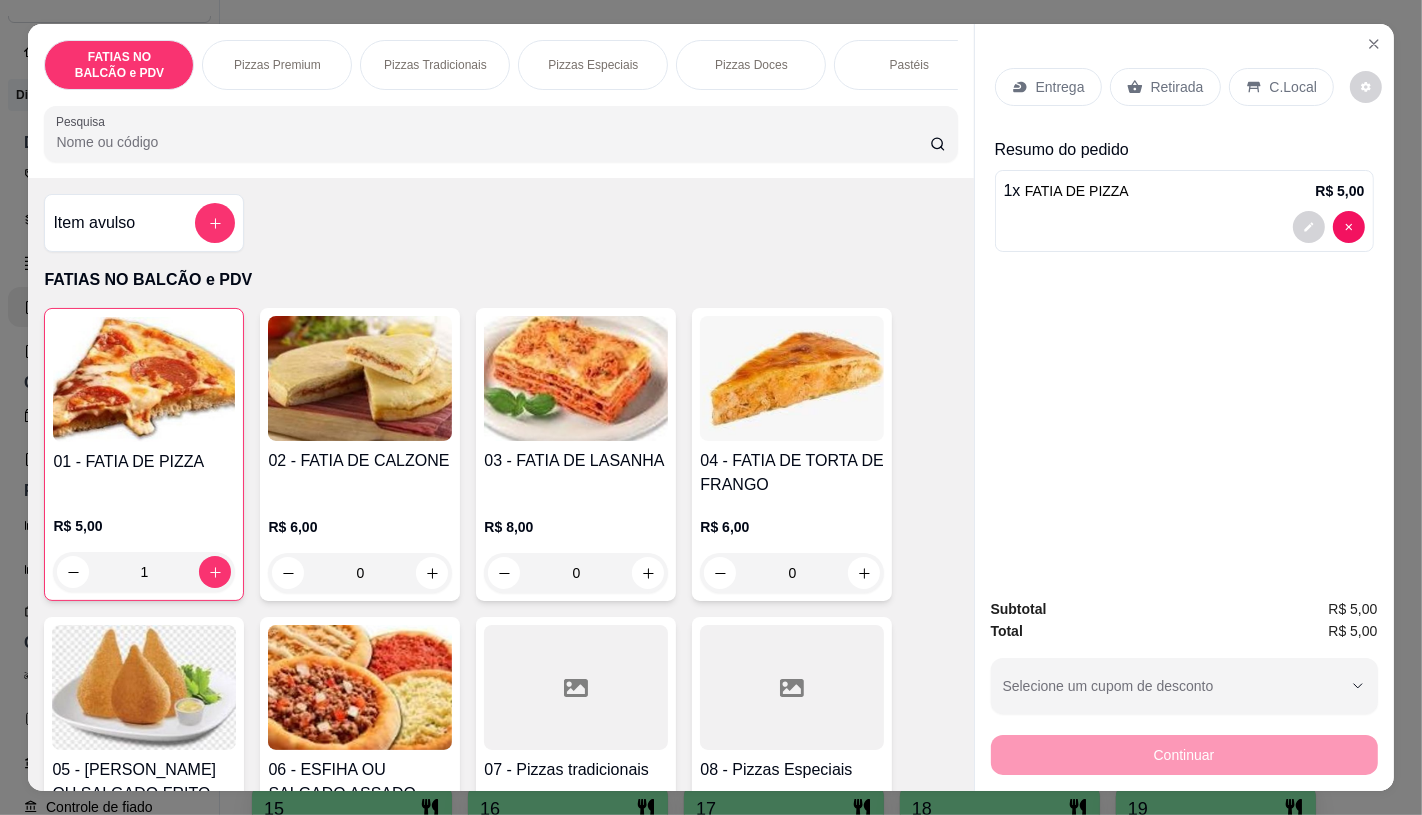 scroll, scrollTop: 222, scrollLeft: 0, axis: vertical 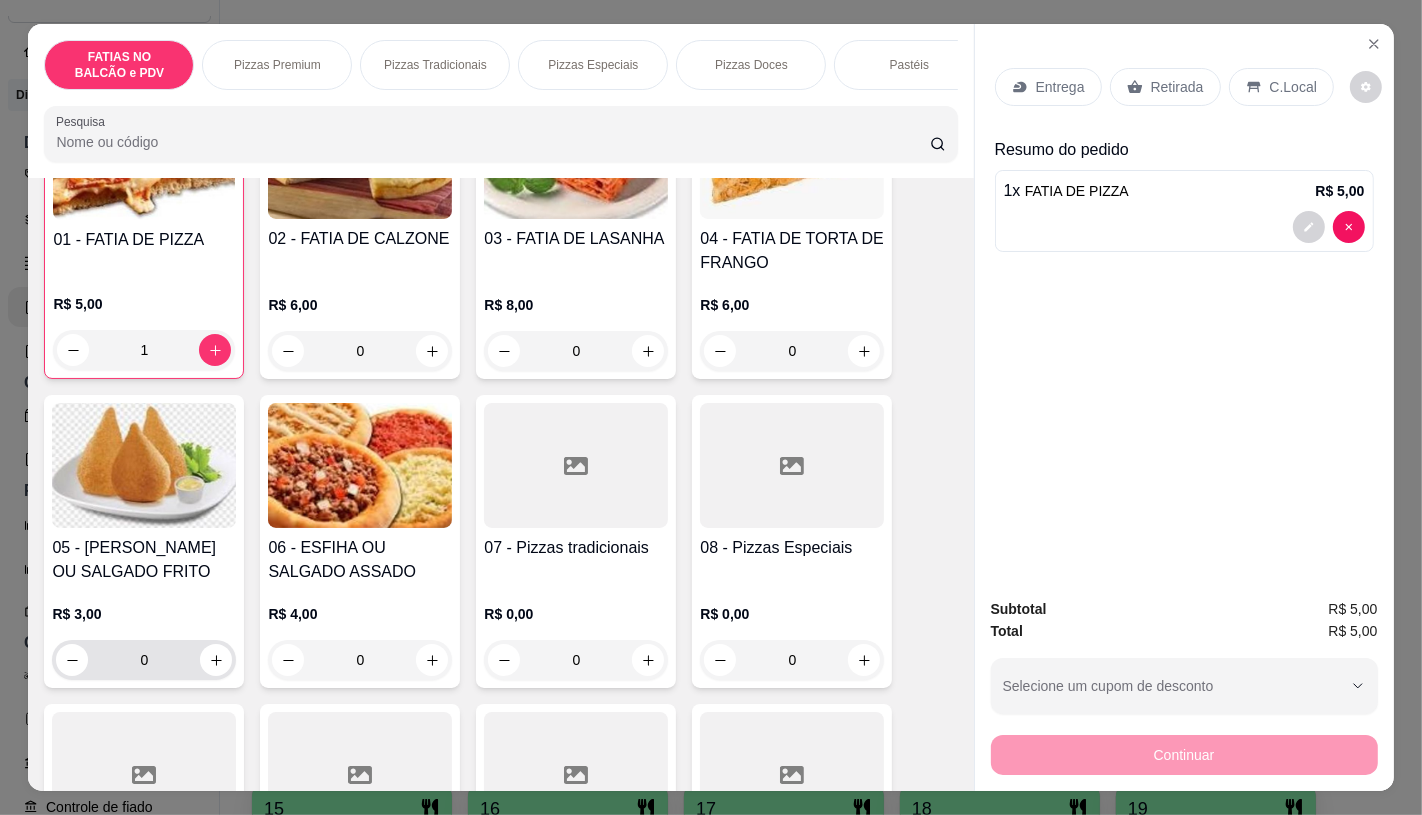 type on "1" 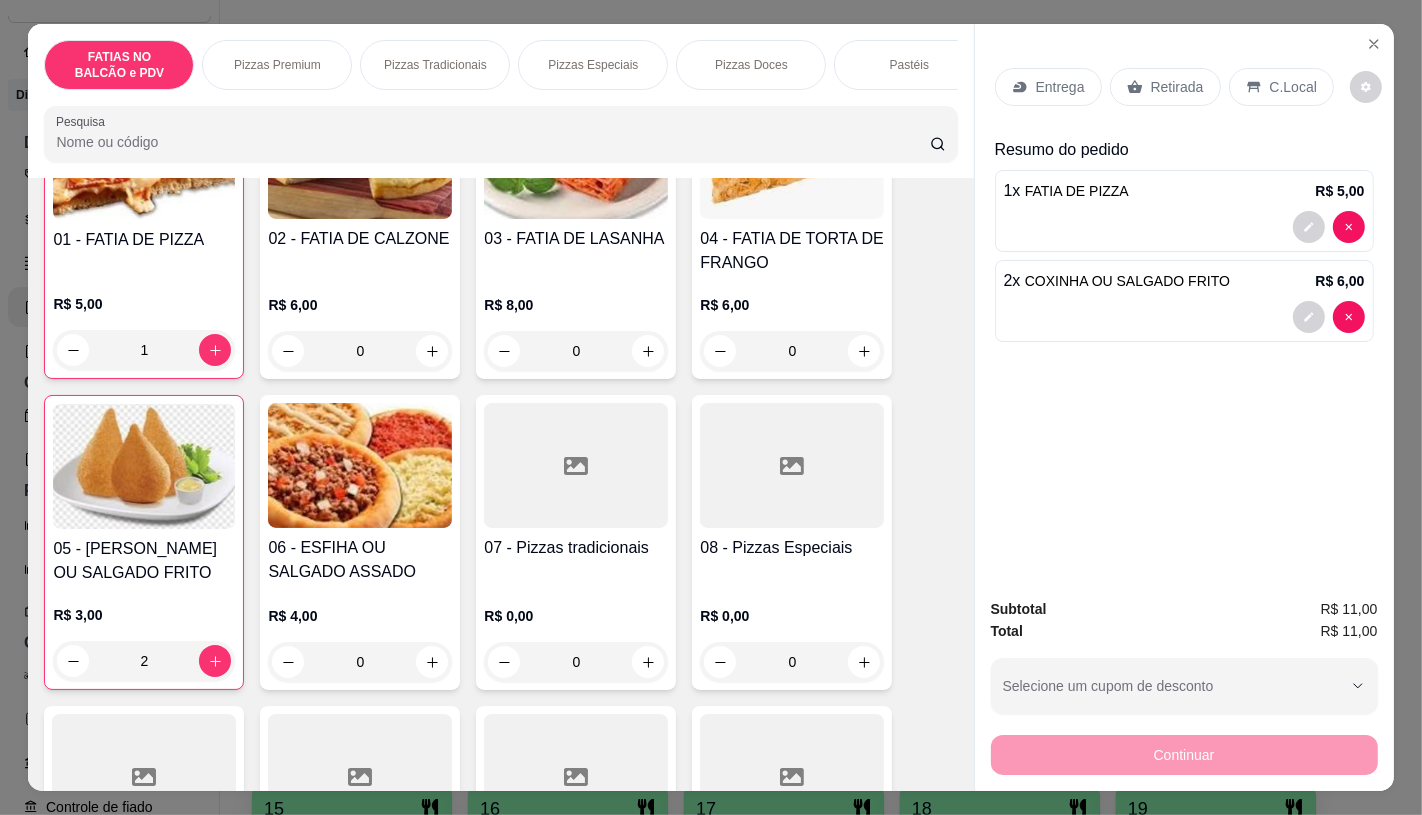 type on "2" 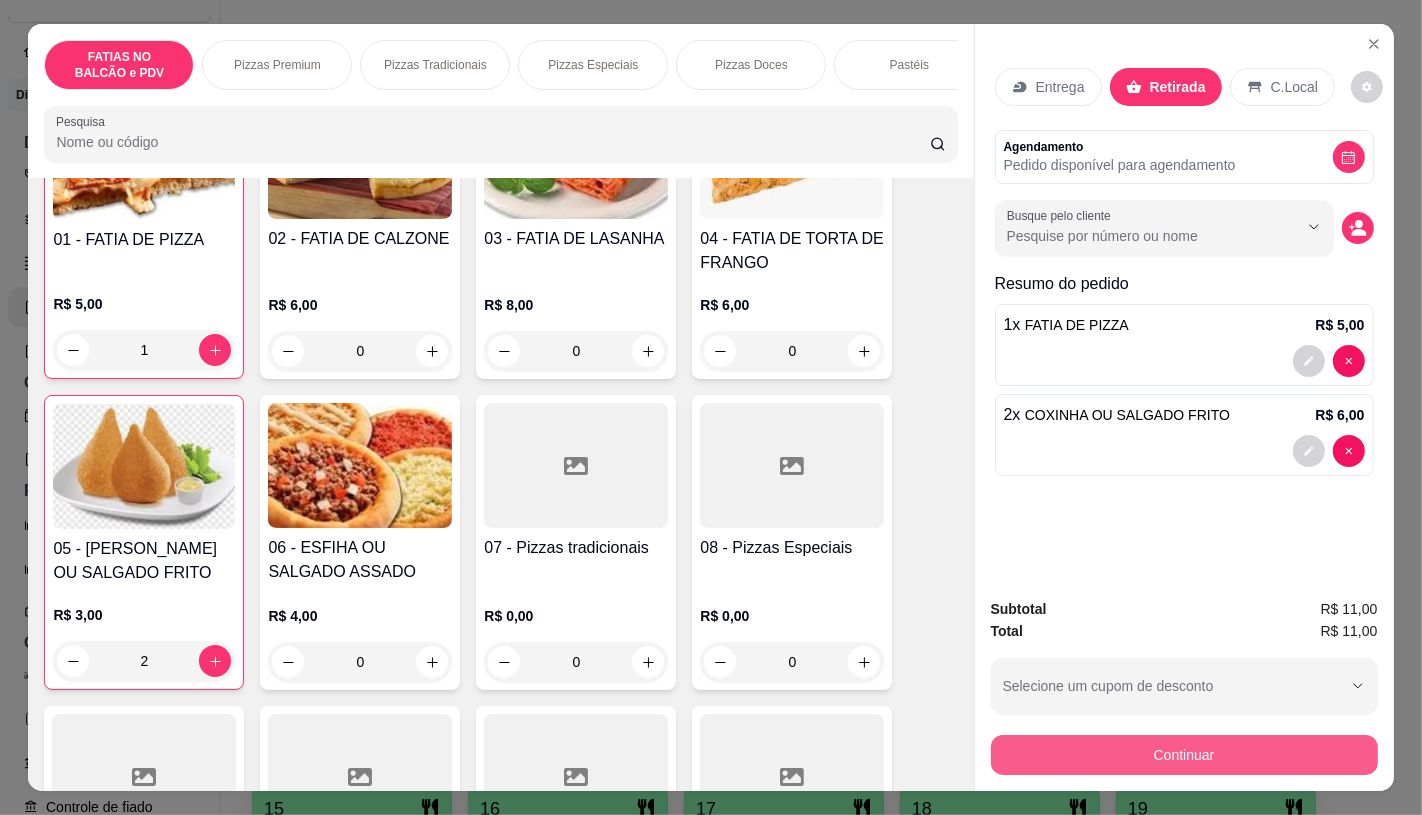 click on "Continuar" at bounding box center (1184, 755) 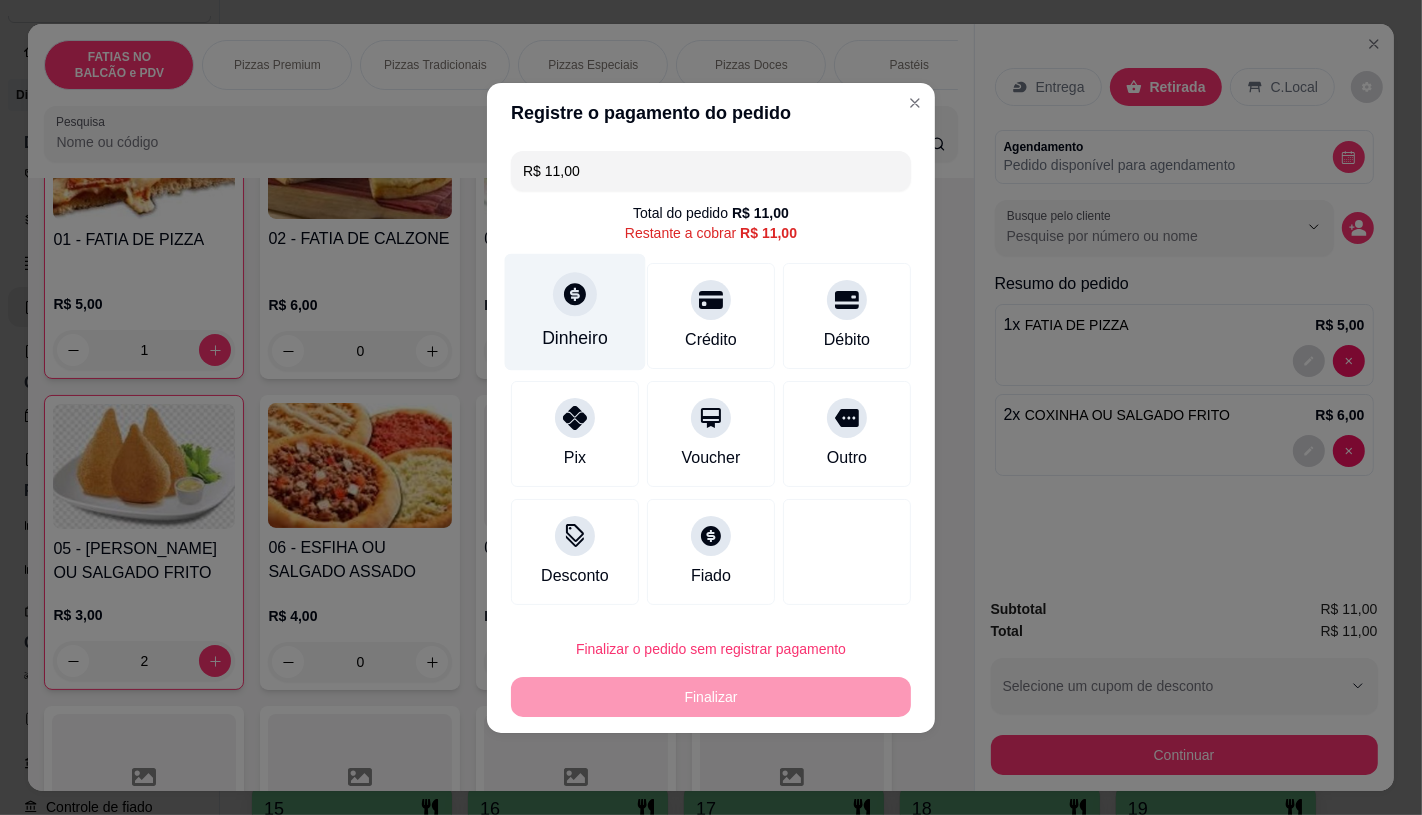 click on "Dinheiro" at bounding box center (575, 338) 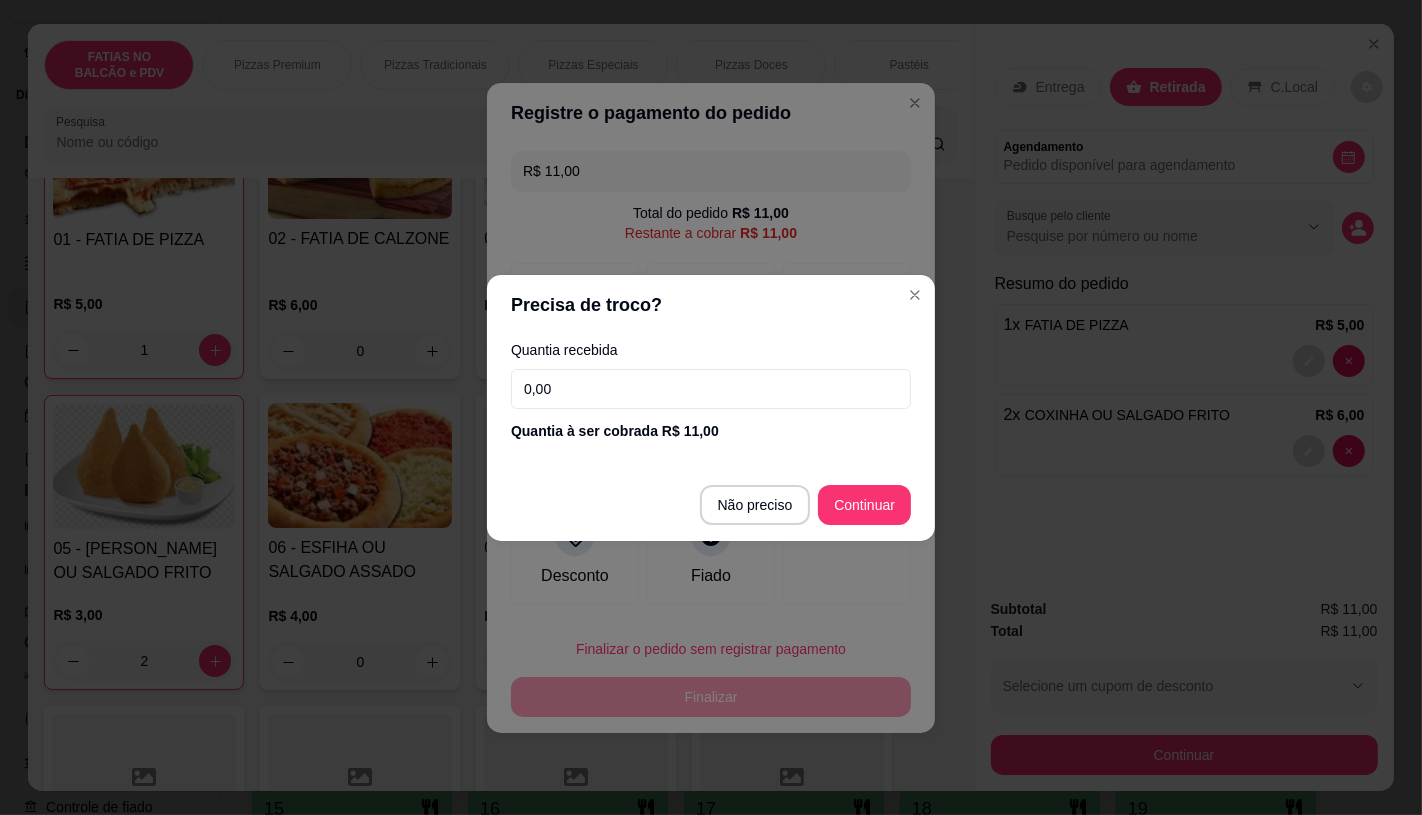 click on "0,00" at bounding box center [711, 389] 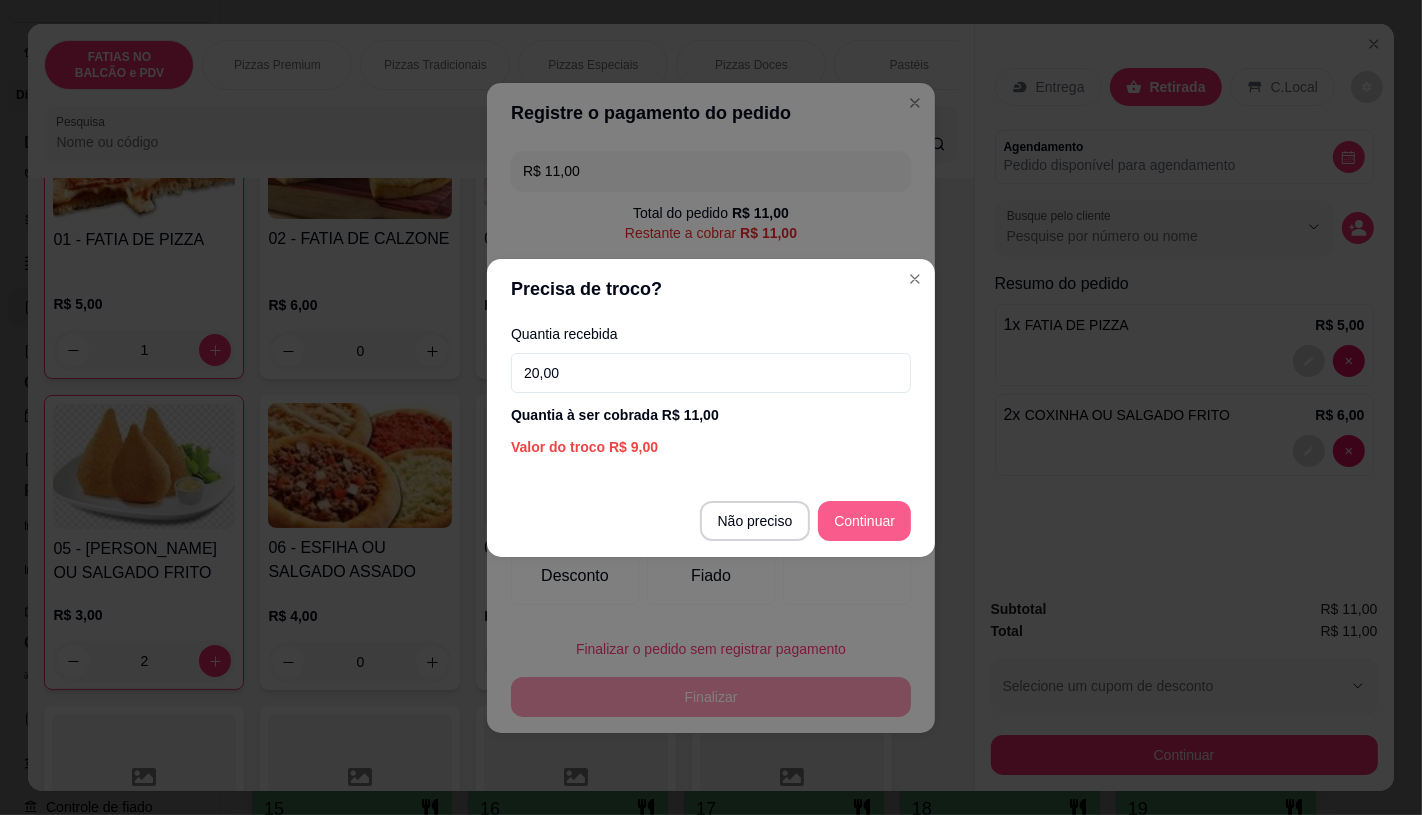 type on "20,00" 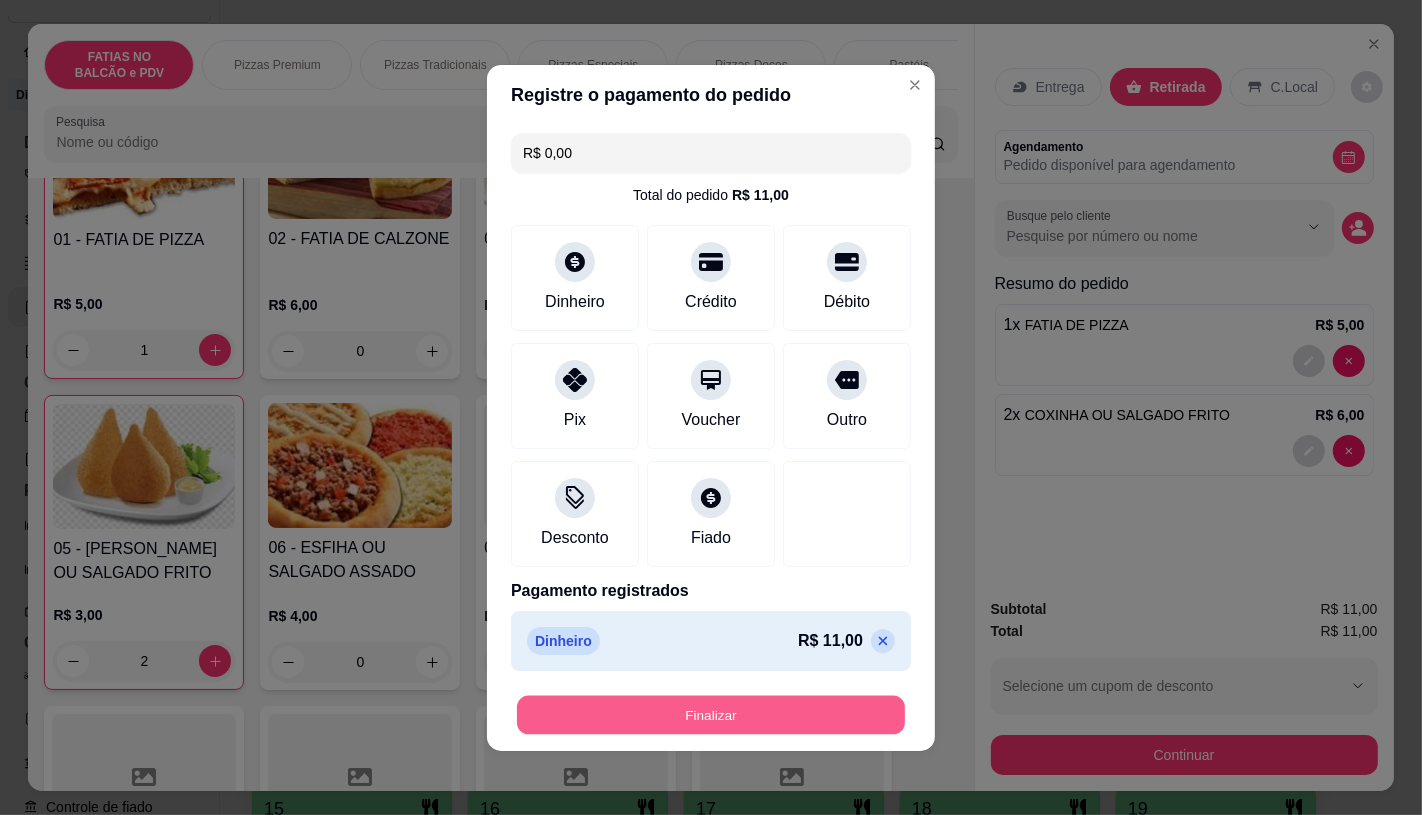 click on "Finalizar" at bounding box center (711, 714) 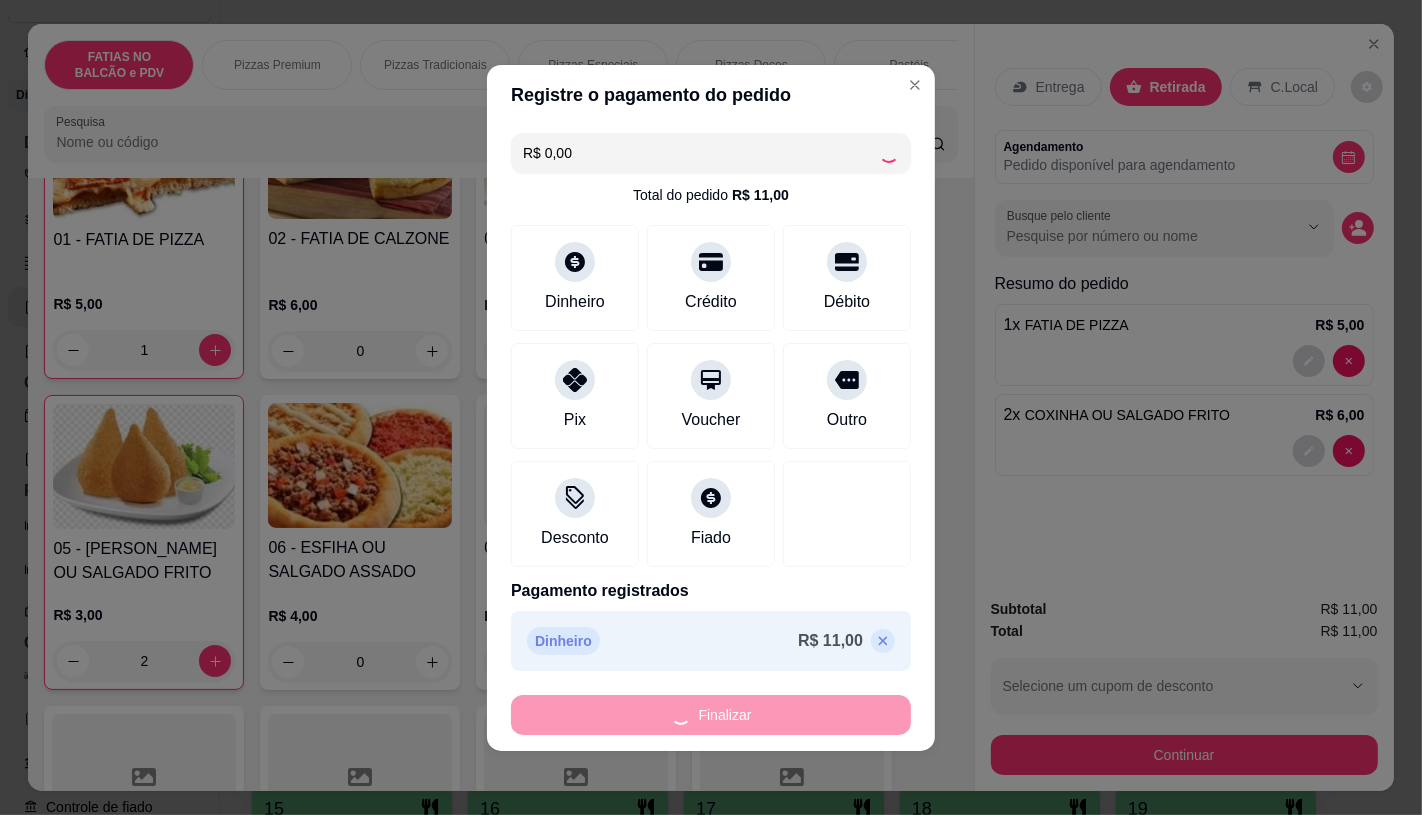 type on "0" 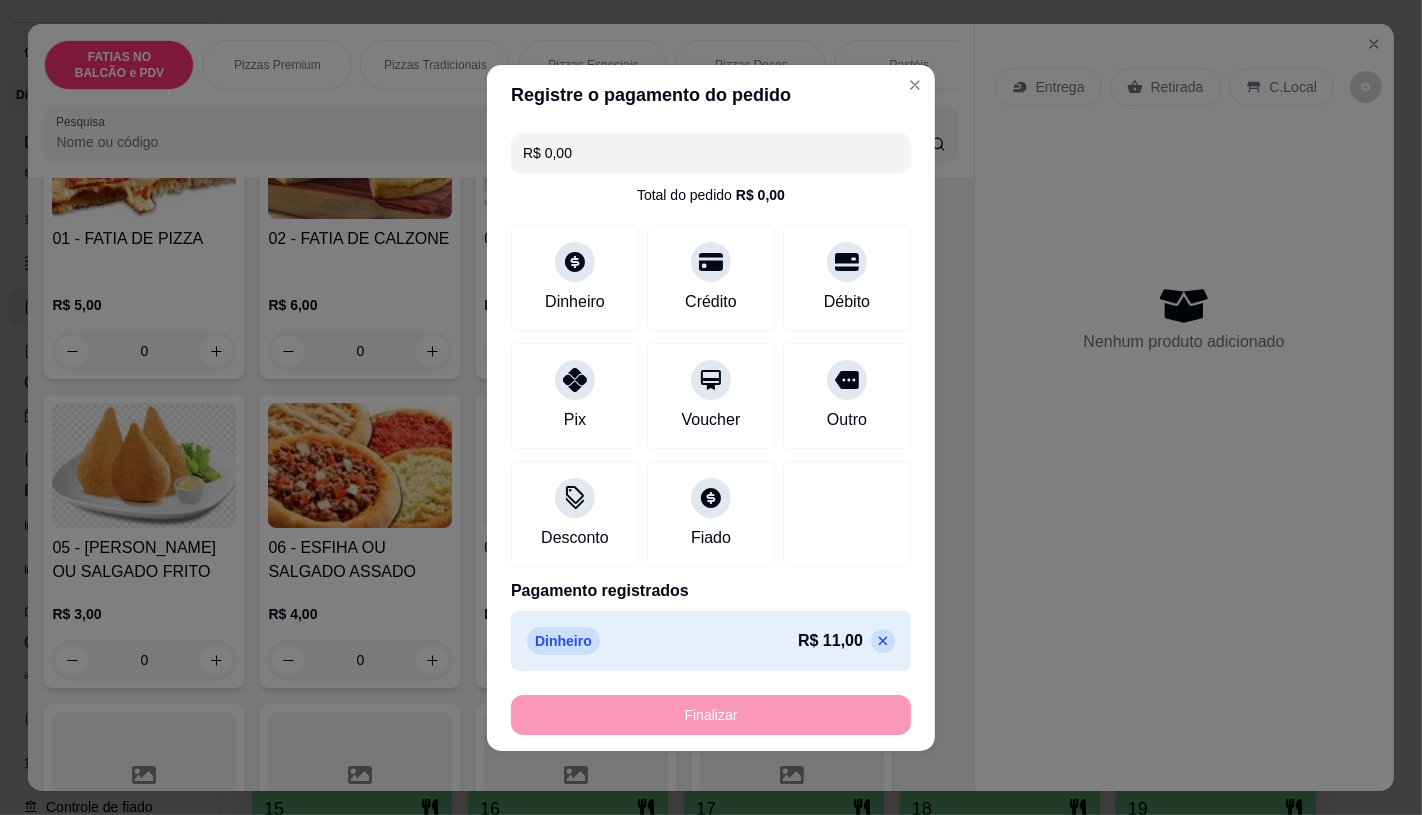 type on "-R$ 11,00" 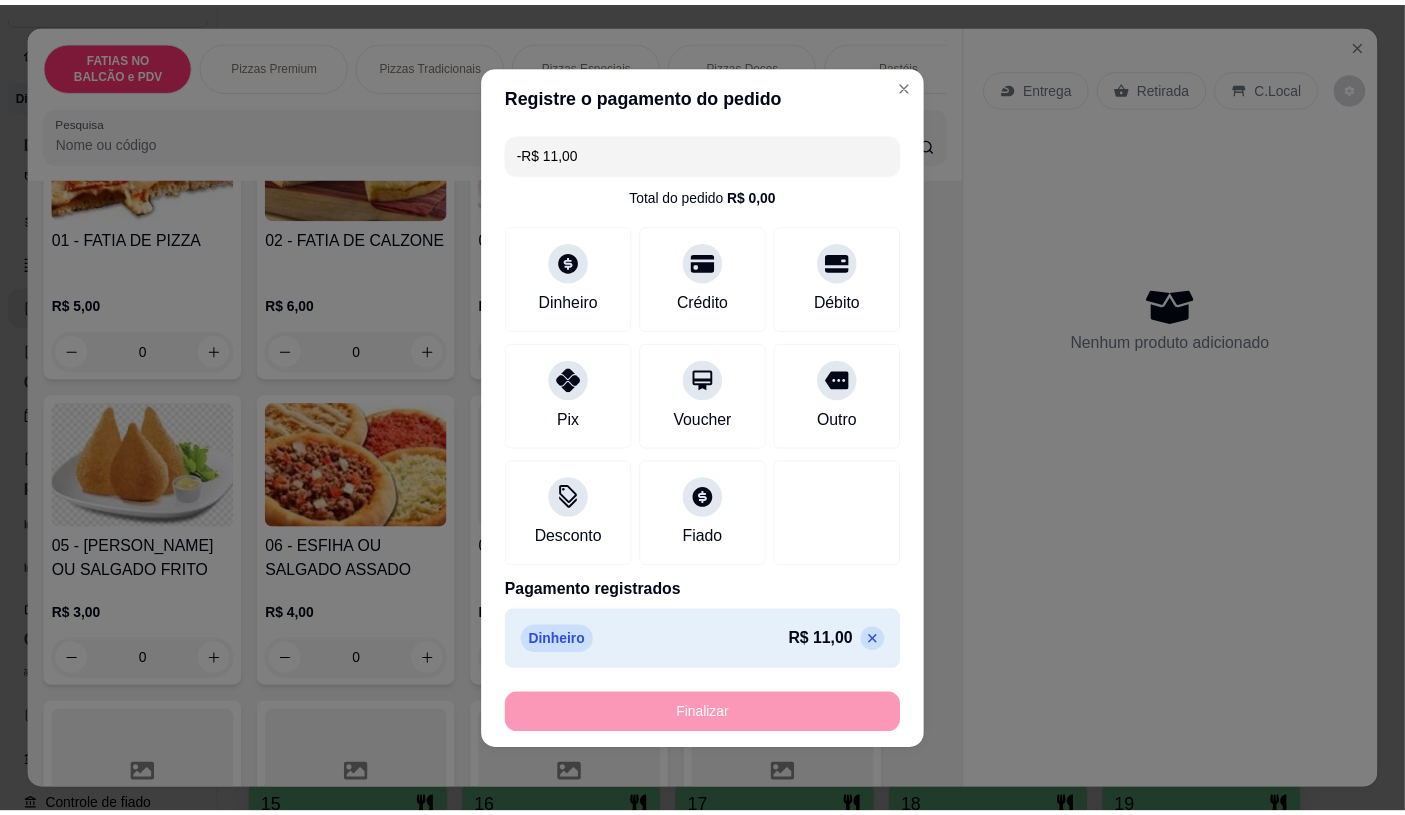 scroll, scrollTop: 221, scrollLeft: 0, axis: vertical 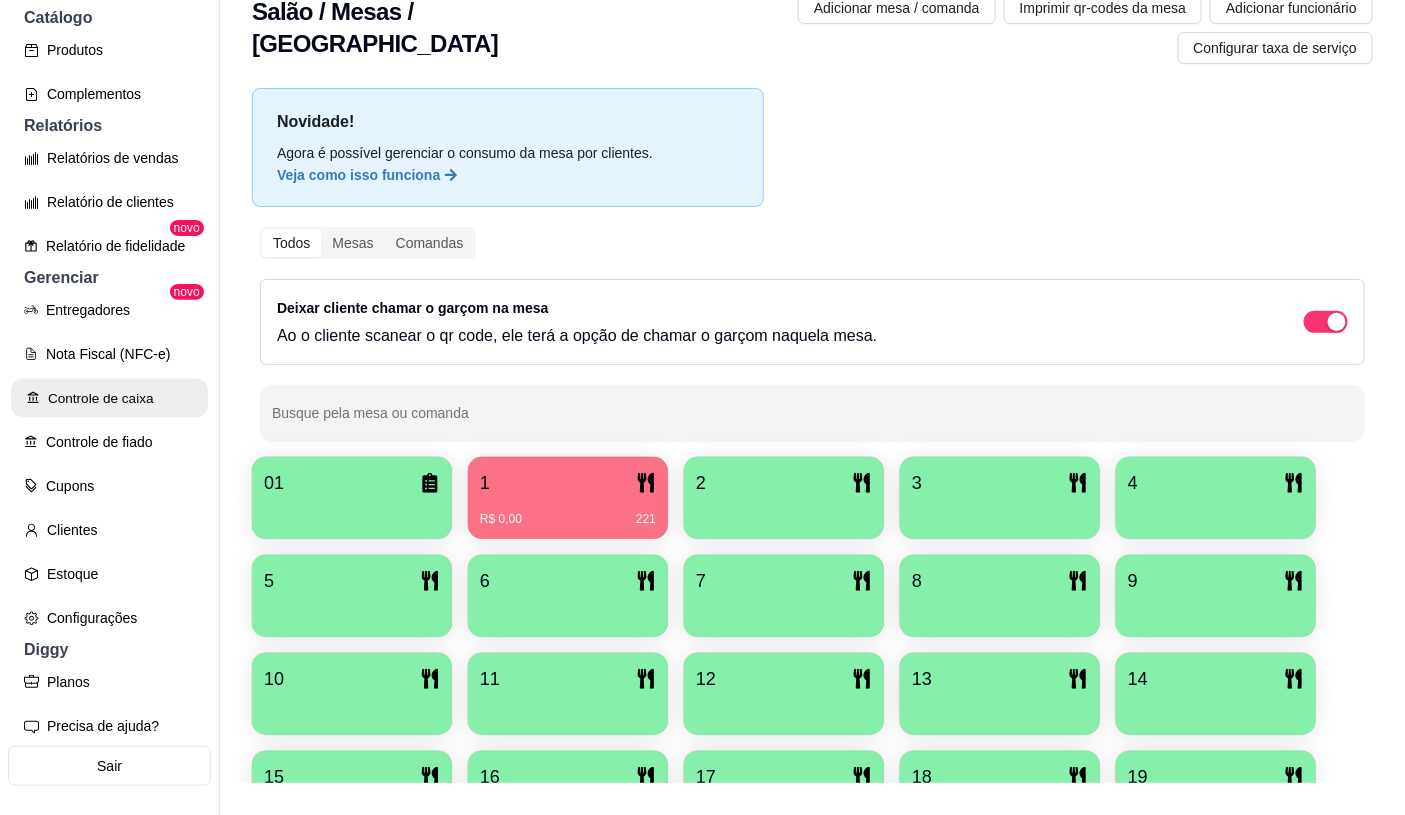 click on "Controle de caixa" at bounding box center [109, 398] 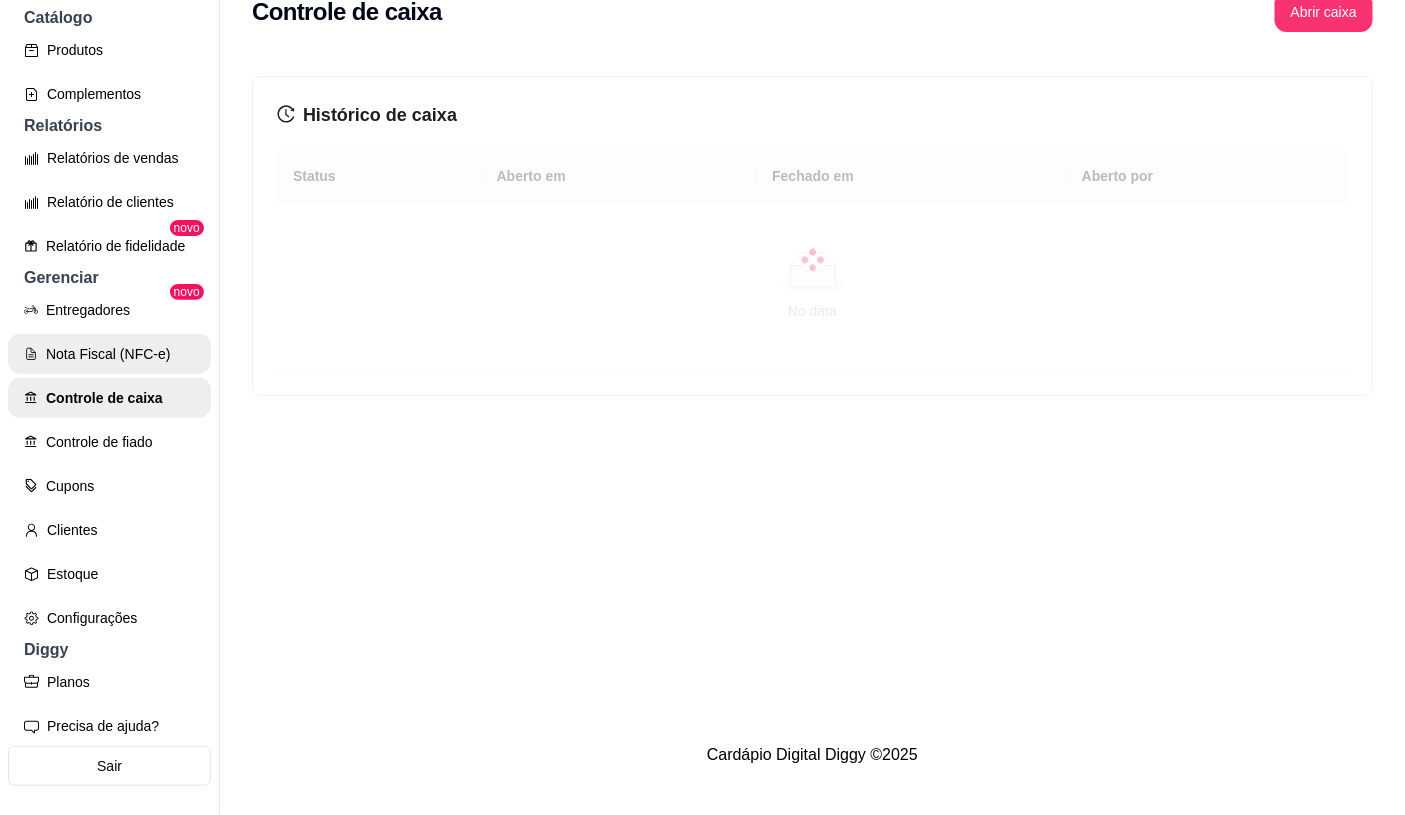 scroll, scrollTop: 0, scrollLeft: 0, axis: both 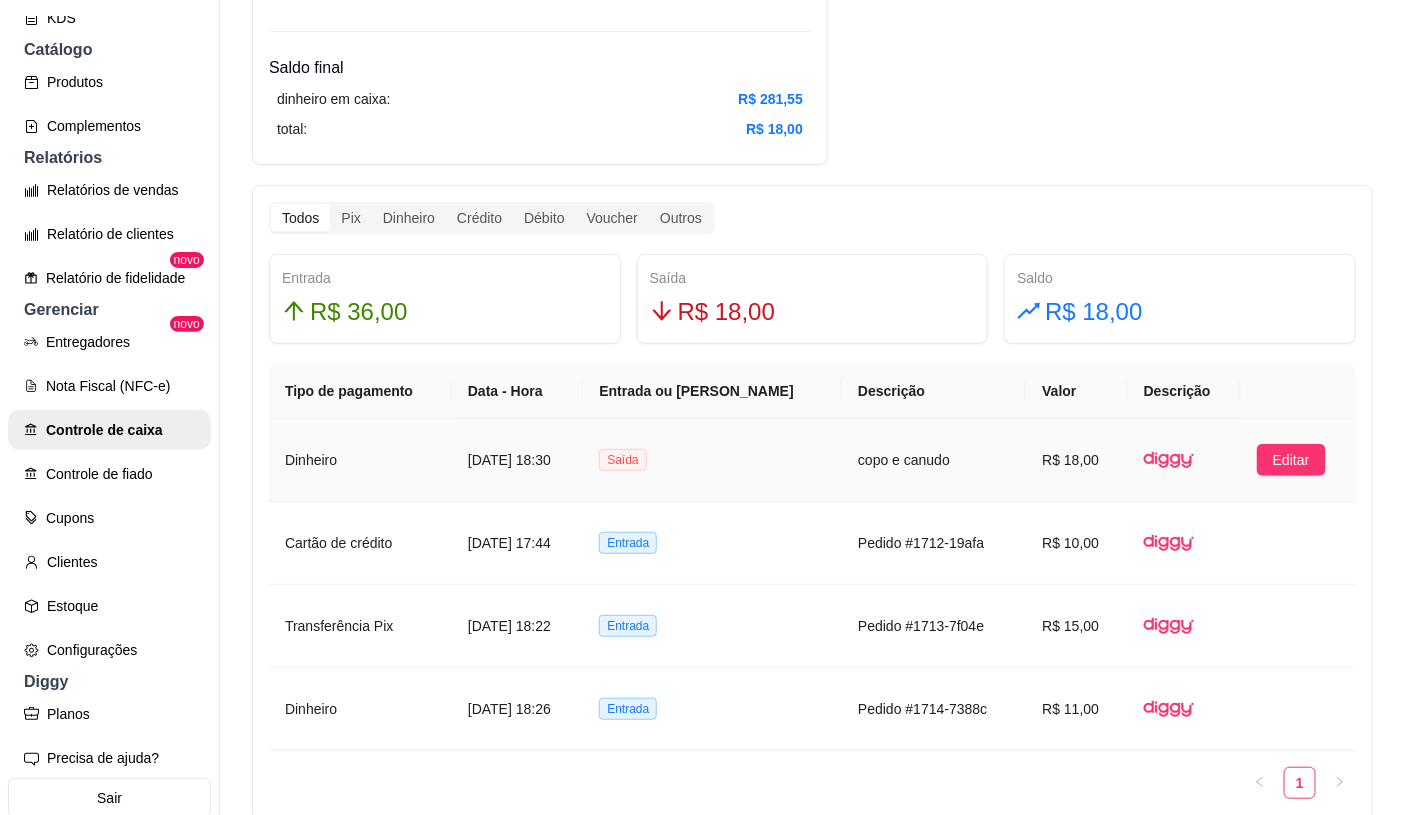 click on "R$ 18,00" at bounding box center (1077, 460) 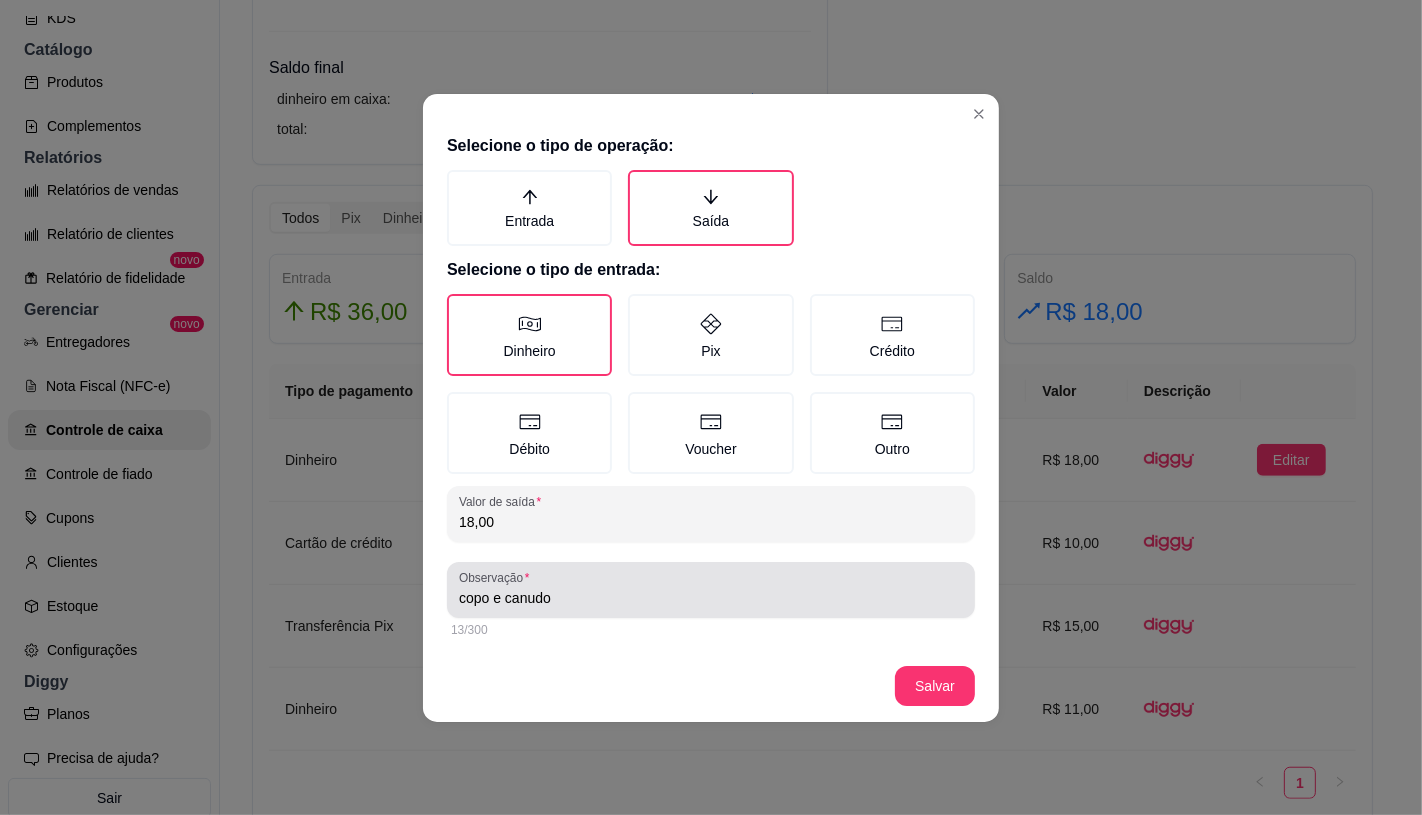 click on "Observação copo e canudo" at bounding box center [711, 590] 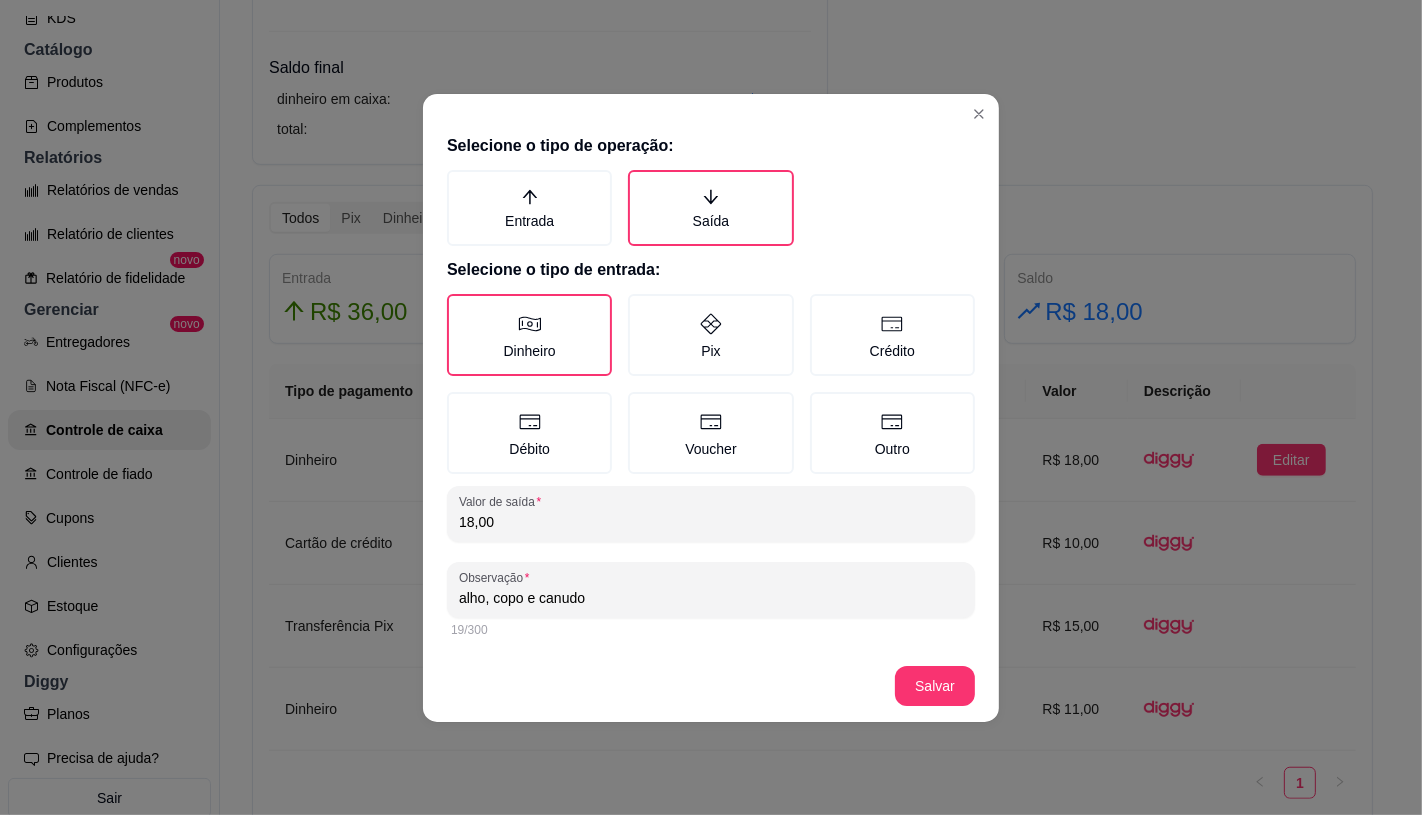 type on "alho, copo e canudo" 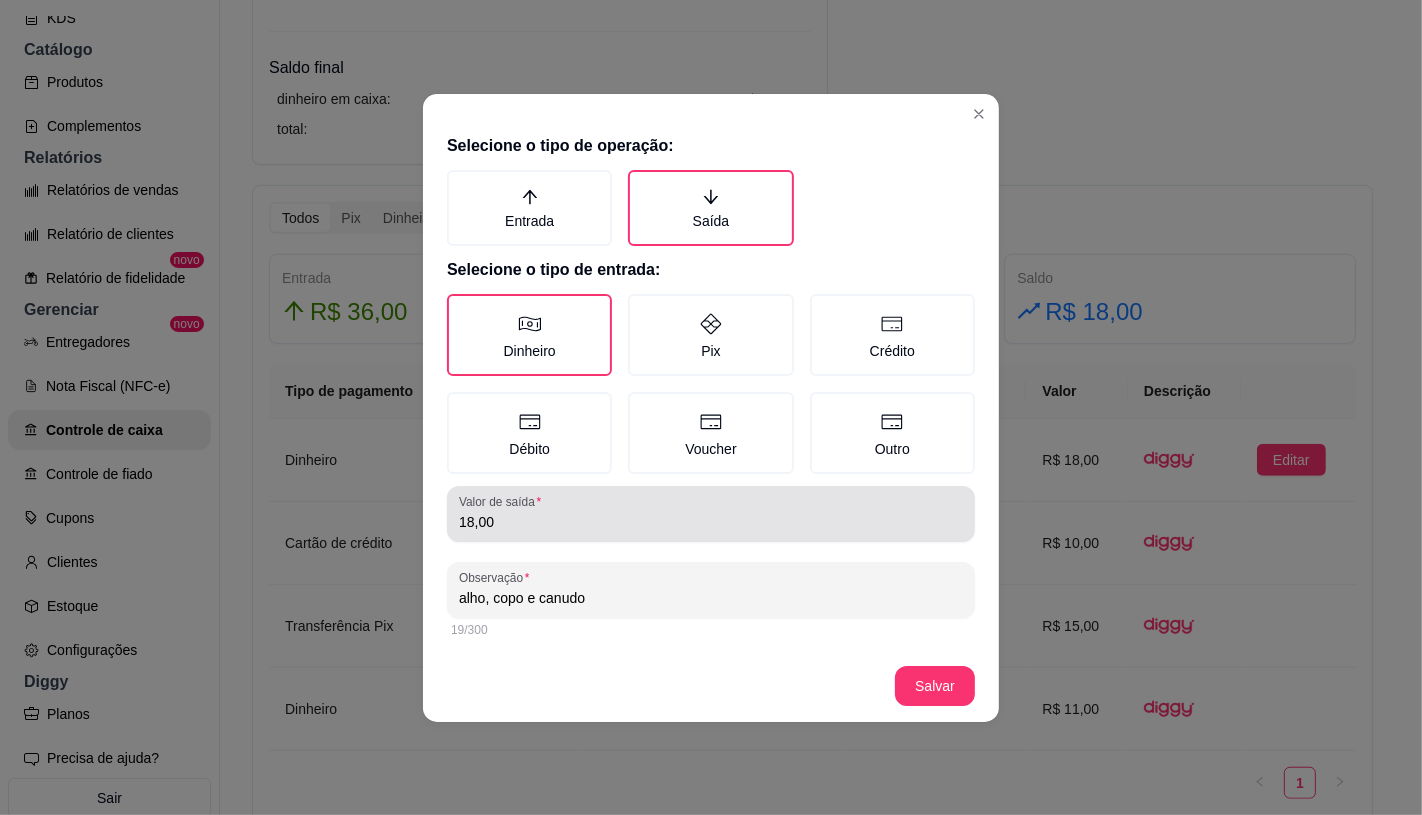 click on "18,00" at bounding box center (711, 522) 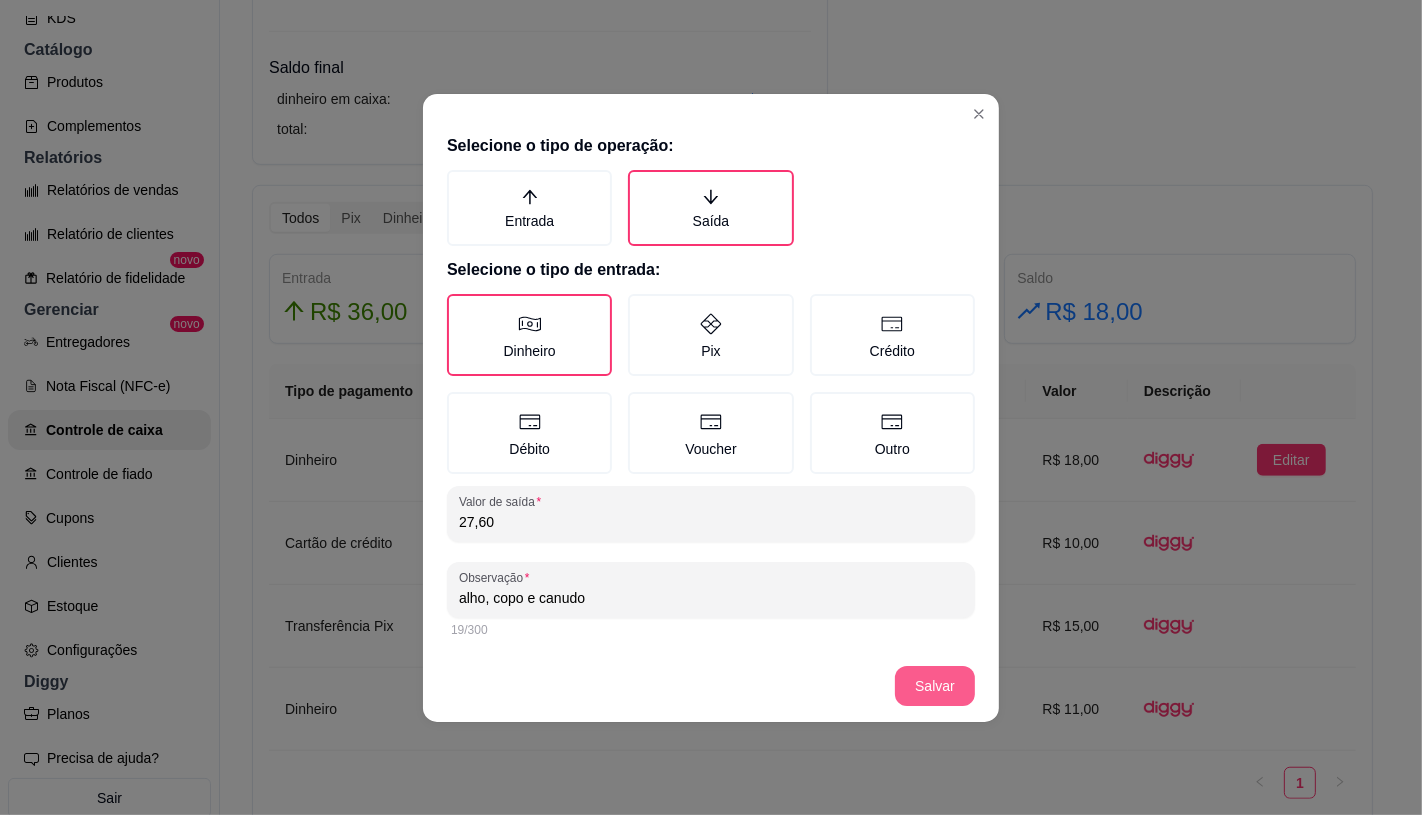 type on "27,60" 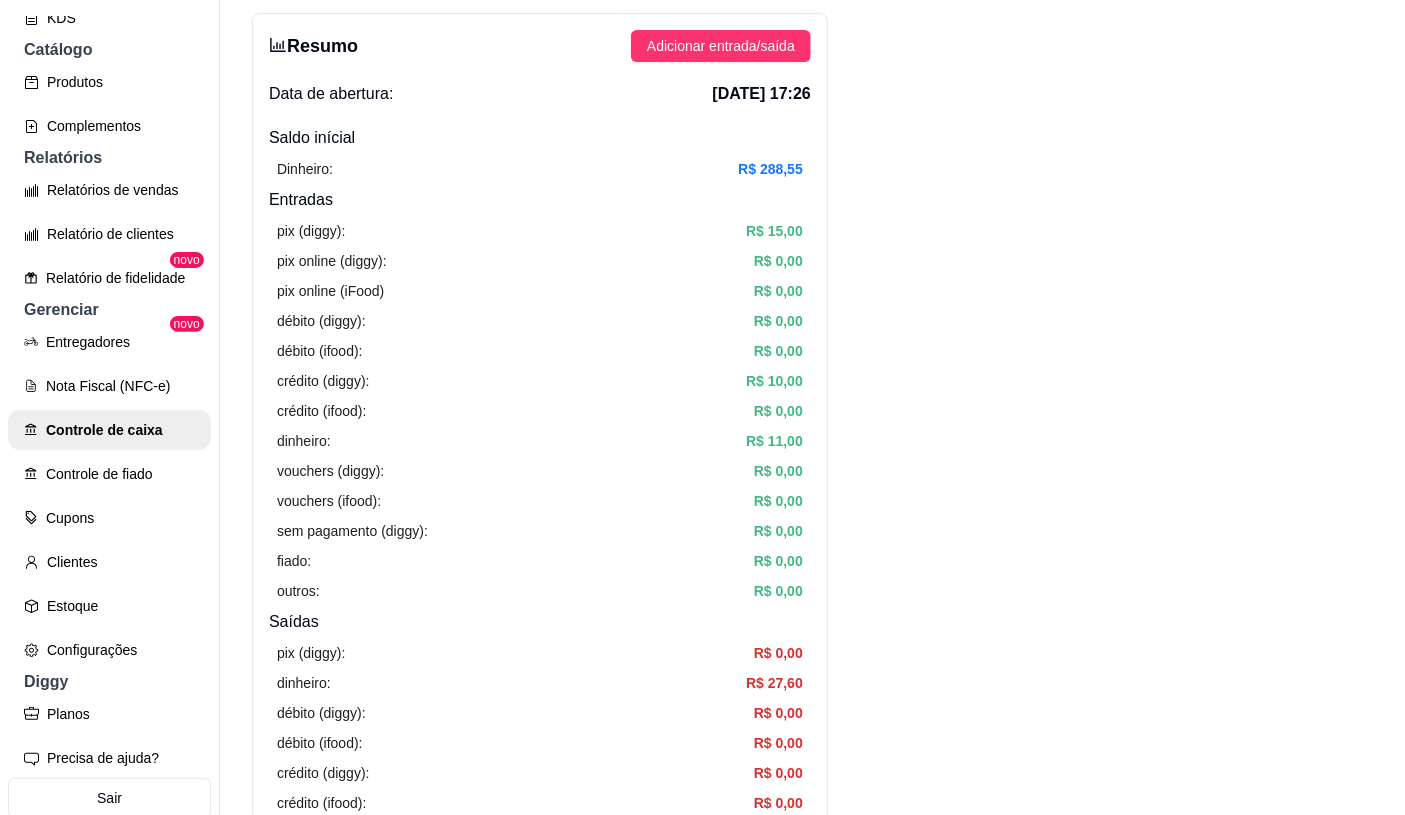 scroll, scrollTop: 0, scrollLeft: 0, axis: both 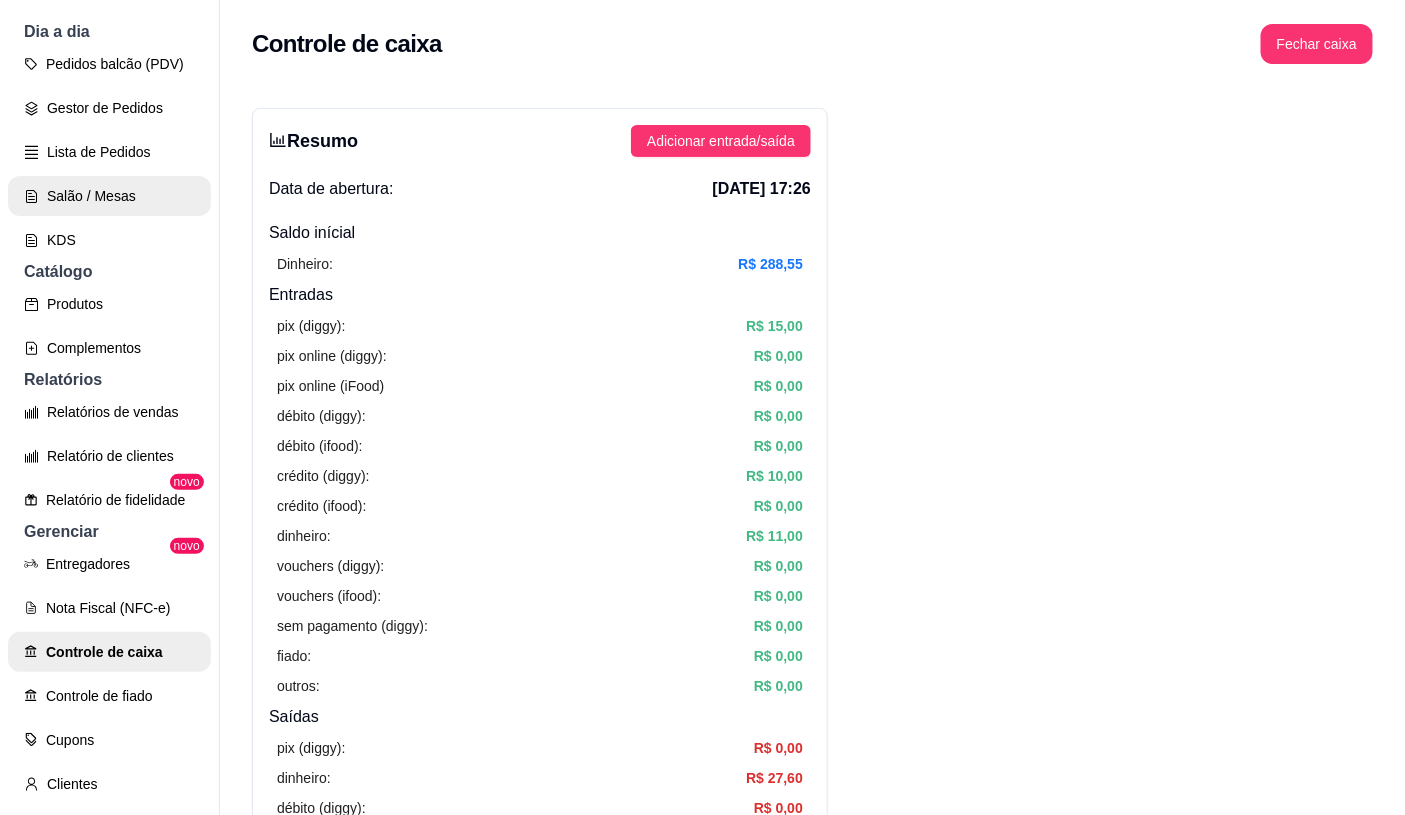 click on "Salão / Mesas" at bounding box center (109, 196) 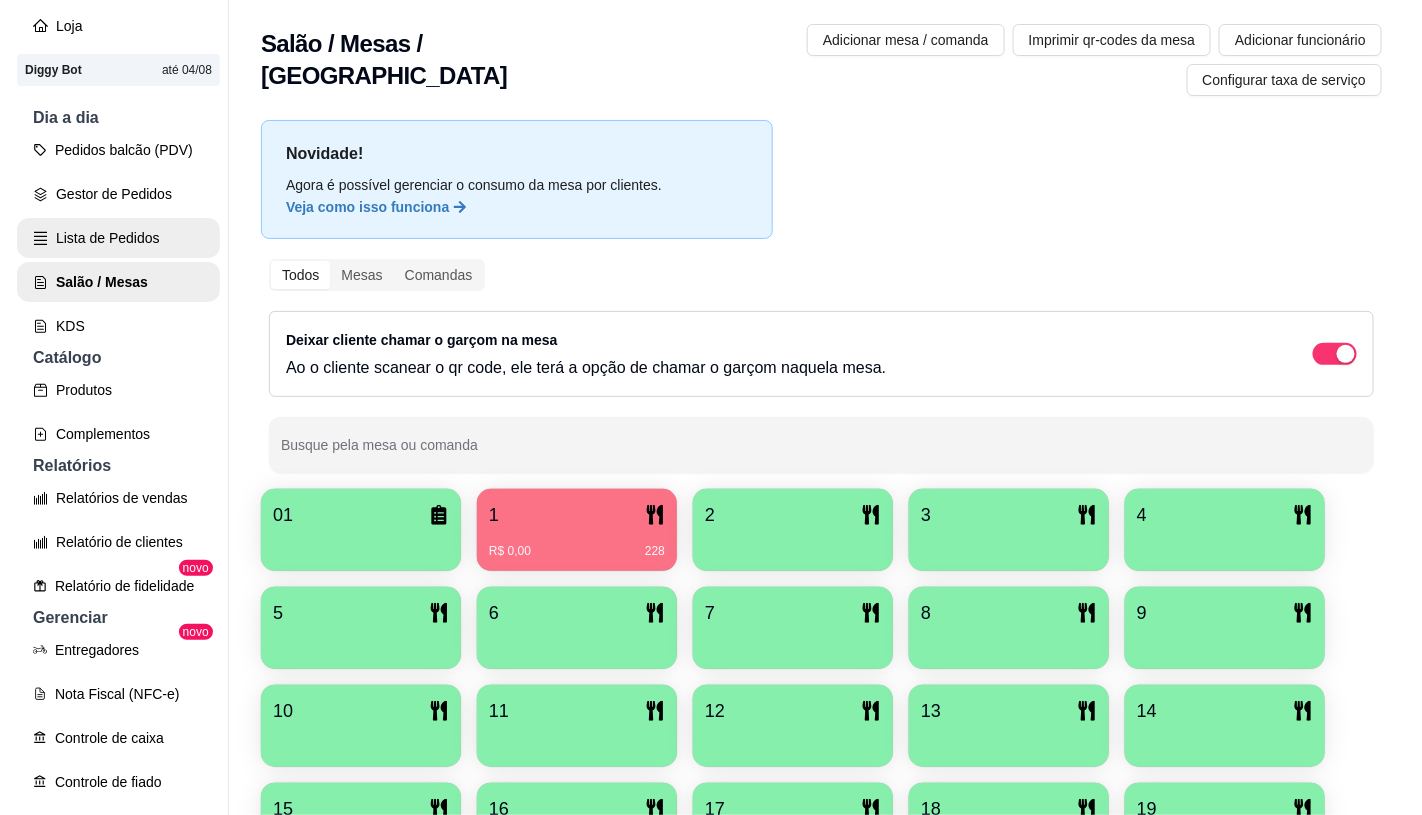 scroll, scrollTop: 0, scrollLeft: 0, axis: both 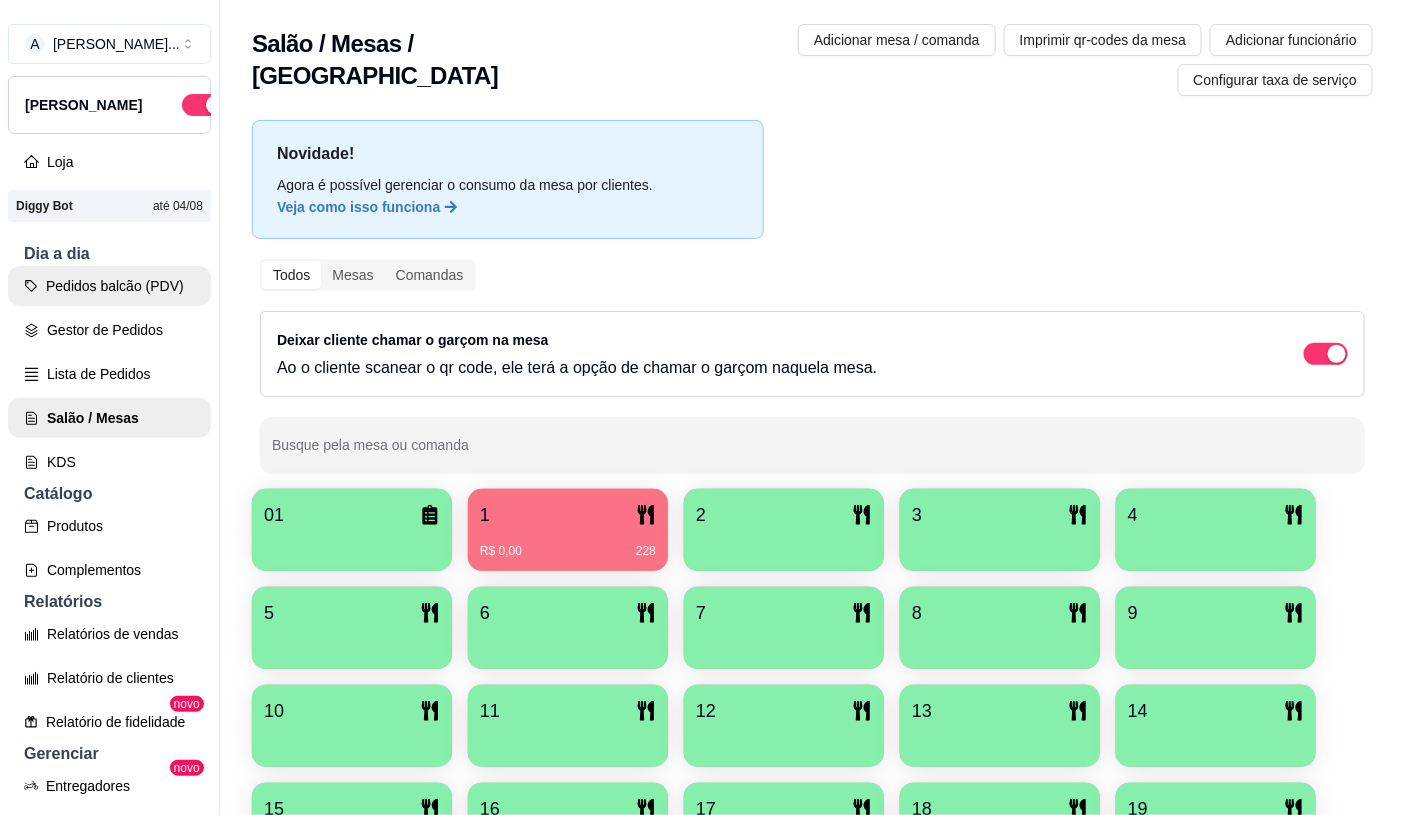 click on "Pedidos balcão (PDV)" at bounding box center [109, 286] 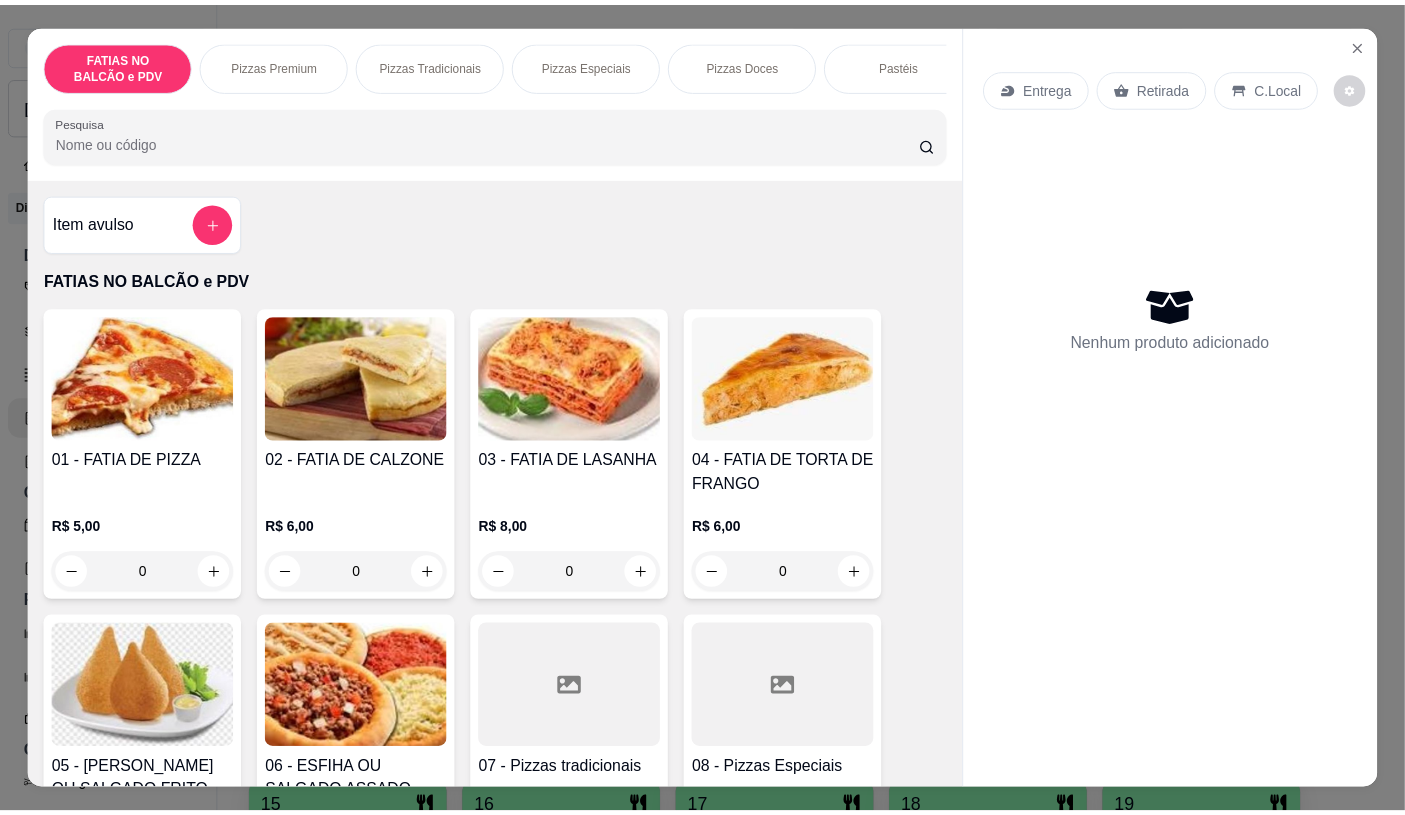 scroll, scrollTop: 444, scrollLeft: 0, axis: vertical 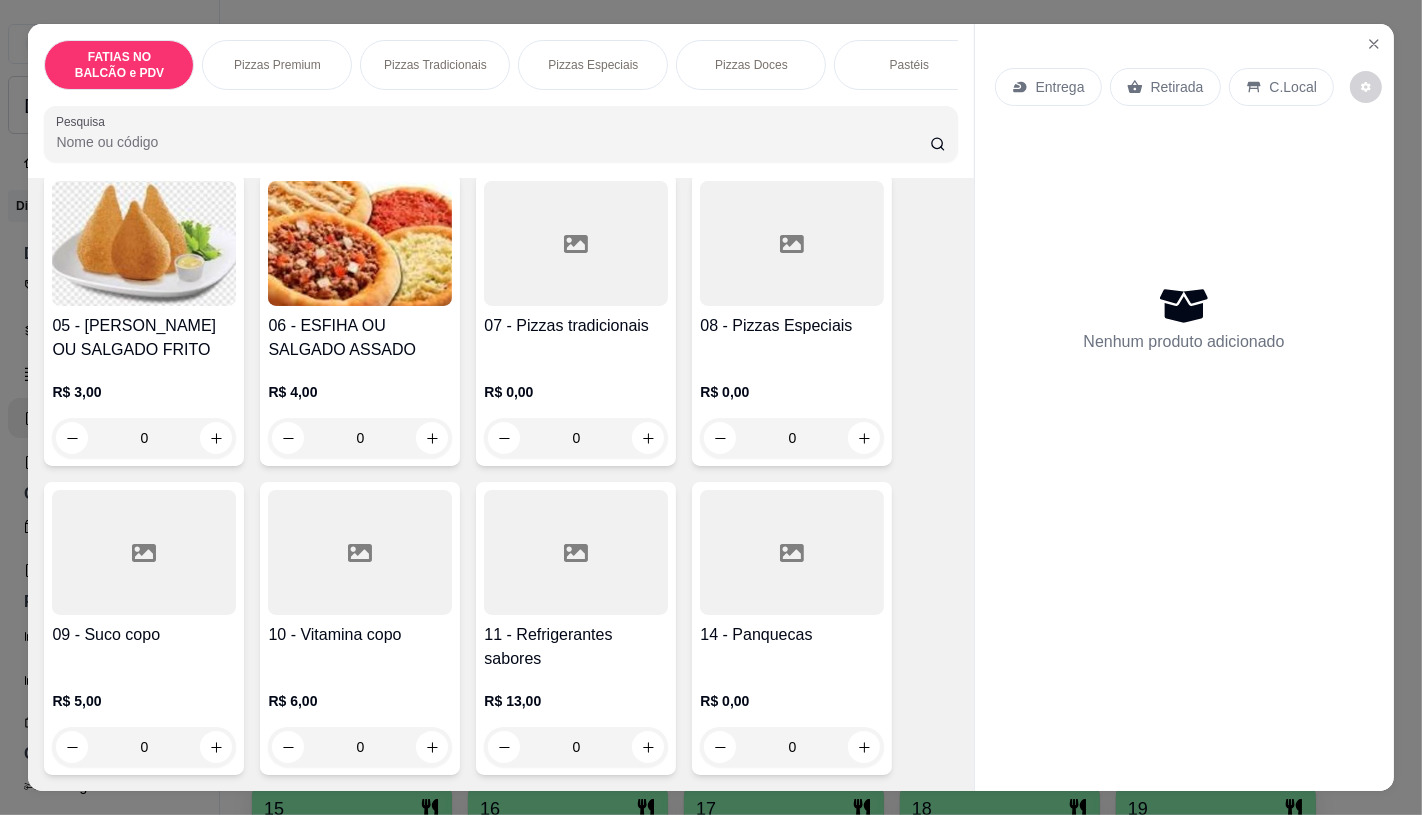 click at bounding box center [576, 552] 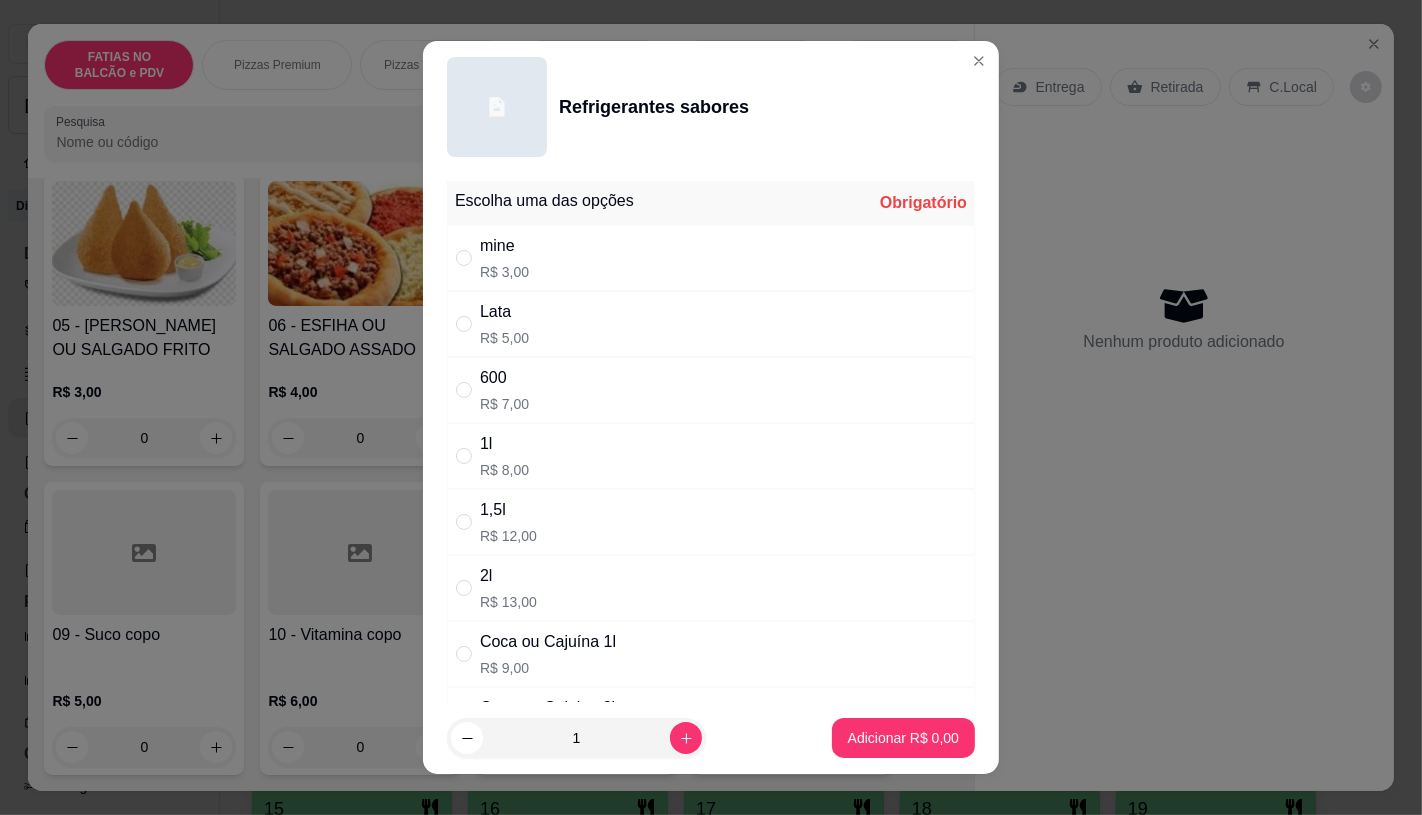 click on "Coca ou Cajuína 1l R$ 9,00" at bounding box center (711, 654) 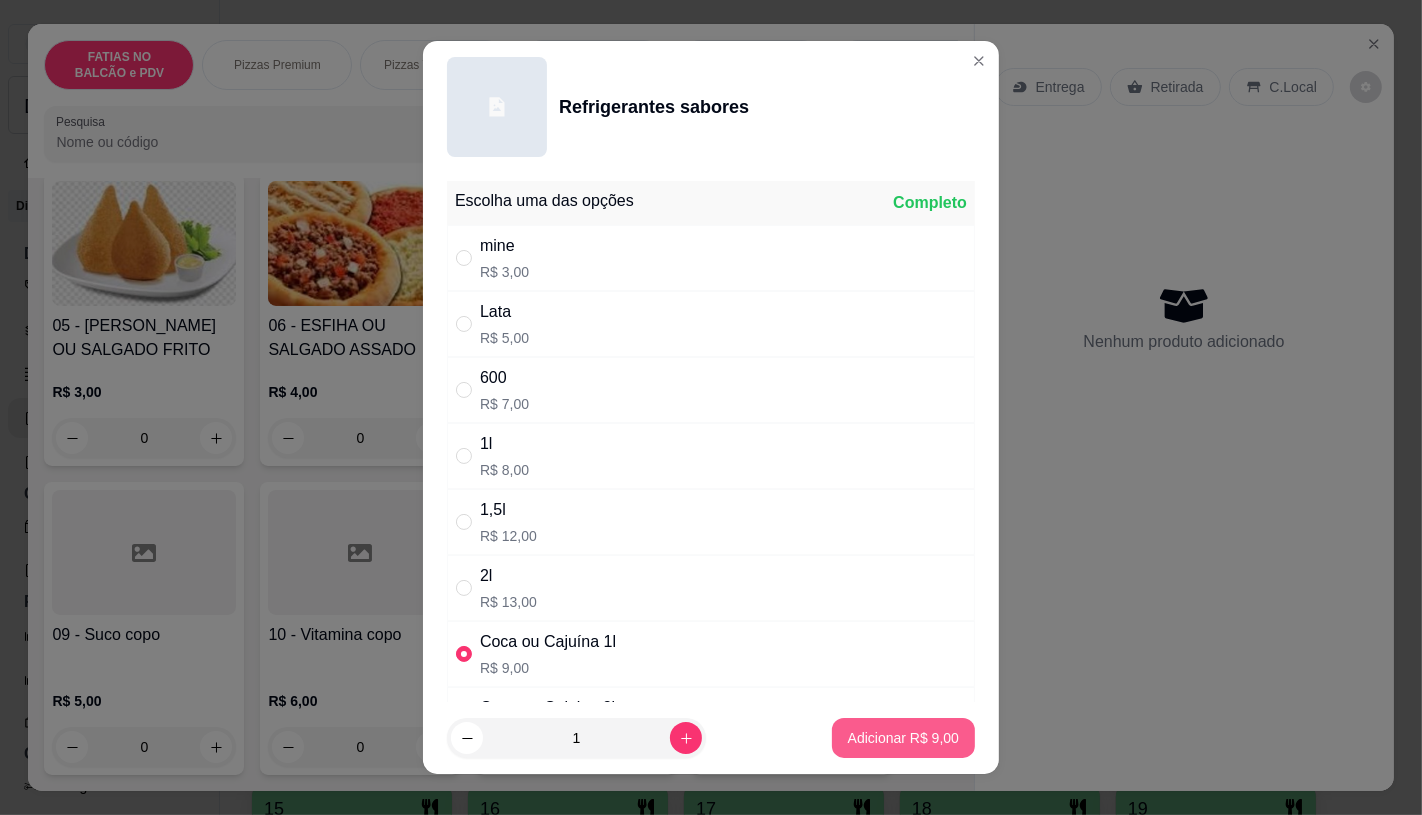 click on "Adicionar   R$ 9,00" at bounding box center (903, 738) 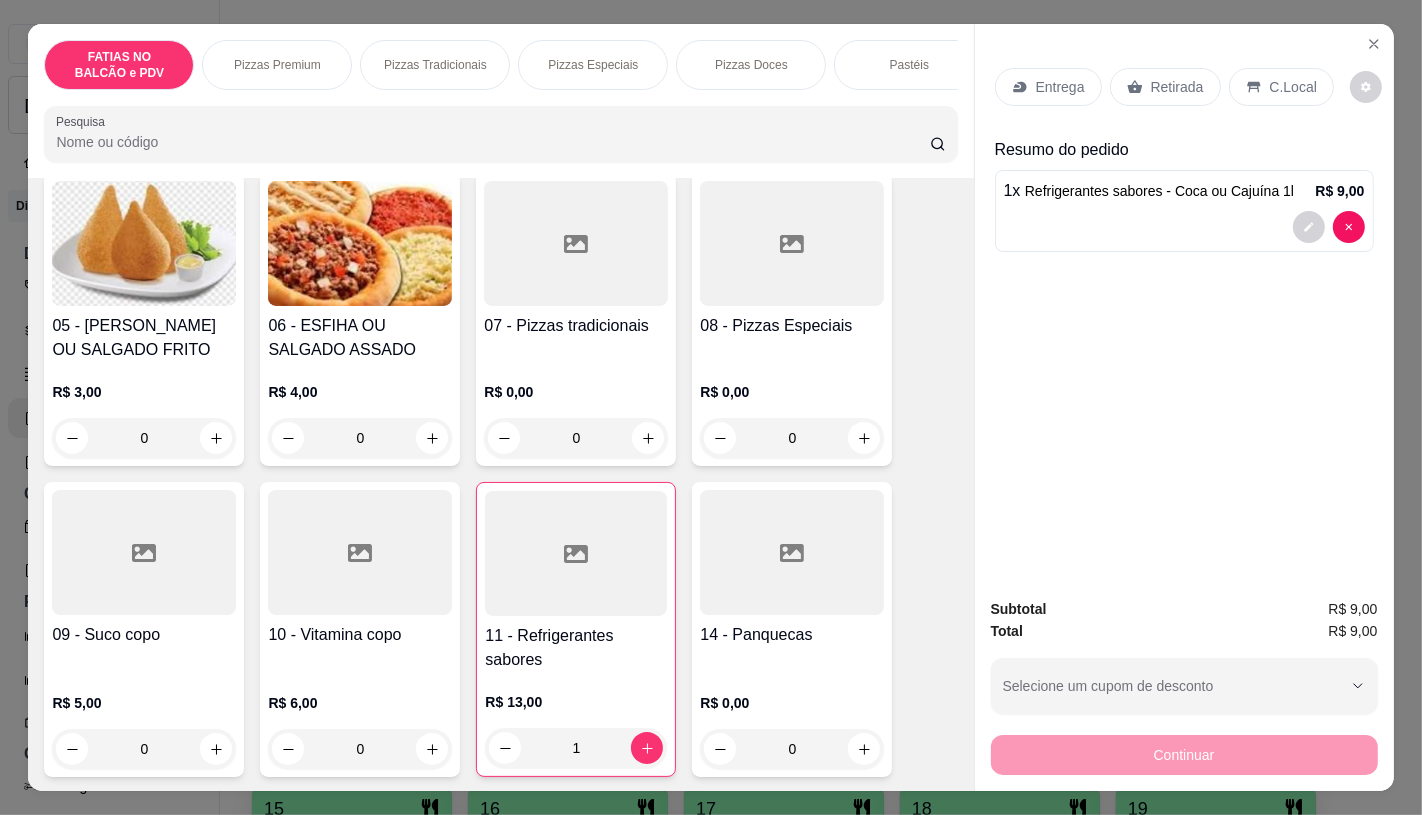 click on "Retirada" at bounding box center (1177, 87) 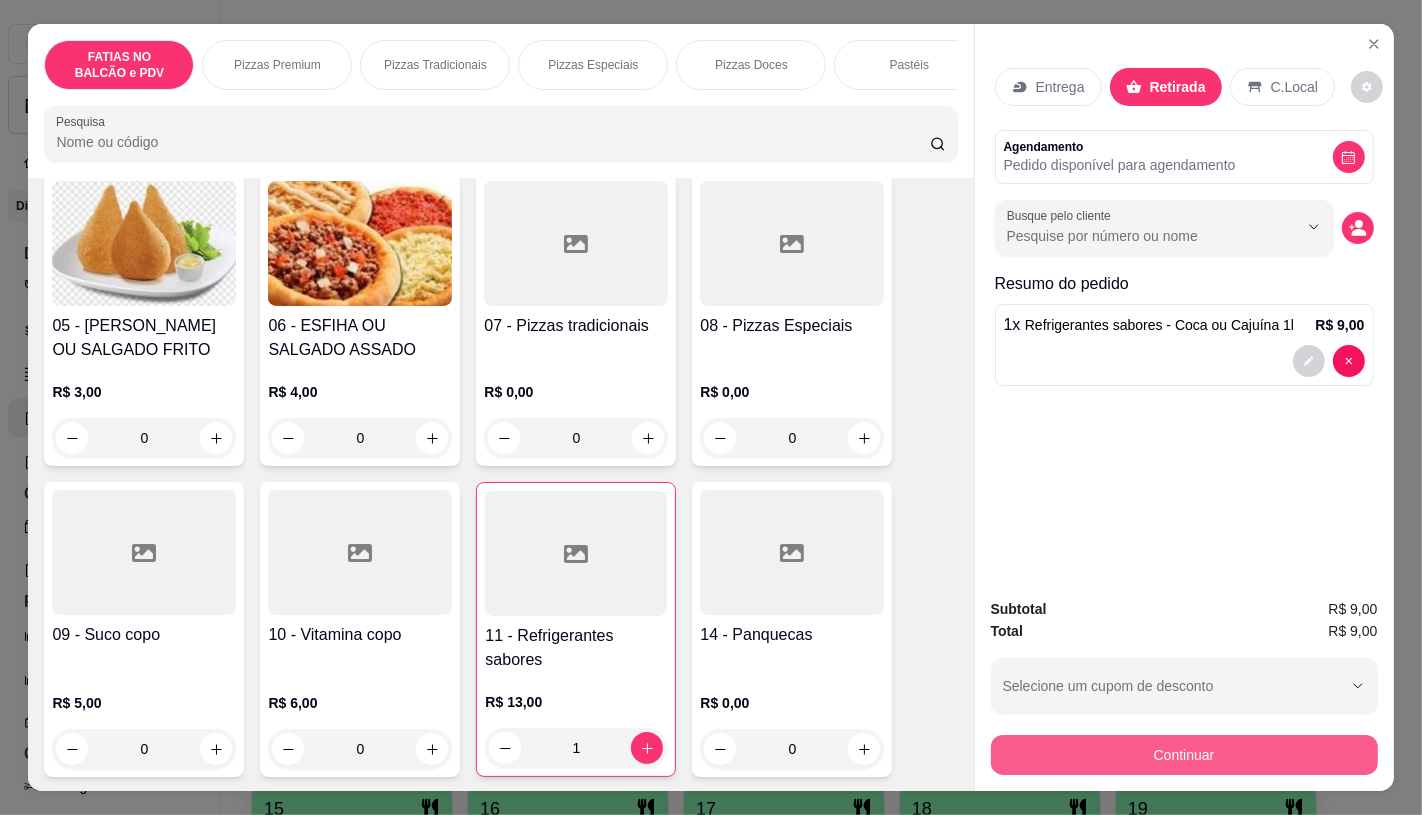 click on "Continuar" at bounding box center (1184, 755) 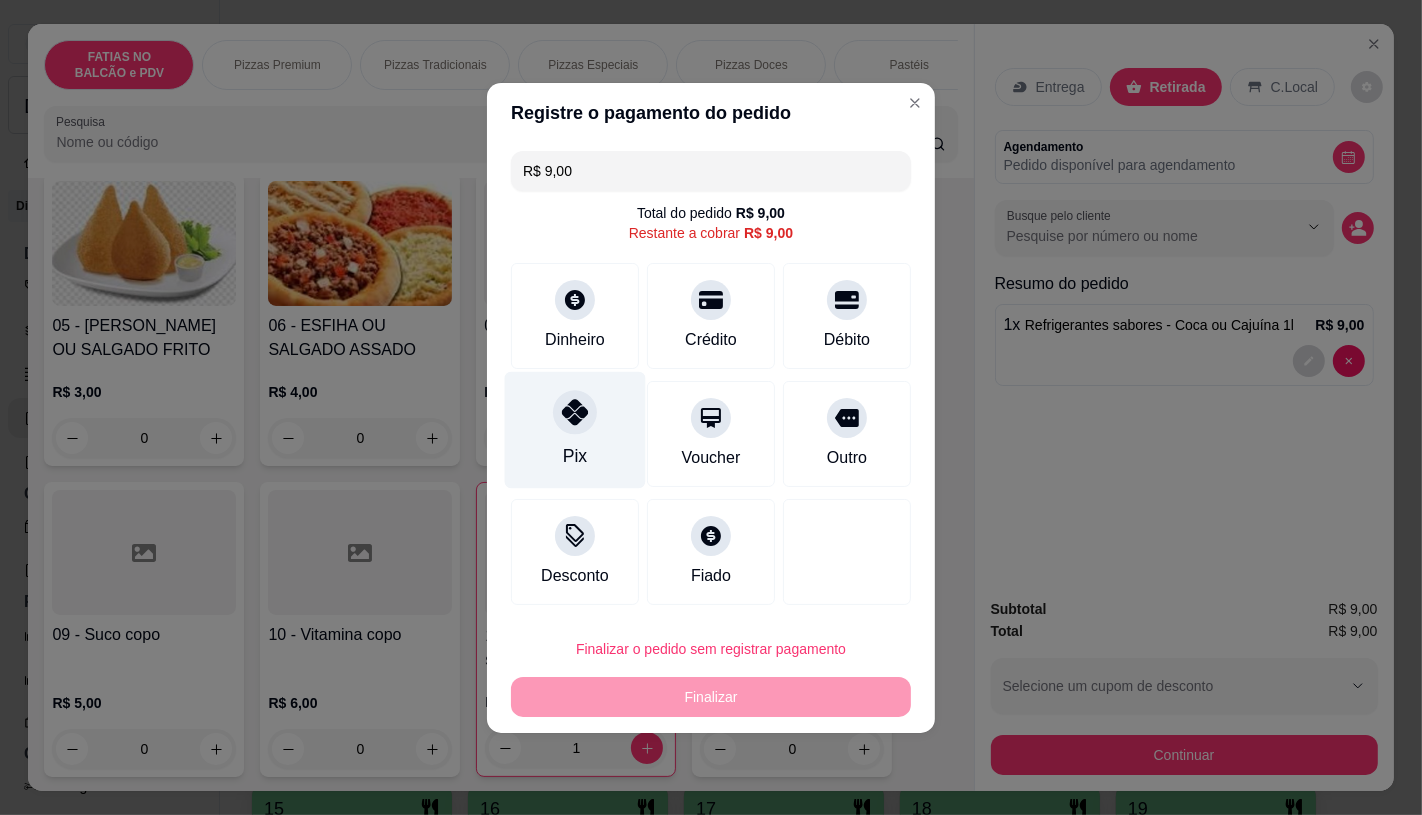 click on "Pix" at bounding box center (575, 429) 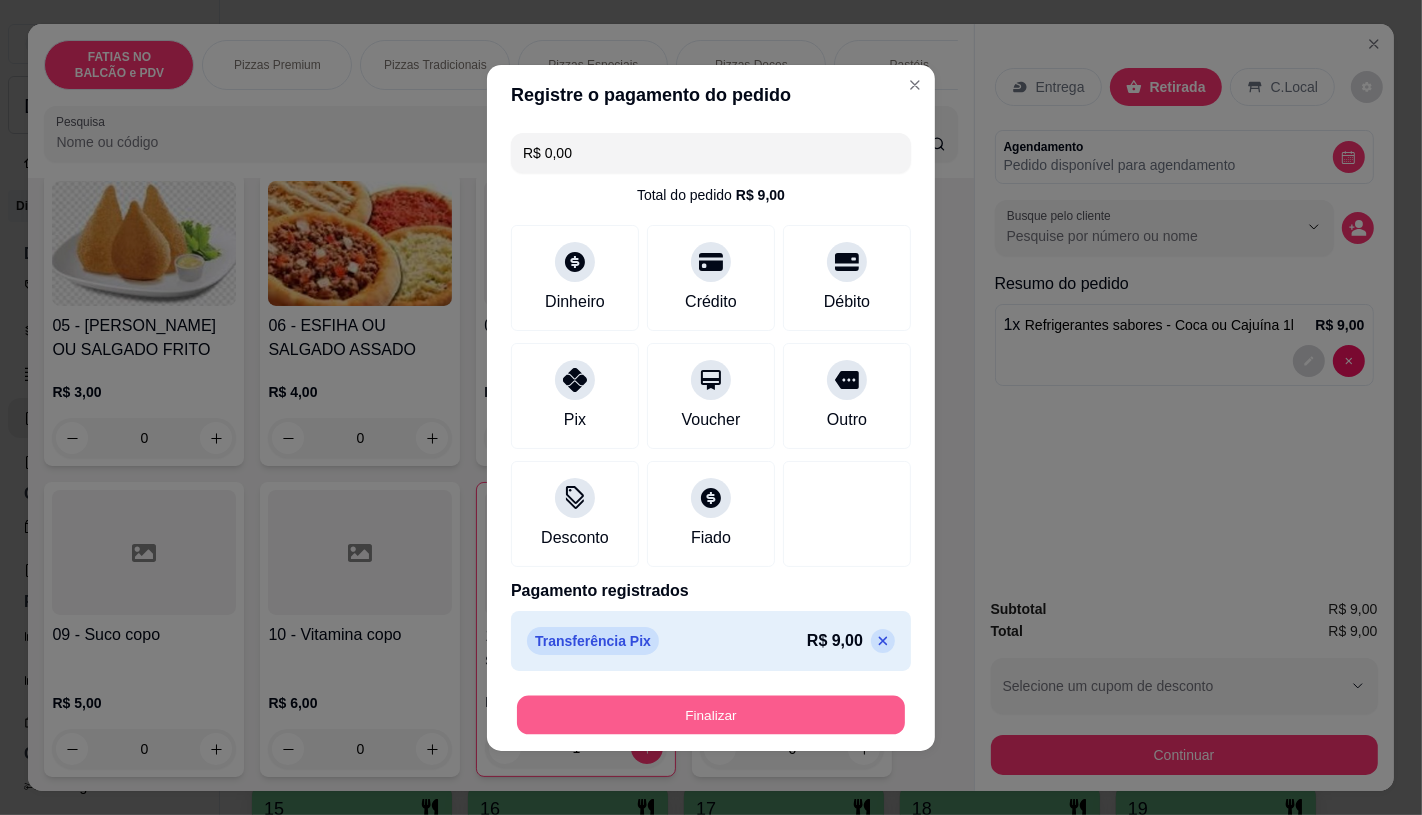 click on "Finalizar" at bounding box center [711, 714] 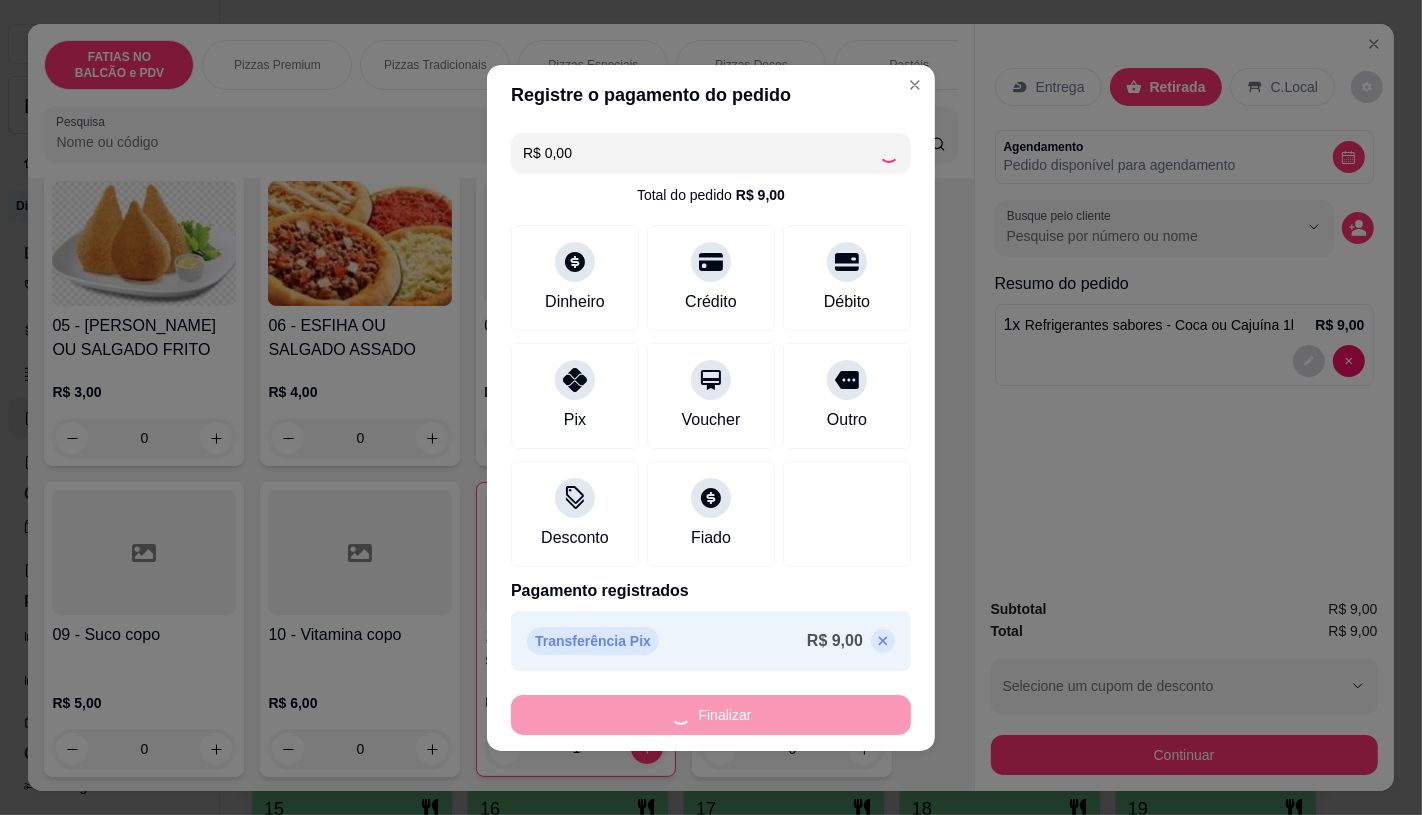 type on "0" 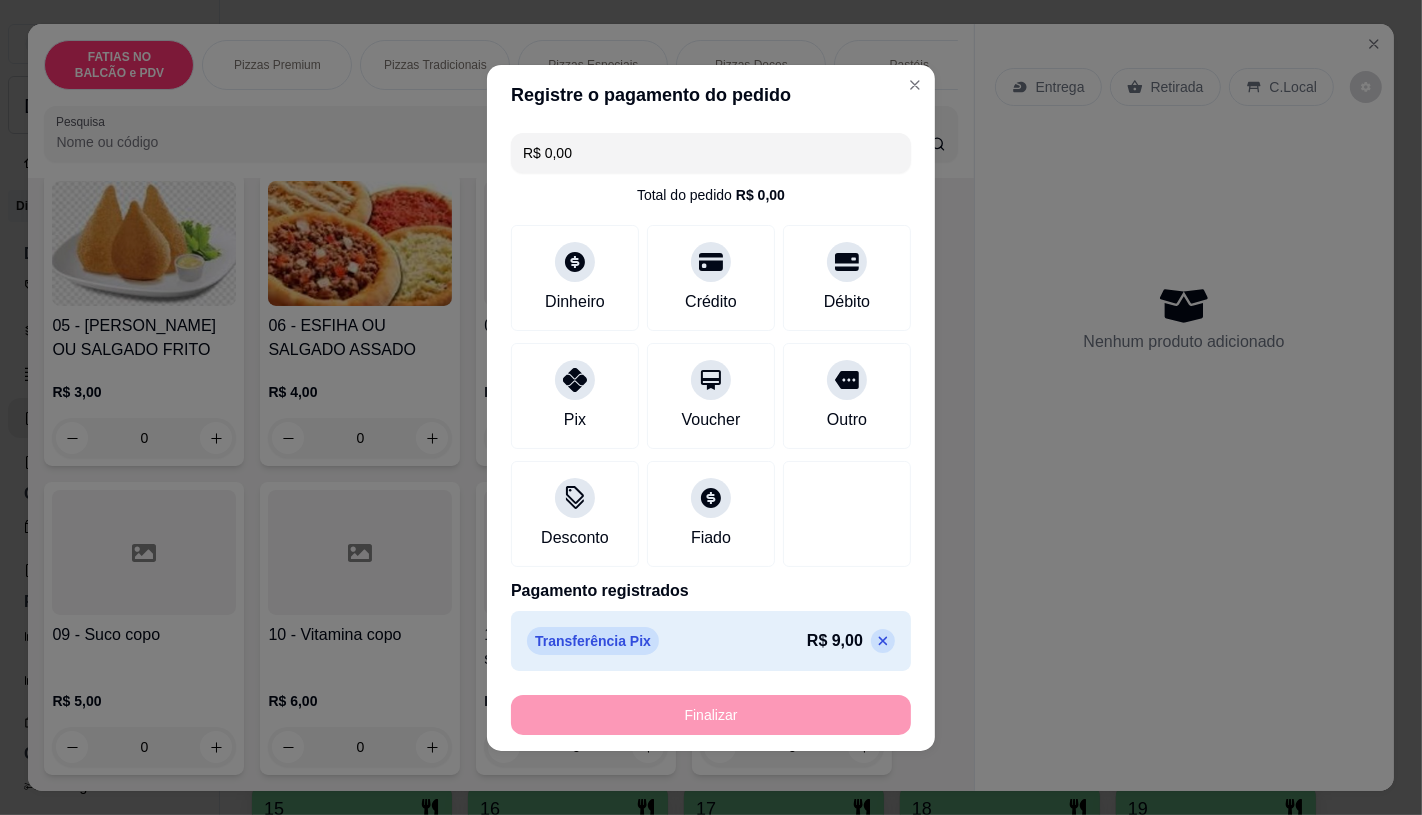 type on "-R$ 9,00" 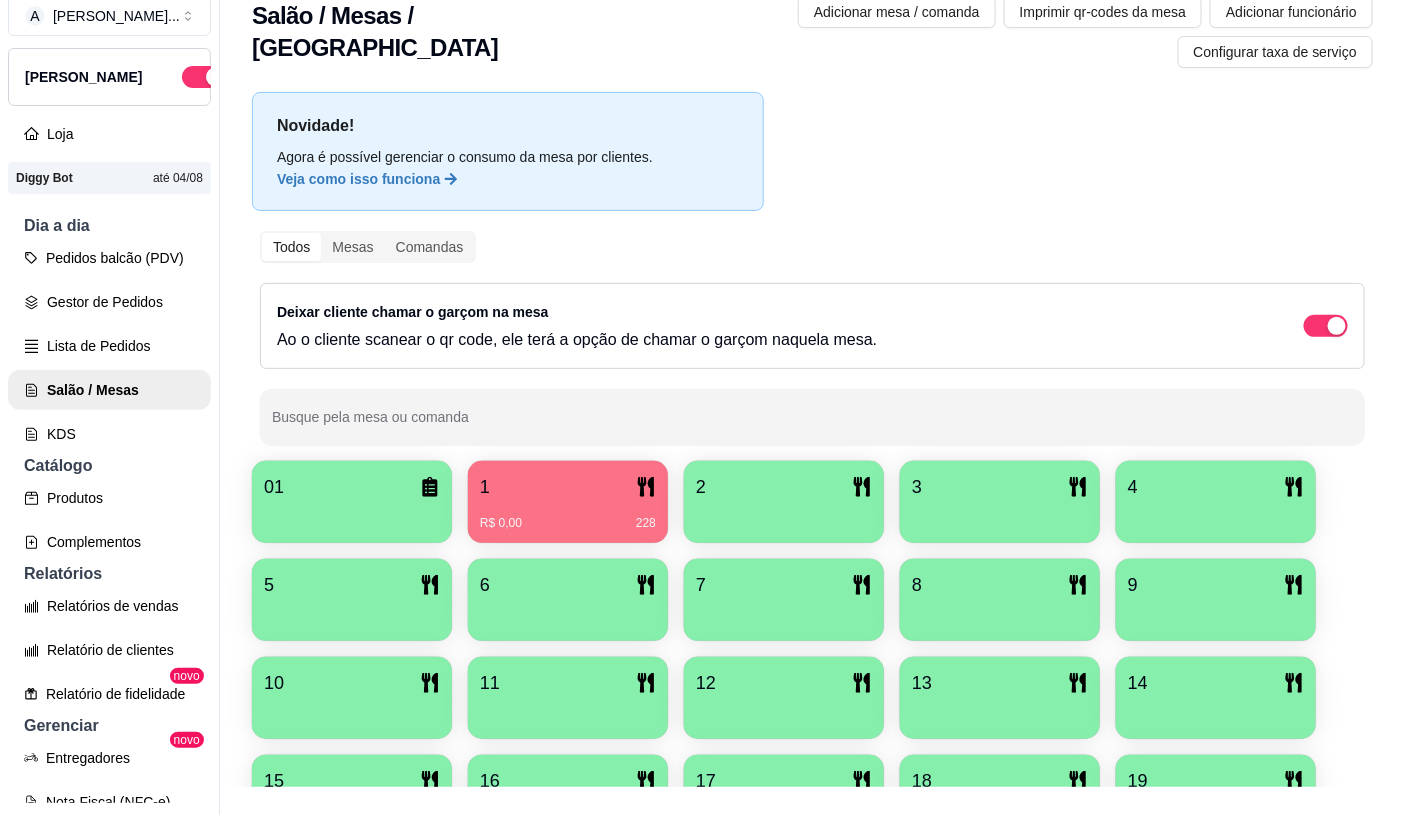 scroll, scrollTop: 32, scrollLeft: 0, axis: vertical 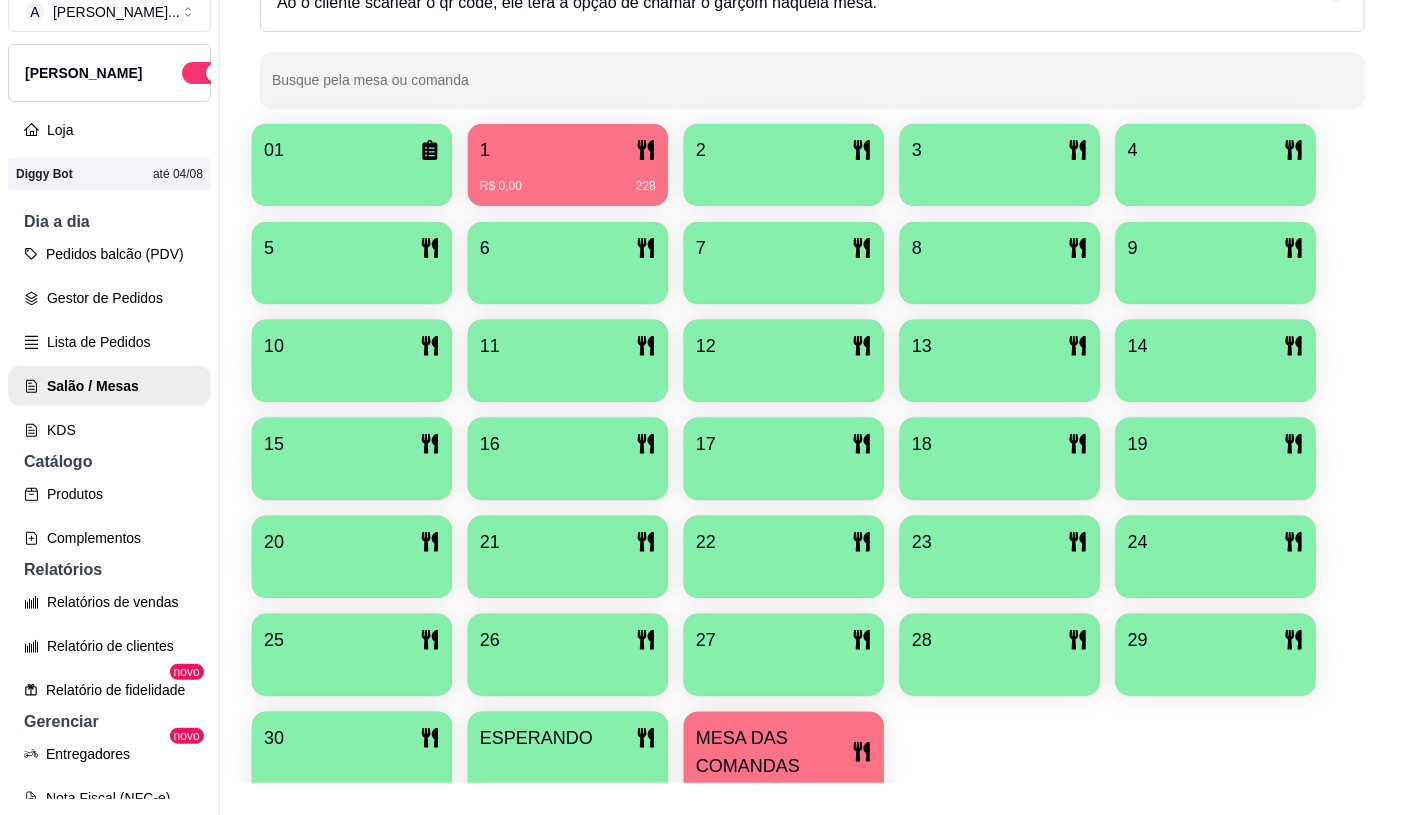 click on "MESA DAS COMANDAS" at bounding box center (774, 752) 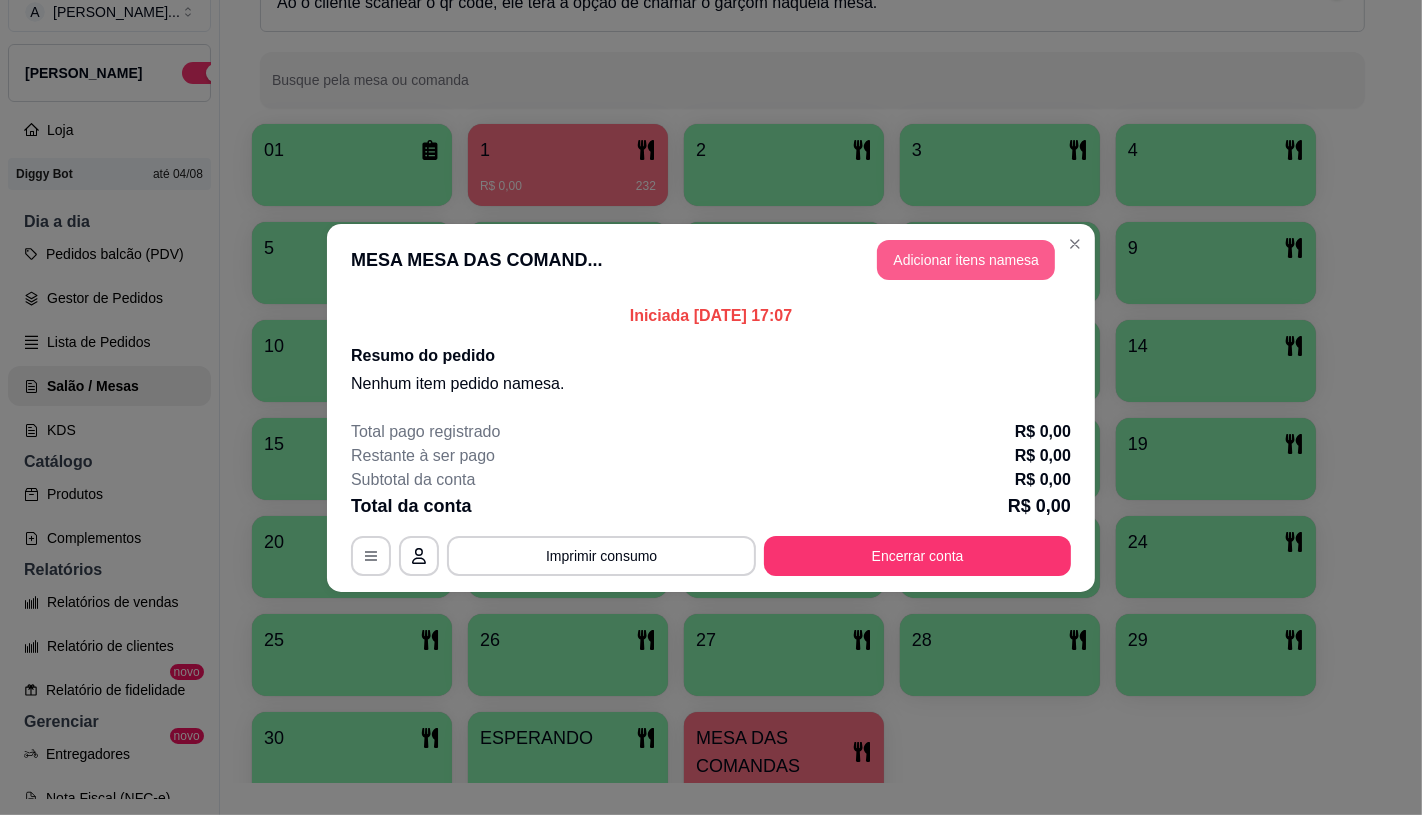 click on "Adicionar itens na  mesa" at bounding box center [966, 260] 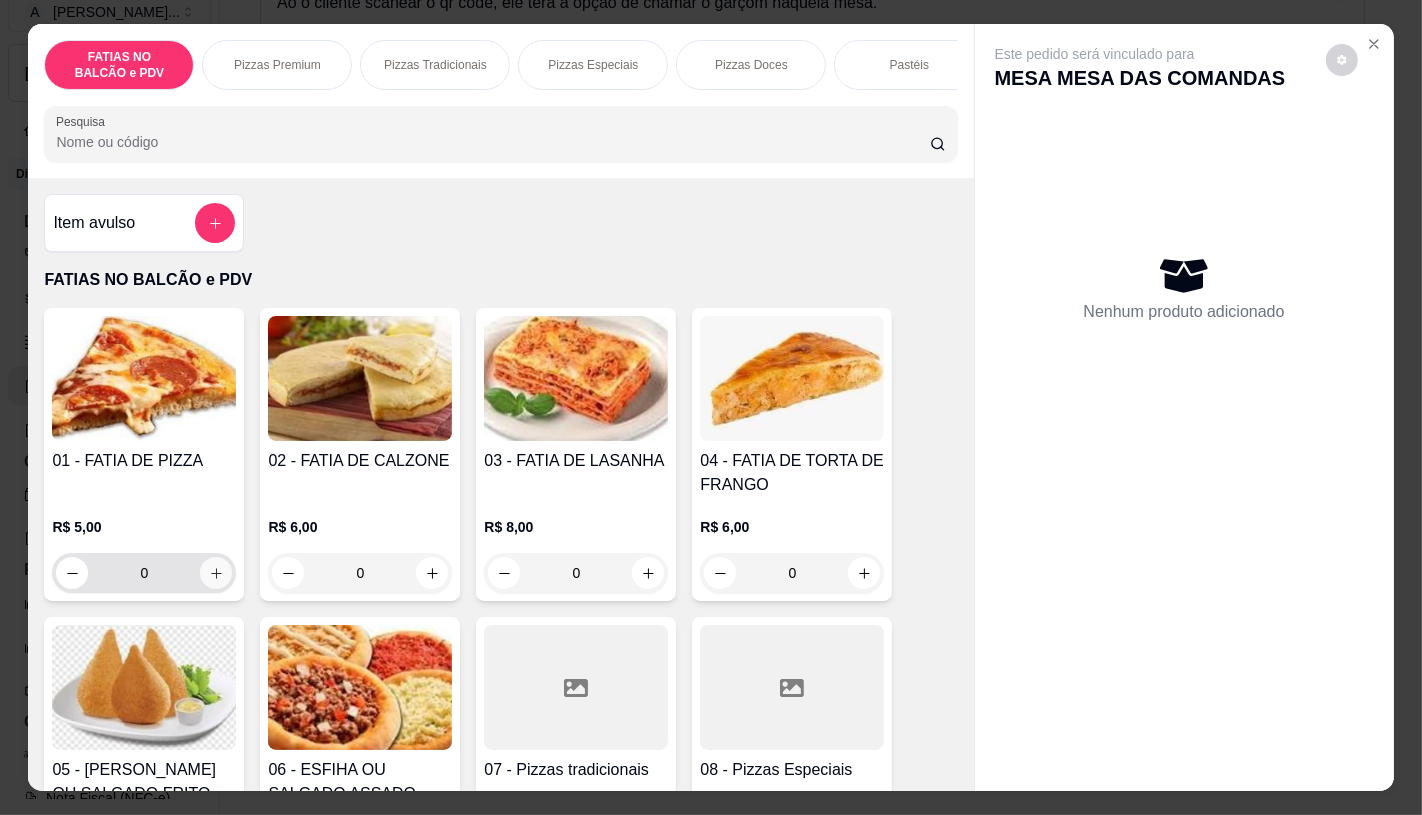 click 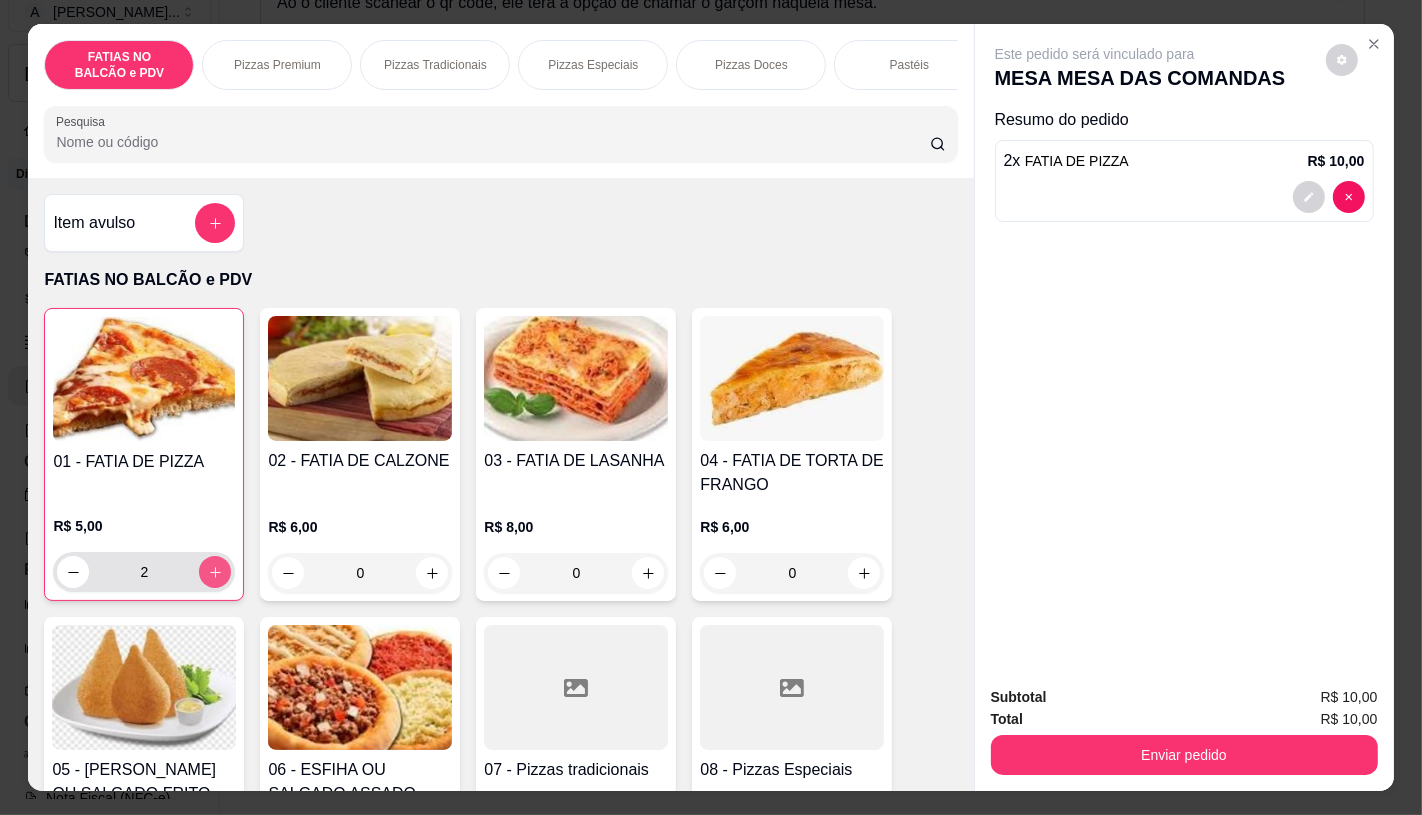 click 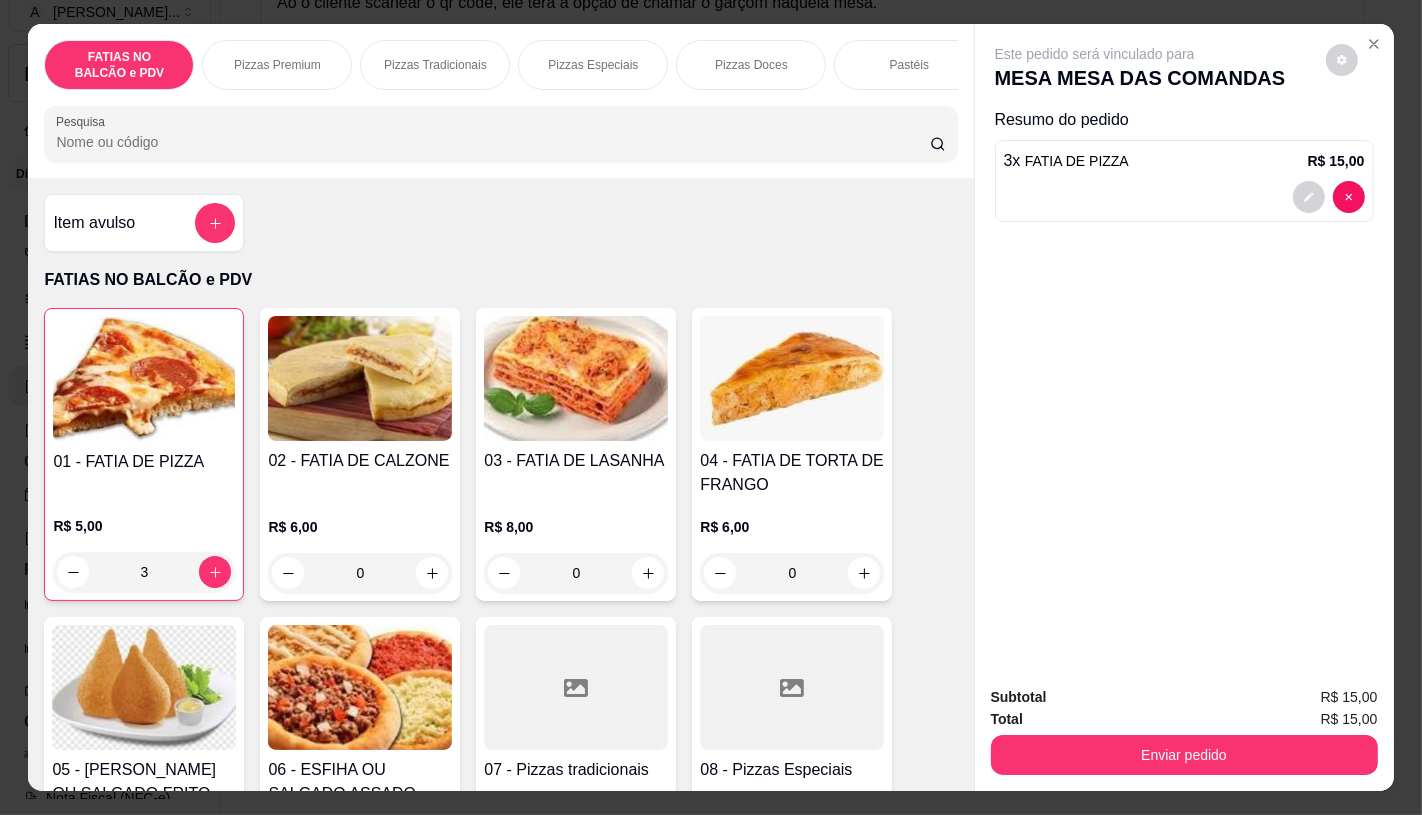 scroll, scrollTop: 0, scrollLeft: 2080, axis: horizontal 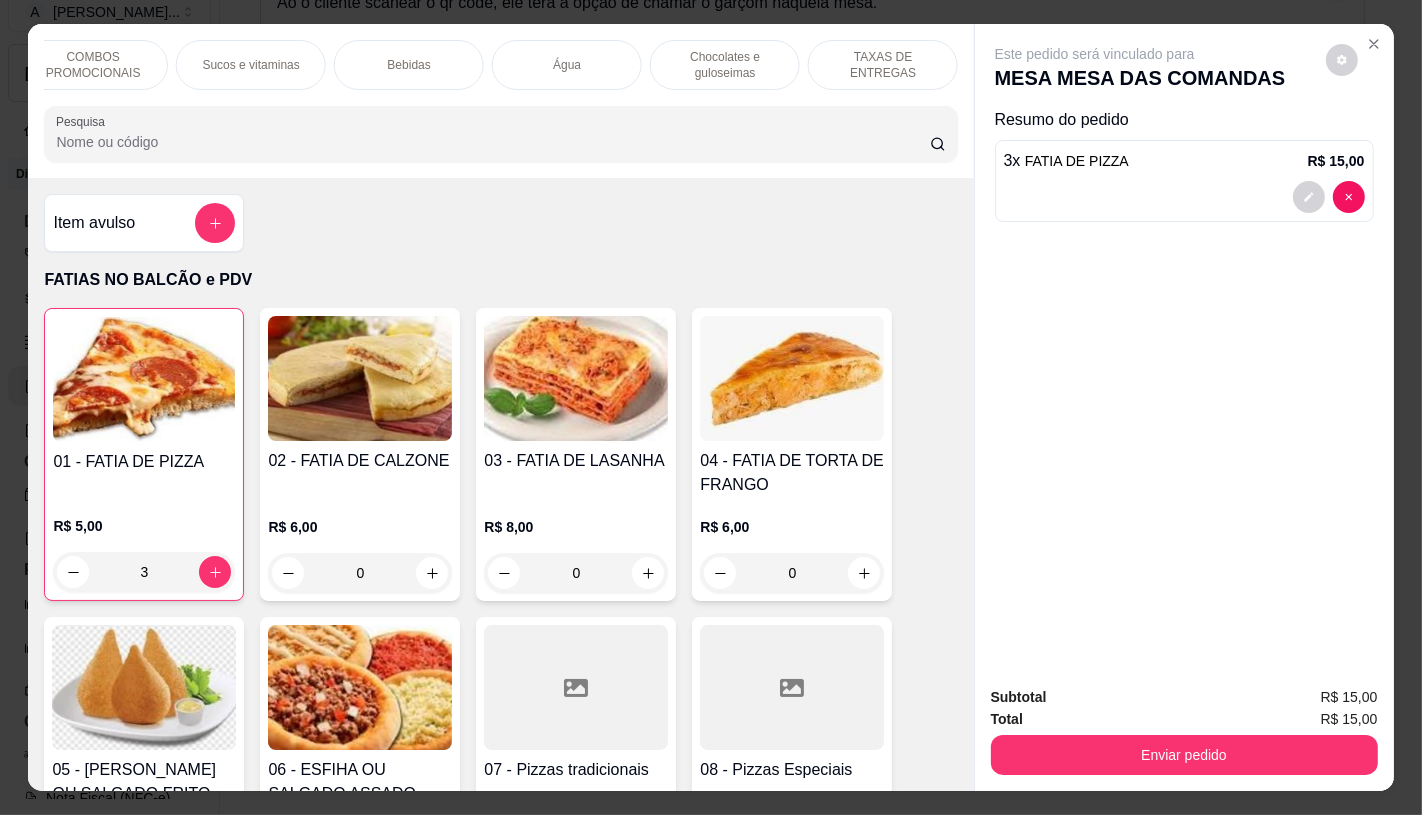 click on "TAXAS DE ENTREGAS" at bounding box center (883, 65) 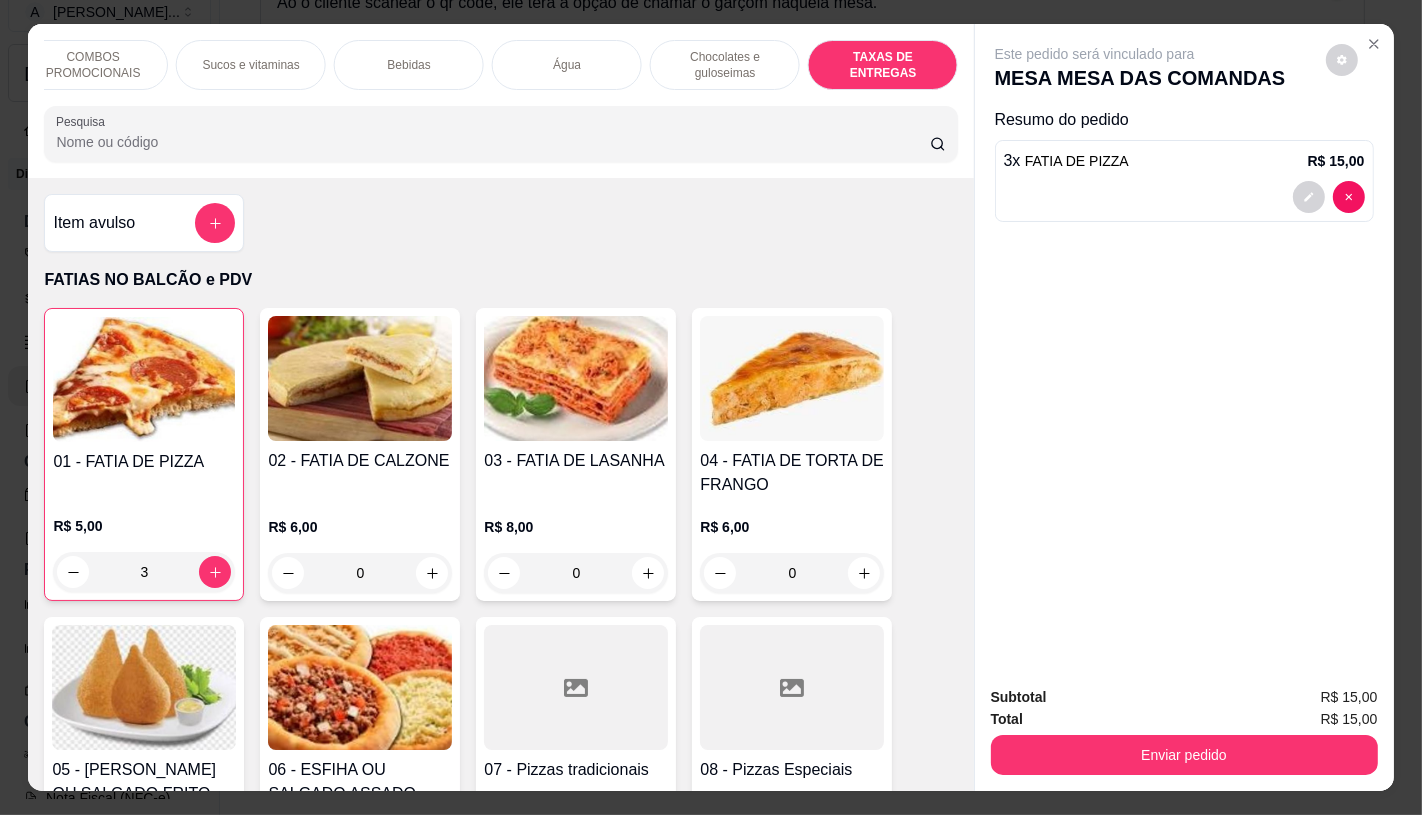 scroll, scrollTop: 13373, scrollLeft: 0, axis: vertical 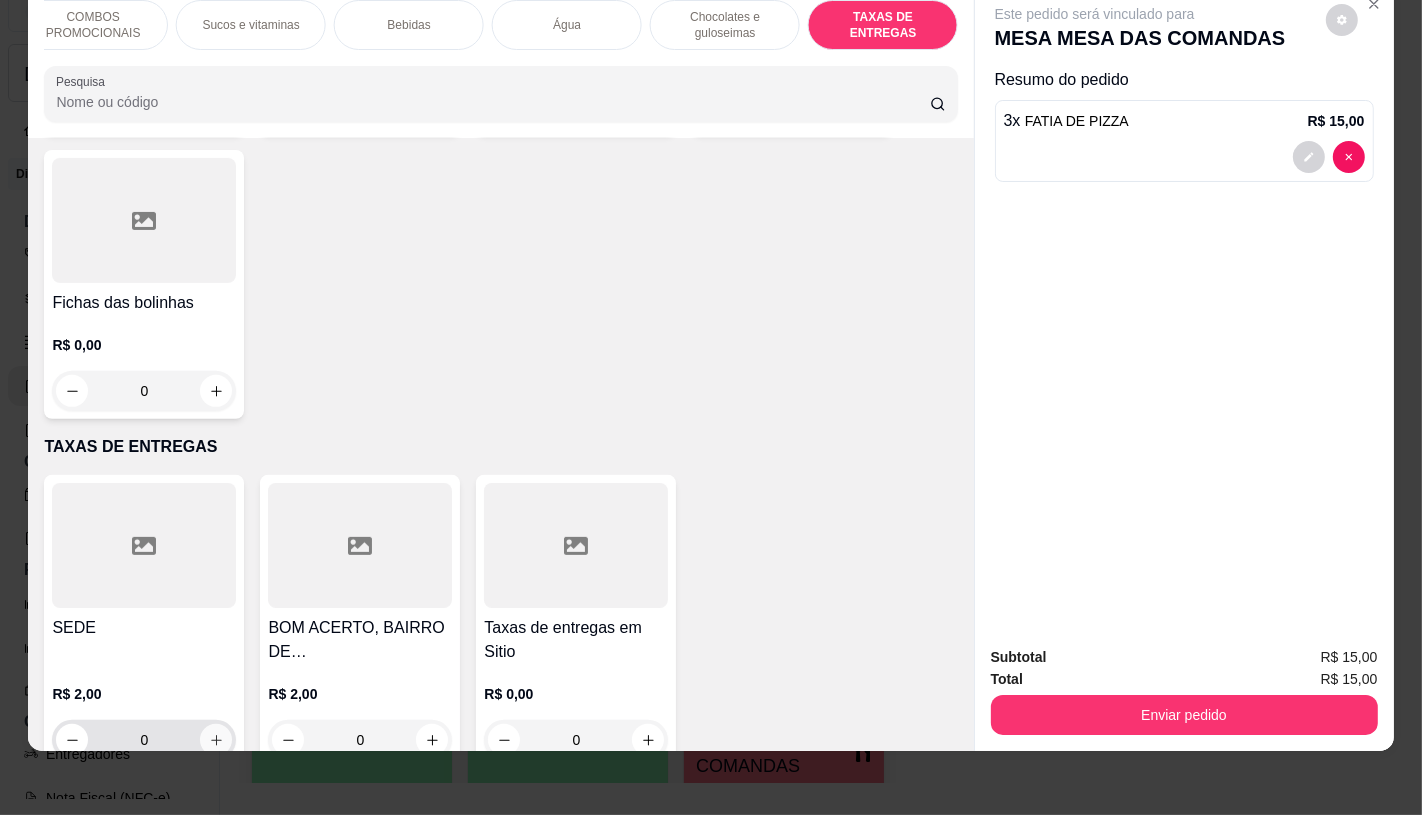 click 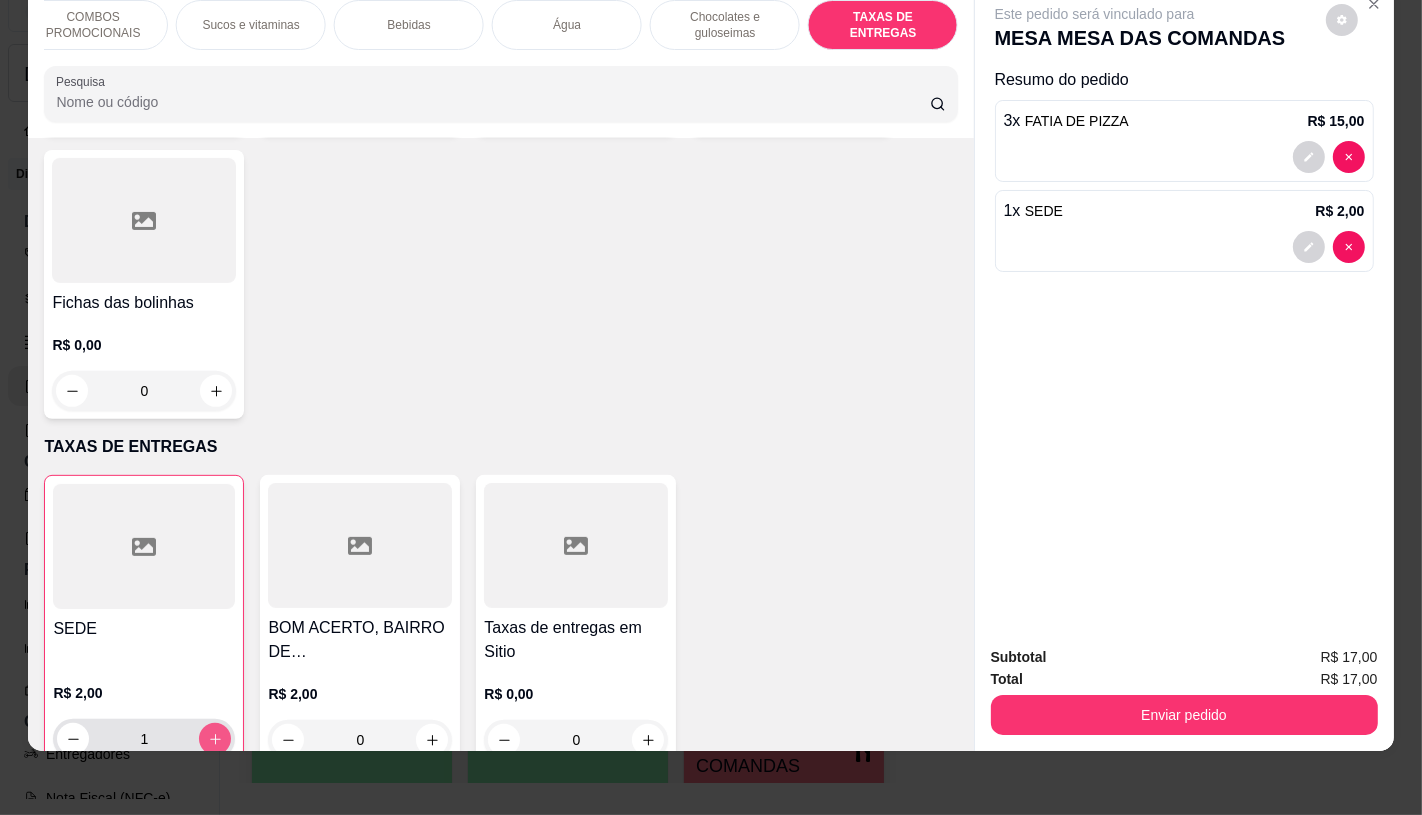 type on "1" 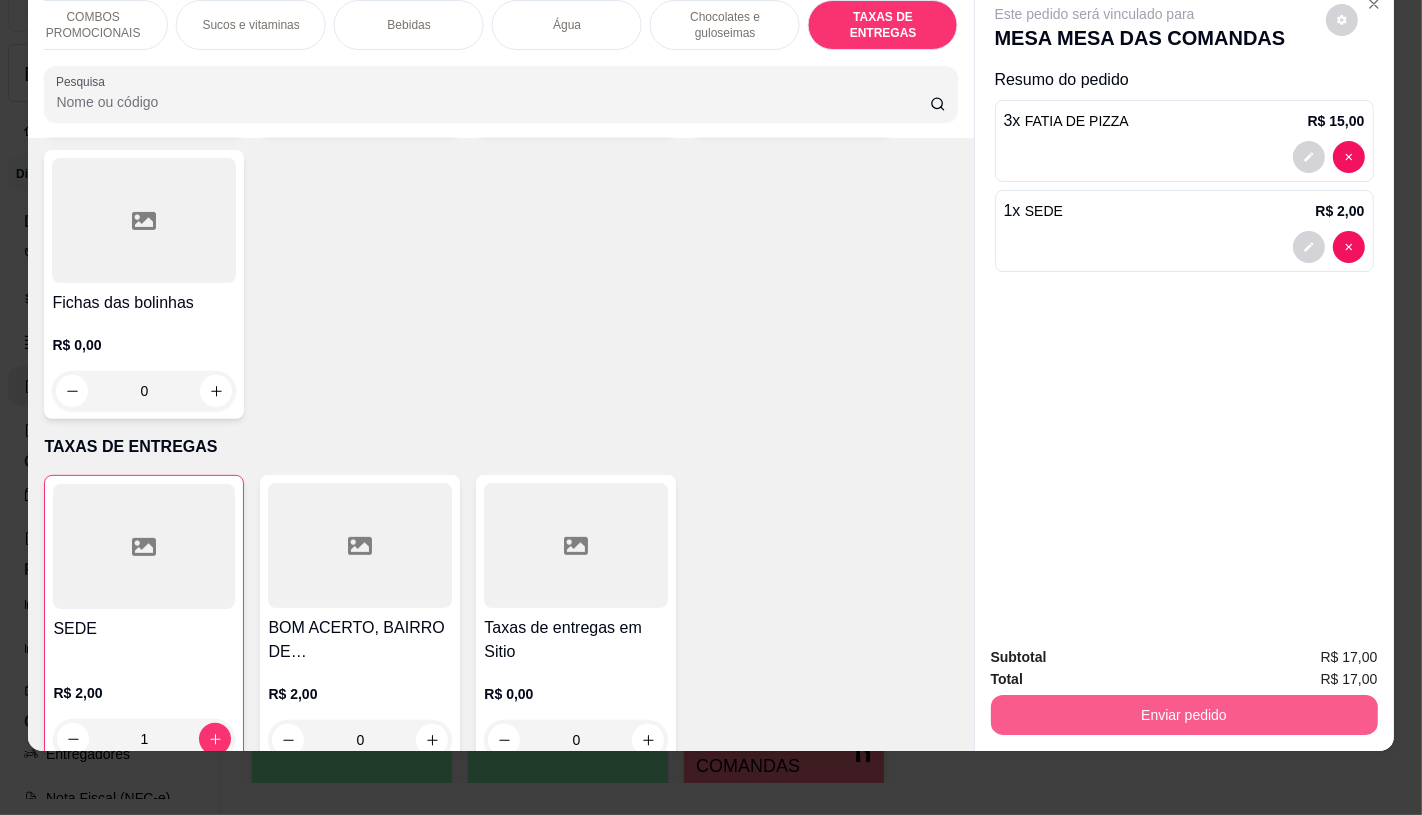 click on "Enviar pedido" at bounding box center (1184, 715) 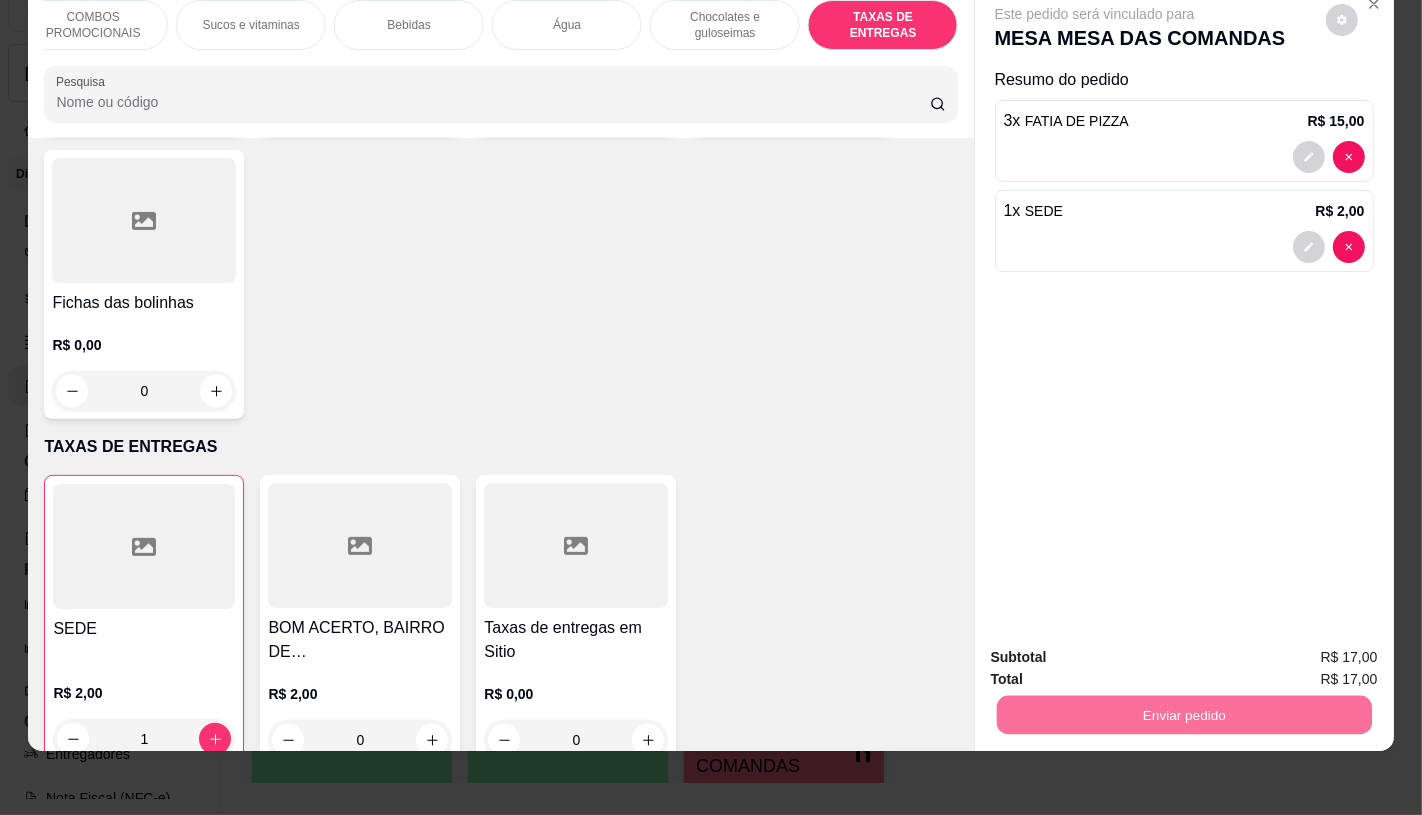 click on "Não registrar e enviar pedido" at bounding box center [1117, 649] 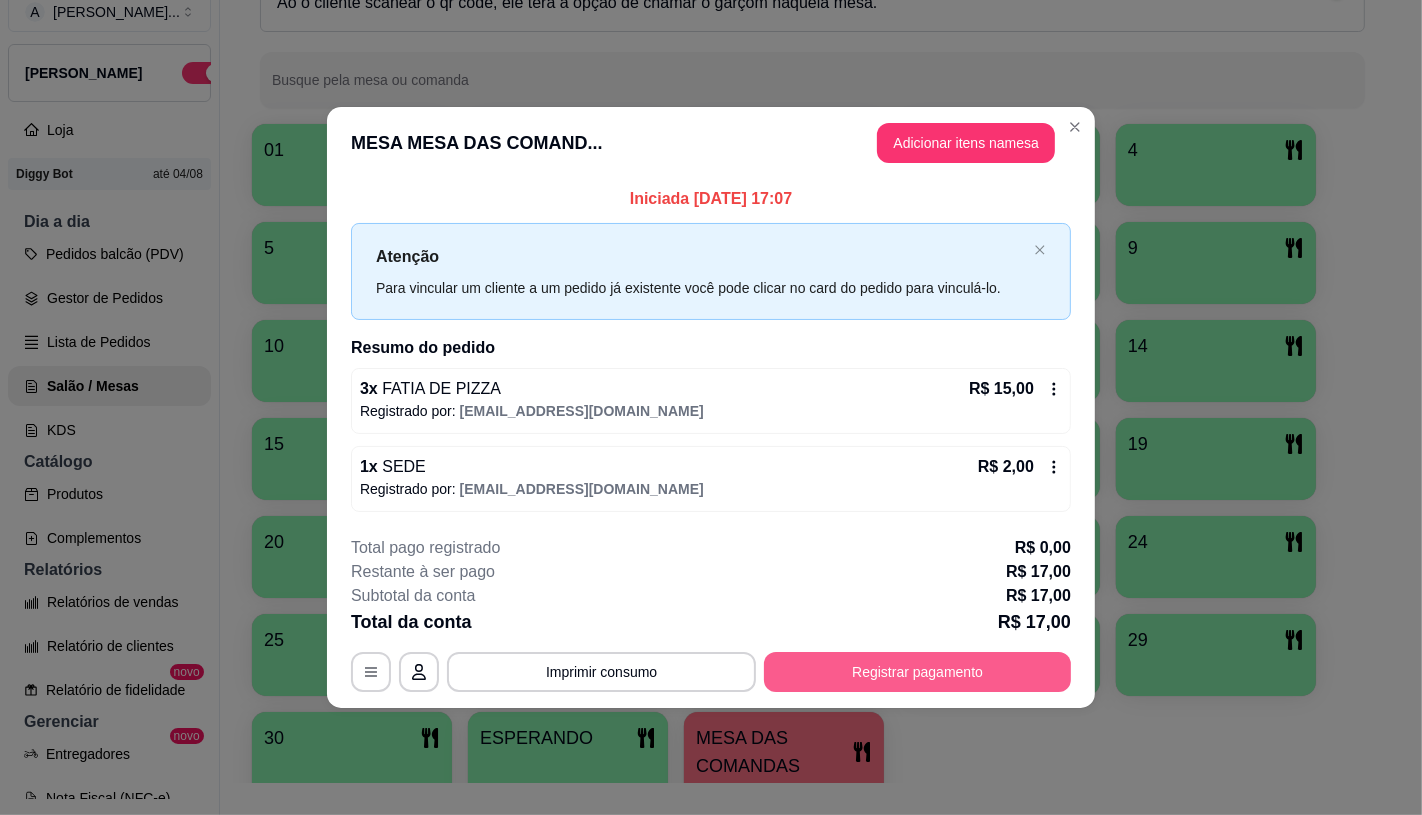 click on "Registrar pagamento" at bounding box center [917, 672] 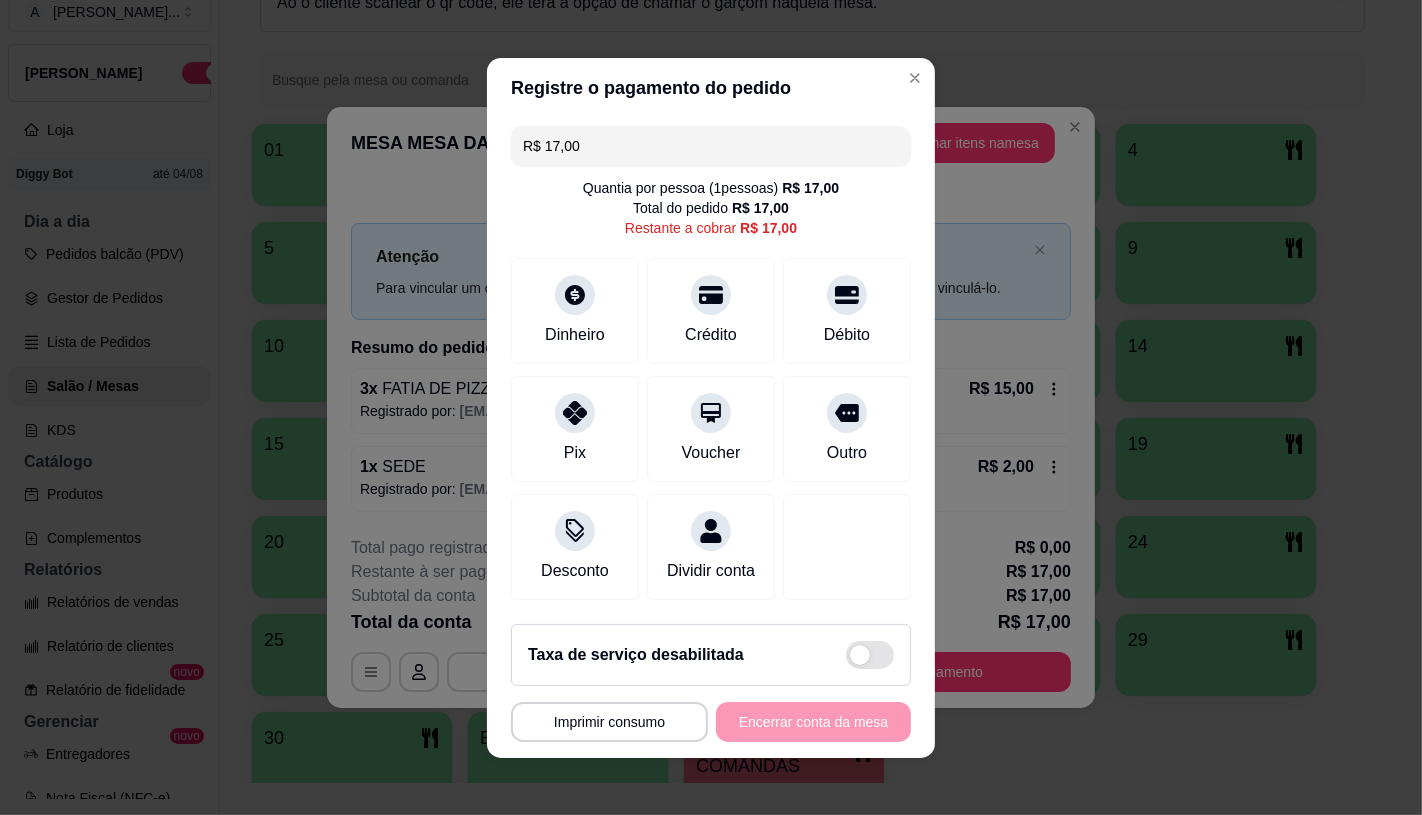 drag, startPoint x: 620, startPoint y: 121, endPoint x: 506, endPoint y: 157, distance: 119.54916 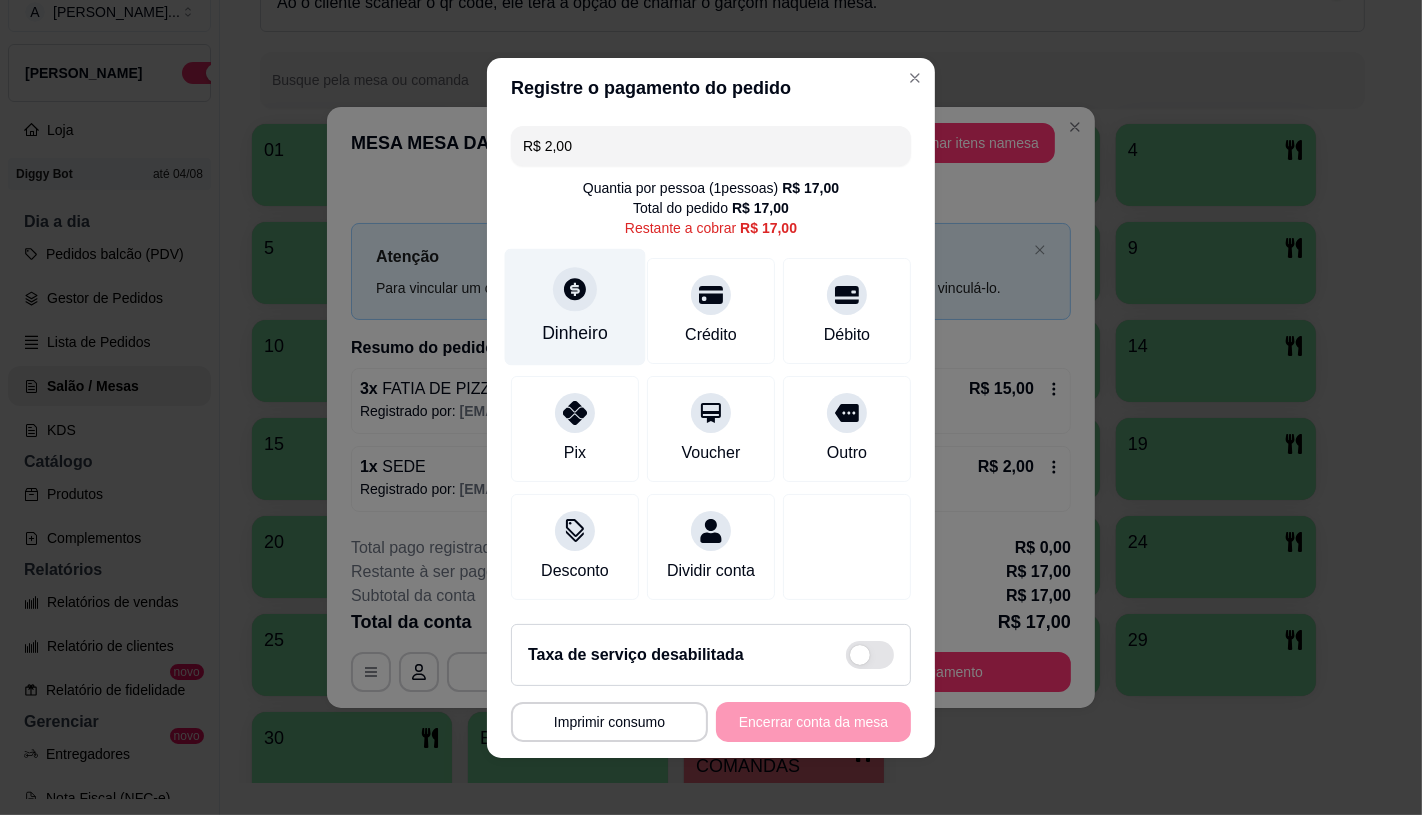 click 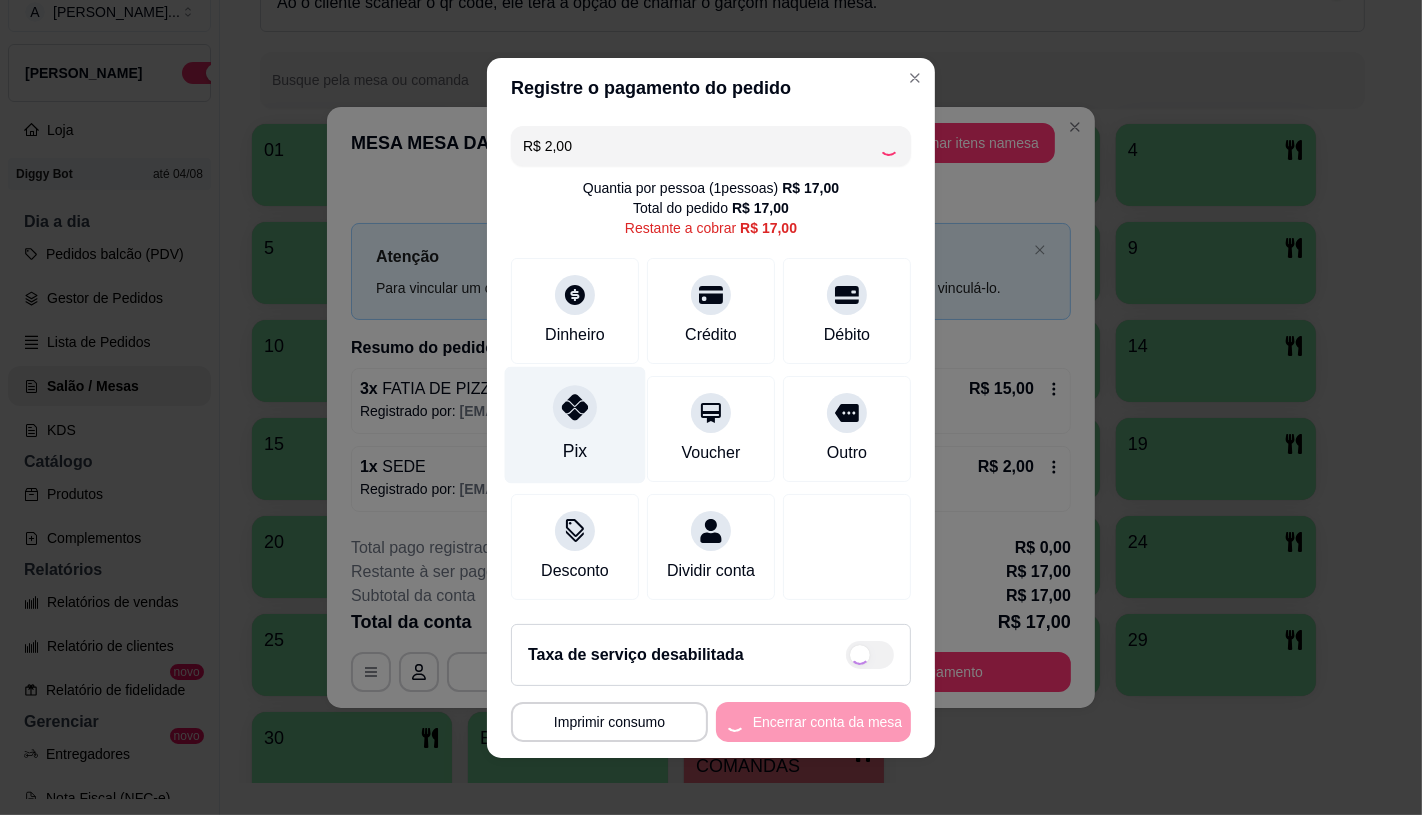 click on "Pix" at bounding box center (575, 424) 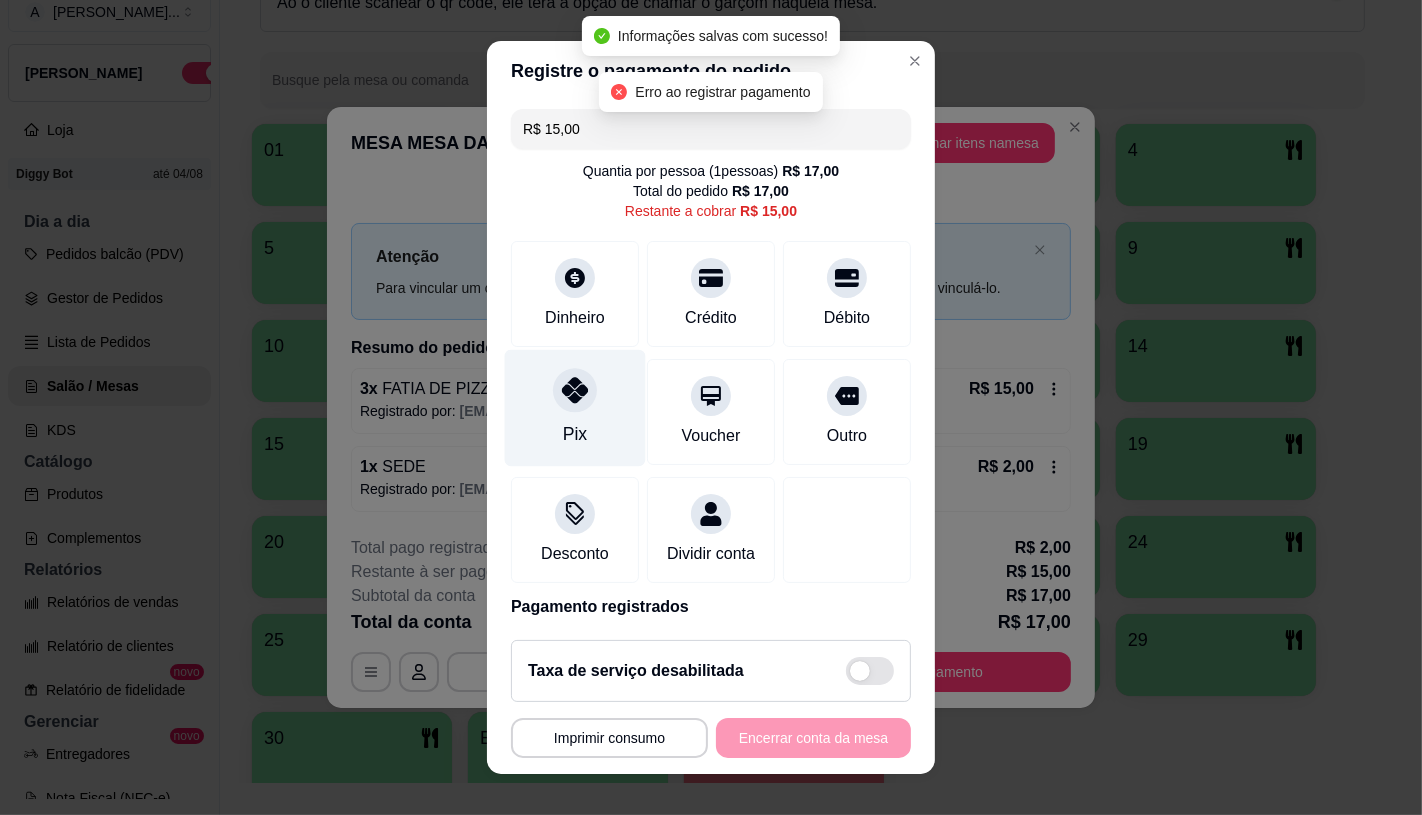 click on "Pix" at bounding box center [575, 407] 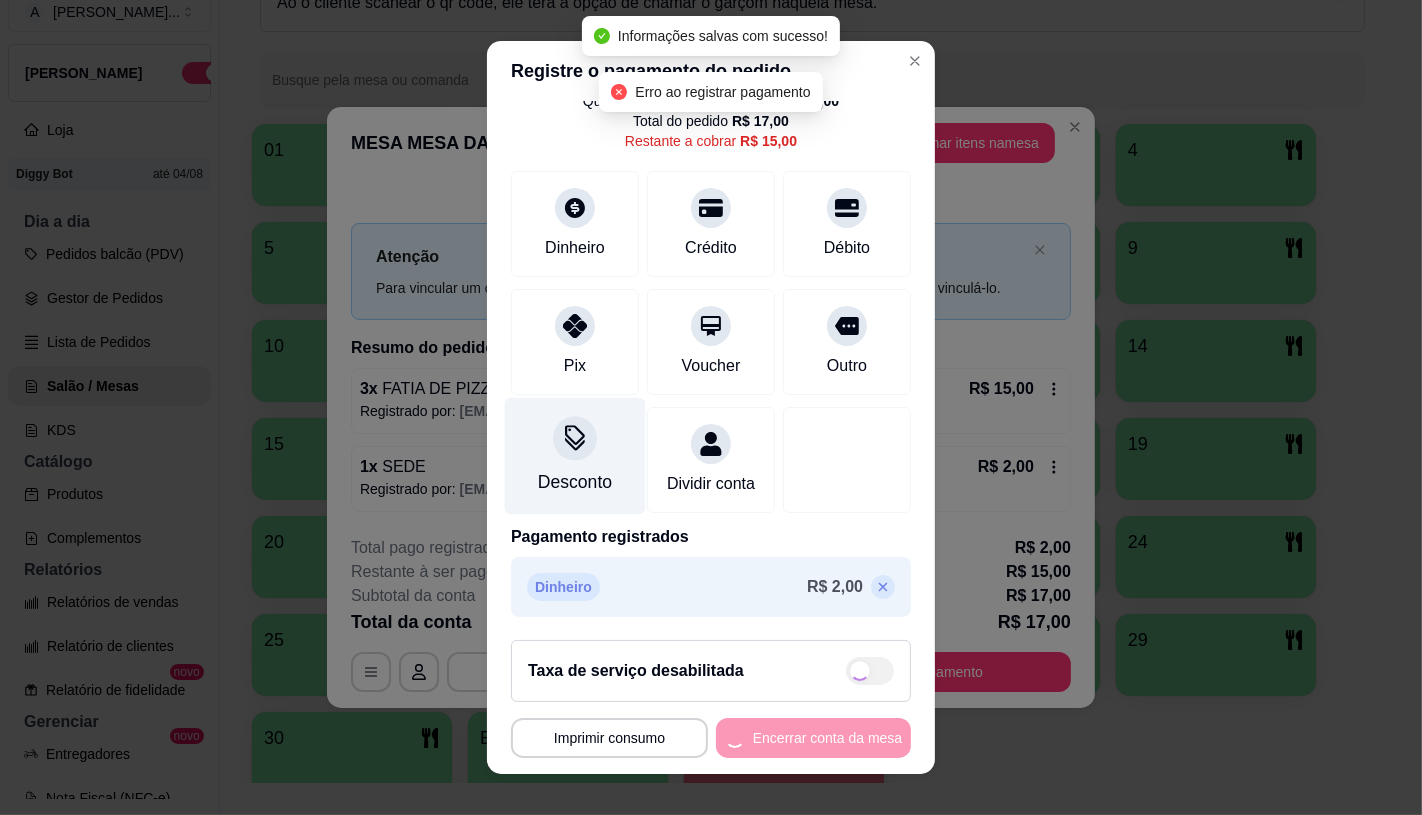type on "R$ 0,00" 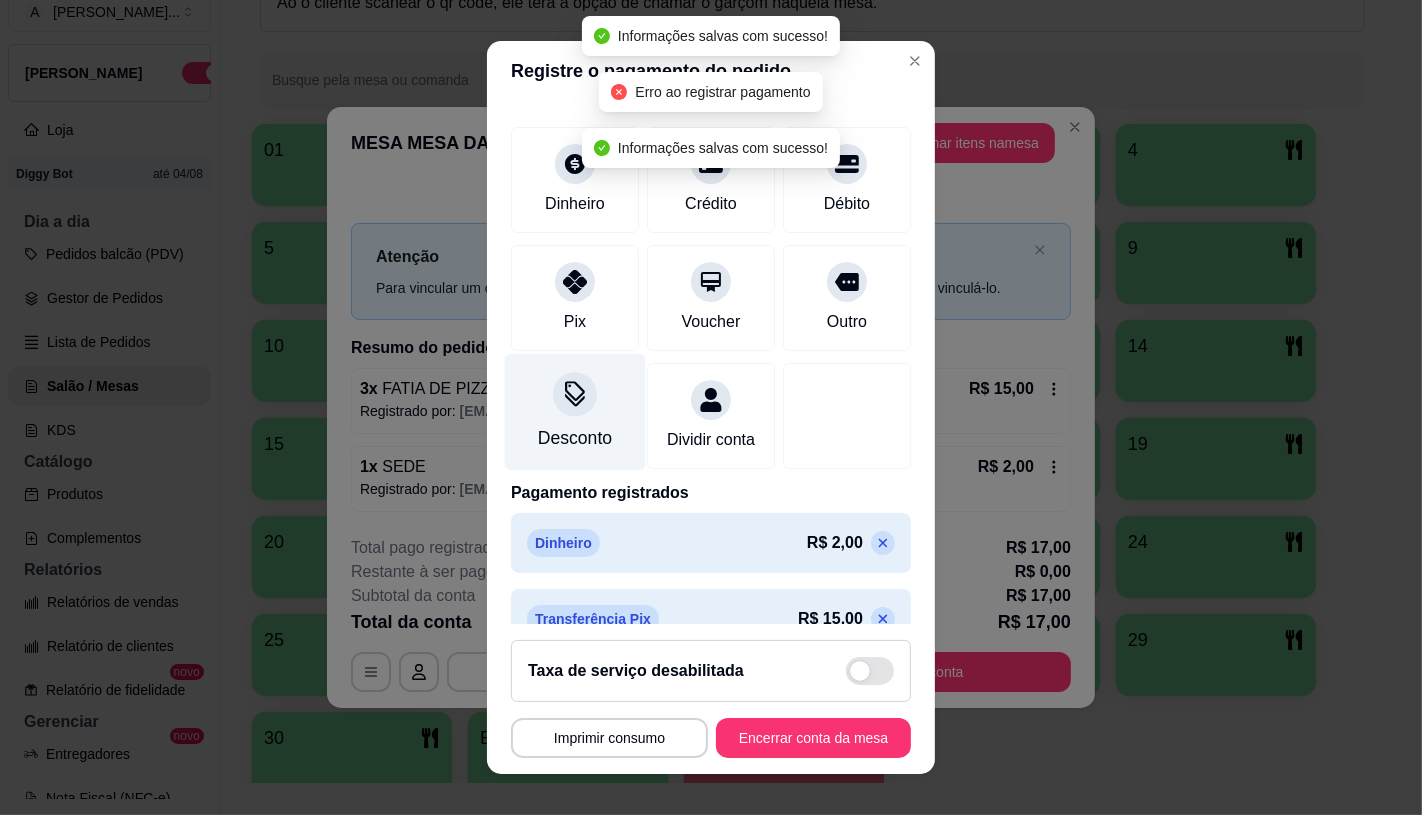 scroll, scrollTop: 151, scrollLeft: 0, axis: vertical 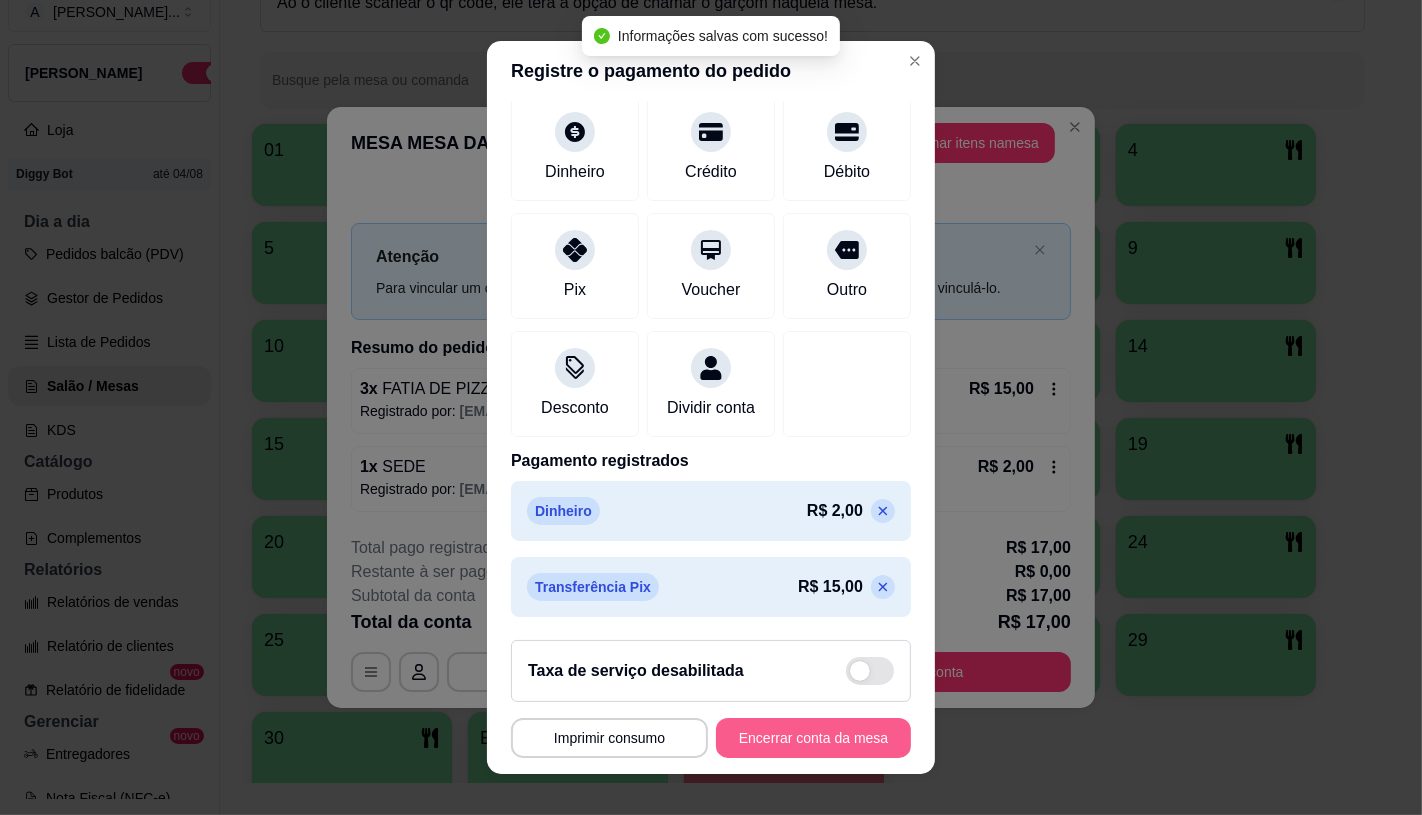 click on "Encerrar conta da mesa" at bounding box center (813, 738) 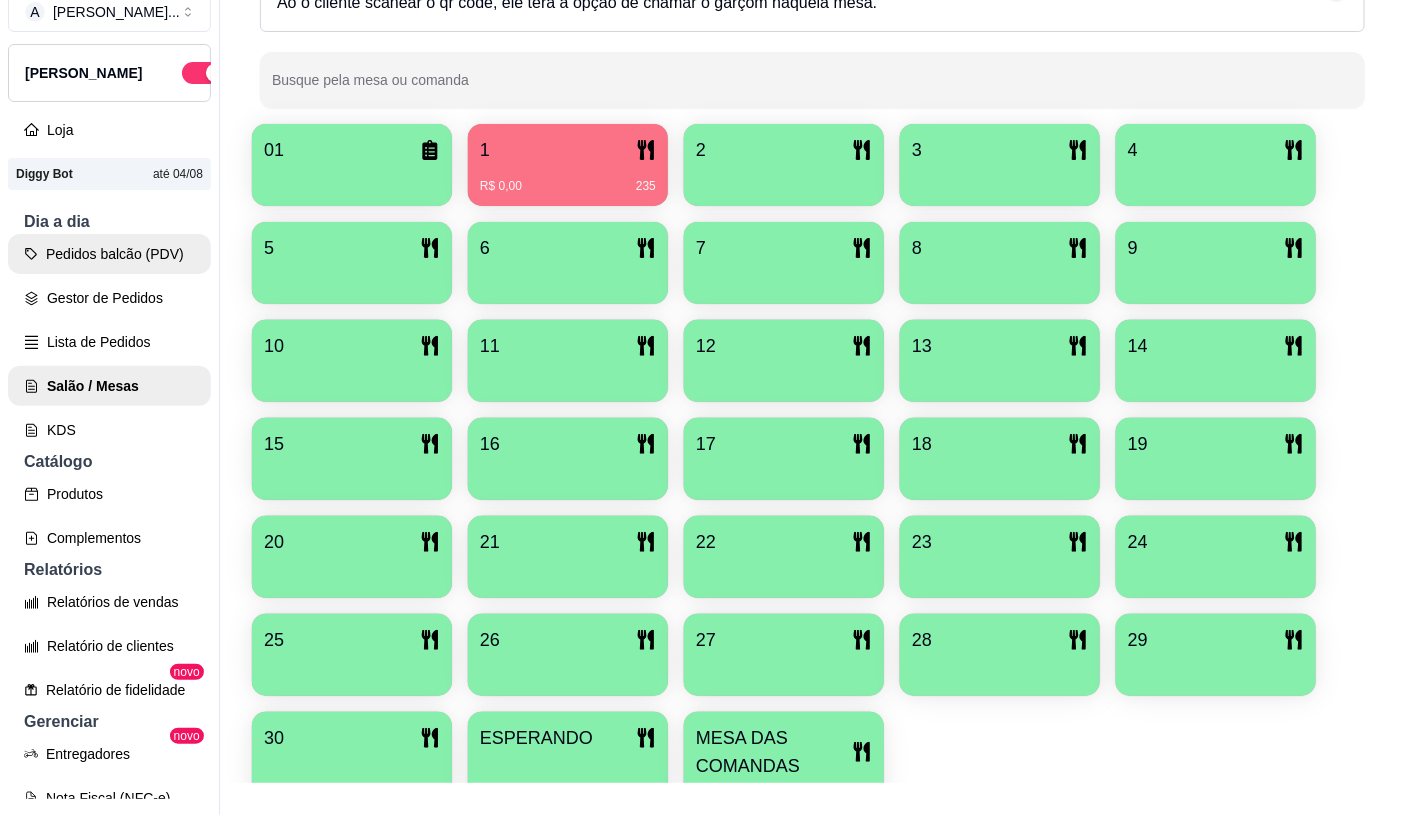 click on "Pedidos balcão (PDV)" at bounding box center [109, 254] 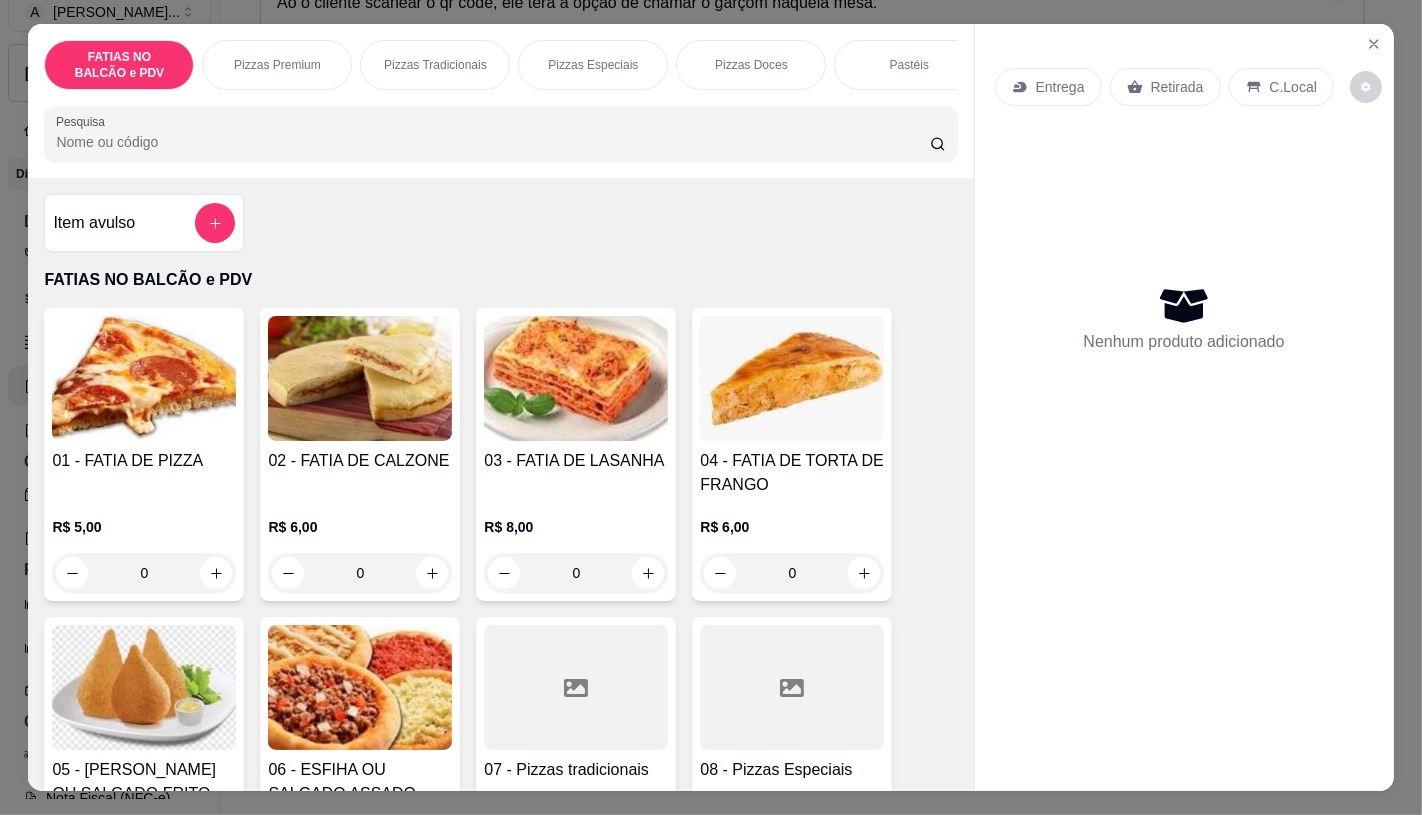 click on "0" at bounding box center [144, 573] 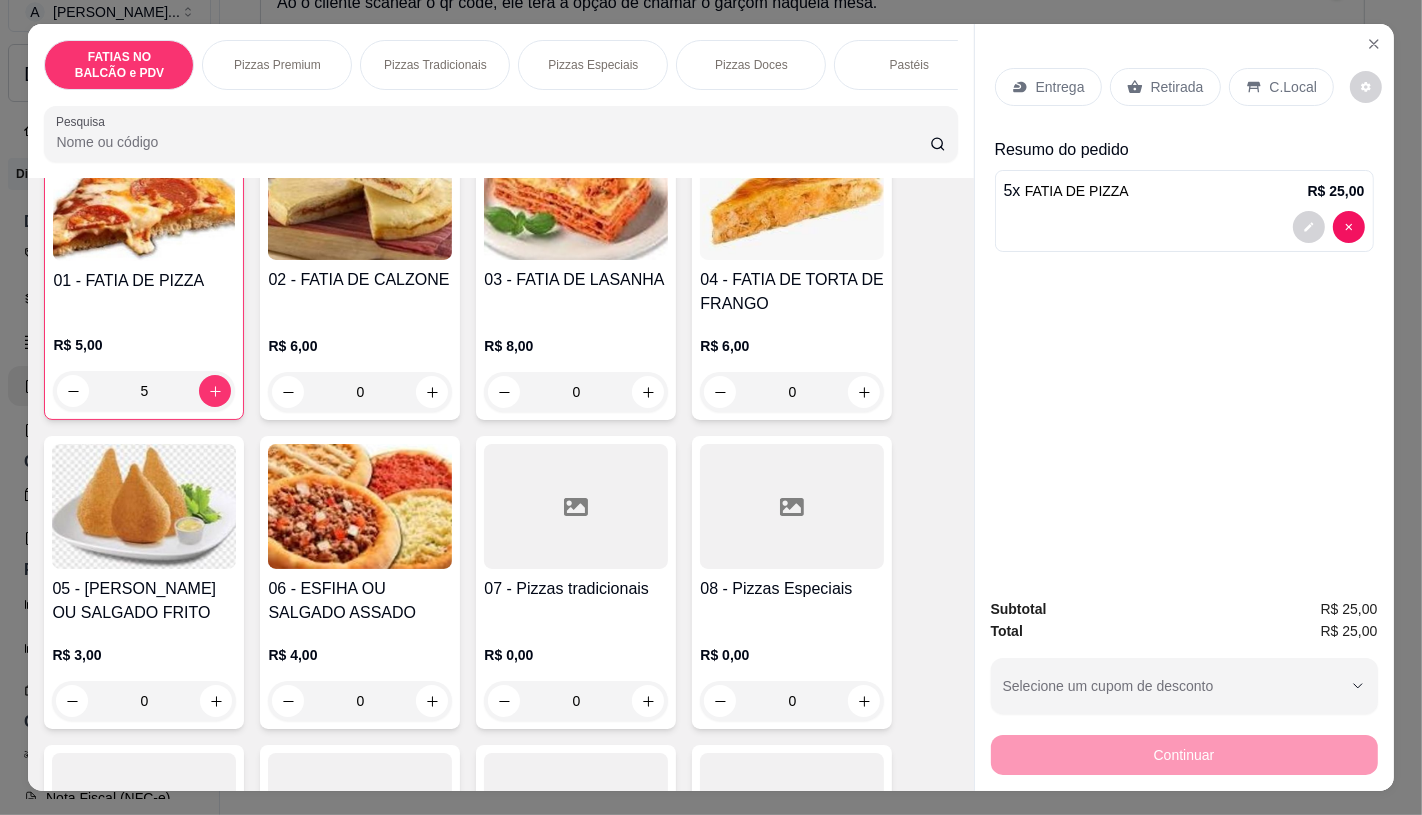 scroll, scrollTop: 333, scrollLeft: 0, axis: vertical 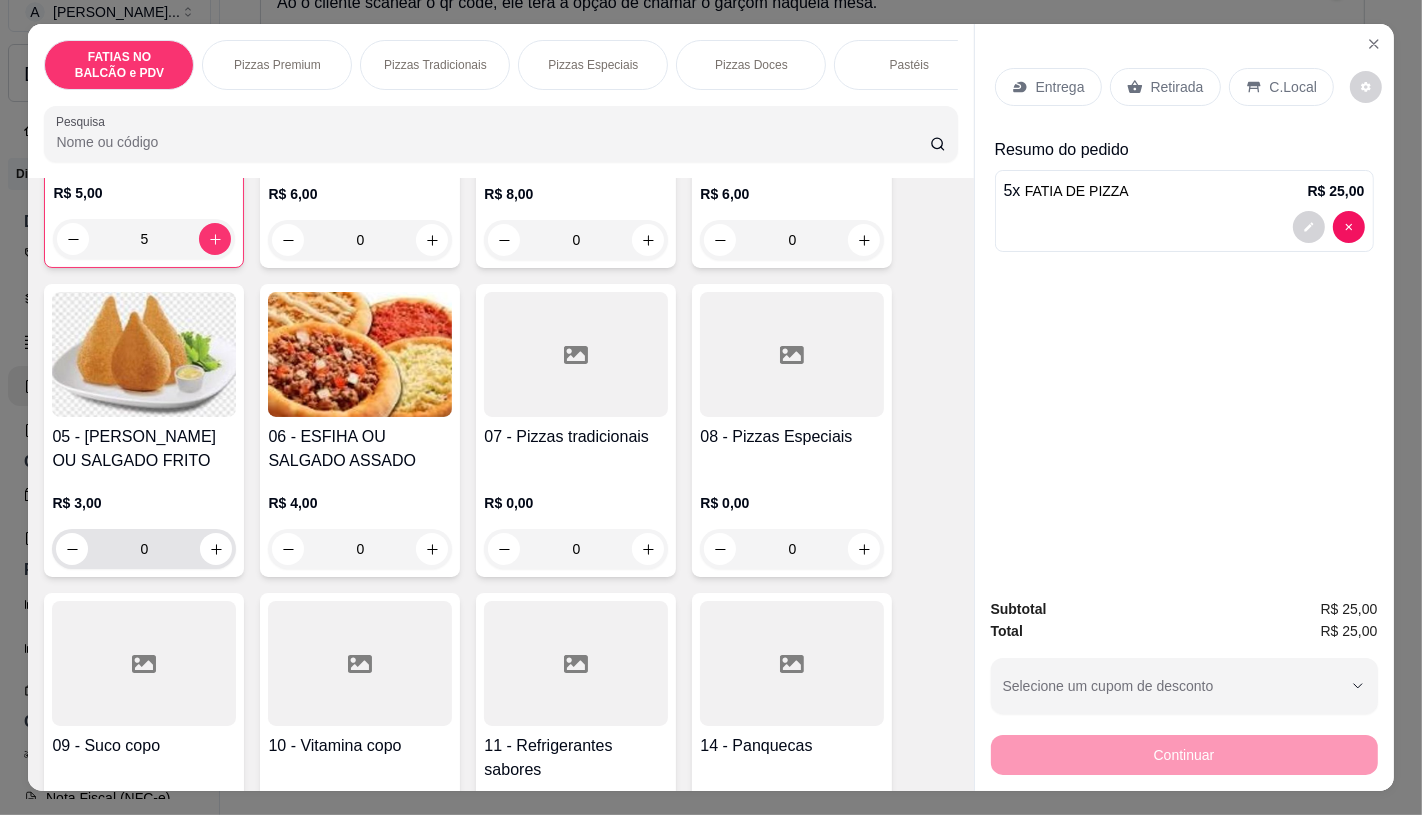 type on "5" 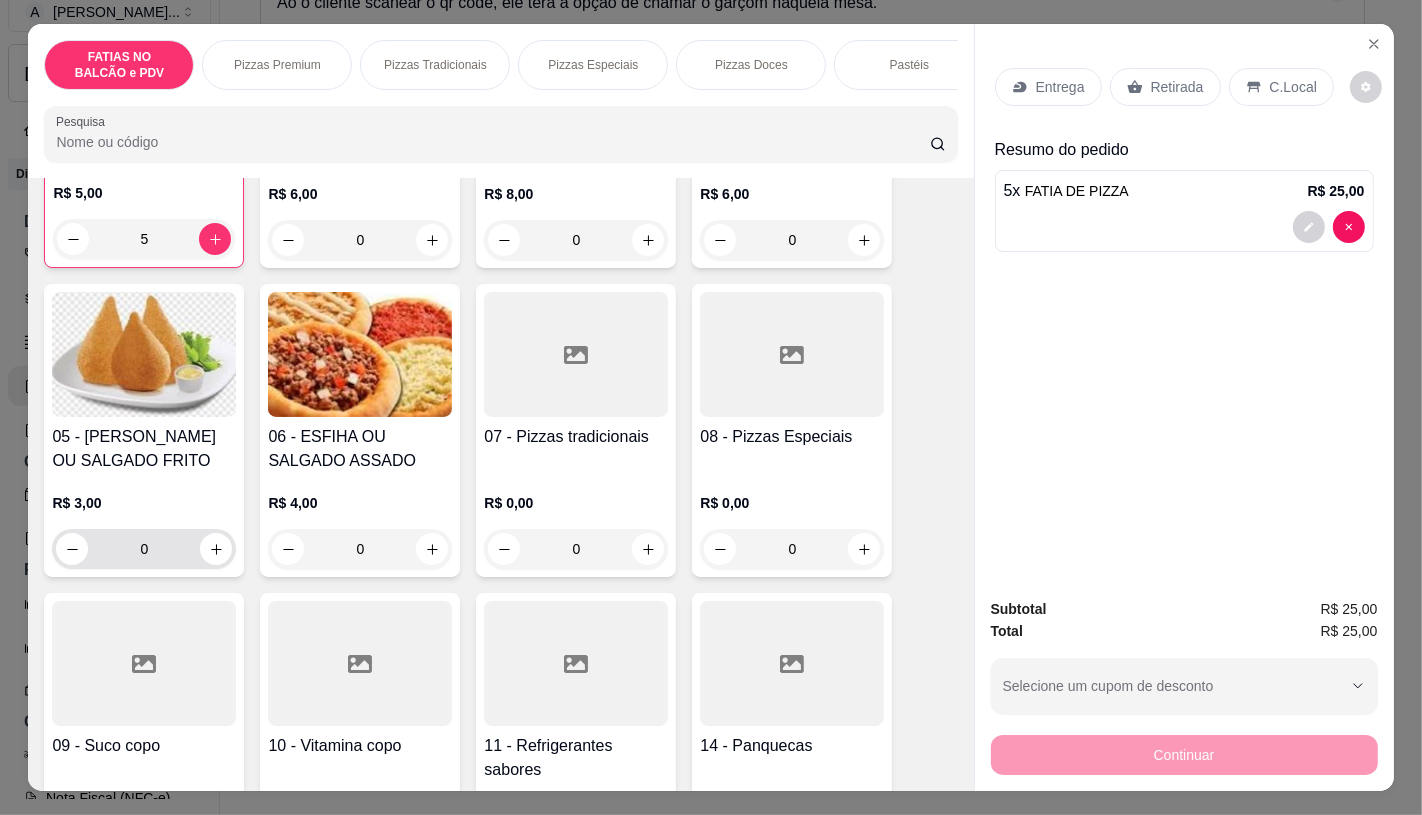 click on "0" at bounding box center (144, 549) 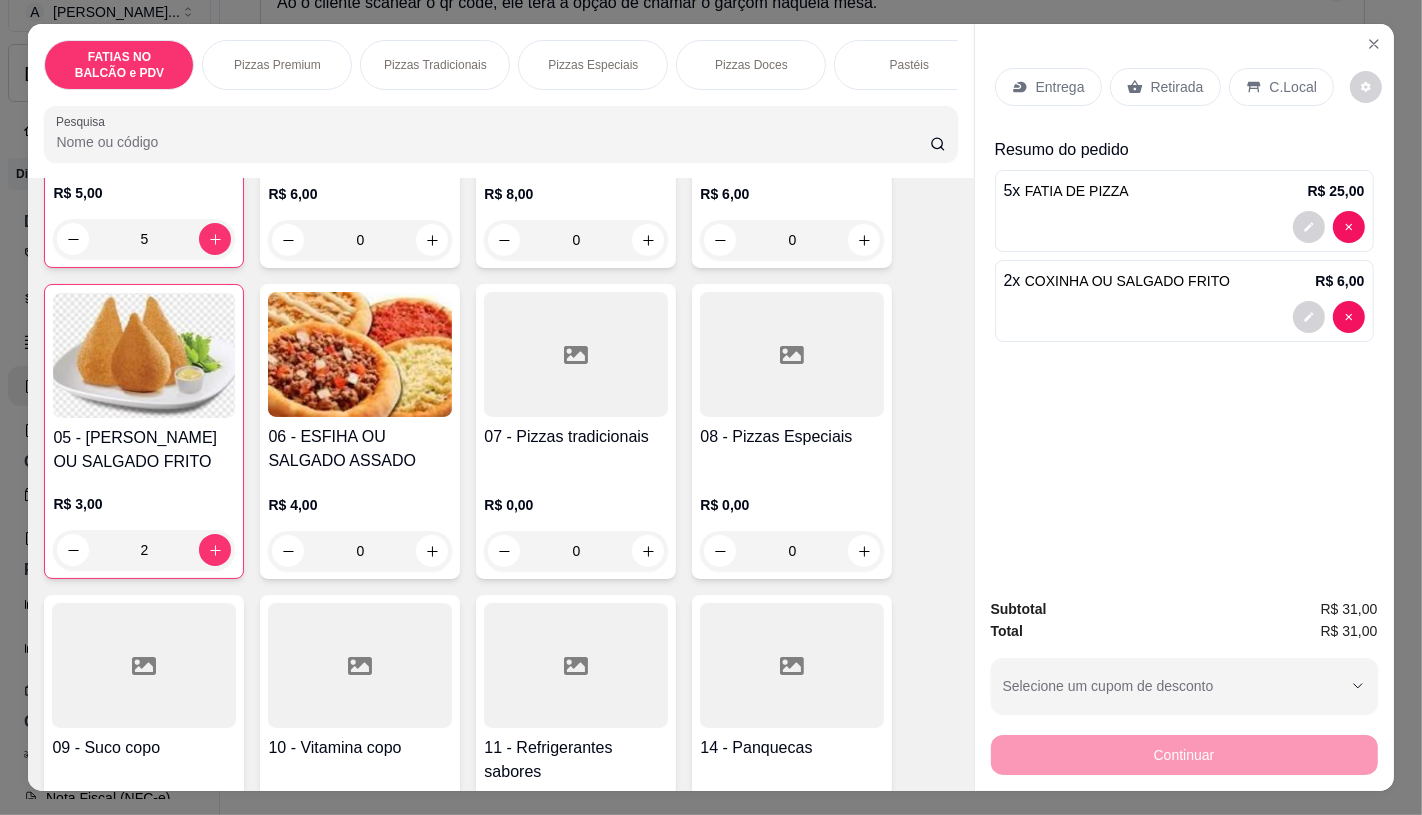 type on "2" 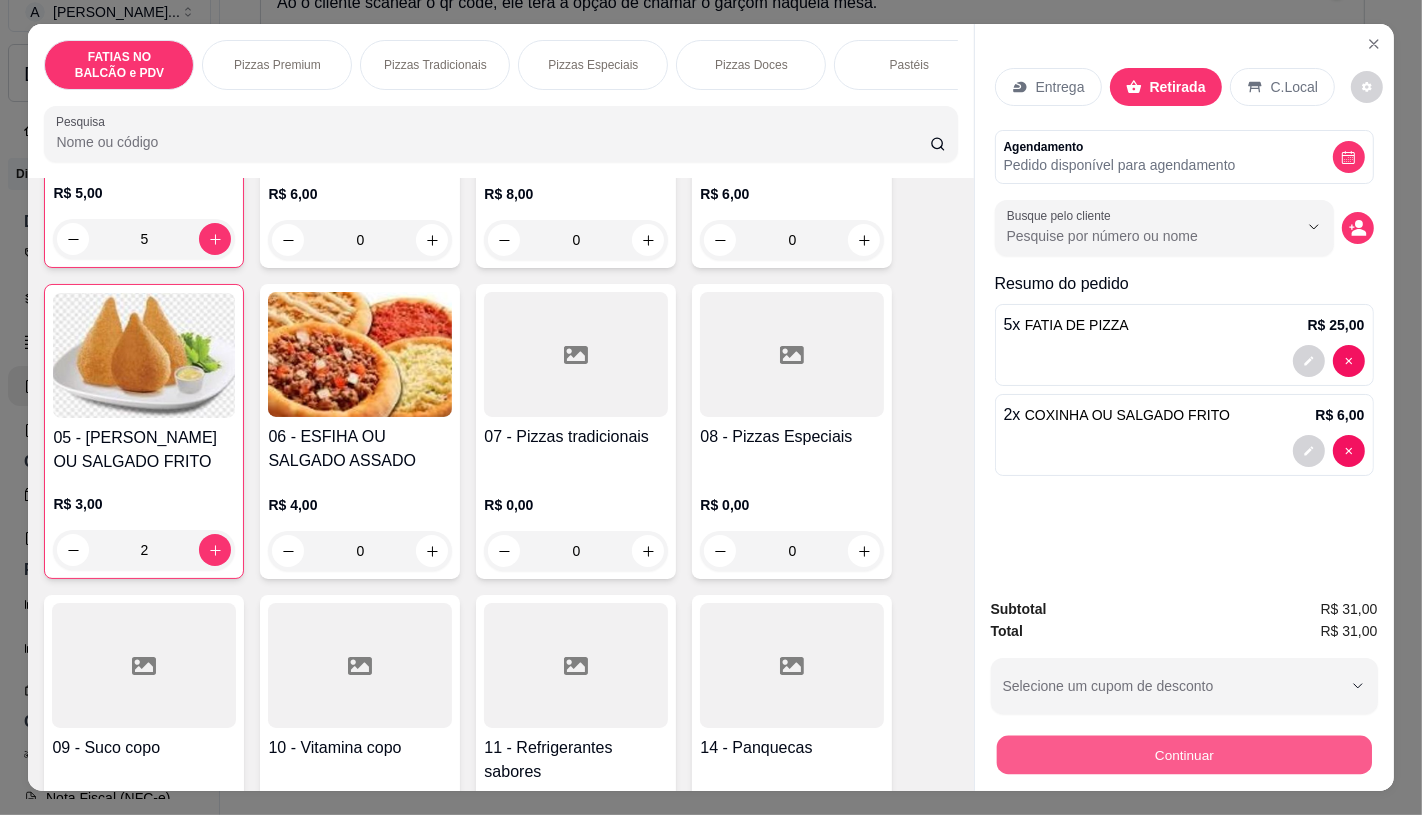 click on "Continuar" at bounding box center [1183, 754] 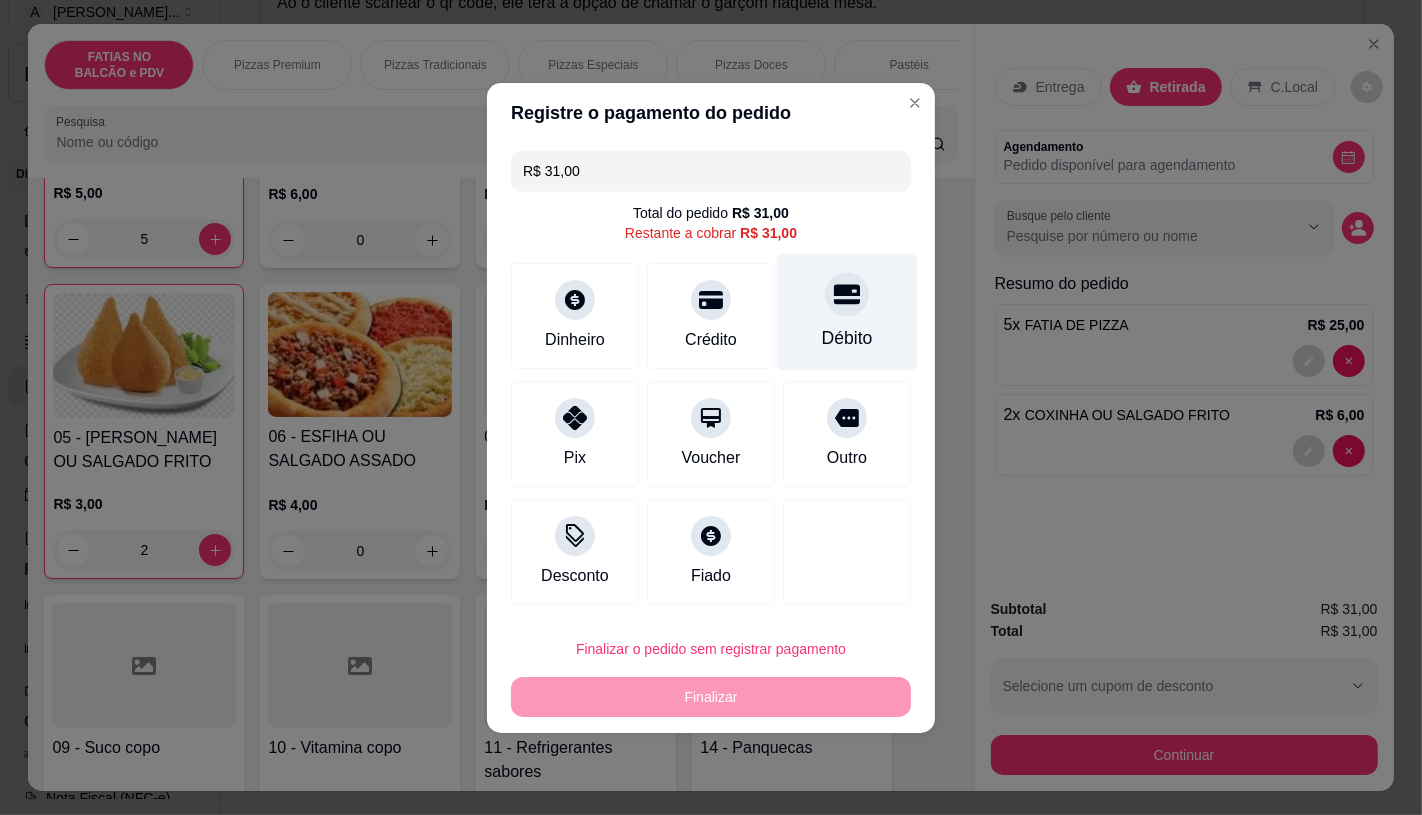 click on "Débito" at bounding box center (847, 311) 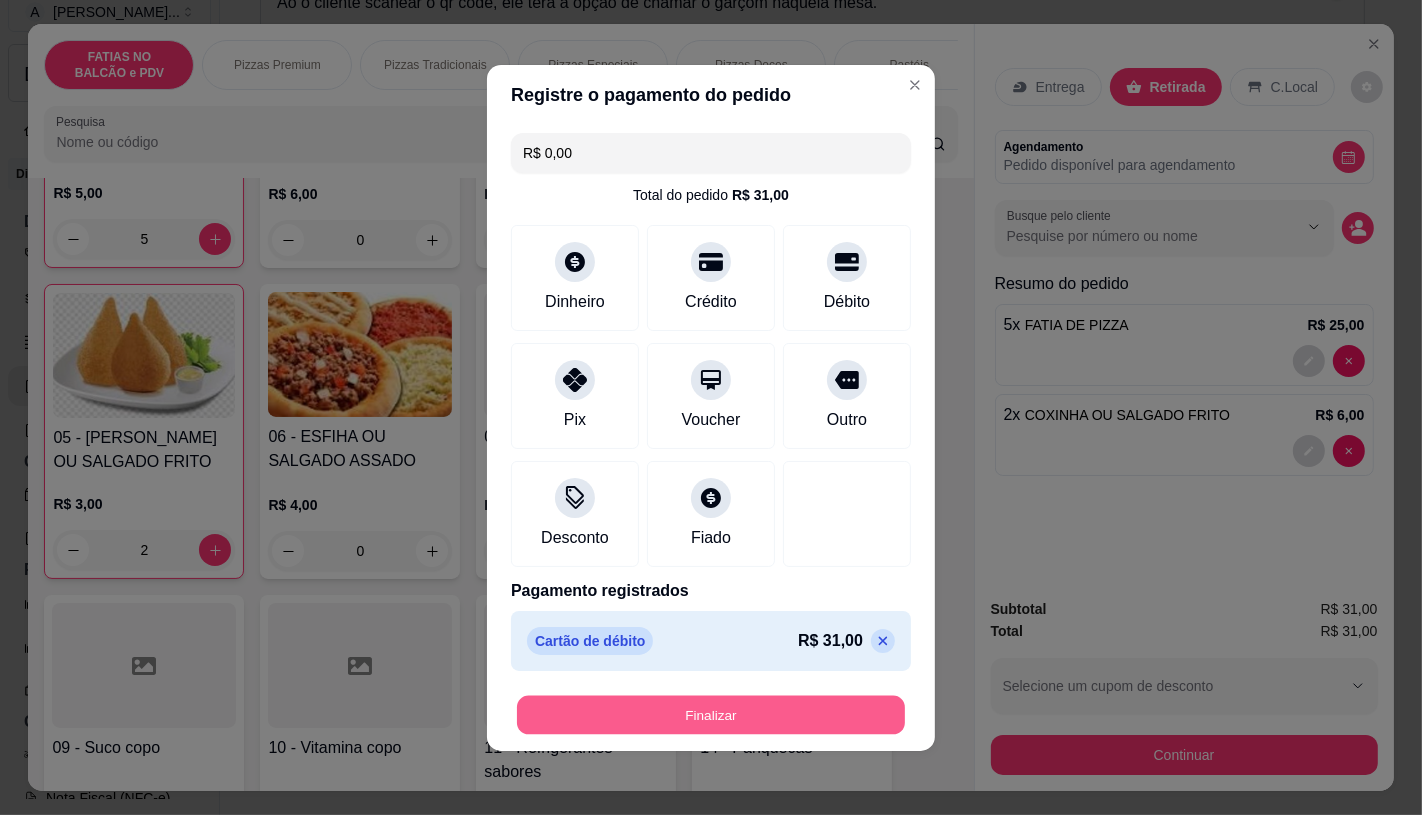 click on "Finalizar" at bounding box center (711, 714) 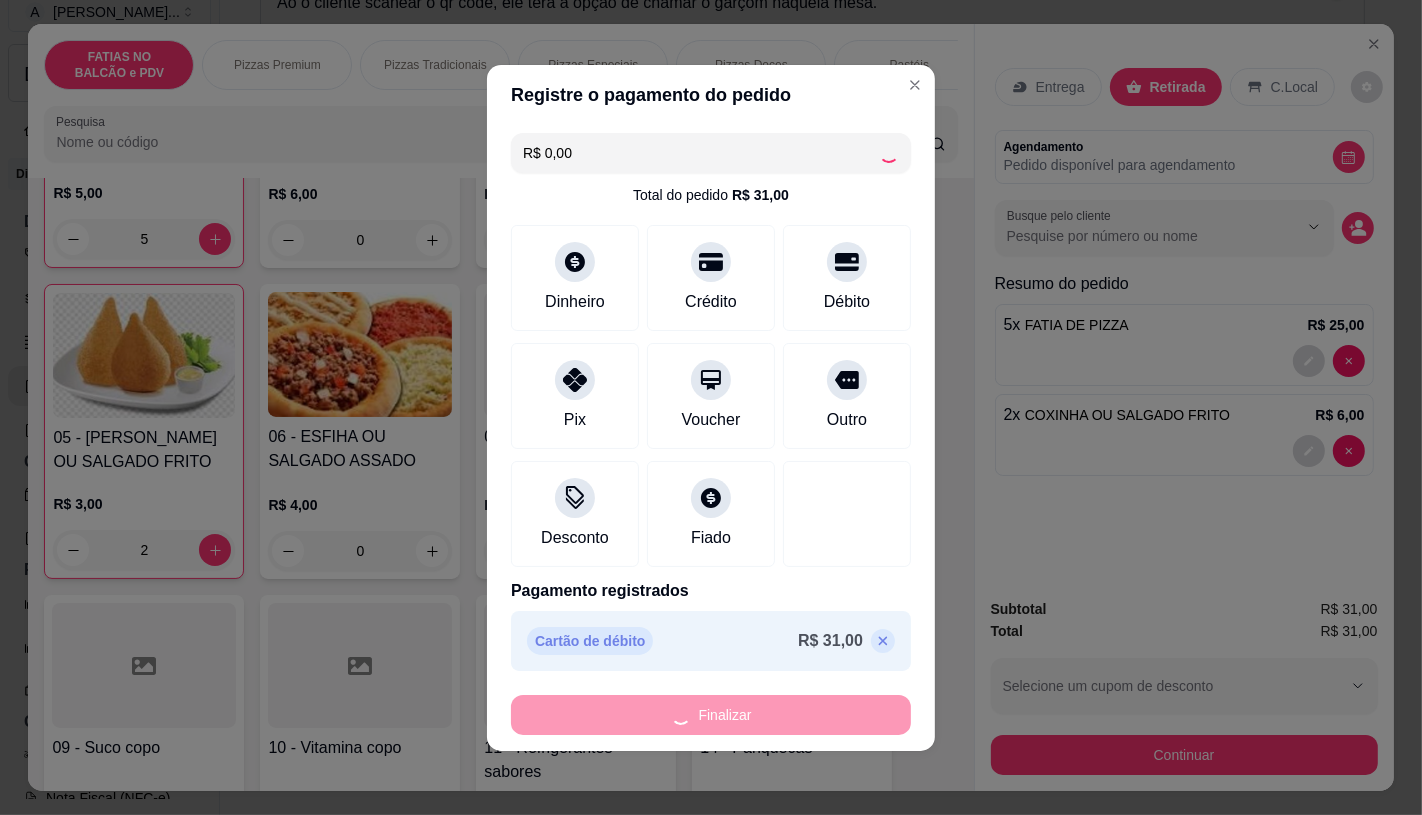 type on "0" 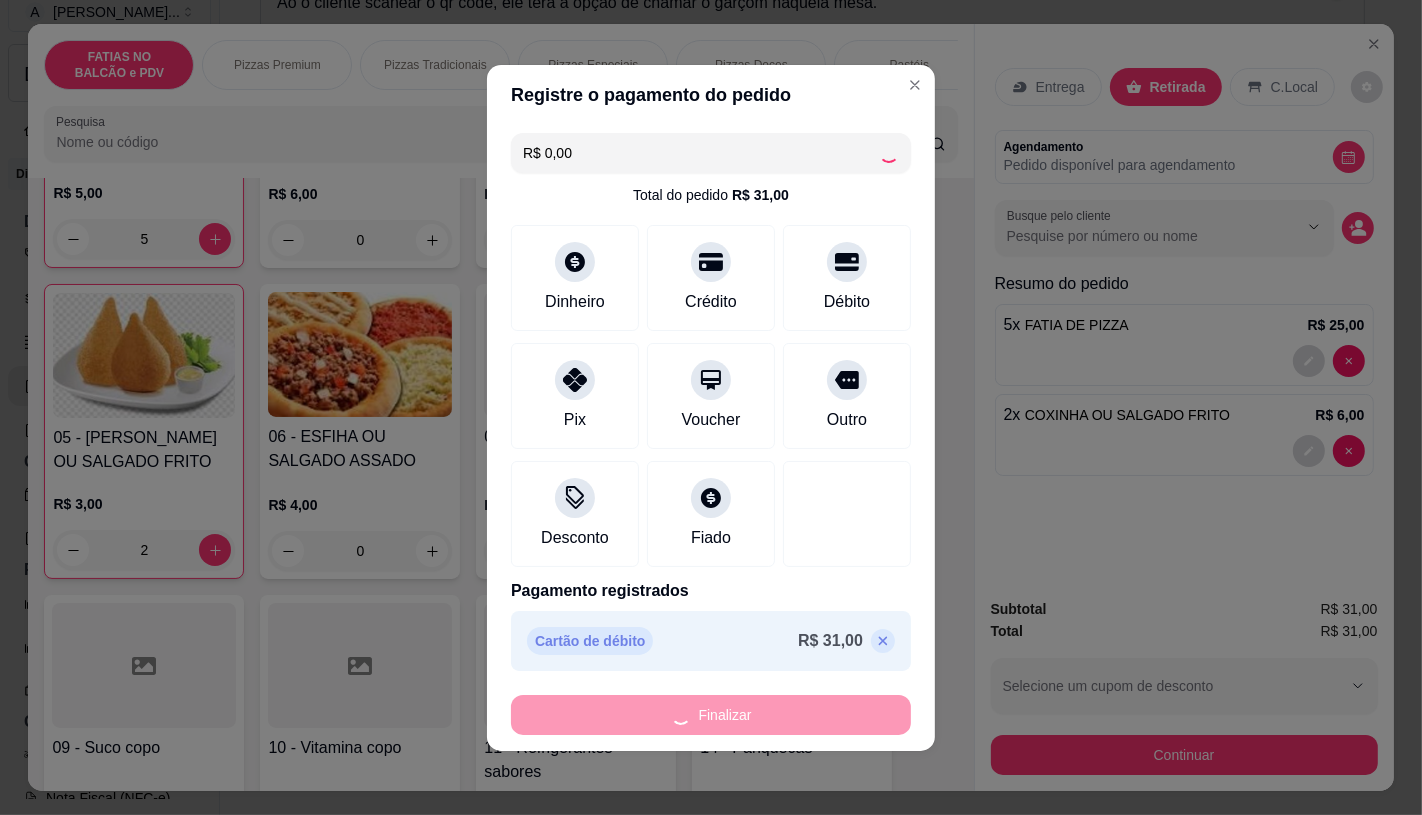 type on "0" 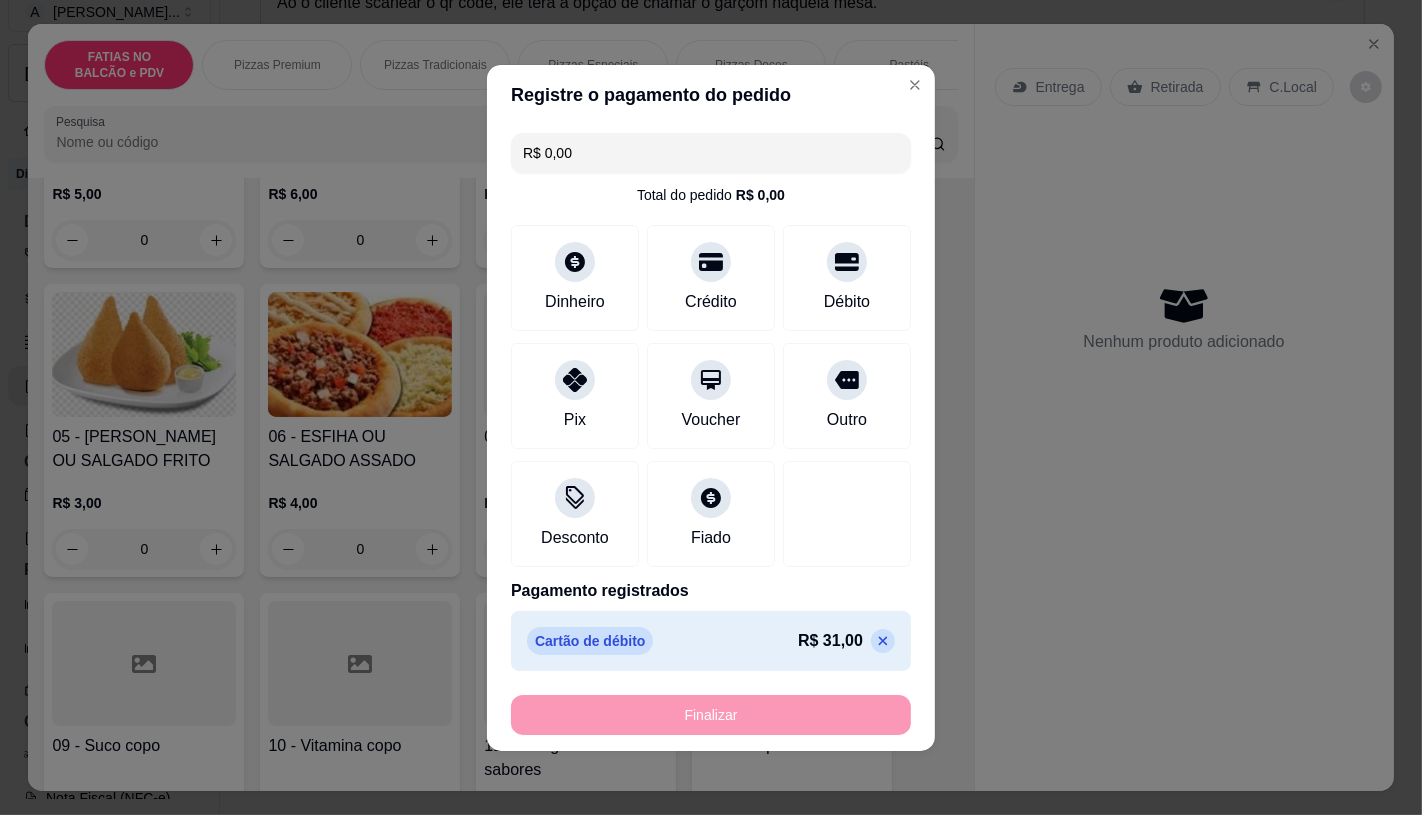 type on "-R$ 31,00" 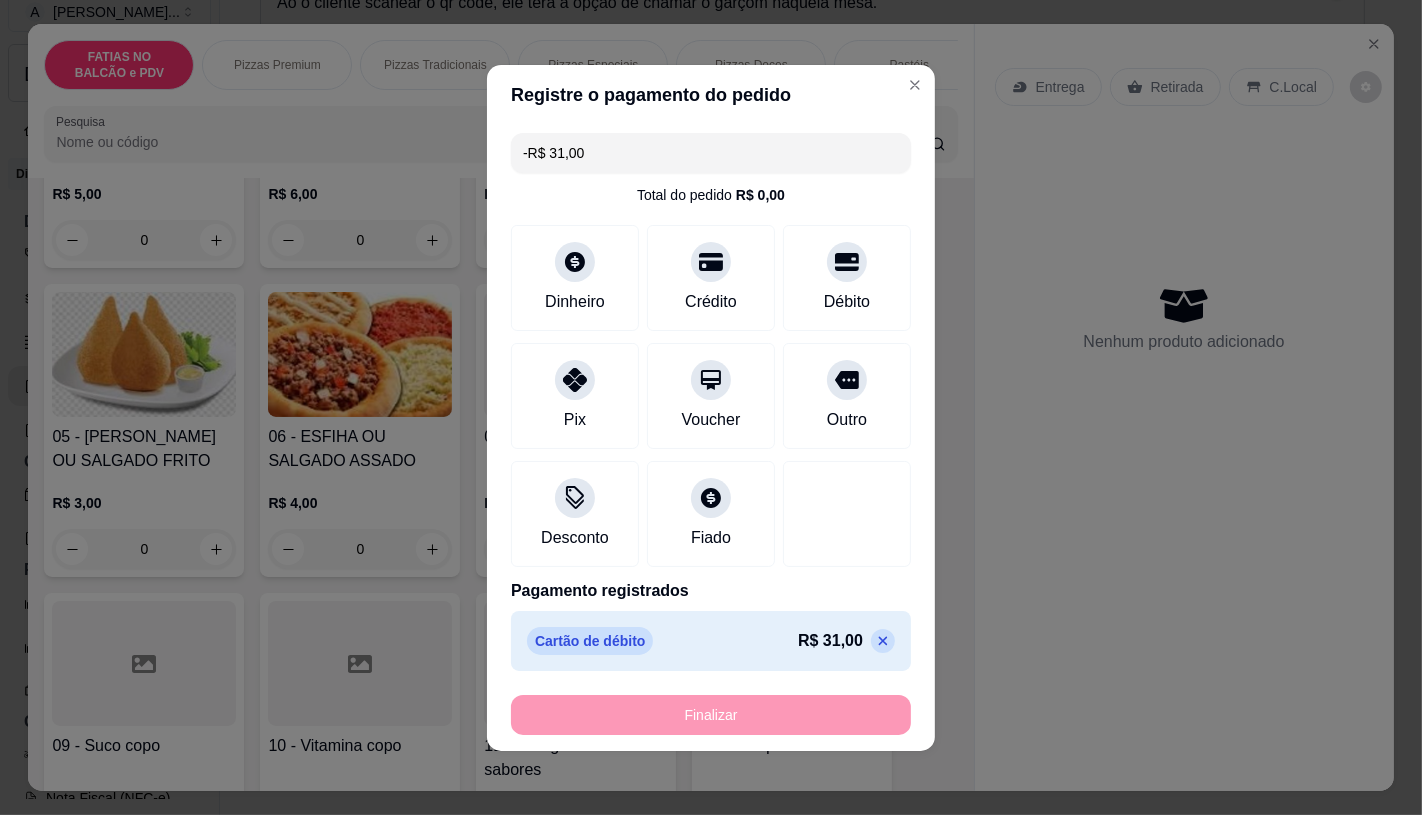 scroll, scrollTop: 334, scrollLeft: 0, axis: vertical 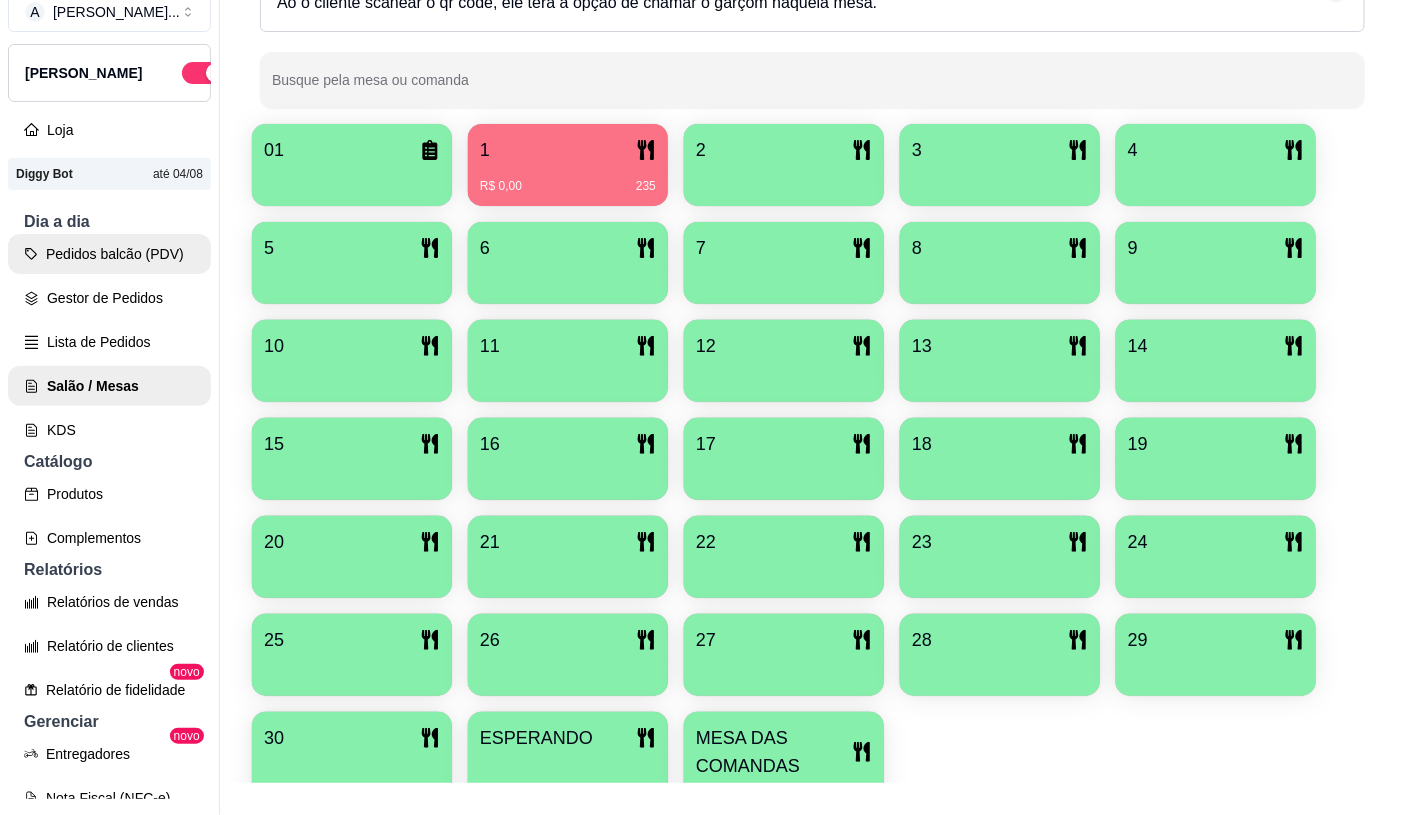 click on "Pedidos balcão (PDV)" at bounding box center [109, 254] 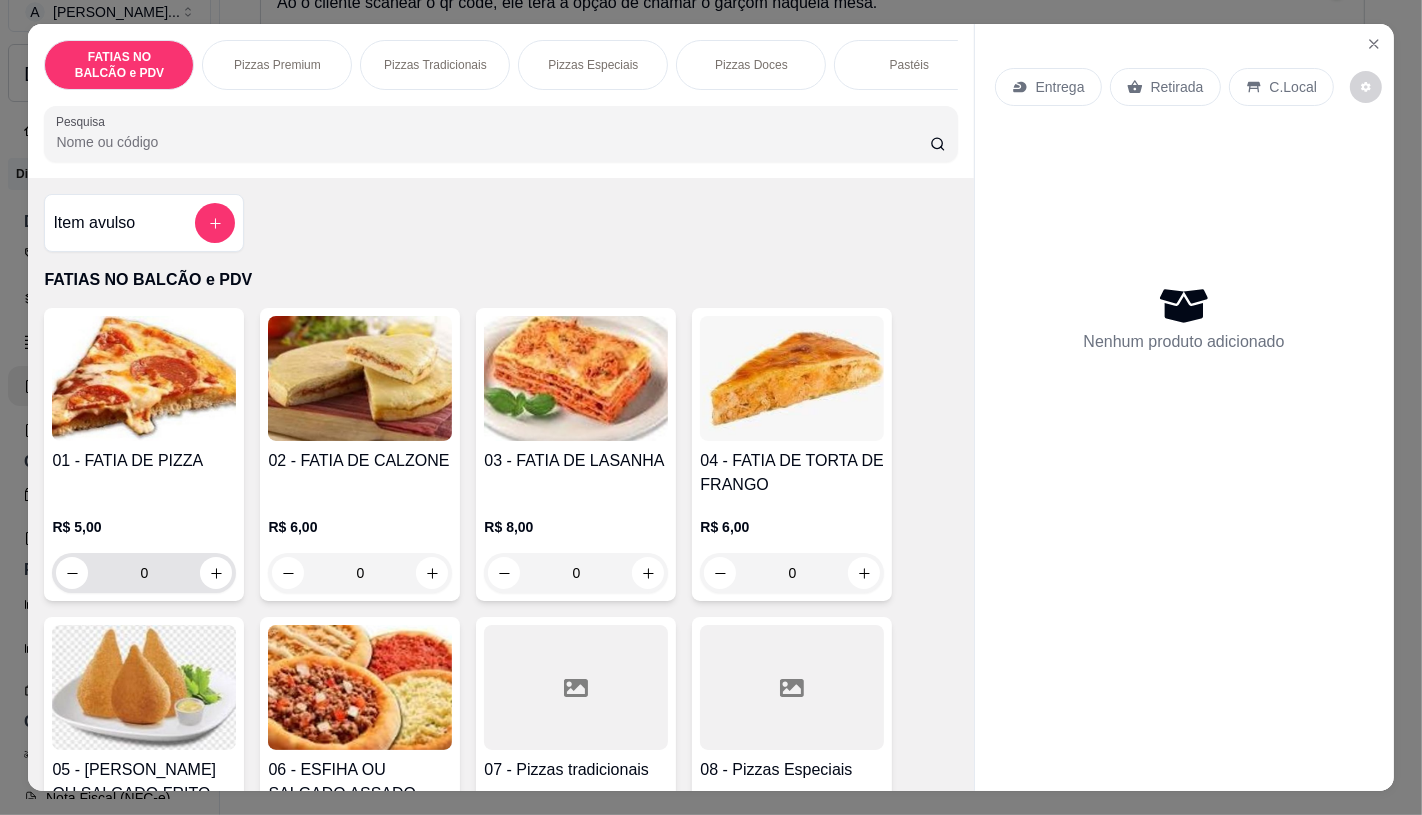 click on "0" at bounding box center [144, 573] 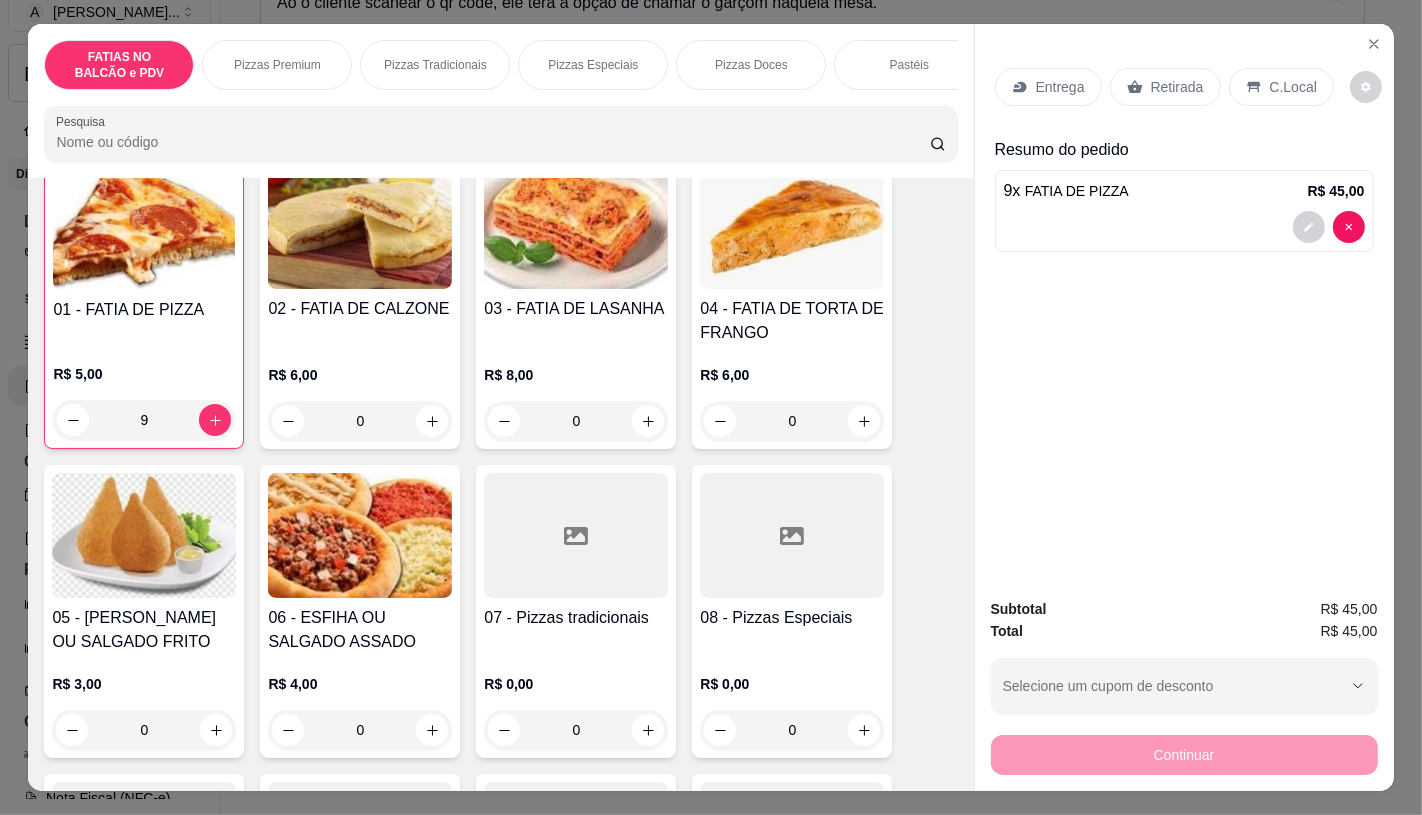scroll, scrollTop: 333, scrollLeft: 0, axis: vertical 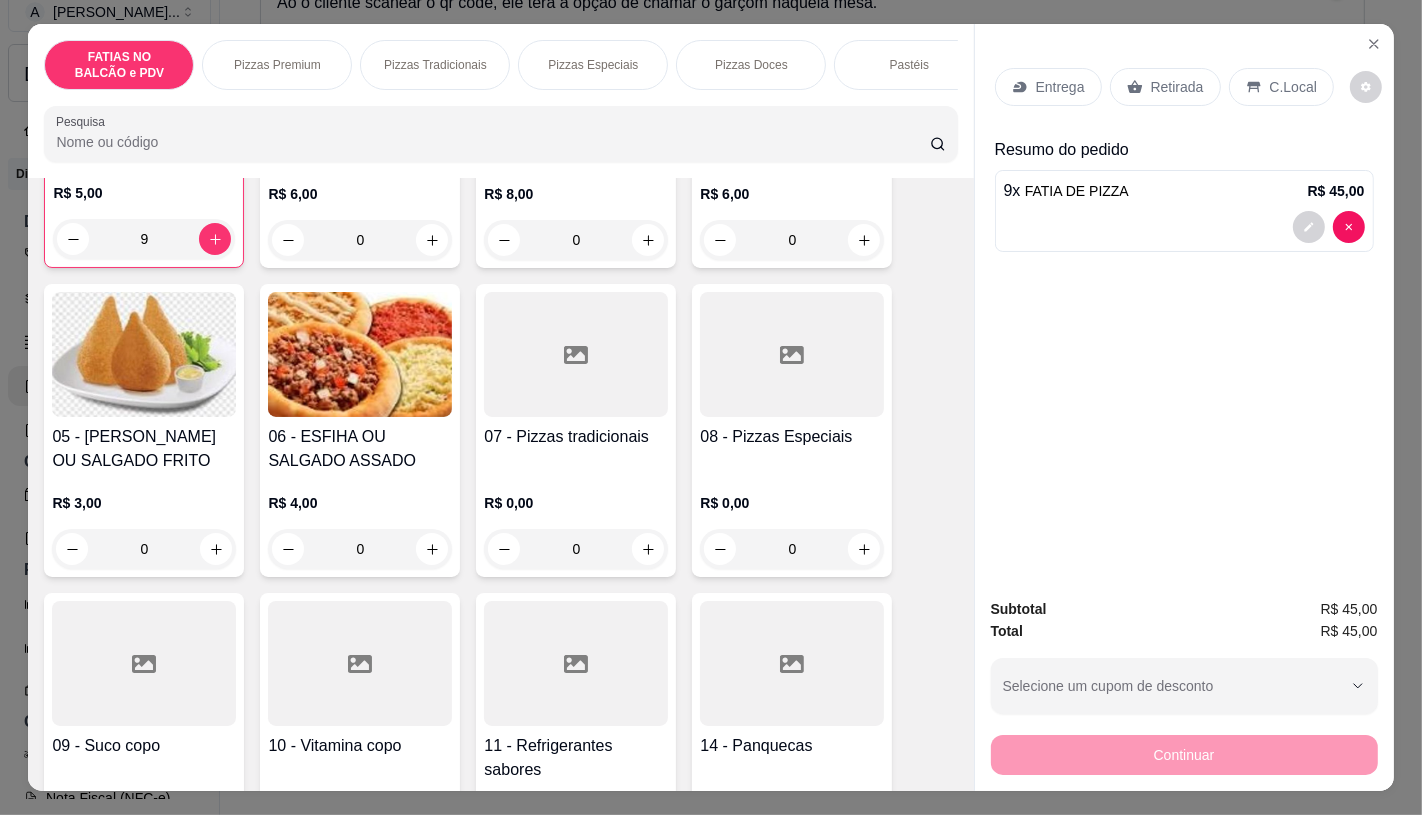 type on "9" 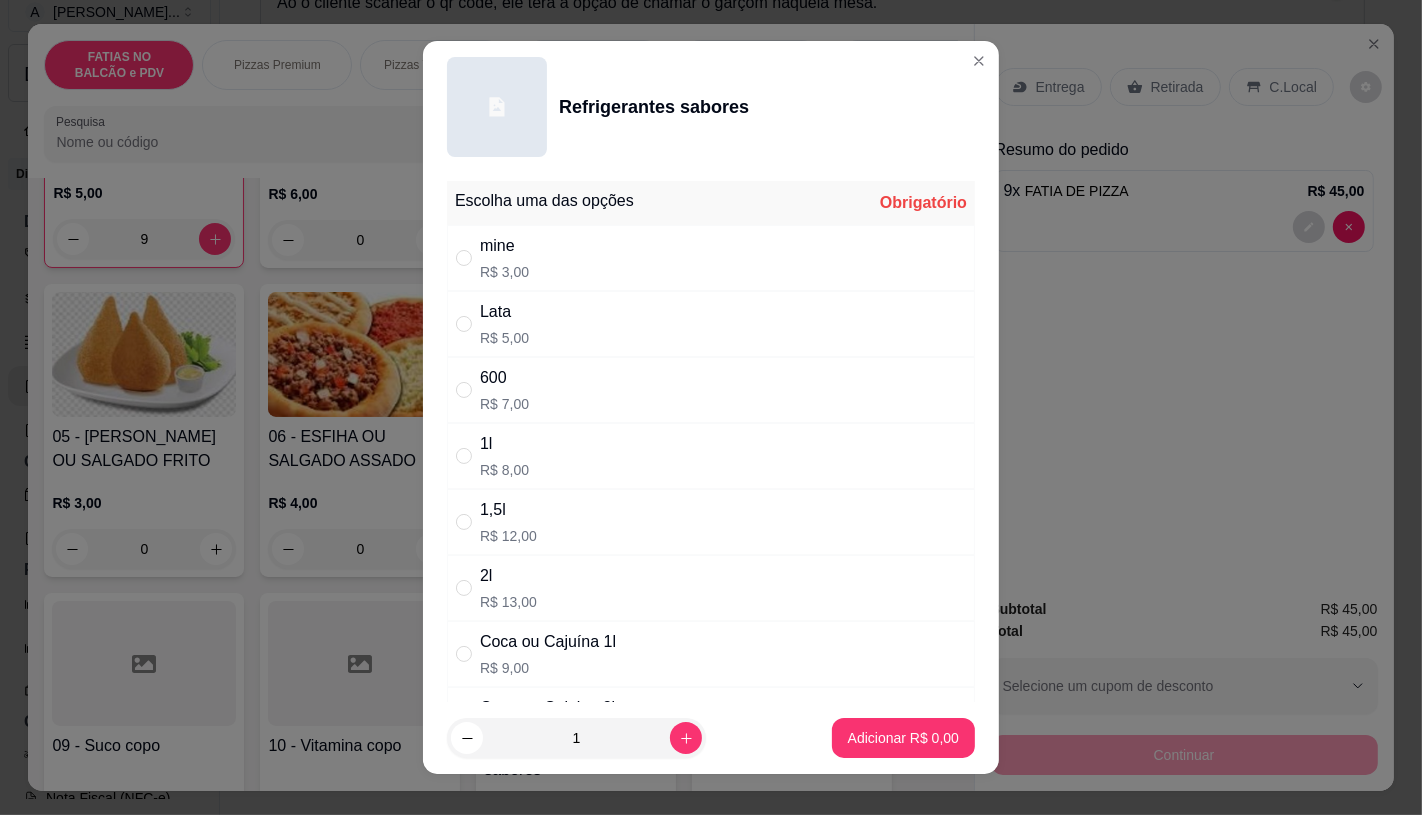 click on "Coca ou Cajuína 1l" at bounding box center [548, 642] 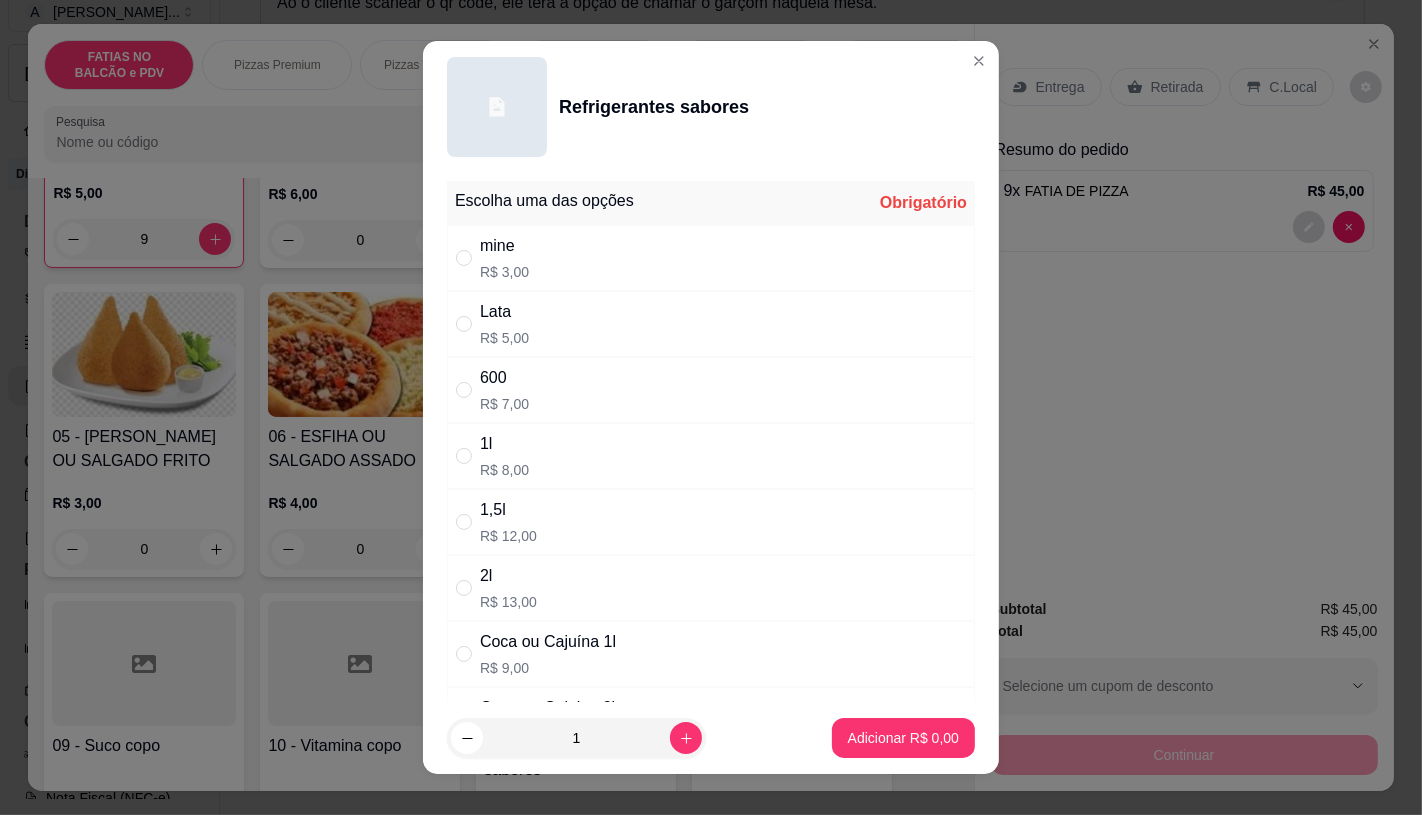 radio on "true" 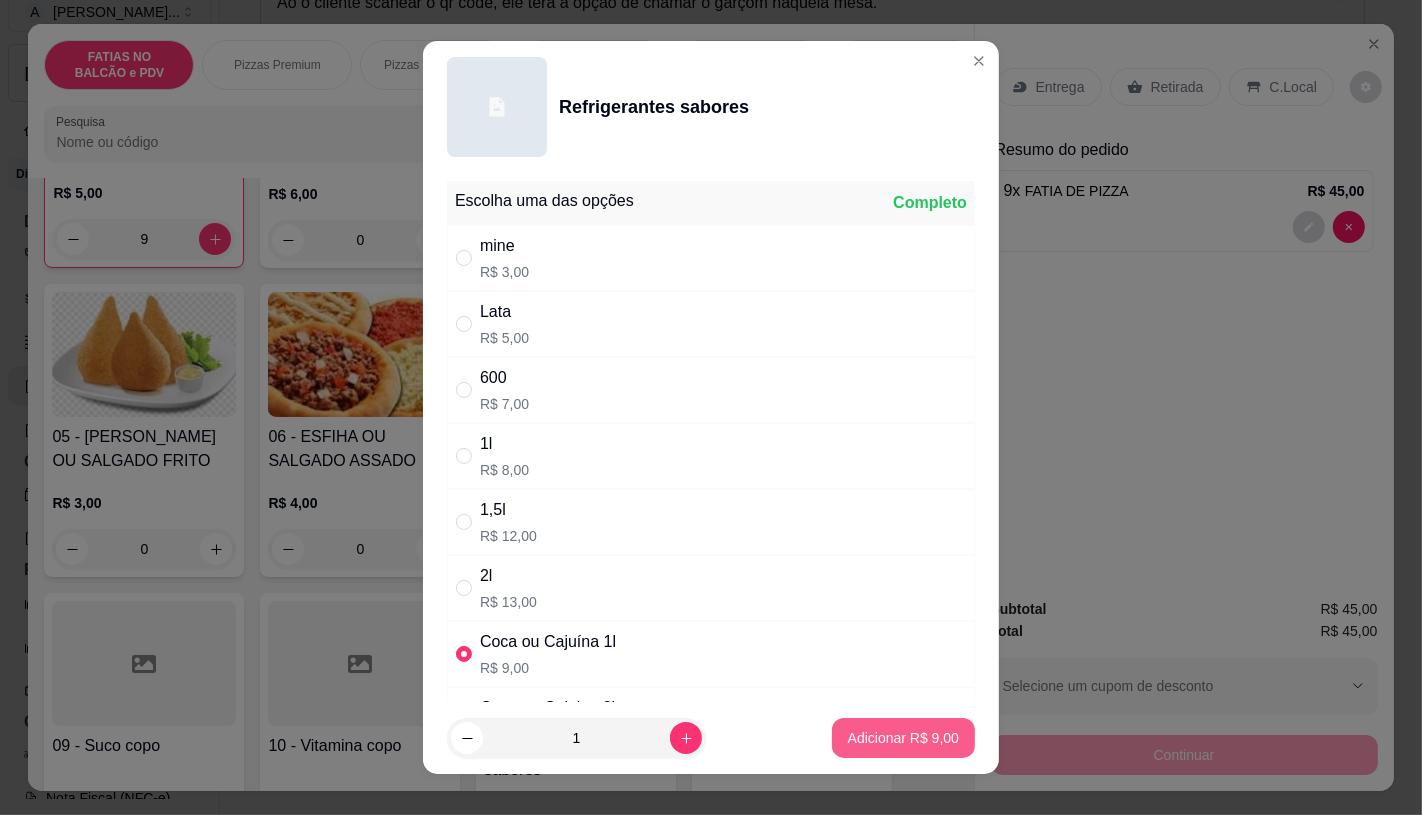click on "Adicionar   R$ 9,00" at bounding box center (903, 738) 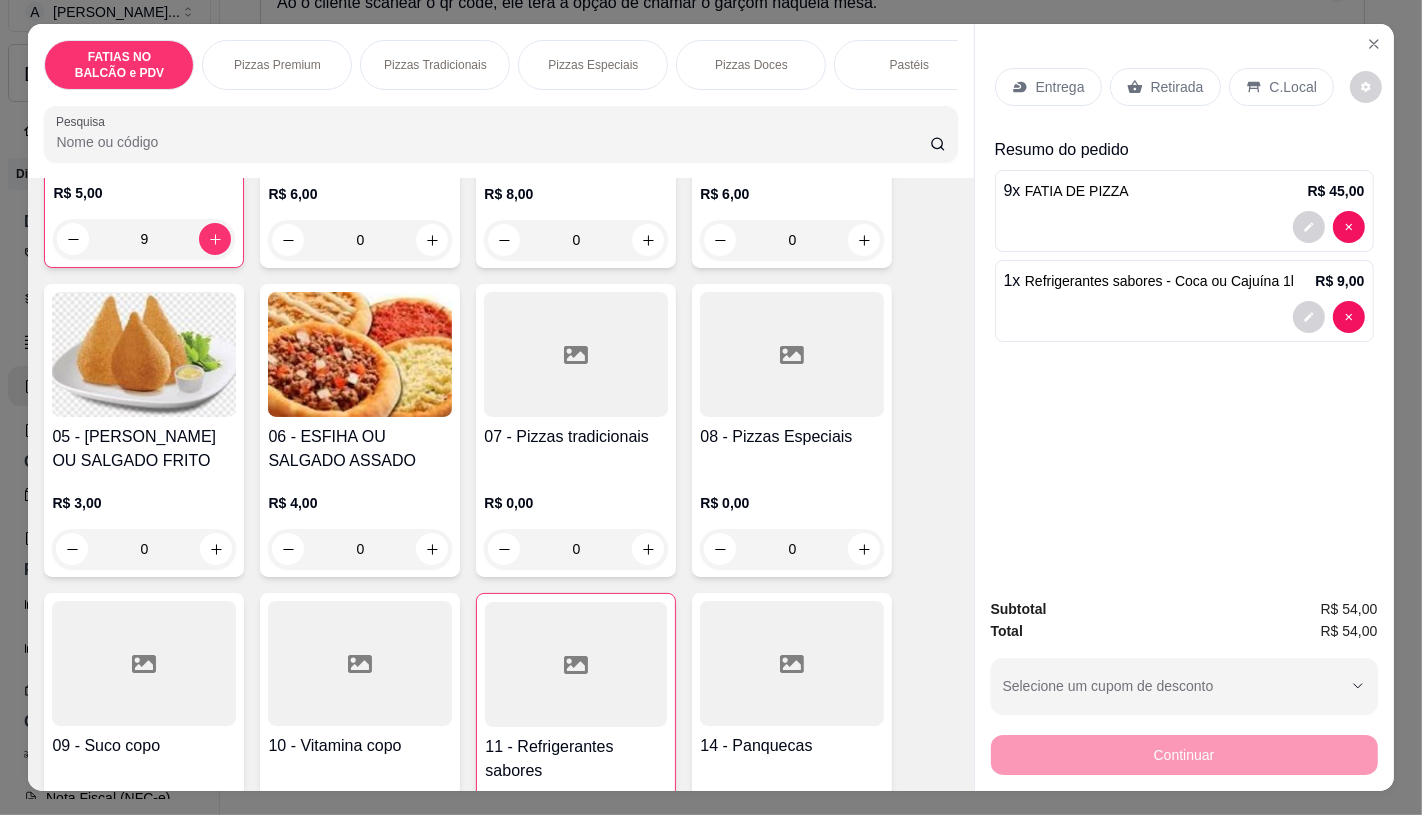 click on "Retirada" at bounding box center [1177, 87] 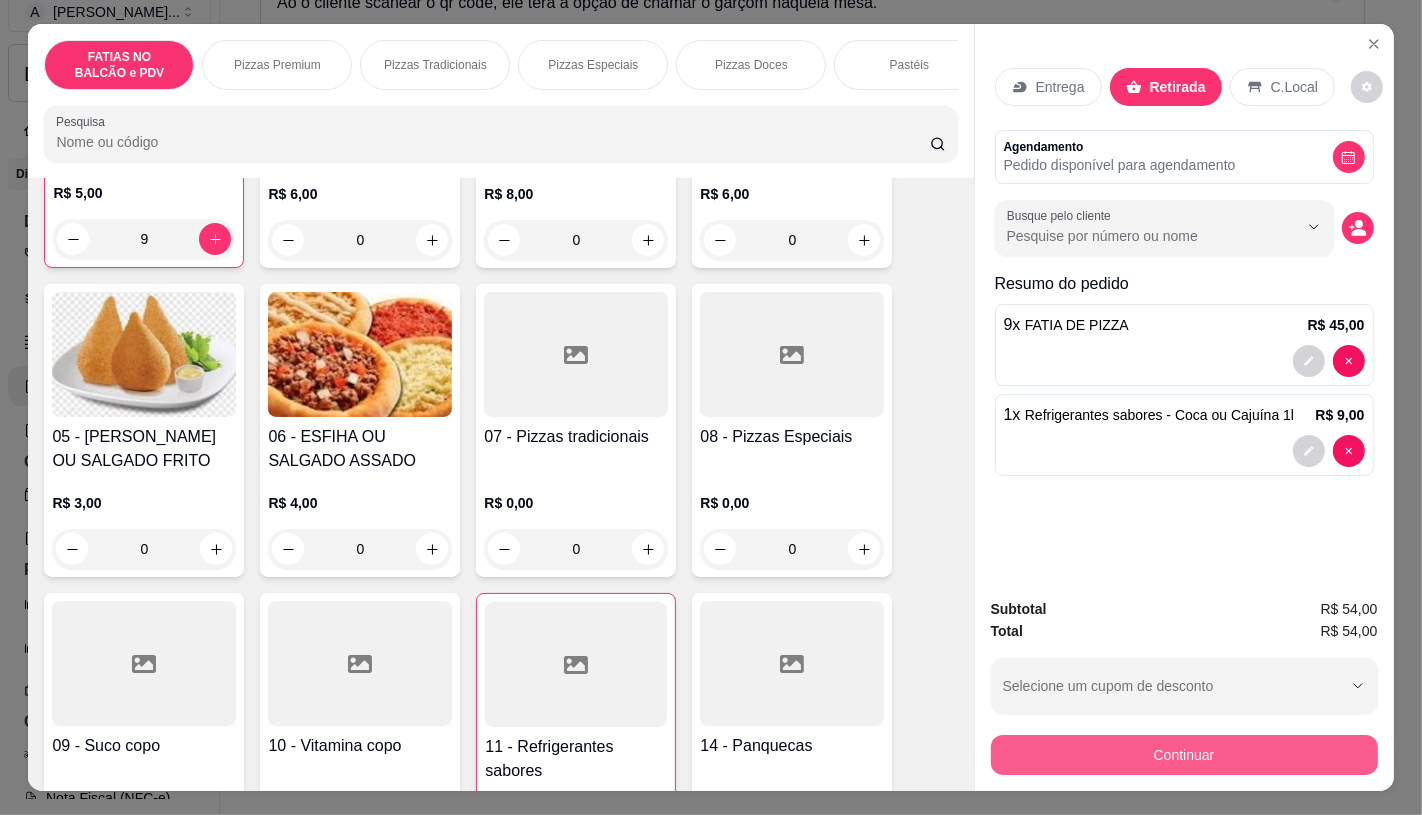 click on "Continuar" at bounding box center [1184, 755] 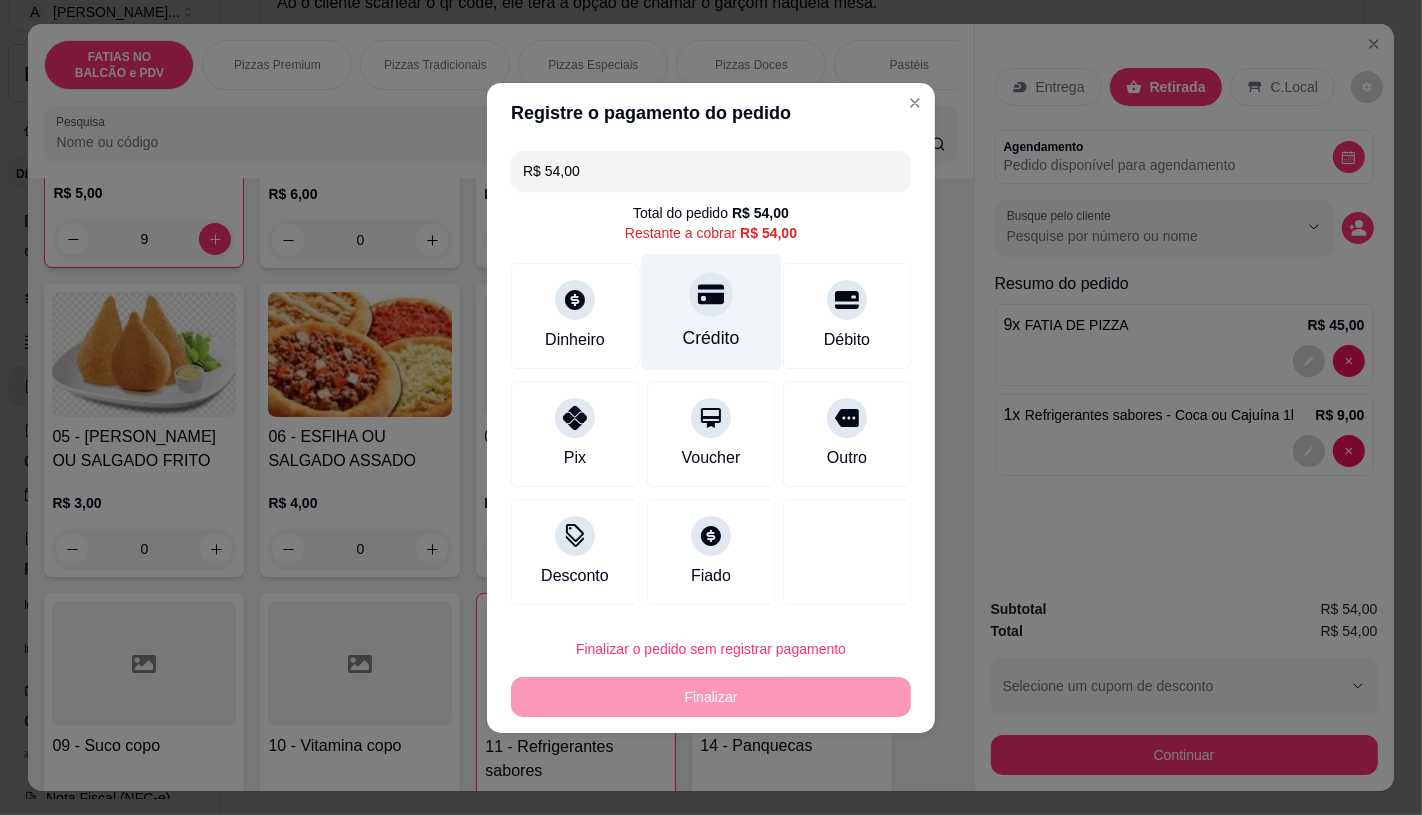 click on "Crédito" at bounding box center (711, 338) 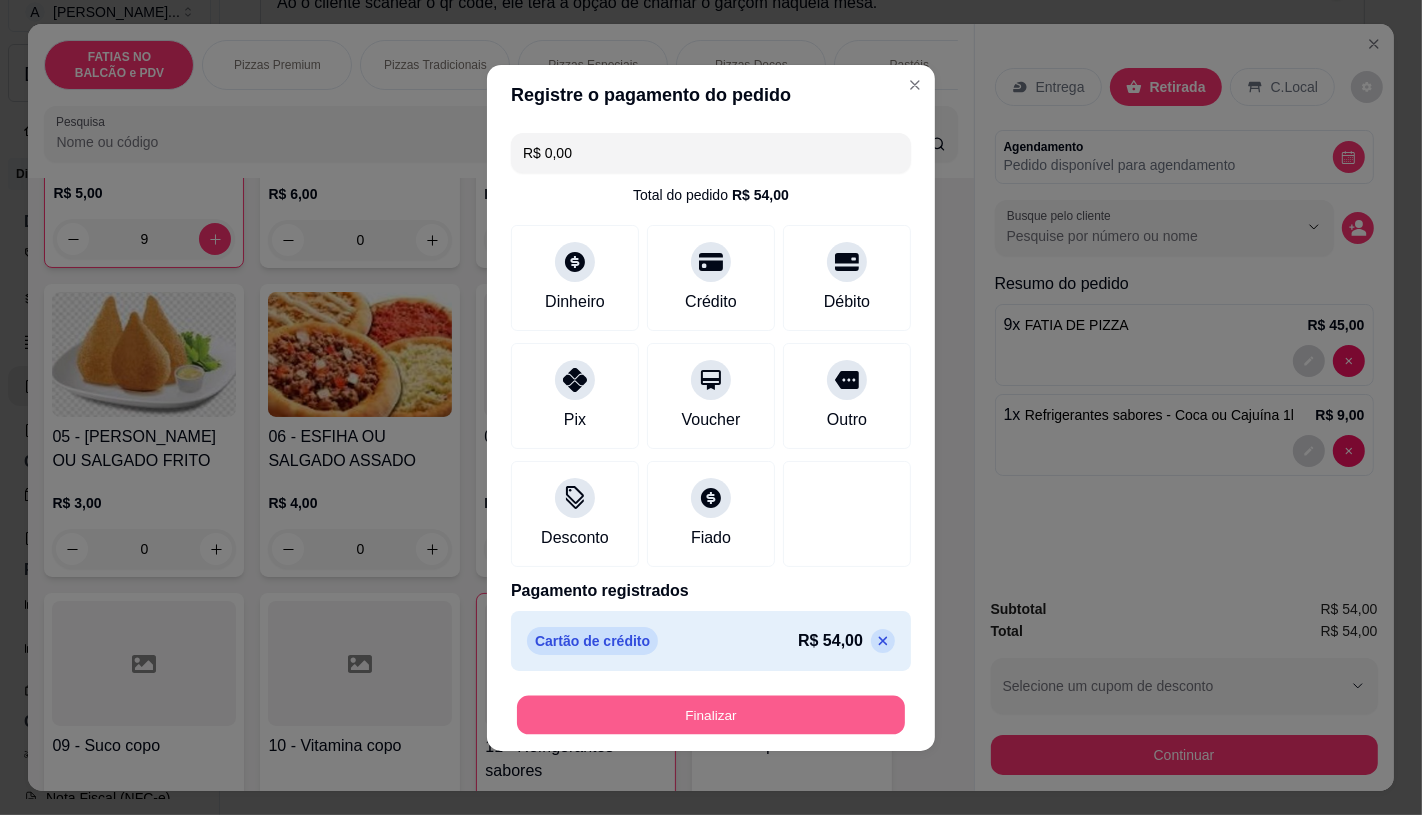 click on "Finalizar" at bounding box center (711, 714) 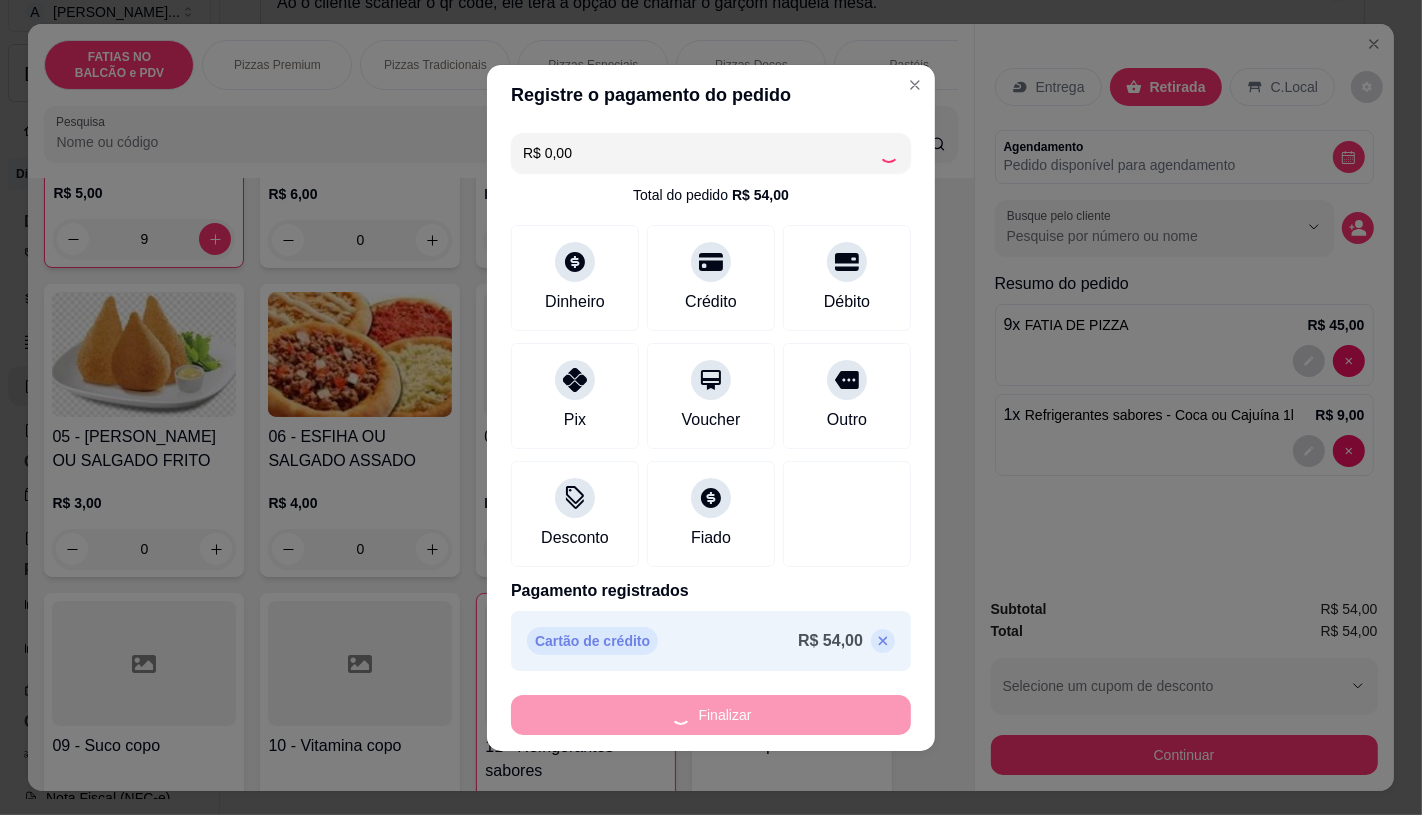 type on "0" 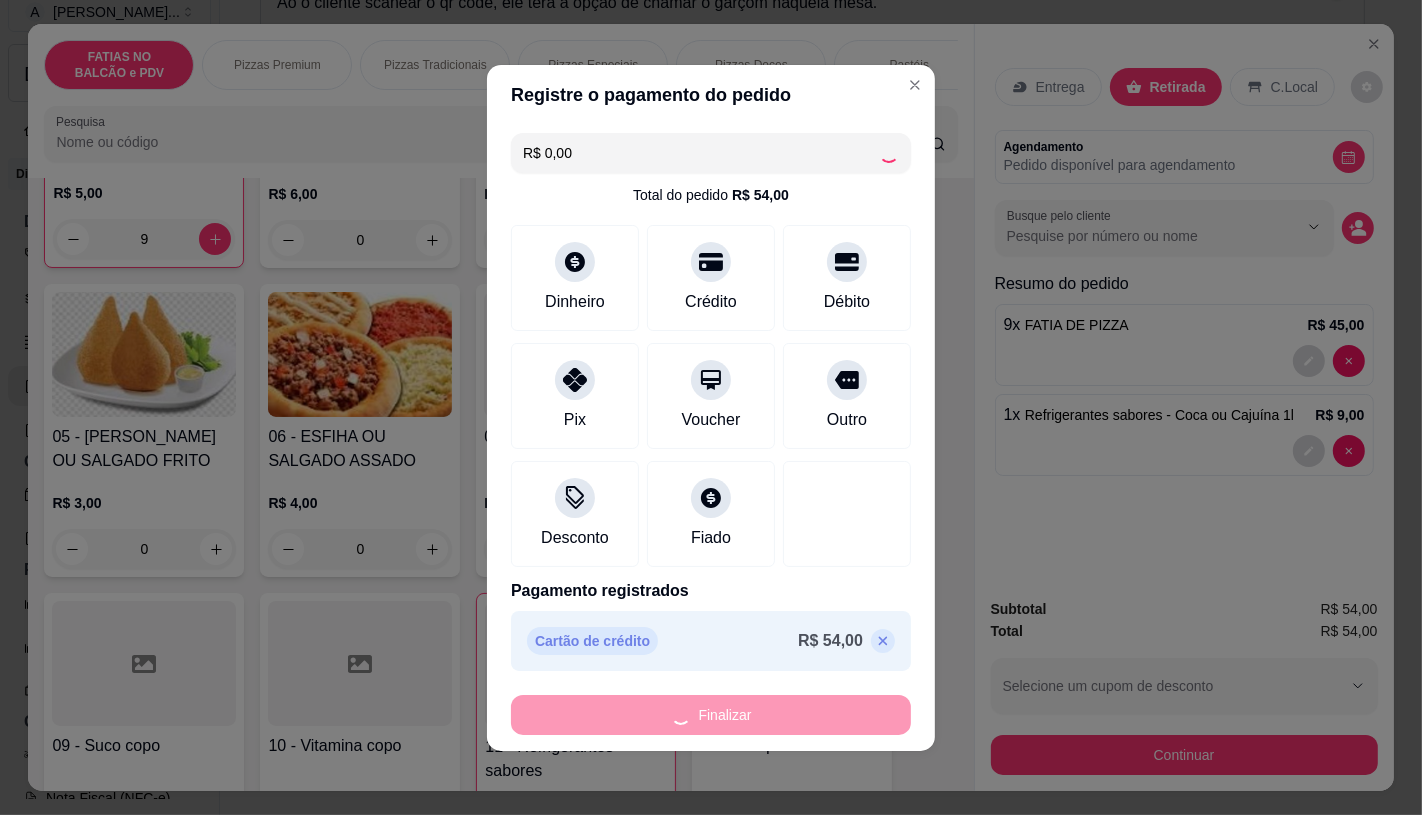 type on "0" 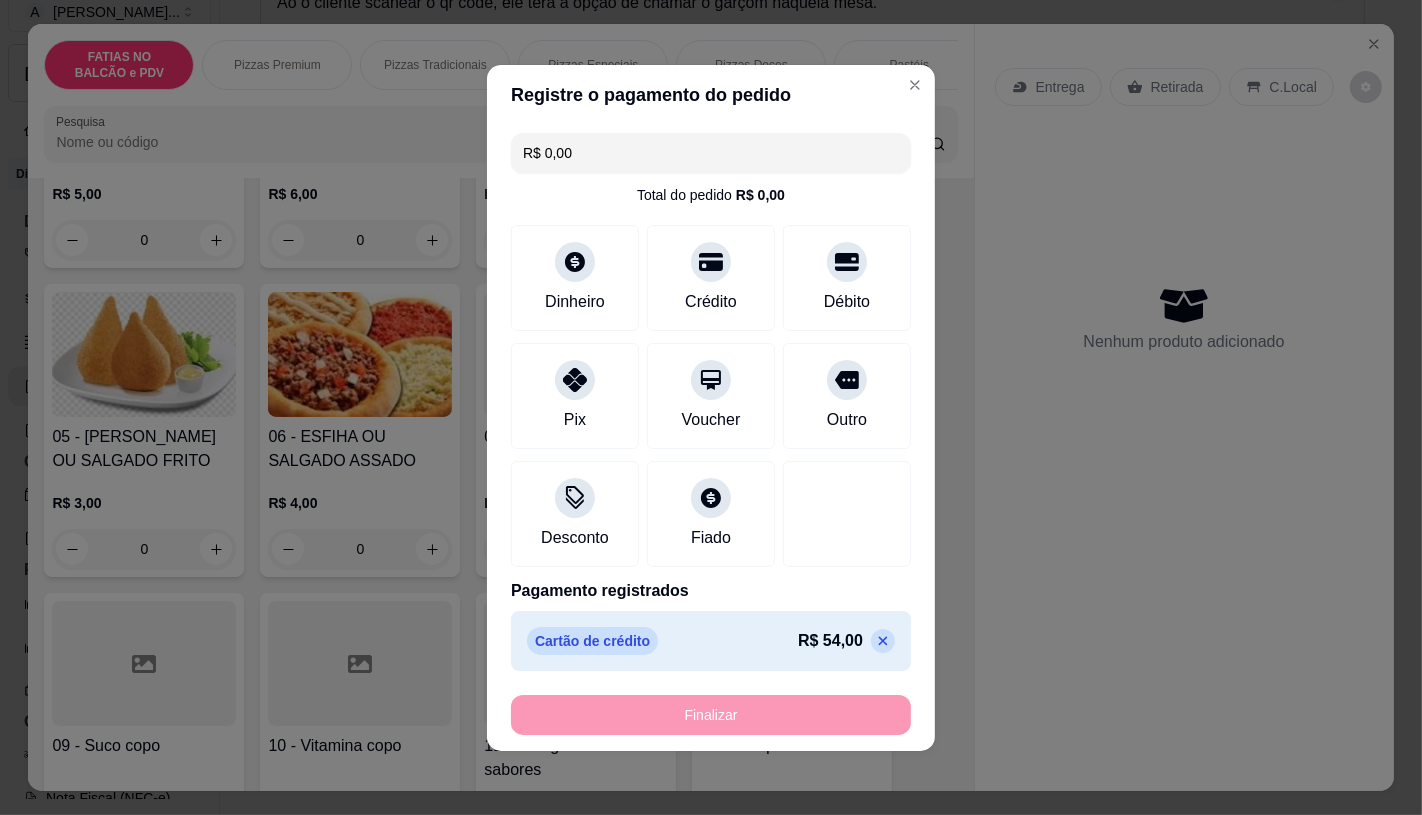 type on "-R$ 54,00" 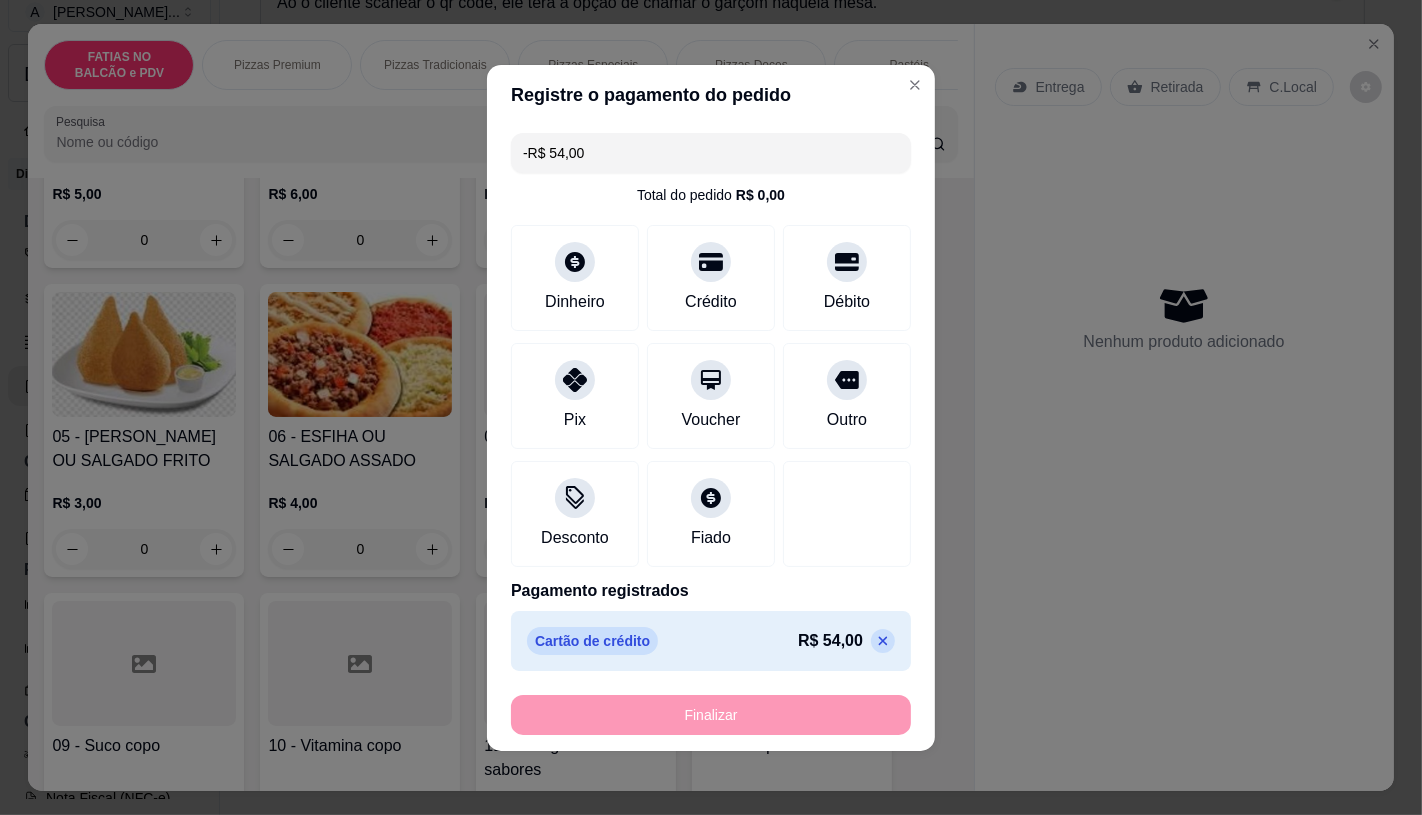 scroll, scrollTop: 334, scrollLeft: 0, axis: vertical 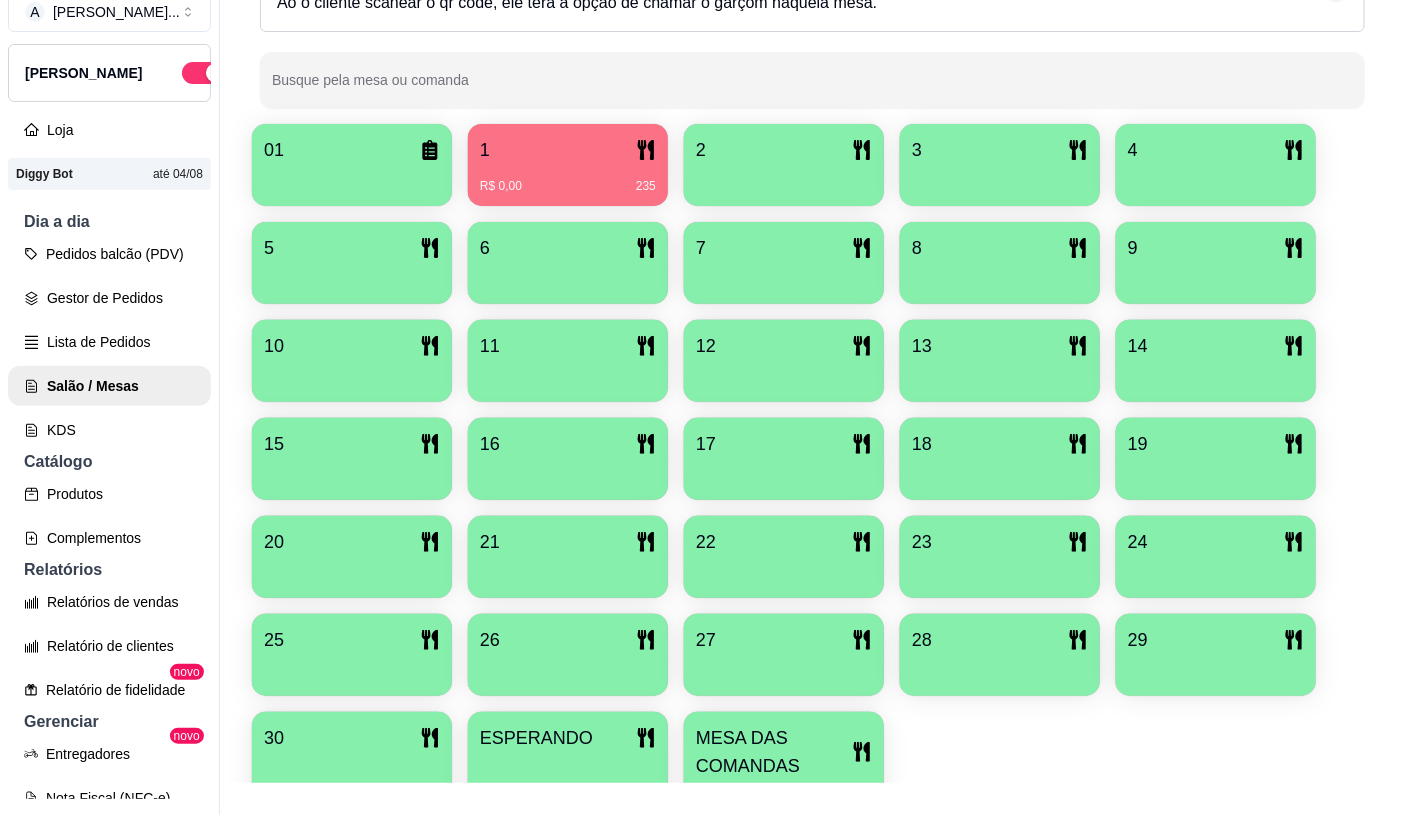 click on "A Aciole Lancho ... Loja Aberta Loja Diggy Bot até 04/08   Dia a dia Pedidos balcão (PDV) Gestor de Pedidos Lista de Pedidos Salão / Mesas KDS Catálogo Produtos Complementos Relatórios Relatórios de vendas Relatório de clientes Relatório de fidelidade novo Gerenciar Entregadores novo Nota Fiscal (NFC-e) Controle de caixa Controle de fiado Cupons Clientes Estoque Configurações Diggy Planos Precisa de ajuda? Sair Salão / Mesas / Comandas Adicionar mesa / comanda Imprimir qr-codes da mesa Adicionar funcionário Configurar taxa de serviço Novidade! Agora é possível gerenciar o consumo da mesa por clientes.   Veja como isso funciona Todos Mesas Comandas Deixar cliente chamar o garçom na mesa Ao o cliente scanear o qr code, ele terá a opção de chamar o garçom naquela mesa. Busque pela mesa ou comanda
01 1 R$ 0,00 235 2 3 4 5 6 7 8 9 10 11 12 13 14 15 16 17 18 19 20 21 22 23 24 25 26 27 28 29 30 ESPERANDO  MESA DAS COMANDAS Cardápio Digital Diggy © 2025" at bounding box center [702, 391] 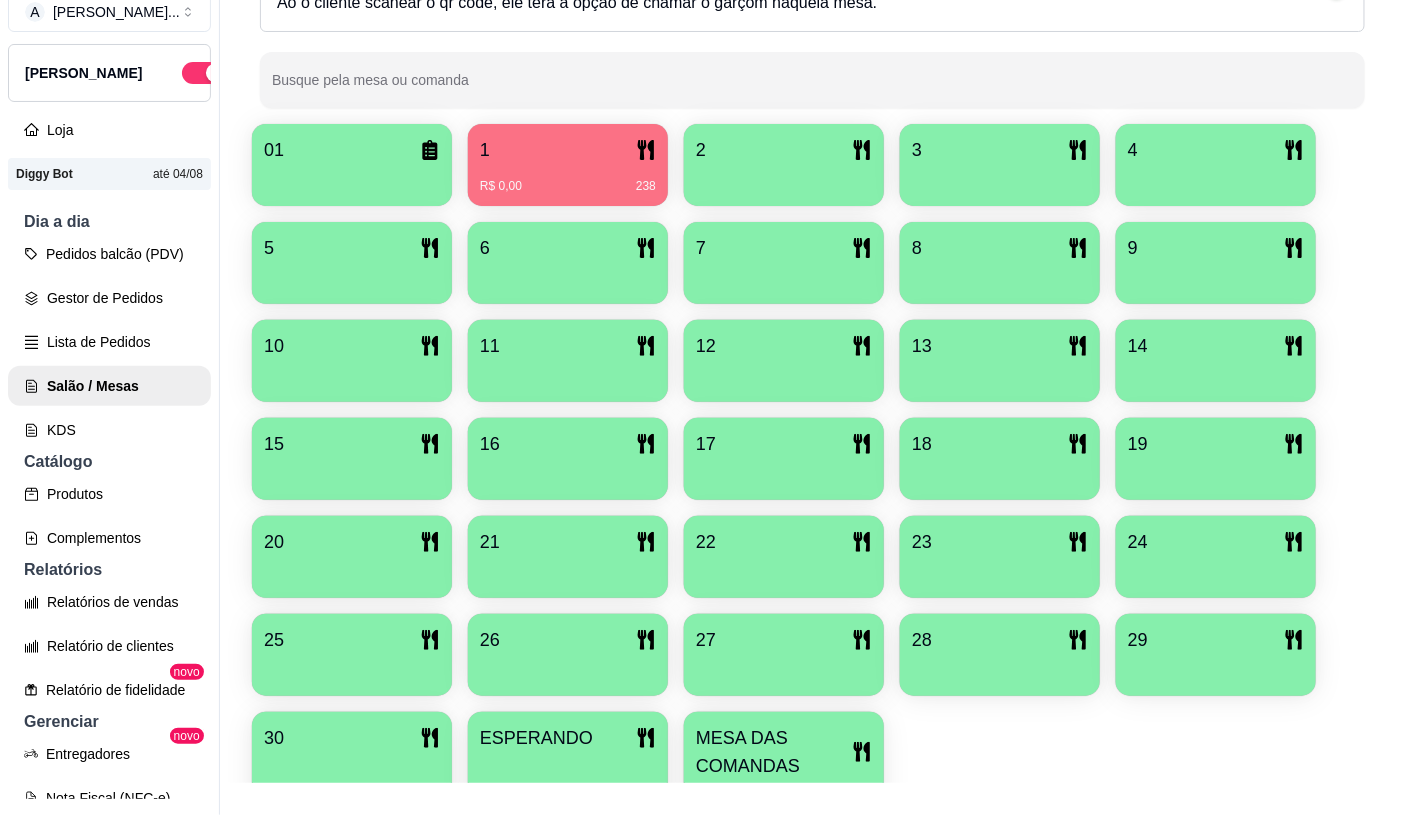 click on "01 1 R$ 0,00 238 2 3 4 5 6 7 8 9 10 11 12 13 14 15 16 17 18 19 20 21 22 23 24 25 26 27 28 29 30 ESPERANDO  MESA DAS COMANDAS" at bounding box center (812, 473) 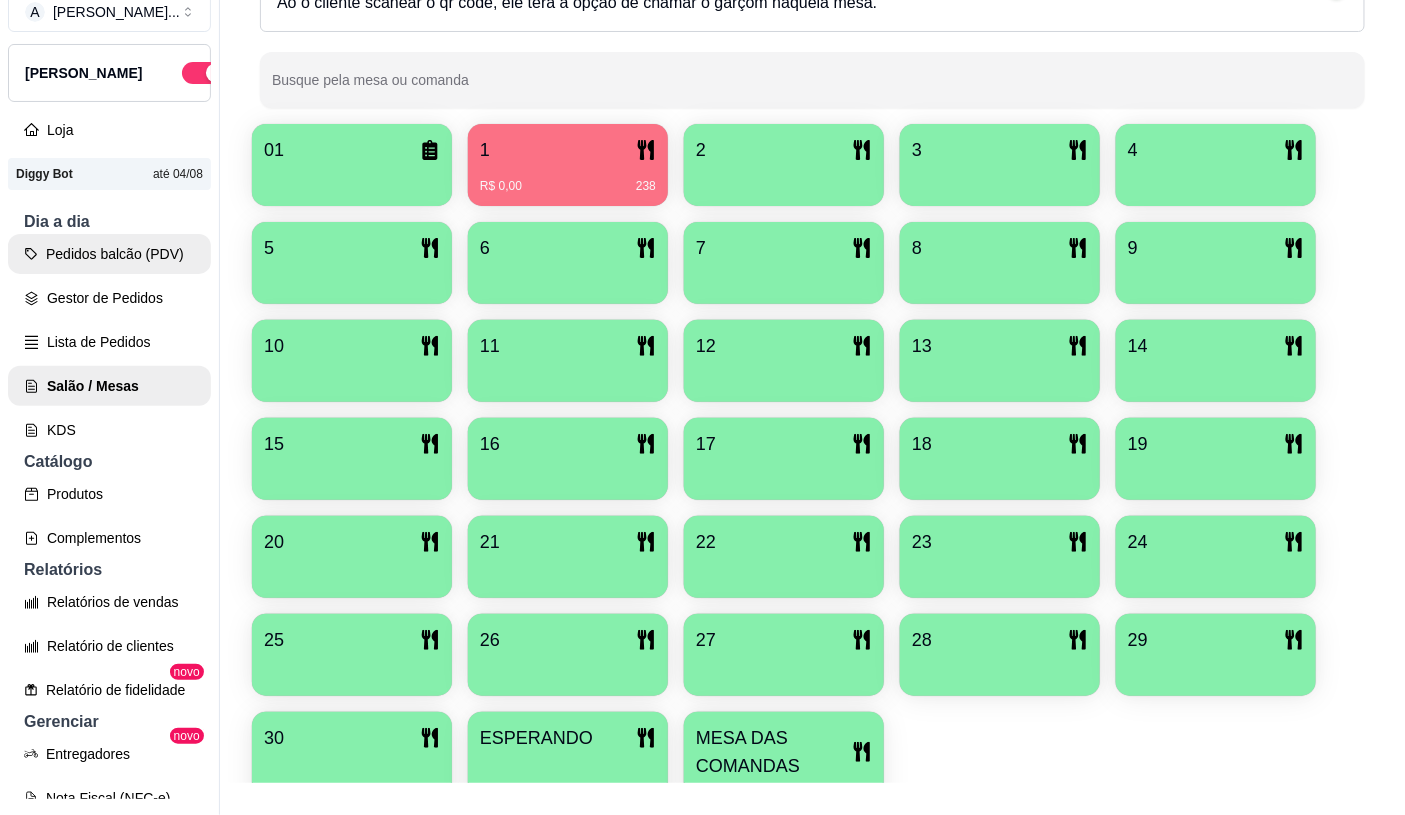 click on "Pedidos balcão (PDV)" at bounding box center [109, 254] 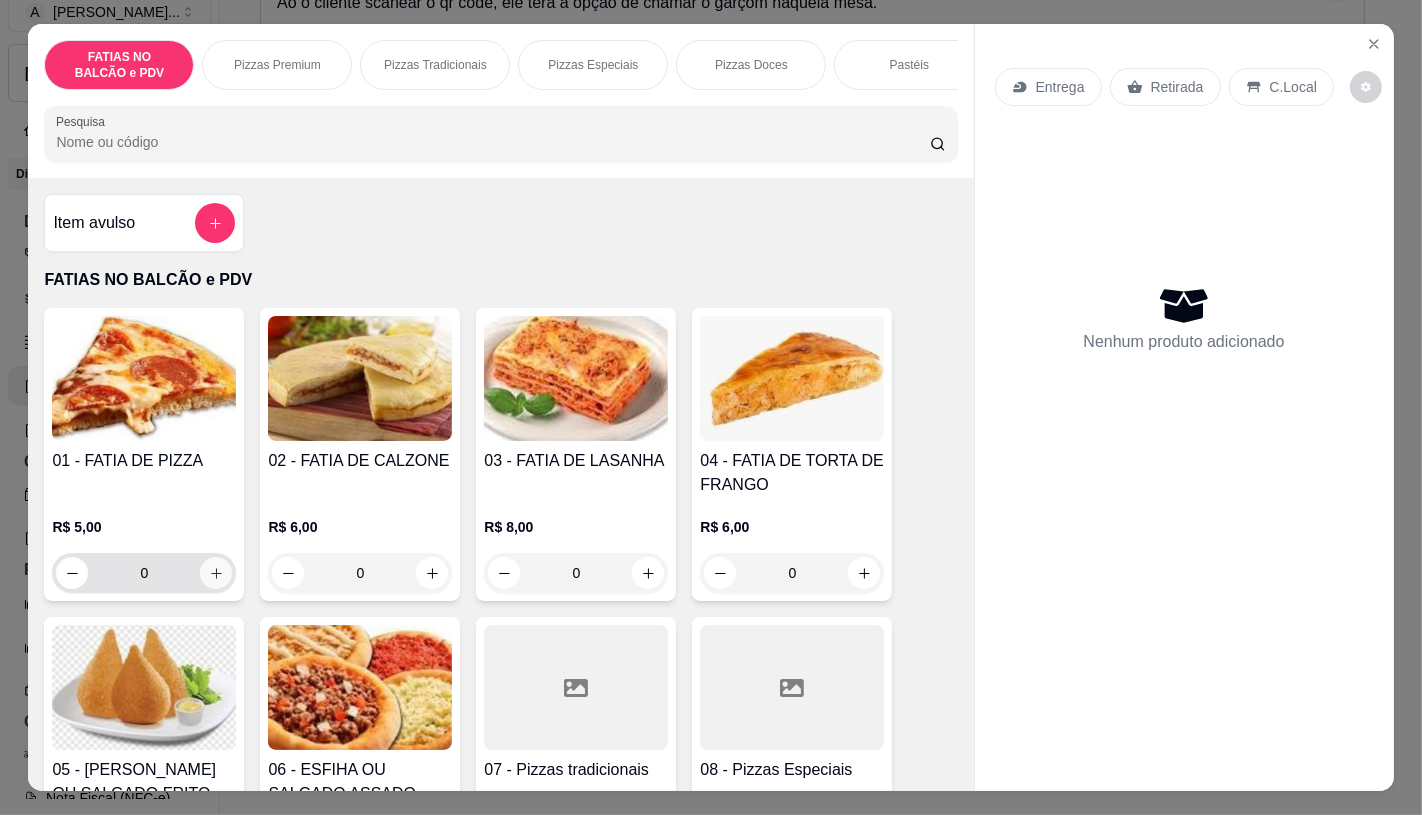 click 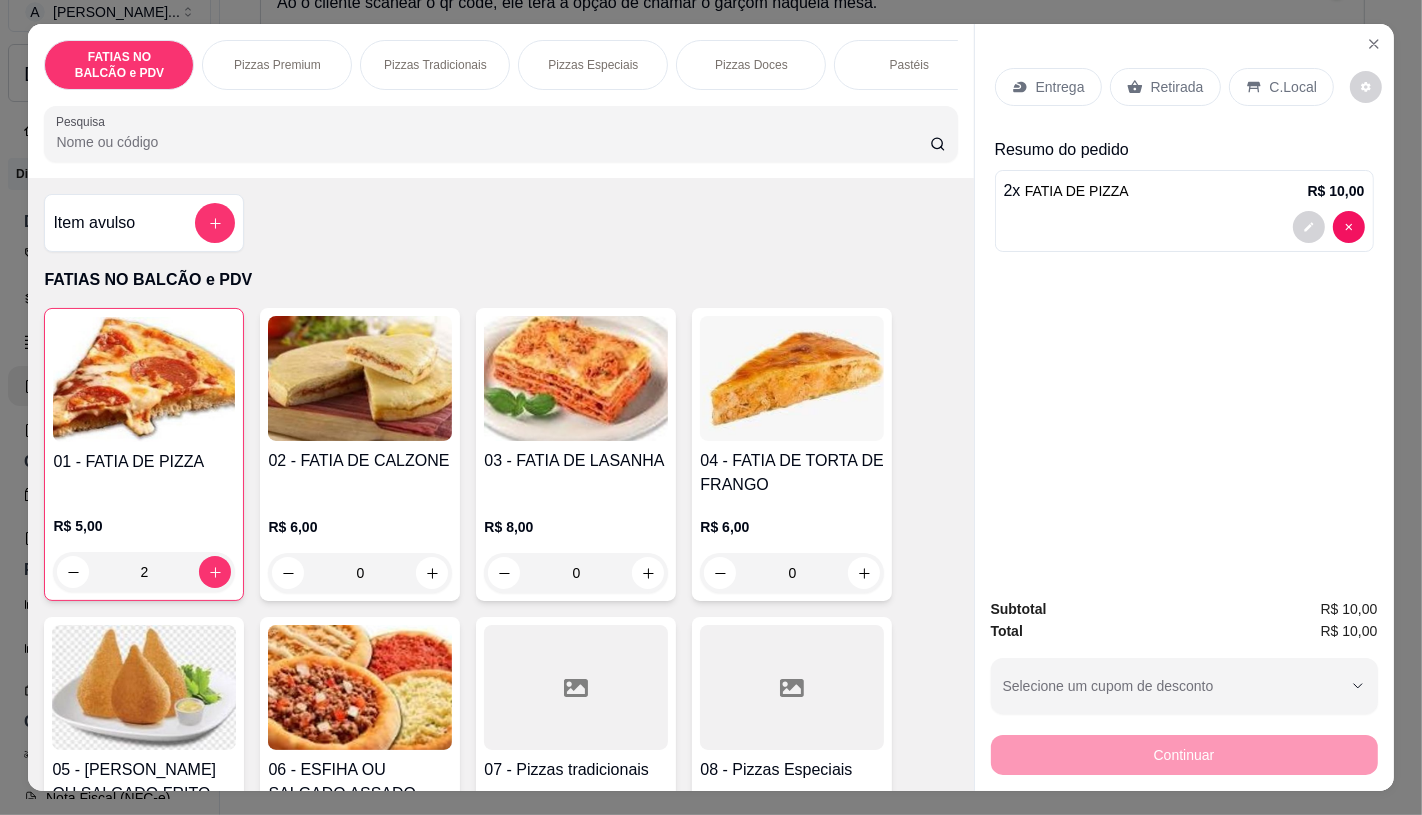 click on "Retirada" at bounding box center [1177, 87] 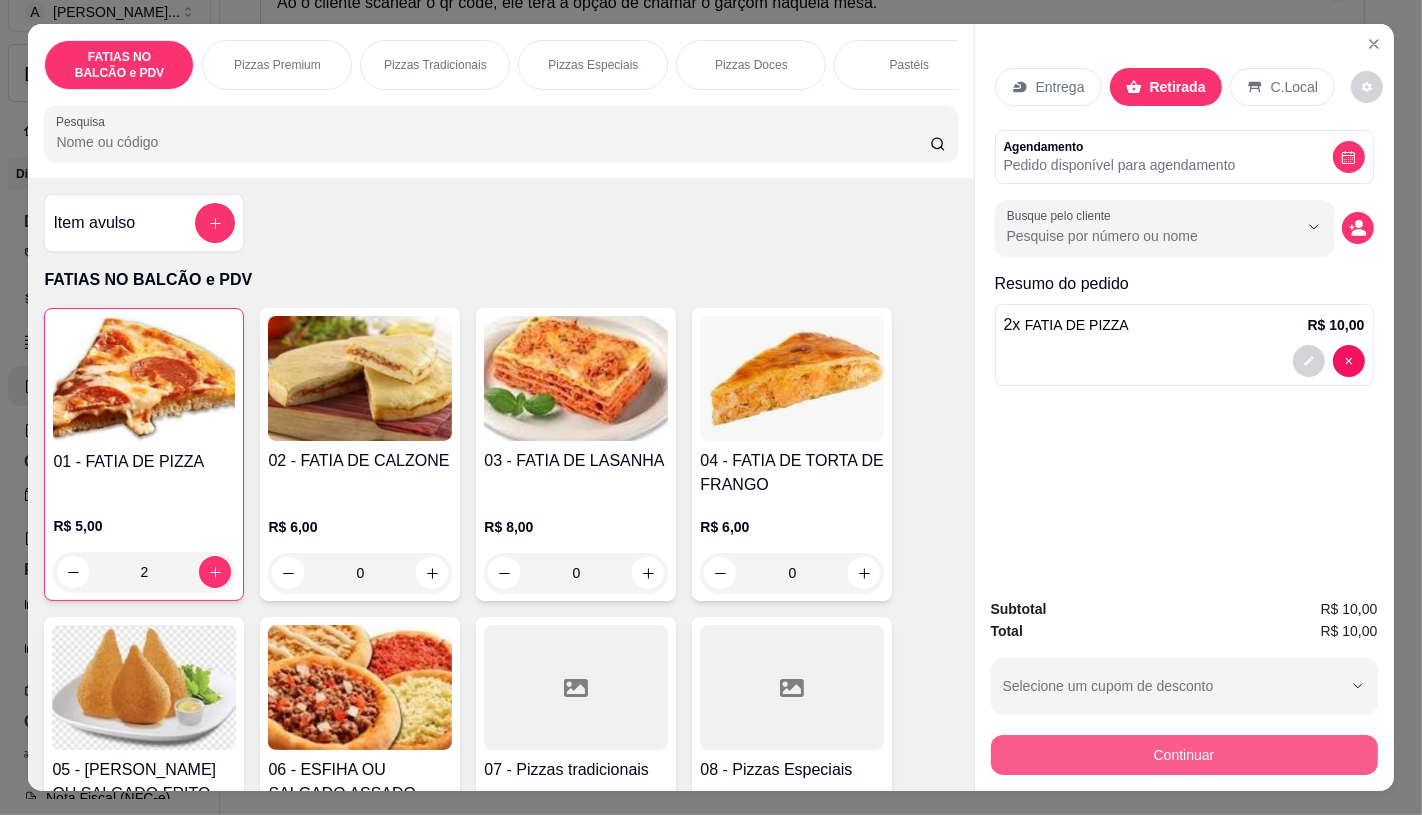 click on "Continuar" at bounding box center [1184, 755] 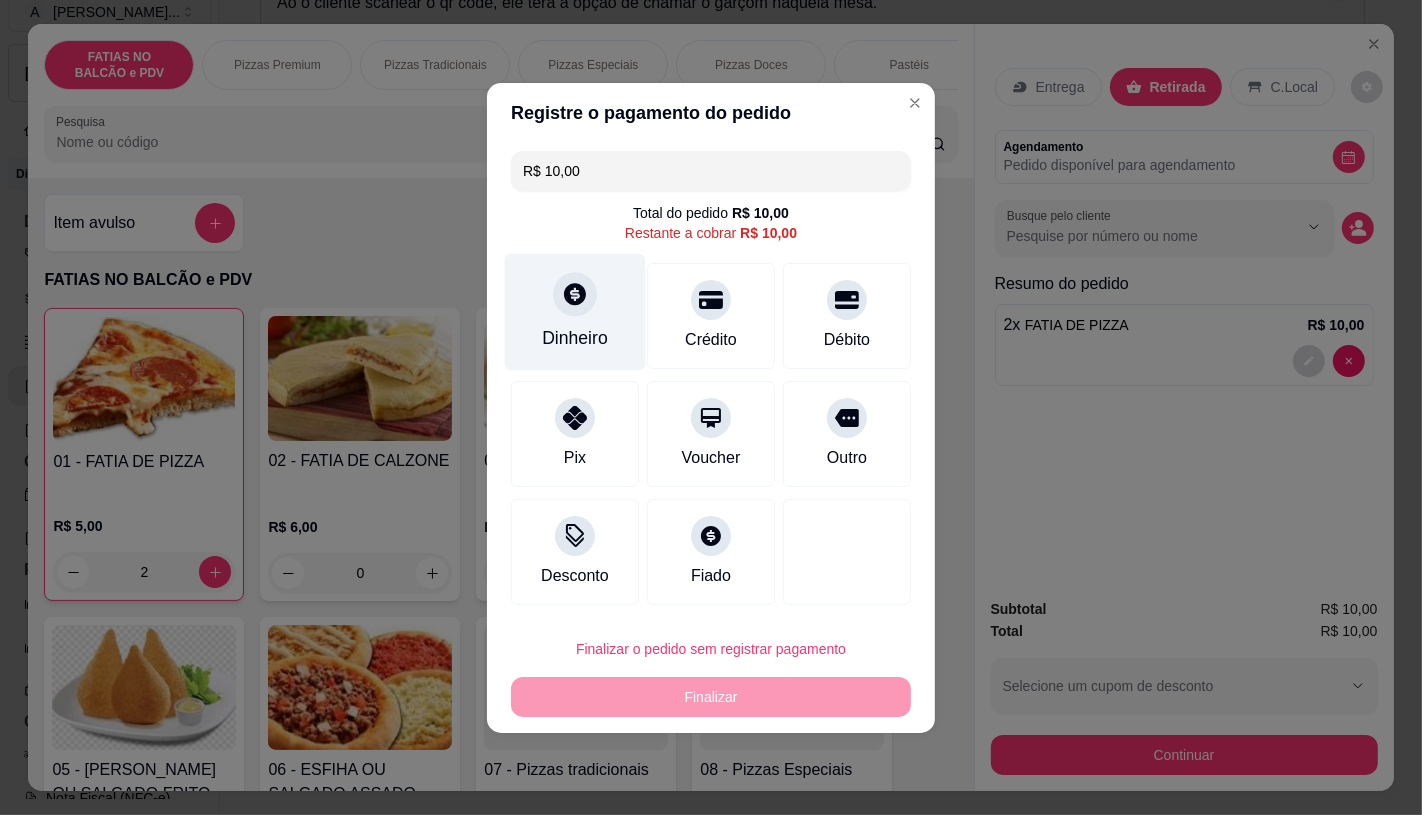 click on "Dinheiro" at bounding box center (575, 338) 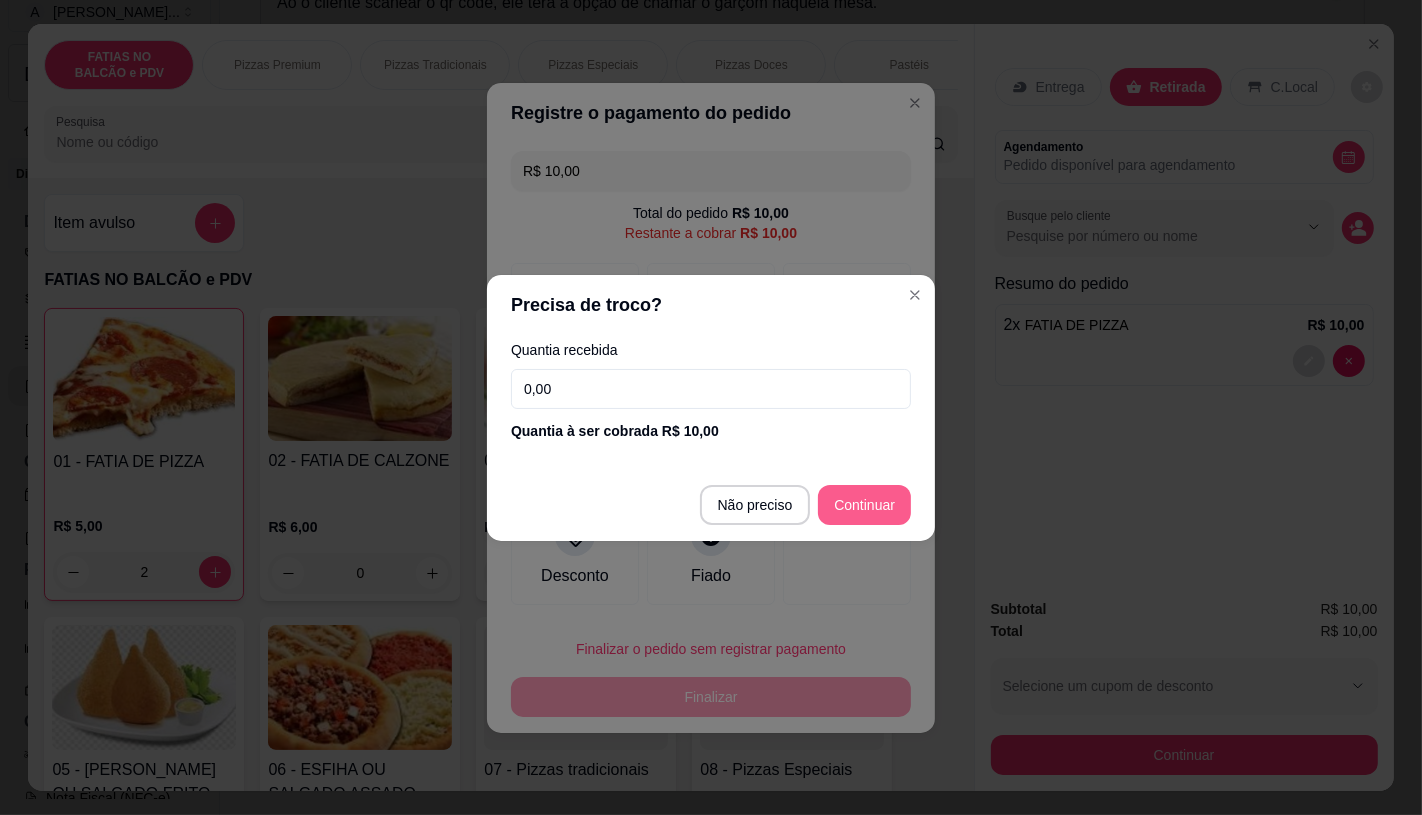 type on "R$ 0,00" 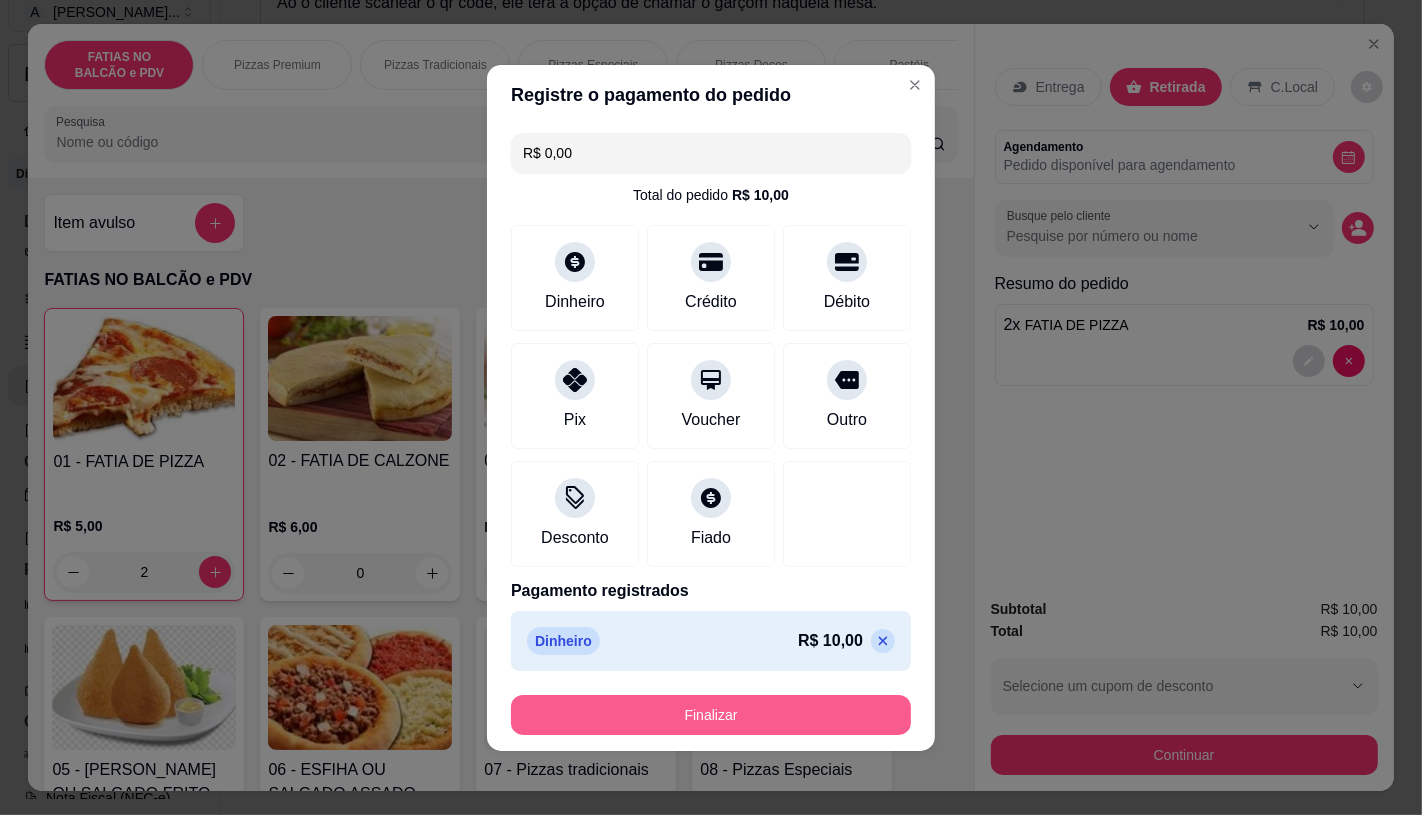 click on "Finalizar" at bounding box center (711, 715) 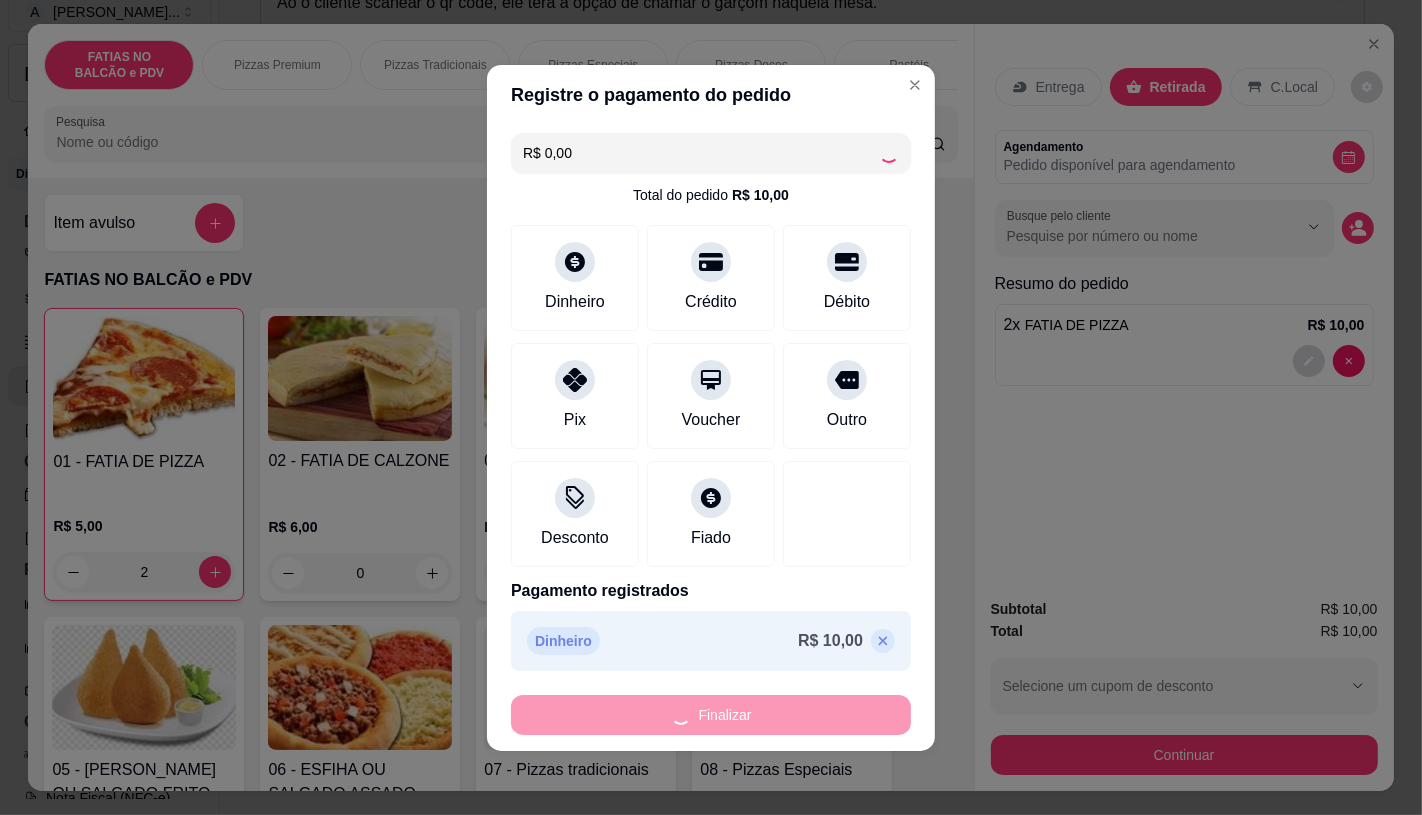 type on "0" 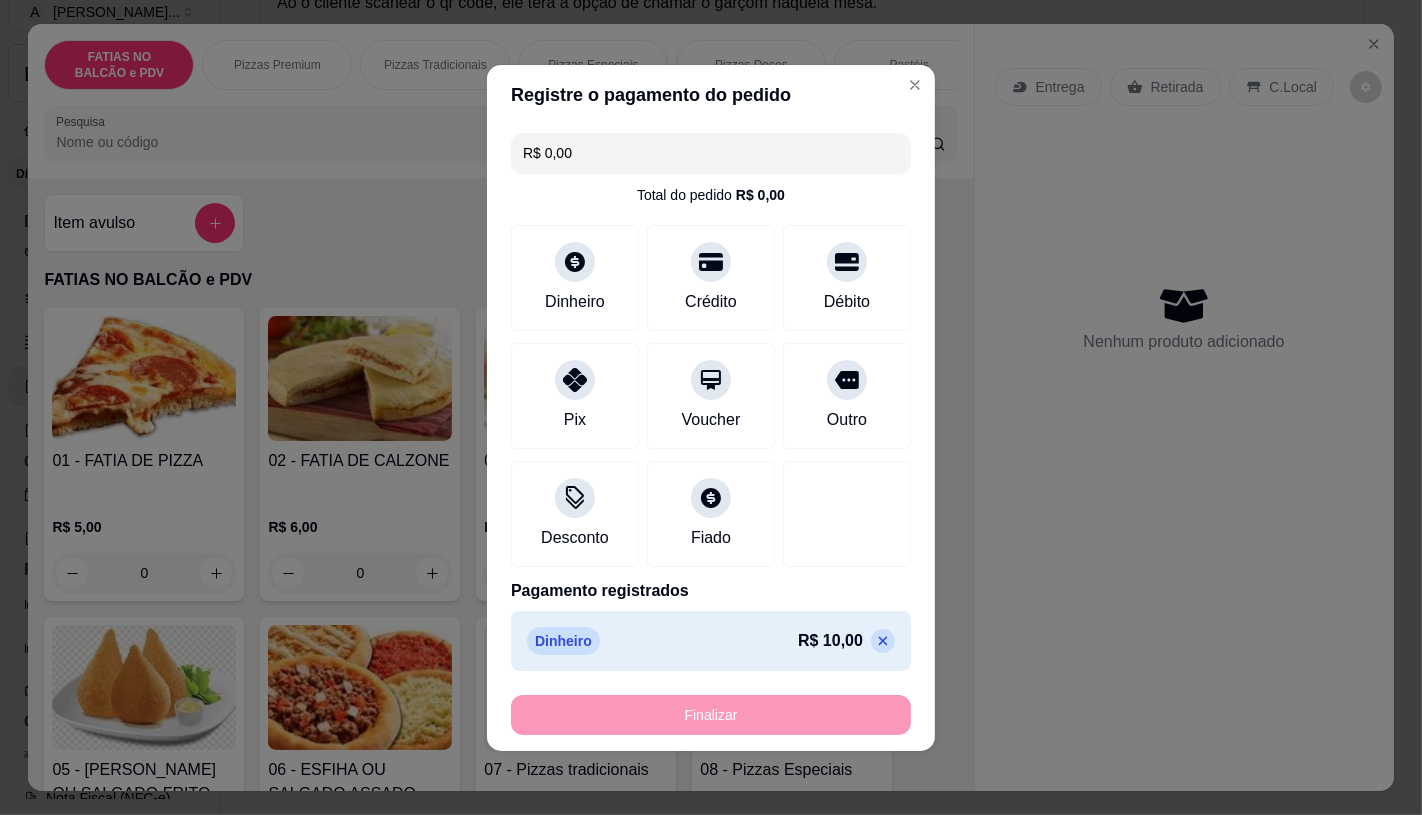 type on "-R$ 10,00" 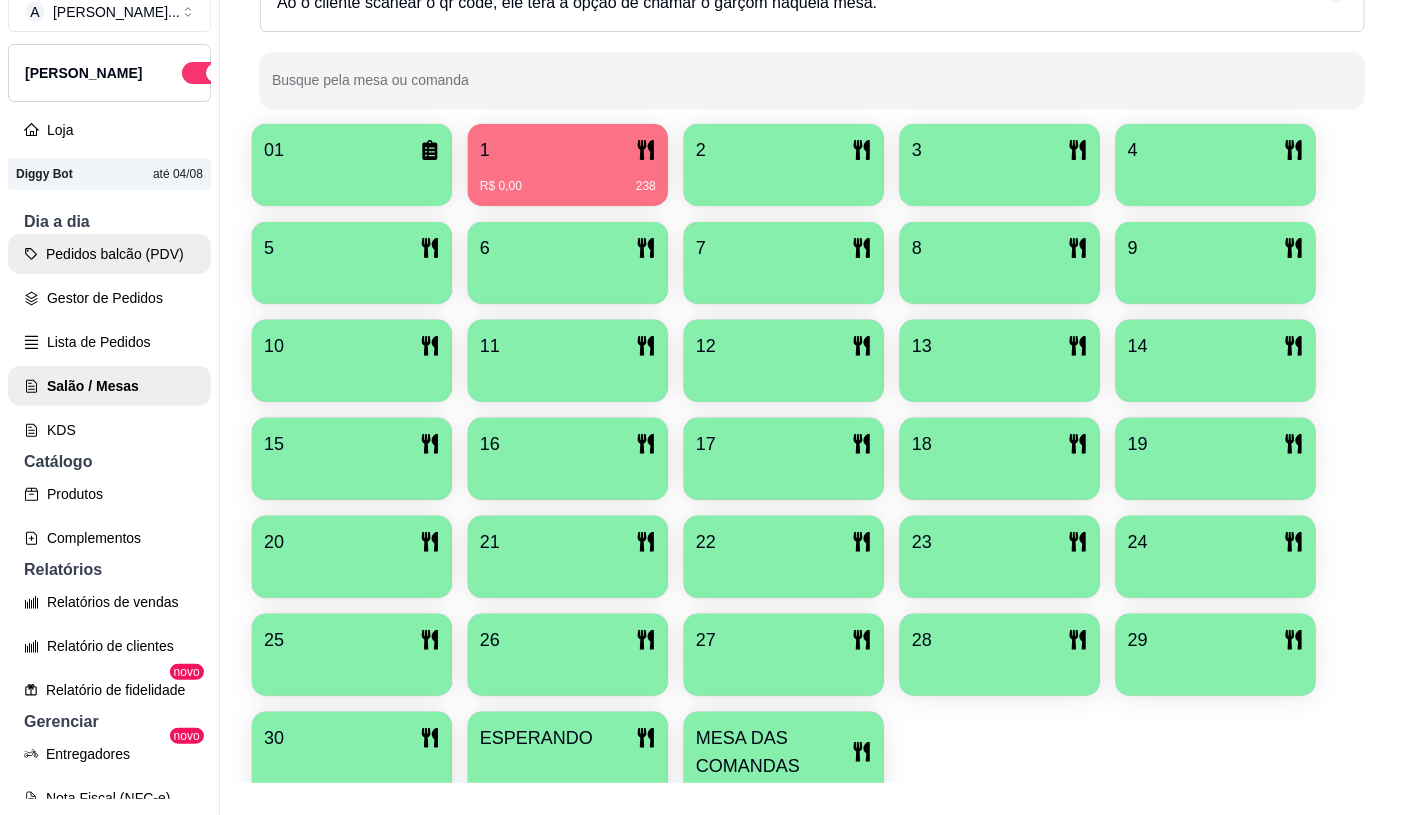 click on "Pedidos balcão (PDV)" at bounding box center (109, 254) 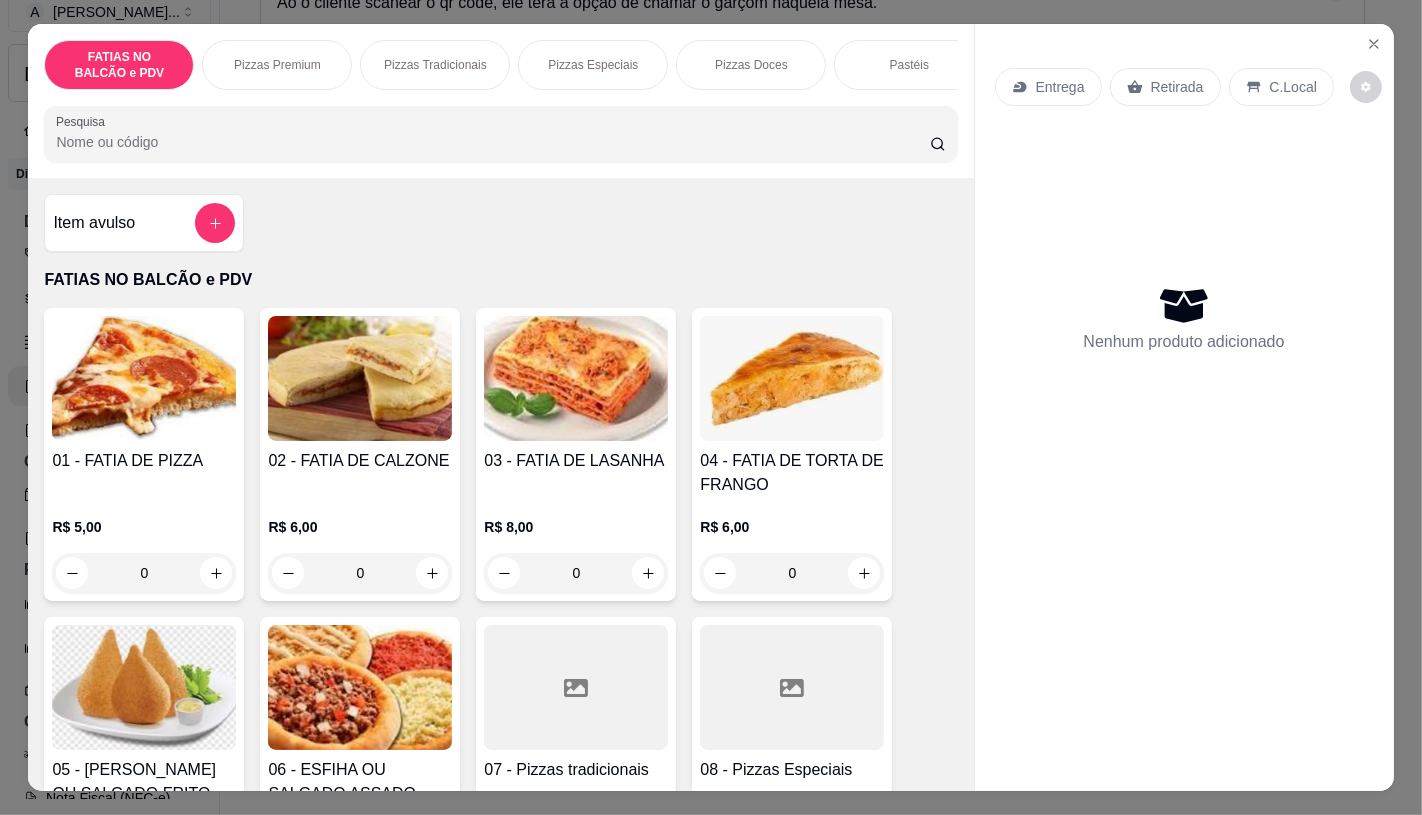 click on "0" at bounding box center (144, 573) 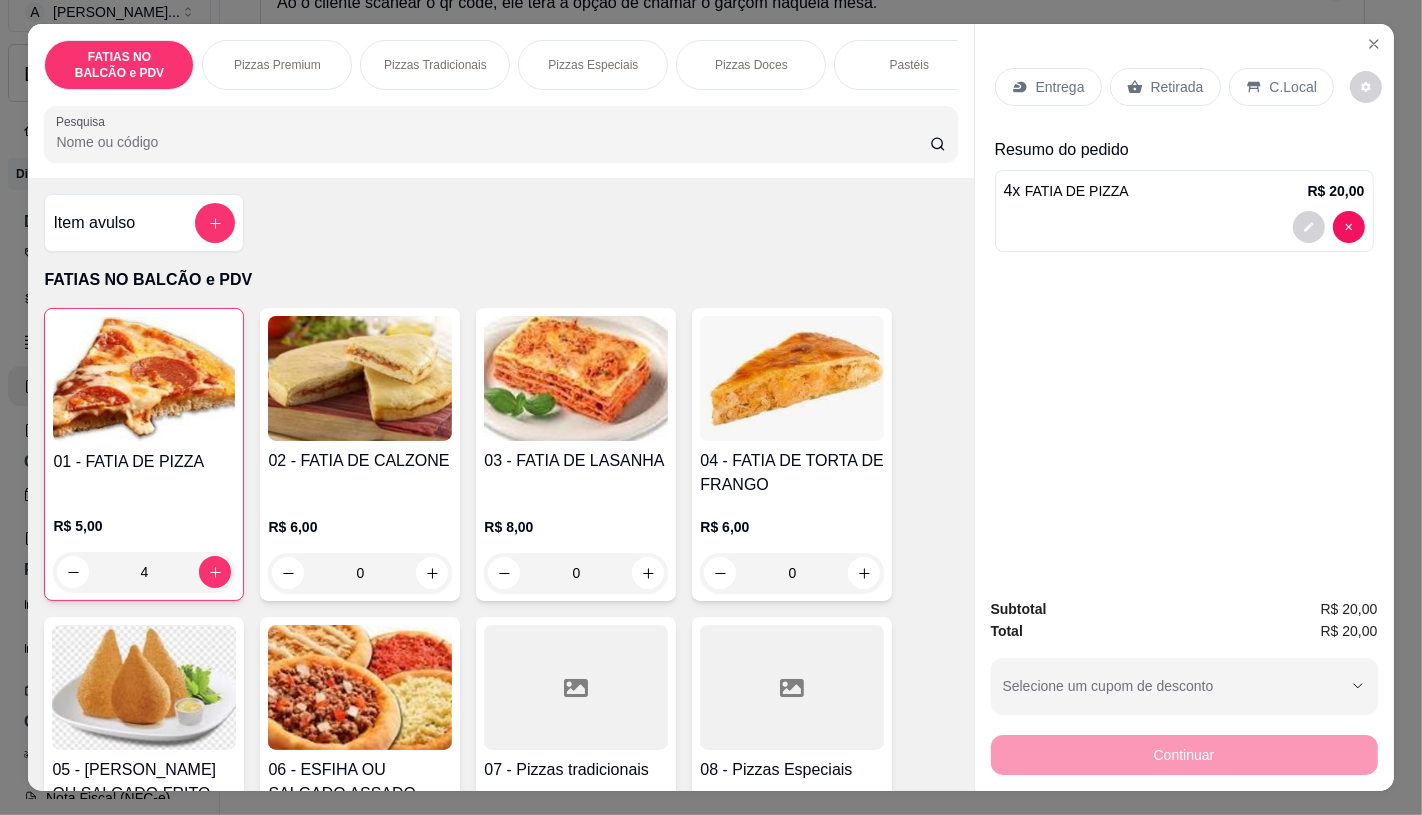 type on "4" 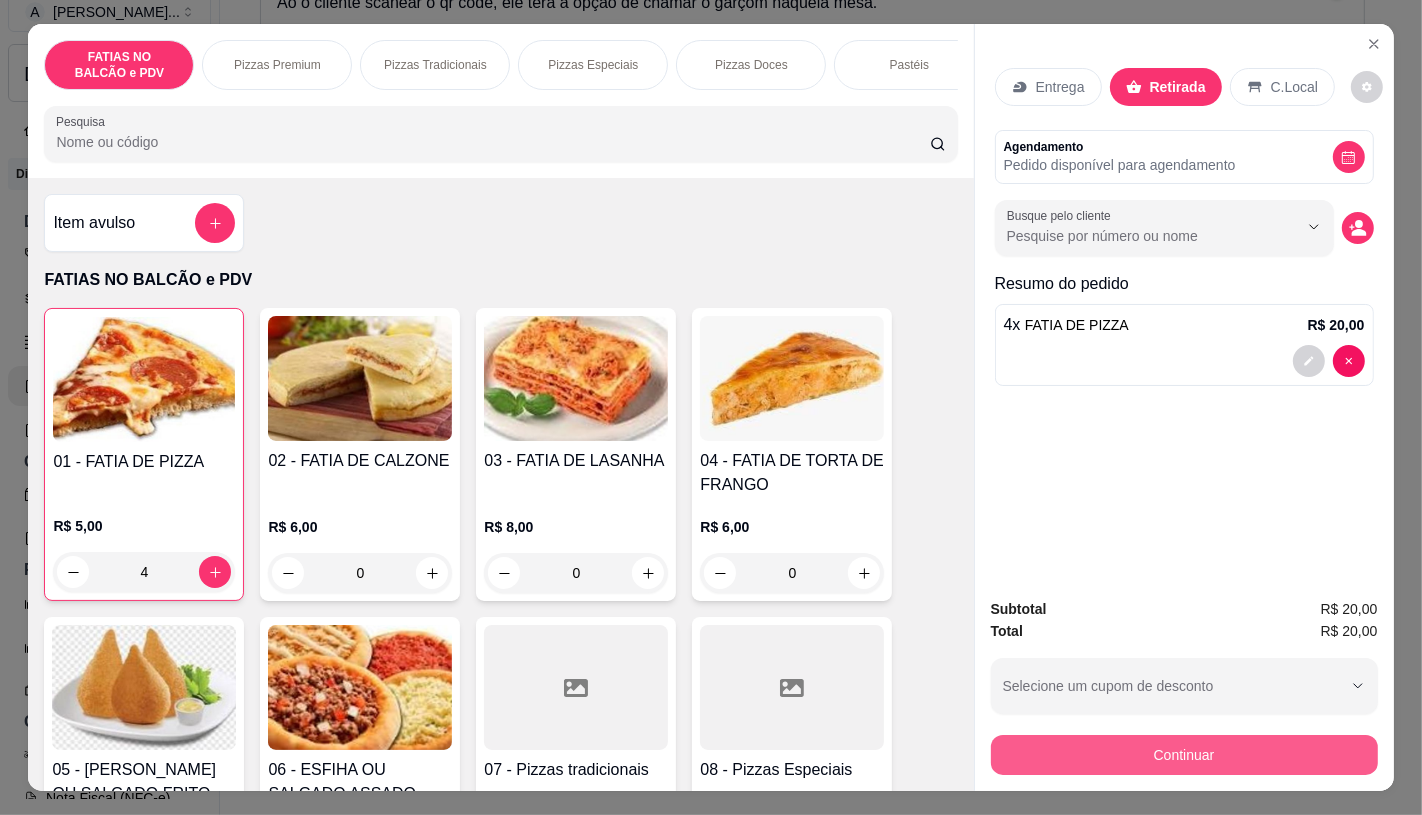 click on "Continuar" at bounding box center (1184, 755) 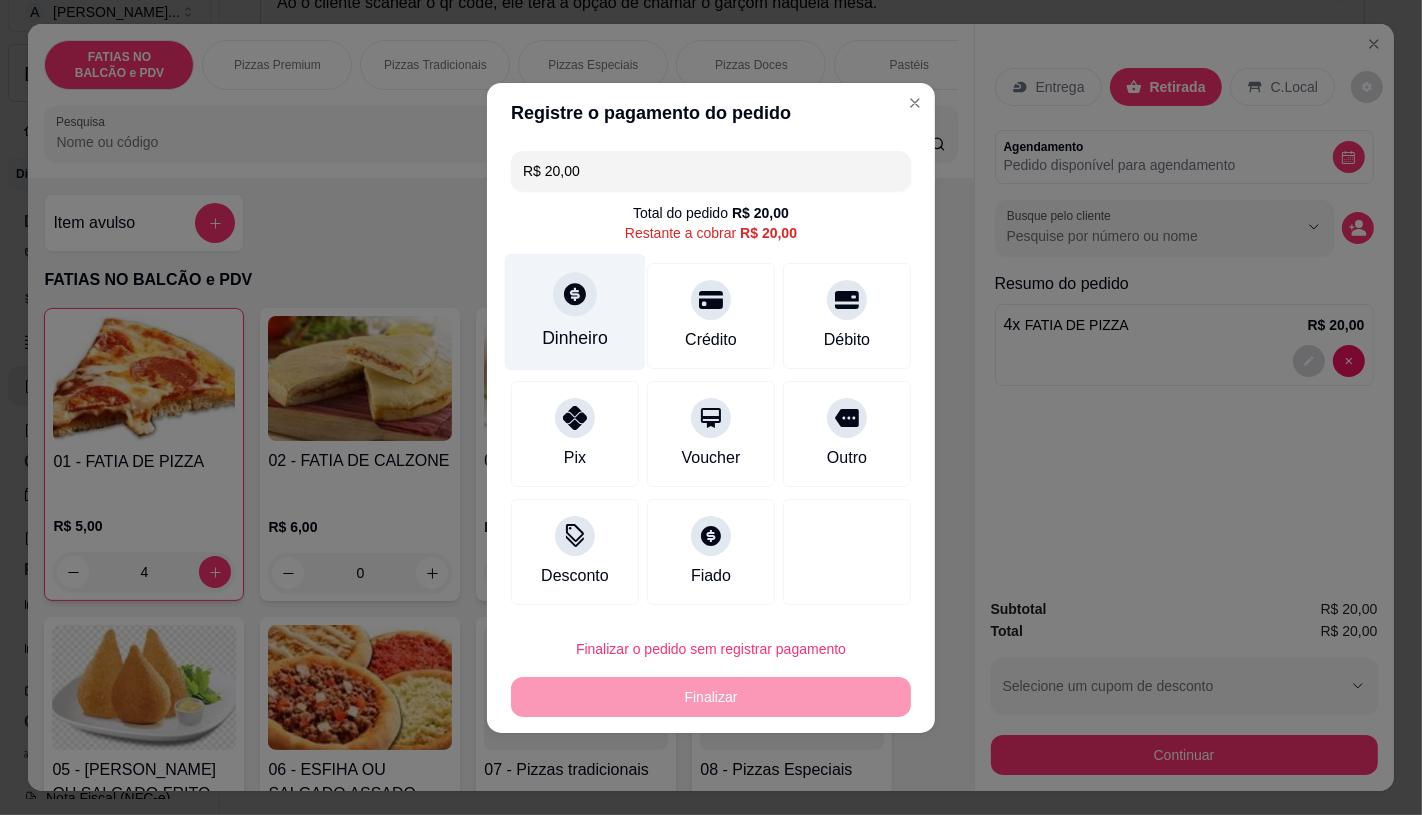click on "Dinheiro" at bounding box center (575, 311) 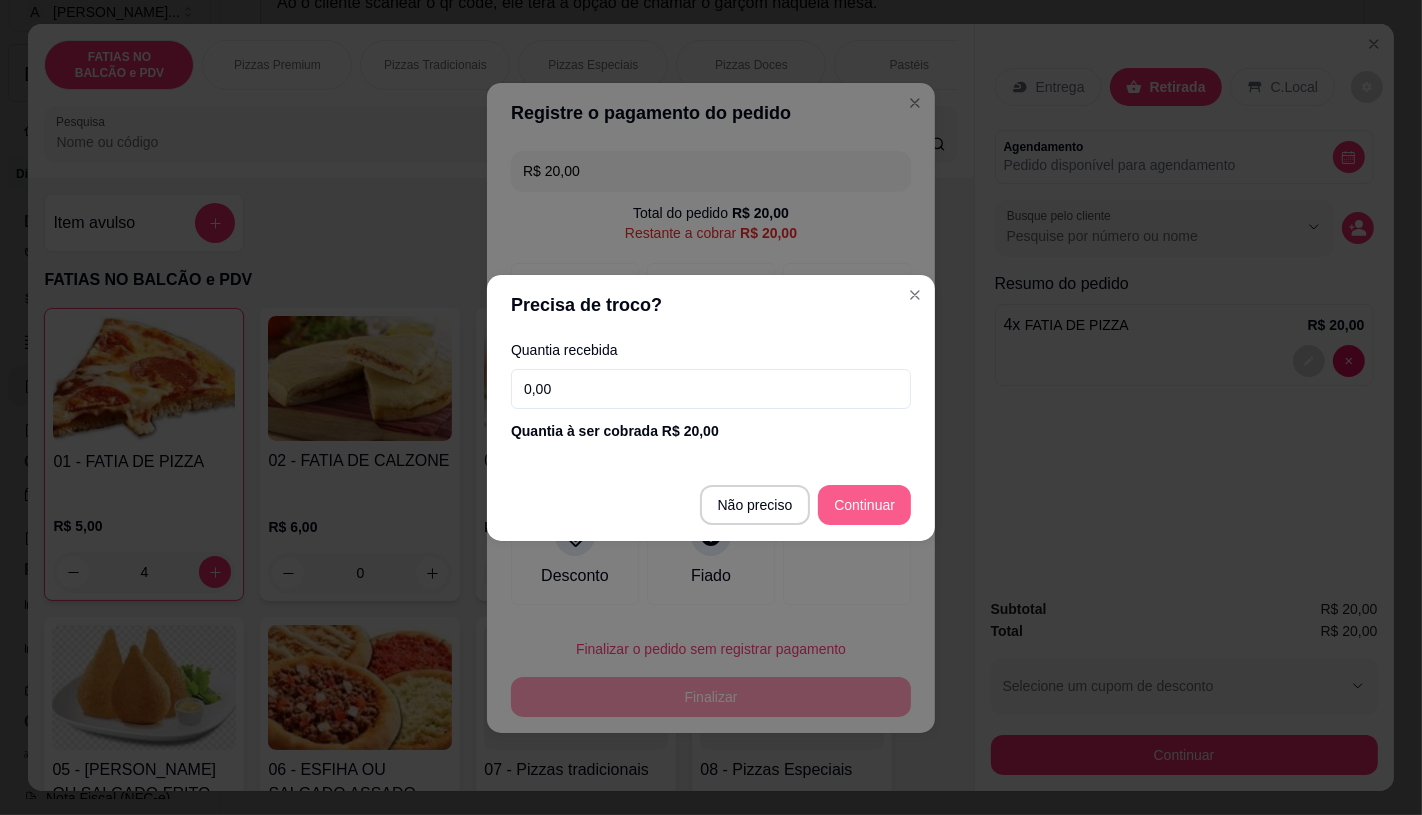 type on "R$ 0,00" 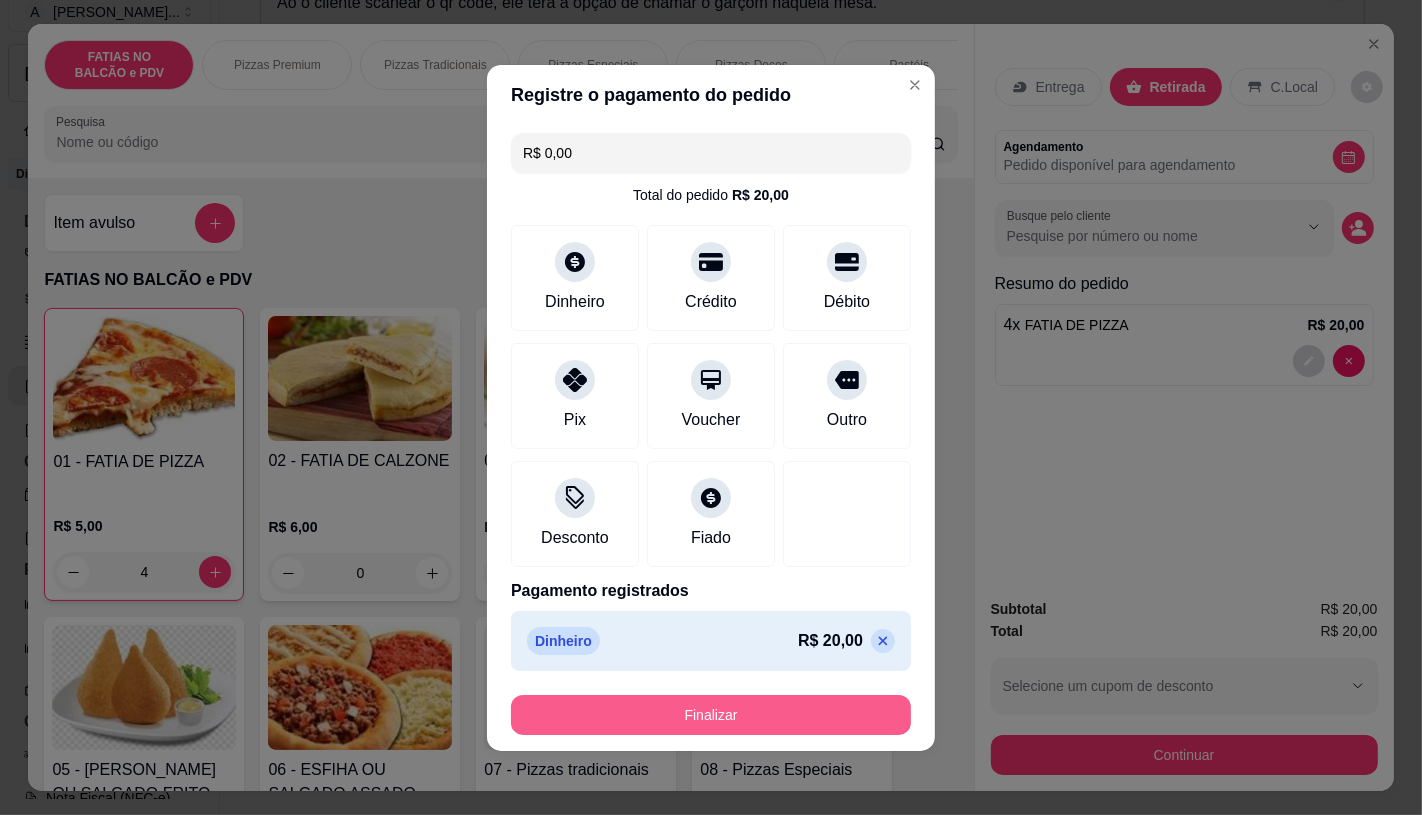 click on "Finalizar" at bounding box center [711, 715] 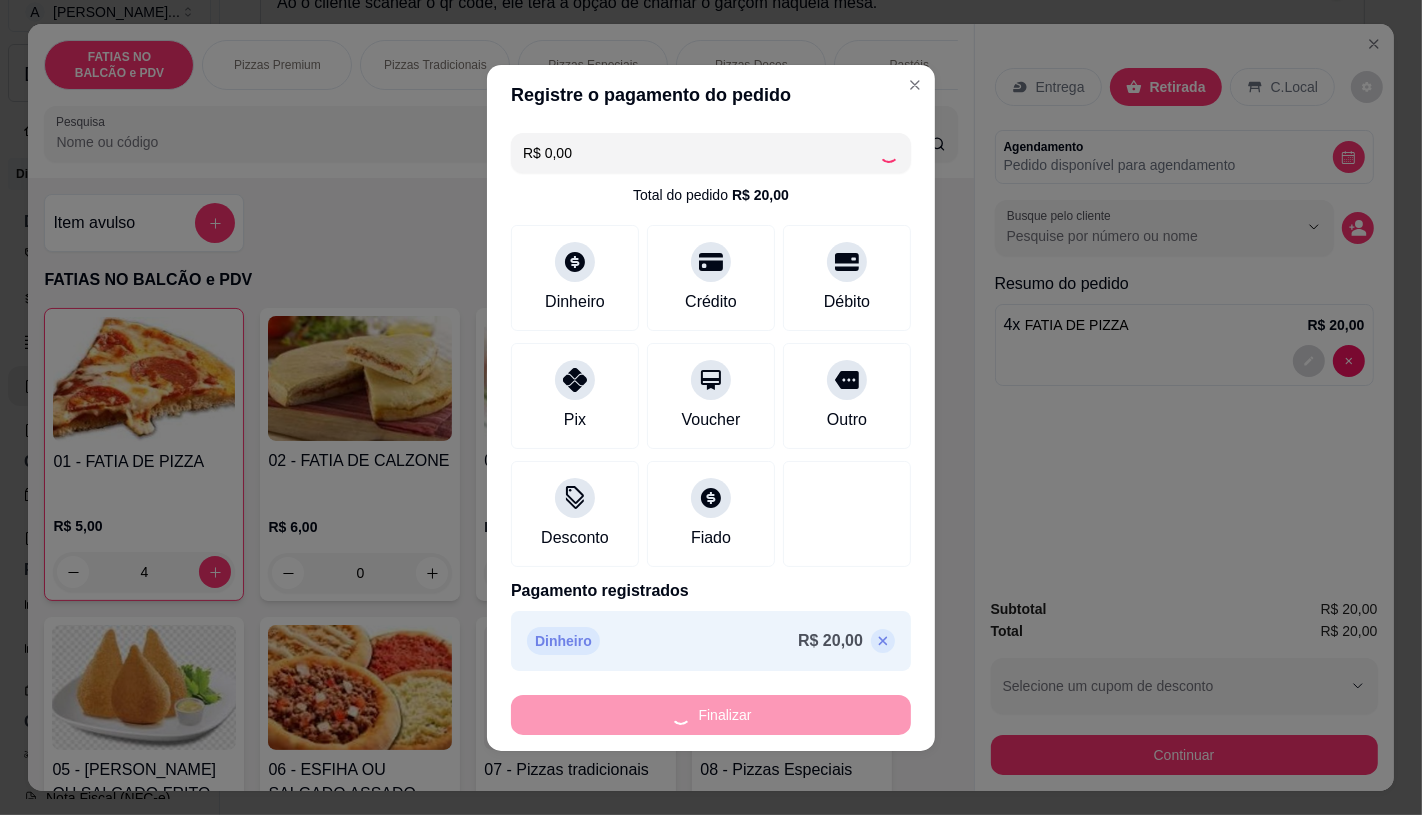 type on "0" 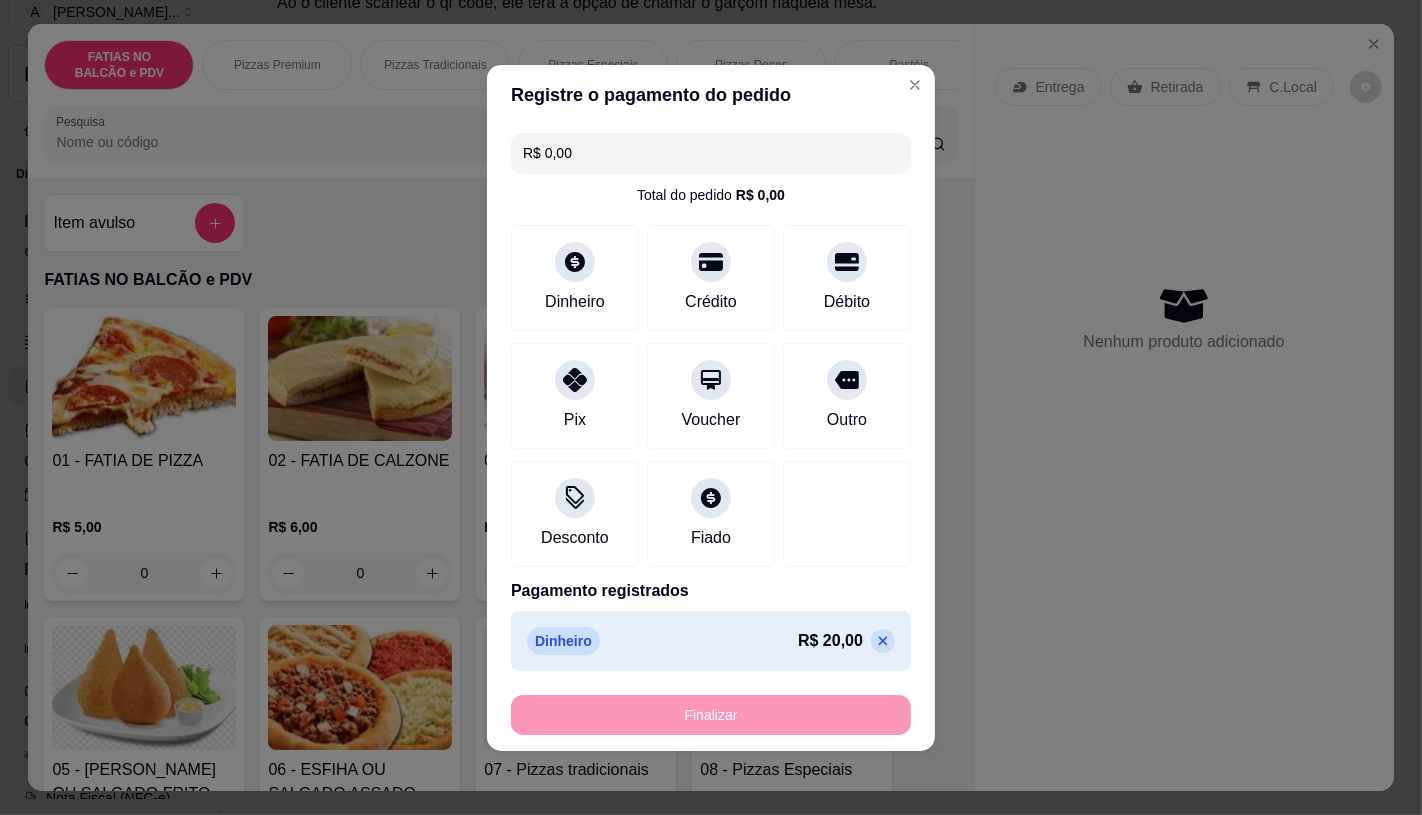 type on "-R$ 20,00" 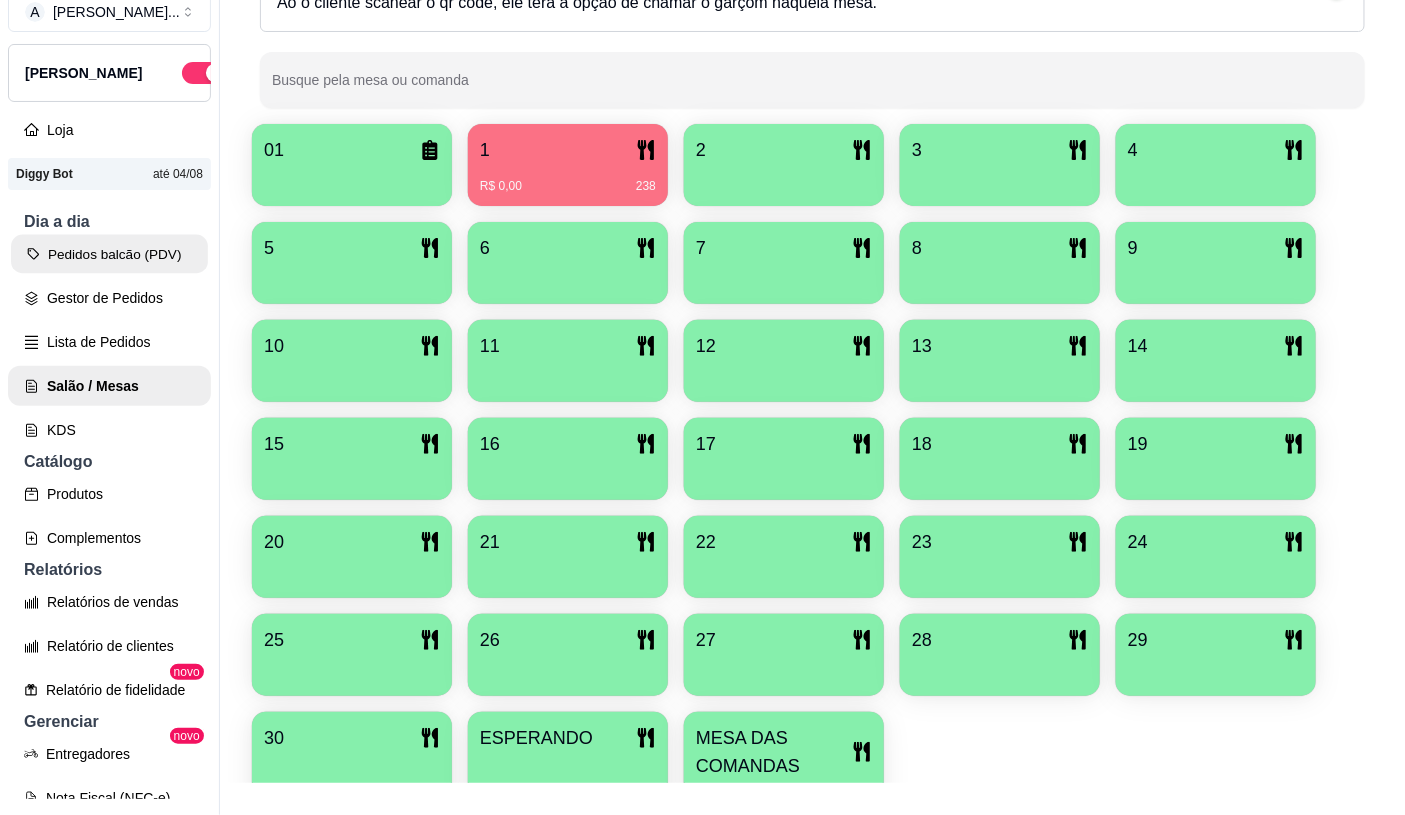 click on "Pedidos balcão (PDV)" at bounding box center [109, 254] 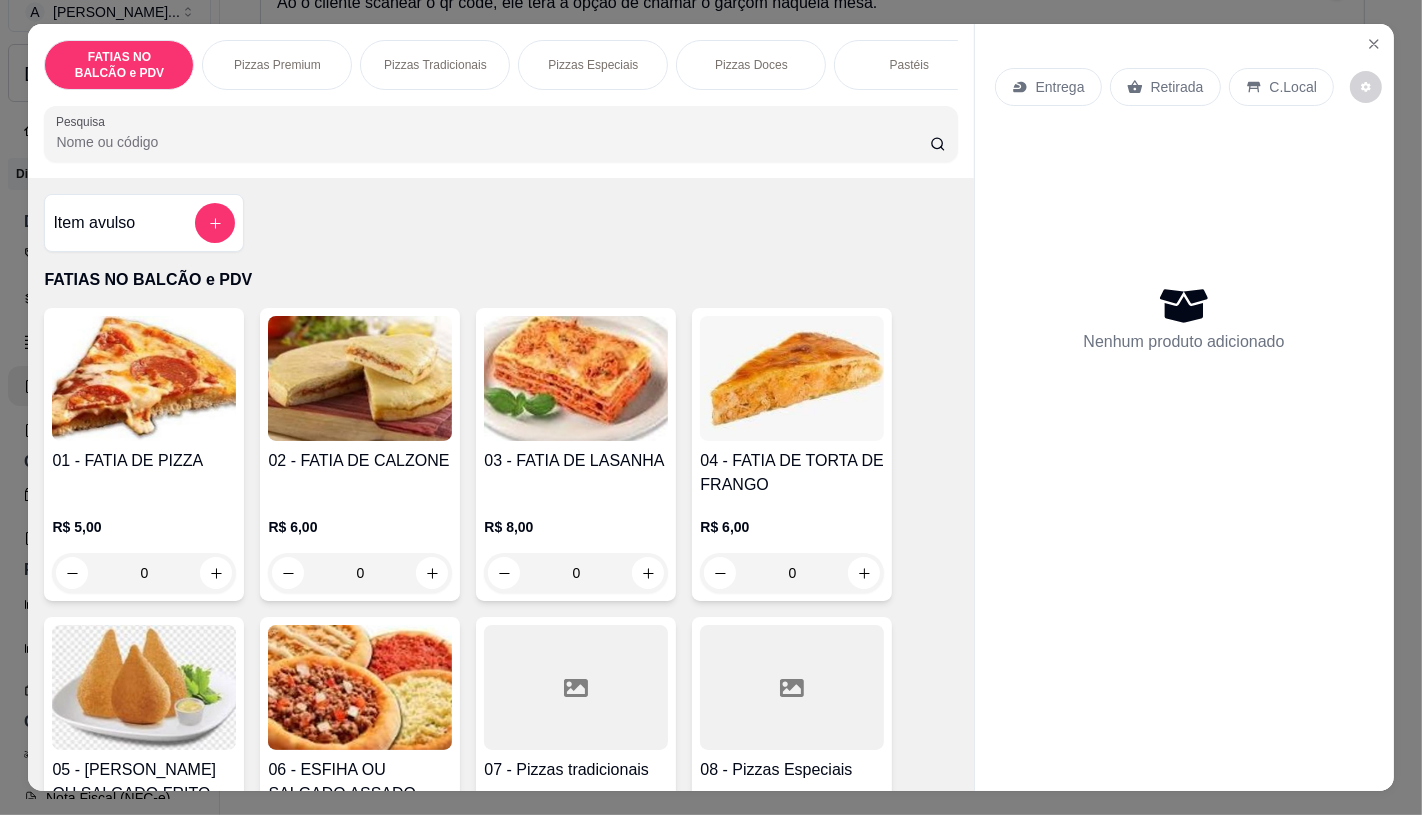 scroll, scrollTop: 333, scrollLeft: 0, axis: vertical 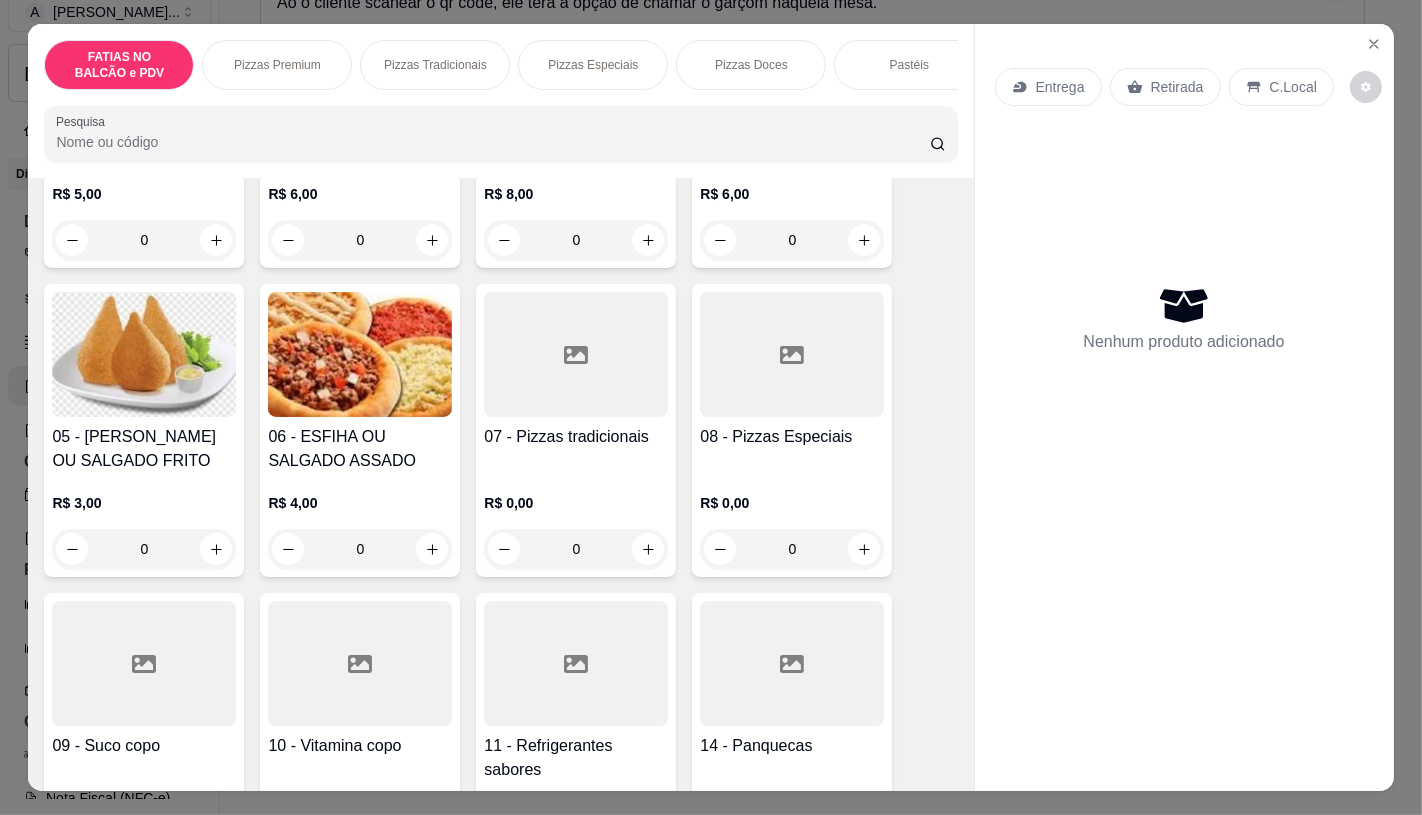click on "07 - Pizzas tradicionais    R$ 0,00 0" at bounding box center (576, 430) 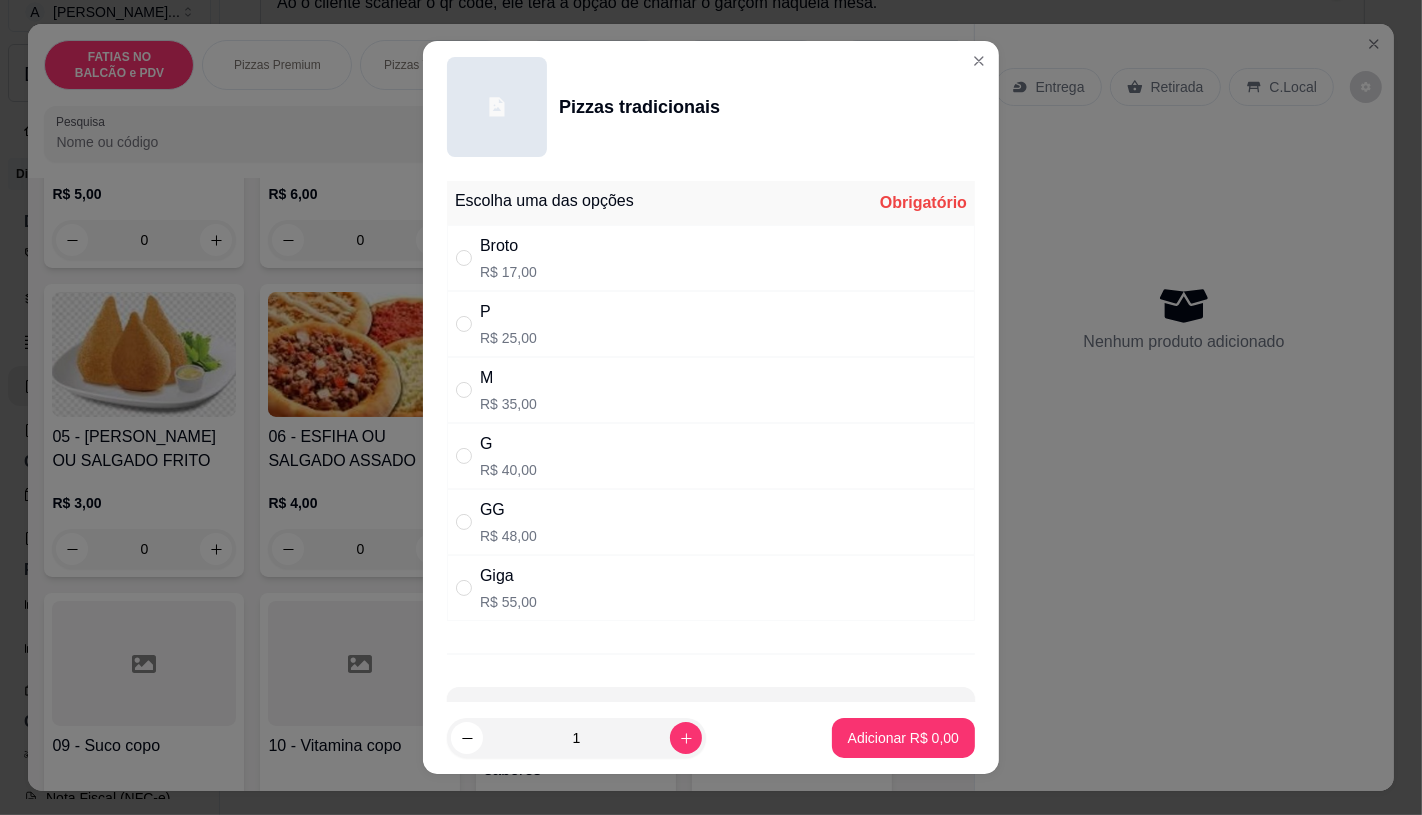 click on "Giga  R$ 55,00" at bounding box center (711, 588) 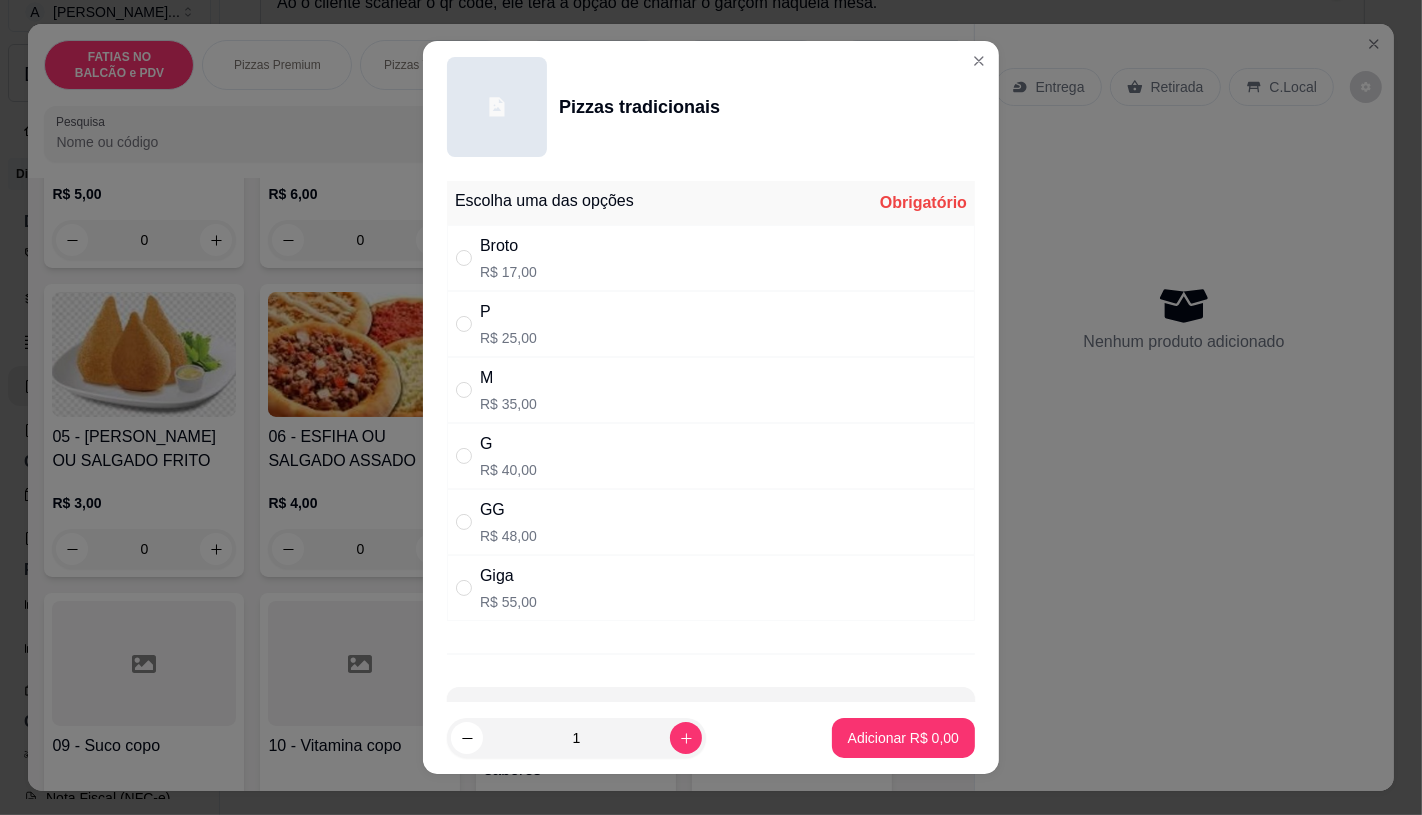 radio on "true" 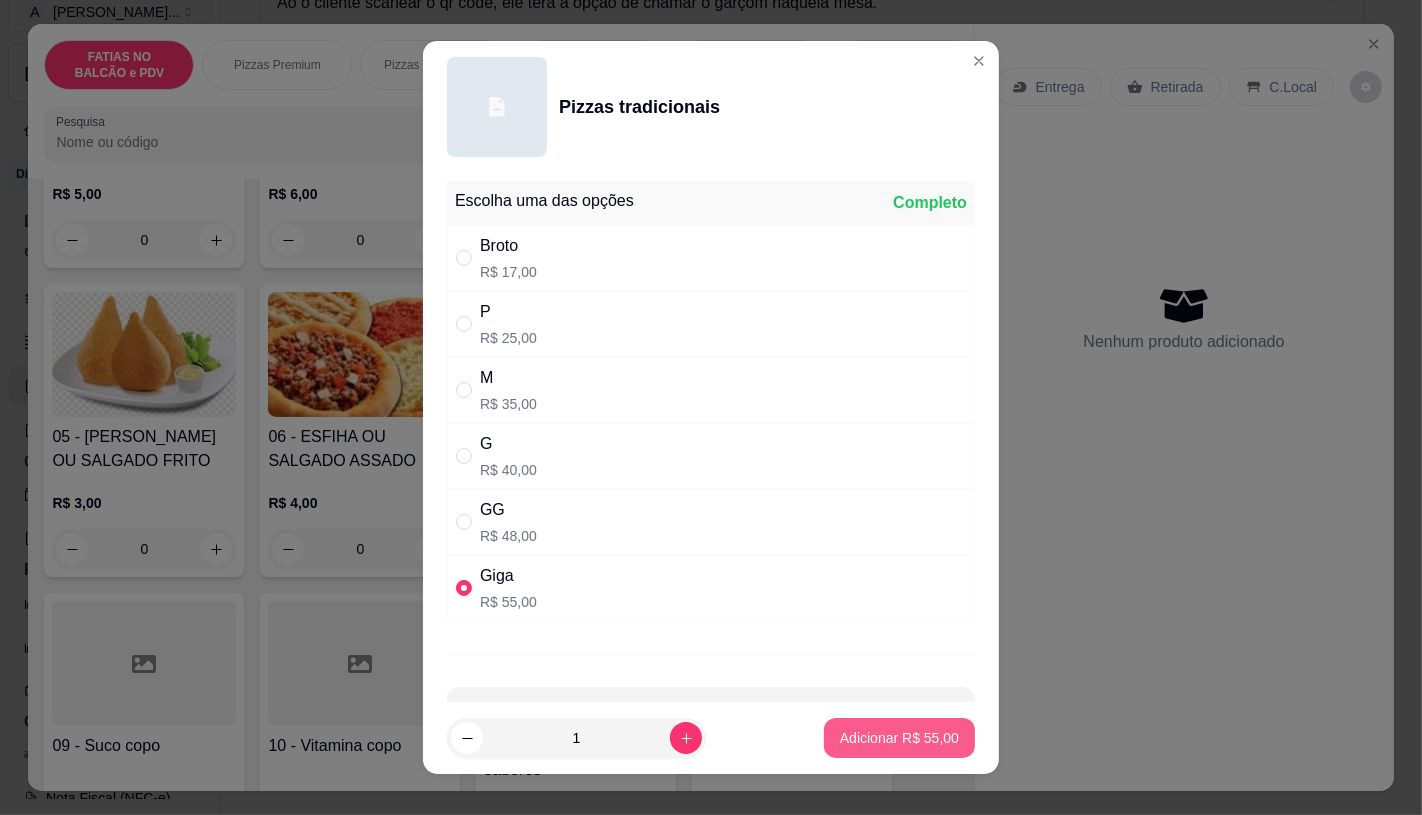 click on "Adicionar   R$ 55,00" at bounding box center [899, 738] 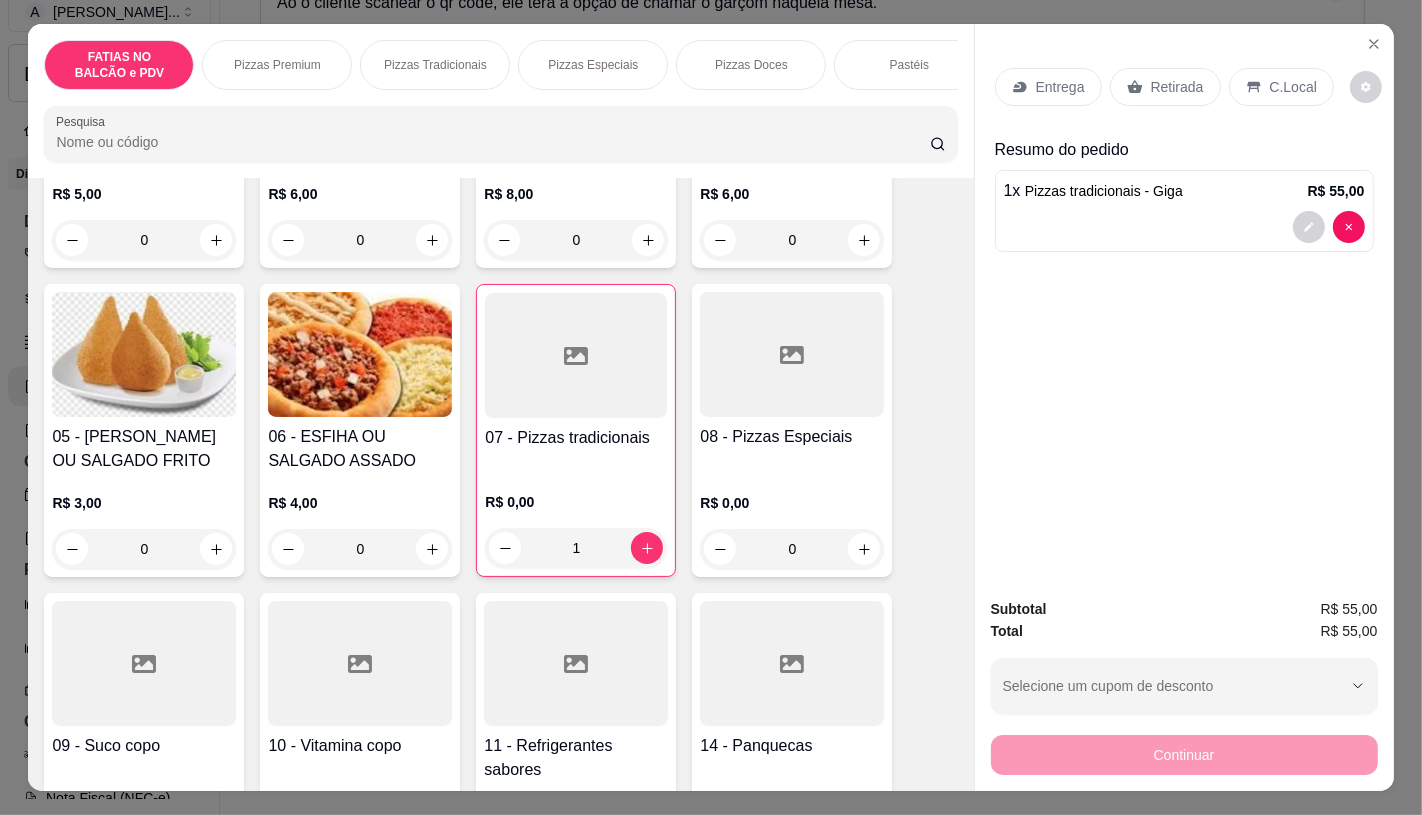 click at bounding box center (792, 354) 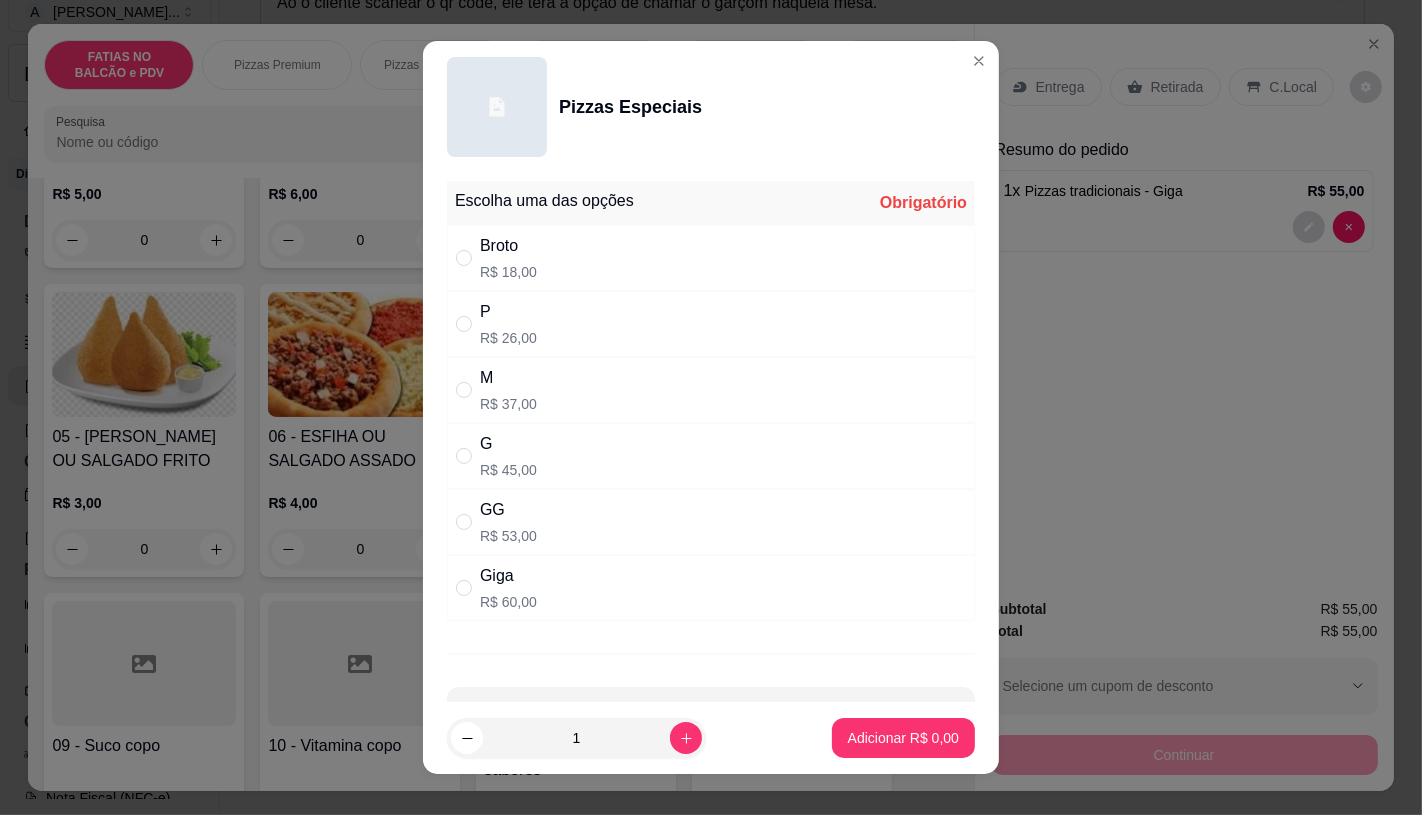 click on "Giga R$ 60,00" at bounding box center (711, 588) 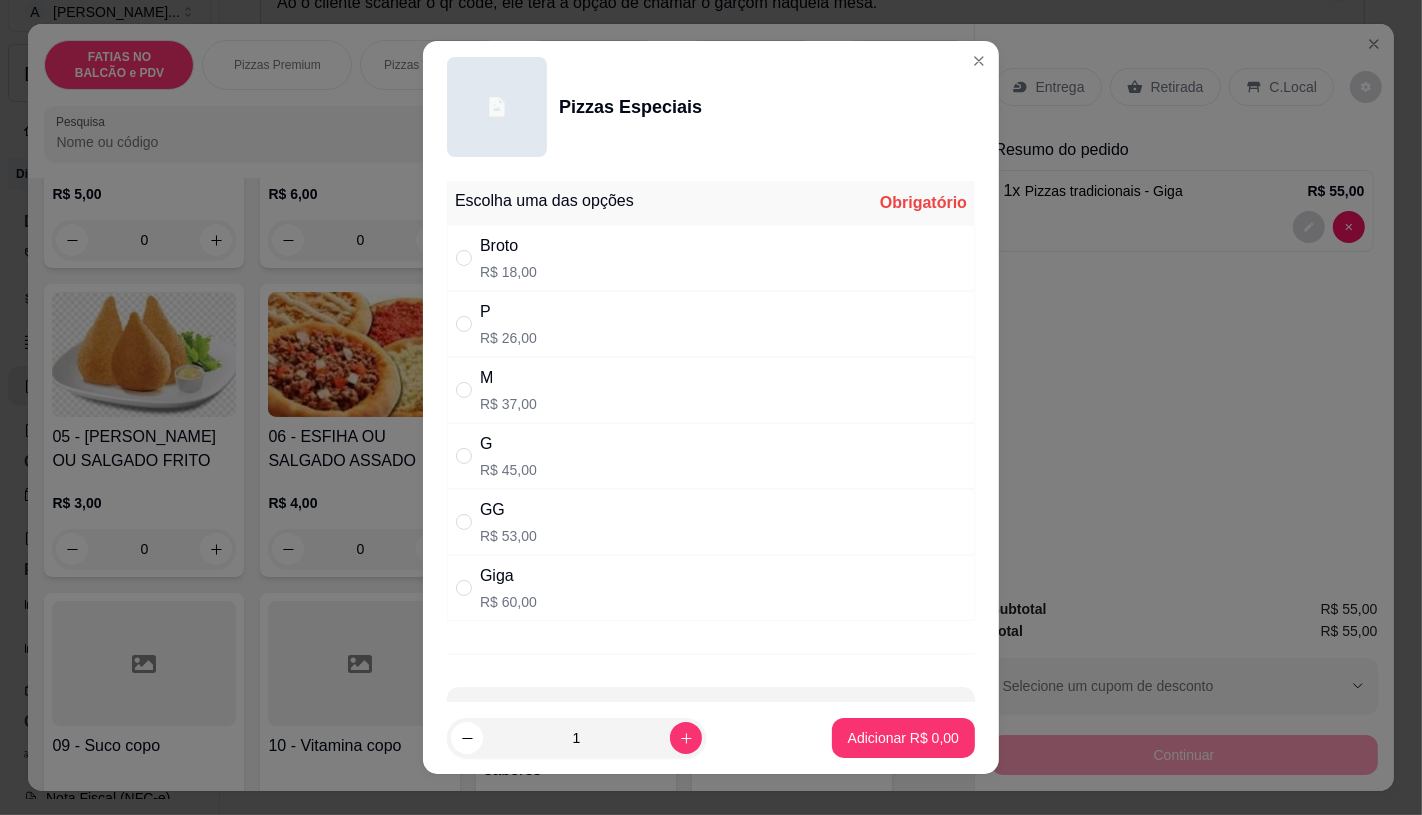 radio on "true" 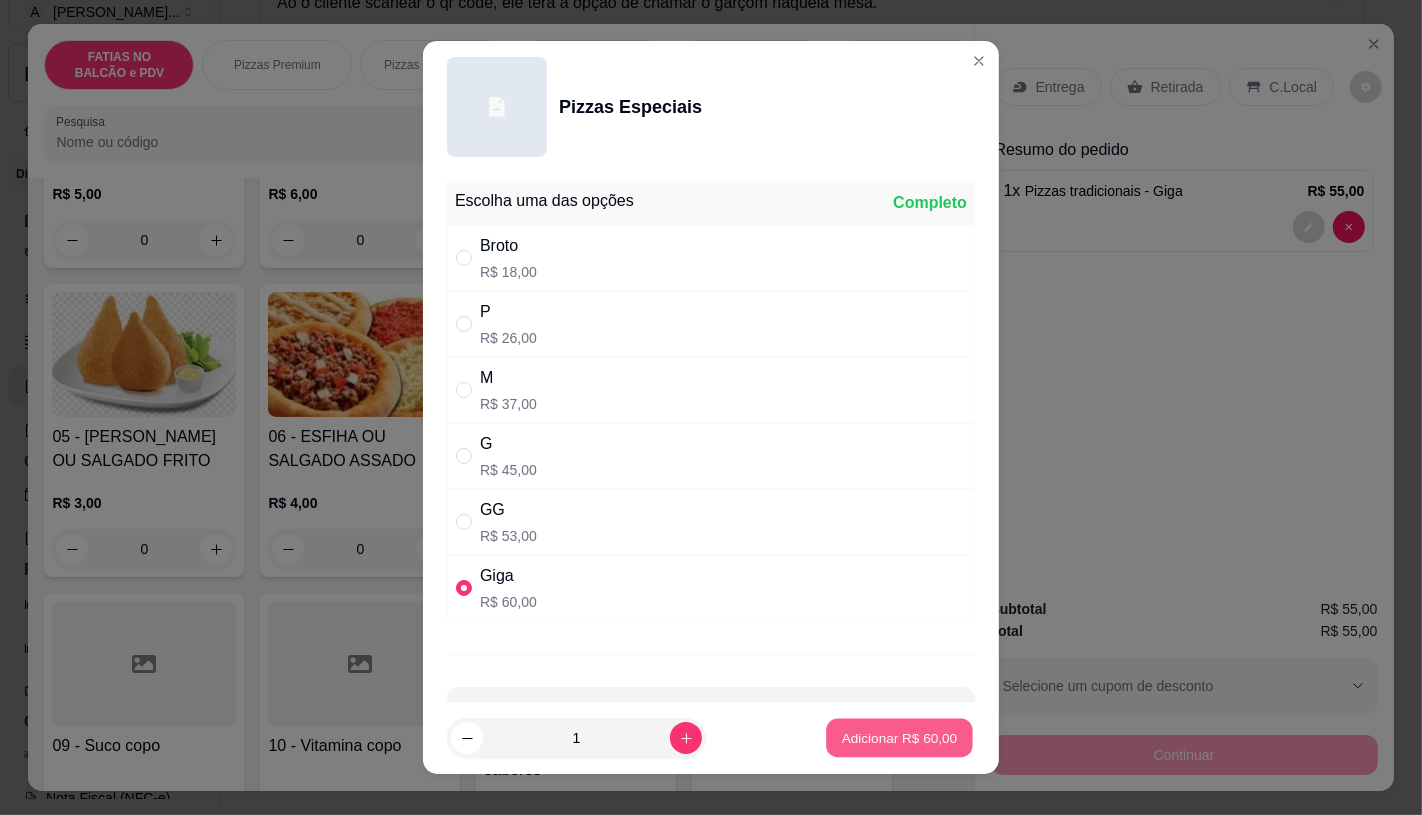 click on "Adicionar   R$ 60,00" at bounding box center [900, 738] 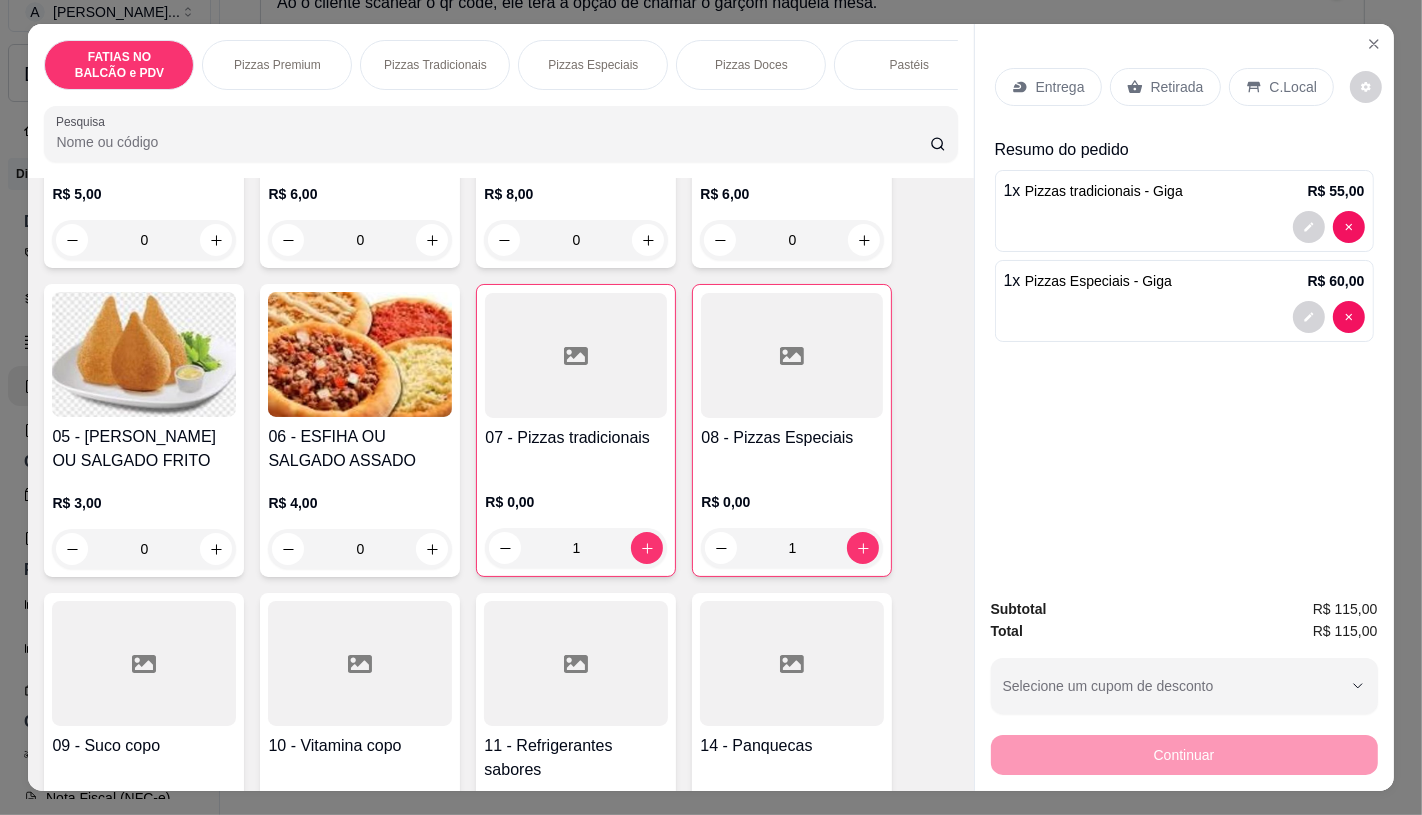 click on "Entrega Retirada C.Local" at bounding box center (1184, 87) 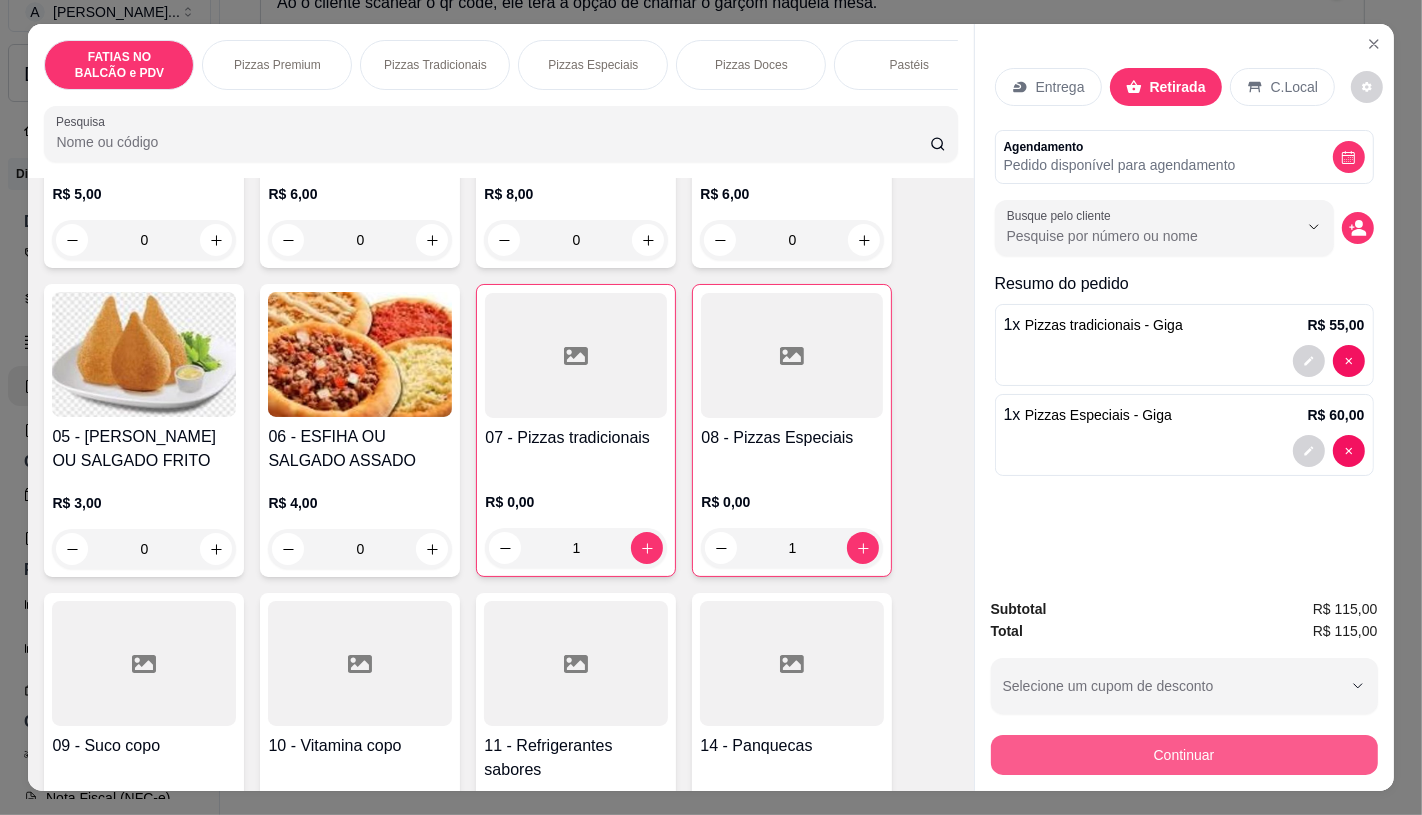 click on "Continuar" at bounding box center [1184, 755] 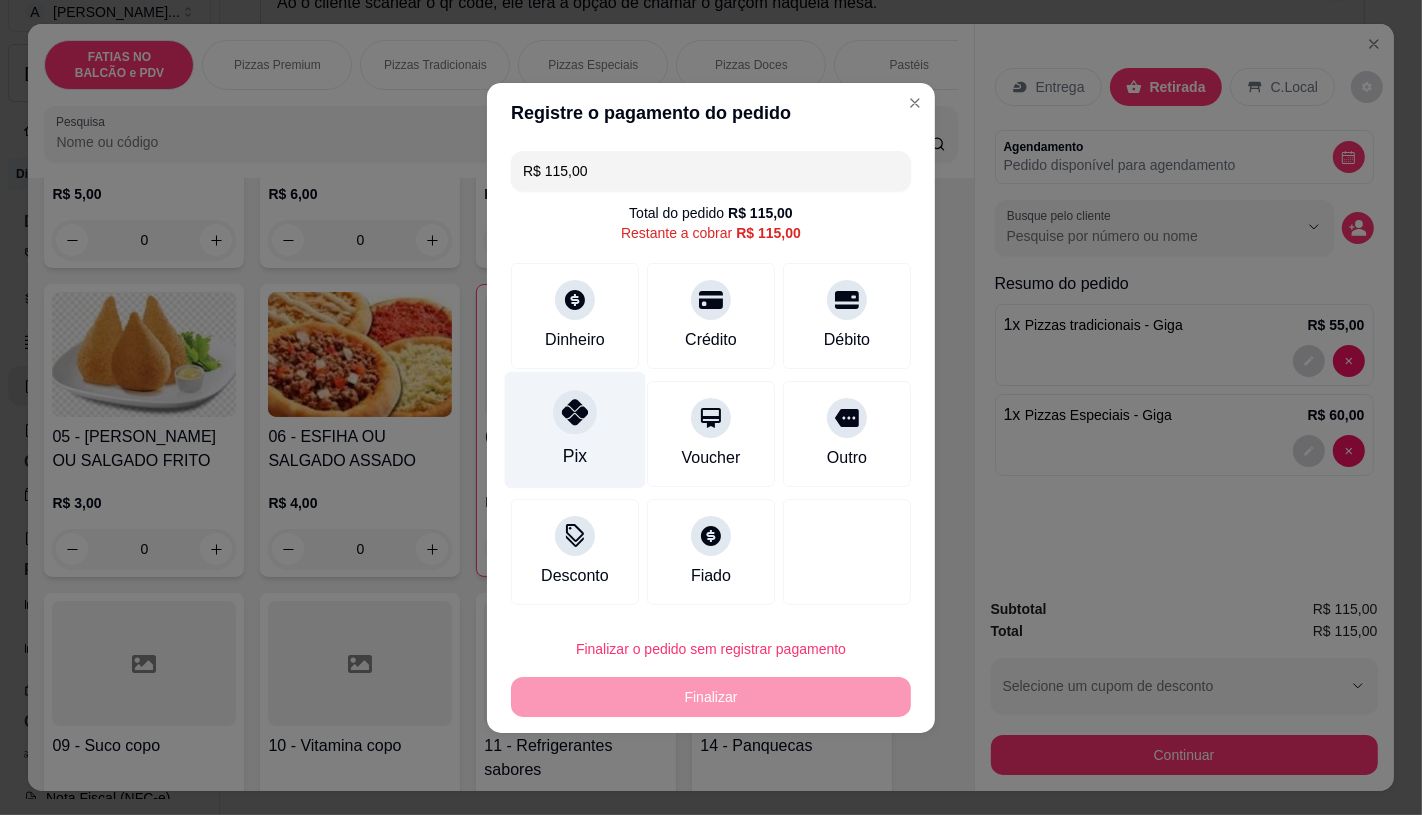 click at bounding box center (575, 412) 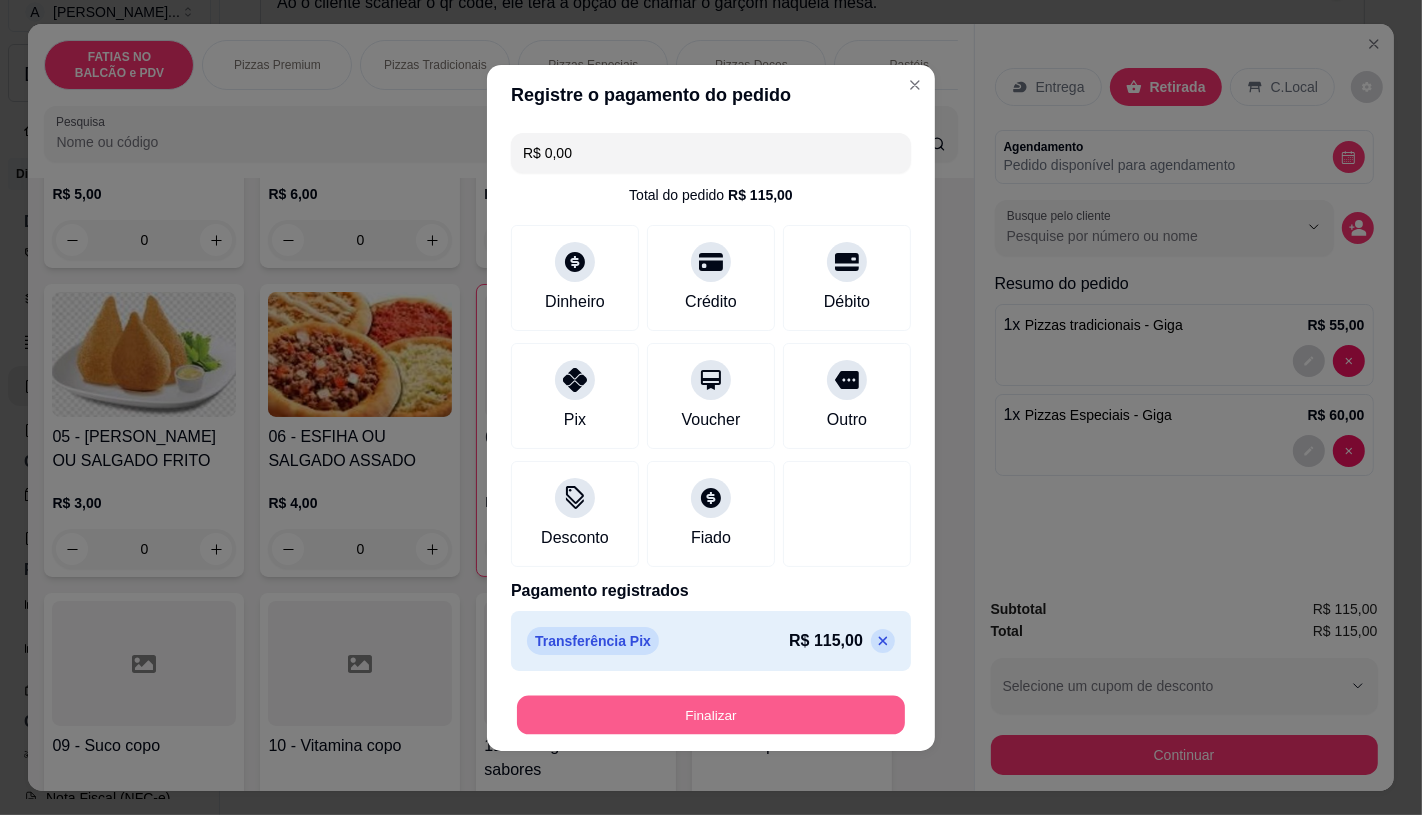 click on "Finalizar" at bounding box center [711, 714] 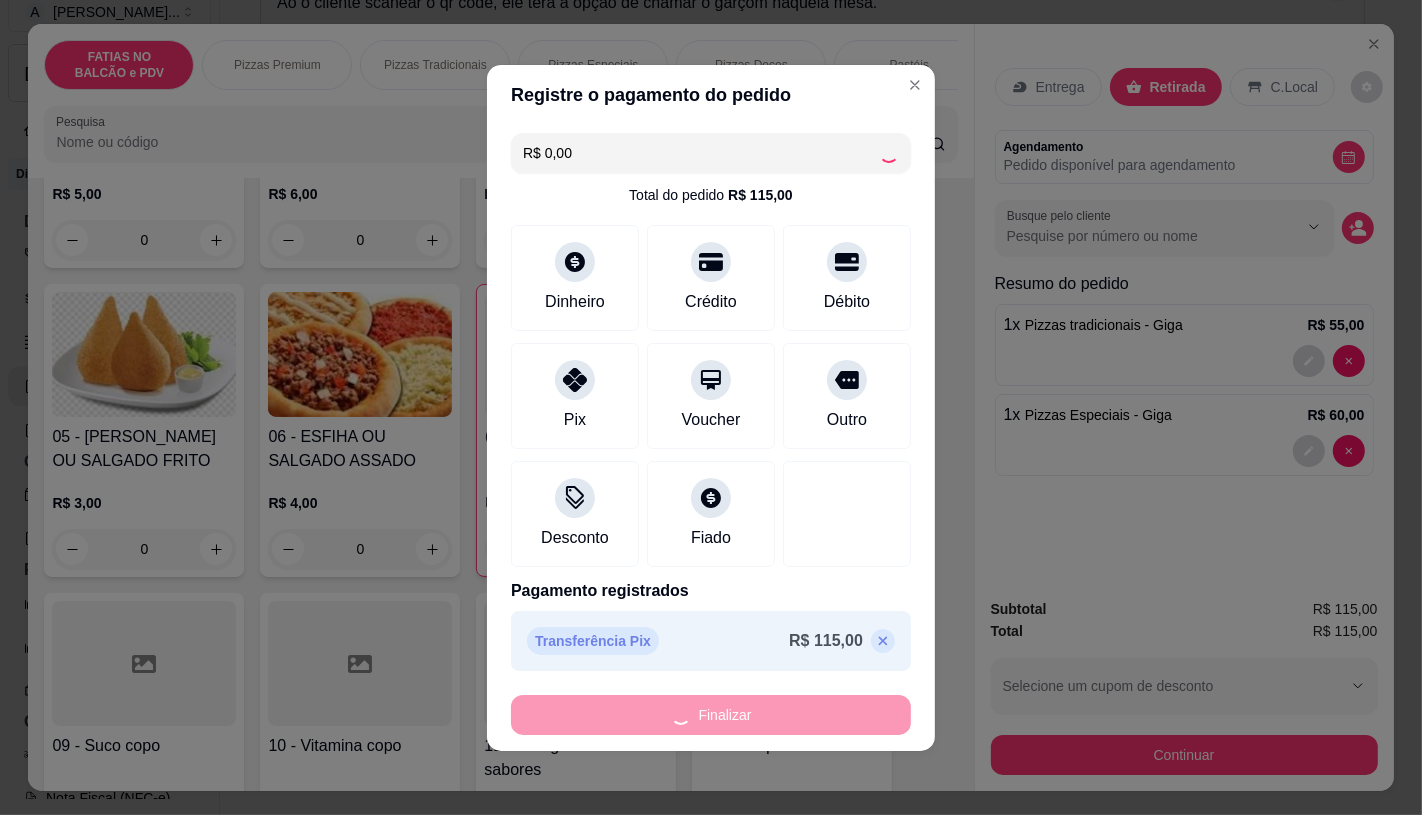 type on "0" 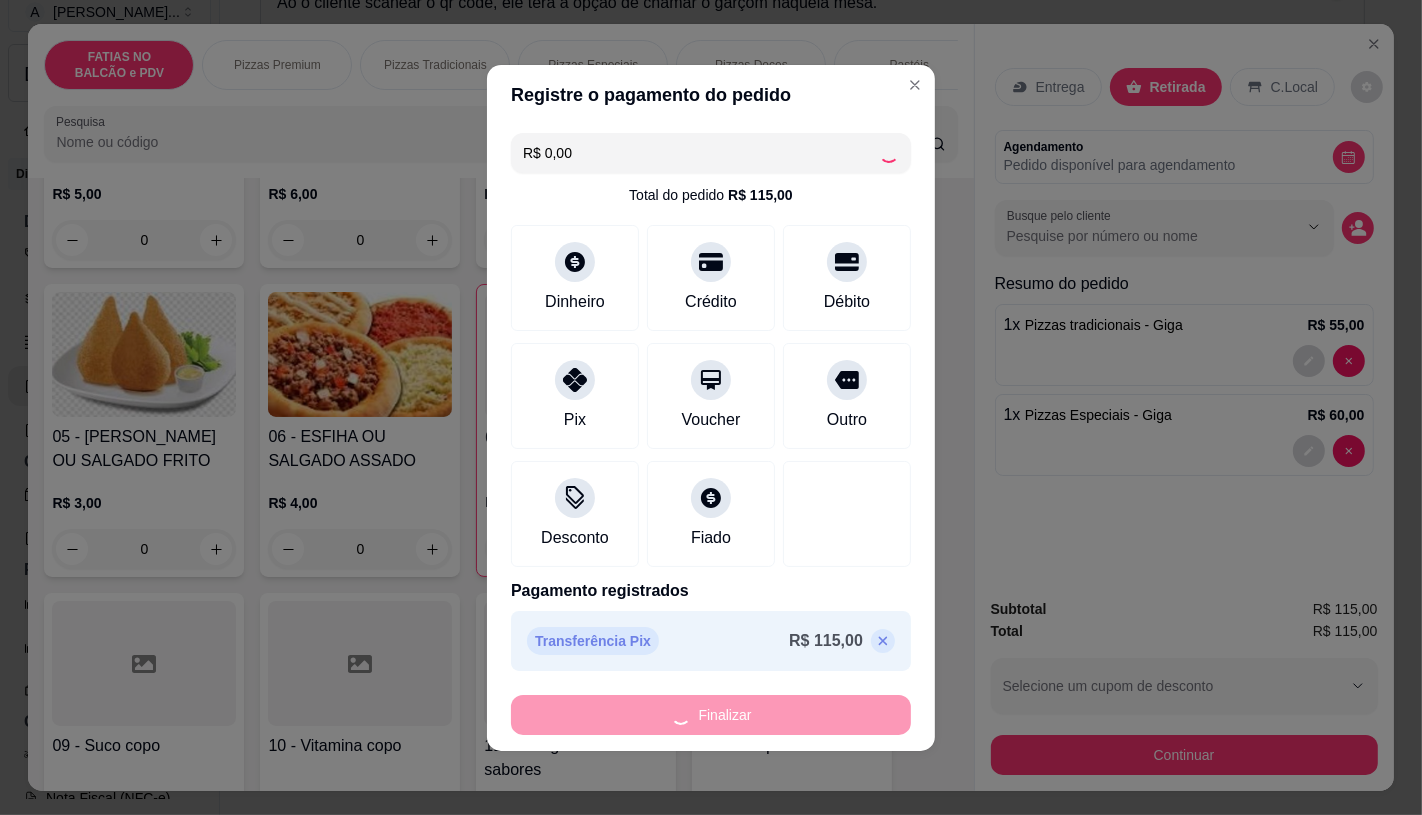 type on "0" 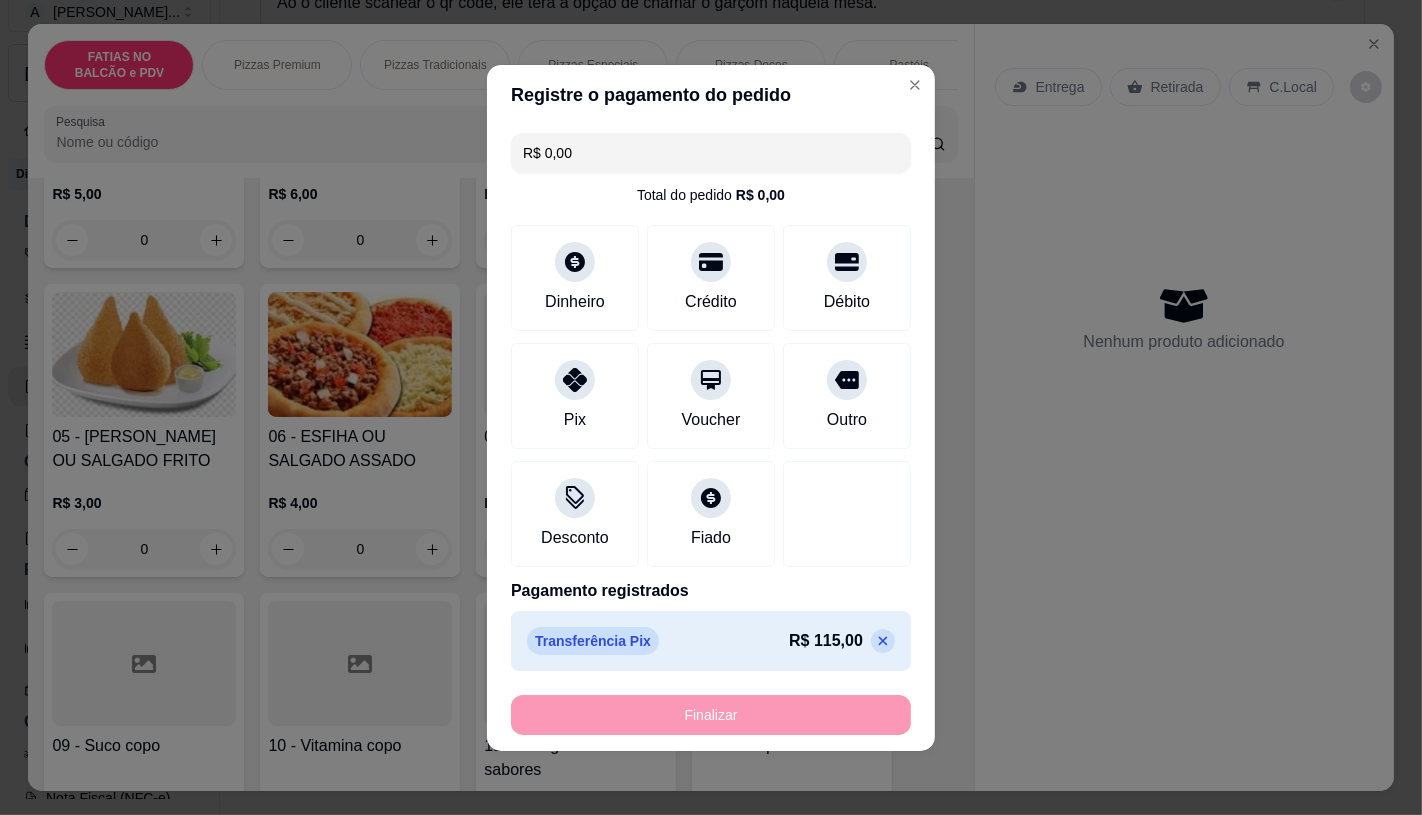 type on "-R$ 115,00" 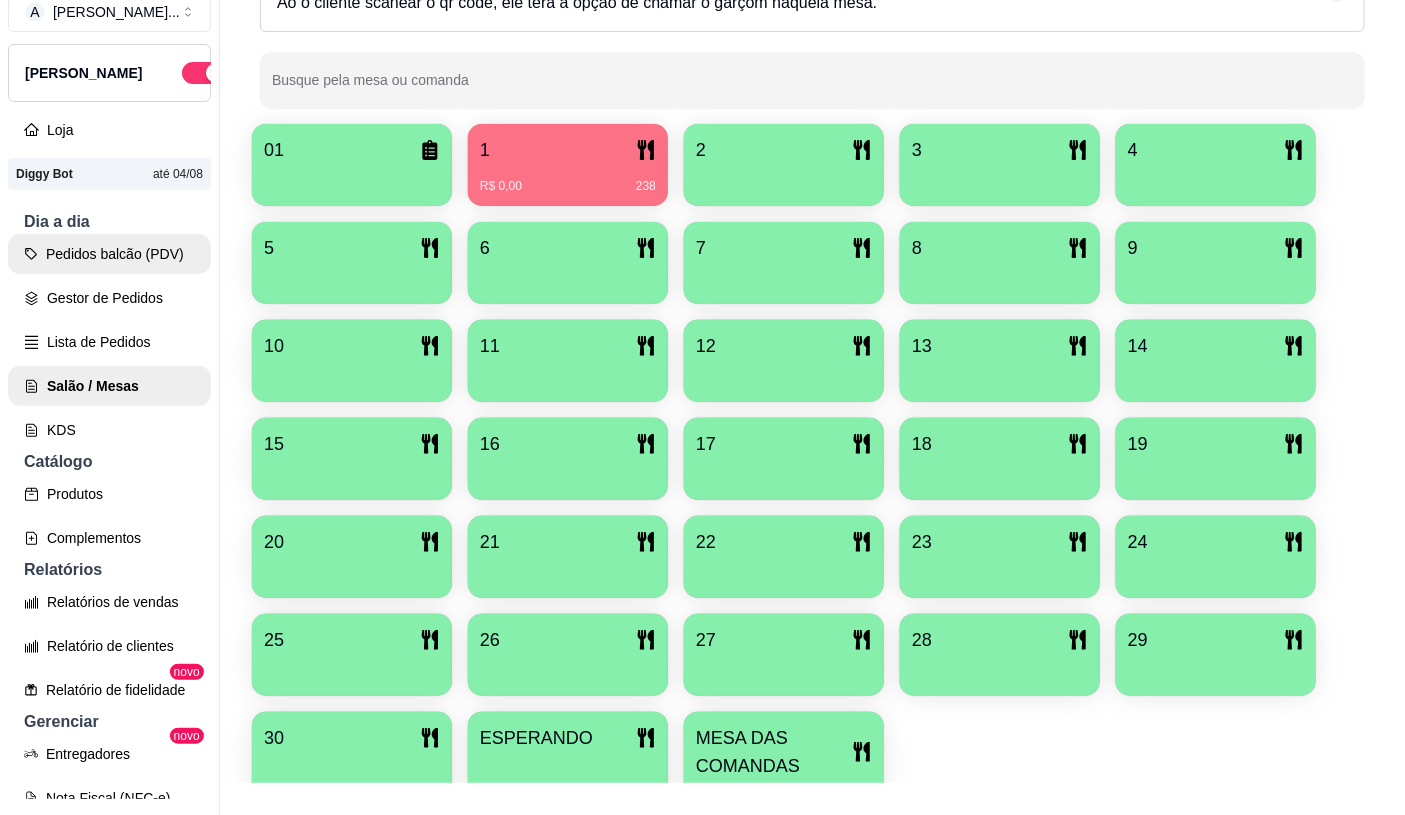 click on "Pedidos balcão (PDV)" at bounding box center (109, 254) 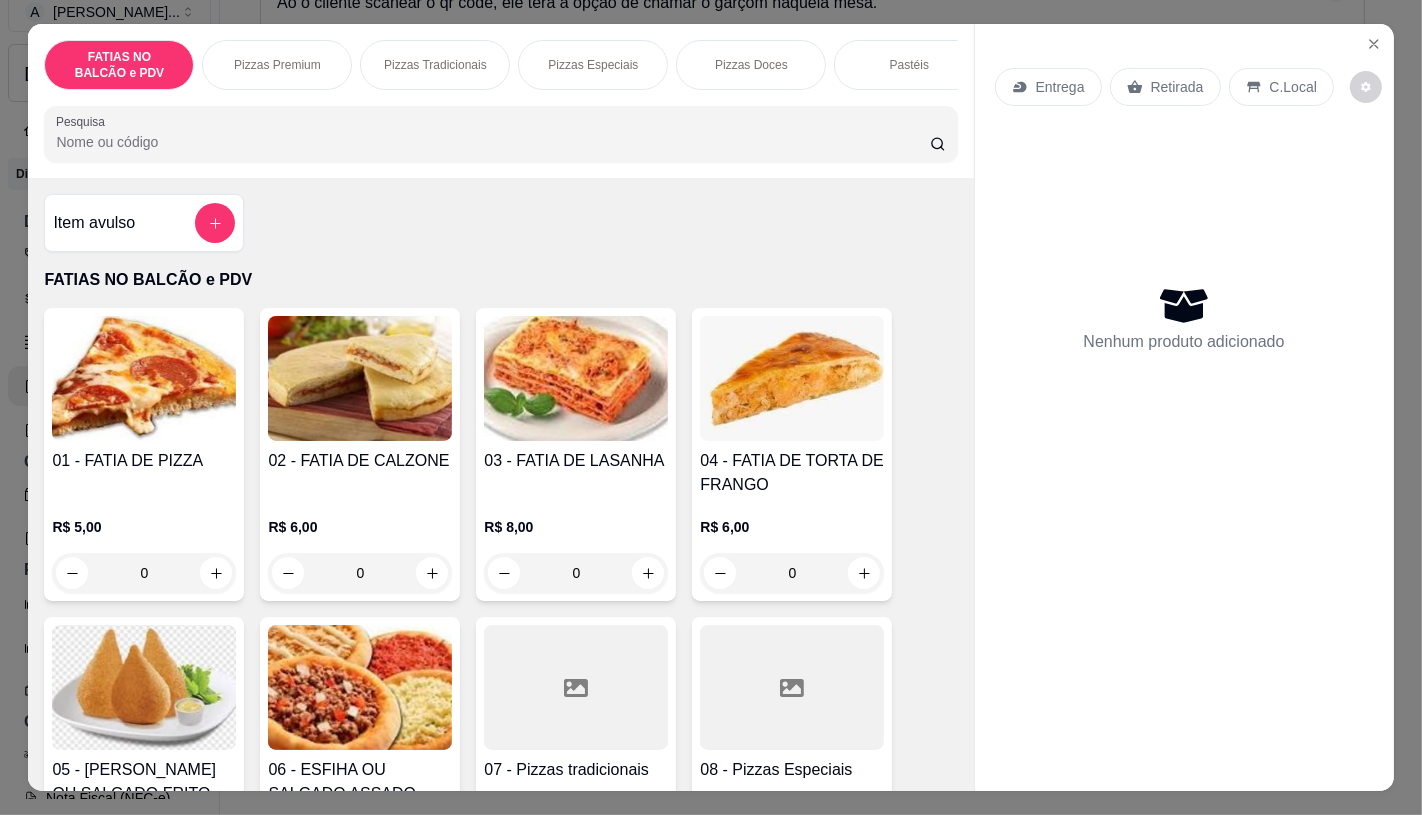 click on "0" at bounding box center (144, 573) 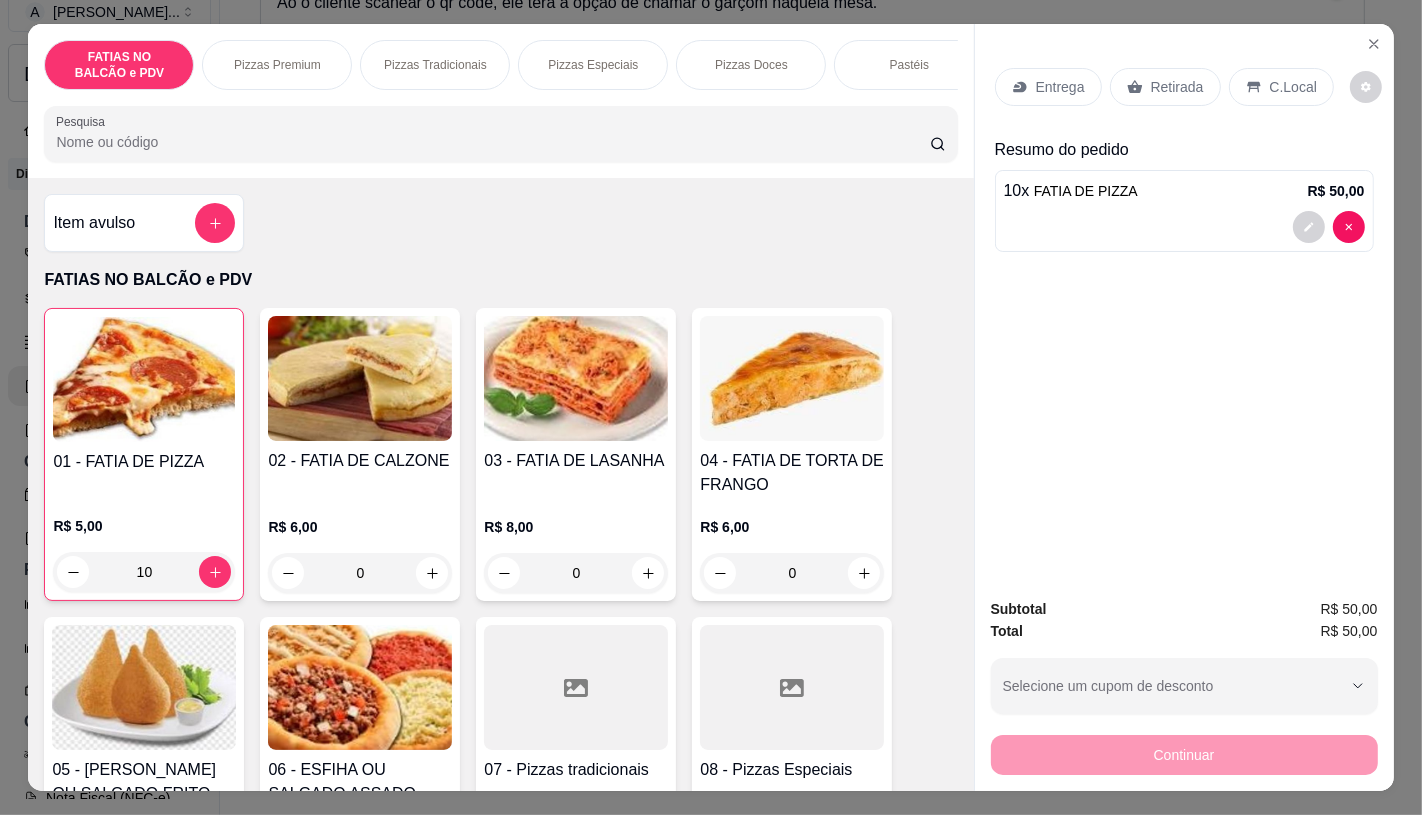 type on "10" 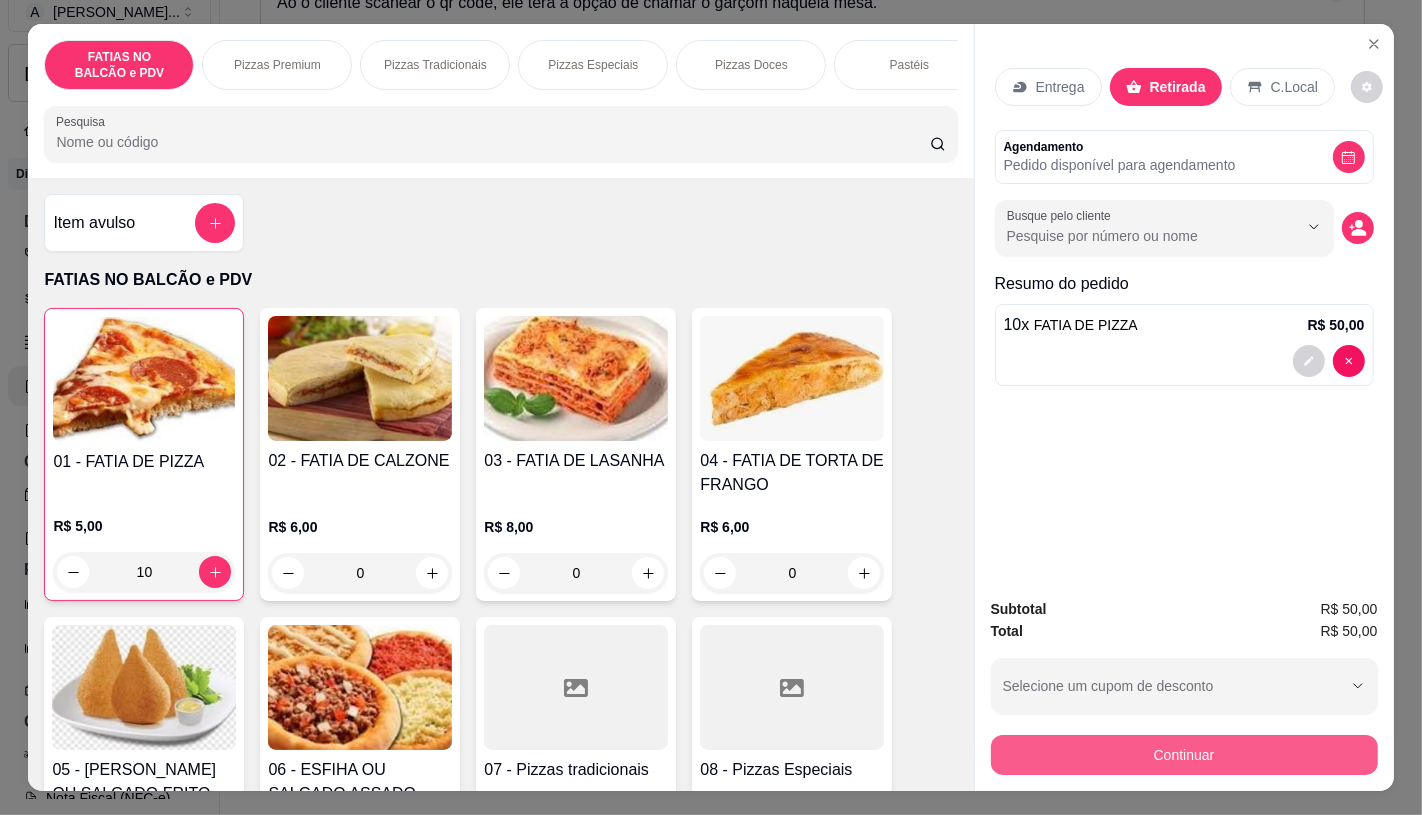 click on "Continuar" at bounding box center (1184, 755) 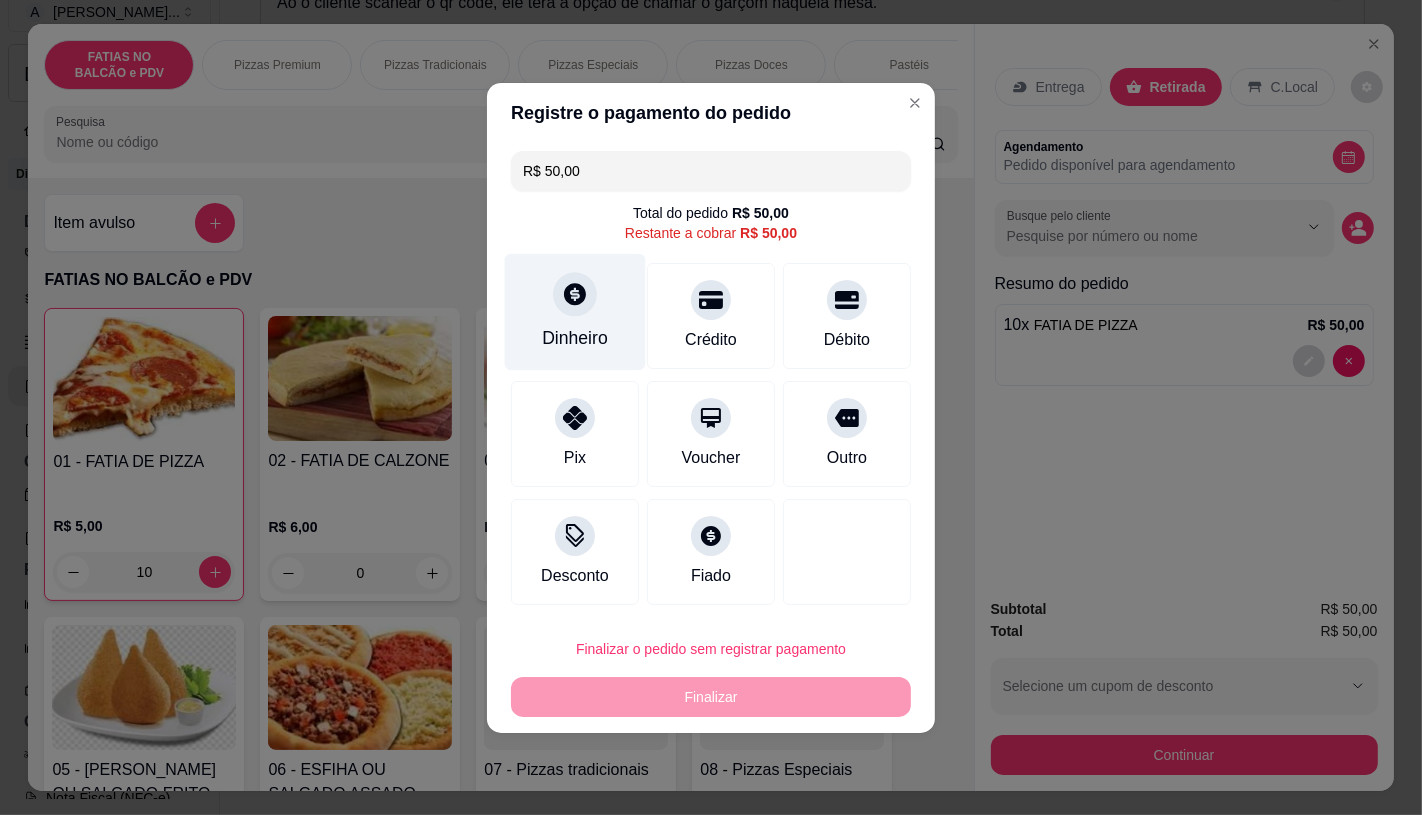 click on "Dinheiro" at bounding box center (575, 338) 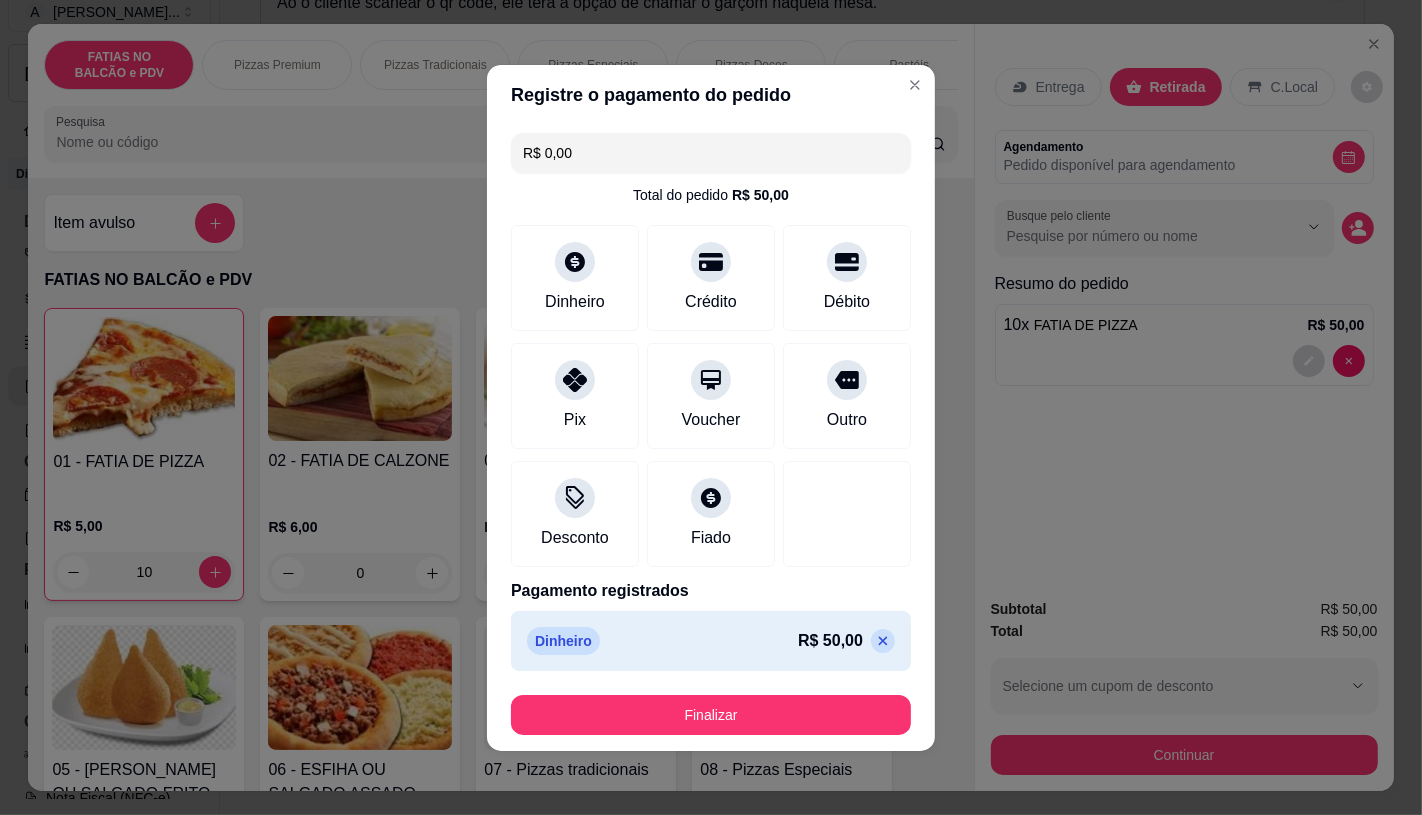 type on "R$ 0,00" 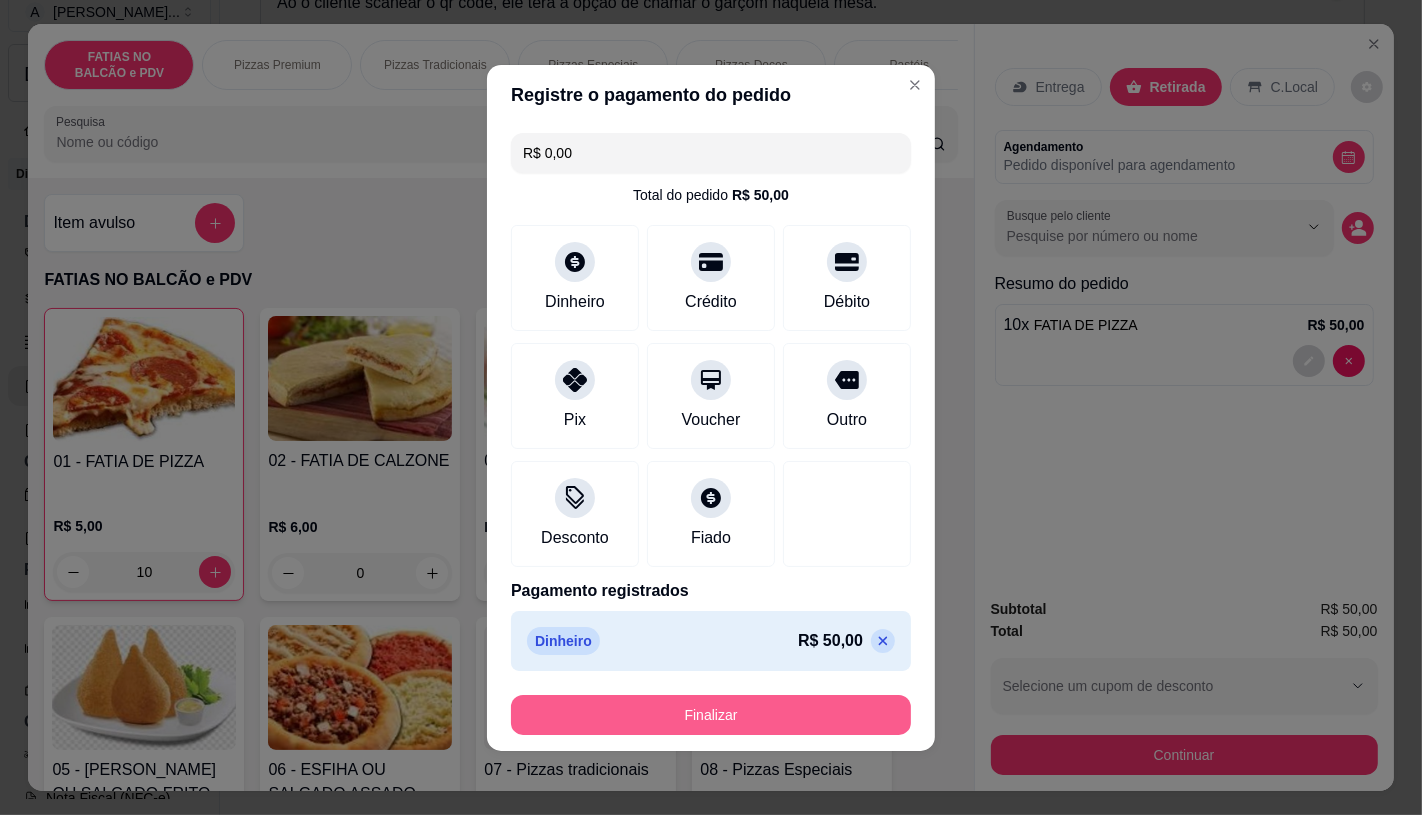 click on "Finalizar" at bounding box center [711, 715] 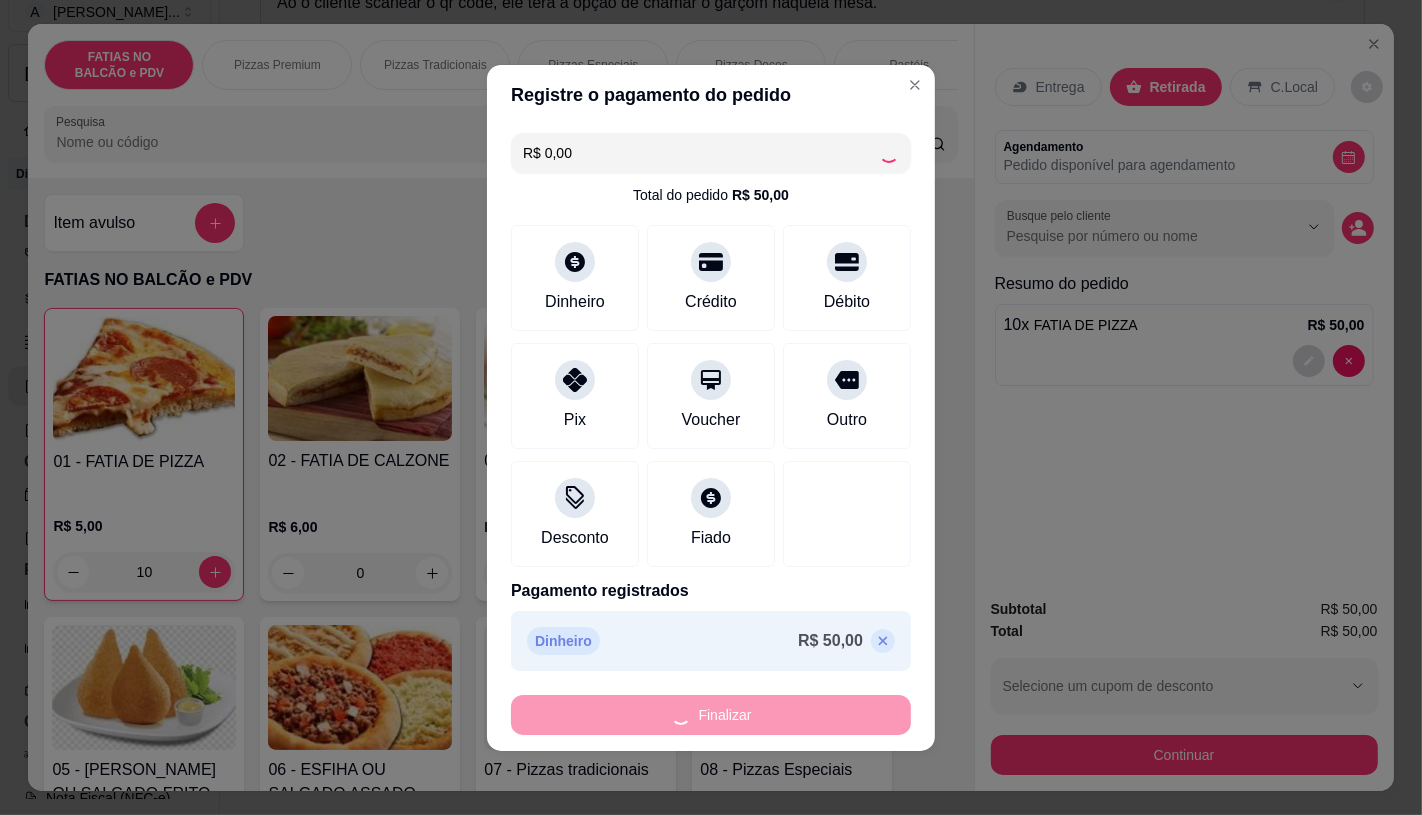 type on "0" 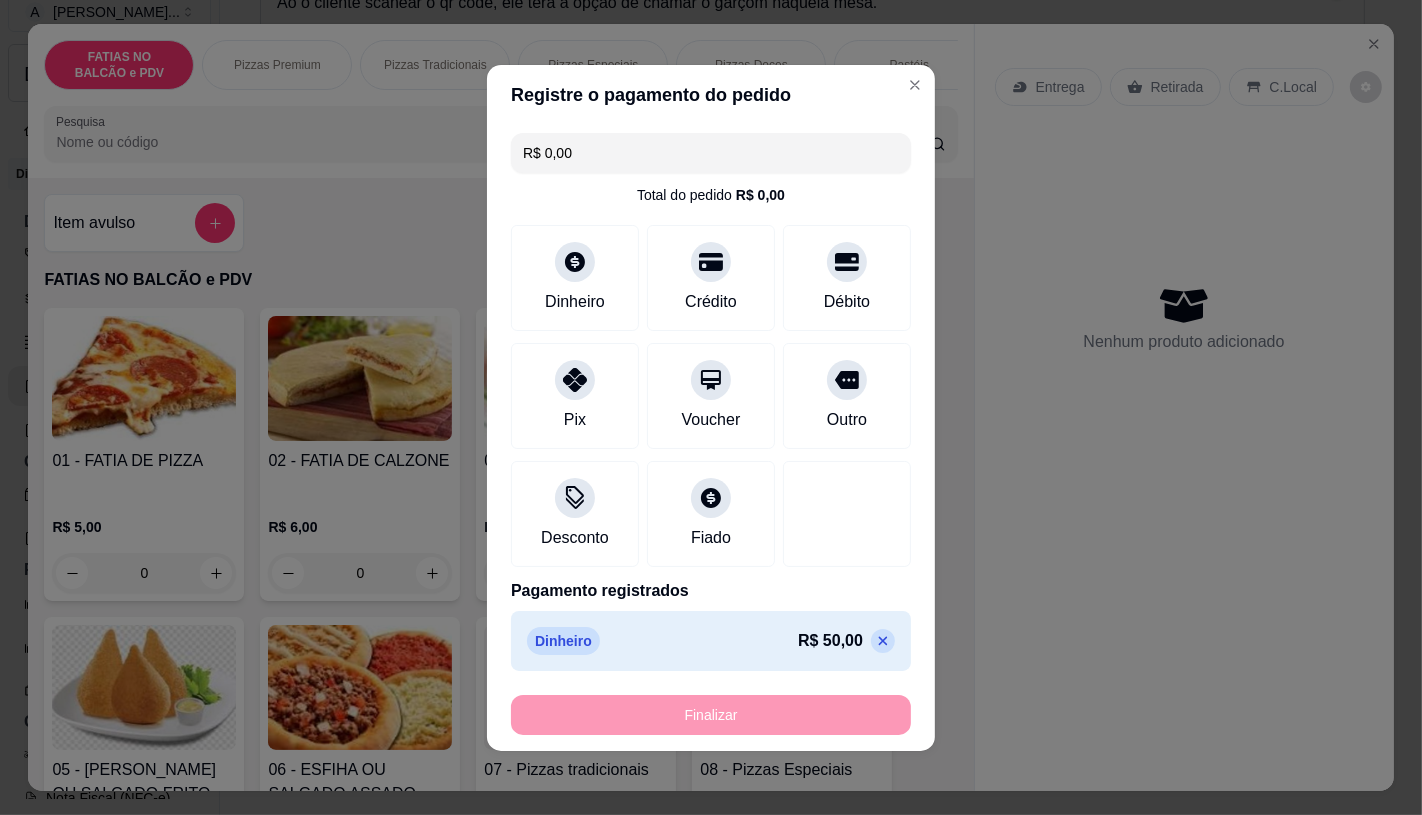 type on "-R$ 50,00" 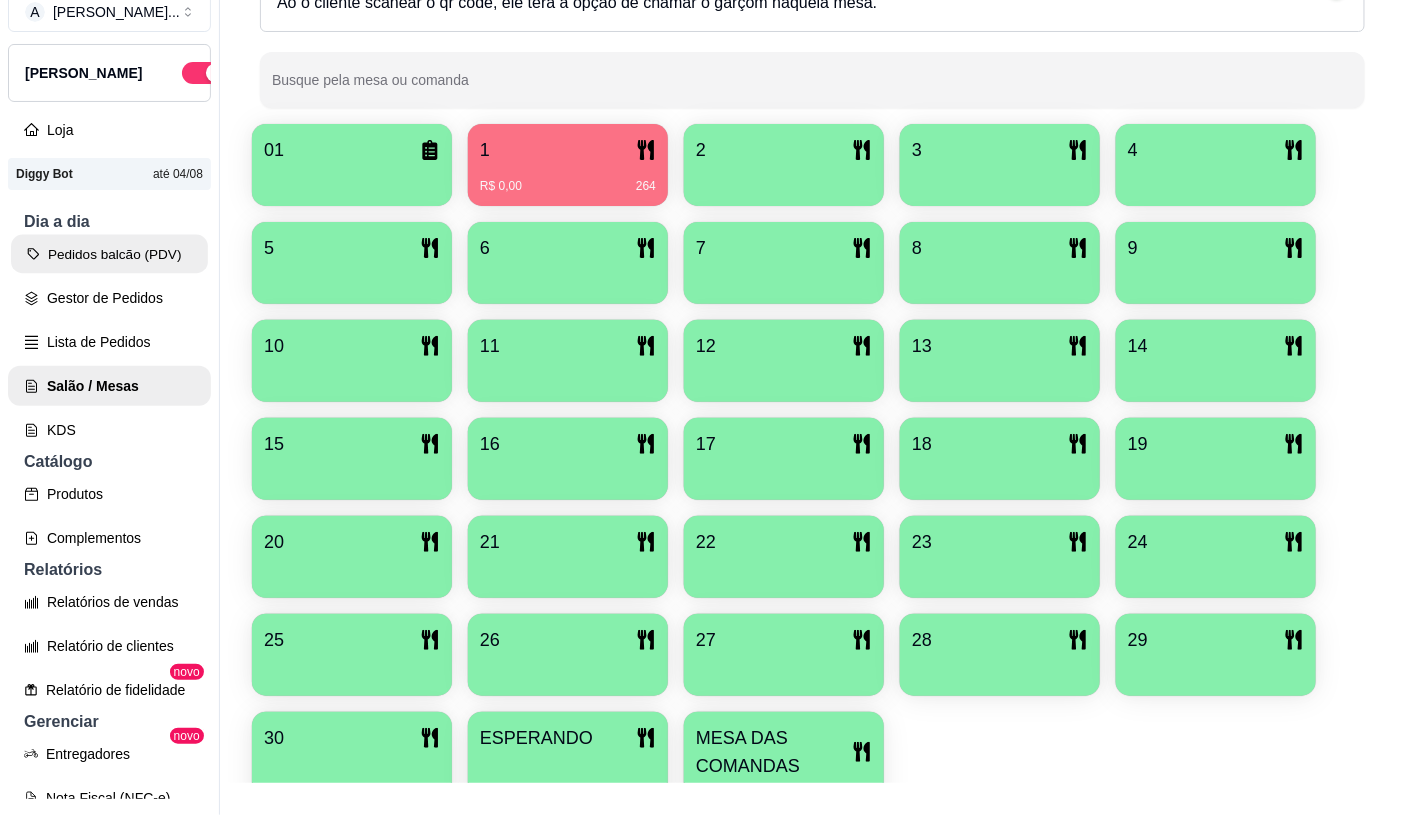 click on "Pedidos balcão (PDV)" at bounding box center [109, 254] 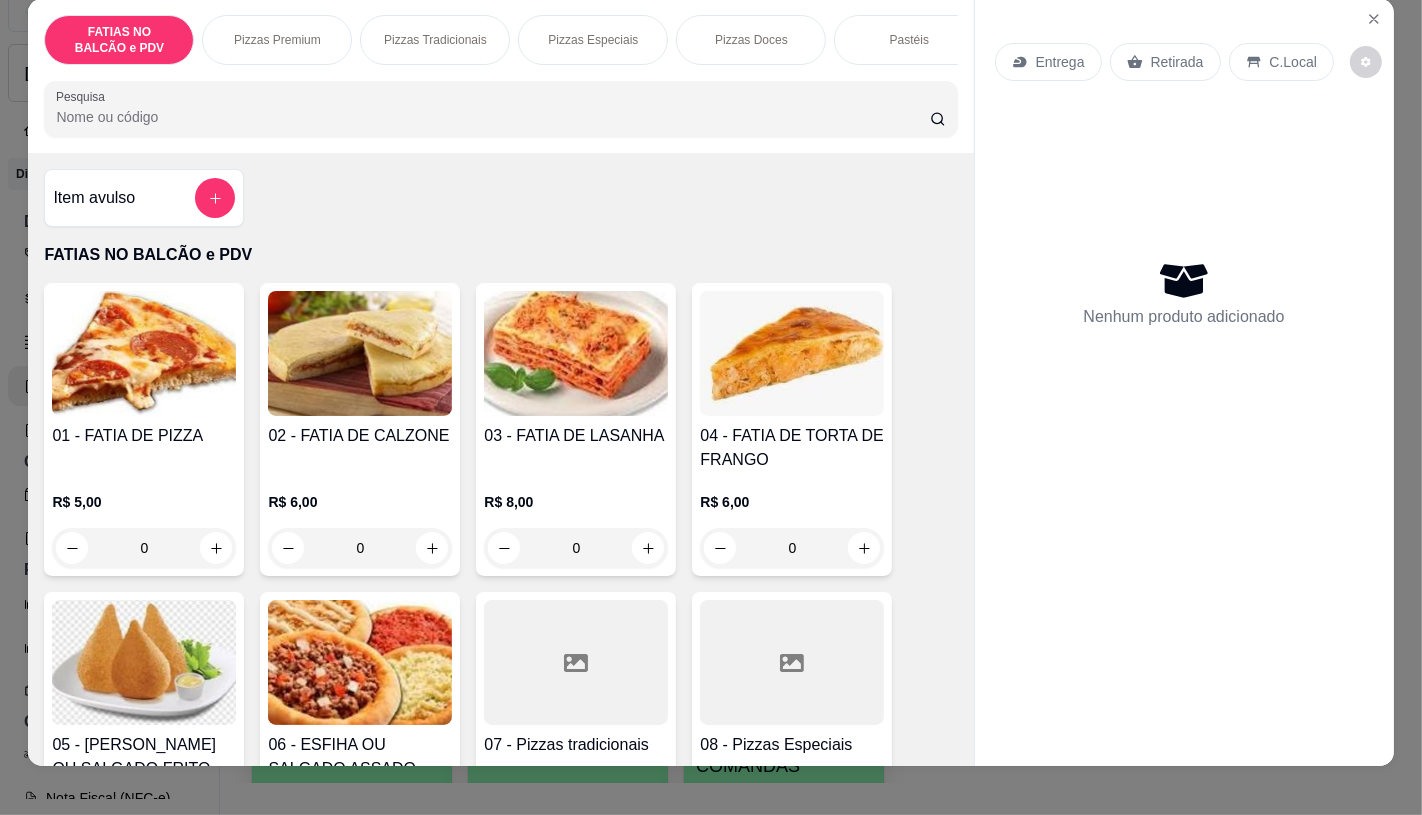 scroll, scrollTop: 47, scrollLeft: 0, axis: vertical 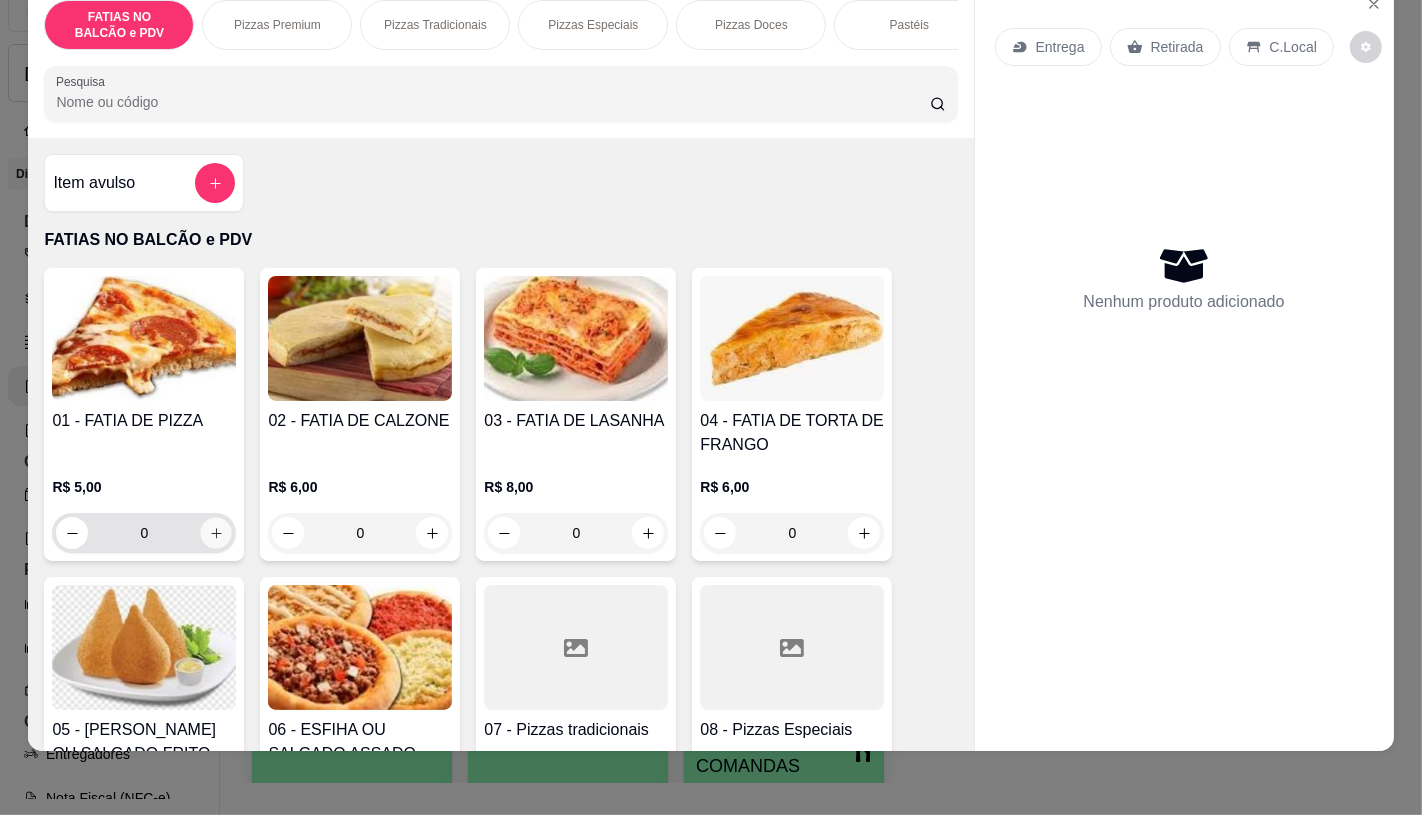 click at bounding box center (216, 533) 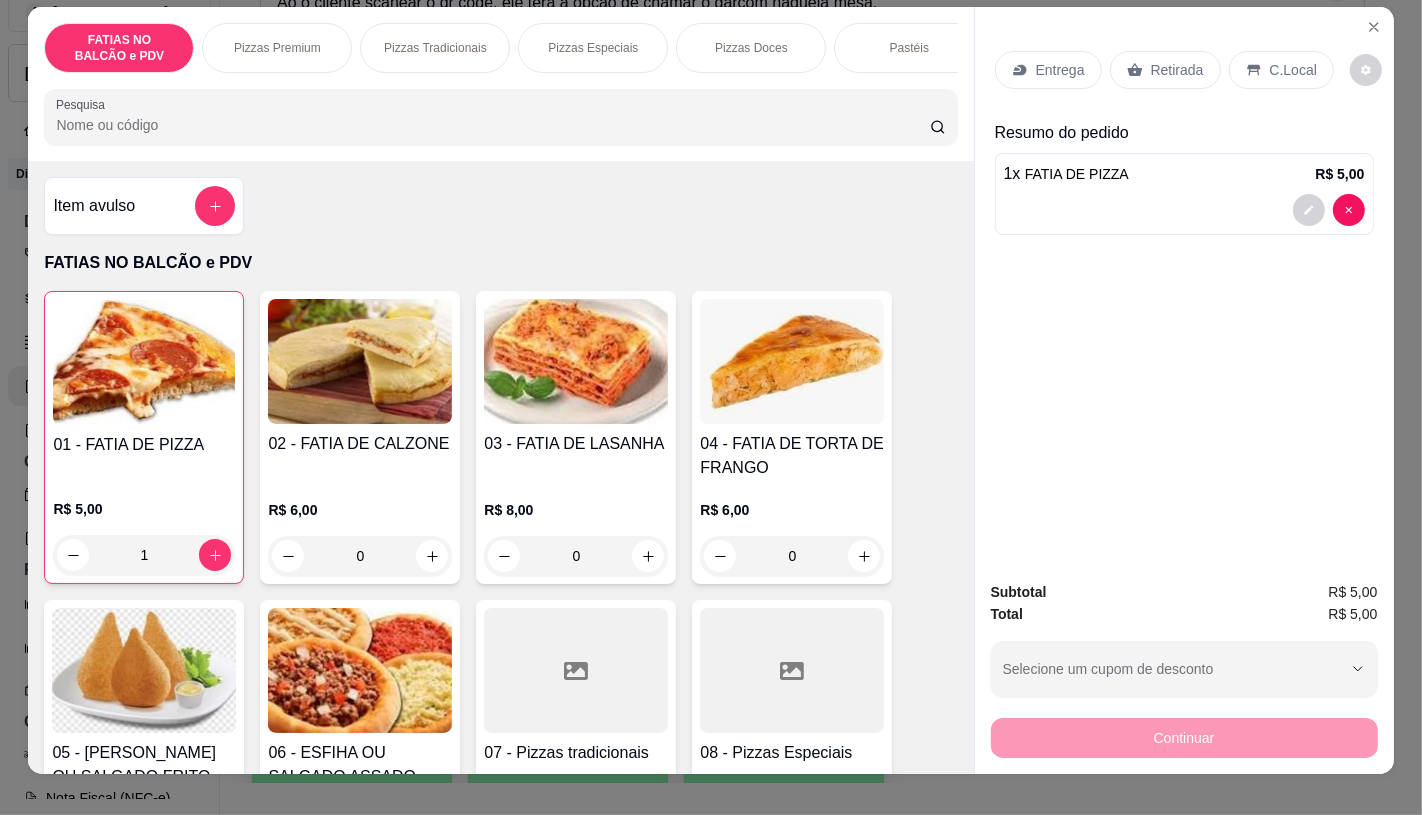 scroll, scrollTop: 0, scrollLeft: 0, axis: both 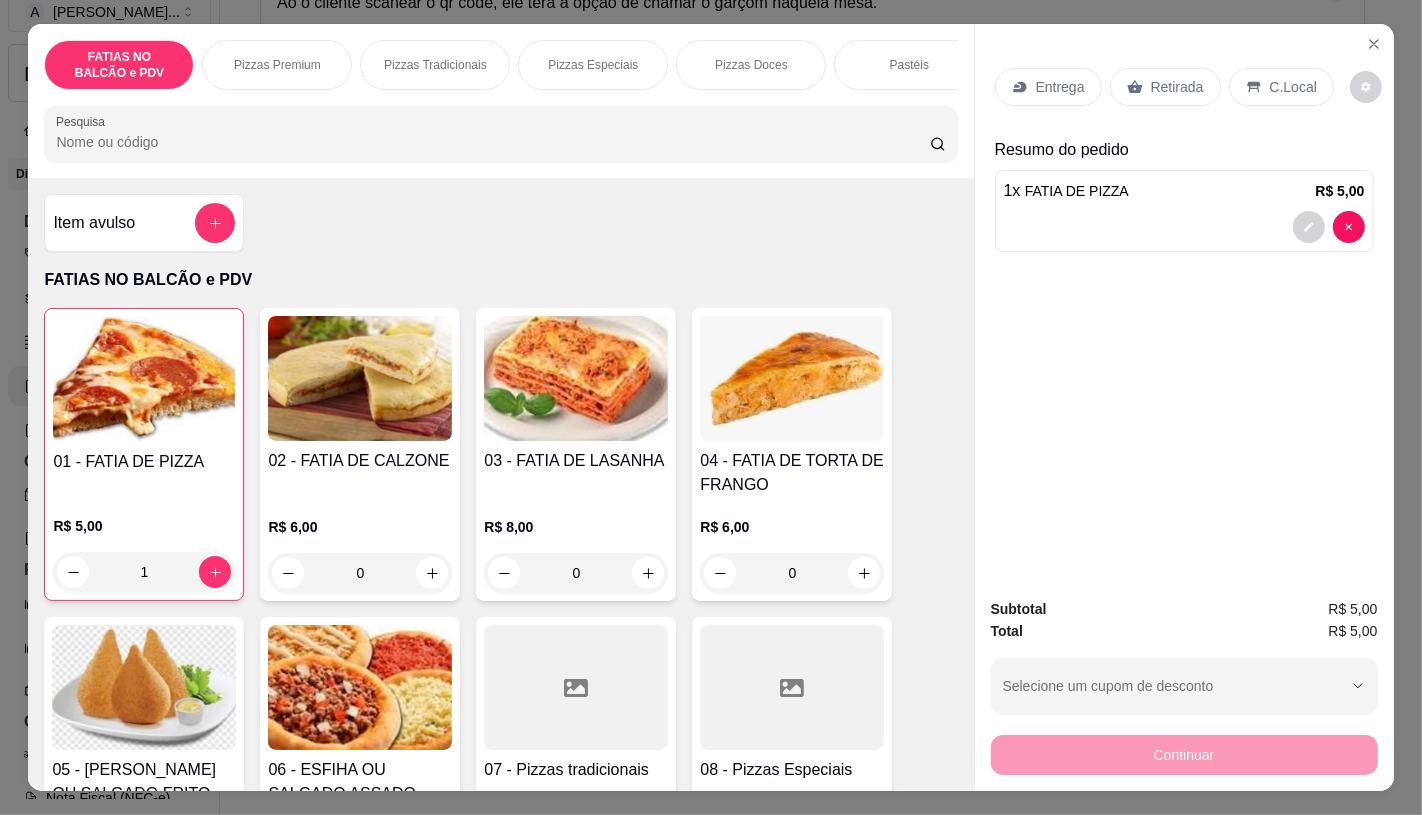 click on "Retirada" at bounding box center [1177, 87] 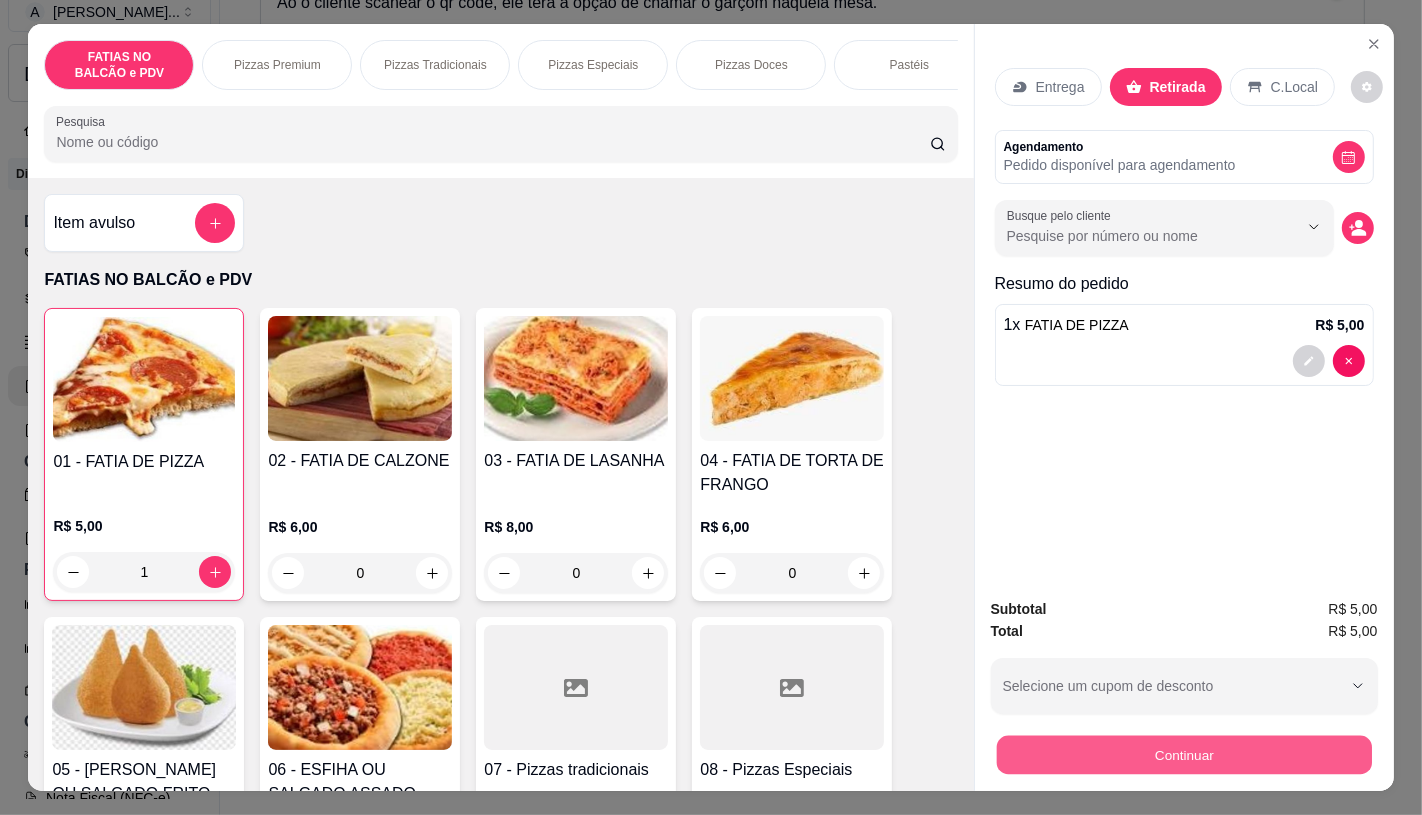 click on "Continuar" at bounding box center (1183, 754) 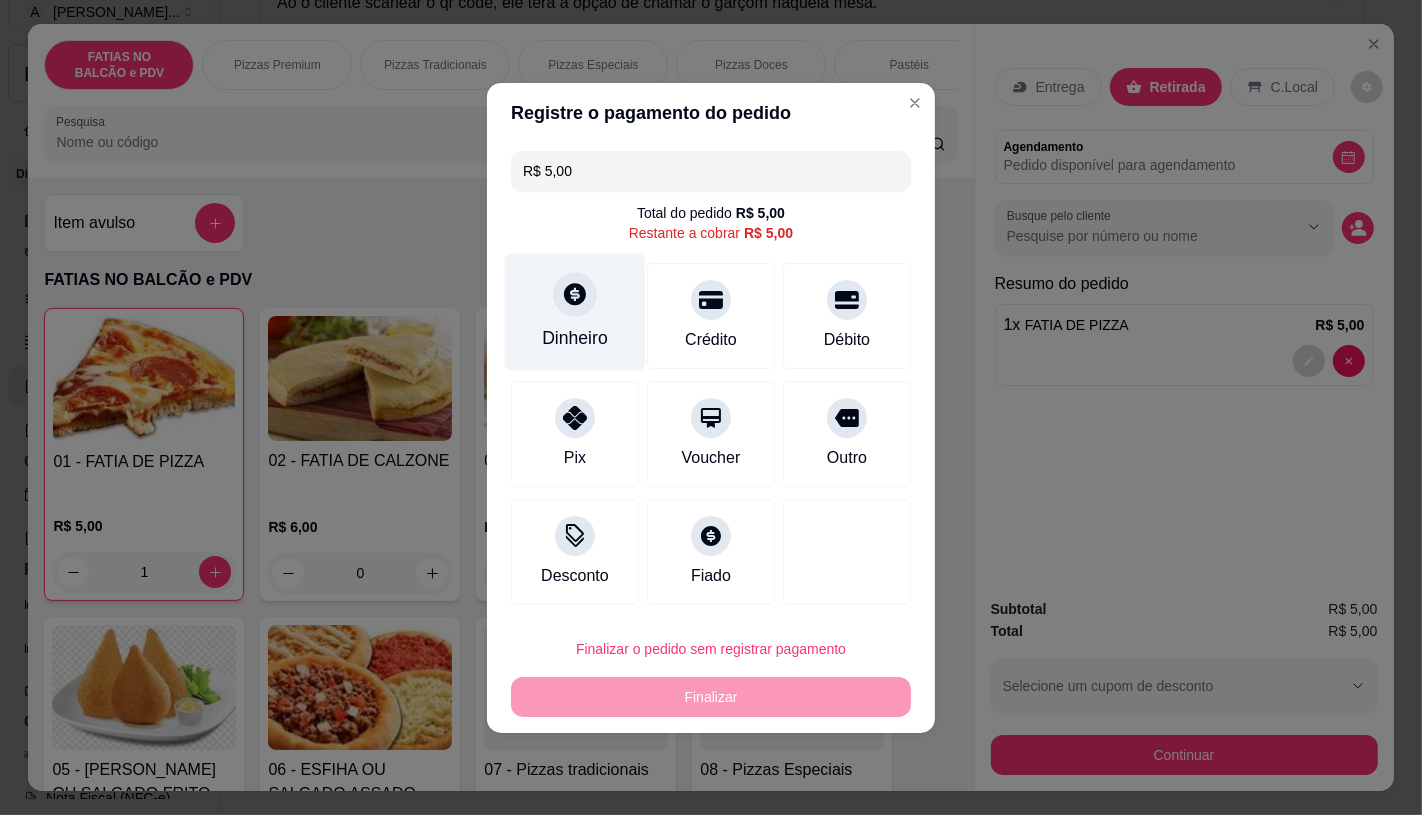 click on "Dinheiro" at bounding box center (575, 311) 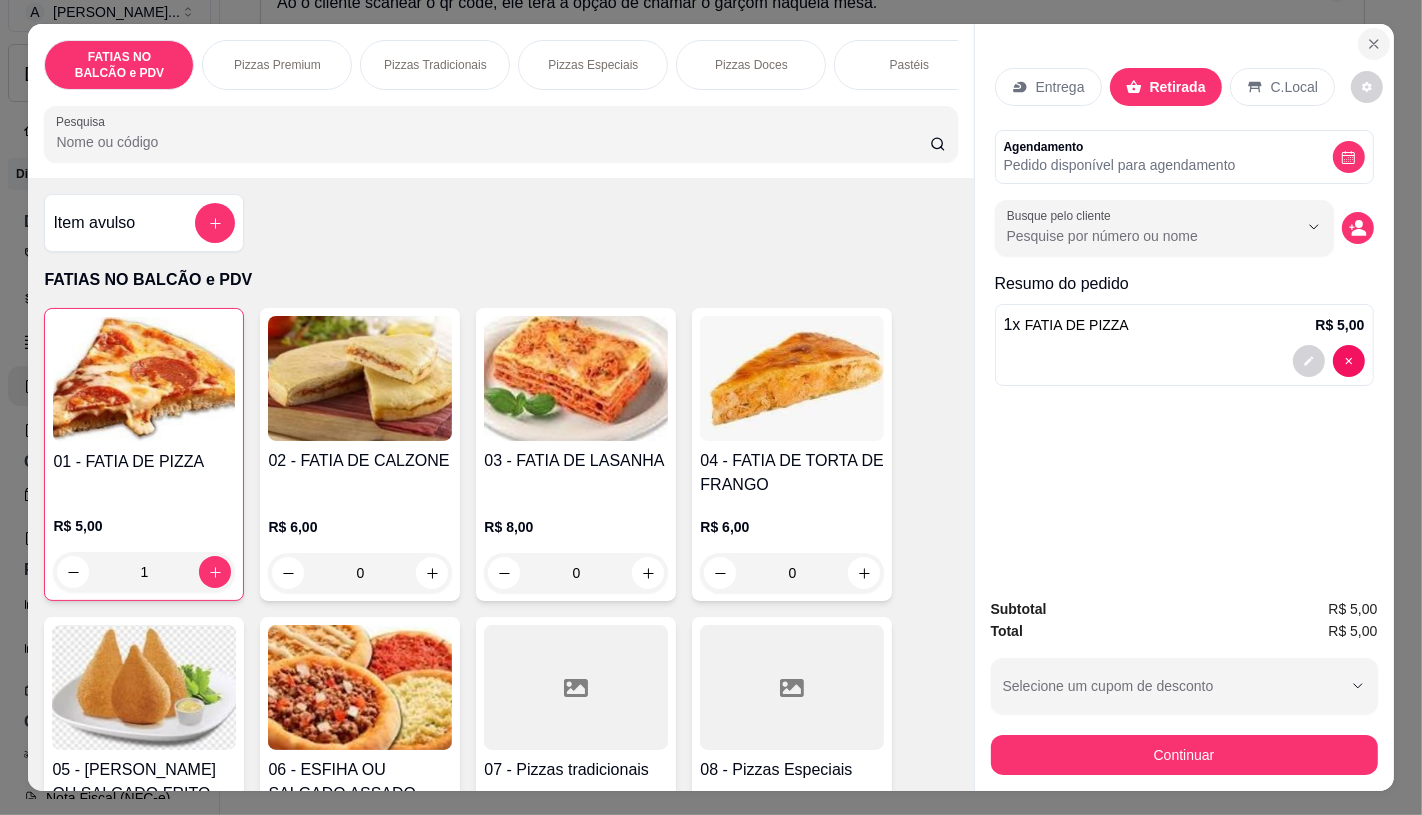 click 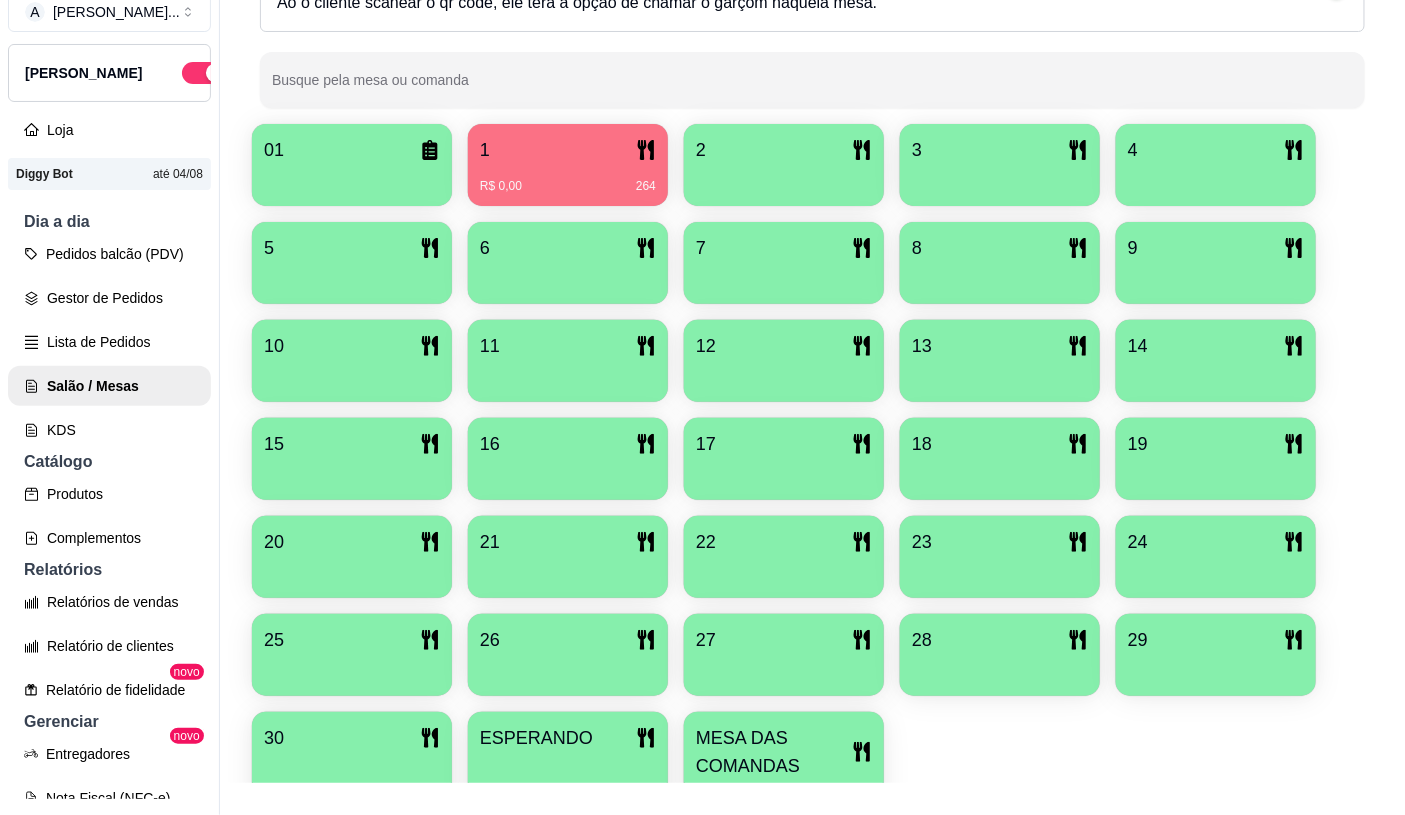 click at bounding box center (1000, 179) 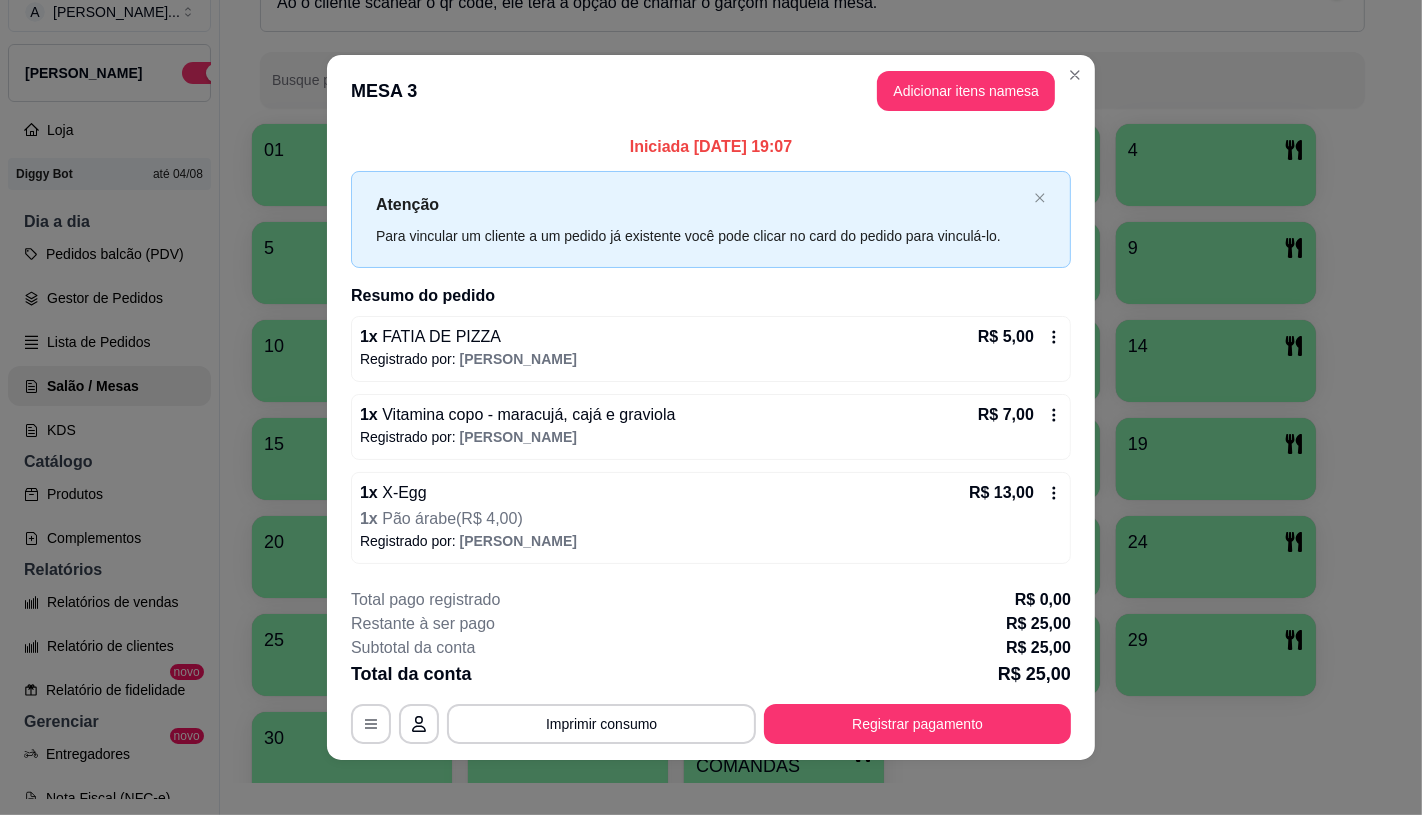 scroll, scrollTop: 8, scrollLeft: 0, axis: vertical 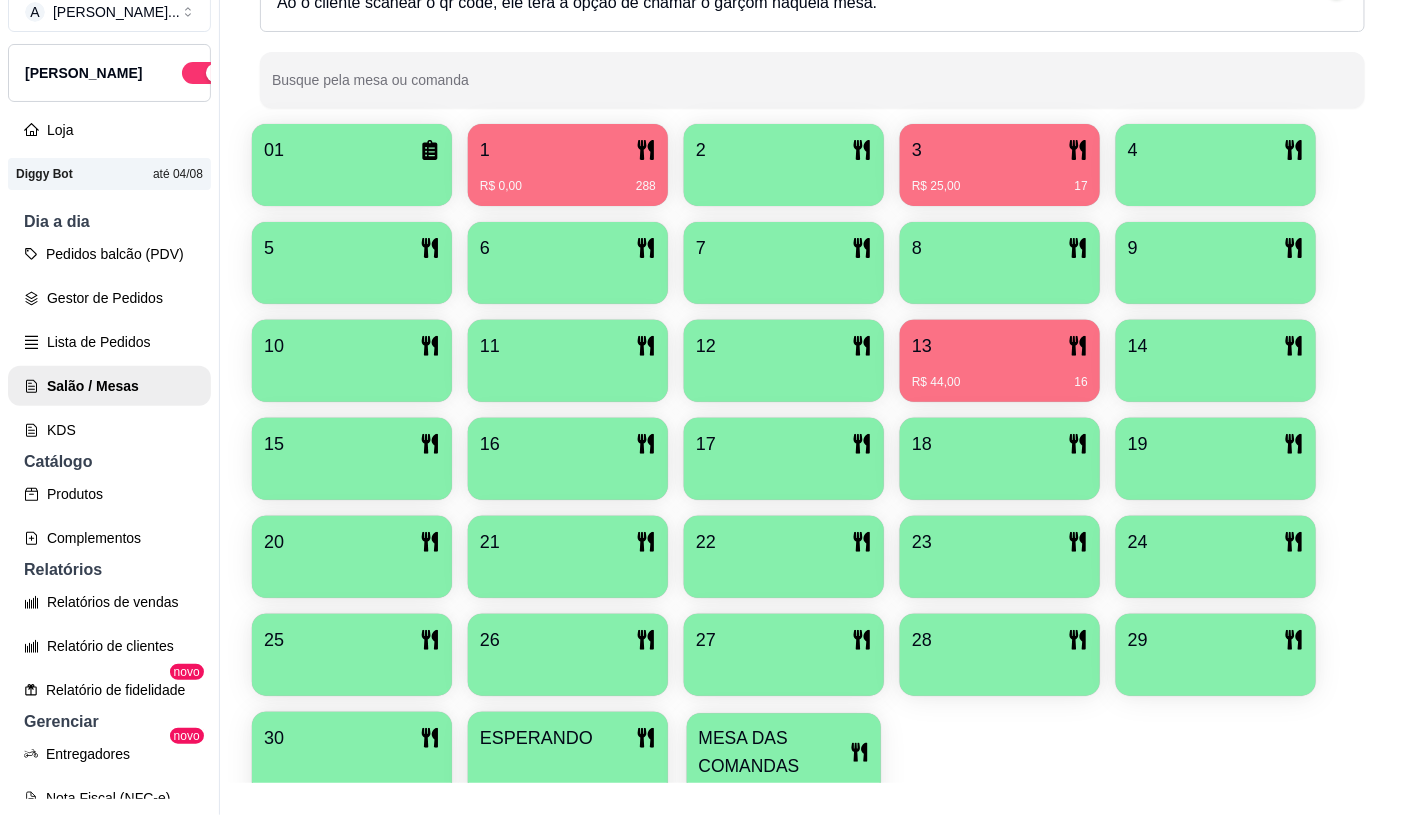 click on "MESA DAS COMANDAS" at bounding box center (774, 752) 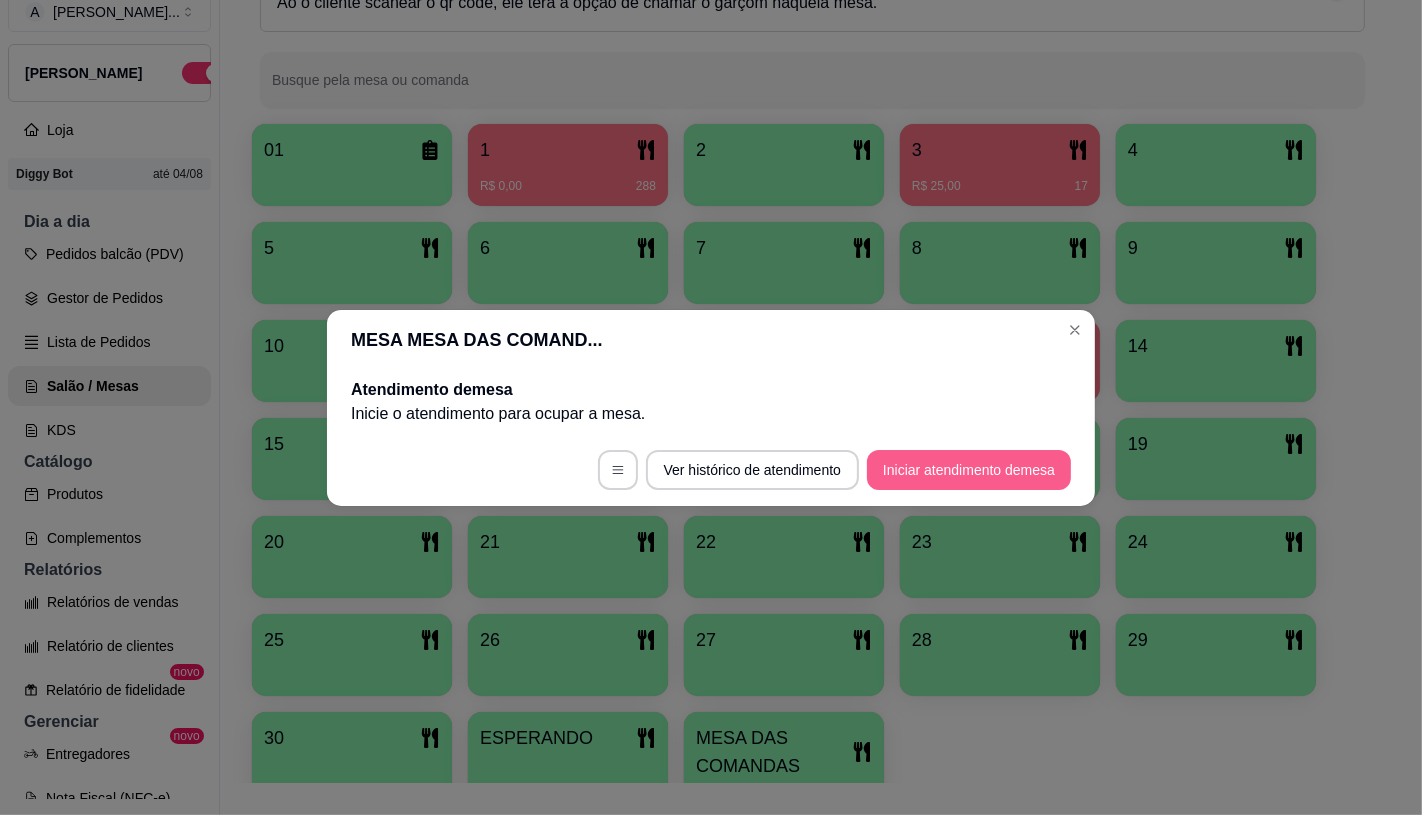click on "Iniciar atendimento de  mesa" at bounding box center (969, 470) 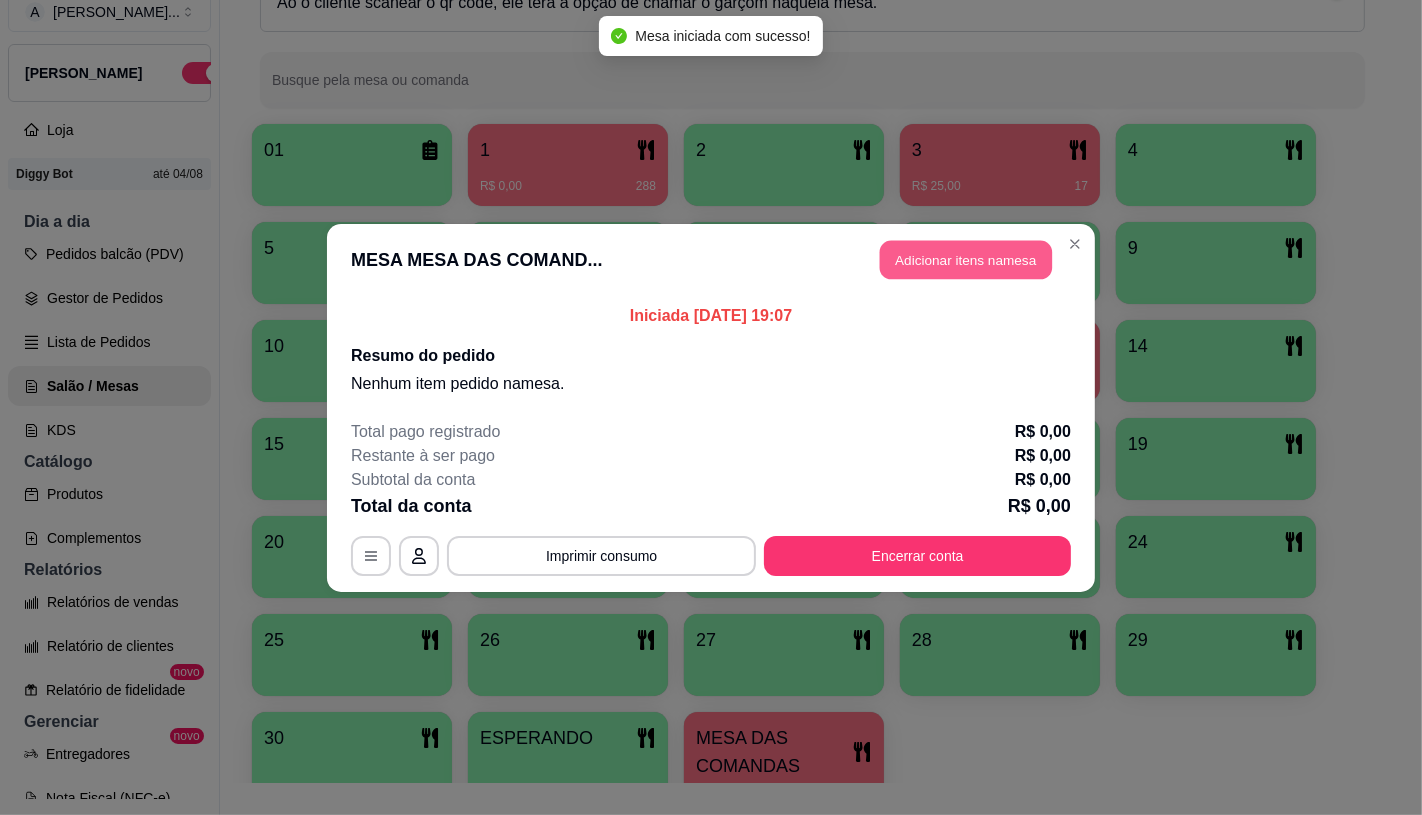 click on "Adicionar itens na  mesa" at bounding box center (966, 259) 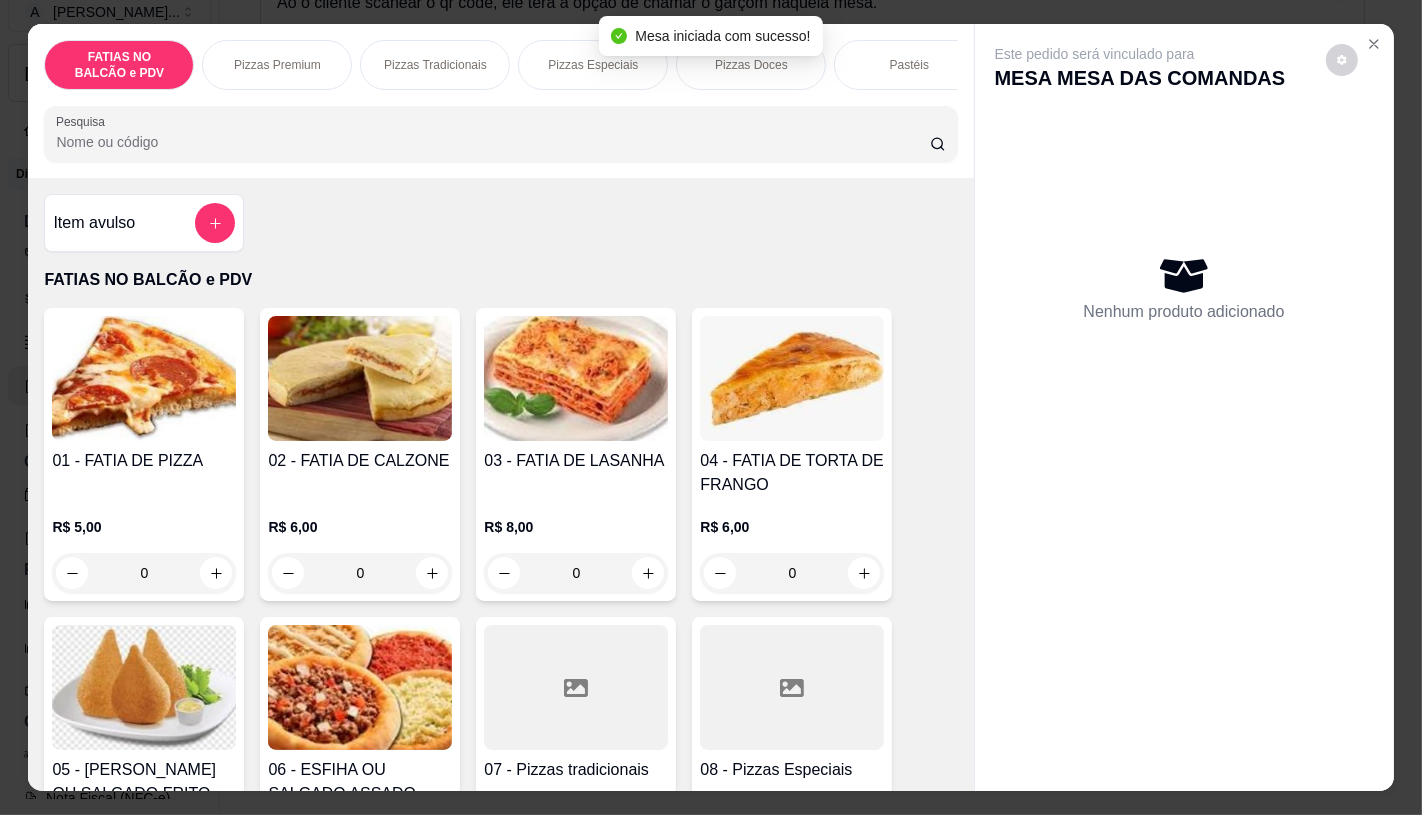 click at bounding box center (792, 687) 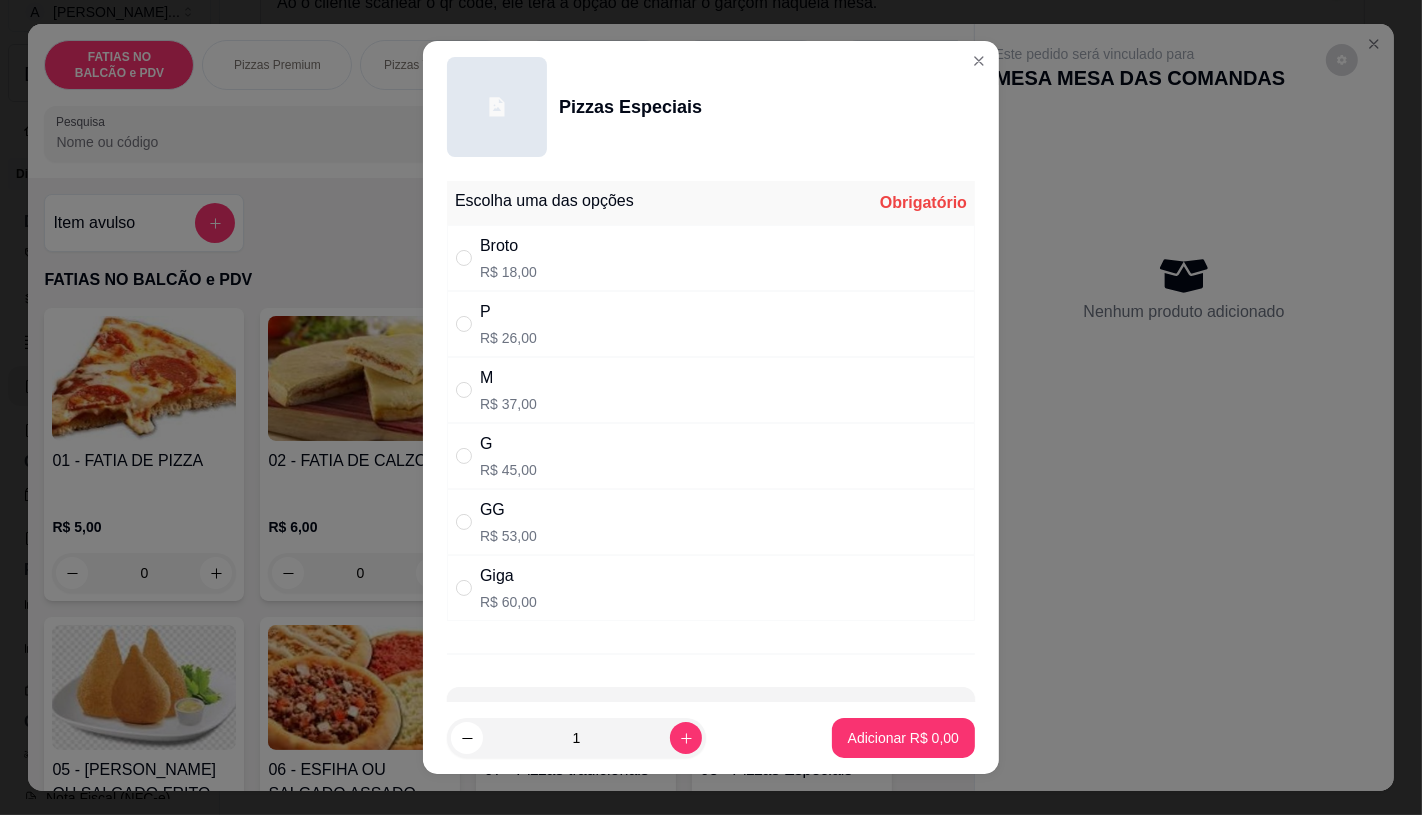 click on "G R$ 45,00" at bounding box center (711, 456) 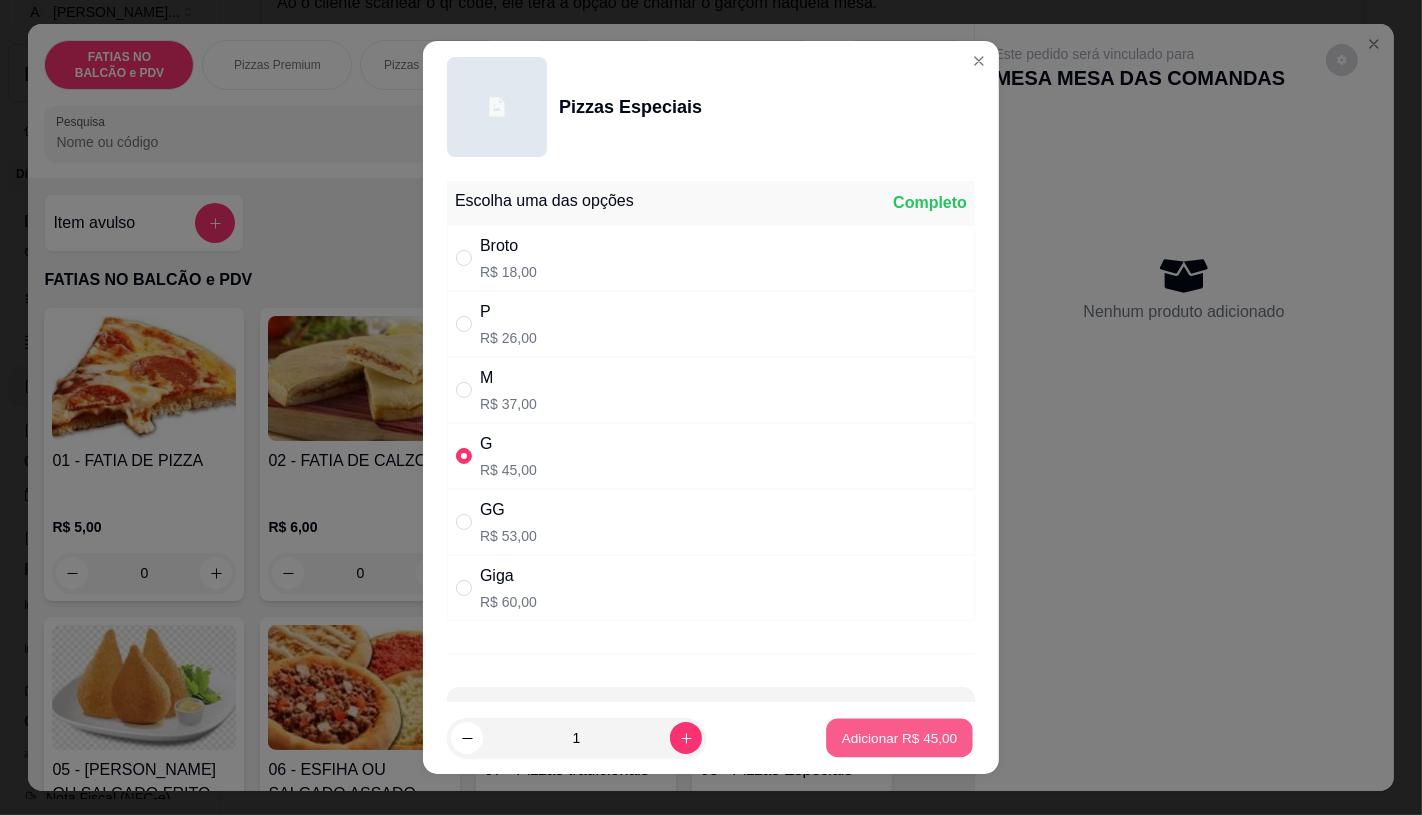 click on "Adicionar   R$ 45,00" at bounding box center (900, 738) 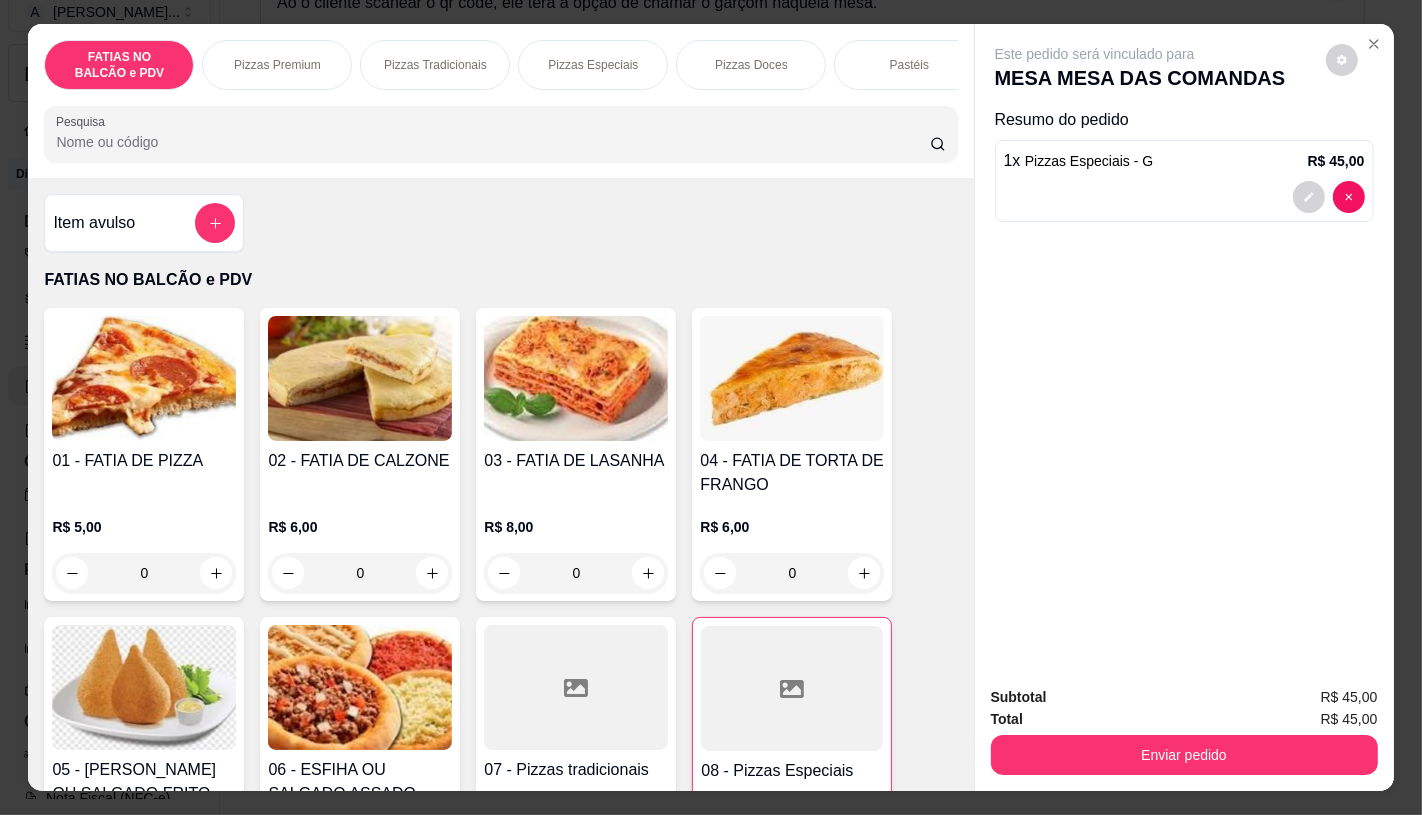scroll, scrollTop: 0, scrollLeft: 2080, axis: horizontal 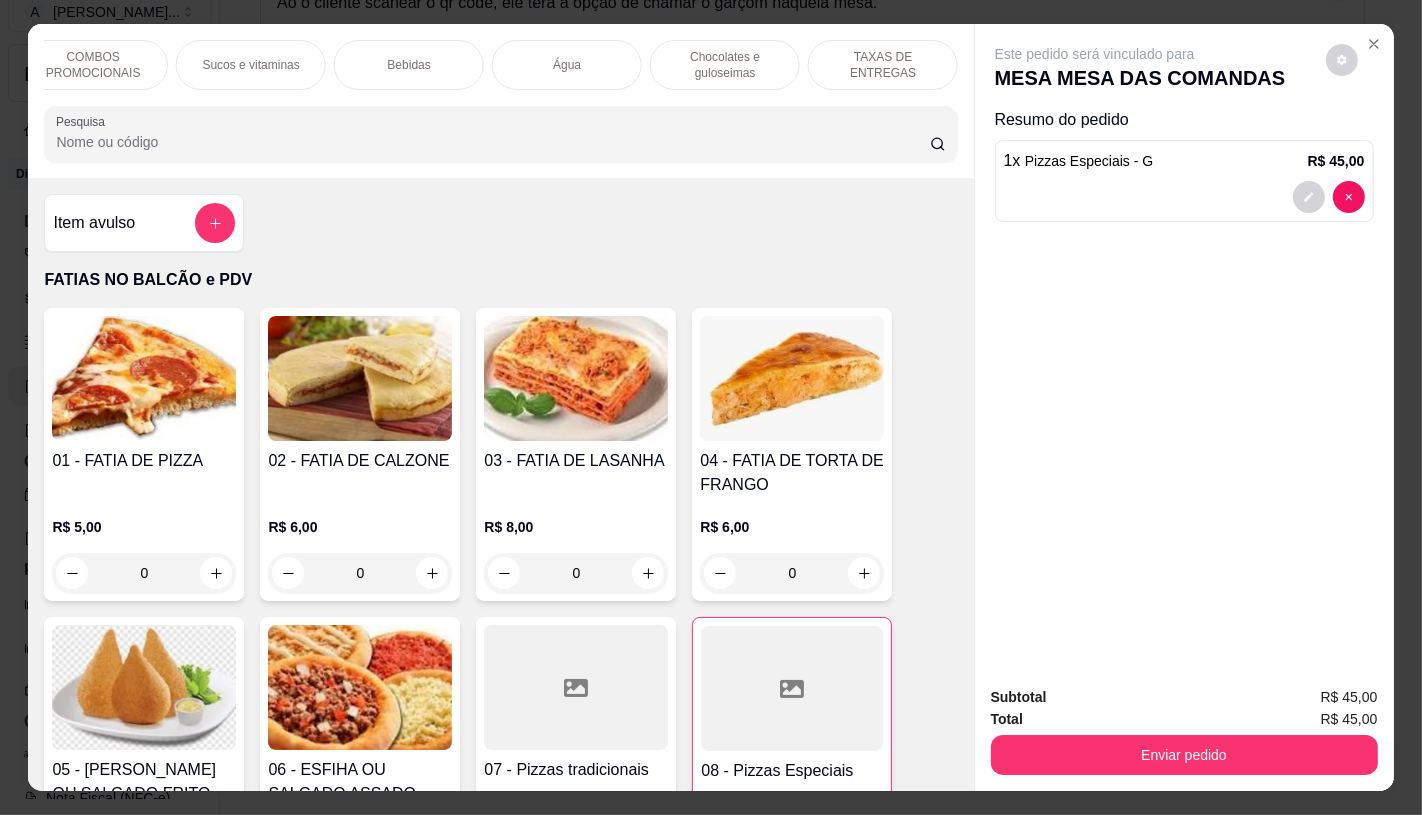 click on "TAXAS DE ENTREGAS" at bounding box center [883, 65] 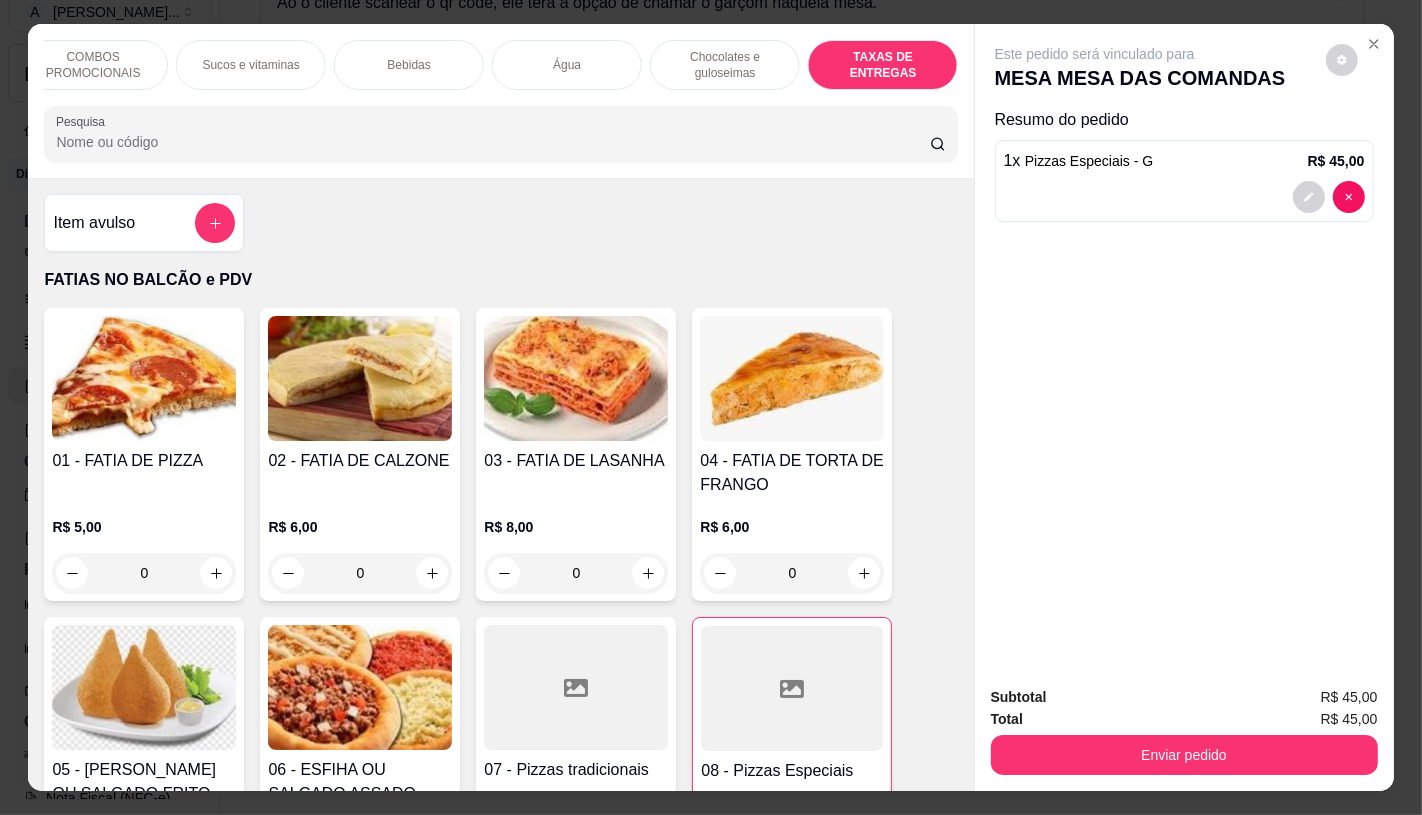 scroll, scrollTop: 13373, scrollLeft: 0, axis: vertical 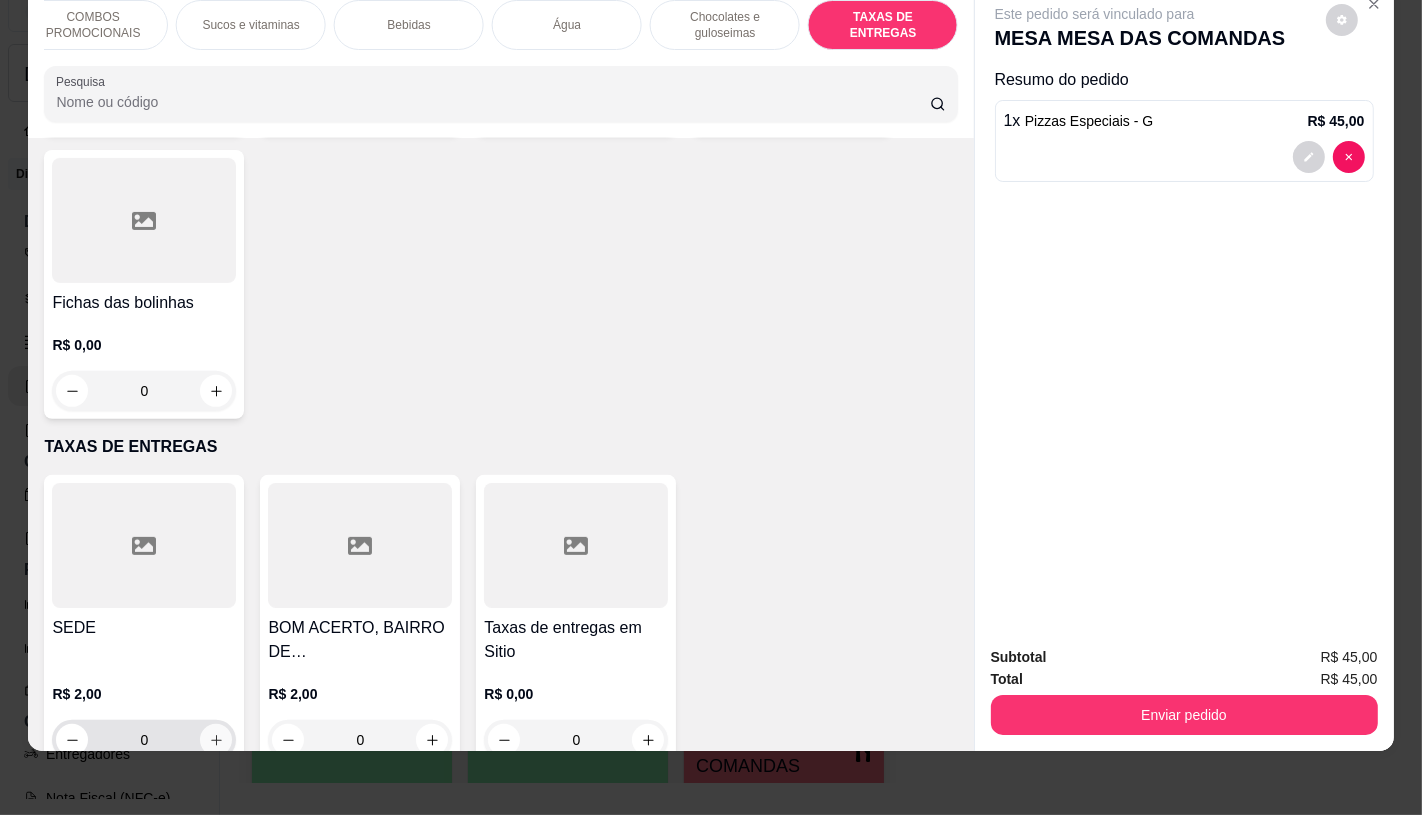 click at bounding box center (216, 740) 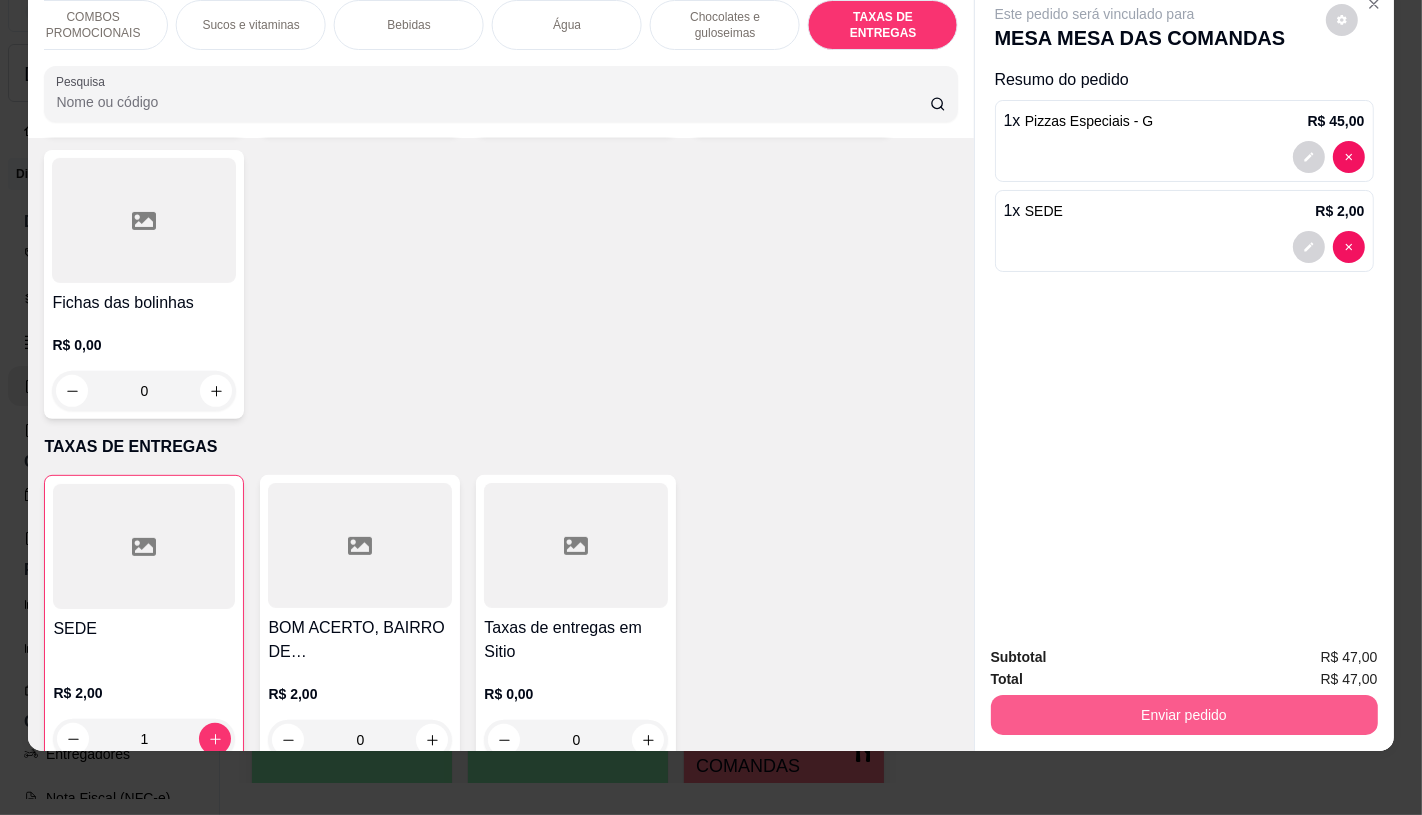 click on "Enviar pedido" at bounding box center (1184, 715) 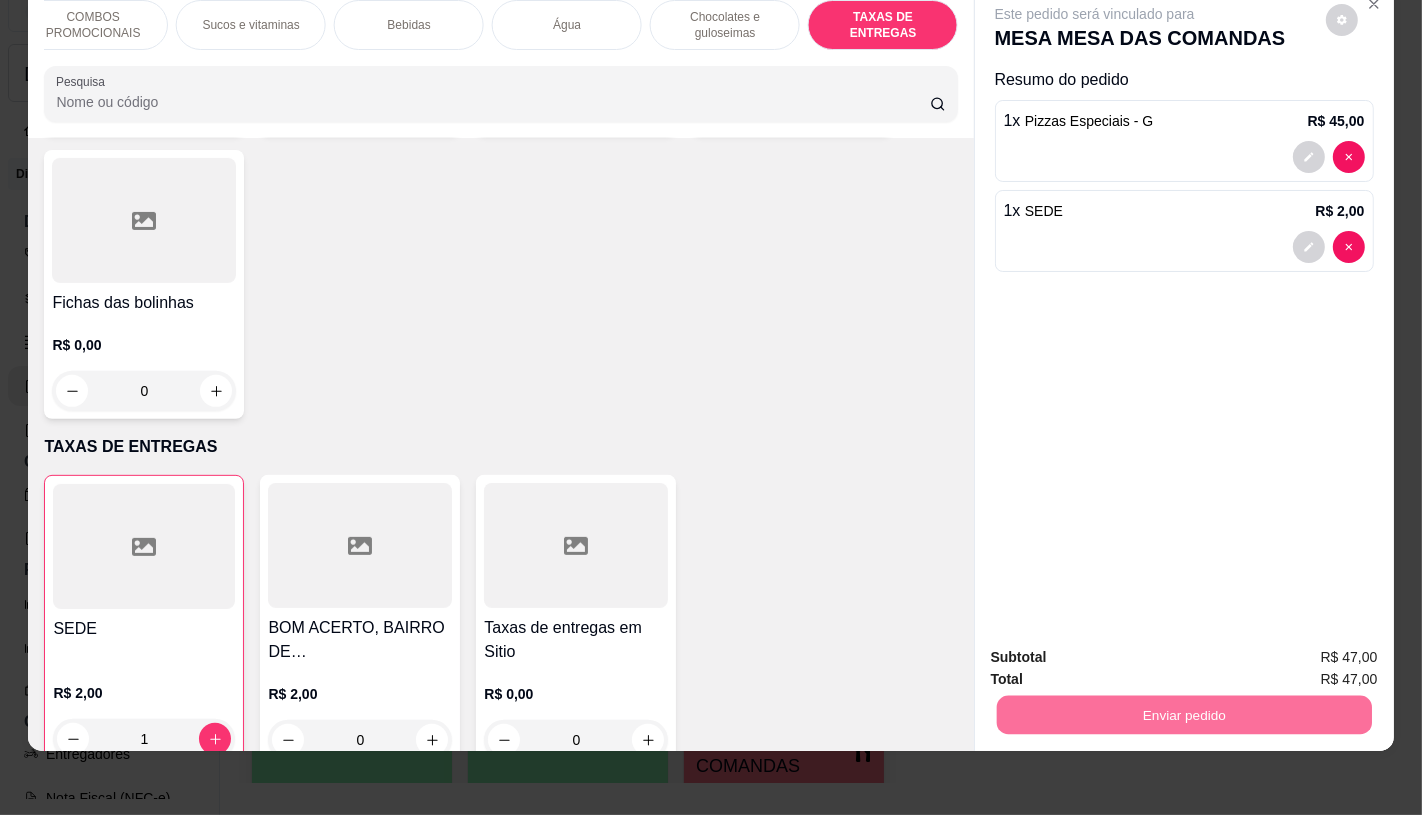 click on "Não registrar e enviar pedido" at bounding box center [1117, 650] 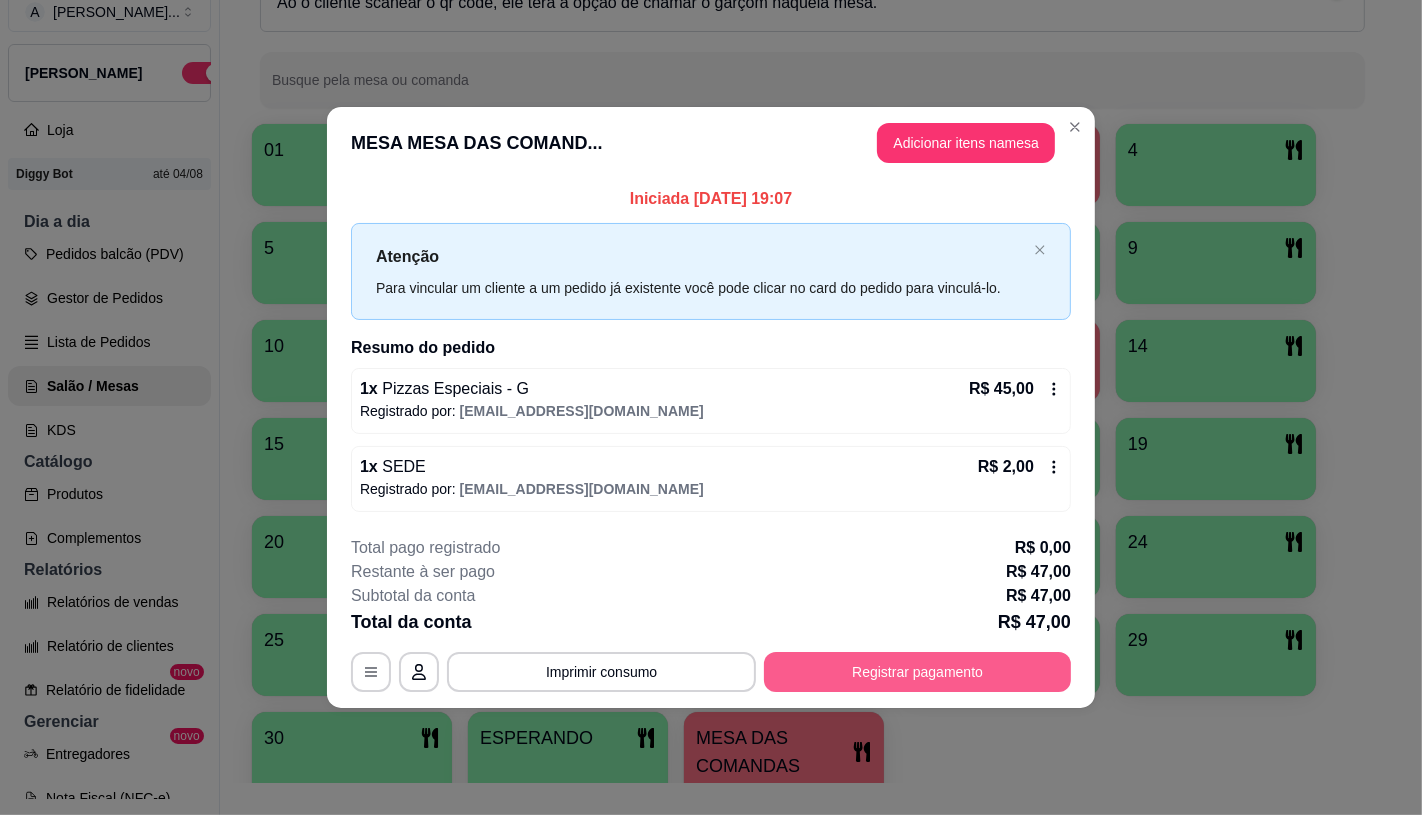 click on "Registrar pagamento" at bounding box center [917, 672] 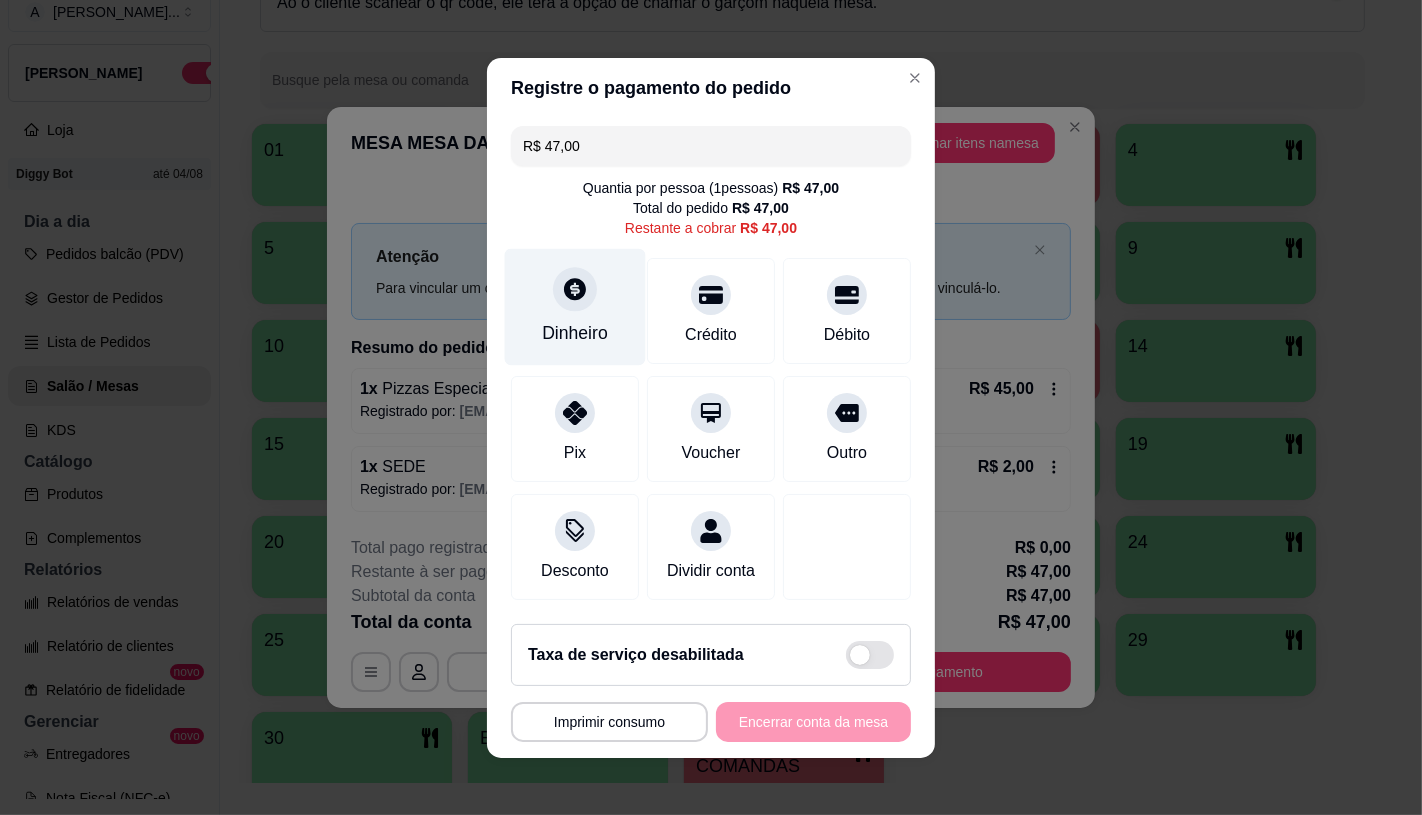 click on "Dinheiro" at bounding box center [575, 306] 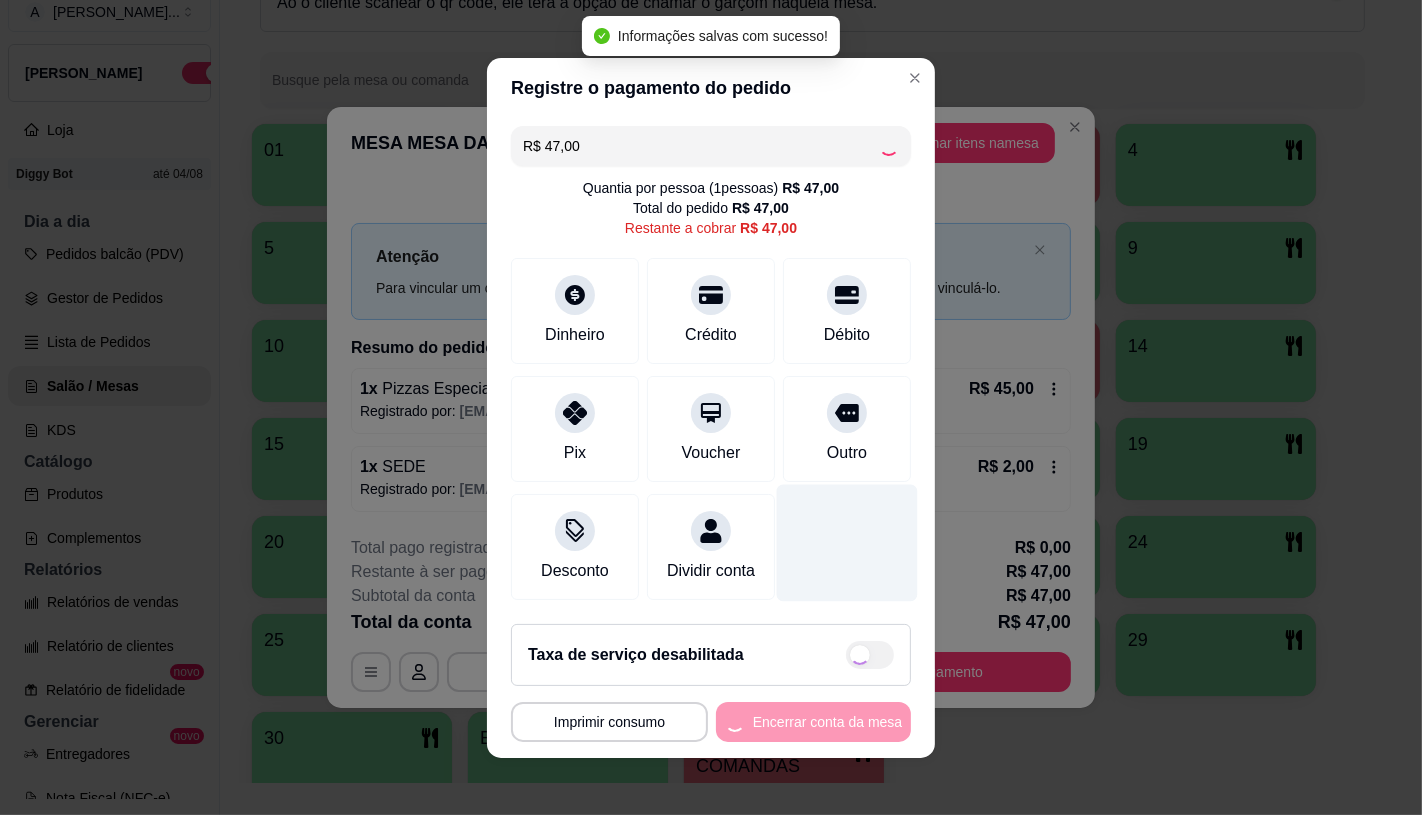 type on "R$ 0,00" 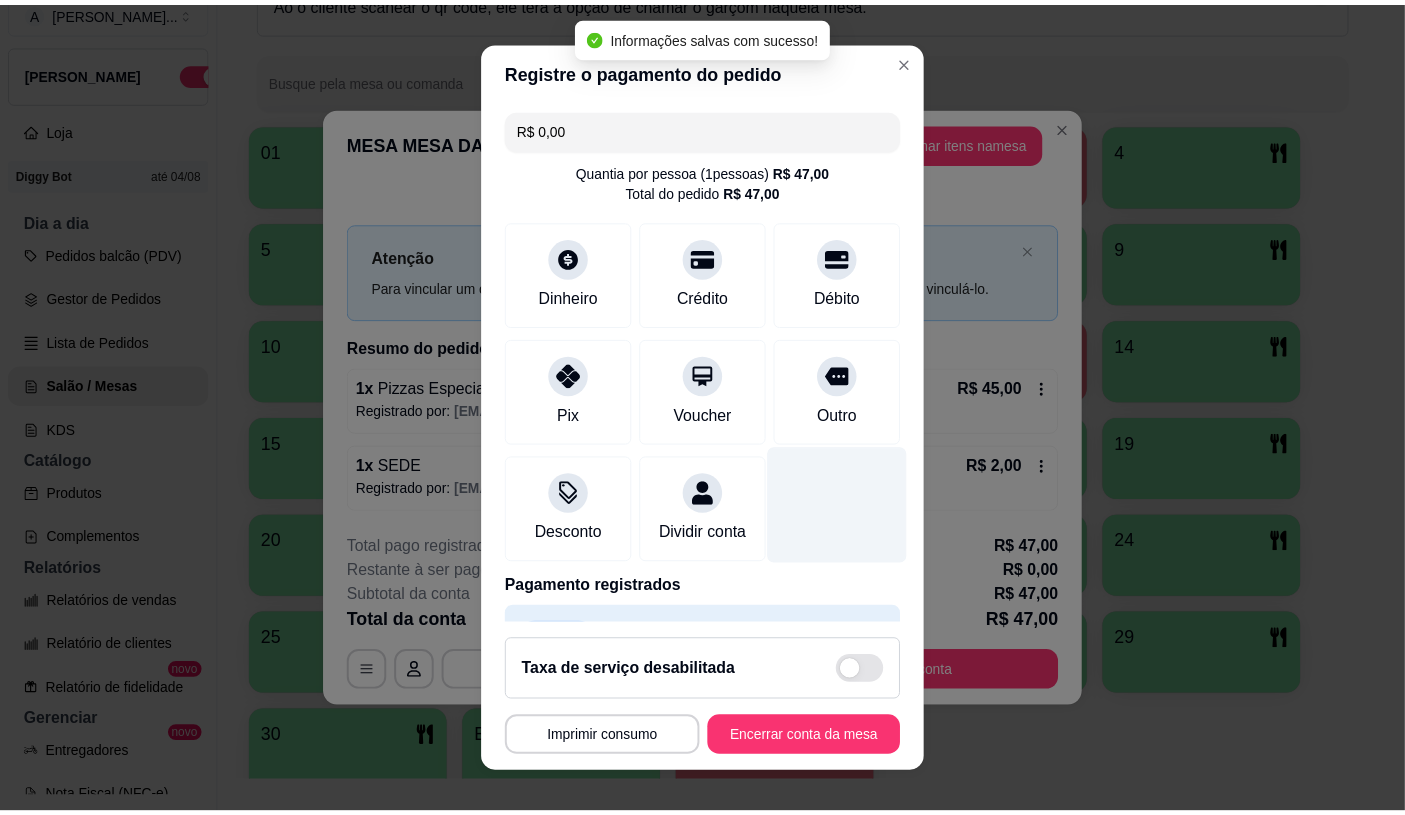 scroll, scrollTop: 74, scrollLeft: 0, axis: vertical 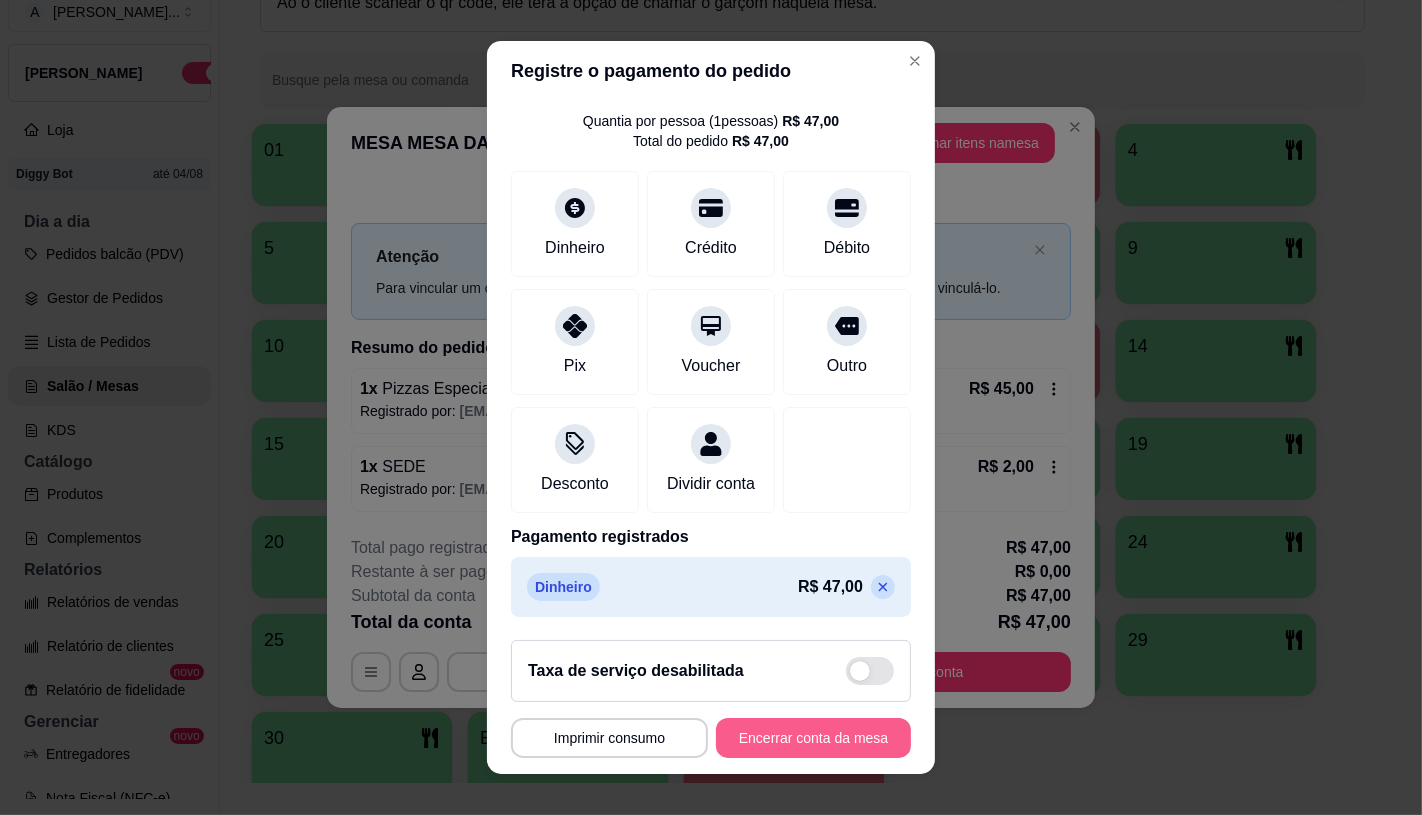 click on "Encerrar conta da mesa" at bounding box center (813, 738) 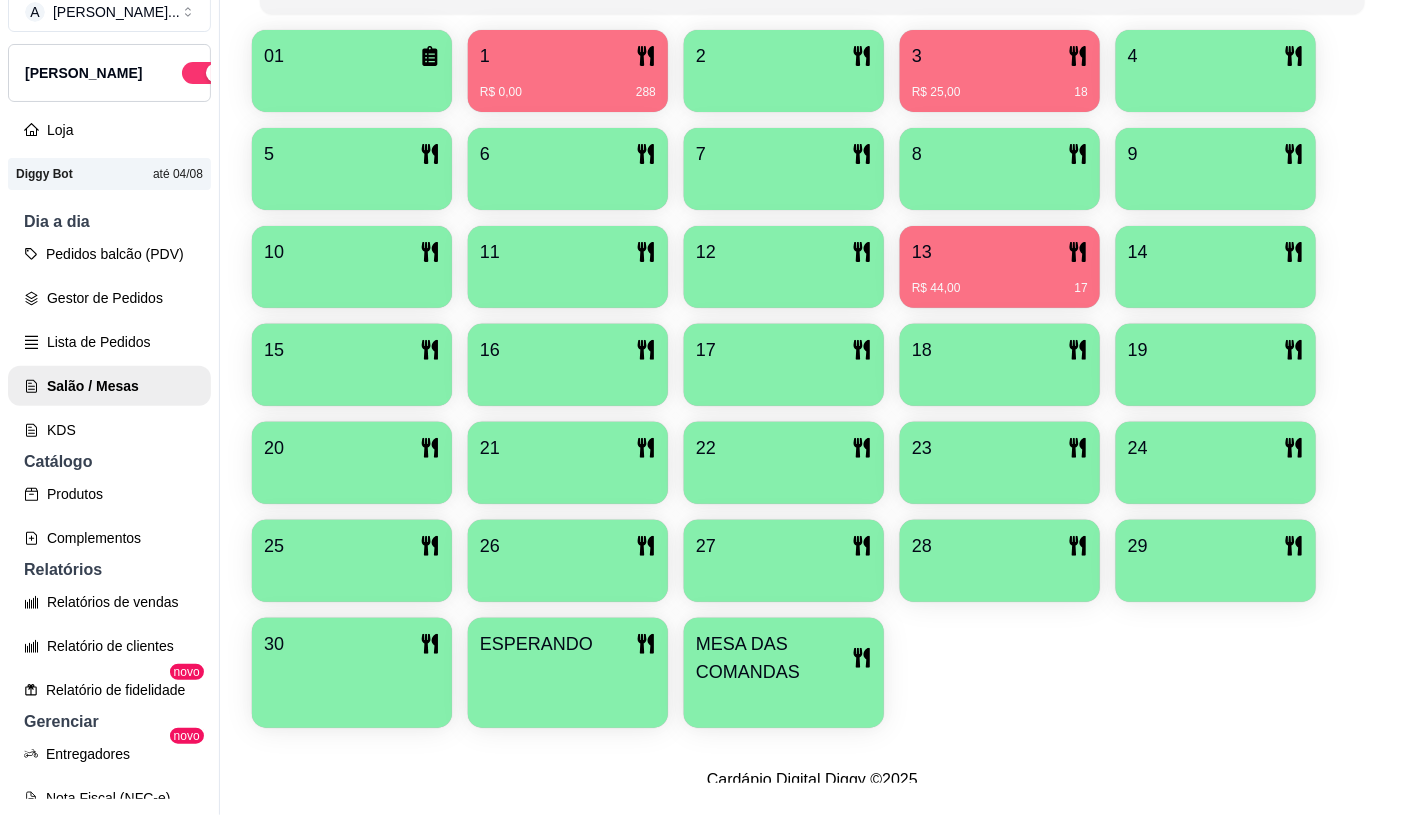 scroll, scrollTop: 428, scrollLeft: 0, axis: vertical 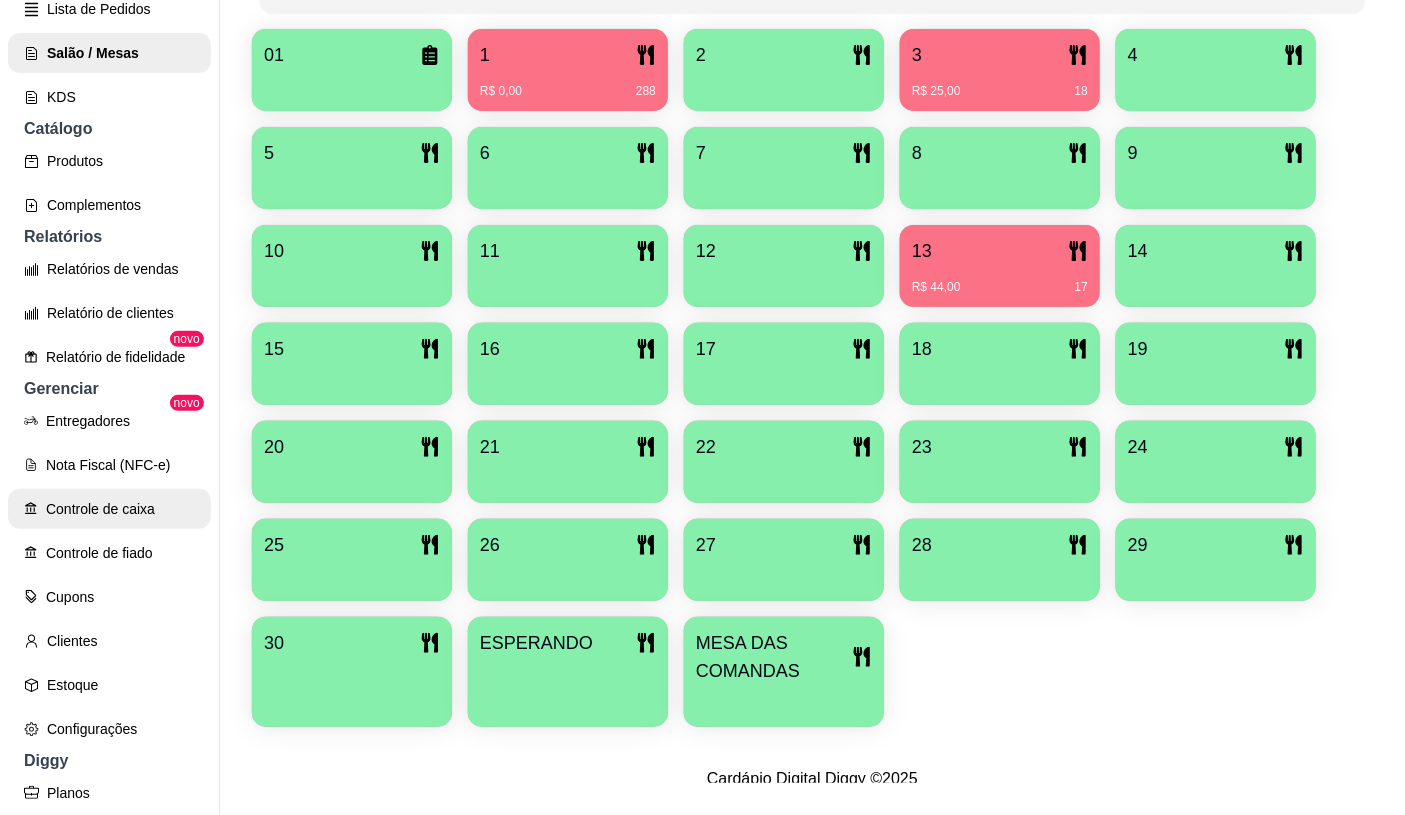 click on "Controle de caixa" at bounding box center [109, 509] 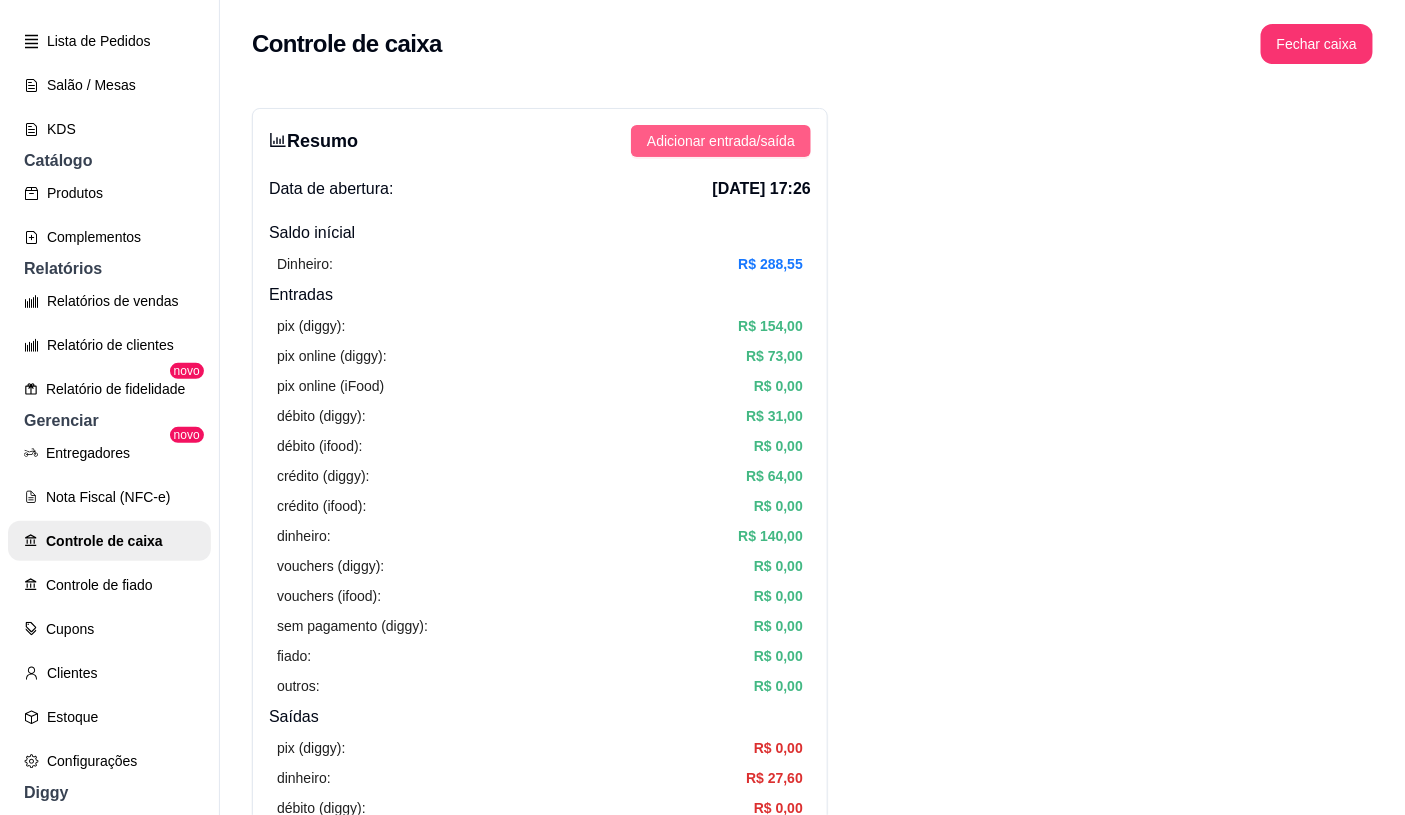 click on "Adicionar entrada/saída" at bounding box center (721, 141) 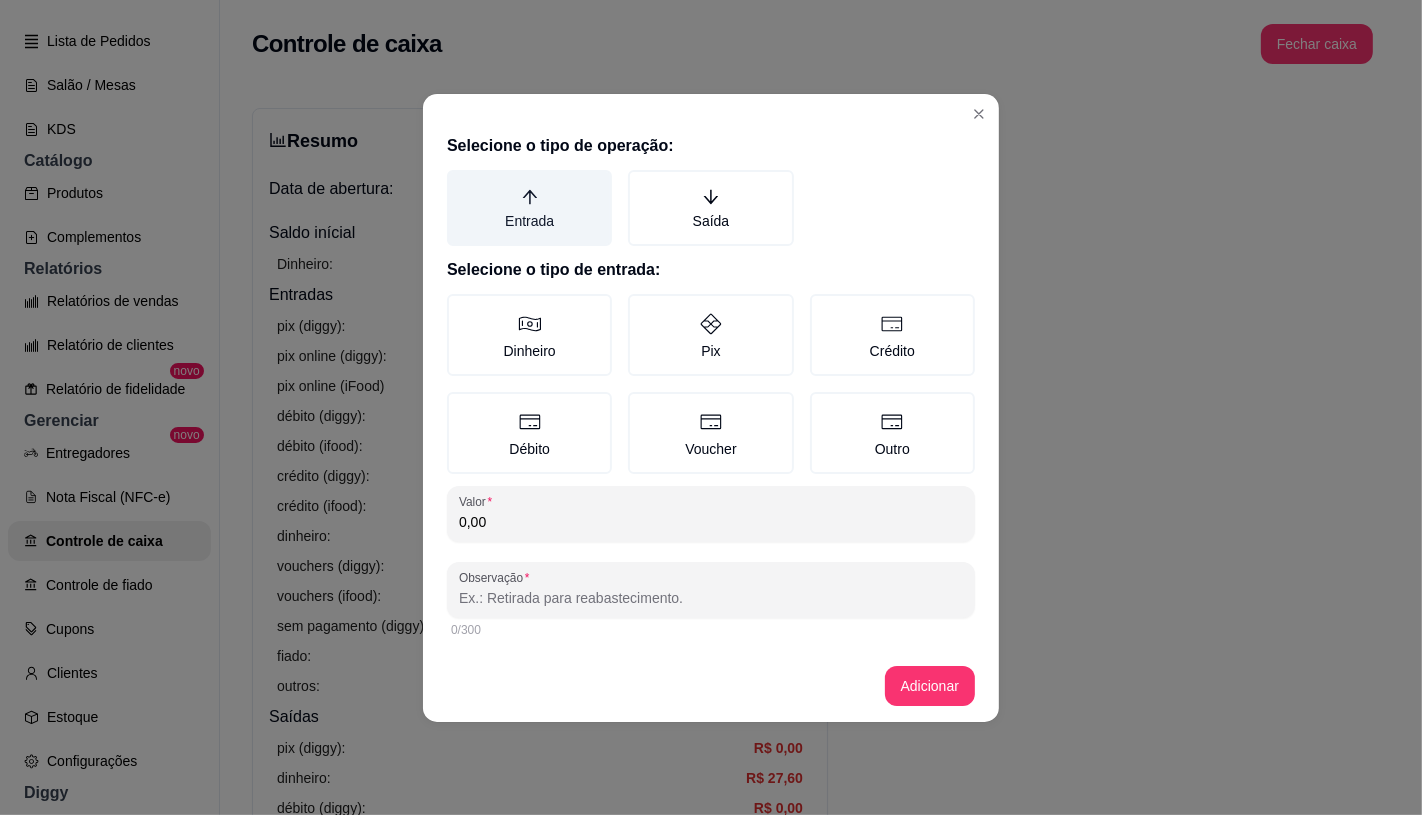 click on "Entrada" at bounding box center [529, 208] 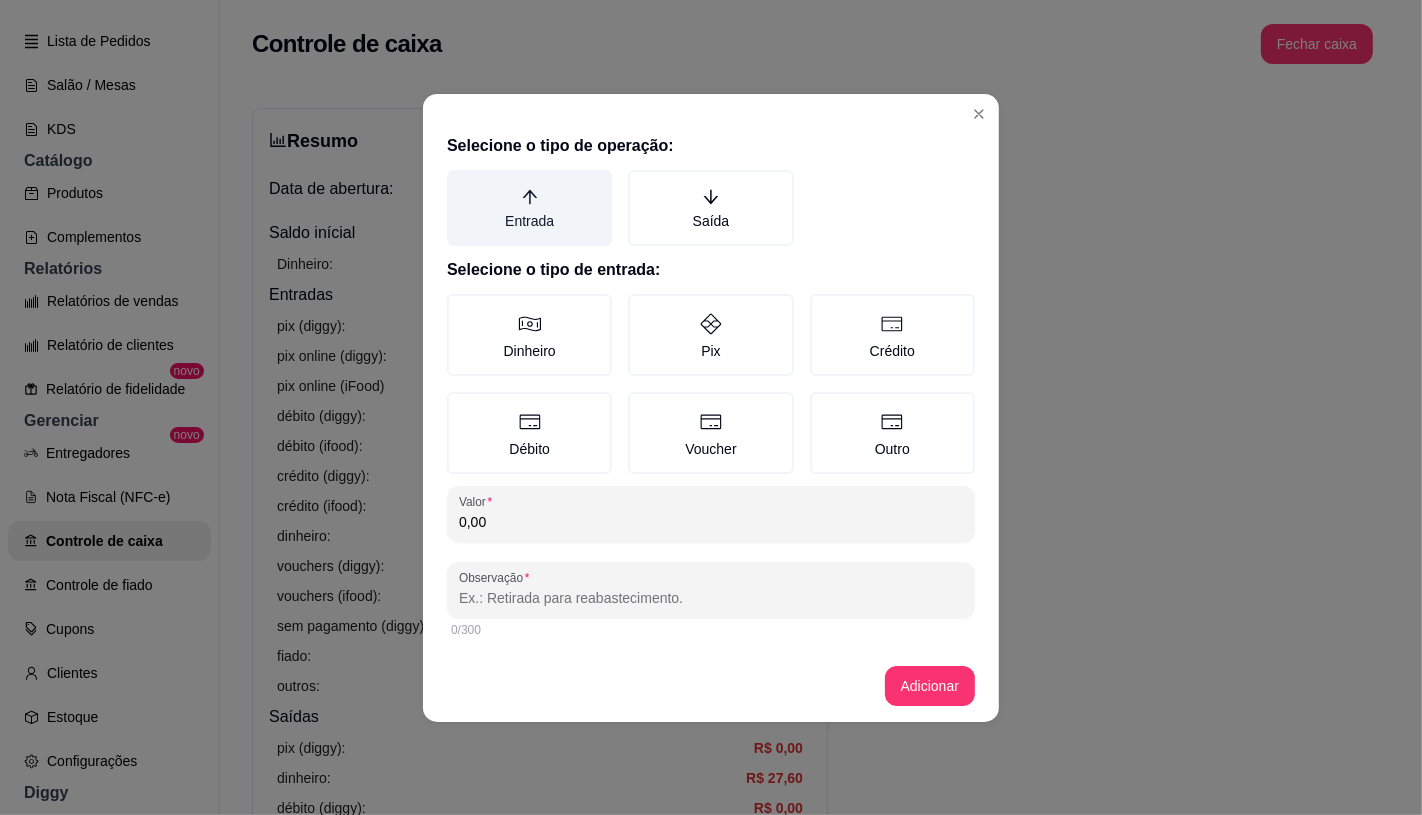 click on "Entrada" at bounding box center [454, 177] 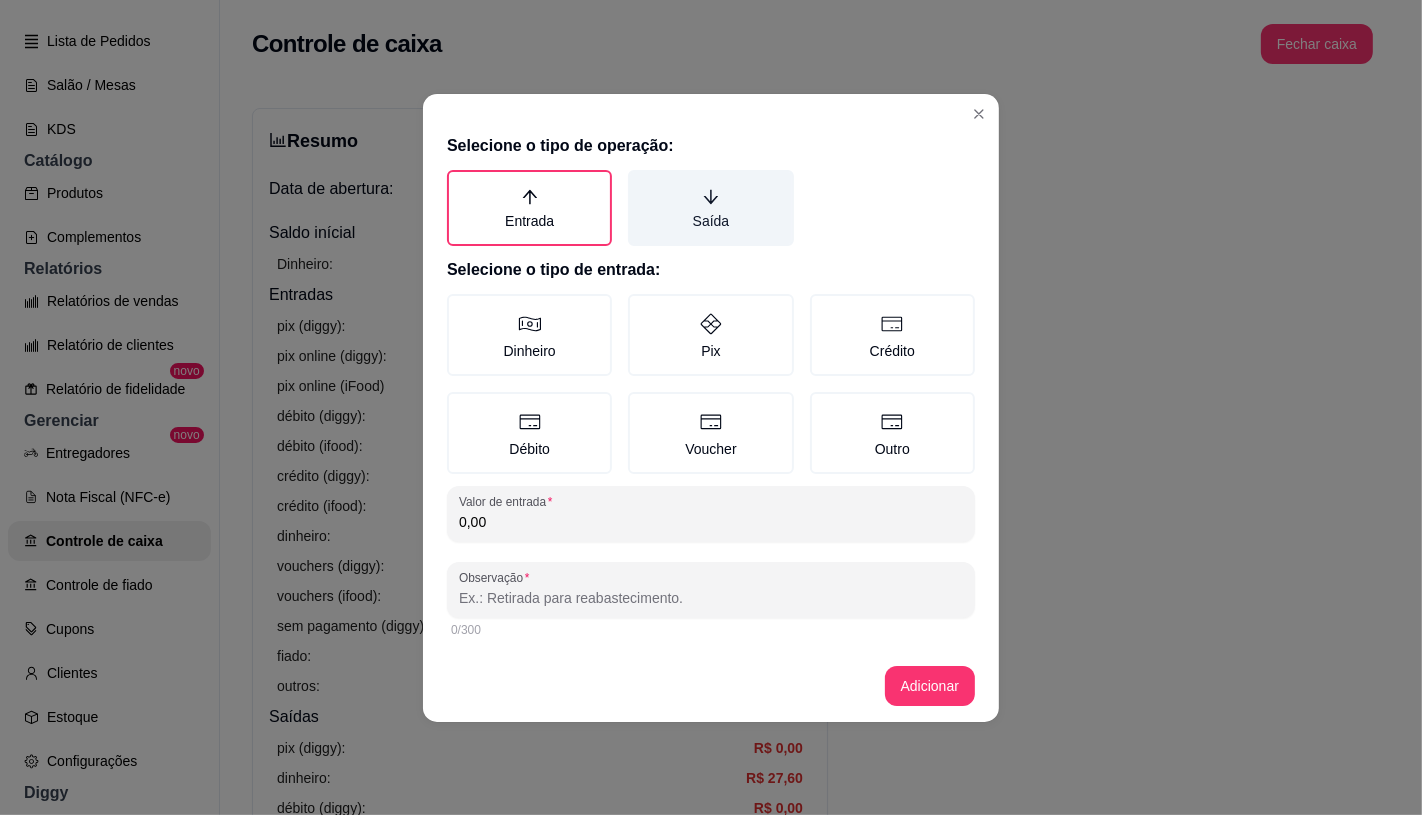 click on "Saída" at bounding box center (710, 208) 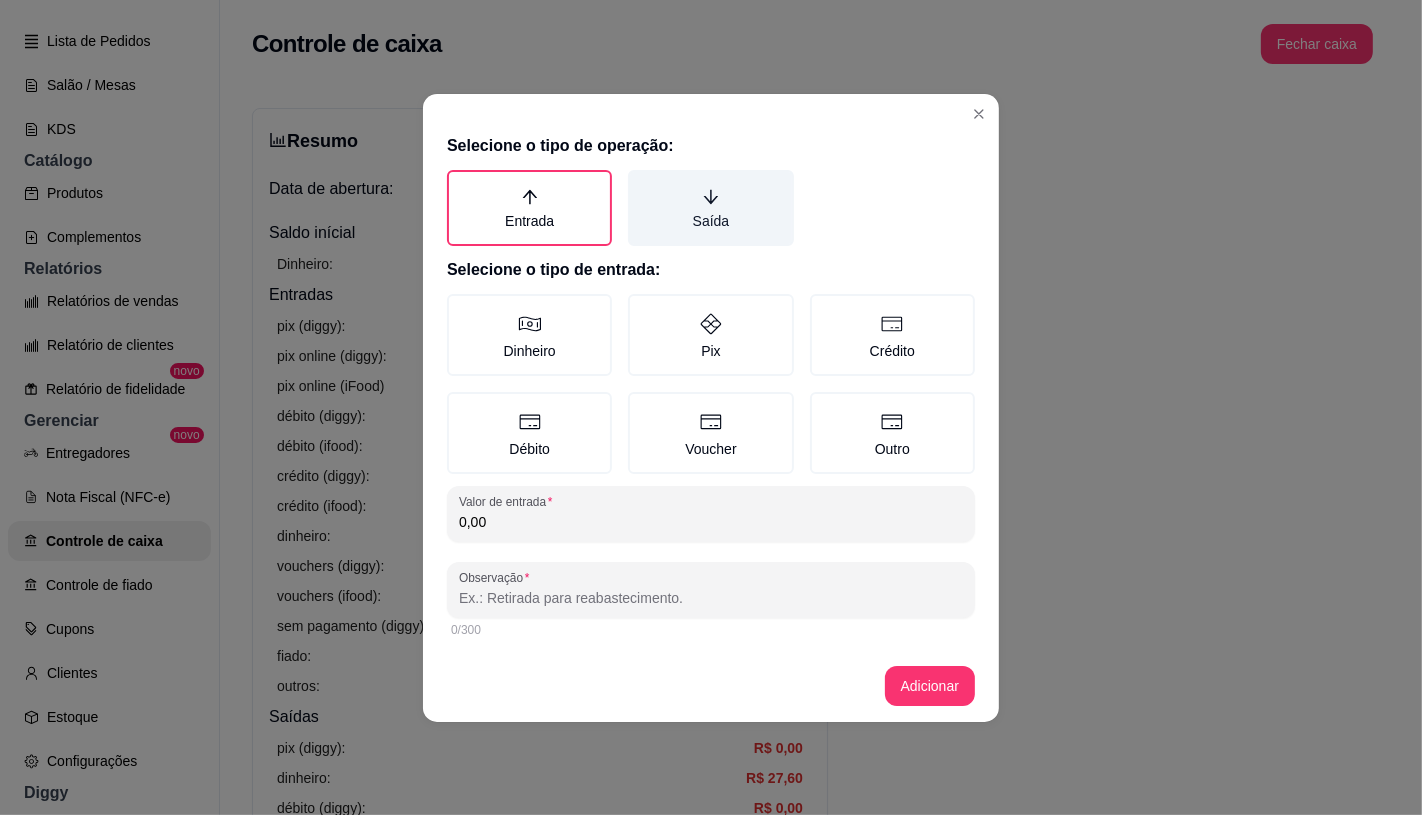 click on "Saída" at bounding box center (635, 177) 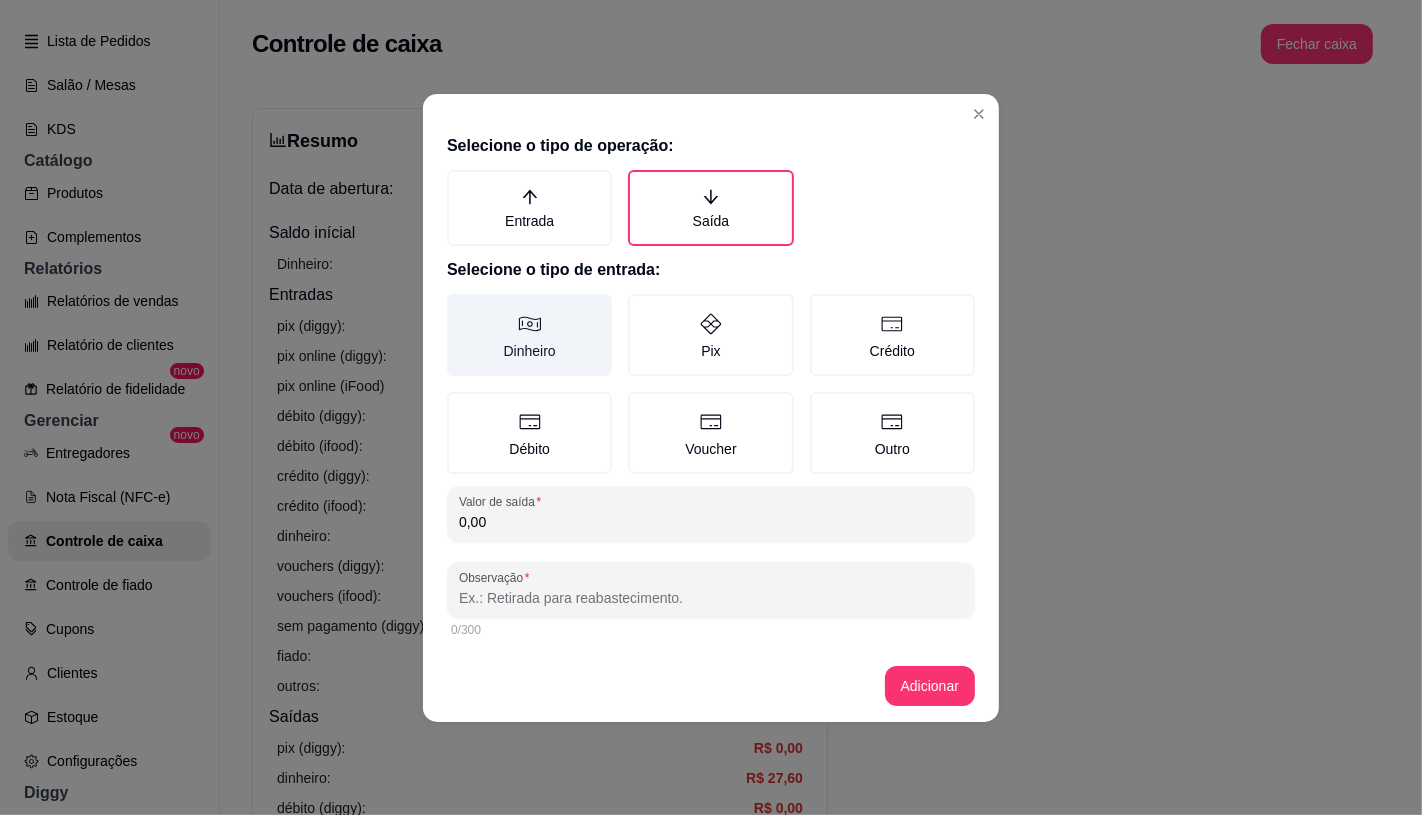 click on "Dinheiro" at bounding box center (529, 335) 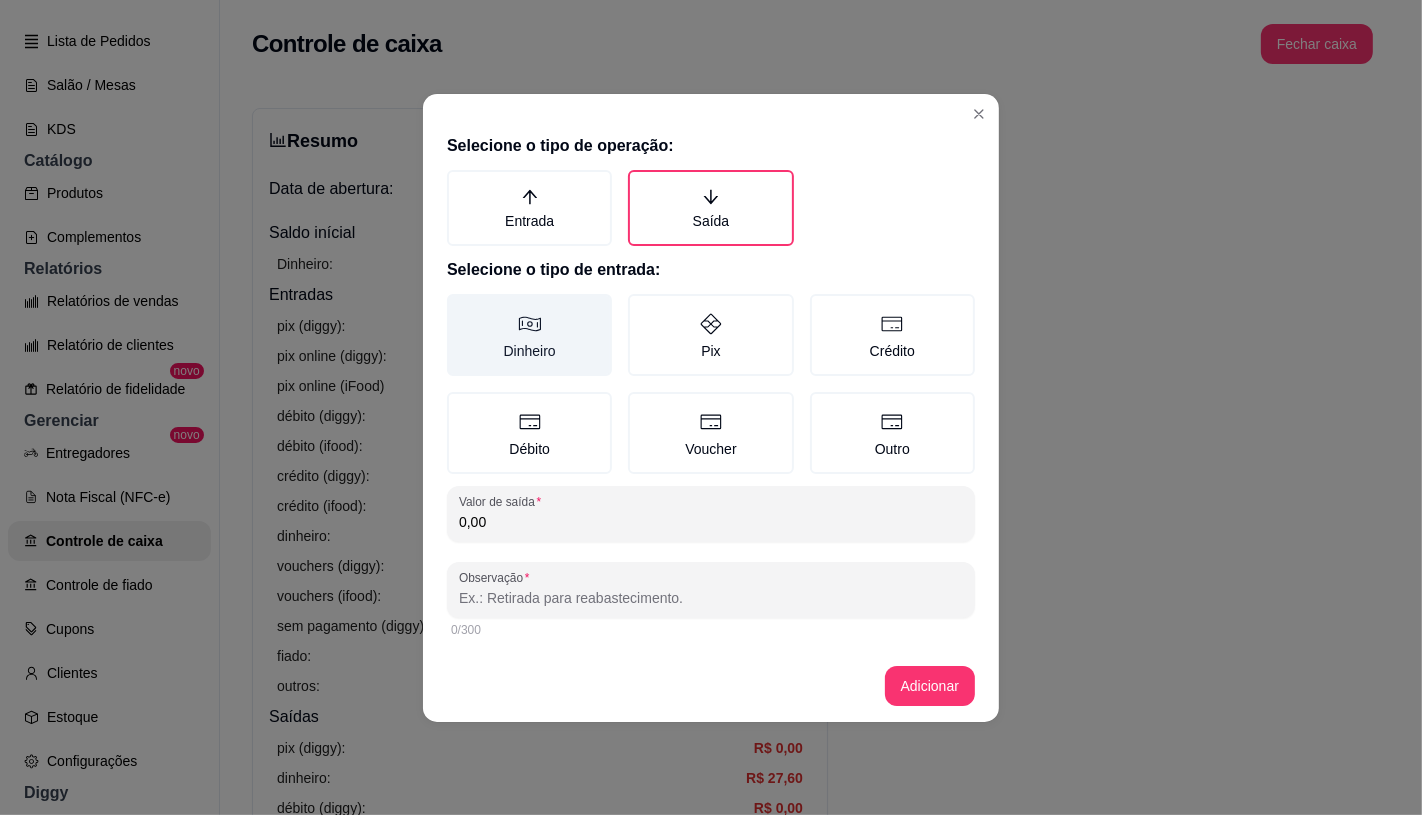 click on "Dinheiro" at bounding box center [454, 301] 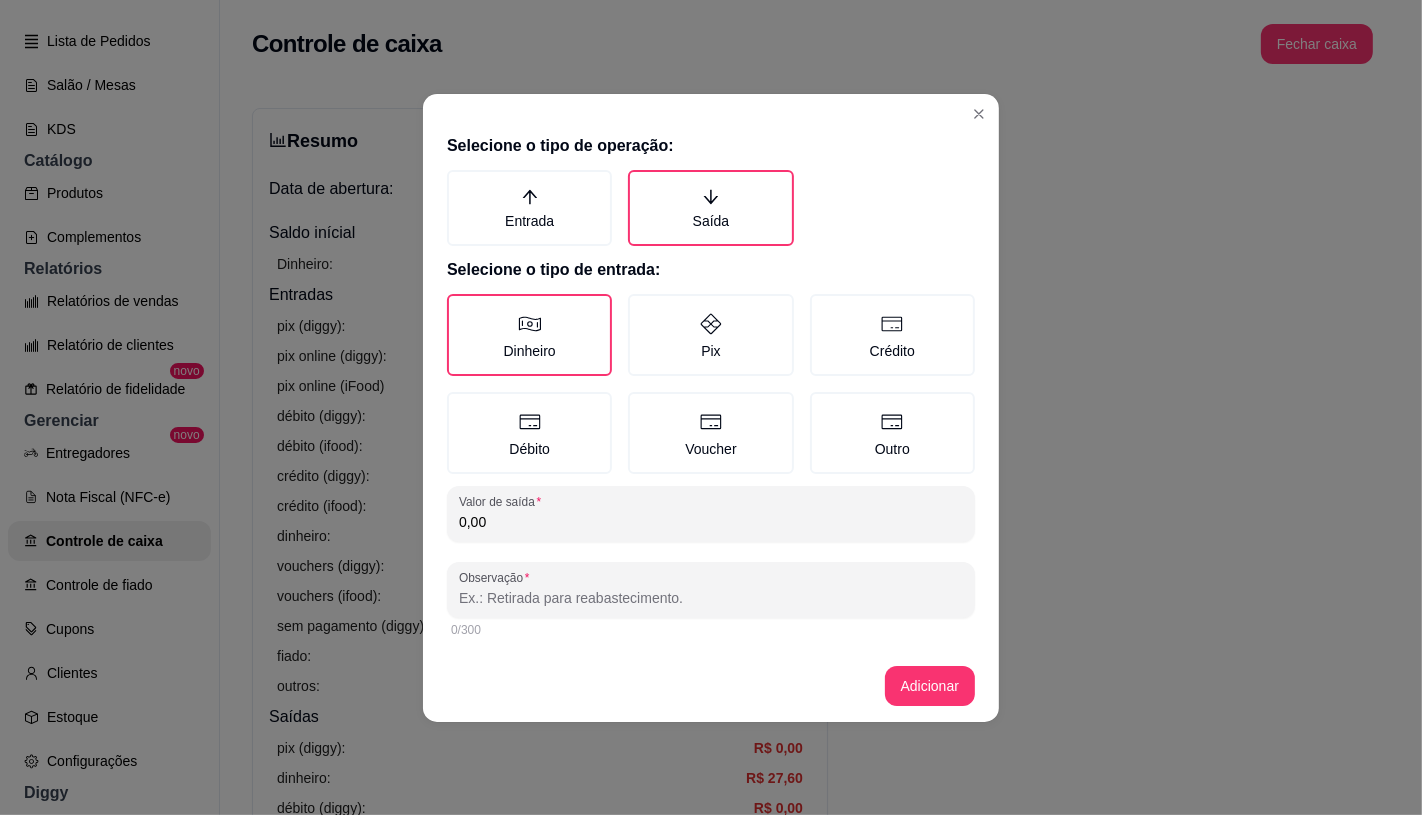 click on "Selecione o tipo de operação: Entrada Saída Selecione o tipo de entrada: Dinheiro Pix Crédito Débito Voucher Outro Valor
de saída 0,00 Observação 0/300" at bounding box center (711, 388) 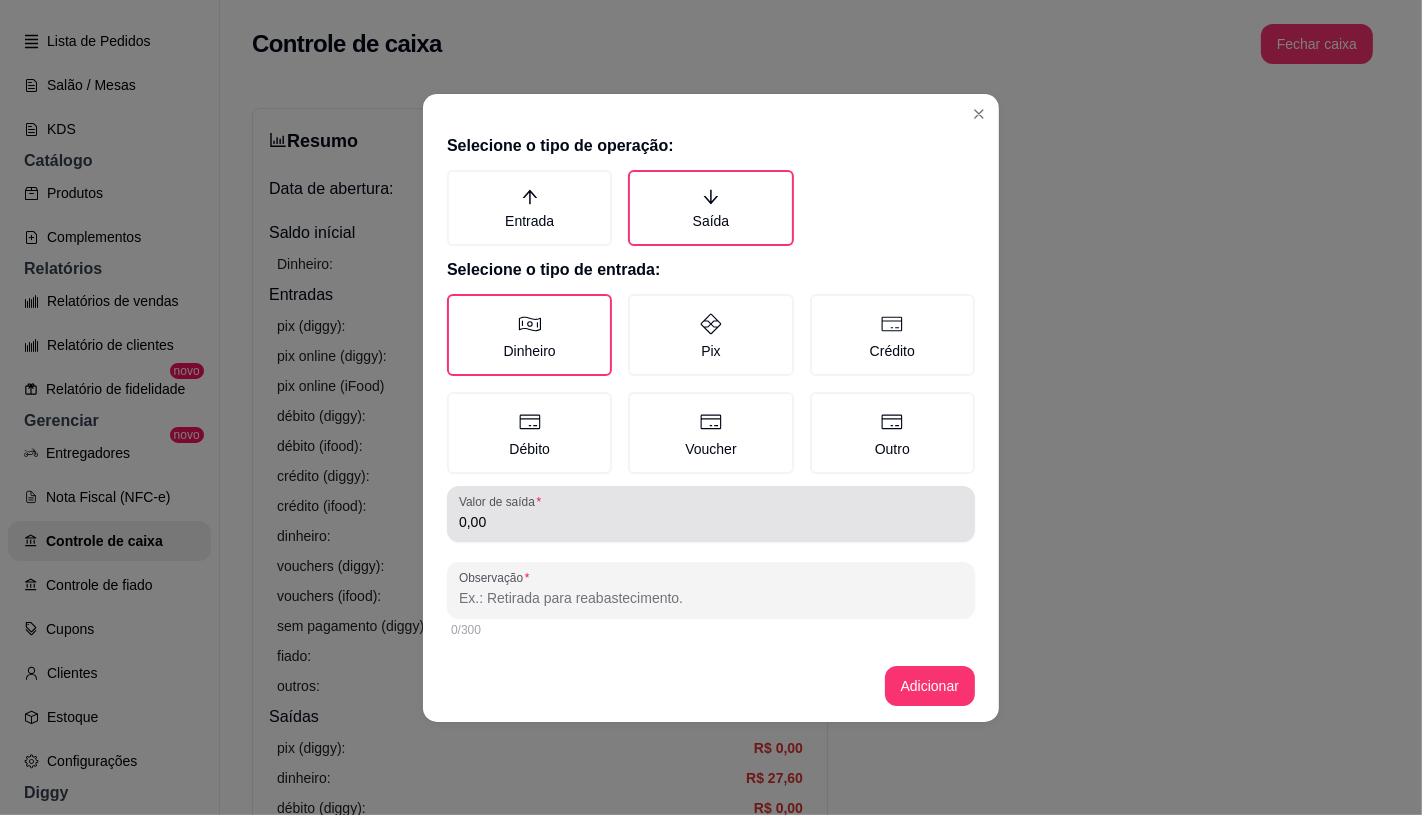 click on "Valor
de saída 0,00" at bounding box center [711, 514] 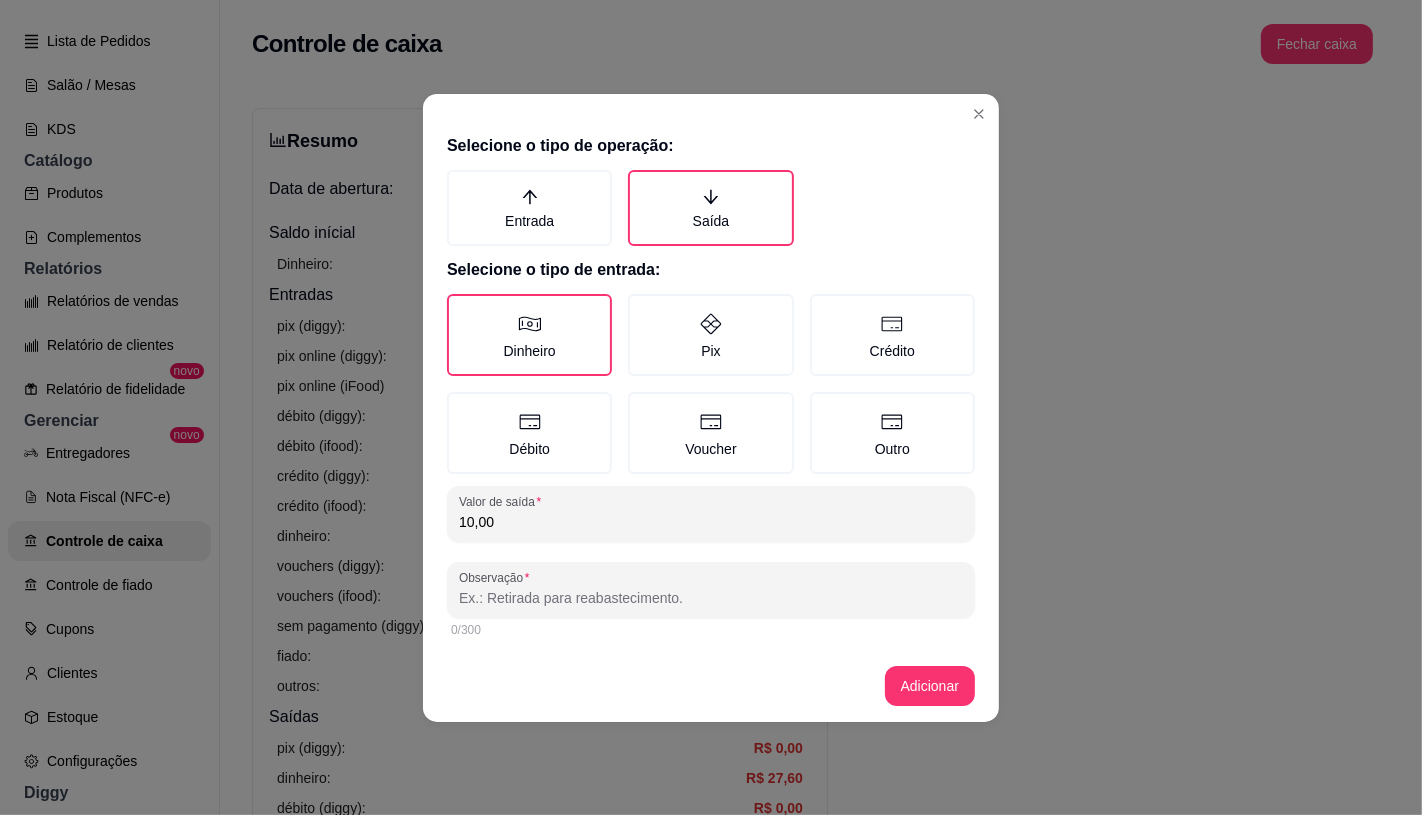 type on "10,00" 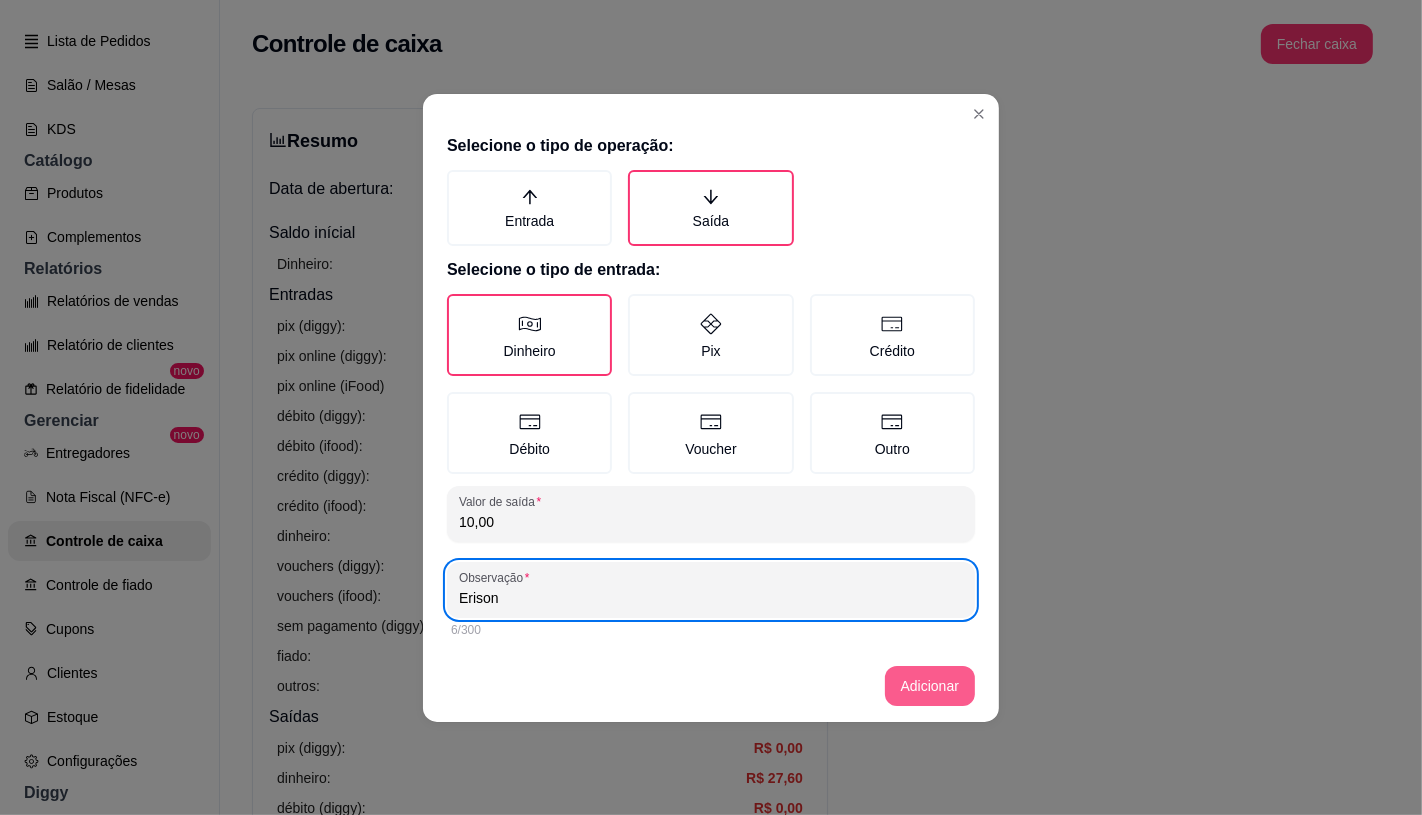 type on "Erison" 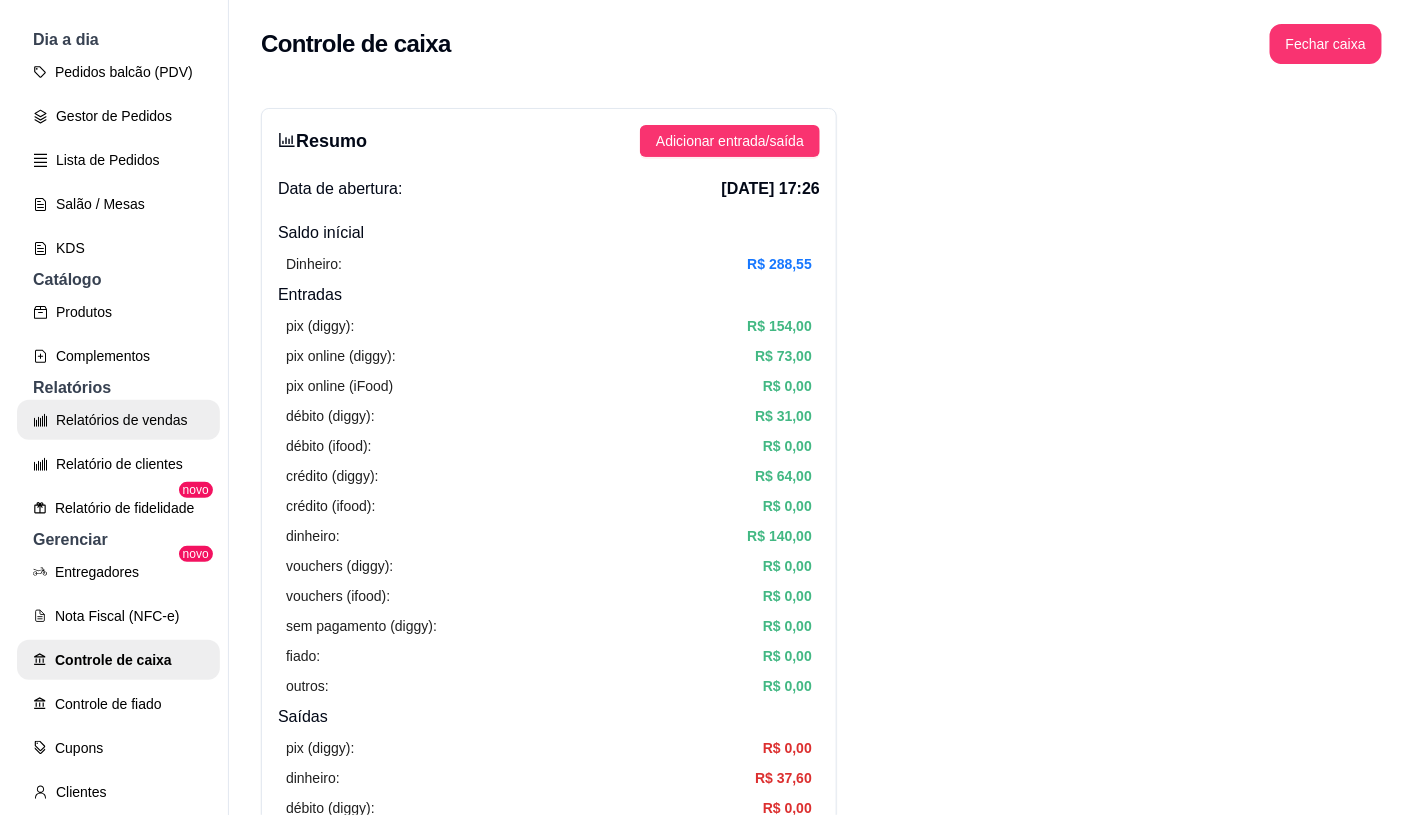 scroll, scrollTop: 111, scrollLeft: 0, axis: vertical 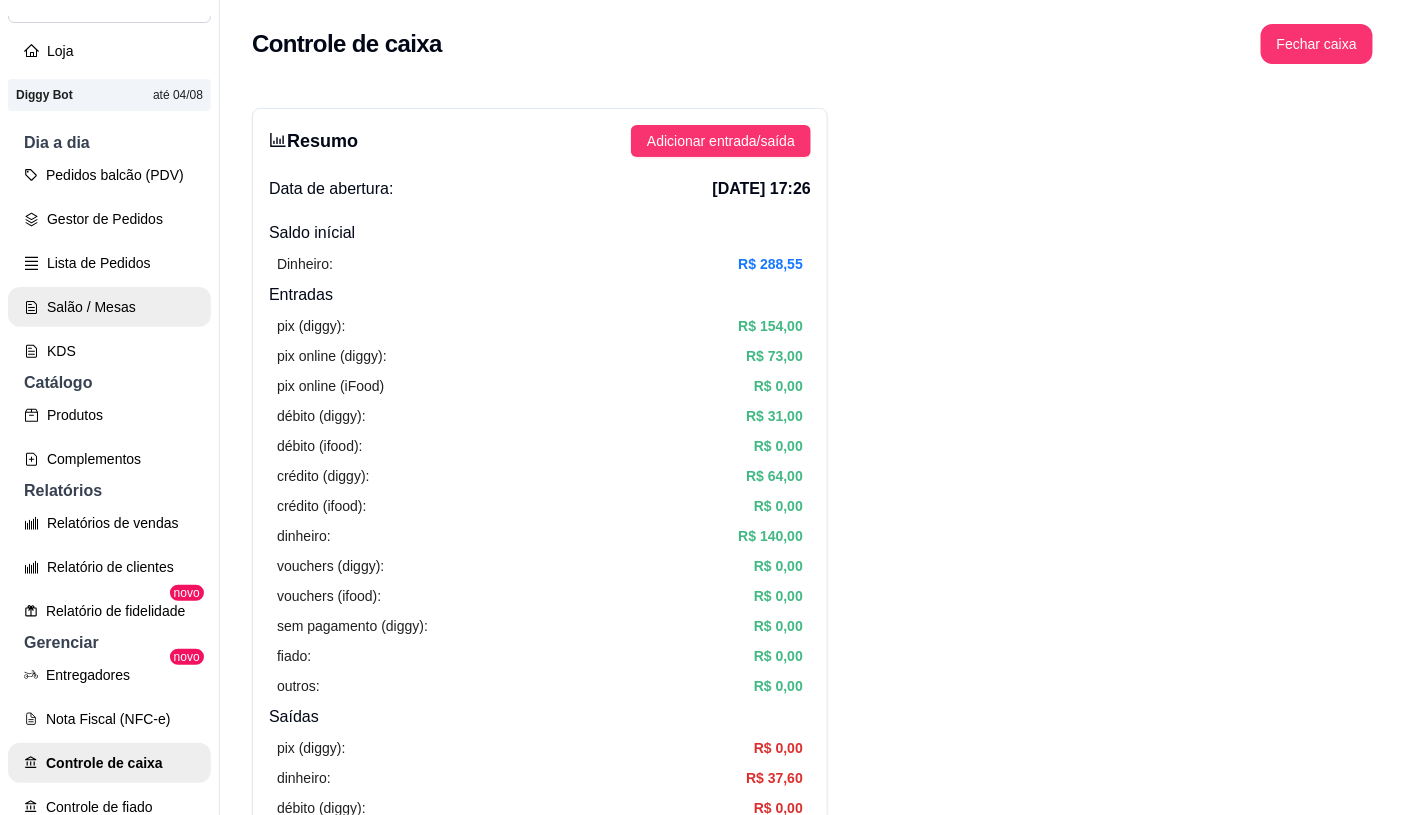 click on "Salão / Mesas" at bounding box center [109, 307] 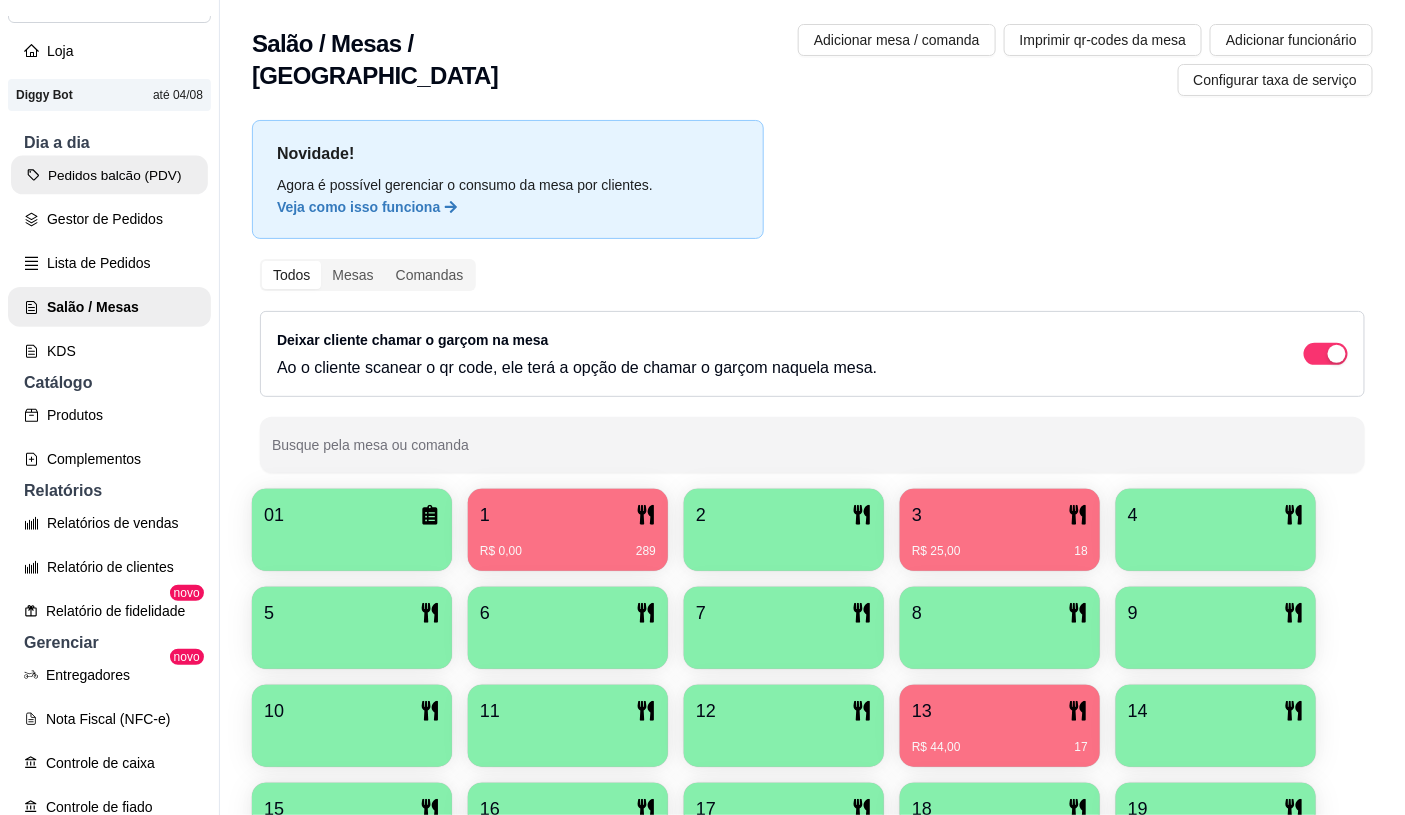 click on "Pedidos balcão (PDV)" at bounding box center (109, 175) 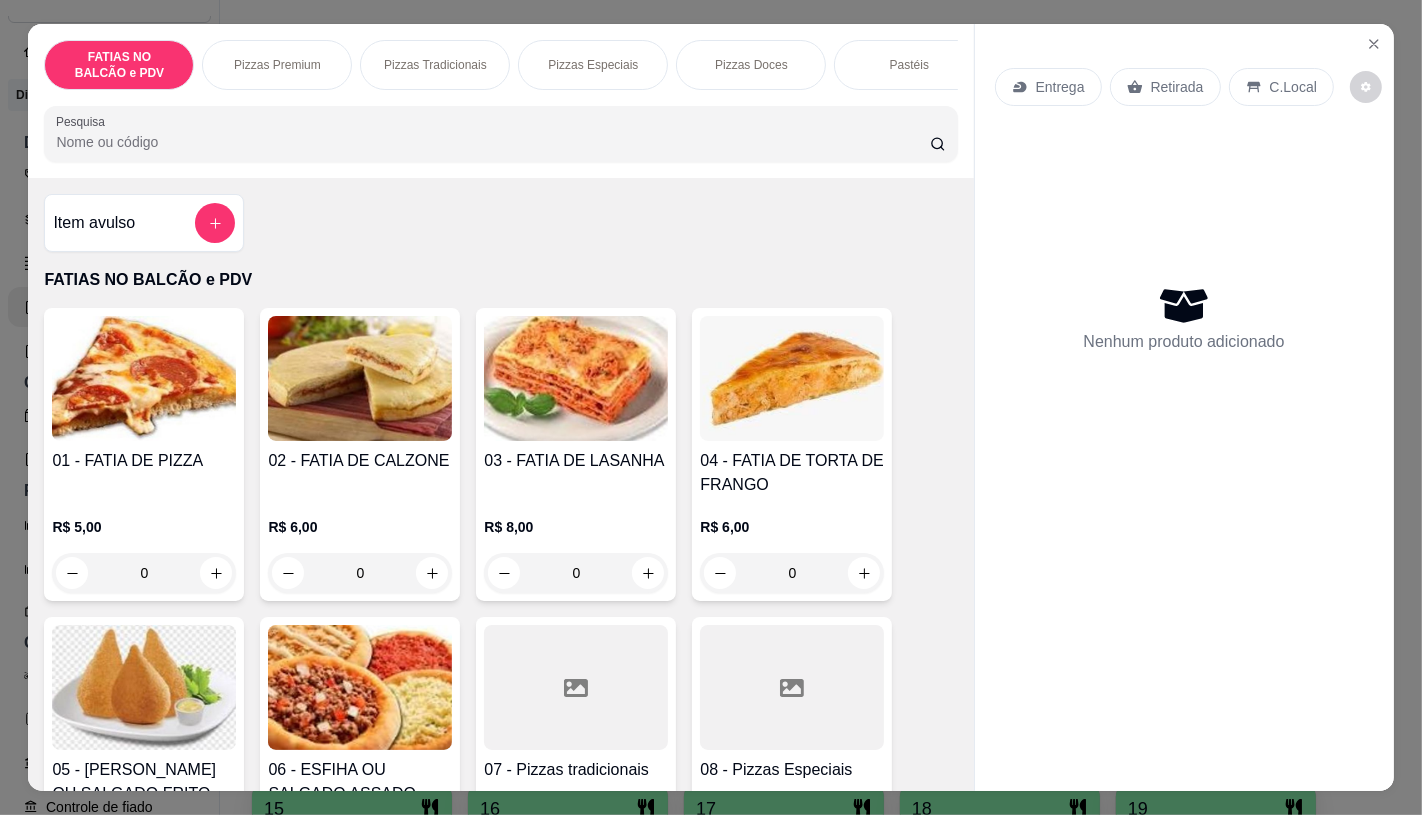 click at bounding box center [792, 687] 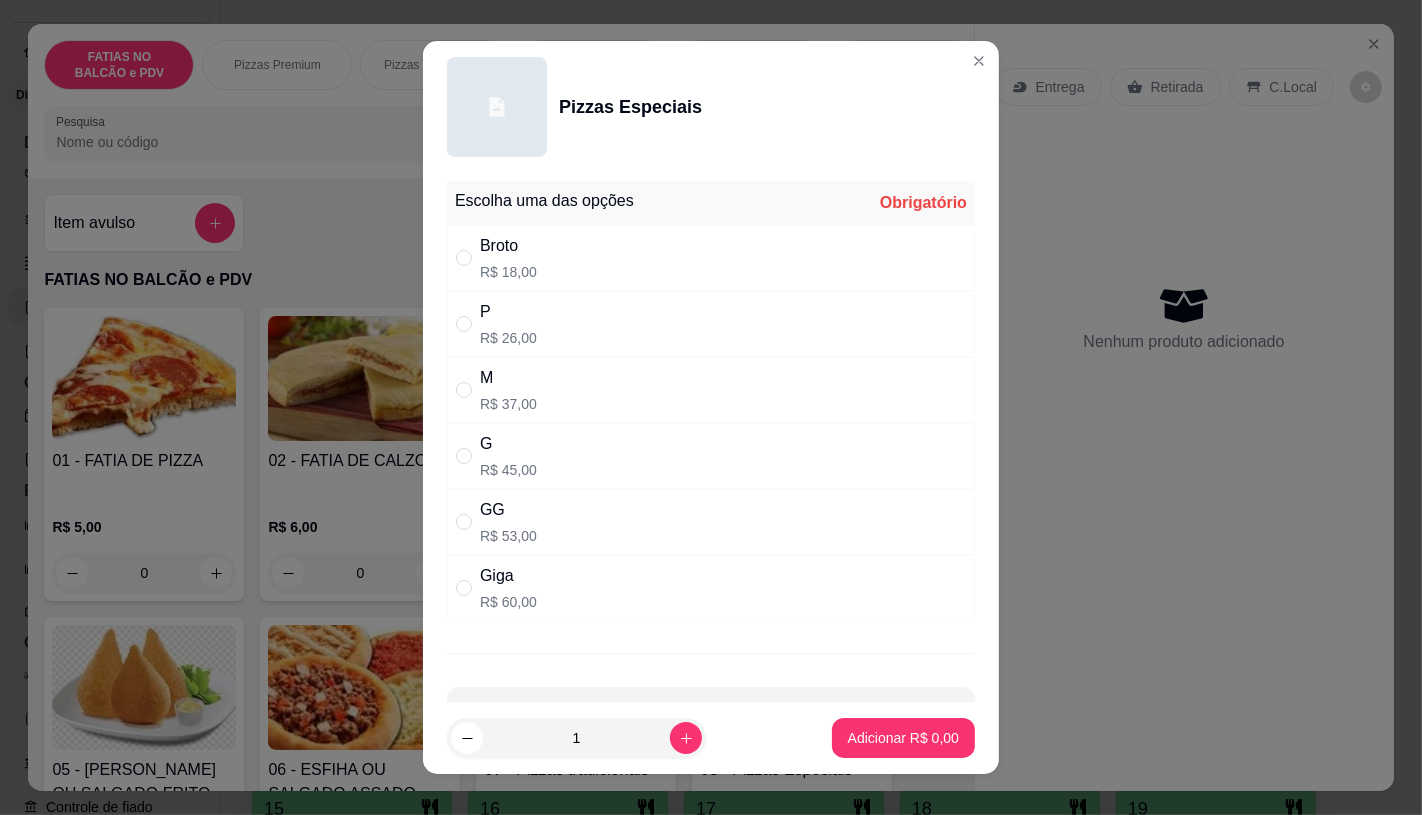 click on "G" at bounding box center (508, 444) 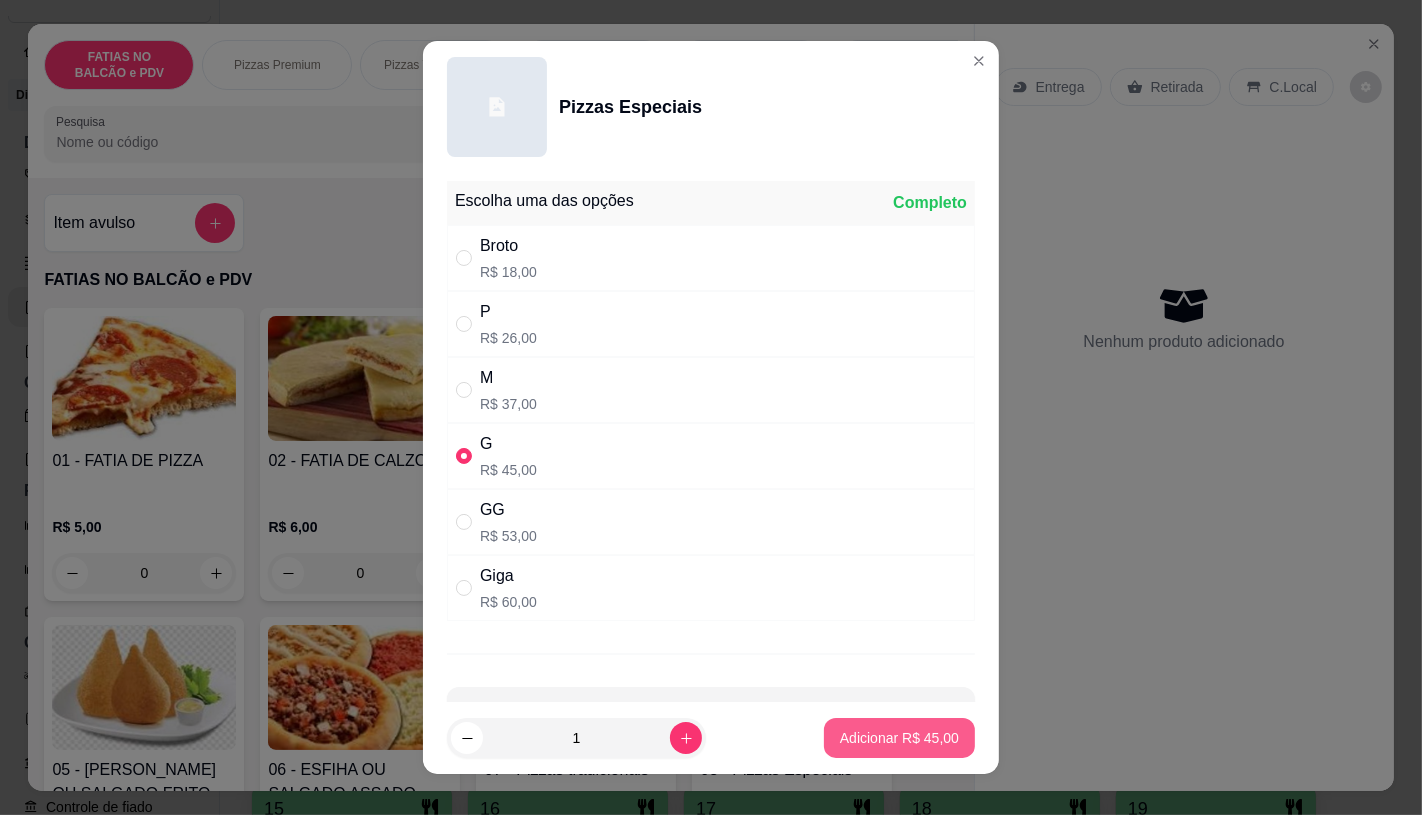 click on "Adicionar   R$ 45,00" at bounding box center (899, 738) 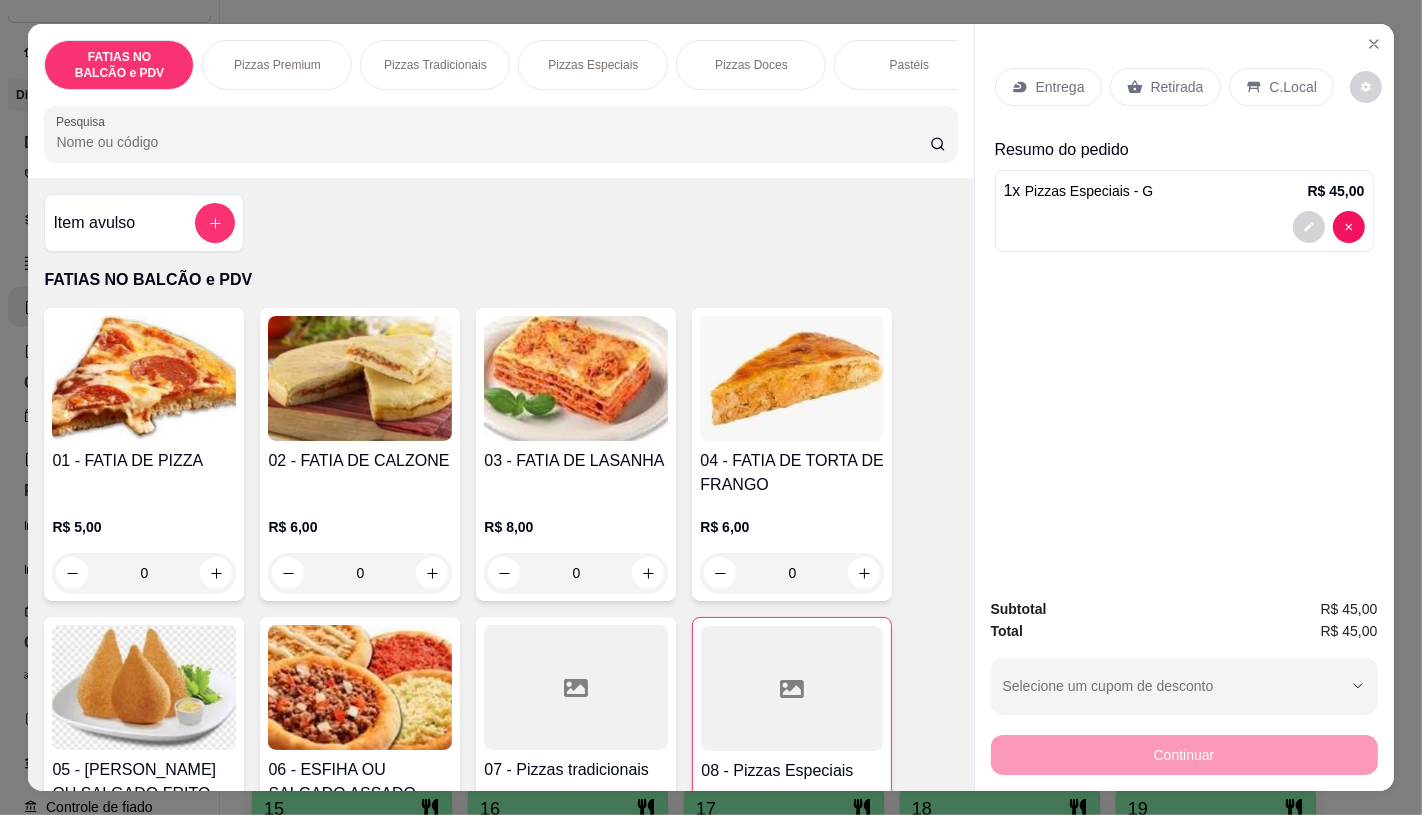 click on "Retirada" at bounding box center (1177, 87) 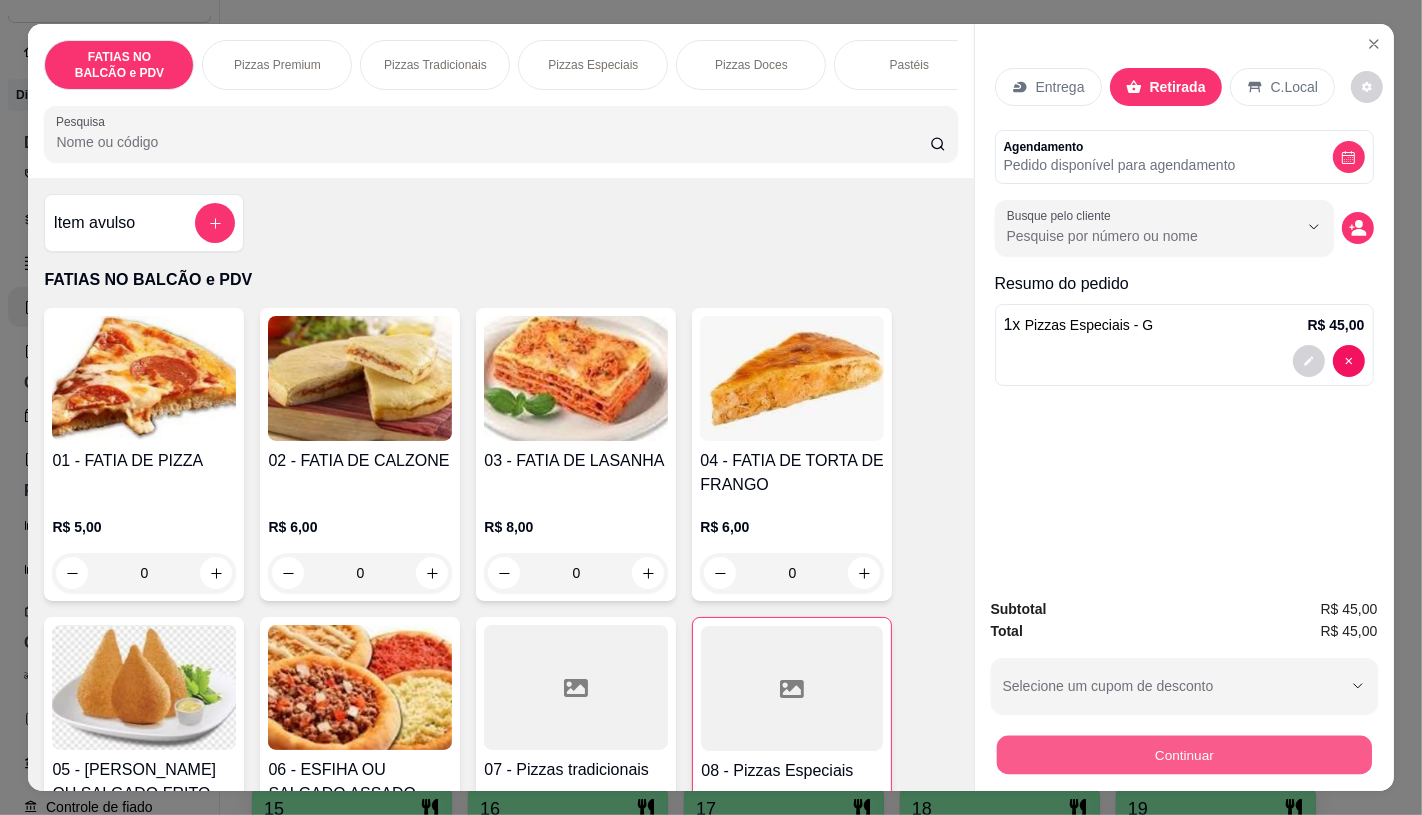 click on "Continuar" at bounding box center [1183, 754] 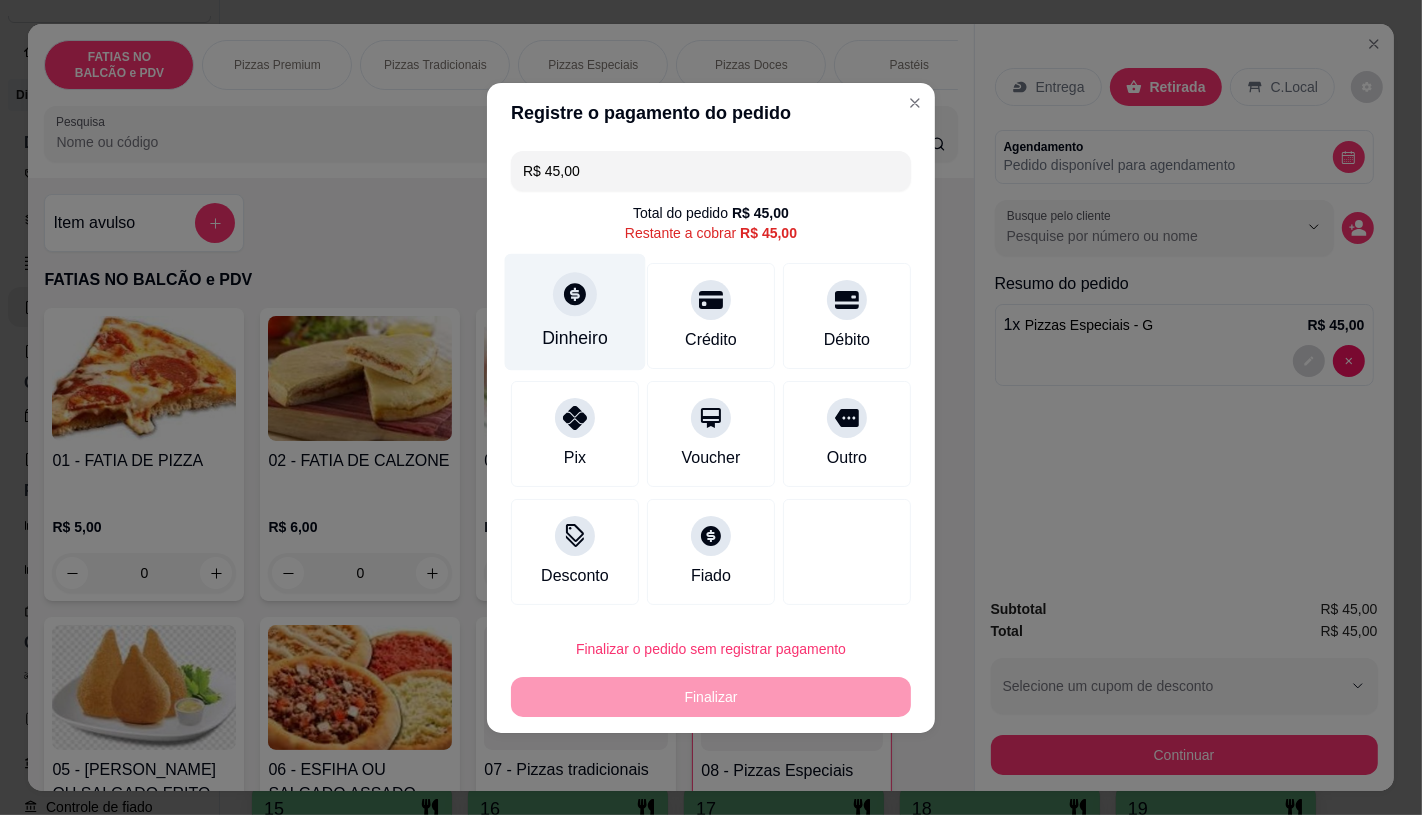 click on "Dinheiro" at bounding box center [575, 311] 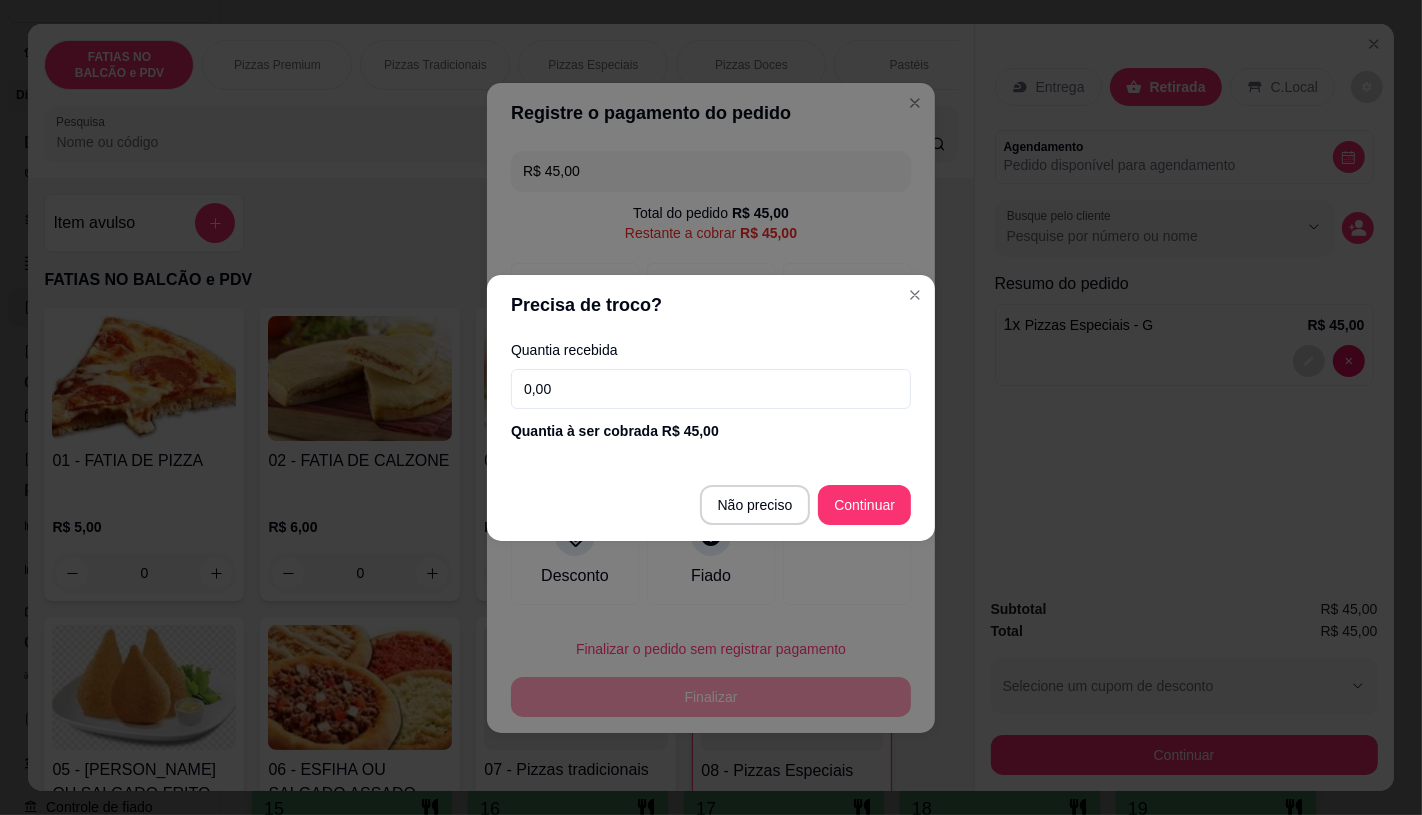 type on "R$ 0,00" 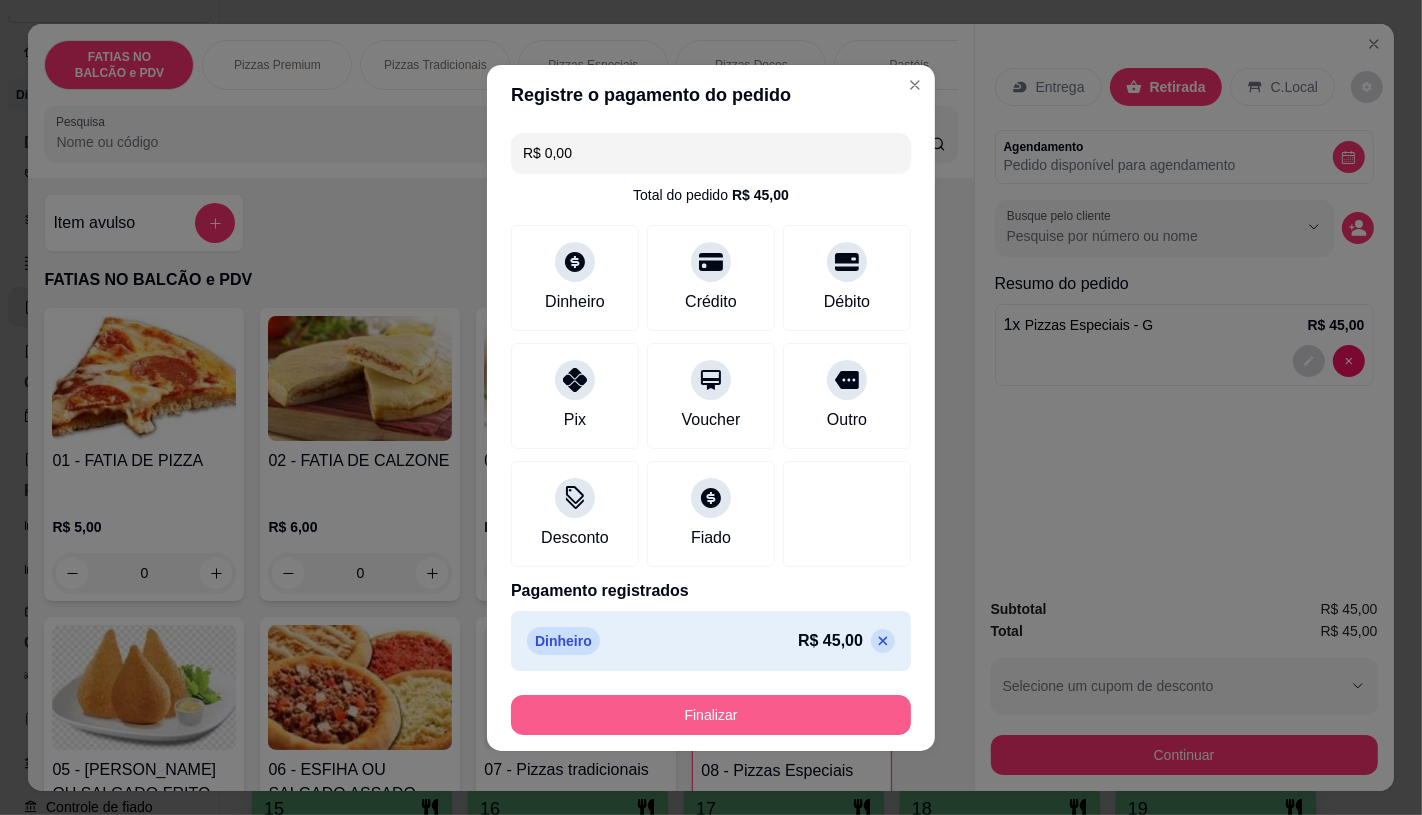 click on "Finalizar" at bounding box center [711, 715] 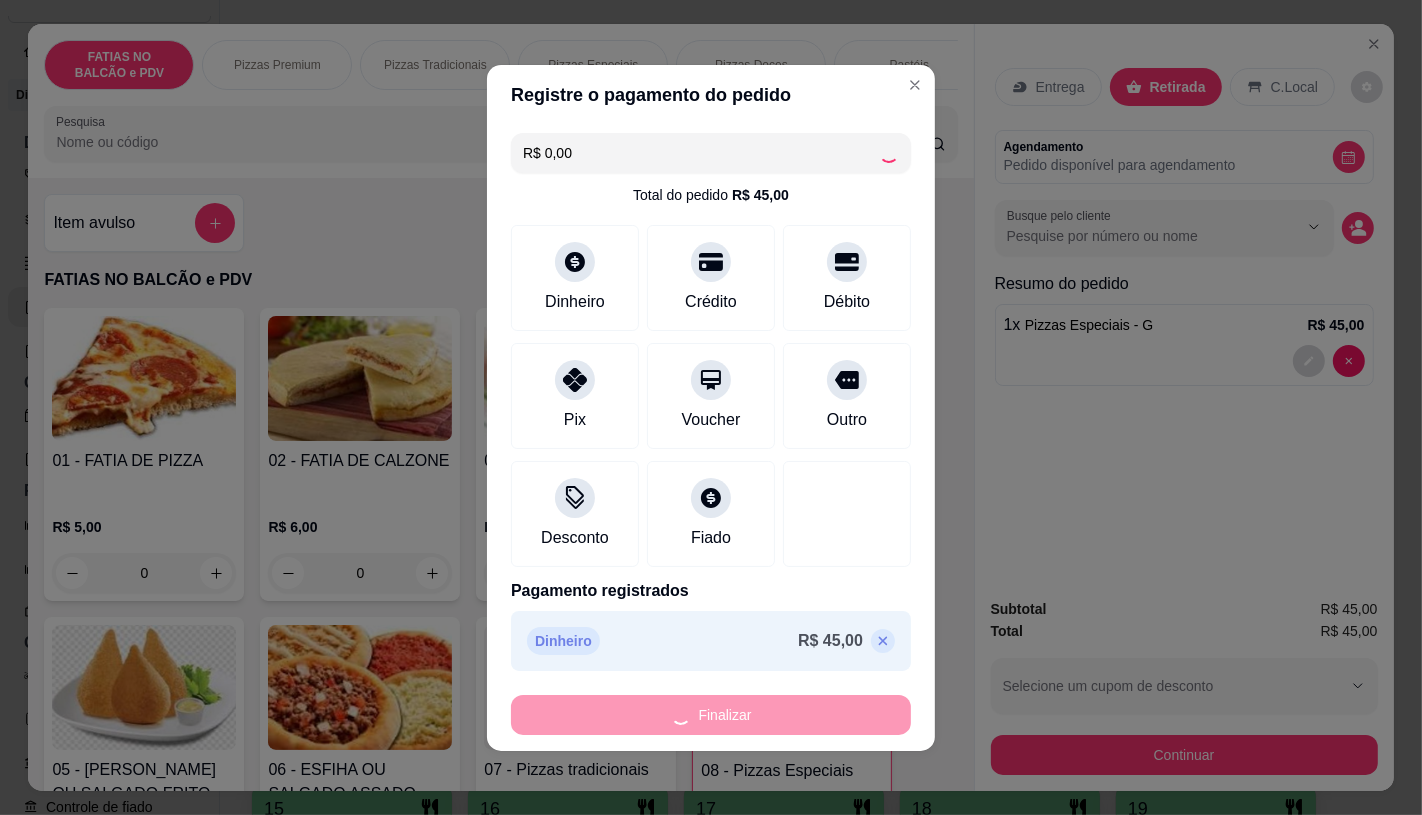 type on "0" 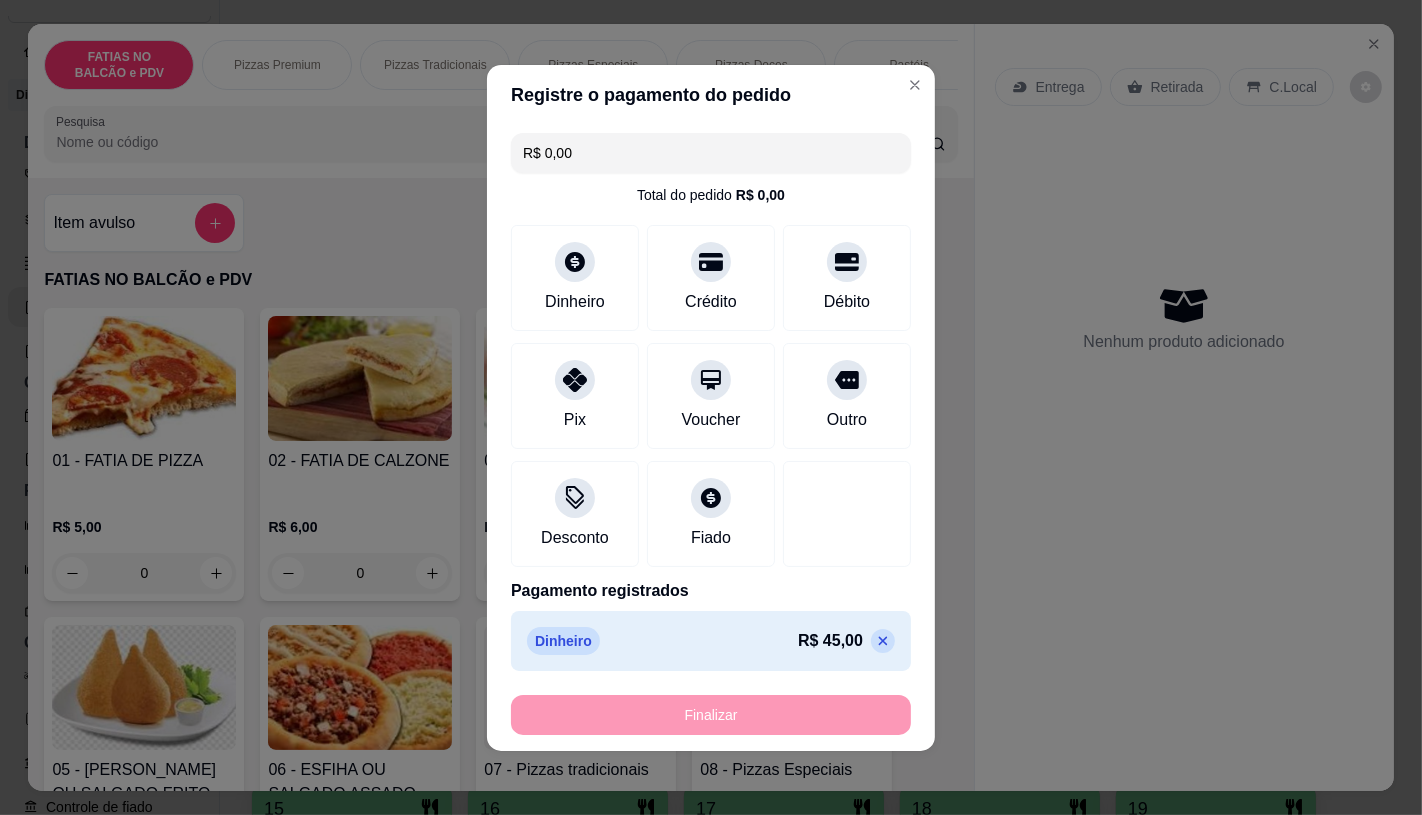 type on "-R$ 45,00" 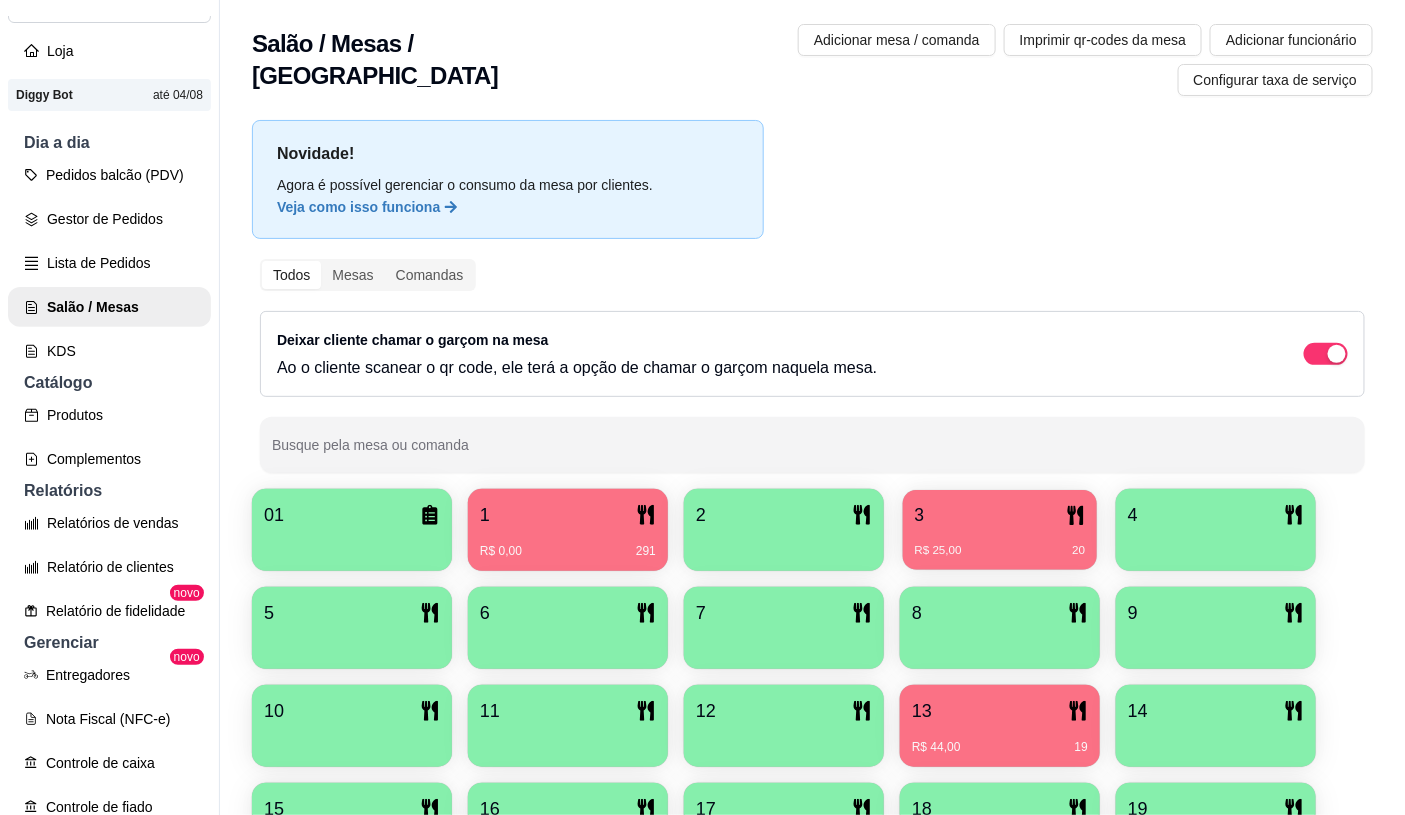 click on "R$ 25,00 20" at bounding box center [1000, 543] 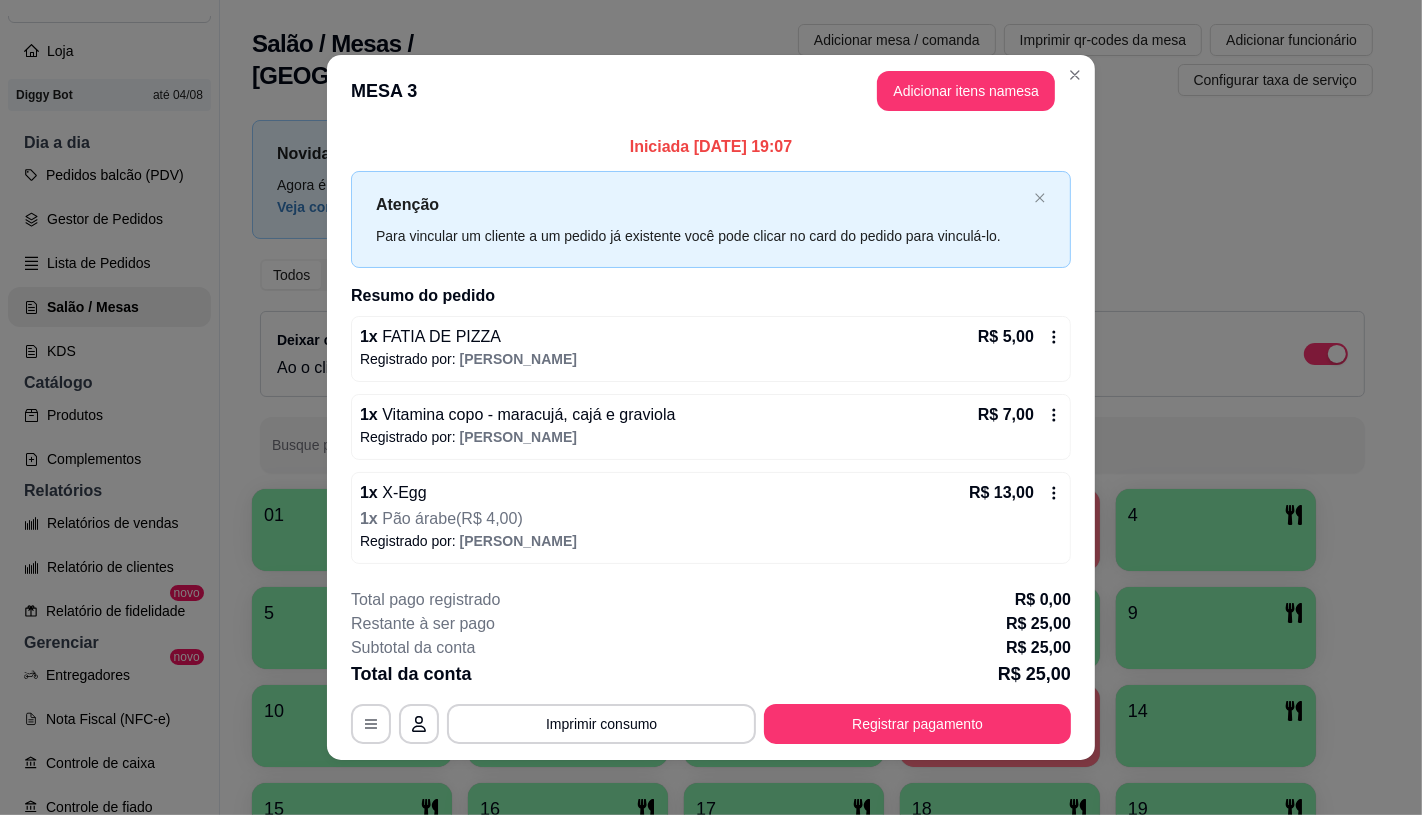scroll, scrollTop: 8, scrollLeft: 0, axis: vertical 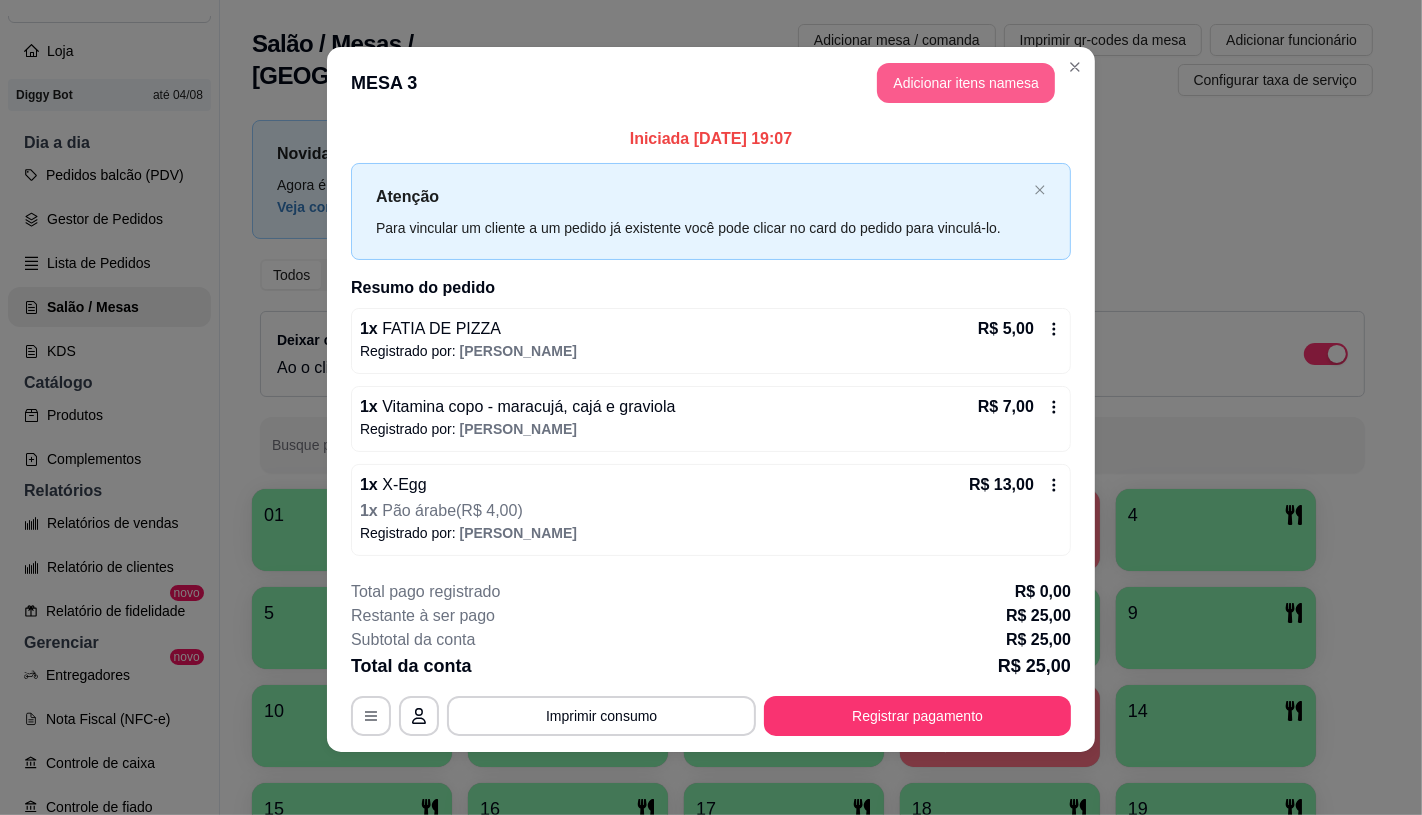 click on "Adicionar itens na  mesa" at bounding box center (966, 83) 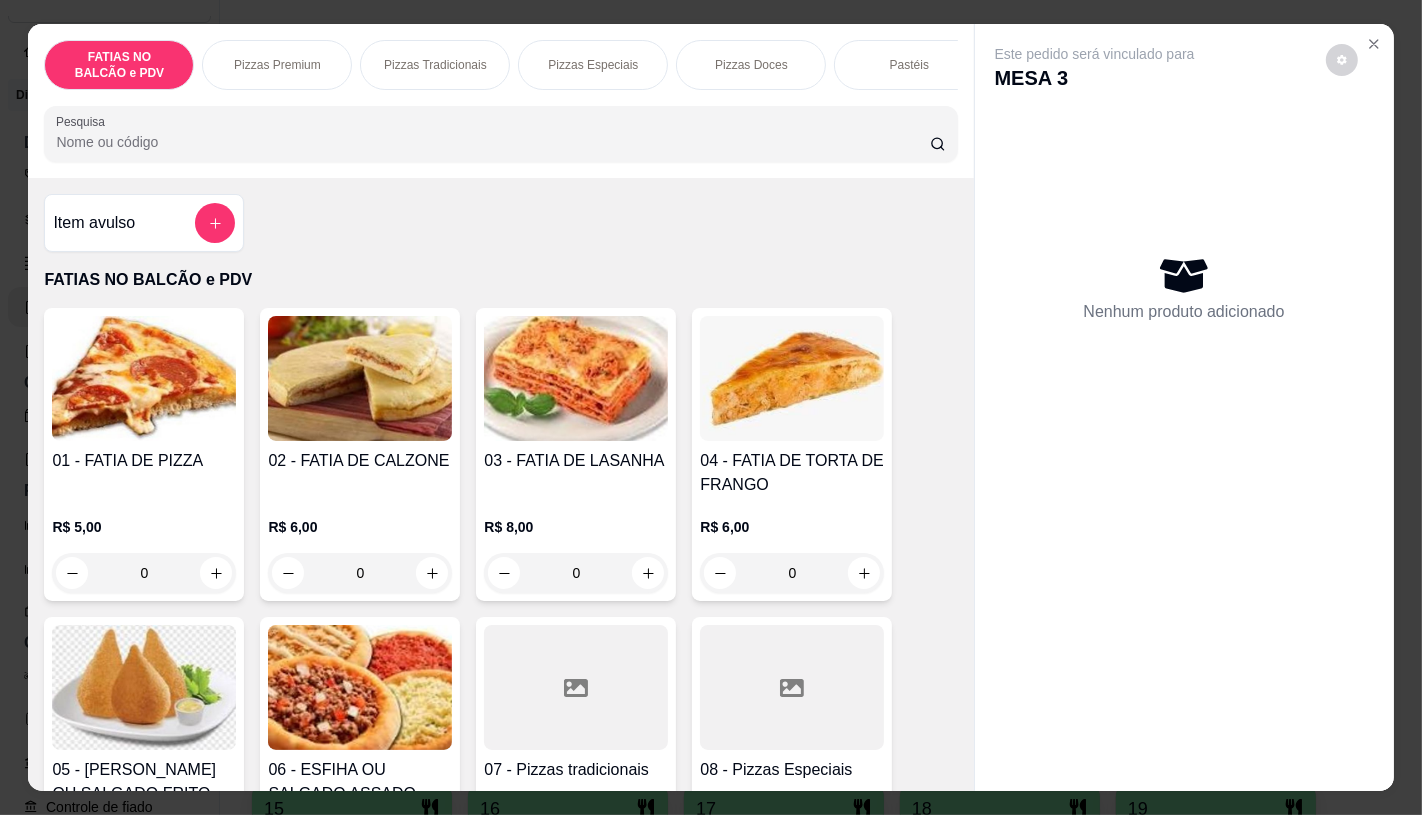 scroll, scrollTop: 0, scrollLeft: 2080, axis: horizontal 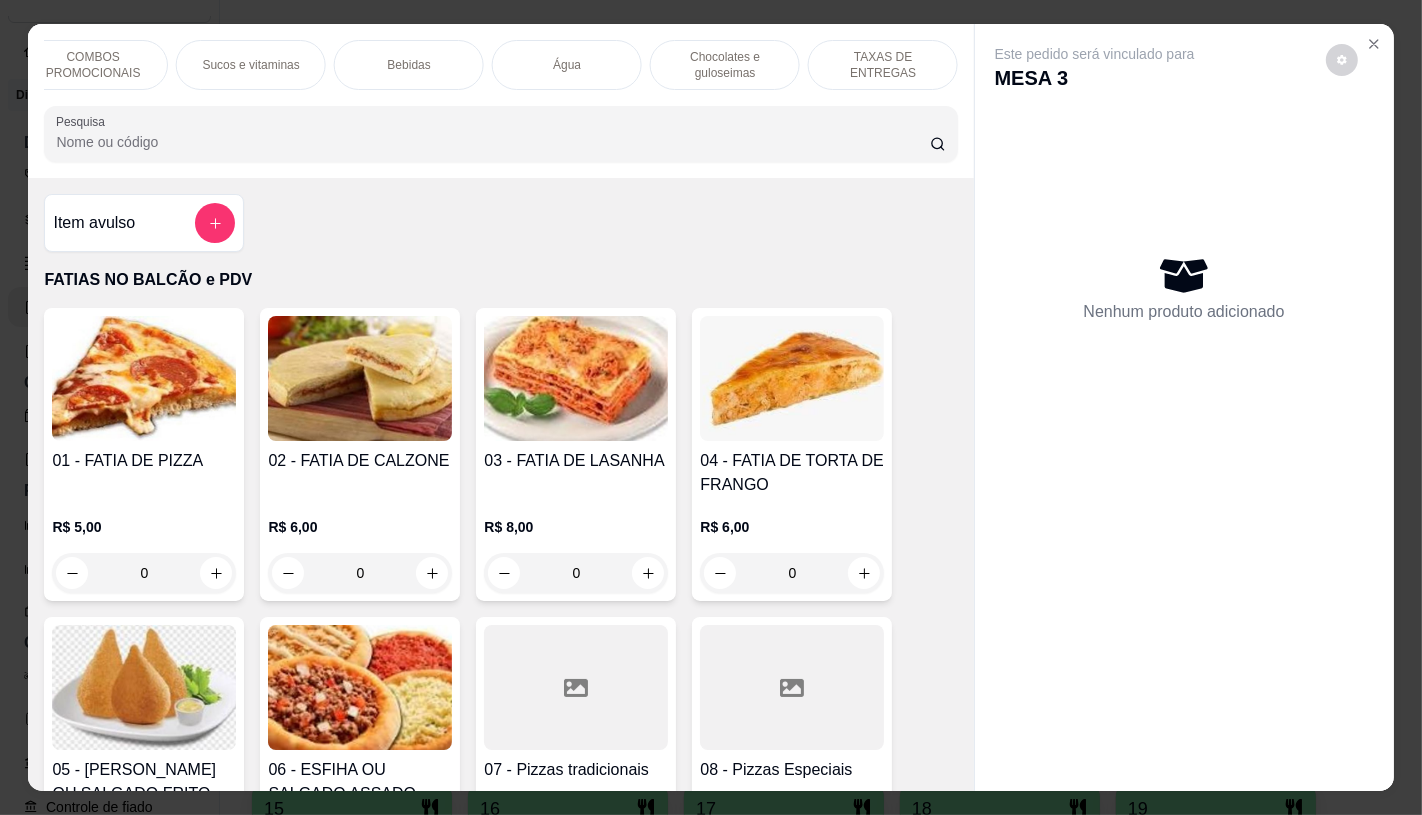click on "Chocolates e guloseimas" at bounding box center (725, 65) 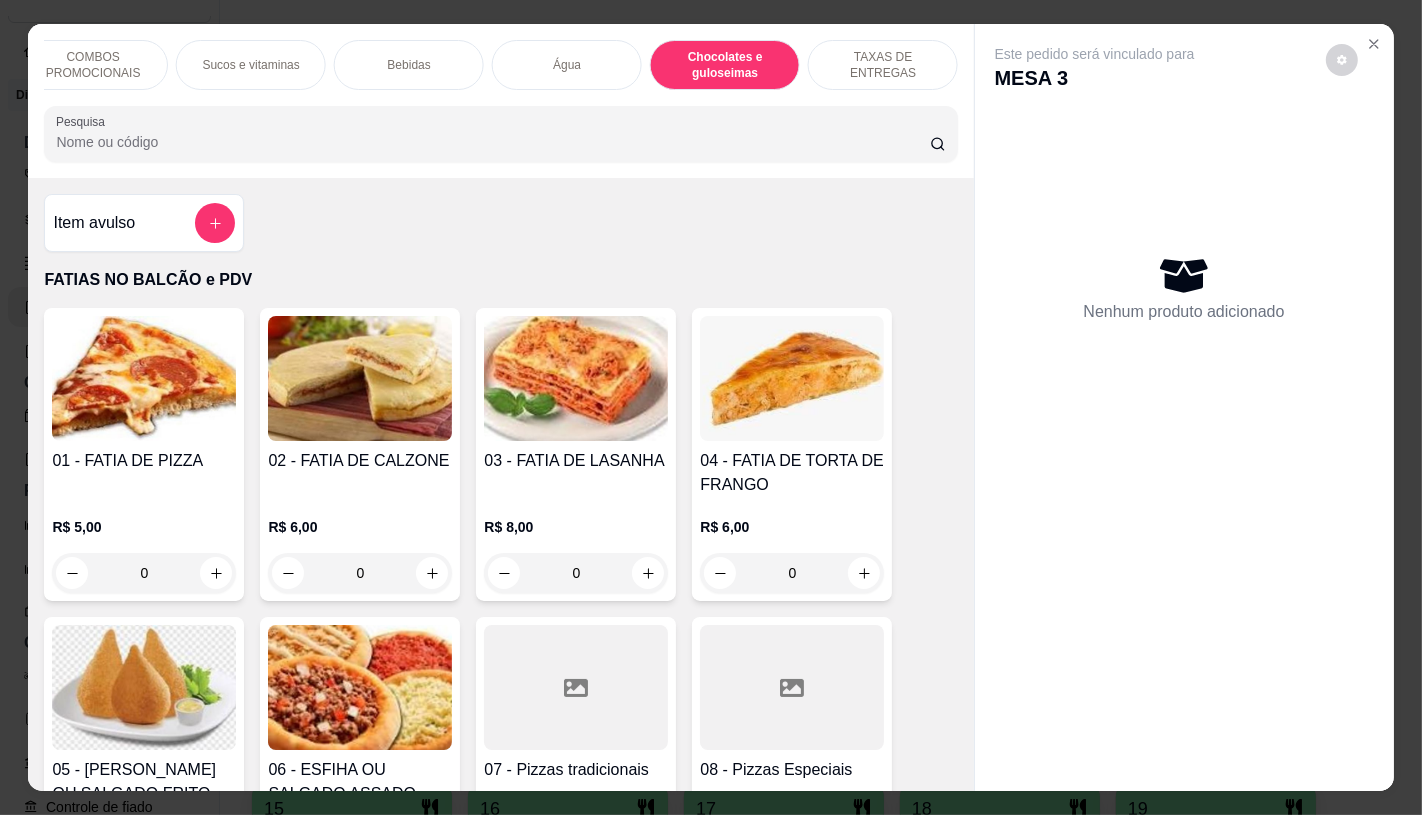 scroll, scrollTop: 13010, scrollLeft: 0, axis: vertical 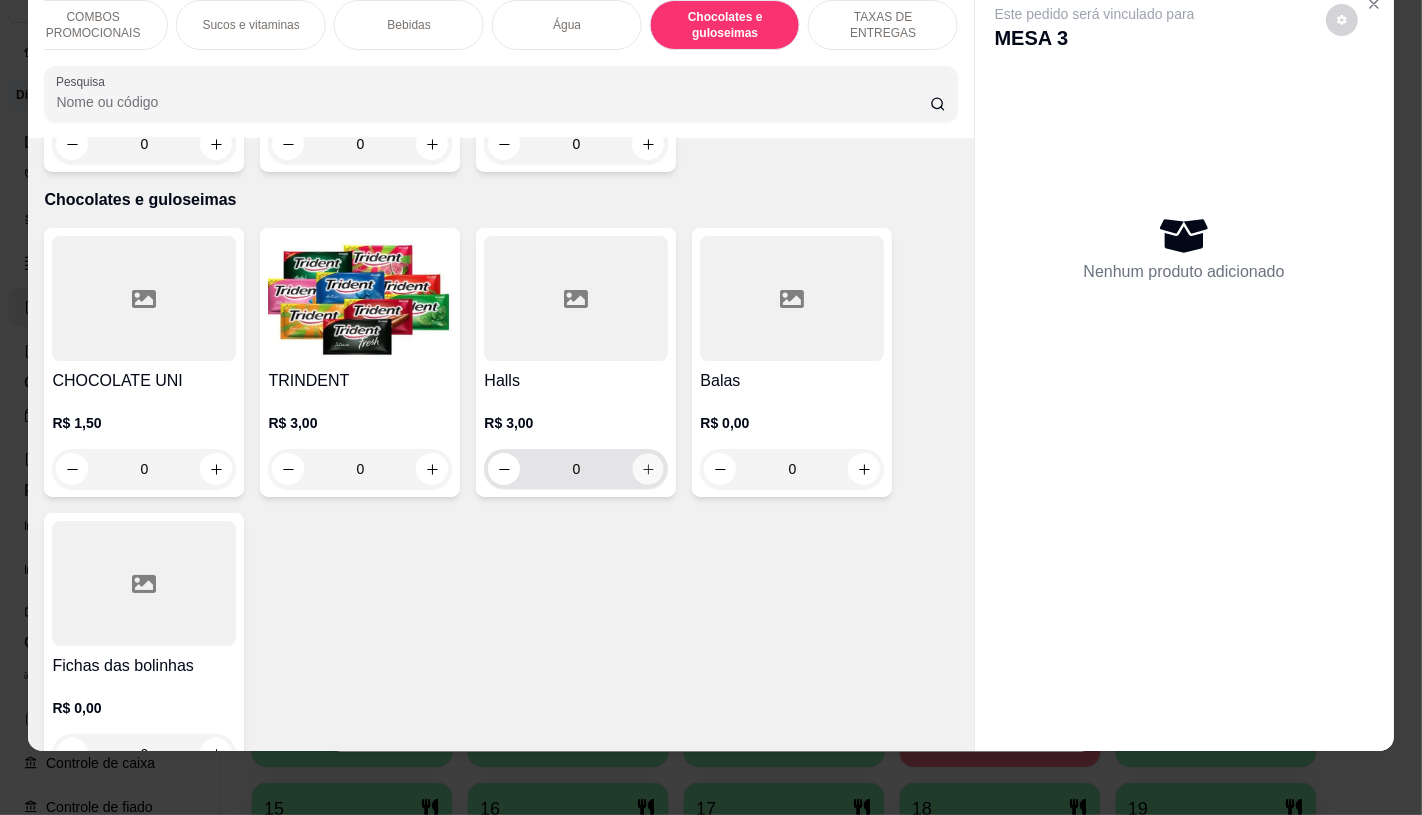 click at bounding box center [648, 469] 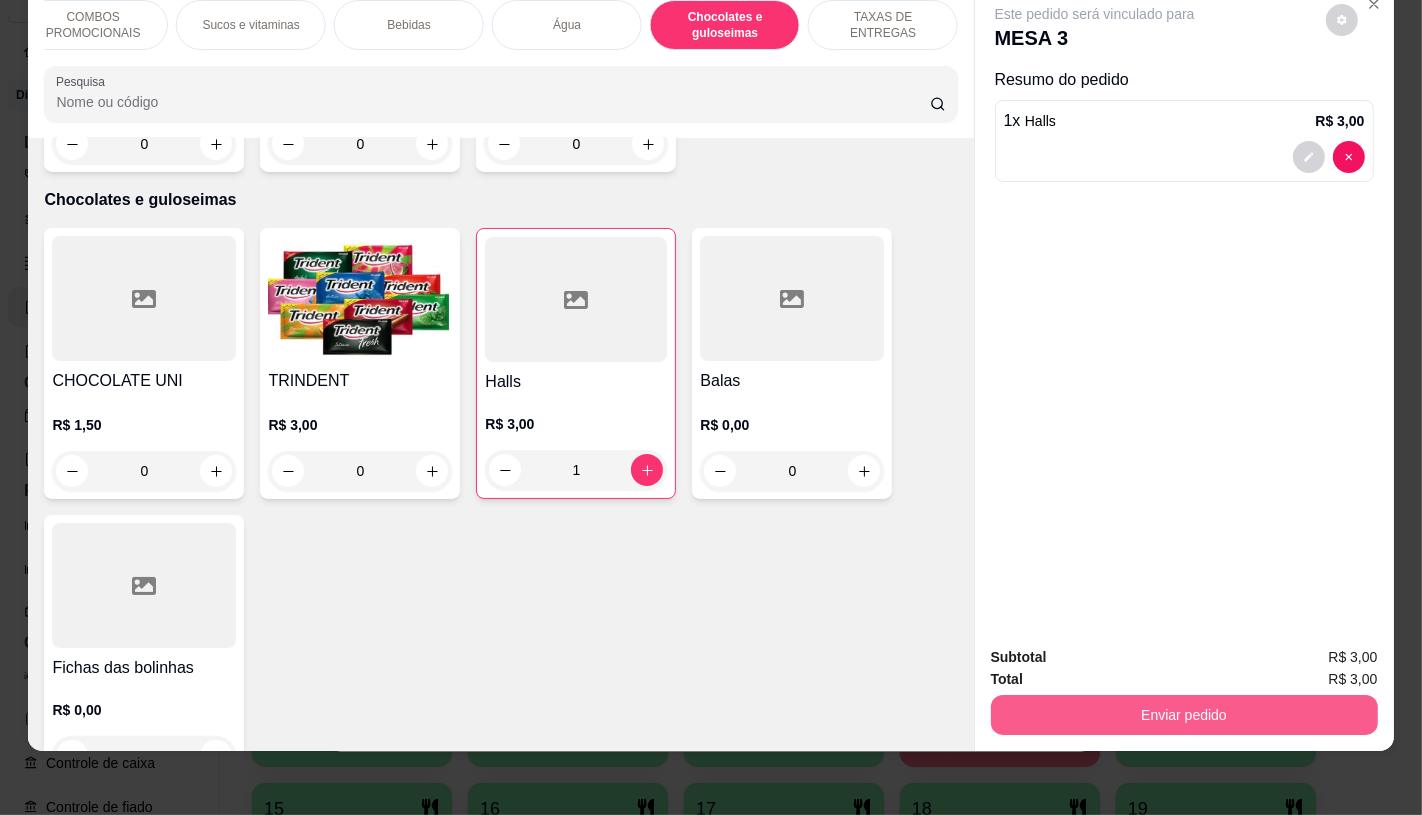 click on "Enviar pedido" at bounding box center [1184, 715] 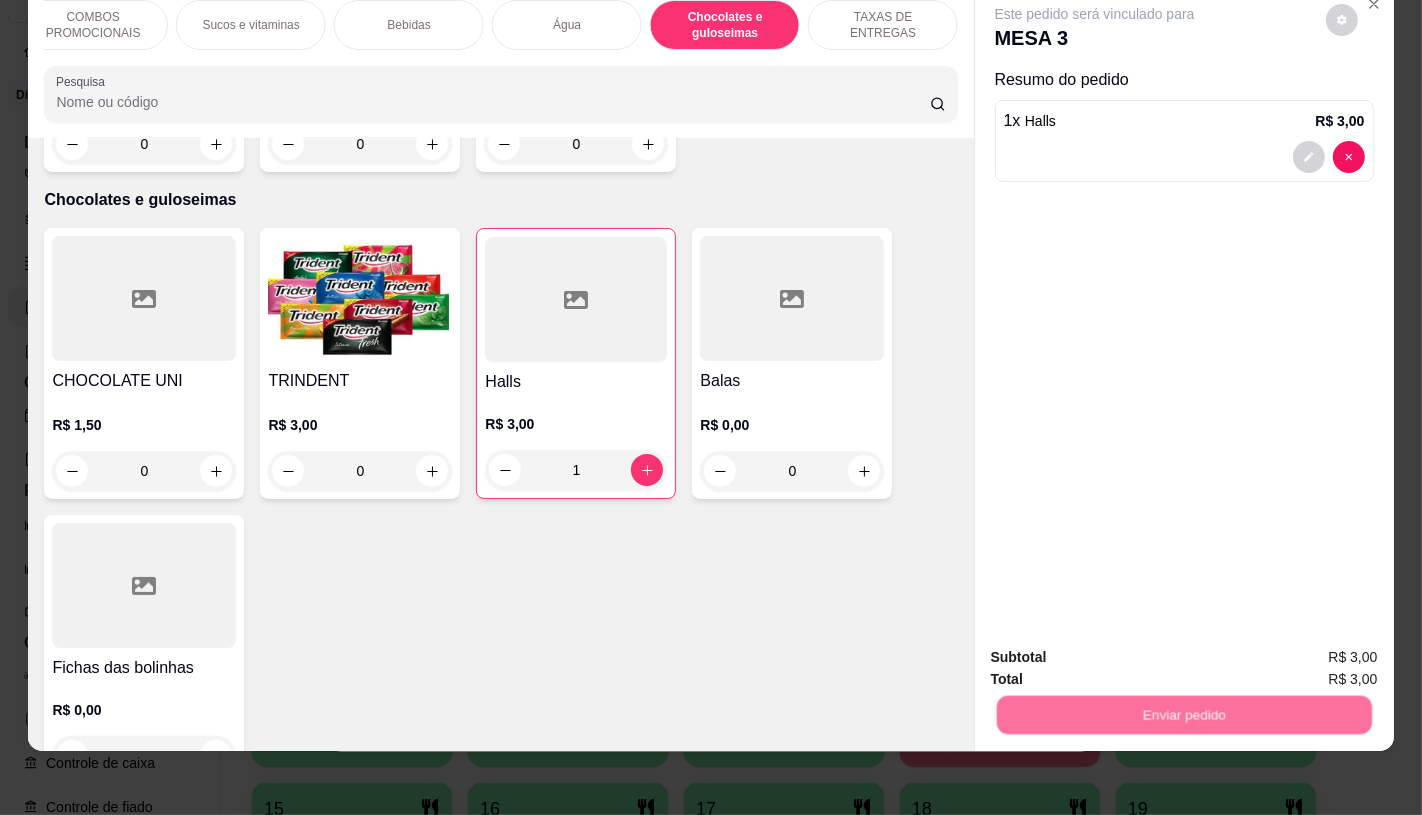 click on "Não registrar e enviar pedido" at bounding box center [1117, 650] 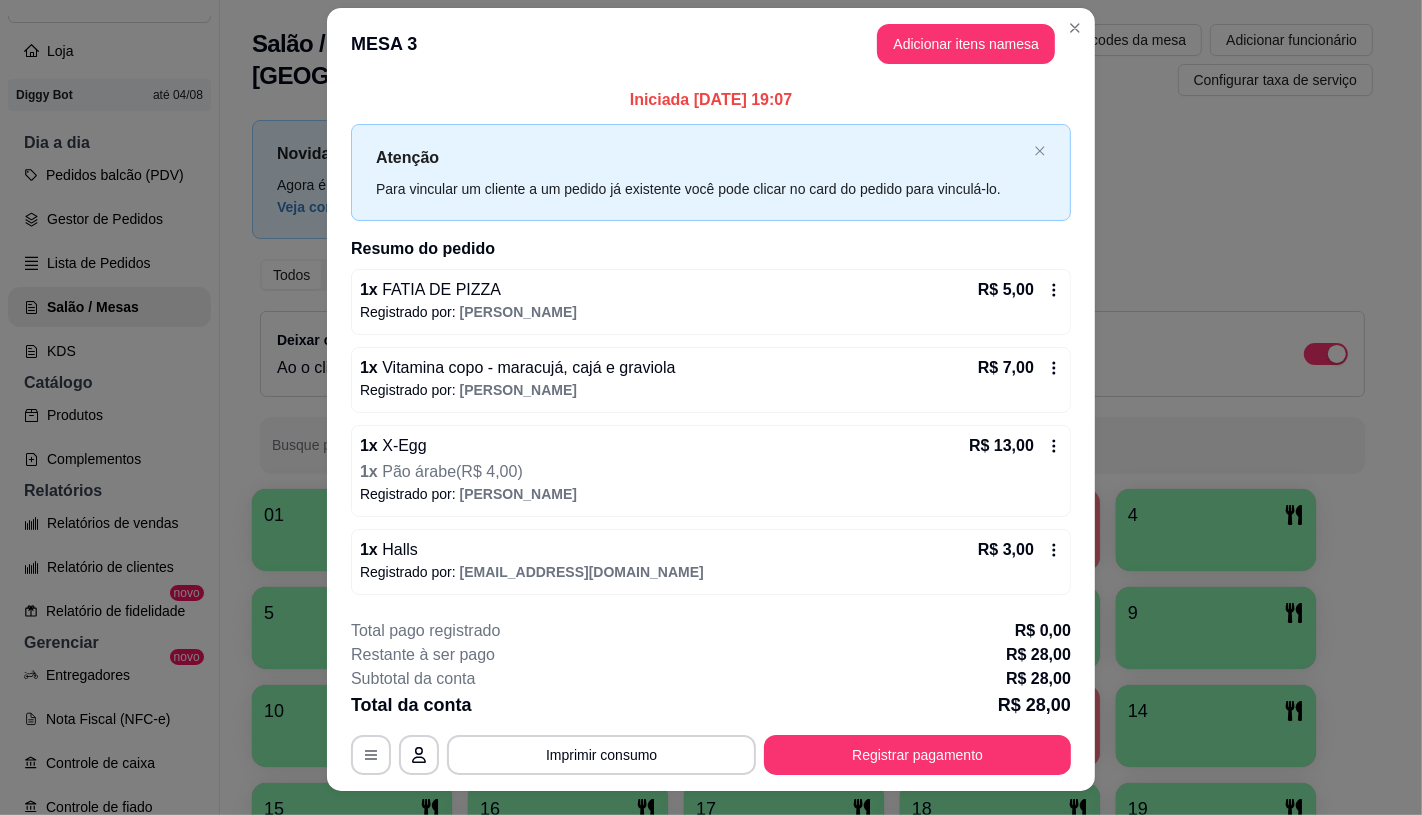 scroll, scrollTop: 0, scrollLeft: 0, axis: both 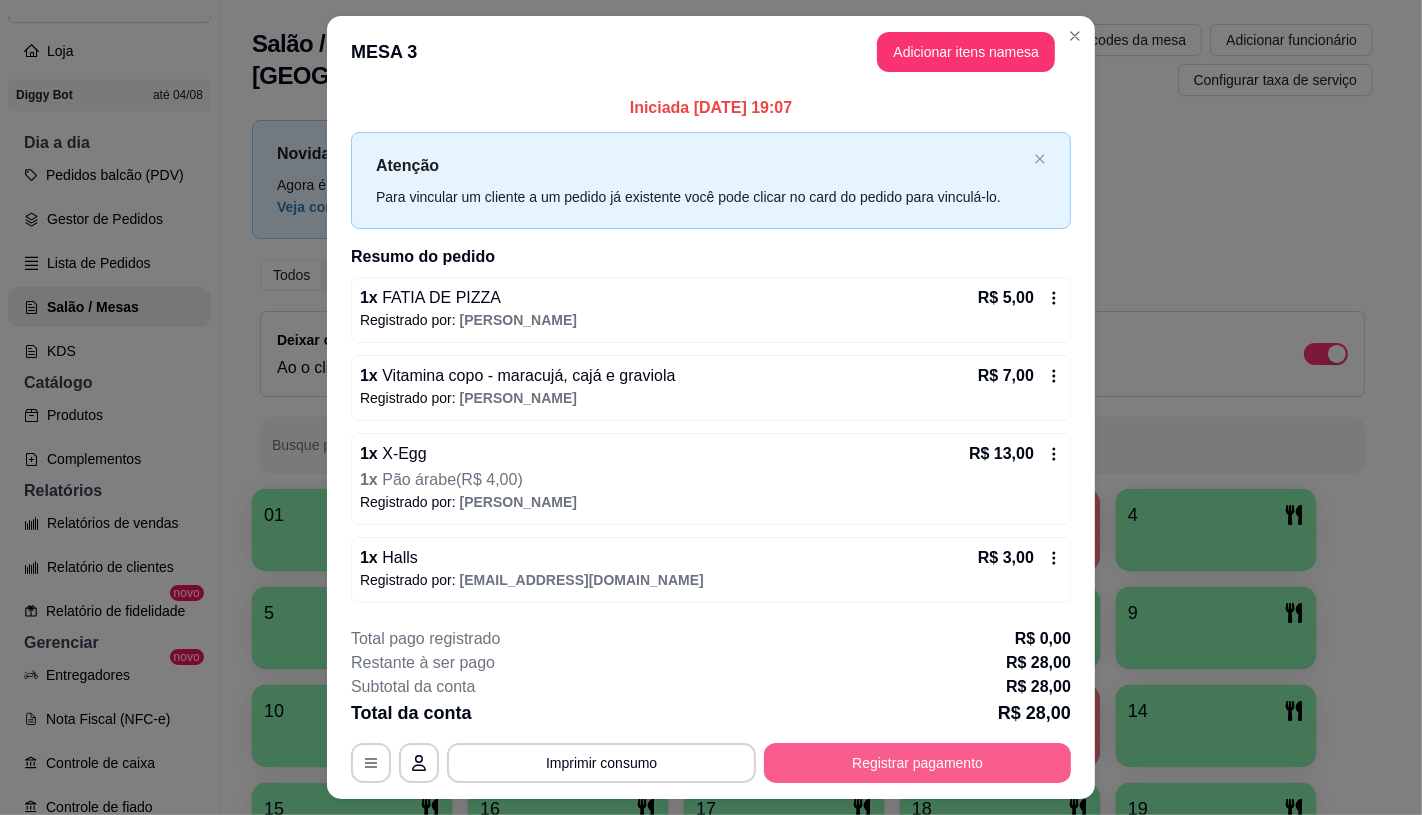 click on "Registrar pagamento" at bounding box center (917, 763) 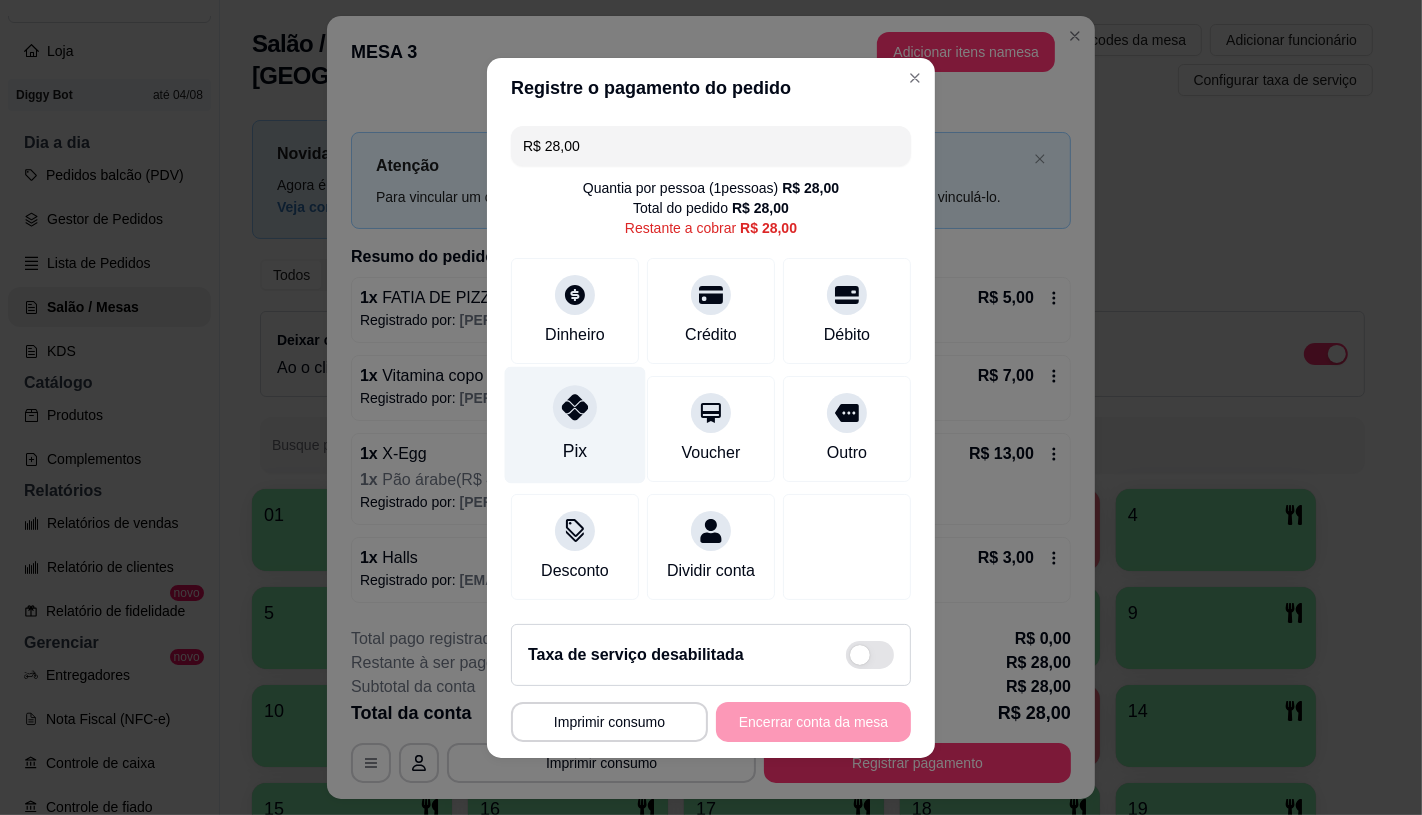 click on "Pix" at bounding box center [575, 424] 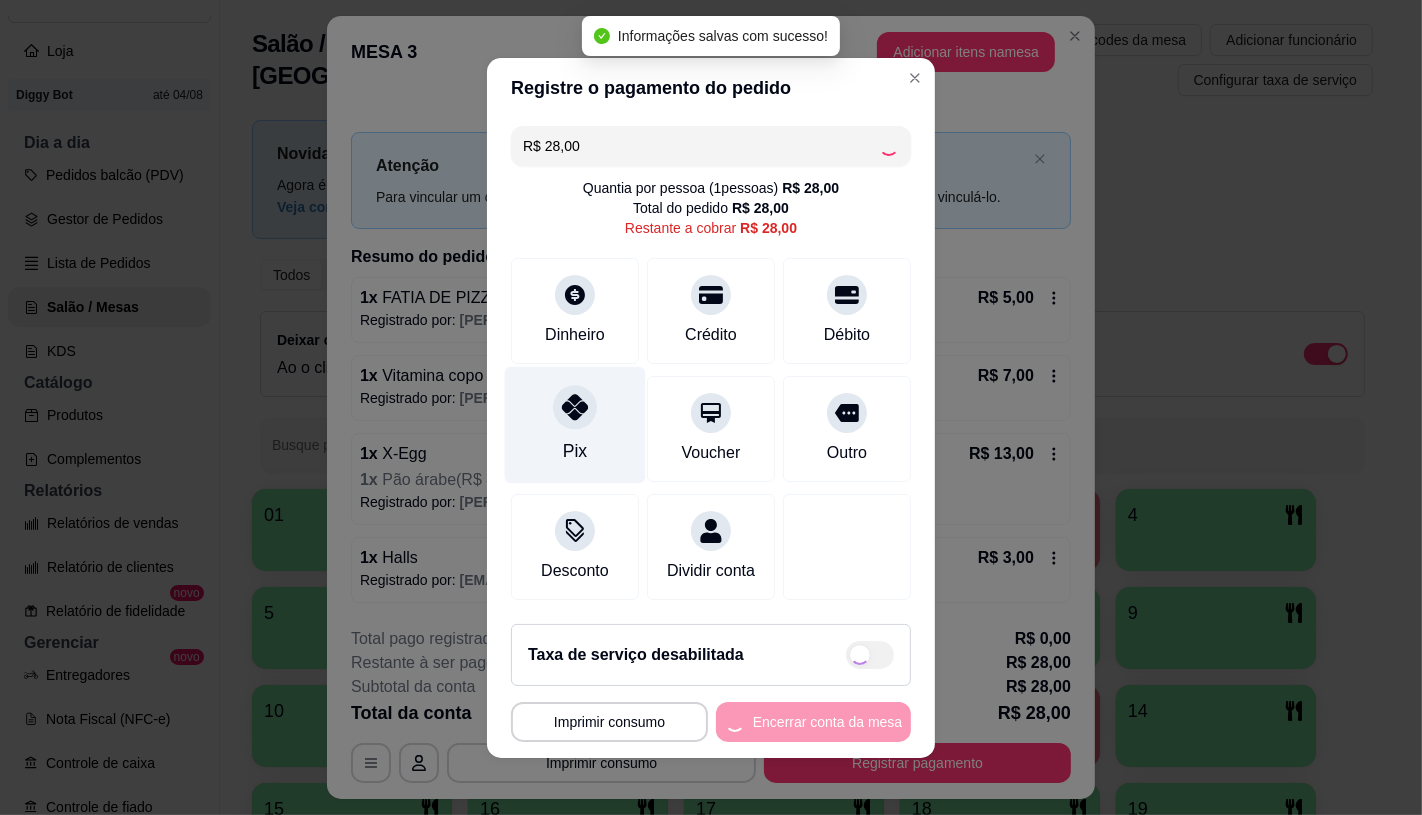 type on "R$ 0,00" 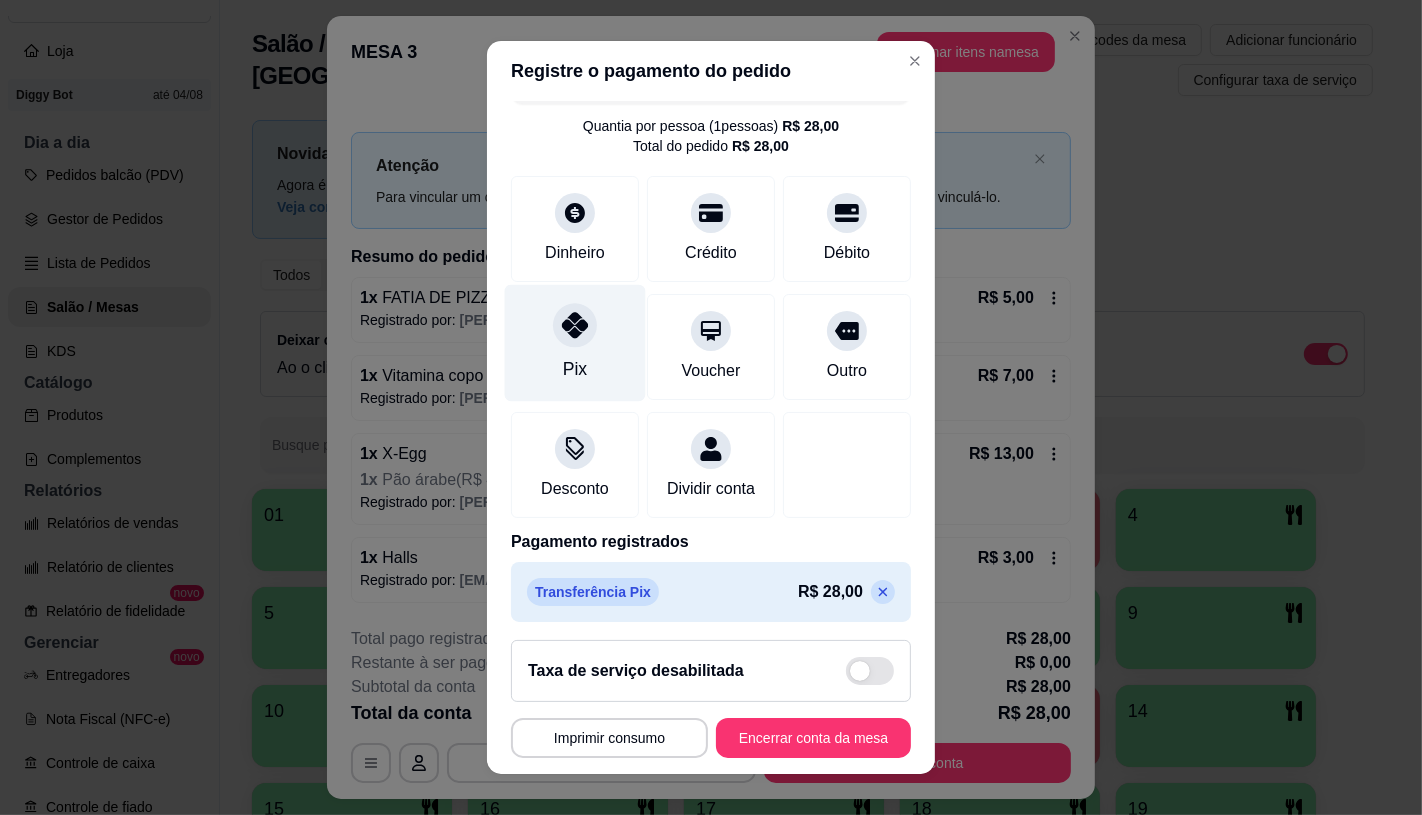 scroll, scrollTop: 74, scrollLeft: 0, axis: vertical 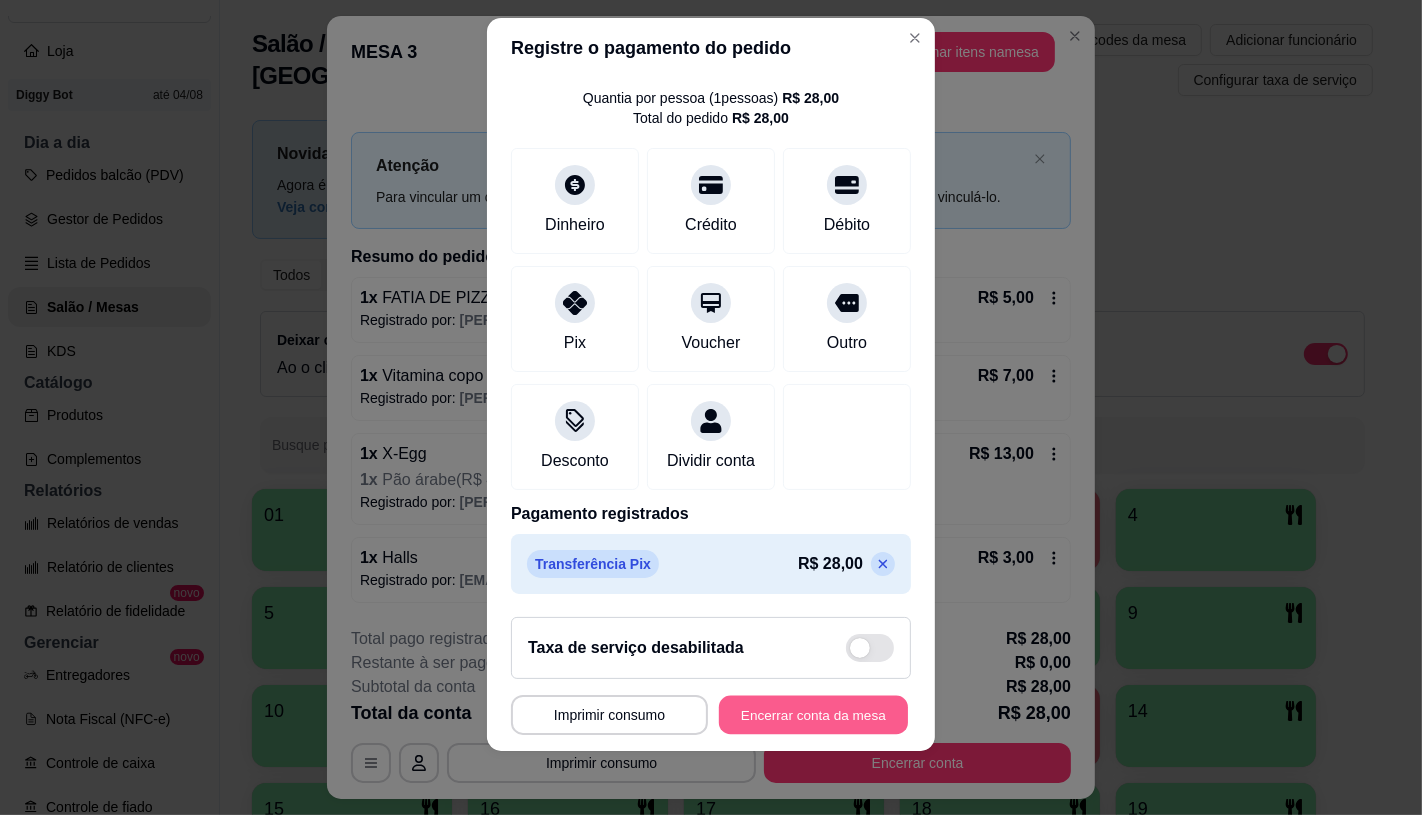 click on "Encerrar conta da mesa" at bounding box center (813, 715) 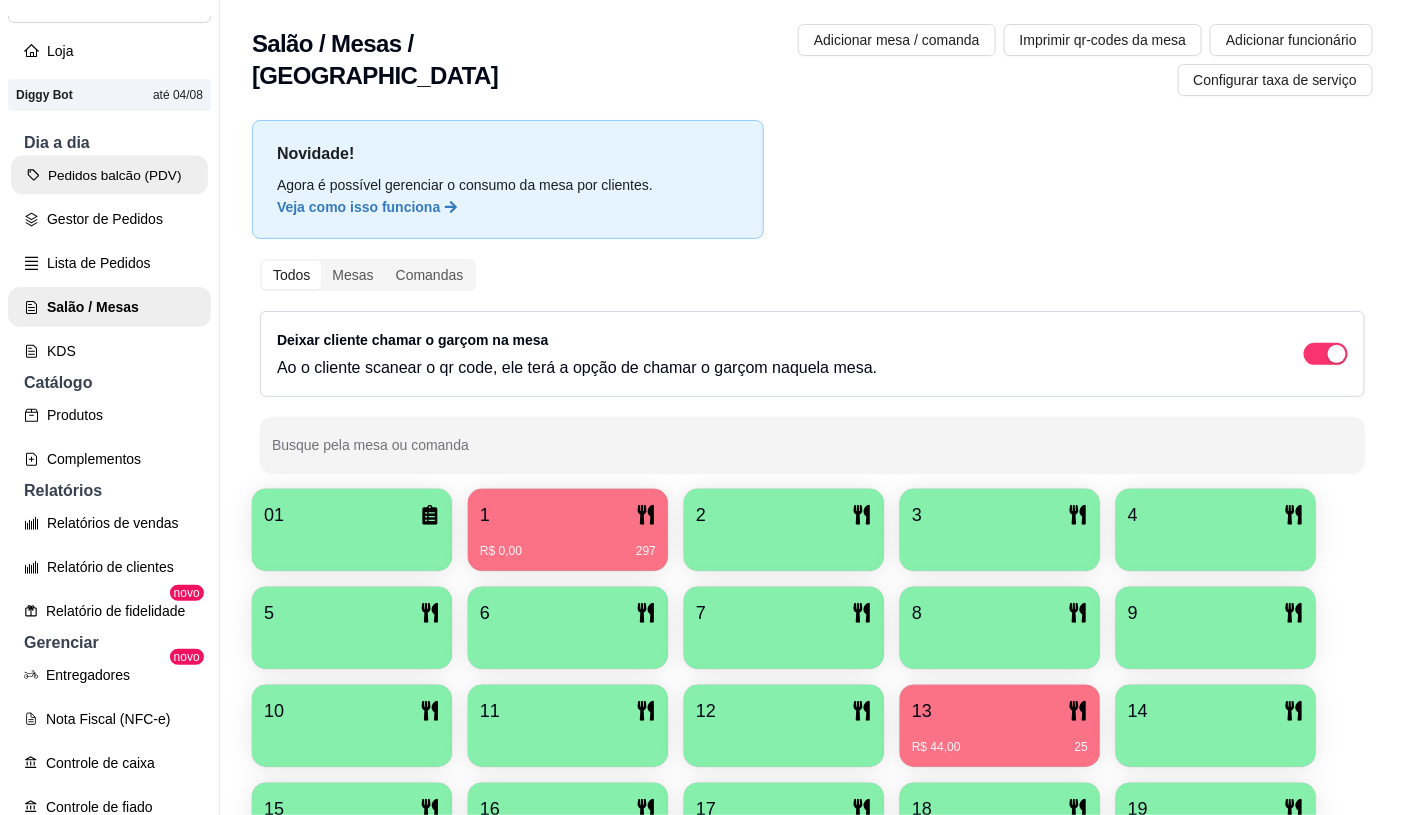 click on "Pedidos balcão (PDV)" at bounding box center [109, 175] 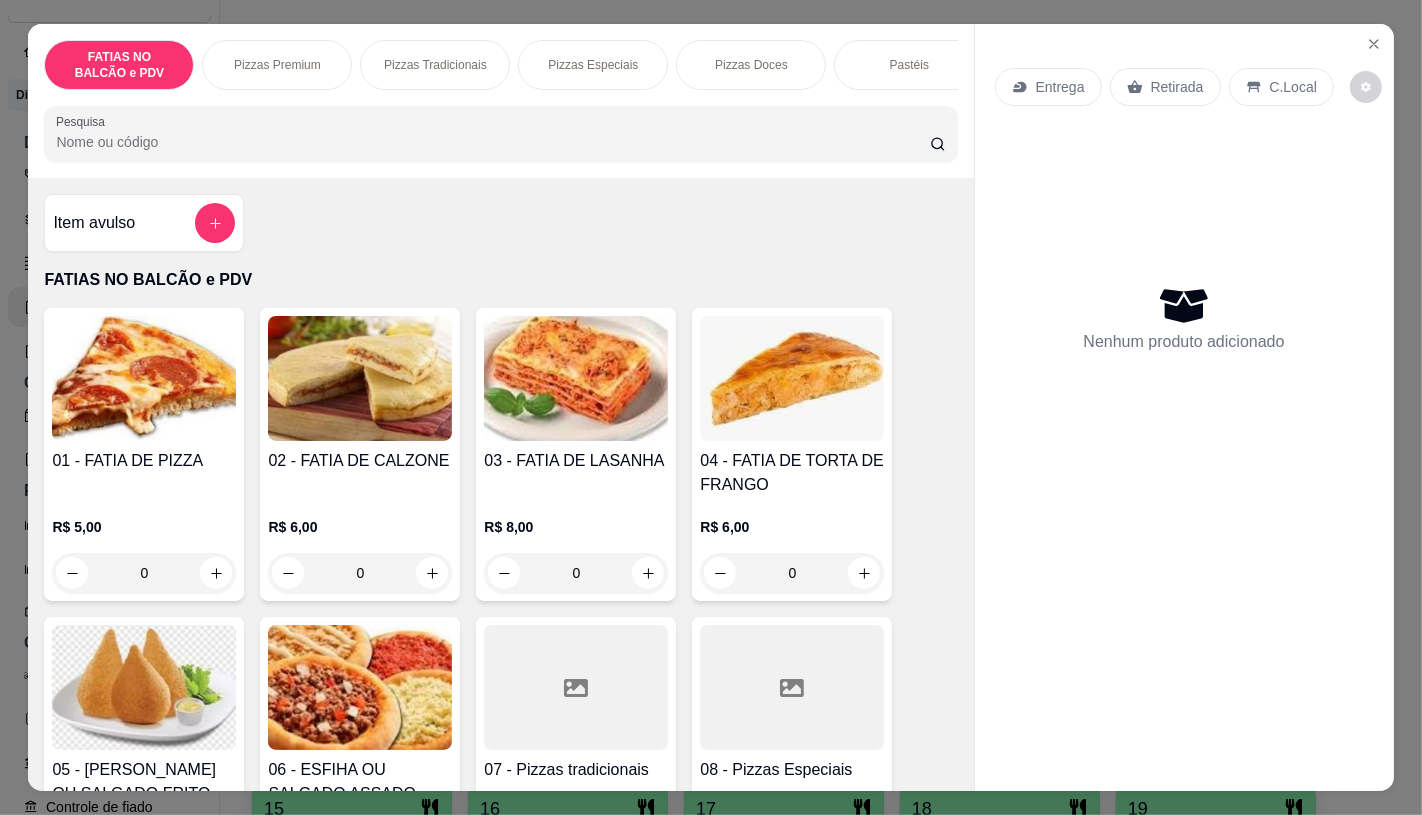 click on "0" at bounding box center [144, 573] 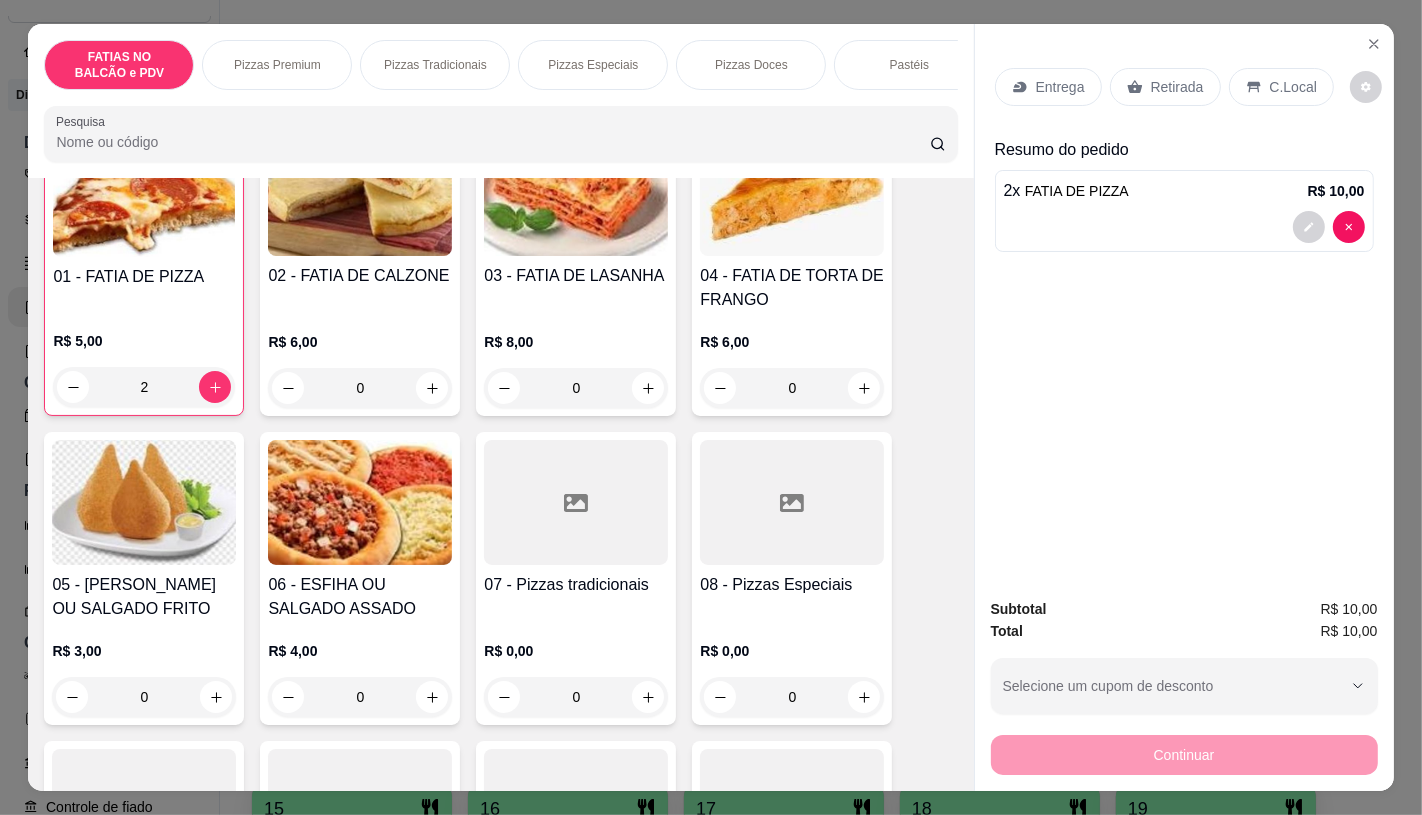scroll, scrollTop: 444, scrollLeft: 0, axis: vertical 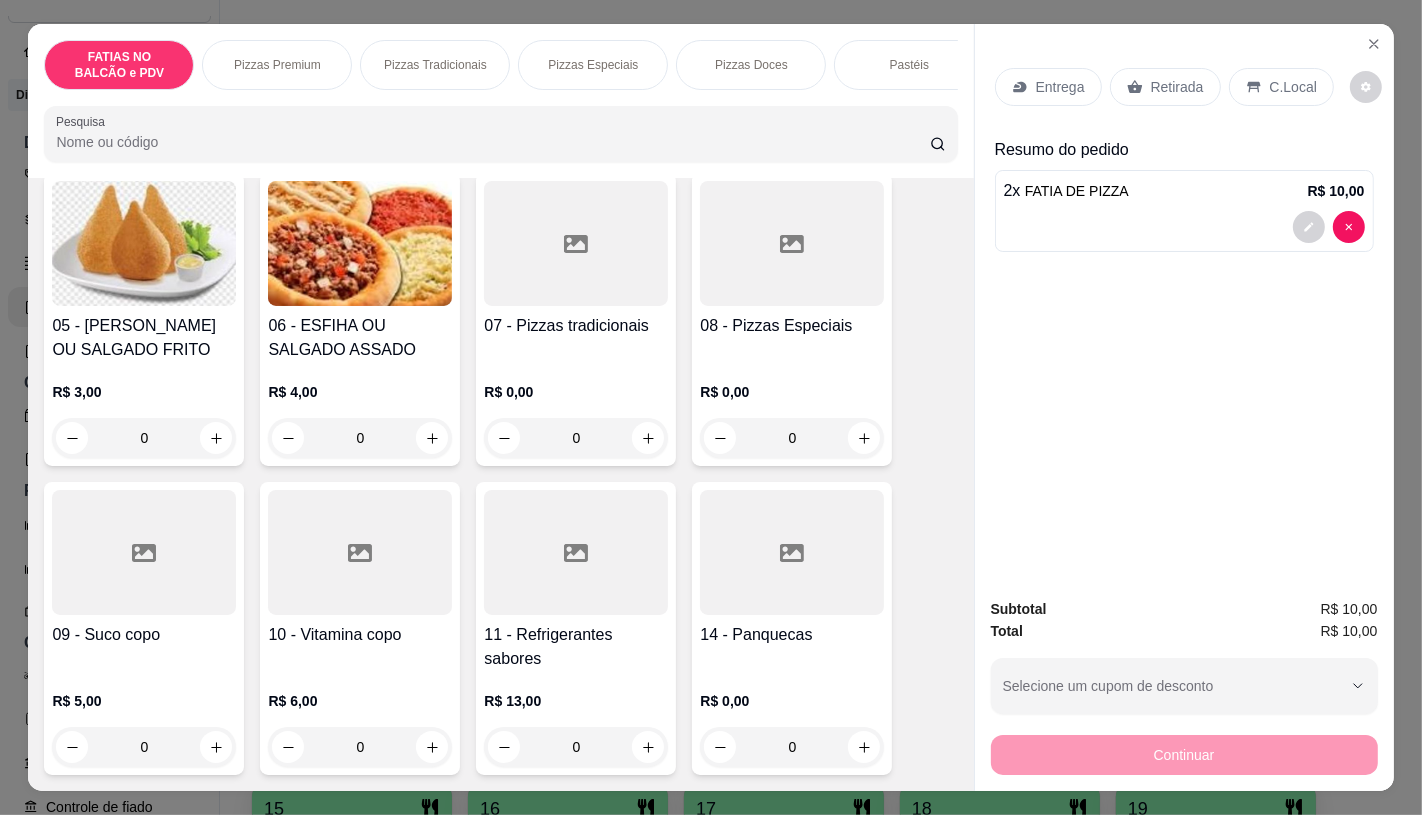 type on "2" 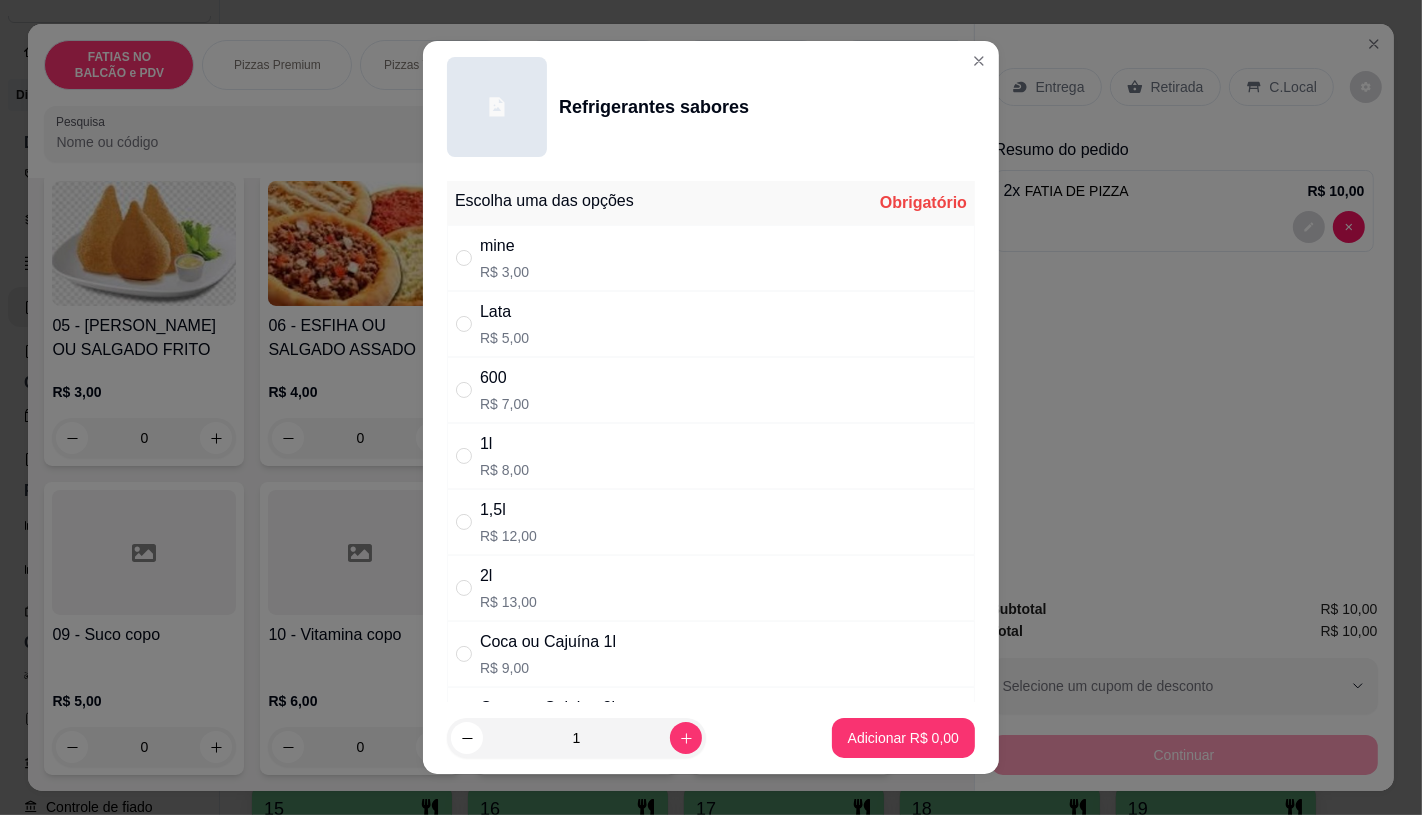 click on "Lata" at bounding box center (504, 312) 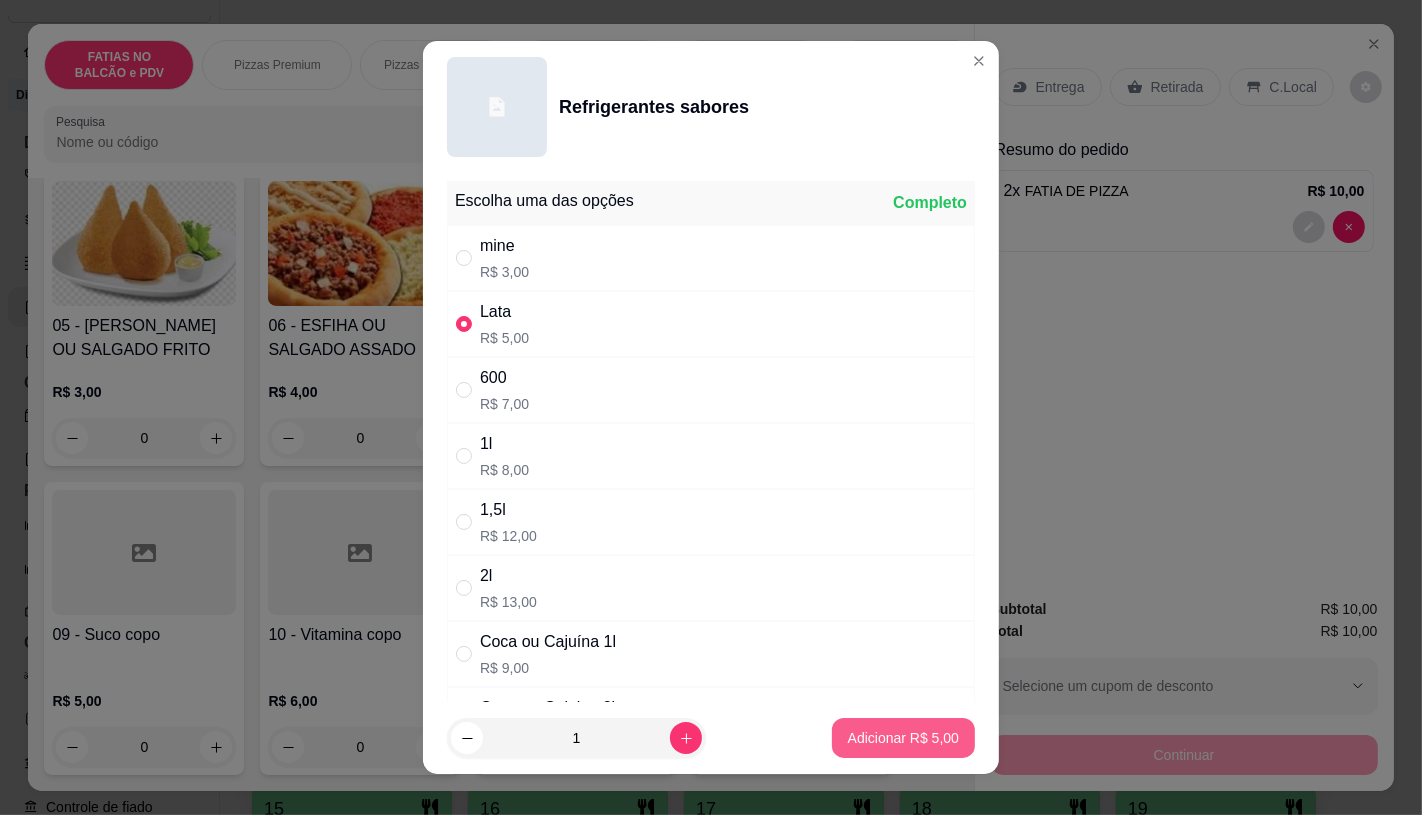 click on "Adicionar   R$ 5,00" at bounding box center (903, 738) 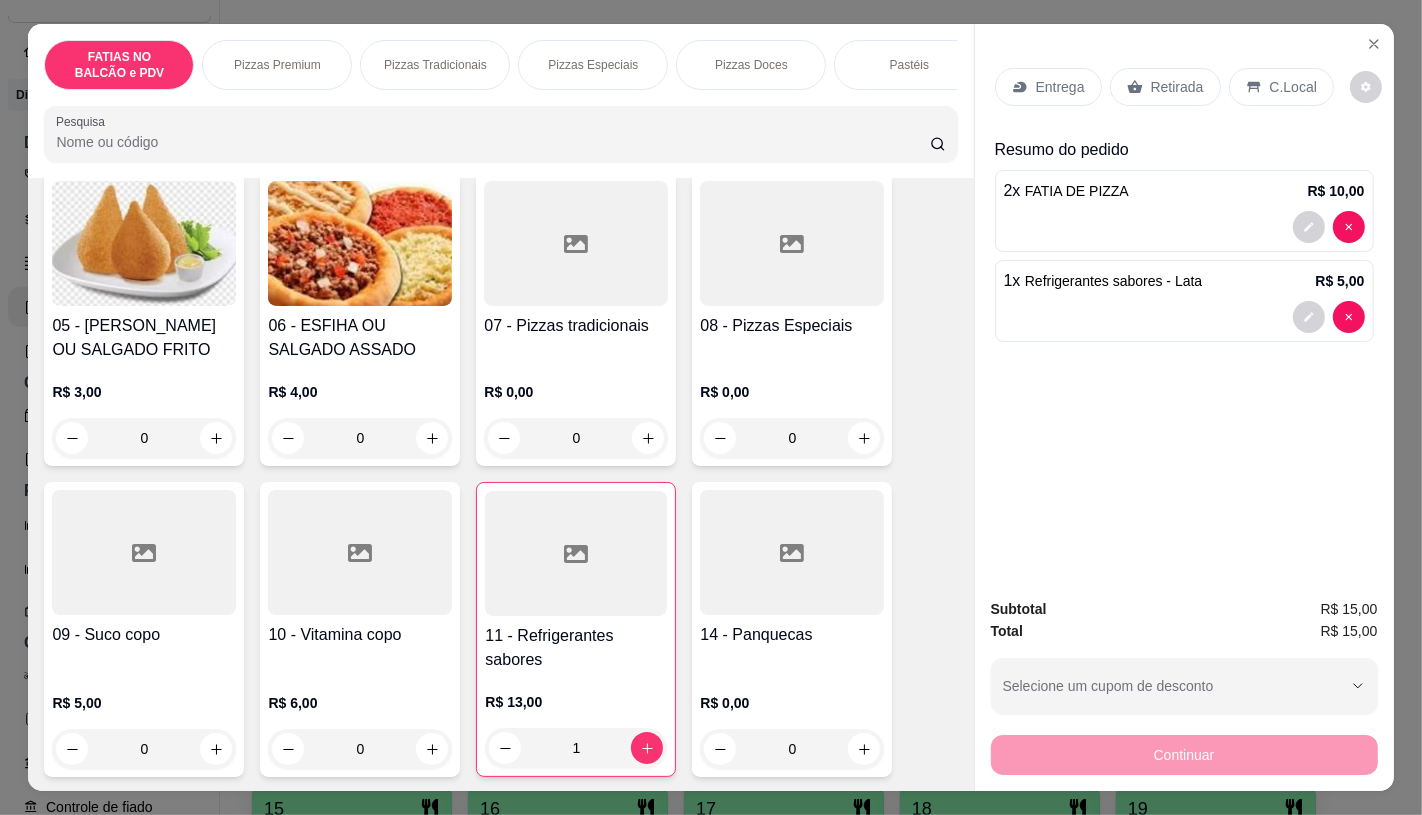 click on "Retirada" at bounding box center [1165, 87] 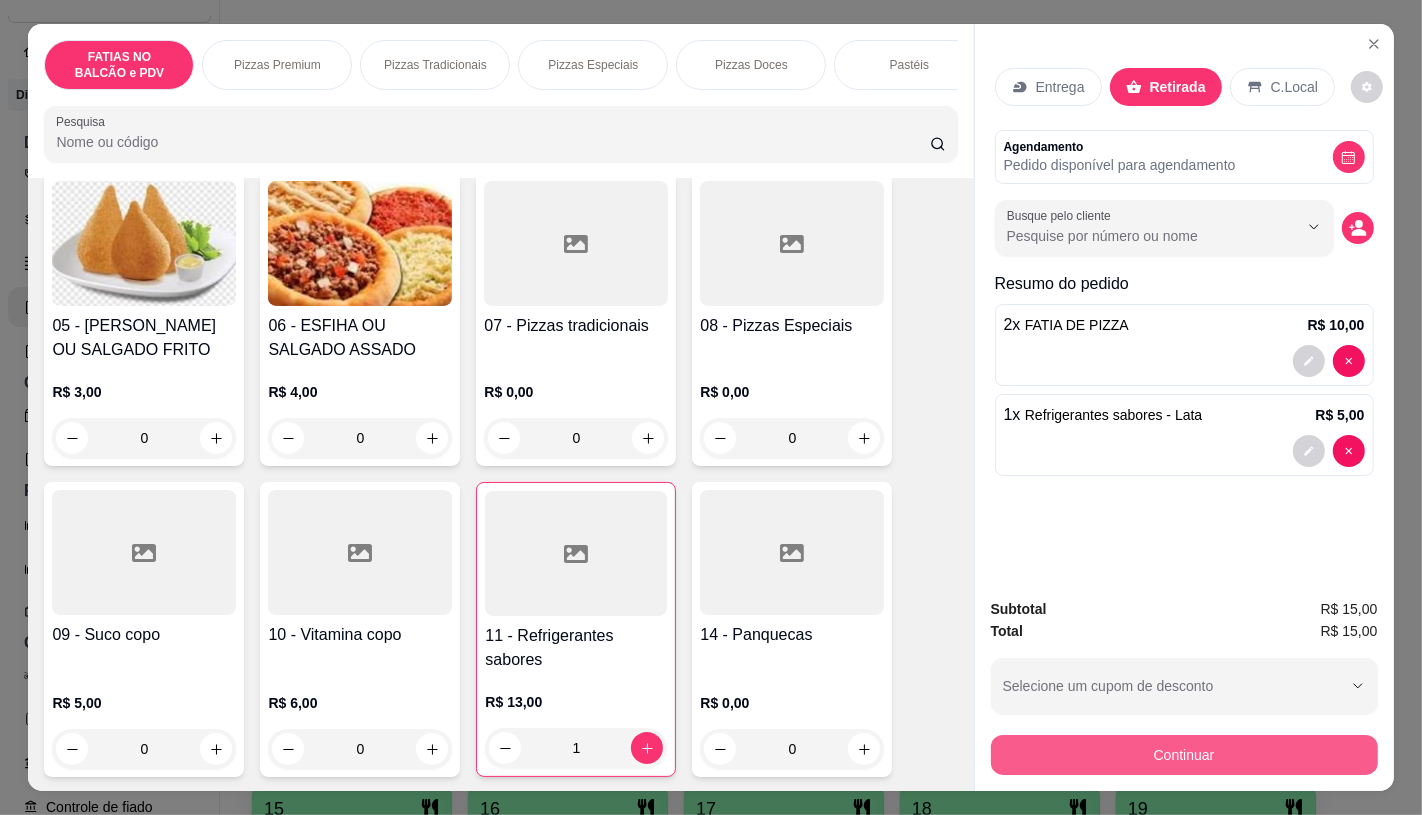 click on "Continuar" at bounding box center [1184, 755] 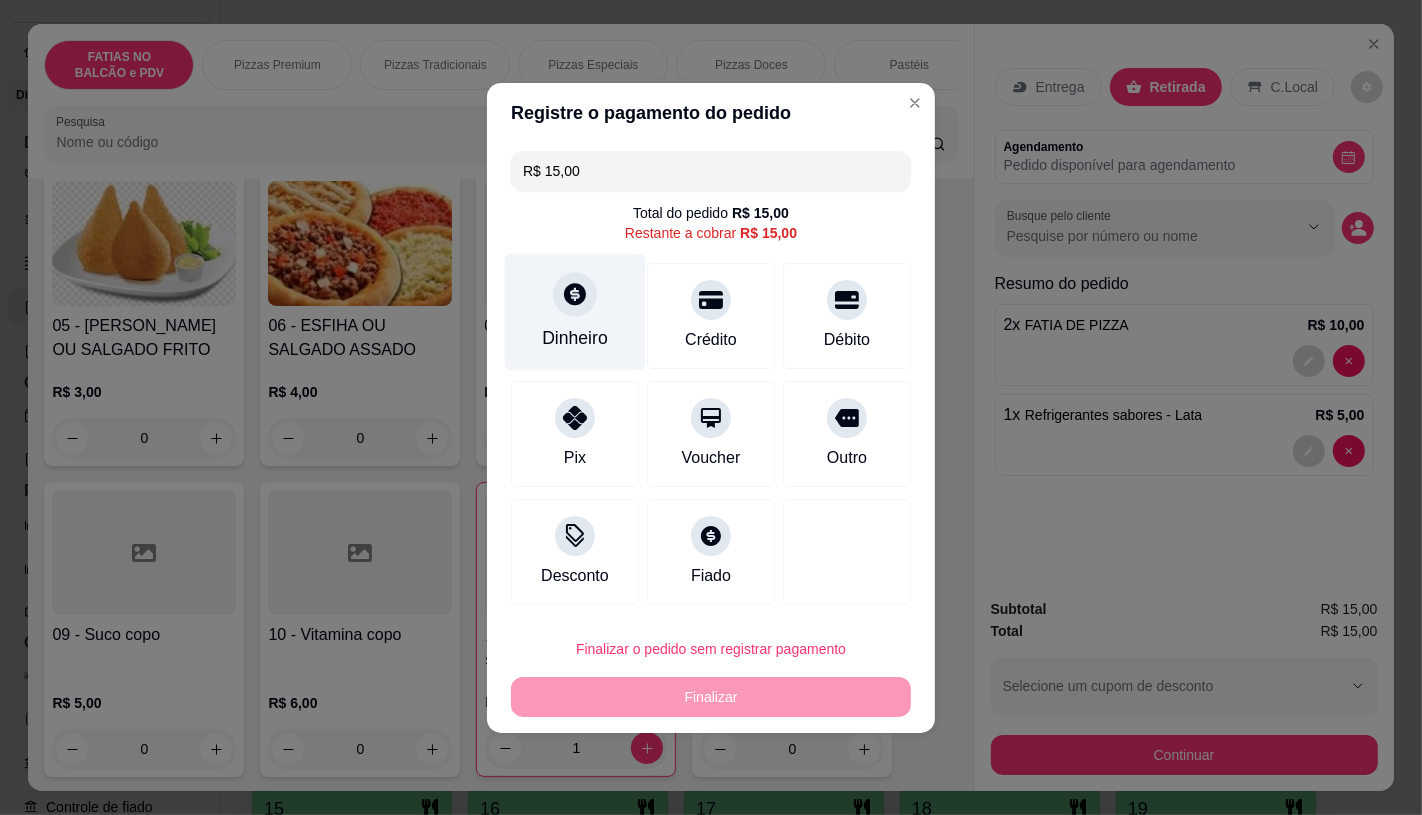 click on "Dinheiro" at bounding box center (575, 338) 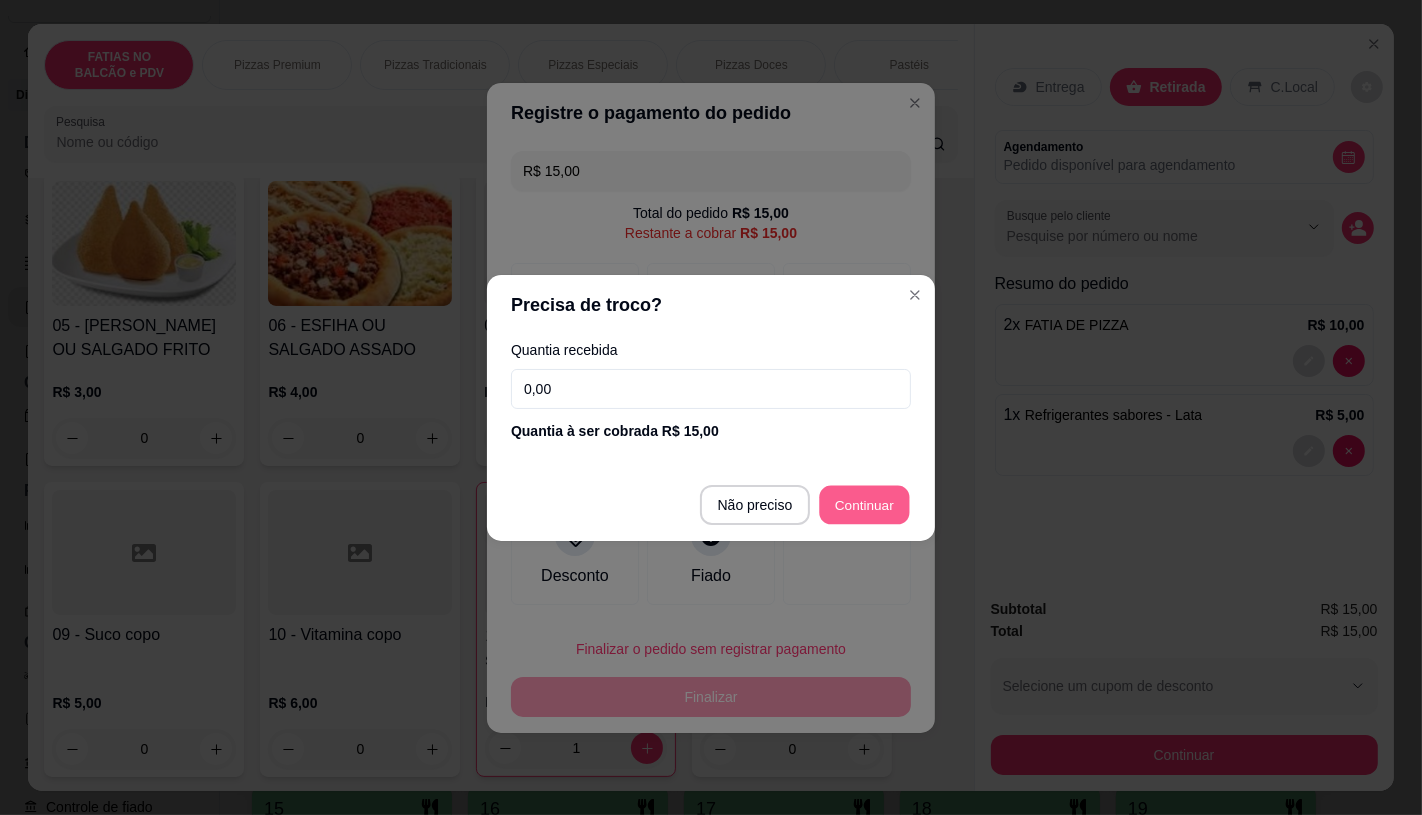 type on "R$ 0,00" 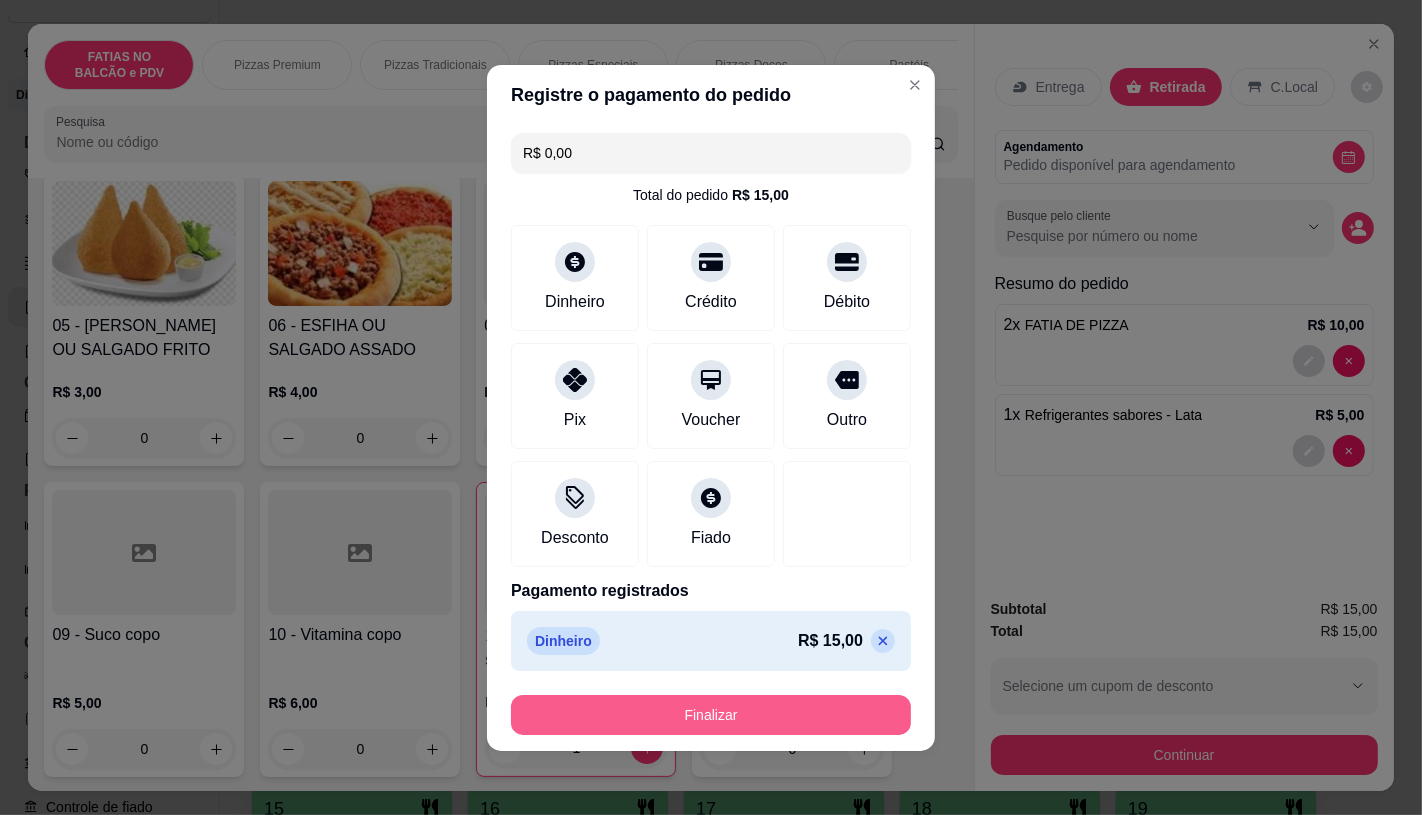click on "Finalizar" at bounding box center (711, 715) 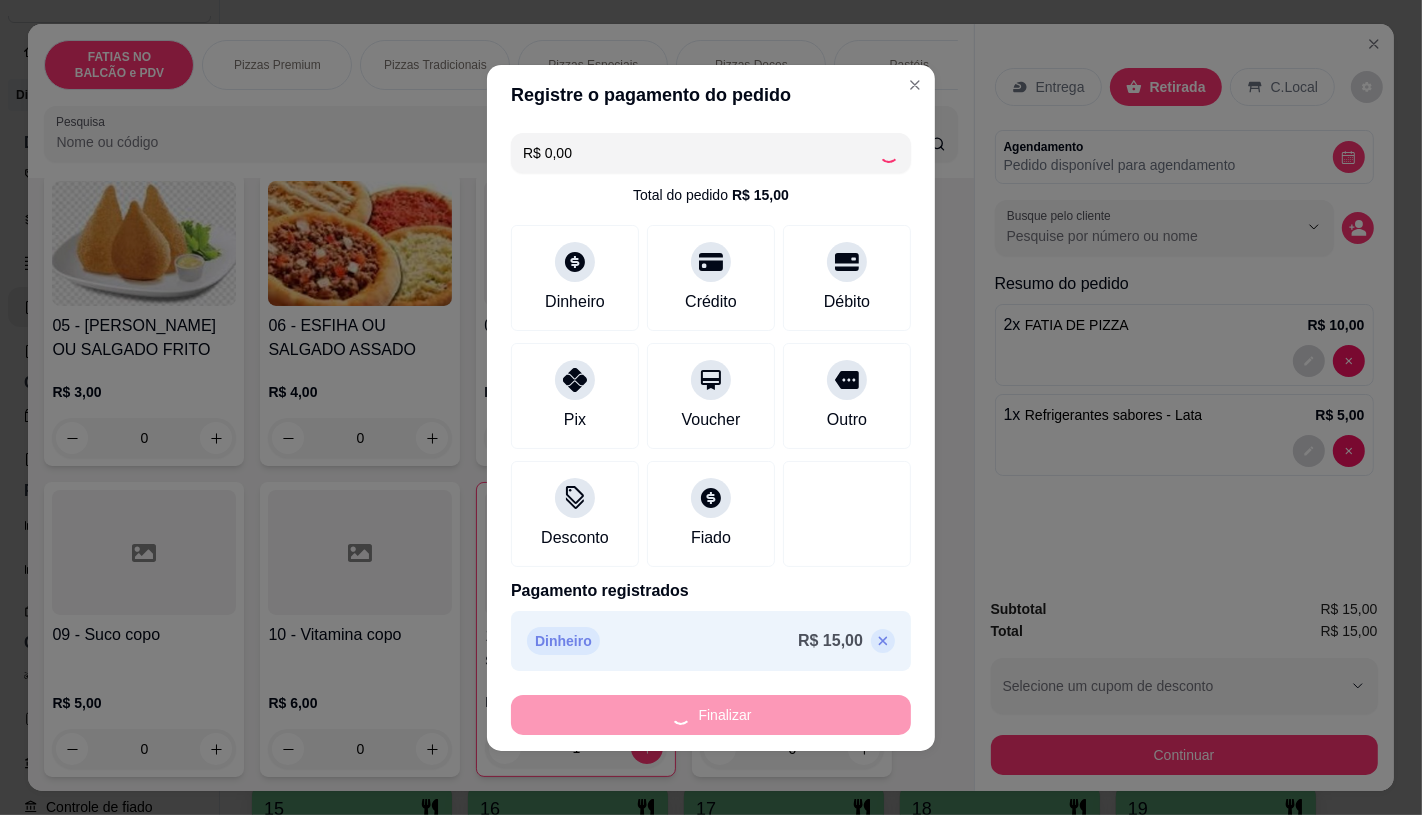 type on "0" 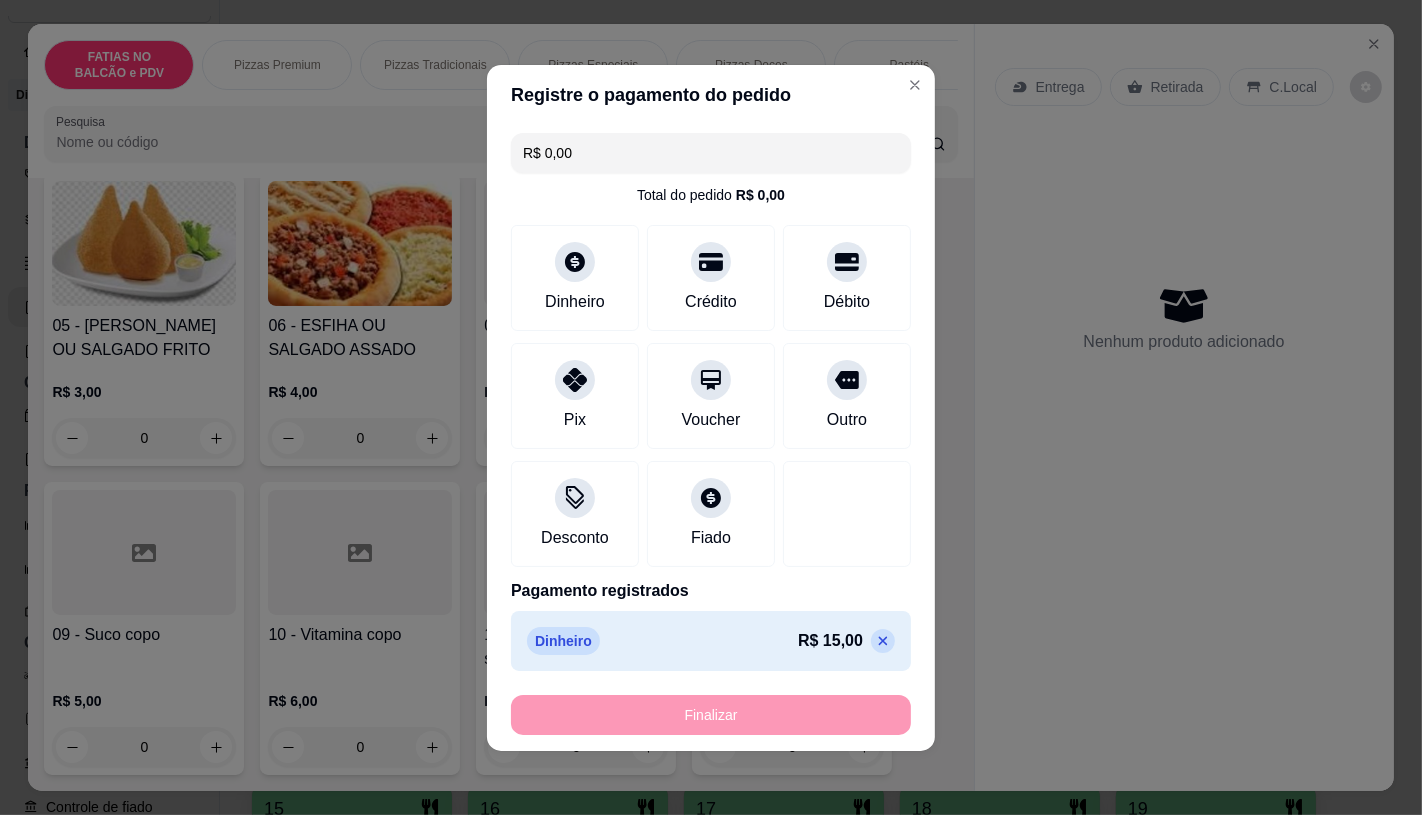type on "-R$ 15,00" 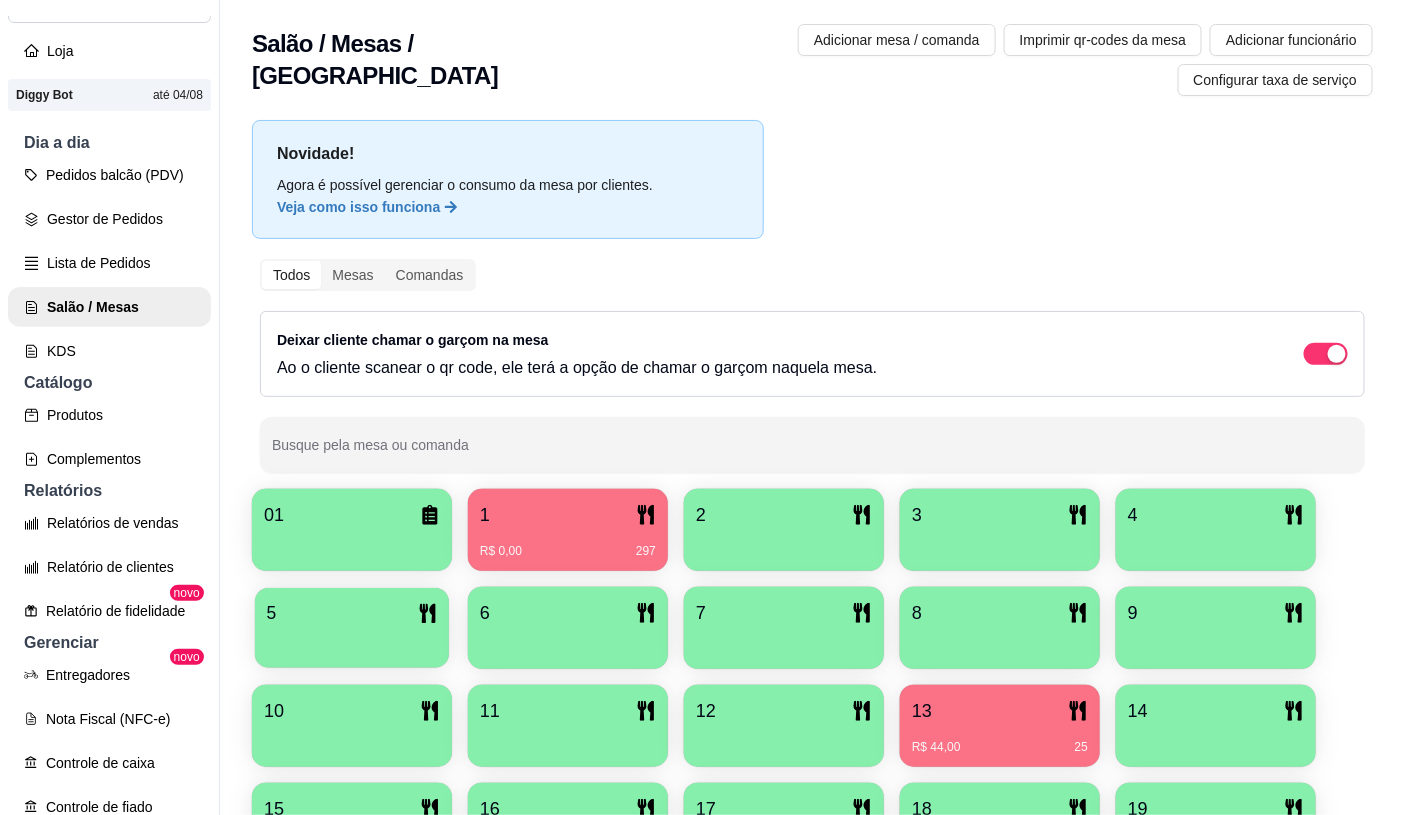 click at bounding box center [352, 641] 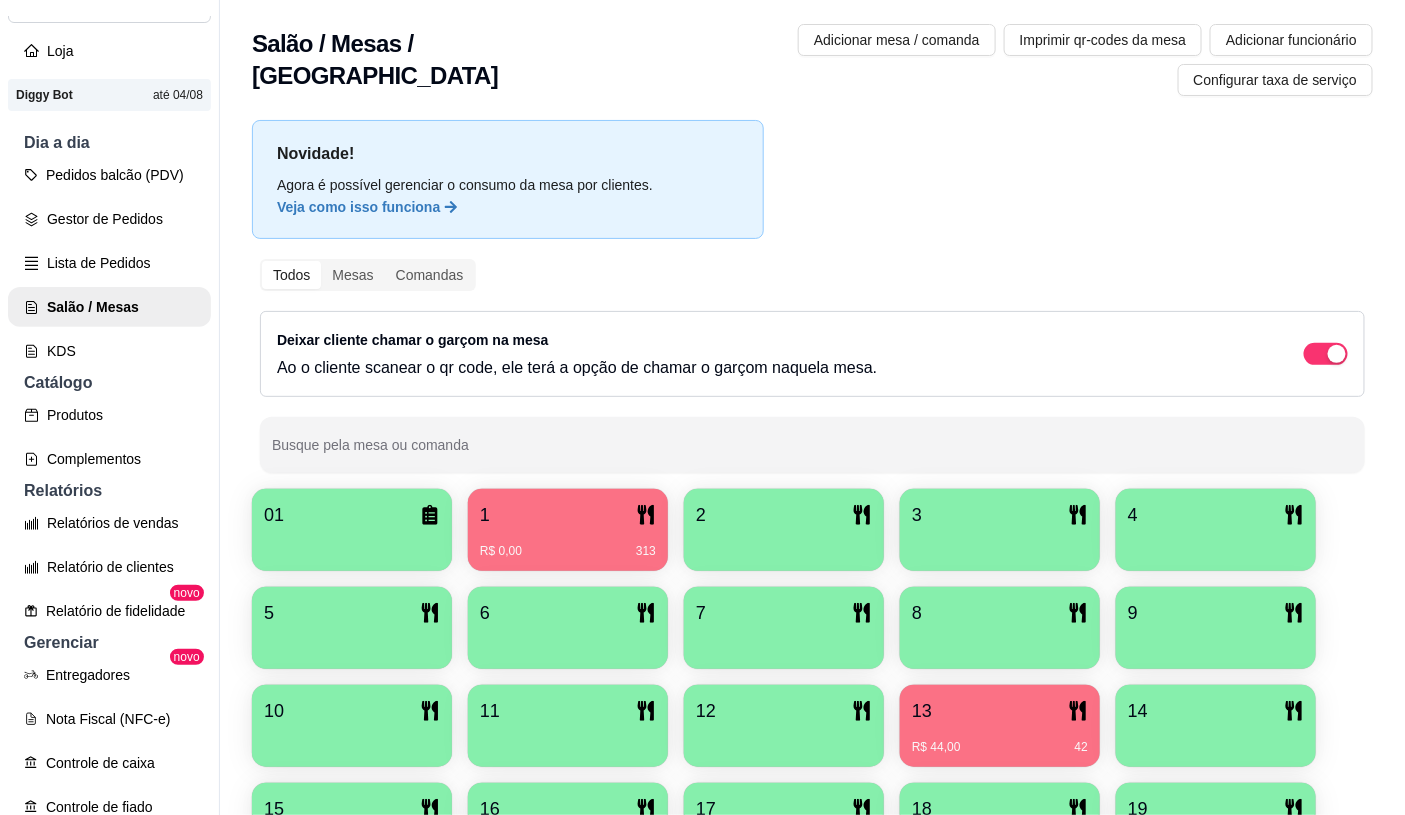 click on "01 1 R$ 0,00 313 2 3 4 5 6 7 8 9 10 11 12 13 R$ 44,00 42 14 15 16 17 18 19 20 21 22 23 24 25 26 27 28 29 30 ESPERANDO  MESA DAS COMANDAS" at bounding box center (812, 838) 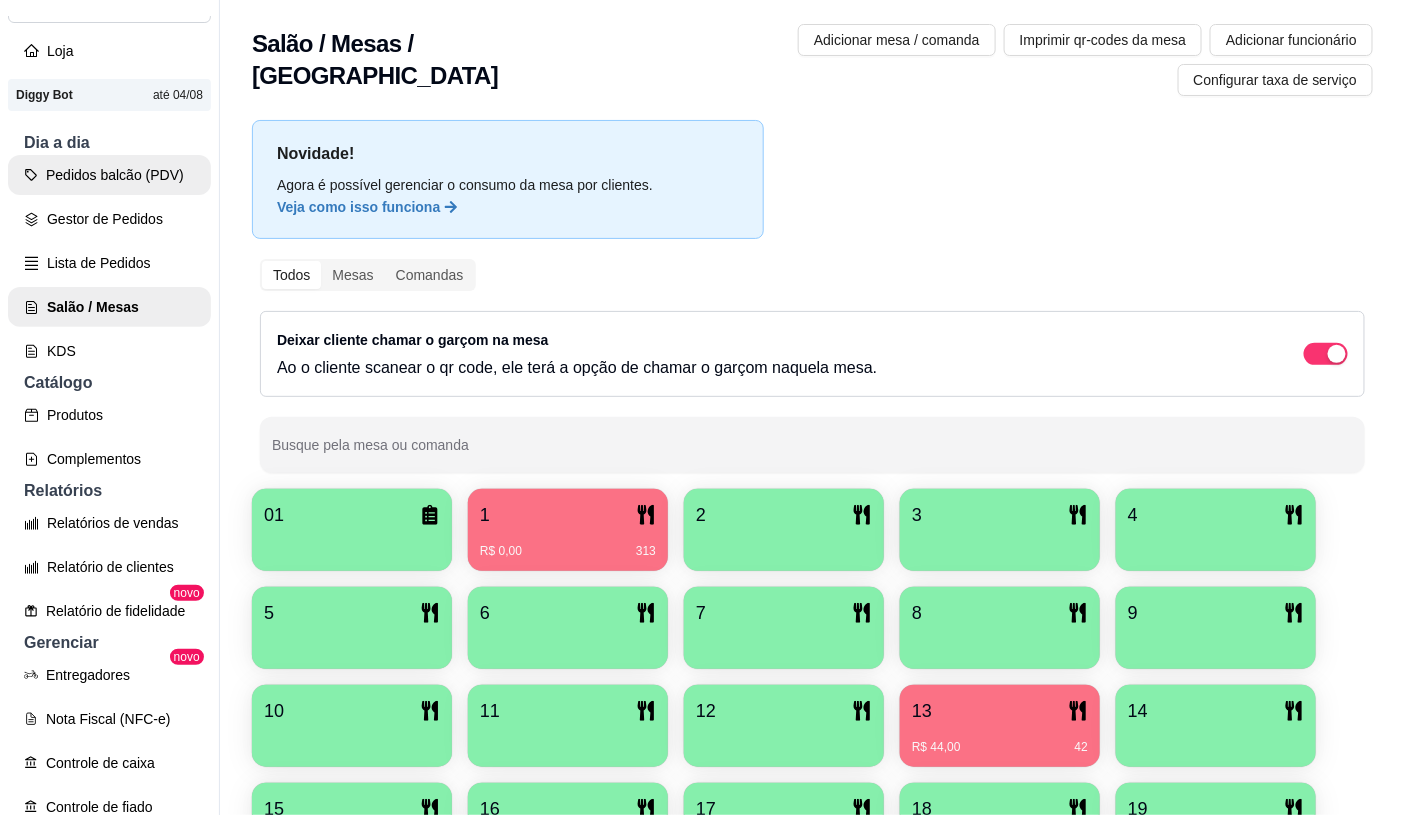 click on "Pedidos balcão (PDV)" at bounding box center [109, 175] 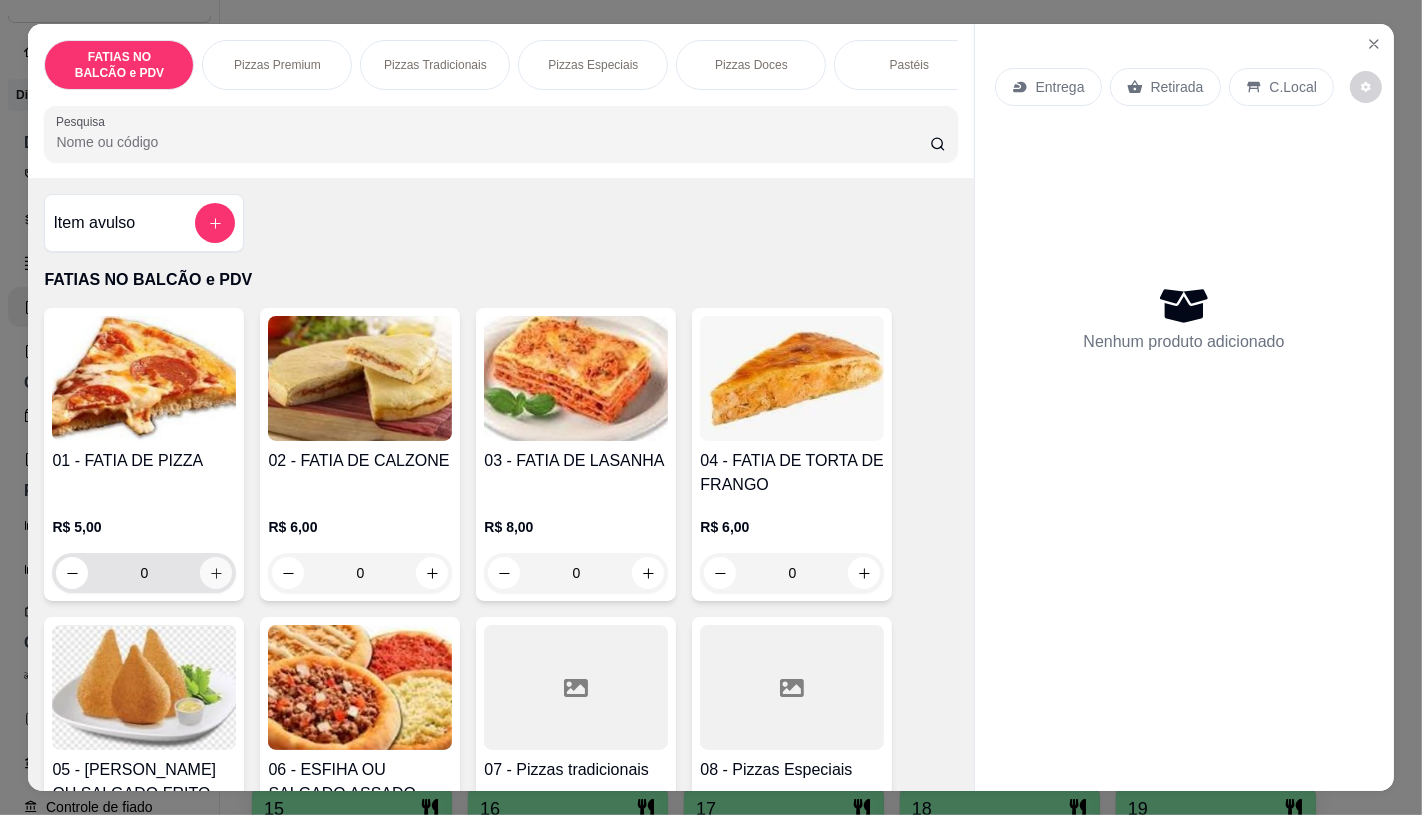 click at bounding box center (216, 573) 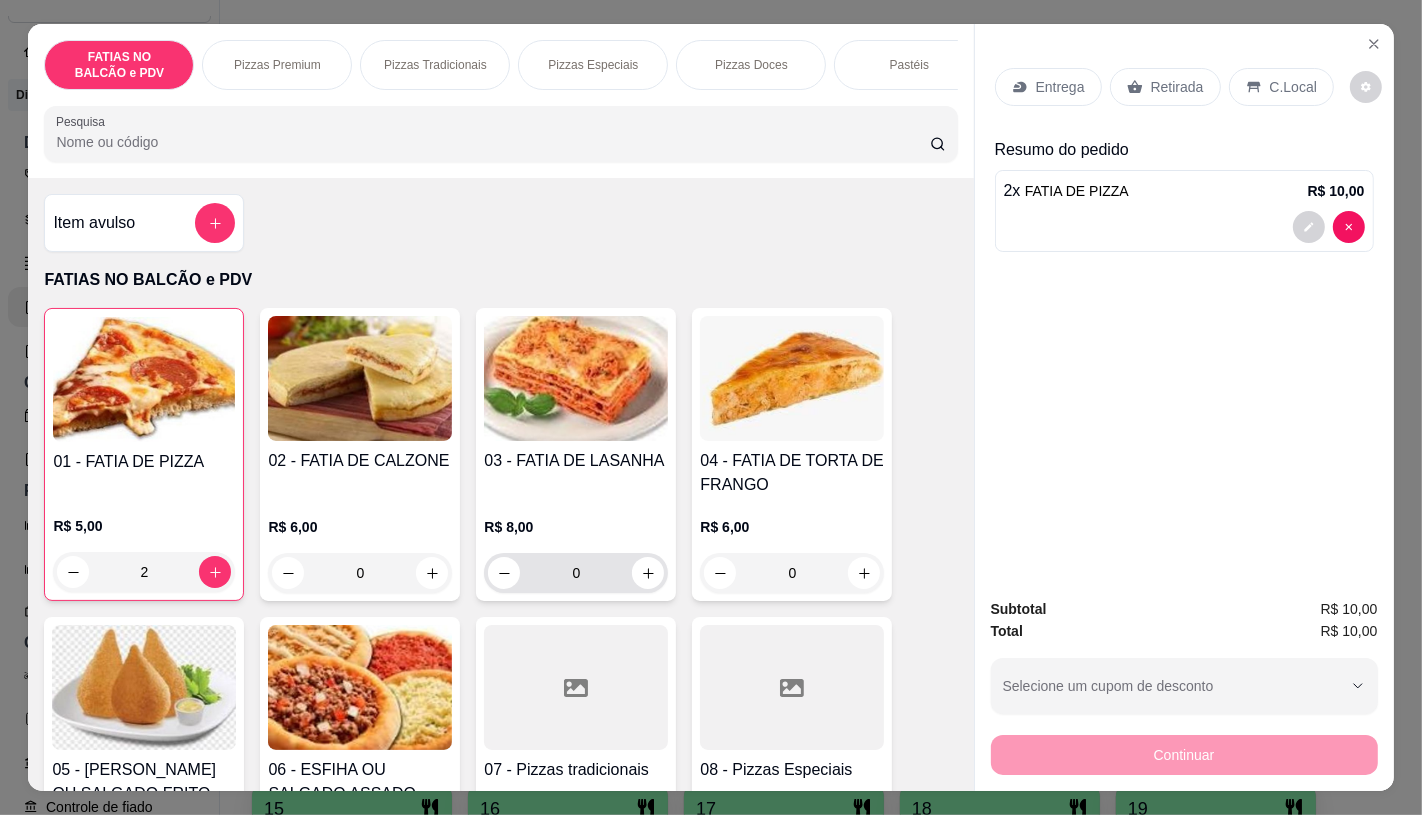 scroll, scrollTop: 444, scrollLeft: 0, axis: vertical 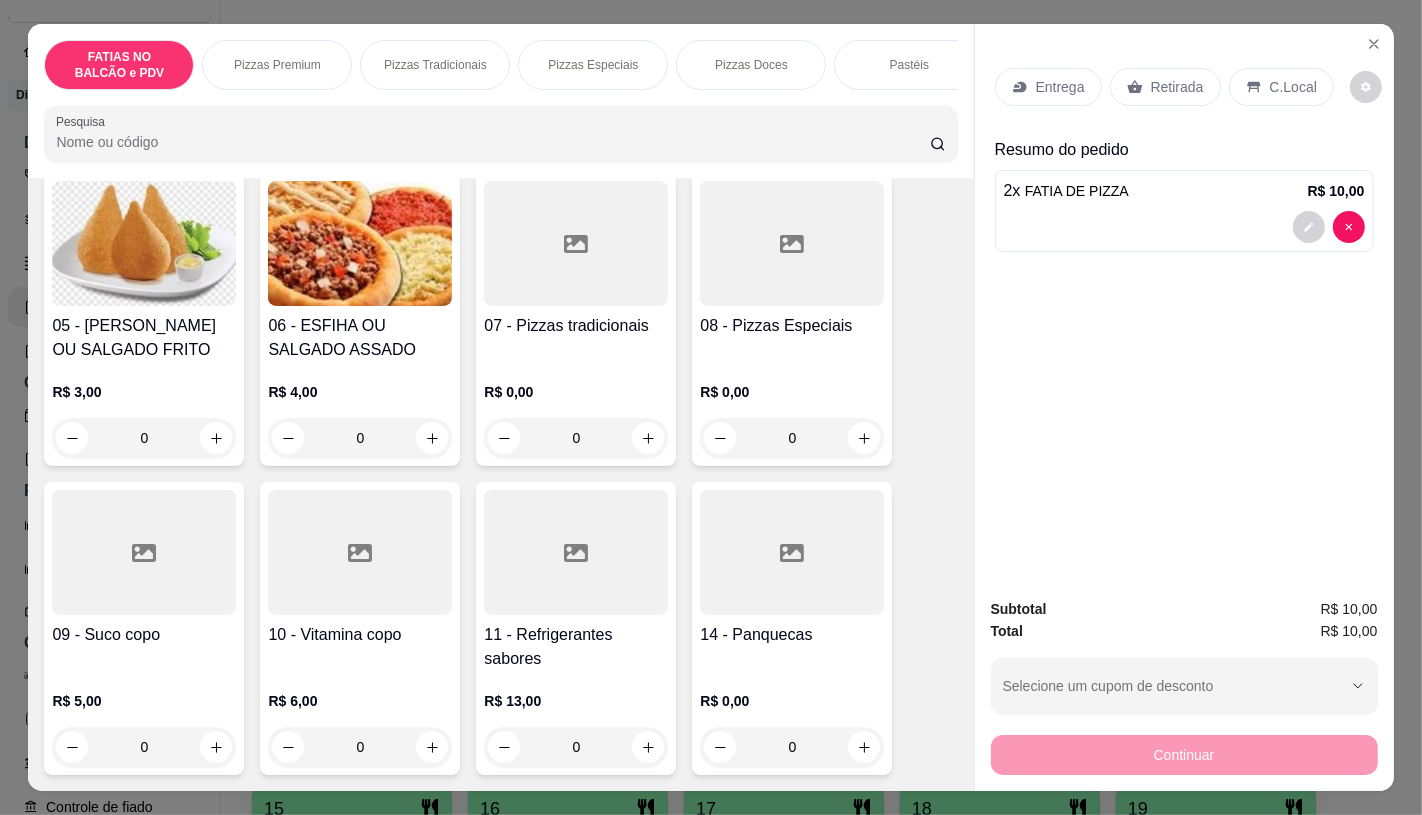 click at bounding box center (576, 552) 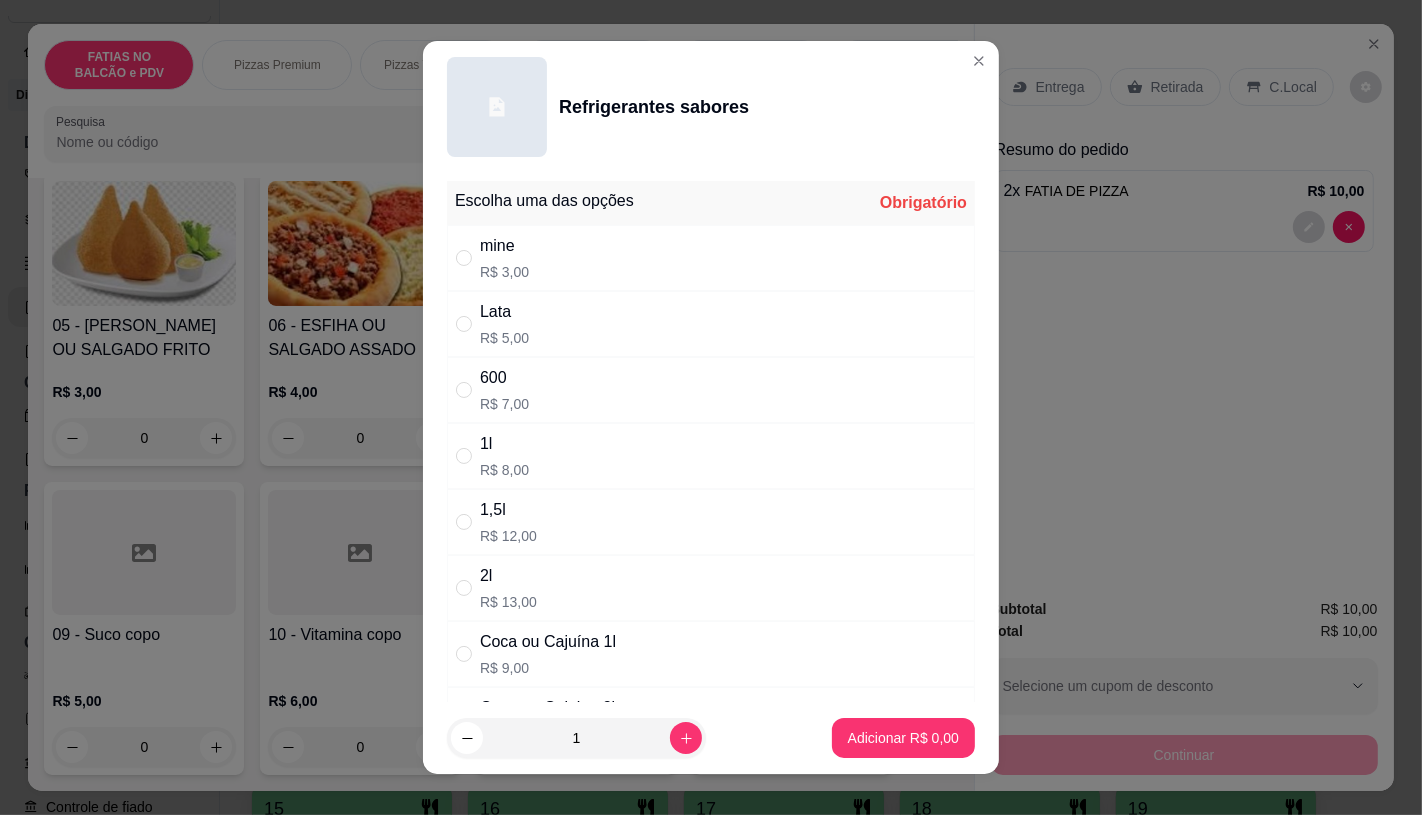 click on "mine R$ 3,00" at bounding box center (711, 258) 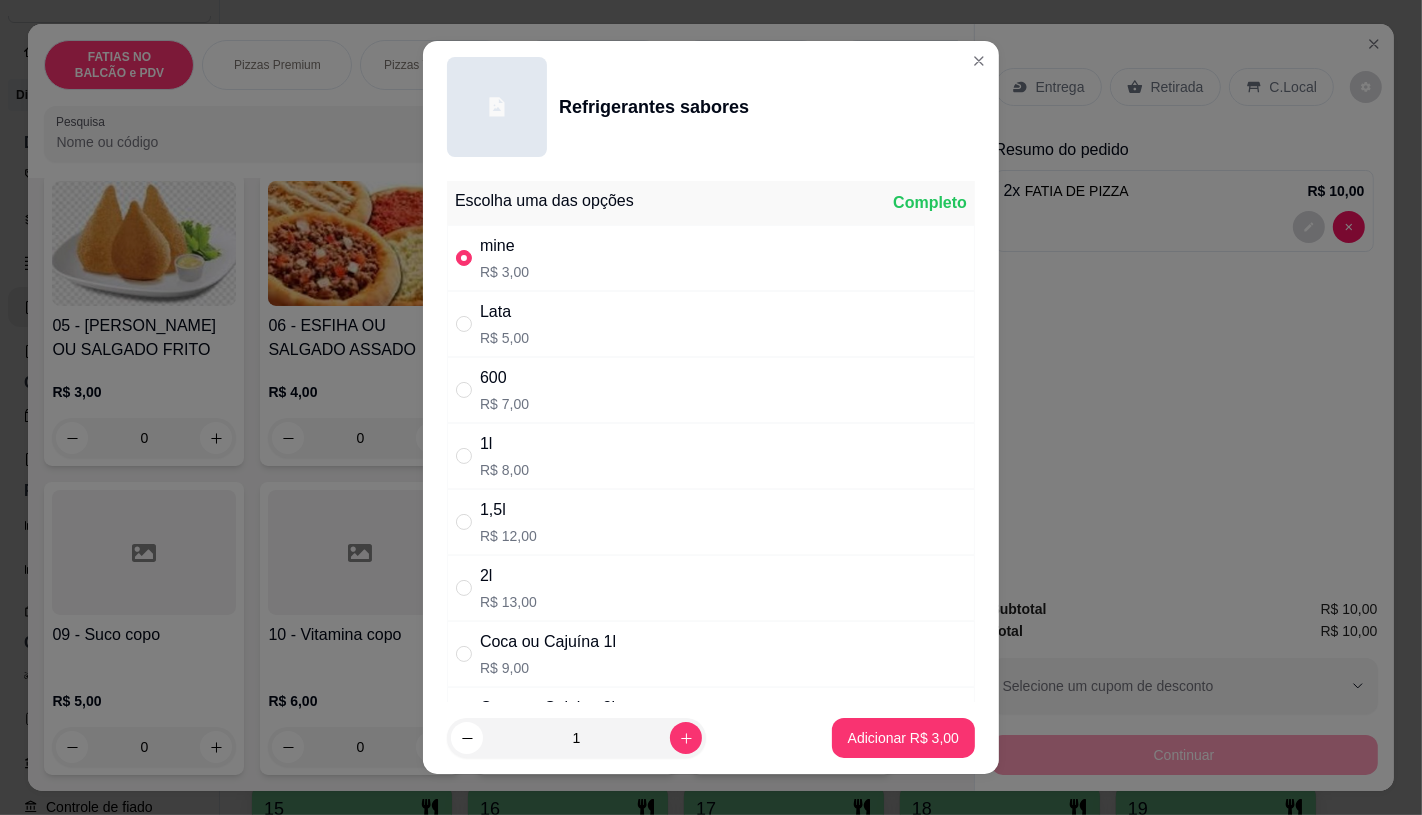 click on "Adicionar   R$ 3,00" at bounding box center [903, 738] 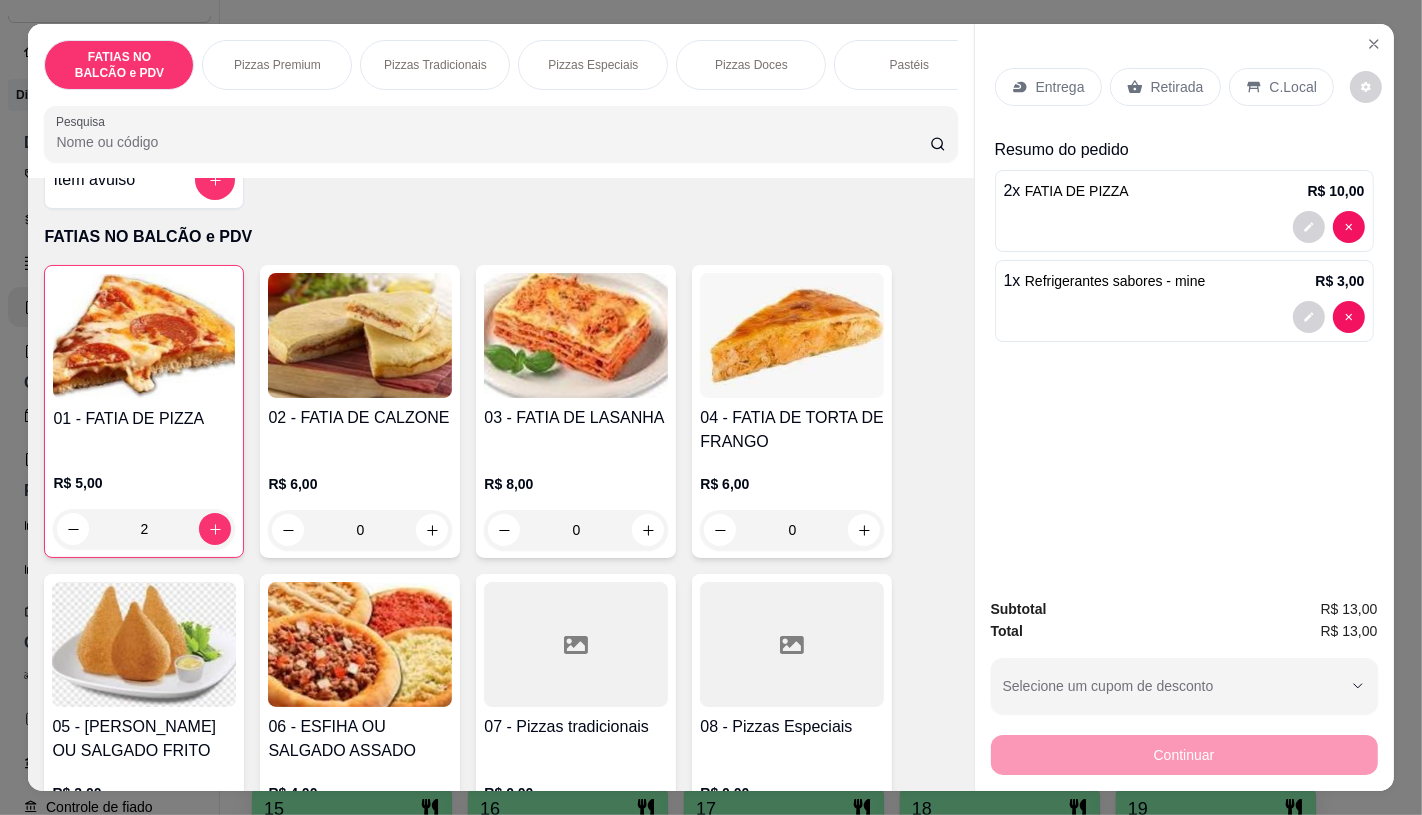 scroll, scrollTop: 0, scrollLeft: 0, axis: both 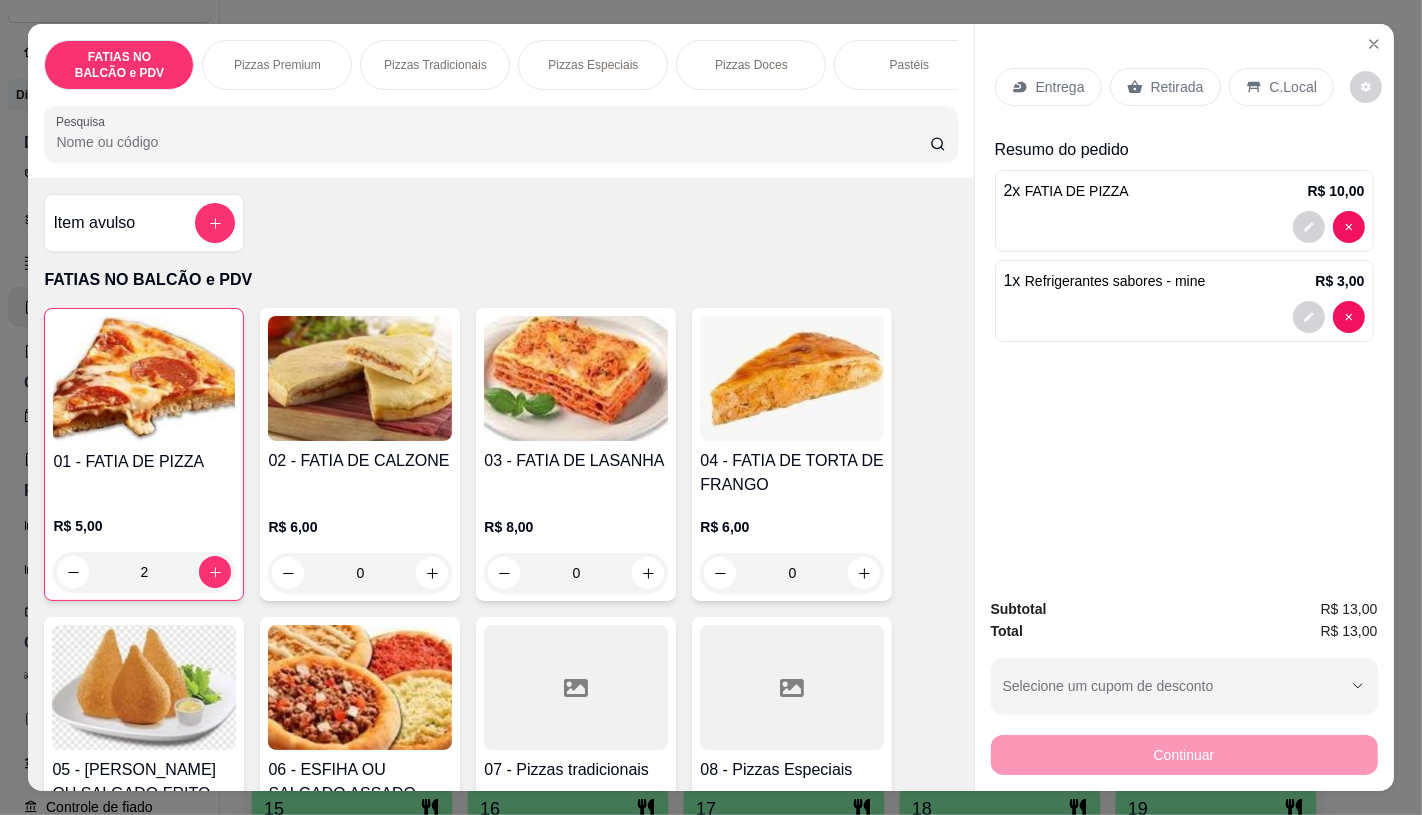 click 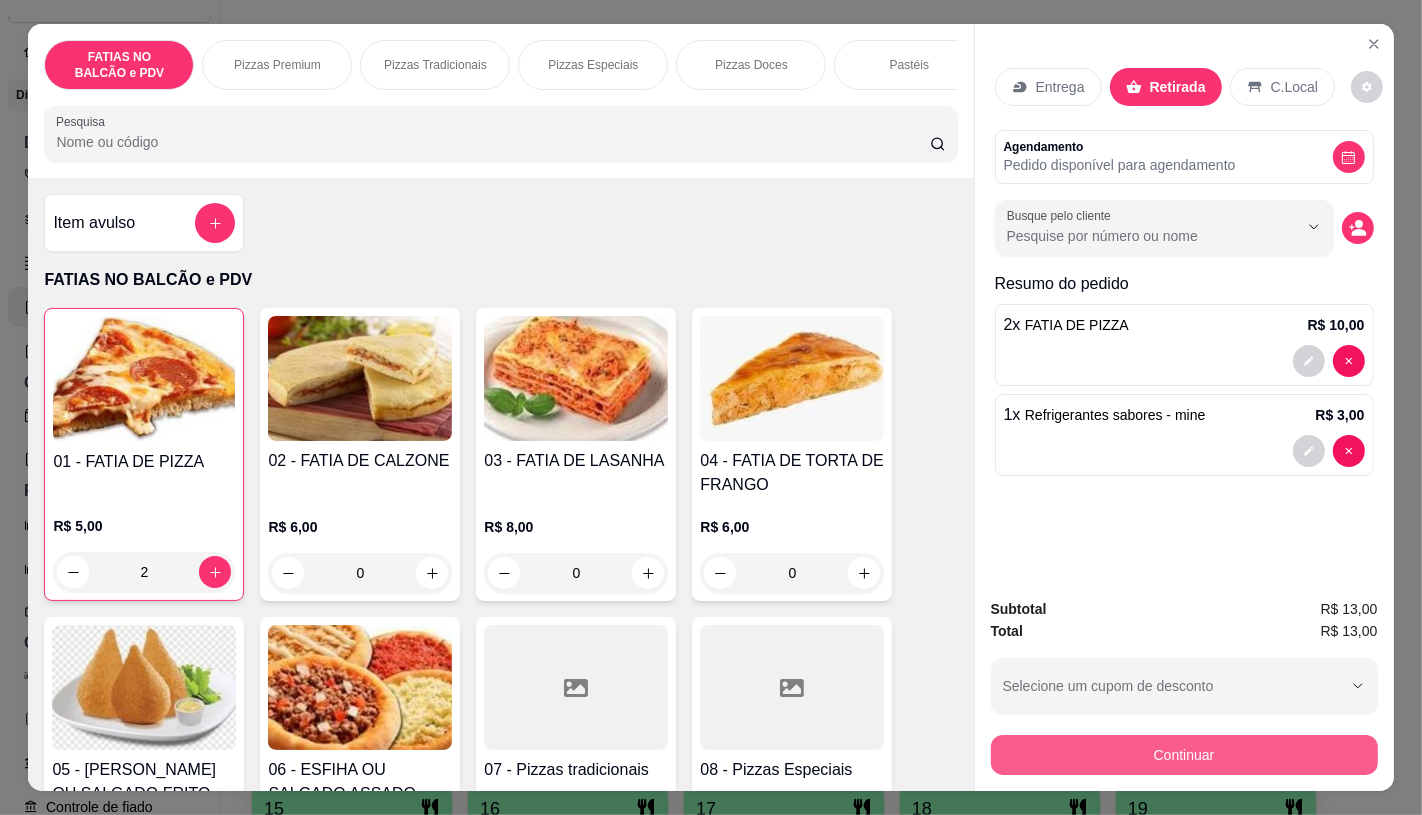 click on "Continuar" at bounding box center (1184, 755) 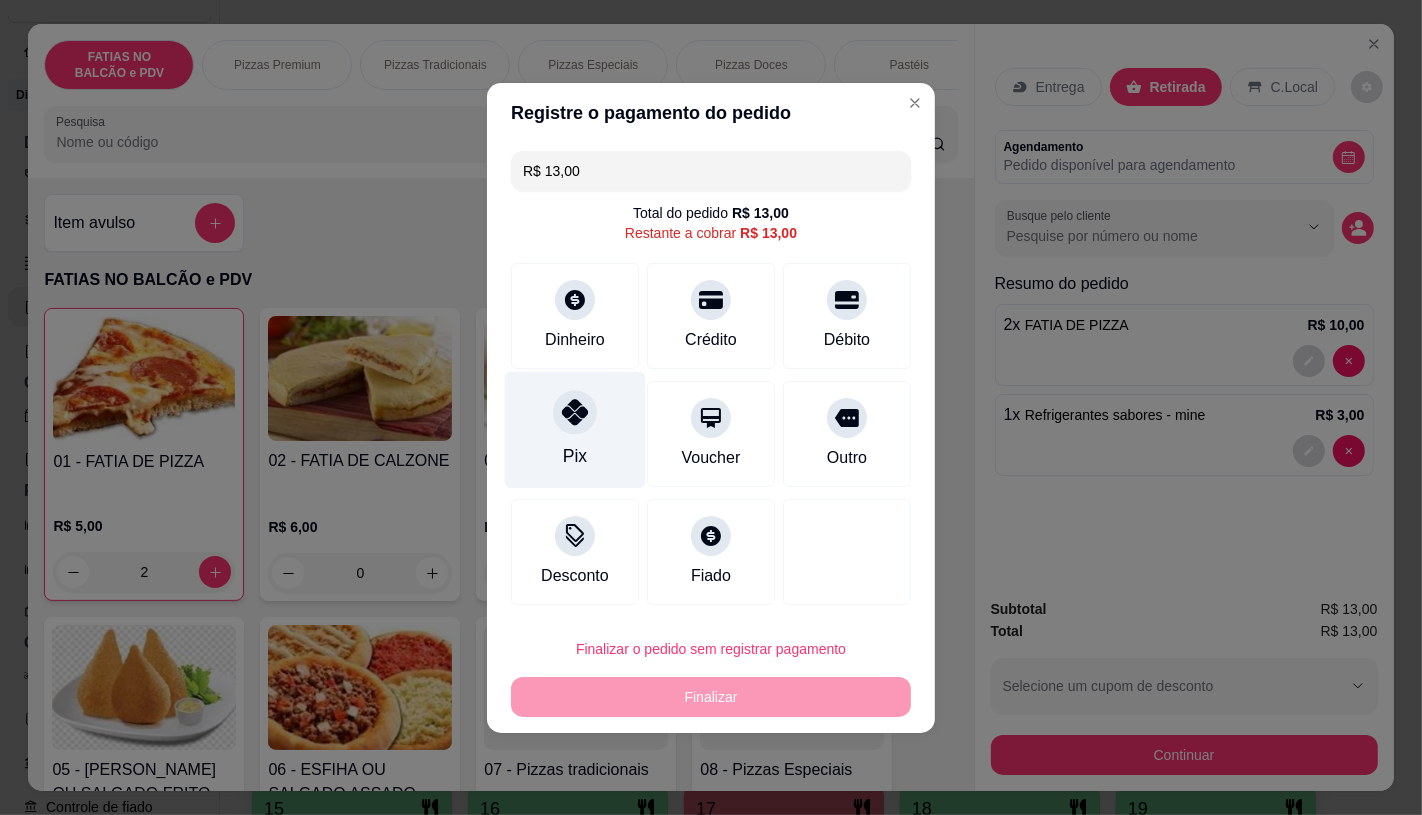 click on "Pix" at bounding box center [575, 429] 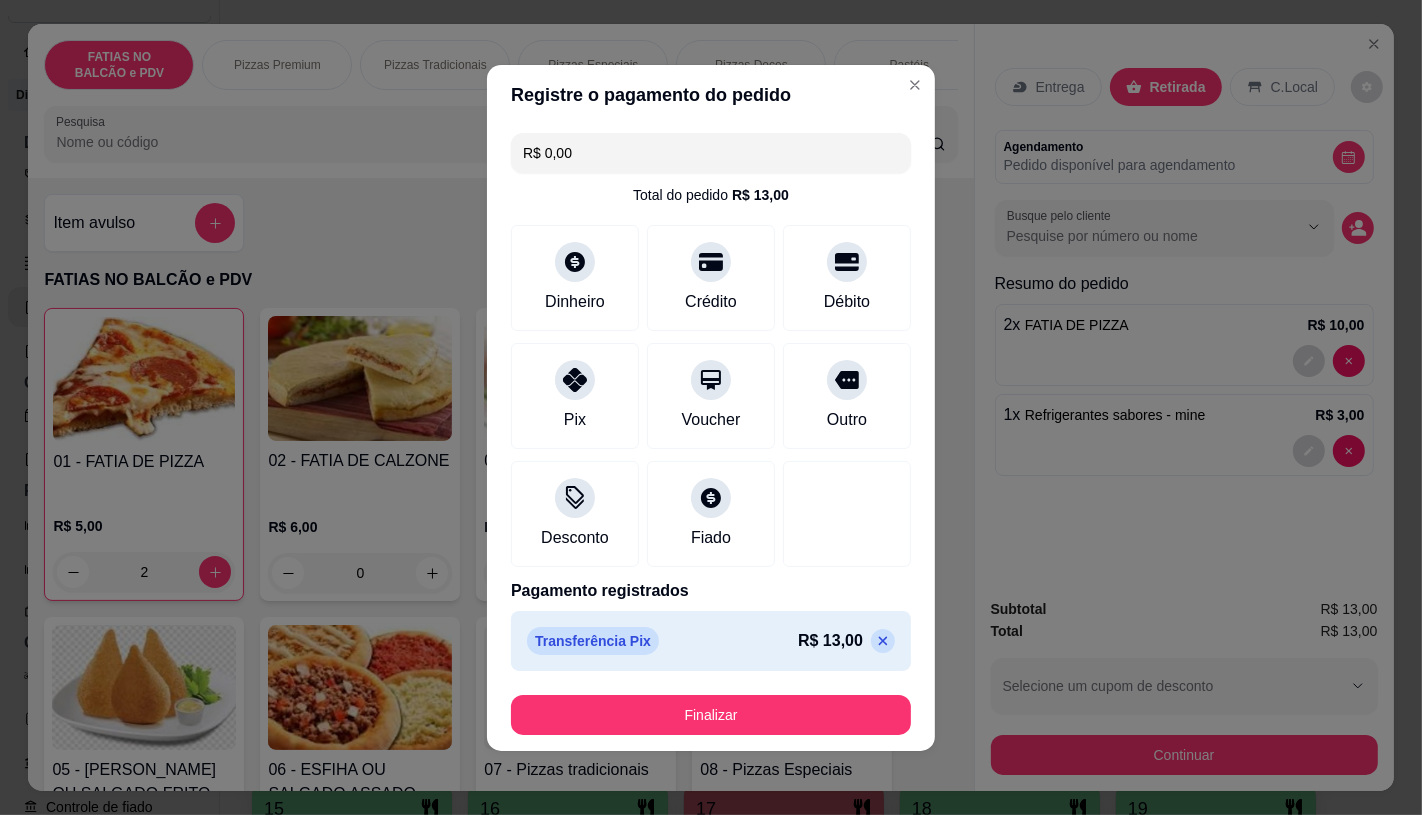 drag, startPoint x: 784, startPoint y: 692, endPoint x: 756, endPoint y: 682, distance: 29.732138 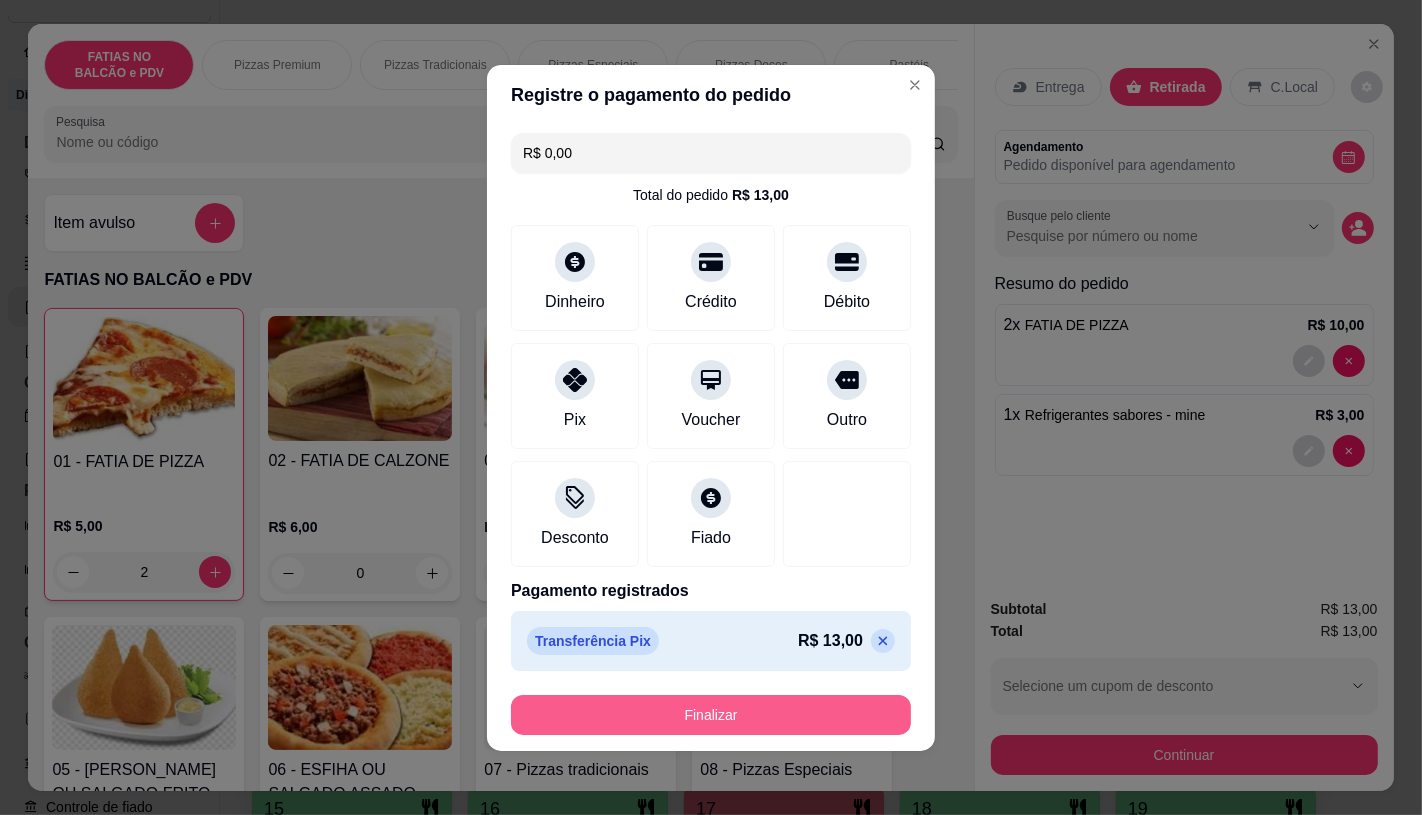 click on "Finalizar" at bounding box center (711, 715) 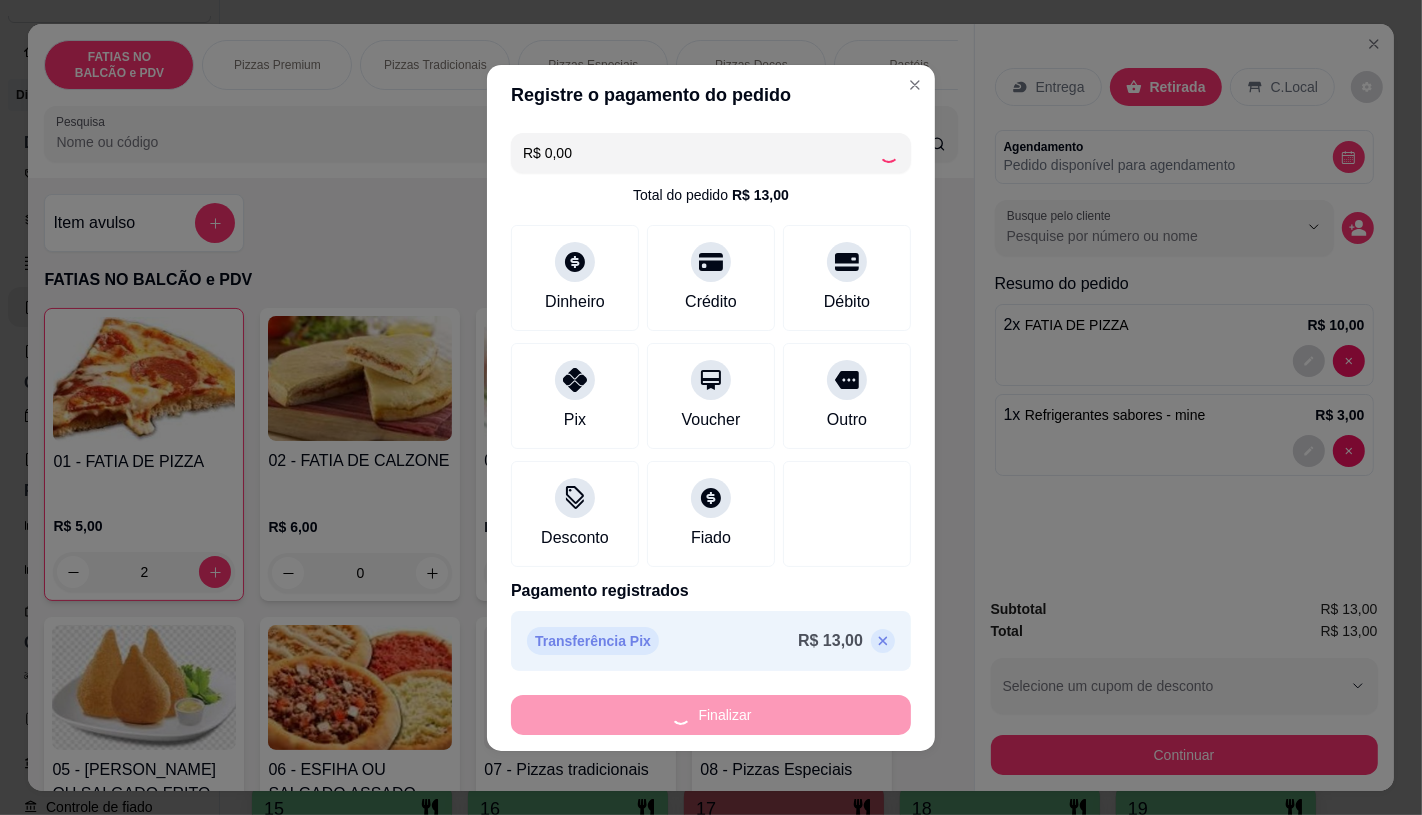 type on "0" 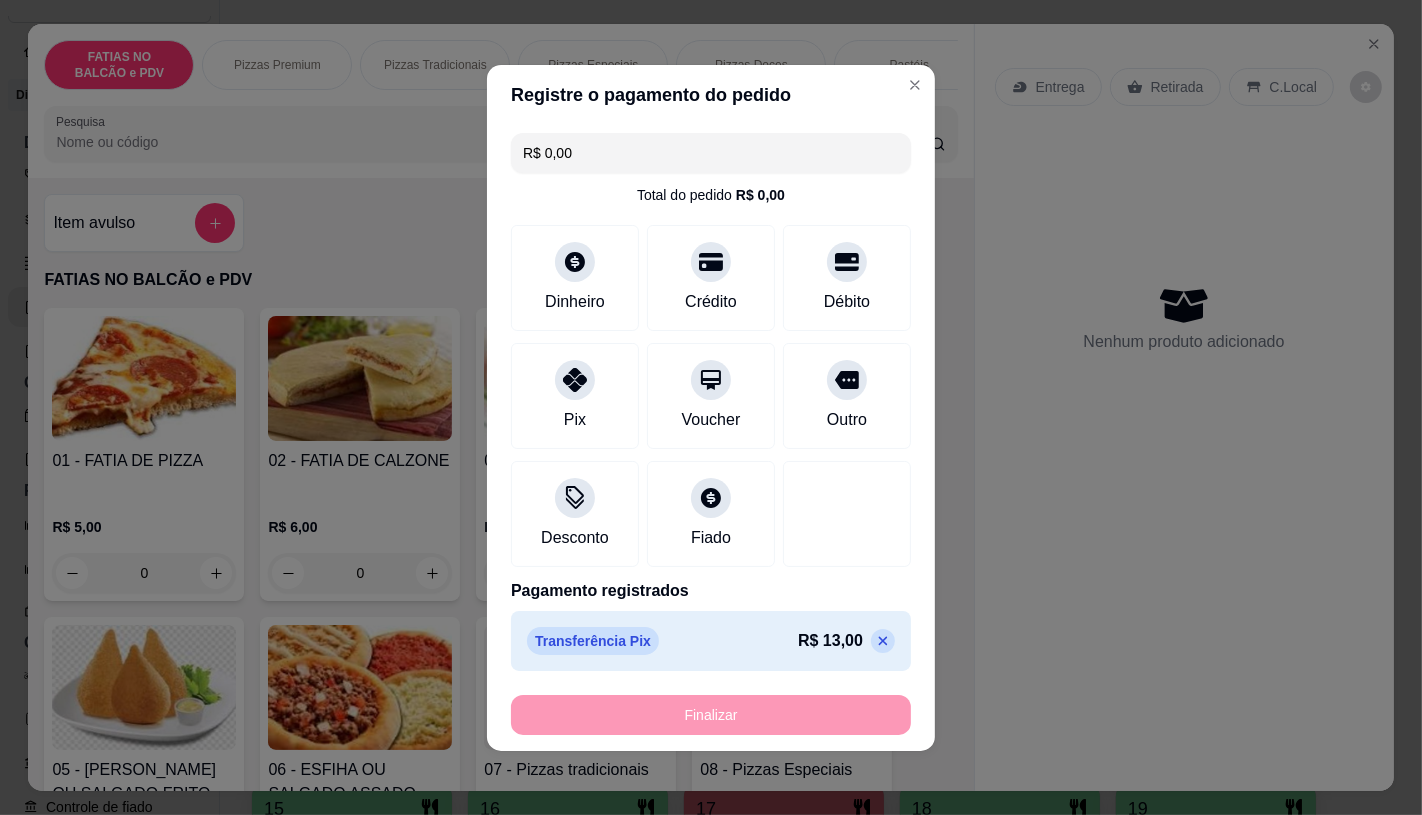 type on "-R$ 13,00" 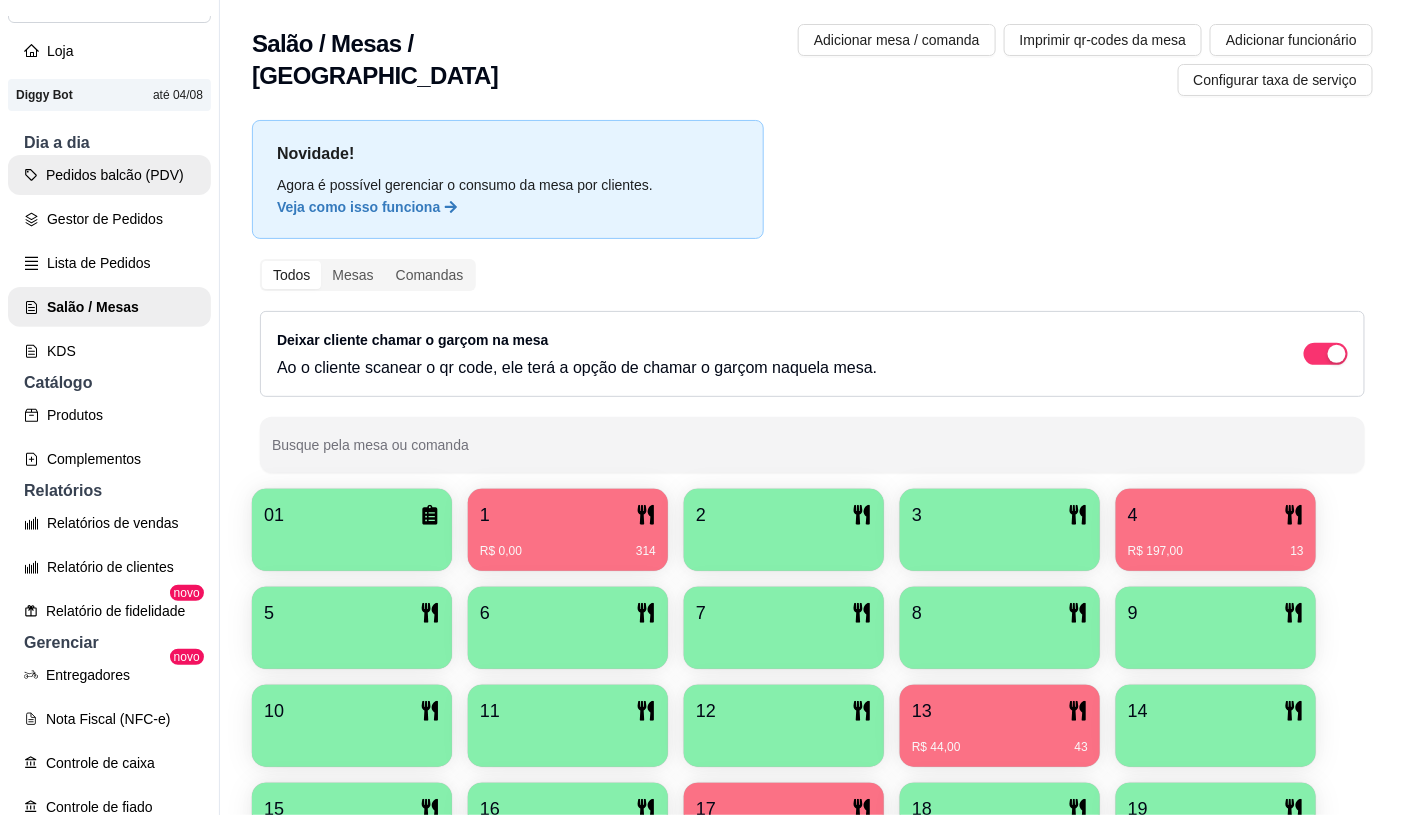 click on "Pedidos balcão (PDV)" at bounding box center [109, 175] 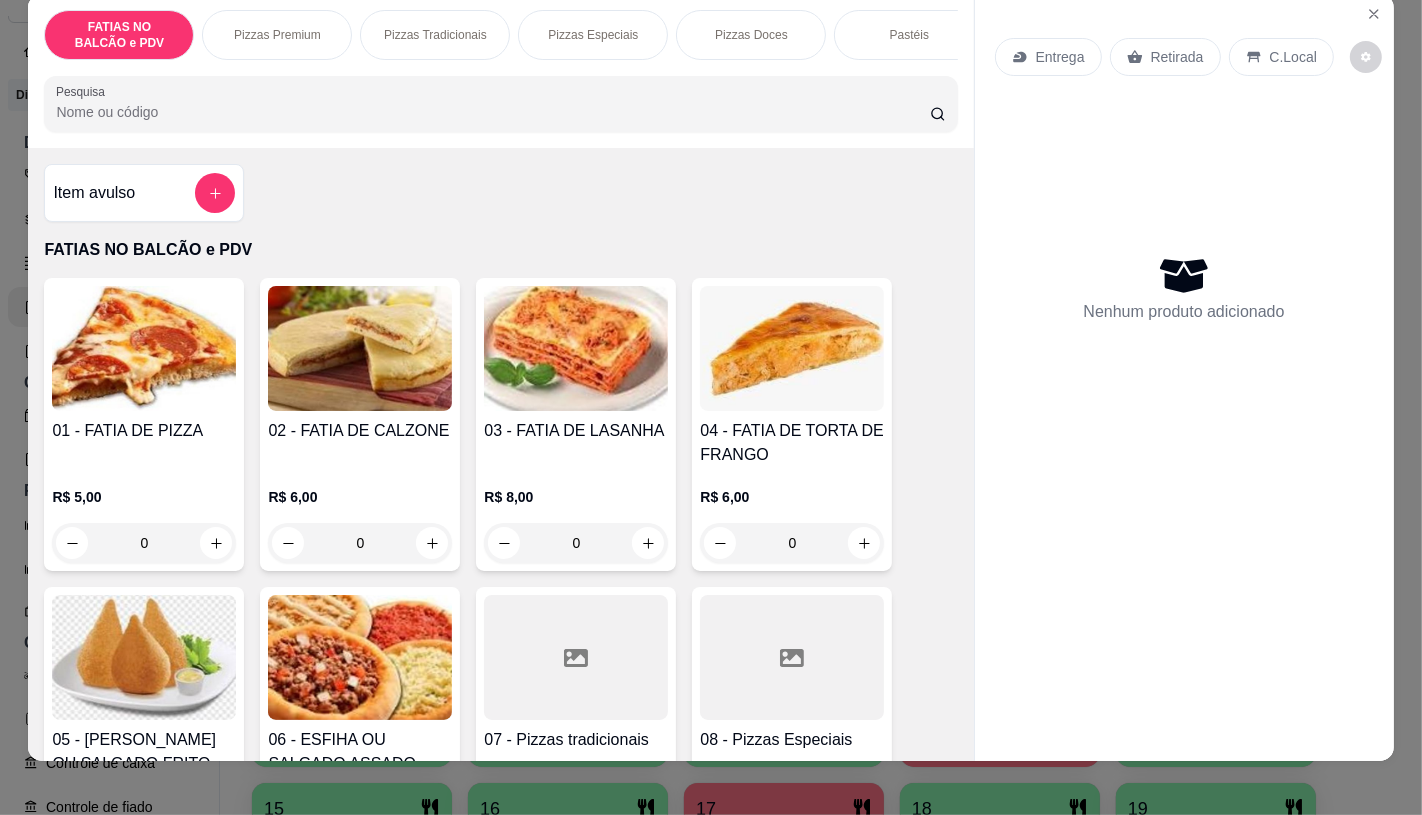scroll, scrollTop: 47, scrollLeft: 0, axis: vertical 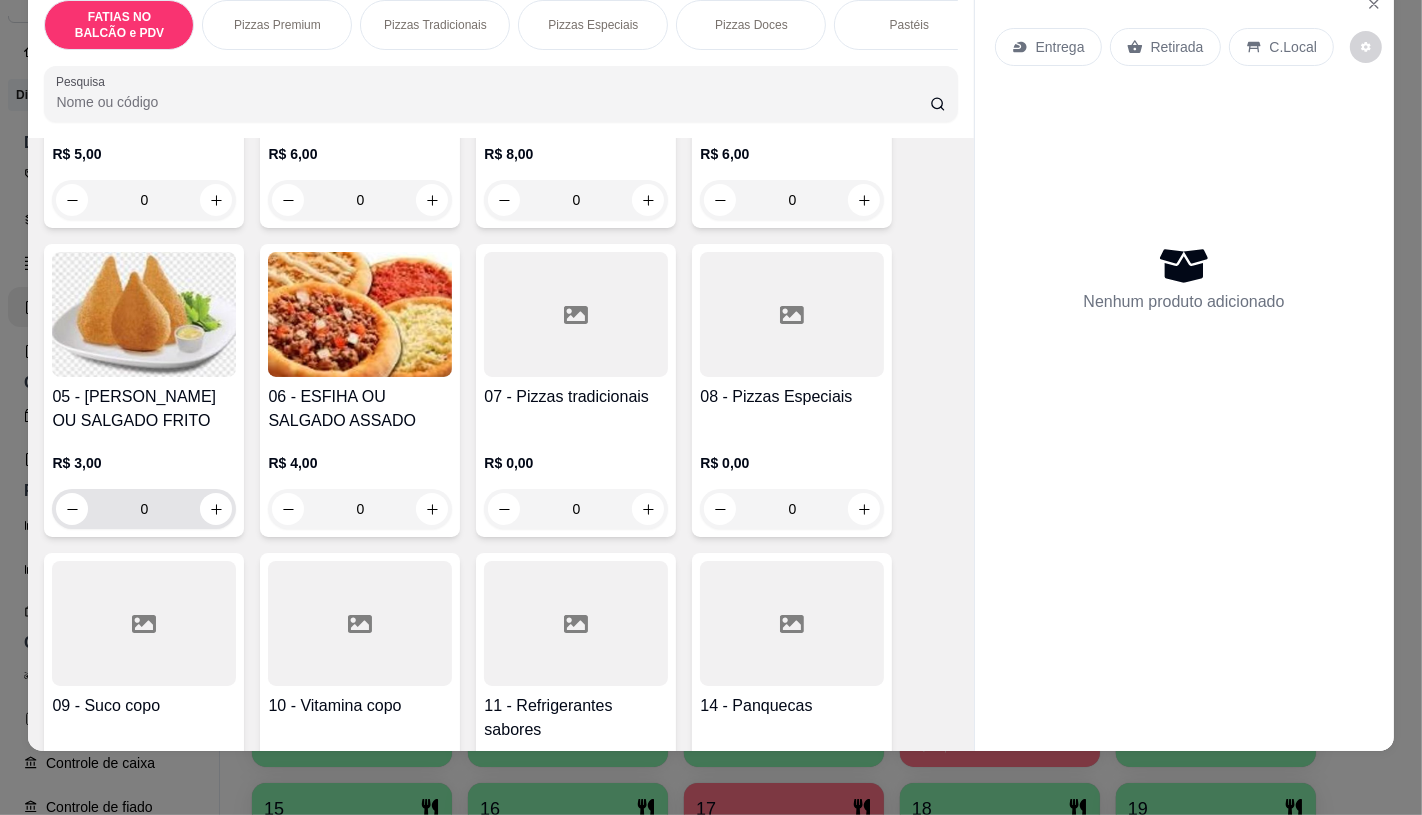 click on "0" at bounding box center (144, 509) 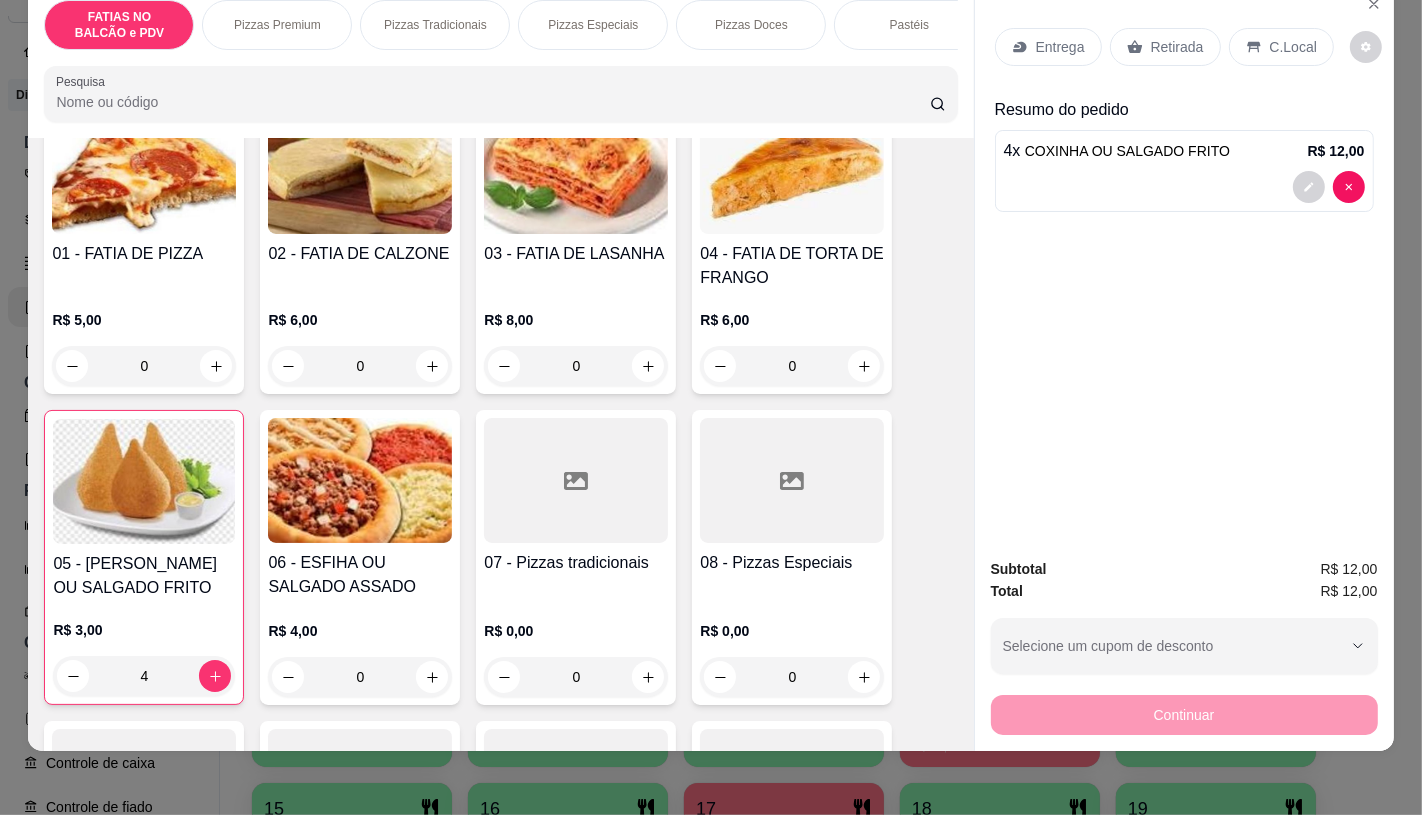 scroll, scrollTop: 0, scrollLeft: 0, axis: both 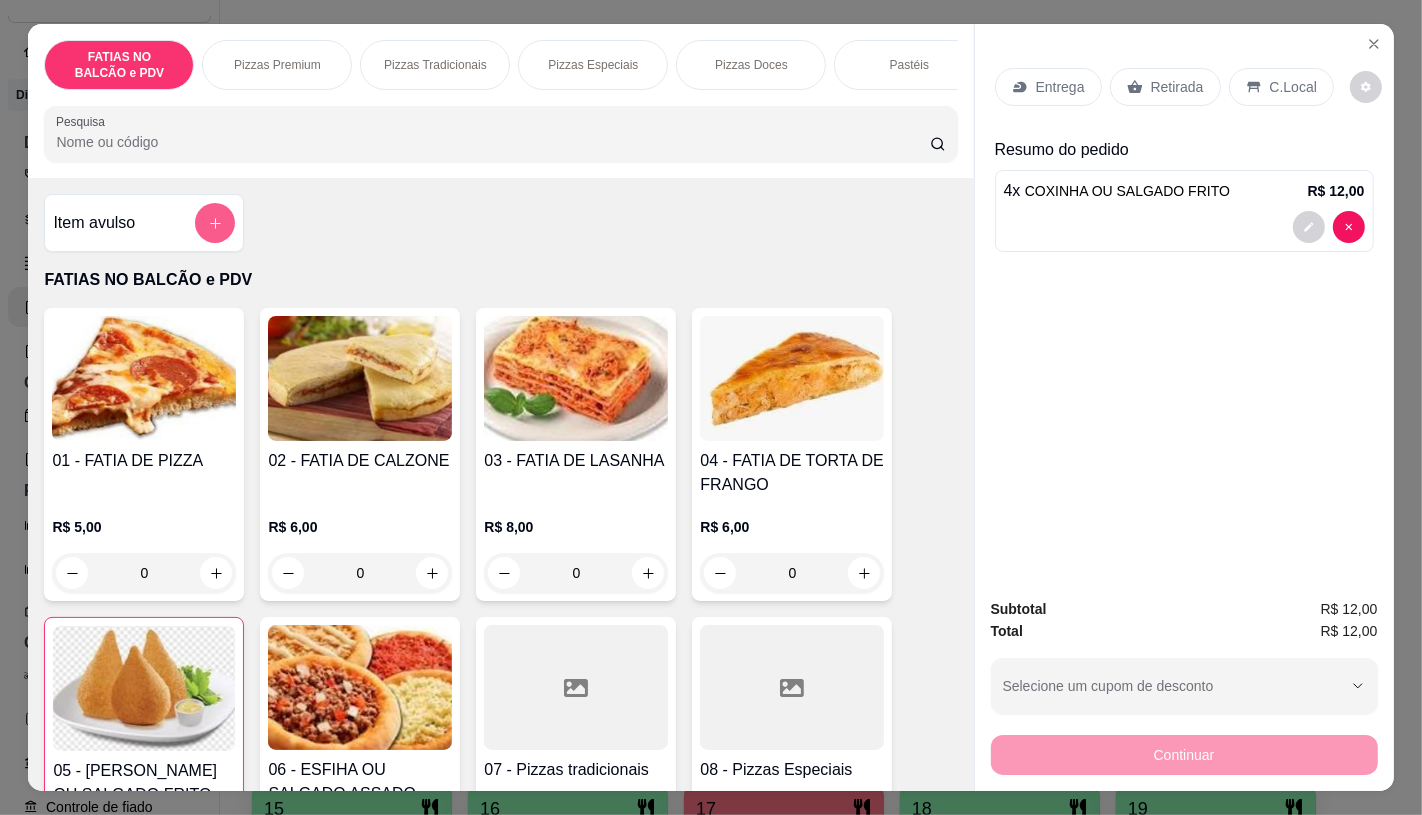 type on "4" 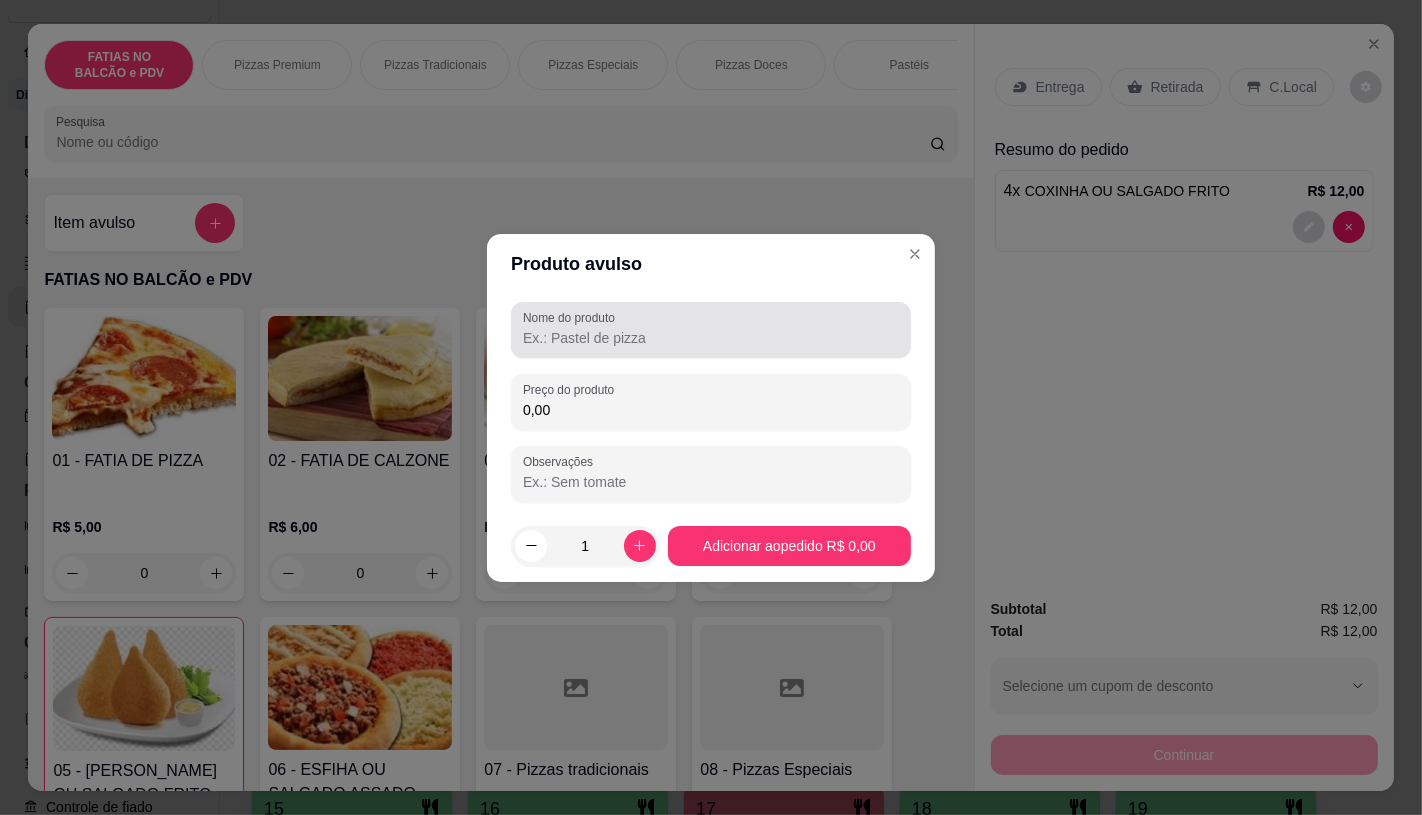click on "Nome do produto" at bounding box center [711, 338] 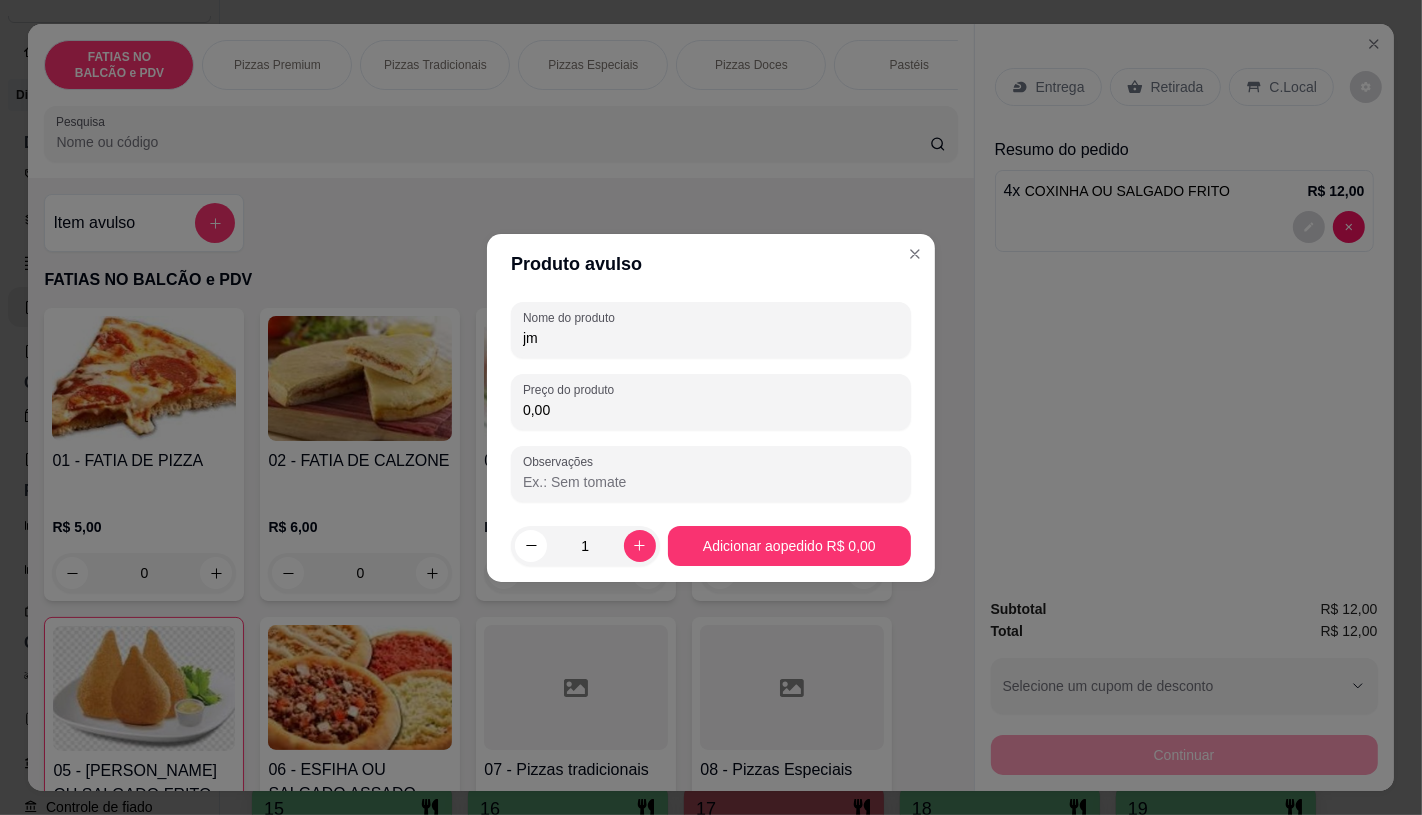 type on "j" 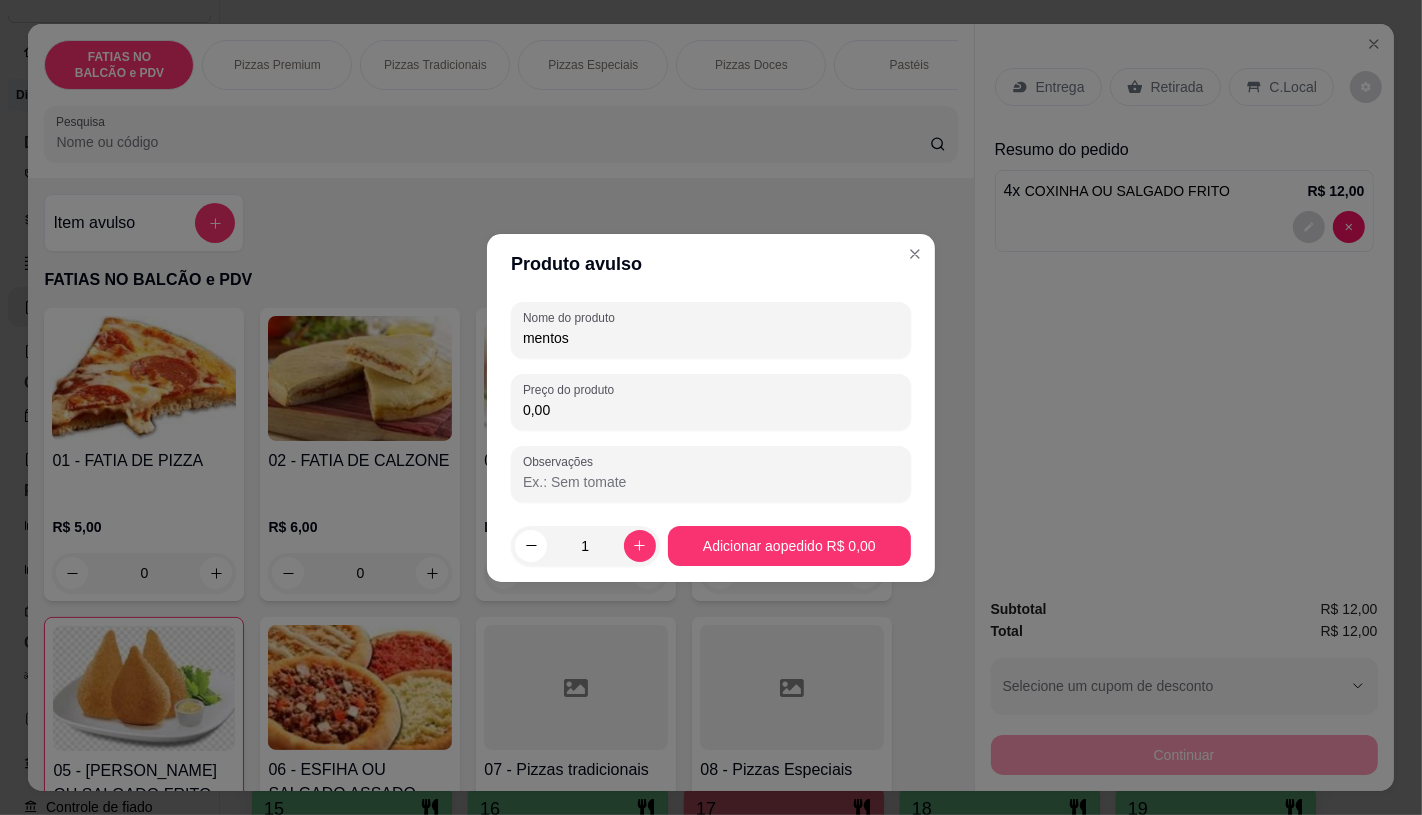type on "mentos" 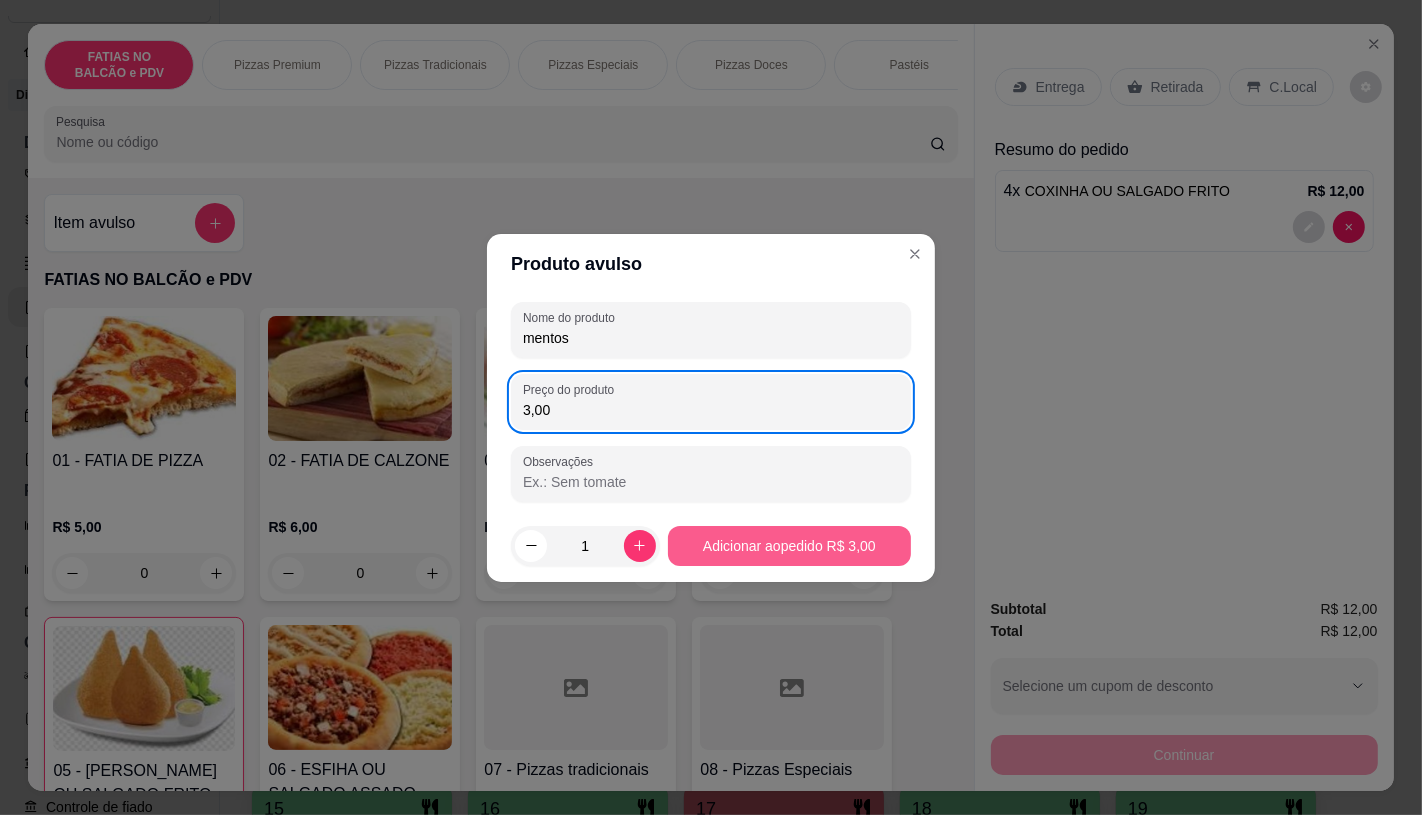 type on "3,00" 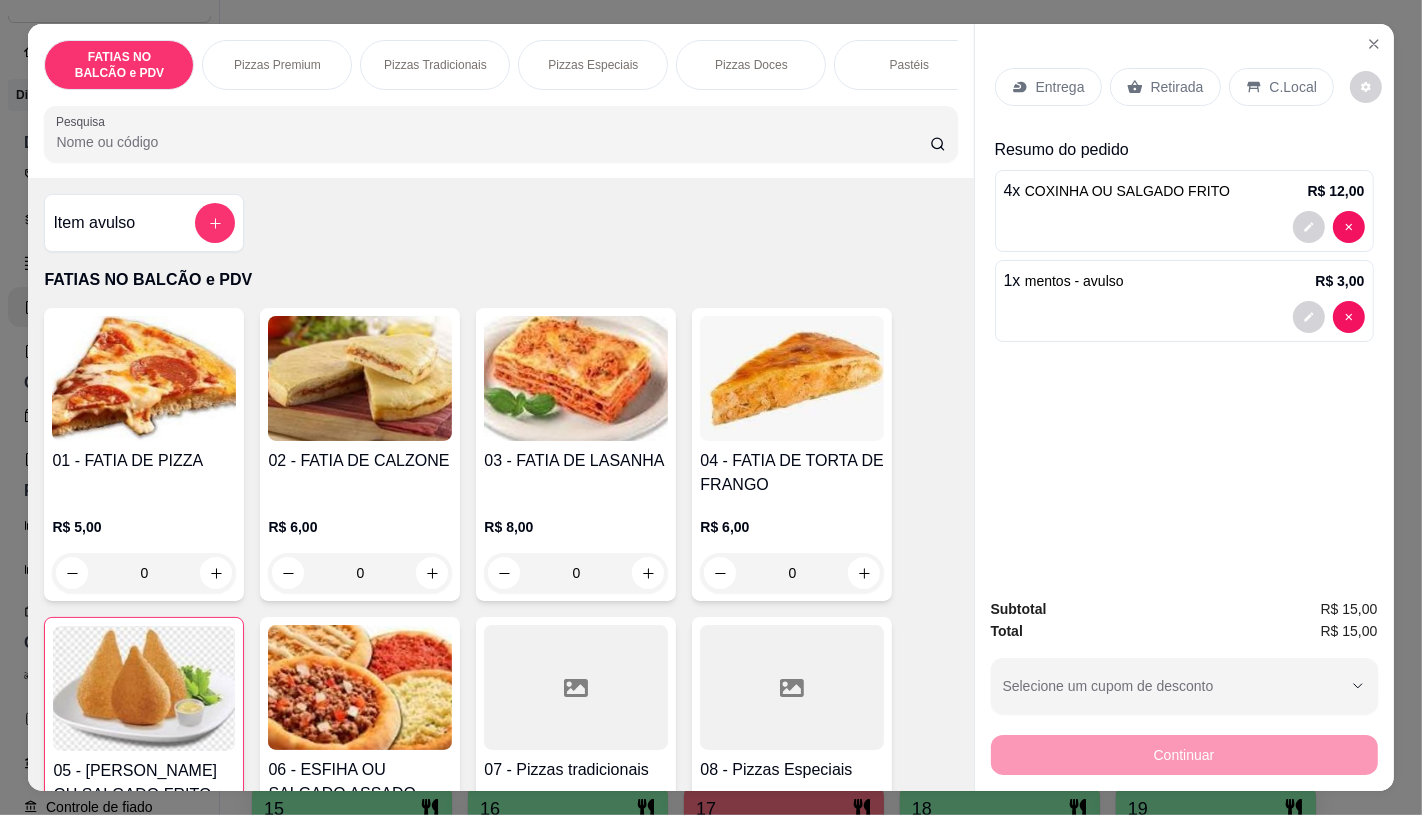 click on "Retirada" at bounding box center [1177, 87] 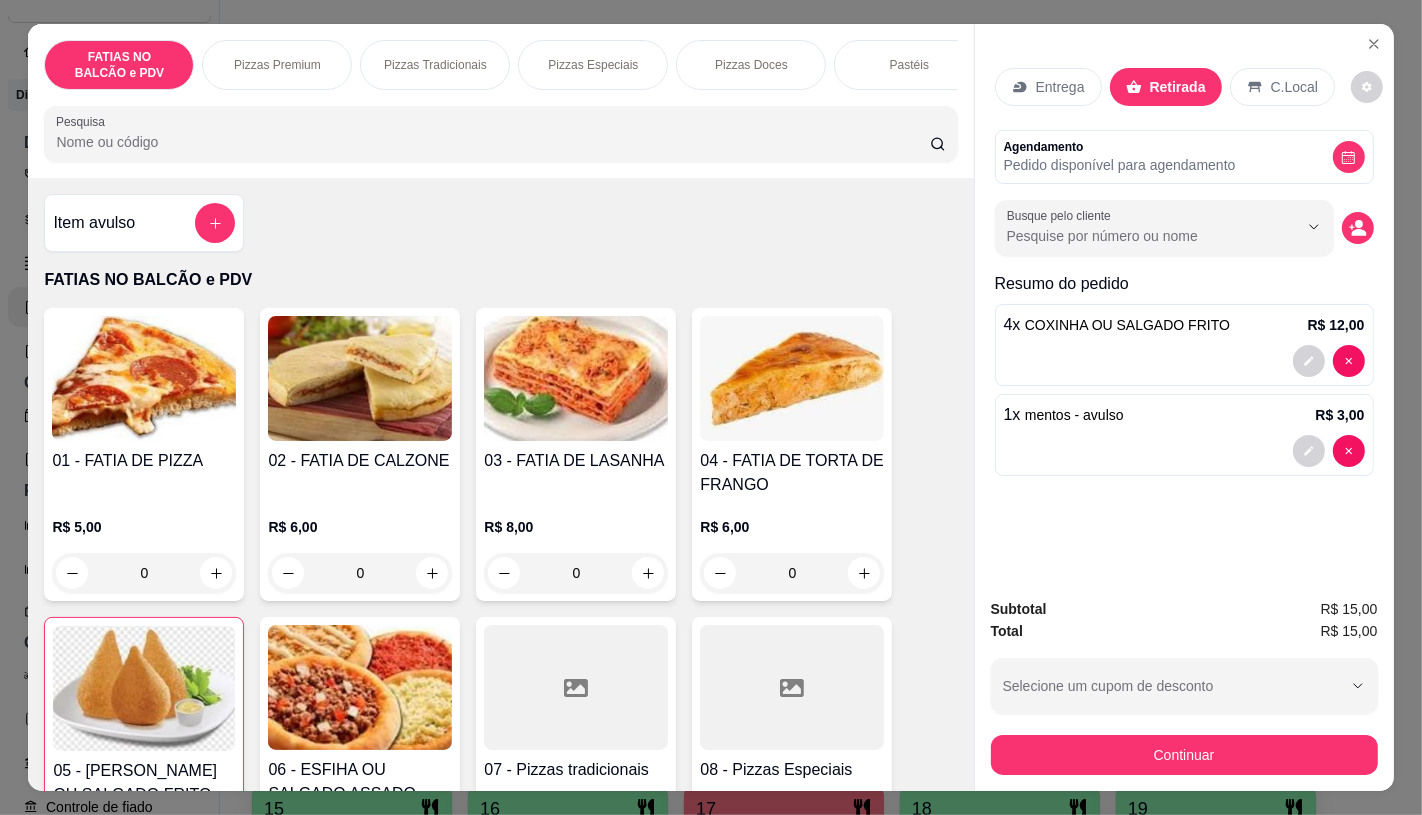 click on "Continuar" at bounding box center (1184, 755) 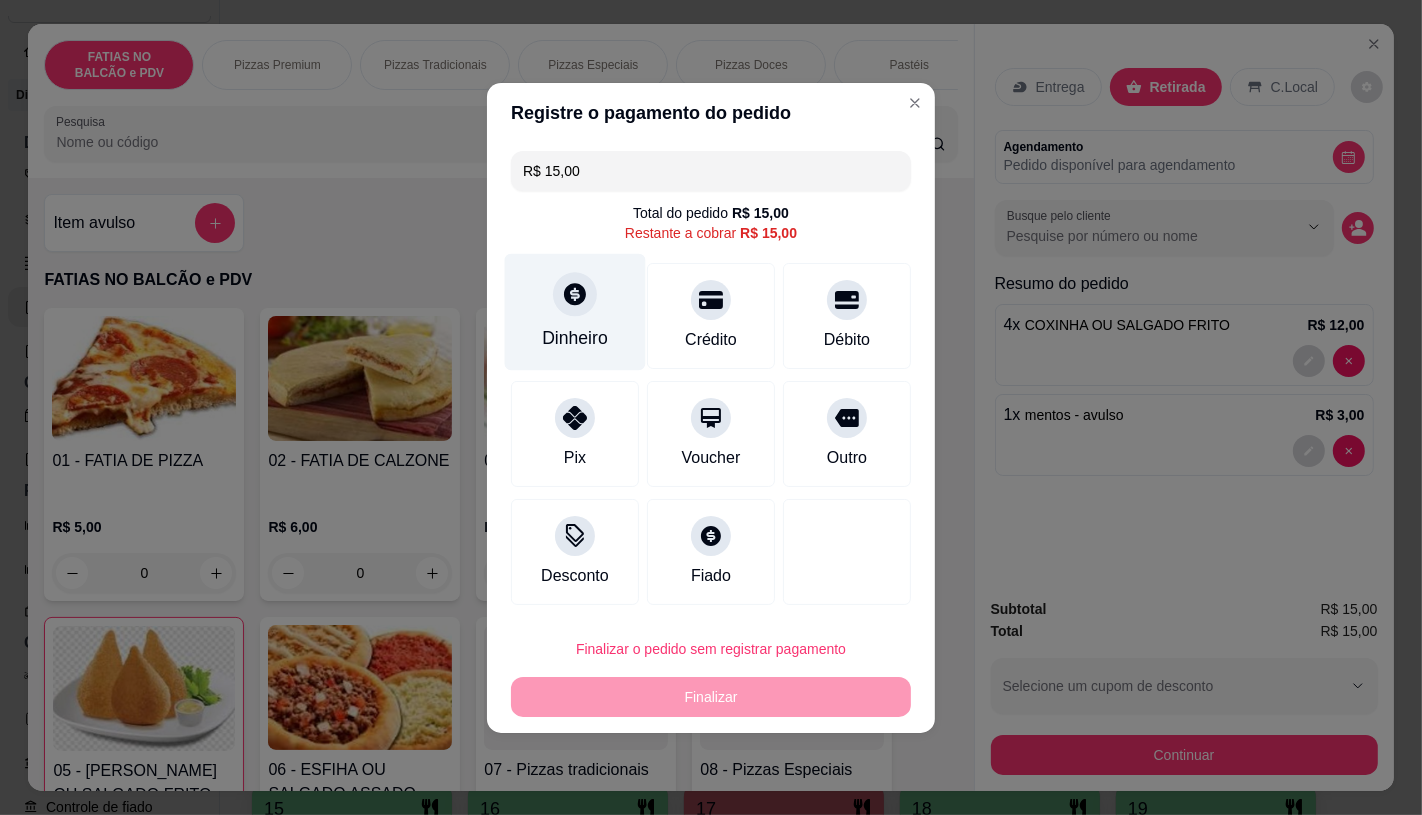 click on "Dinheiro" at bounding box center (575, 311) 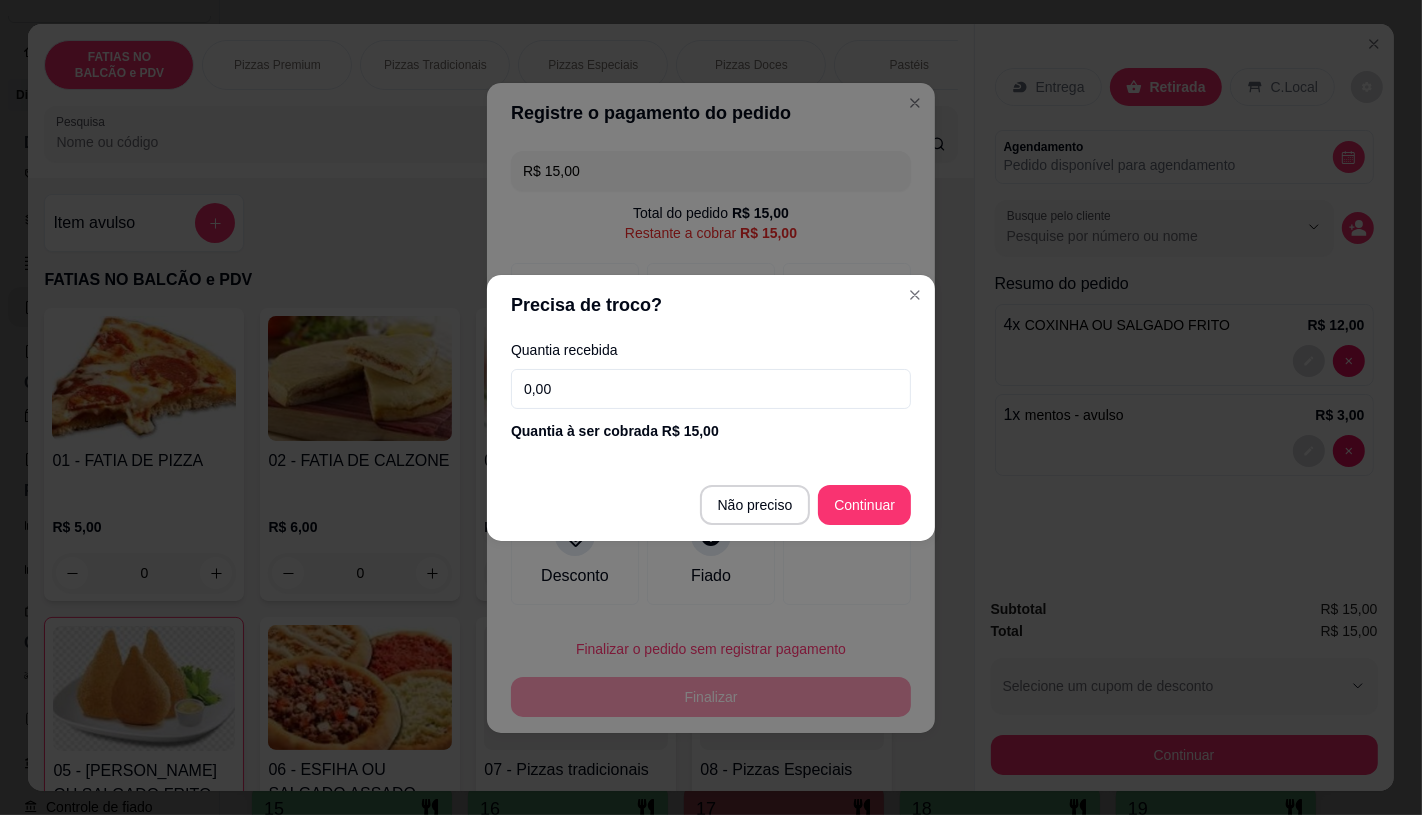 click on "Quantia recebida 0,00 Quantia à ser cobrada   R$ 15,00" at bounding box center [711, 392] 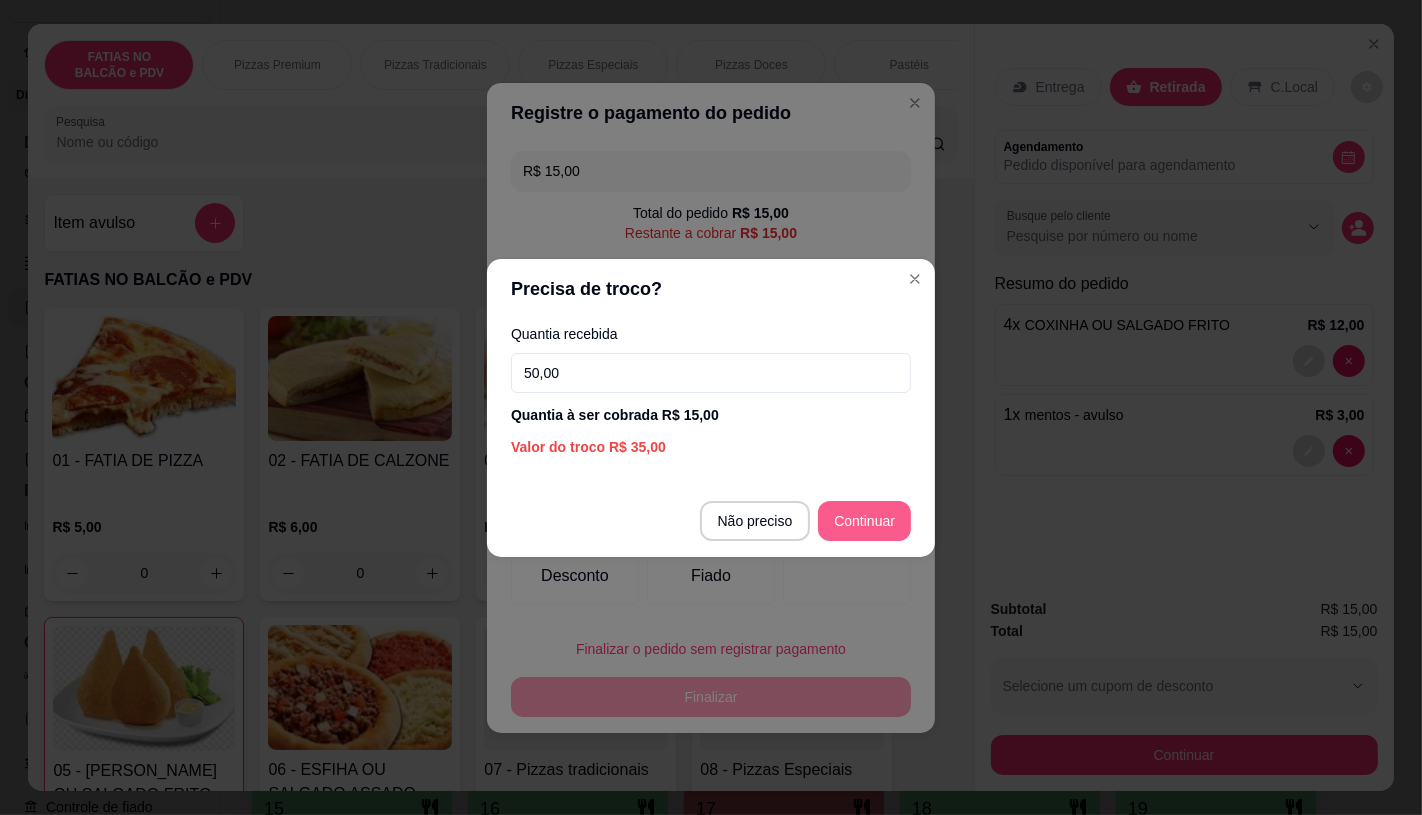 type on "50,00" 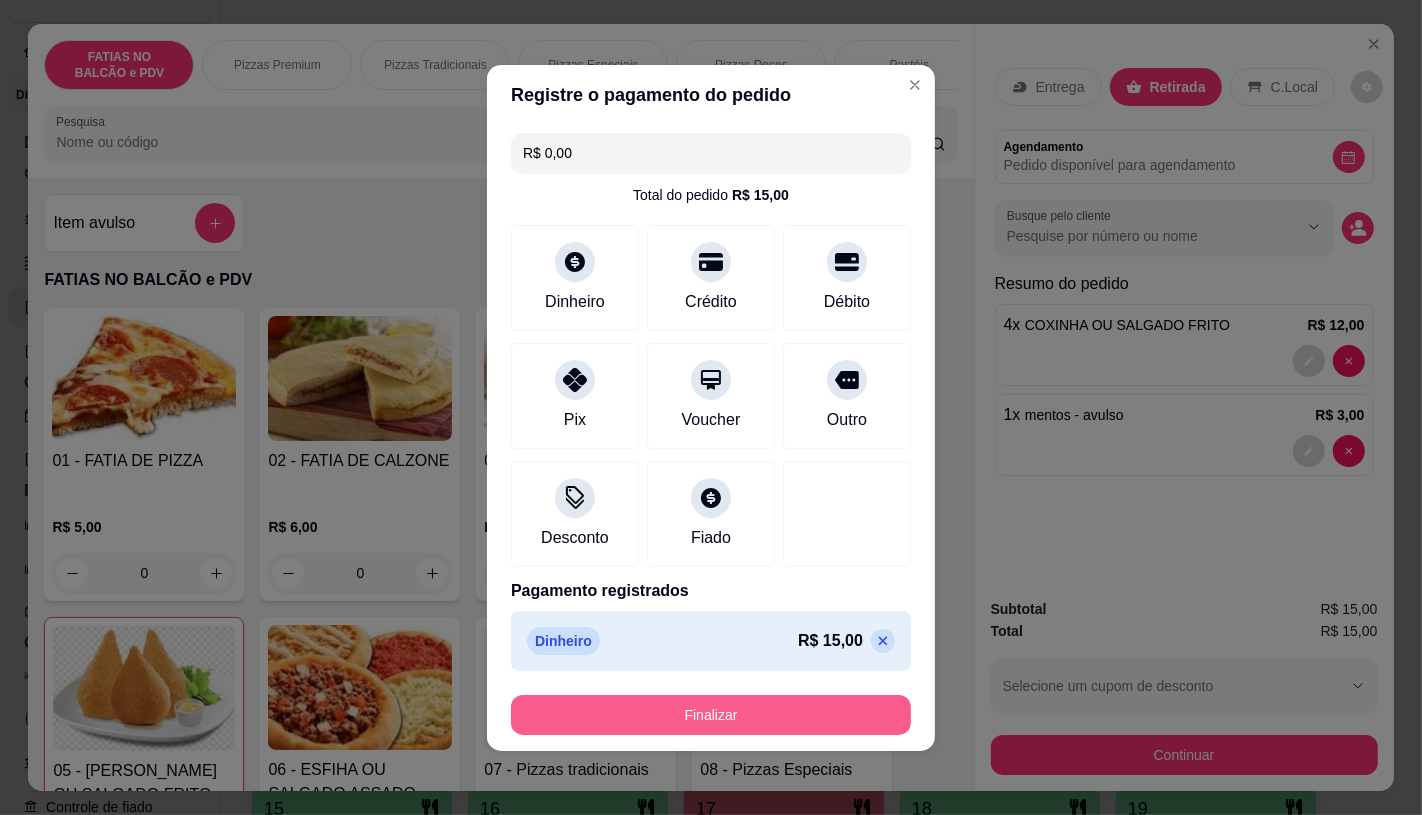 click on "Finalizar" at bounding box center (711, 715) 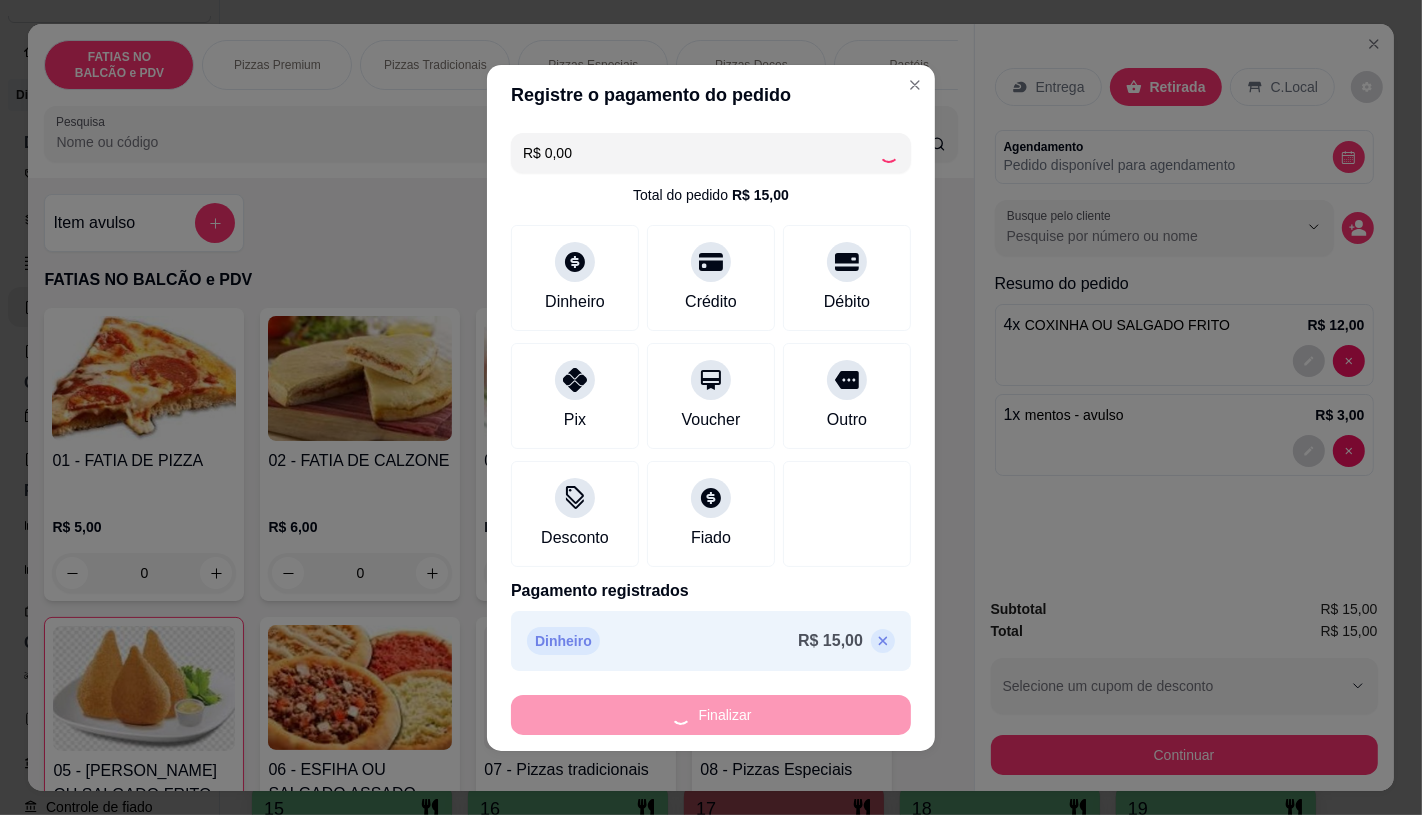 type on "0" 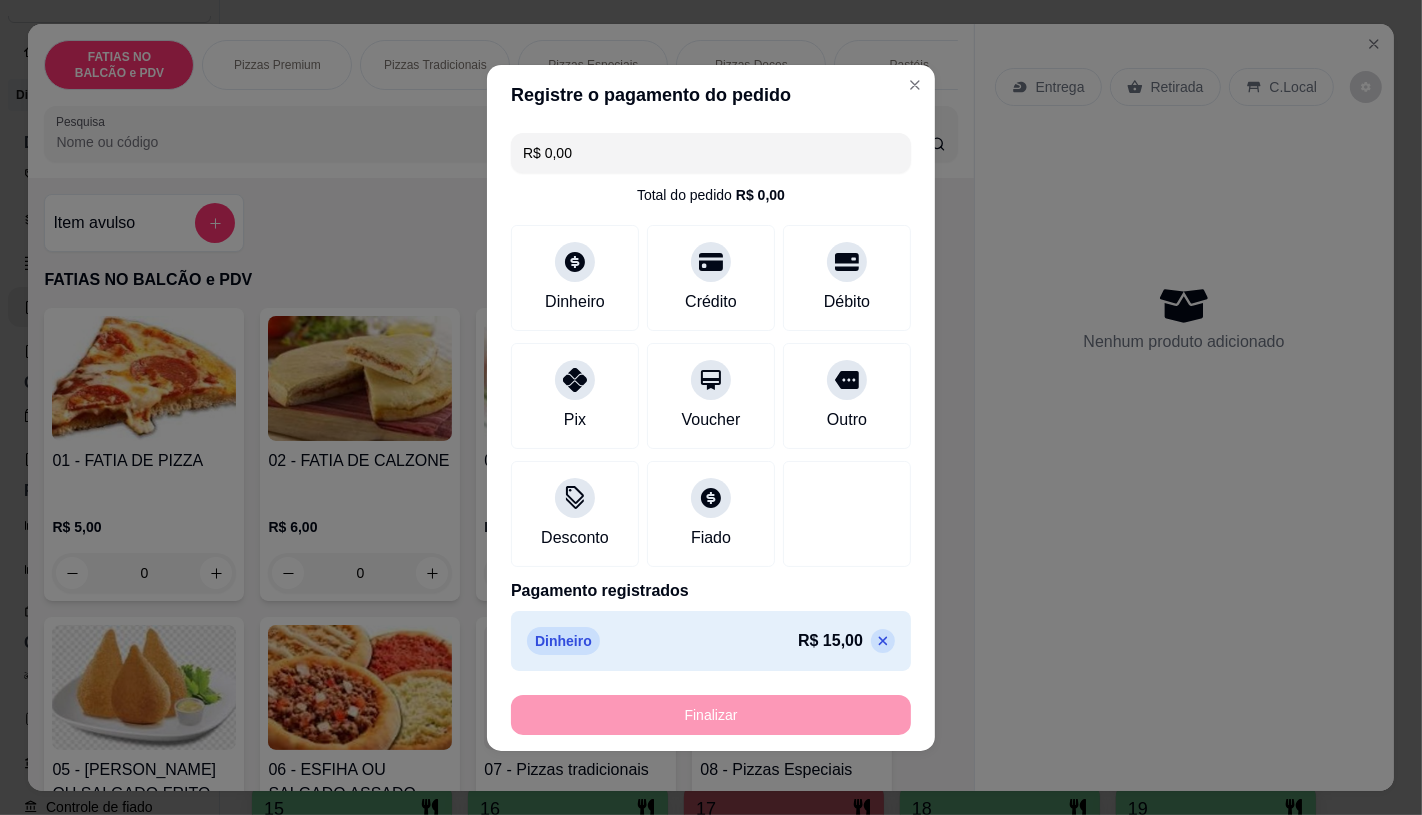 type on "-R$ 15,00" 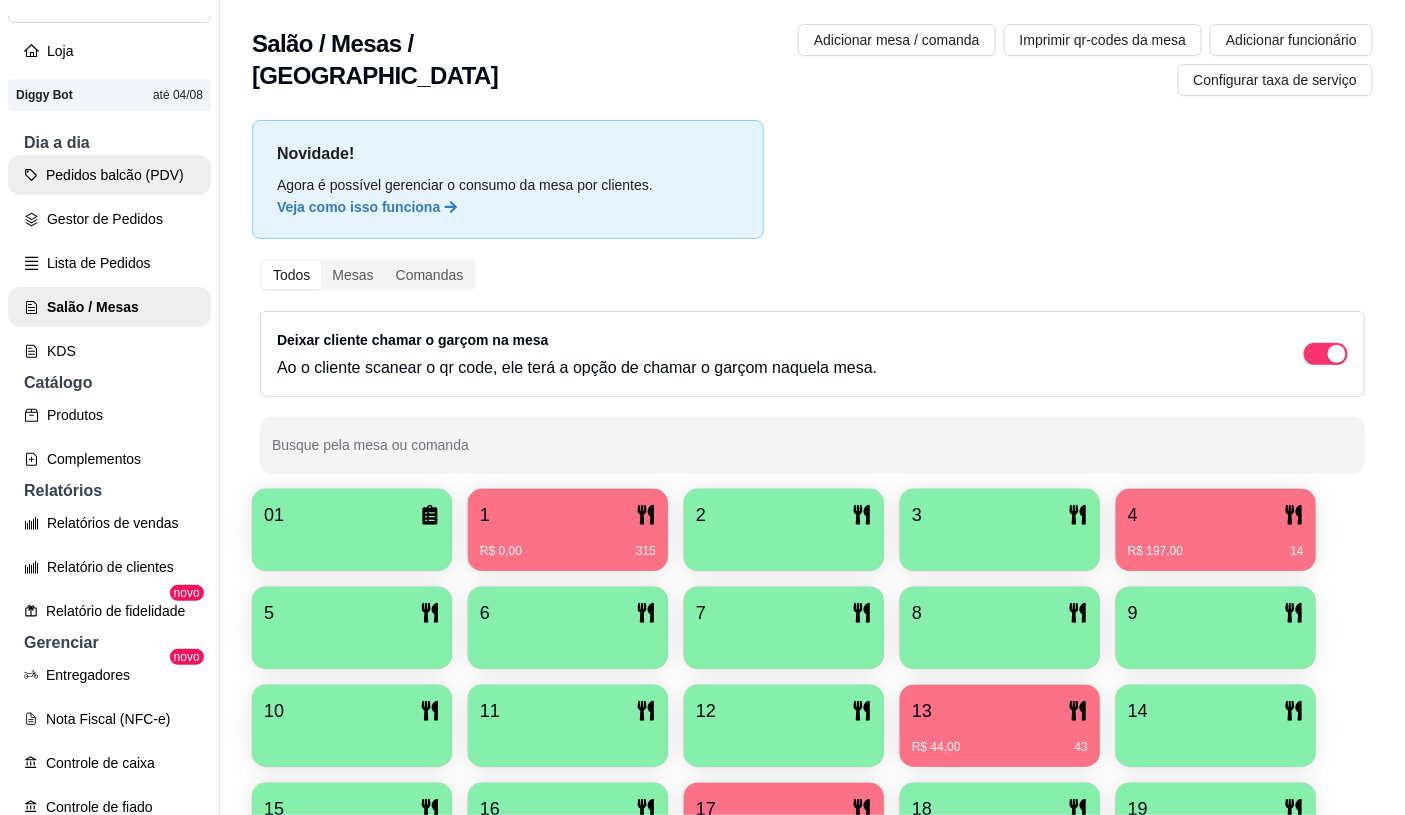 click on "Pedidos balcão (PDV)" at bounding box center (109, 175) 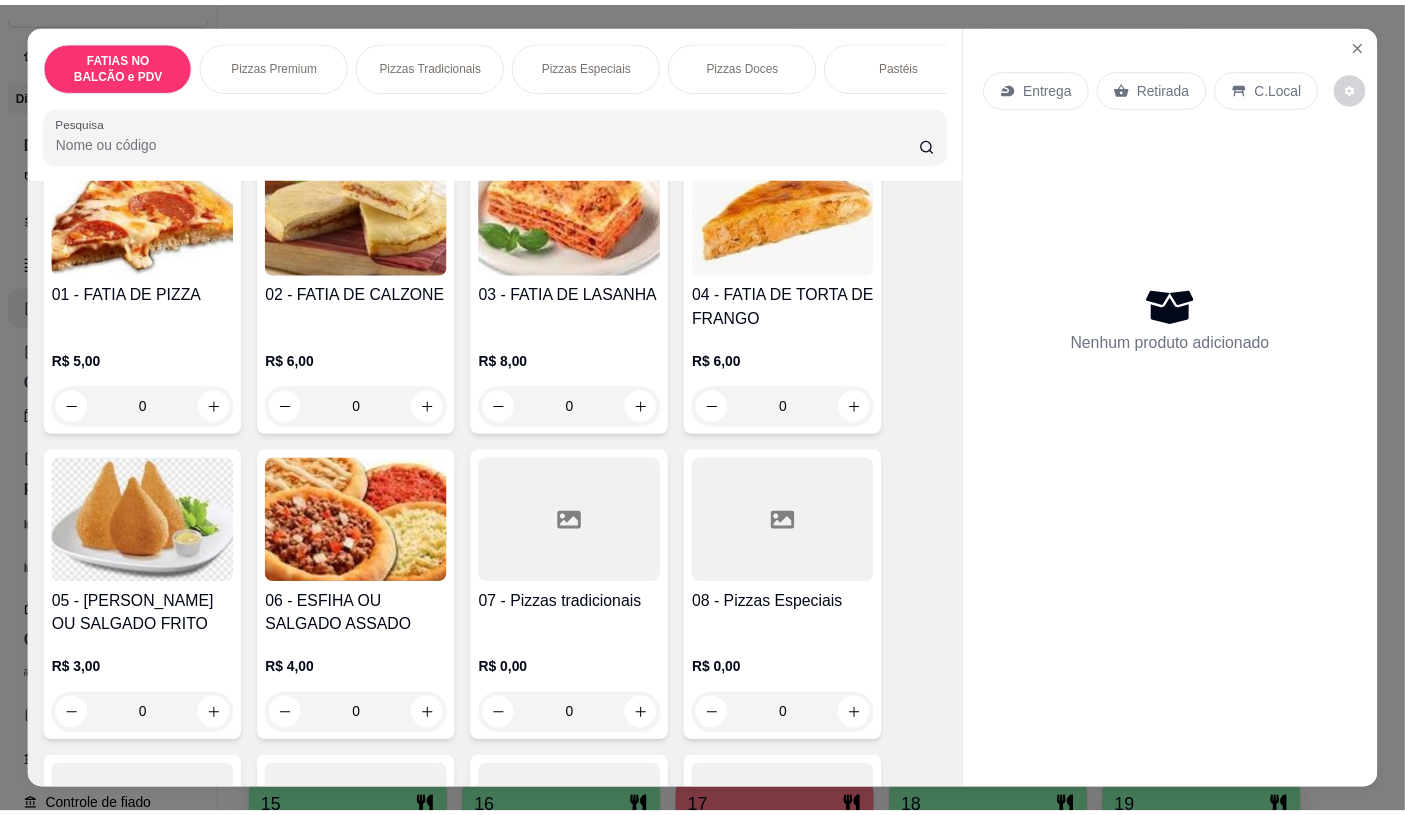 scroll, scrollTop: 222, scrollLeft: 0, axis: vertical 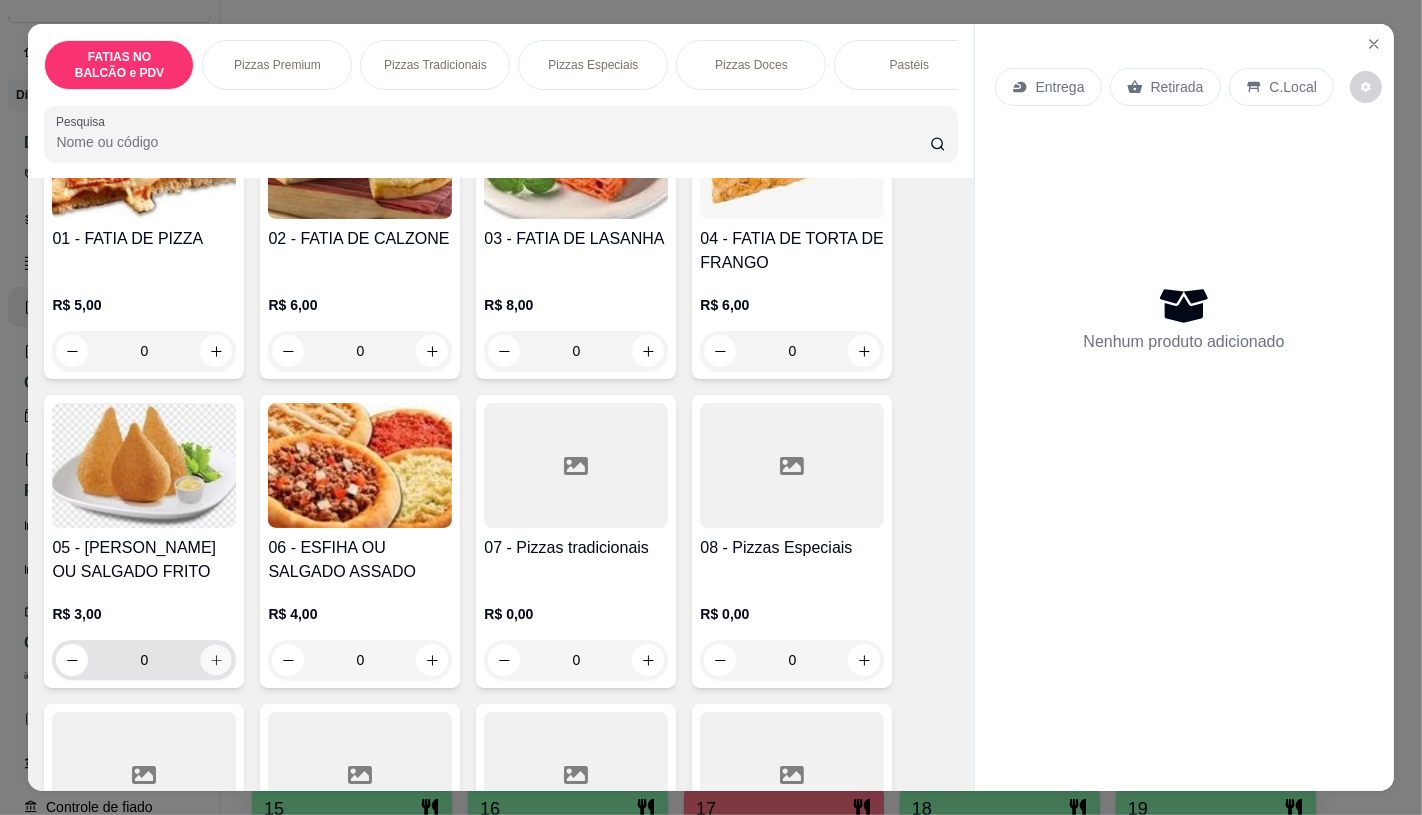 click 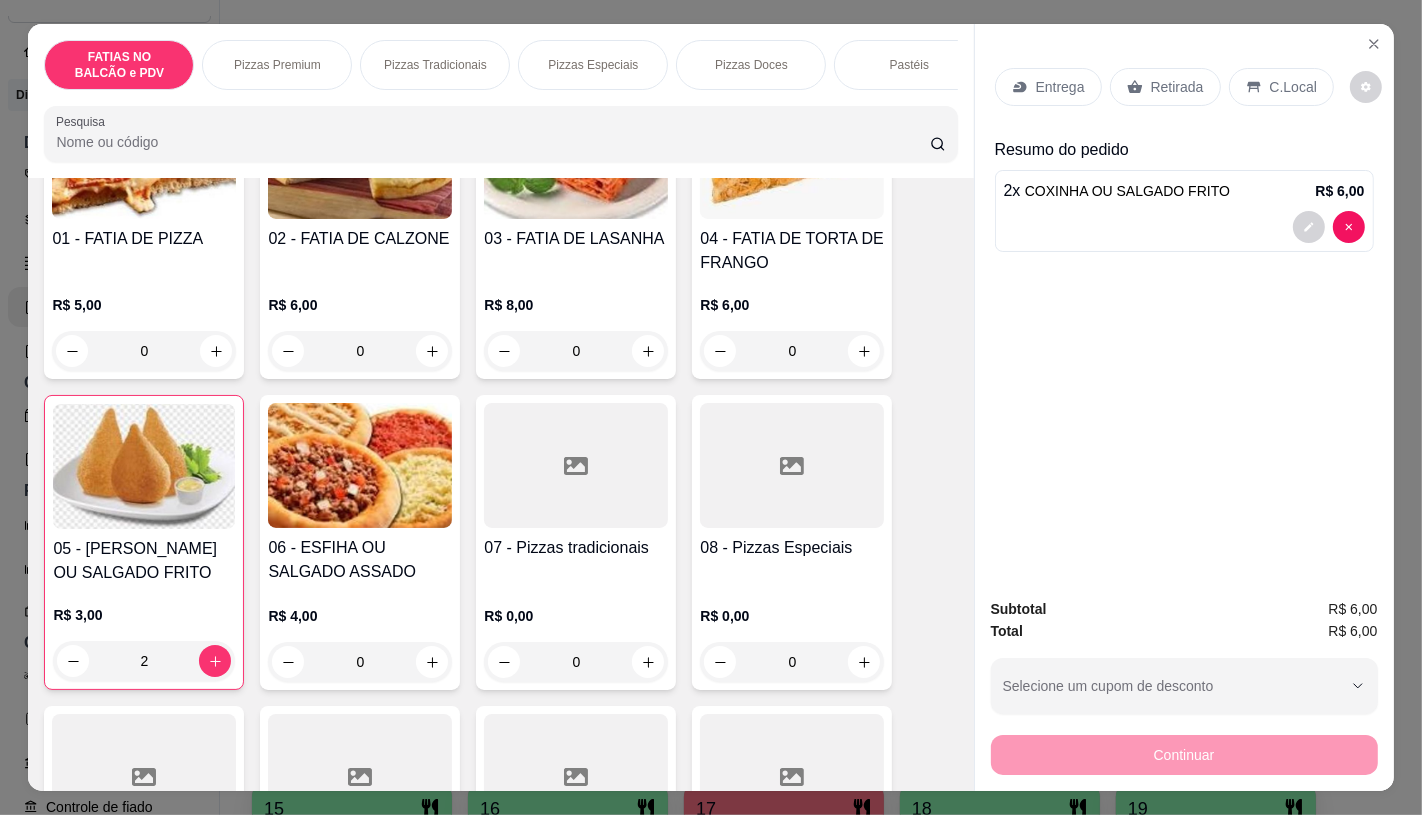 click on "Retirada" at bounding box center [1165, 87] 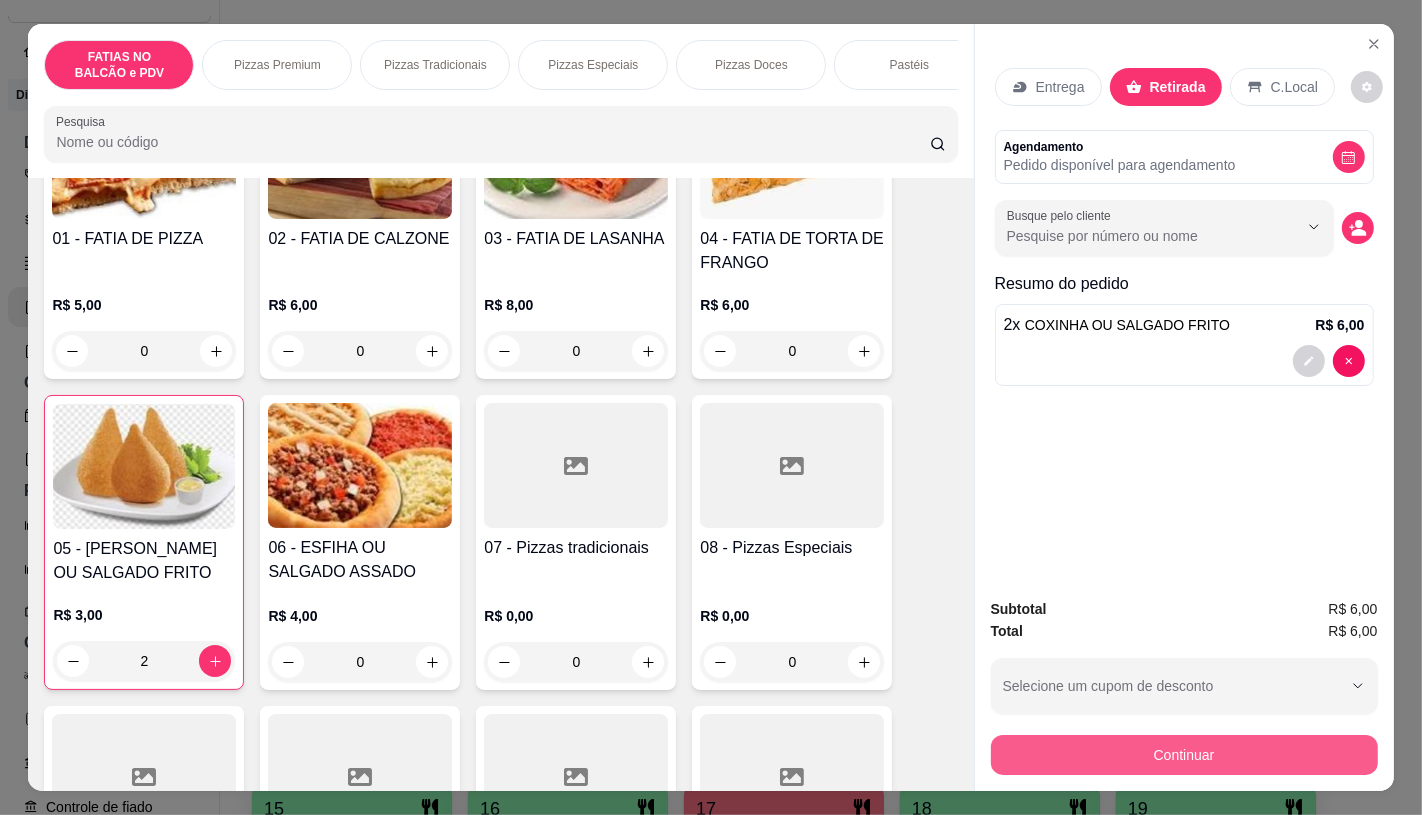 click on "Continuar" at bounding box center (1184, 755) 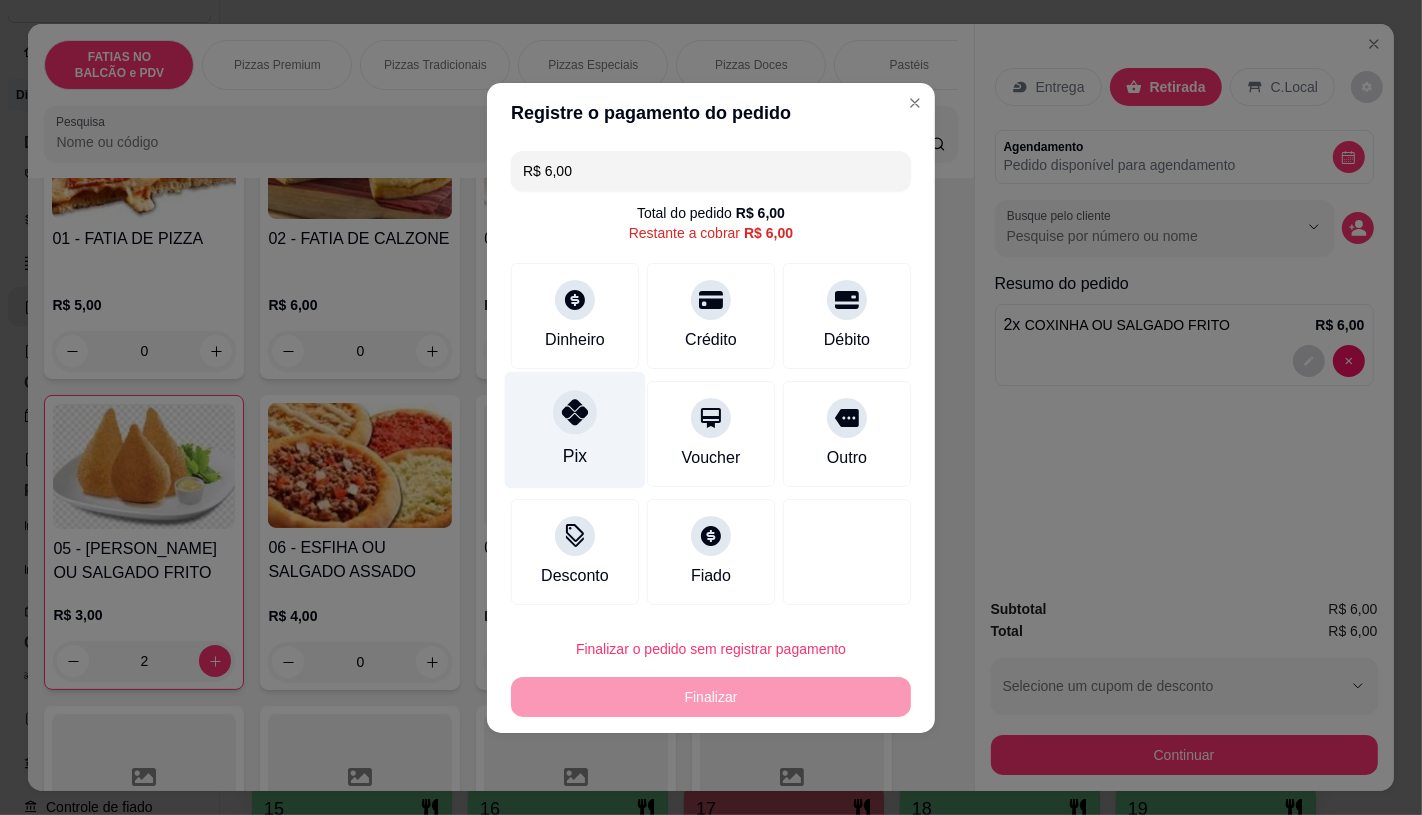 click at bounding box center [575, 412] 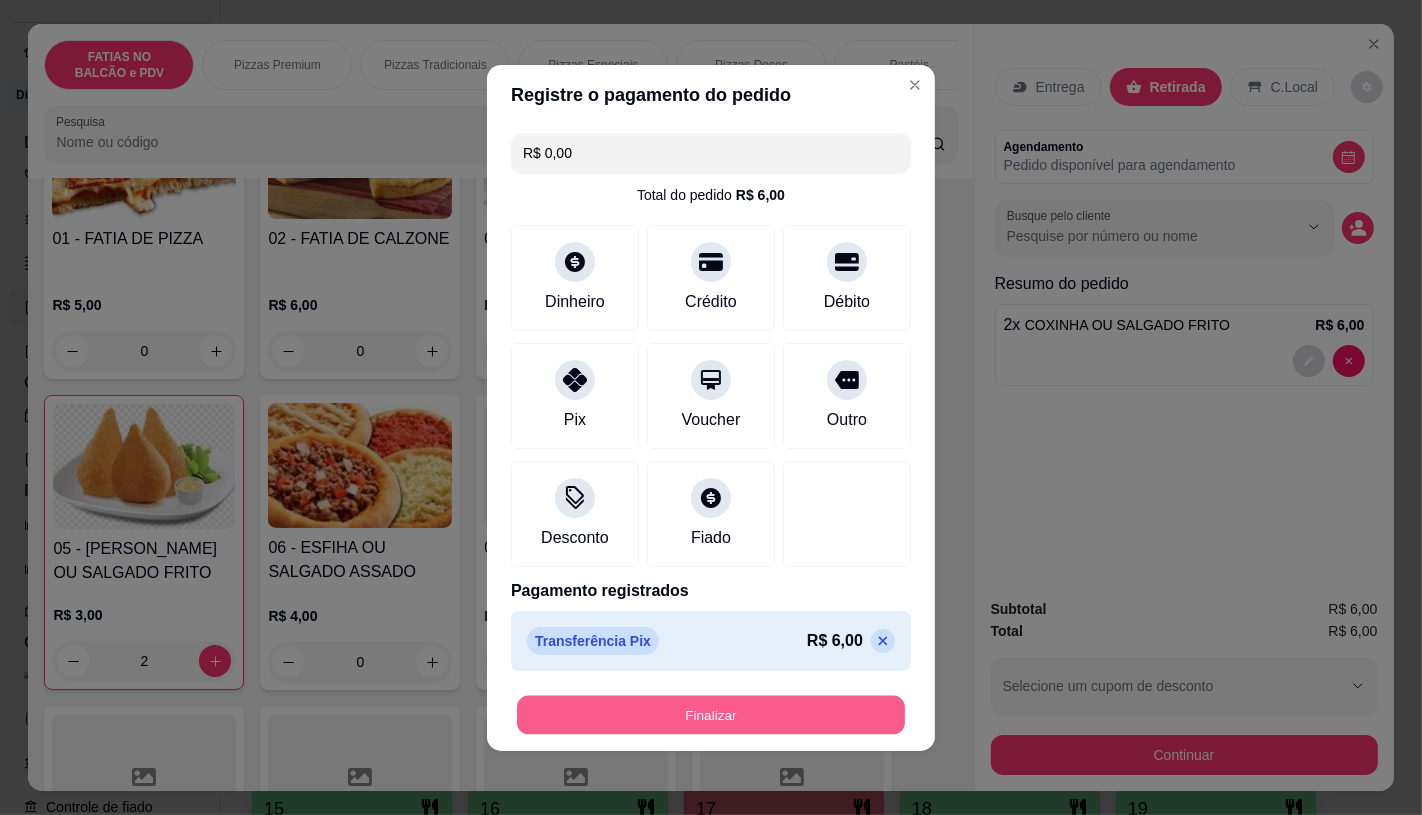 click on "Finalizar" at bounding box center [711, 714] 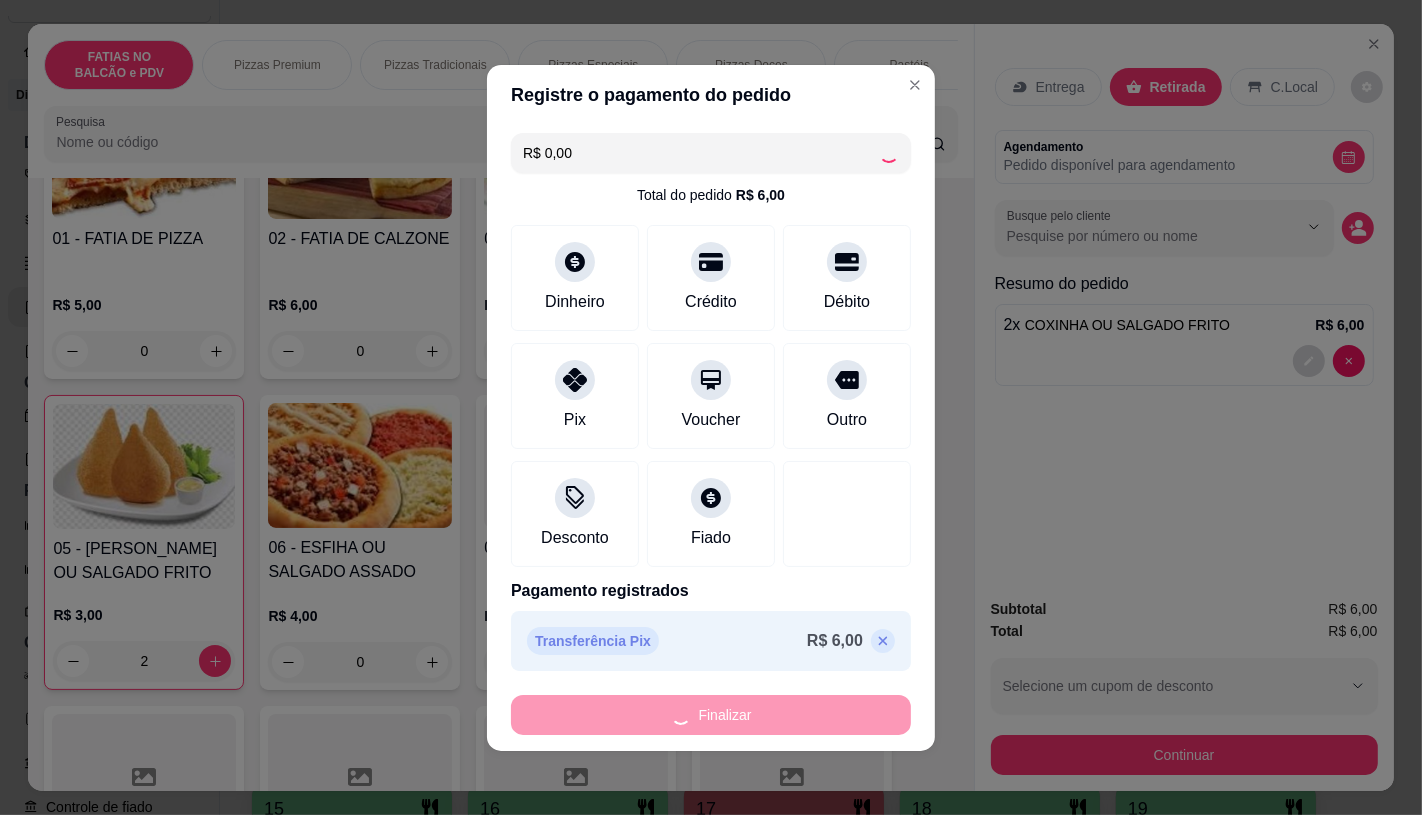 type on "0" 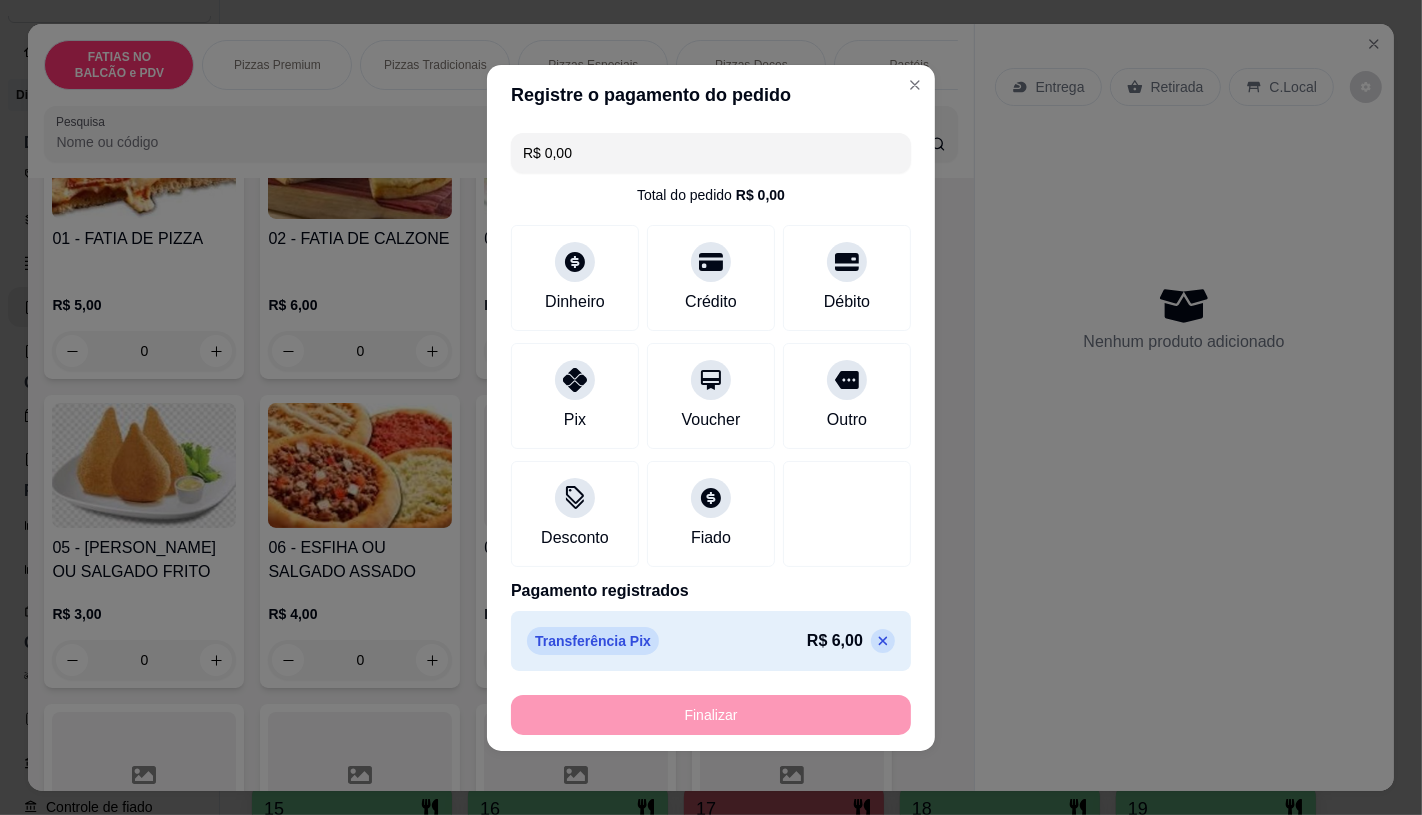 type on "-R$ 6,00" 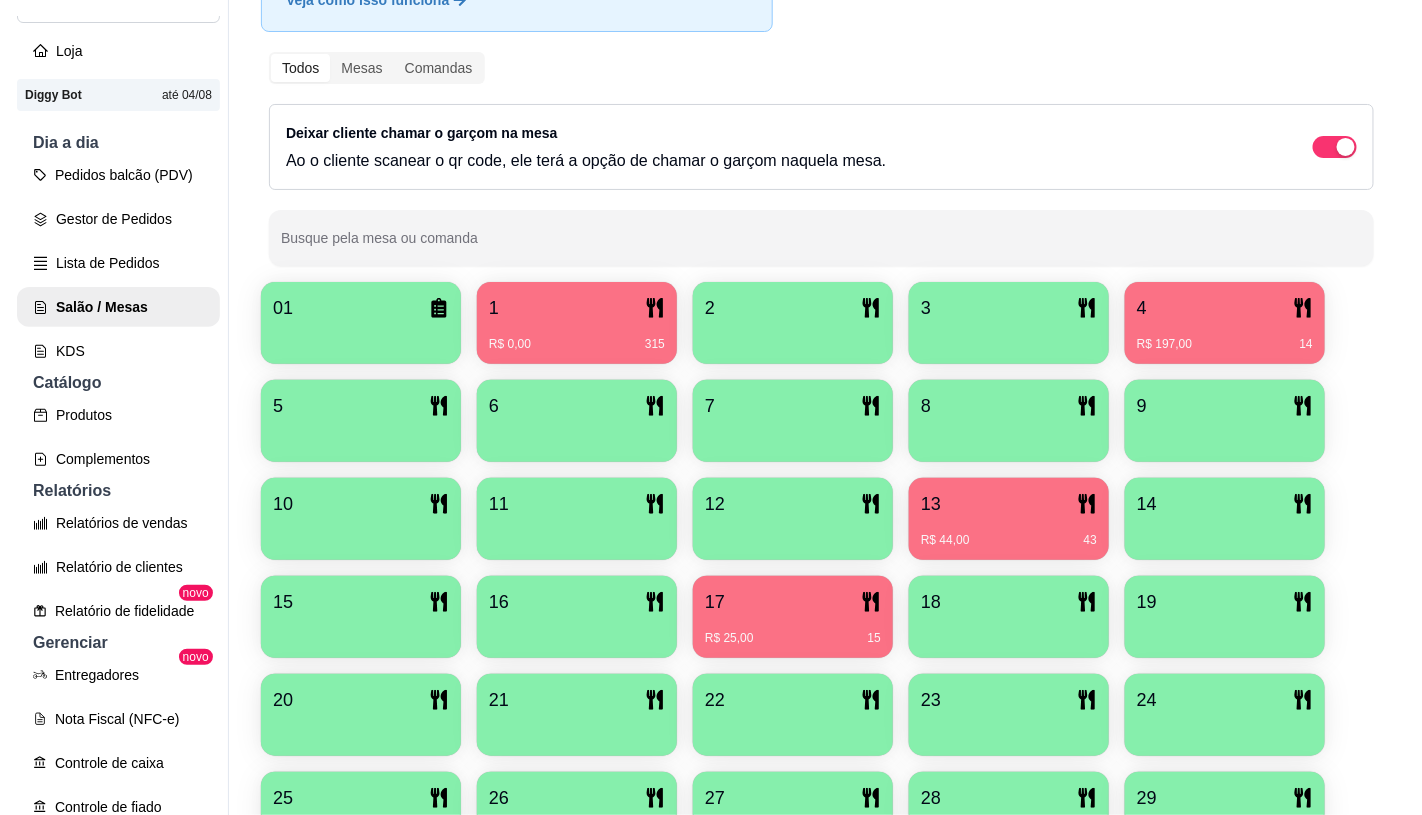 scroll, scrollTop: 428, scrollLeft: 0, axis: vertical 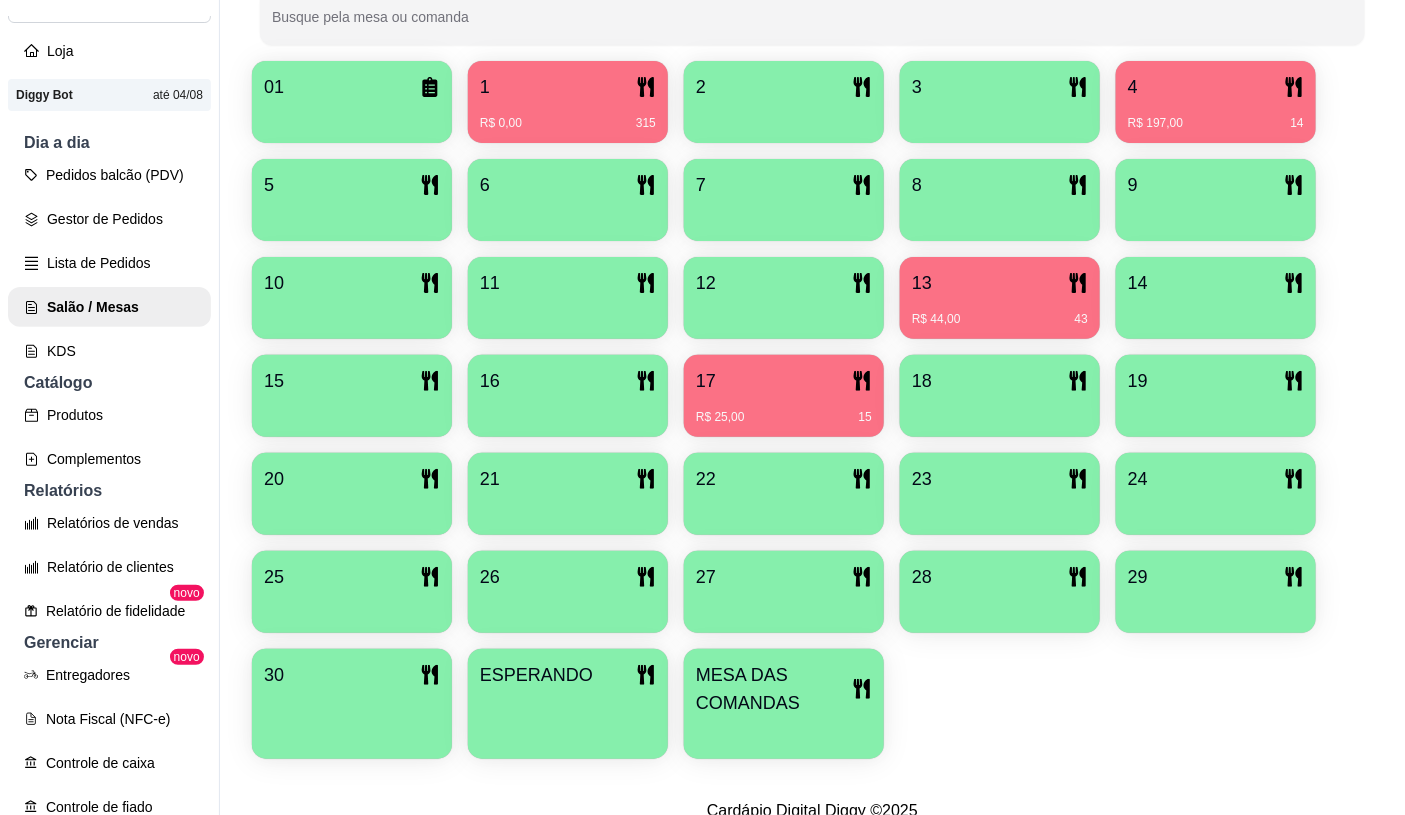 click on "Novidade! Agora é possível gerenciar o consumo da mesa por clientes.   Veja como isso funciona Todos Mesas Comandas Deixar cliente chamar o garçom na mesa Ao o cliente scanear o qr code, ele terá a opção de chamar o garçom naquela mesa. Busque pela mesa ou comanda
01 1 R$ 0,00 315 2 3 4 R$ 197,00 14 5 6 7 8 9 10 11 12 13 R$ 44,00 43 14 15 16 17 R$ 25,00 15 18 19 20 21 22 23 24 25 26 27 28 29 30 ESPERANDO  MESA DAS COMANDAS" at bounding box center (812, 231) 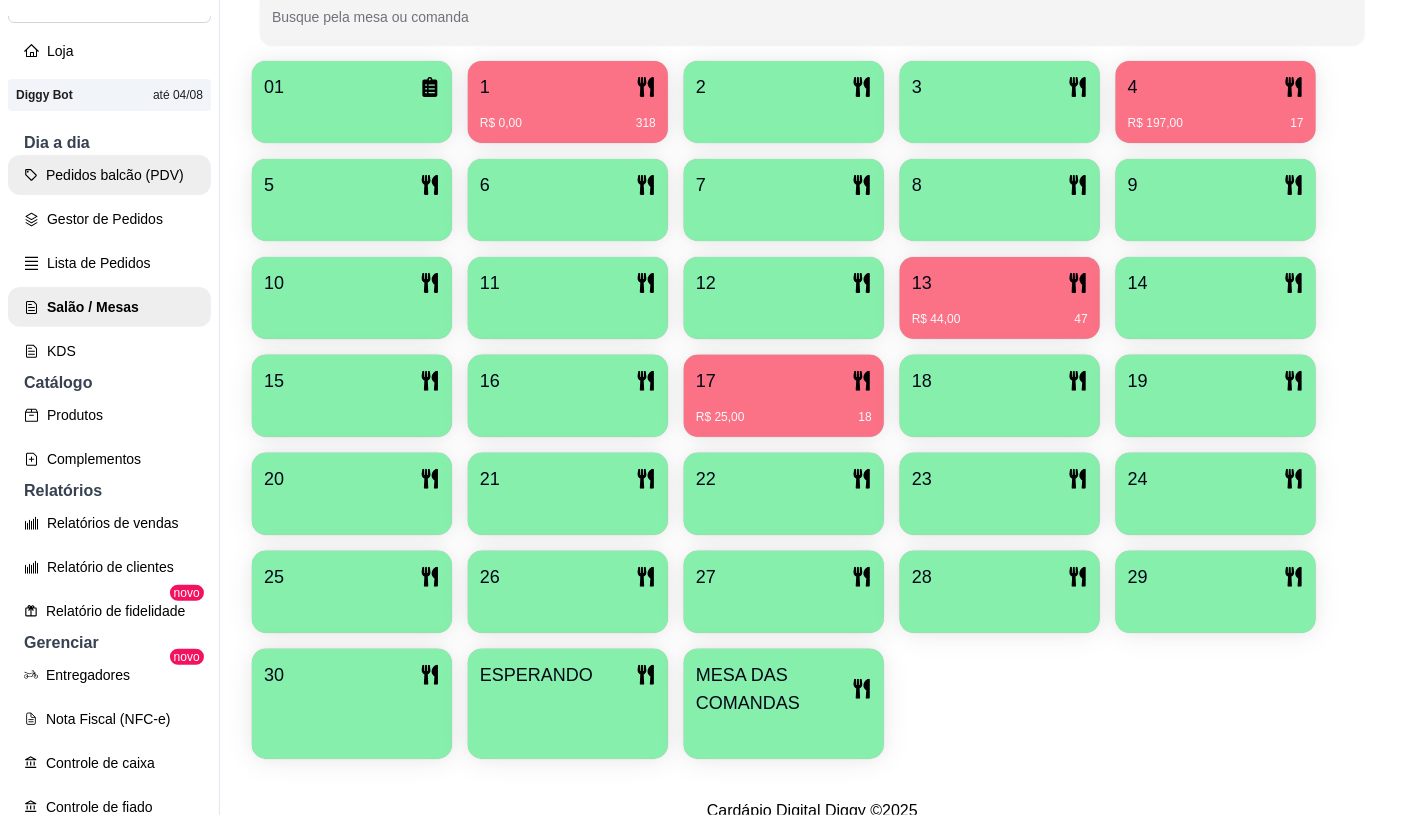 click on "Pedidos balcão (PDV)" at bounding box center (109, 175) 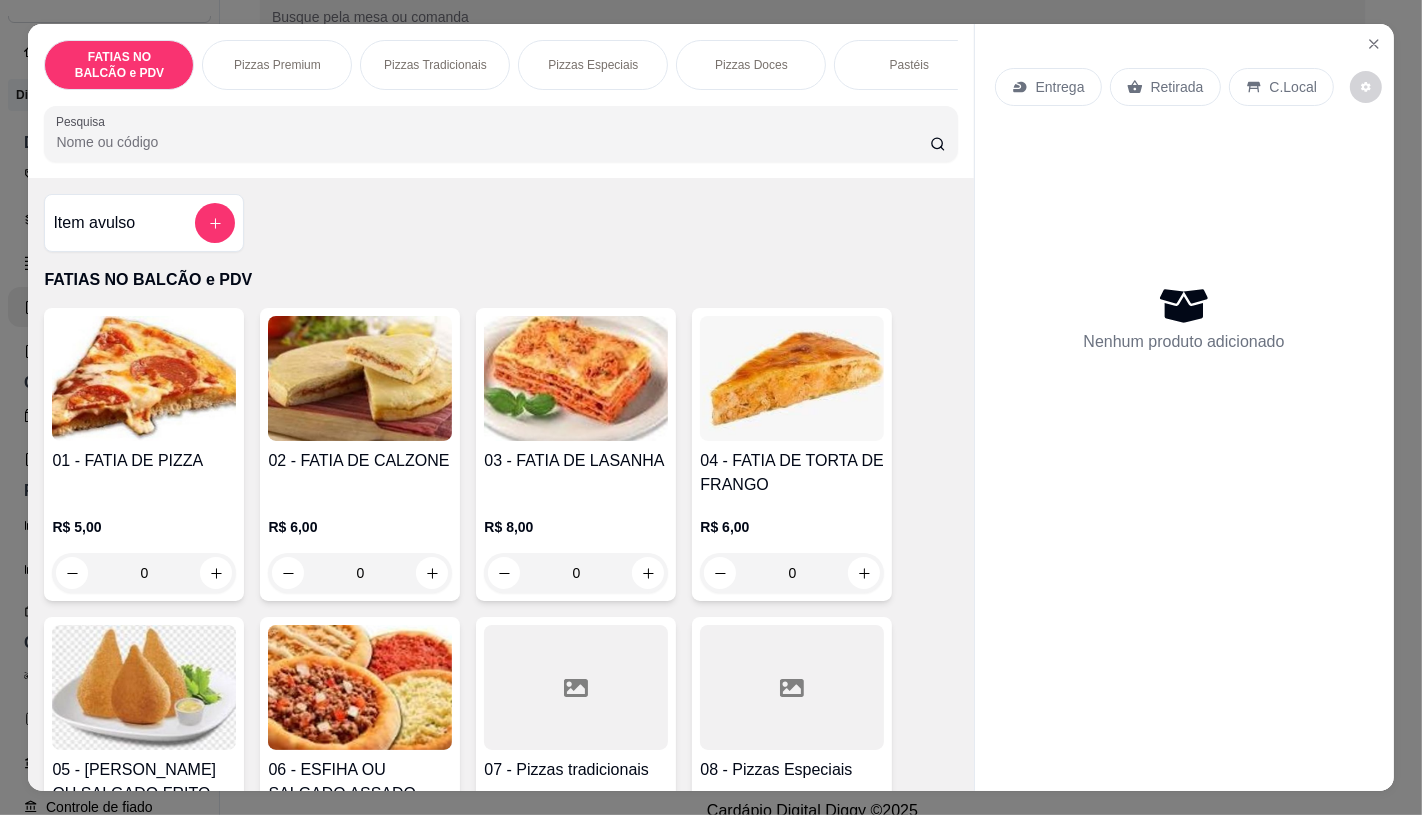scroll, scrollTop: 333, scrollLeft: 0, axis: vertical 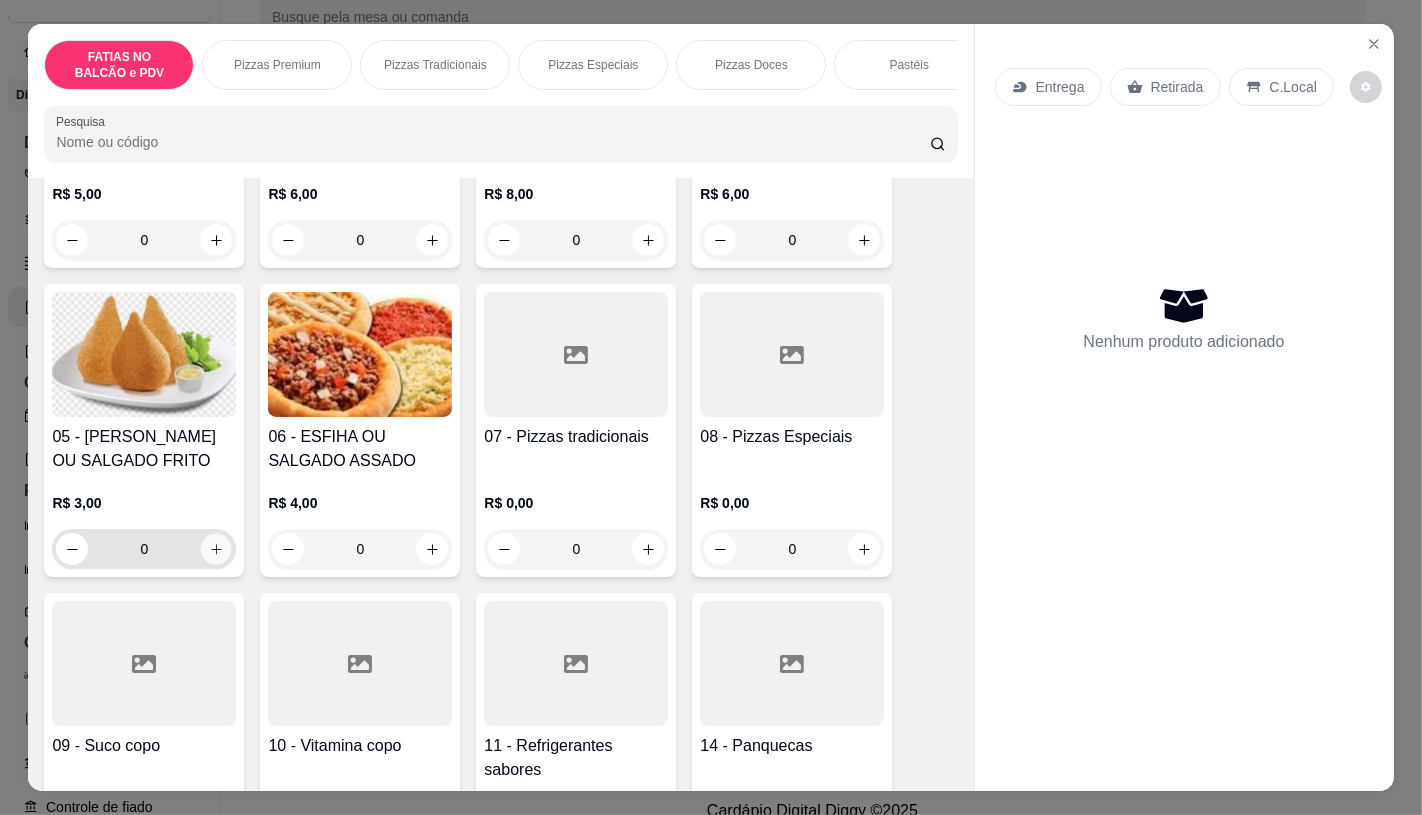 click at bounding box center [216, 549] 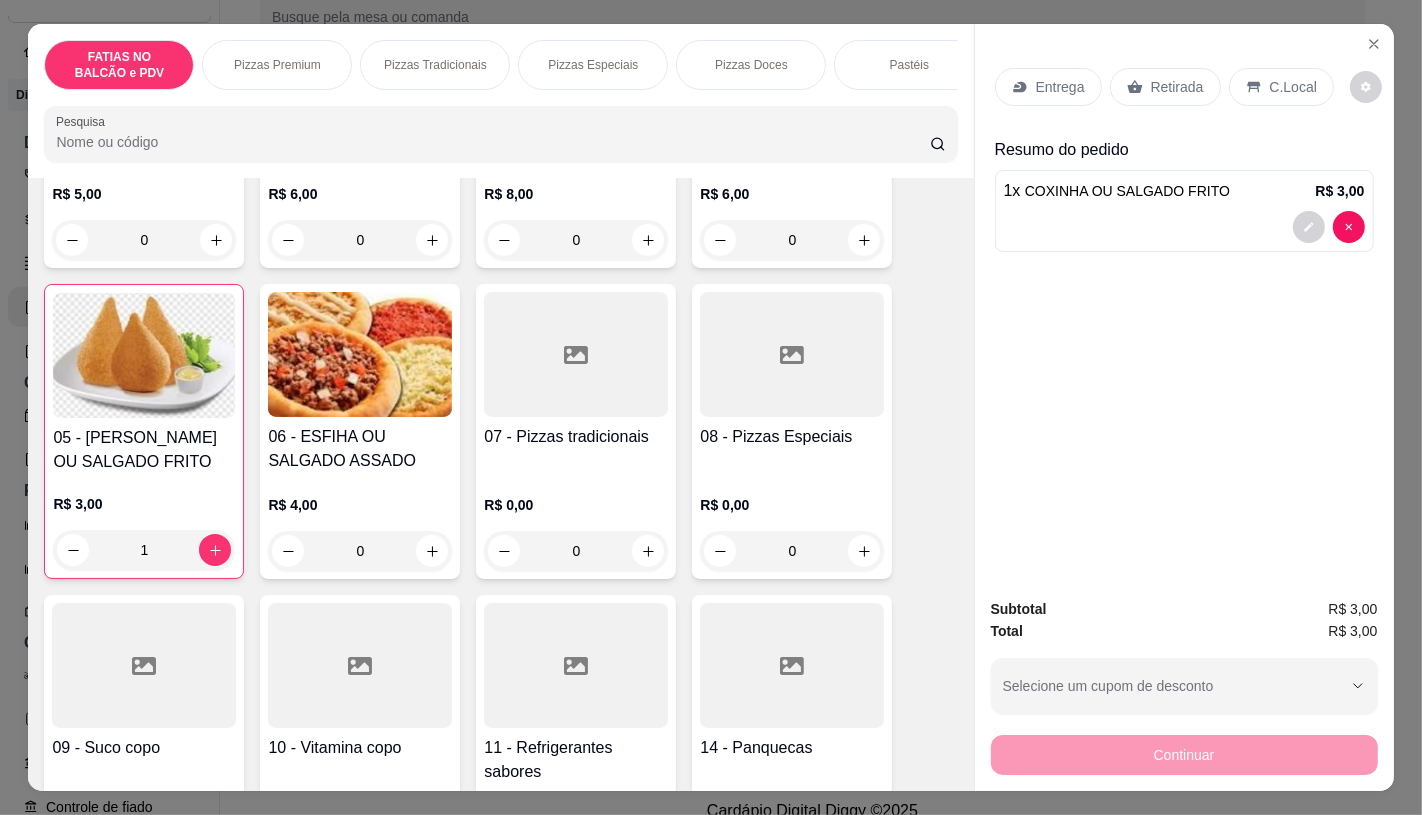 click on "Retirada" at bounding box center (1165, 87) 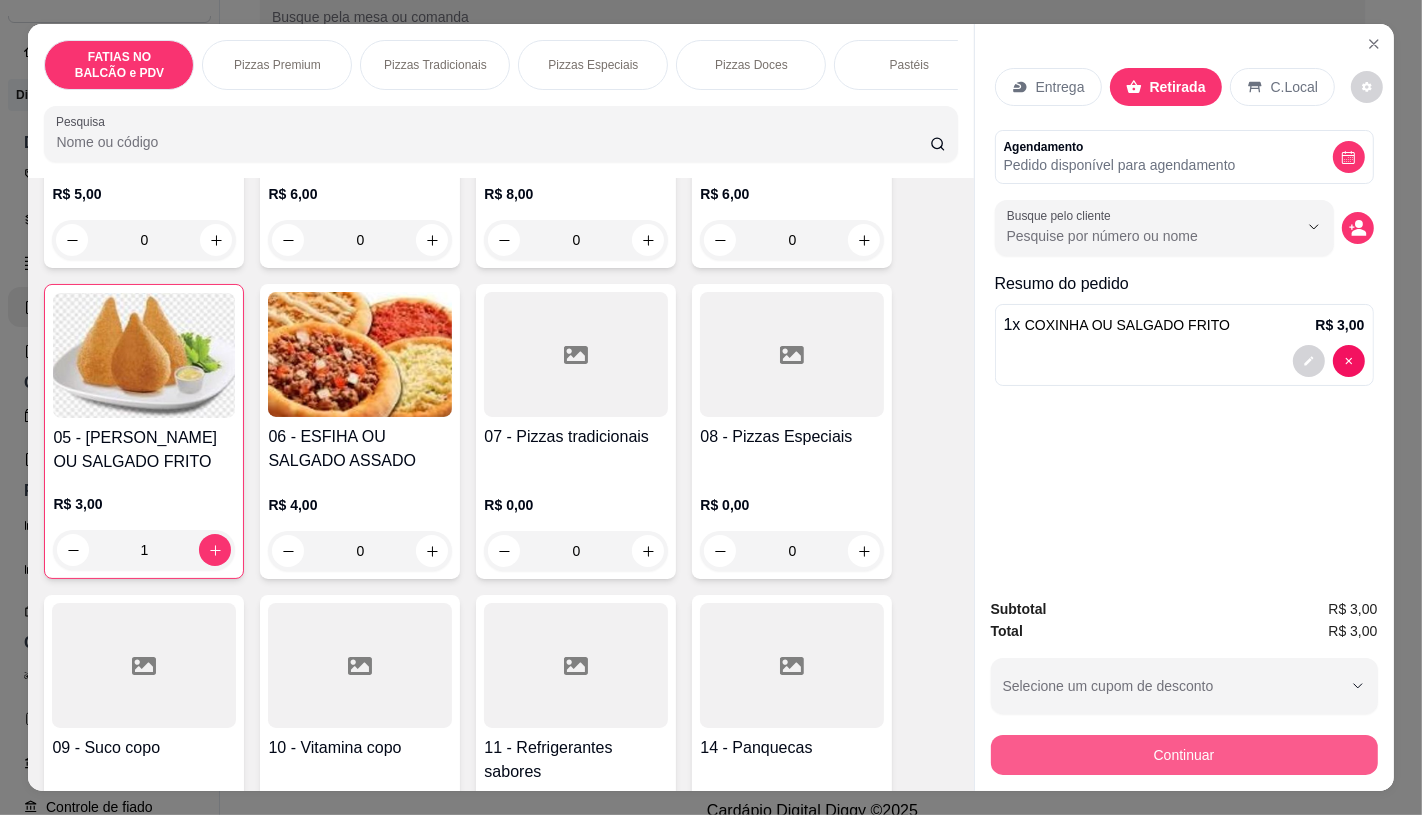 click on "Continuar" at bounding box center [1184, 755] 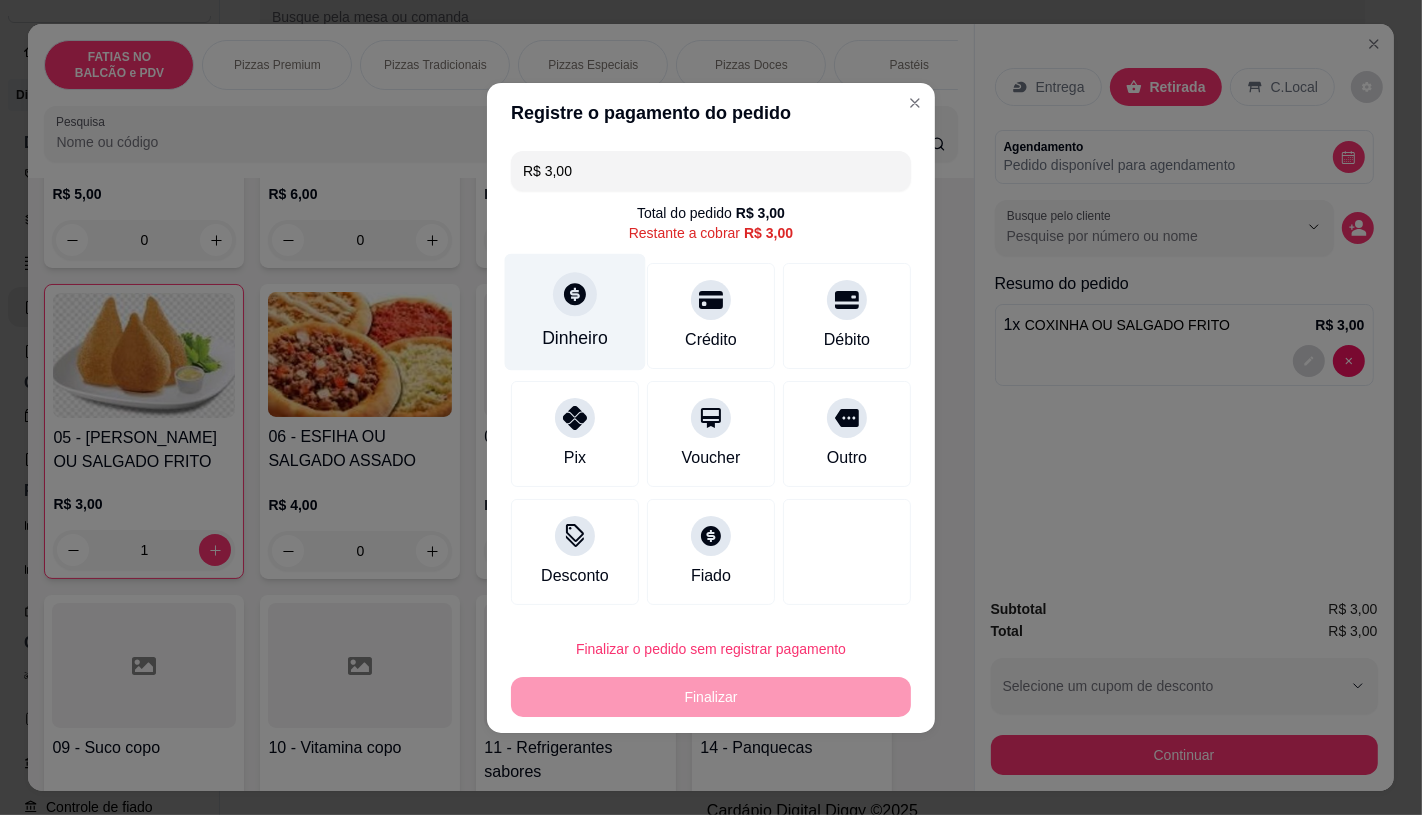 click 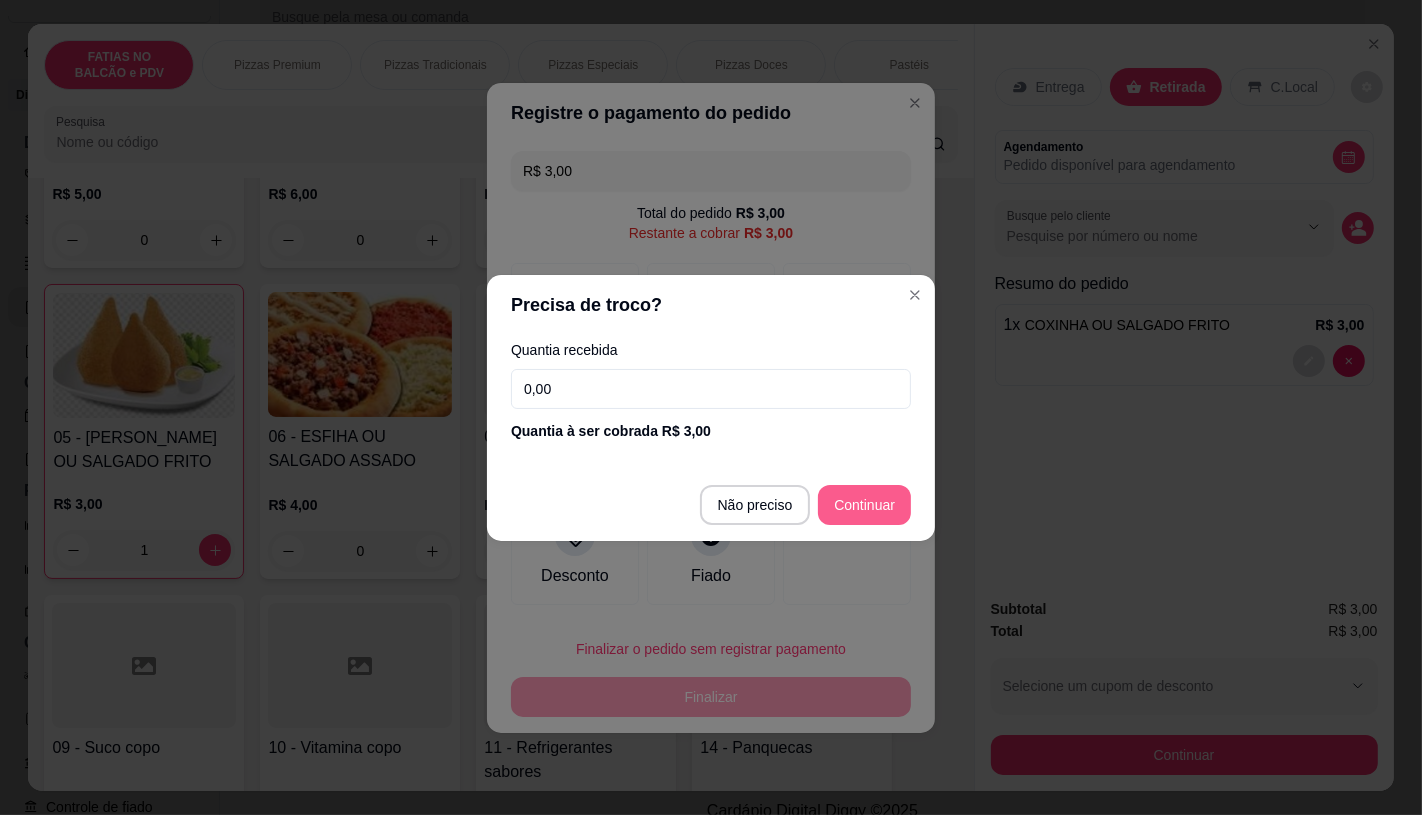 type on "R$ 0,00" 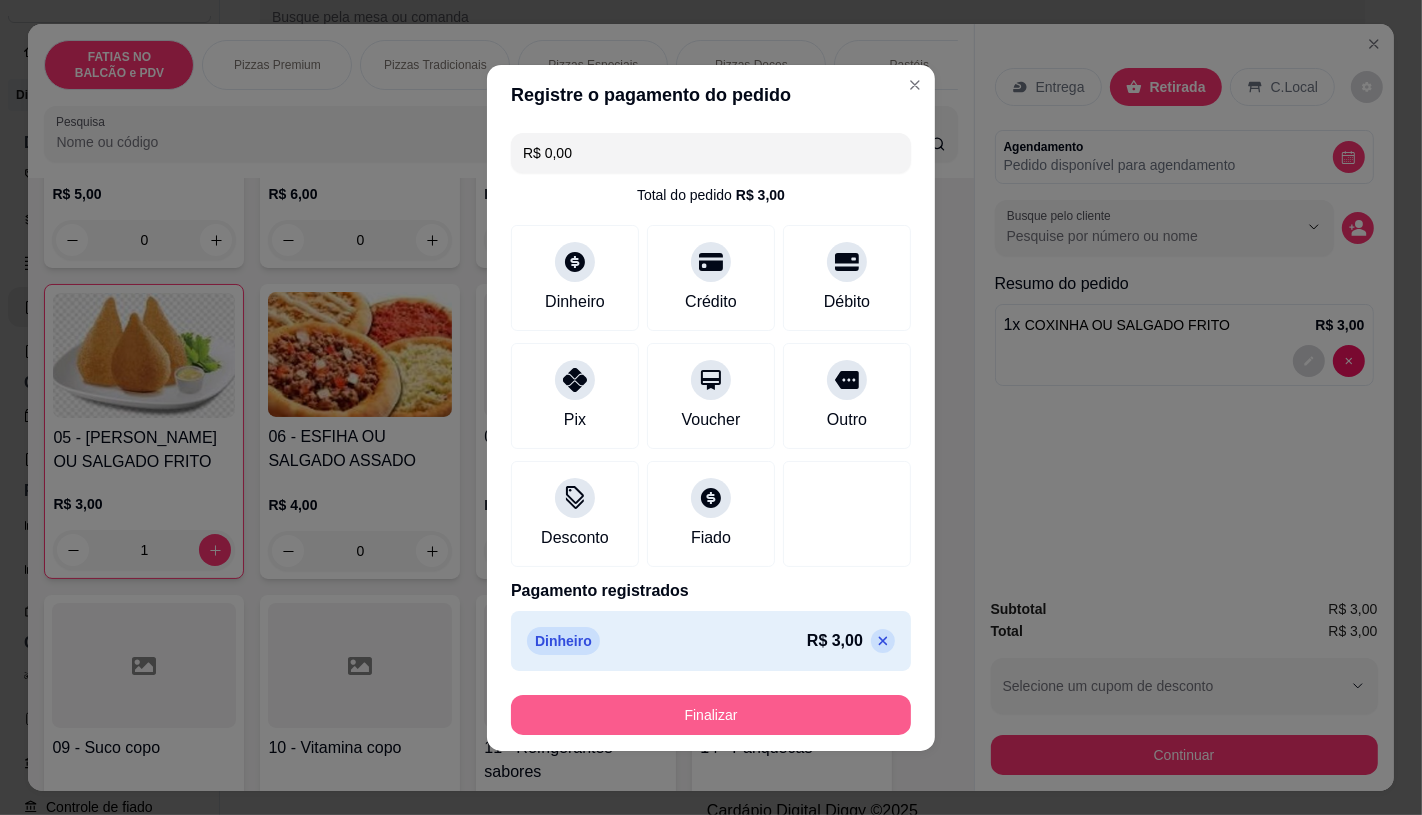 click on "Finalizar" at bounding box center (711, 715) 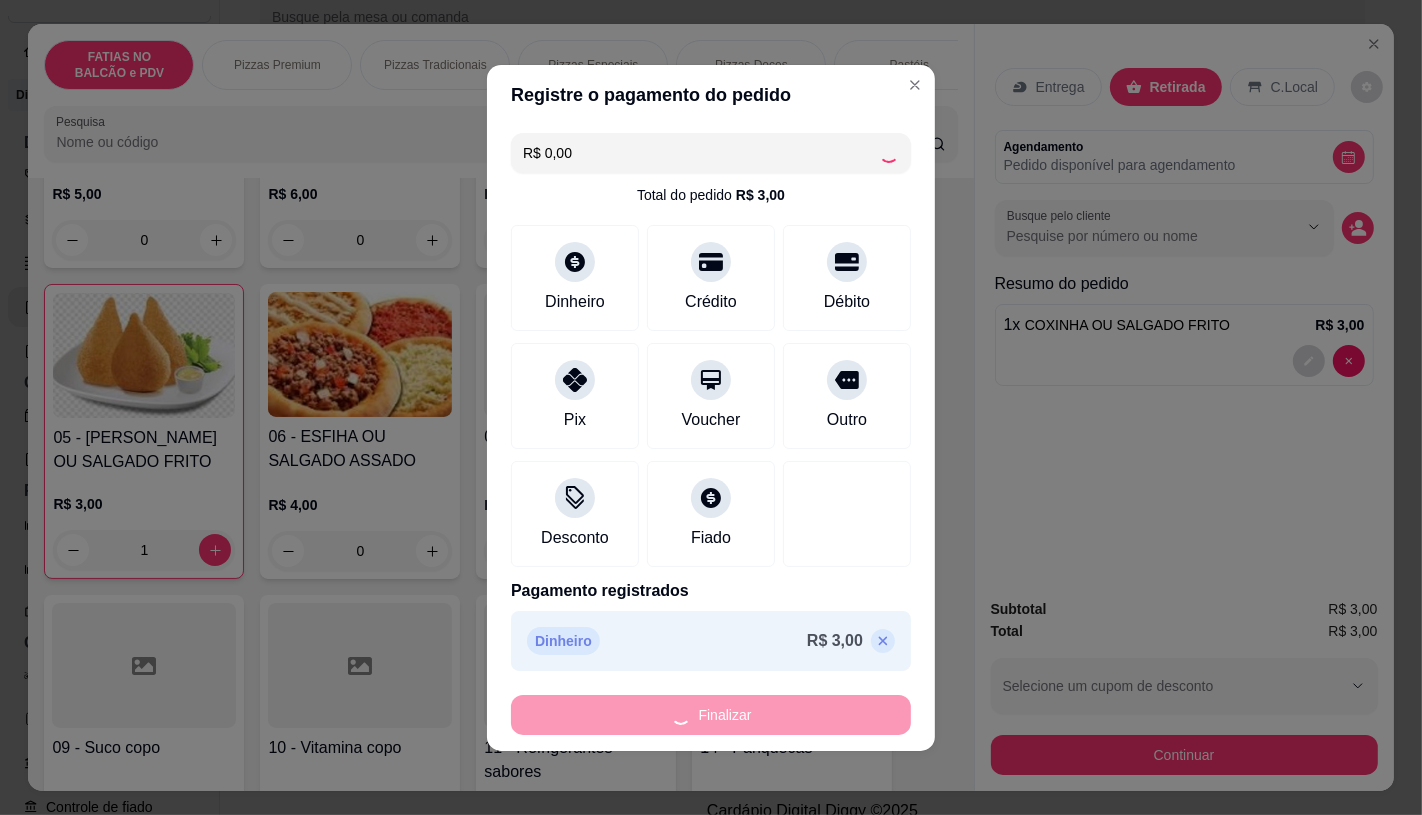 type on "0" 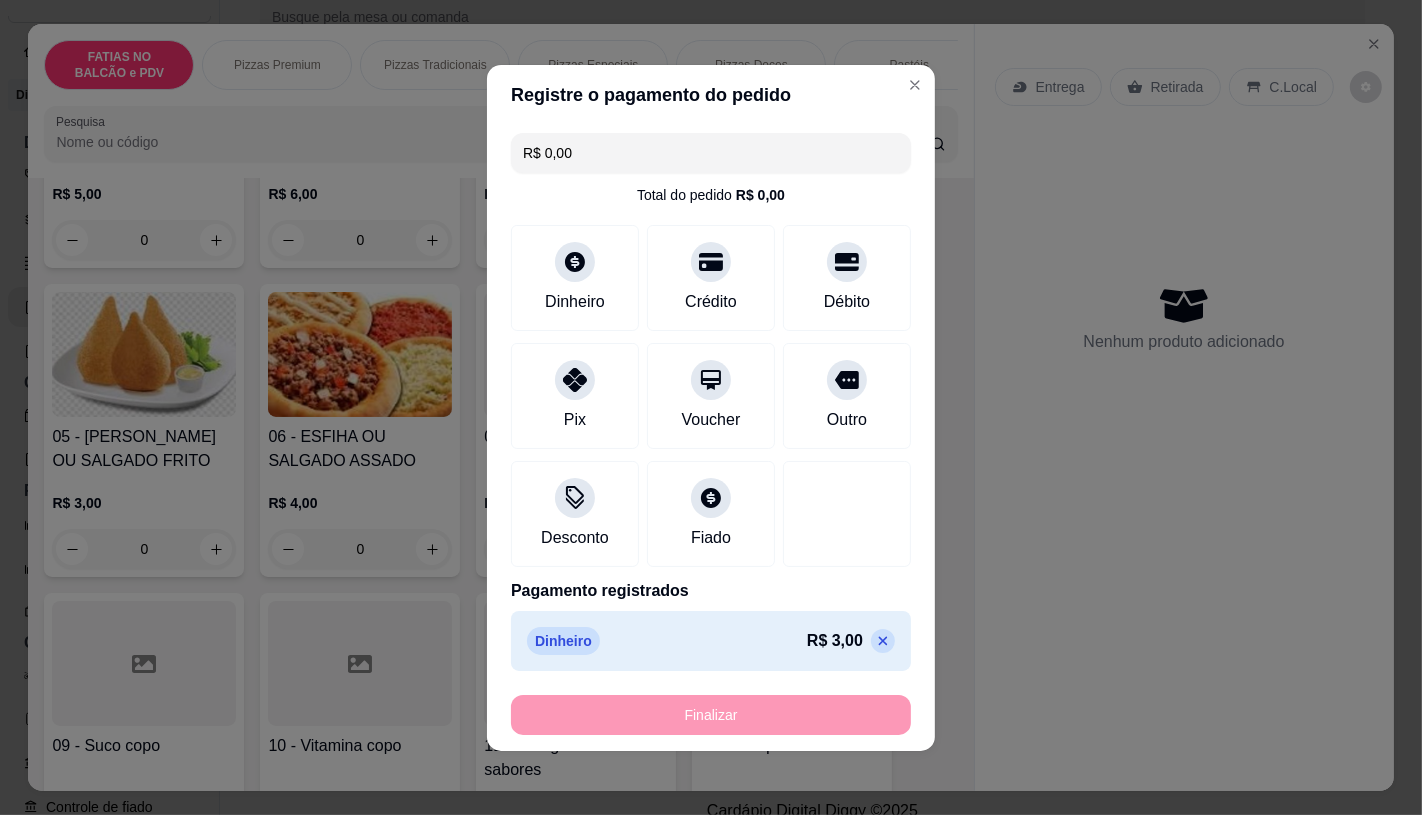 type on "-R$ 3,00" 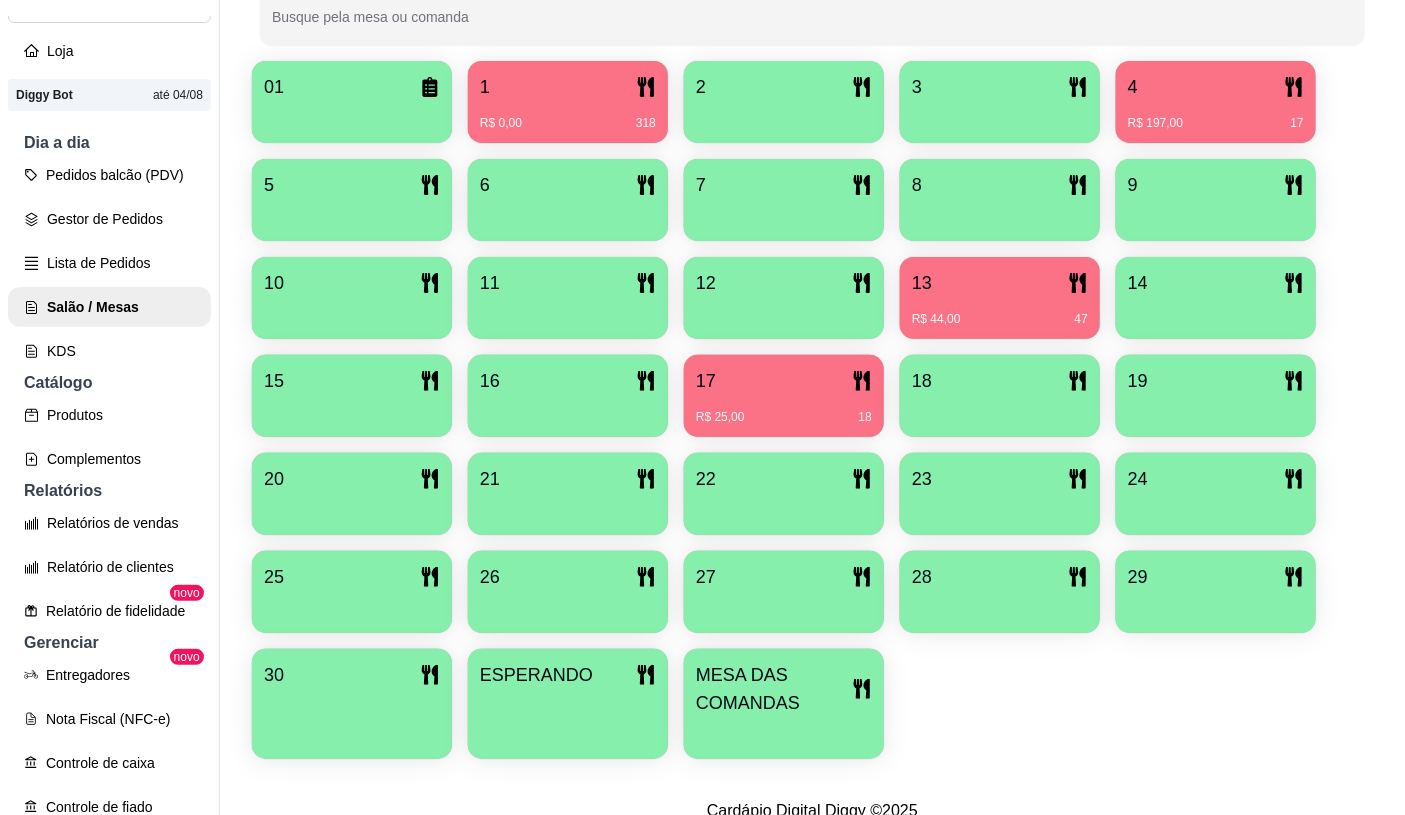 click on "17 R$ 25,00 18" at bounding box center [784, 396] 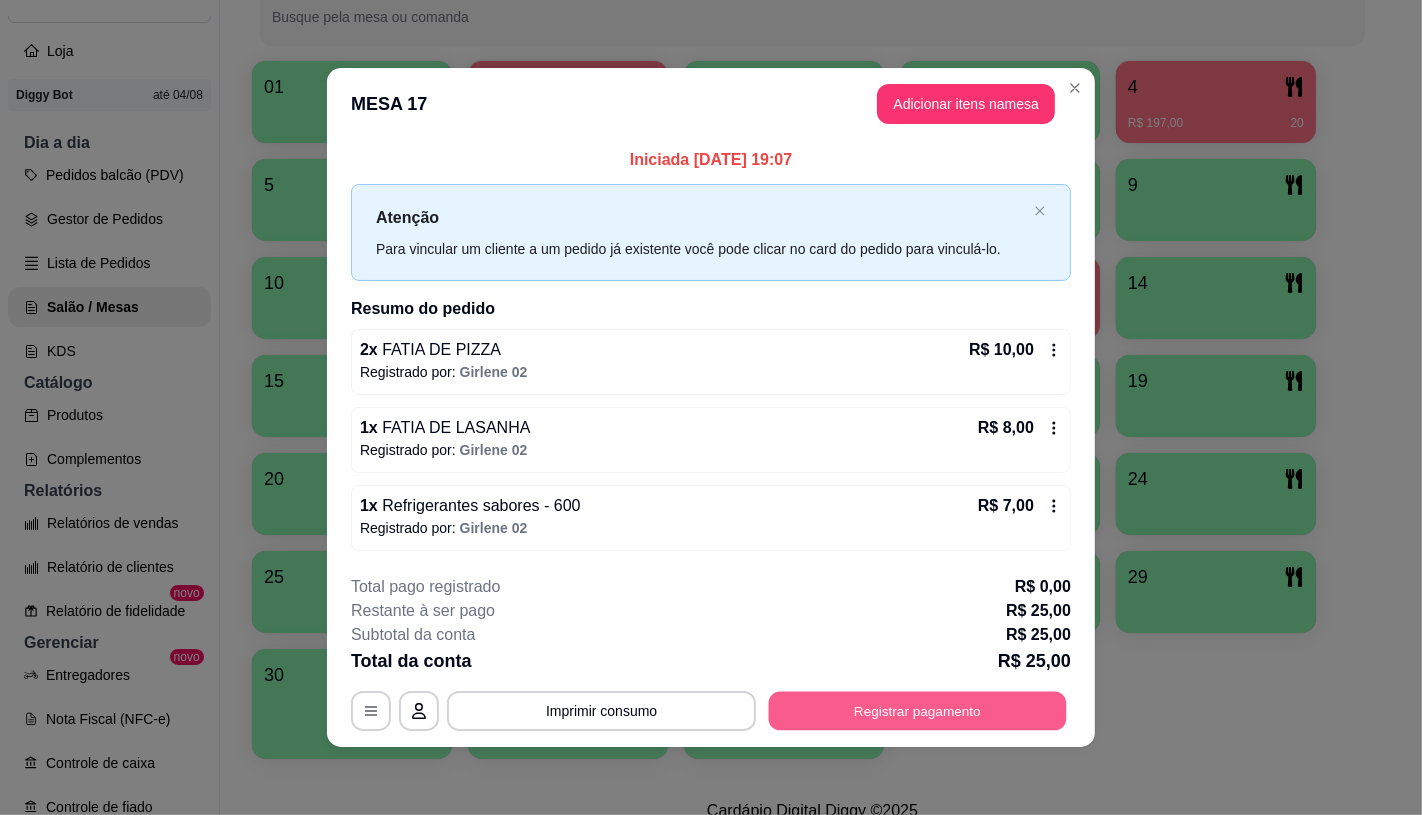 click on "Registrar pagamento" at bounding box center [918, 711] 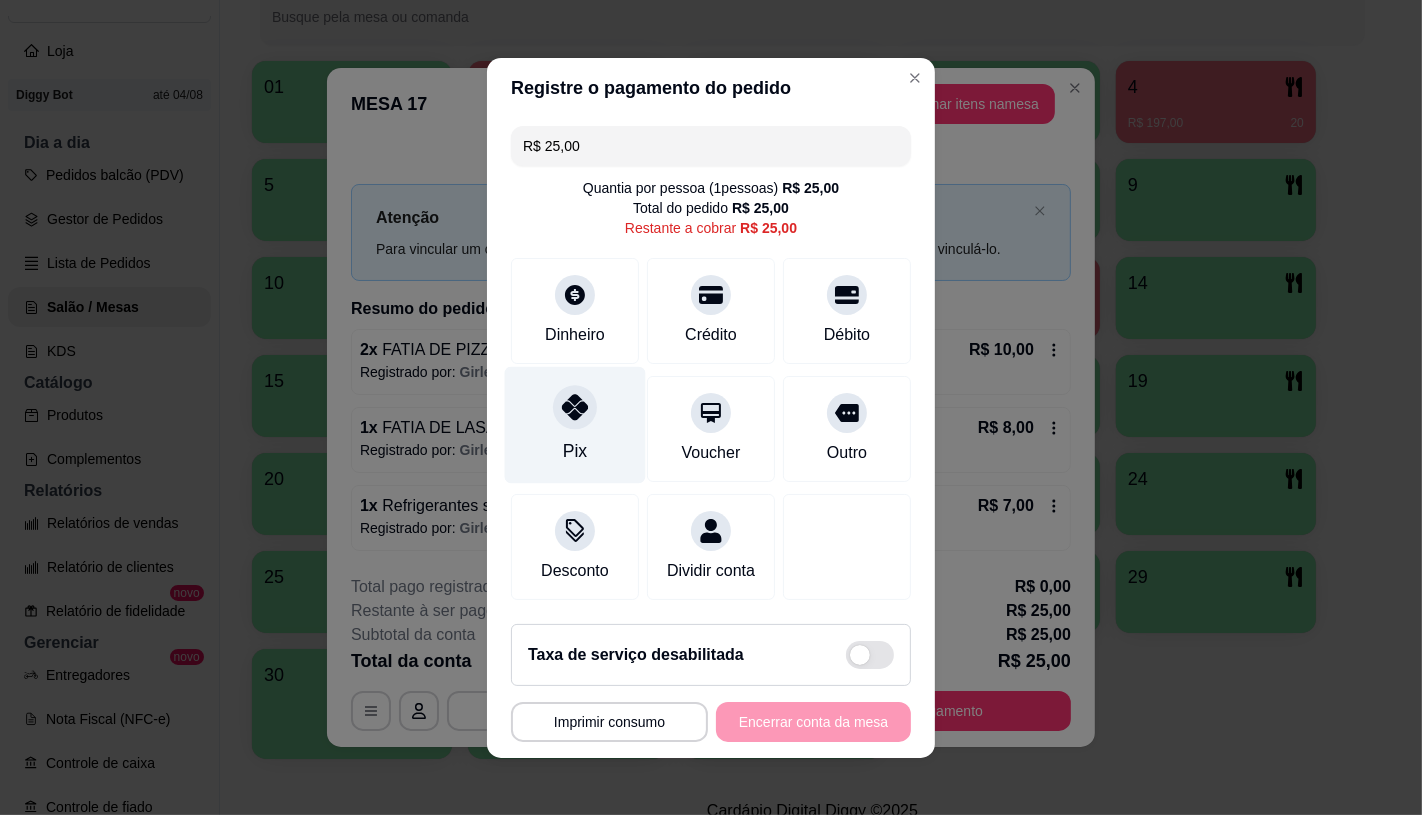 click on "Pix" at bounding box center (575, 424) 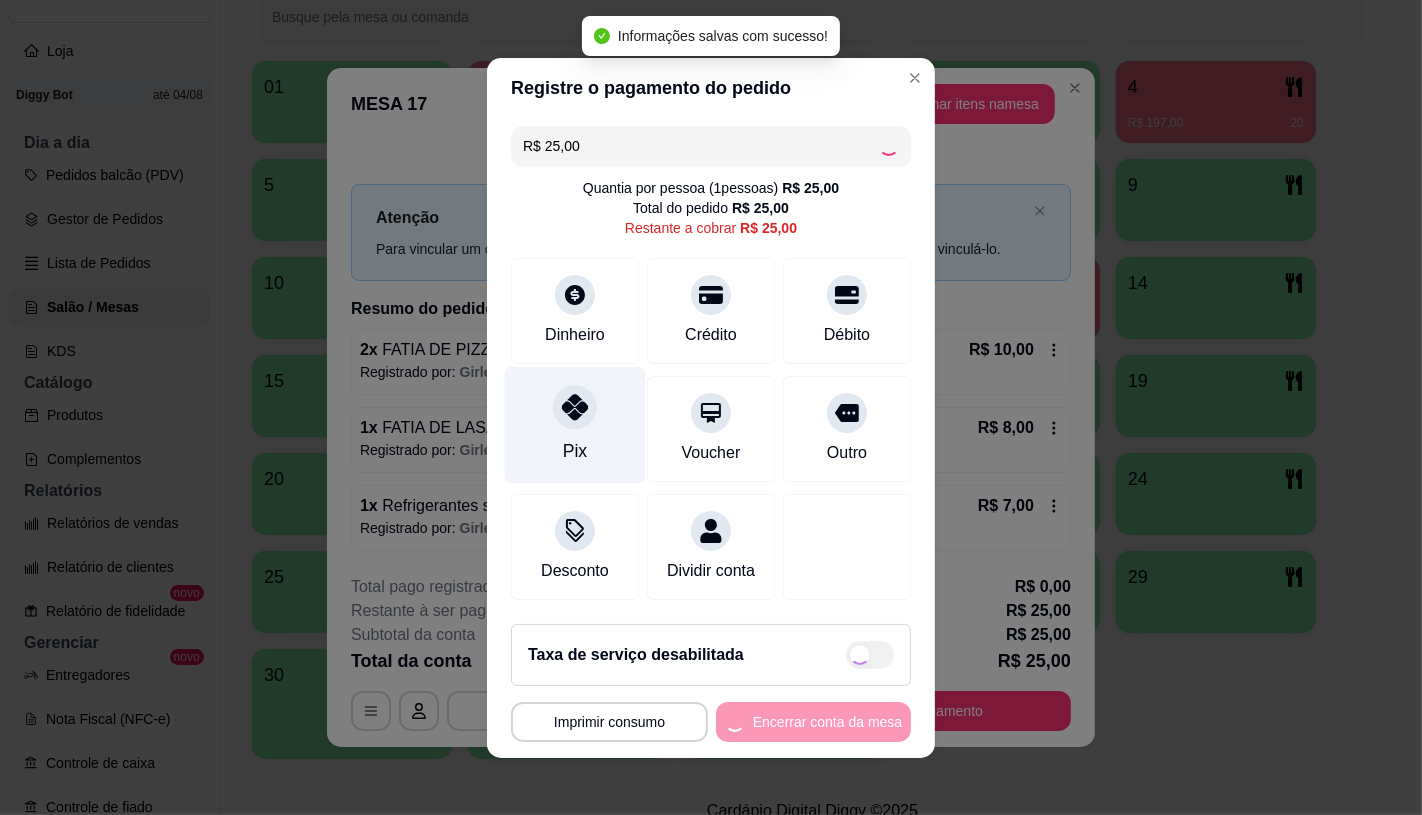 type on "R$ 0,00" 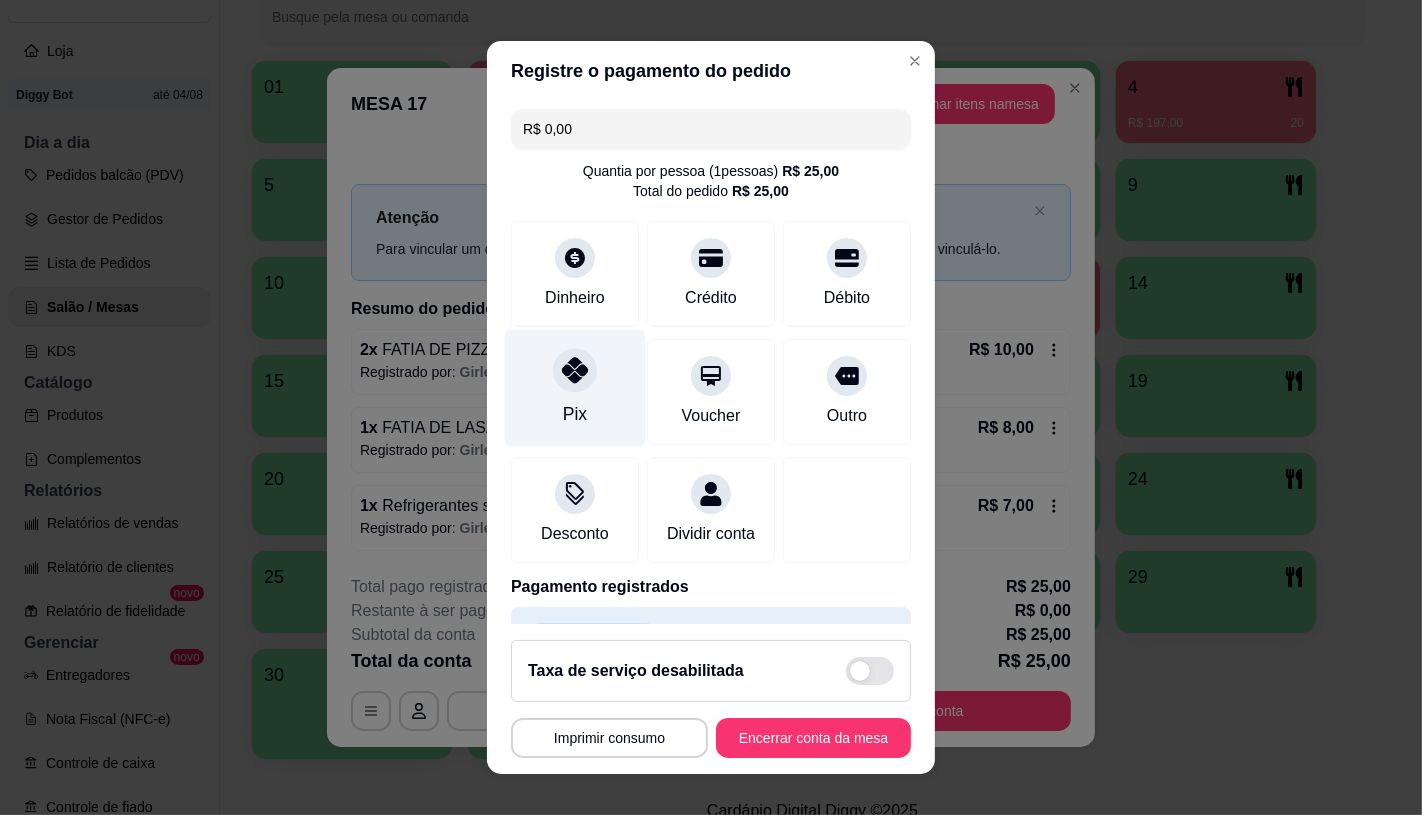 scroll, scrollTop: 74, scrollLeft: 0, axis: vertical 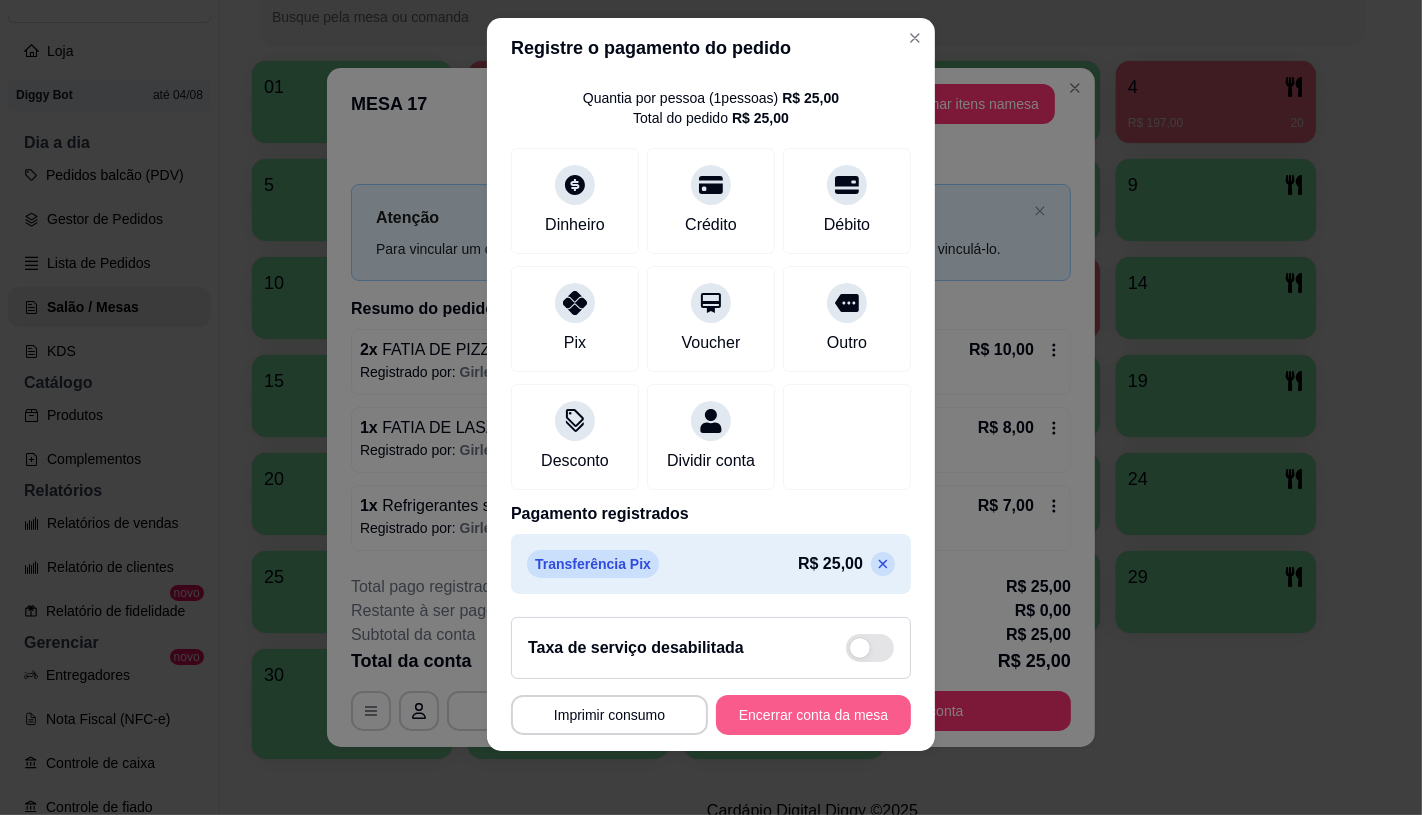 click on "Encerrar conta da mesa" at bounding box center (813, 715) 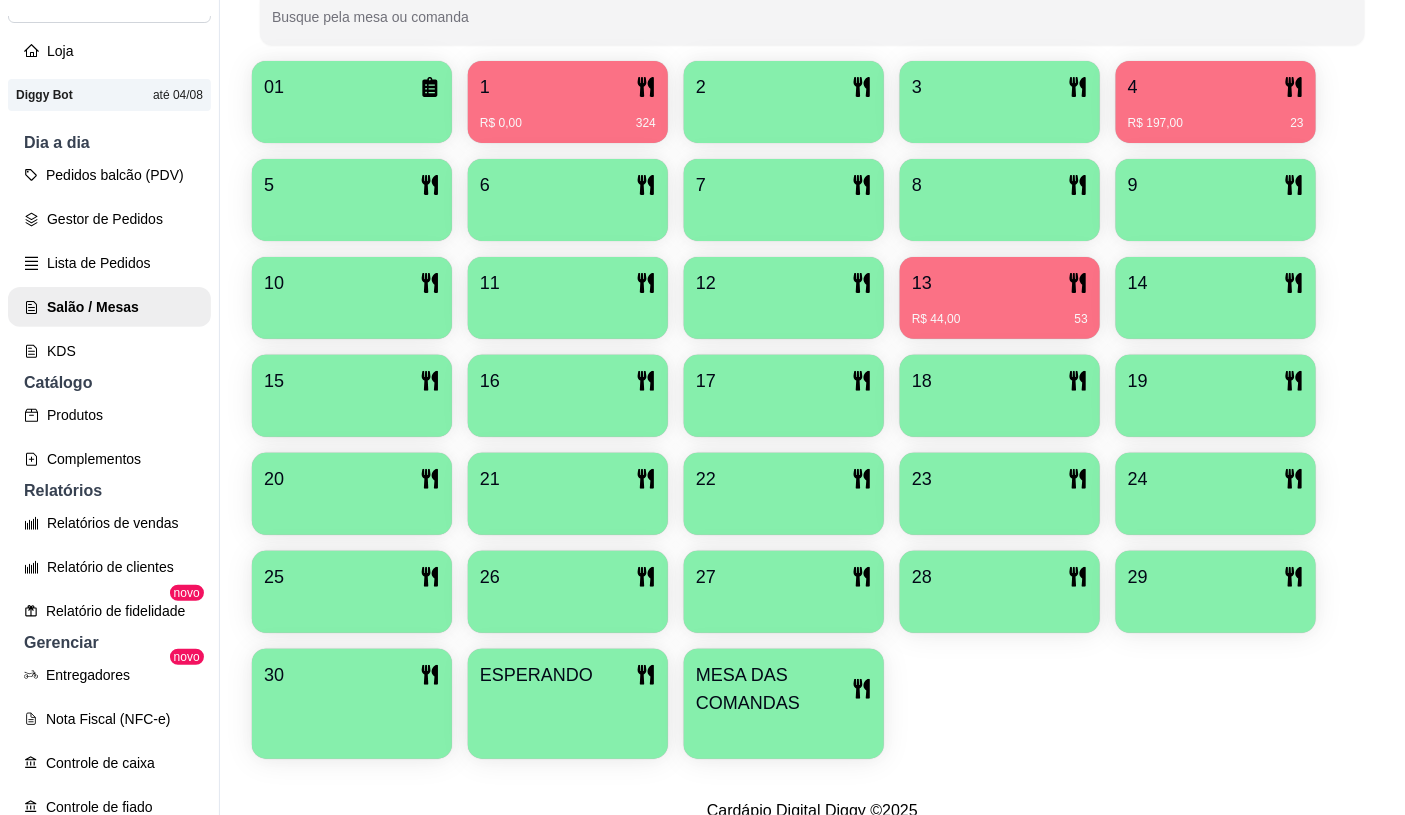 click at bounding box center (1000, 116) 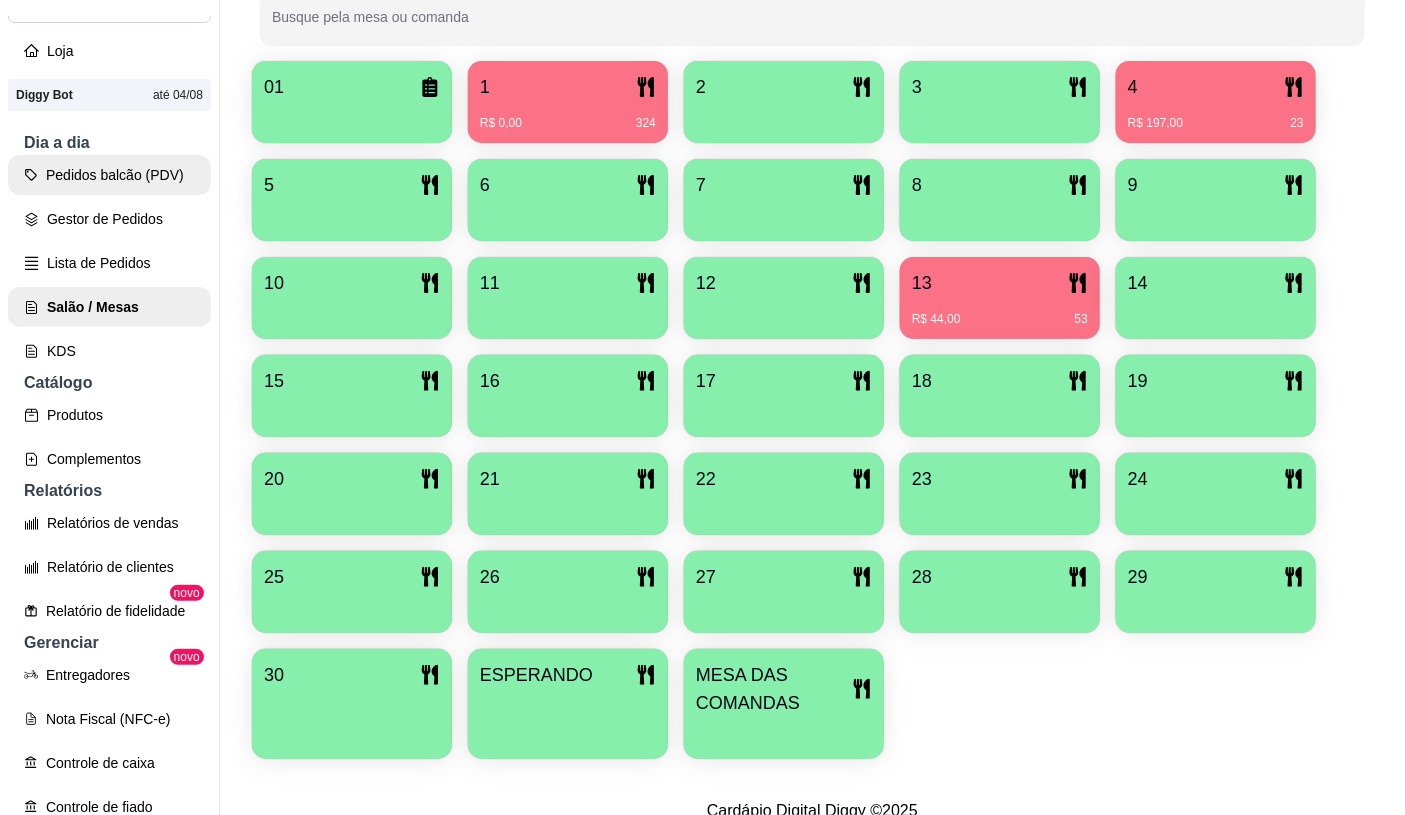 click on "Pedidos balcão (PDV)" at bounding box center [109, 175] 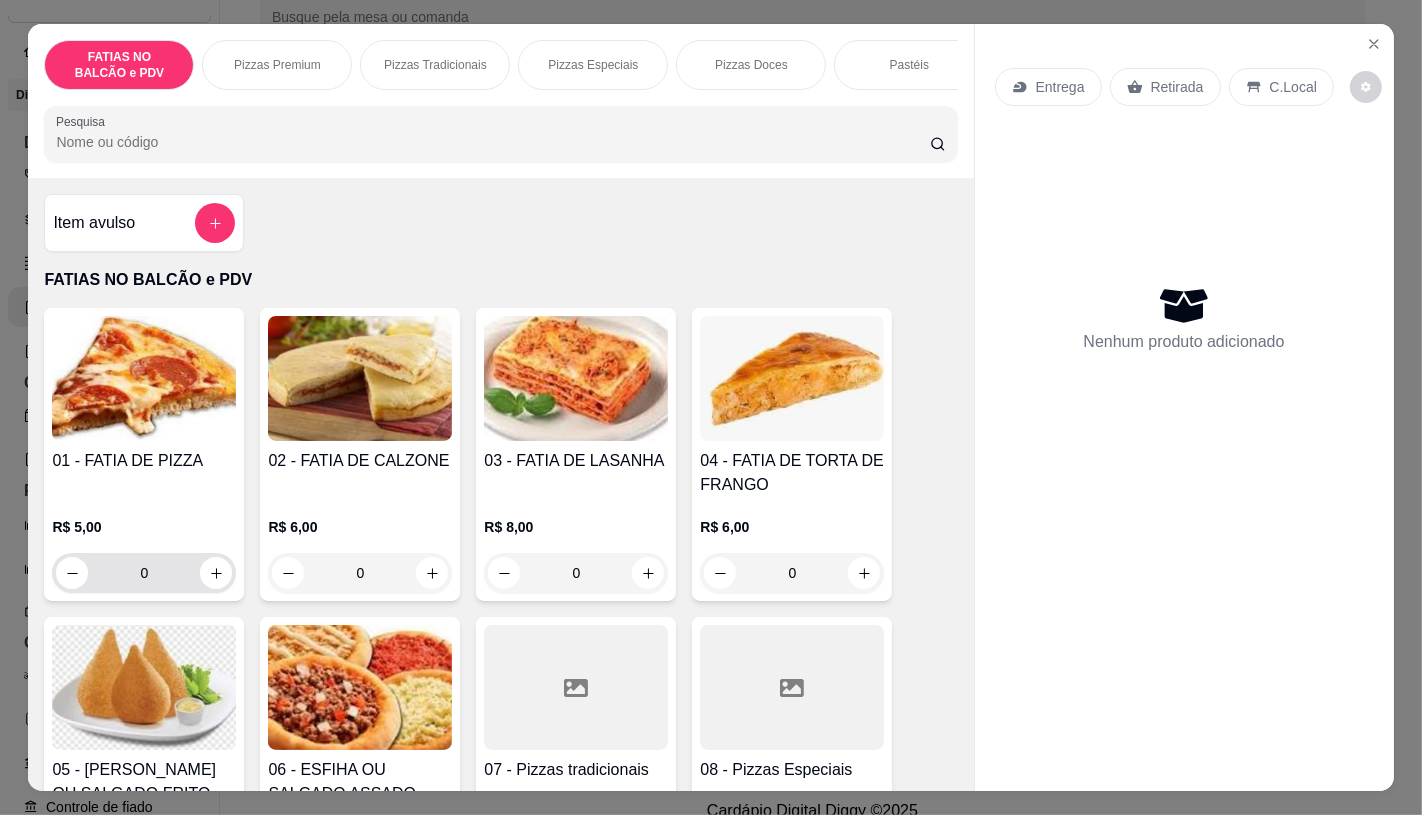 click on "0" at bounding box center (144, 573) 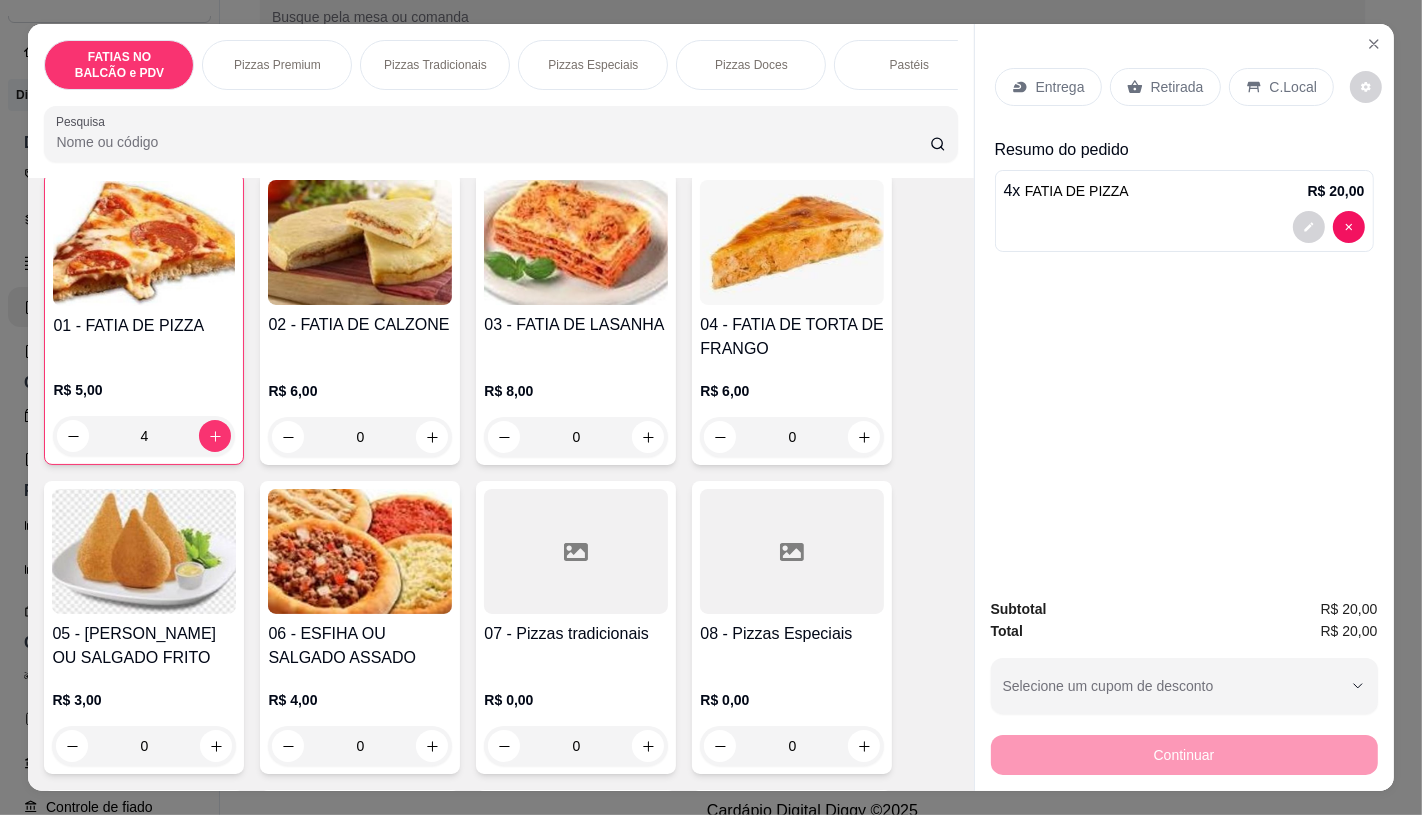scroll, scrollTop: 222, scrollLeft: 0, axis: vertical 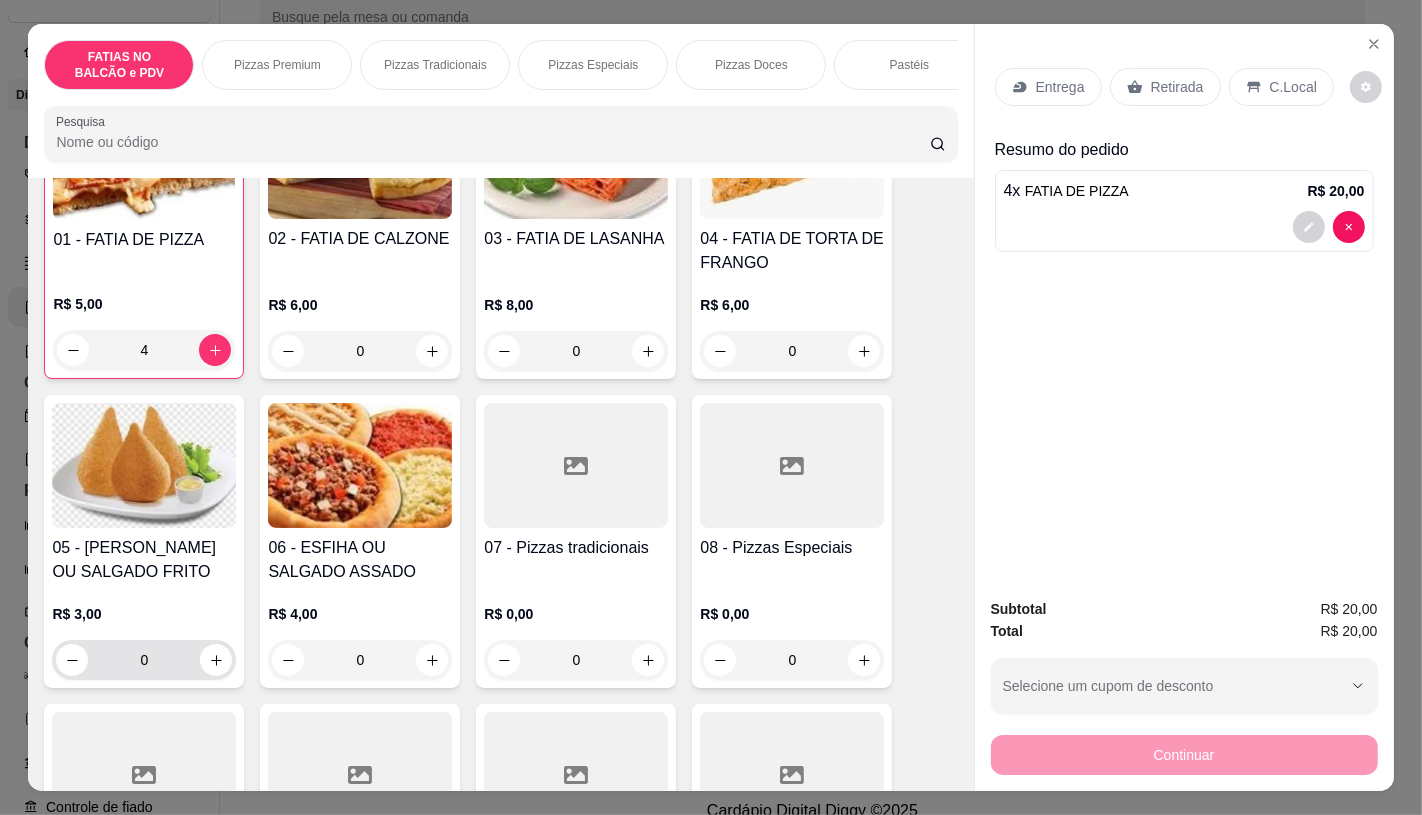 type on "4" 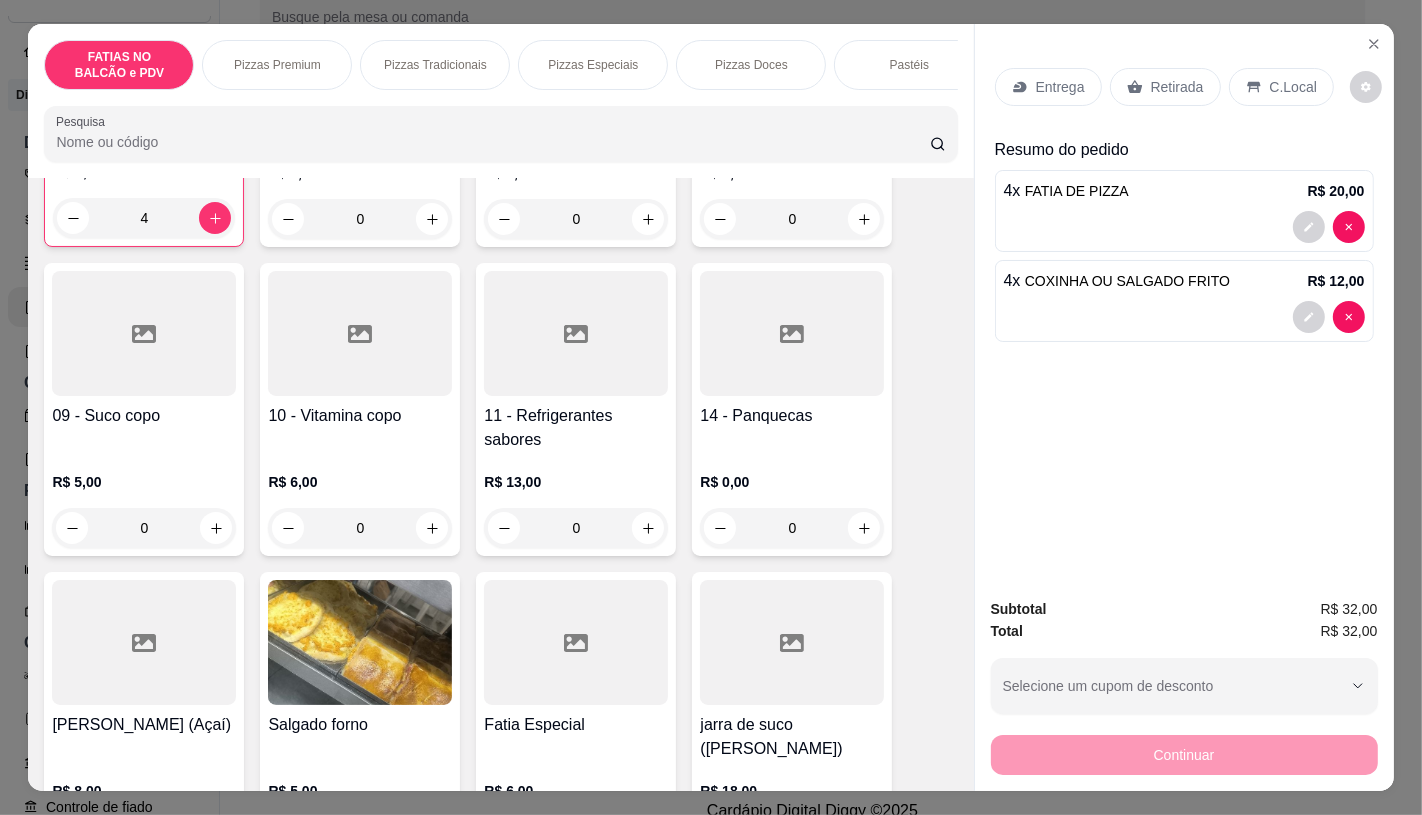 scroll, scrollTop: 666, scrollLeft: 0, axis: vertical 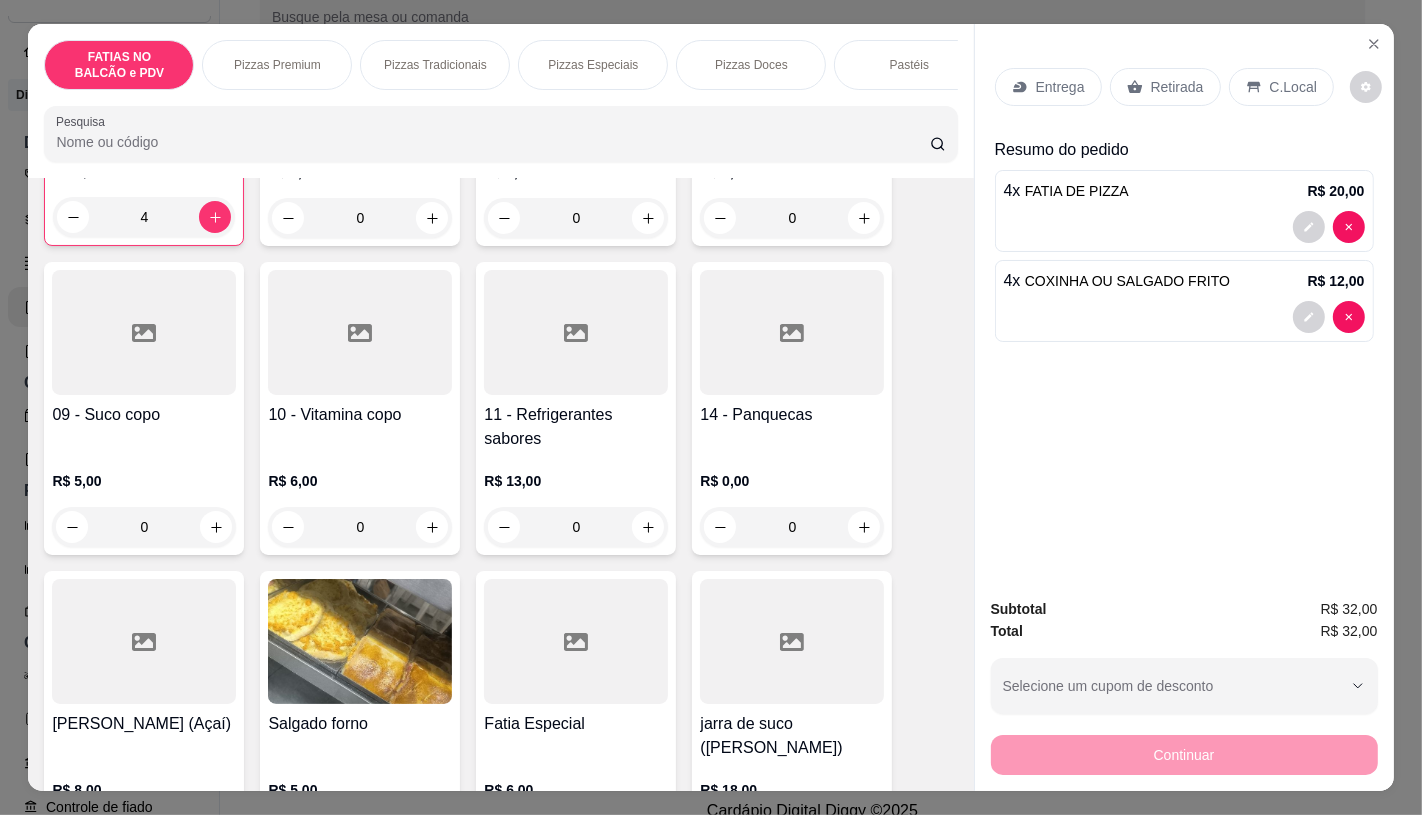 type on "4" 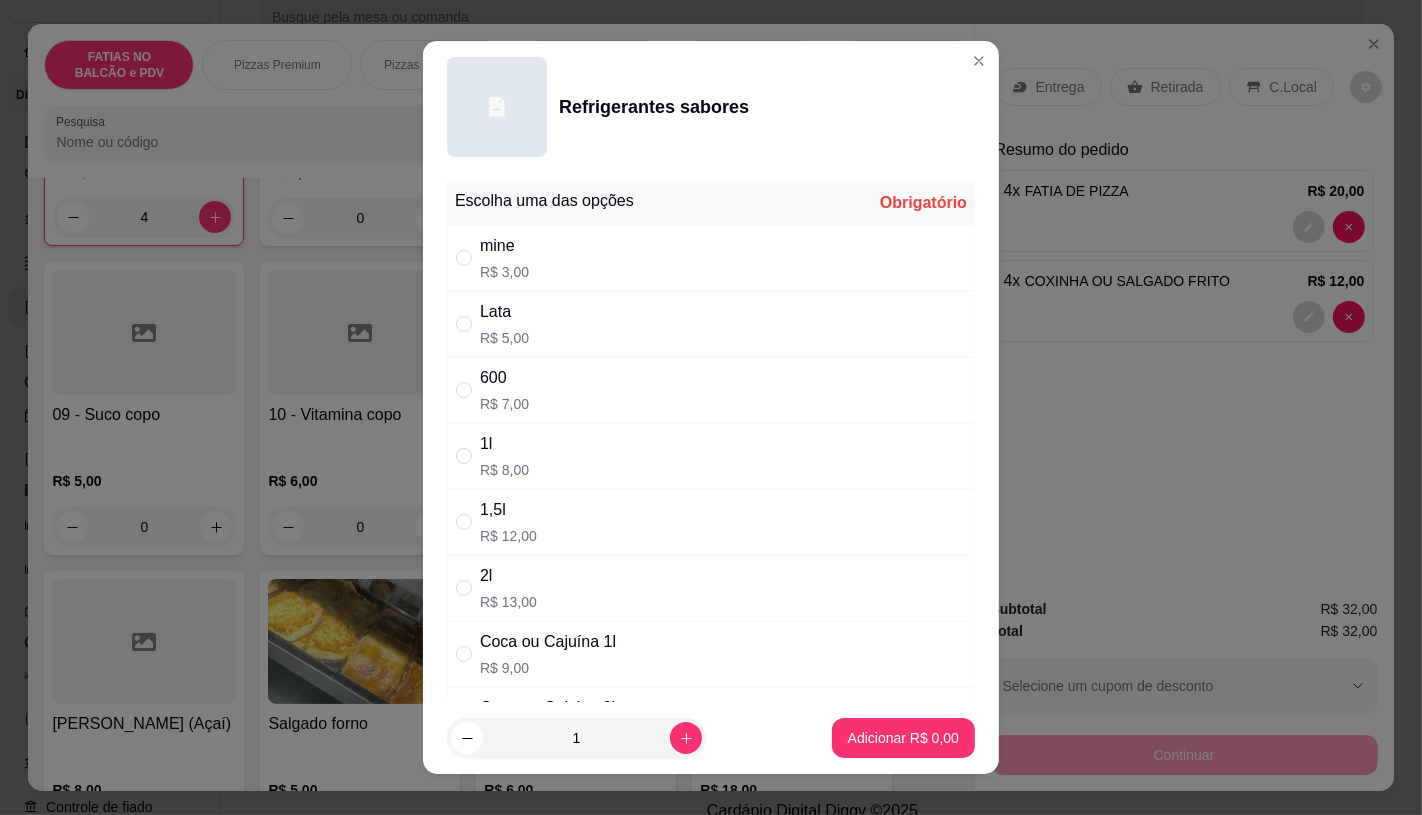 click on "Coca ou Cajuína 1l R$ 9,00" at bounding box center (548, 654) 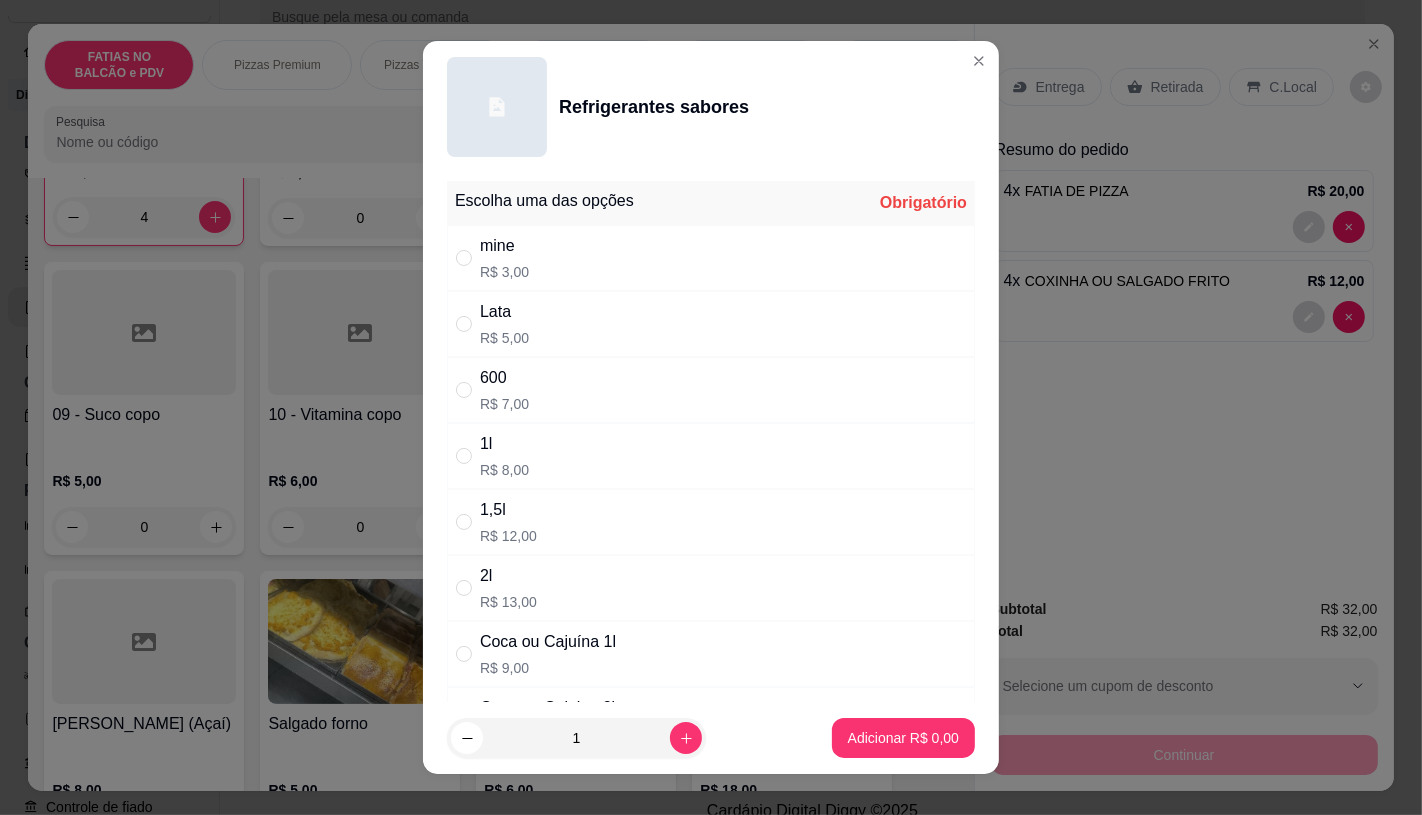 radio on "true" 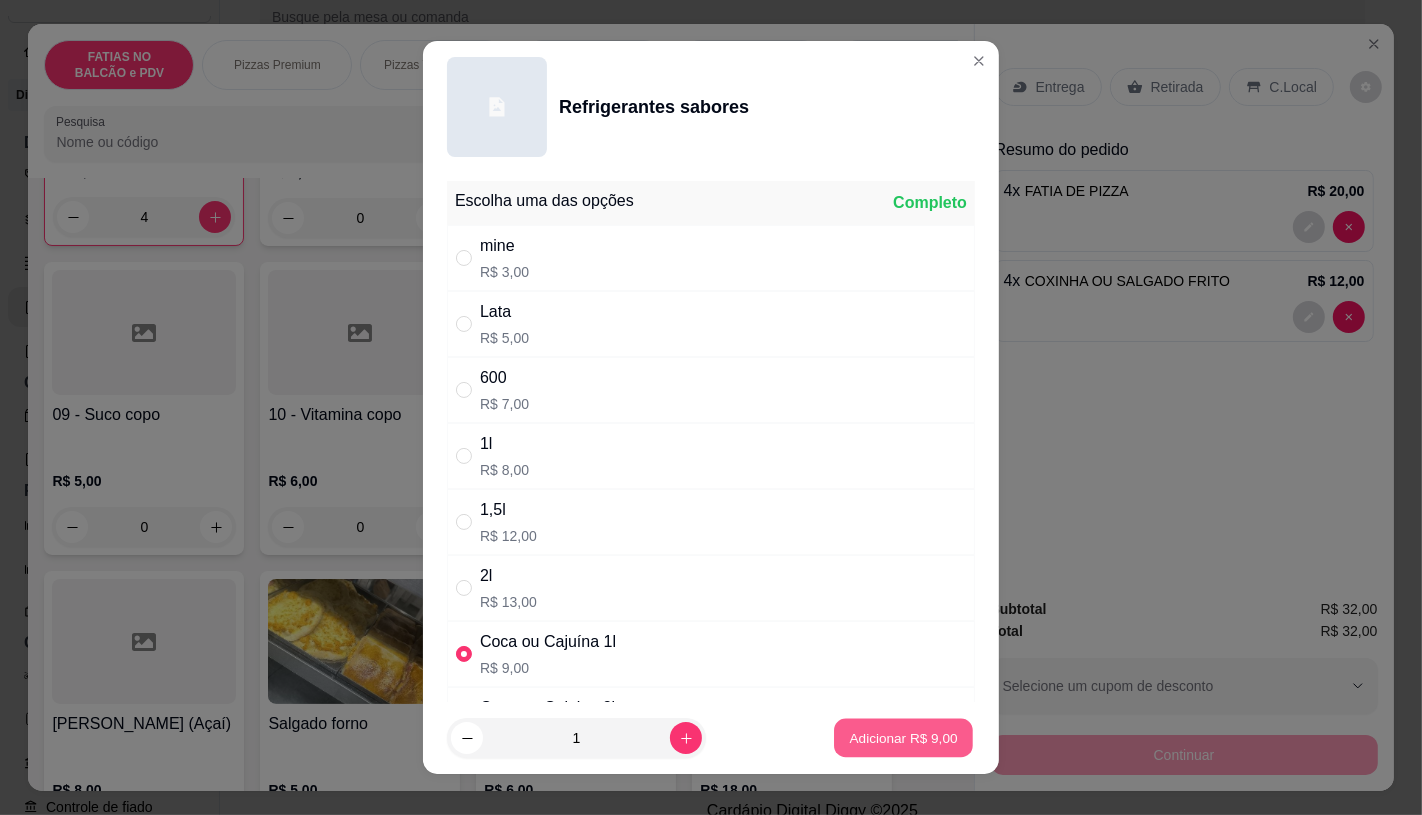 click on "Adicionar   R$ 9,00" at bounding box center [903, 738] 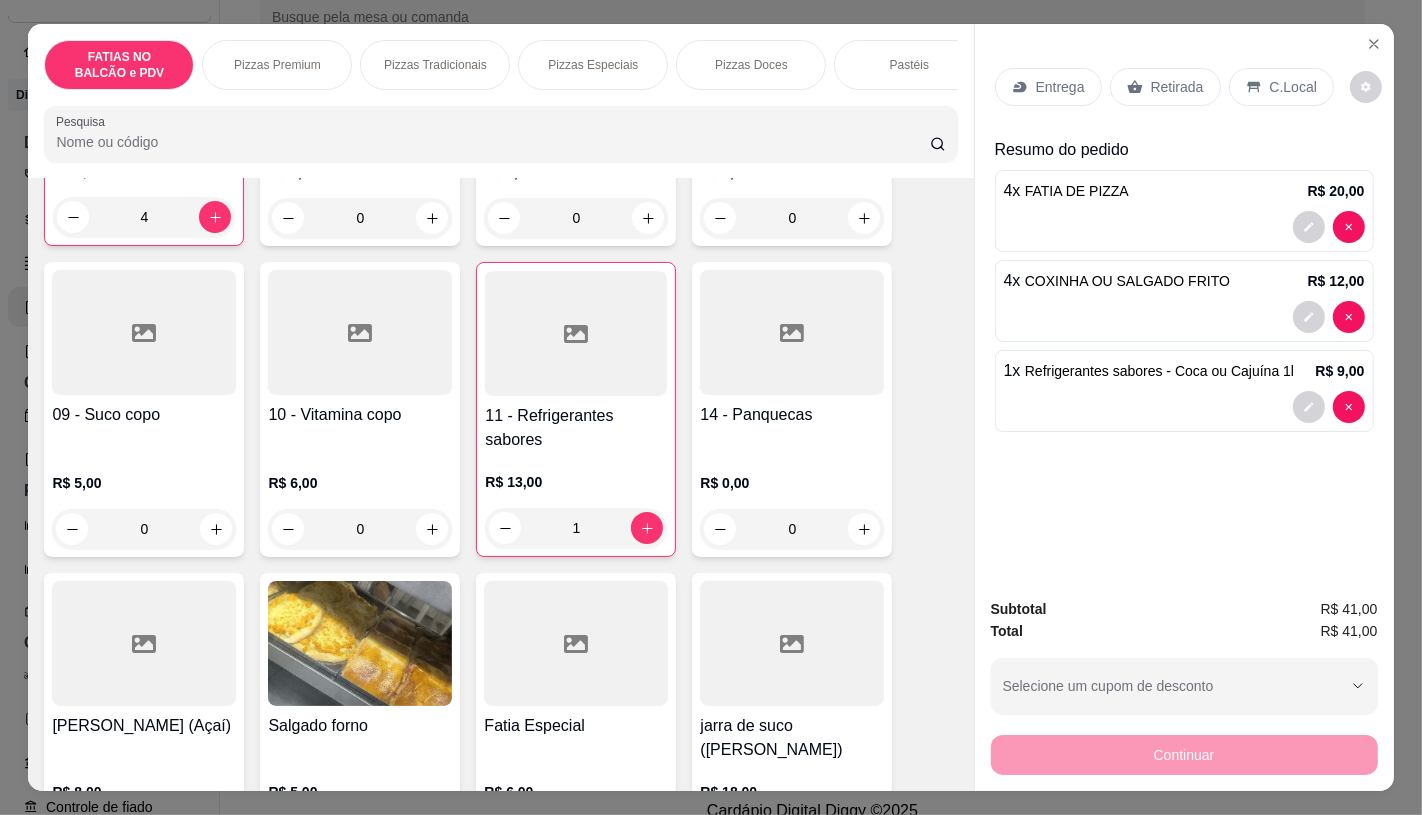 click on "11 - Refrigerantes sabores" at bounding box center (576, 428) 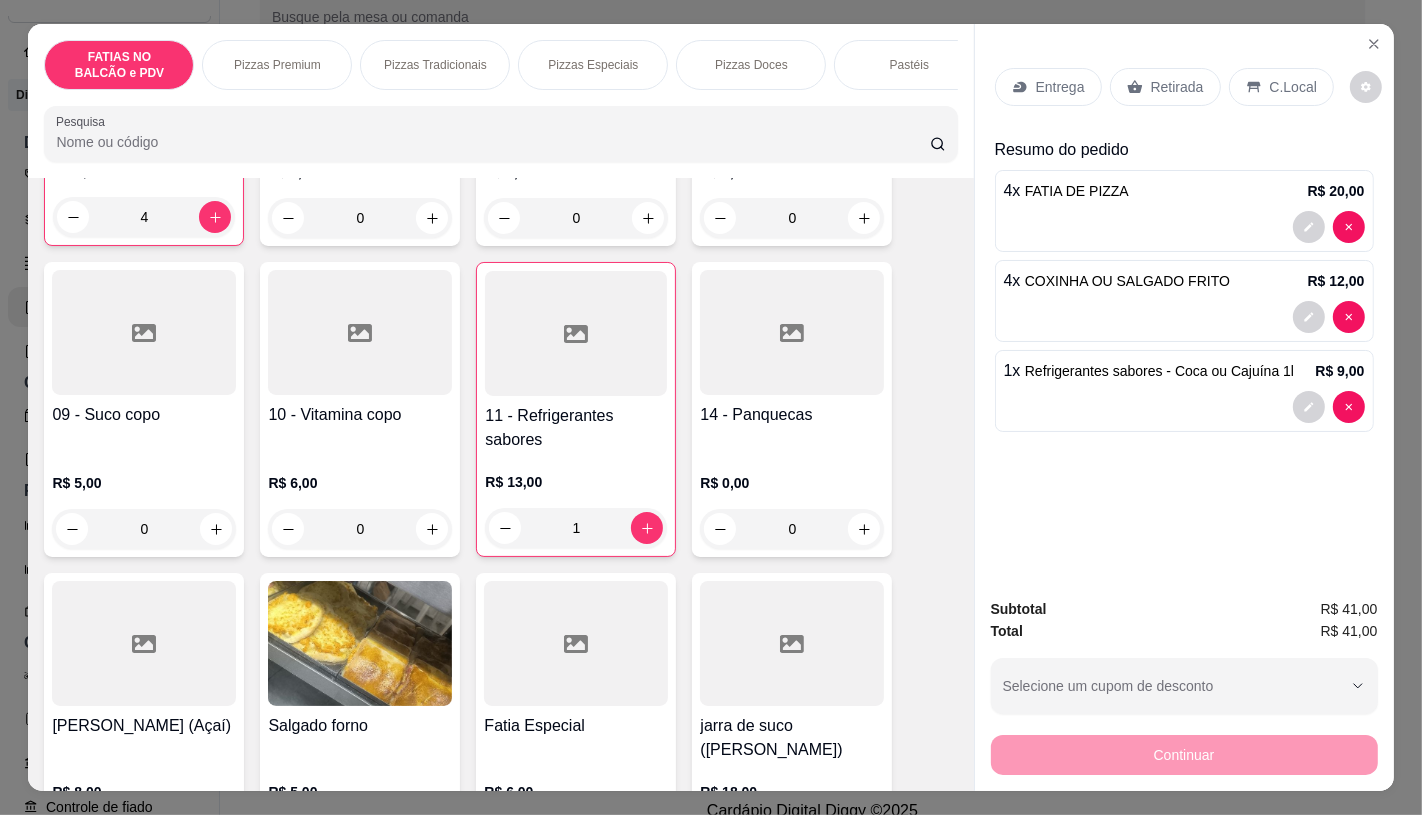 click on "mine" at bounding box center (504, 246) 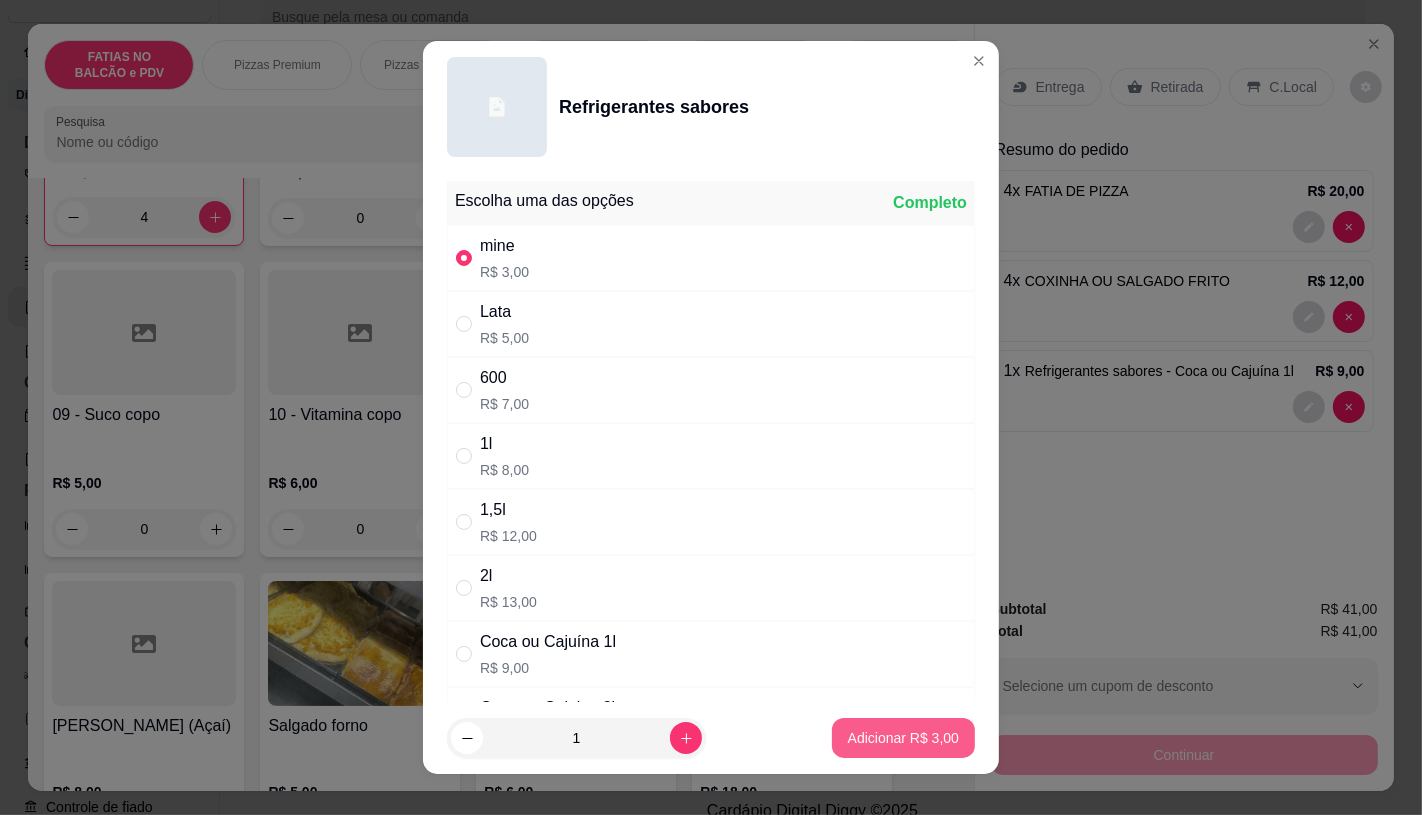 click on "Adicionar   R$ 3,00" at bounding box center [903, 738] 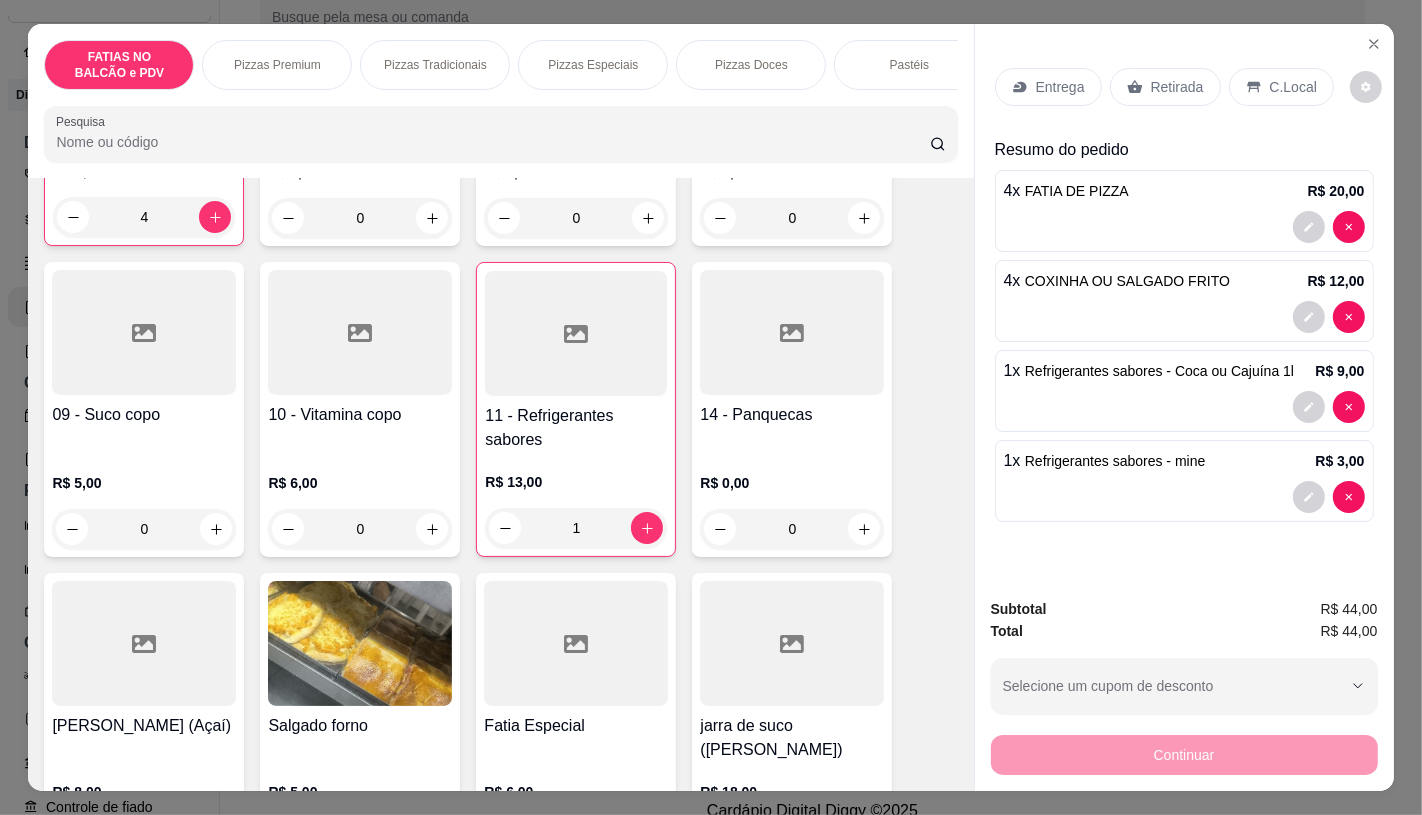 click on "Entrega Retirada C.Local" at bounding box center (1184, 87) 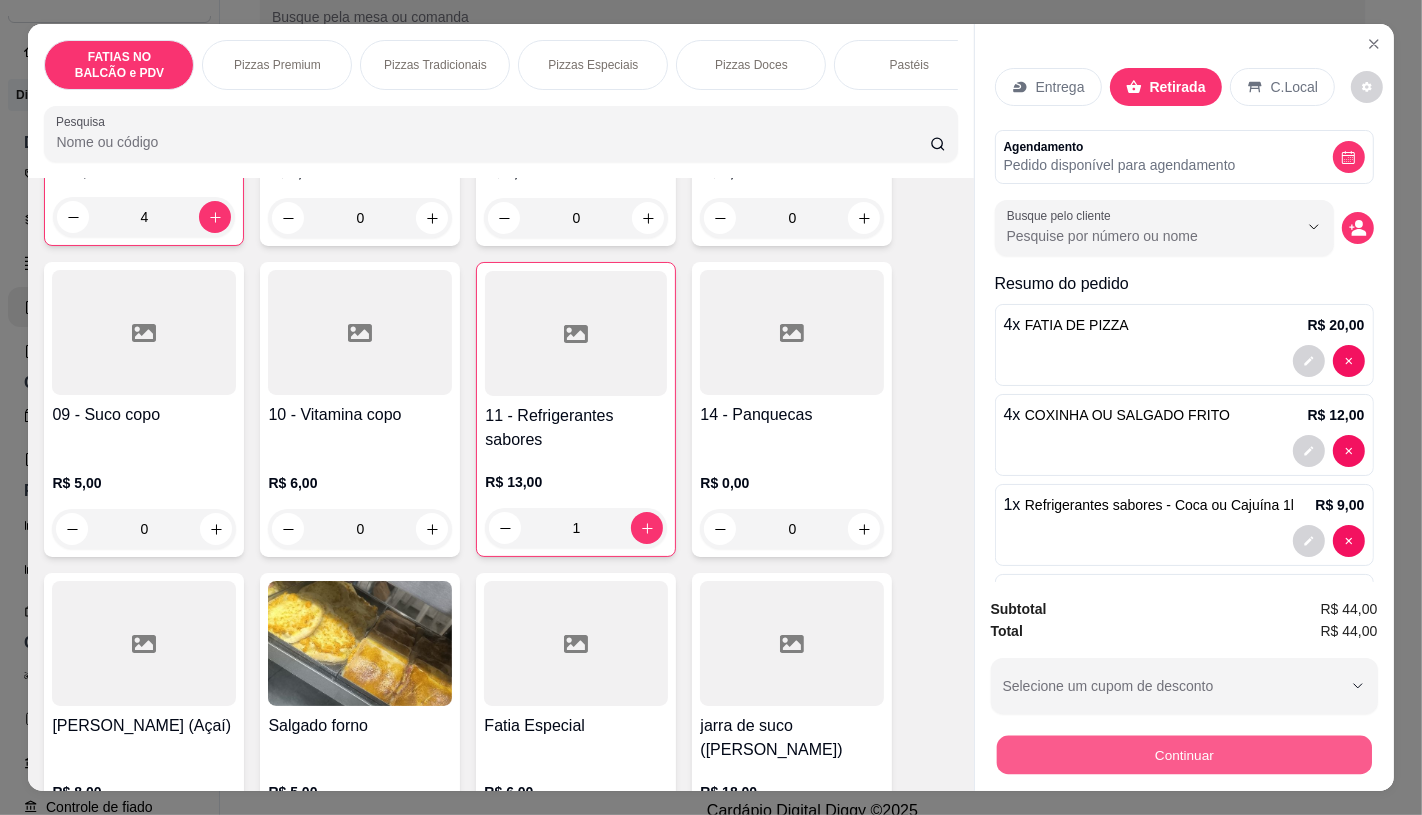 click on "Continuar" at bounding box center [1183, 754] 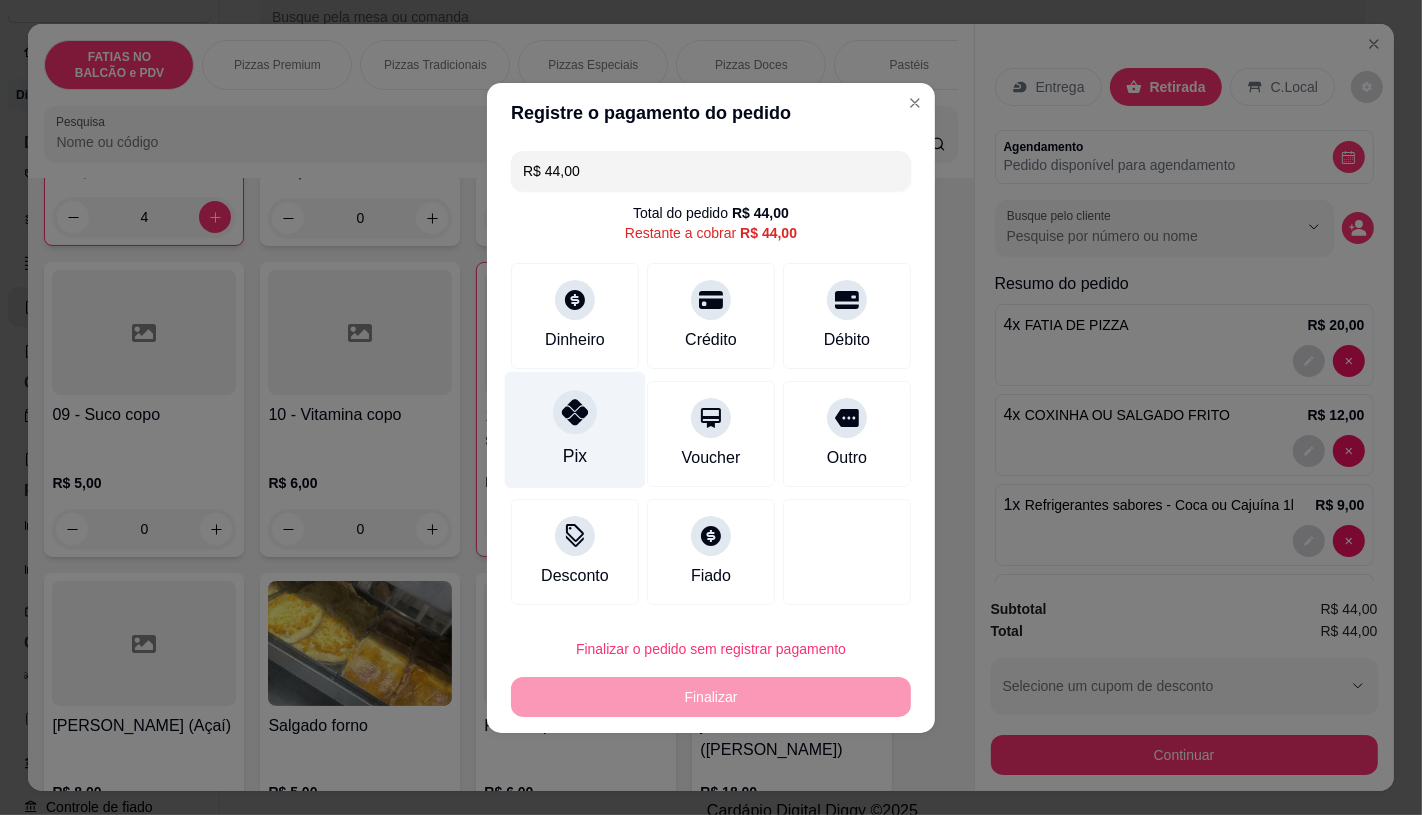 click 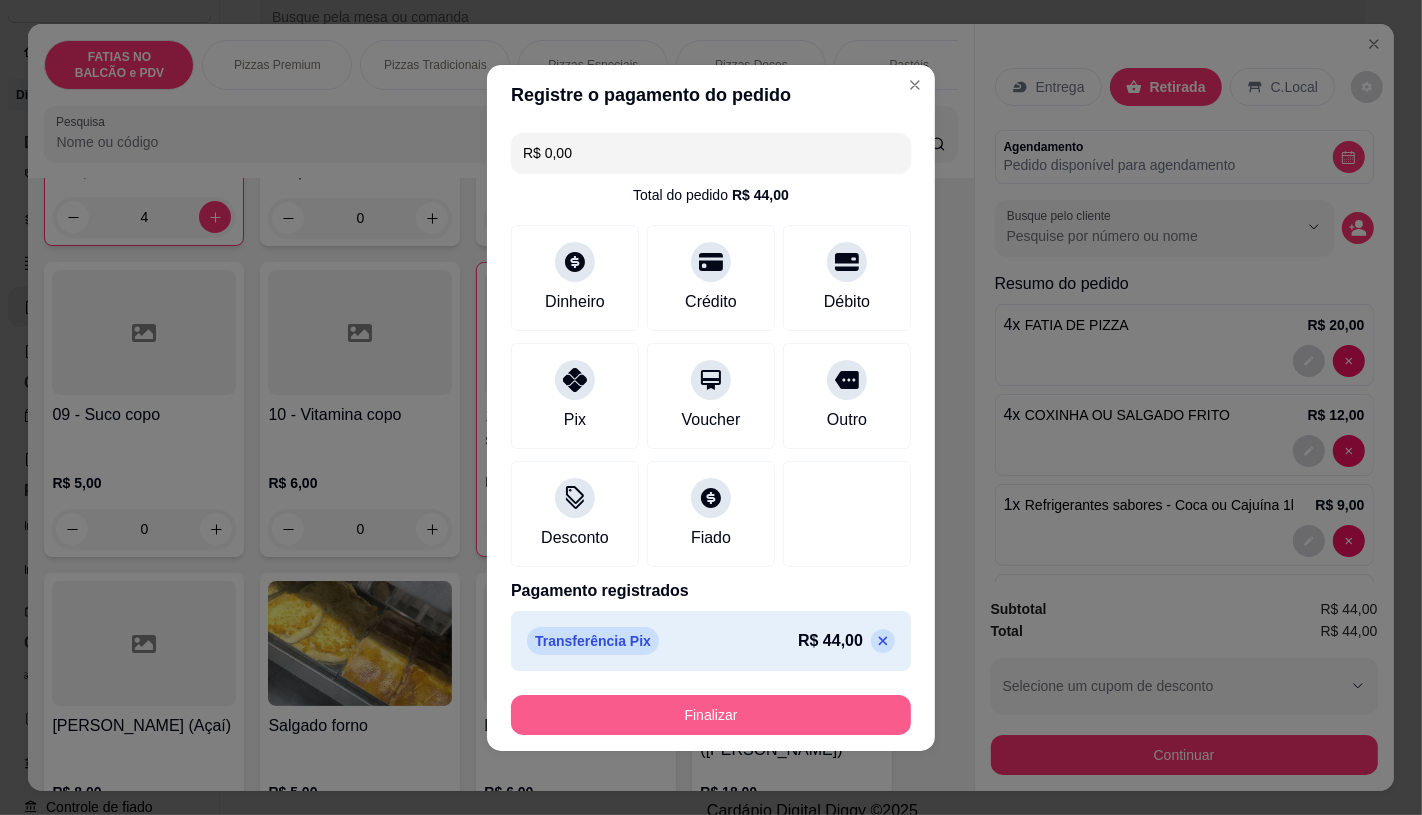 click on "Finalizar" at bounding box center [711, 715] 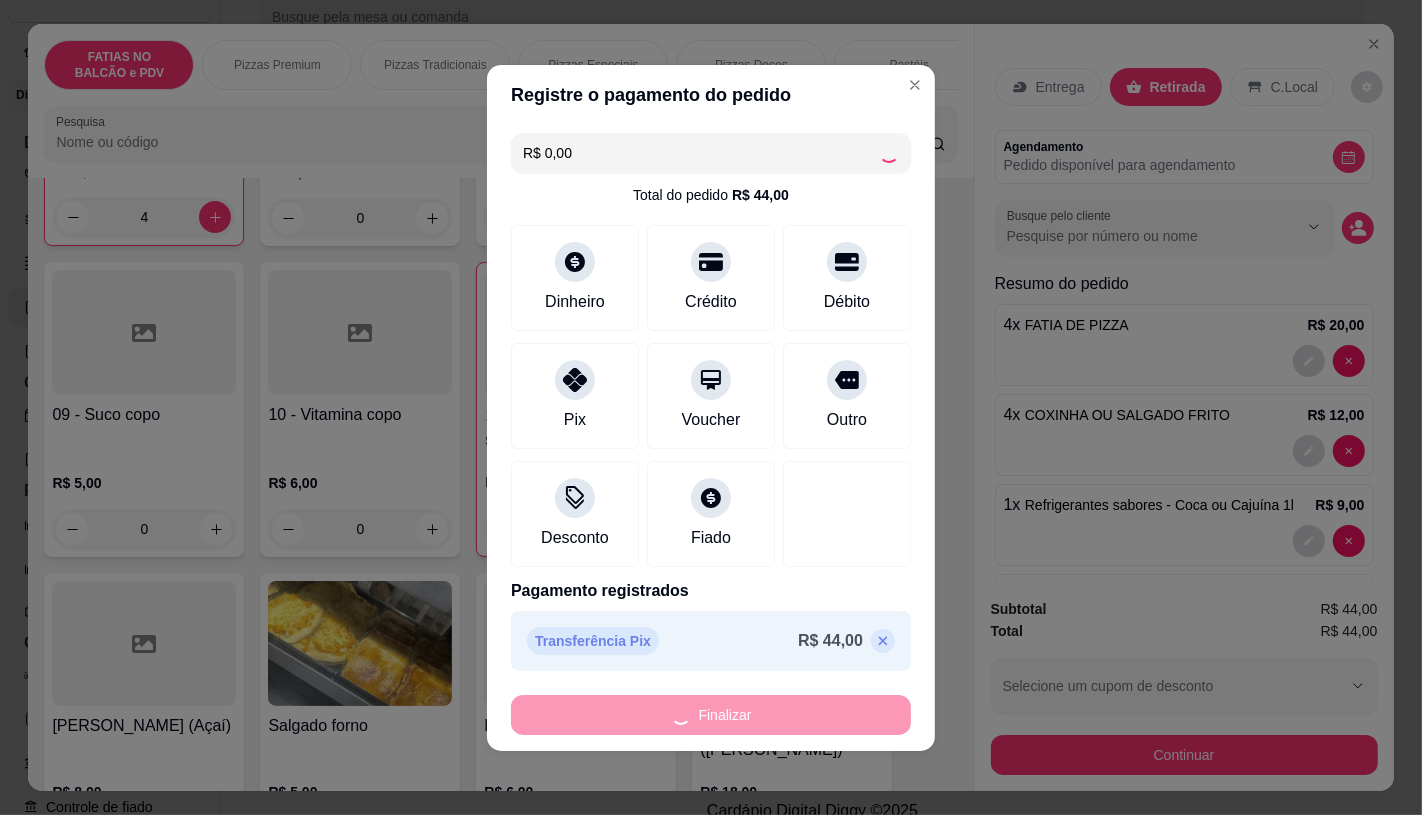 type on "0" 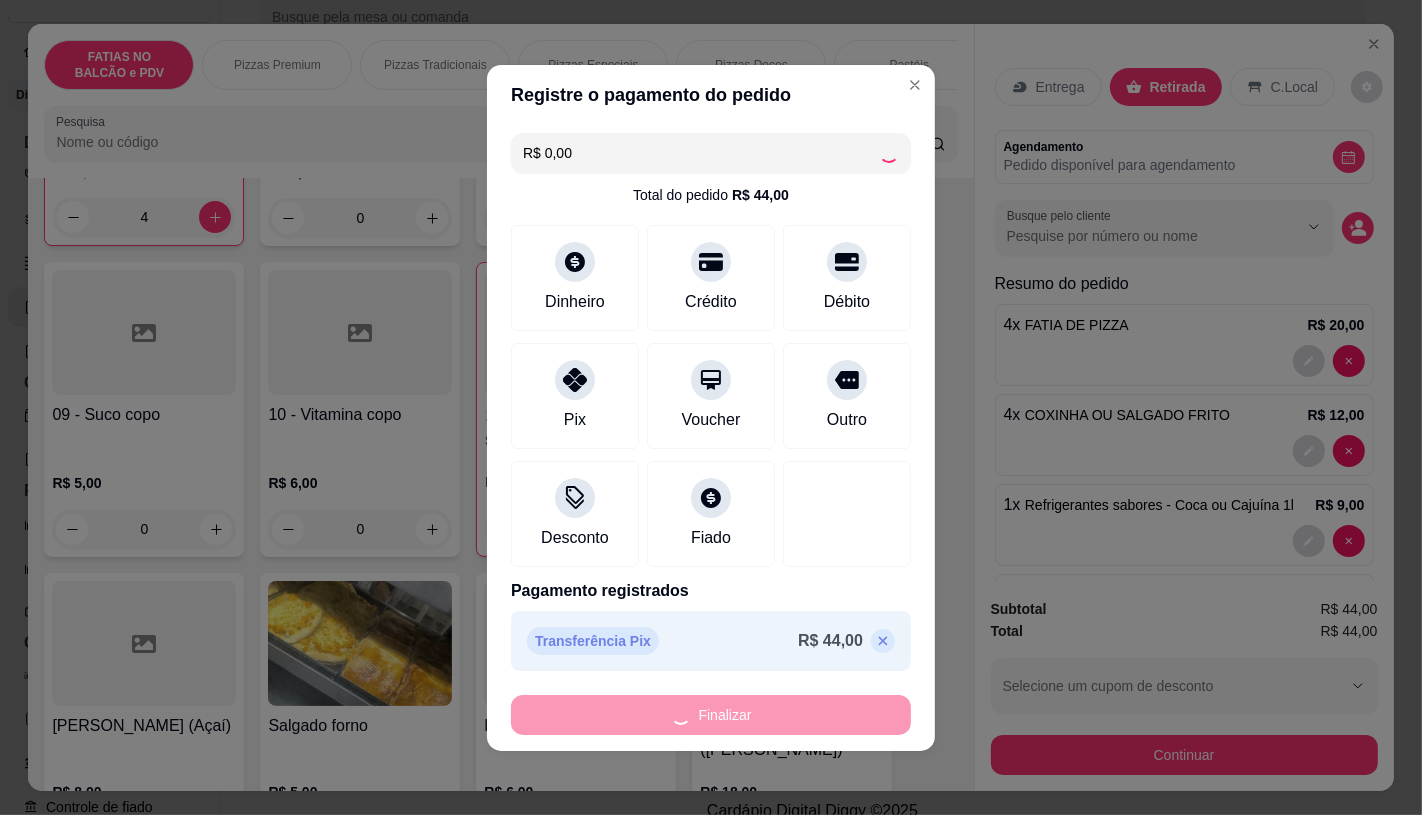 type on "0" 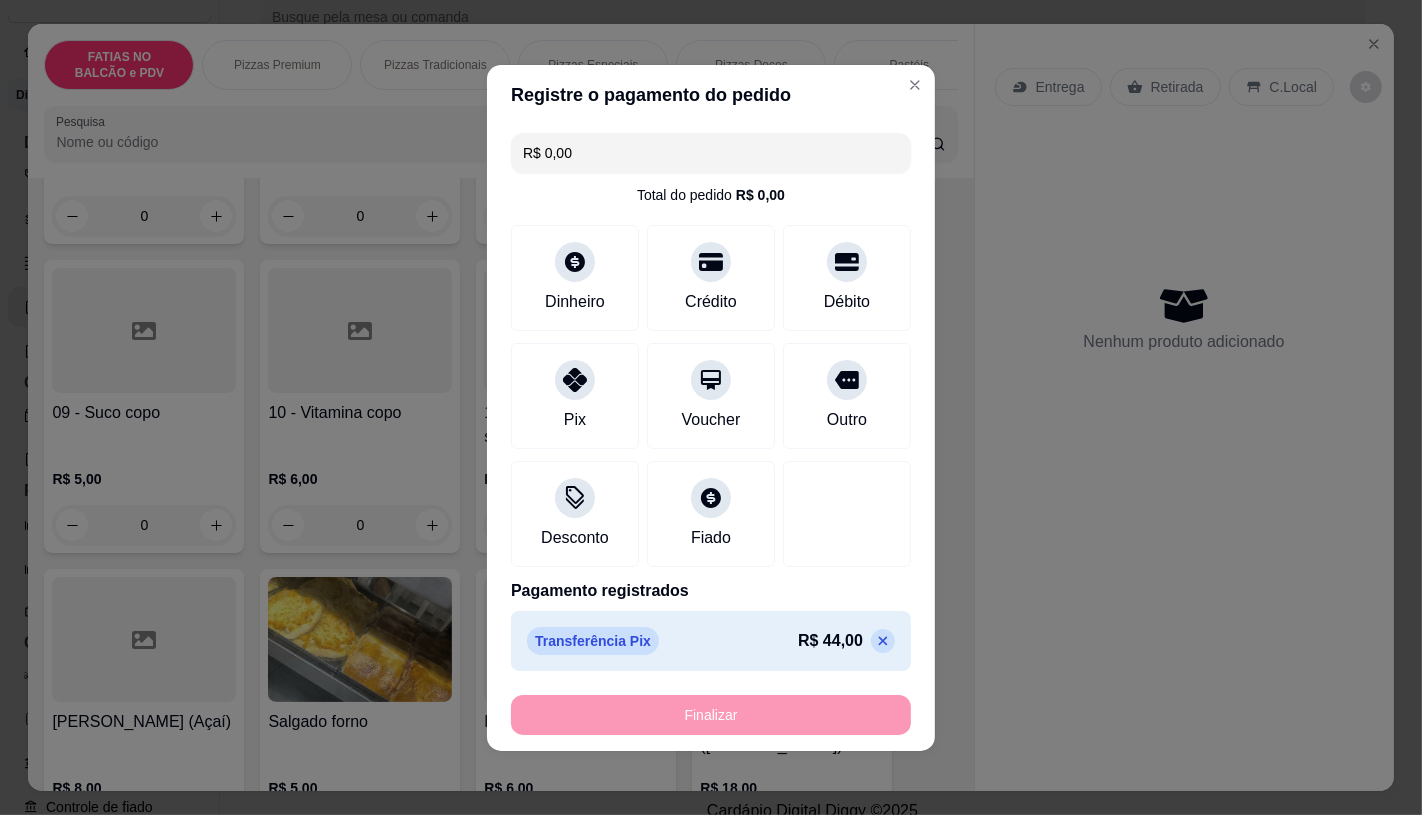 type on "-R$ 44,00" 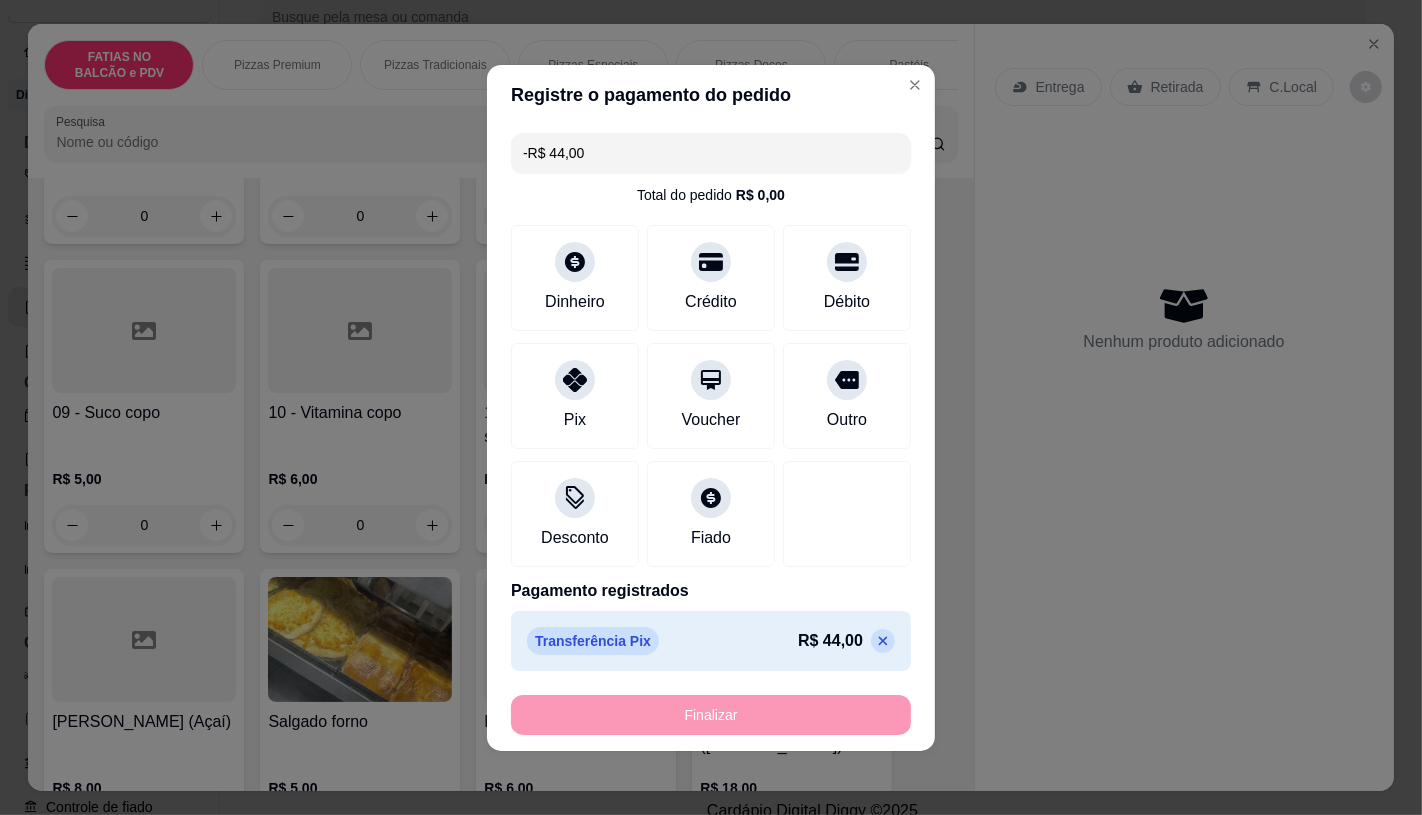 scroll, scrollTop: 665, scrollLeft: 0, axis: vertical 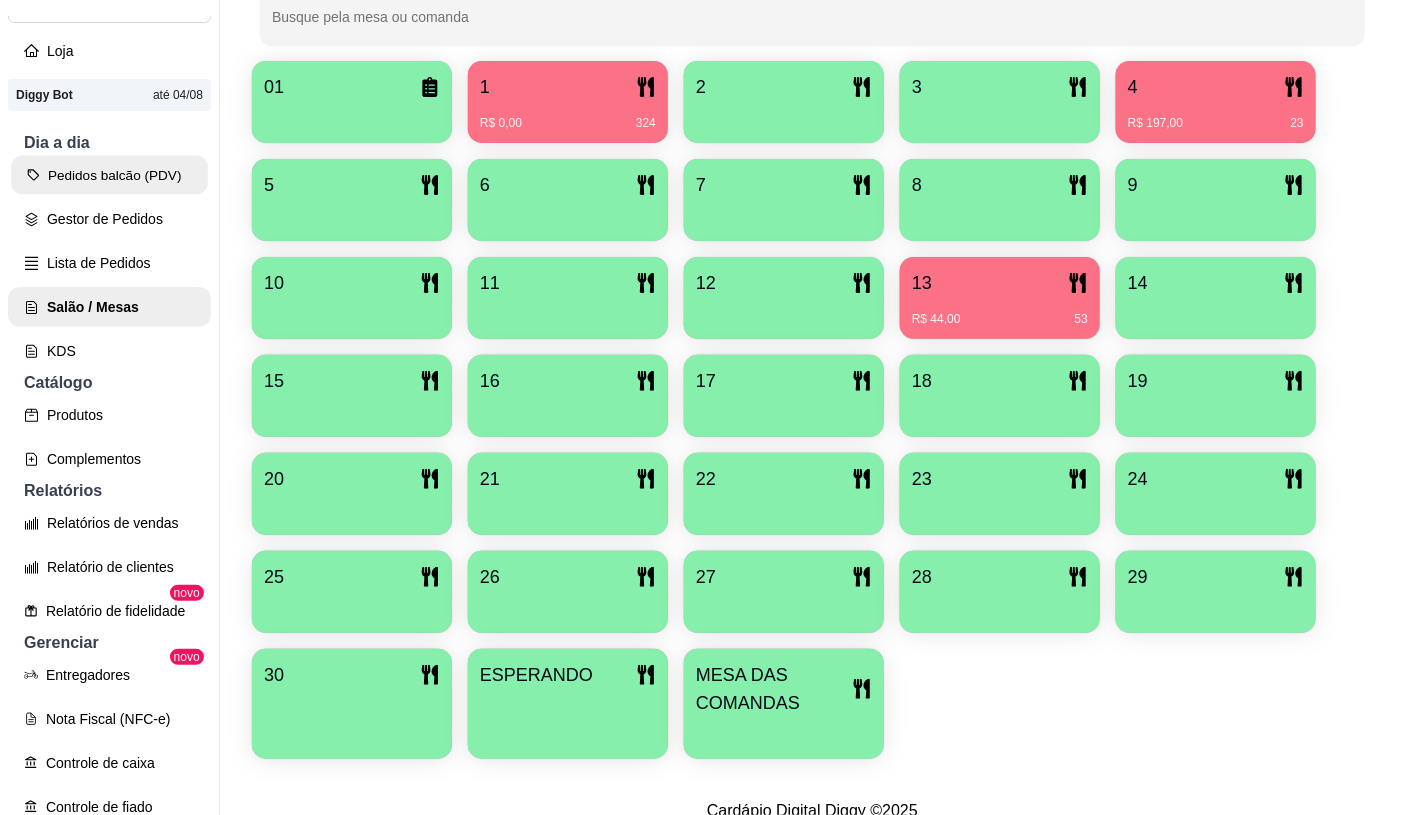 click on "Pedidos balcão (PDV)" at bounding box center [109, 175] 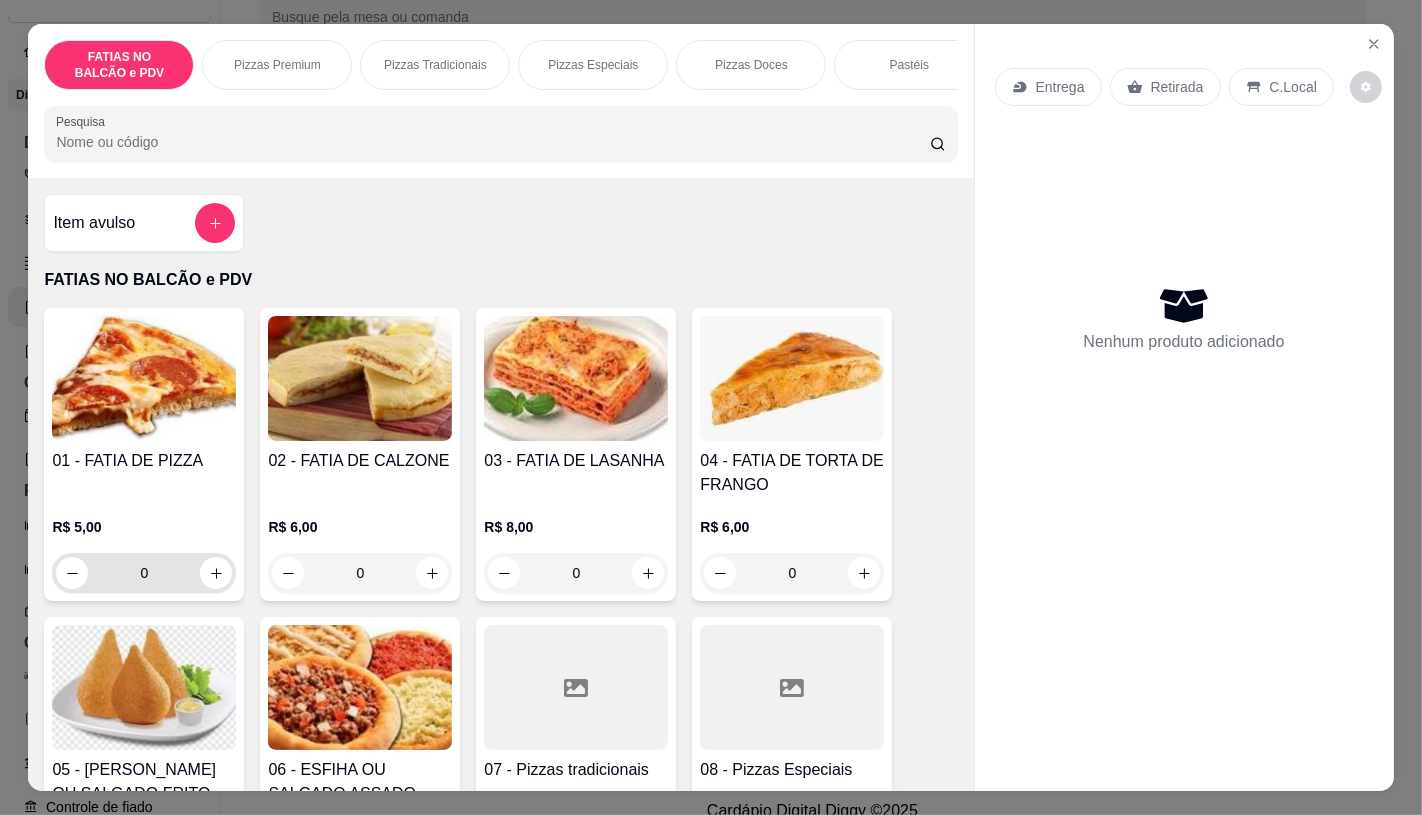 click on "0" at bounding box center (144, 573) 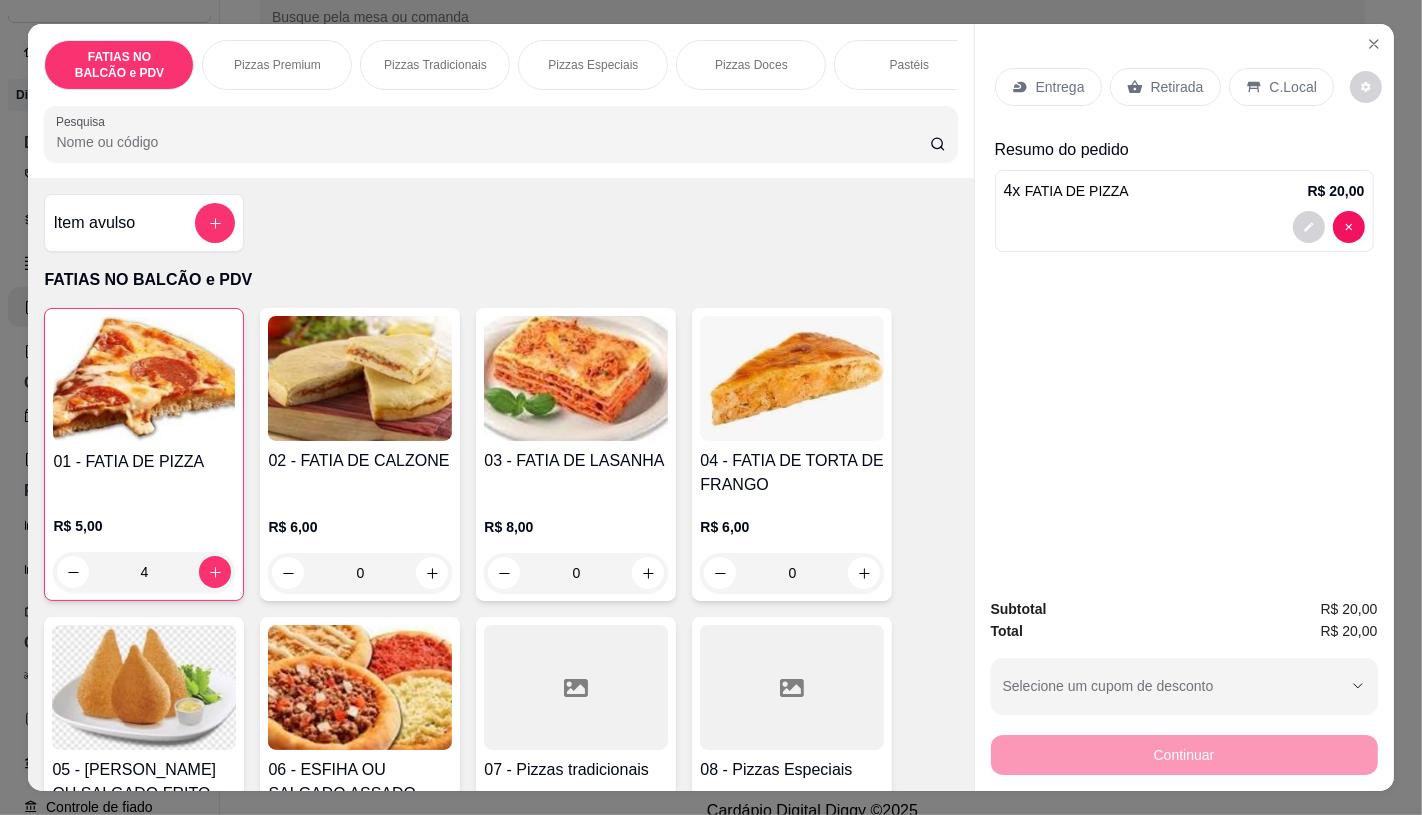 type on "4" 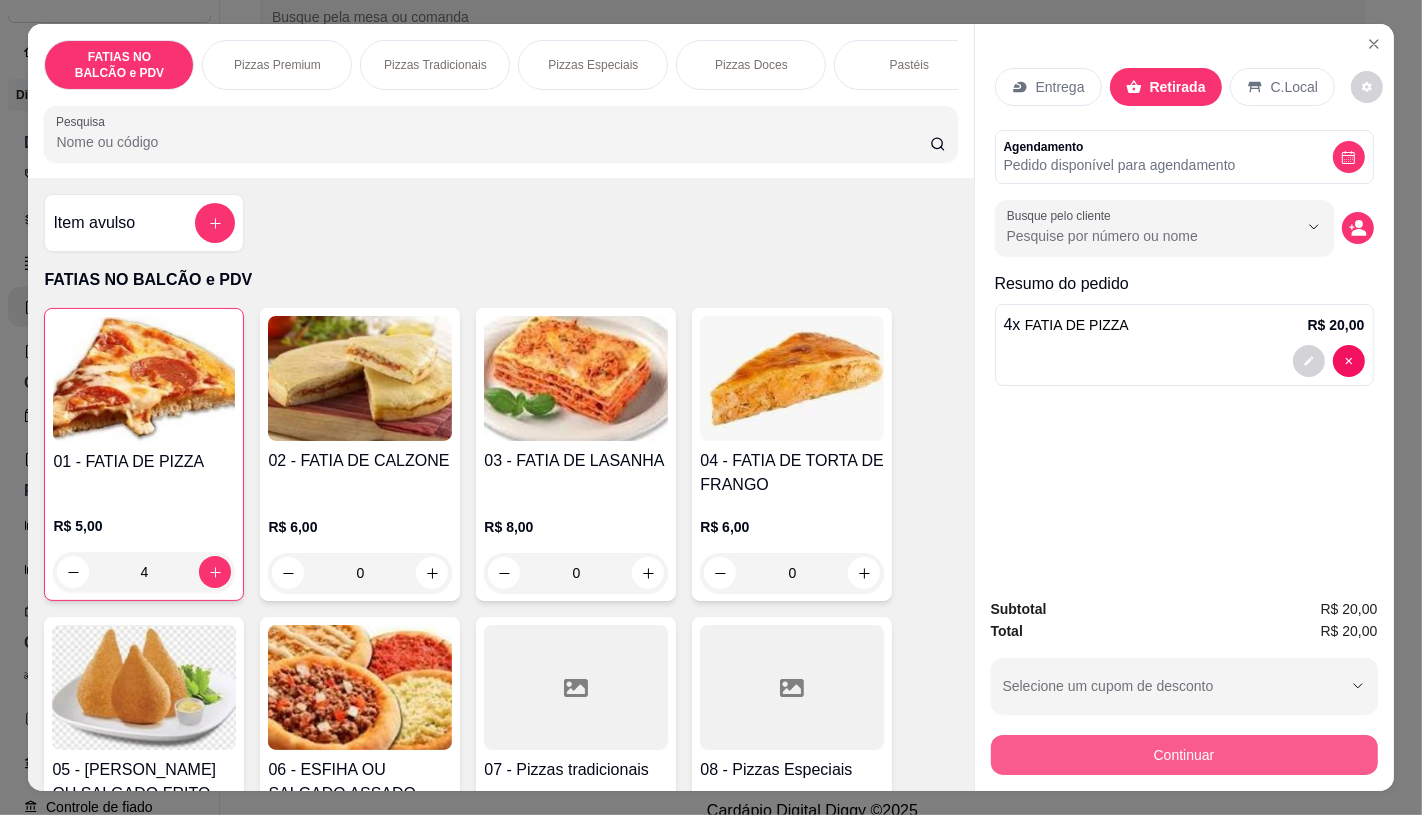 click on "Continuar" at bounding box center (1184, 755) 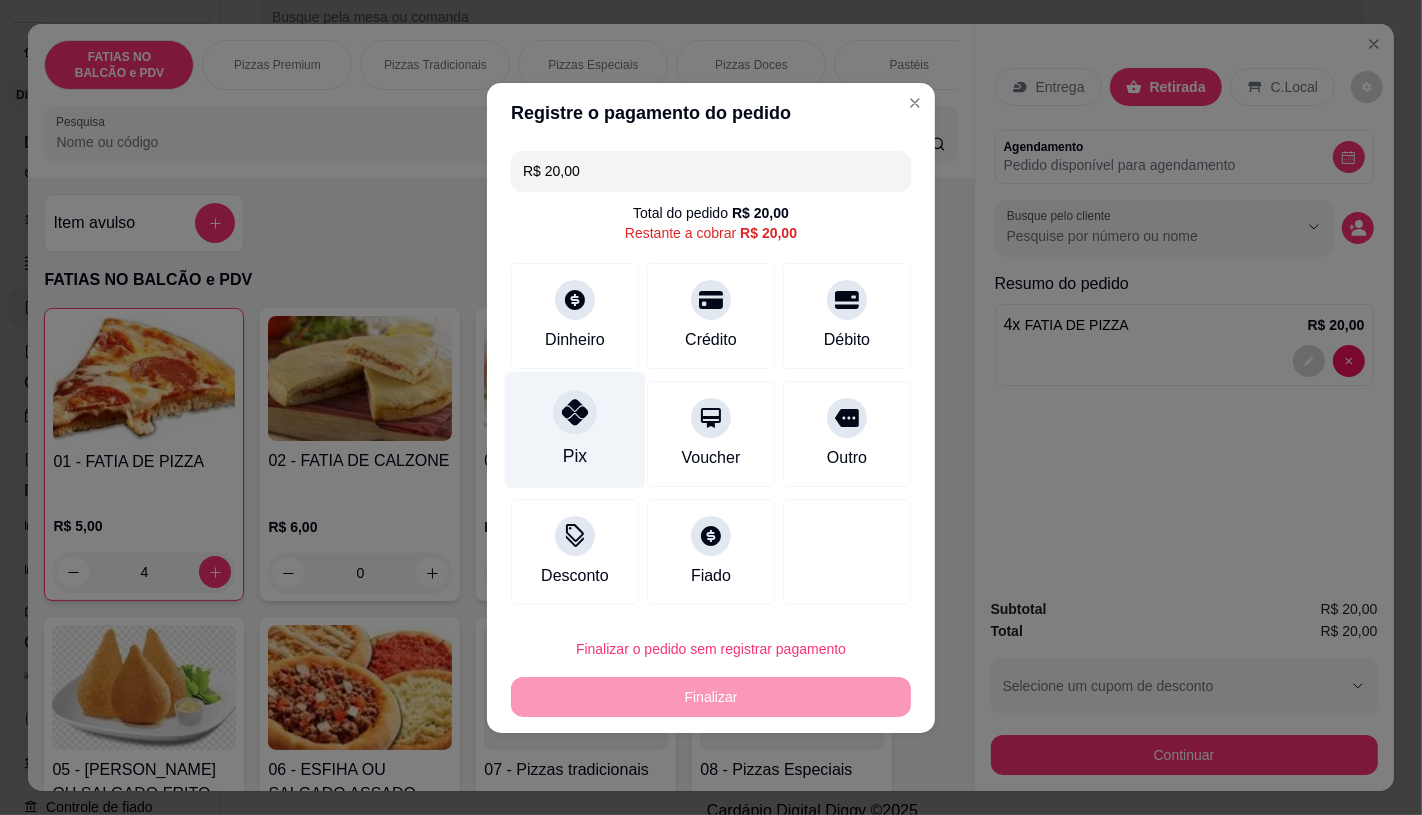 click at bounding box center (575, 412) 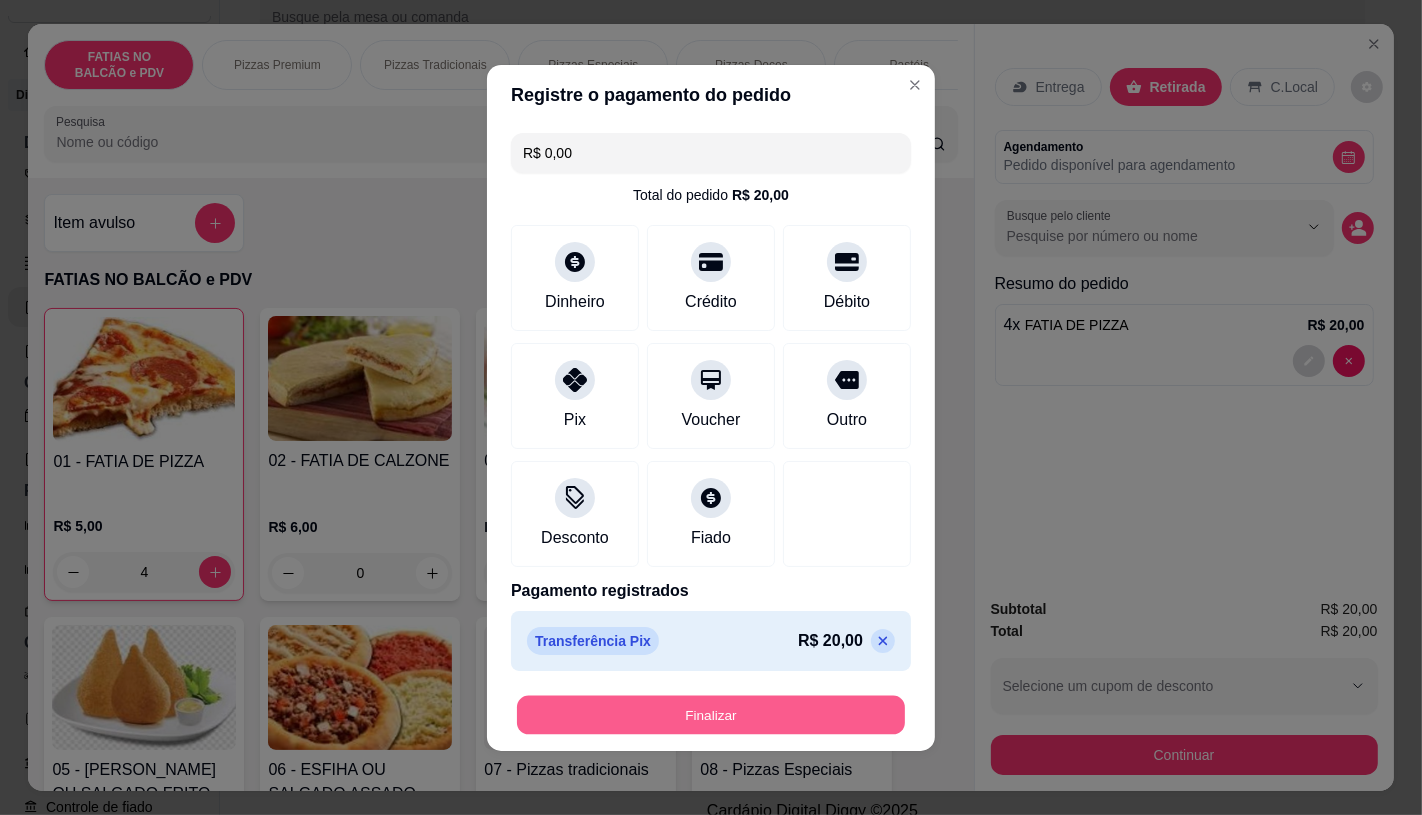click on "Finalizar" at bounding box center [711, 714] 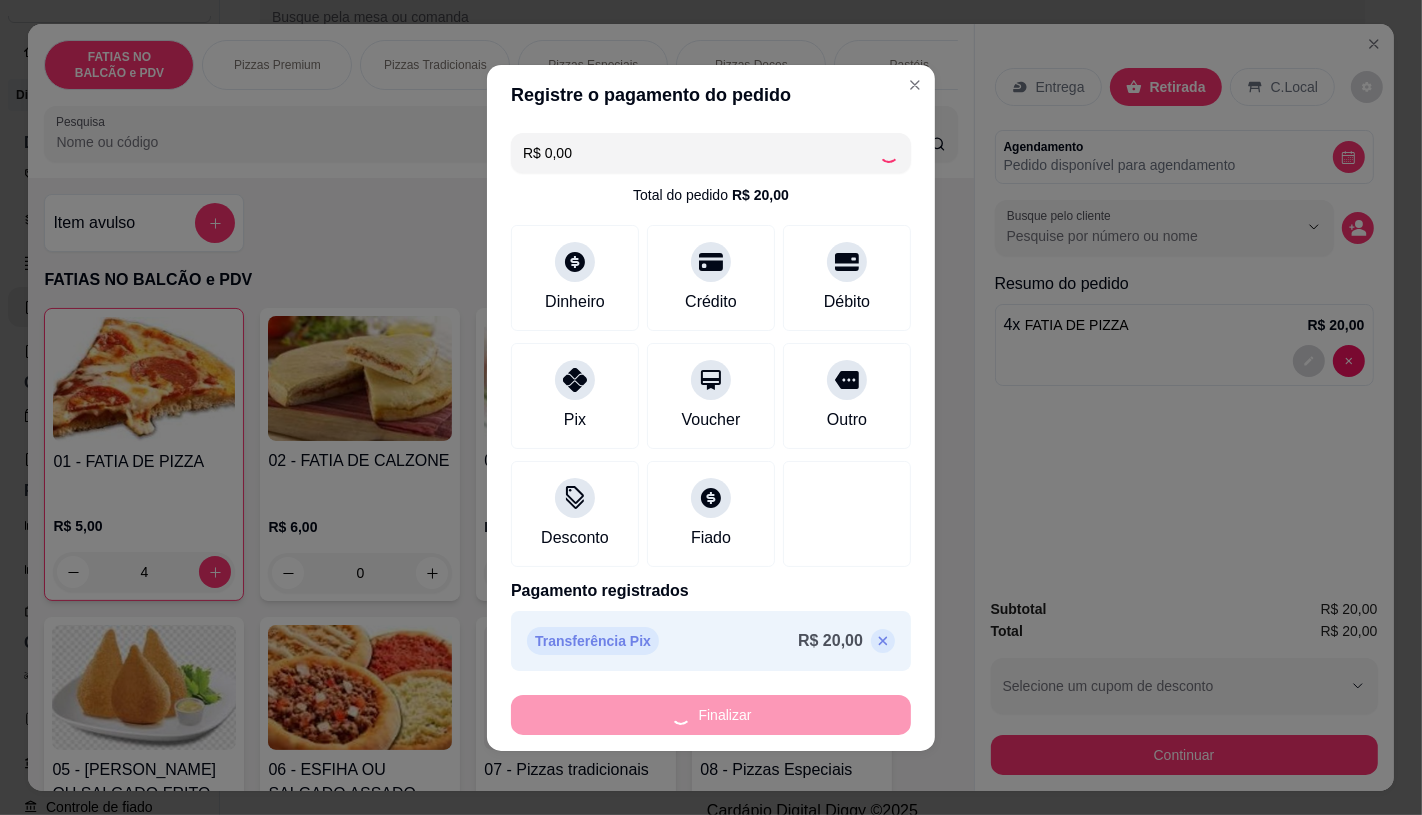 type on "0" 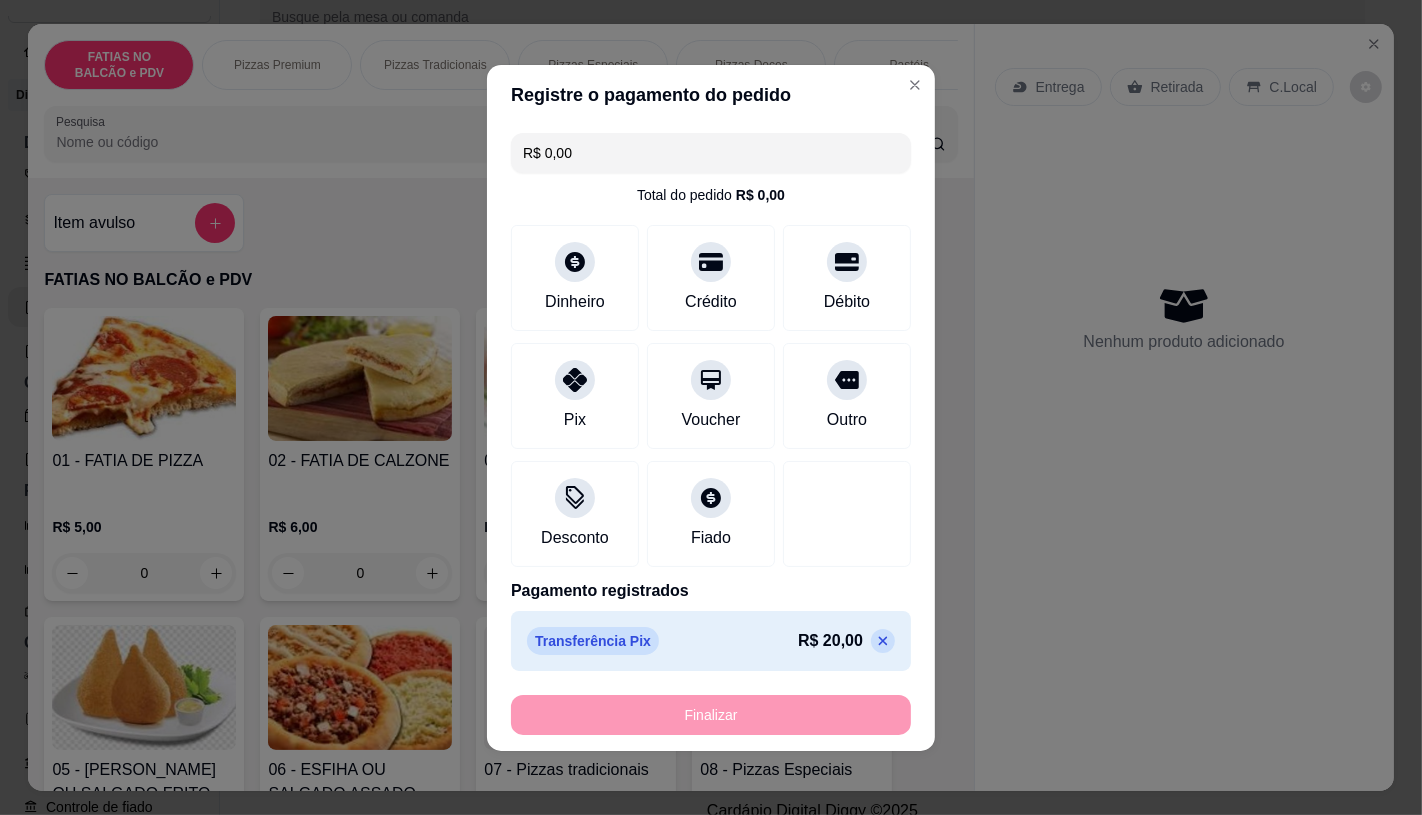 type on "-R$ 20,00" 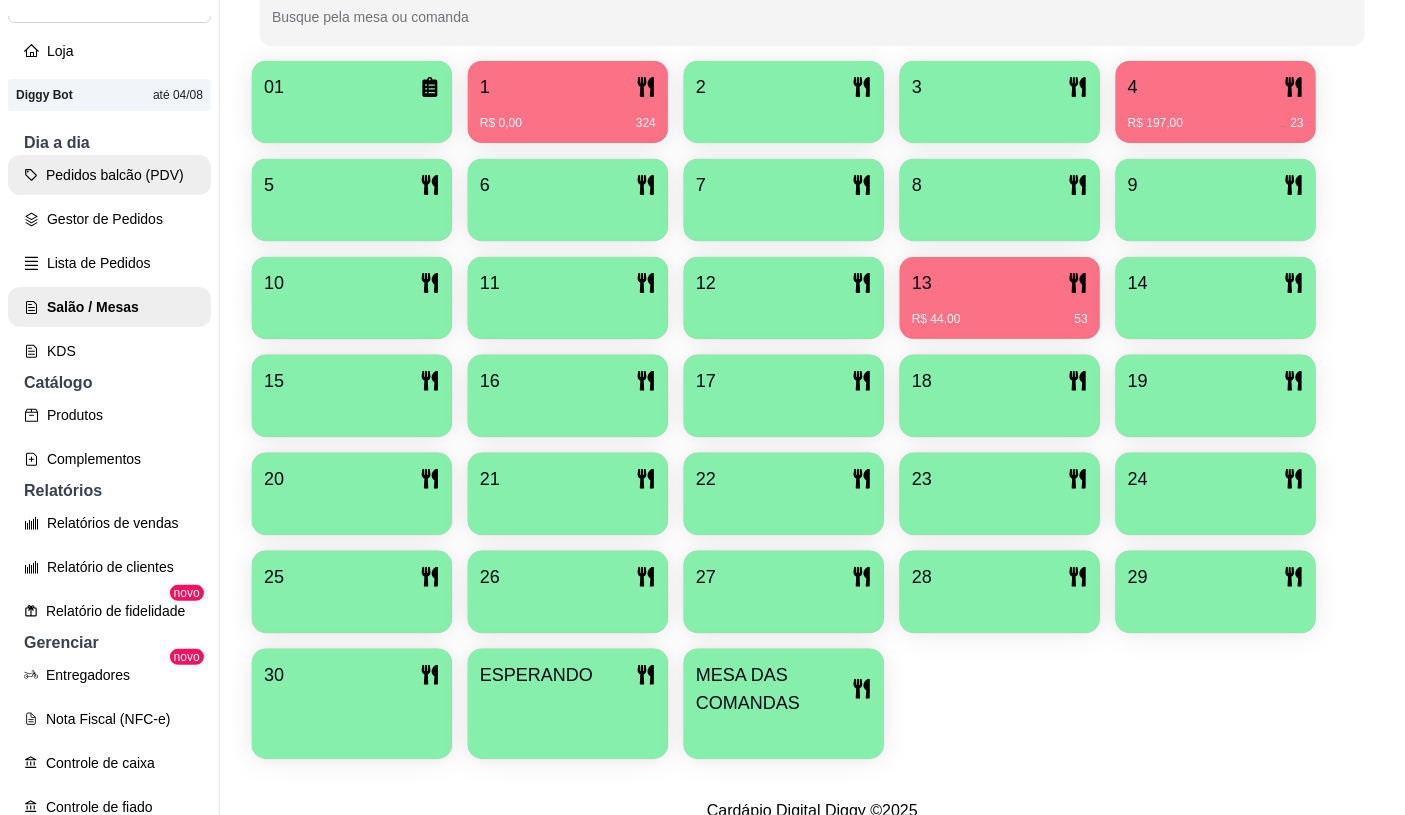 click on "Pedidos balcão (PDV)" at bounding box center [109, 175] 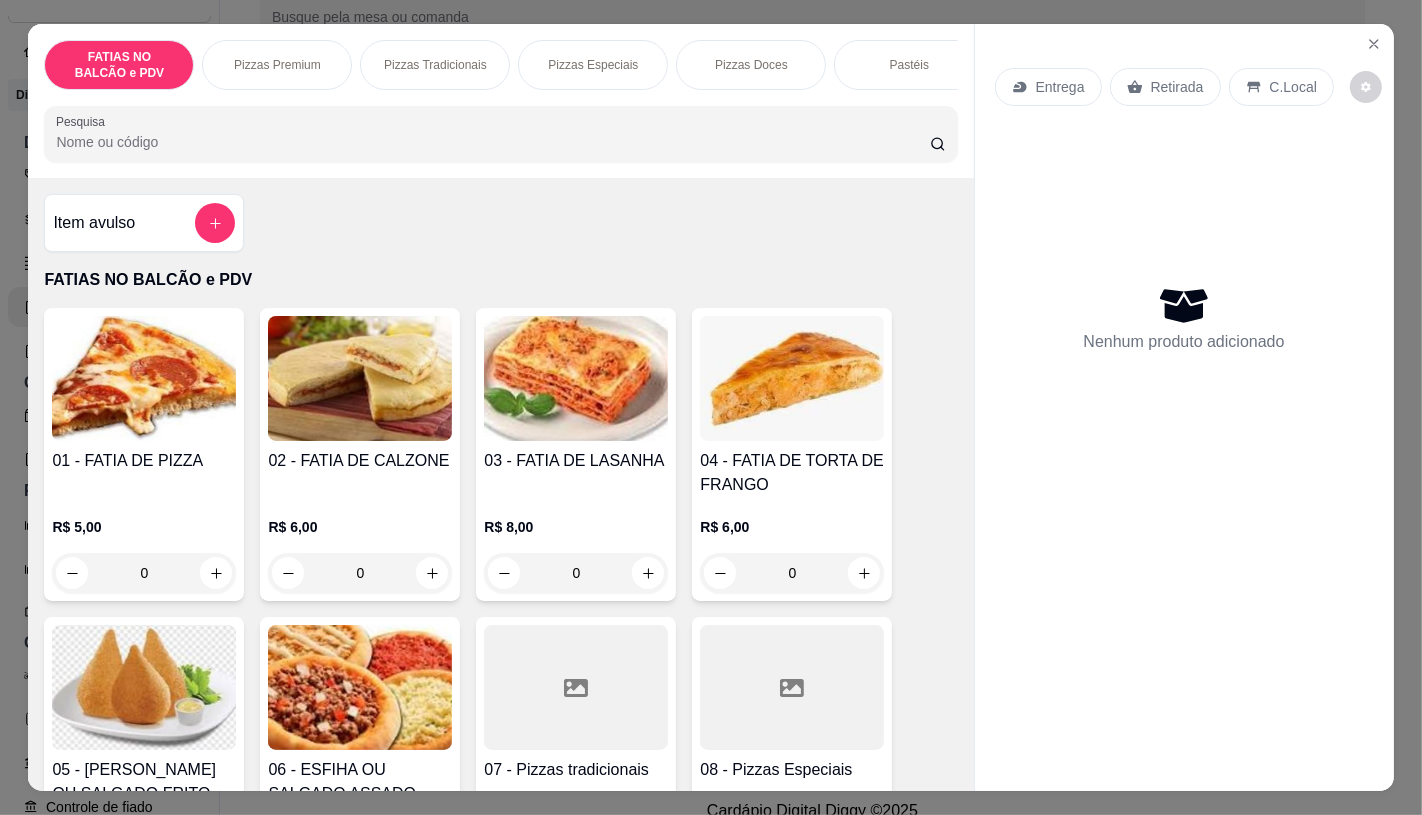 click on "Pizzas Premium" at bounding box center [277, 65] 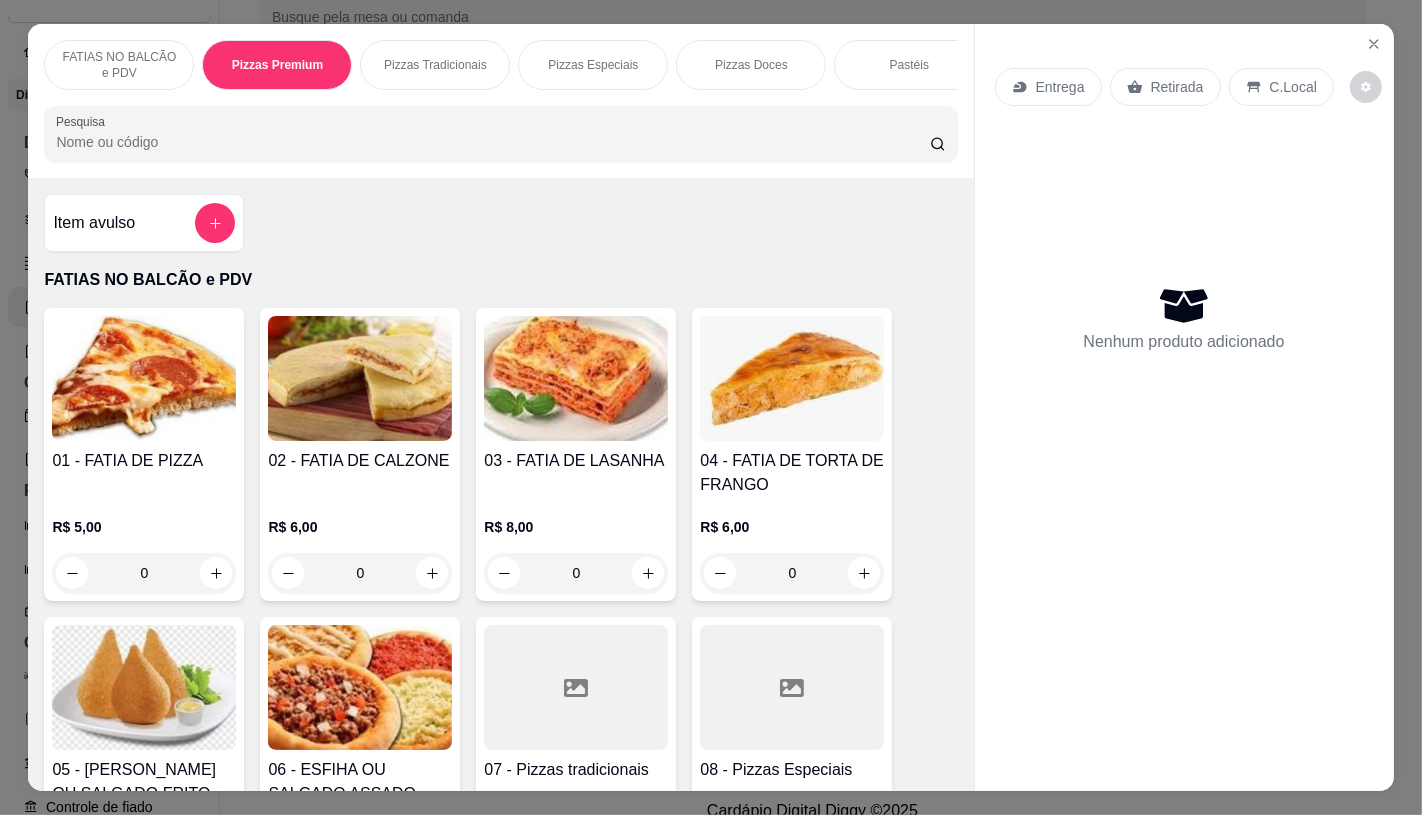 scroll, scrollTop: 1626, scrollLeft: 0, axis: vertical 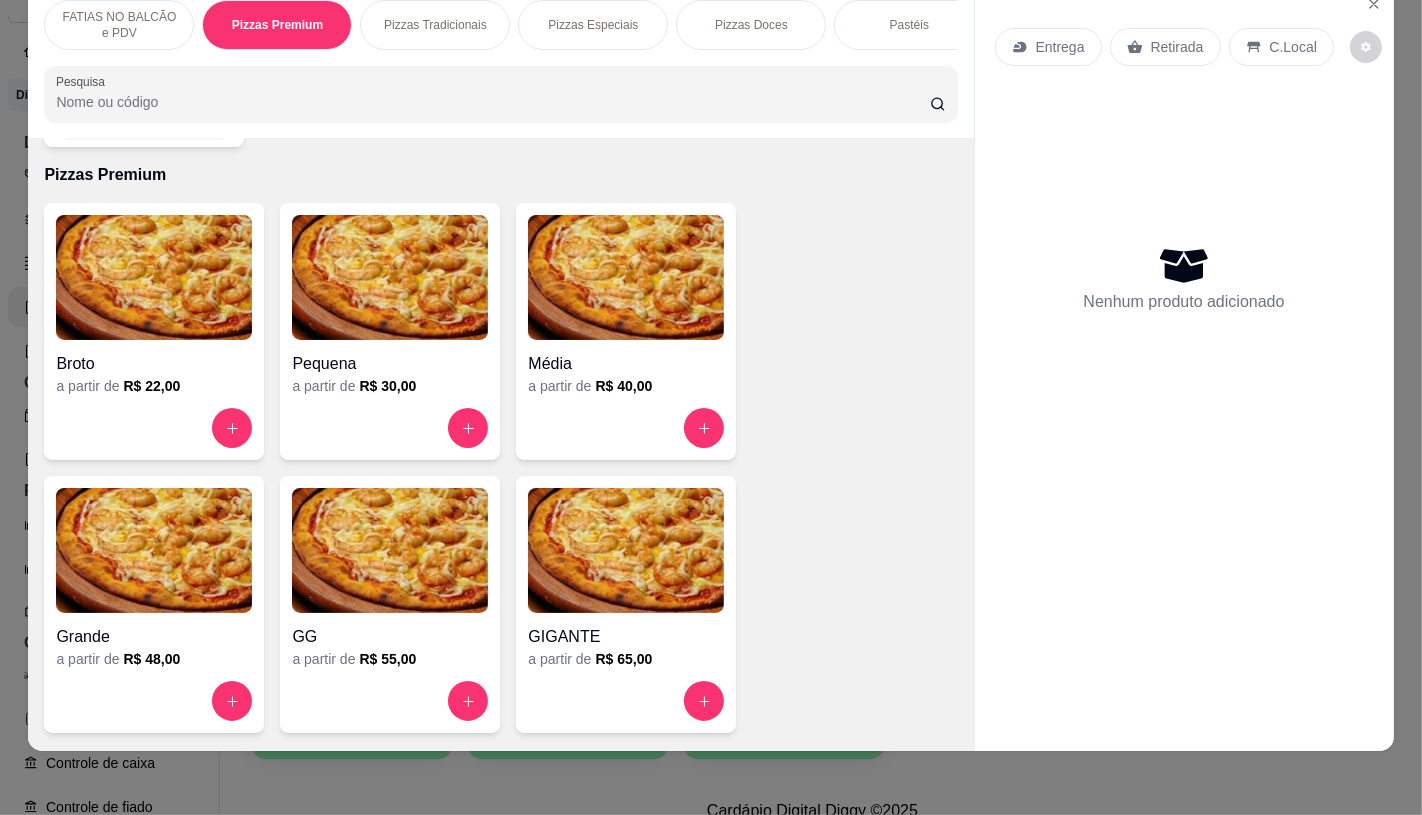click at bounding box center (154, 550) 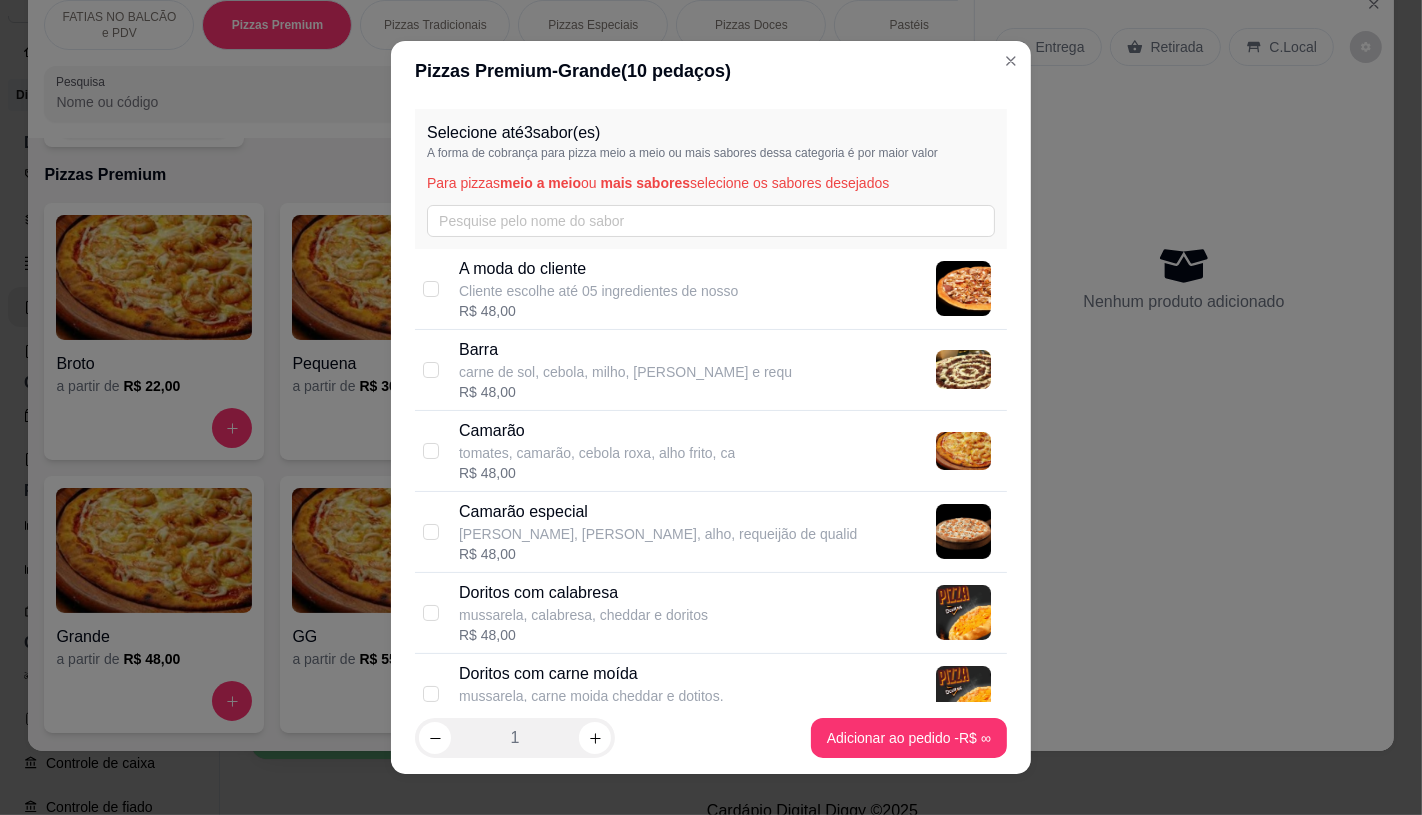 click on "Camarão especial [PERSON_NAME], camarão, alho, requeijão de qualid R$ 48,00" at bounding box center [711, 532] 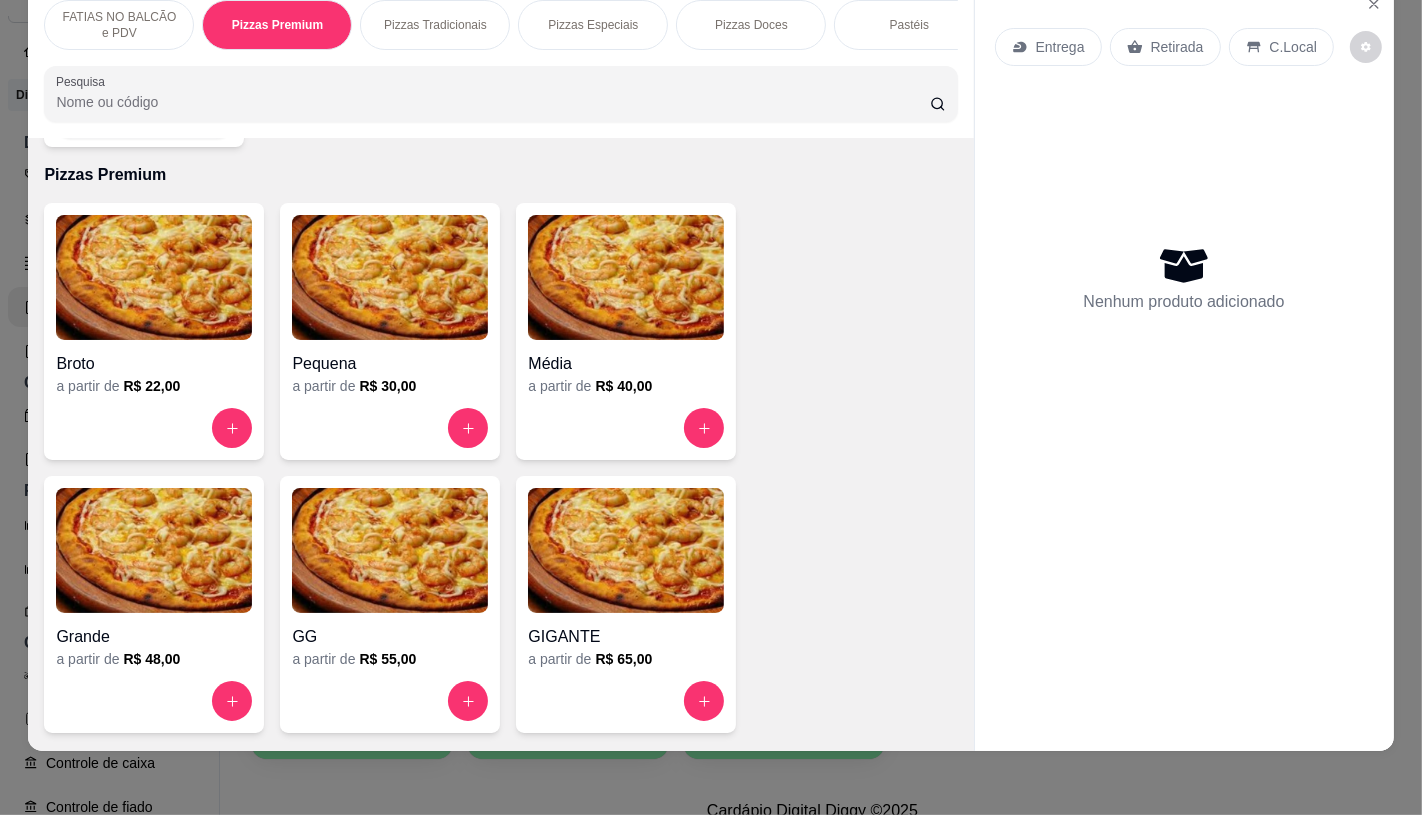 click on "Grande" at bounding box center [154, 637] 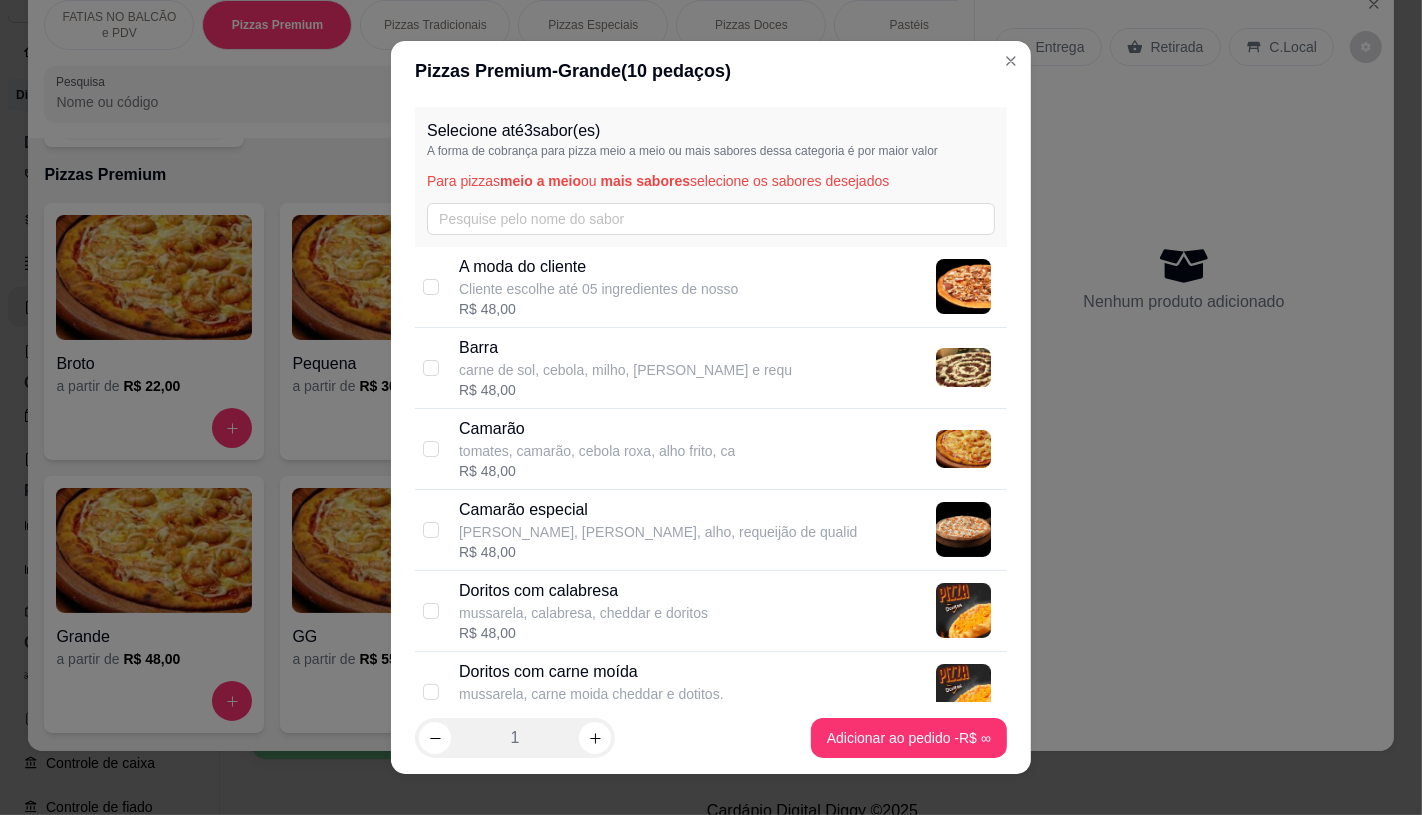 scroll, scrollTop: 0, scrollLeft: 0, axis: both 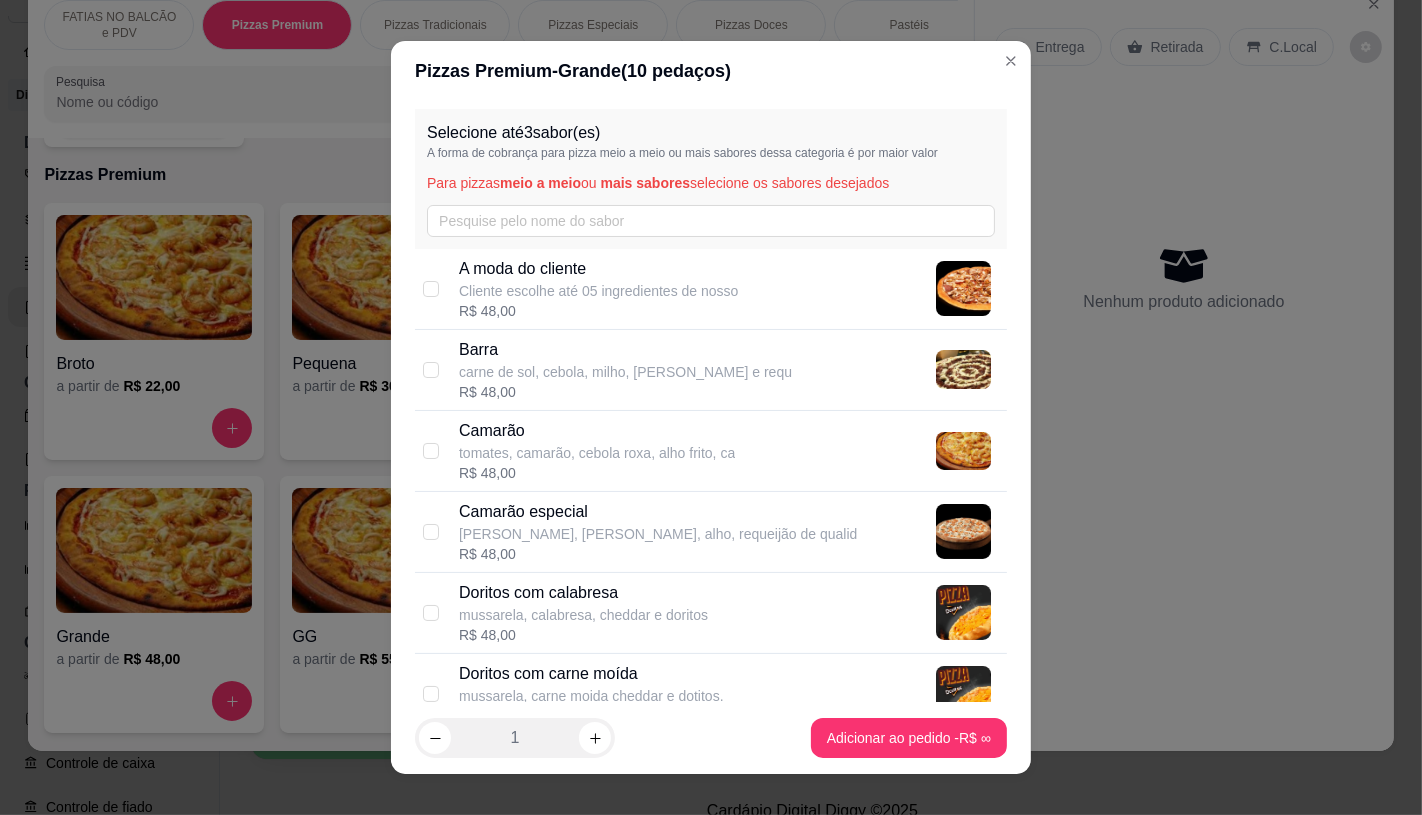 click on "R$ 48,00" at bounding box center [598, 311] 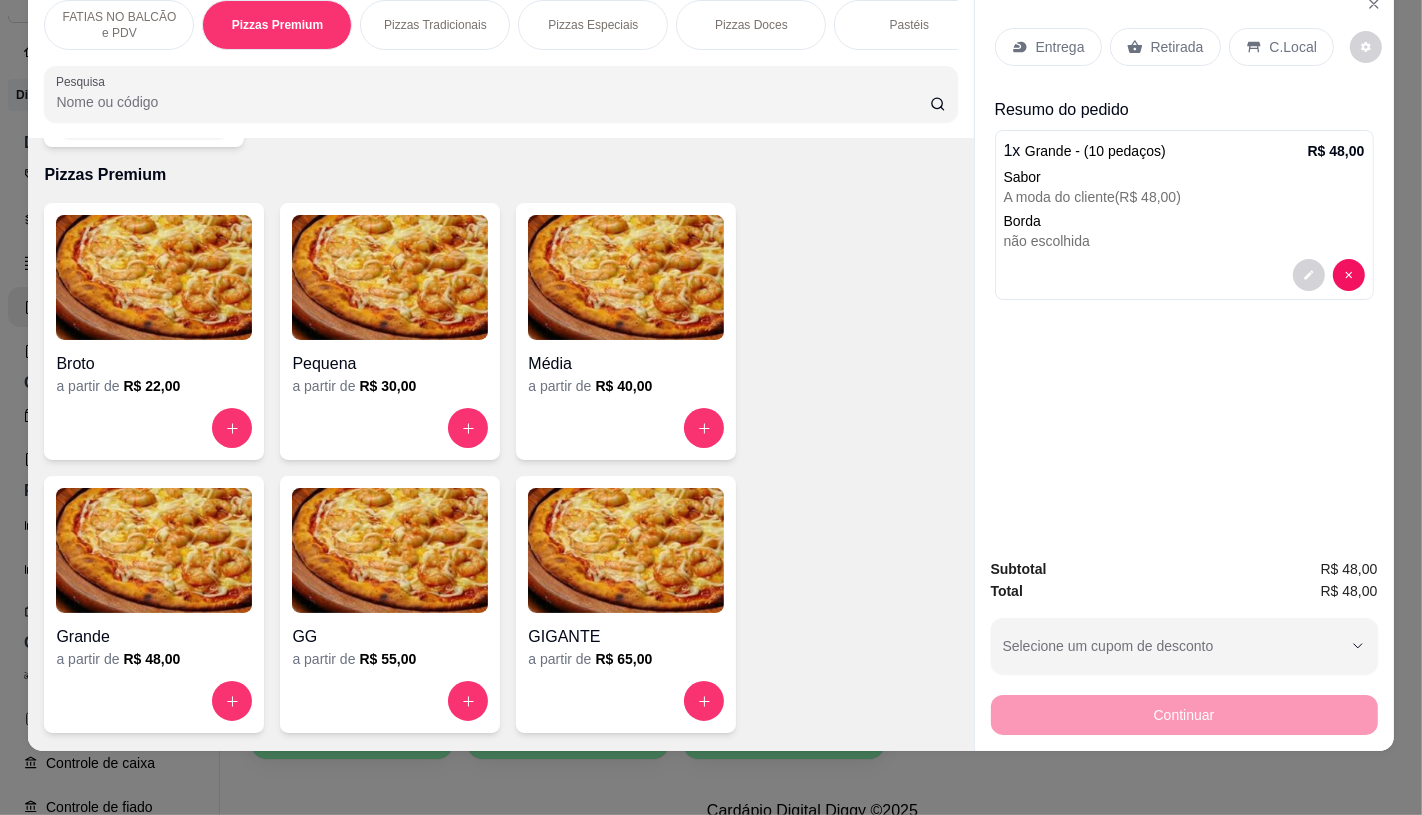 click on "Retirada" at bounding box center [1177, 47] 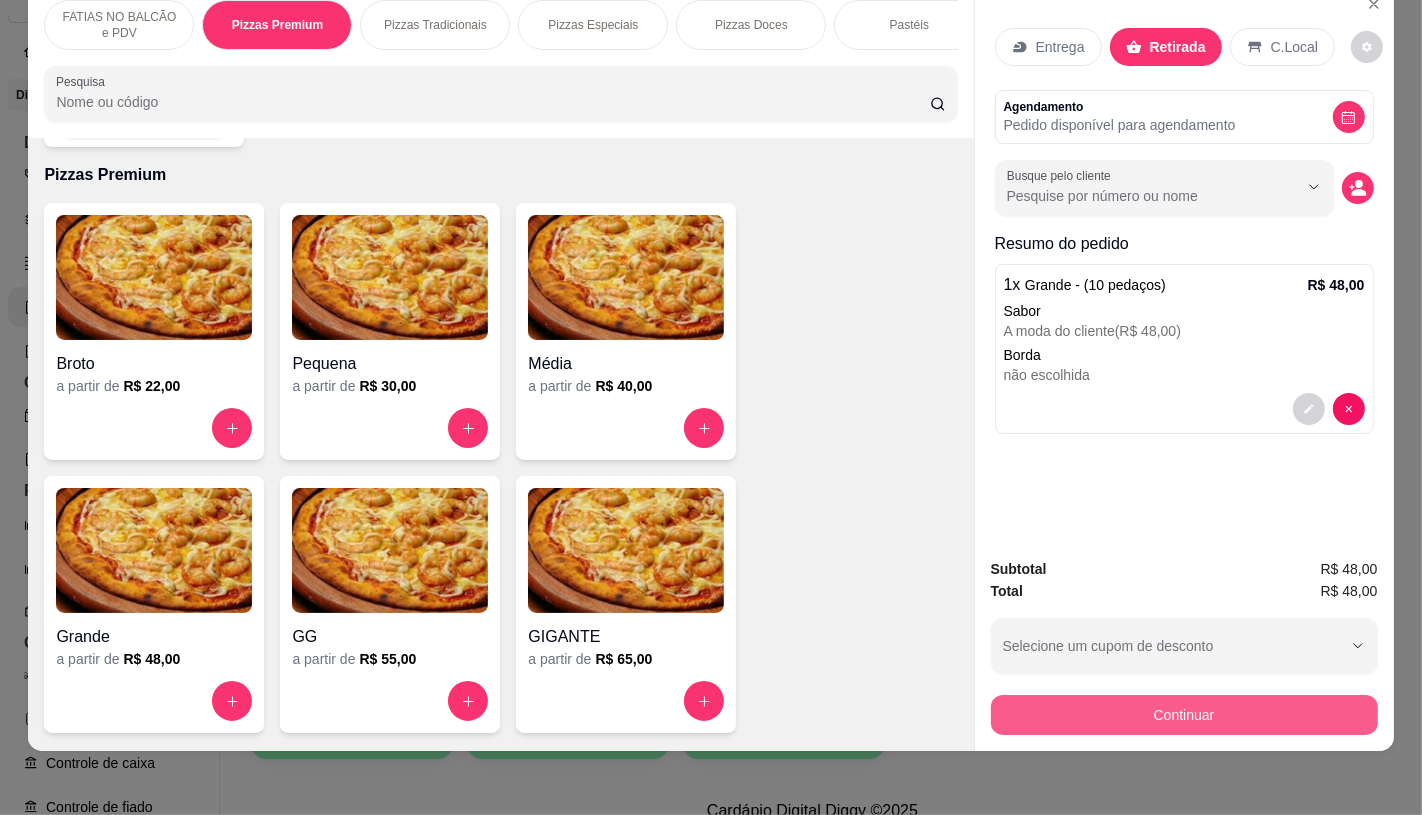 click on "Continuar" at bounding box center [1184, 715] 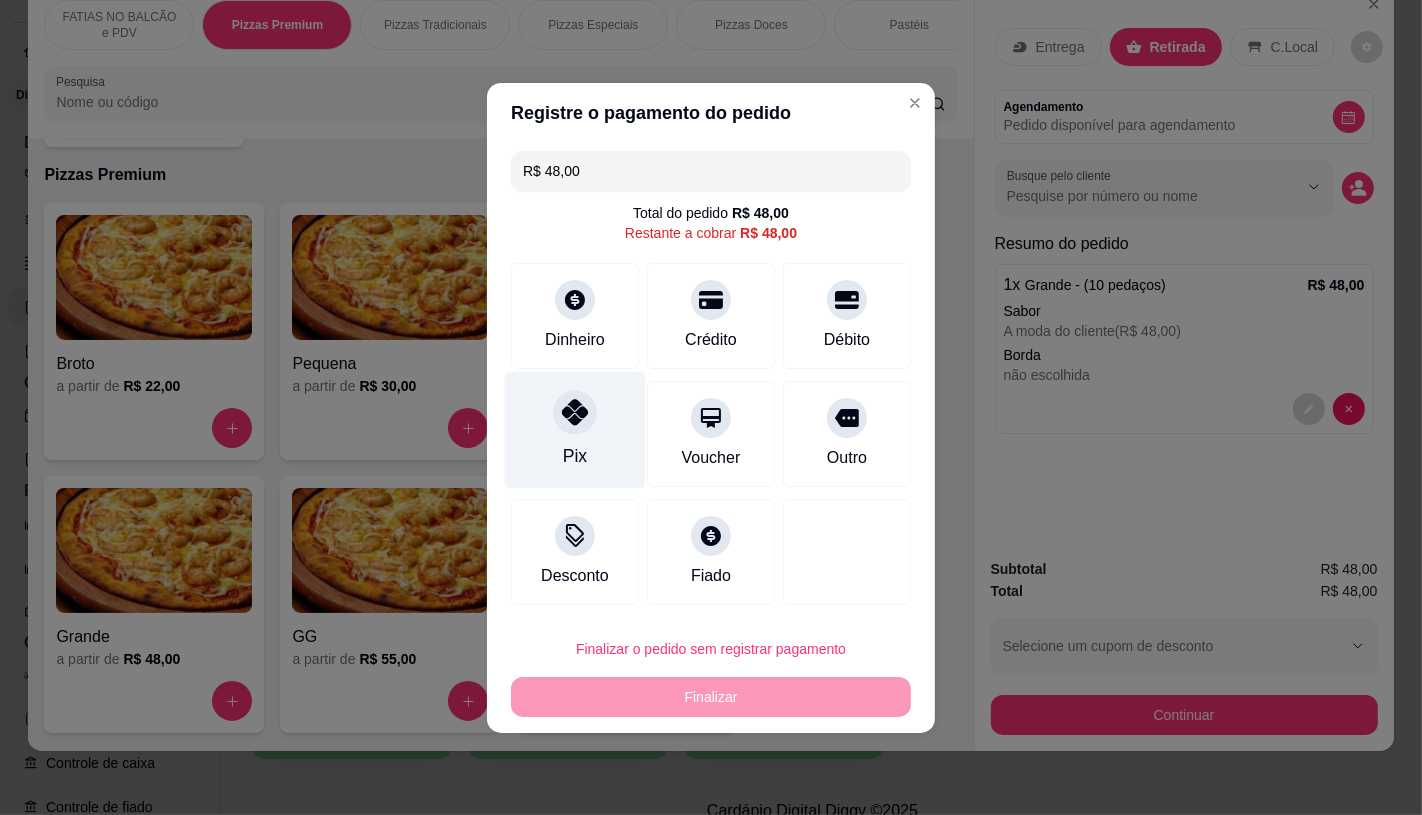 click on "Pix" at bounding box center (575, 429) 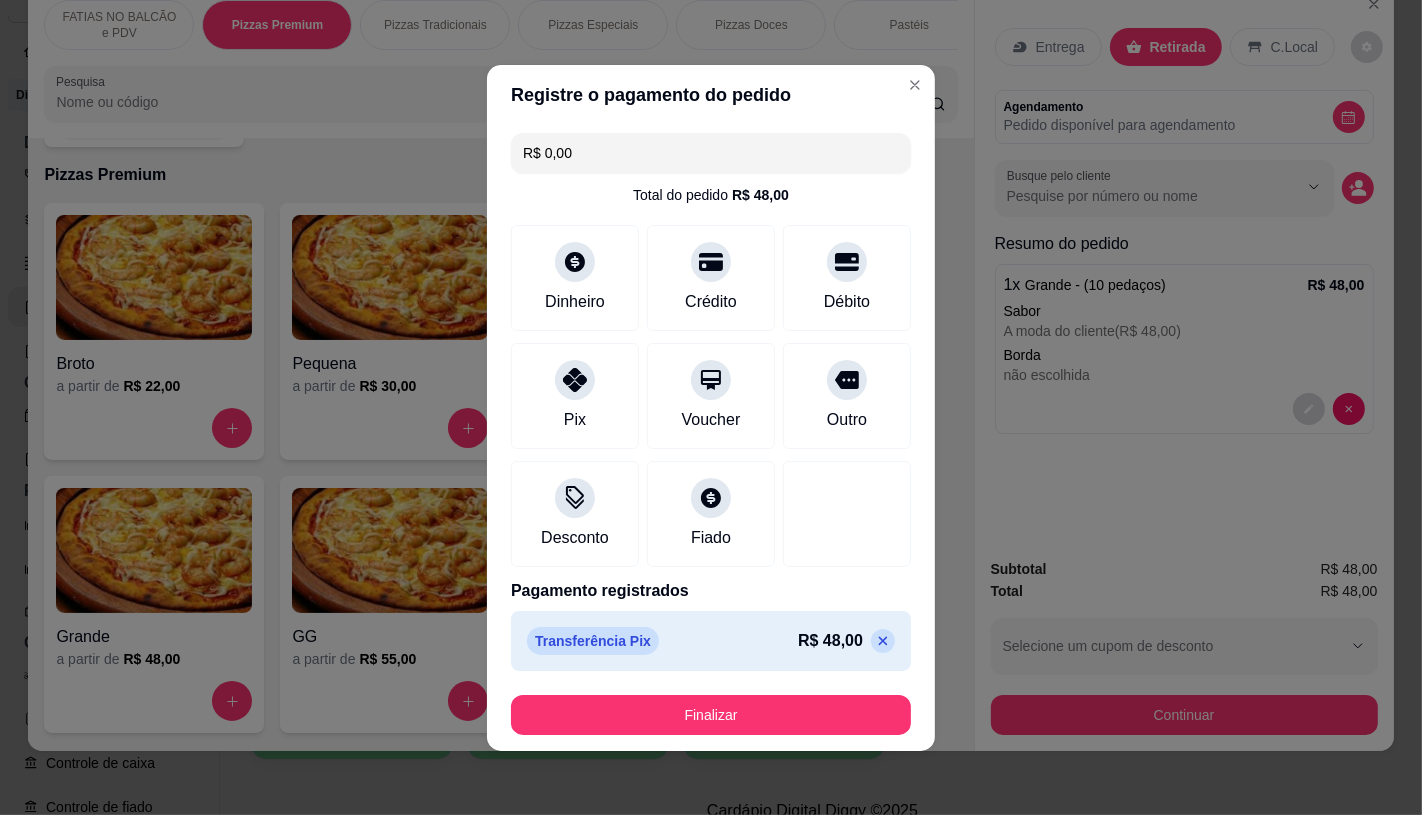 click at bounding box center (883, 641) 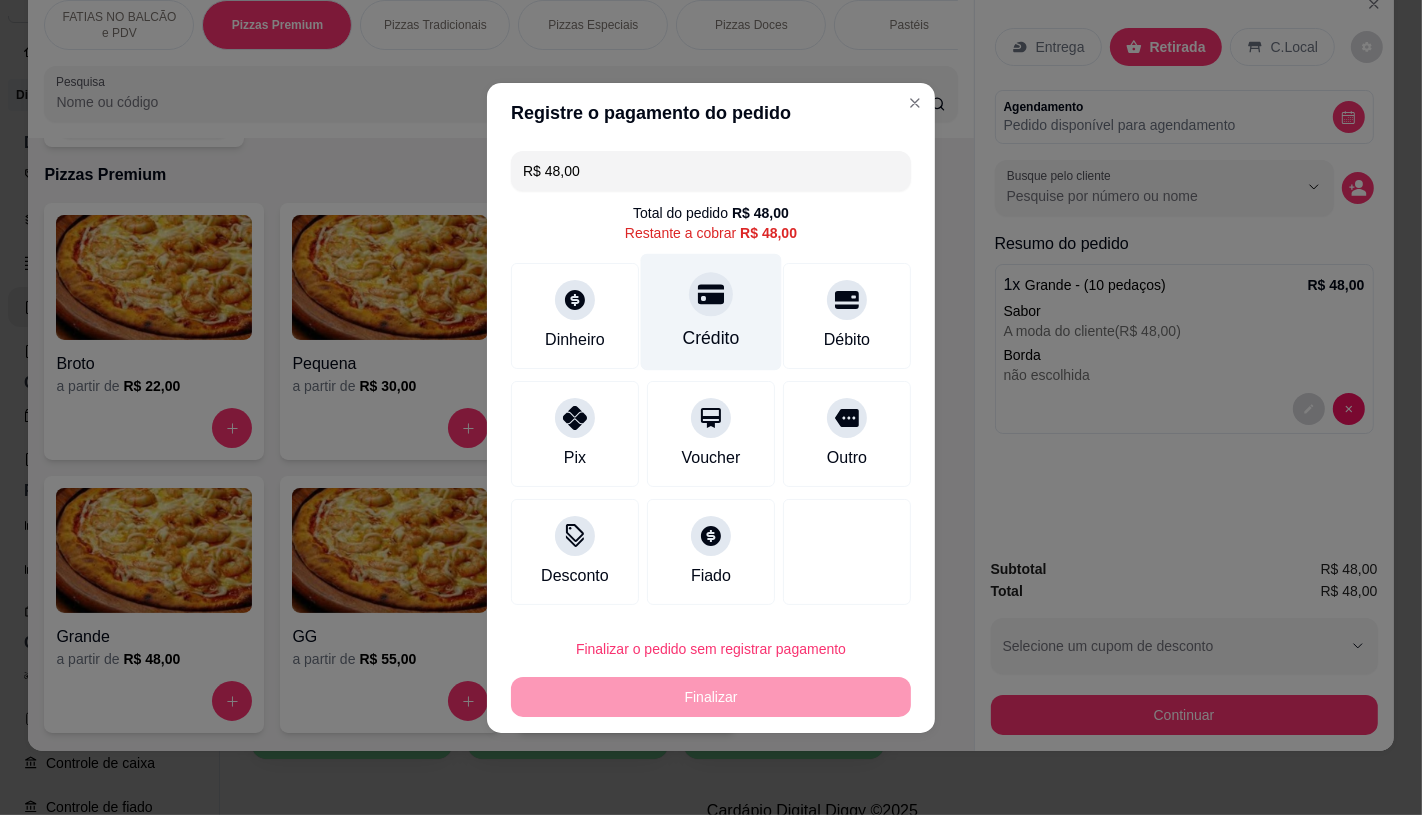click on "Crédito" at bounding box center (711, 311) 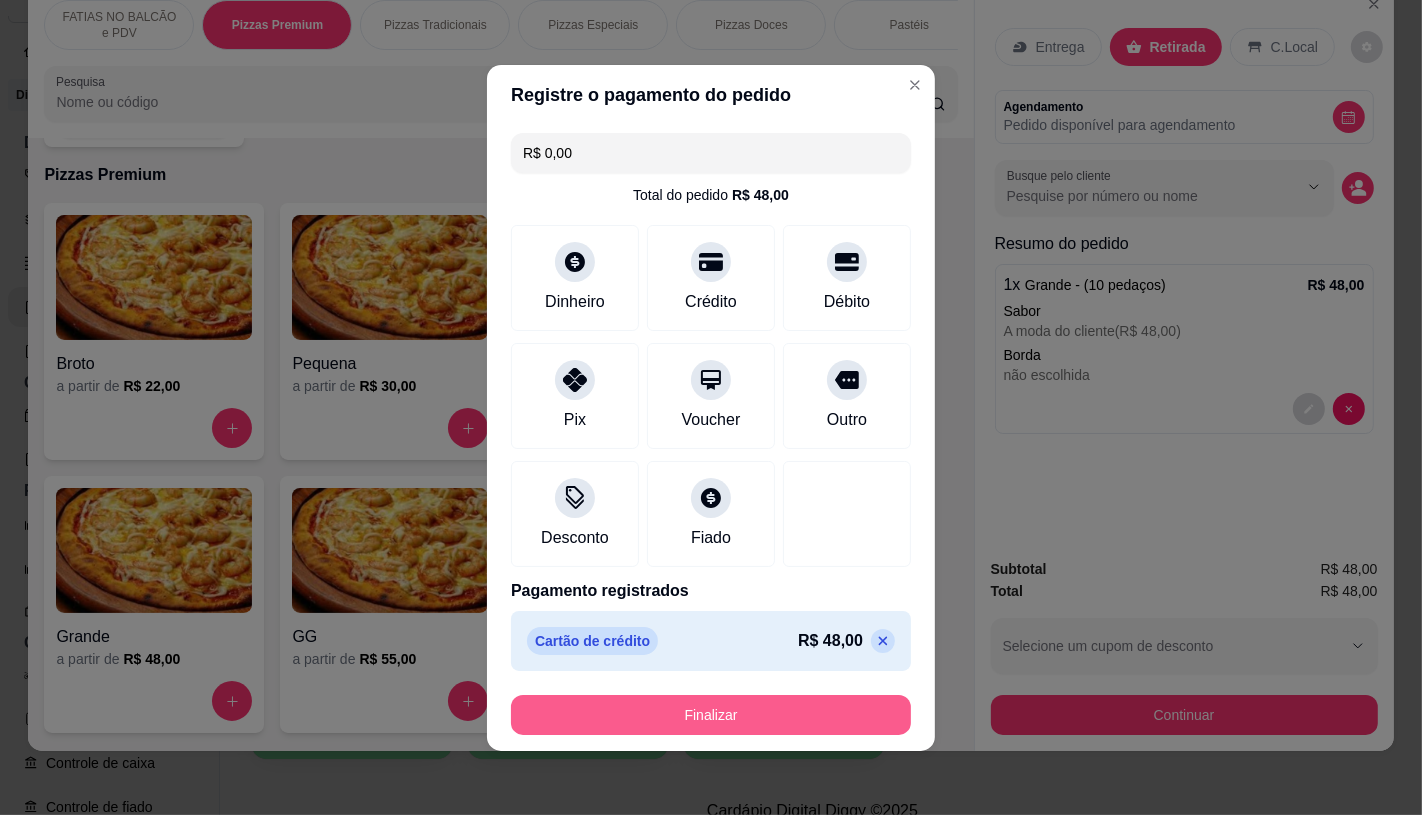 click on "Finalizar" at bounding box center (711, 715) 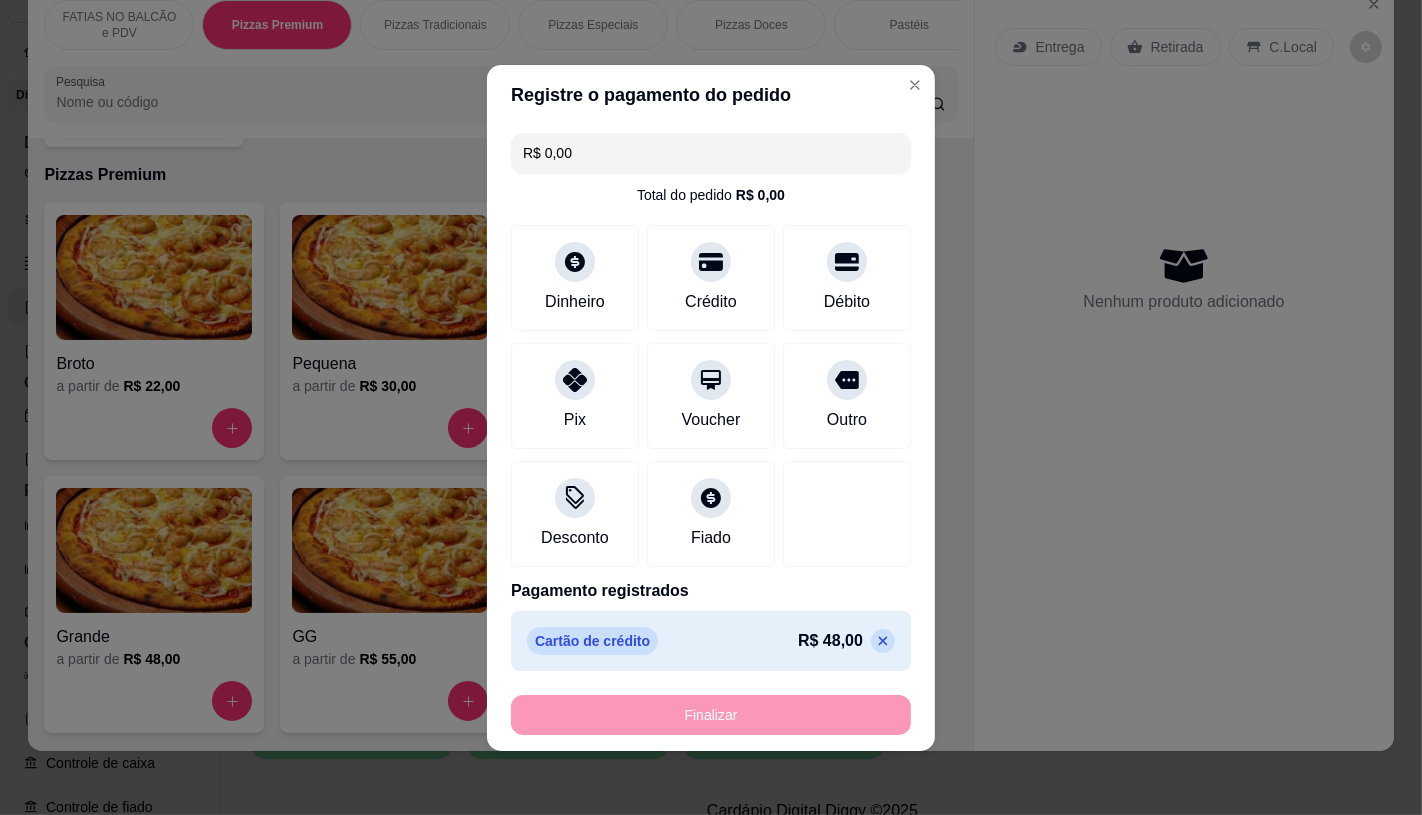 type on "-R$ 48,00" 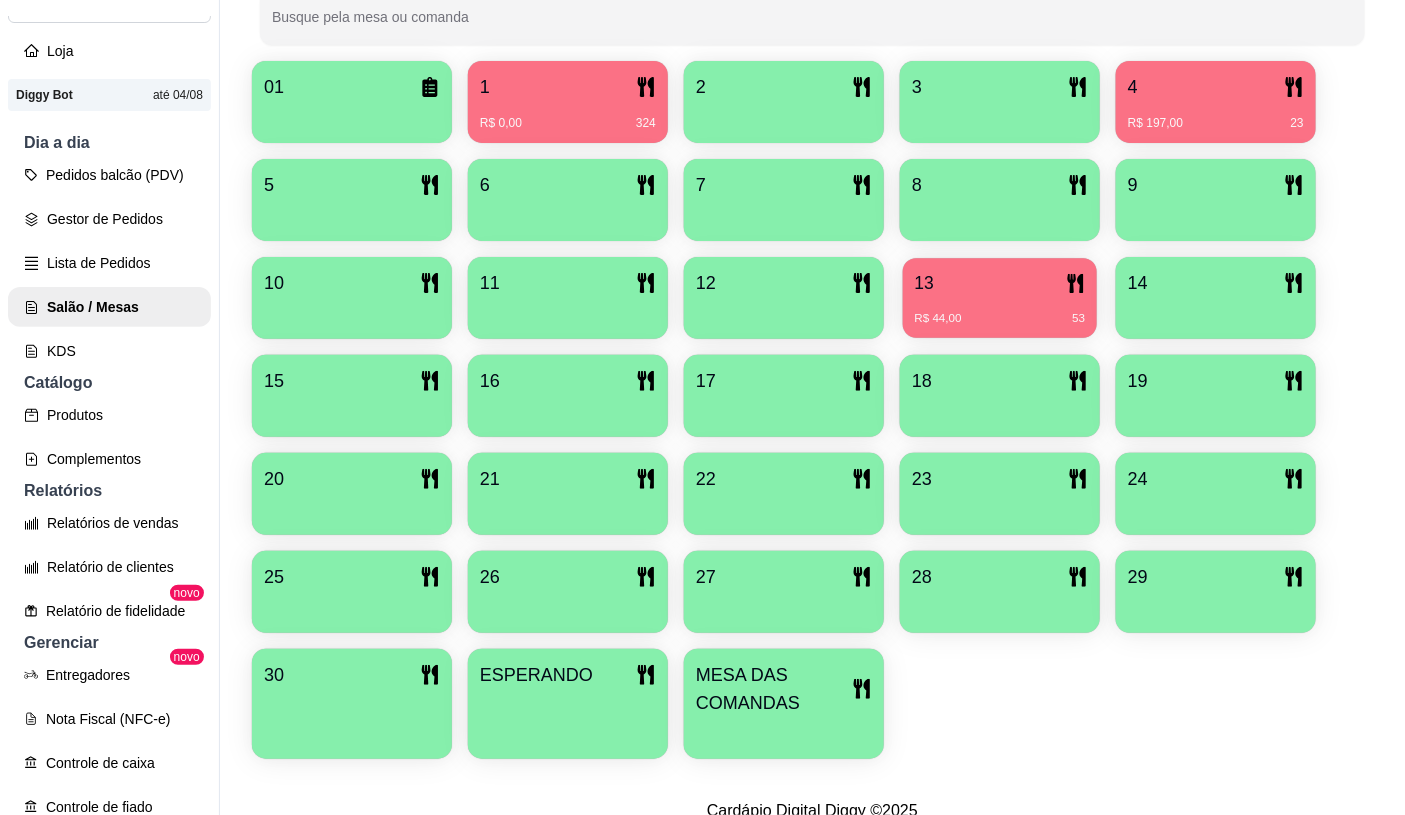 click on "13 R$ 44,00 53" at bounding box center (1000, 298) 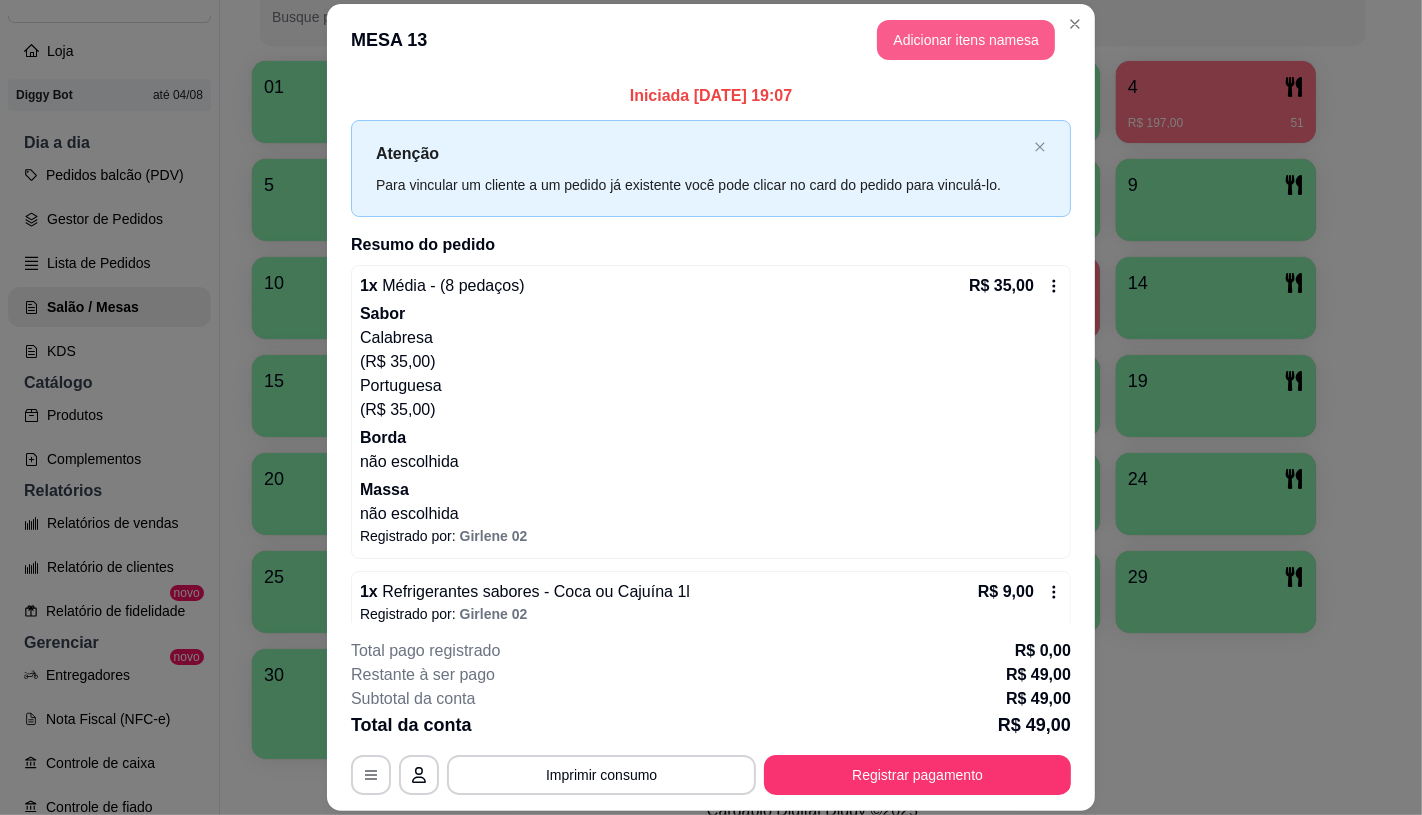 click on "Adicionar itens na  mesa" at bounding box center [966, 40] 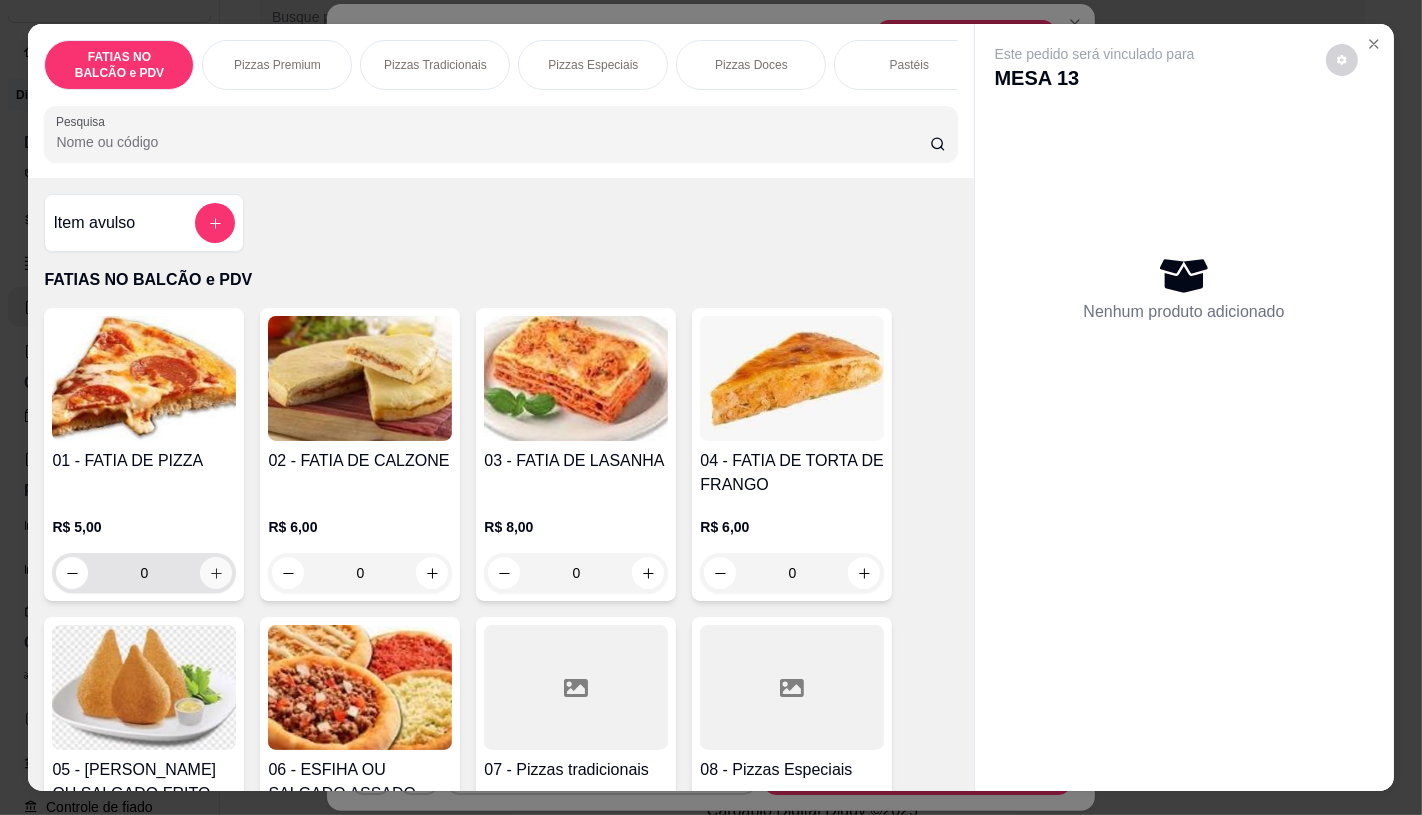 click at bounding box center [216, 573] 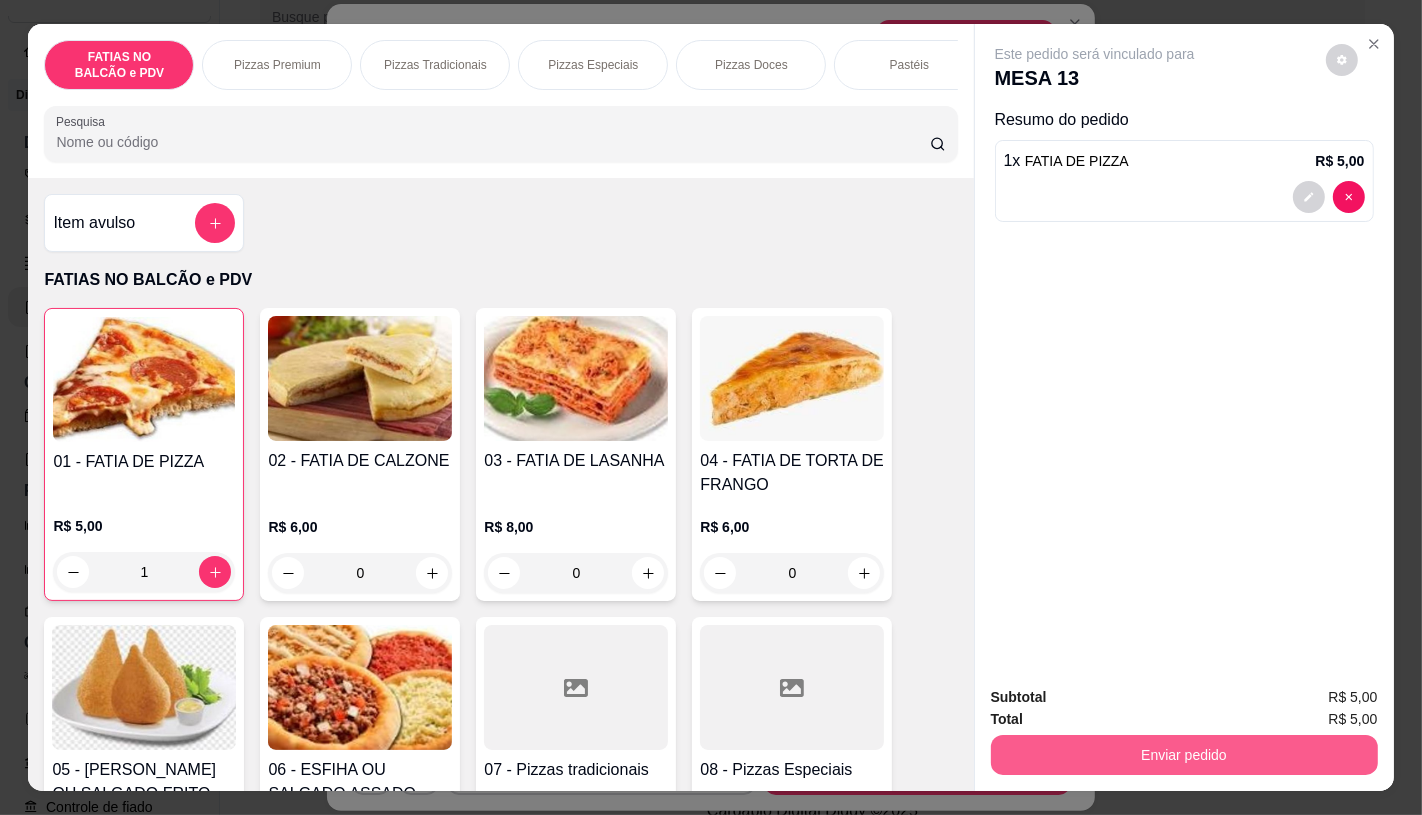 click on "Enviar pedido" at bounding box center [1184, 755] 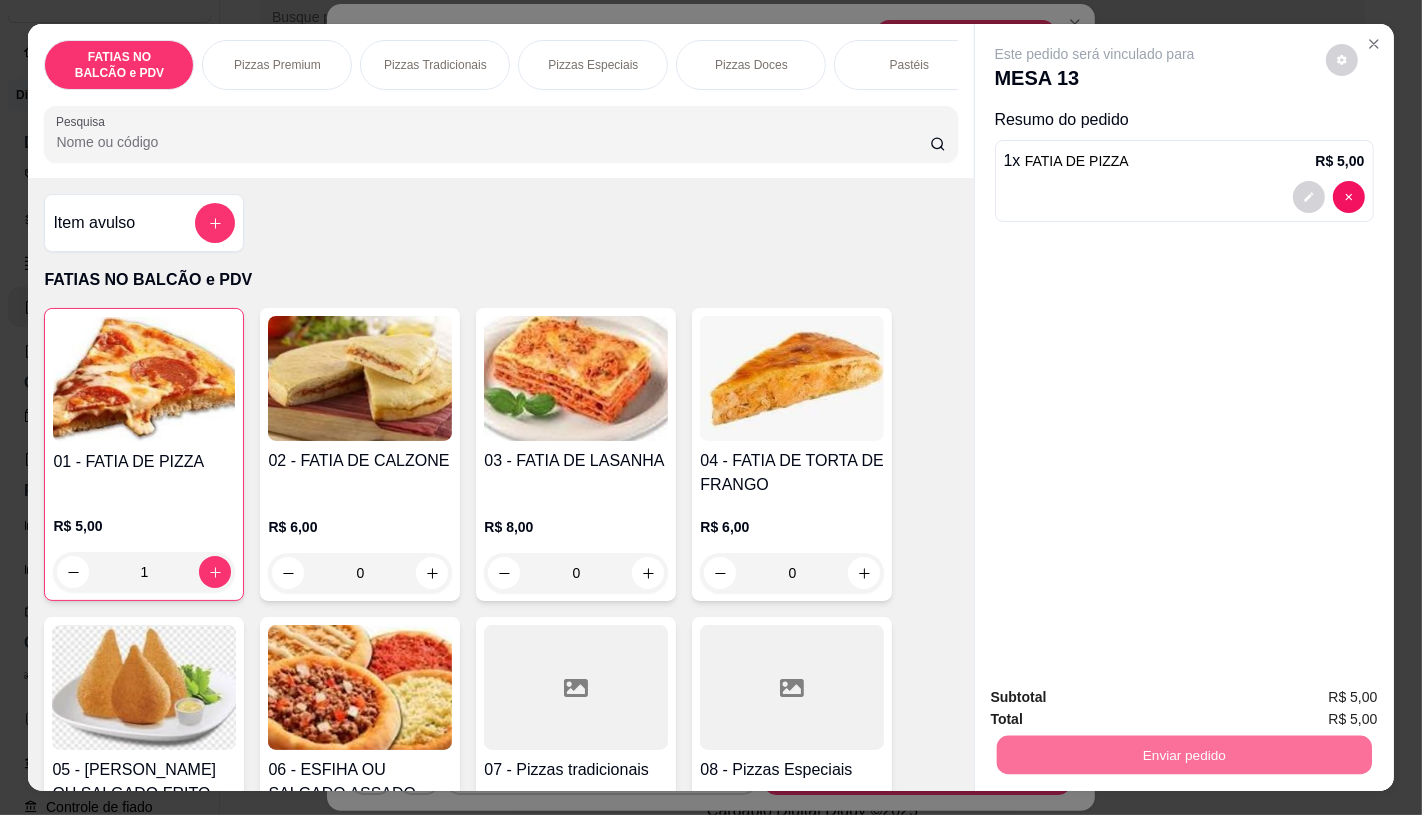 click on "Não registrar e enviar pedido" at bounding box center (1117, 698) 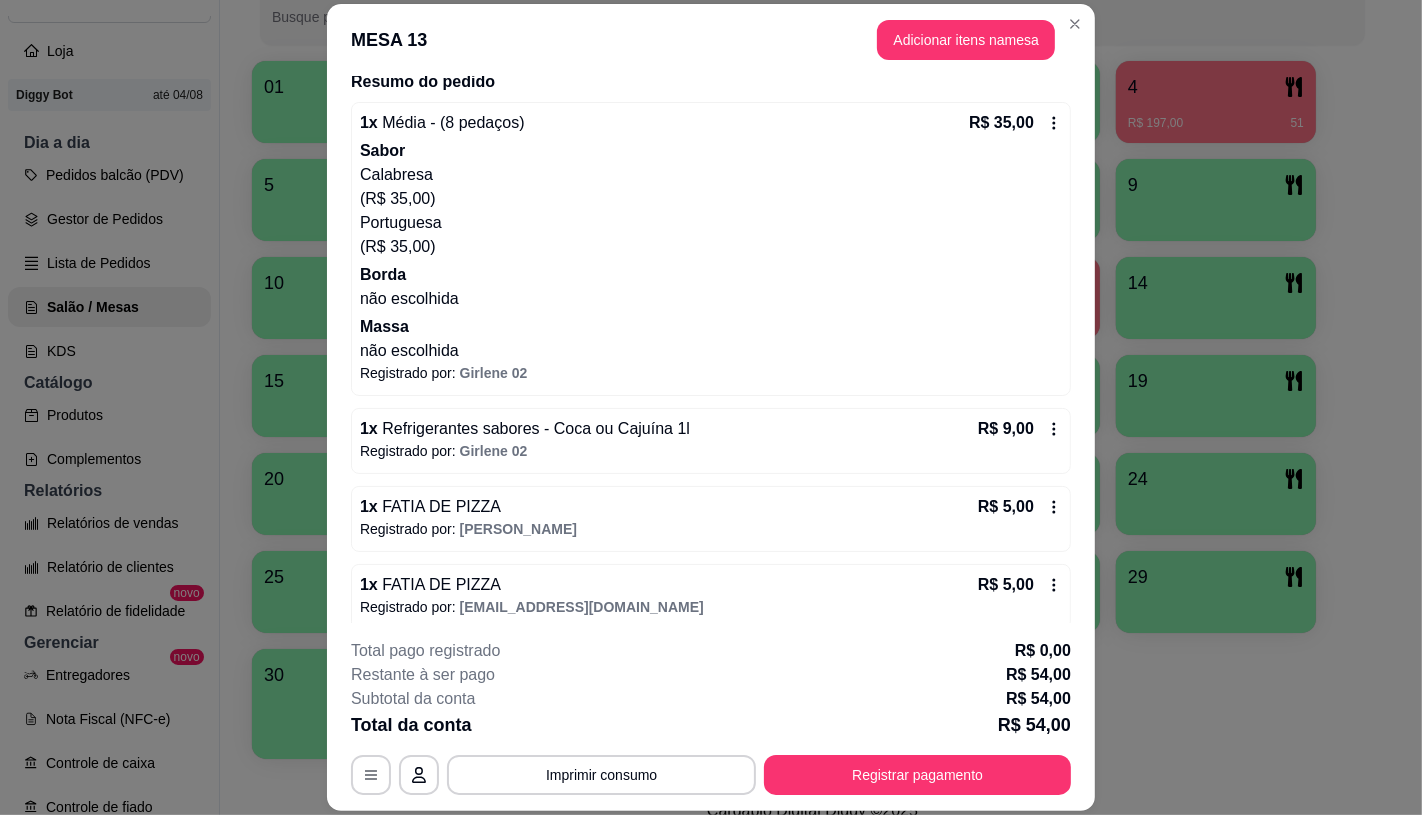 scroll, scrollTop: 178, scrollLeft: 0, axis: vertical 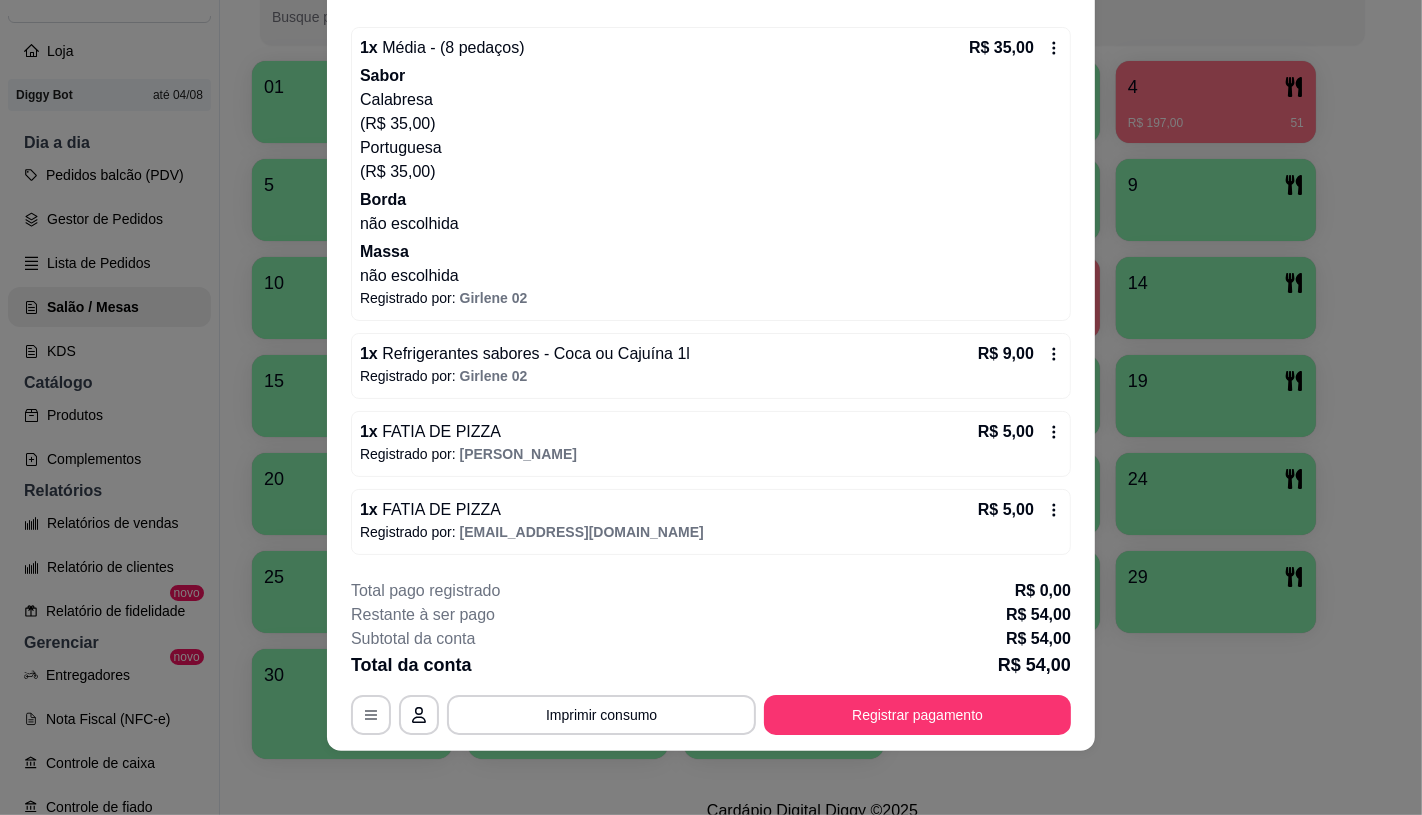 click on "1 x   FATIA DE PIZZA R$ 5,00" at bounding box center [711, 510] 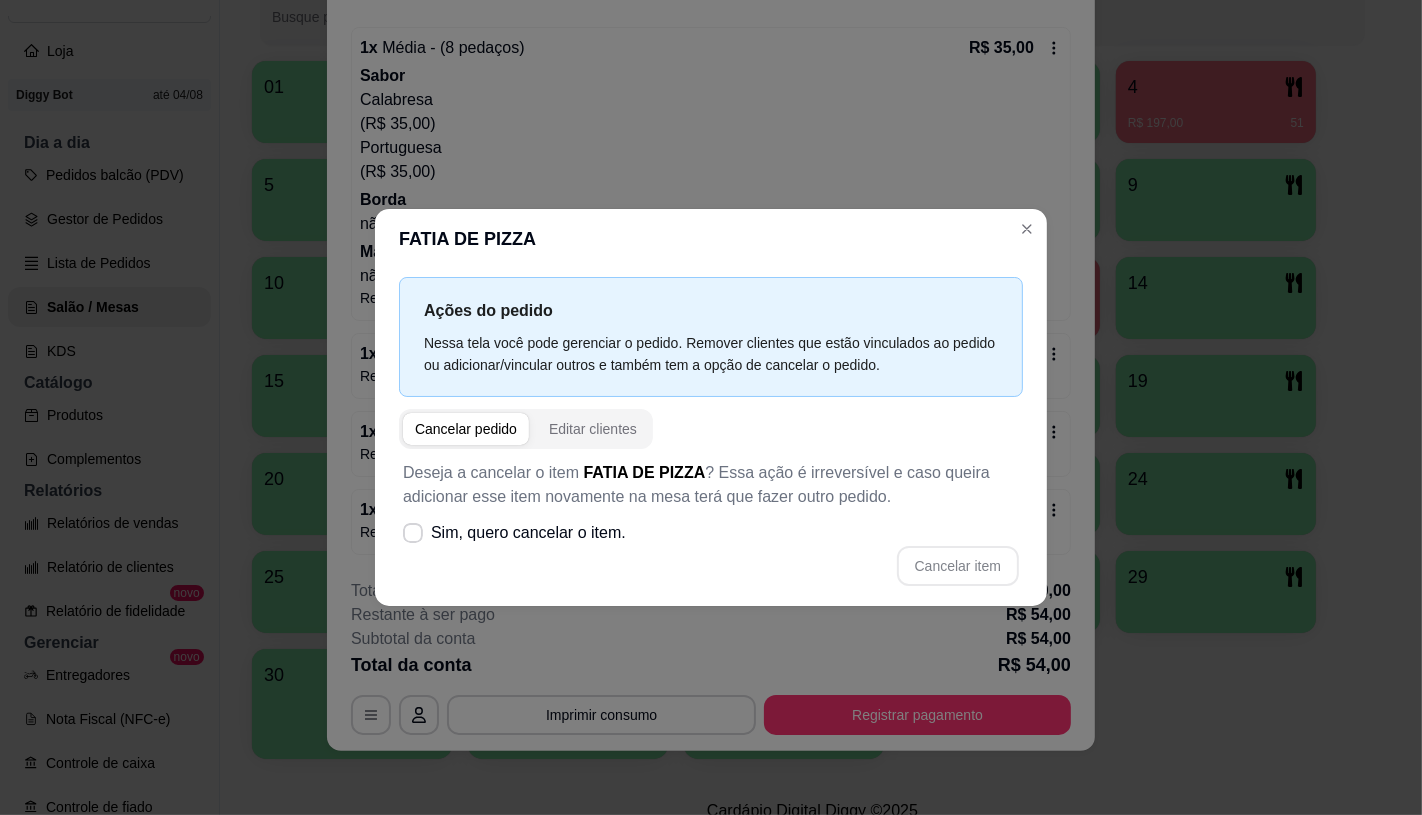 click on "Deseja a cancelar o item   FATIA DE PIZZA ? Essa ação é irreversível e caso queira adicionar esse item novamente na mesa terá que fazer outro pedido. Sim, quero cancelar o item. Cancelar item" at bounding box center [711, 523] 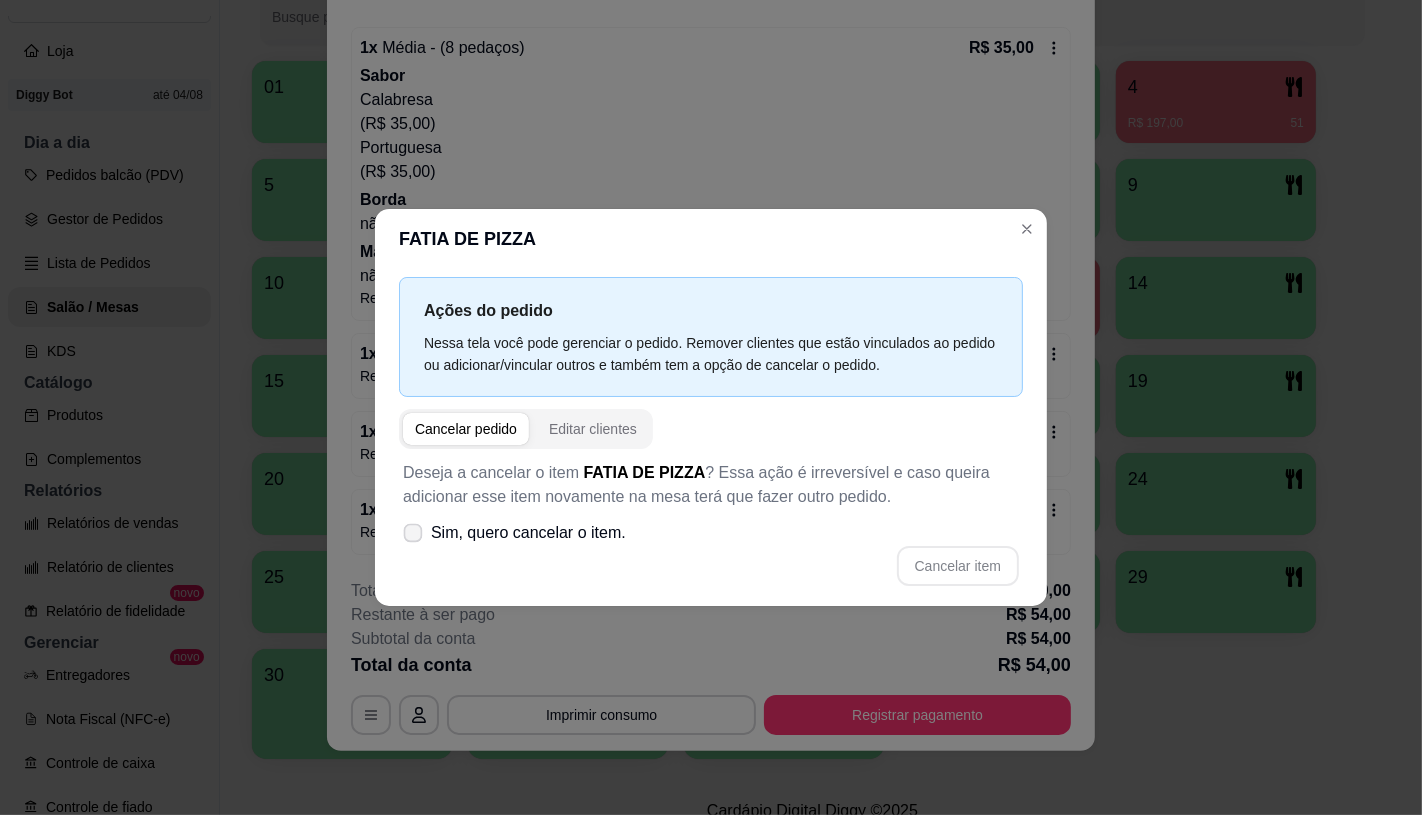 click on "Sim, quero cancelar o item." at bounding box center (528, 533) 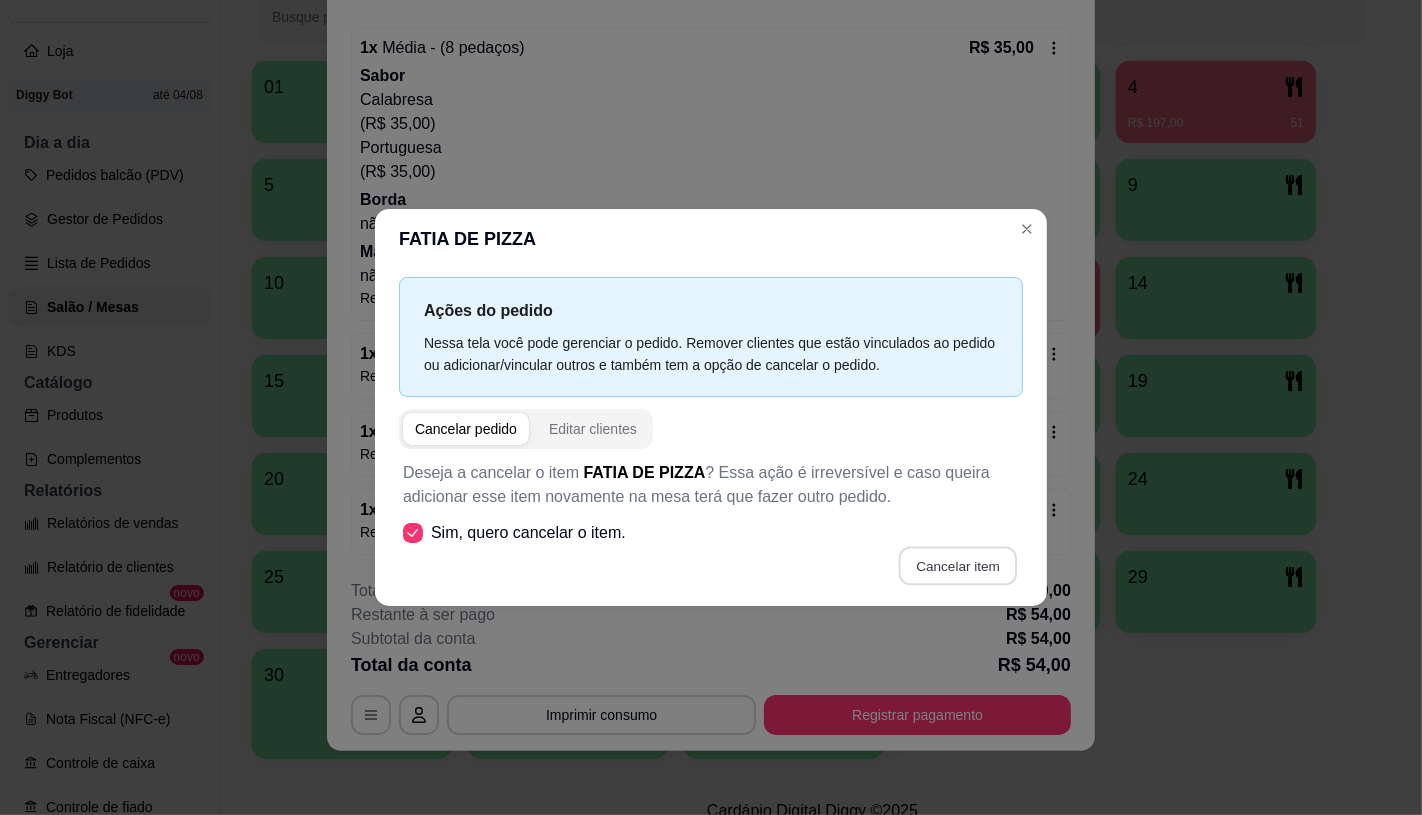 click on "Cancelar item" at bounding box center (957, 565) 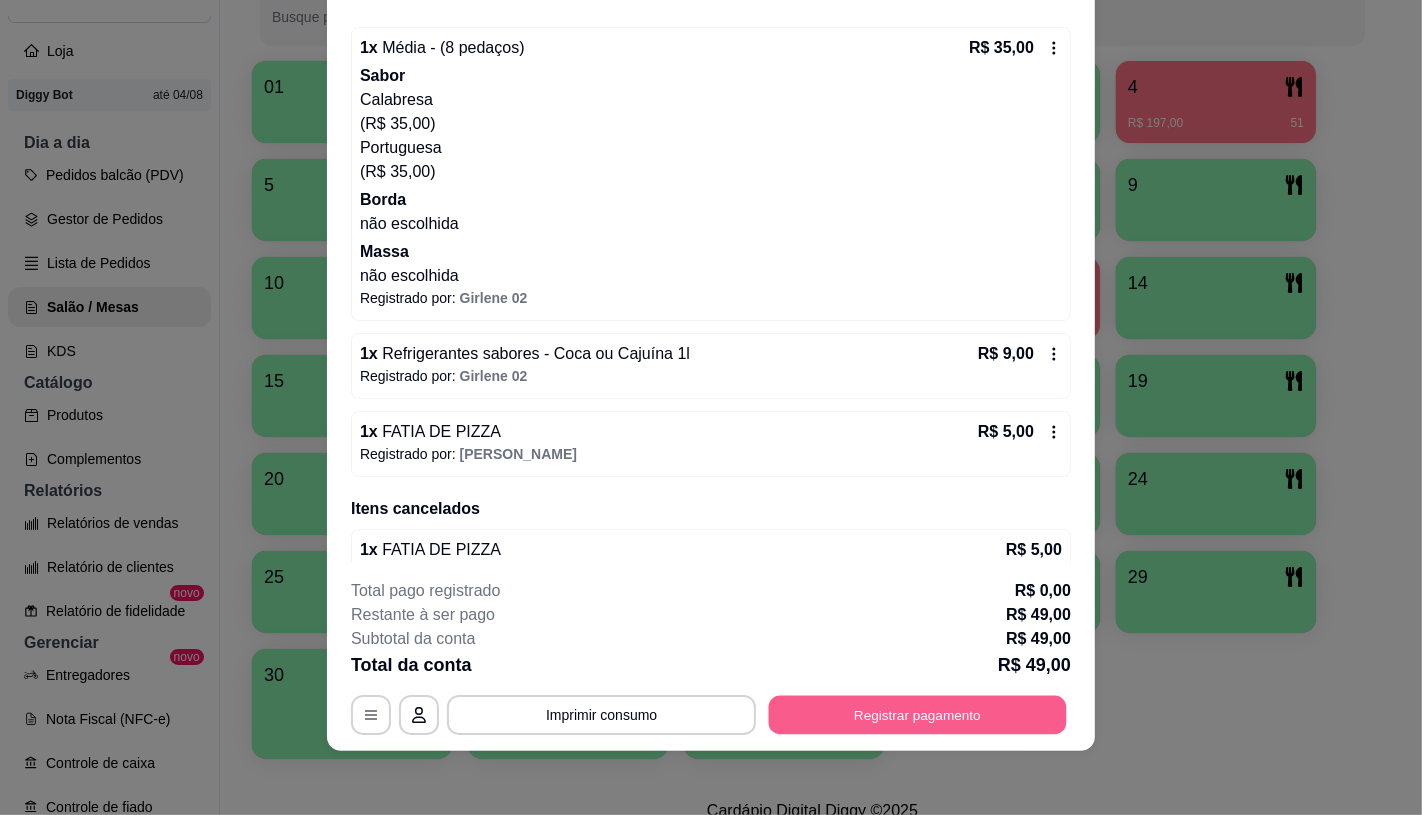 click on "Registrar pagamento" at bounding box center (918, 715) 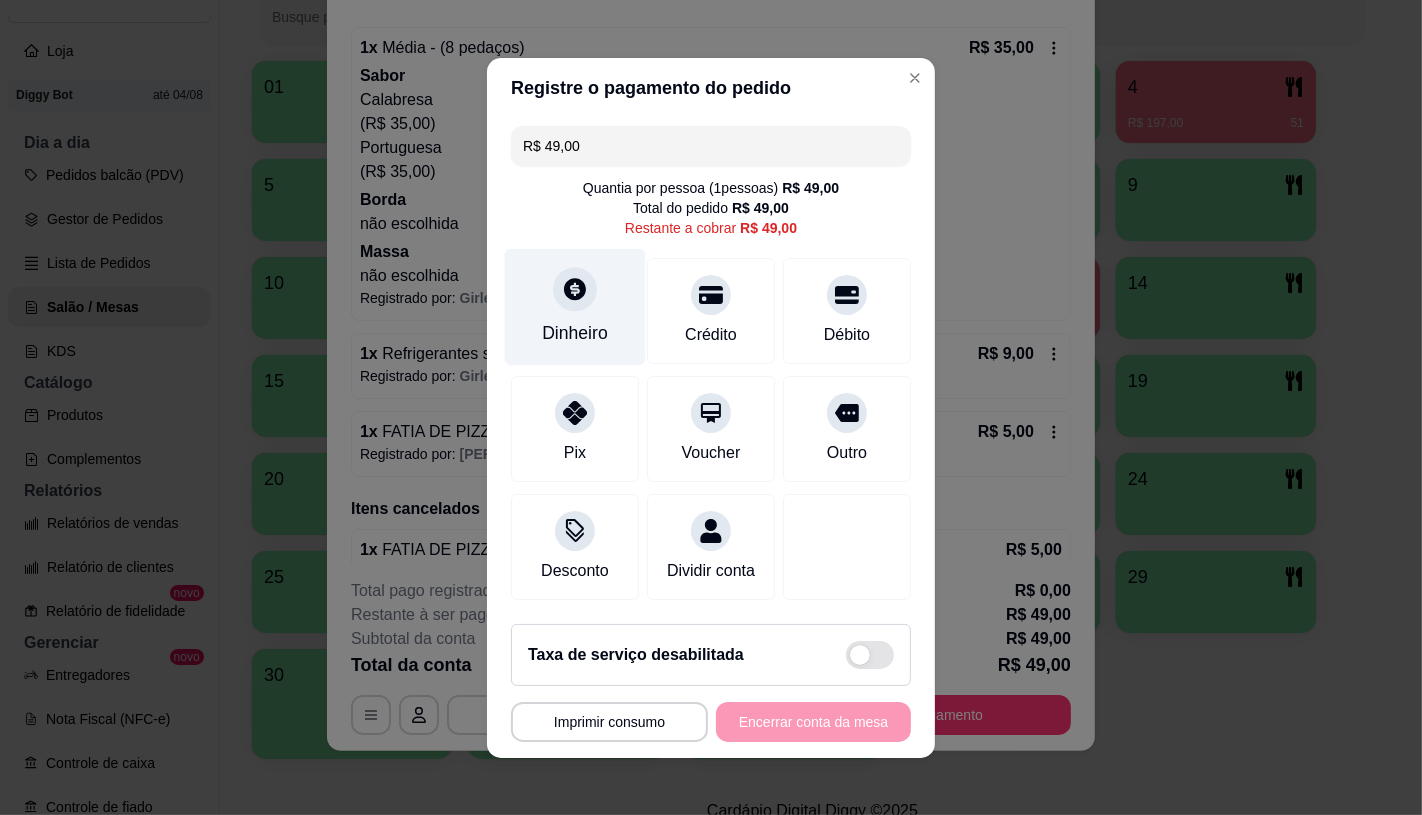 click on "Dinheiro" at bounding box center [575, 306] 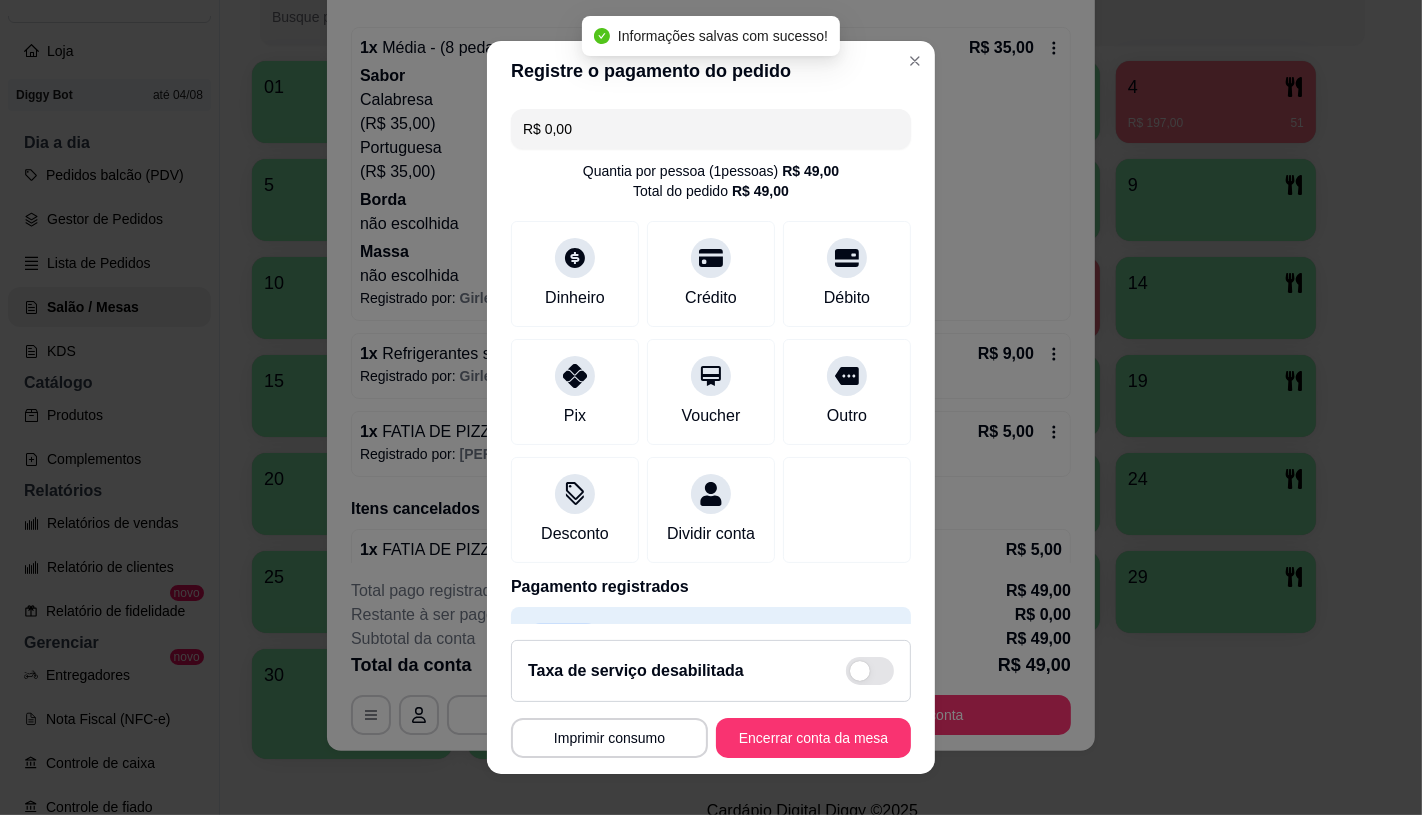 type on "R$ 0,00" 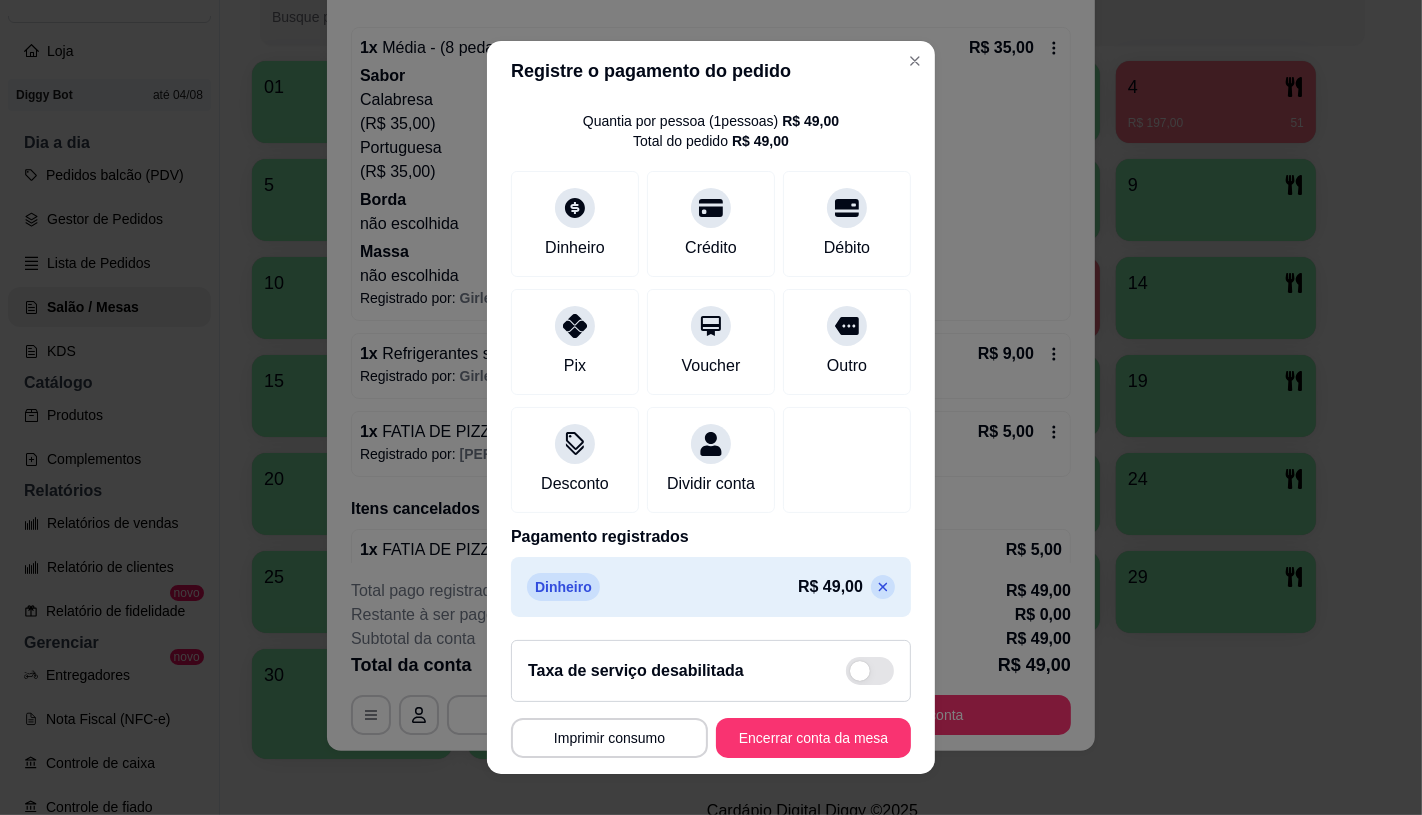 scroll, scrollTop: 74, scrollLeft: 0, axis: vertical 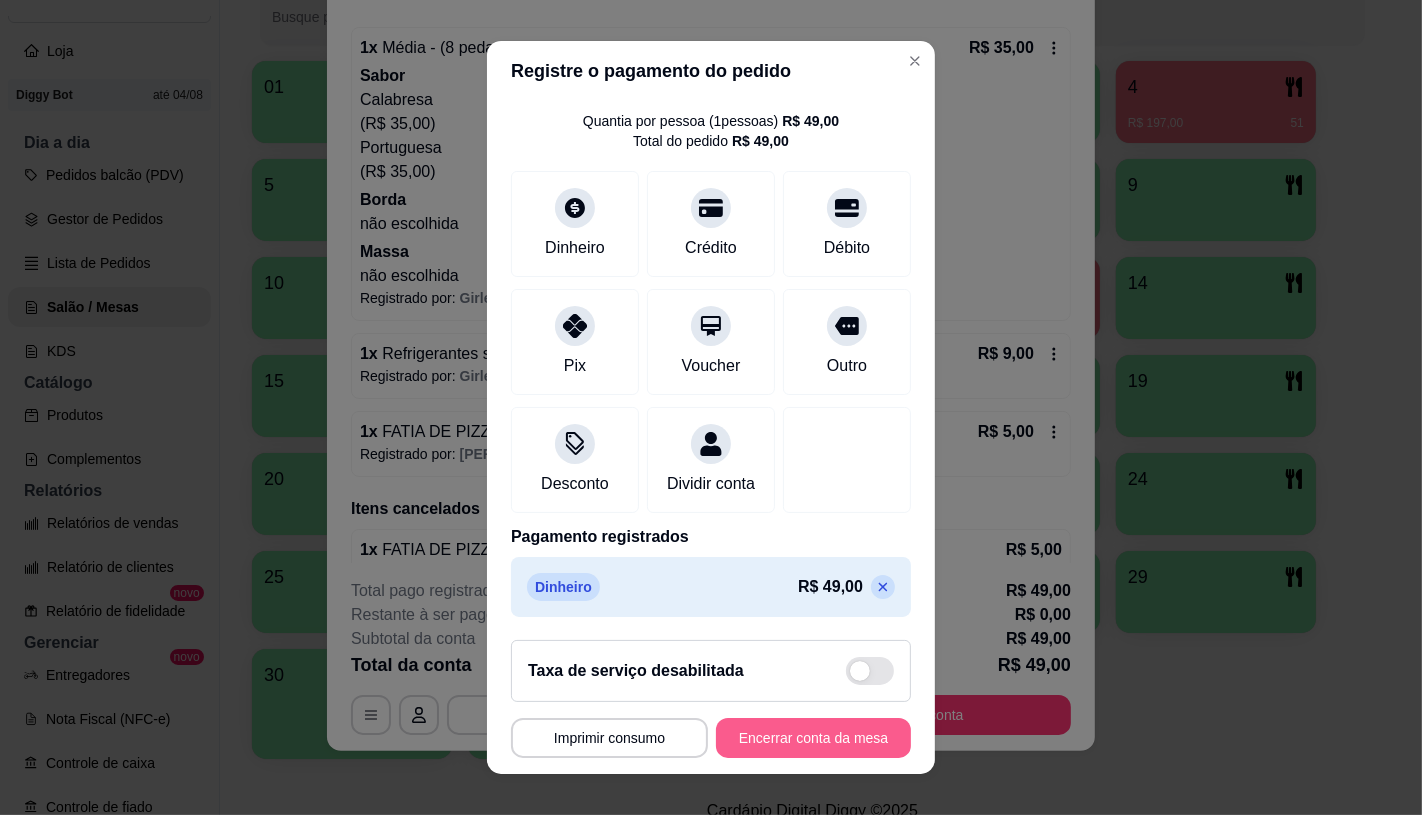 click on "Encerrar conta da mesa" at bounding box center (813, 738) 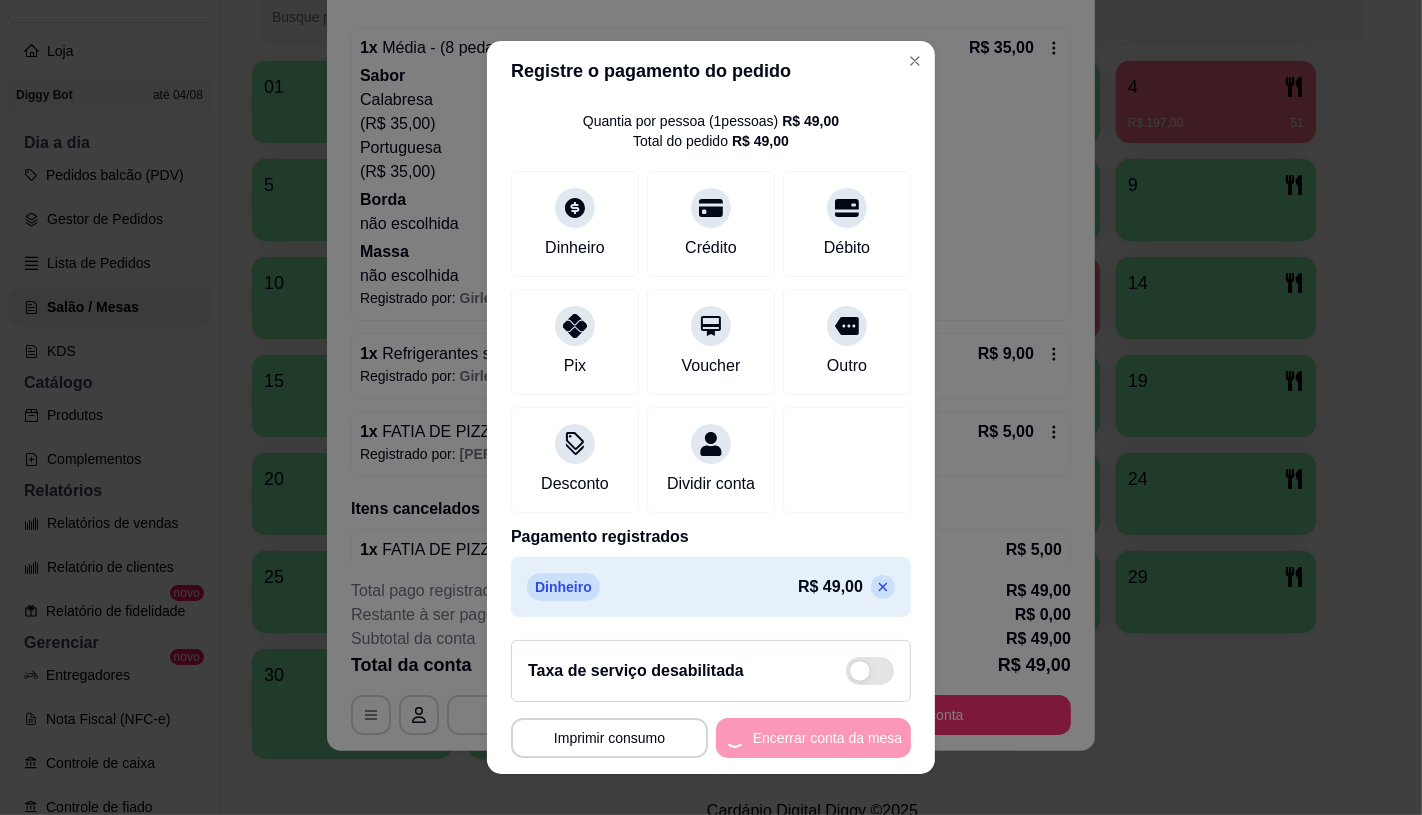 scroll, scrollTop: 0, scrollLeft: 0, axis: both 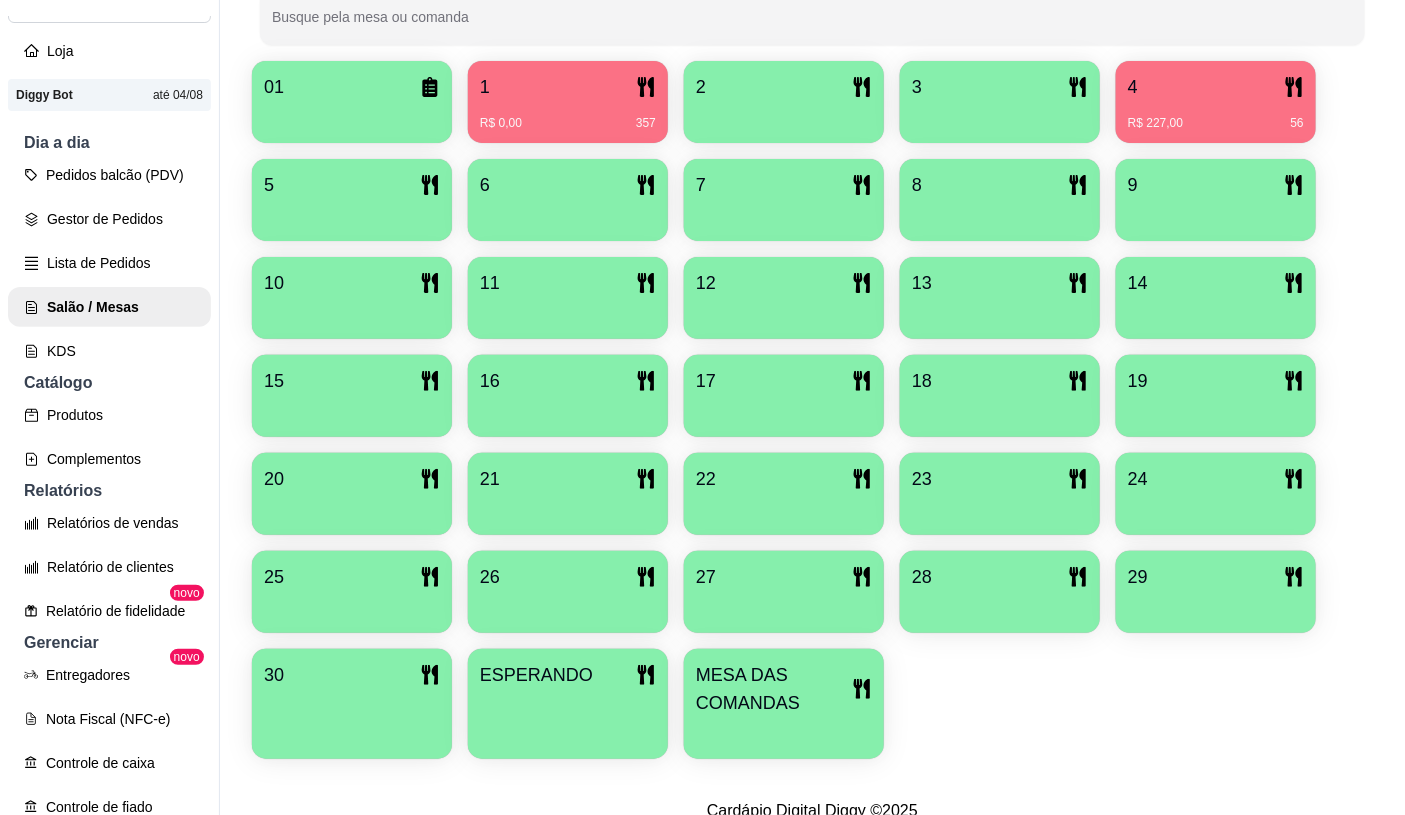 click on "R$ 227,00 56" at bounding box center [1216, 116] 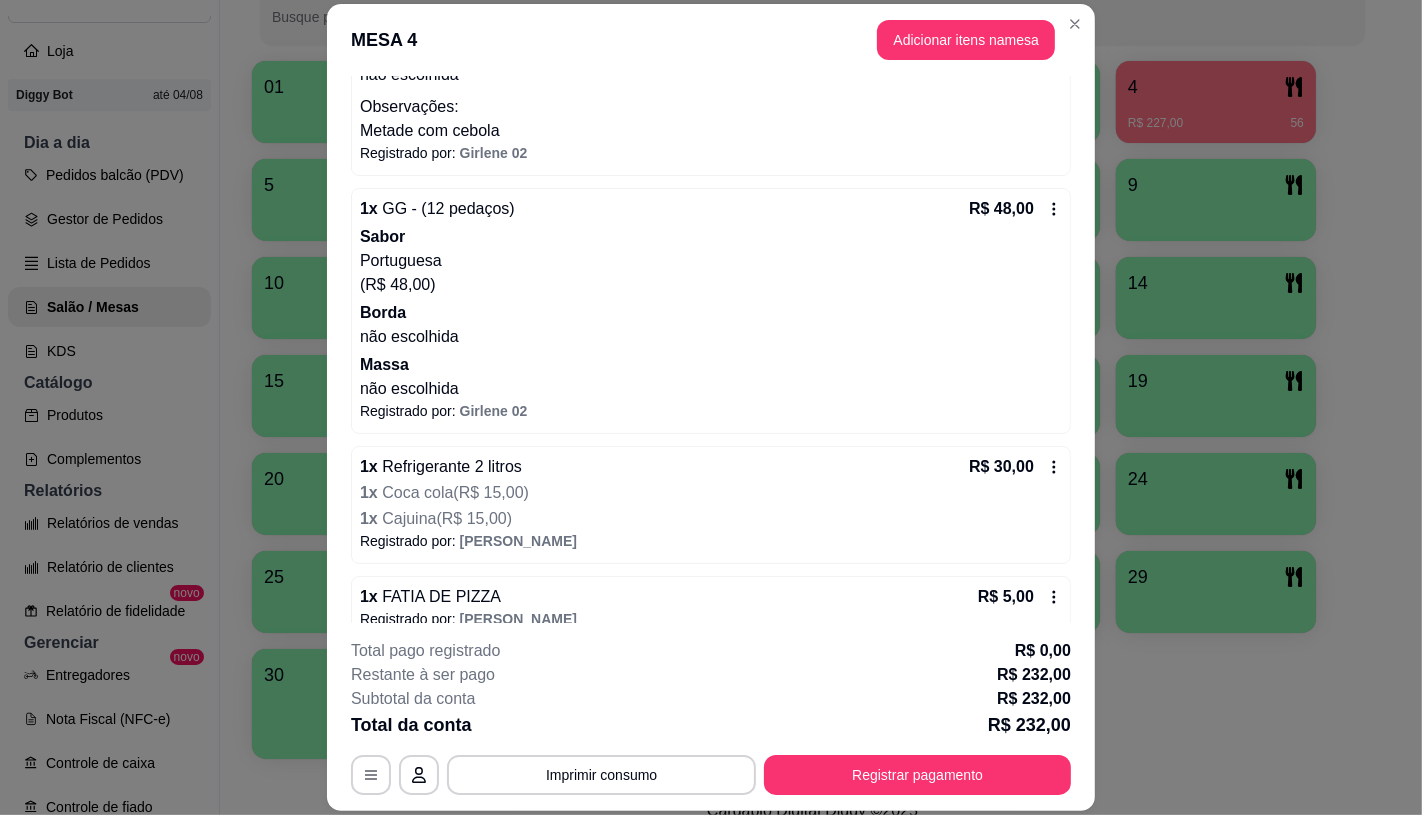 scroll, scrollTop: 991, scrollLeft: 0, axis: vertical 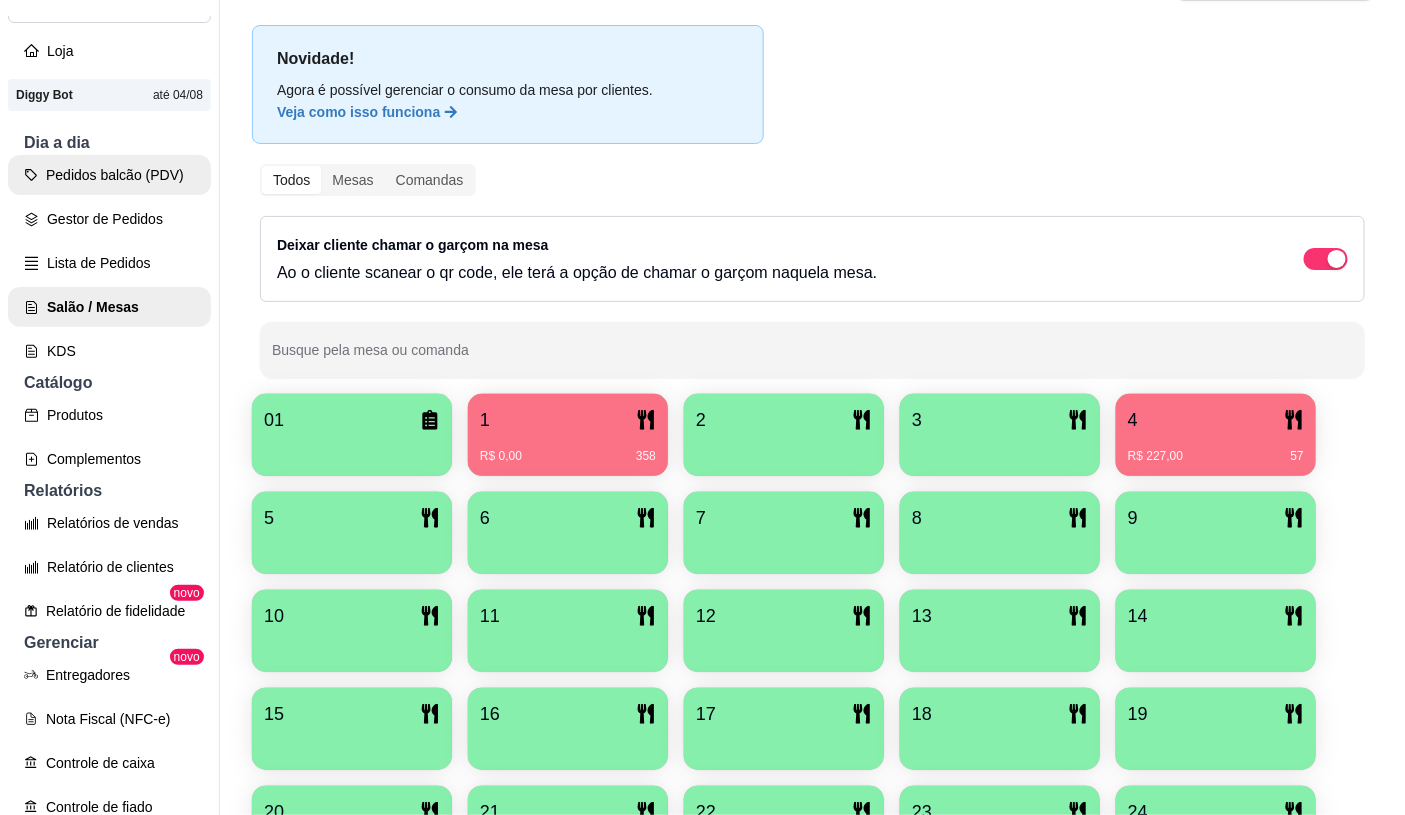 click on "Pedidos balcão (PDV)" at bounding box center [109, 175] 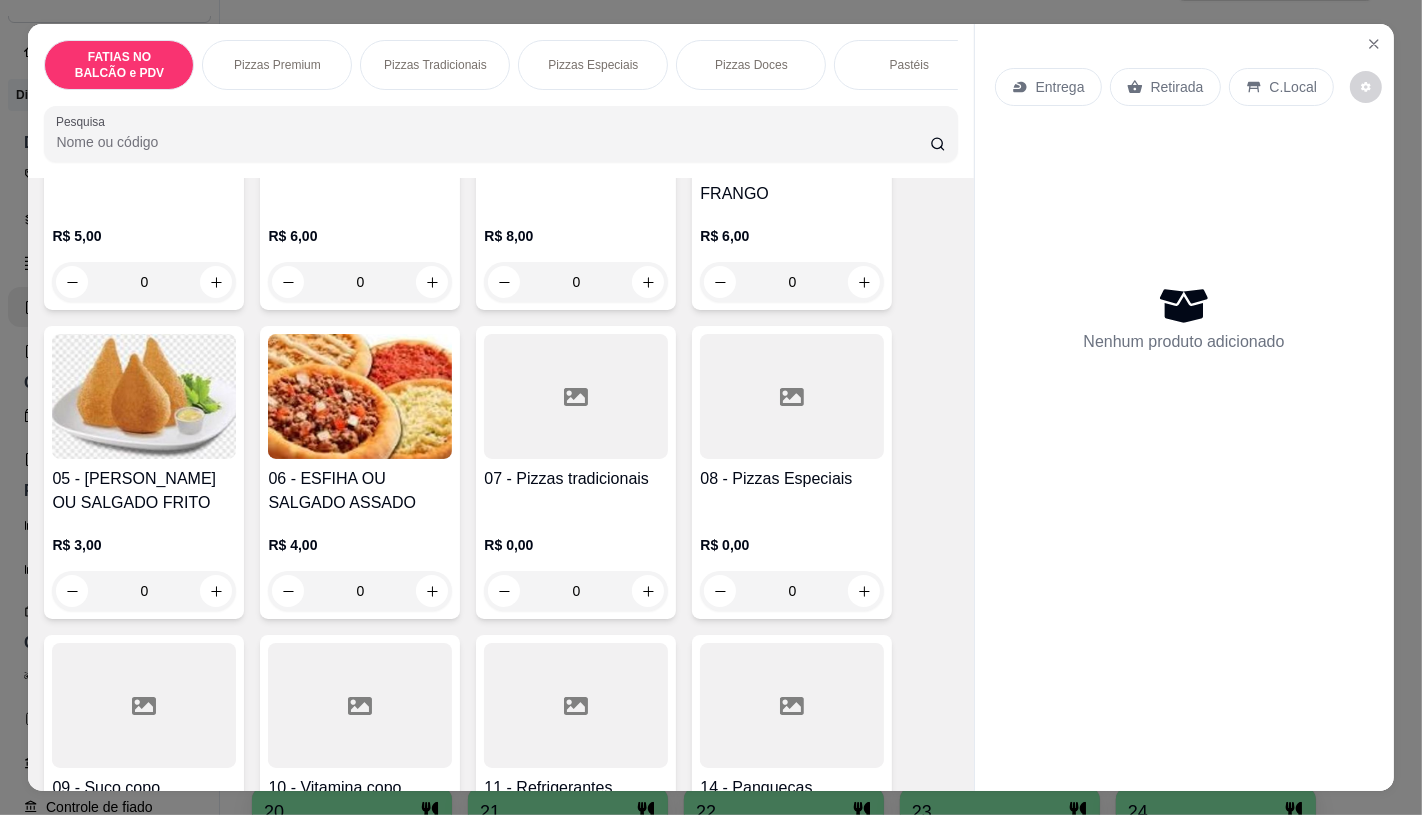 scroll, scrollTop: 444, scrollLeft: 0, axis: vertical 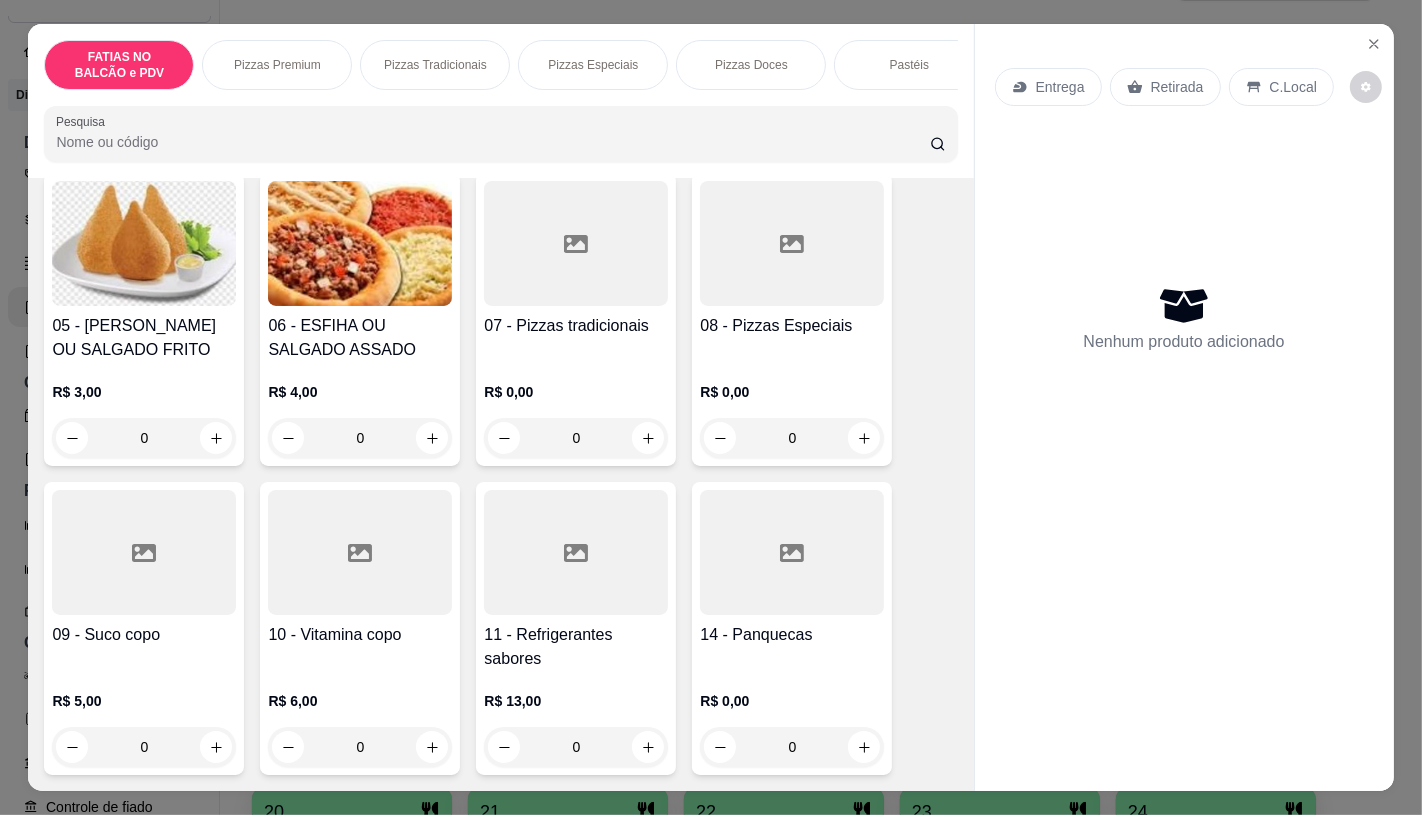 click on "14 - Panquecas" at bounding box center [792, 635] 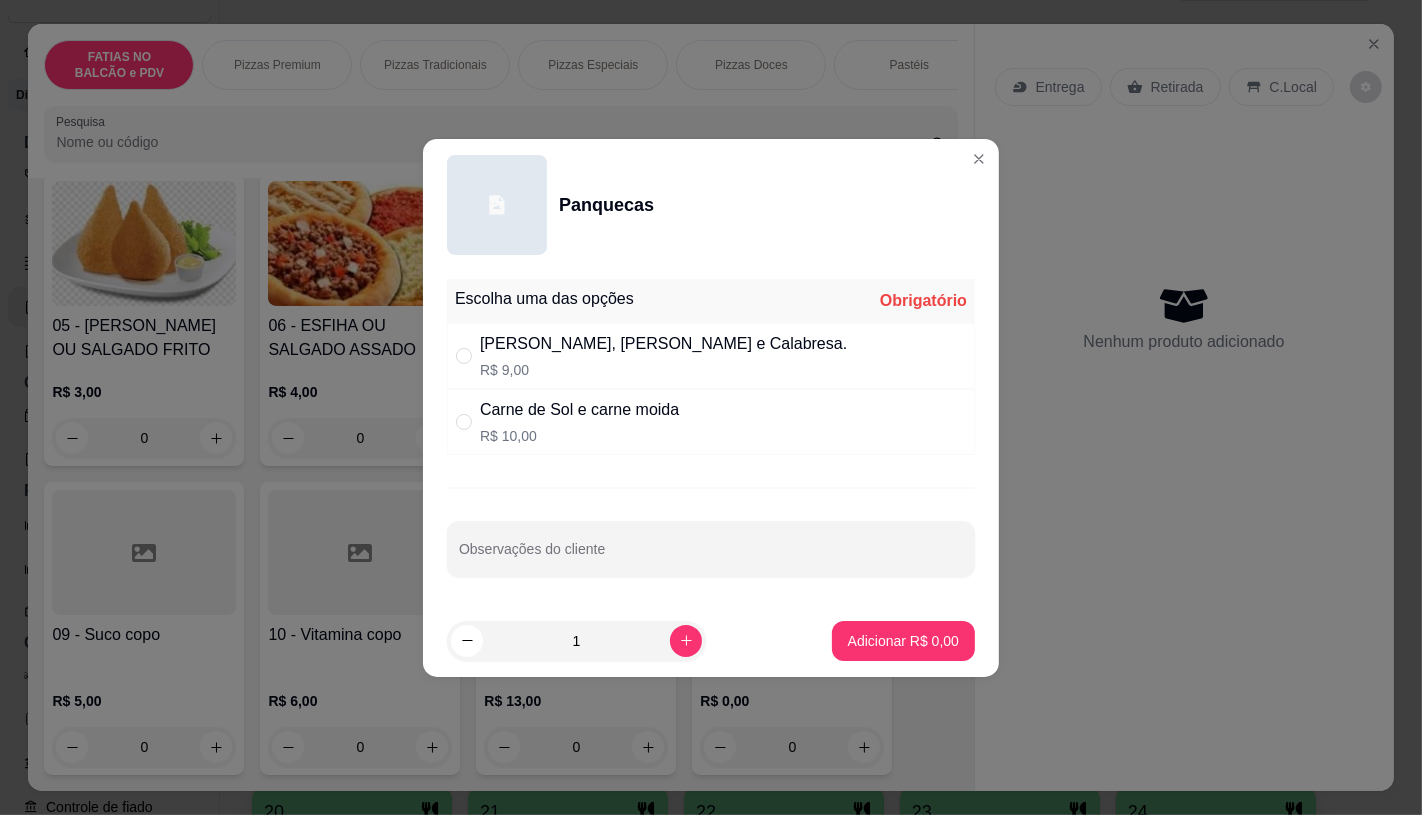 click on "R$ 10,00" at bounding box center [579, 436] 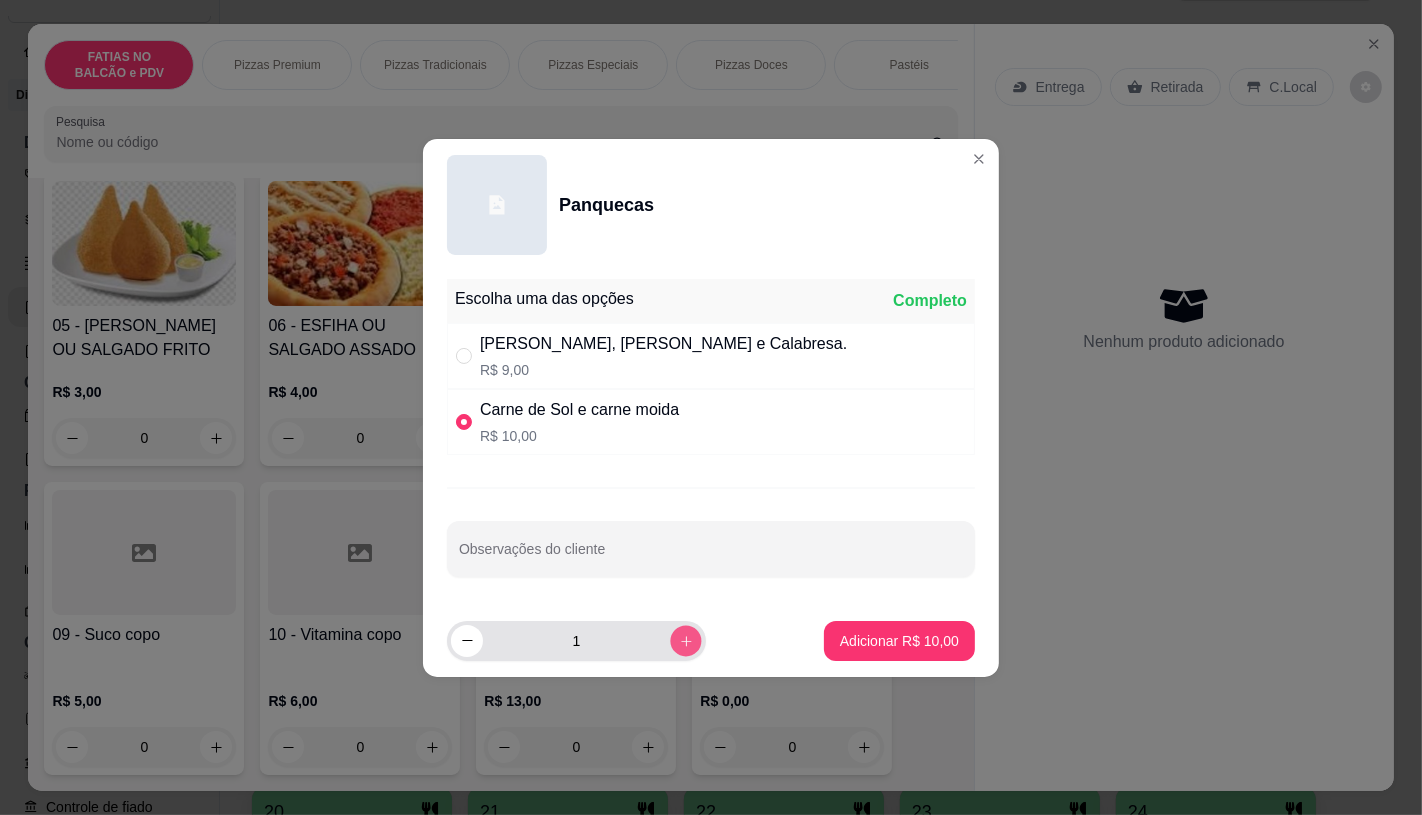click at bounding box center (685, 640) 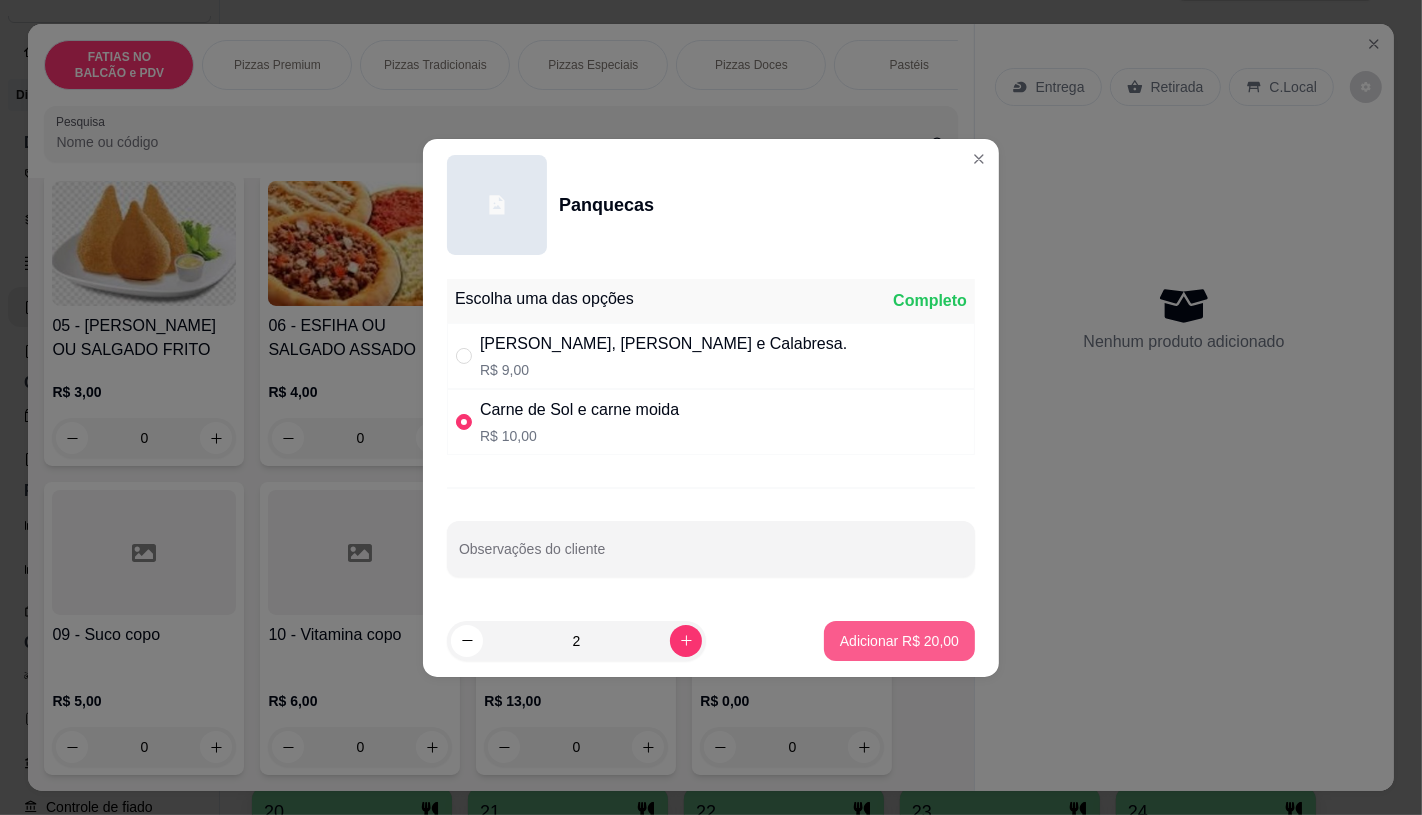 click on "Adicionar   R$ 20,00" at bounding box center [899, 641] 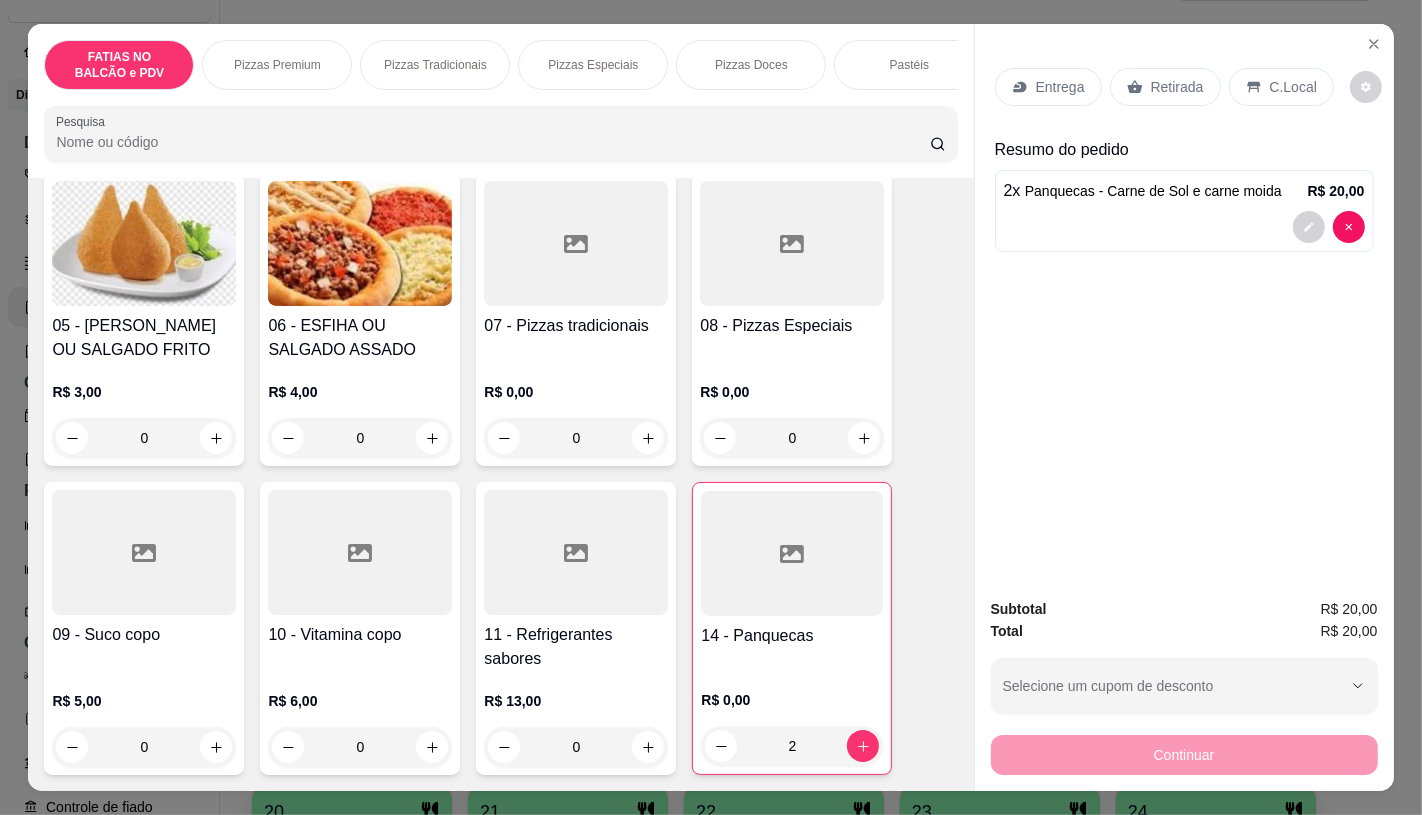 click on "Retirada" at bounding box center (1177, 87) 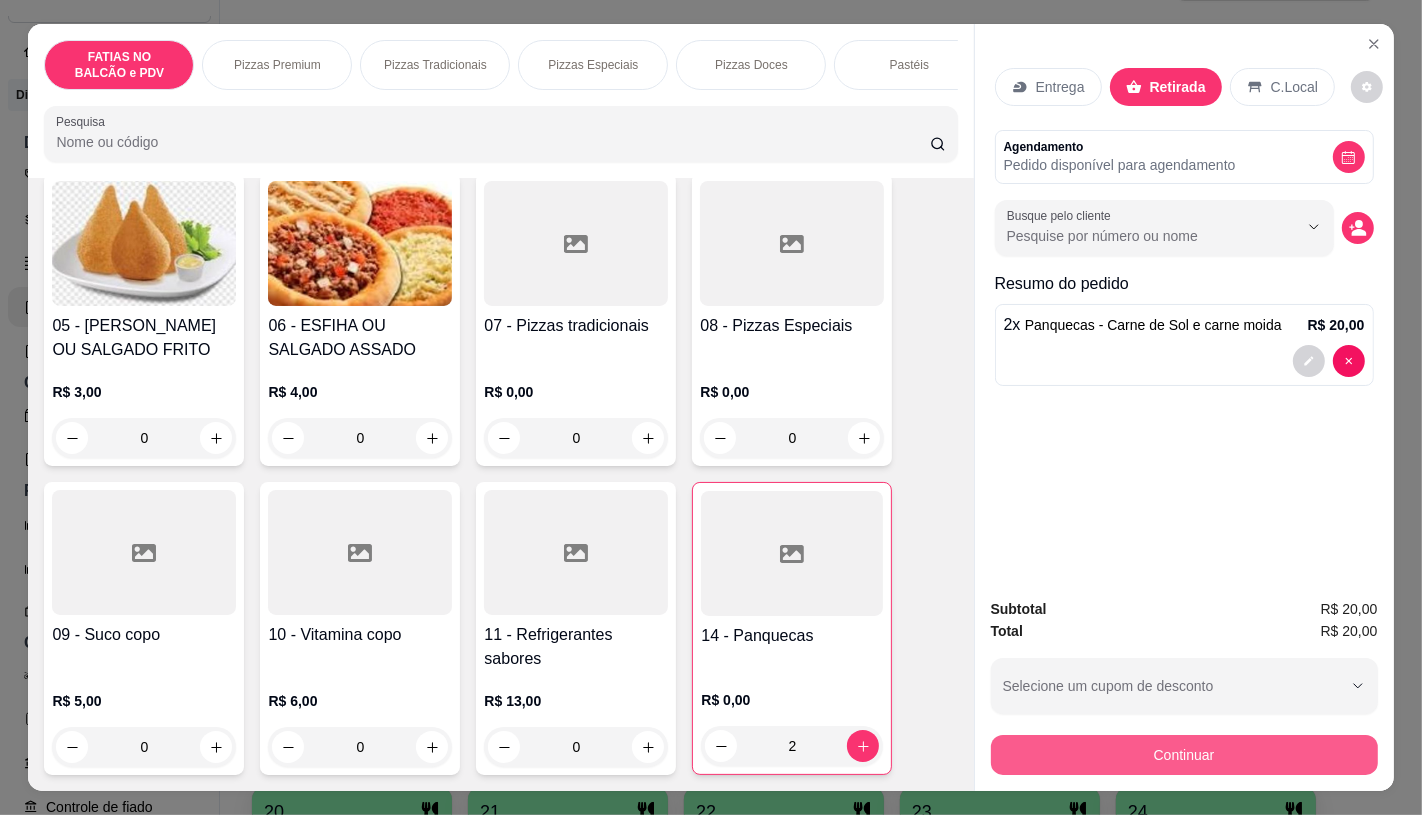 click on "Continuar" at bounding box center [1184, 755] 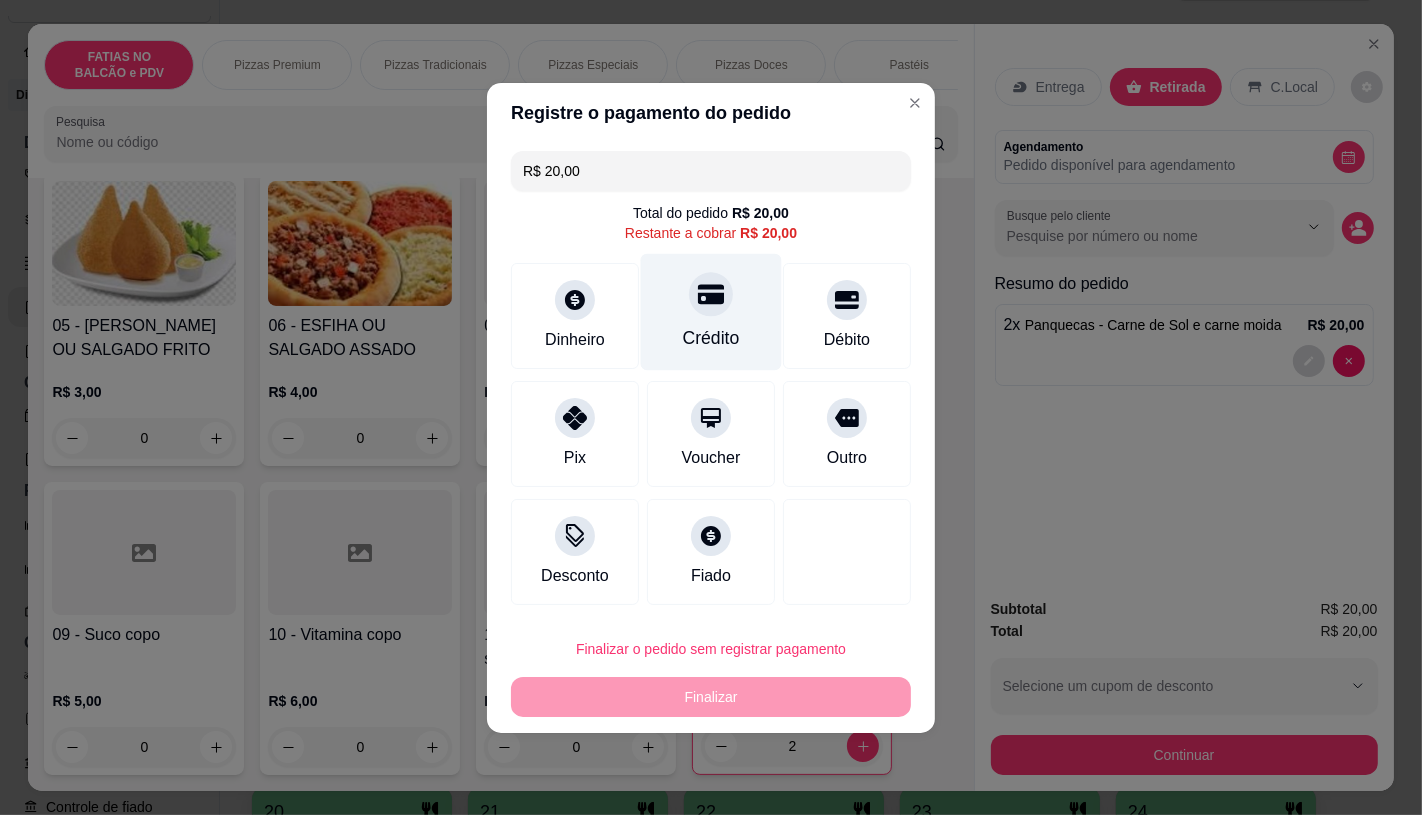 click on "Crédito" at bounding box center (711, 338) 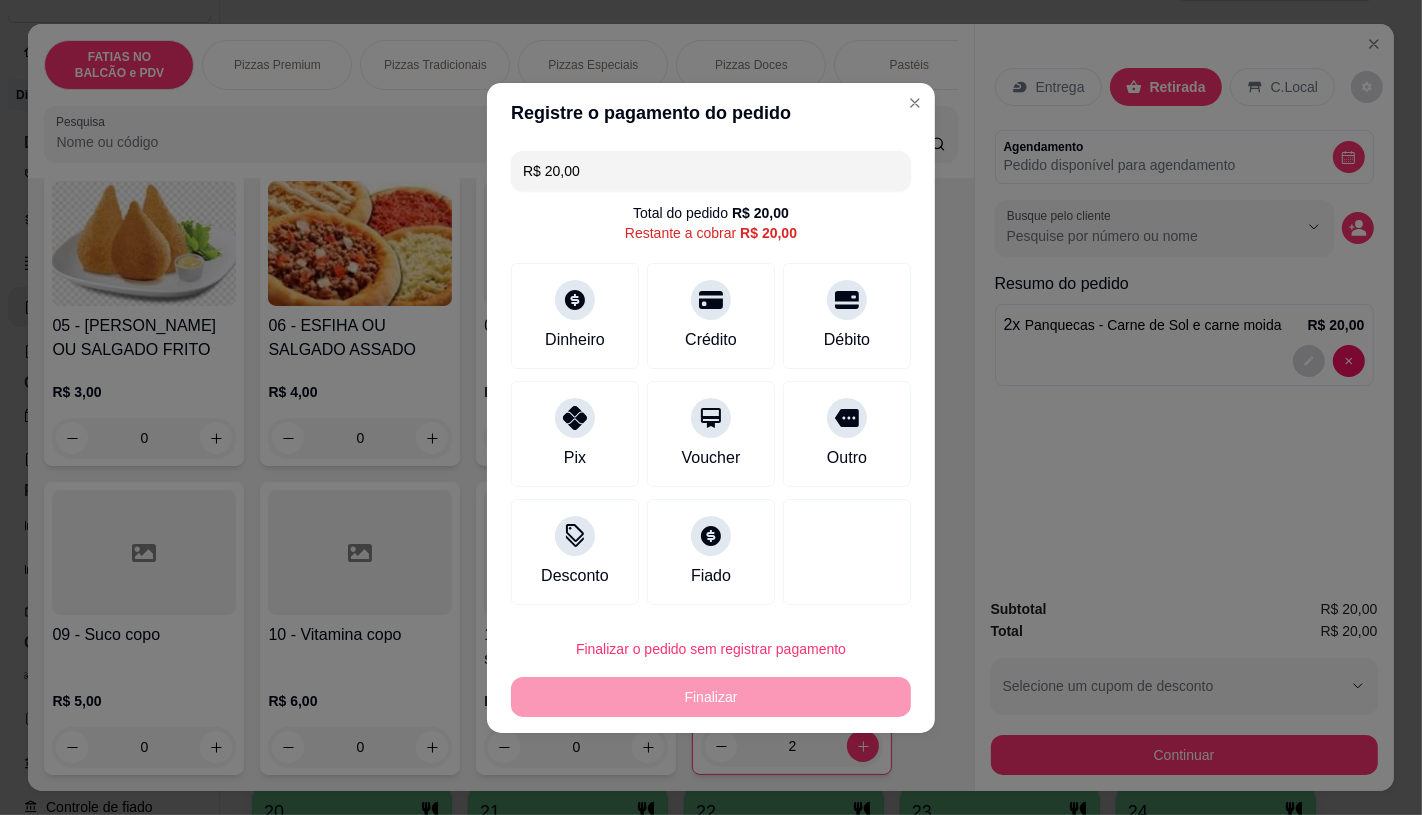 type on "R$ 0,00" 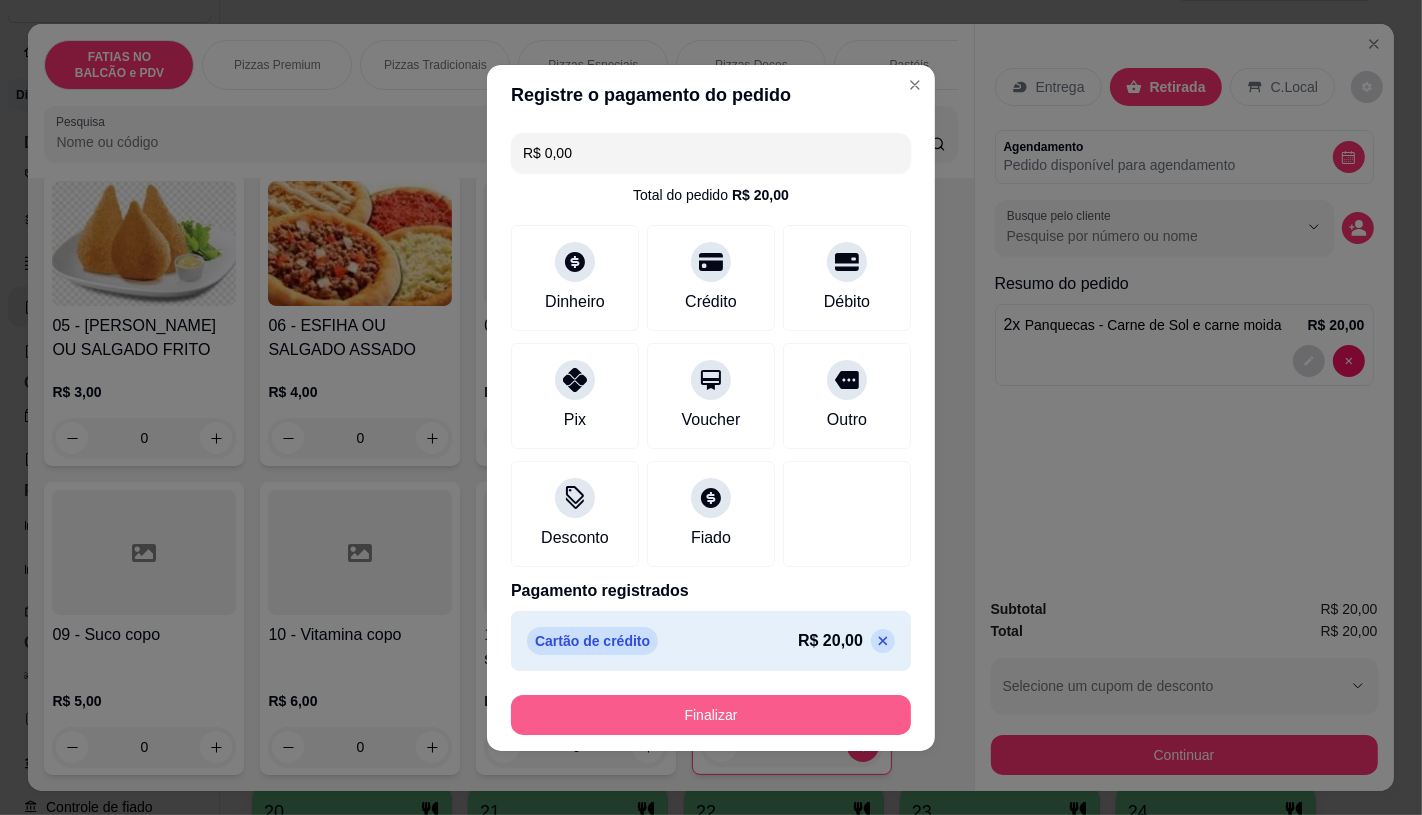 click on "Finalizar" at bounding box center (711, 715) 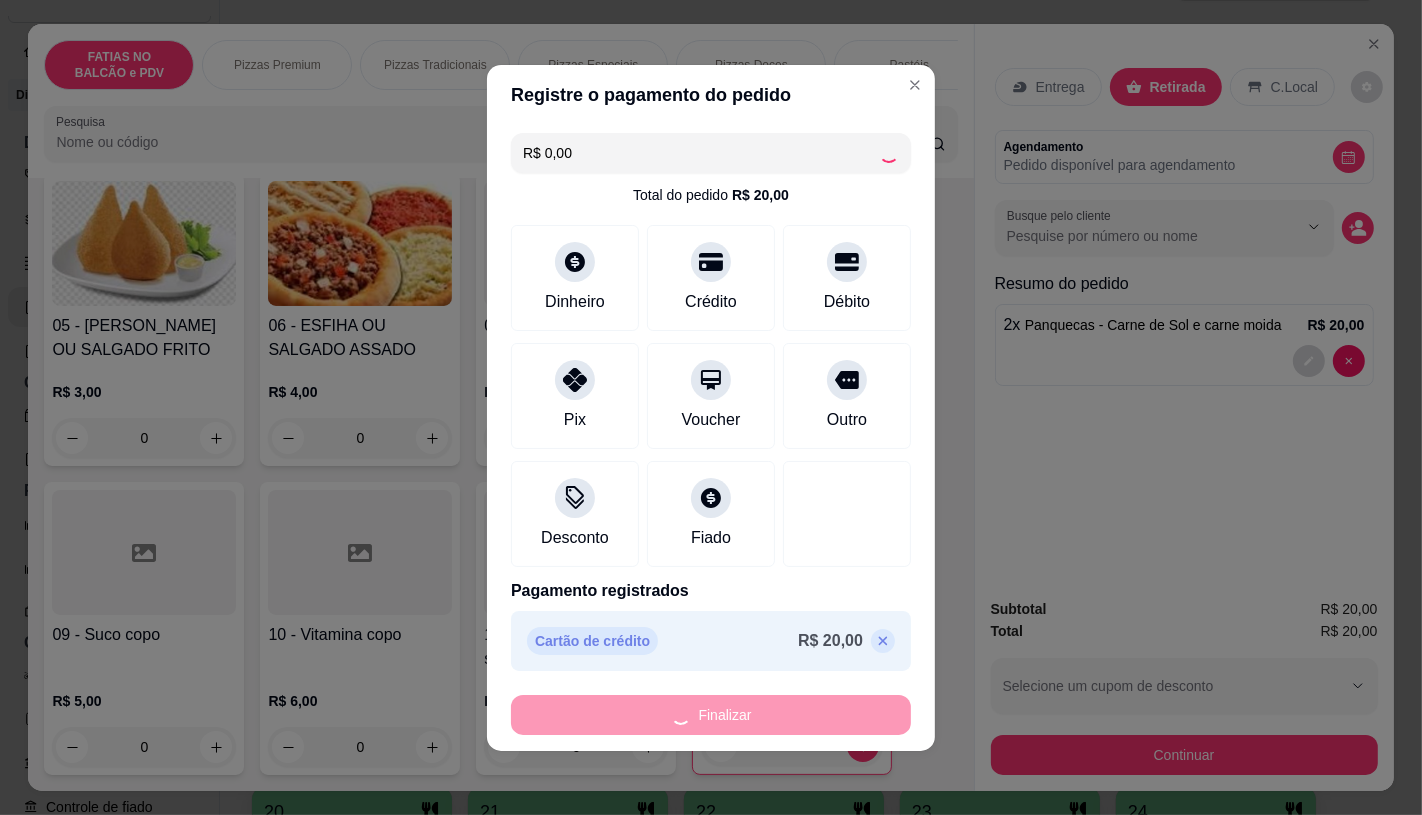 type on "0" 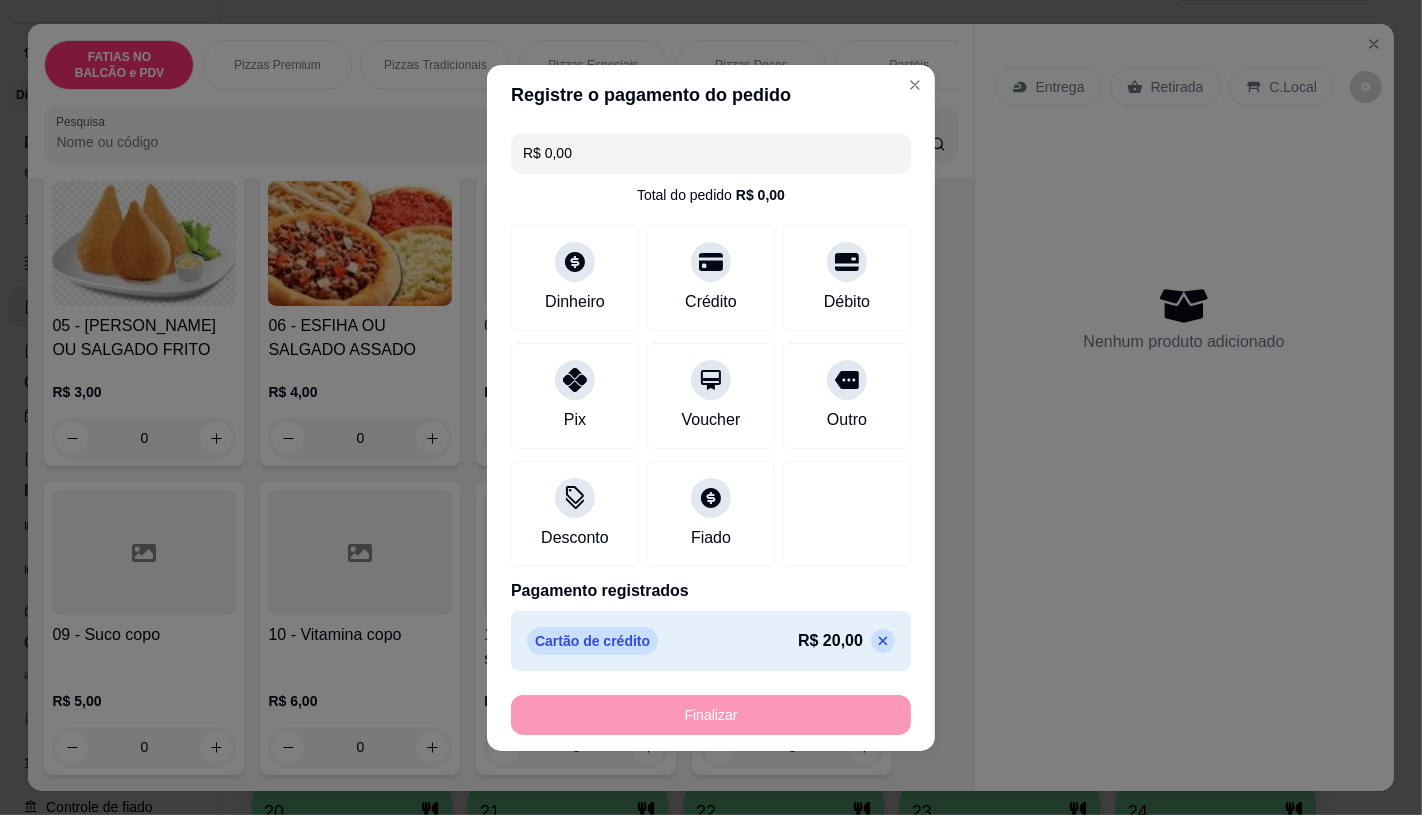 type on "-R$ 20,00" 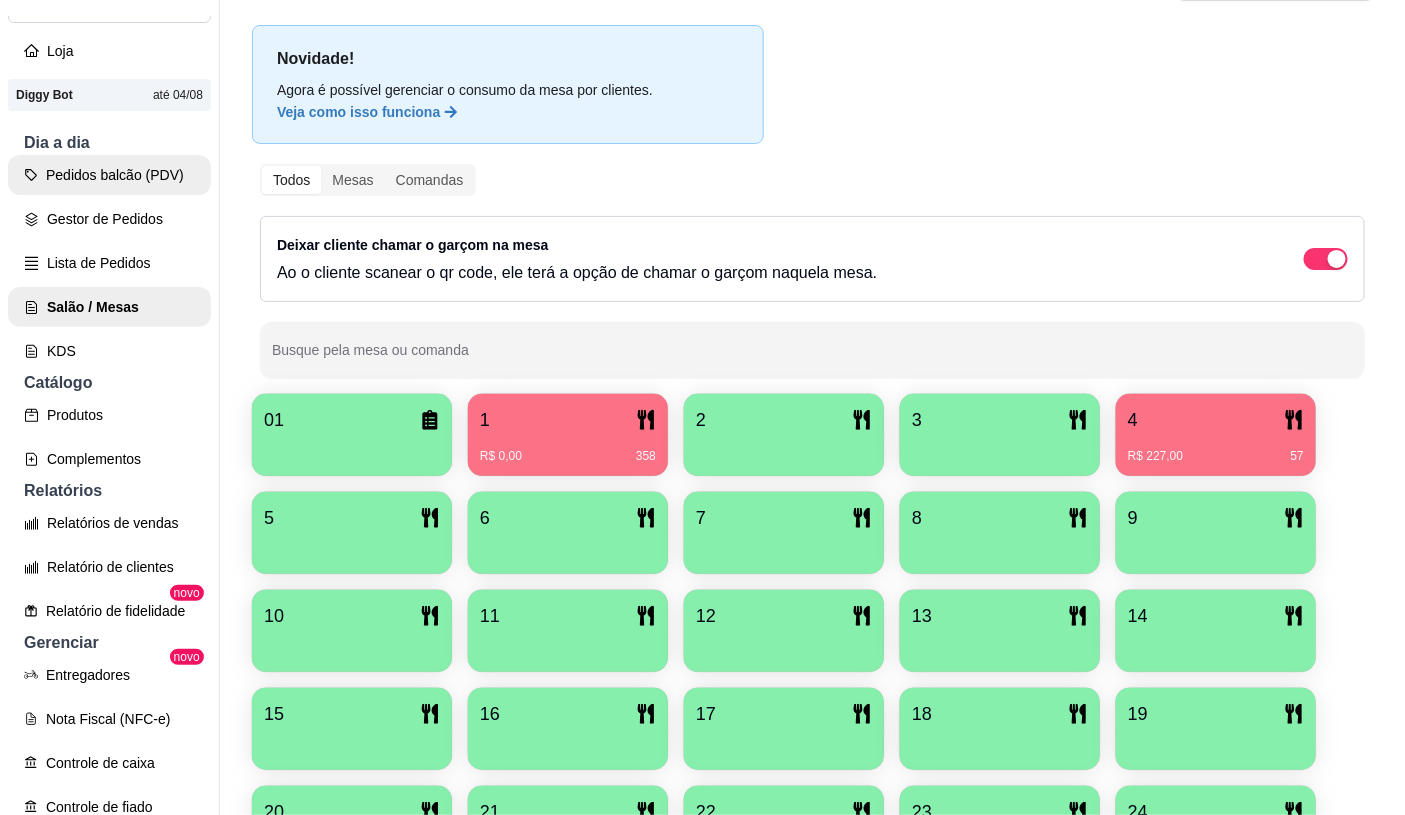 click on "Pedidos balcão (PDV)" at bounding box center (109, 175) 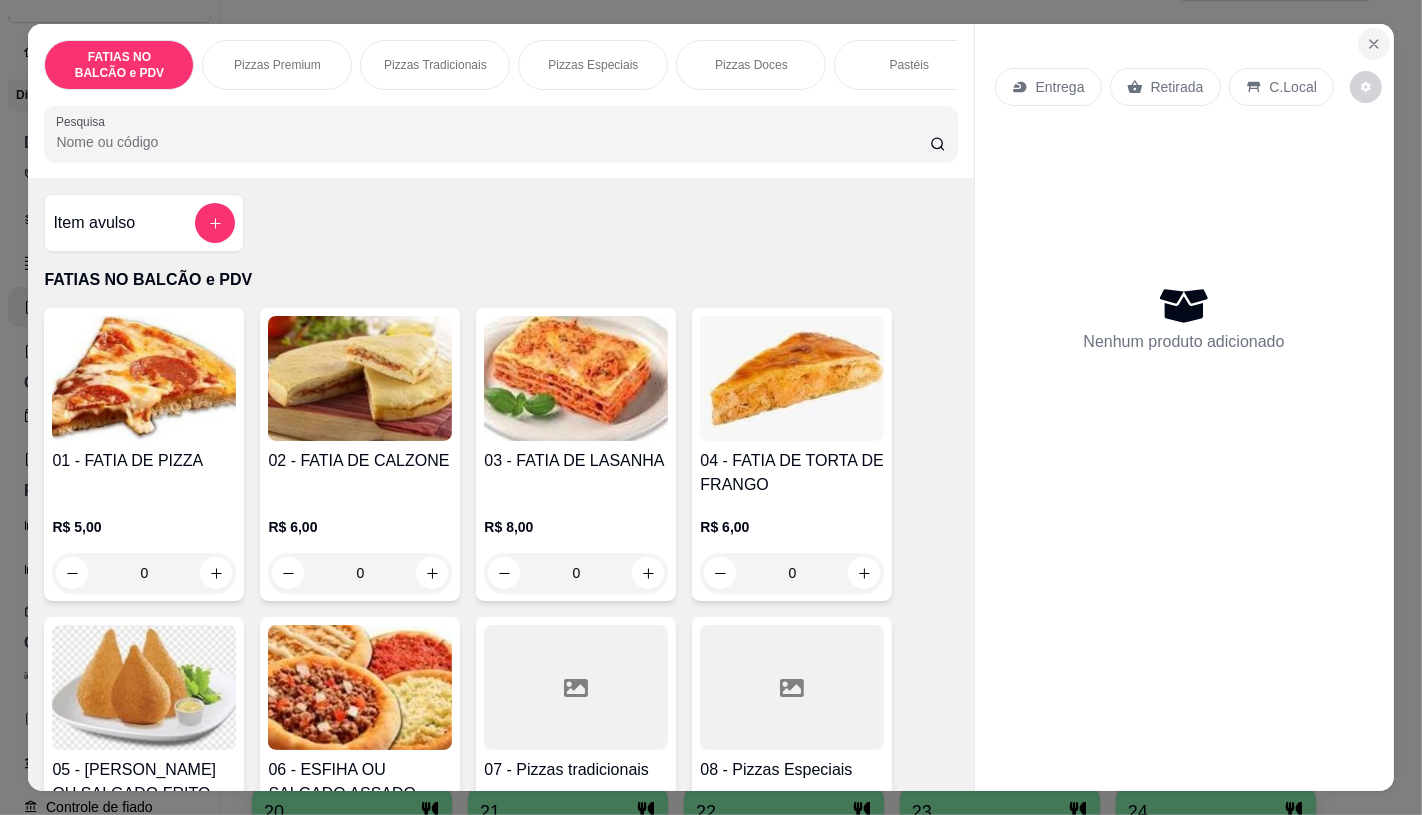 click at bounding box center (1374, 44) 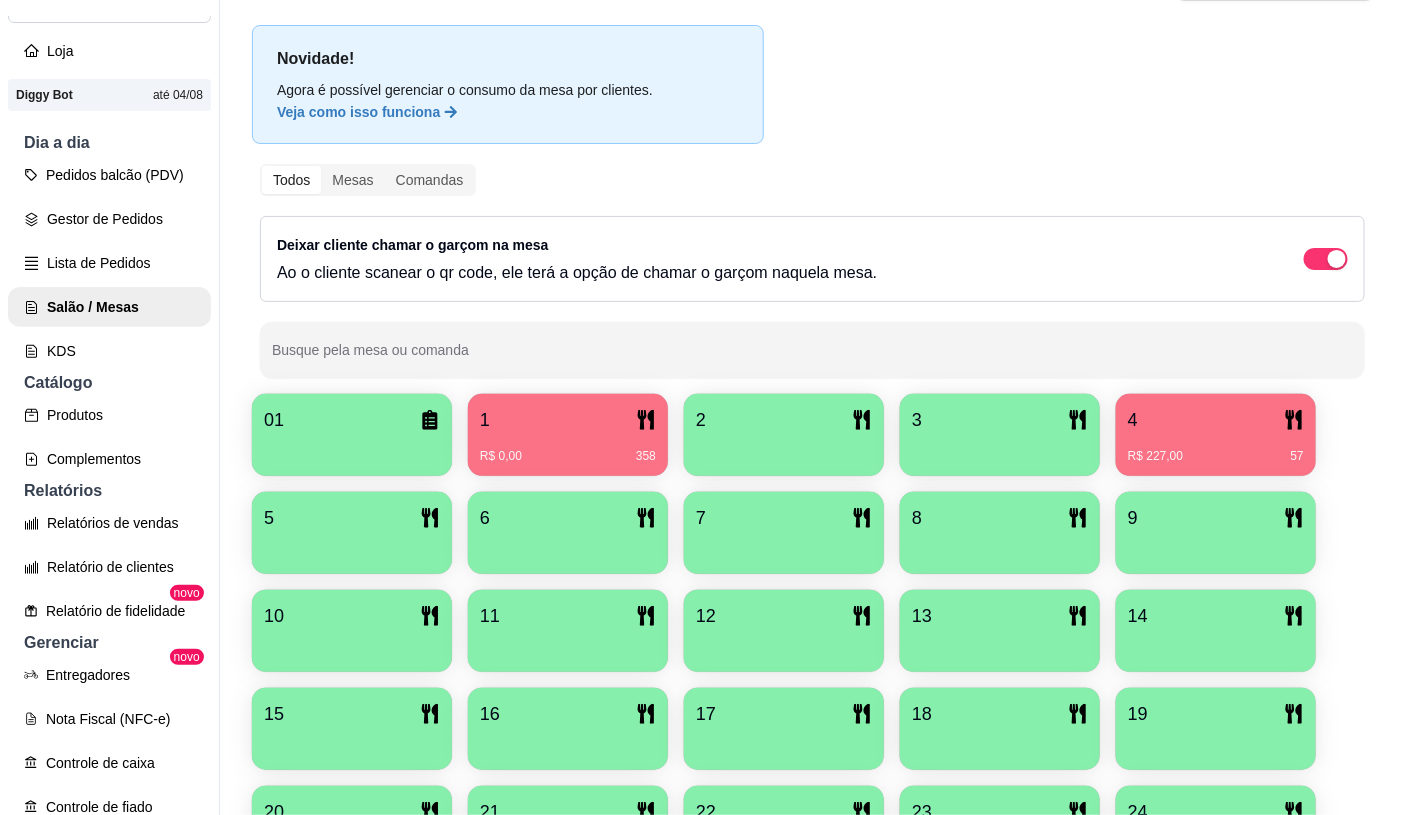 click on "4" at bounding box center [1216, 420] 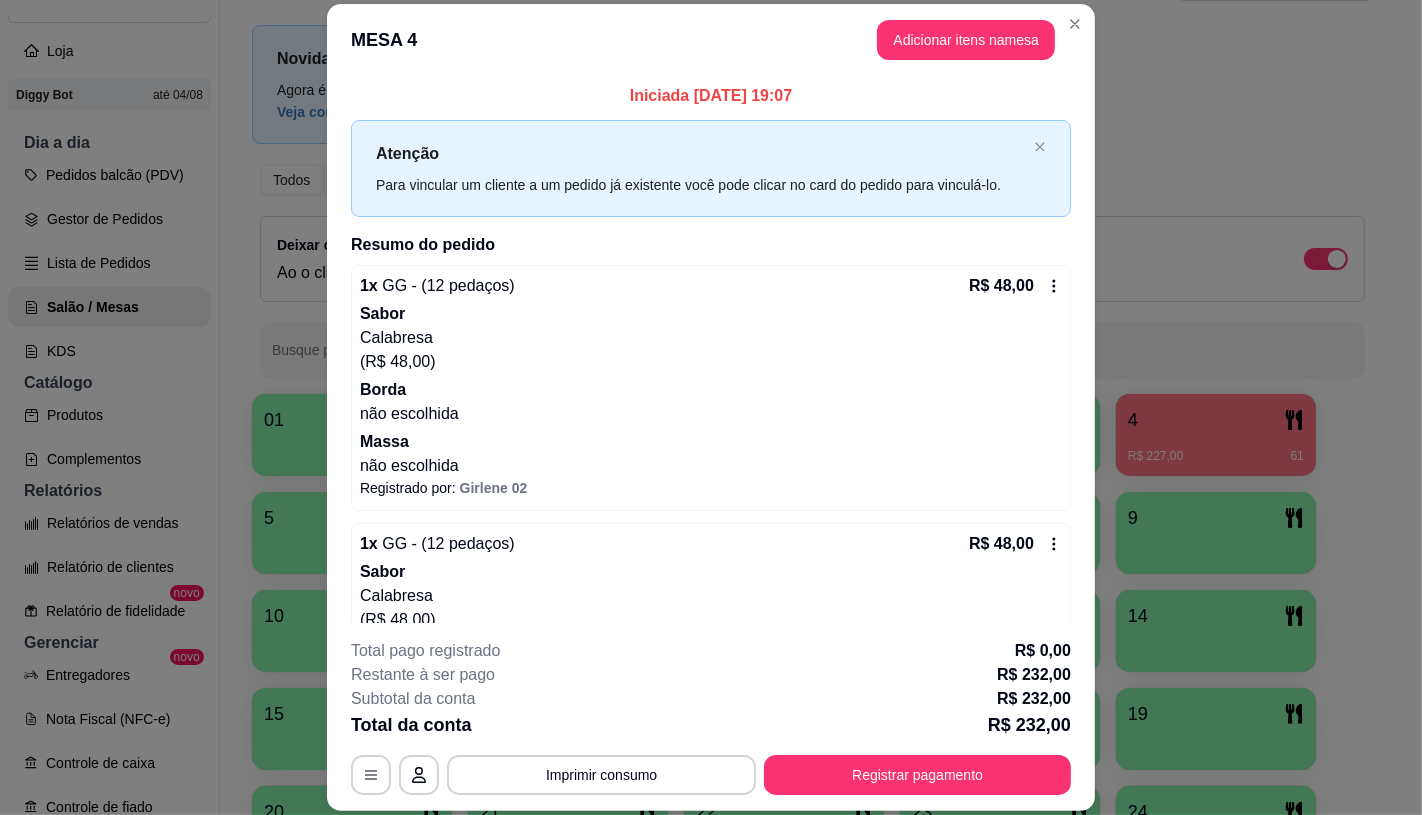 scroll, scrollTop: 444, scrollLeft: 0, axis: vertical 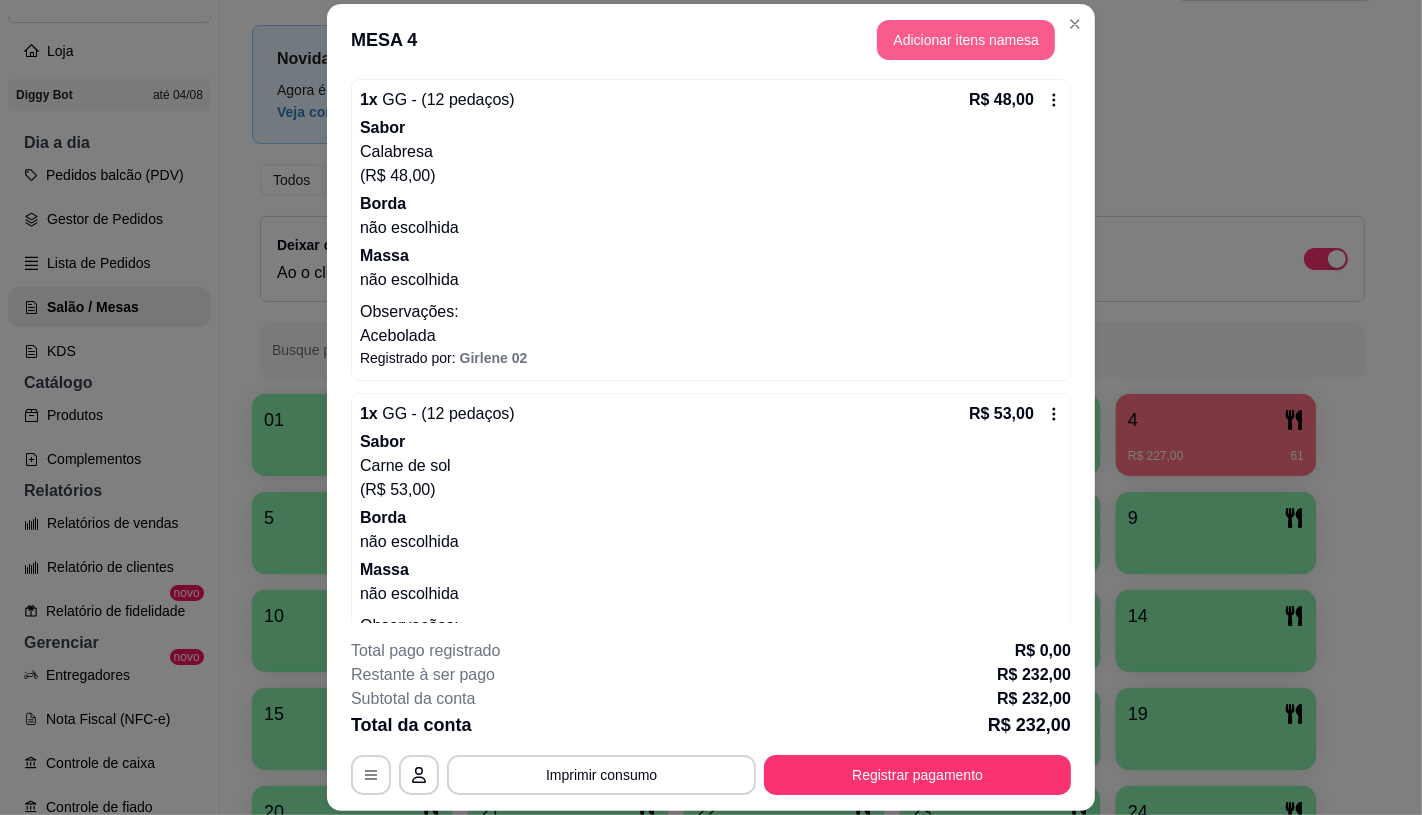 click on "Adicionar itens na  mesa" at bounding box center [966, 40] 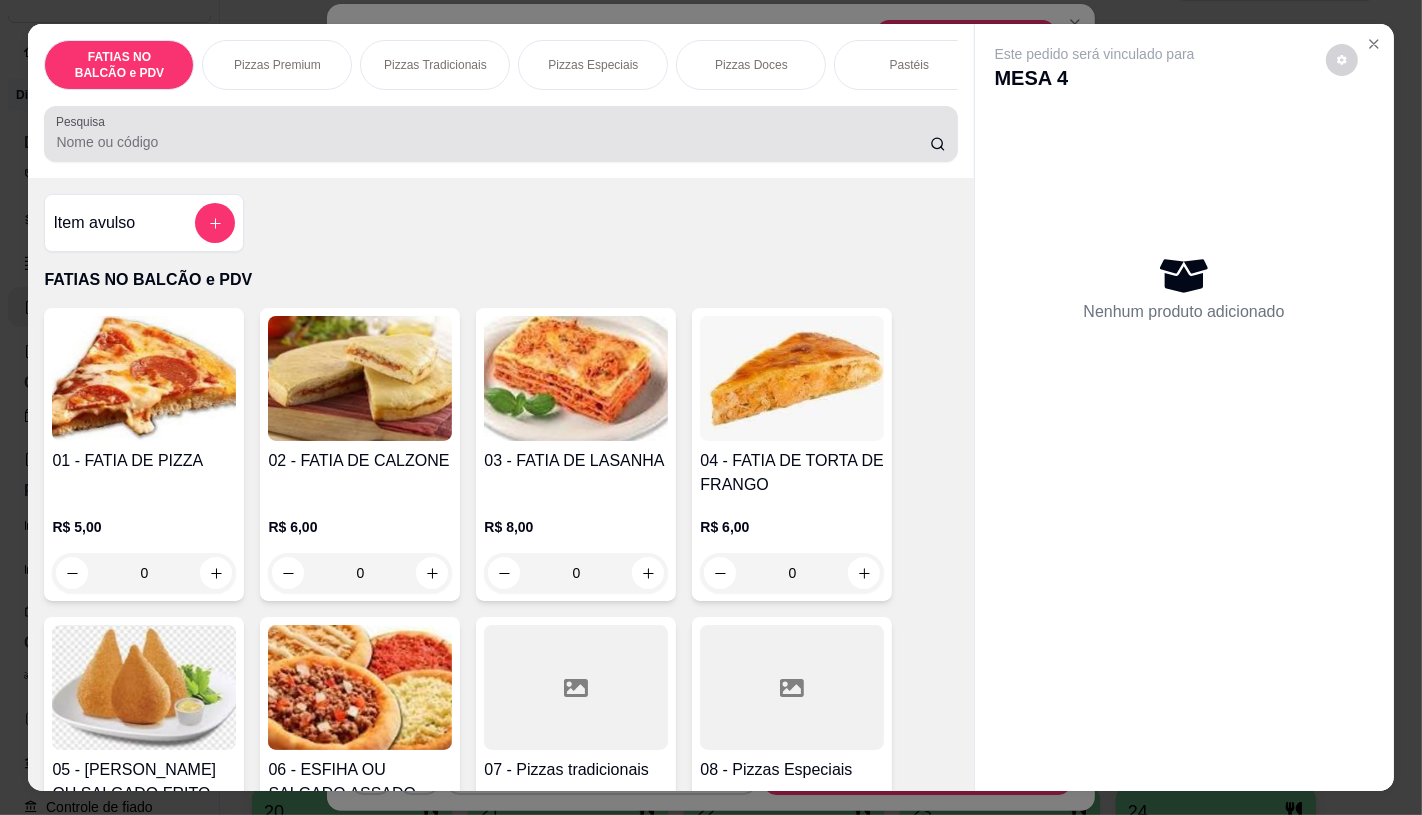 drag, startPoint x: 274, startPoint y: 151, endPoint x: 291, endPoint y: 142, distance: 19.235384 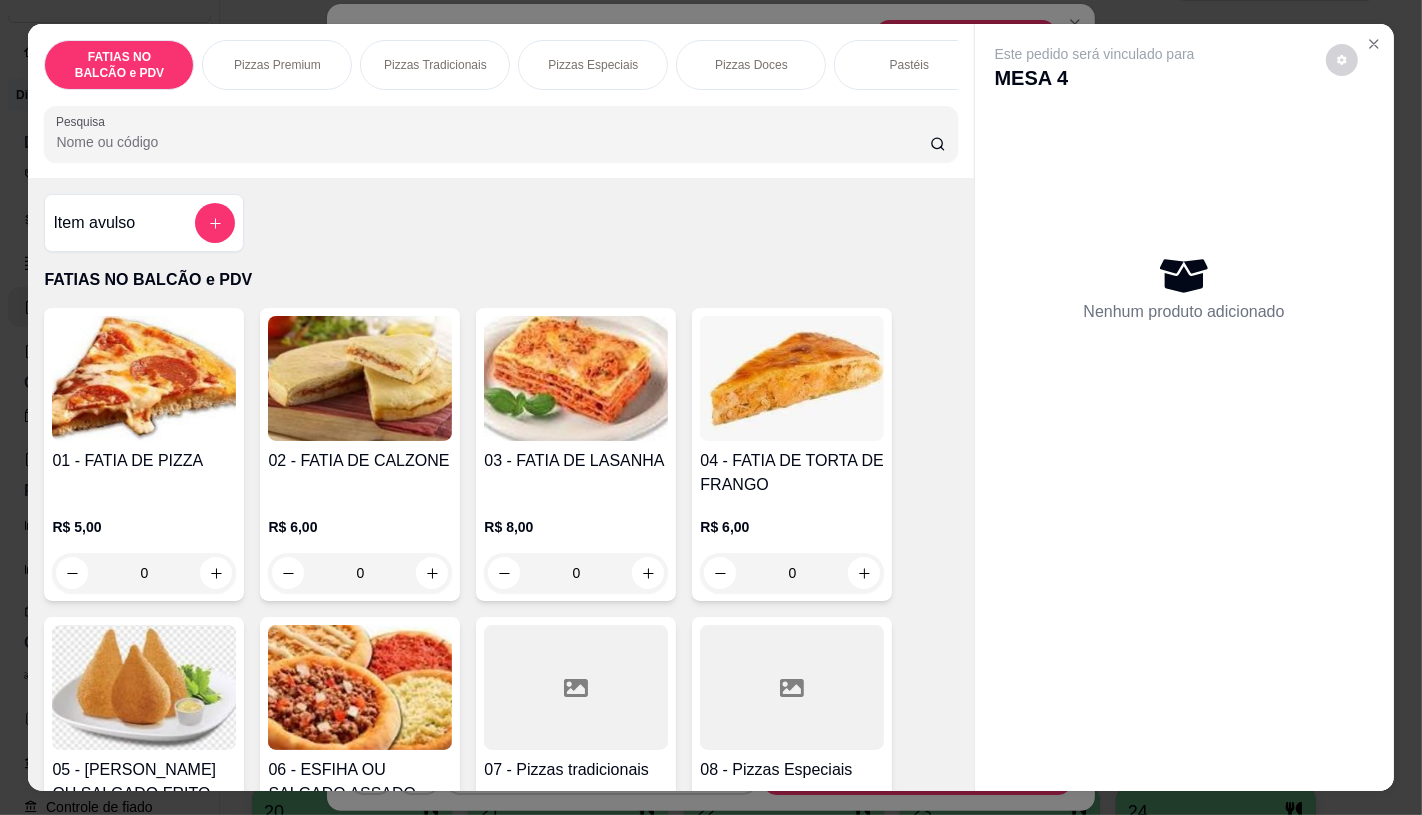 type on "a" 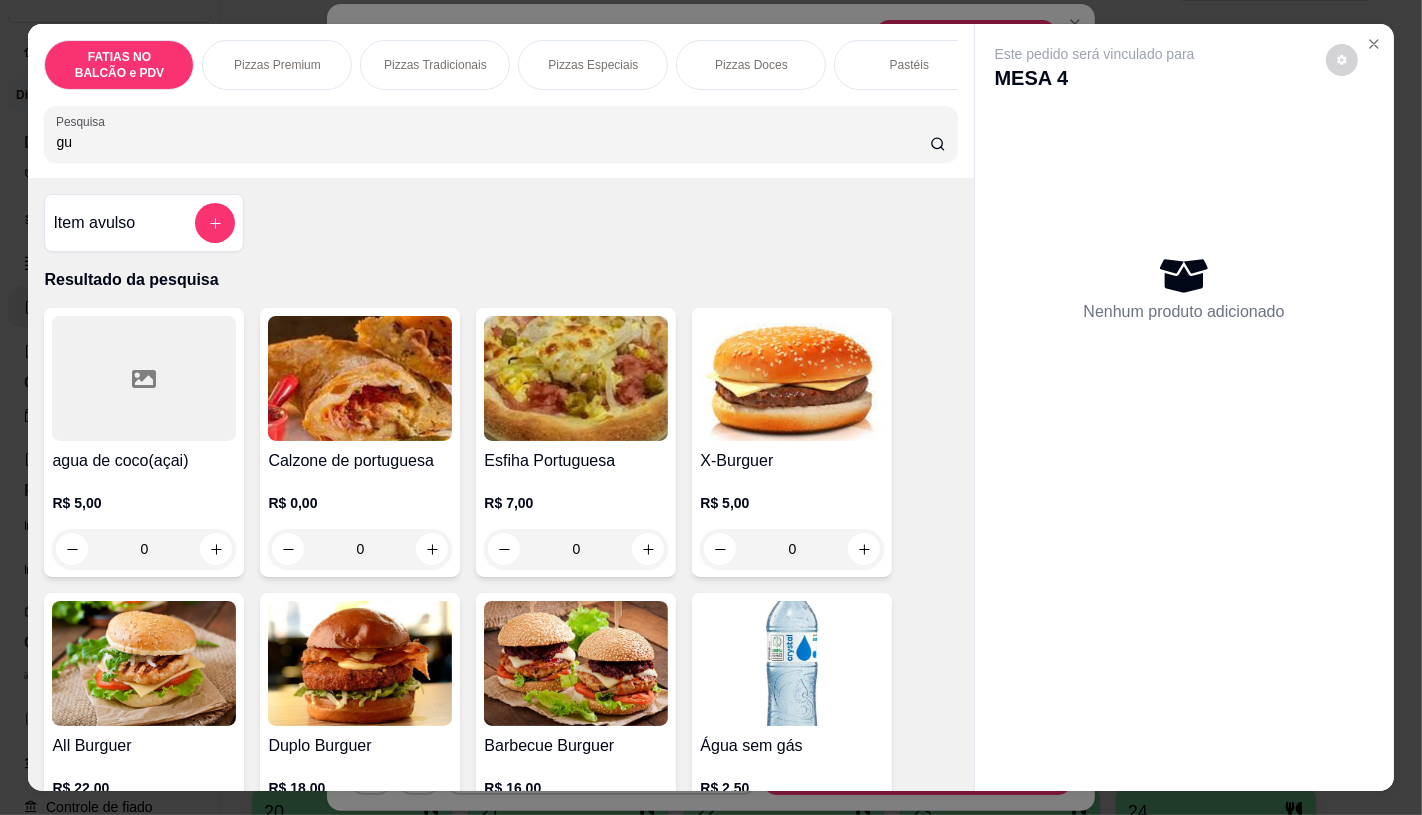 scroll, scrollTop: 333, scrollLeft: 0, axis: vertical 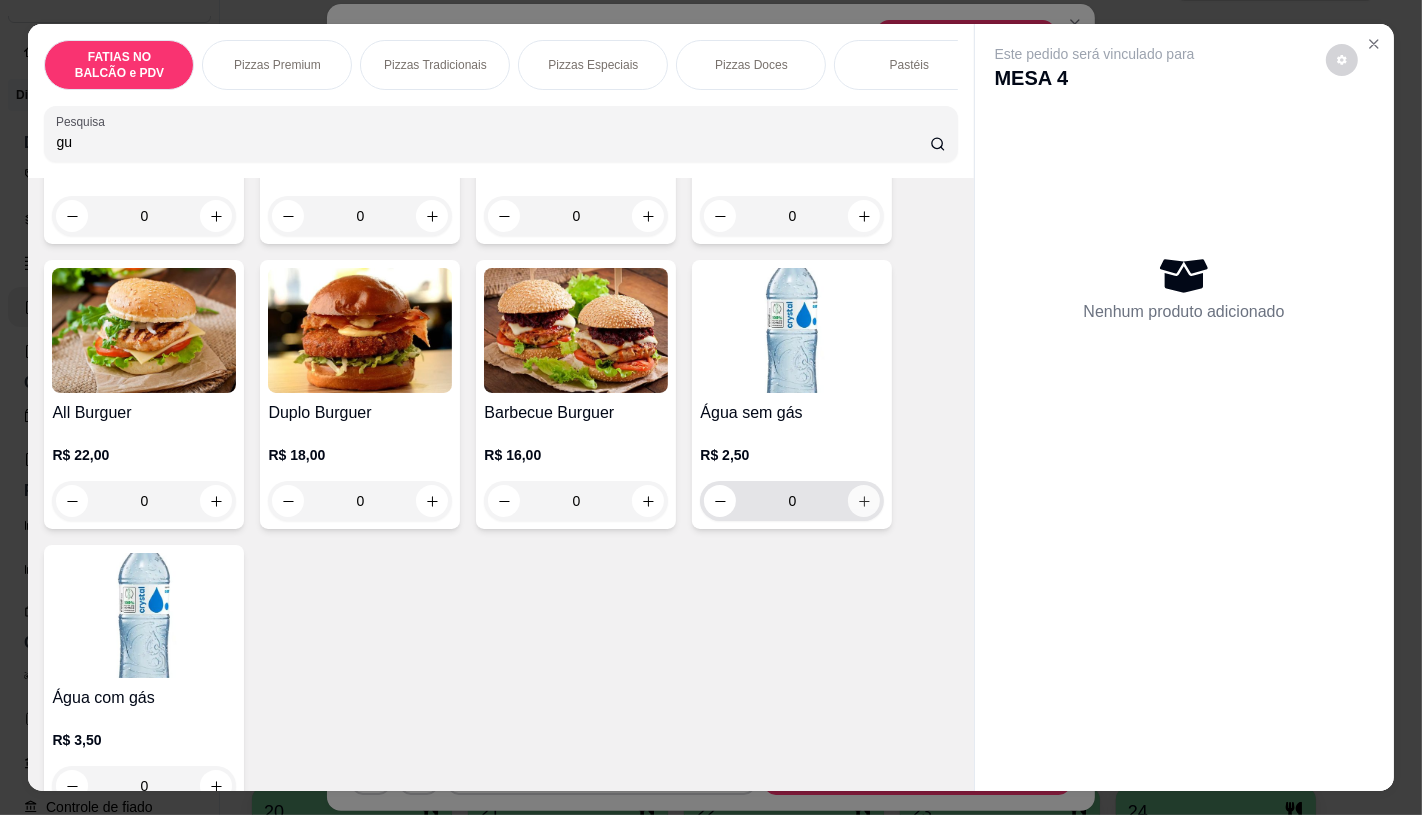 type on "gu" 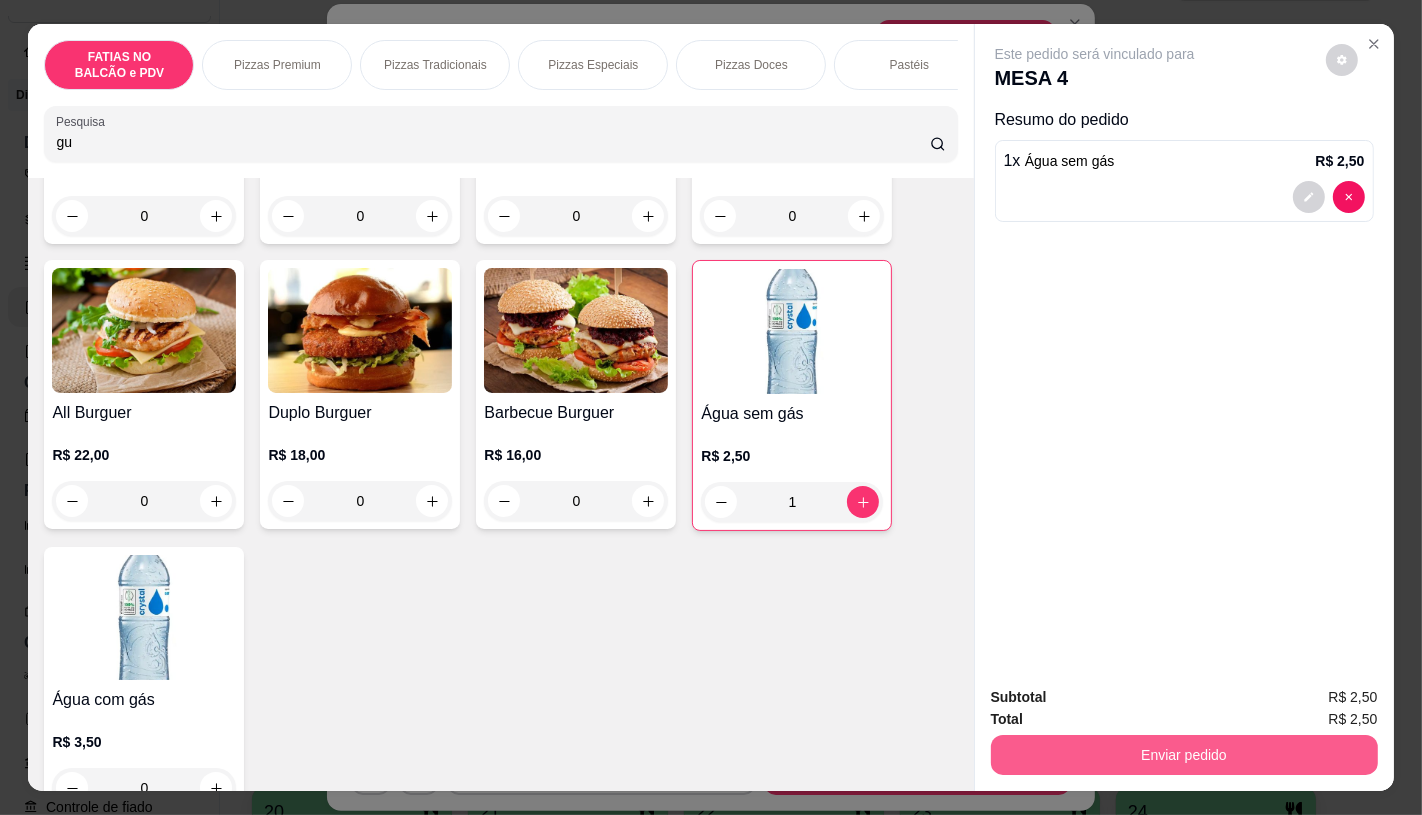 click on "Enviar pedido" at bounding box center (1184, 755) 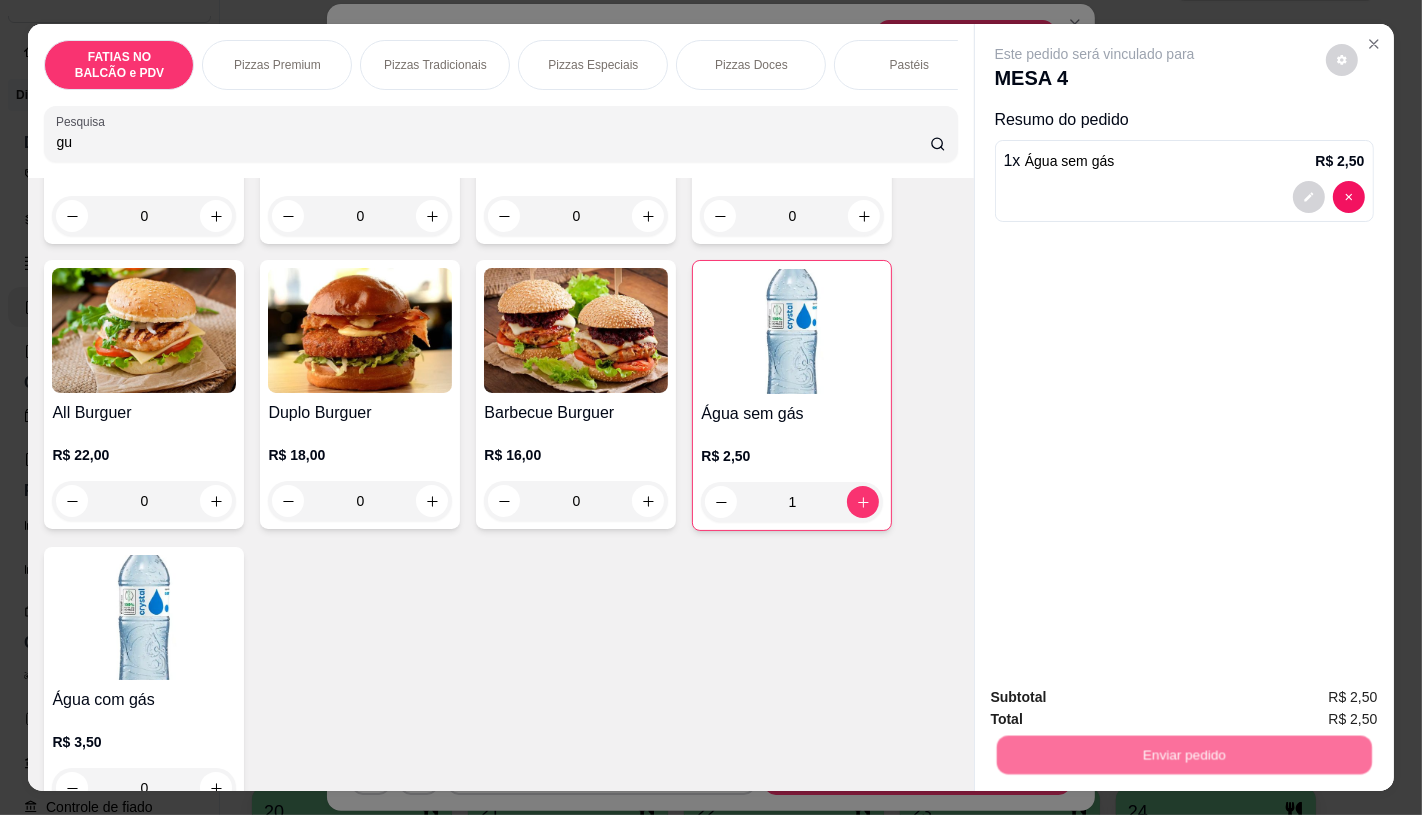click on "Não registrar e enviar pedido" at bounding box center [1117, 698] 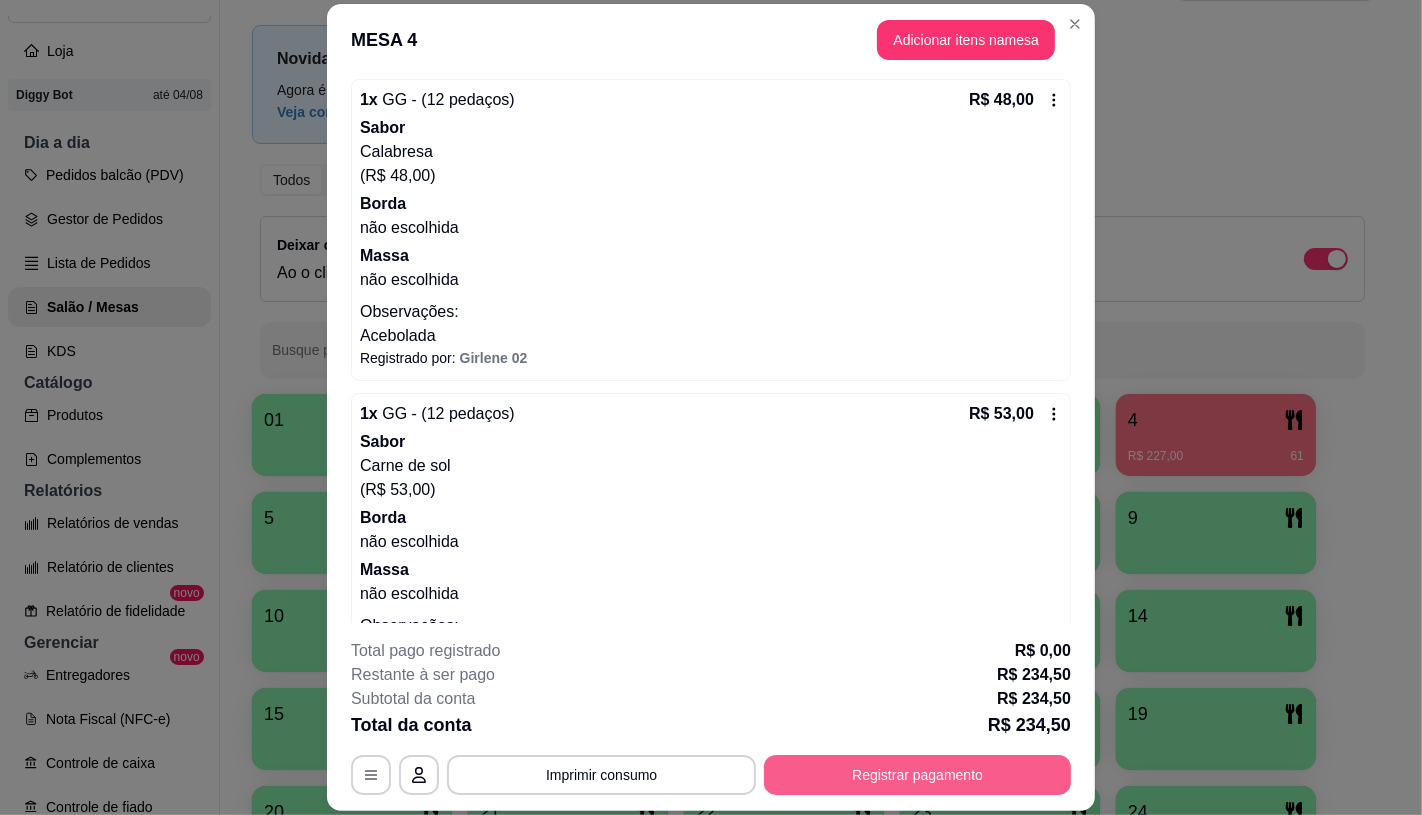click on "Registrar pagamento" at bounding box center [917, 775] 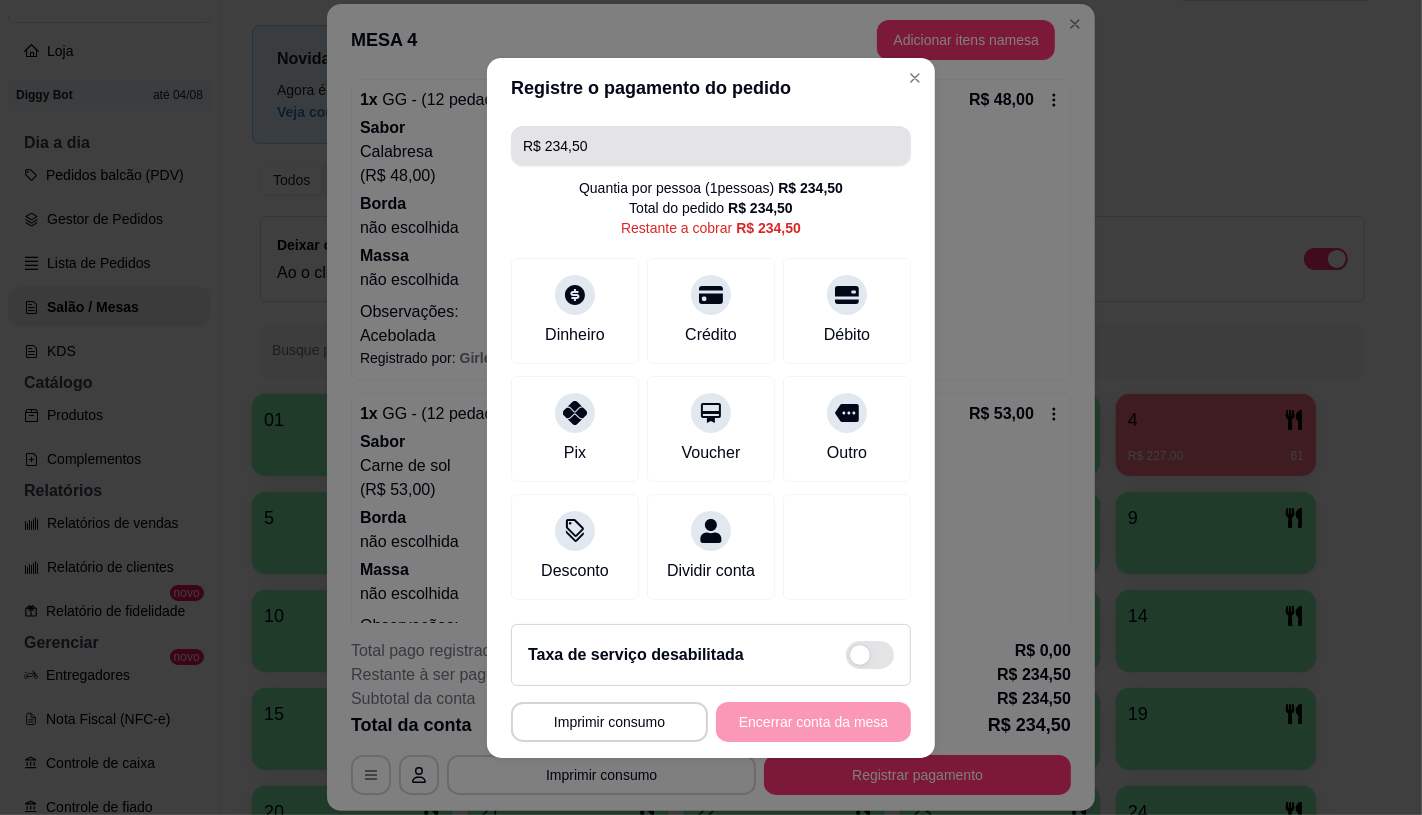 click on "R$ 234,50" at bounding box center [711, 146] 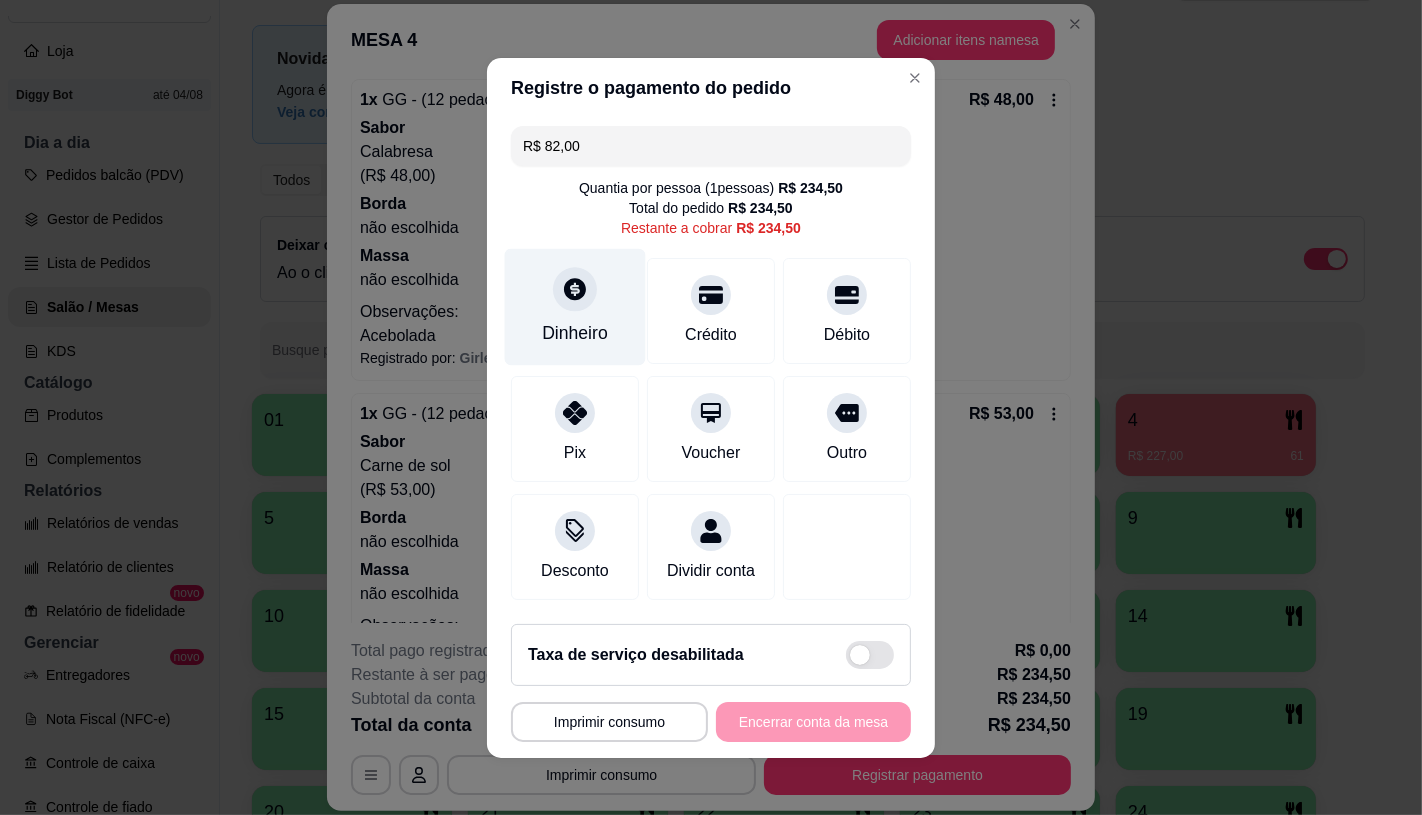 click on "Dinheiro" at bounding box center [575, 306] 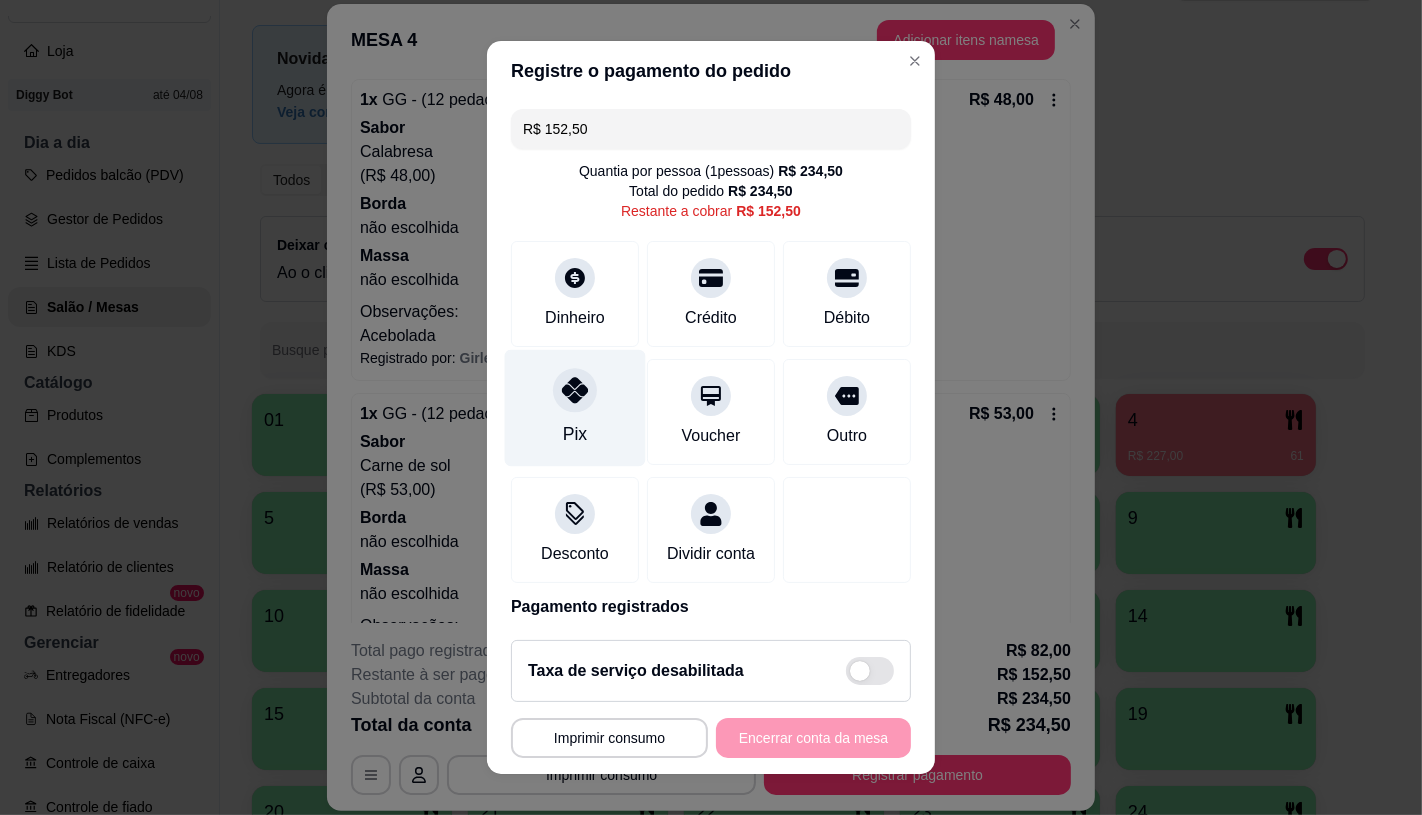 click at bounding box center (575, 390) 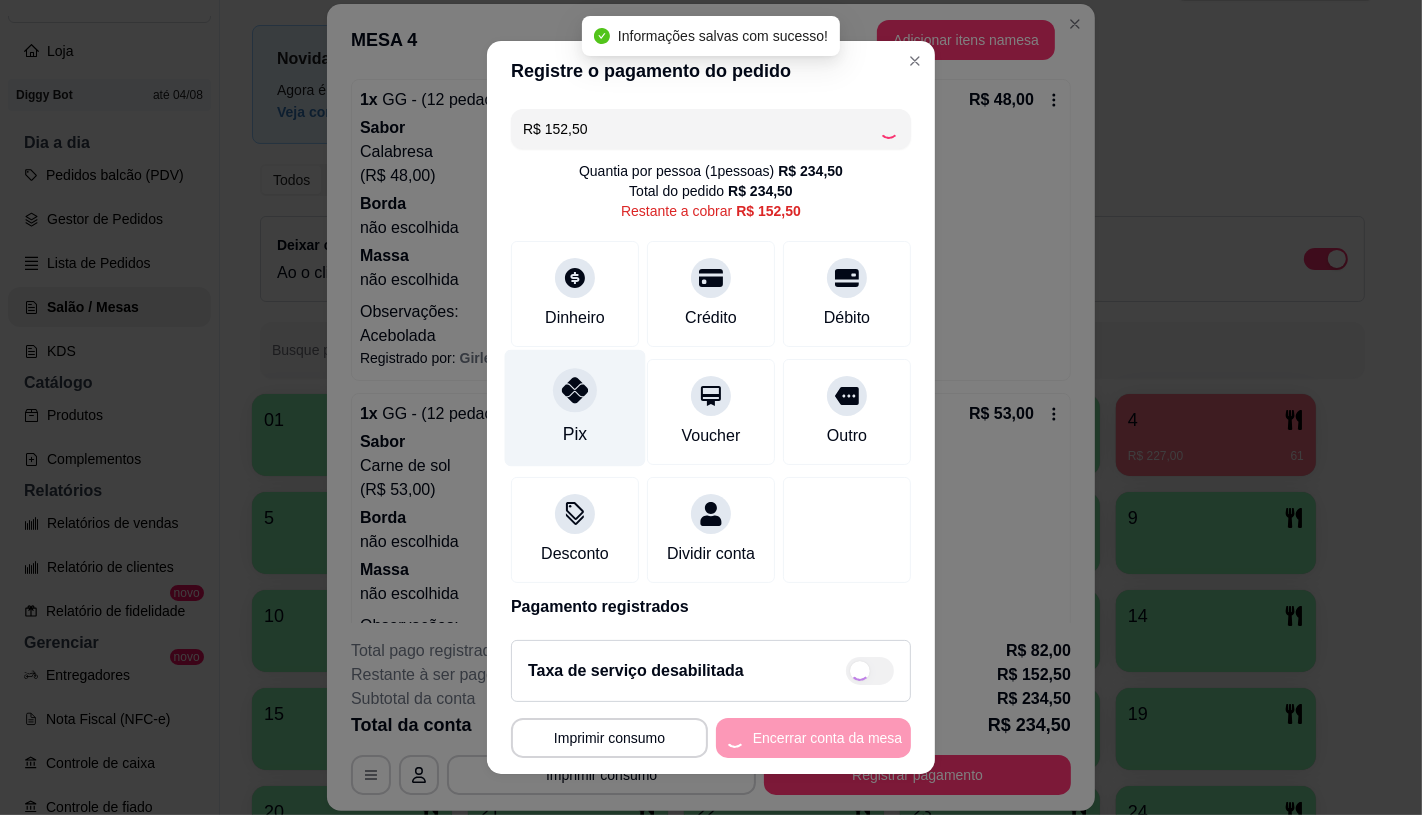 type on "R$ 0,00" 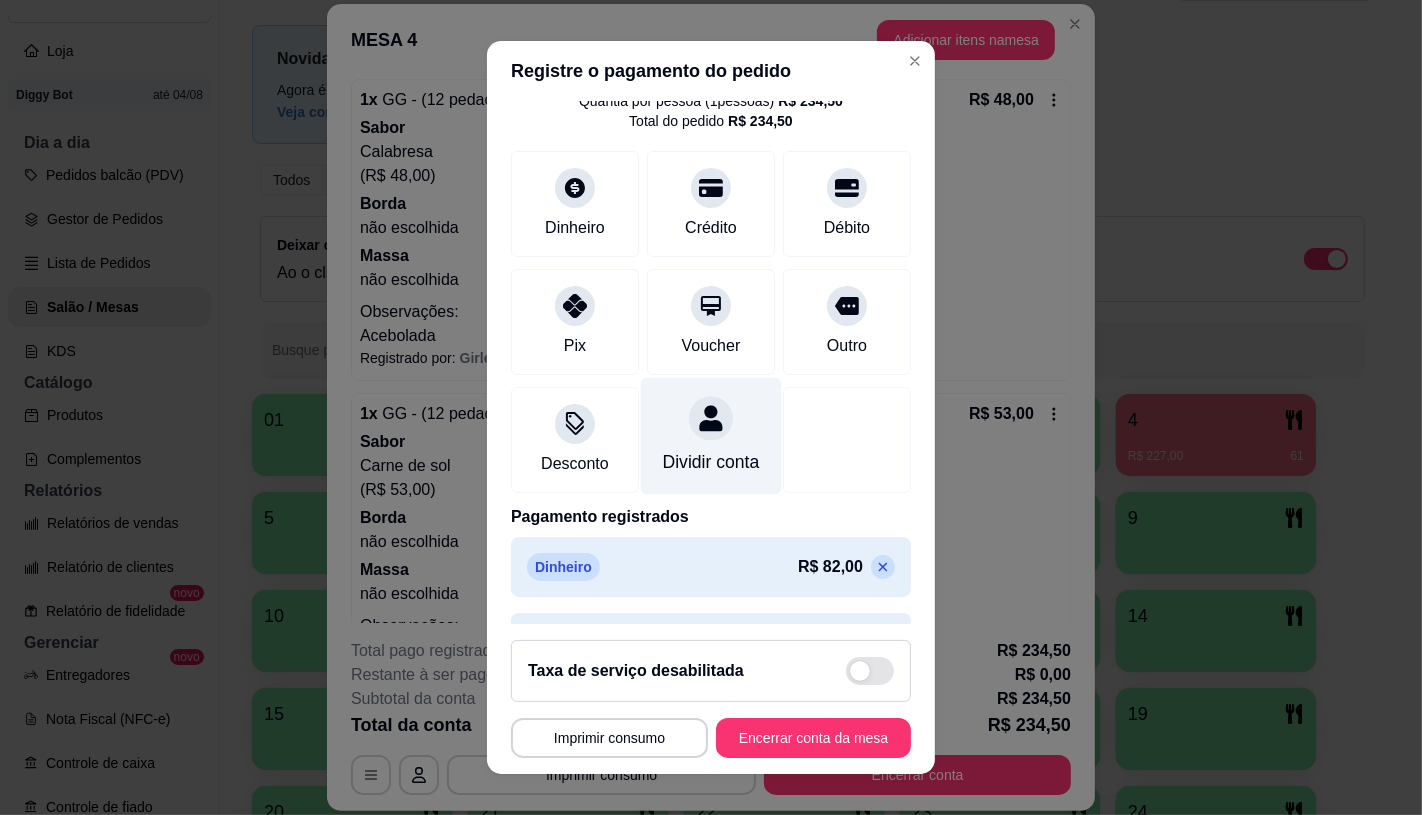 scroll, scrollTop: 151, scrollLeft: 0, axis: vertical 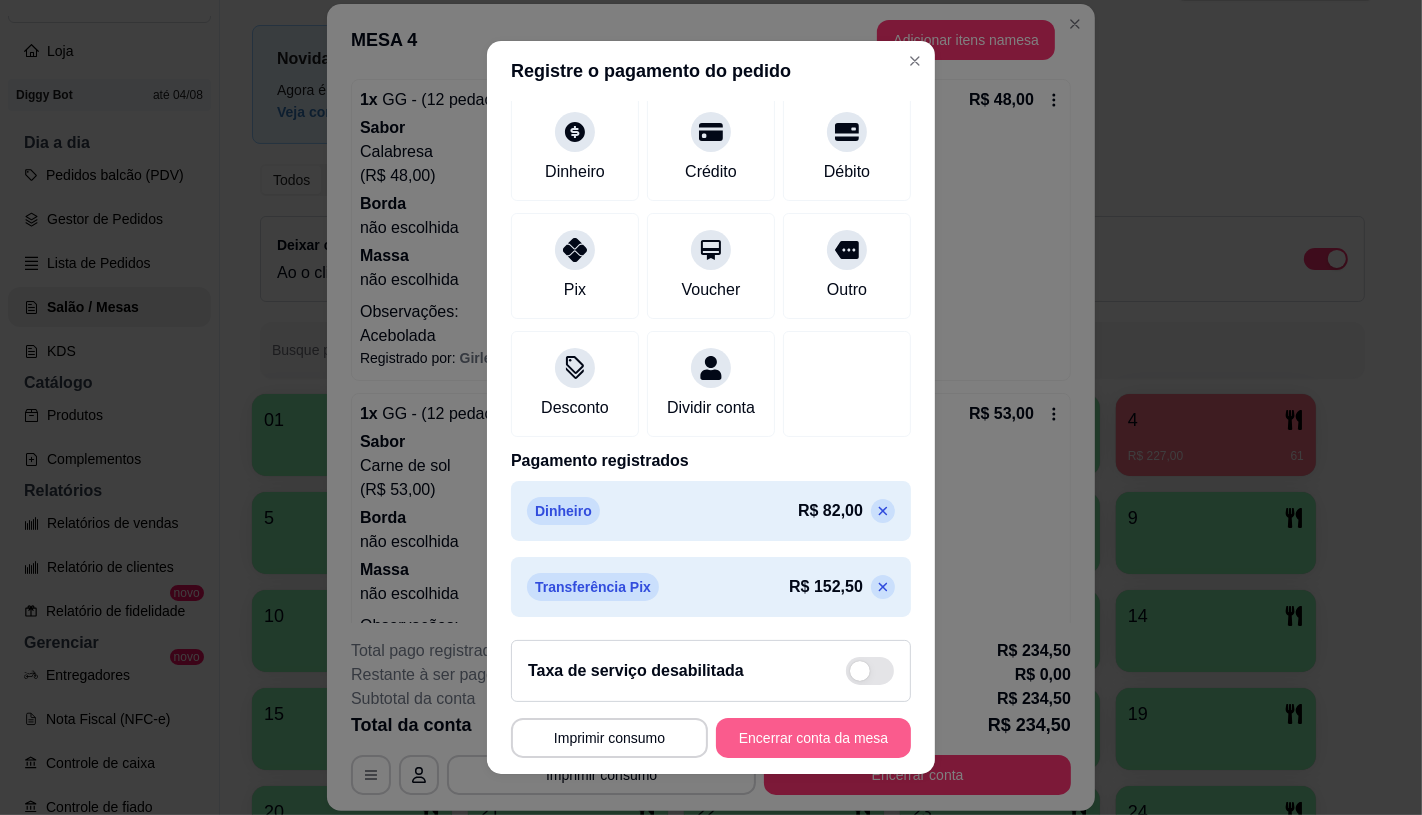click on "Encerrar conta da mesa" at bounding box center [813, 738] 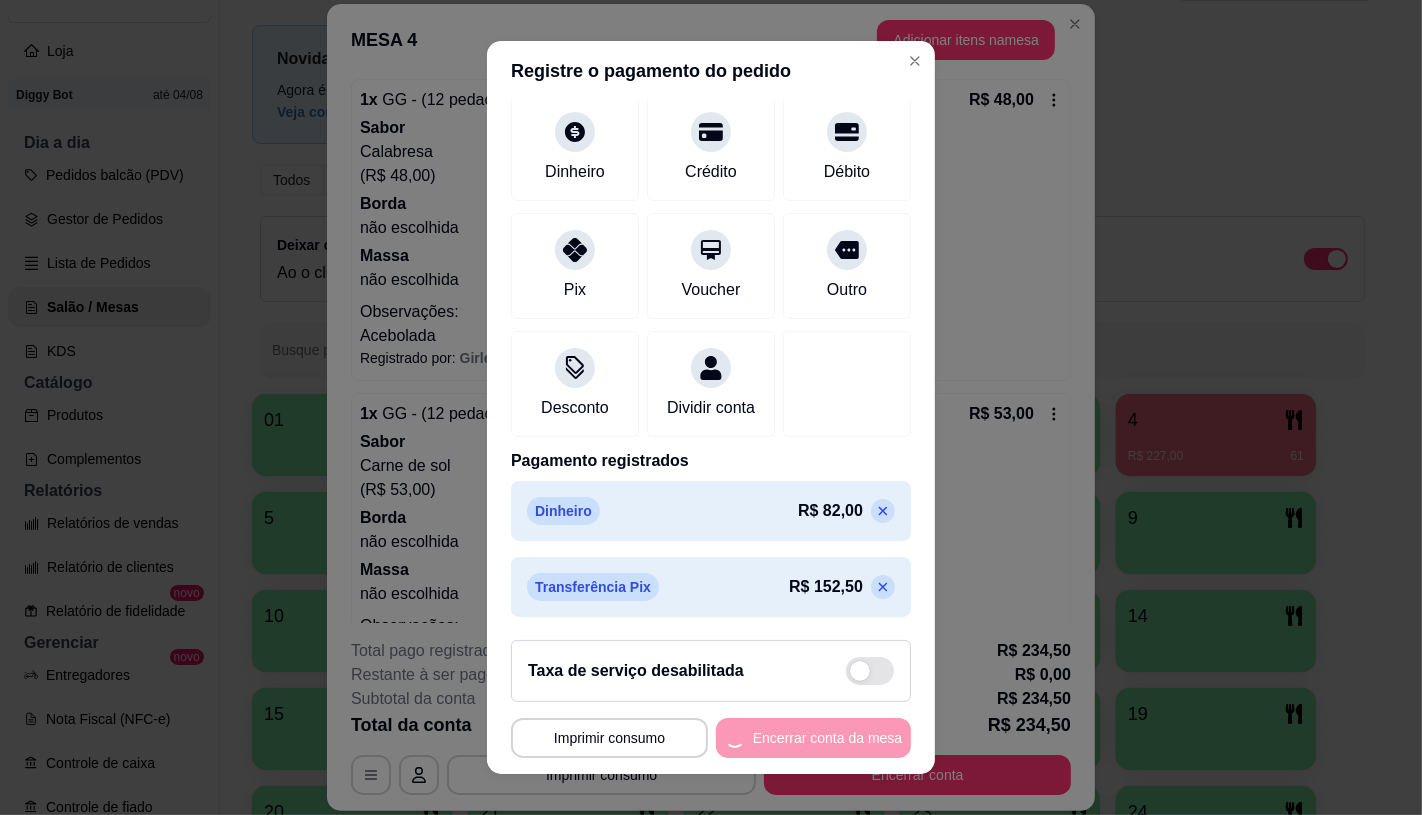 scroll, scrollTop: 0, scrollLeft: 0, axis: both 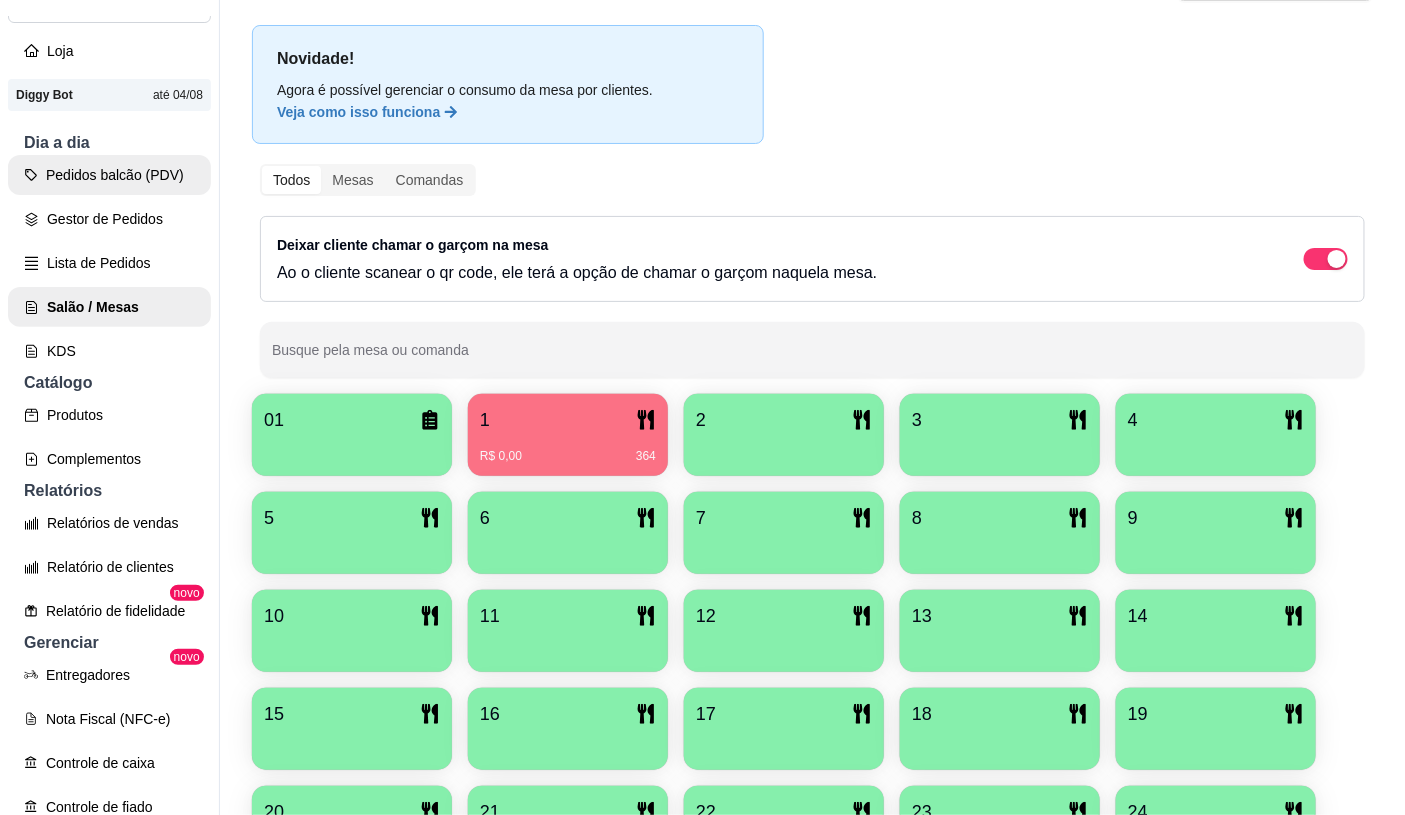 click on "Pedidos balcão (PDV)" at bounding box center [109, 175] 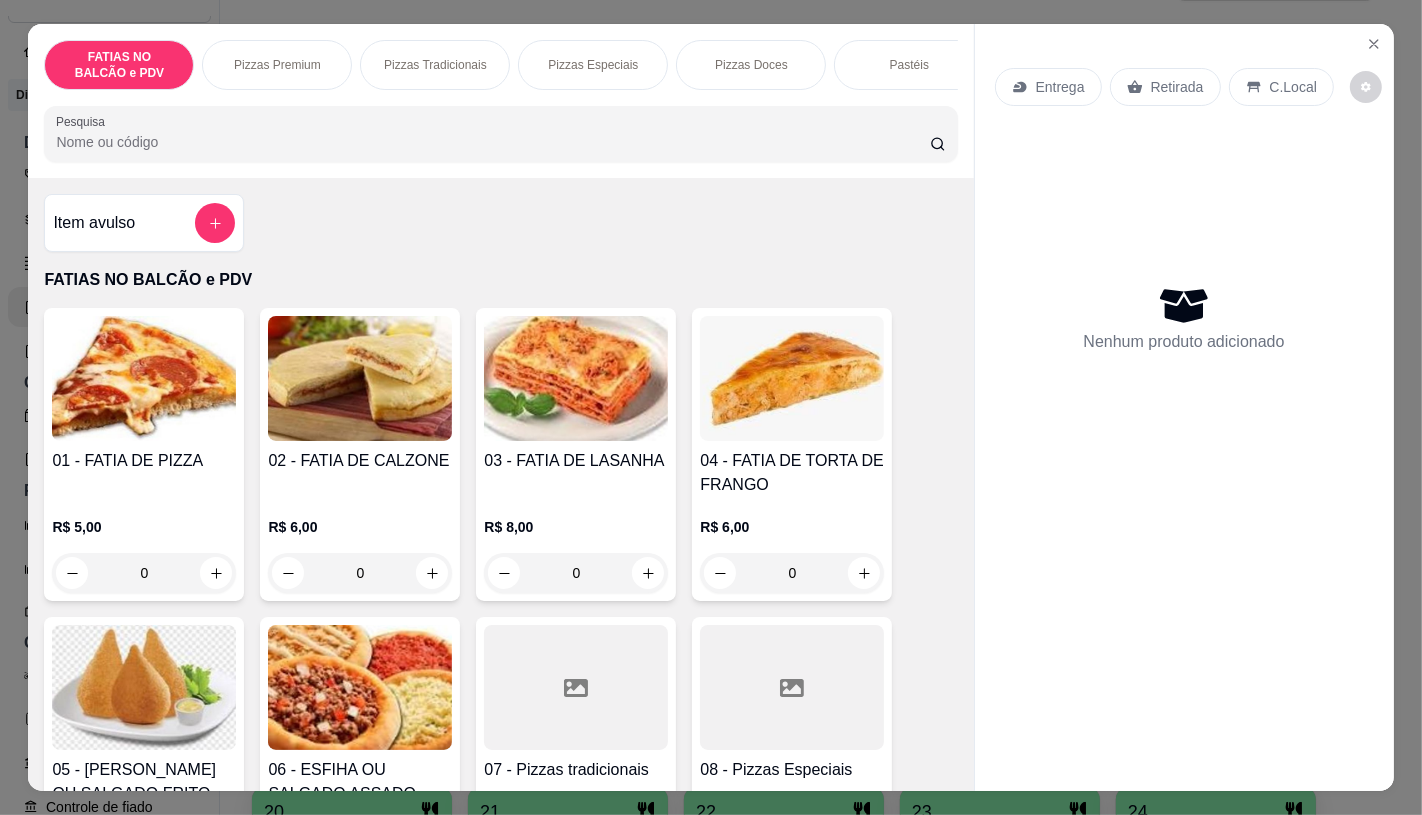 scroll, scrollTop: 111, scrollLeft: 0, axis: vertical 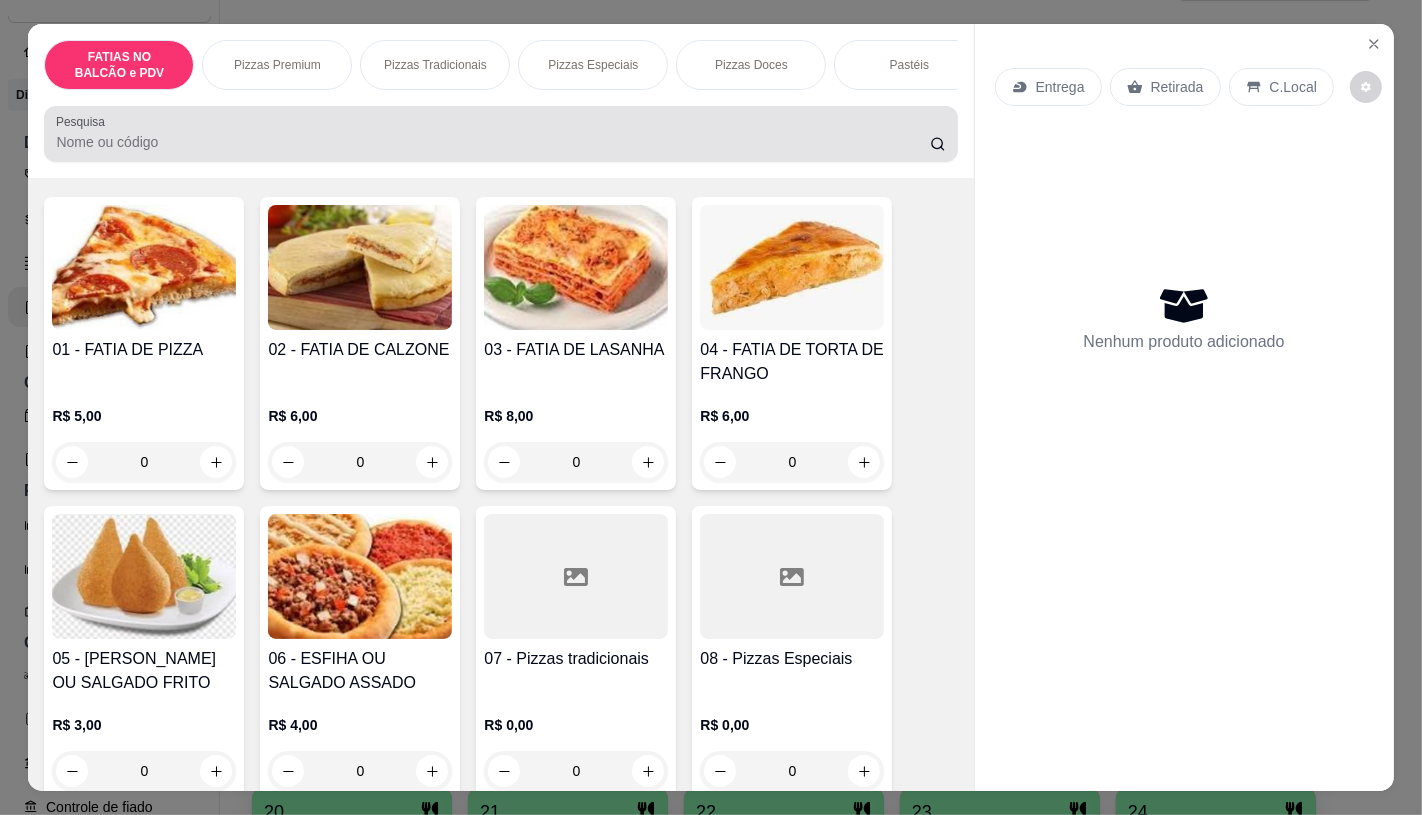 click at bounding box center (500, 134) 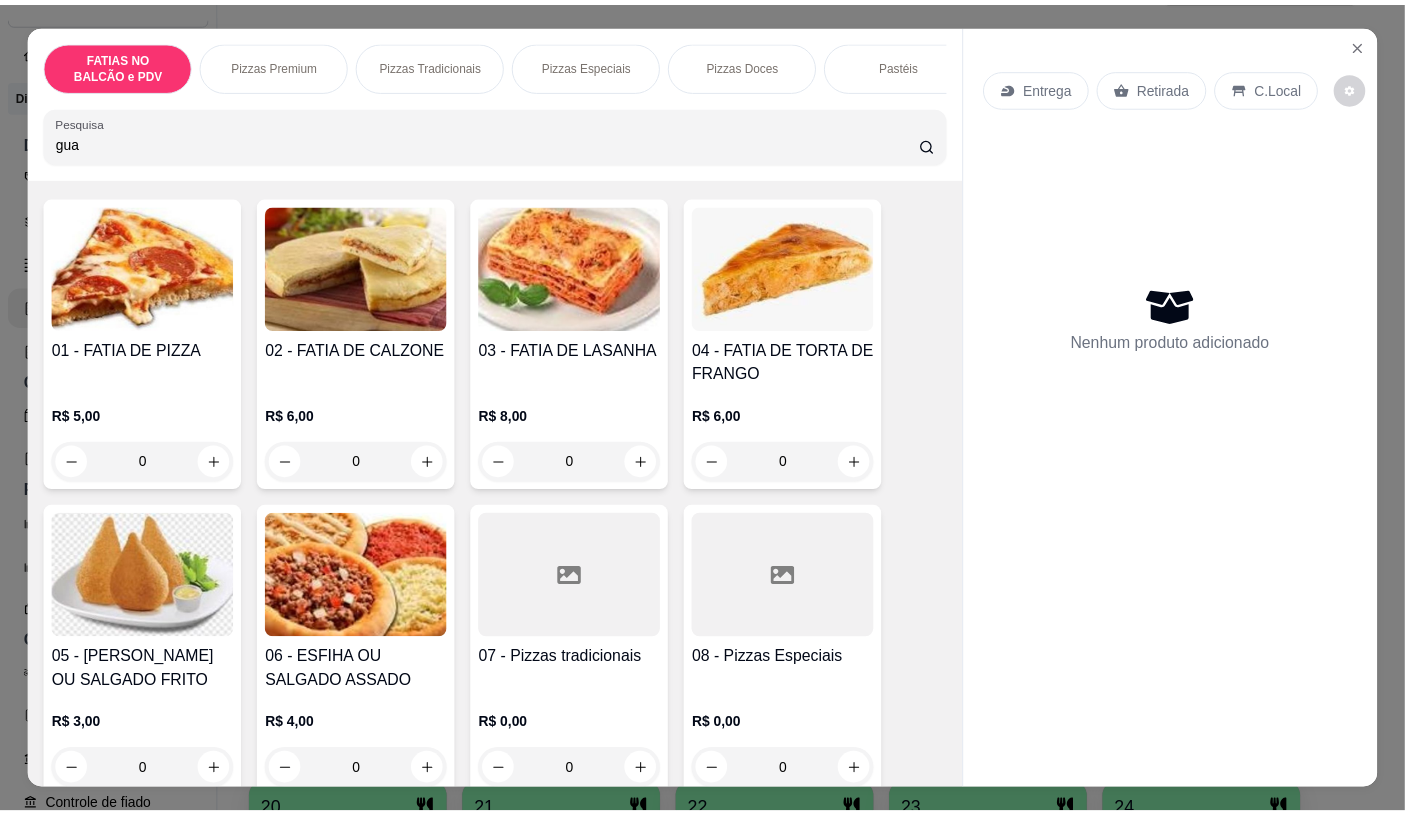 scroll, scrollTop: 0, scrollLeft: 0, axis: both 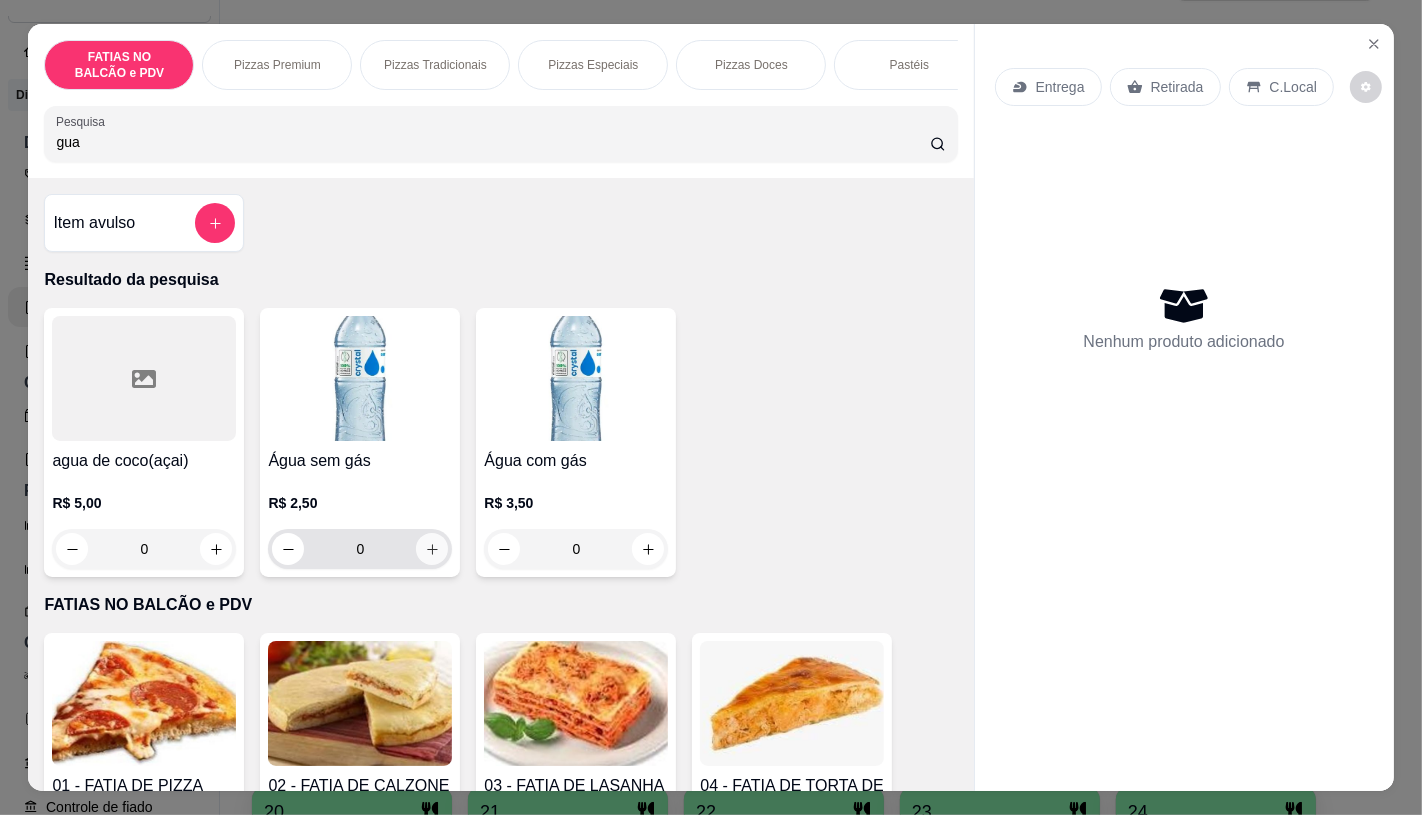 type on "gua" 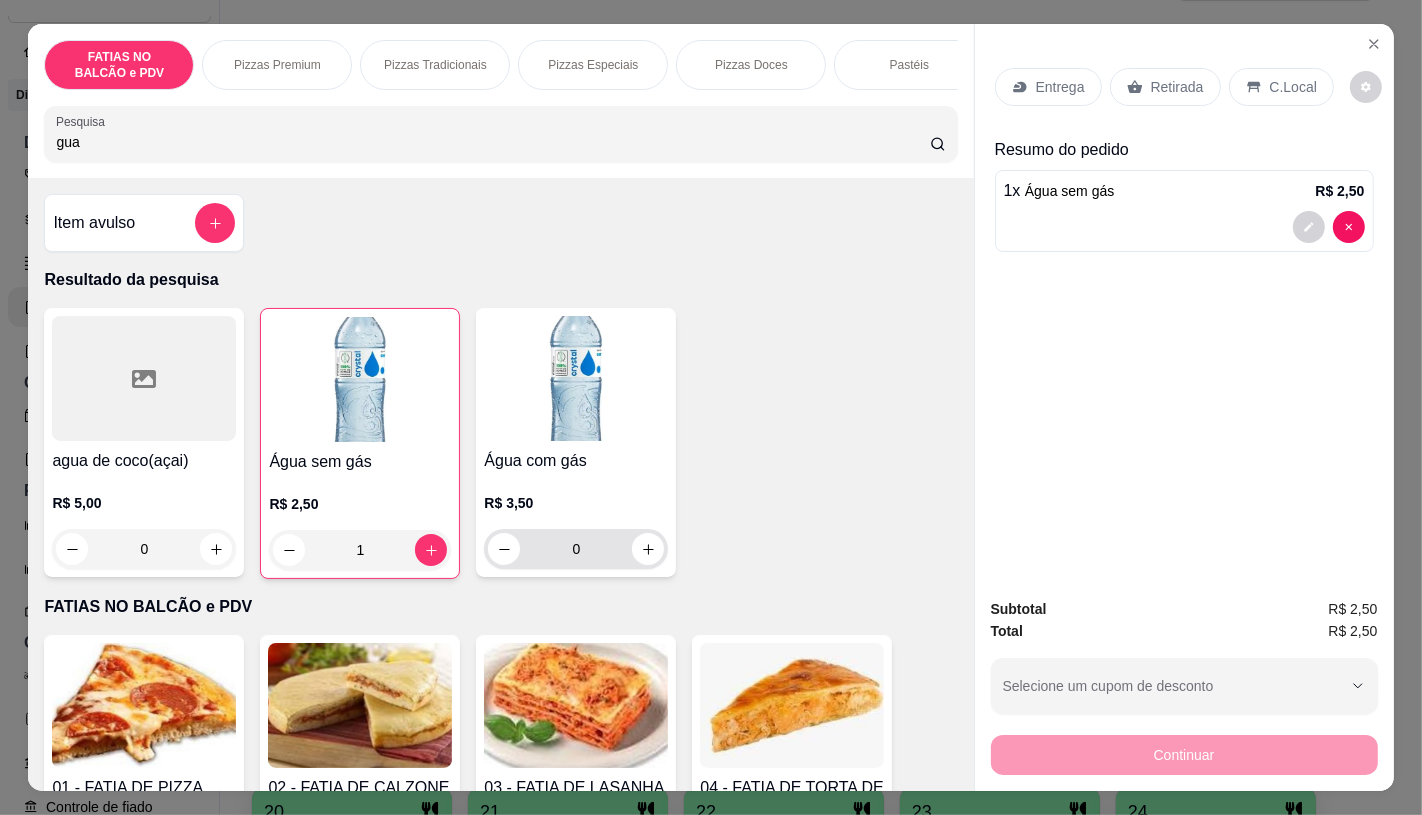 type on "1" 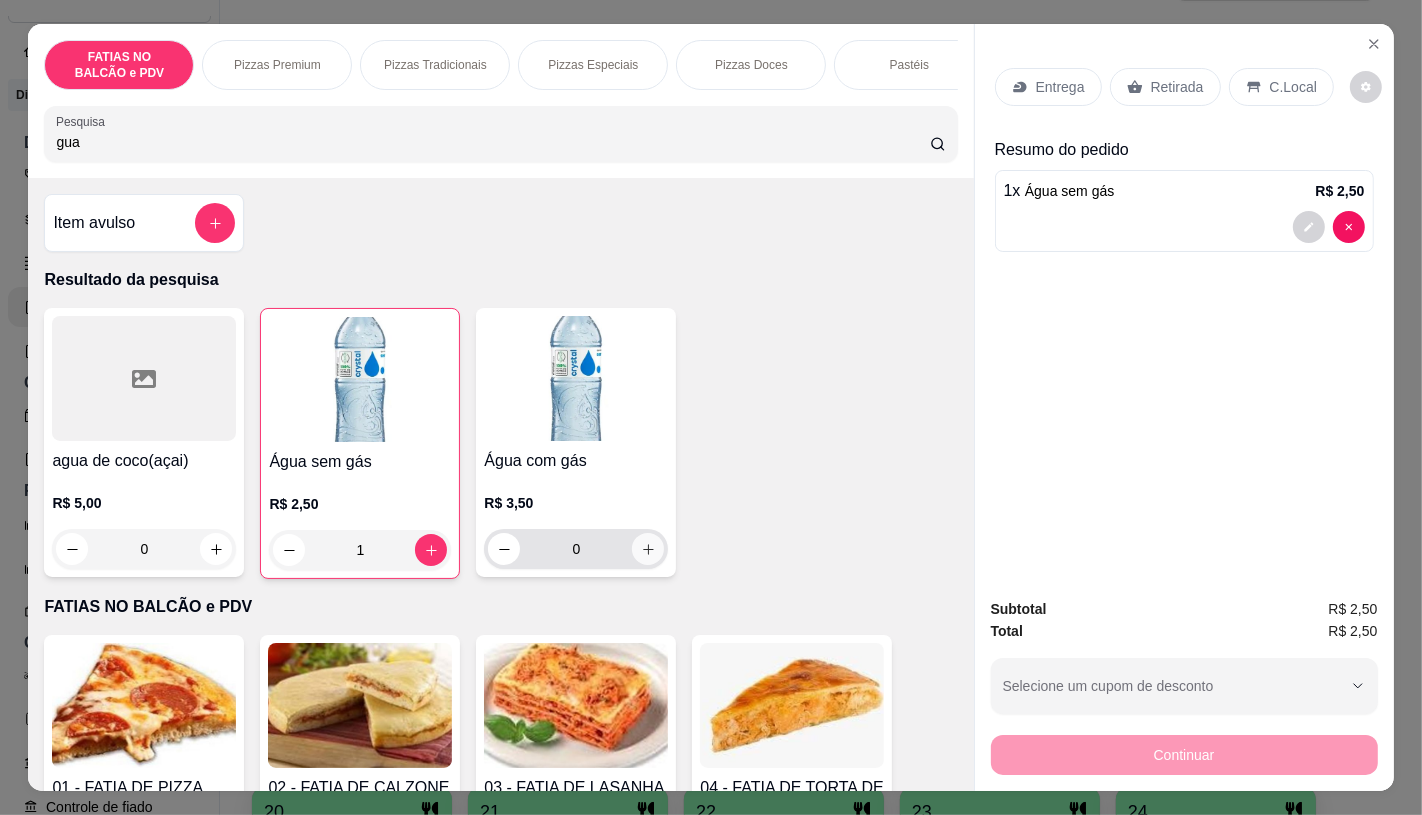 click on "agua de coco(açai)   R$ 5,00 0 Água sem gás   R$ 2,50 1 Água com gás   R$ 3,50 0" at bounding box center (500, 443) 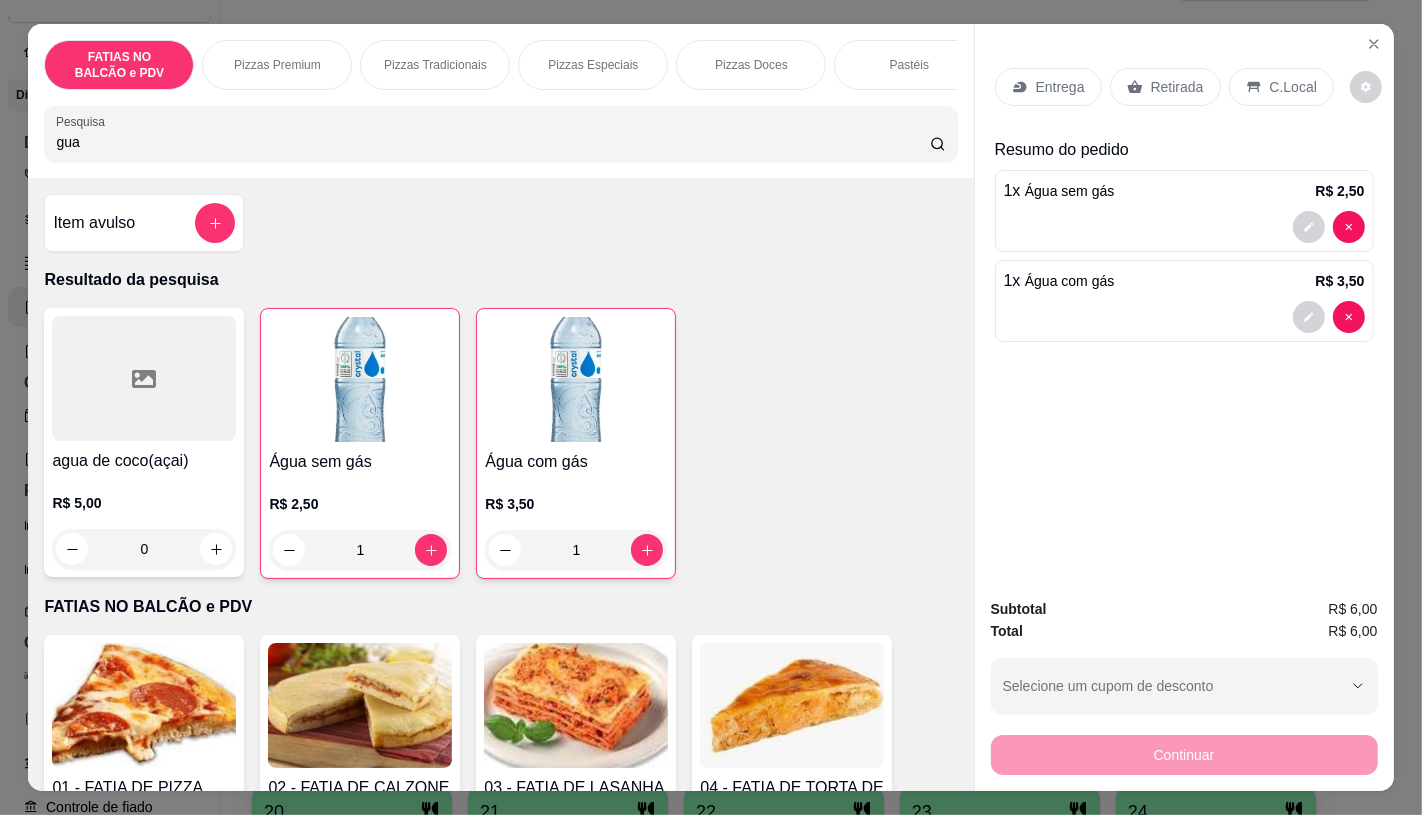 click on "Retirada" at bounding box center [1165, 87] 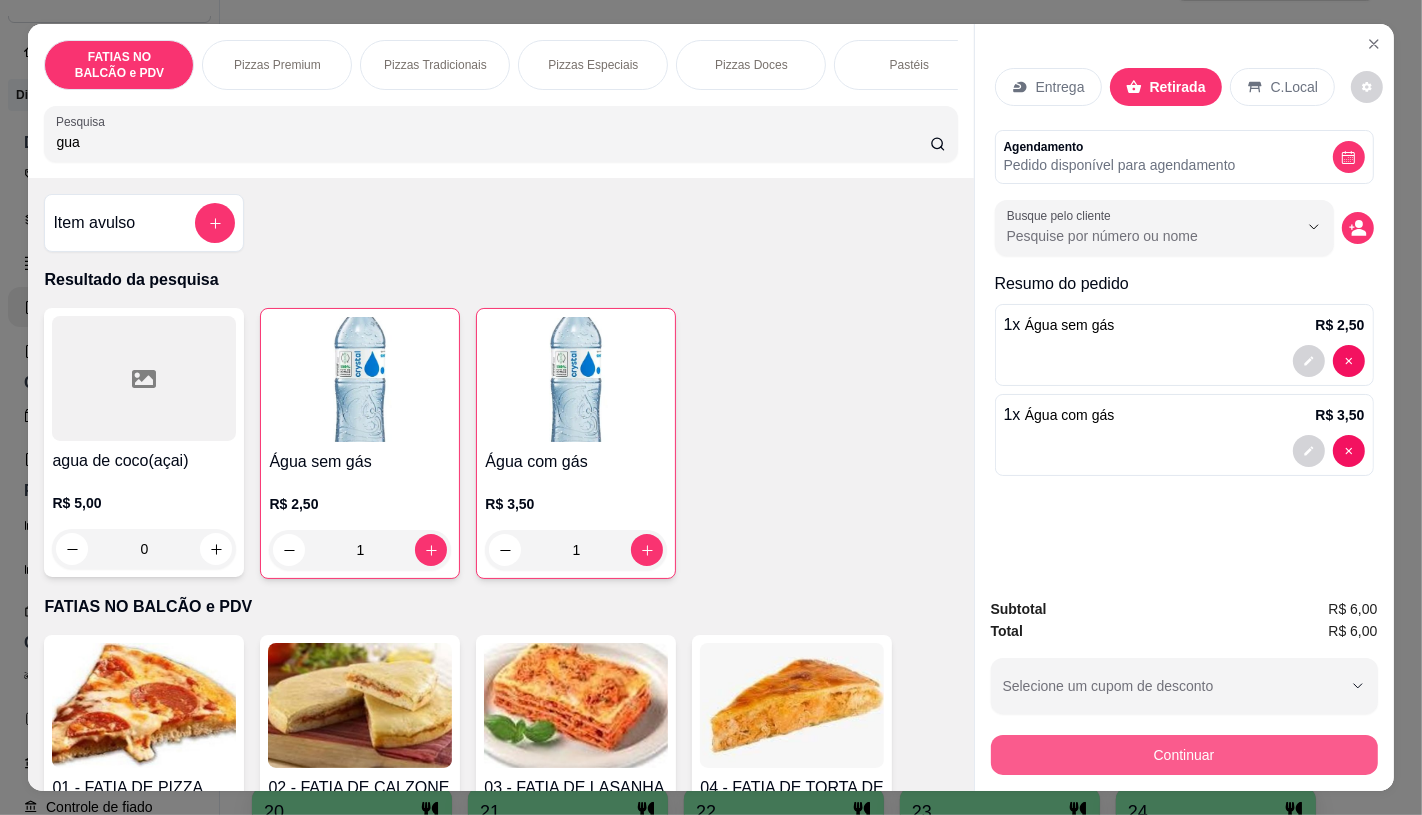 click on "Continuar" at bounding box center [1184, 755] 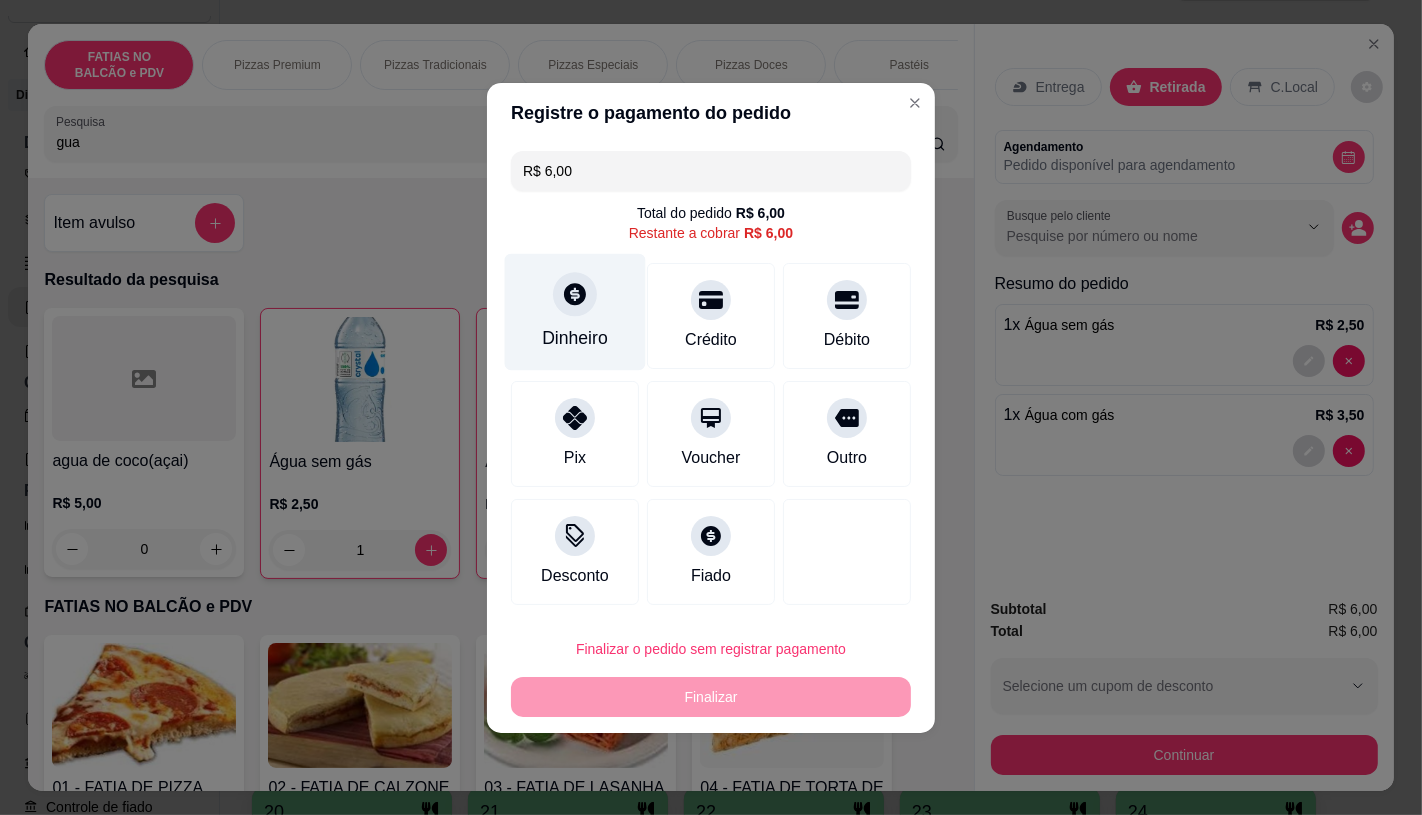 click on "Dinheiro" at bounding box center (575, 311) 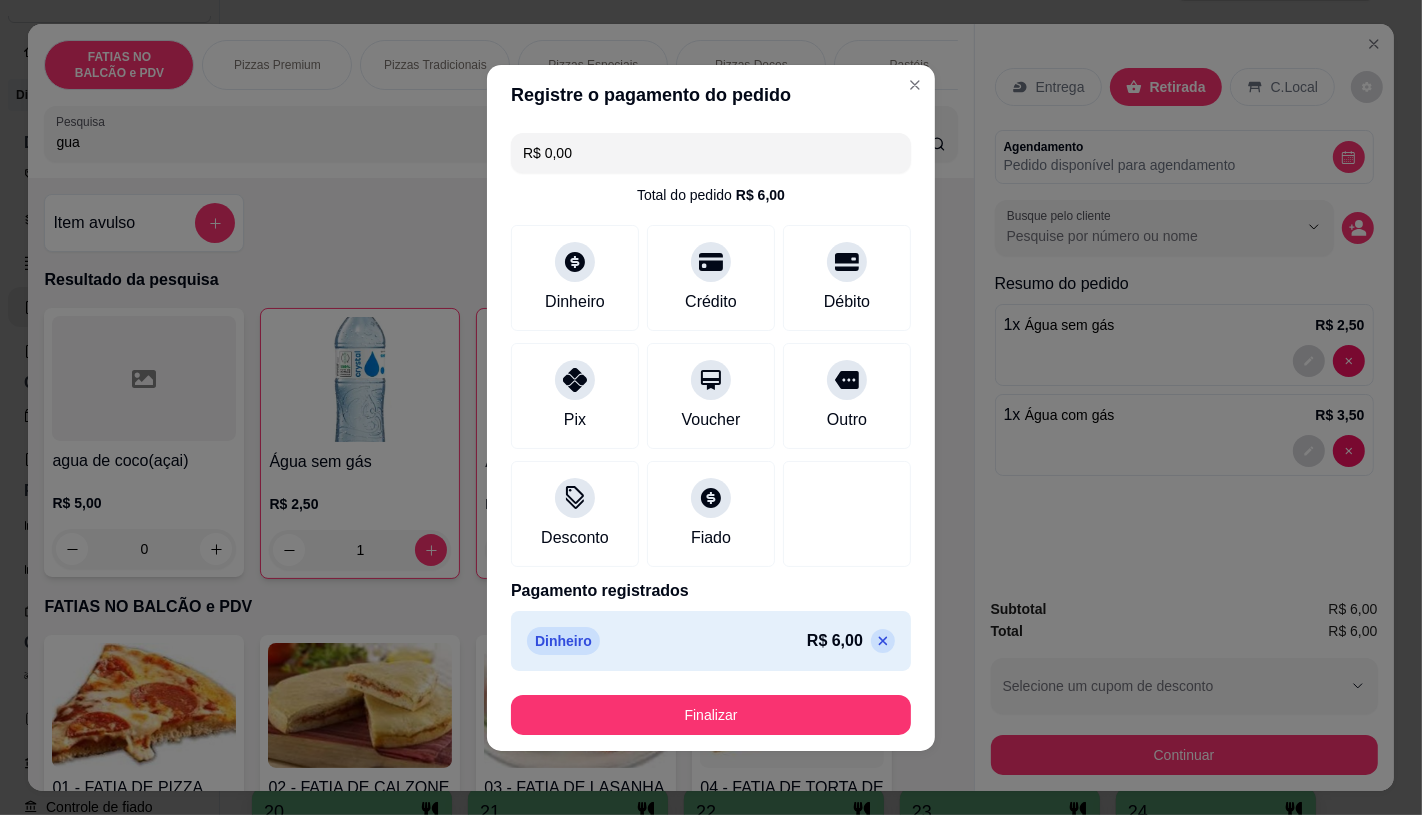 type on "R$ 0,00" 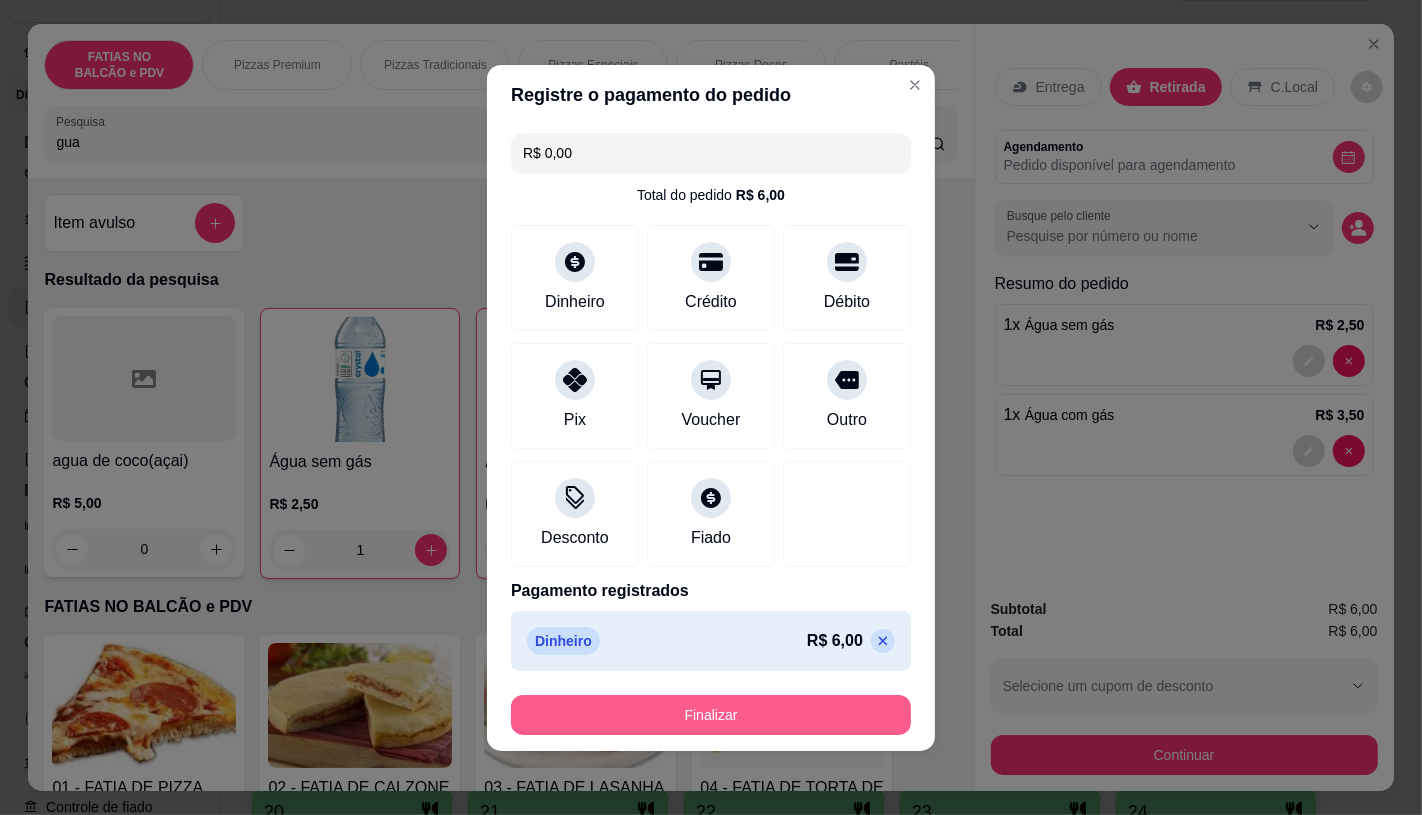 click on "Finalizar" at bounding box center [711, 715] 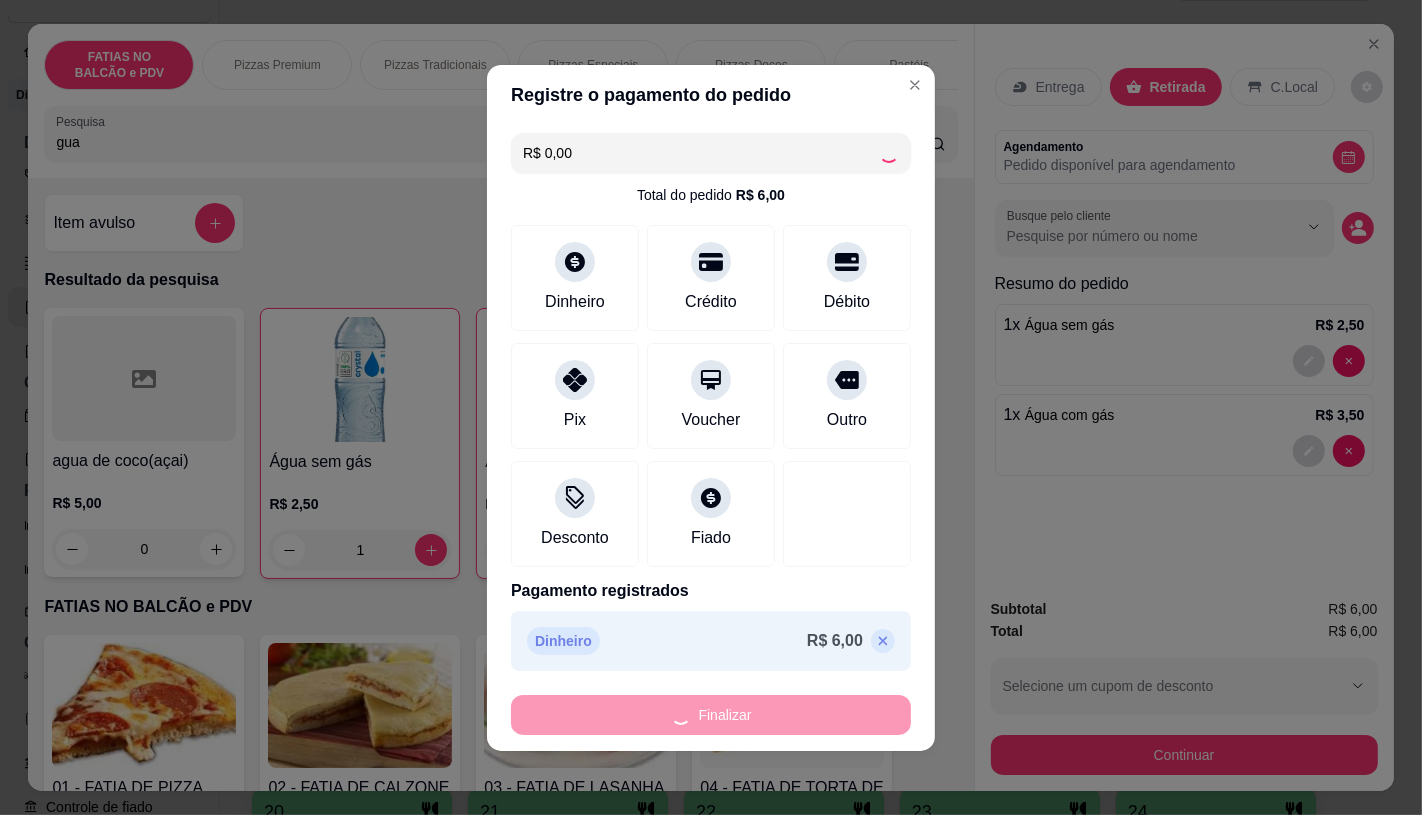 type on "0" 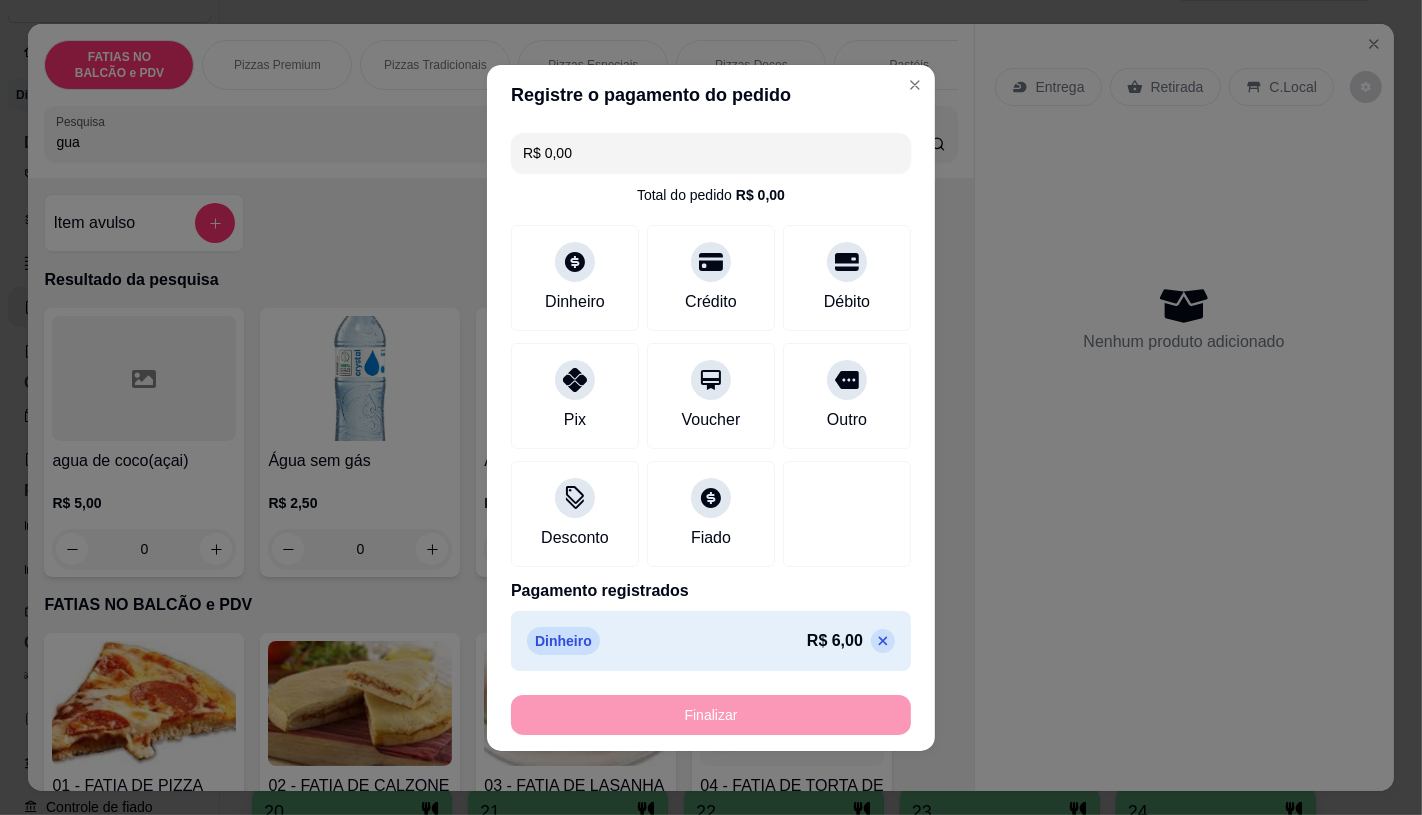 type on "-R$ 6,00" 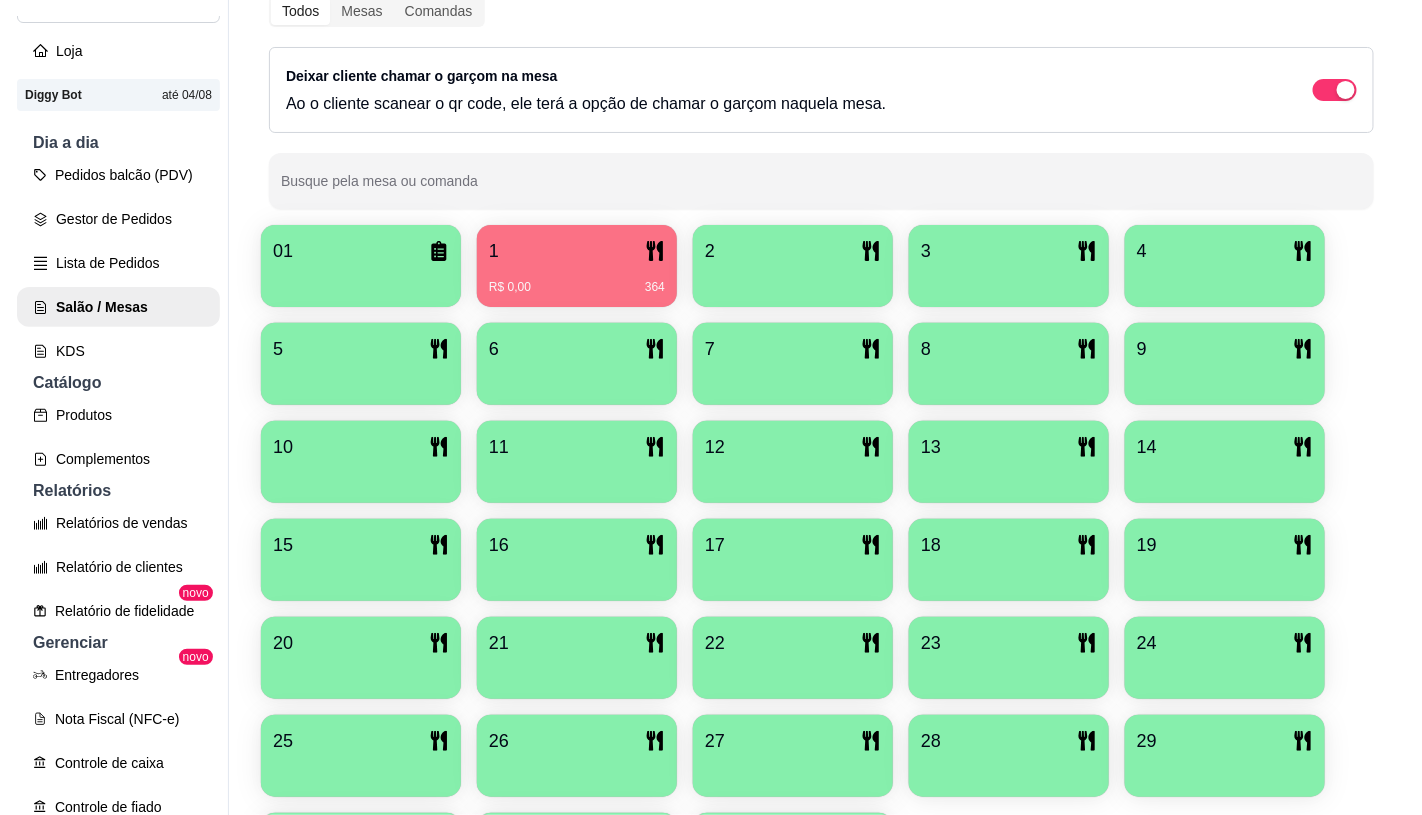 scroll, scrollTop: 428, scrollLeft: 0, axis: vertical 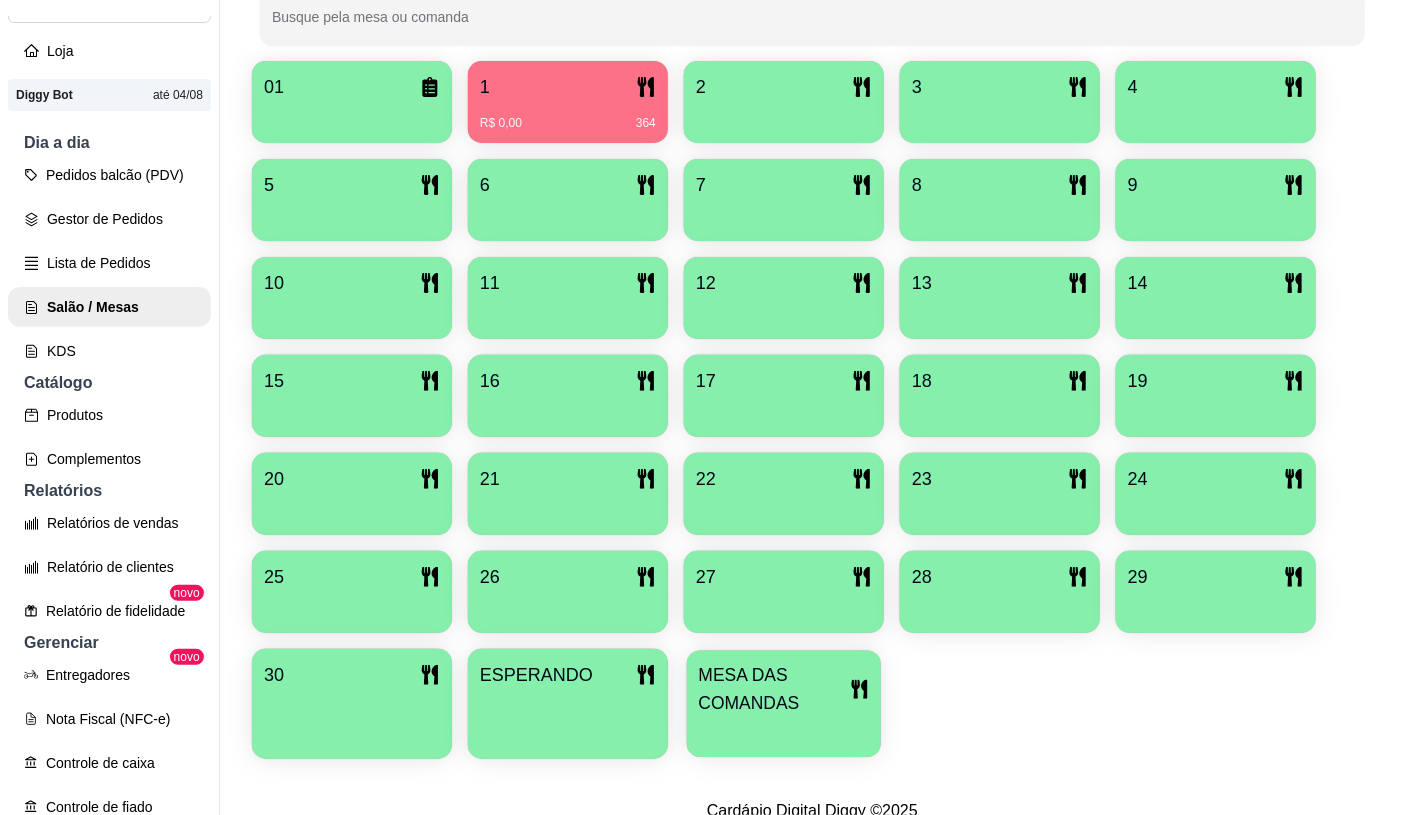 click at bounding box center (784, 731) 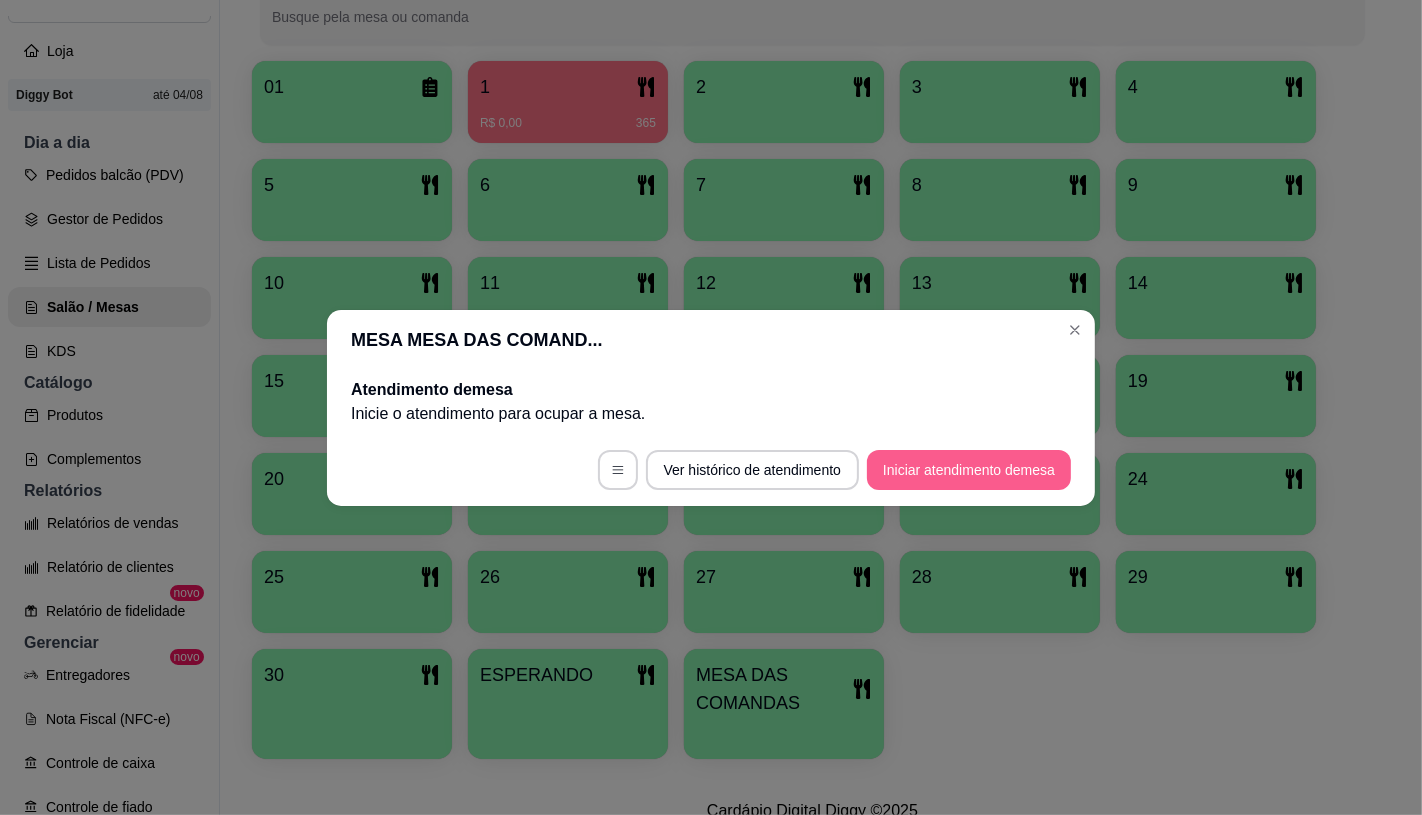 click on "Iniciar atendimento de  mesa" at bounding box center [969, 470] 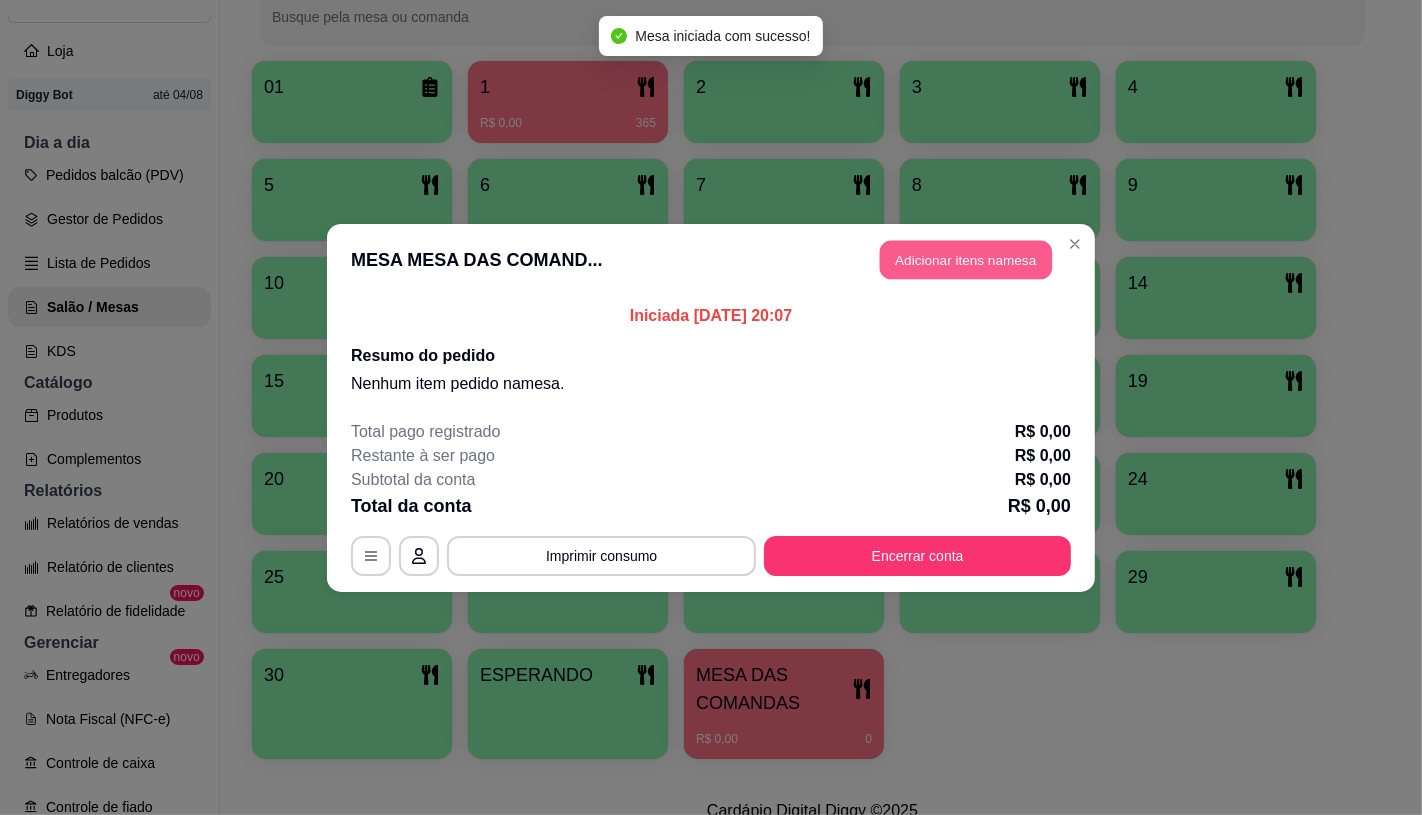 click on "Adicionar itens na  mesa" at bounding box center [966, 259] 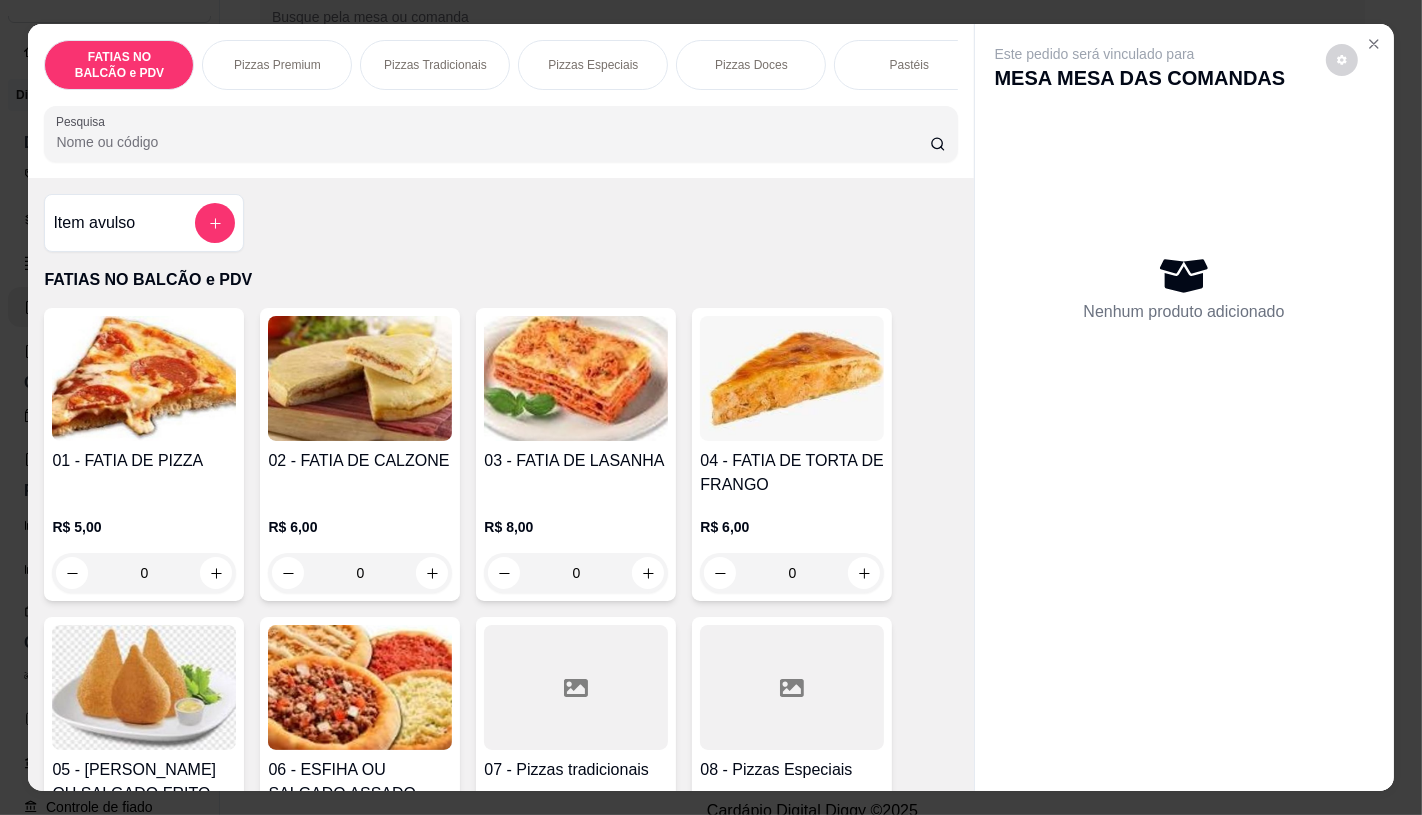 scroll, scrollTop: 333, scrollLeft: 0, axis: vertical 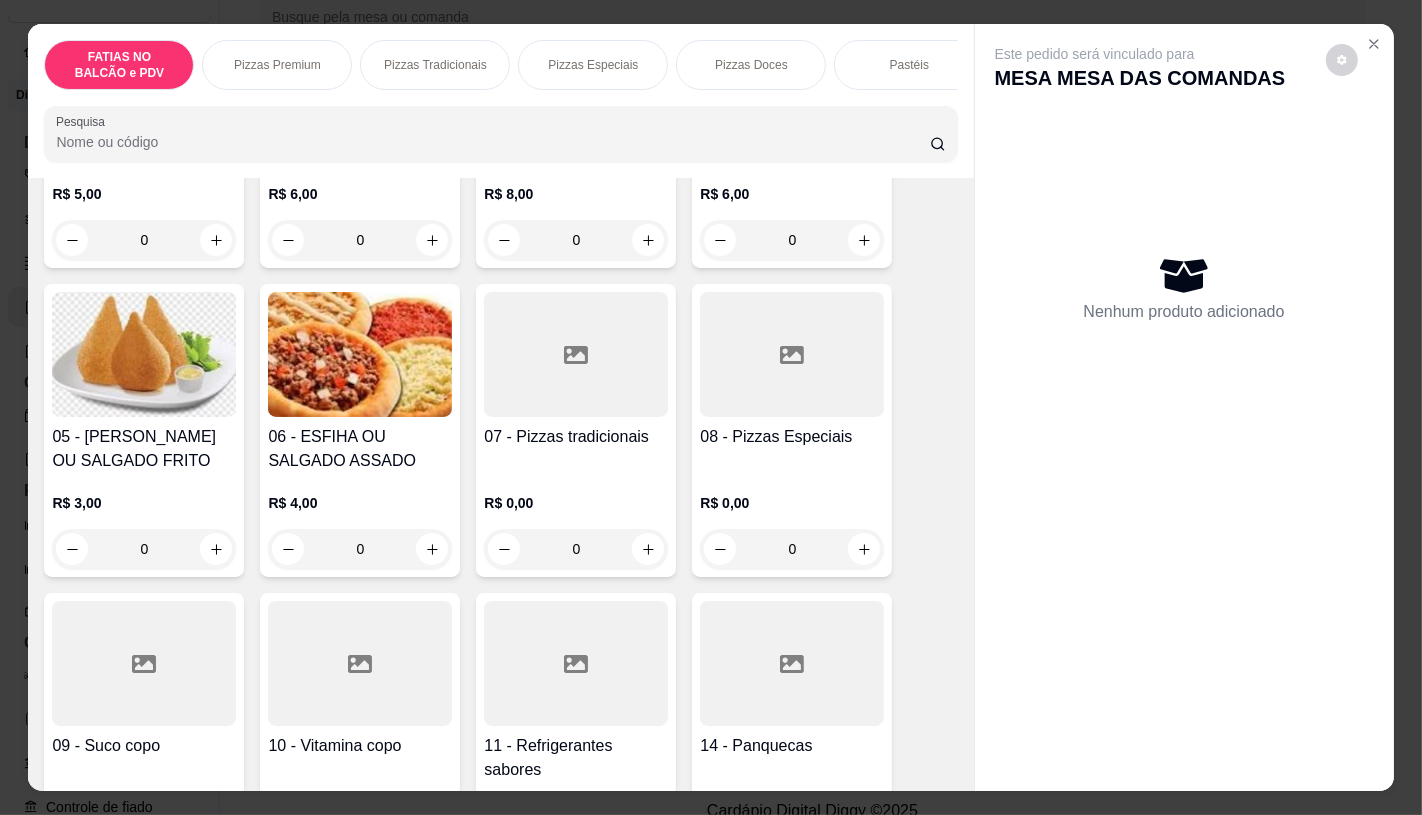 click at bounding box center (792, 663) 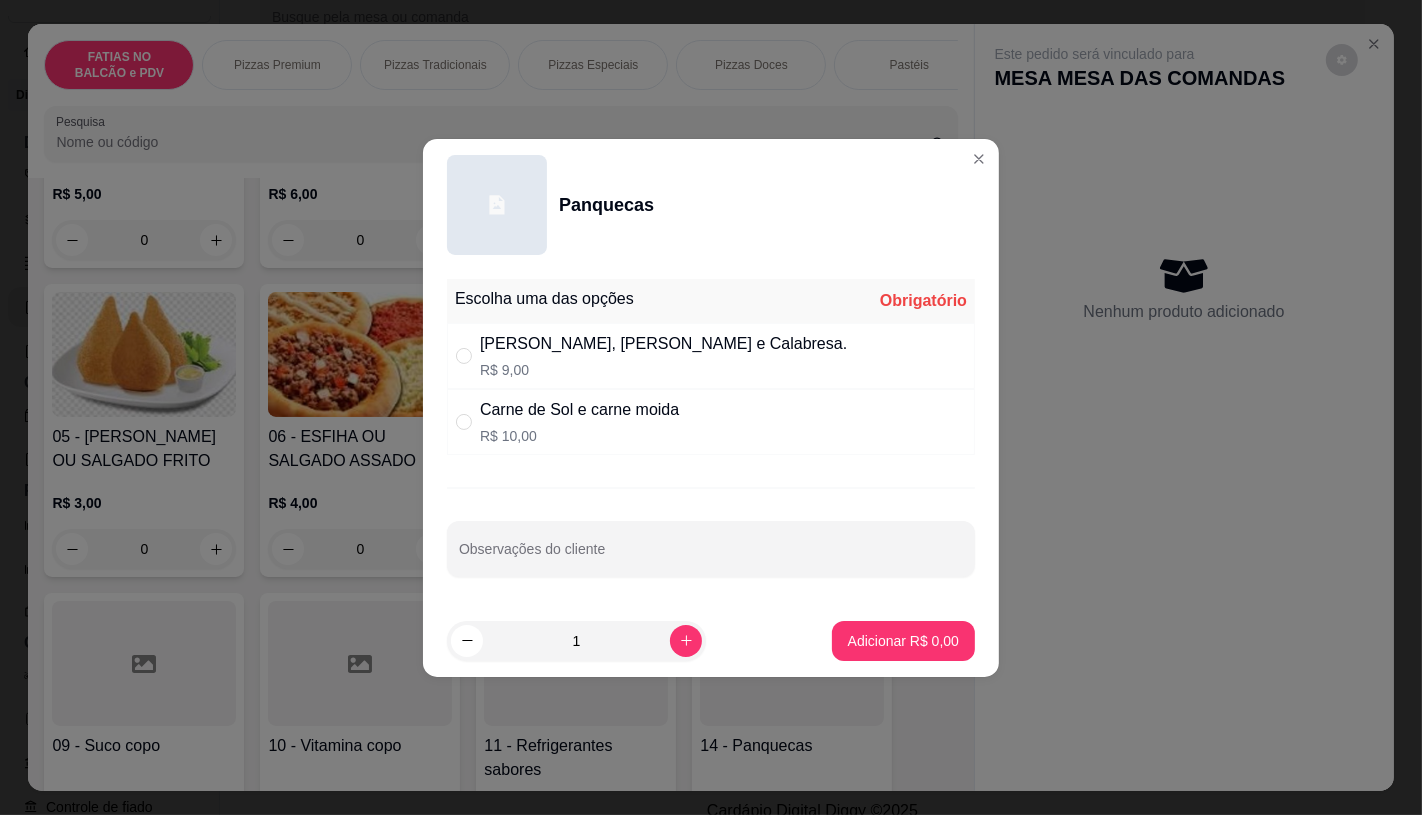 click on "[PERSON_NAME], [PERSON_NAME] e Calabresa." at bounding box center (663, 344) 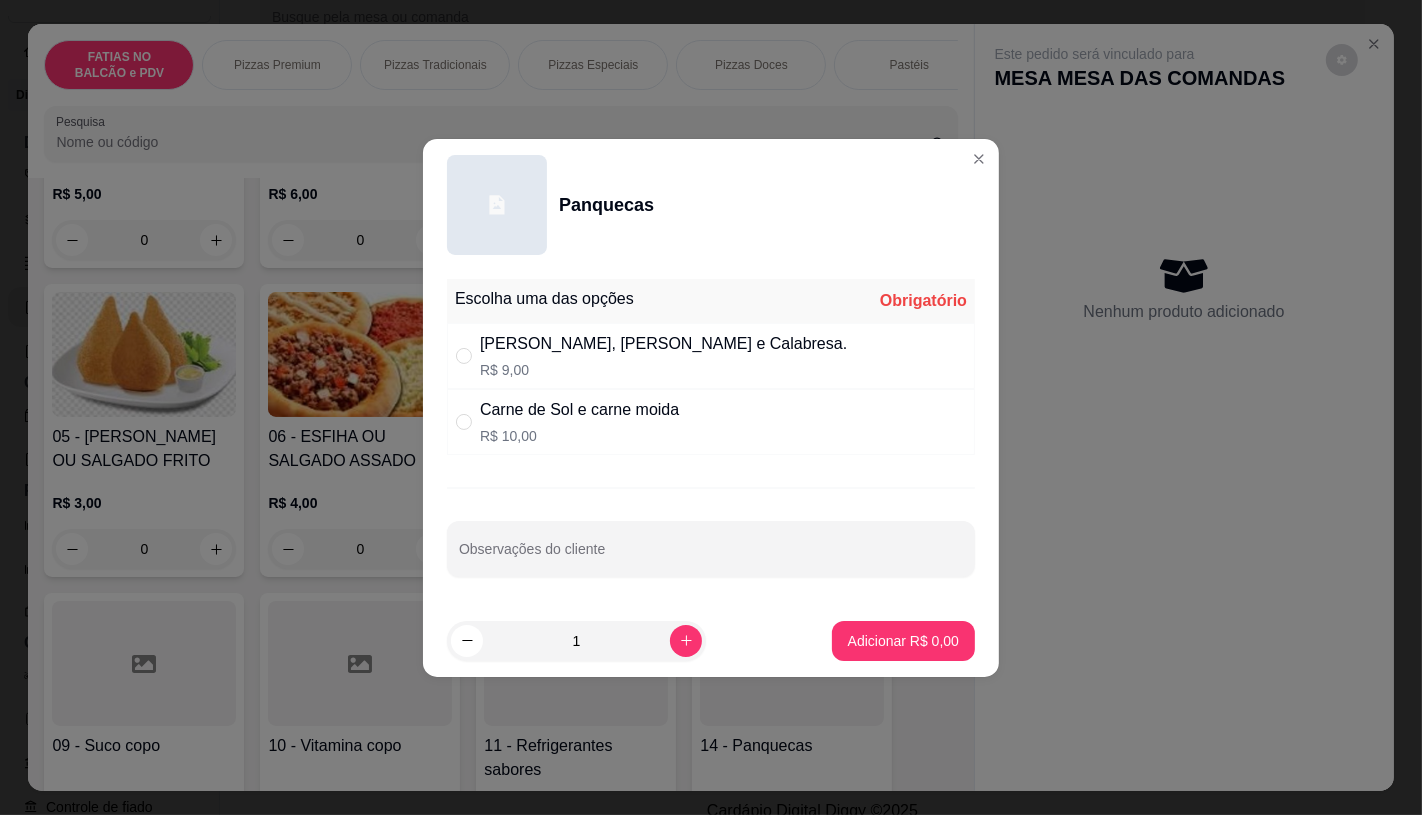 radio on "true" 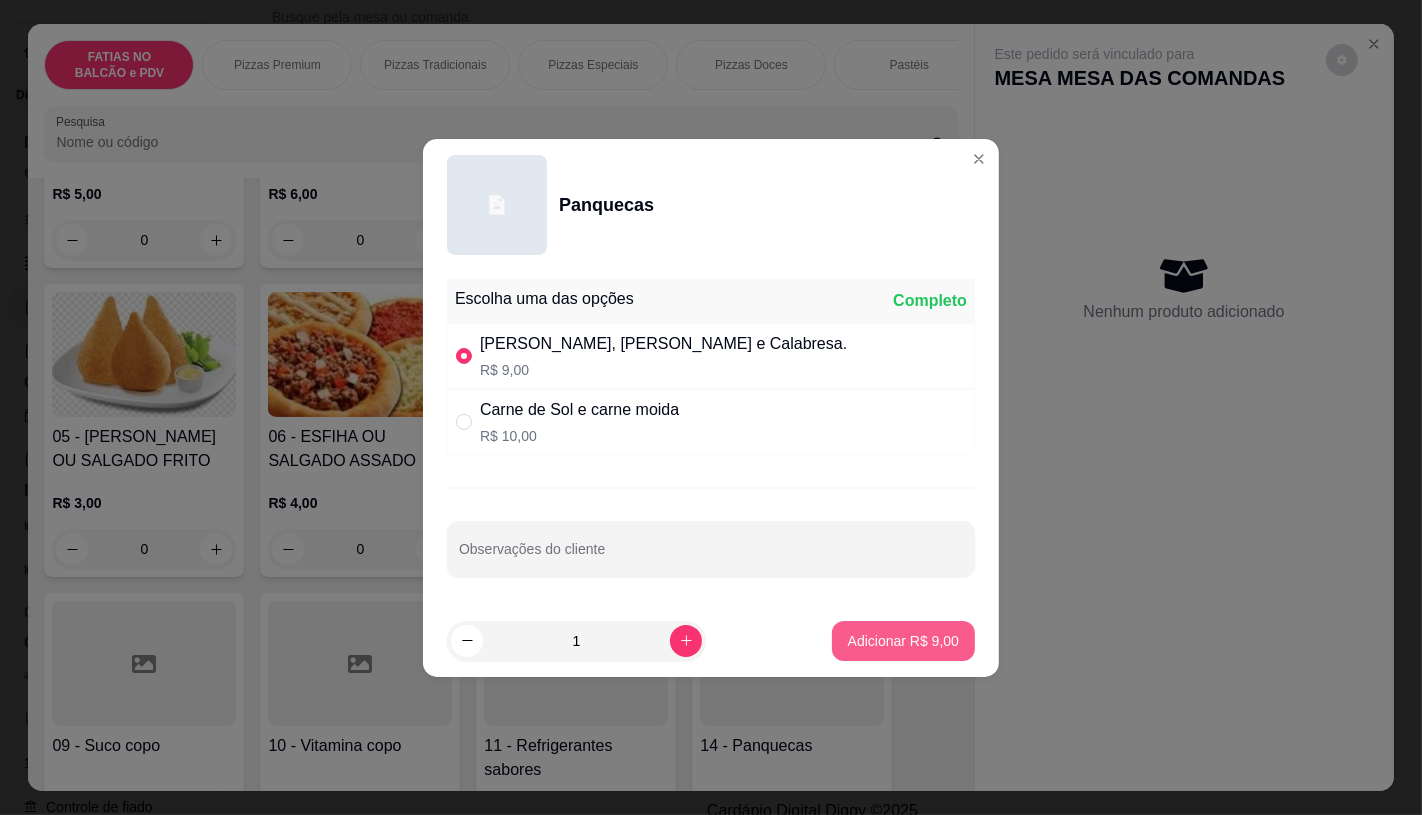 click on "Adicionar   R$ 9,00" at bounding box center [903, 641] 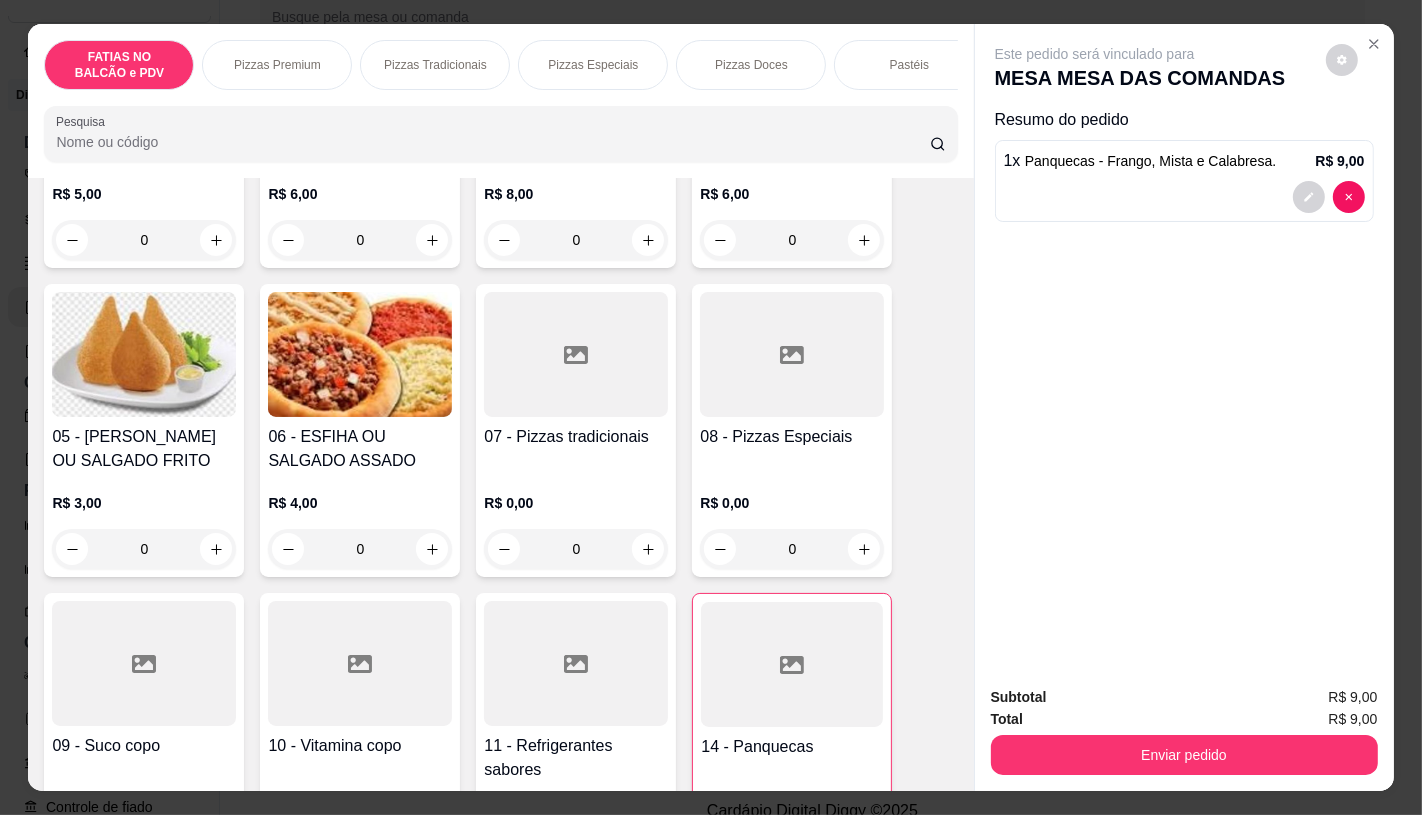 click at bounding box center (576, 663) 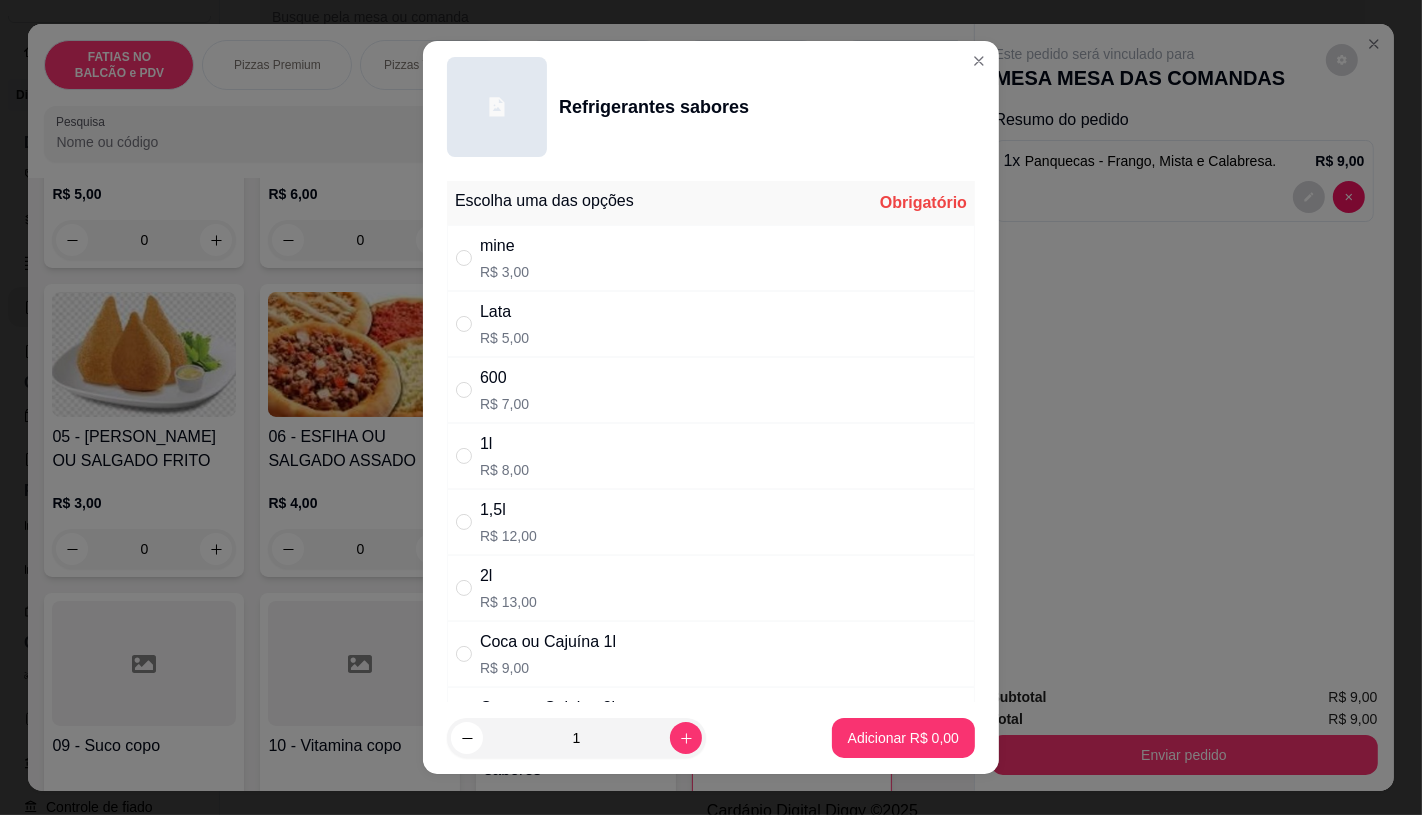 click on "R$ 5,00" at bounding box center (504, 338) 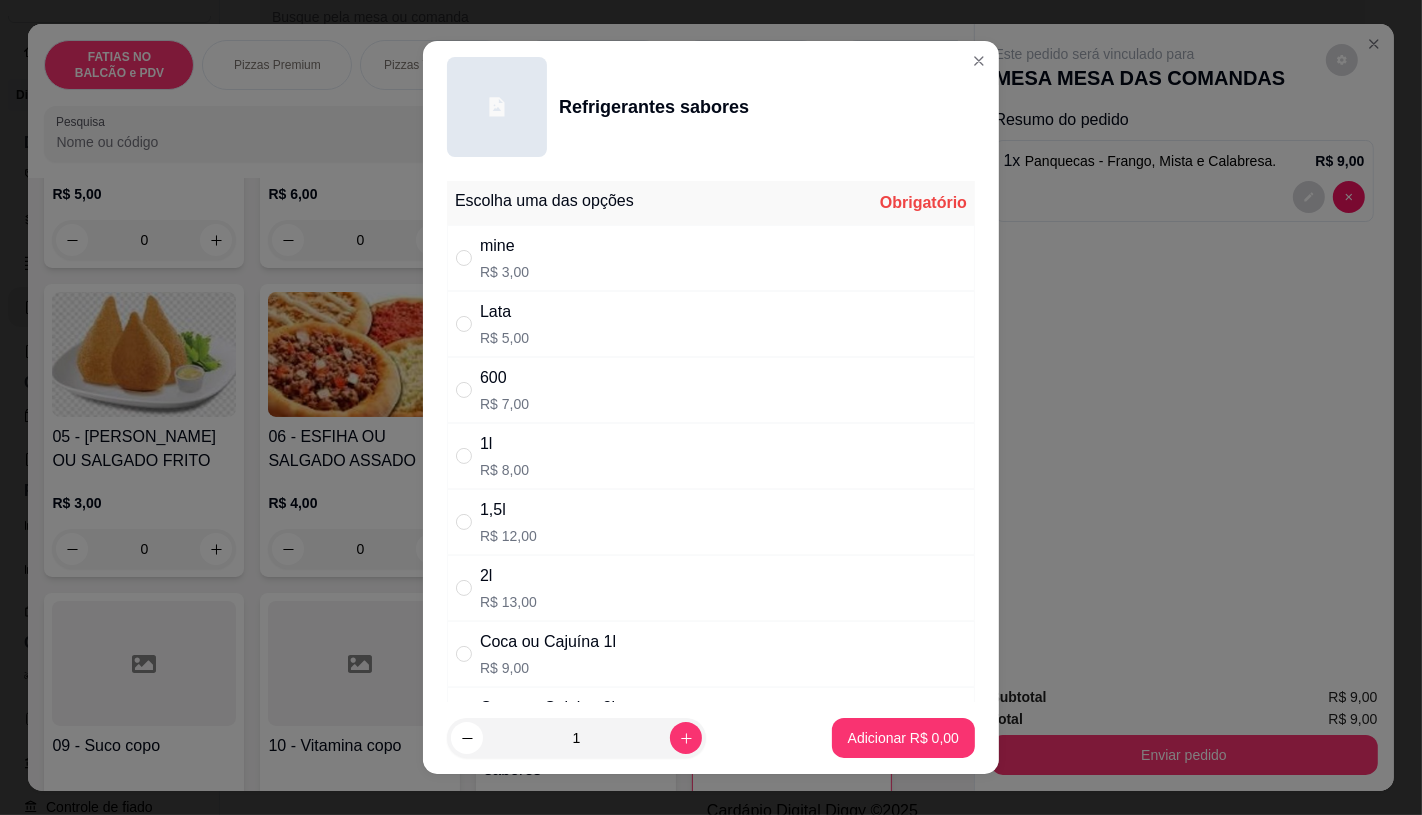 radio on "true" 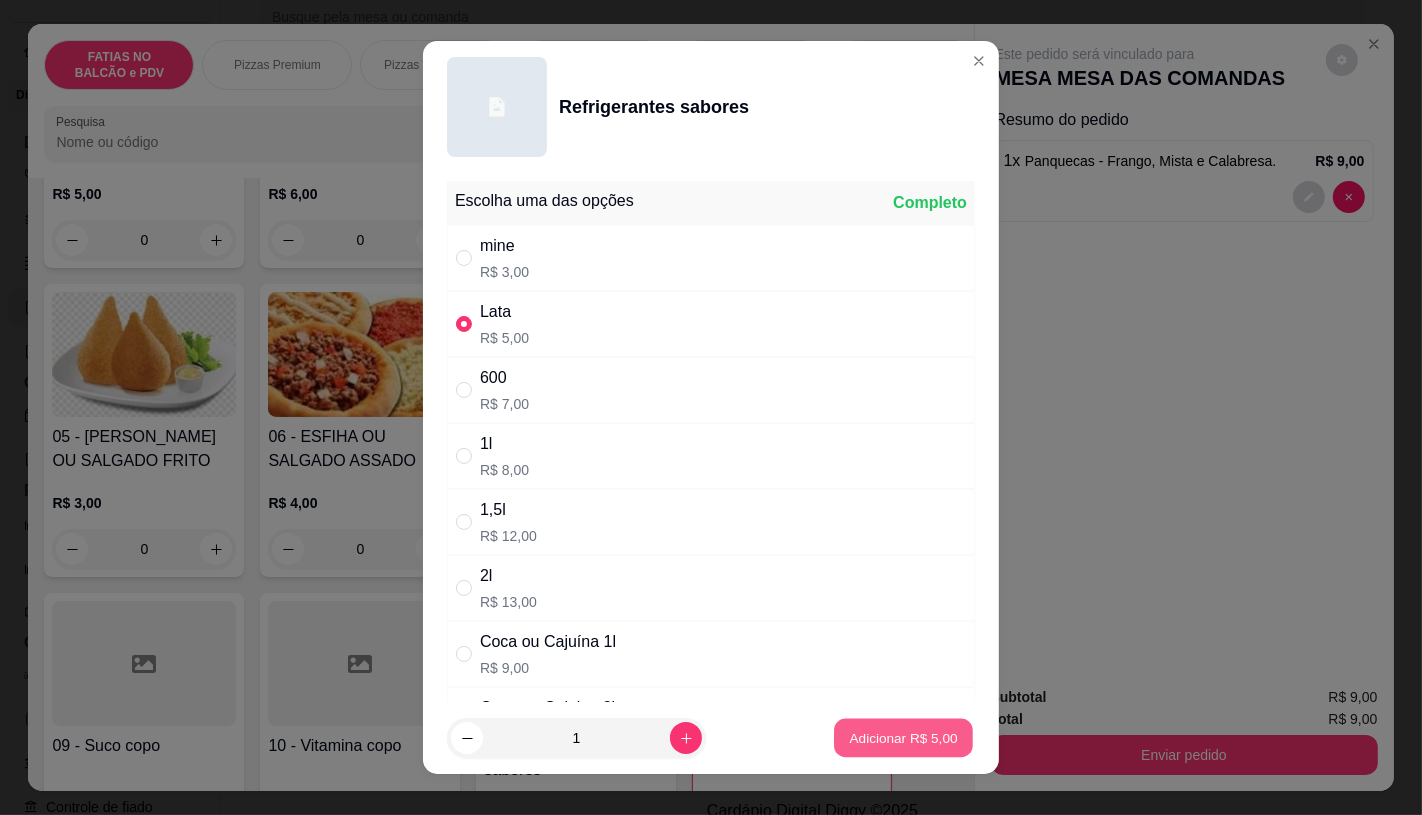 click on "Adicionar   R$ 5,00" at bounding box center [903, 738] 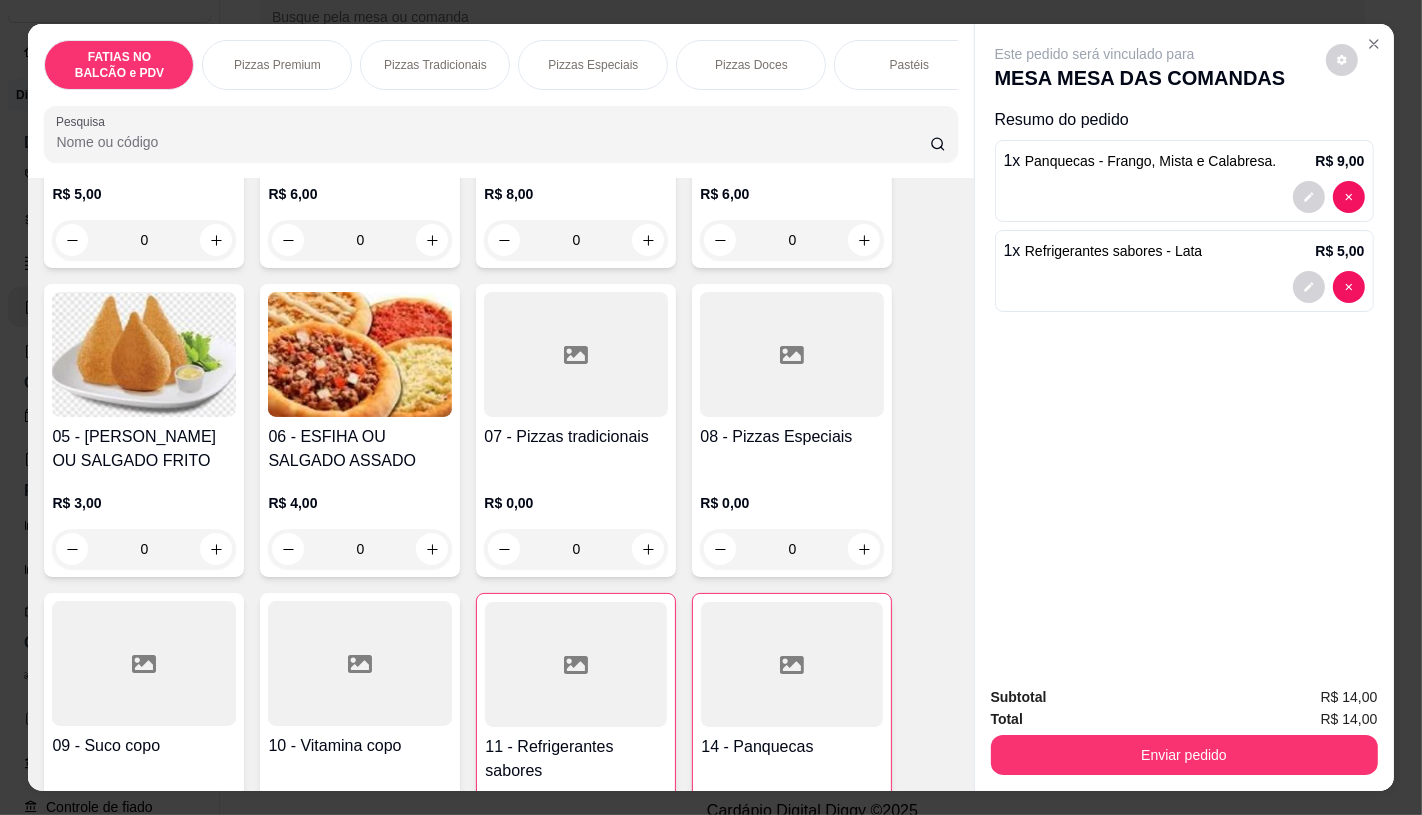 scroll, scrollTop: 0, scrollLeft: 2080, axis: horizontal 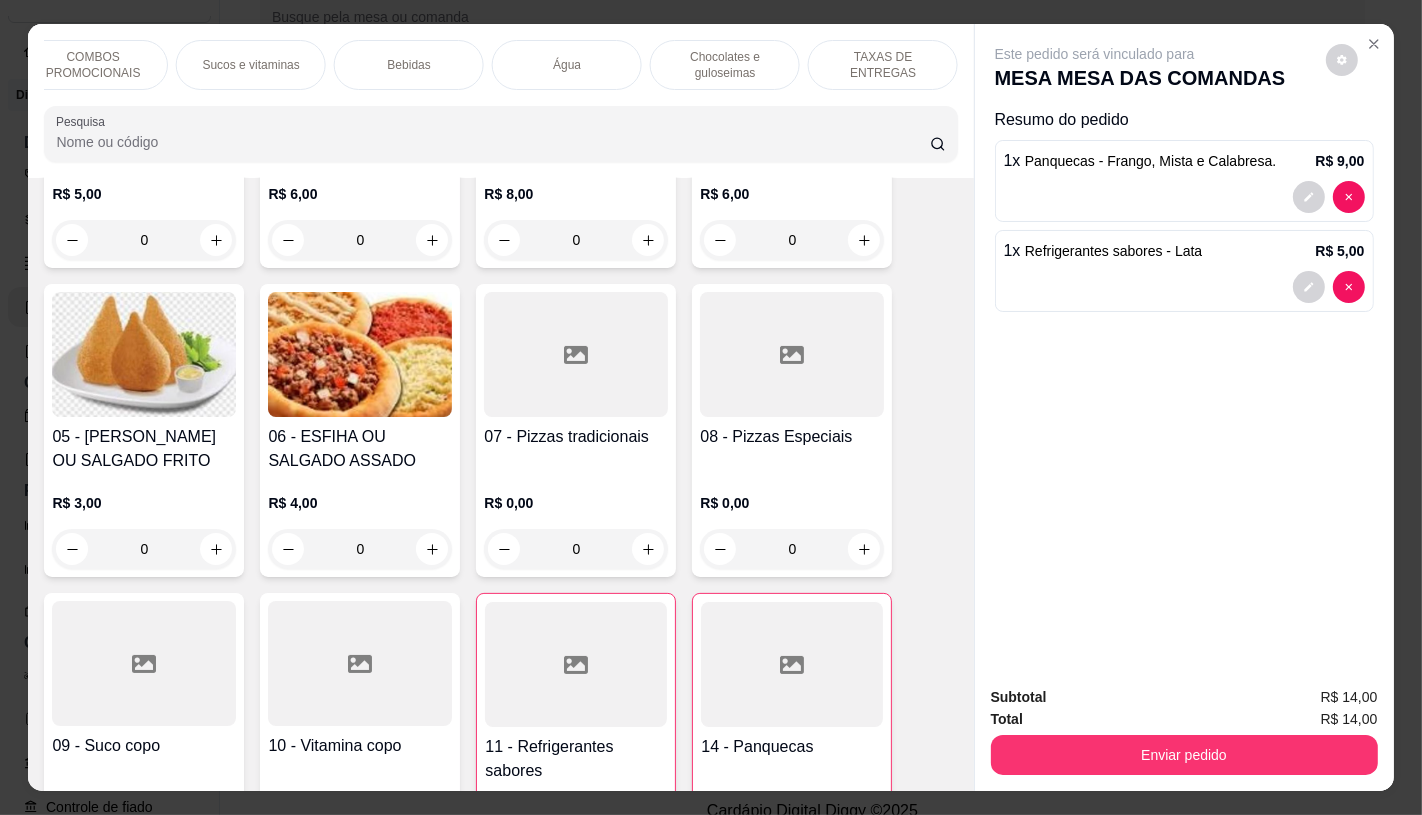 click on "TAXAS DE ENTREGAS" at bounding box center [883, 65] 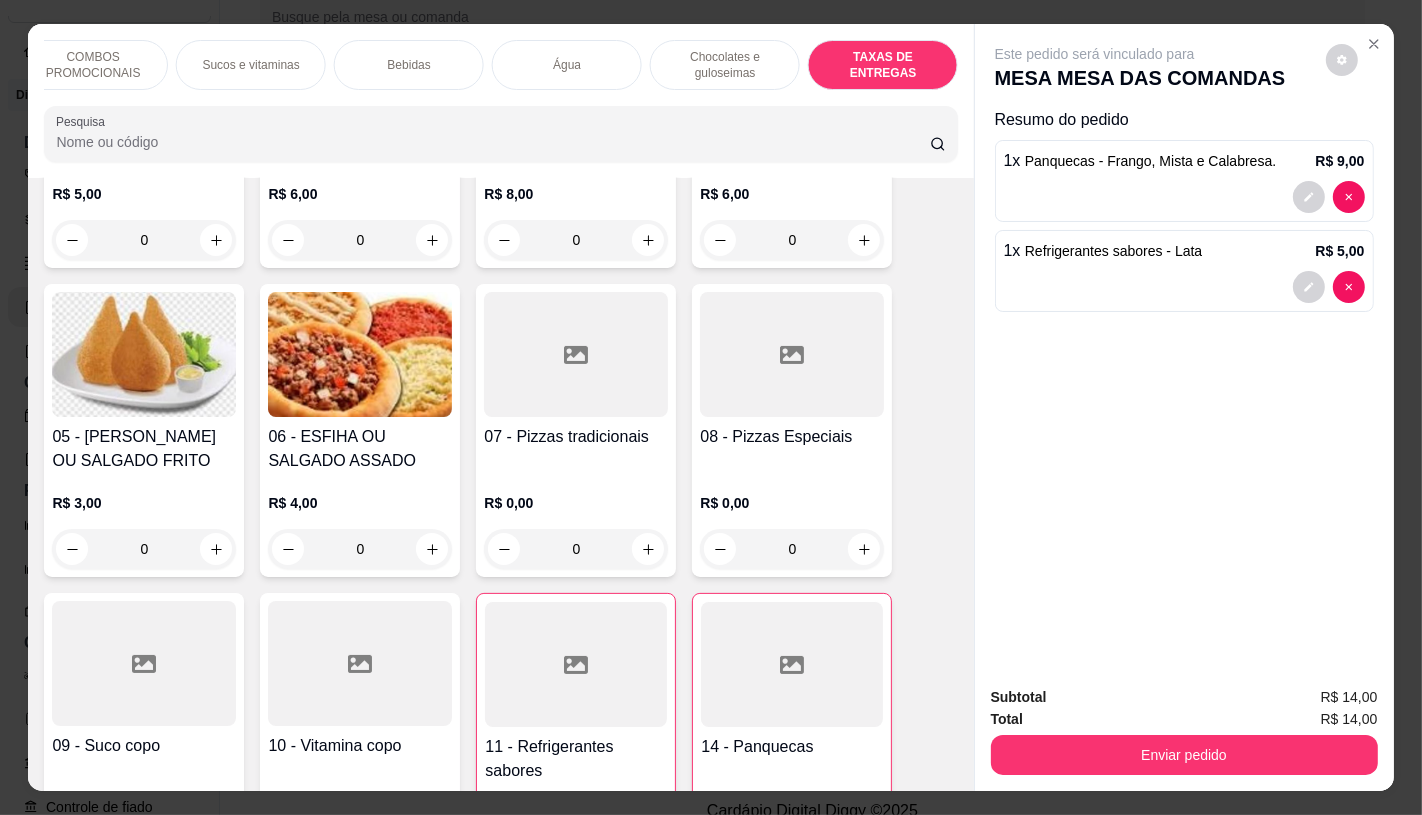 scroll, scrollTop: 13375, scrollLeft: 0, axis: vertical 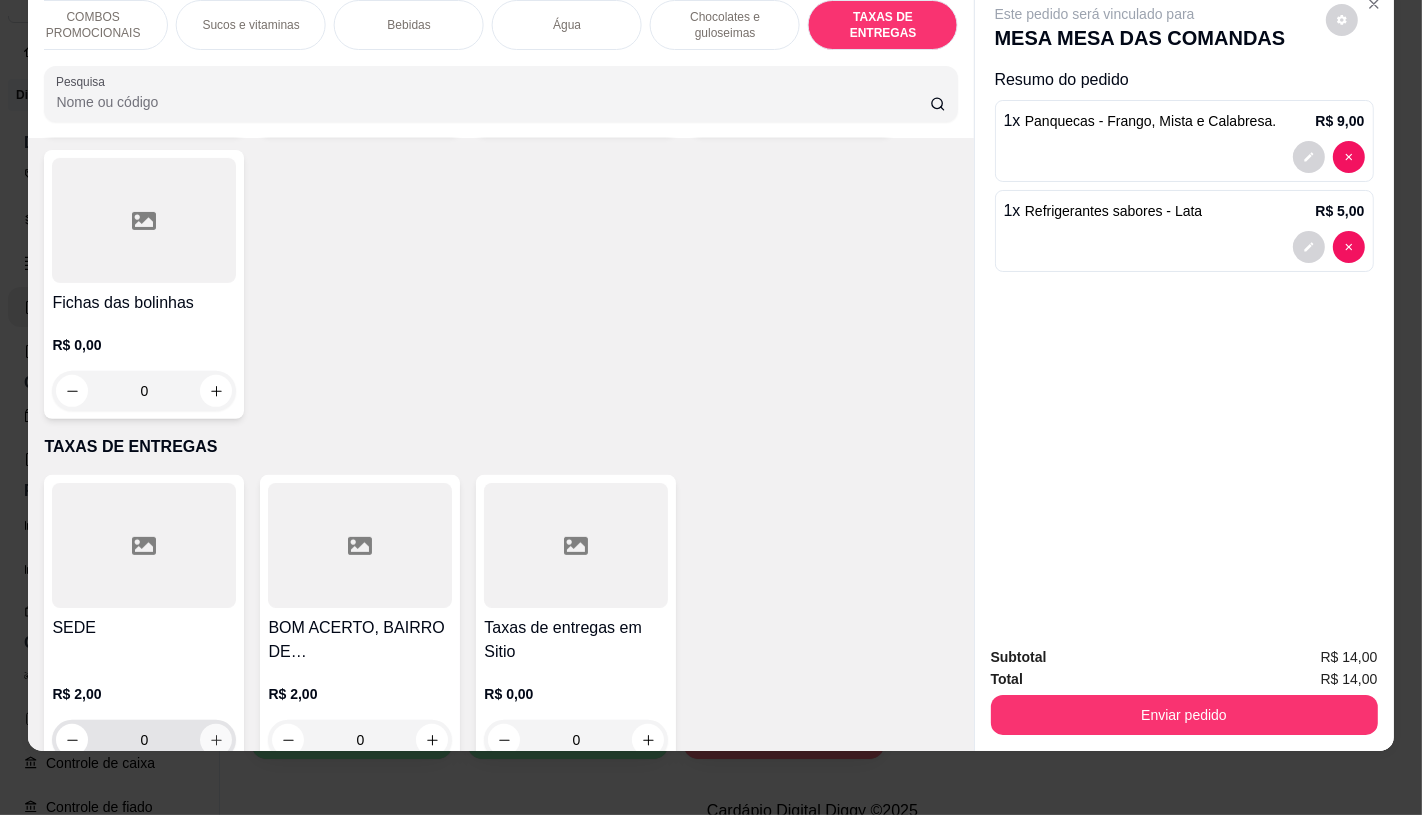 click at bounding box center (216, 740) 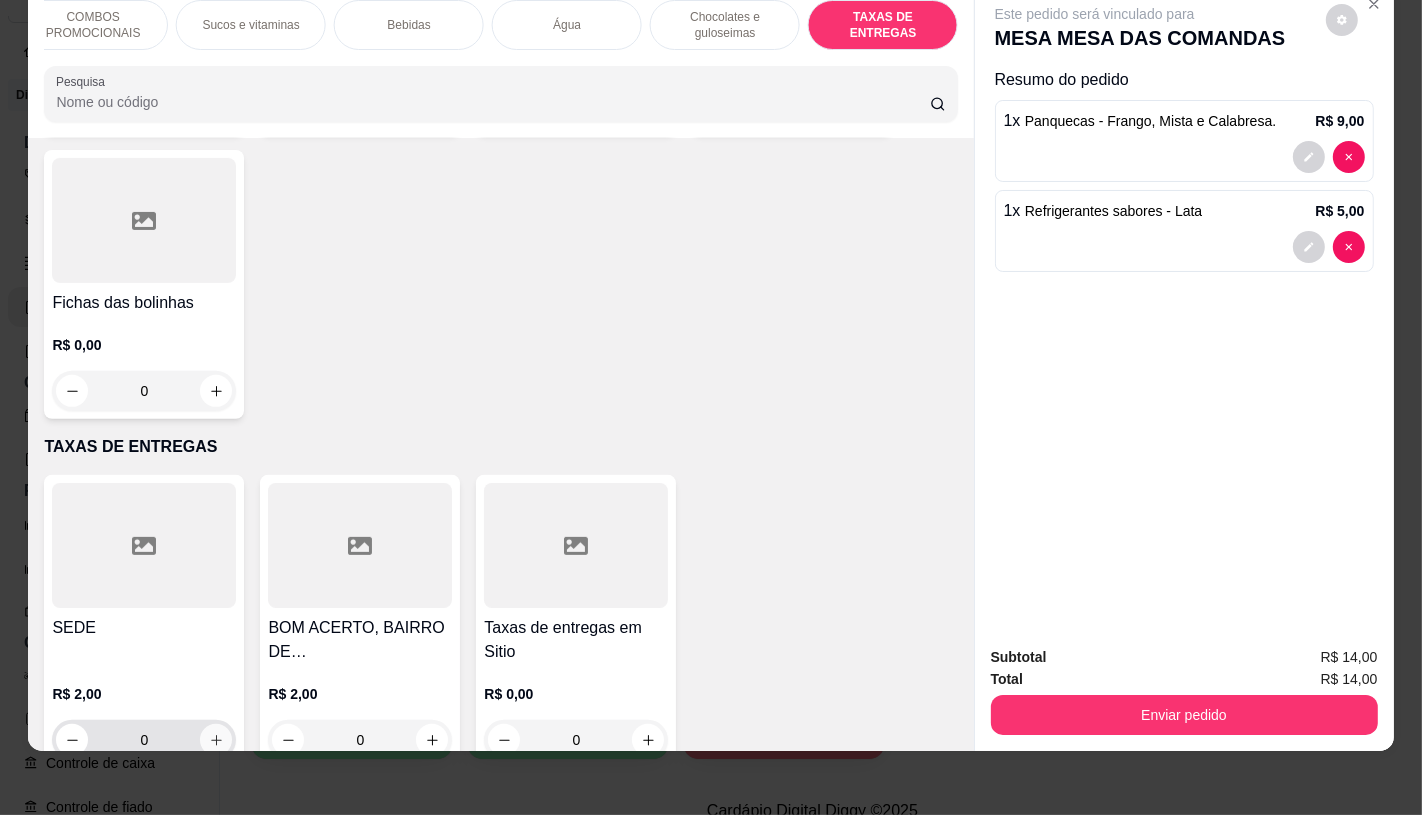 type on "1" 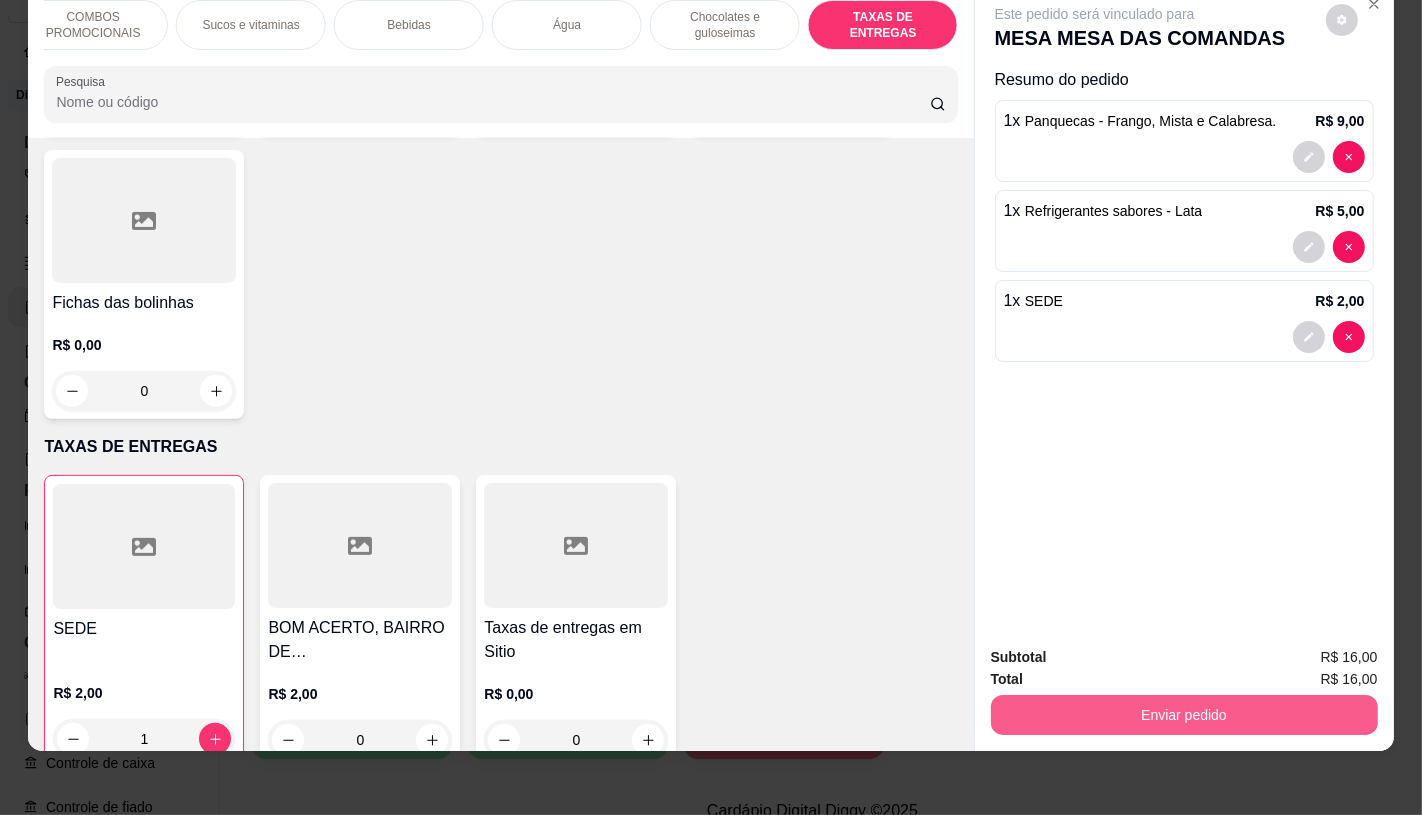 click on "Enviar pedido" at bounding box center (1184, 715) 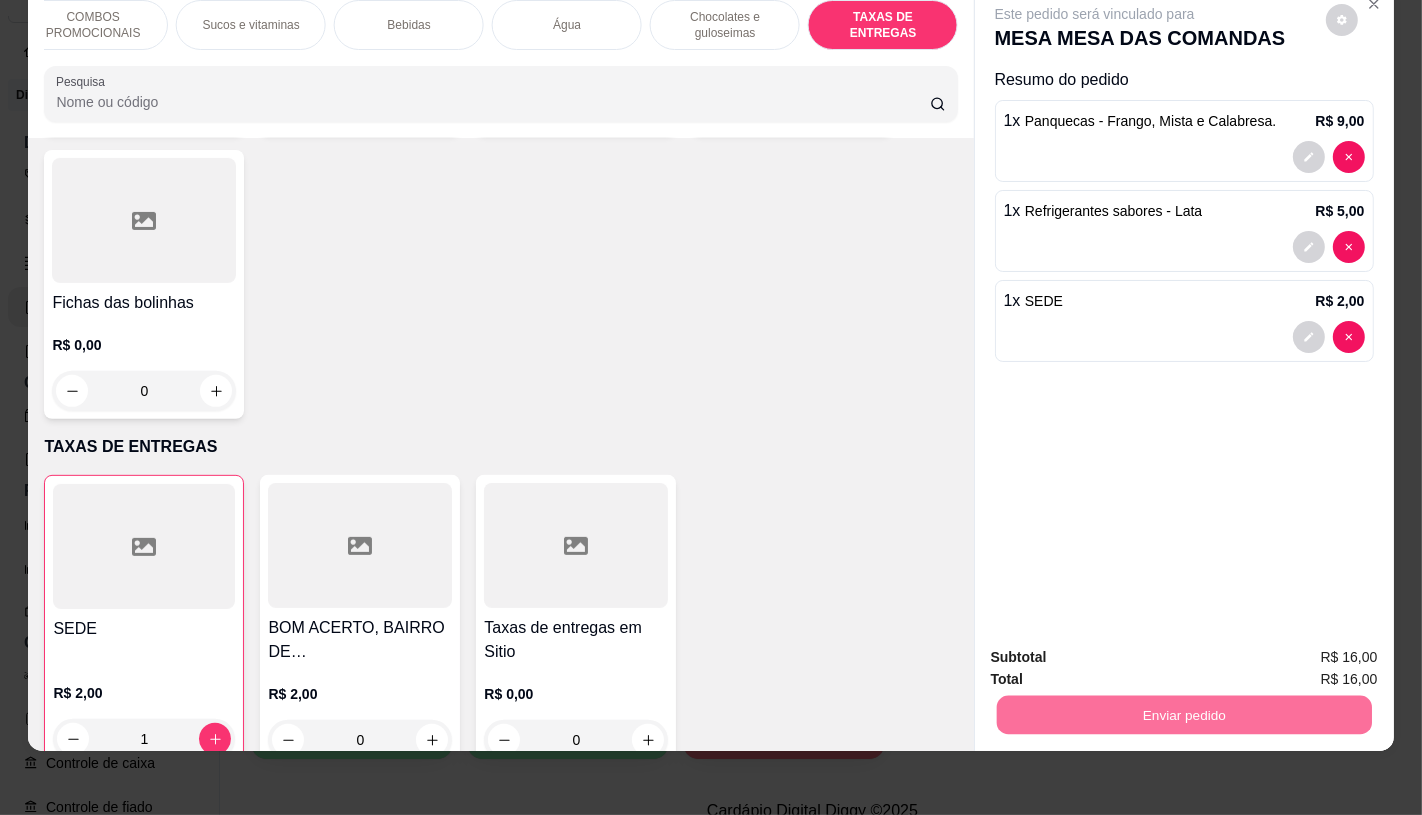 click on "Não registrar e enviar pedido" at bounding box center [1117, 650] 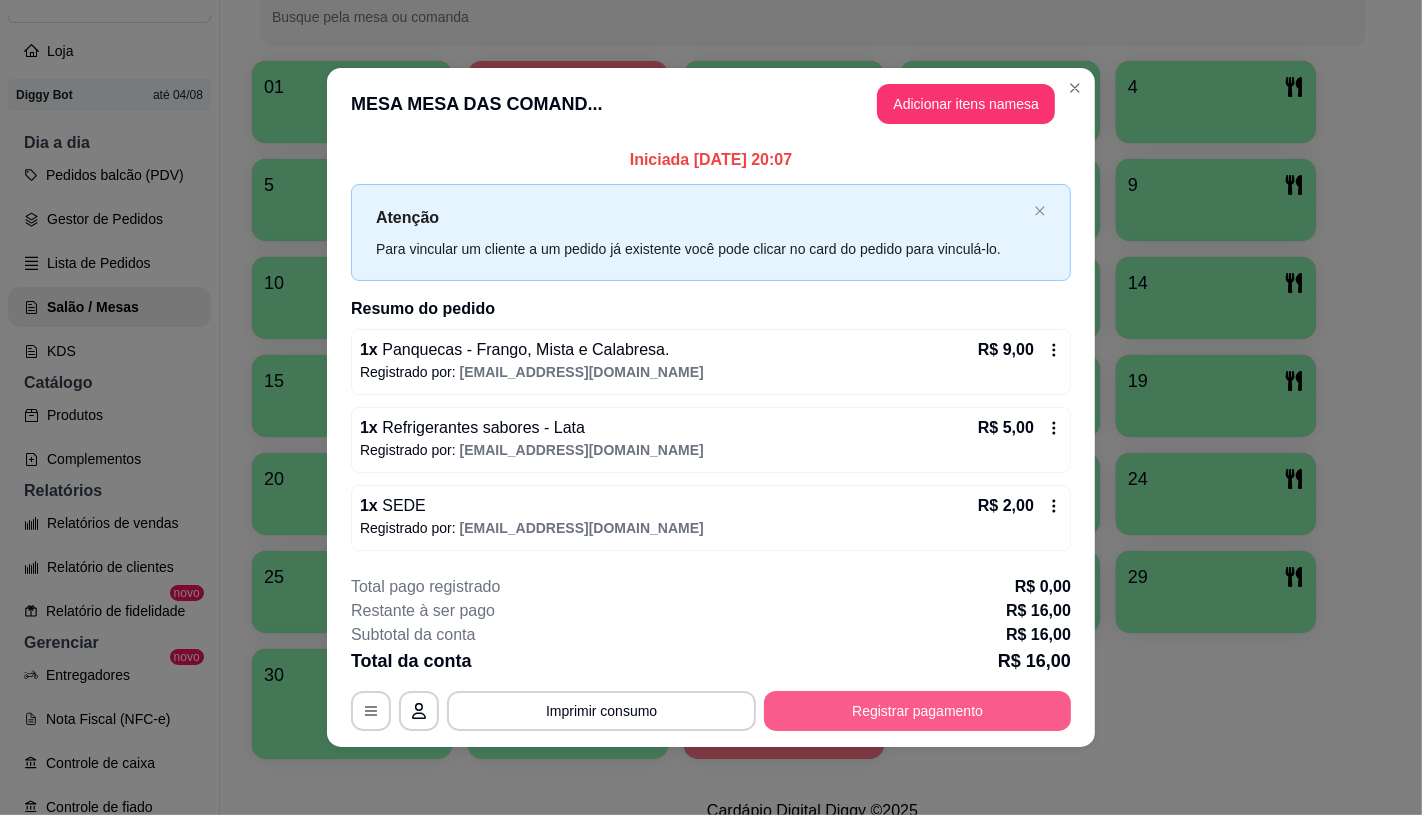 click on "Registrar pagamento" at bounding box center [917, 711] 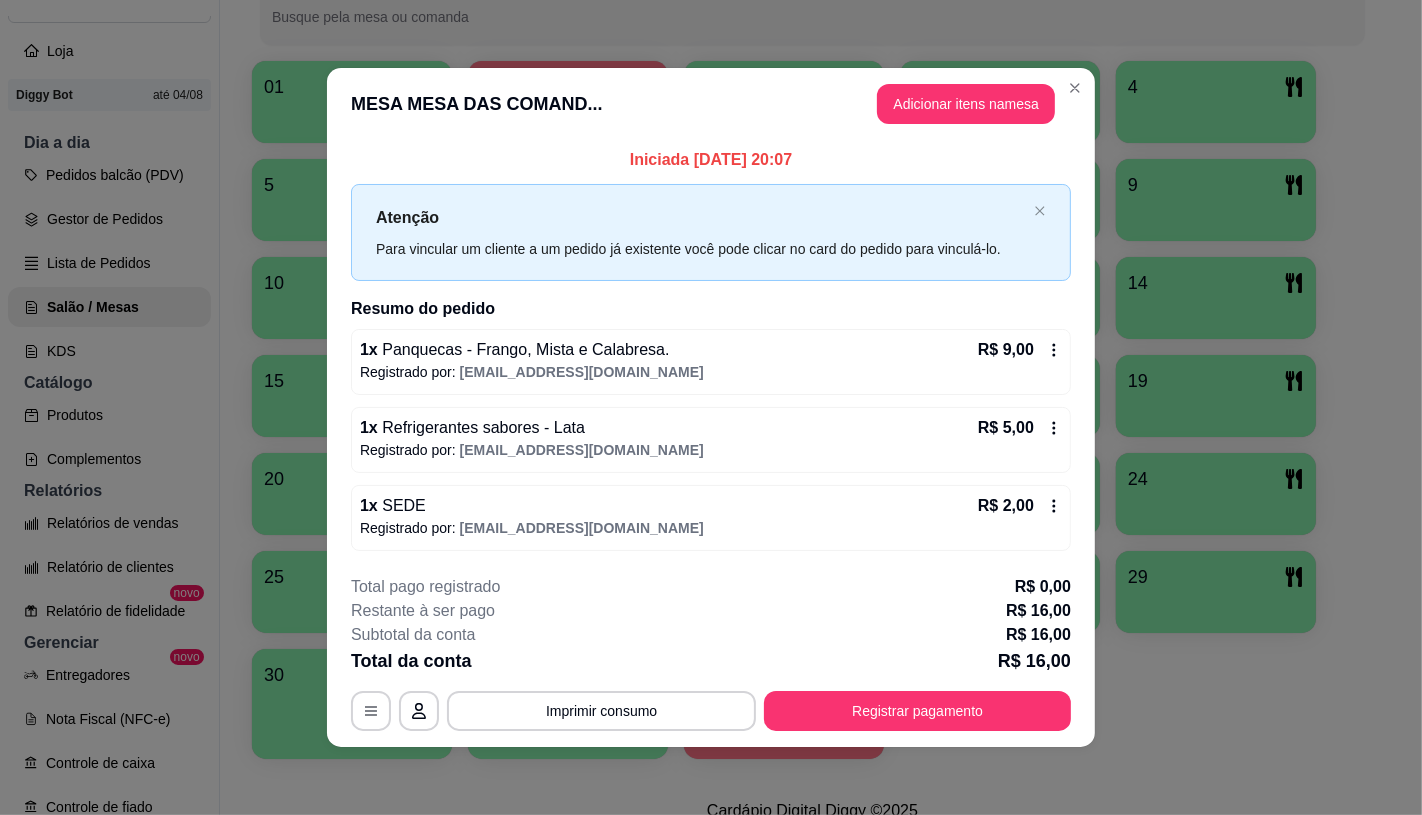 click on "Dinheiro" at bounding box center (575, 306) 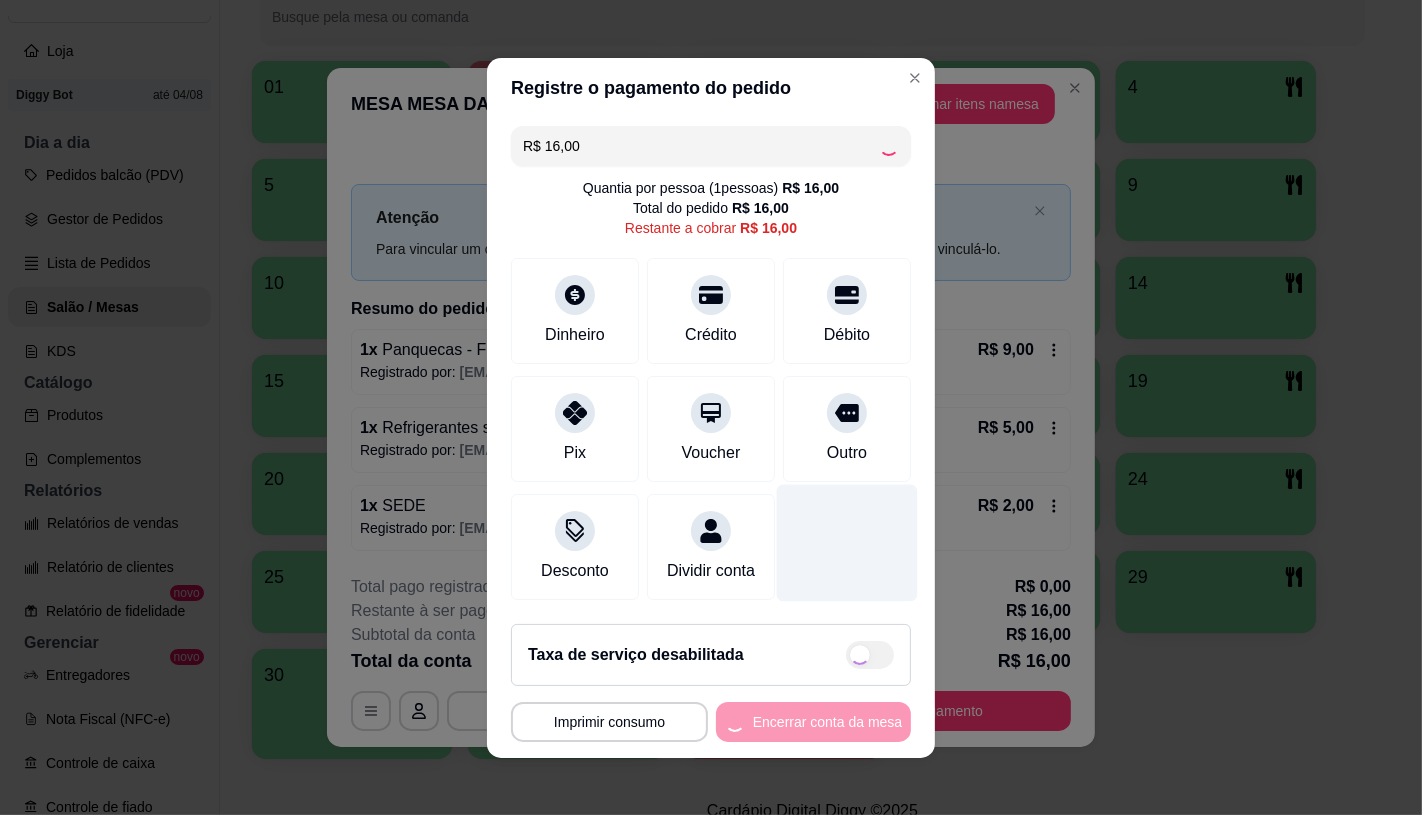 type on "R$ 0,00" 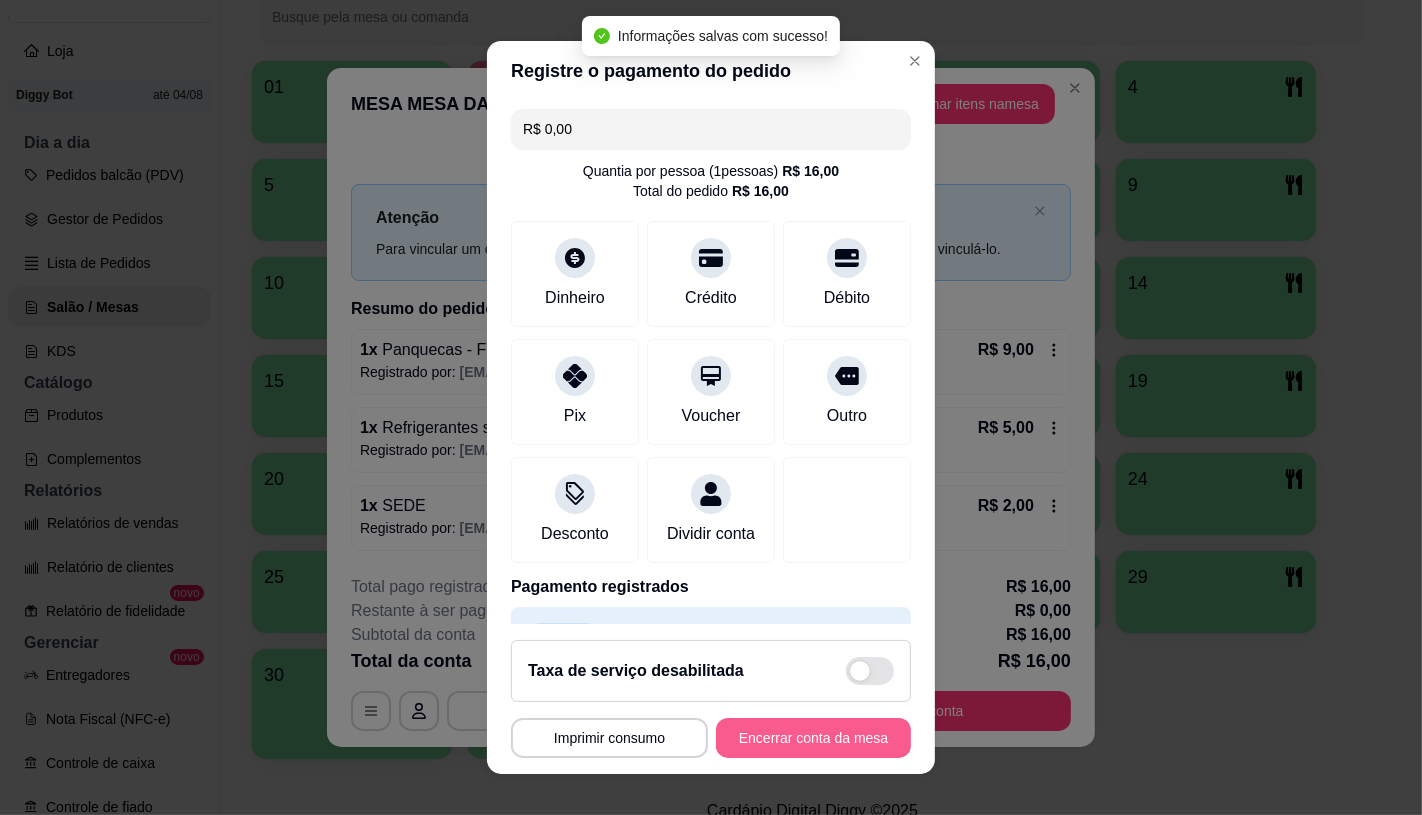 click on "Encerrar conta da mesa" at bounding box center (813, 738) 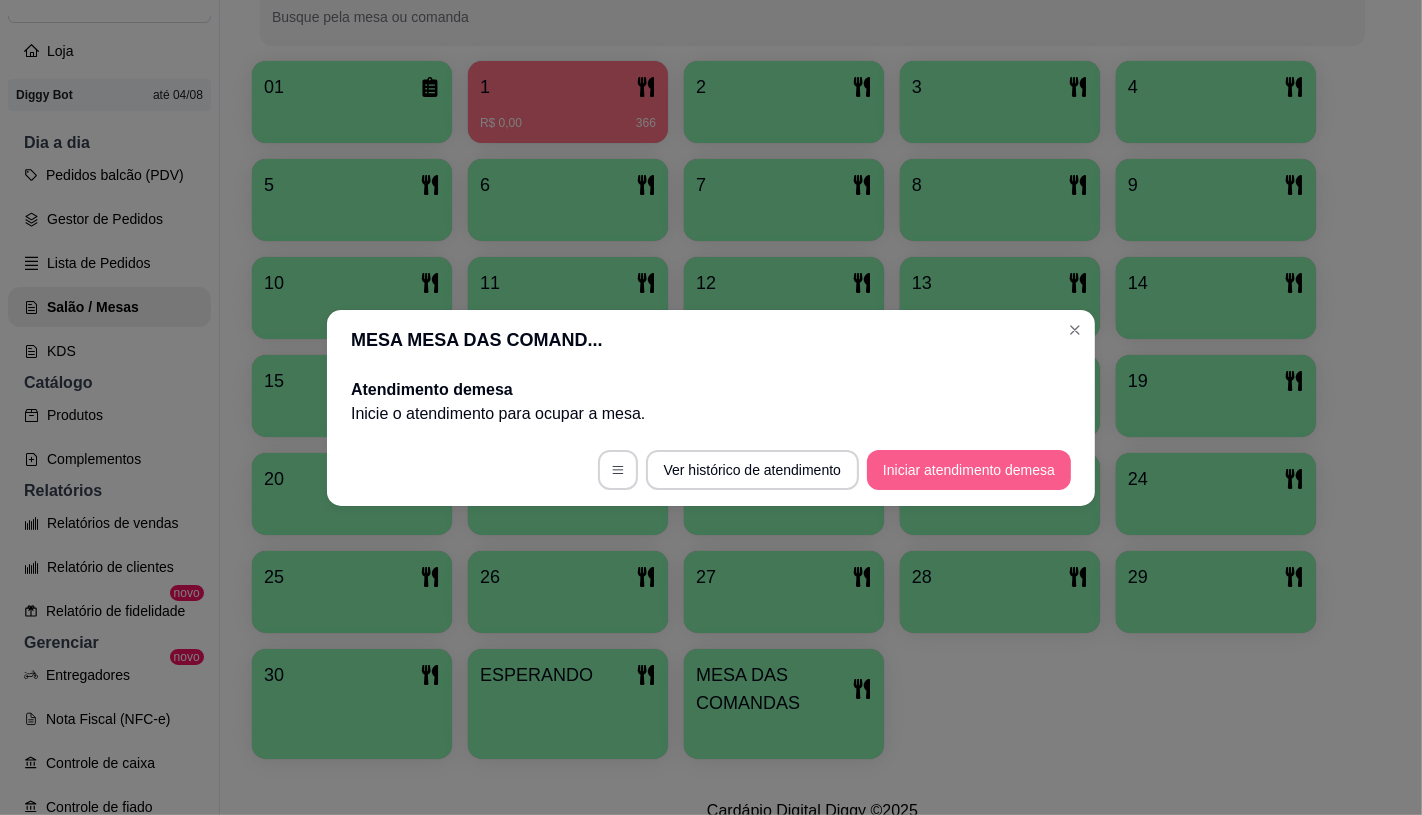 click on "Iniciar atendimento de  mesa" at bounding box center [969, 470] 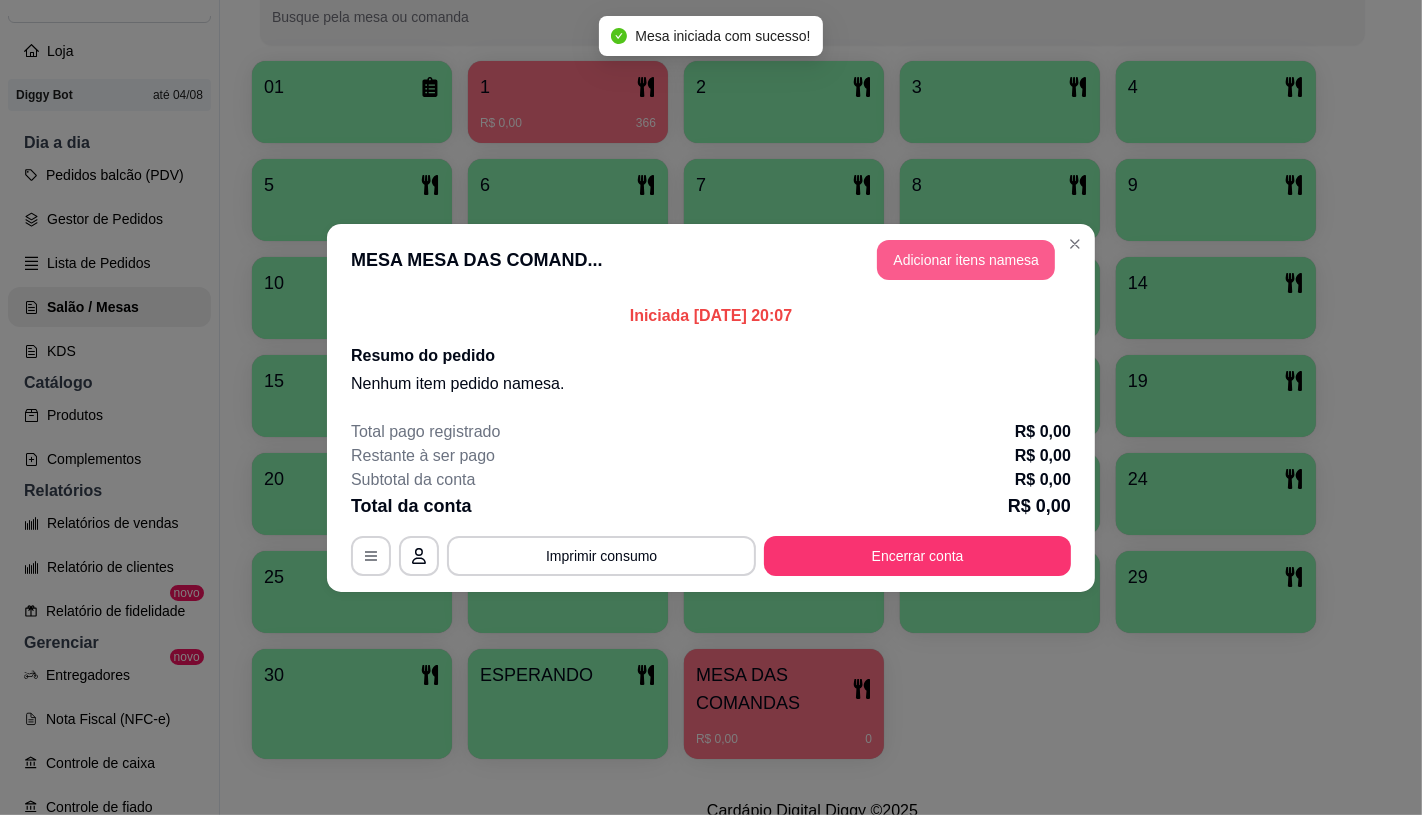 click on "Adicionar itens na  mesa" at bounding box center [966, 260] 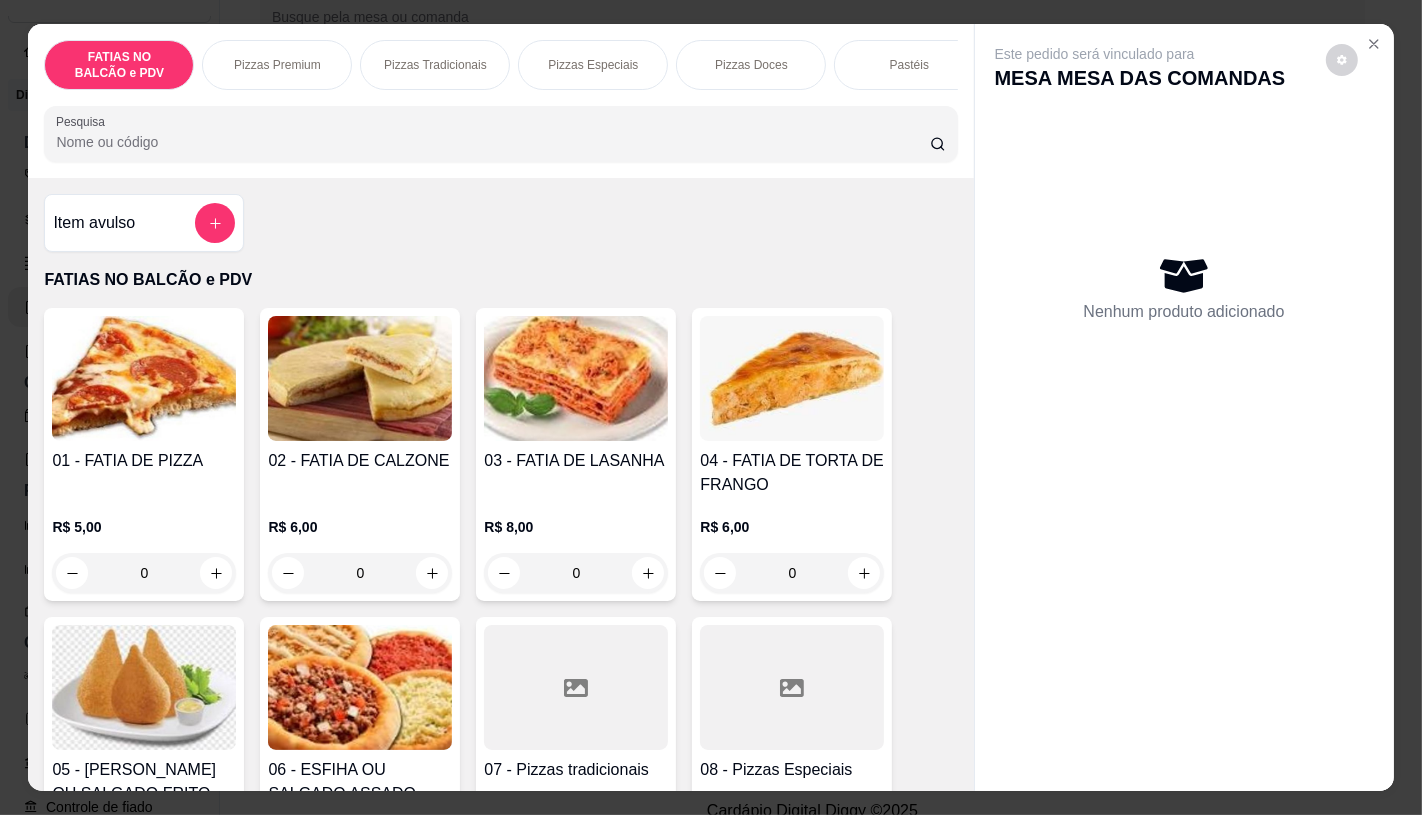 click on "Pastéis" at bounding box center [909, 65] 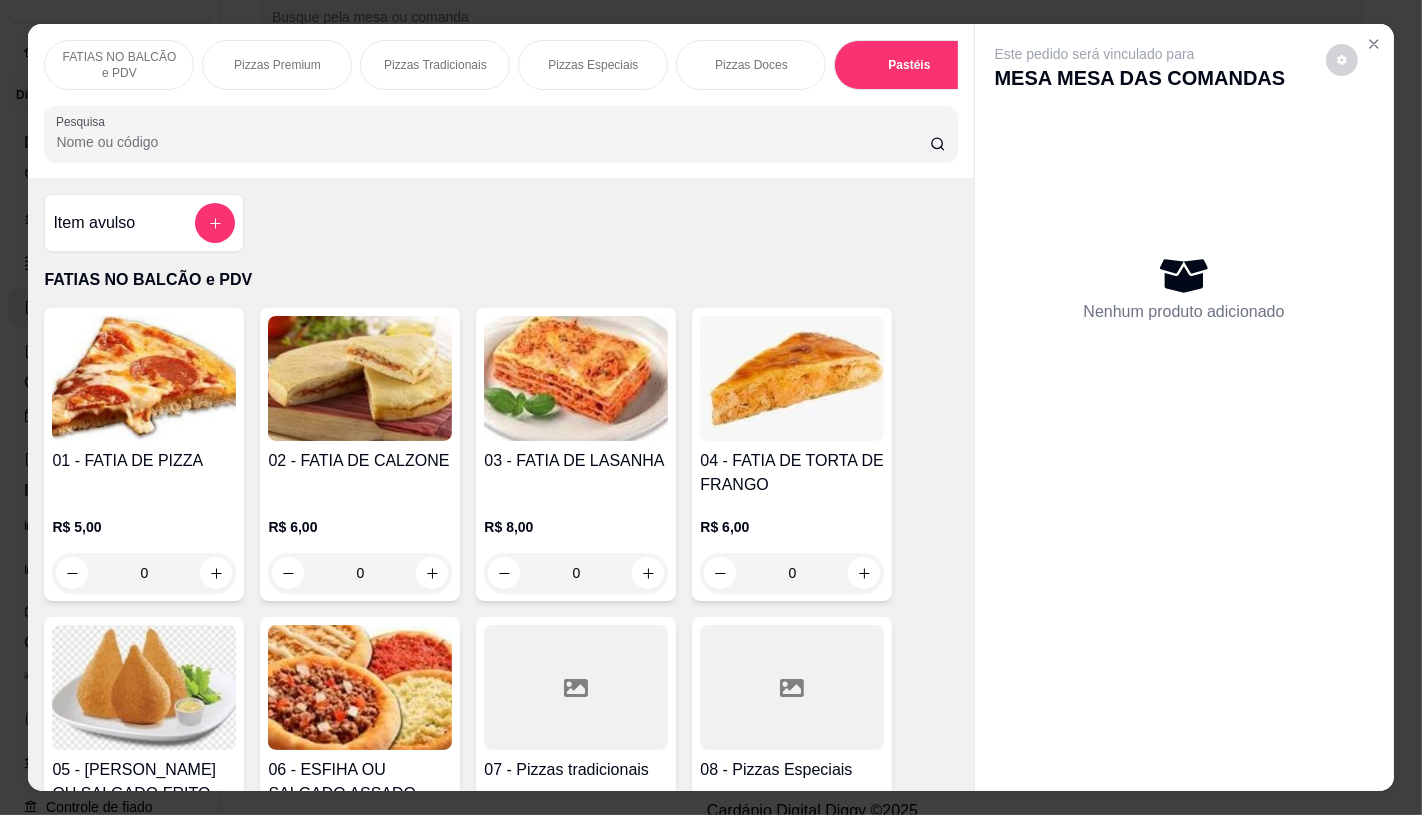 scroll, scrollTop: 3971, scrollLeft: 0, axis: vertical 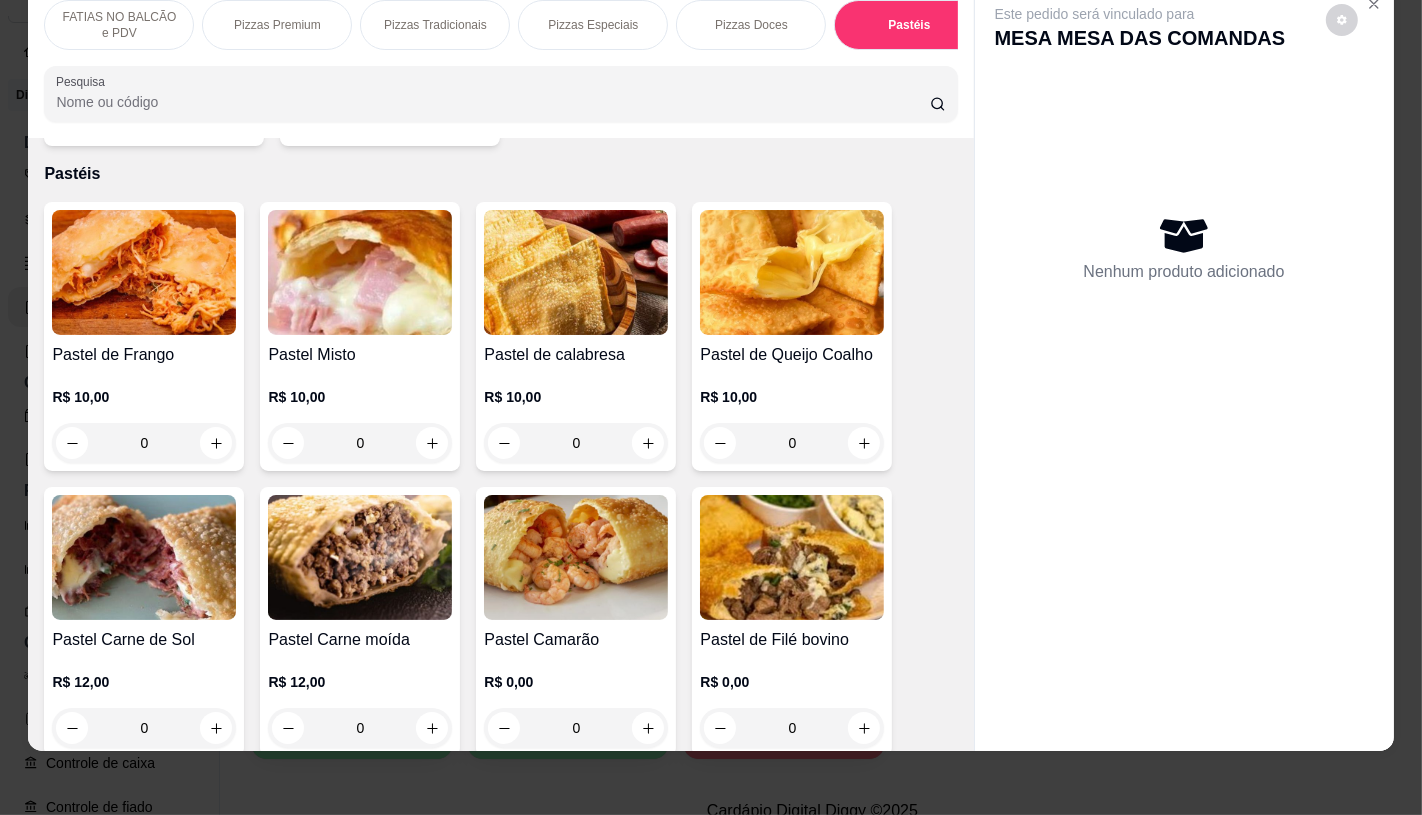 click at bounding box center [360, 557] 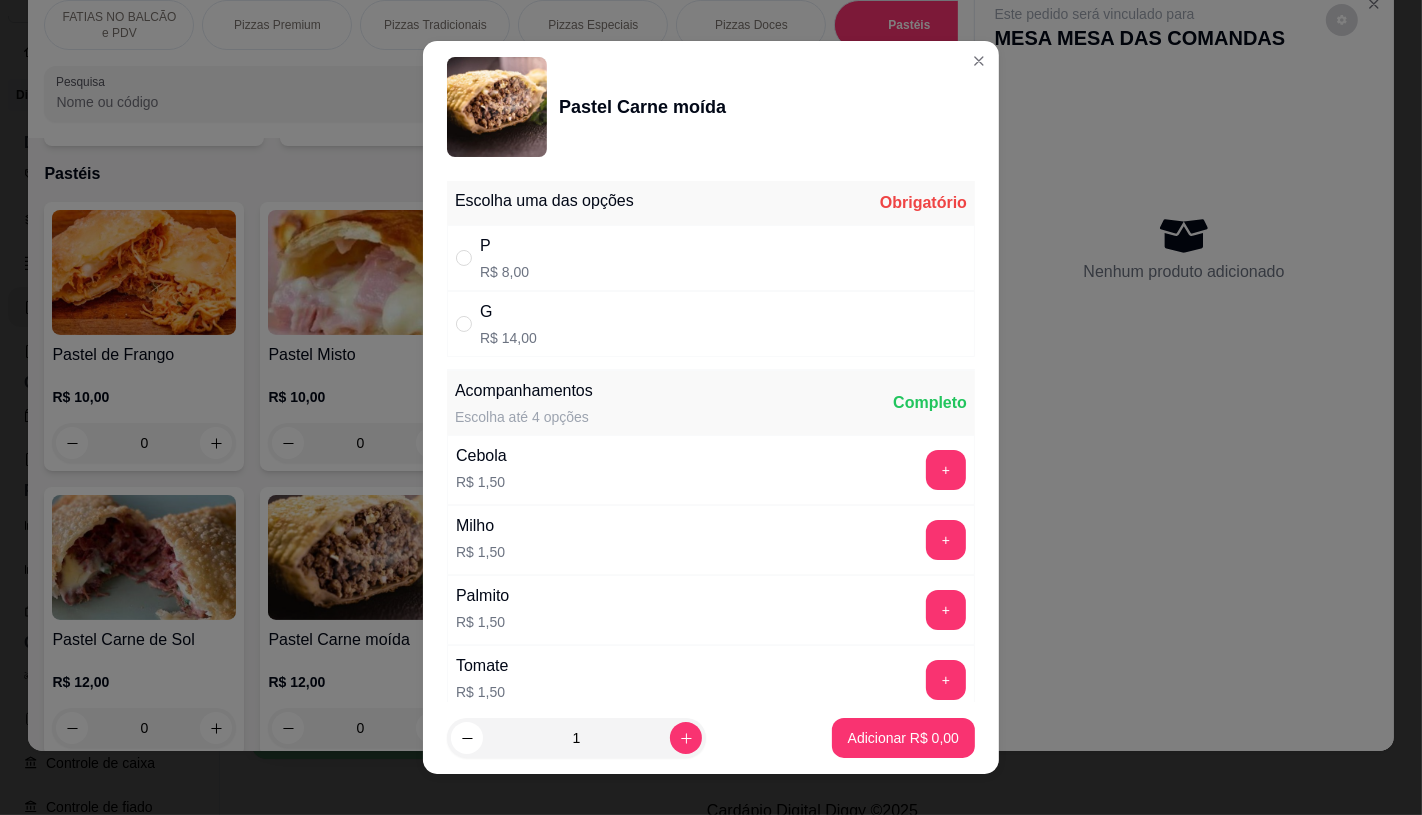 scroll, scrollTop: 111, scrollLeft: 0, axis: vertical 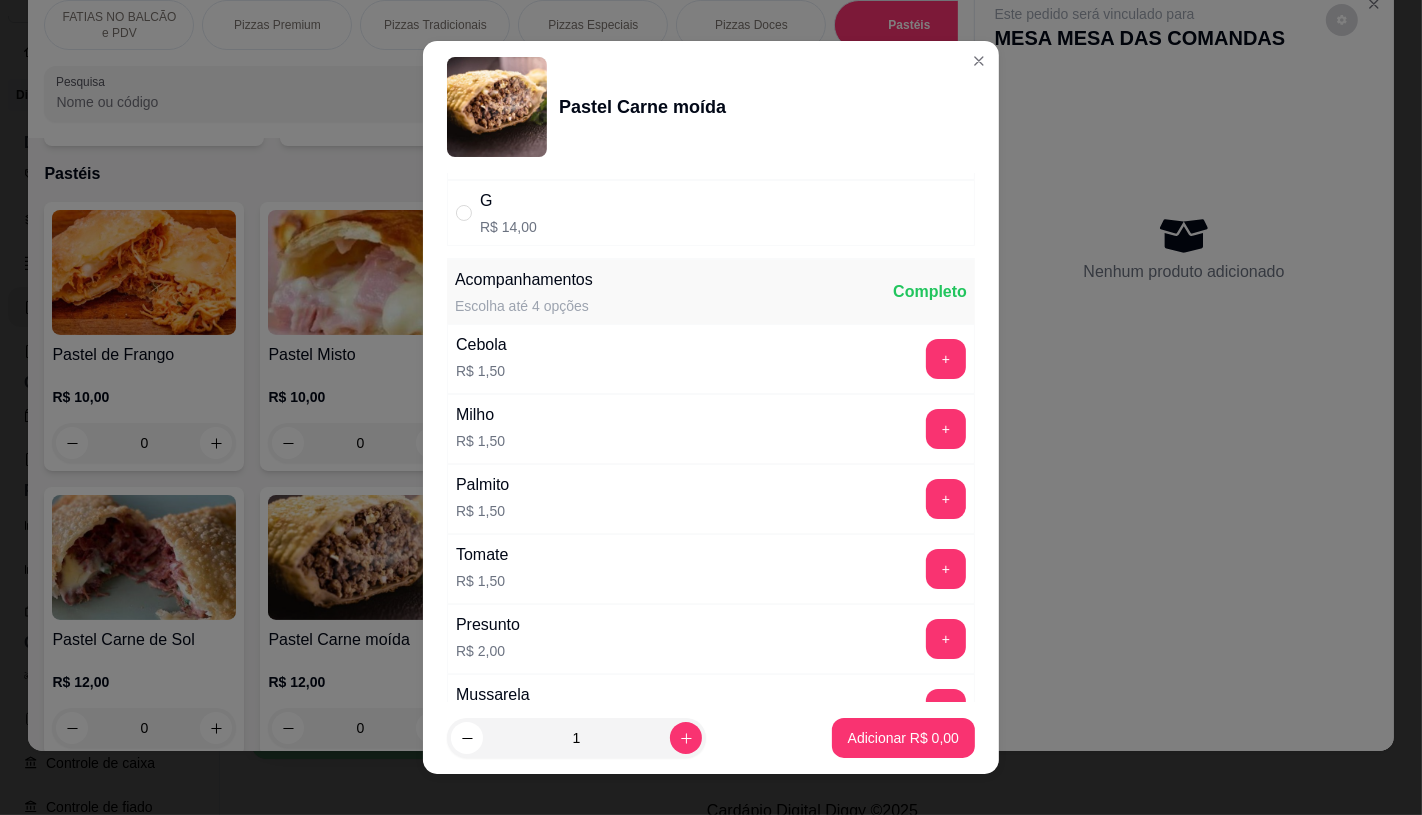 click on "G R$ 14,00" at bounding box center (711, 213) 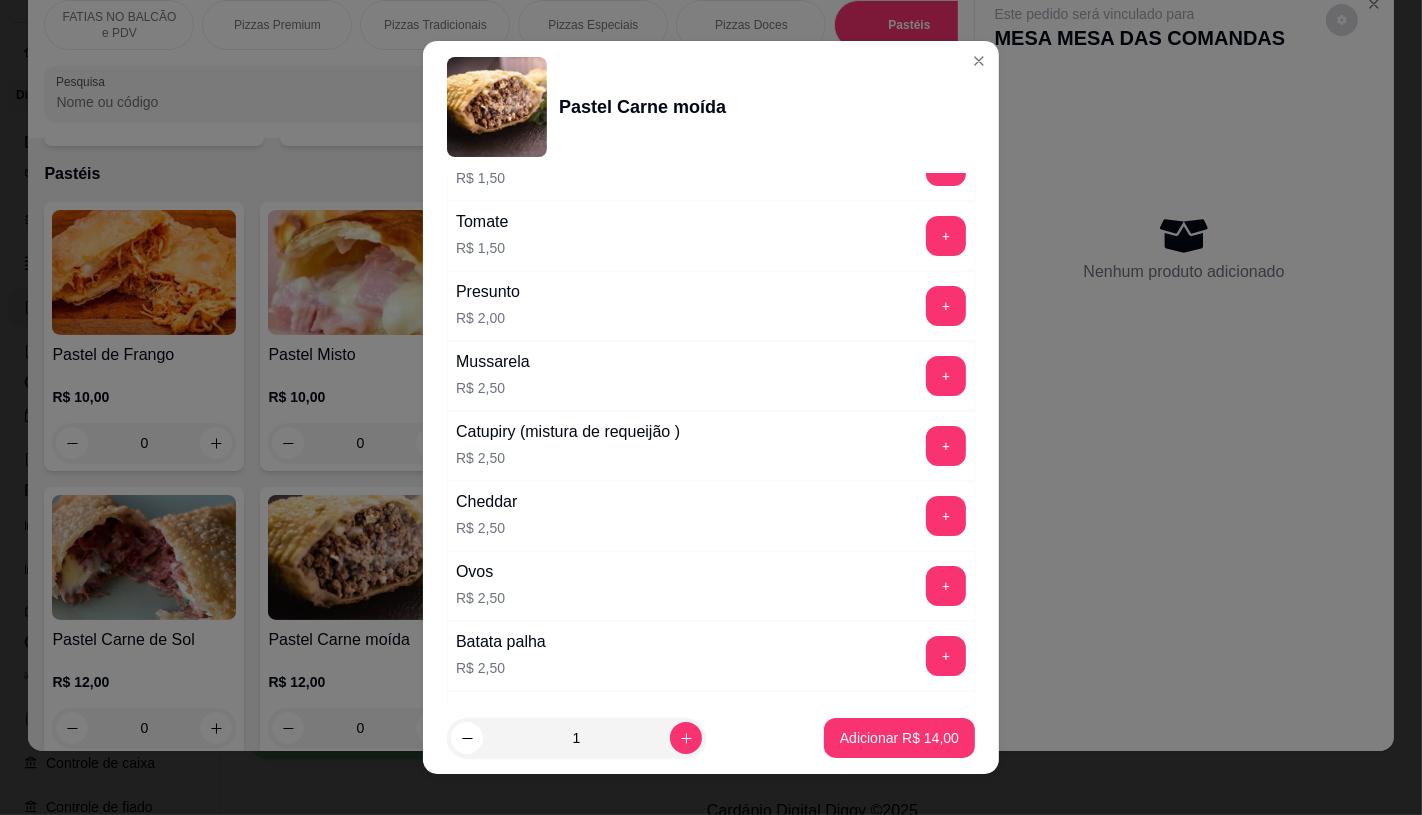scroll, scrollTop: 555, scrollLeft: 0, axis: vertical 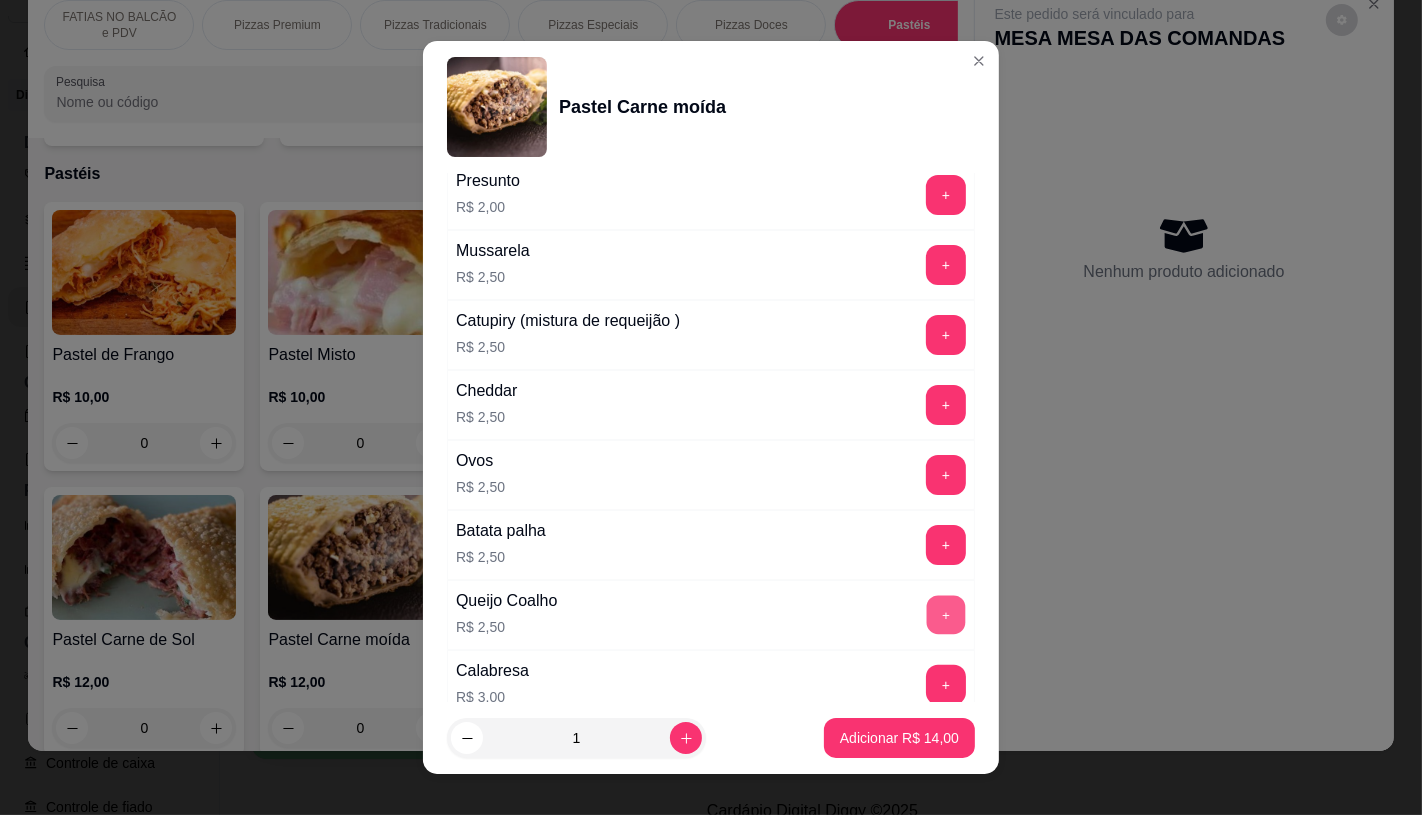 click on "+" at bounding box center [946, 614] 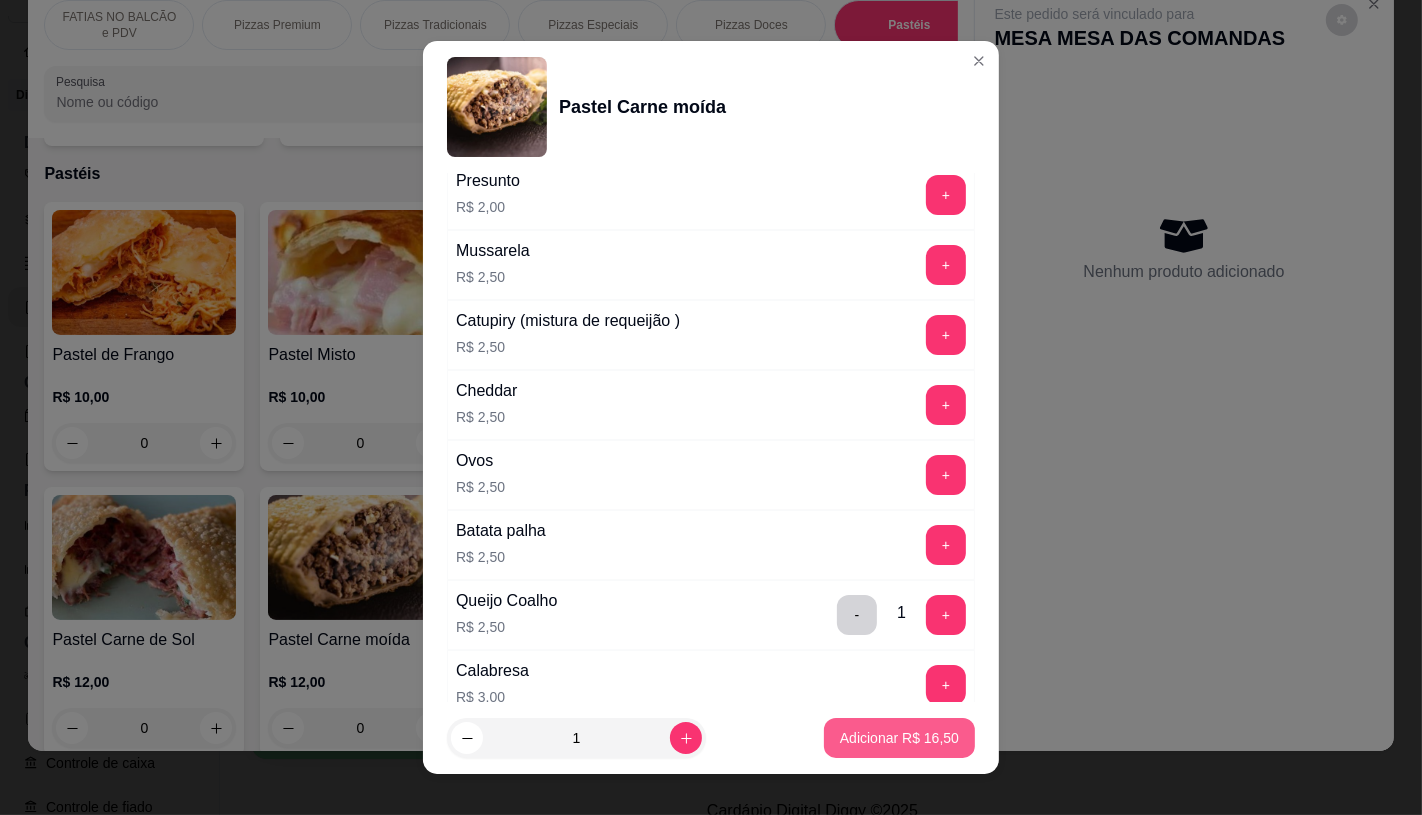 click on "Adicionar   R$ 16,50" at bounding box center [899, 738] 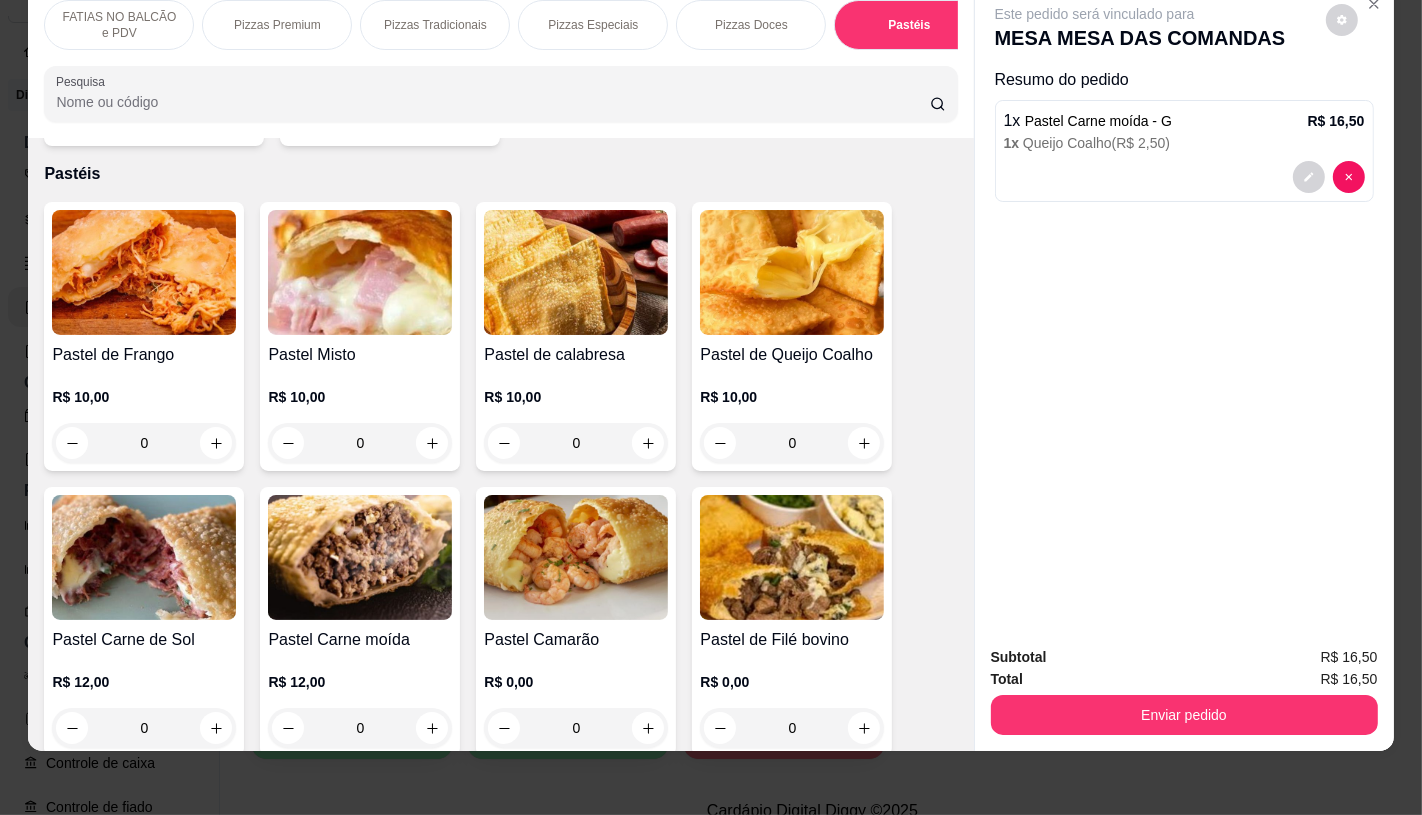 scroll, scrollTop: 0, scrollLeft: 2080, axis: horizontal 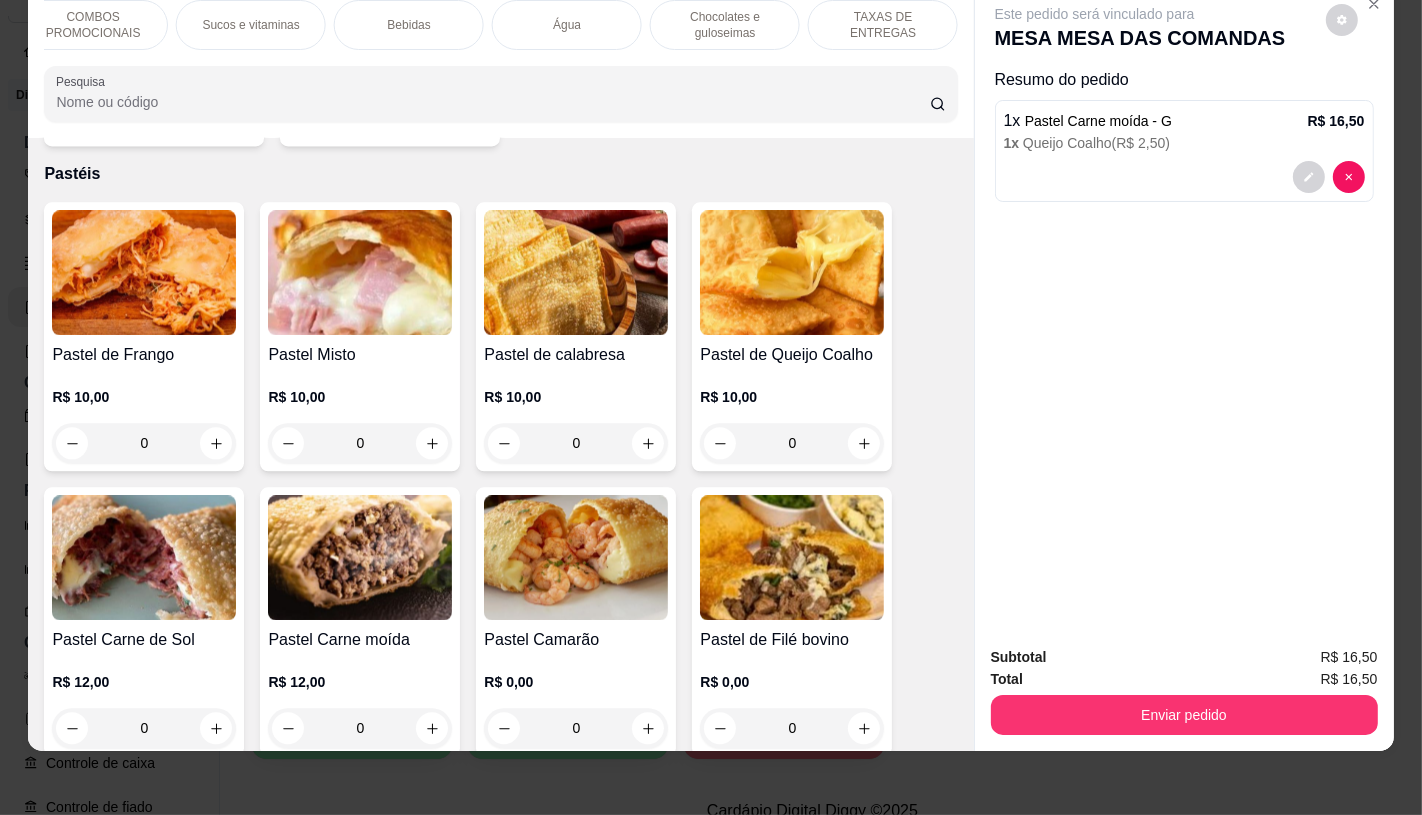 click on "TAXAS DE ENTREGAS" at bounding box center [883, 25] 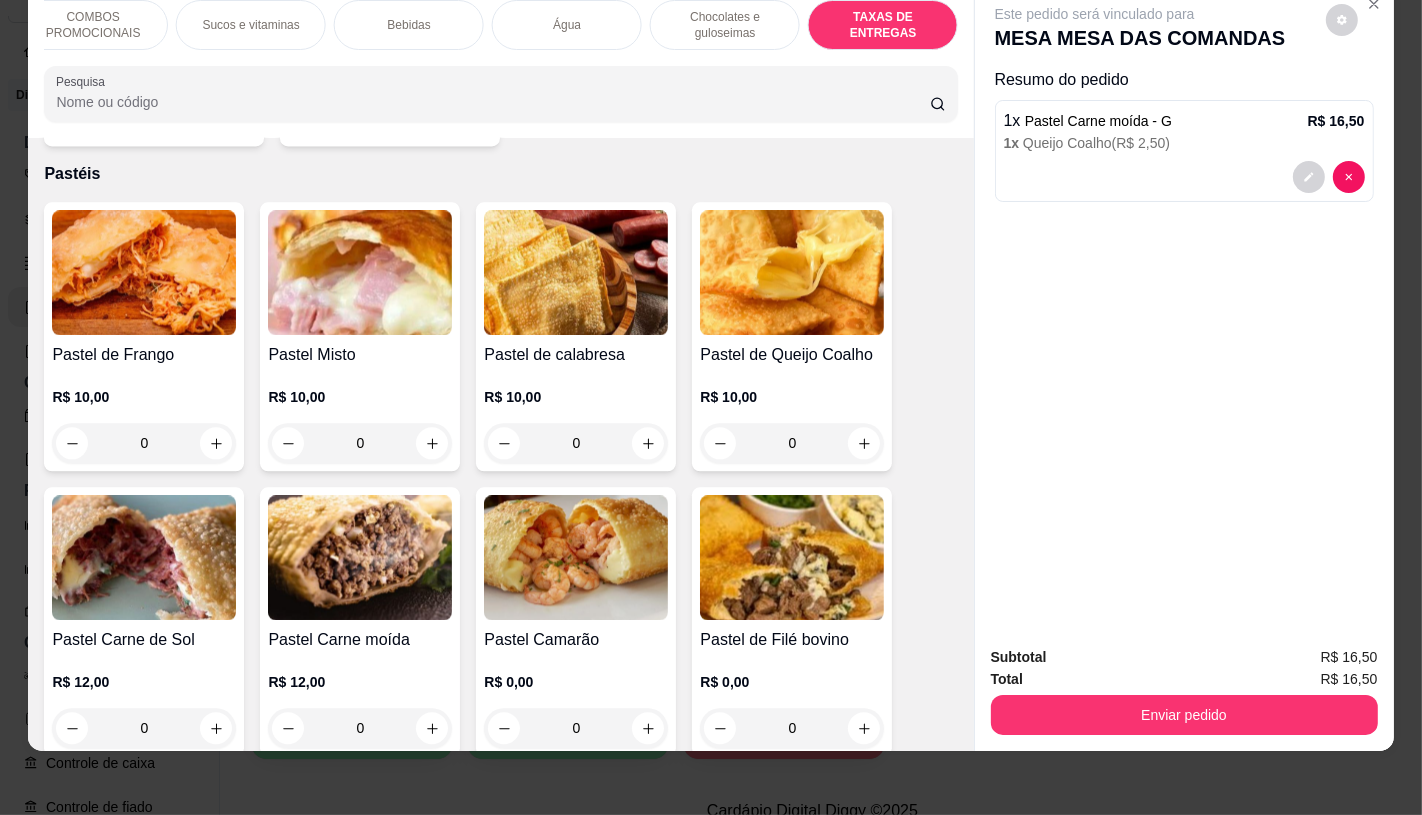 scroll, scrollTop: 13373, scrollLeft: 0, axis: vertical 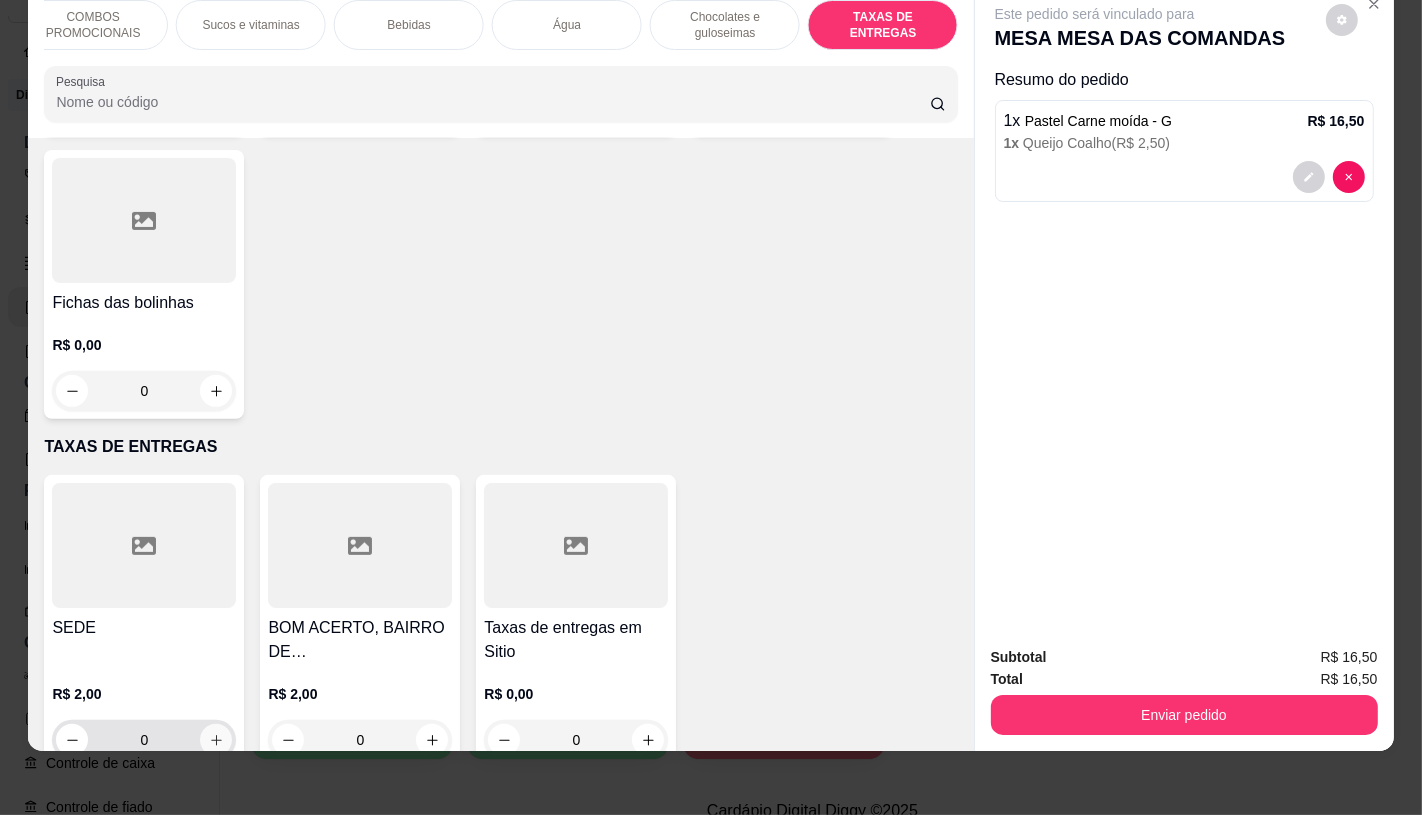click 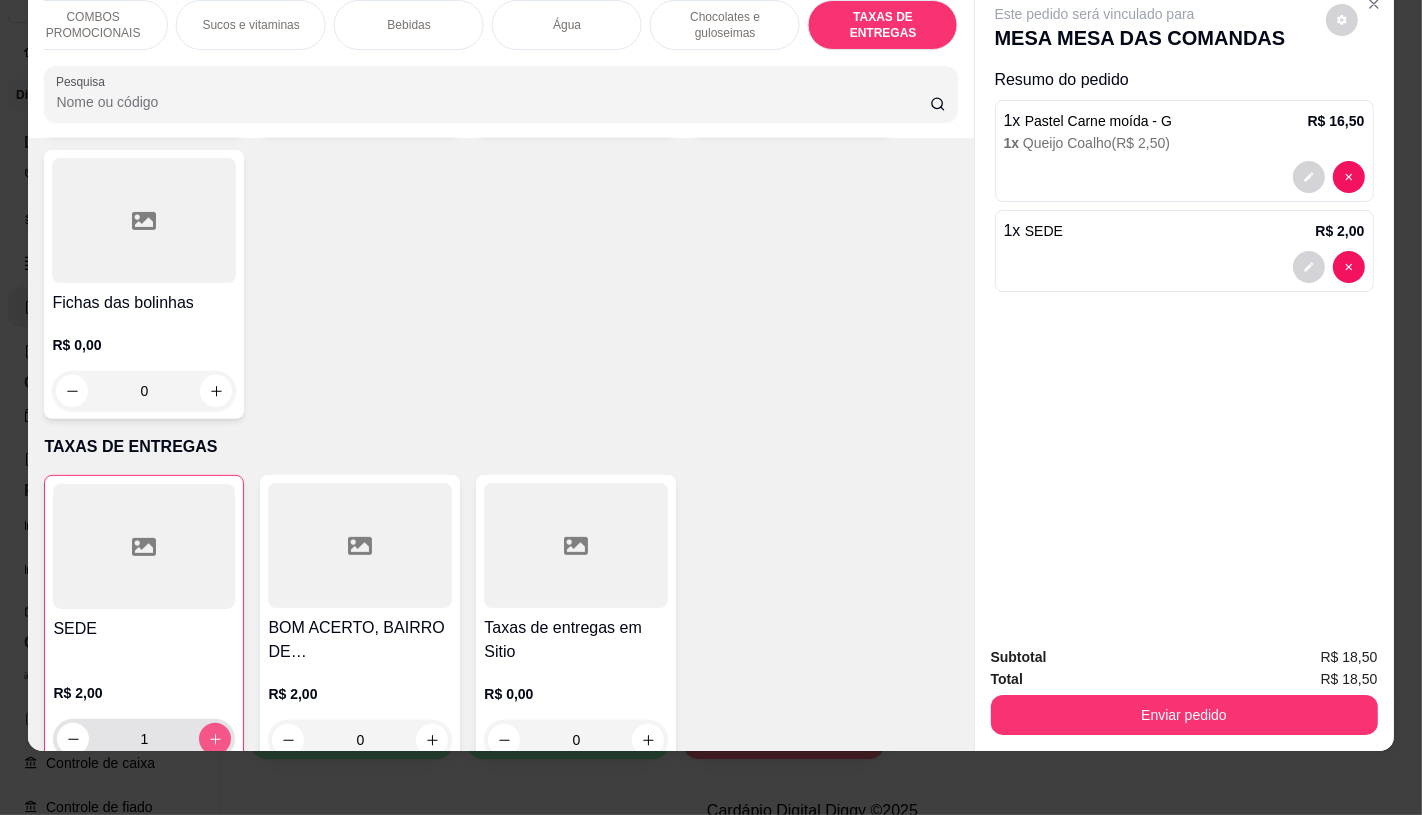 type on "1" 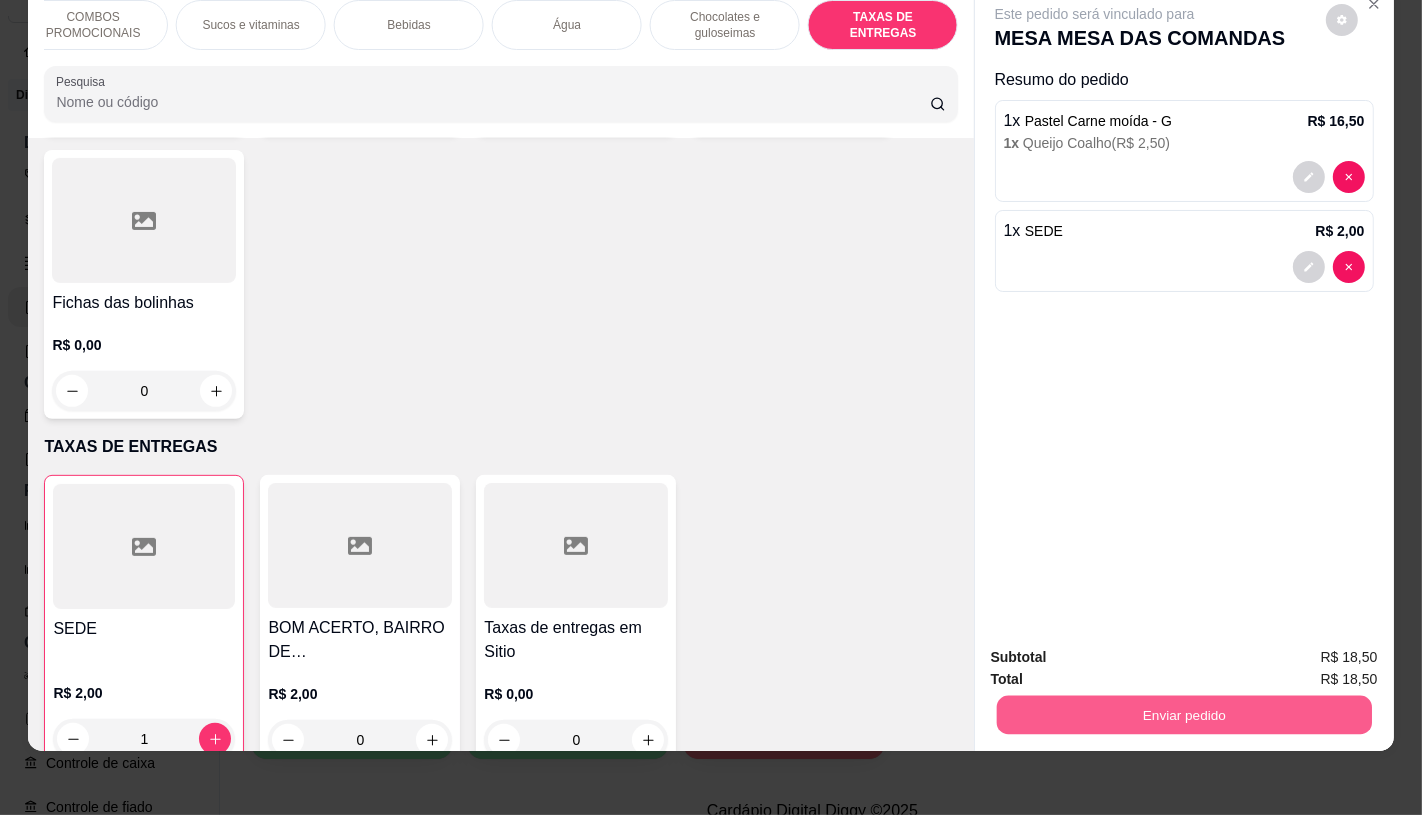 click on "Enviar pedido" at bounding box center [1183, 714] 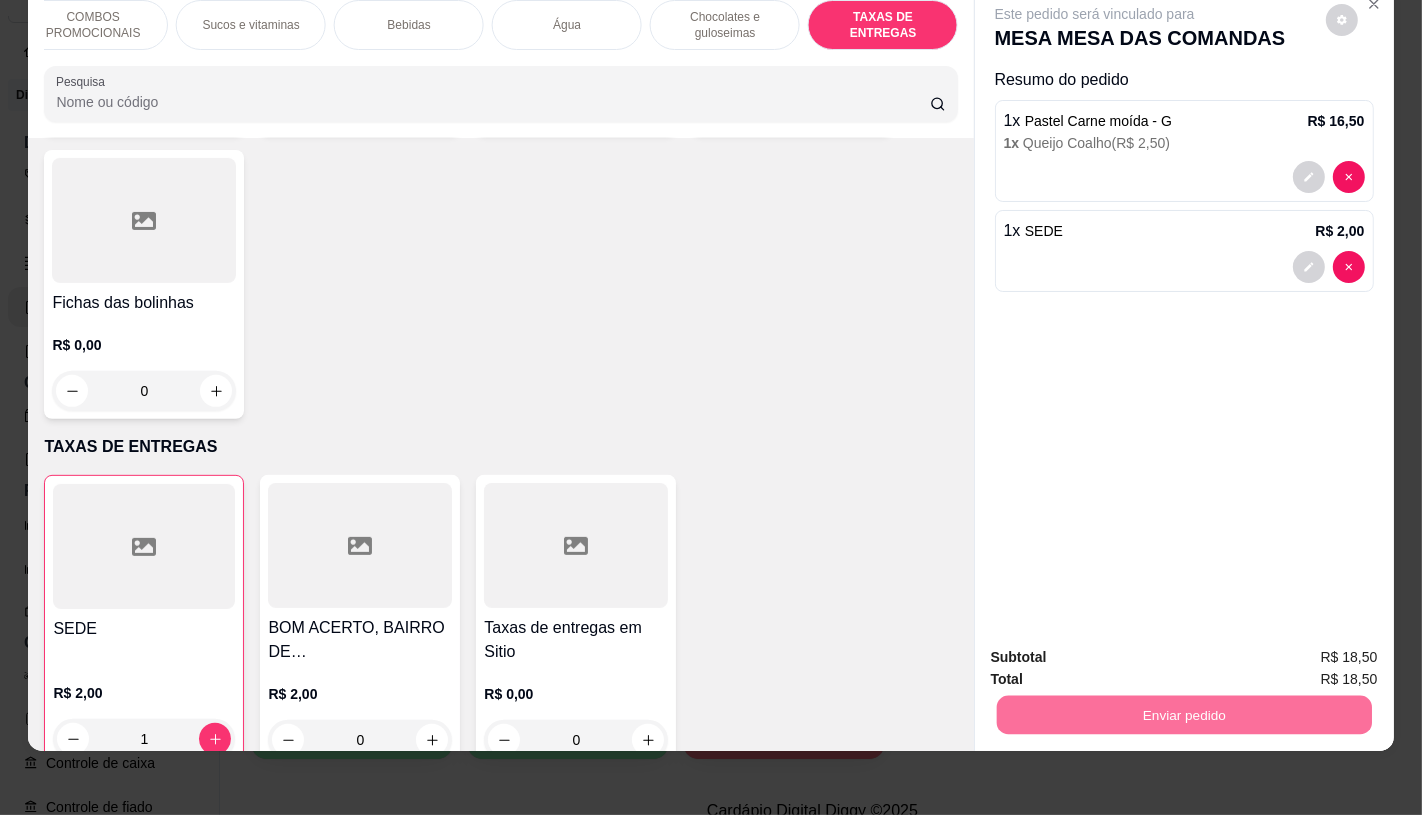 click on "Não registrar e enviar pedido" at bounding box center [1117, 649] 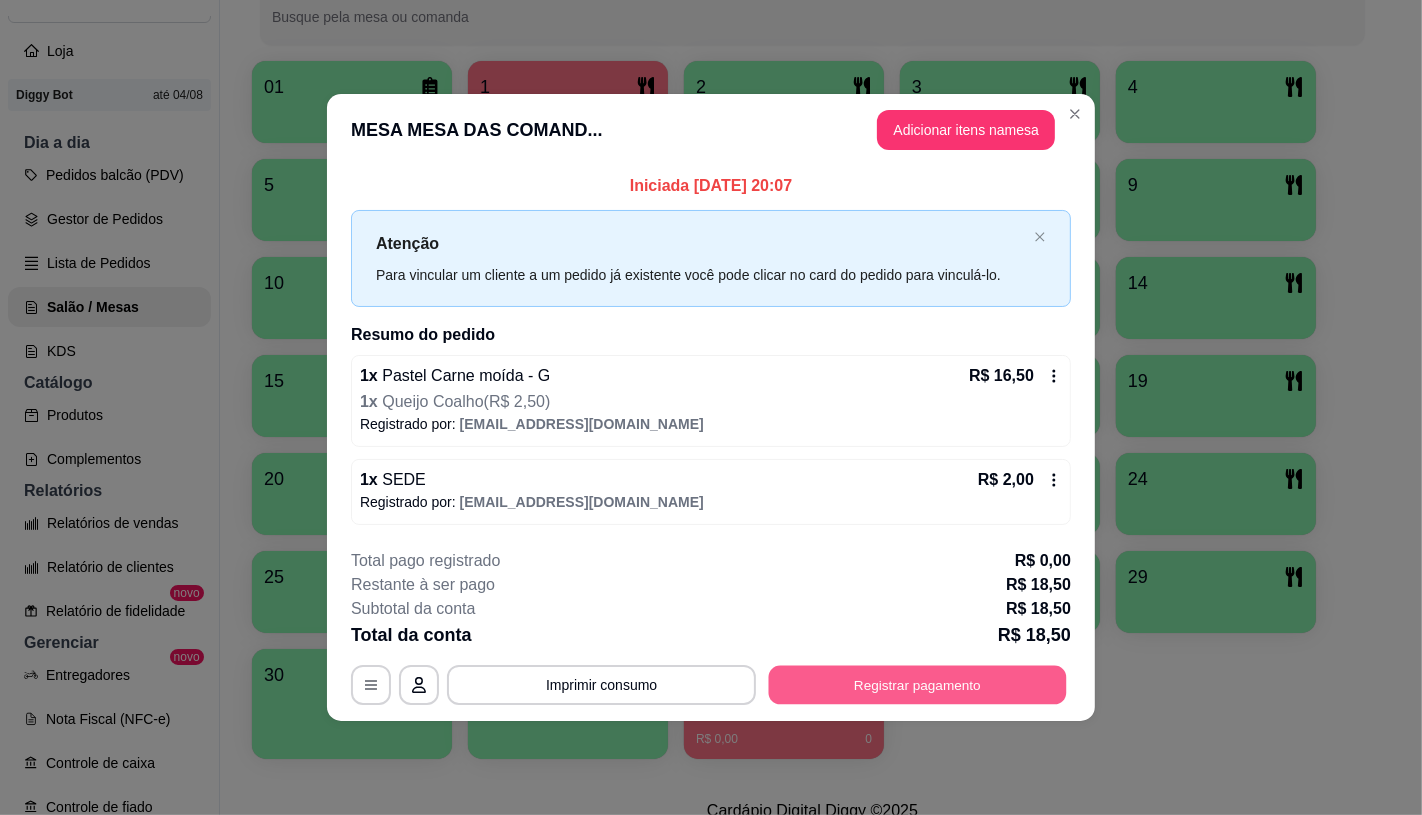 click on "Registrar pagamento" at bounding box center [918, 685] 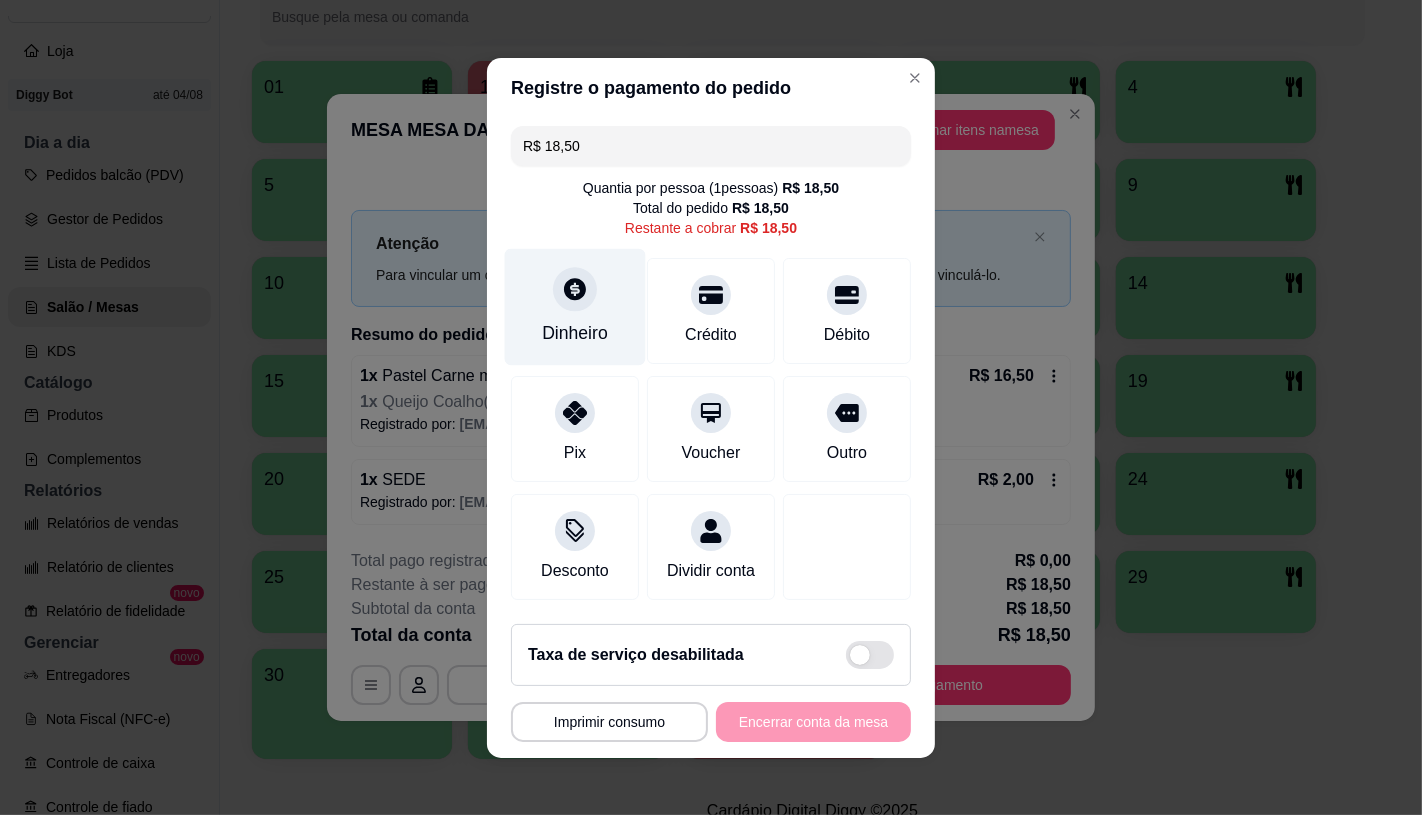 click on "Dinheiro" at bounding box center (575, 333) 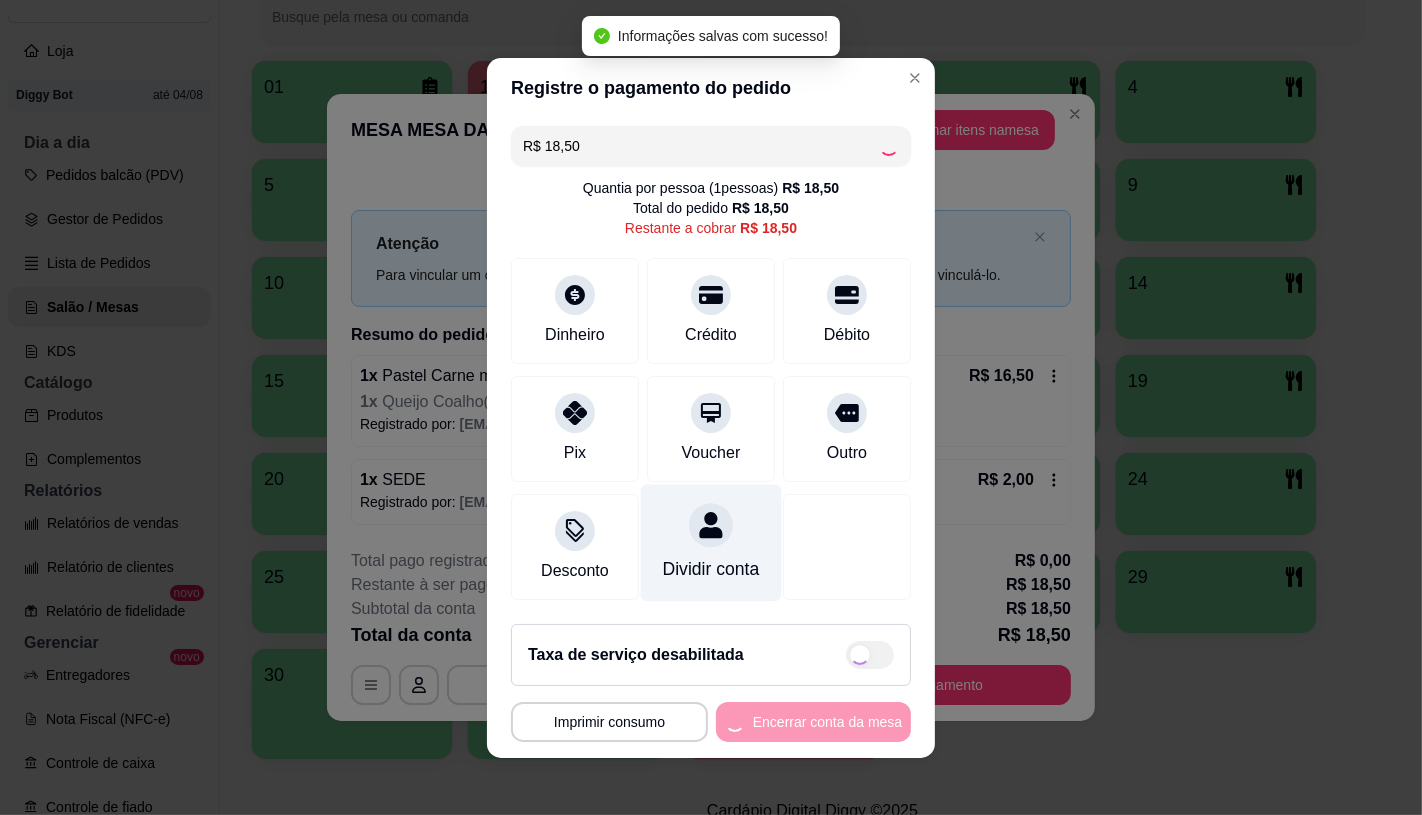 type on "R$ 0,00" 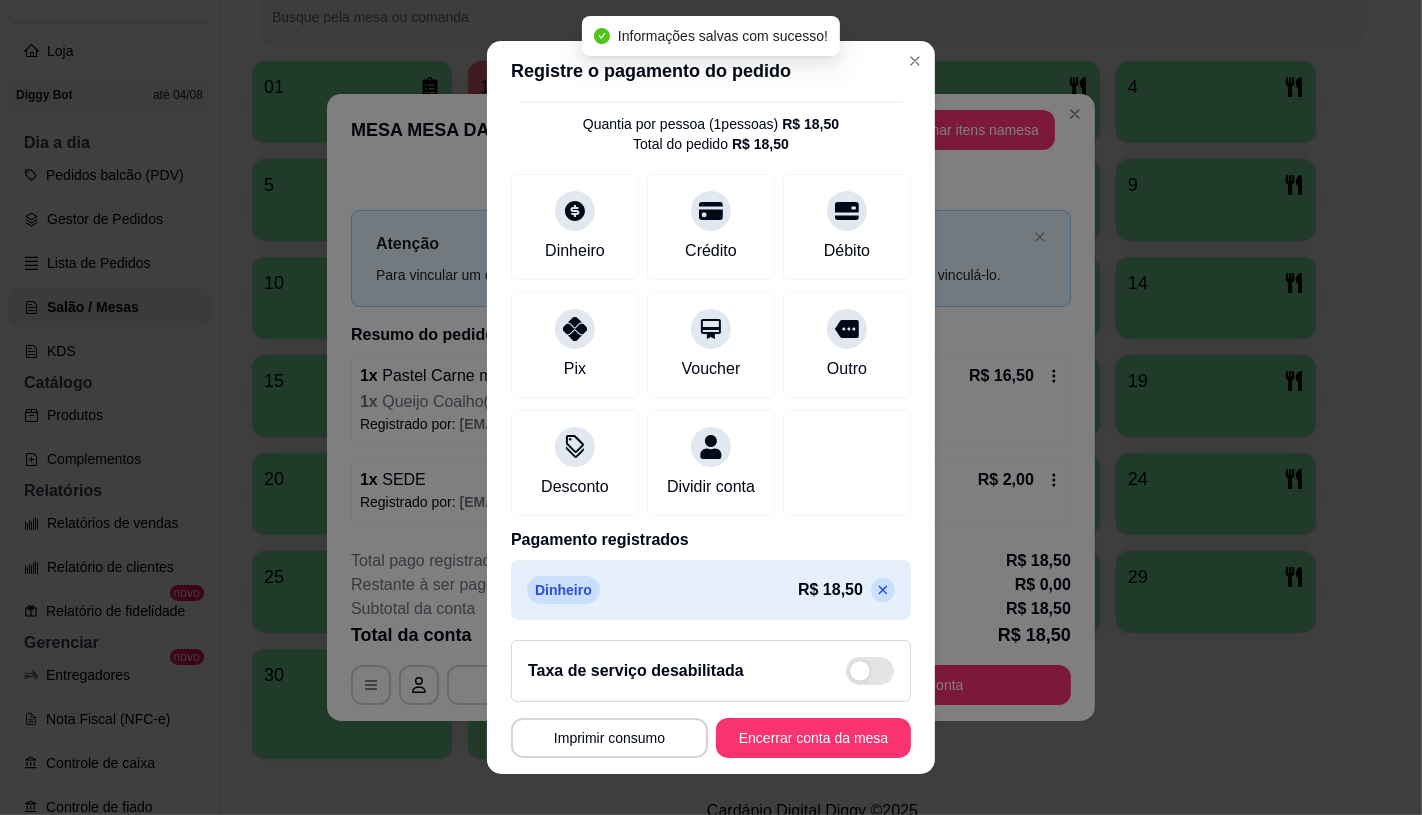 scroll, scrollTop: 74, scrollLeft: 0, axis: vertical 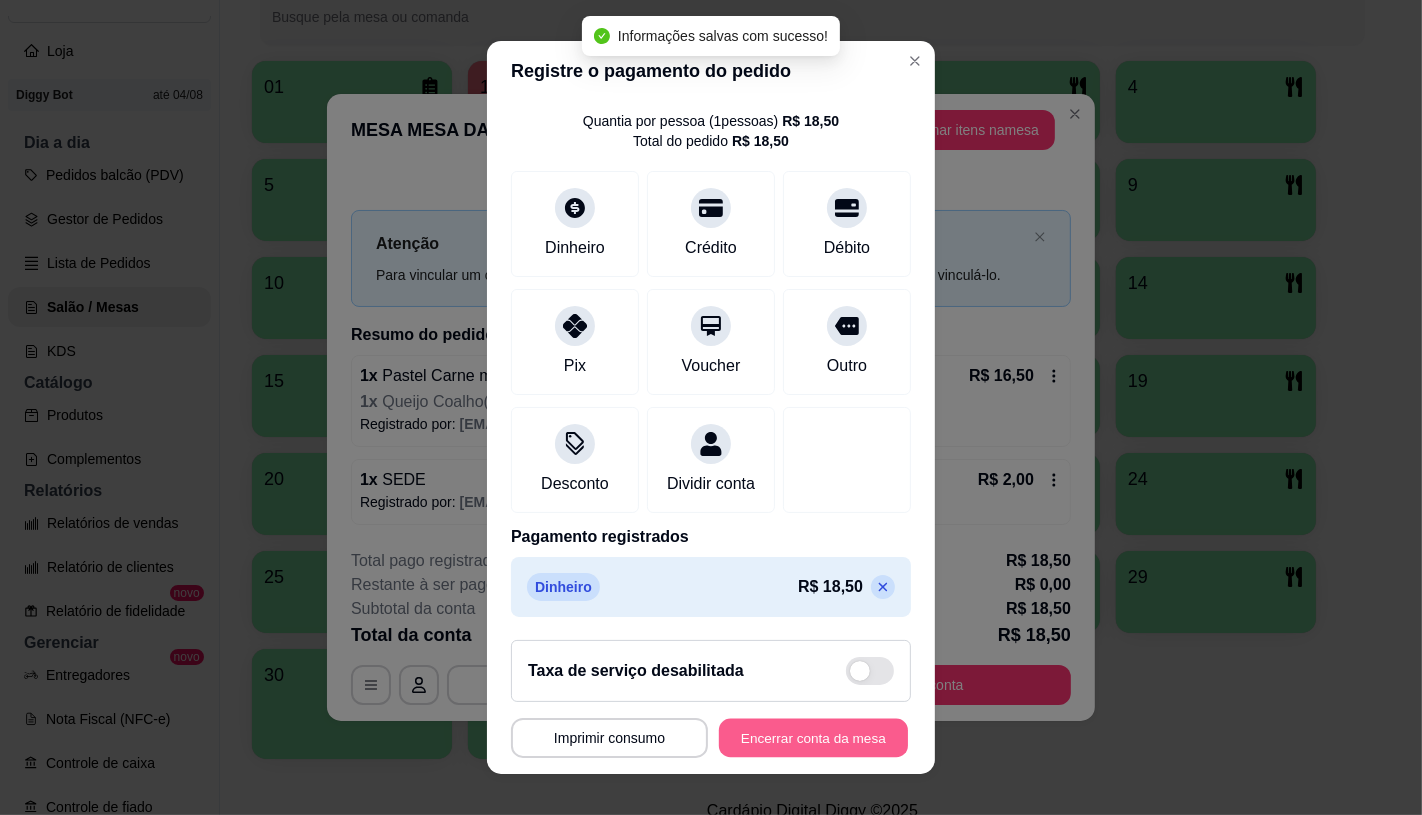 click on "Encerrar conta da mesa" at bounding box center (813, 738) 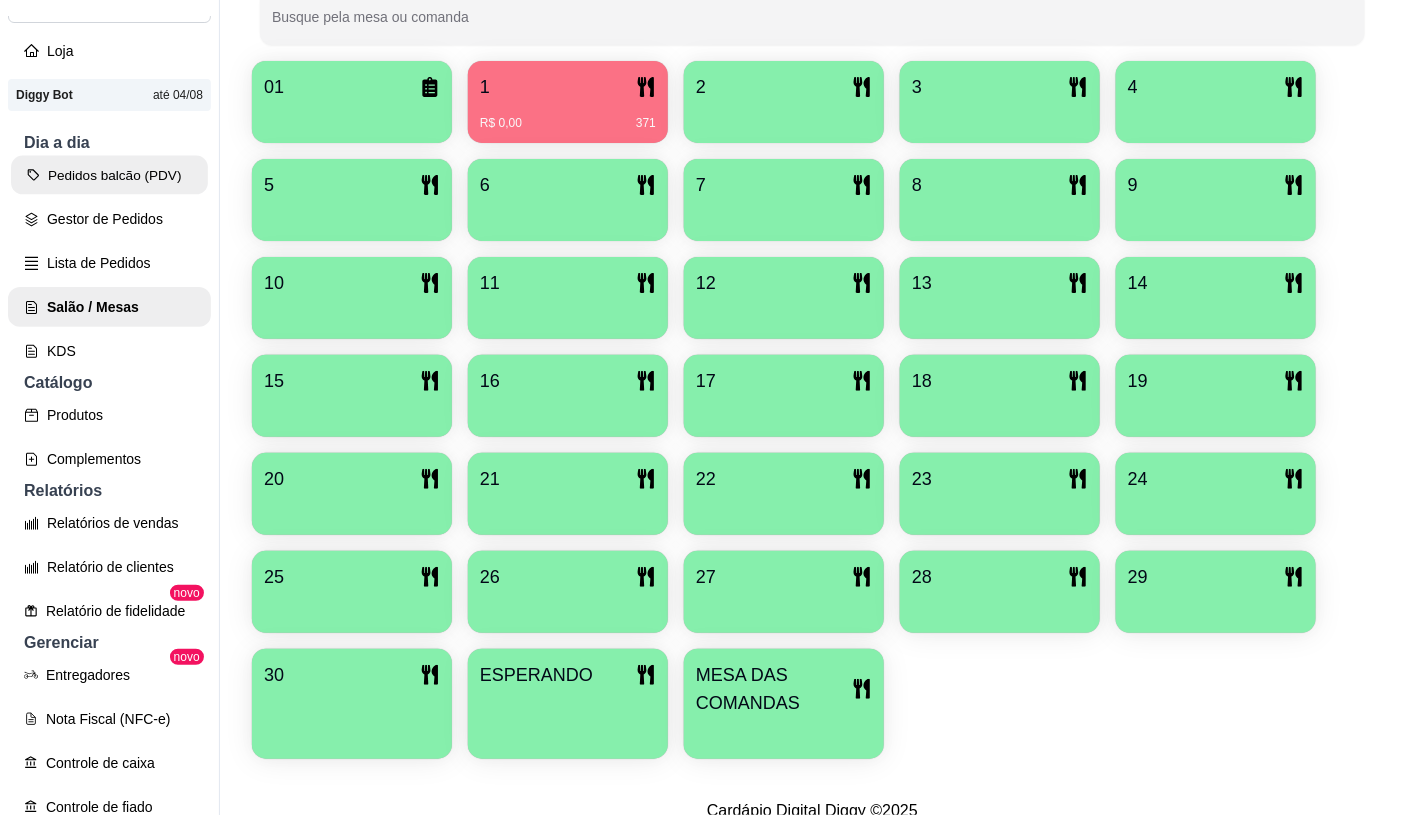 click on "Pedidos balcão (PDV)" at bounding box center [109, 175] 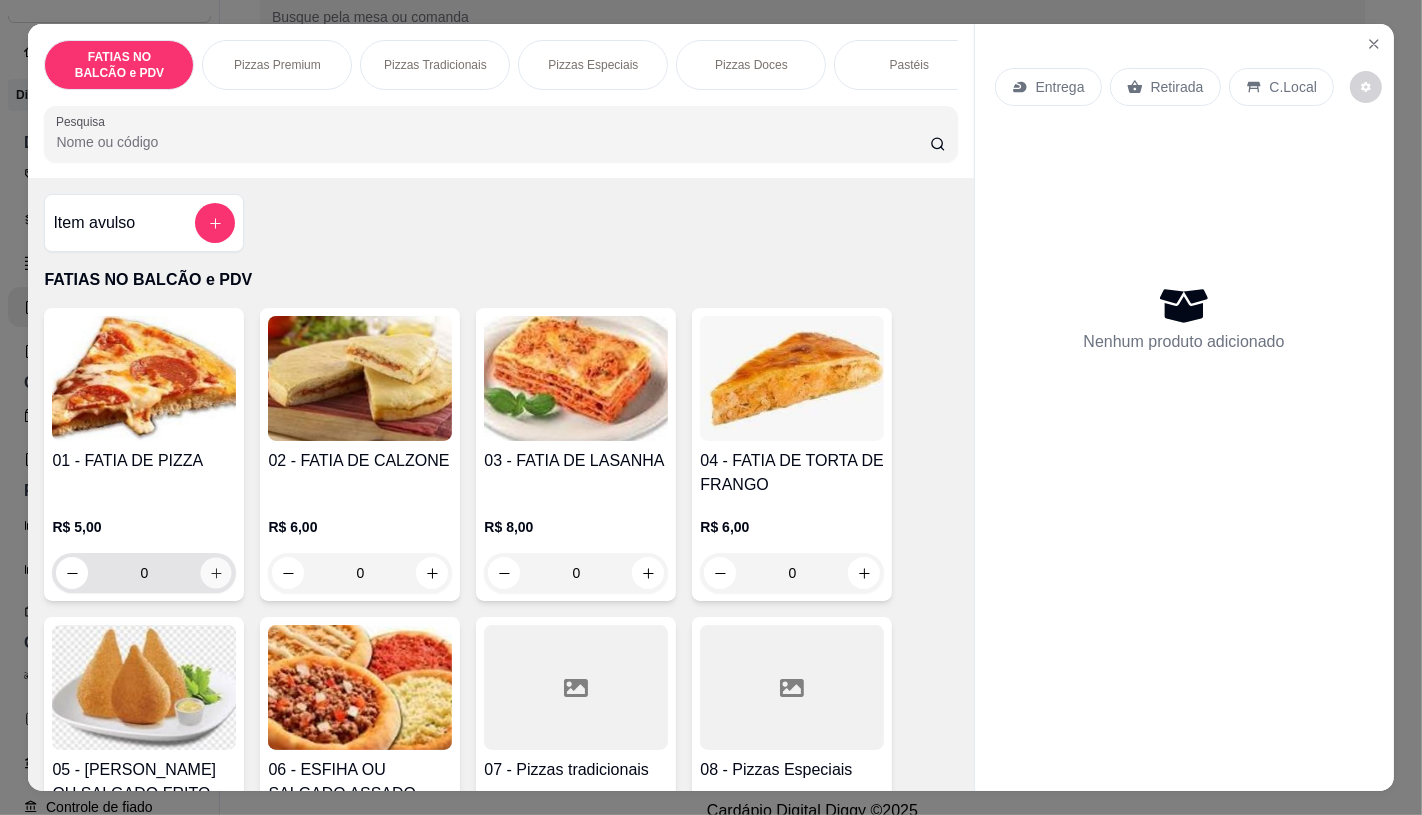 click at bounding box center (216, 573) 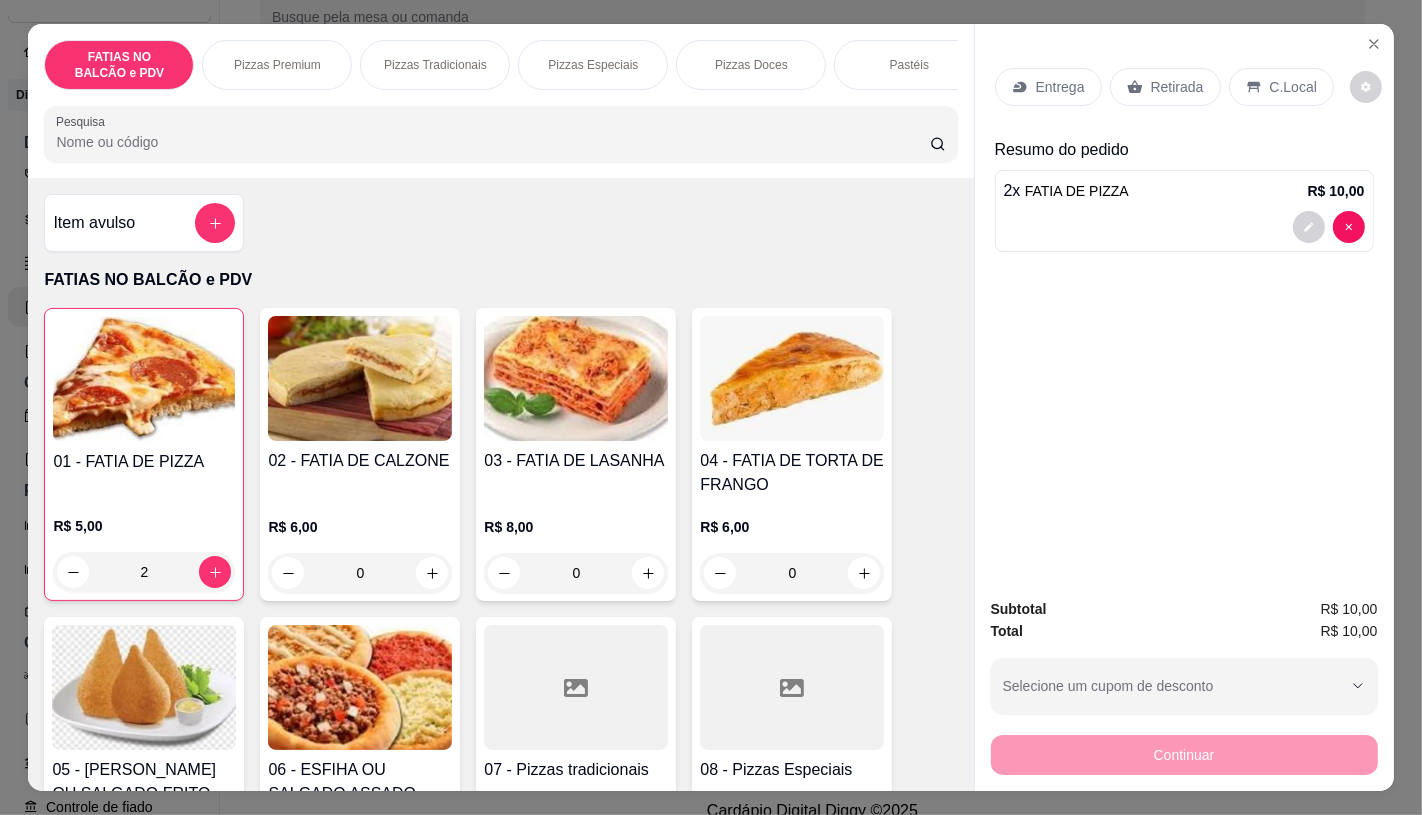 click on "Retirada" at bounding box center (1165, 87) 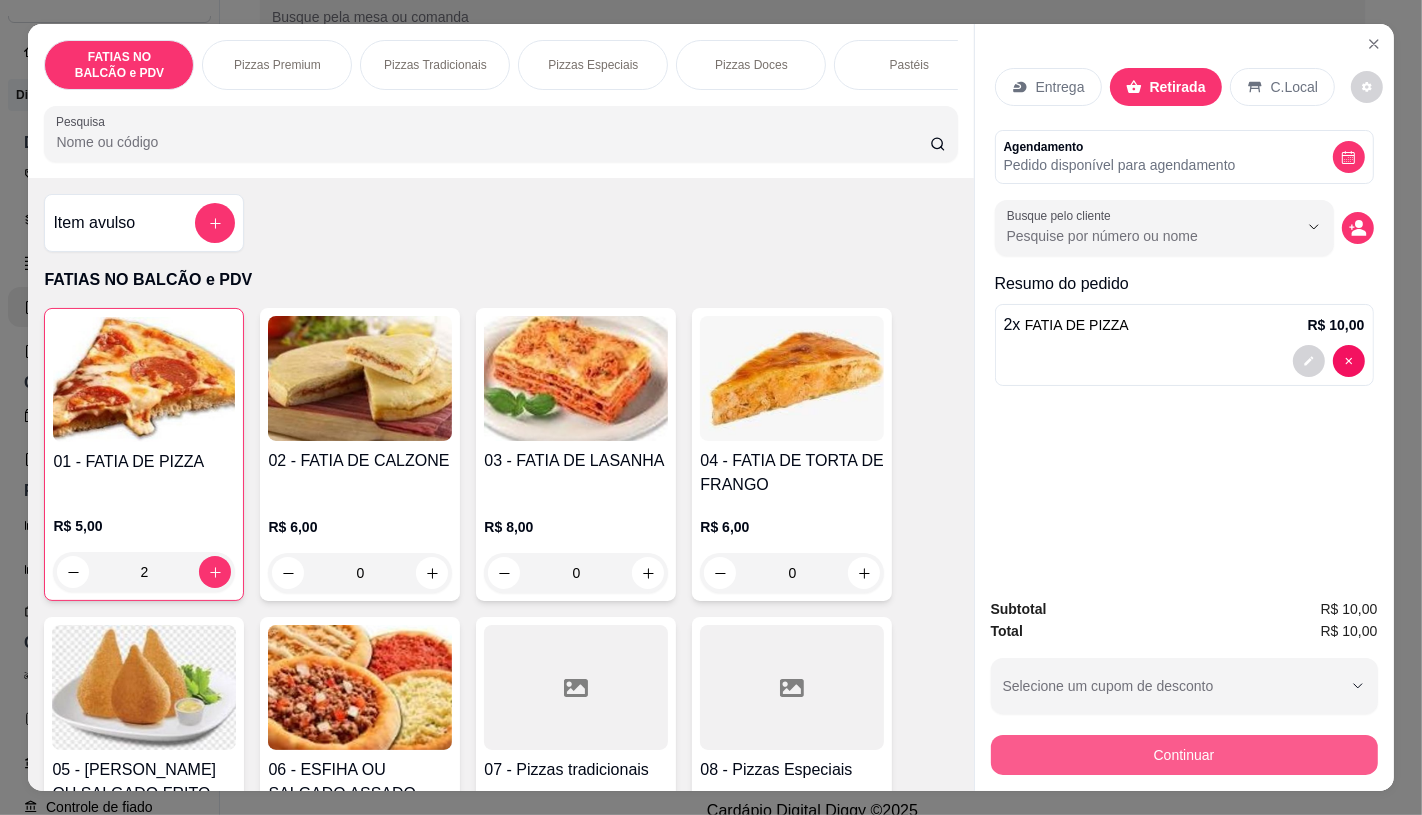 click on "Continuar" at bounding box center (1184, 755) 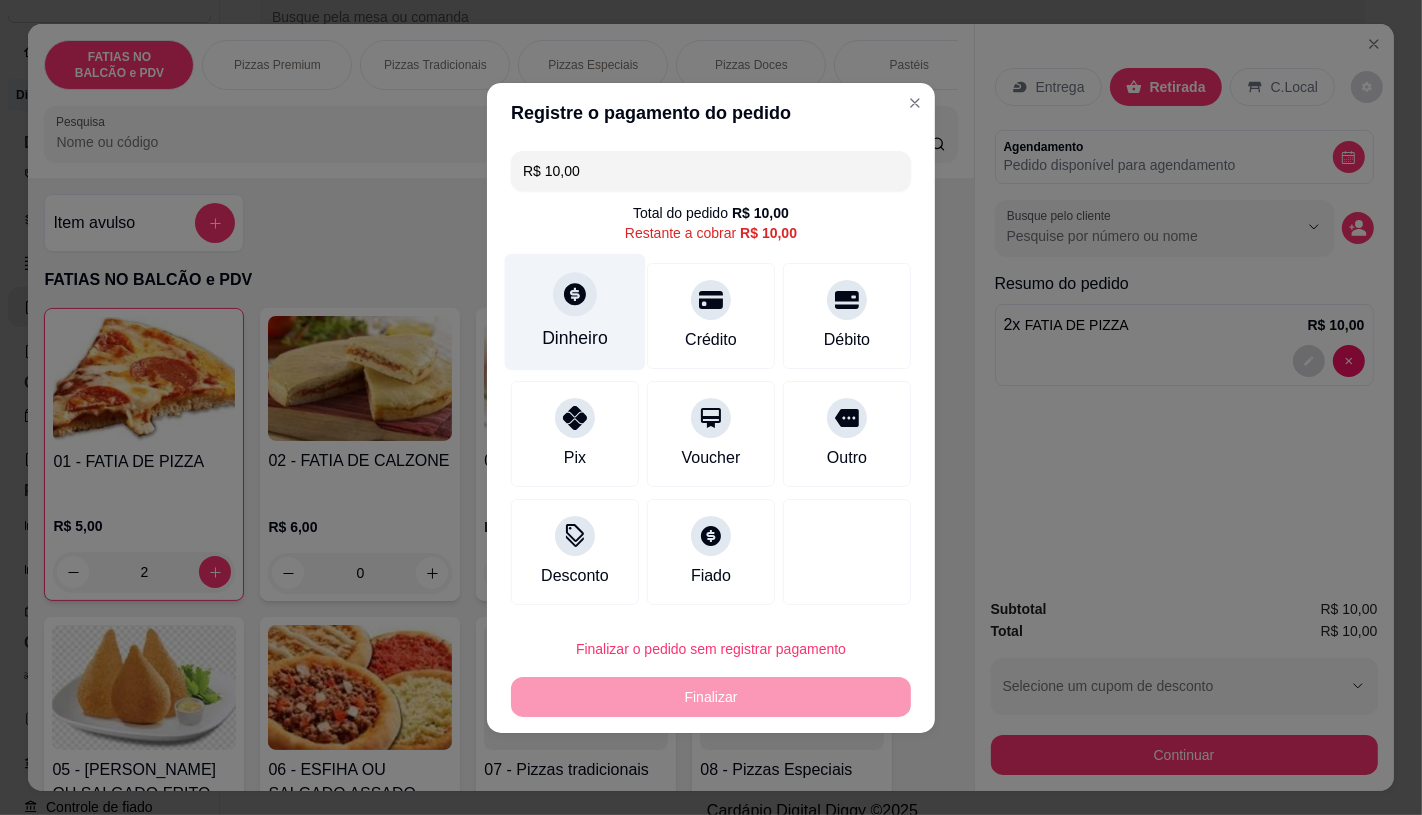 click on "Dinheiro" at bounding box center (575, 311) 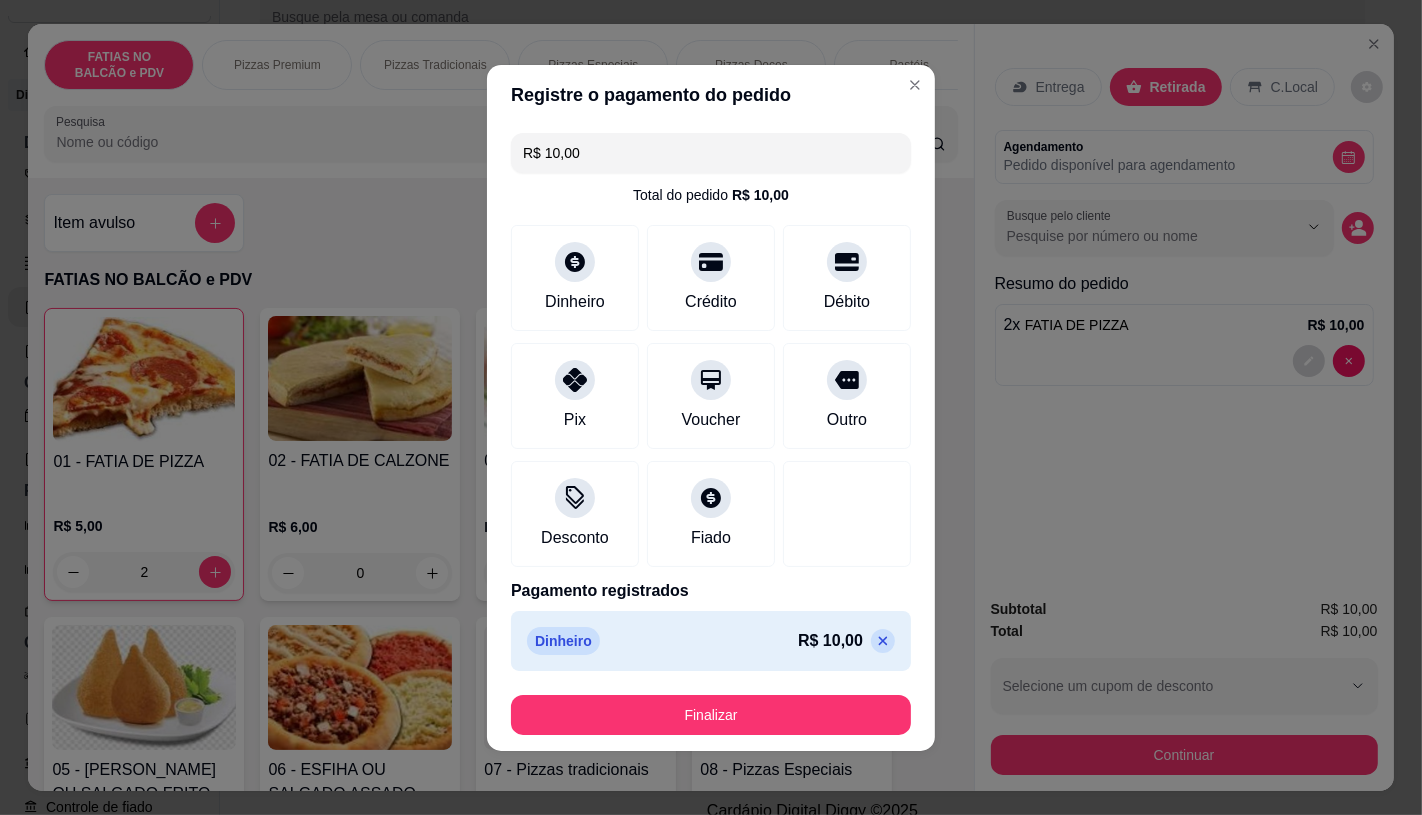 type on "R$ 0,00" 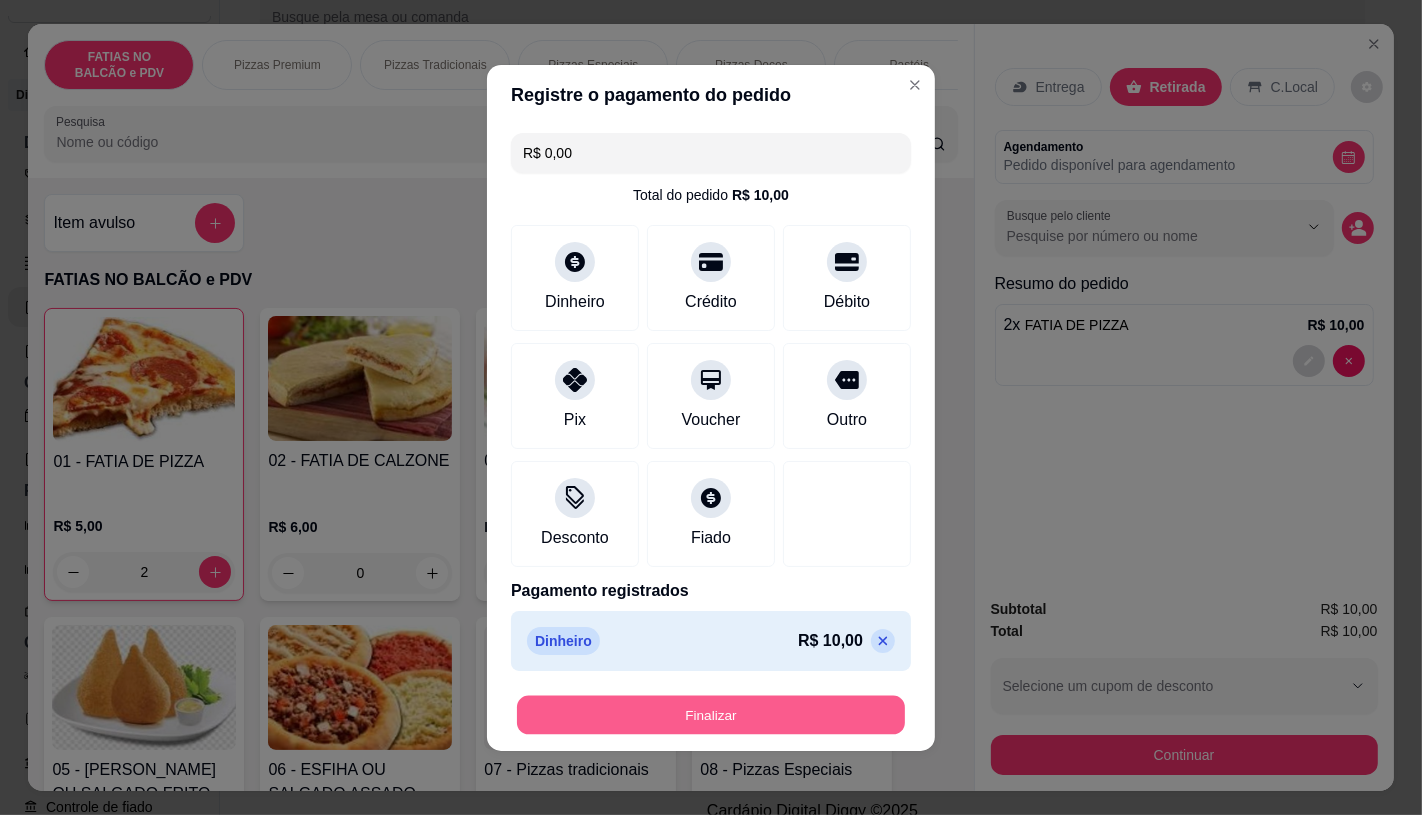 click on "Finalizar" at bounding box center (711, 714) 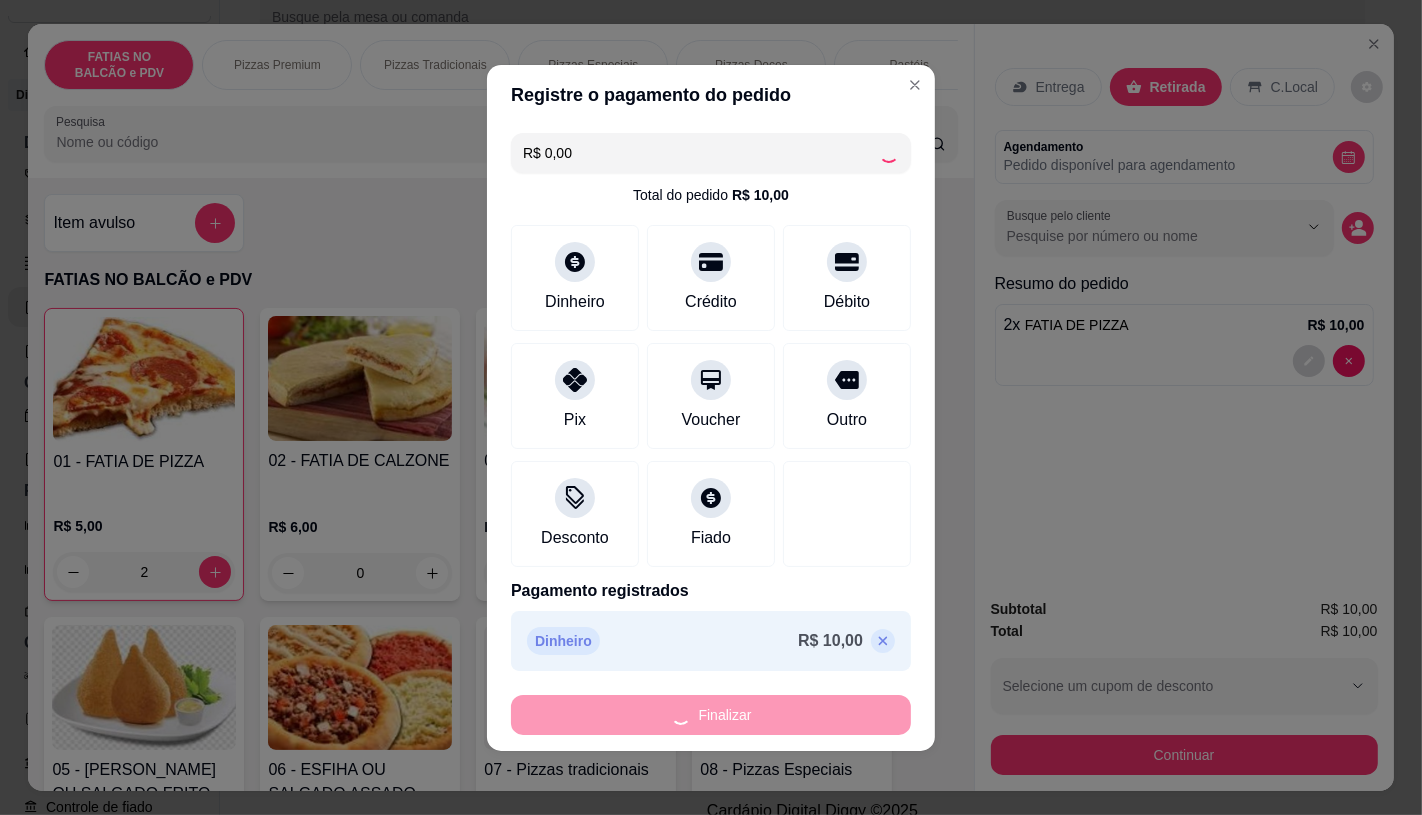 type on "0" 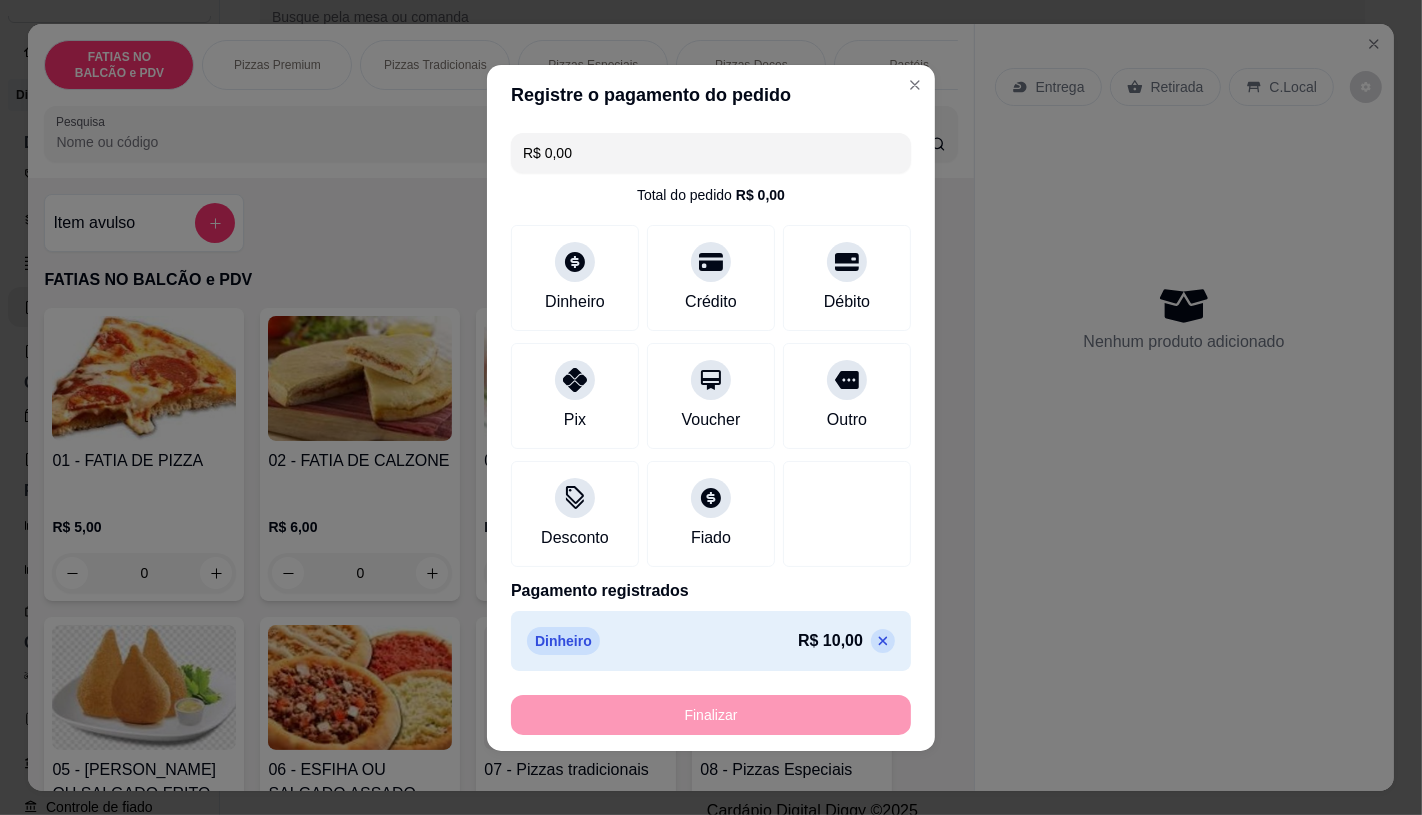 type on "-R$ 10,00" 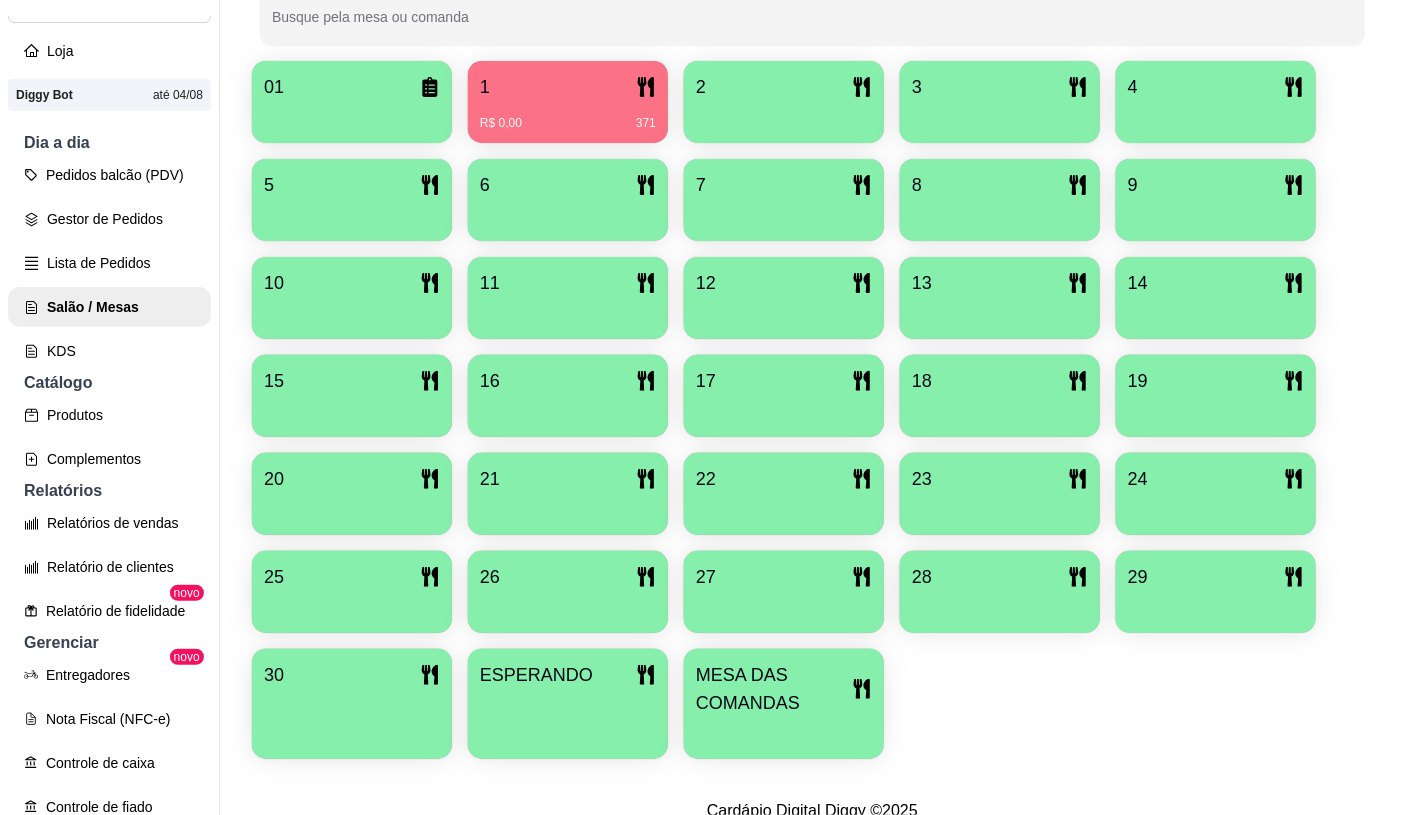 click on "MESA DAS COMANDAS" at bounding box center (774, 689) 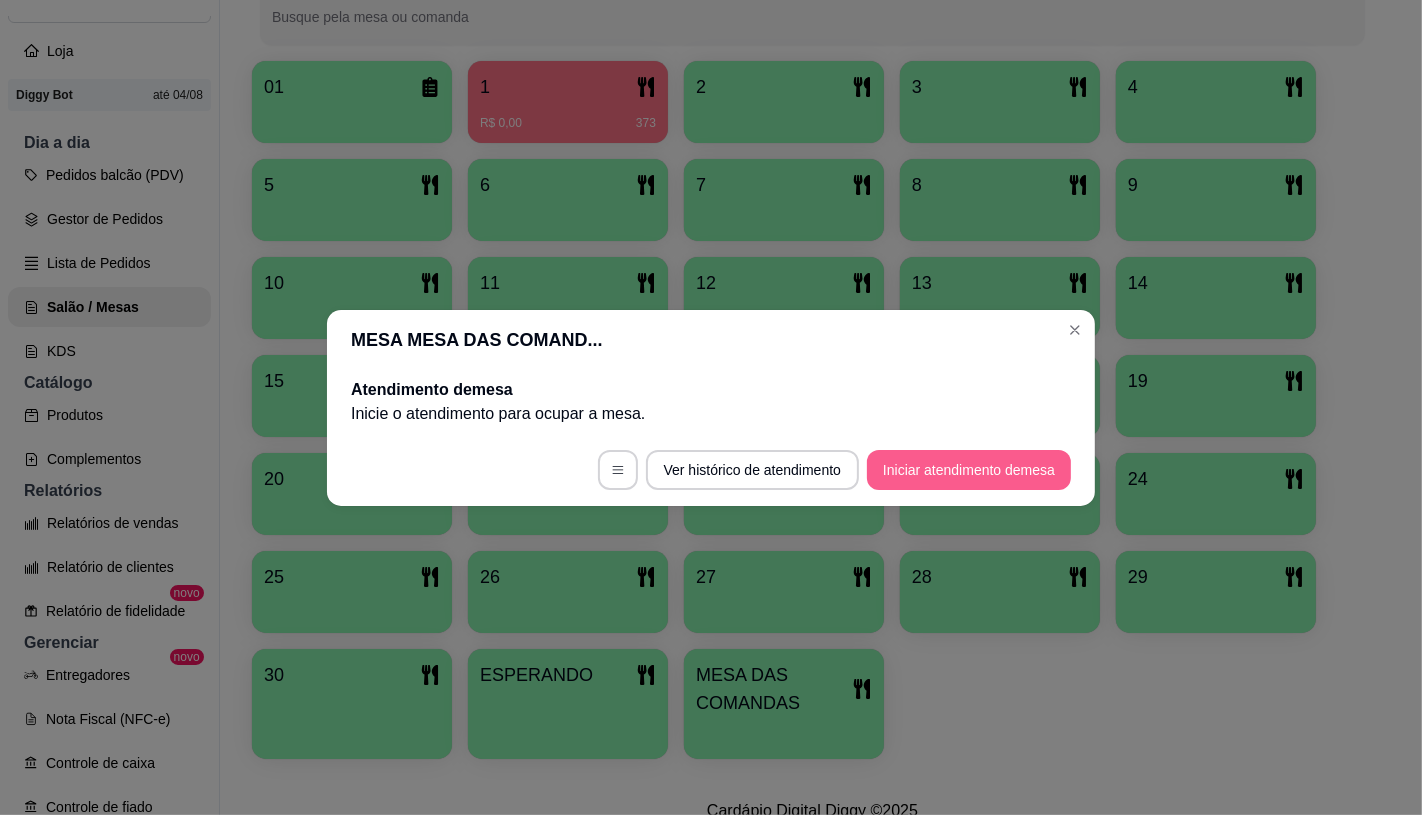 click on "Iniciar atendimento de  mesa" at bounding box center [969, 470] 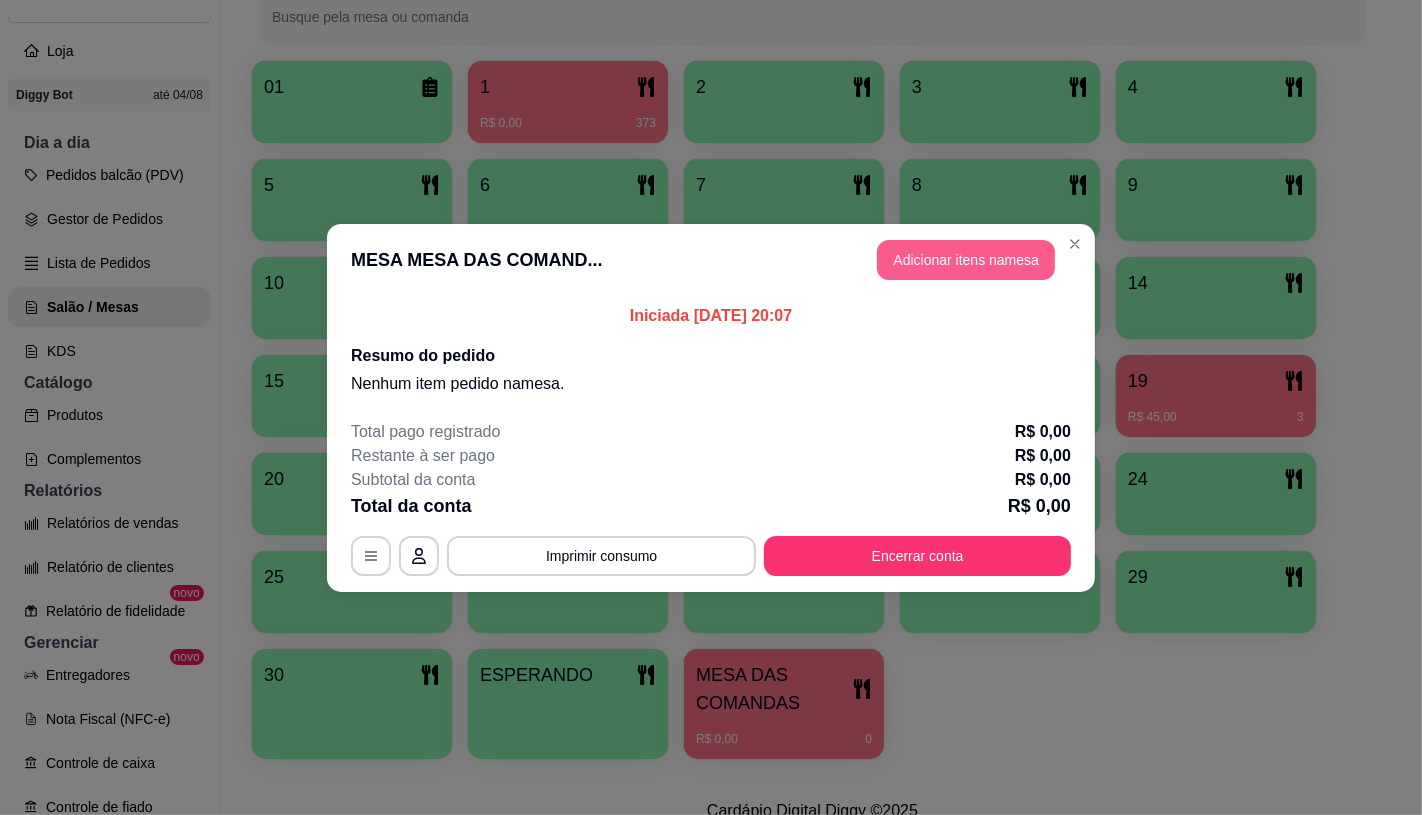 click on "Adicionar itens na  mesa" at bounding box center [966, 260] 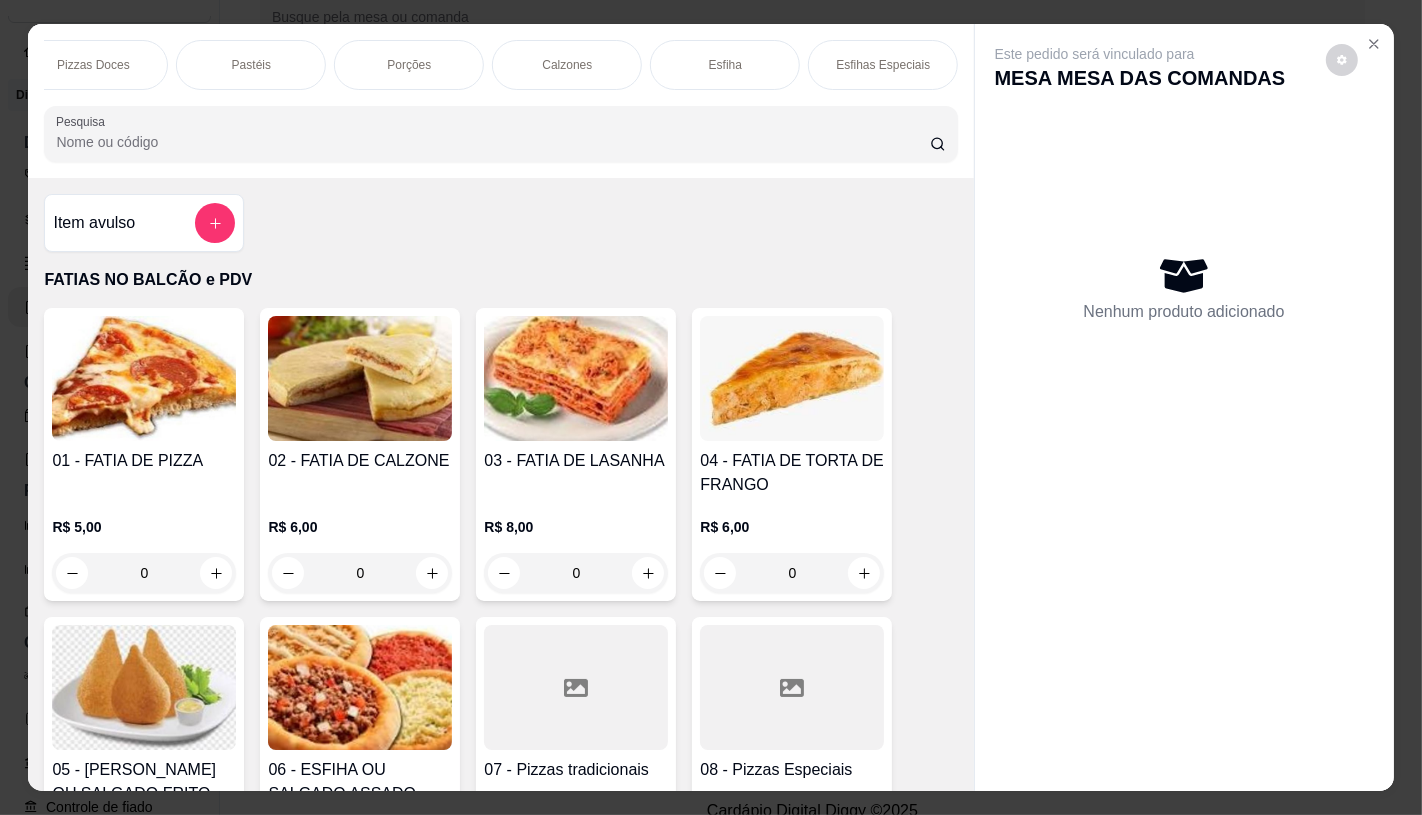 scroll, scrollTop: 0, scrollLeft: 803, axis: horizontal 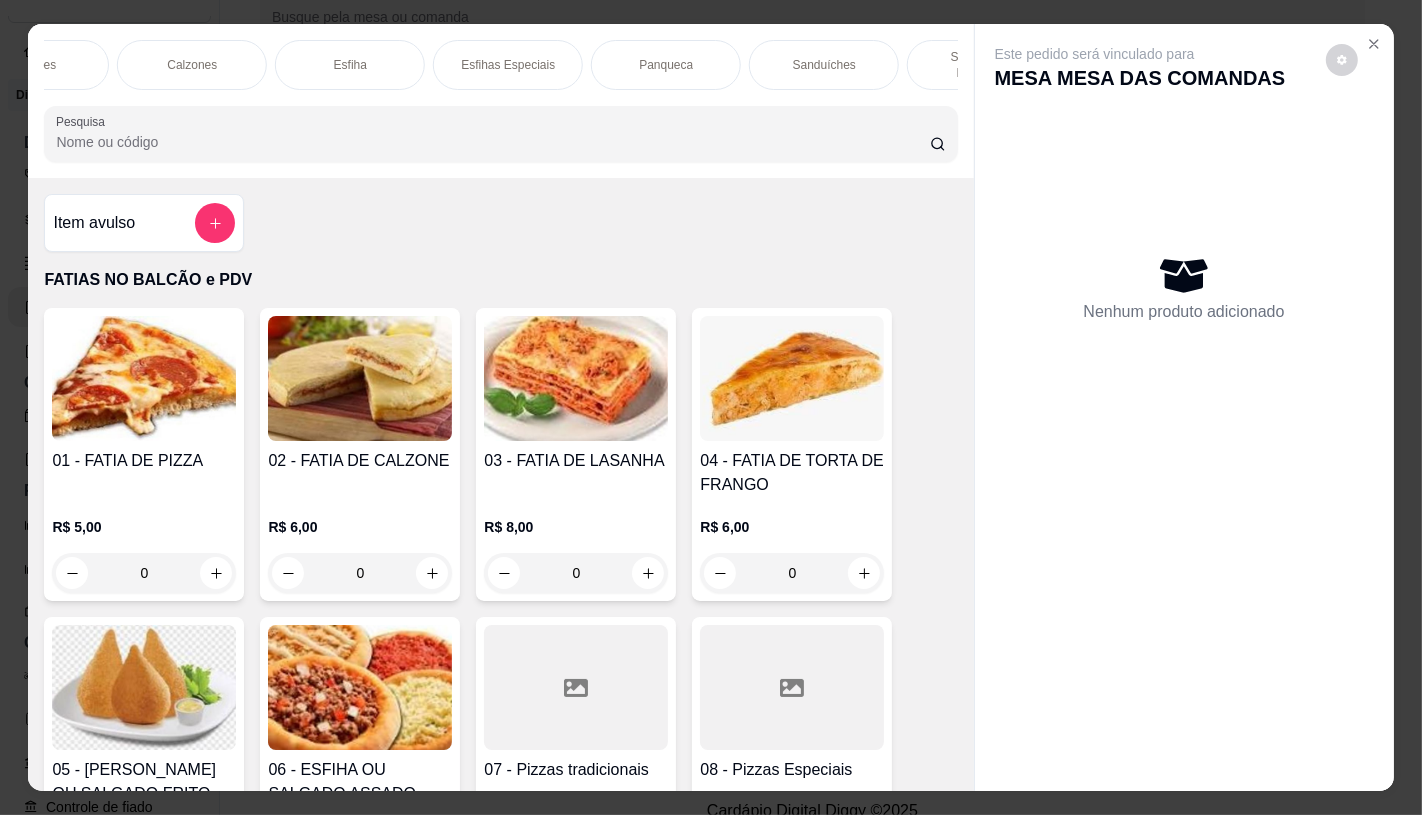 click on "Sanduíches" at bounding box center (824, 65) 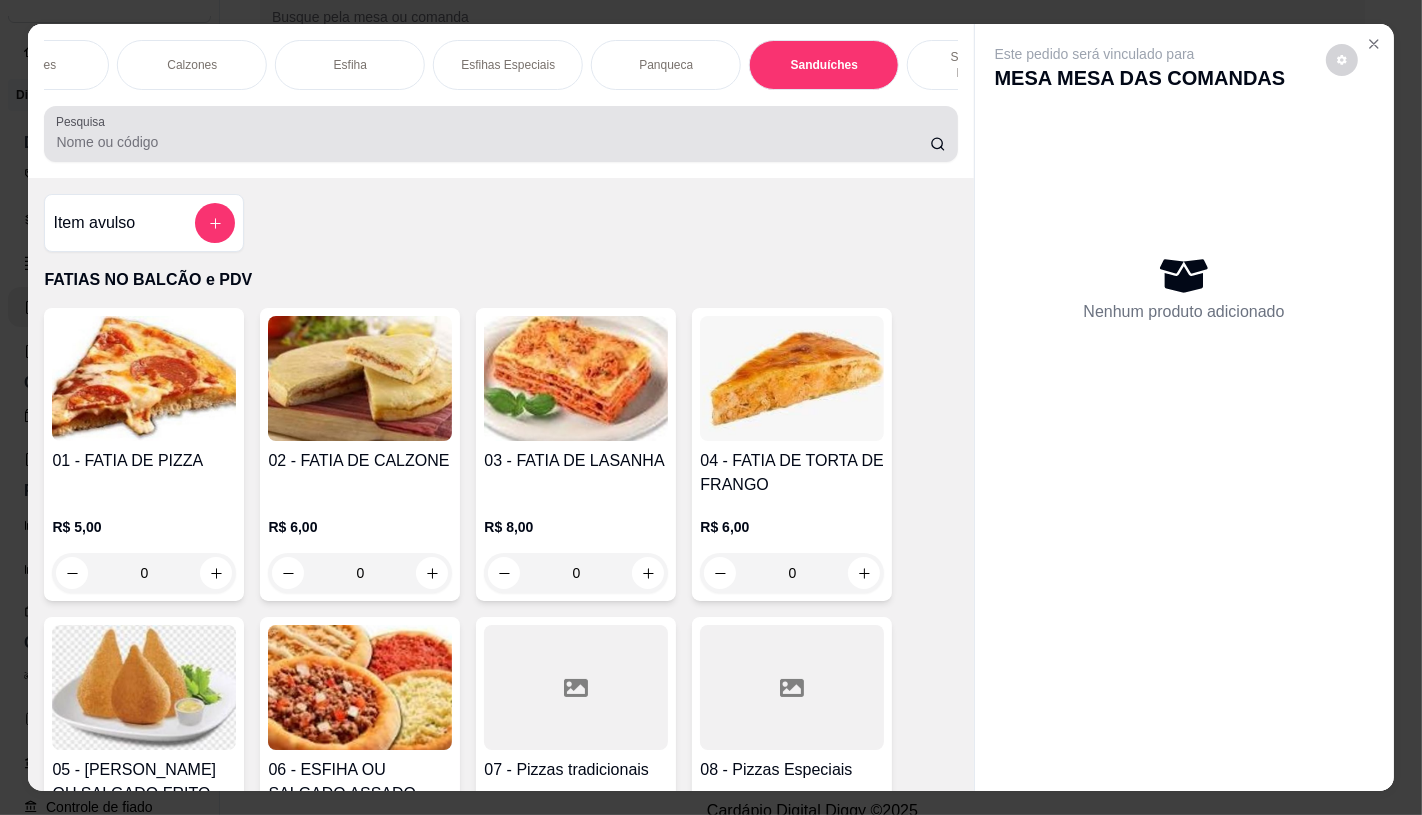 scroll, scrollTop: 8083, scrollLeft: 0, axis: vertical 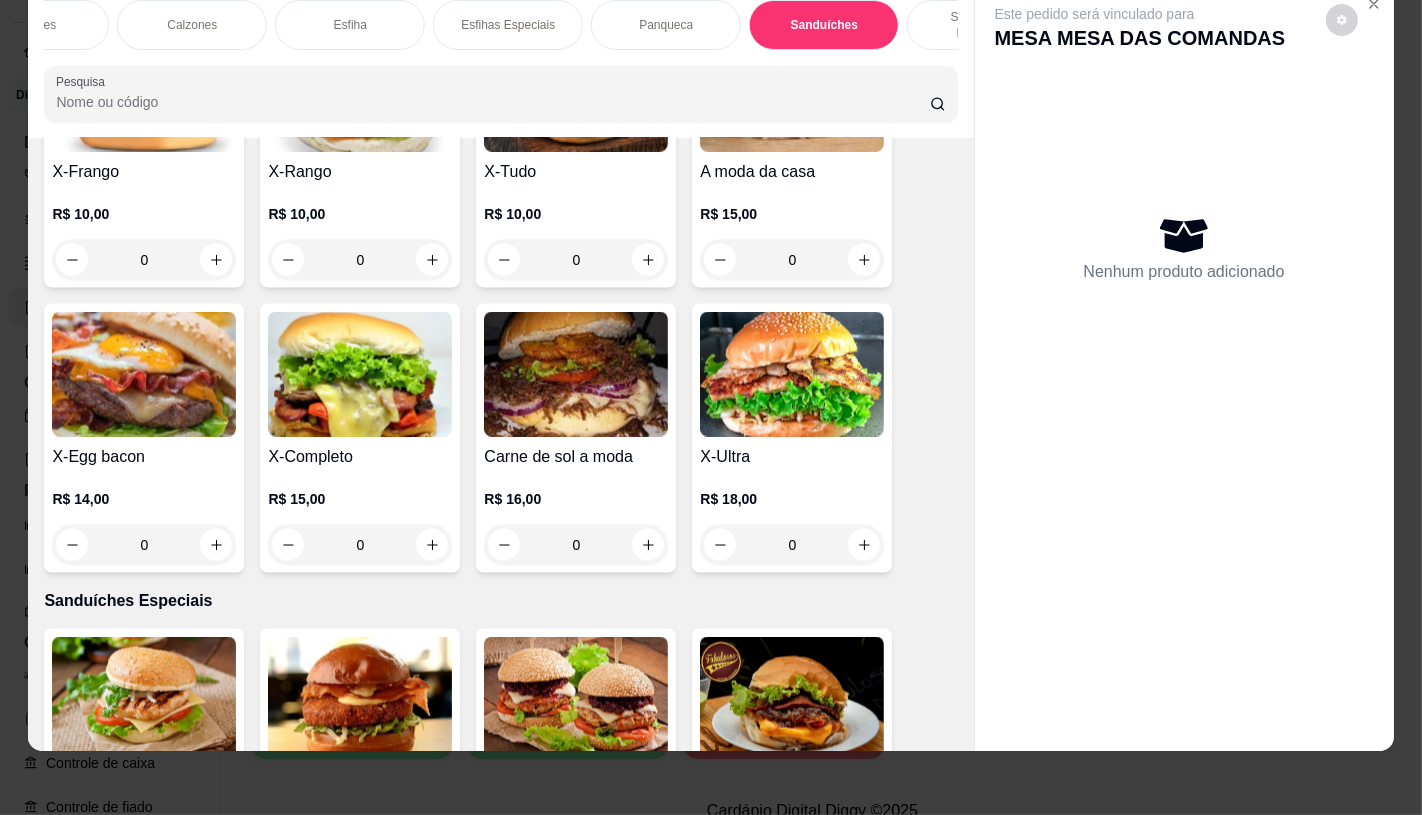 click at bounding box center [576, 374] 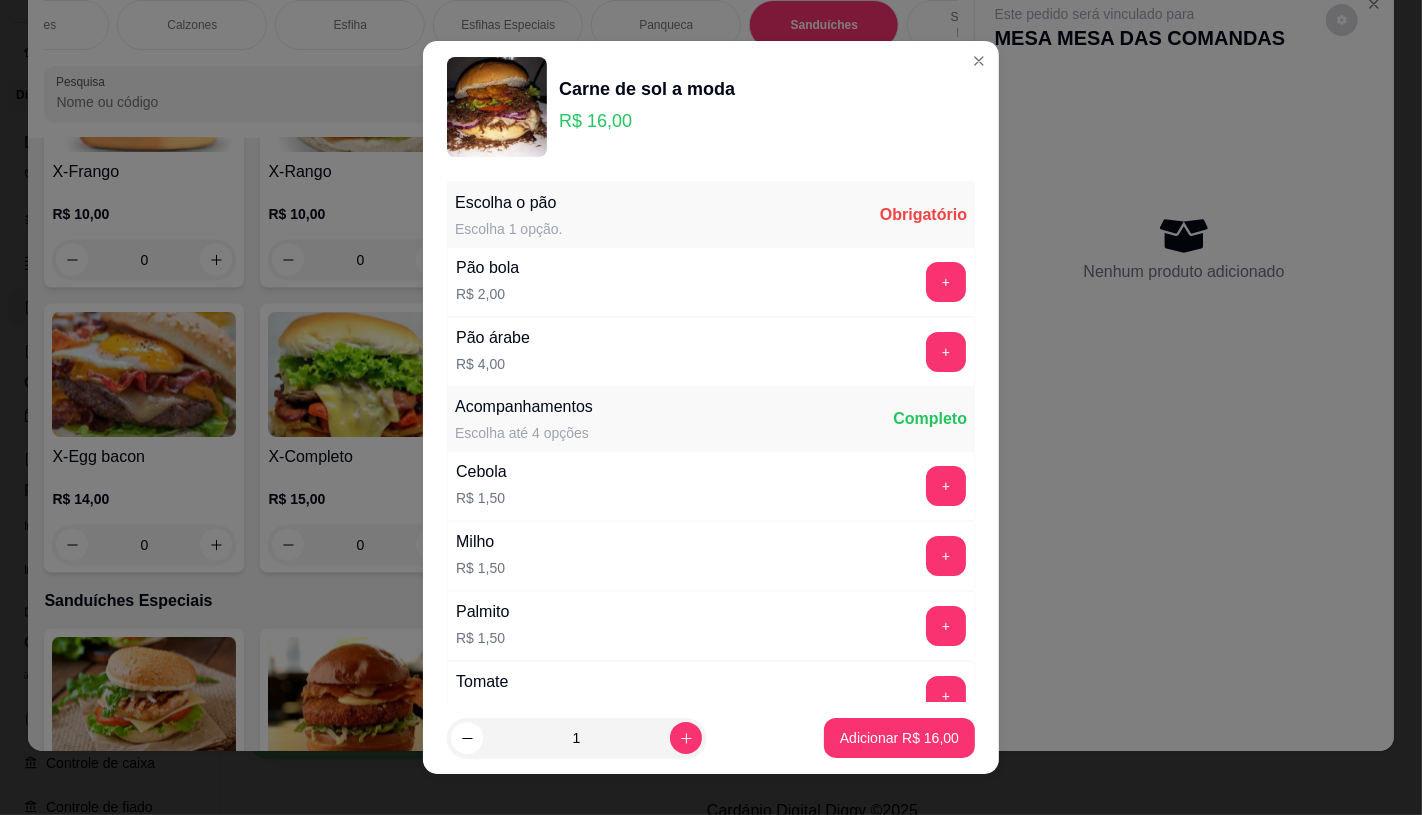 click on "+" at bounding box center [946, 352] 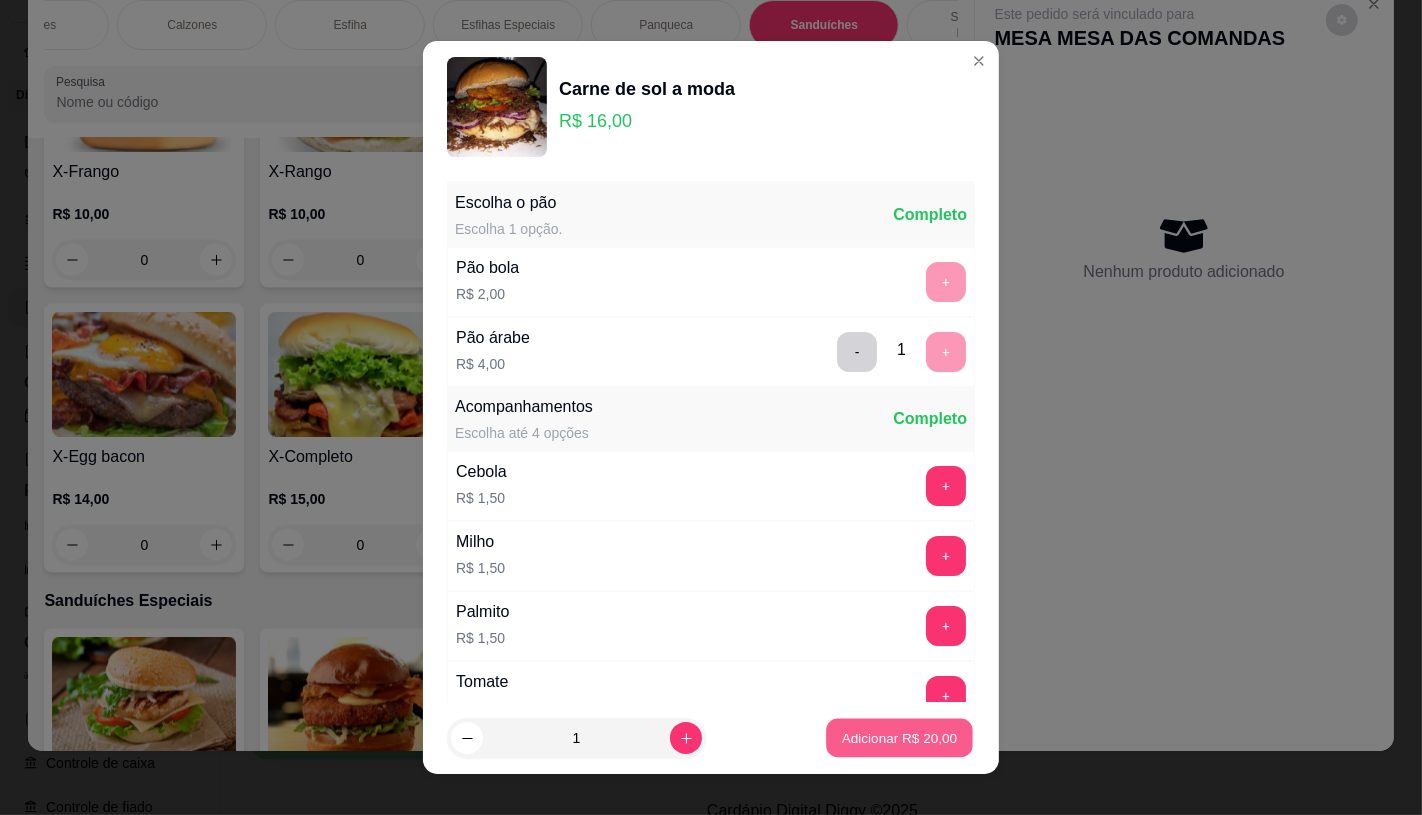 click on "Adicionar   R$ 20,00" at bounding box center [900, 738] 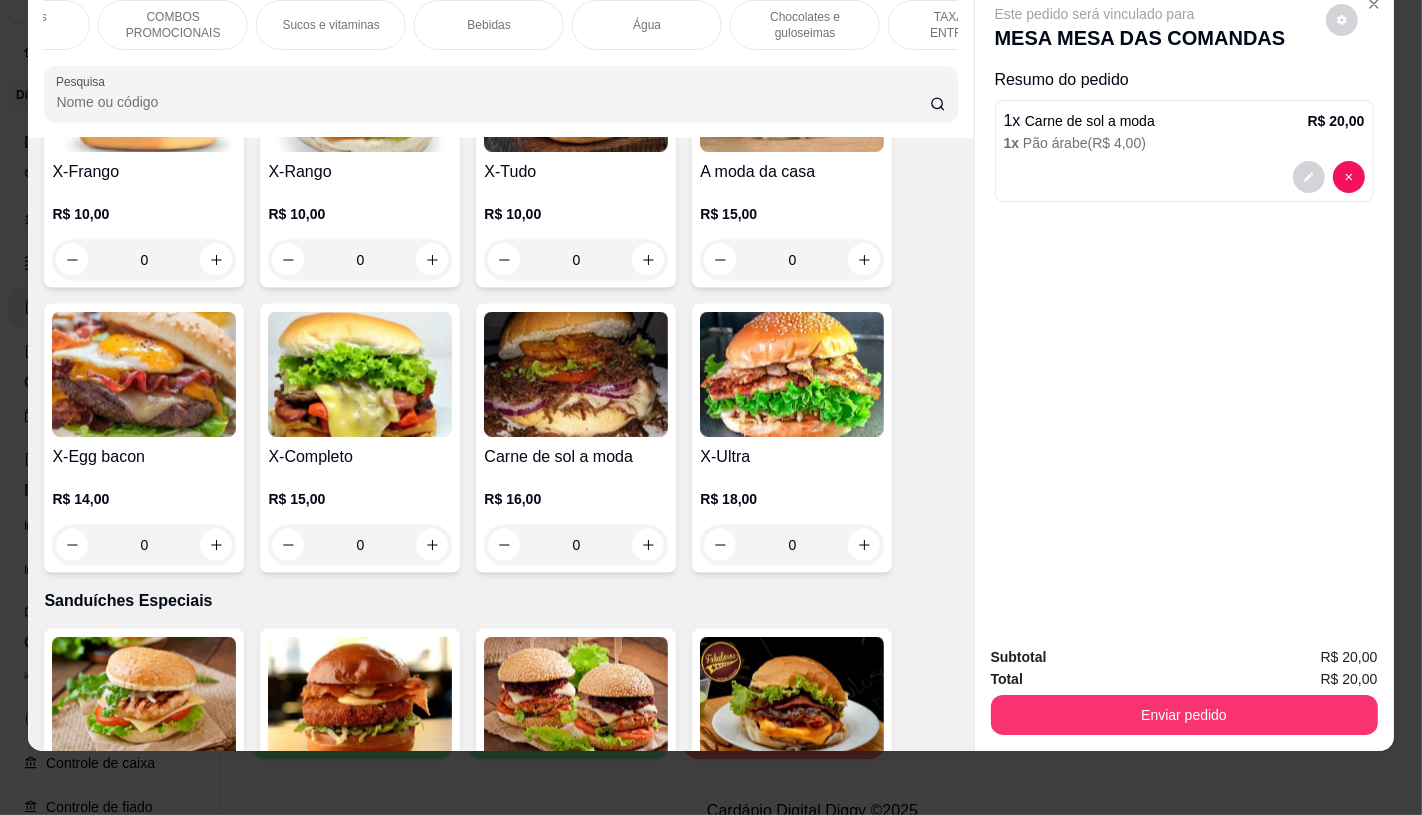 scroll, scrollTop: 0, scrollLeft: 2076, axis: horizontal 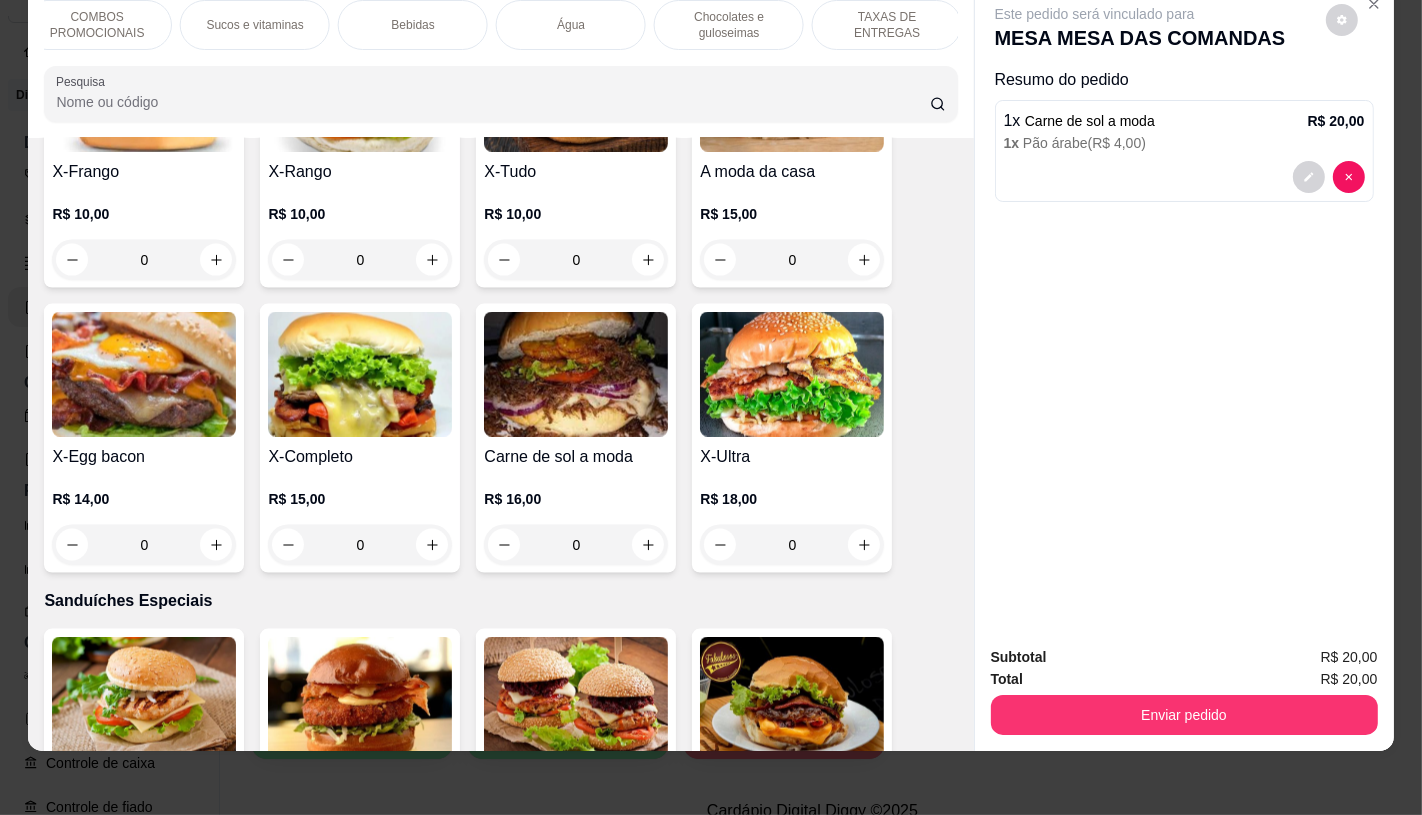 click on "TAXAS DE ENTREGAS" at bounding box center (887, 25) 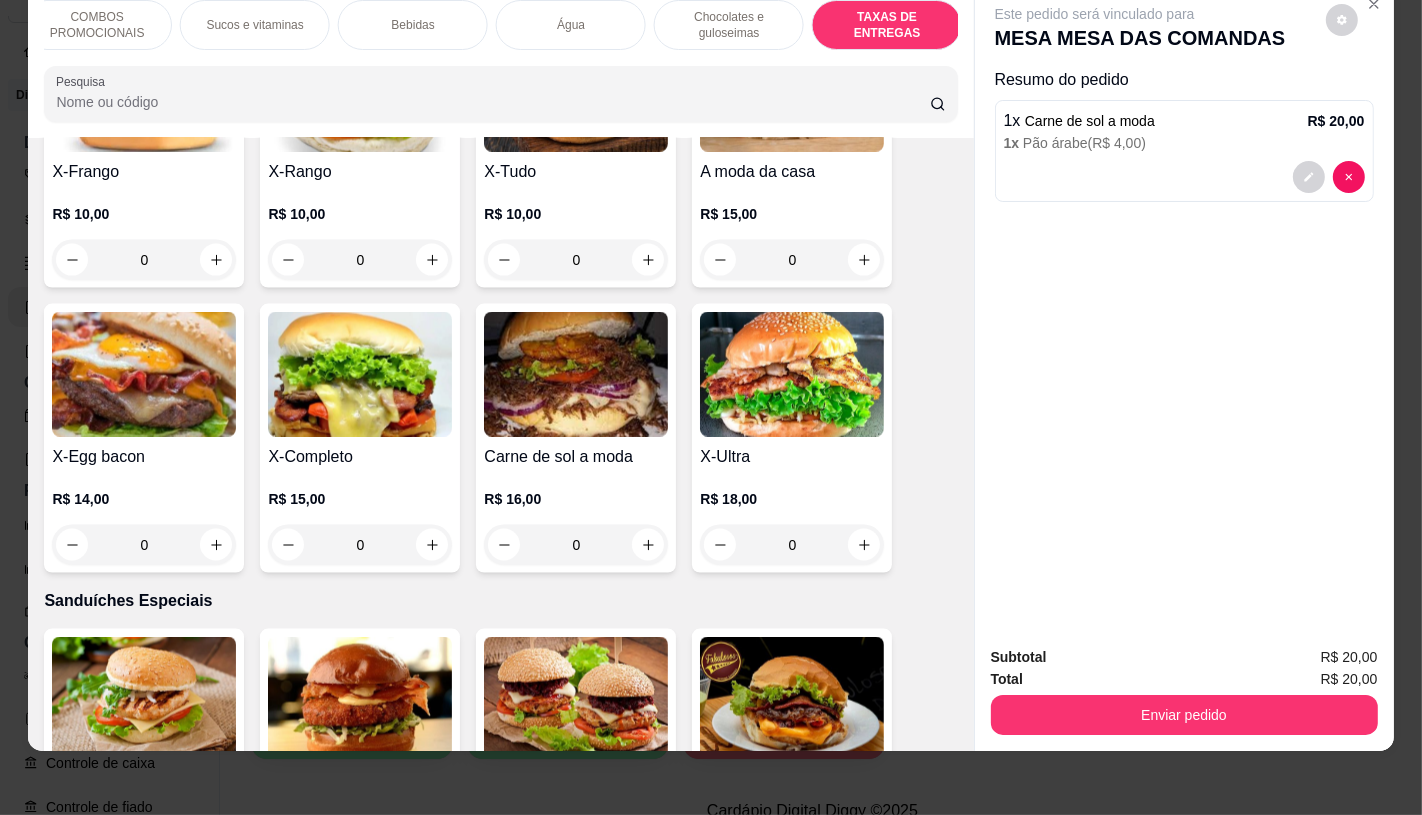 scroll, scrollTop: 13373, scrollLeft: 0, axis: vertical 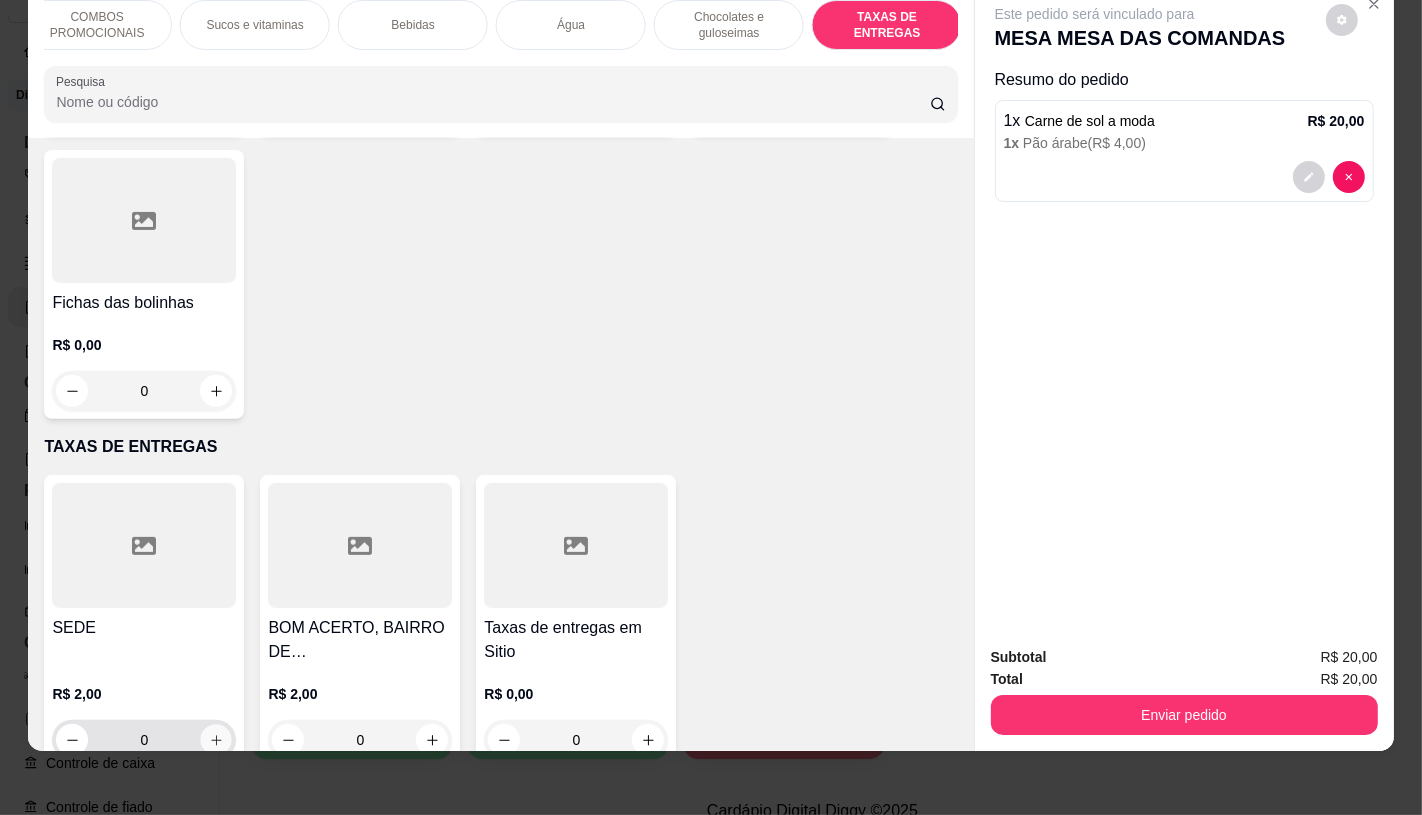 click at bounding box center [216, 740] 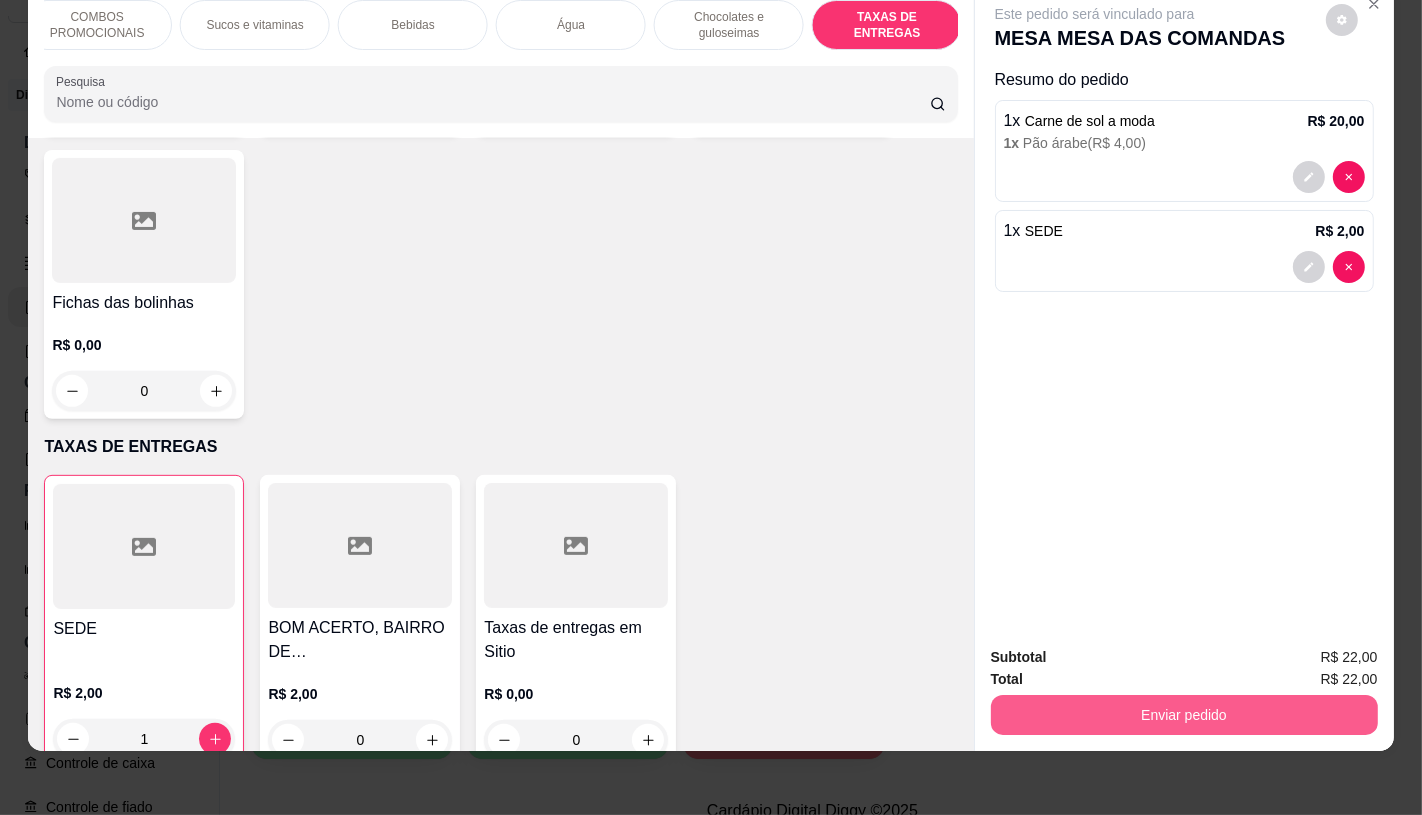 click on "Enviar pedido" at bounding box center [1184, 715] 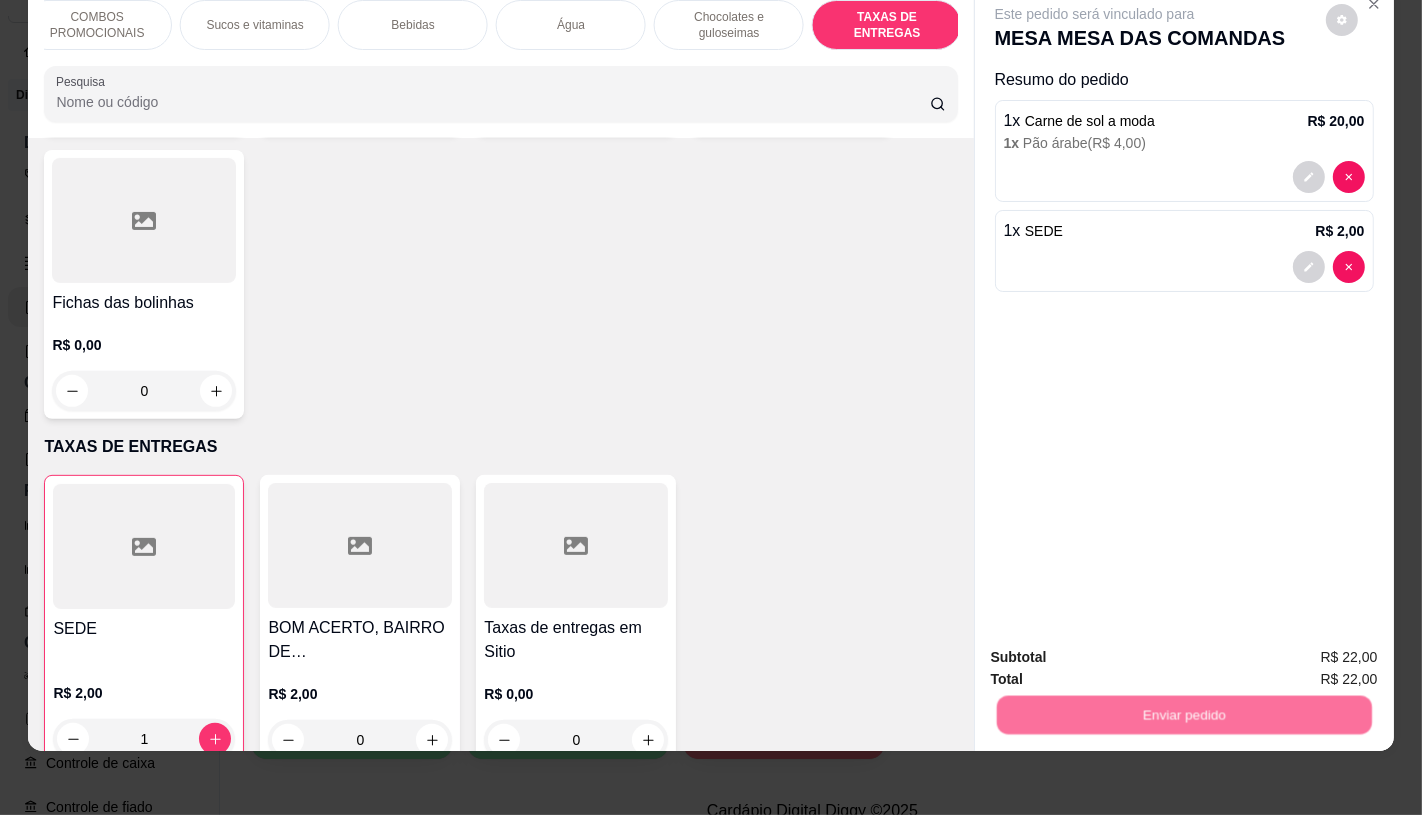 click on "Não registrar e enviar pedido" at bounding box center (1117, 649) 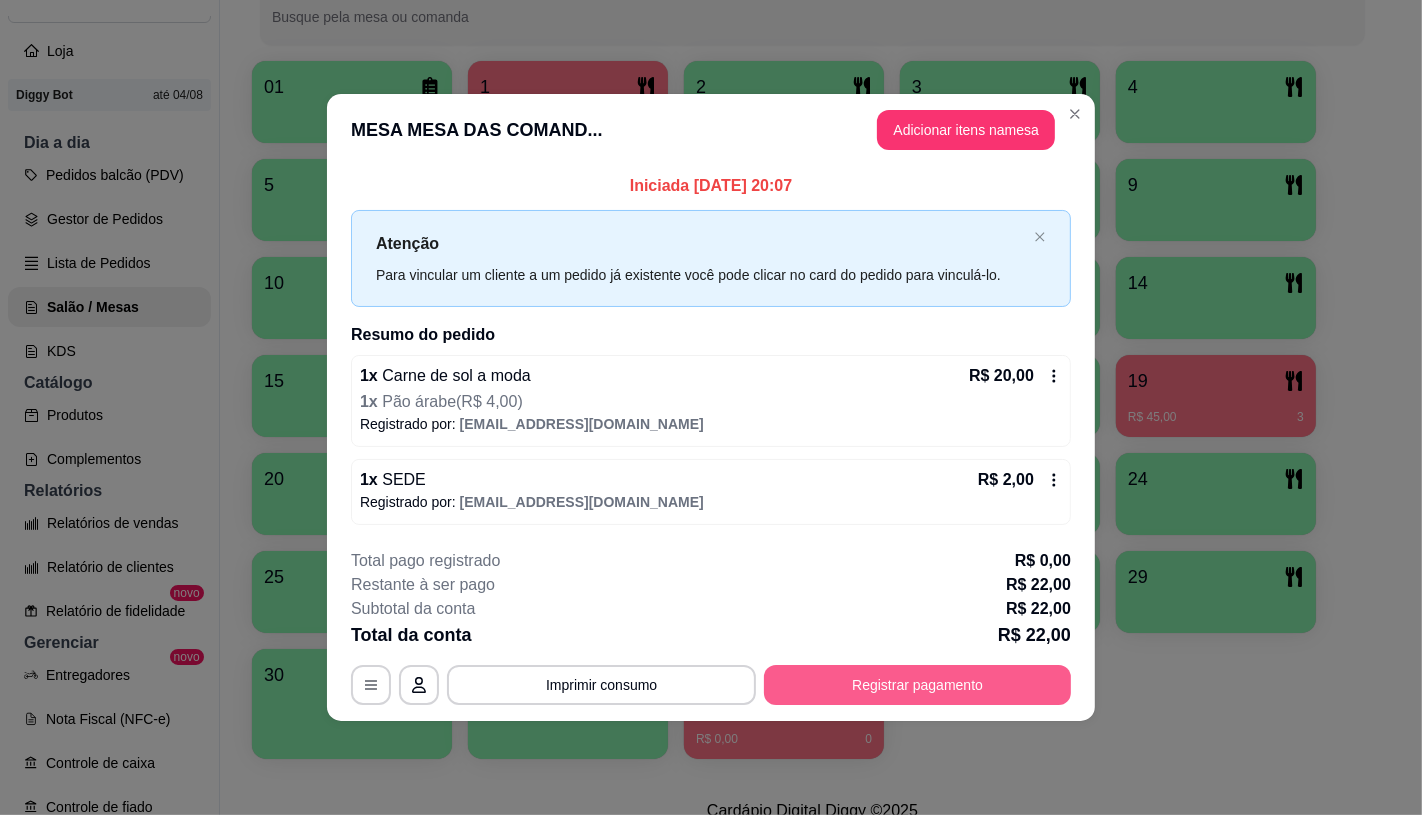 click on "Registrar pagamento" at bounding box center [917, 685] 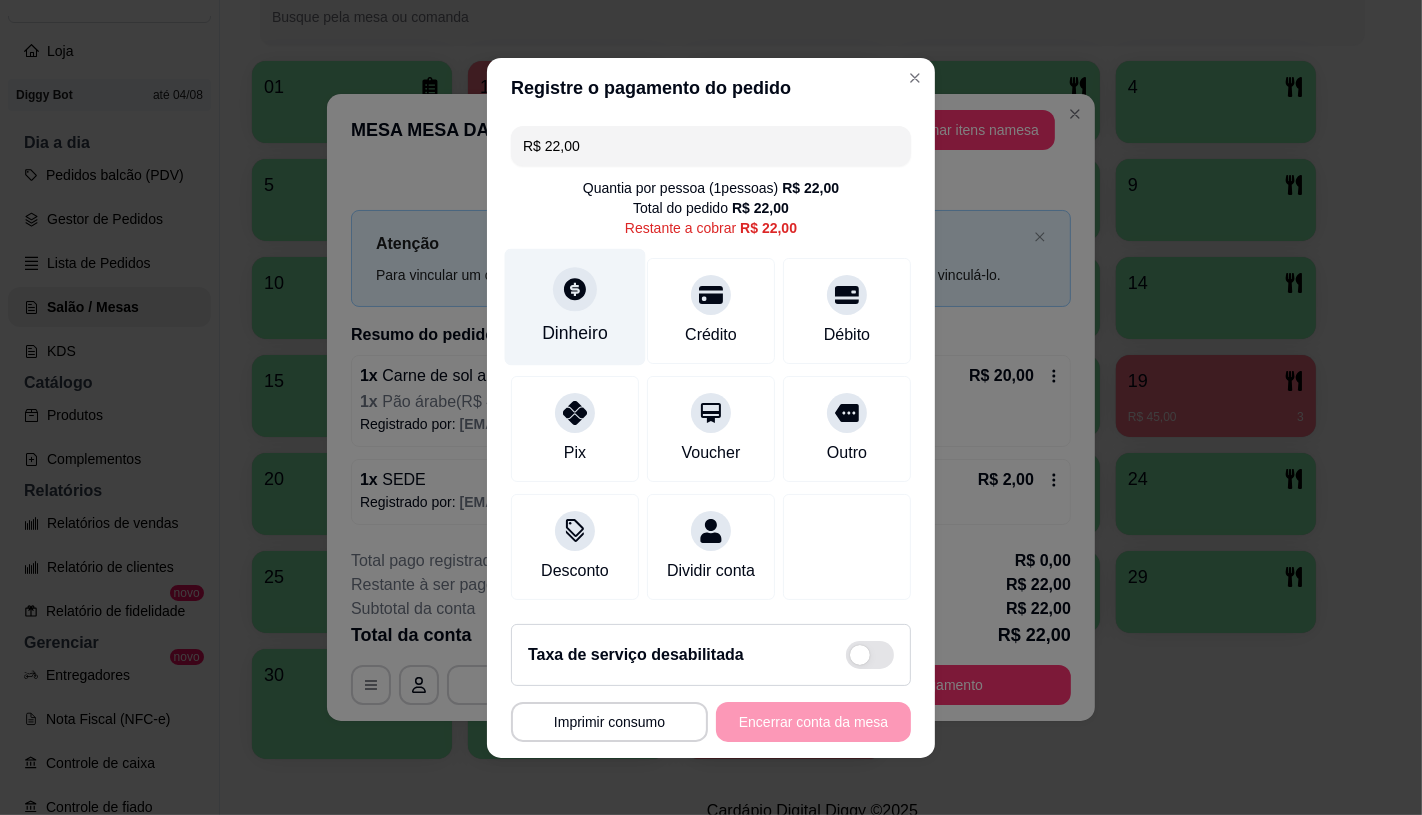 click on "Dinheiro" at bounding box center (575, 306) 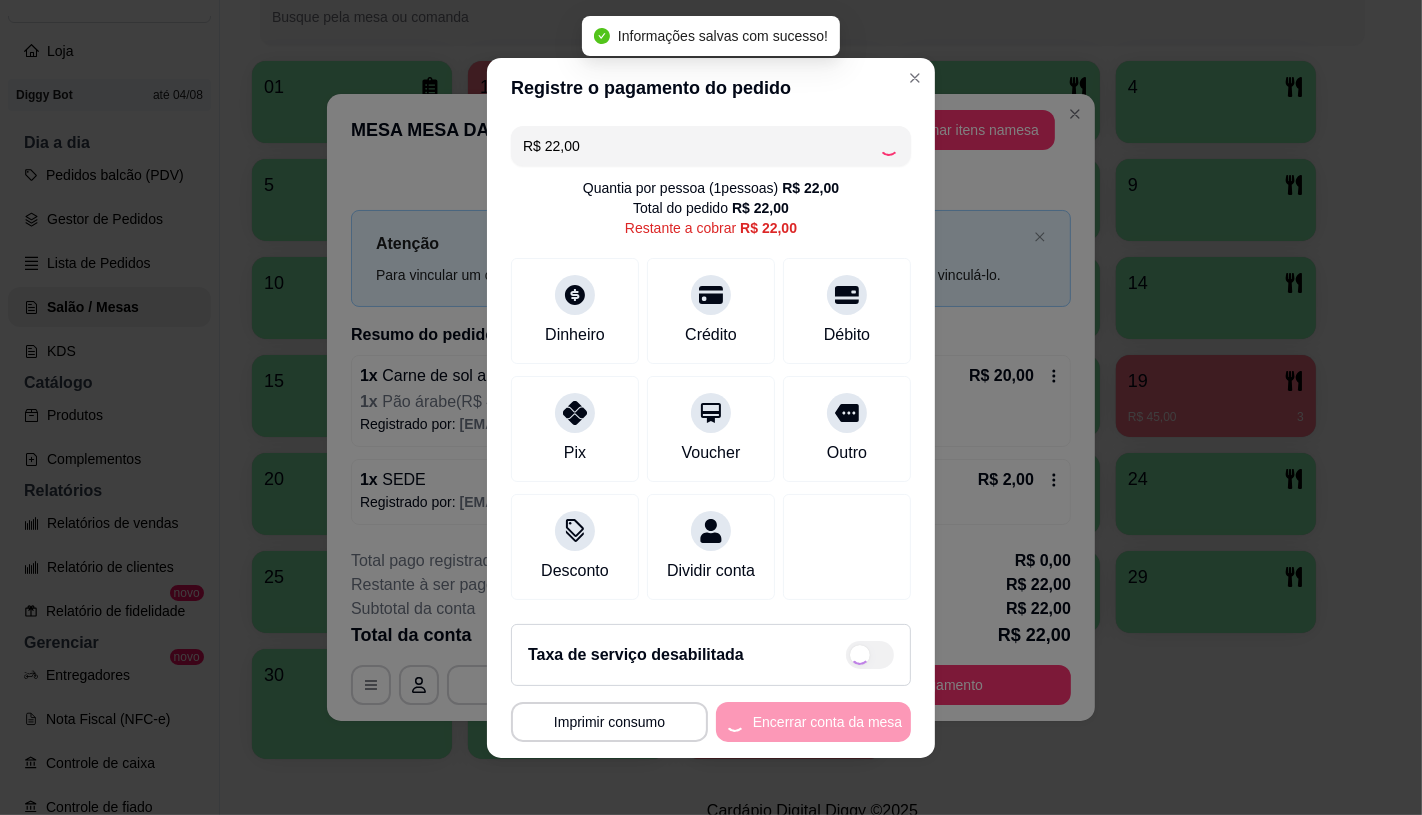 type on "R$ 0,00" 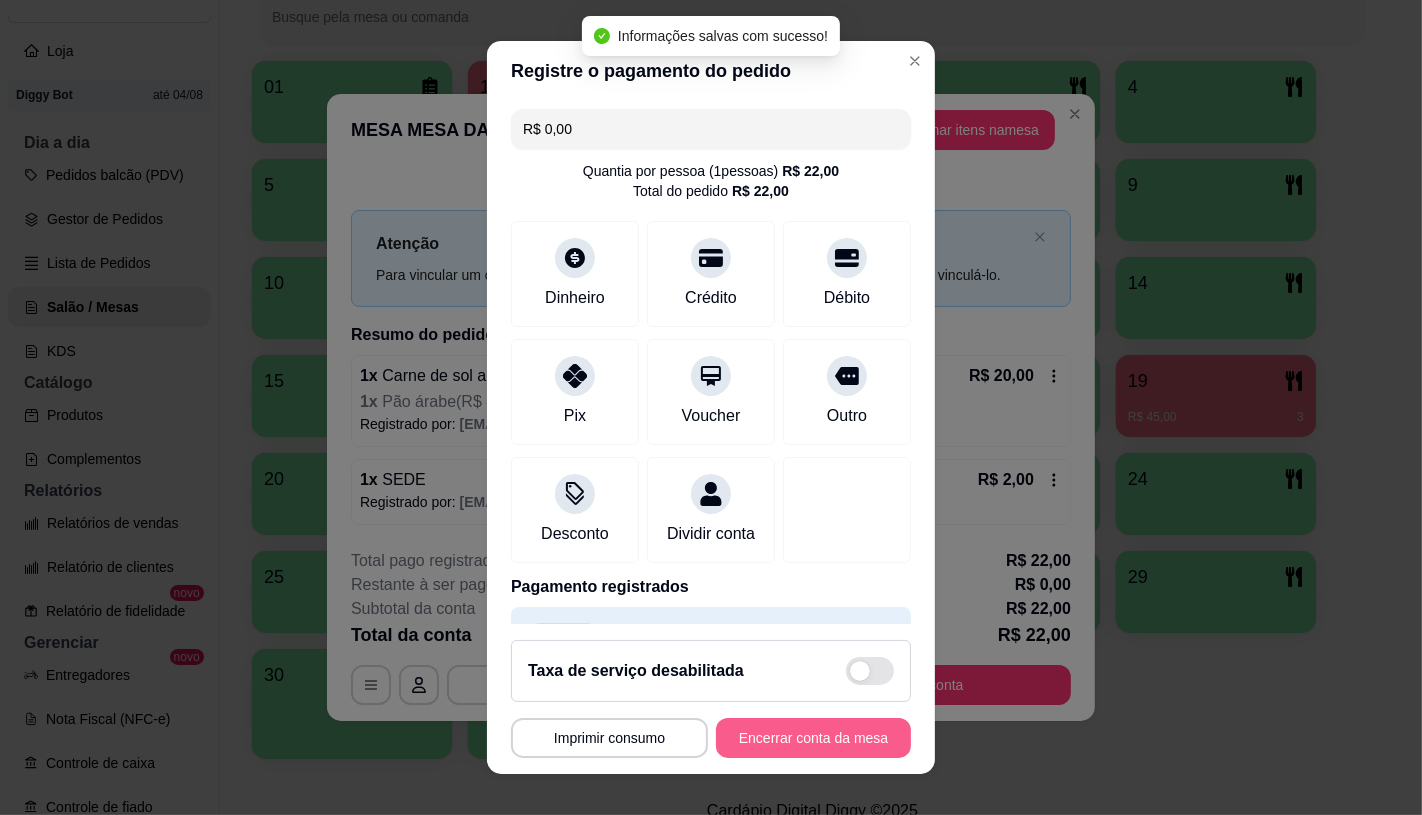 click on "Encerrar conta da mesa" at bounding box center (813, 738) 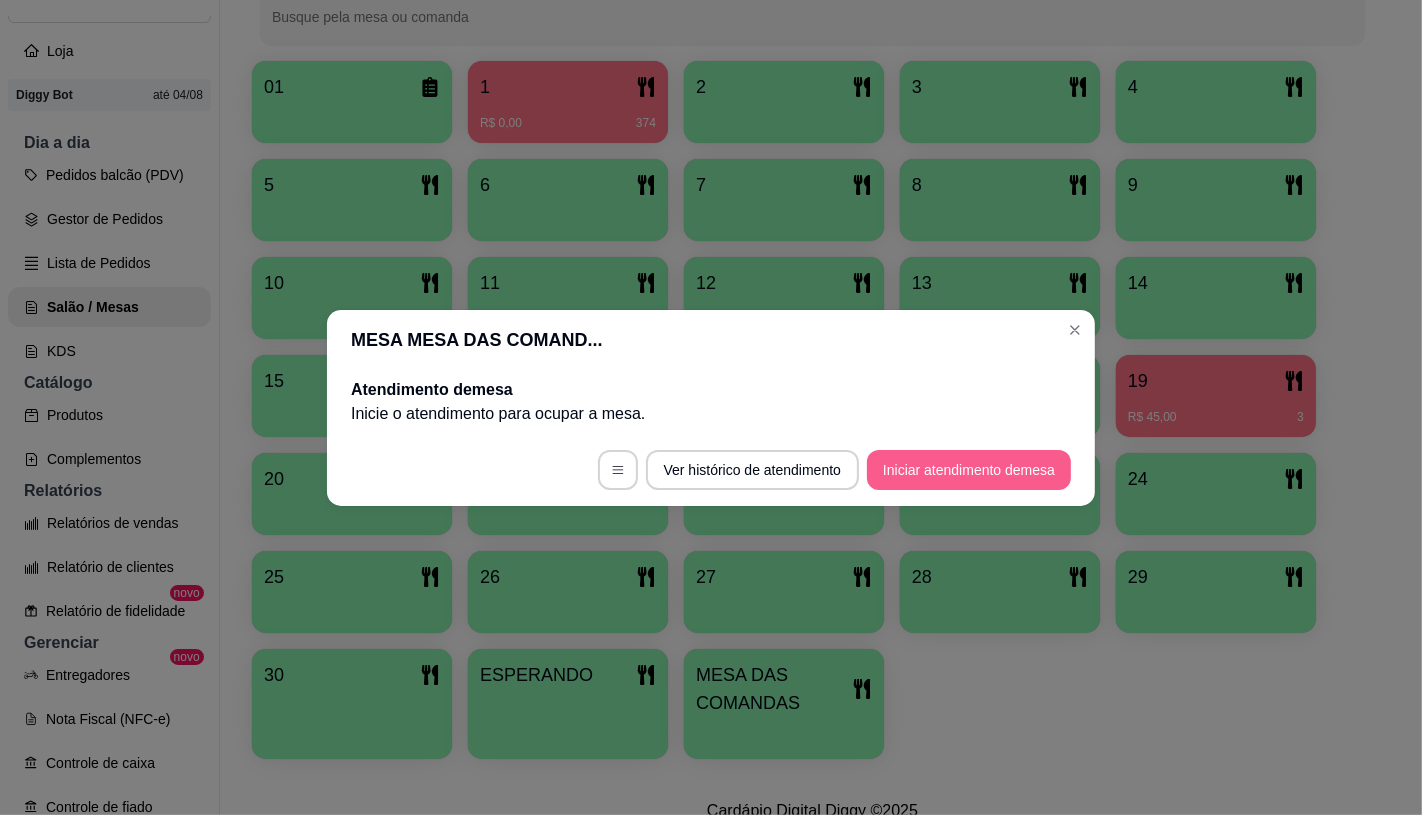 click on "Iniciar atendimento de  mesa" at bounding box center (969, 470) 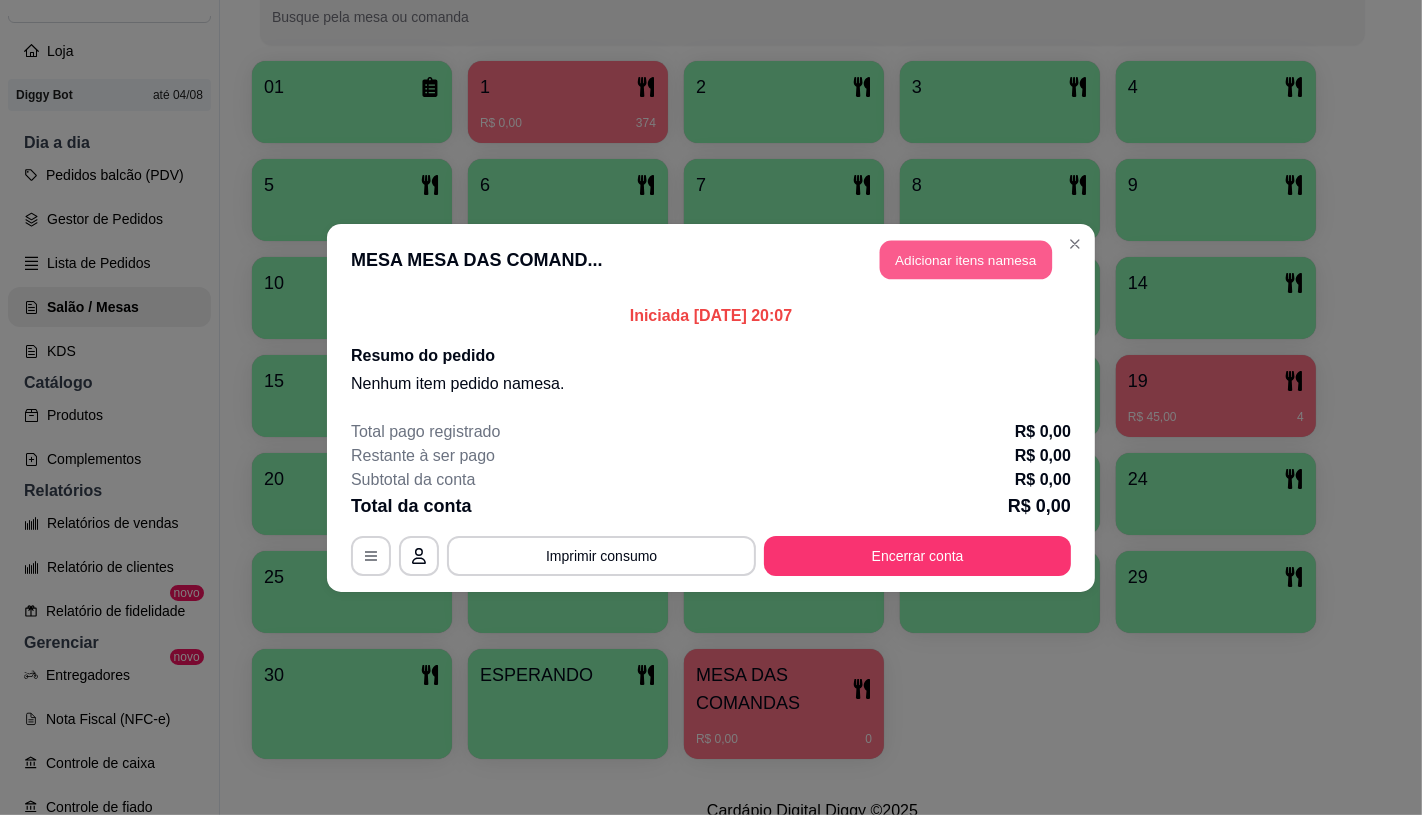 click on "Adicionar itens na  mesa" at bounding box center (966, 259) 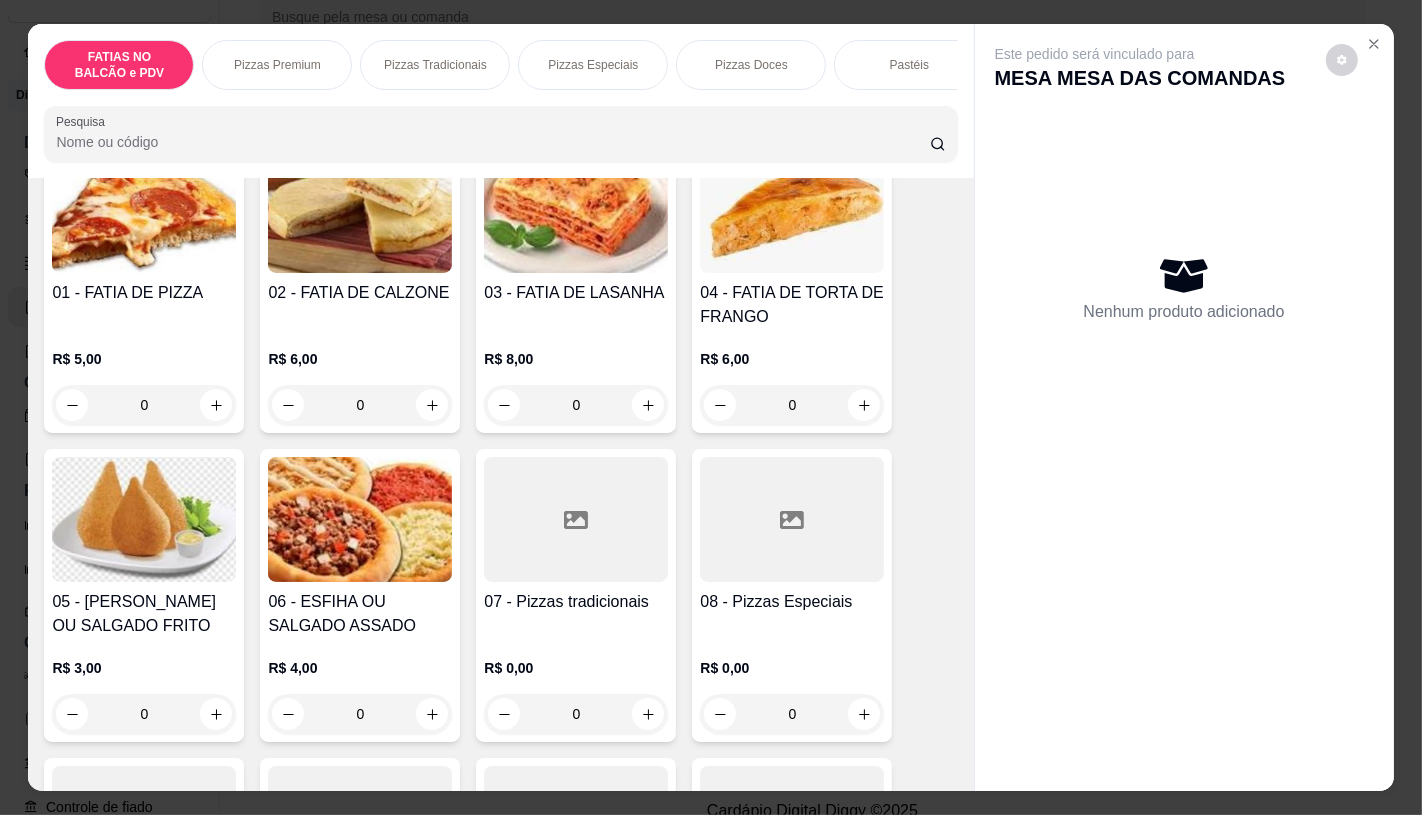 scroll, scrollTop: 222, scrollLeft: 0, axis: vertical 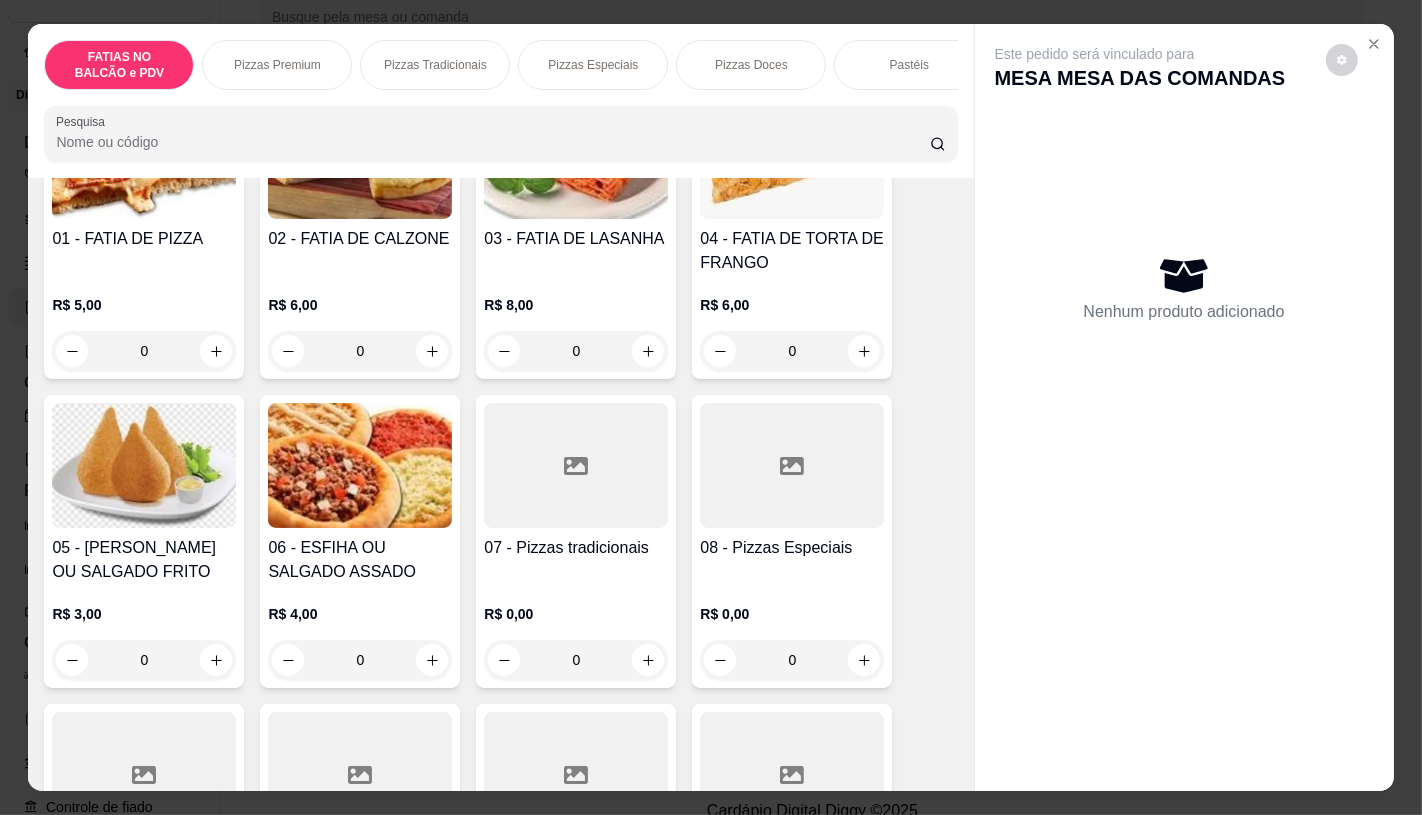 click at bounding box center (792, 465) 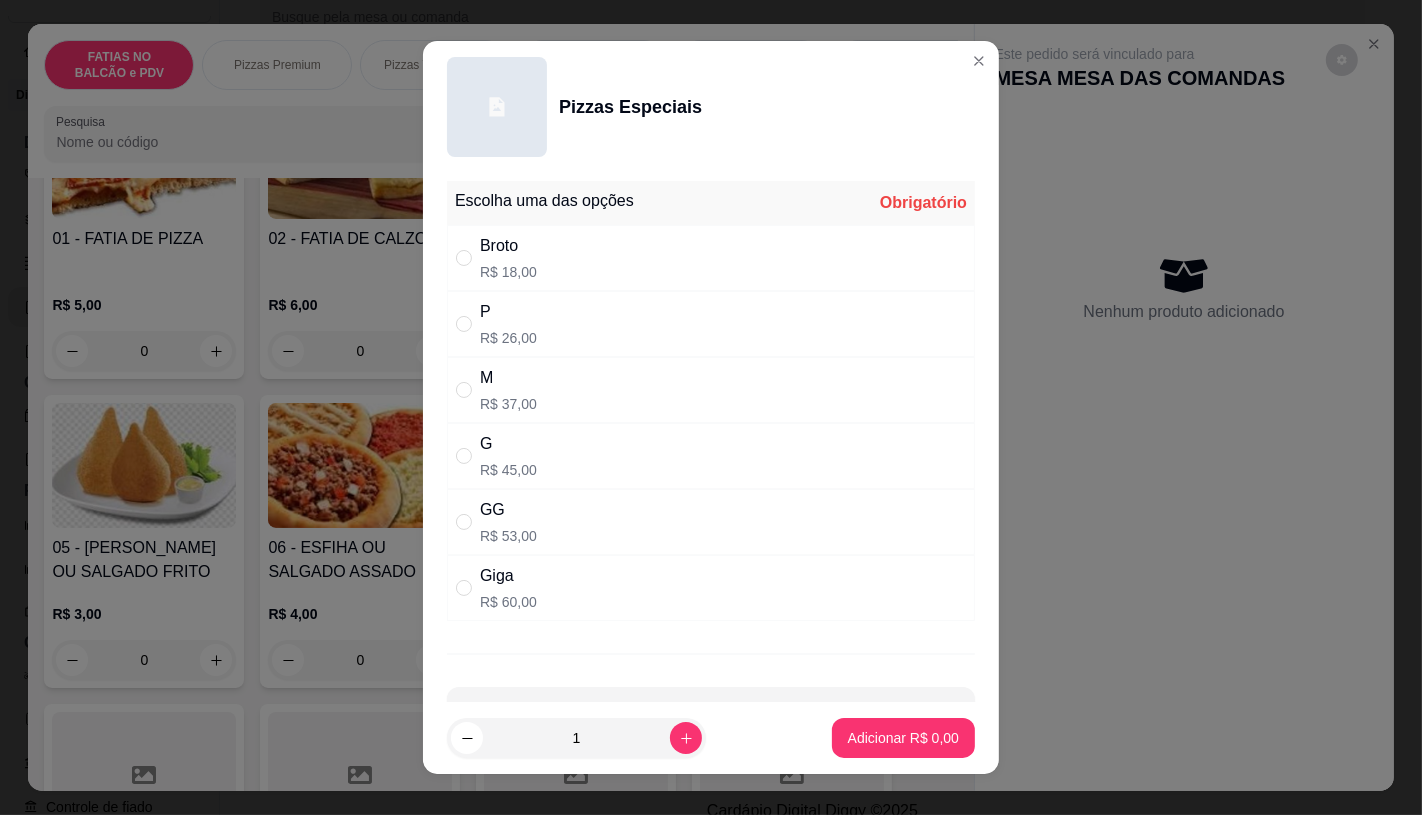 click on "GG R$ 53,00" at bounding box center (711, 522) 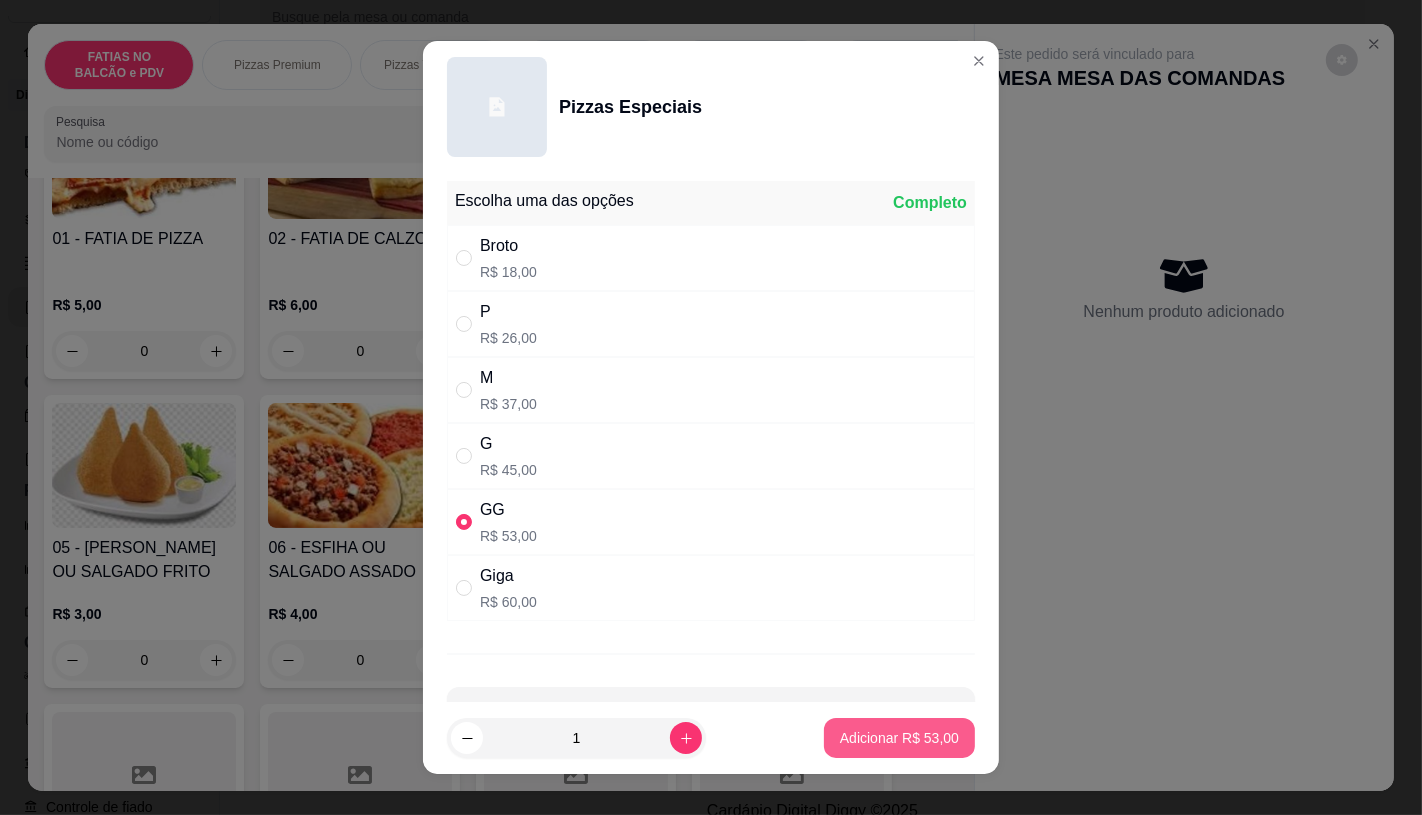 click on "Adicionar   R$ 53,00" at bounding box center (899, 738) 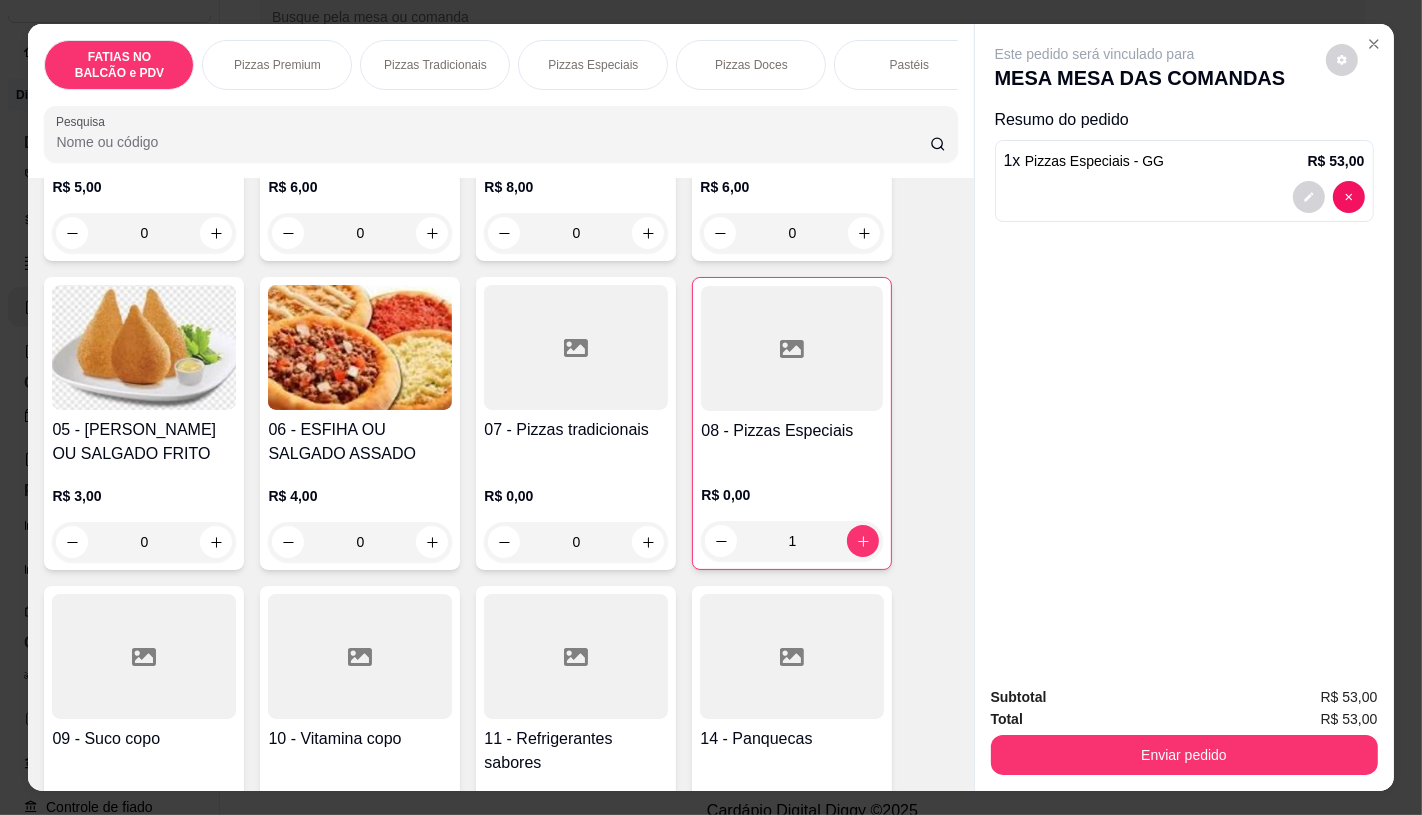 scroll, scrollTop: 444, scrollLeft: 0, axis: vertical 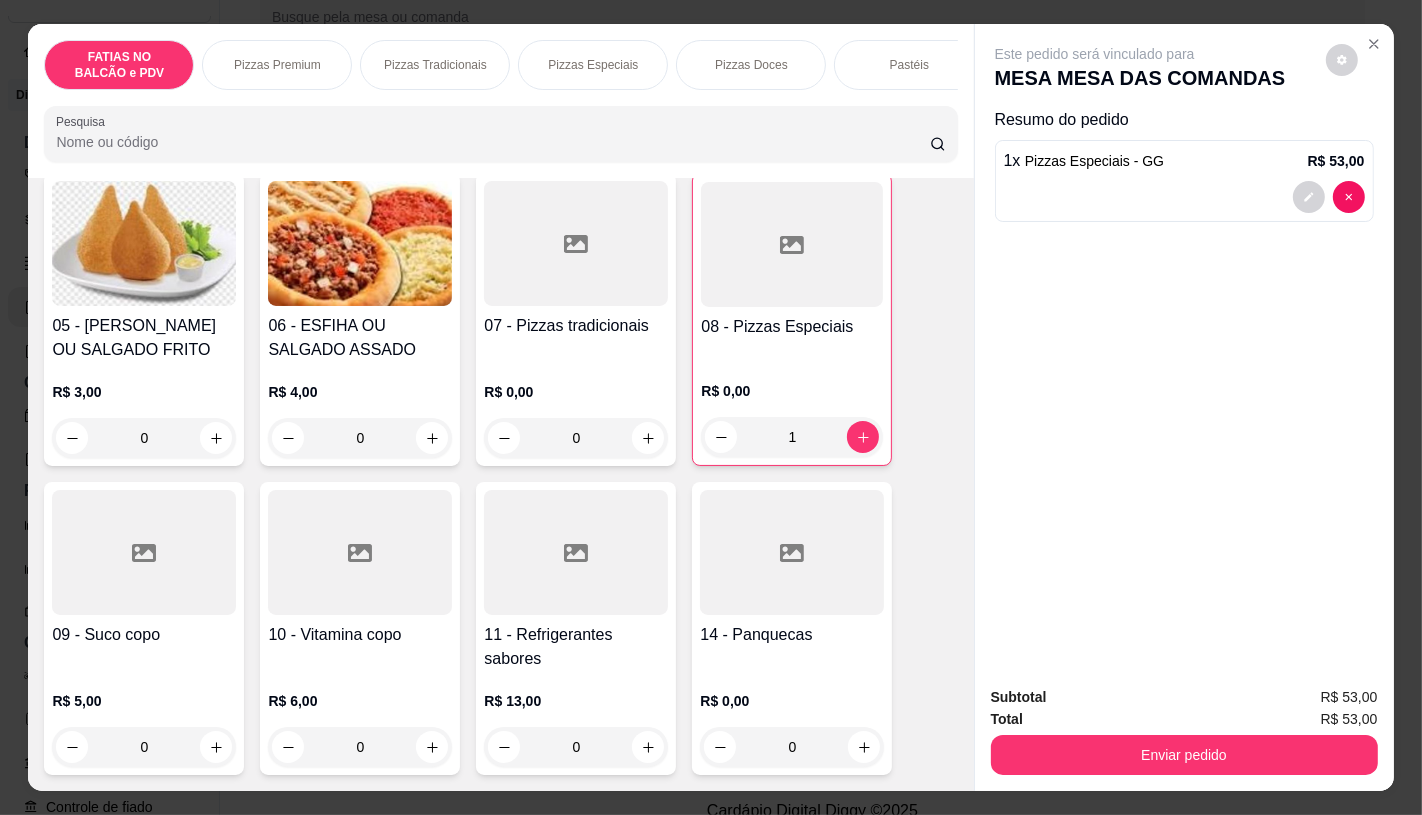click at bounding box center (576, 552) 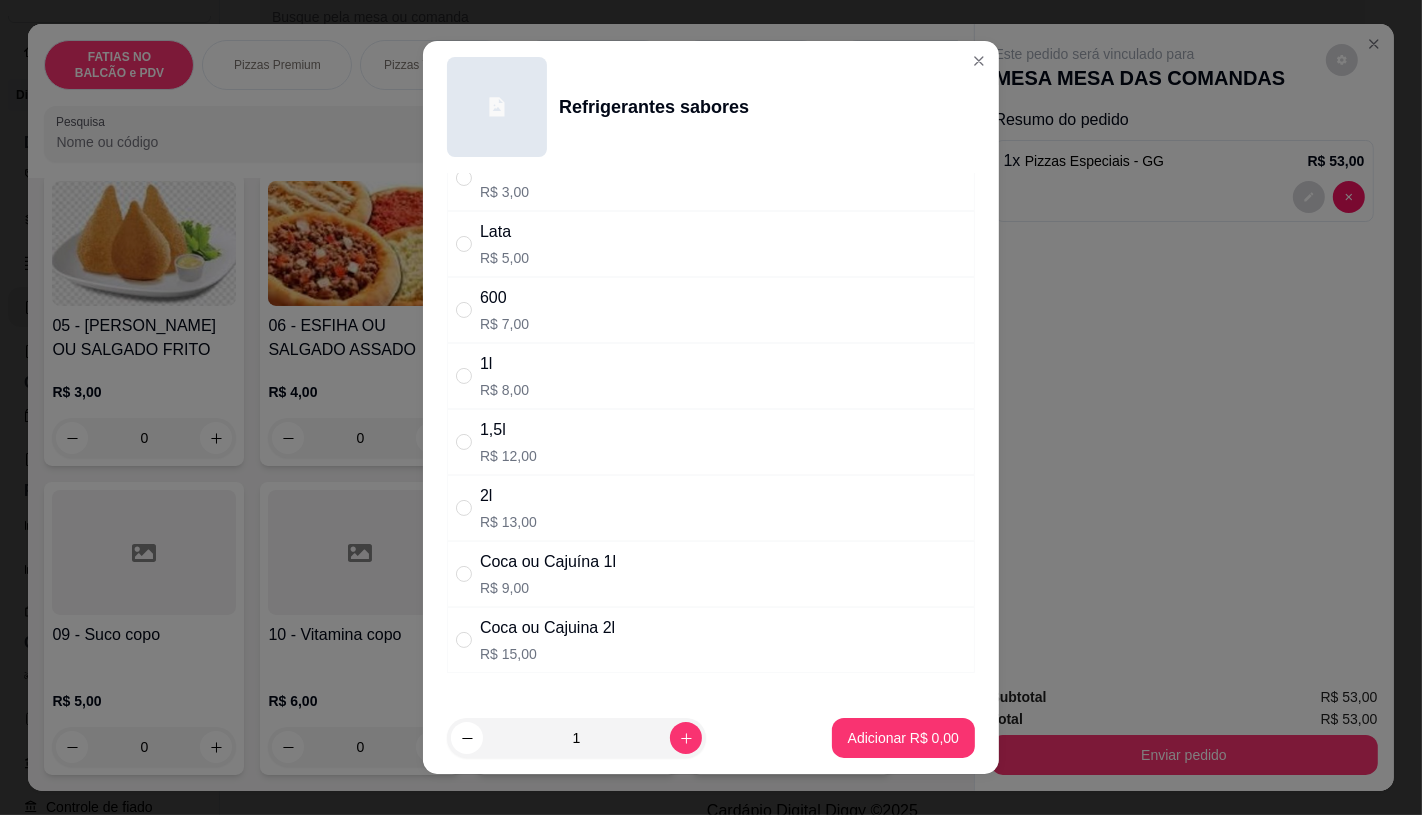 scroll, scrollTop: 111, scrollLeft: 0, axis: vertical 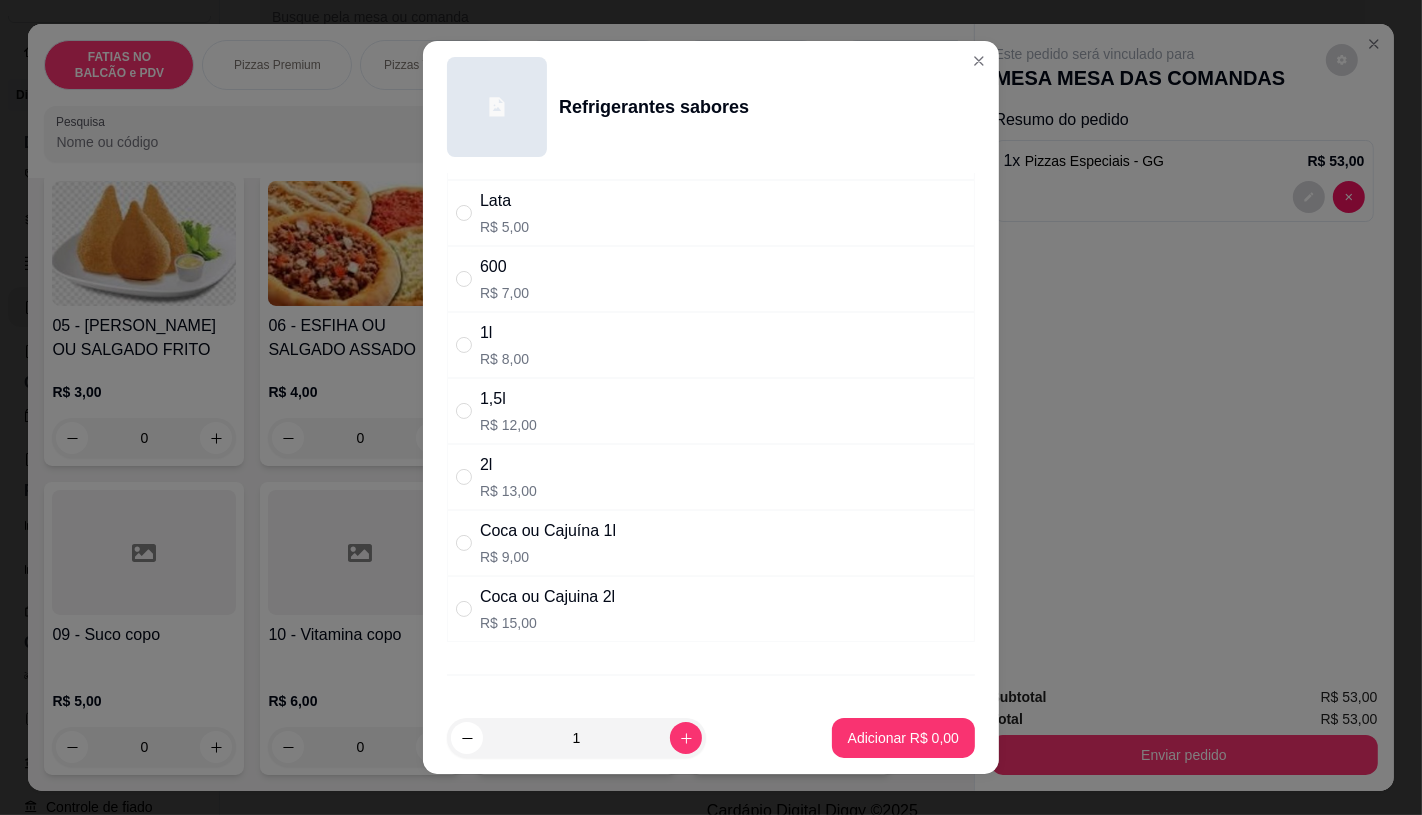 click on "Coca ou Cajuina 2l R$ 15,00" at bounding box center [711, 609] 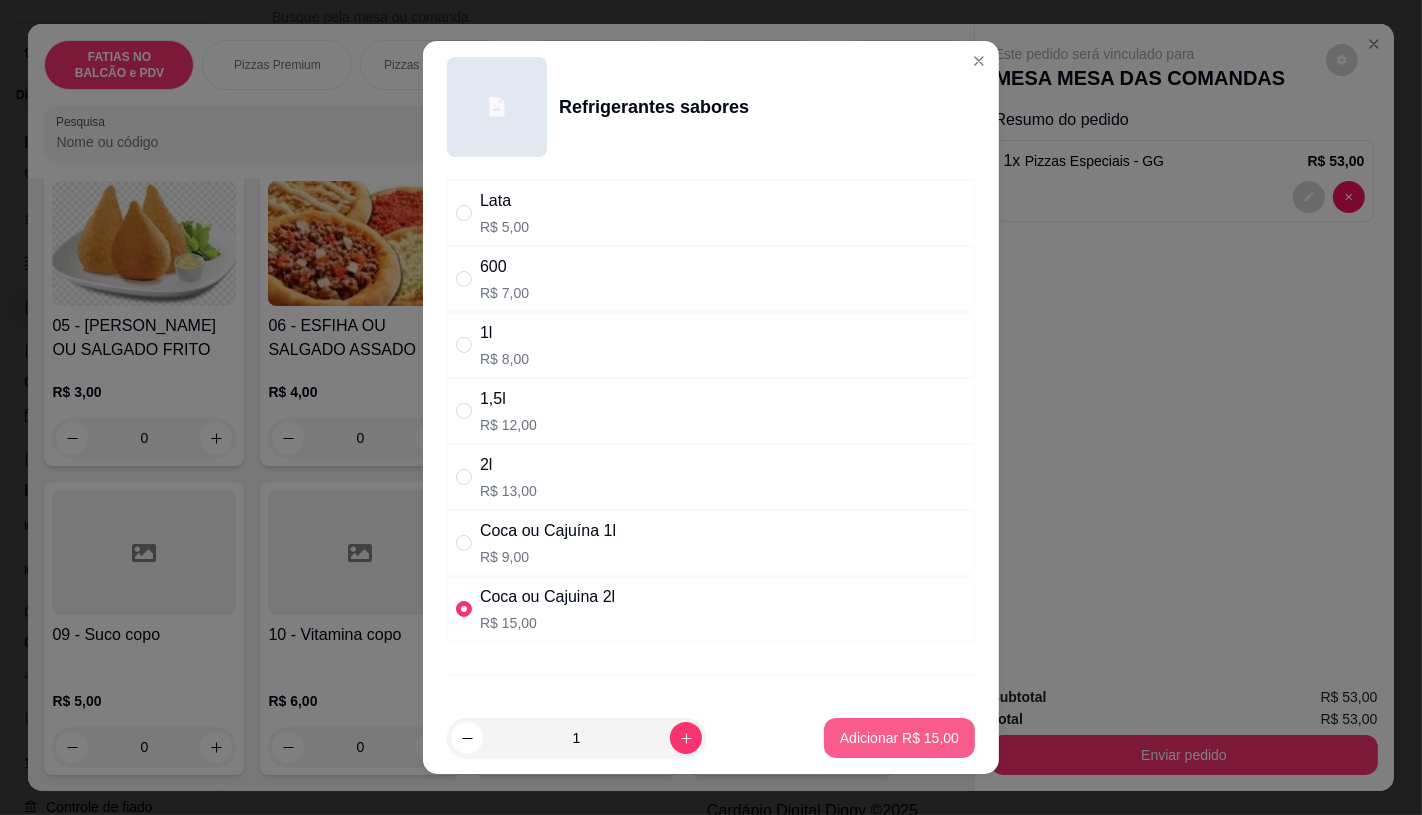 click on "Adicionar   R$ 15,00" at bounding box center (899, 738) 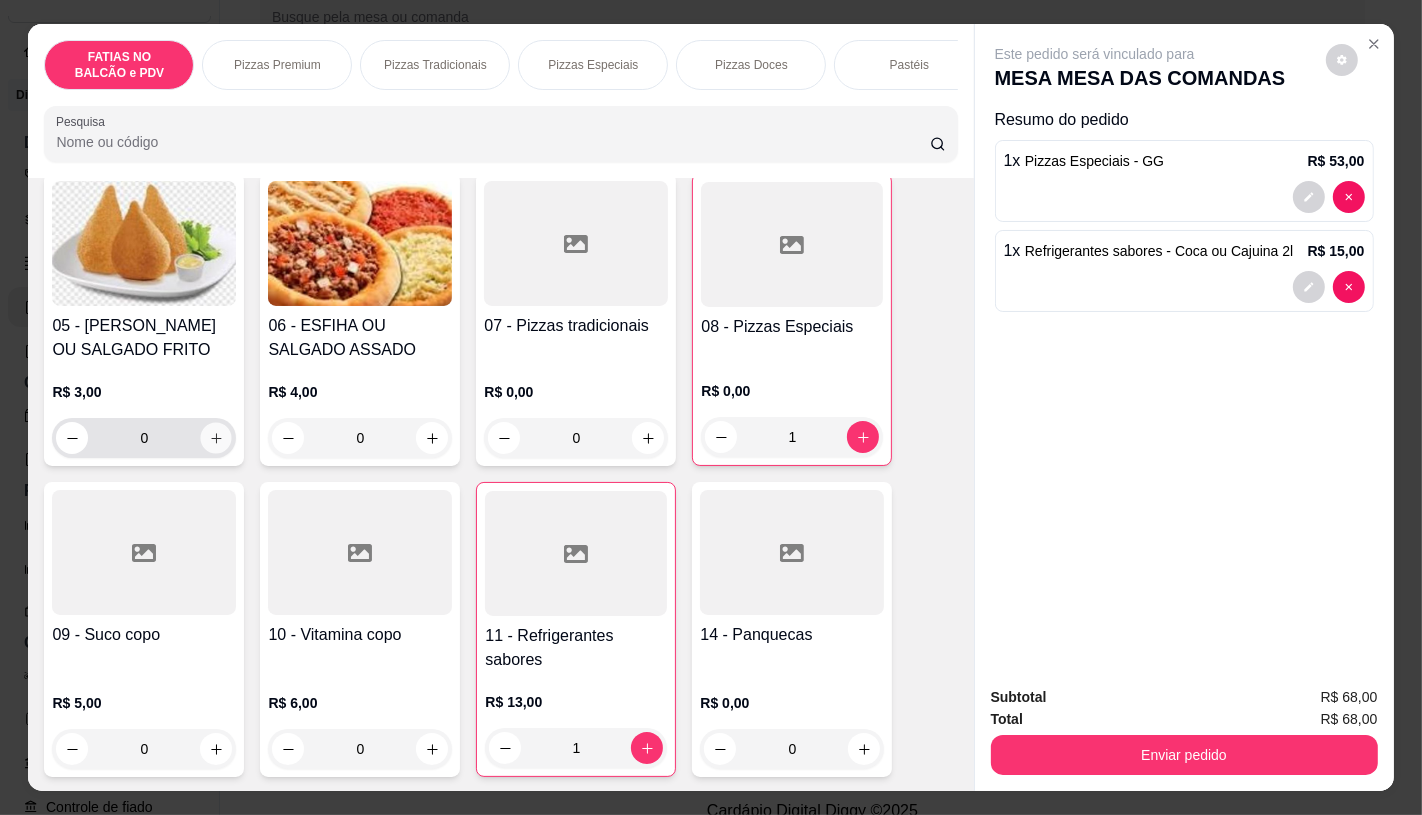 click at bounding box center [216, 438] 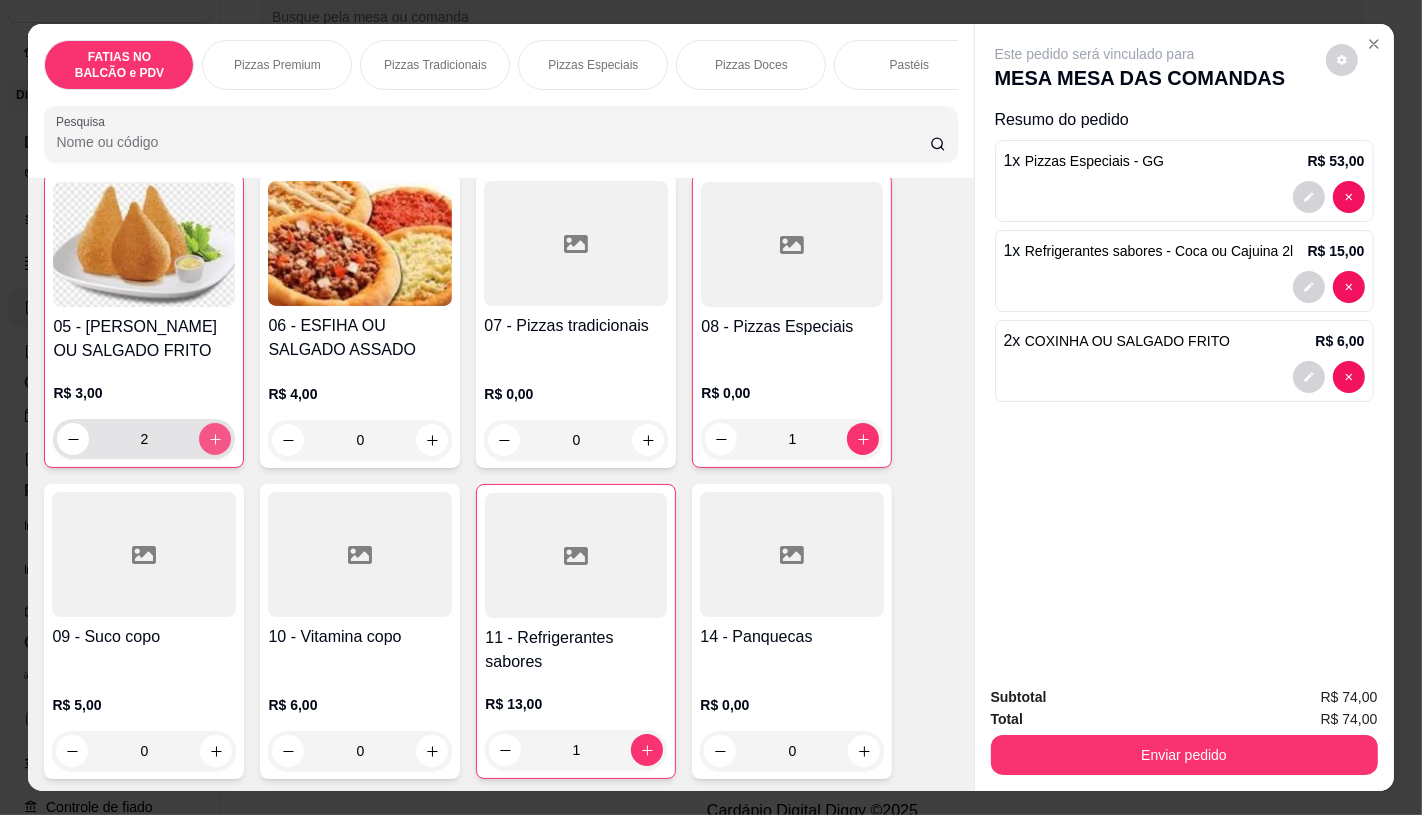 scroll, scrollTop: 445, scrollLeft: 0, axis: vertical 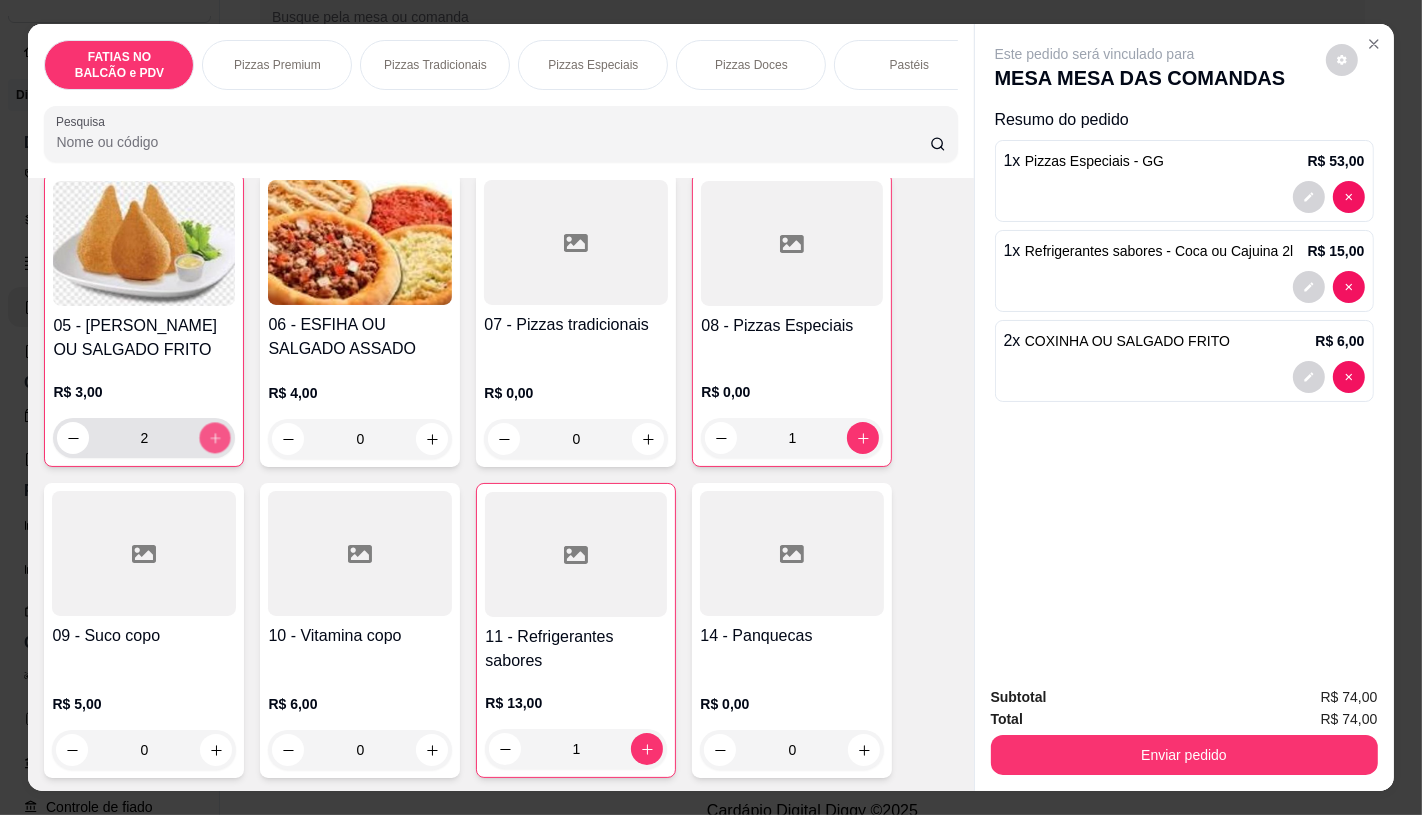click at bounding box center [215, 438] 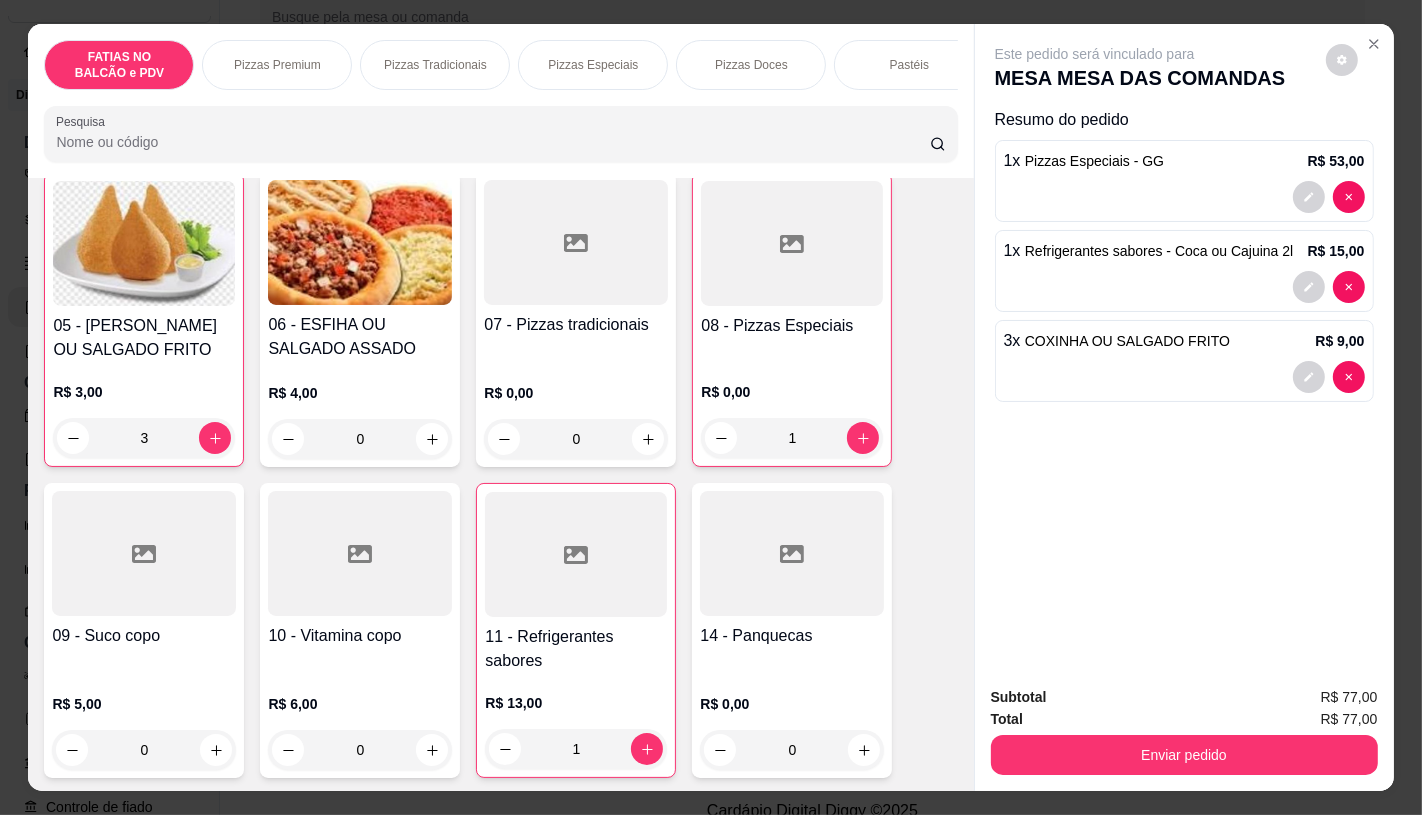 click at bounding box center [144, 553] 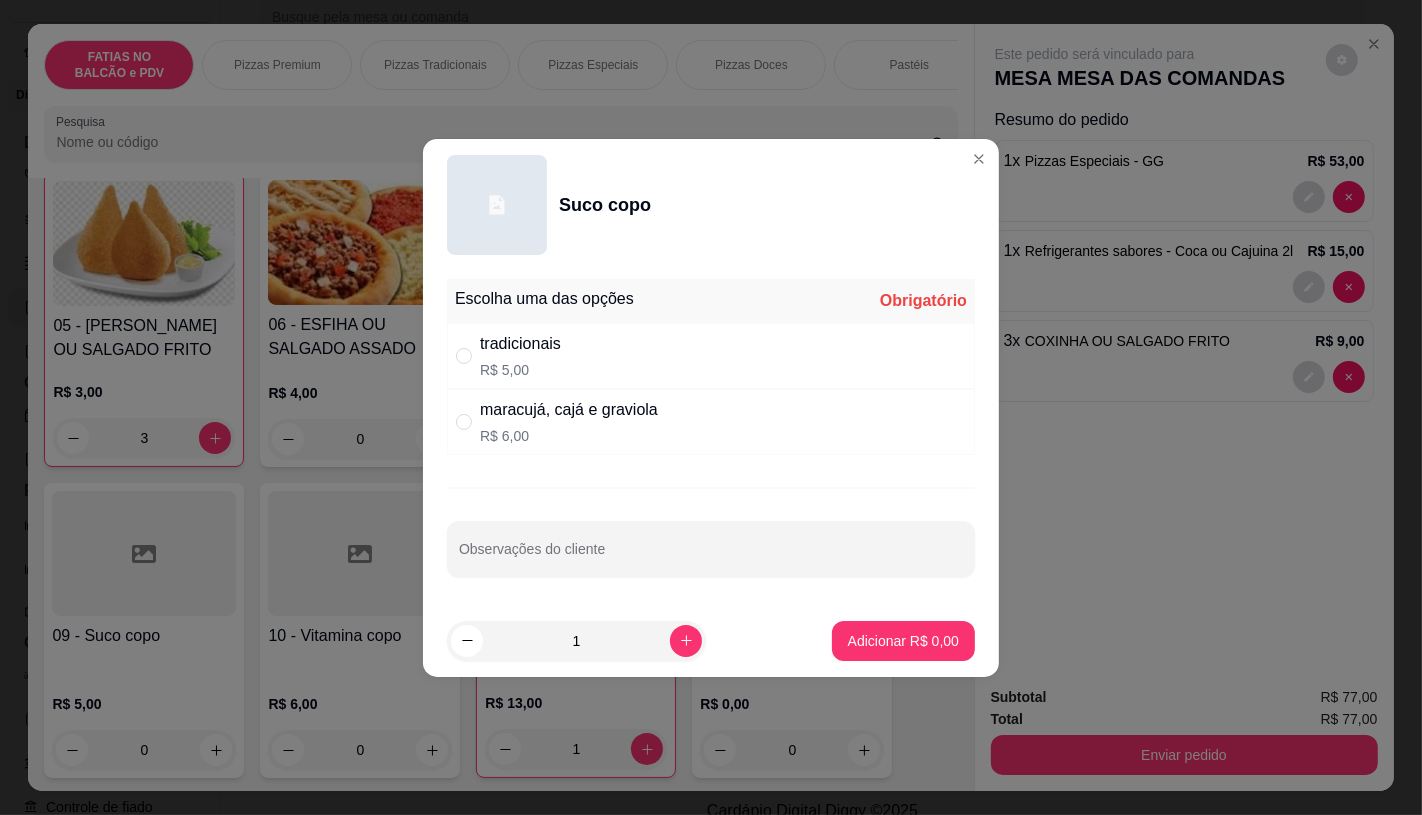click on "maracujá, cajá e graviola" at bounding box center (569, 410) 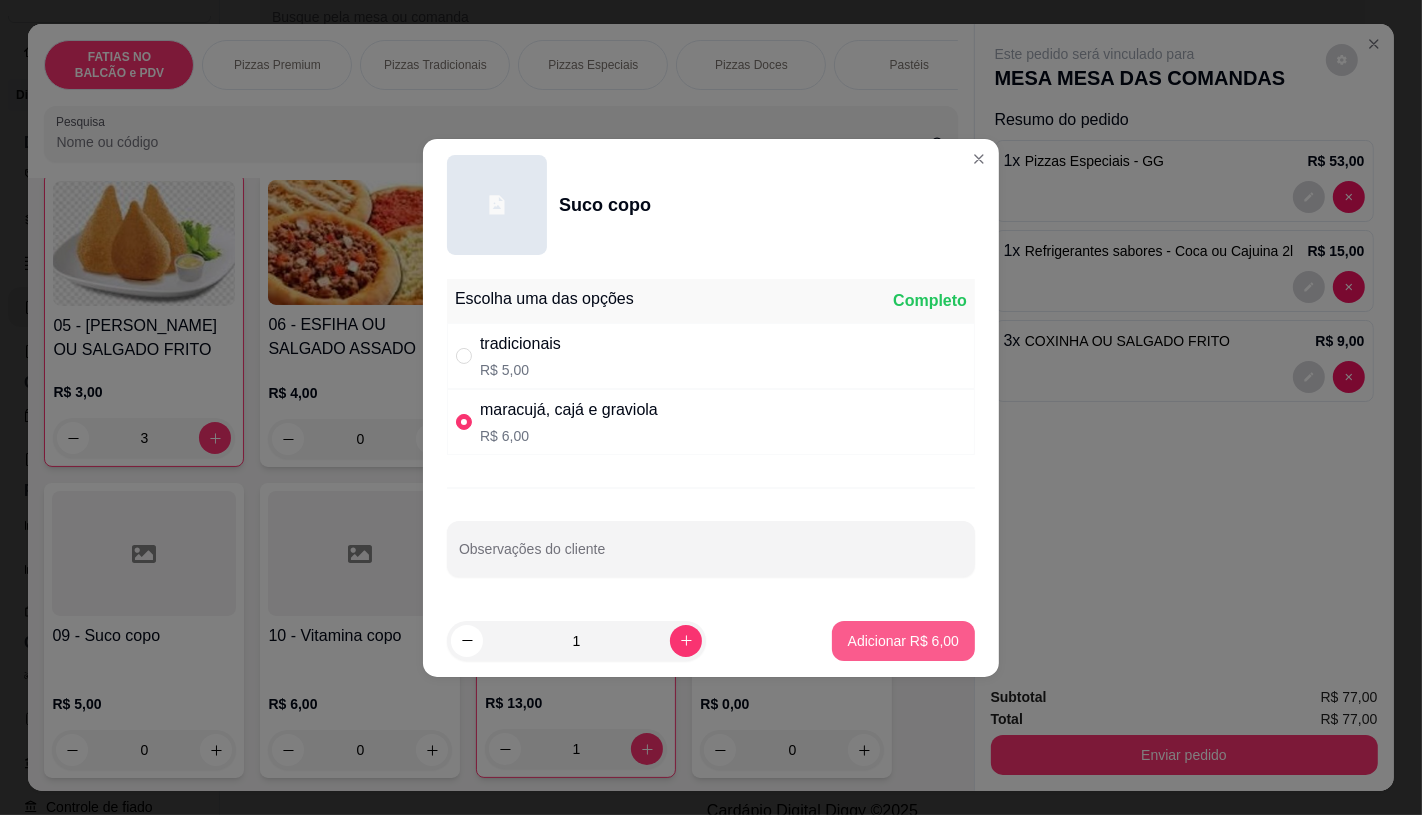 click on "Adicionar   R$ 6,00" at bounding box center (903, 641) 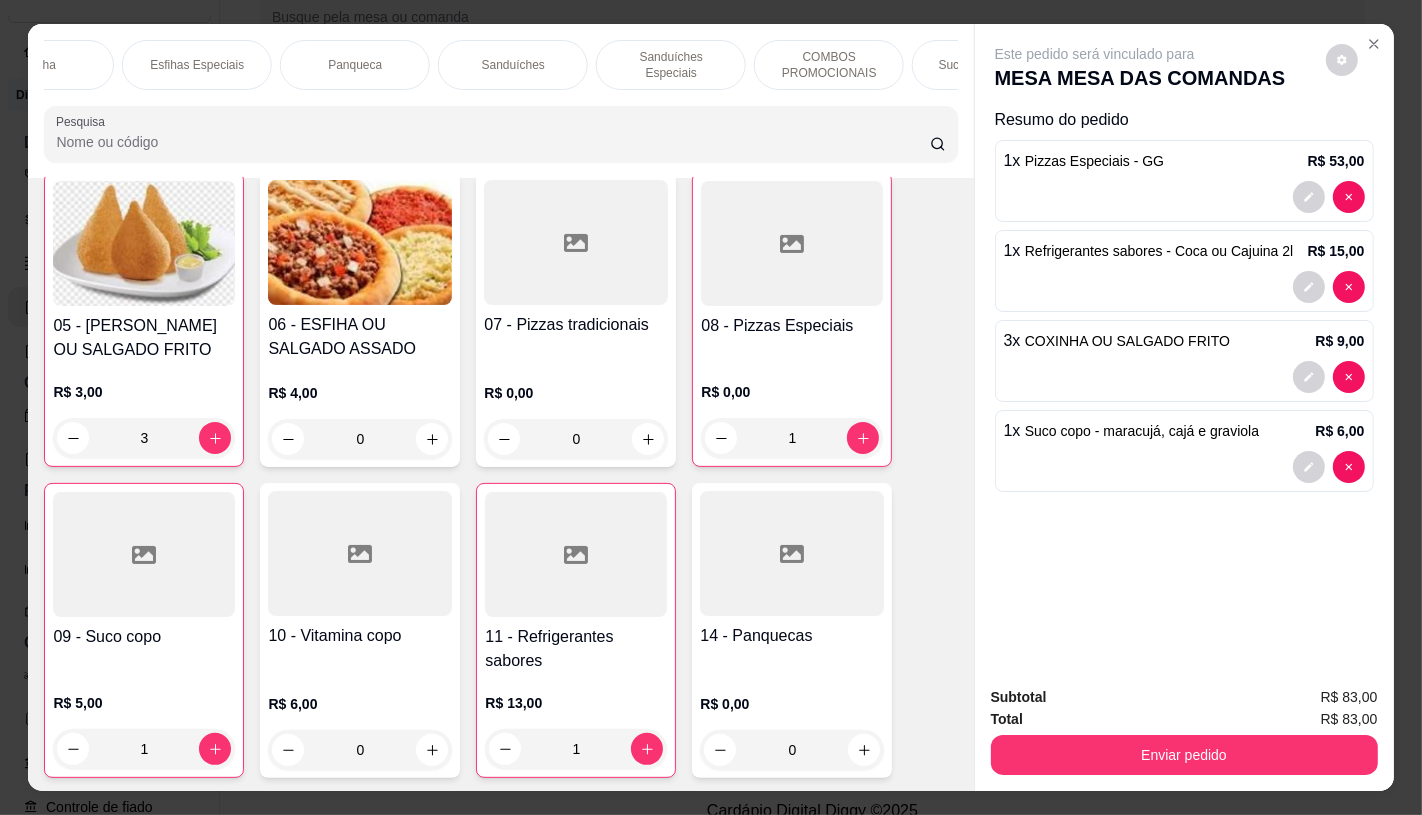 scroll, scrollTop: 0, scrollLeft: 1642, axis: horizontal 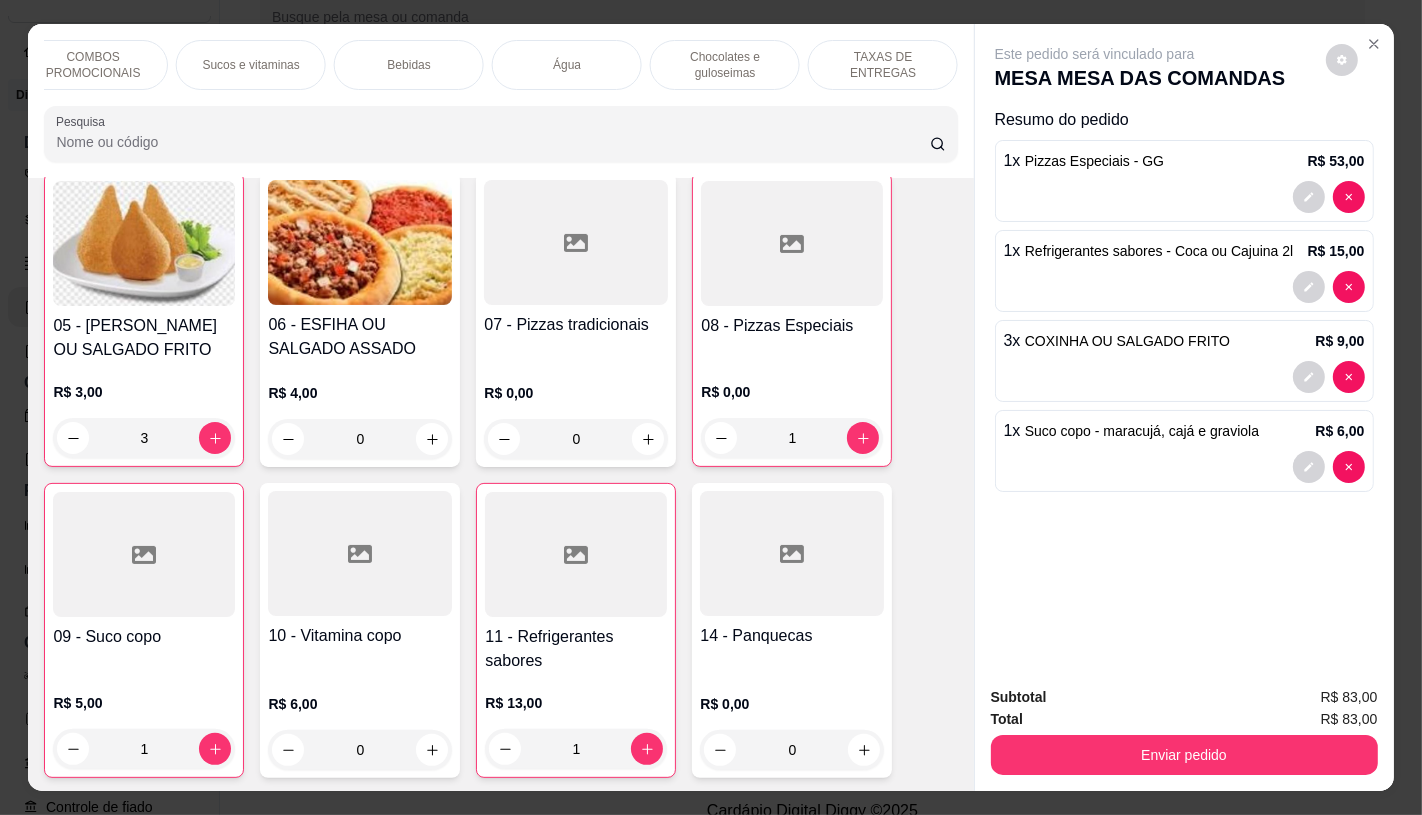 click on "TAXAS DE ENTREGAS" at bounding box center (883, 65) 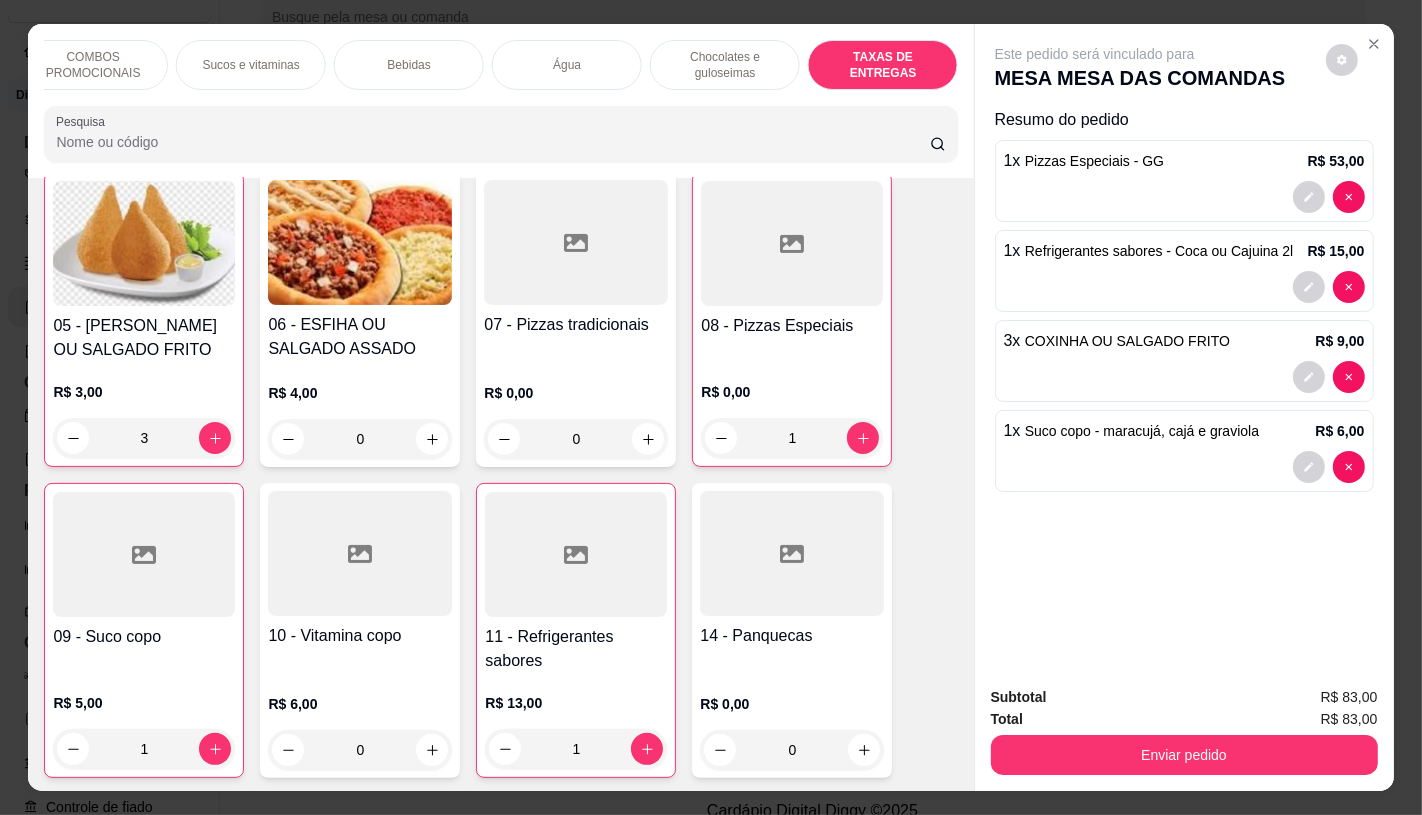 scroll, scrollTop: 13377, scrollLeft: 0, axis: vertical 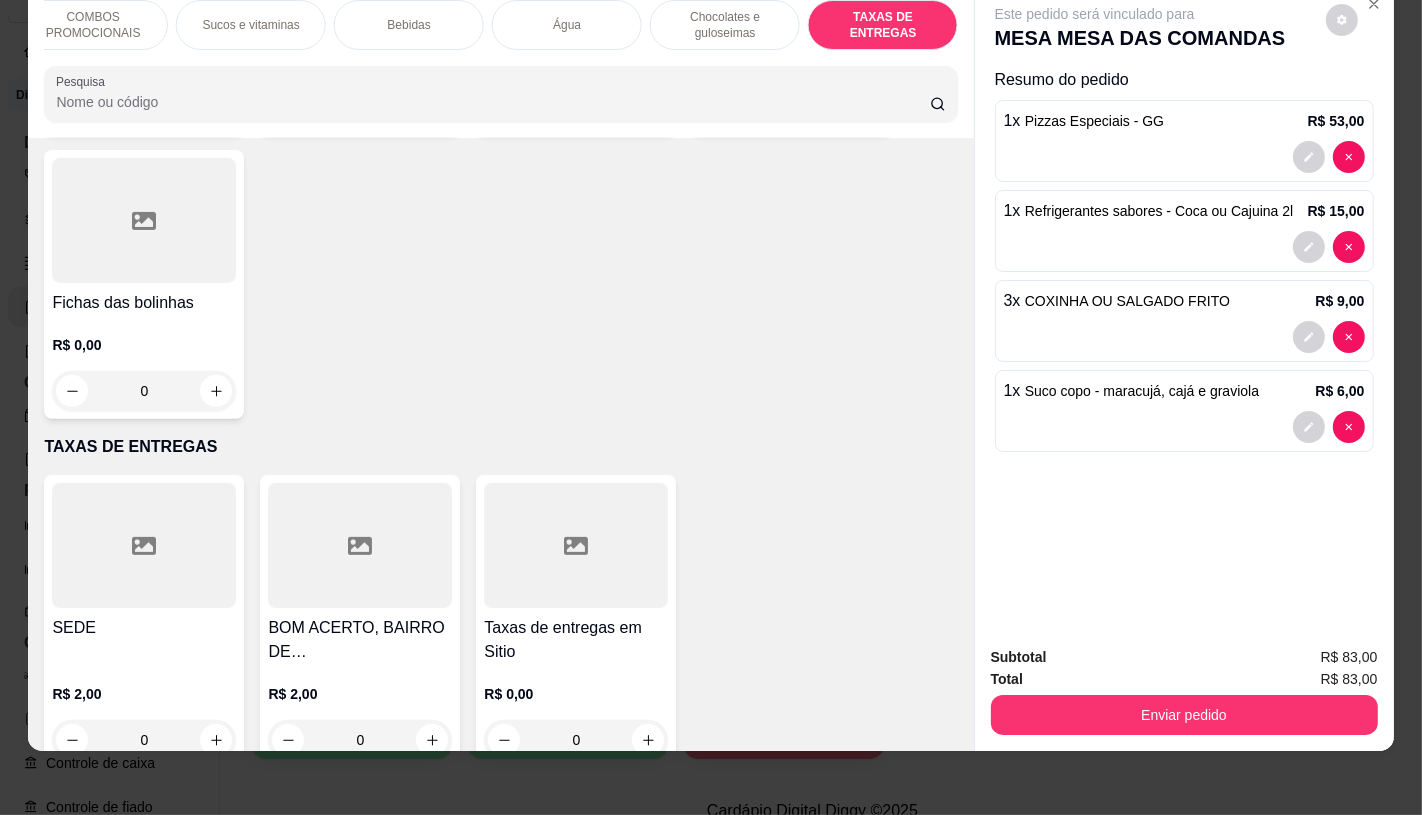 click on "Taxas de entregas em Sitio" at bounding box center [576, 640] 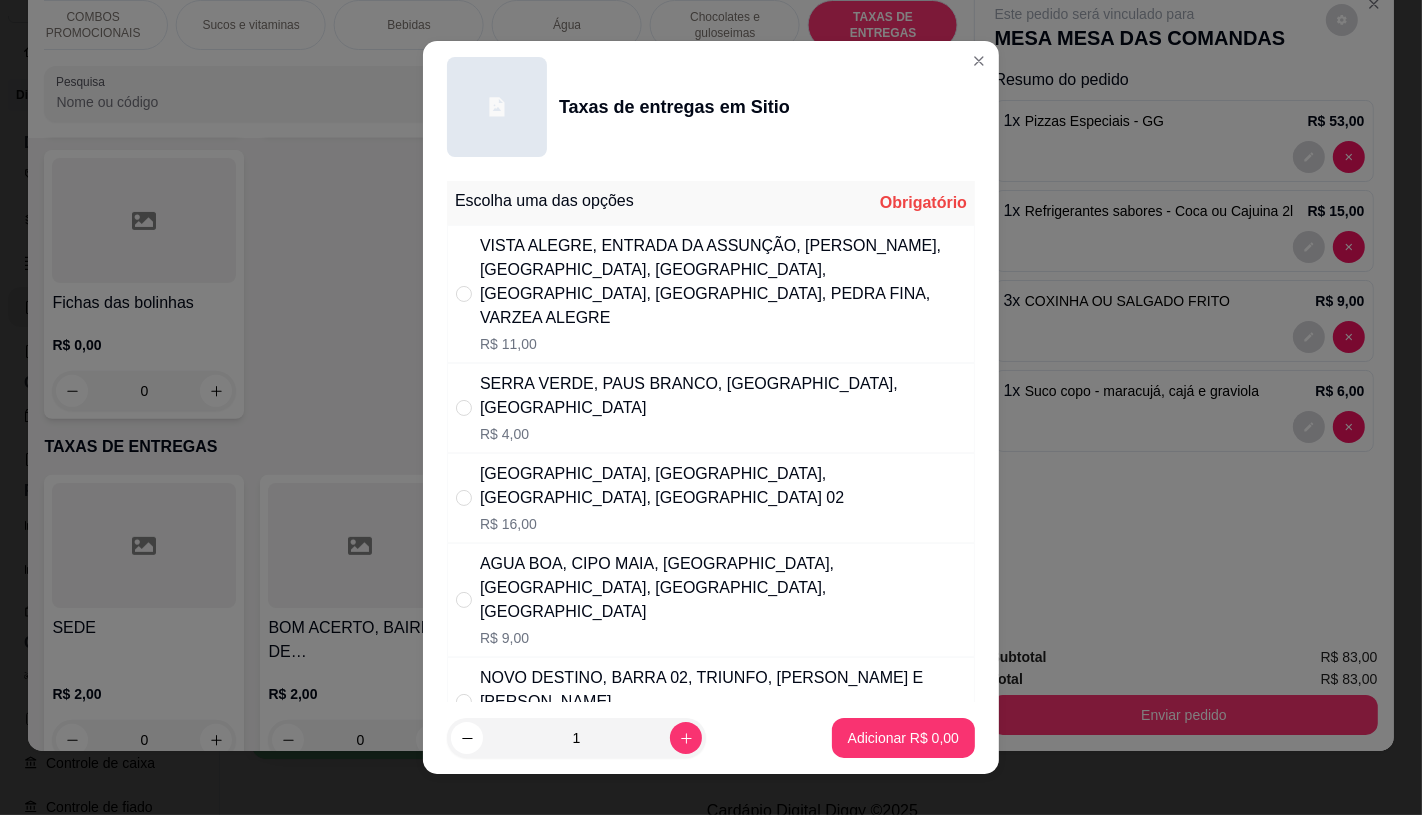 click on "R$ 4,00" at bounding box center (723, 434) 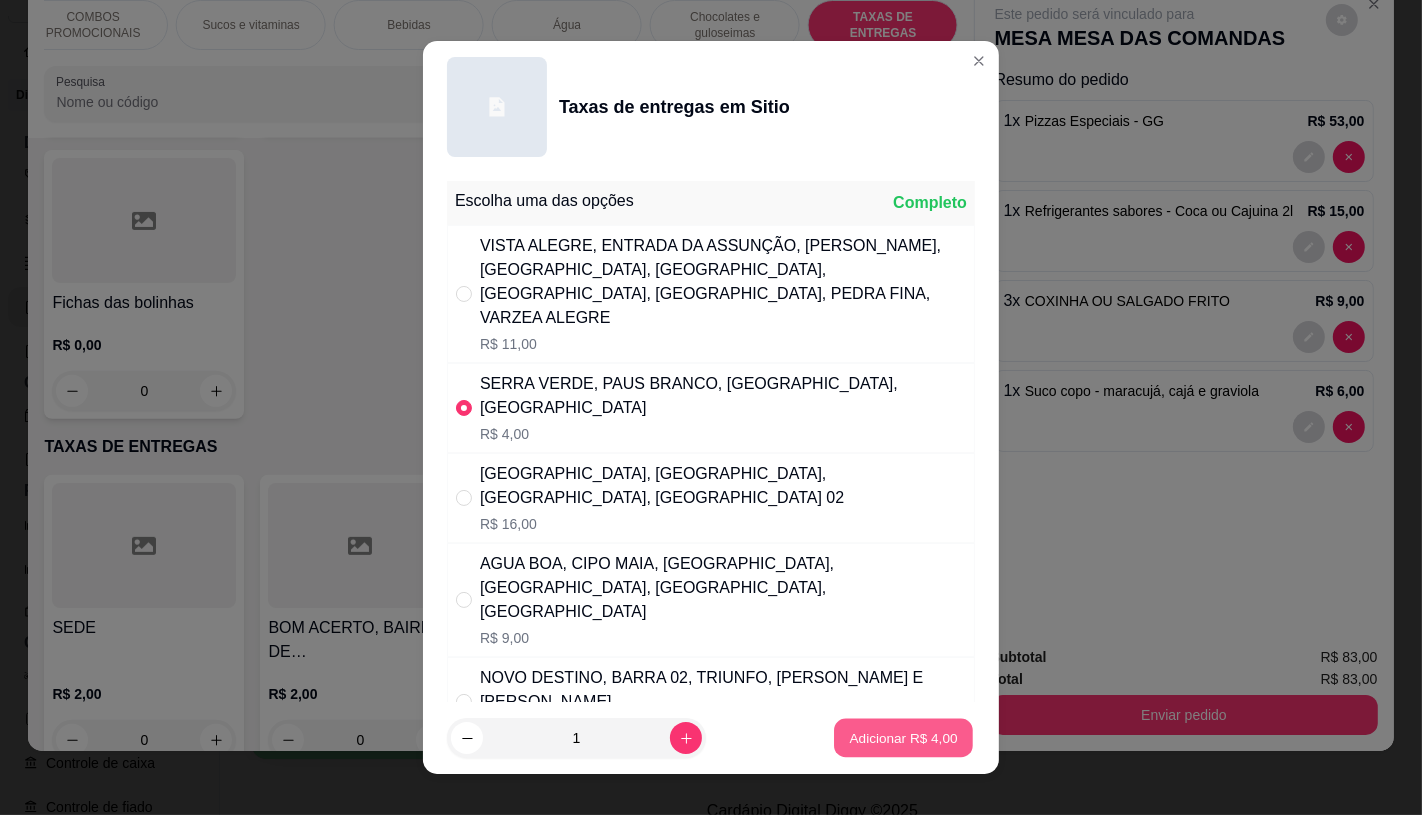 click on "Adicionar   R$ 4,00" at bounding box center (903, 738) 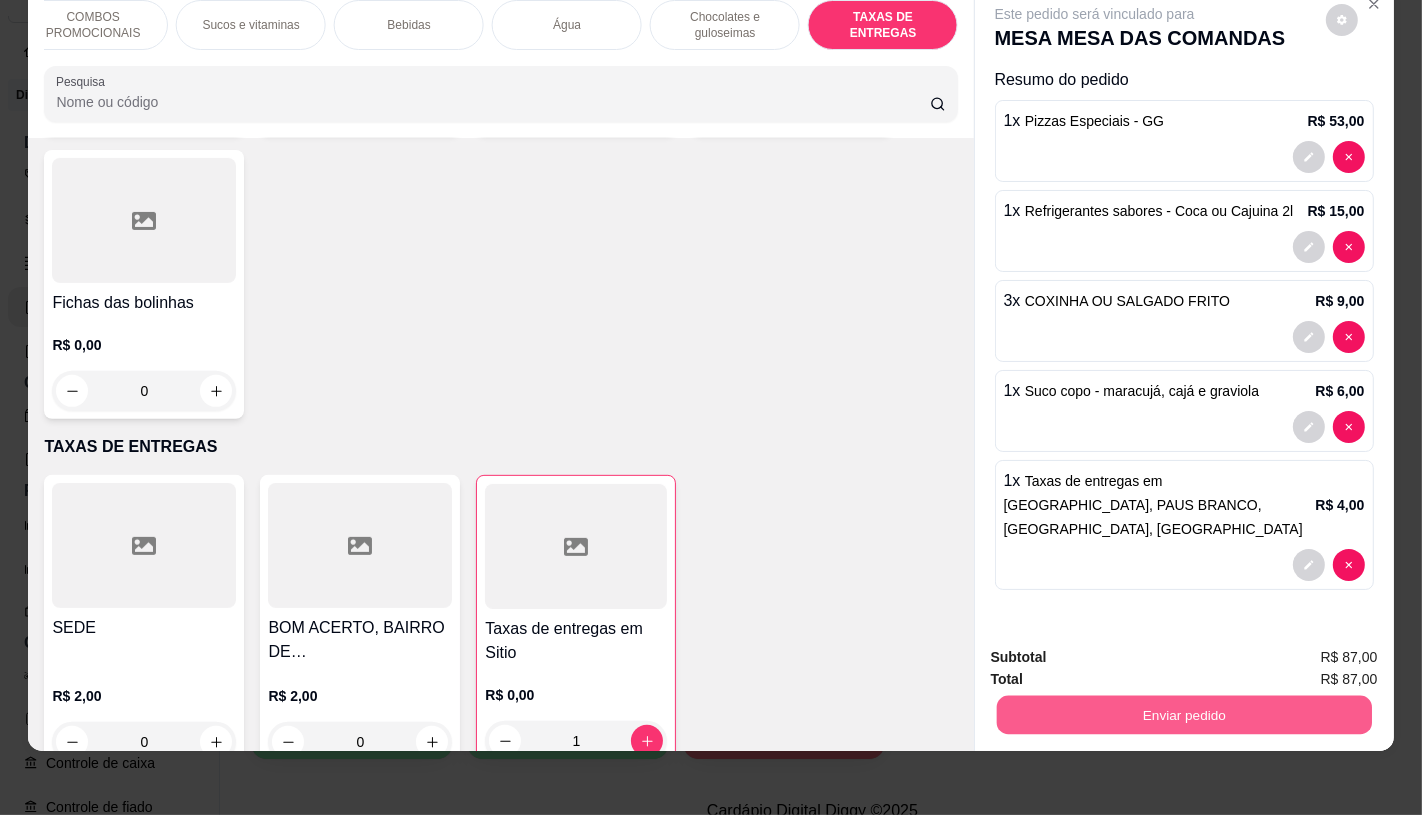 click on "Enviar pedido" at bounding box center (1183, 714) 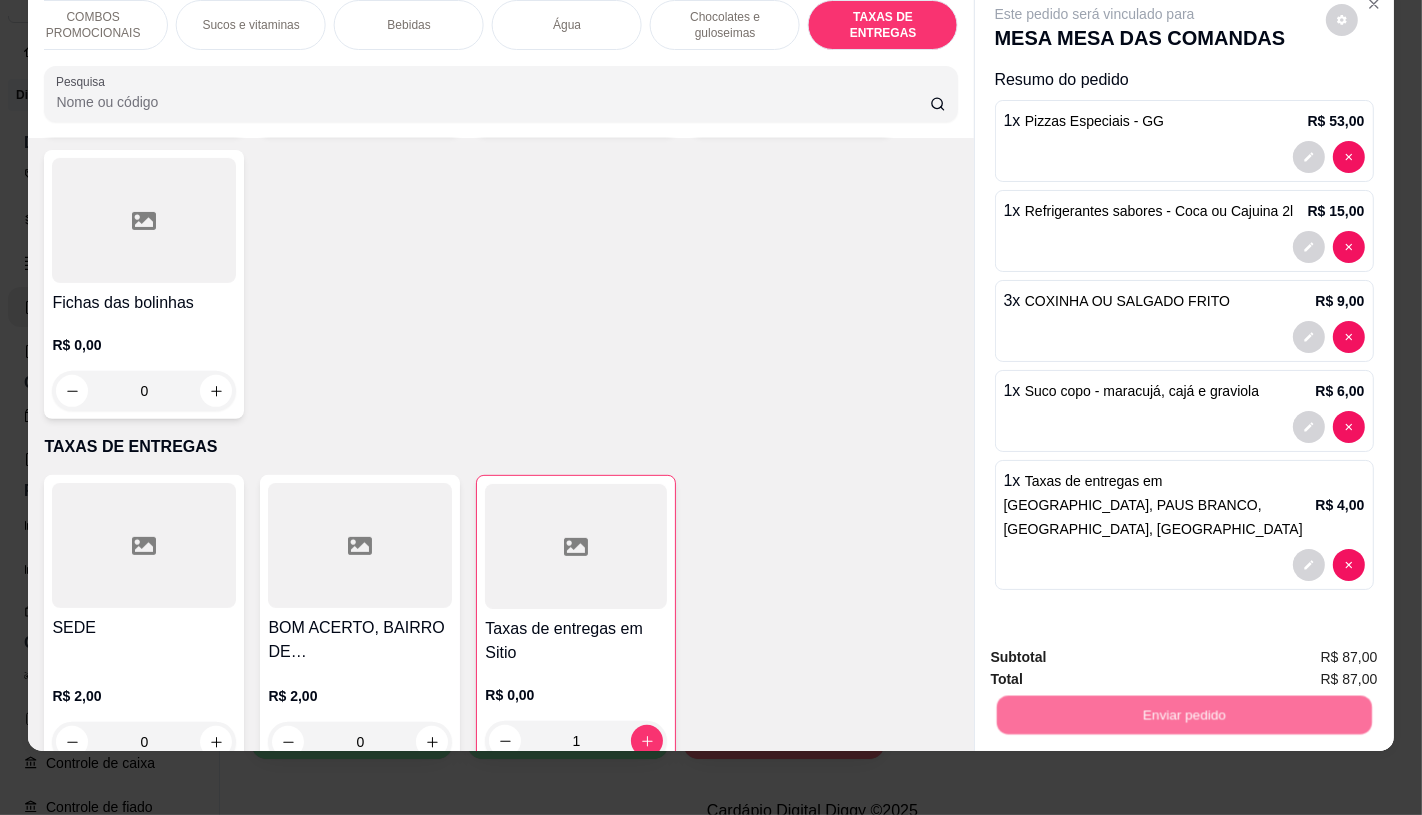 click on "Não registrar e enviar pedido" at bounding box center [1117, 650] 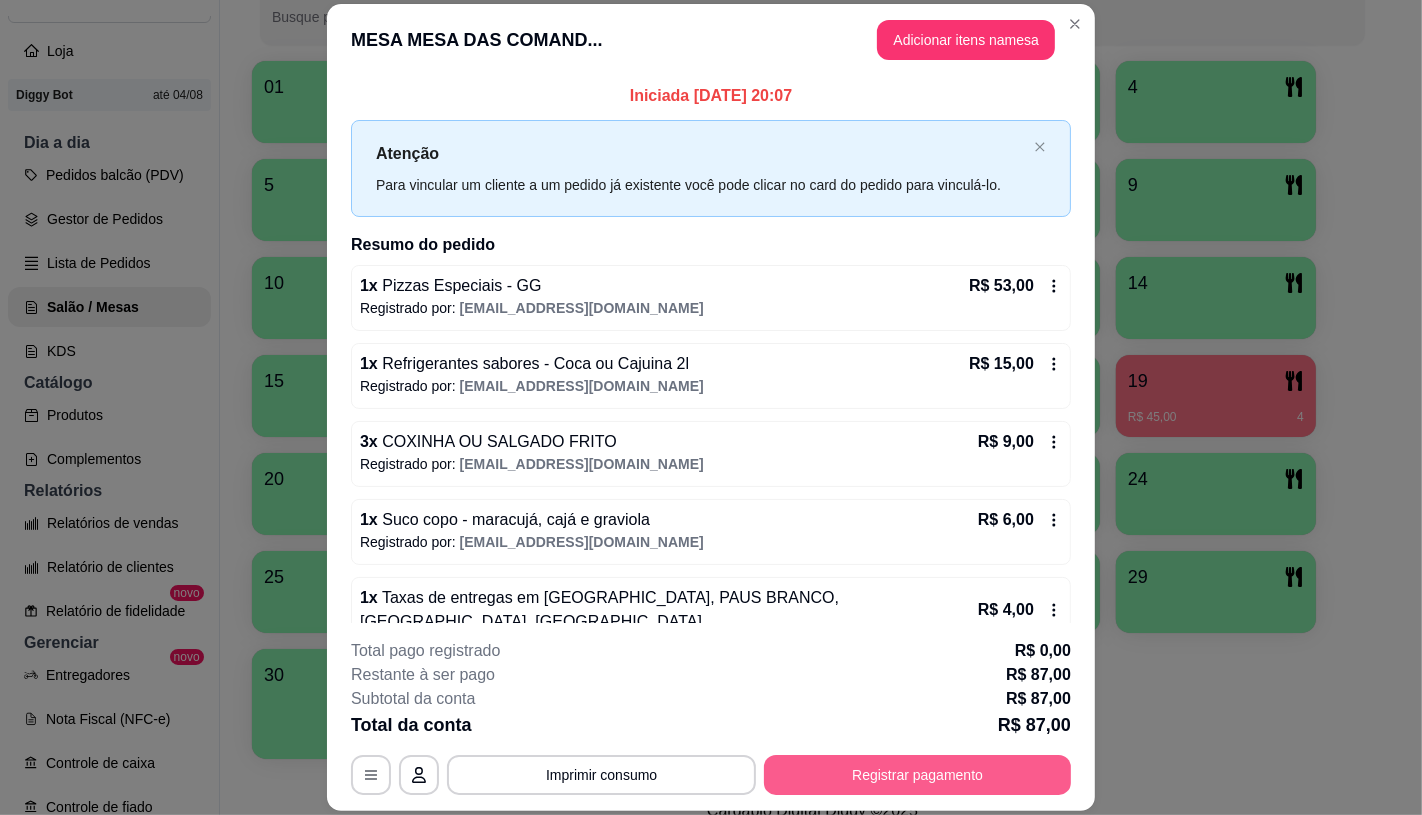click on "Registrar pagamento" at bounding box center (917, 775) 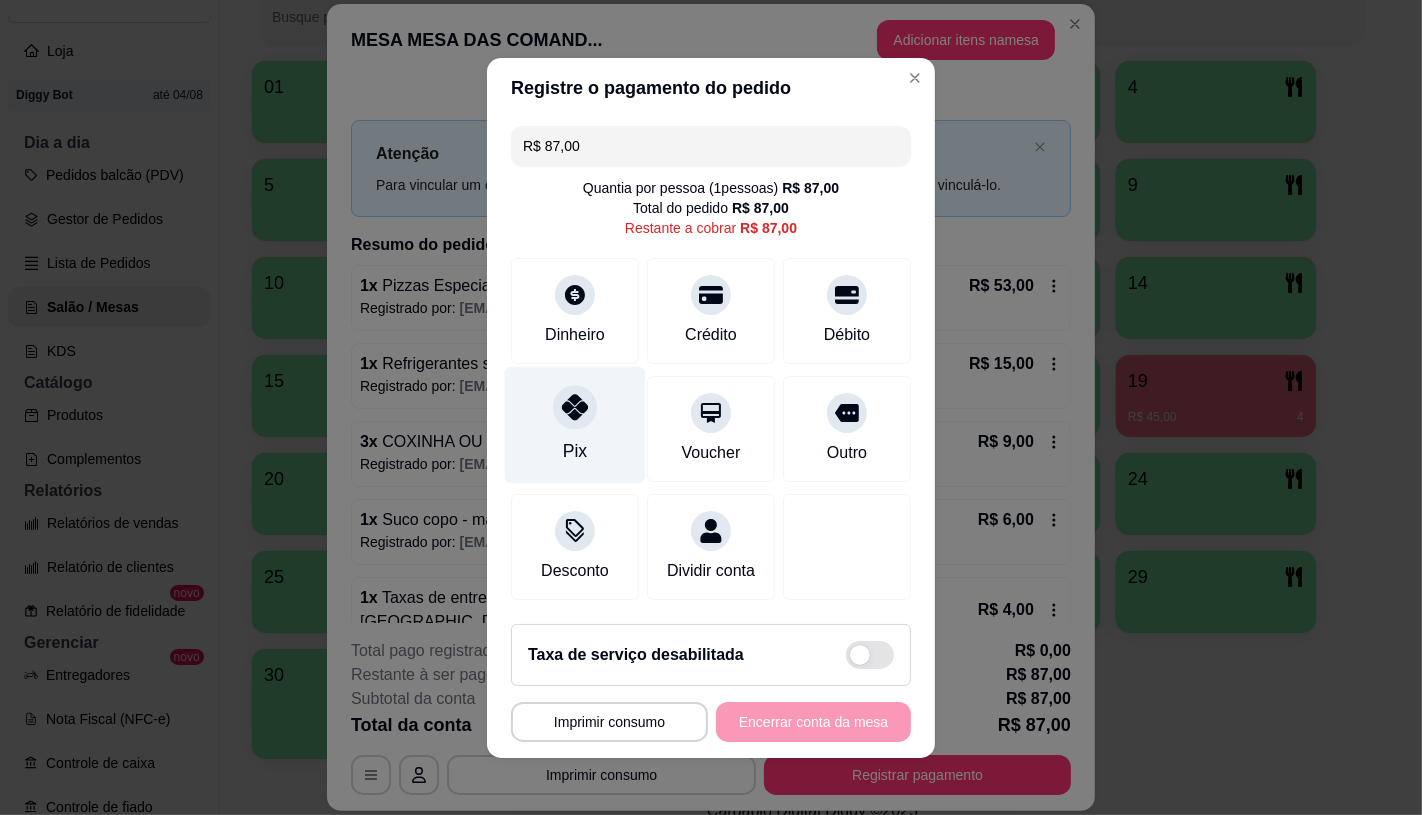 click on "Pix" at bounding box center [575, 424] 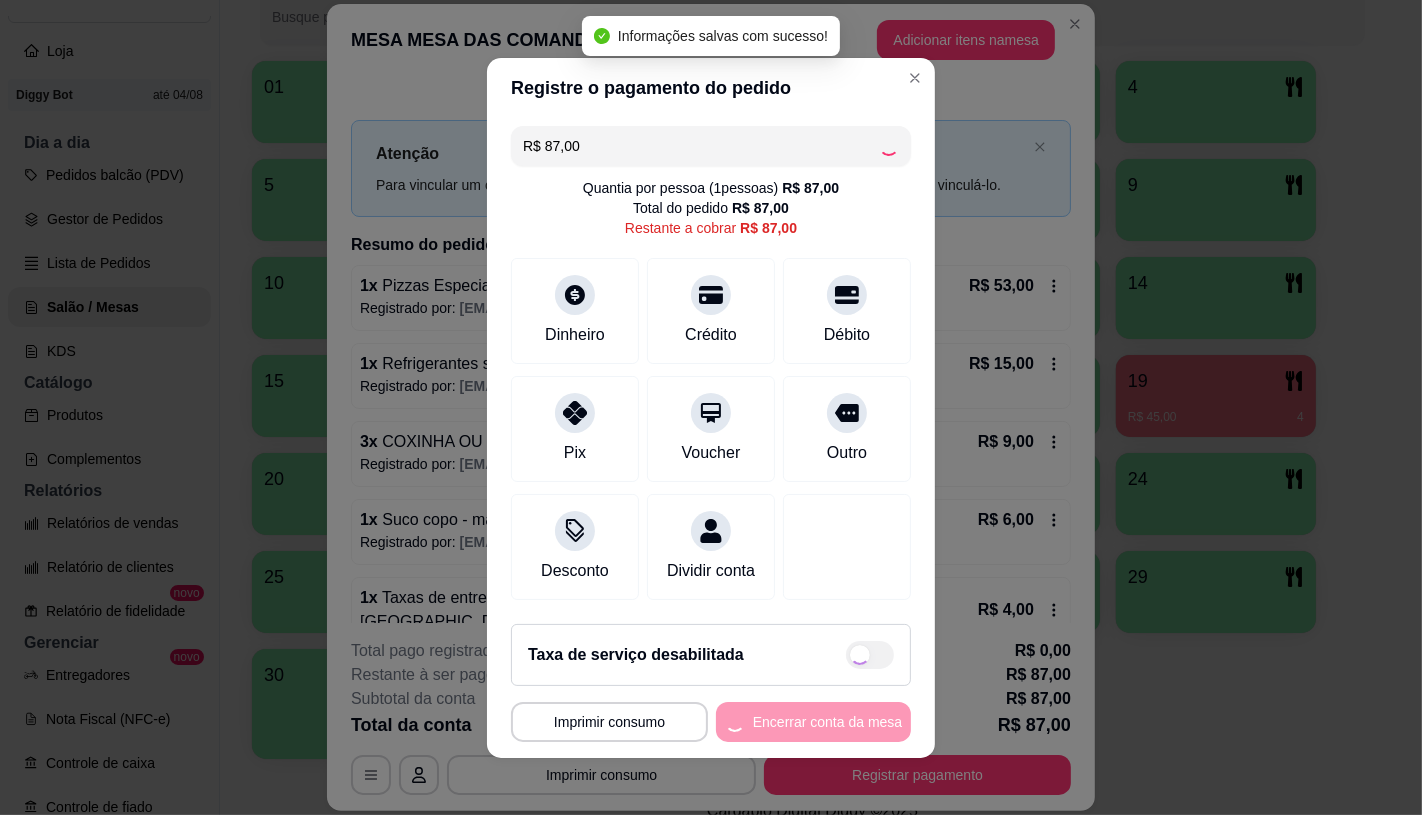 type on "R$ 0,00" 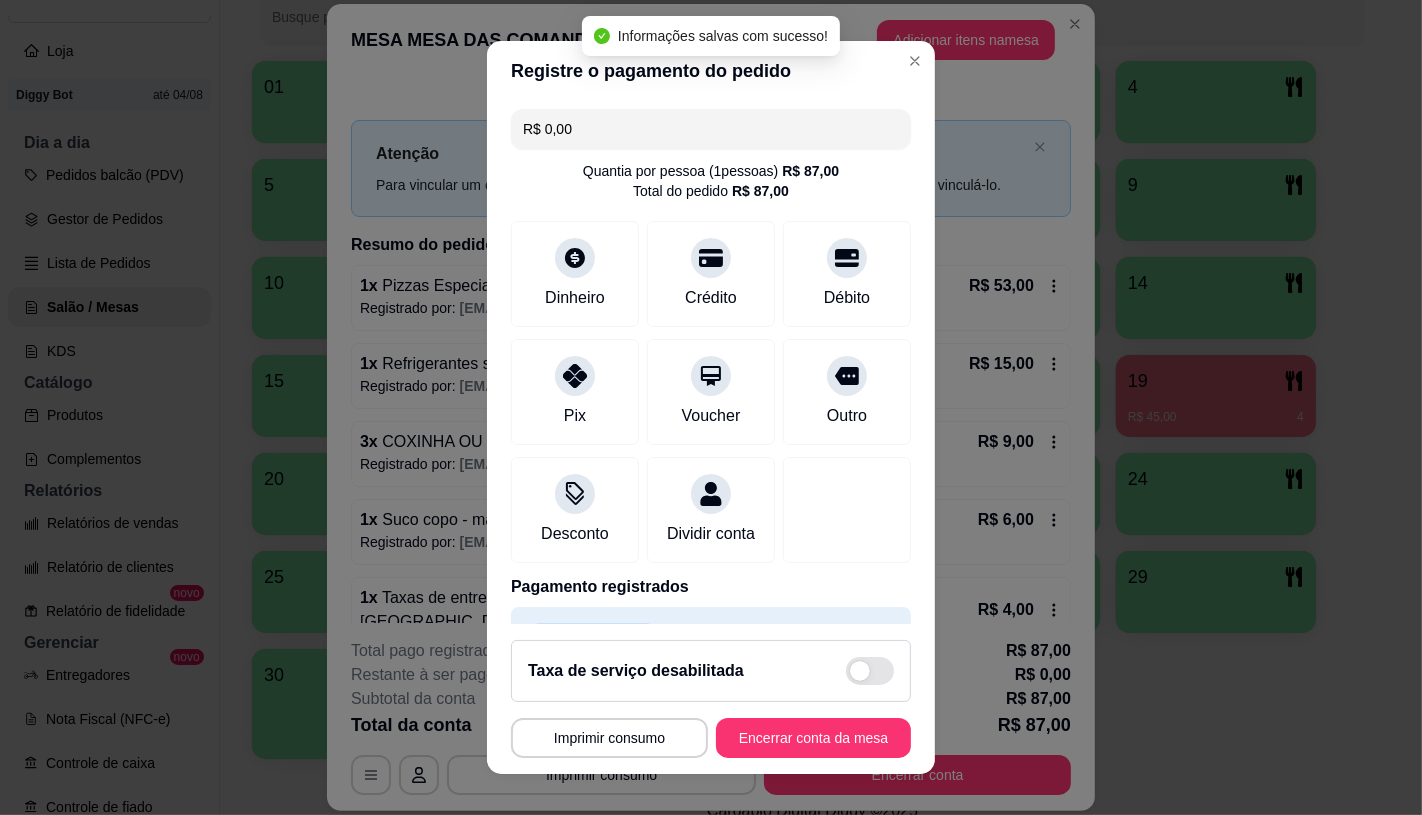 scroll, scrollTop: 74, scrollLeft: 0, axis: vertical 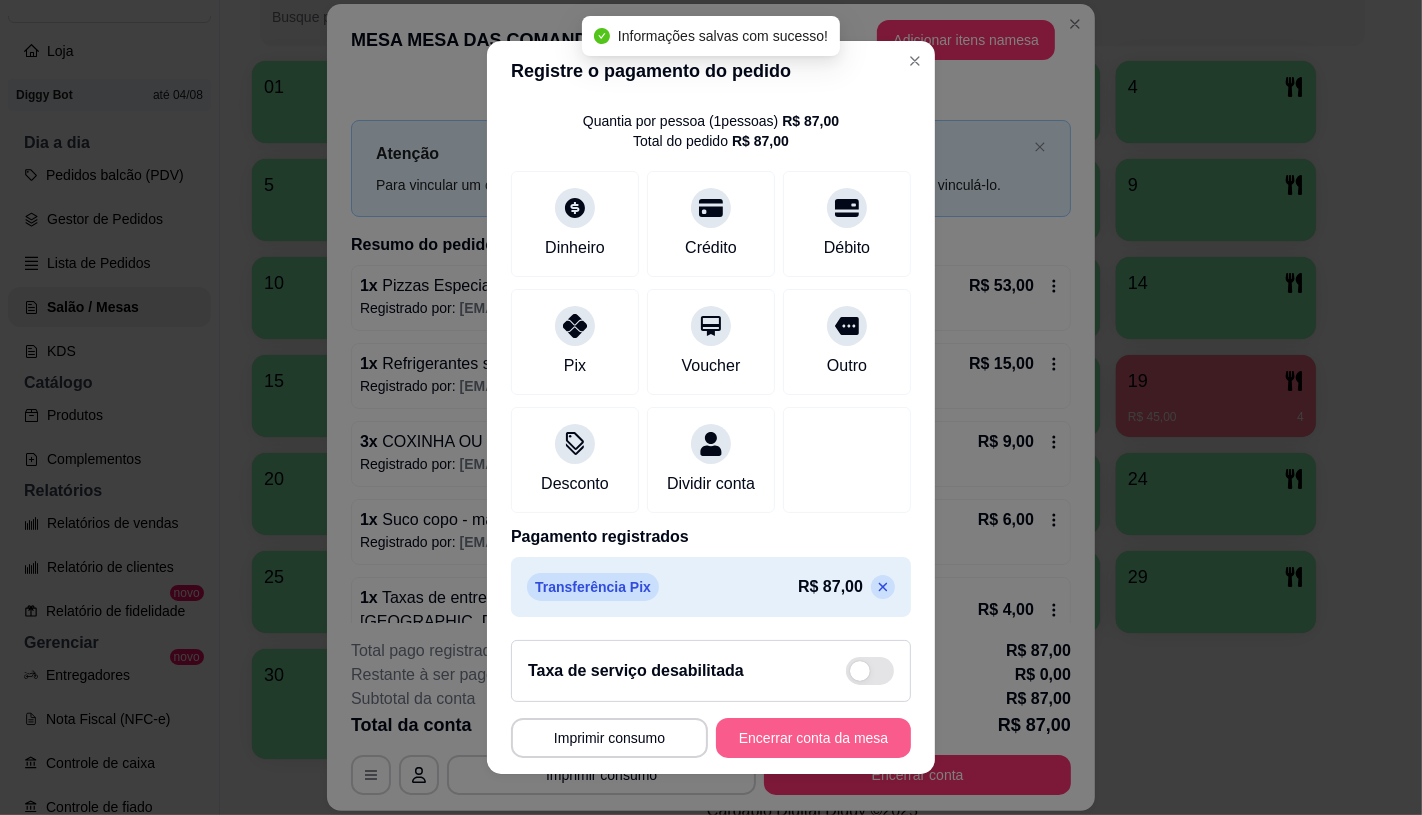 click on "Encerrar conta da mesa" at bounding box center [813, 738] 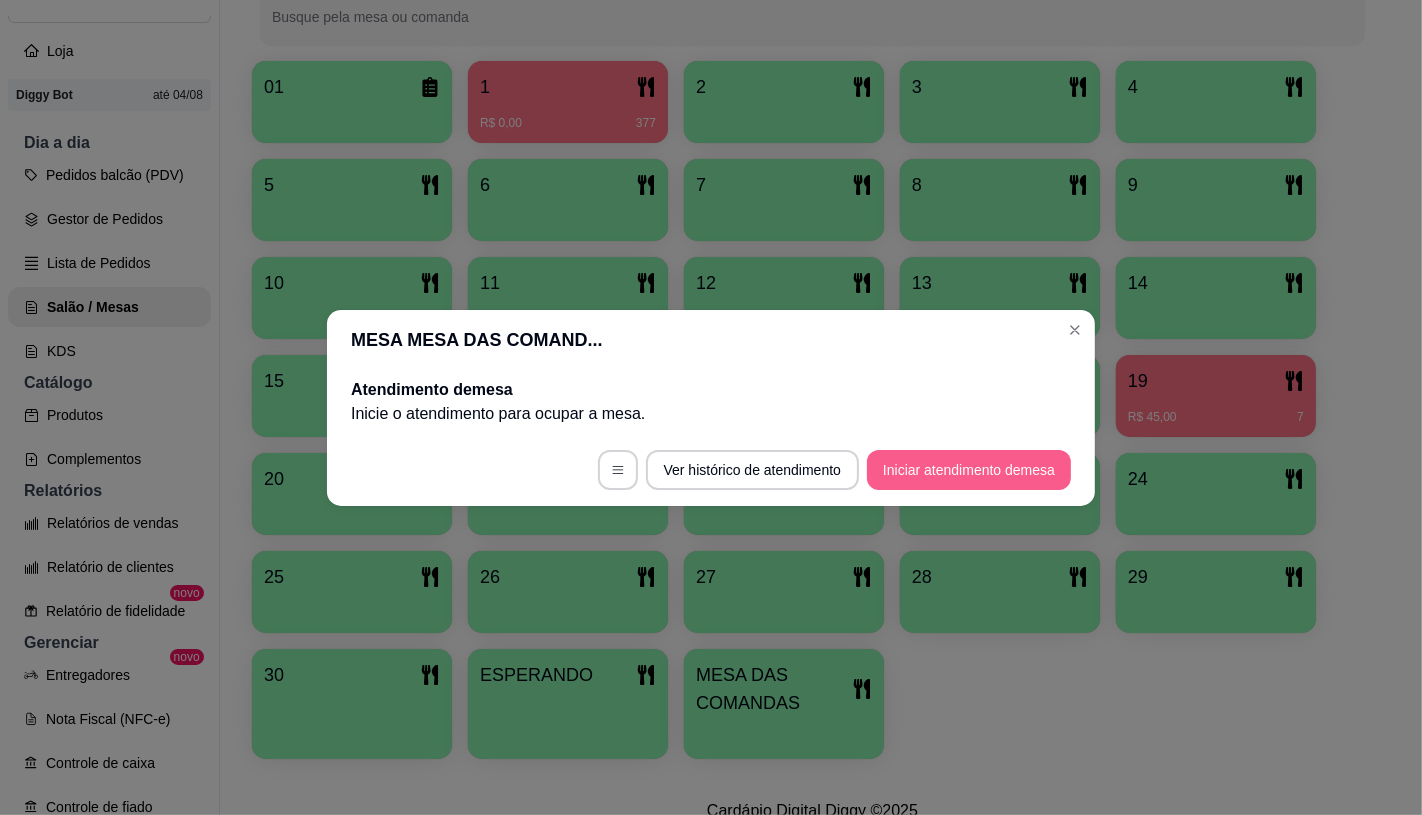 click on "Iniciar atendimento de  mesa" at bounding box center [969, 470] 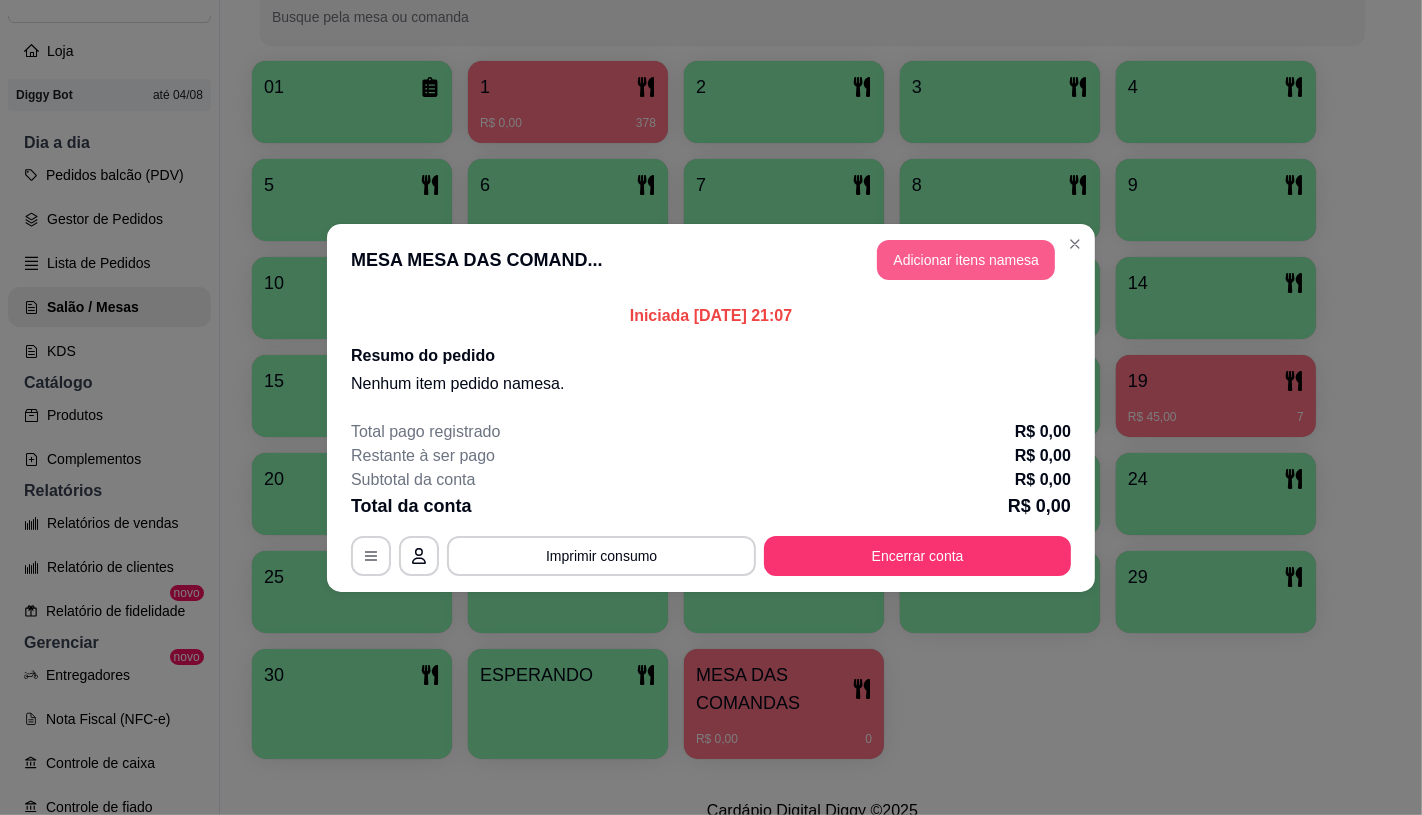 click on "Adicionar itens na  mesa" at bounding box center [966, 260] 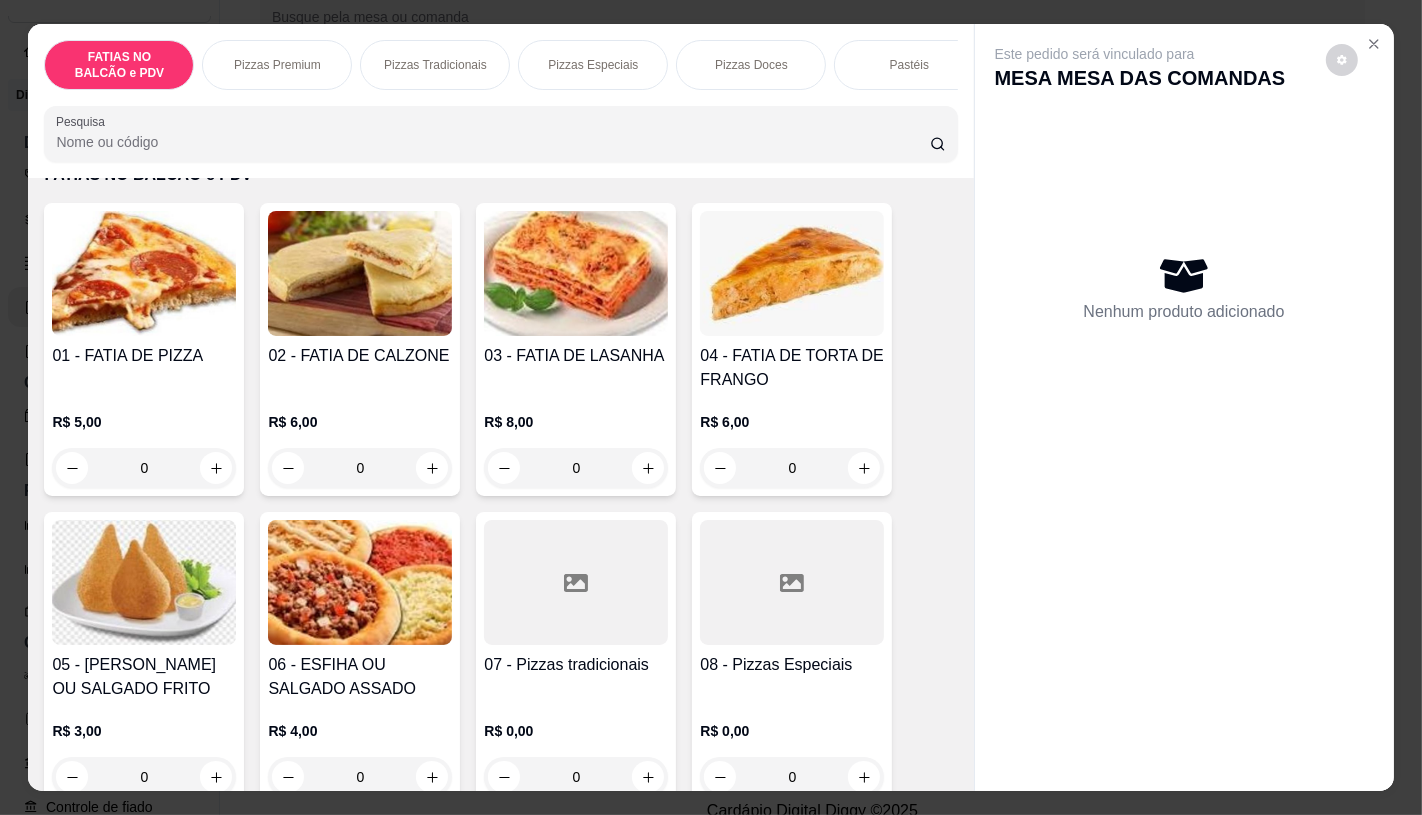 scroll, scrollTop: 111, scrollLeft: 0, axis: vertical 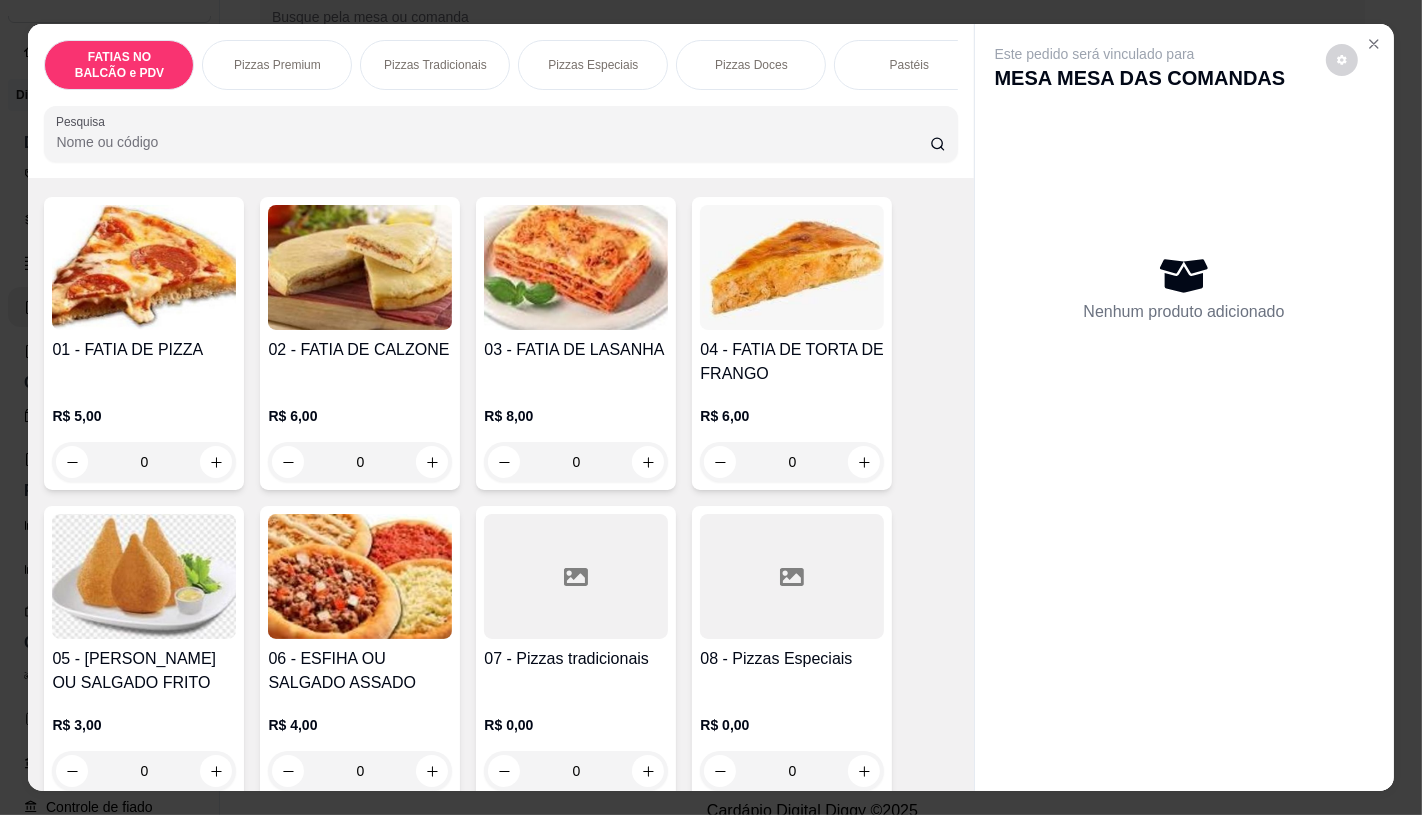 click at bounding box center (576, 576) 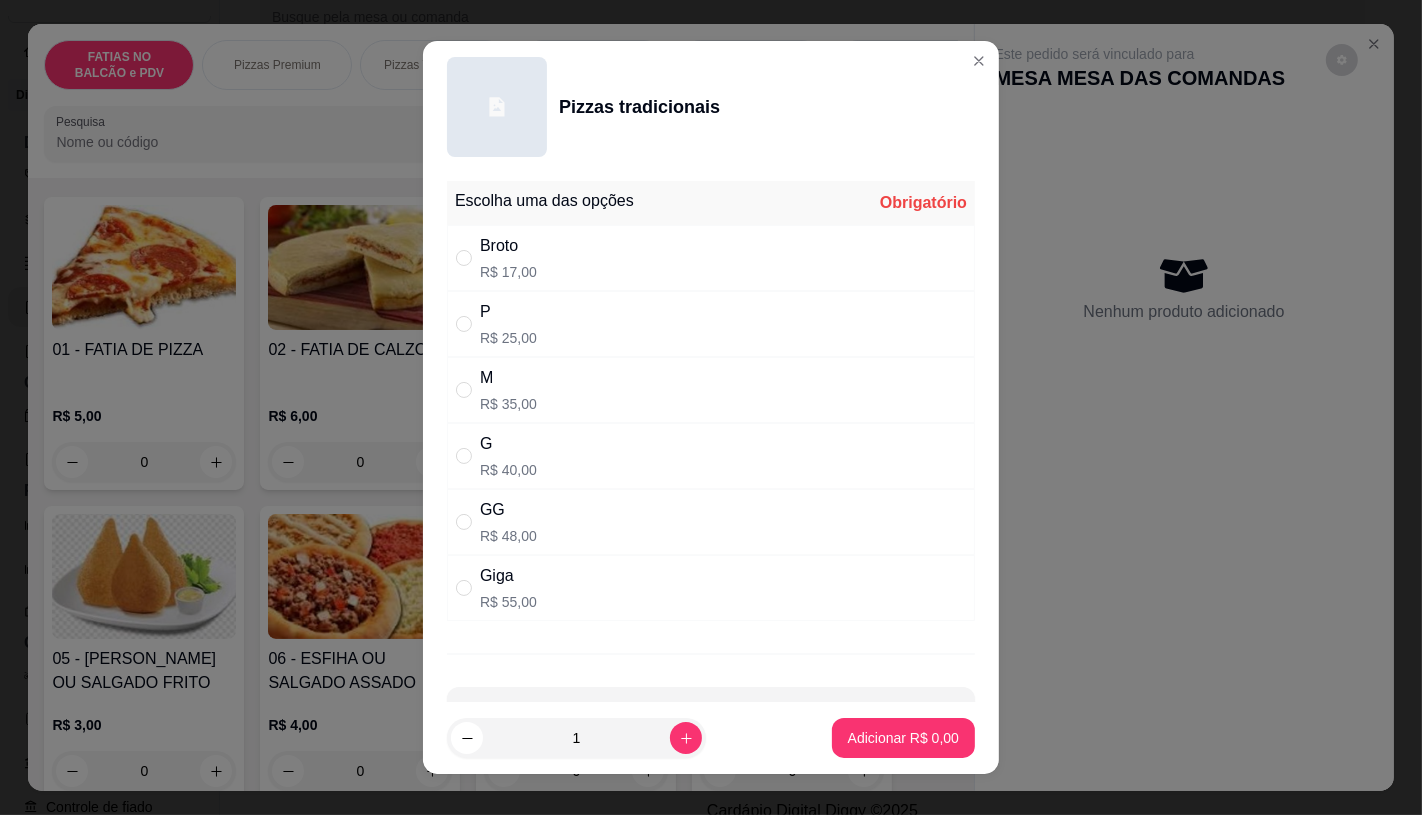 click on "Giga  R$ 55,00" at bounding box center (711, 588) 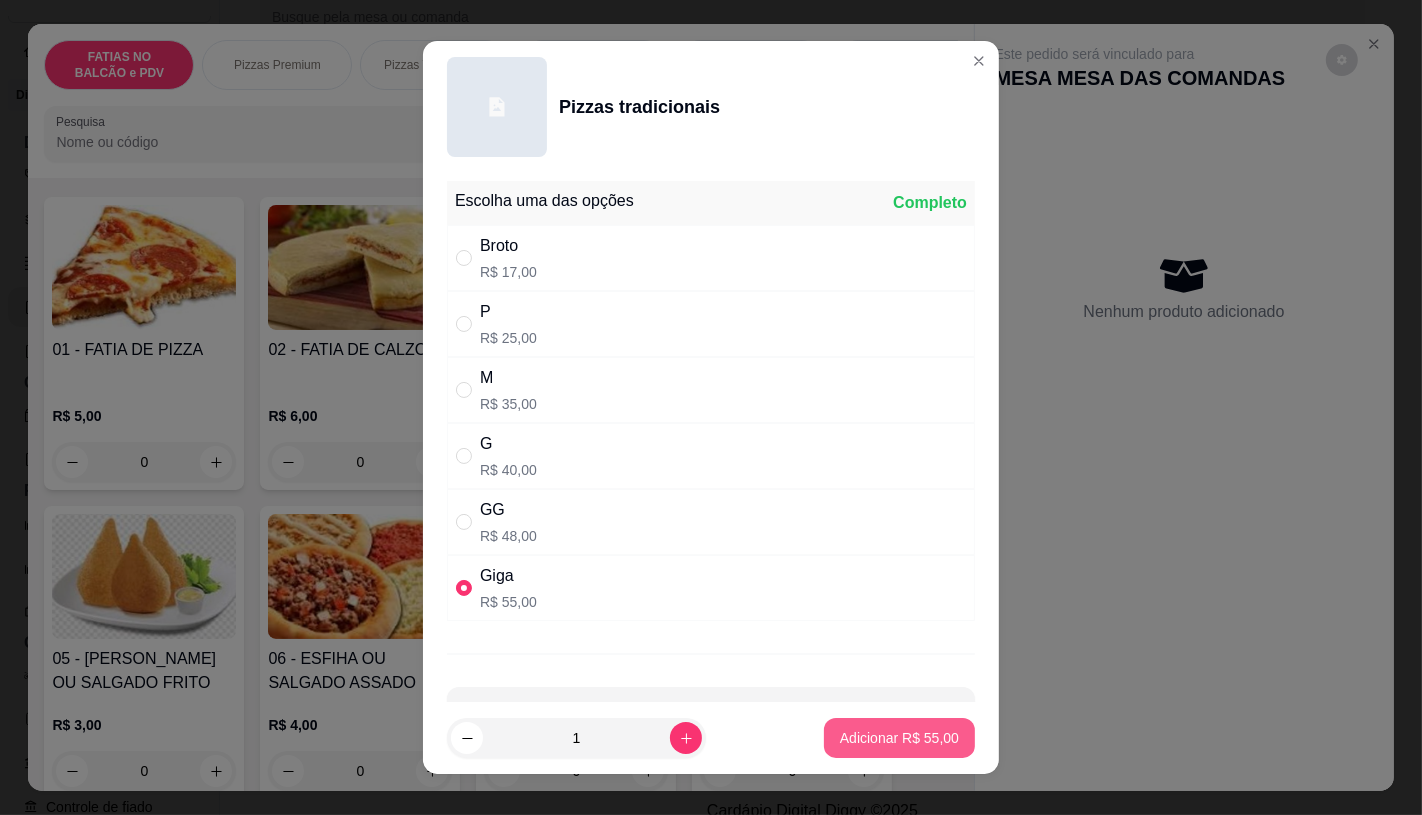 click on "Adicionar   R$ 55,00" at bounding box center [899, 738] 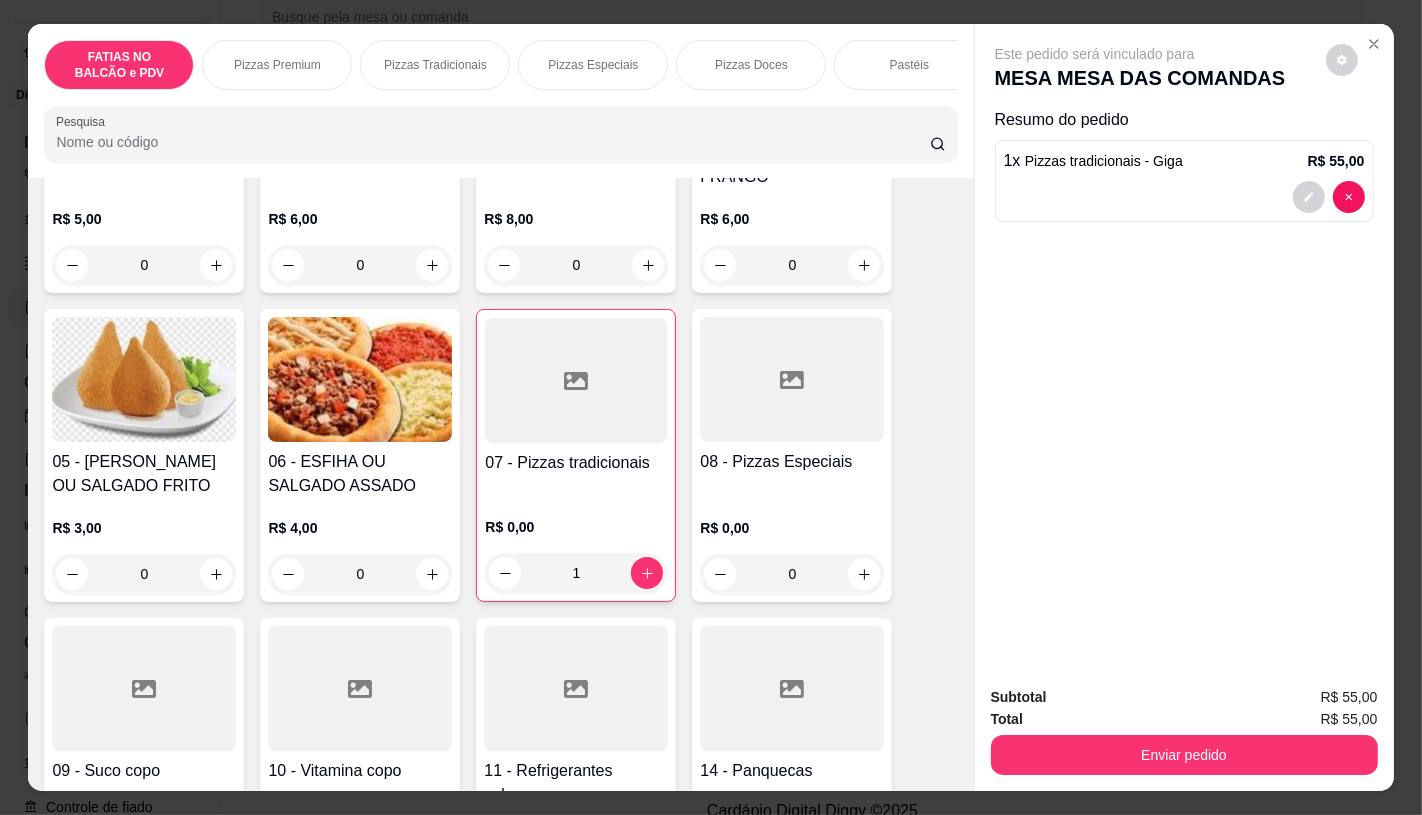 scroll, scrollTop: 333, scrollLeft: 0, axis: vertical 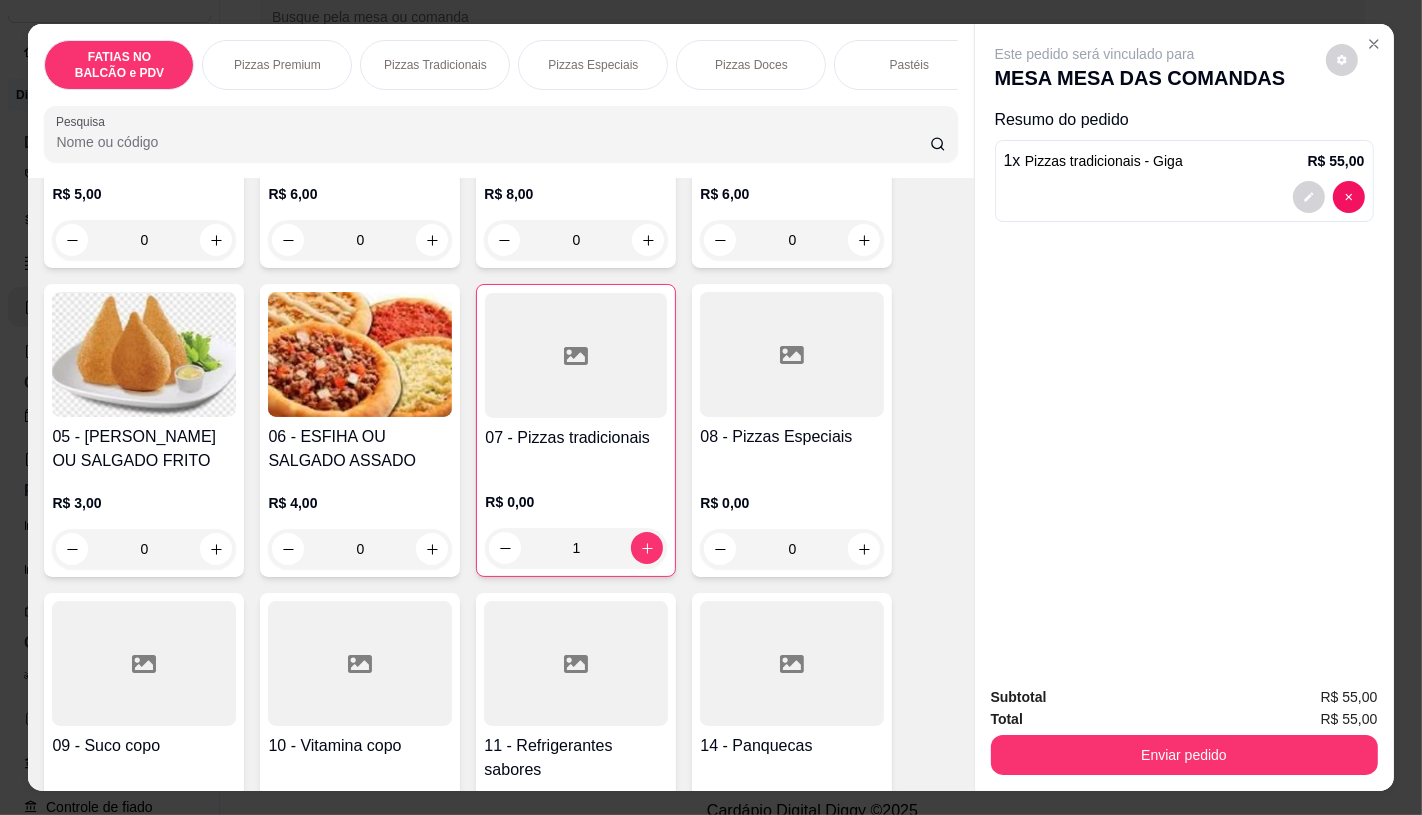 click at bounding box center (576, 663) 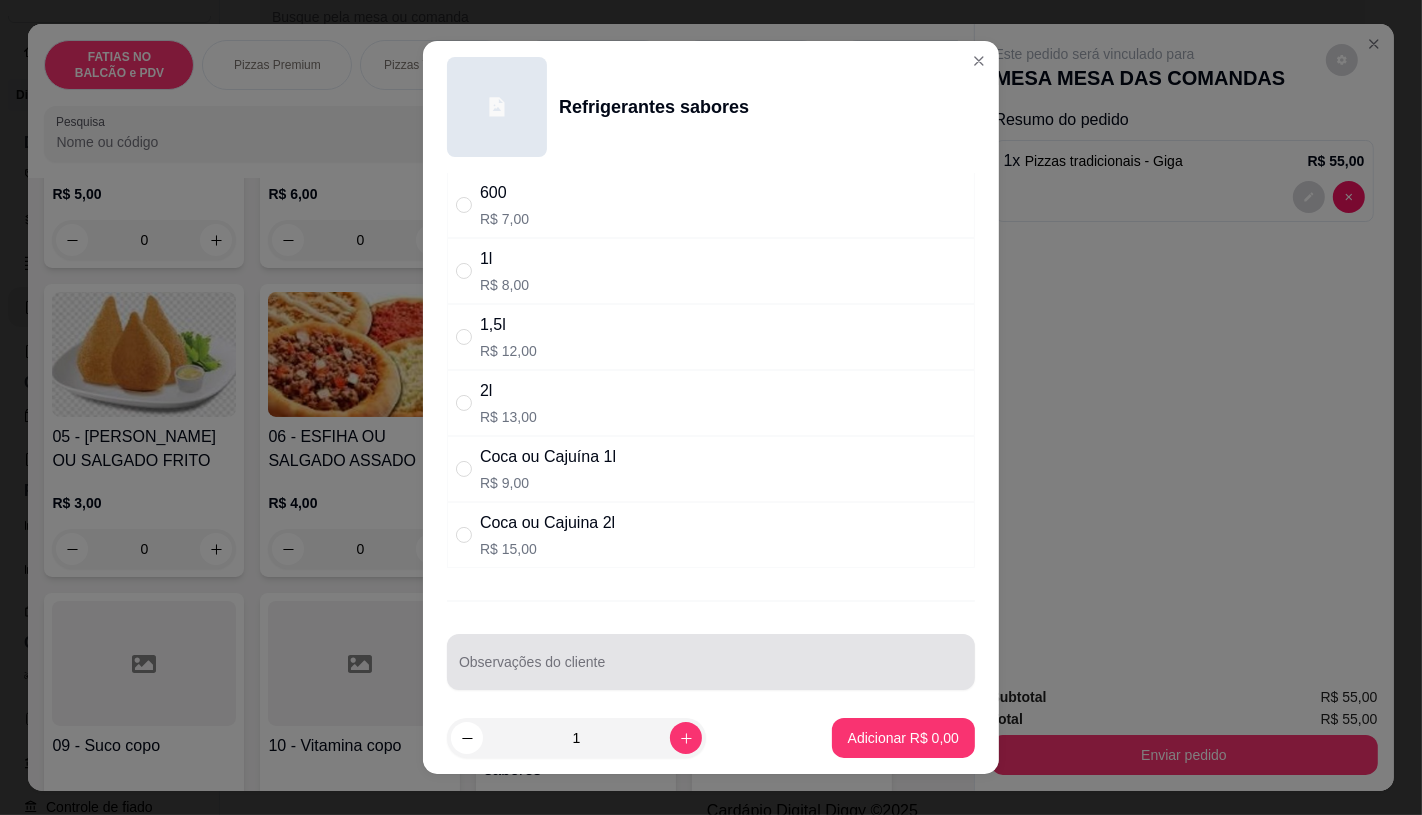 scroll, scrollTop: 201, scrollLeft: 0, axis: vertical 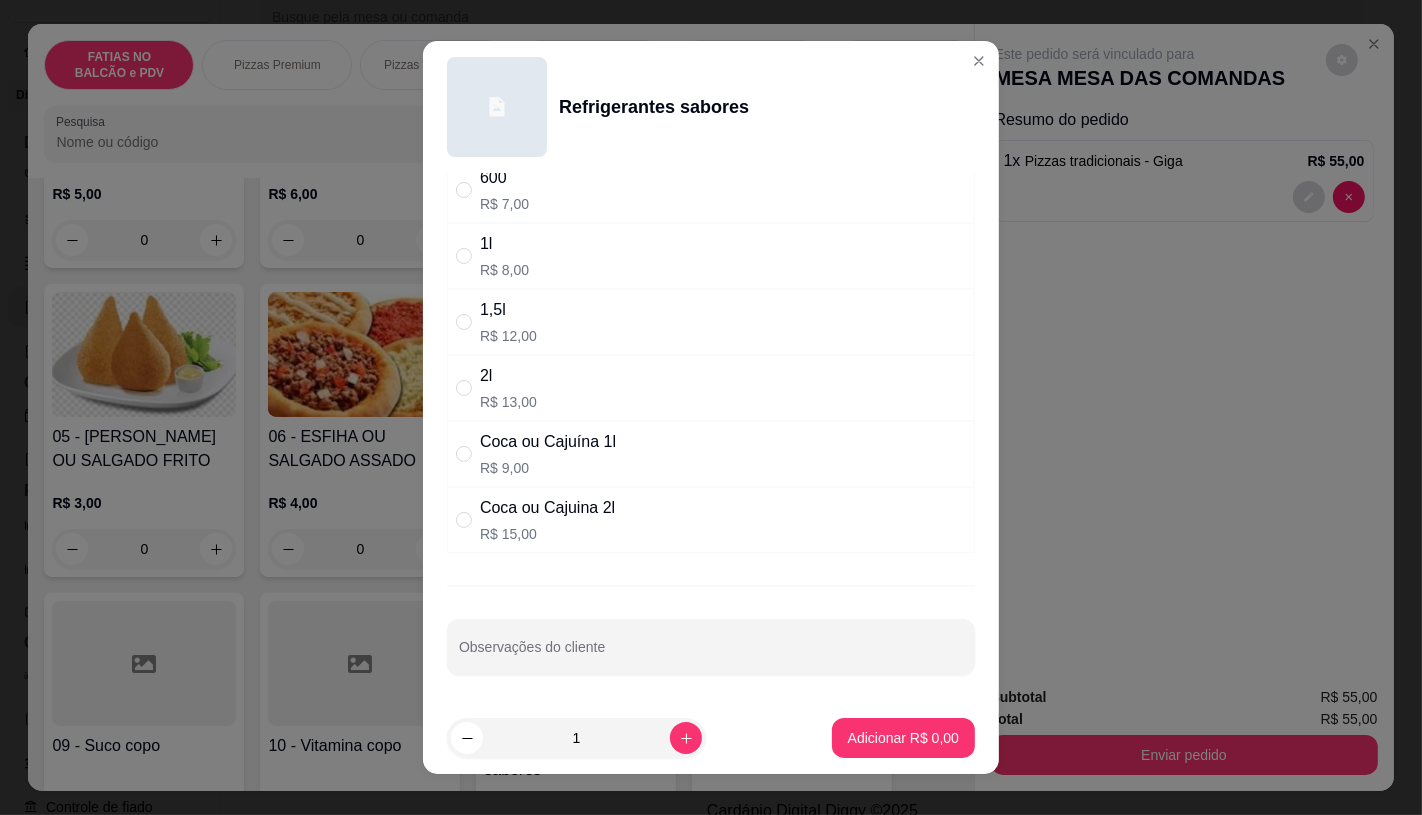 click on "R$ 15,00" at bounding box center [547, 534] 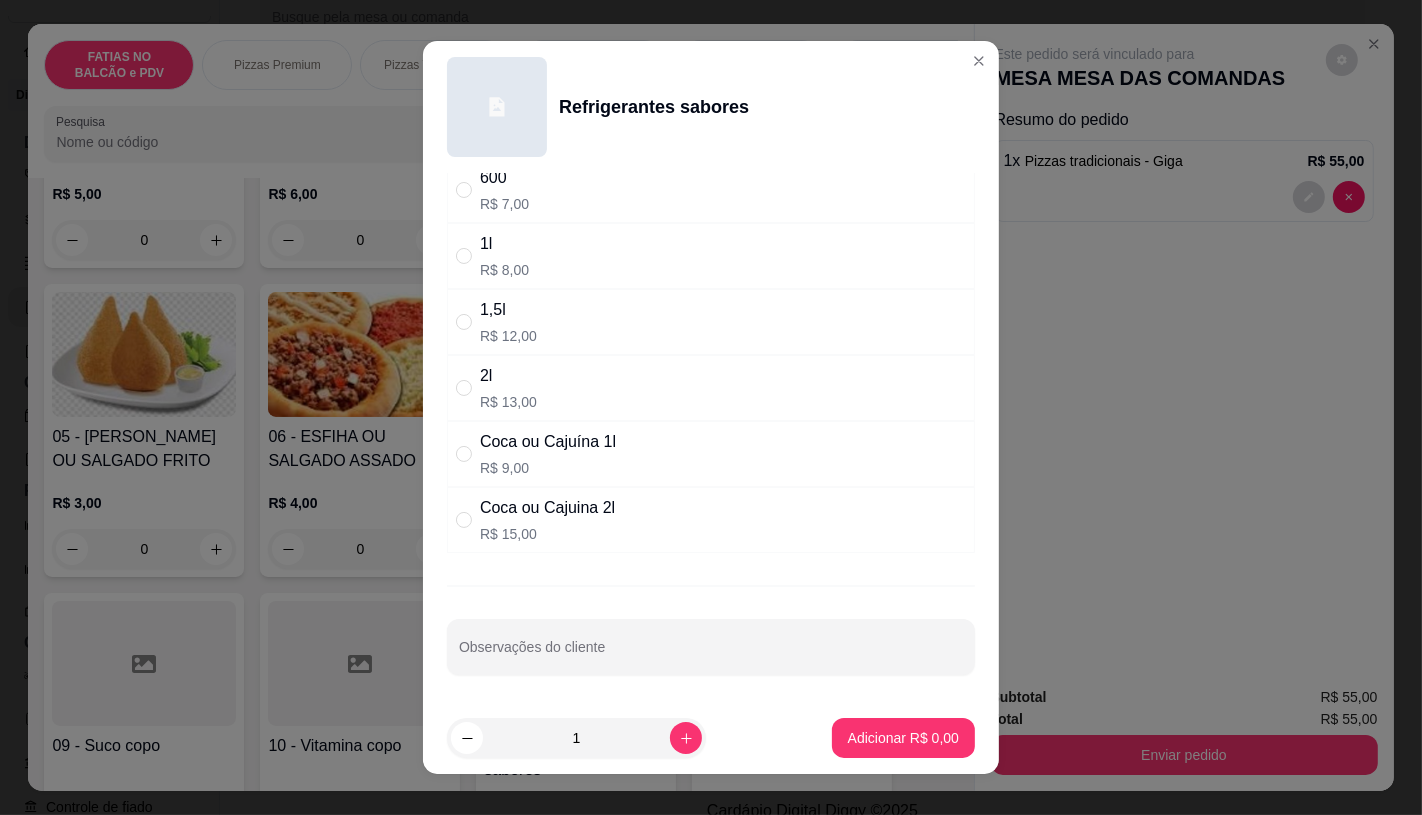 radio on "true" 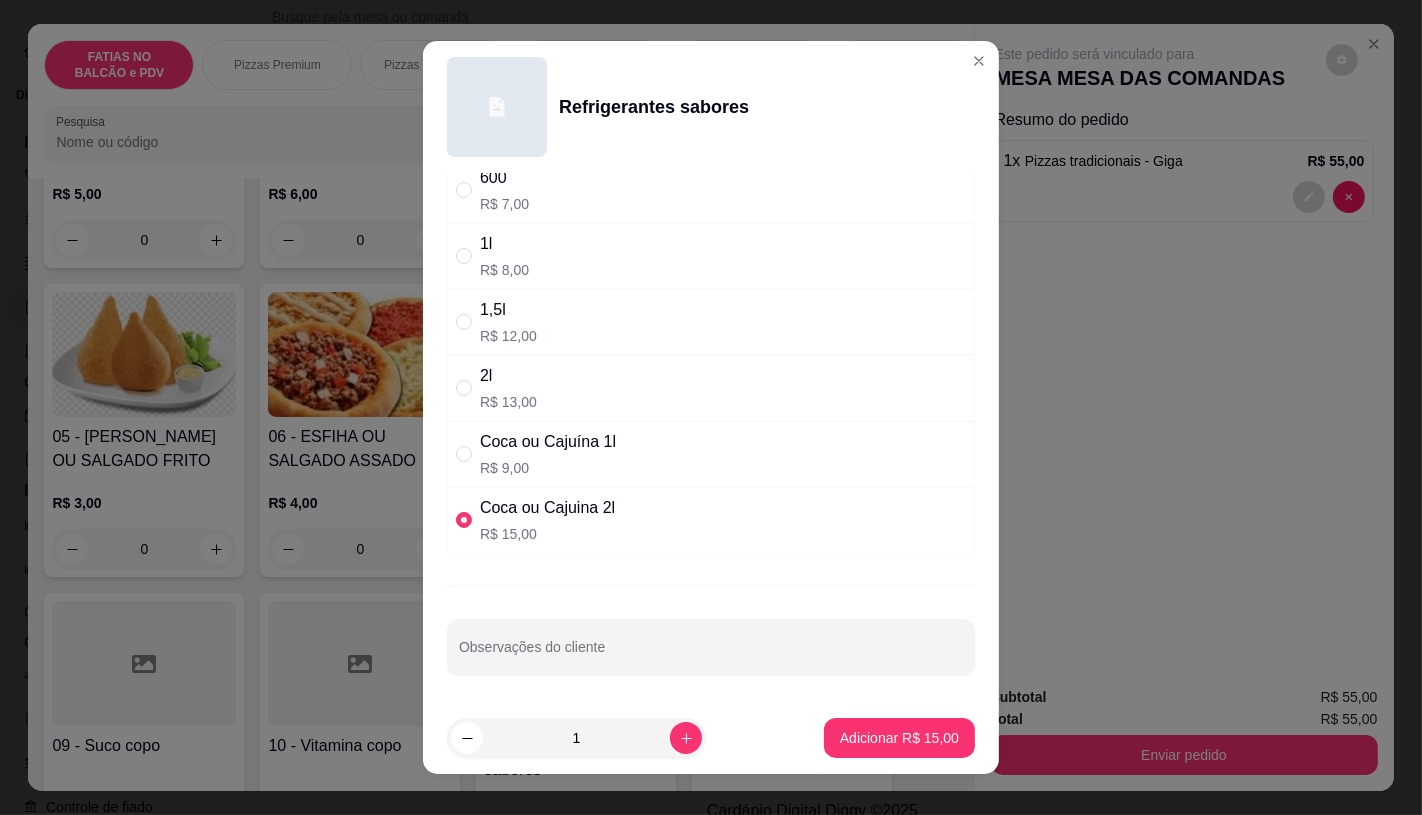 click on "R$ 13,00" at bounding box center [508, 402] 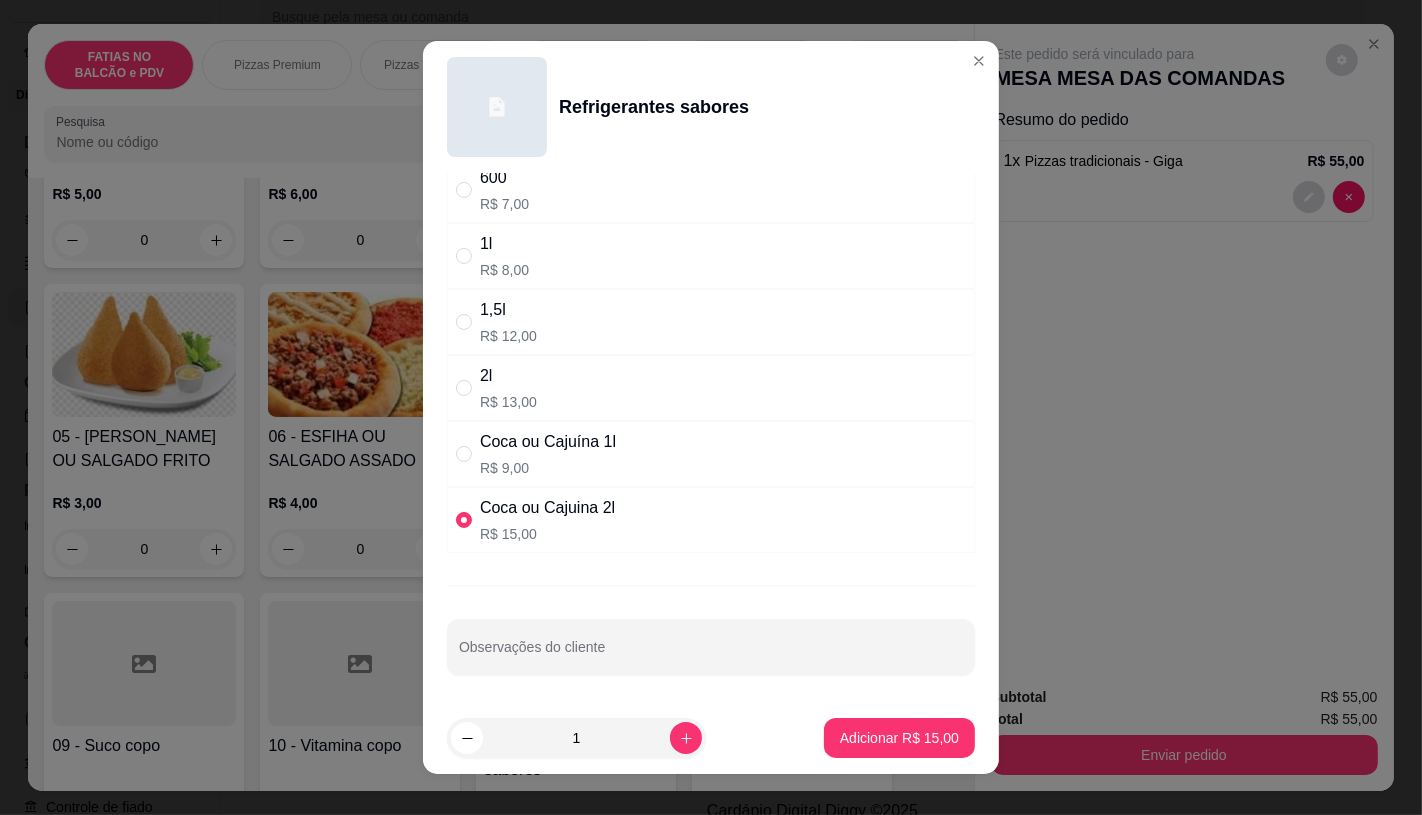 radio on "true" 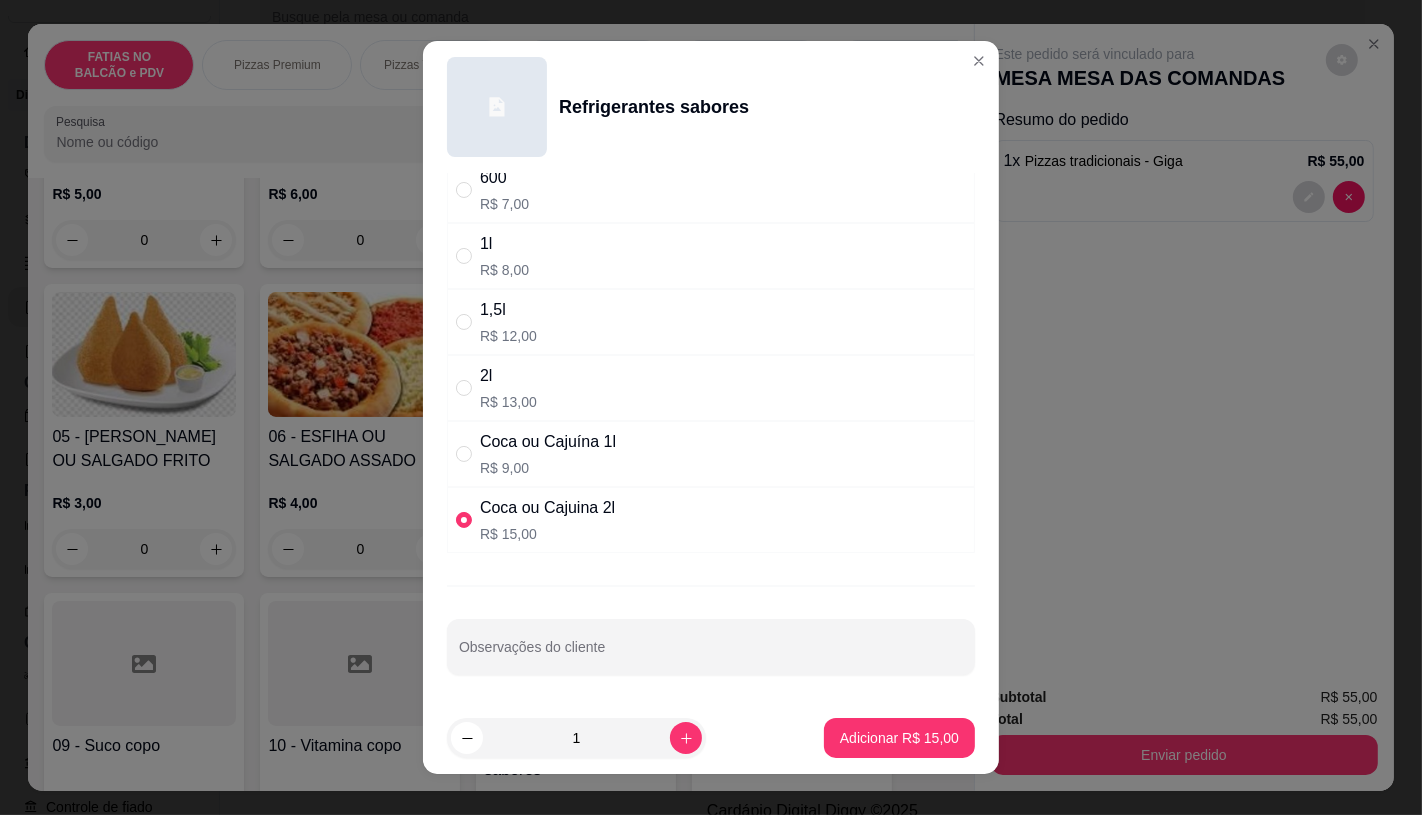 radio on "false" 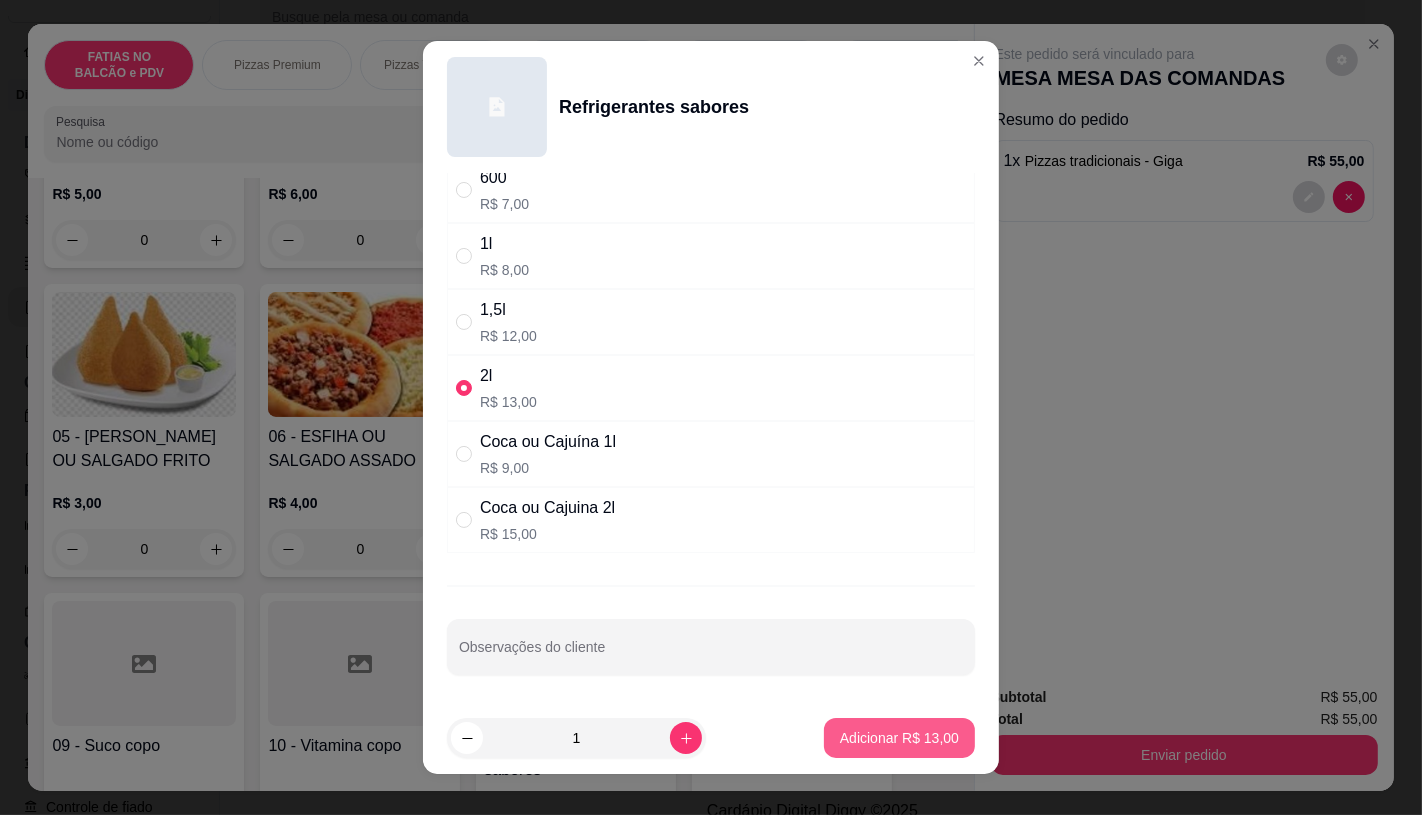 click on "Adicionar   R$ 13,00" at bounding box center [899, 738] 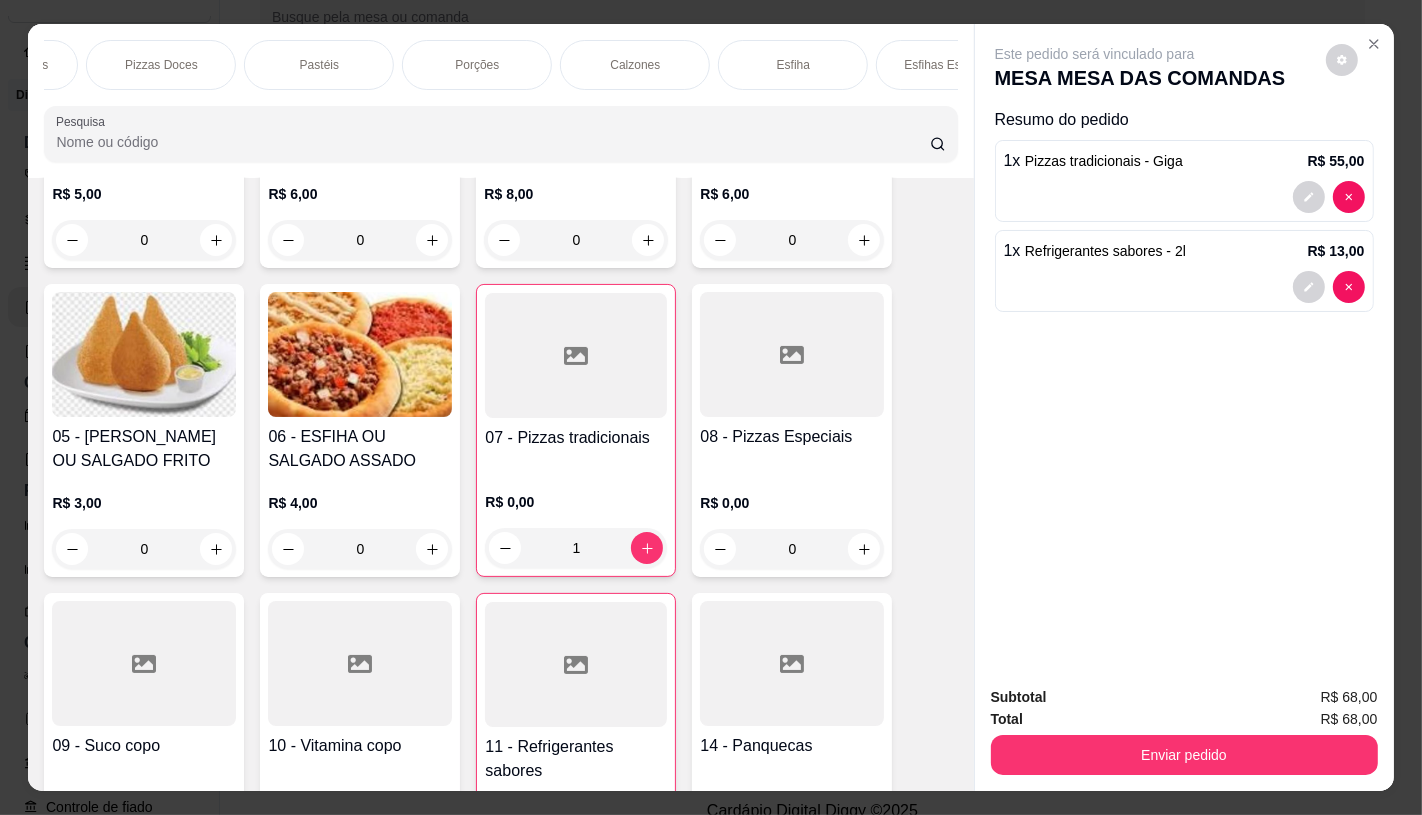 scroll, scrollTop: 0, scrollLeft: 2080, axis: horizontal 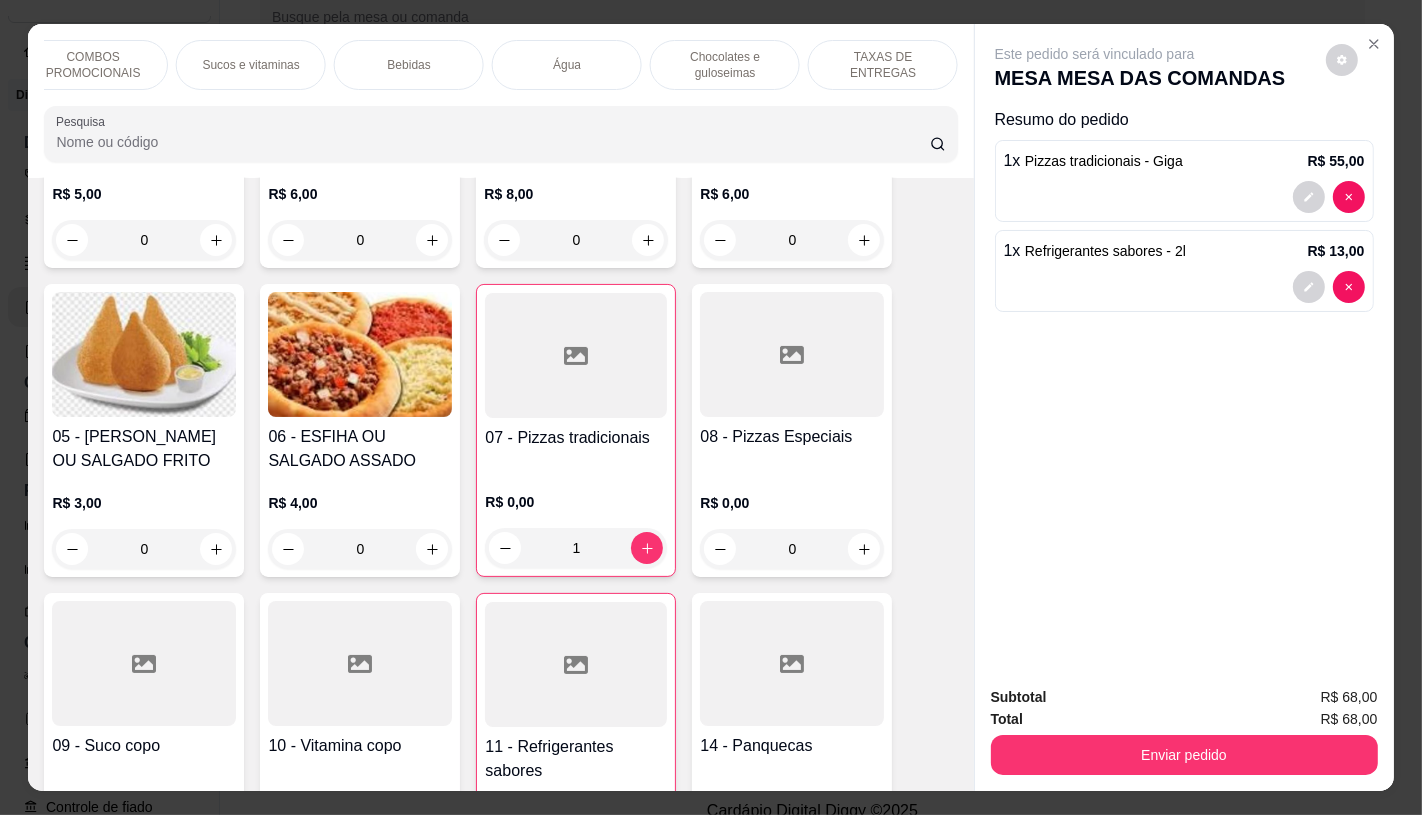 click on "TAXAS DE ENTREGAS" at bounding box center (883, 65) 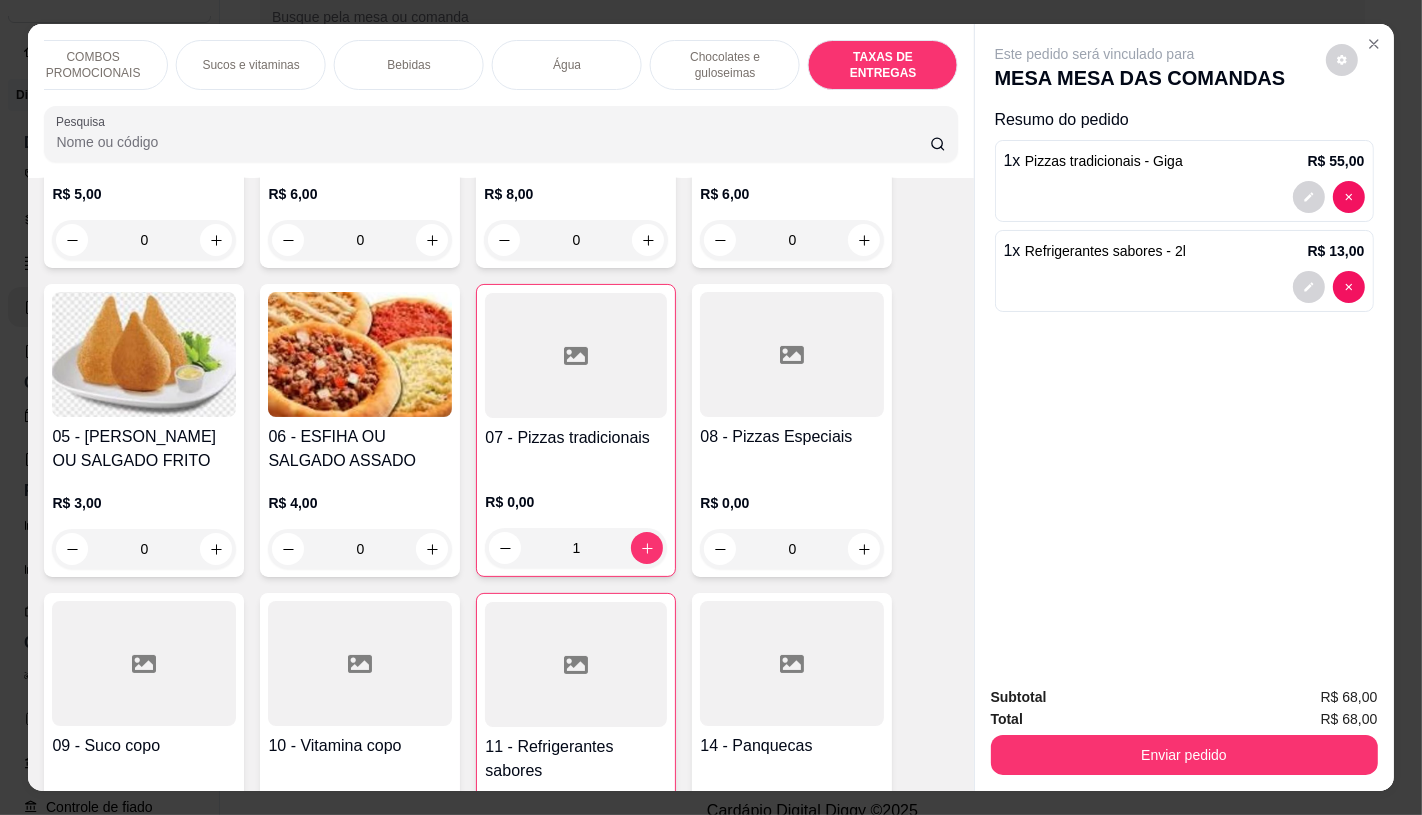 scroll, scrollTop: 13375, scrollLeft: 0, axis: vertical 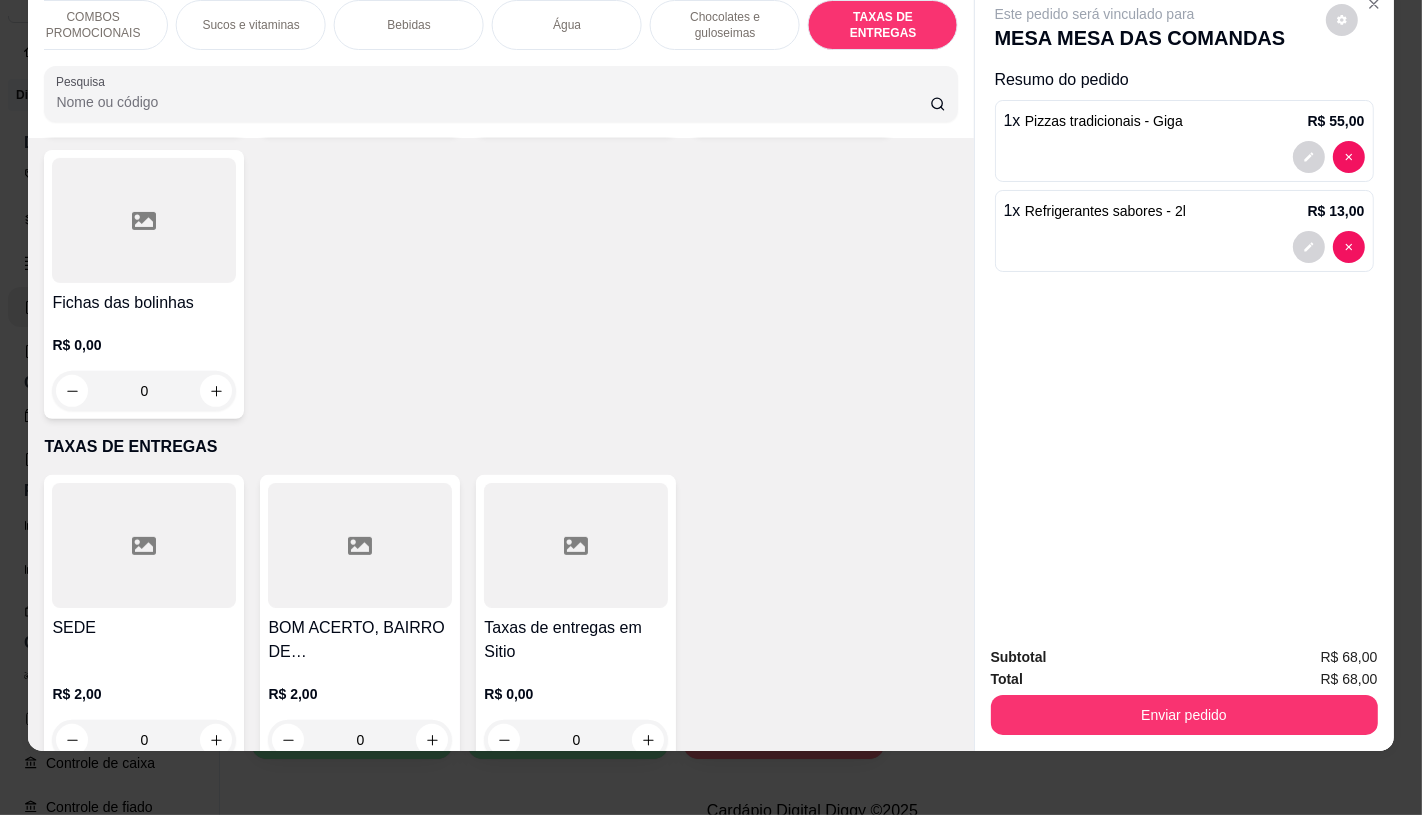 click on "Taxas de entregas em Sitio" at bounding box center [576, 640] 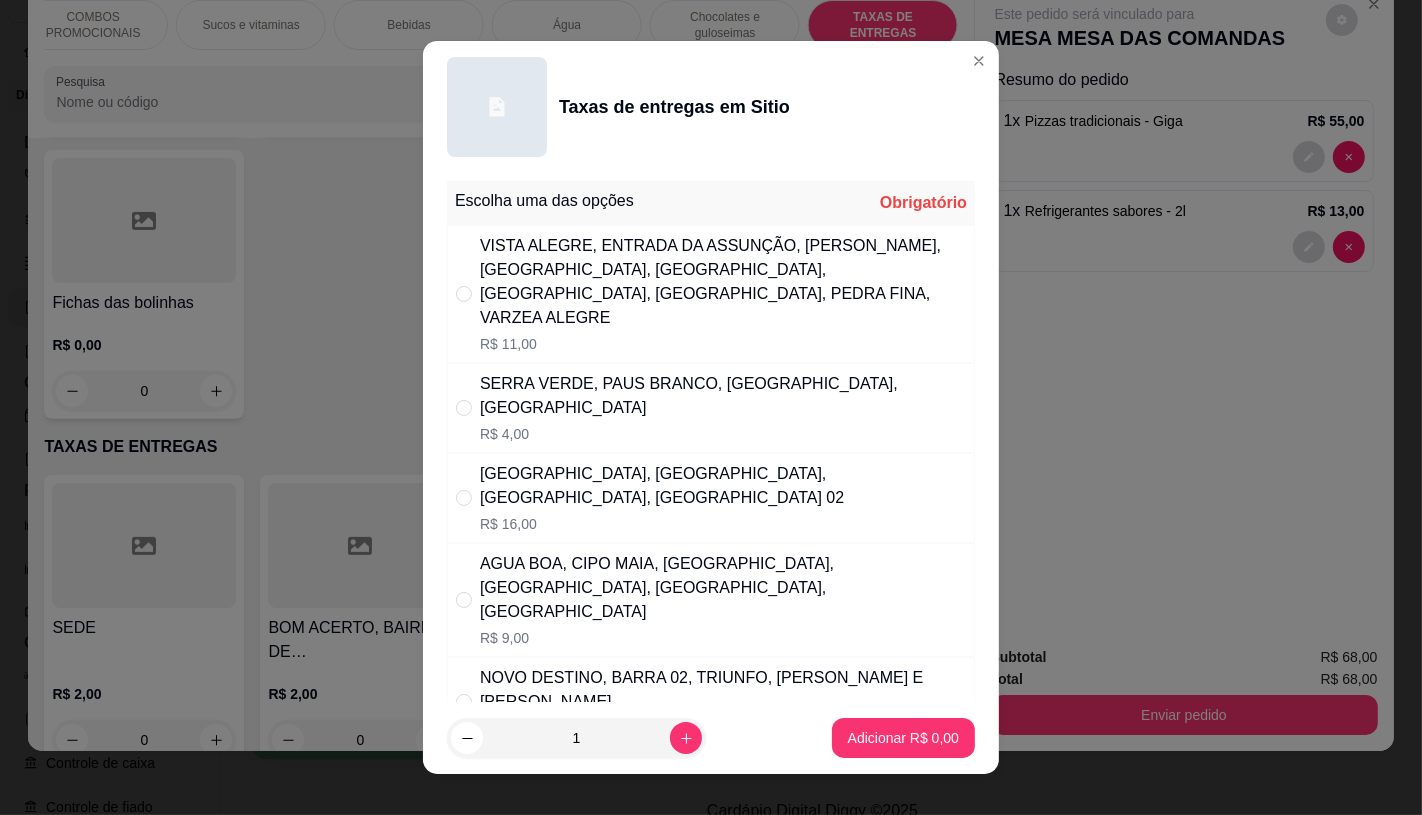 click on "R$ 4,00" at bounding box center (723, 434) 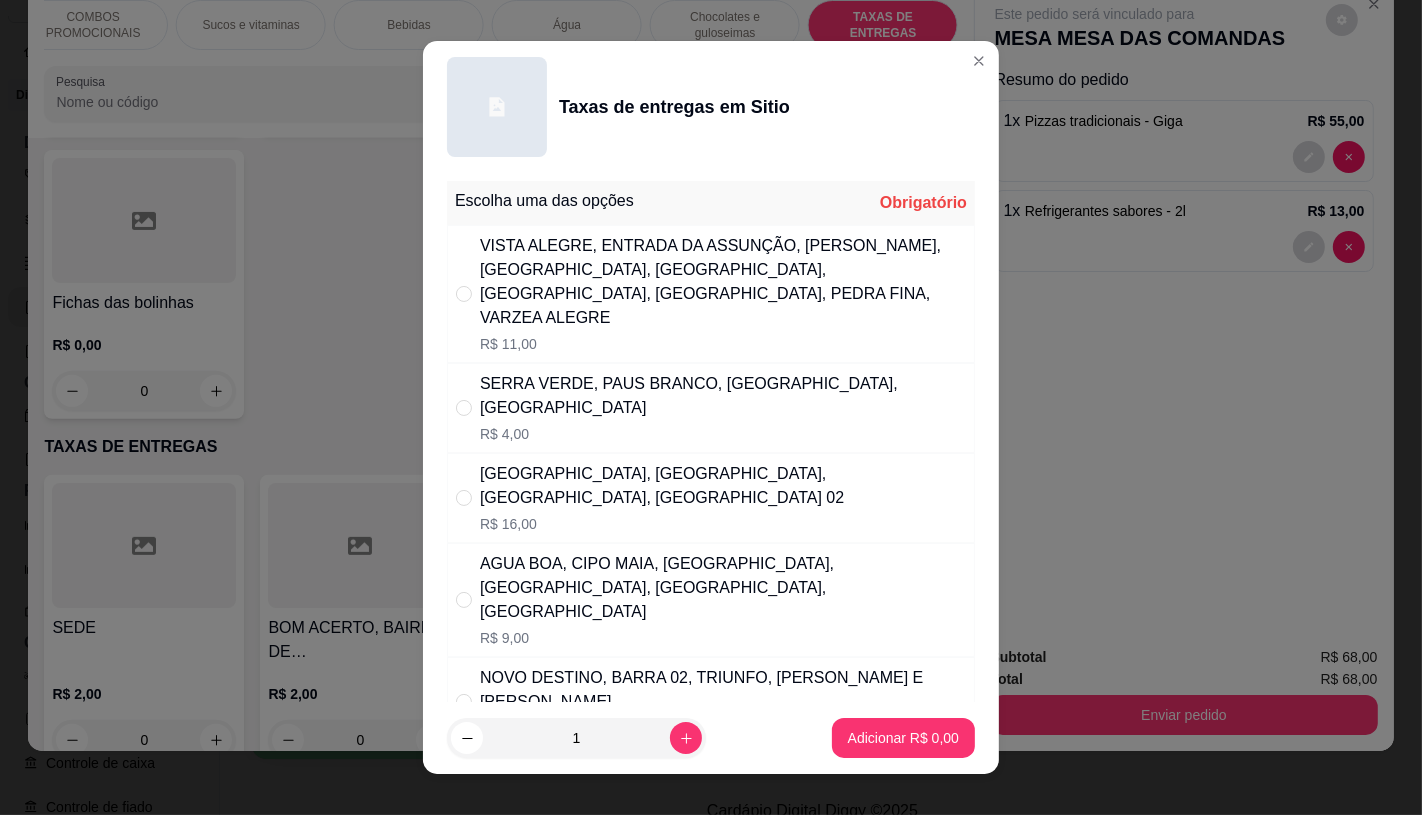 radio on "true" 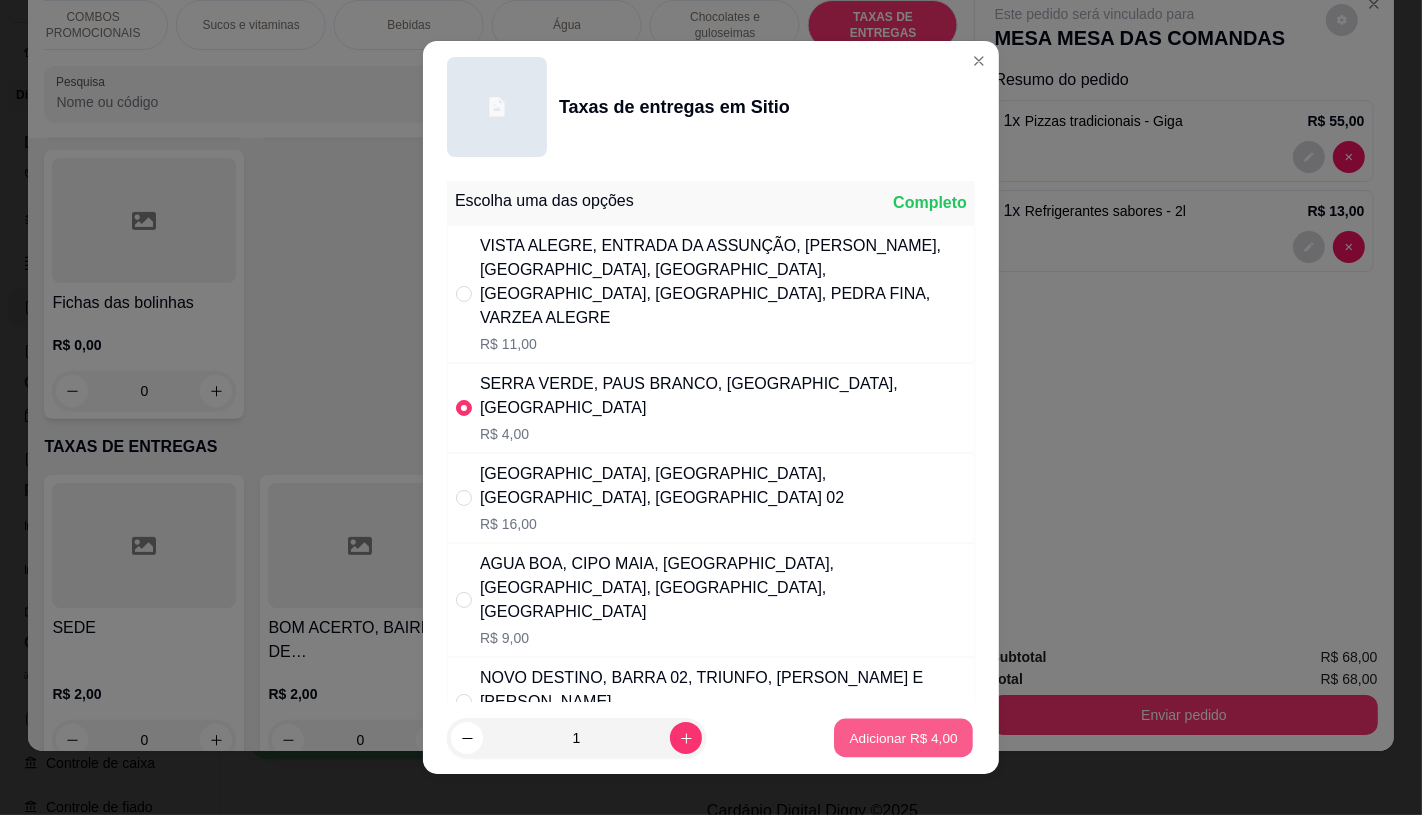 click on "Adicionar   R$ 4,00" at bounding box center [903, 738] 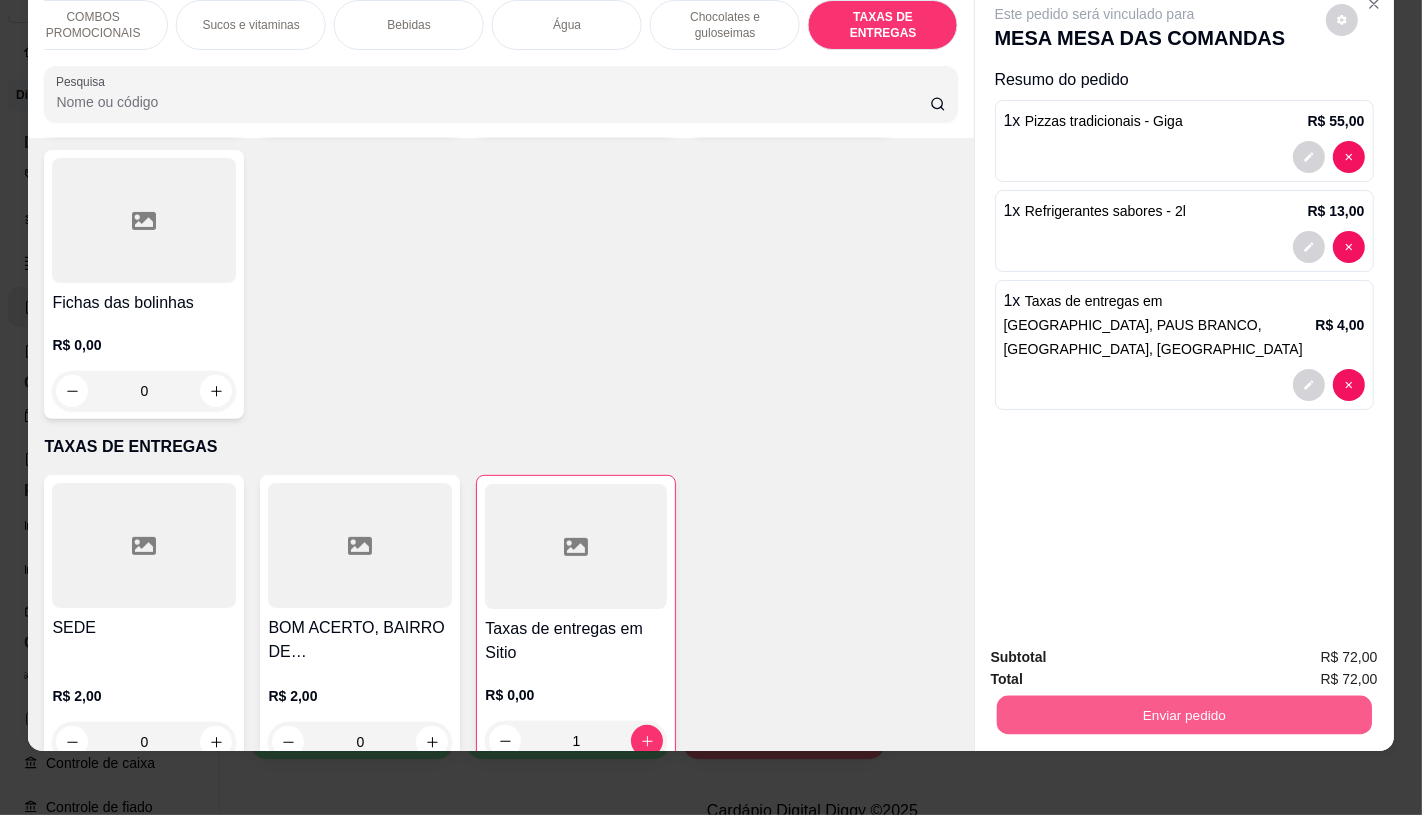 click on "Enviar pedido" at bounding box center [1183, 714] 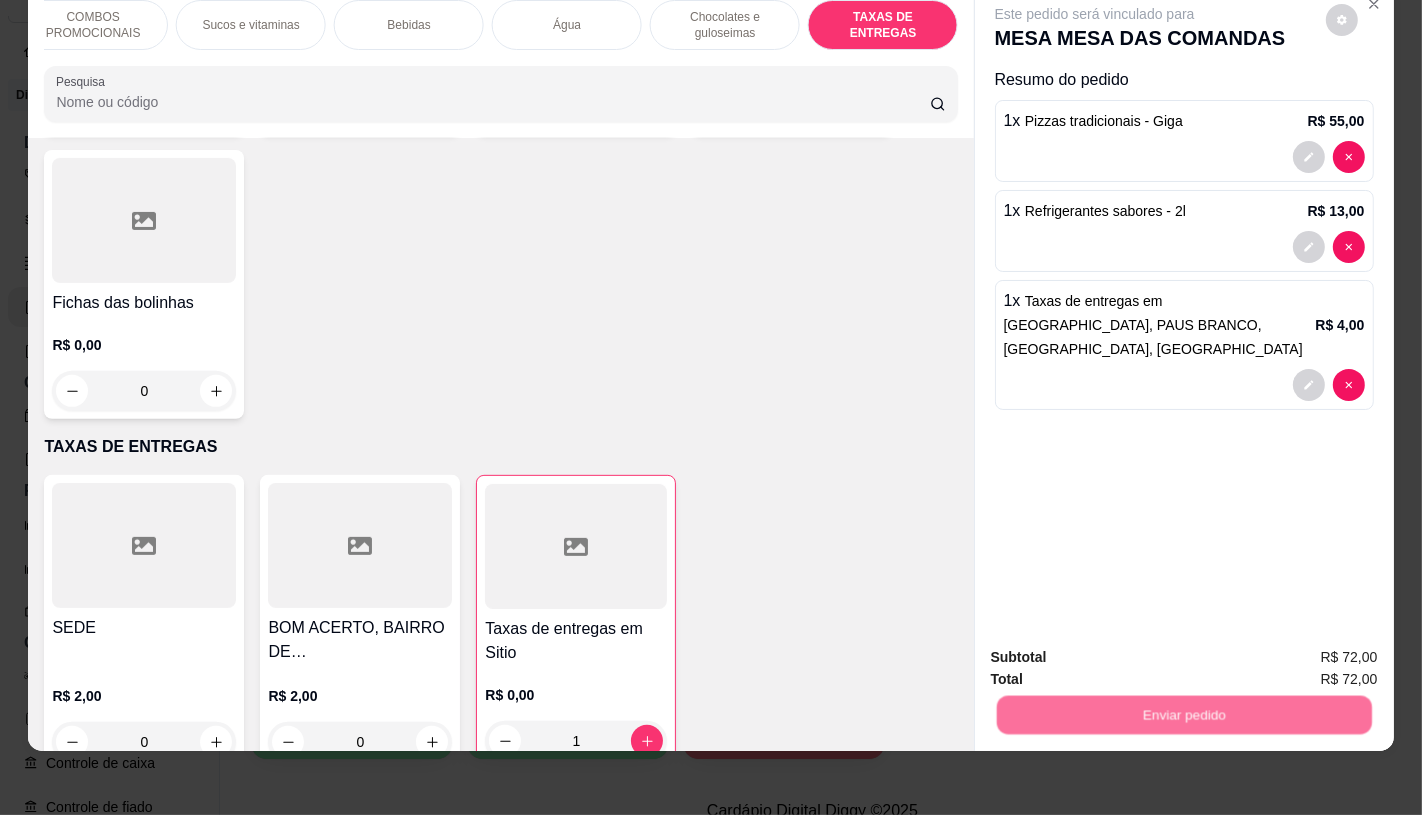 click on "Não registrar e enviar pedido" at bounding box center (1117, 650) 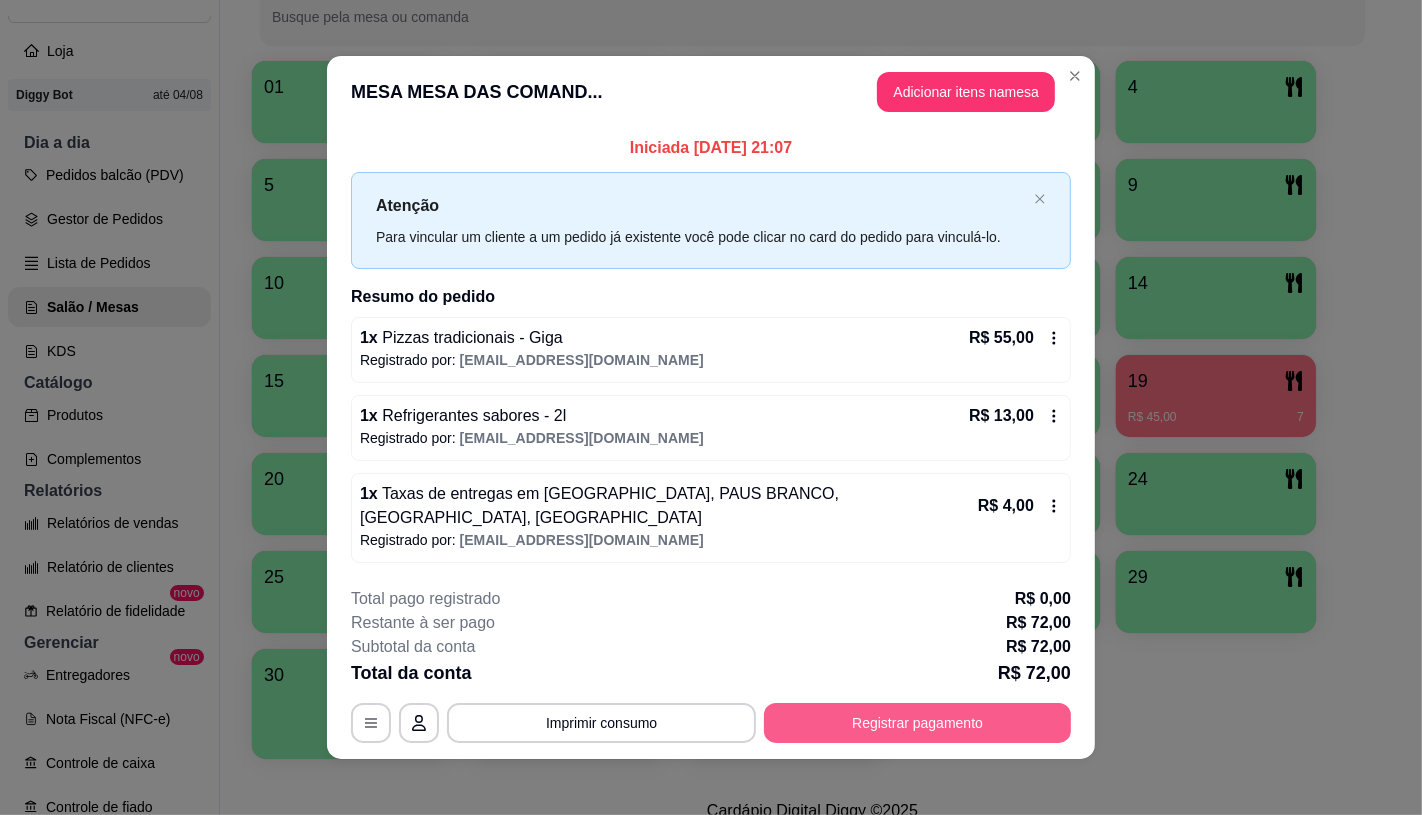 click on "Registrar pagamento" at bounding box center [917, 723] 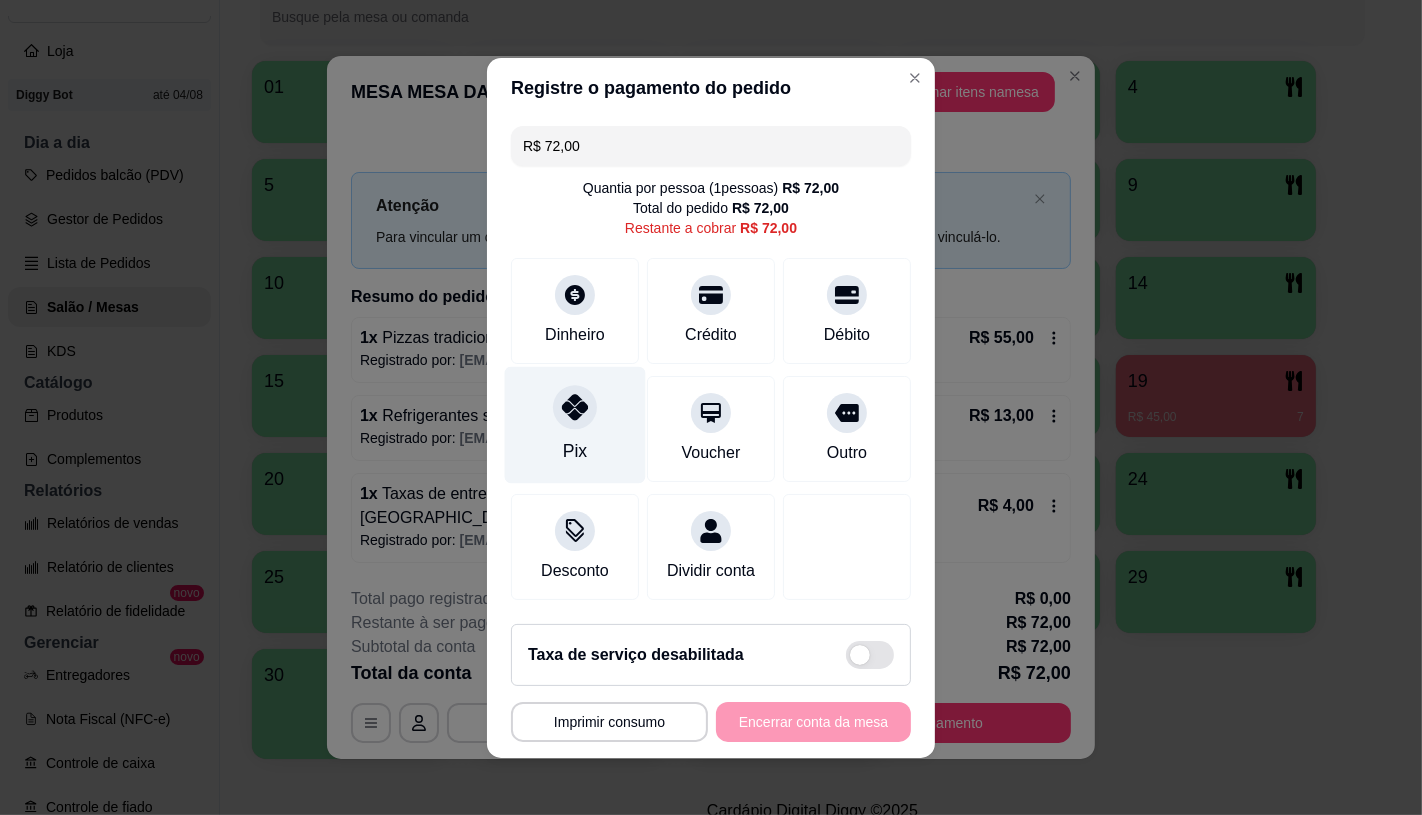 click on "Pix" at bounding box center [575, 424] 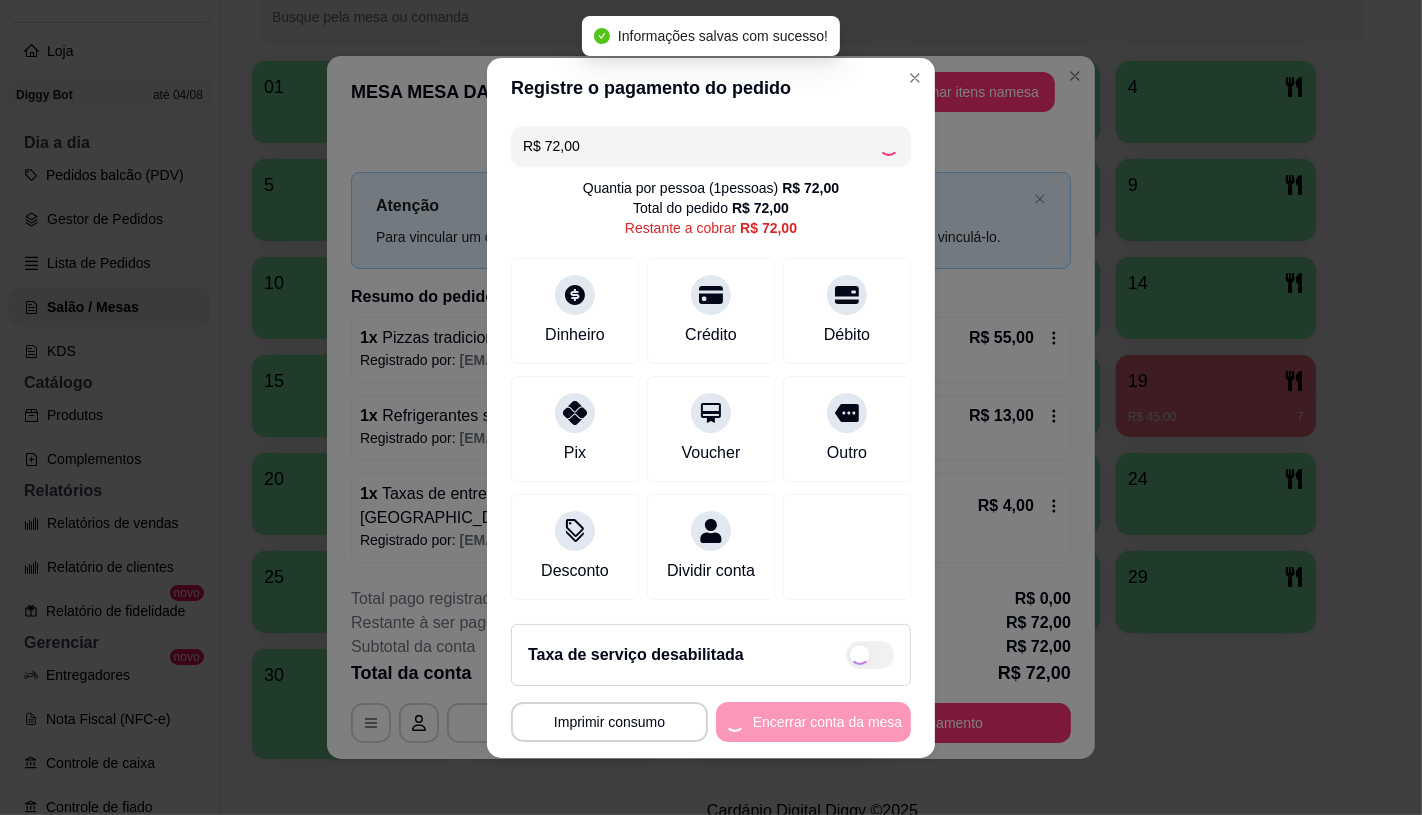 type on "R$ 0,00" 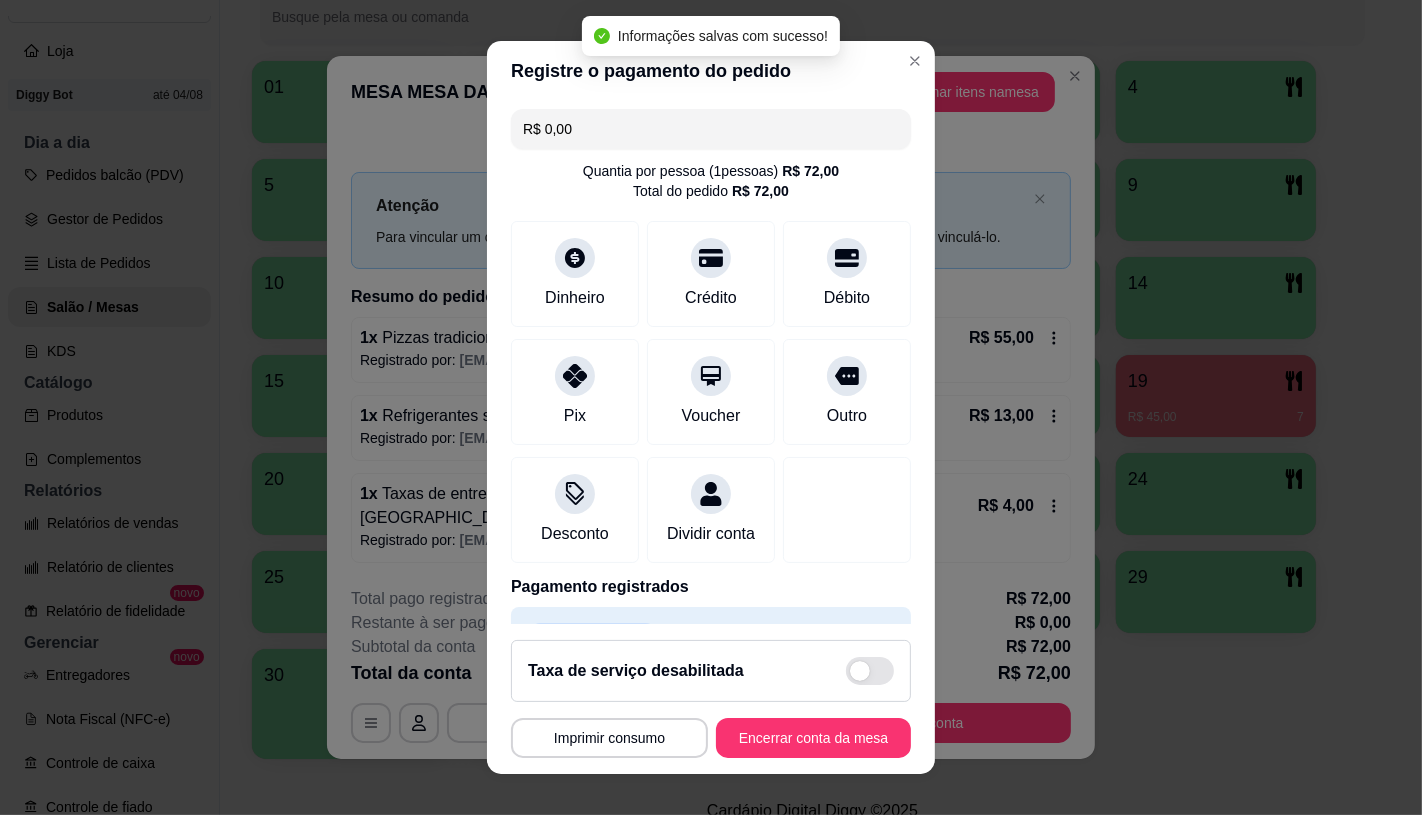 scroll, scrollTop: 74, scrollLeft: 0, axis: vertical 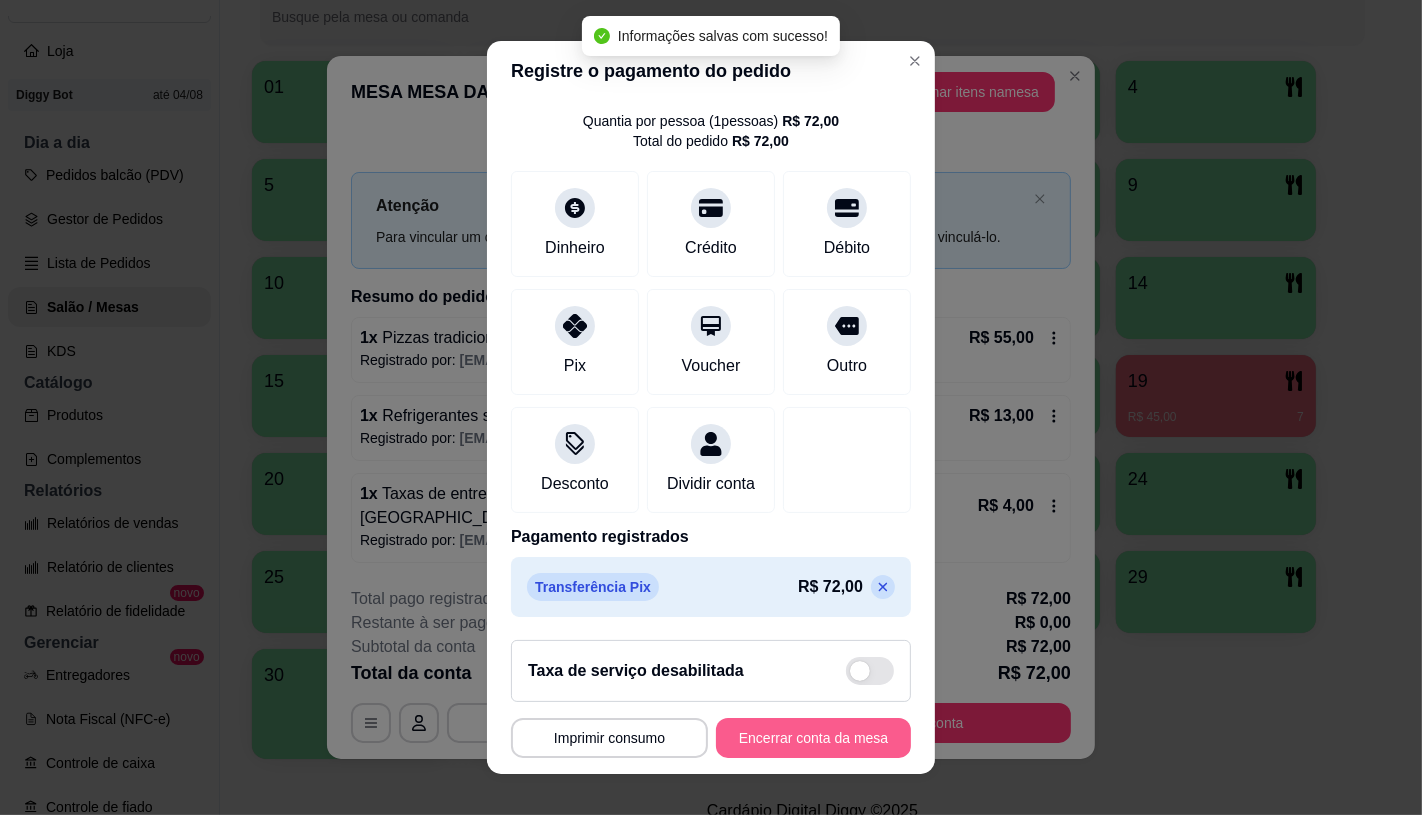 click on "Encerrar conta da mesa" at bounding box center [813, 738] 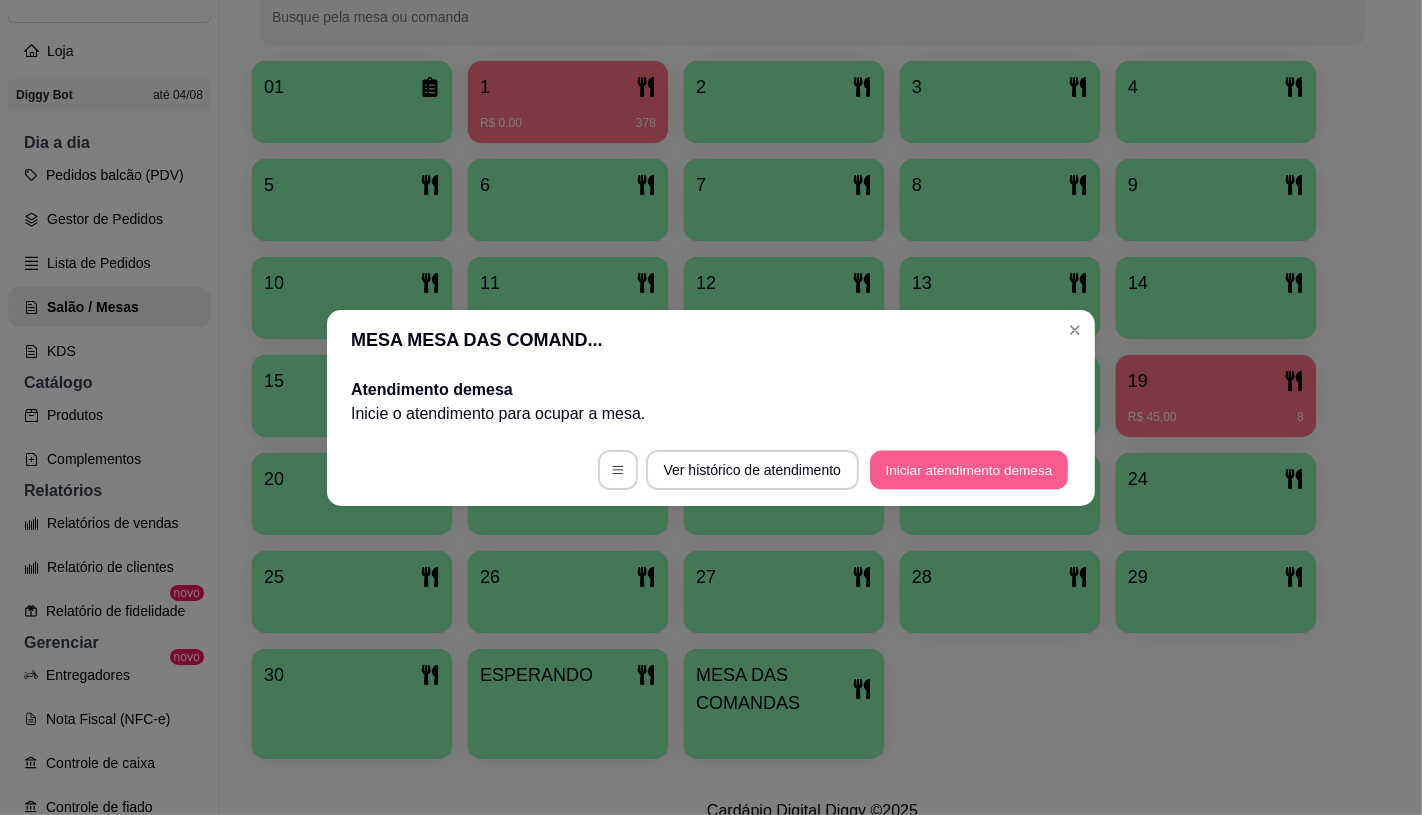 click on "Iniciar atendimento de  mesa" at bounding box center [969, 469] 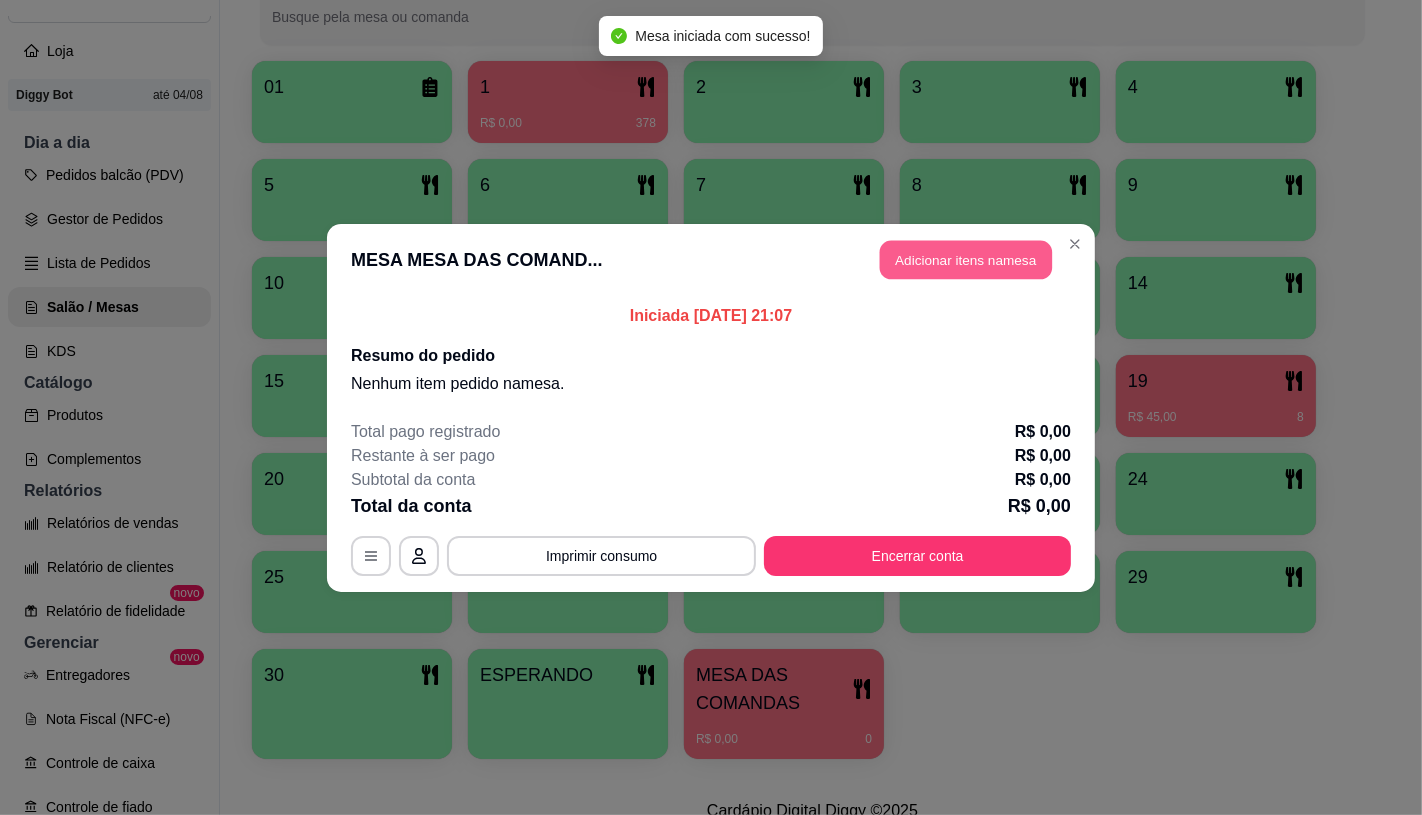 click on "Adicionar itens na  mesa" at bounding box center (966, 259) 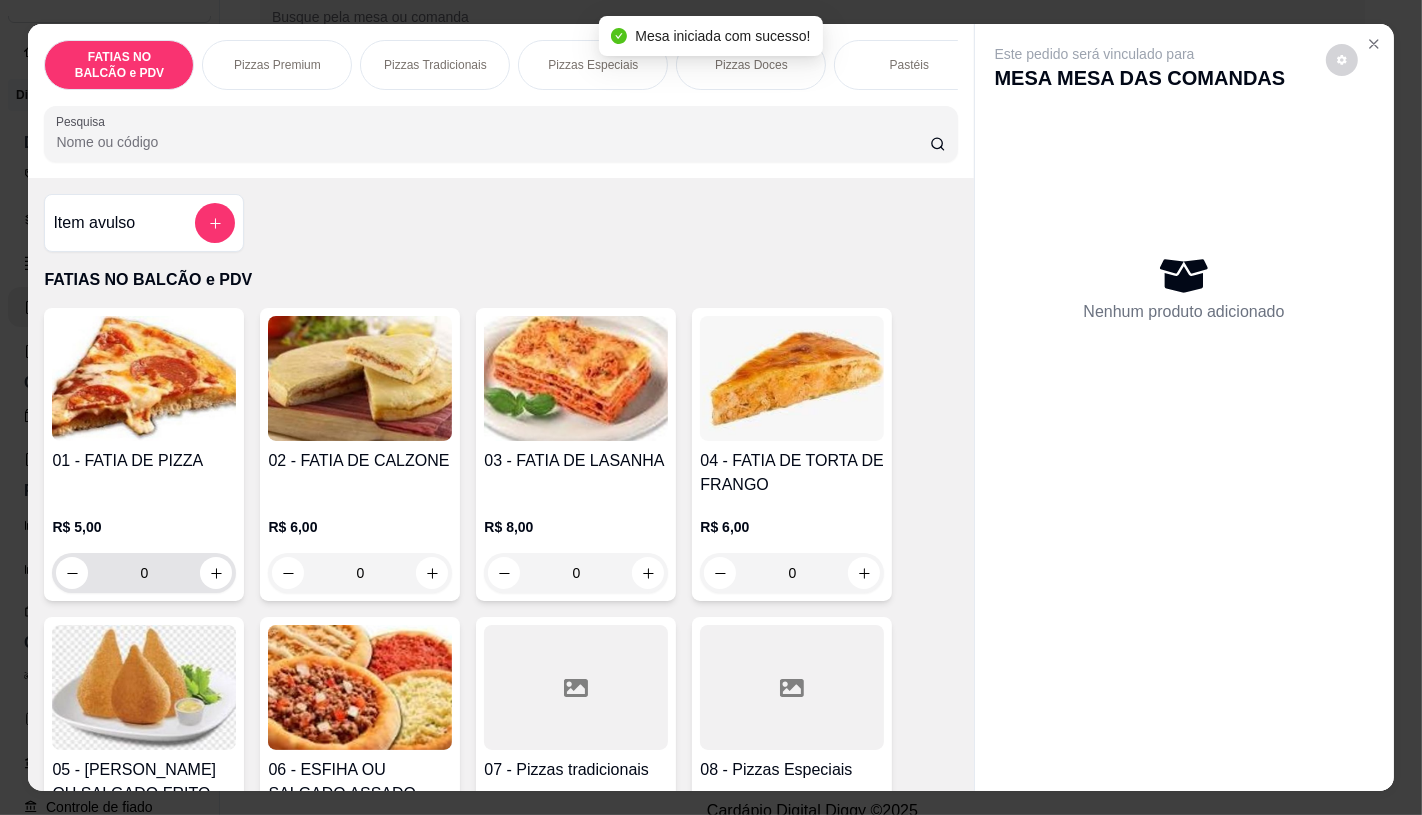 click on "0" at bounding box center [144, 573] 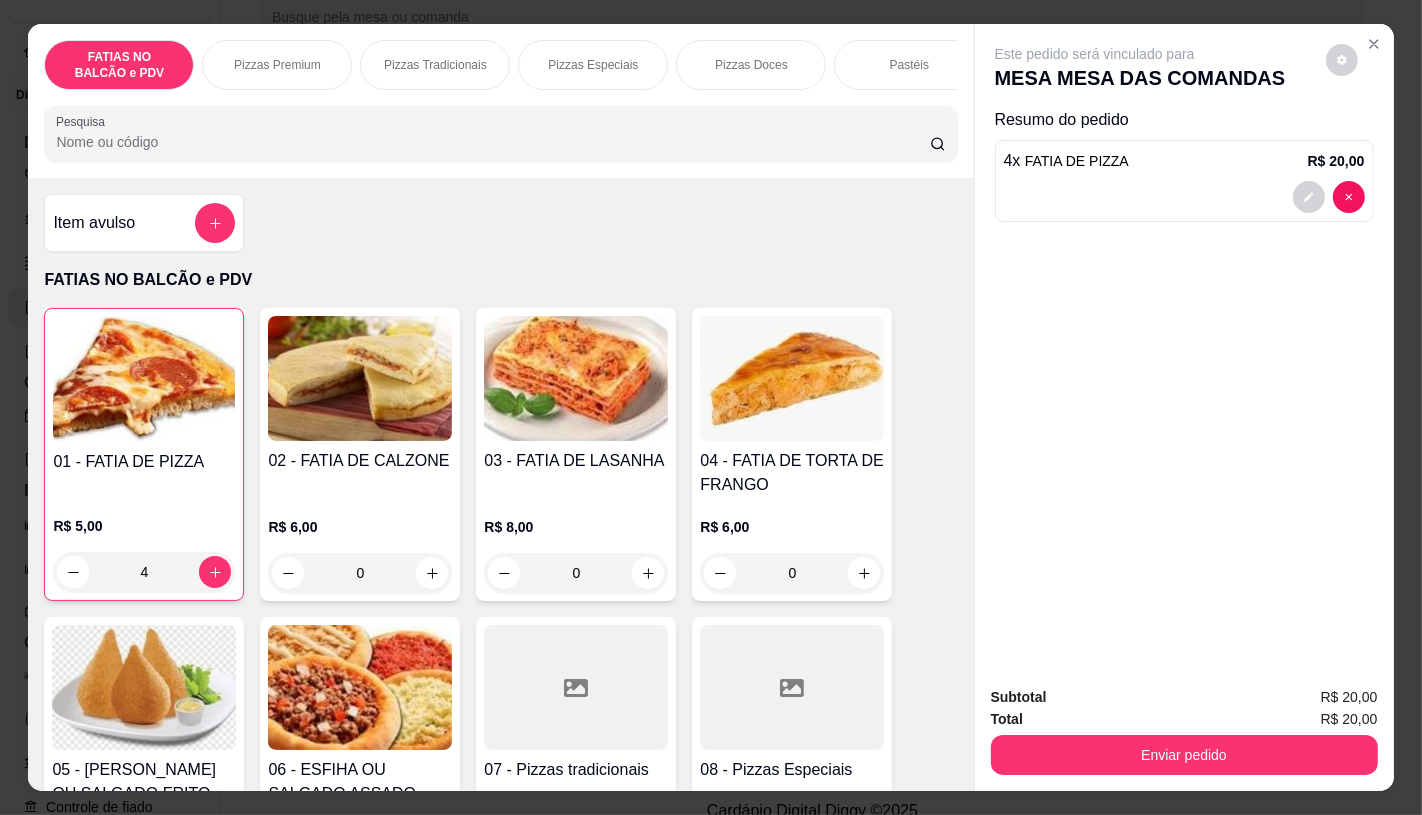 type on "4" 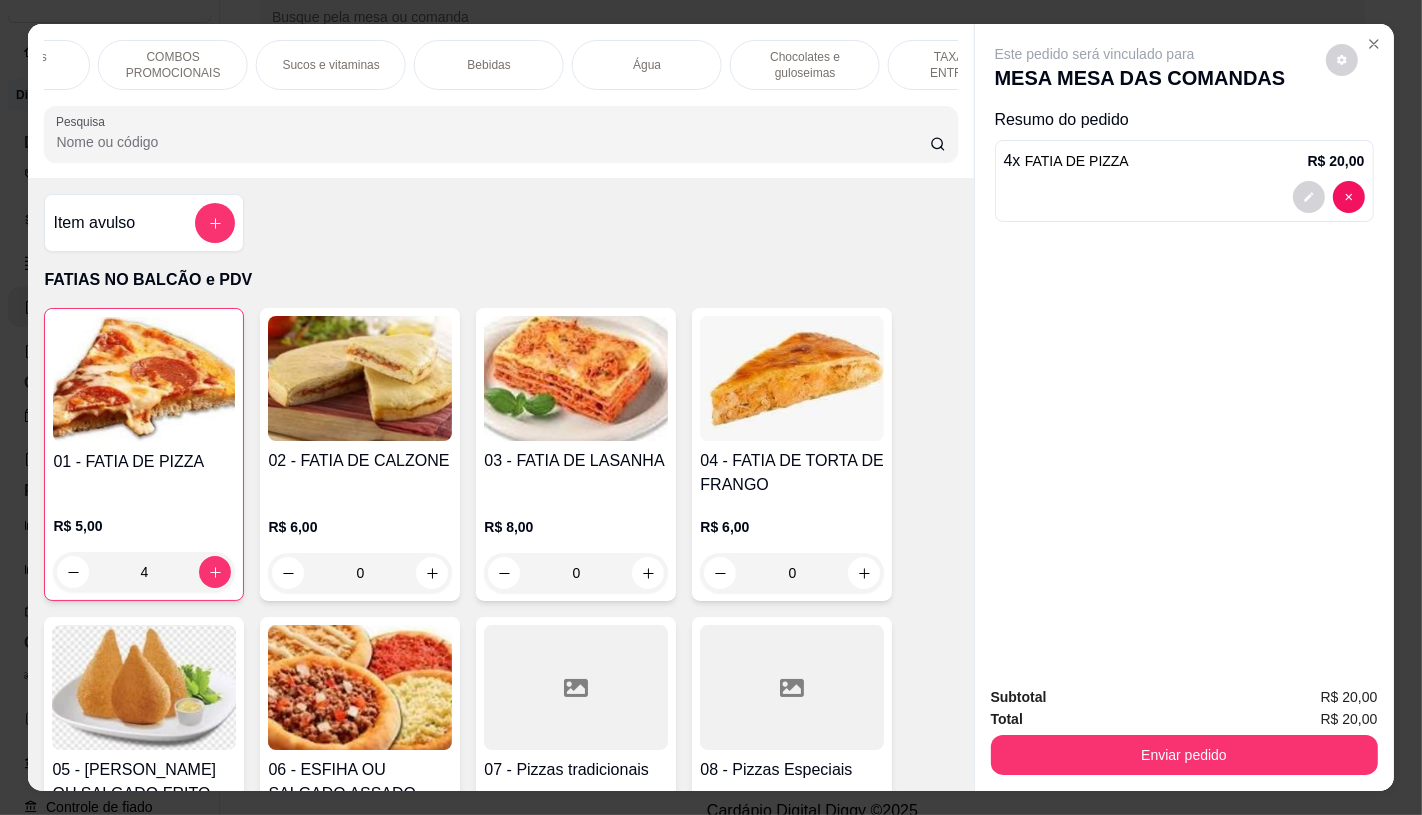 click on "TAXAS DE ENTREGAS" at bounding box center [963, 65] 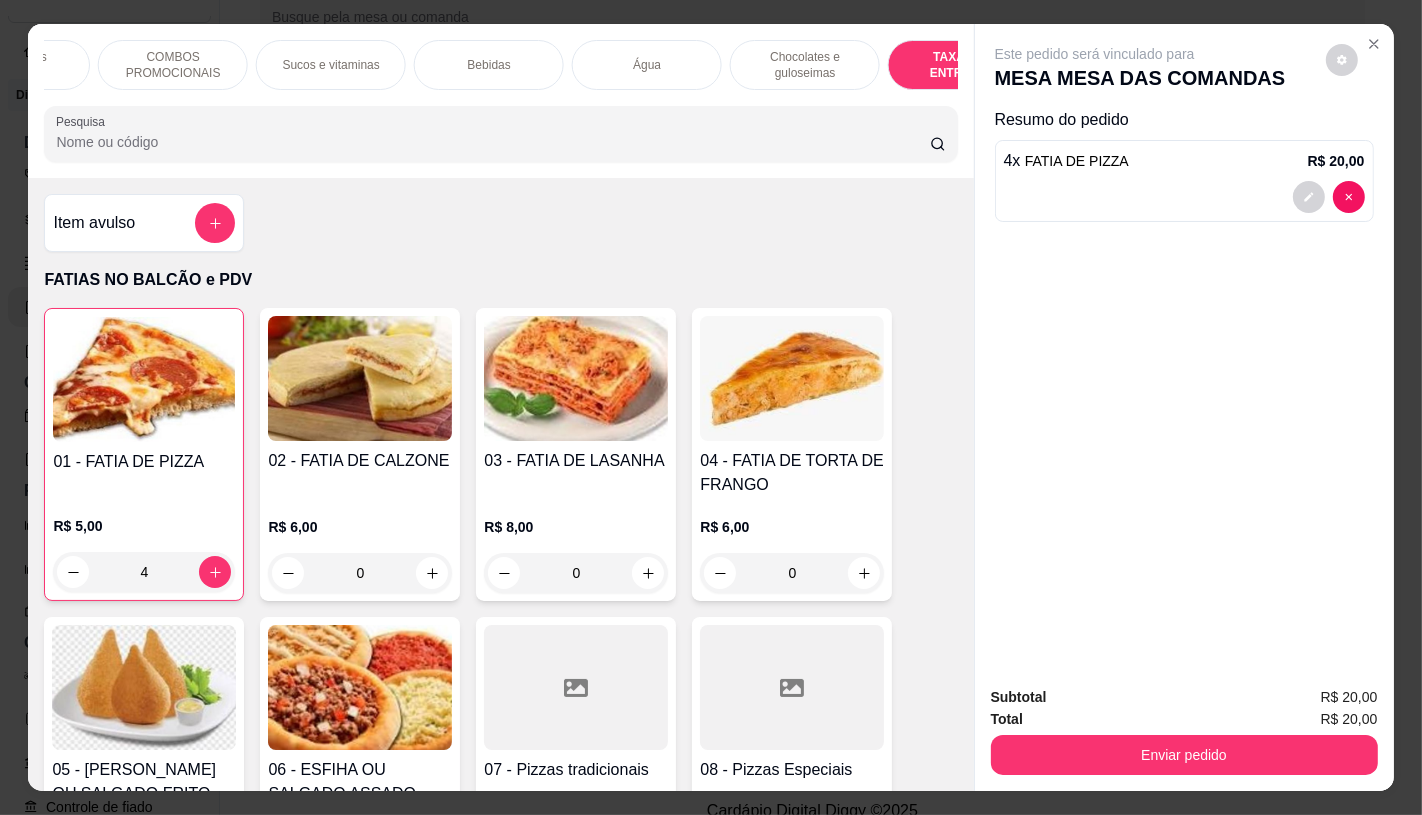 scroll, scrollTop: 13373, scrollLeft: 0, axis: vertical 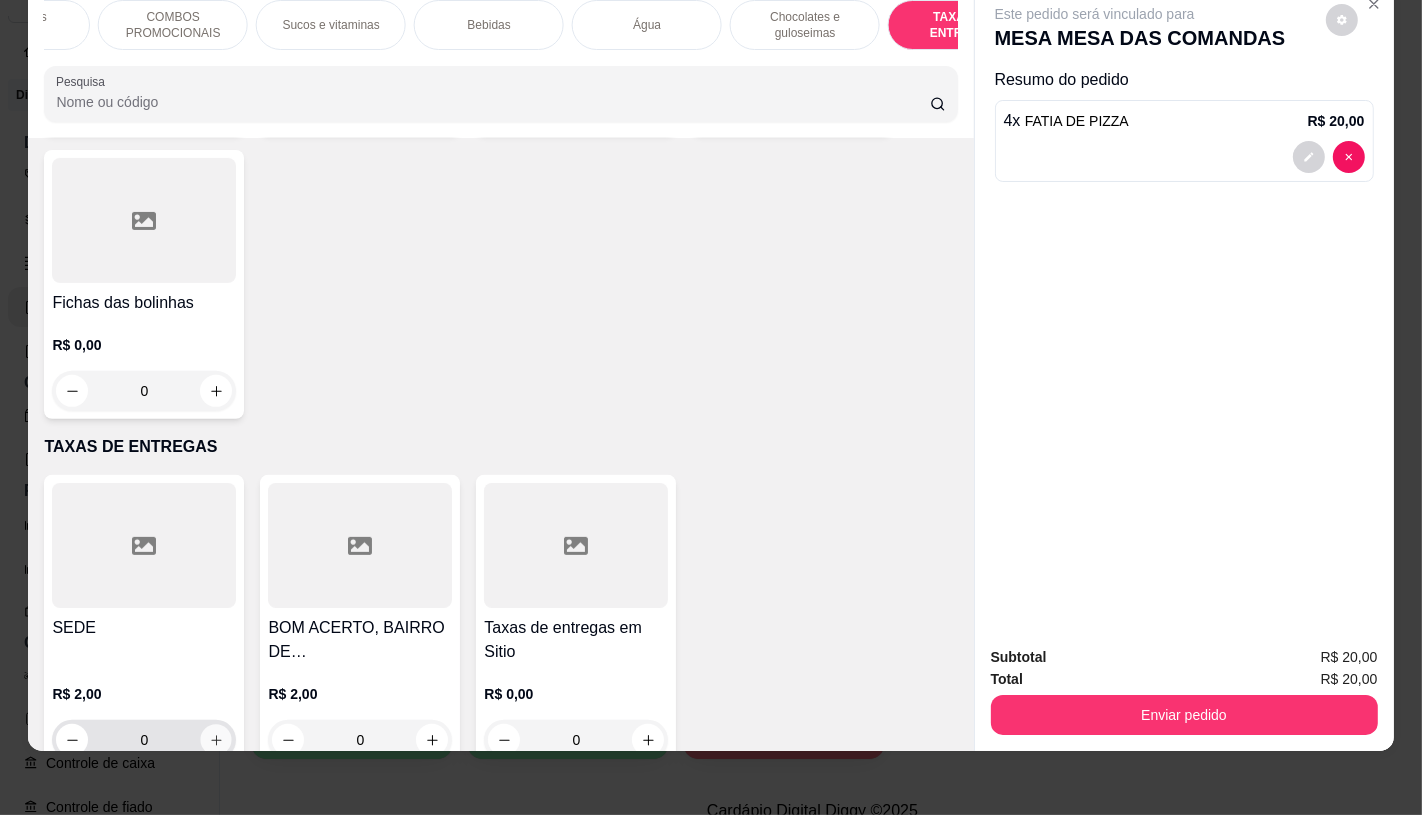 click at bounding box center [216, 740] 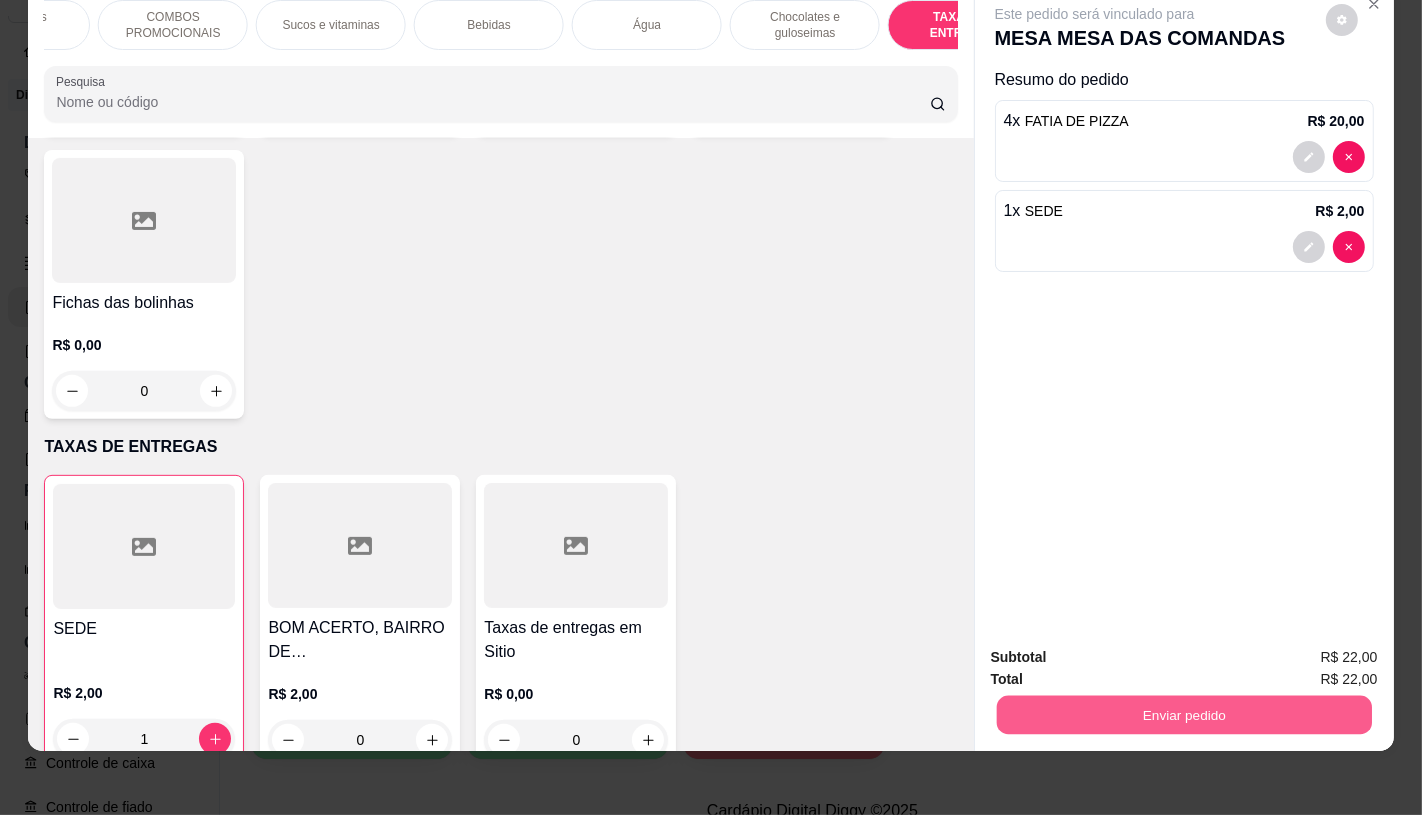 click on "Enviar pedido" at bounding box center (1183, 714) 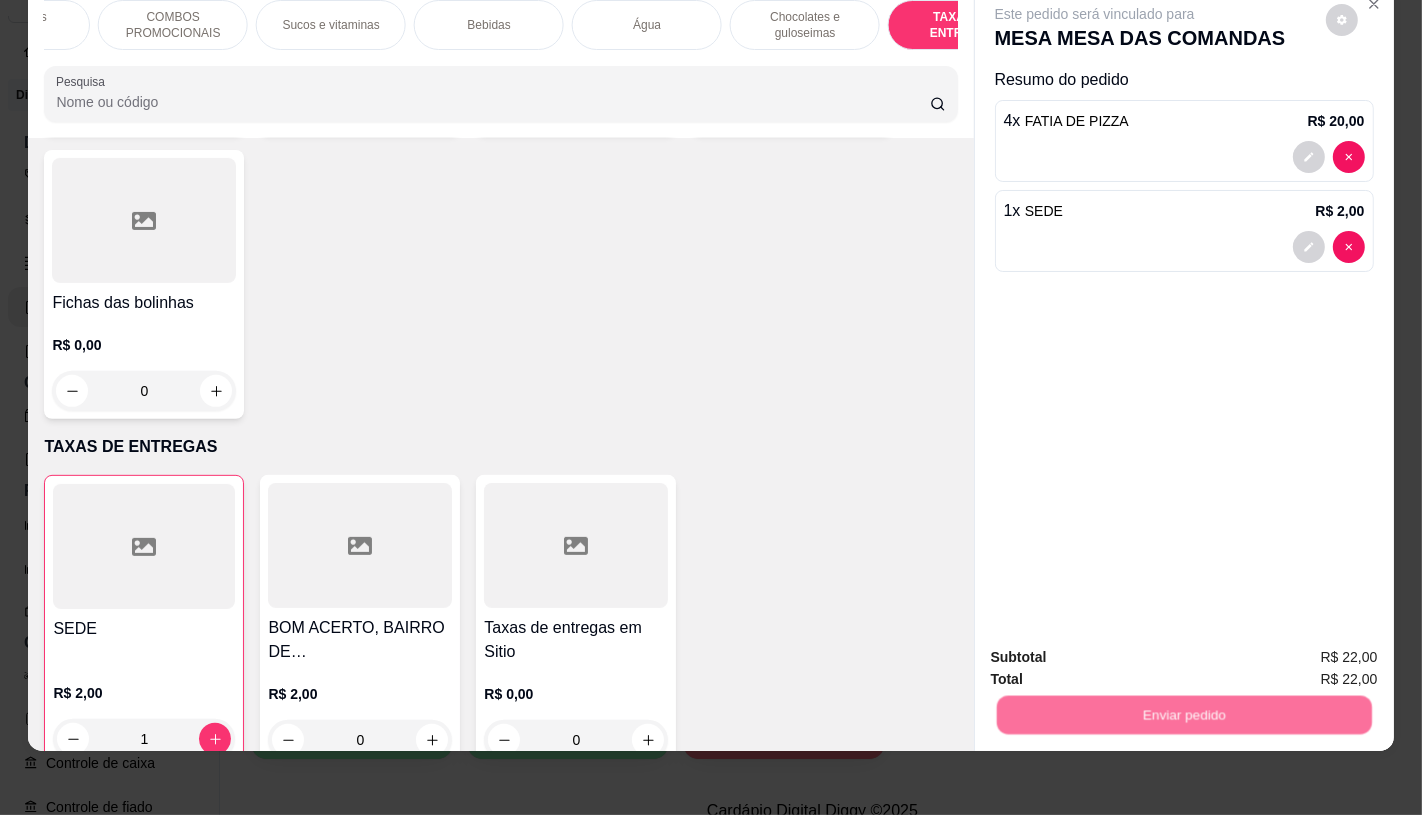 click on "Não registrar e enviar pedido" at bounding box center [1117, 650] 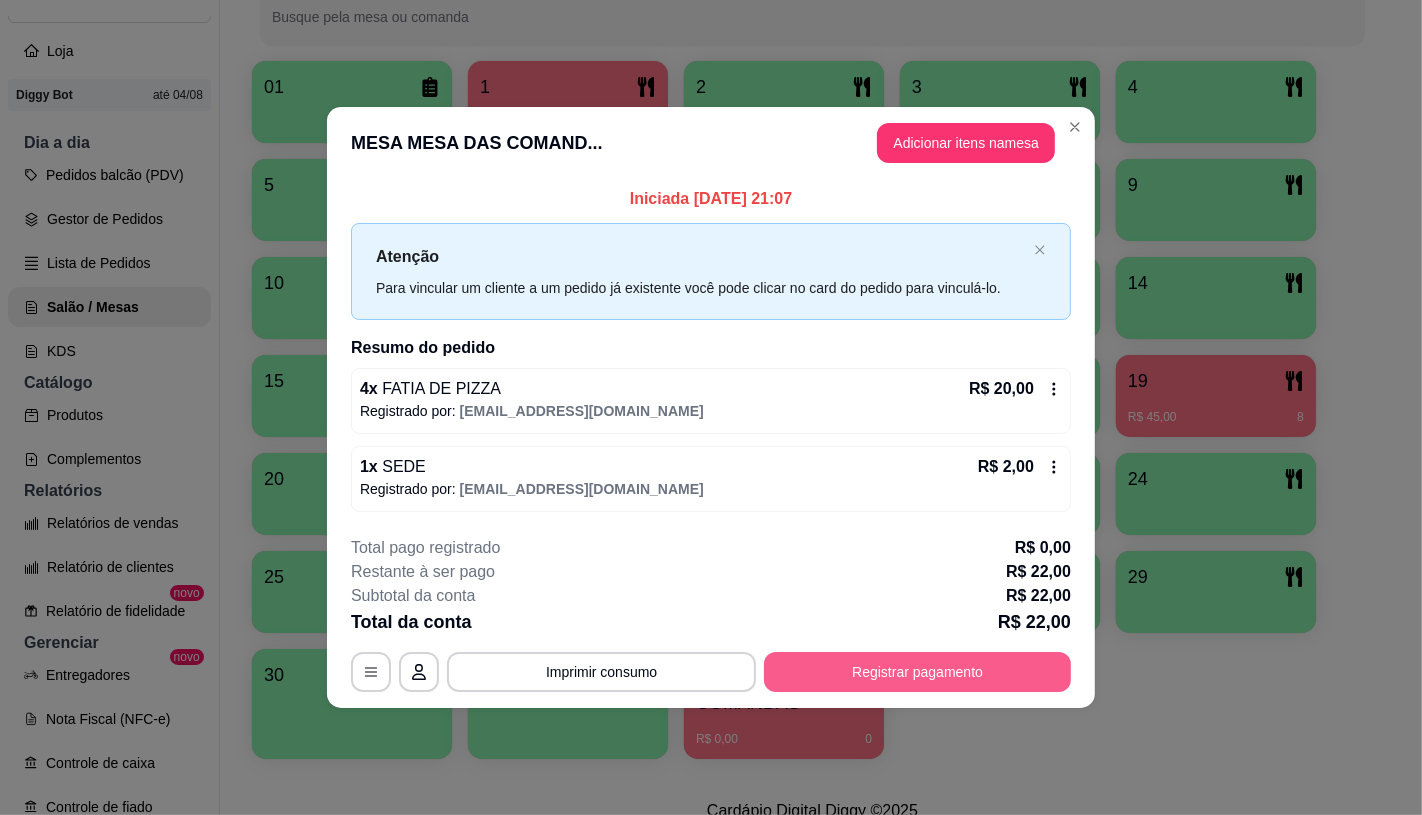 click on "Registrar pagamento" at bounding box center (917, 672) 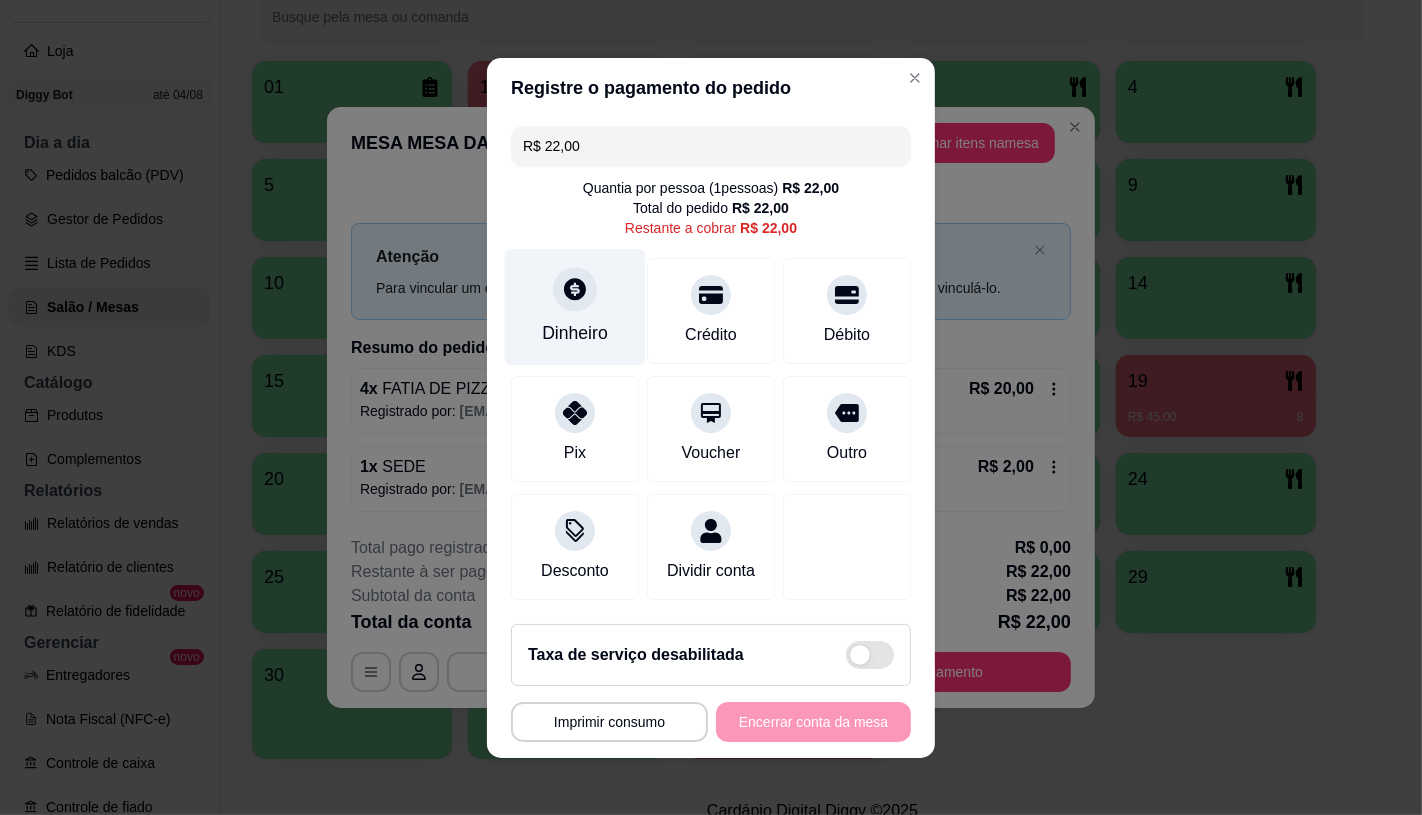 click on "Dinheiro" at bounding box center (575, 333) 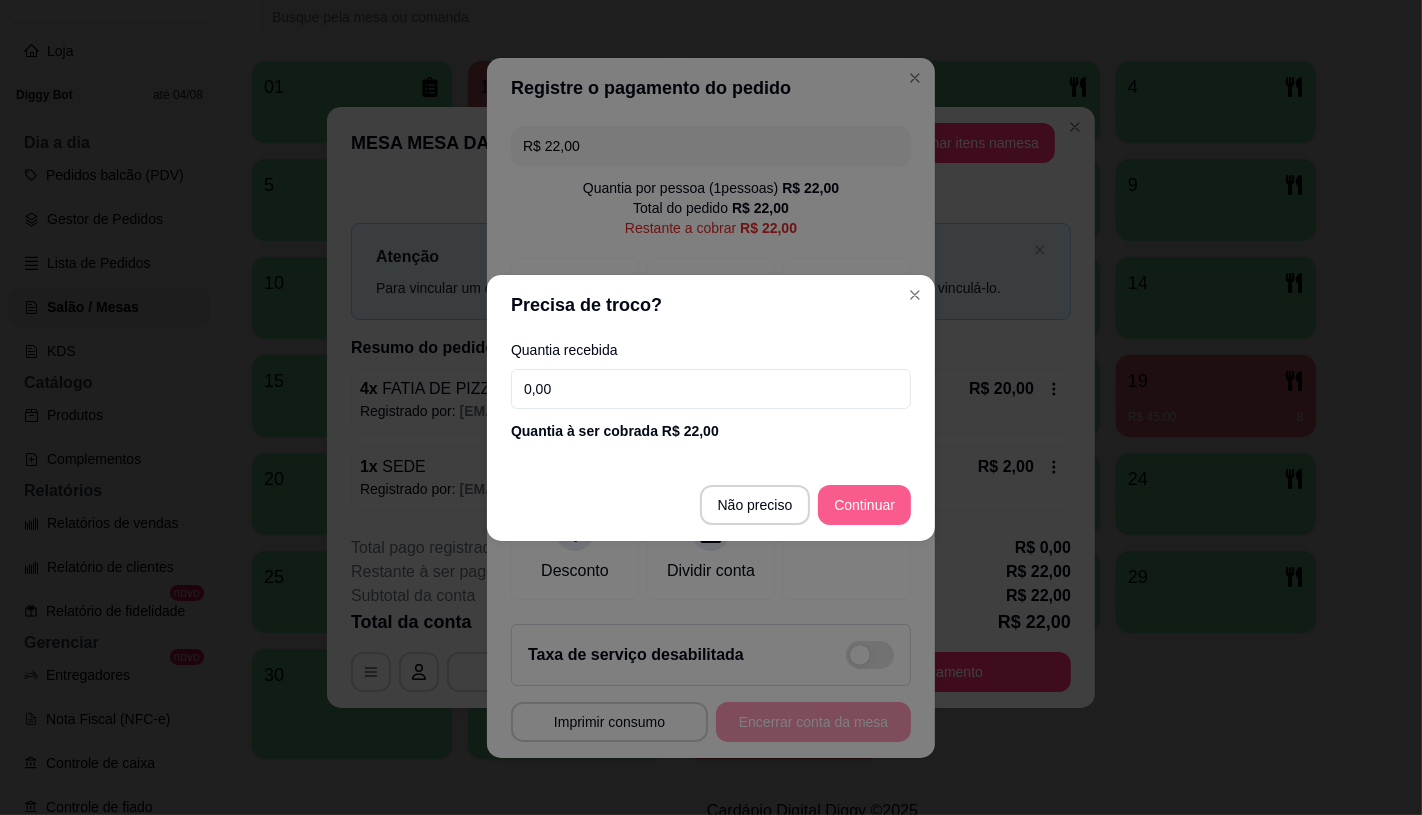 click on "Não preciso Continuar" at bounding box center (711, 505) 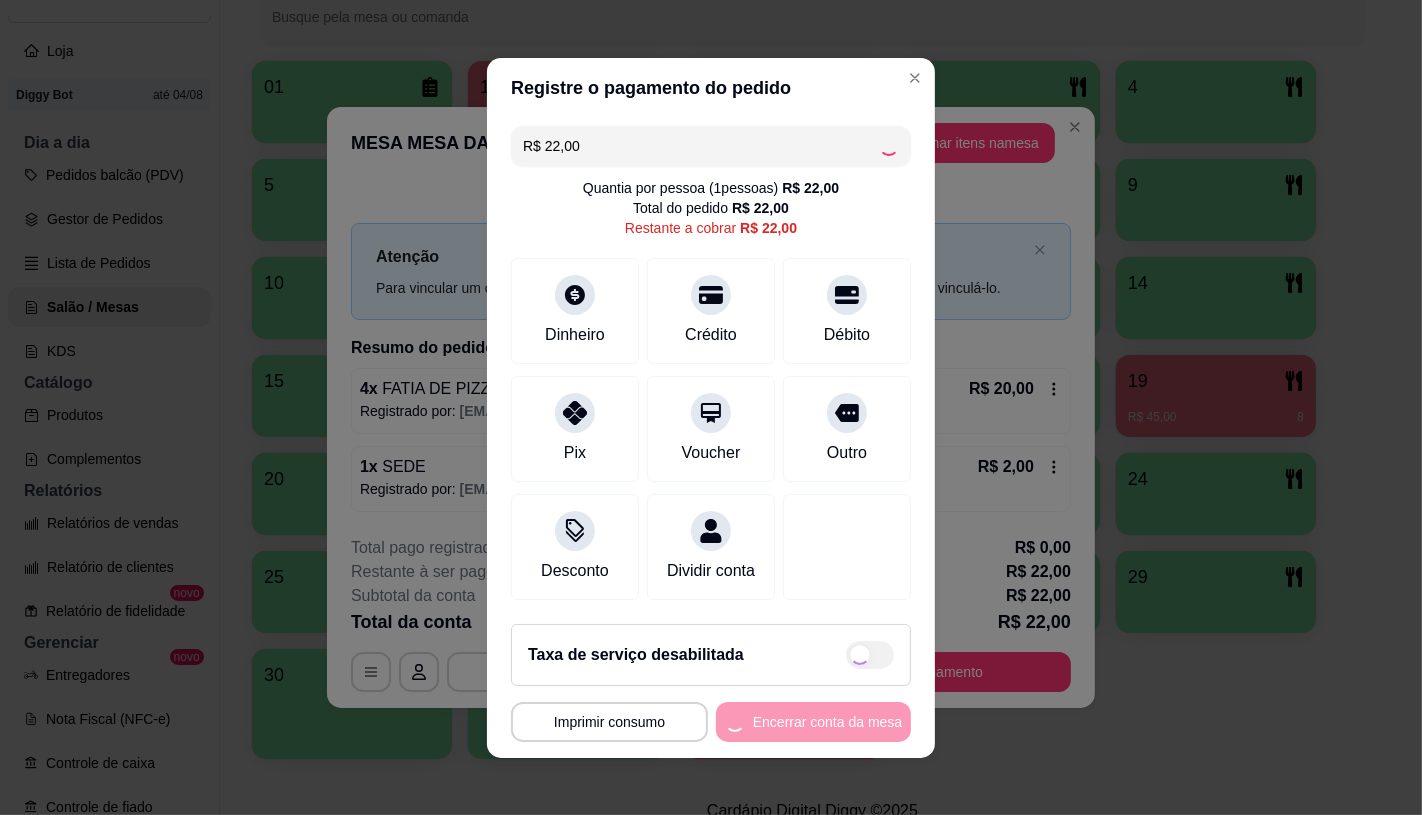 type on "R$ 0,00" 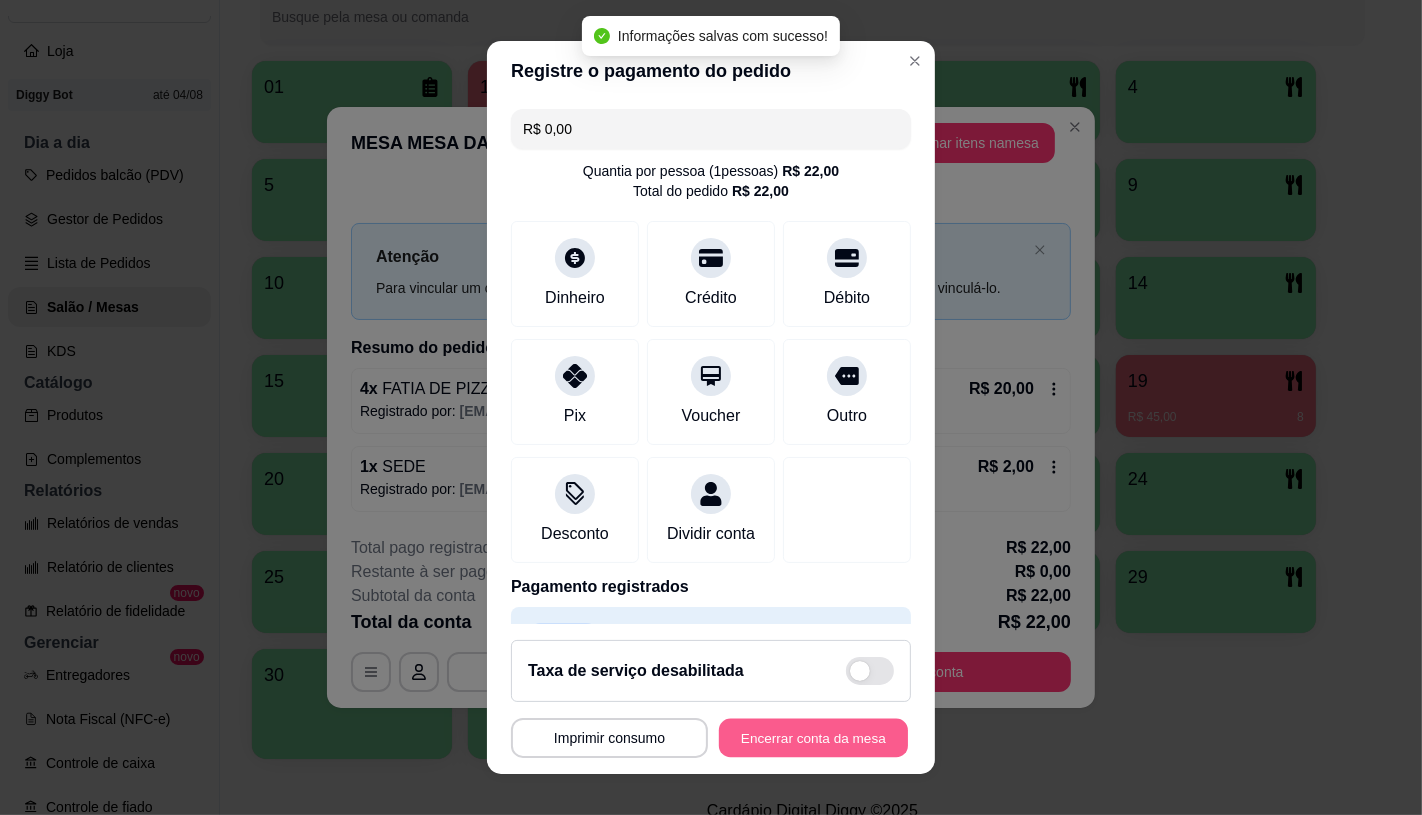 click on "Encerrar conta da mesa" at bounding box center (813, 738) 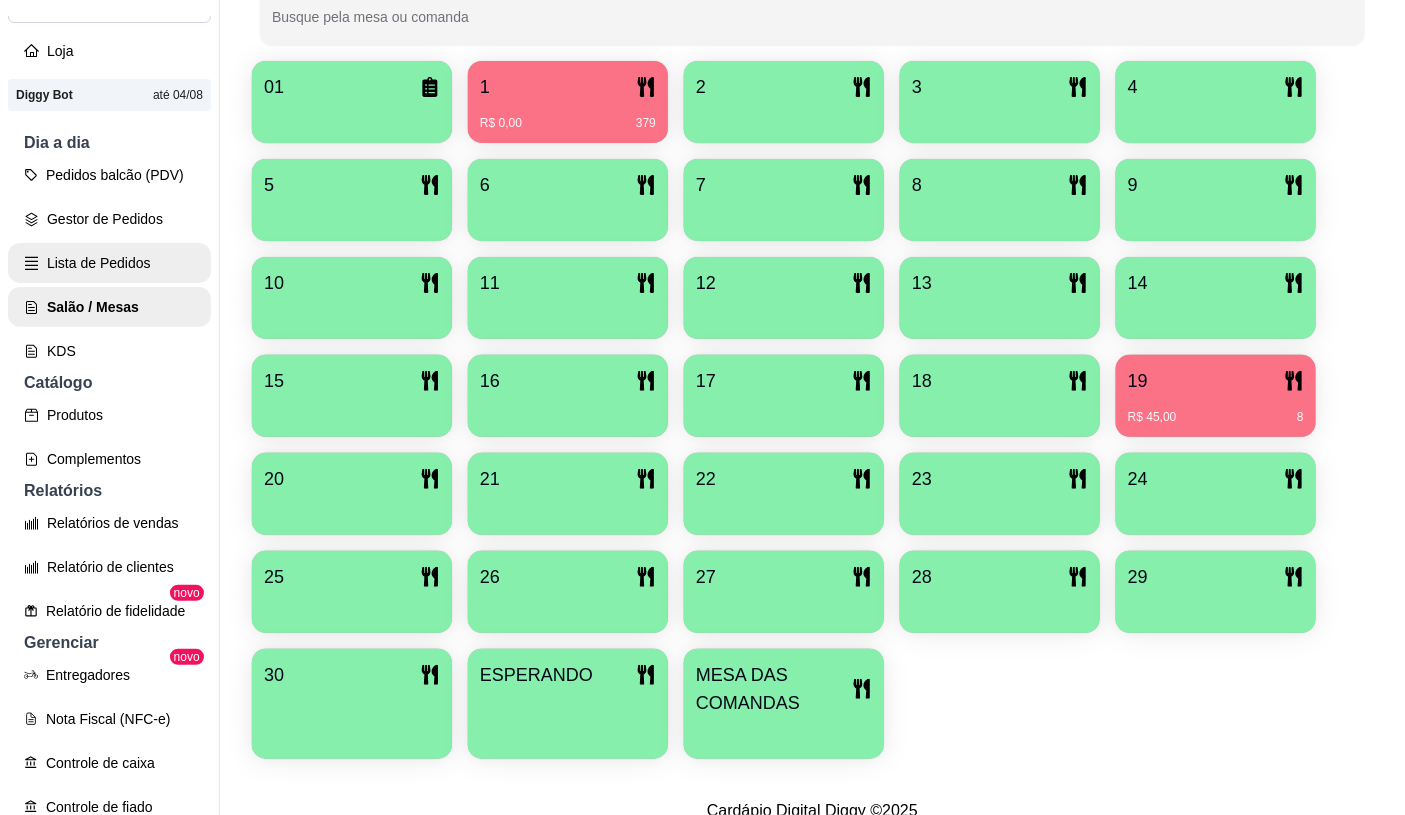 click on "Lista de Pedidos" at bounding box center (109, 263) 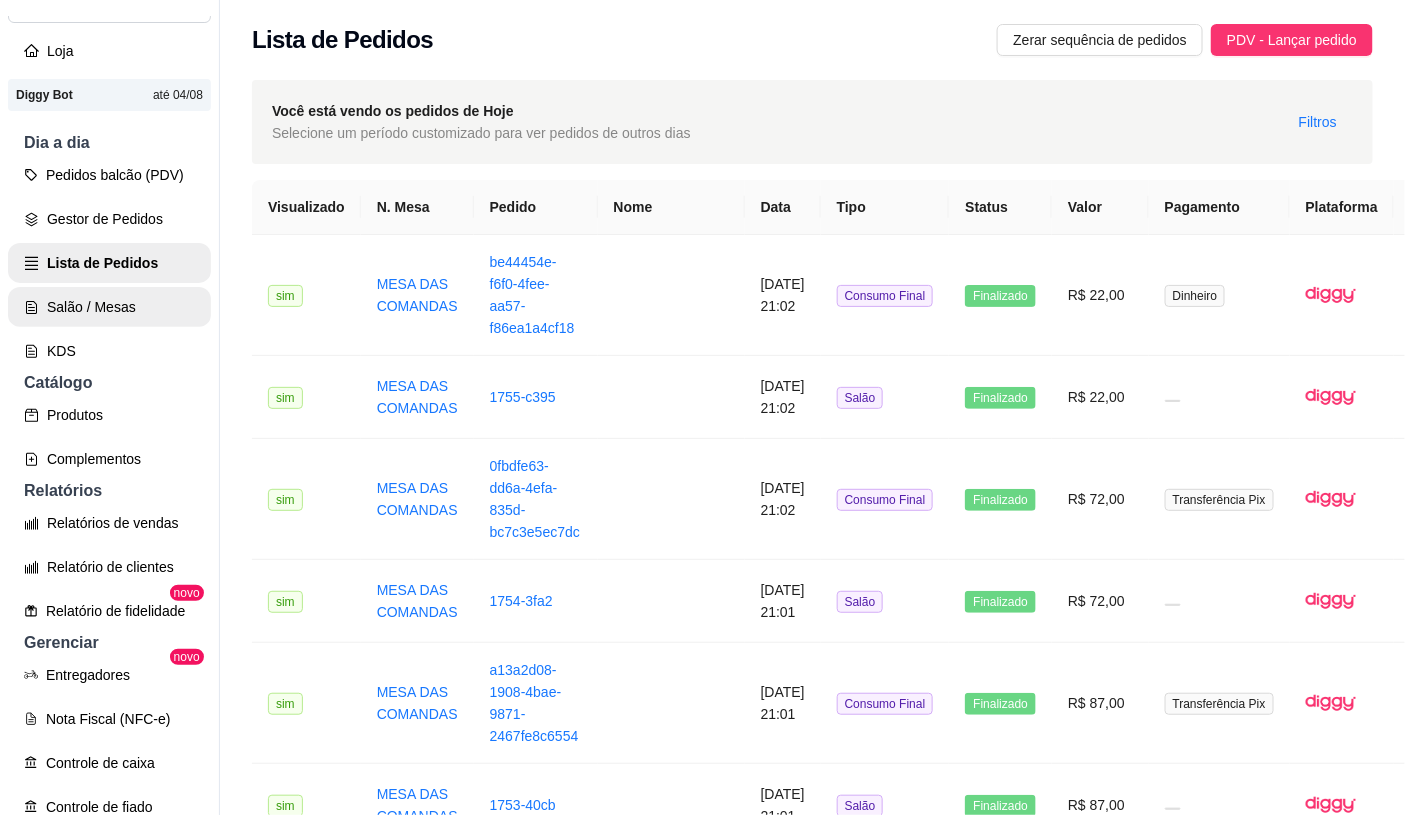 click on "Salão / Mesas" at bounding box center [109, 307] 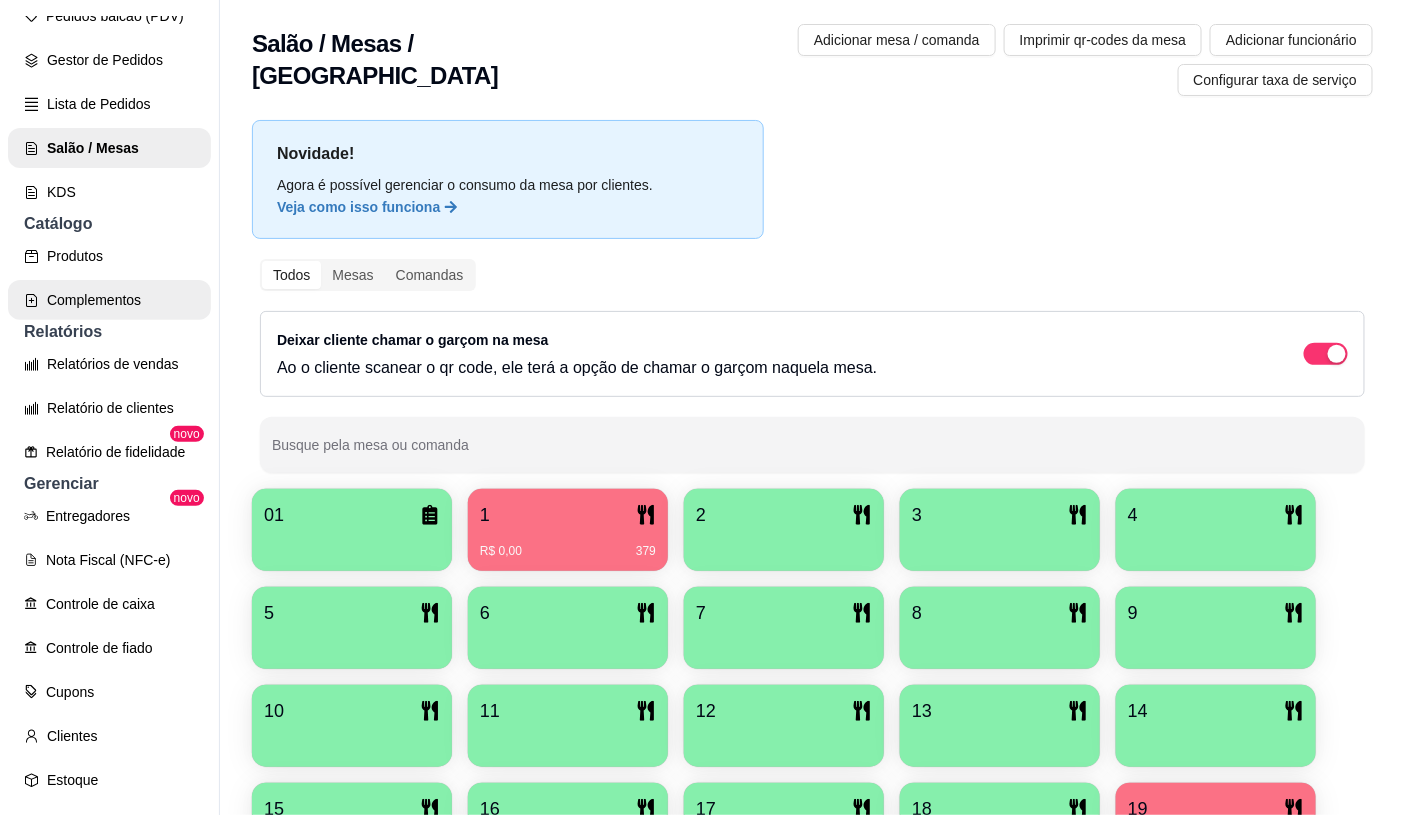 scroll, scrollTop: 510, scrollLeft: 0, axis: vertical 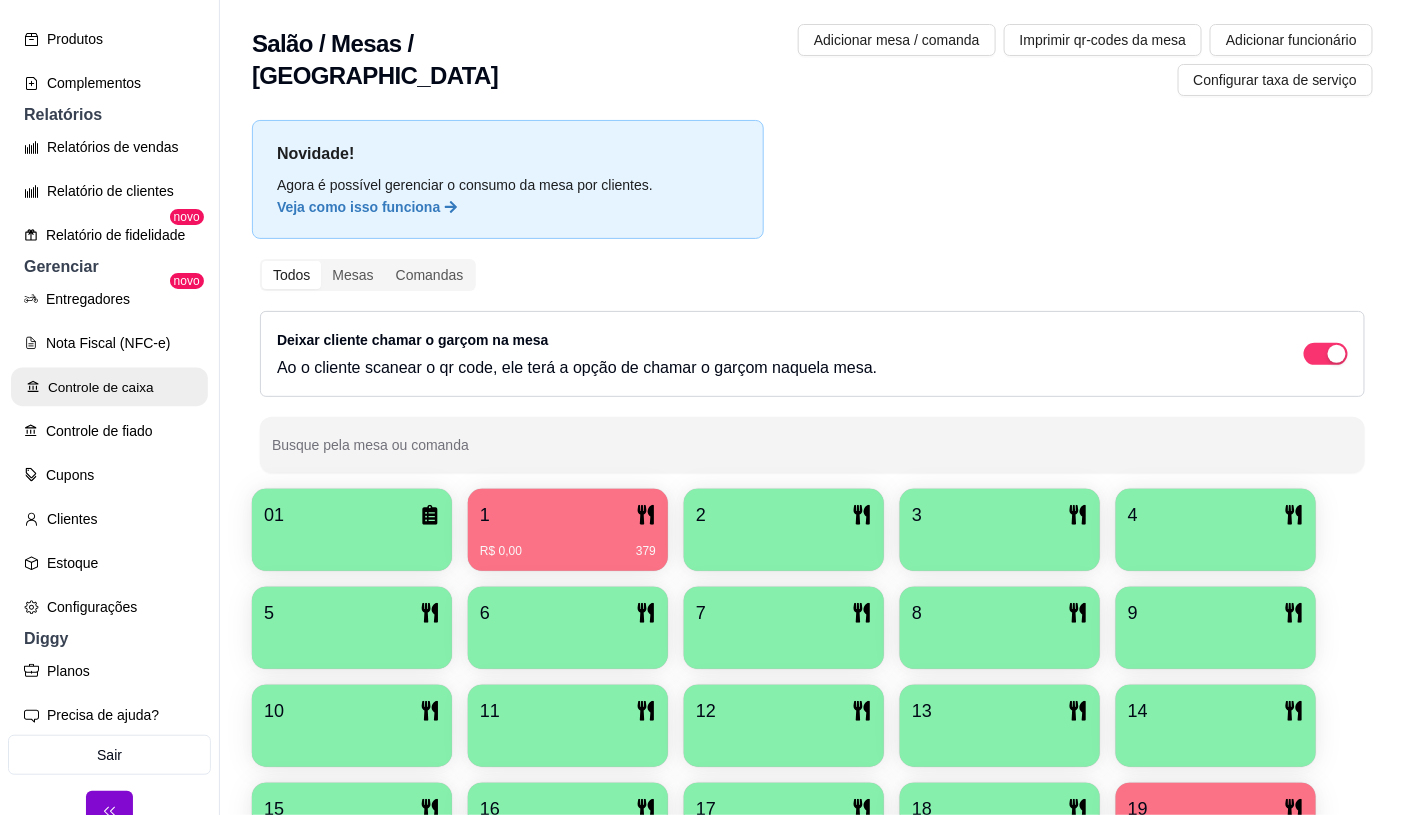 click on "Controle de caixa" at bounding box center [109, 387] 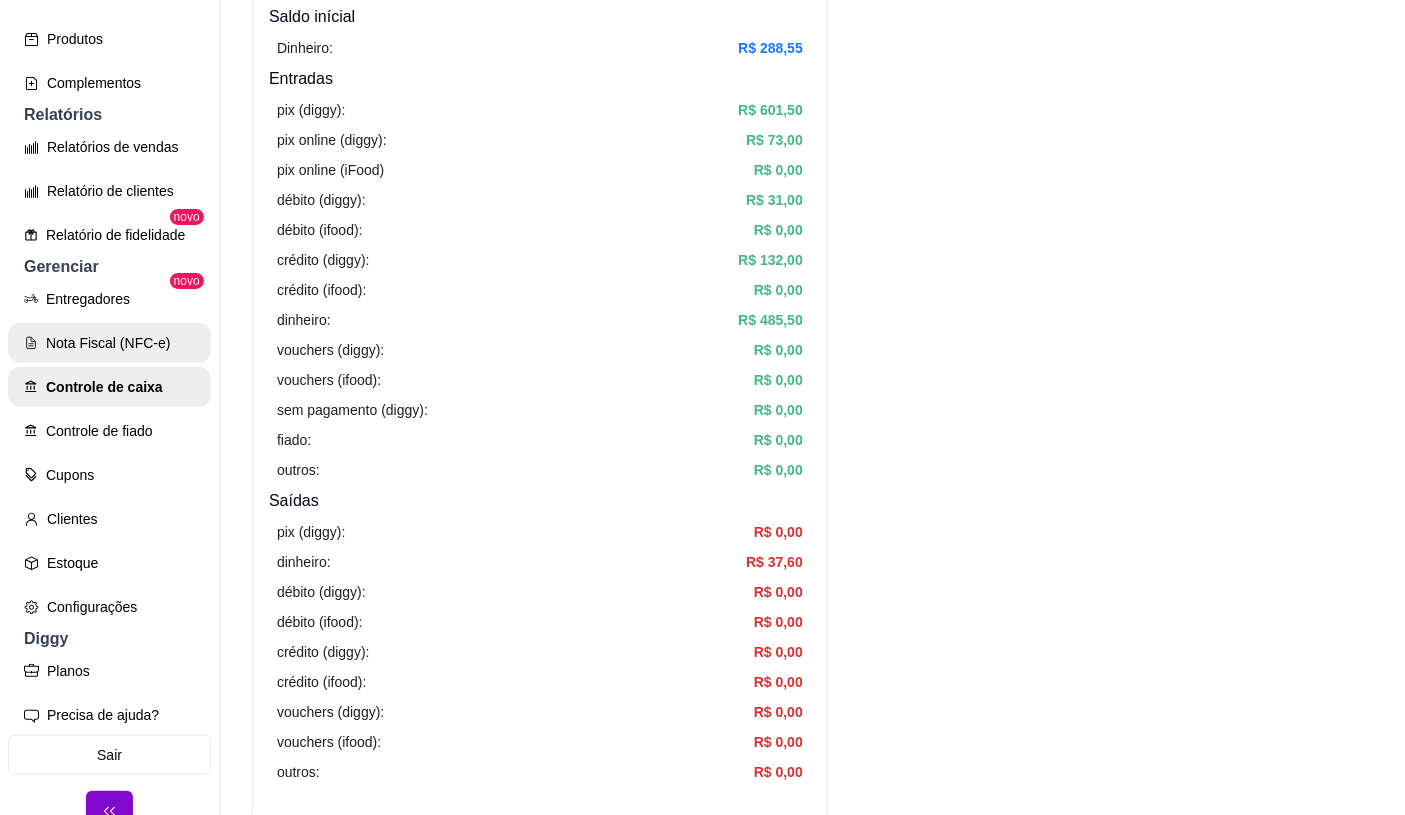 scroll, scrollTop: 111, scrollLeft: 0, axis: vertical 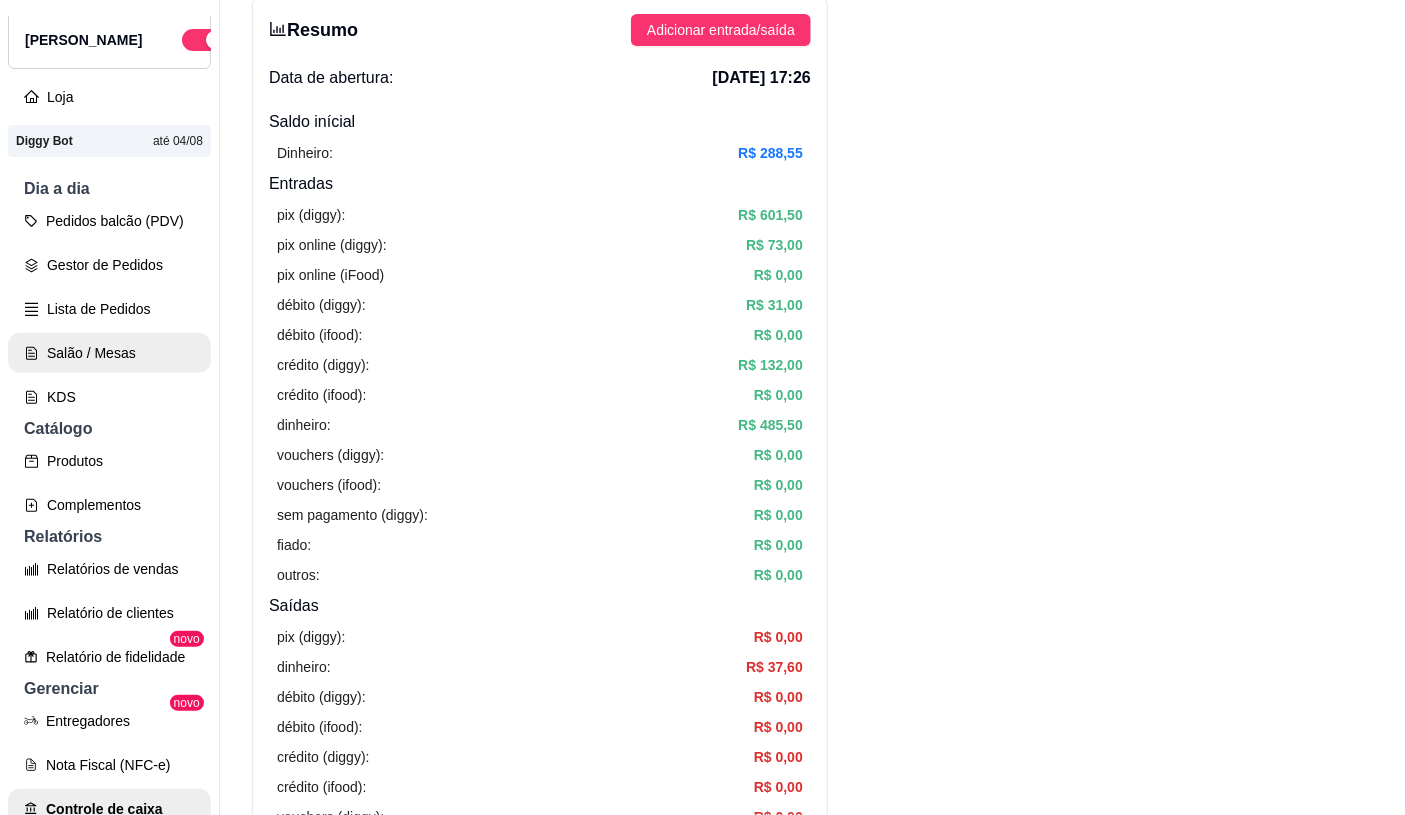 click on "Salão / Mesas" at bounding box center (109, 353) 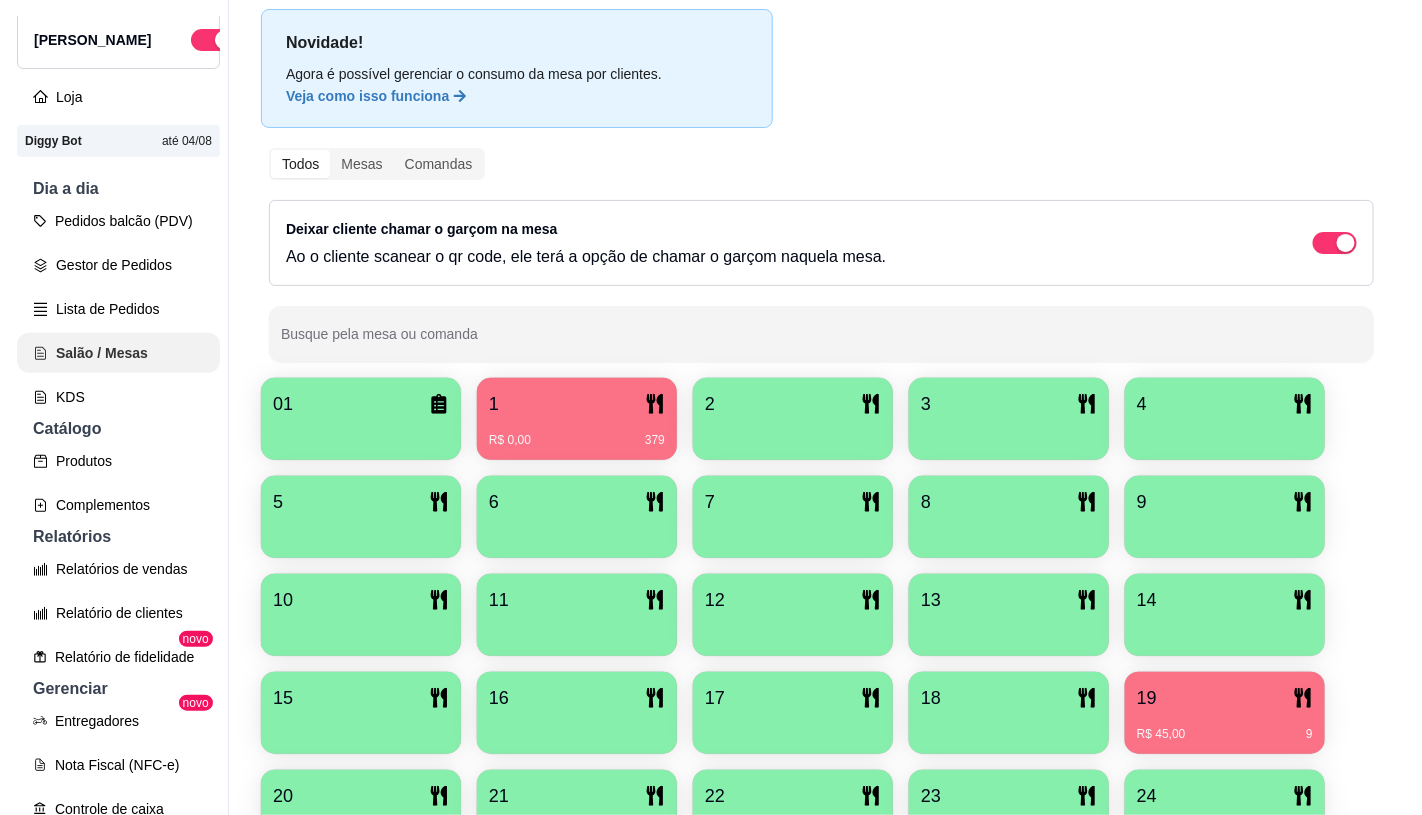 scroll, scrollTop: 0, scrollLeft: 0, axis: both 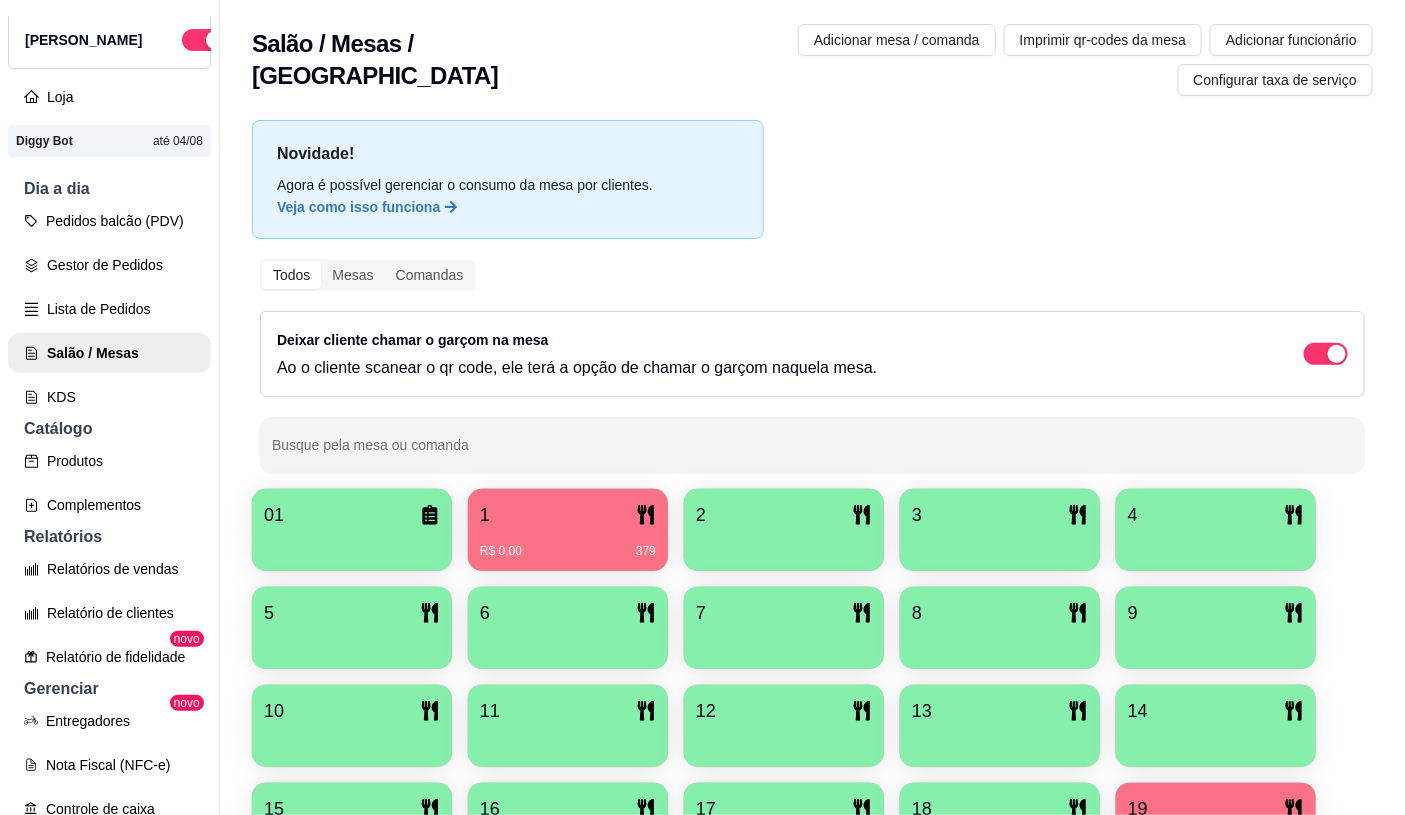 click at bounding box center (784, 544) 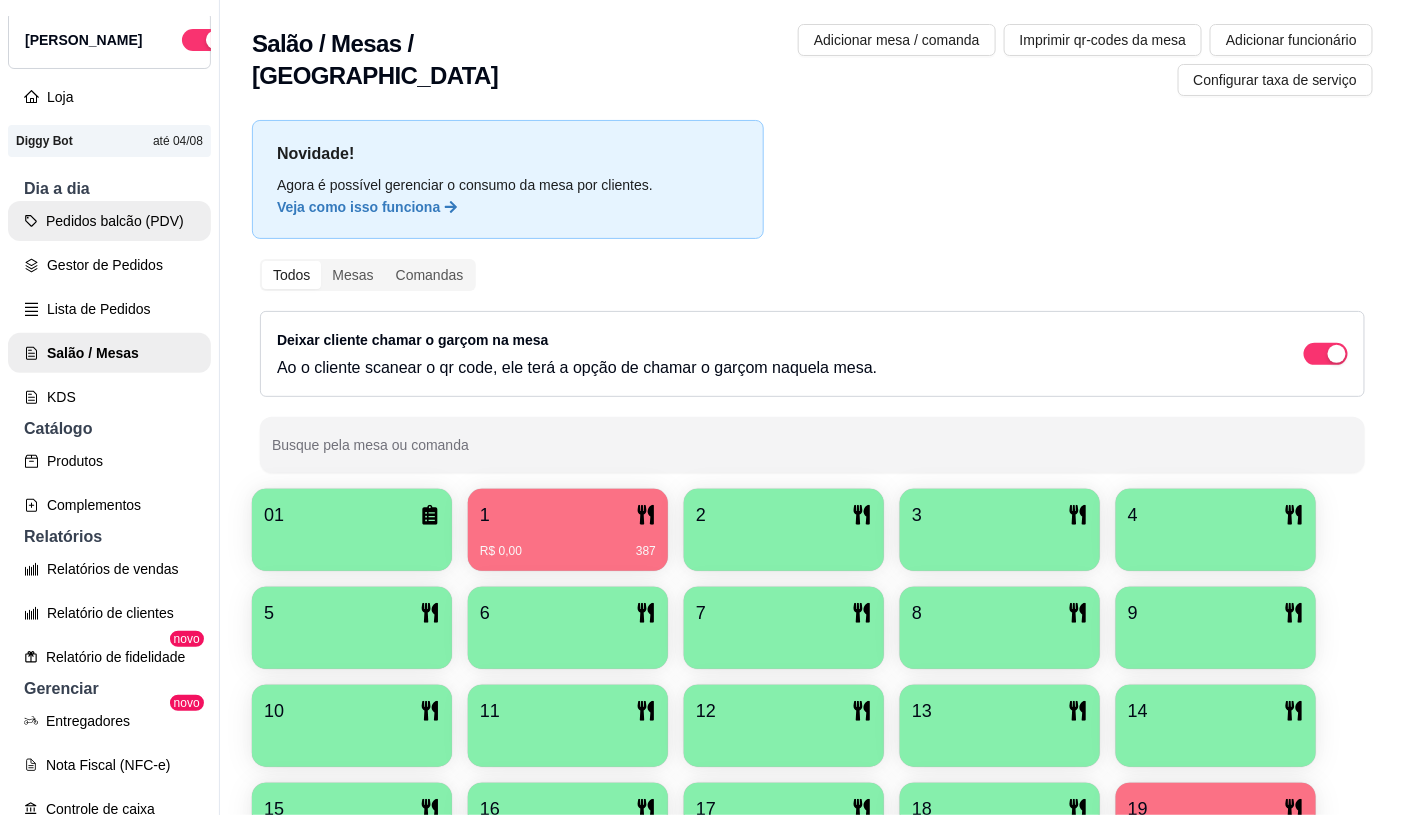 click on "Pedidos balcão (PDV)" at bounding box center [109, 221] 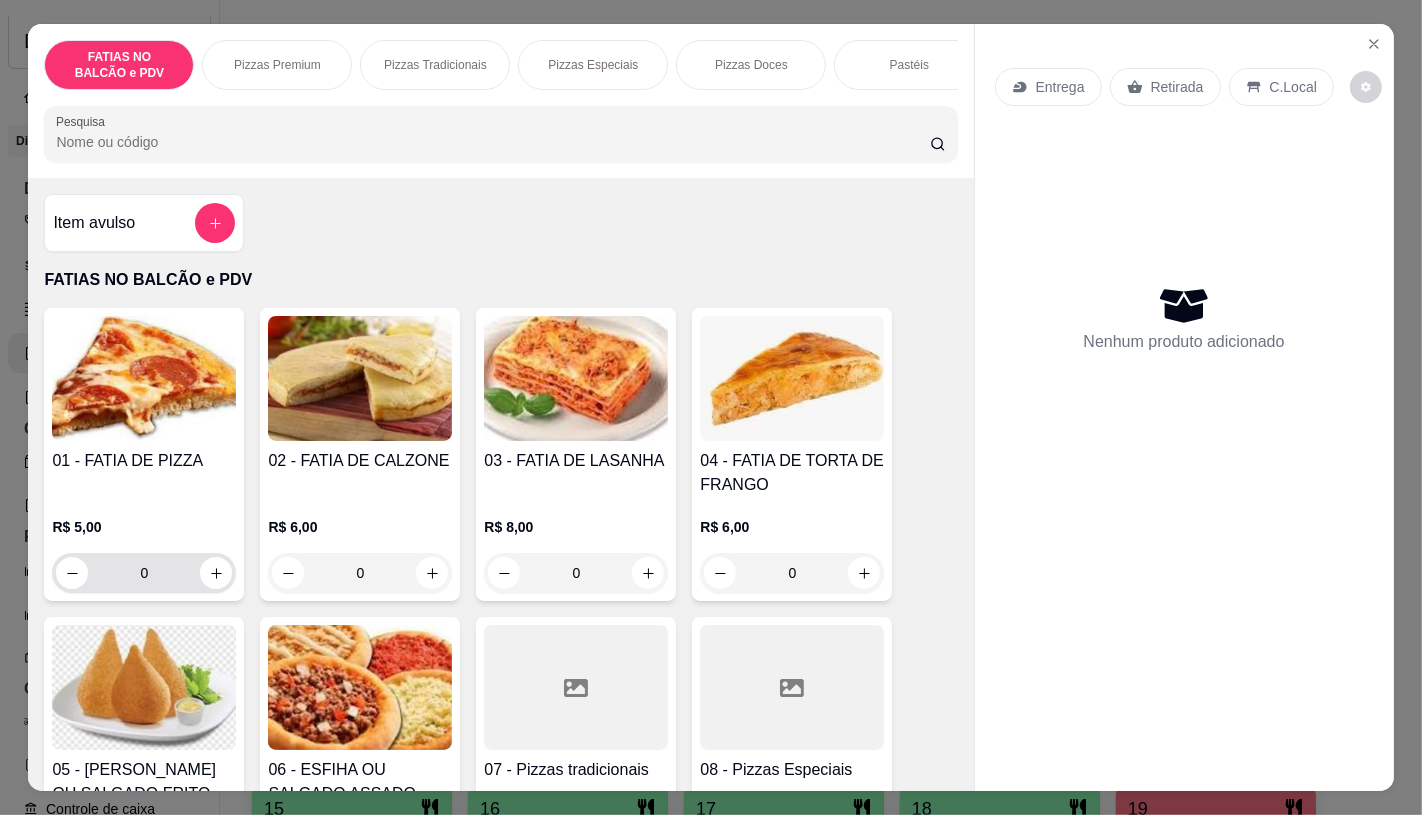click on "0" at bounding box center [144, 573] 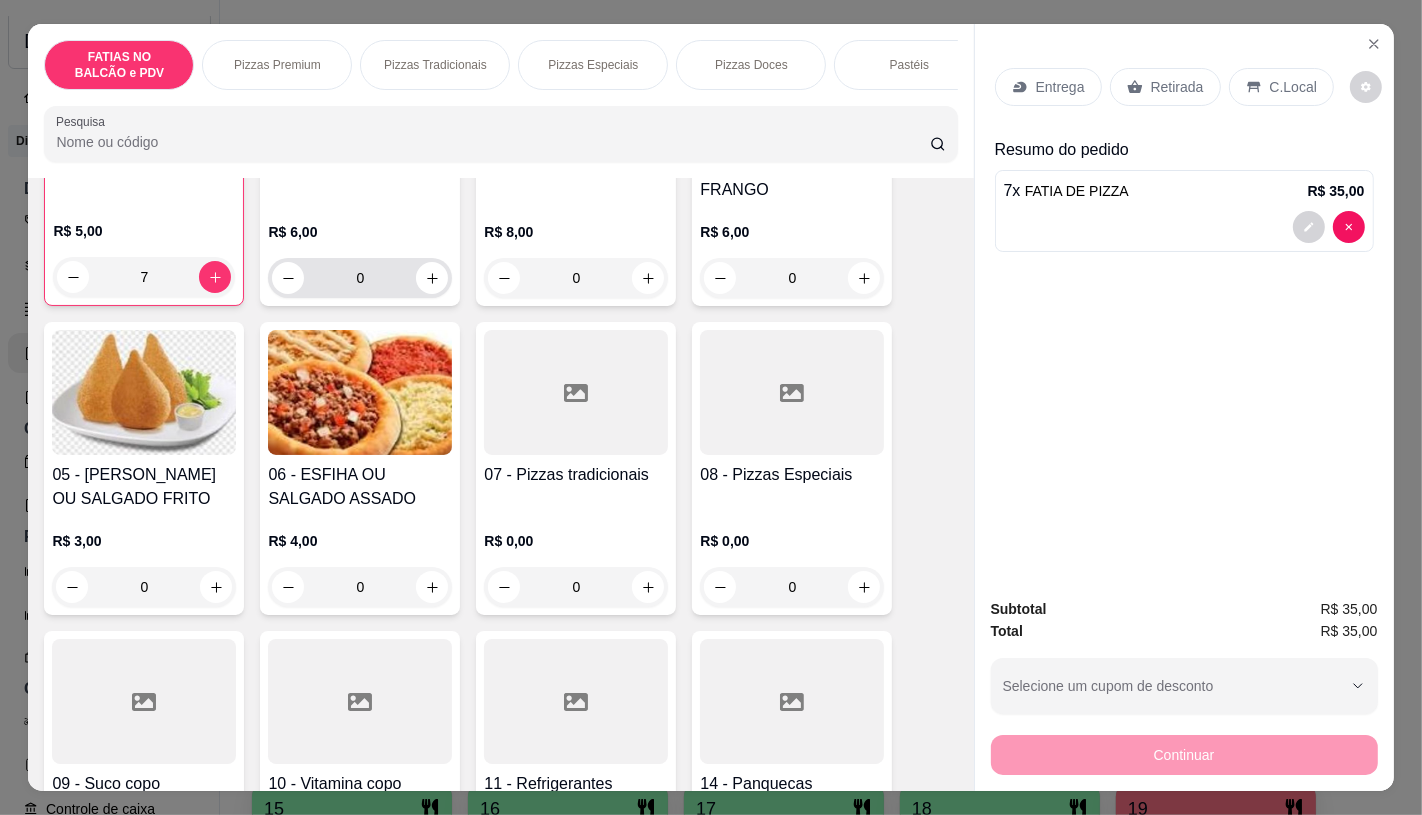 scroll, scrollTop: 333, scrollLeft: 0, axis: vertical 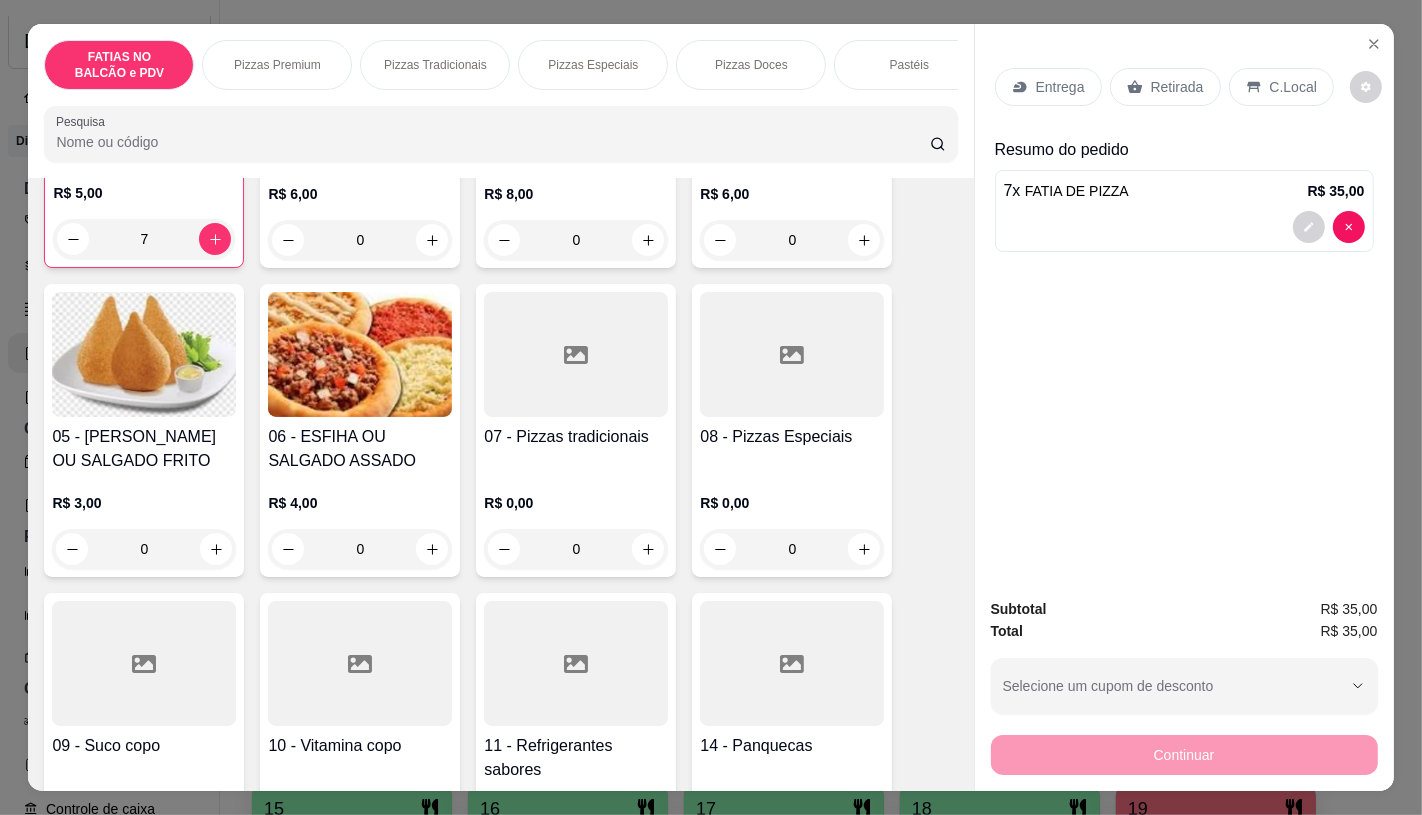 type on "7" 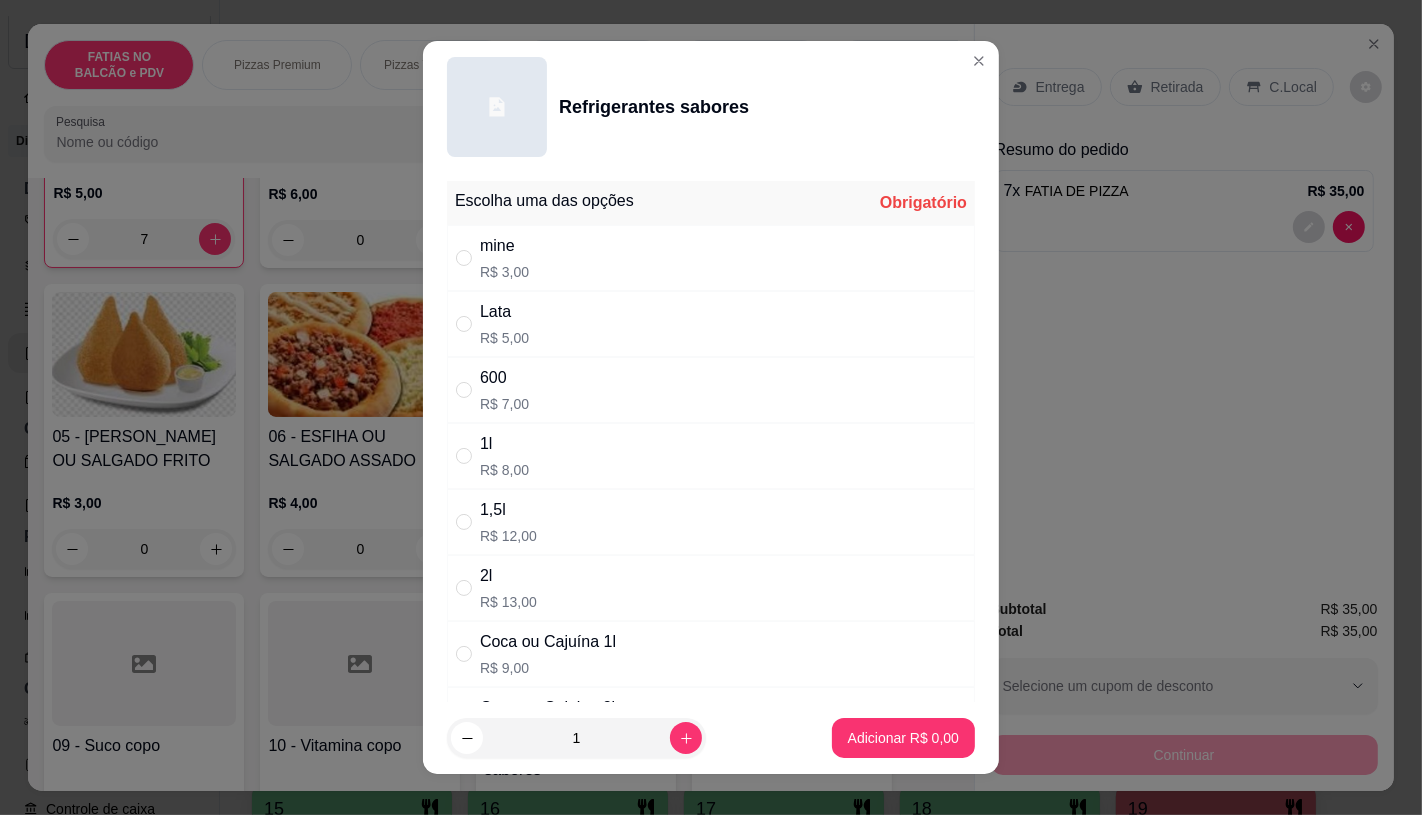 click on "Lata" at bounding box center [504, 312] 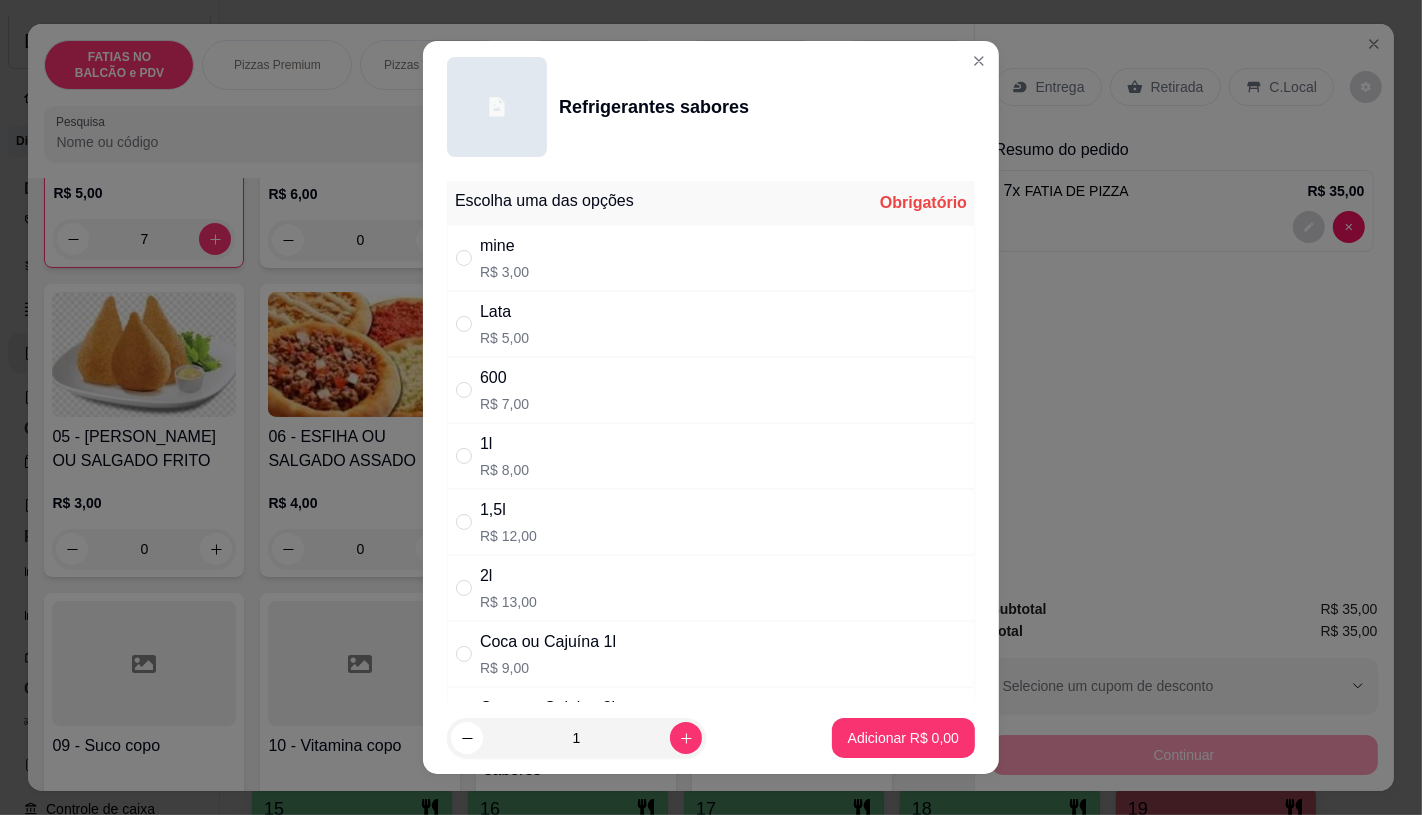 radio on "true" 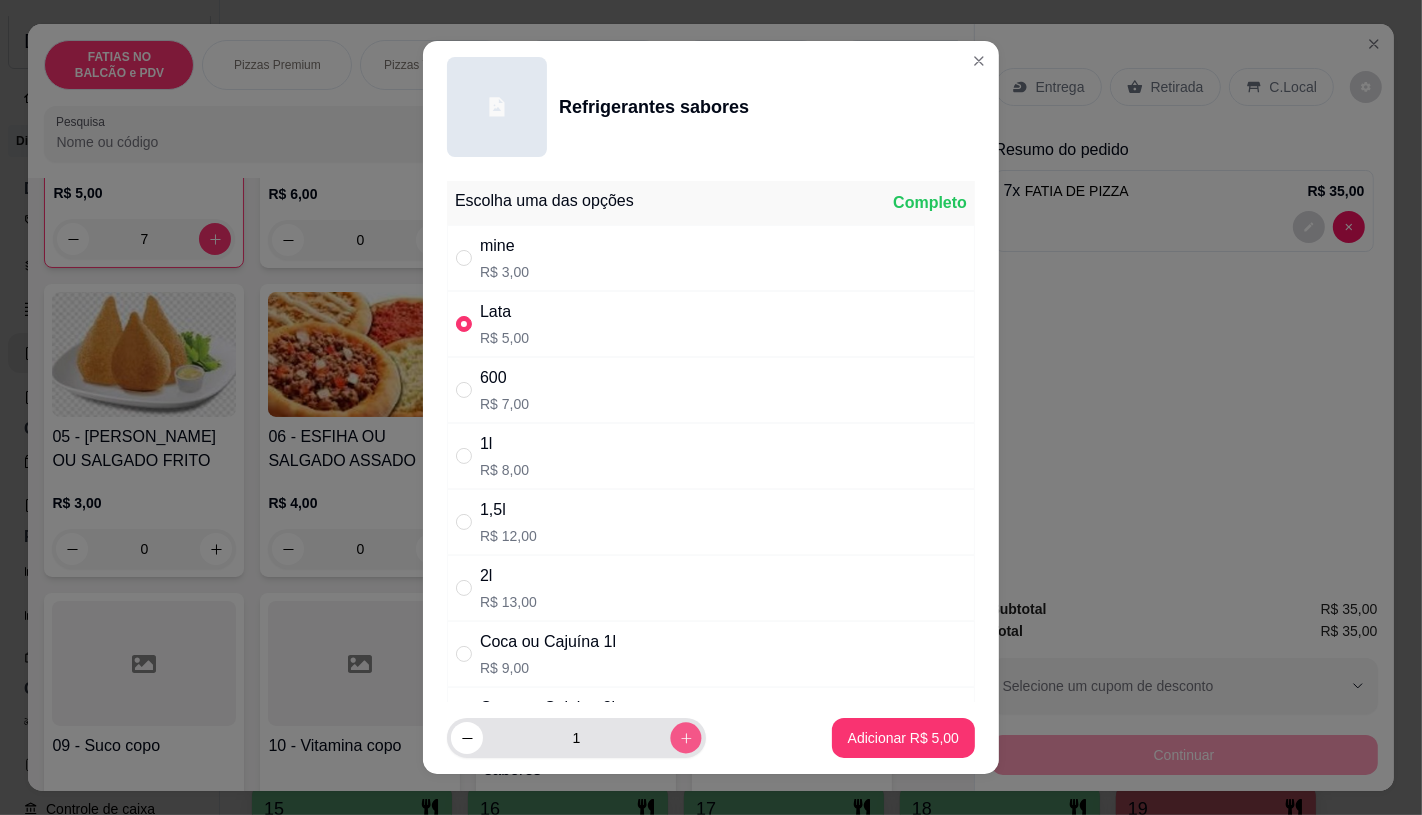 click at bounding box center (685, 738) 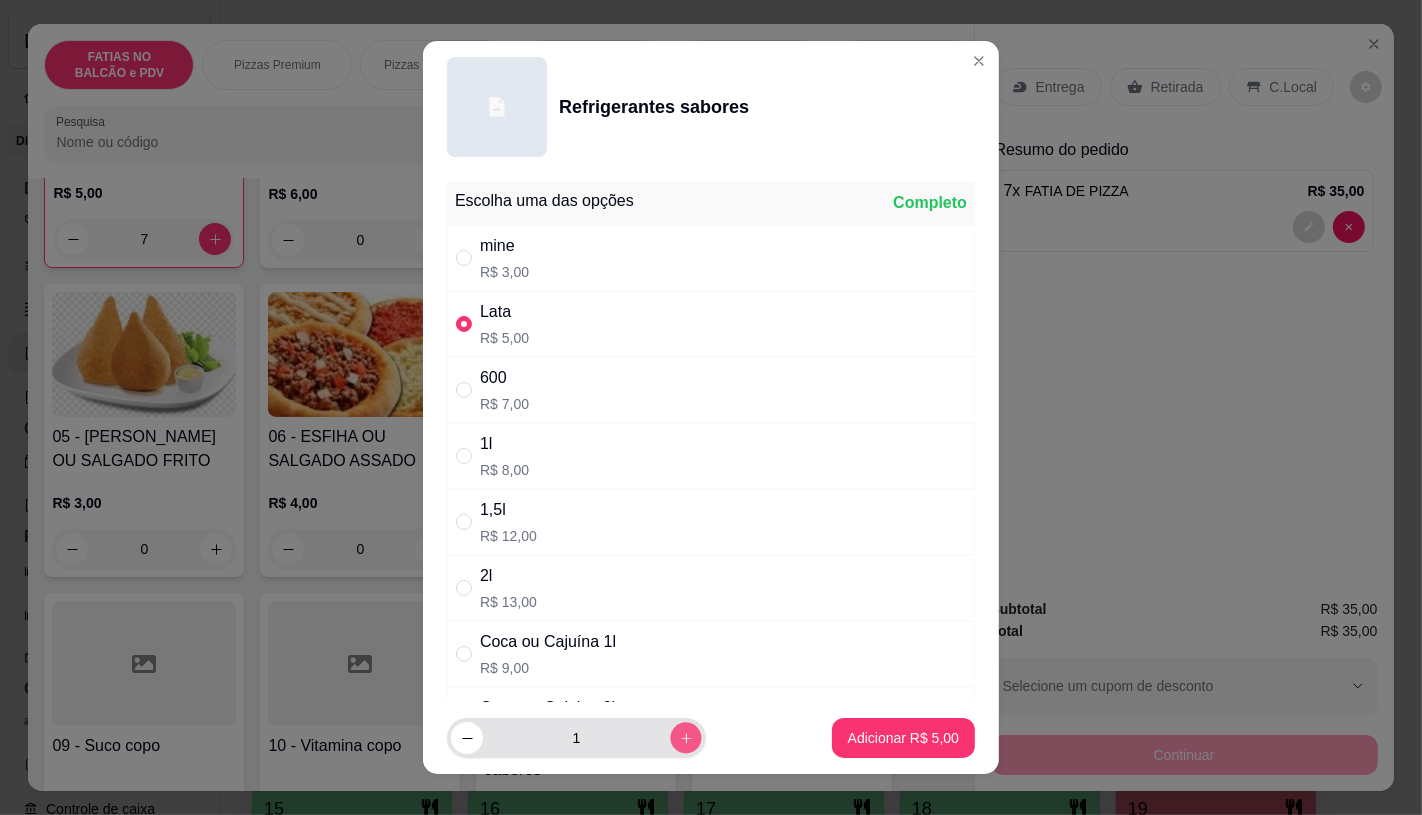 type on "2" 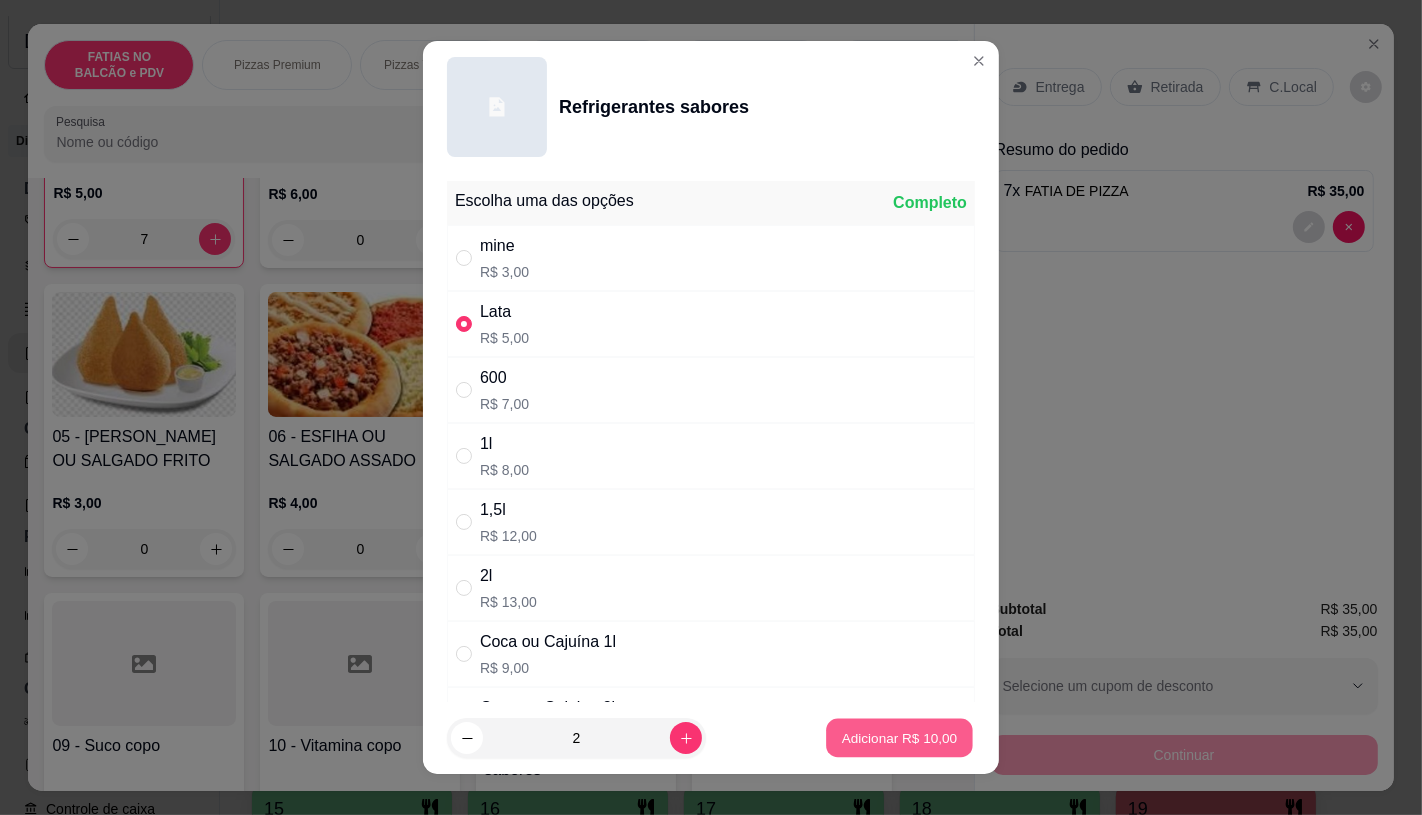 click on "Adicionar   R$ 10,00" at bounding box center (900, 738) 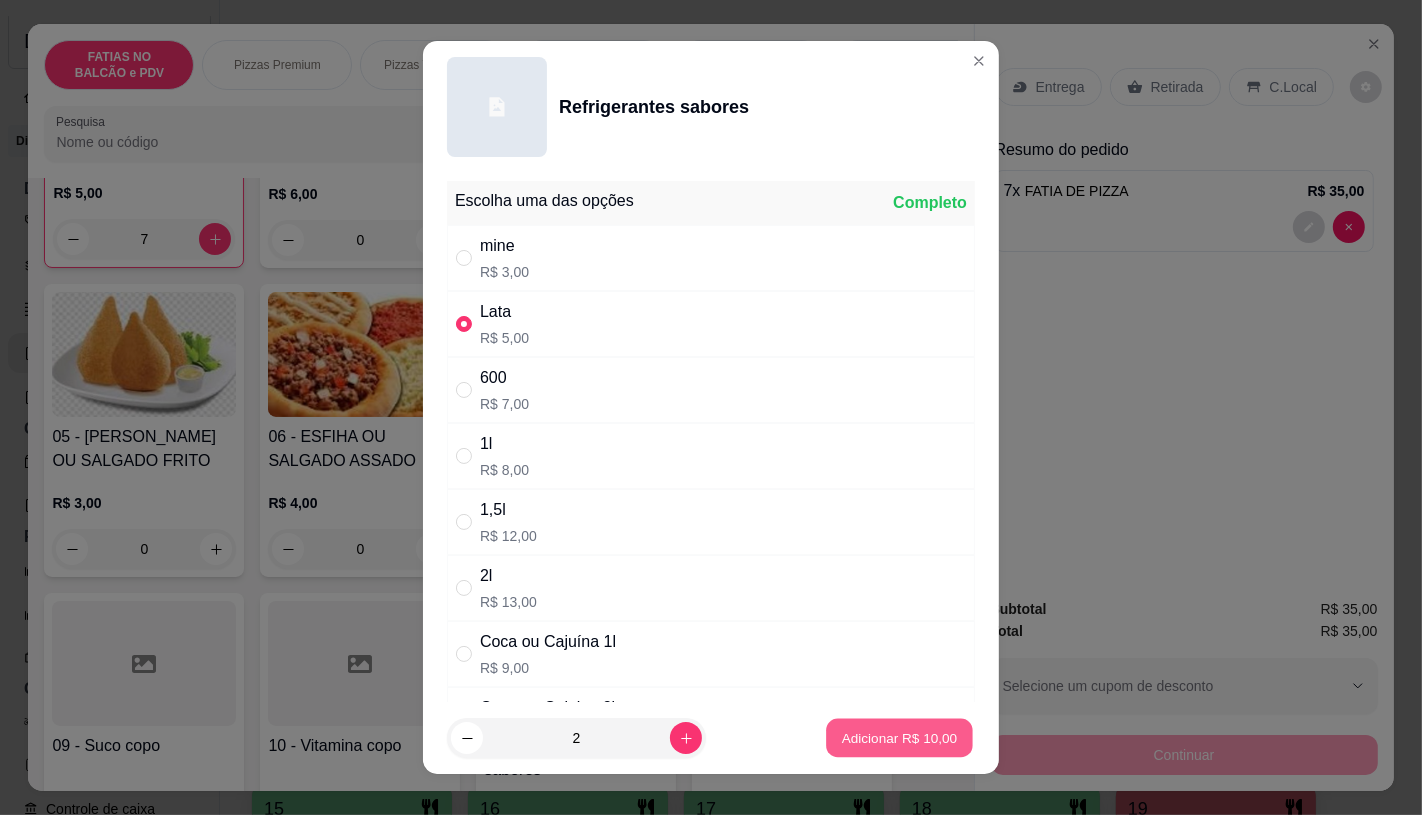 type on "2" 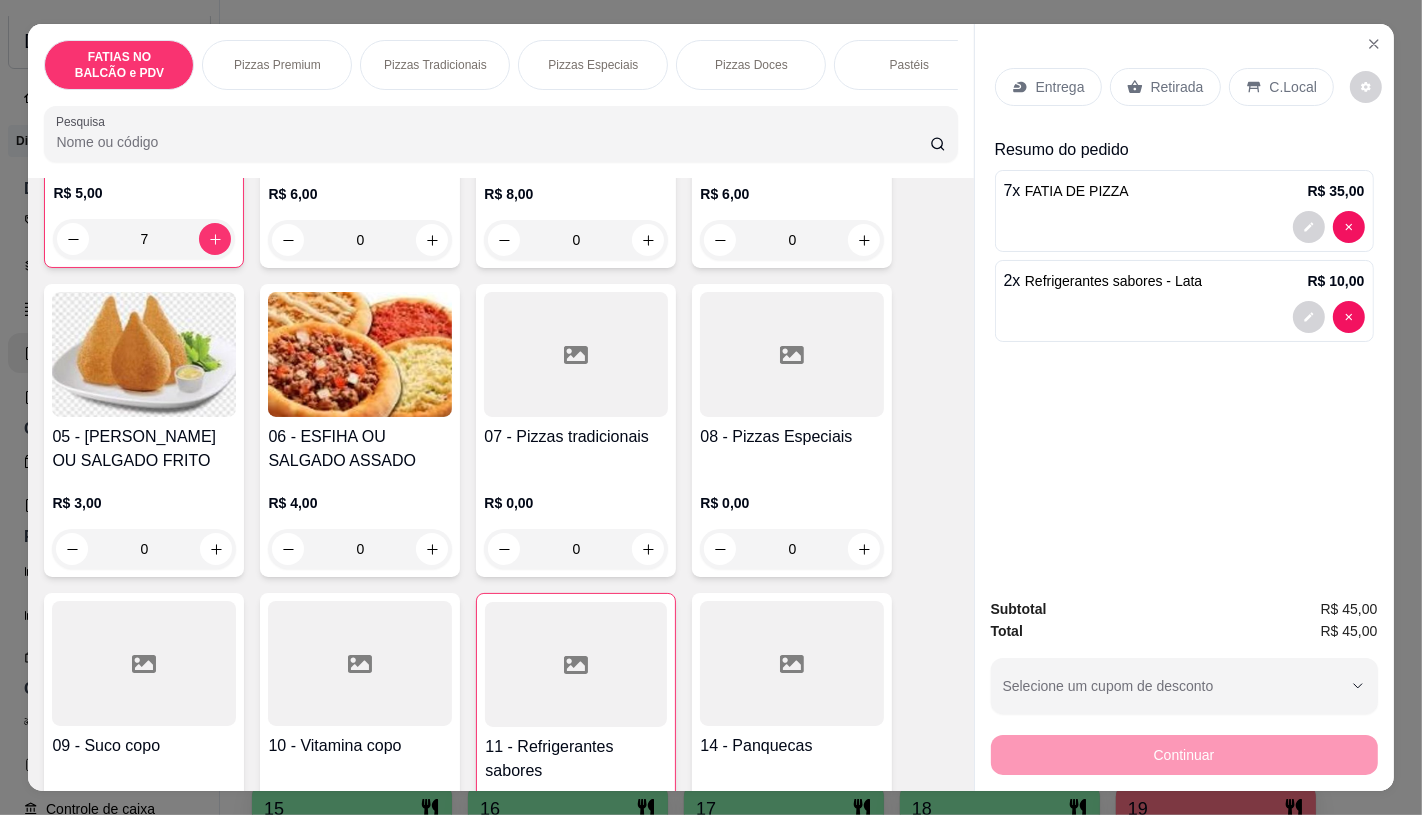 click at bounding box center (144, 663) 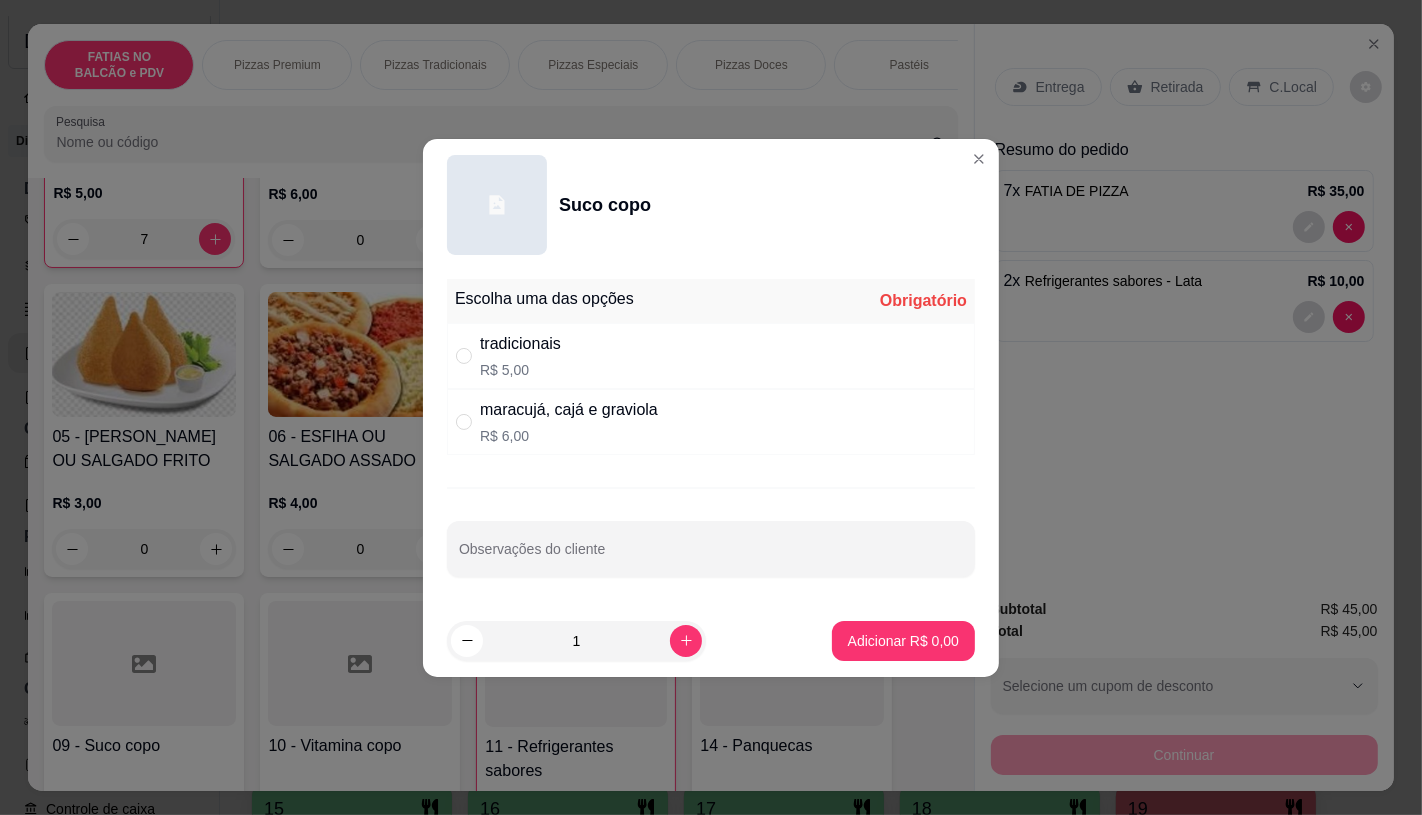 click on "maracujá, cajá e graviola R$ 6,00" at bounding box center [711, 422] 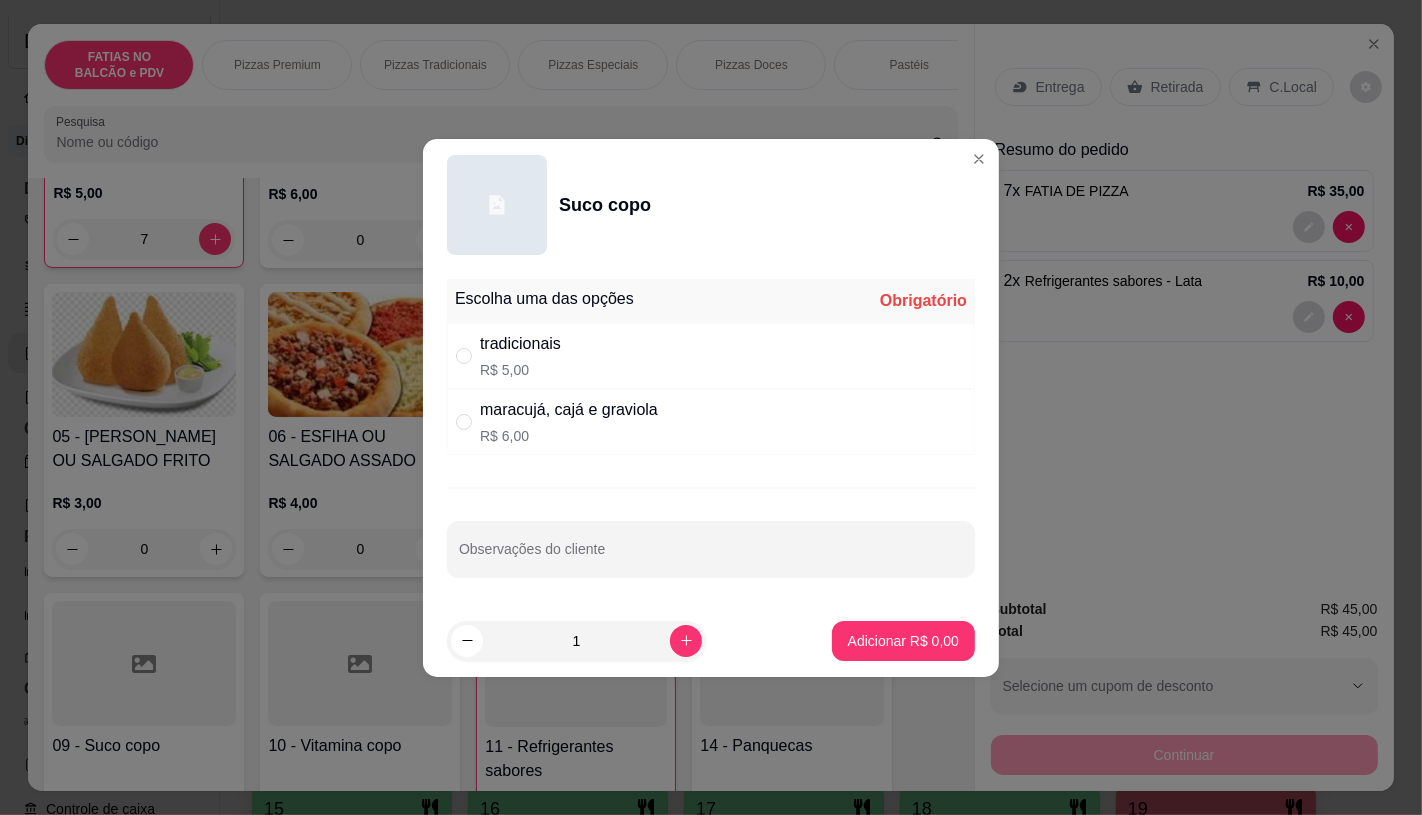 radio on "true" 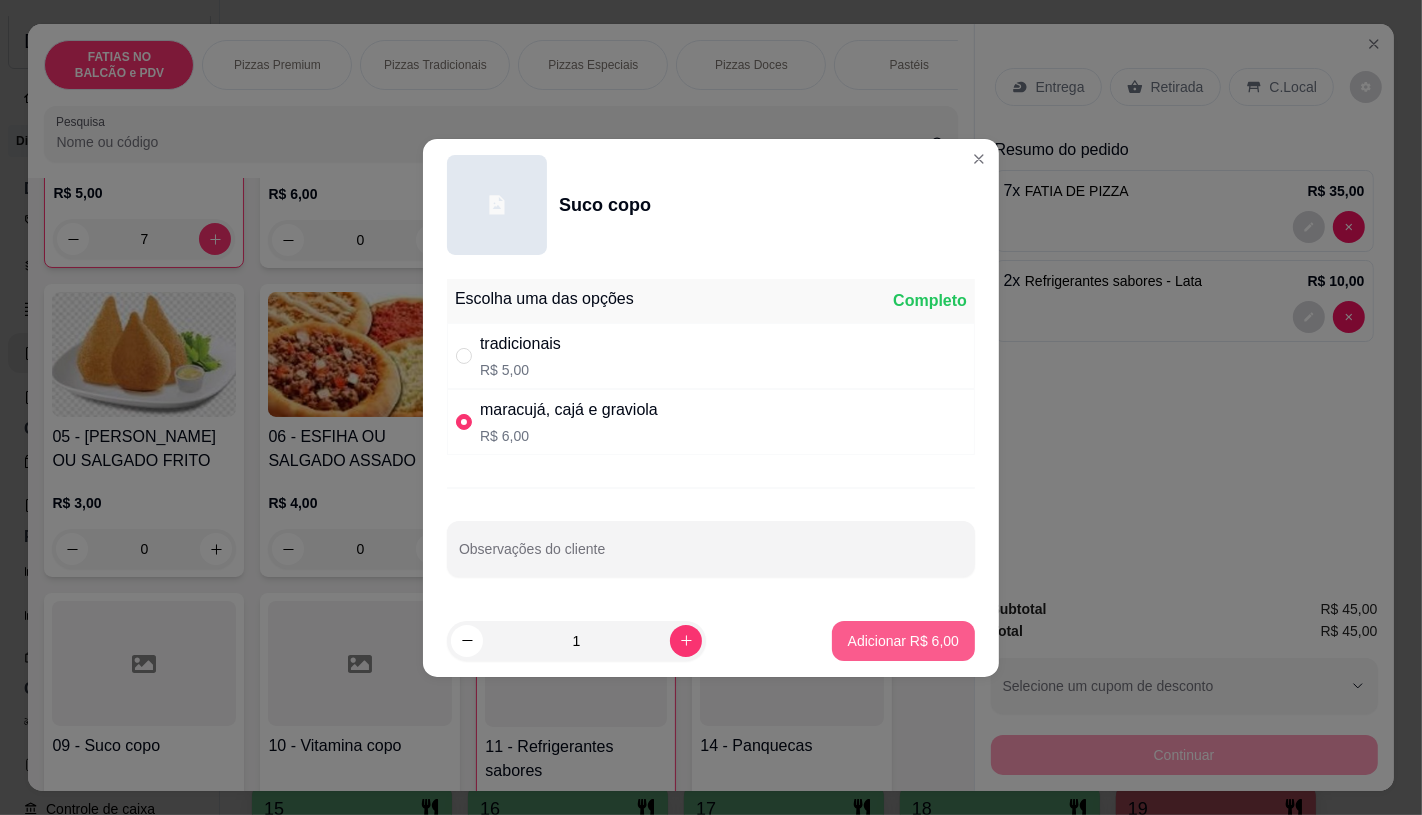 click on "Adicionar   R$ 6,00" at bounding box center [903, 641] 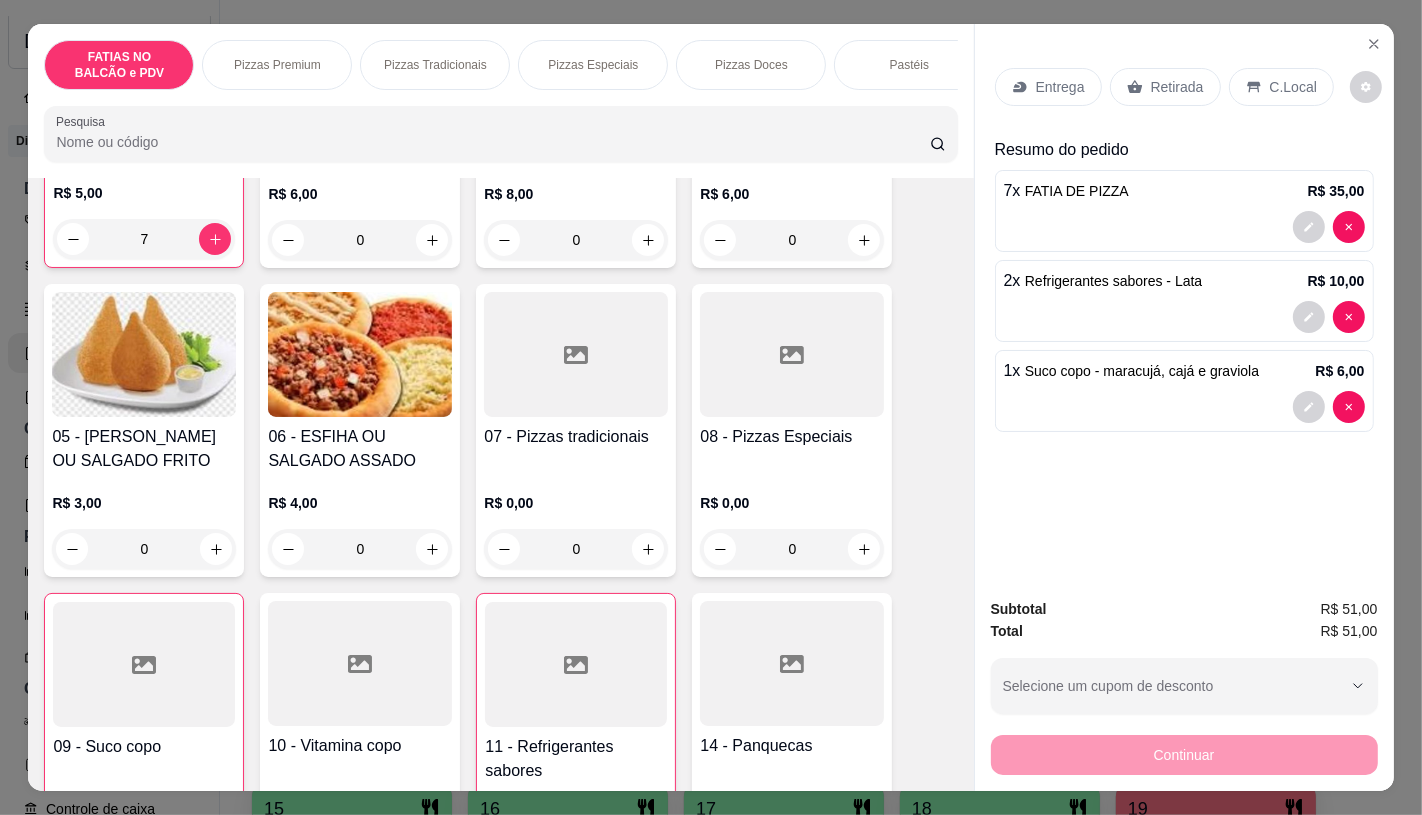 click on "Retirada" at bounding box center [1165, 87] 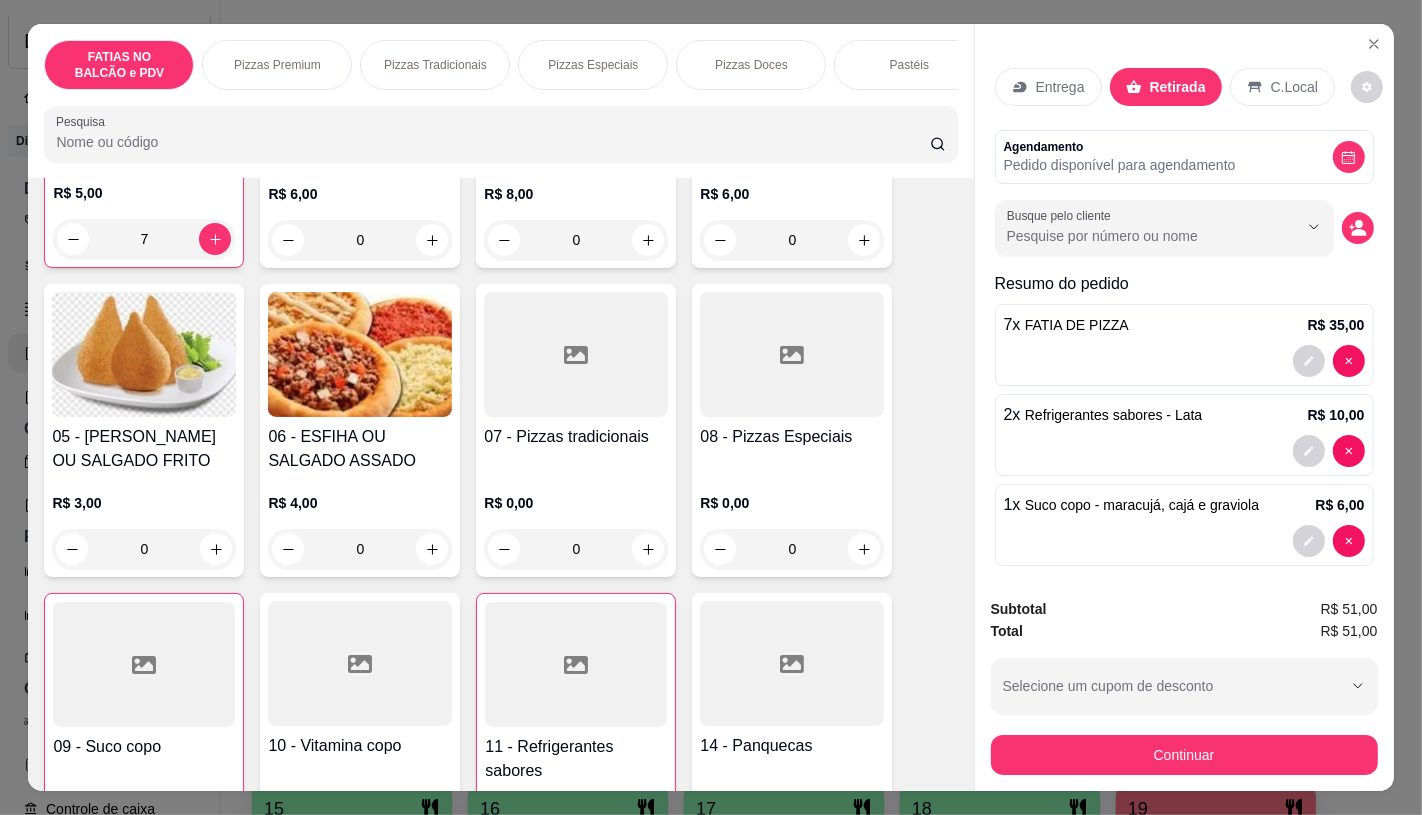 scroll, scrollTop: 13, scrollLeft: 0, axis: vertical 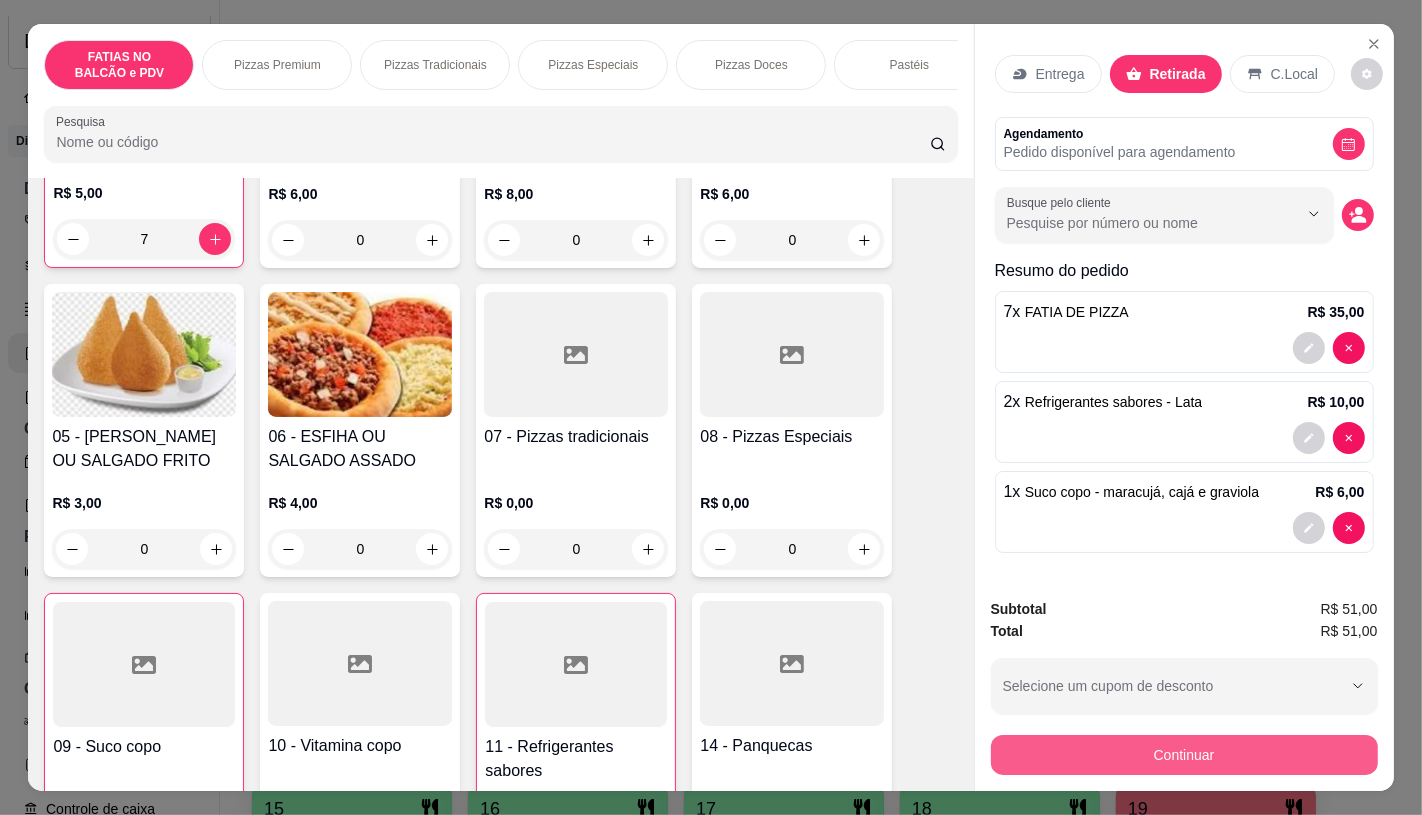 click on "Continuar" at bounding box center (1184, 755) 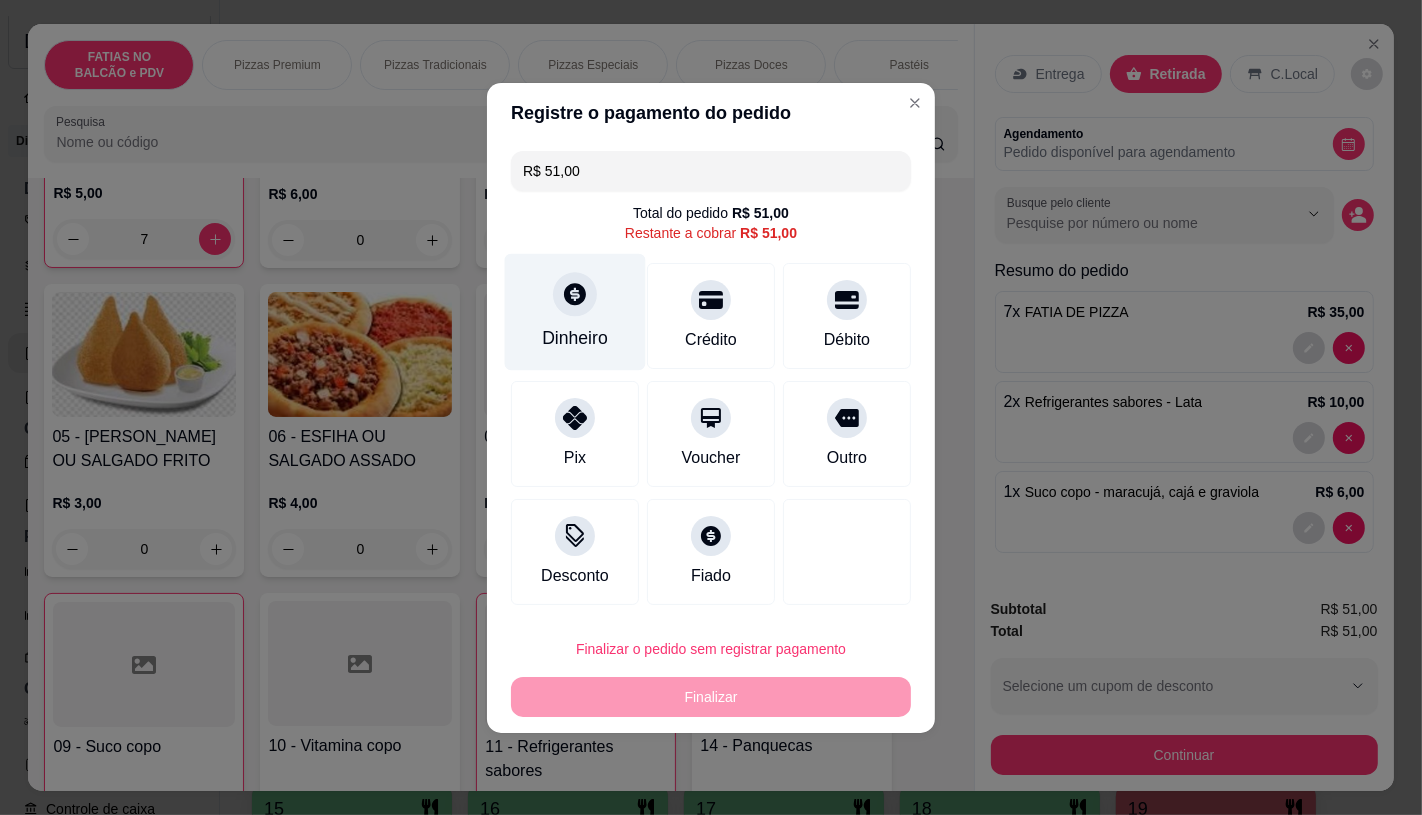 click on "Dinheiro" at bounding box center [575, 311] 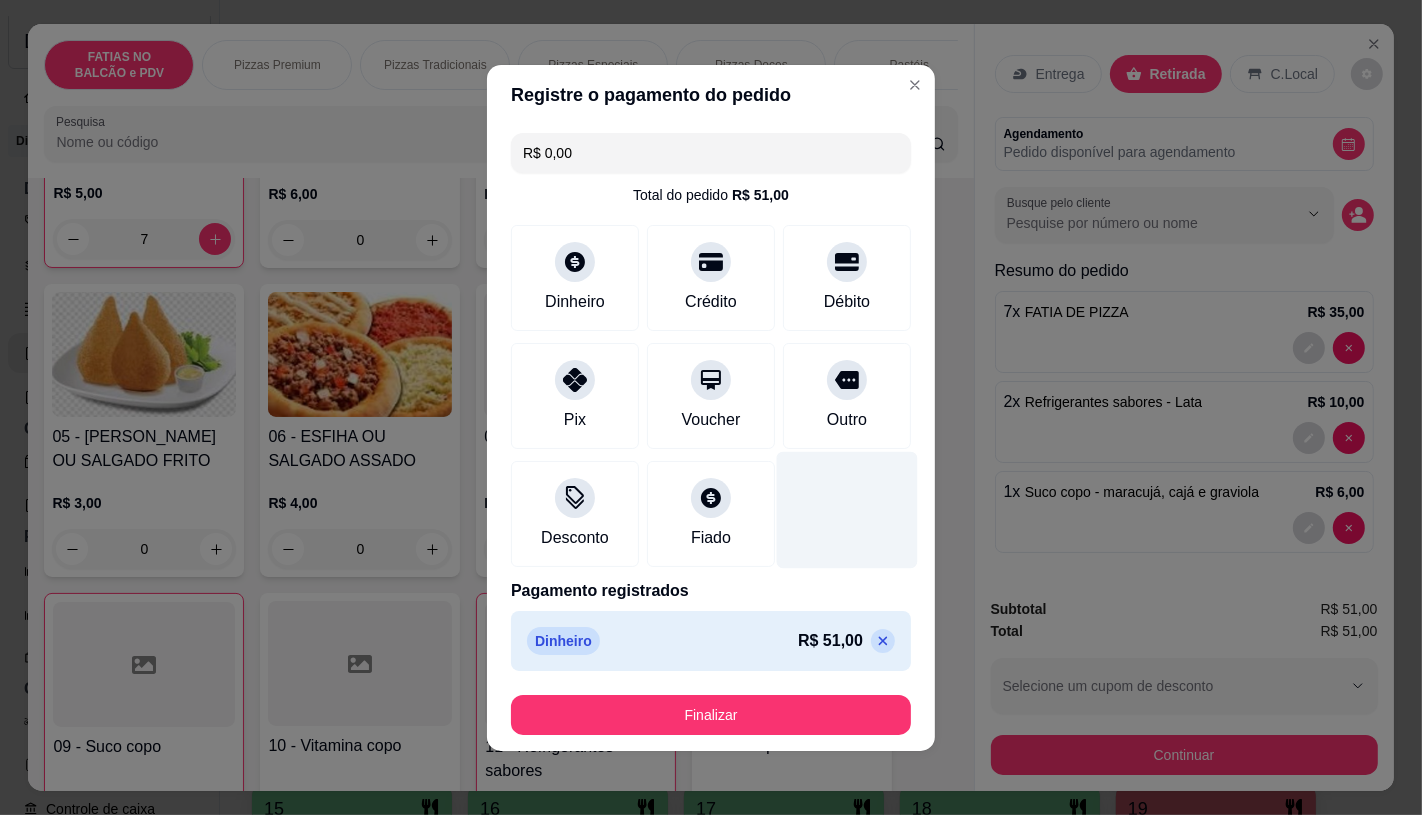type on "R$ 0,00" 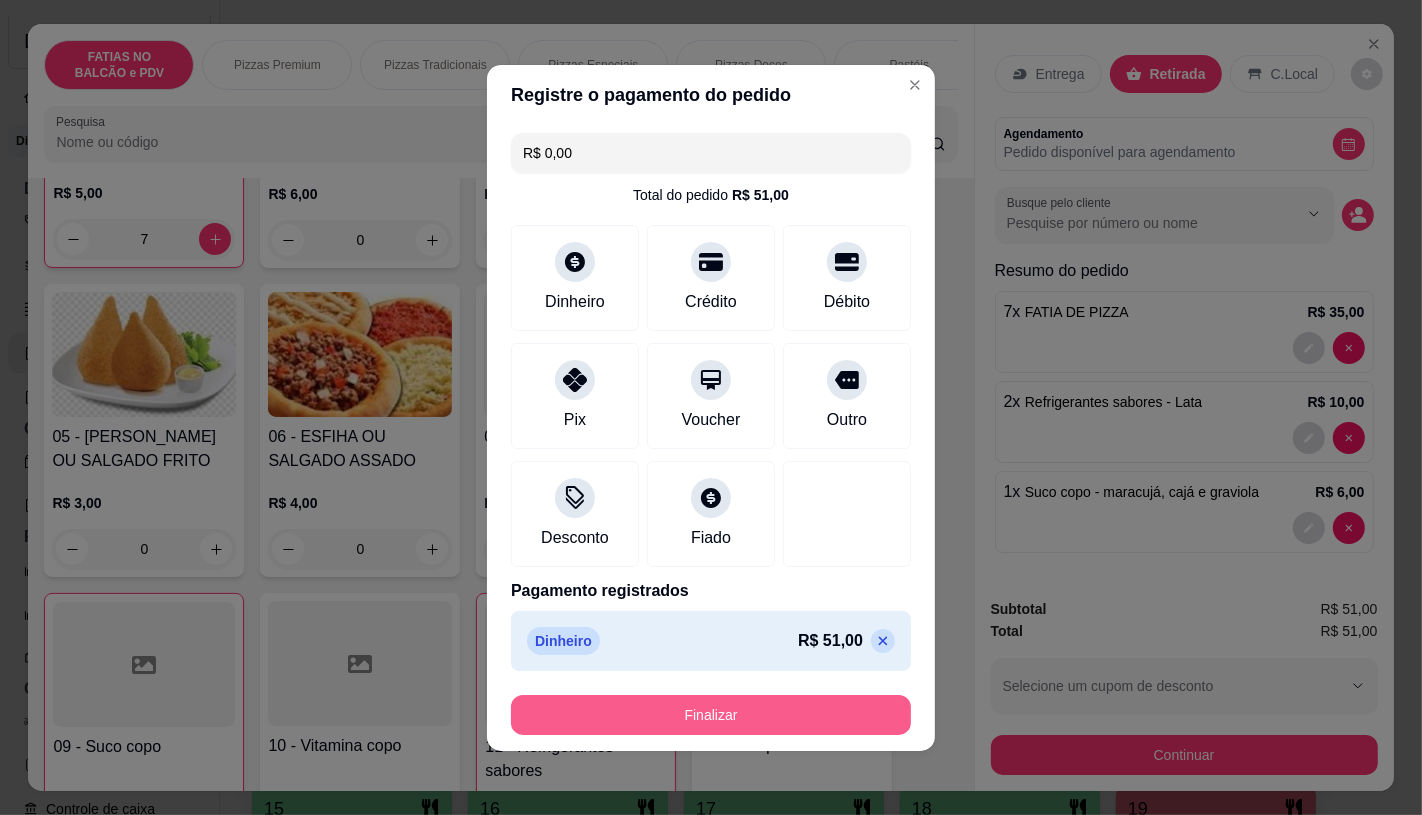 click on "Finalizar" at bounding box center (711, 715) 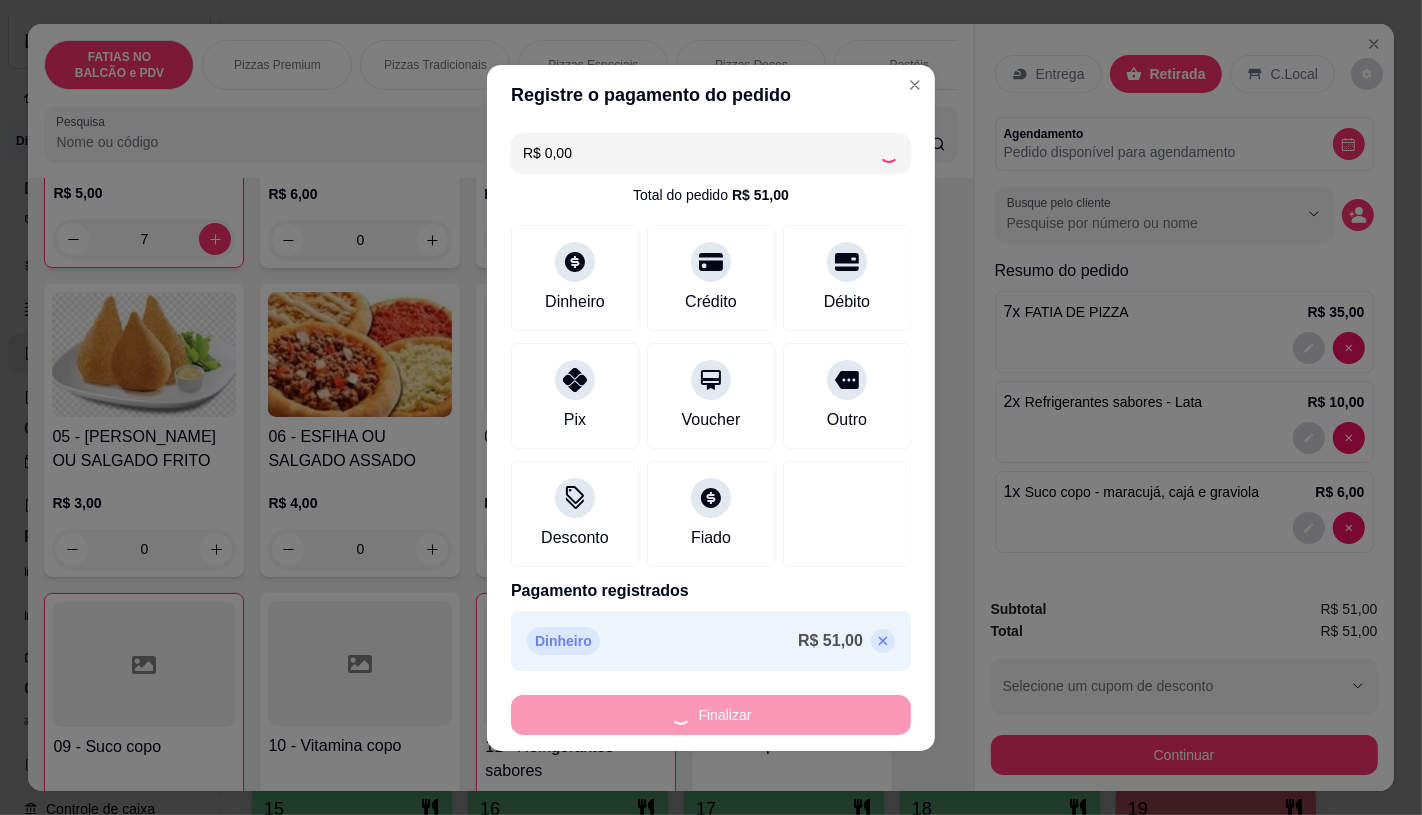 type on "0" 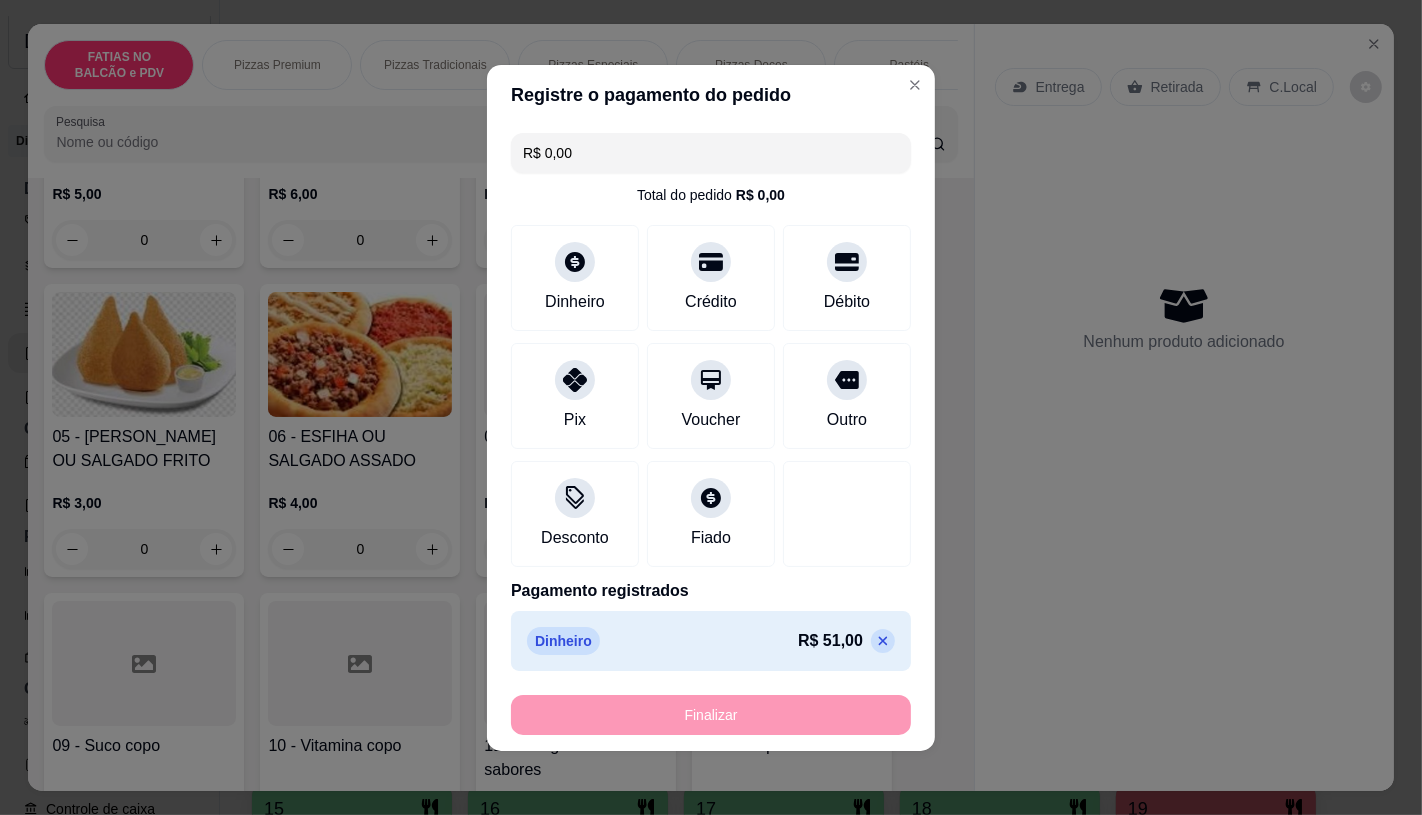 type on "-R$ 51,00" 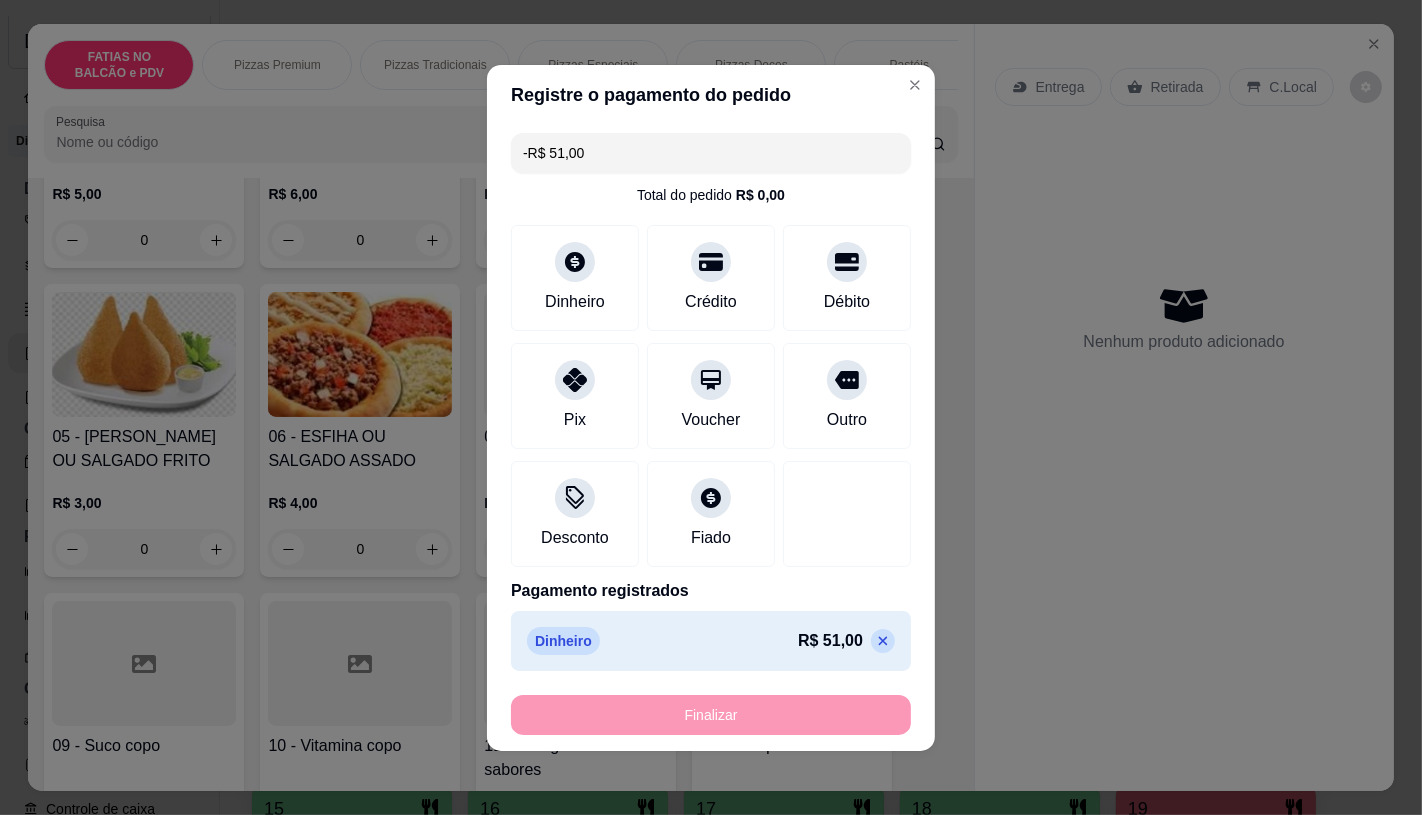 scroll, scrollTop: 0, scrollLeft: 0, axis: both 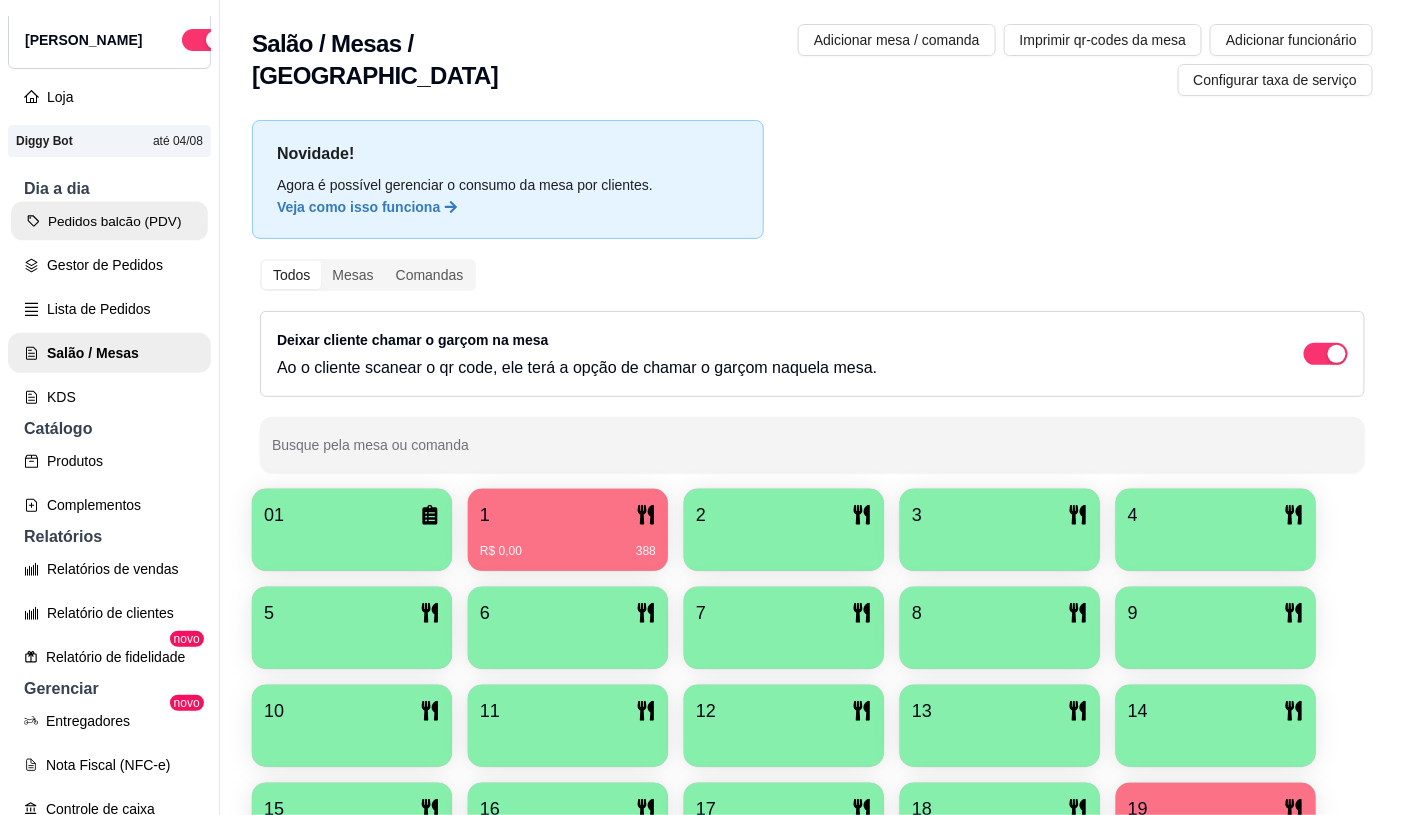 click on "Pedidos balcão (PDV)" at bounding box center (109, 221) 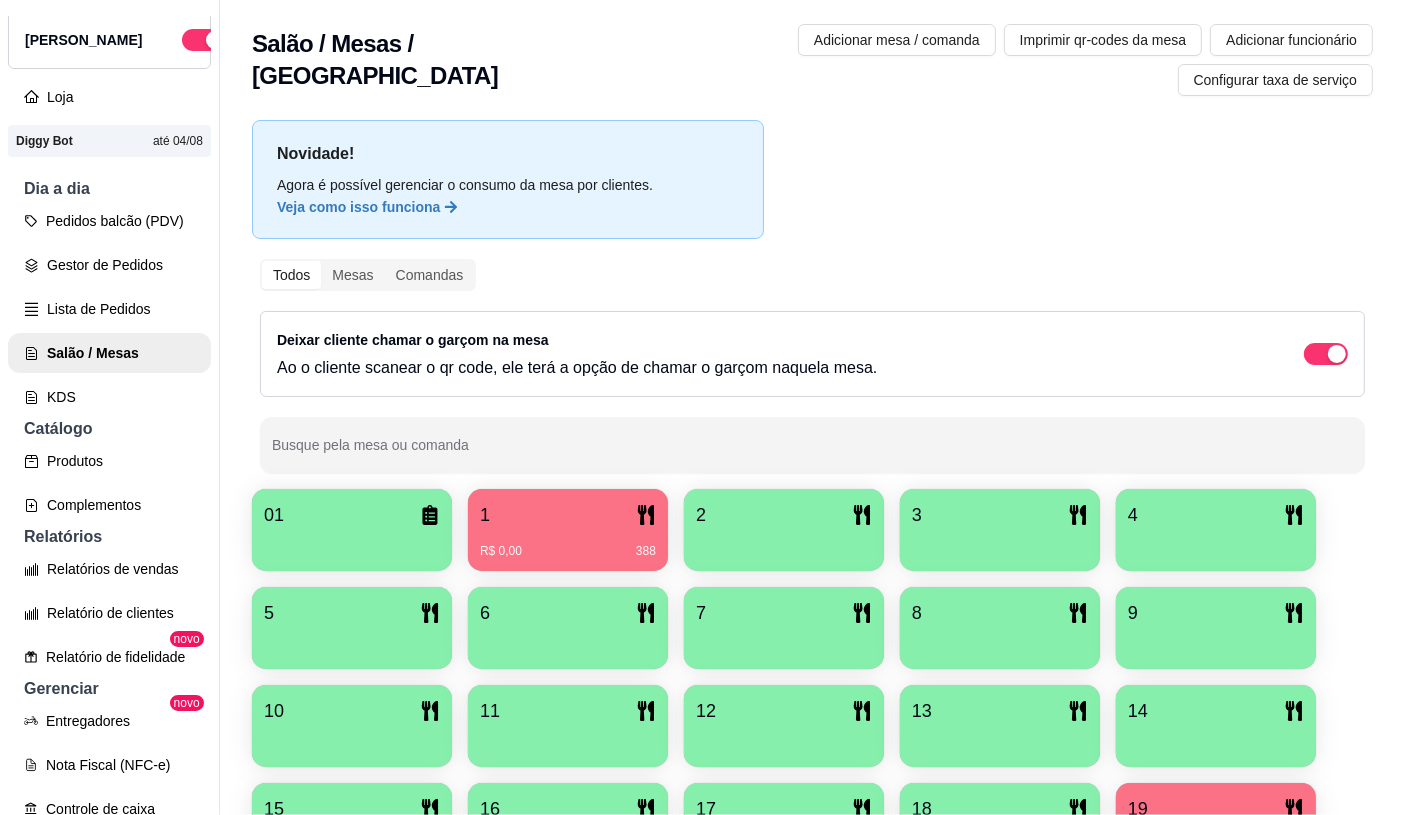 click at bounding box center [144, 378] 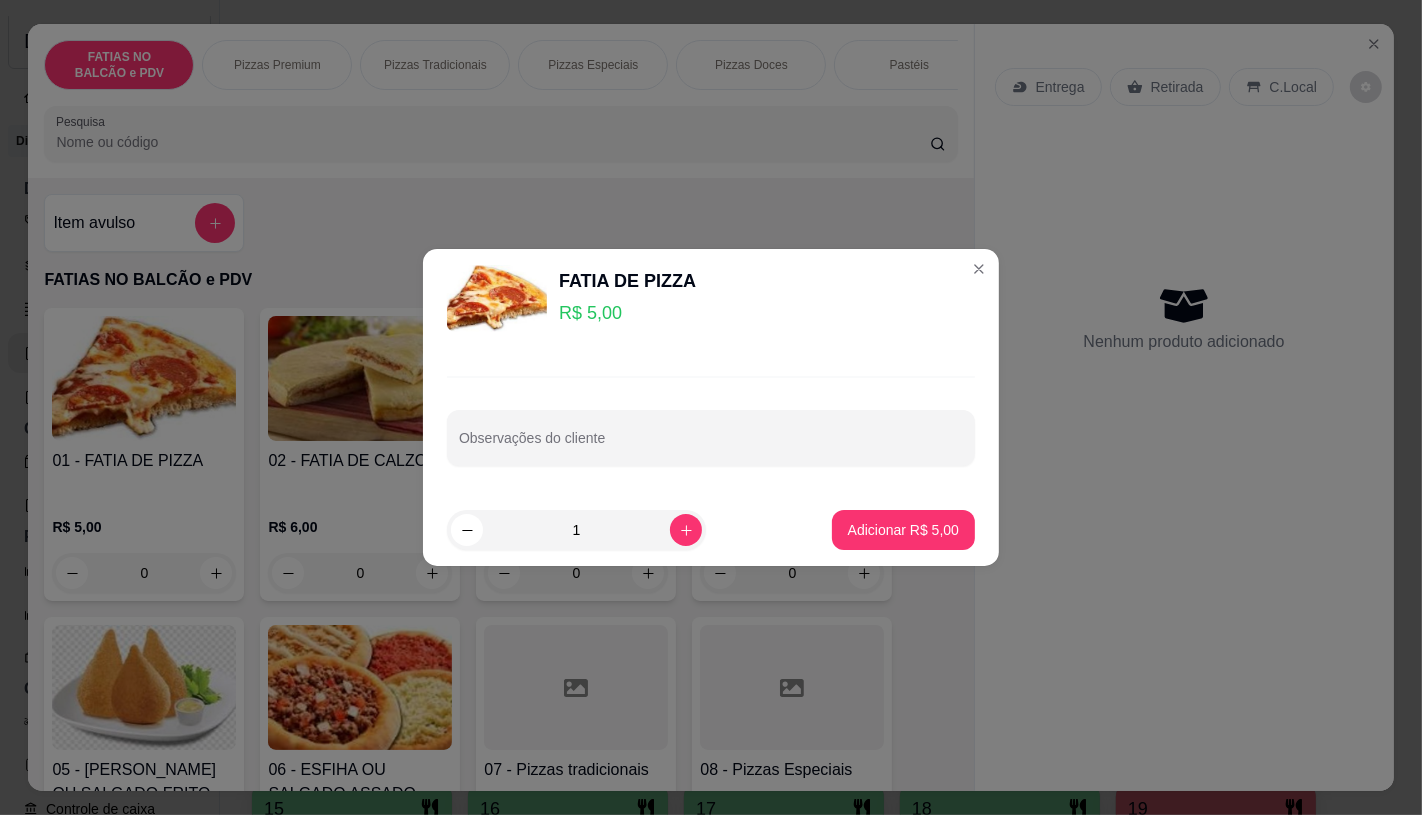 click 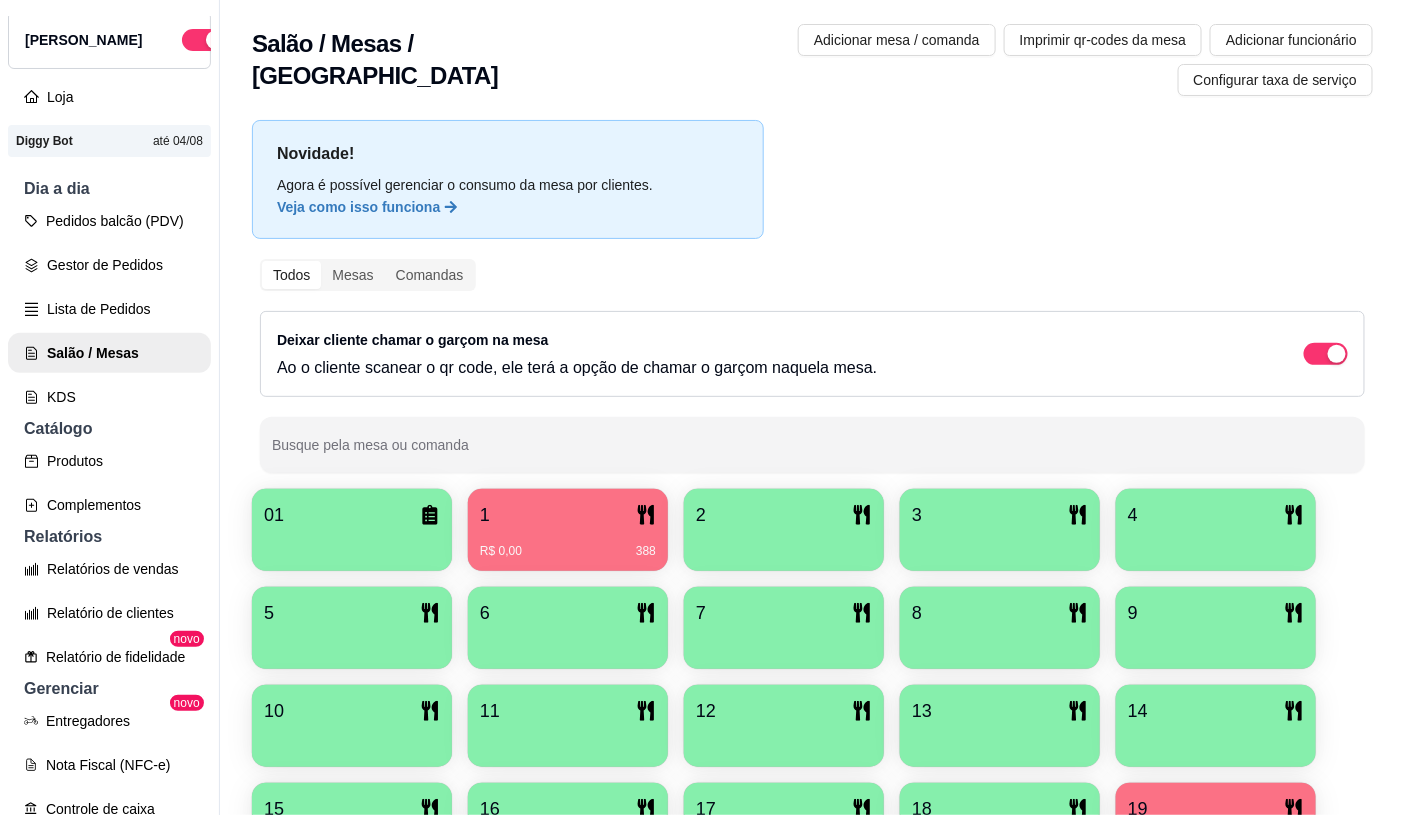 click on "Salão / Mesas / Comandas Adicionar mesa / comanda Imprimir qr-codes da mesa Adicionar funcionário Configurar taxa de serviço" at bounding box center [812, 54] 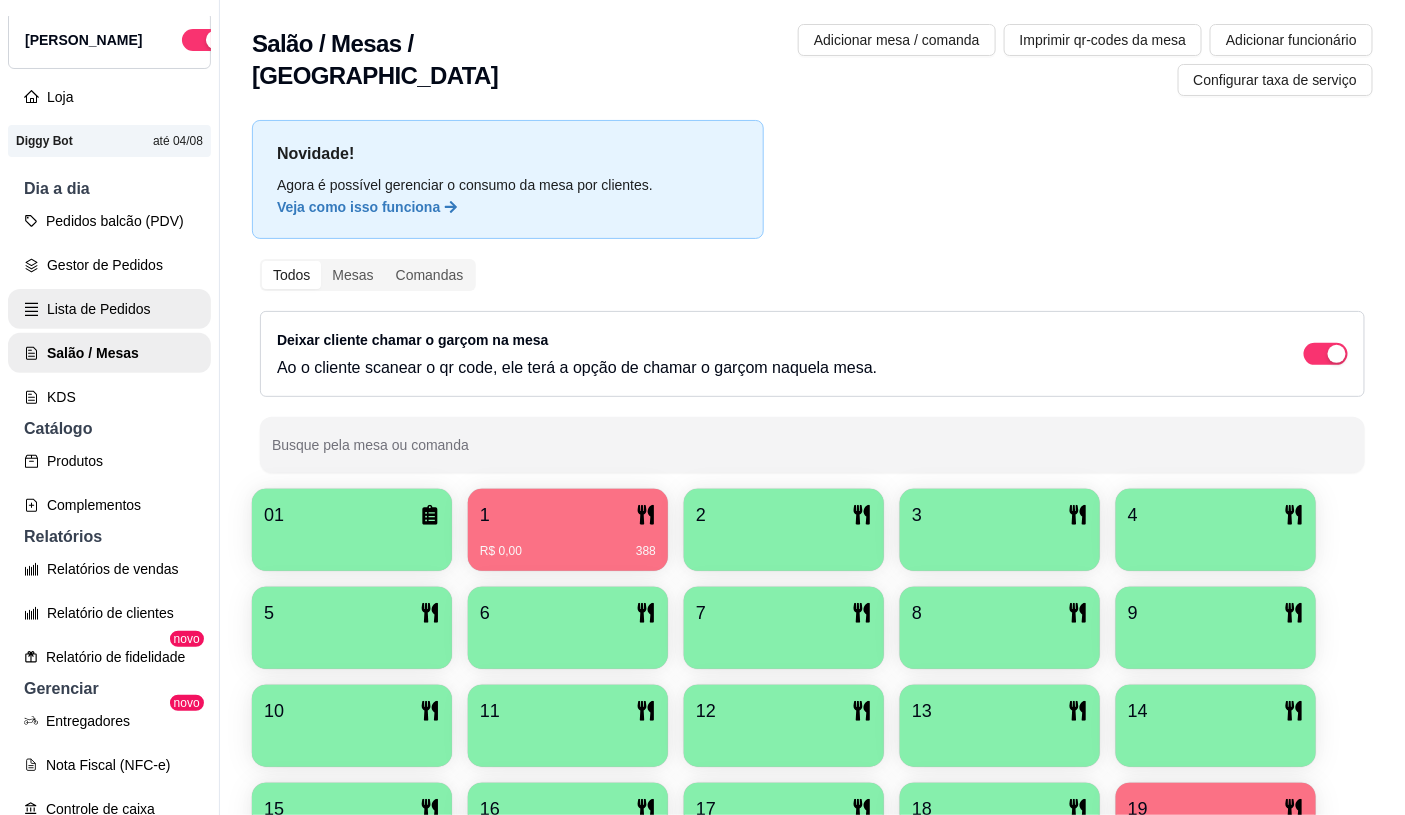 click on "Lista de Pedidos" at bounding box center [109, 309] 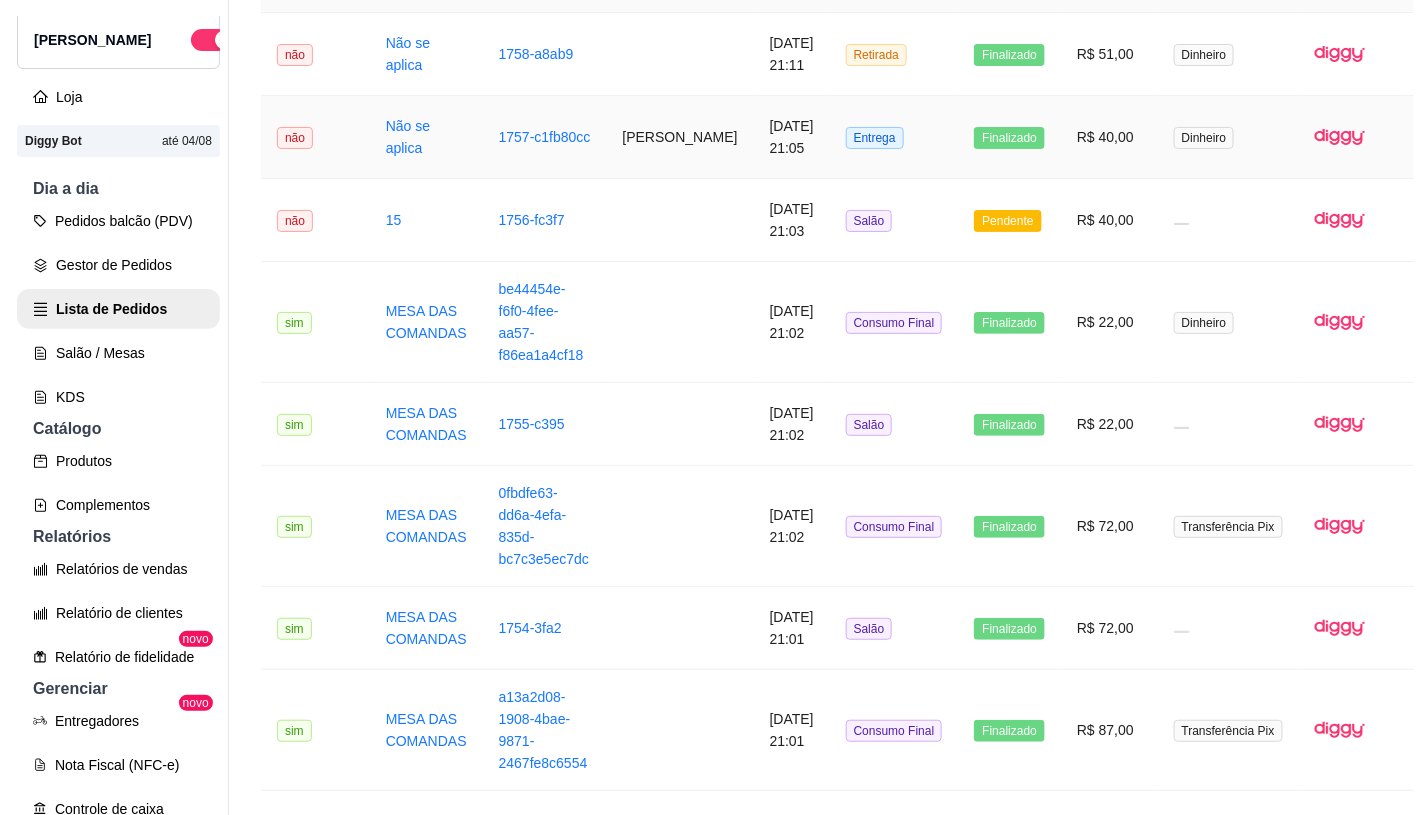 scroll, scrollTop: 0, scrollLeft: 0, axis: both 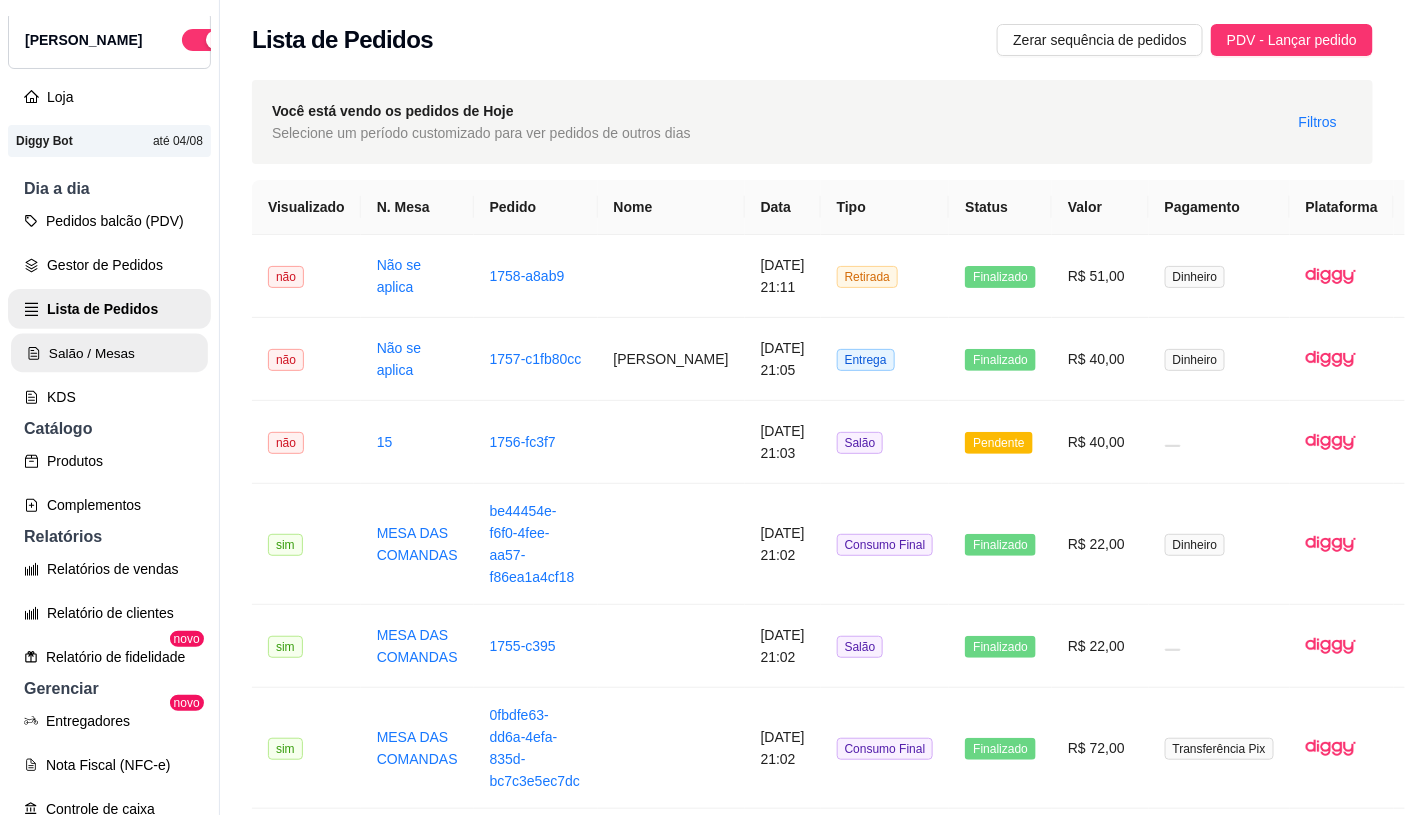 click on "Salão / Mesas" at bounding box center (109, 353) 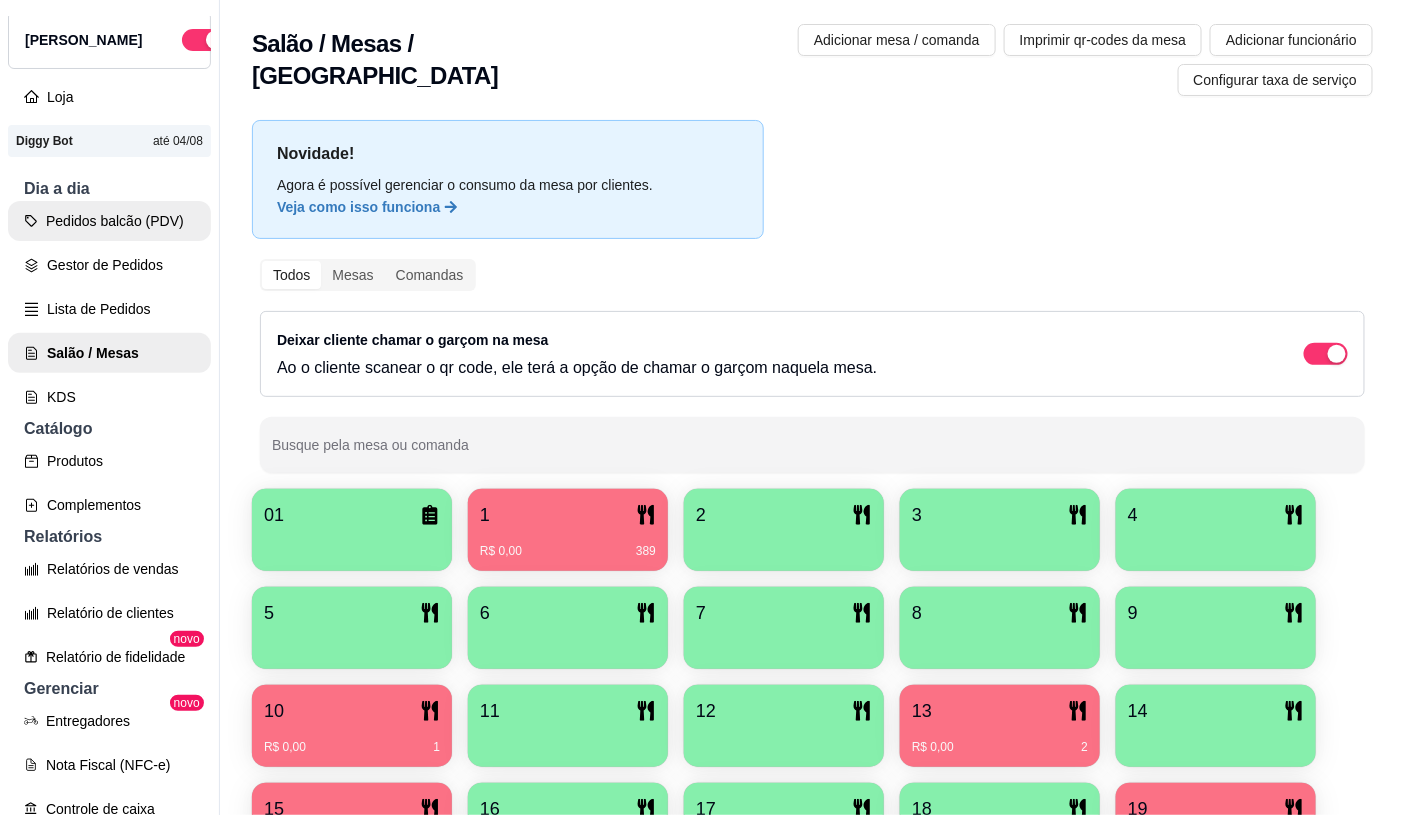click on "Pedidos balcão (PDV)" at bounding box center [109, 221] 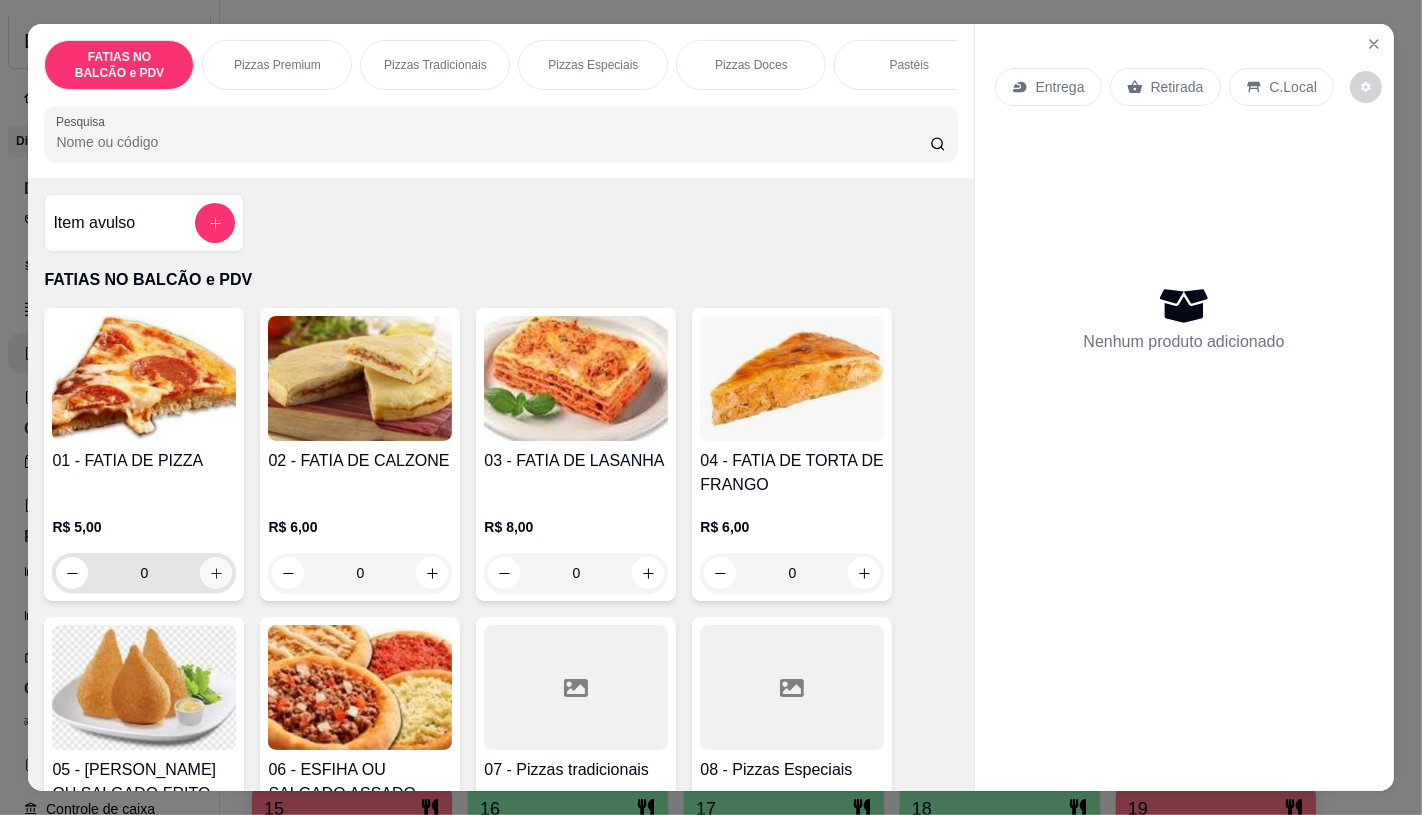 click 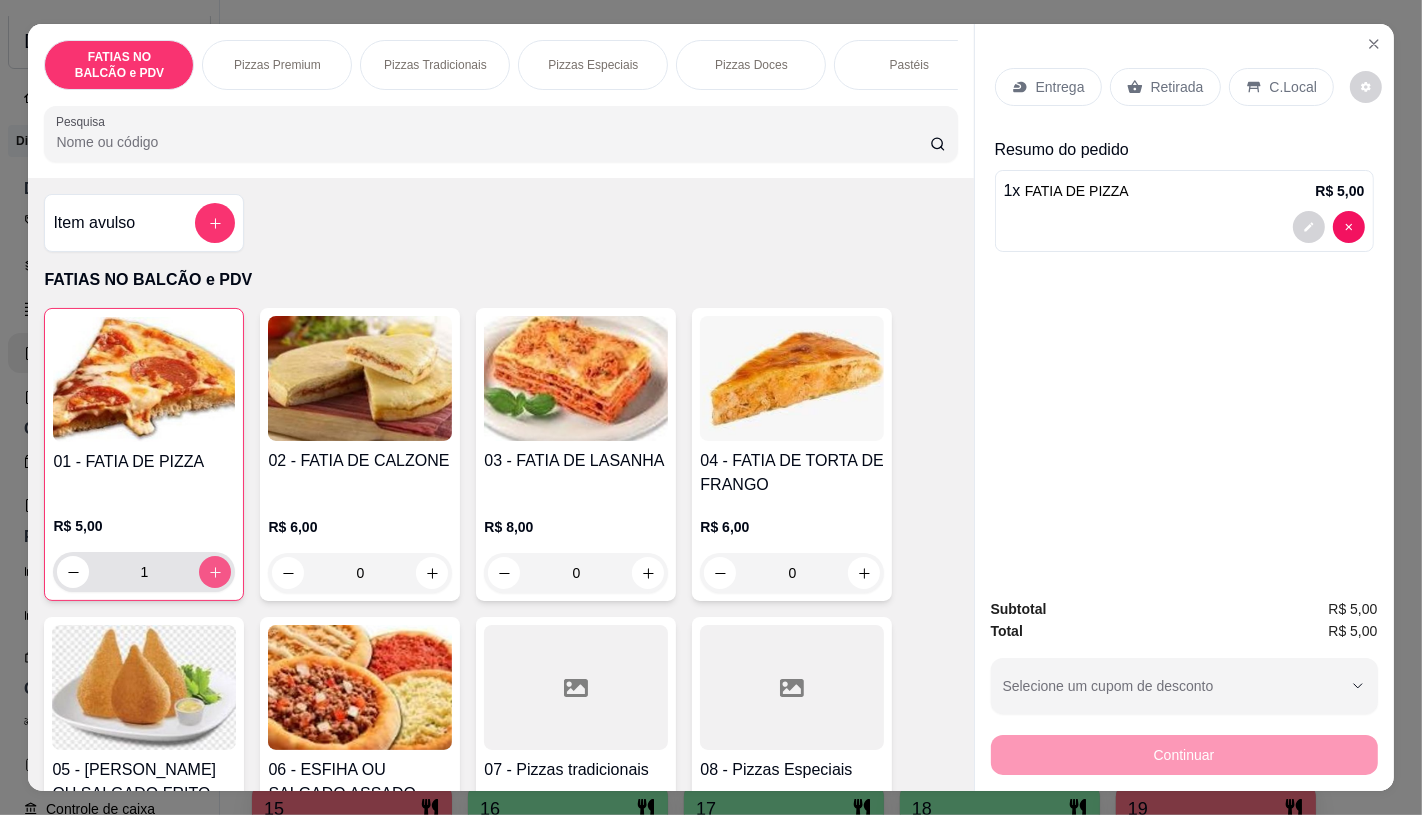 scroll, scrollTop: 222, scrollLeft: 0, axis: vertical 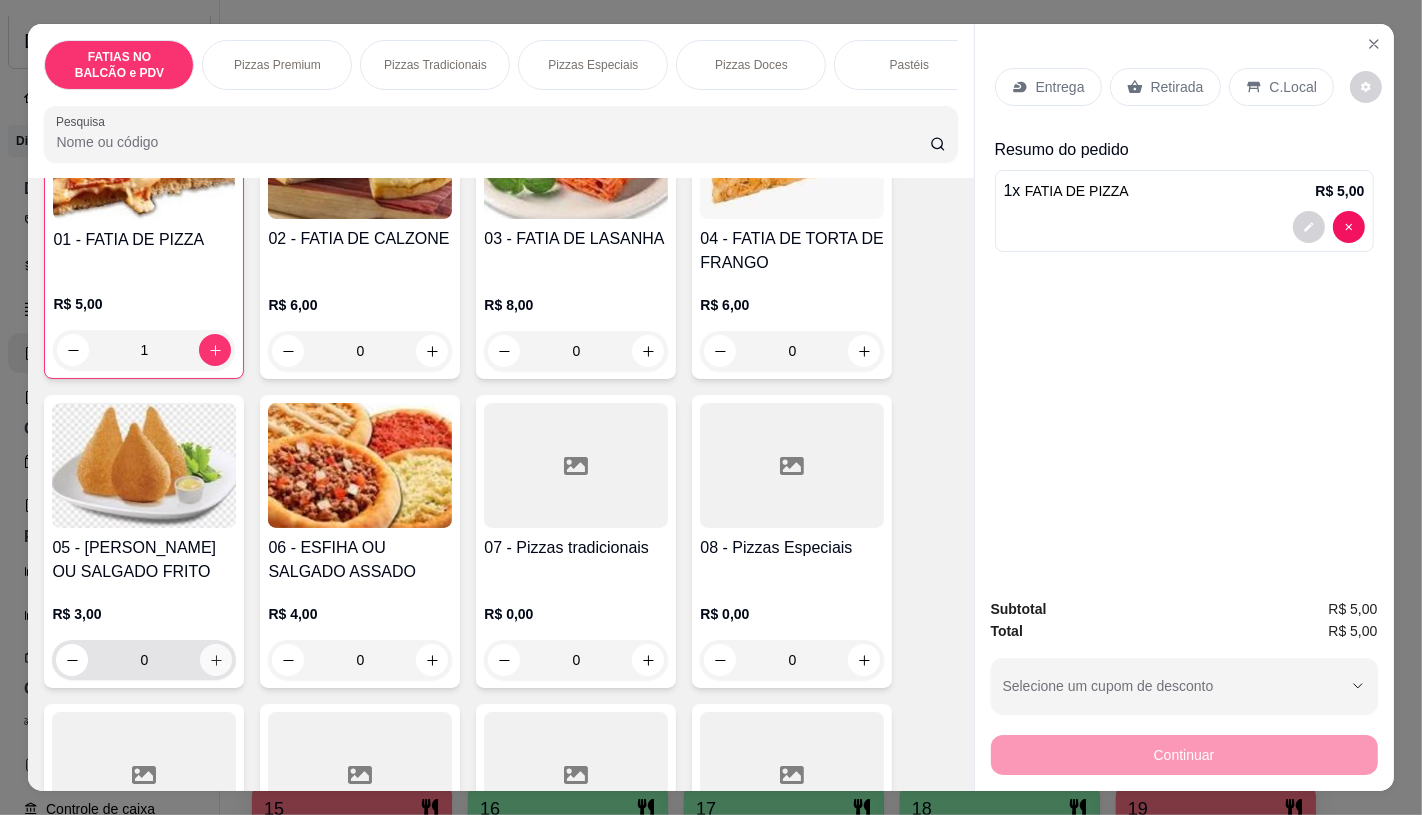 click at bounding box center [216, 660] 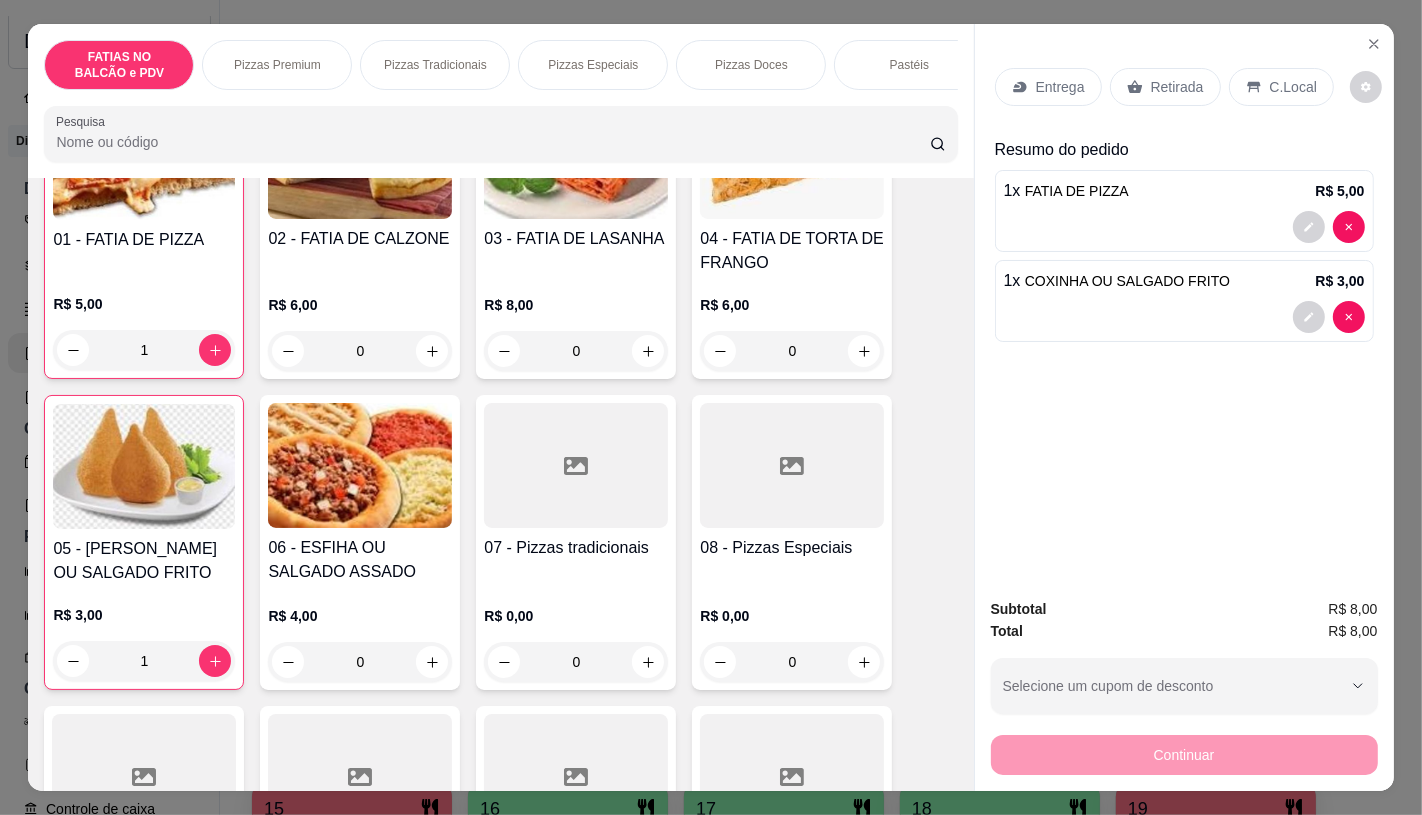 click on "Retirada" at bounding box center [1177, 87] 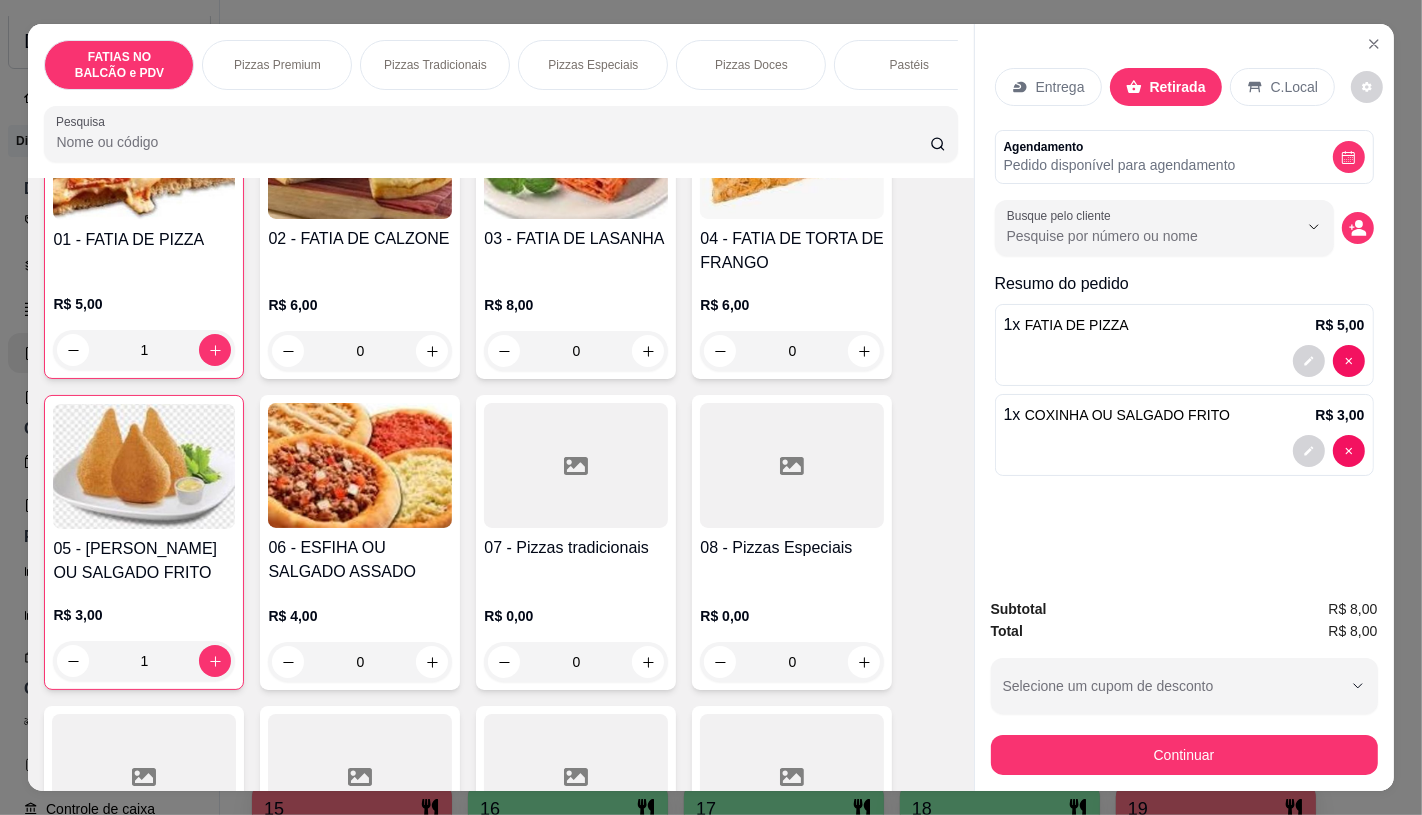drag, startPoint x: 1123, startPoint y: 717, endPoint x: 1131, endPoint y: 730, distance: 15.264338 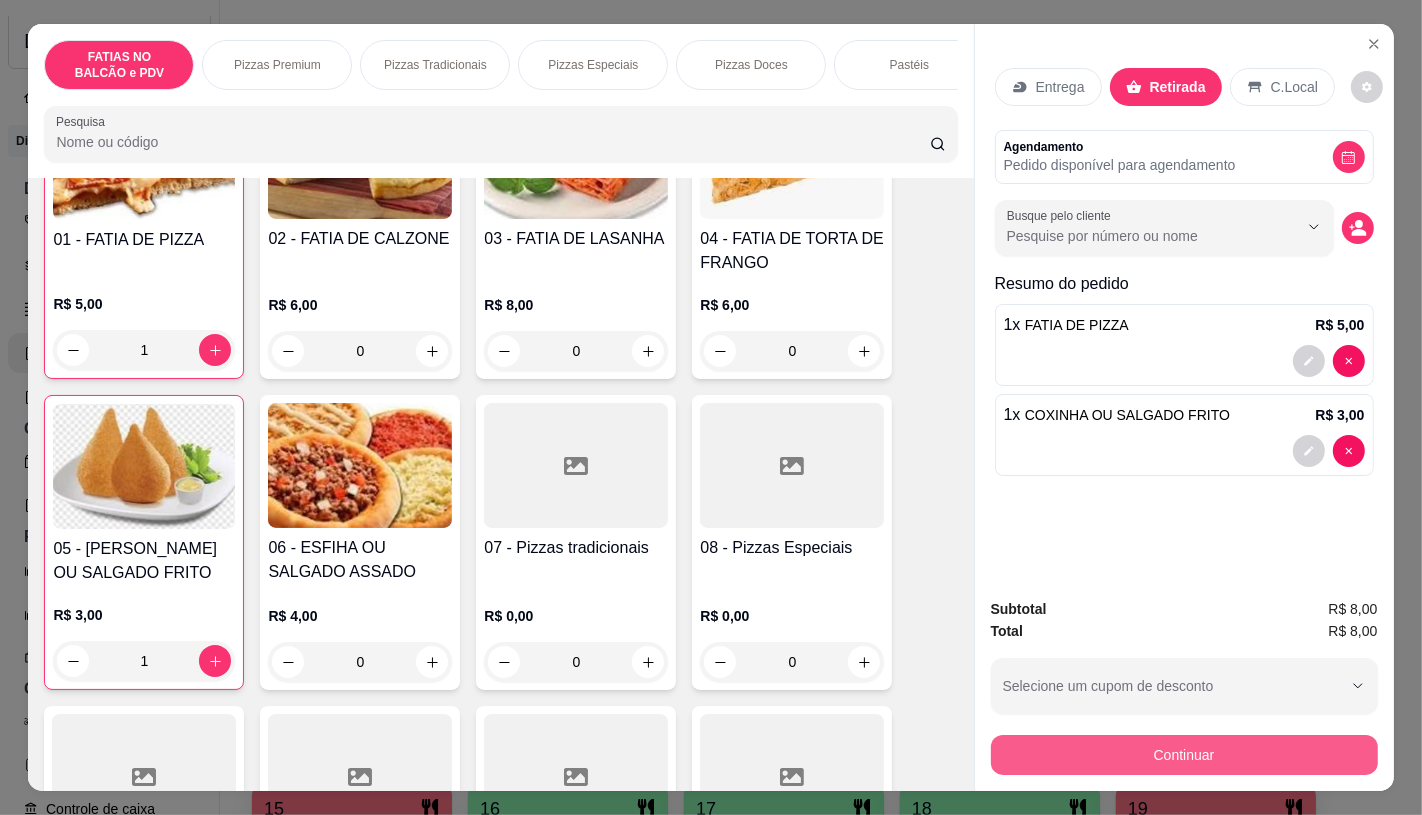 click on "Continuar" at bounding box center [1184, 755] 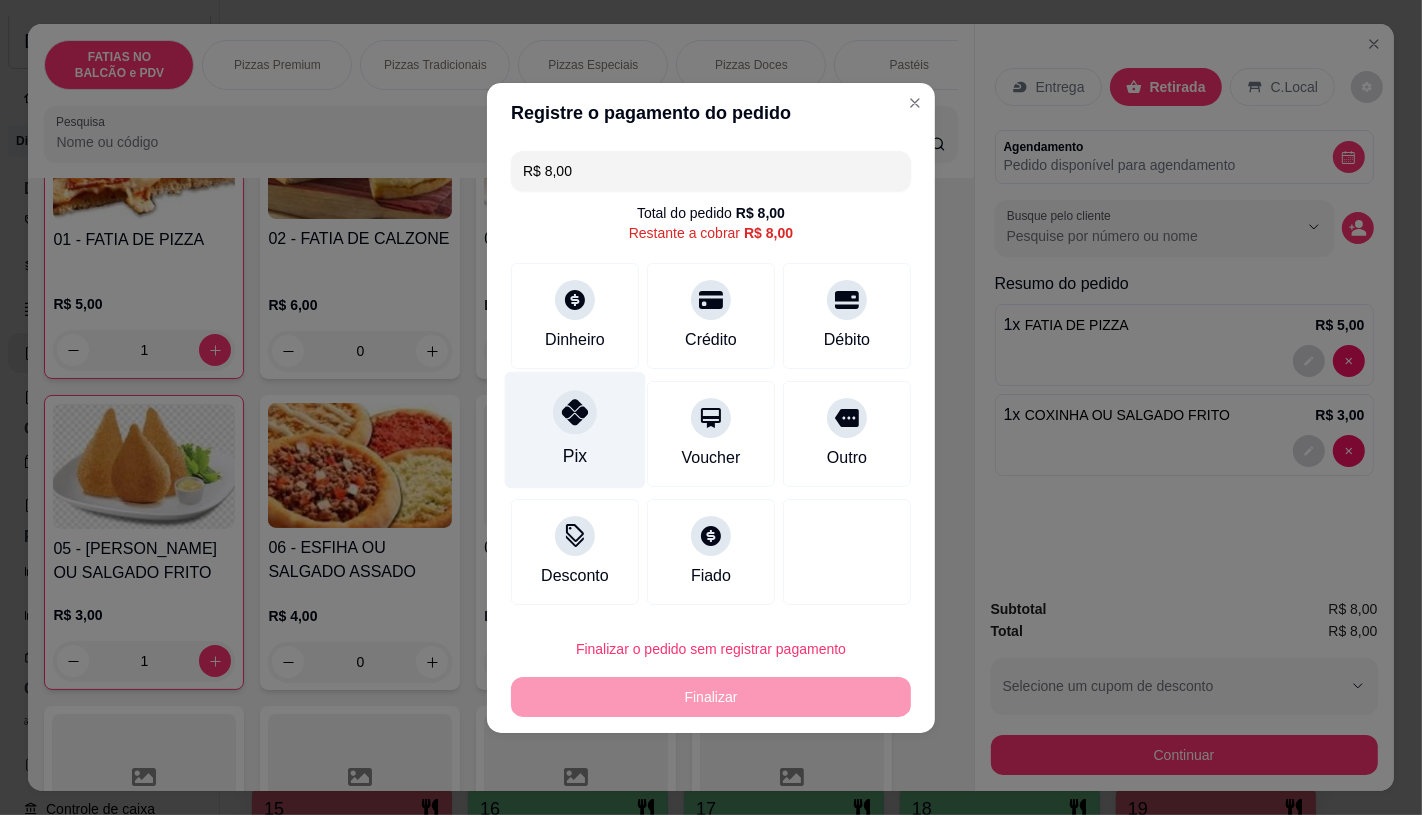 click at bounding box center (575, 412) 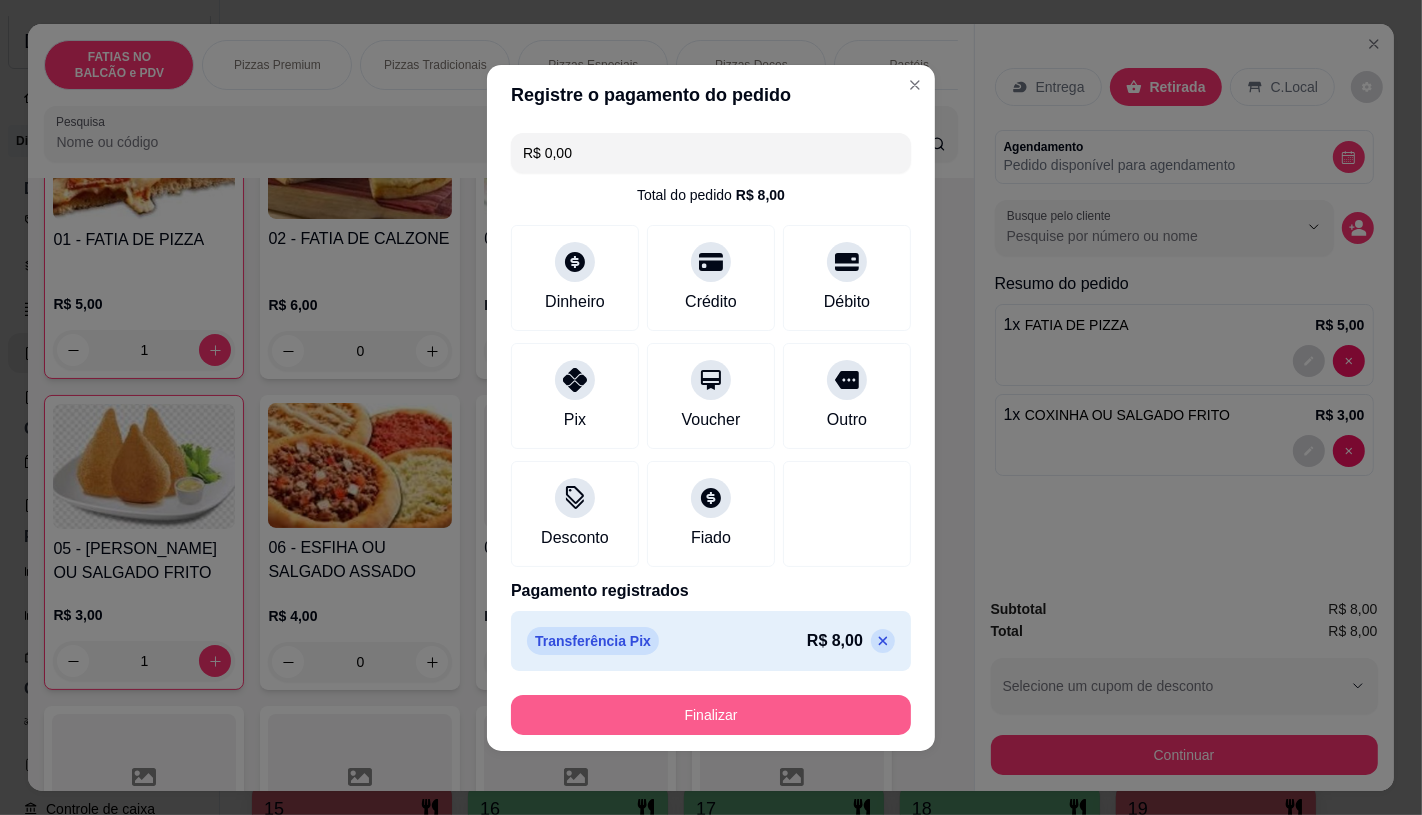 click on "Finalizar" at bounding box center [711, 715] 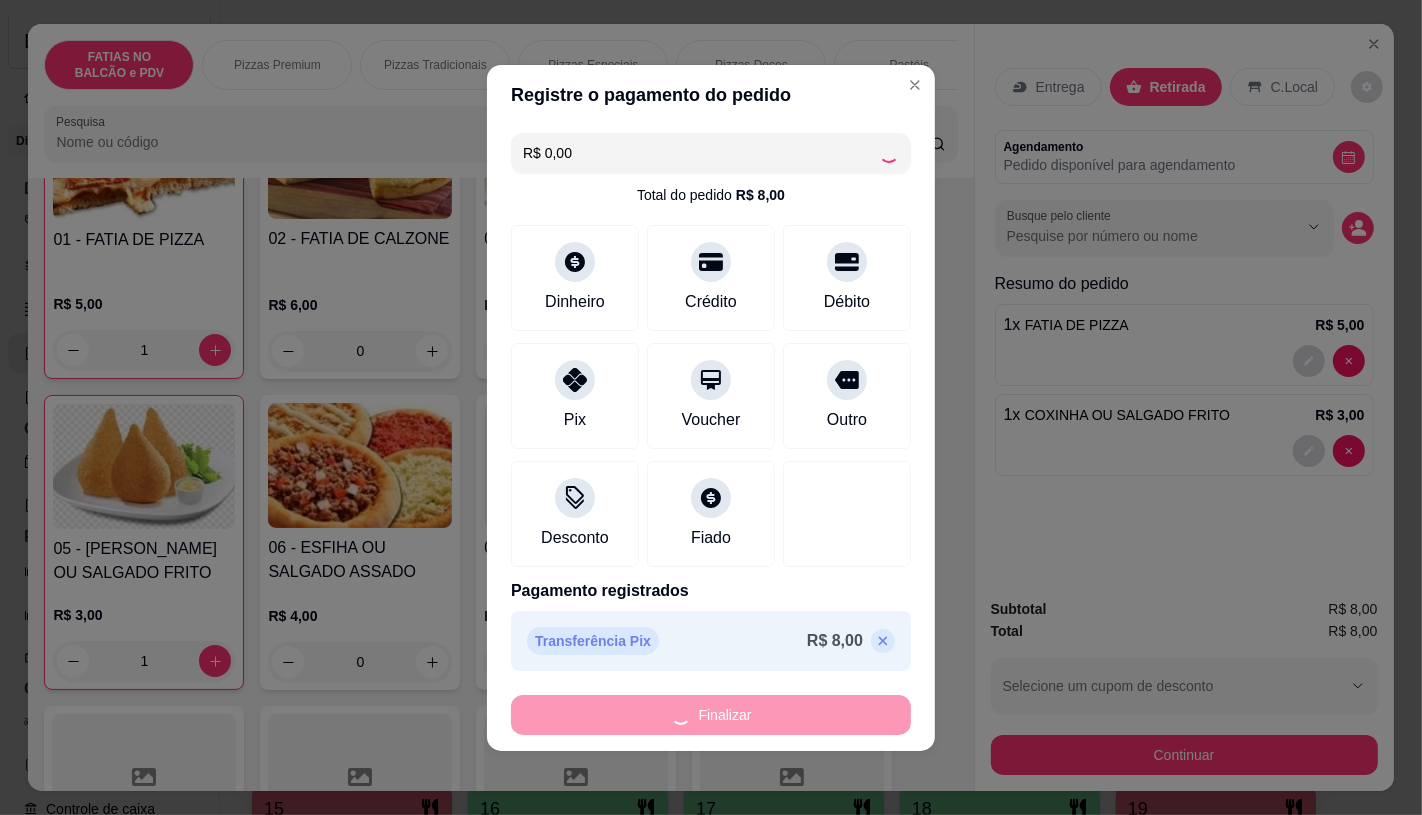 type on "0" 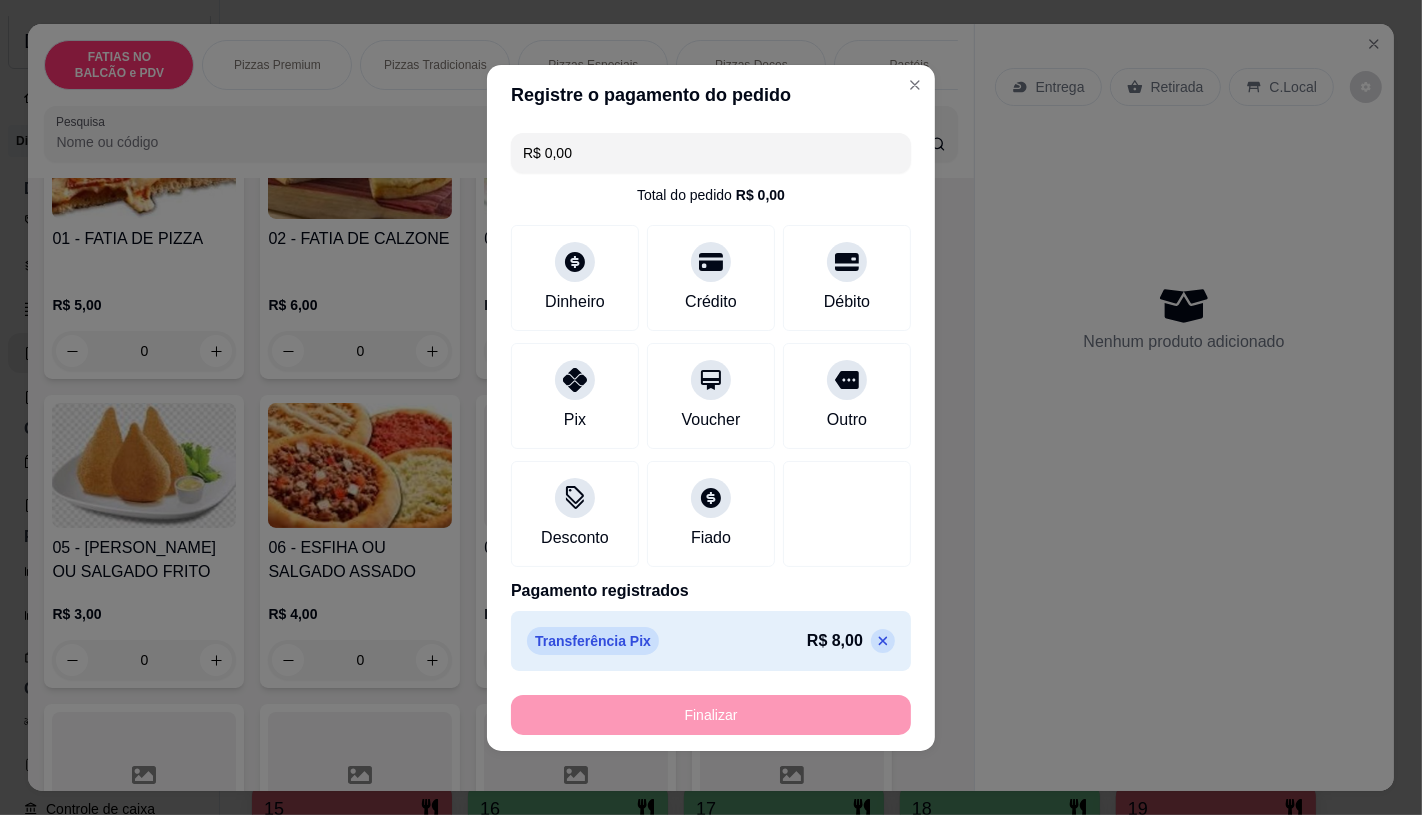 type on "-R$ 8,00" 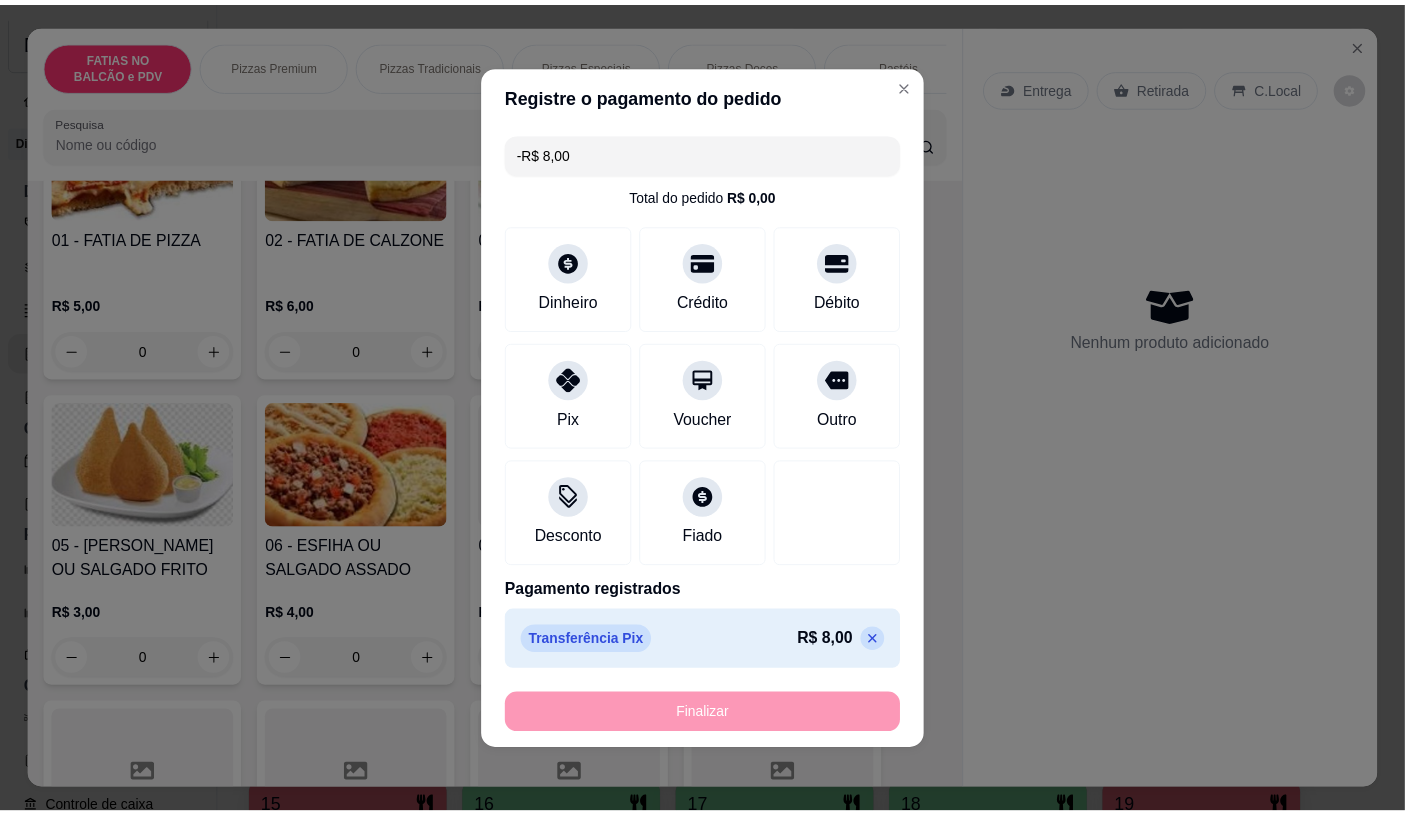 scroll, scrollTop: 221, scrollLeft: 0, axis: vertical 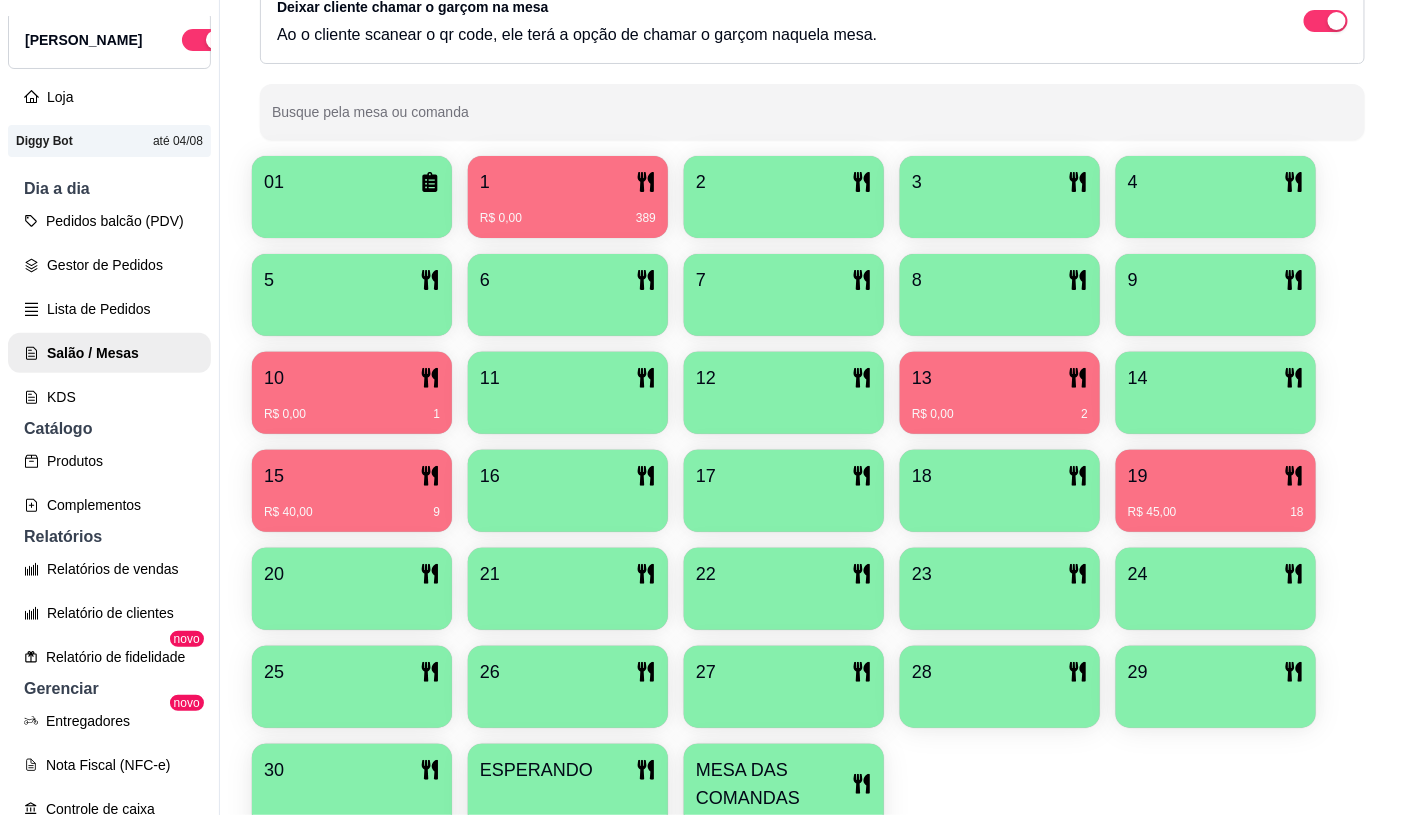 click on "17" at bounding box center (784, 476) 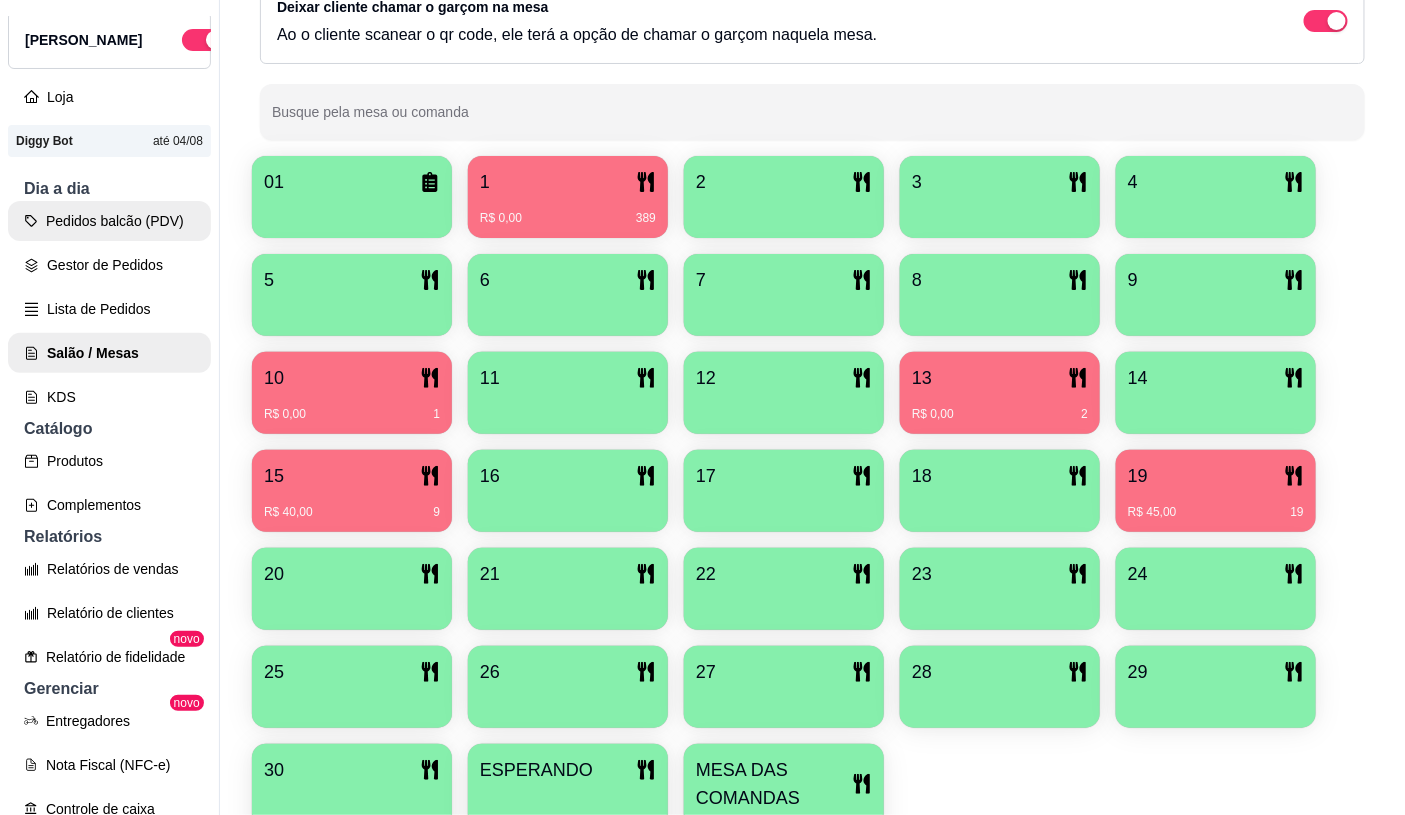 click on "Pedidos balcão (PDV)" at bounding box center (109, 221) 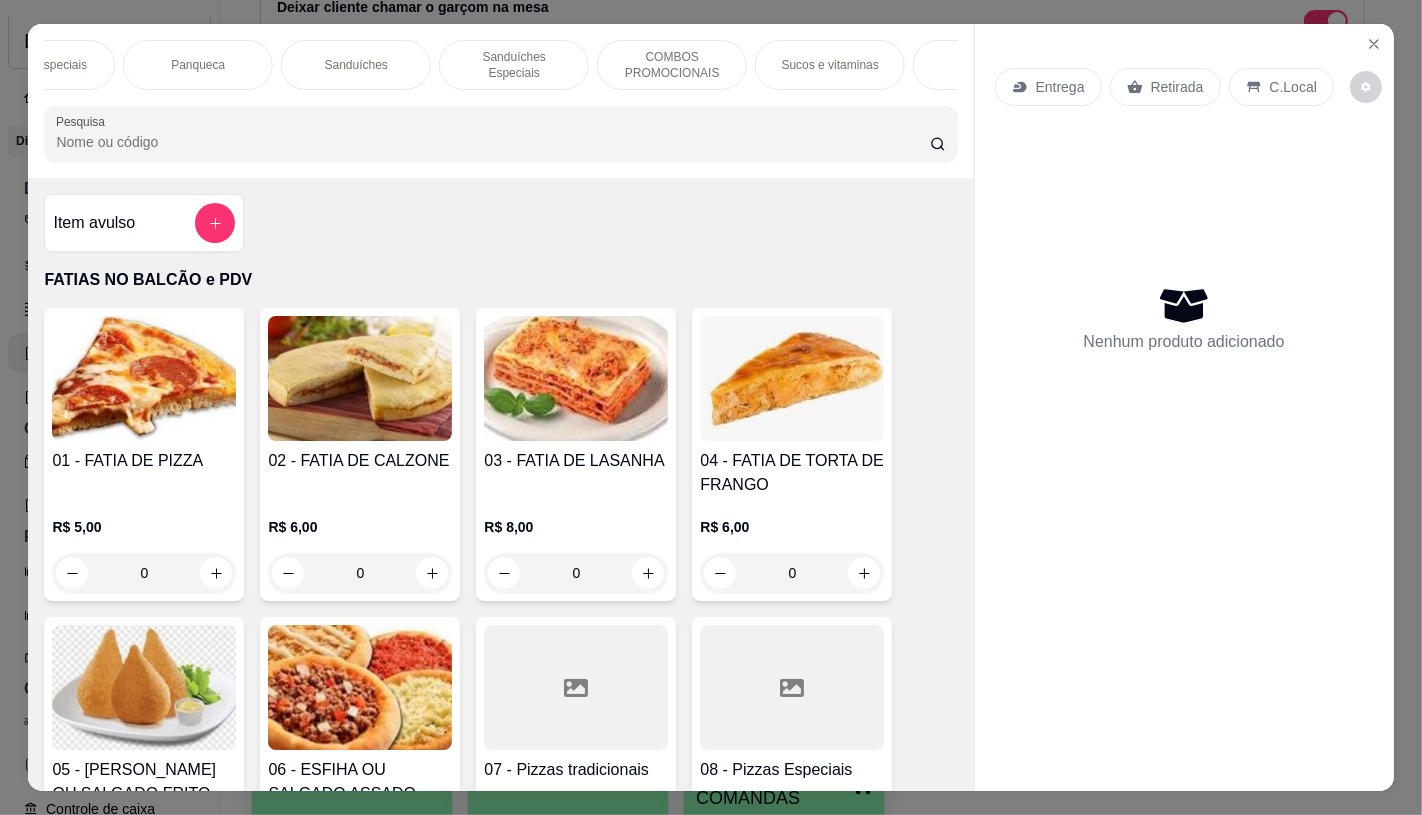 scroll, scrollTop: 0, scrollLeft: 1600, axis: horizontal 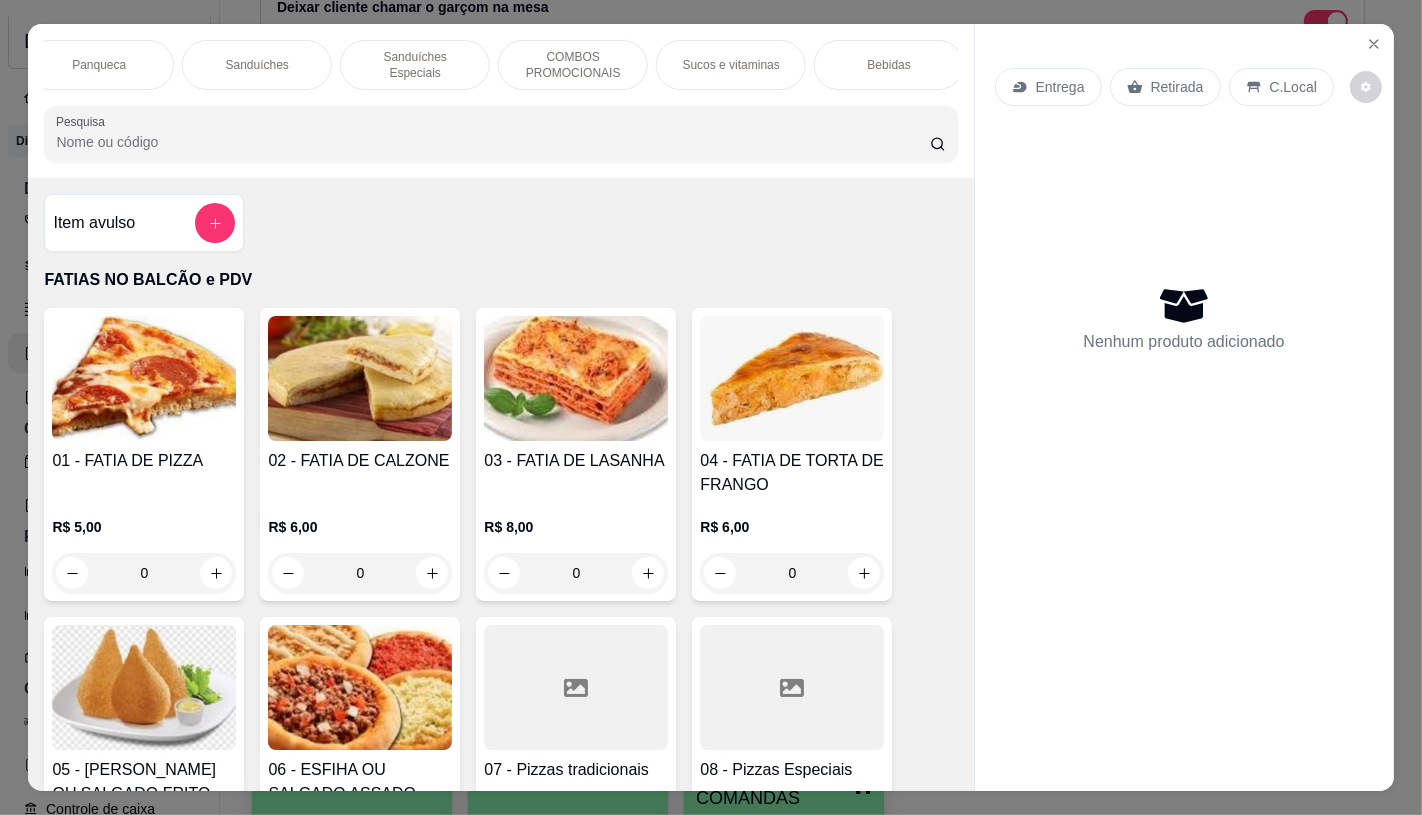 click on "Panqueca" at bounding box center (99, 65) 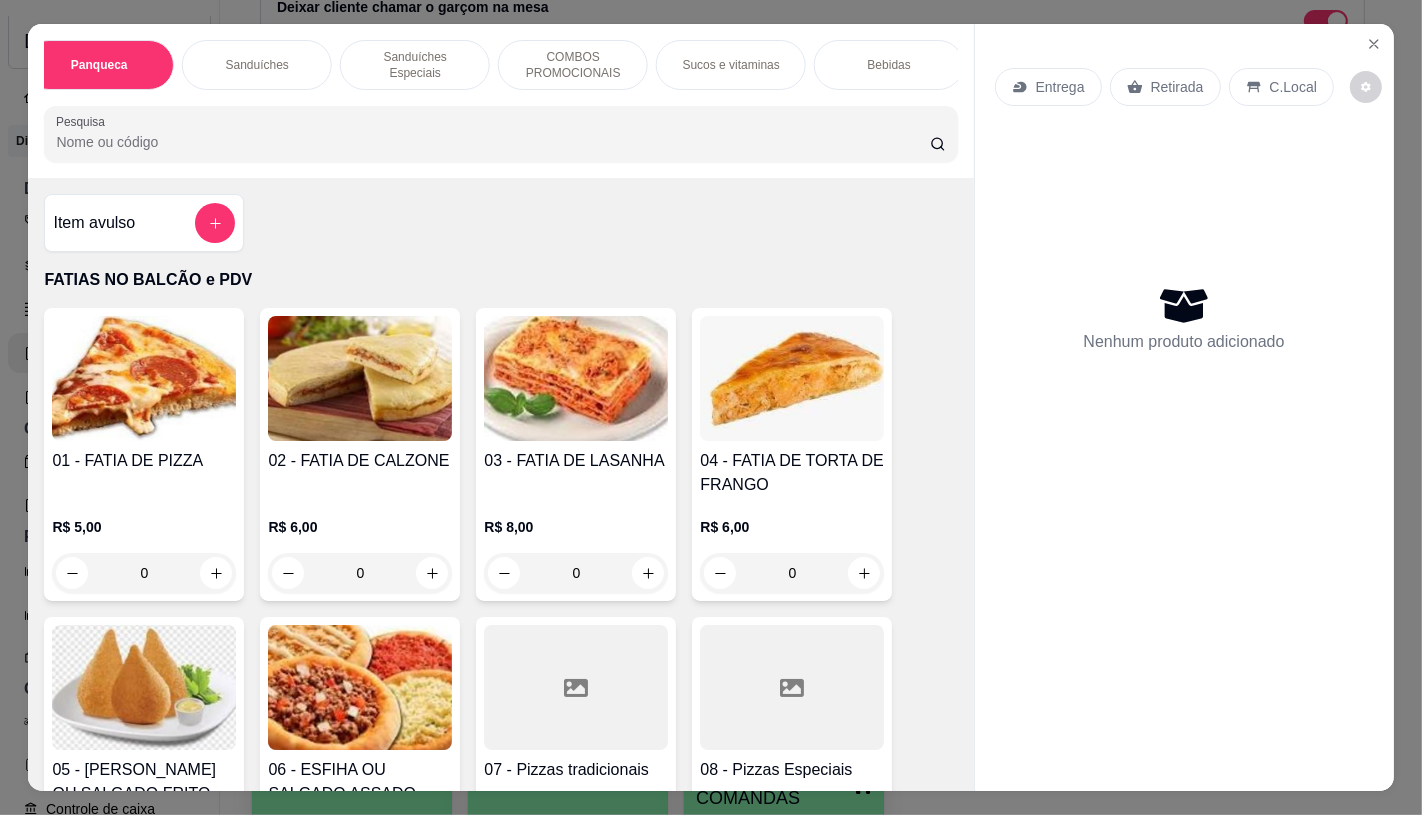 scroll, scrollTop: 7448, scrollLeft: 0, axis: vertical 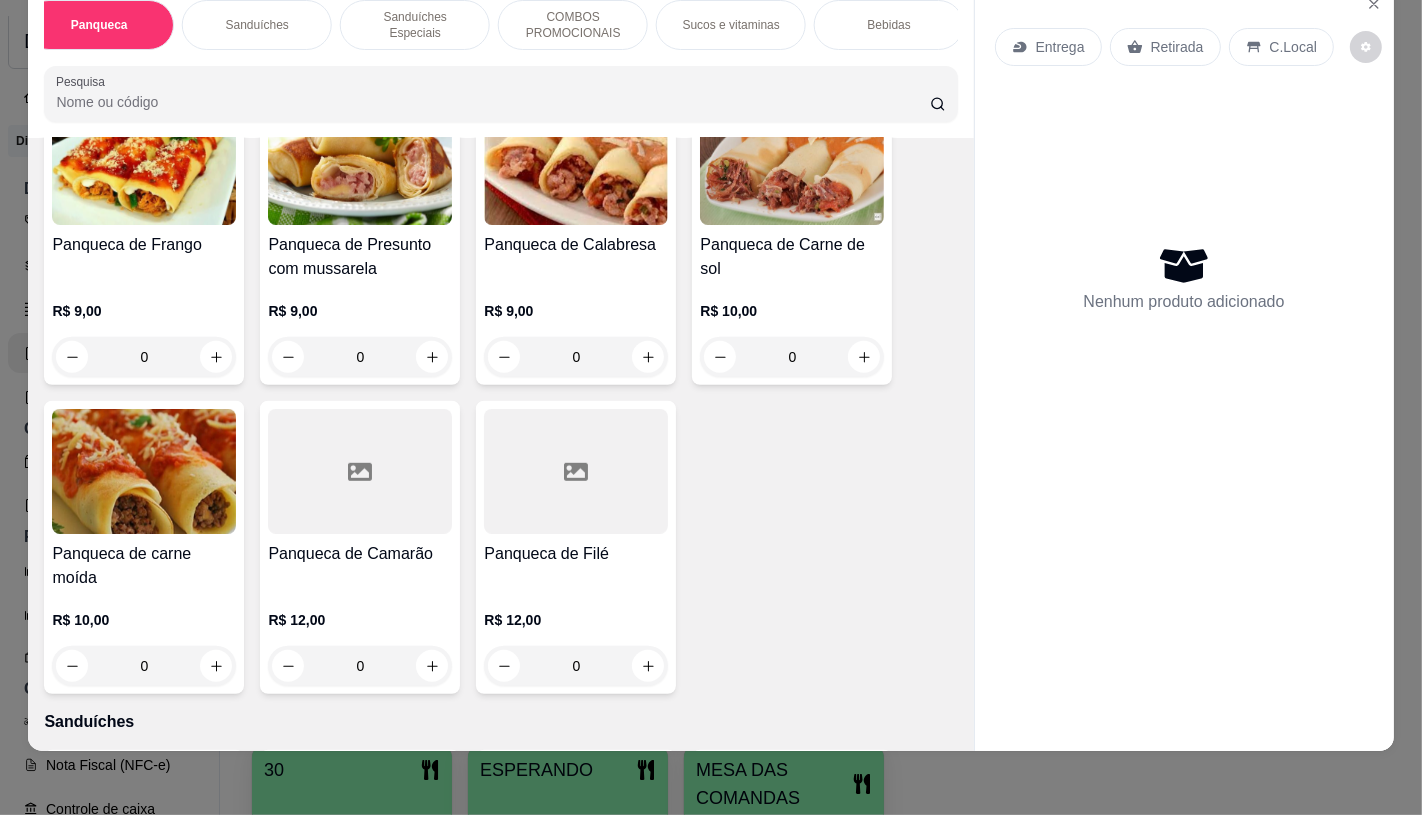 click at bounding box center [576, 471] 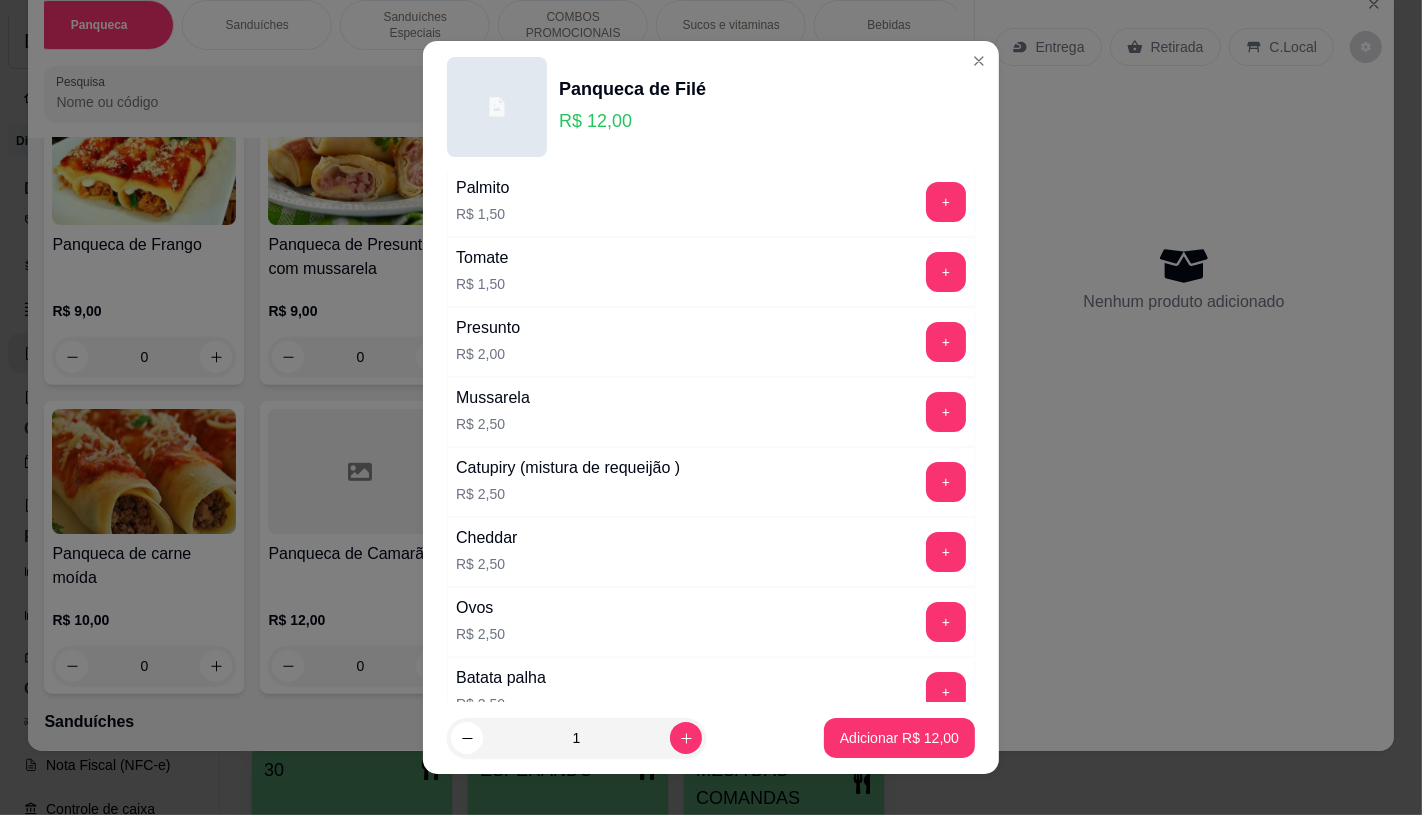 scroll, scrollTop: 222, scrollLeft: 0, axis: vertical 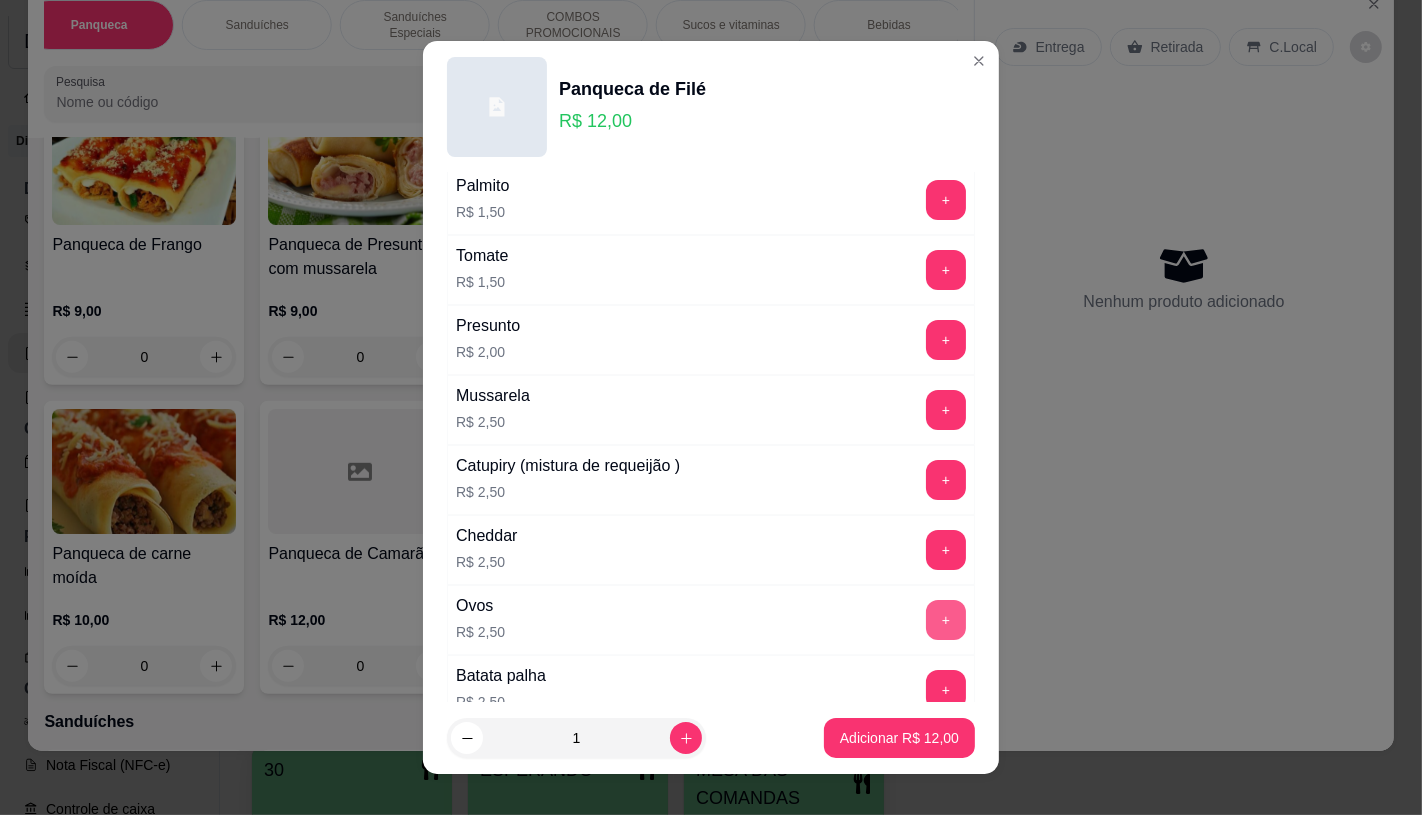 click on "+" at bounding box center [946, 620] 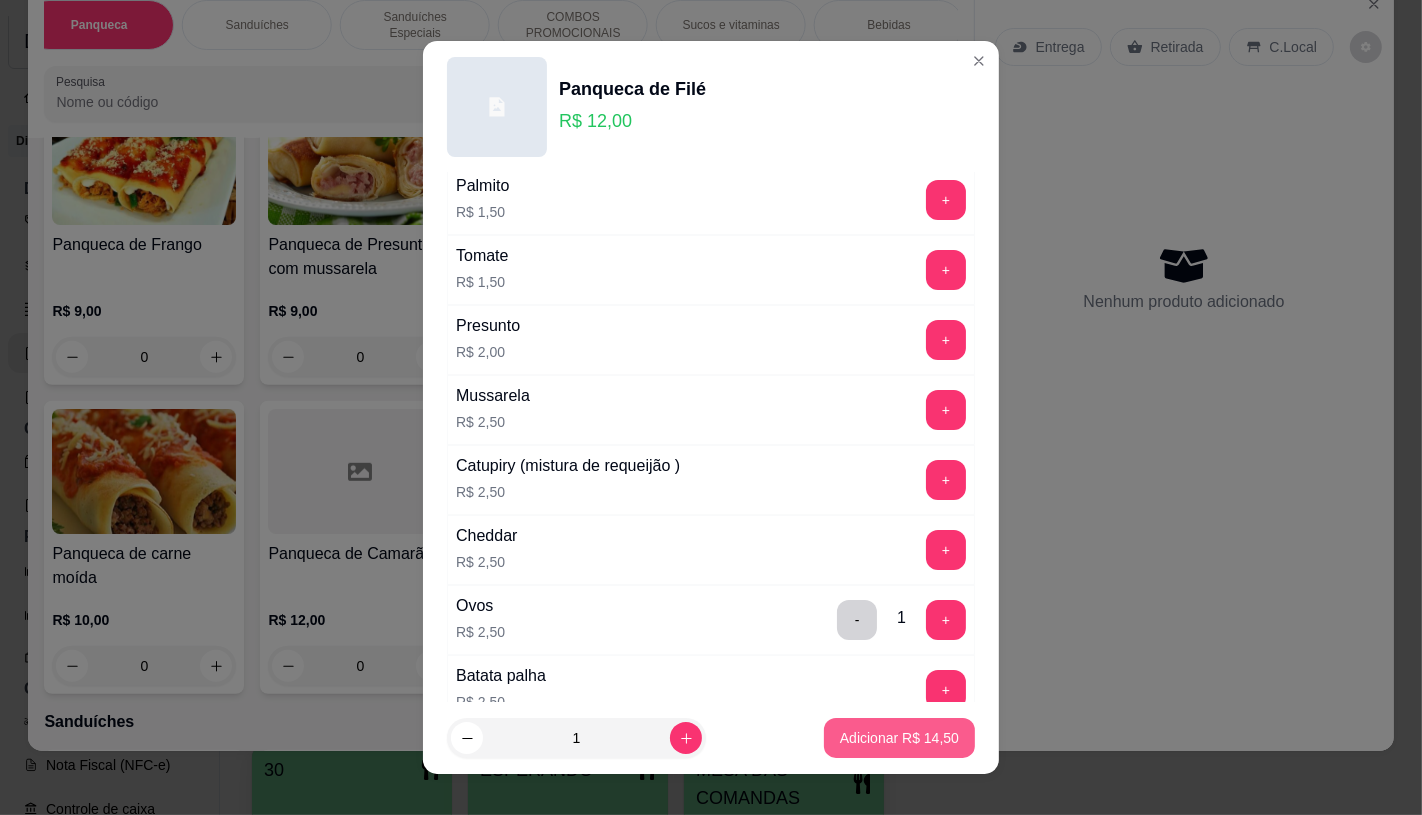 click on "Adicionar   R$ 14,50" at bounding box center [899, 738] 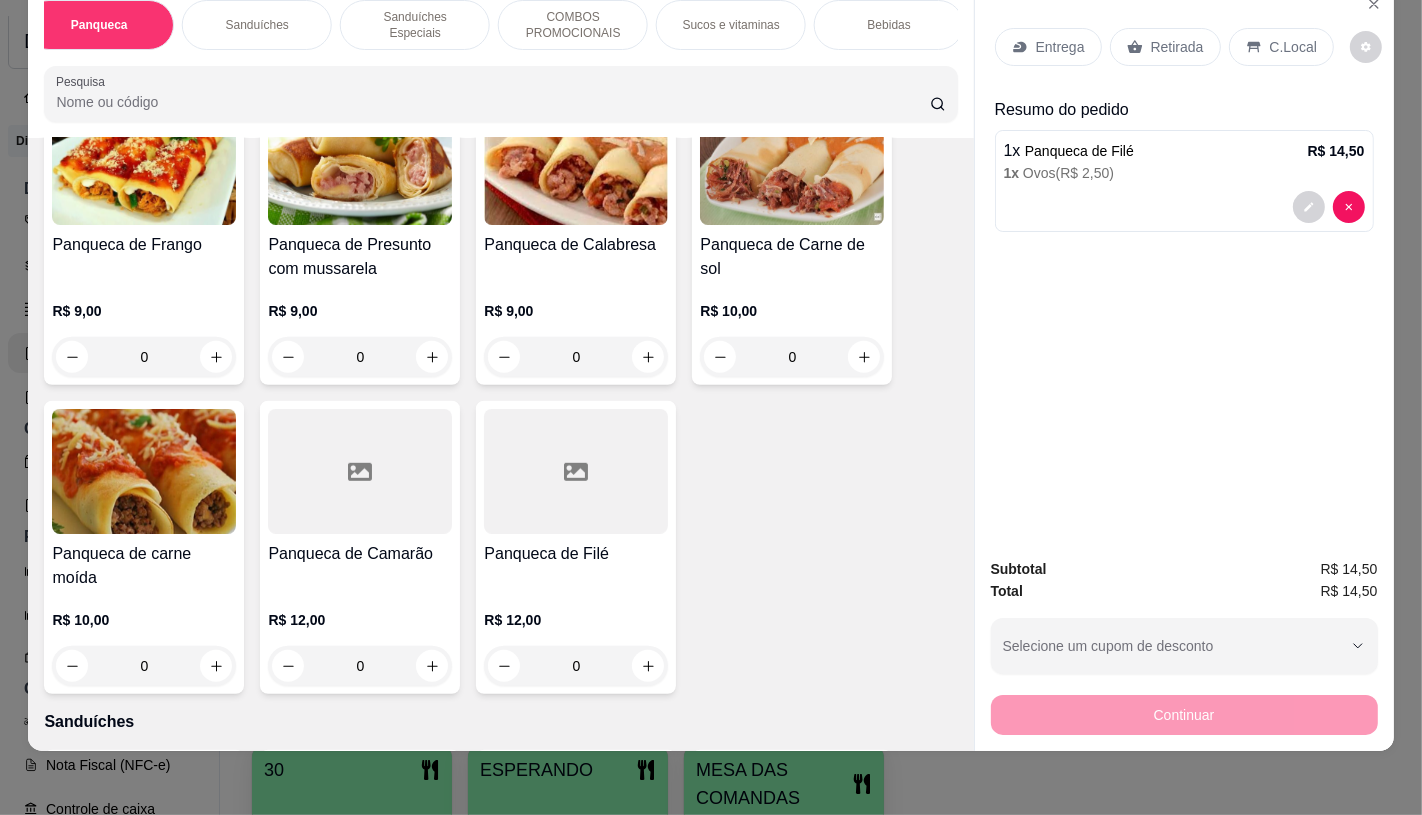 click on "R$ 9,00 0" at bounding box center (360, 329) 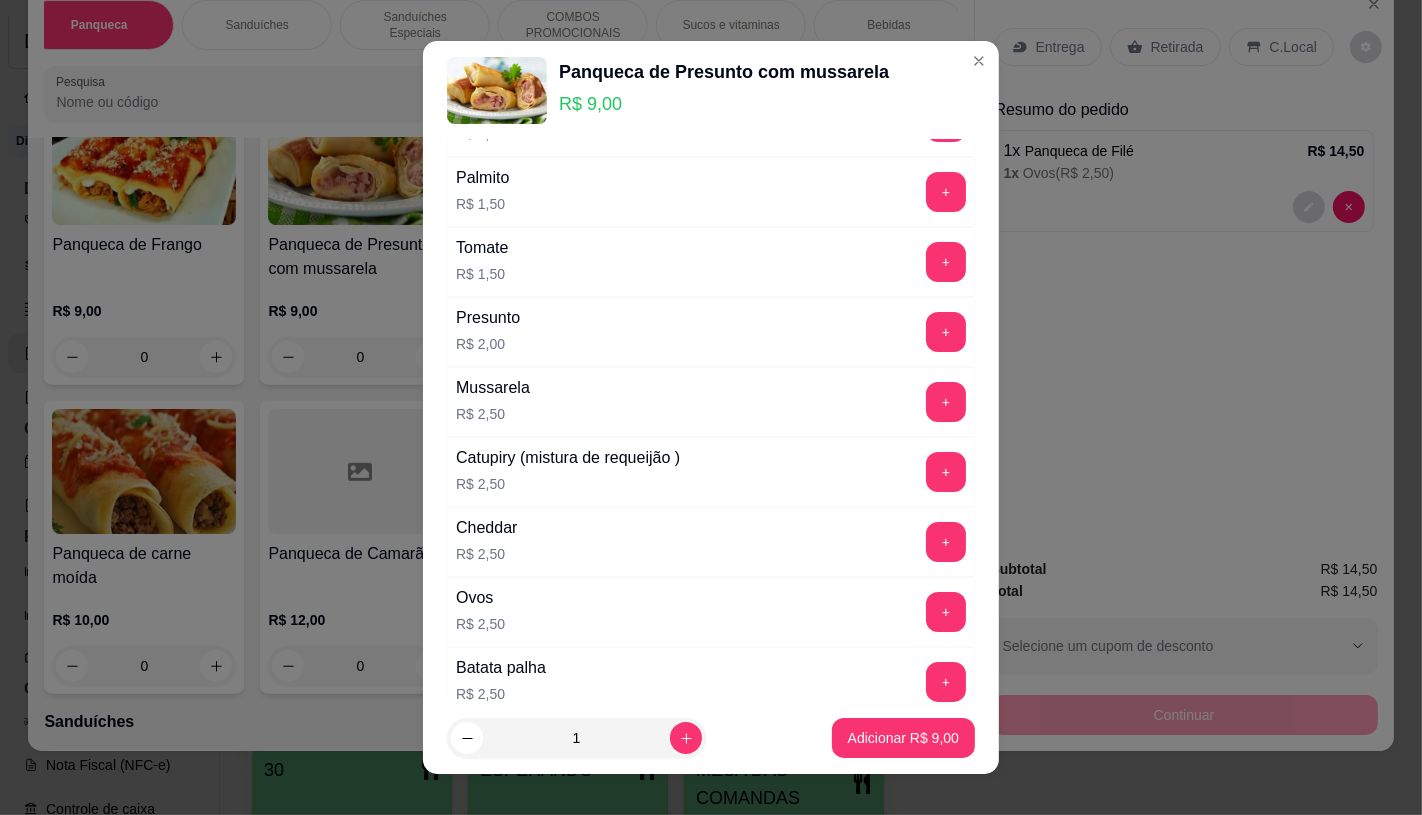 scroll, scrollTop: 222, scrollLeft: 0, axis: vertical 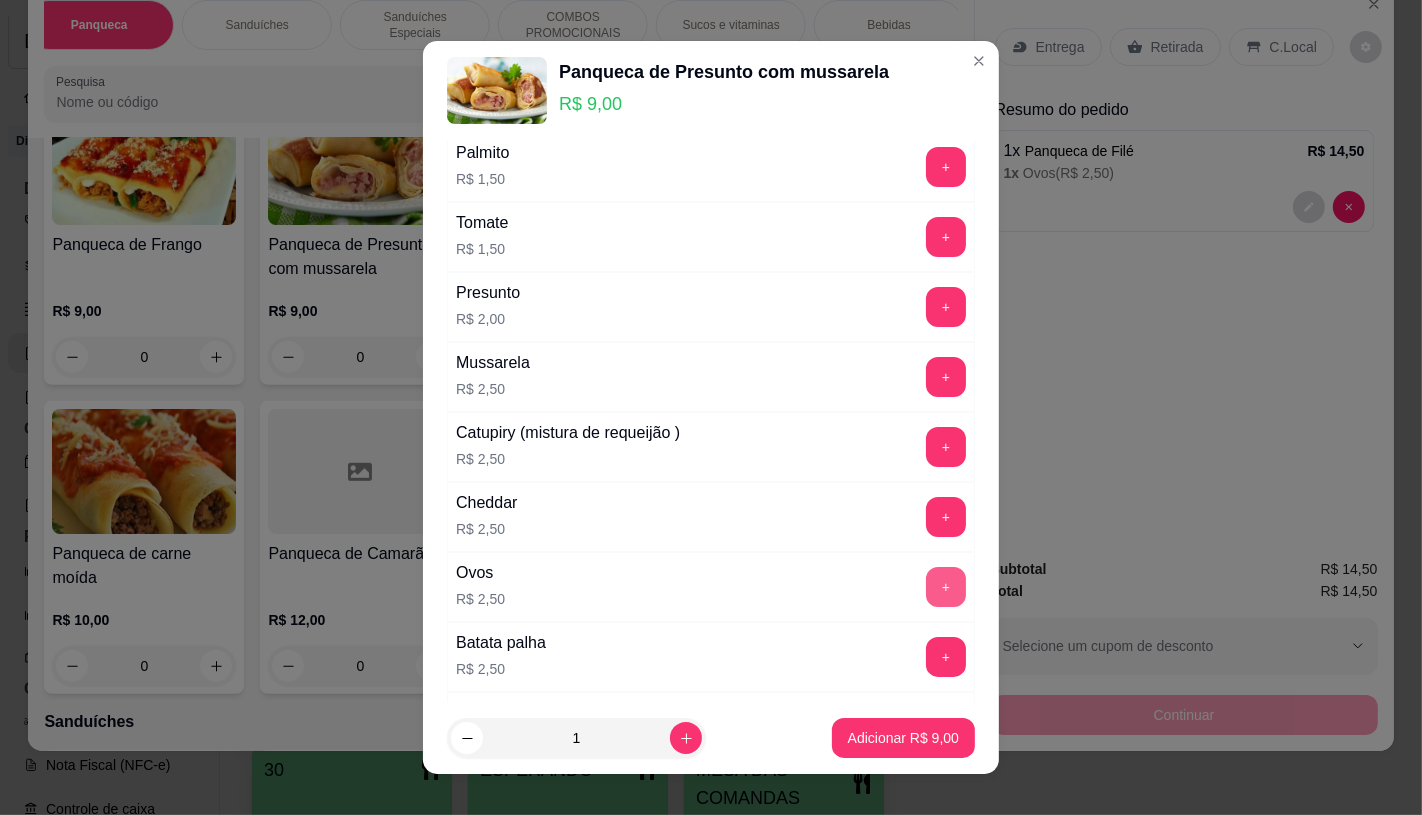 click on "+" at bounding box center [946, 587] 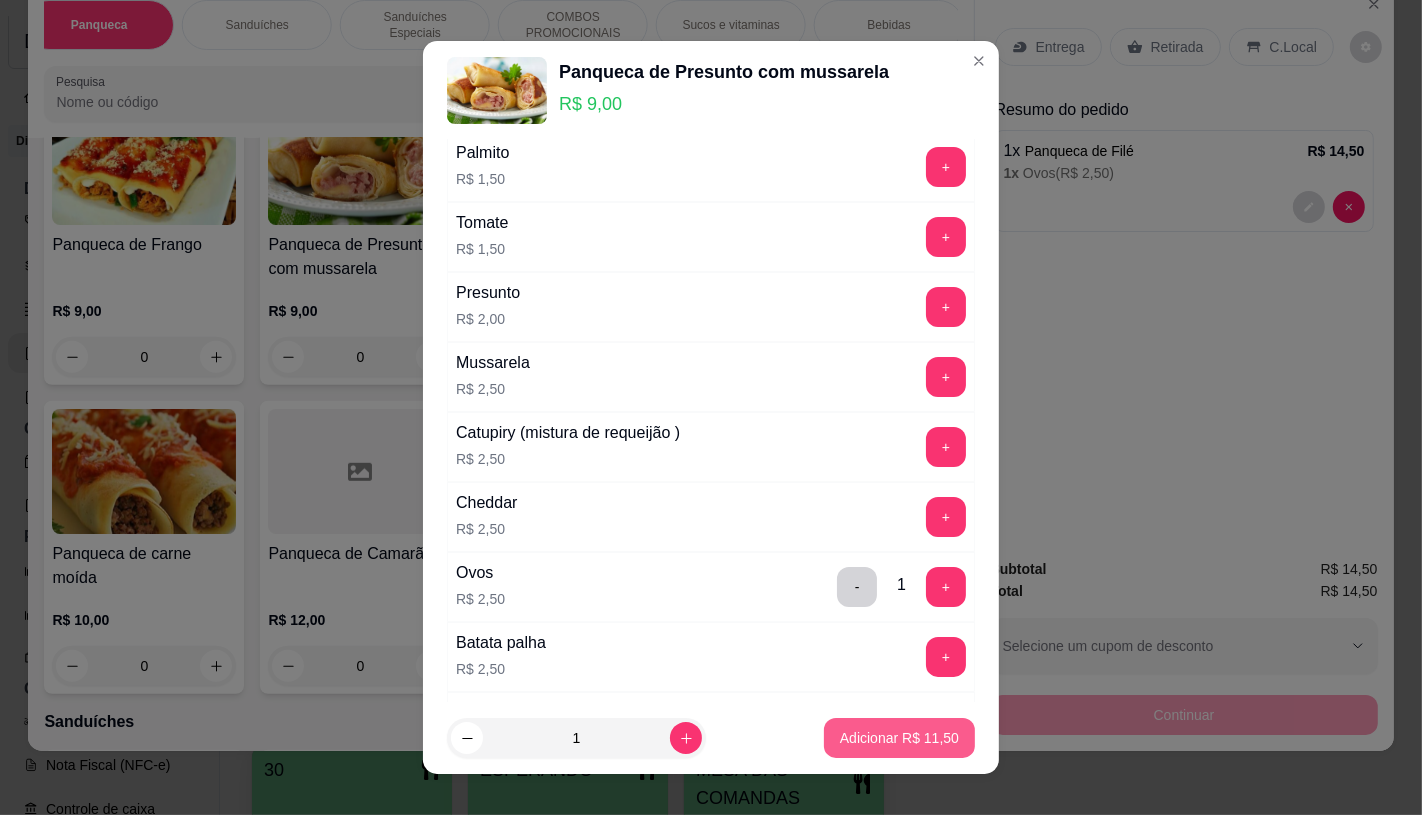 click on "Adicionar   R$ 11,50" at bounding box center [899, 738] 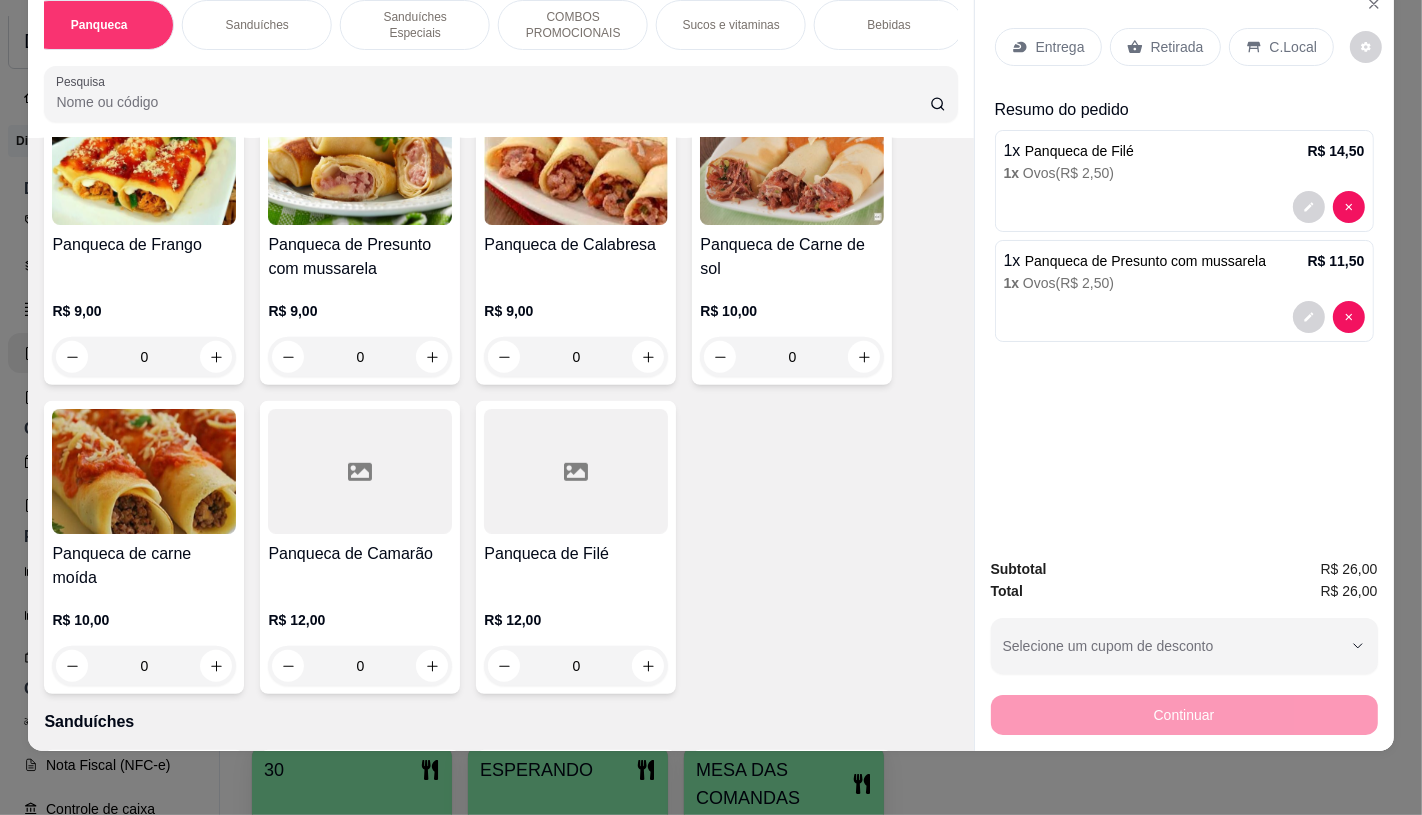 click on "Sanduíches" at bounding box center (257, 25) 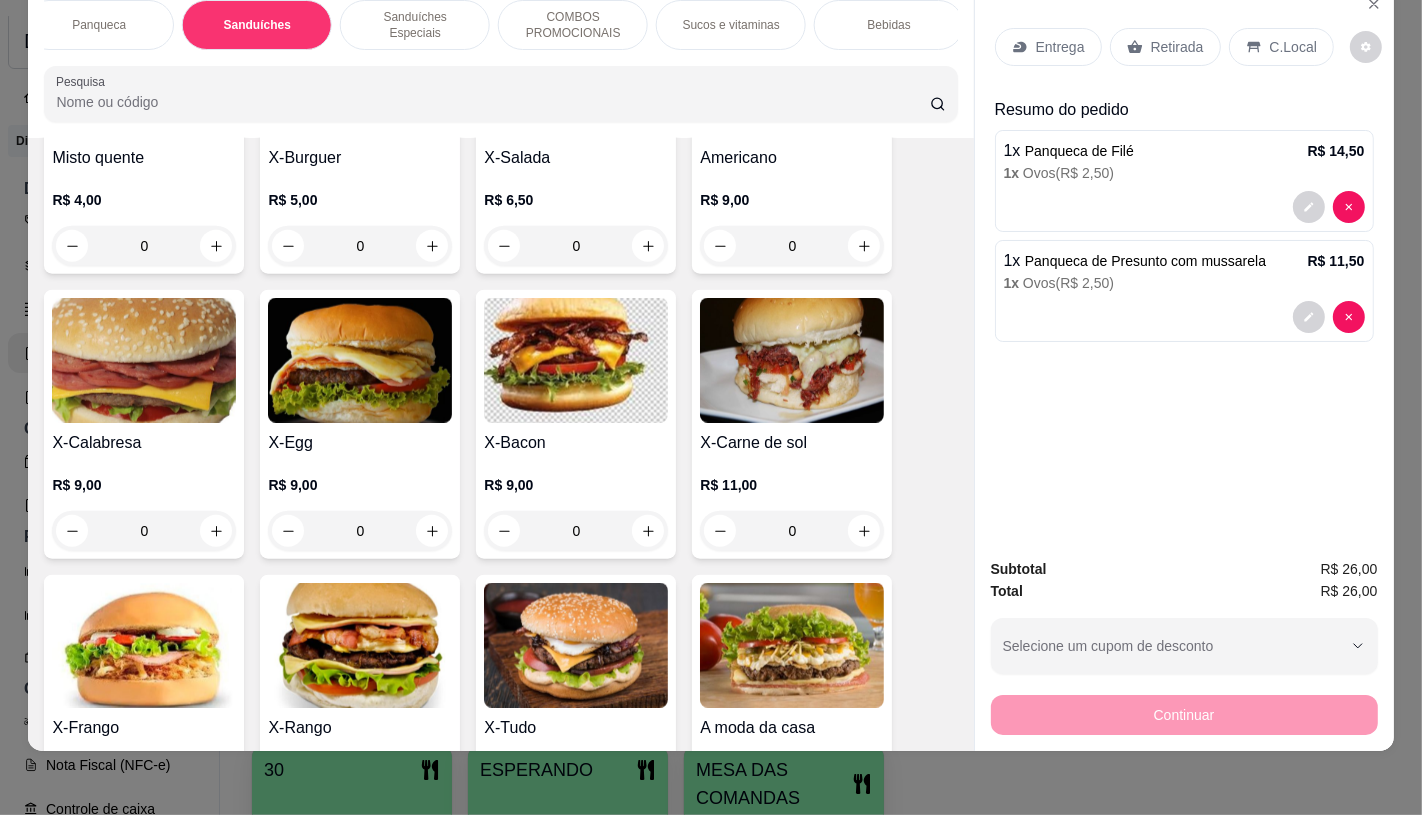 scroll, scrollTop: 8416, scrollLeft: 0, axis: vertical 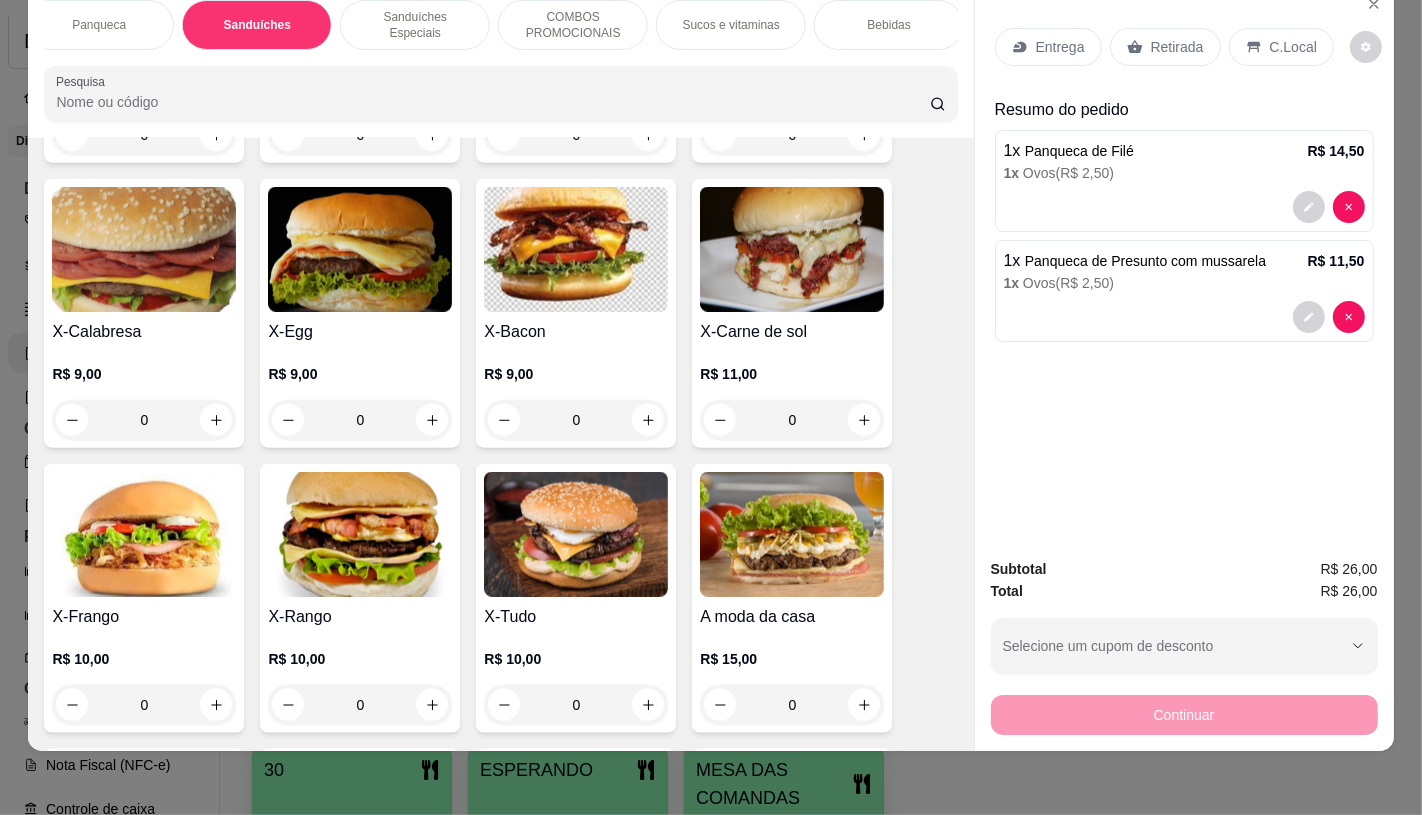 click at bounding box center (576, 534) 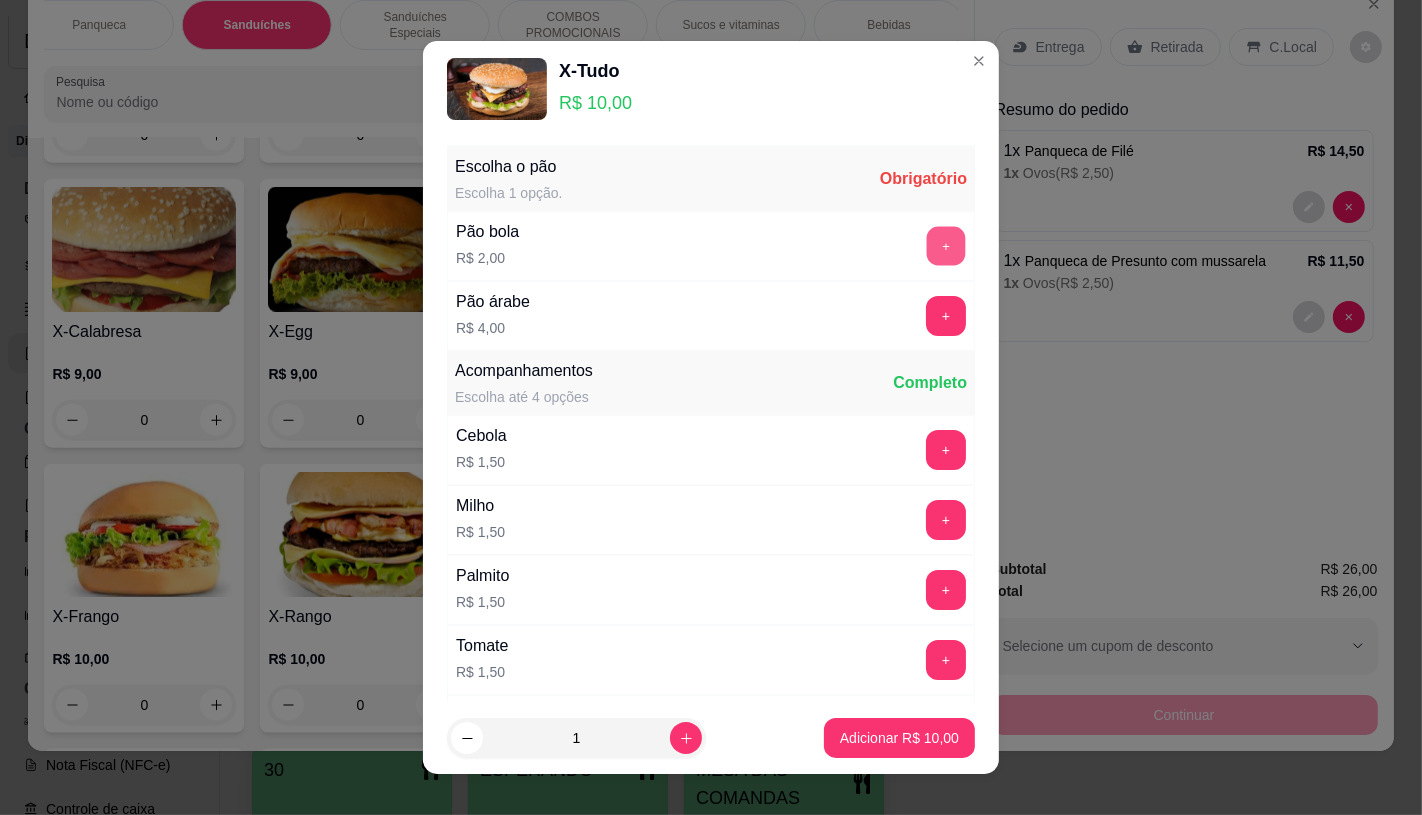 click on "+" at bounding box center [946, 245] 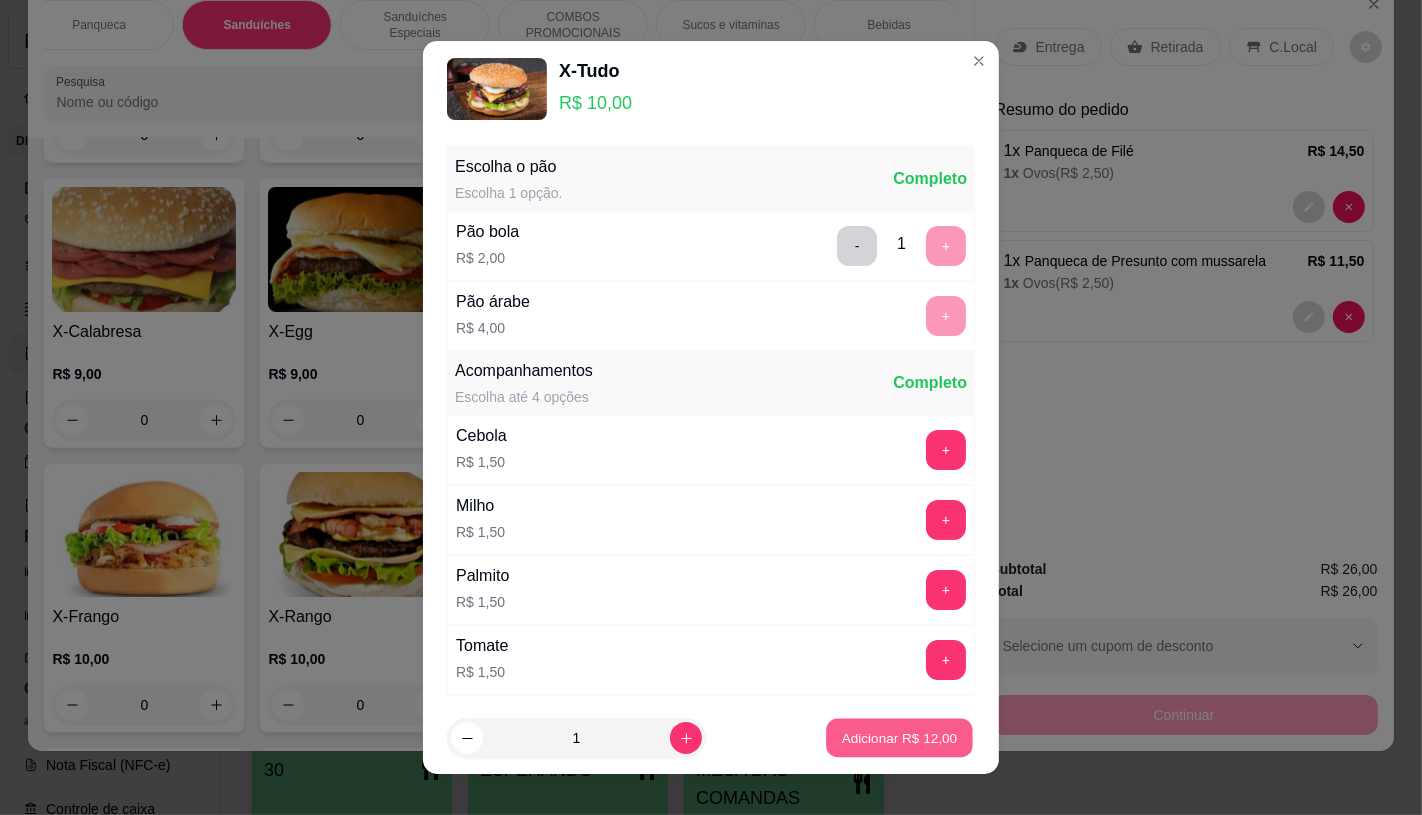 click on "Adicionar   R$ 12,00" at bounding box center [900, 738] 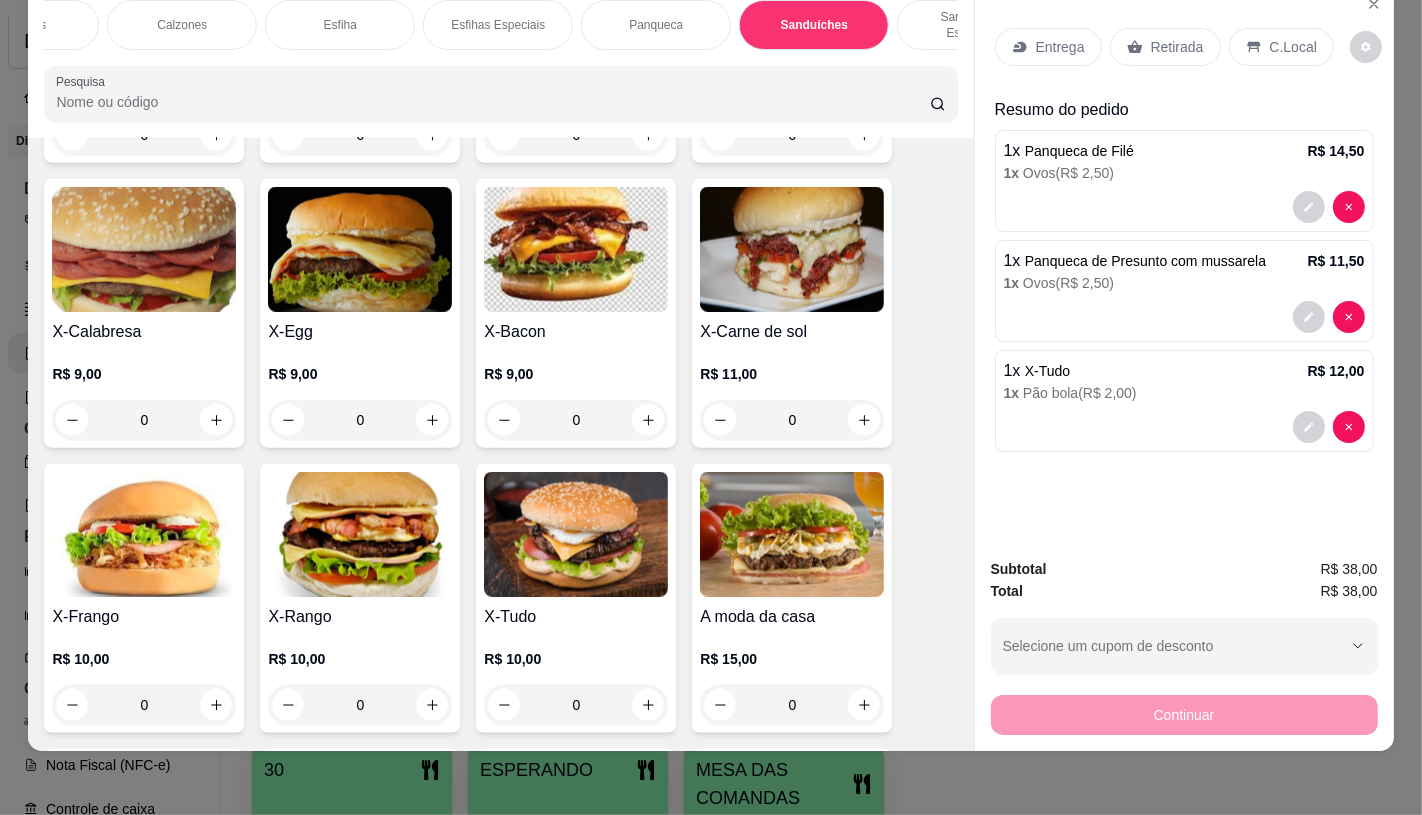 scroll, scrollTop: 0, scrollLeft: 0, axis: both 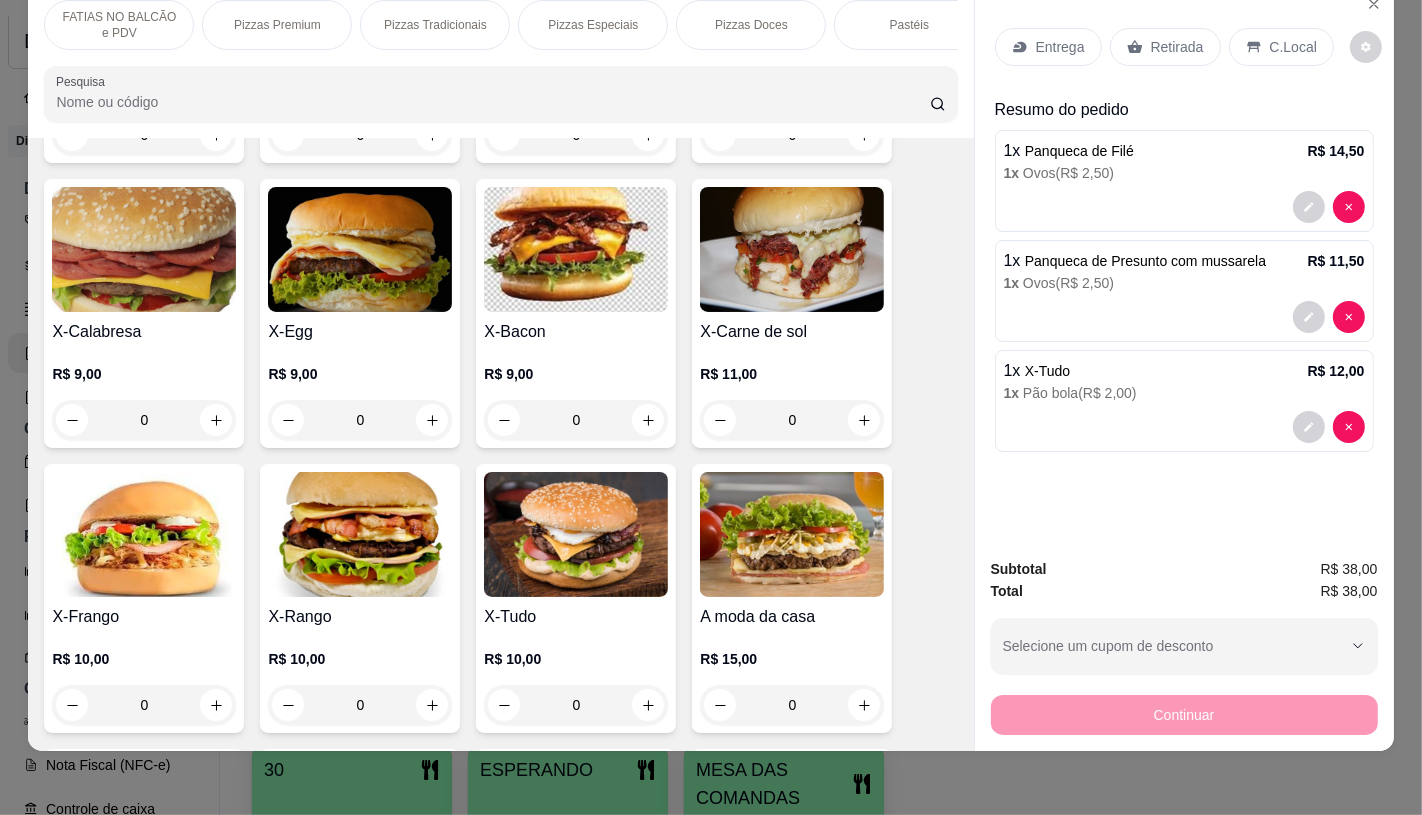 click on "FATIAS NO BALCÃO e PDV" at bounding box center [119, 25] 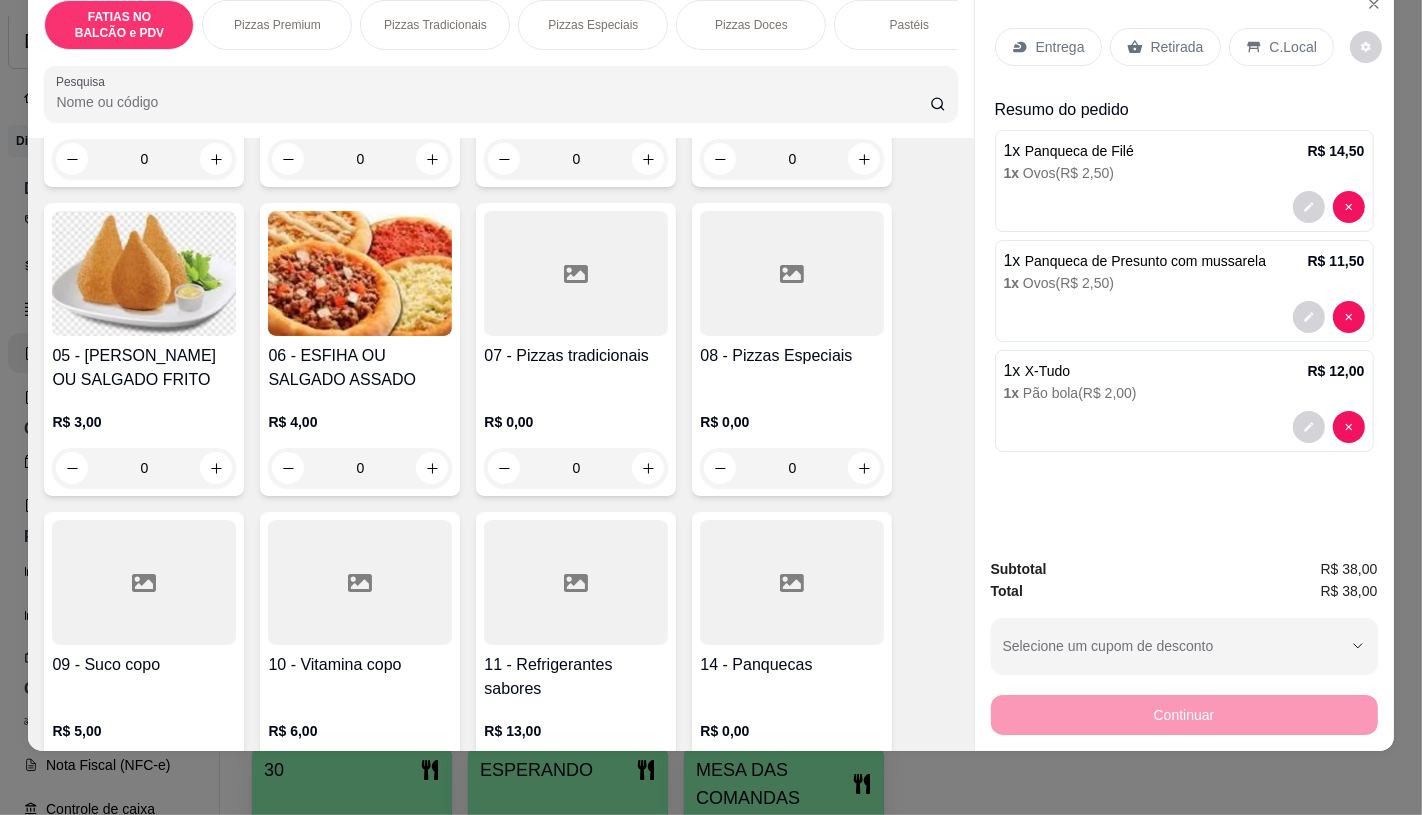 scroll, scrollTop: 423, scrollLeft: 0, axis: vertical 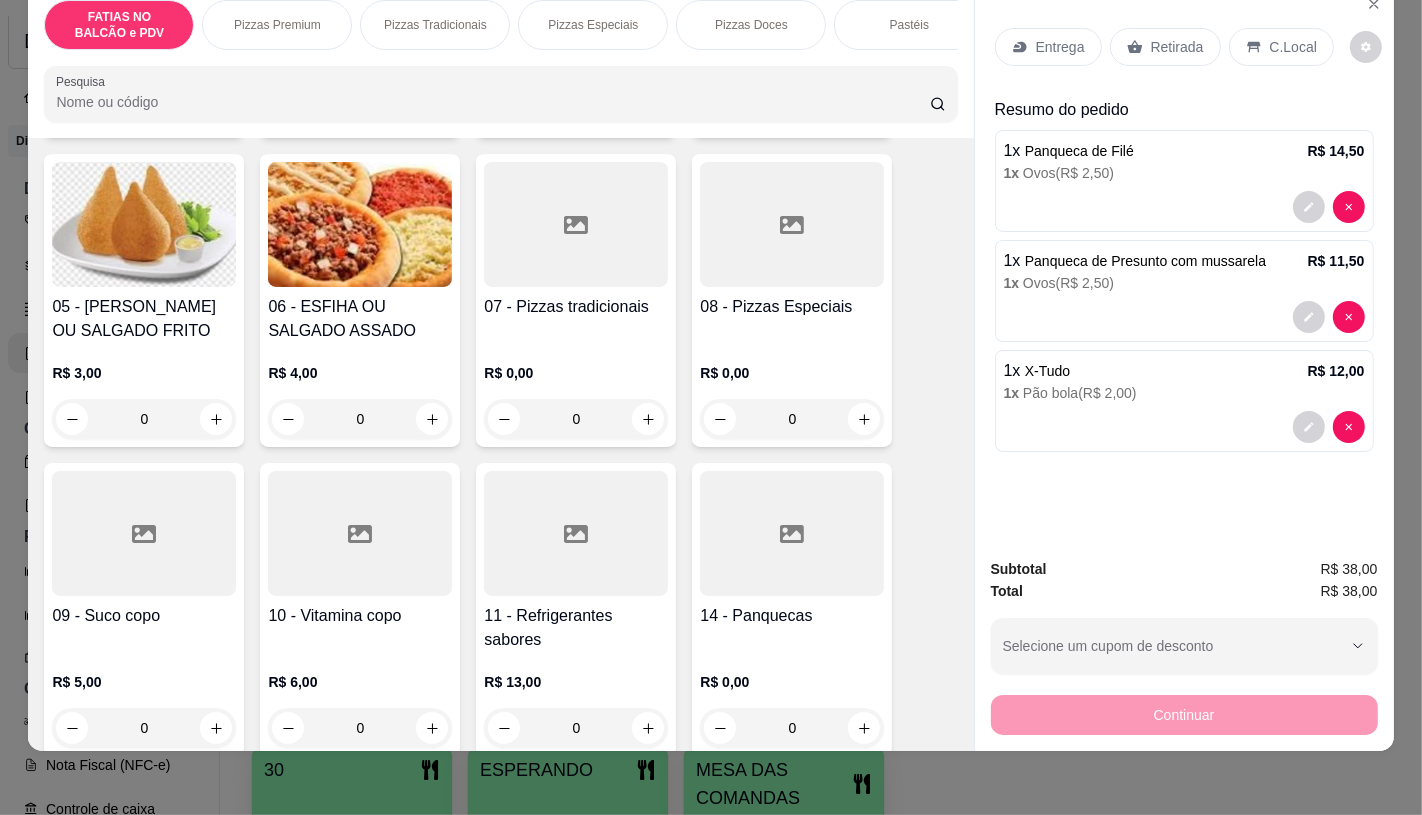 click on "11 - Refrigerantes sabores" at bounding box center [576, 628] 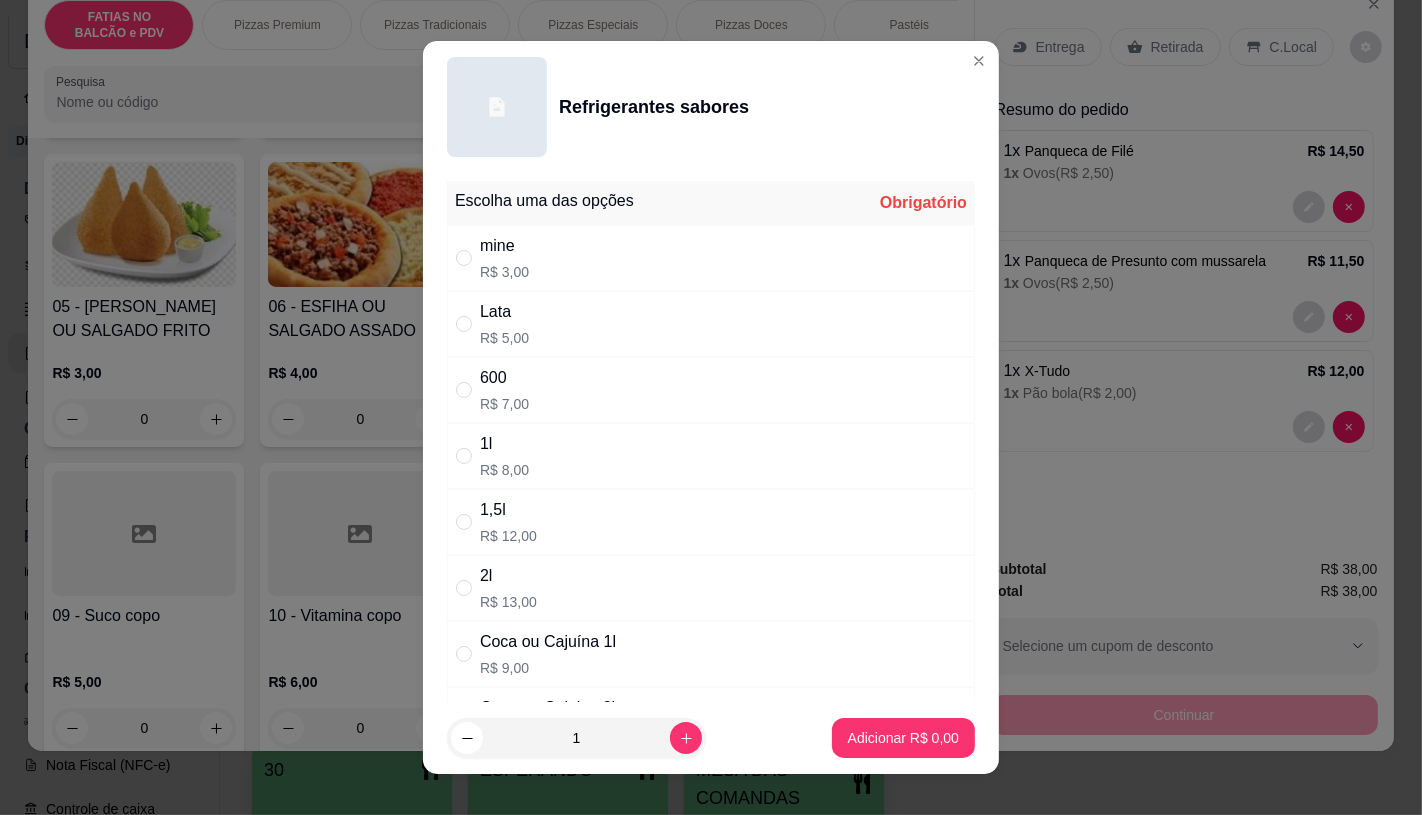 click on "600 R$ 7,00" at bounding box center [711, 390] 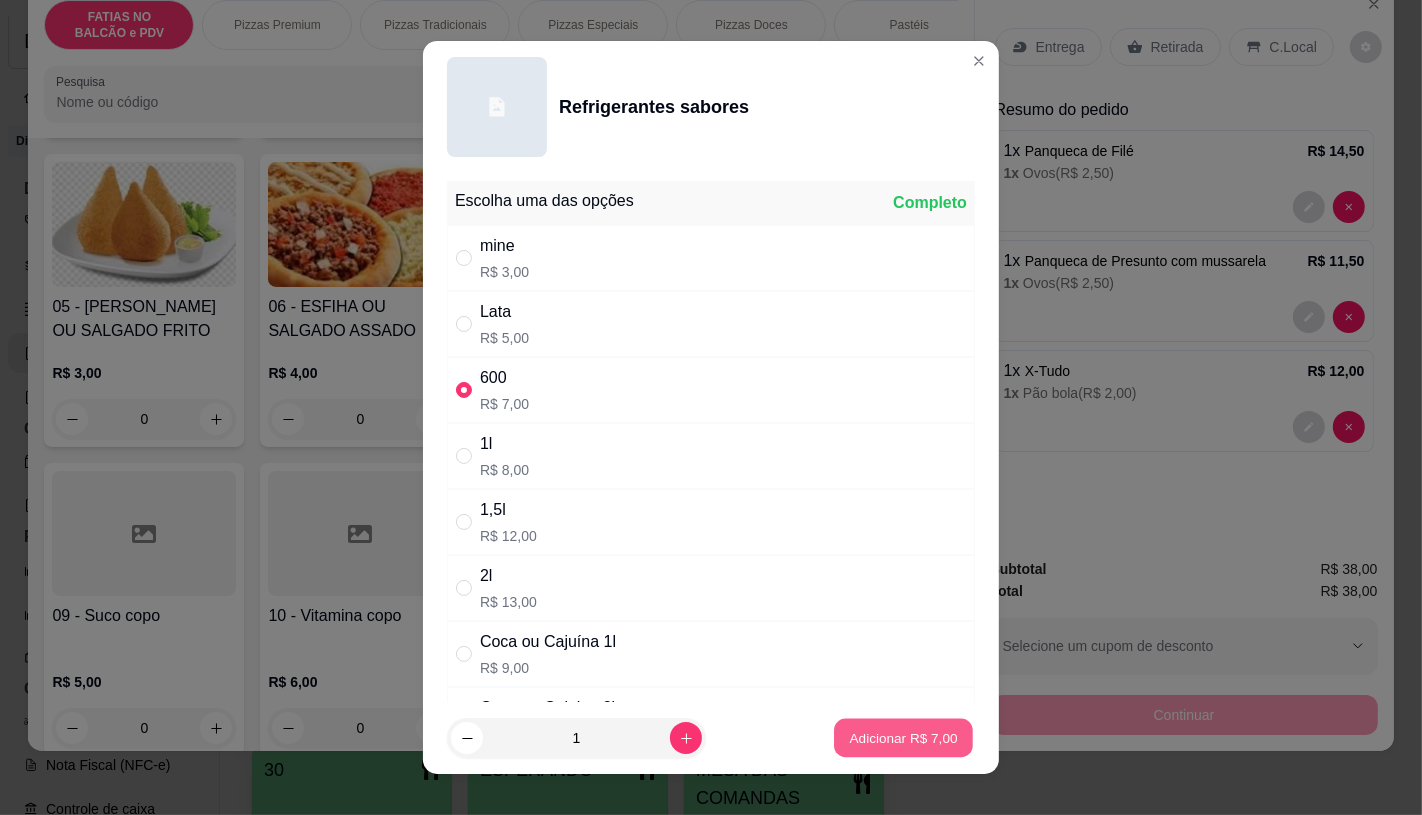 click on "Adicionar   R$ 7,00" at bounding box center (903, 738) 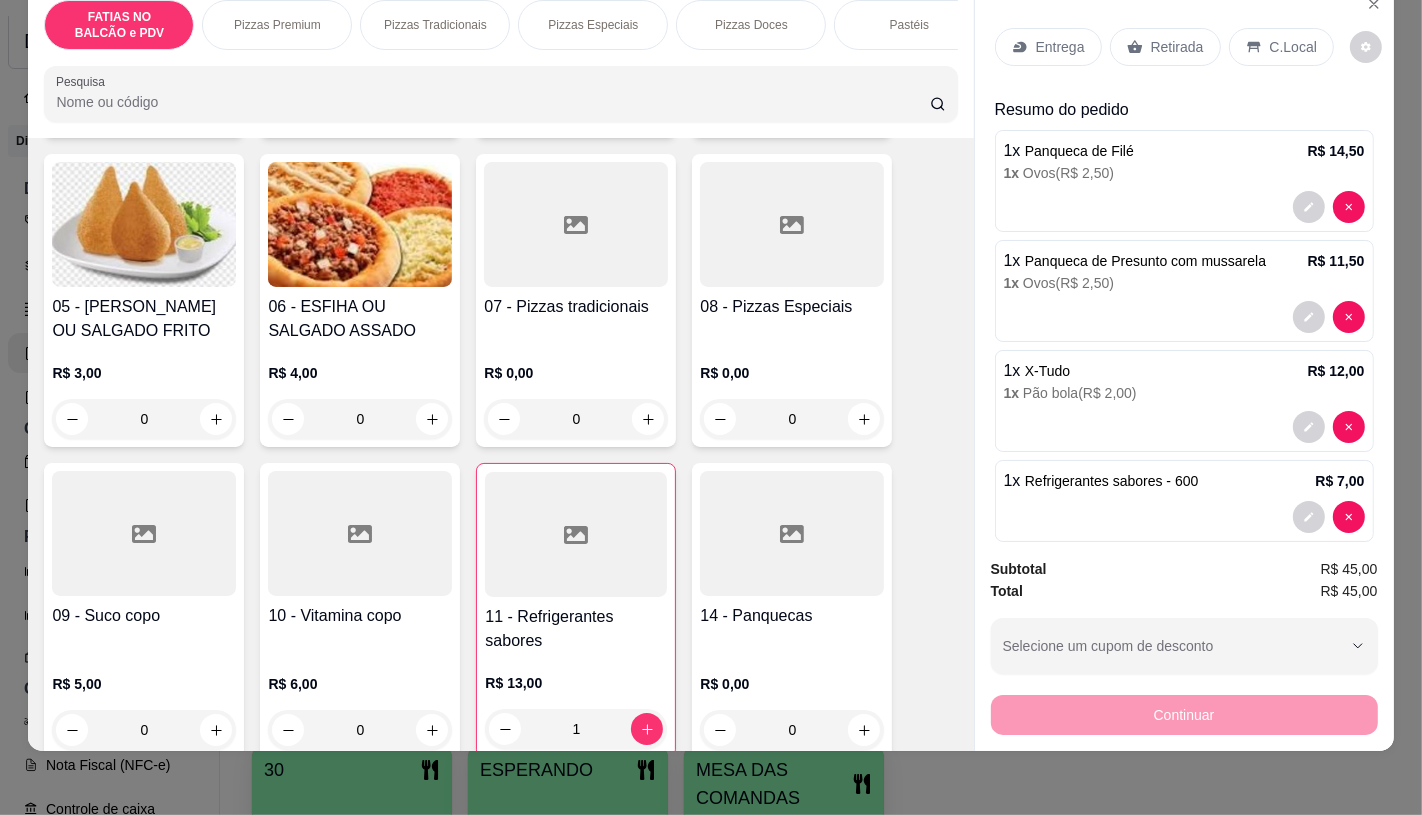click at bounding box center (360, 533) 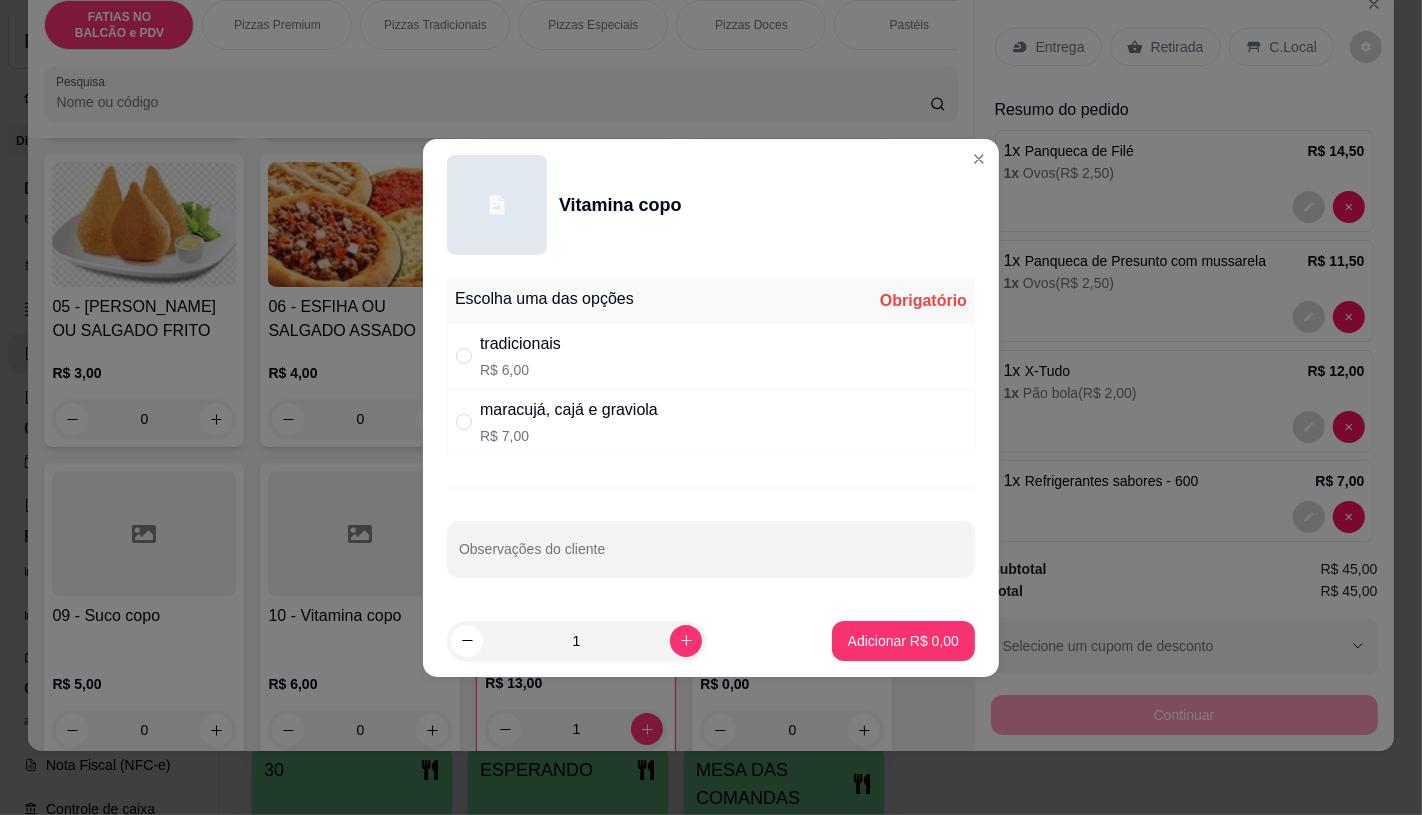 click on "maracujá, cajá e graviola" at bounding box center [569, 410] 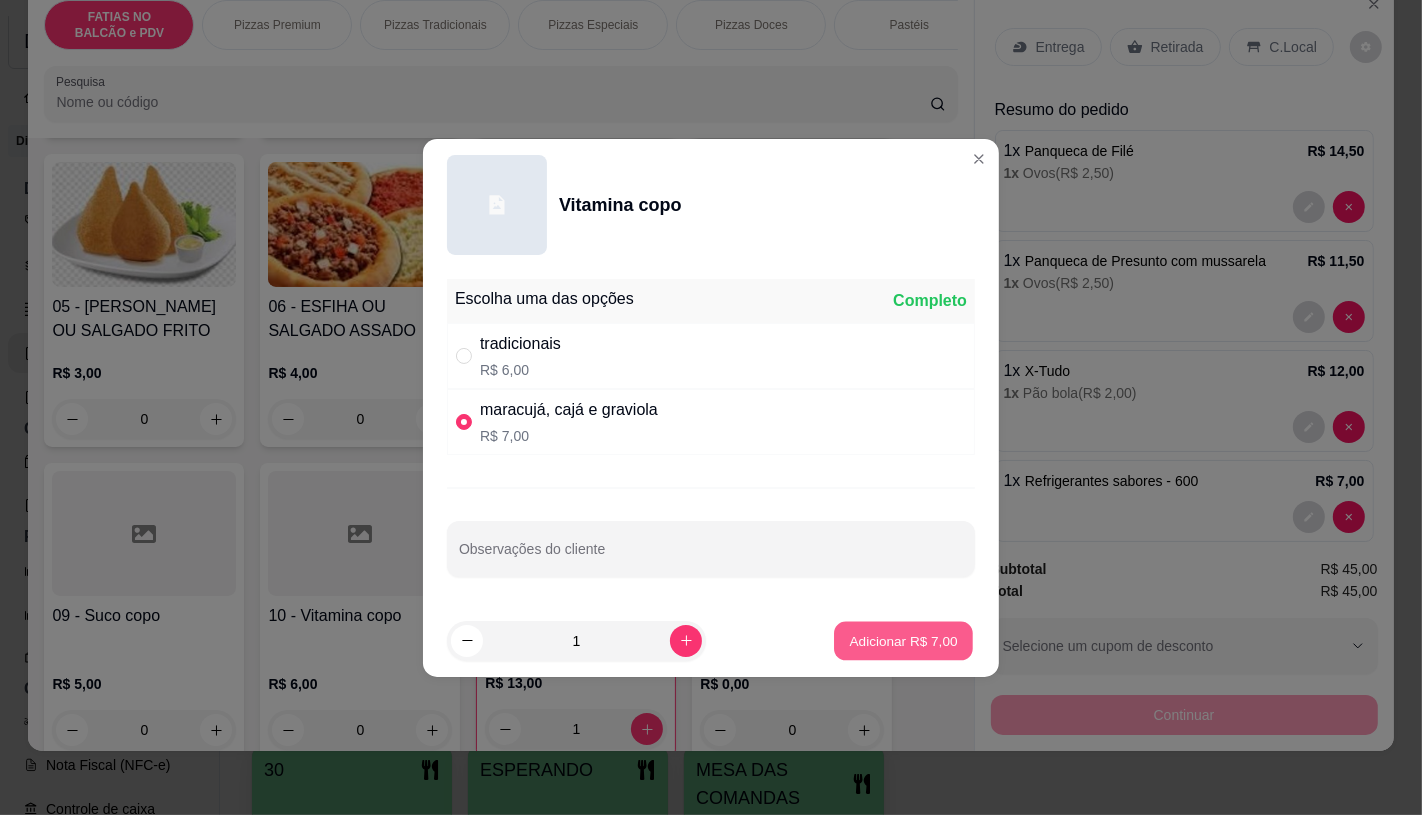click on "Adicionar   R$ 7,00" at bounding box center (903, 640) 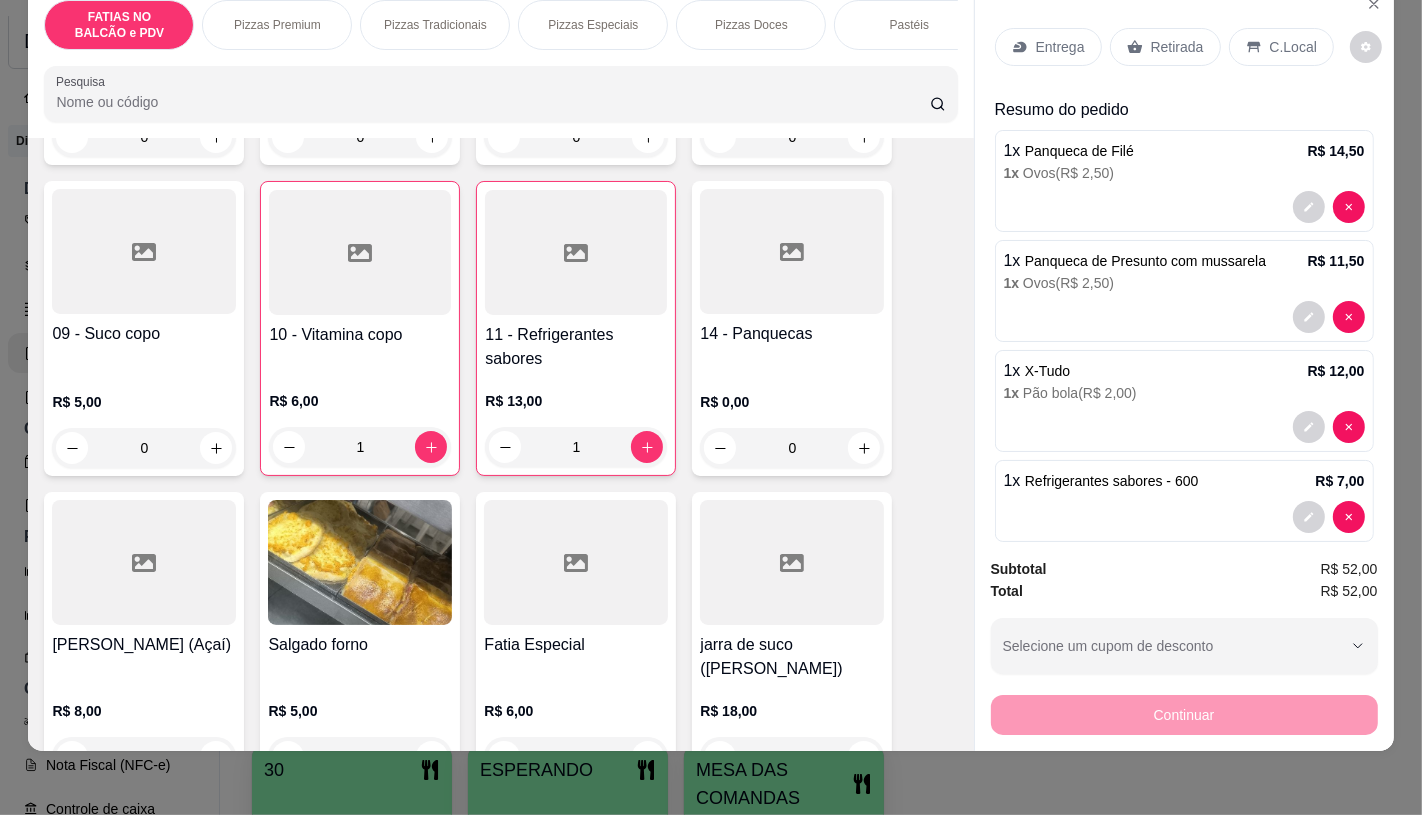 scroll, scrollTop: 756, scrollLeft: 0, axis: vertical 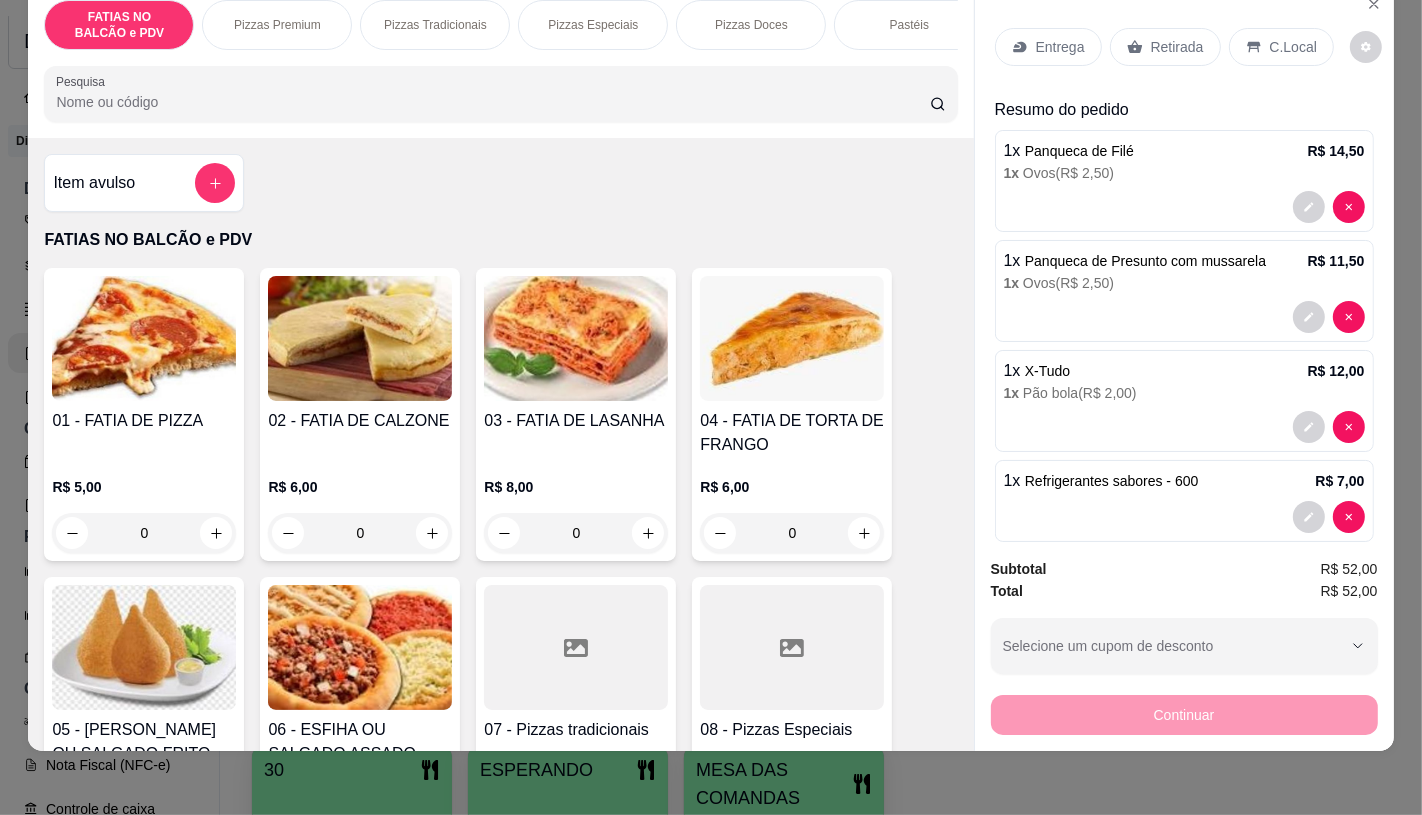 click on "Retirada" at bounding box center (1177, 47) 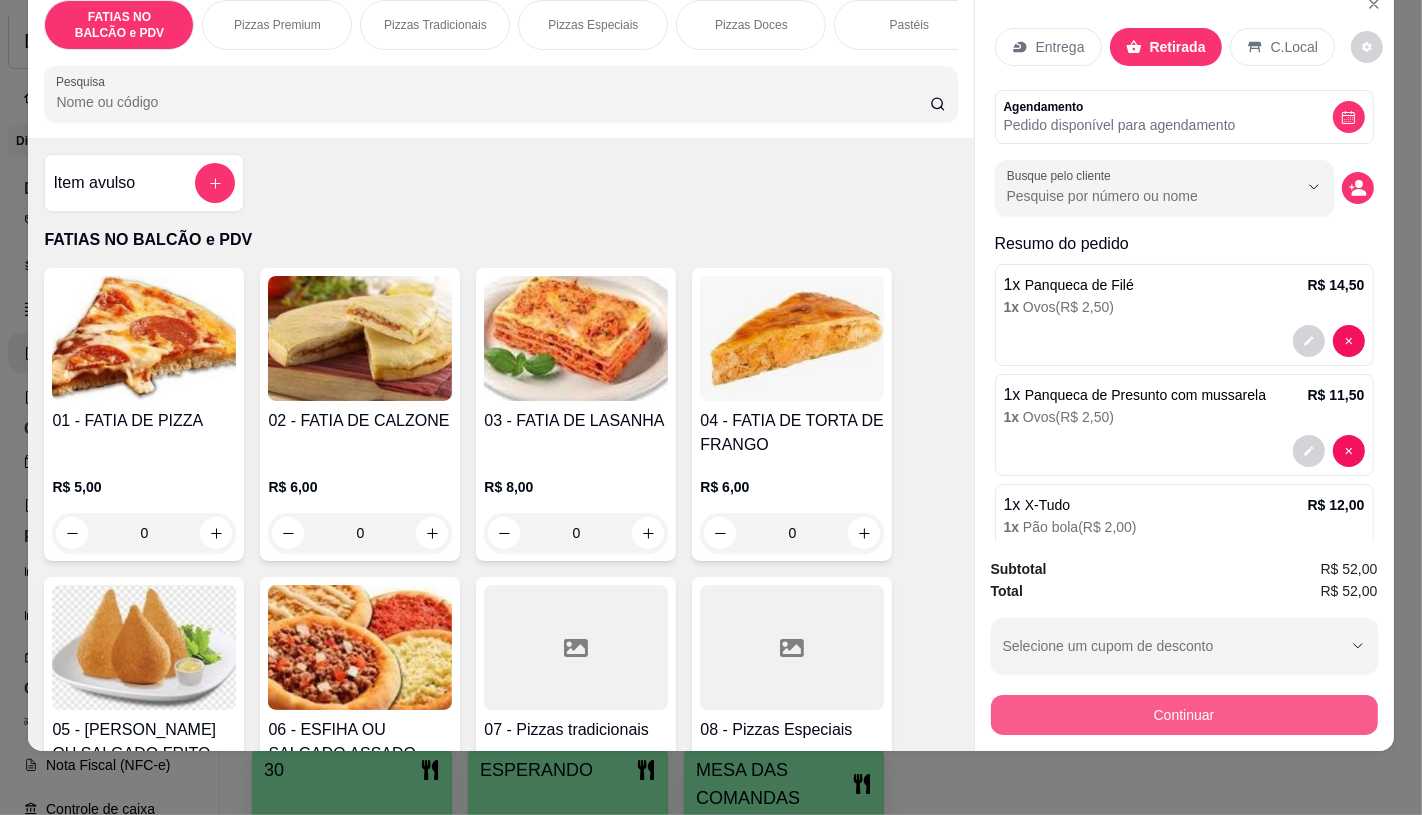 click on "Continuar" at bounding box center [1184, 715] 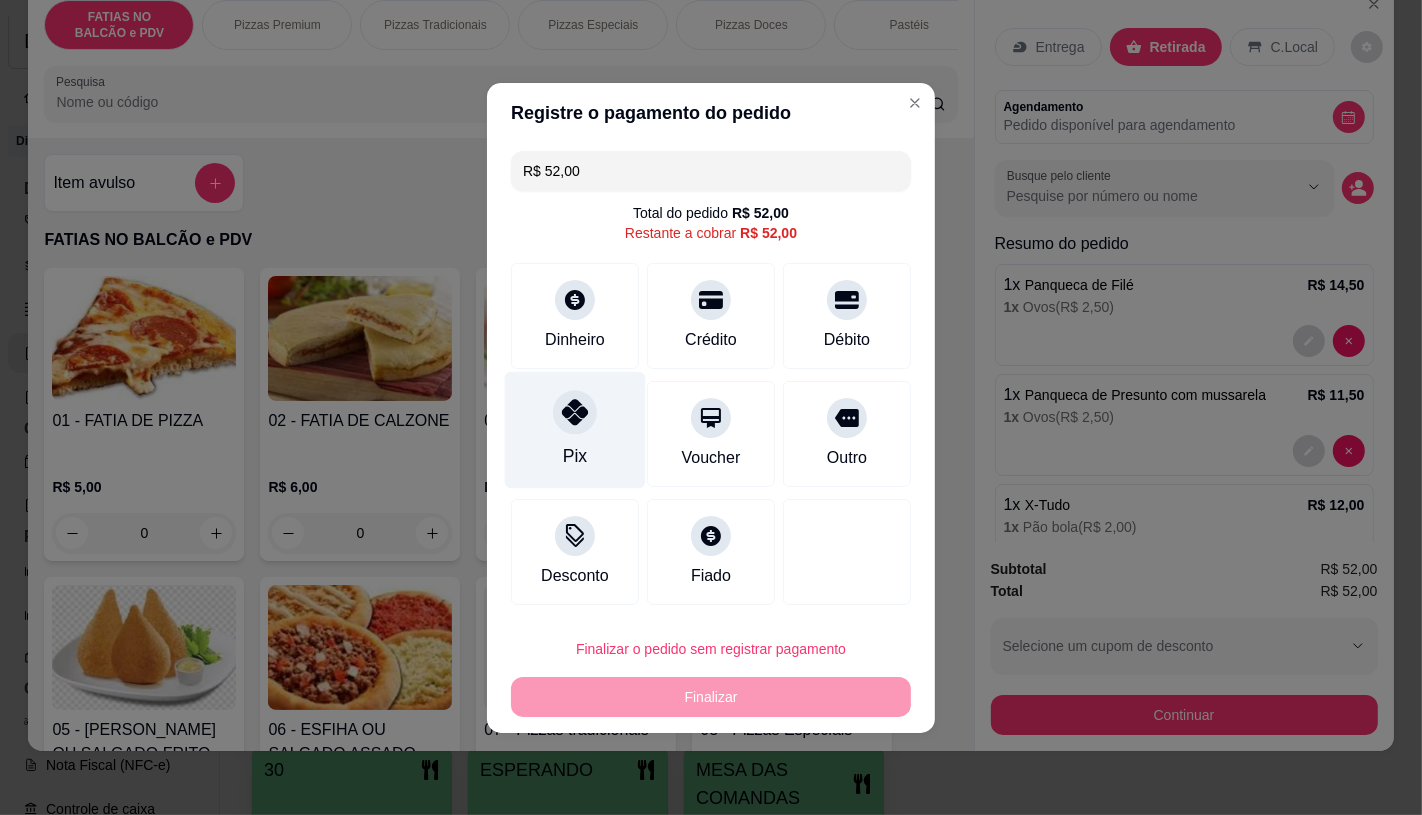 click on "Pix" at bounding box center (575, 429) 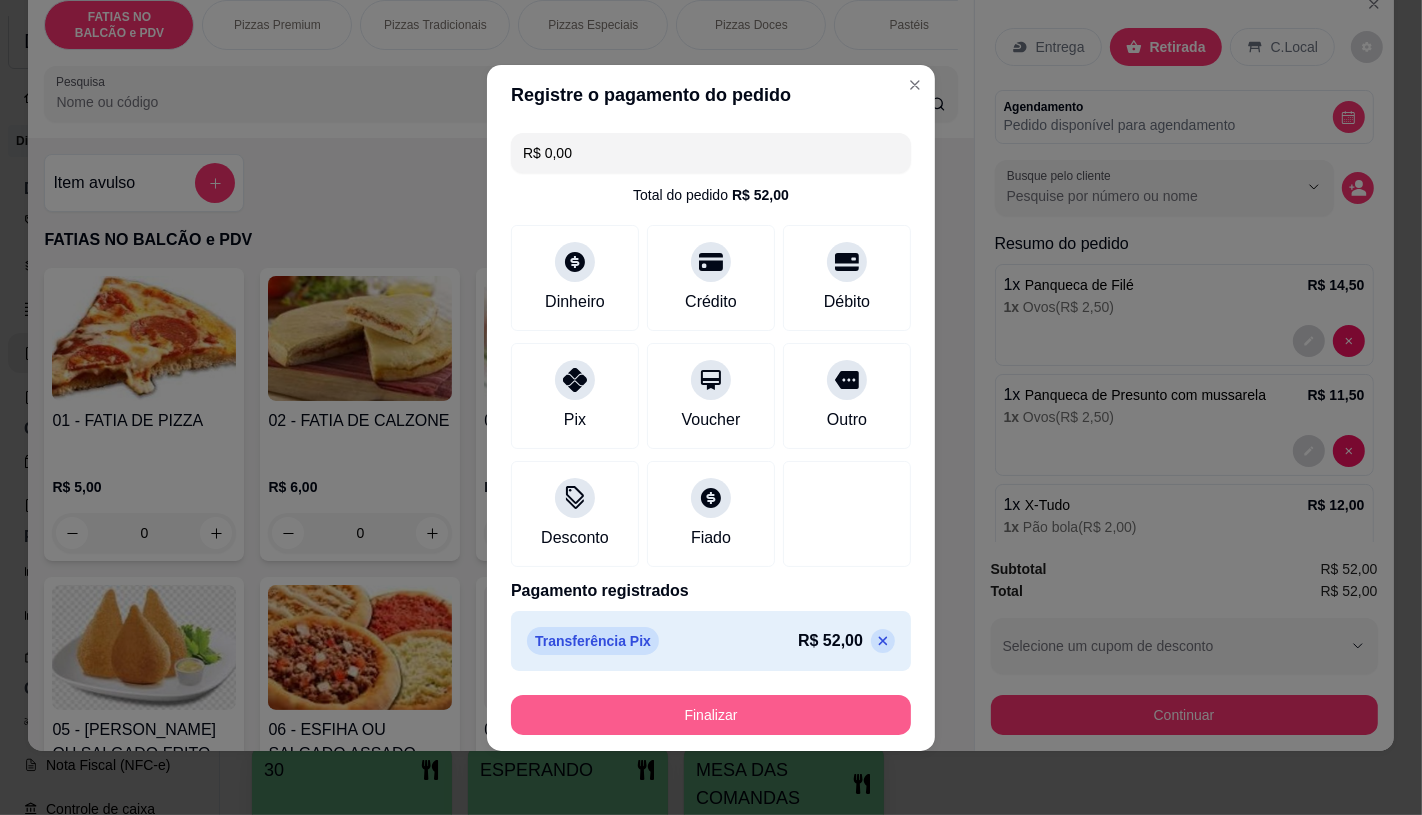 click on "Finalizar" at bounding box center [711, 715] 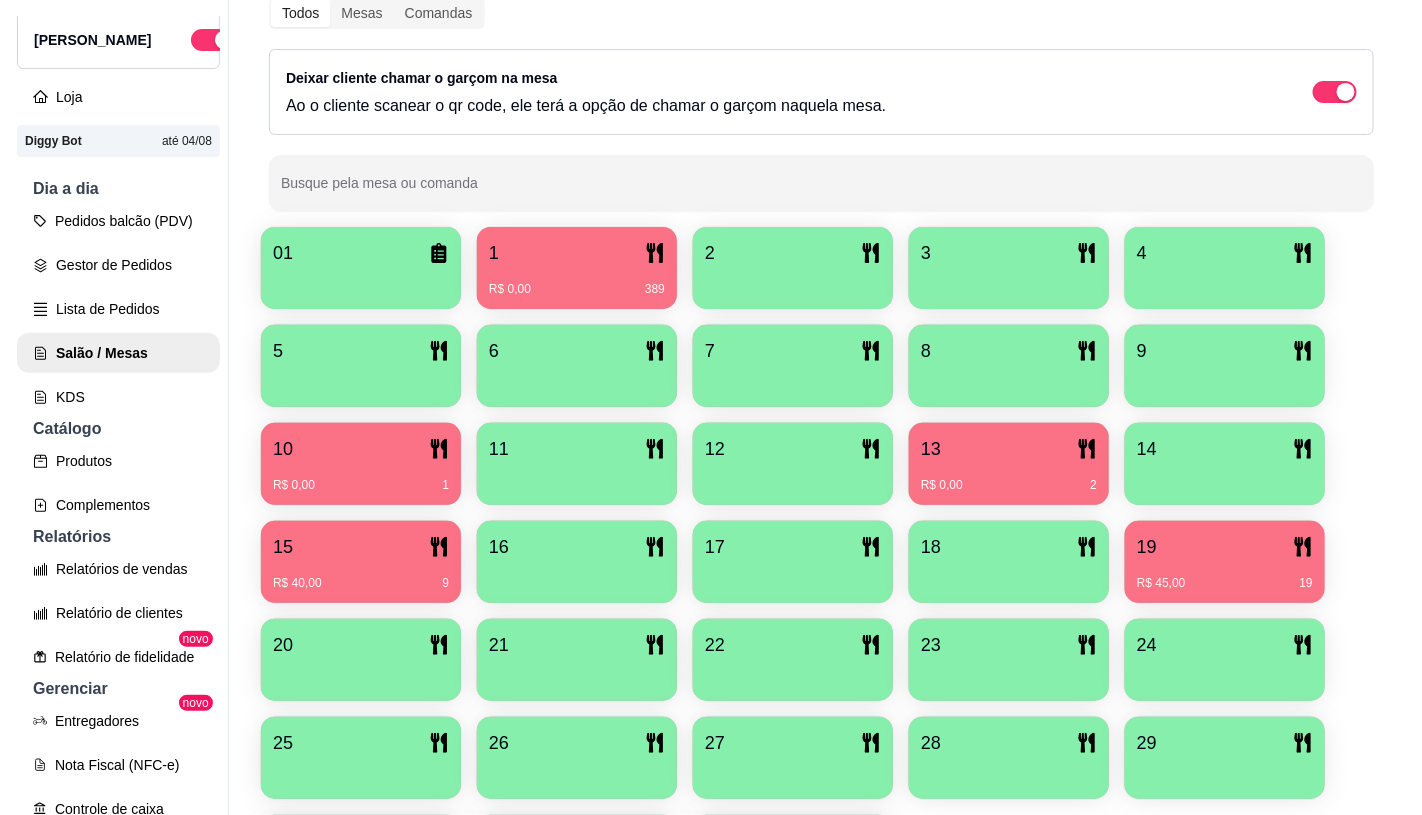 scroll, scrollTop: 222, scrollLeft: 0, axis: vertical 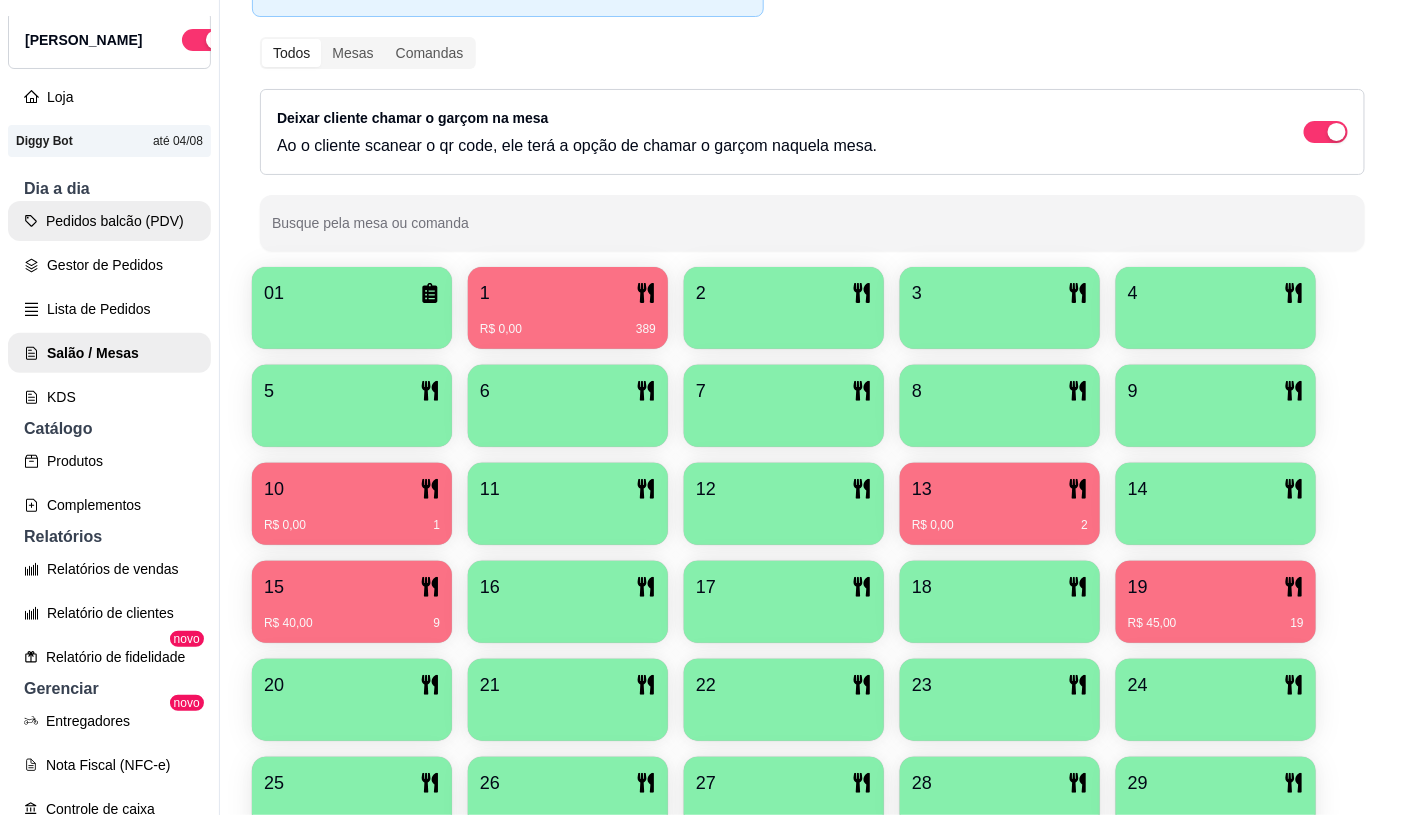 click on "Pedidos balcão (PDV)" at bounding box center (109, 221) 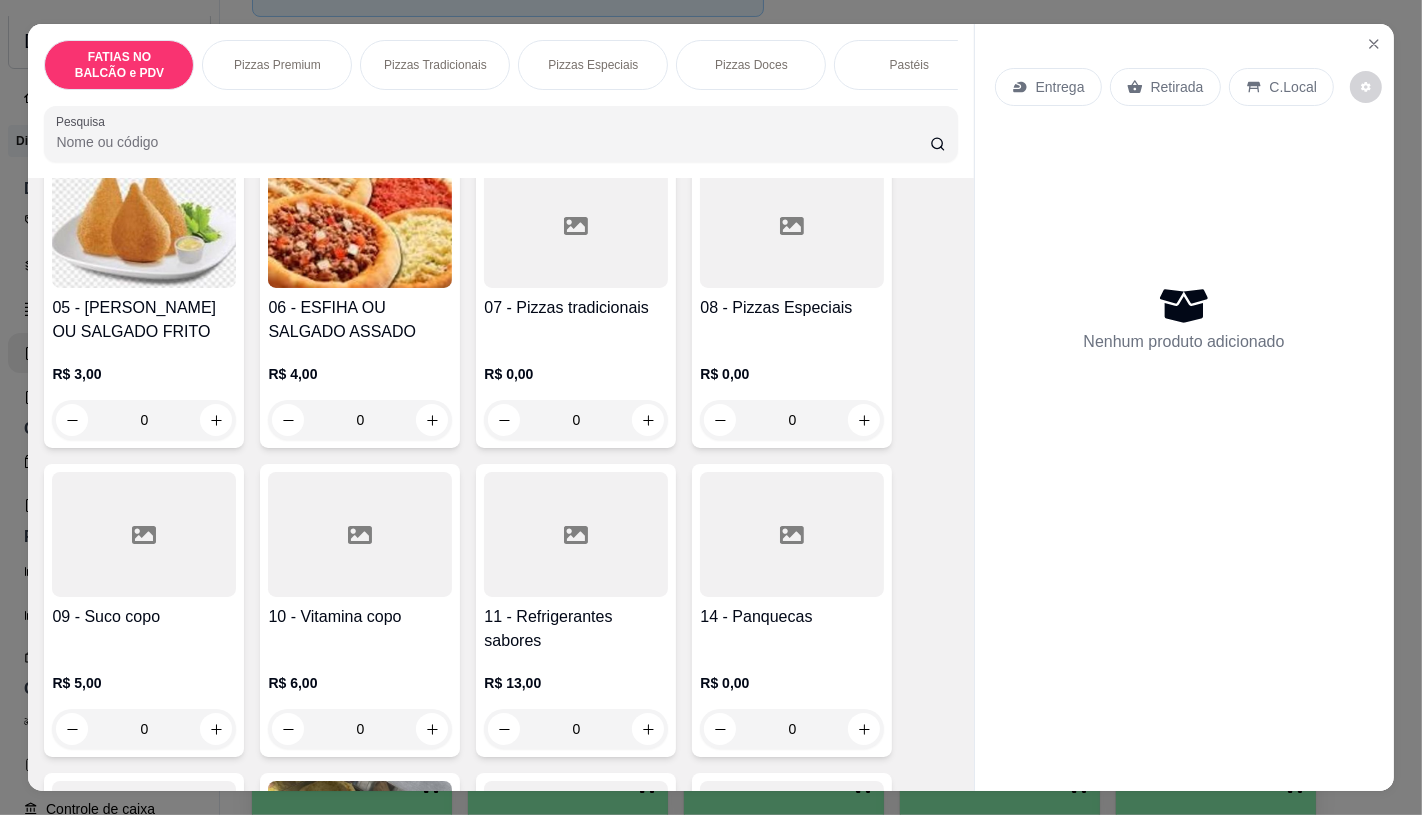scroll, scrollTop: 555, scrollLeft: 0, axis: vertical 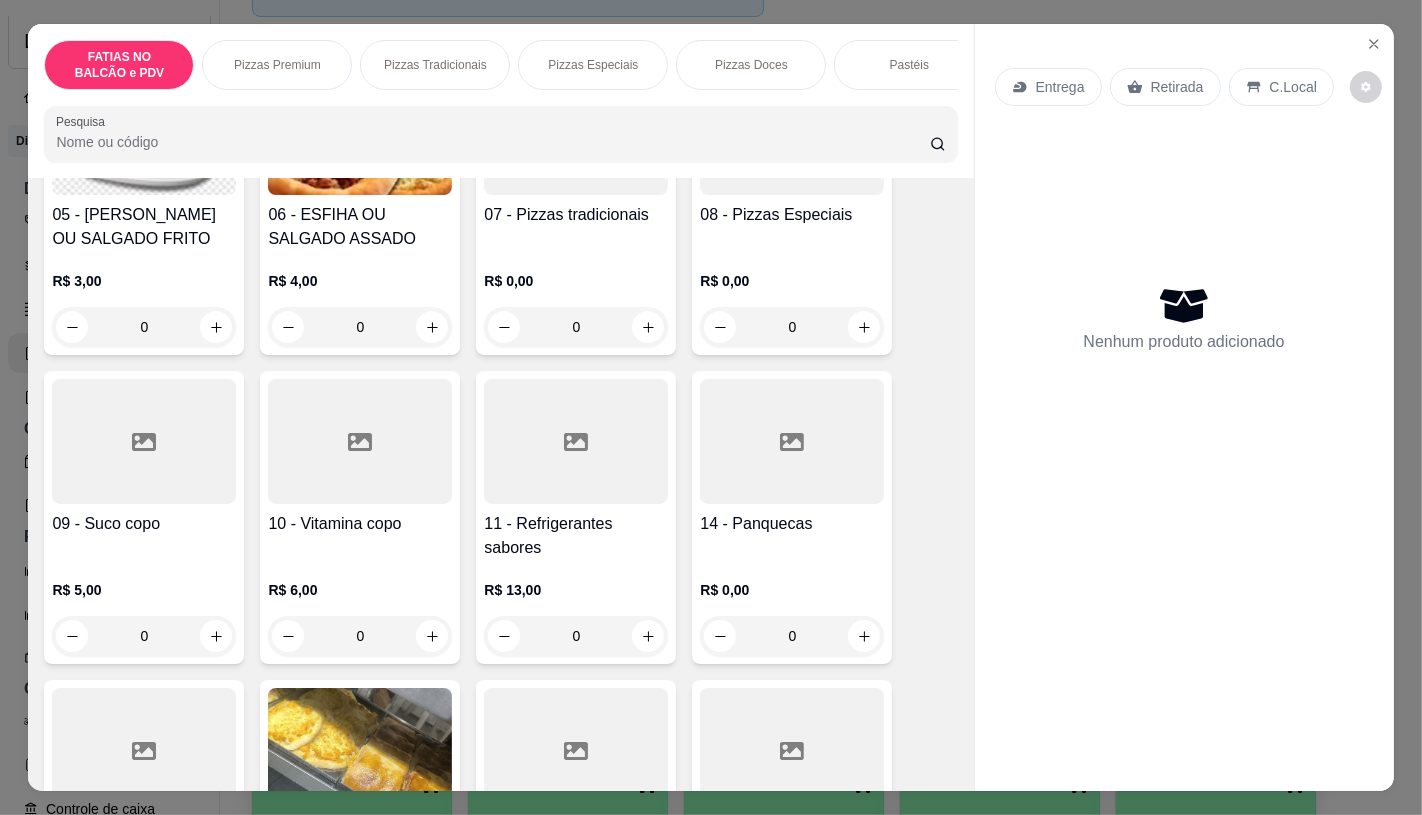 click on "14 - Panquecas" at bounding box center (792, 524) 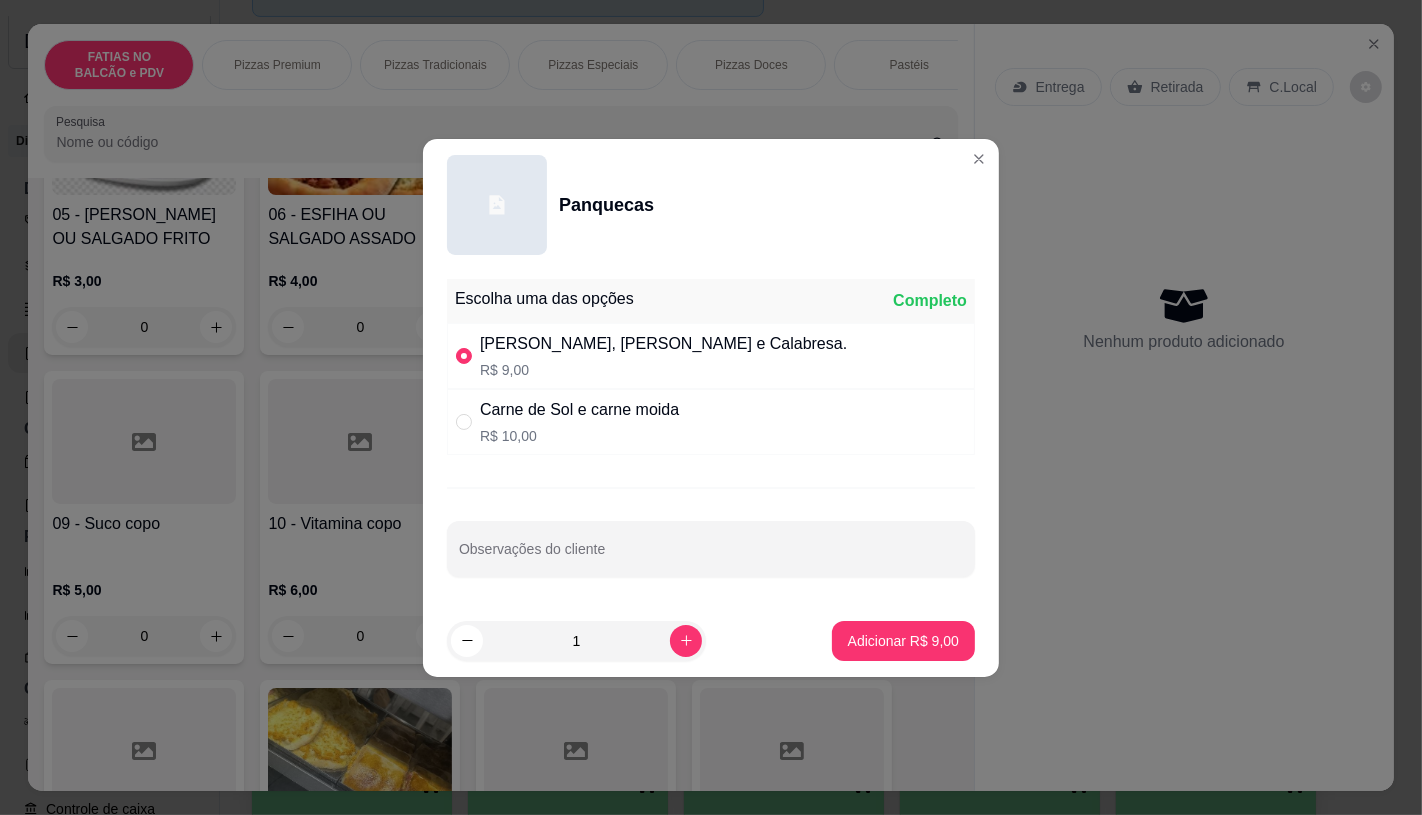 click on "Adicionar   R$ 9,00" at bounding box center (903, 641) 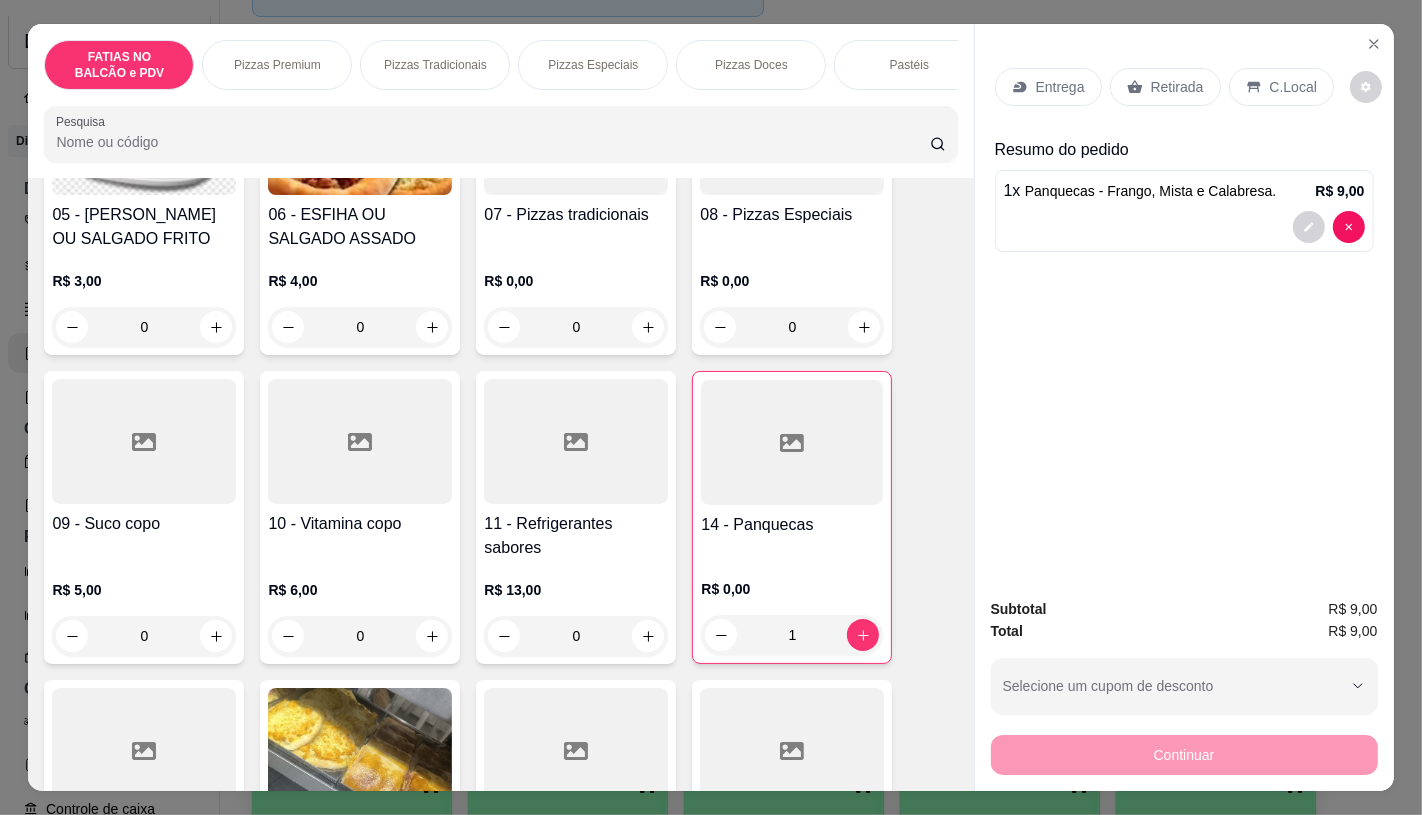 click at bounding box center (792, 442) 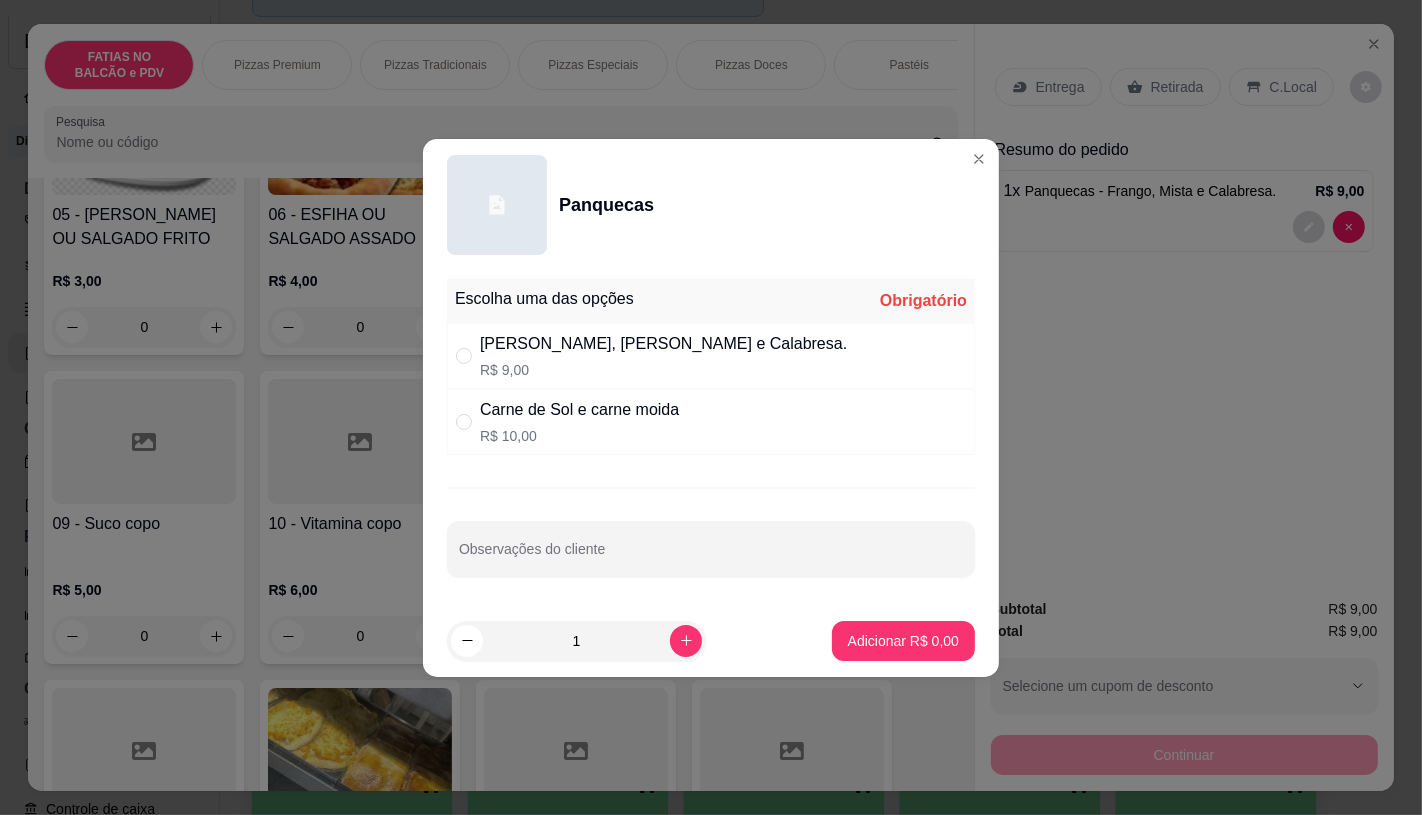 click on "Carne de Sol e carne moida" at bounding box center (579, 410) 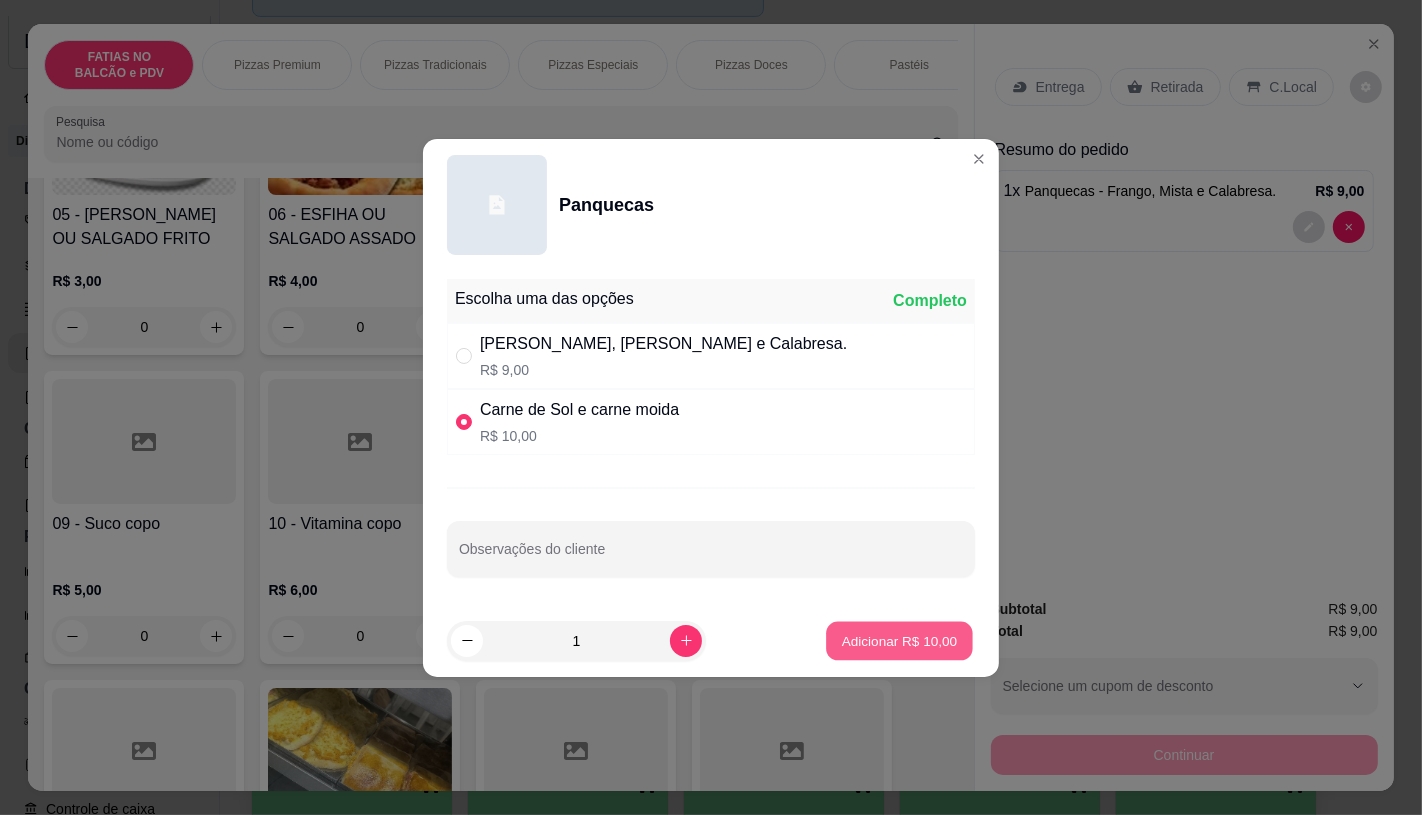 click on "Adicionar   R$ 10,00" at bounding box center (900, 640) 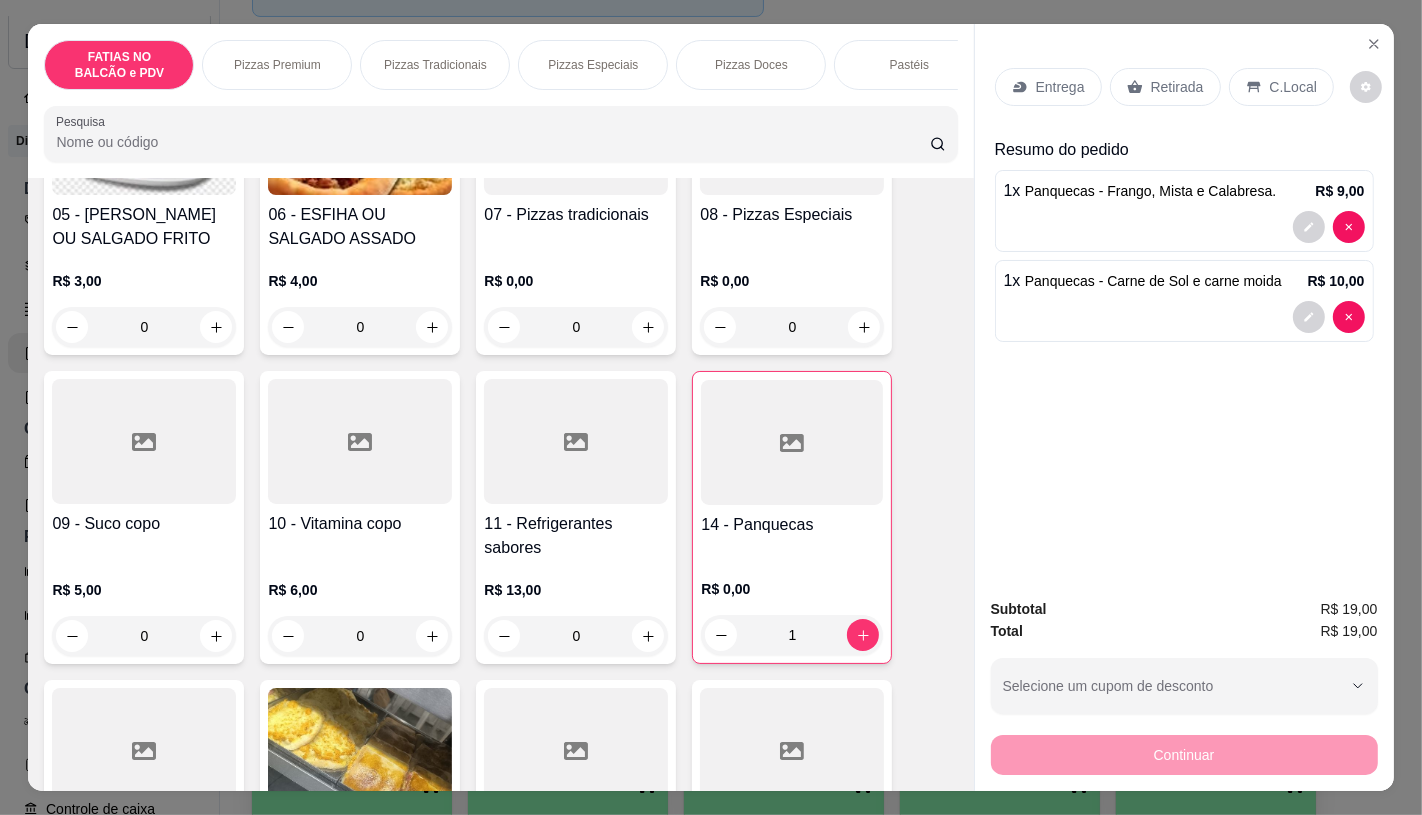 click on "11 - Refrigerantes sabores" at bounding box center (576, 536) 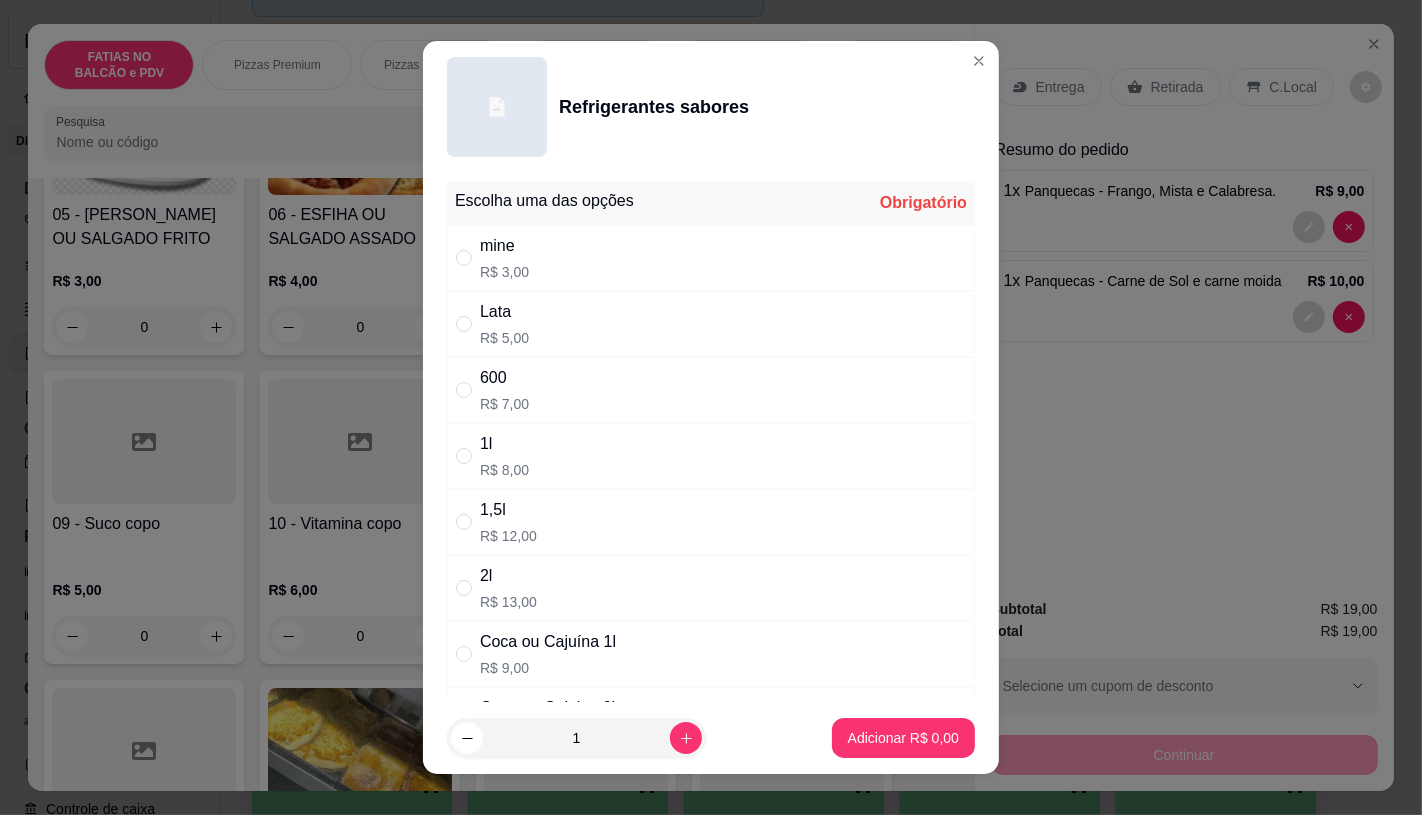 click on "600 R$ 7,00" at bounding box center [711, 390] 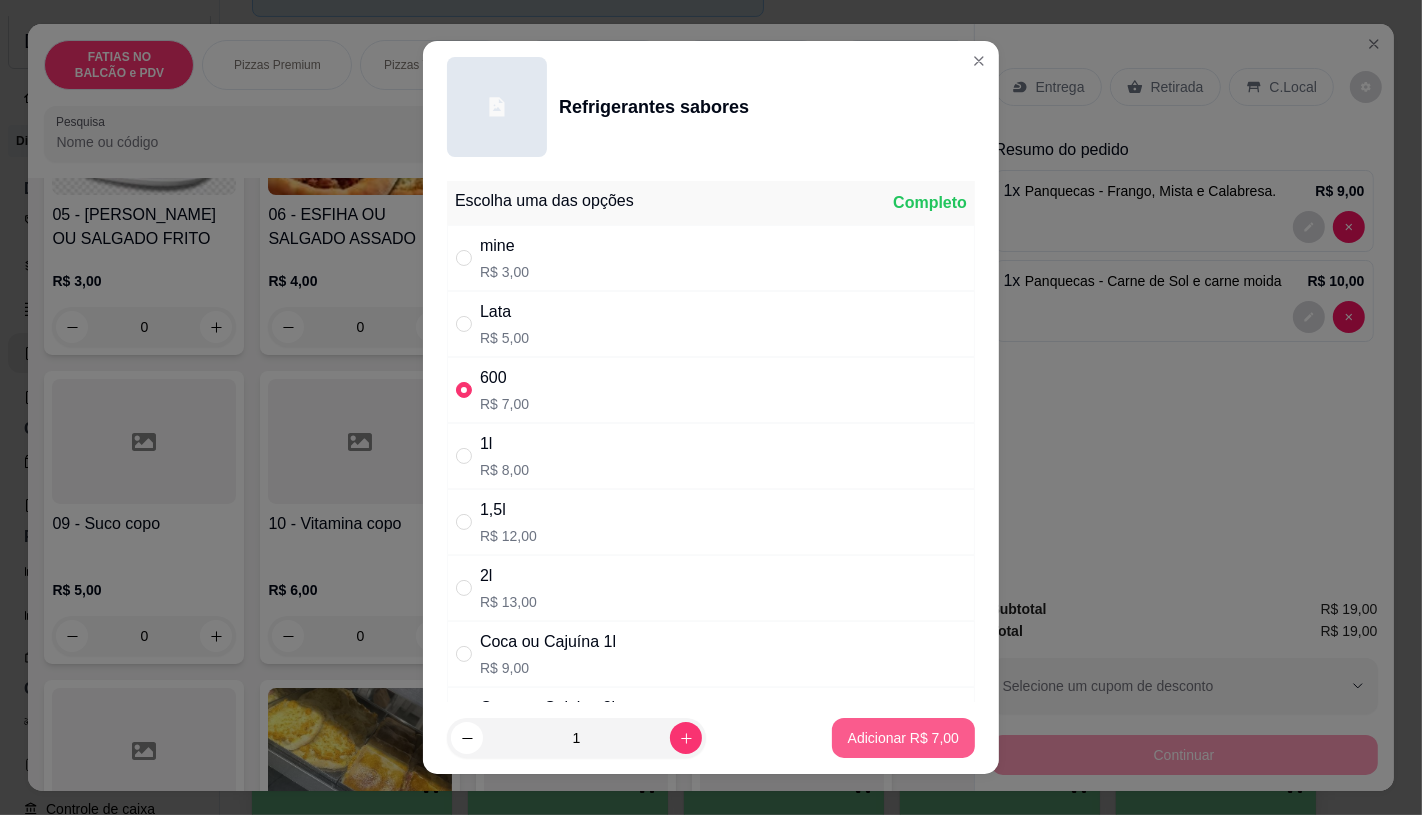 click on "Adicionar   R$ 7,00" at bounding box center (903, 738) 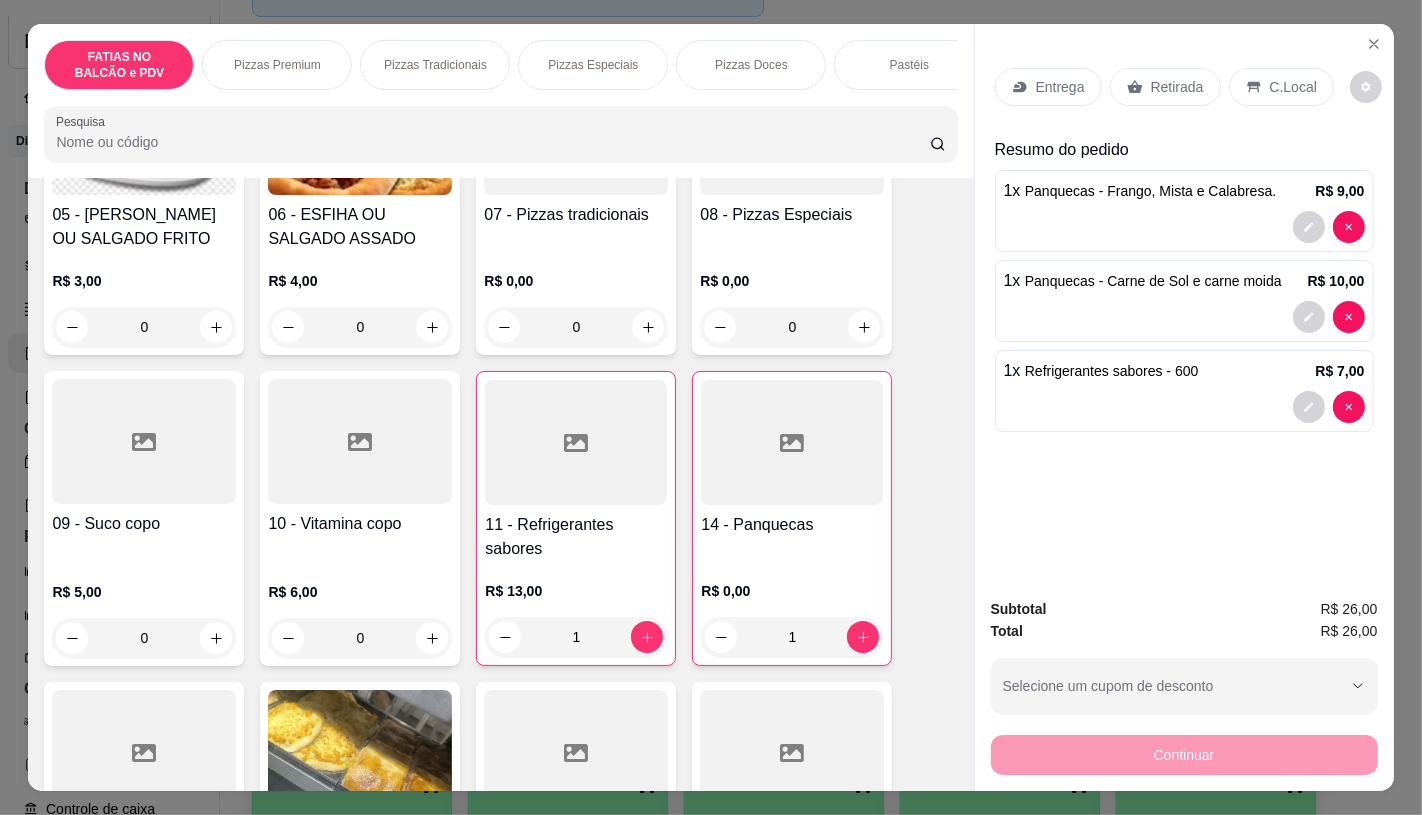 click on "Retirada" at bounding box center [1177, 87] 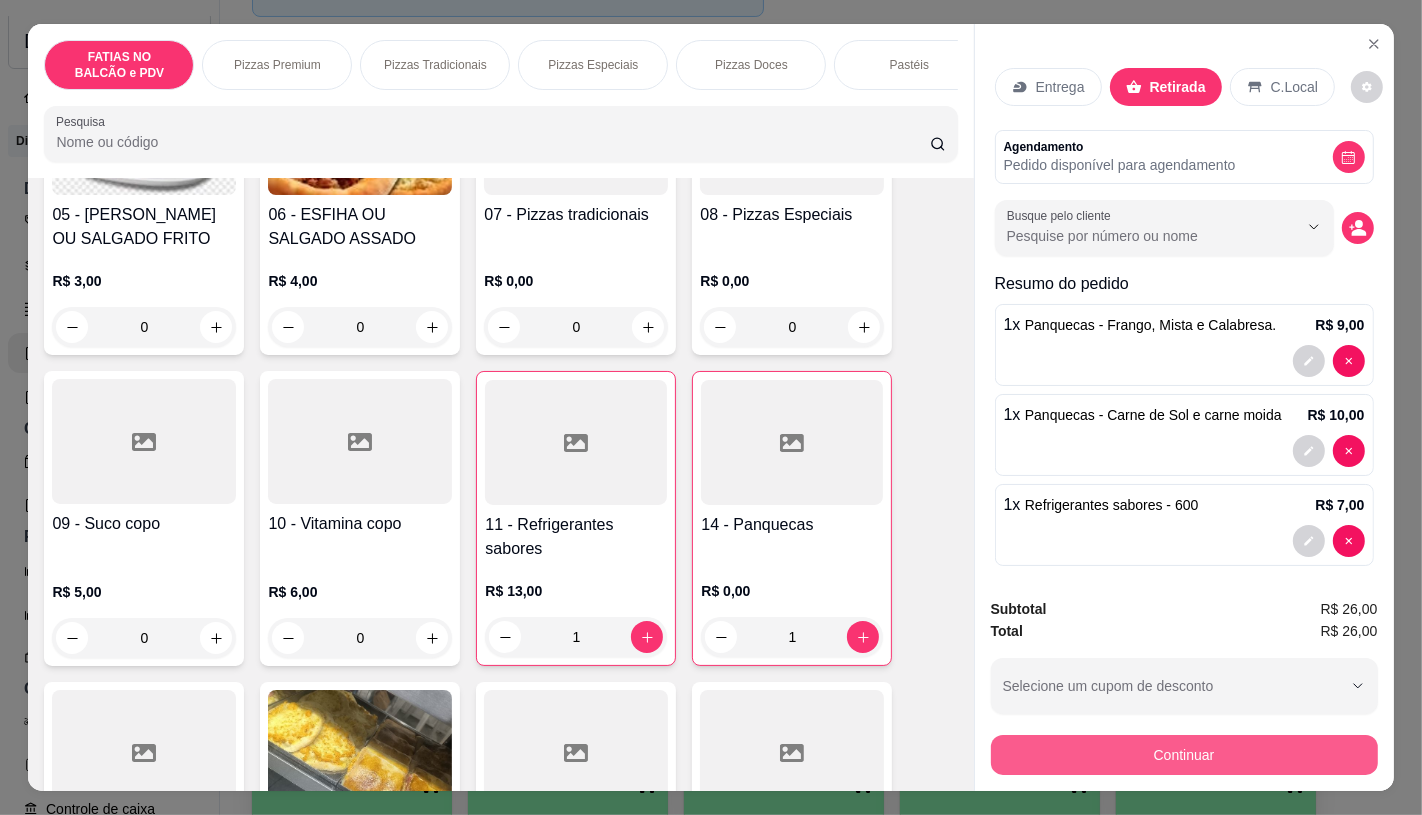 click on "Continuar" at bounding box center [1184, 755] 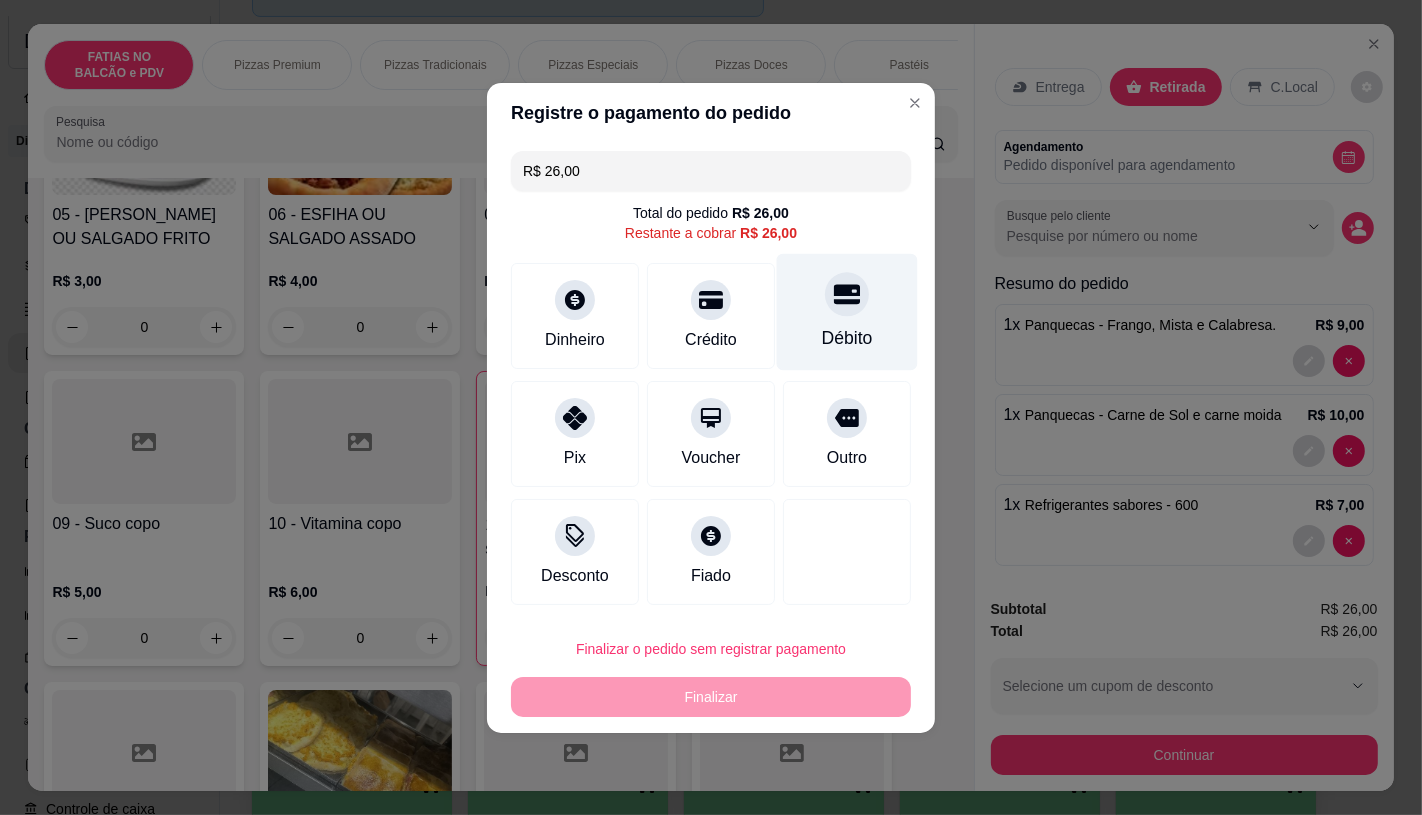 click on "Débito" at bounding box center [847, 311] 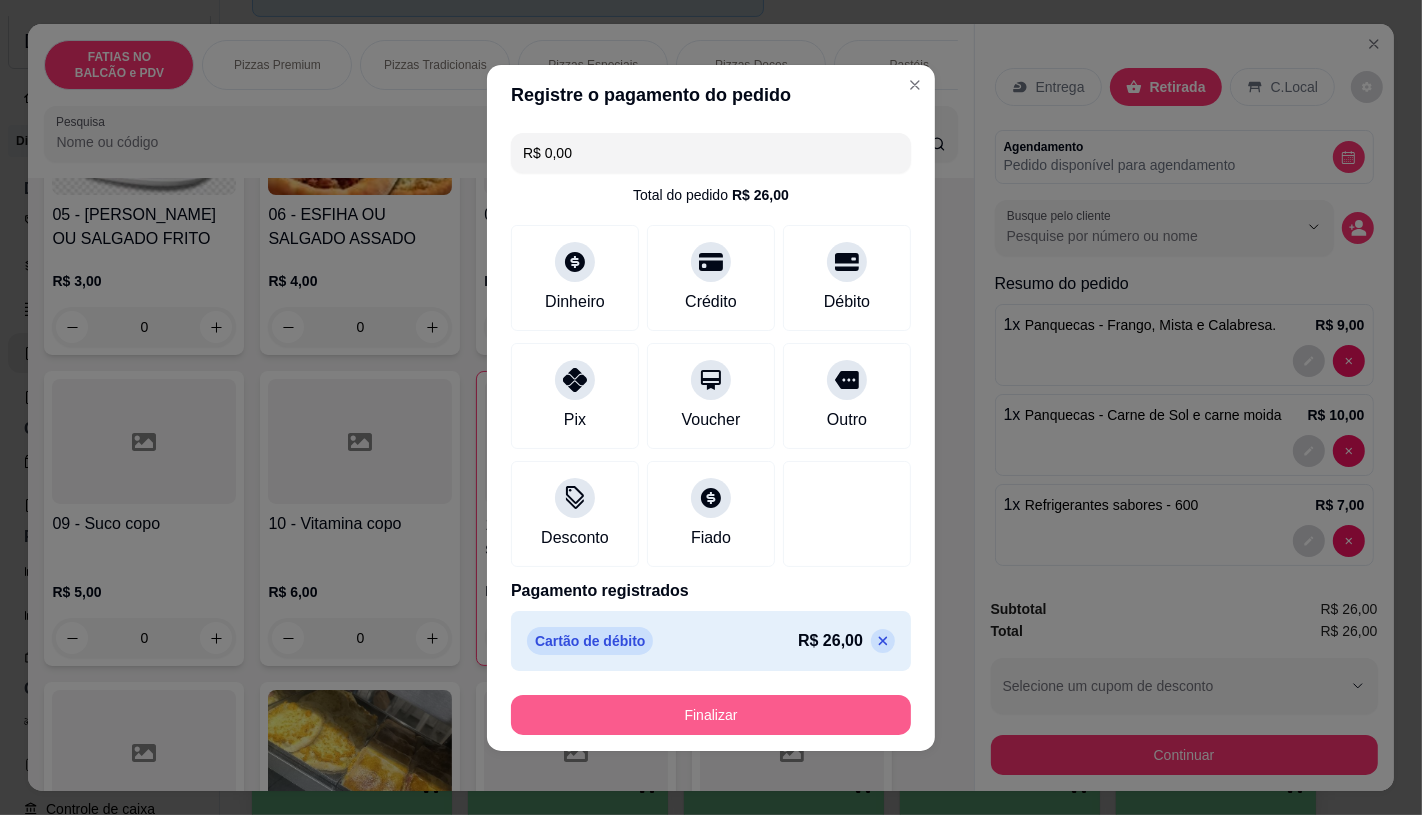 click on "Finalizar" at bounding box center [711, 715] 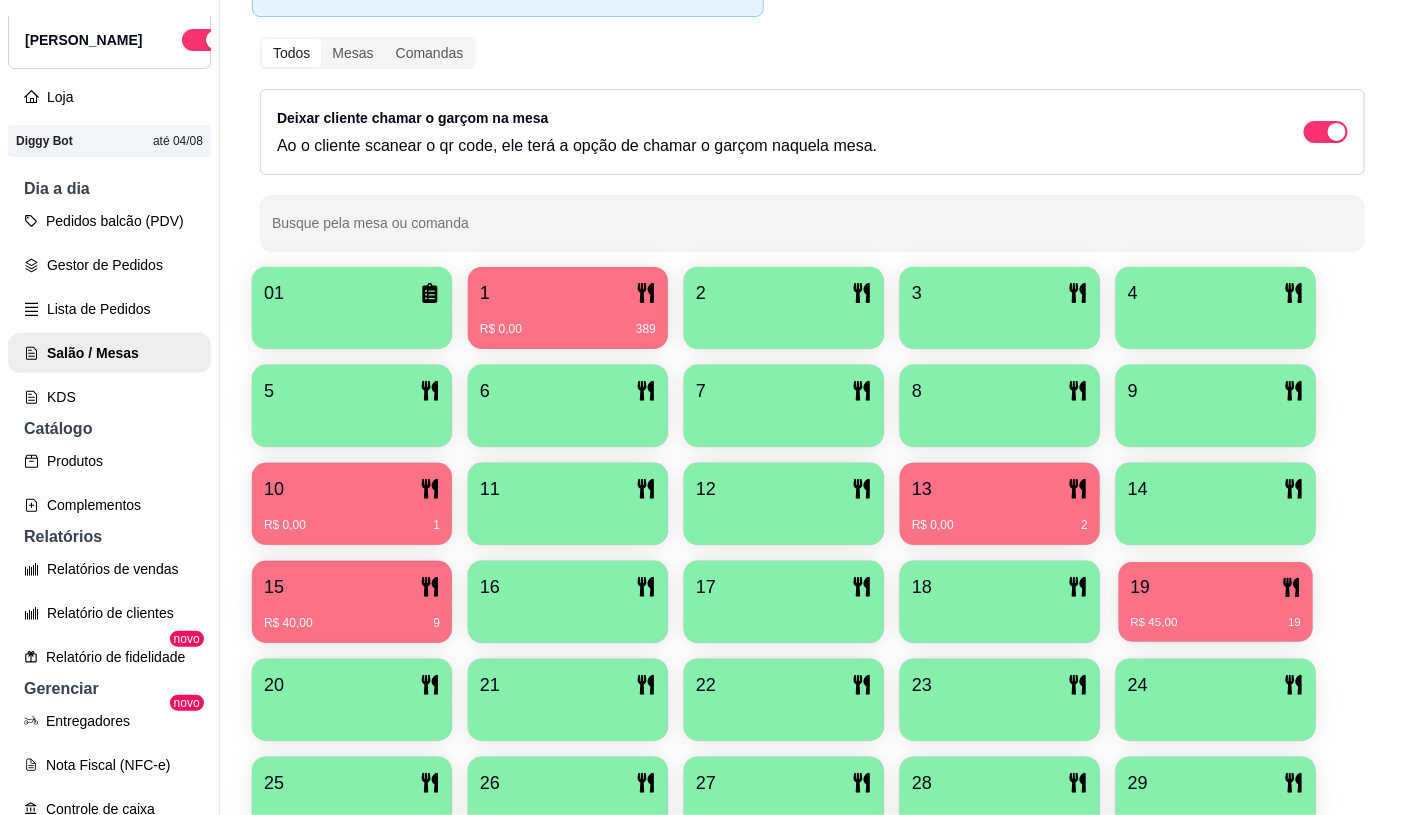 click on "R$ 45,00 19" at bounding box center (1216, 615) 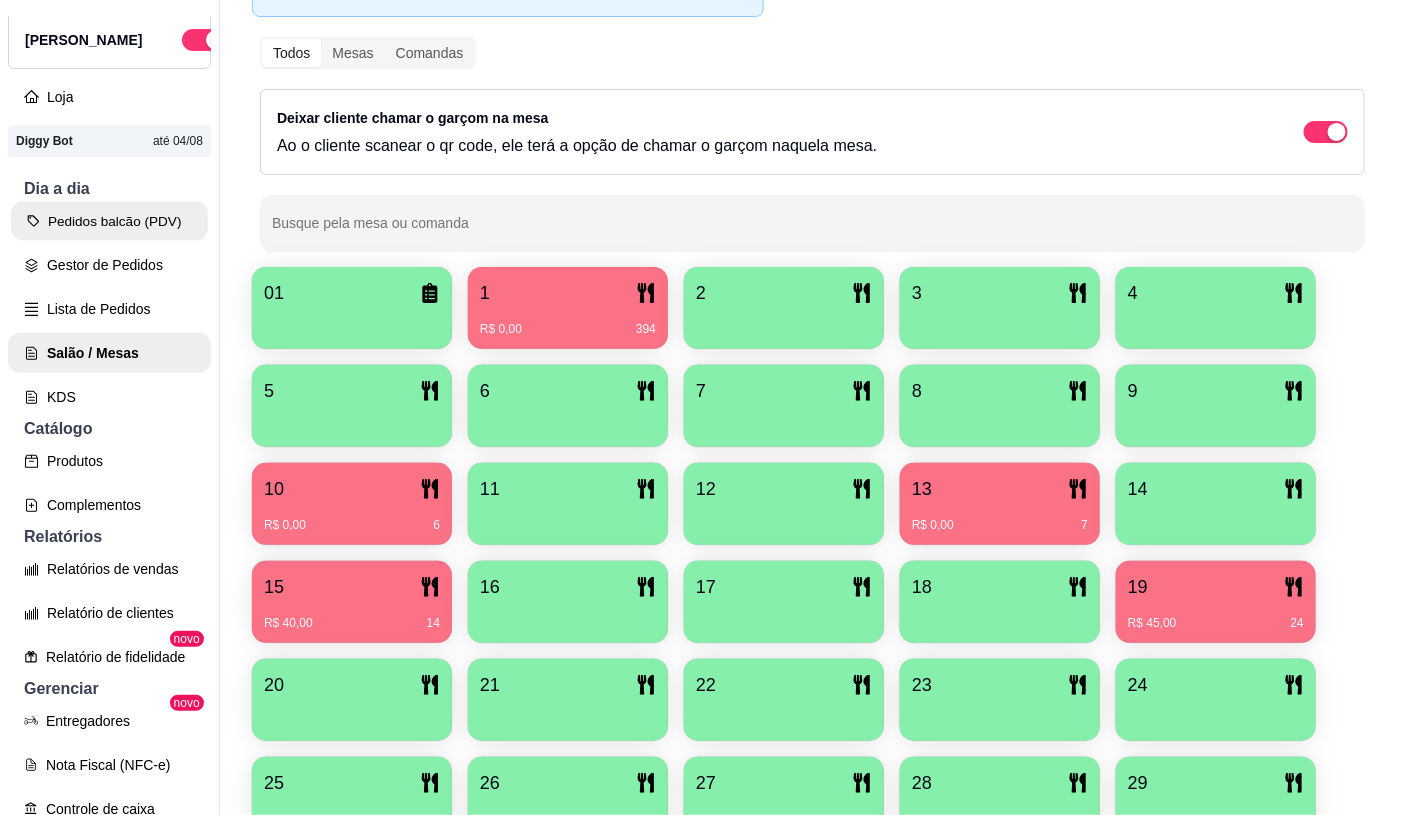 click on "Pedidos balcão (PDV)" at bounding box center (109, 221) 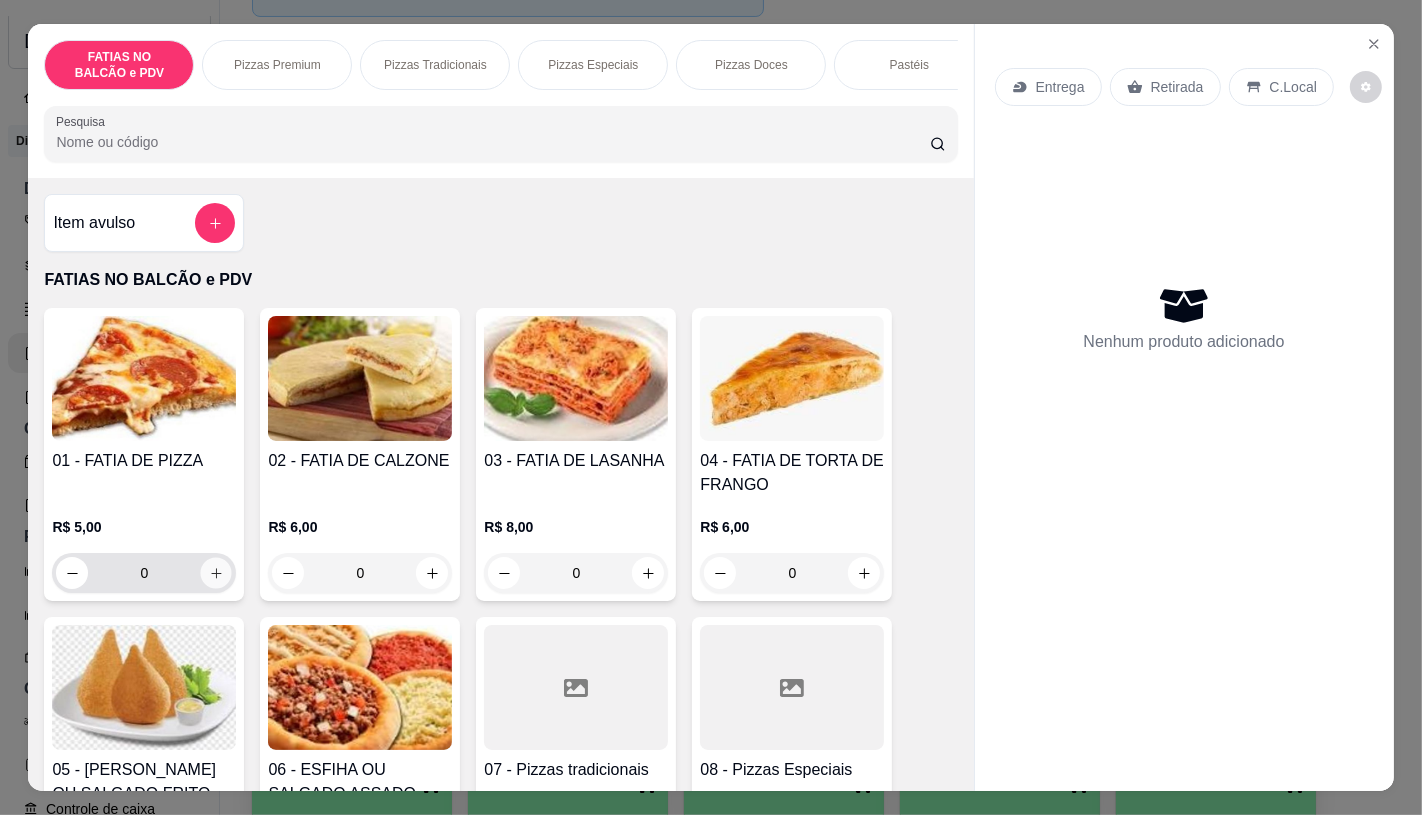 click 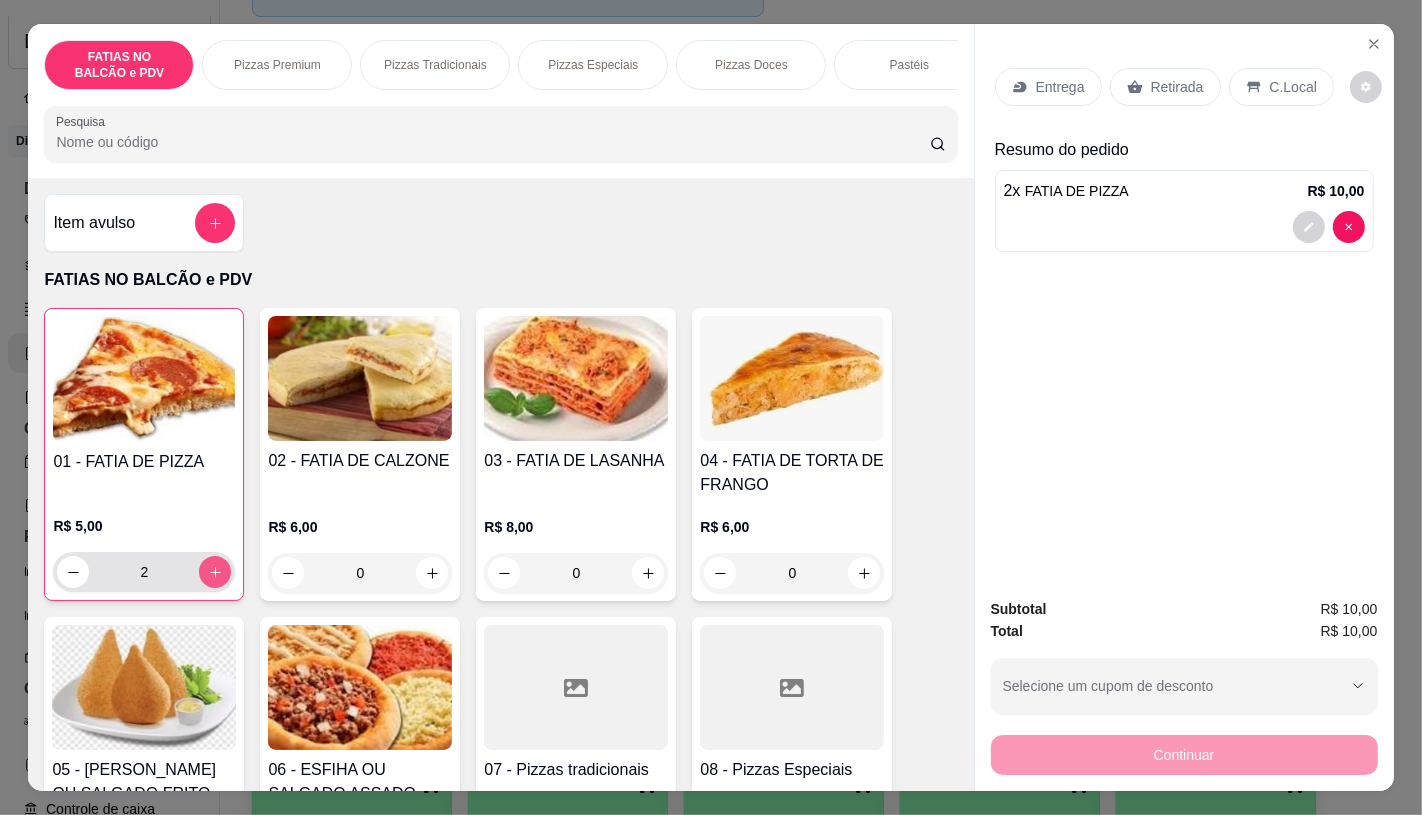 click 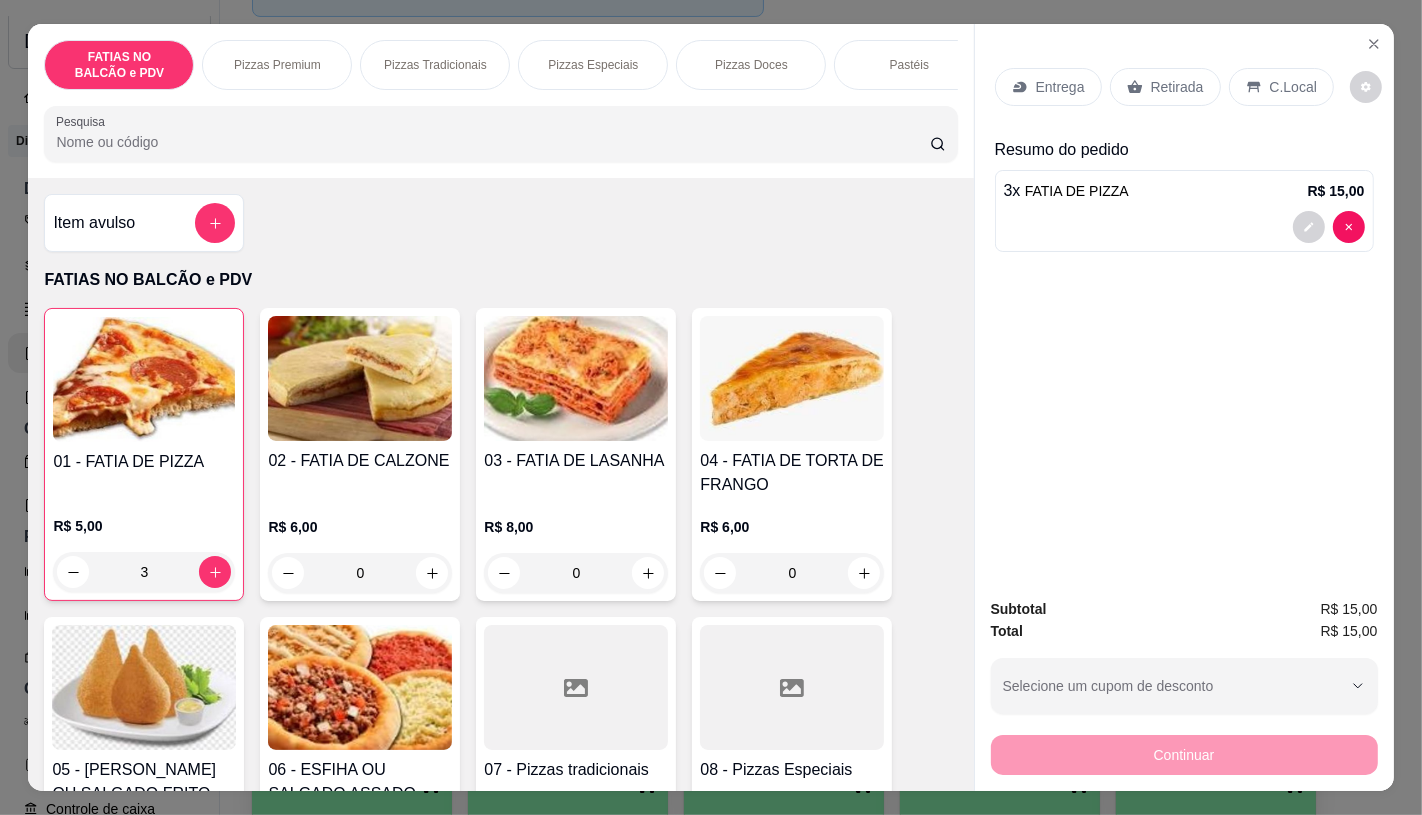 click on "Retirada" at bounding box center [1177, 87] 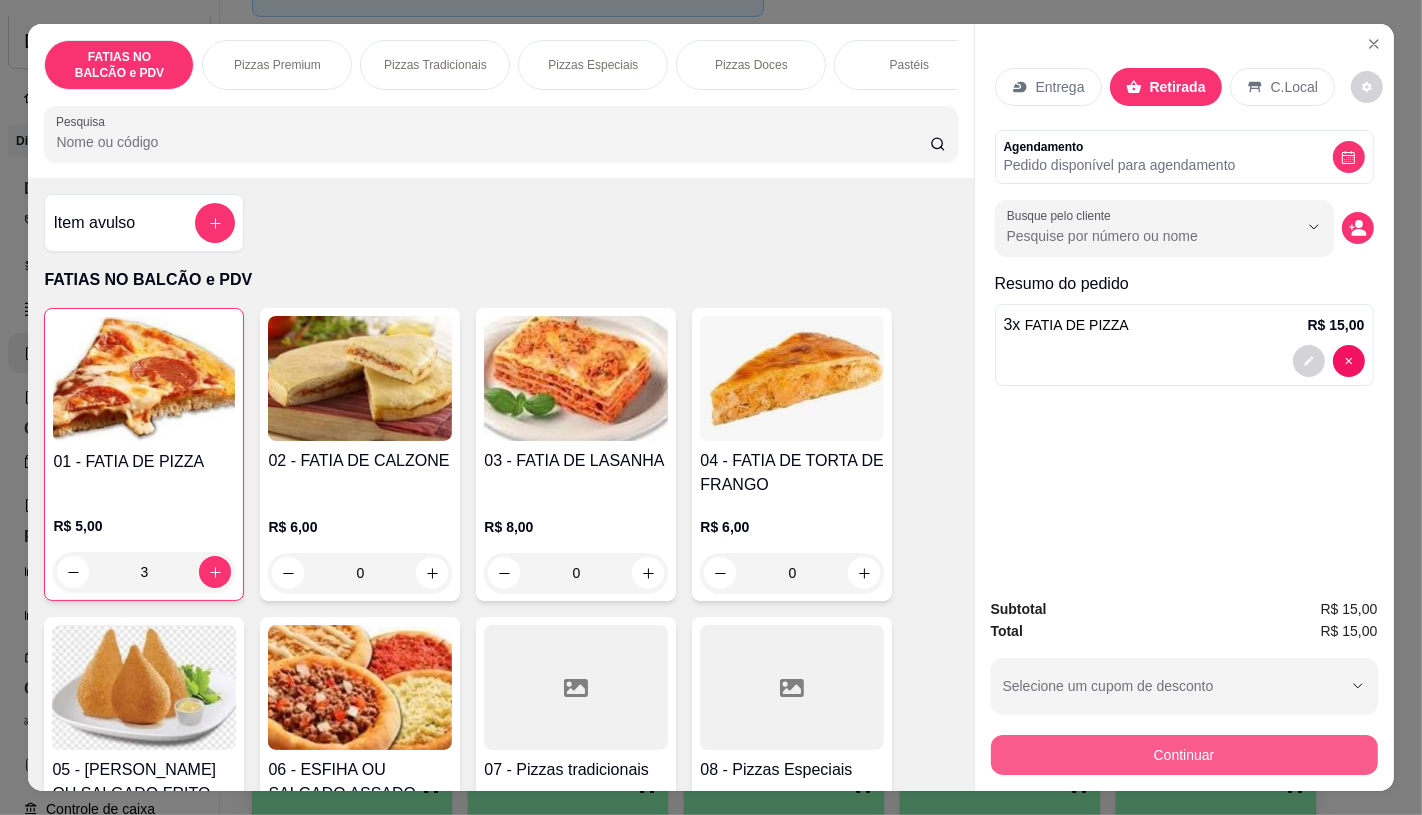 click on "Continuar" at bounding box center (1184, 755) 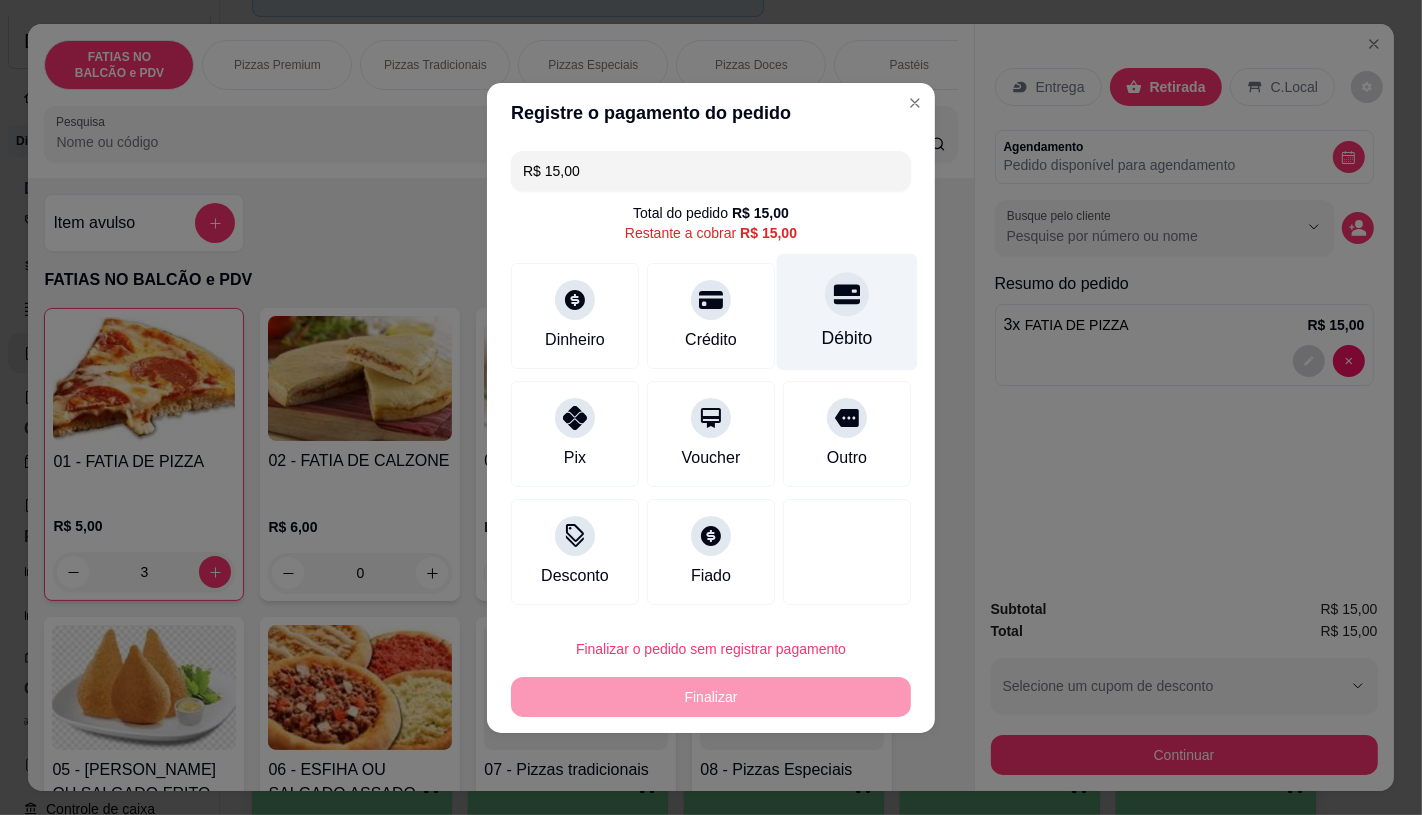 click on "Débito" at bounding box center [847, 311] 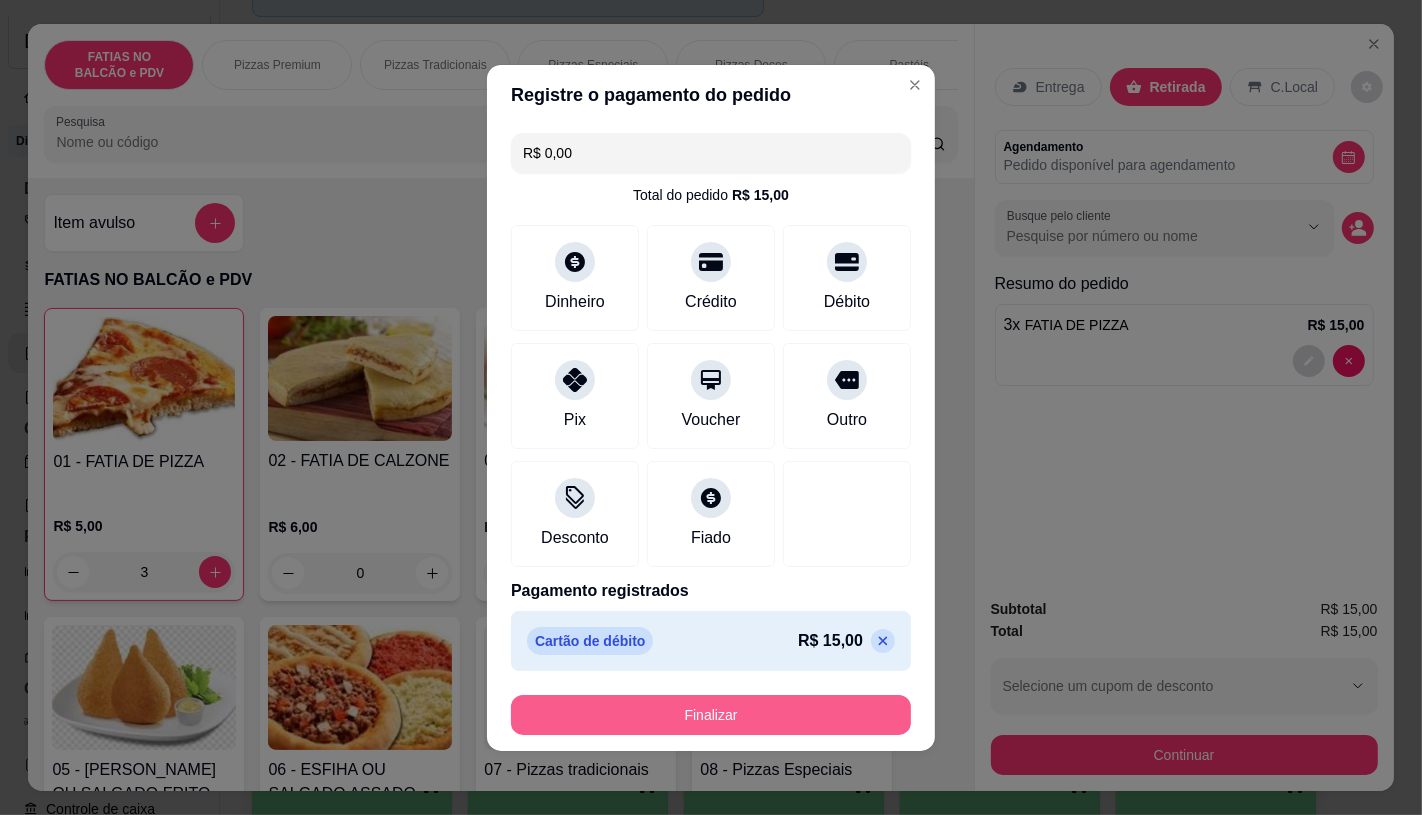 click on "Finalizar" at bounding box center [711, 715] 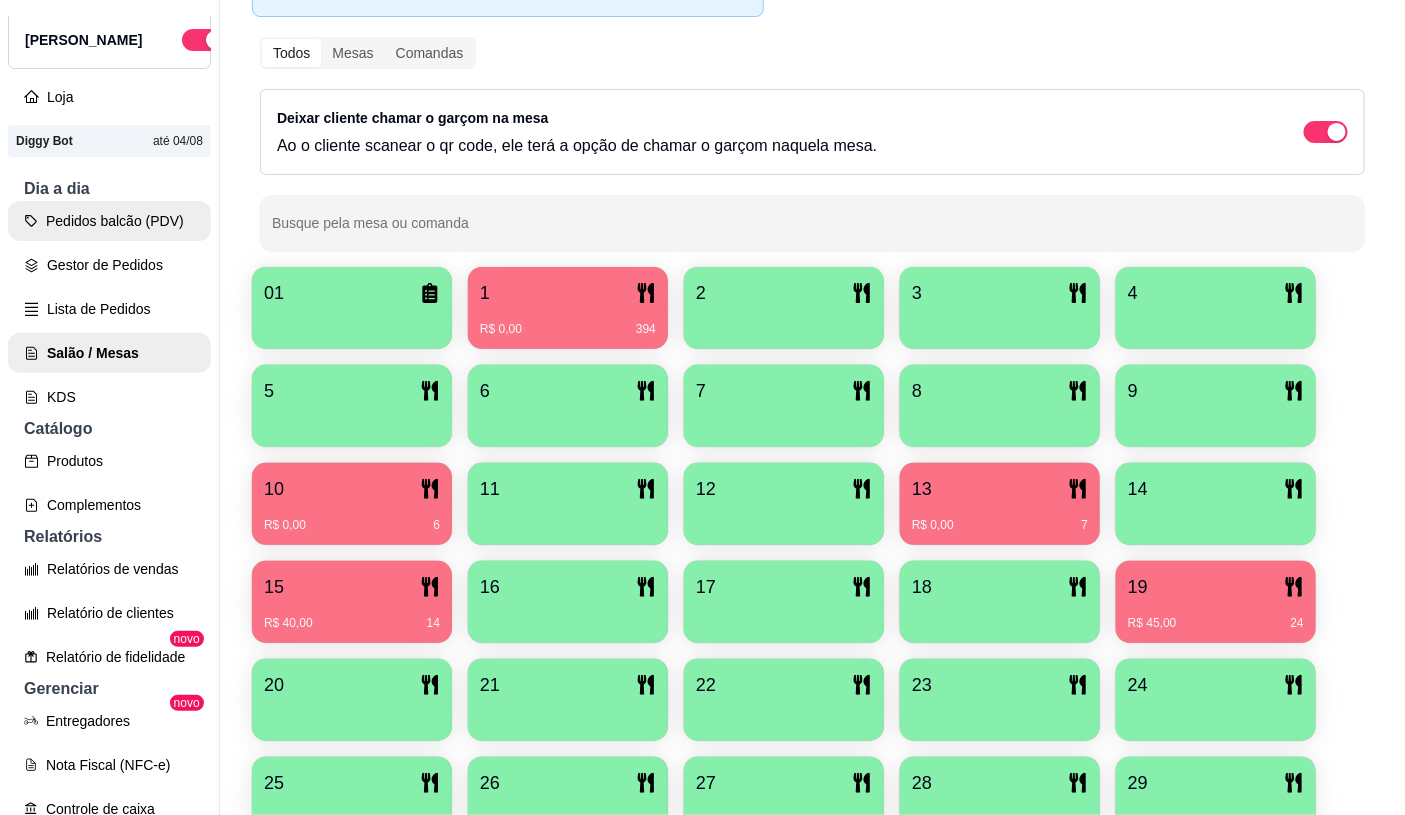 click on "Pedidos balcão (PDV)" at bounding box center [109, 221] 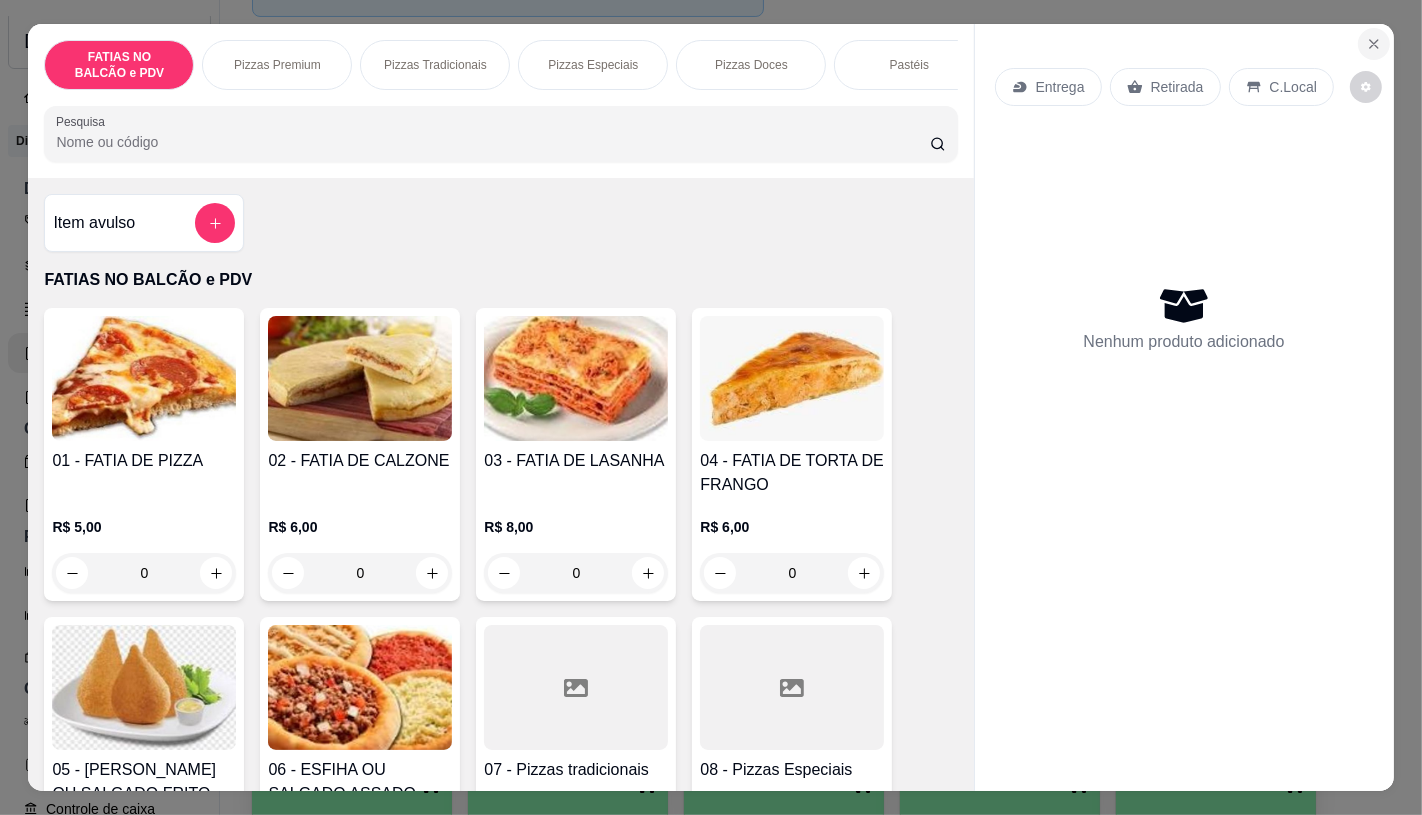 click at bounding box center [1374, 44] 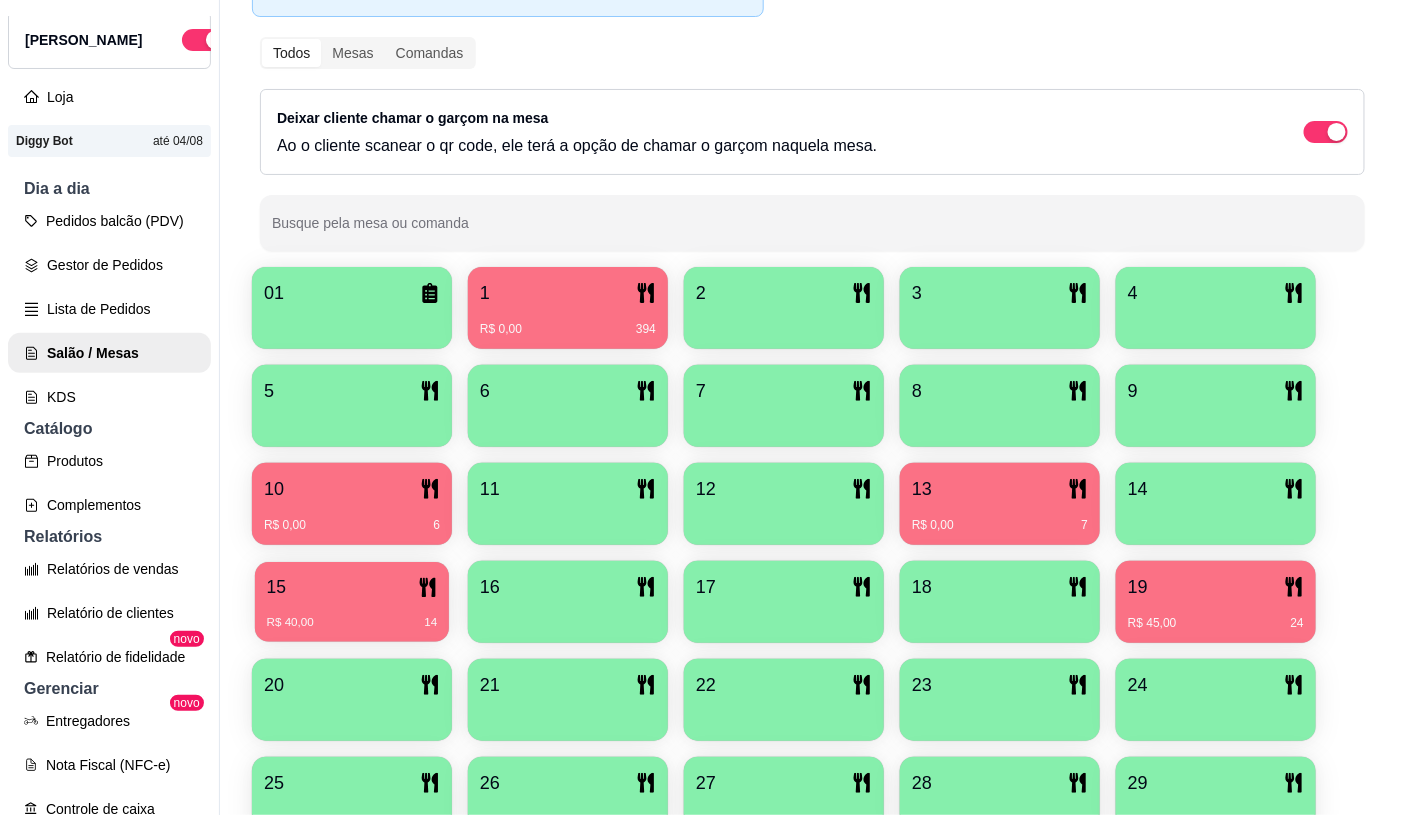 click on "R$ 40,00 14" at bounding box center [352, 623] 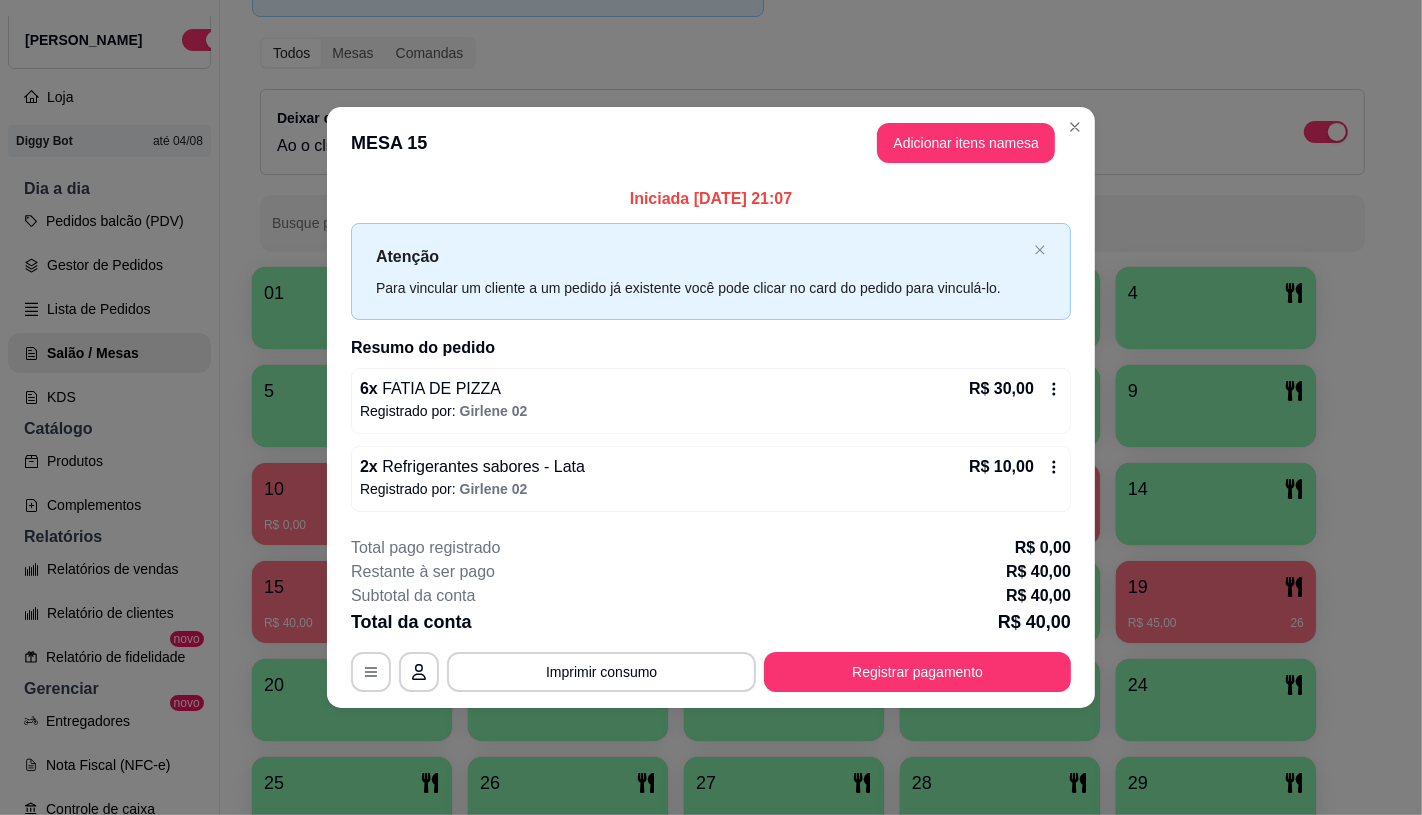 click on "**********" at bounding box center [711, 614] 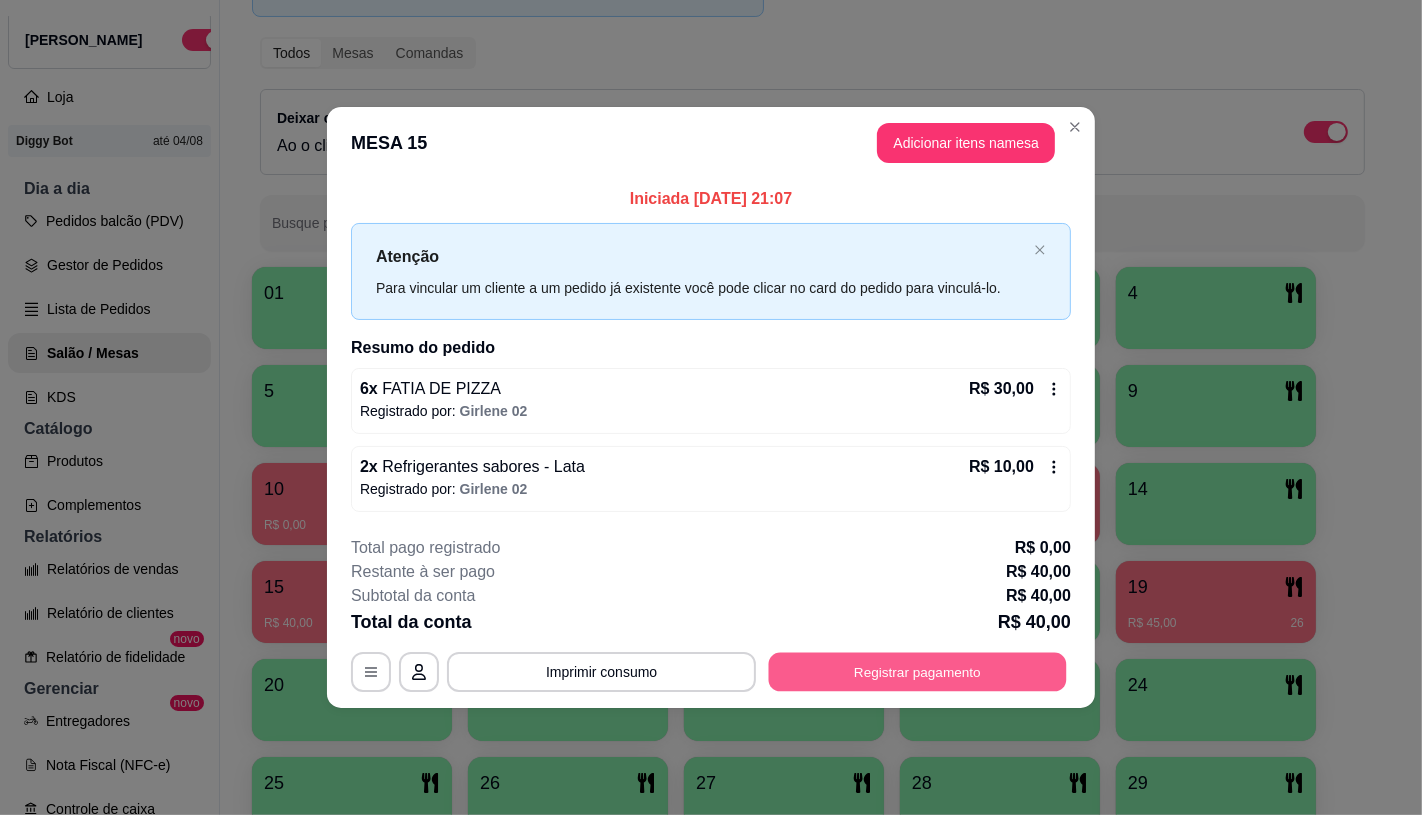 click on "Registrar pagamento" at bounding box center [918, 672] 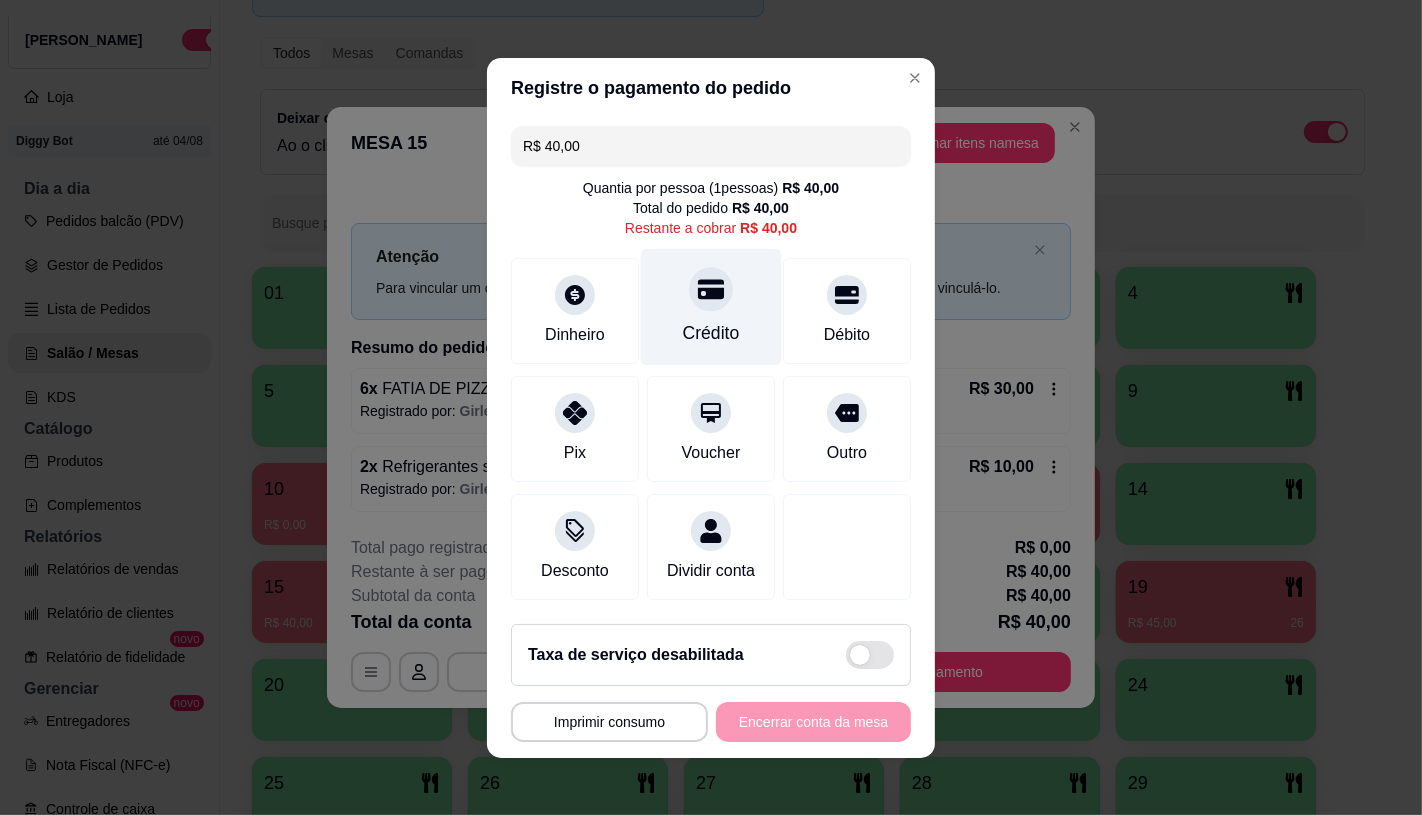 click on "Crédito" at bounding box center [711, 333] 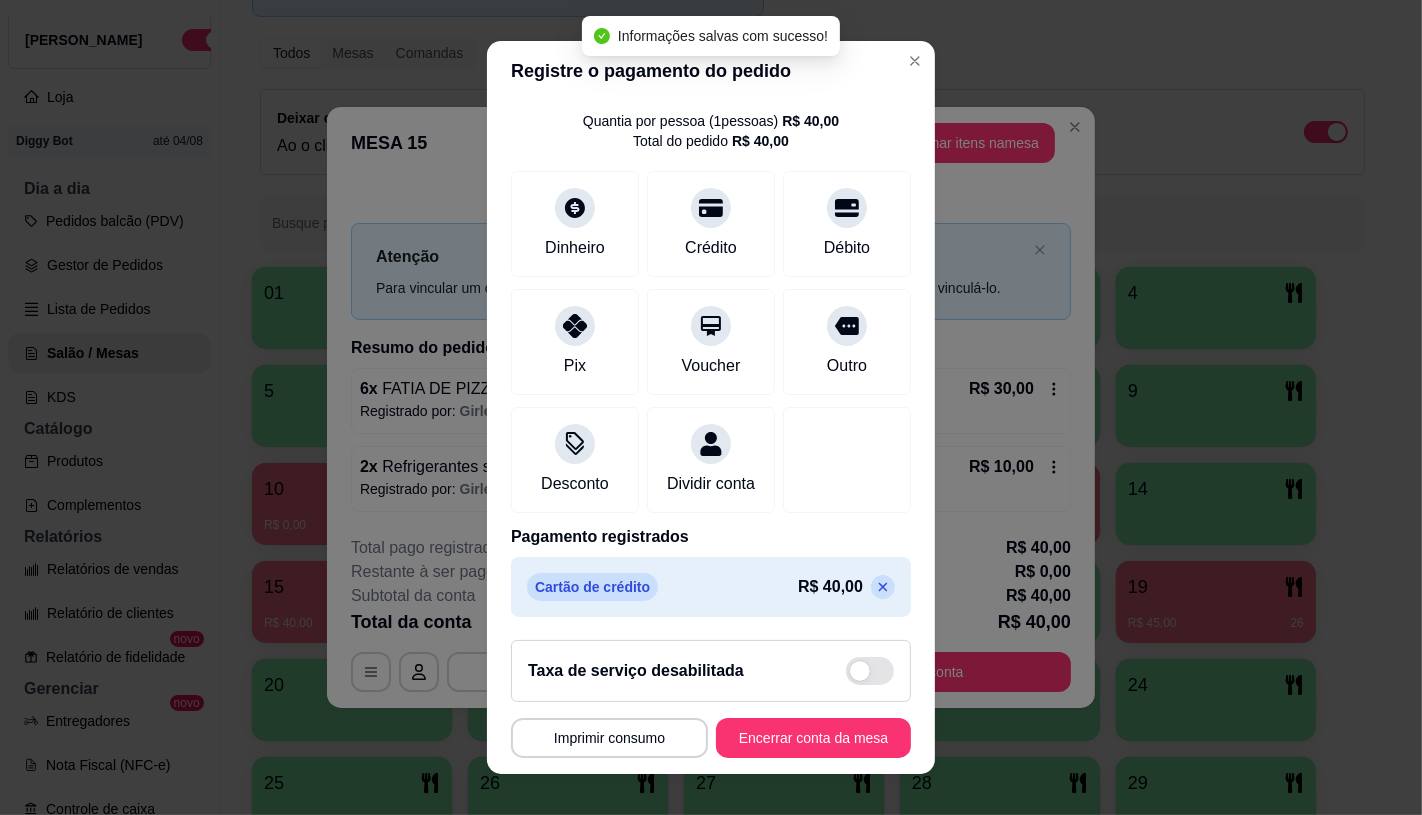 scroll, scrollTop: 74, scrollLeft: 0, axis: vertical 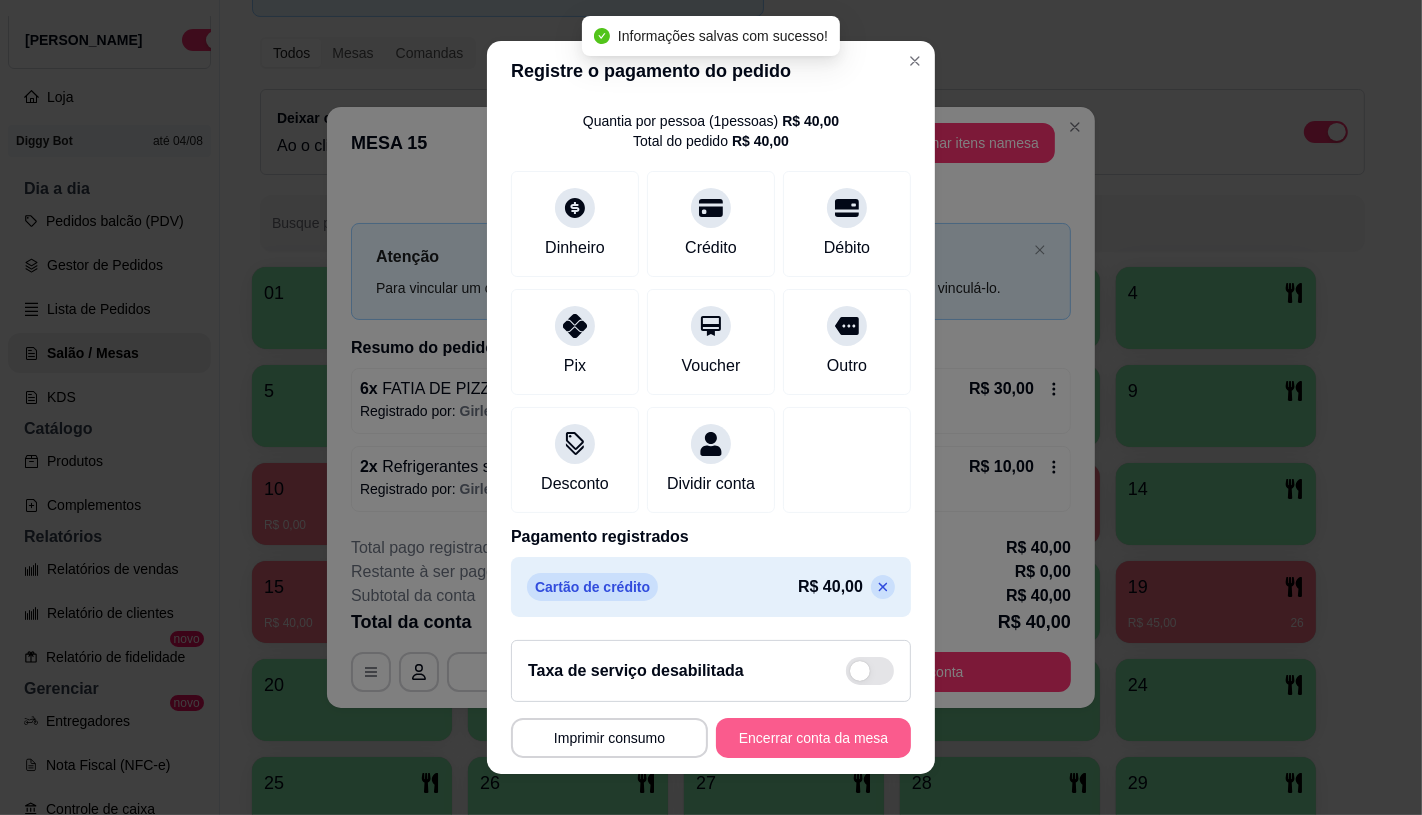 click on "Encerrar conta da mesa" at bounding box center [813, 738] 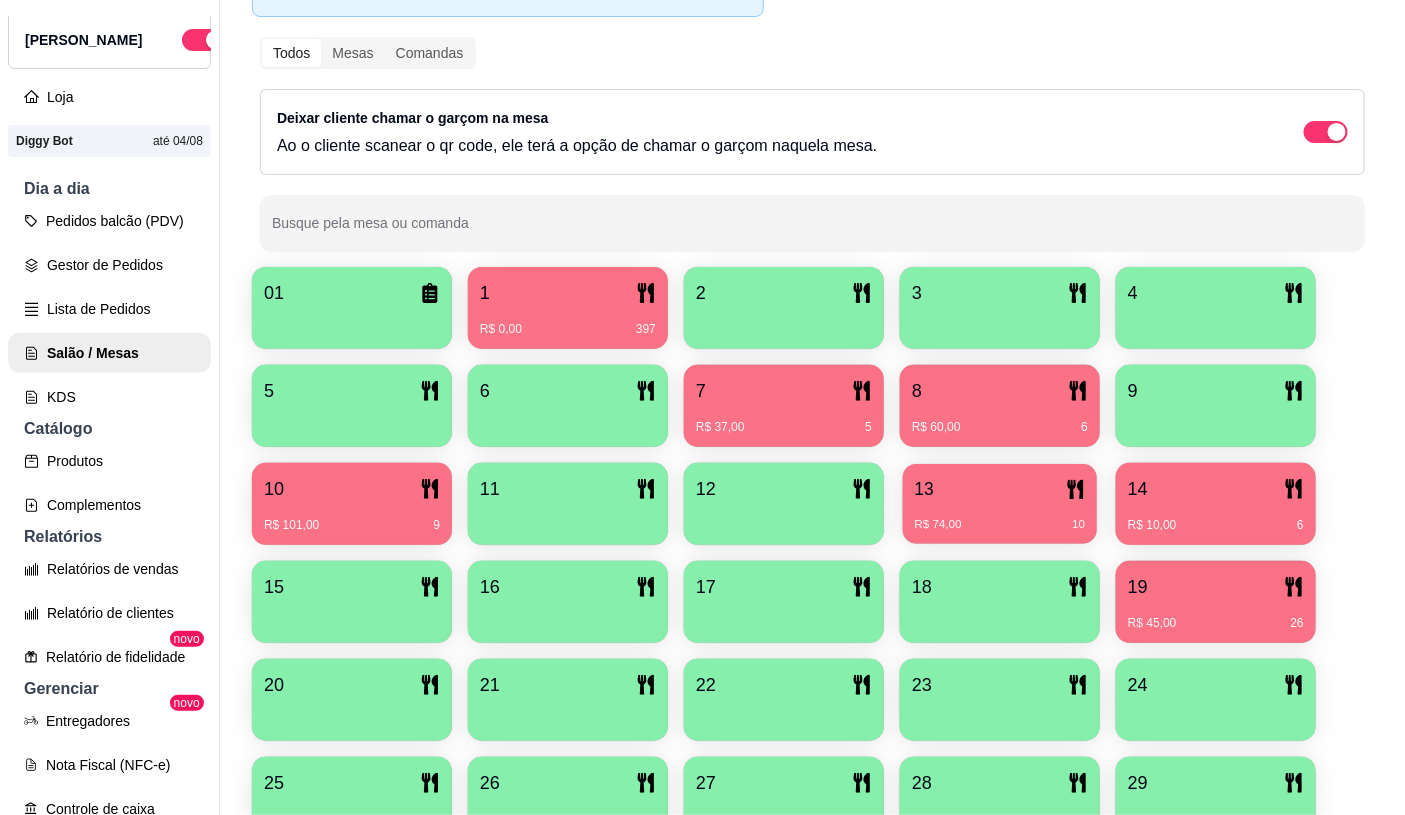 click on "R$ 74,00 10" at bounding box center [1000, 517] 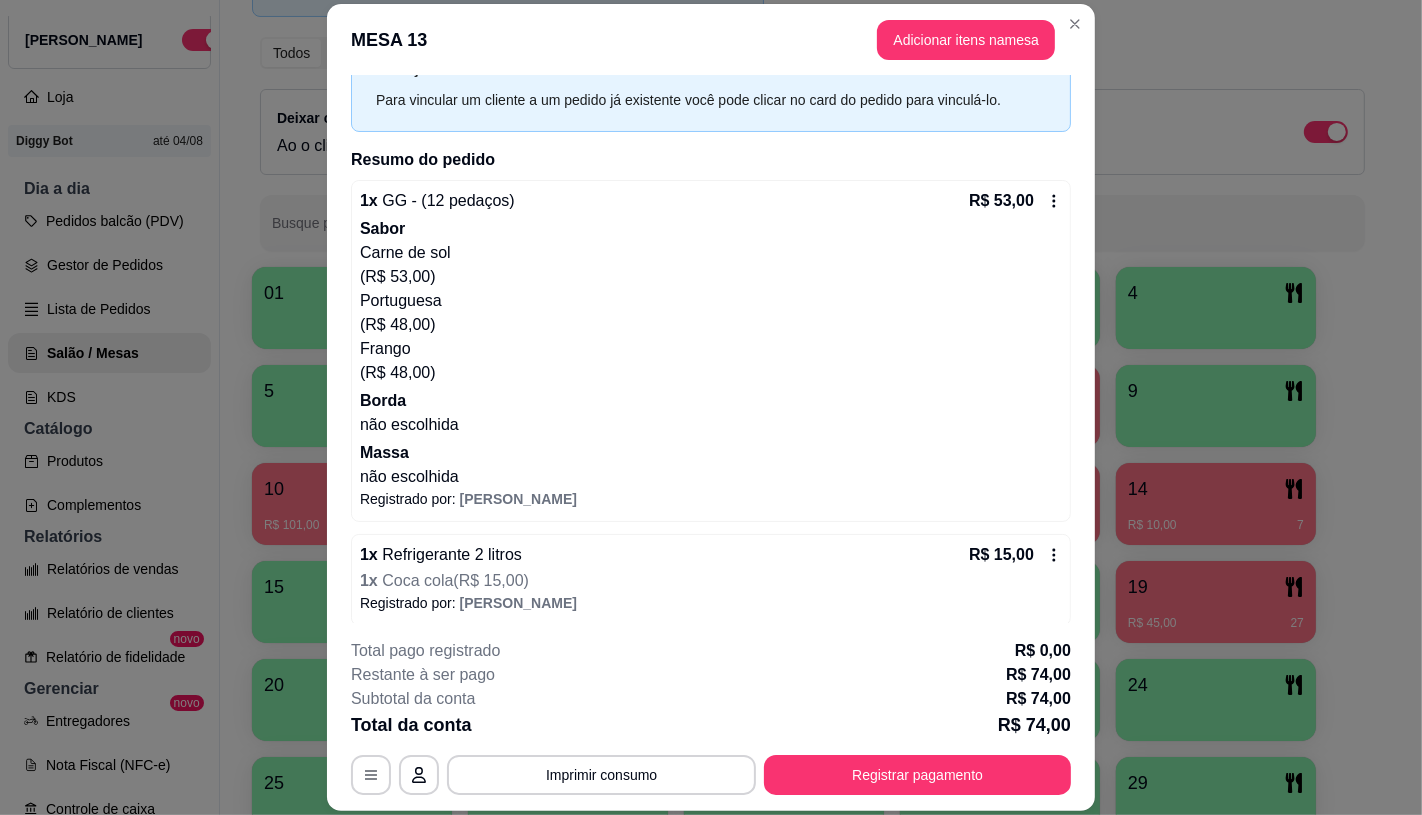 scroll, scrollTop: 174, scrollLeft: 0, axis: vertical 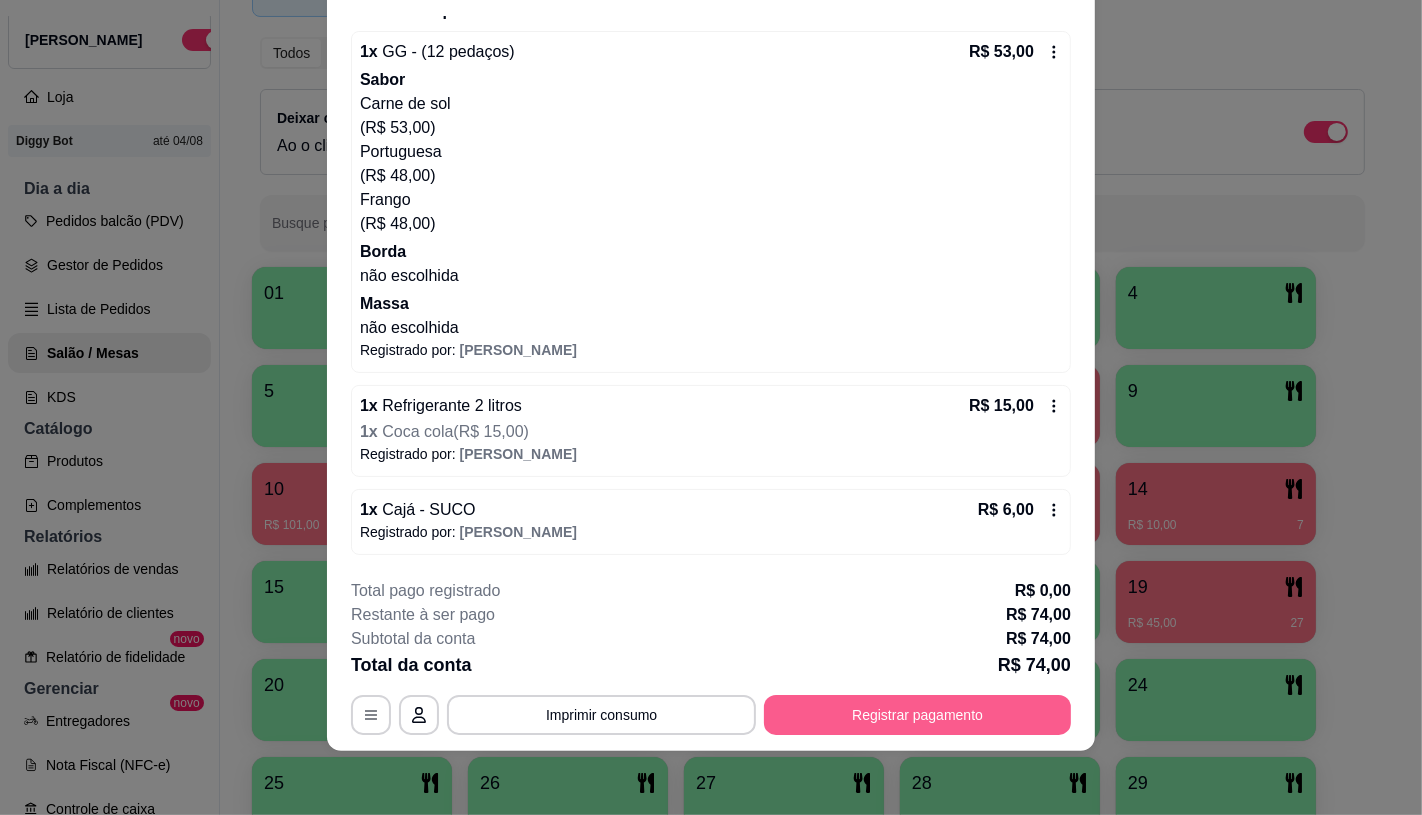 click on "Registrar pagamento" at bounding box center [917, 715] 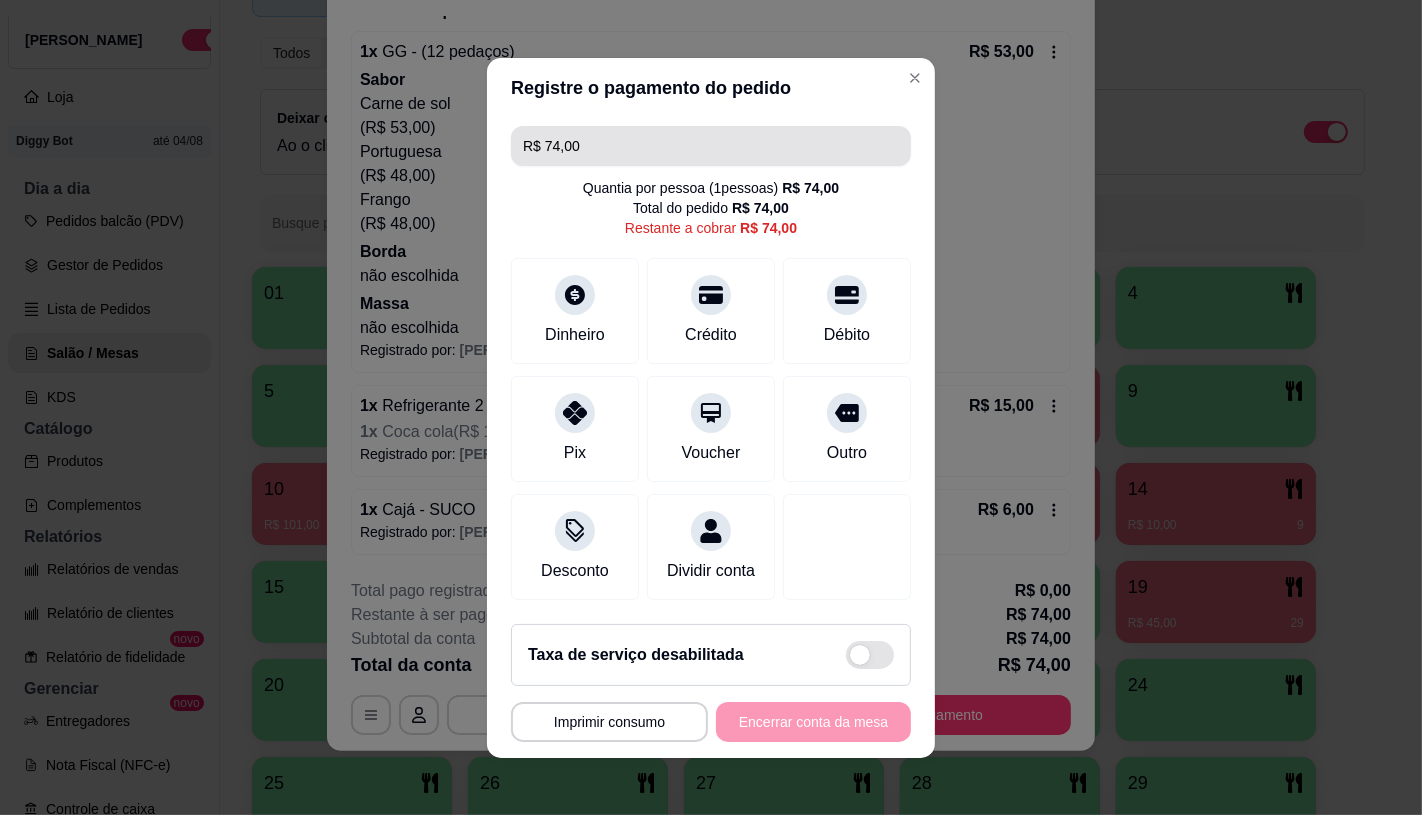 click on "R$ 74,00" at bounding box center (711, 146) 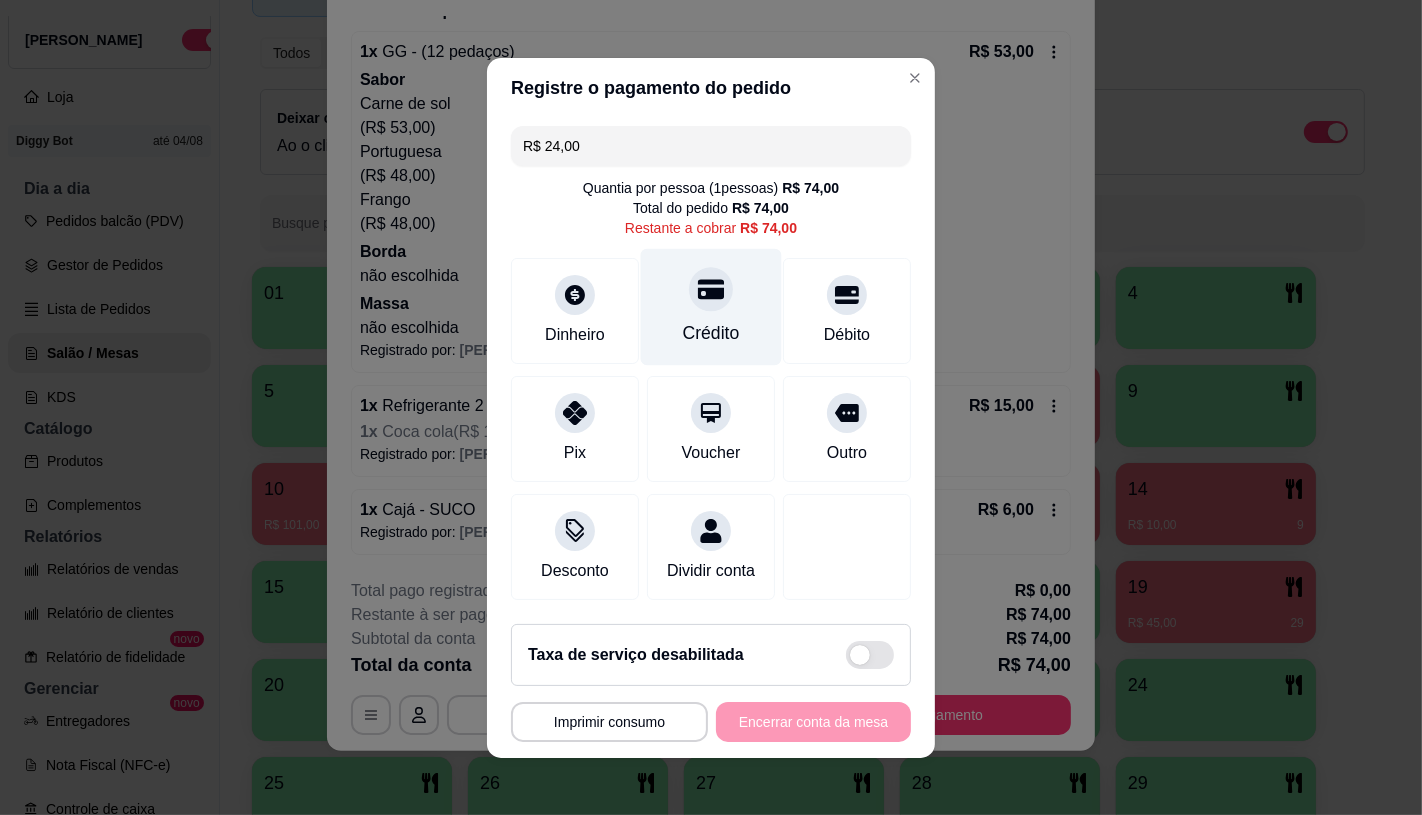 click on "Crédito" at bounding box center (711, 333) 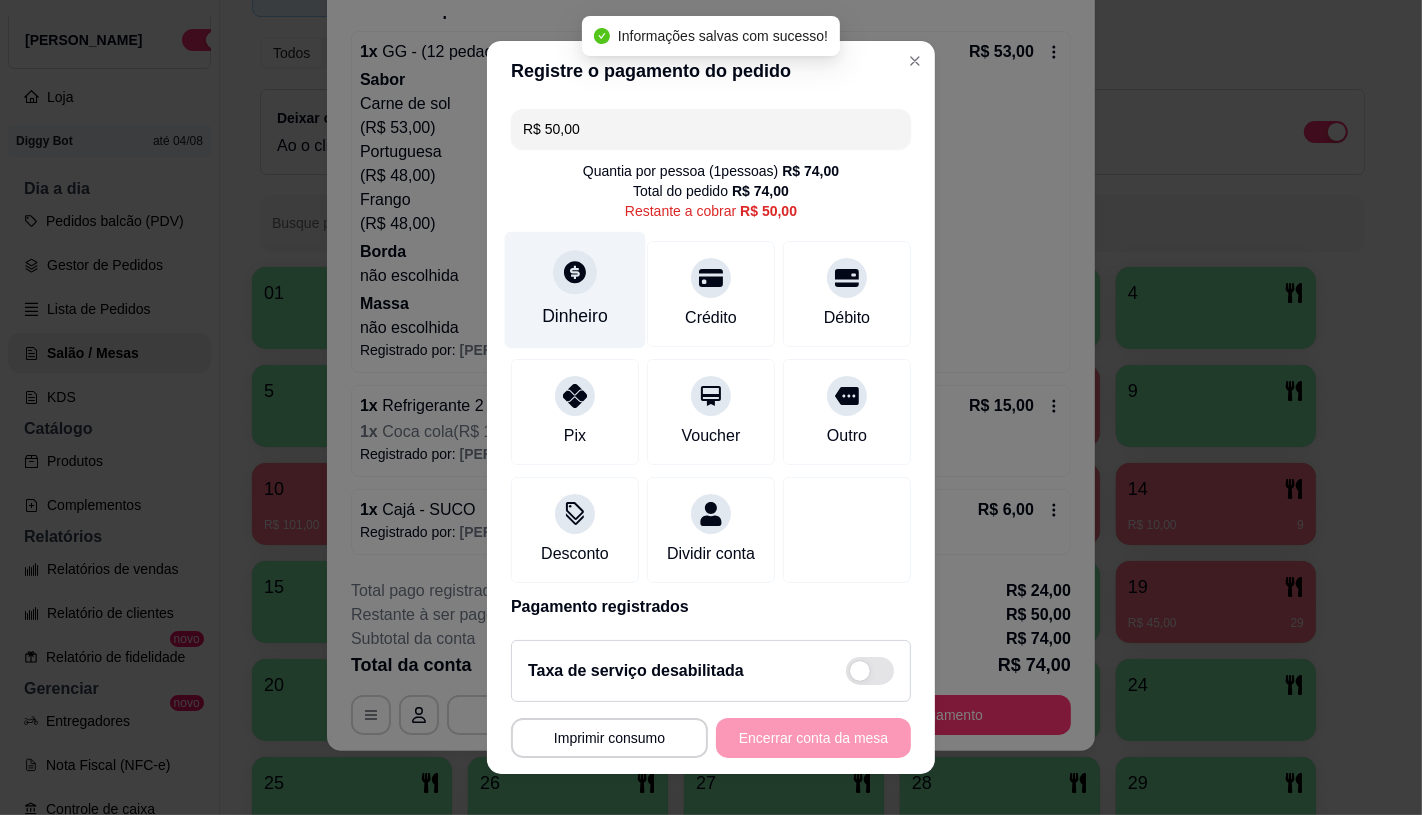 click on "Dinheiro" at bounding box center [575, 289] 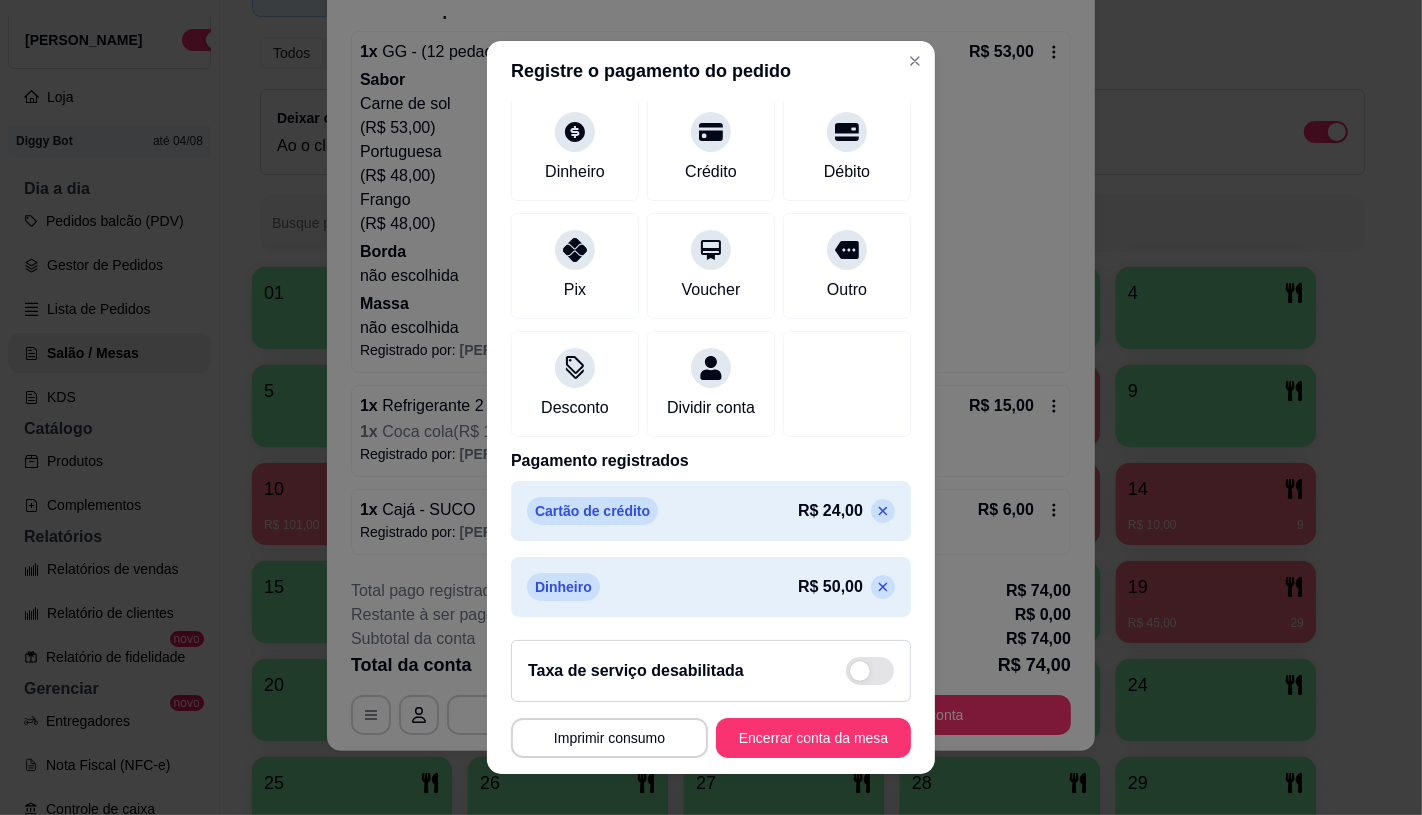 scroll, scrollTop: 151, scrollLeft: 0, axis: vertical 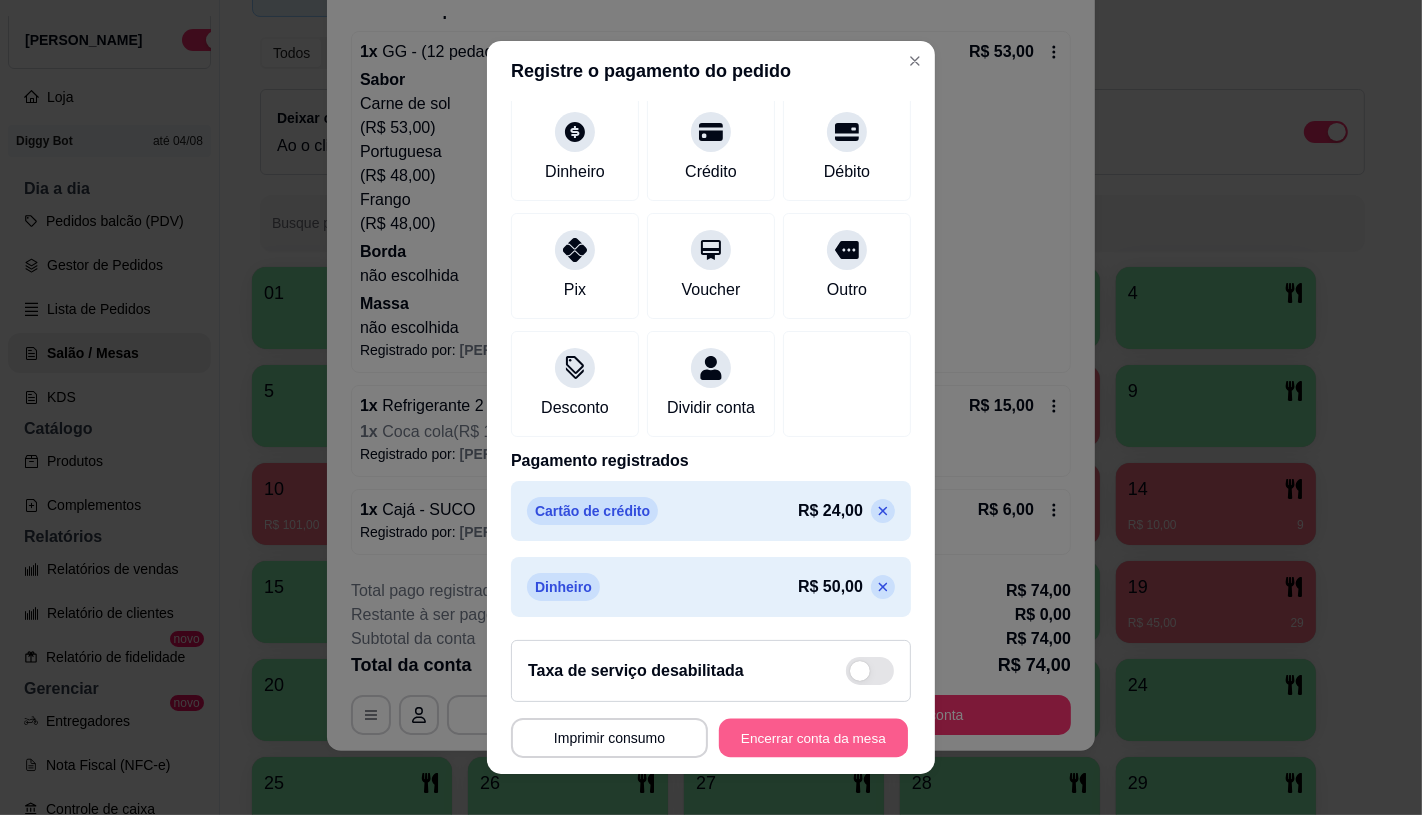 click on "Encerrar conta da mesa" at bounding box center (813, 738) 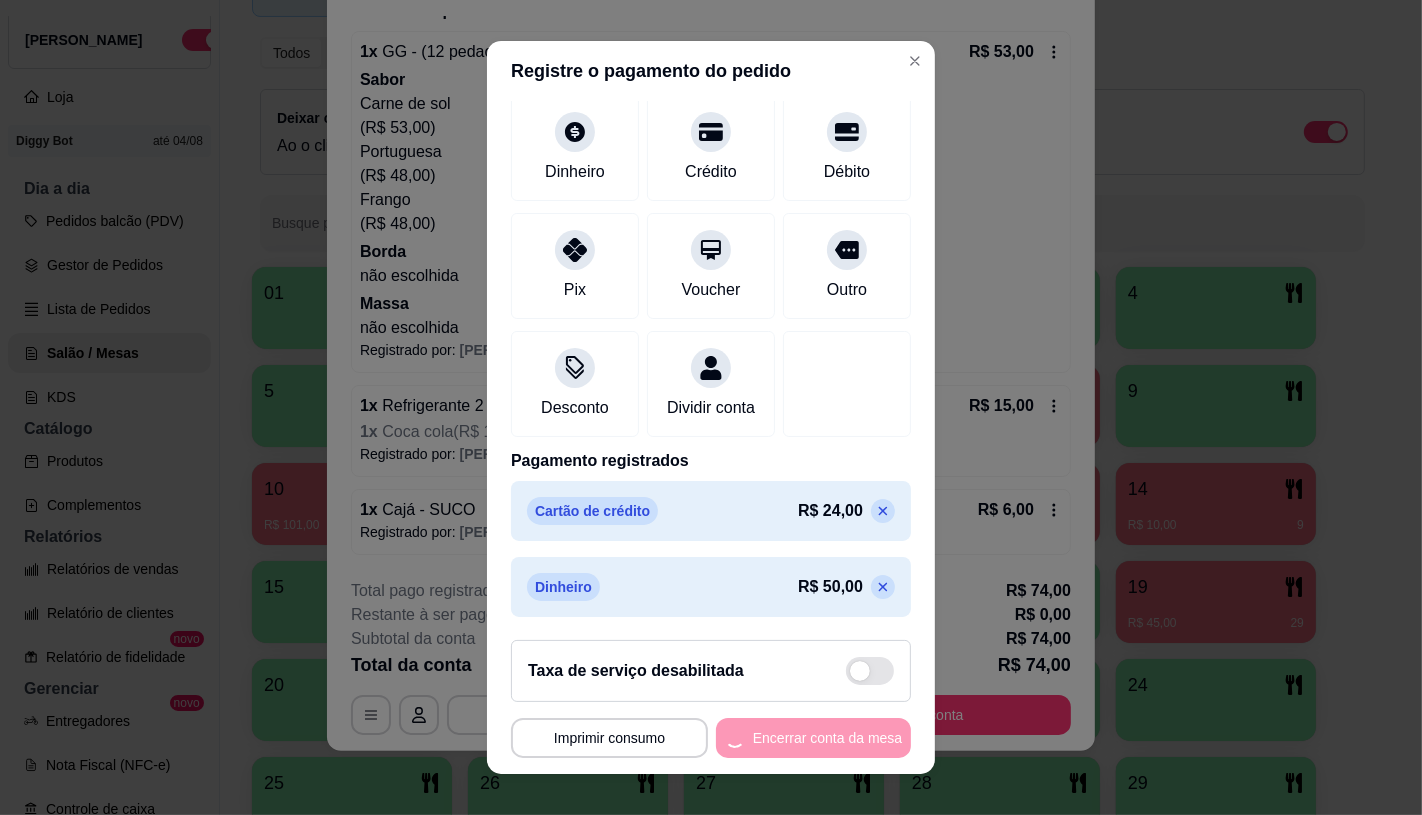 scroll, scrollTop: 0, scrollLeft: 0, axis: both 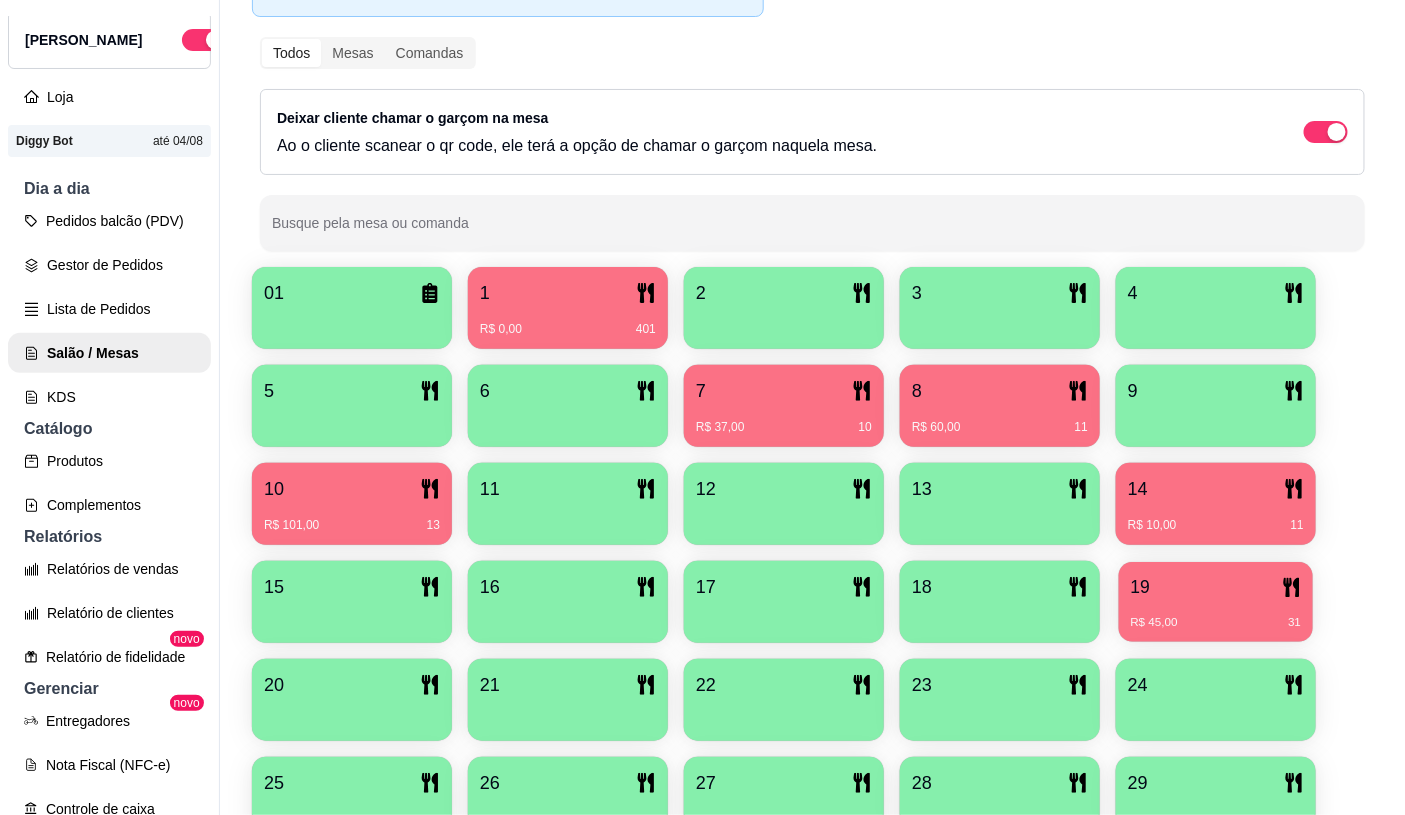 click on "19" at bounding box center [1216, 587] 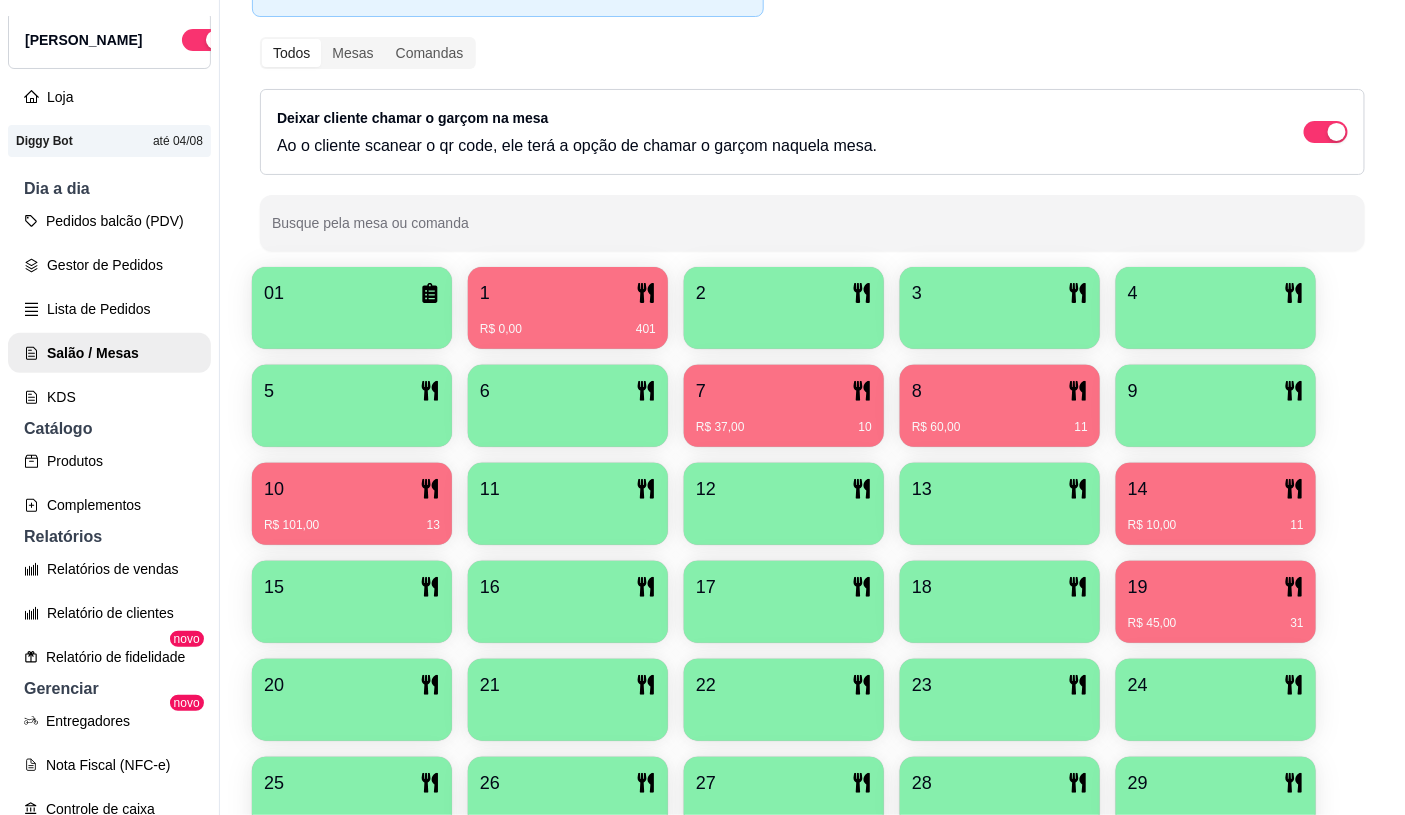 click on "14" at bounding box center (1216, 489) 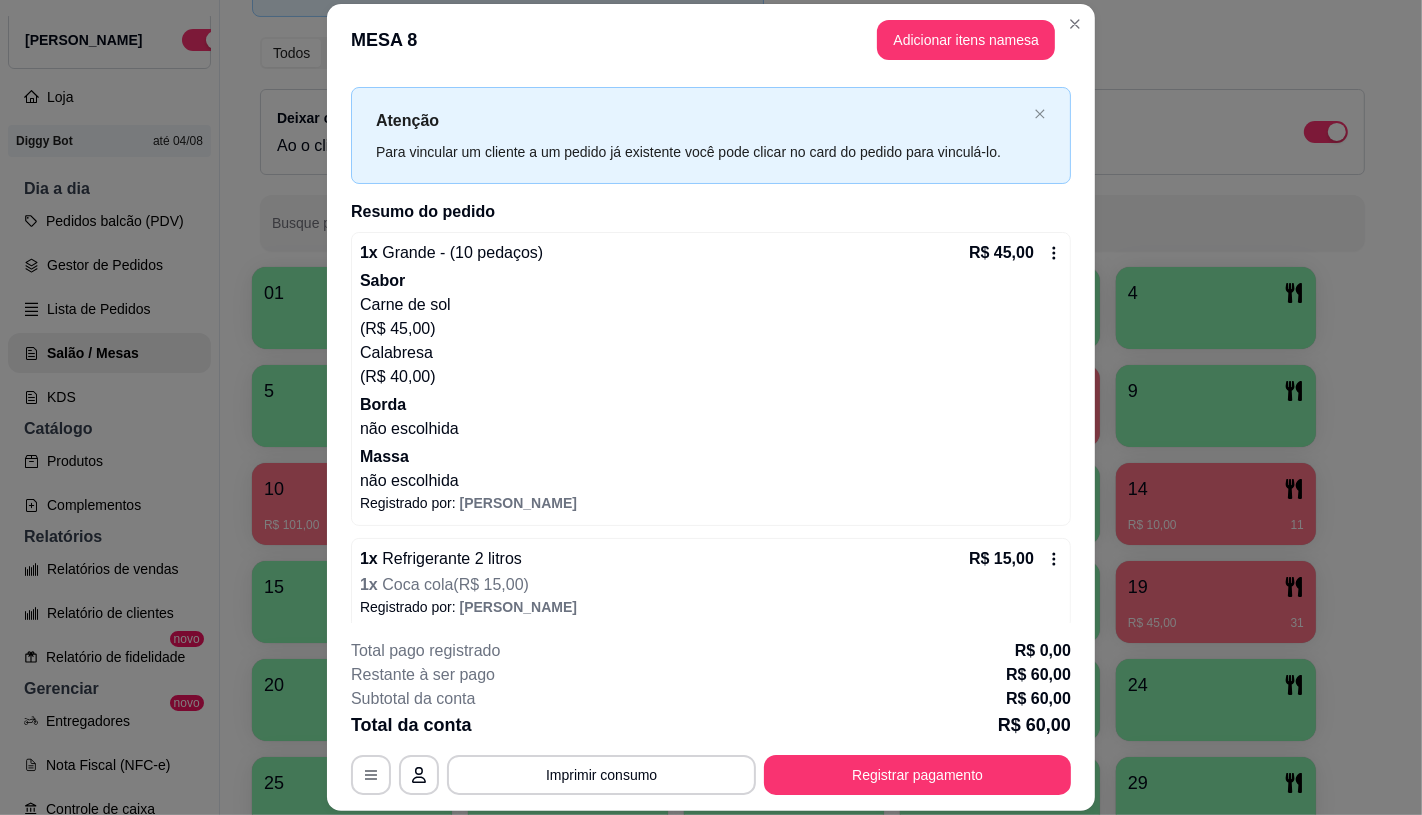 scroll, scrollTop: 47, scrollLeft: 0, axis: vertical 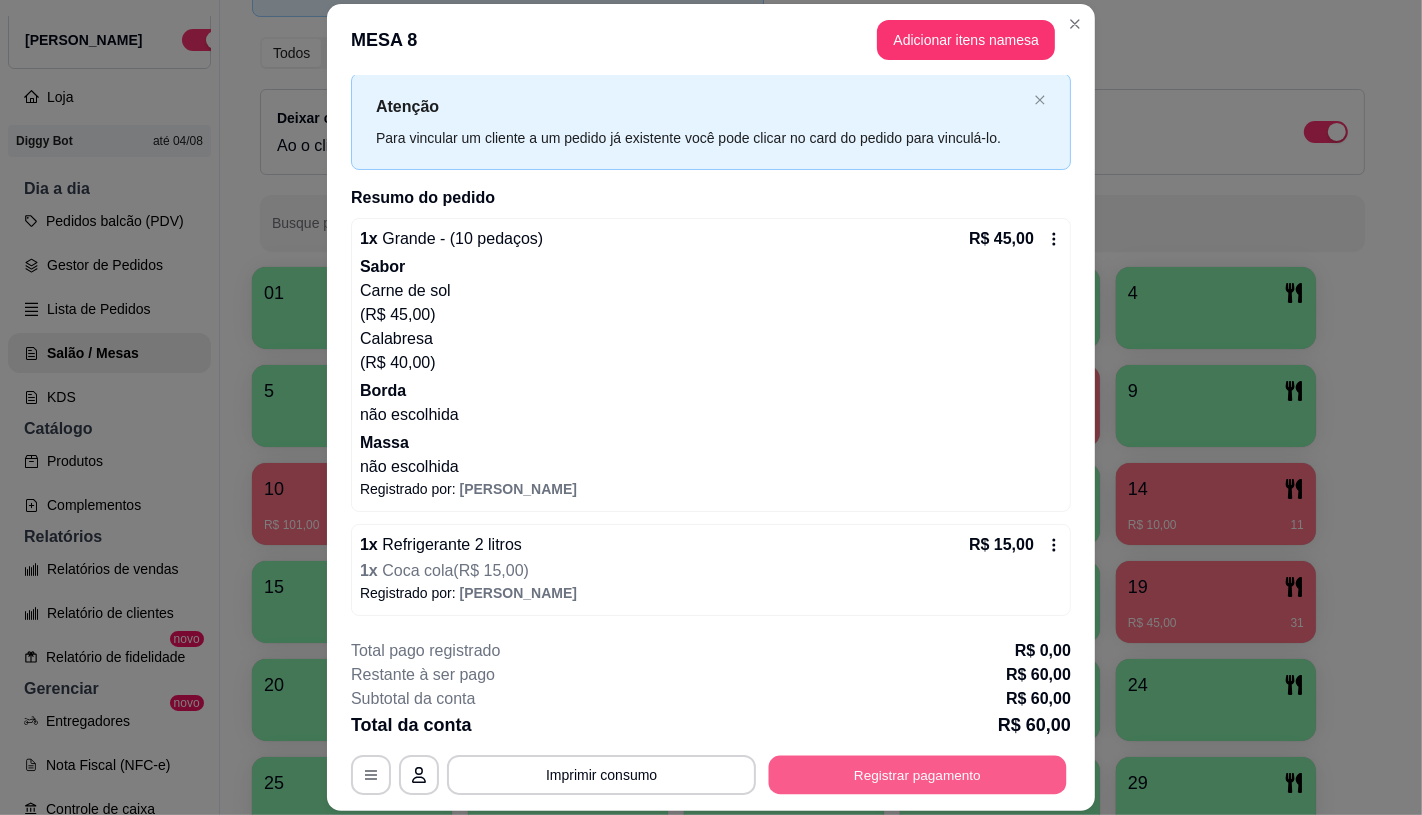 click on "Registrar pagamento" at bounding box center (918, 775) 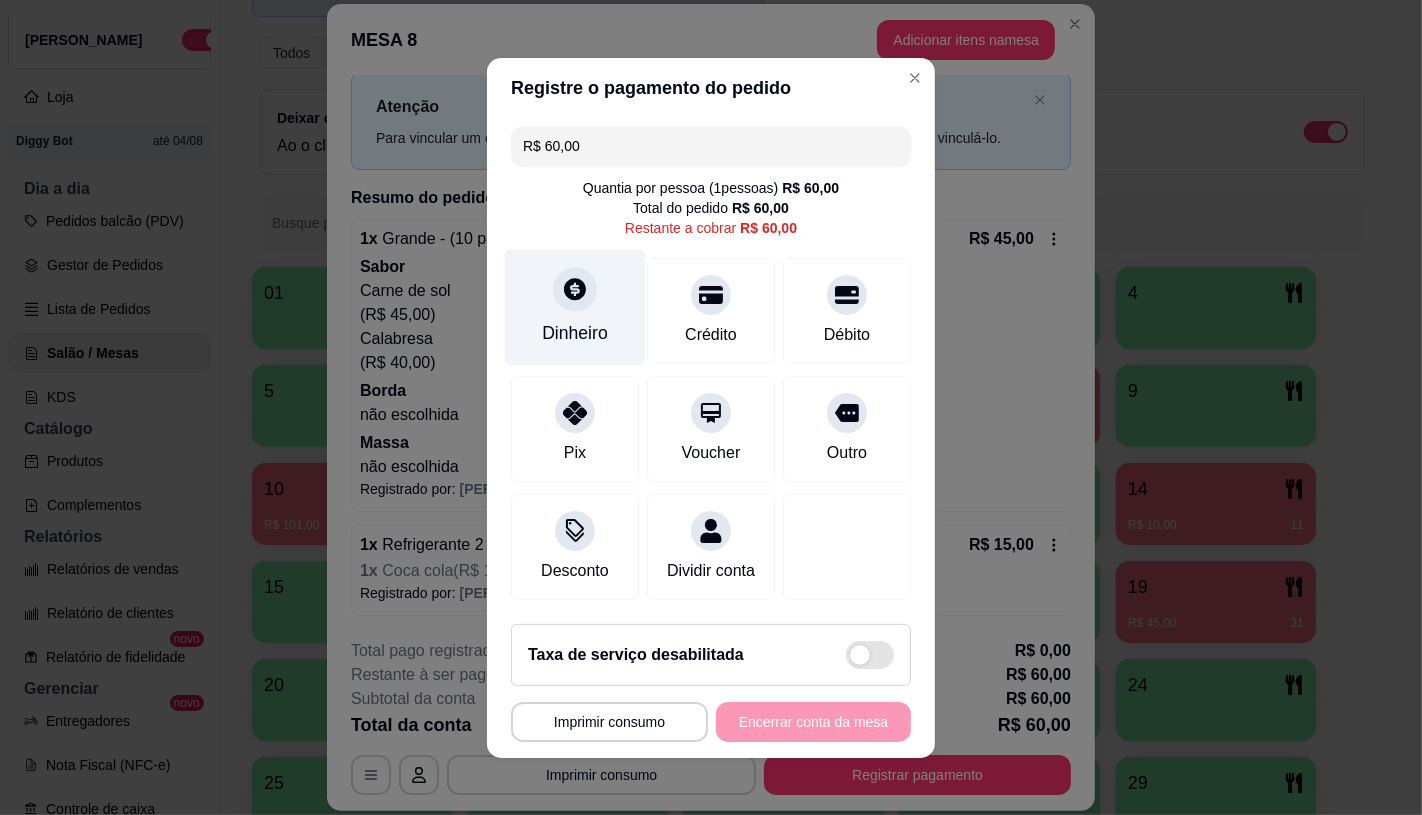 click on "Dinheiro" at bounding box center (575, 333) 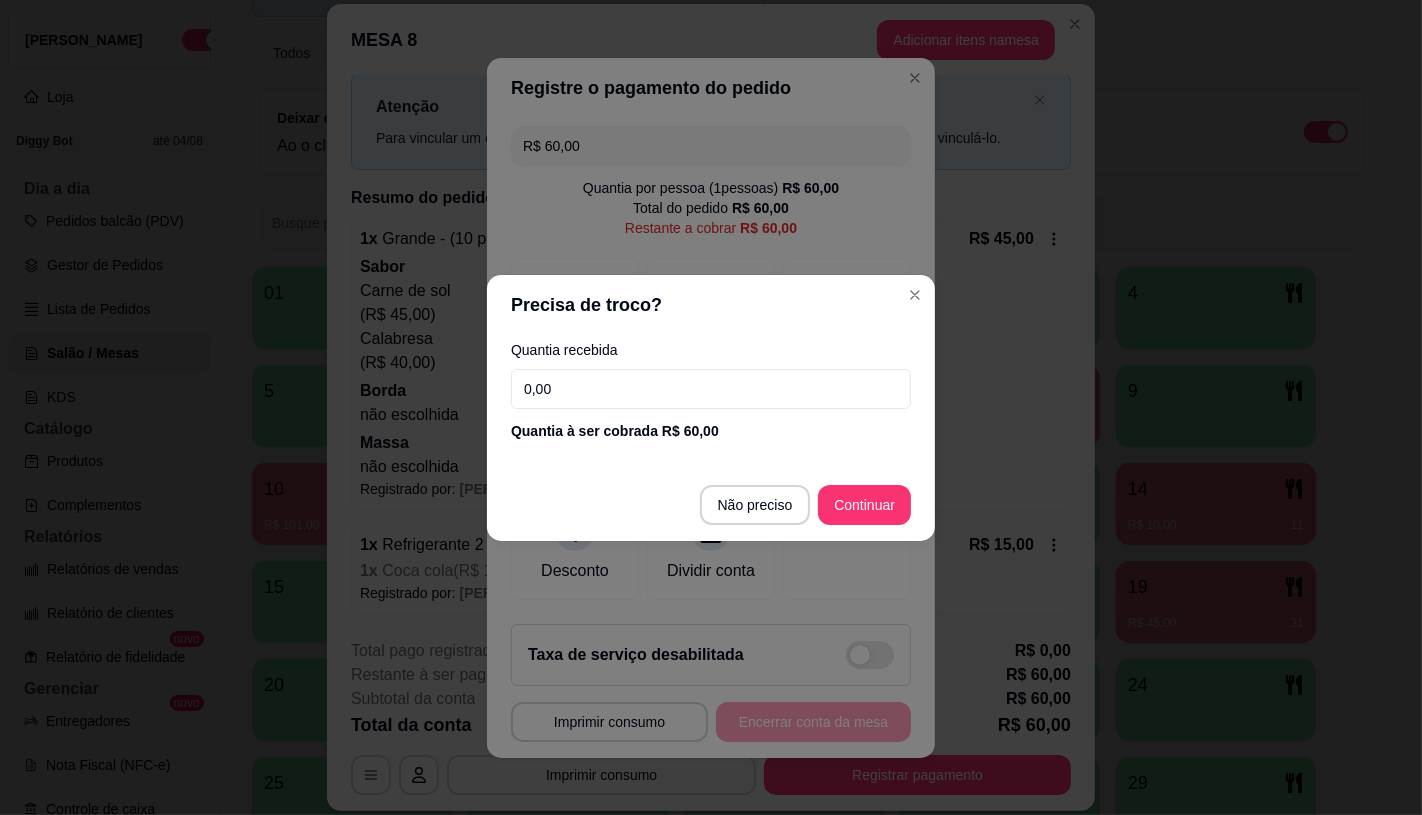 click on "Não preciso Continuar" at bounding box center [711, 505] 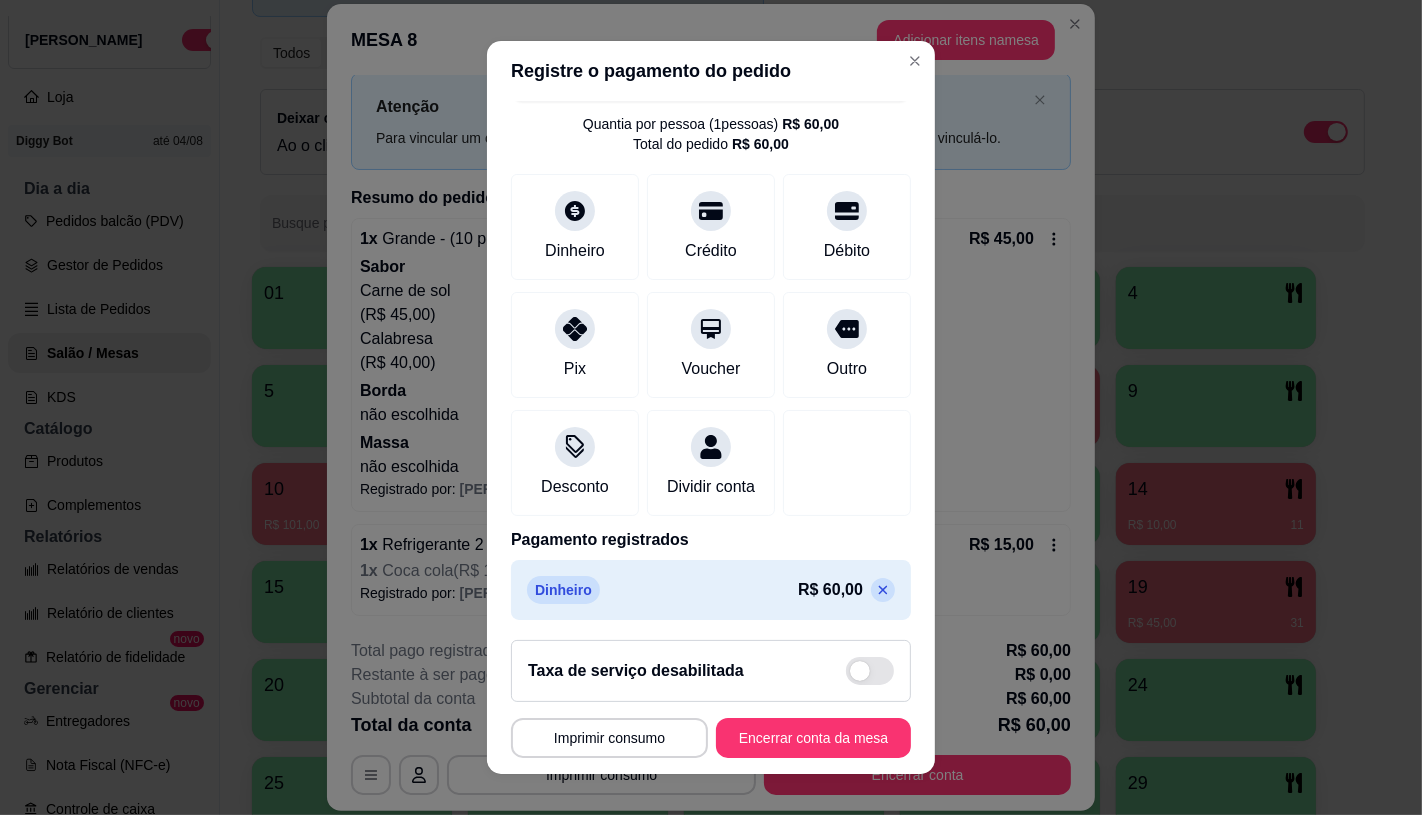 scroll, scrollTop: 74, scrollLeft: 0, axis: vertical 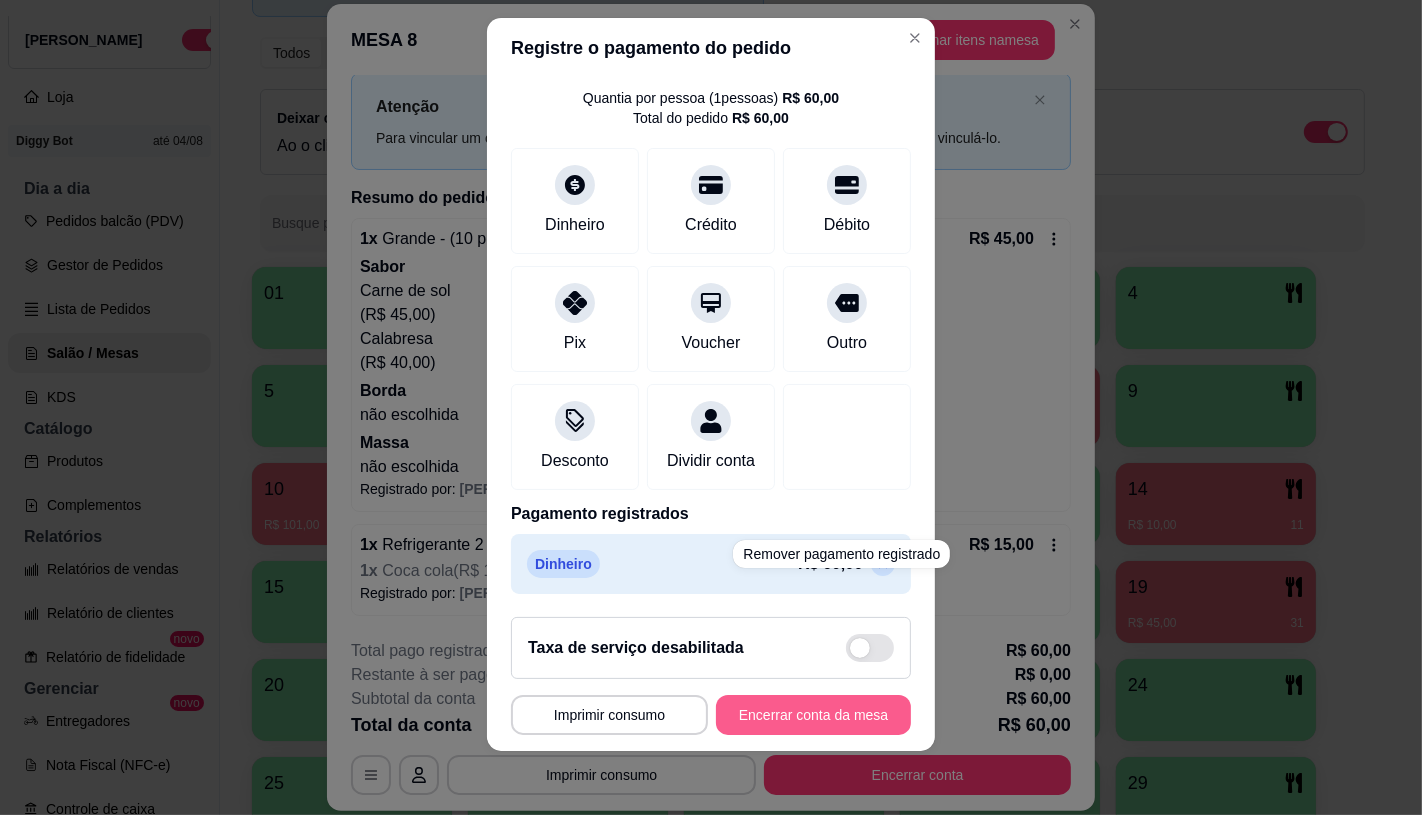 click on "Encerrar conta da mesa" at bounding box center [813, 715] 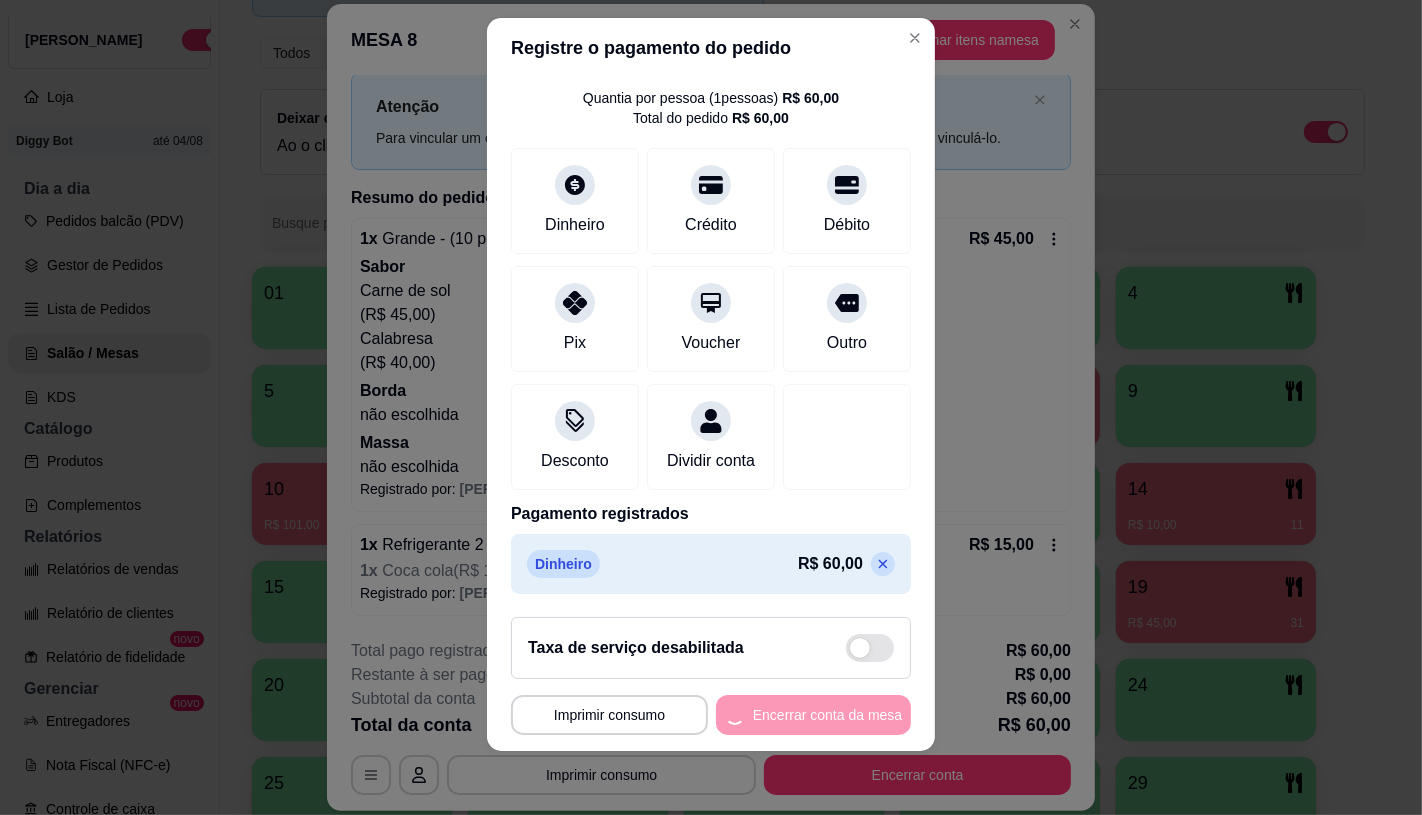 scroll, scrollTop: 0, scrollLeft: 0, axis: both 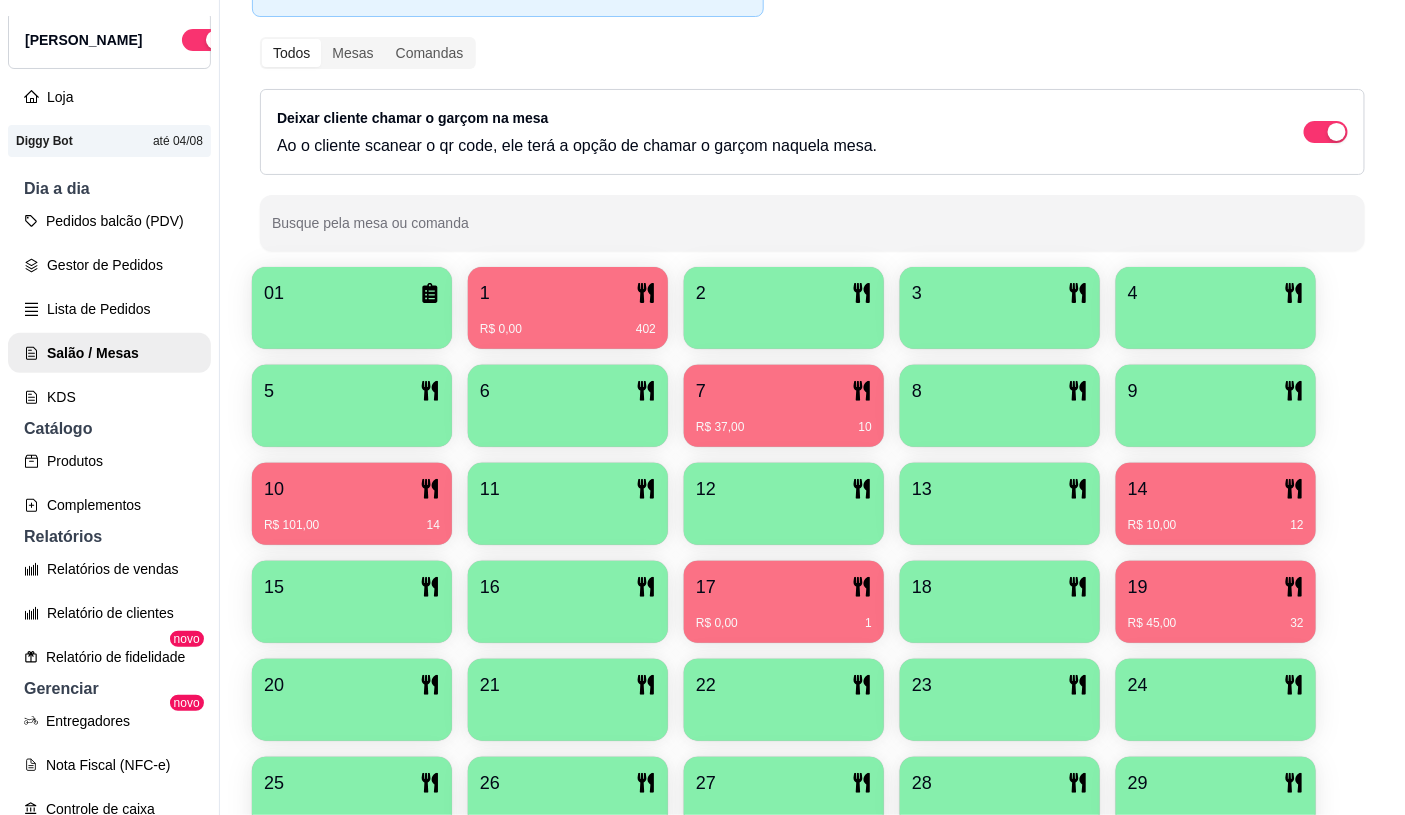 click on "R$ 37,00 10" at bounding box center (784, 427) 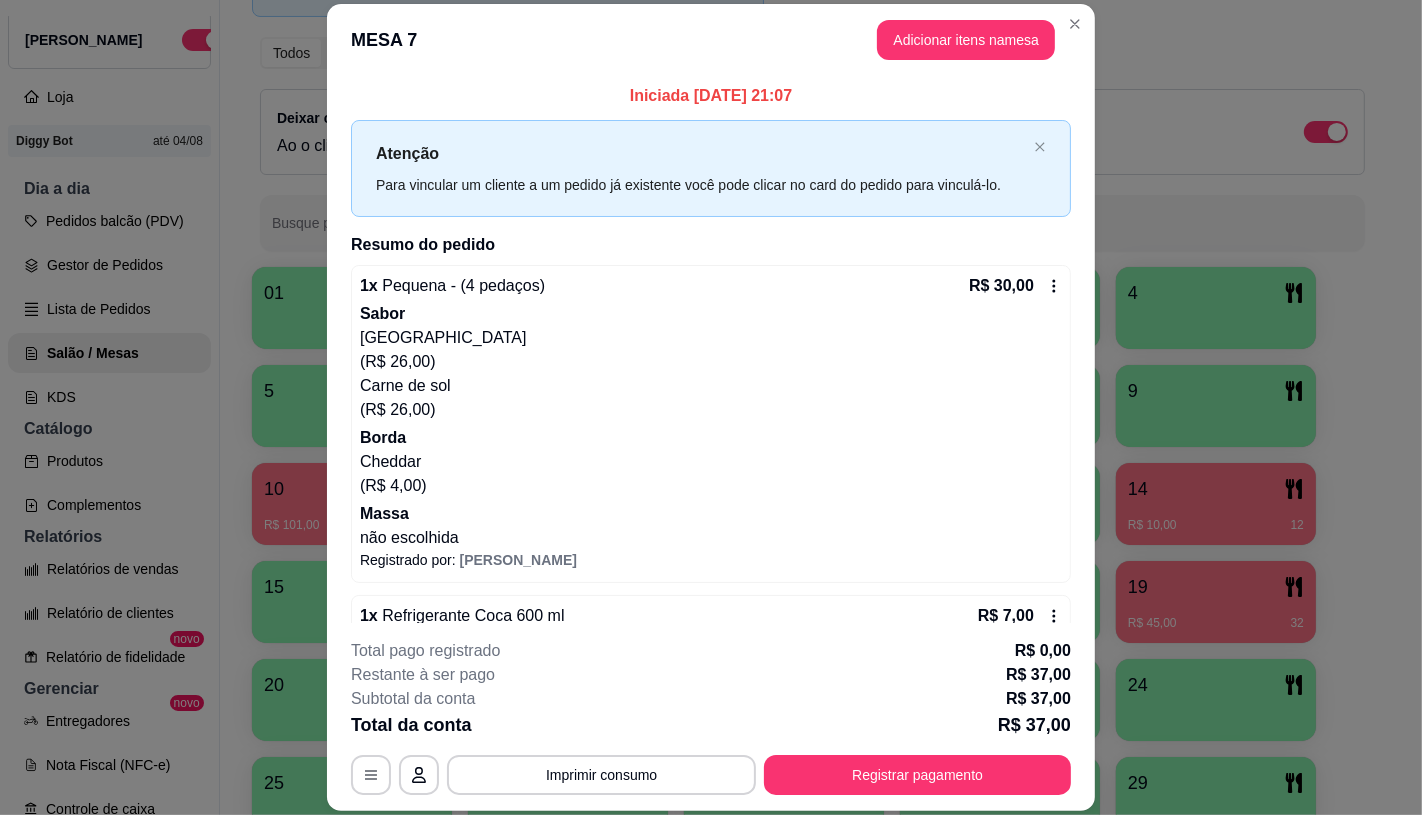 scroll, scrollTop: 45, scrollLeft: 0, axis: vertical 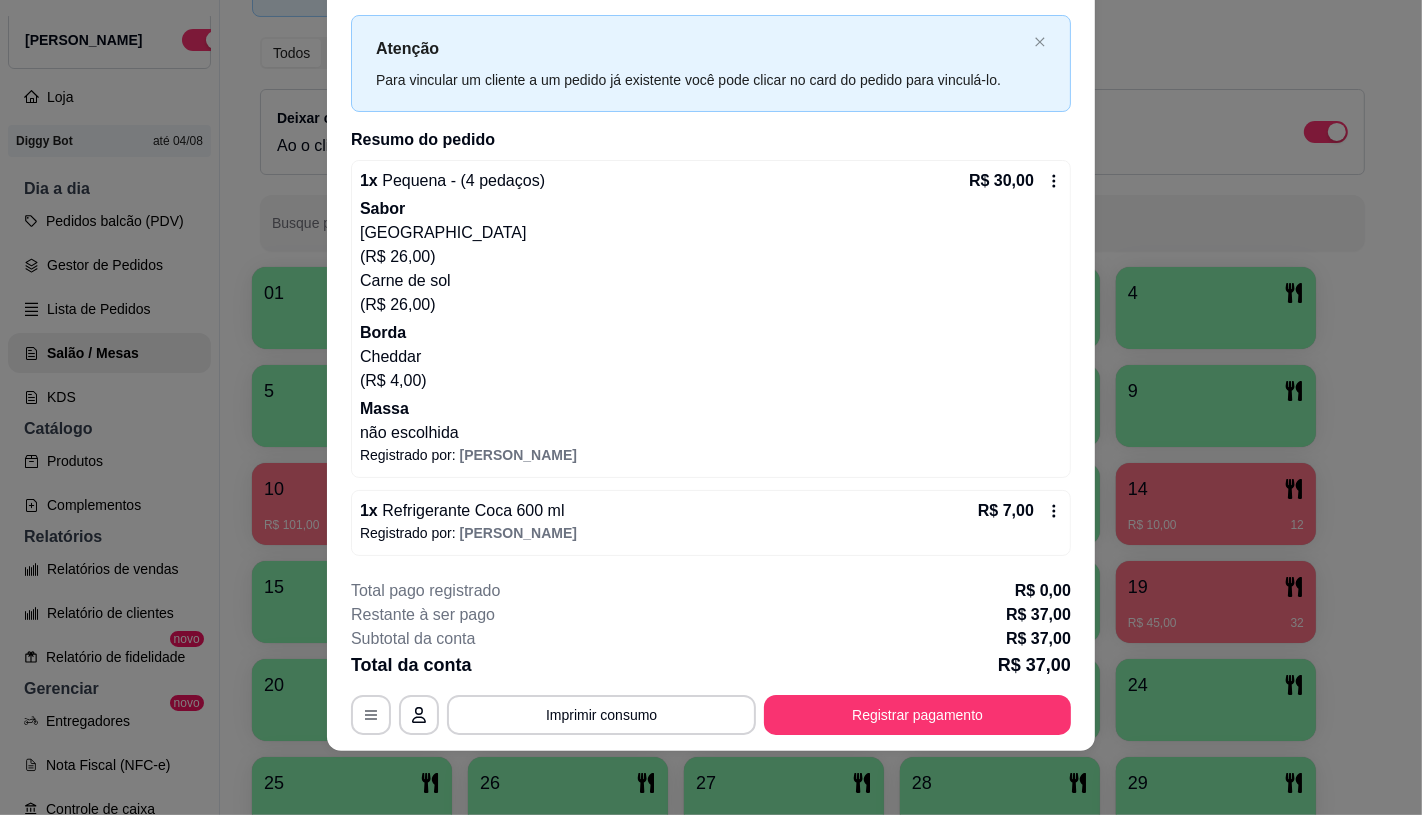 click on "Registrar pagamento" at bounding box center [917, 715] 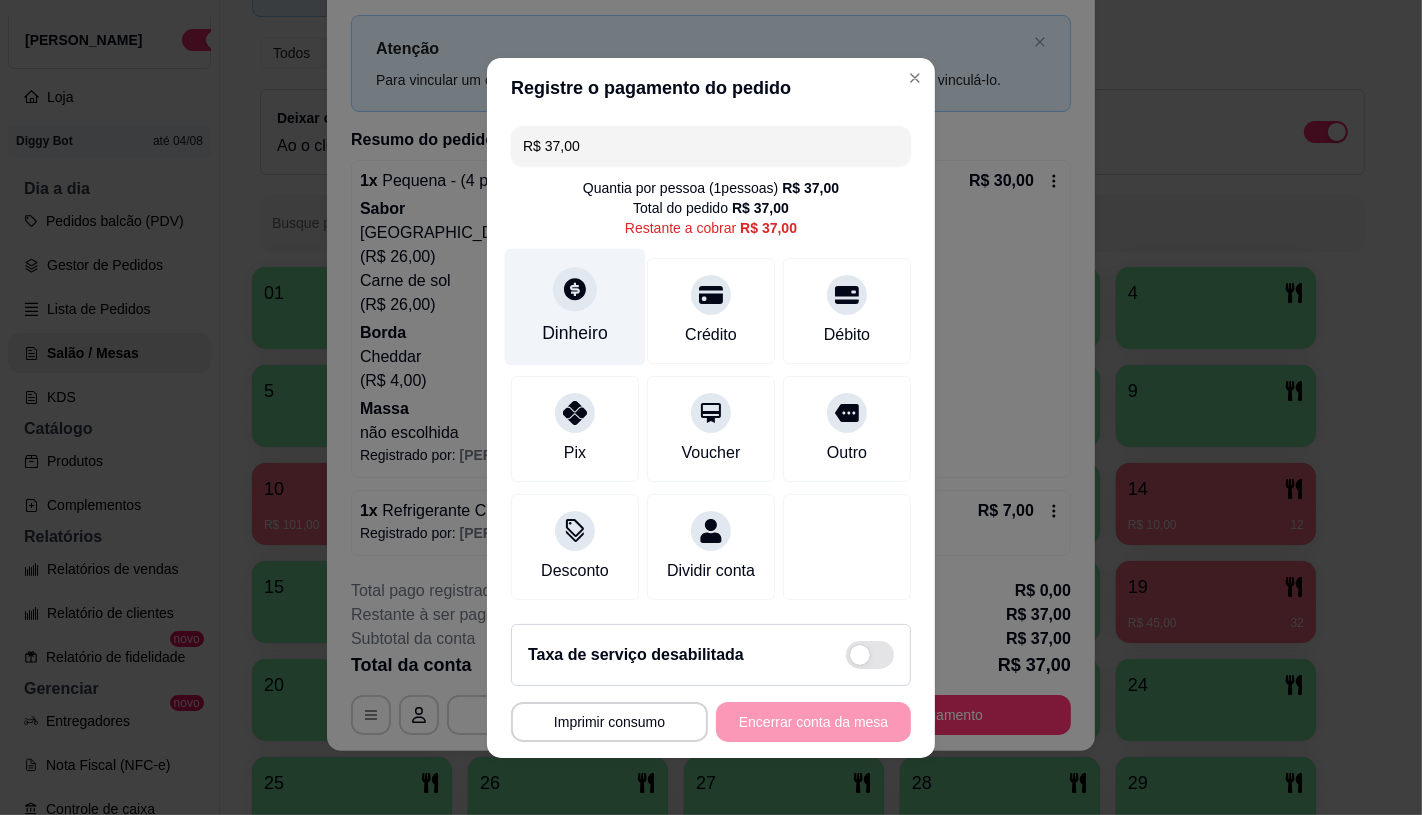 click on "Dinheiro" at bounding box center (575, 306) 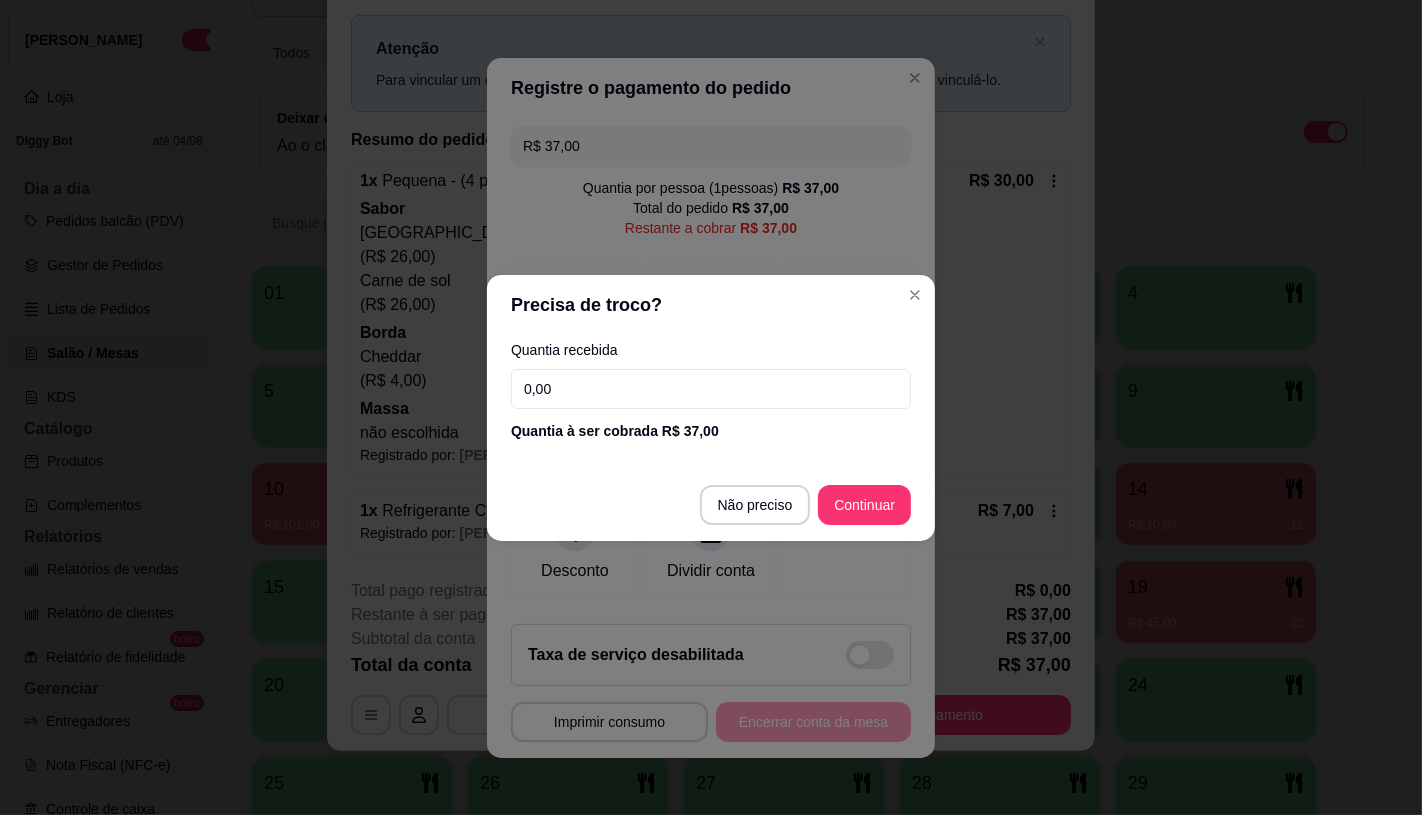 click on "0,00" at bounding box center (711, 389) 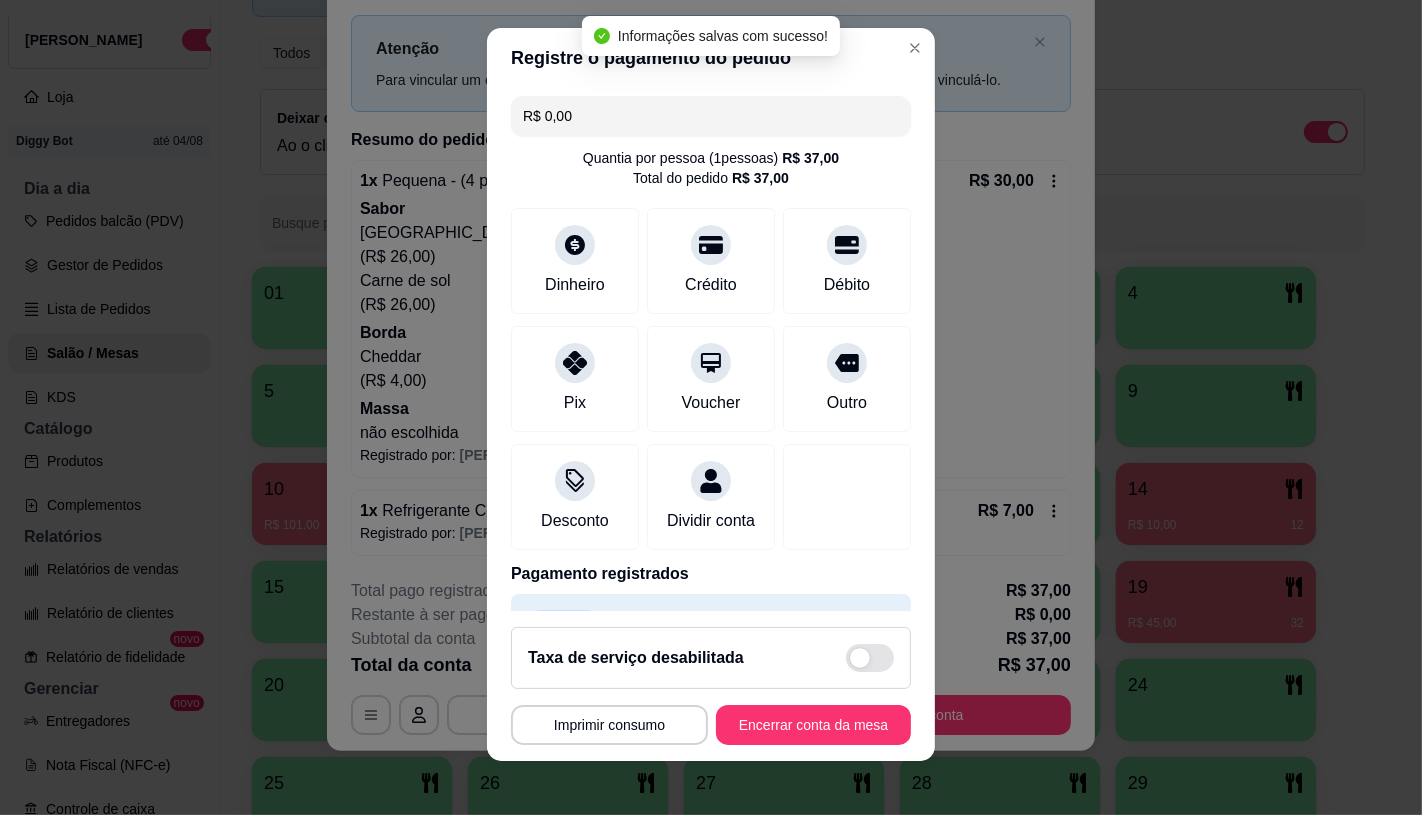 scroll, scrollTop: 14, scrollLeft: 0, axis: vertical 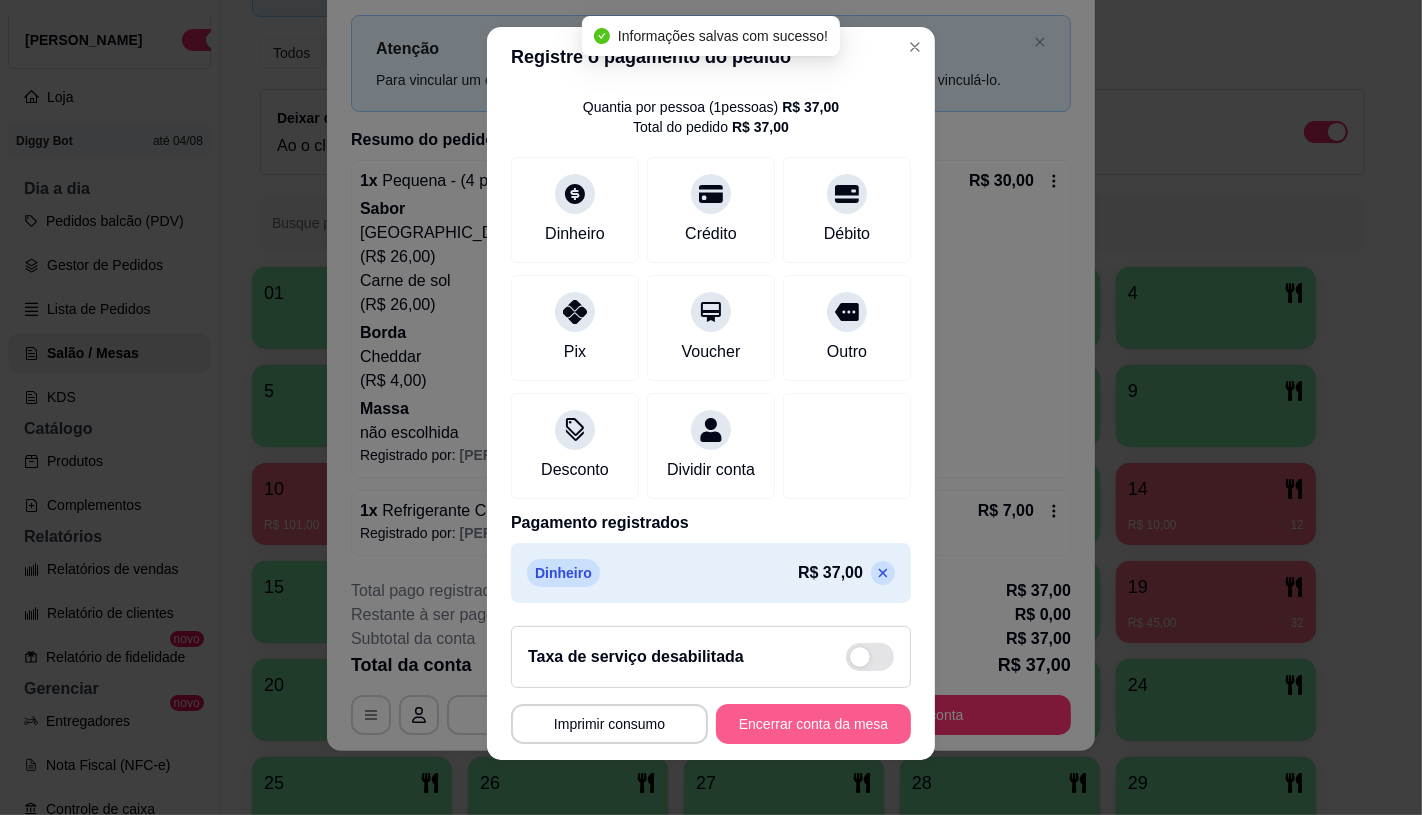 click on "Encerrar conta da mesa" at bounding box center (813, 724) 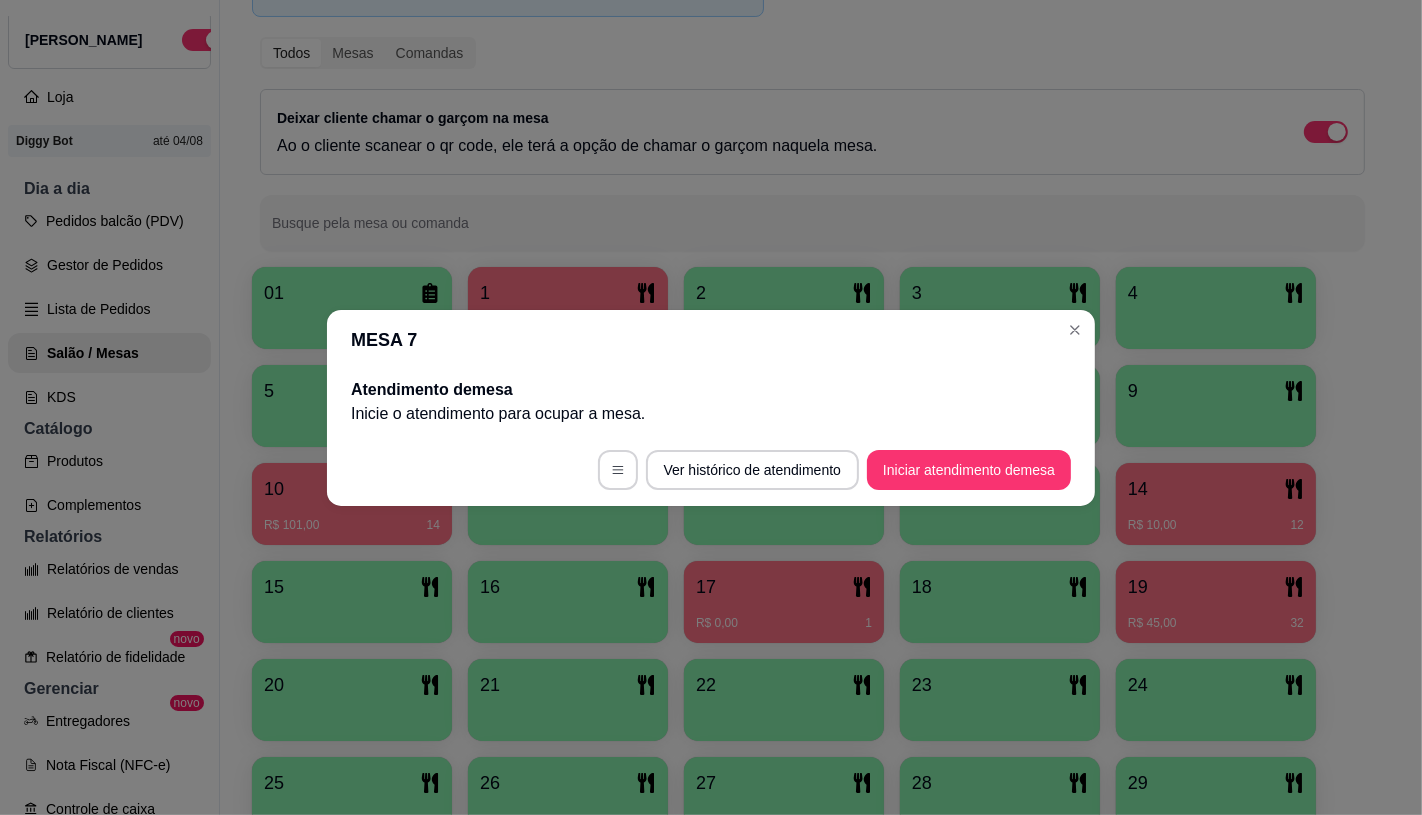 scroll, scrollTop: 0, scrollLeft: 0, axis: both 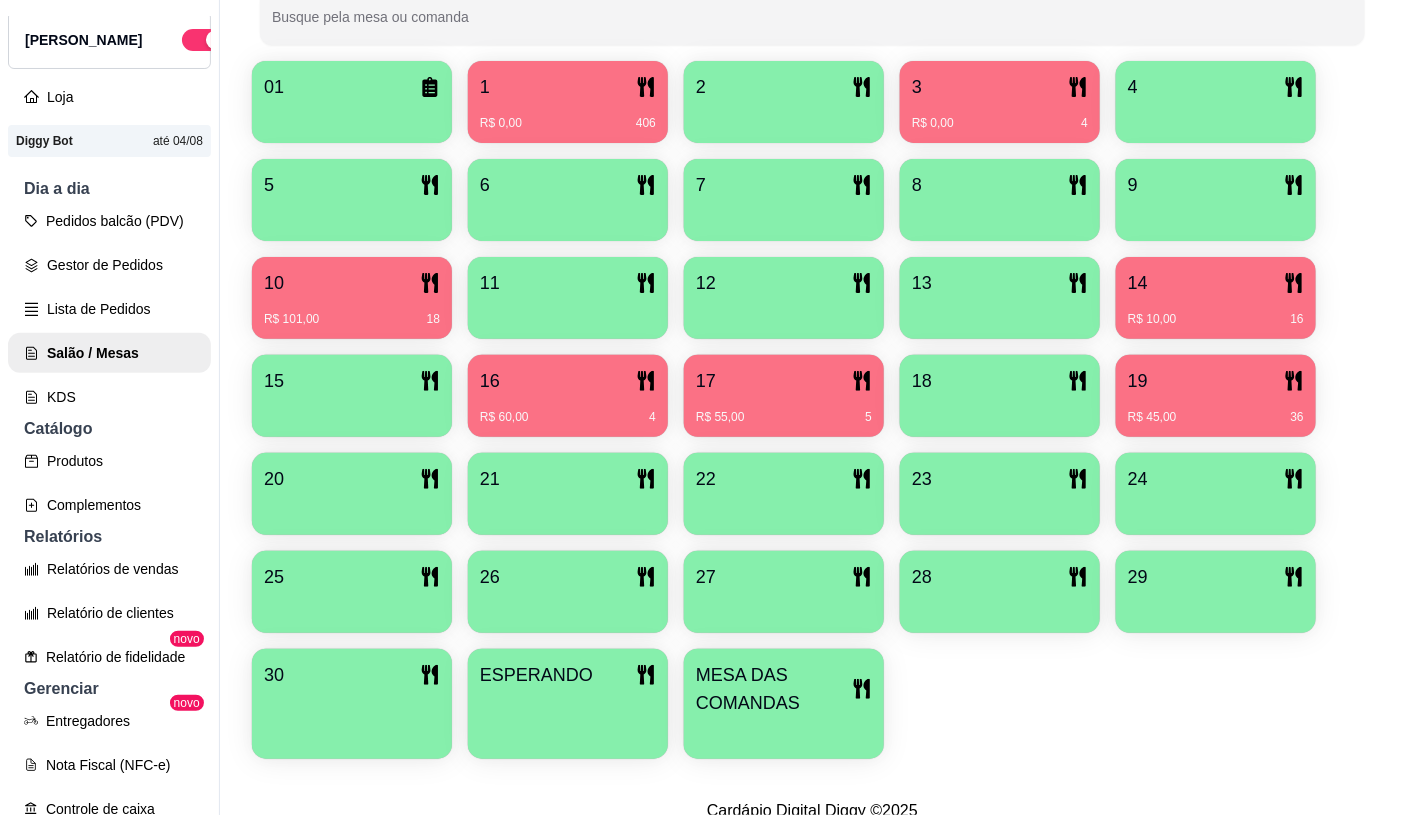 click on "Novidade! Agora é possível gerenciar o consumo da mesa por clientes.   Veja como isso funciona Todos Mesas Comandas Deixar cliente chamar o garçom na mesa Ao o cliente scanear o qr code, ele terá a opção de chamar o garçom naquela mesa. Busque pela mesa ou comanda
01 1 R$ 0,00 406 2 3 R$ 0,00 4 4 5 6 7 8 9 10 R$ 101,00 18 11 12 13 14 R$ 10,00 16 15 16 R$ 60,00 4 17 R$ 55,00 5 18 19 R$ 45,00 36 20 21 22 23 24 25 26 27 28 29 30 ESPERANDO  MESA DAS COMANDAS" at bounding box center [812, 231] 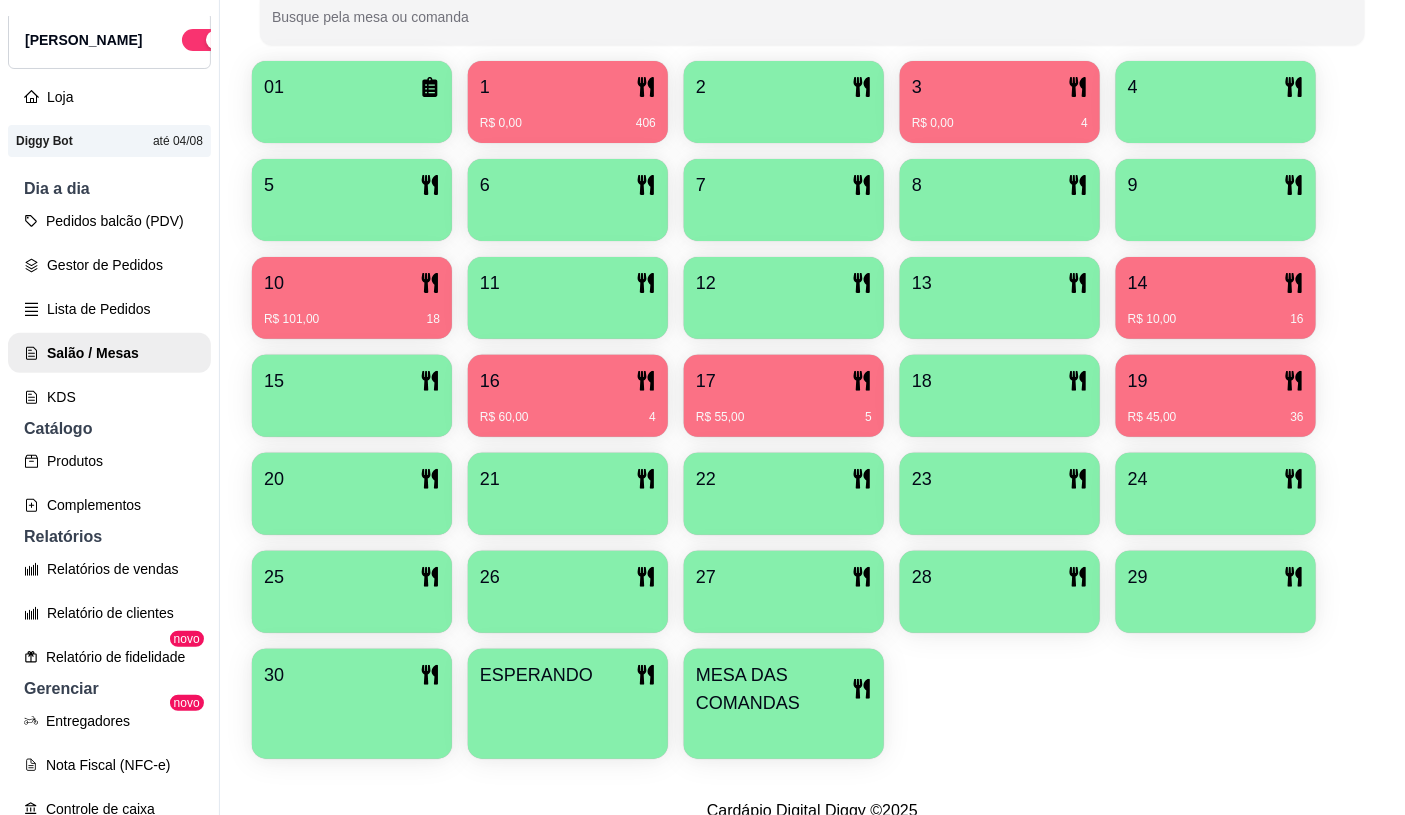 click on "MESA DAS COMANDAS" at bounding box center [774, 689] 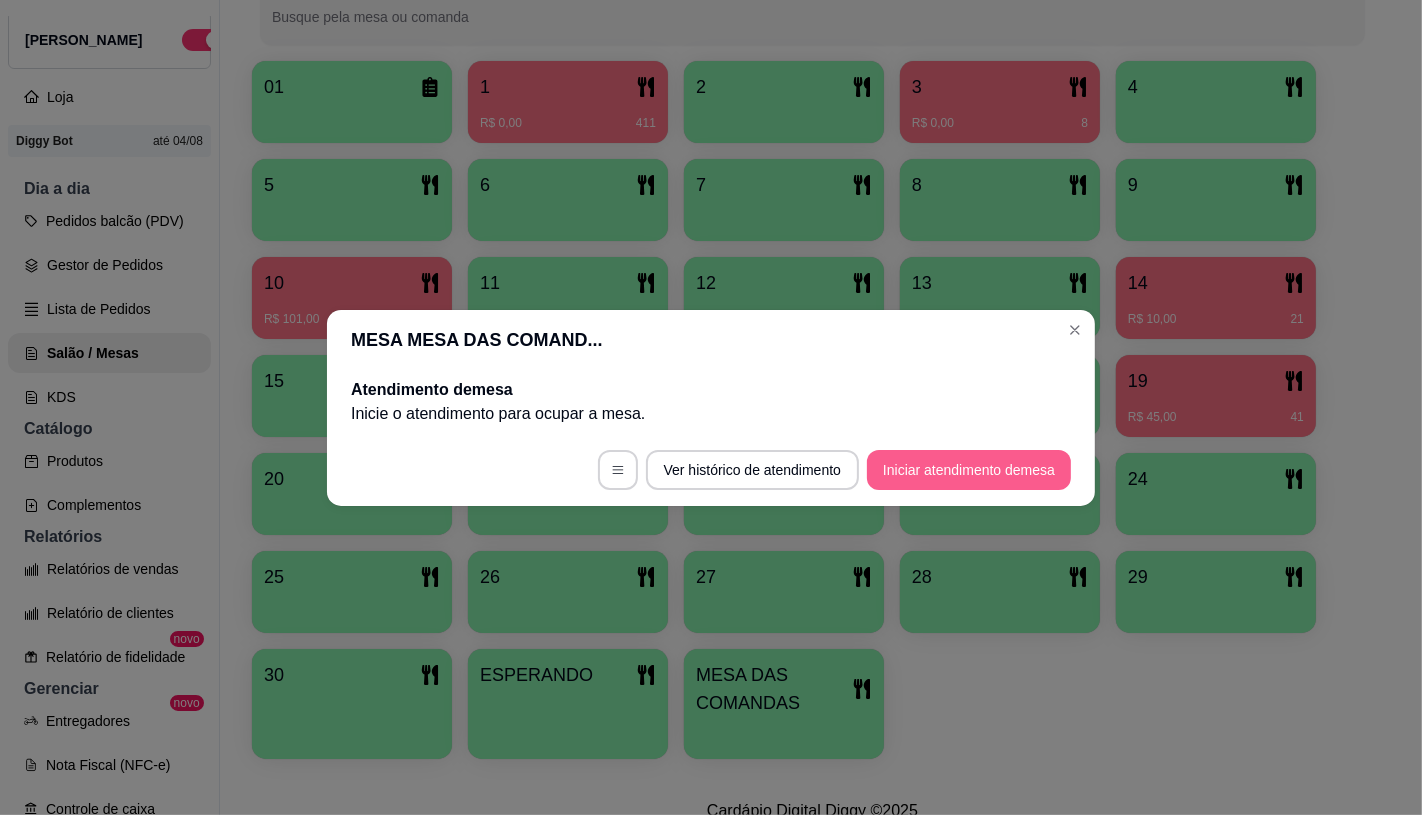 click on "Iniciar atendimento de  mesa" at bounding box center (969, 470) 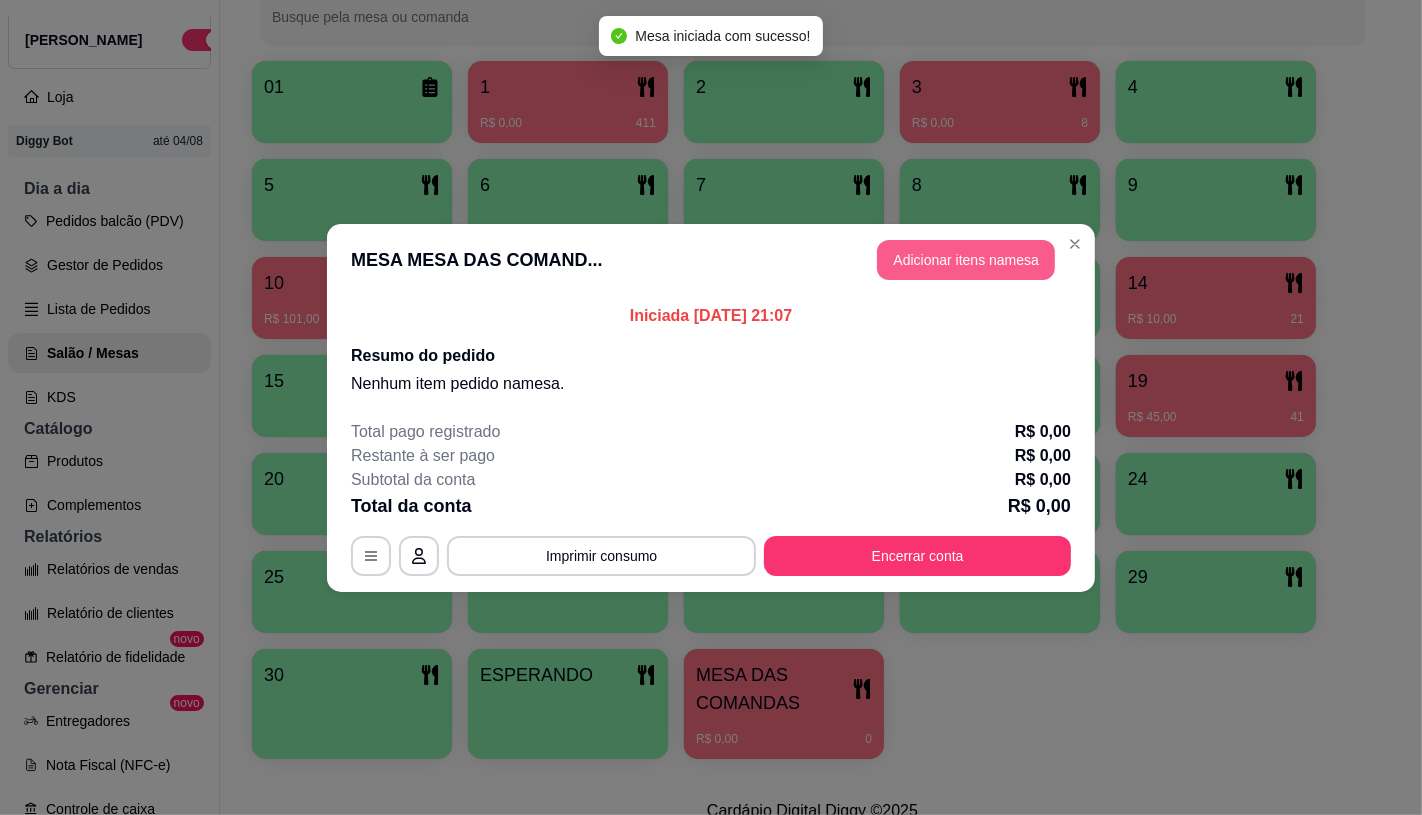 click on "Adicionar itens na  mesa" at bounding box center [966, 260] 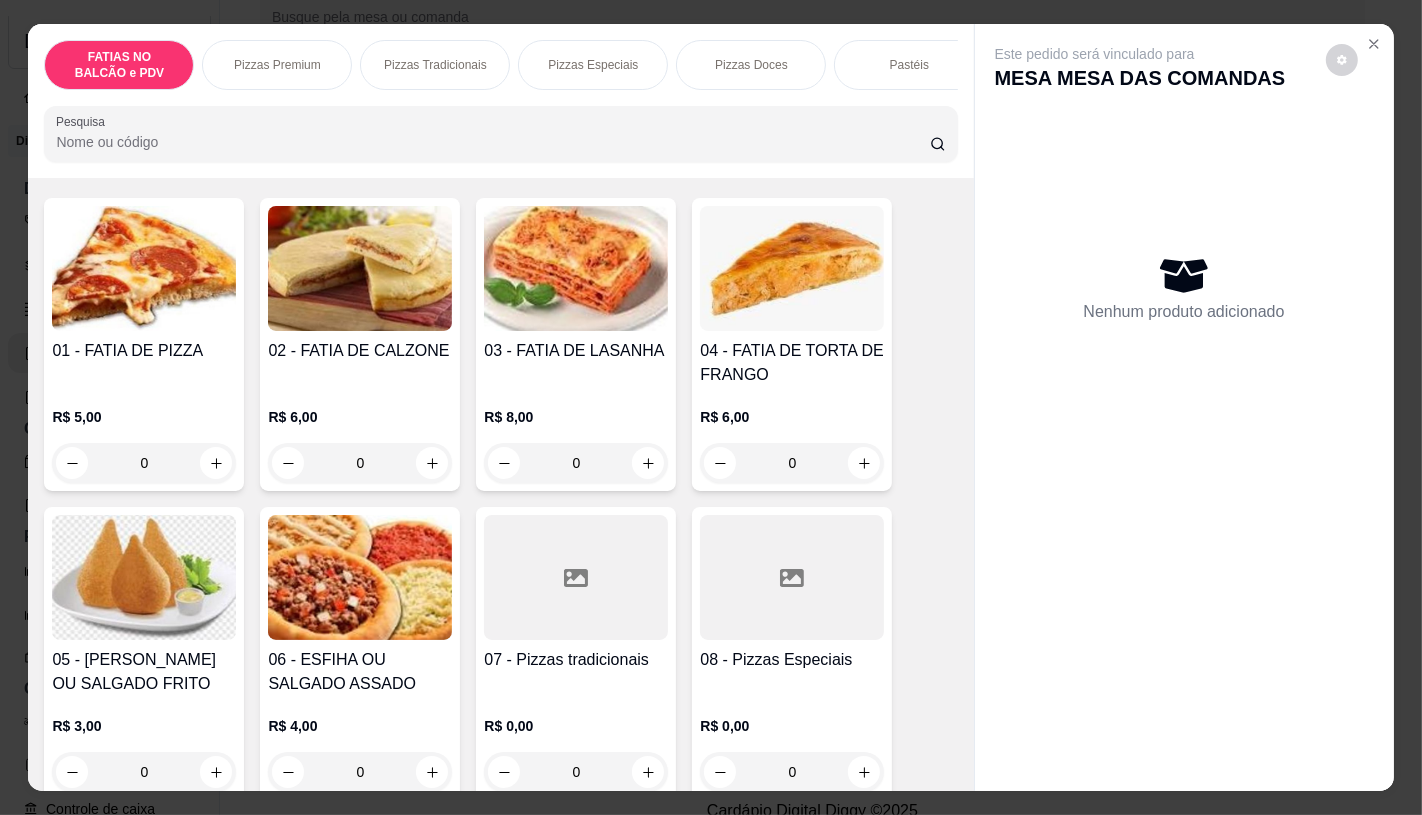 scroll, scrollTop: 111, scrollLeft: 0, axis: vertical 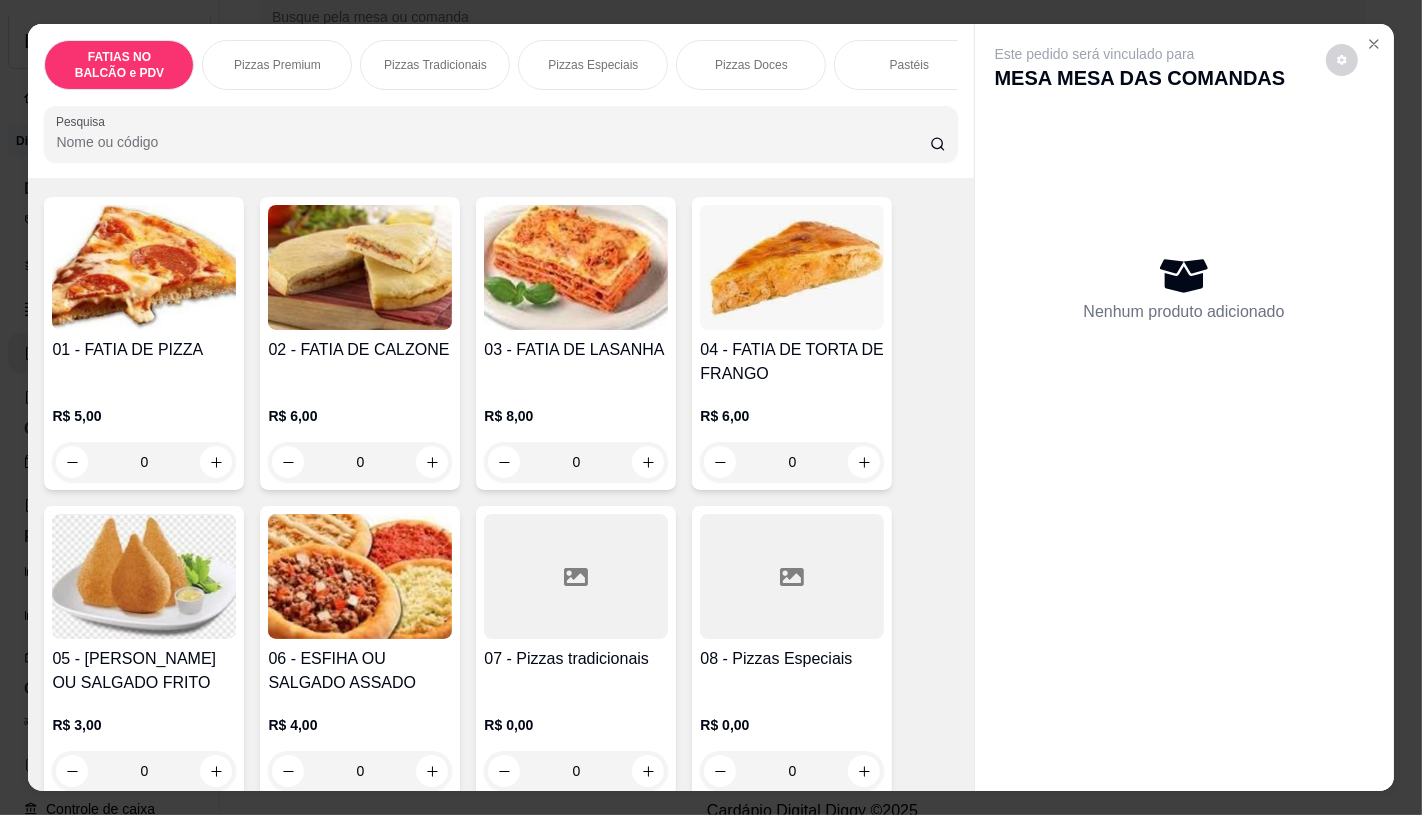 click at bounding box center (792, 576) 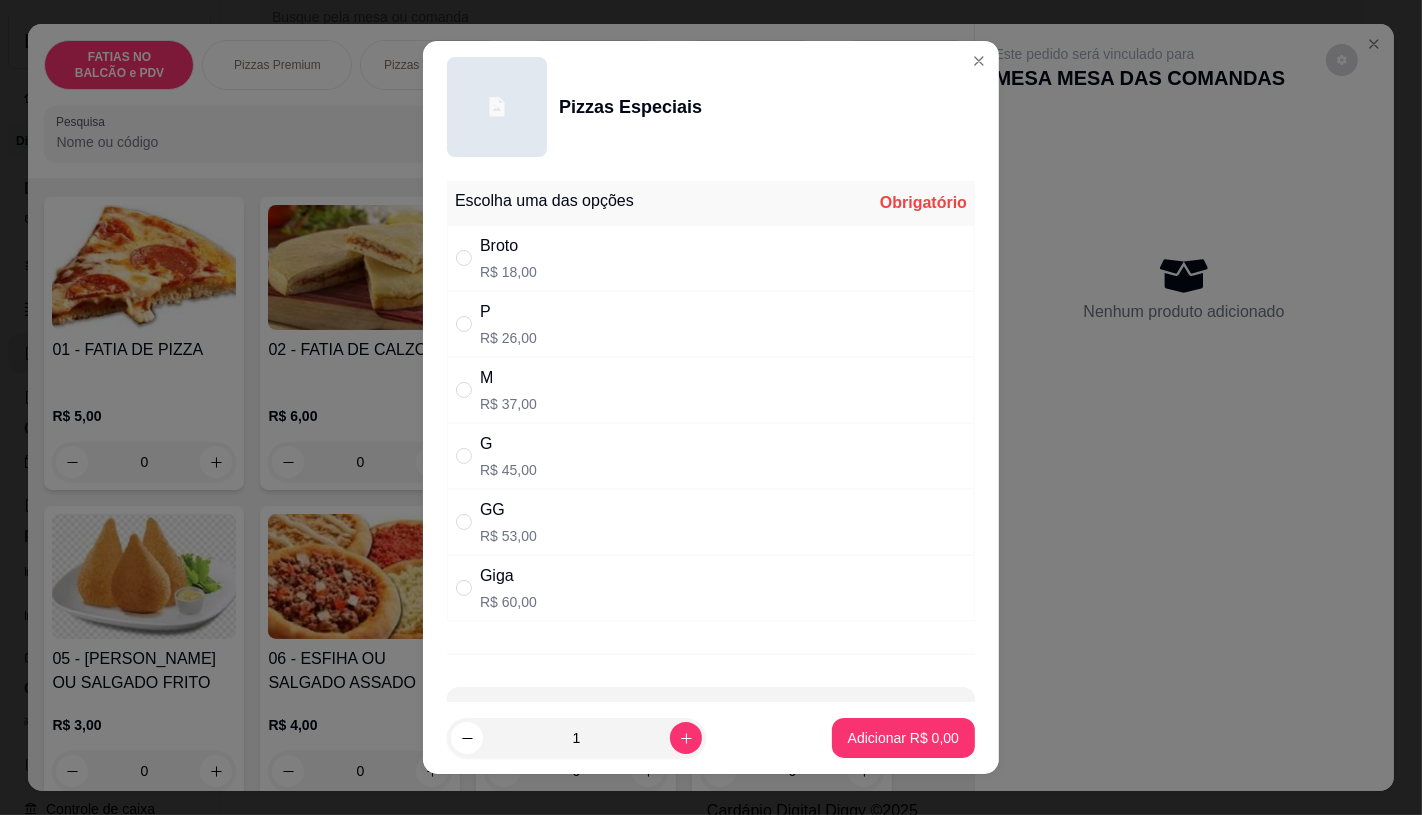click on "R$ 45,00" at bounding box center (508, 470) 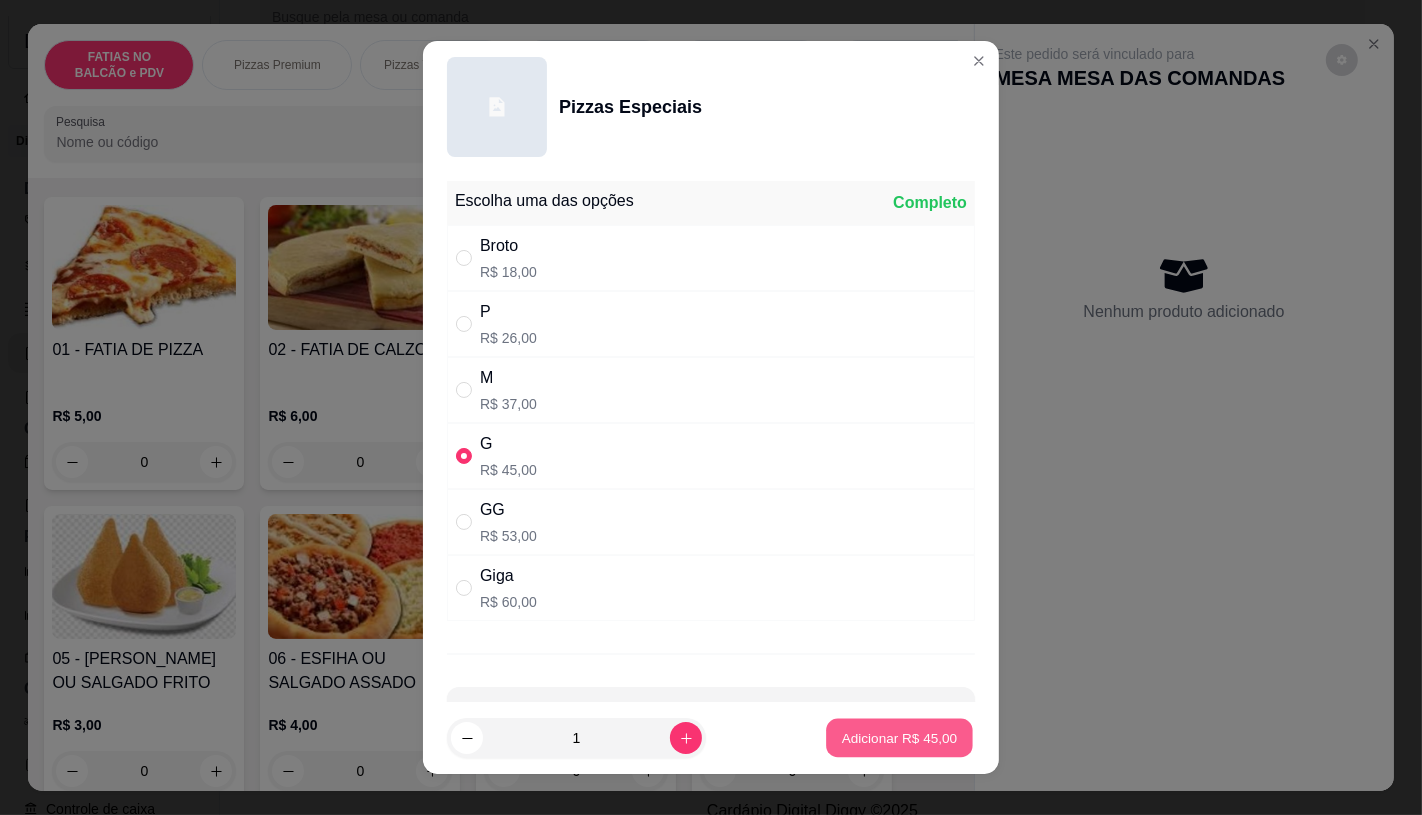 click on "Adicionar   R$ 45,00" at bounding box center [899, 738] 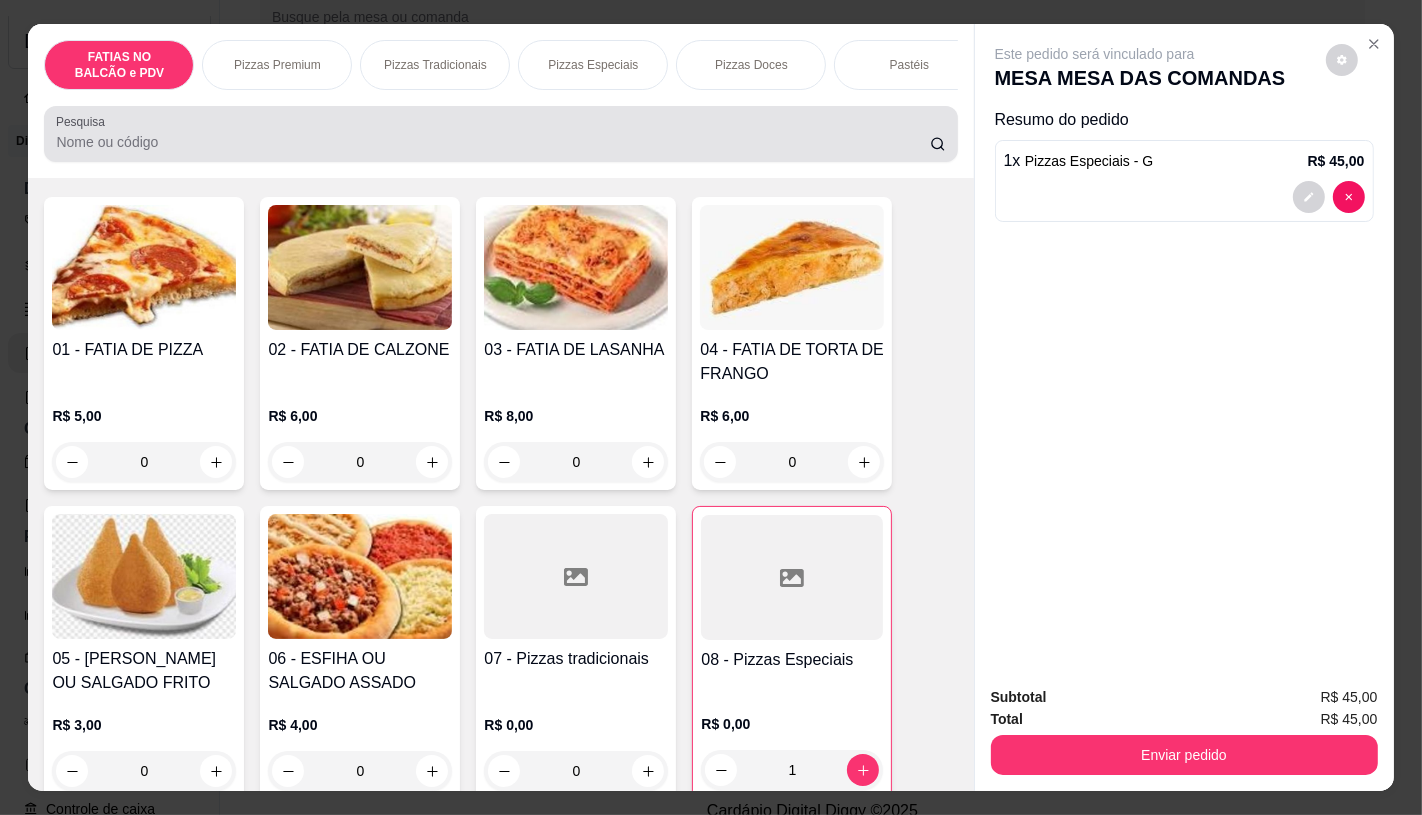 drag, startPoint x: 297, startPoint y: 100, endPoint x: 430, endPoint y: 64, distance: 137.78607 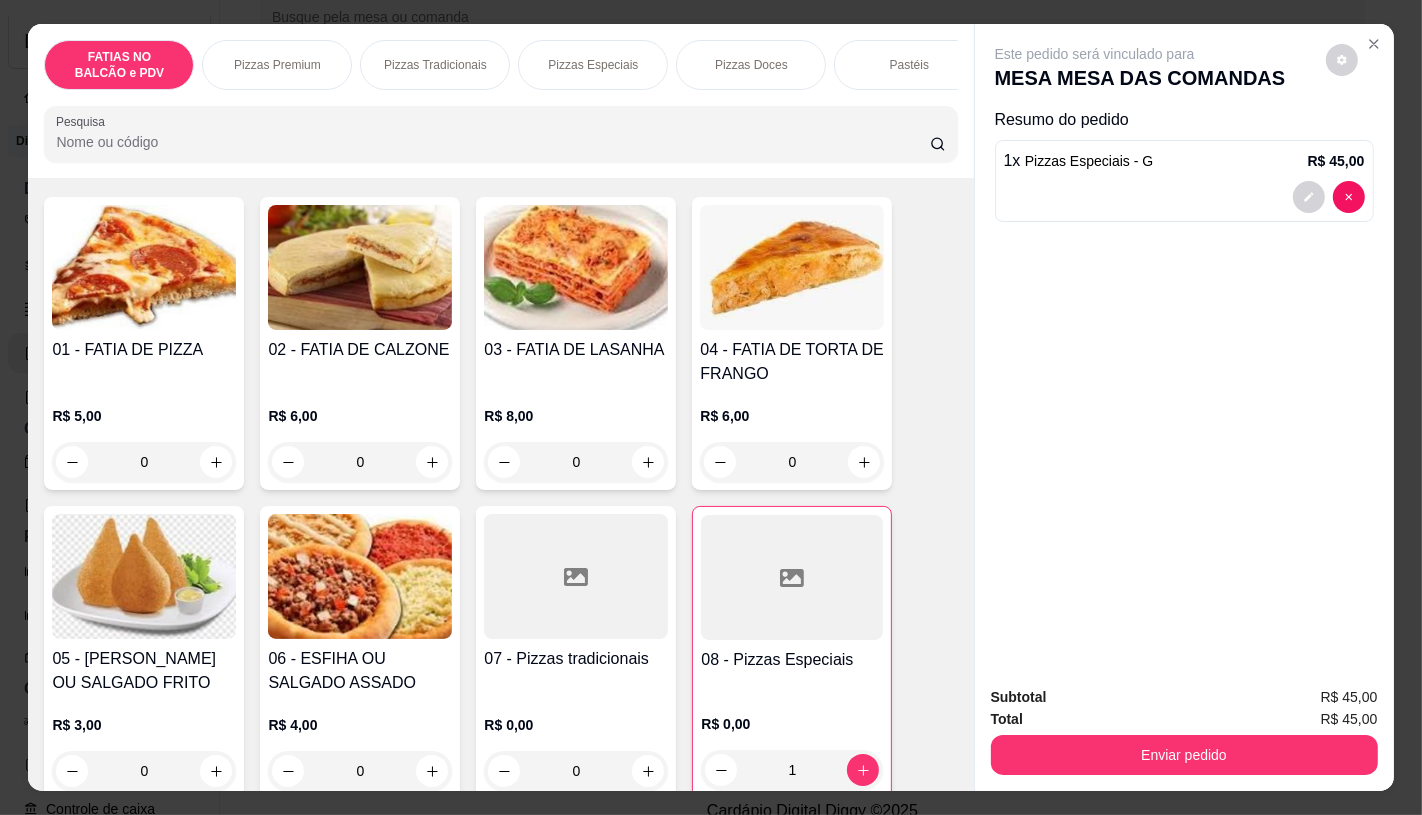 scroll, scrollTop: 0, scrollLeft: 2080, axis: horizontal 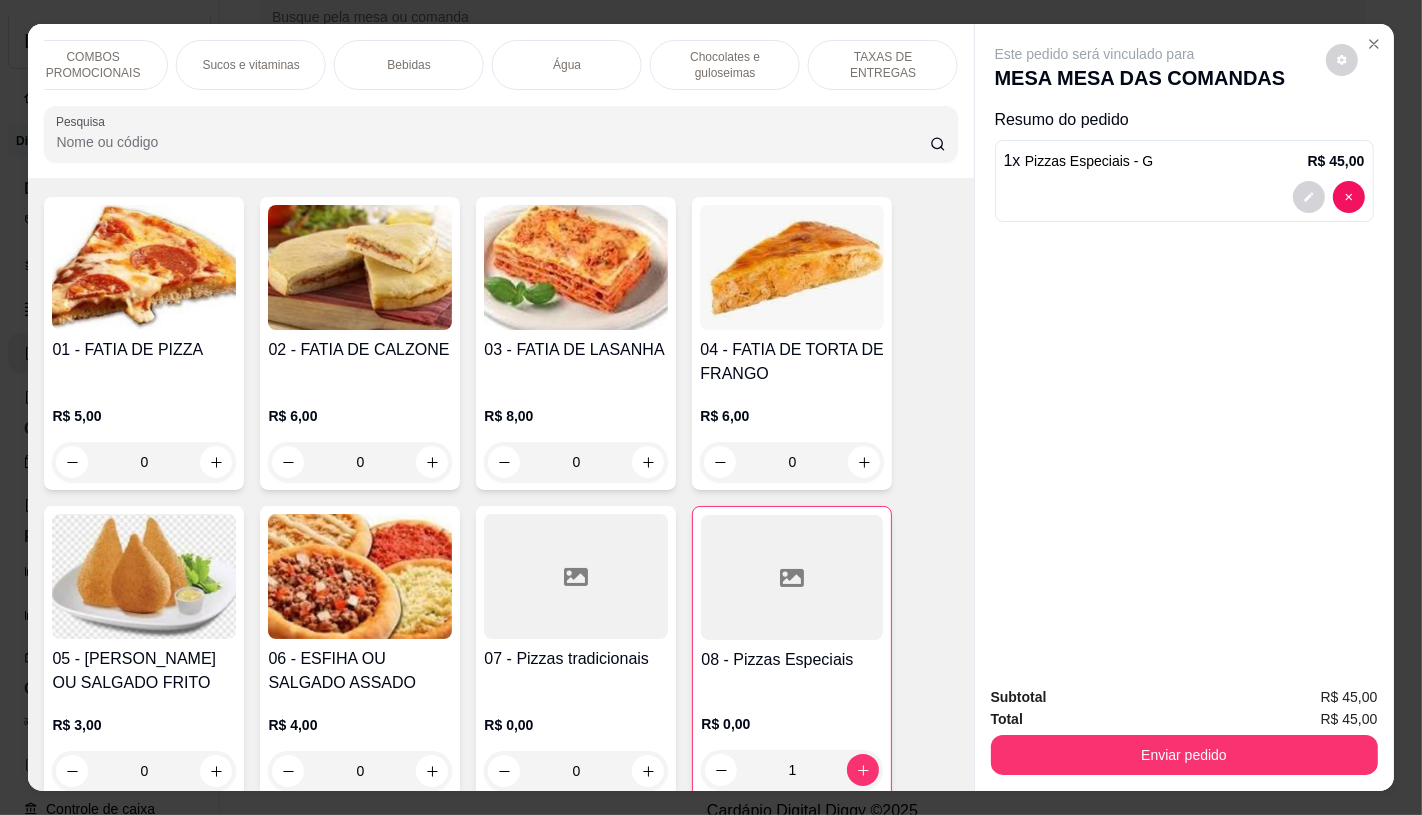 click on "TAXAS DE ENTREGAS" at bounding box center (883, 65) 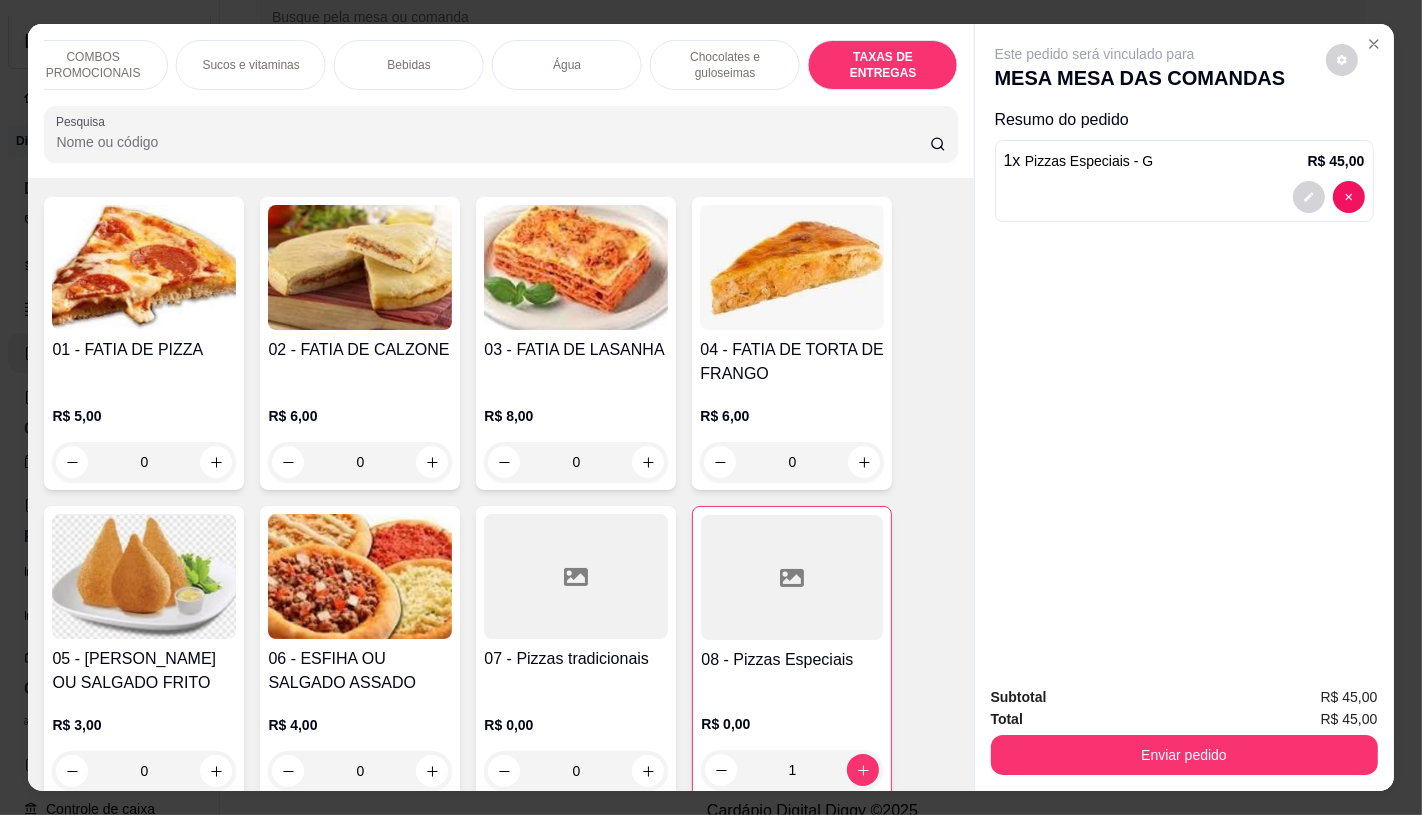 scroll, scrollTop: 13373, scrollLeft: 0, axis: vertical 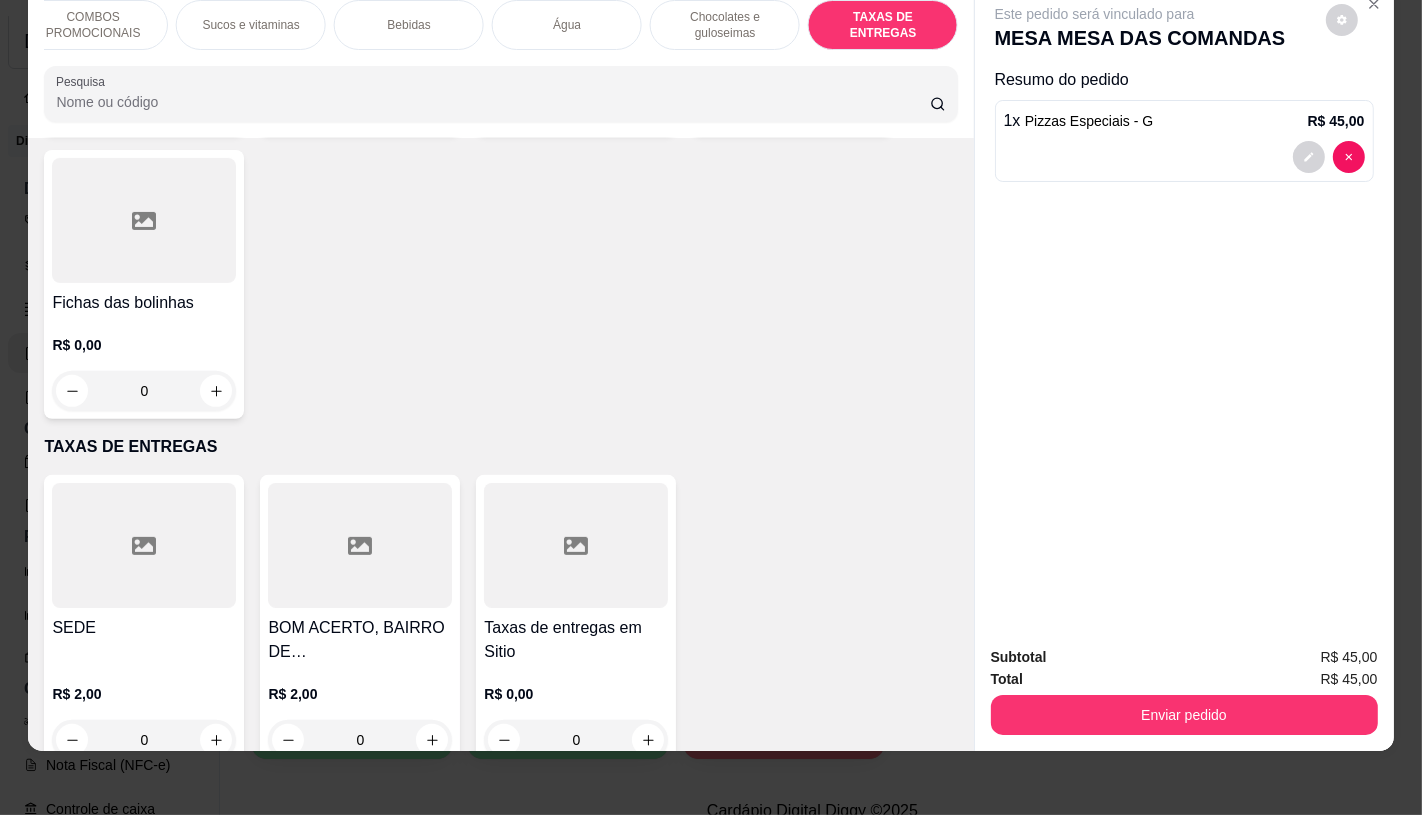 click at bounding box center (576, 545) 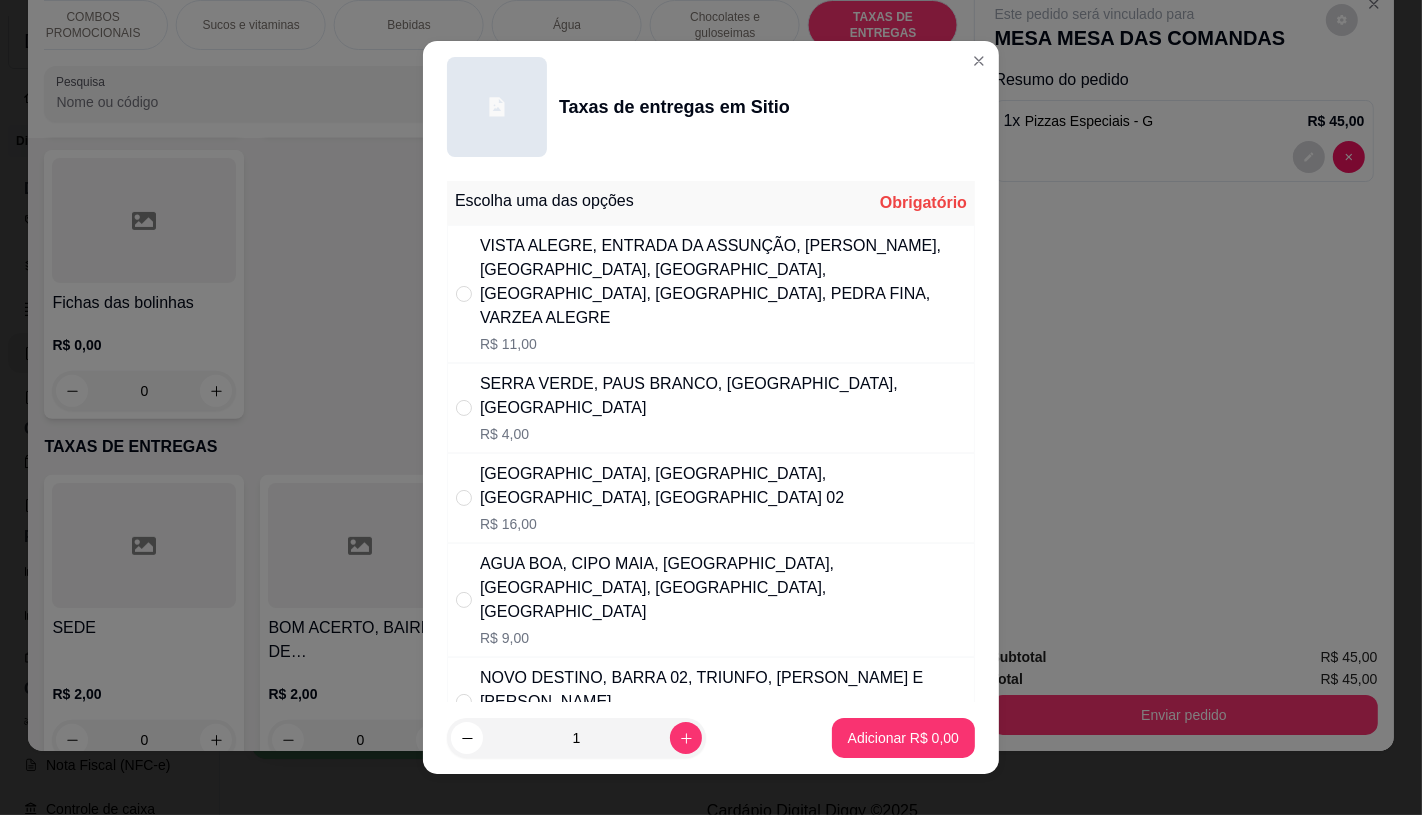 click on "R$ 9,00" at bounding box center (723, 638) 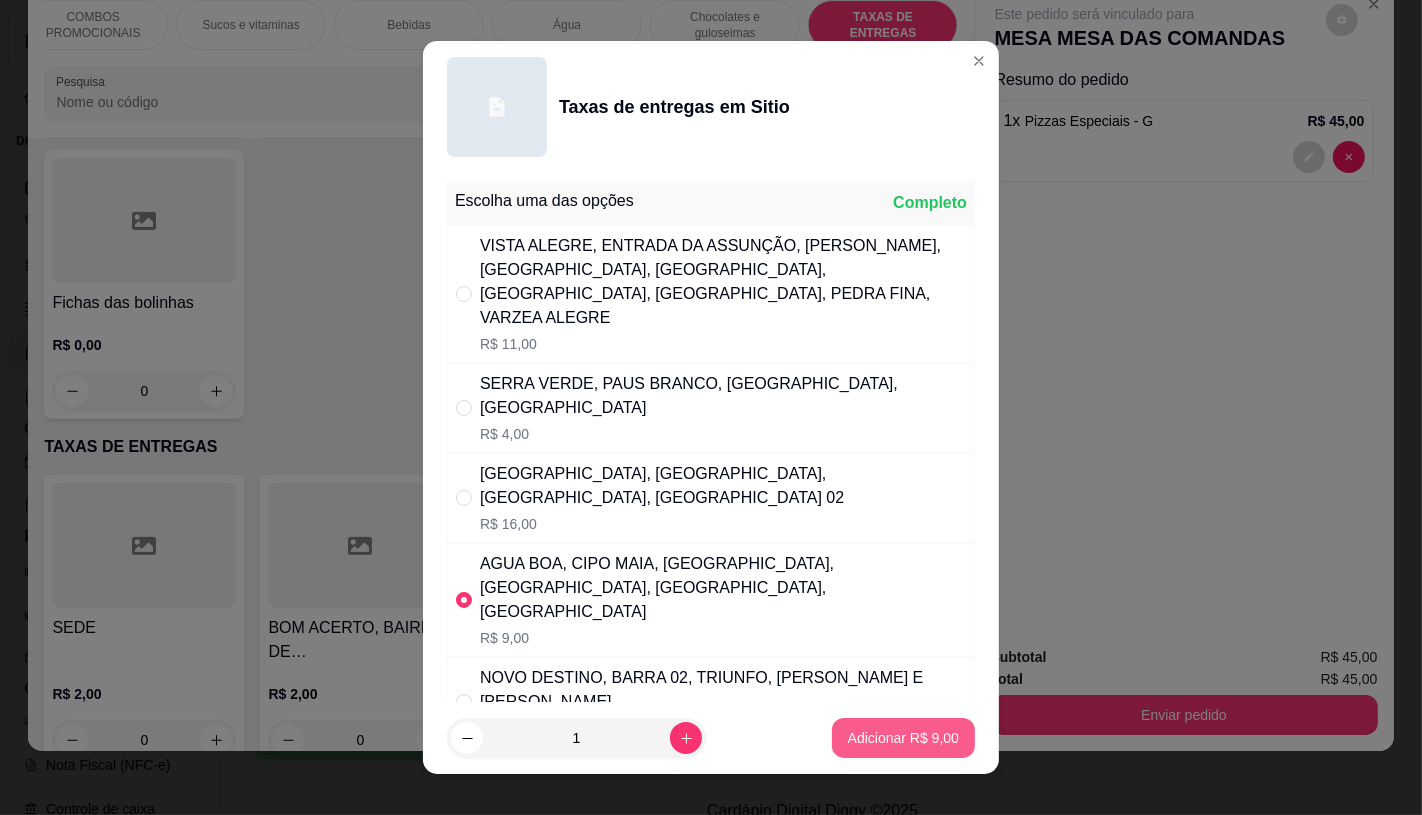 click on "Adicionar   R$ 9,00" at bounding box center [903, 738] 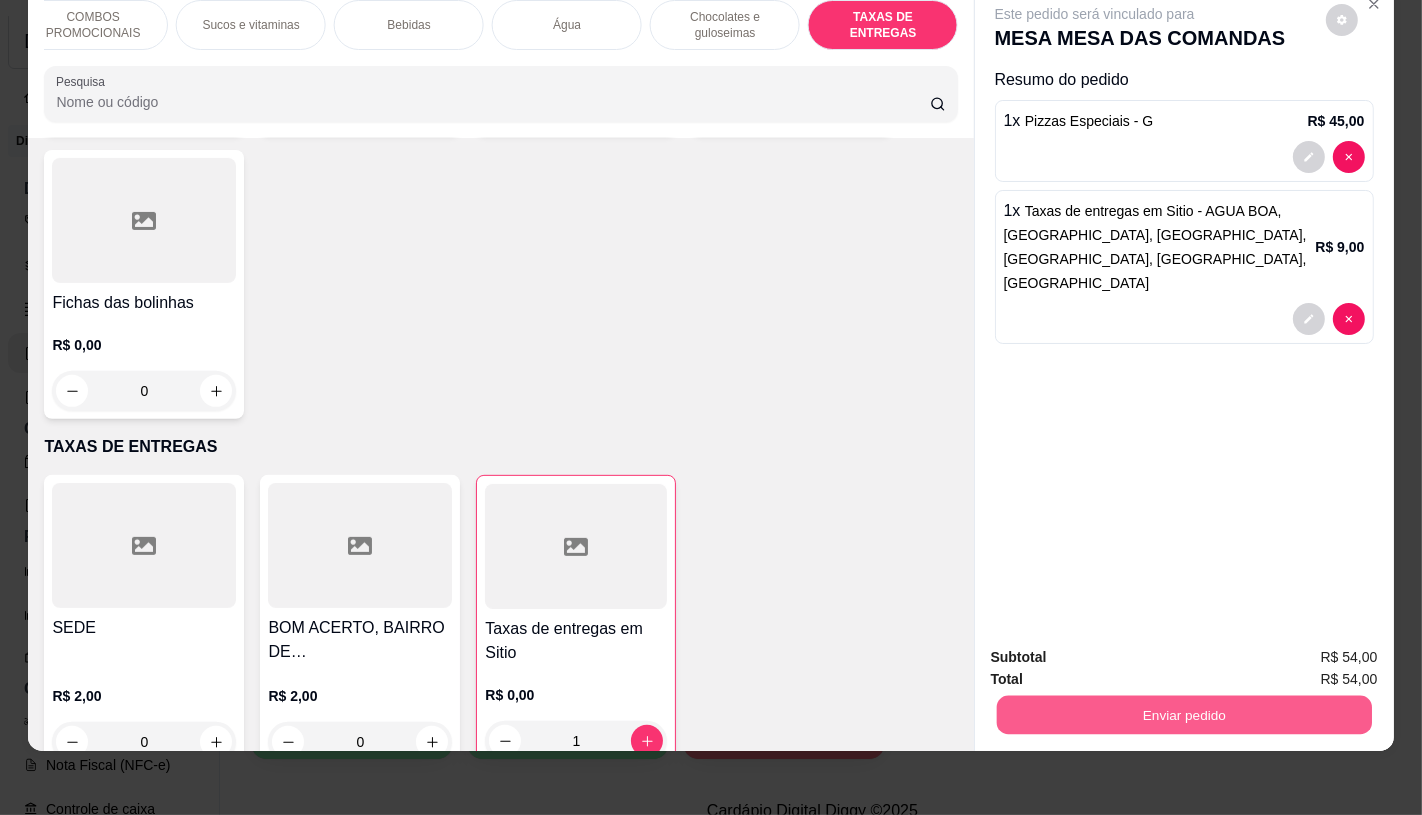click on "Enviar pedido" at bounding box center (1183, 714) 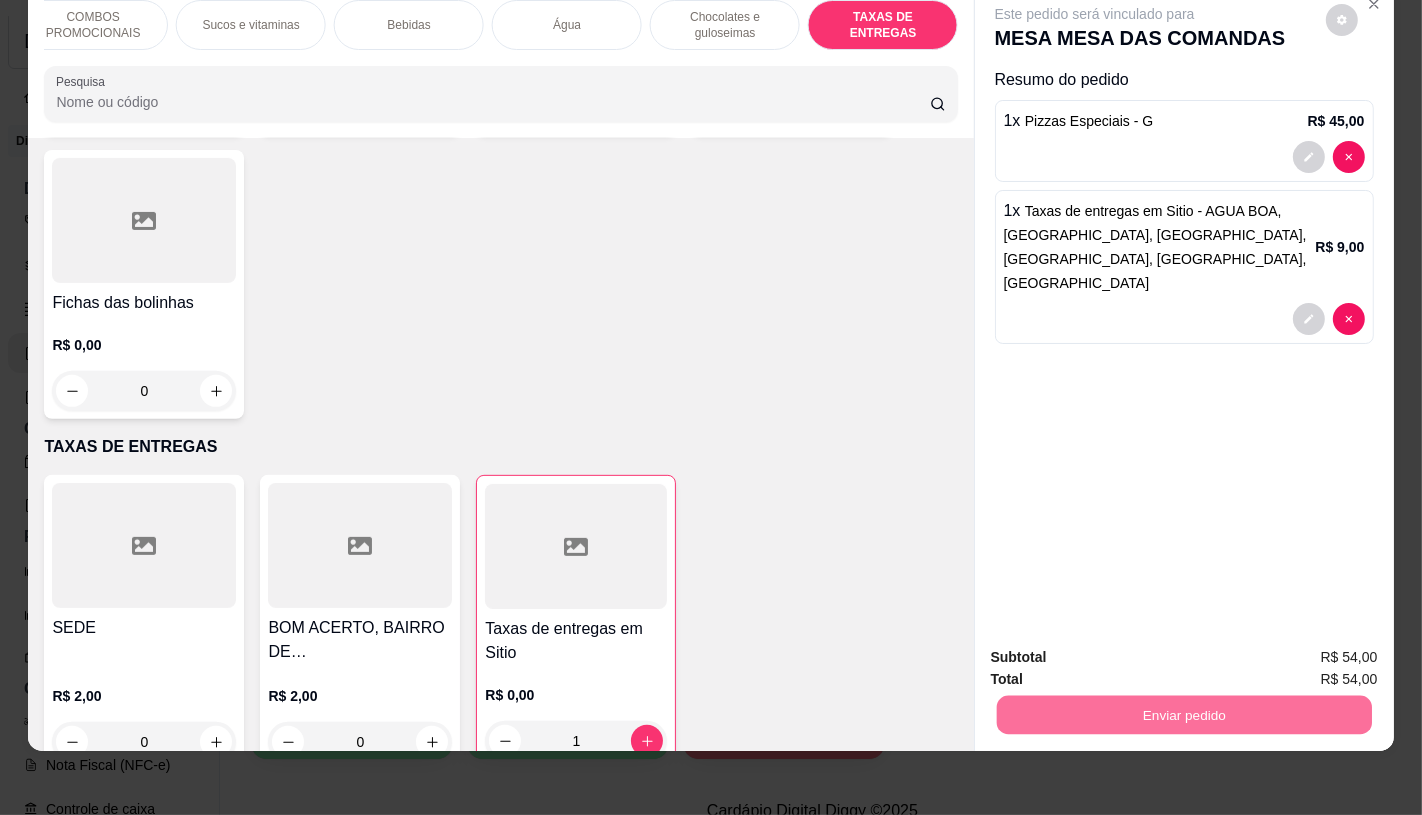 click on "Não registrar e enviar pedido" at bounding box center [1117, 649] 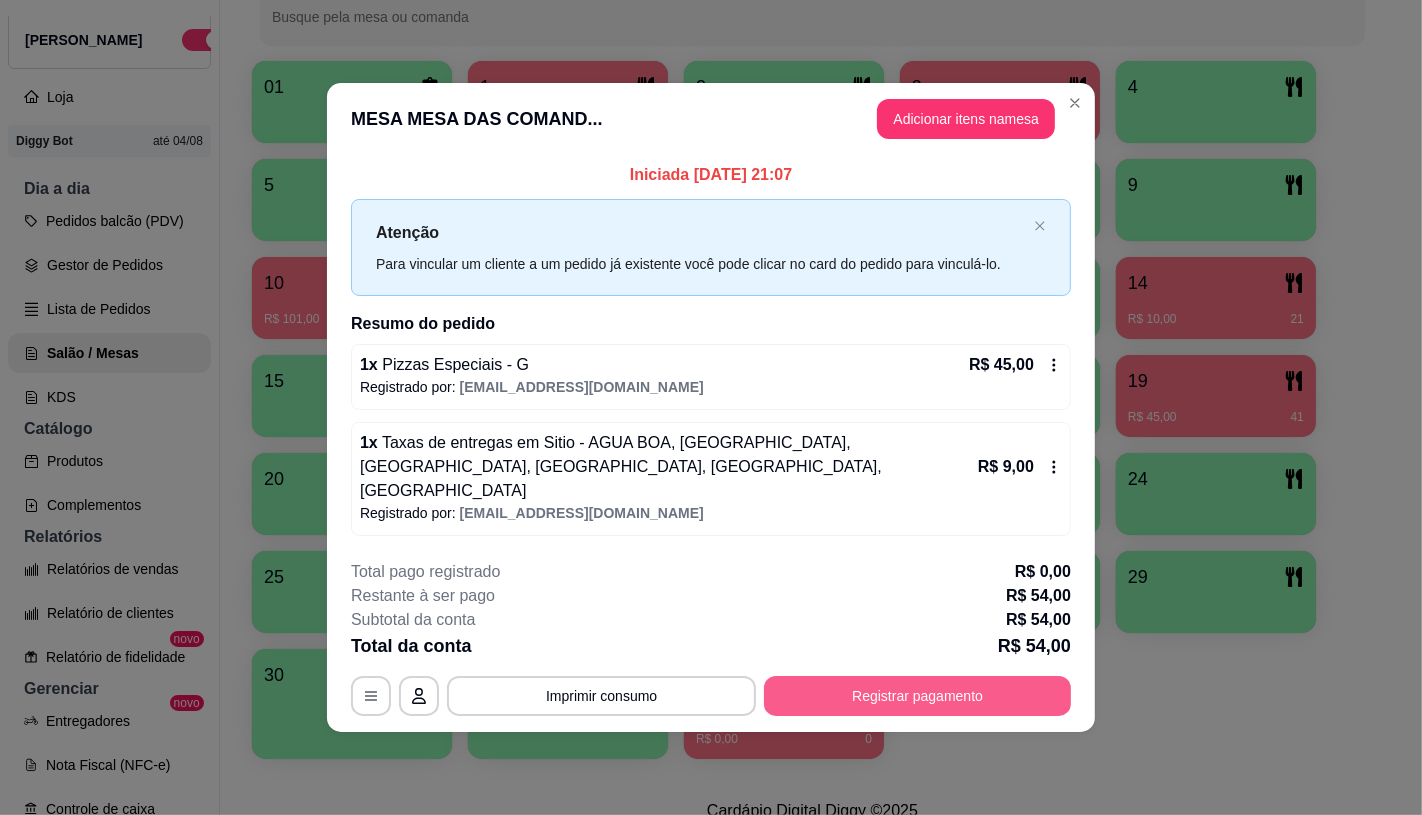 click on "Registrar pagamento" at bounding box center (917, 696) 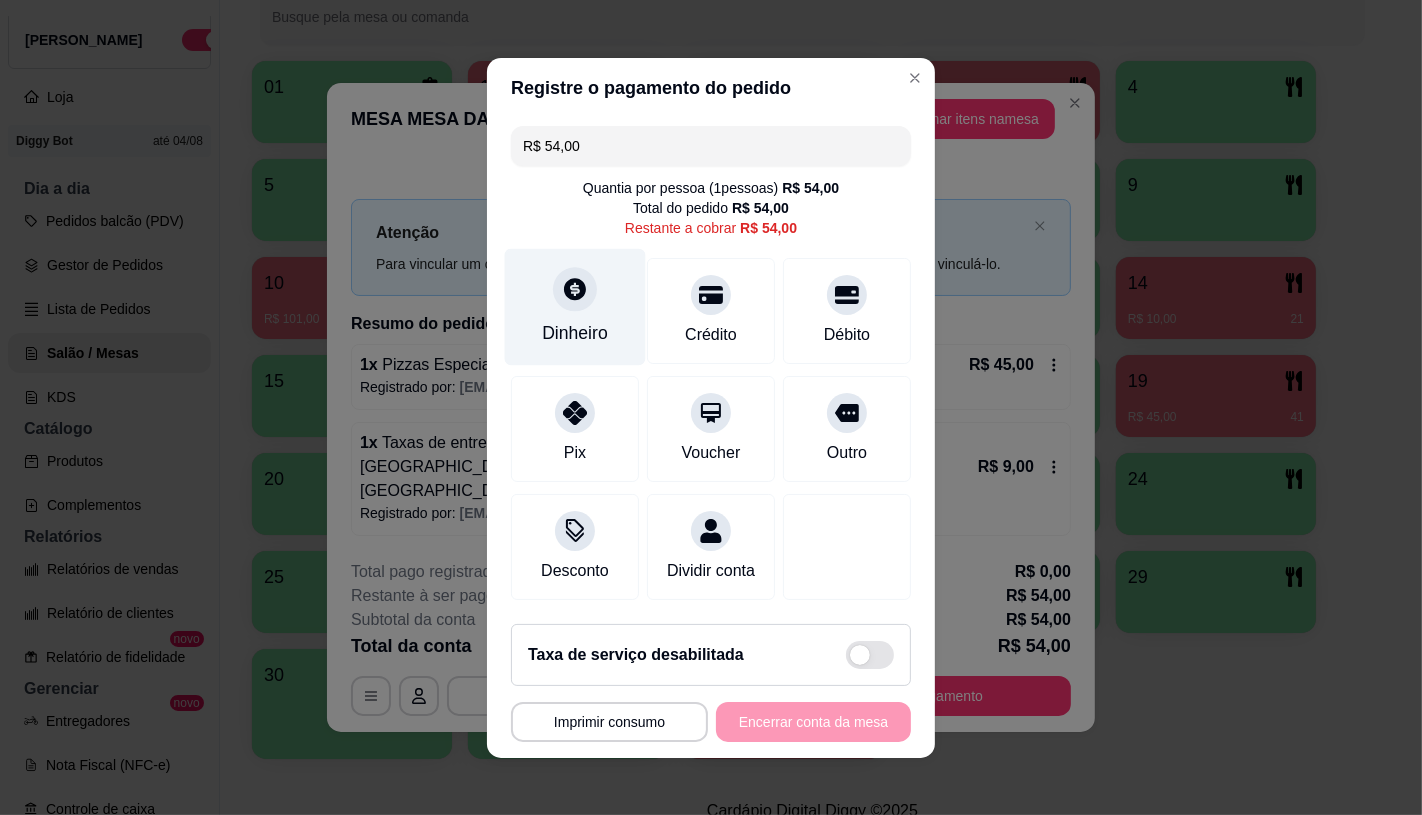 click on "Dinheiro" at bounding box center [575, 333] 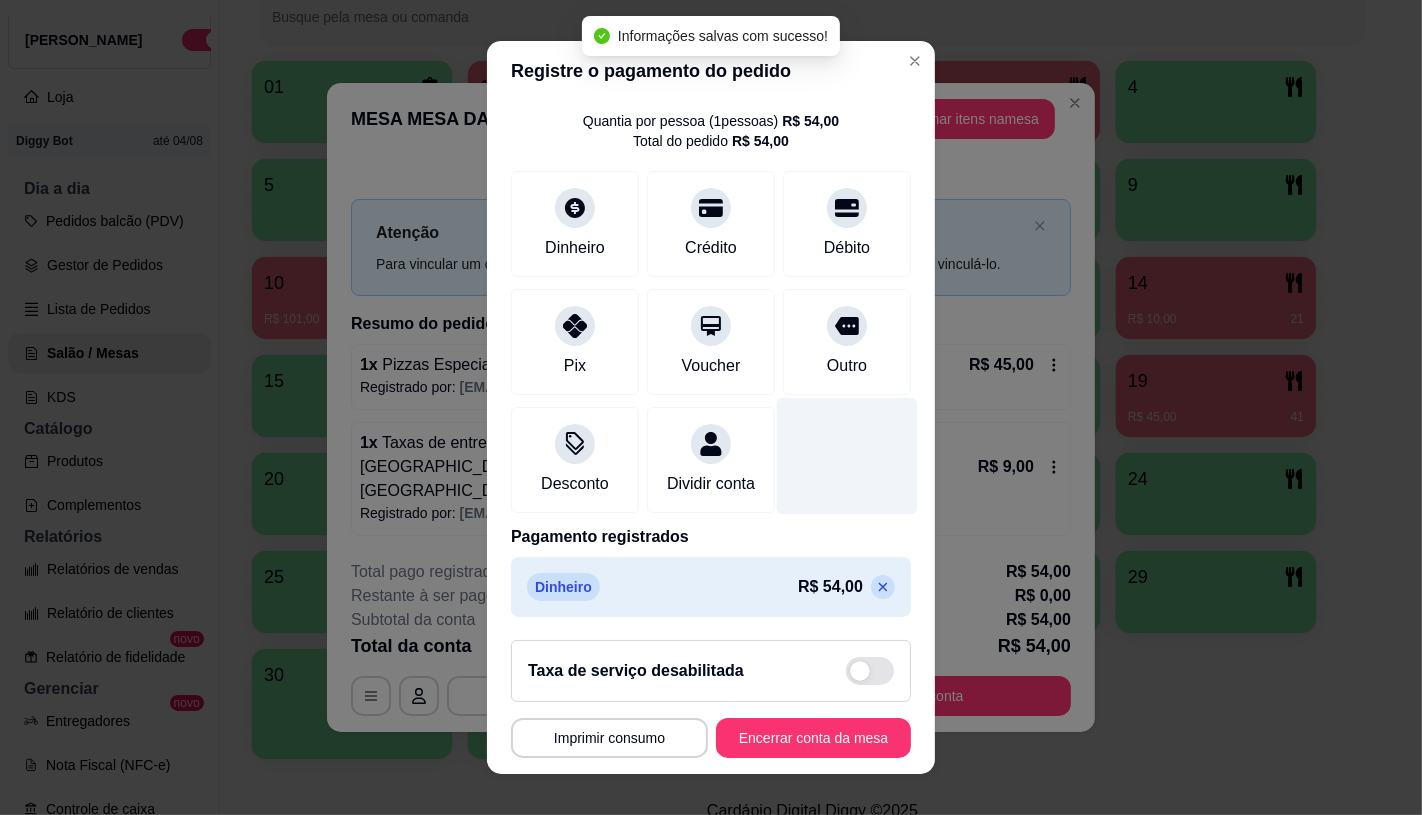 scroll, scrollTop: 74, scrollLeft: 0, axis: vertical 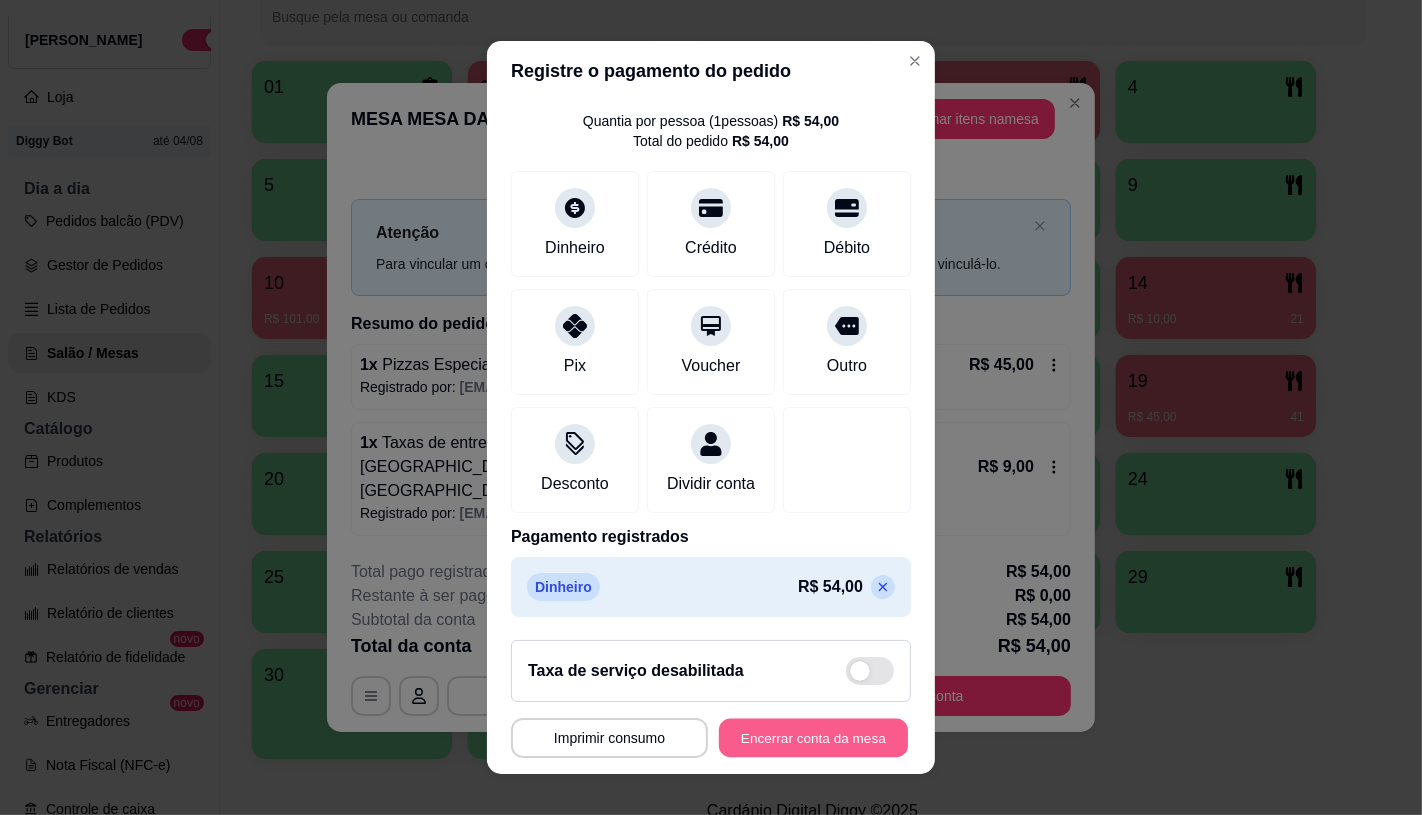 click on "Encerrar conta da mesa" at bounding box center [813, 738] 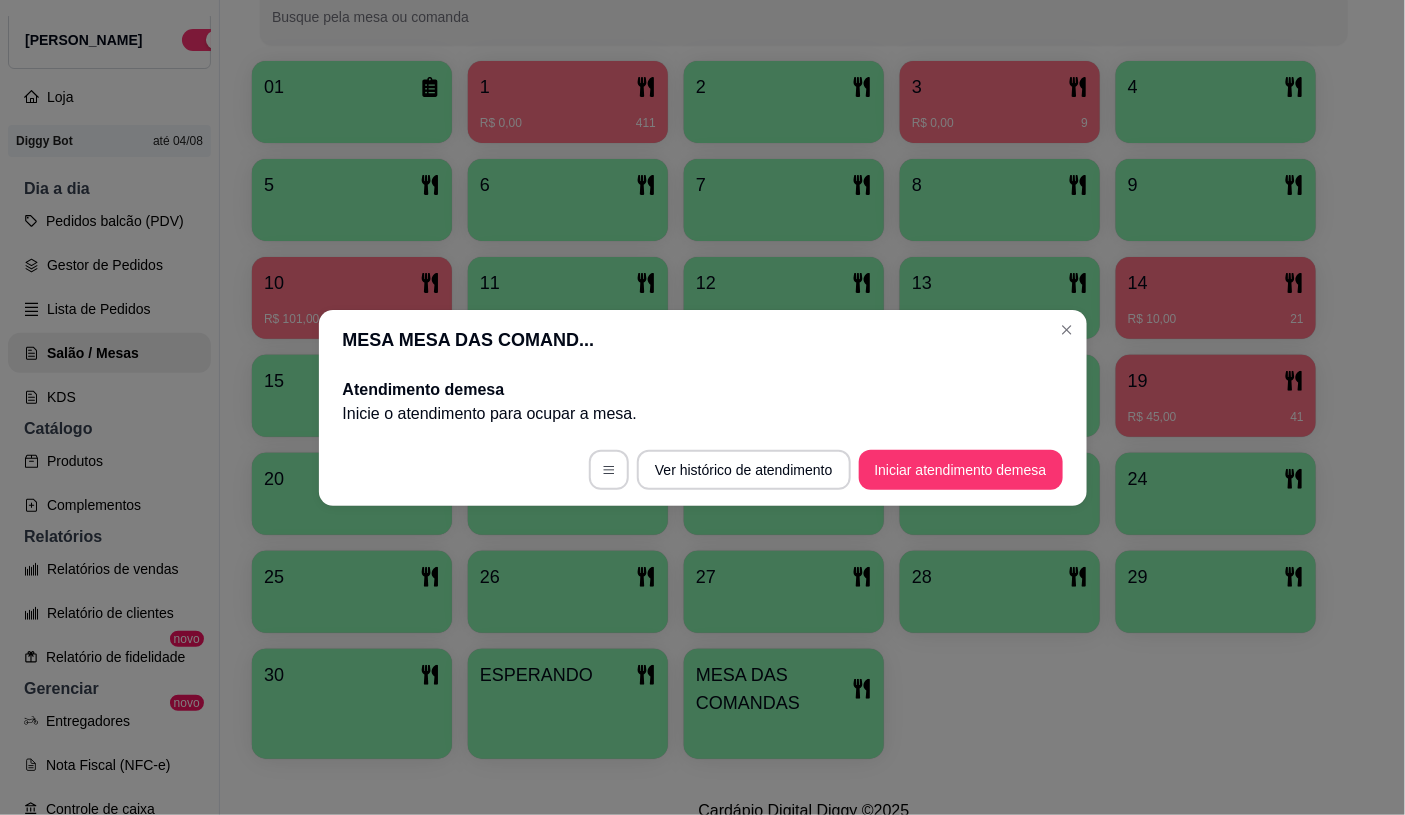click on "Pedidos balcão (PDV)" at bounding box center [109, 221] 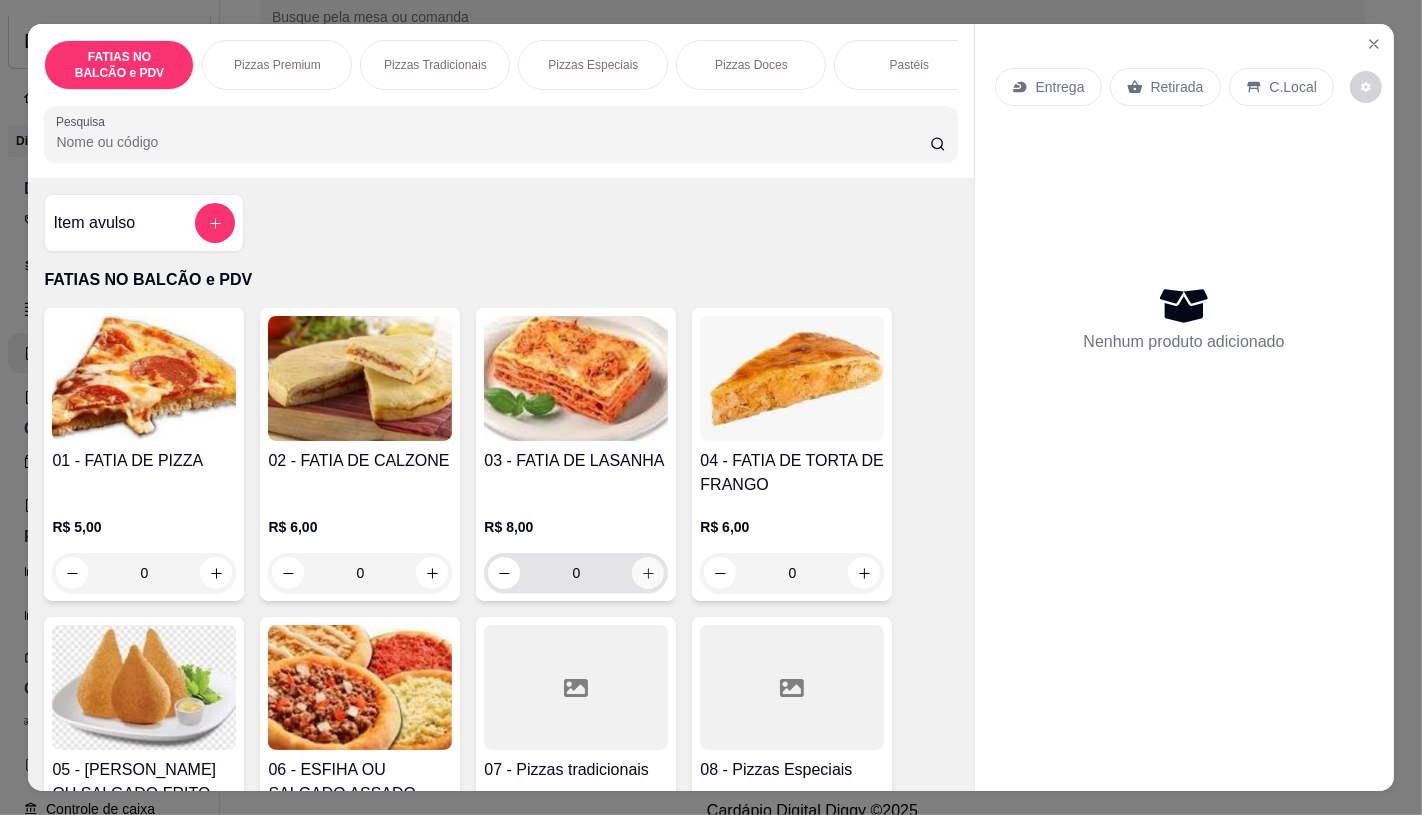 click 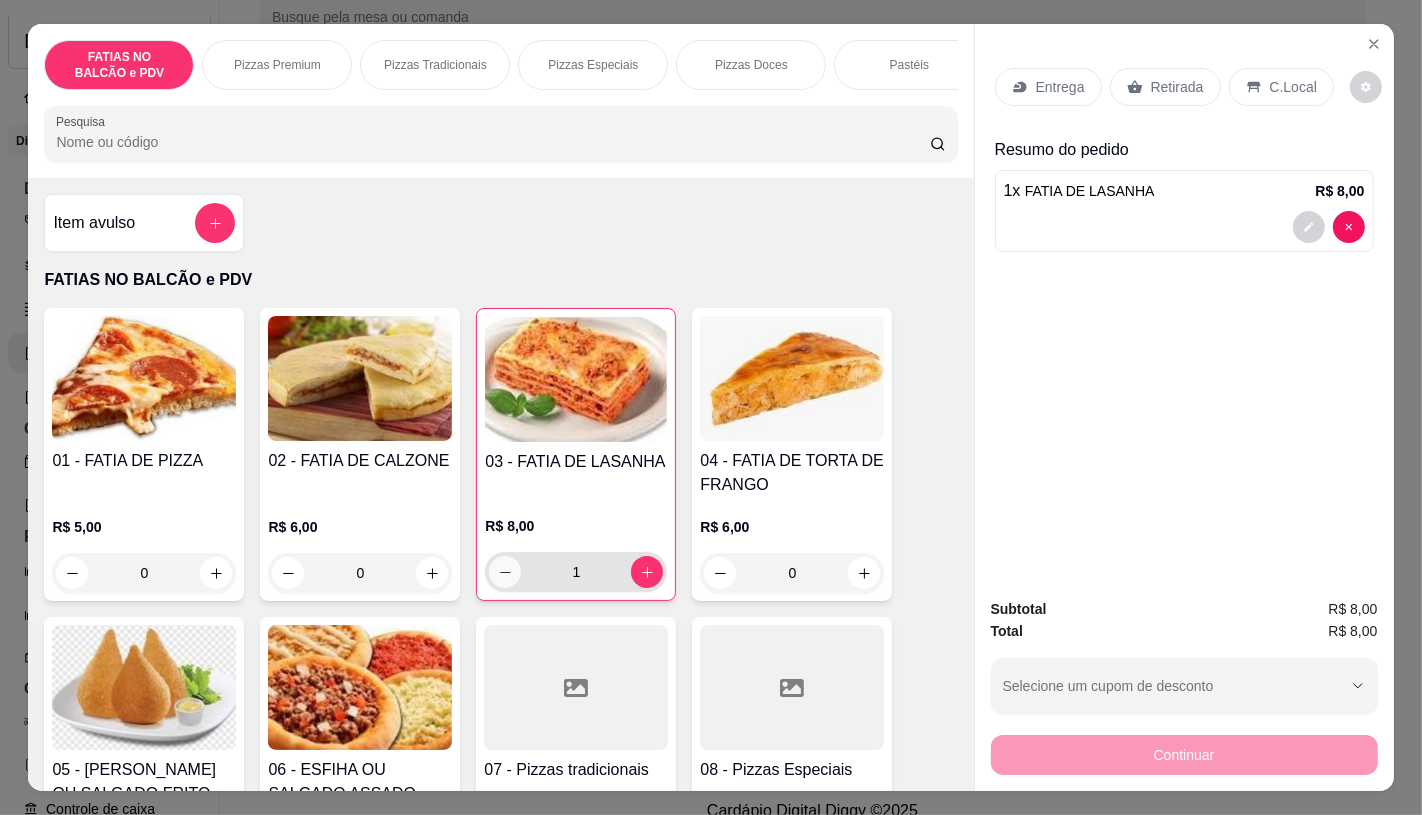 click on "1" at bounding box center (576, 572) 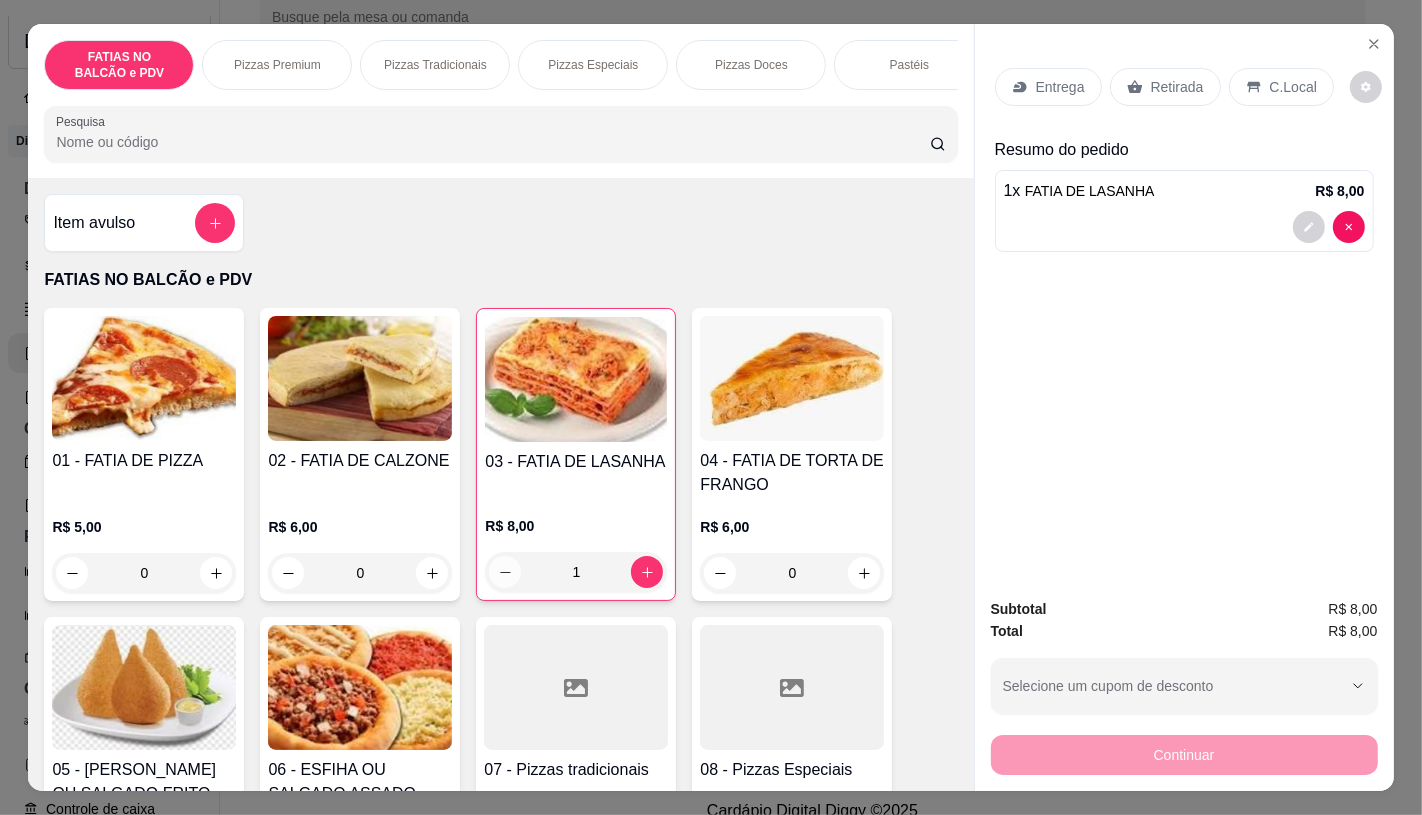click on "1" at bounding box center [576, 572] 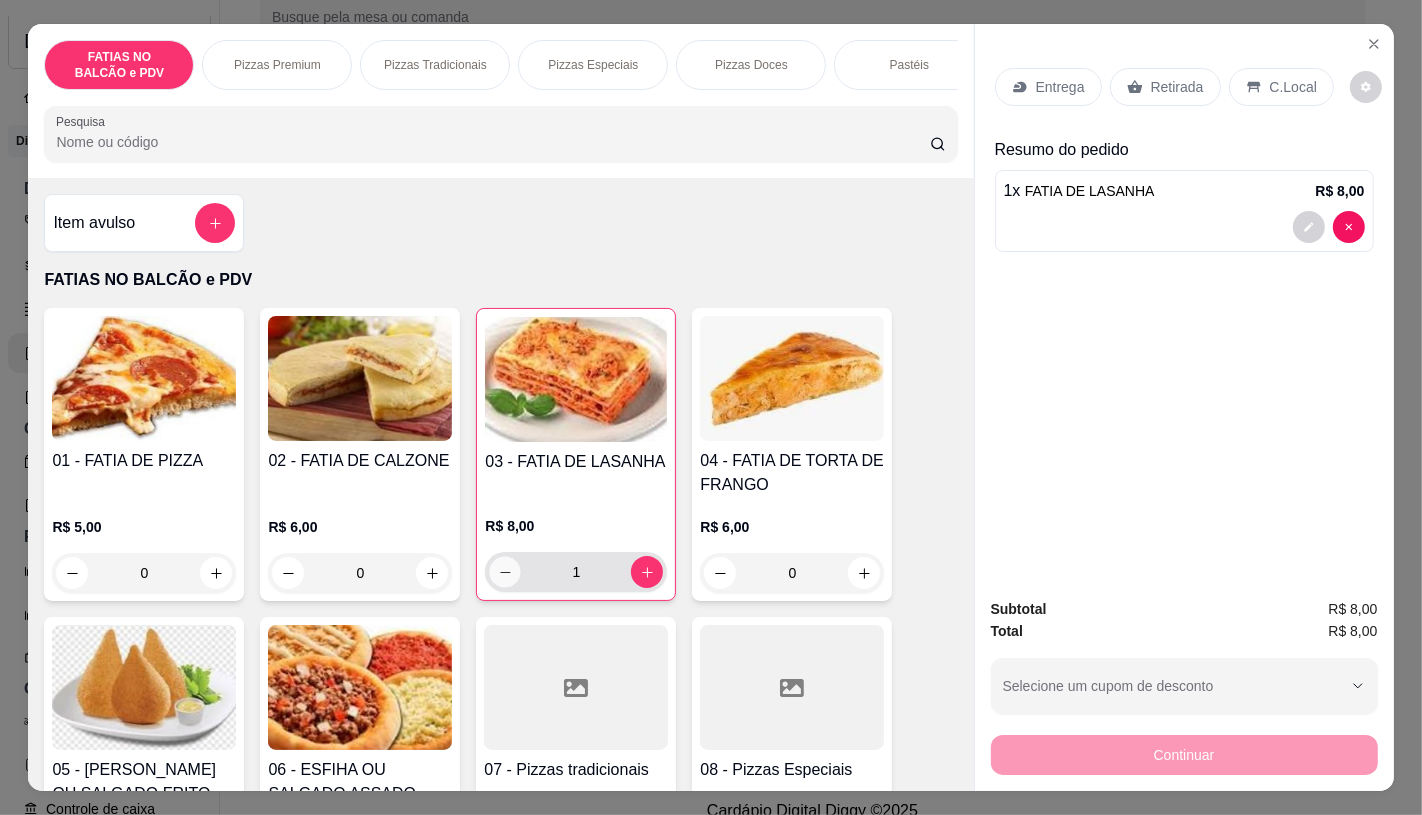 click 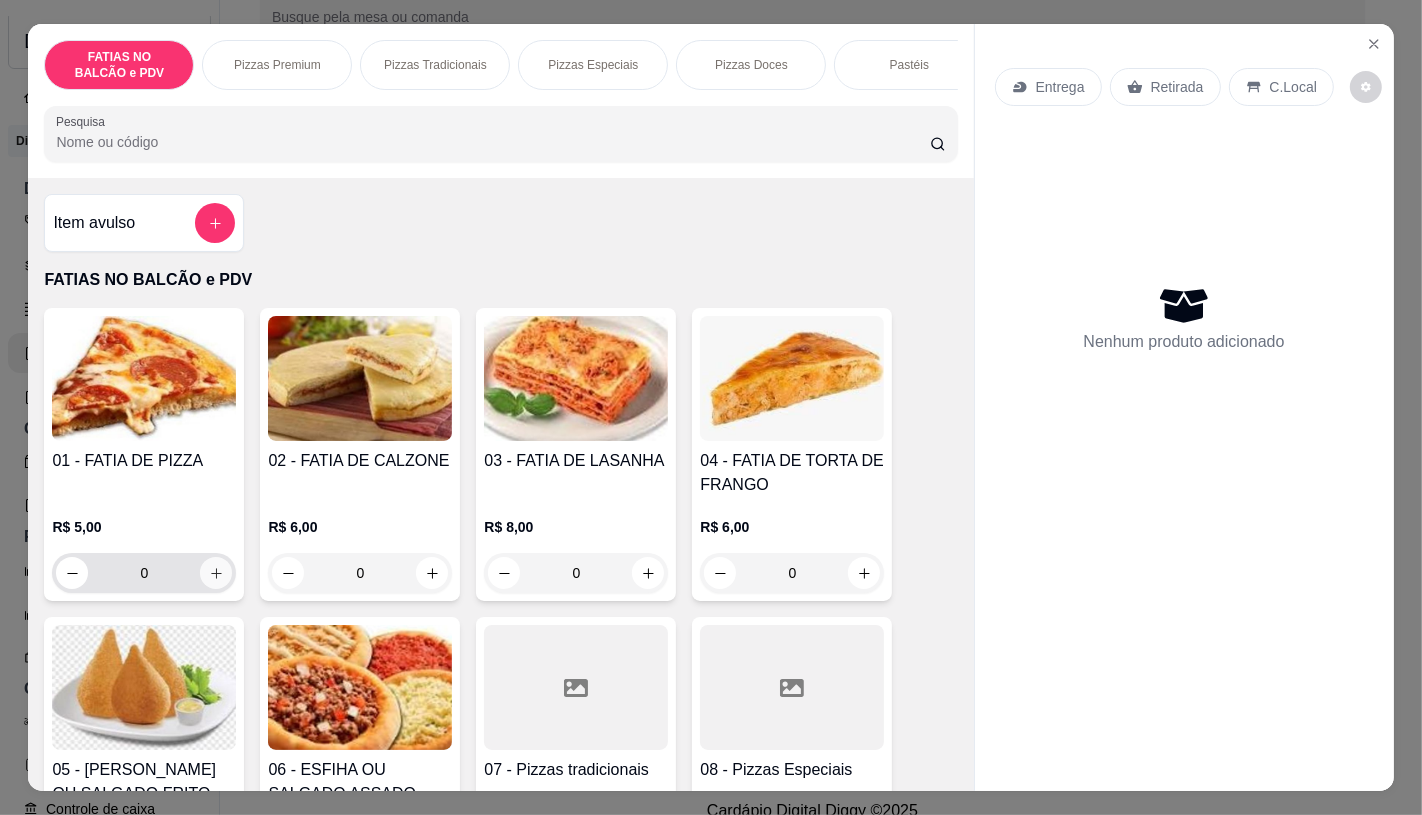 click 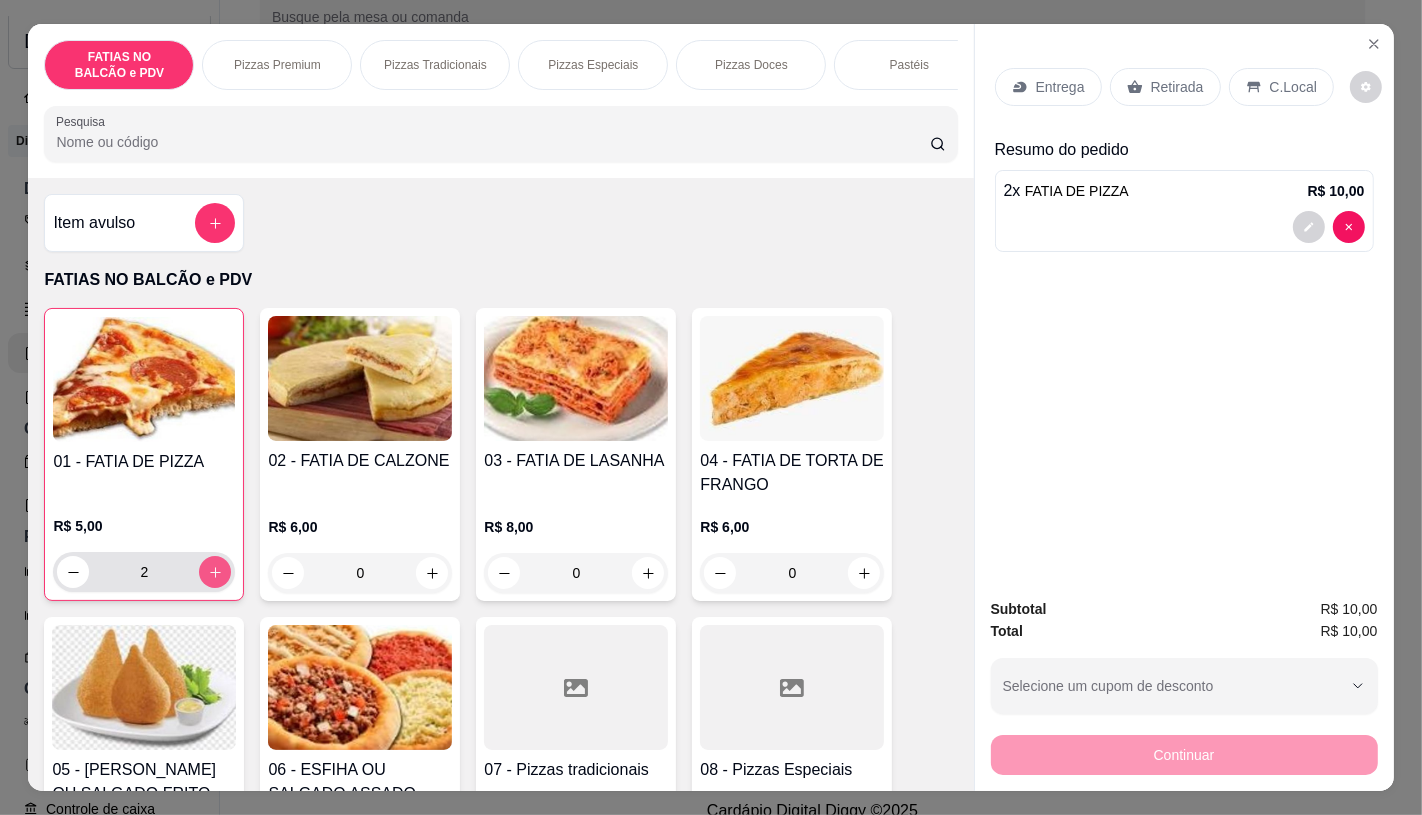 scroll, scrollTop: 444, scrollLeft: 0, axis: vertical 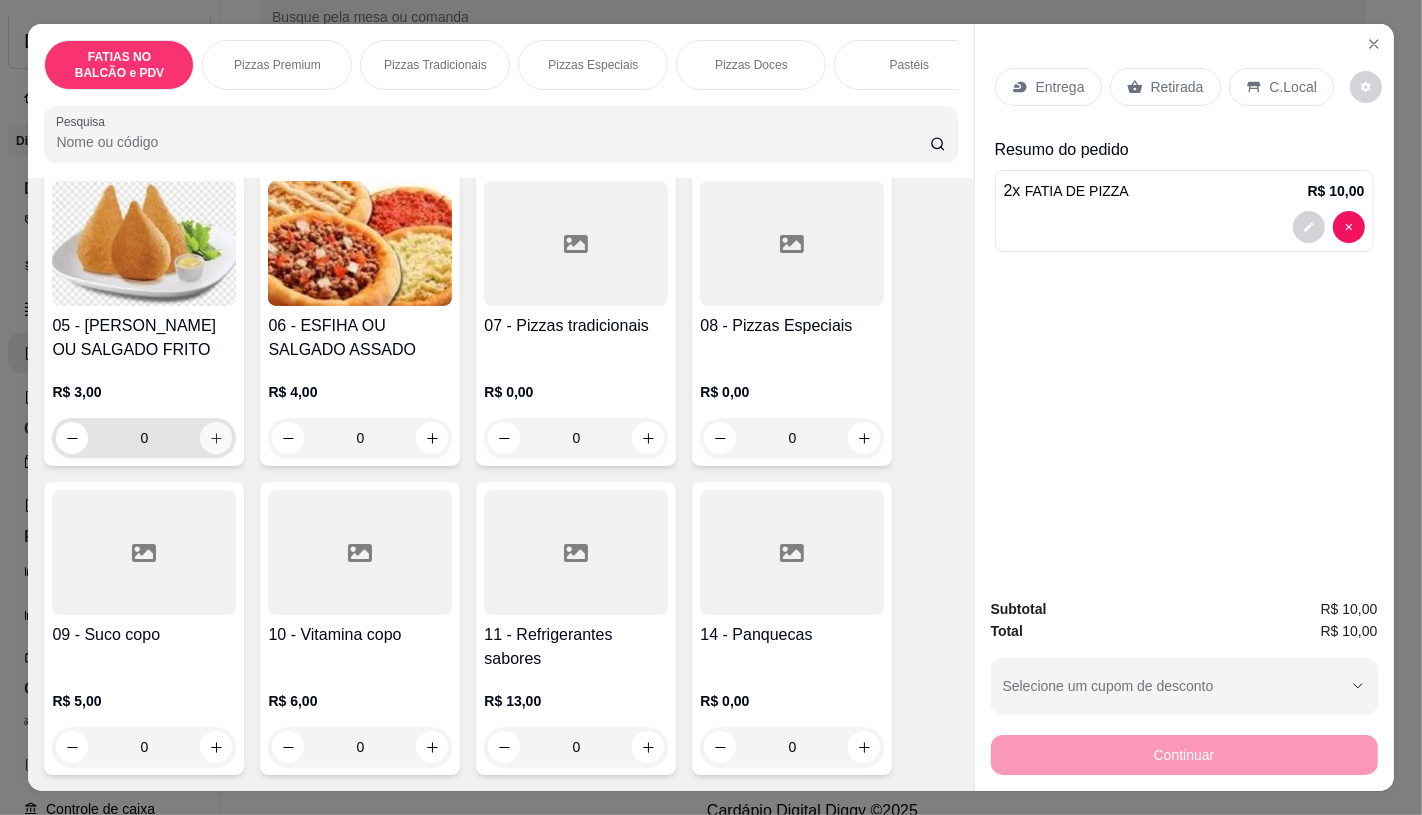 click 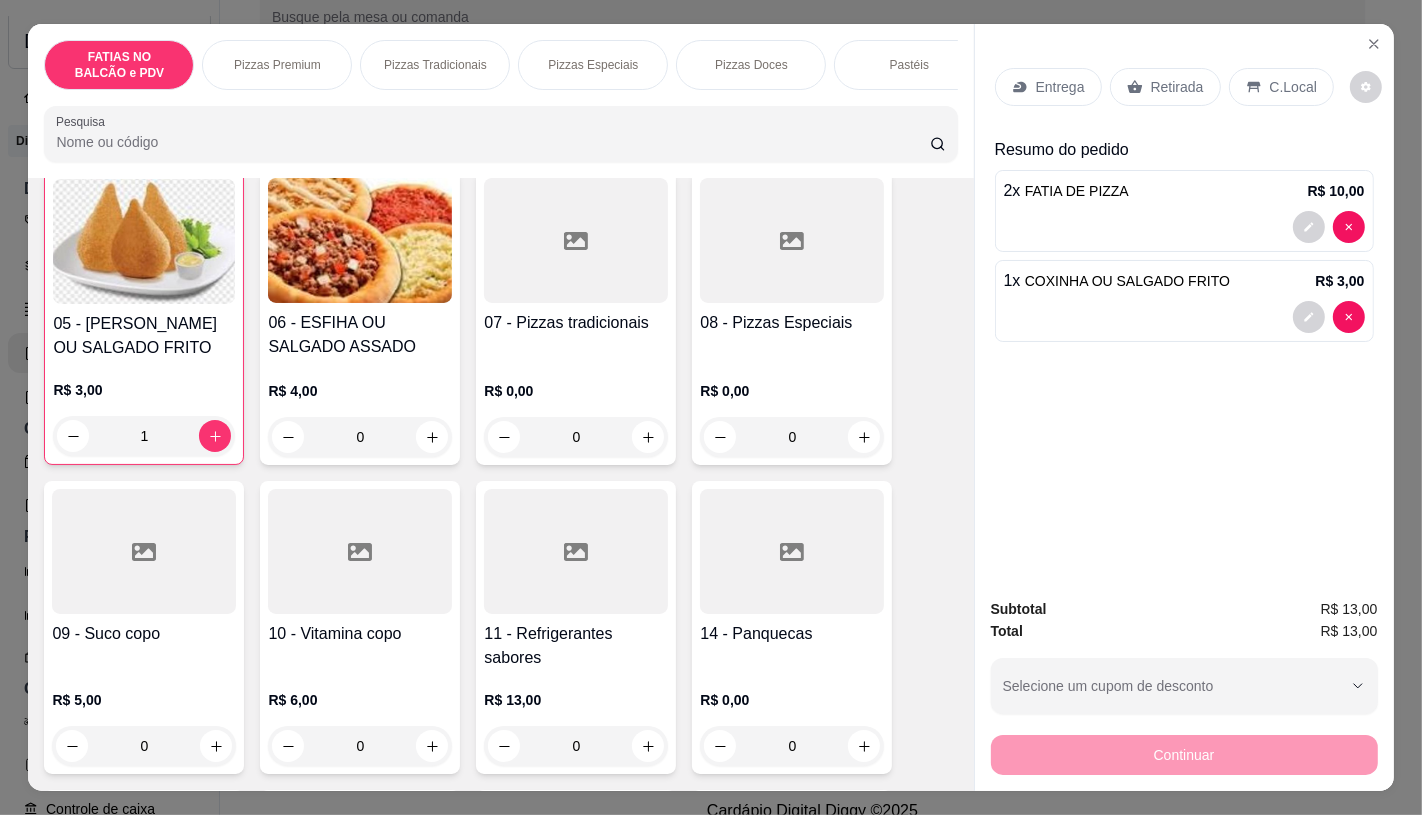 scroll, scrollTop: 556, scrollLeft: 0, axis: vertical 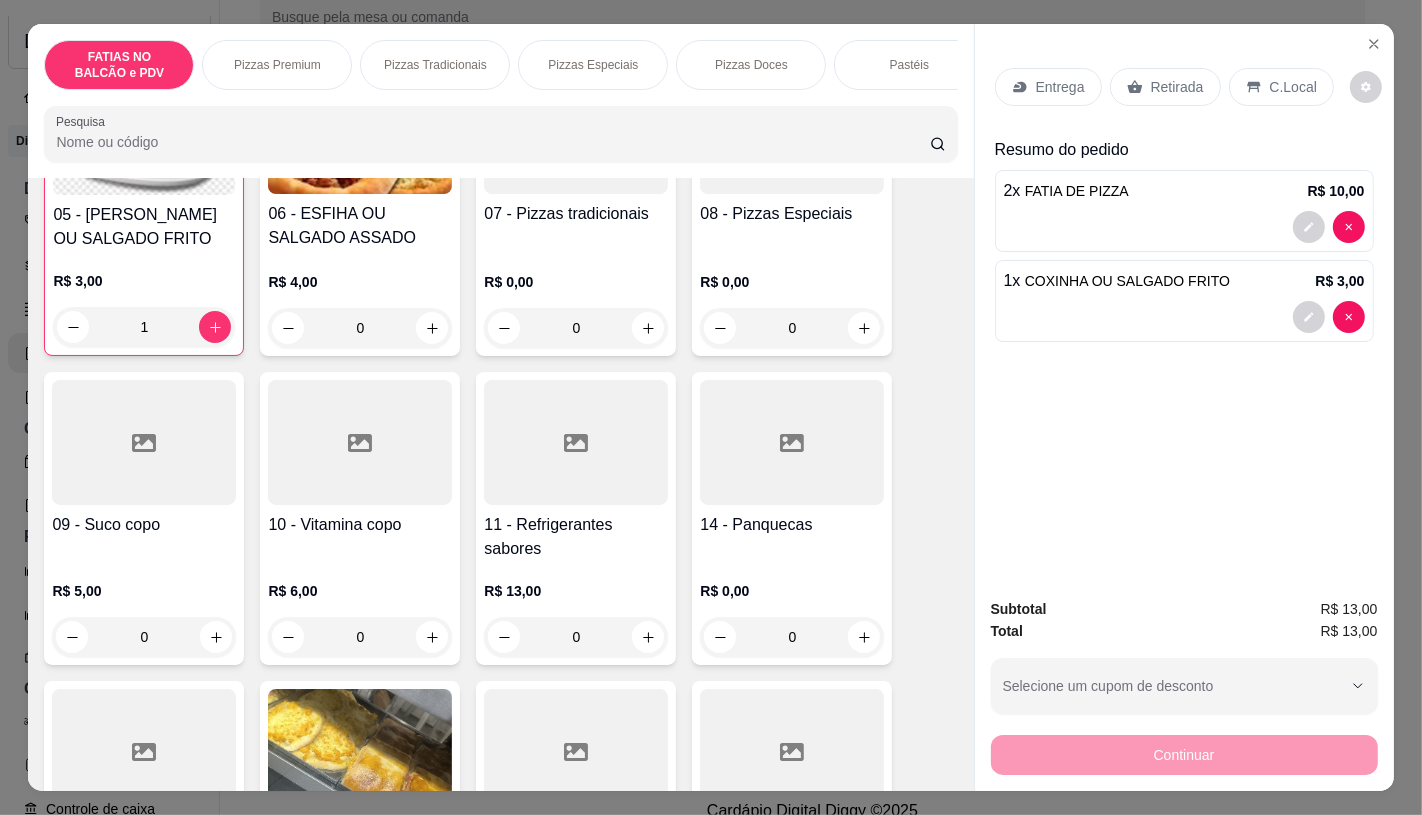 click on "11 - Refrigerantes sabores    R$ 13,00 0" at bounding box center (576, 518) 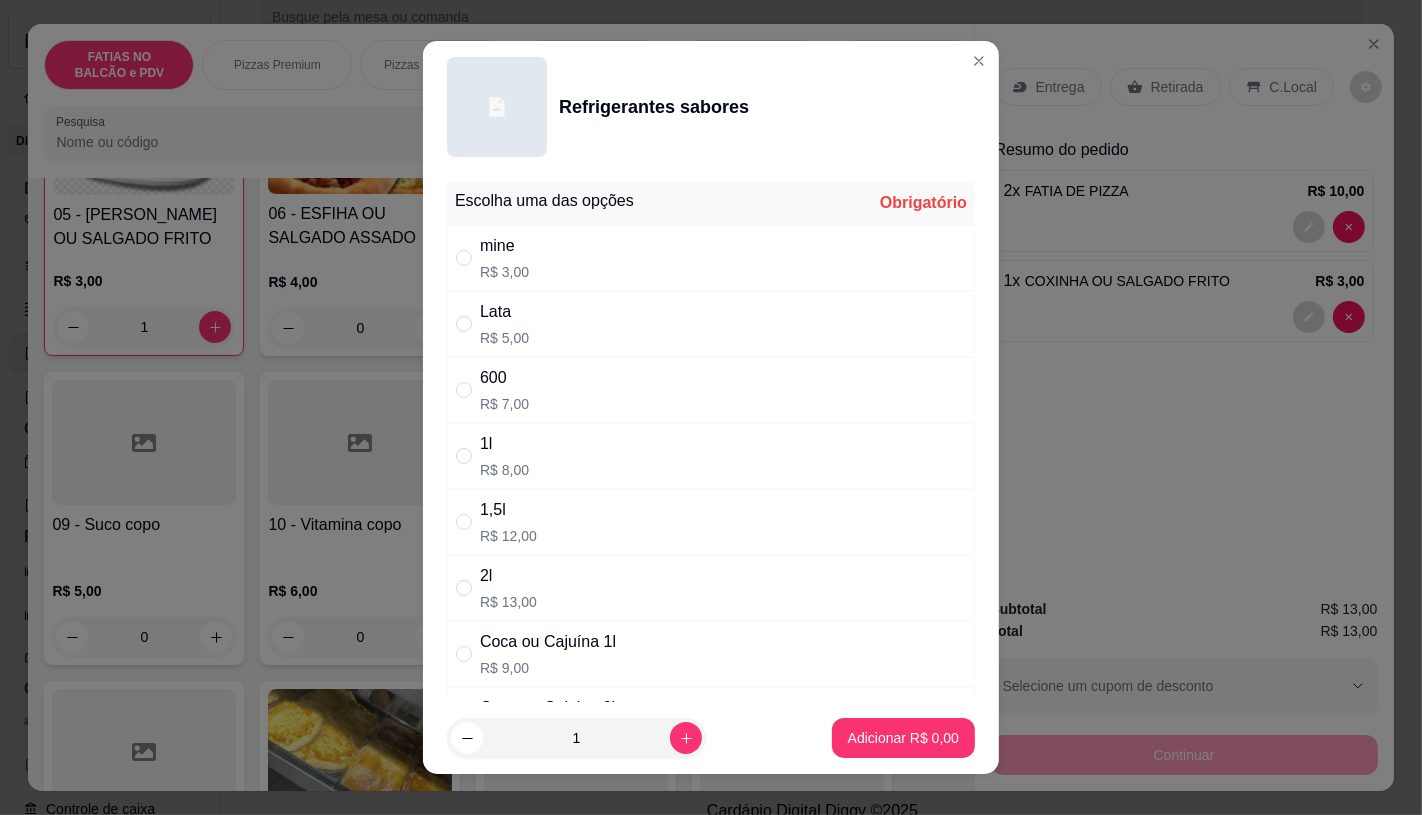 click on "Lata R$ 5,00" at bounding box center (711, 324) 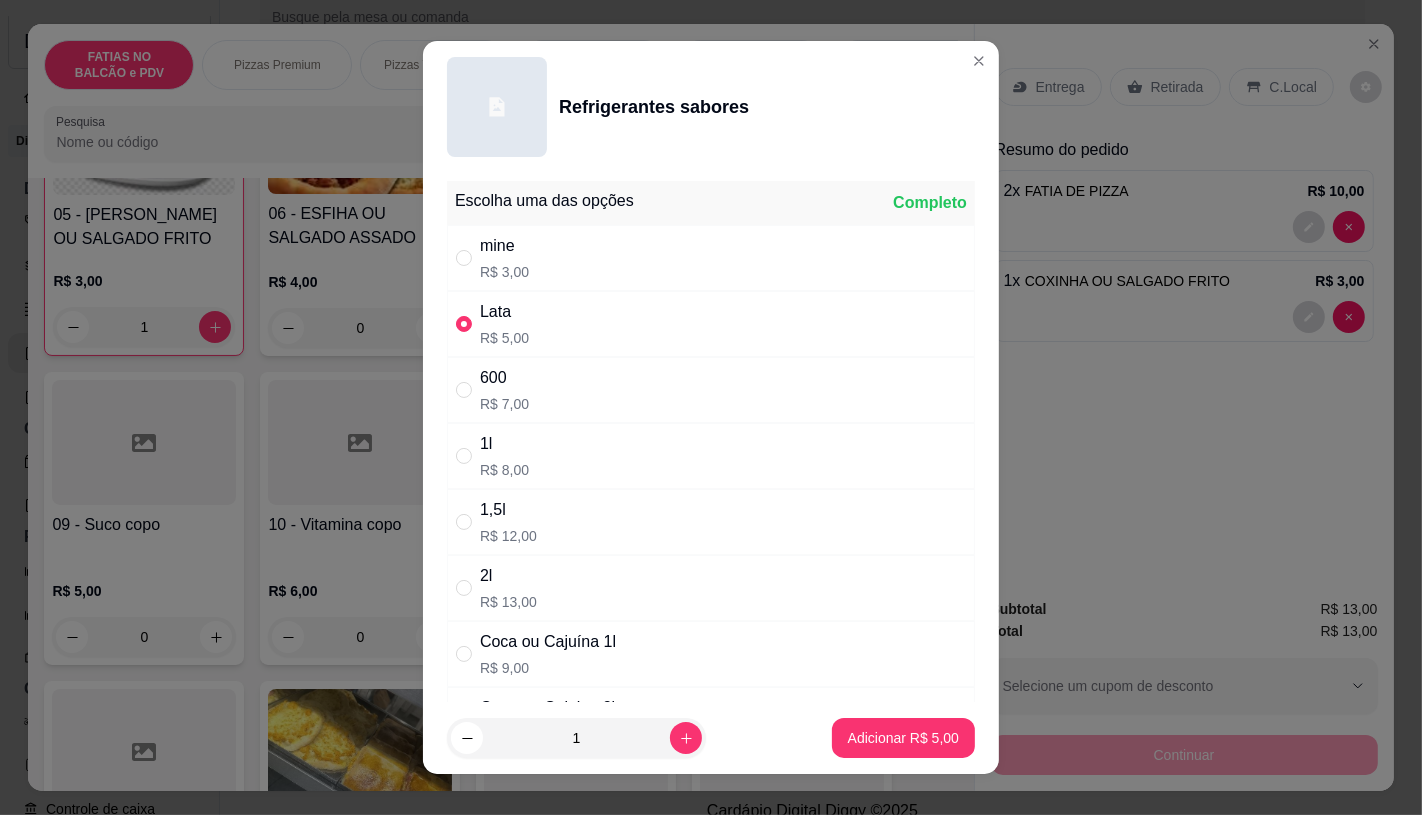 click on "600 R$ 7,00" at bounding box center [711, 390] 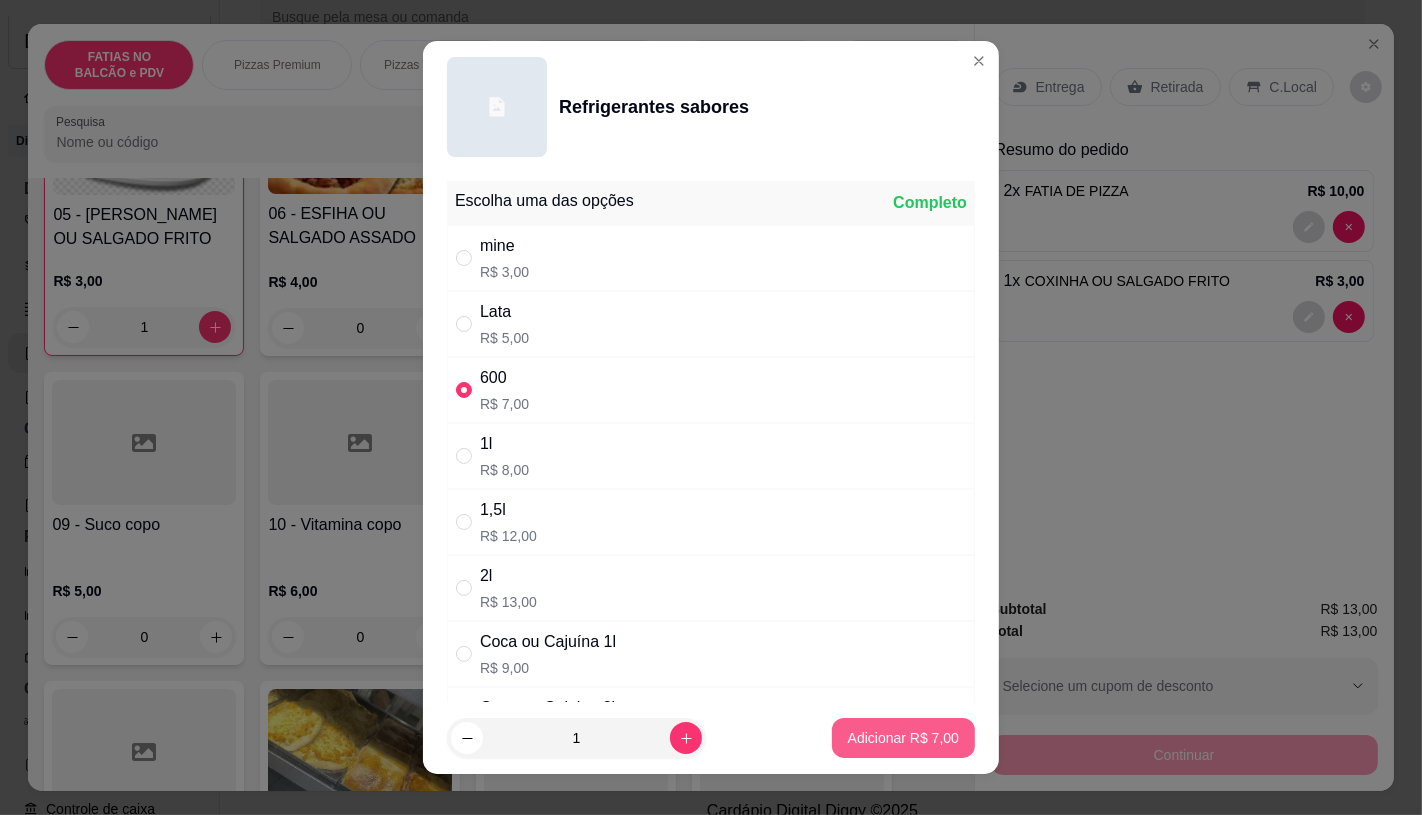 click on "Adicionar   R$ 7,00" at bounding box center [903, 738] 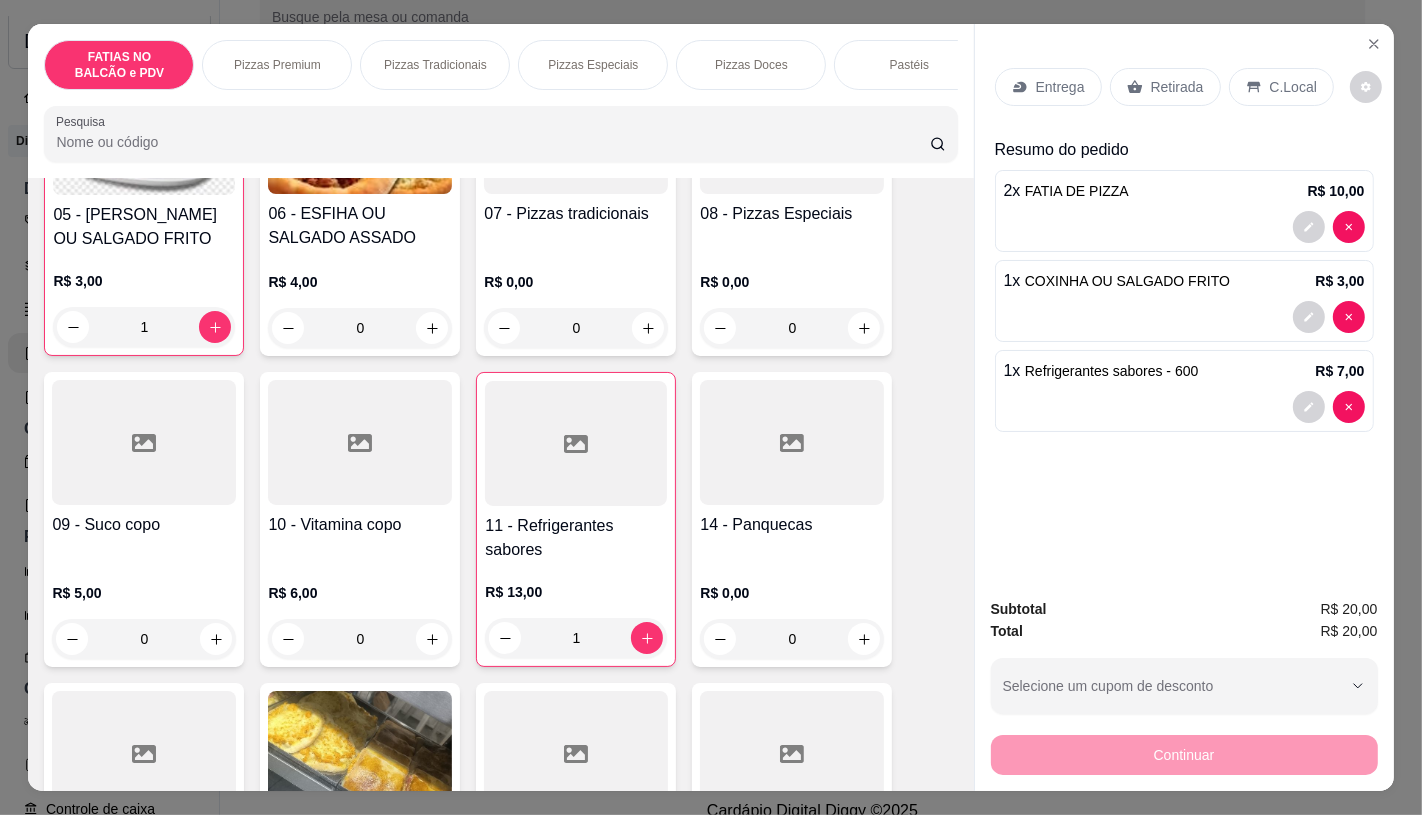 click on "Retirada" at bounding box center [1165, 87] 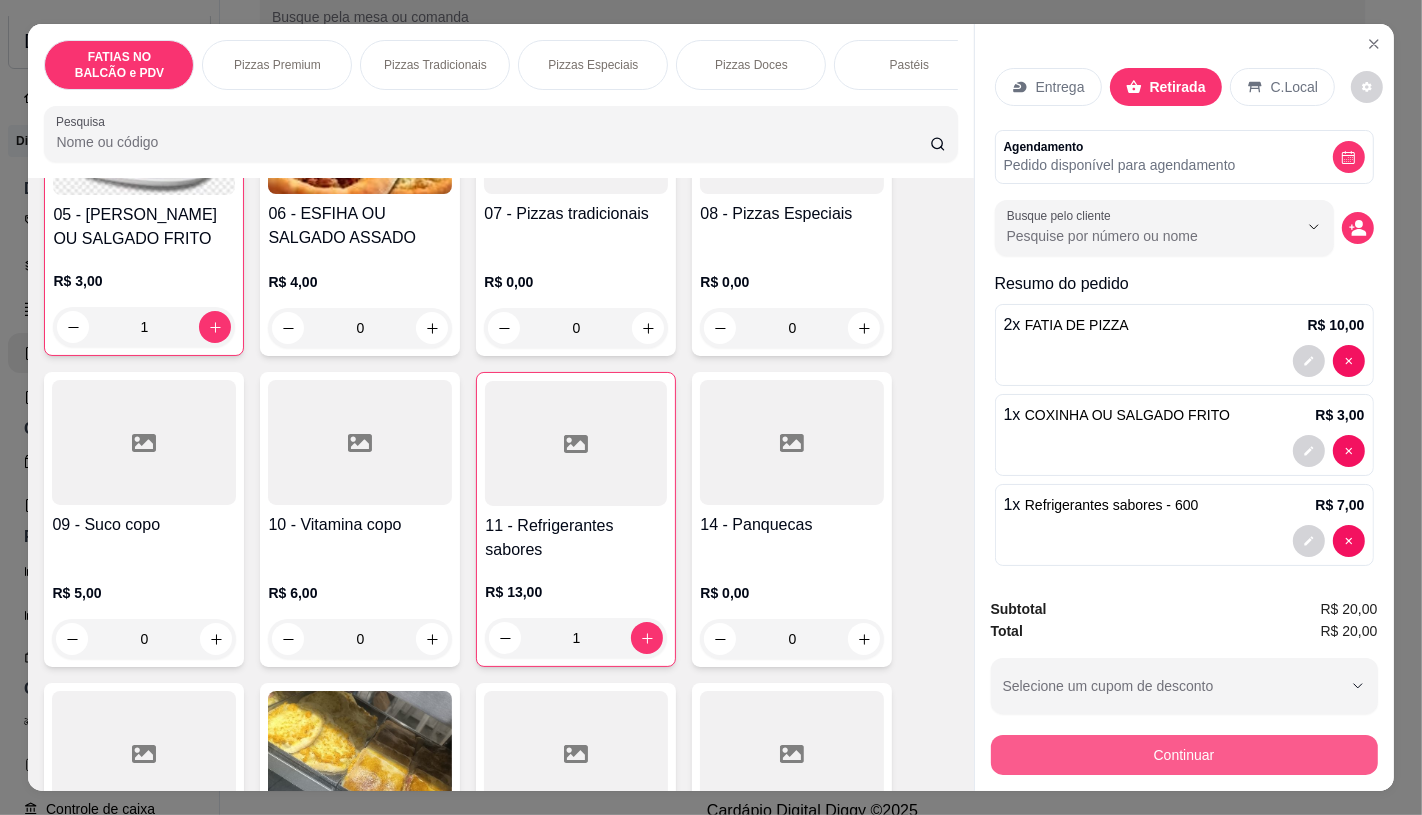 click on "Continuar" at bounding box center [1184, 755] 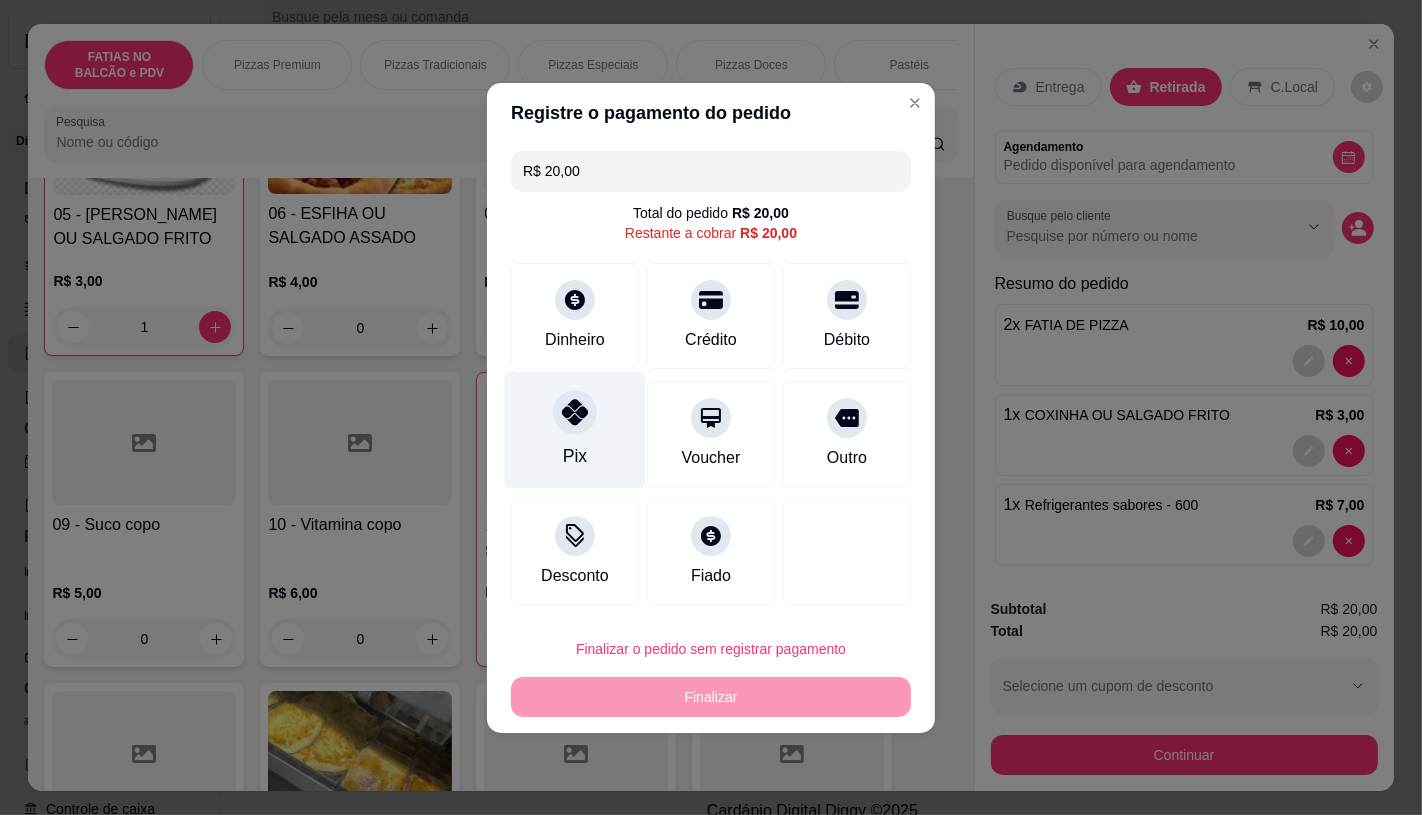 click on "Pix" at bounding box center (575, 429) 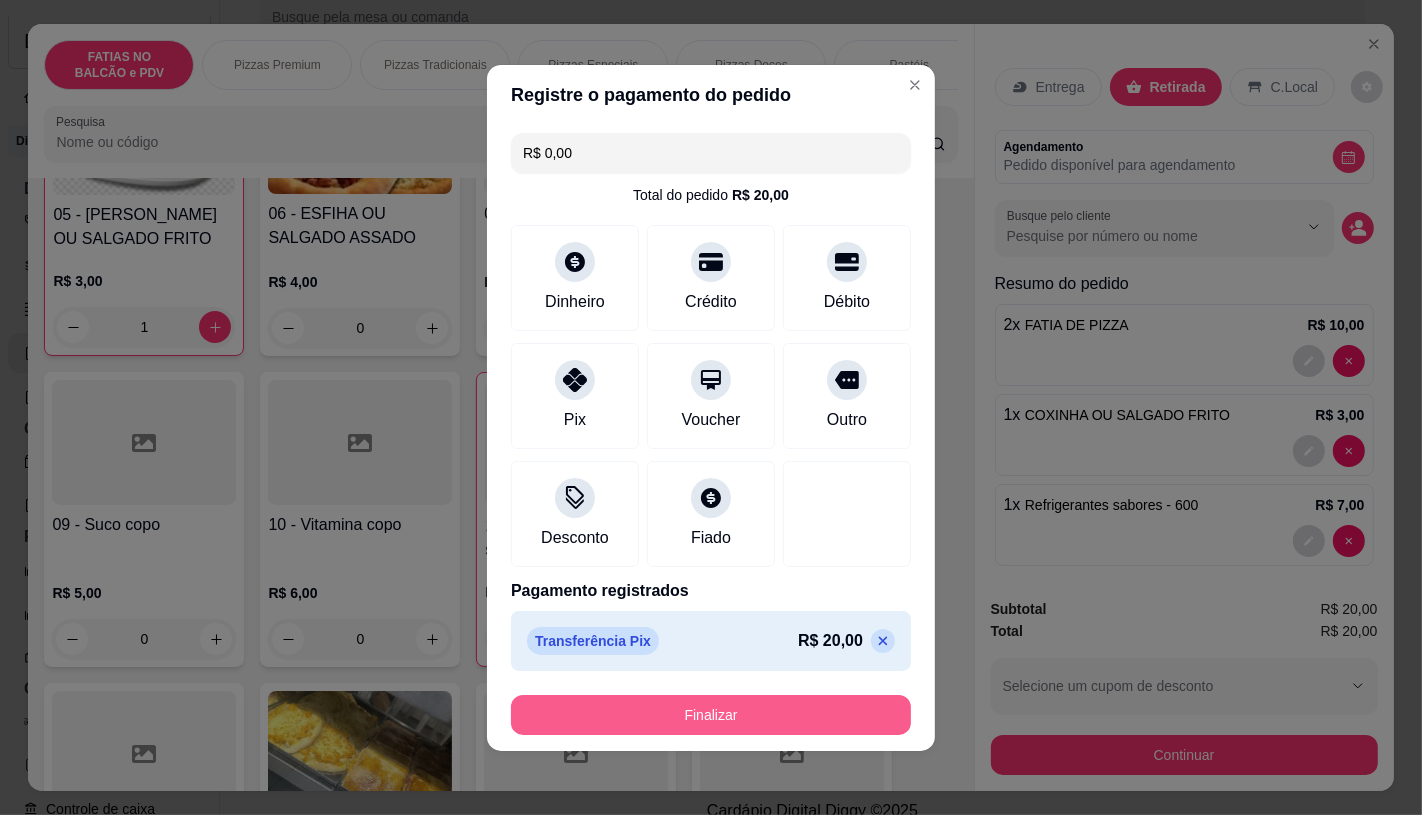 click on "Finalizar" at bounding box center [711, 715] 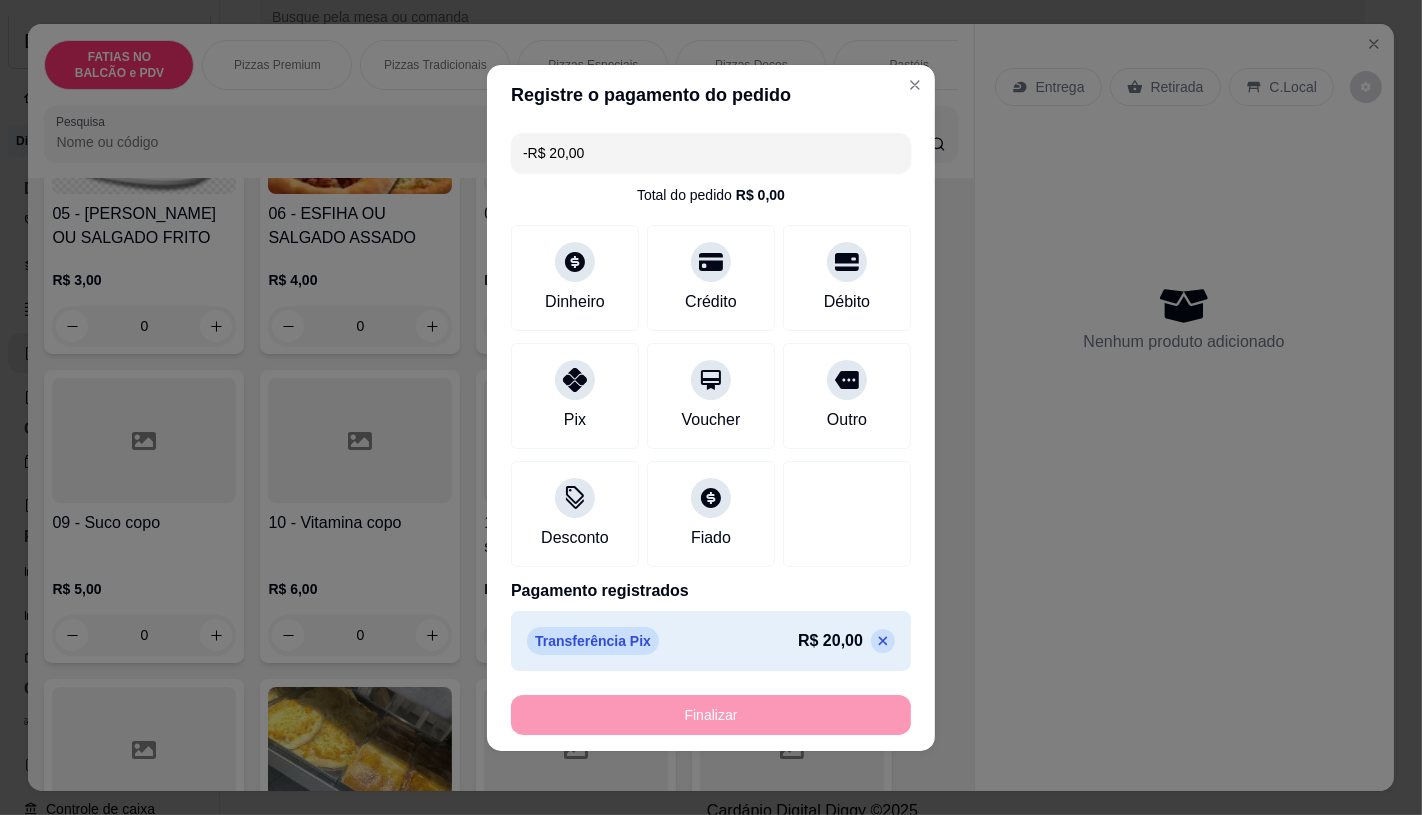 scroll, scrollTop: 555, scrollLeft: 0, axis: vertical 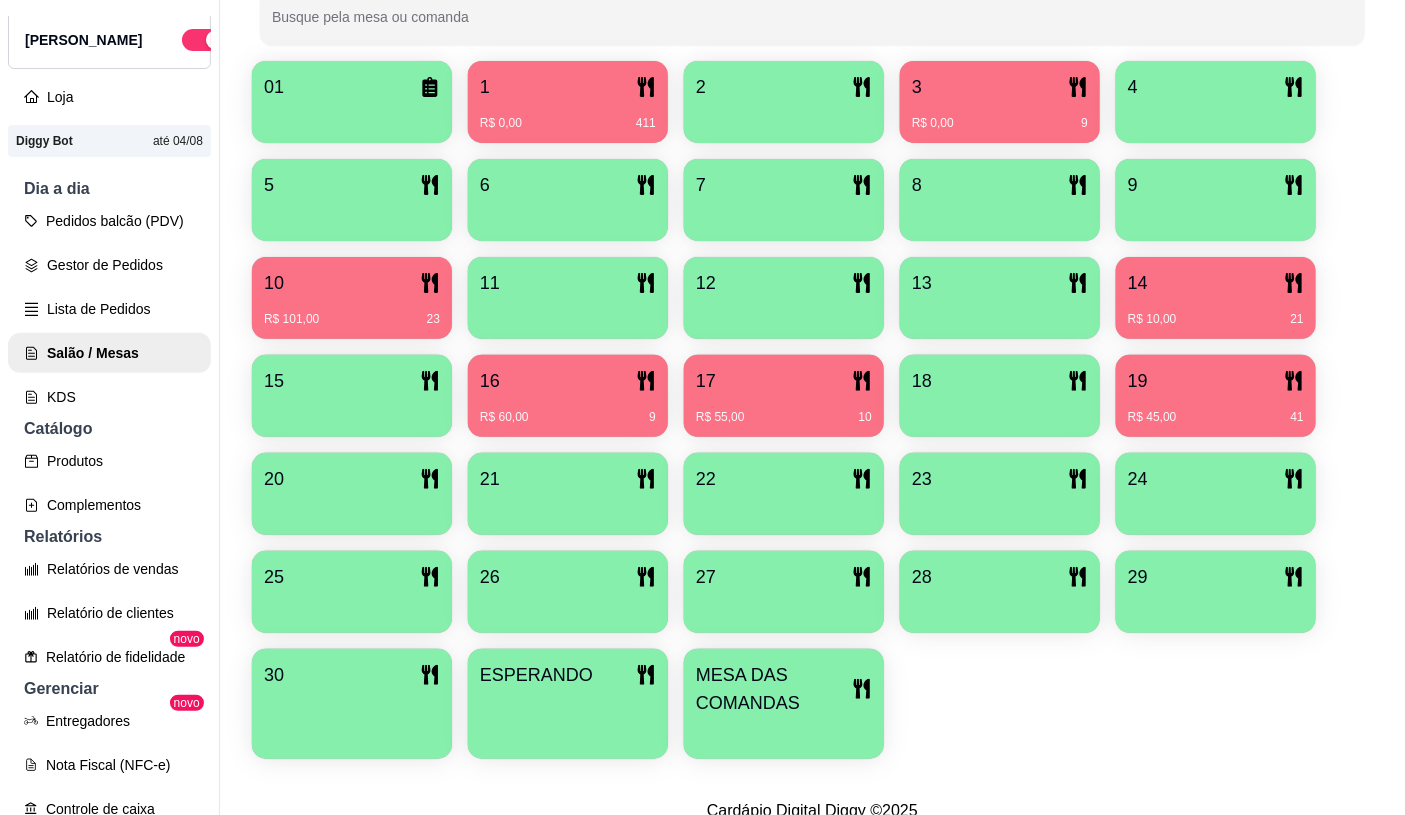 click on "MESA DAS COMANDAS" at bounding box center (774, 689) 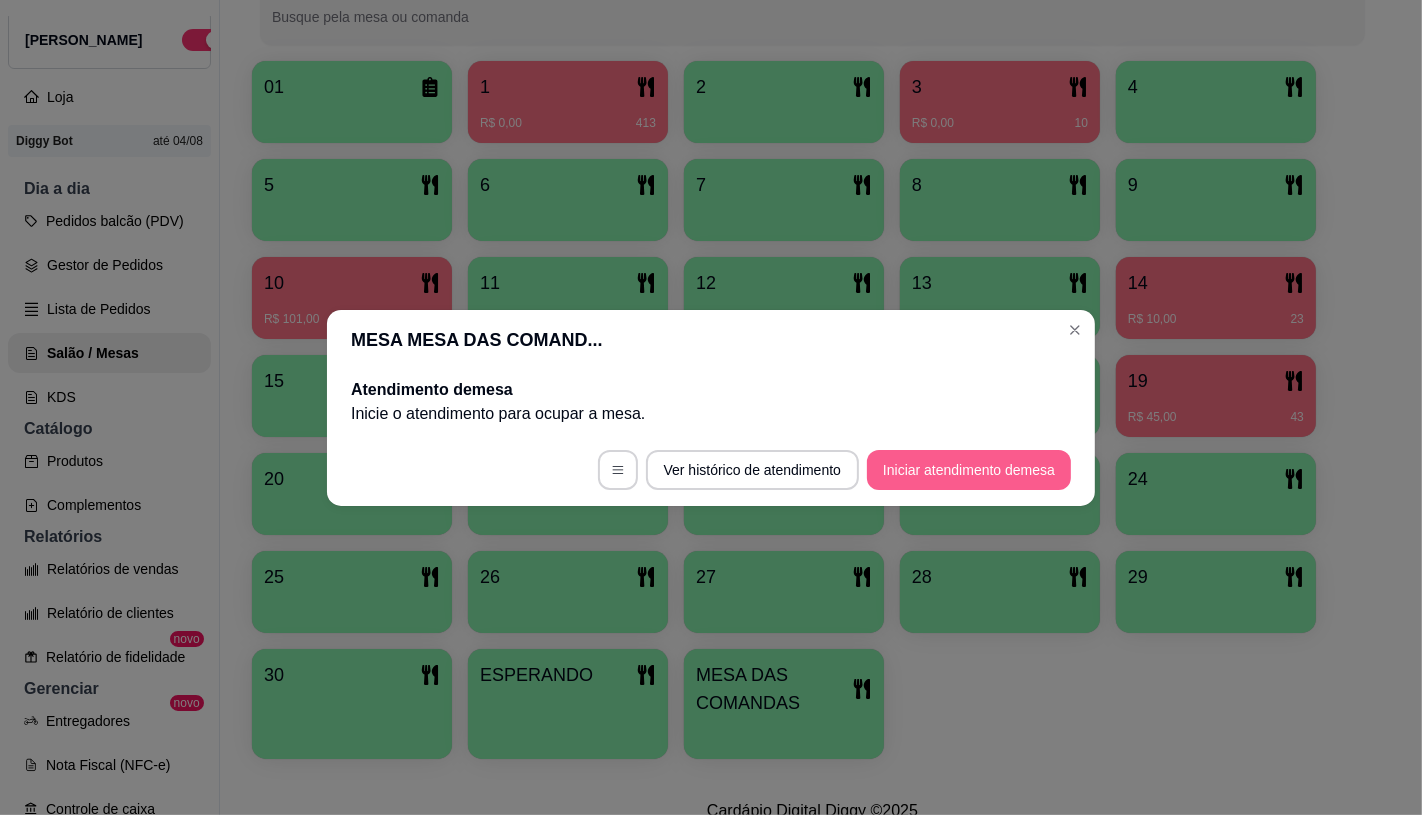 click on "Iniciar atendimento de  mesa" at bounding box center [969, 470] 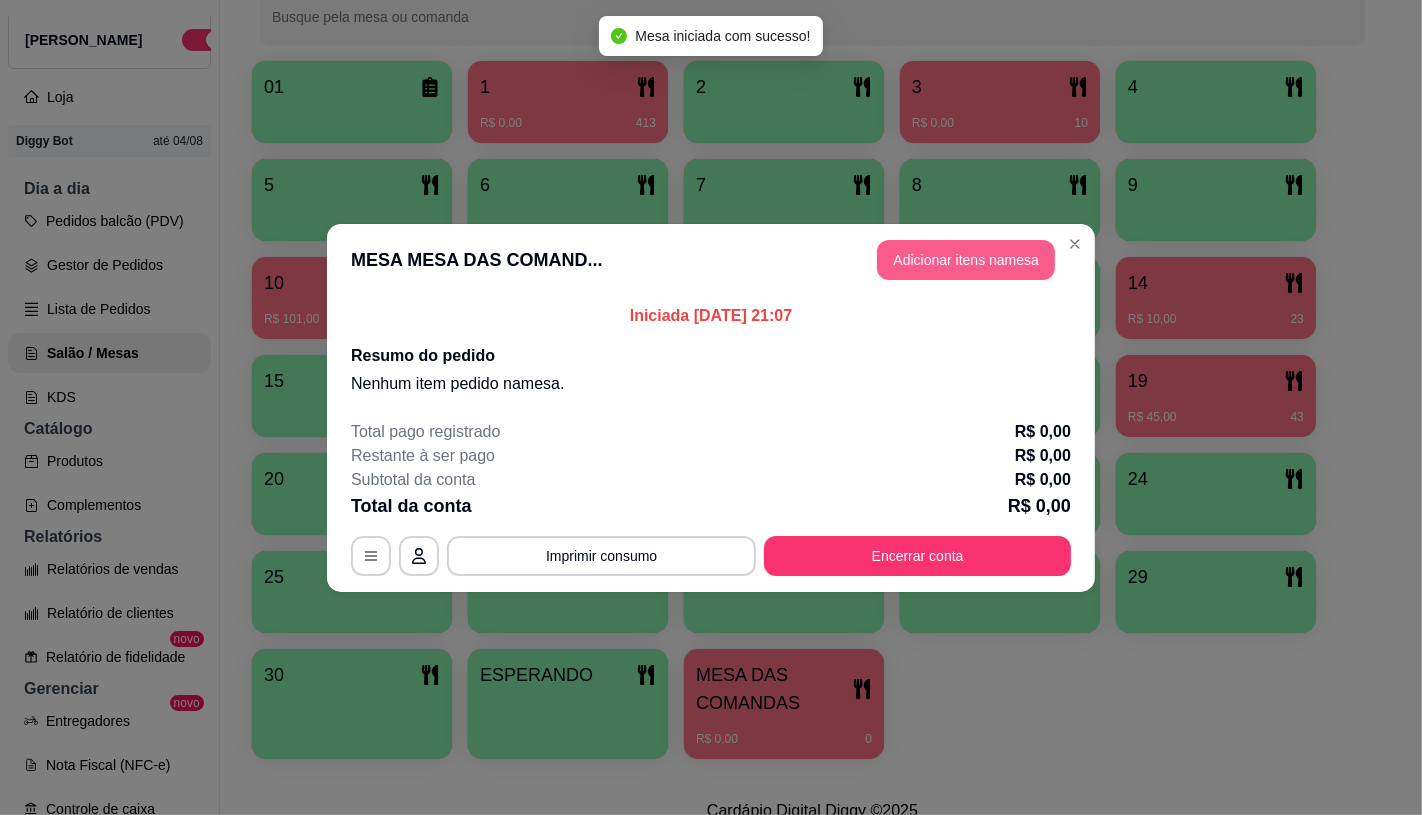 click on "Adicionar itens na  mesa" at bounding box center [966, 260] 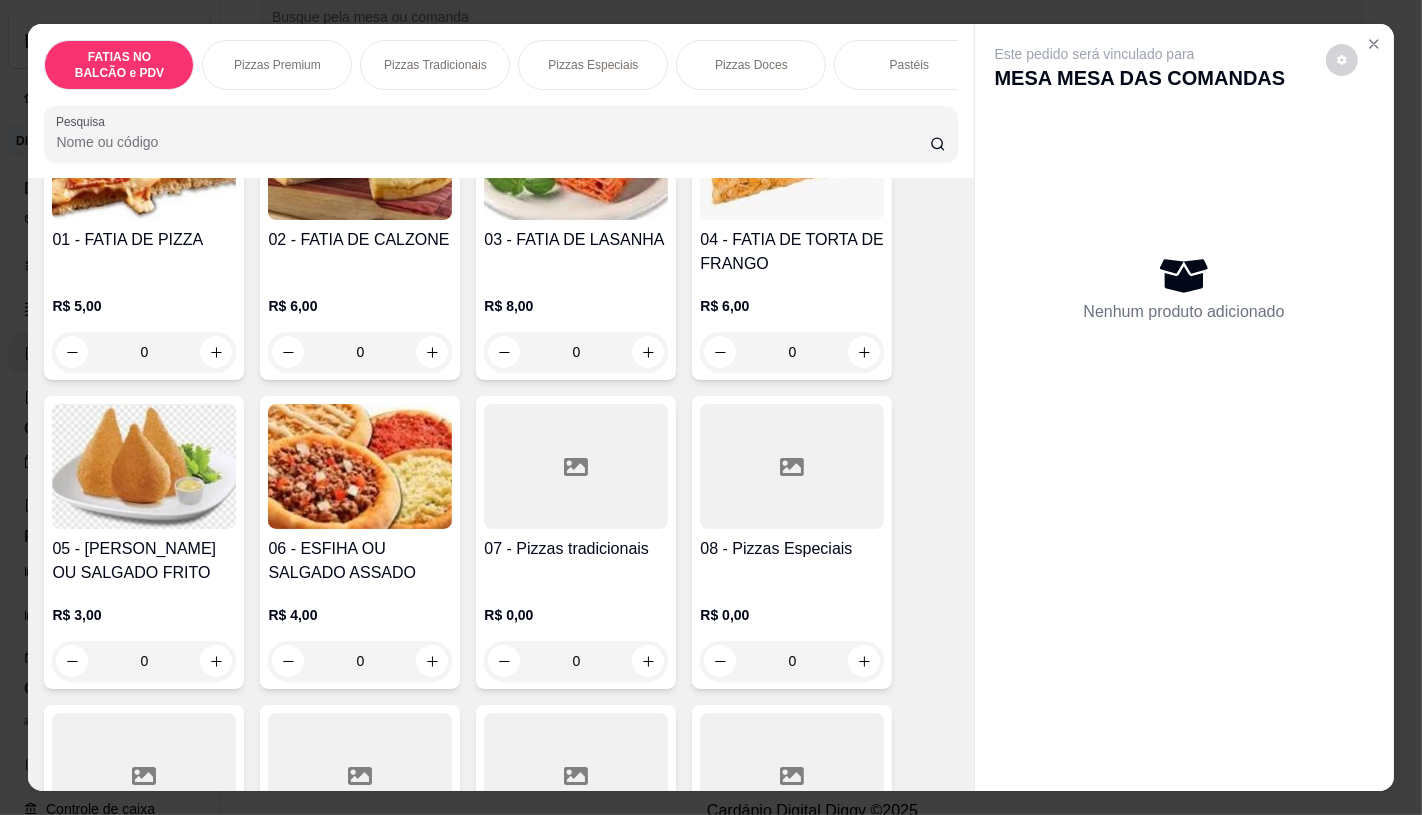 scroll, scrollTop: 222, scrollLeft: 0, axis: vertical 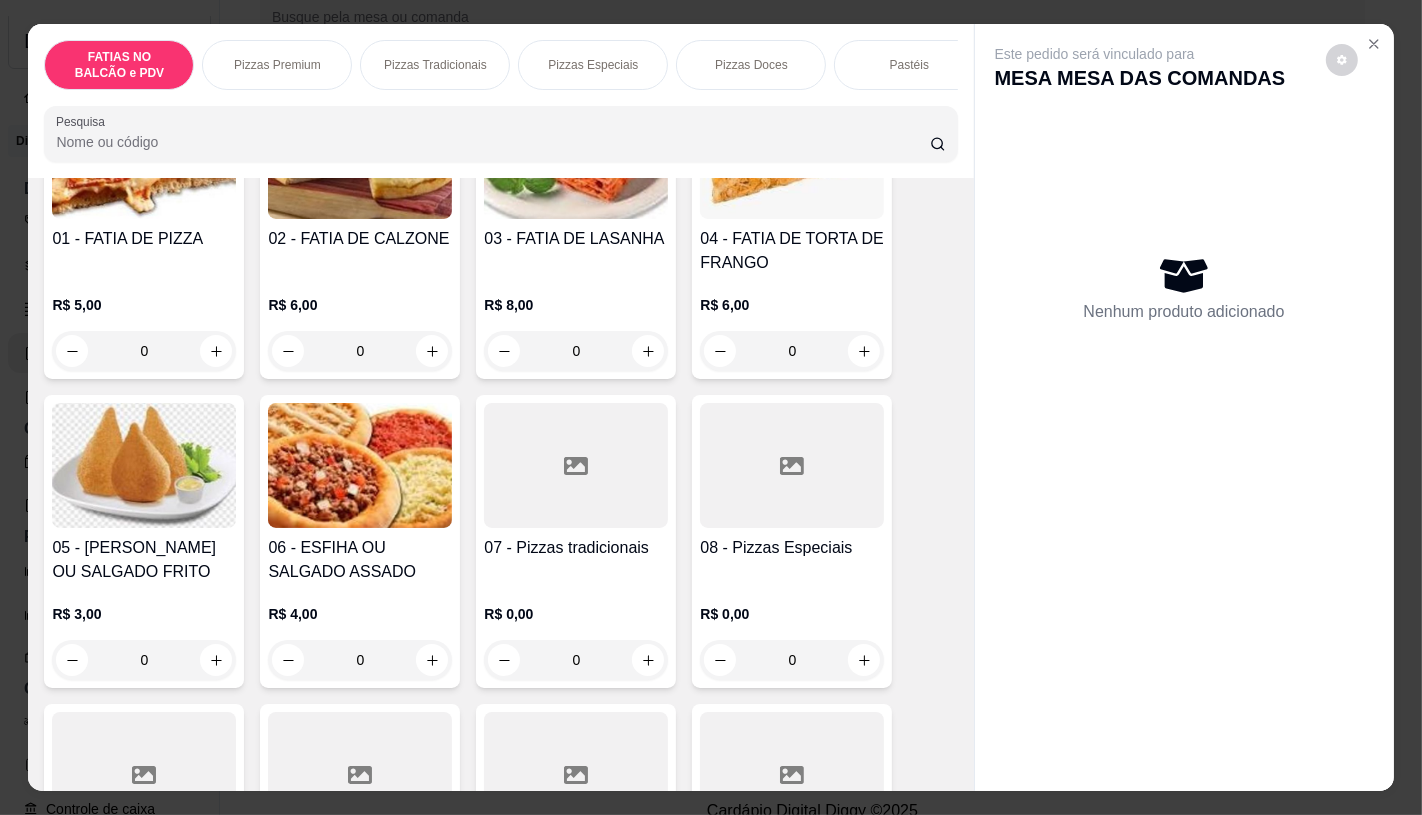click on "08 - Pizzas Especiais    R$ 0,00 0" at bounding box center (792, 541) 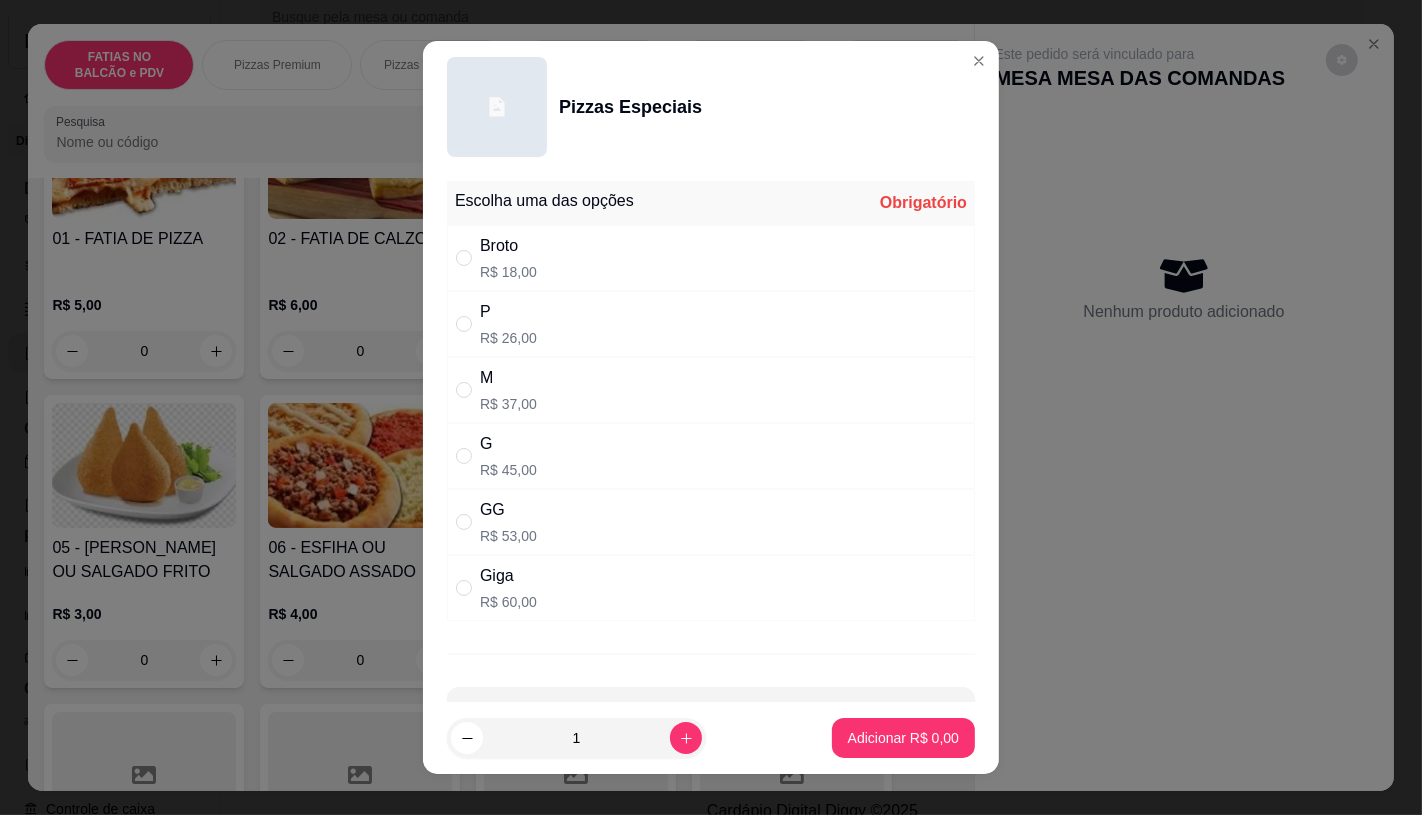 click on "R$ 45,00" at bounding box center (508, 470) 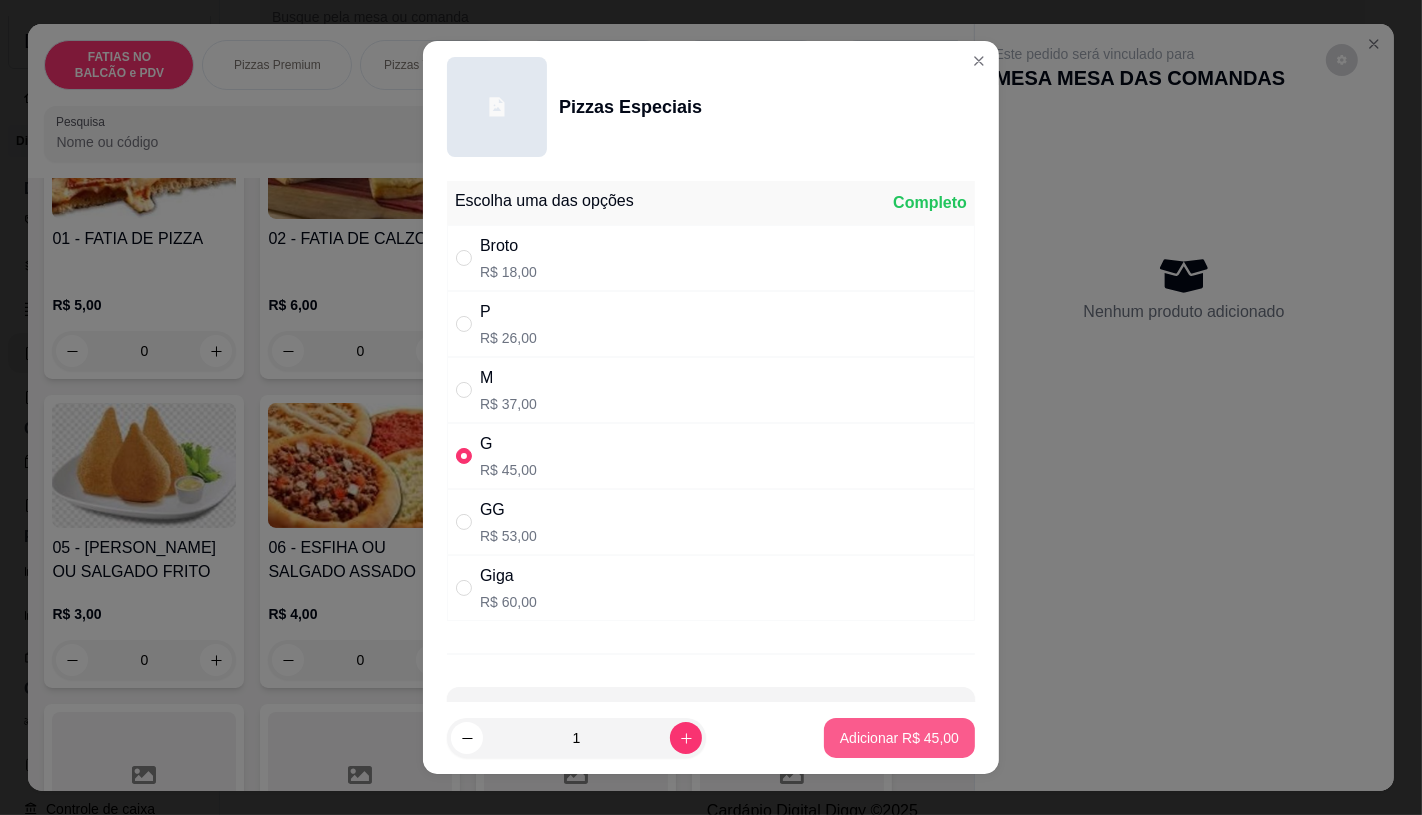 click on "Adicionar   R$ 45,00" at bounding box center (899, 738) 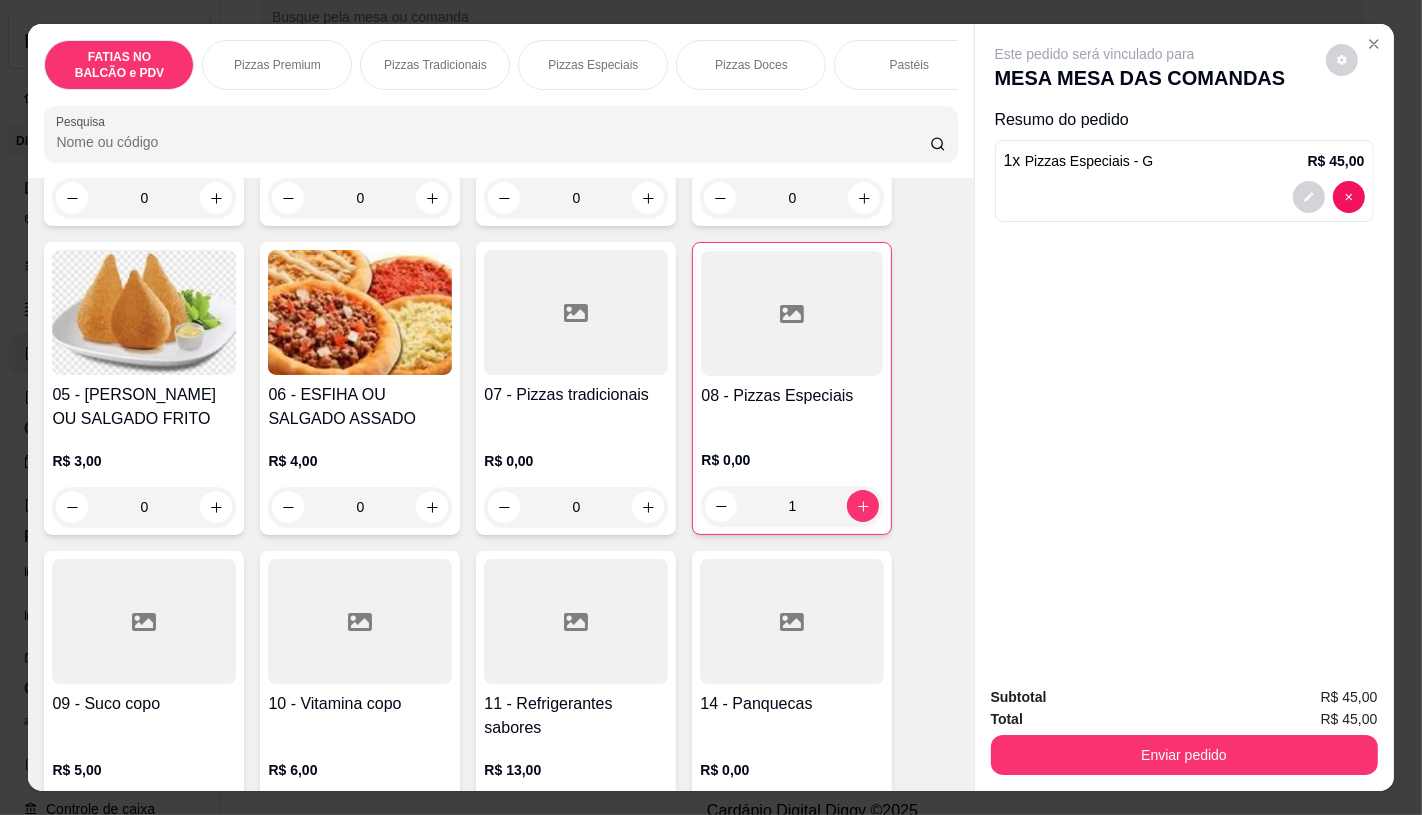 scroll, scrollTop: 444, scrollLeft: 0, axis: vertical 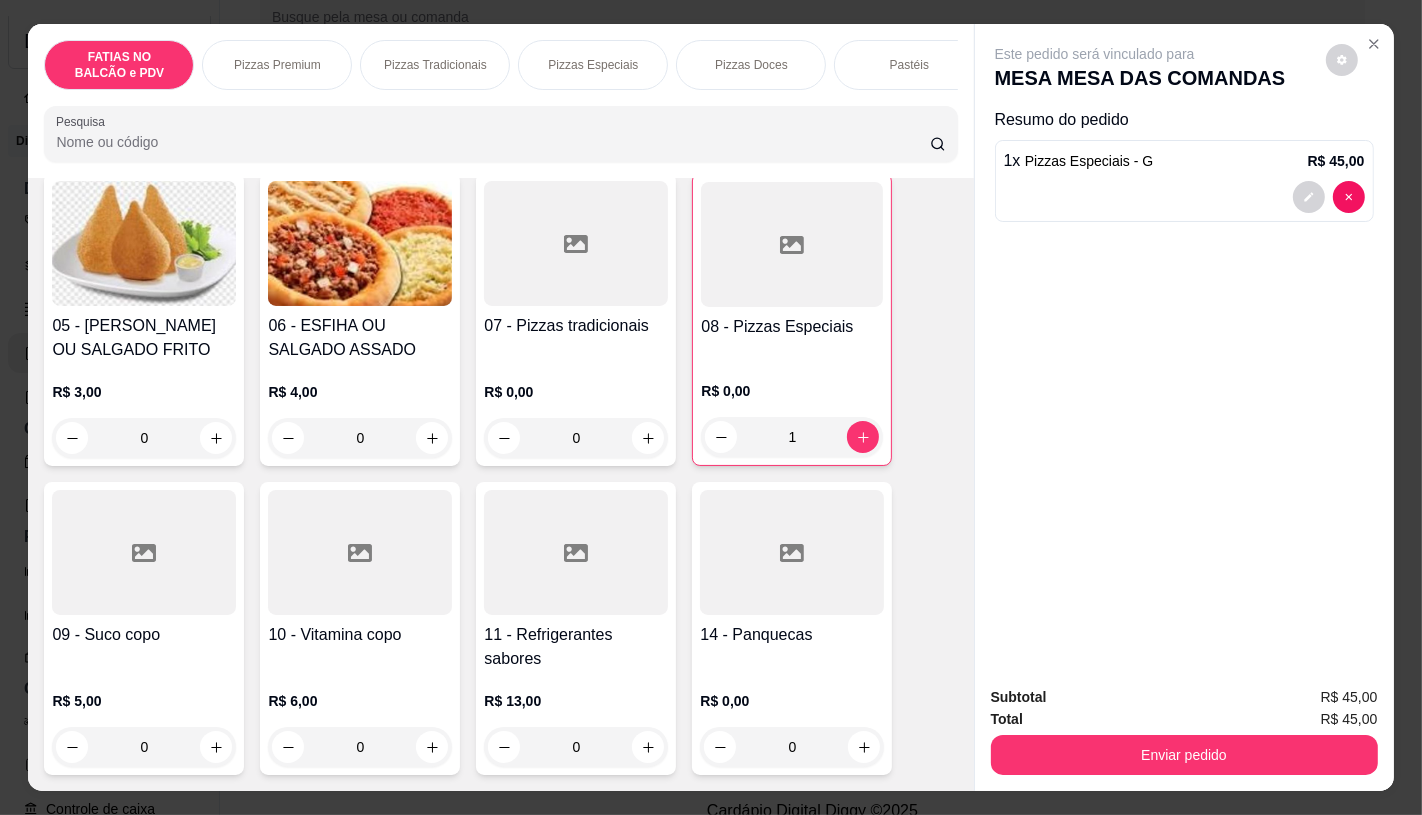 click at bounding box center [576, 552] 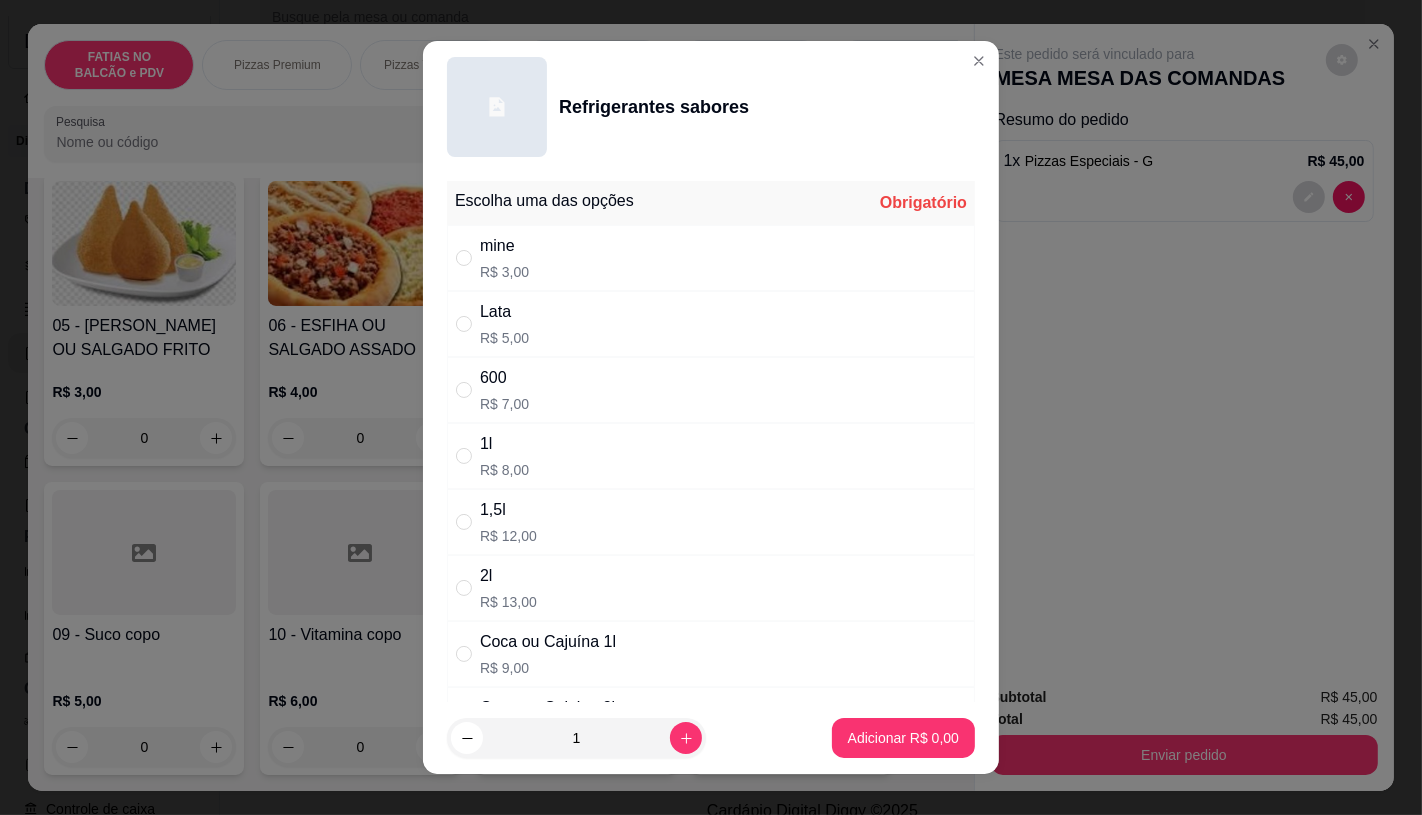 click on "1l R$ 8,00" at bounding box center [711, 456] 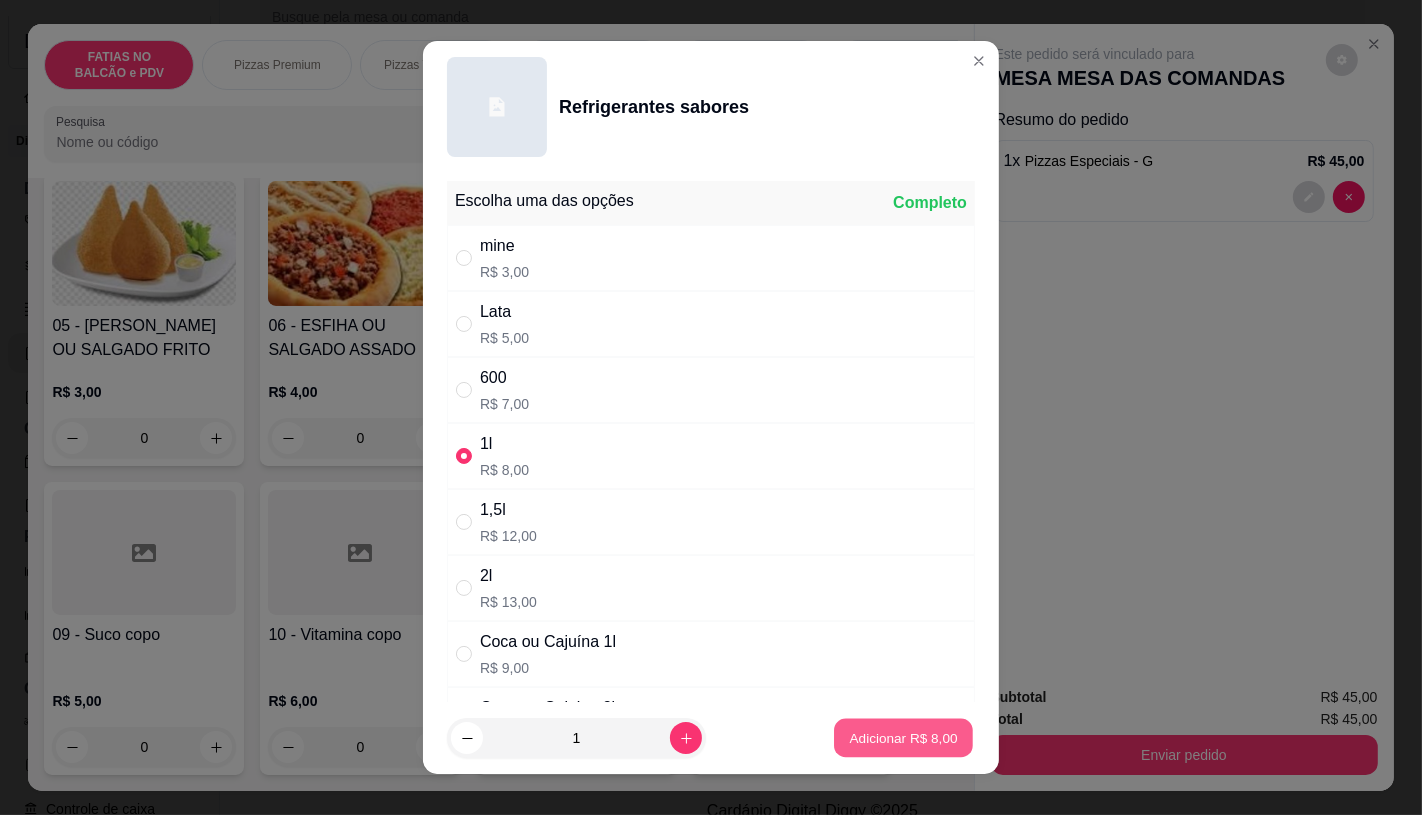 click on "Adicionar   R$ 8,00" at bounding box center (903, 738) 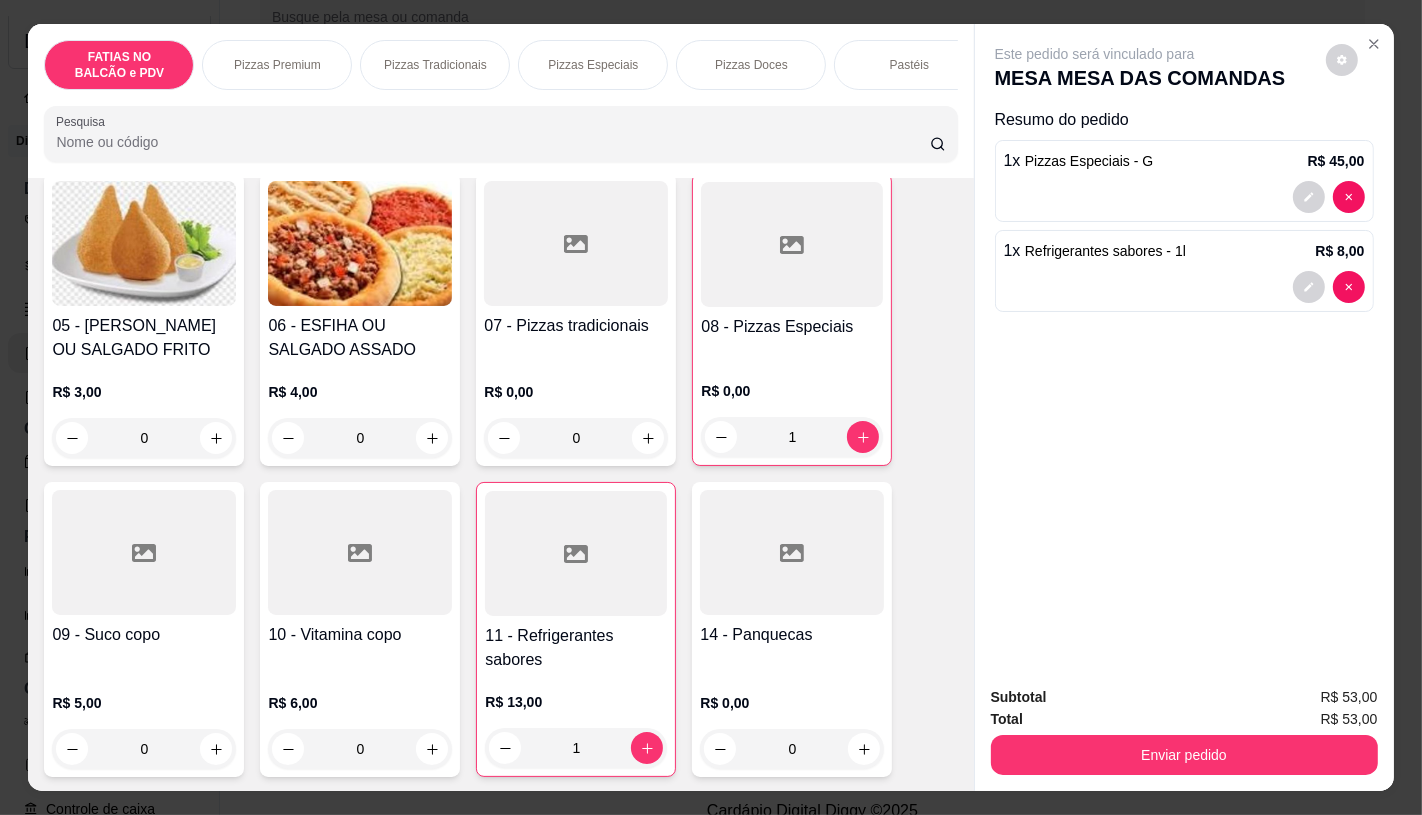 scroll, scrollTop: 0, scrollLeft: 2080, axis: horizontal 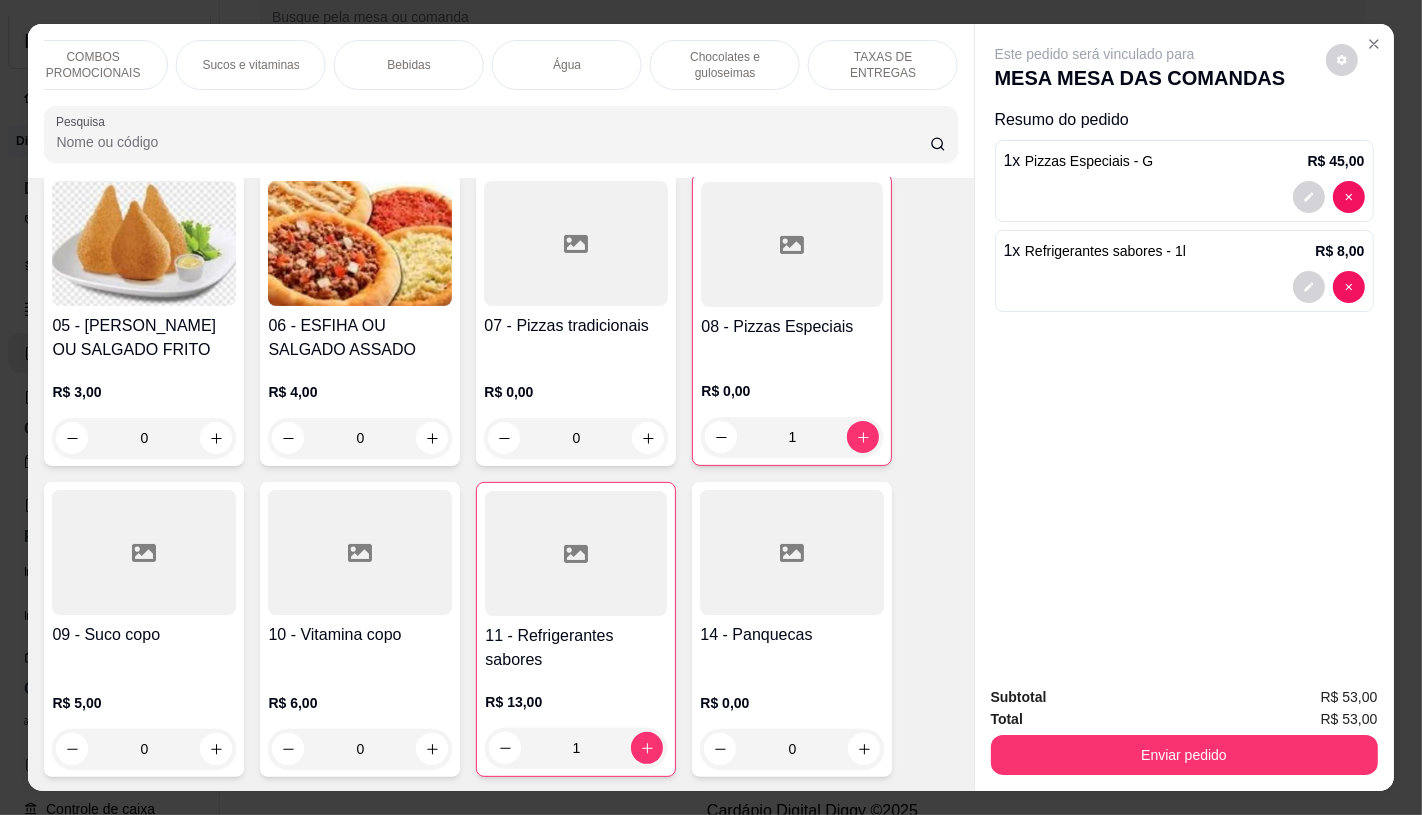 click on "TAXAS DE ENTREGAS" at bounding box center [883, 65] 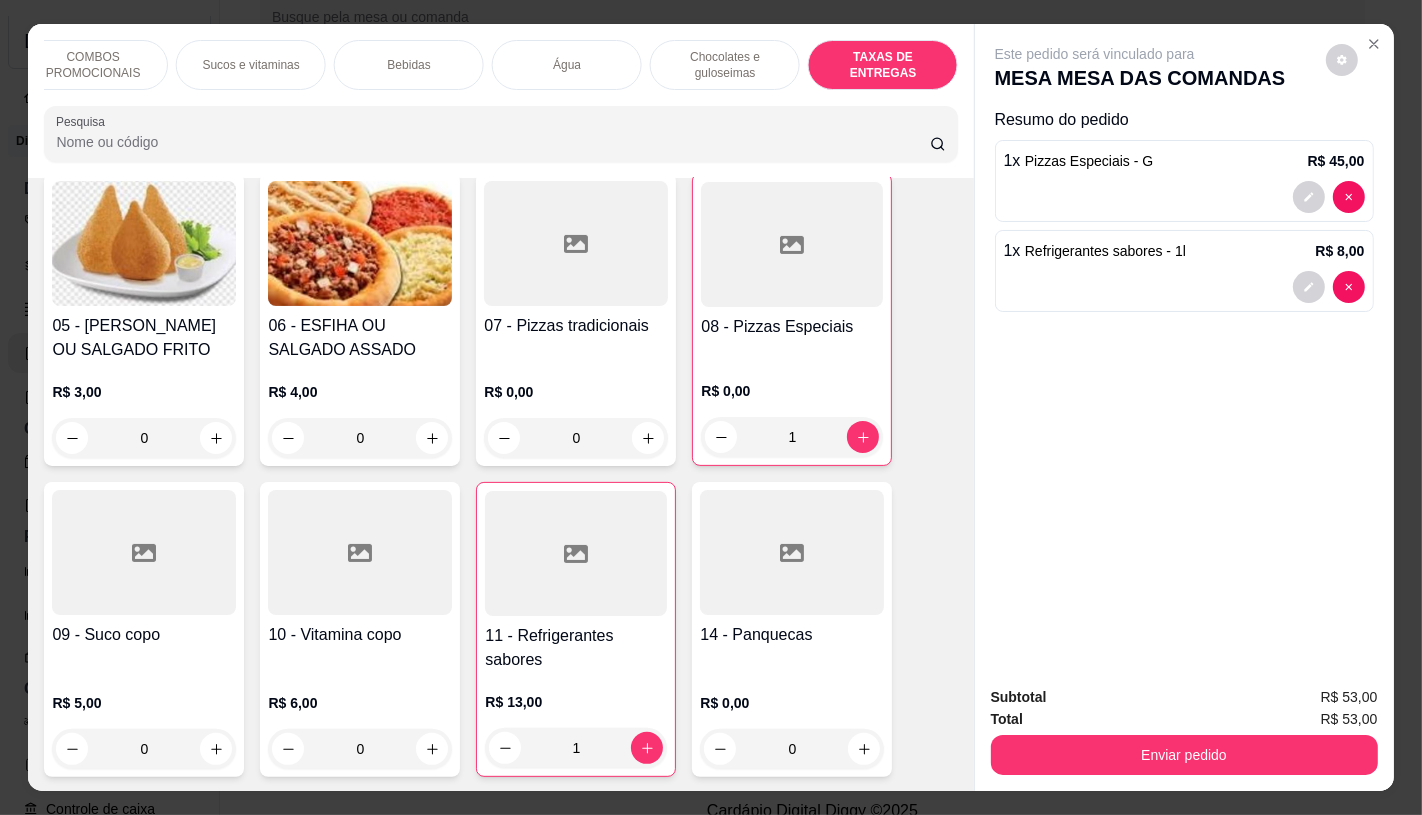 scroll, scrollTop: 13375, scrollLeft: 0, axis: vertical 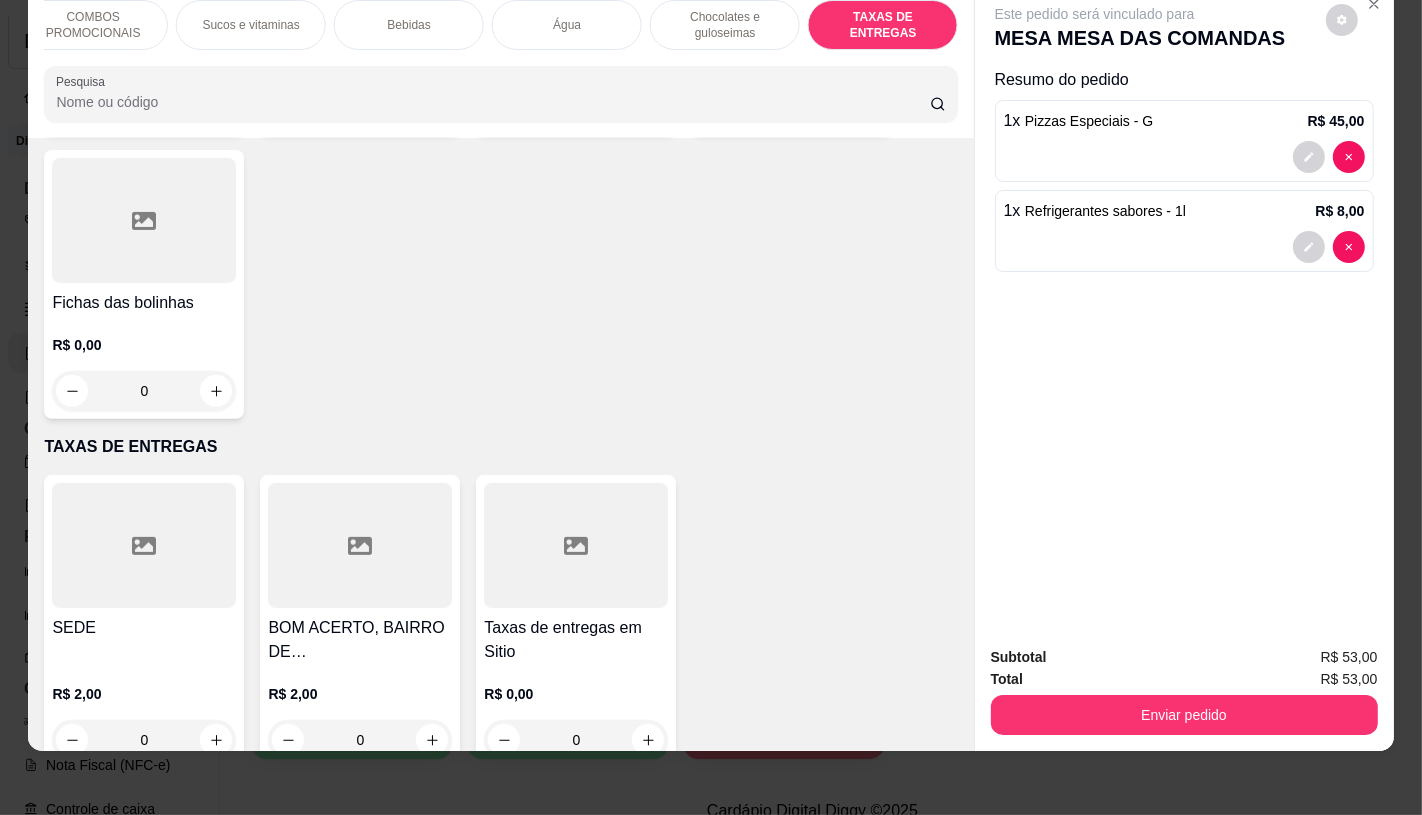click on "R$ 0,00" at bounding box center (576, 694) 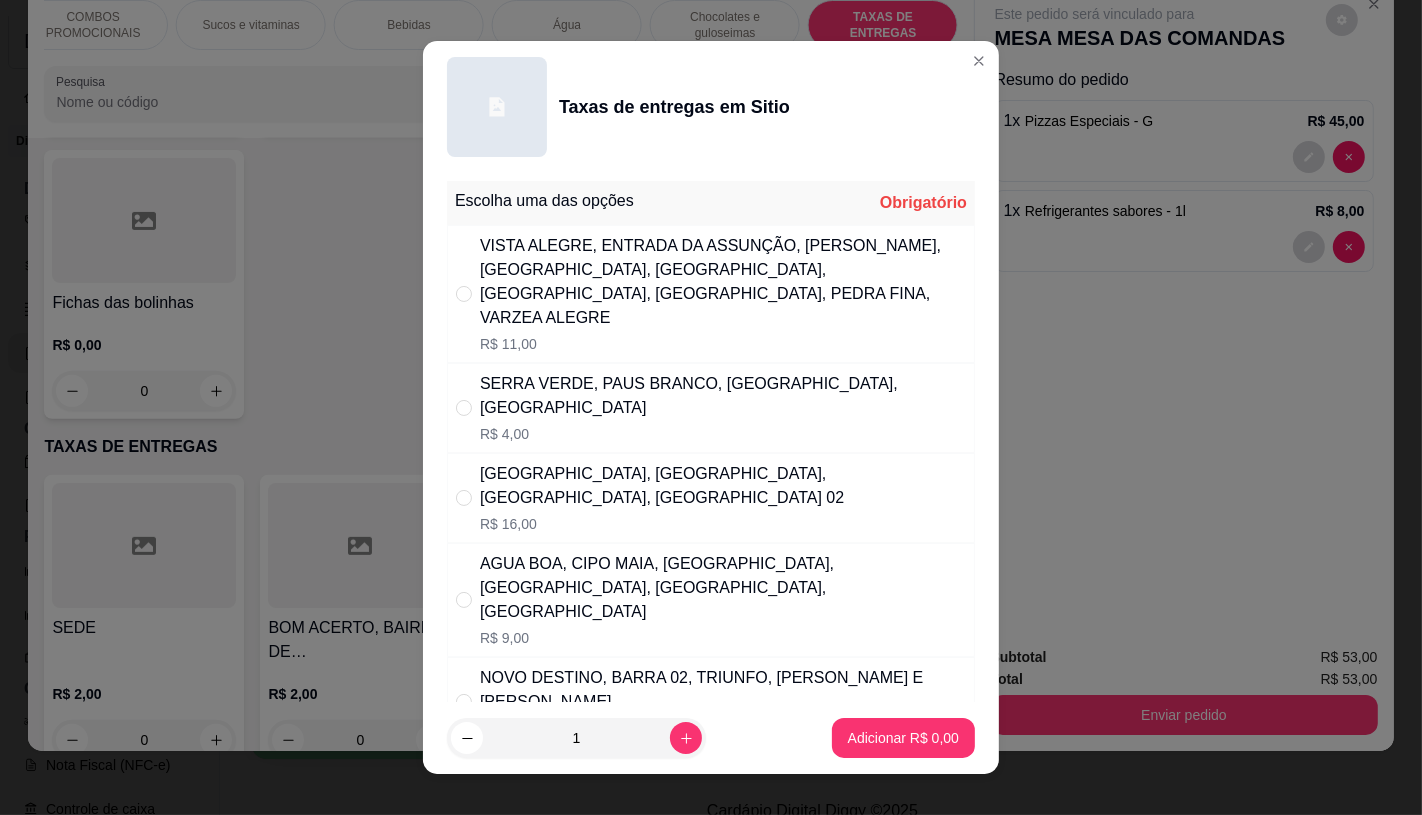 click on "AGUA BOA, CIPO MAIA, [GEOGRAPHIC_DATA], [GEOGRAPHIC_DATA], [GEOGRAPHIC_DATA], [GEOGRAPHIC_DATA]" at bounding box center (723, 588) 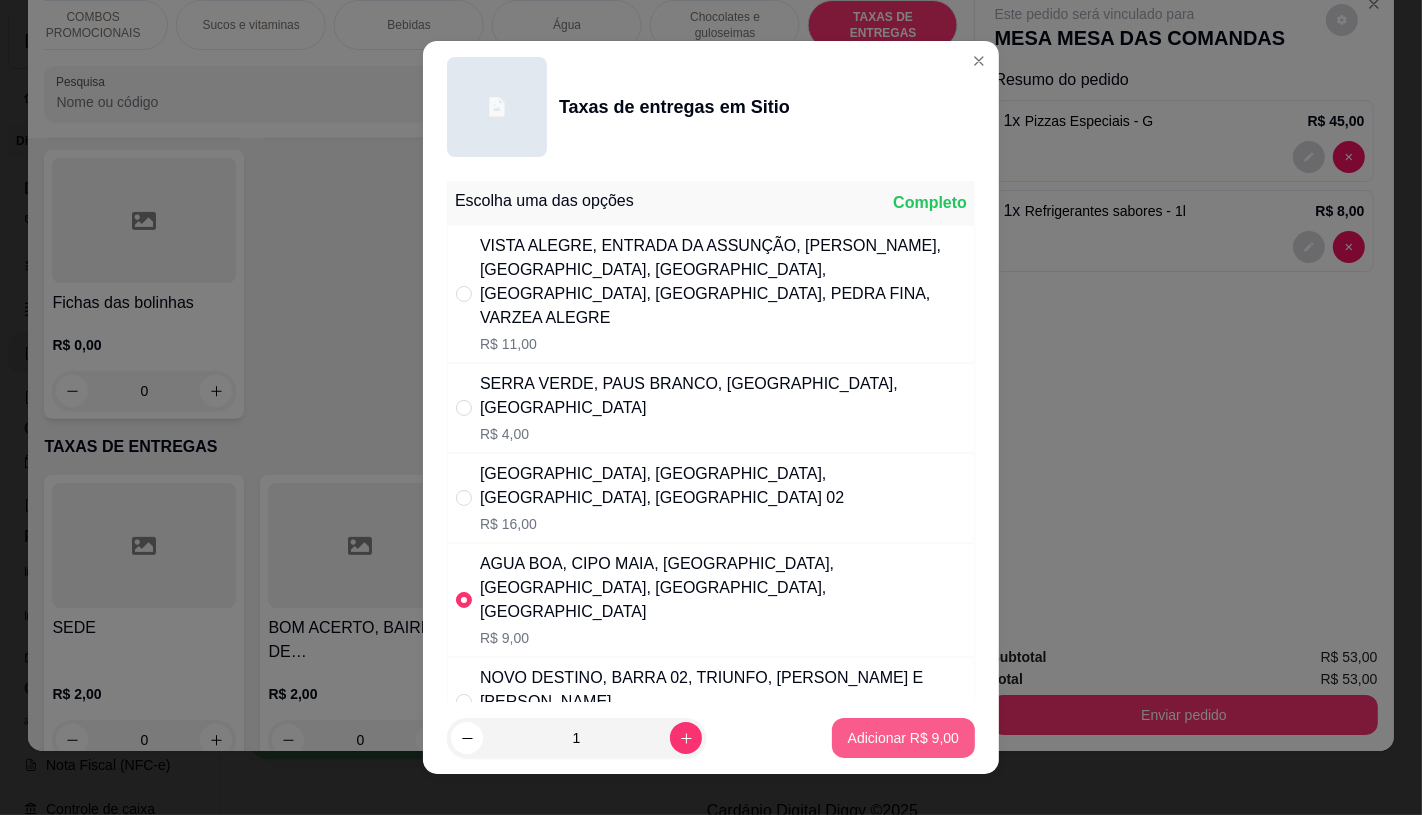 click on "Adicionar   R$ 9,00" at bounding box center (903, 738) 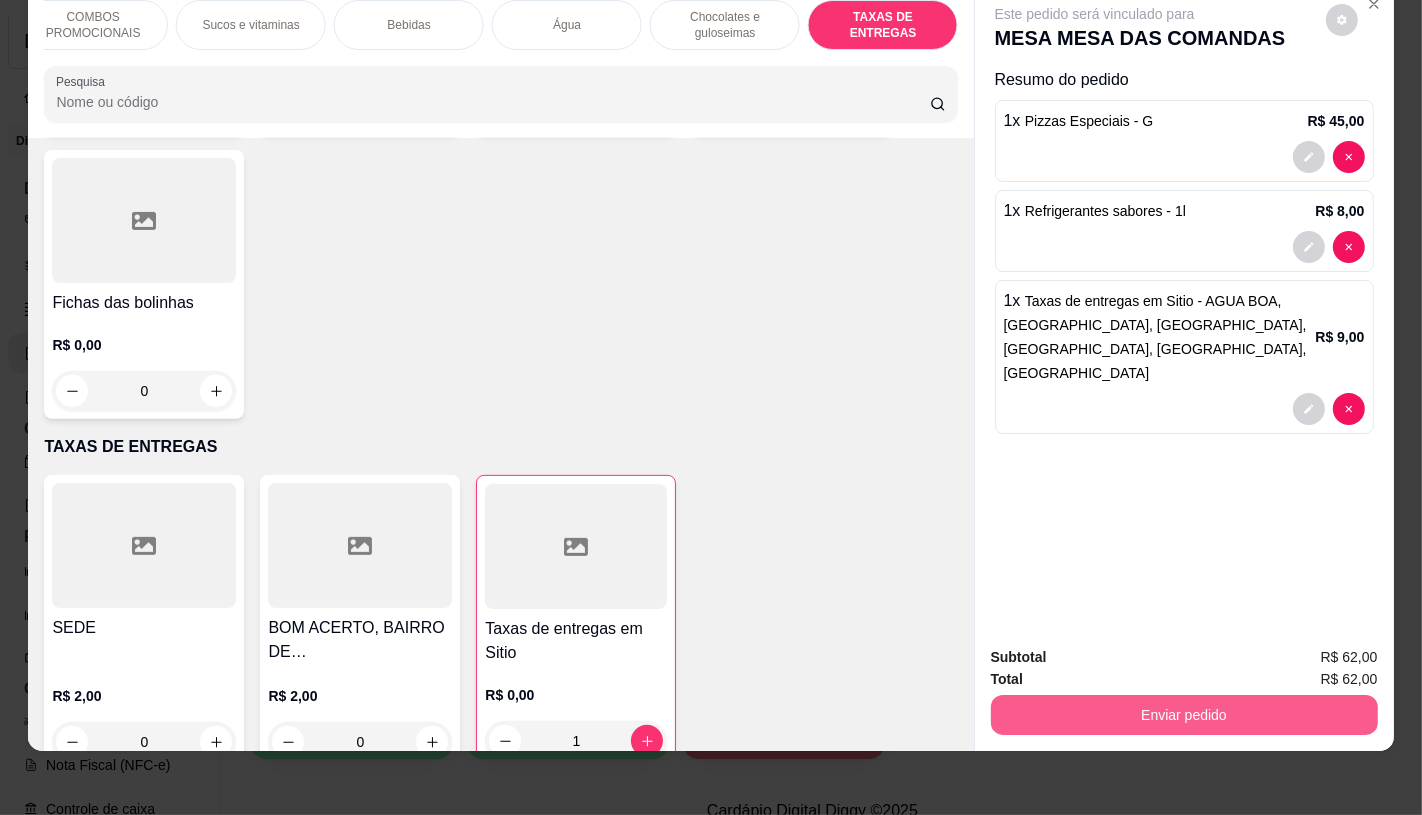 click on "Enviar pedido" at bounding box center (1184, 715) 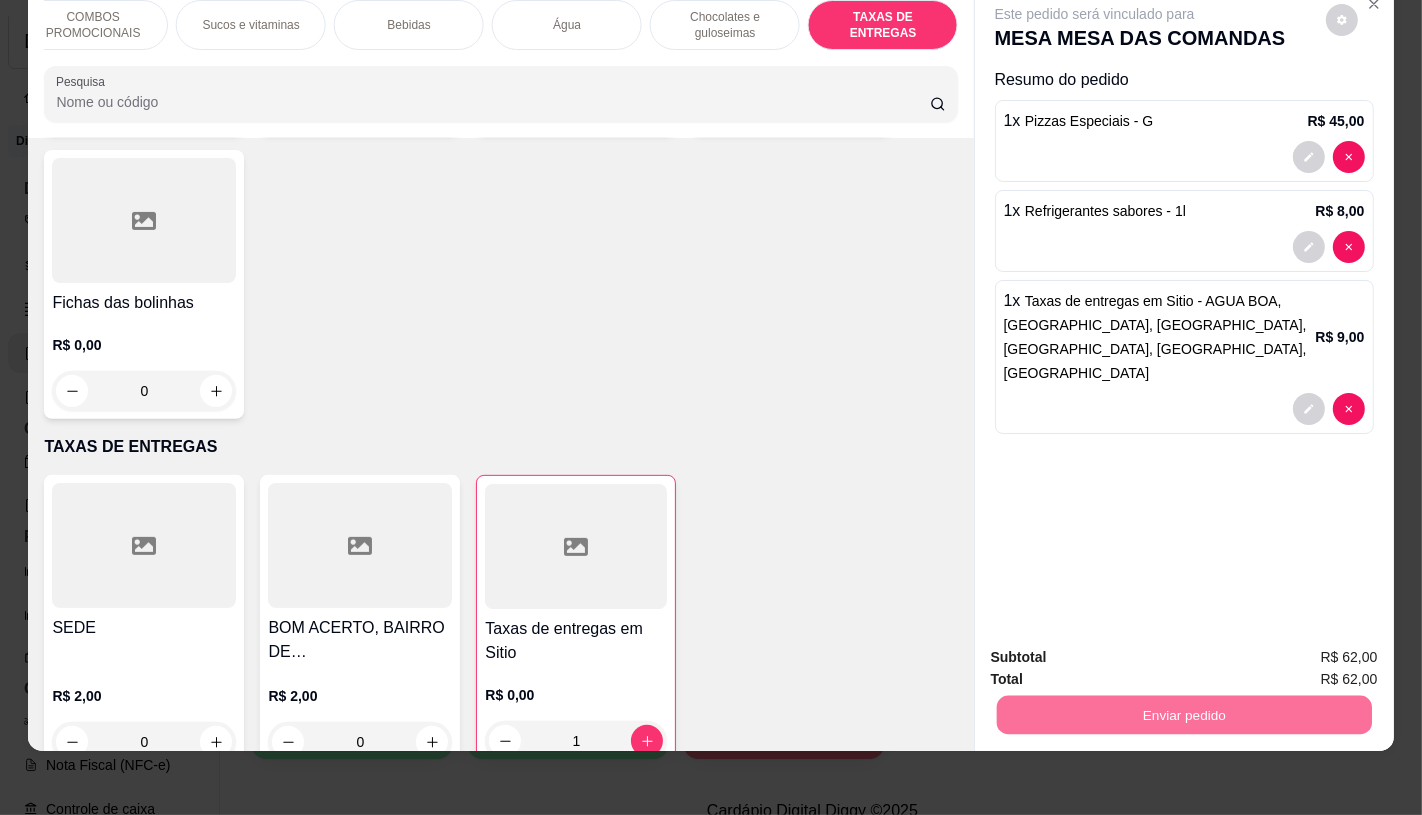 click on "Não registrar e enviar pedido" at bounding box center [1117, 650] 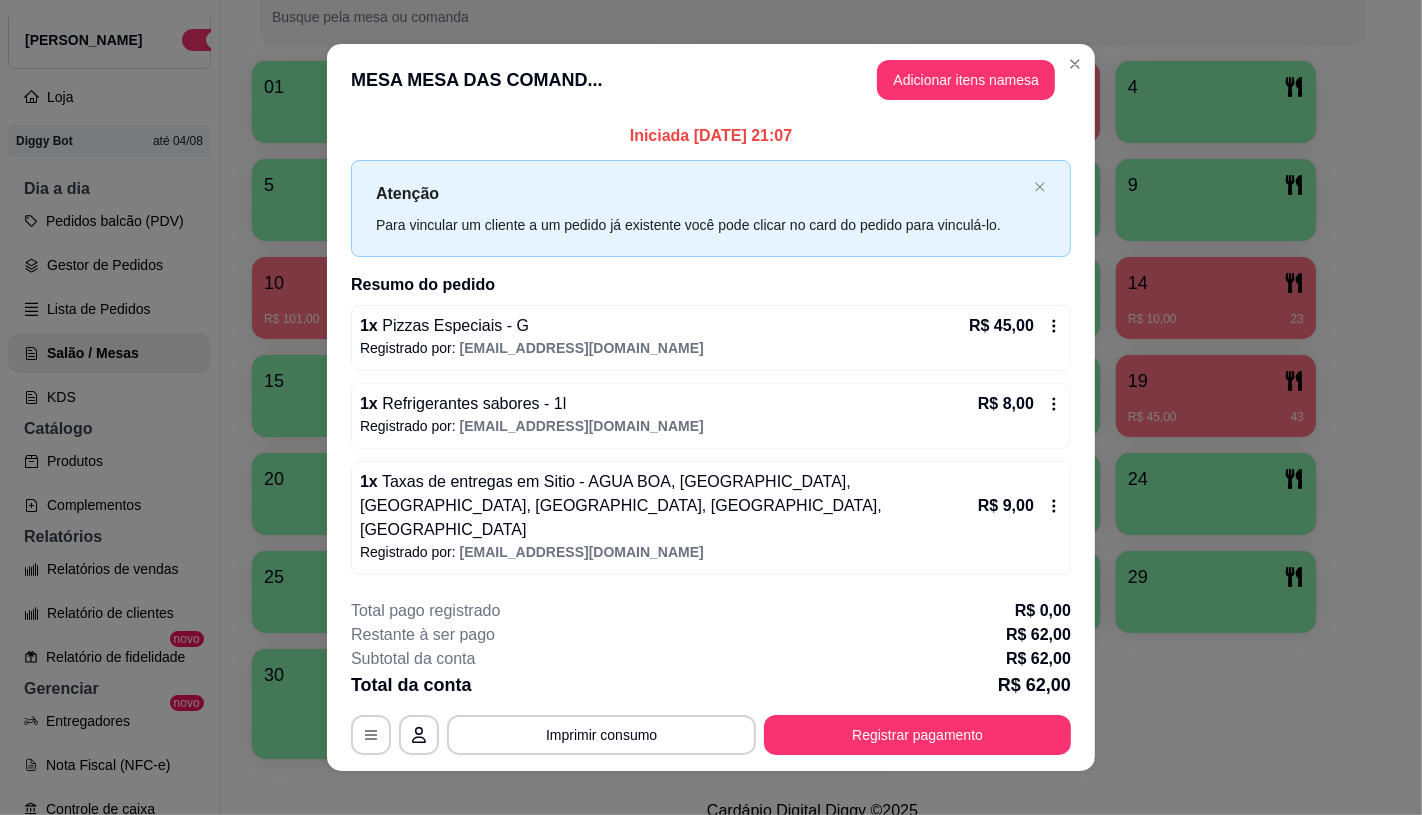 click on "**********" at bounding box center [711, 677] 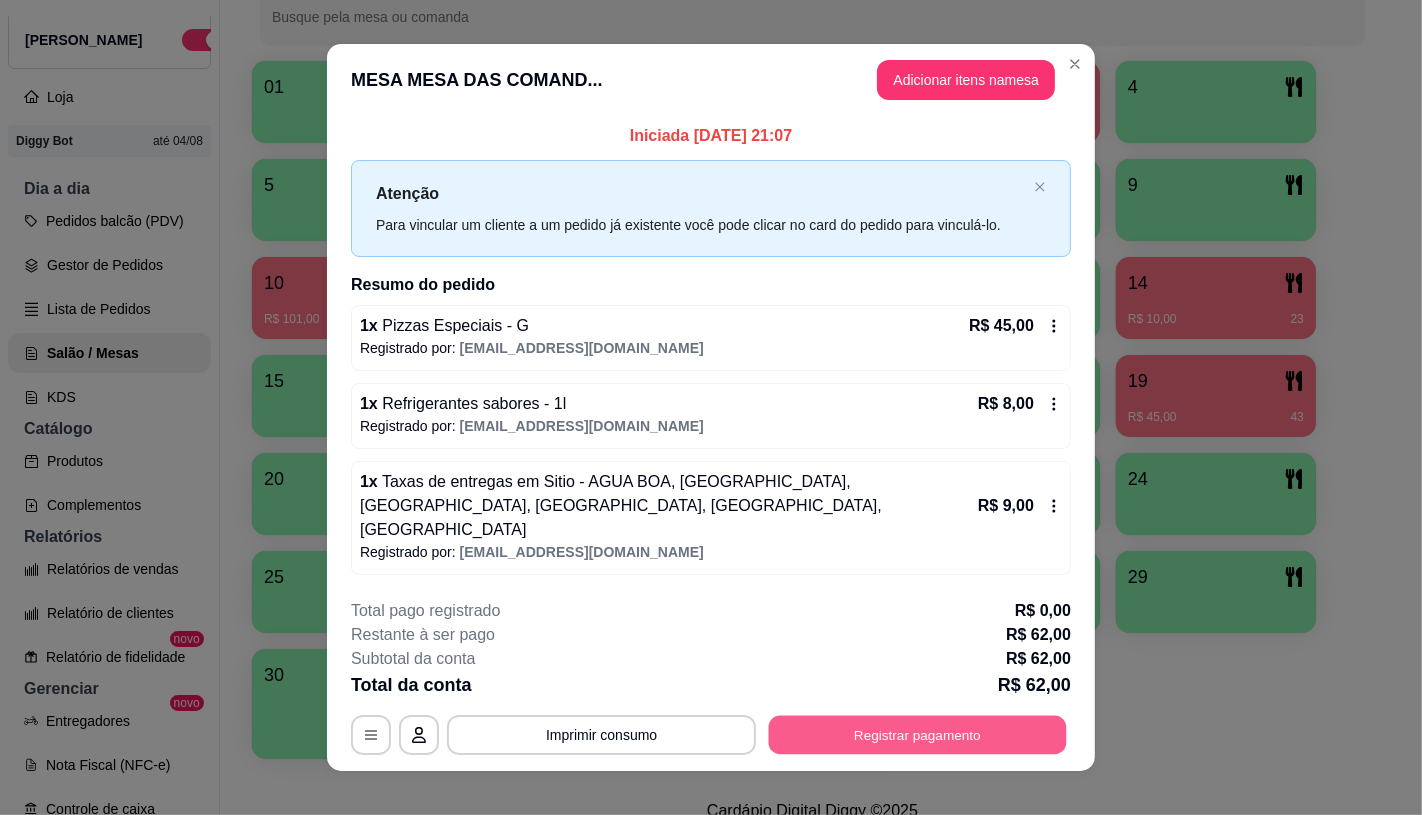 click on "Registrar pagamento" at bounding box center (918, 735) 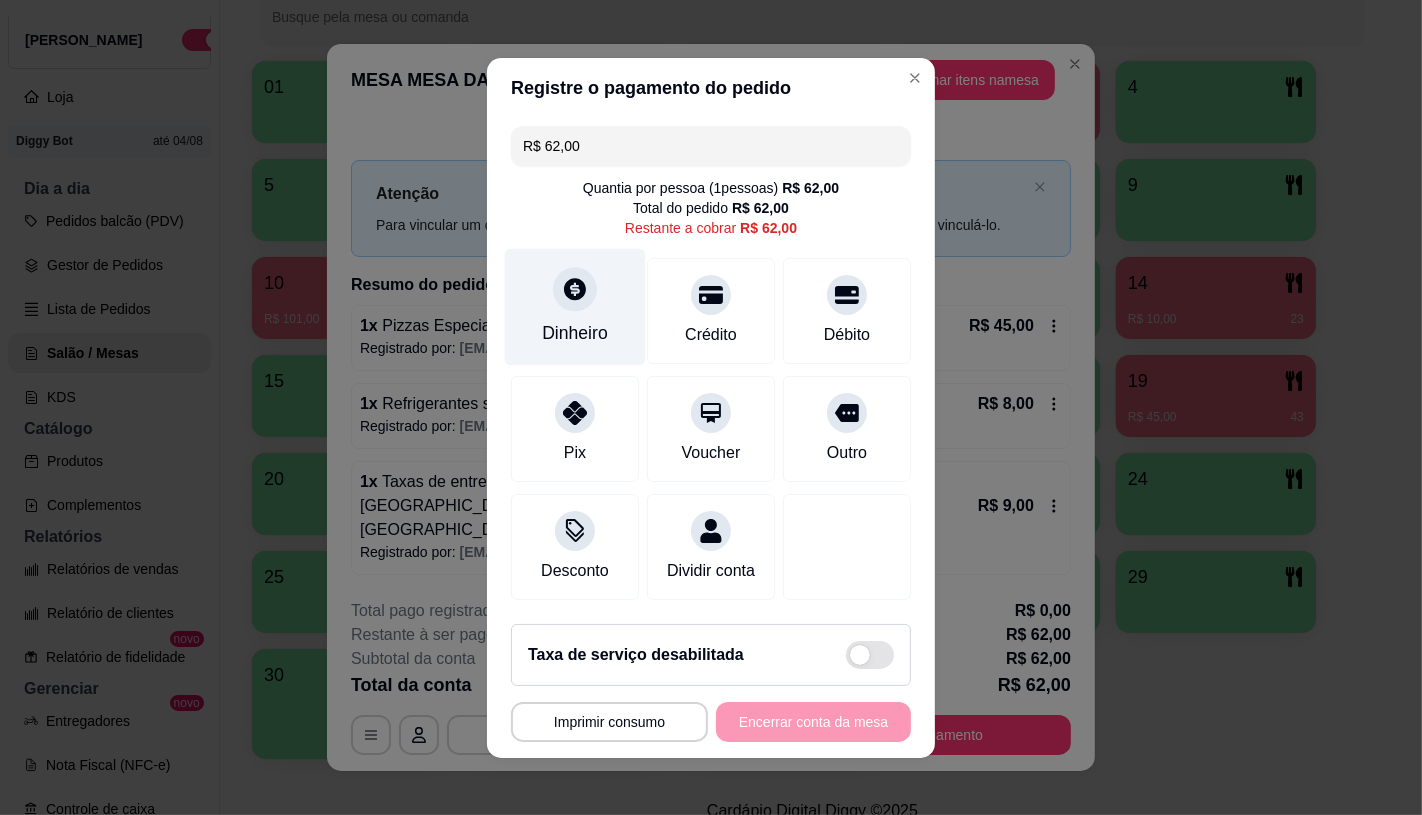 click on "Dinheiro" at bounding box center [575, 333] 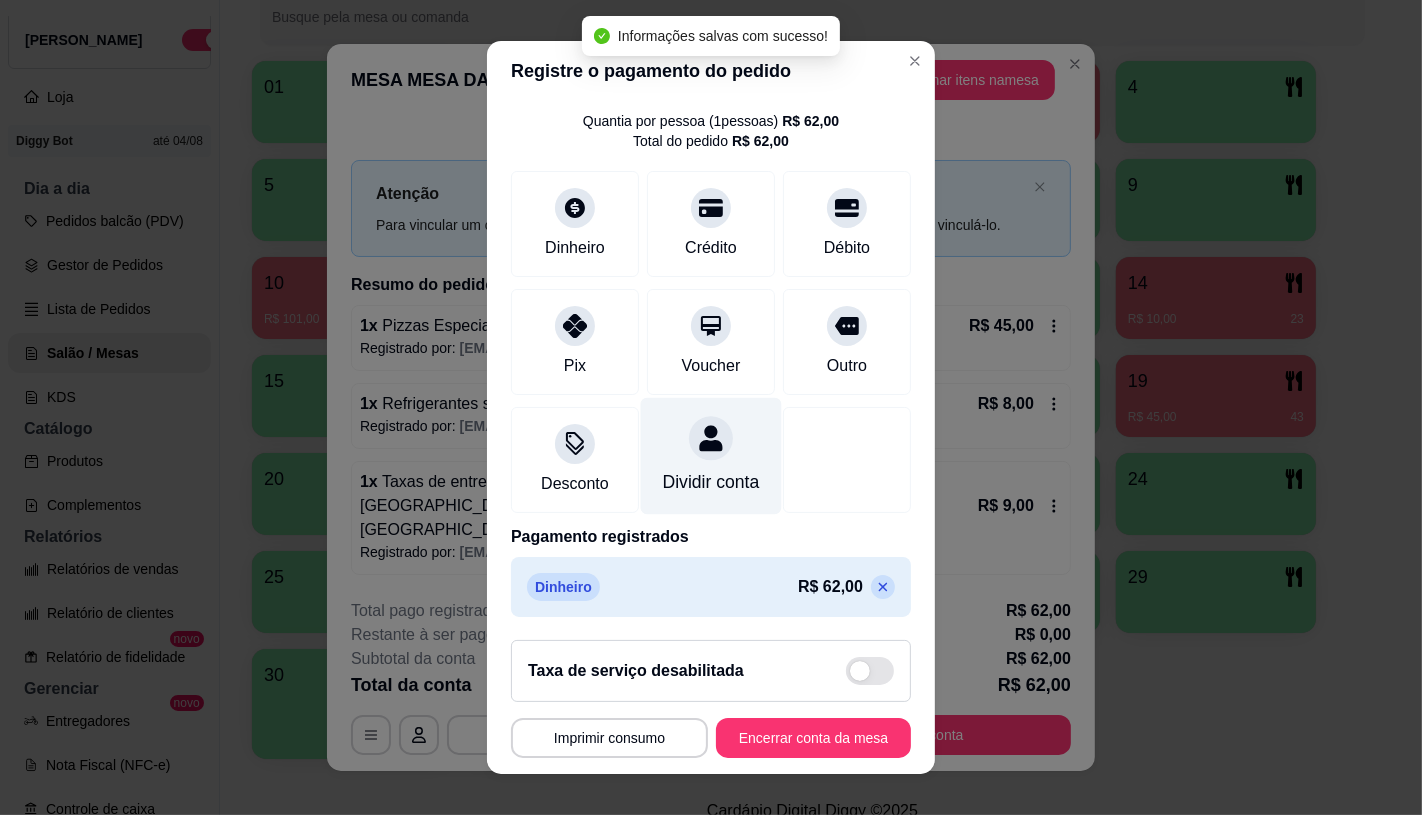 scroll, scrollTop: 74, scrollLeft: 0, axis: vertical 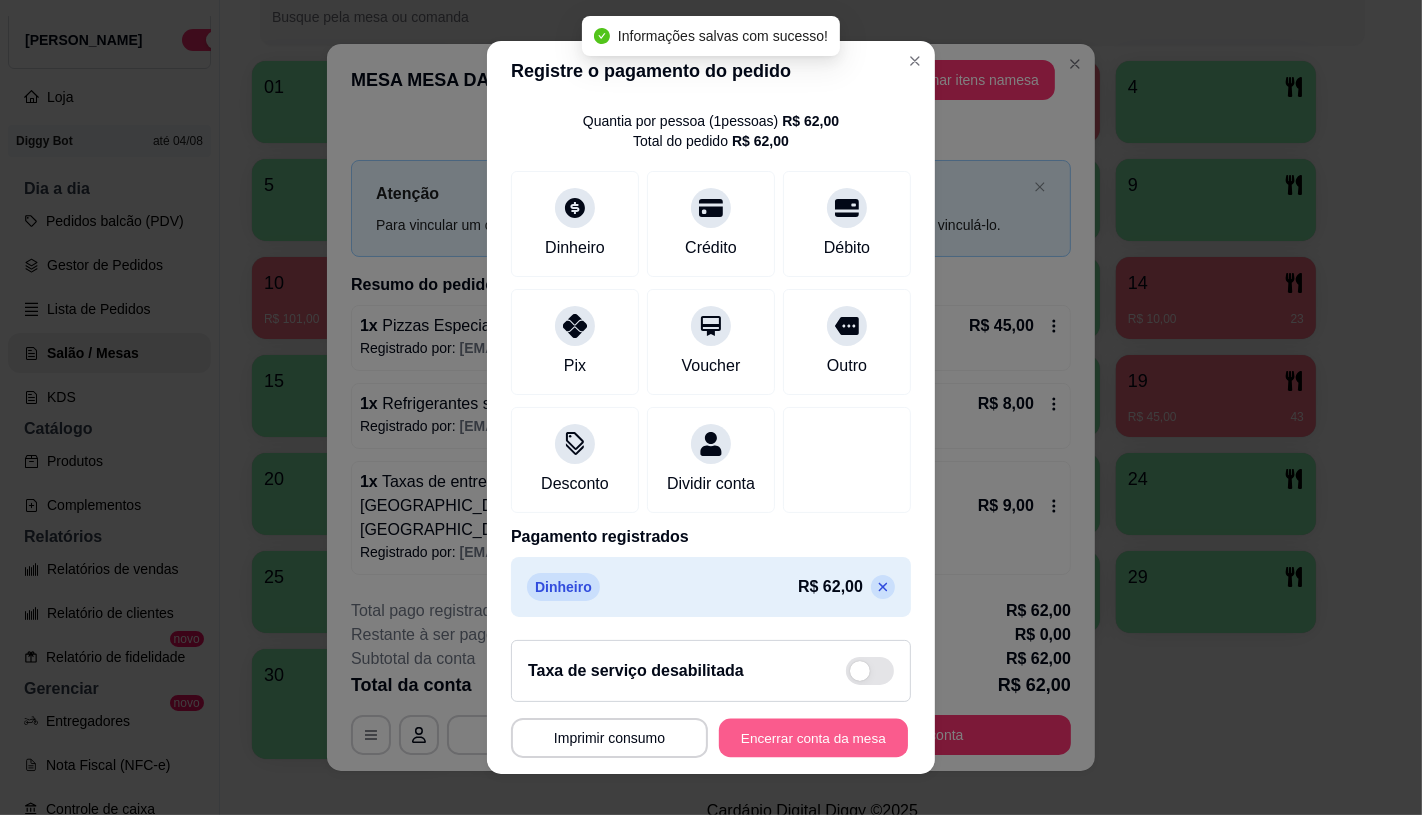 click on "Encerrar conta da mesa" at bounding box center [813, 738] 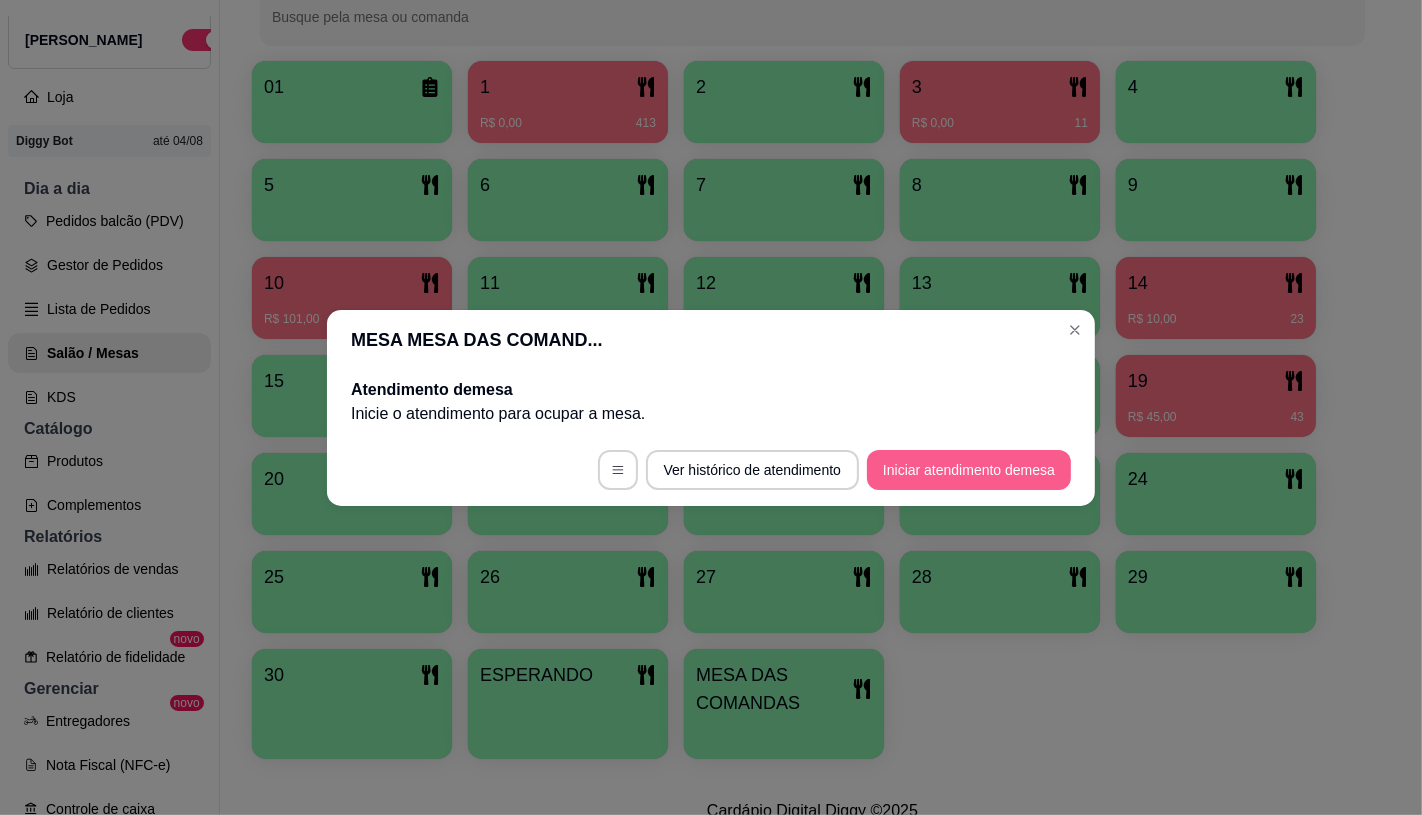 click on "Iniciar atendimento de  mesa" at bounding box center [969, 470] 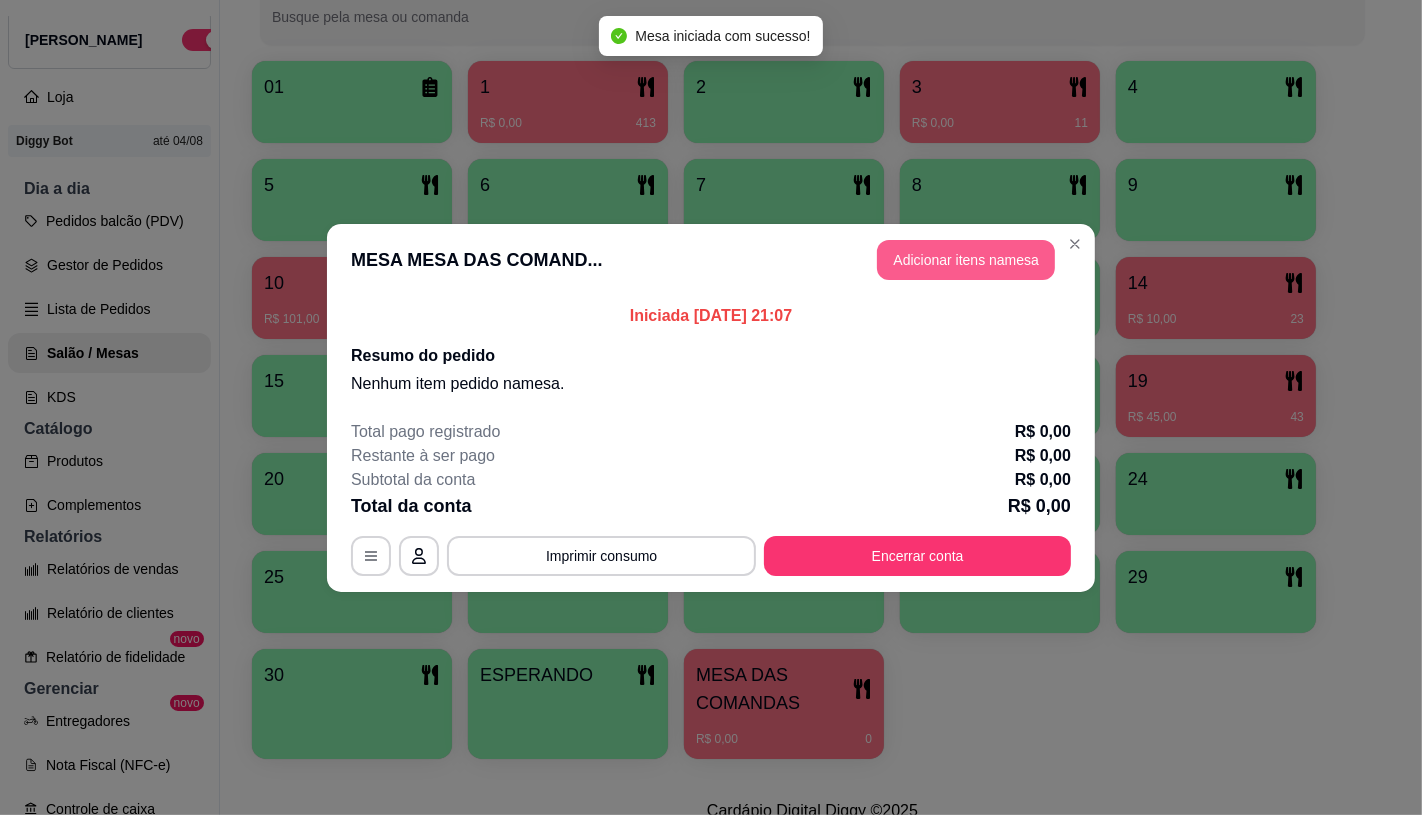click on "Adicionar itens na  mesa" at bounding box center [966, 260] 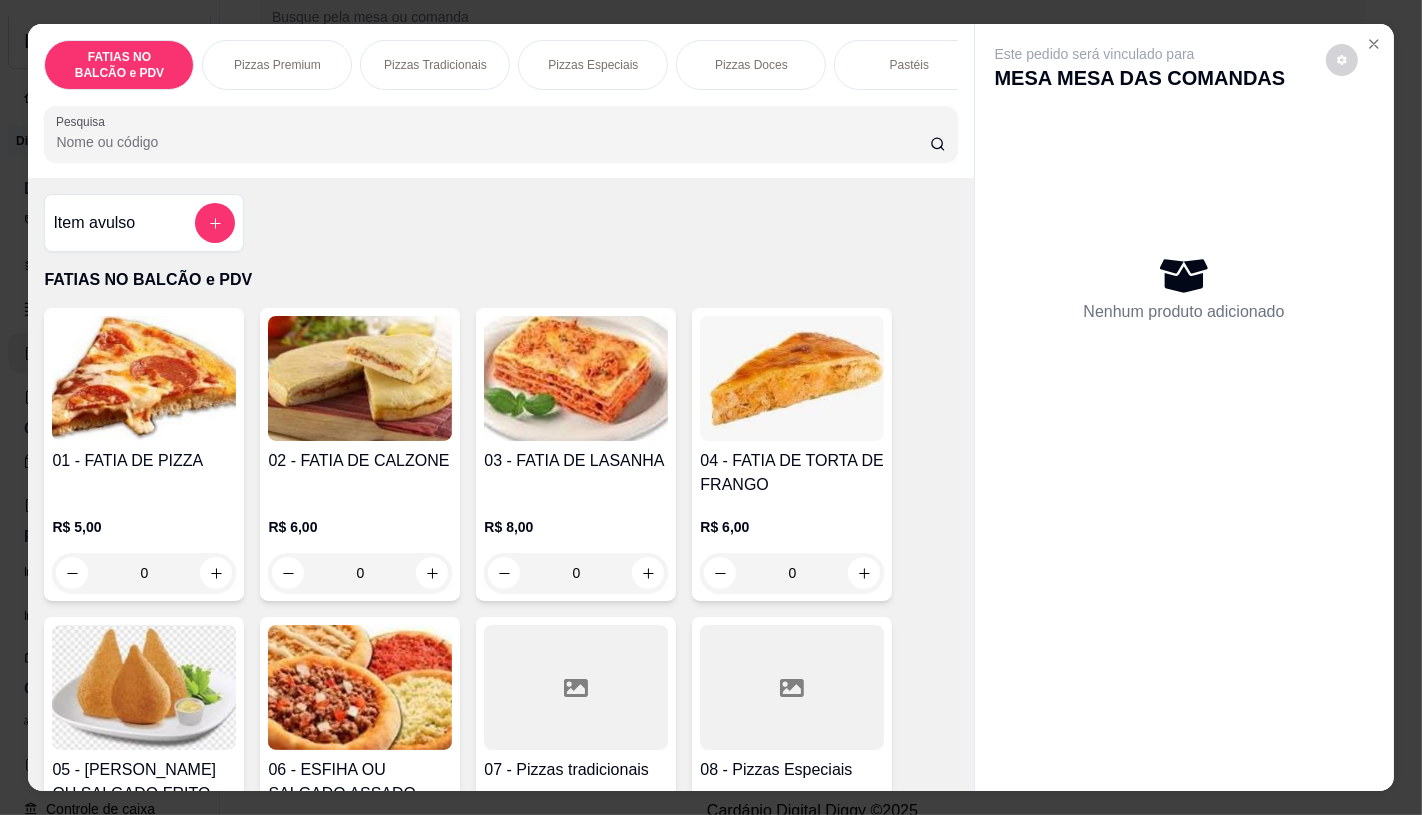 click at bounding box center [792, 687] 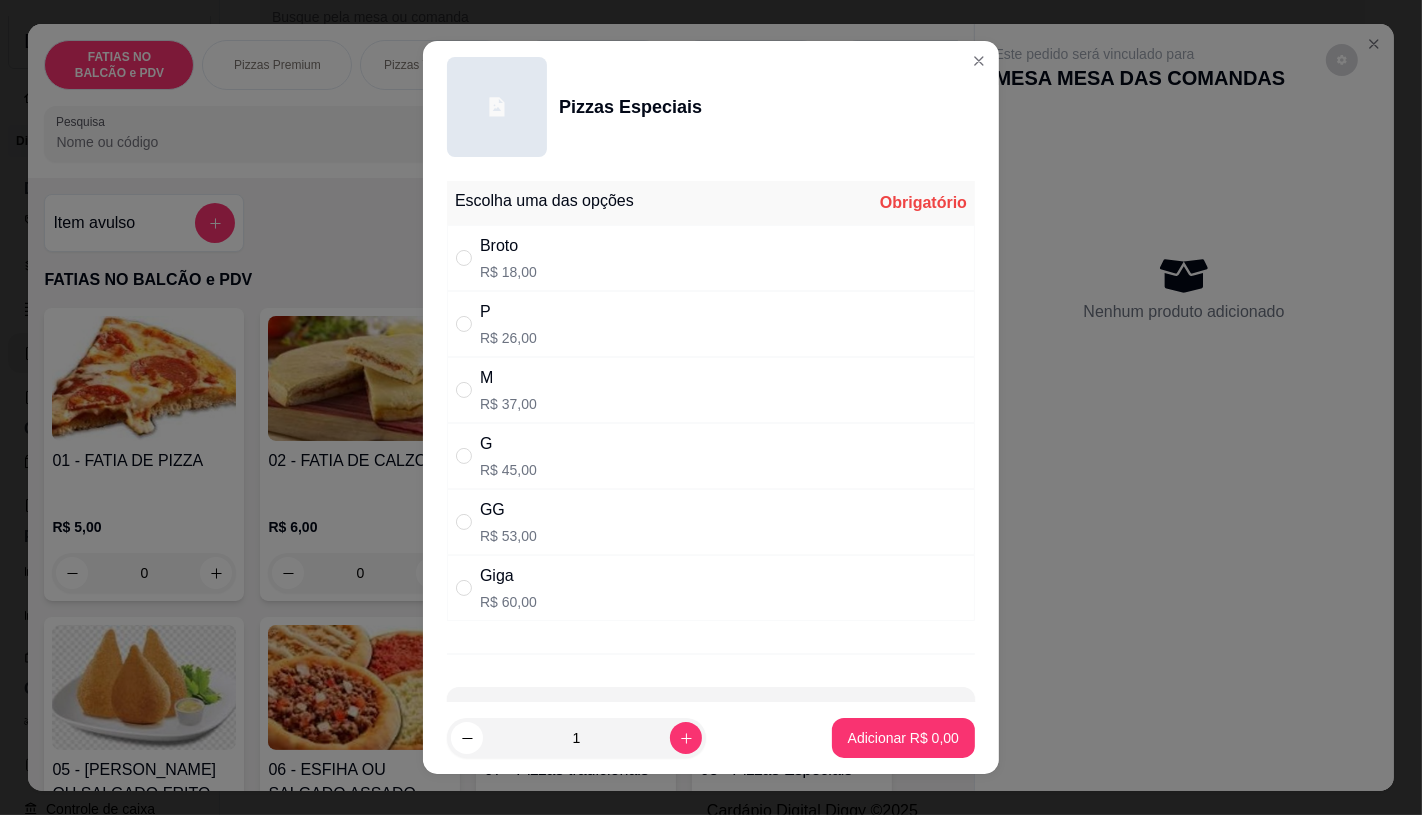 click on "R$ 45,00" at bounding box center [508, 470] 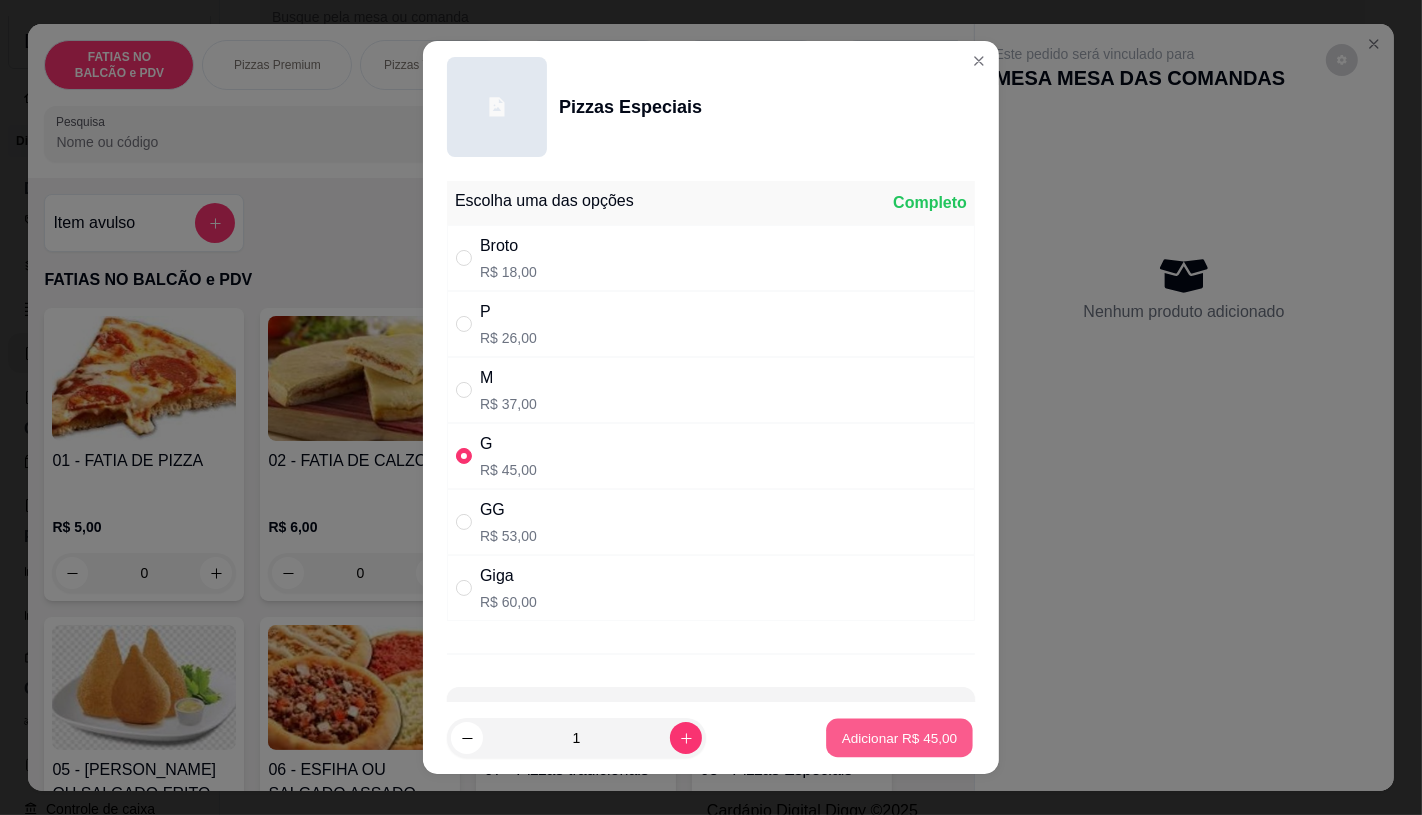 click on "Adicionar   R$ 45,00" at bounding box center [899, 738] 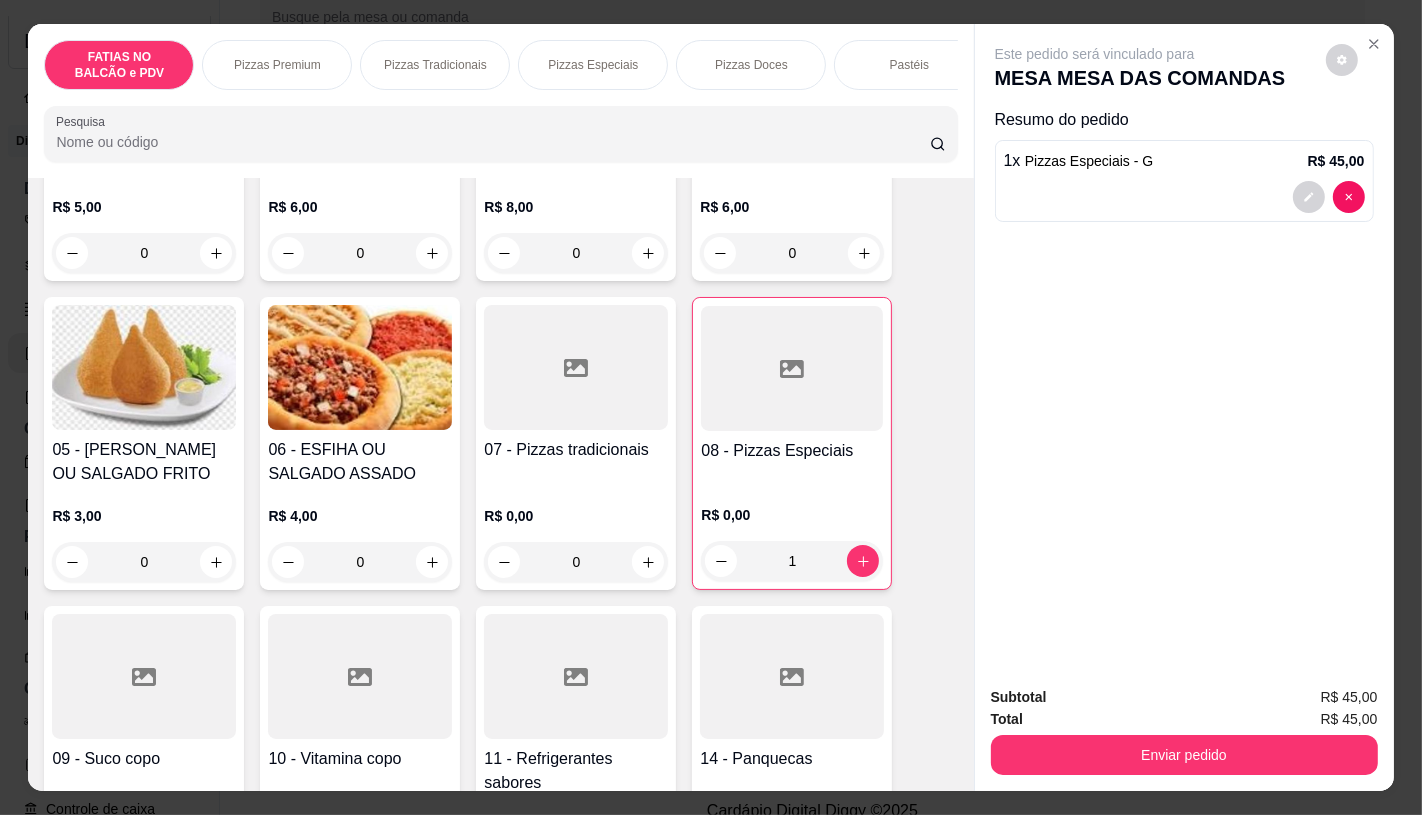 scroll, scrollTop: 333, scrollLeft: 0, axis: vertical 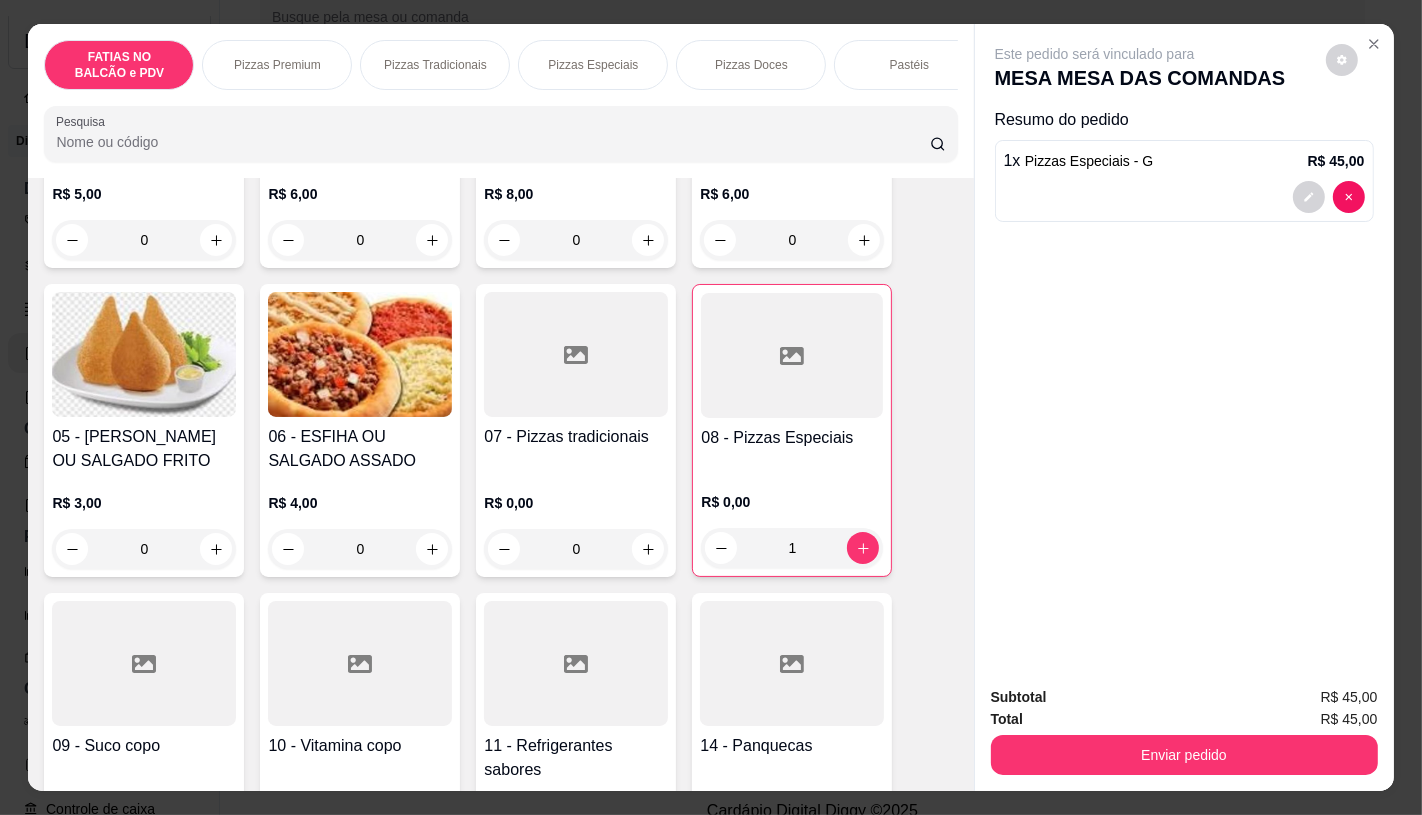 click 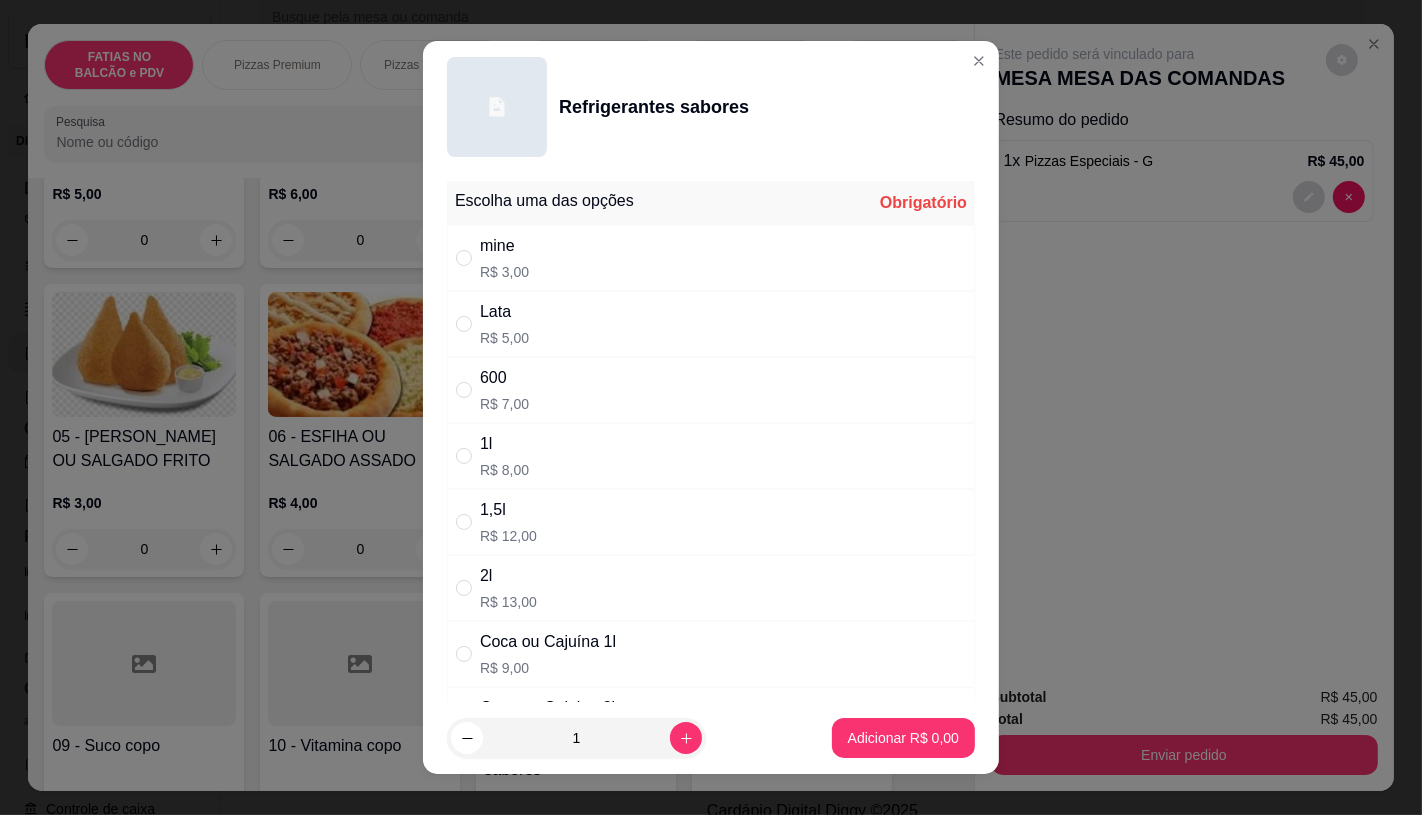 scroll, scrollTop: 111, scrollLeft: 0, axis: vertical 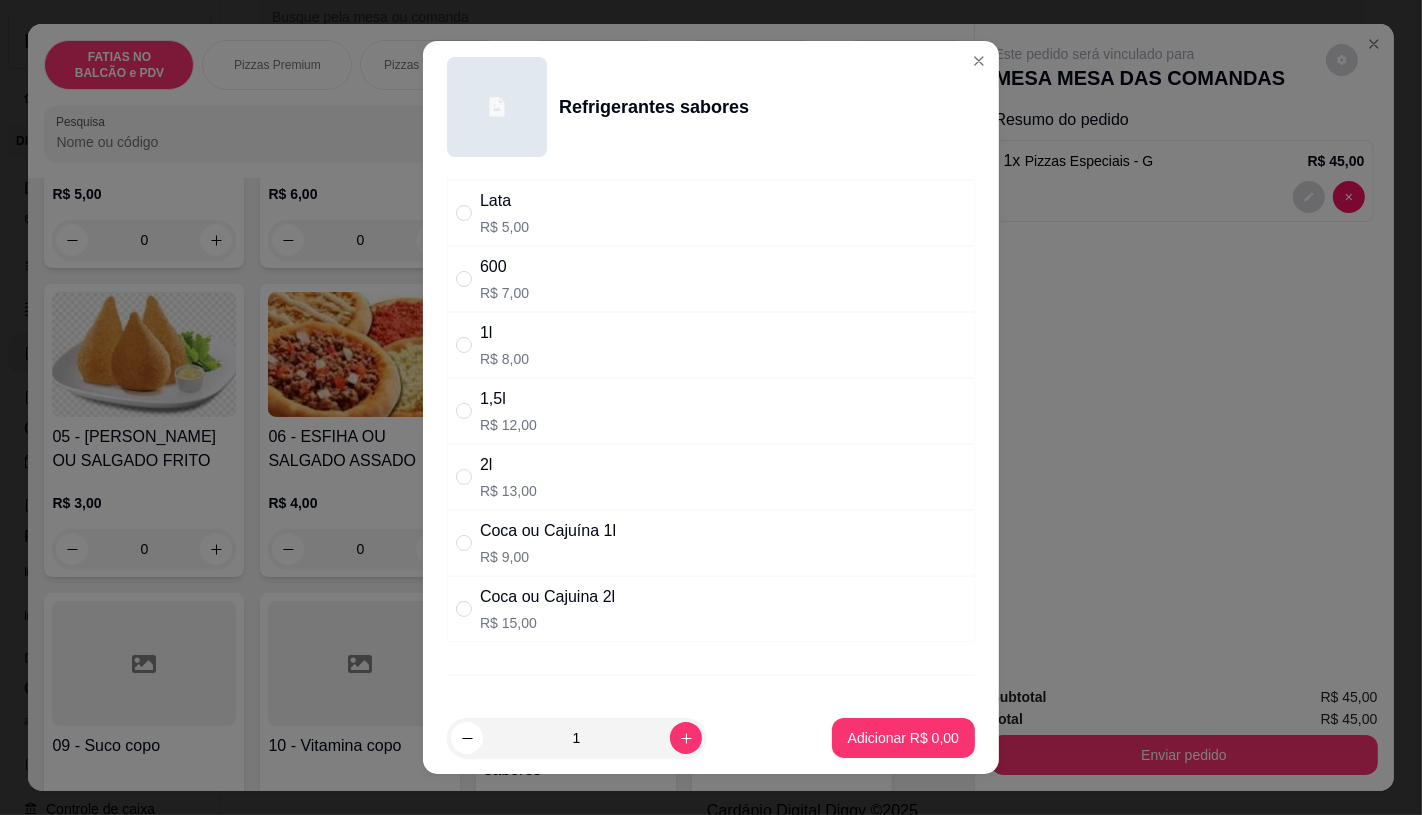 click on "Coca ou Cajuina 2l" at bounding box center (547, 597) 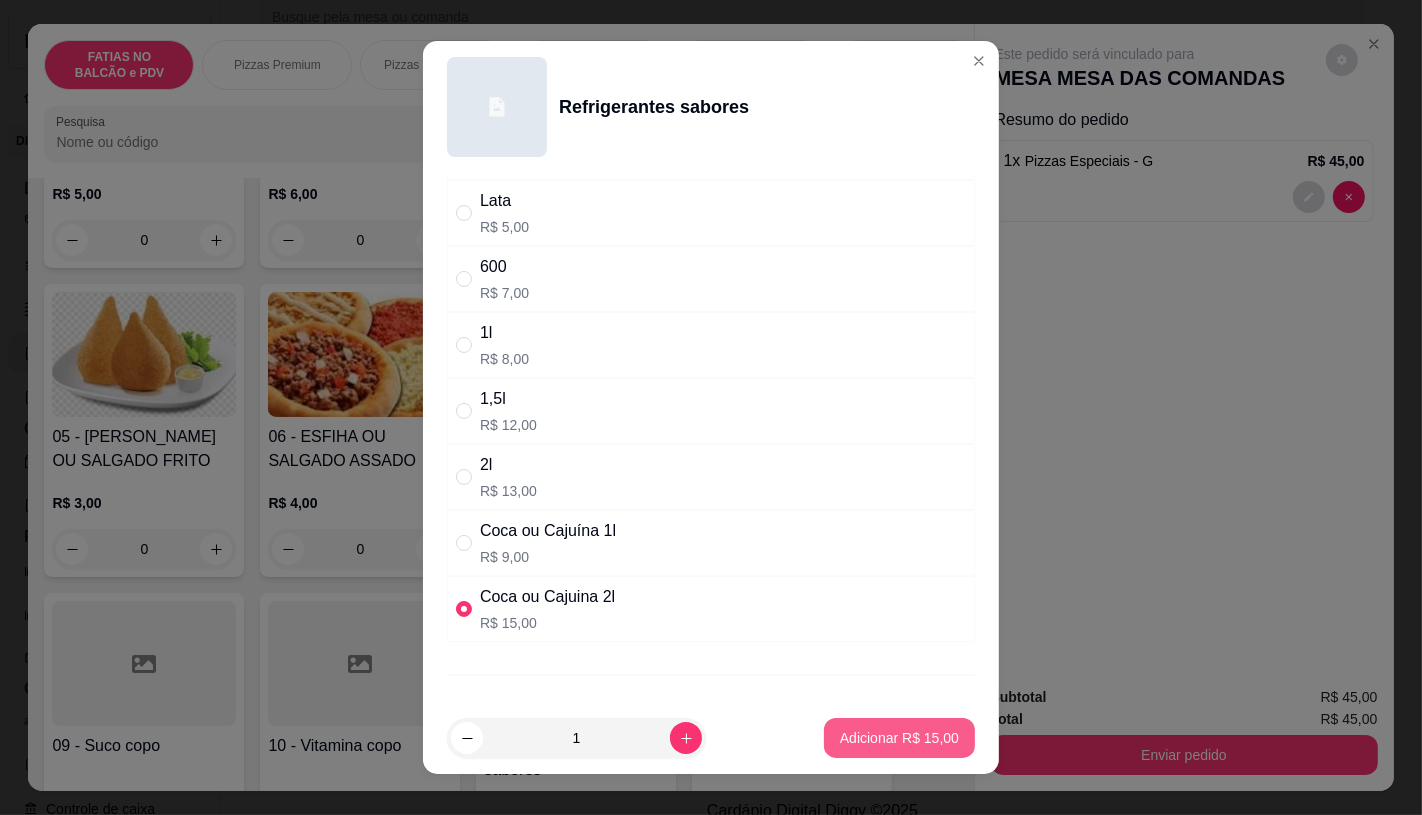 click on "Adicionar   R$ 15,00" at bounding box center [899, 738] 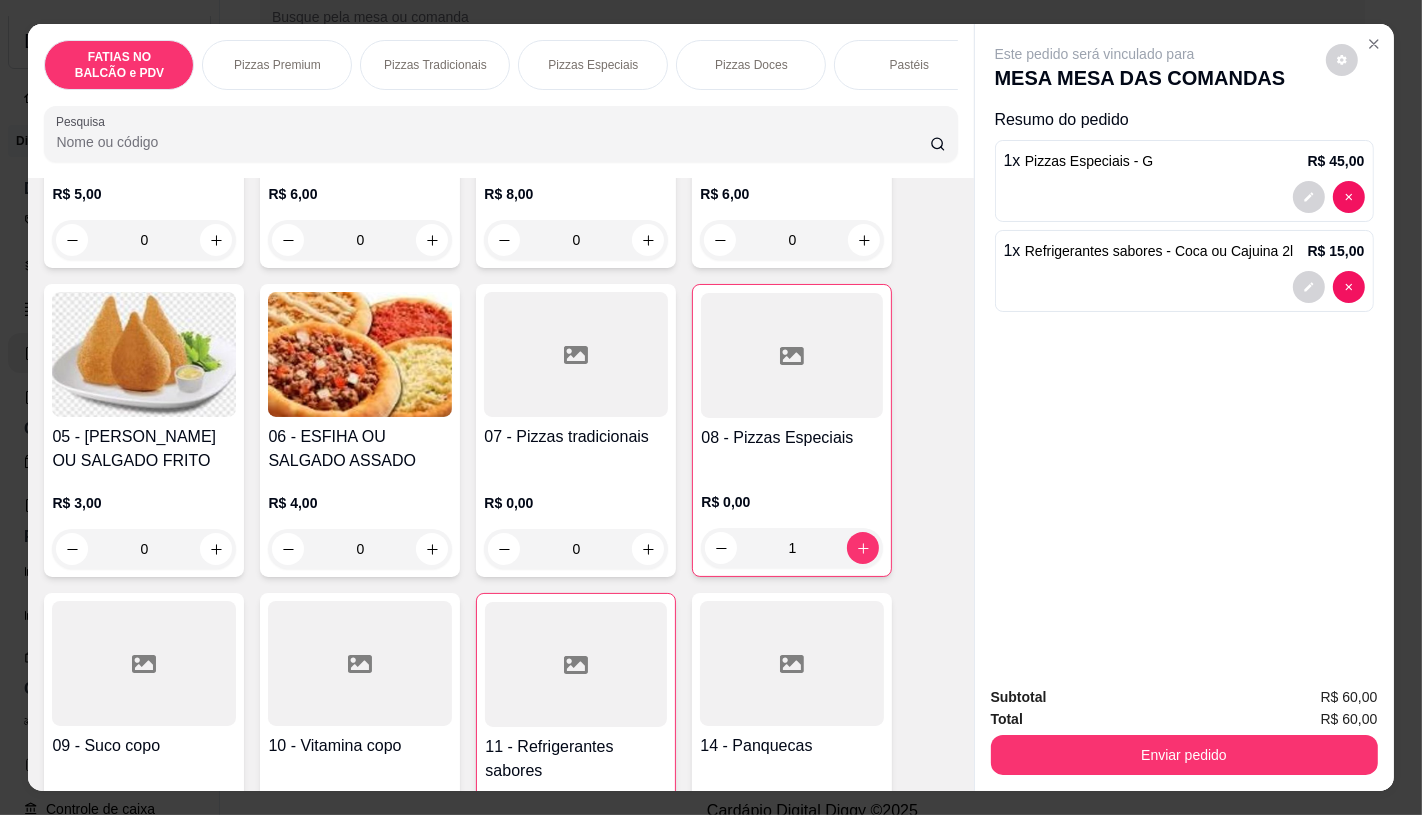 scroll, scrollTop: 0, scrollLeft: 798, axis: horizontal 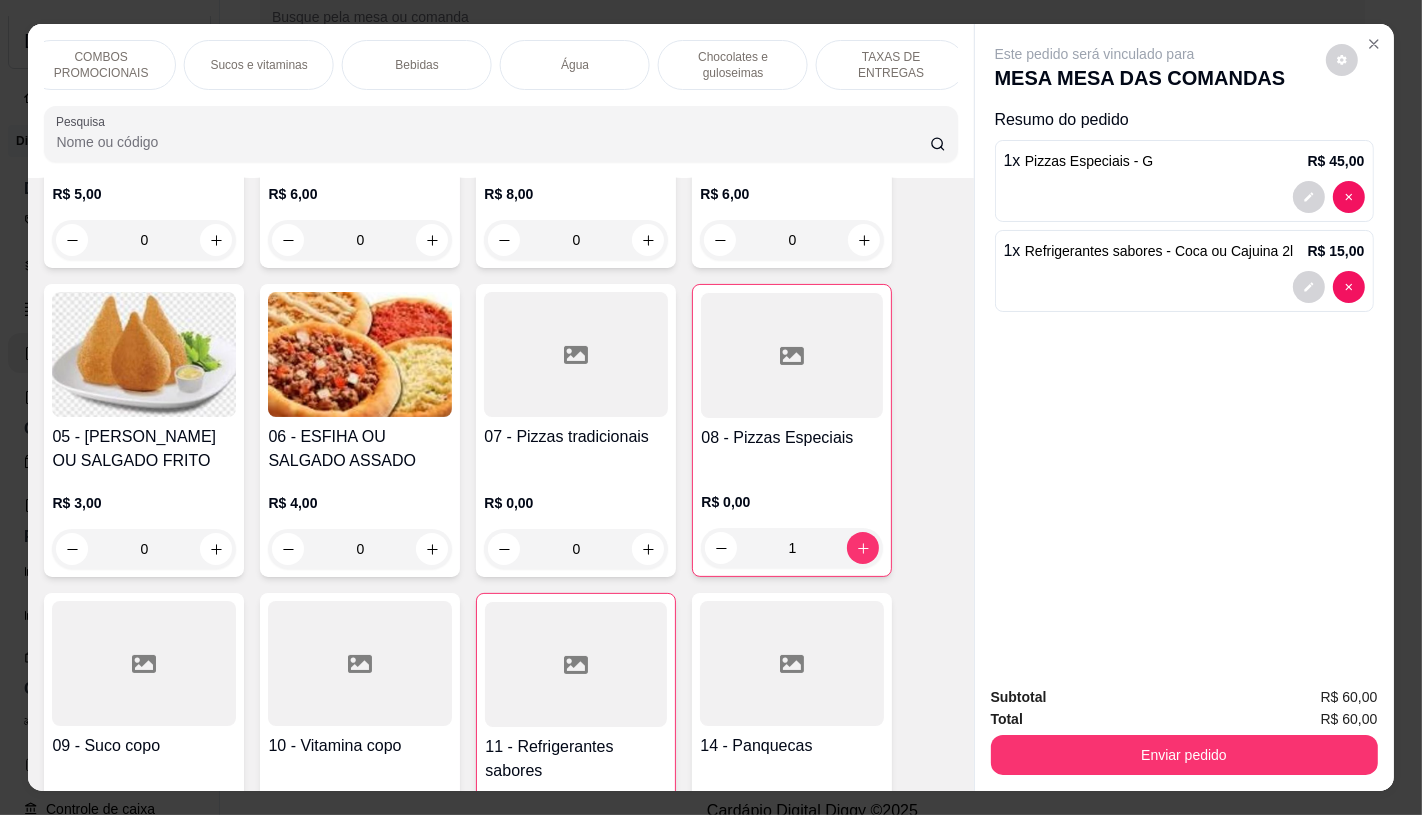click on "TAXAS DE ENTREGAS" at bounding box center [891, 65] 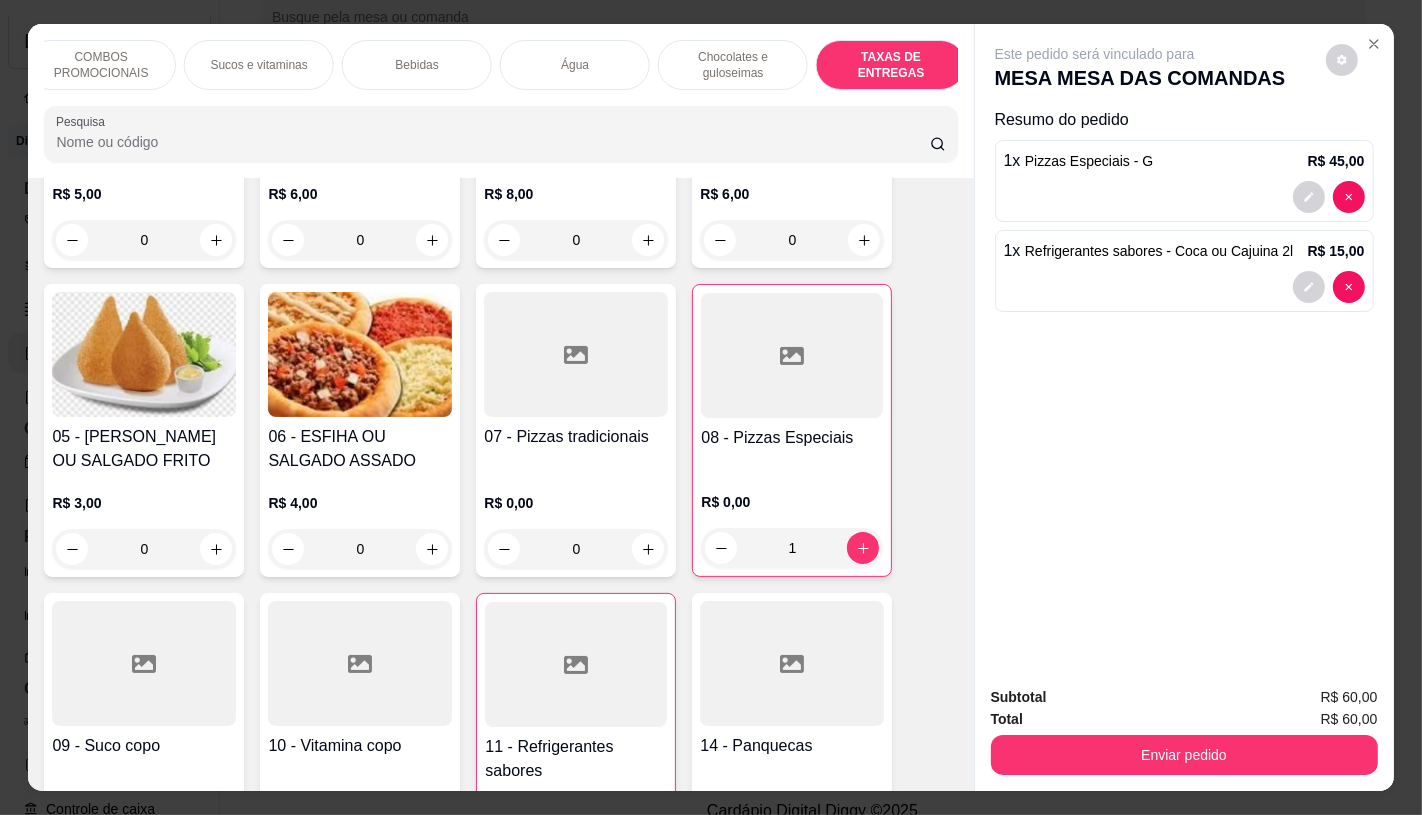 scroll, scrollTop: 13375, scrollLeft: 0, axis: vertical 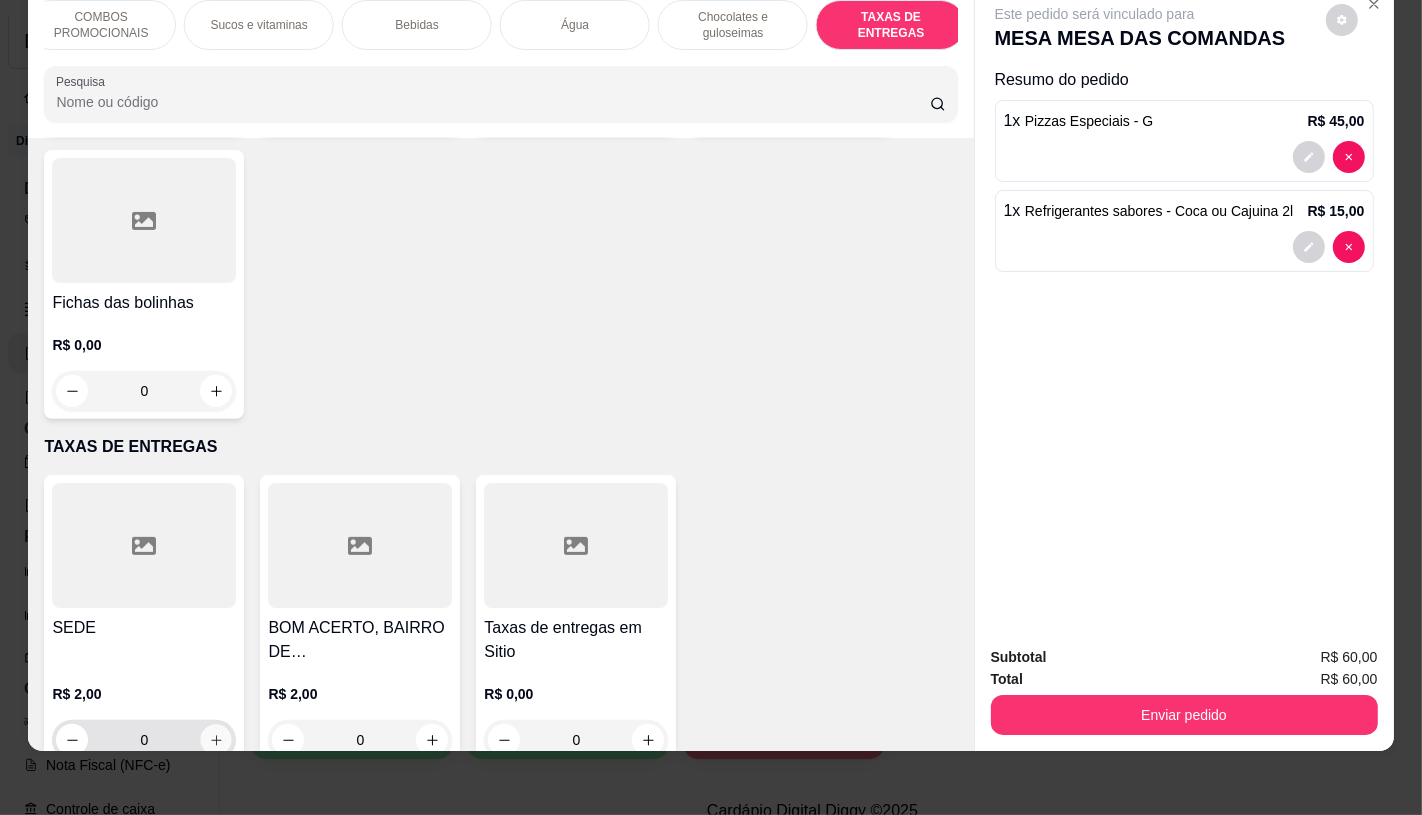 click 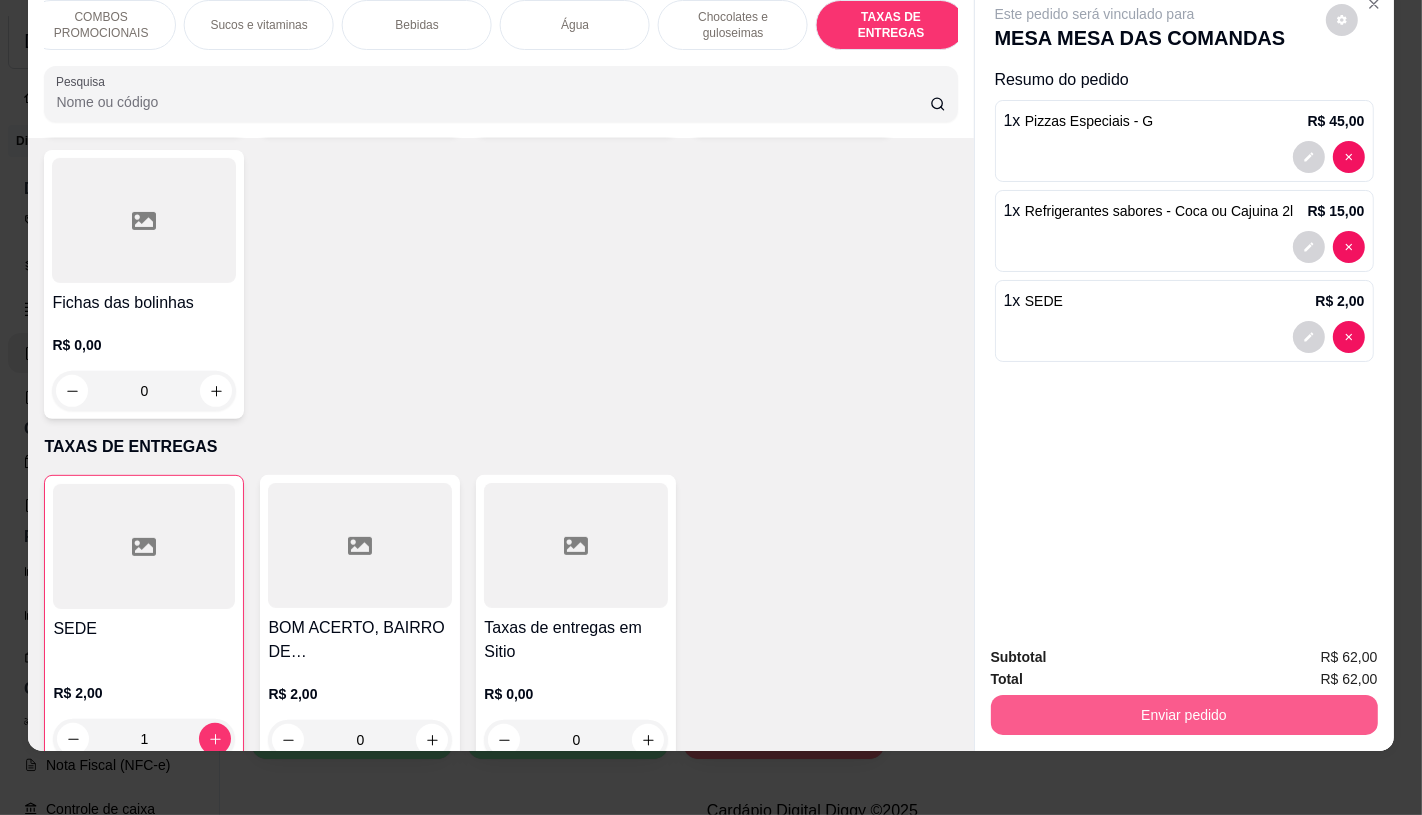 click on "Enviar pedido" at bounding box center (1184, 715) 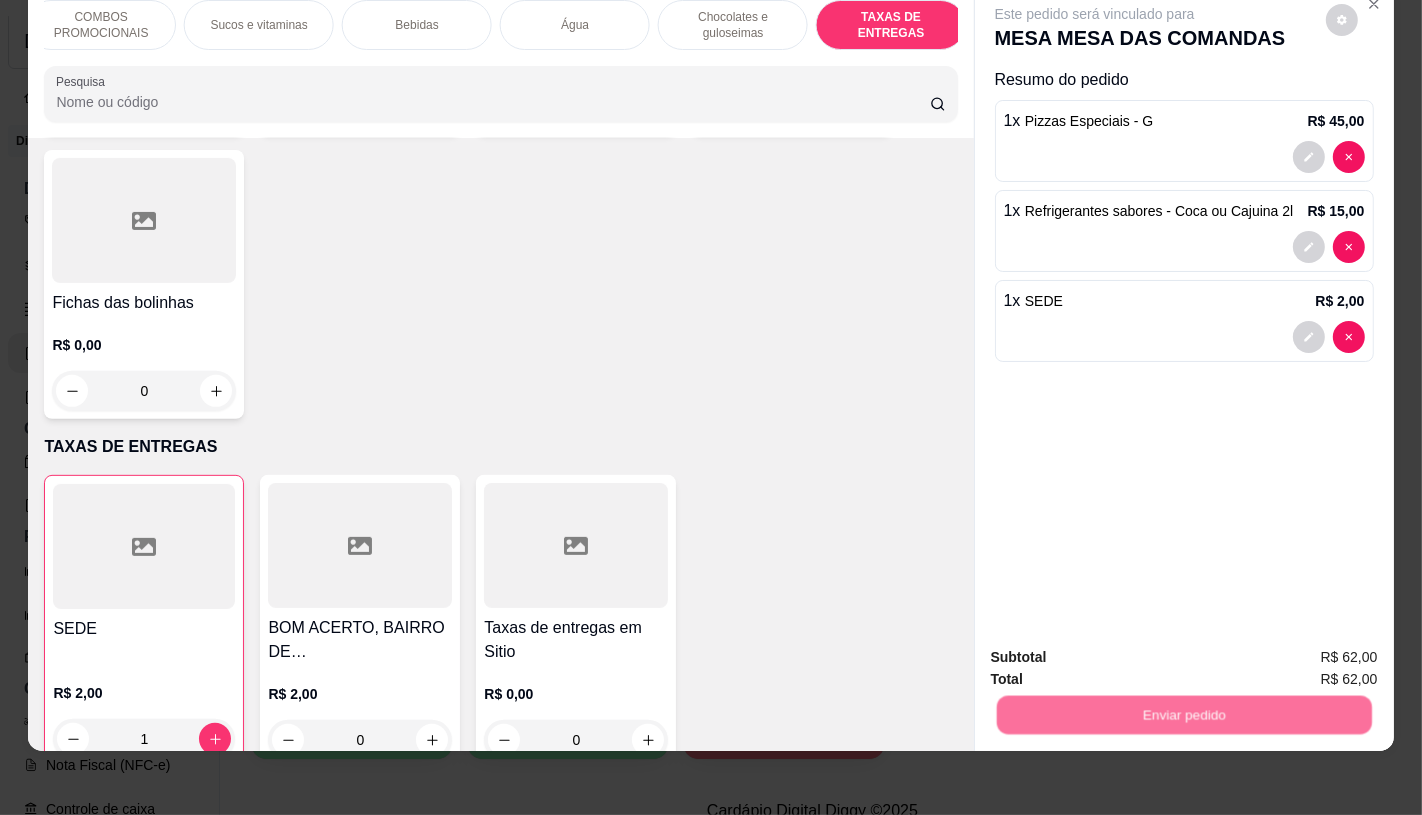 click on "Não registrar e enviar pedido" at bounding box center (1117, 649) 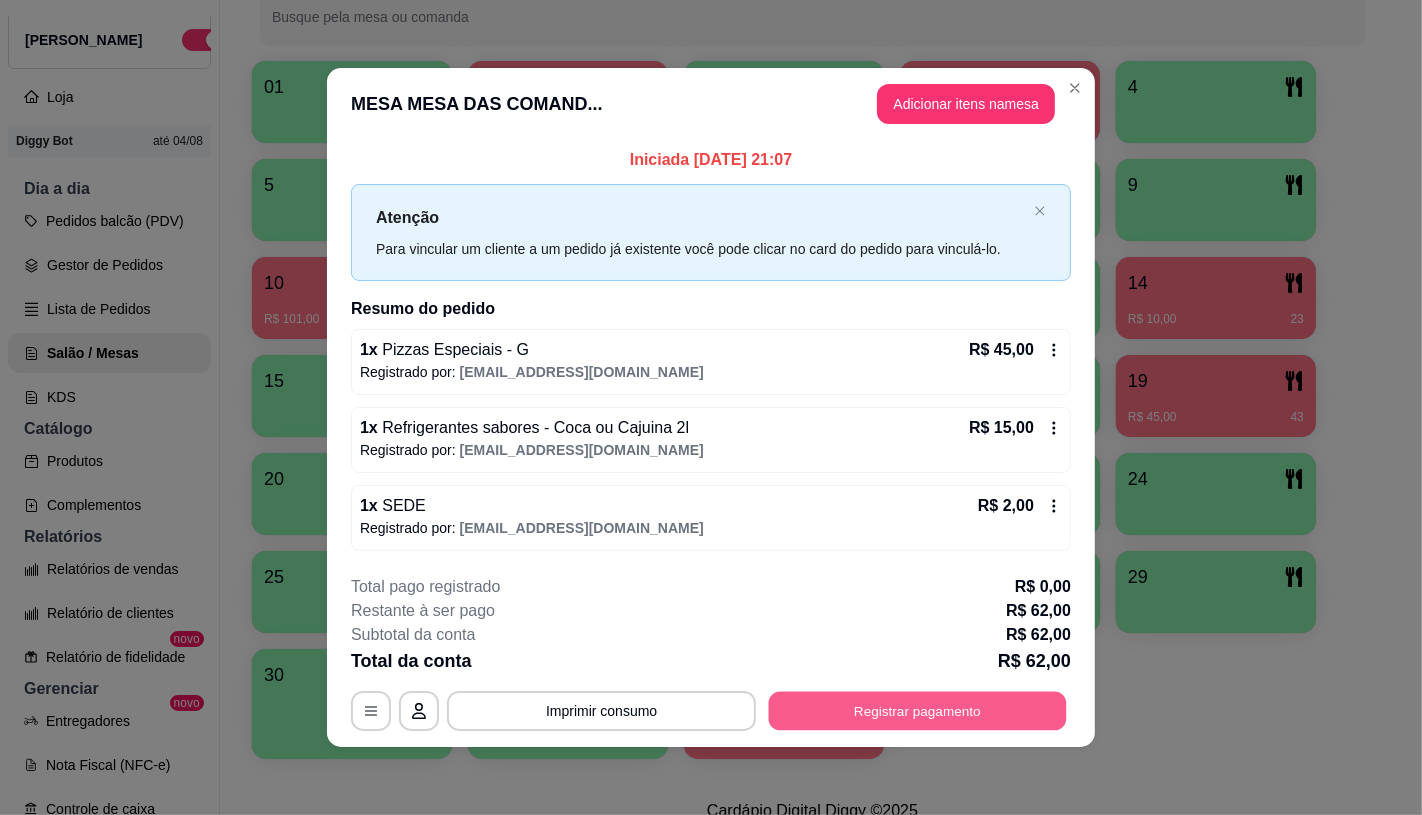 click on "Registrar pagamento" at bounding box center (918, 711) 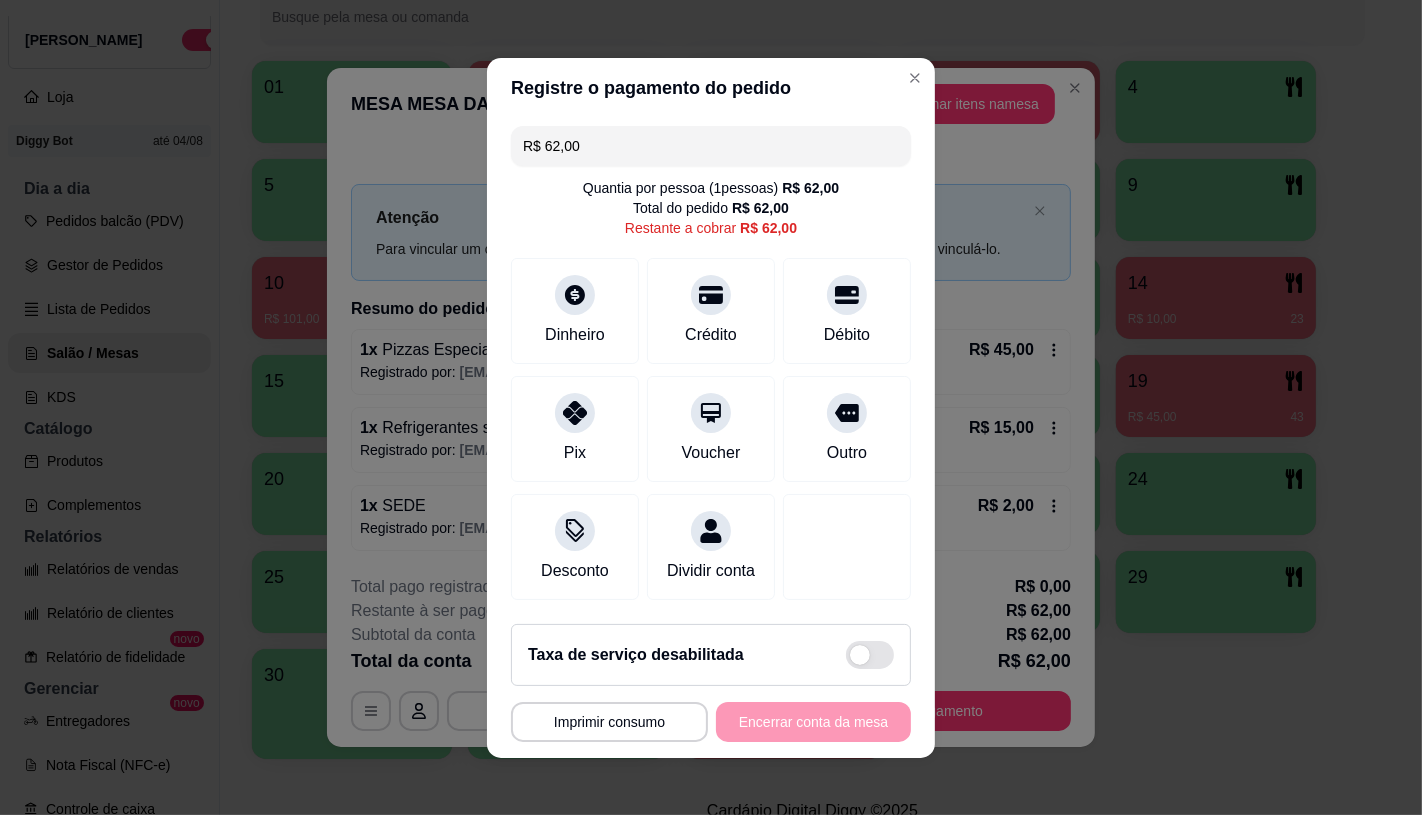 click on "R$ 62,00 Quantia por pessoa ( 1  pessoas)   R$ 62,00 Total do pedido   R$ 62,00 Restante a cobrar   R$ 62,00 Dinheiro Crédito Débito Pix Voucher Outro Desconto Dividir conta" at bounding box center (711, 363) 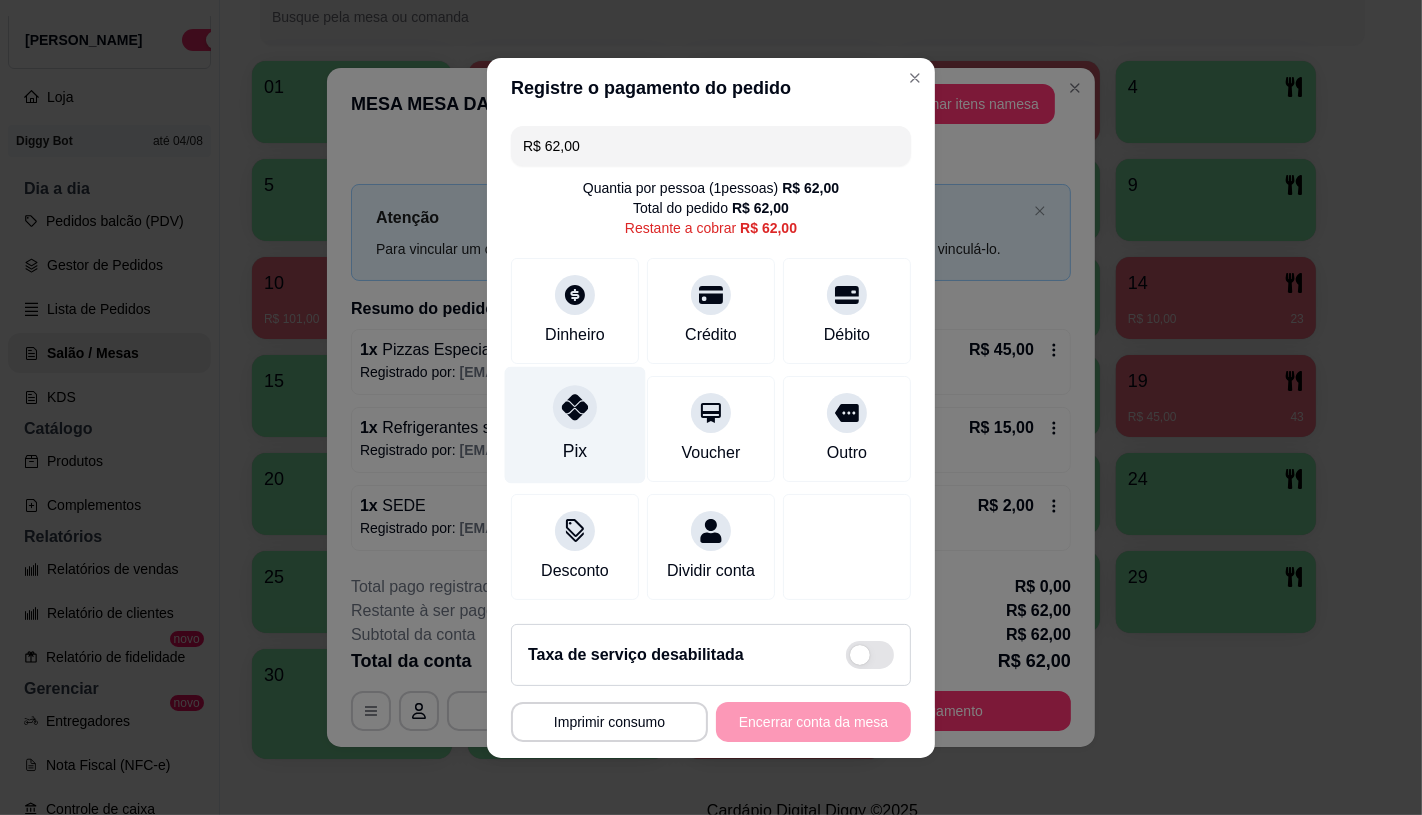 click on "Pix" at bounding box center [575, 424] 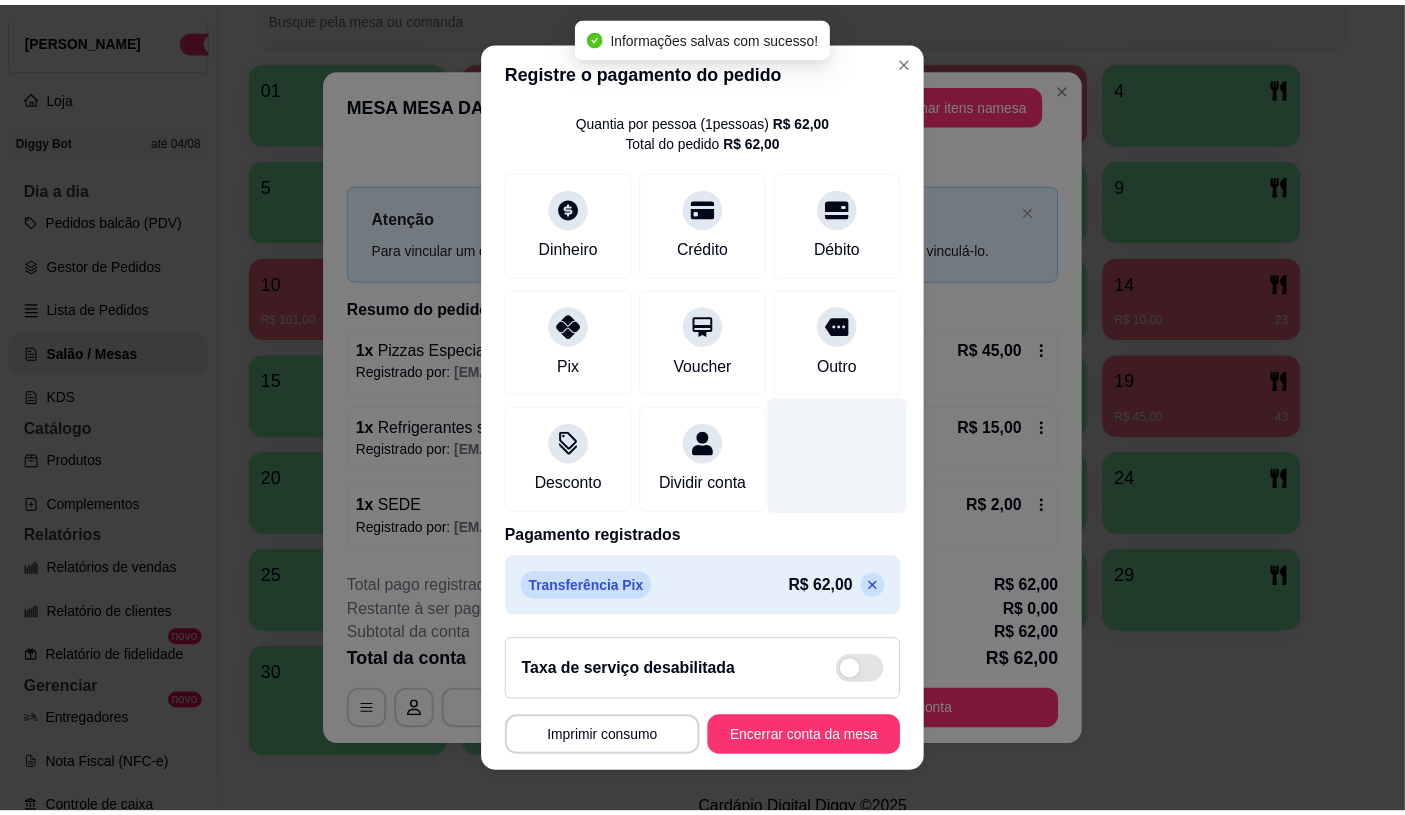 scroll, scrollTop: 74, scrollLeft: 0, axis: vertical 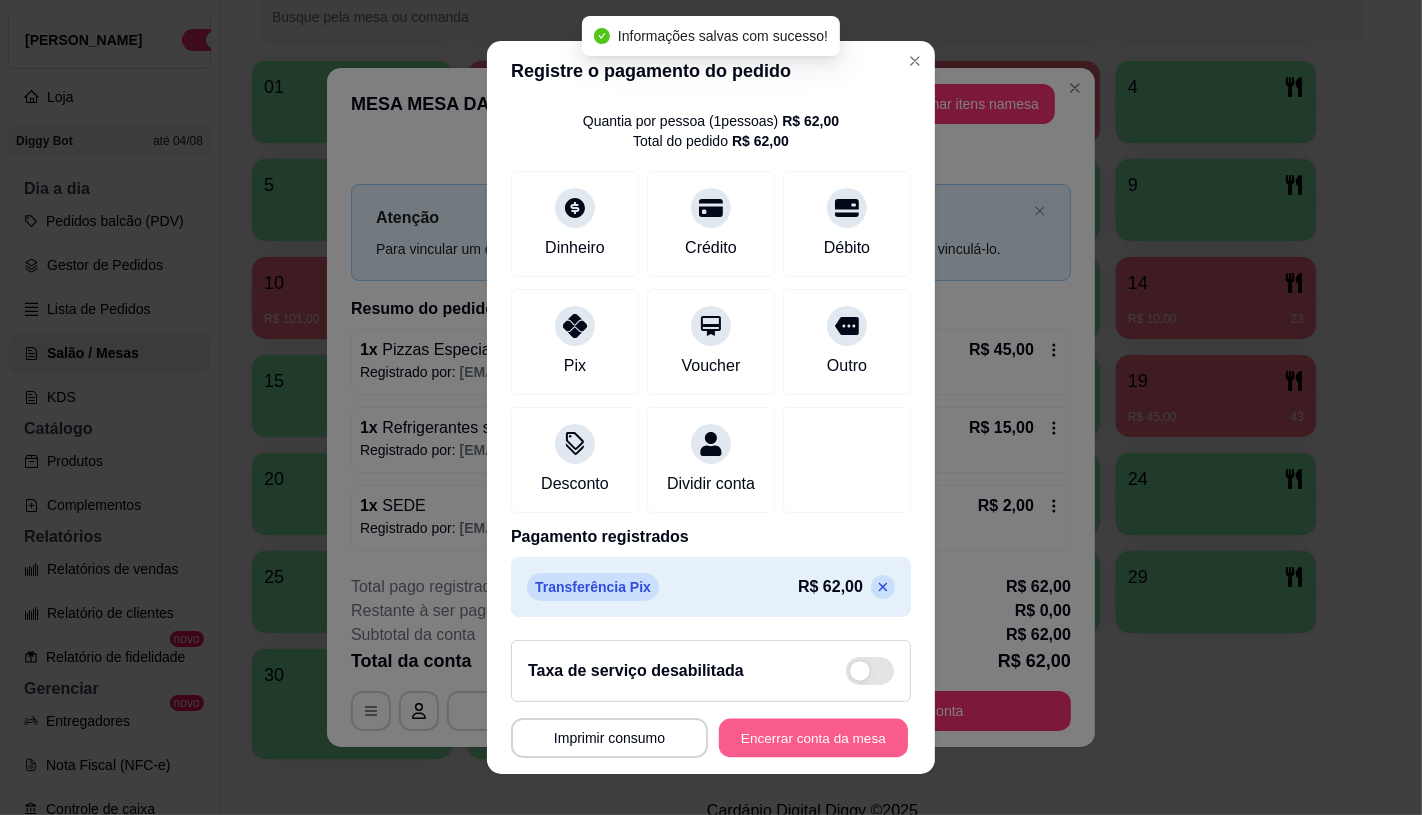 click on "Encerrar conta da mesa" at bounding box center [813, 738] 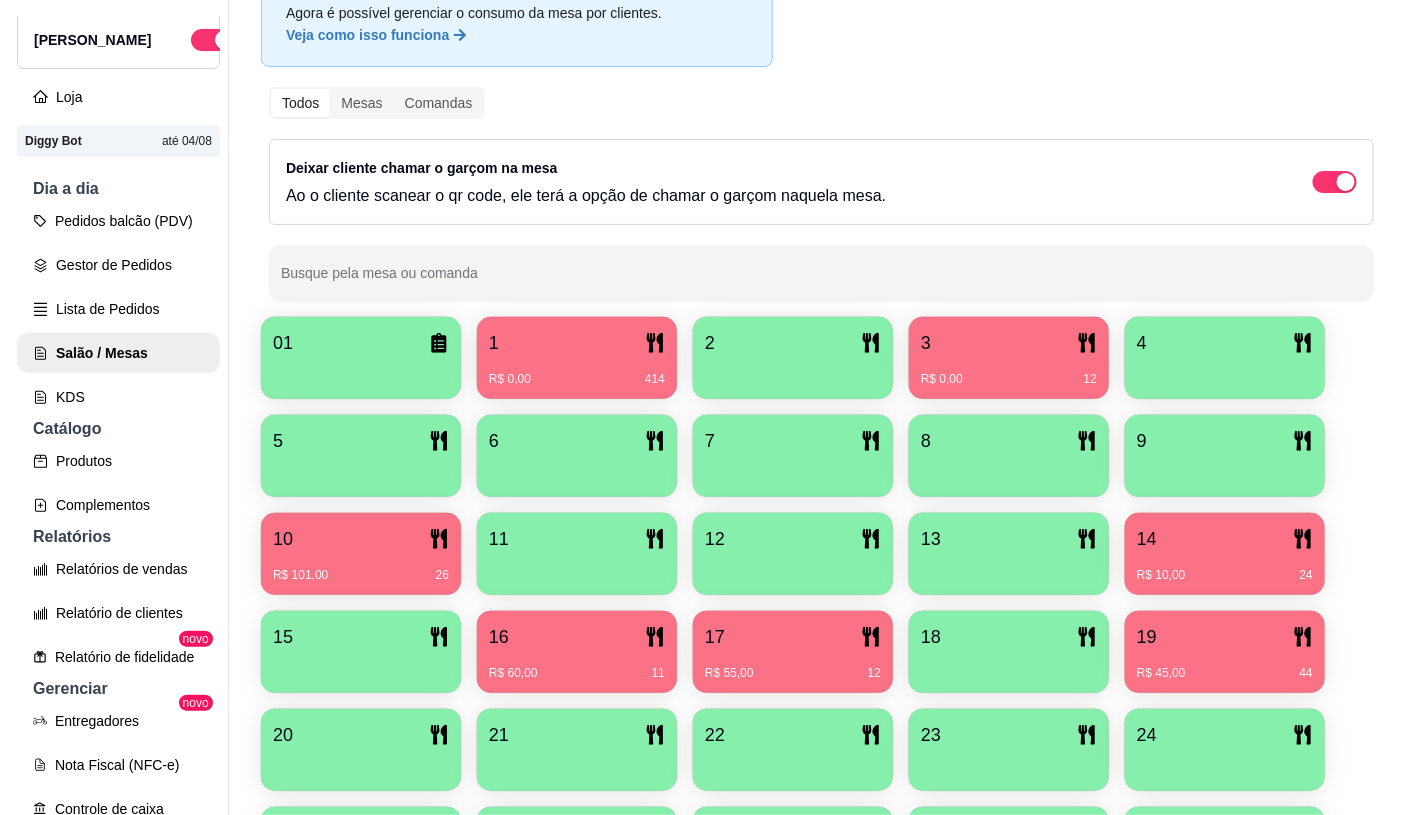 scroll, scrollTop: 222, scrollLeft: 0, axis: vertical 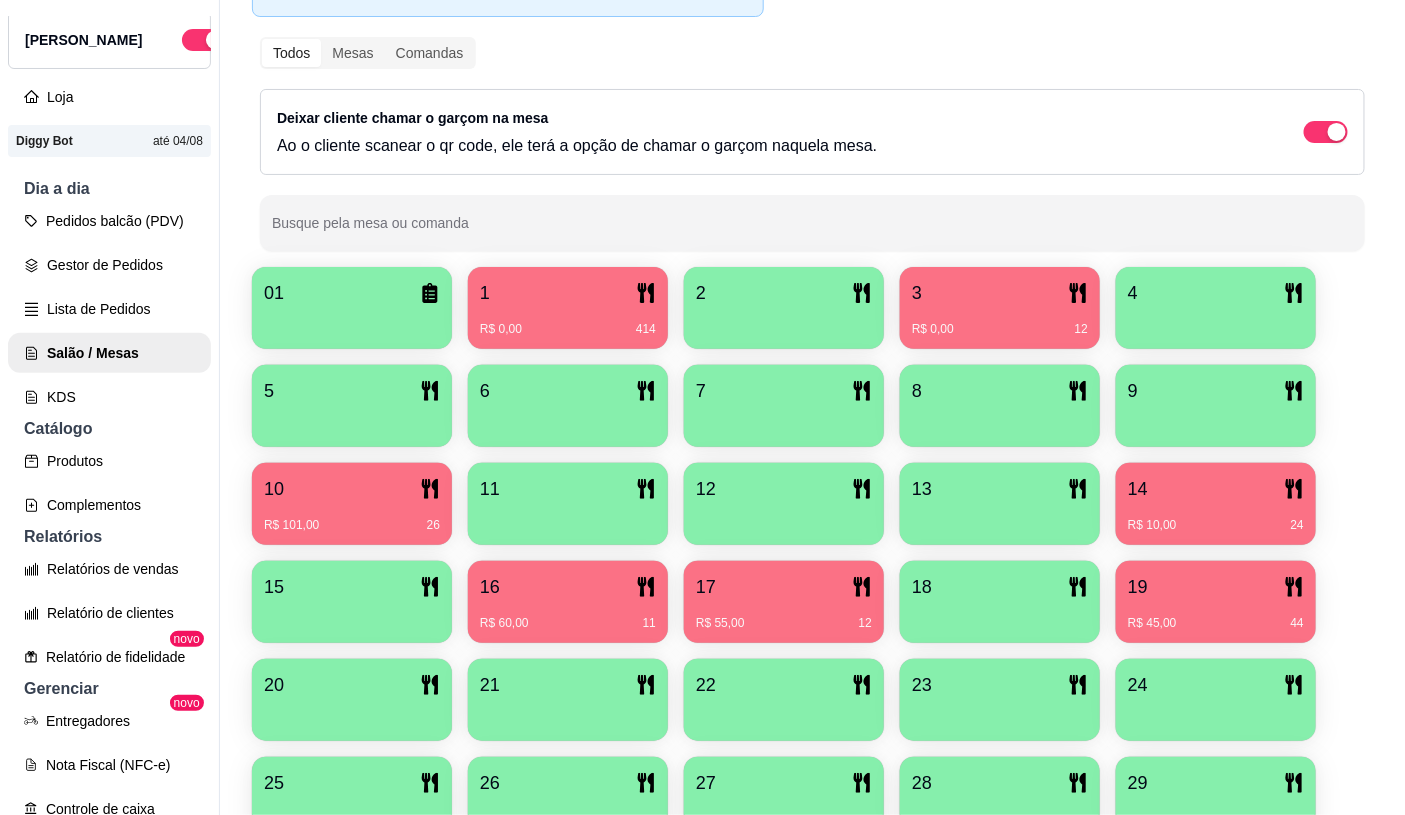 click on "10 R$ 101,00 26" at bounding box center (352, 504) 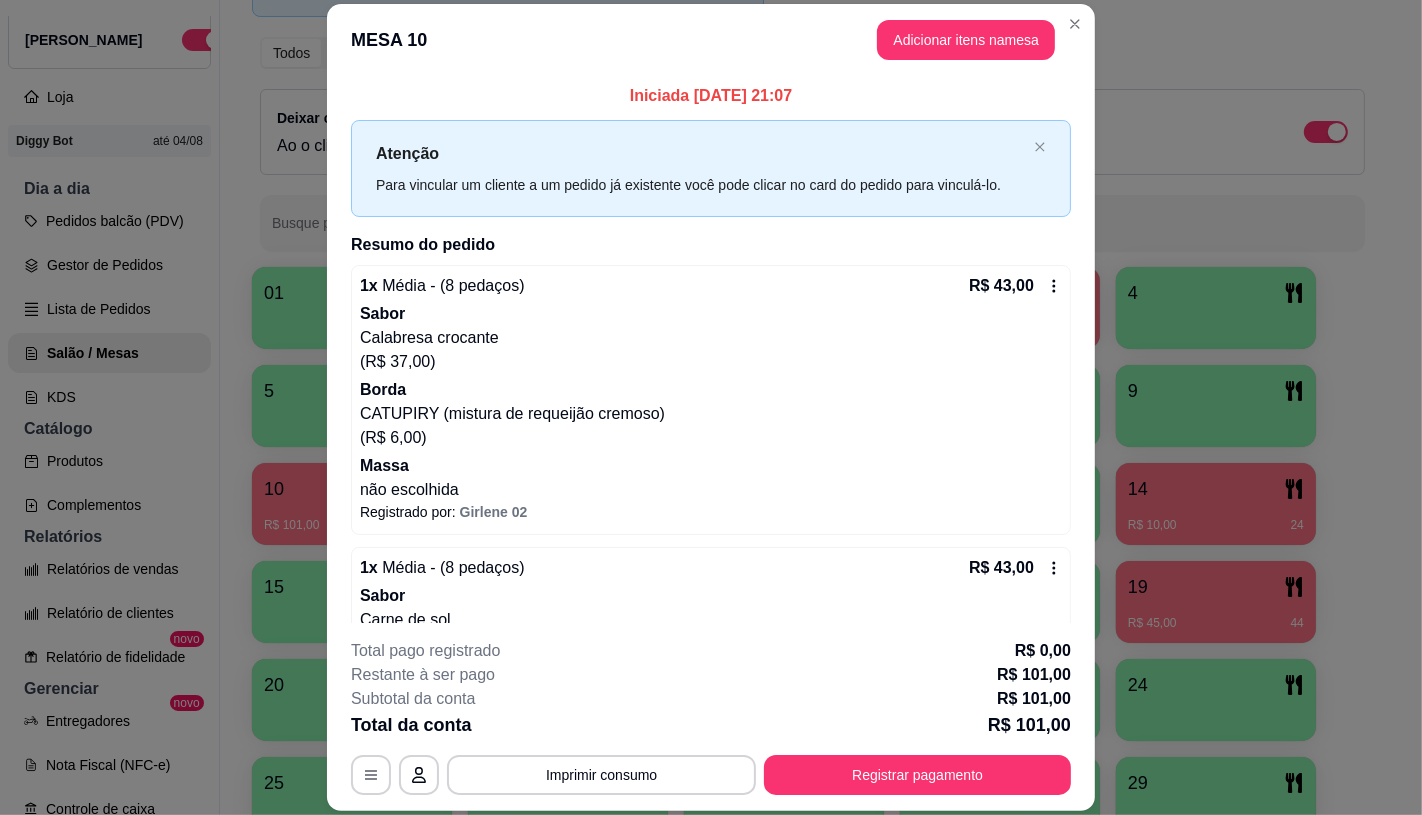 scroll, scrollTop: 327, scrollLeft: 0, axis: vertical 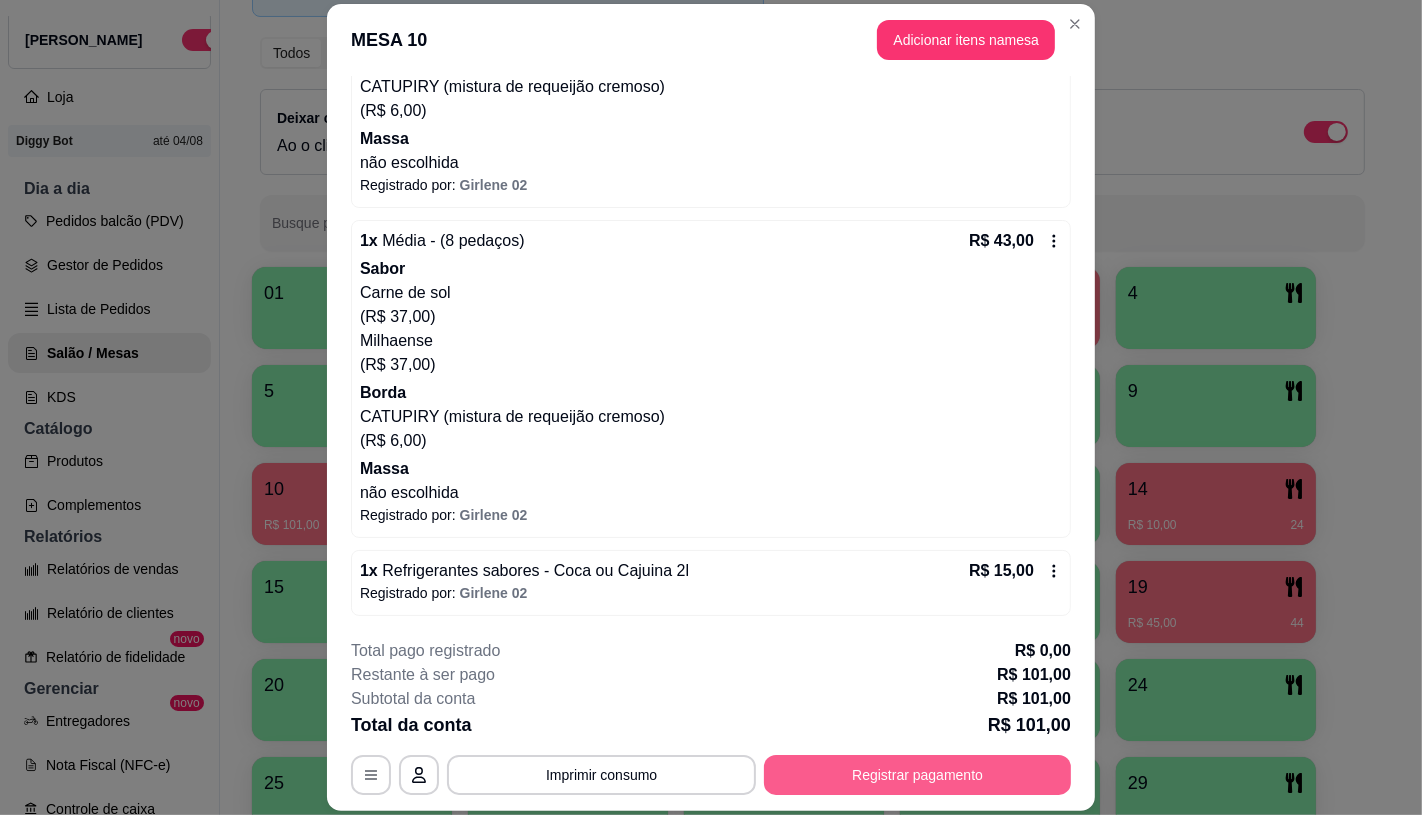 click on "Registrar pagamento" at bounding box center [917, 775] 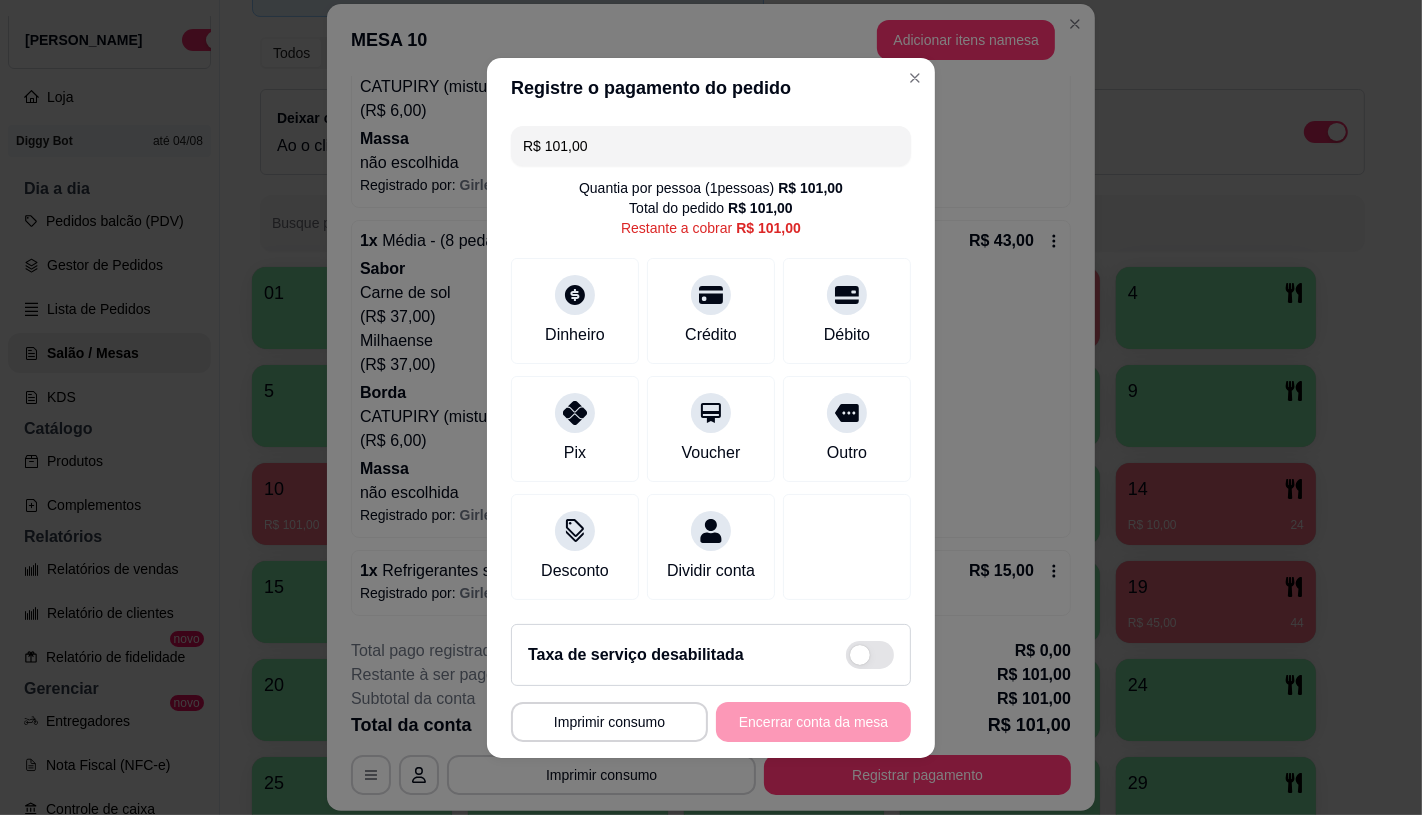 click on "R$ 101,00" at bounding box center [711, 146] 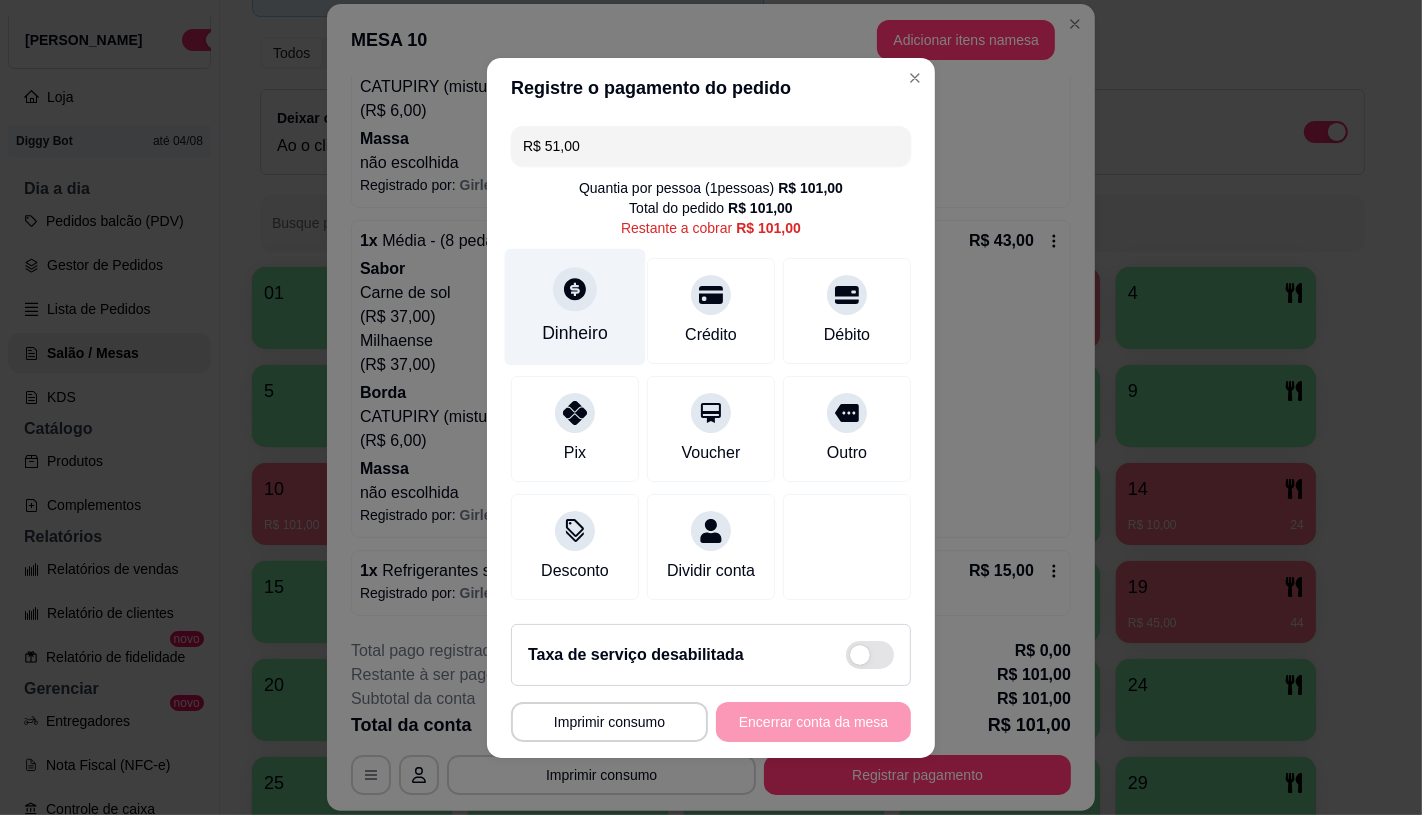 click on "Dinheiro" at bounding box center (575, 333) 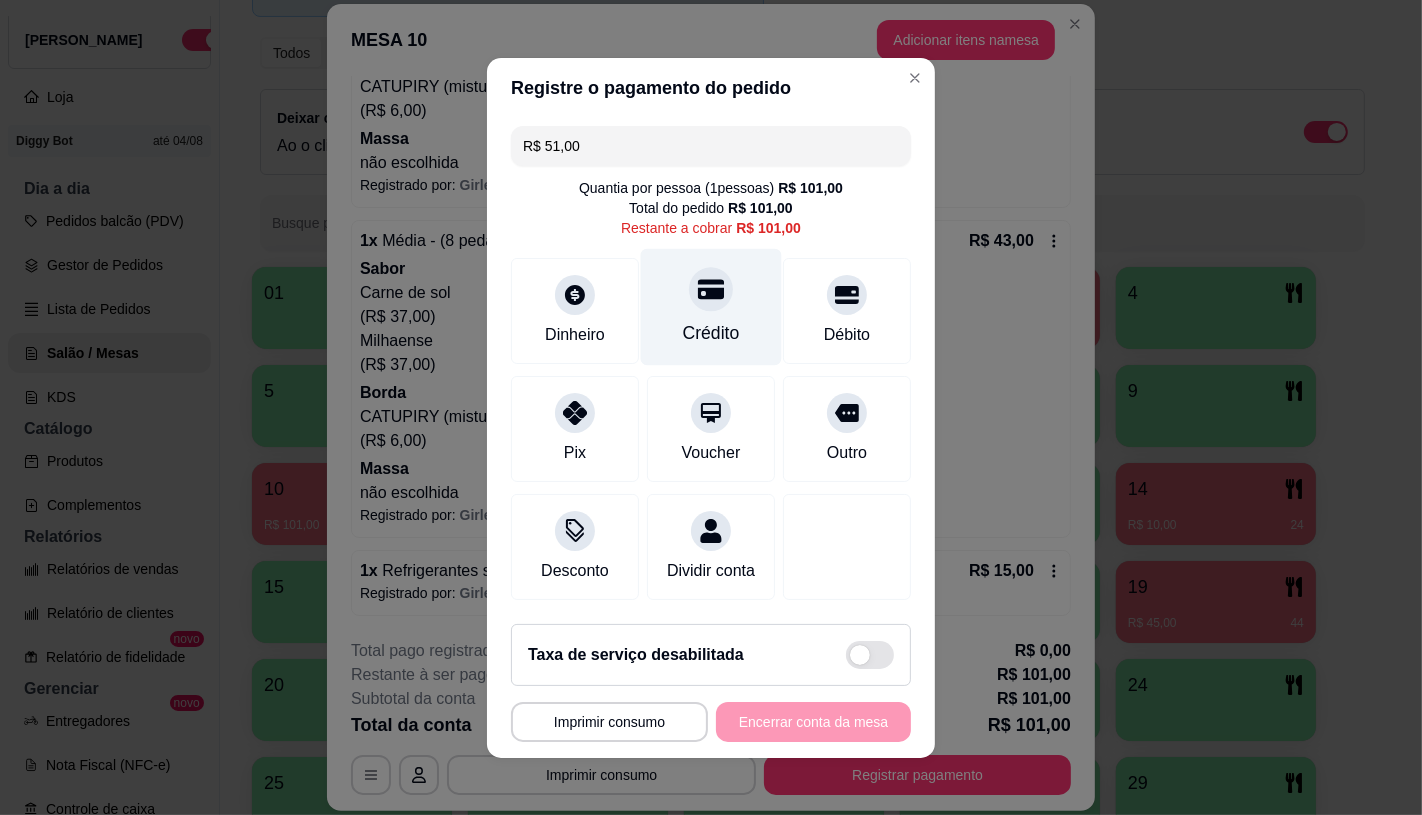 click on "Crédito" at bounding box center [711, 306] 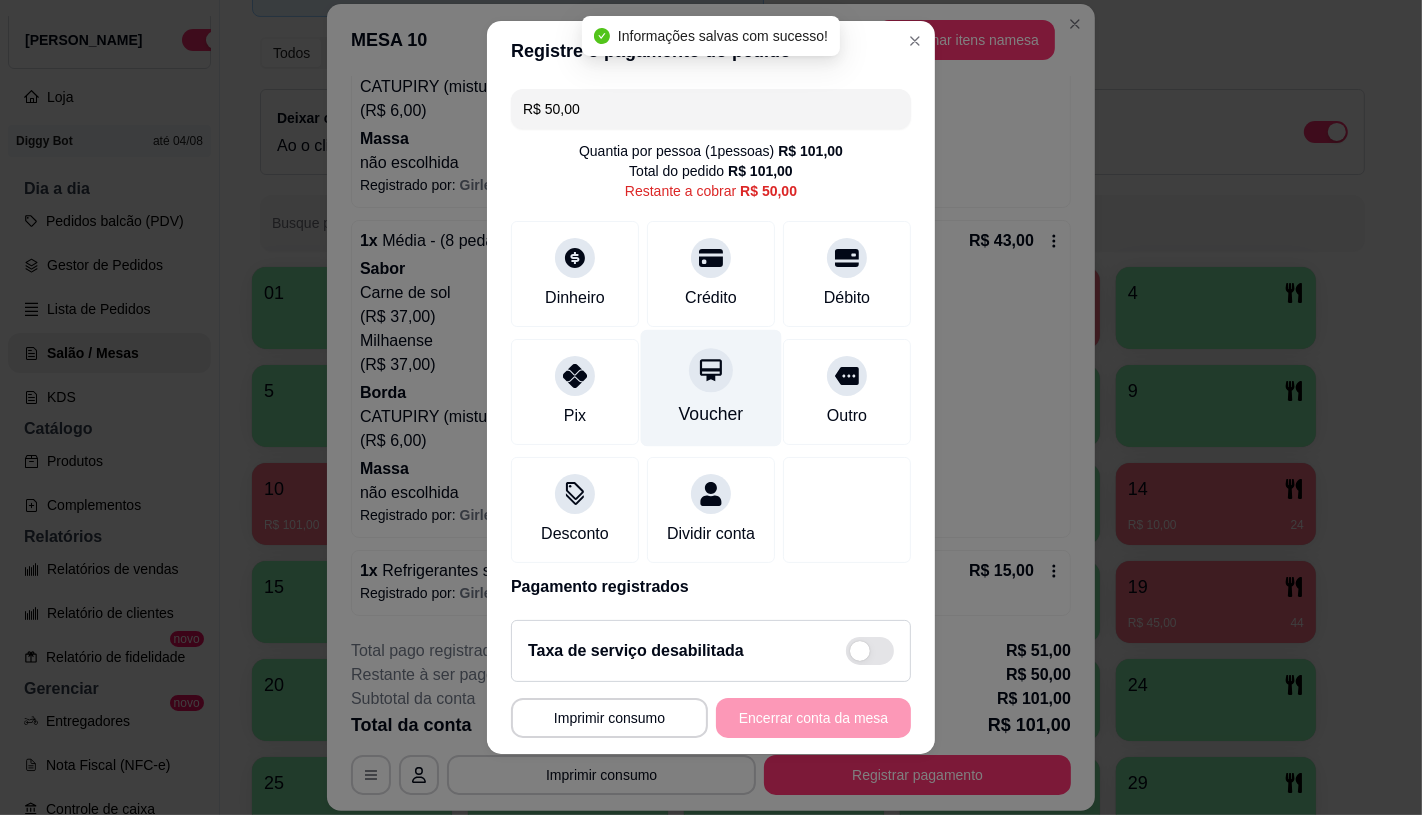 scroll, scrollTop: 23, scrollLeft: 0, axis: vertical 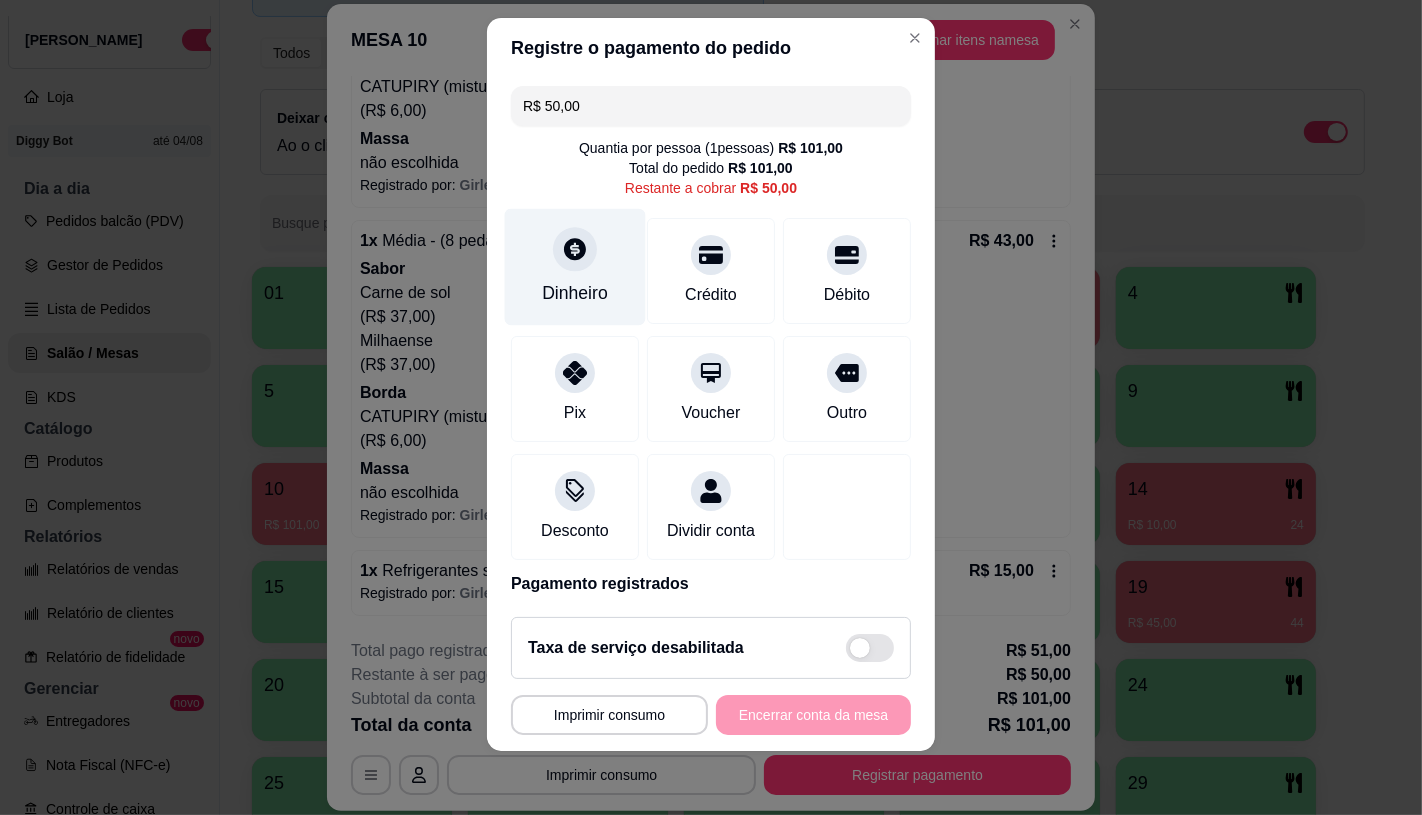 click on "Dinheiro" at bounding box center (575, 293) 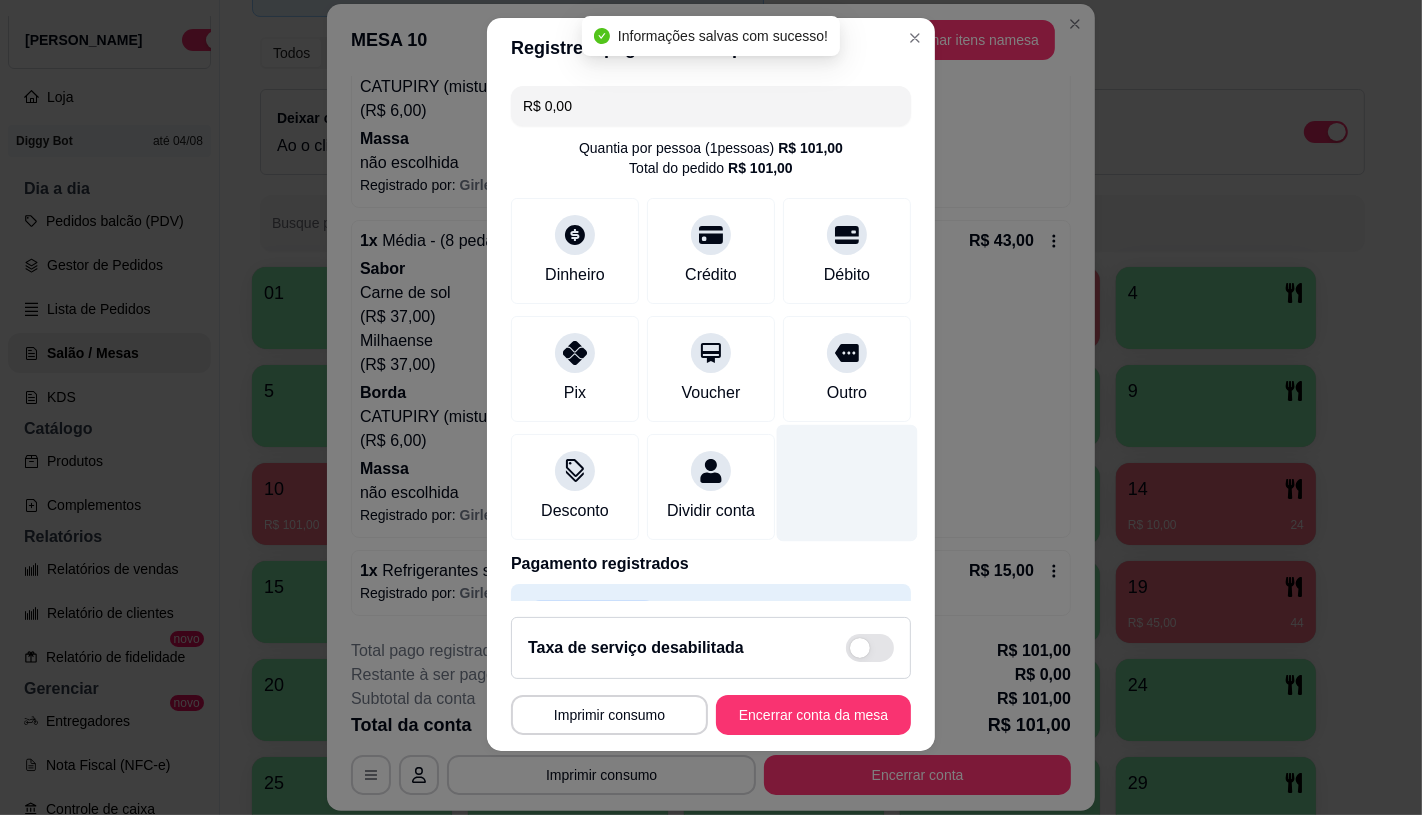 scroll, scrollTop: 151, scrollLeft: 0, axis: vertical 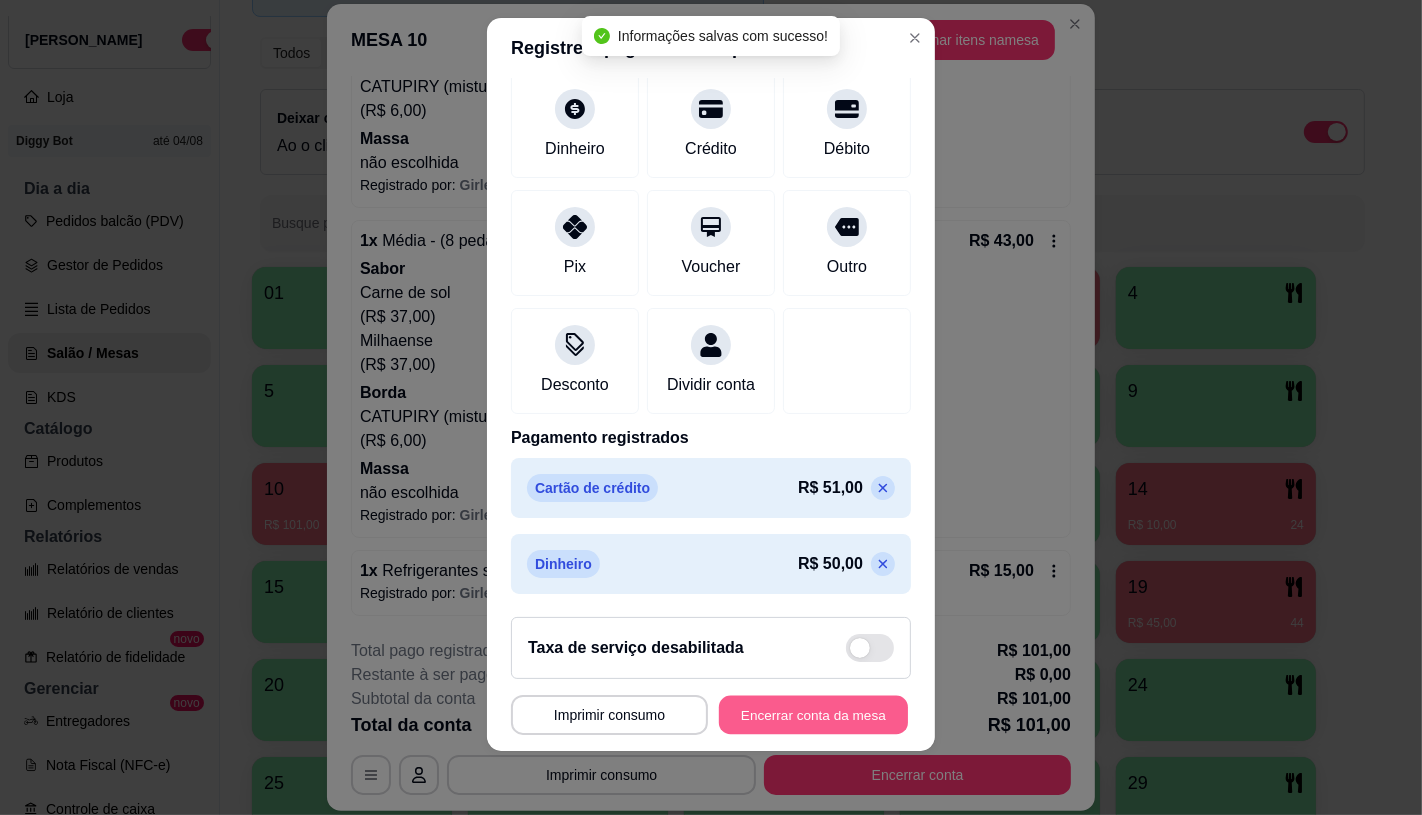 click on "Encerrar conta da mesa" at bounding box center (813, 715) 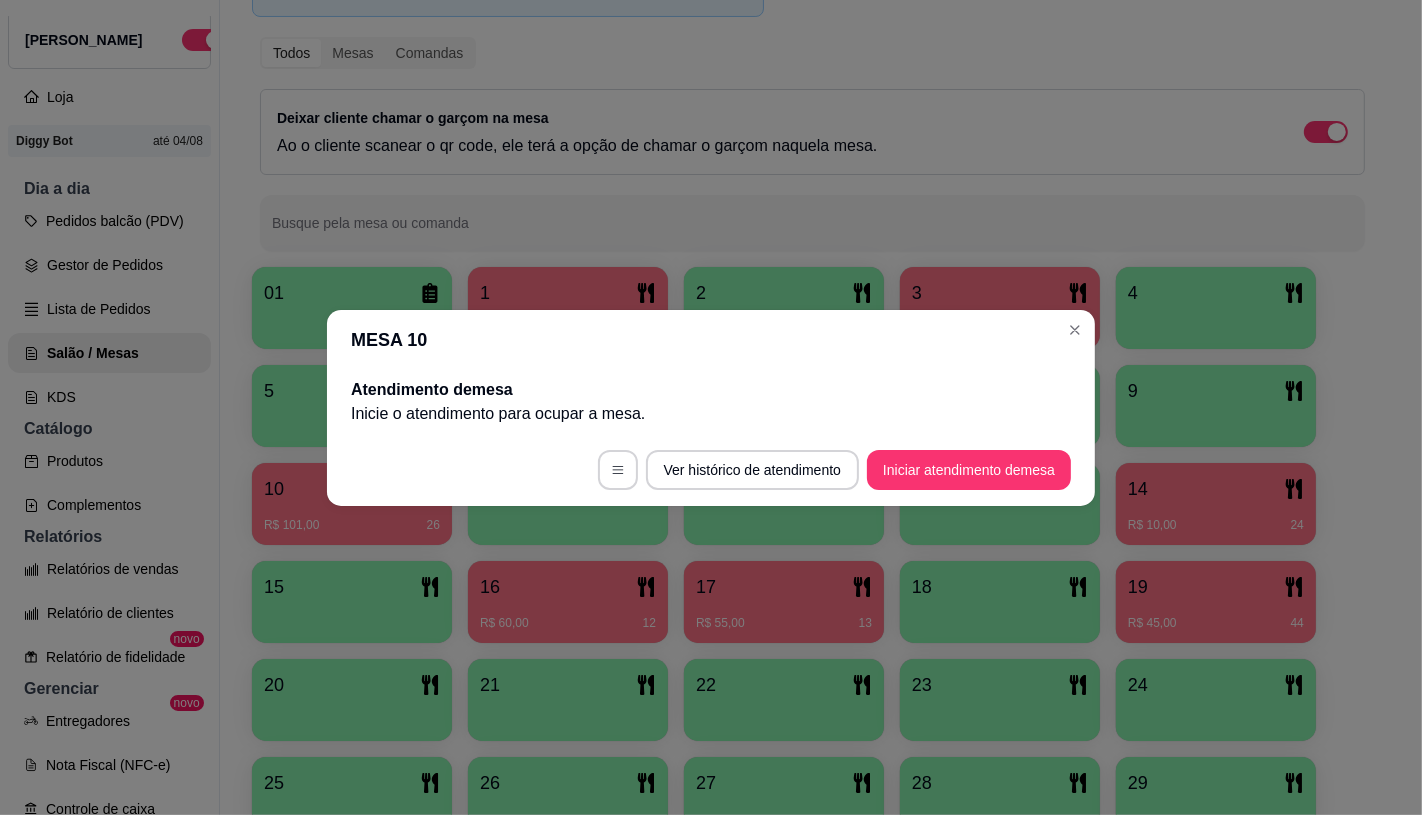 scroll, scrollTop: 0, scrollLeft: 0, axis: both 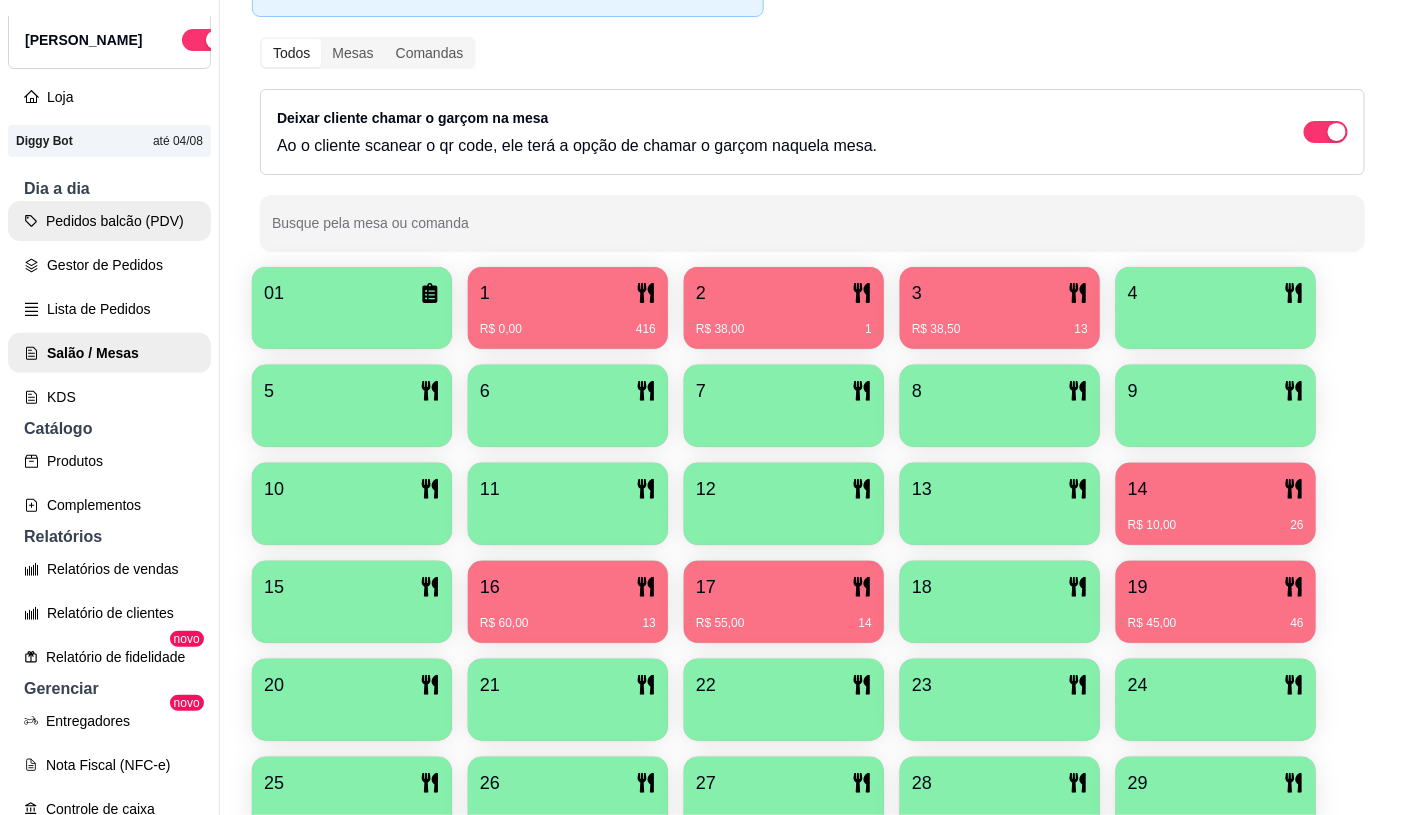 click on "Pedidos balcão (PDV)" at bounding box center [109, 221] 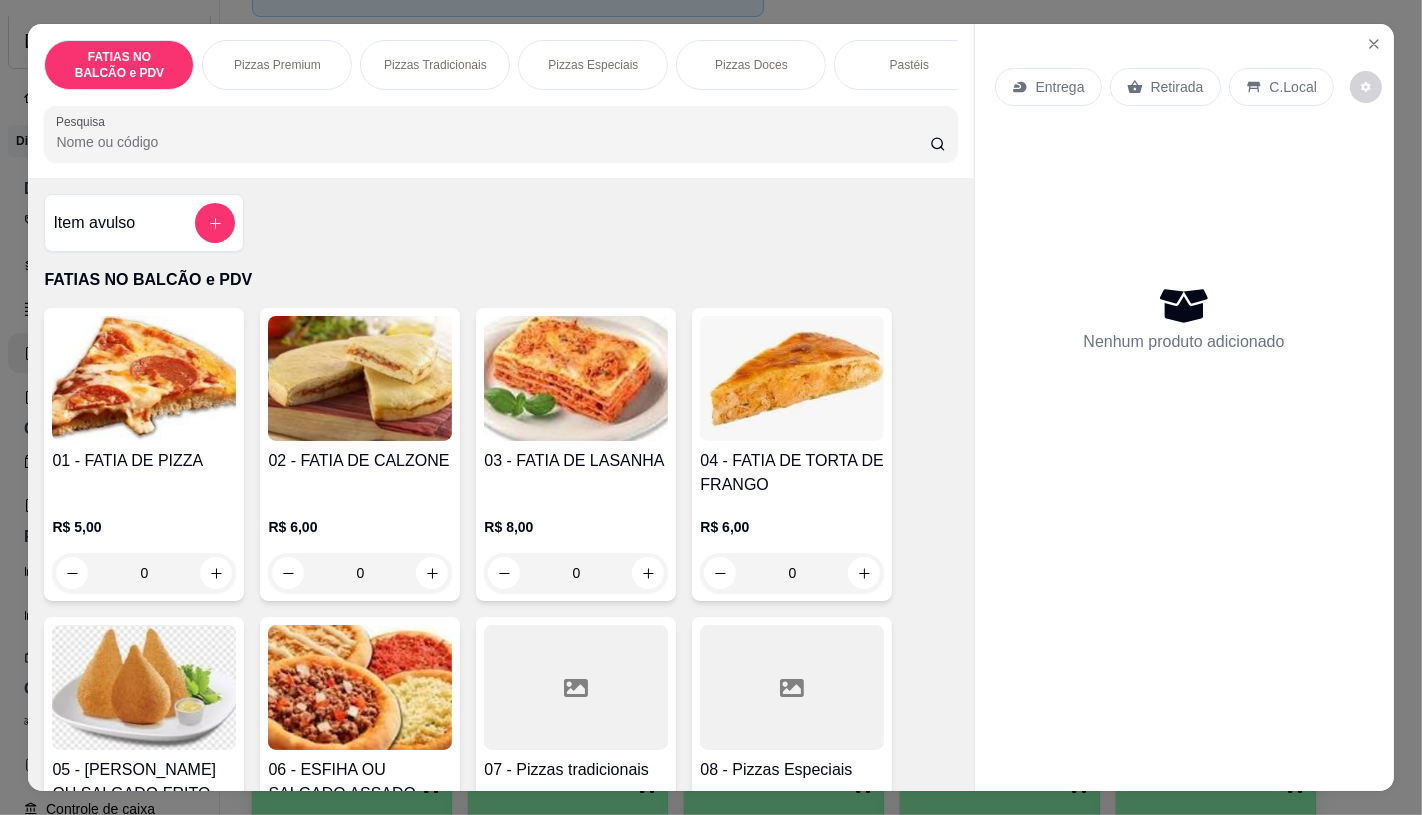 click at bounding box center [215, 223] 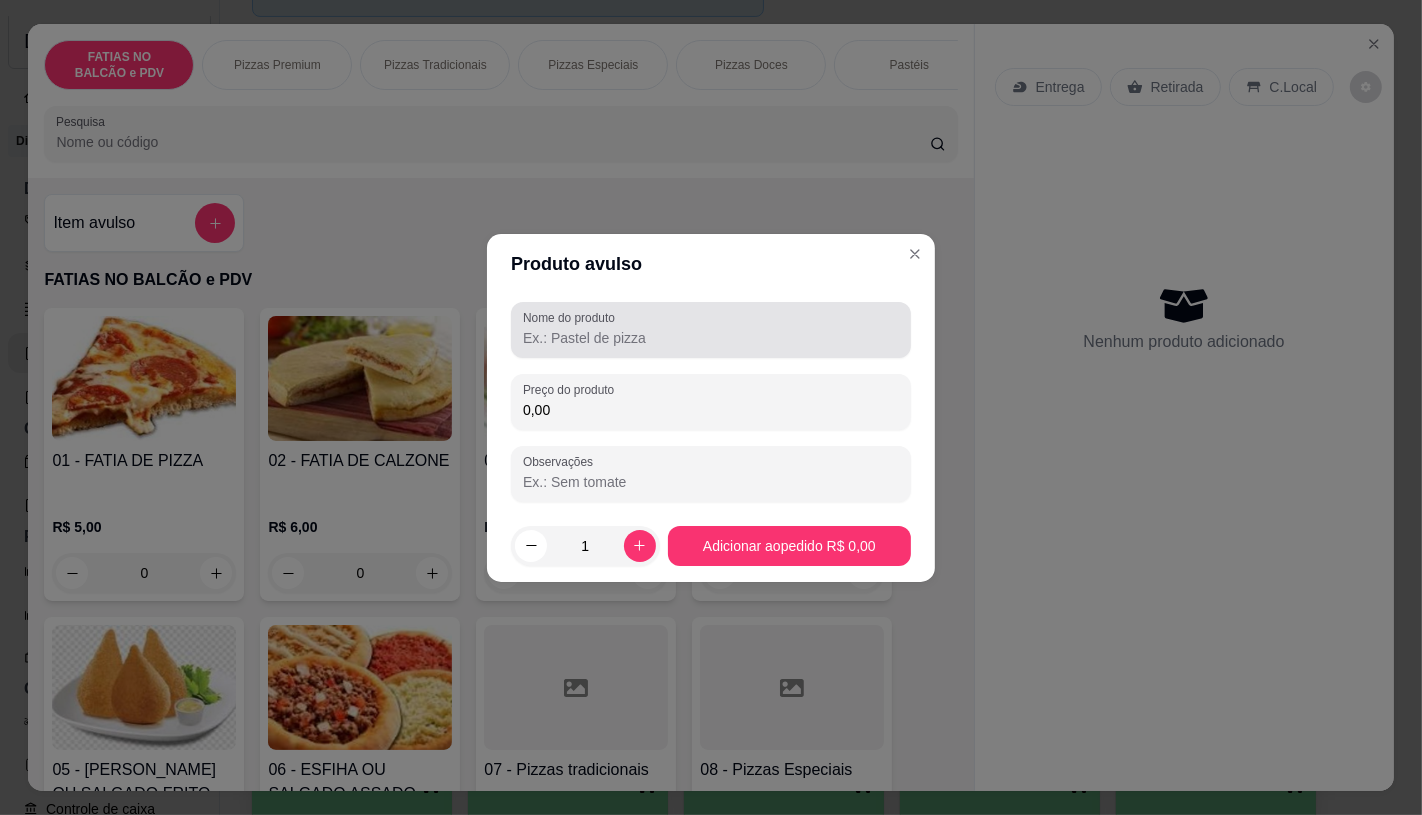 click on "Nome do produto" at bounding box center (711, 338) 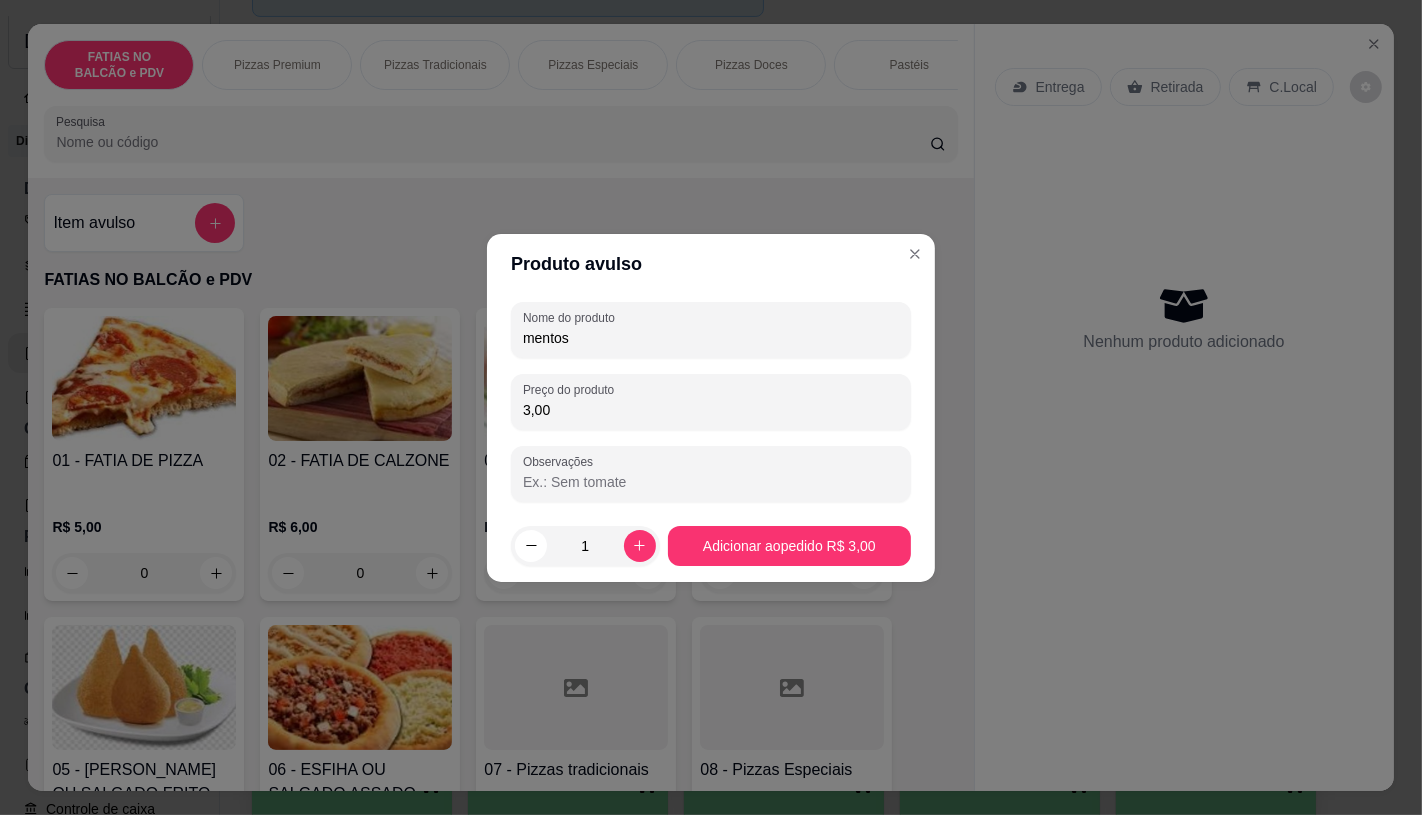 click on "1 Adicionar ao   pedido   R$ 3,00" at bounding box center (711, 546) 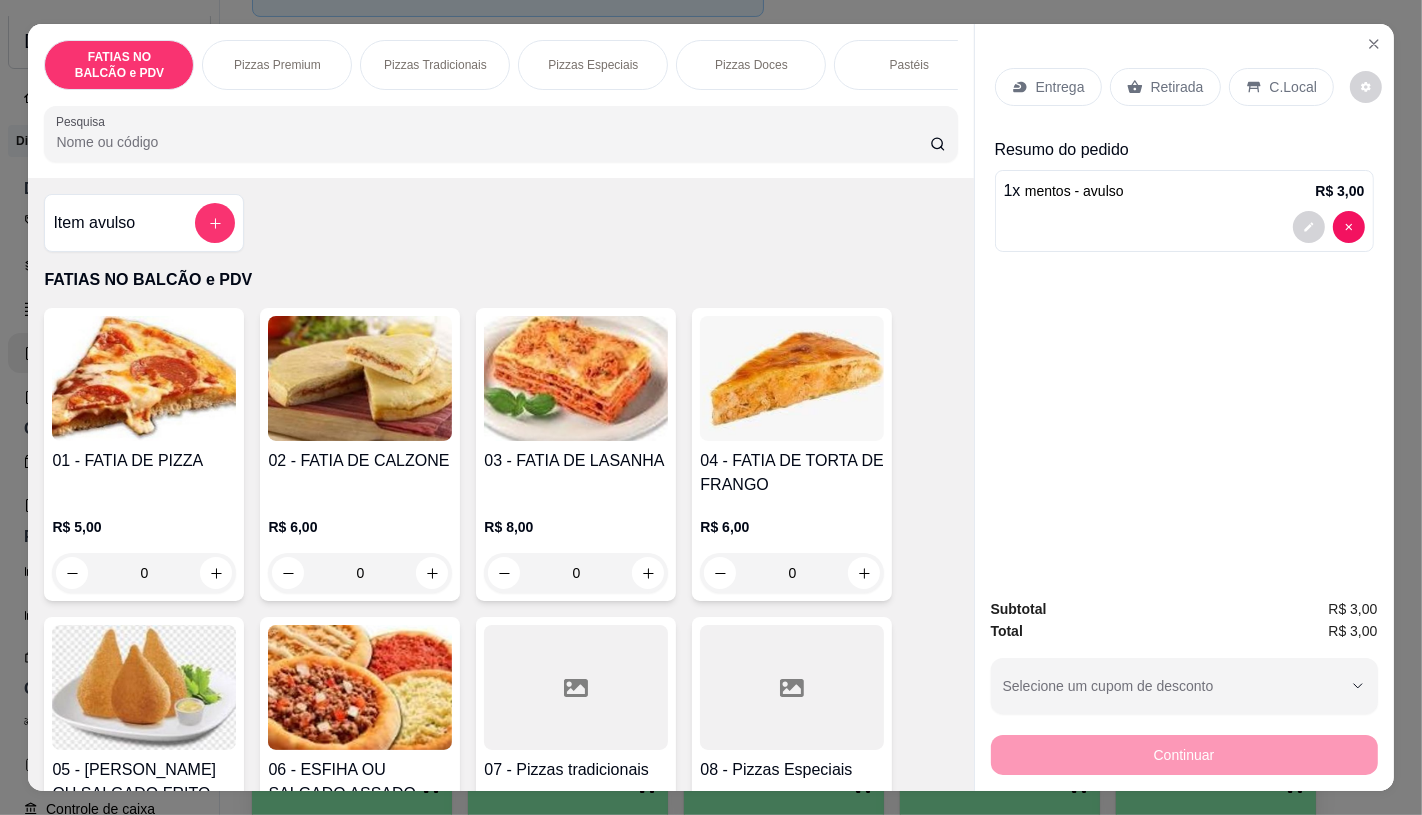 click on "Retirada" at bounding box center (1177, 87) 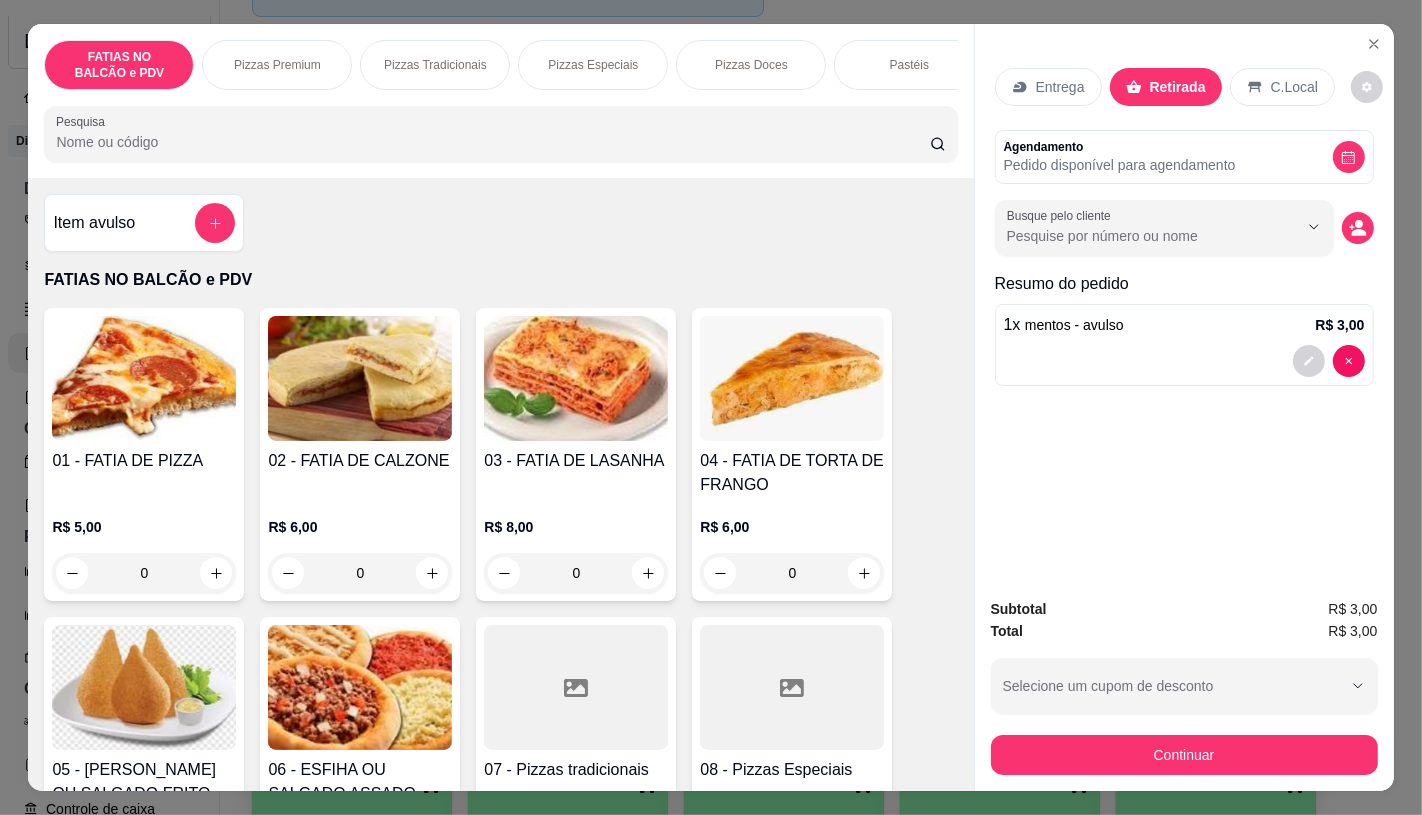click on "Continuar" at bounding box center [1184, 755] 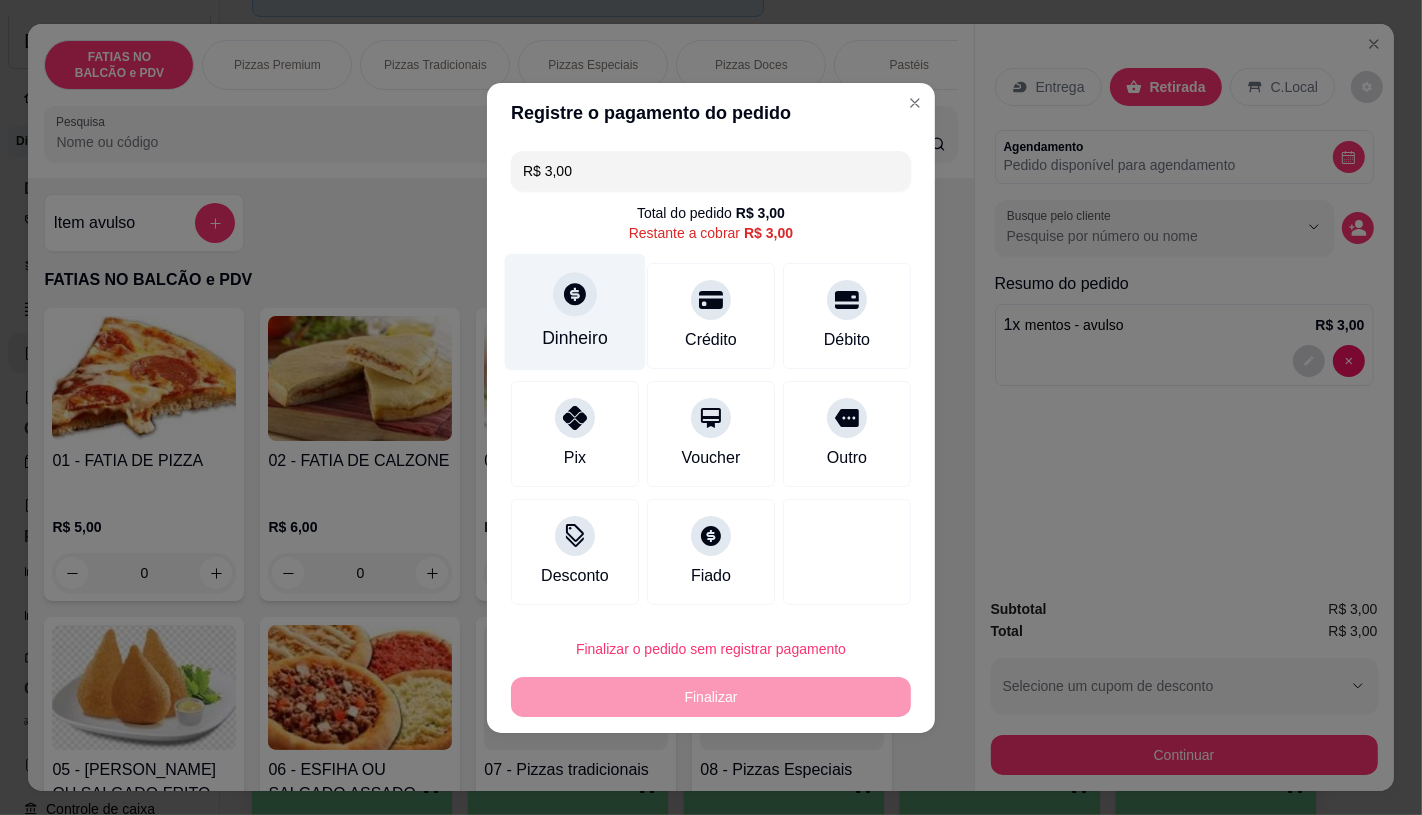 click on "Dinheiro" at bounding box center [575, 311] 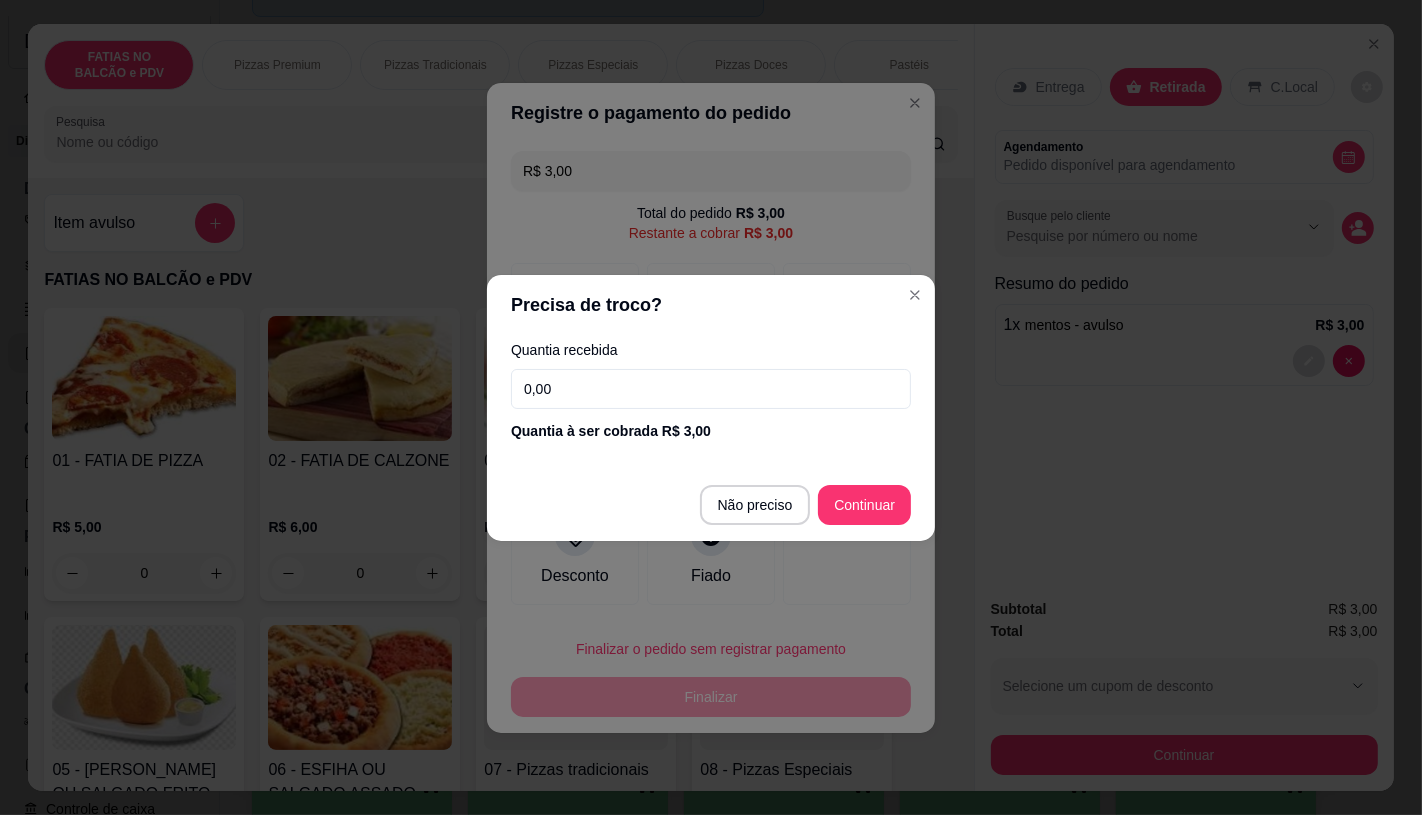 click on "0,00" at bounding box center [711, 389] 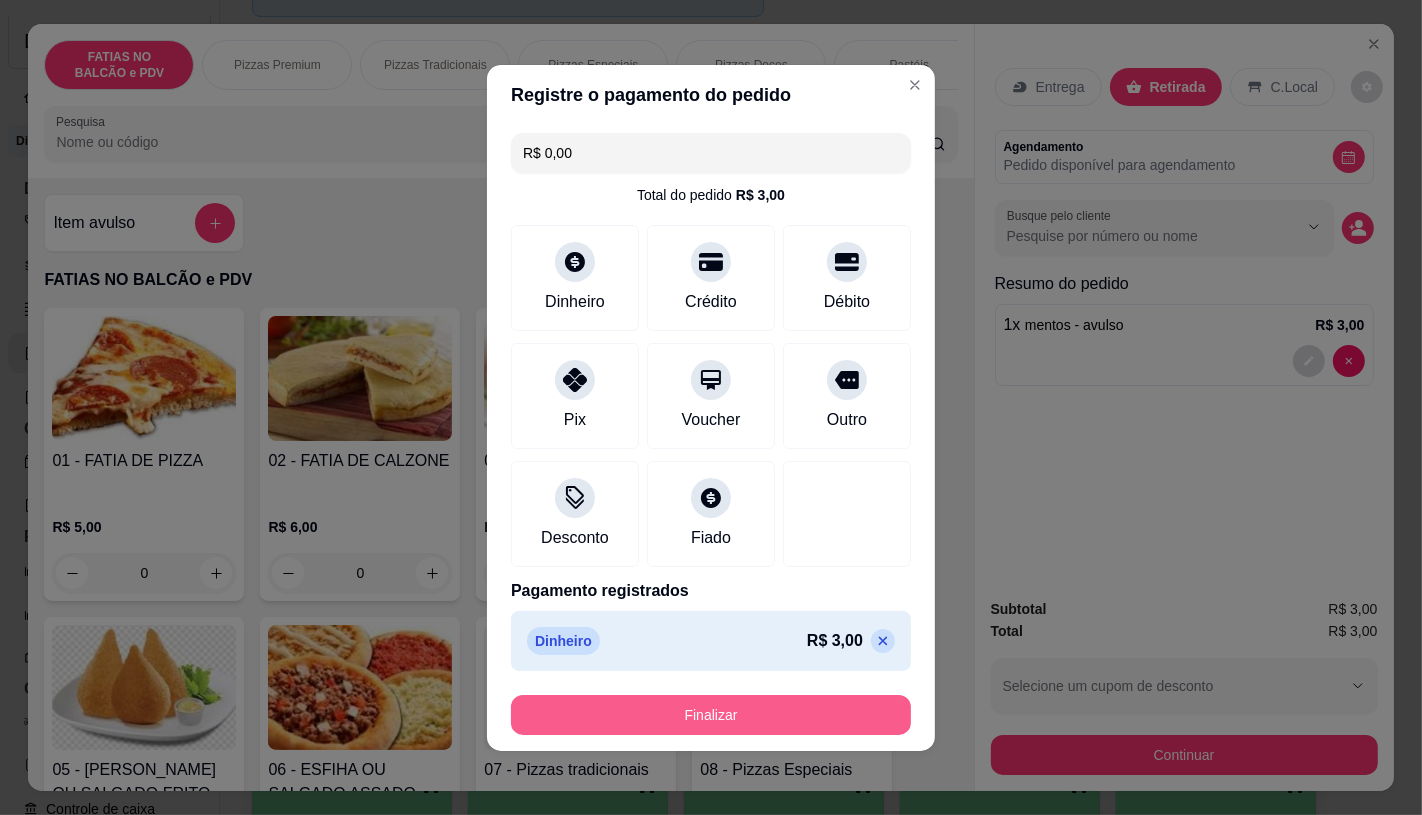 click on "Finalizar" at bounding box center (711, 715) 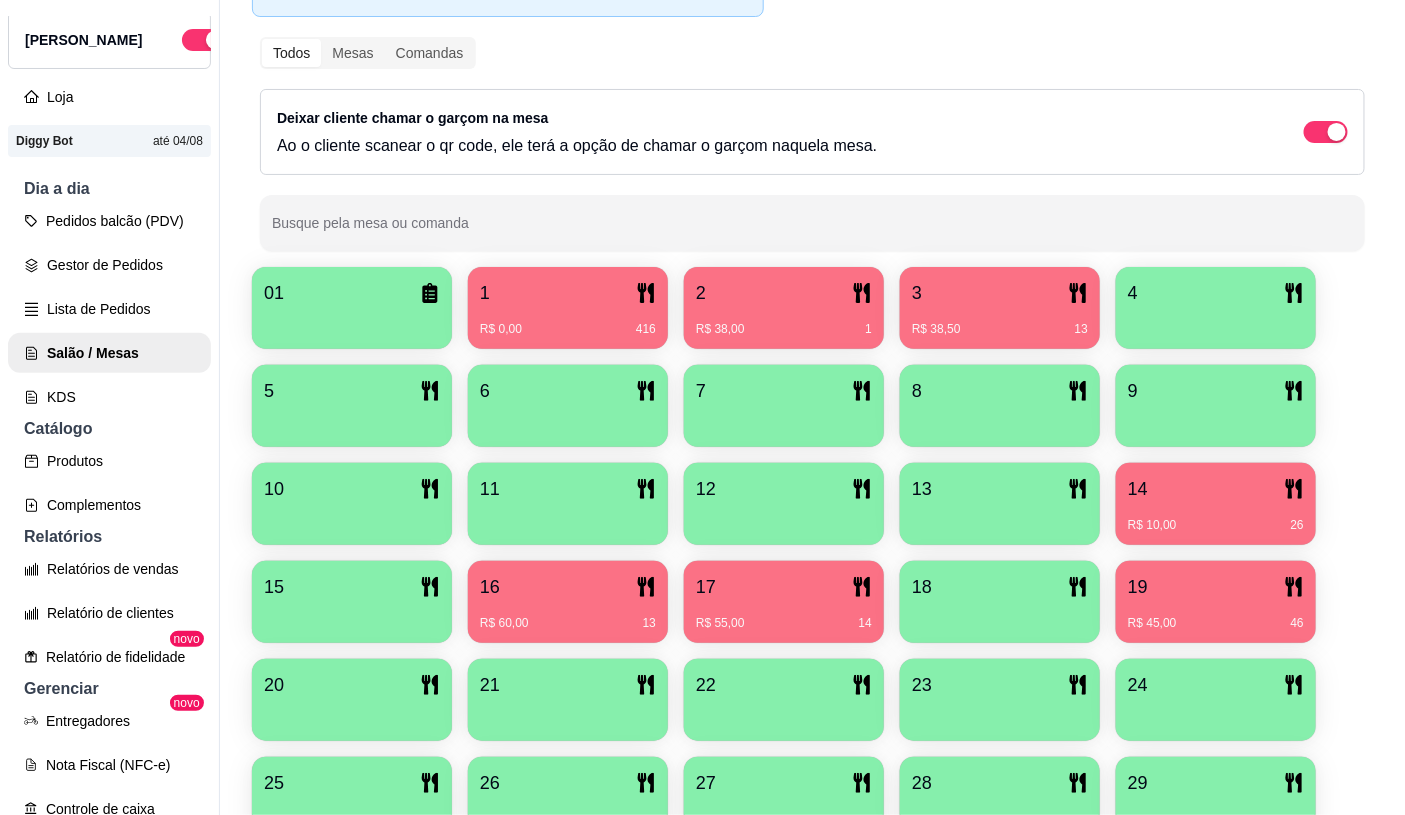 click on "12" at bounding box center (784, 489) 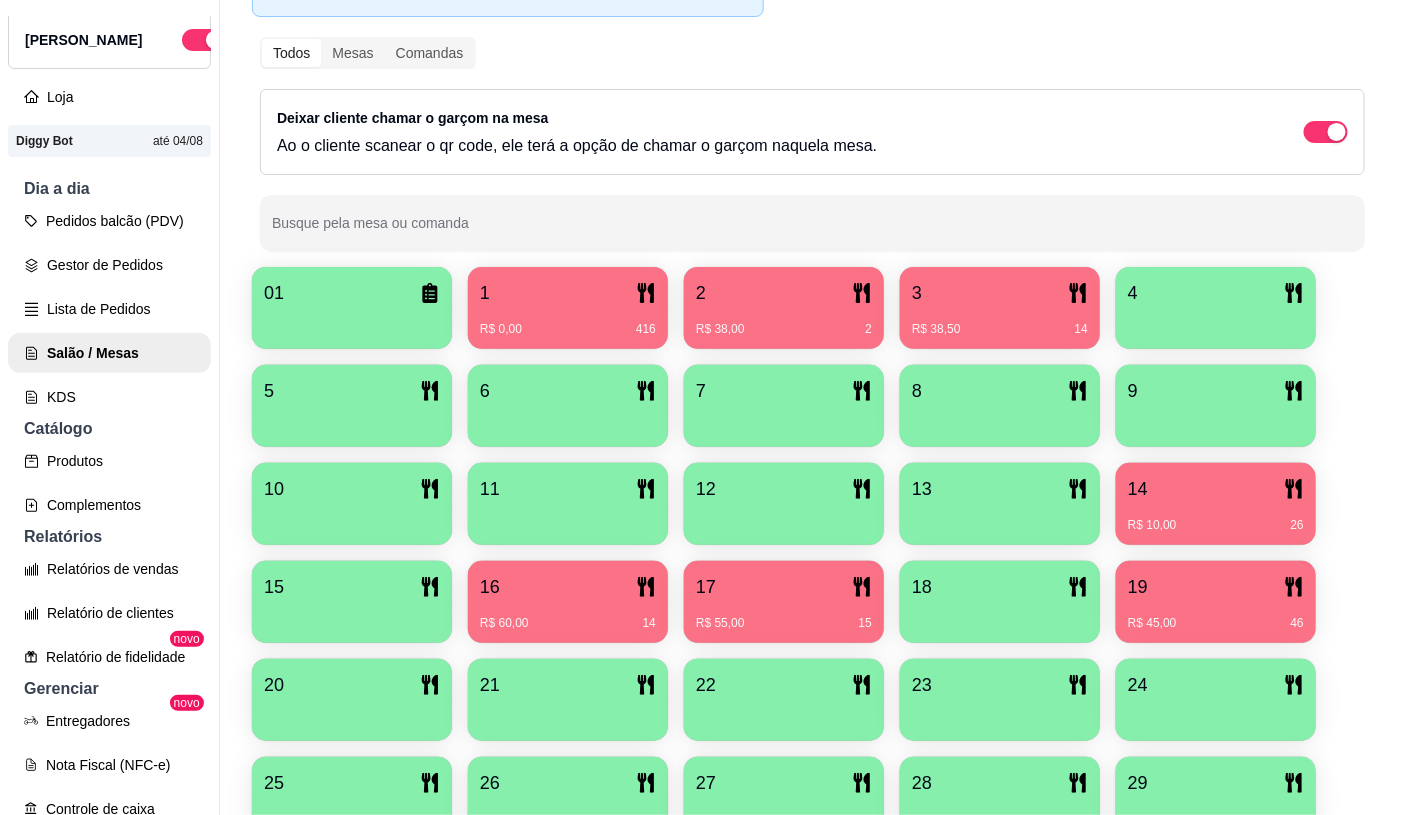 click on "R$ 38,00 2" at bounding box center [784, 322] 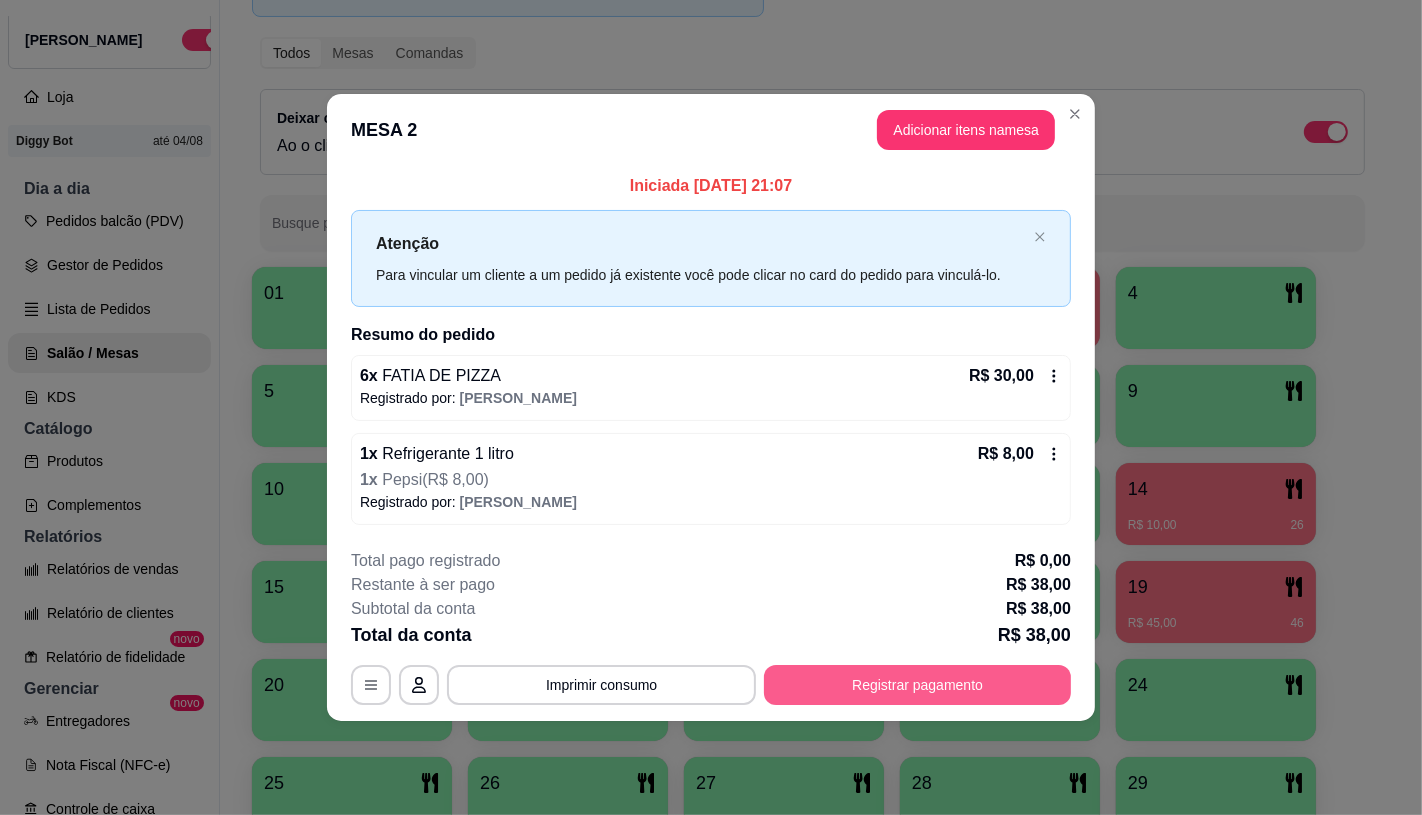 click on "Registrar pagamento" at bounding box center (917, 685) 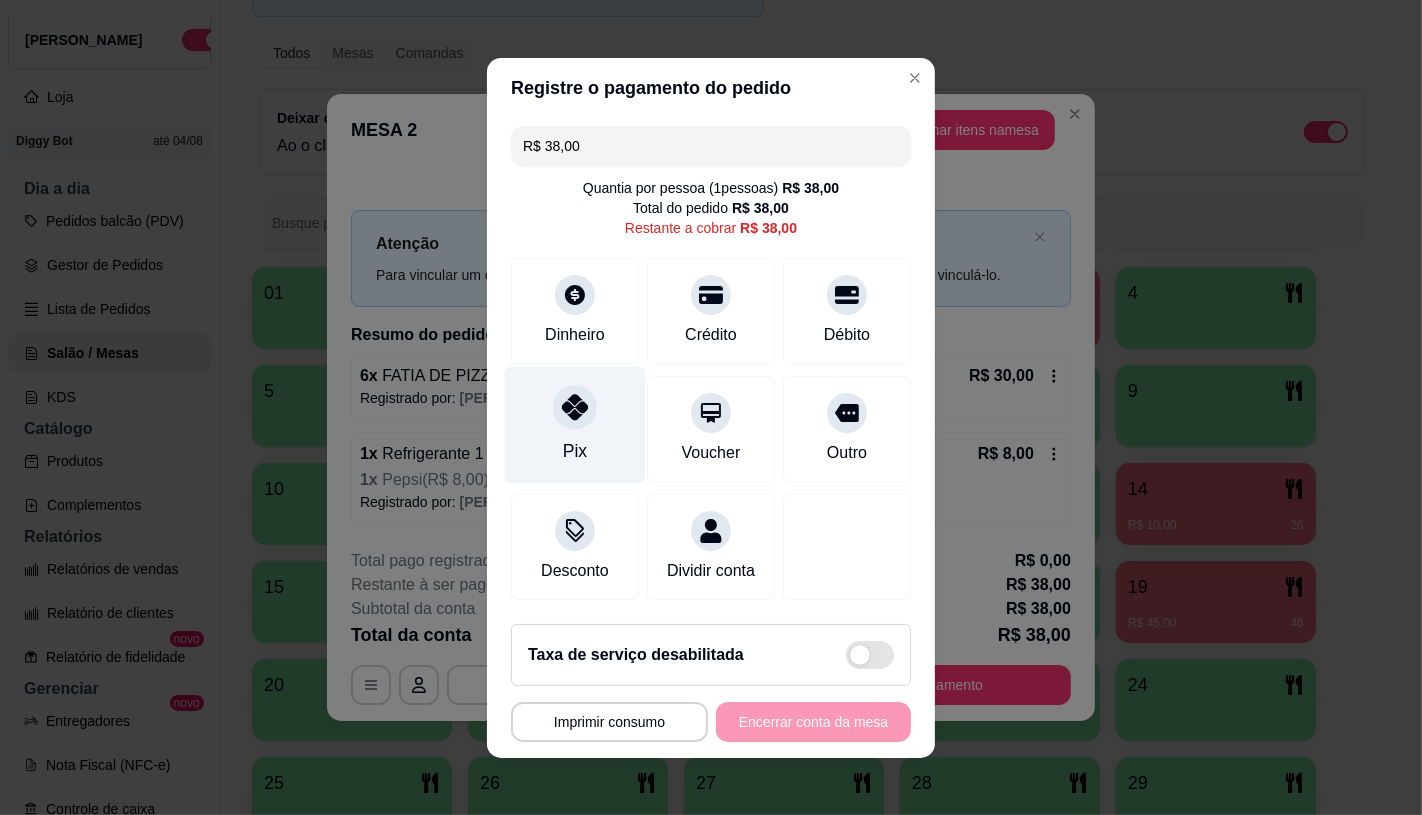 click on "Pix" at bounding box center [575, 451] 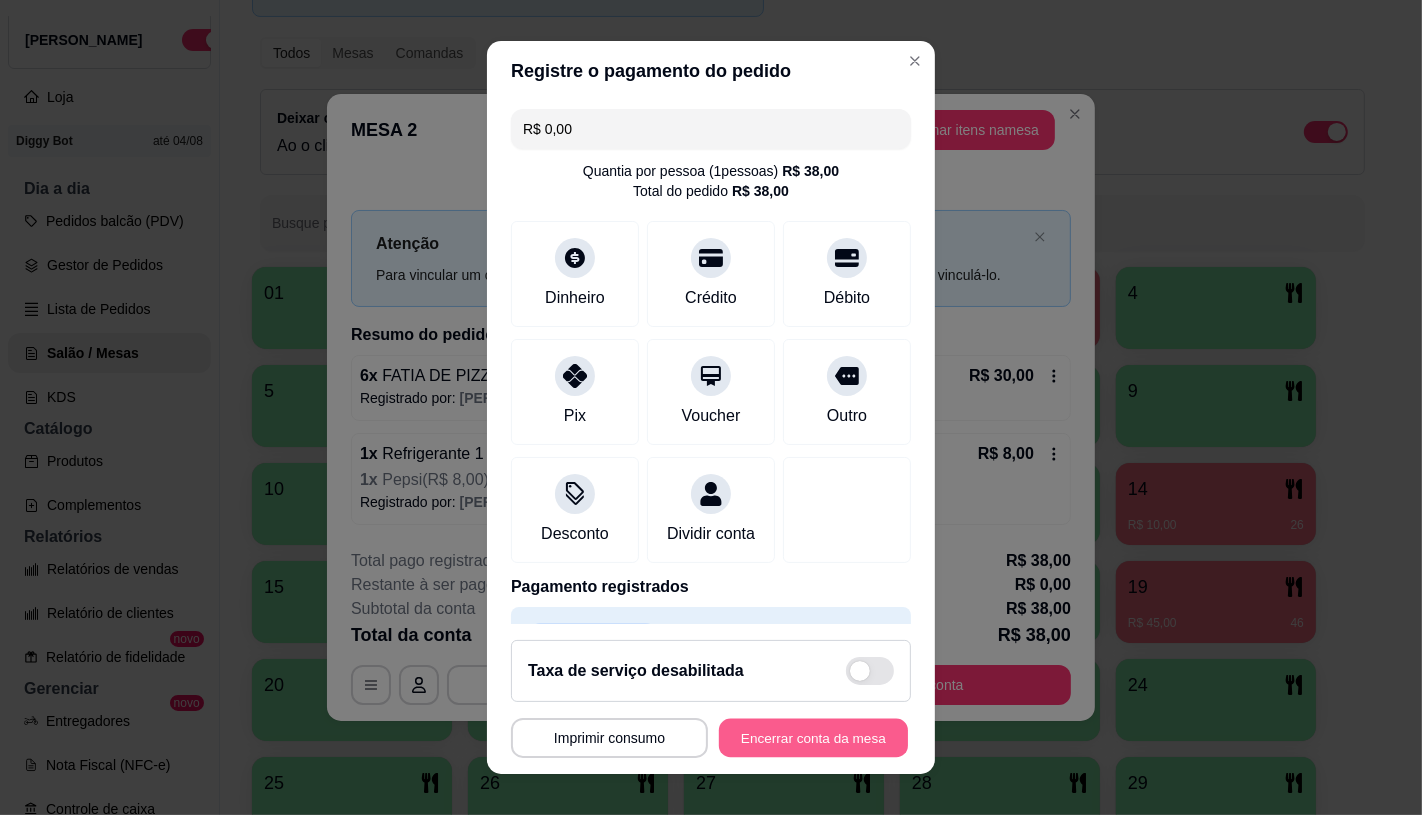 click on "Encerrar conta da mesa" at bounding box center [813, 738] 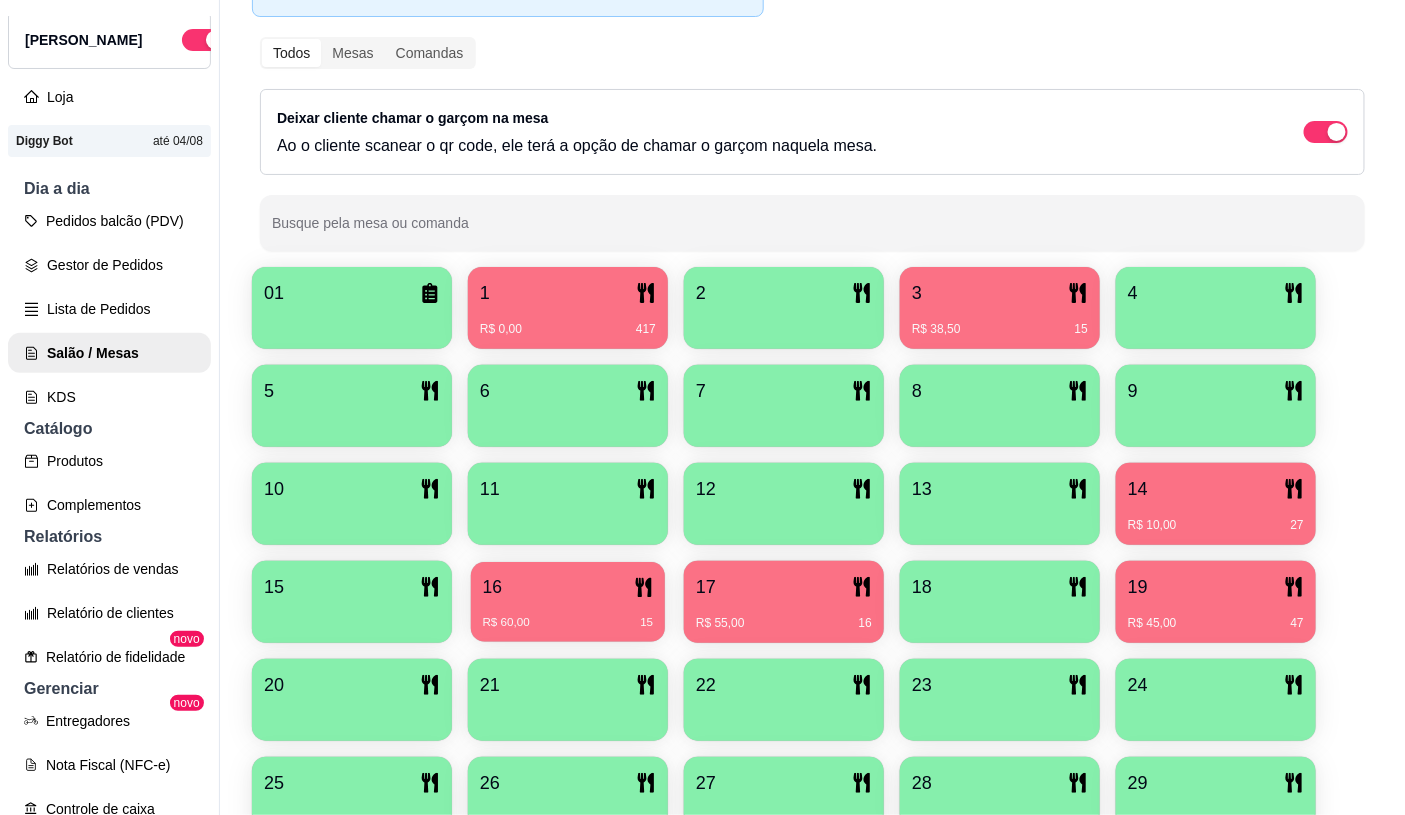 click on "16" at bounding box center (568, 587) 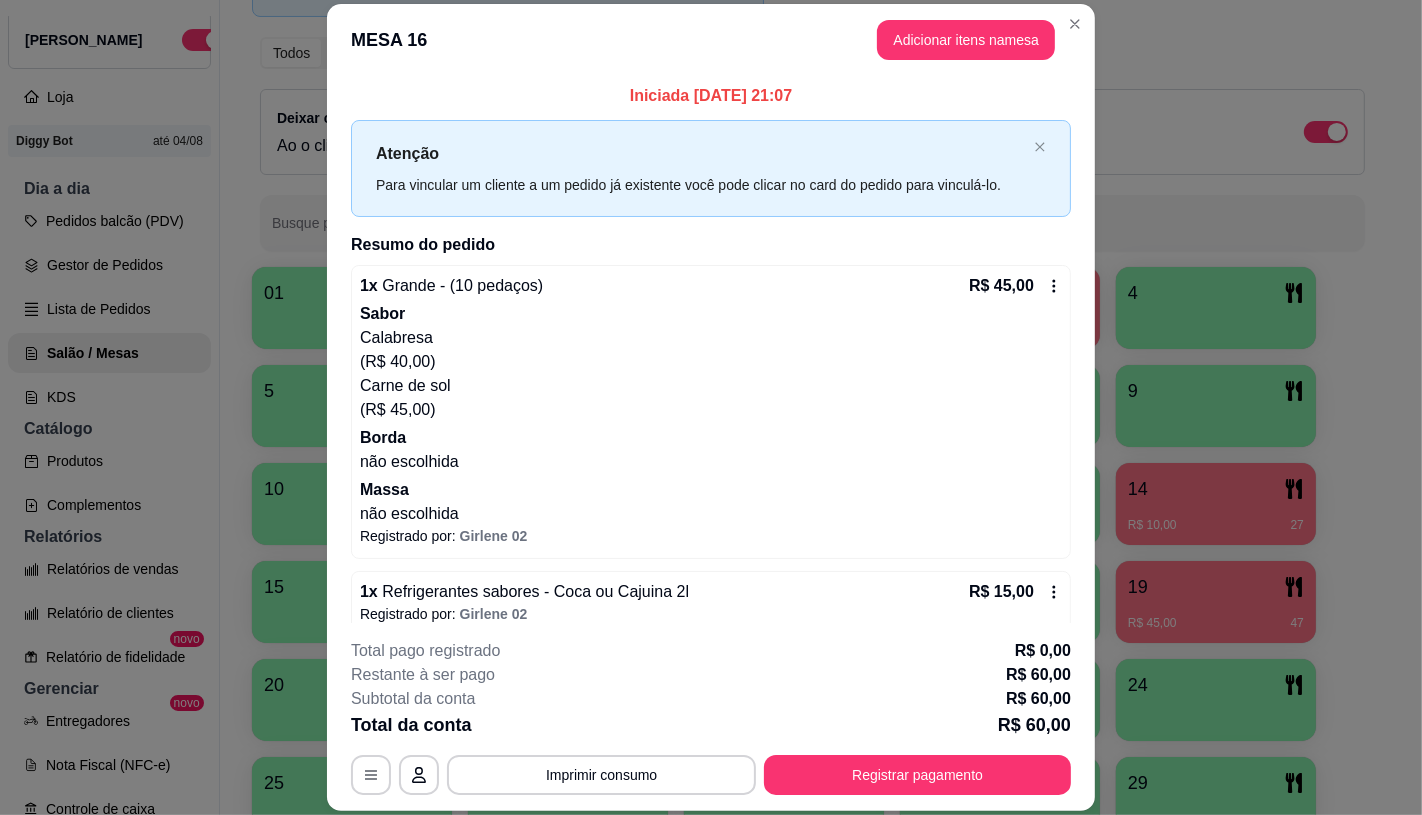 scroll, scrollTop: 22, scrollLeft: 0, axis: vertical 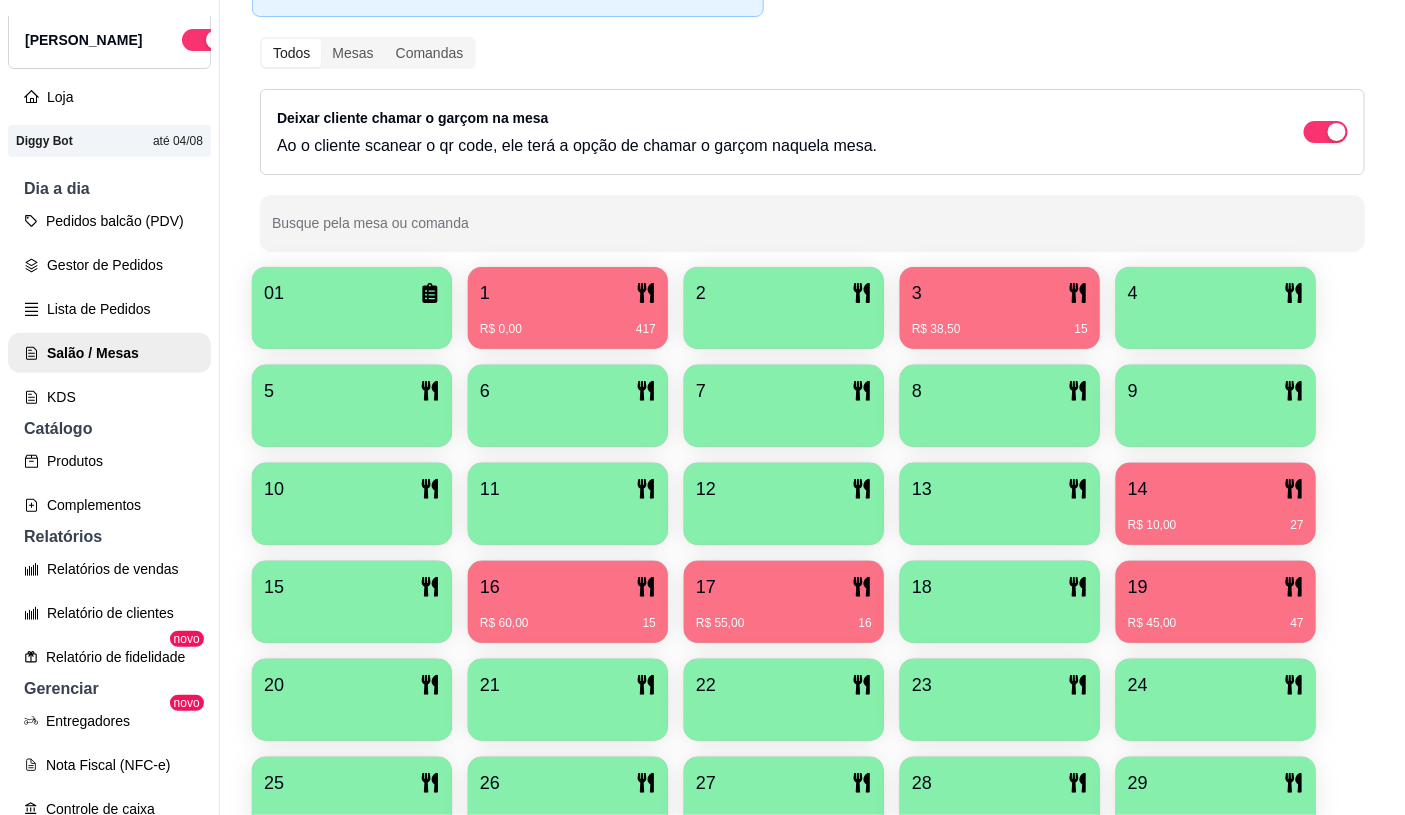 click on "19 R$ 45,00 47" at bounding box center [1216, 602] 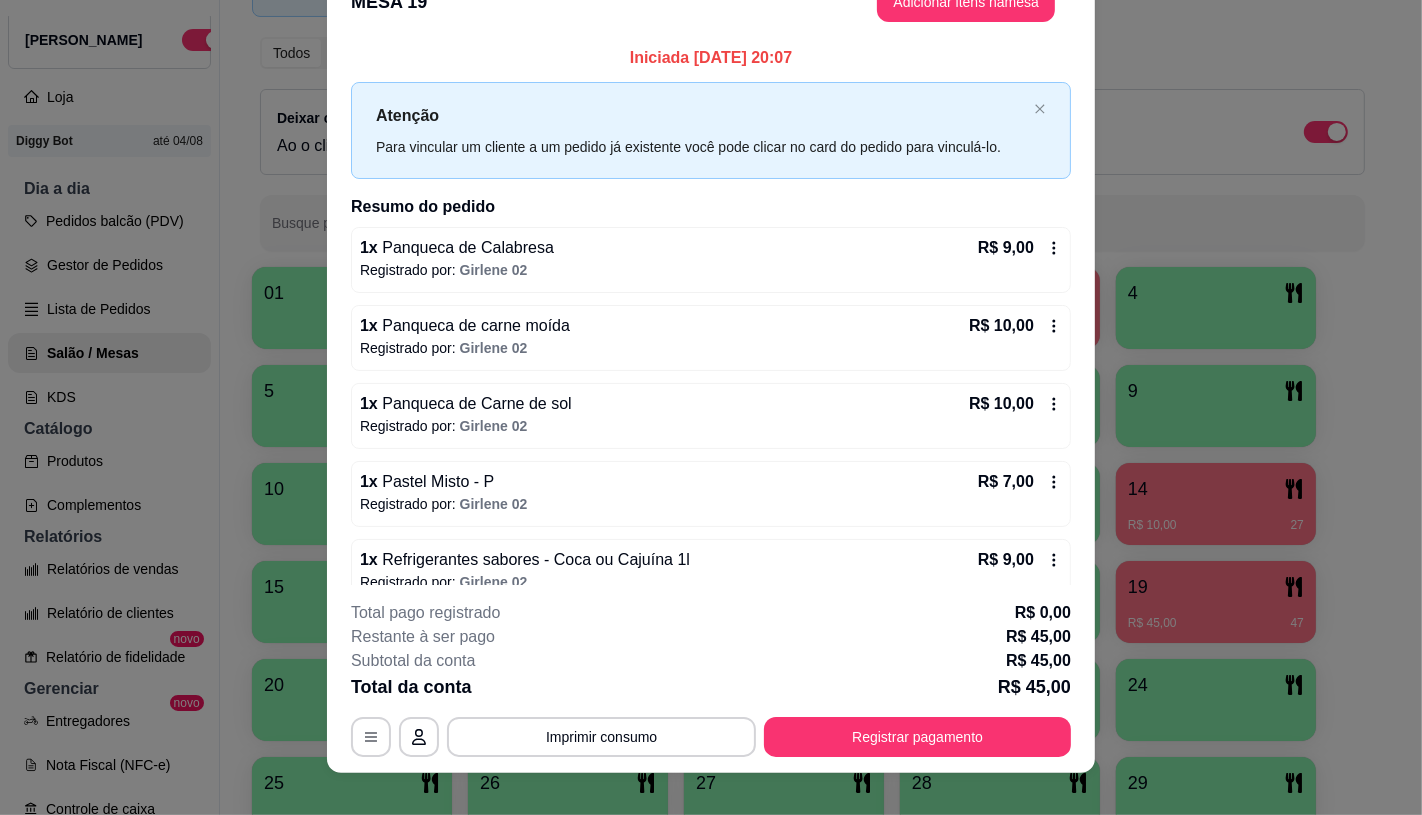scroll, scrollTop: 60, scrollLeft: 0, axis: vertical 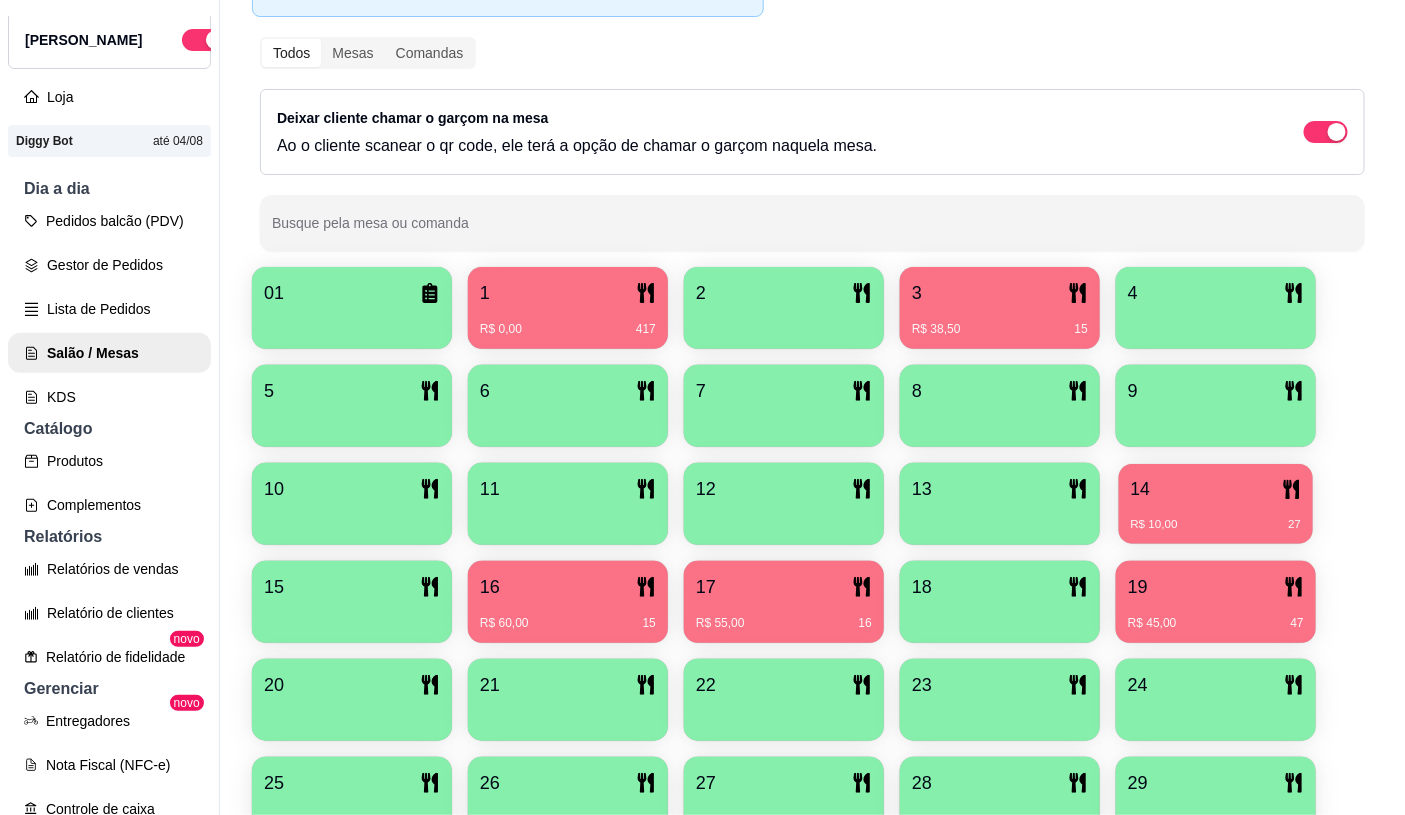click on "14" at bounding box center [1216, 489] 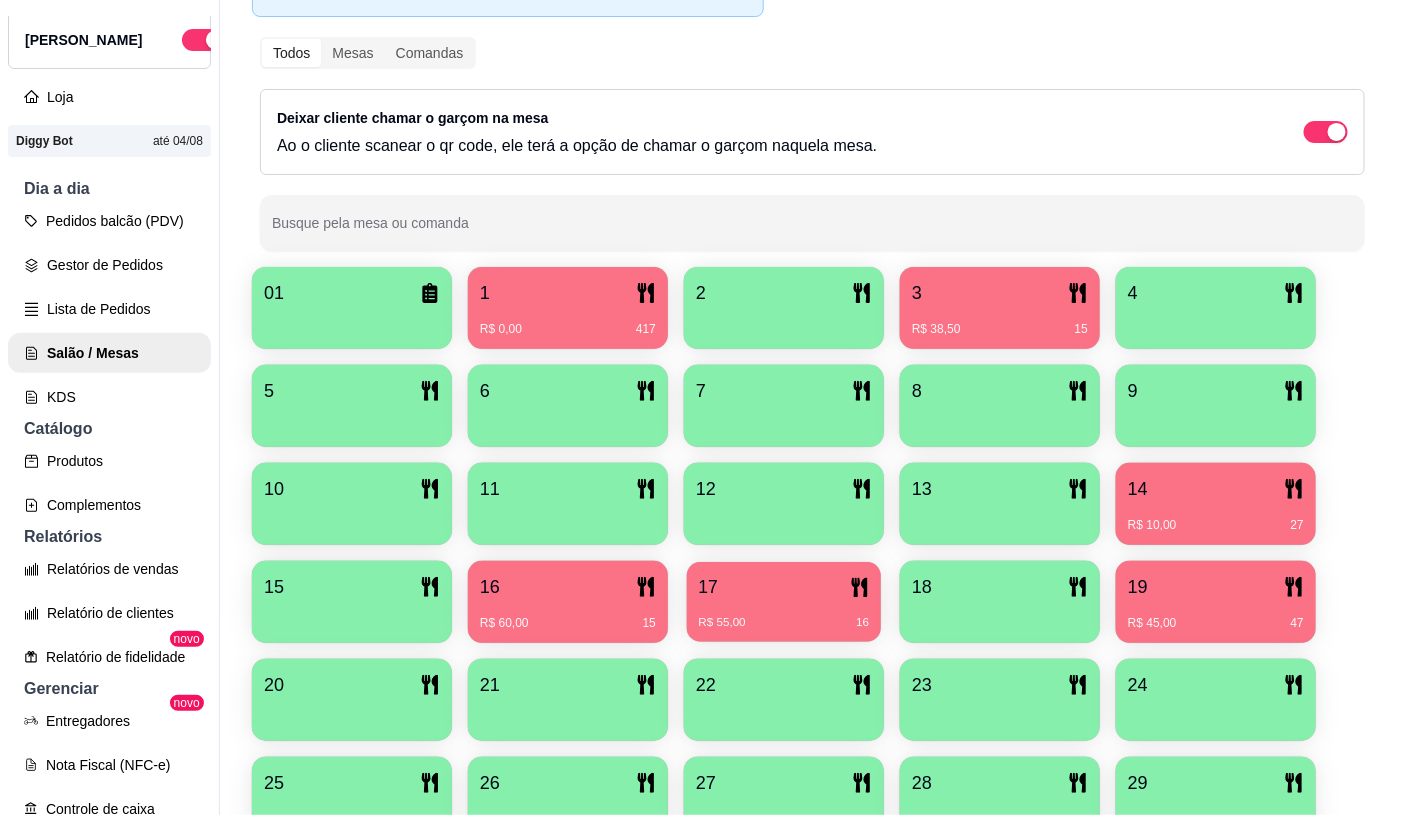 click on "17" at bounding box center [784, 587] 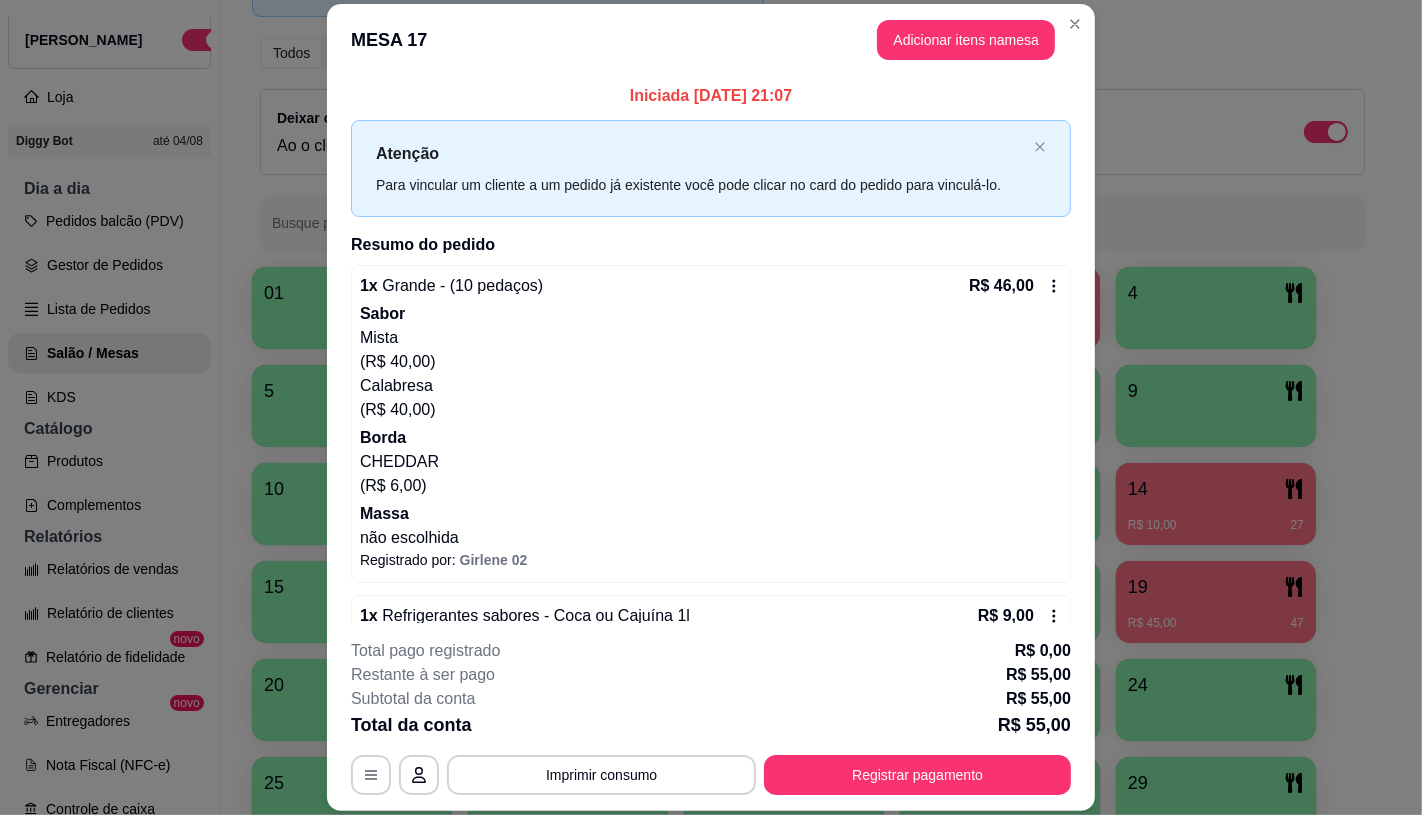 scroll, scrollTop: 45, scrollLeft: 0, axis: vertical 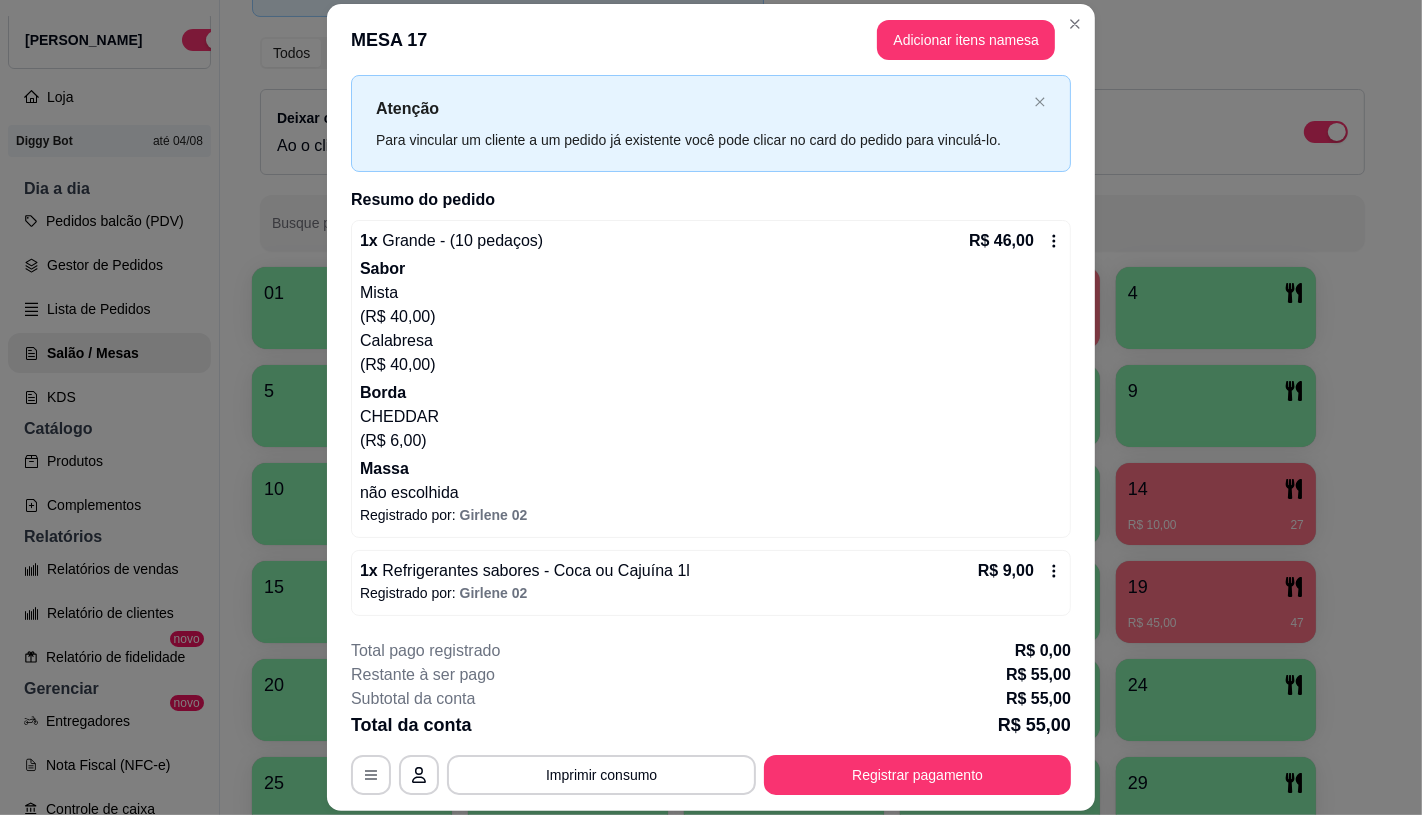 click on "Iniciada   [DATE] 21:07 Atenção Para vincular um cliente a um pedido já existente você pode clicar no card do pedido para vinculá-lo. Resumo do pedido 1 x   Grande - (10 pedaços) R$ 46,00 Sabor Mista    (R$ 40,00) Calabresa    (R$ 40,00) Borda CHEDDAR     (R$ 6,00) Massa não escolhida Registrado por:   Girlene 02 1 x   Refrigerantes sabores  - Coca ou Cajuína 1l R$ 9,00 Registrado por:   Girlene 02" at bounding box center (711, 349) 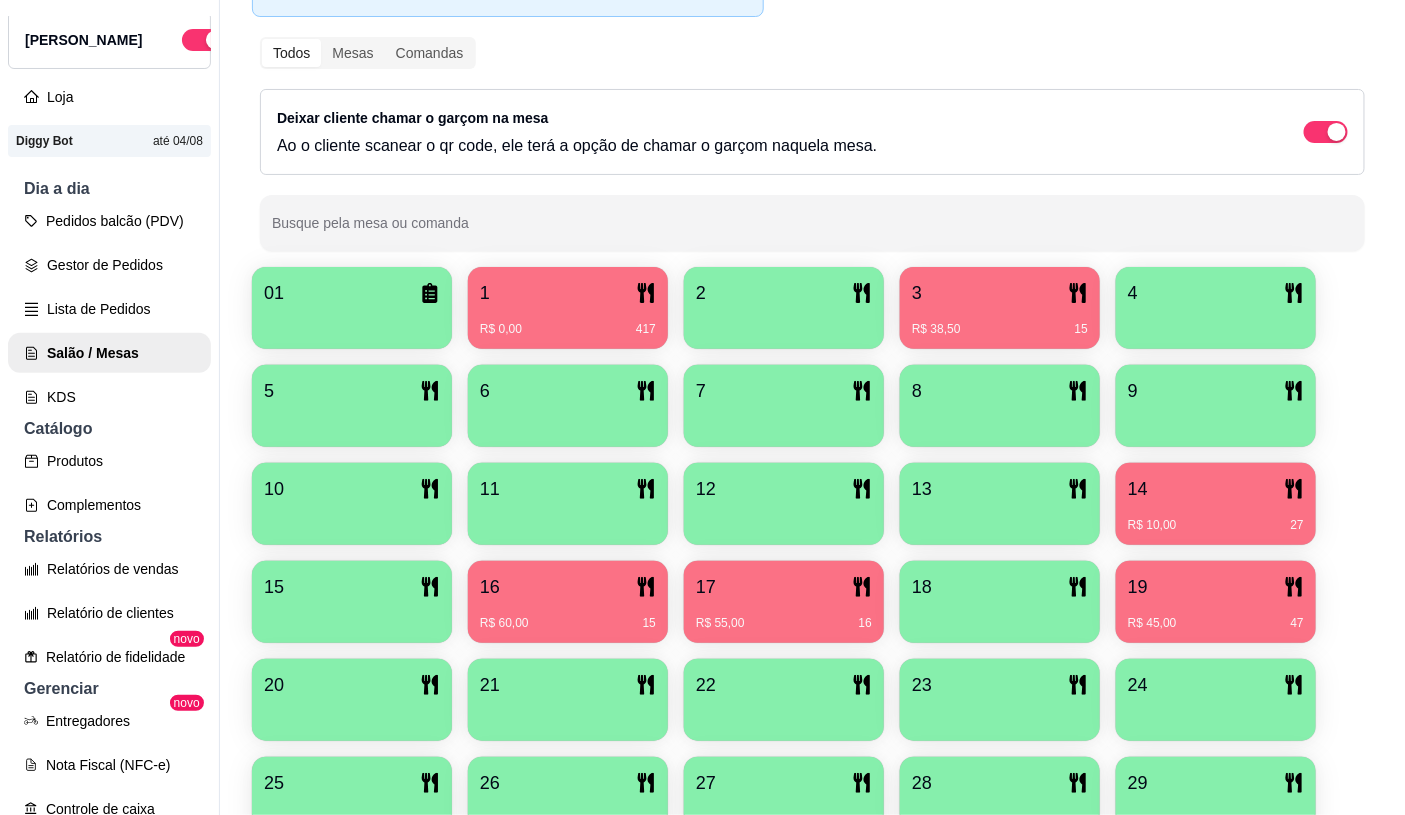 click on "R$ 10,00 27" at bounding box center [1216, 518] 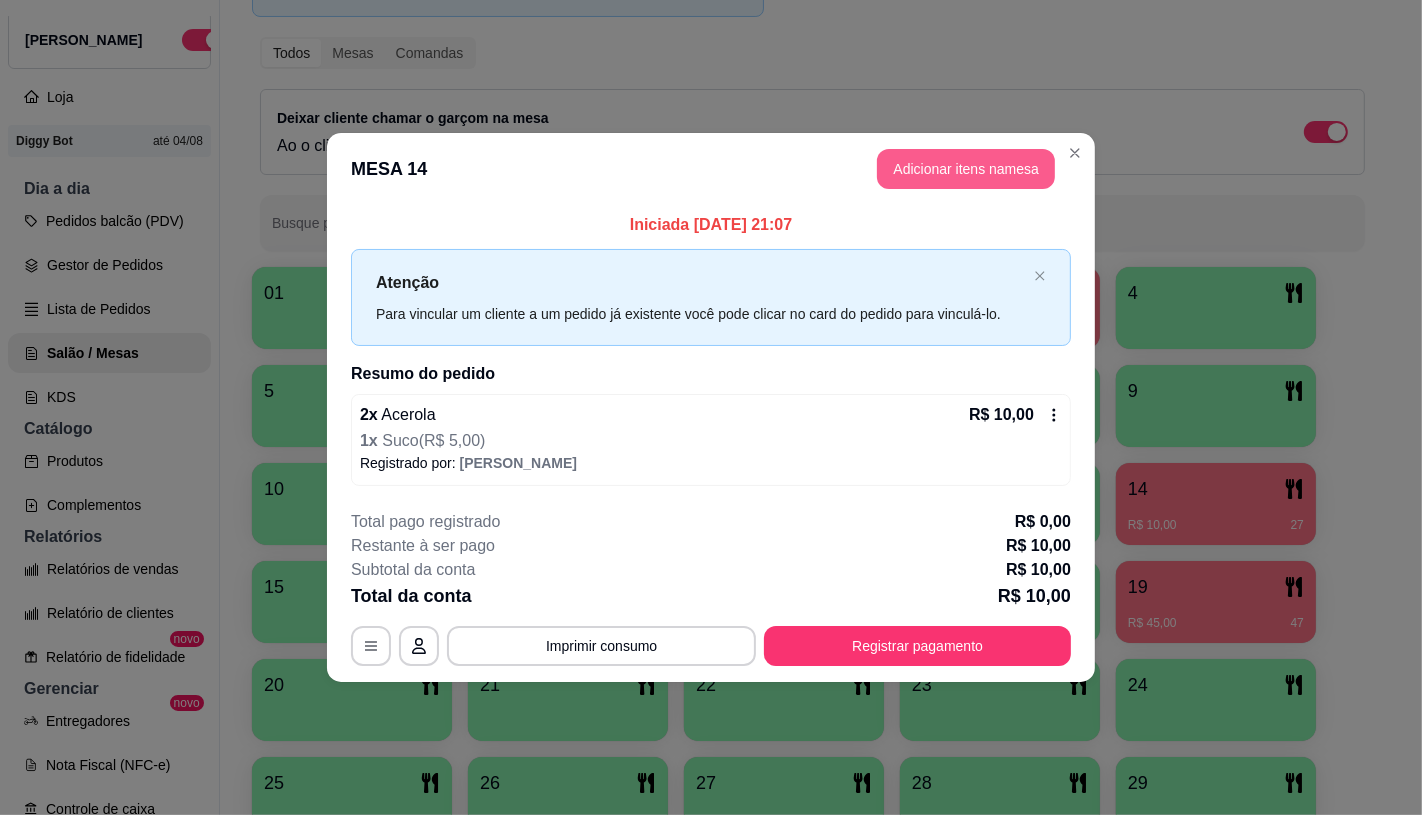 click on "Adicionar itens na  mesa" at bounding box center (966, 169) 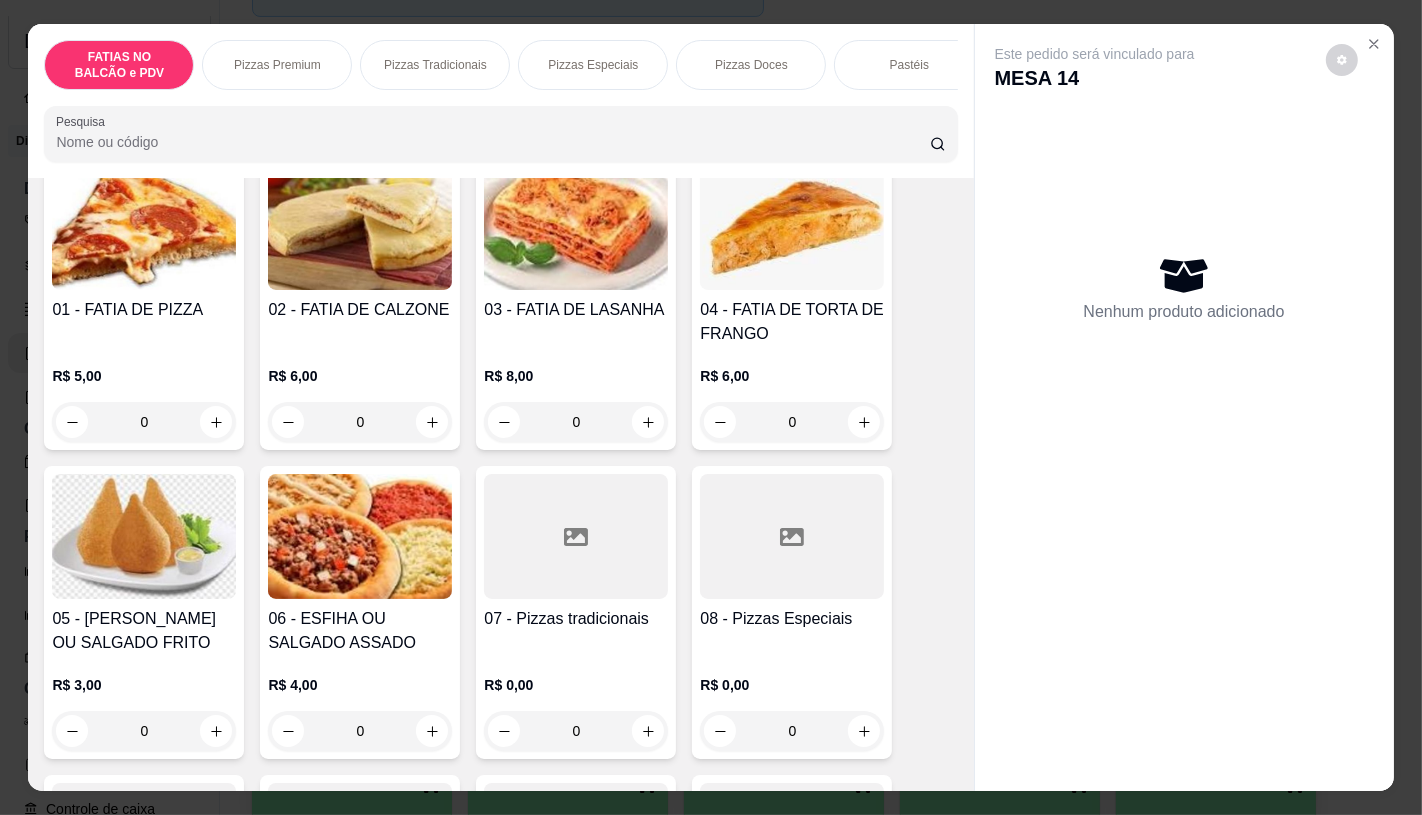scroll, scrollTop: 222, scrollLeft: 0, axis: vertical 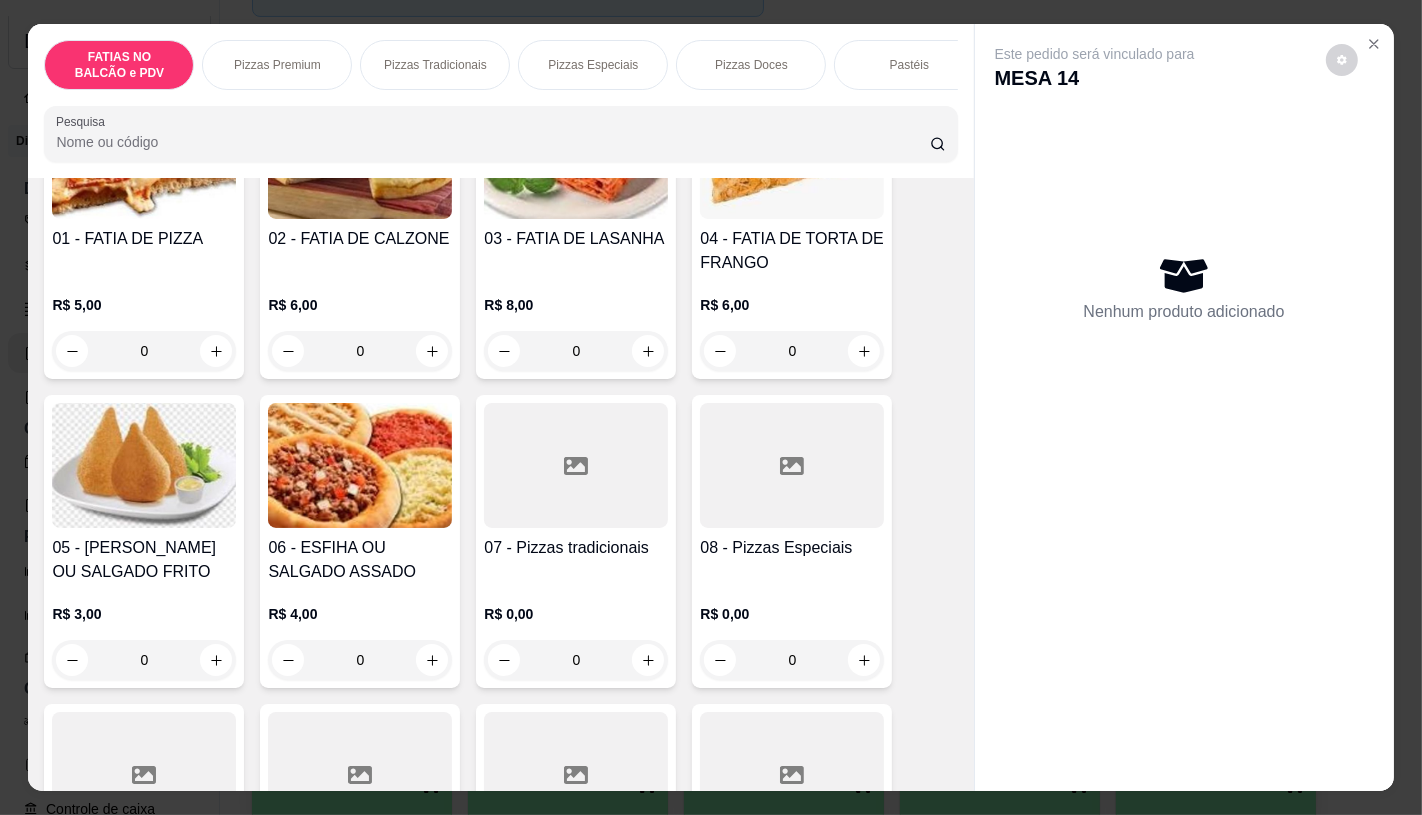 click at bounding box center [792, 465] 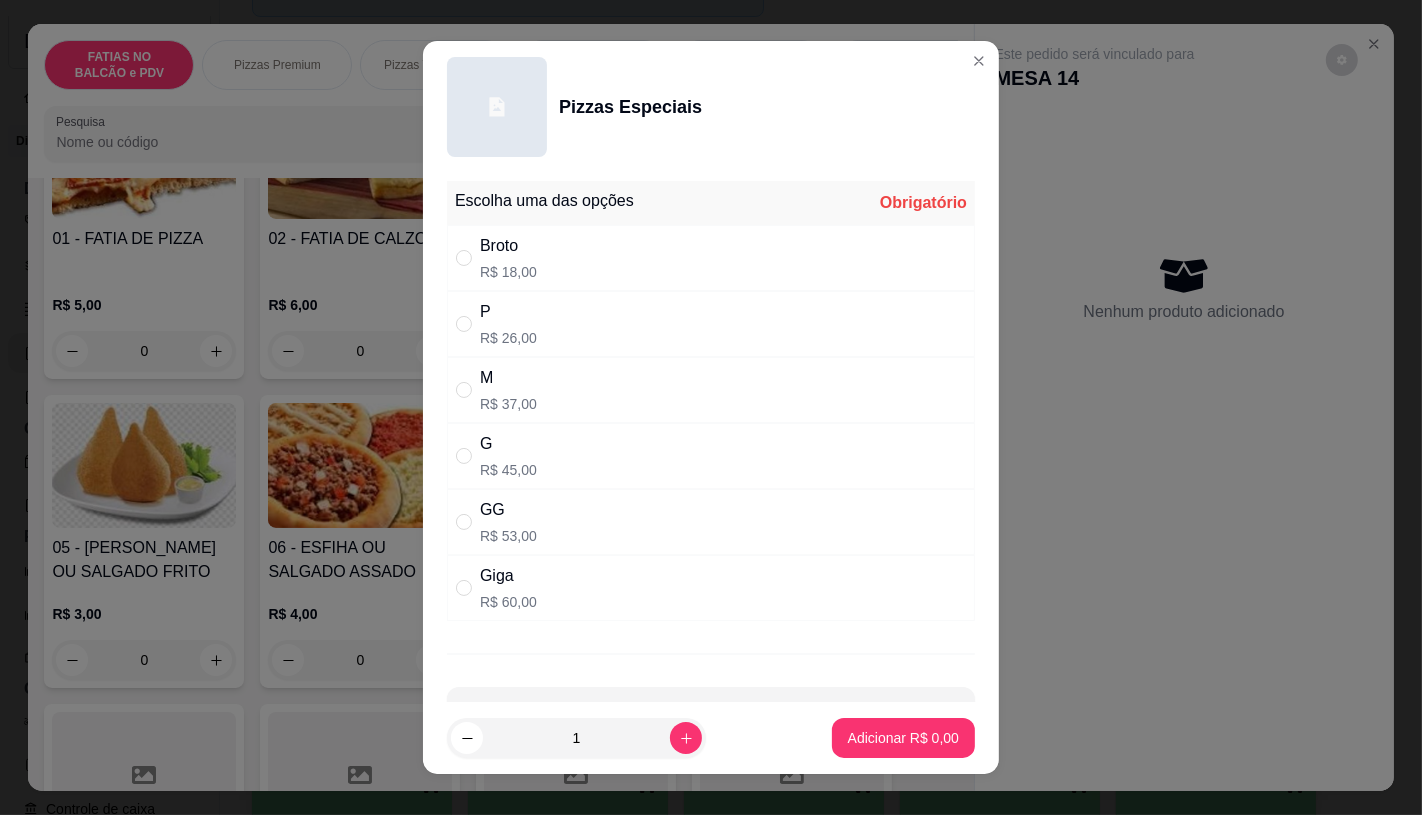 click on "Giga R$ 60,00" at bounding box center (711, 588) 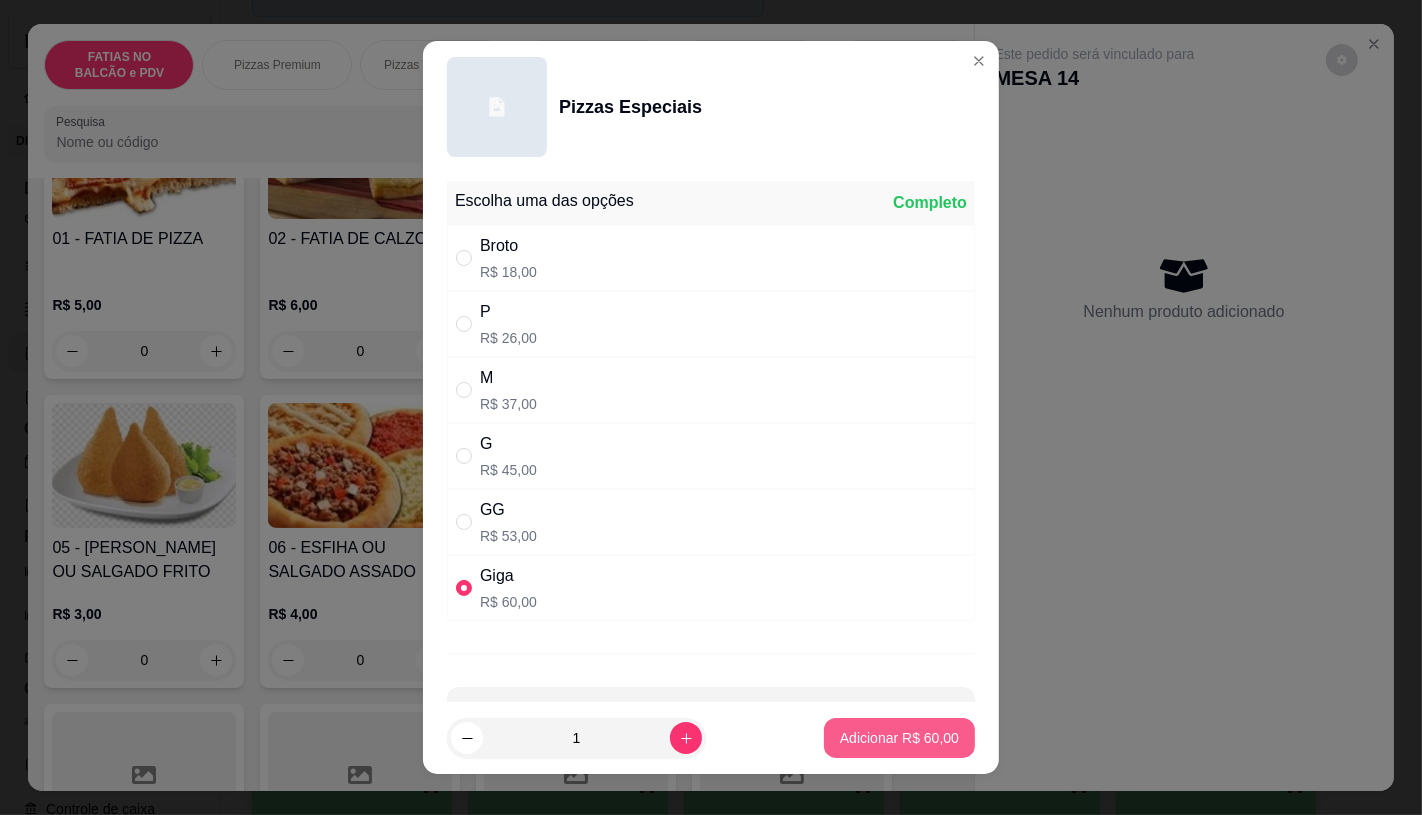 click on "Adicionar   R$ 60,00" at bounding box center (899, 738) 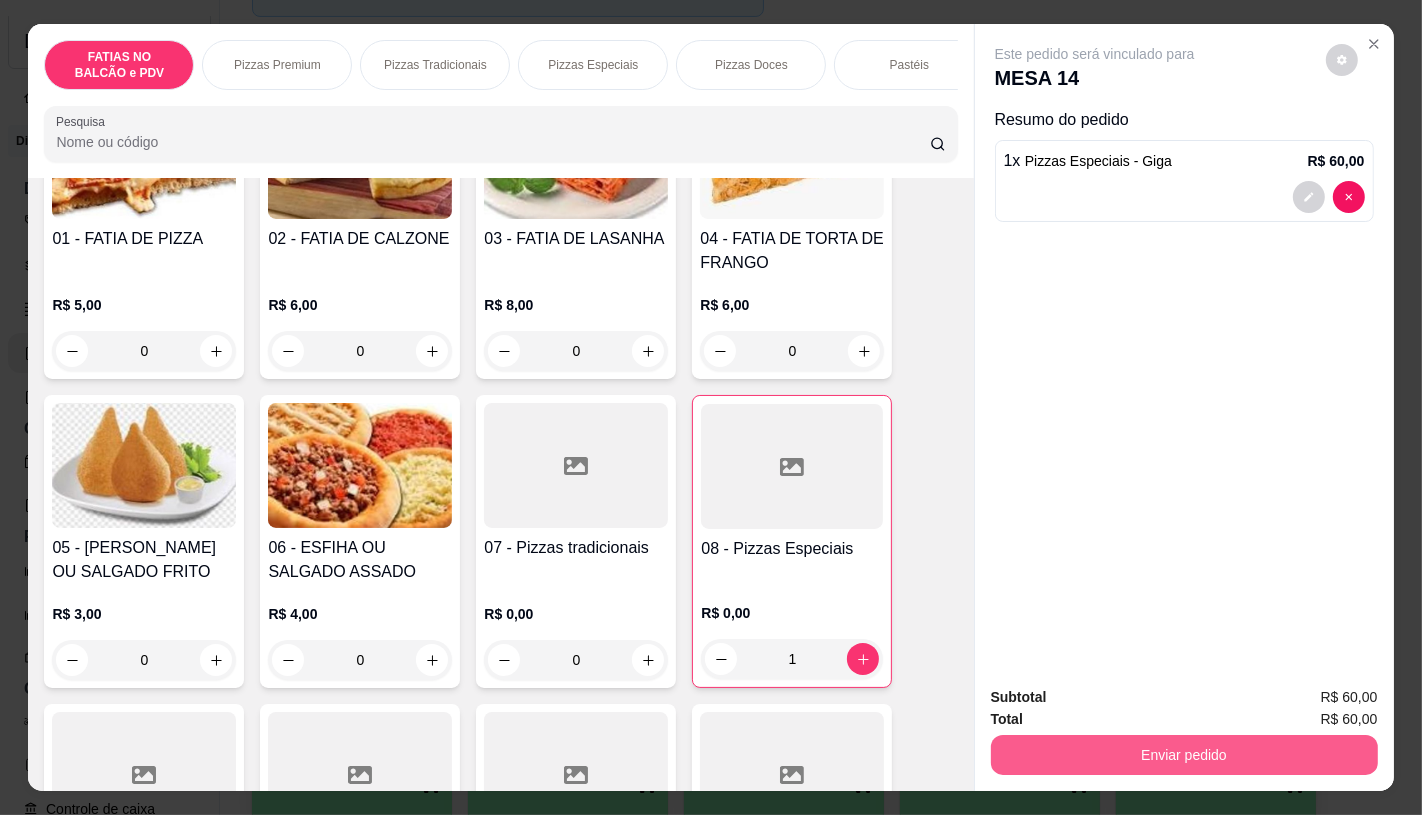 click on "Enviar pedido" at bounding box center (1184, 755) 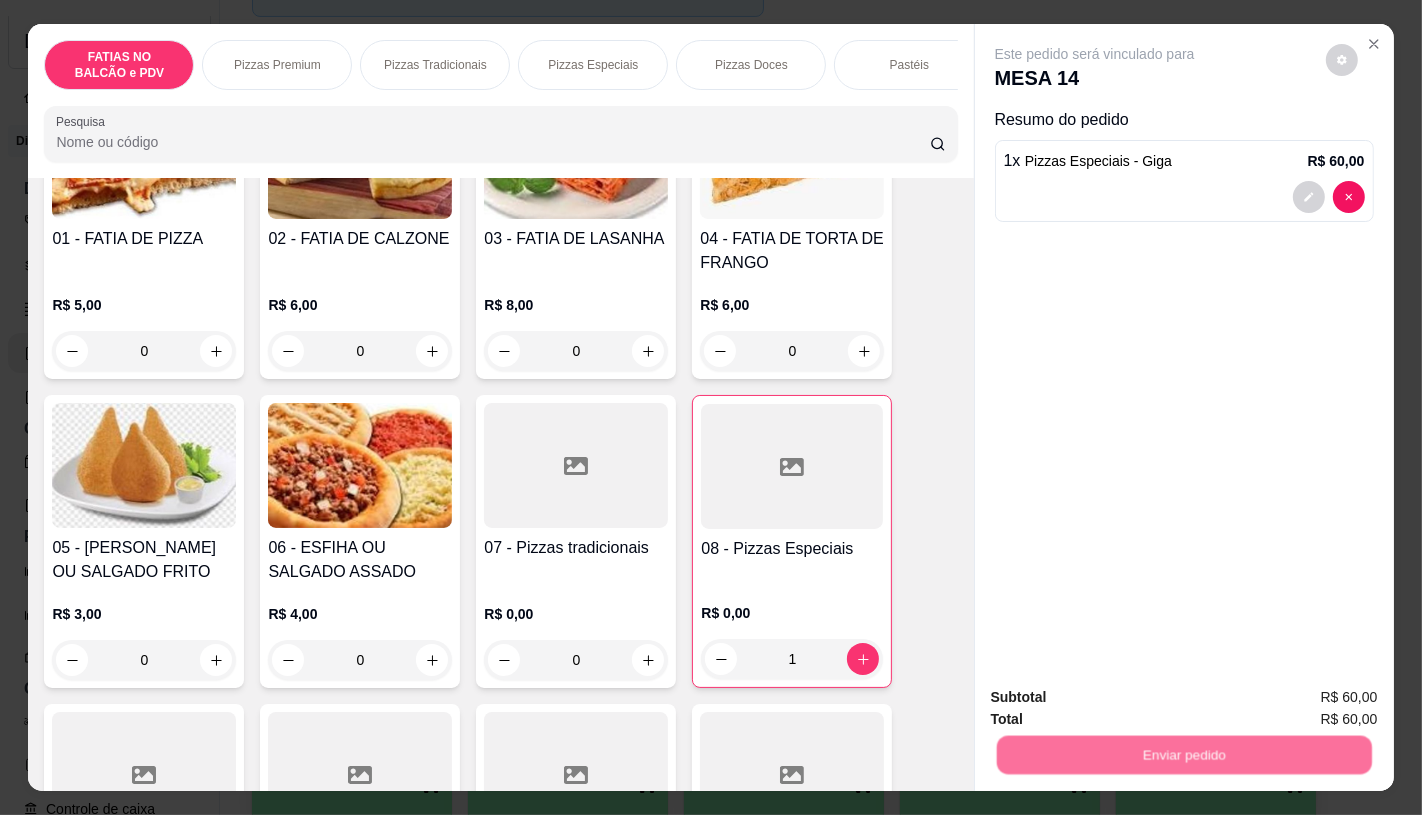 click on "Não registrar e enviar pedido" at bounding box center [1117, 698] 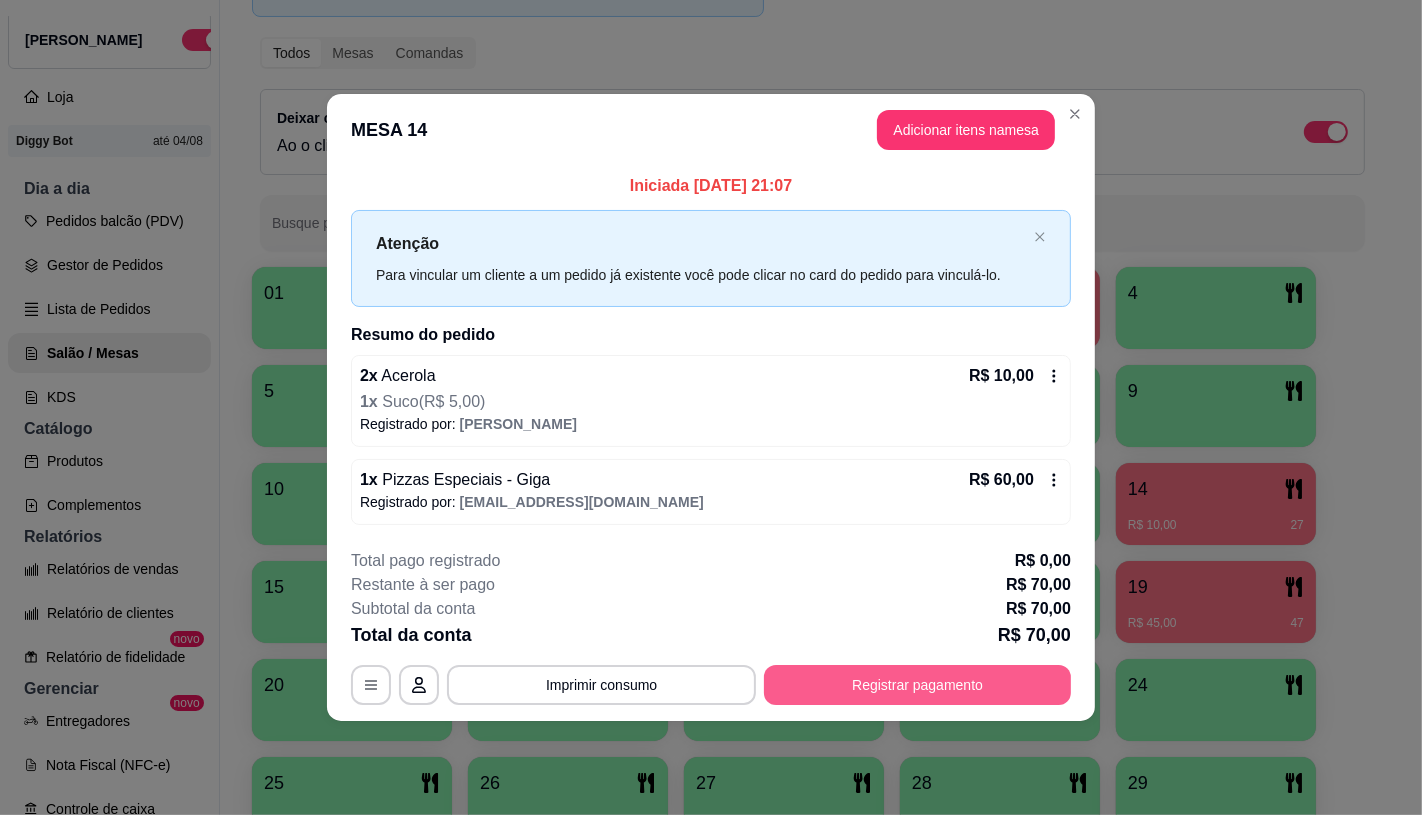 click on "Registrar pagamento" at bounding box center (917, 685) 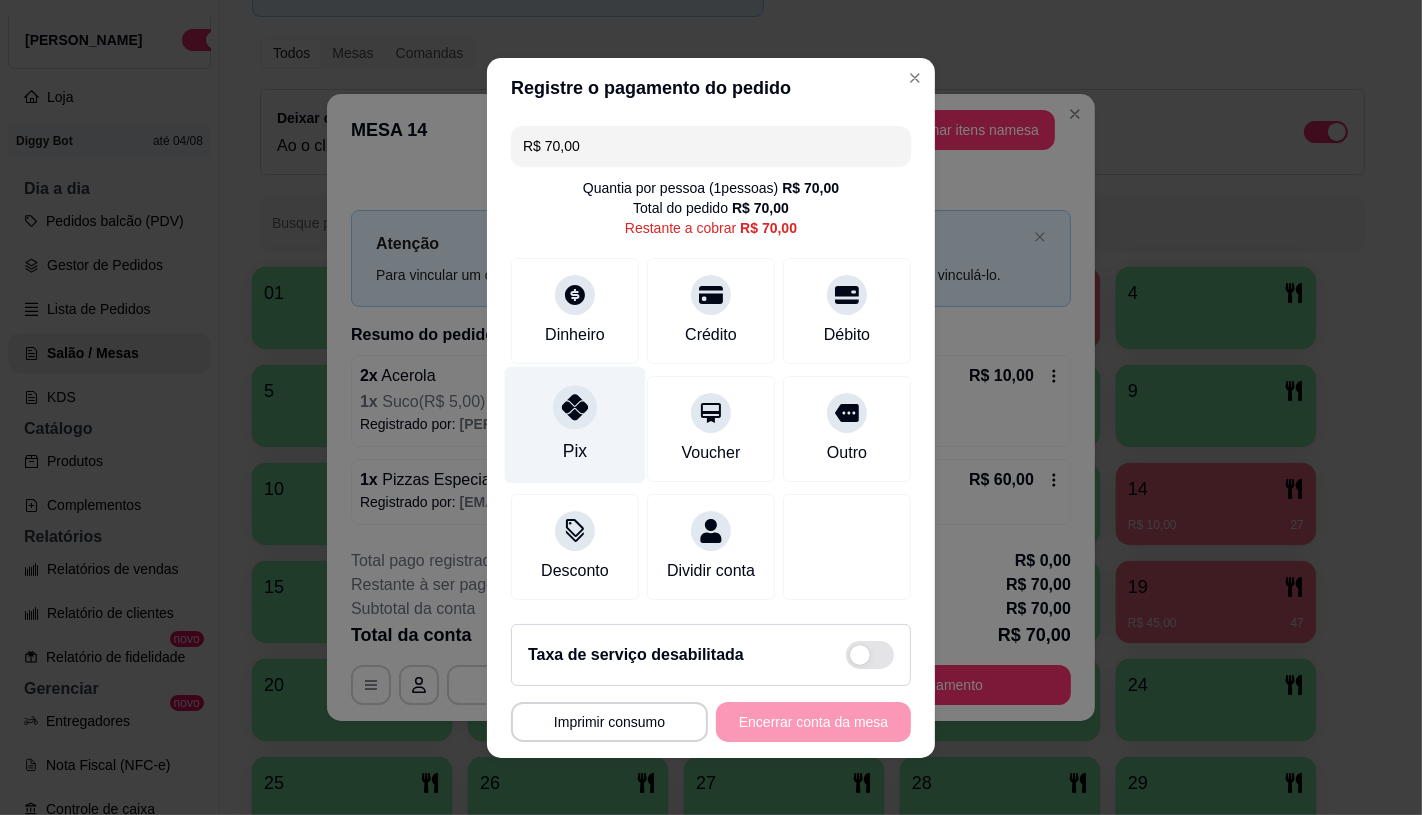 click on "Pix" at bounding box center [575, 424] 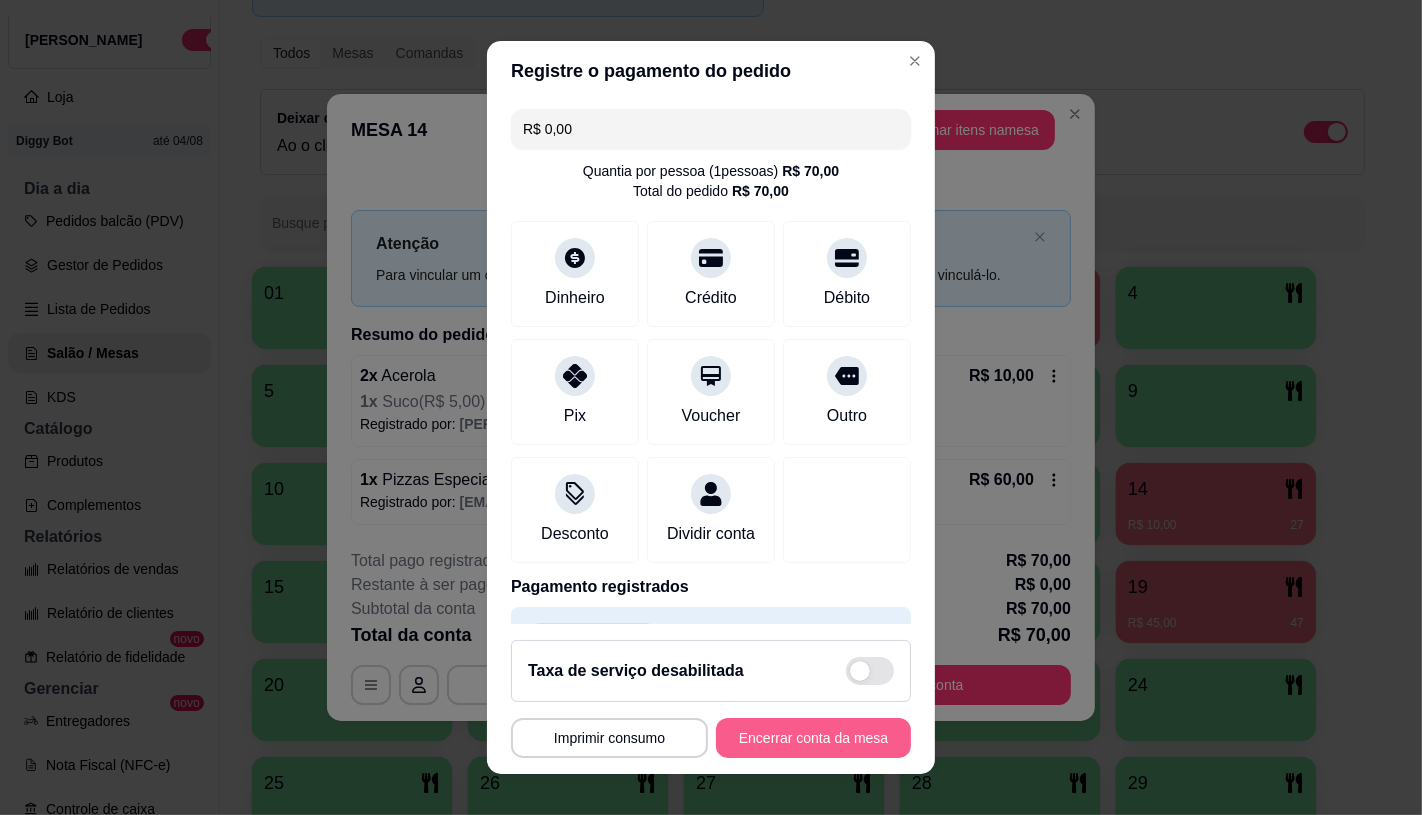 click on "Encerrar conta da mesa" at bounding box center (813, 738) 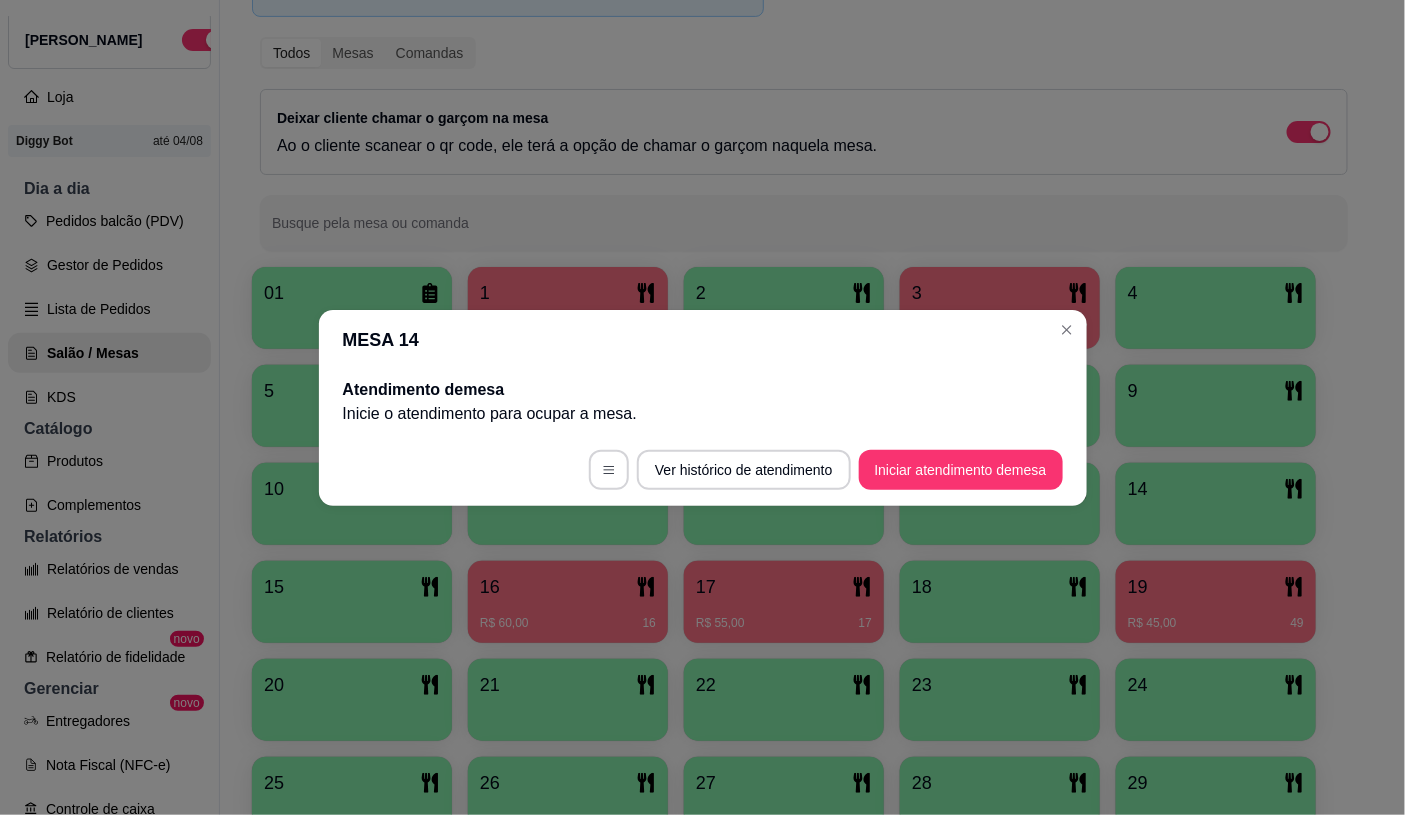 click on "R$ 45,00 49" at bounding box center (1216, 616) 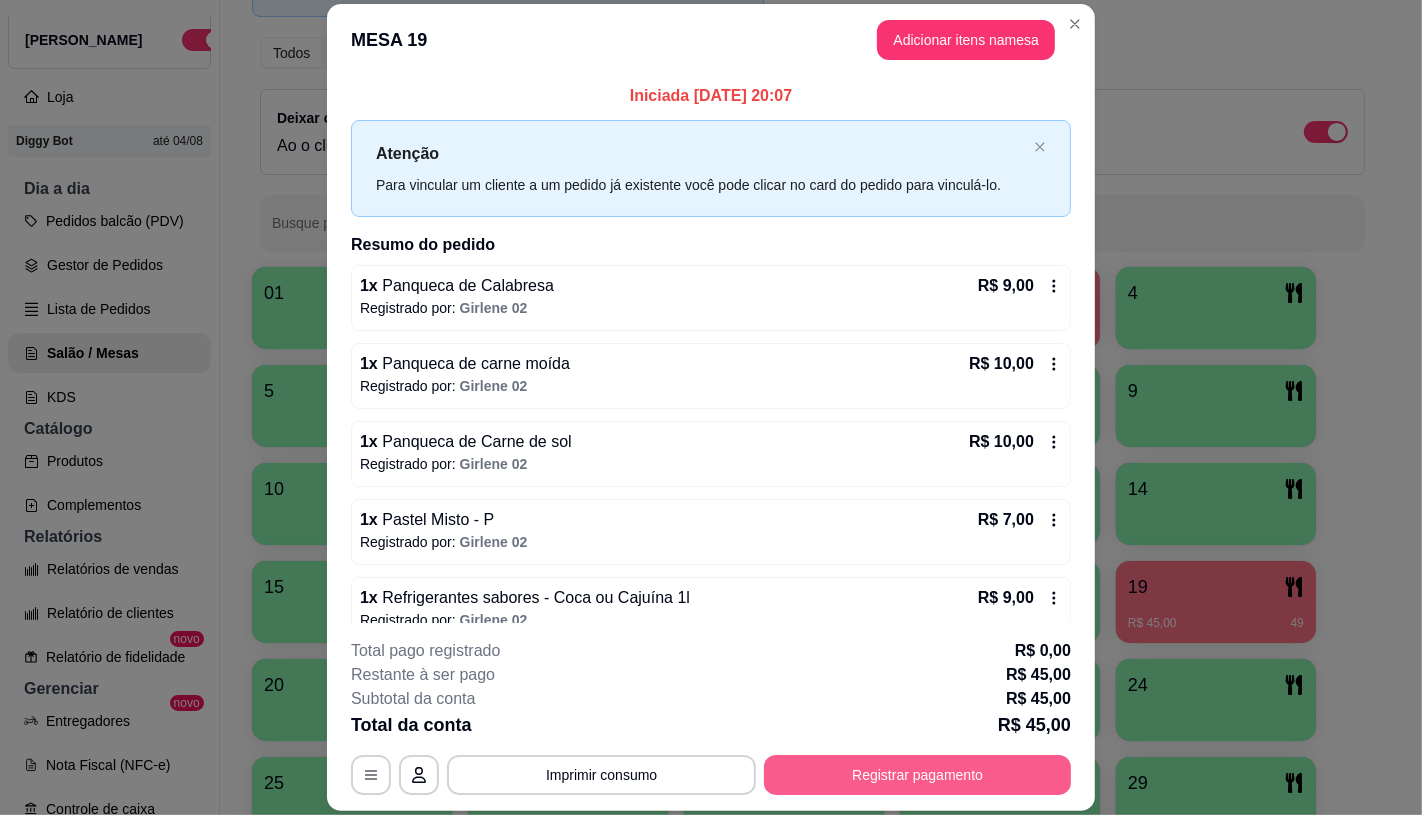 click on "Registrar pagamento" at bounding box center [917, 775] 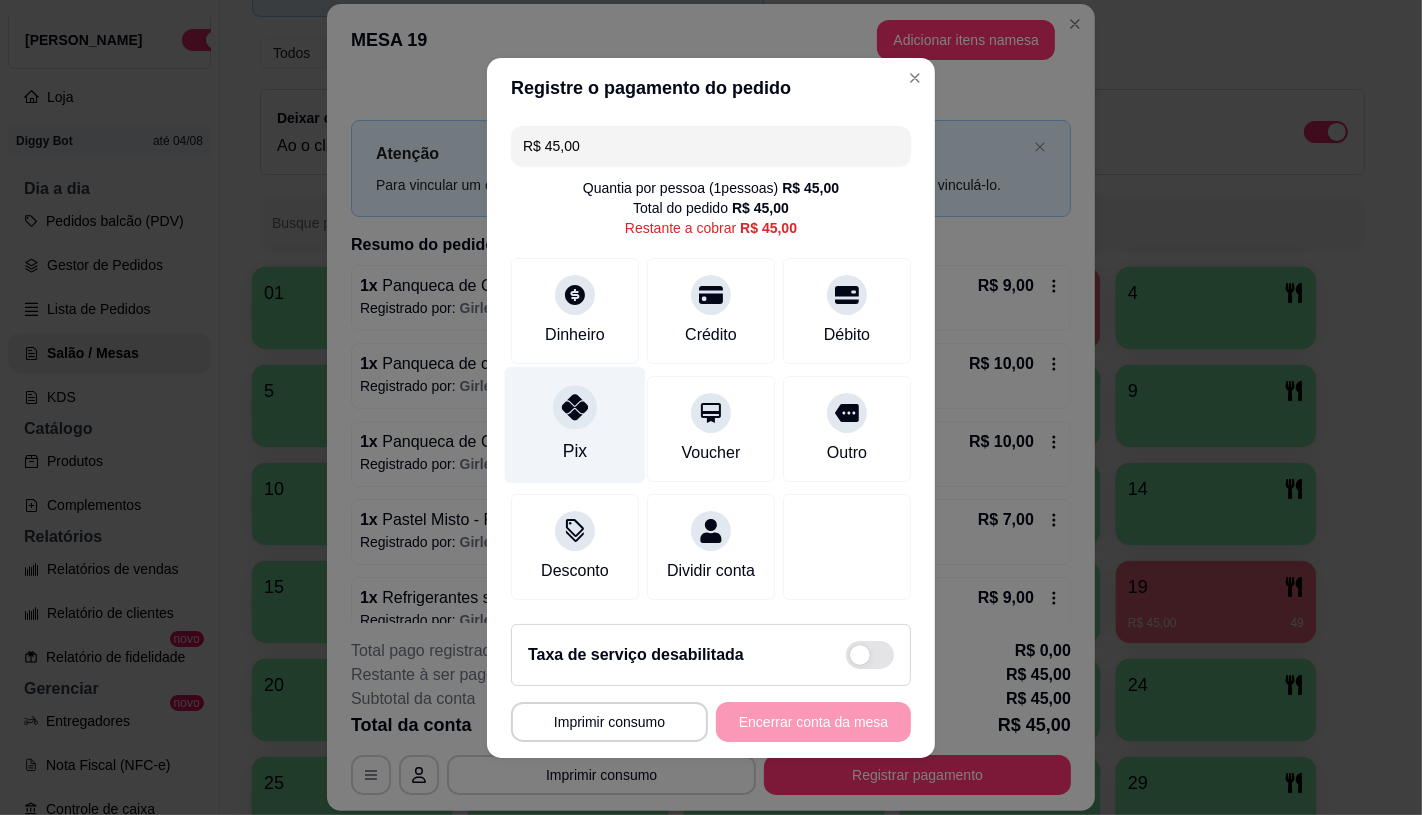 click on "Pix" at bounding box center [575, 424] 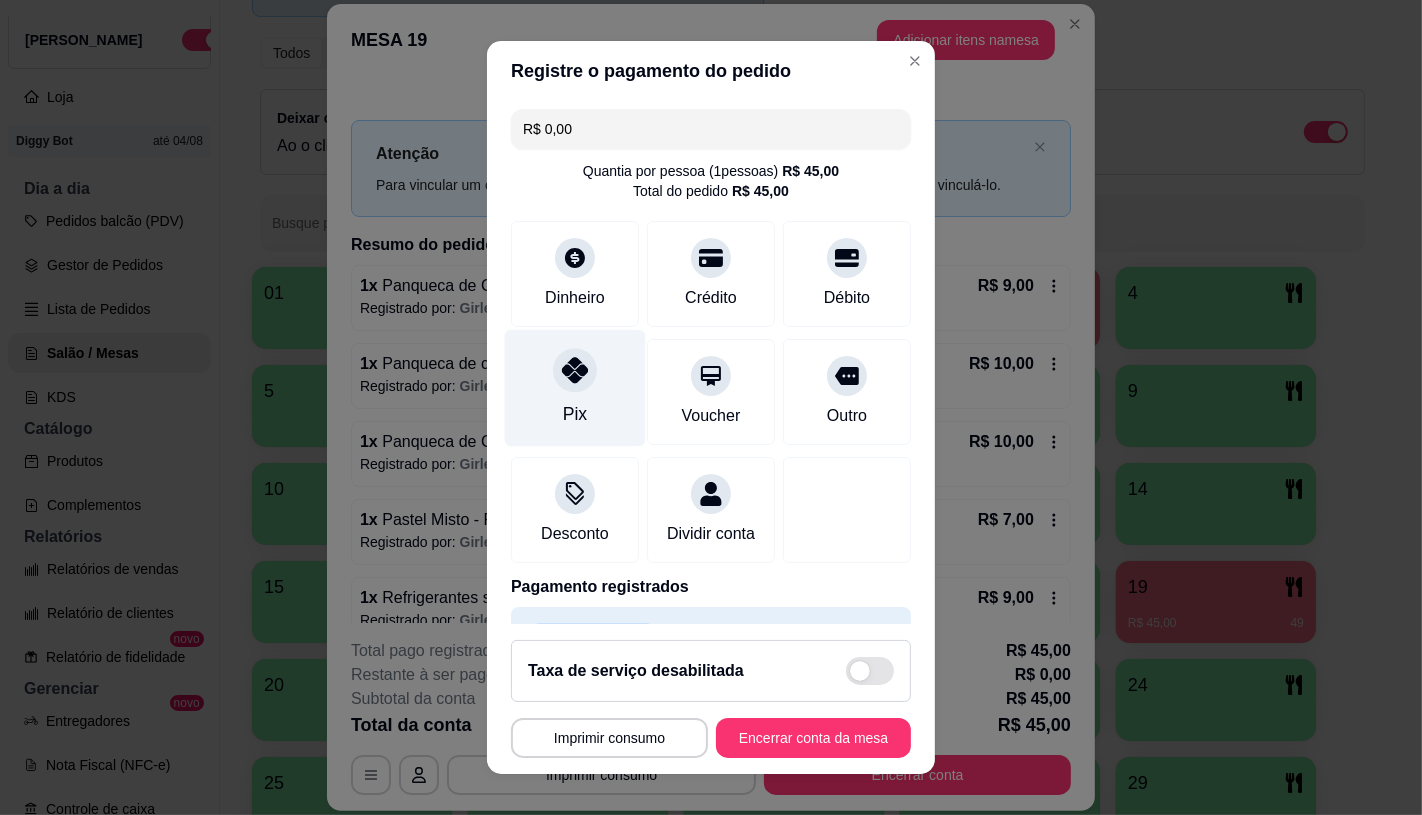 scroll, scrollTop: 74, scrollLeft: 0, axis: vertical 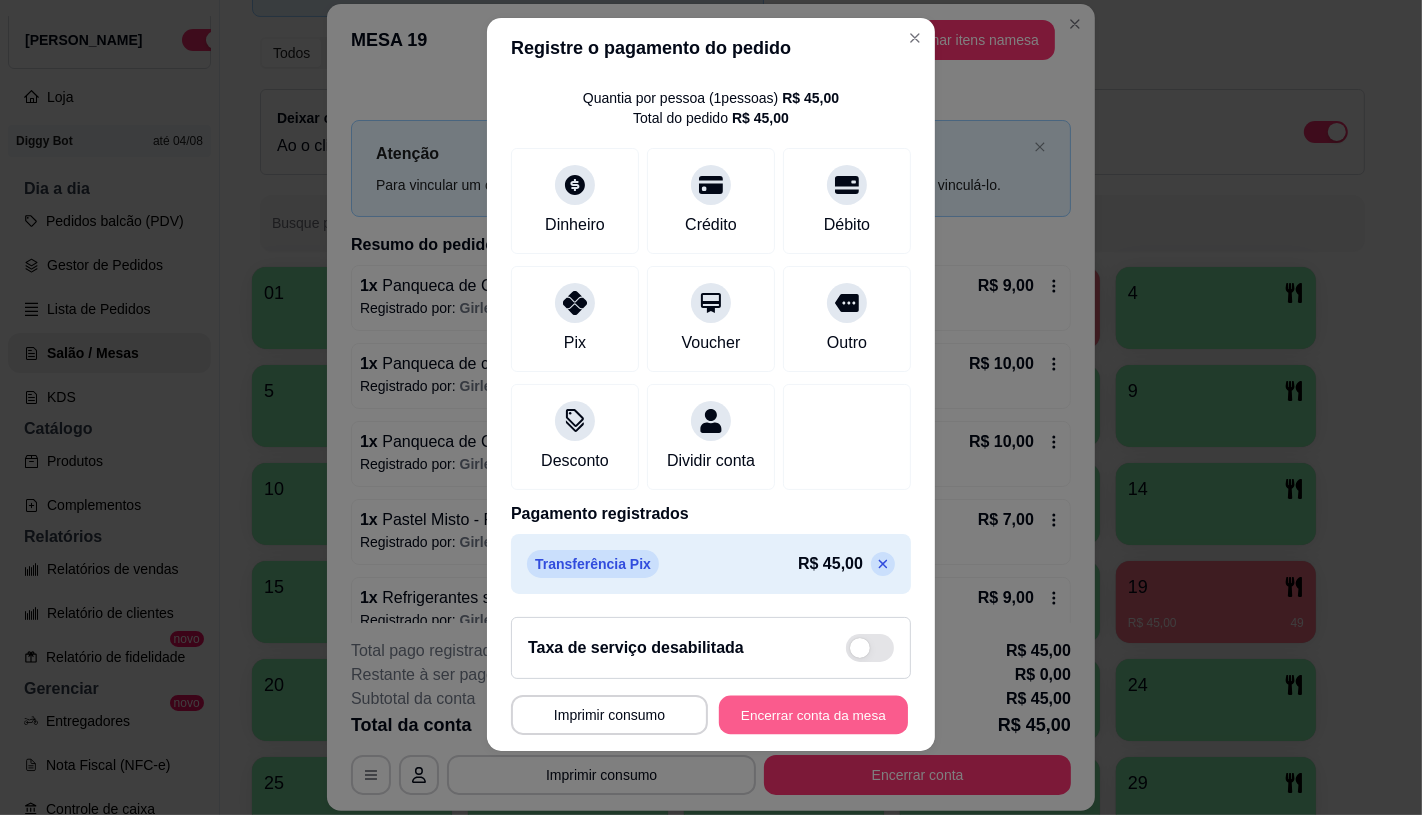click on "Encerrar conta da mesa" at bounding box center (813, 715) 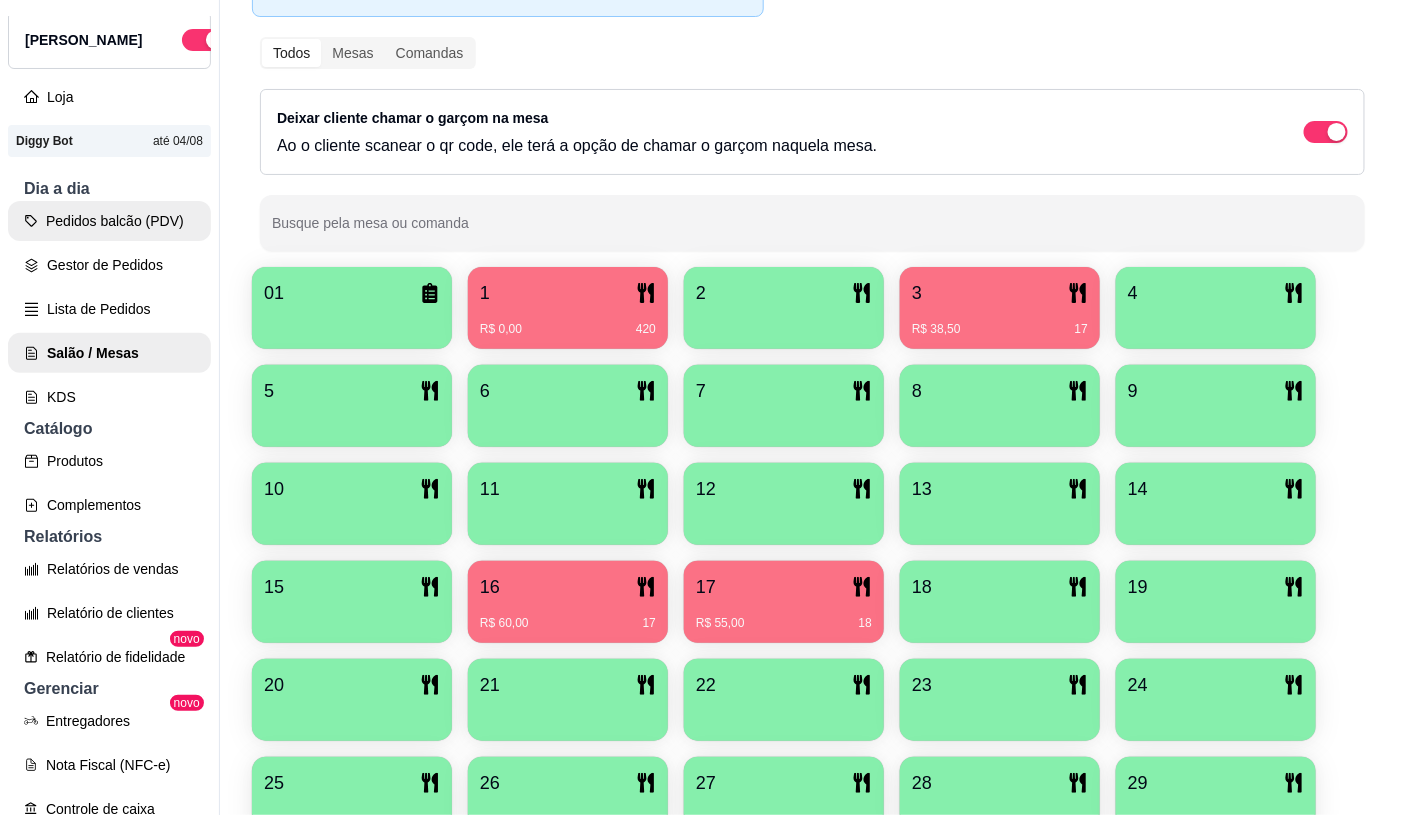 click on "Pedidos balcão (PDV)" at bounding box center [109, 221] 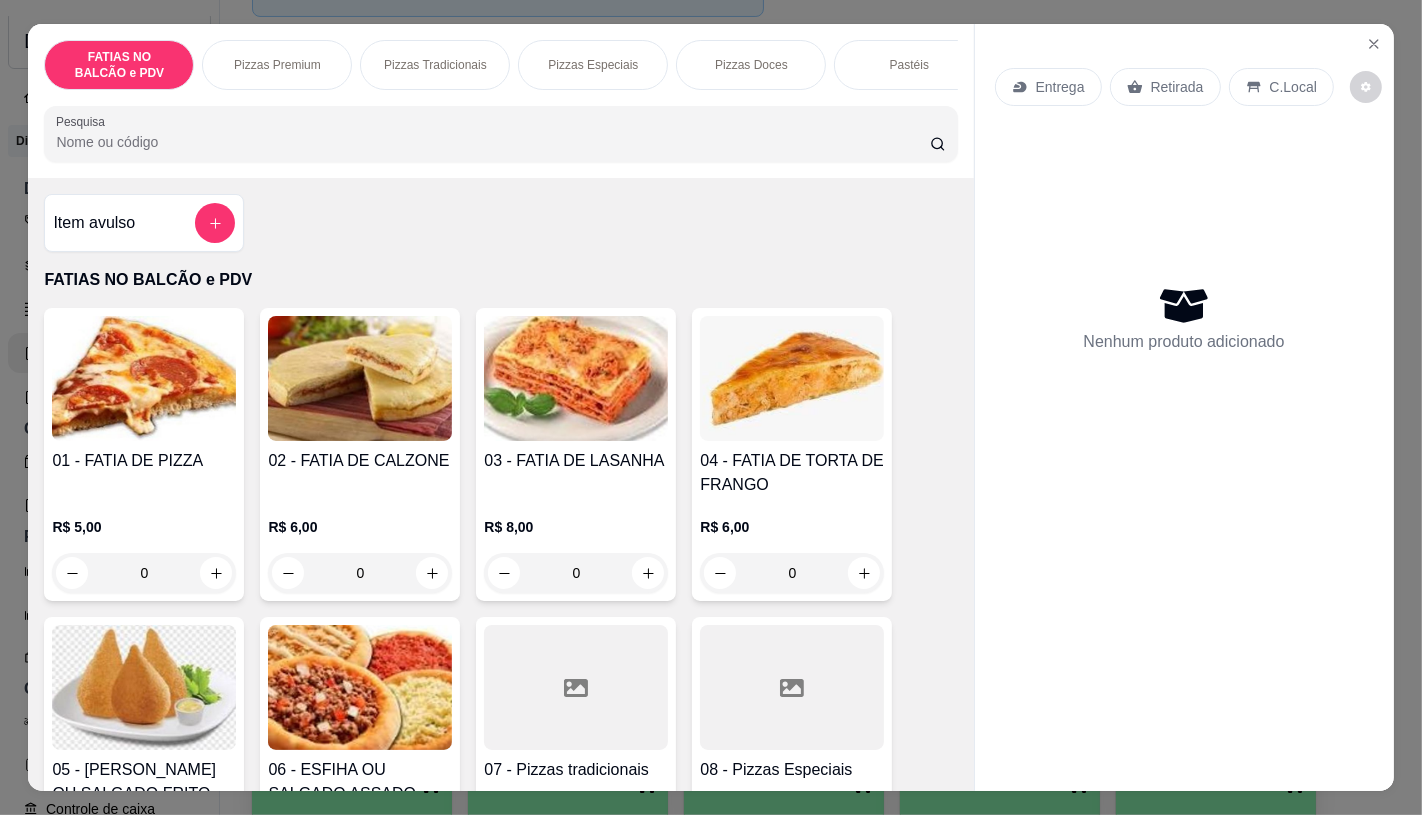 scroll, scrollTop: 111, scrollLeft: 0, axis: vertical 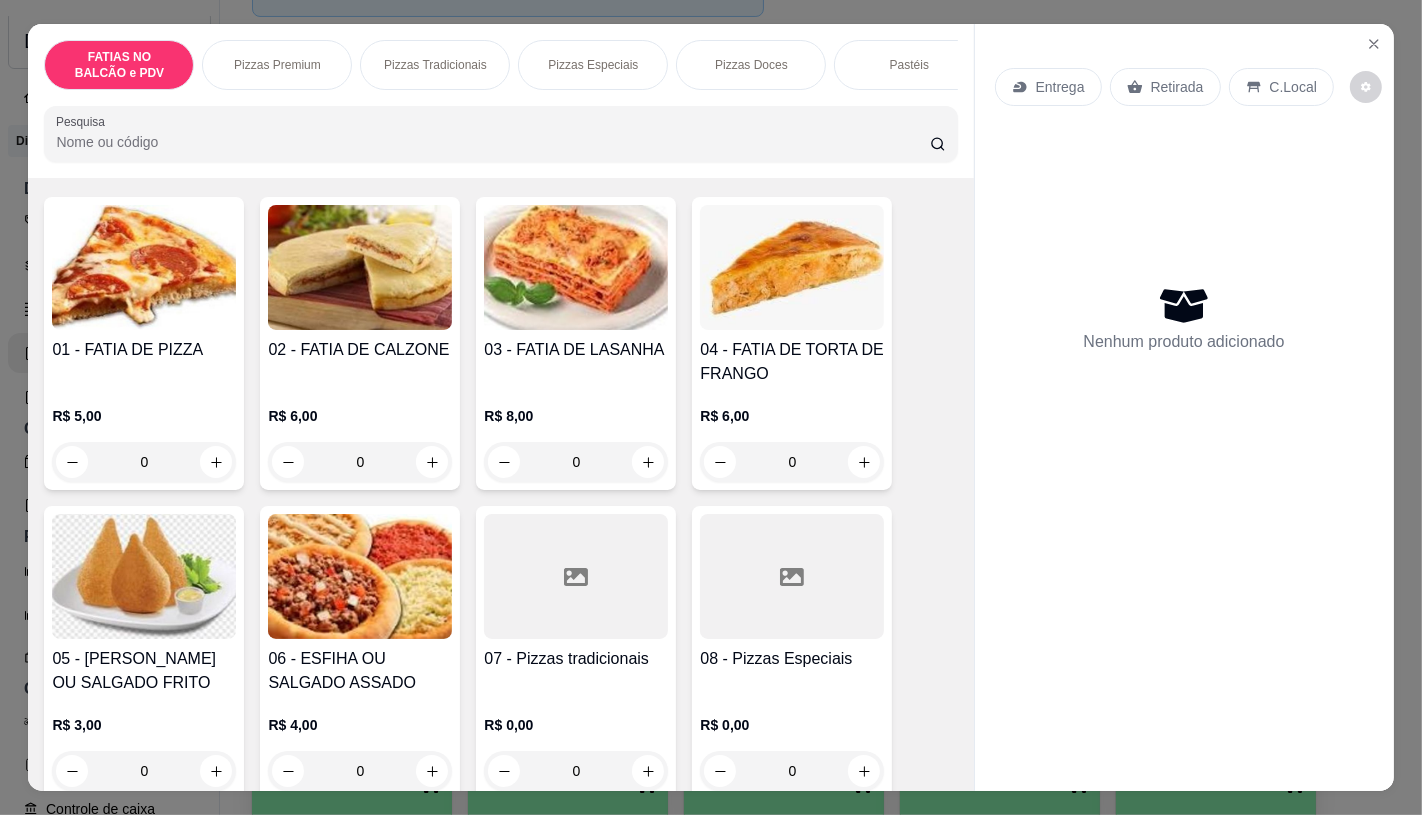 click on "Pastéis" at bounding box center (909, 65) 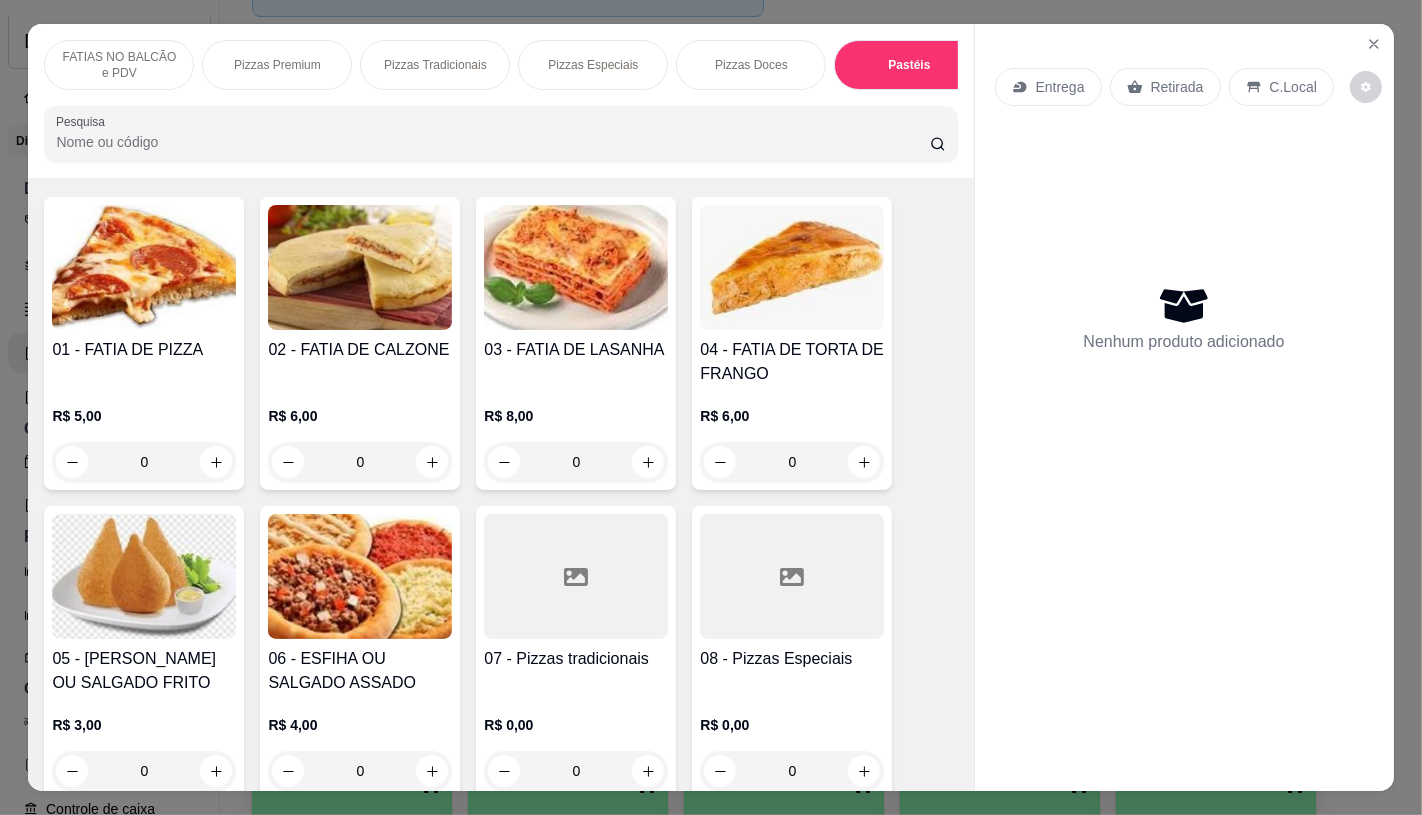 scroll, scrollTop: 3971, scrollLeft: 0, axis: vertical 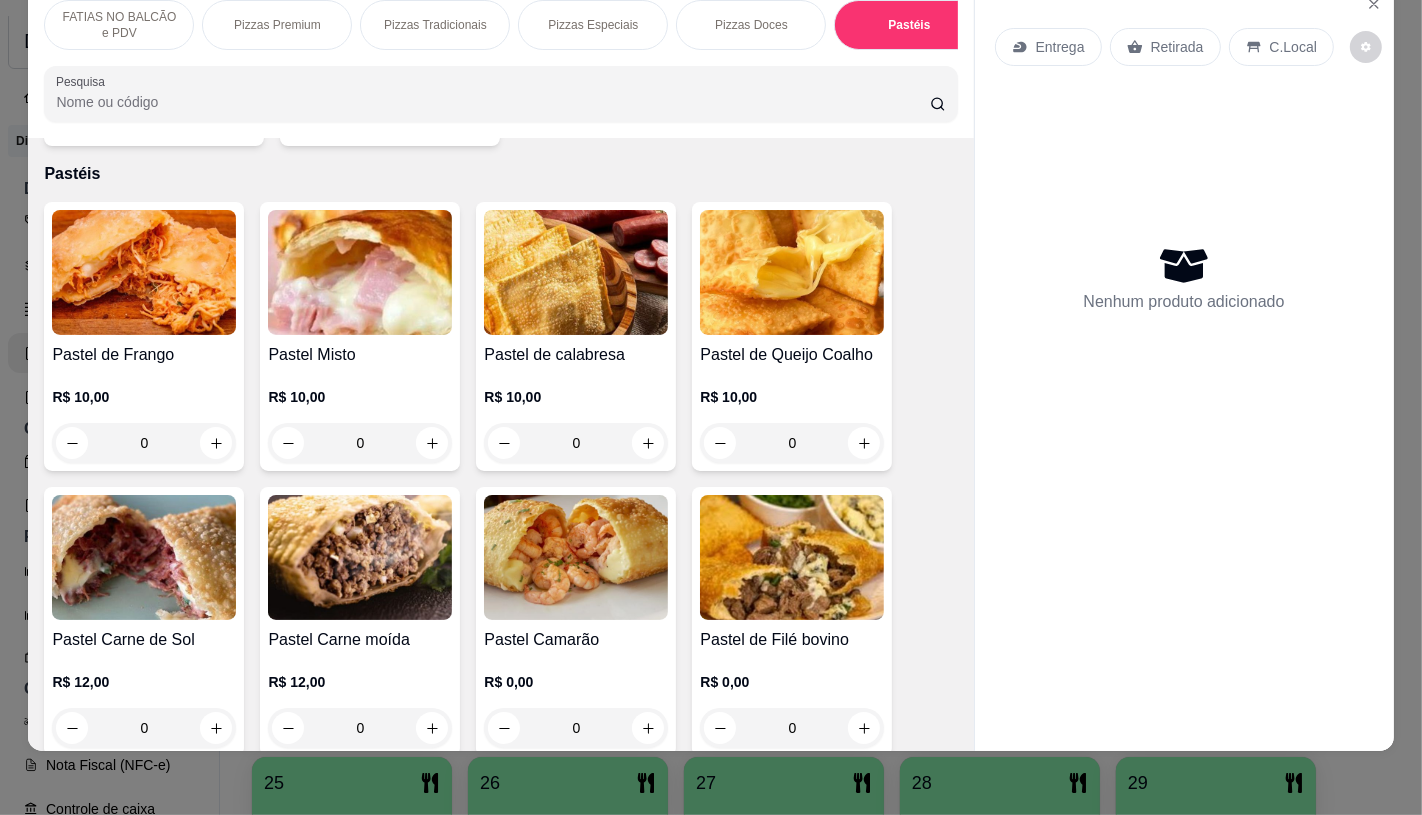 click at bounding box center (144, 272) 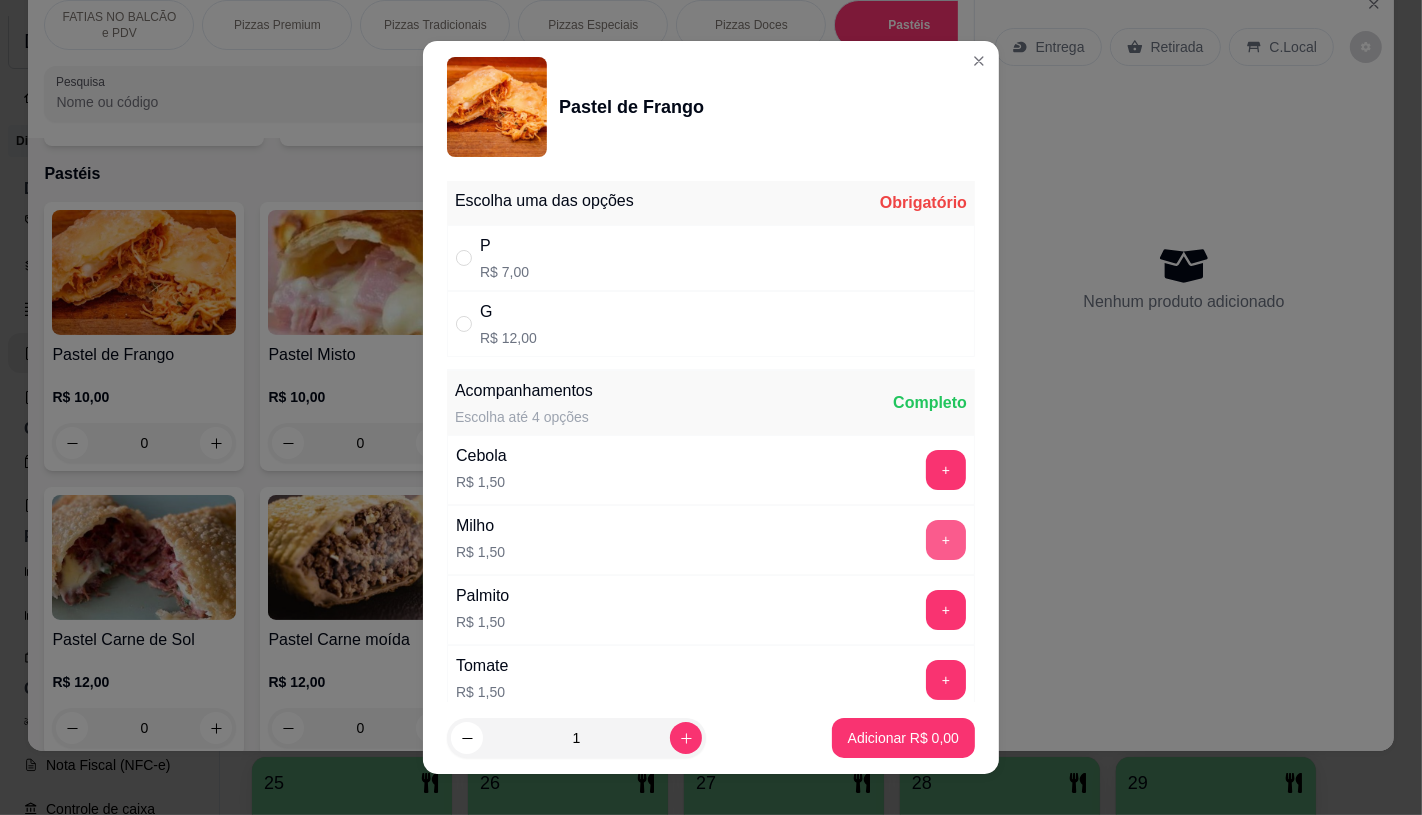 click on "+" at bounding box center (946, 540) 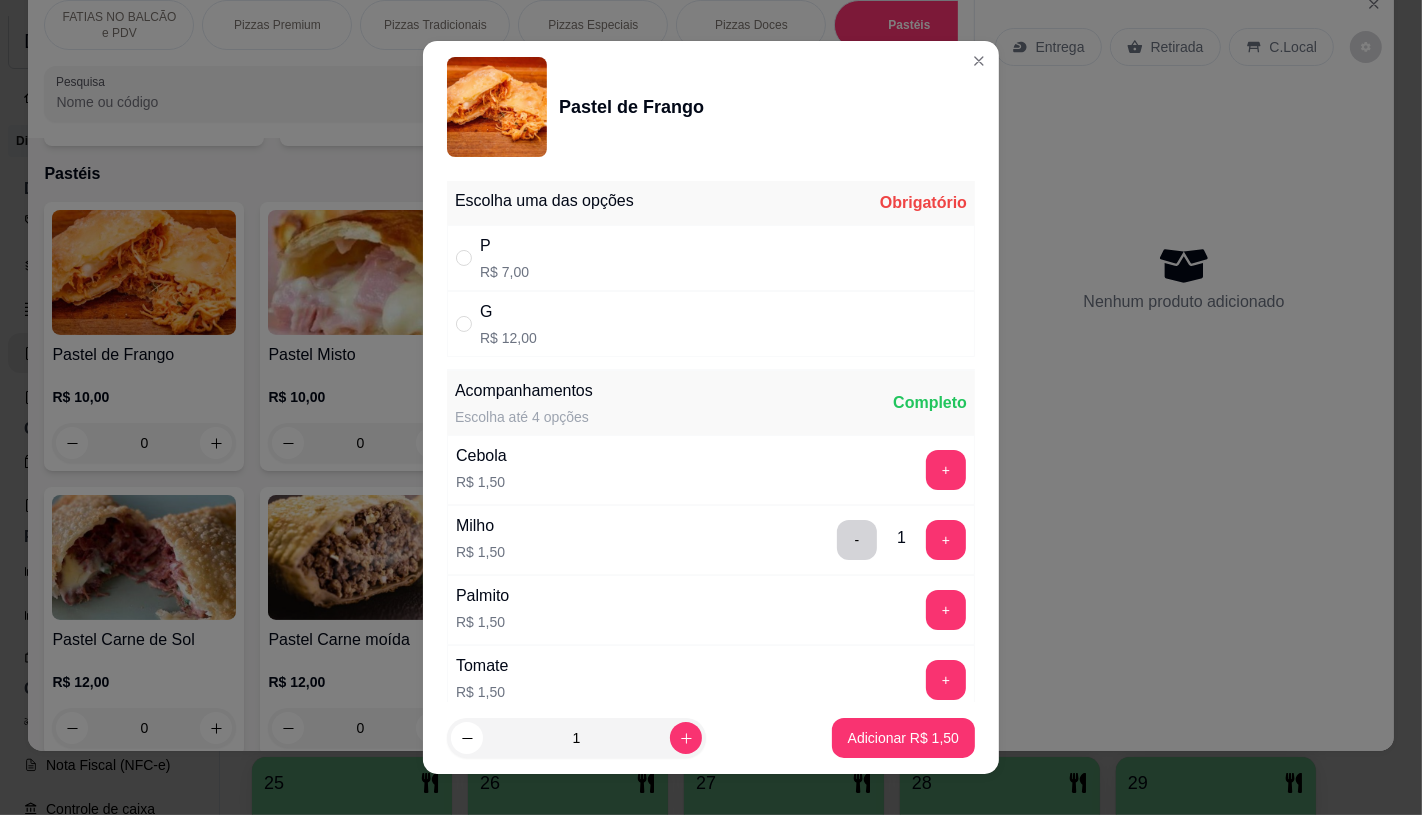 click on "G R$ 12,00" at bounding box center (711, 324) 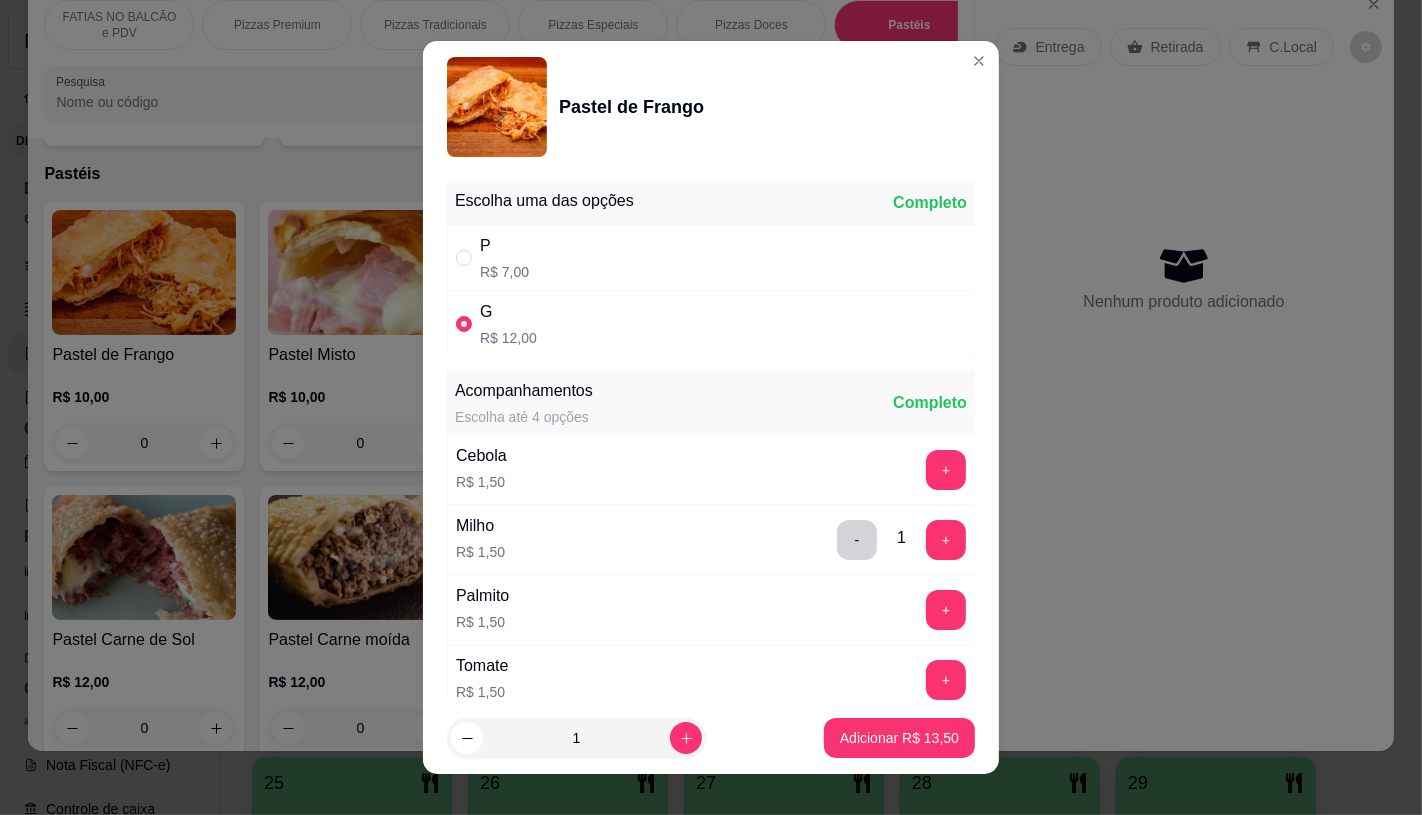 click on "1 Adicionar   R$ 13,50" at bounding box center (711, 738) 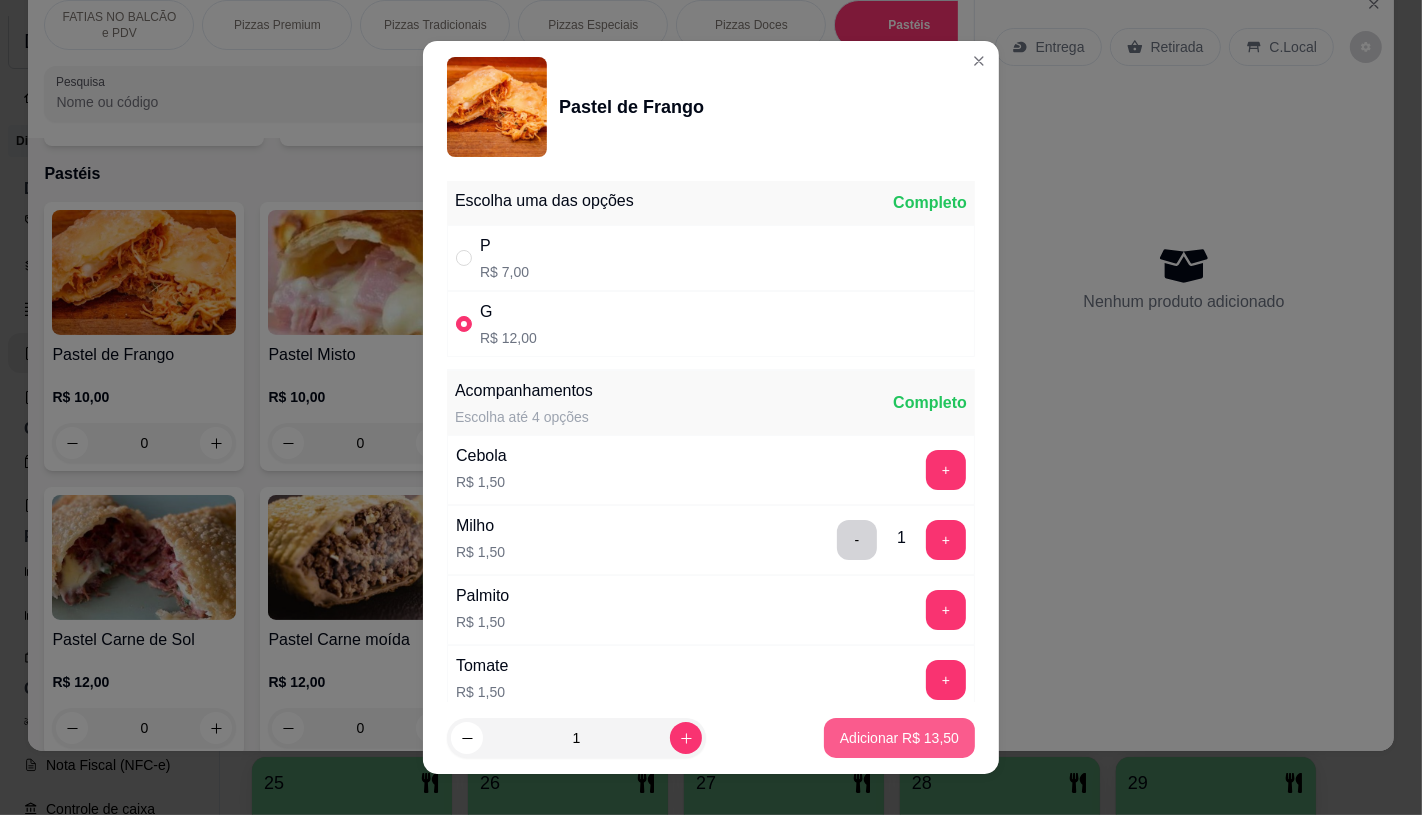 click on "Adicionar   R$ 13,50" at bounding box center [899, 738] 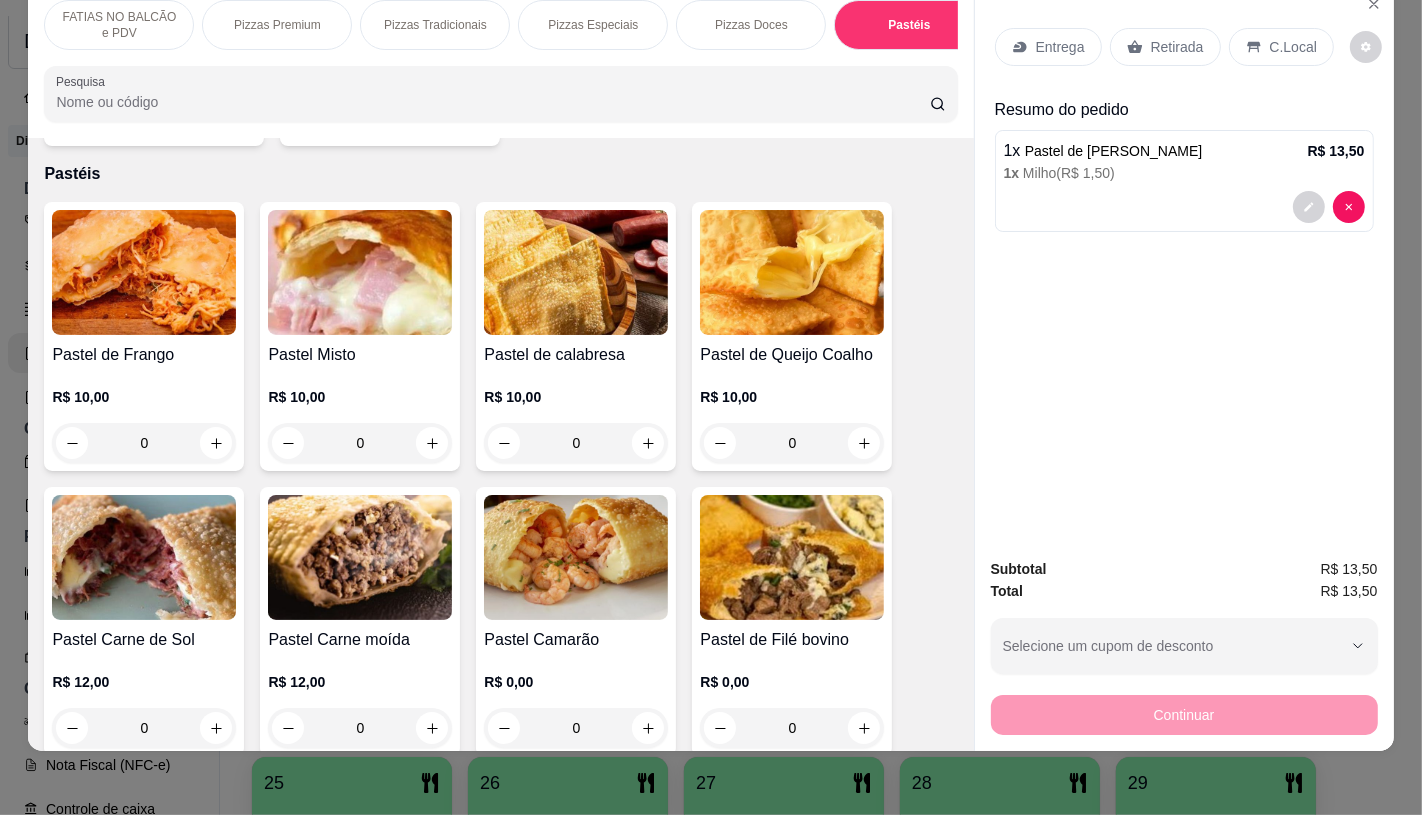 click on "FATIAS NO BALCÃO e PDV" at bounding box center (119, 25) 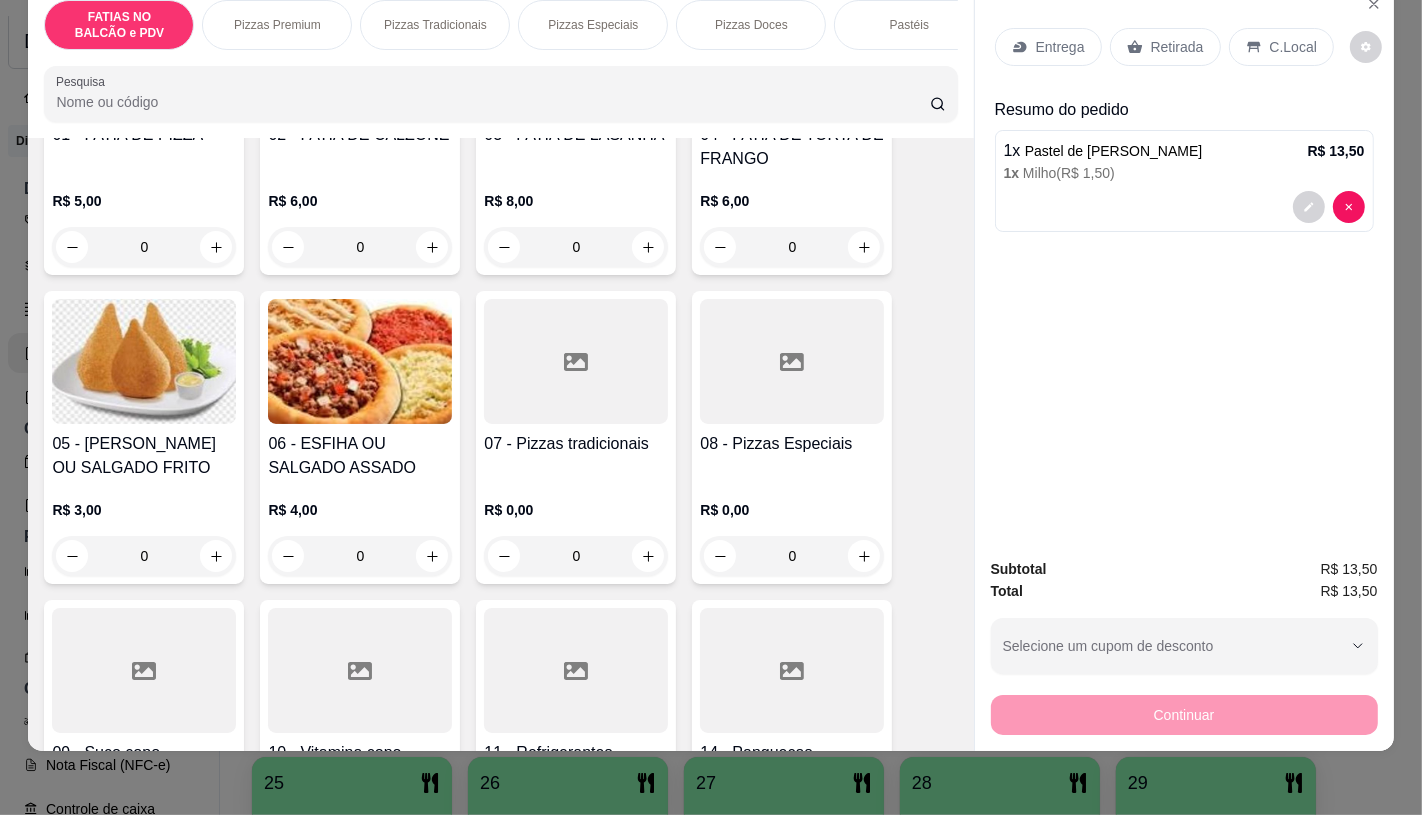 scroll, scrollTop: 423, scrollLeft: 0, axis: vertical 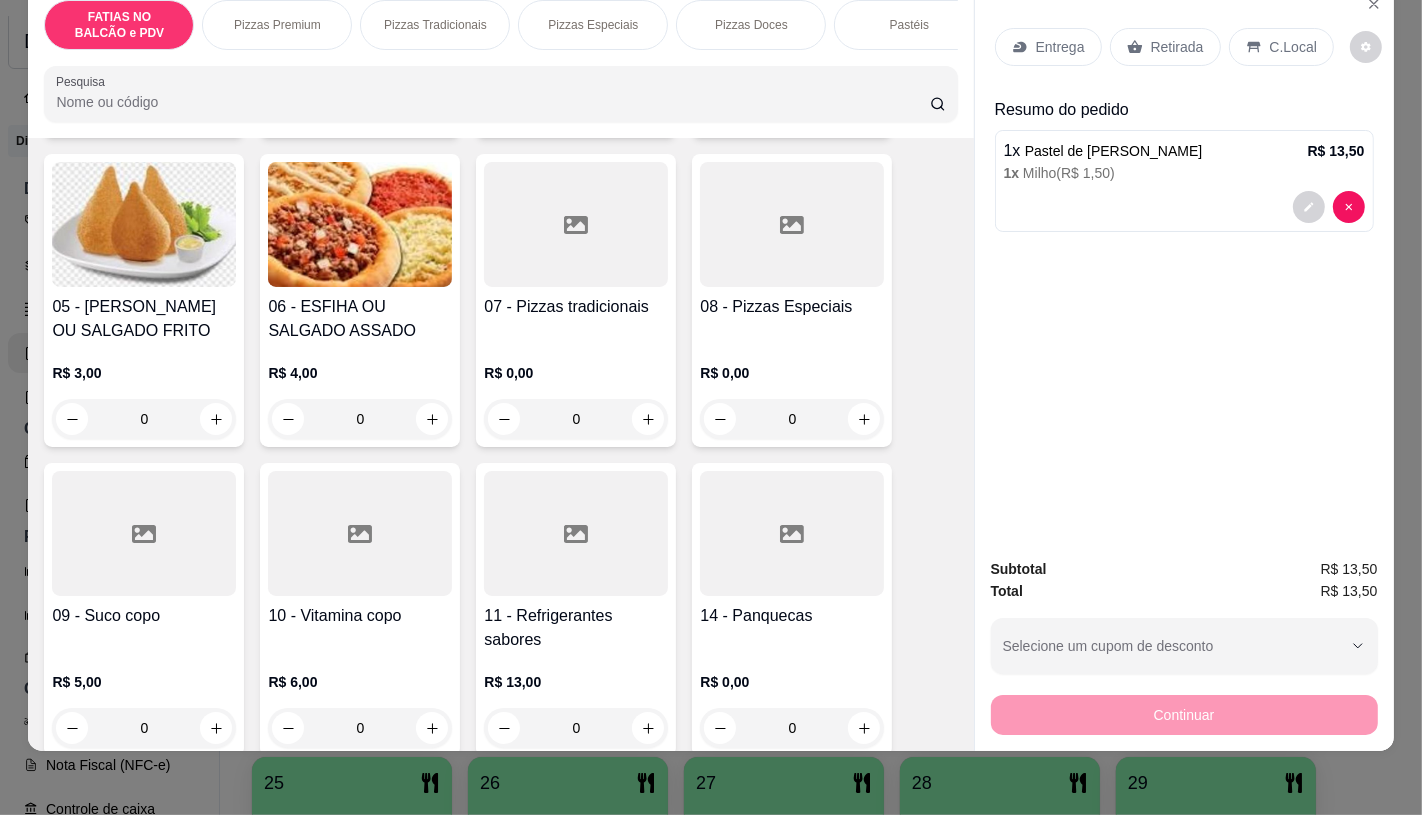 click on "14 - Panquecas" at bounding box center (792, 628) 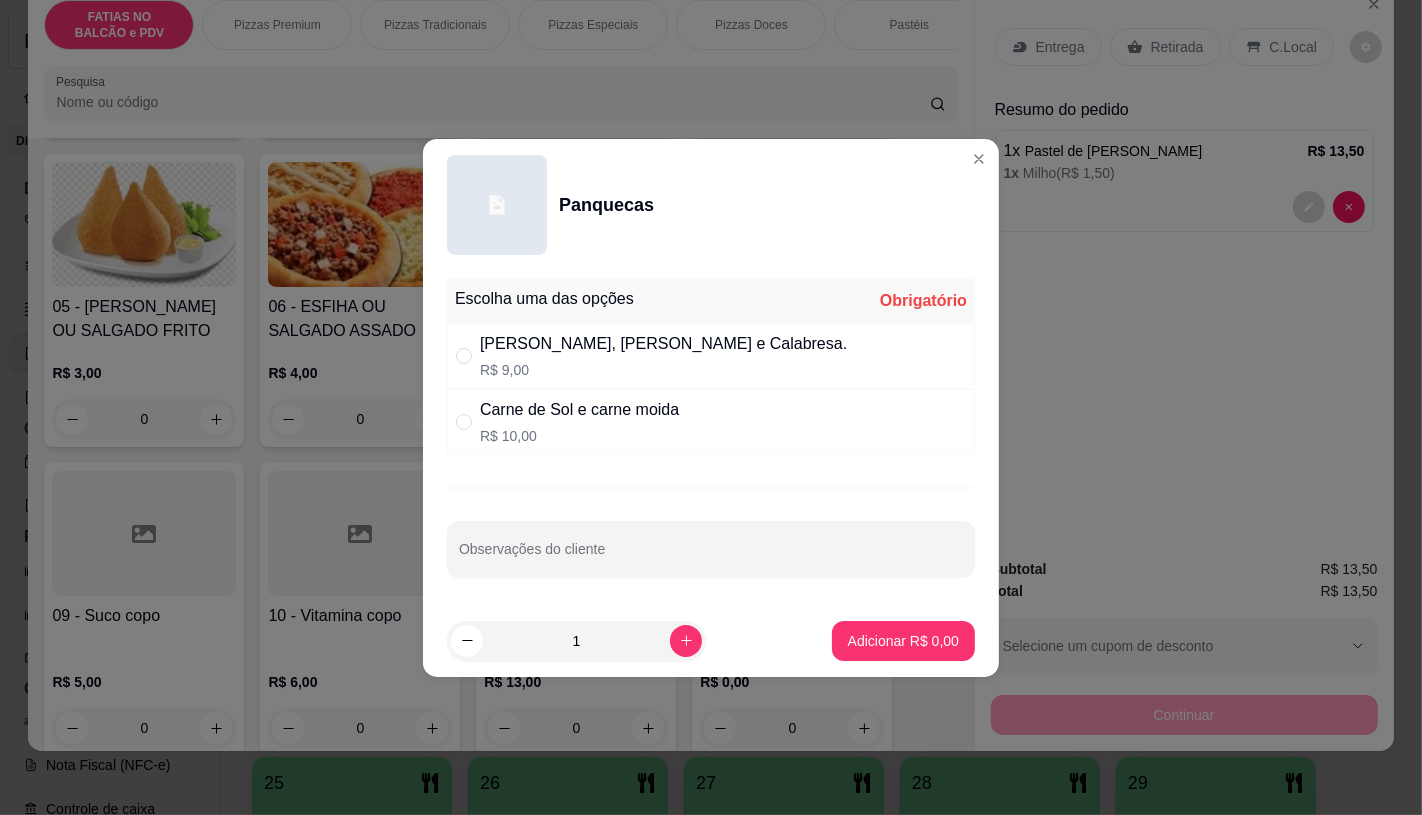 click on "[PERSON_NAME], [PERSON_NAME] e Calabresa. R$ 9,00" at bounding box center (711, 356) 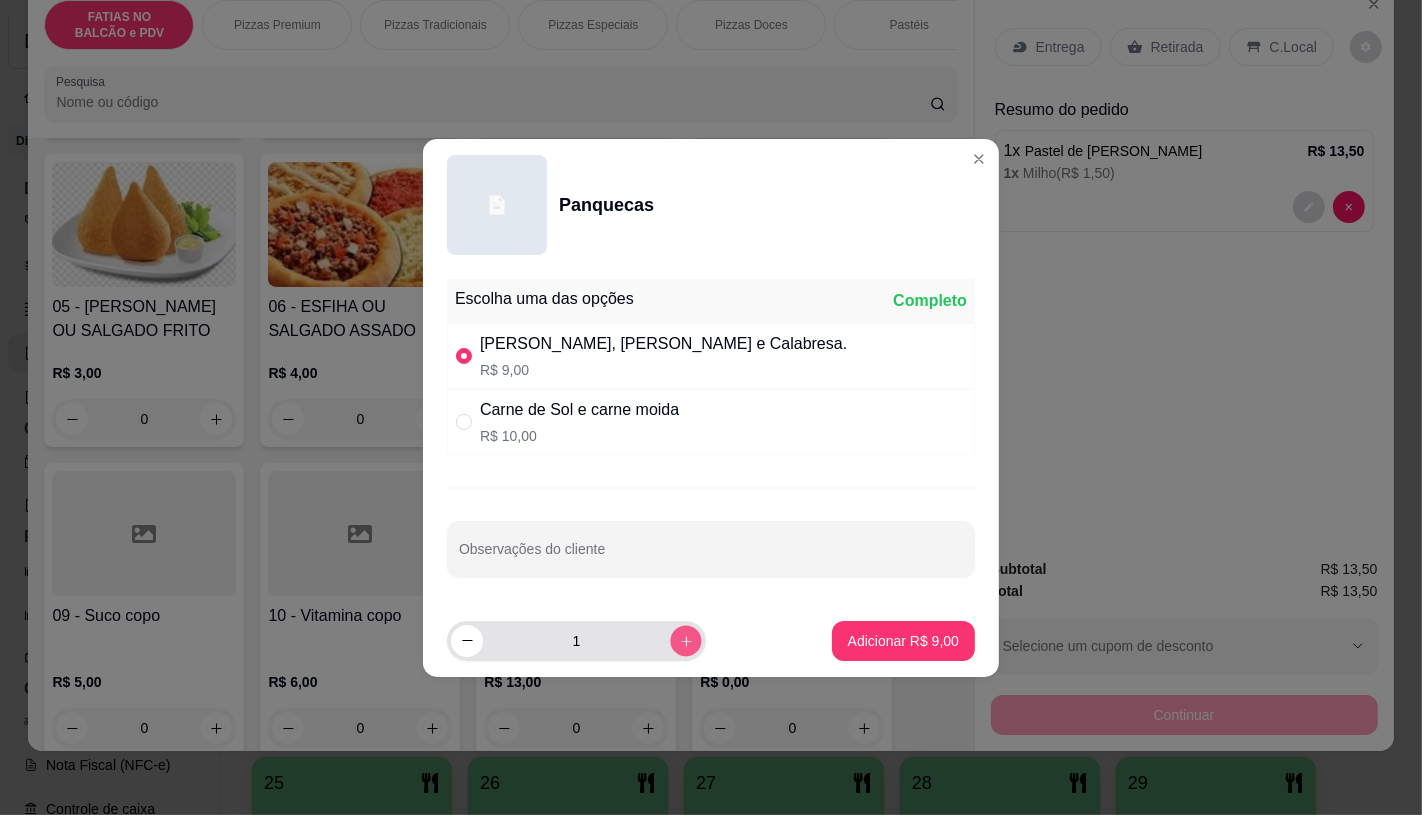 click at bounding box center (685, 640) 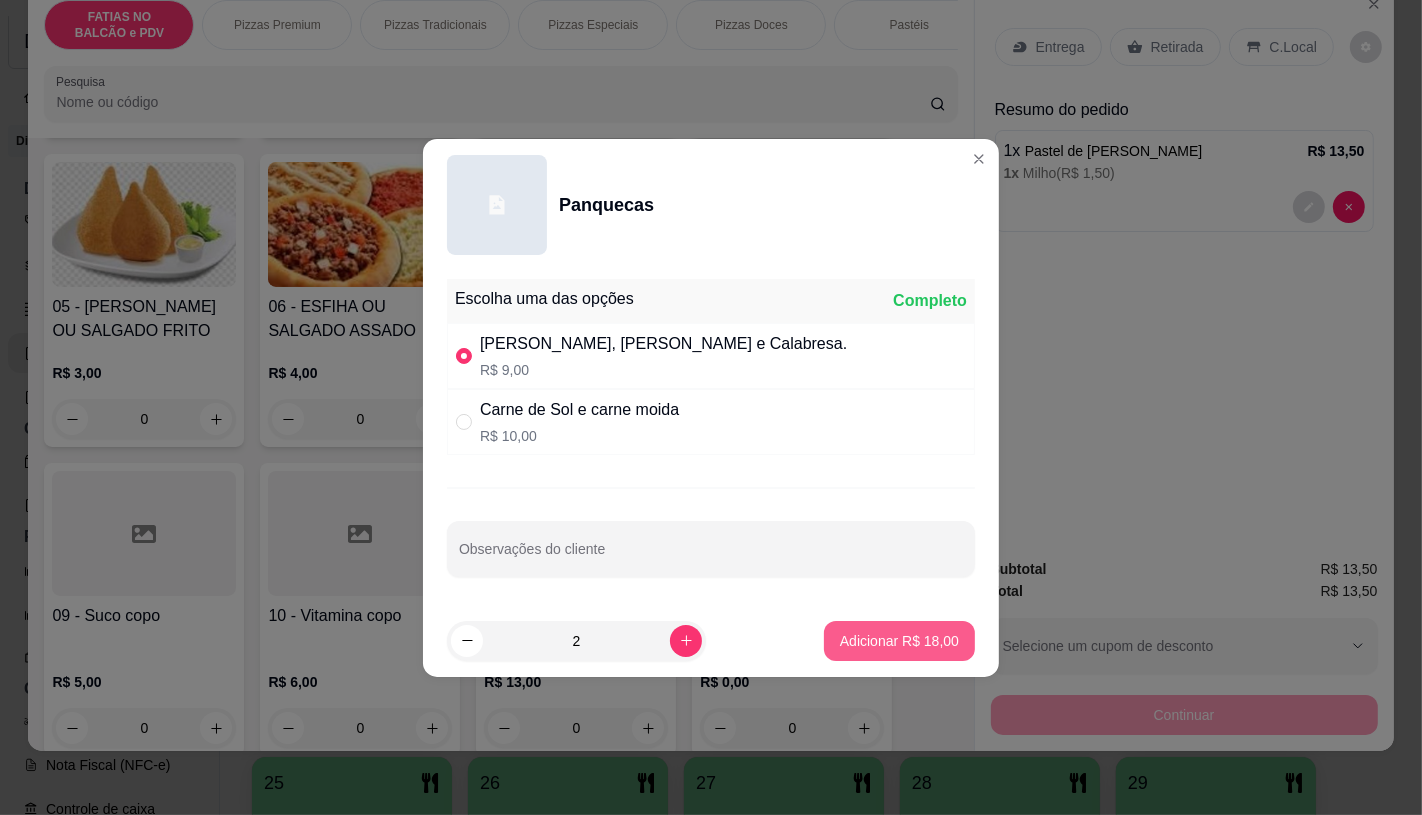 click on "Adicionar   R$ 18,00" at bounding box center (899, 641) 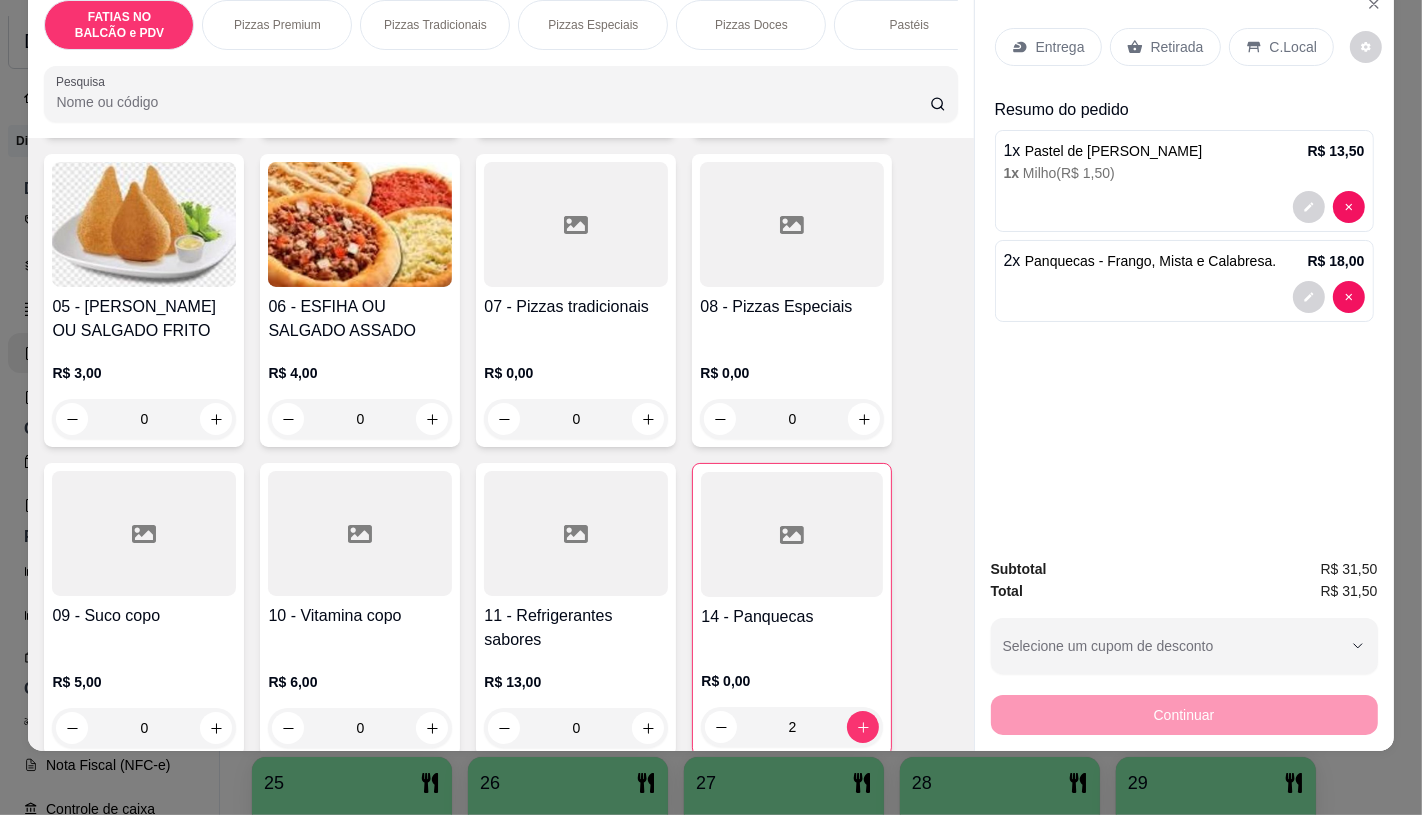 click at bounding box center [576, 533] 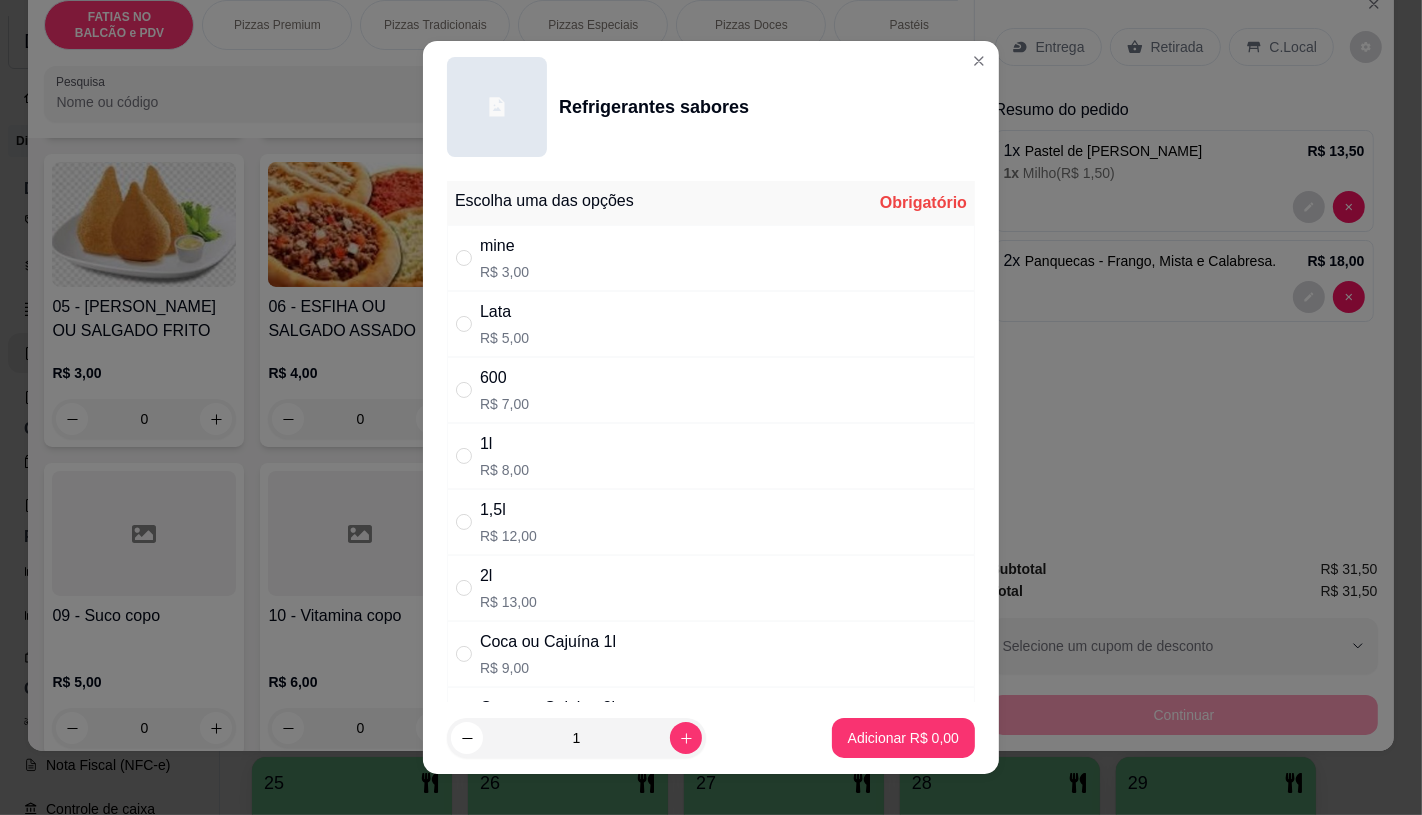 click on "Lata" at bounding box center (504, 312) 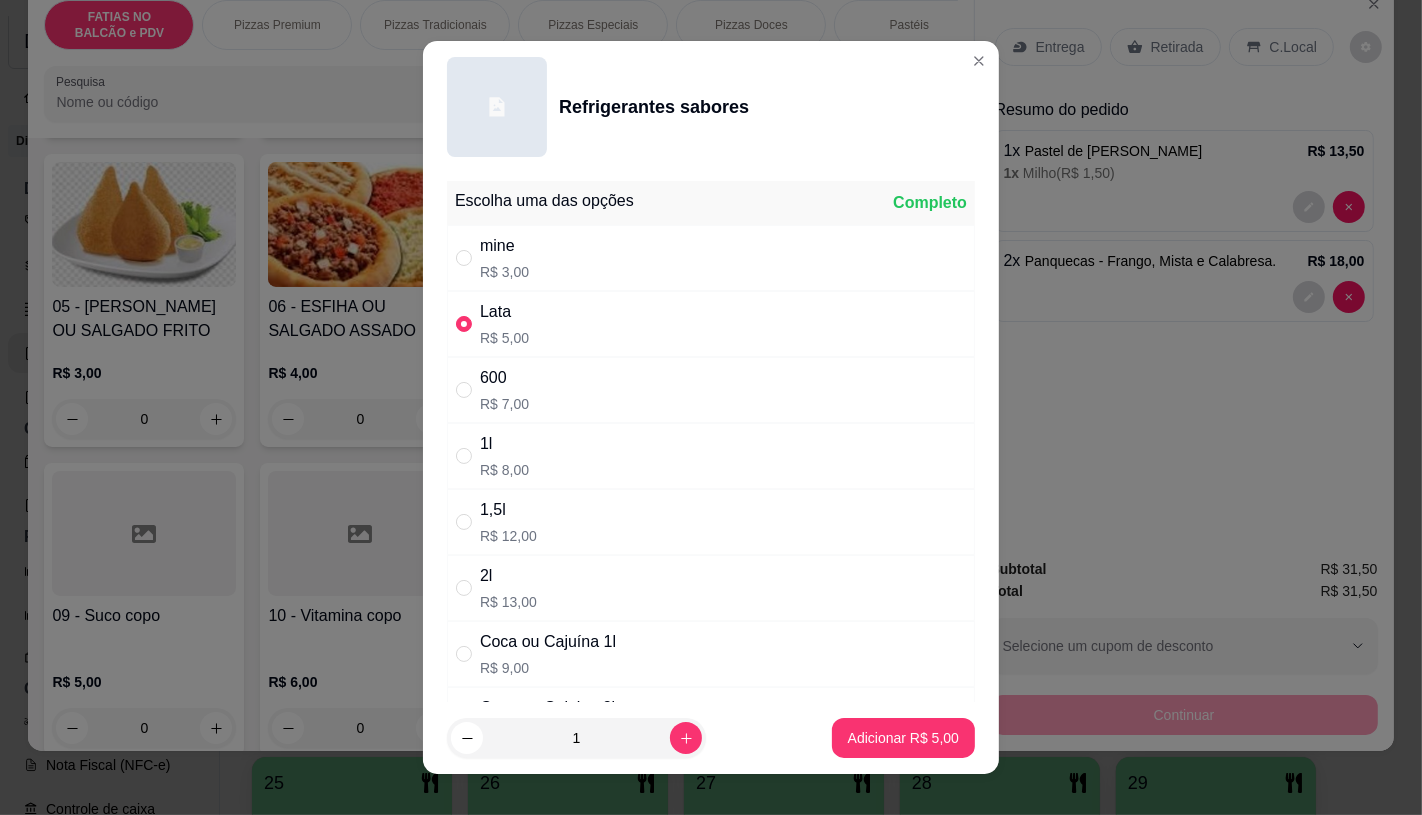 click on "600 R$ 7,00" at bounding box center (711, 390) 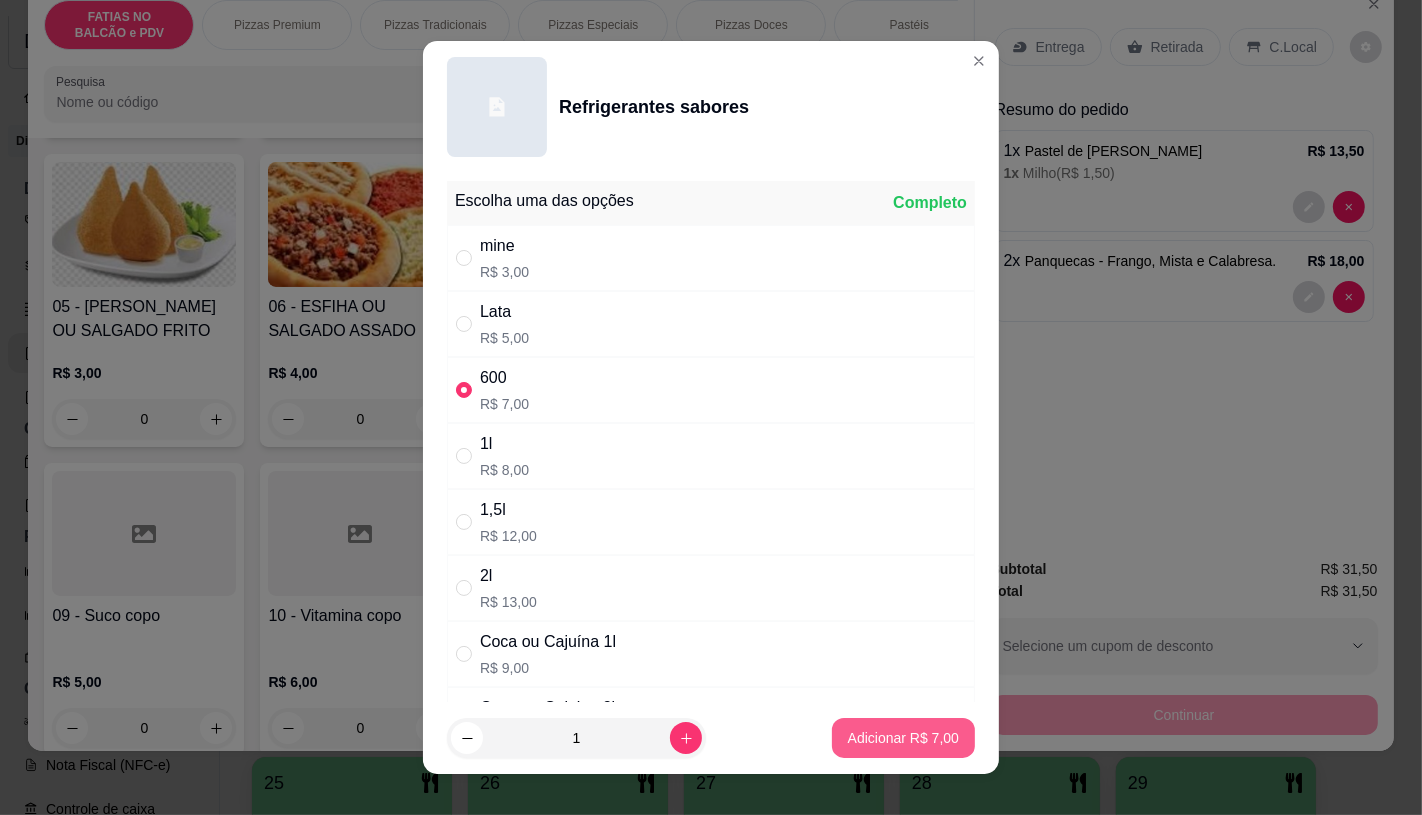 click on "Adicionar   R$ 7,00" at bounding box center [903, 738] 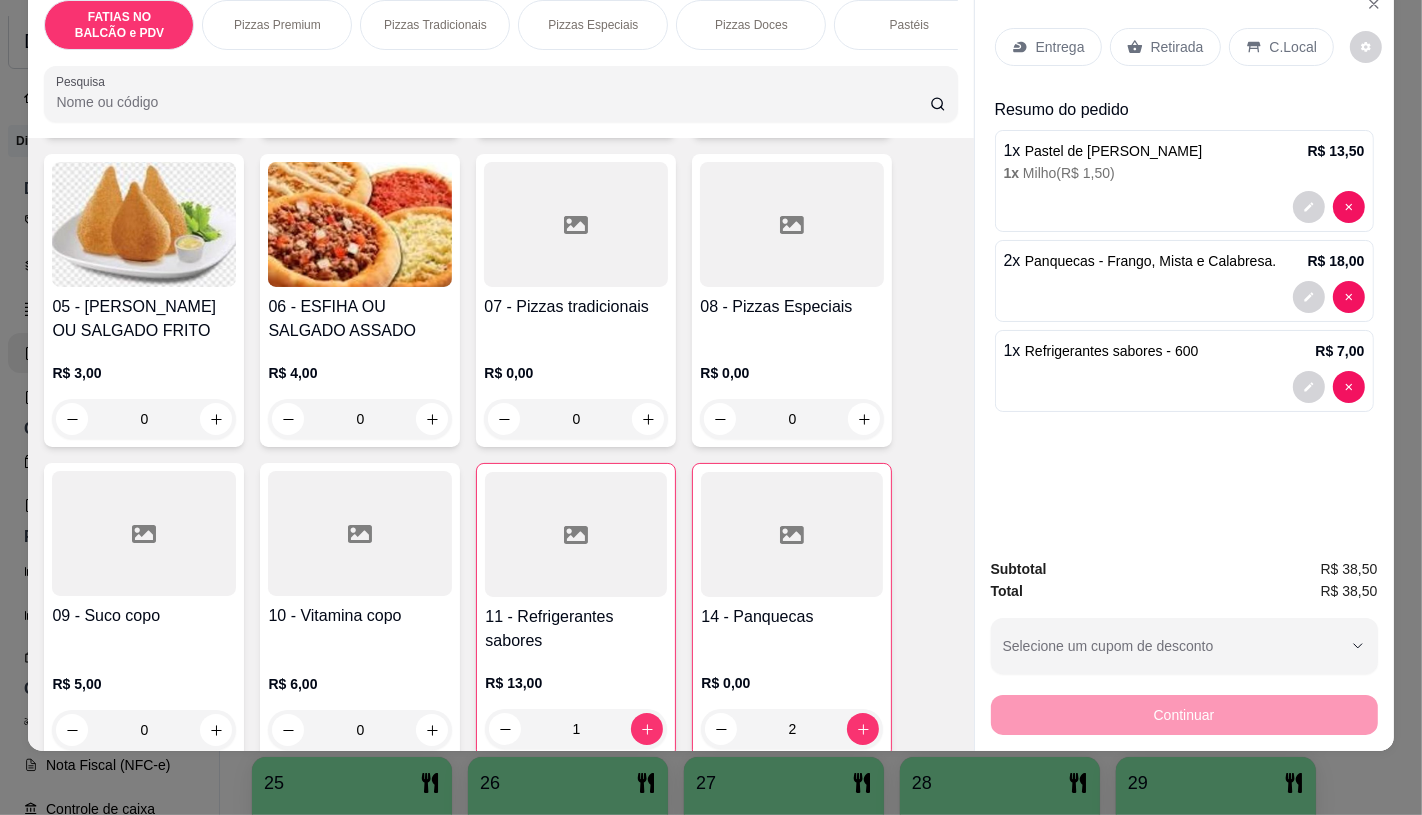 click on "Entrega Retirada C.Local" at bounding box center (1184, 47) 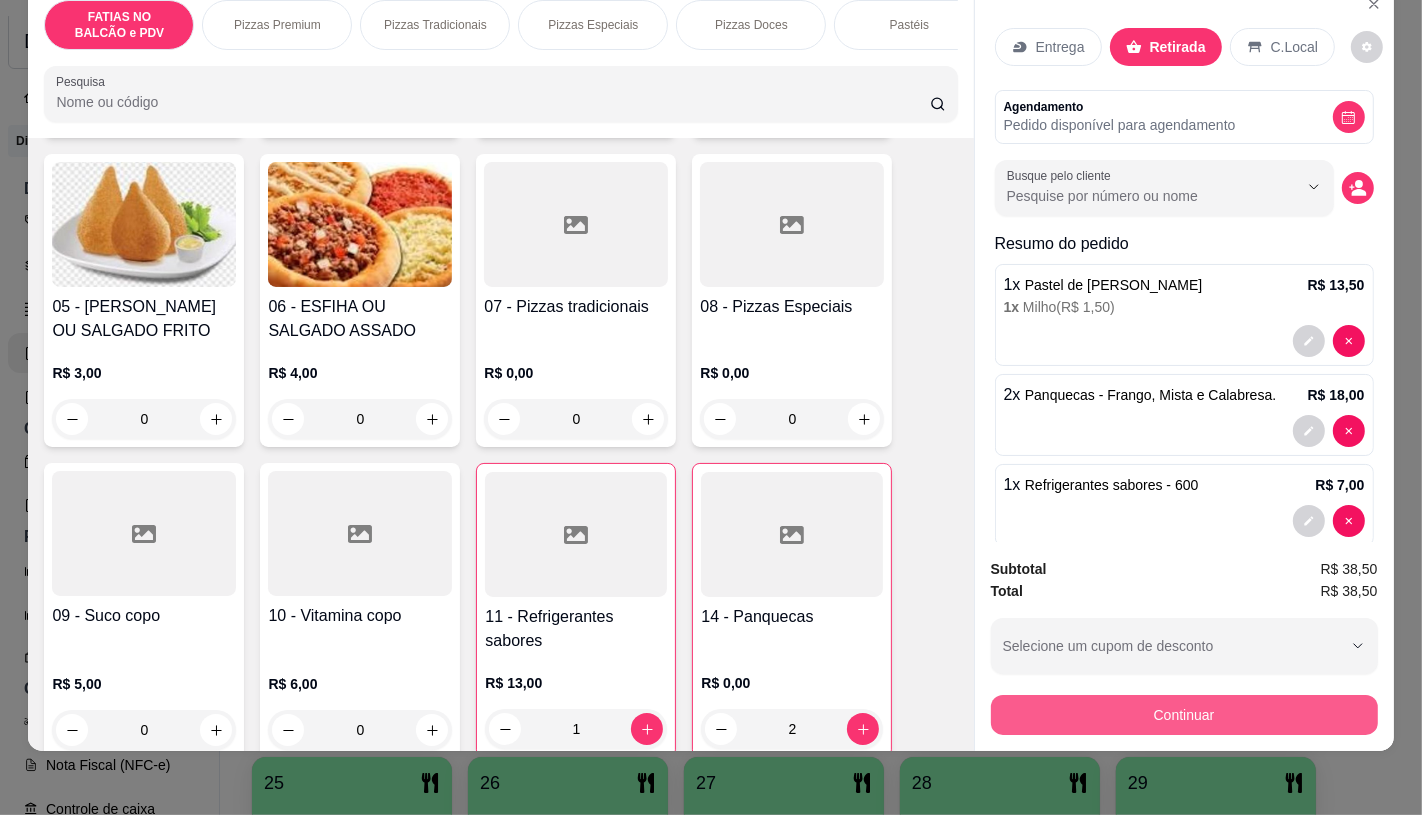 click on "Continuar" at bounding box center [1184, 715] 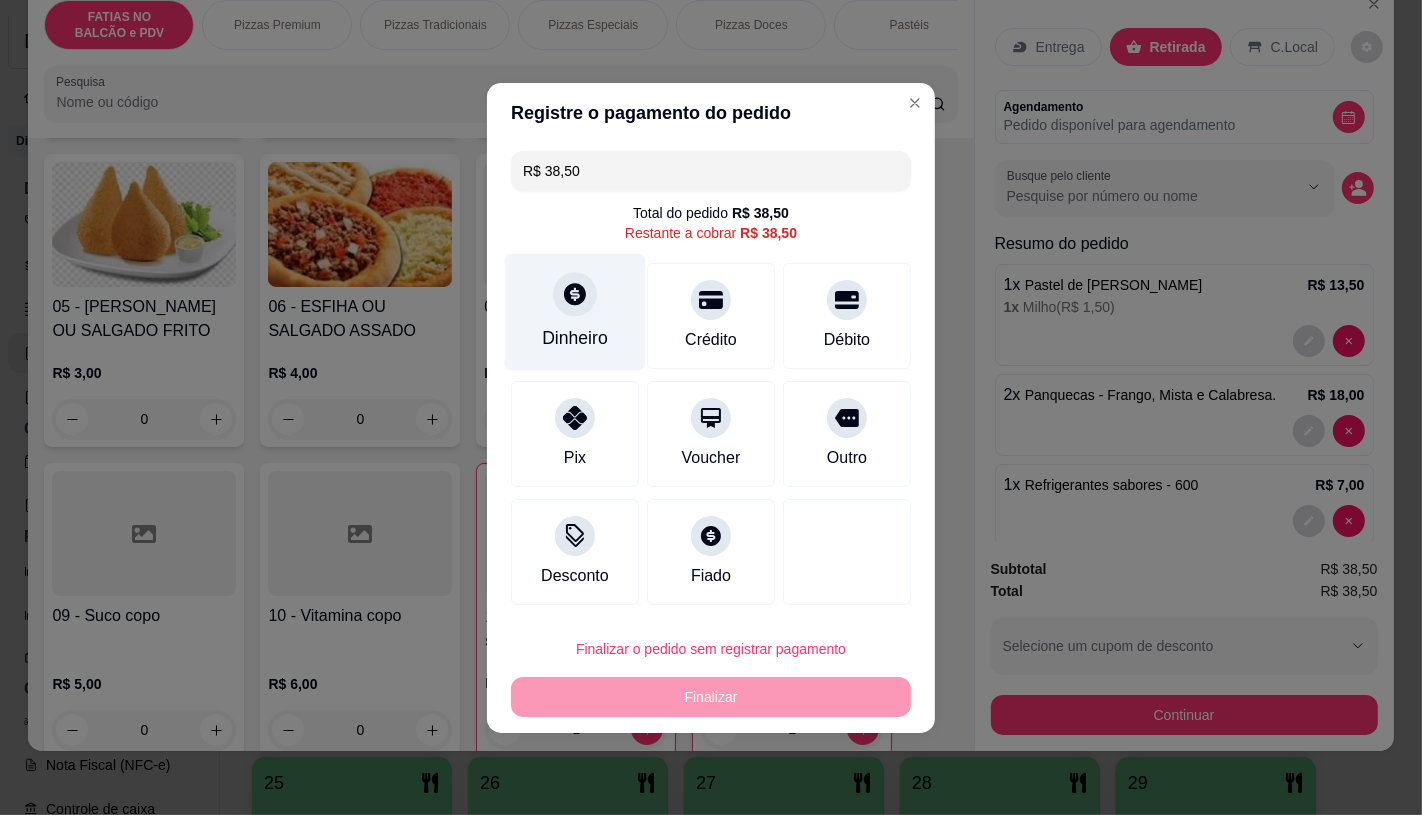 click on "Dinheiro" at bounding box center (575, 338) 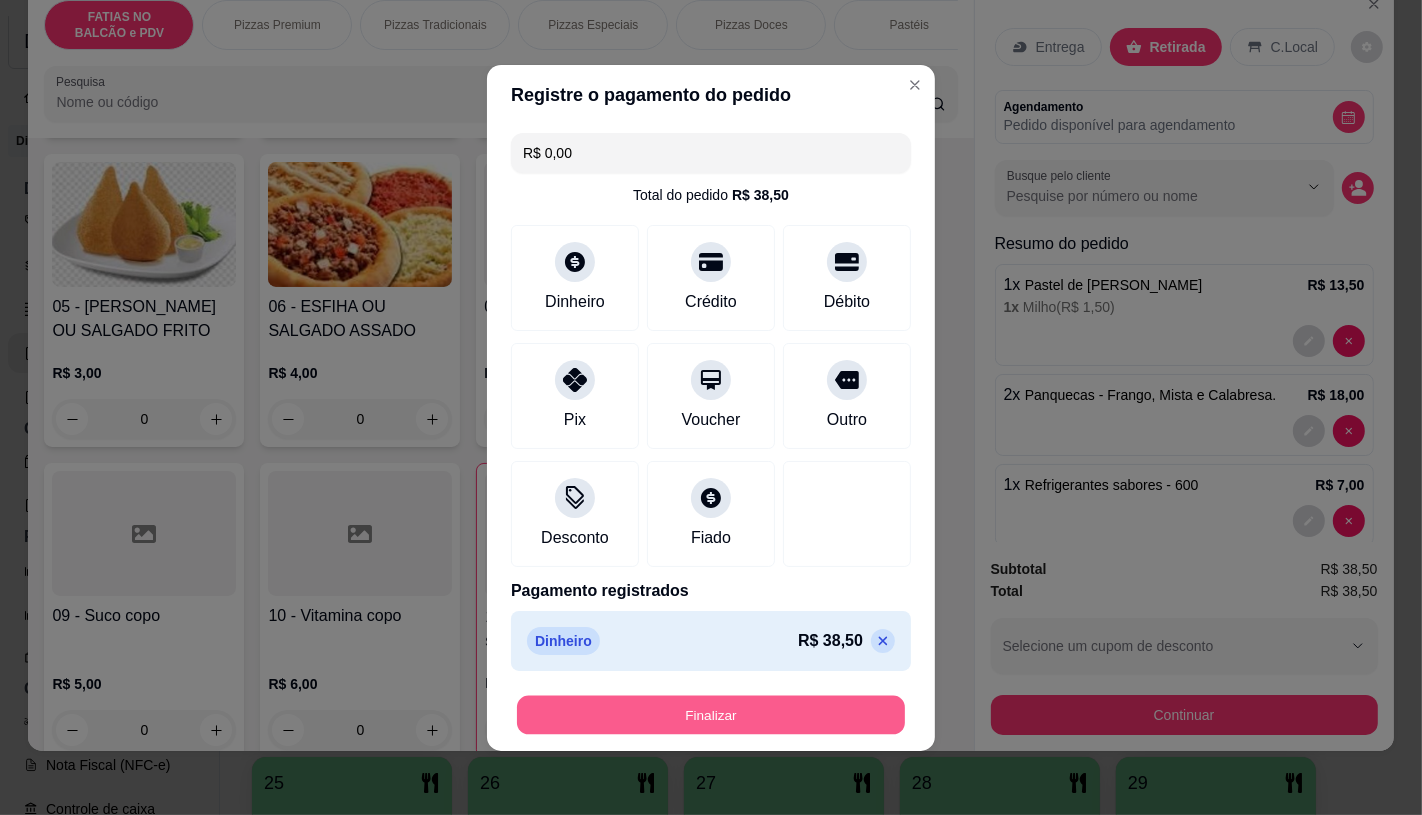 click on "Finalizar" at bounding box center [711, 714] 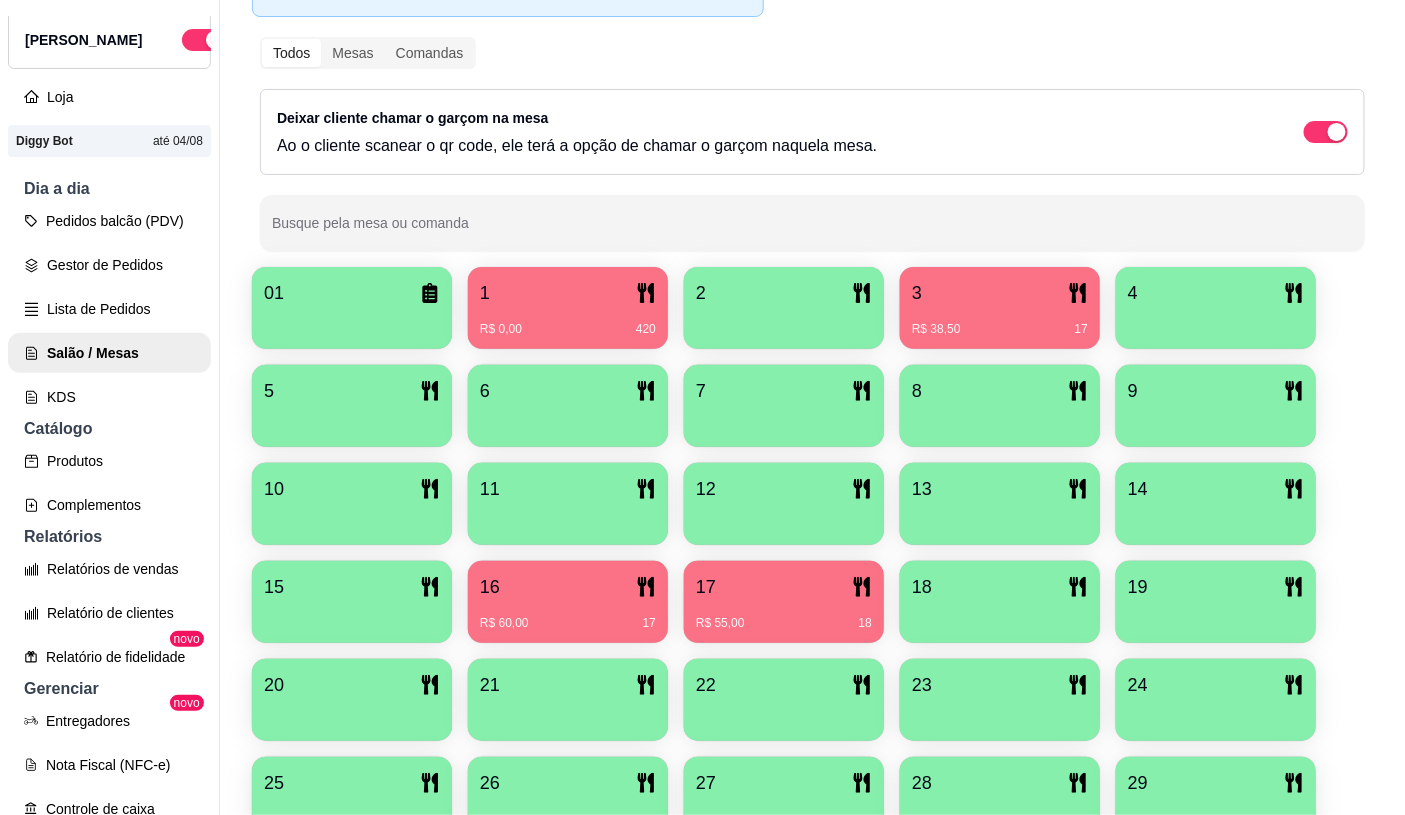 click on "R$ 38,50 17" at bounding box center (1000, 322) 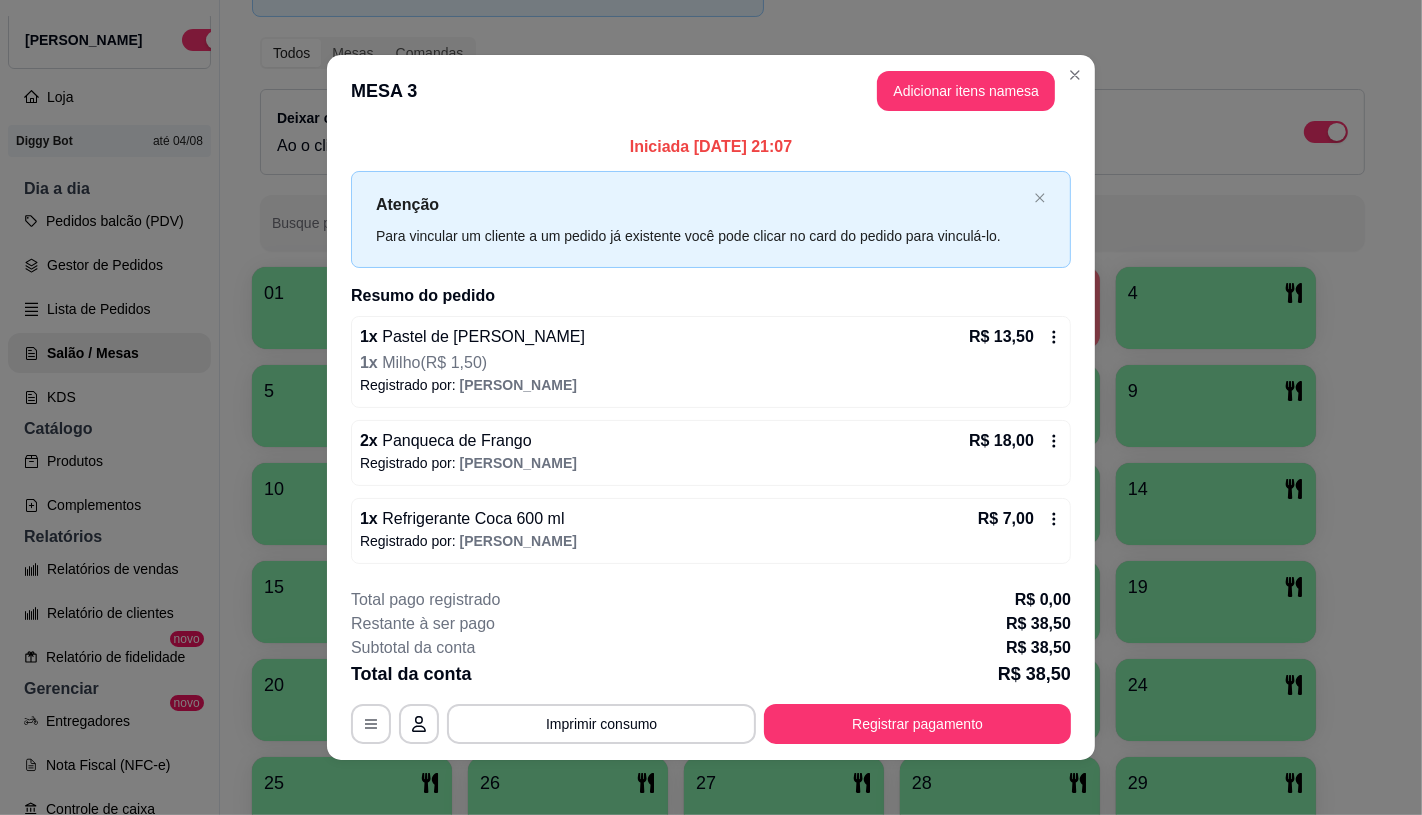 click on "Registrado por:   [PERSON_NAME]" at bounding box center [711, 385] 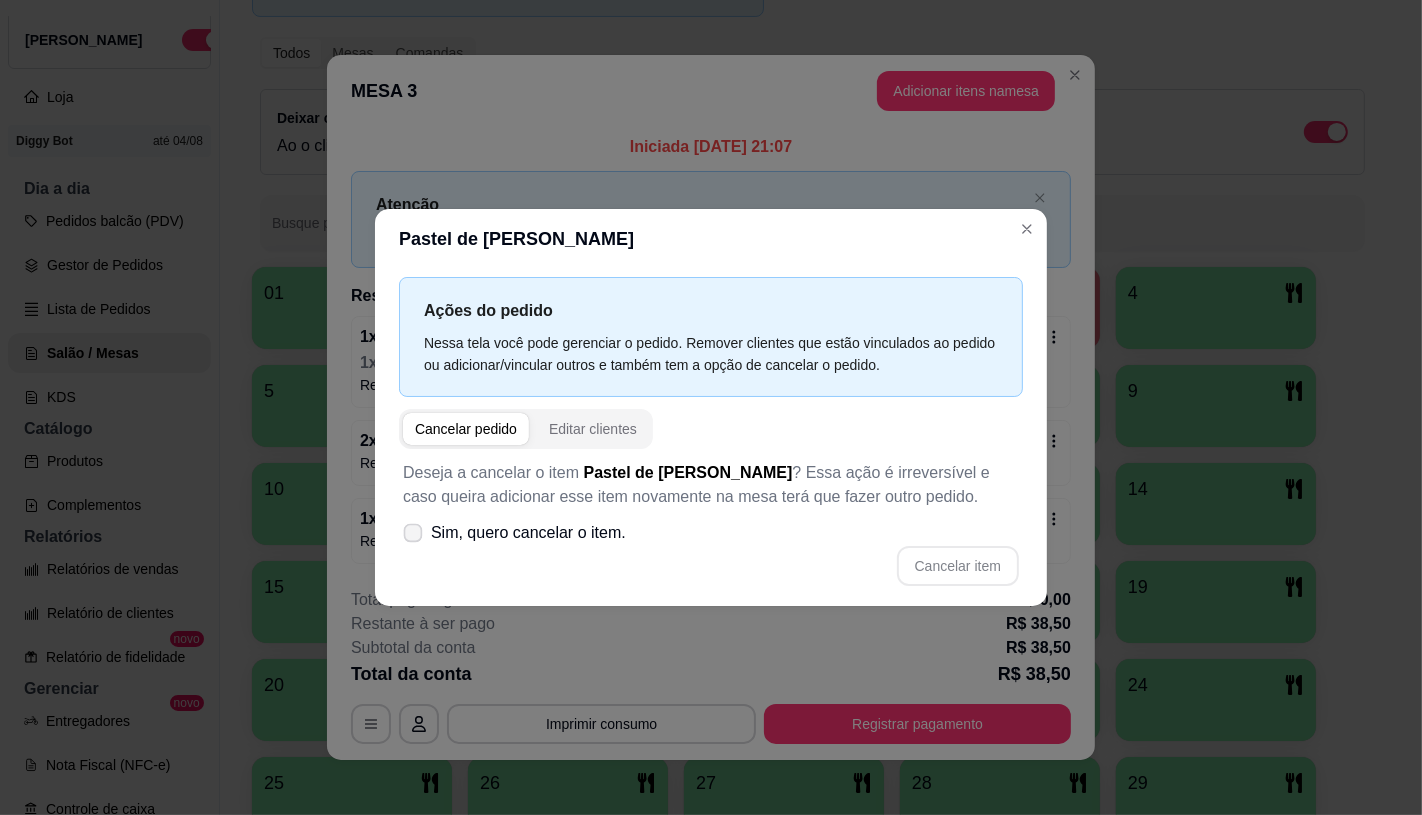 click on "Sim, quero cancelar o item." at bounding box center [528, 533] 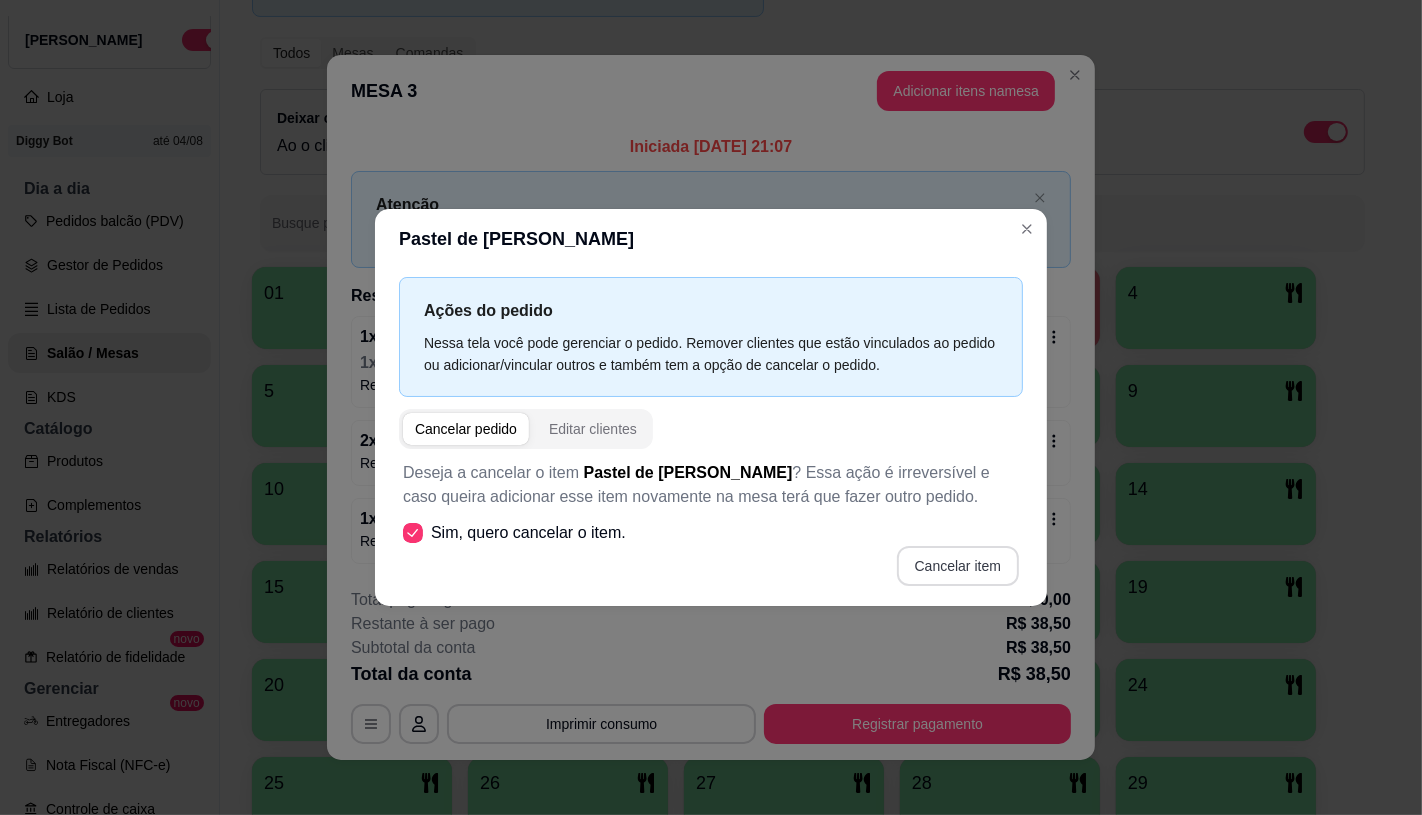 click on "Cancelar item" at bounding box center (958, 566) 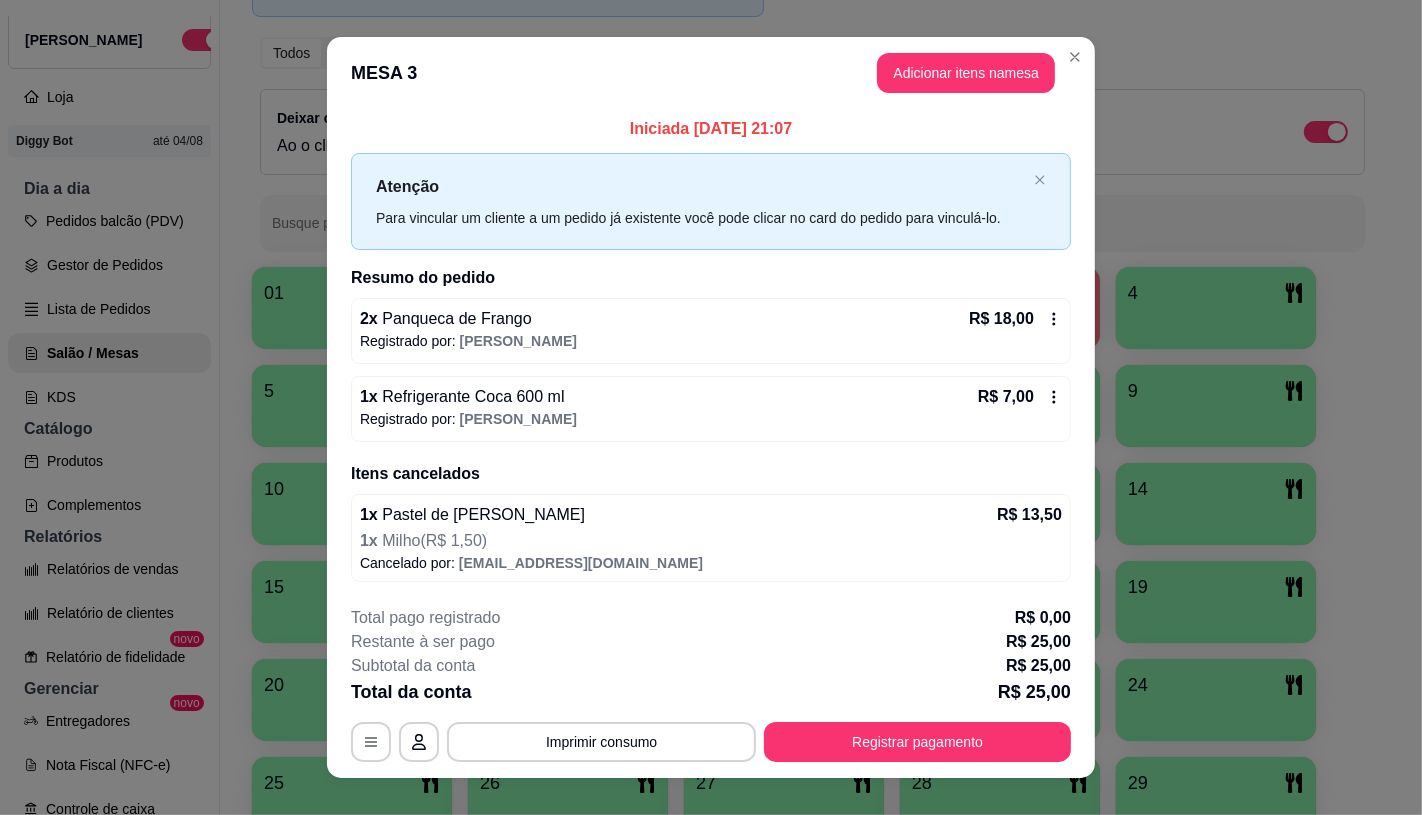 click on "1 x   Refrigerante Coca 600 ml R$ 7,00 Registrado por:   [PERSON_NAME]" at bounding box center (711, 409) 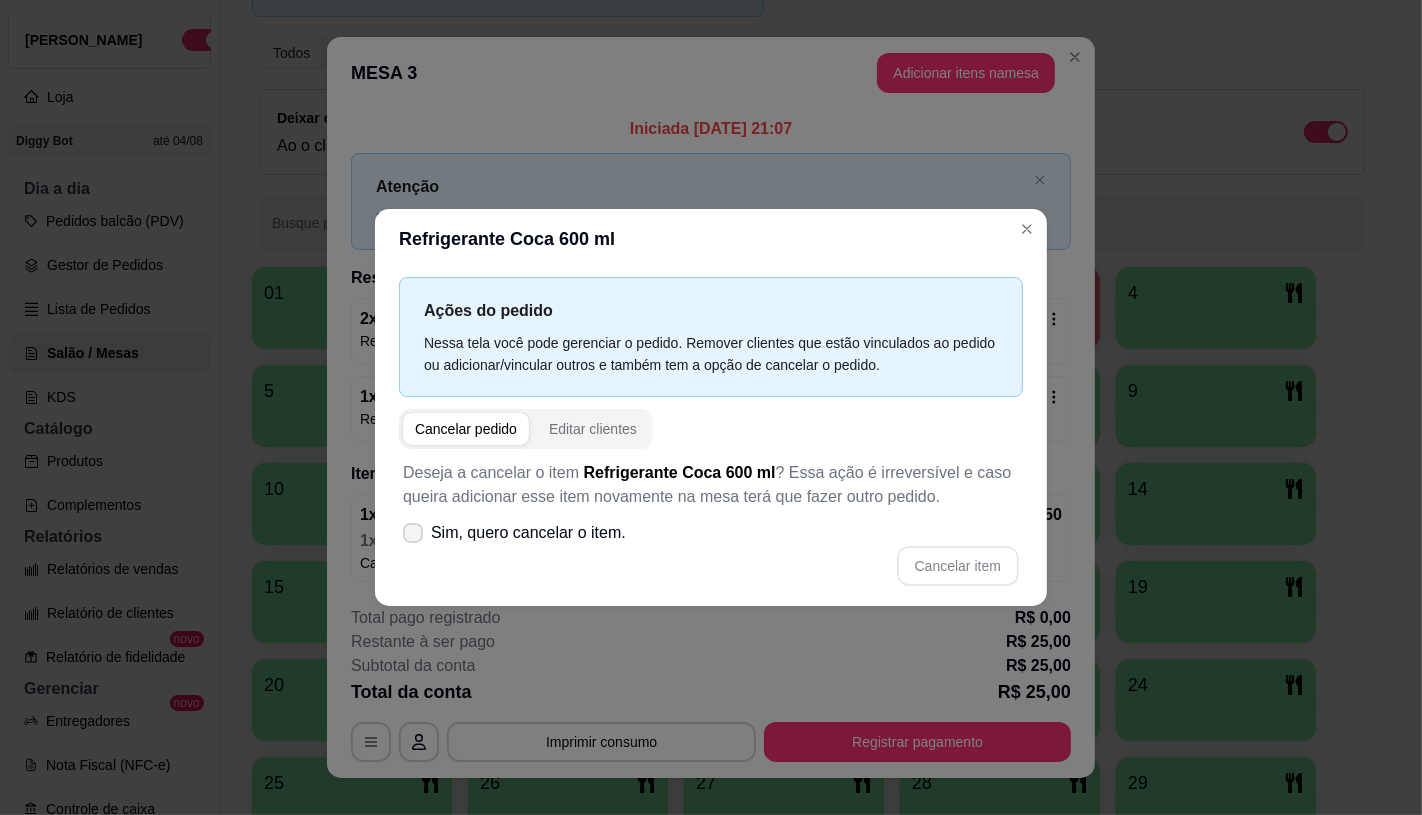 click on "Sim, quero cancelar o item." at bounding box center [528, 533] 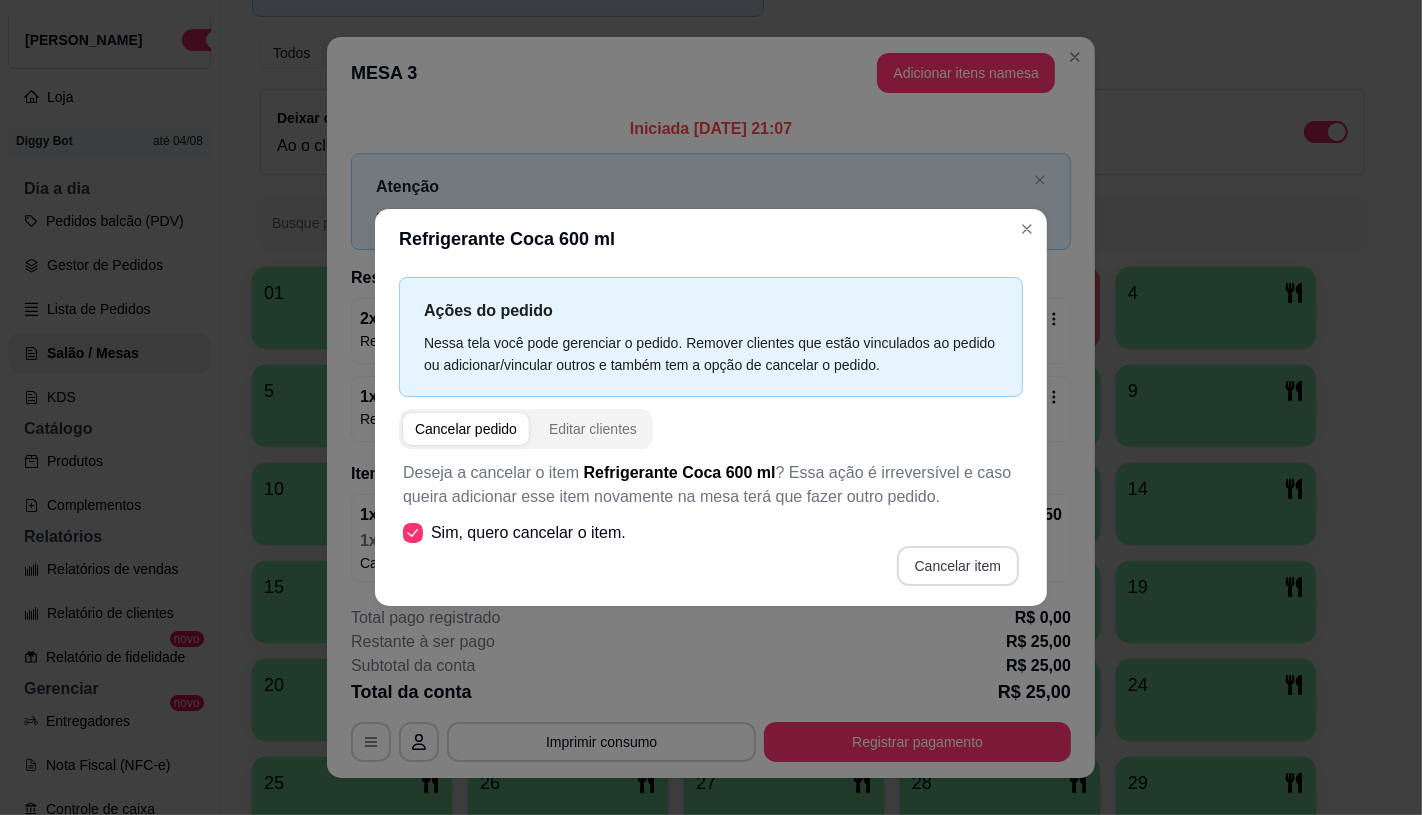 click on "Cancelar item" at bounding box center (958, 566) 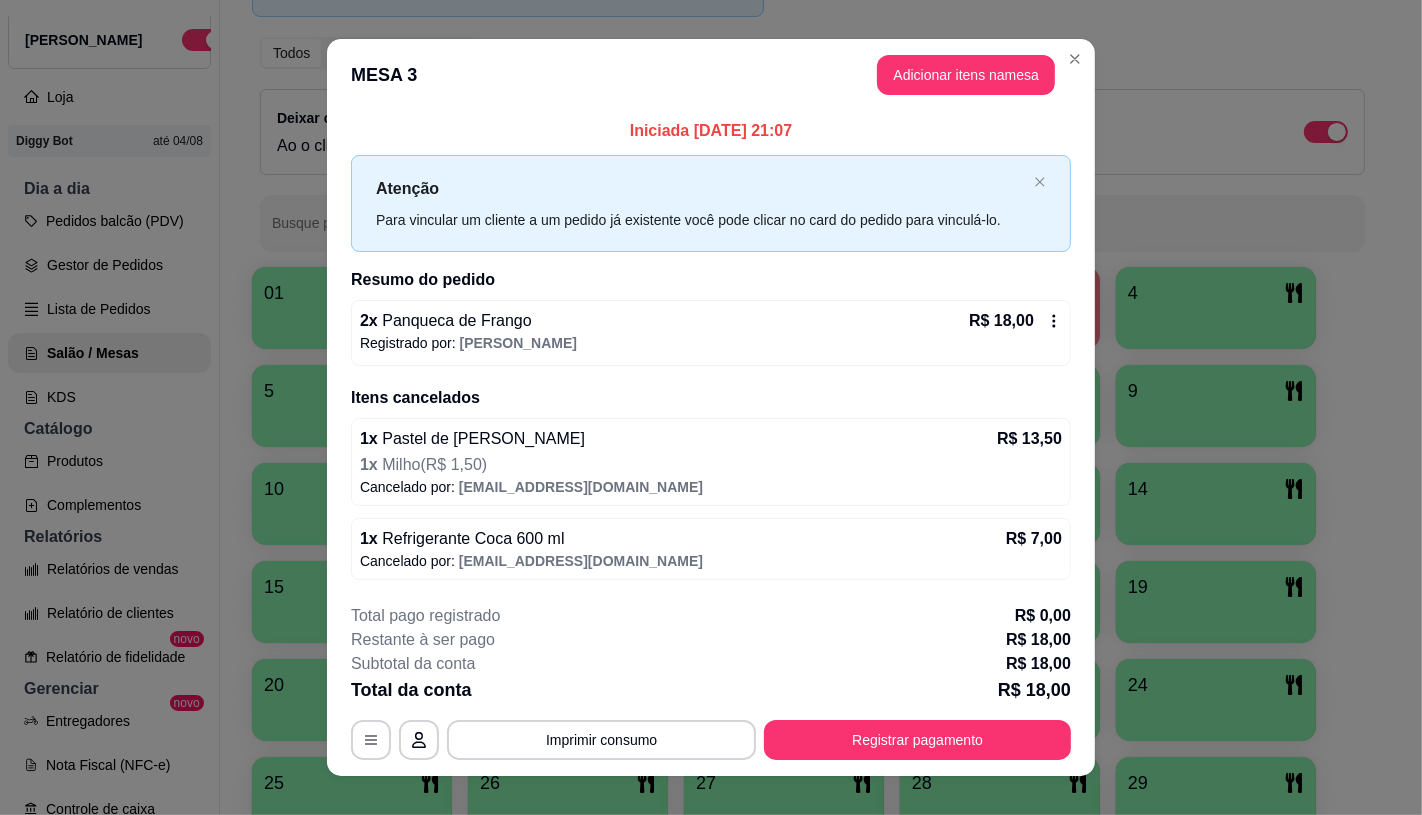 click on "2 x   Panqueca de Frango R$ 18,00 Registrado por:   [PERSON_NAME]" at bounding box center [711, 333] 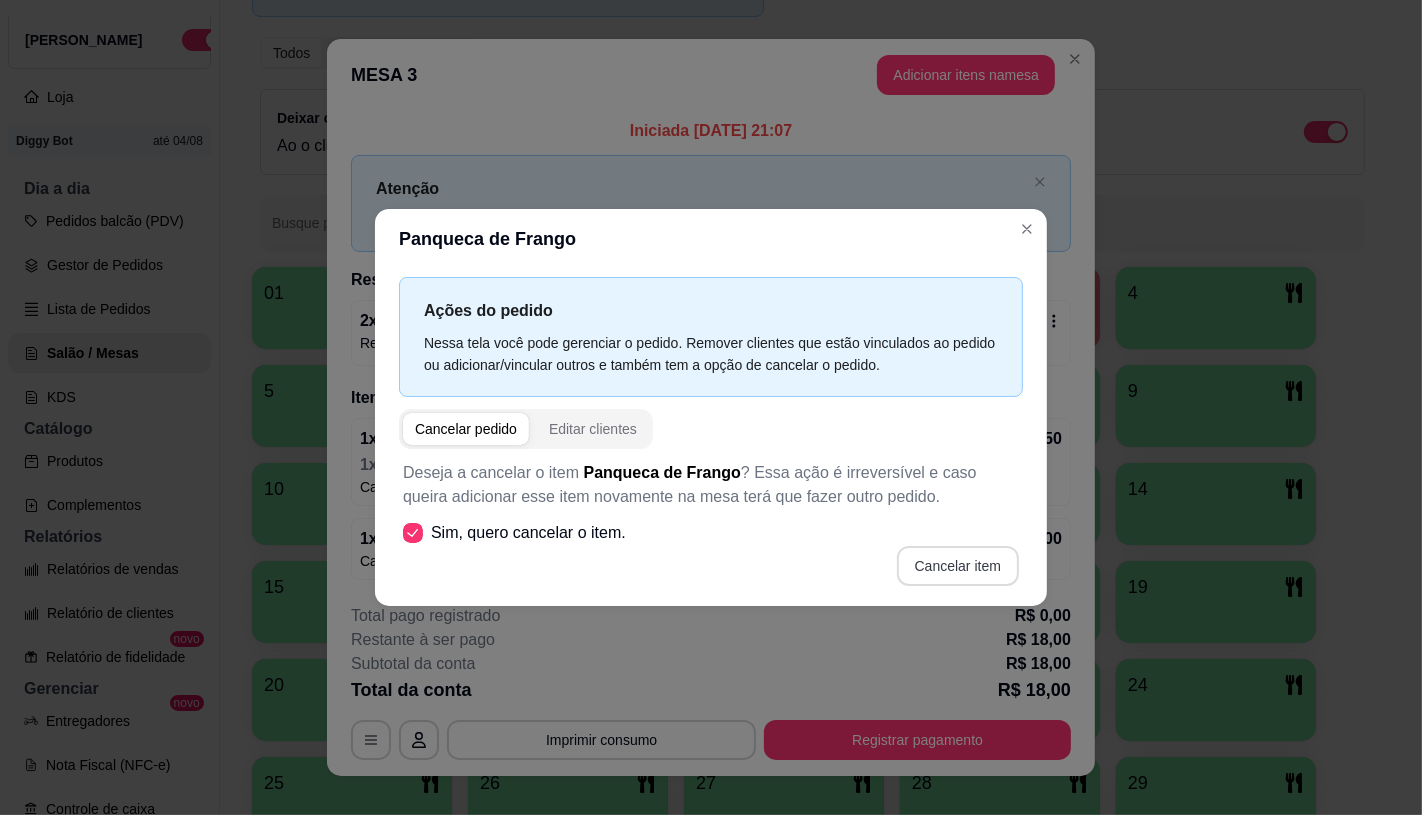 click on "Cancelar item" at bounding box center (958, 566) 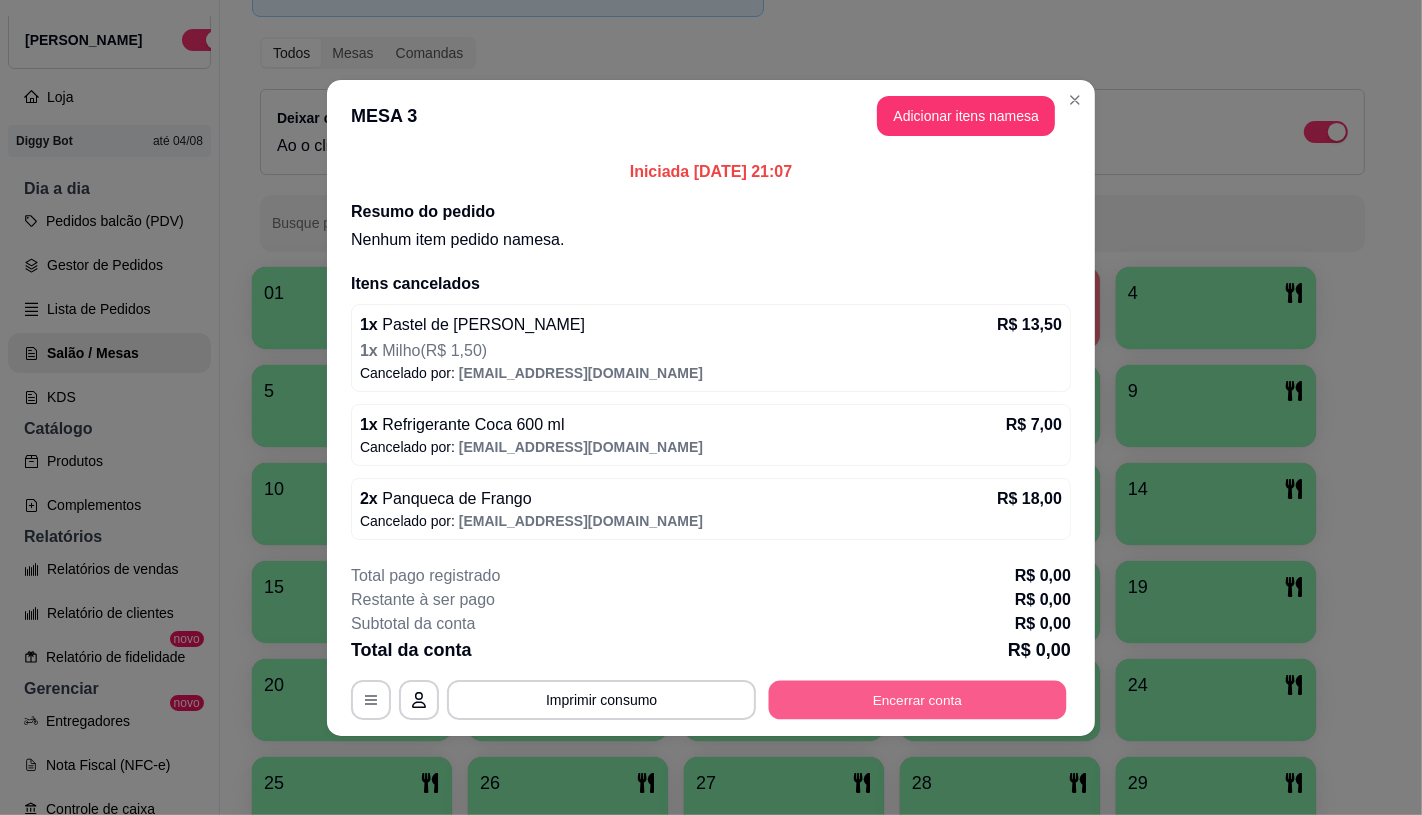 click on "Encerrar conta" at bounding box center [918, 699] 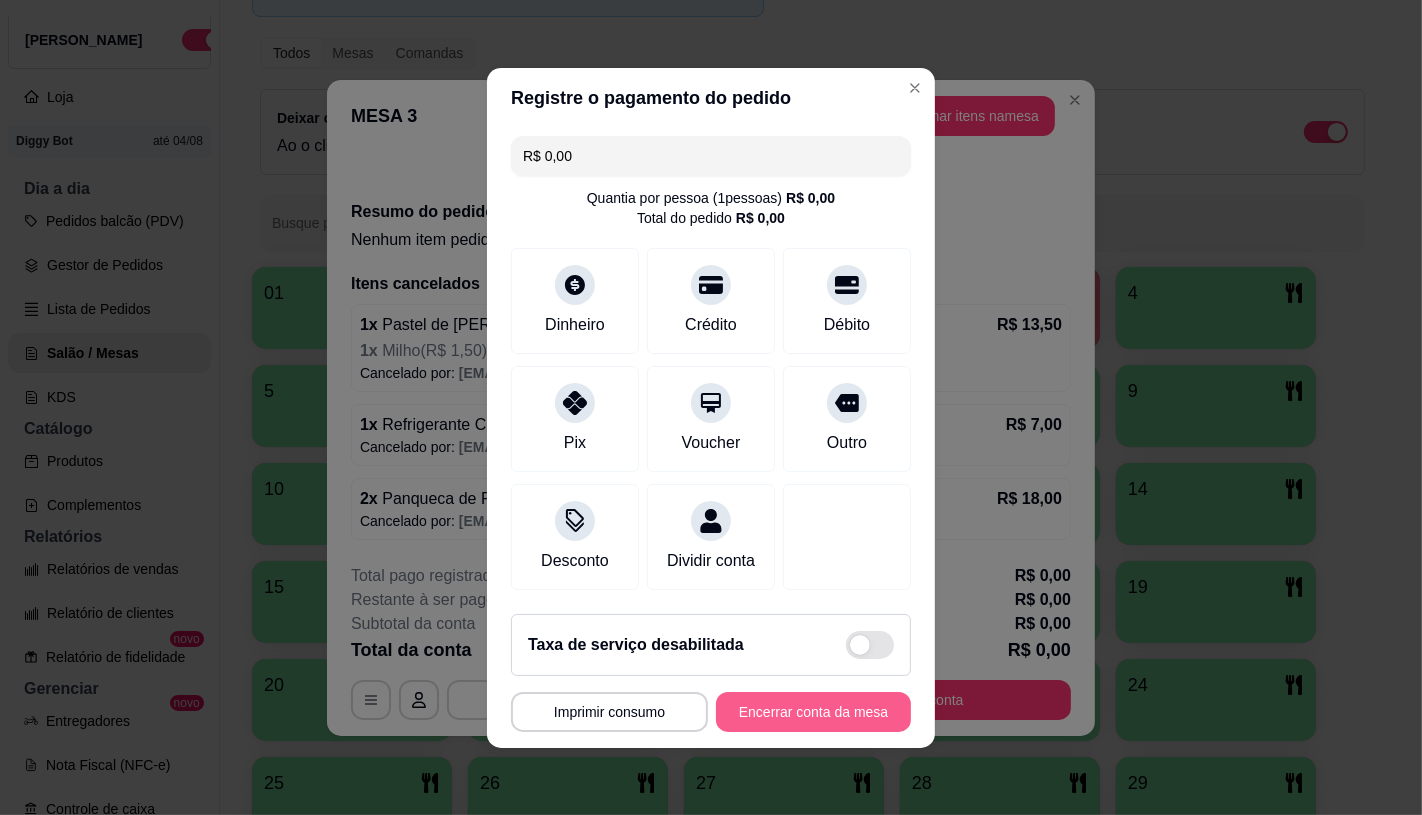click on "Encerrar conta da mesa" at bounding box center (813, 712) 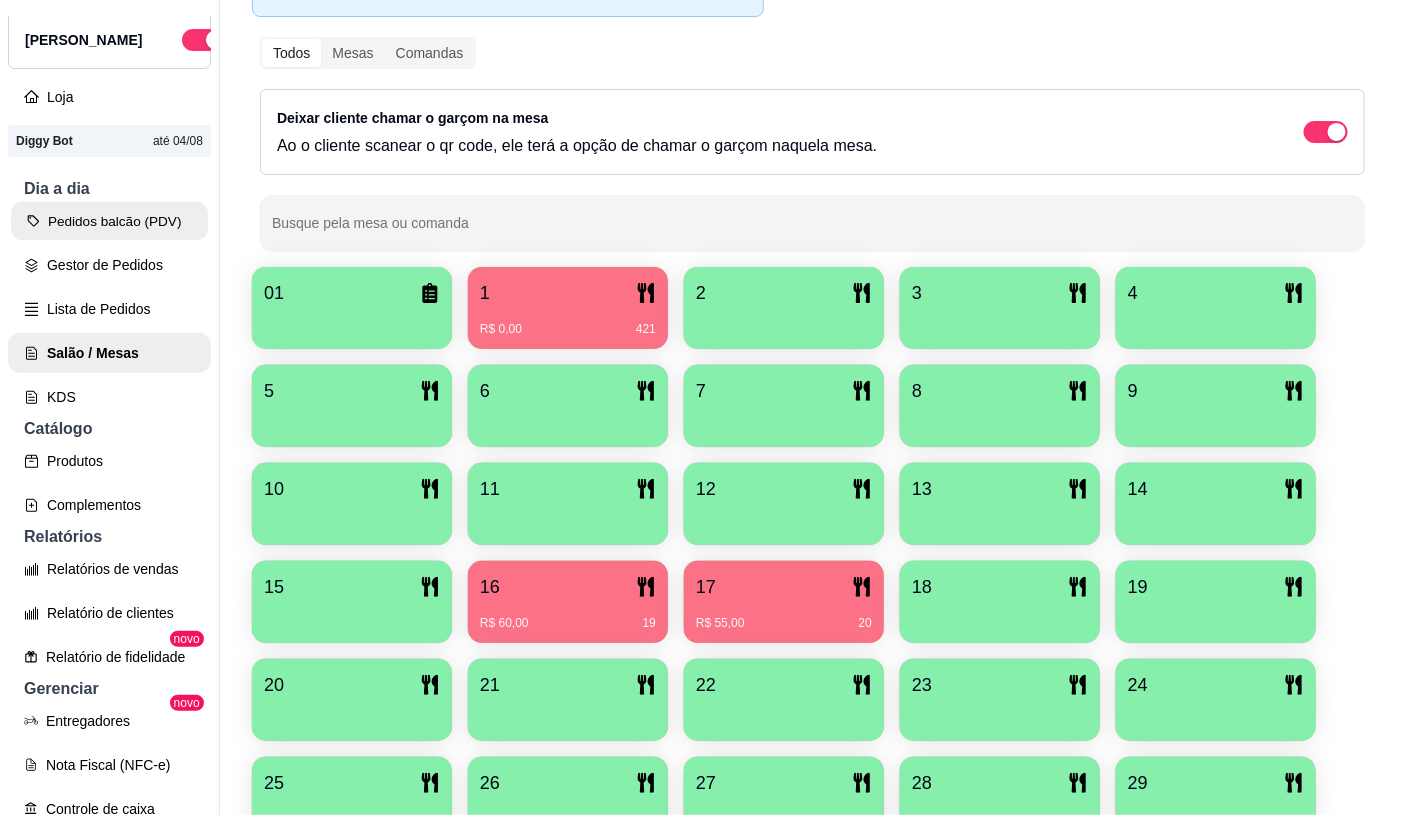 click on "Pedidos balcão (PDV)" at bounding box center (109, 221) 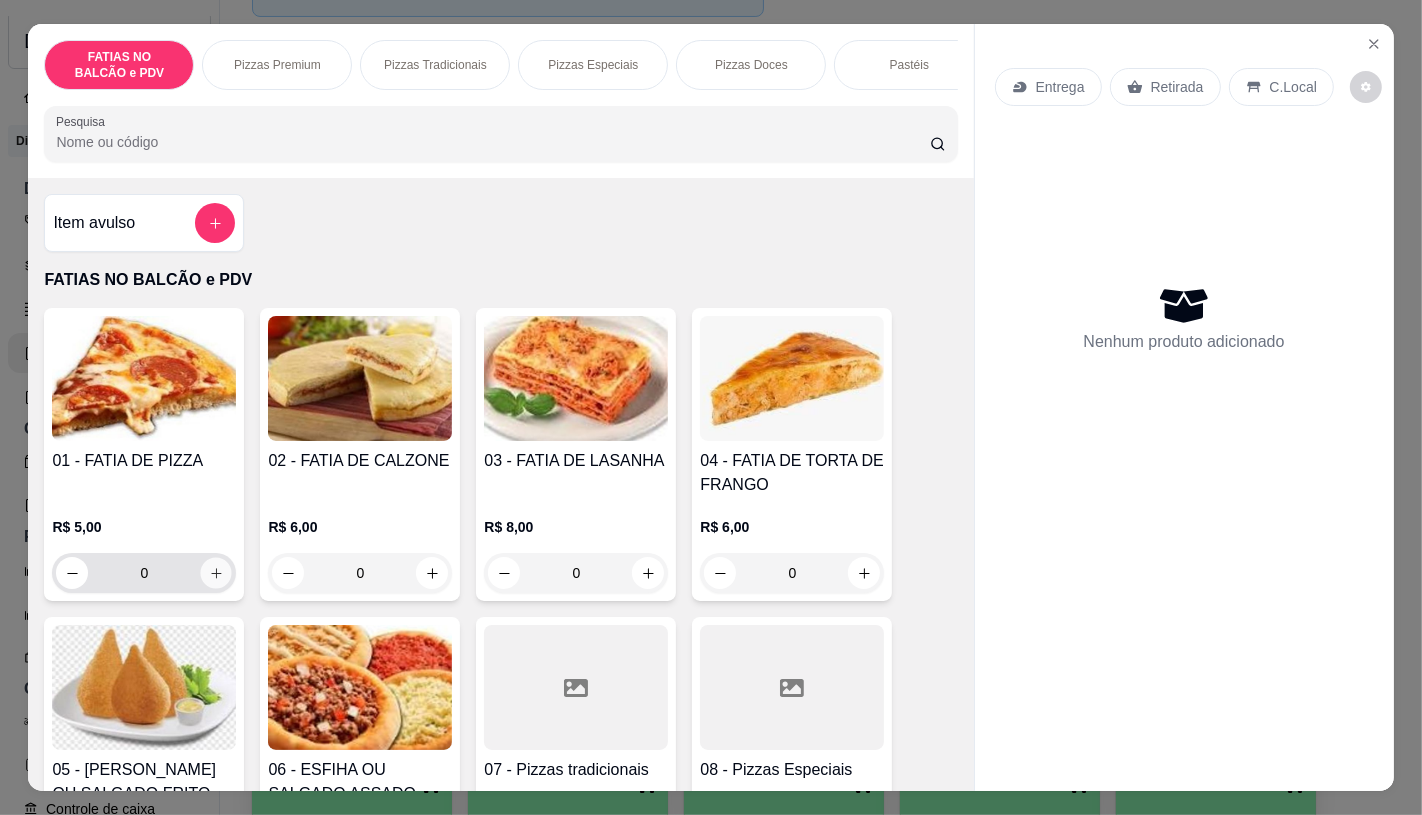 click 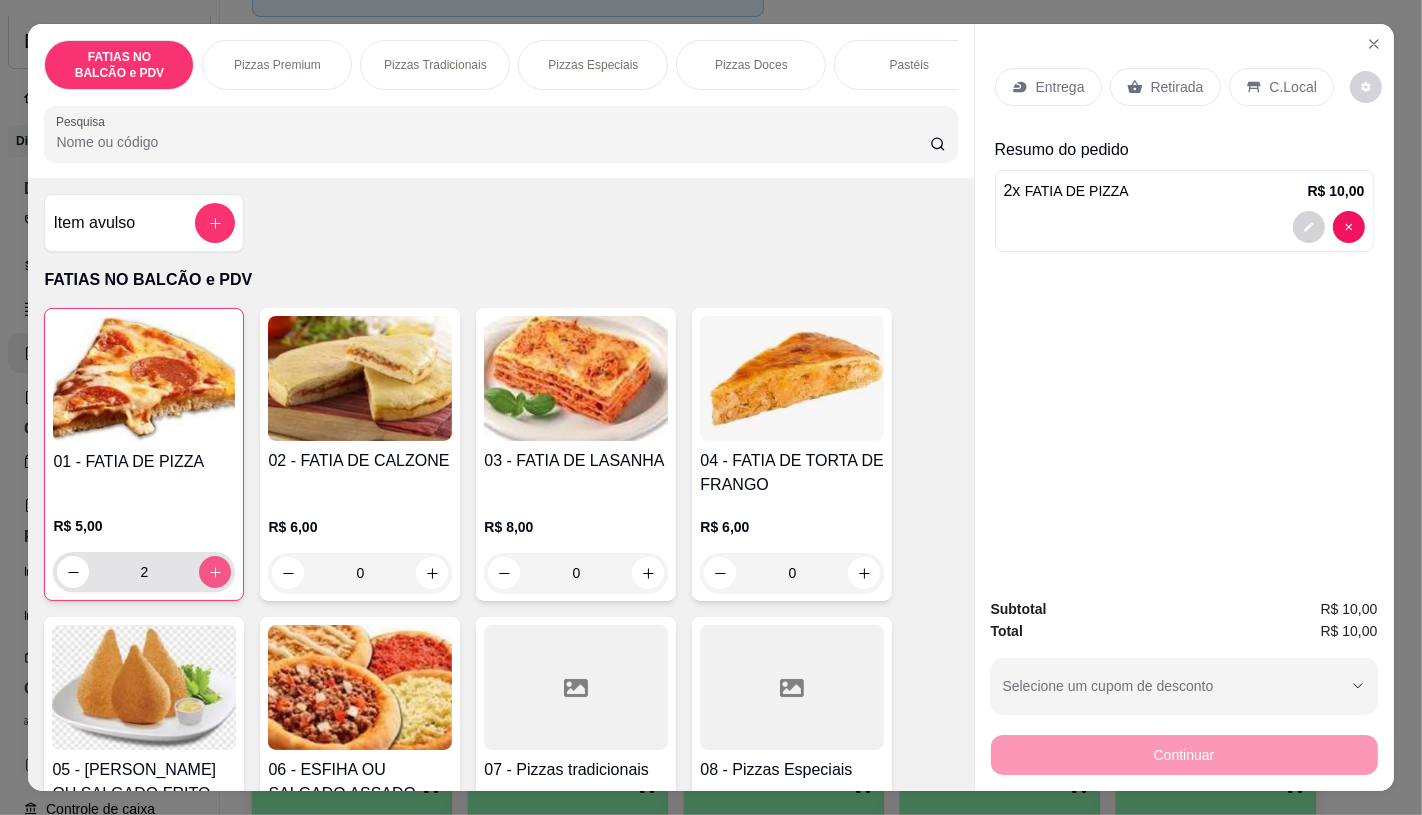 scroll, scrollTop: 333, scrollLeft: 0, axis: vertical 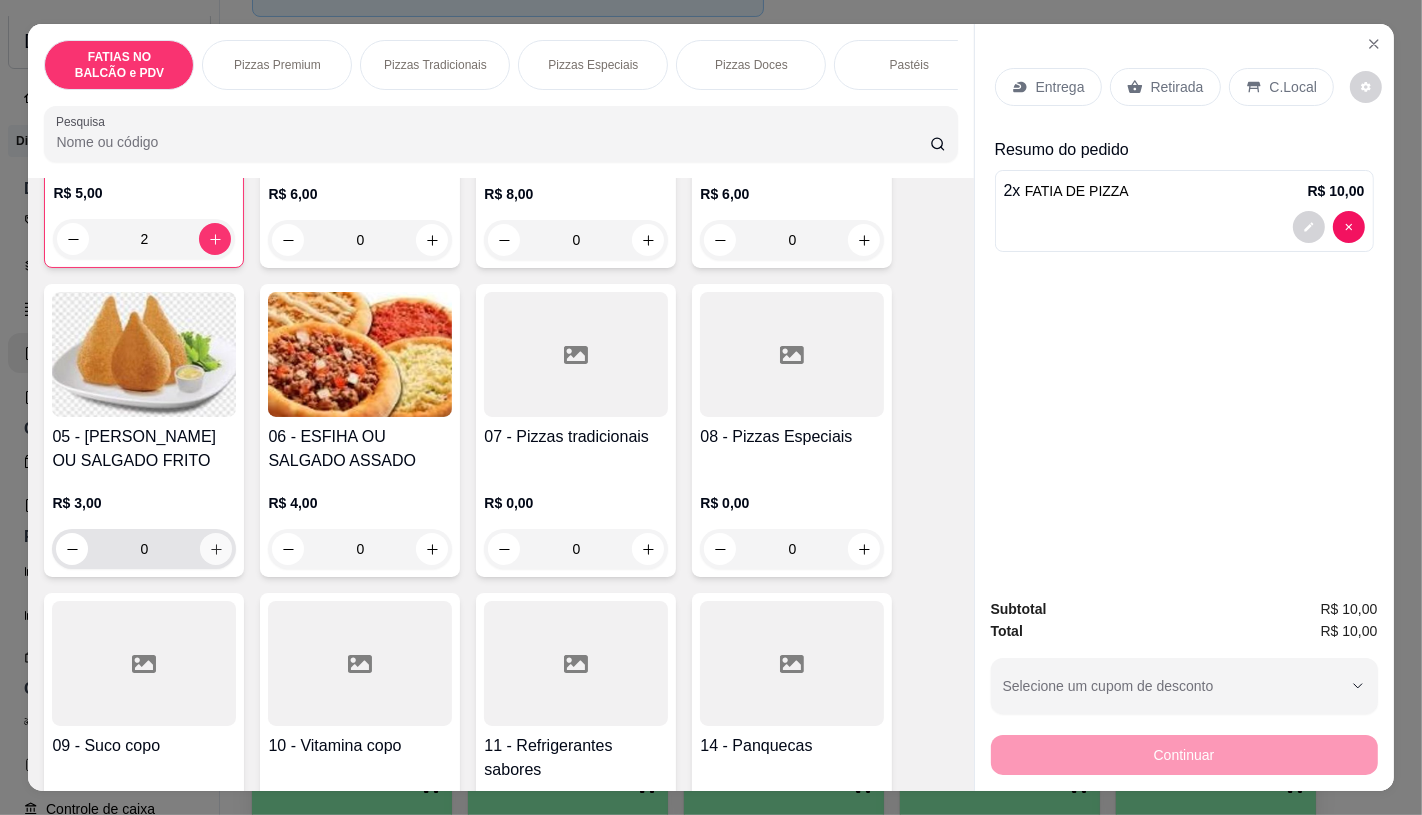 click 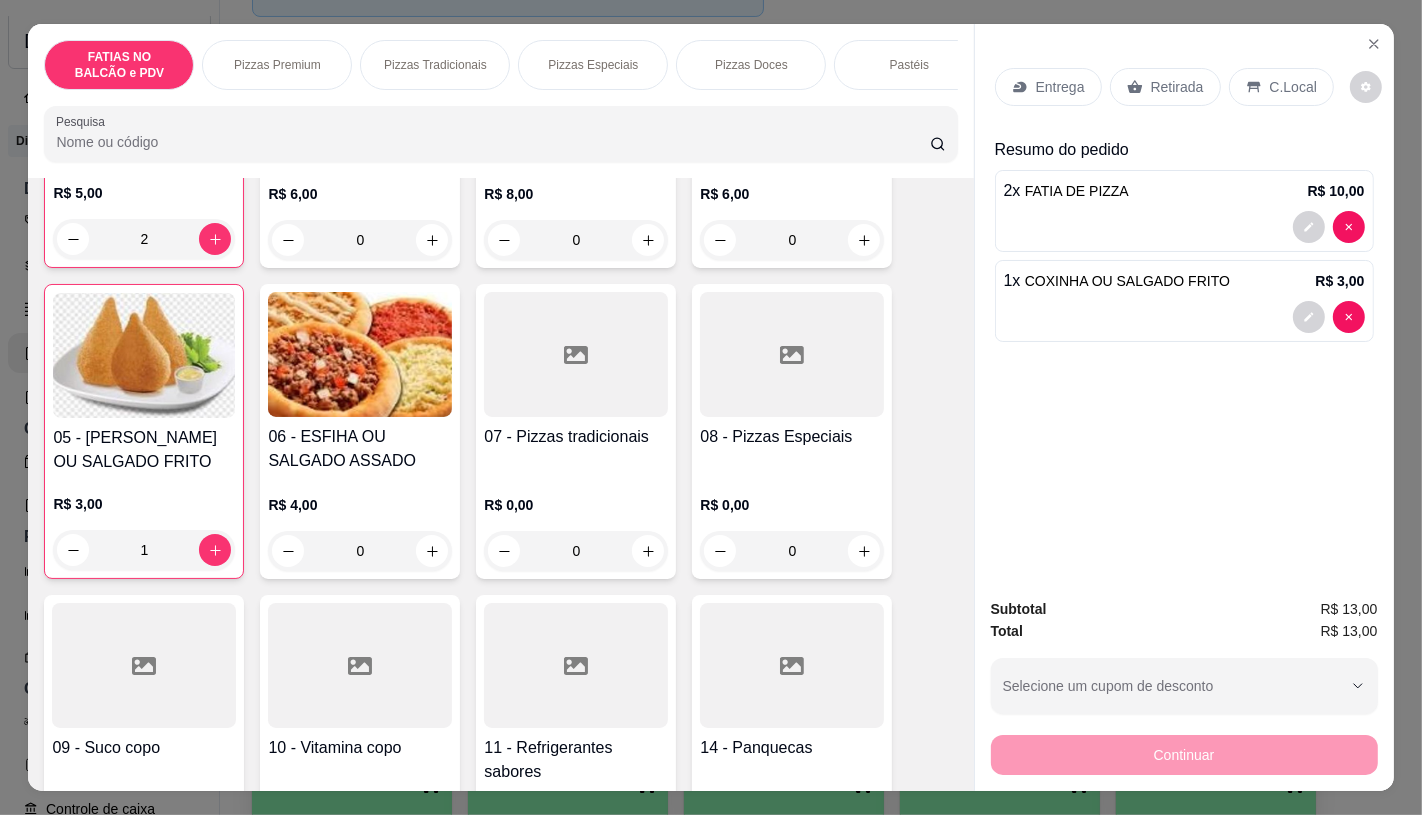 click at bounding box center (144, 665) 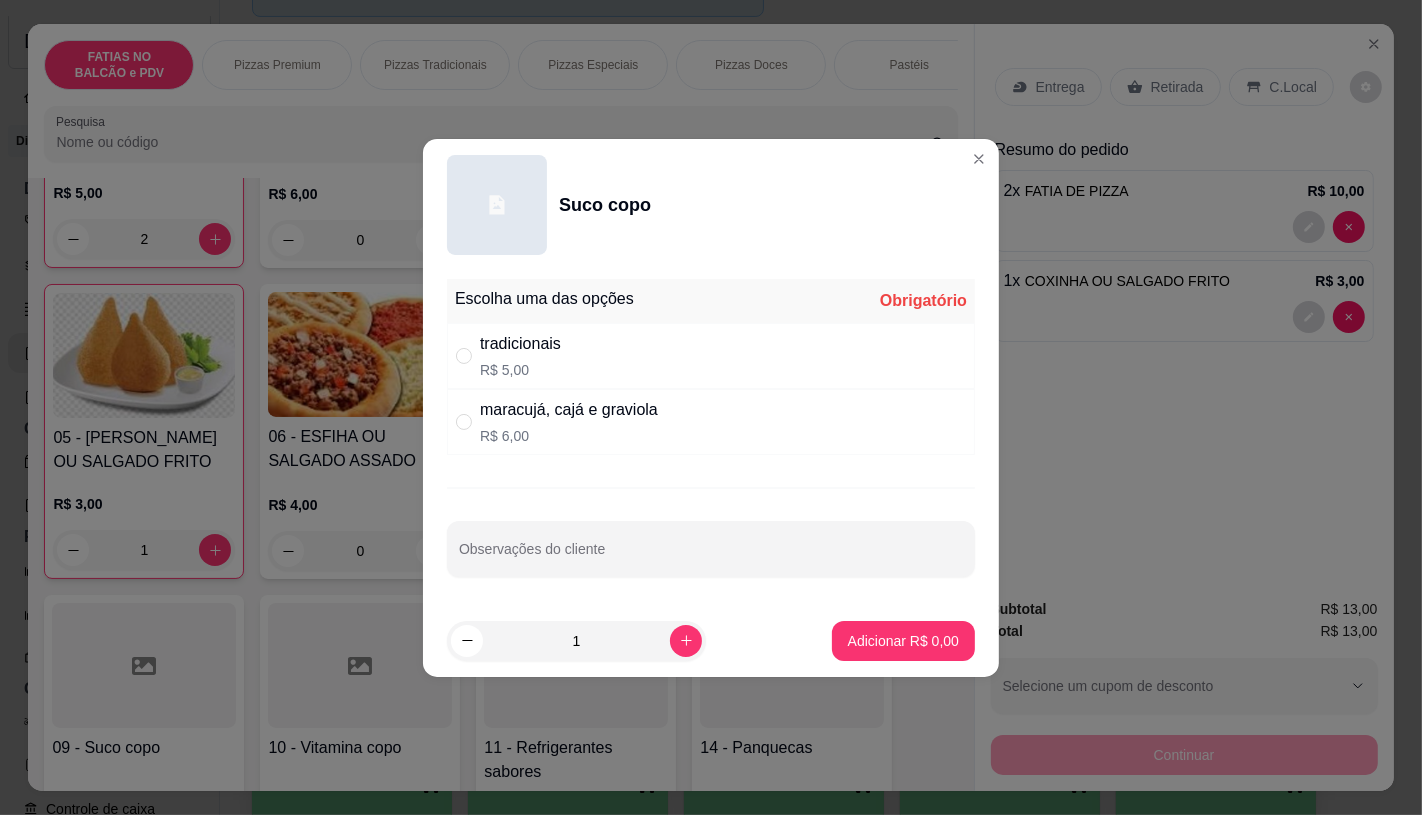 click on "tradicionais R$ 5,00" at bounding box center [711, 356] 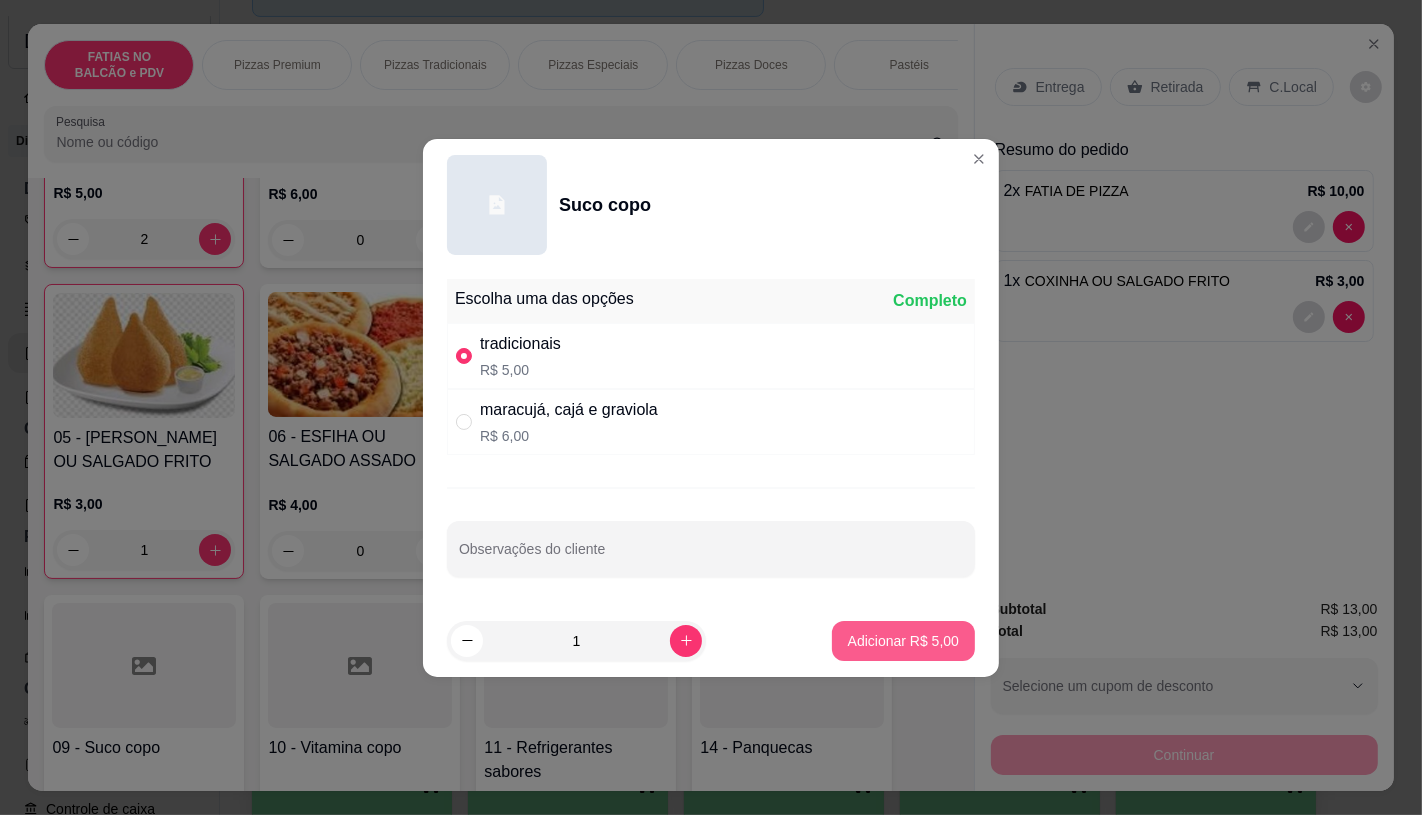click on "Adicionar   R$ 5,00" at bounding box center (903, 641) 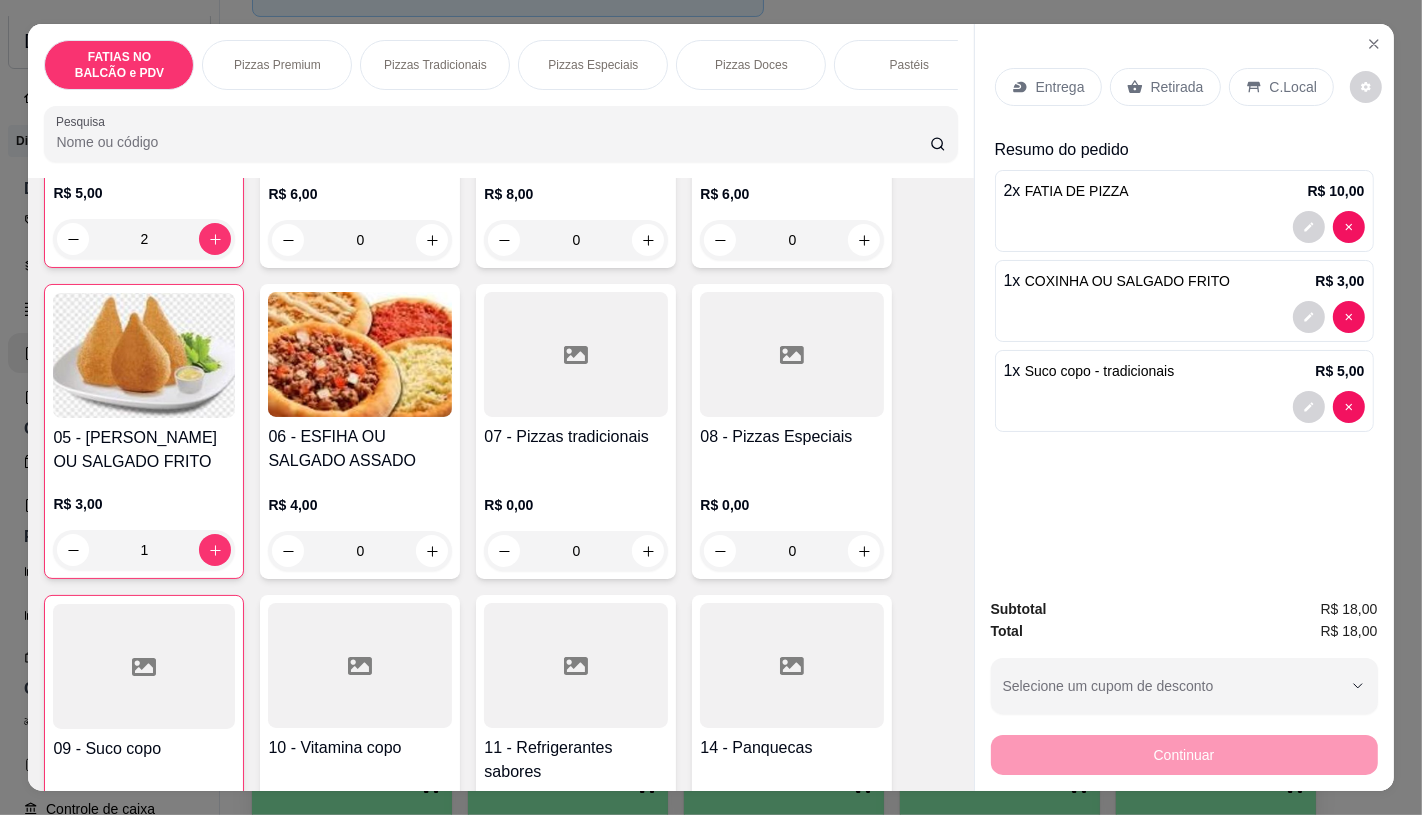 click on "14 - Panquecas    R$ 0,00 0" at bounding box center [792, 741] 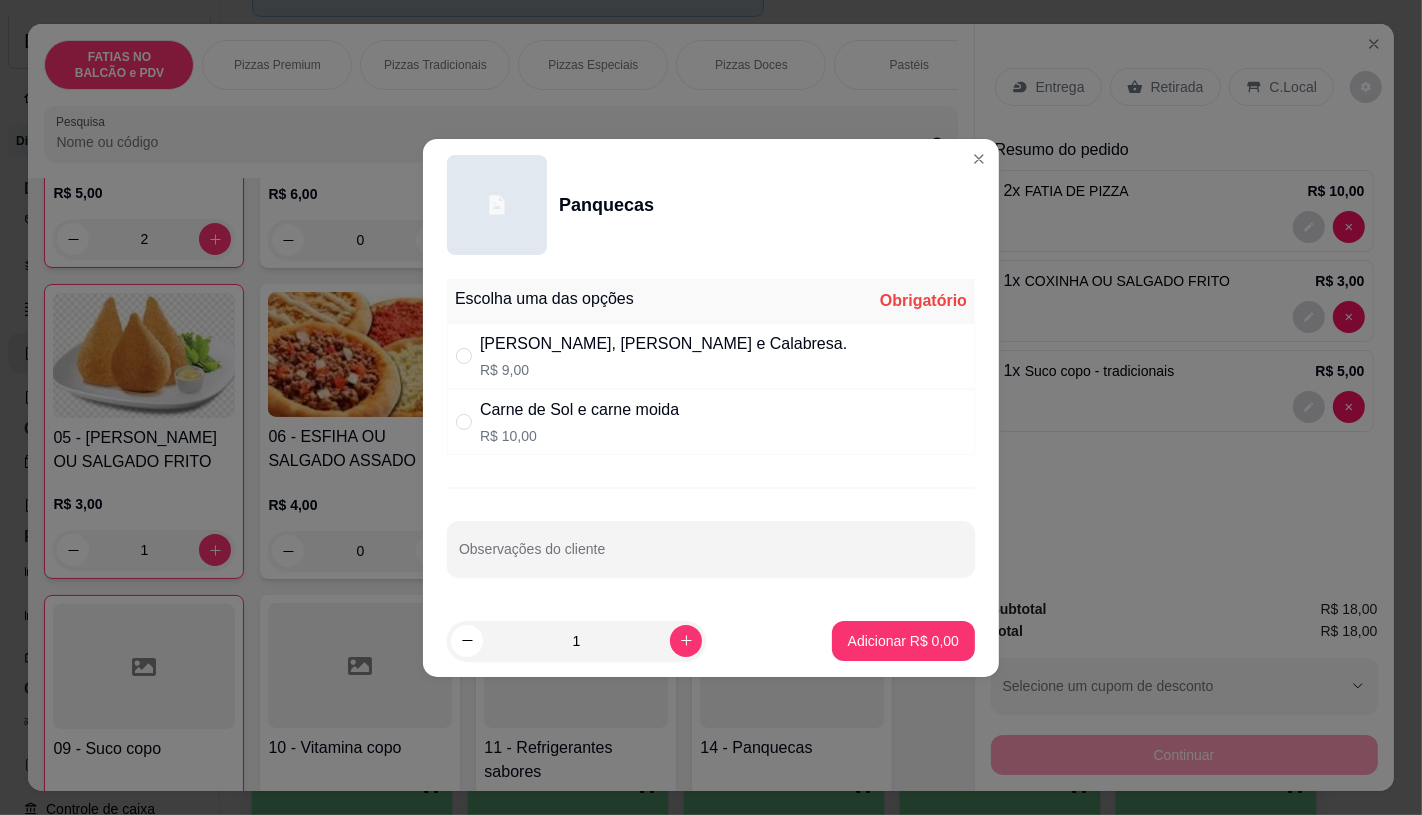 click on "[PERSON_NAME], [PERSON_NAME] e Calabresa. R$ 9,00" at bounding box center (711, 356) 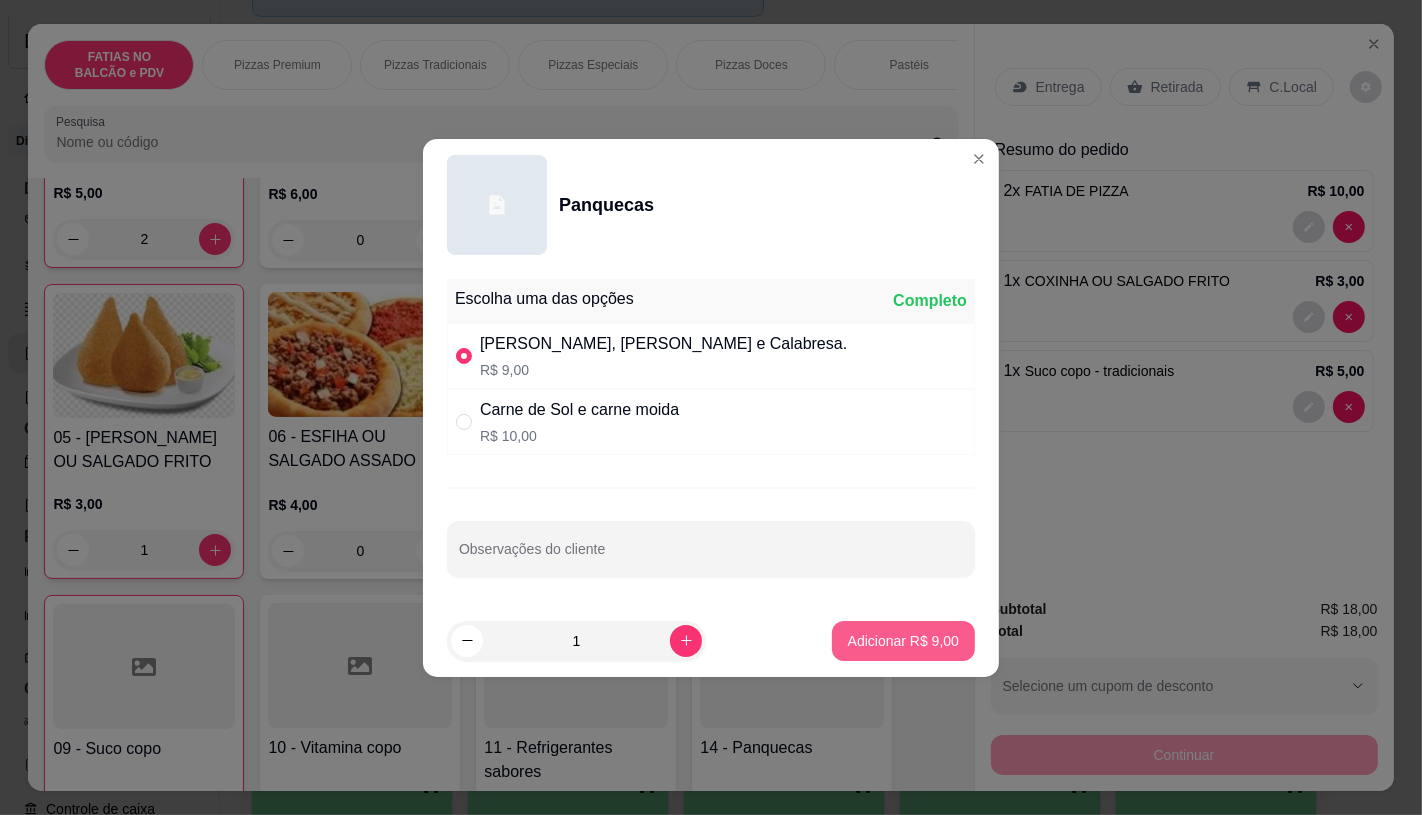 click on "Adicionar   R$ 9,00" at bounding box center (903, 641) 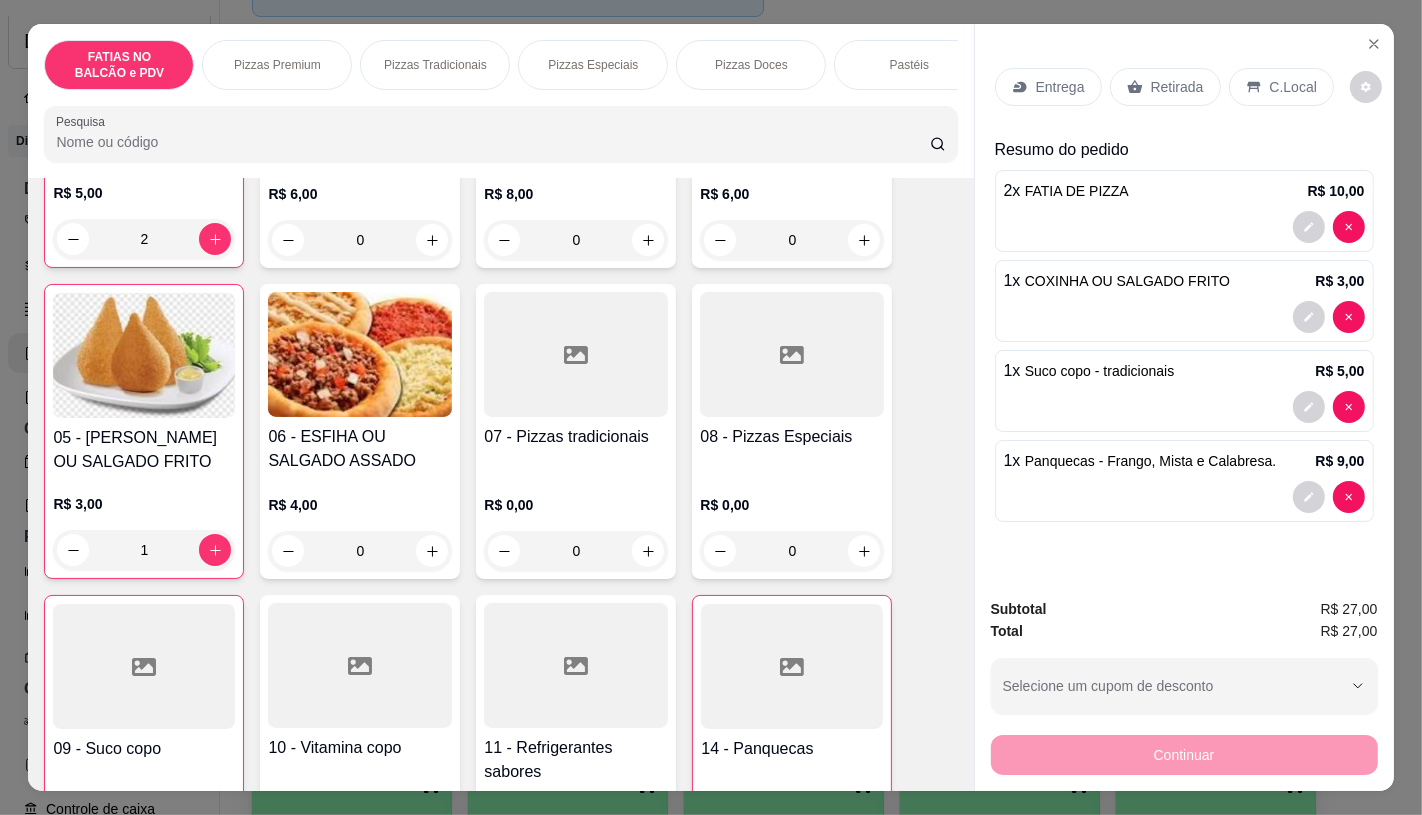 click on "Retirada" at bounding box center [1177, 87] 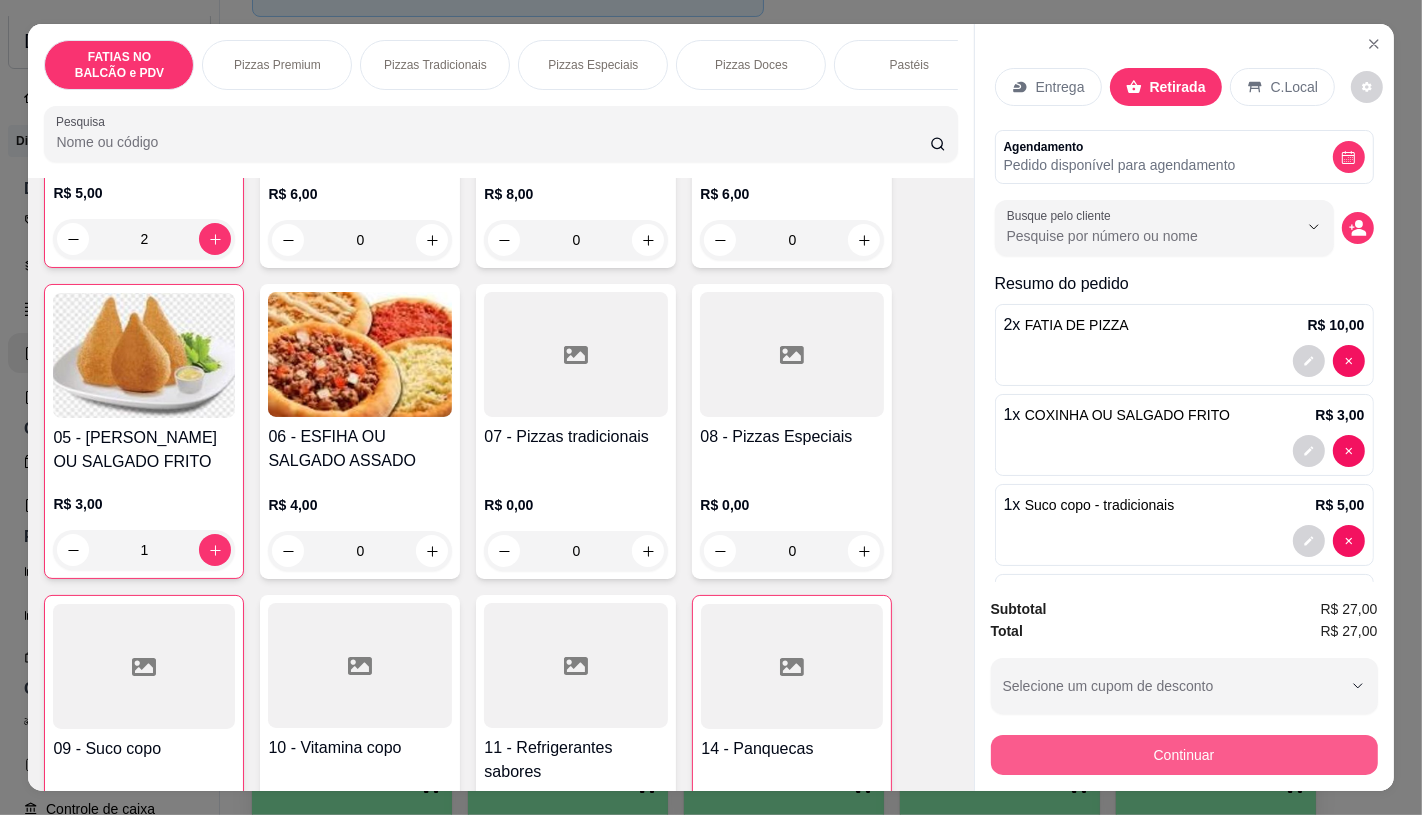 click on "Continuar" at bounding box center [1184, 755] 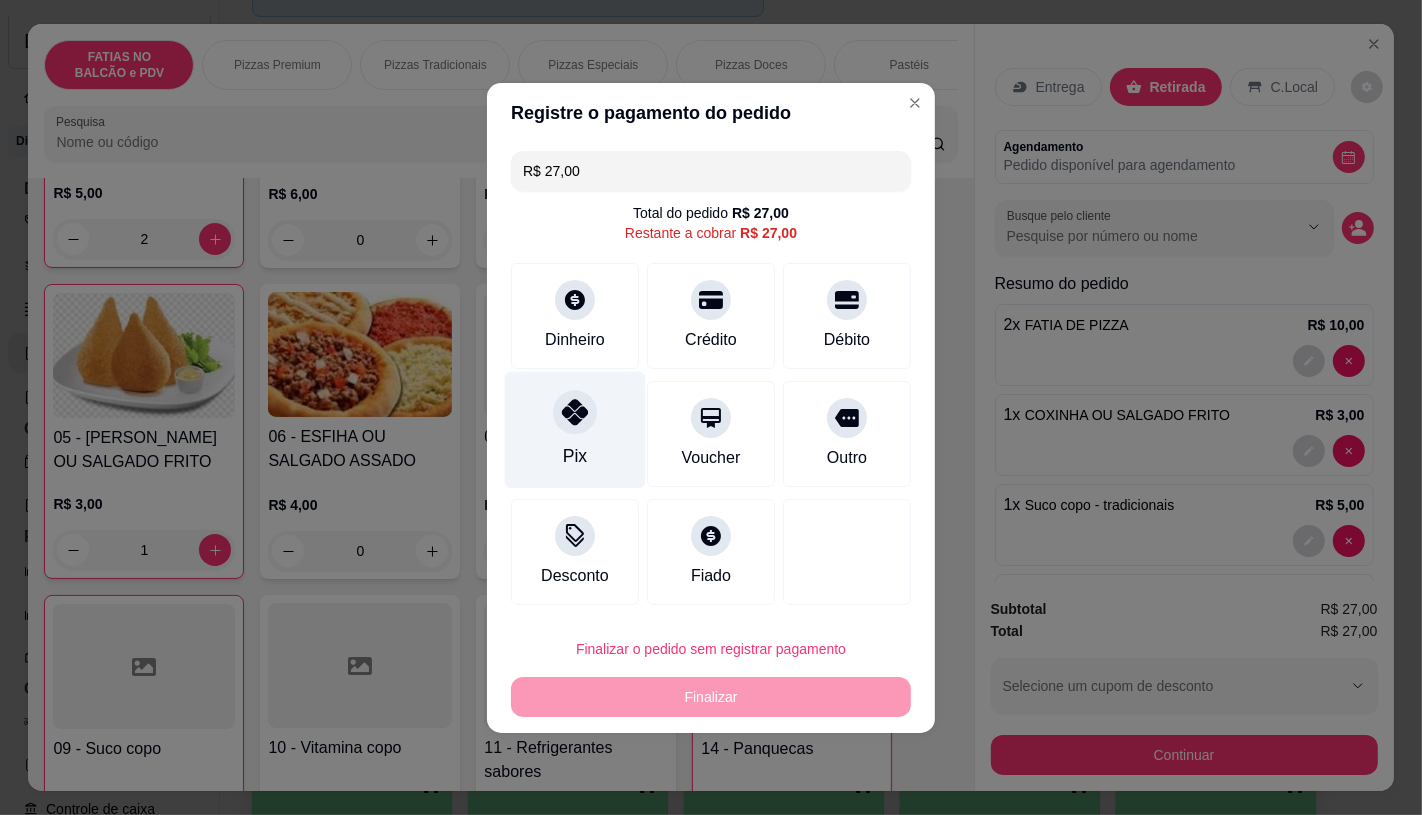 click on "Pix" at bounding box center (575, 456) 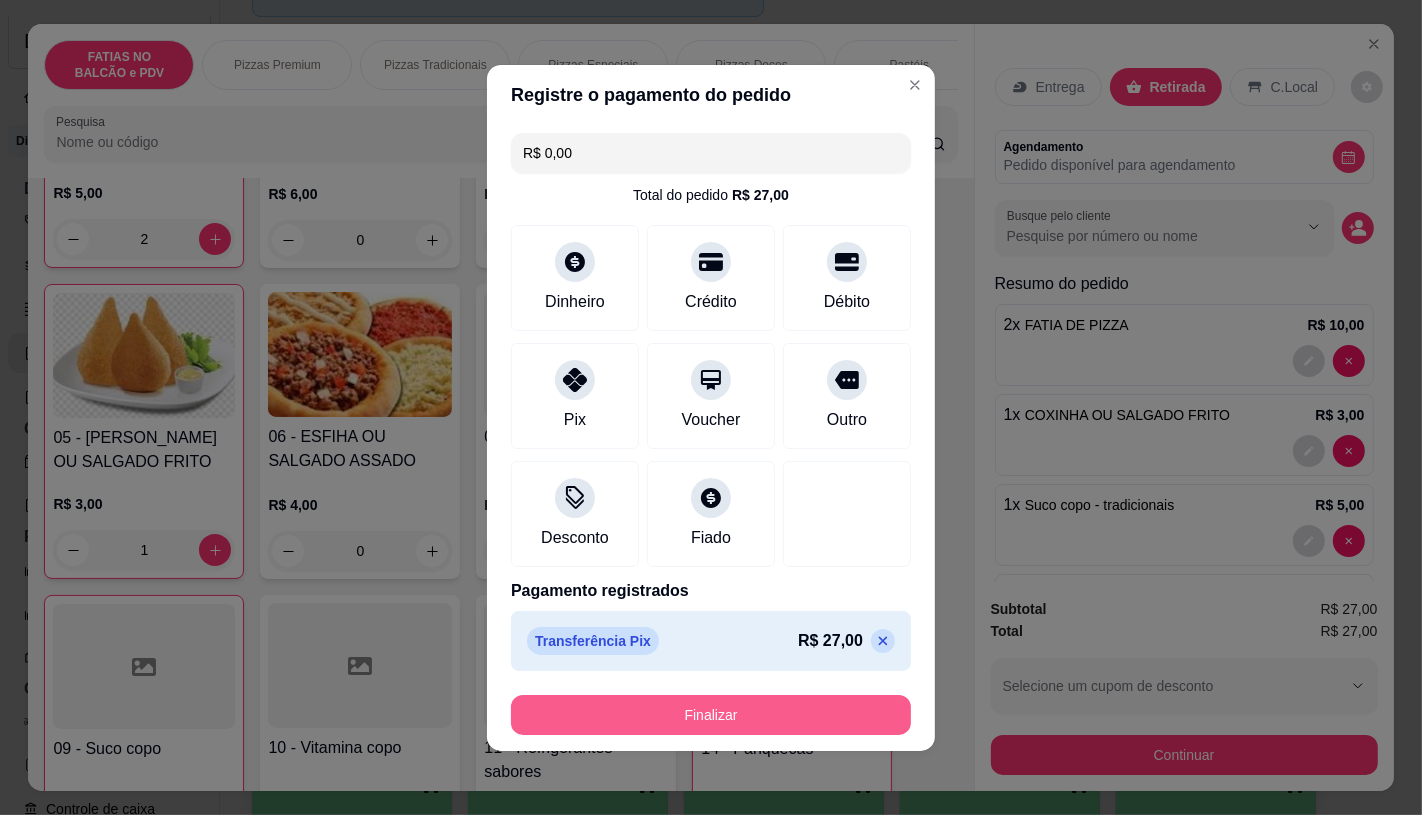 click on "Finalizar" at bounding box center (711, 715) 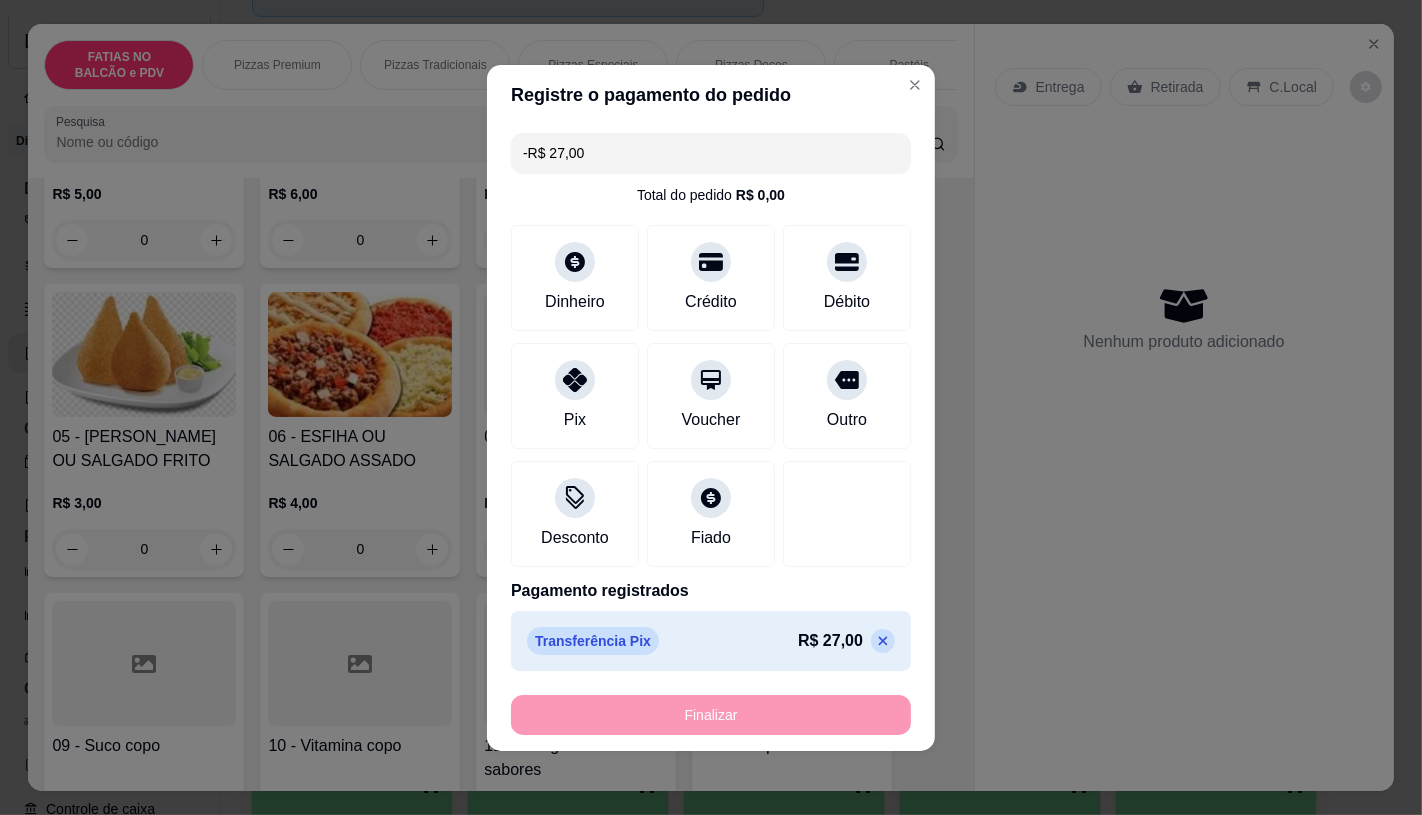 scroll, scrollTop: 334, scrollLeft: 0, axis: vertical 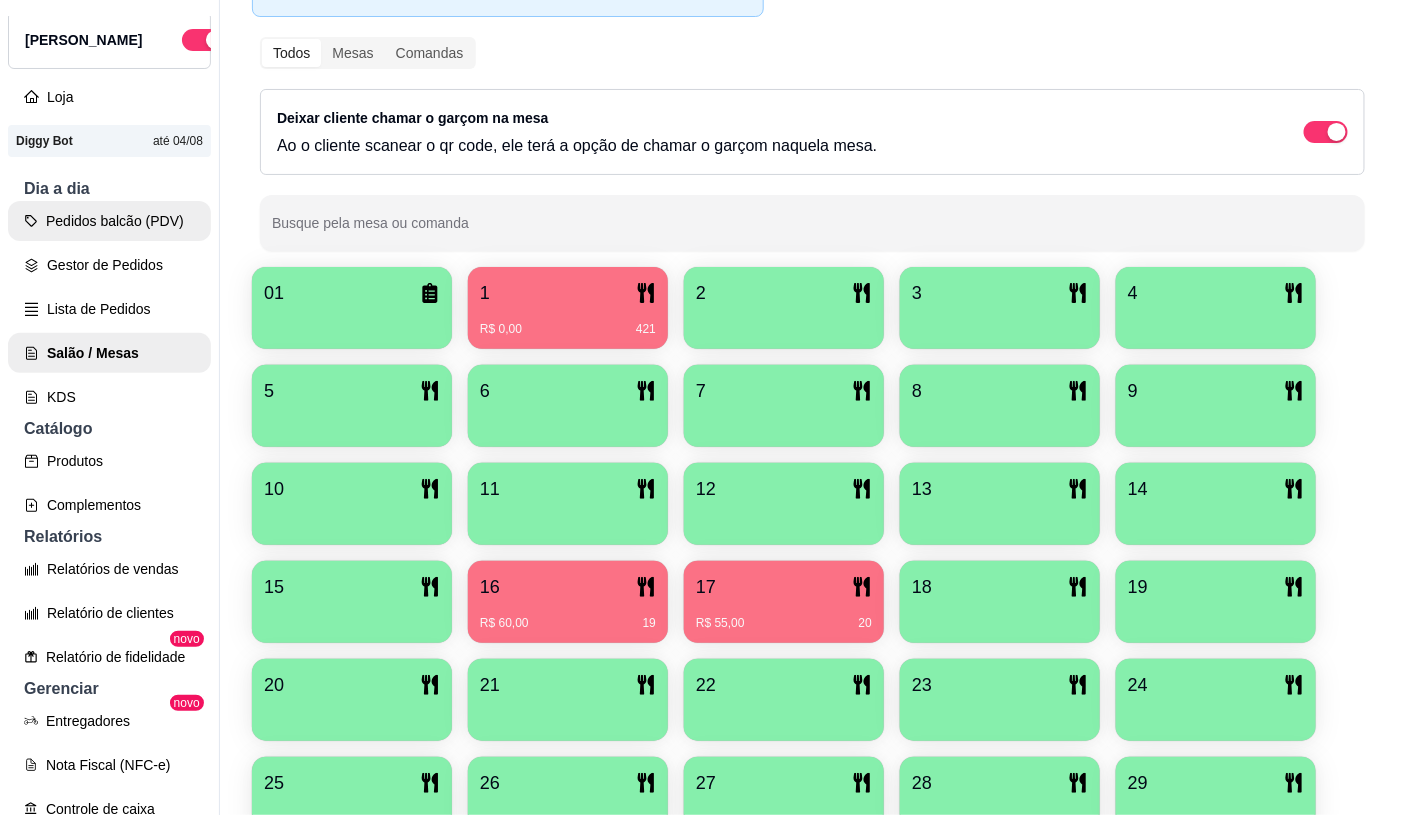 click on "Pedidos balcão (PDV)" at bounding box center [109, 221] 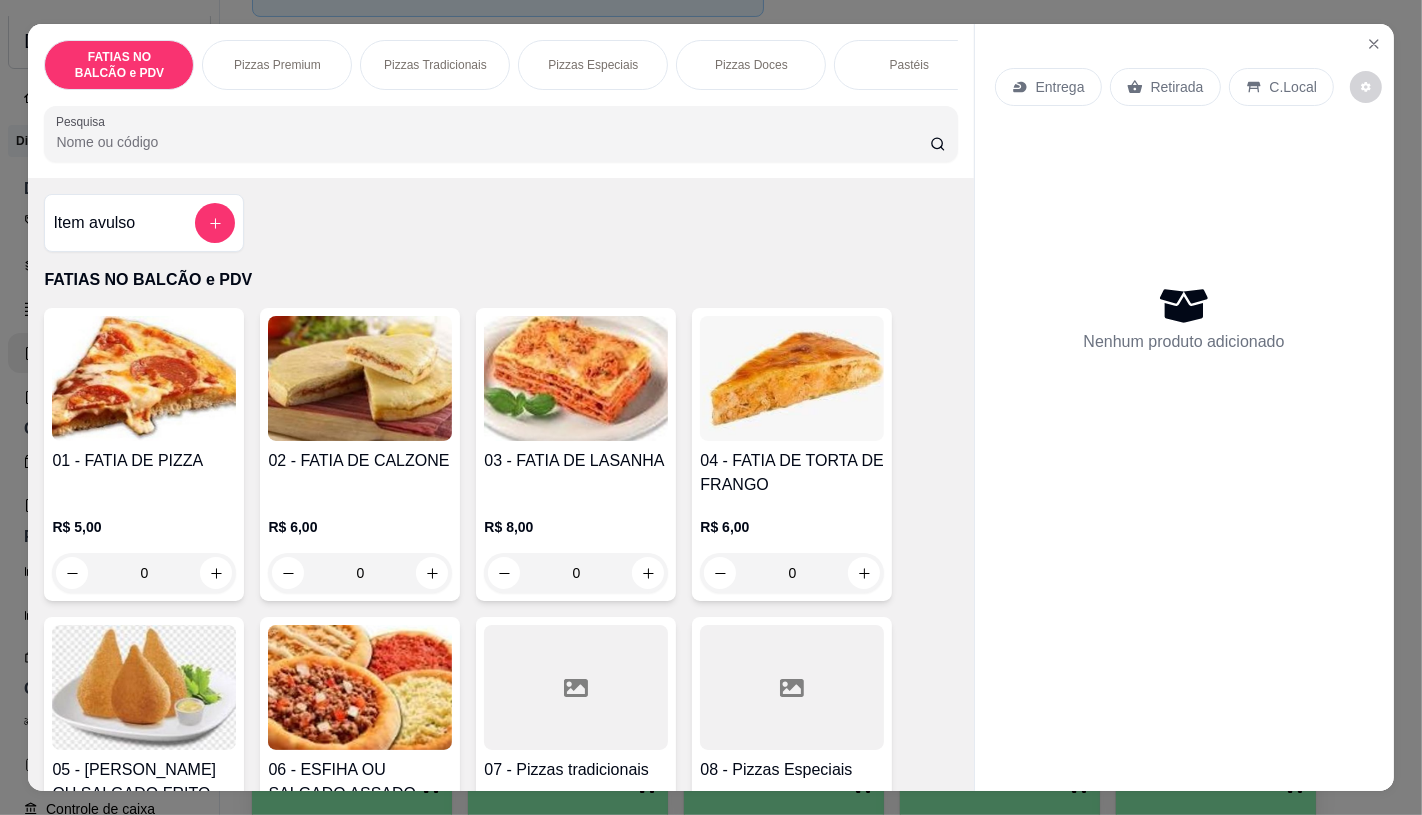 click on "0" at bounding box center (144, 573) 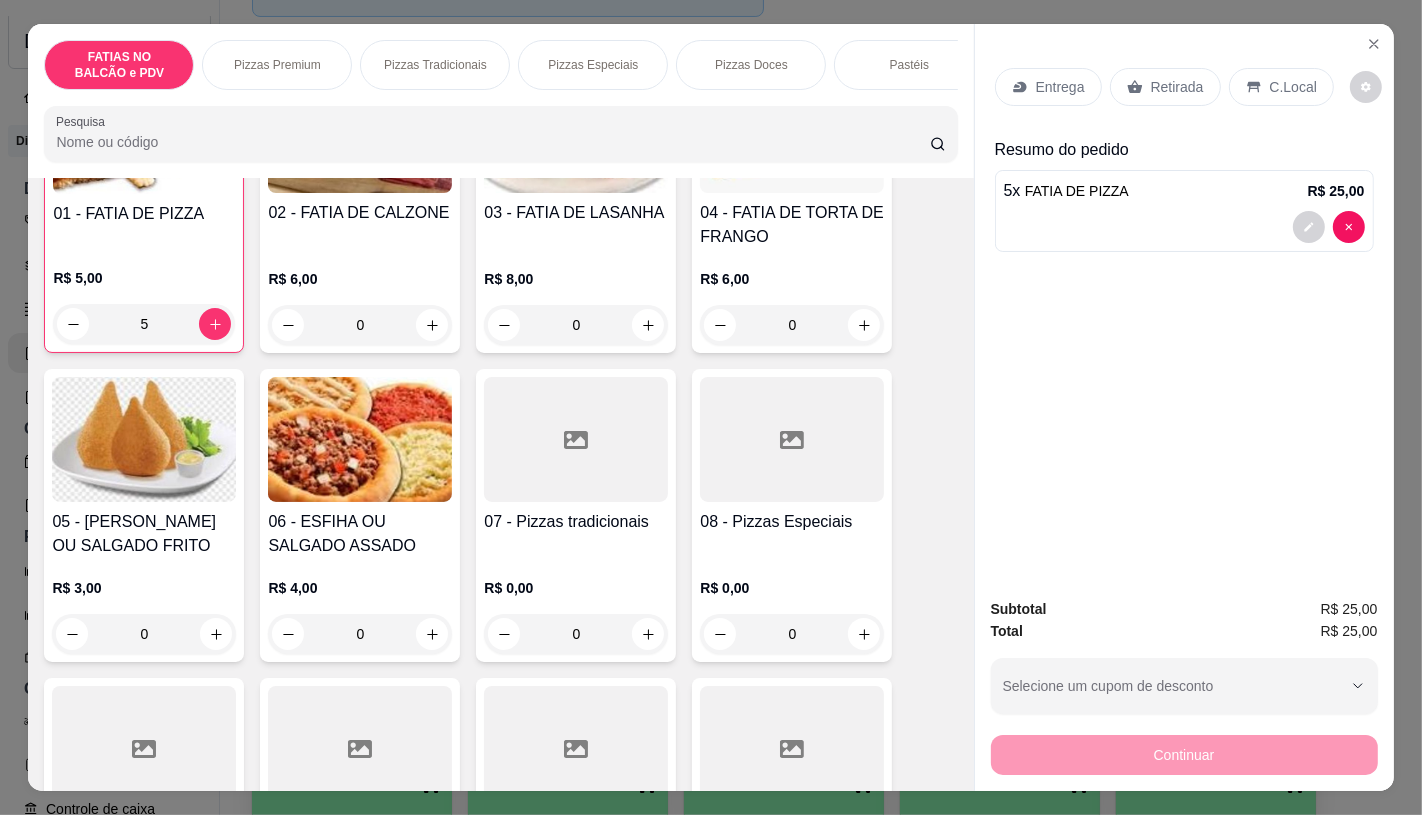 scroll, scrollTop: 333, scrollLeft: 0, axis: vertical 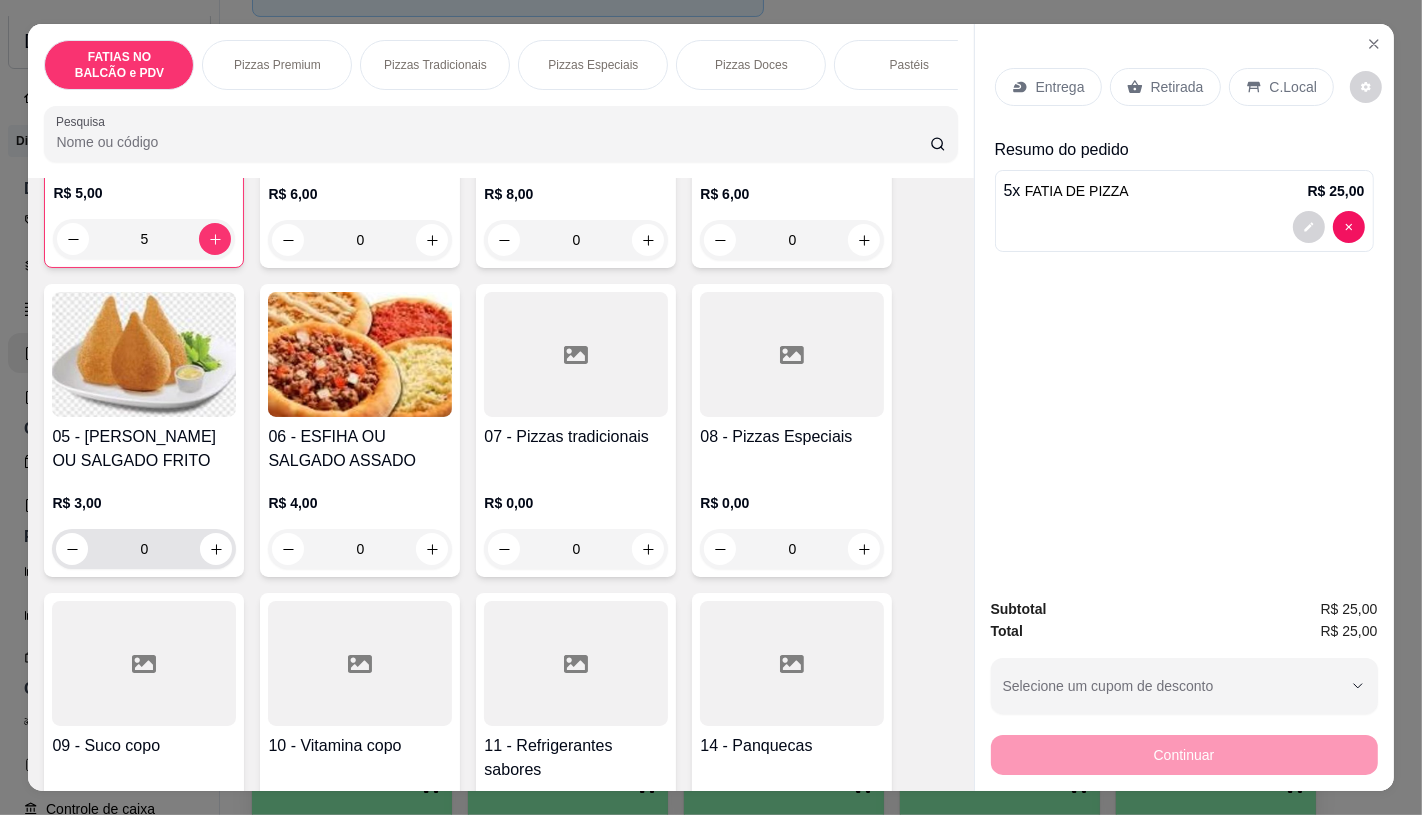 click on "0" at bounding box center (144, 549) 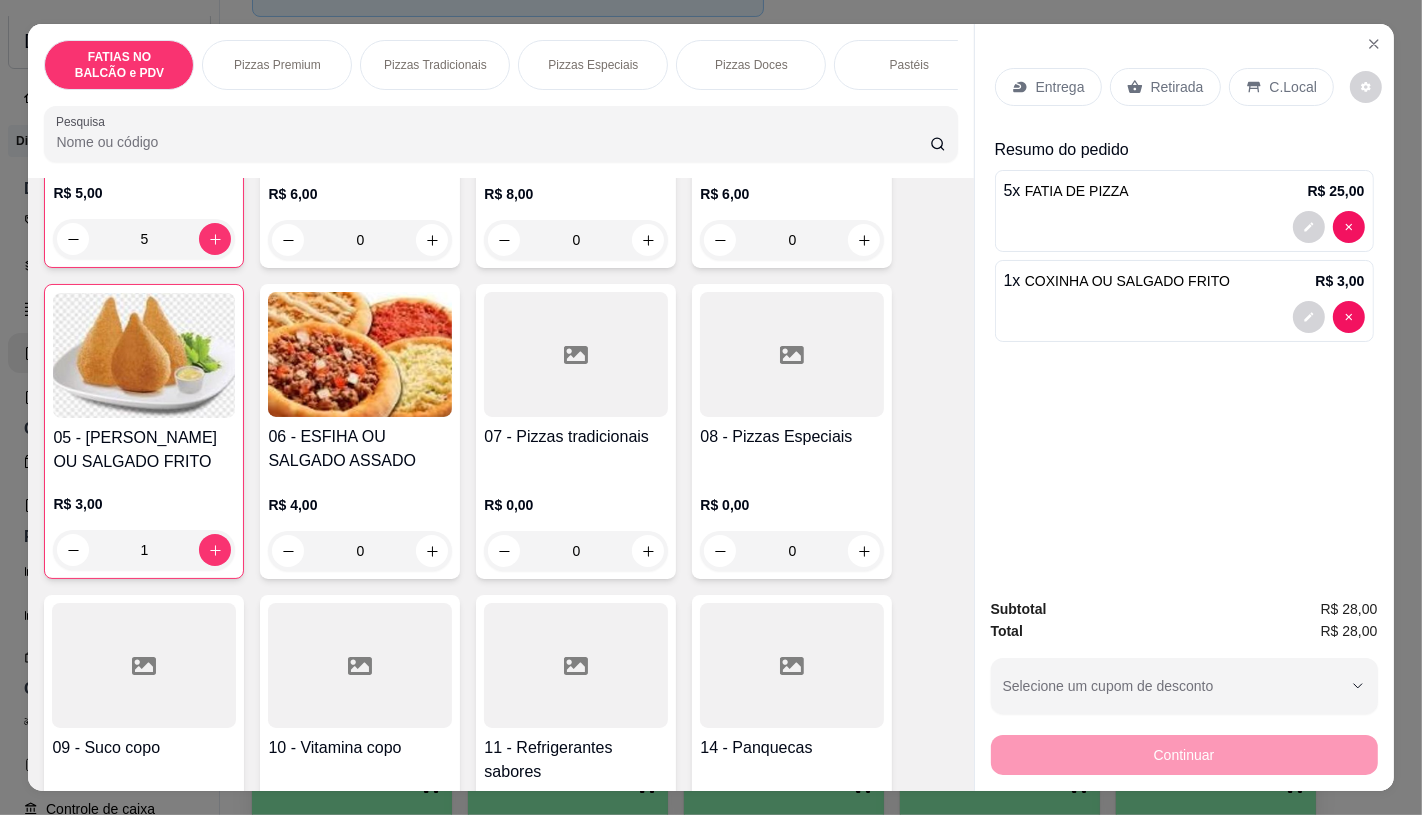 click at bounding box center [576, 665] 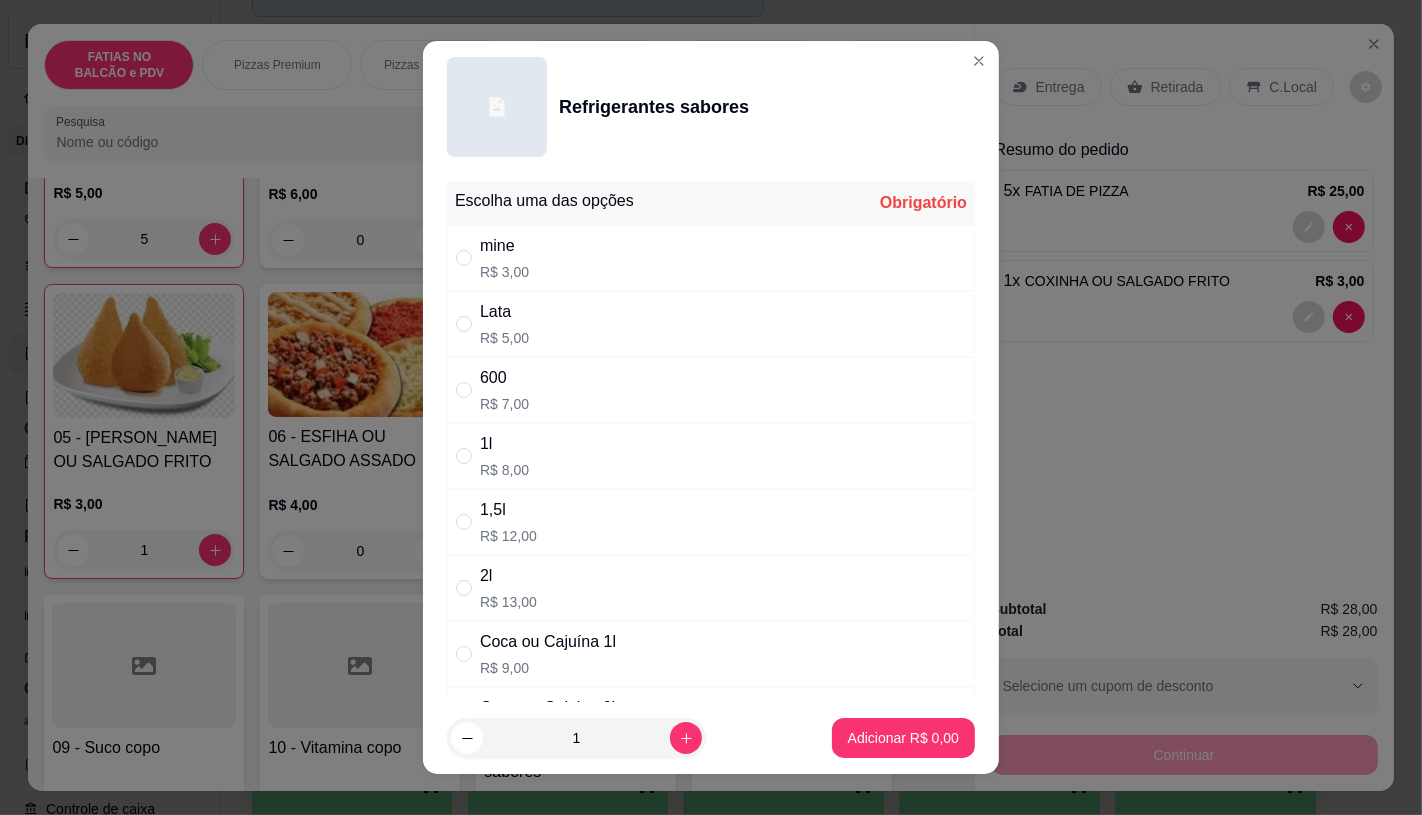 click on "R$ 9,00" at bounding box center (548, 668) 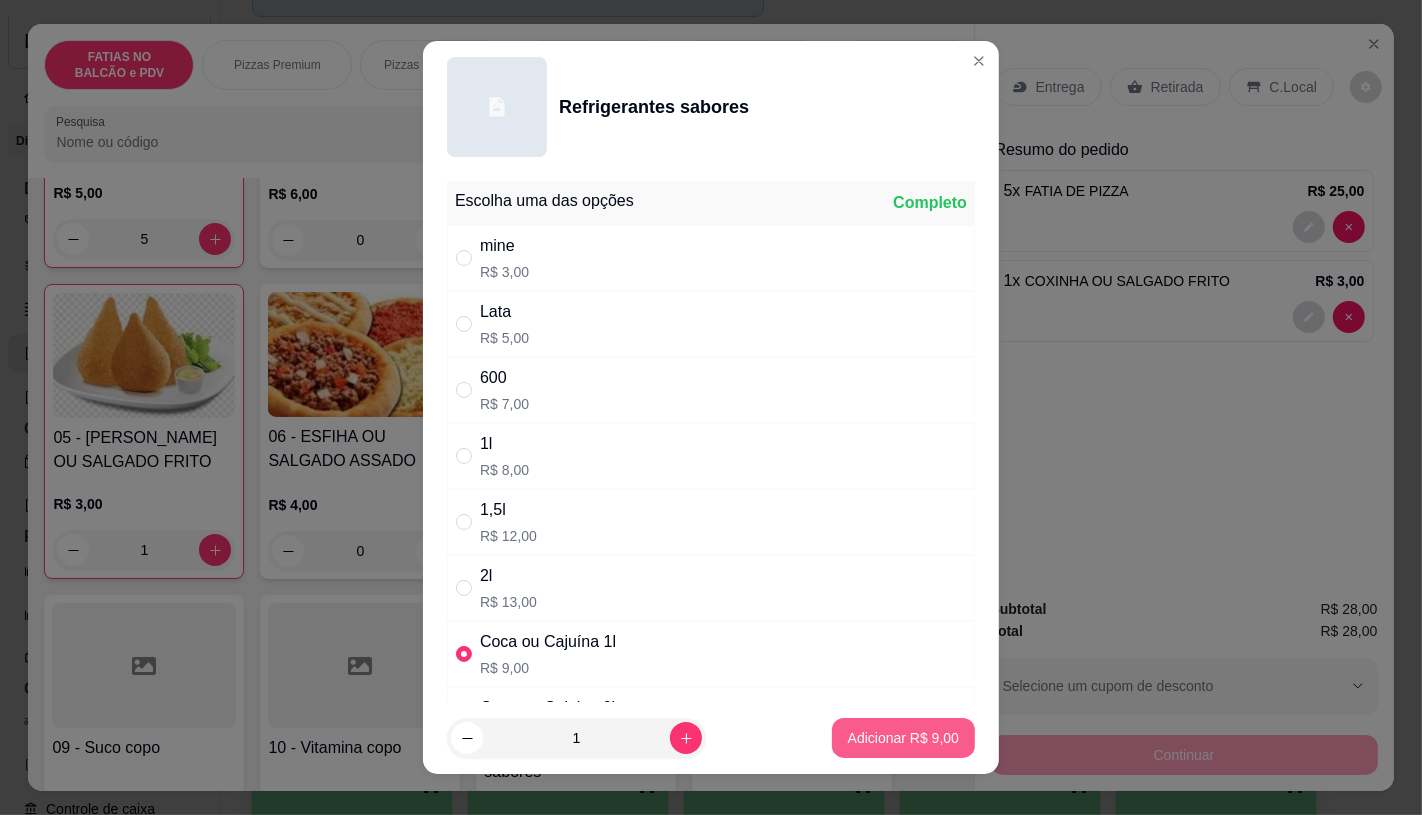 click on "Adicionar   R$ 9,00" at bounding box center (903, 738) 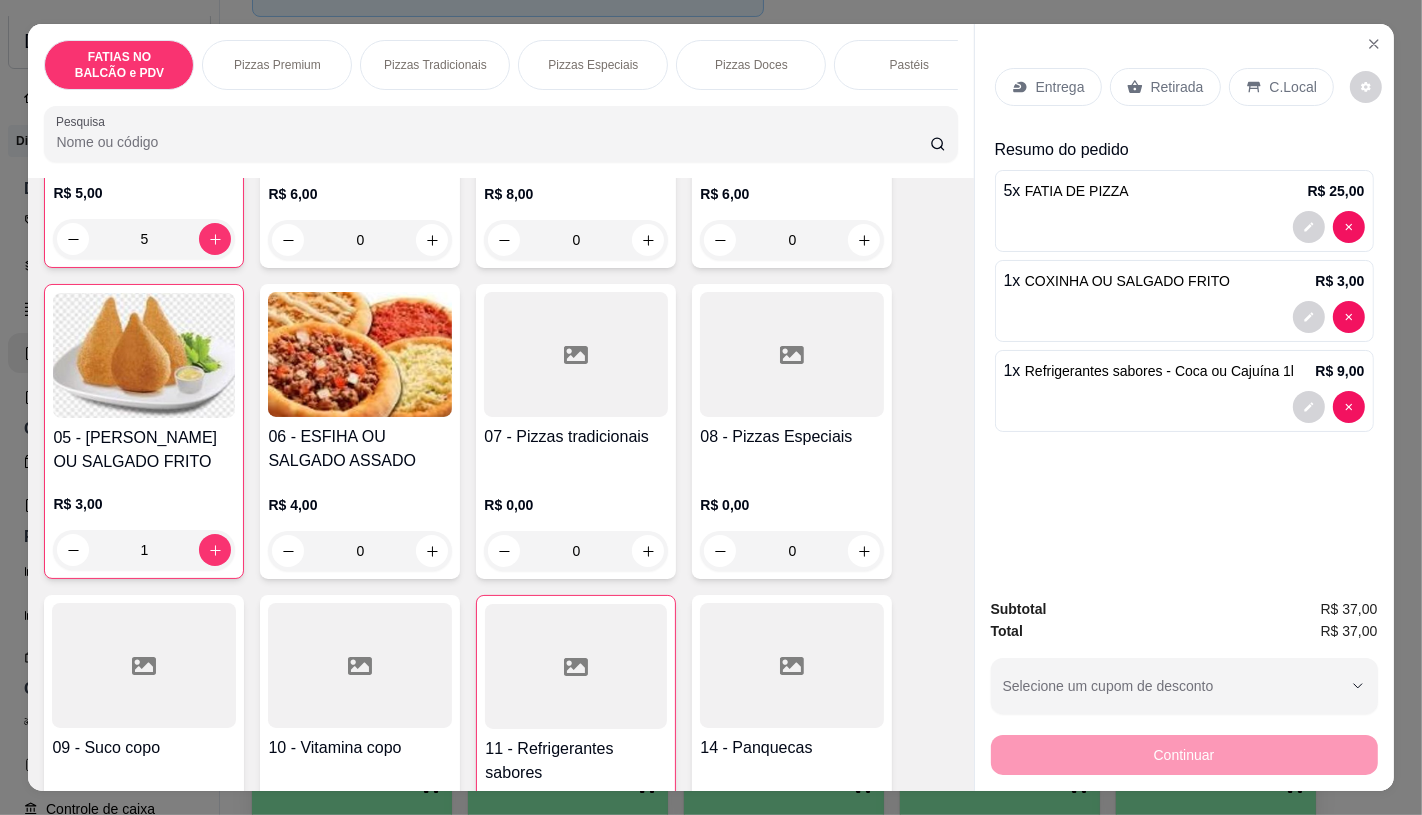 click on "Retirada" at bounding box center [1177, 87] 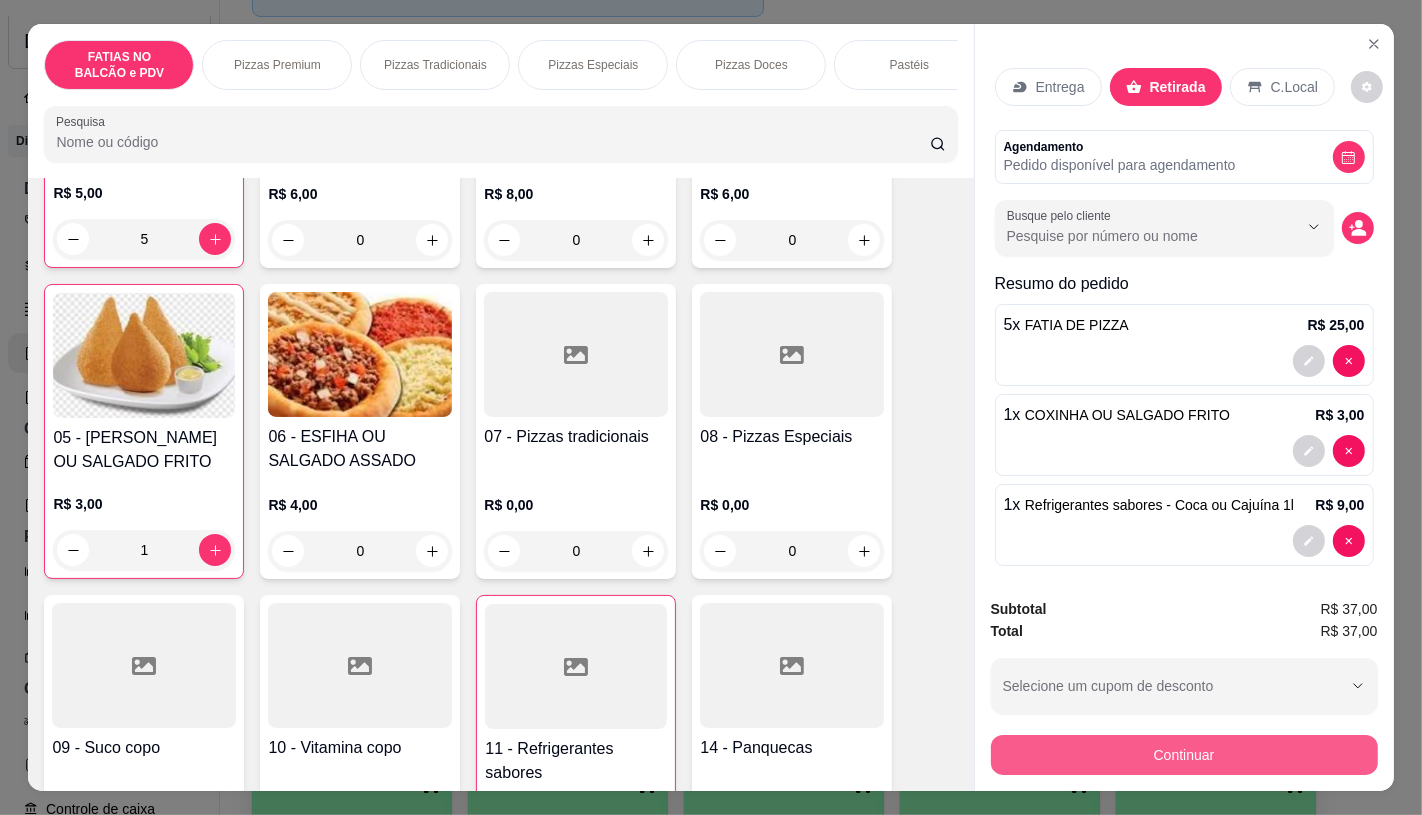 click on "Continuar" at bounding box center (1184, 755) 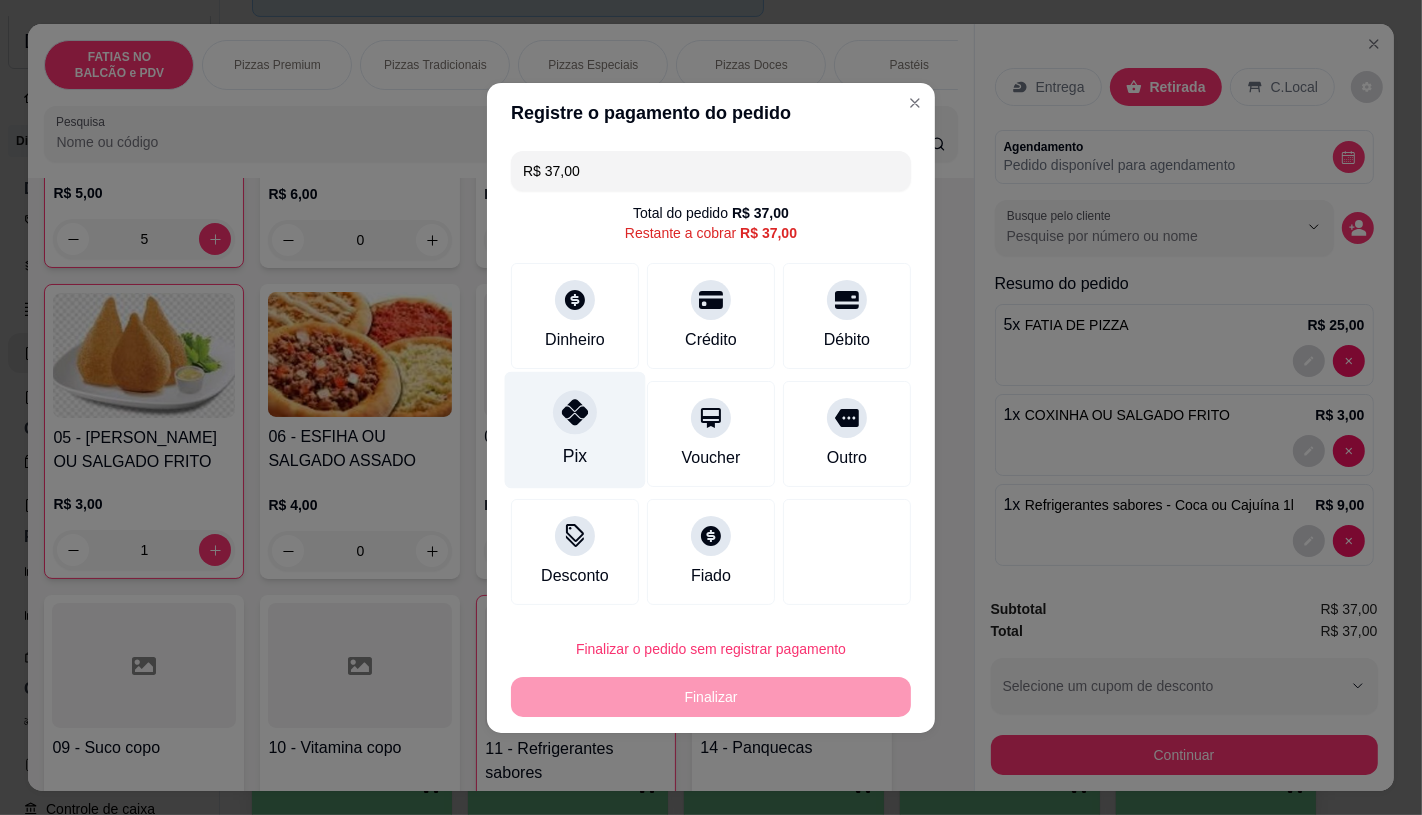 click on "Pix" at bounding box center [575, 429] 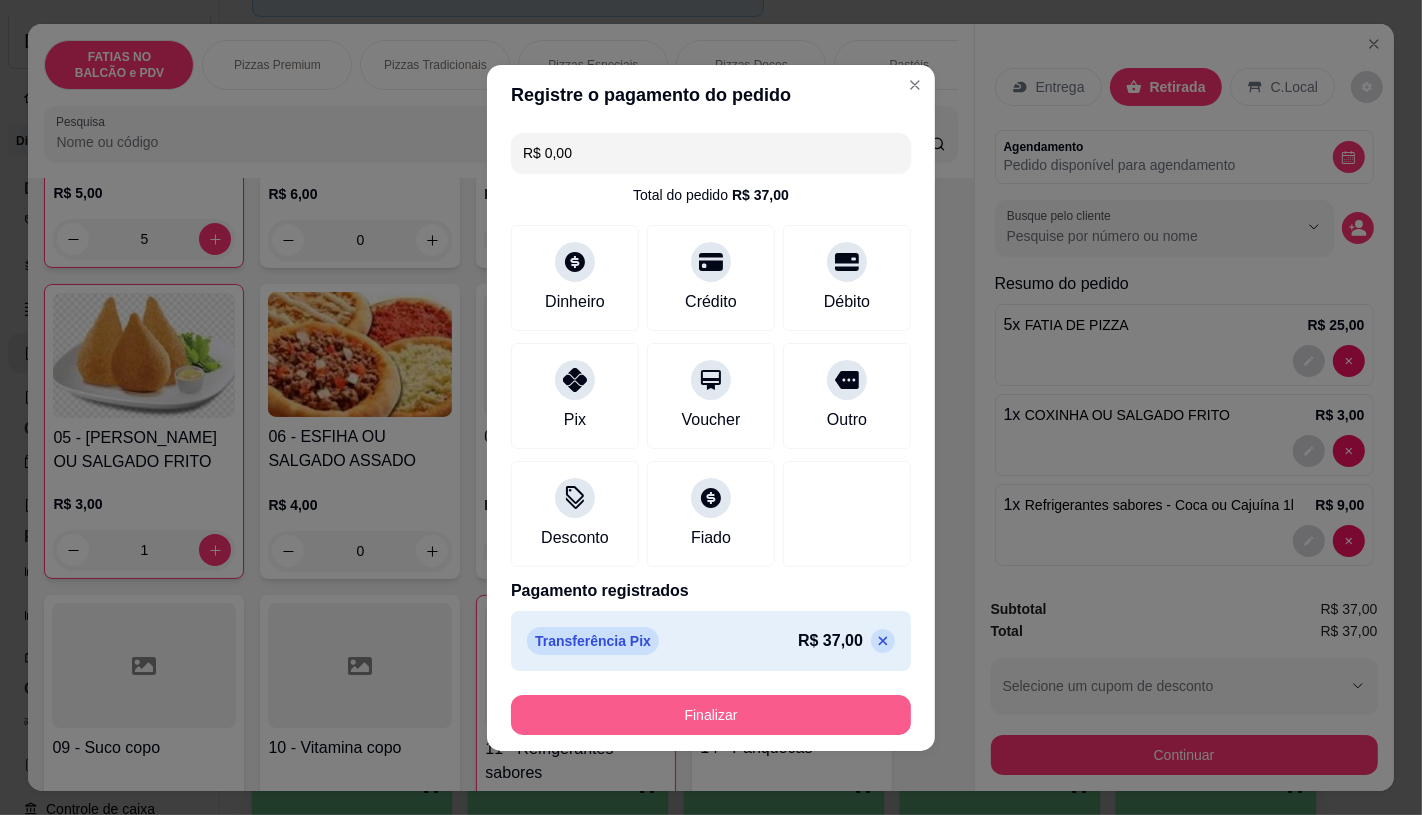 click on "Finalizar" at bounding box center [711, 715] 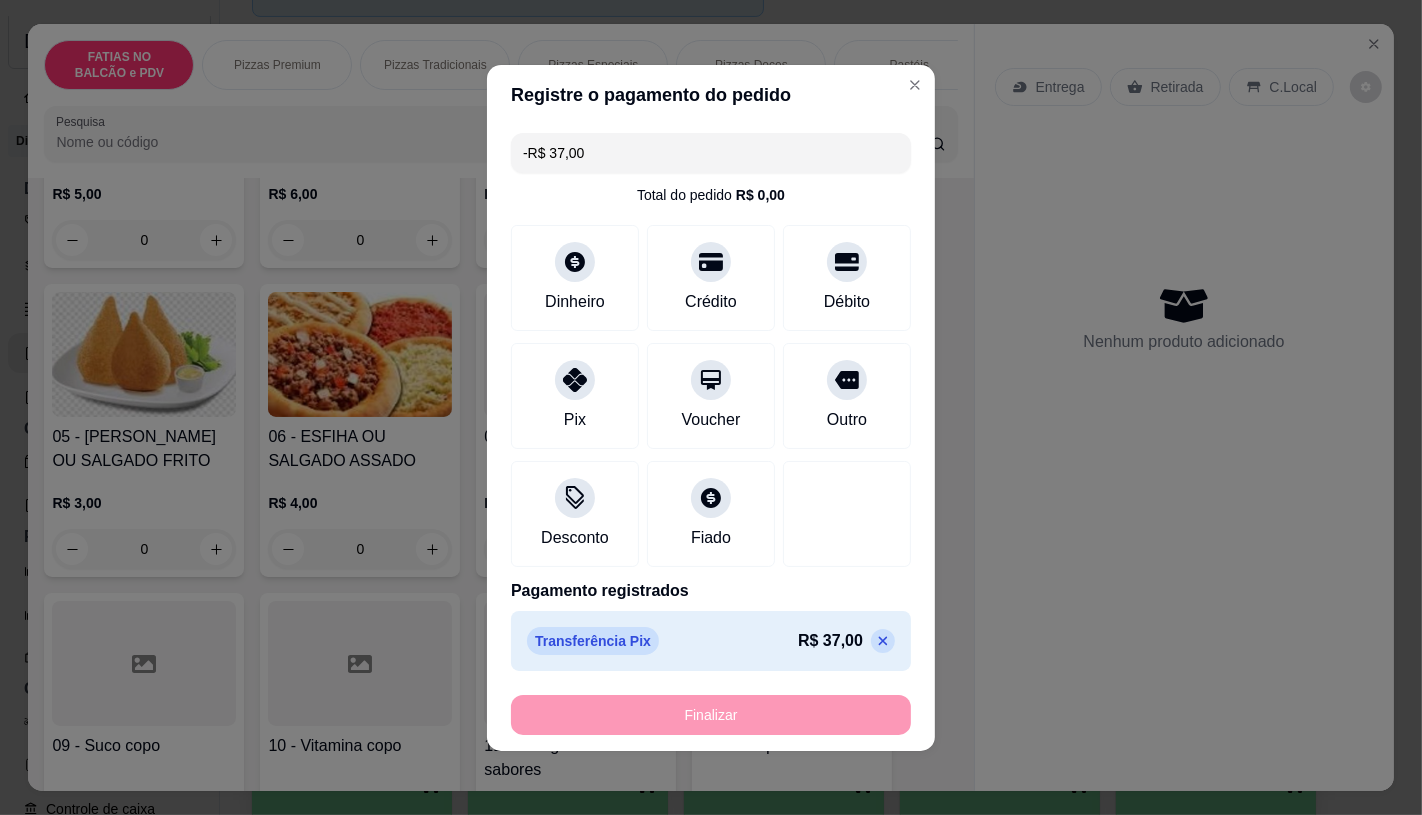 scroll, scrollTop: 334, scrollLeft: 0, axis: vertical 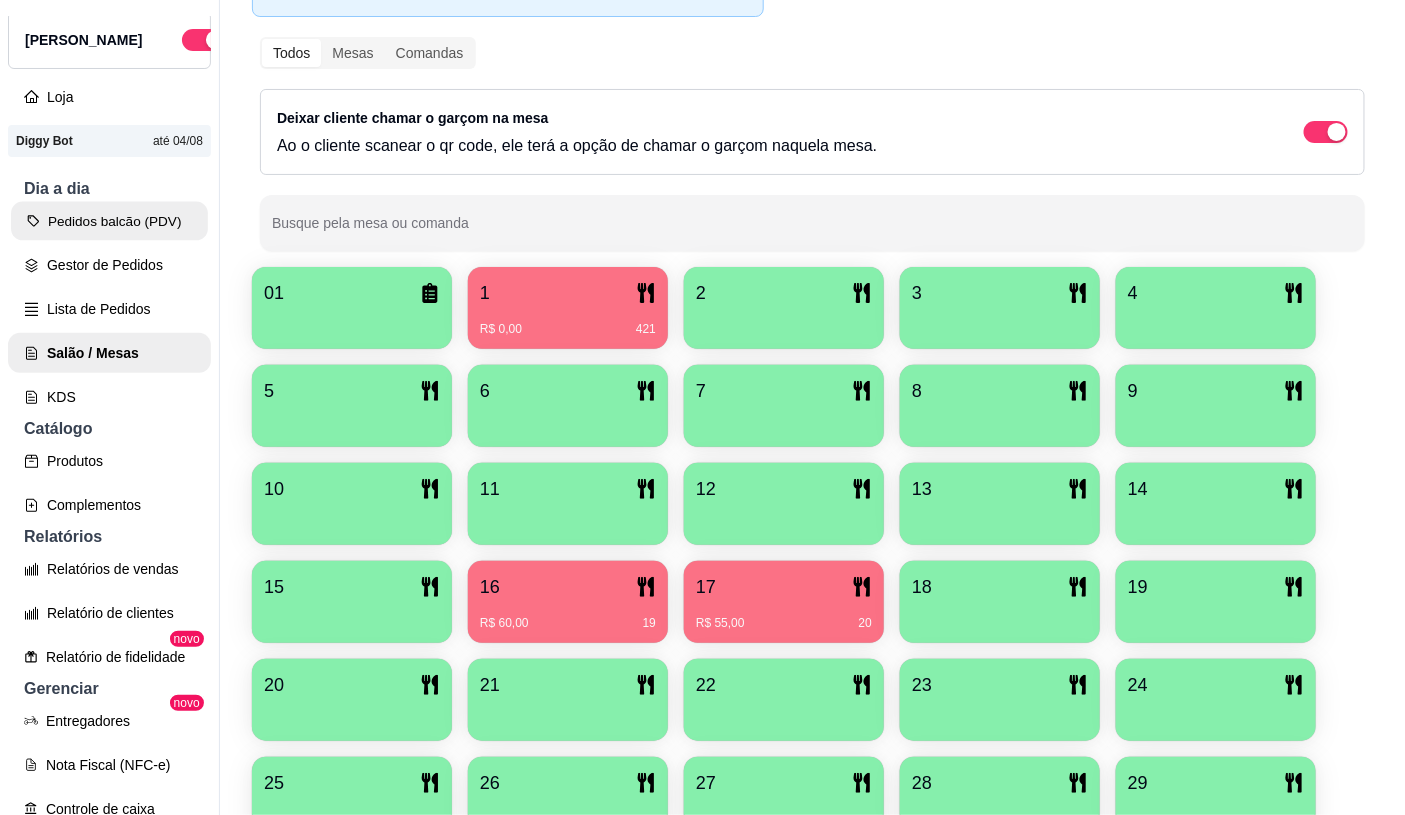 click on "Pedidos balcão (PDV)" at bounding box center (109, 221) 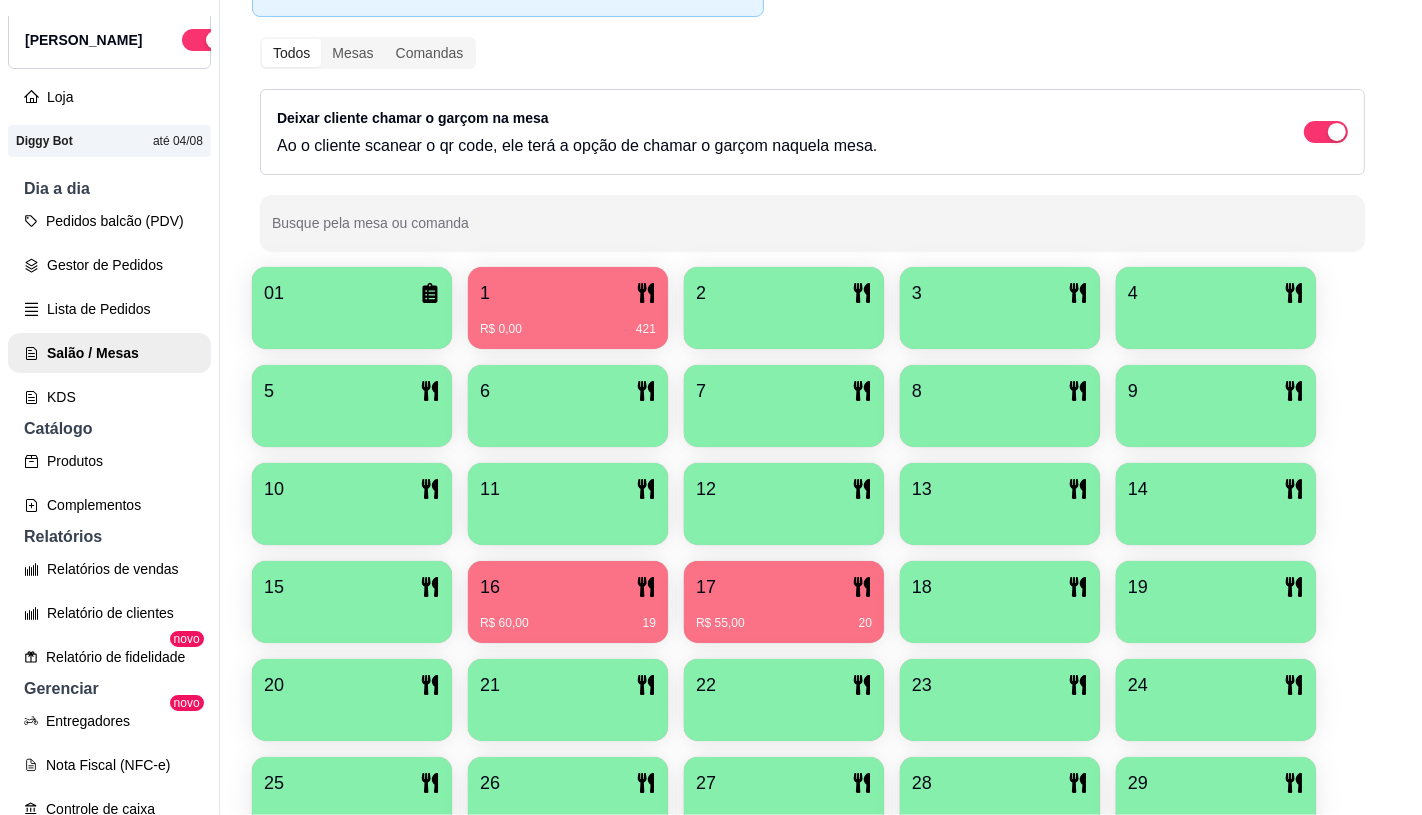 click on "0" at bounding box center [144, 573] 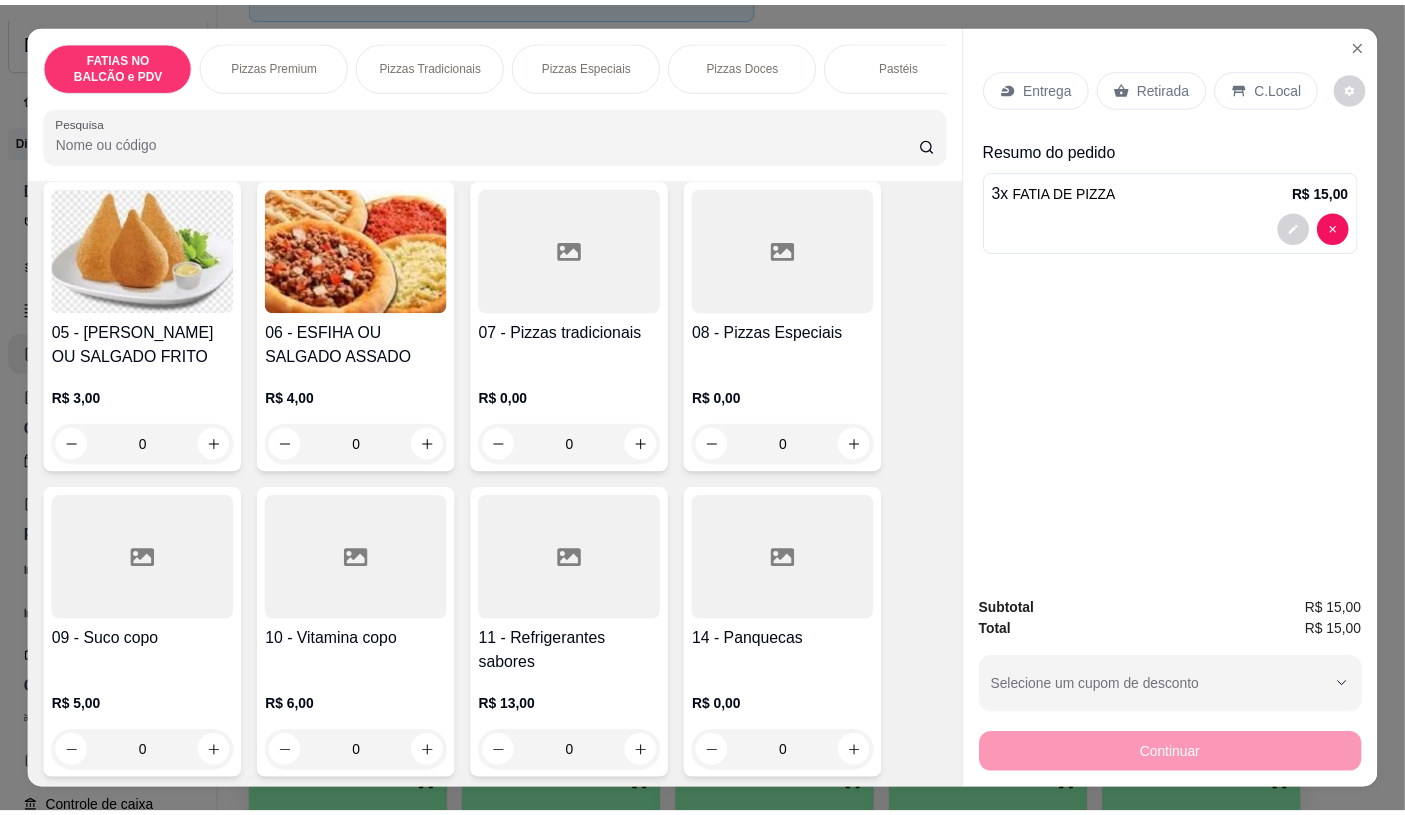 scroll, scrollTop: 444, scrollLeft: 0, axis: vertical 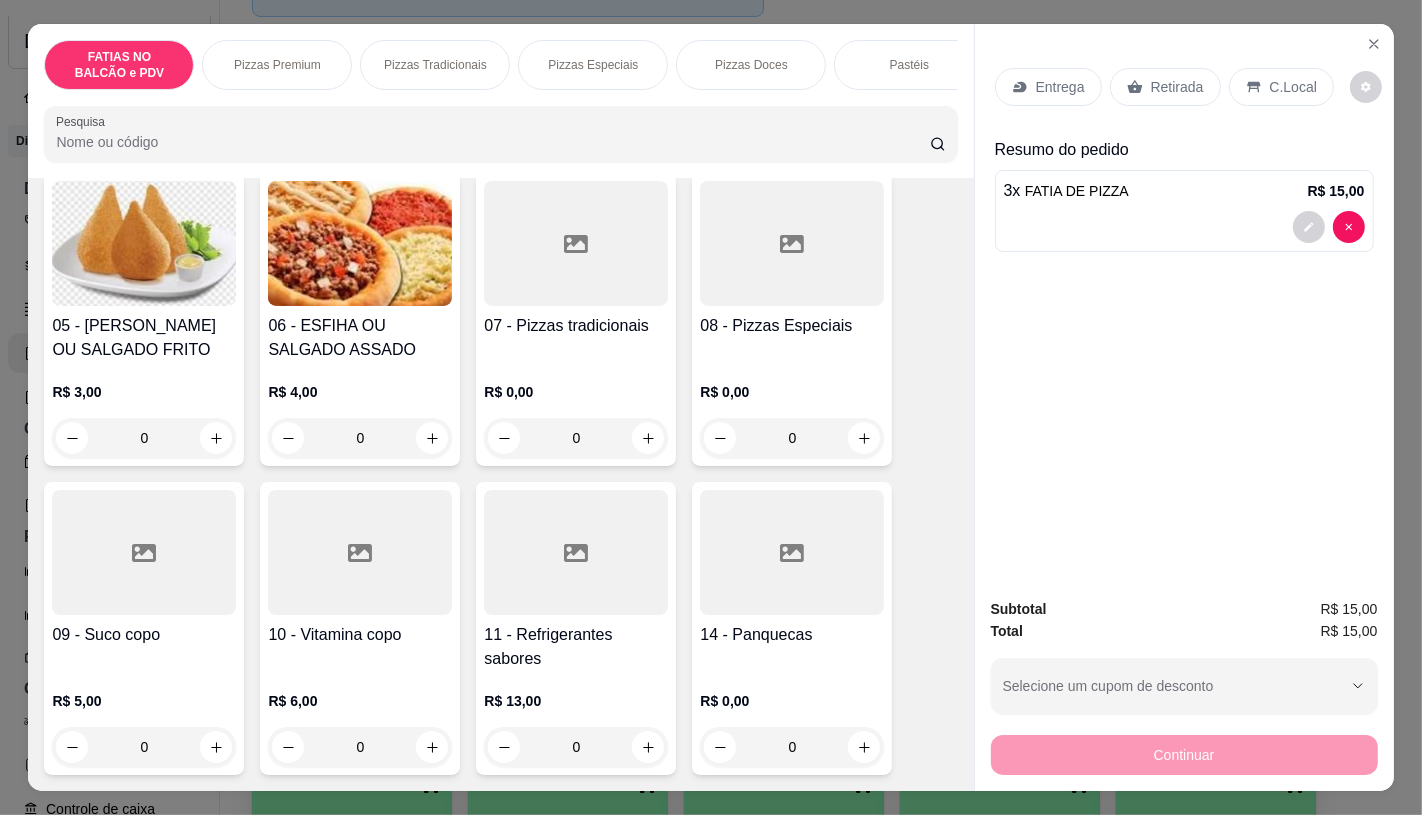 click at bounding box center (576, 552) 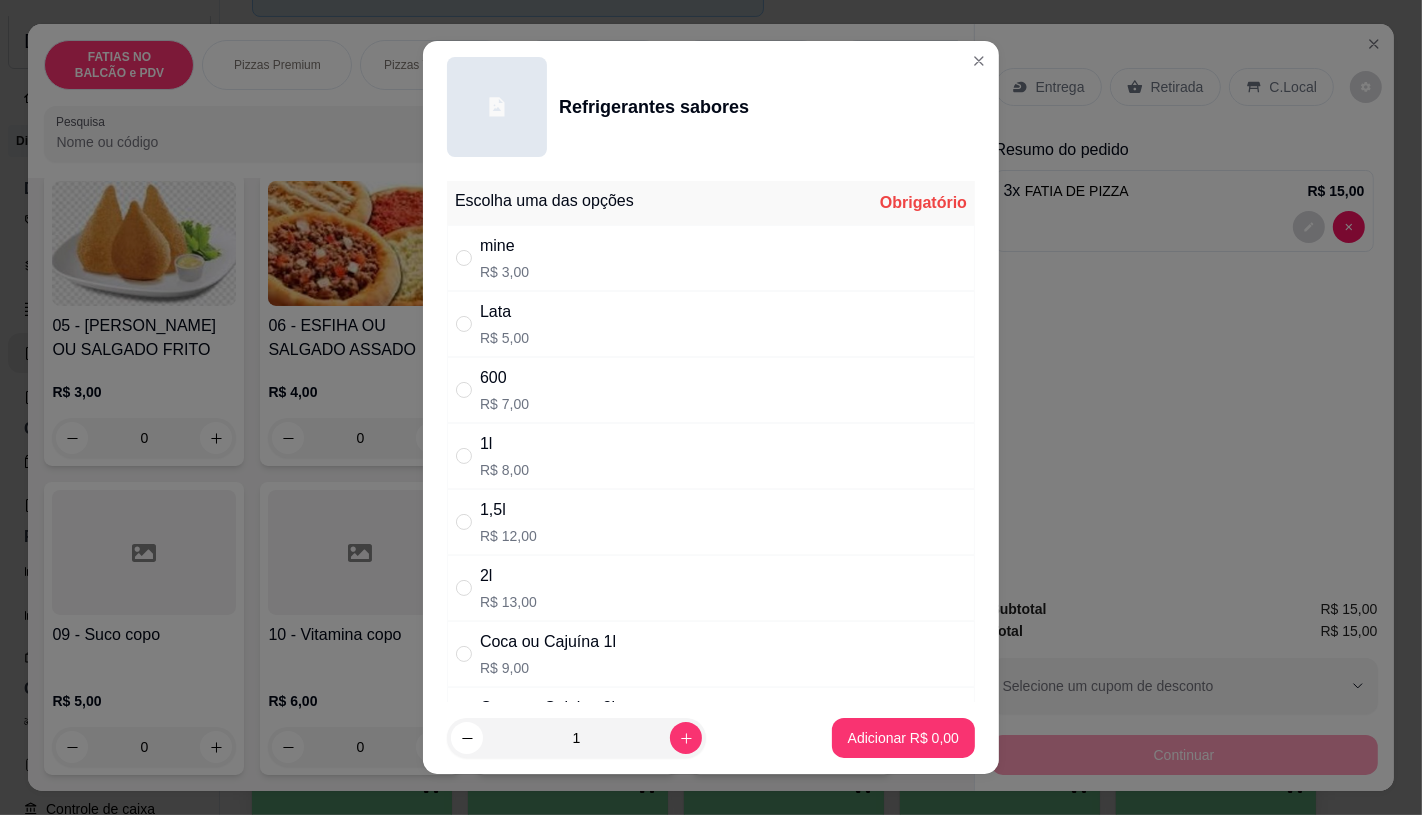 click on "R$ 7,00" at bounding box center [504, 404] 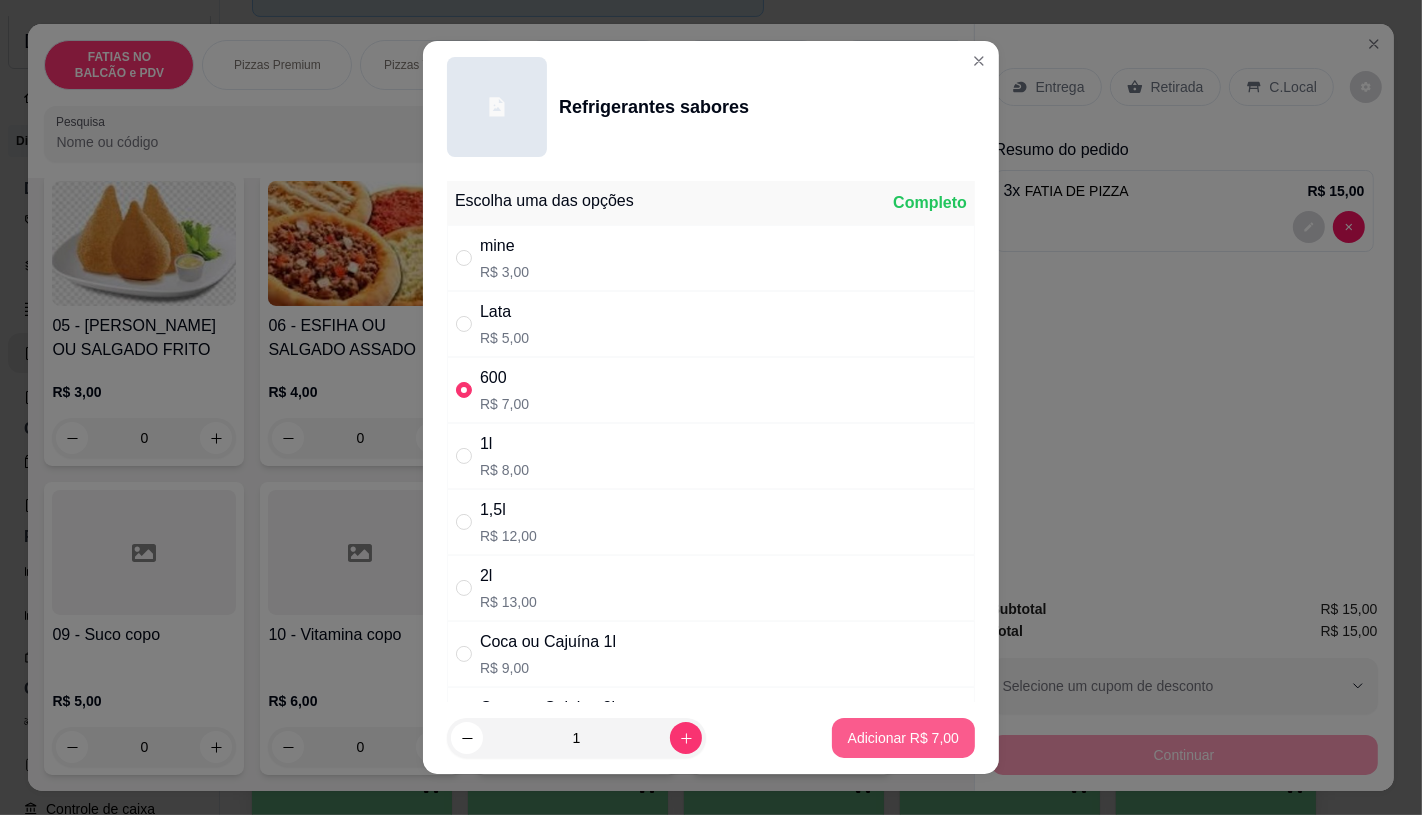 click on "Adicionar   R$ 7,00" at bounding box center [903, 738] 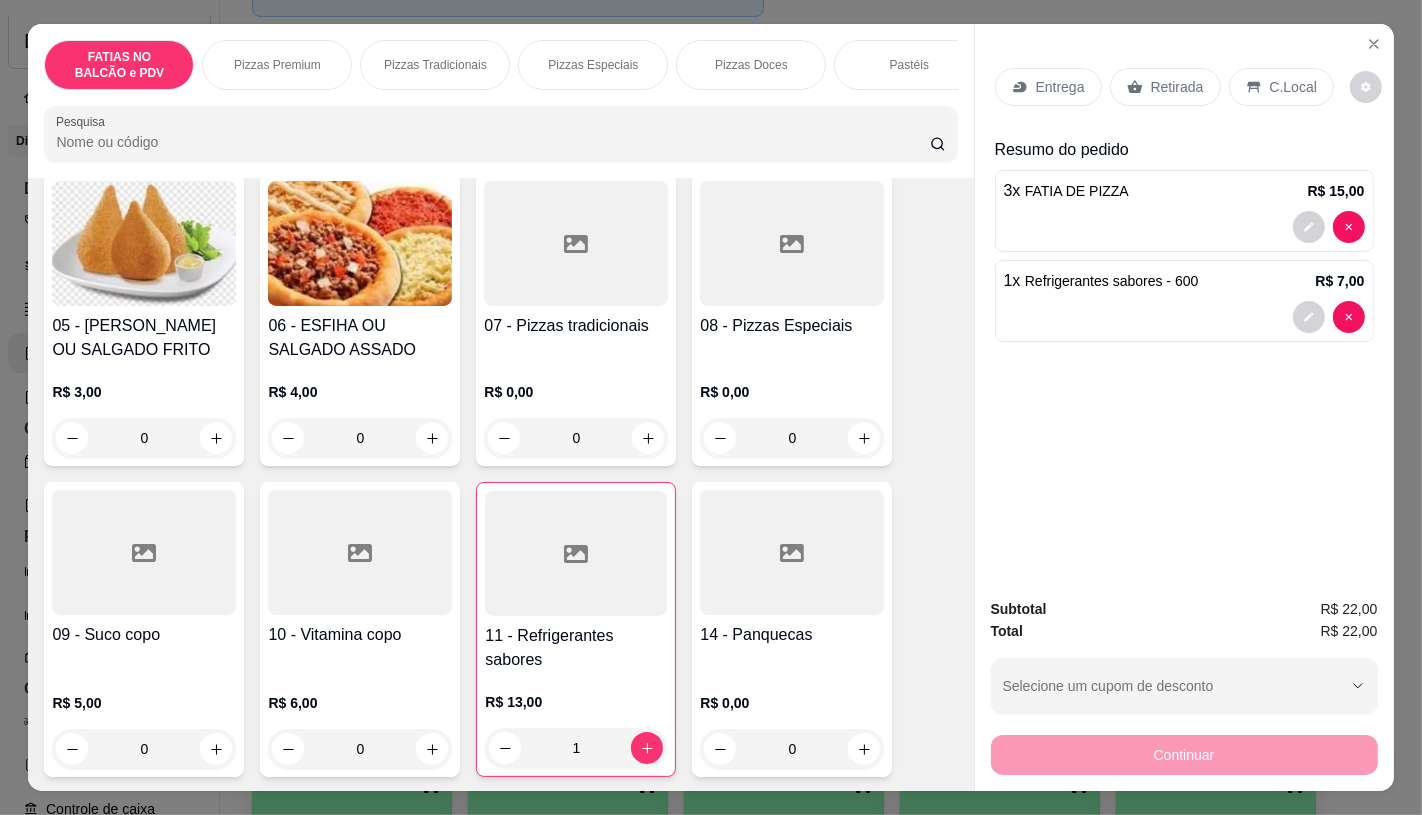 click on "Retirada" at bounding box center (1177, 87) 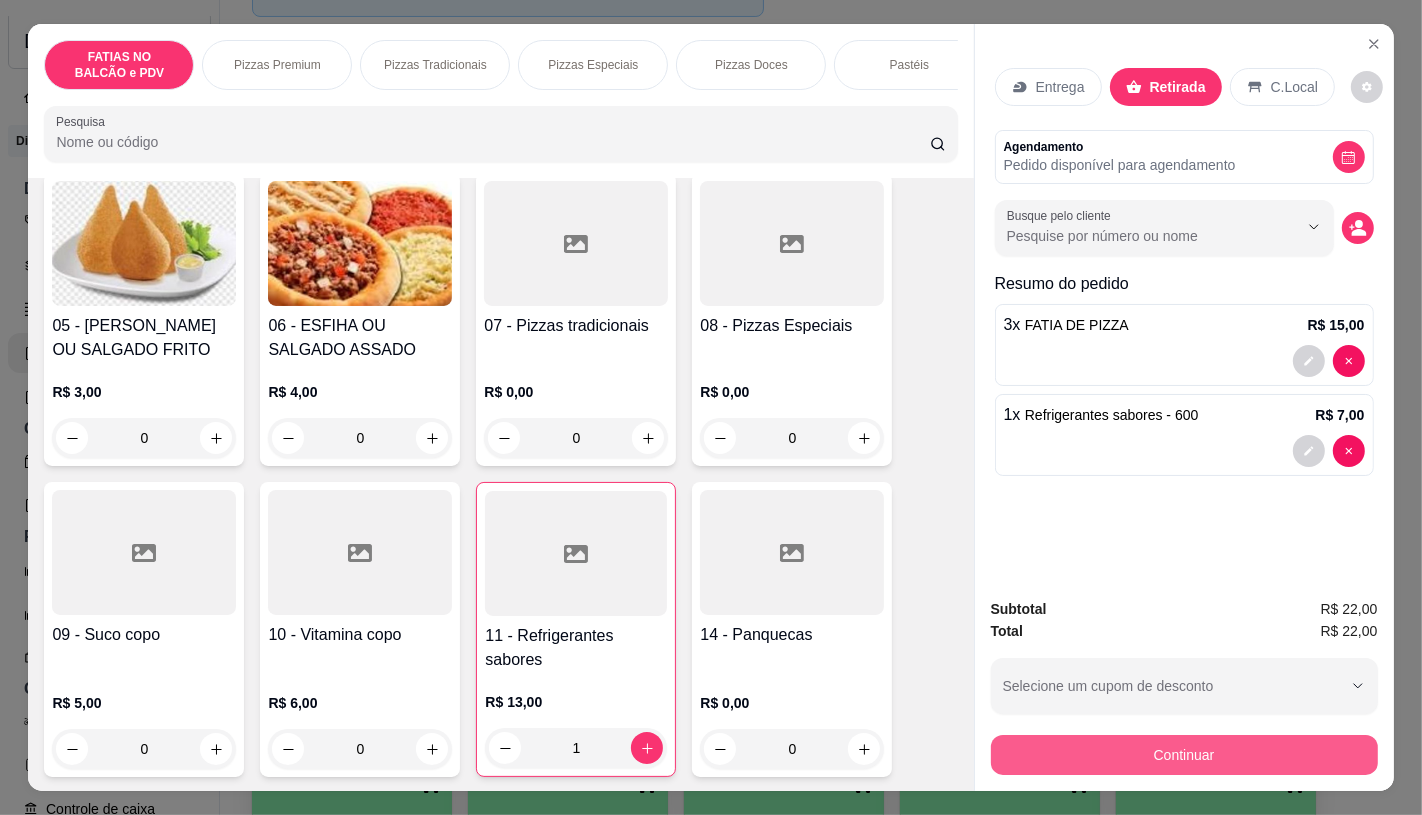 click on "Continuar" at bounding box center (1184, 755) 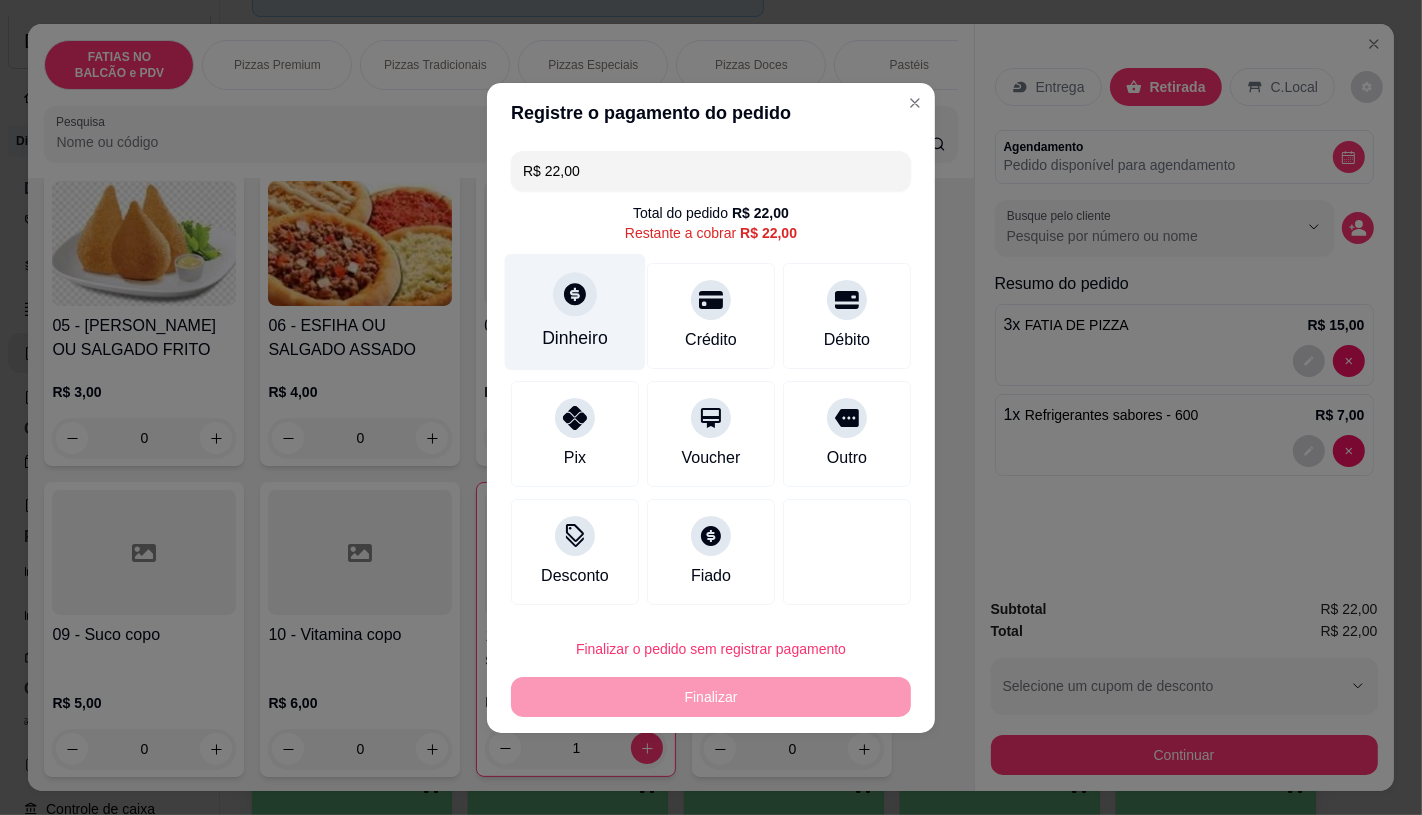 click on "Dinheiro" at bounding box center [575, 311] 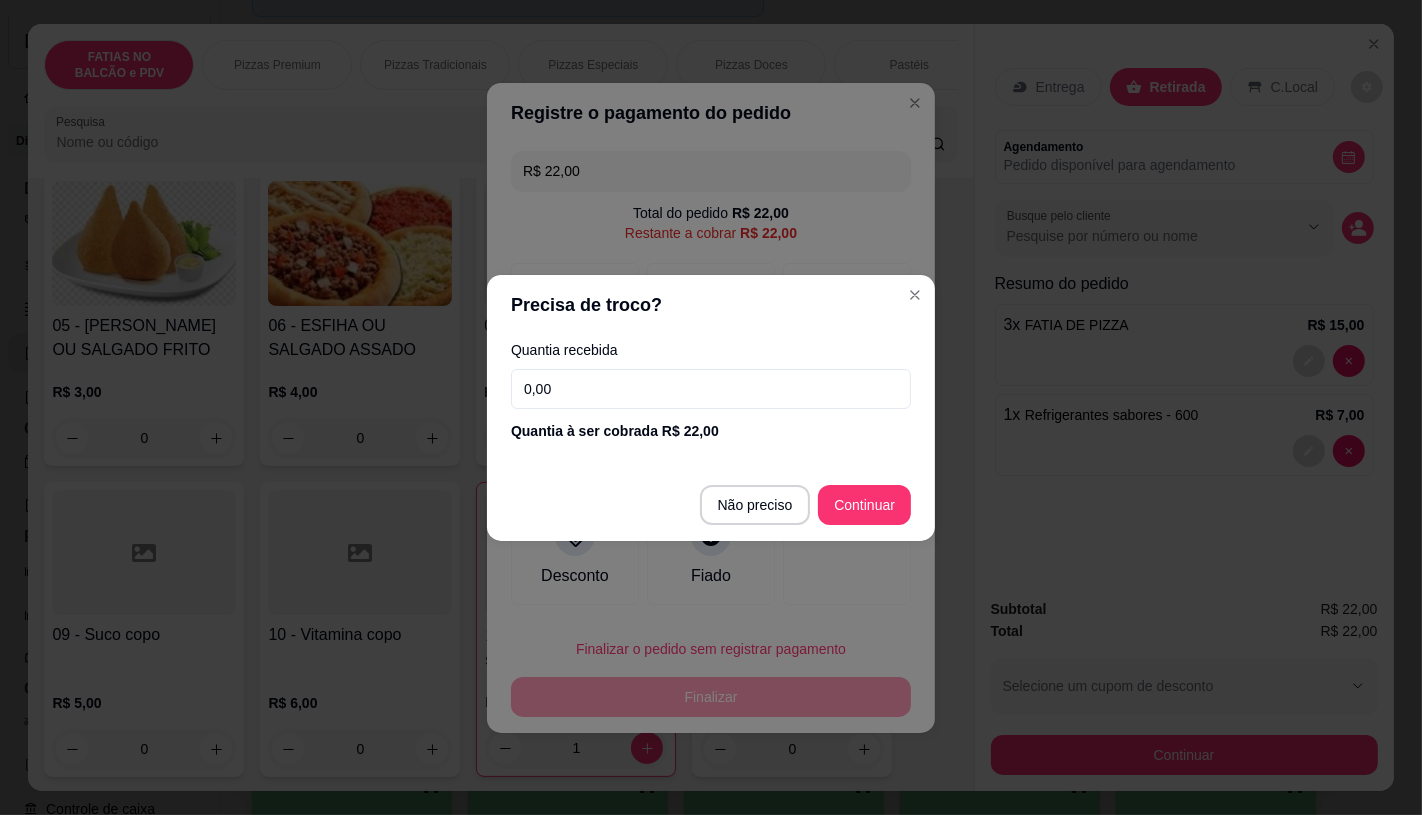 drag, startPoint x: 584, startPoint y: 368, endPoint x: 584, endPoint y: 387, distance: 19 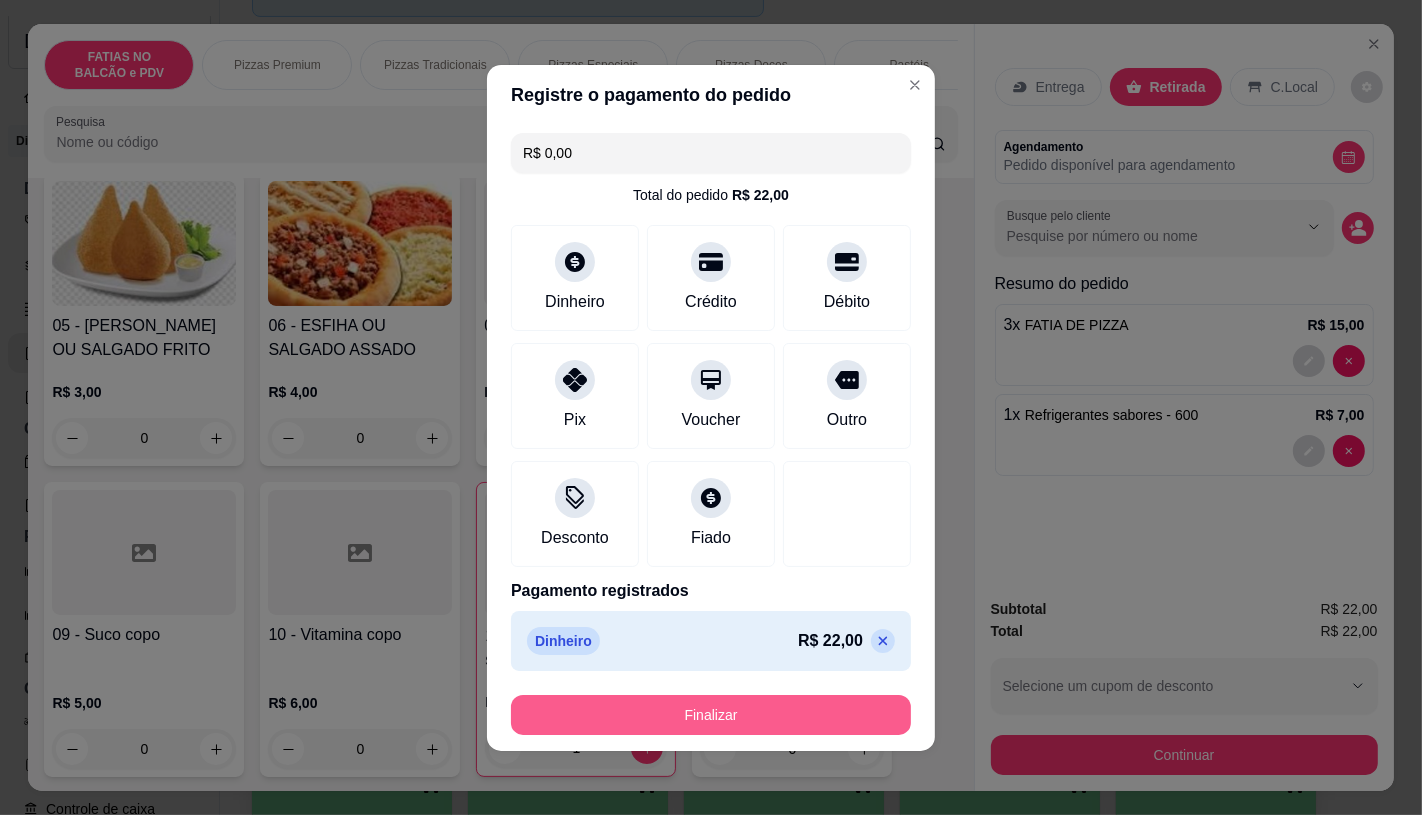 click on "Finalizar" at bounding box center [711, 715] 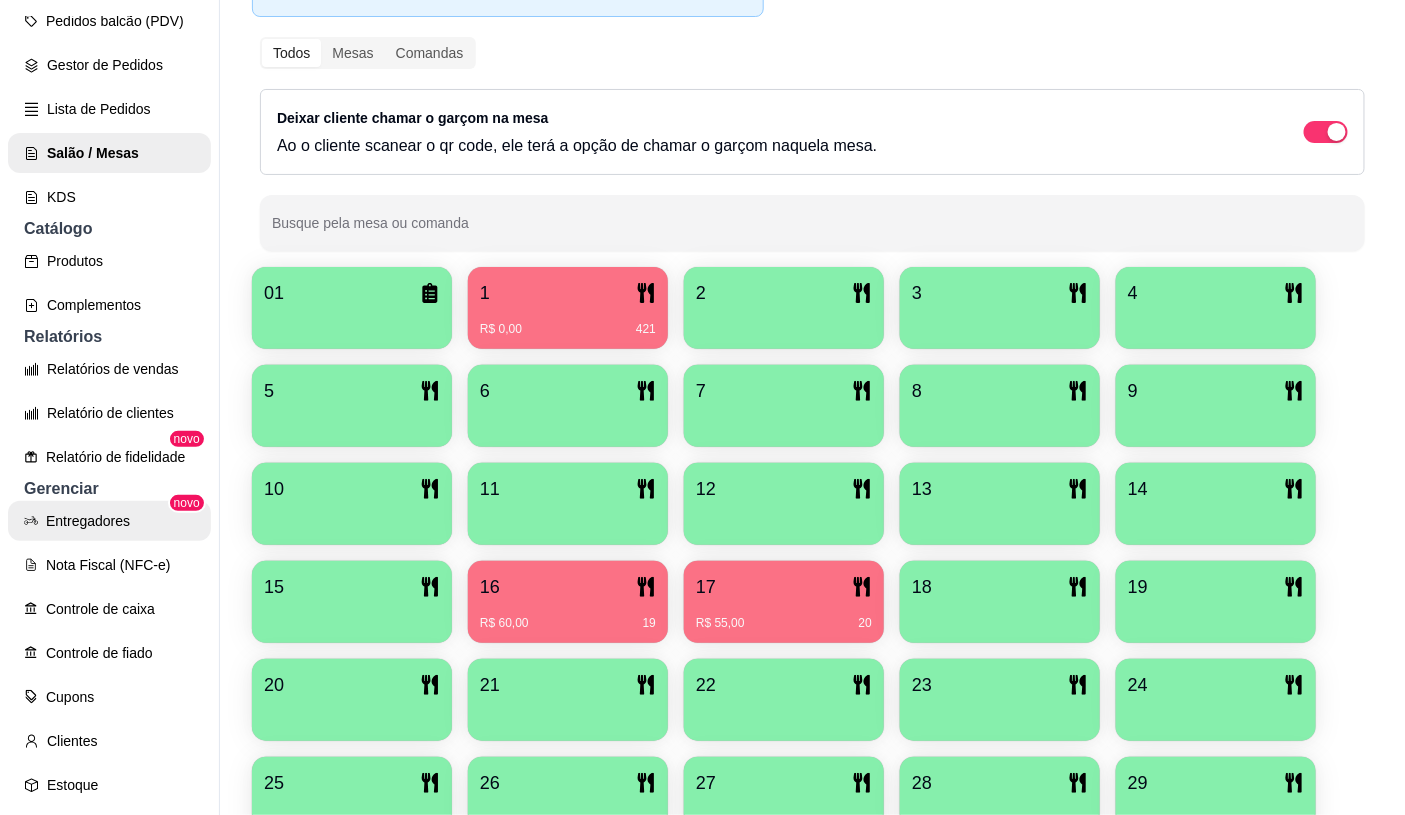 scroll, scrollTop: 287, scrollLeft: 0, axis: vertical 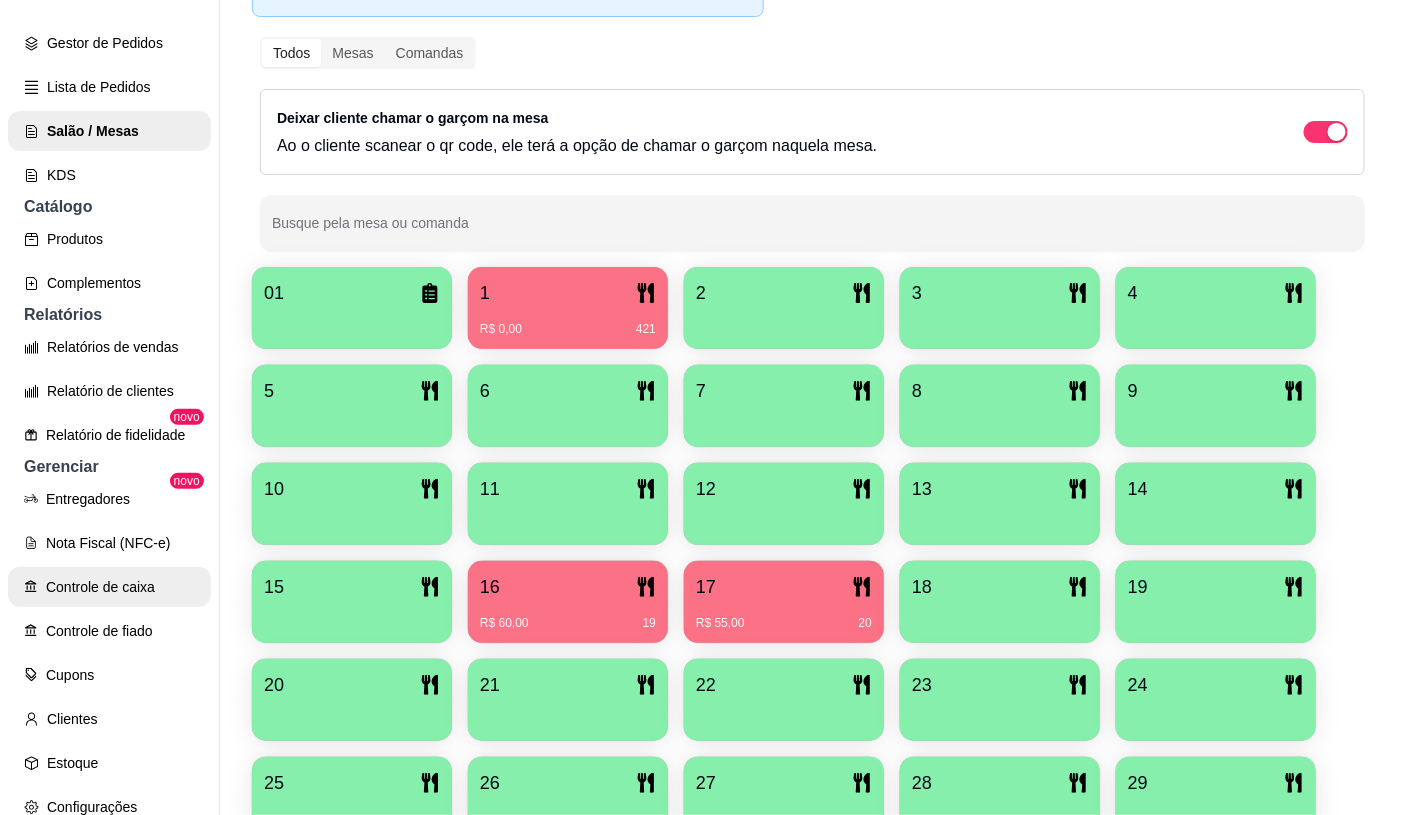click on "Controle de caixa" at bounding box center (109, 587) 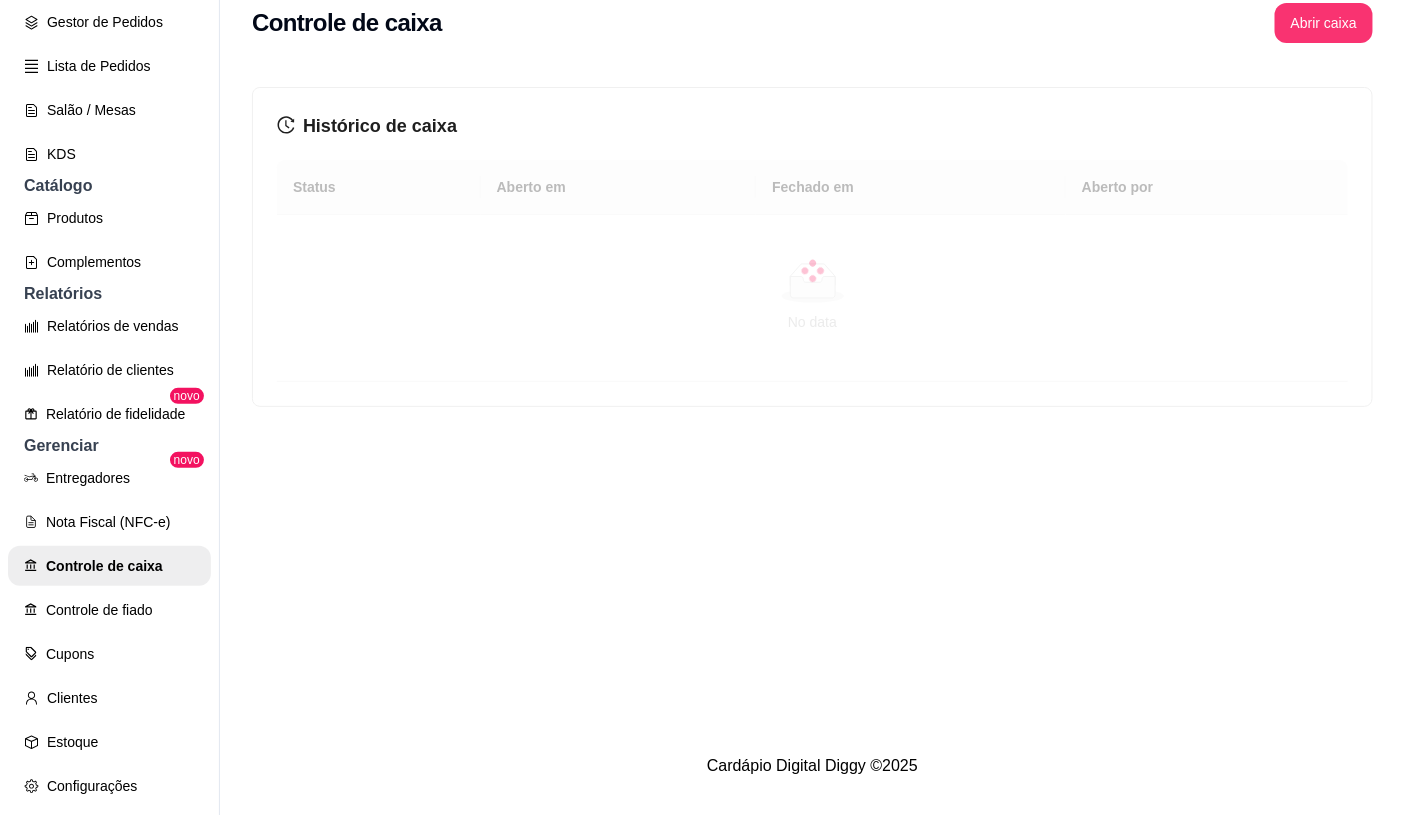 scroll, scrollTop: 32, scrollLeft: 0, axis: vertical 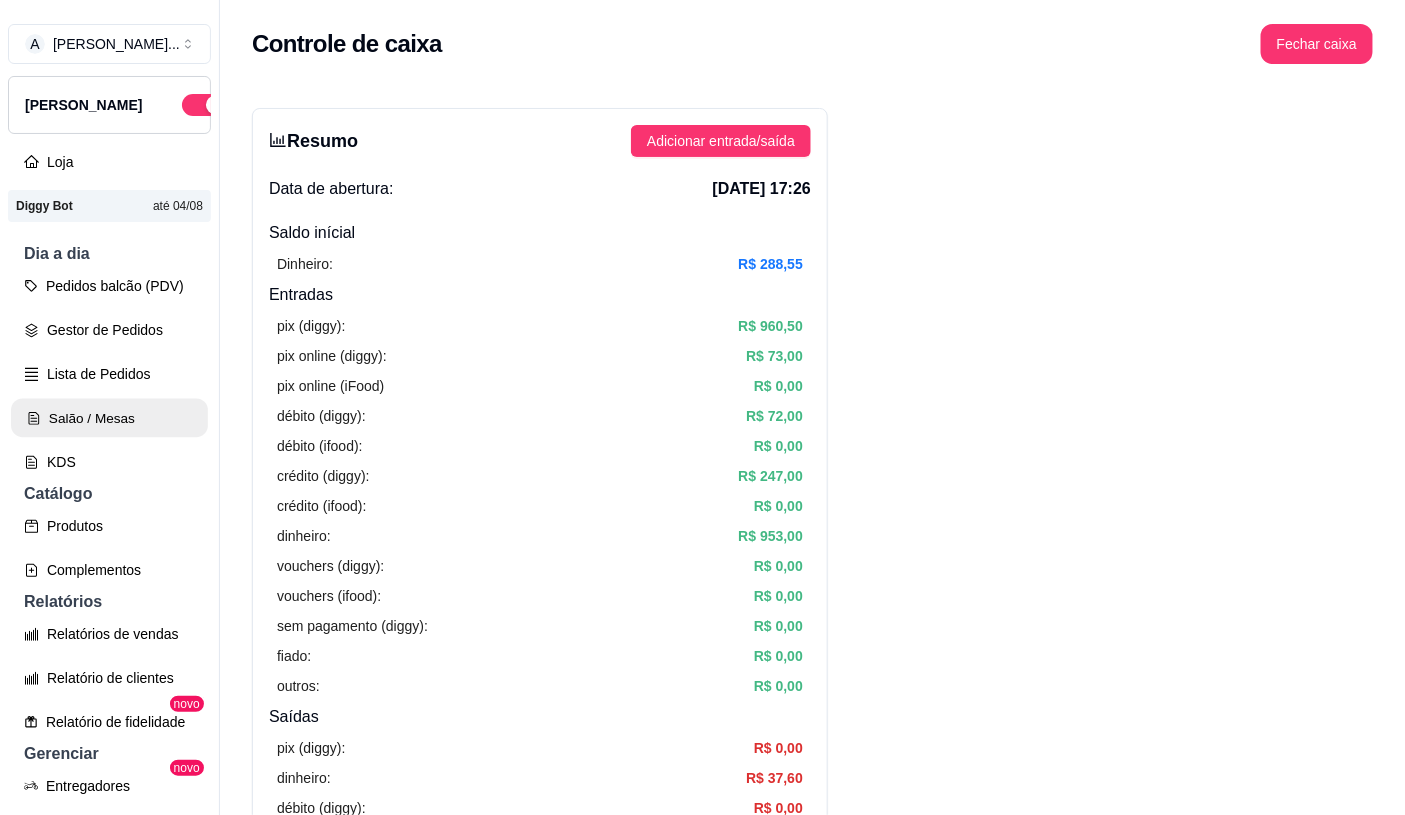 click on "Salão / Mesas" at bounding box center (109, 418) 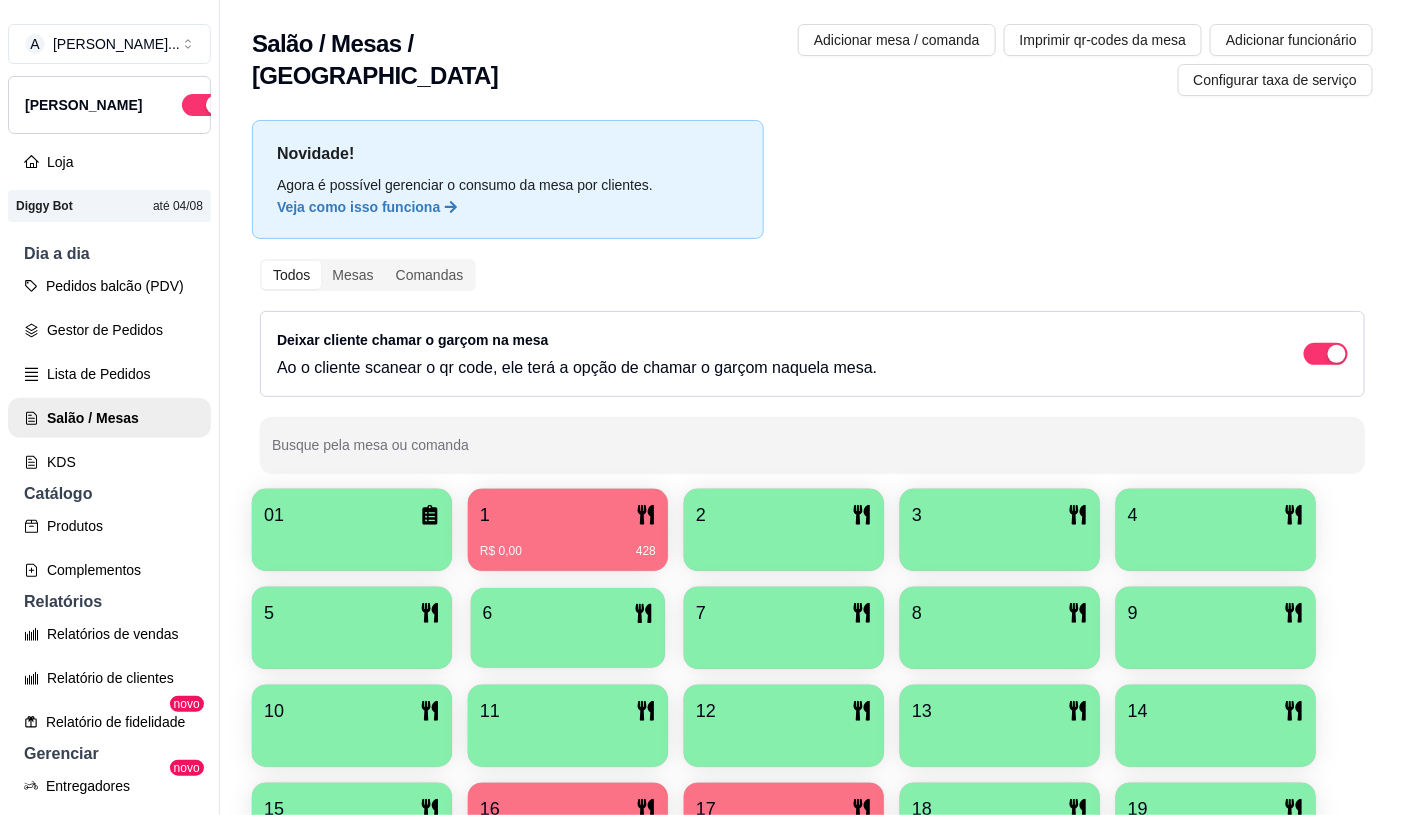 click on "6" at bounding box center (568, 628) 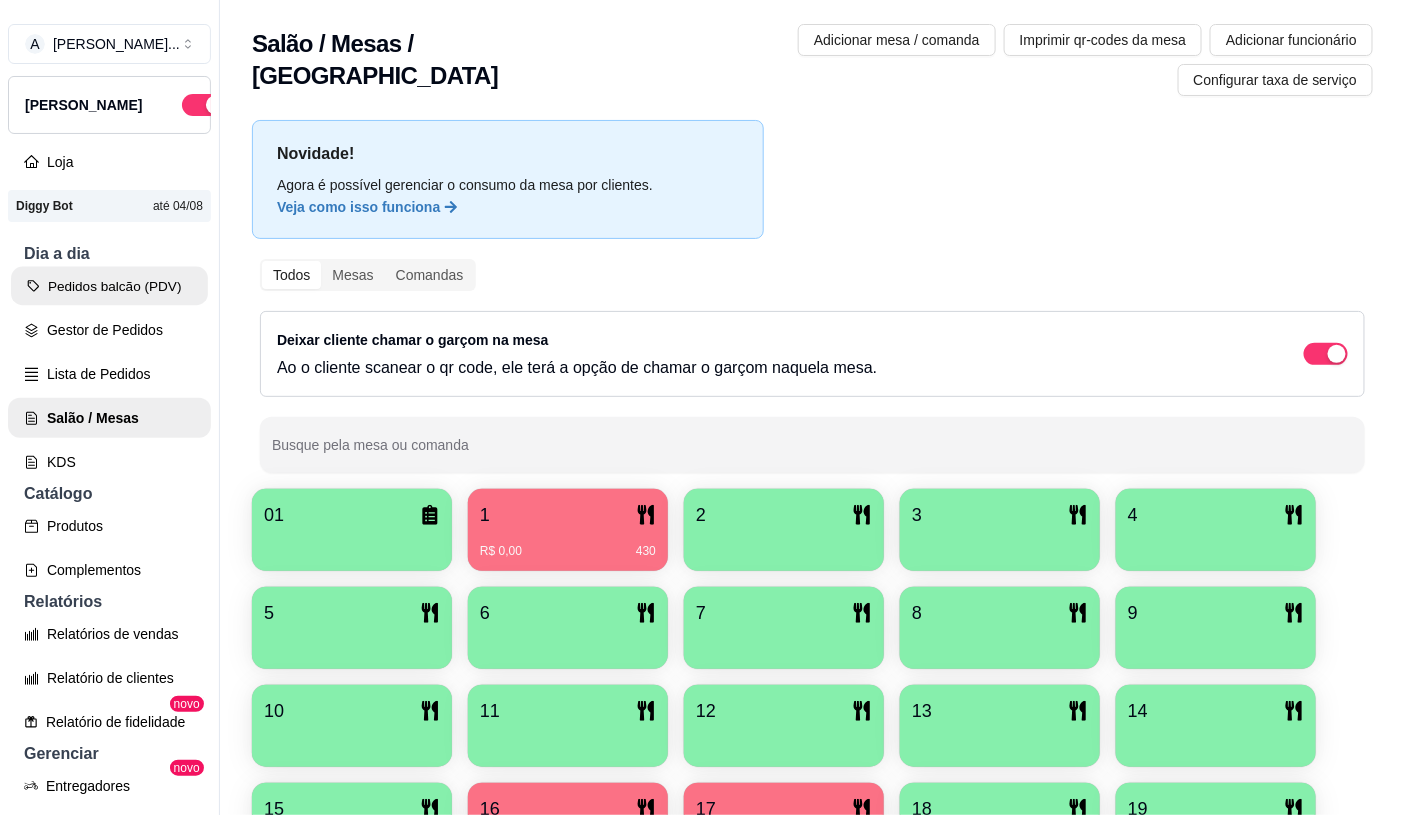 click on "Pedidos balcão (PDV)" at bounding box center [109, 286] 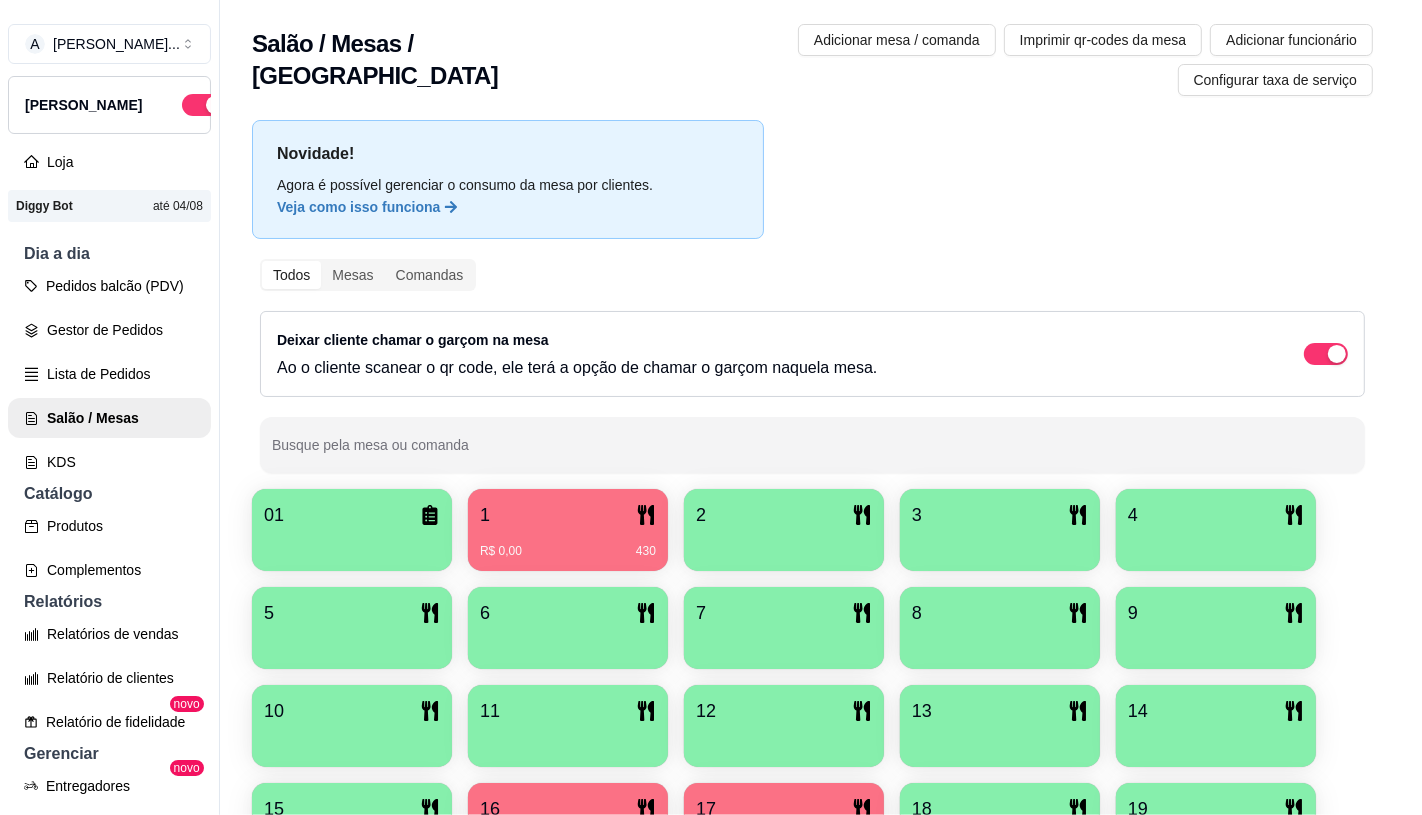 click on "0" at bounding box center (144, 573) 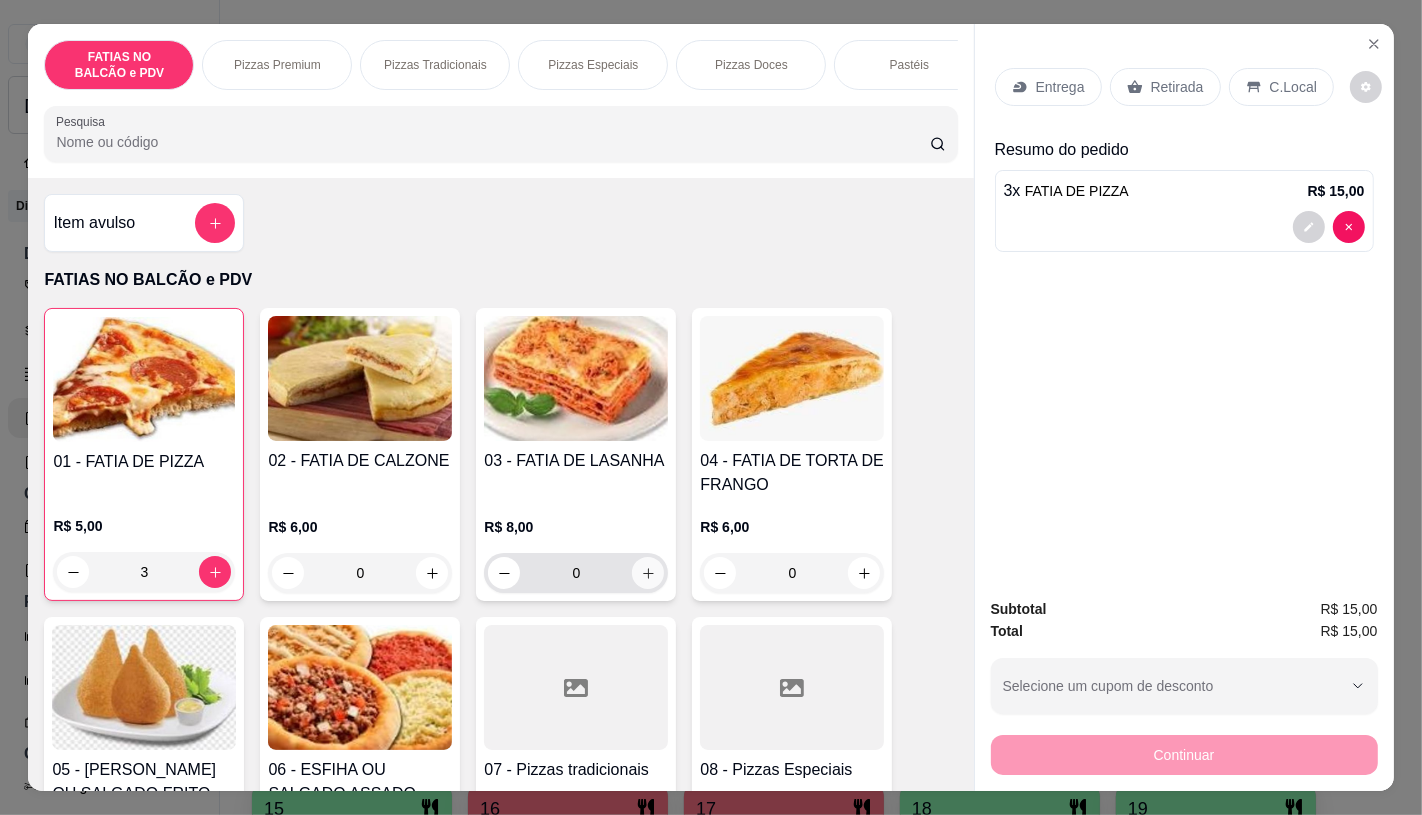 click 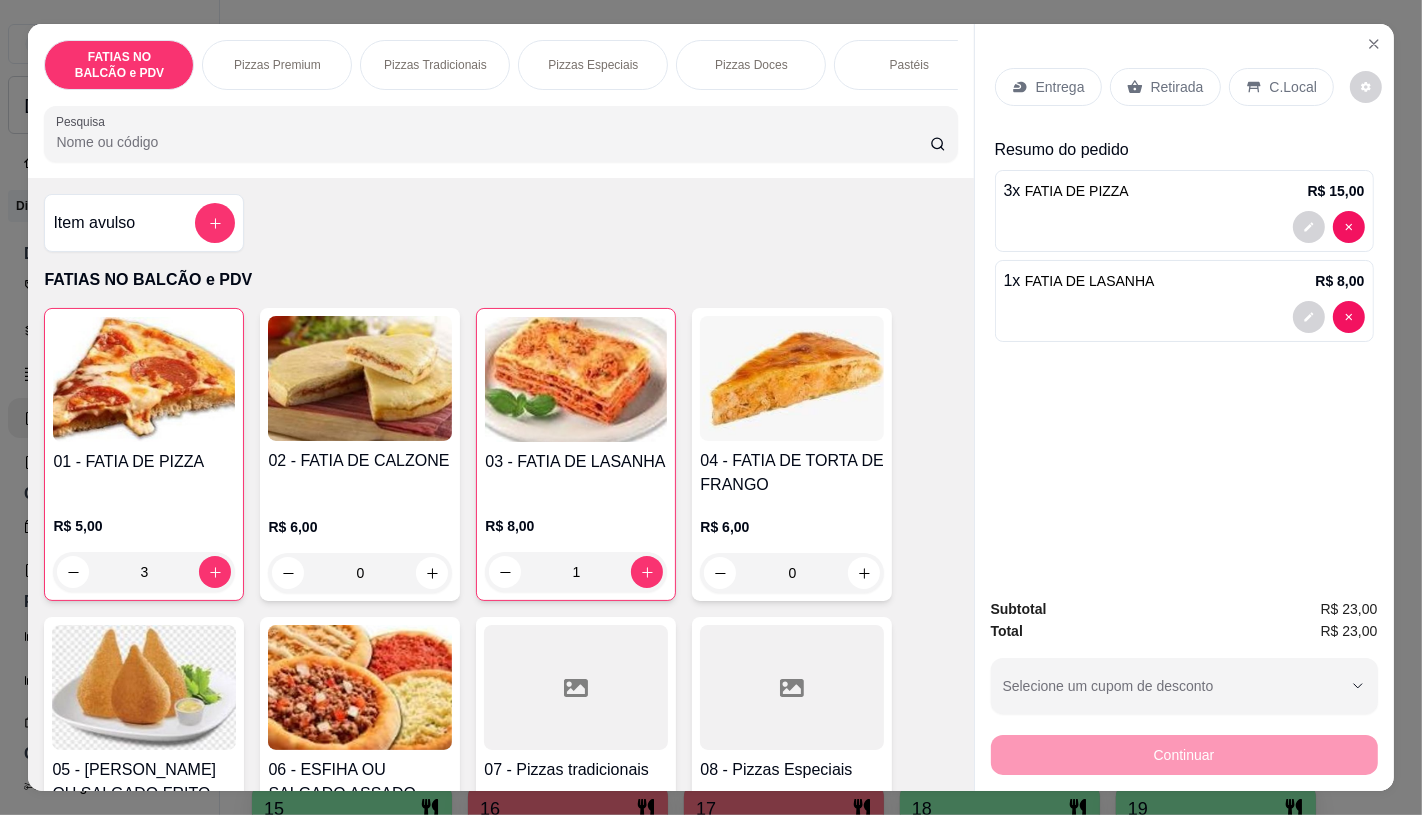 scroll, scrollTop: 222, scrollLeft: 0, axis: vertical 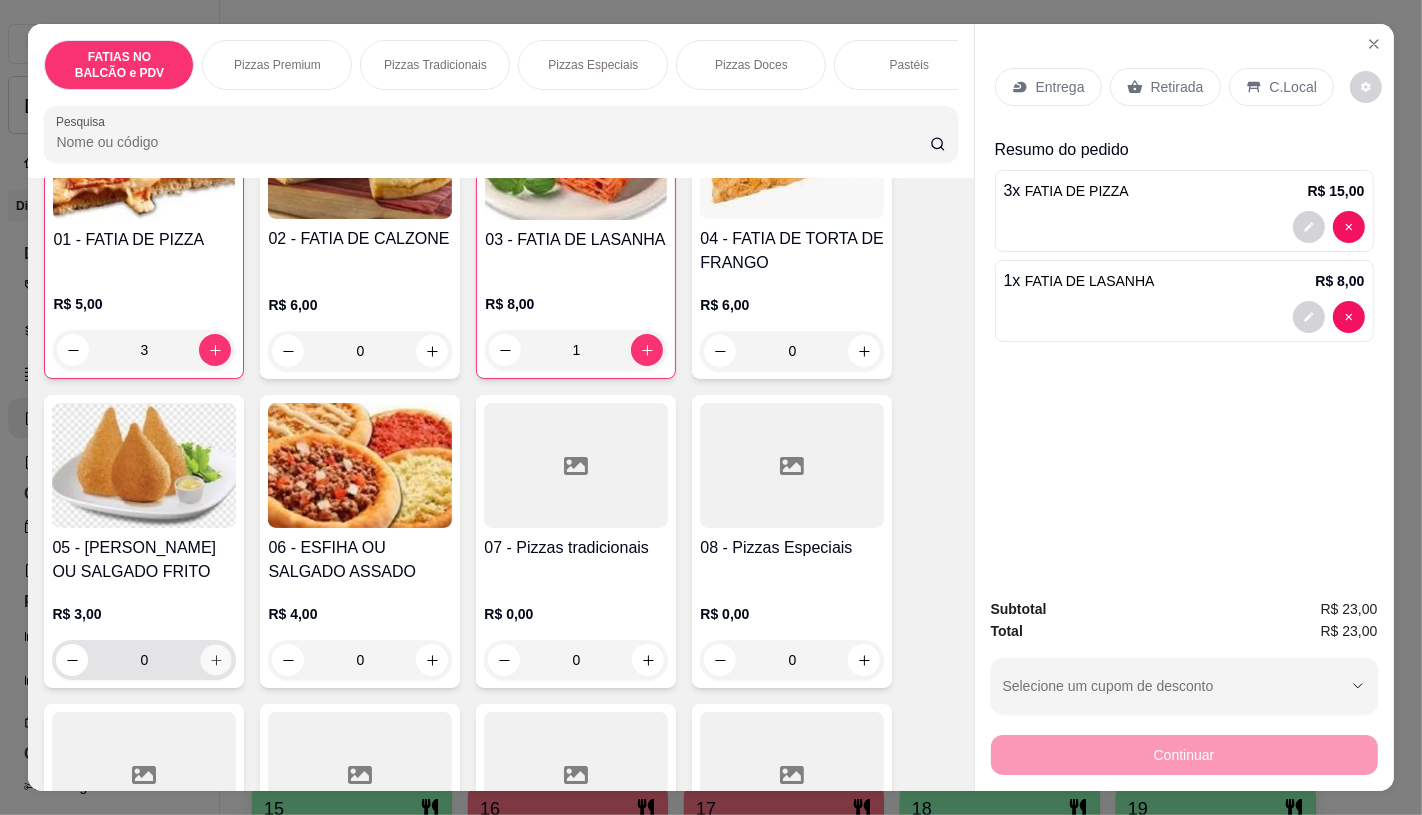 click at bounding box center (216, 660) 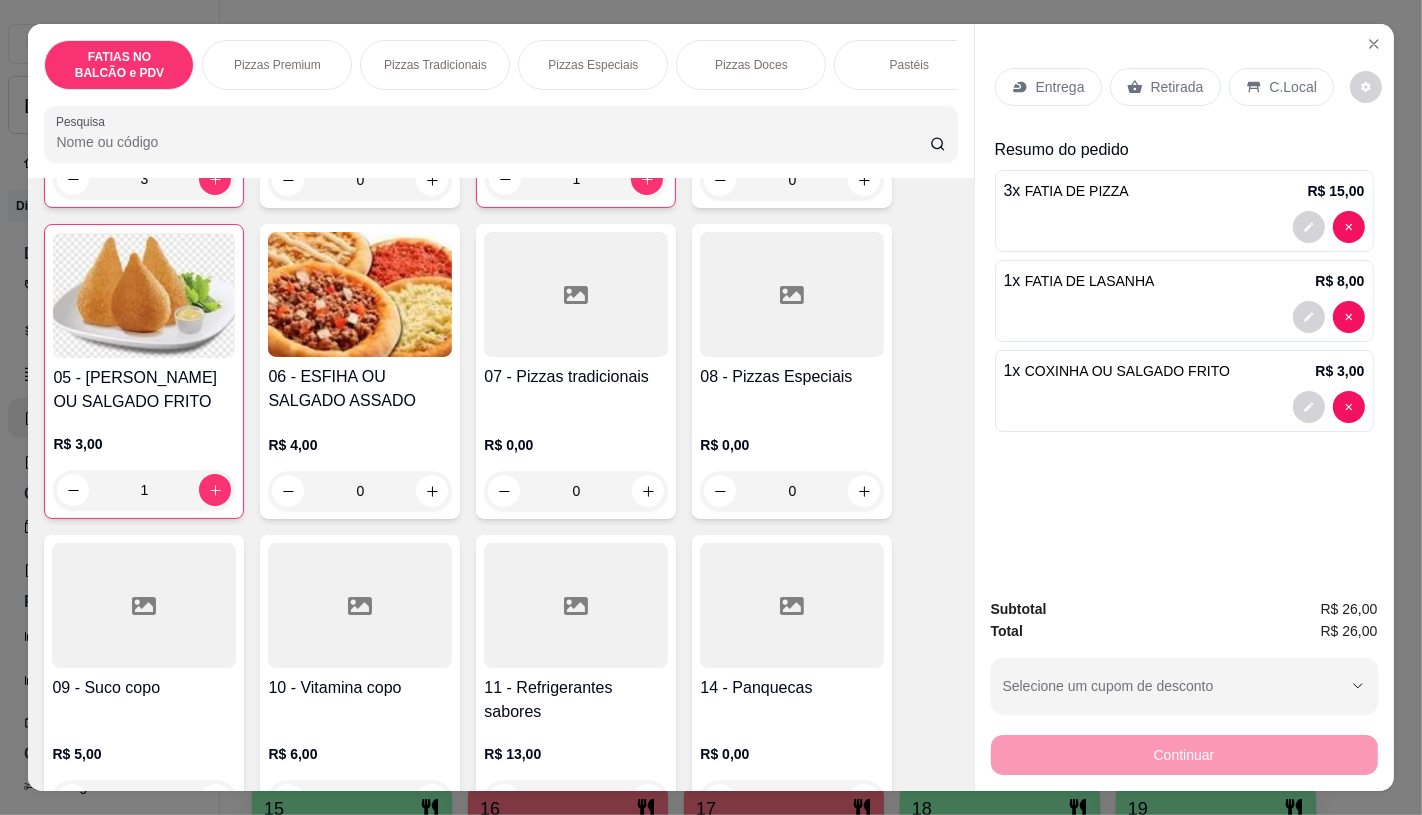 scroll, scrollTop: 444, scrollLeft: 0, axis: vertical 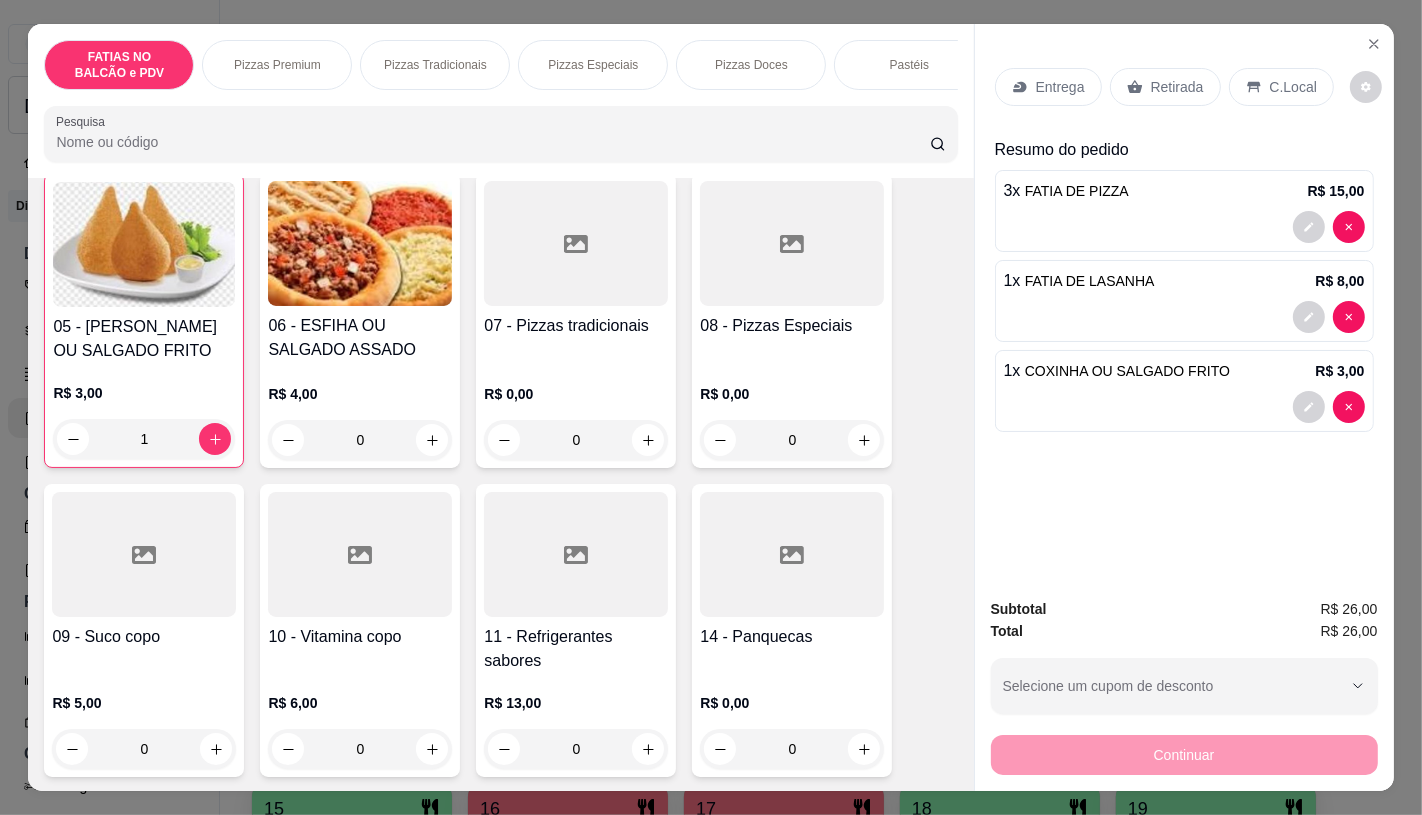 click on "11 - Refrigerantes sabores    R$ 13,00 0" at bounding box center (576, 630) 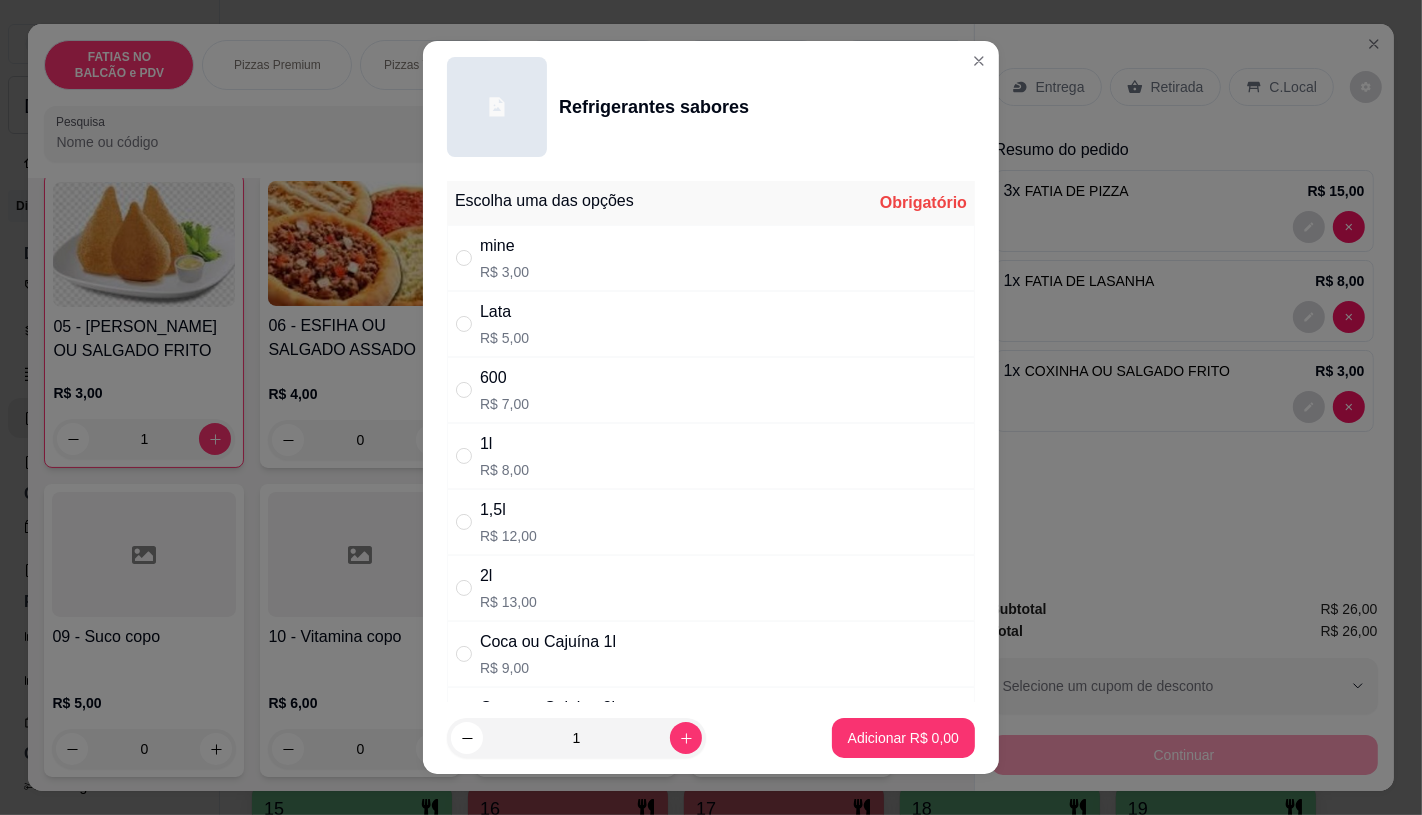 click on "mine" at bounding box center [504, 246] 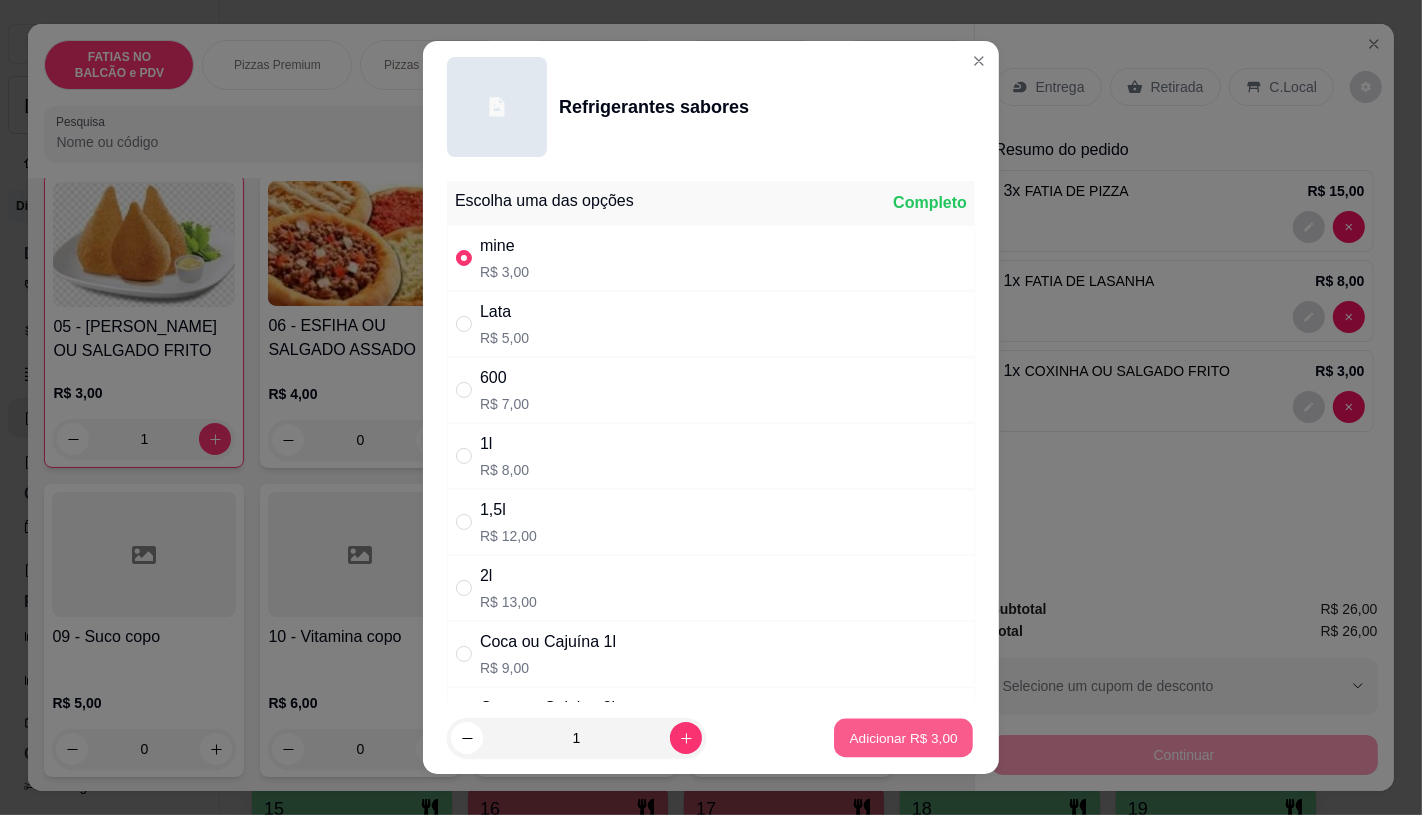 click on "Adicionar   R$ 3,00" at bounding box center [903, 738] 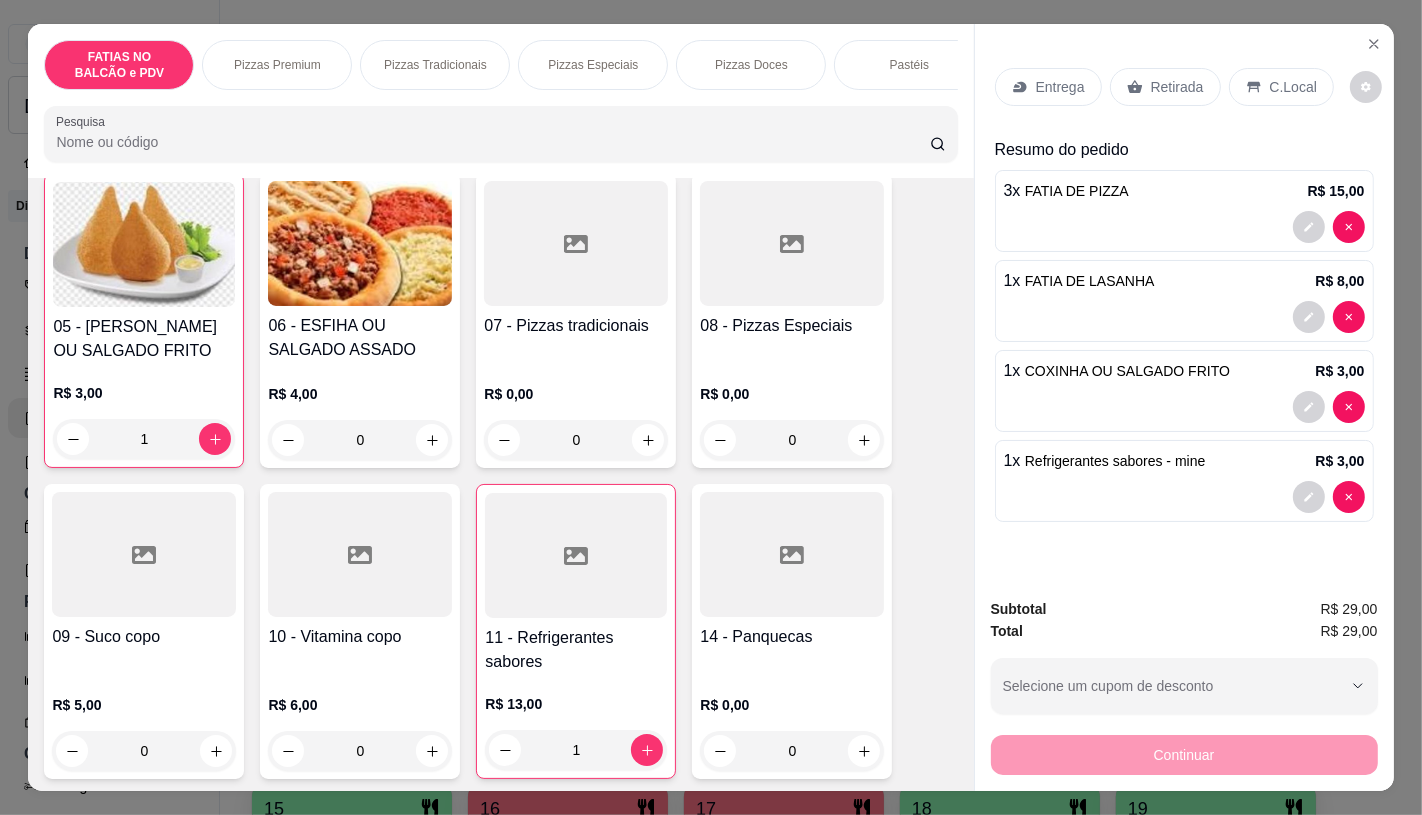 click at bounding box center [576, 555] 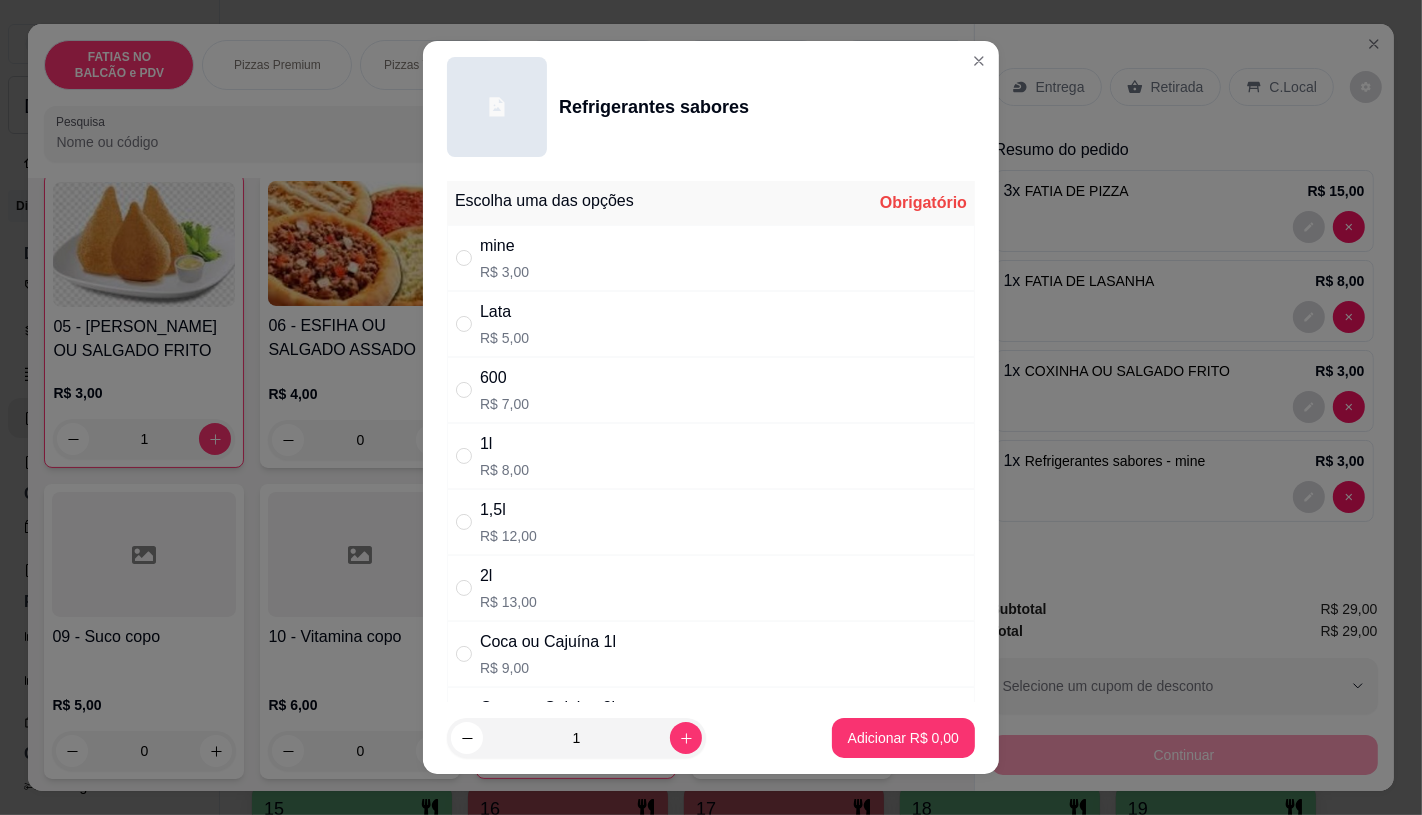 click on "Coca ou Cajuína 1l" at bounding box center [548, 642] 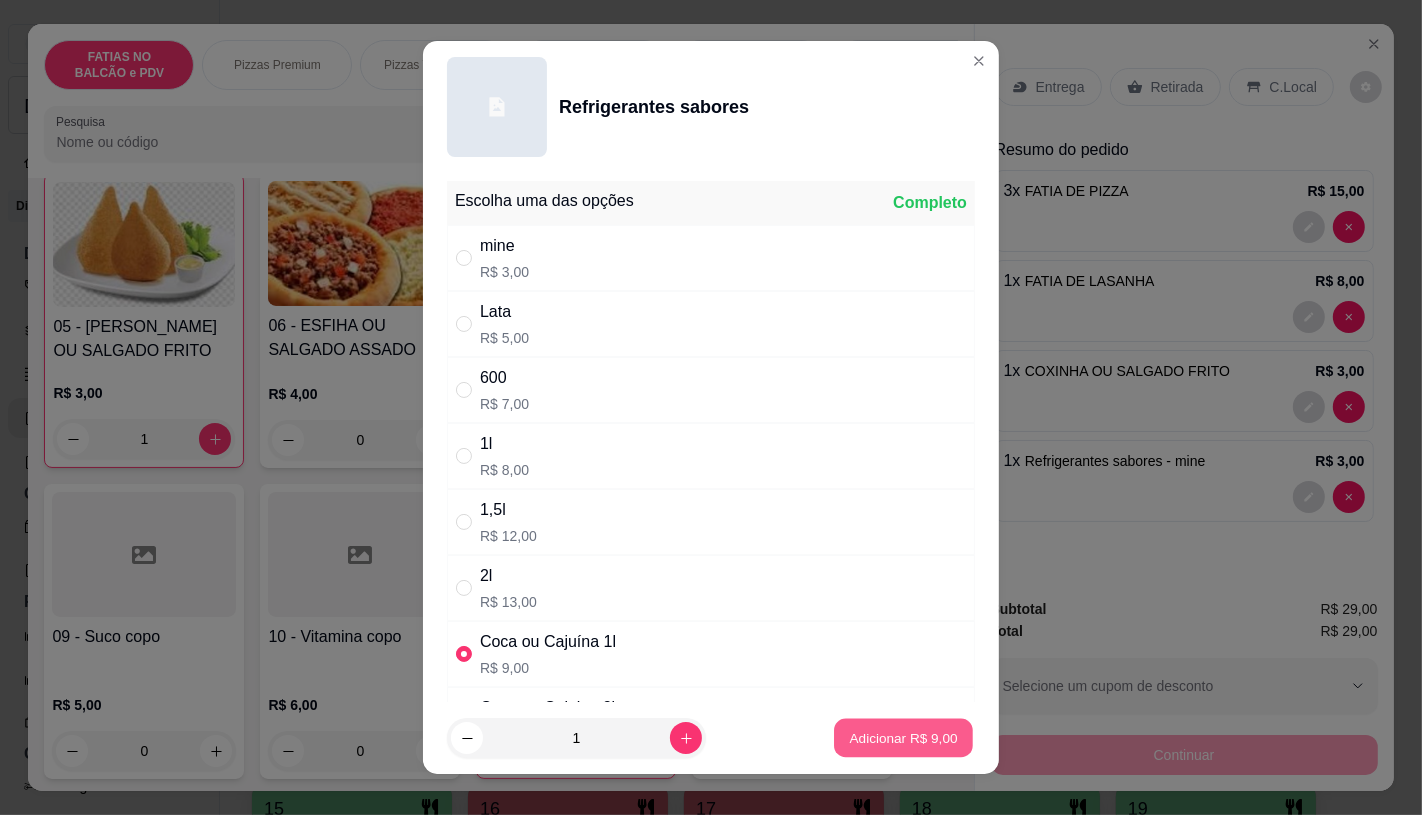 click on "Adicionar   R$ 9,00" at bounding box center [903, 738] 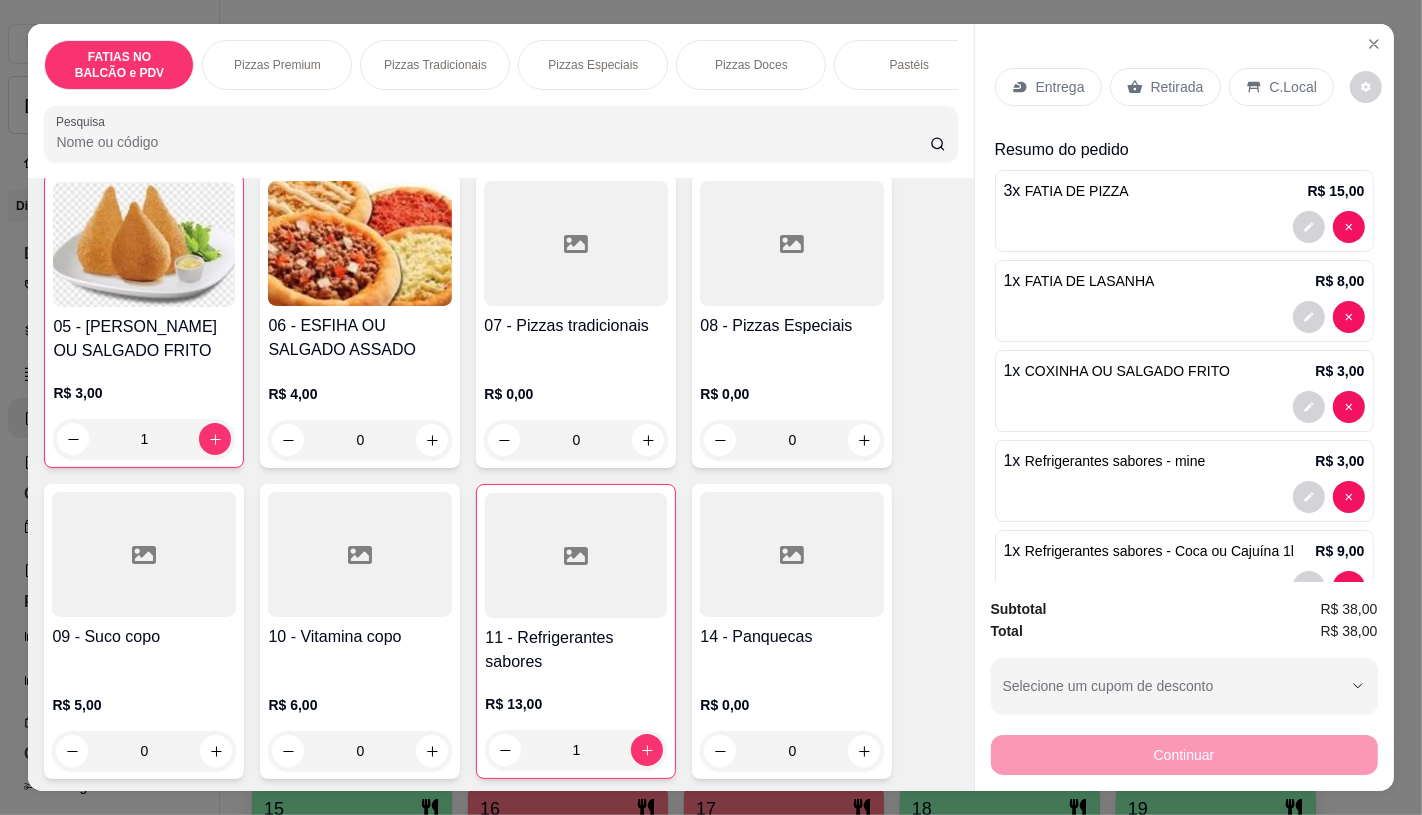 scroll, scrollTop: 58, scrollLeft: 0, axis: vertical 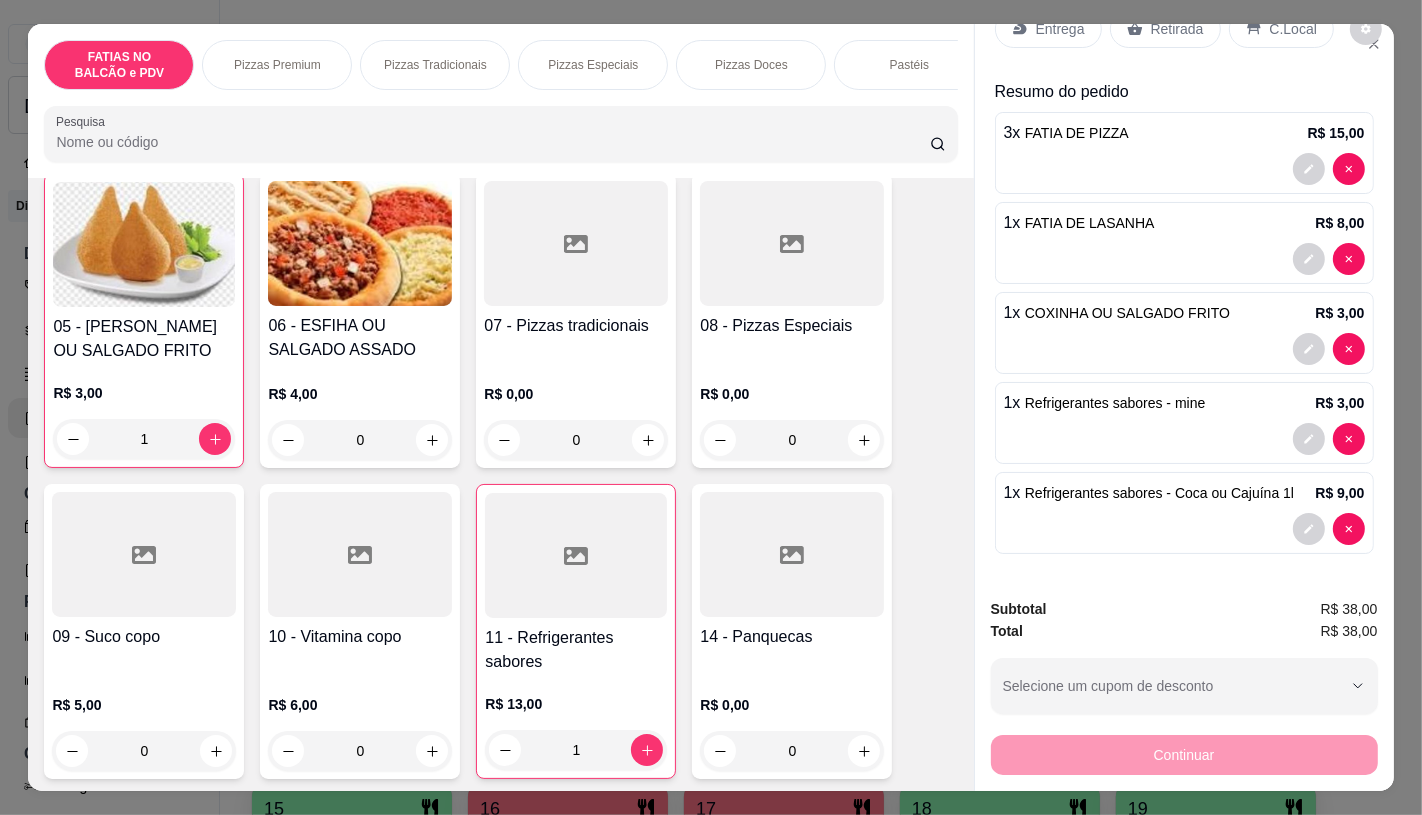 click on "Retirada" at bounding box center (1165, 29) 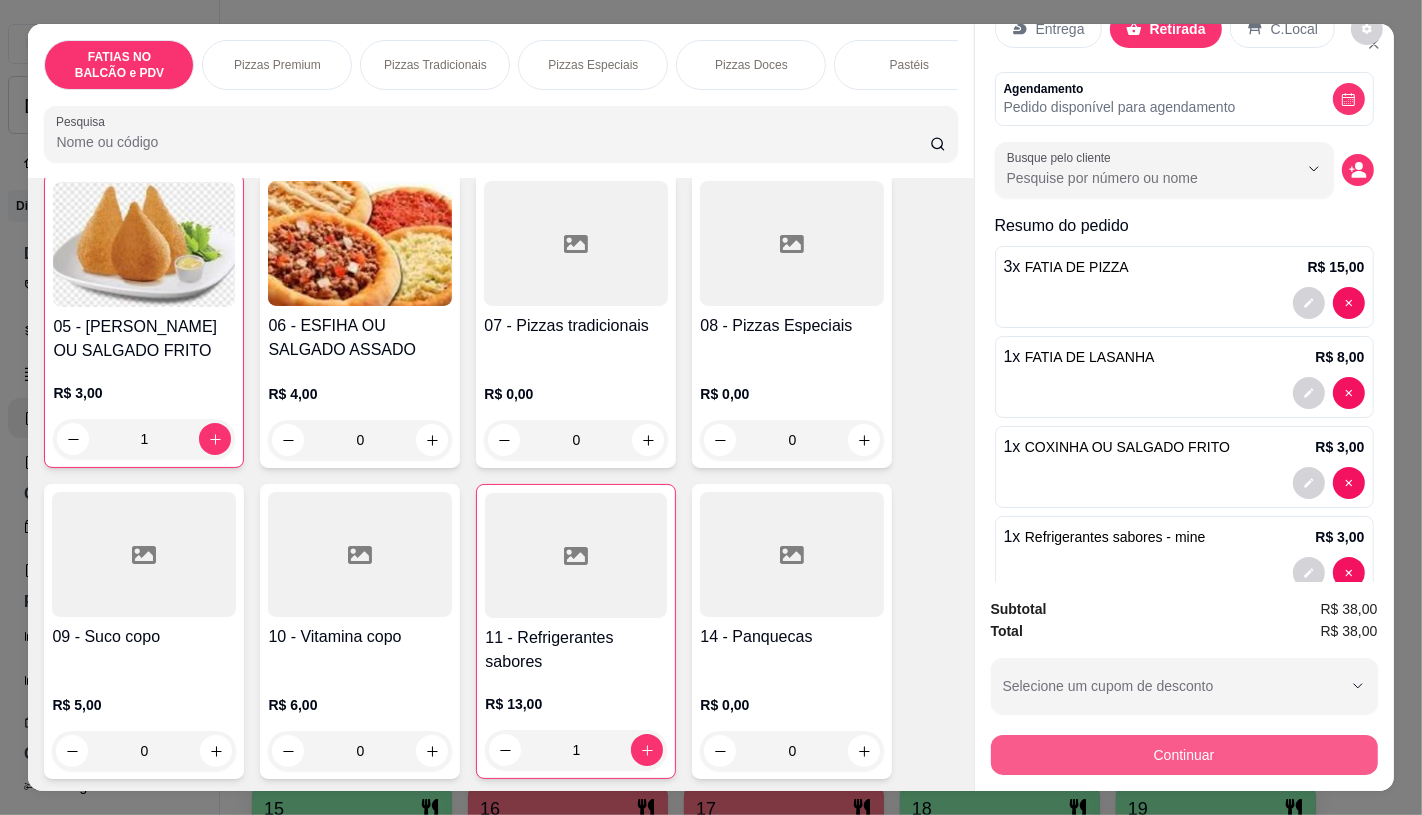 click on "Continuar" at bounding box center (1184, 755) 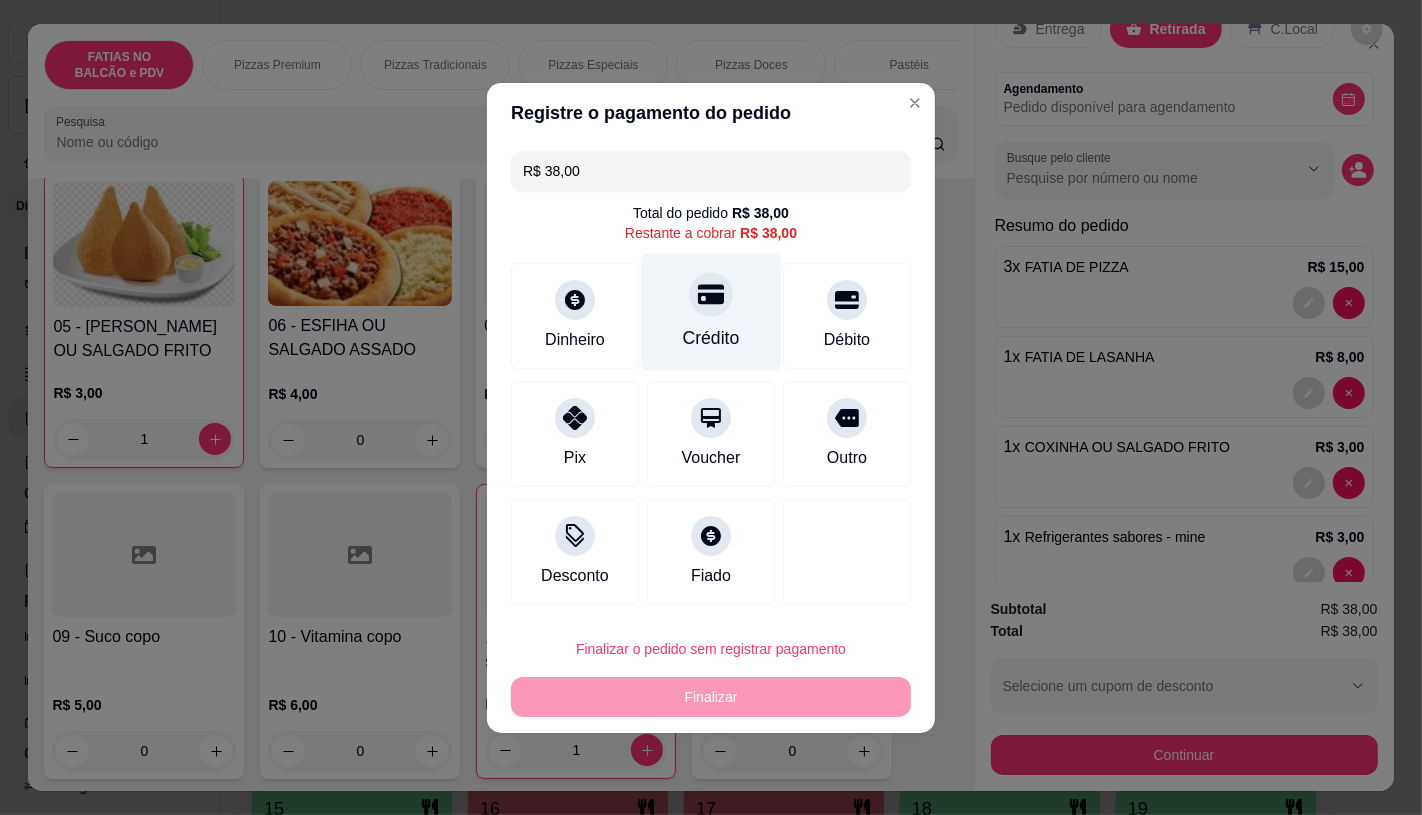 click on "Crédito" at bounding box center [711, 311] 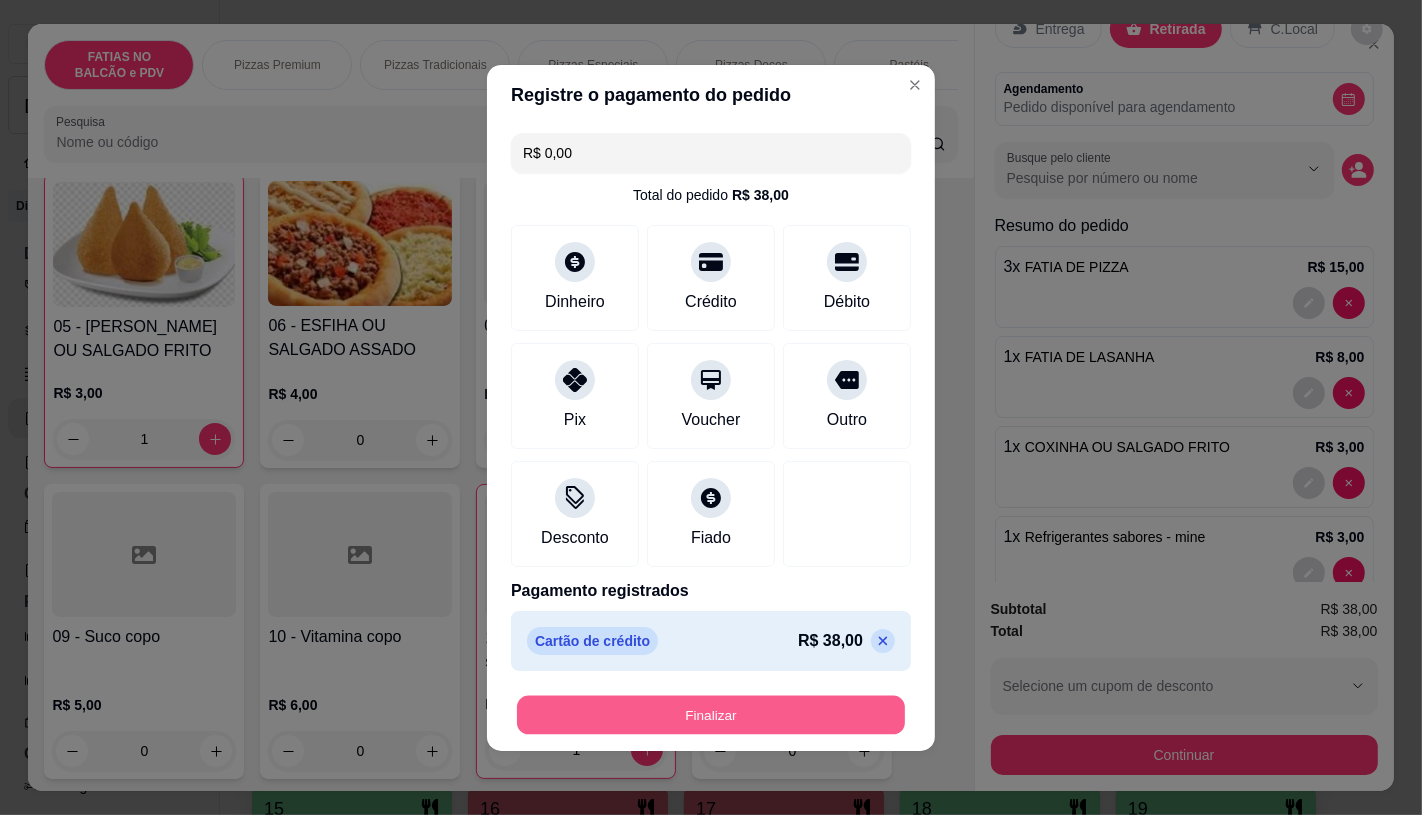click on "Finalizar" at bounding box center (711, 714) 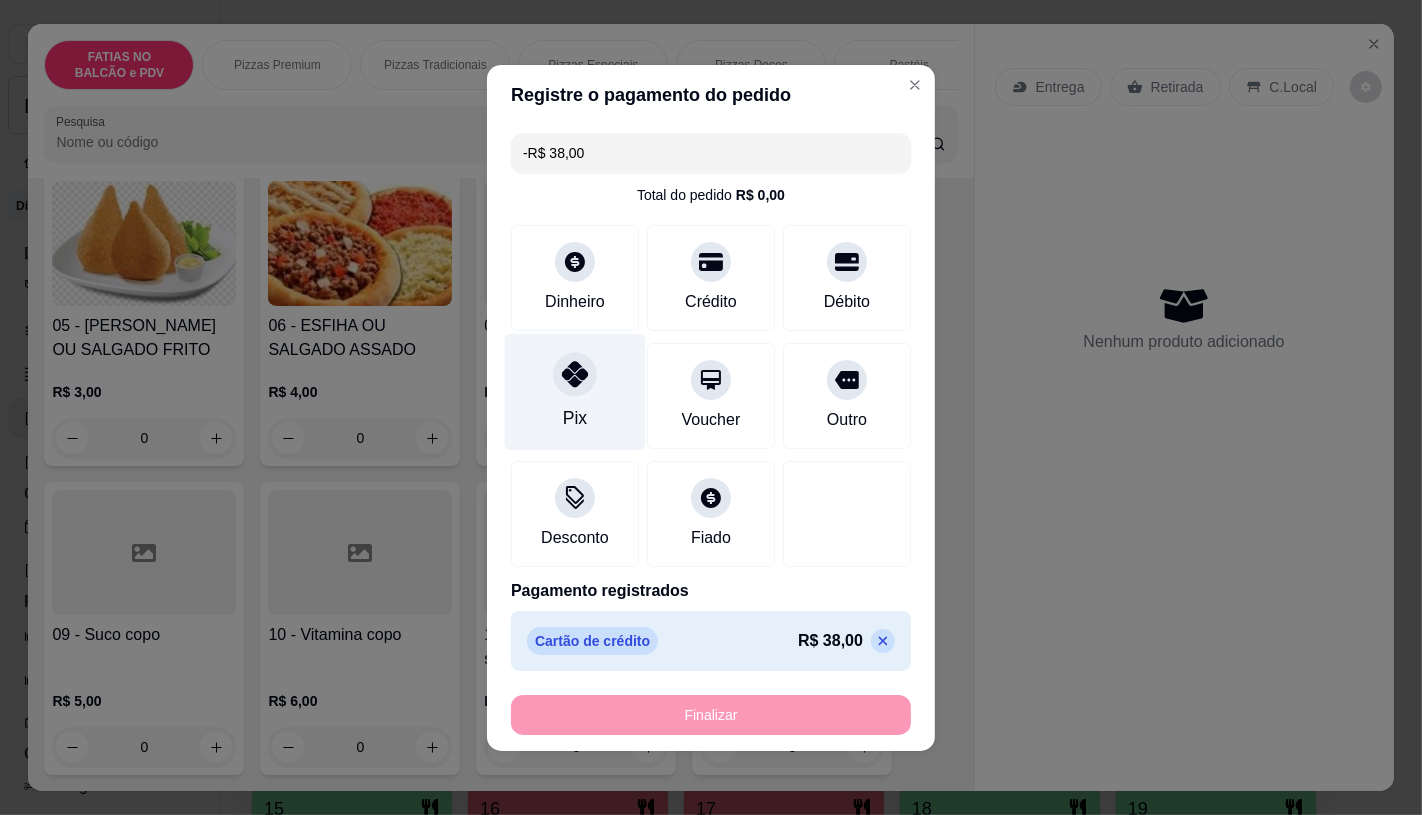 scroll, scrollTop: 0, scrollLeft: 0, axis: both 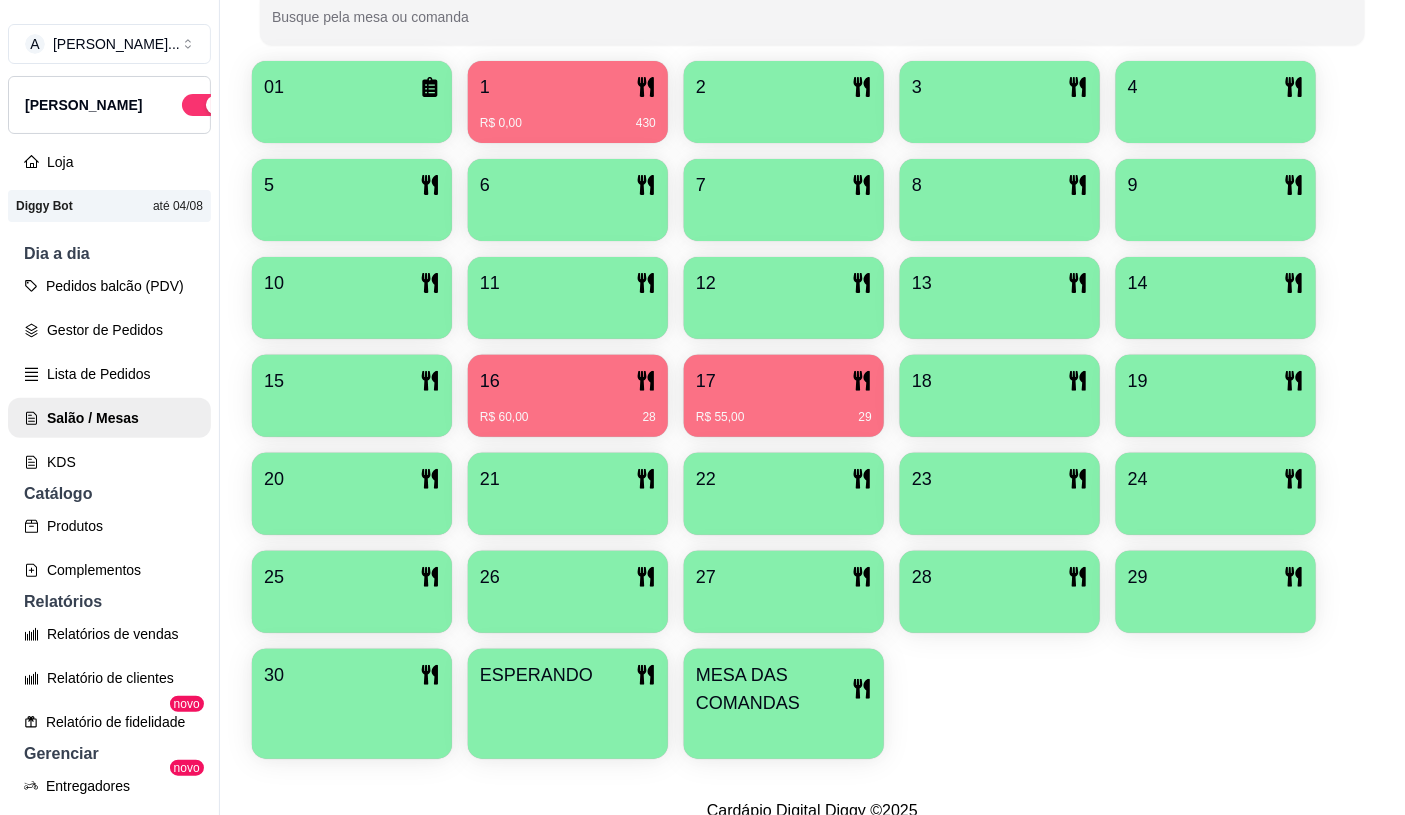 click on "MESA DAS COMANDAS" at bounding box center (784, 704) 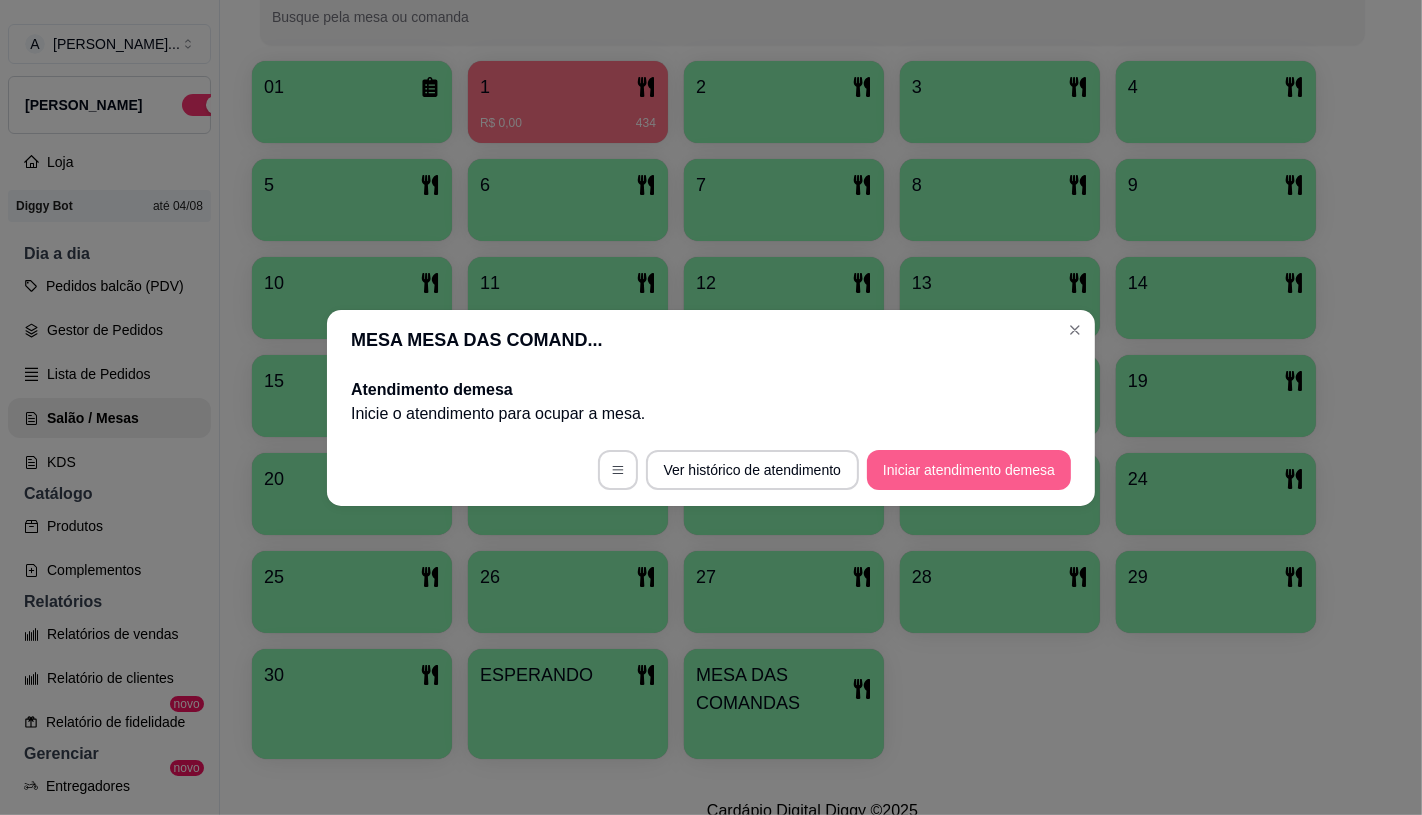click on "Iniciar atendimento de  mesa" at bounding box center [969, 470] 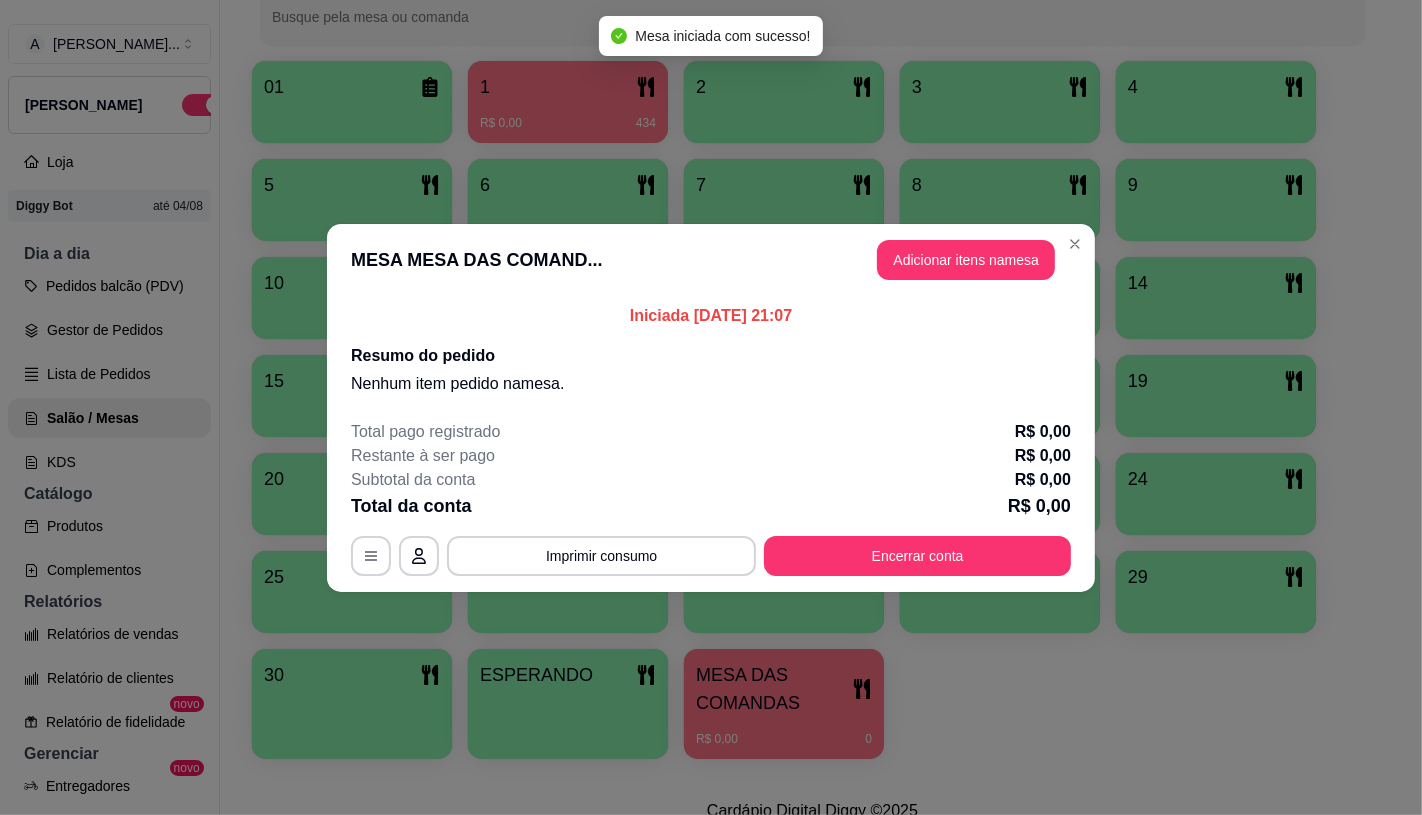 click on "Adicionar itens na  mesa" at bounding box center [966, 260] 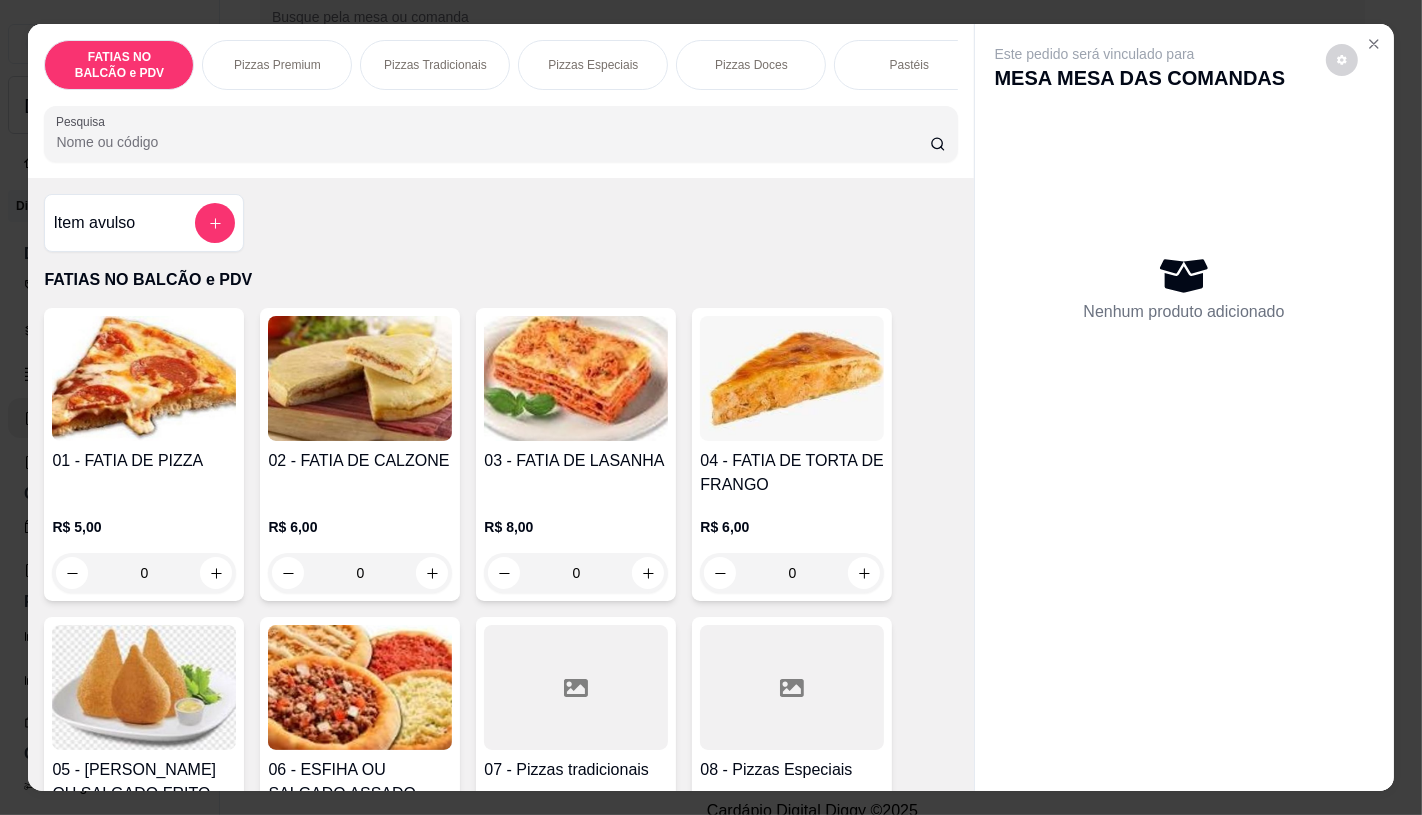 scroll, scrollTop: 222, scrollLeft: 0, axis: vertical 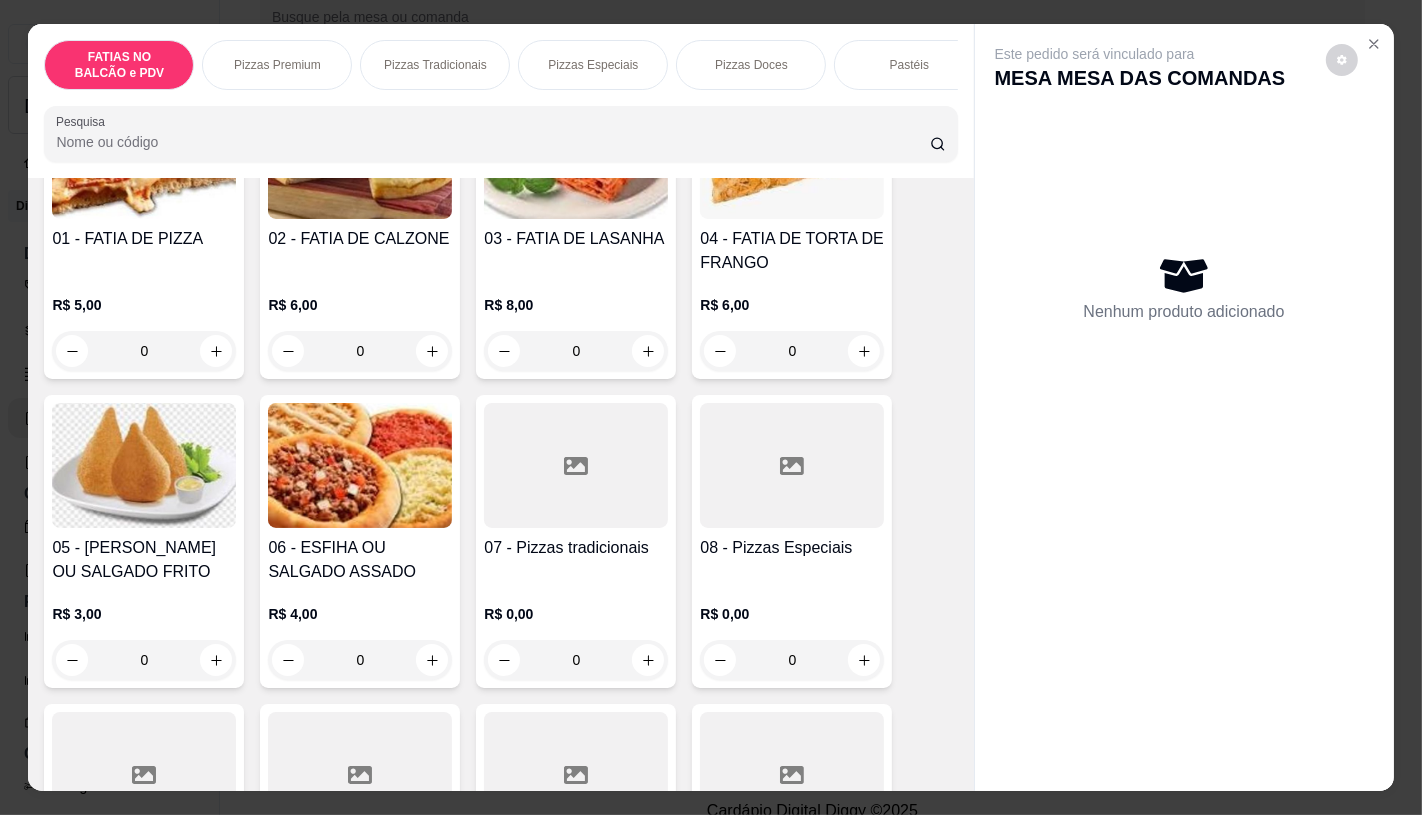 click at bounding box center (792, 465) 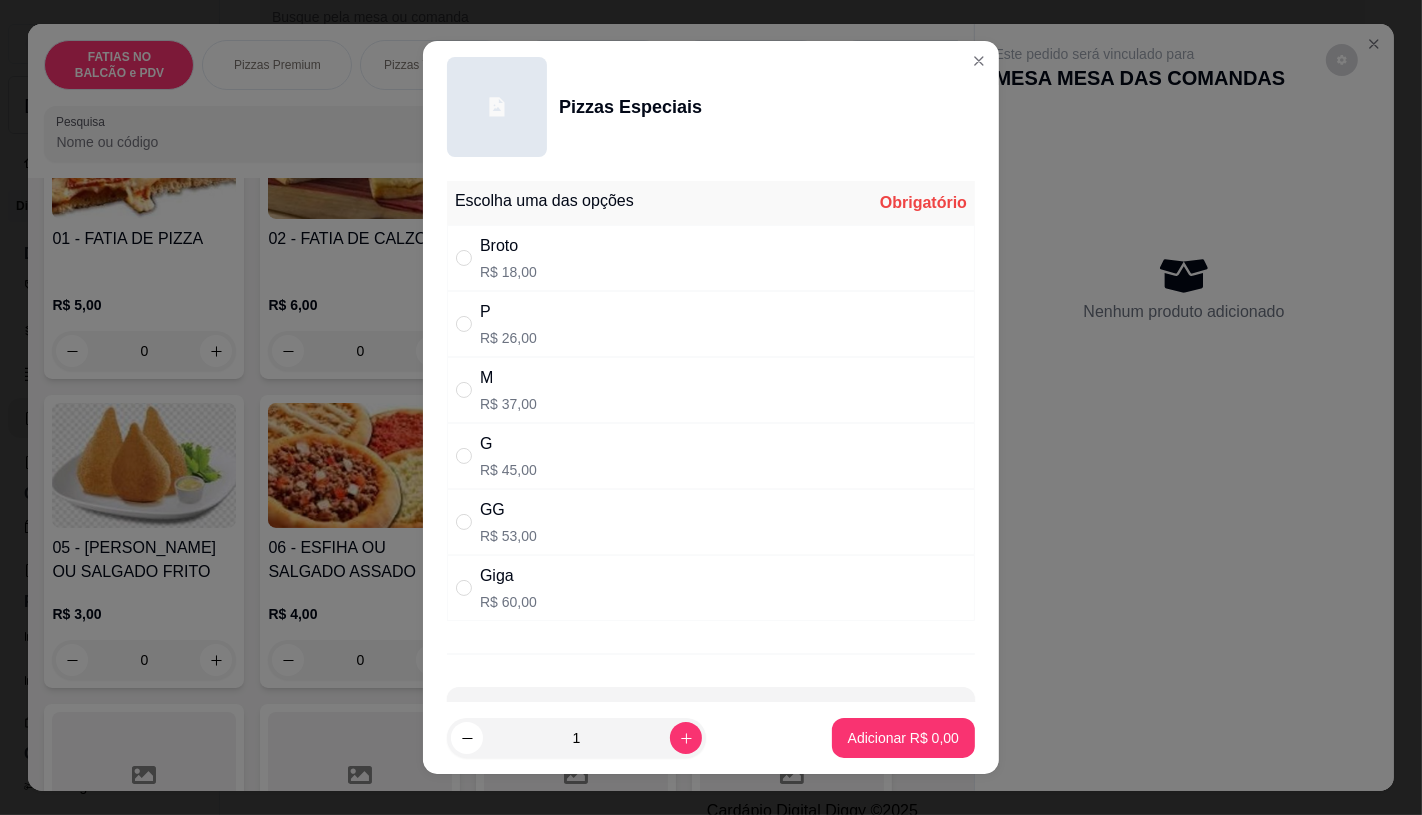 scroll, scrollTop: 68, scrollLeft: 0, axis: vertical 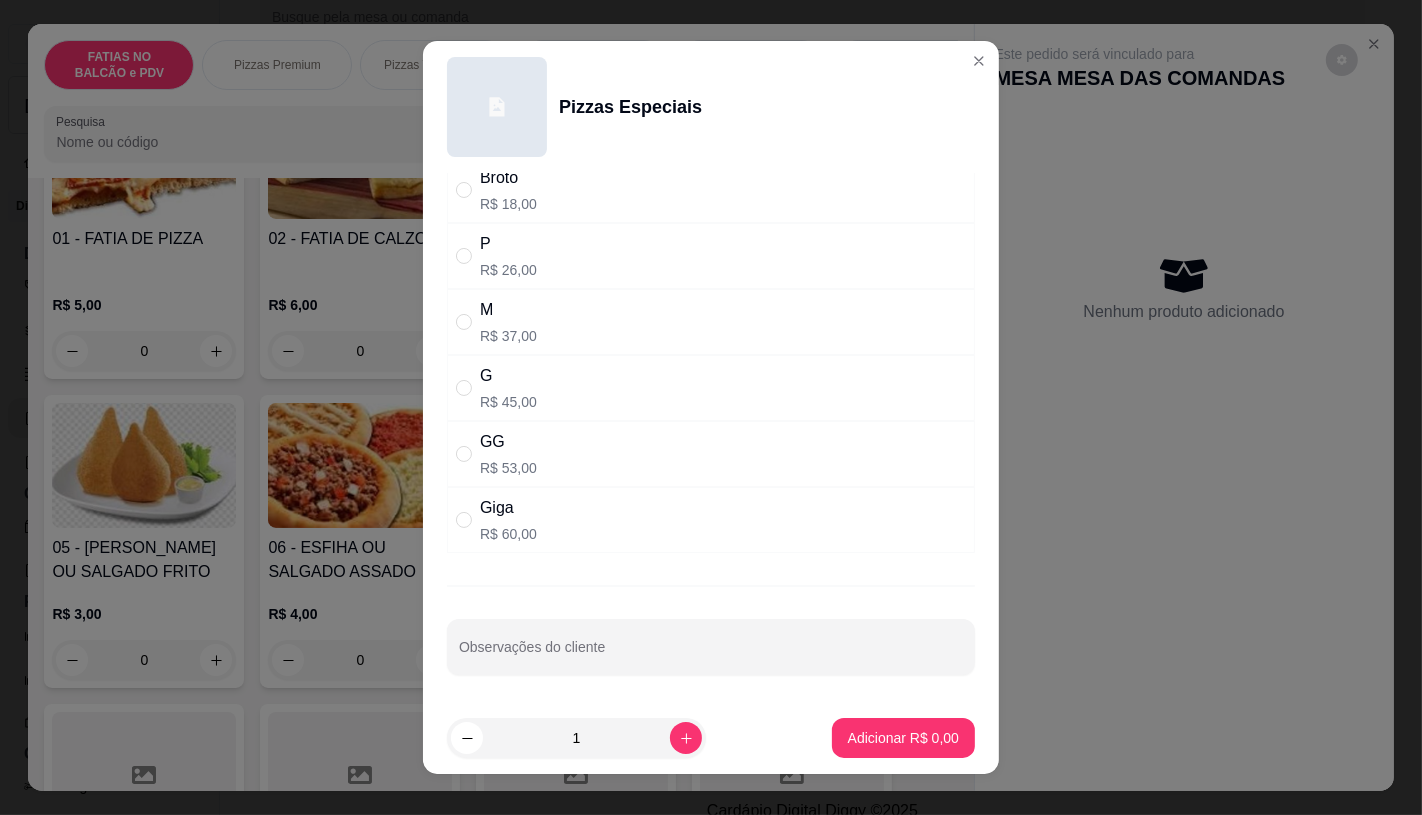click on "M" at bounding box center (508, 310) 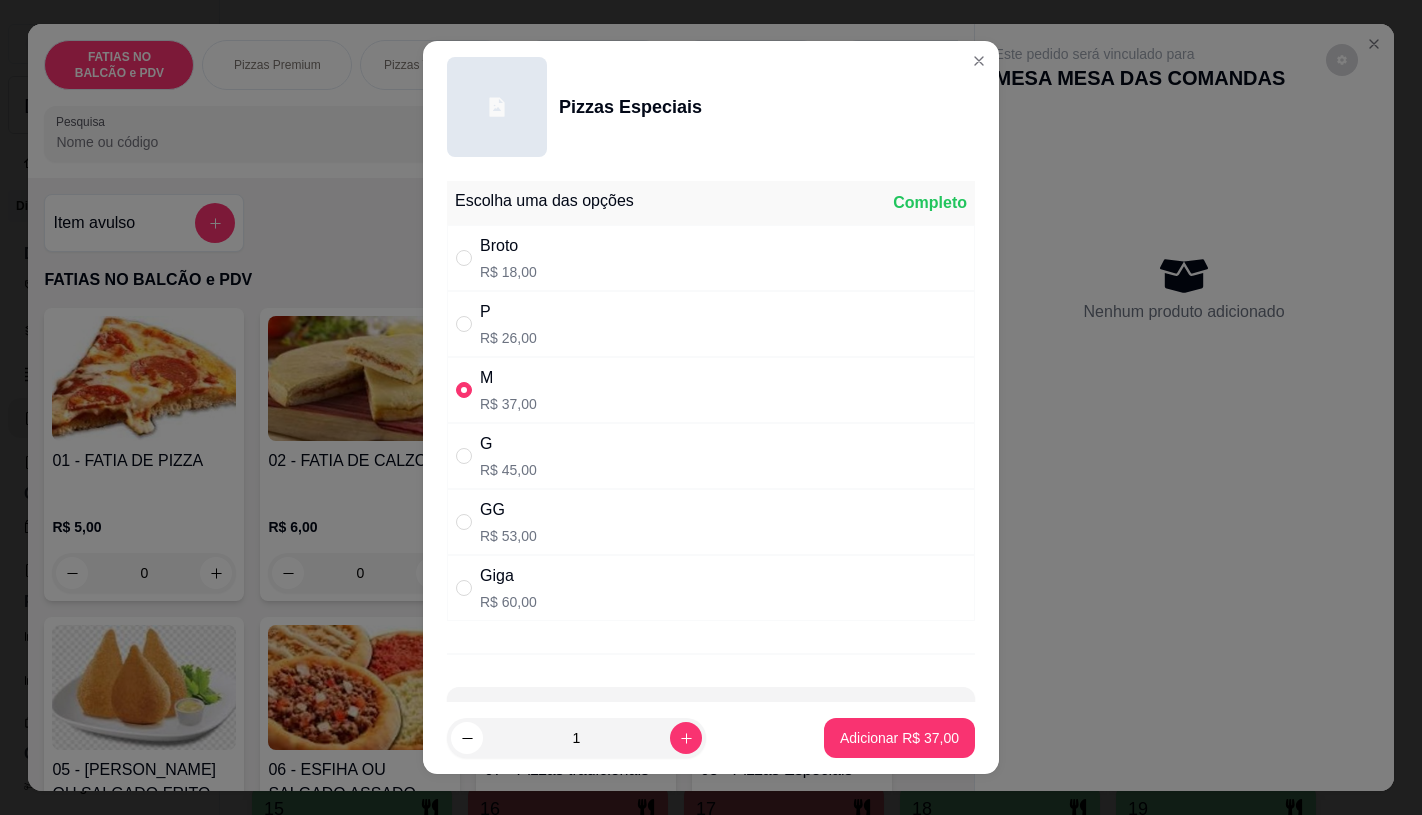 scroll, scrollTop: 0, scrollLeft: 0, axis: both 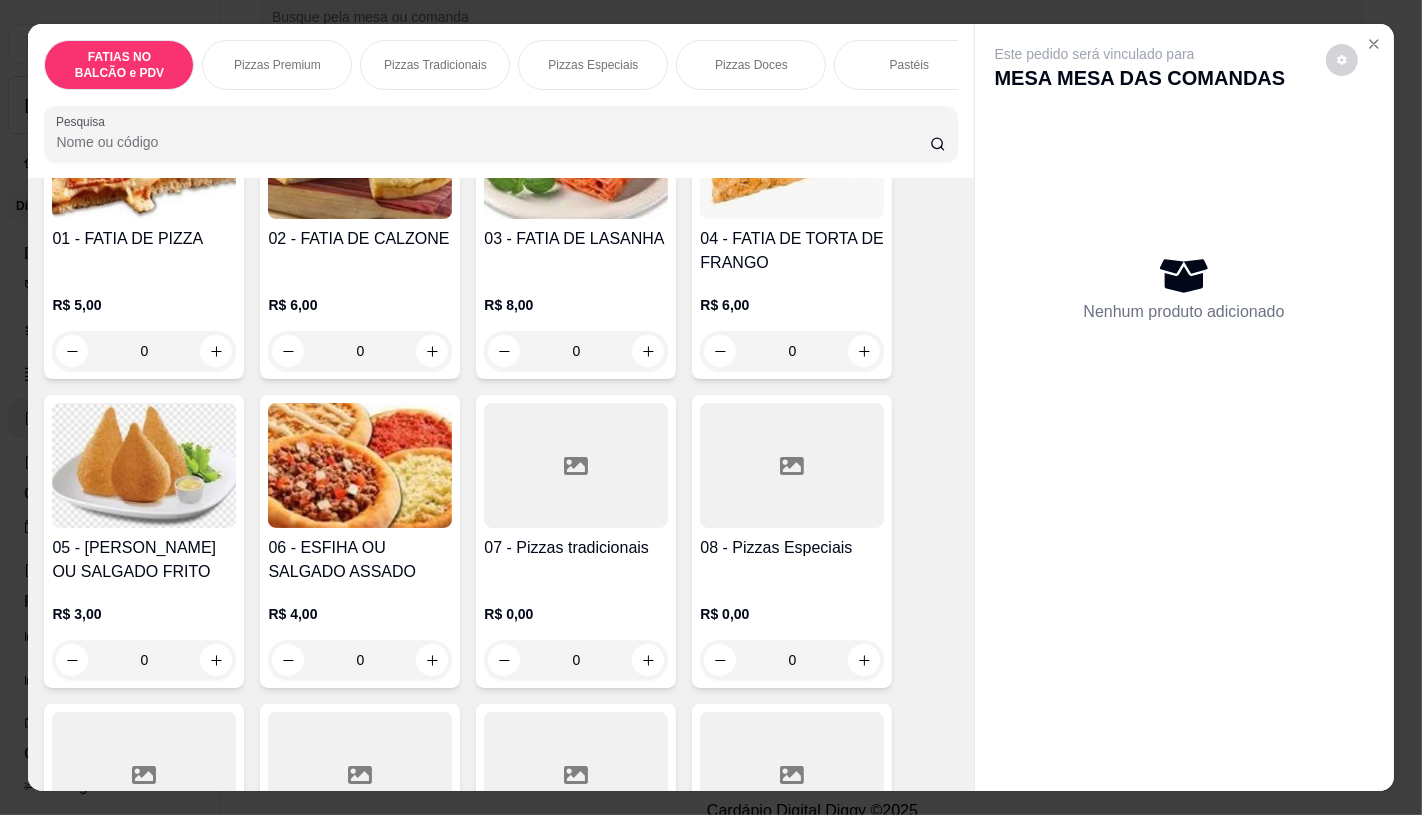 click at bounding box center [576, 465] 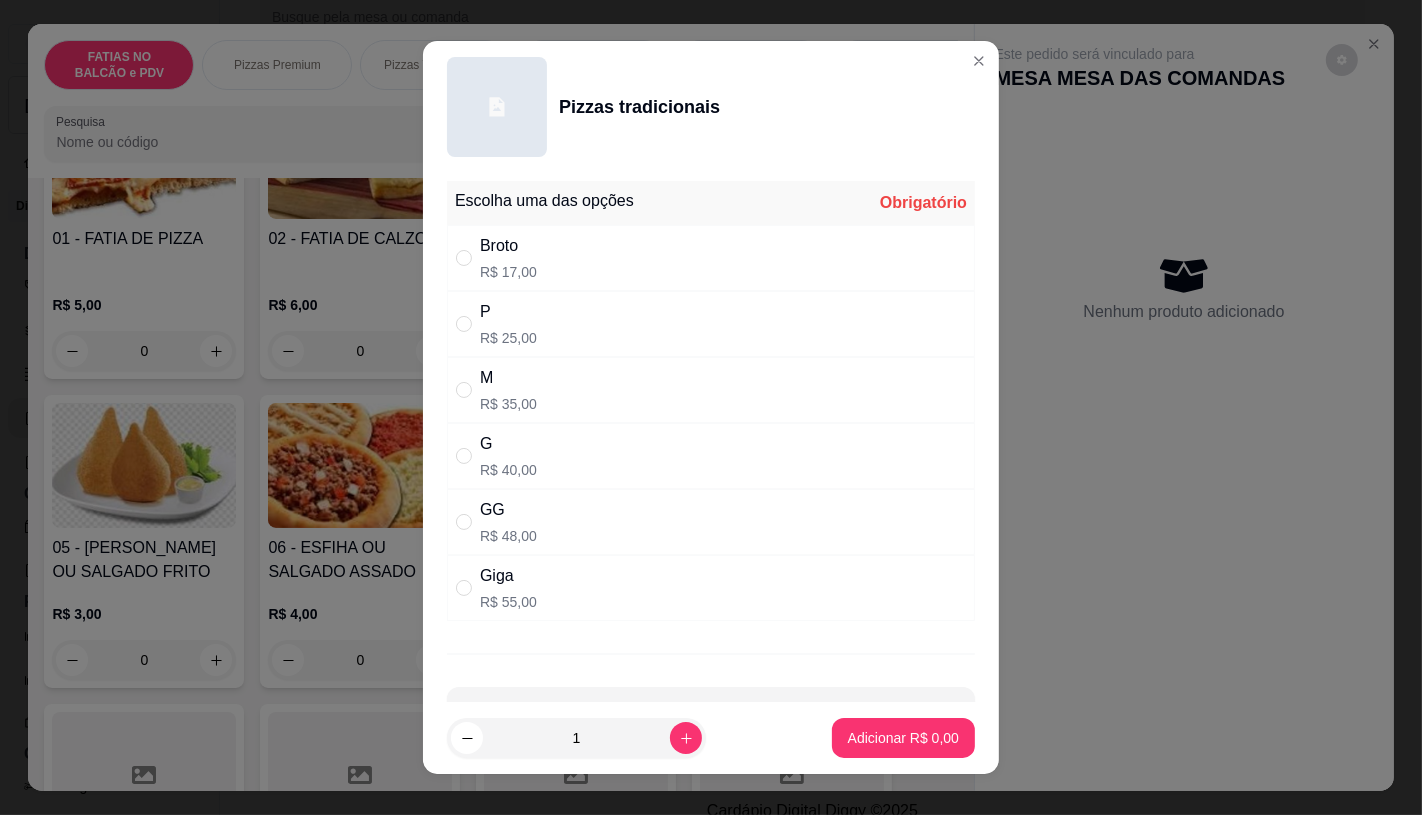 click on "M" at bounding box center (508, 378) 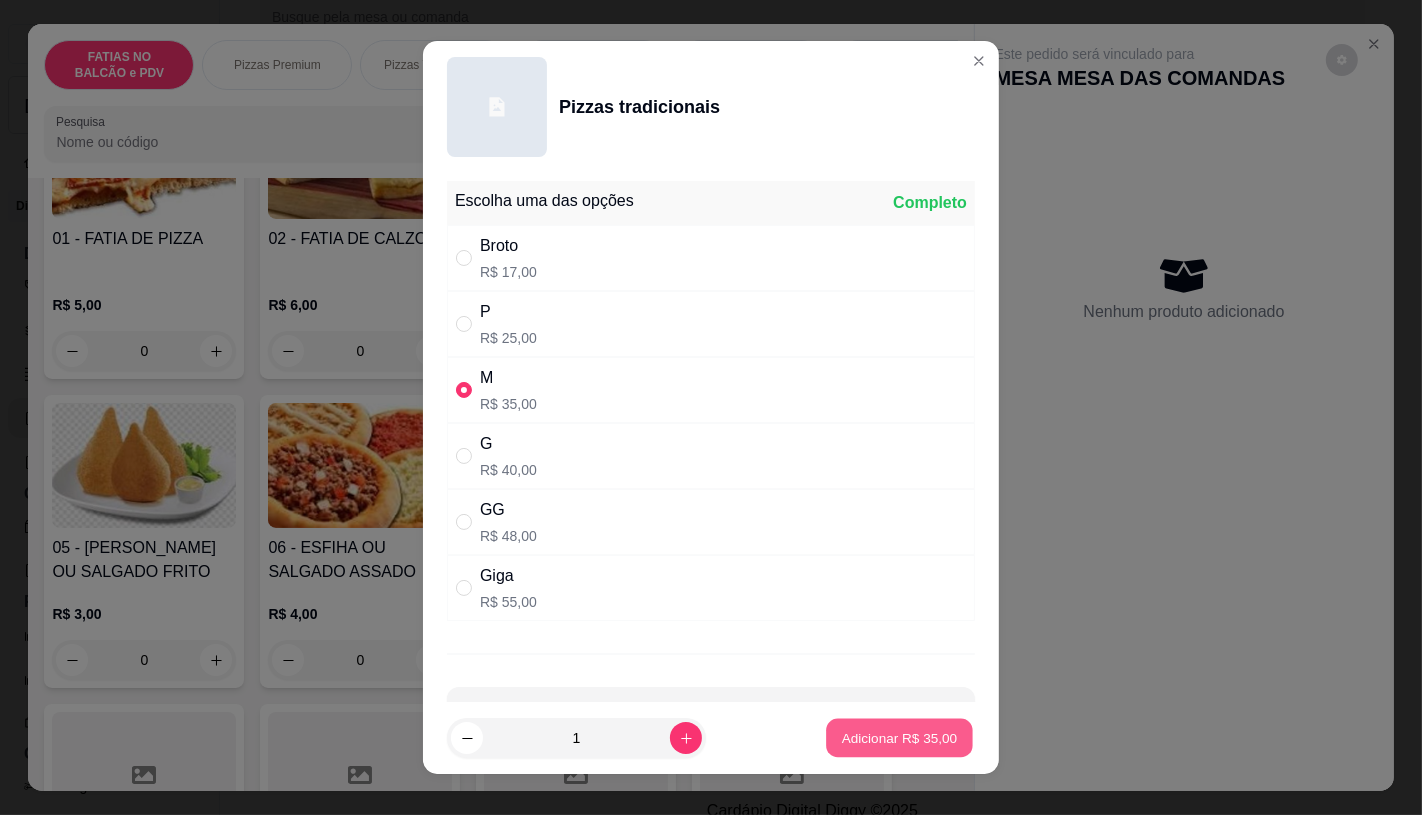 click on "Adicionar   R$ 35,00" at bounding box center (900, 738) 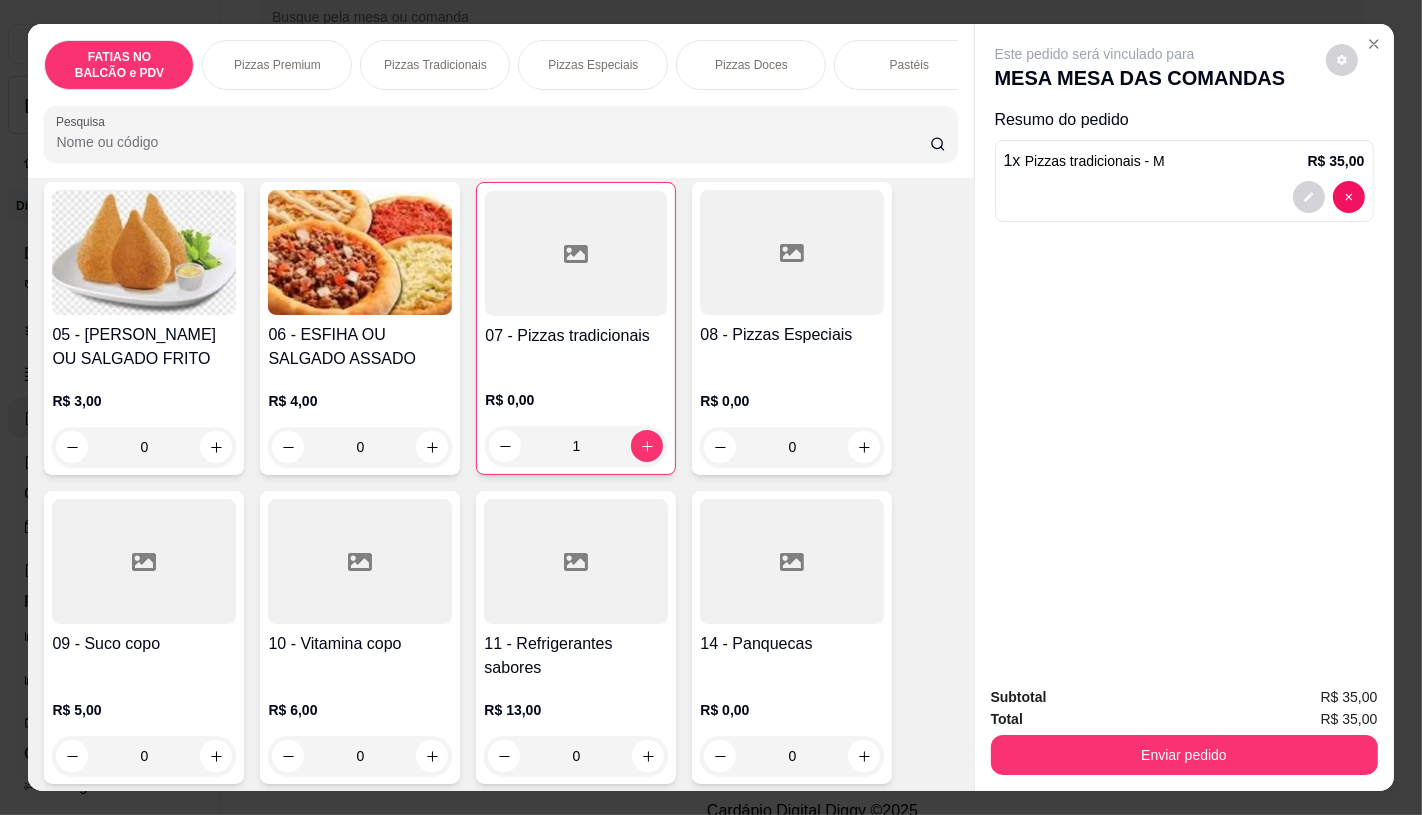 scroll, scrollTop: 444, scrollLeft: 0, axis: vertical 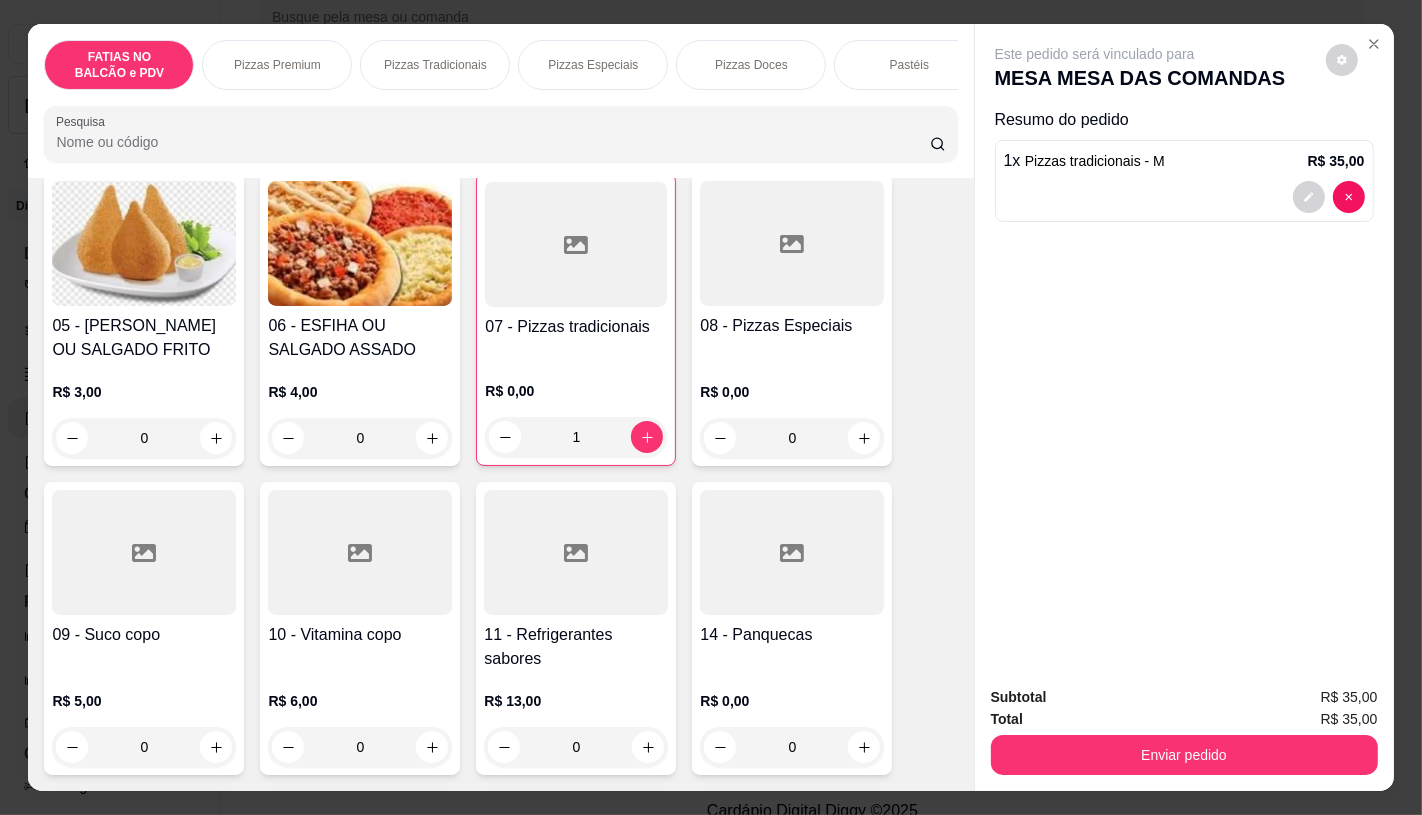 click on "11 - Refrigerantes sabores" at bounding box center [576, 647] 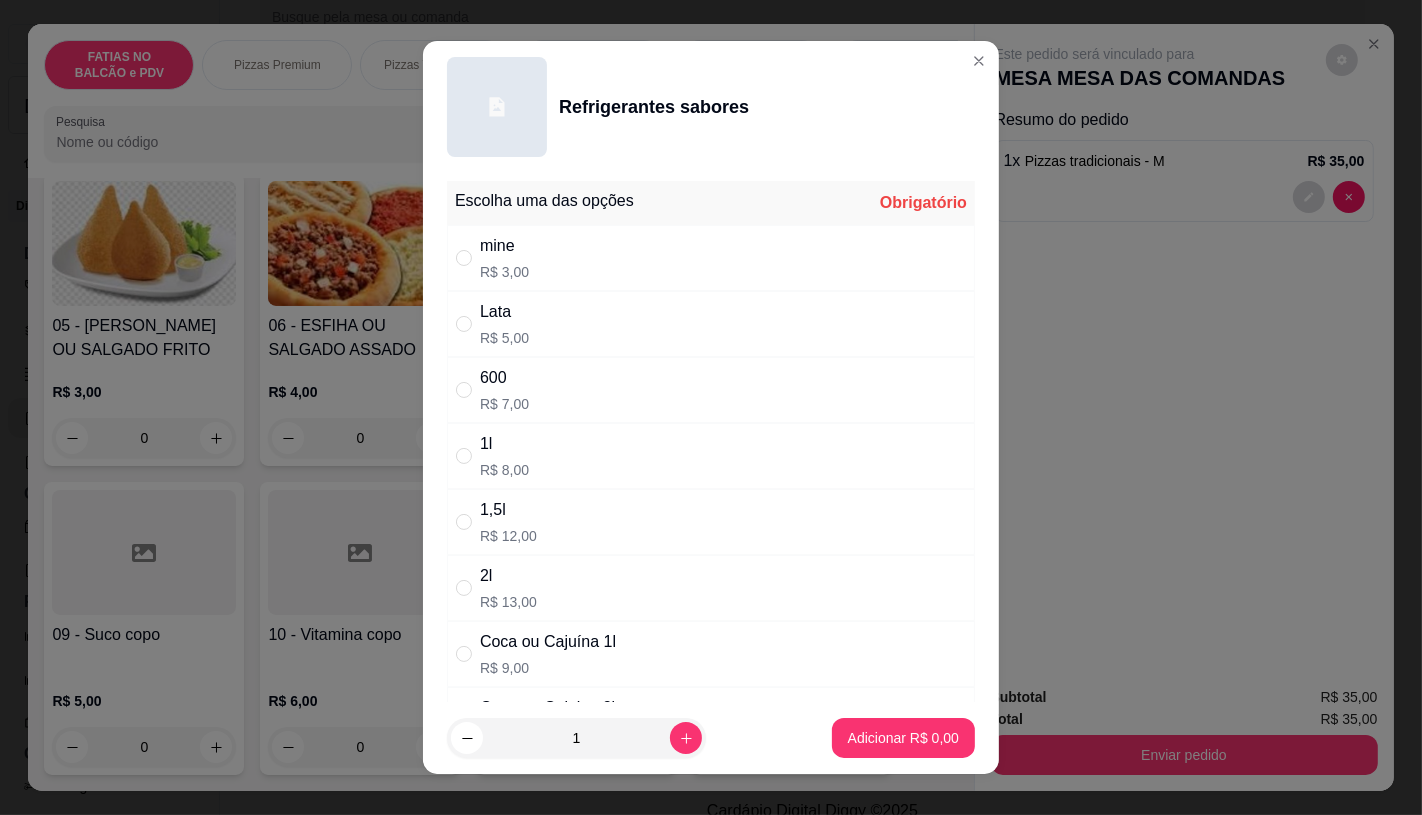 click on "Coca ou Cajuína 1l R$ 9,00" at bounding box center (548, 654) 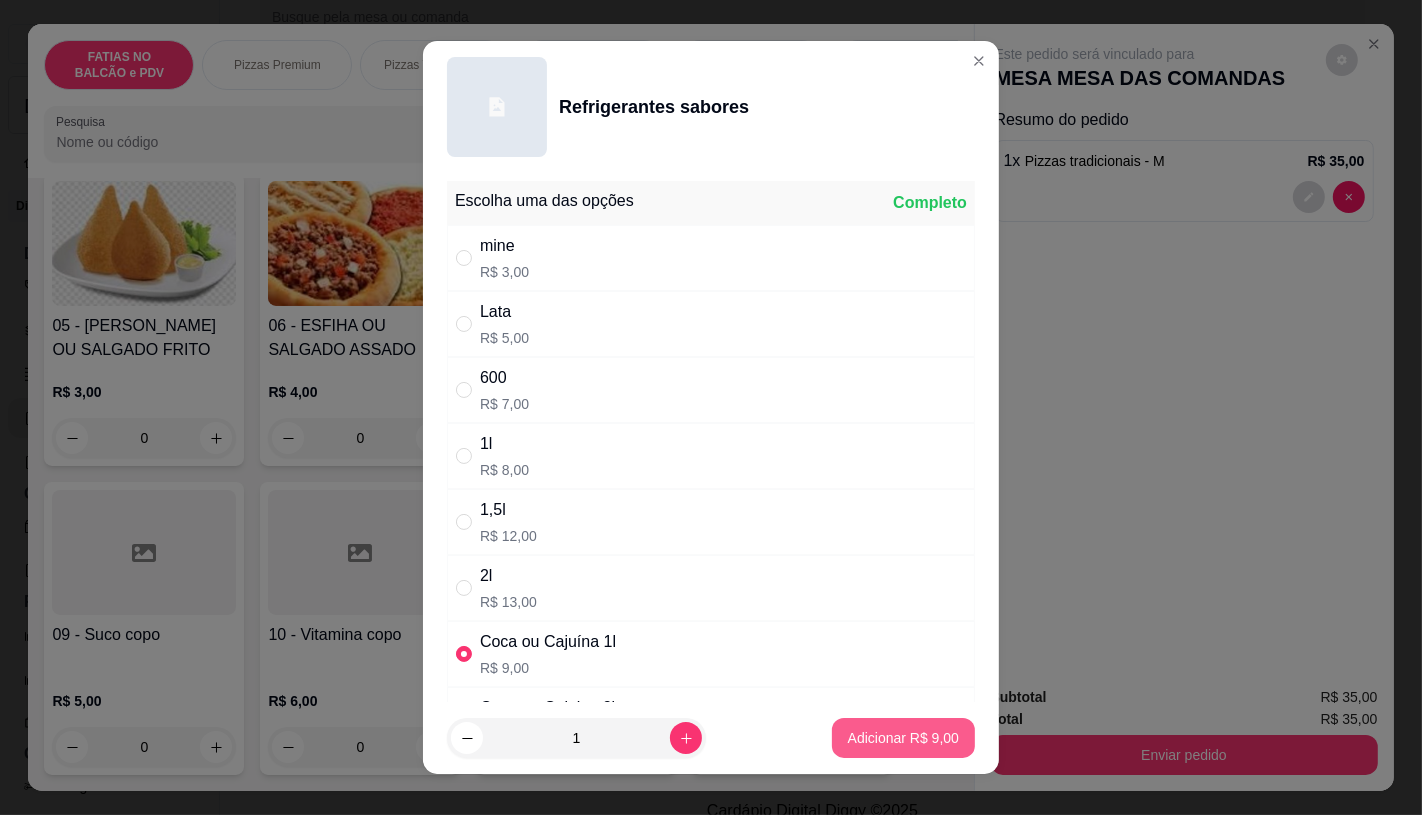 click on "Adicionar   R$ 9,00" at bounding box center [903, 738] 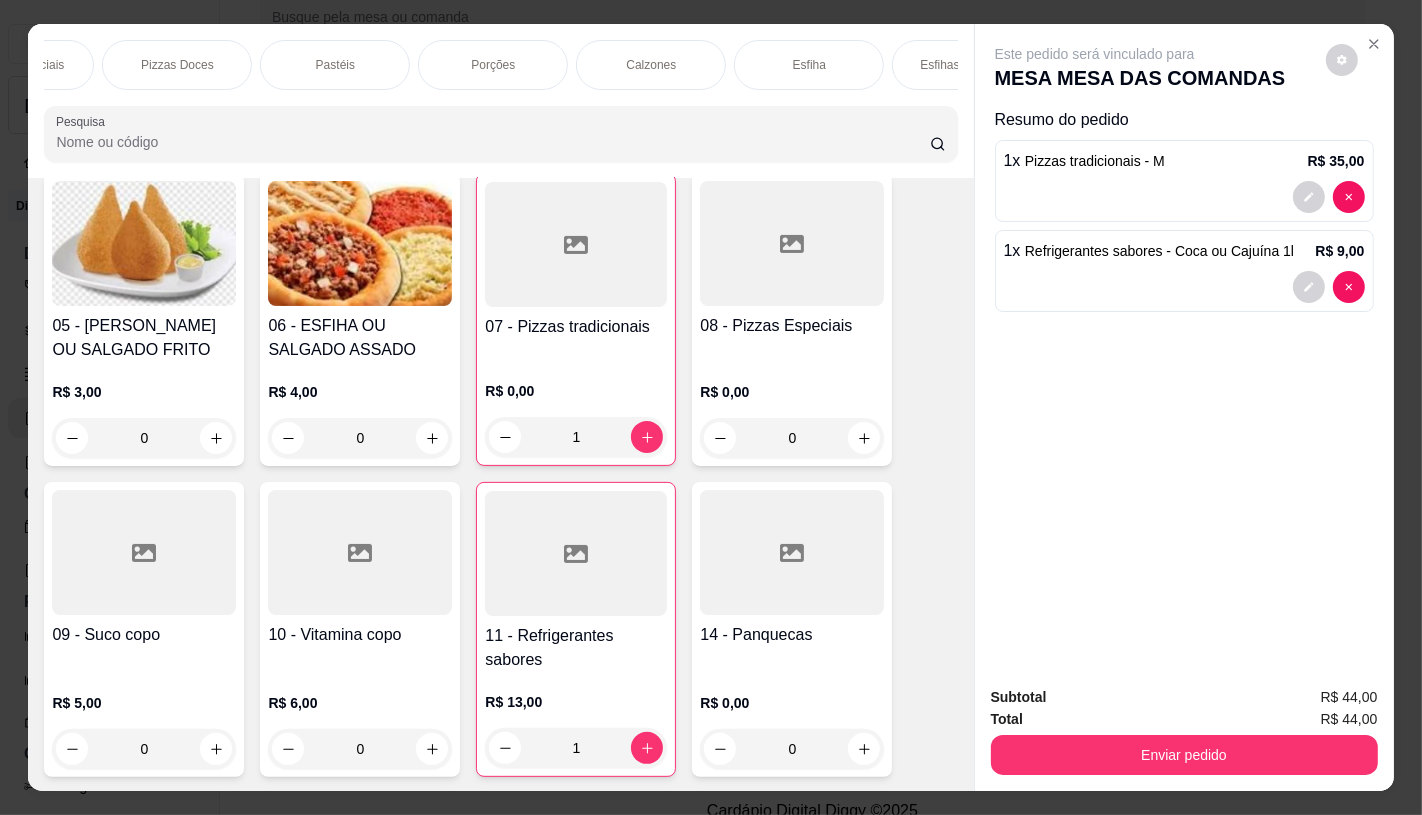 scroll, scrollTop: 0, scrollLeft: 2080, axis: horizontal 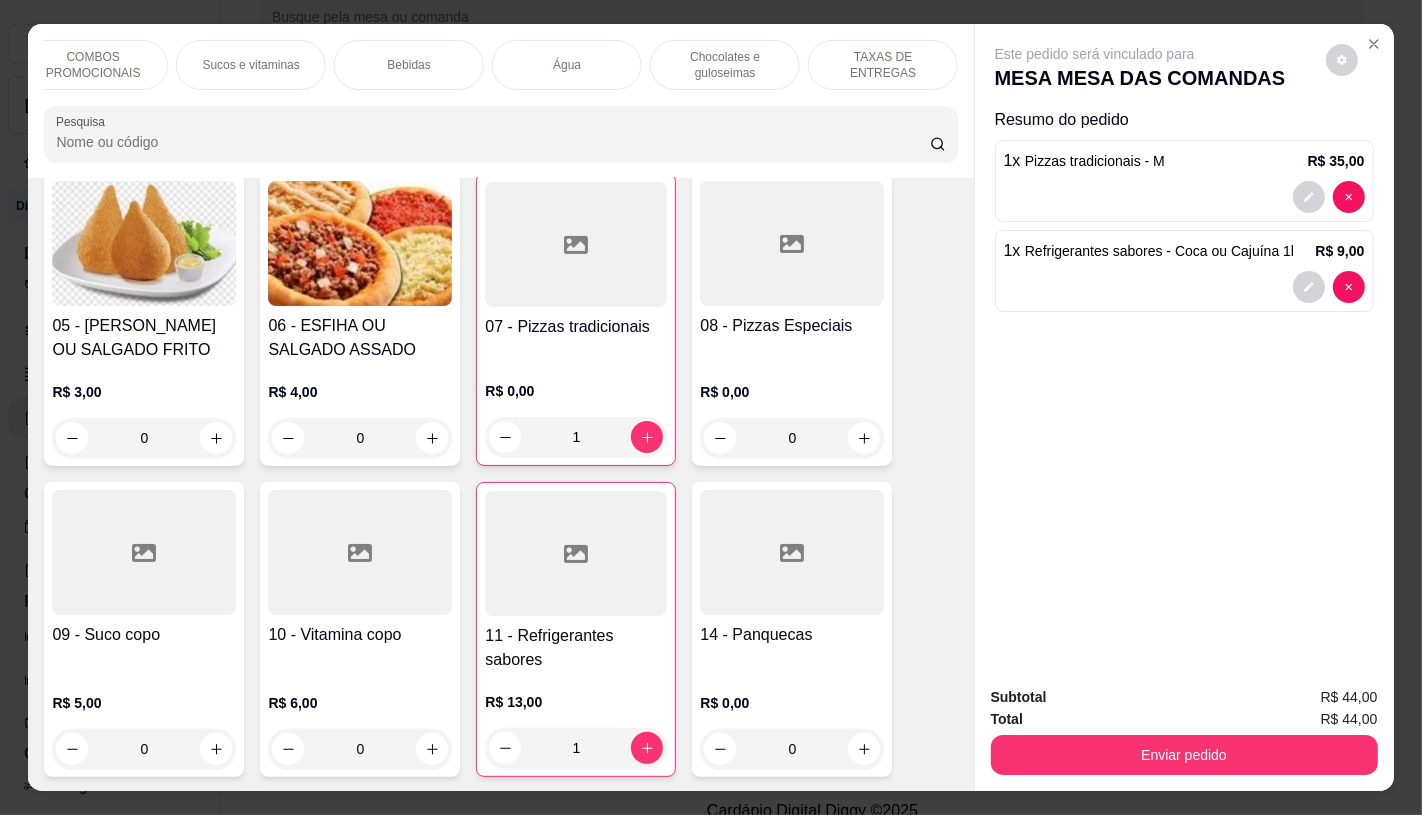 click on "TAXAS DE ENTREGAS" at bounding box center (883, 65) 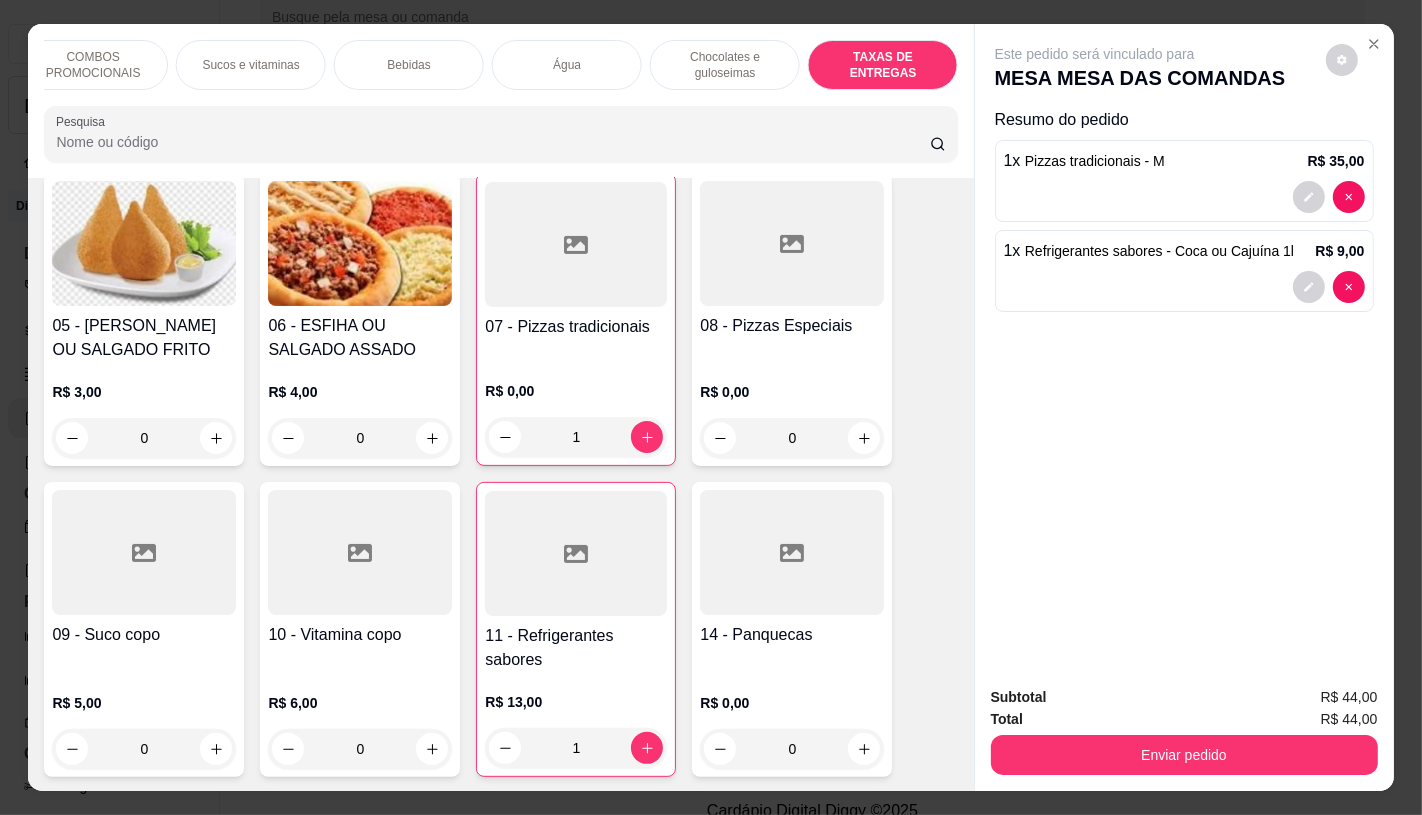 scroll, scrollTop: 13375, scrollLeft: 0, axis: vertical 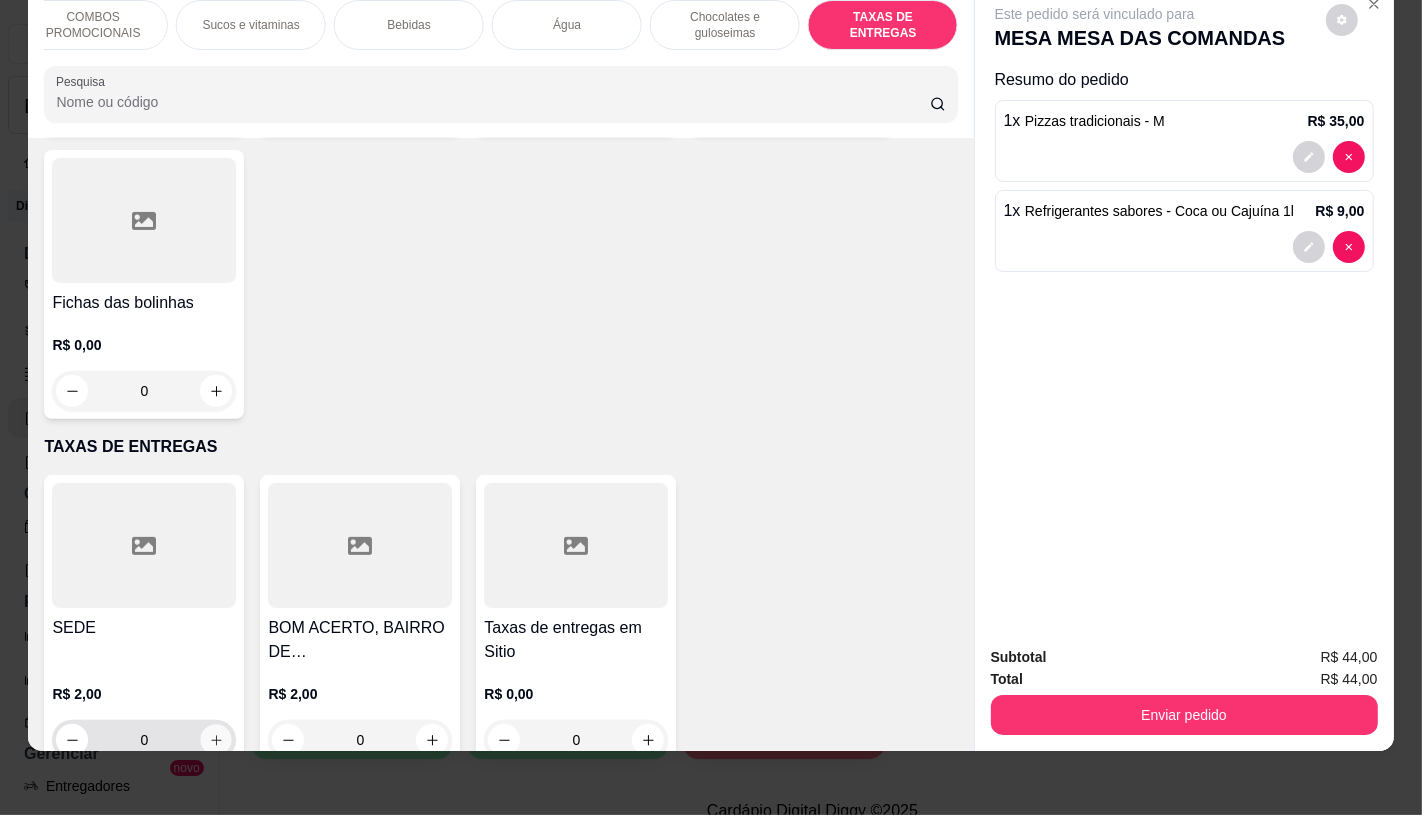 click at bounding box center [216, 740] 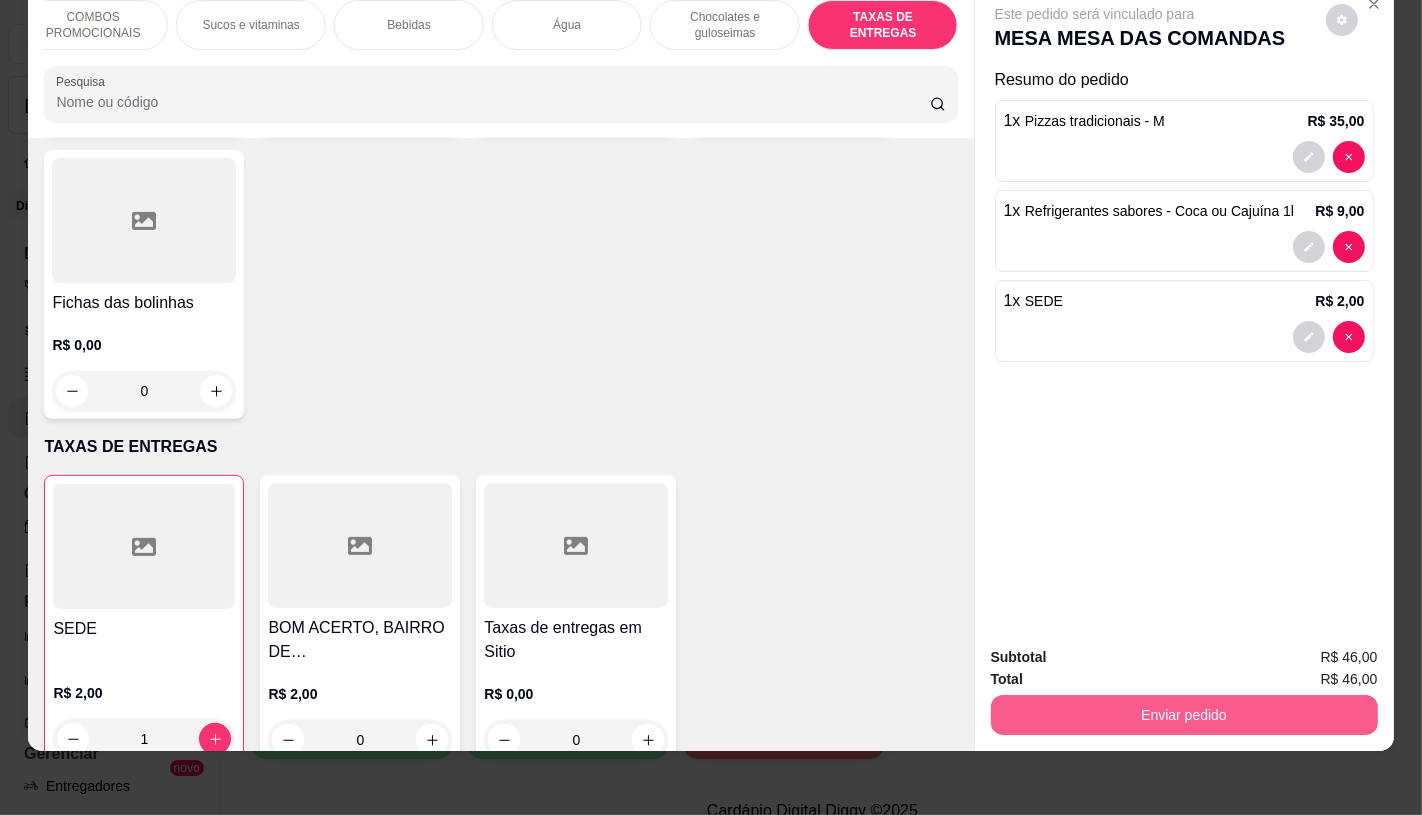 click on "Enviar pedido" at bounding box center [1184, 715] 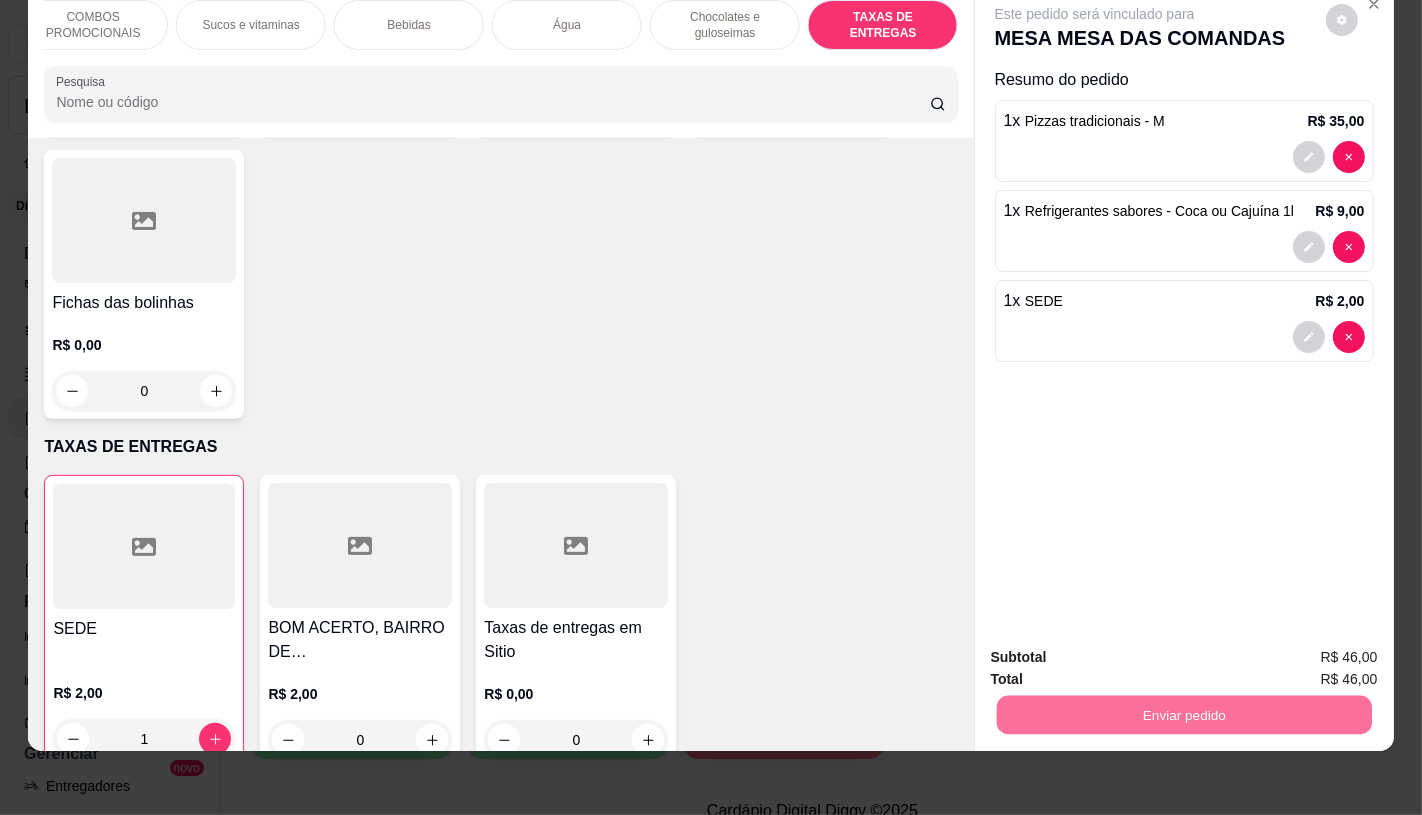 click on "Não registrar e enviar pedido" at bounding box center [1117, 650] 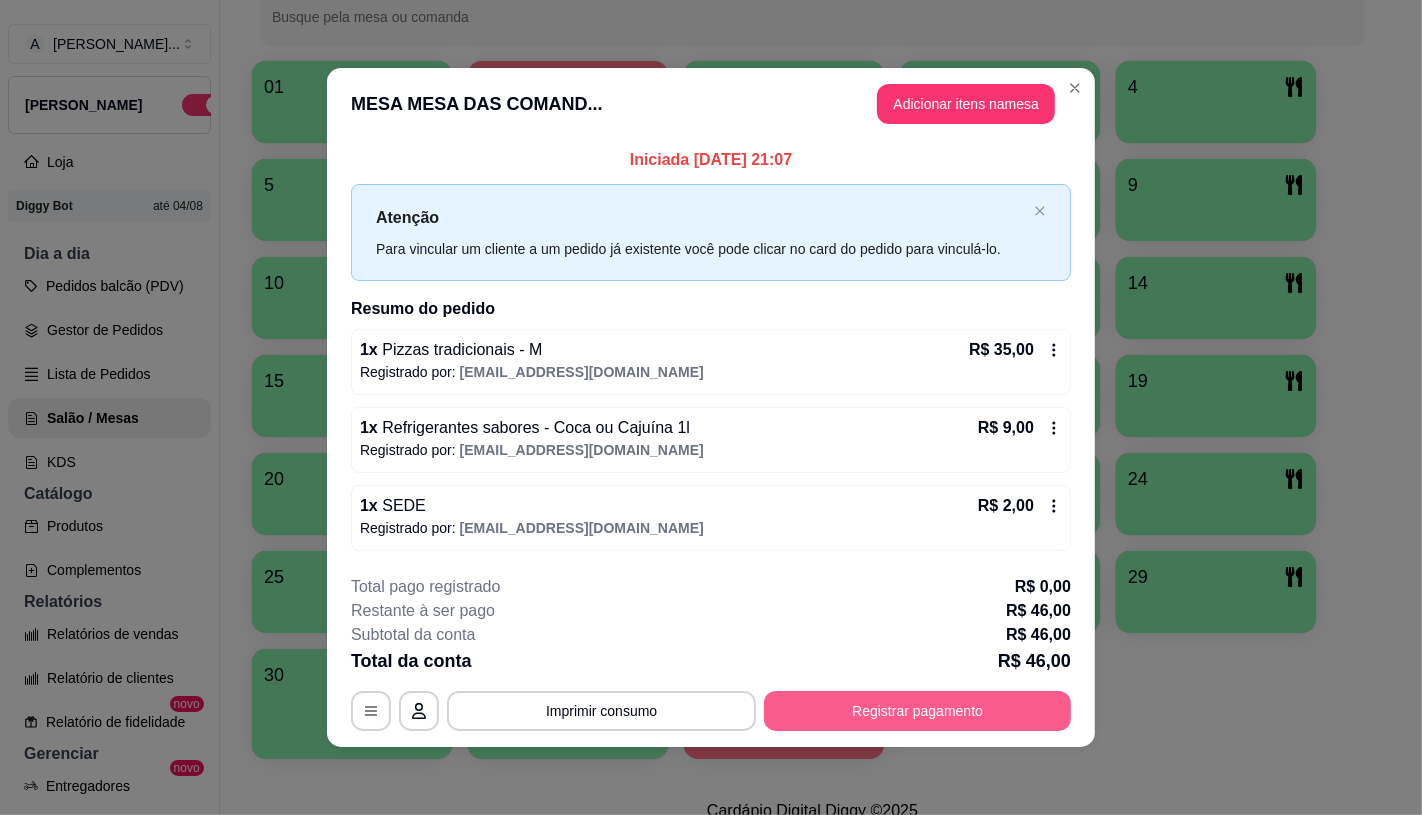 click on "Registrar pagamento" at bounding box center (917, 711) 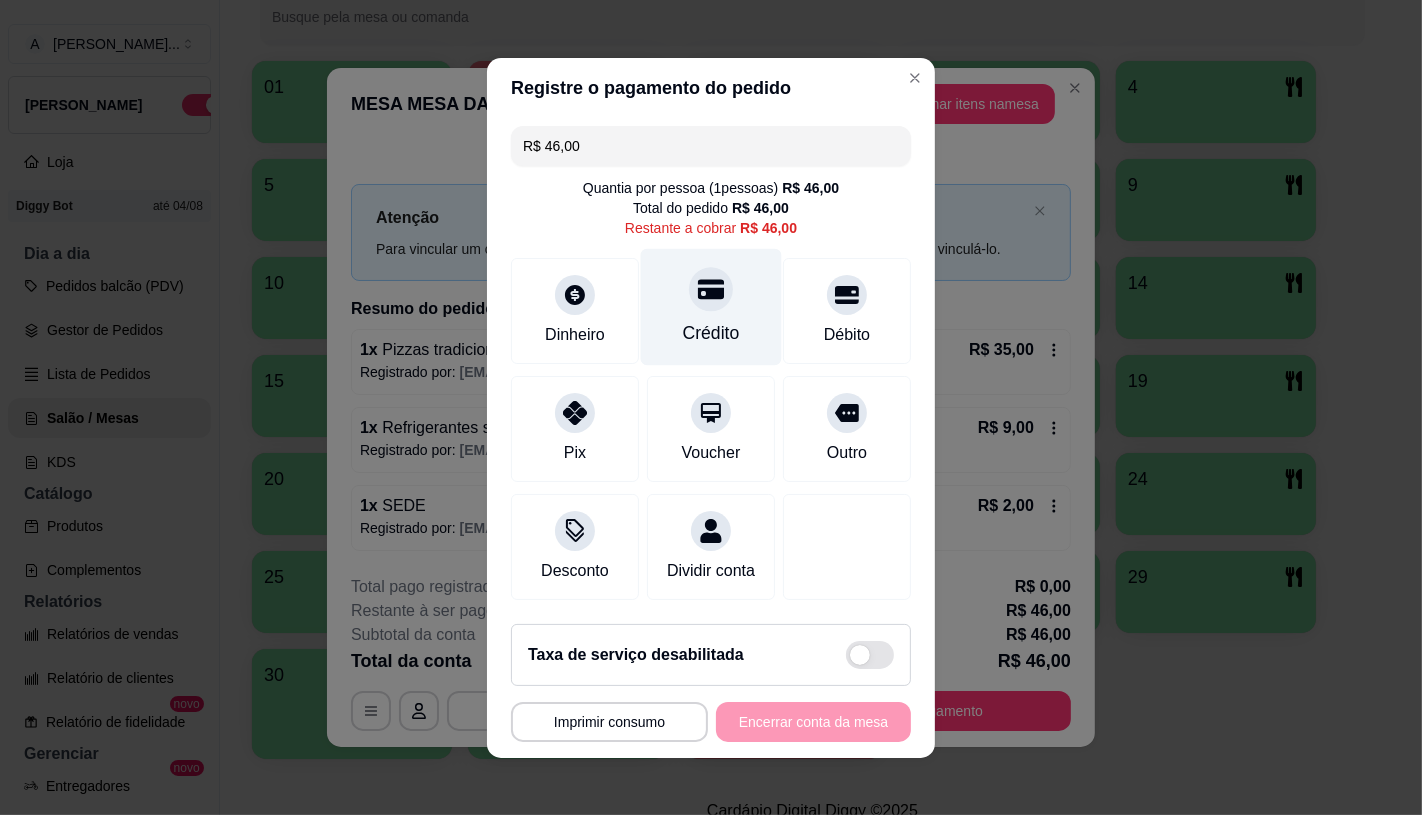 click on "Crédito" at bounding box center (711, 306) 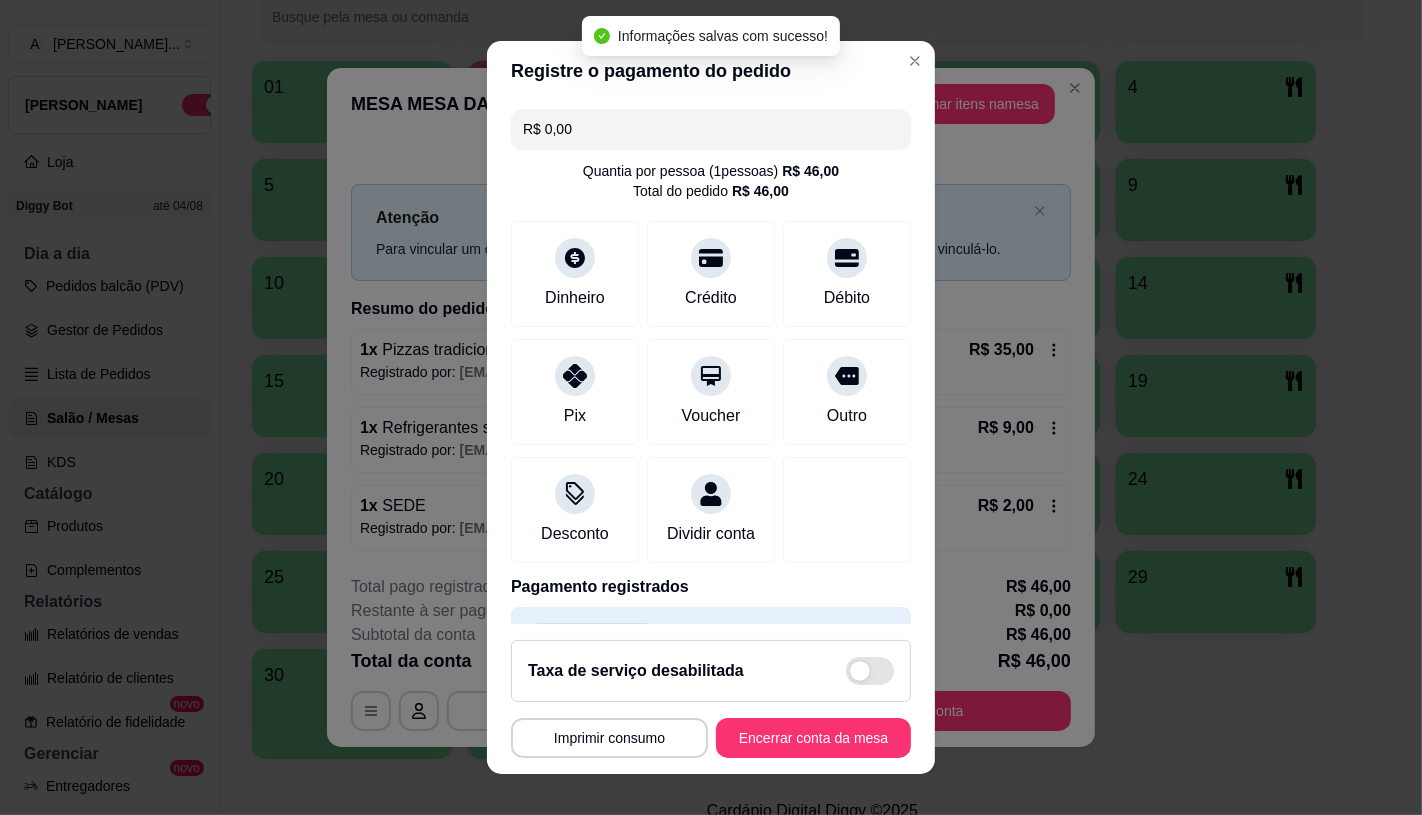 type on "R$ 0,00" 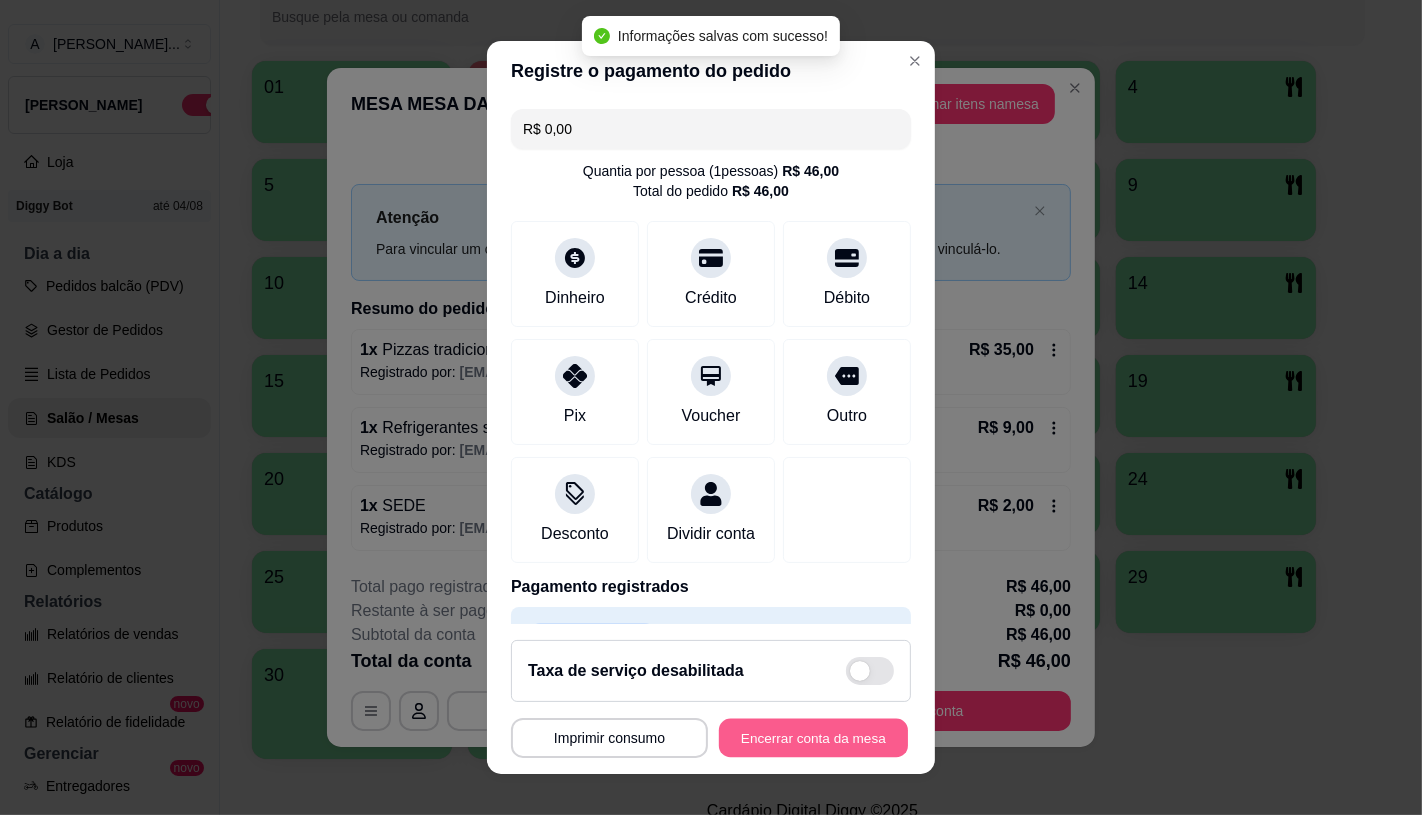 click on "Encerrar conta da mesa" at bounding box center (813, 738) 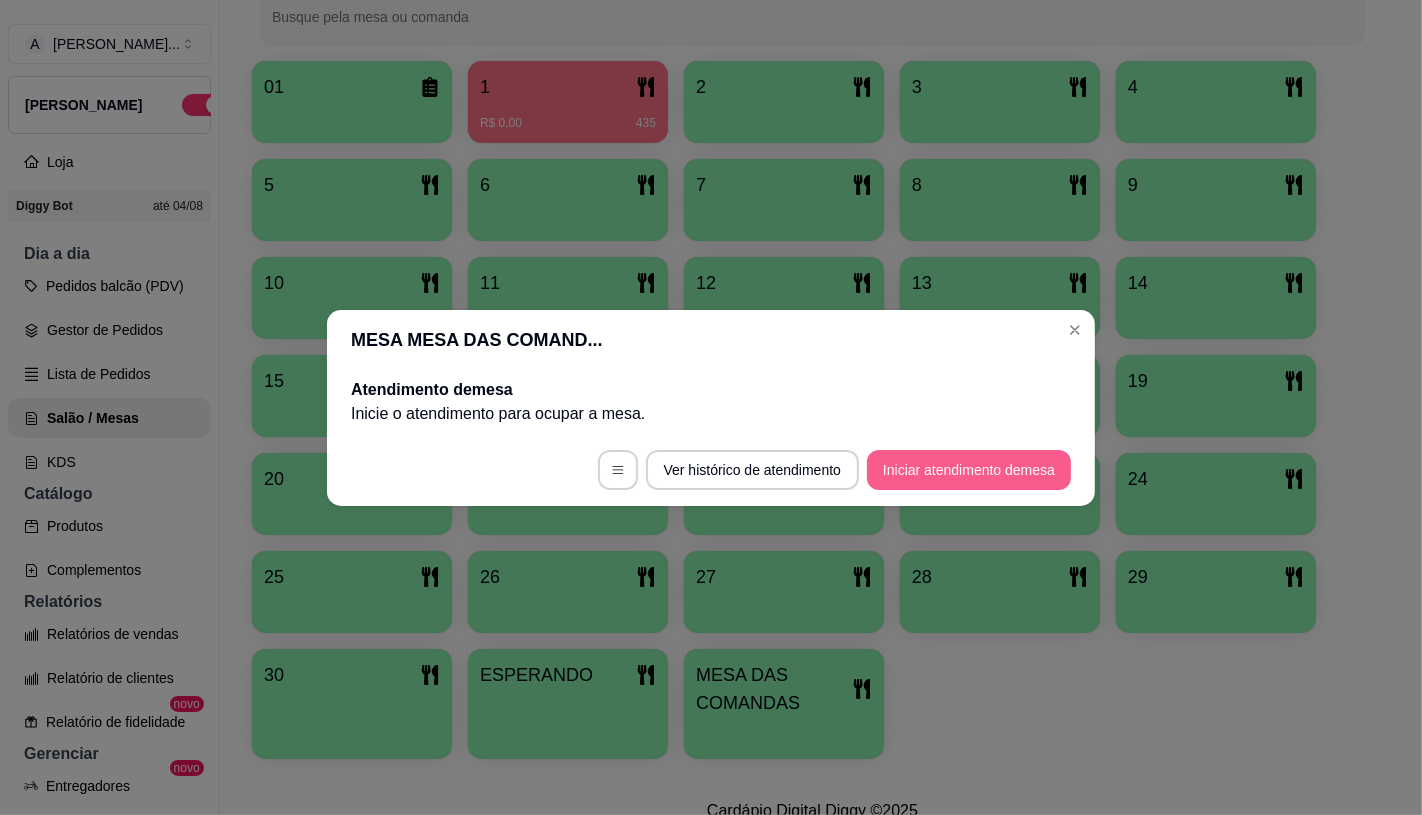 click on "Iniciar atendimento de  mesa" at bounding box center [969, 470] 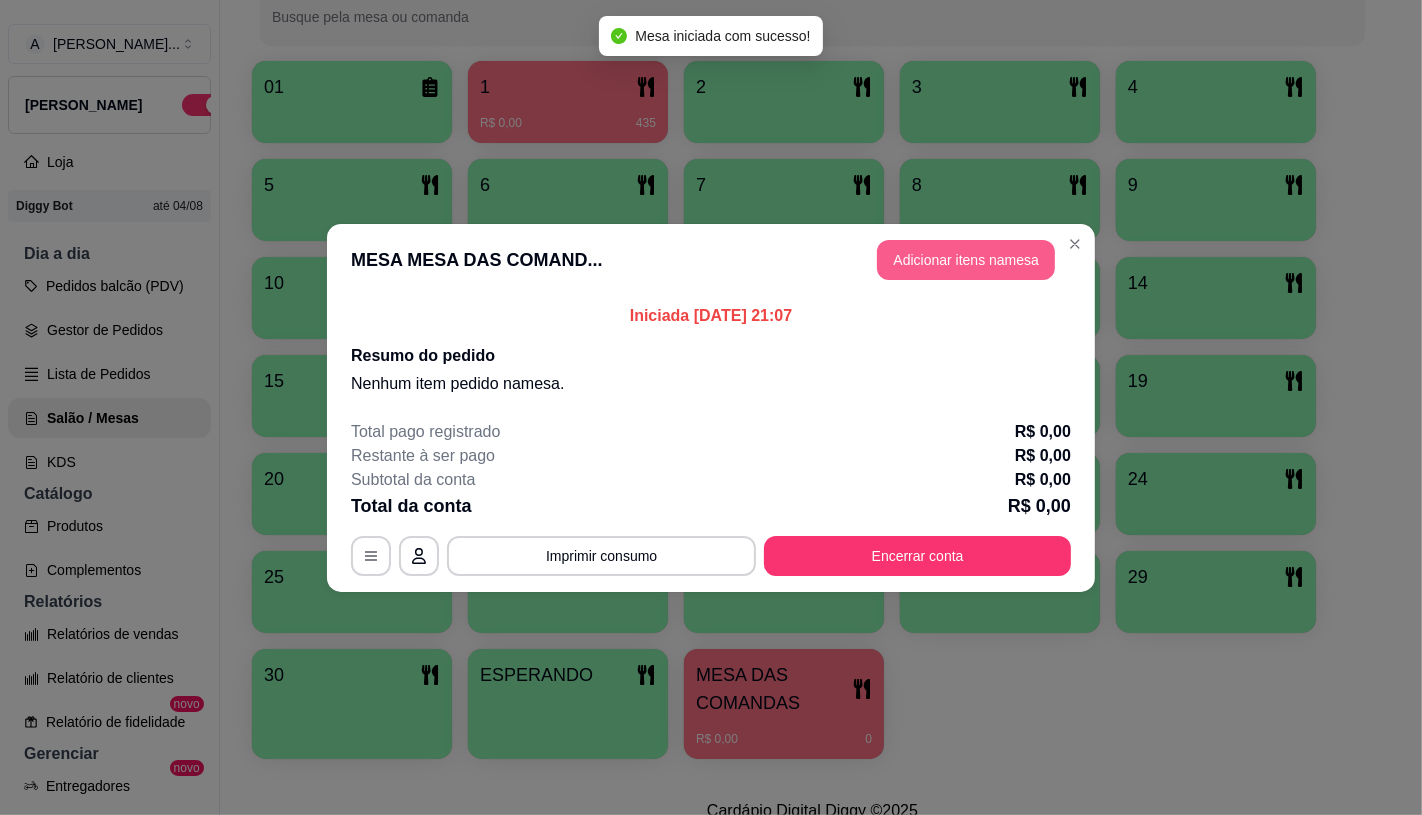 click on "Adicionar itens na  mesa" at bounding box center [966, 260] 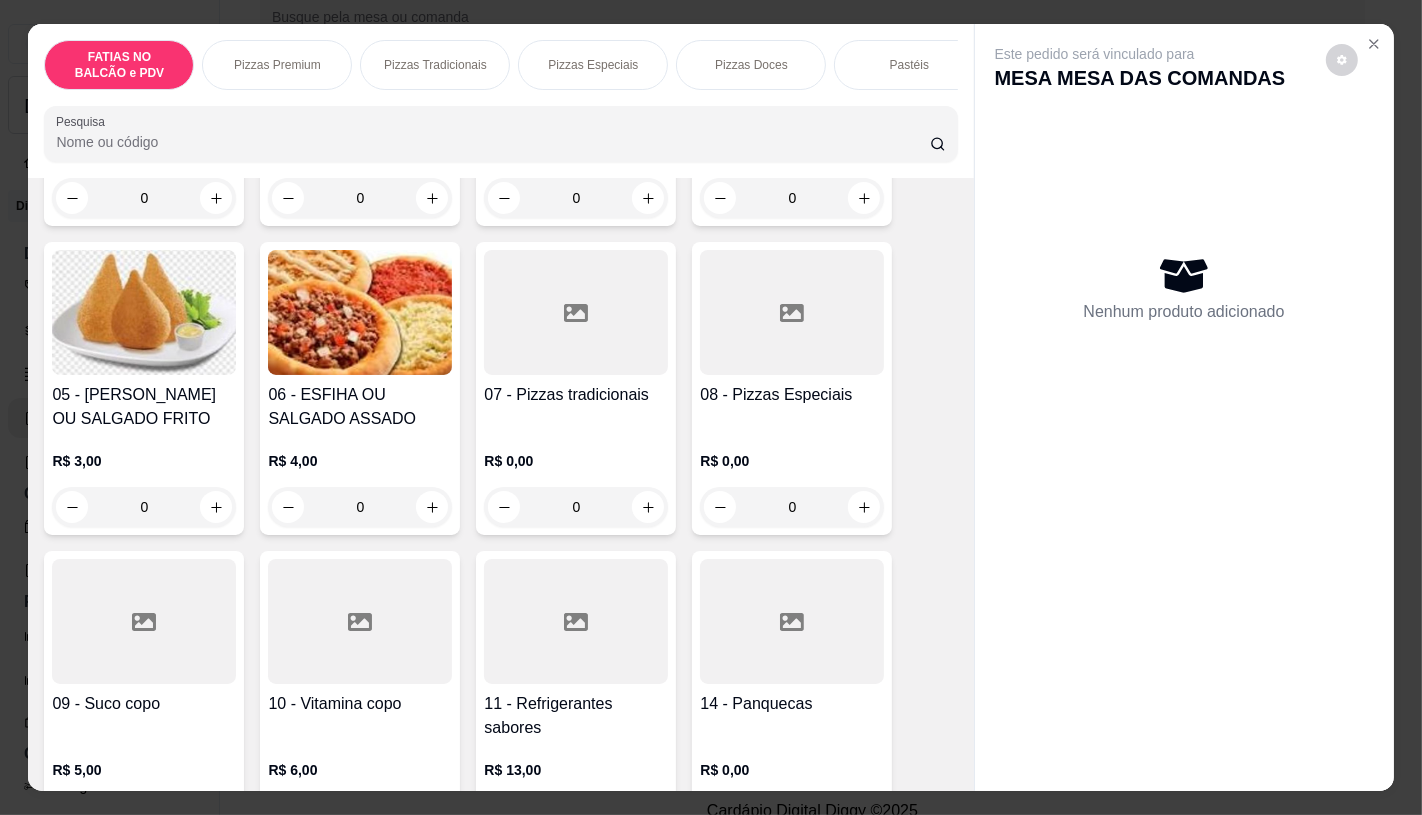 scroll, scrollTop: 444, scrollLeft: 0, axis: vertical 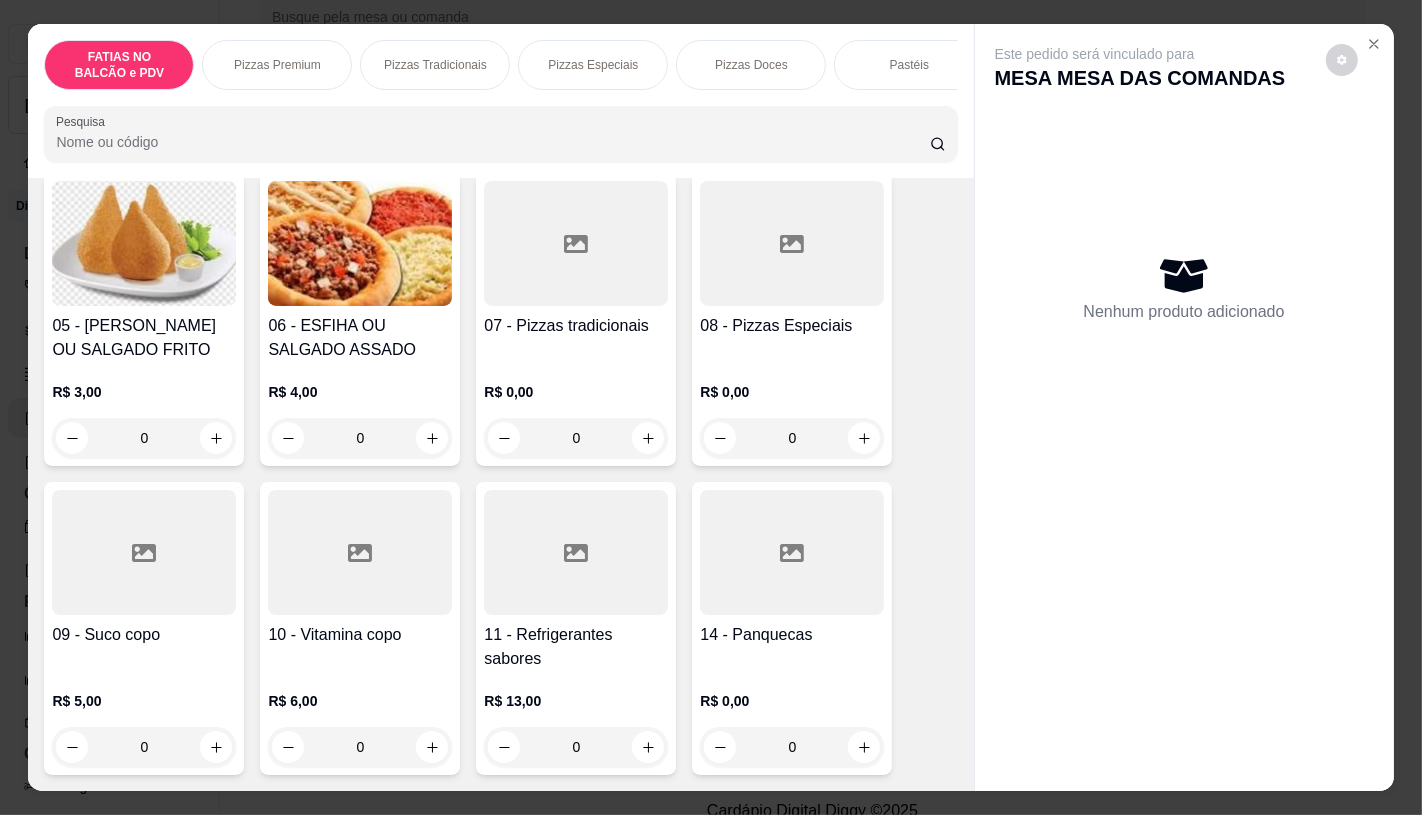click on "R$ 0,00 0" at bounding box center (792, 410) 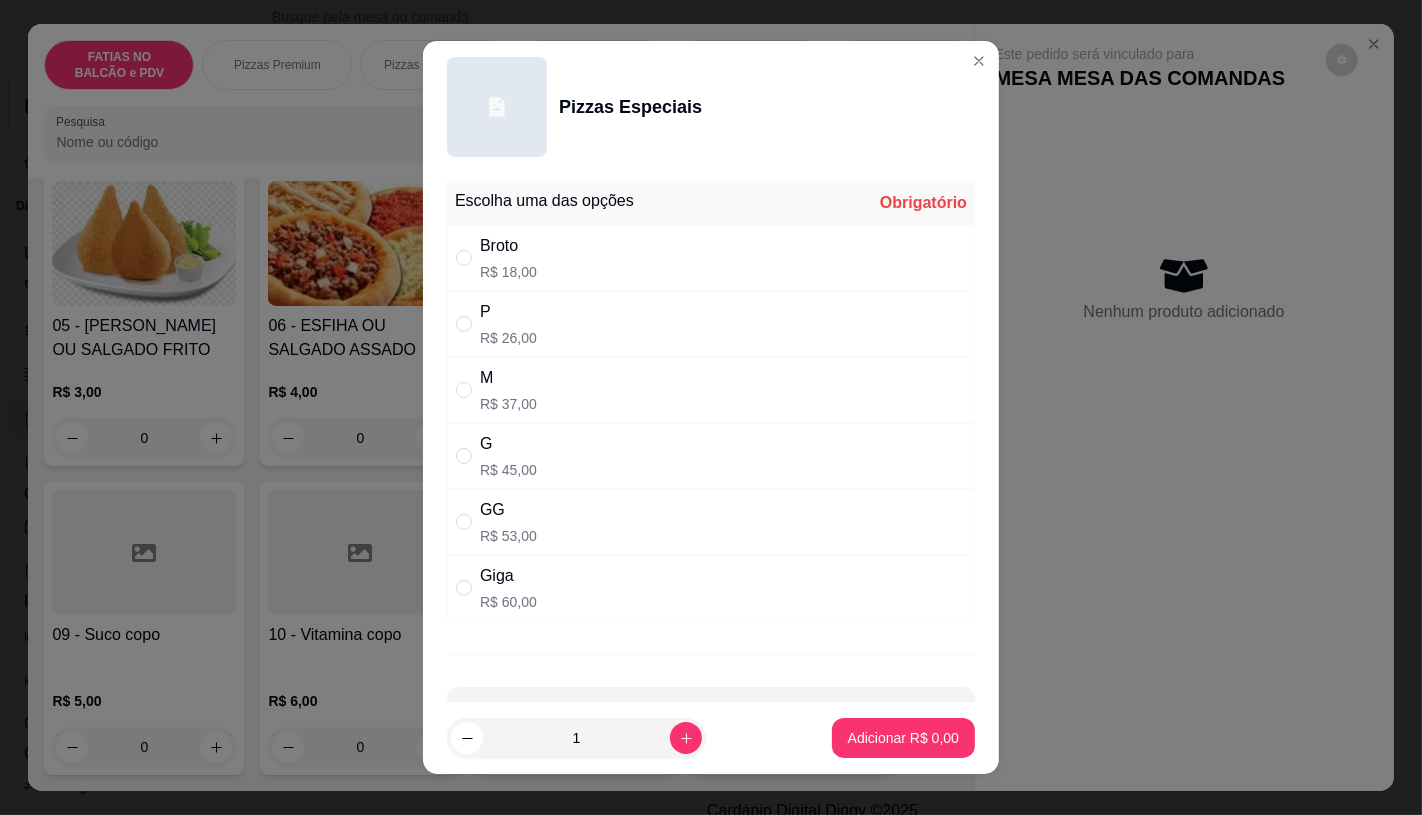 click on "Giga R$ 60,00" at bounding box center [711, 588] 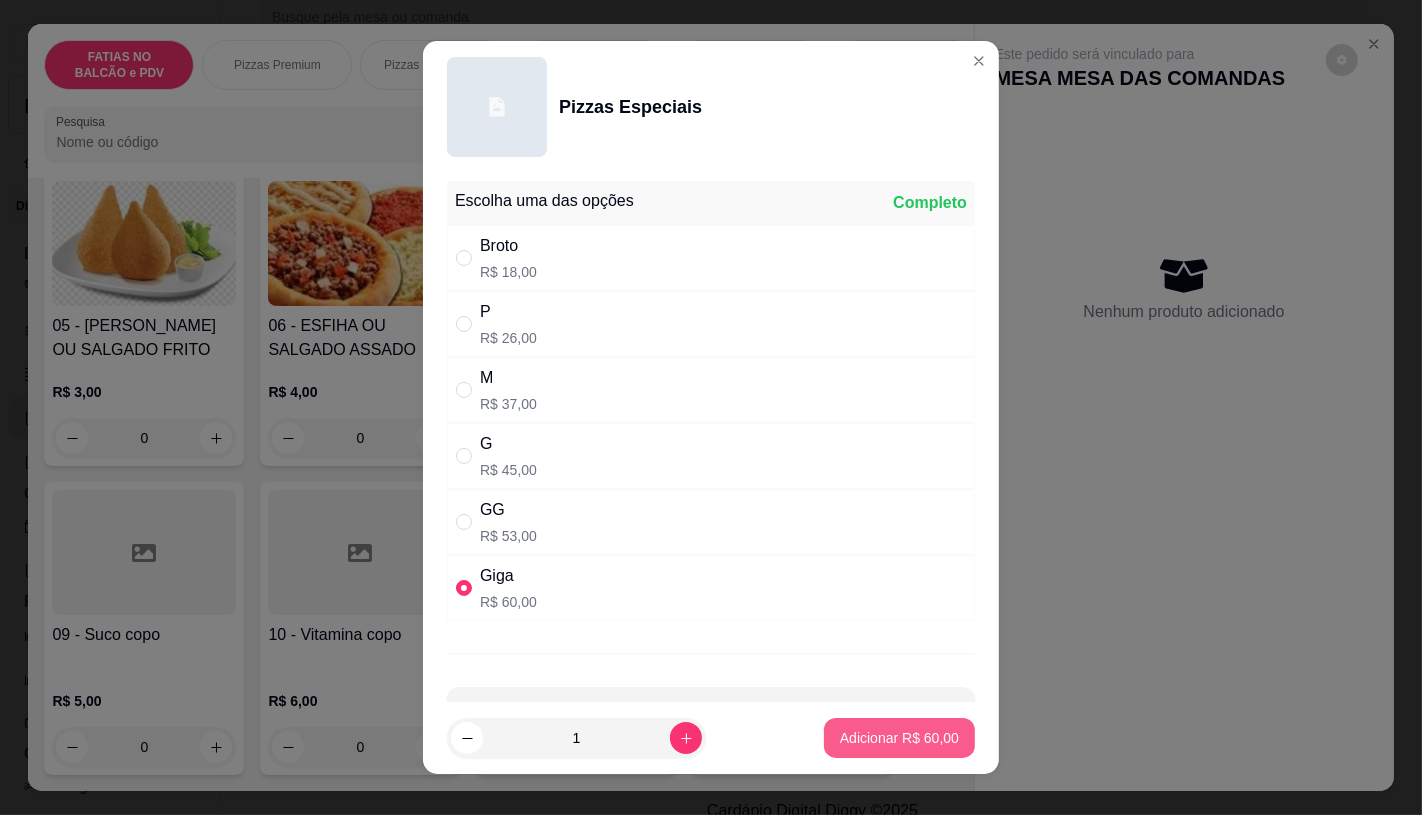 click on "Adicionar   R$ 60,00" at bounding box center (899, 738) 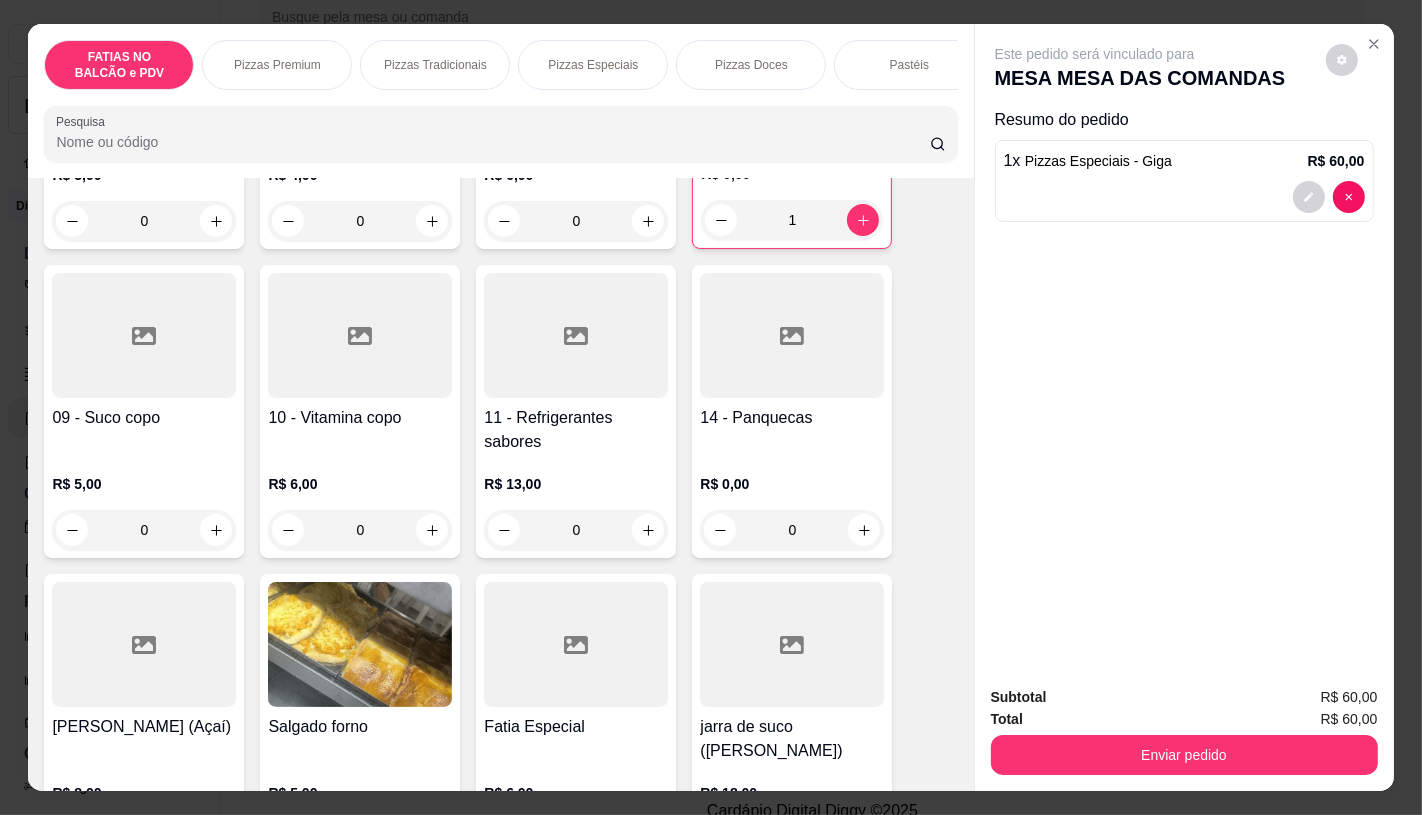 scroll, scrollTop: 666, scrollLeft: 0, axis: vertical 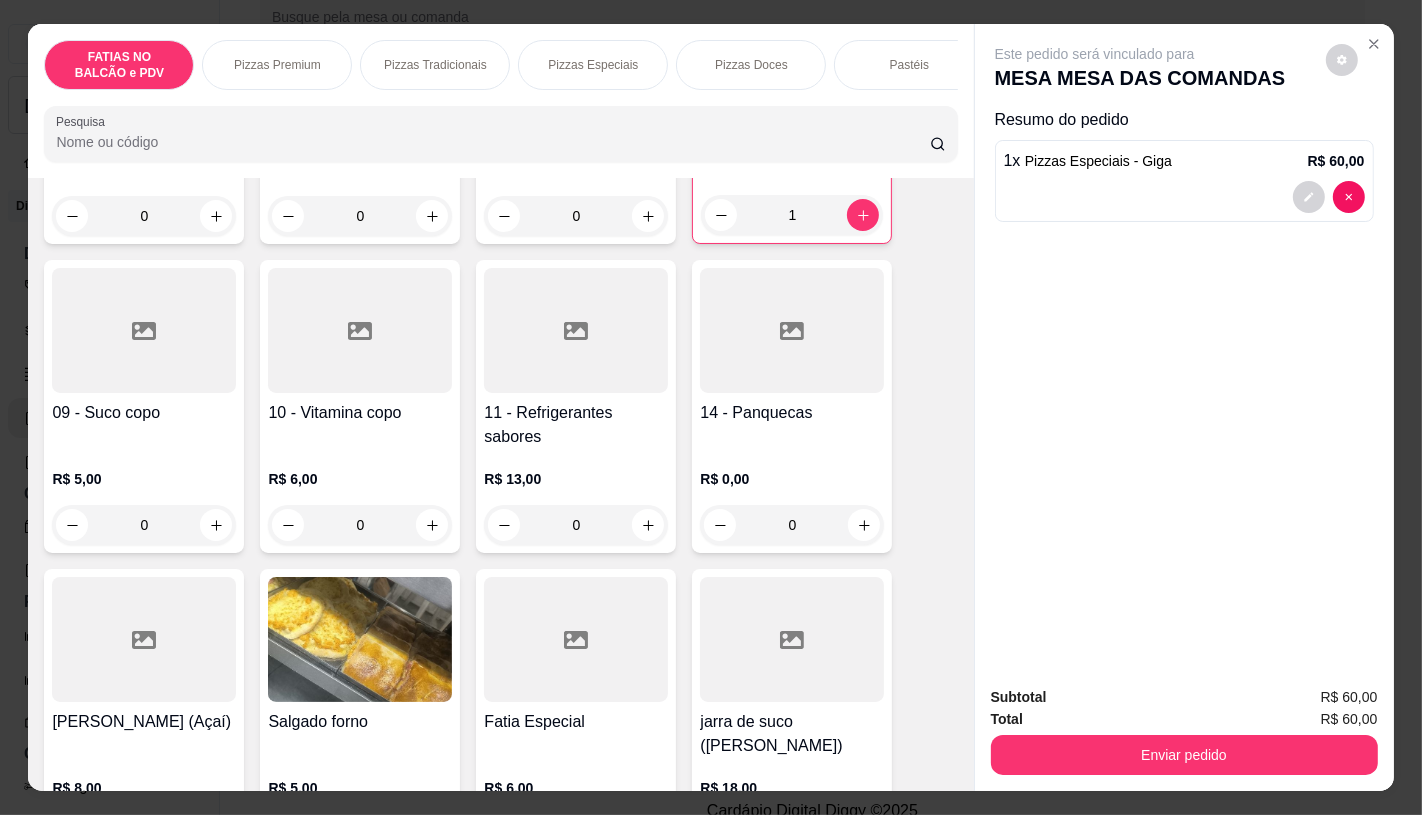 click on "11 - Refrigerantes sabores" at bounding box center (576, 425) 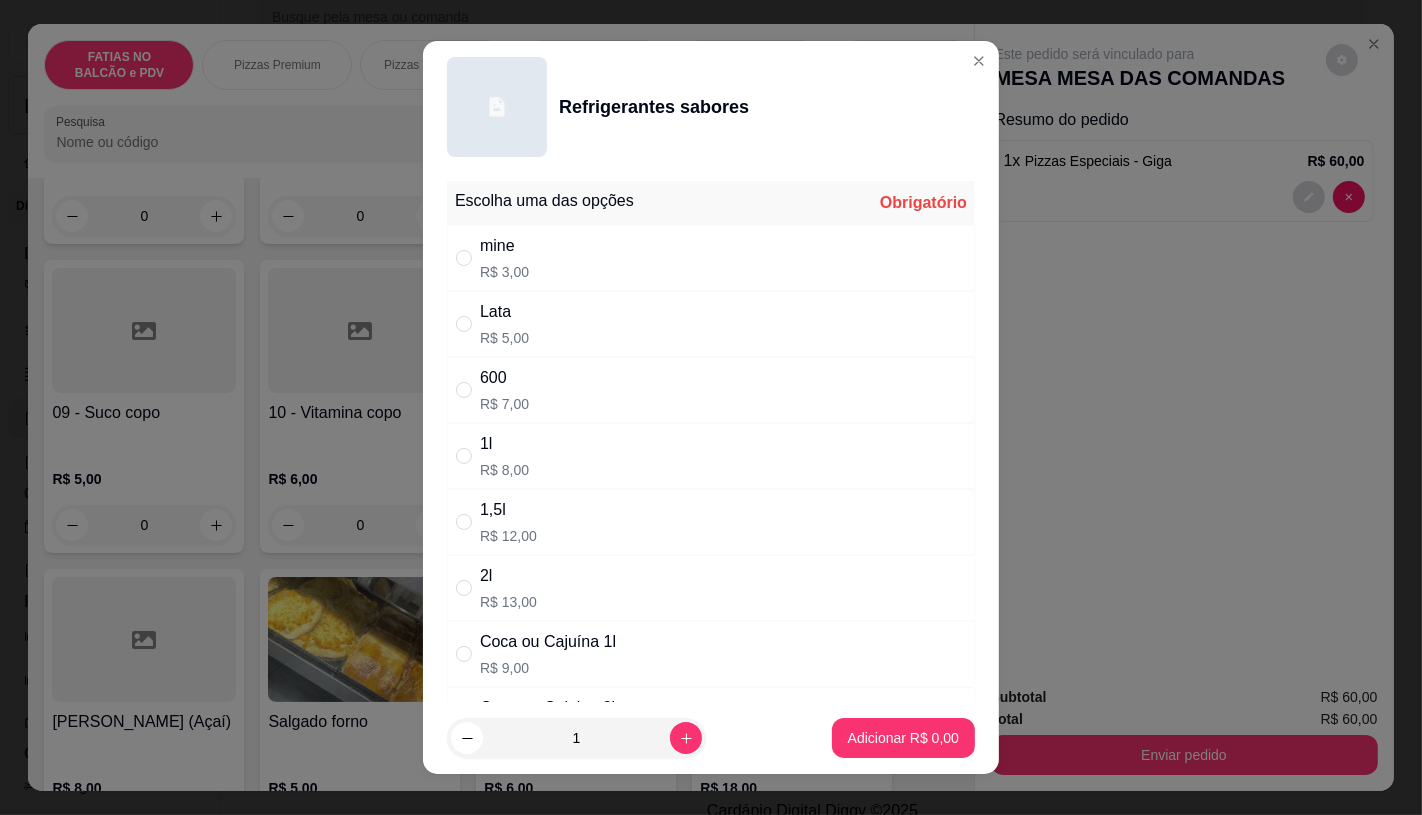 scroll, scrollTop: 111, scrollLeft: 0, axis: vertical 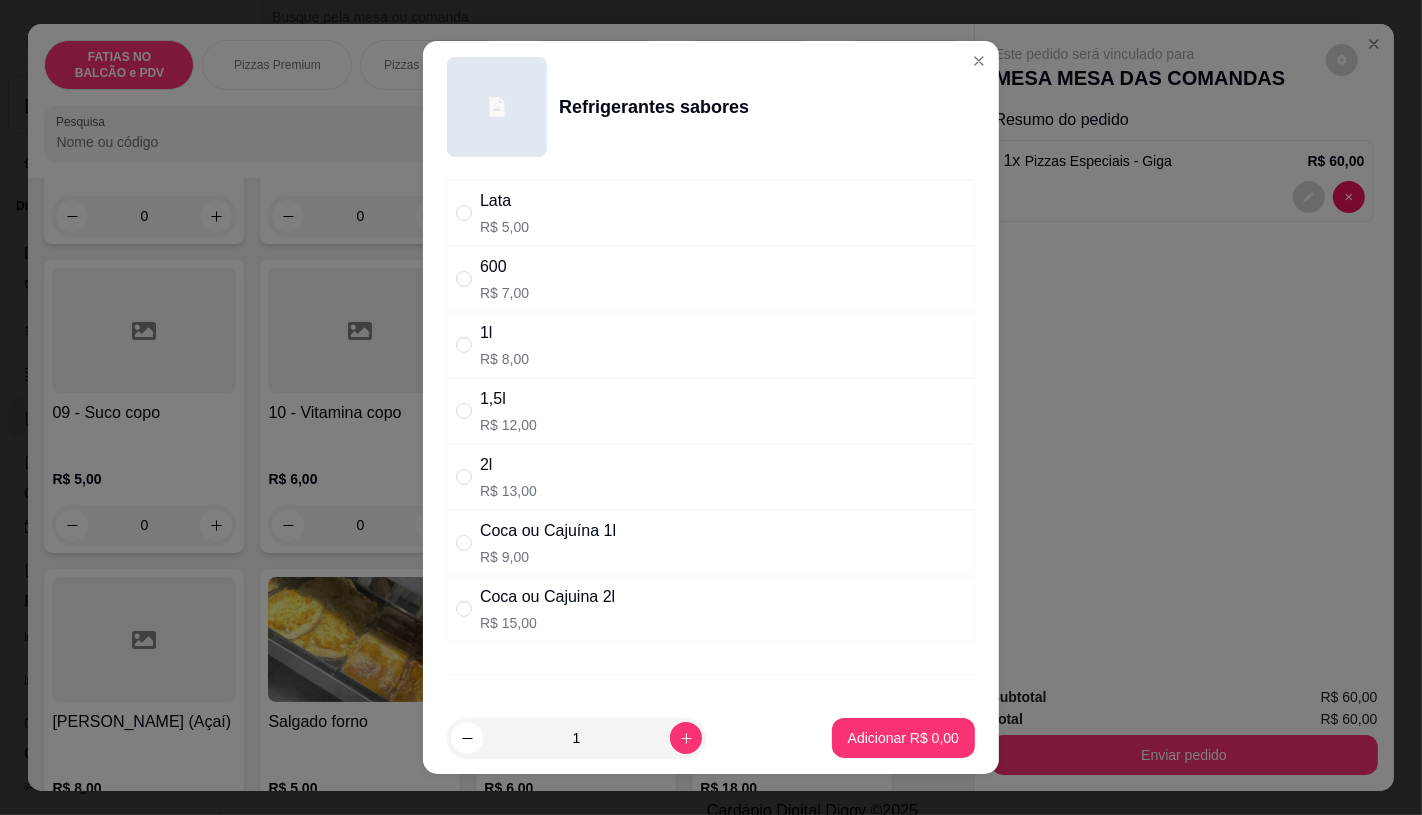 click on "Coca ou Cajuina 2l R$ 15,00" at bounding box center [711, 609] 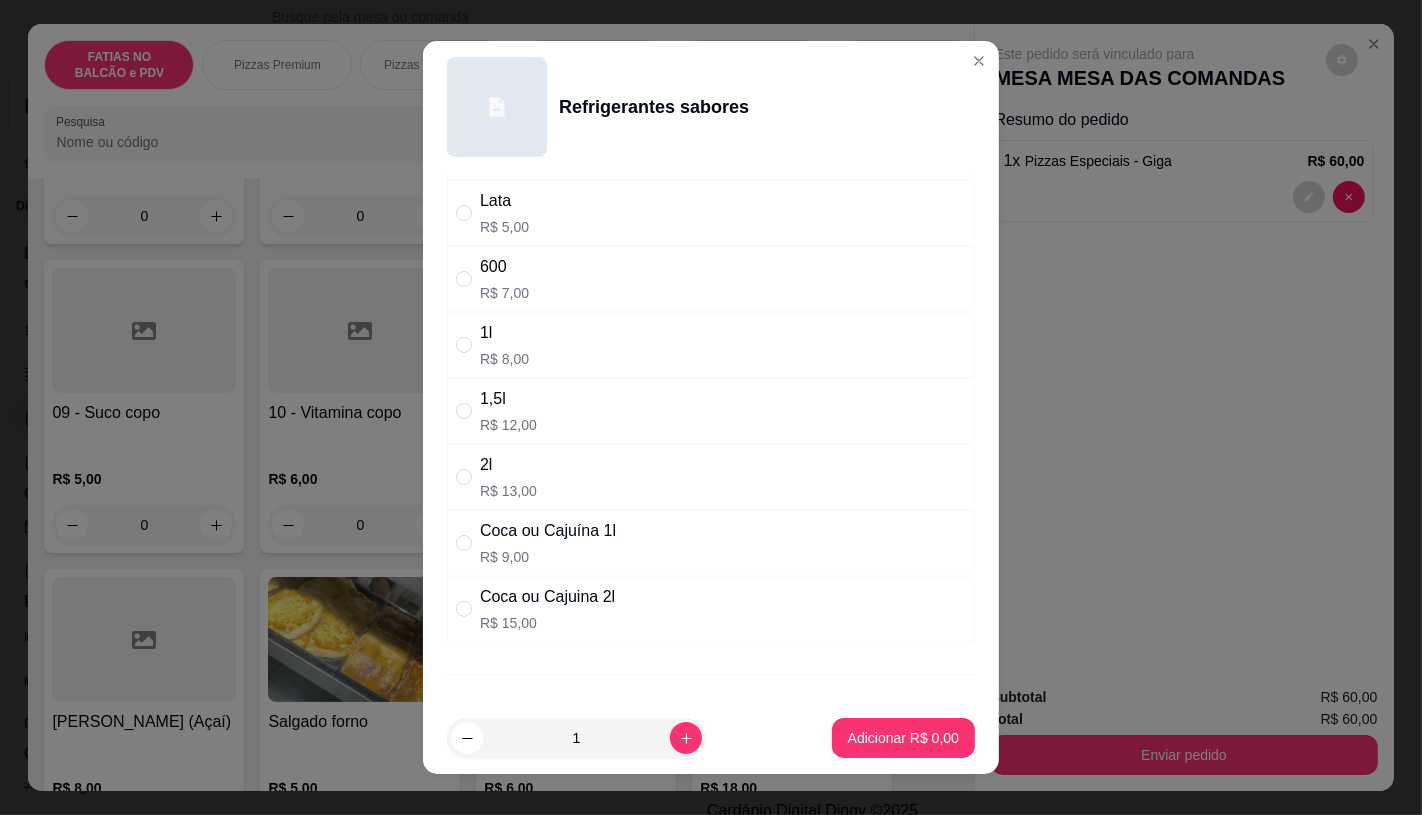 radio on "true" 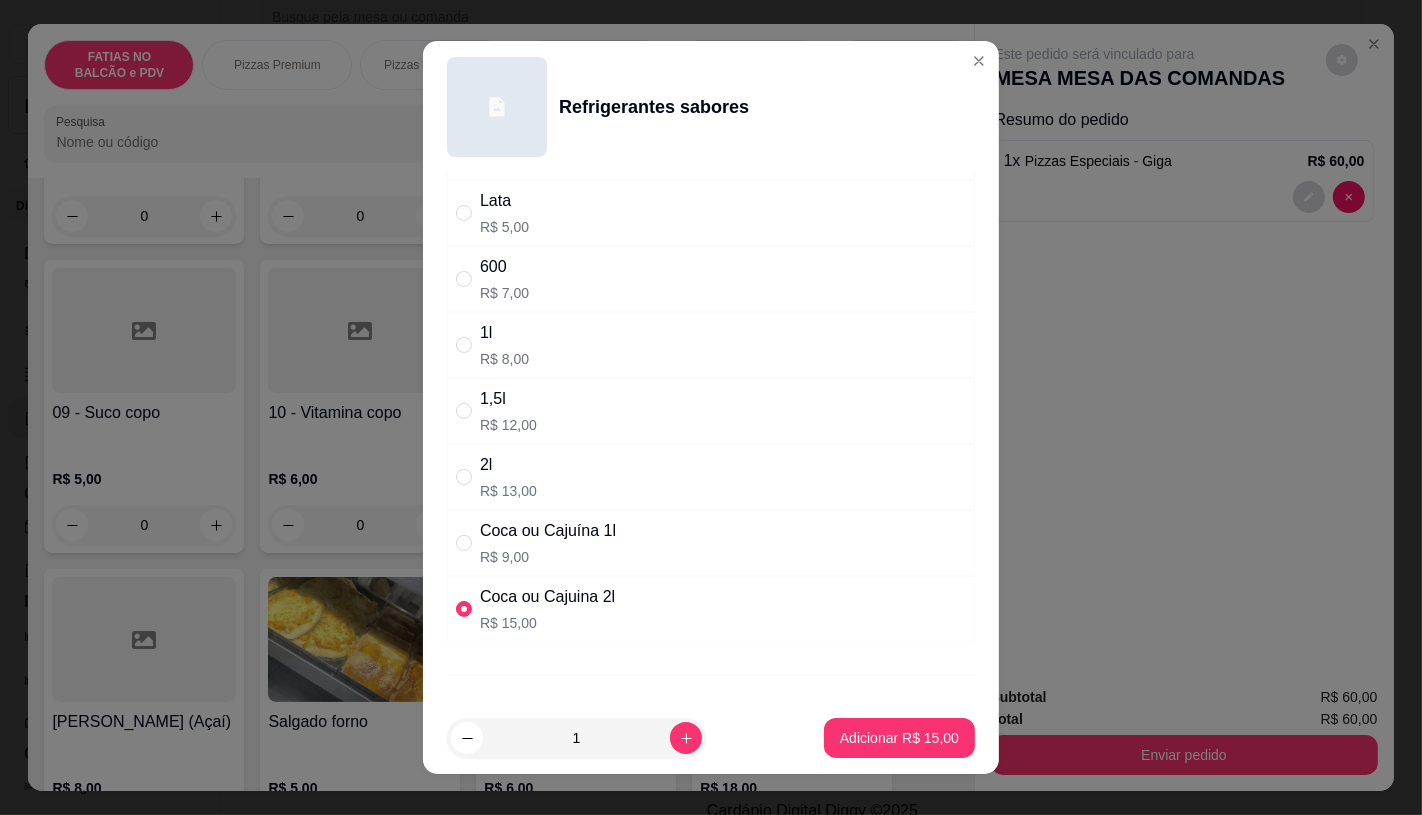 click on "1 Adicionar   R$ 15,00" at bounding box center [711, 738] 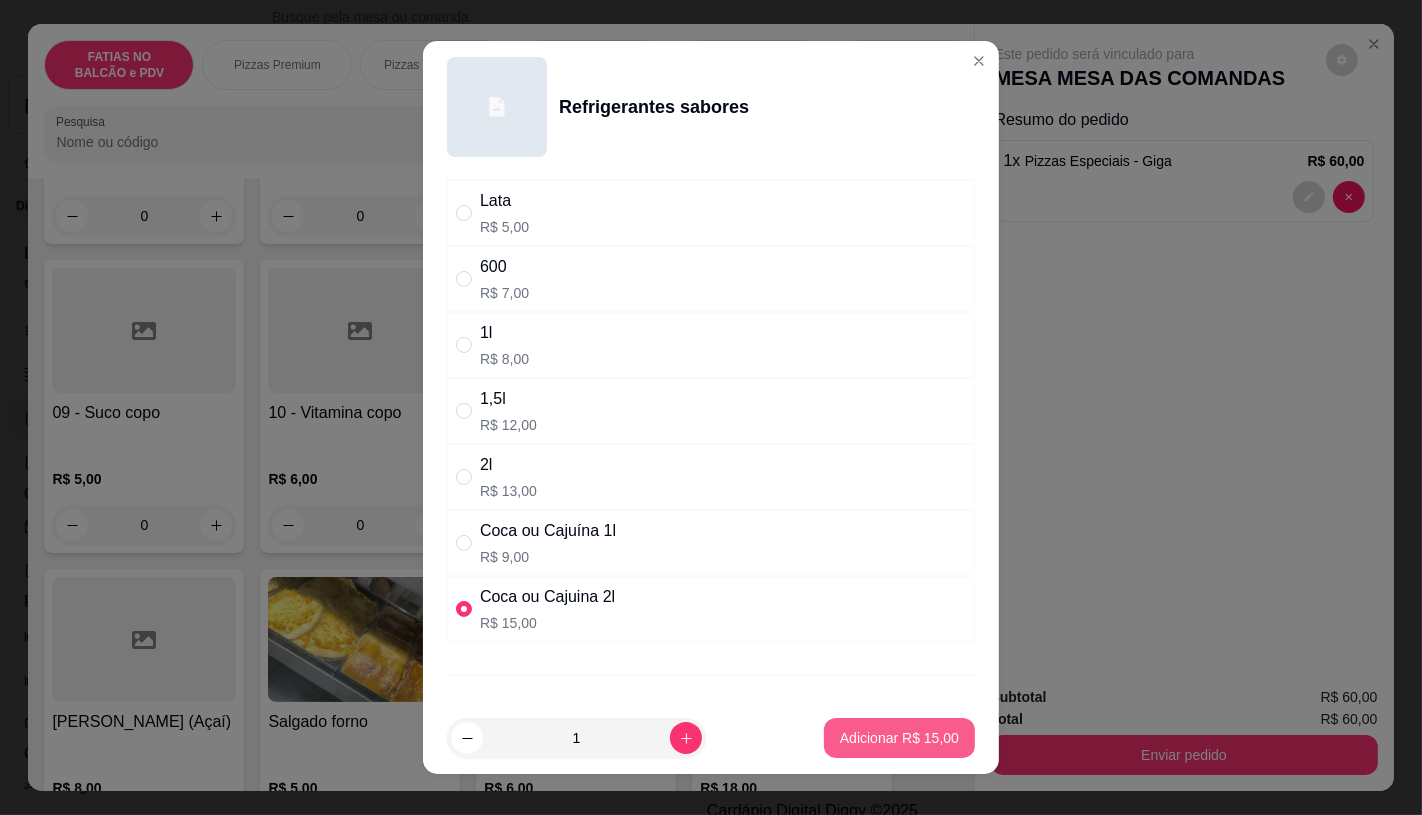 click on "Adicionar   R$ 15,00" at bounding box center (899, 738) 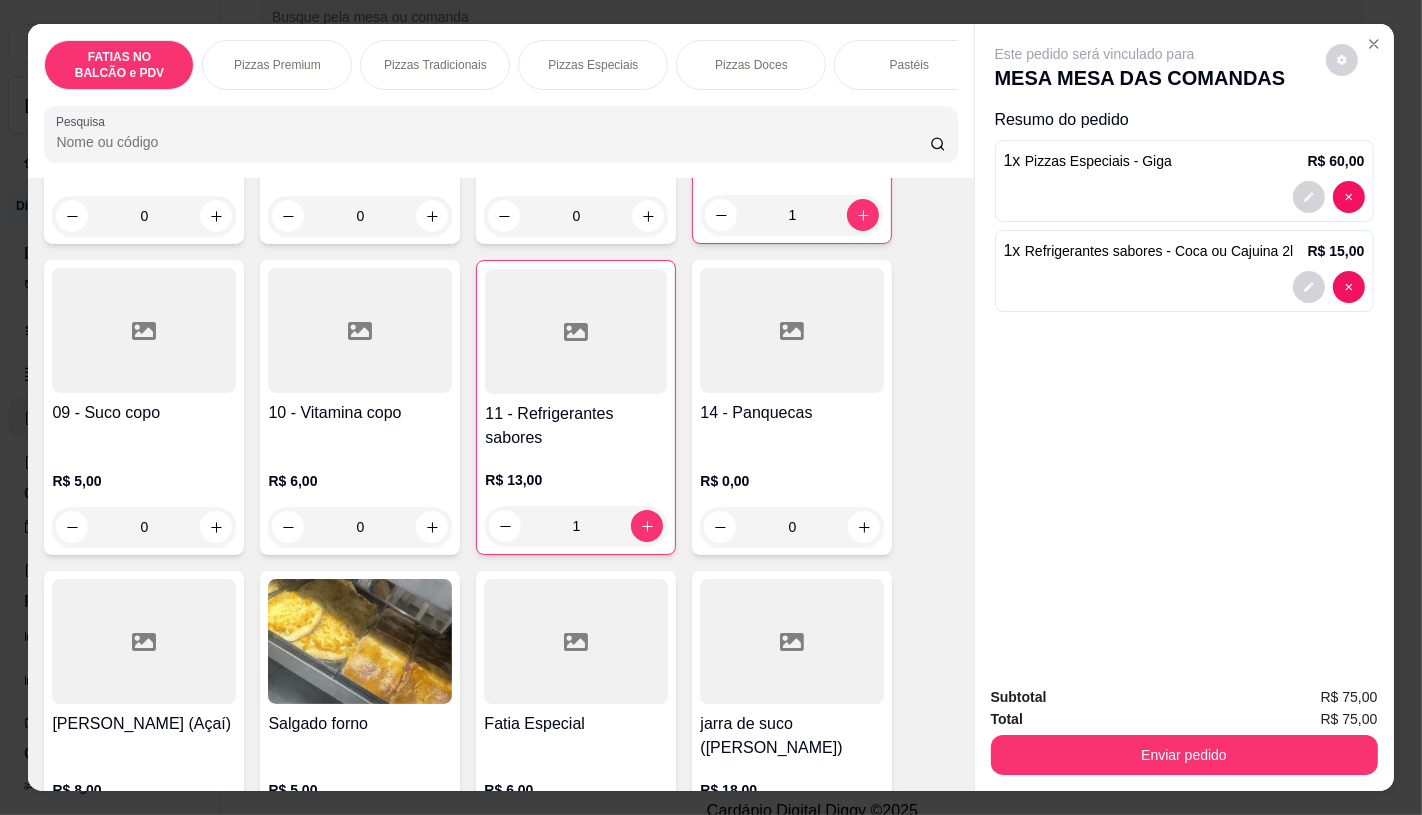 scroll, scrollTop: 0, scrollLeft: 2080, axis: horizontal 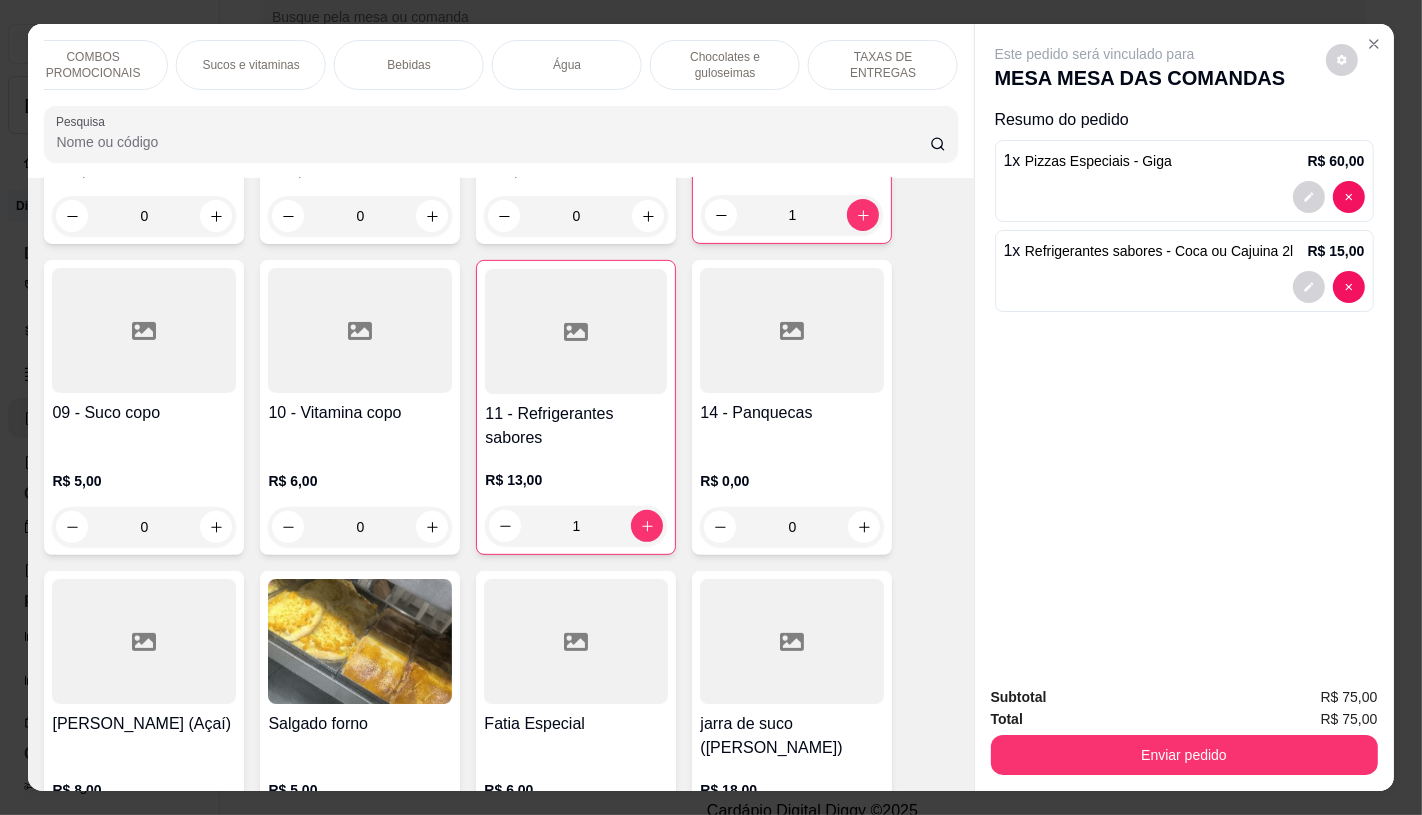 click on "TAXAS DE ENTREGAS" at bounding box center [883, 65] 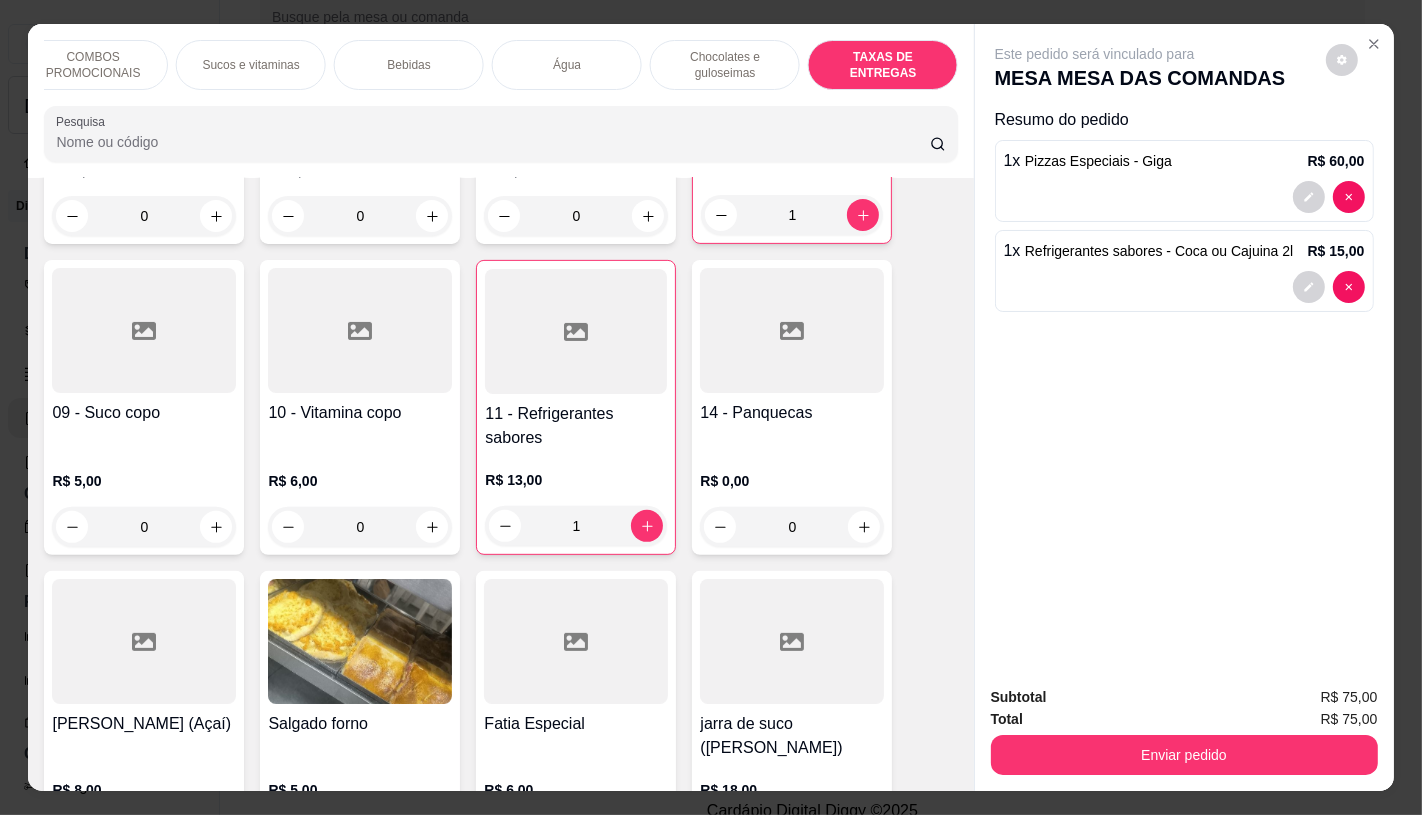 scroll, scrollTop: 13375, scrollLeft: 0, axis: vertical 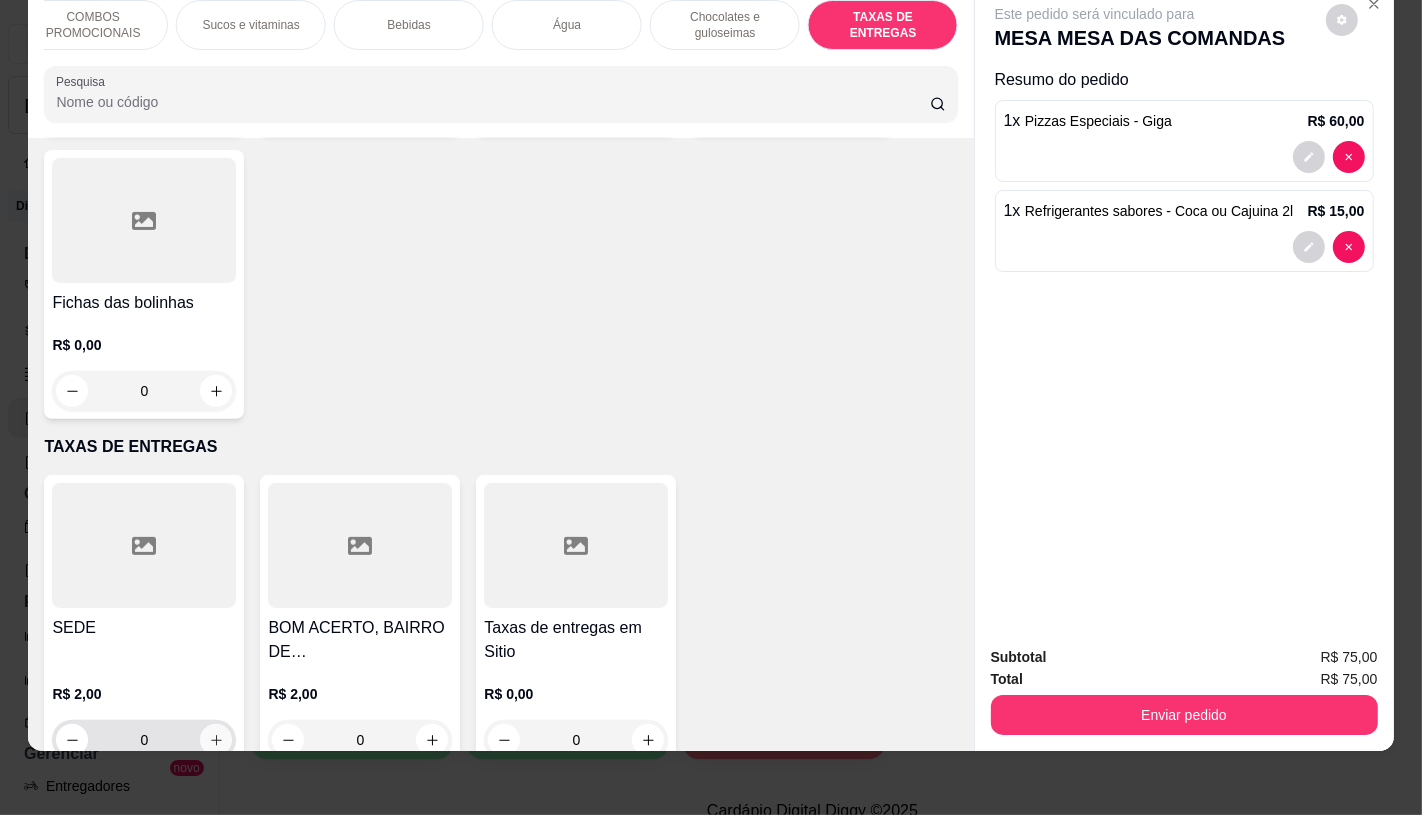 click 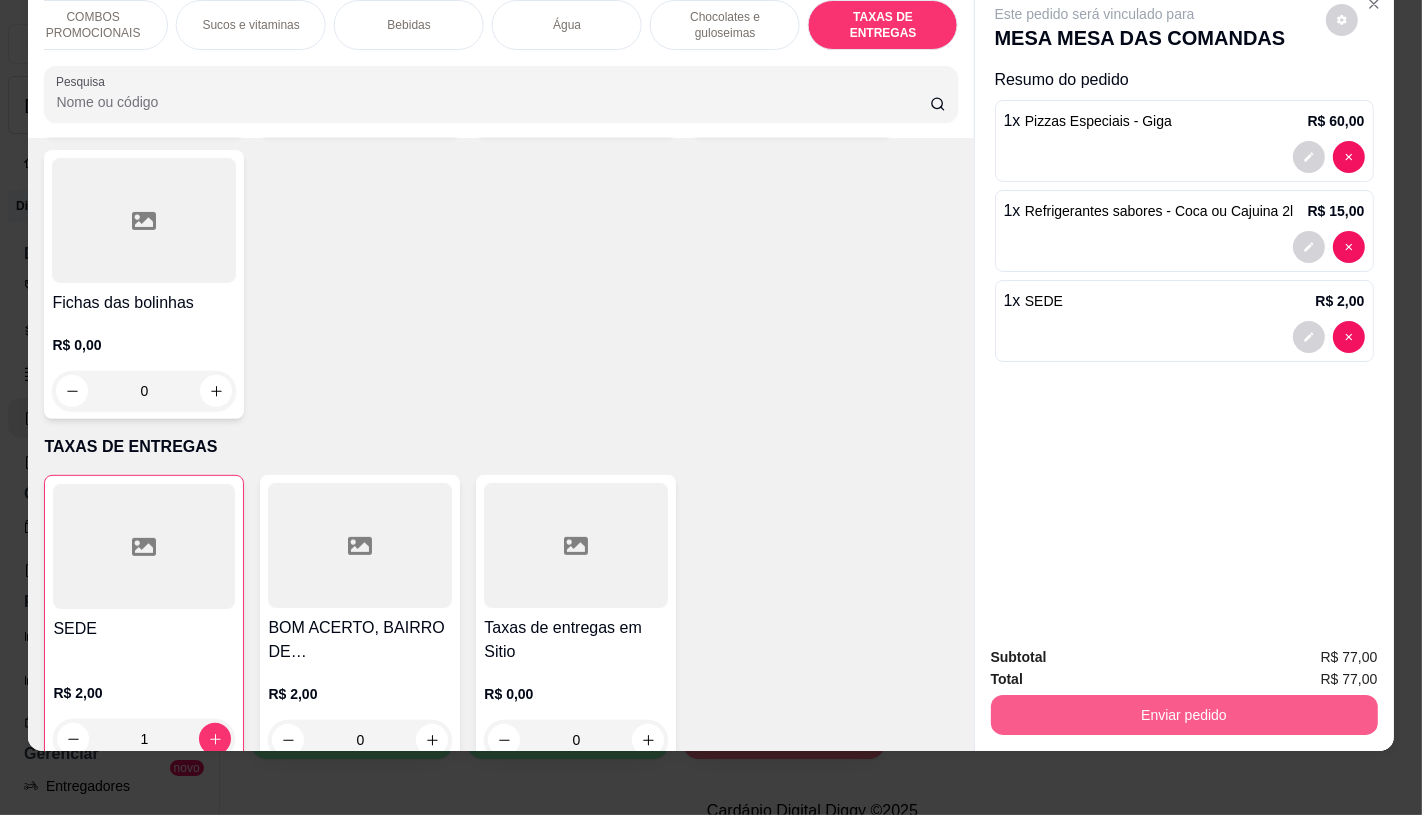 click on "Enviar pedido" at bounding box center [1184, 715] 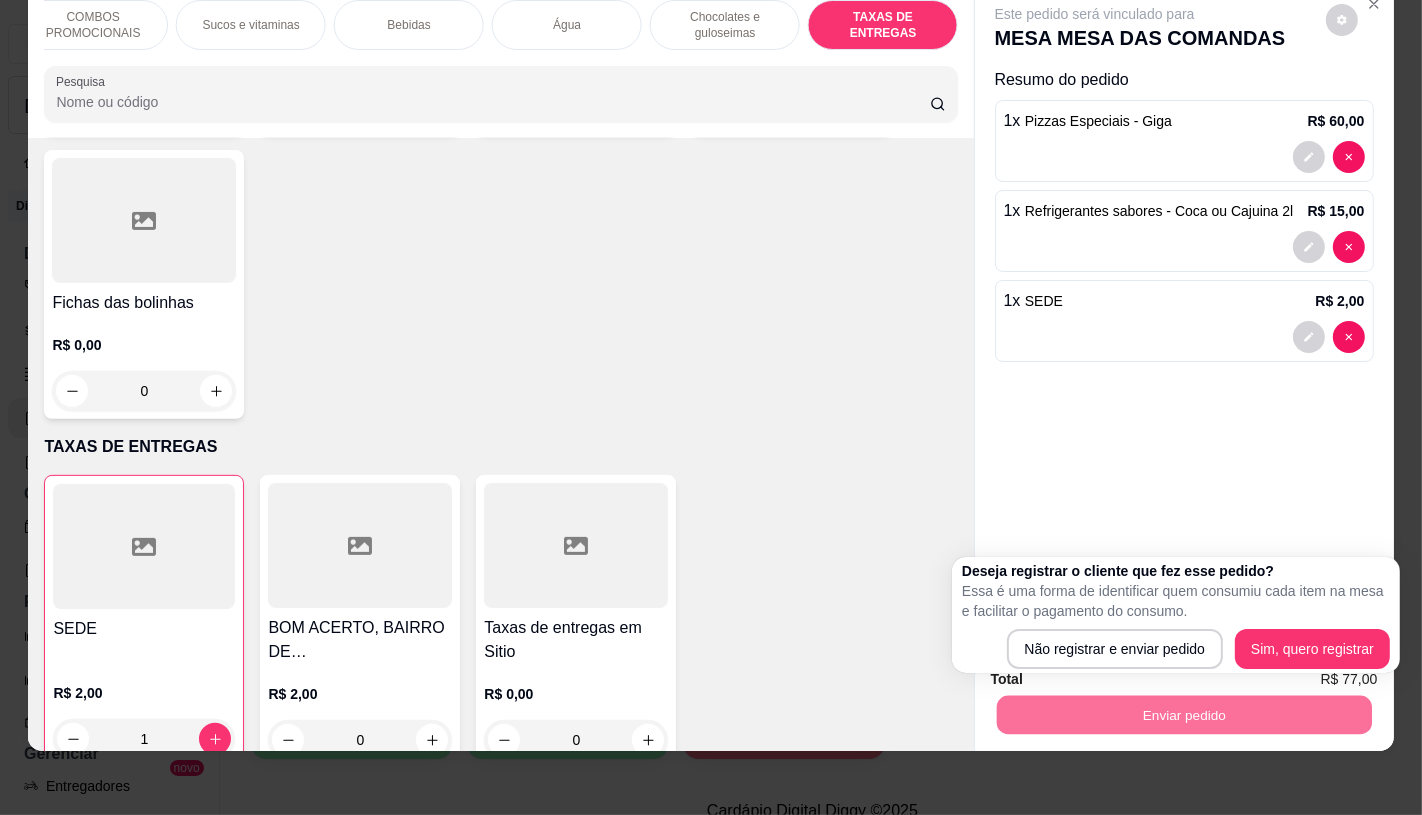 click on "Deseja registrar o cliente que fez esse pedido? Essa é uma forma de identificar quem consumiu cada item na mesa e facilitar o pagamento do consumo. Não registrar e enviar pedido Sim, quero registrar" at bounding box center (1176, 615) 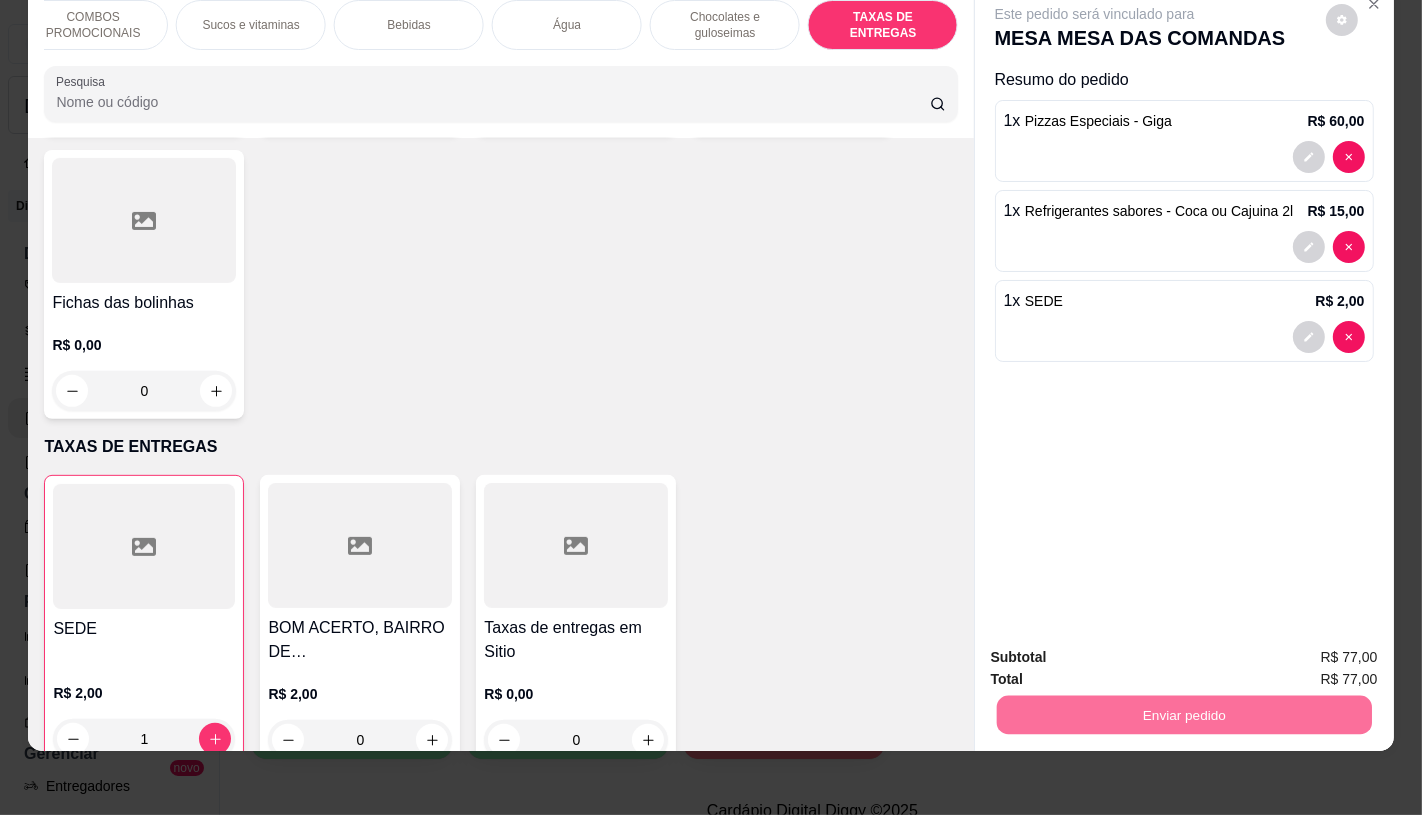 click on "Não registrar e enviar pedido" at bounding box center [1117, 650] 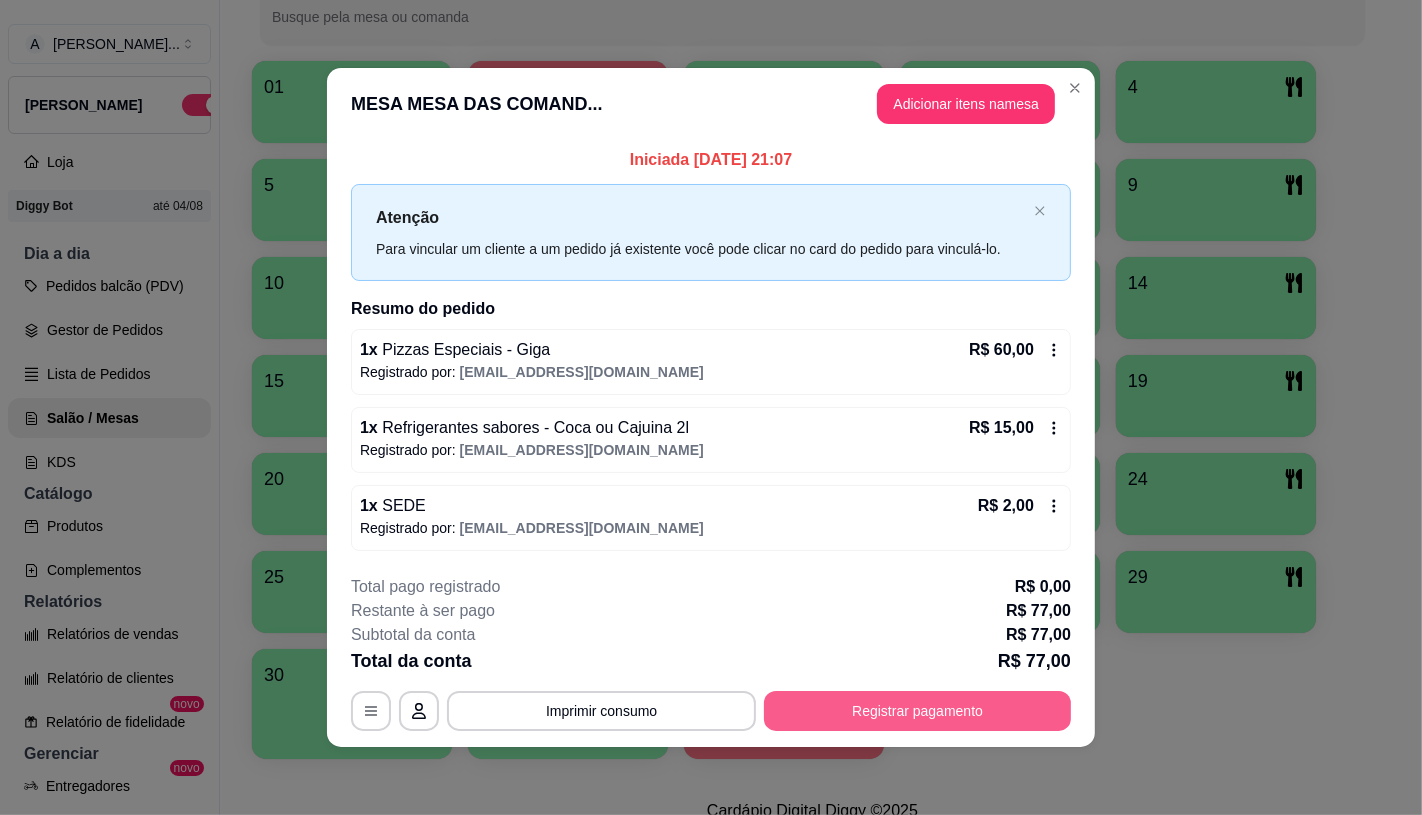 click on "Registrar pagamento" at bounding box center (917, 711) 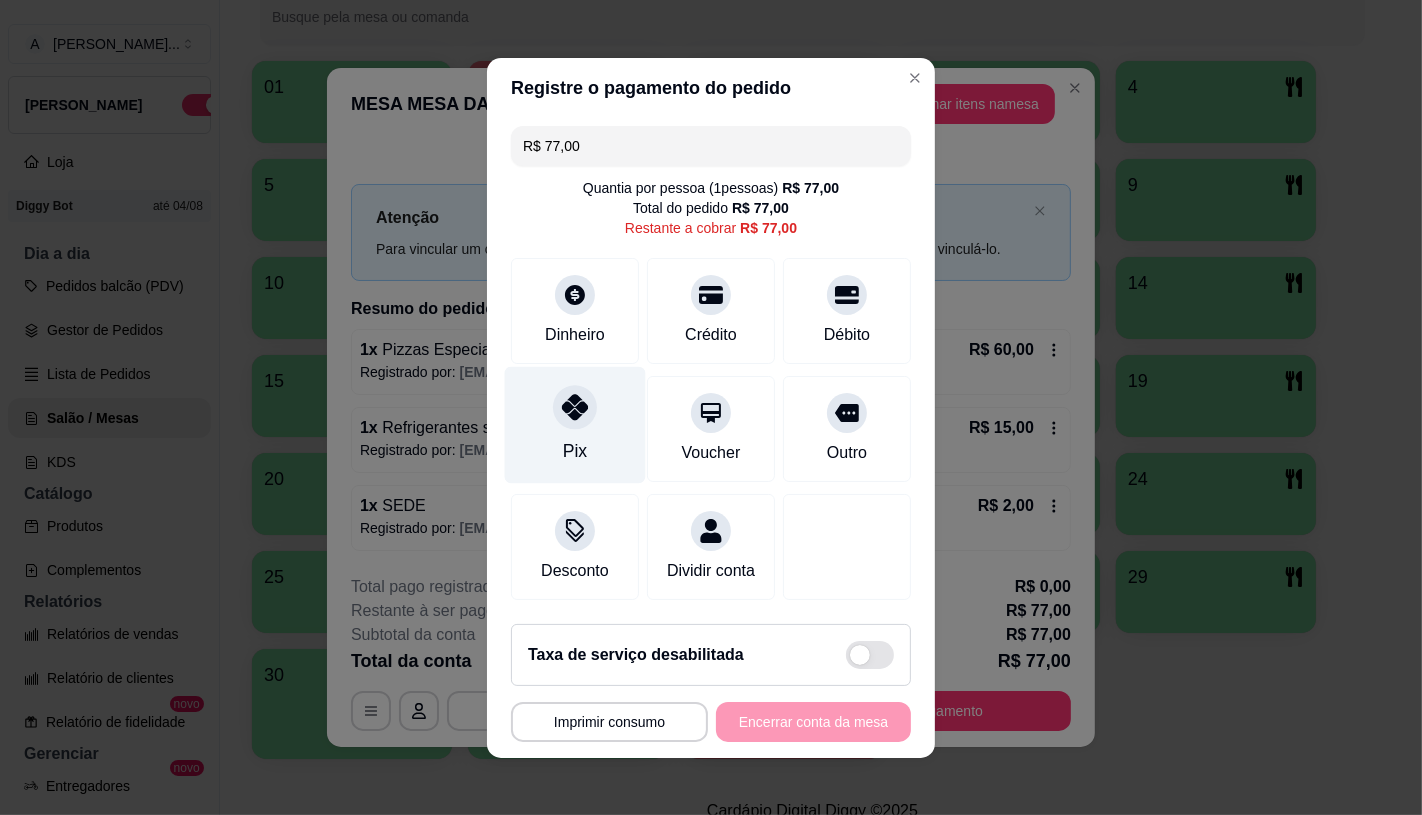 click on "Pix" at bounding box center [575, 424] 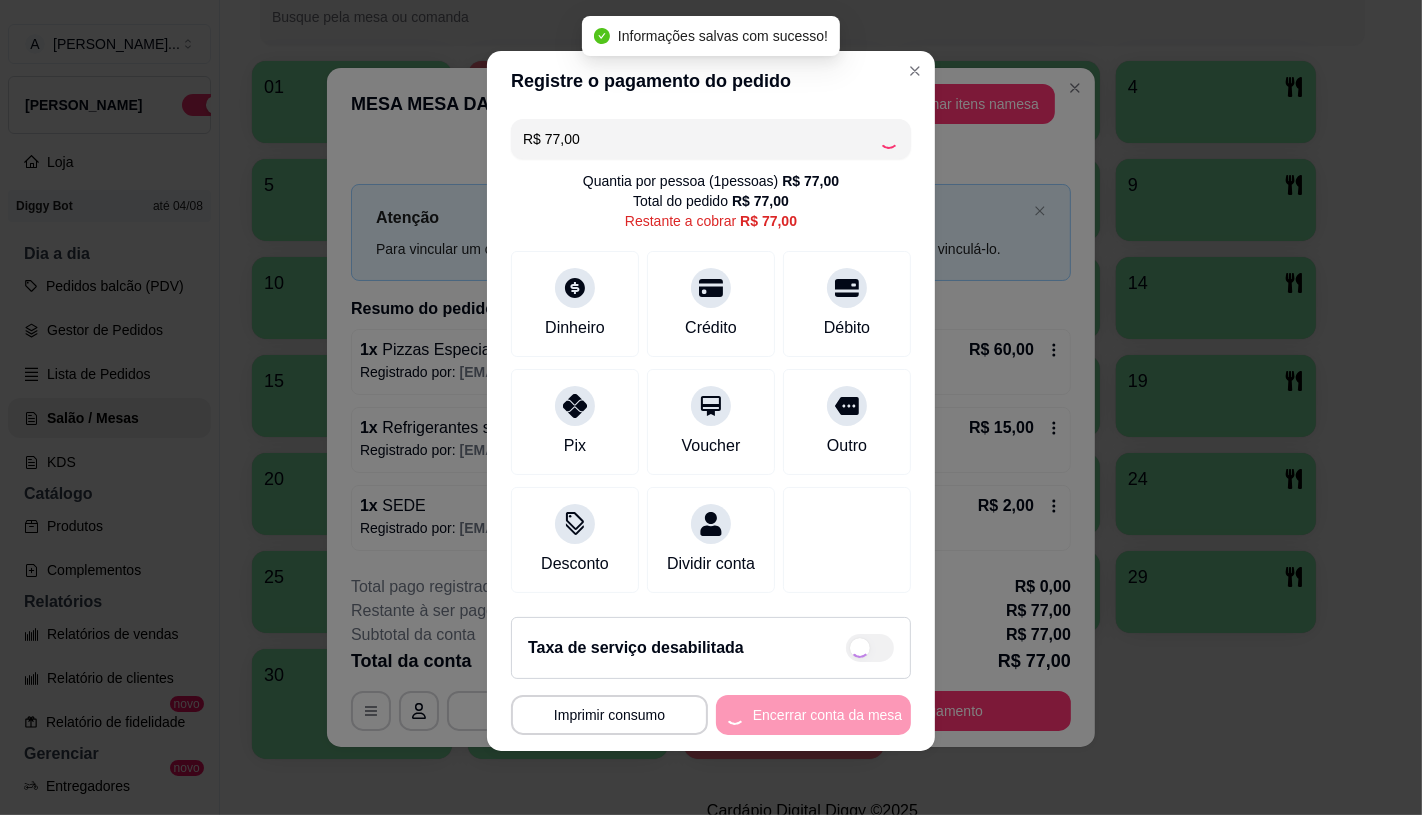 scroll, scrollTop: 14, scrollLeft: 0, axis: vertical 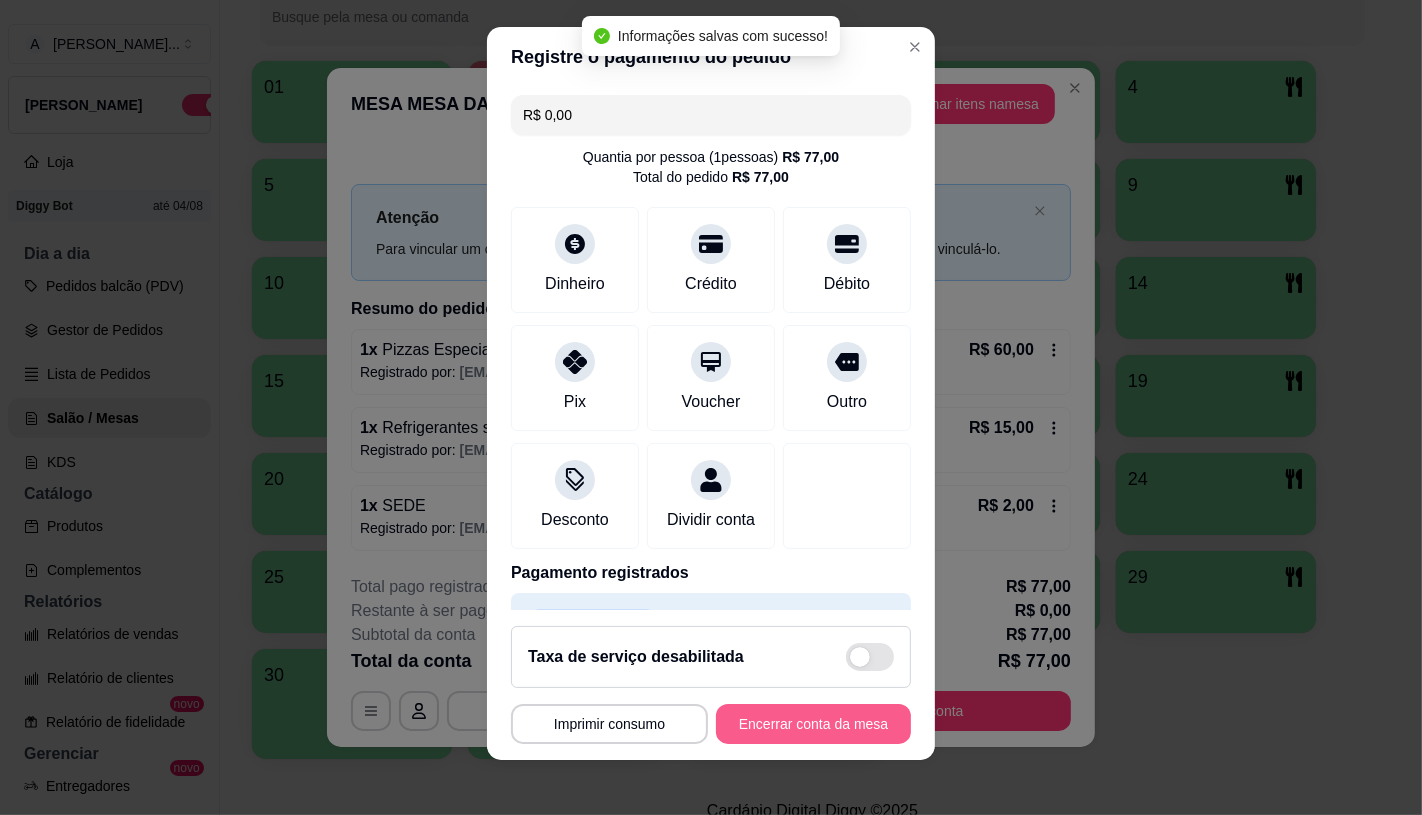click on "Encerrar conta da mesa" at bounding box center [813, 724] 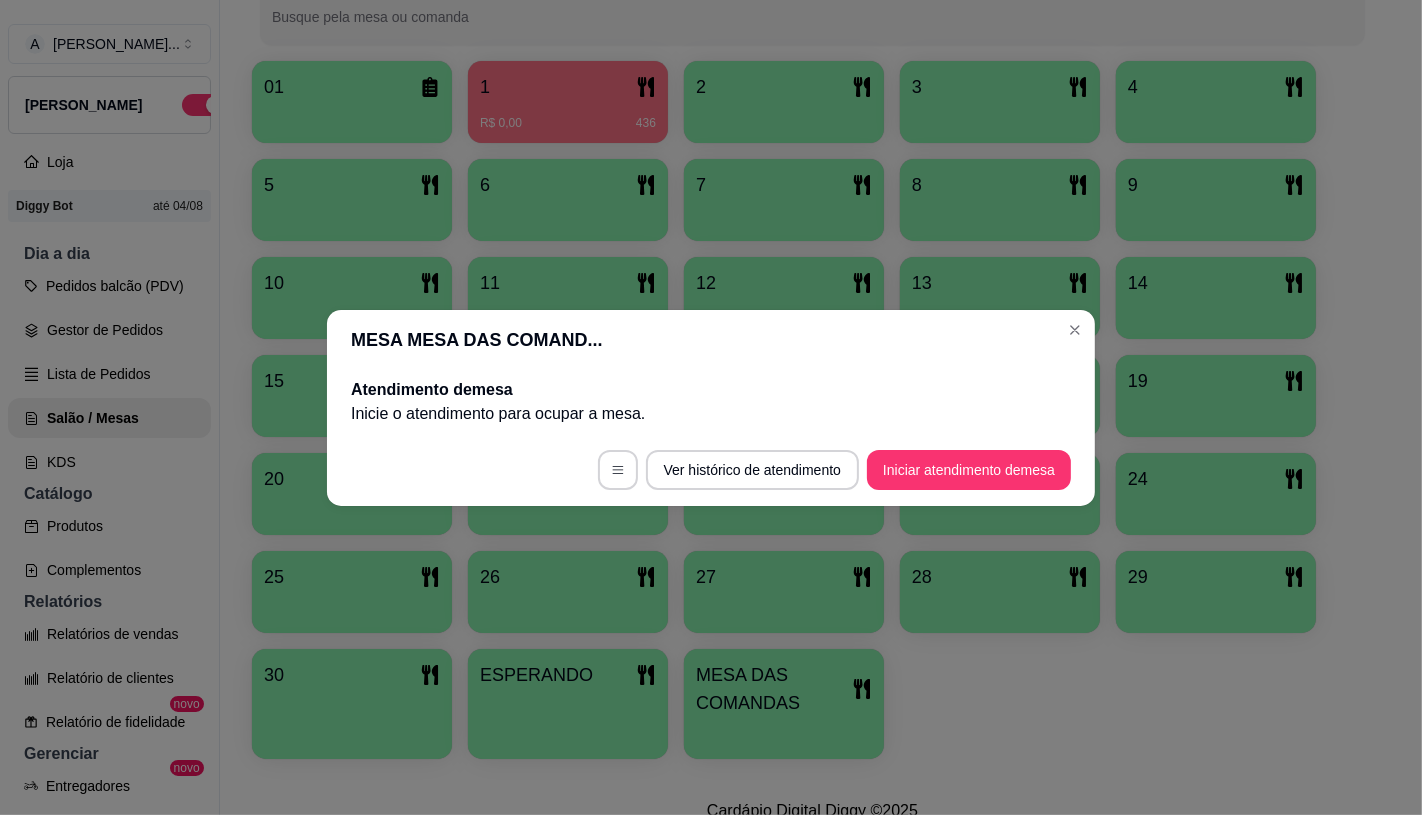 click on "Ver histórico de atendimento Iniciar atendimento de  mesa" at bounding box center (711, 470) 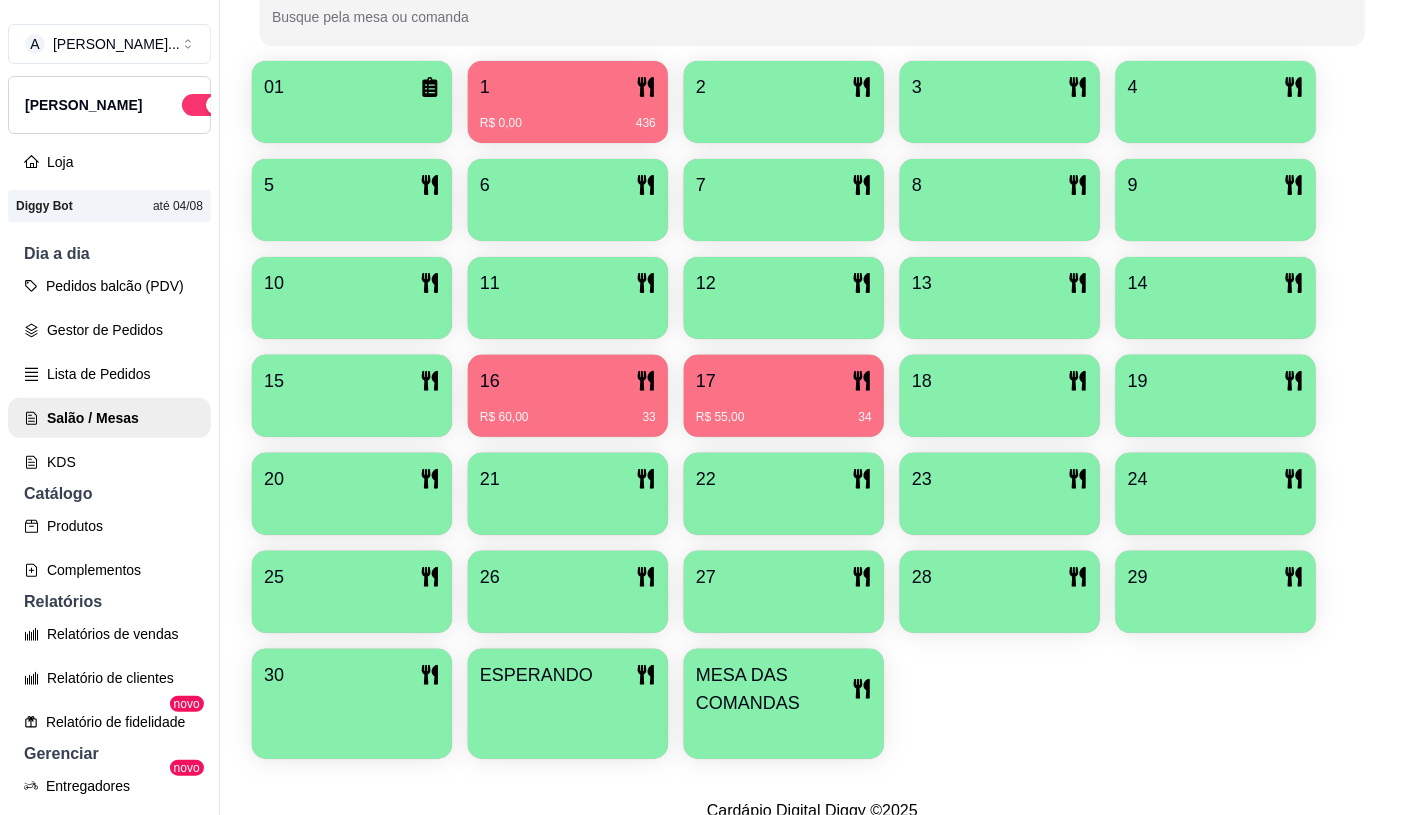 click at bounding box center (1000, 116) 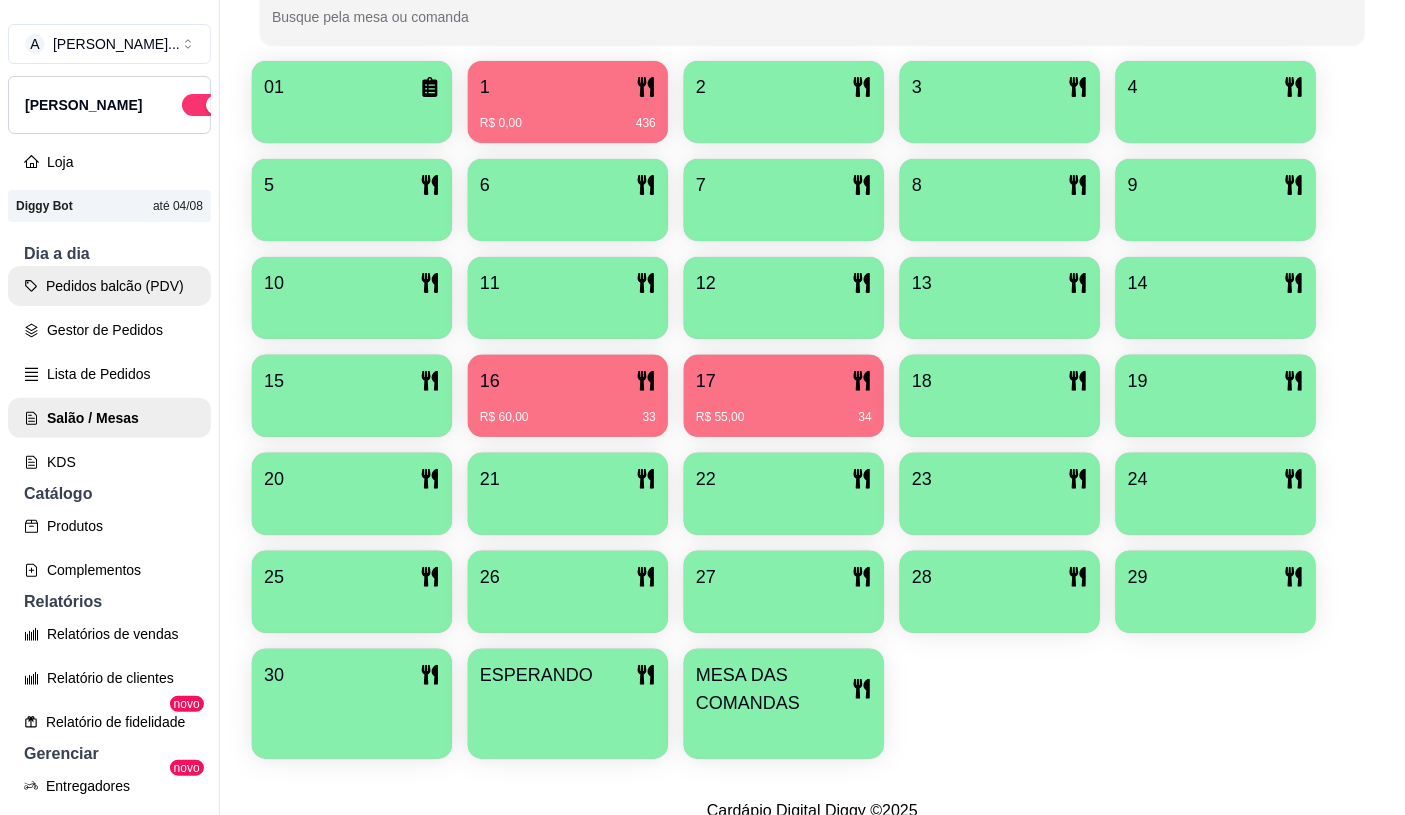 click on "Pedidos balcão (PDV)" at bounding box center (109, 286) 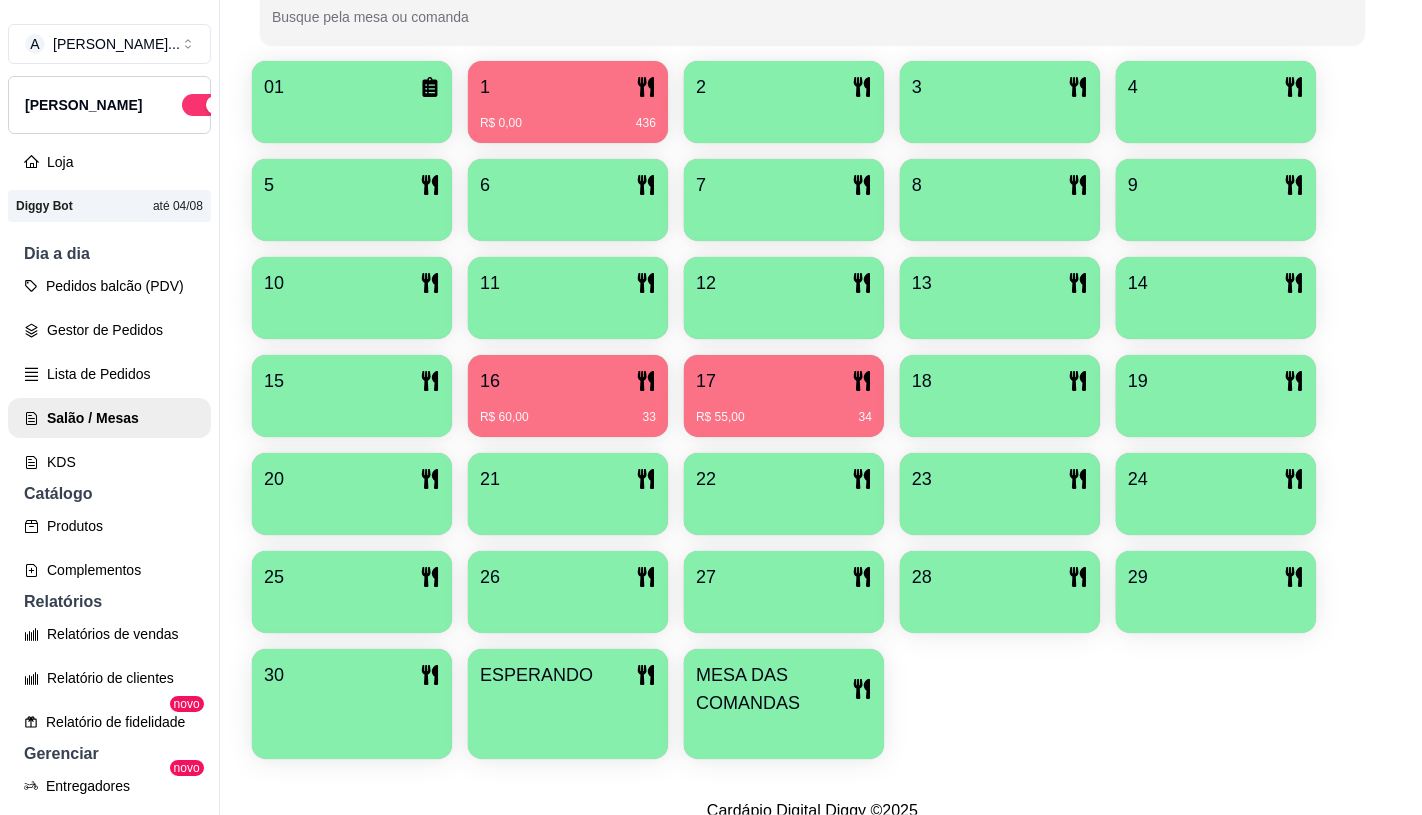 click on "0" at bounding box center [144, 573] 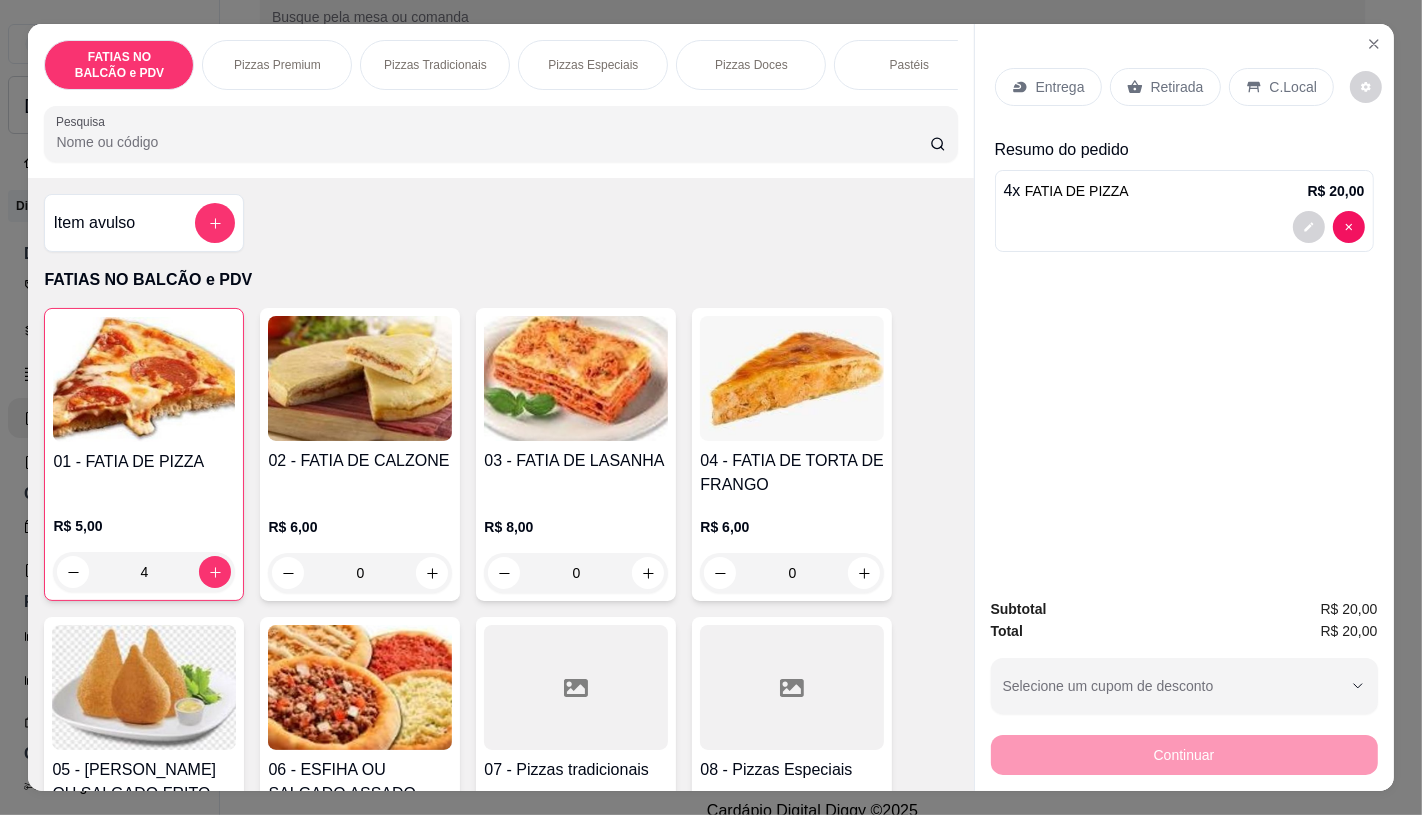 type on "4" 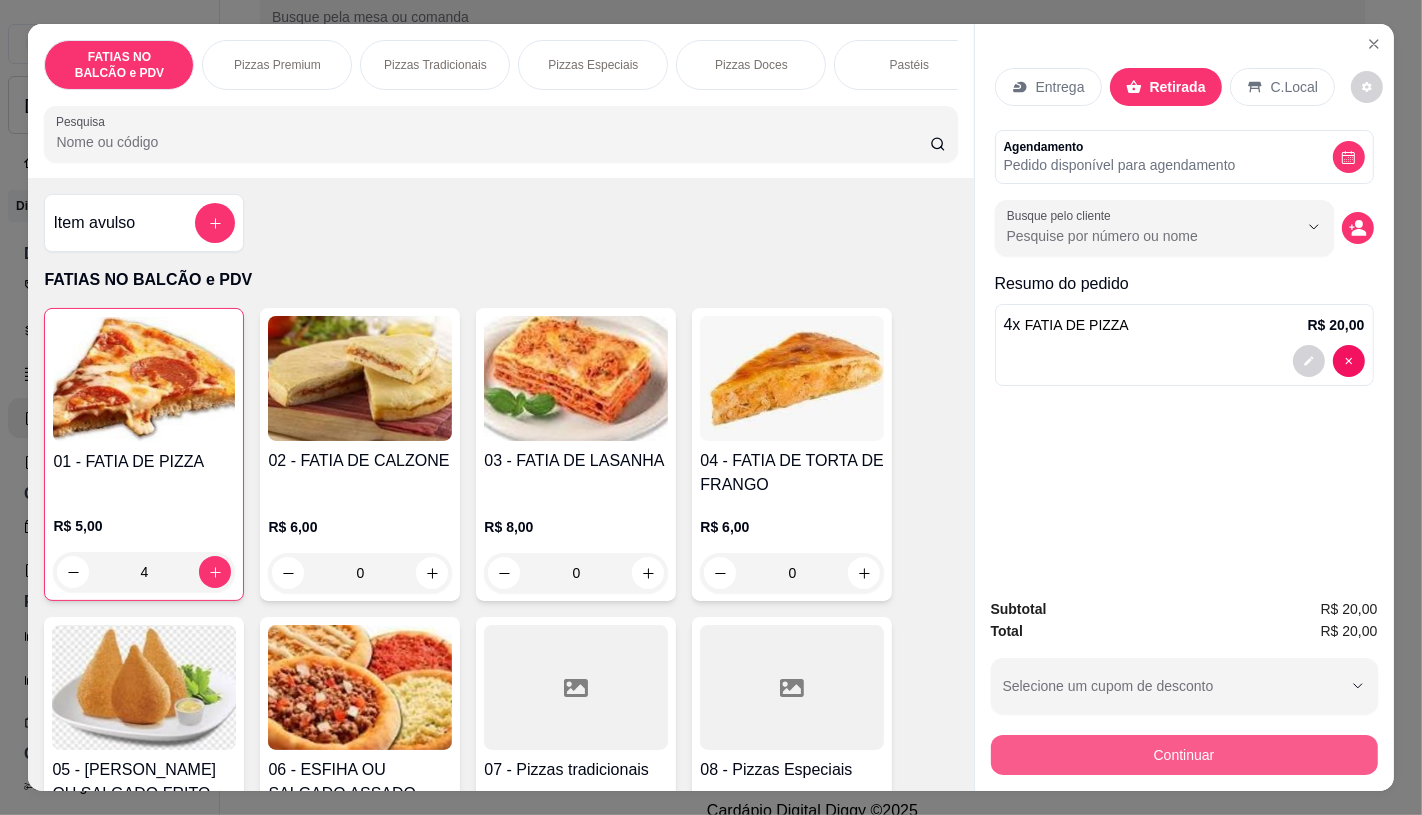 click on "Continuar" at bounding box center [1184, 755] 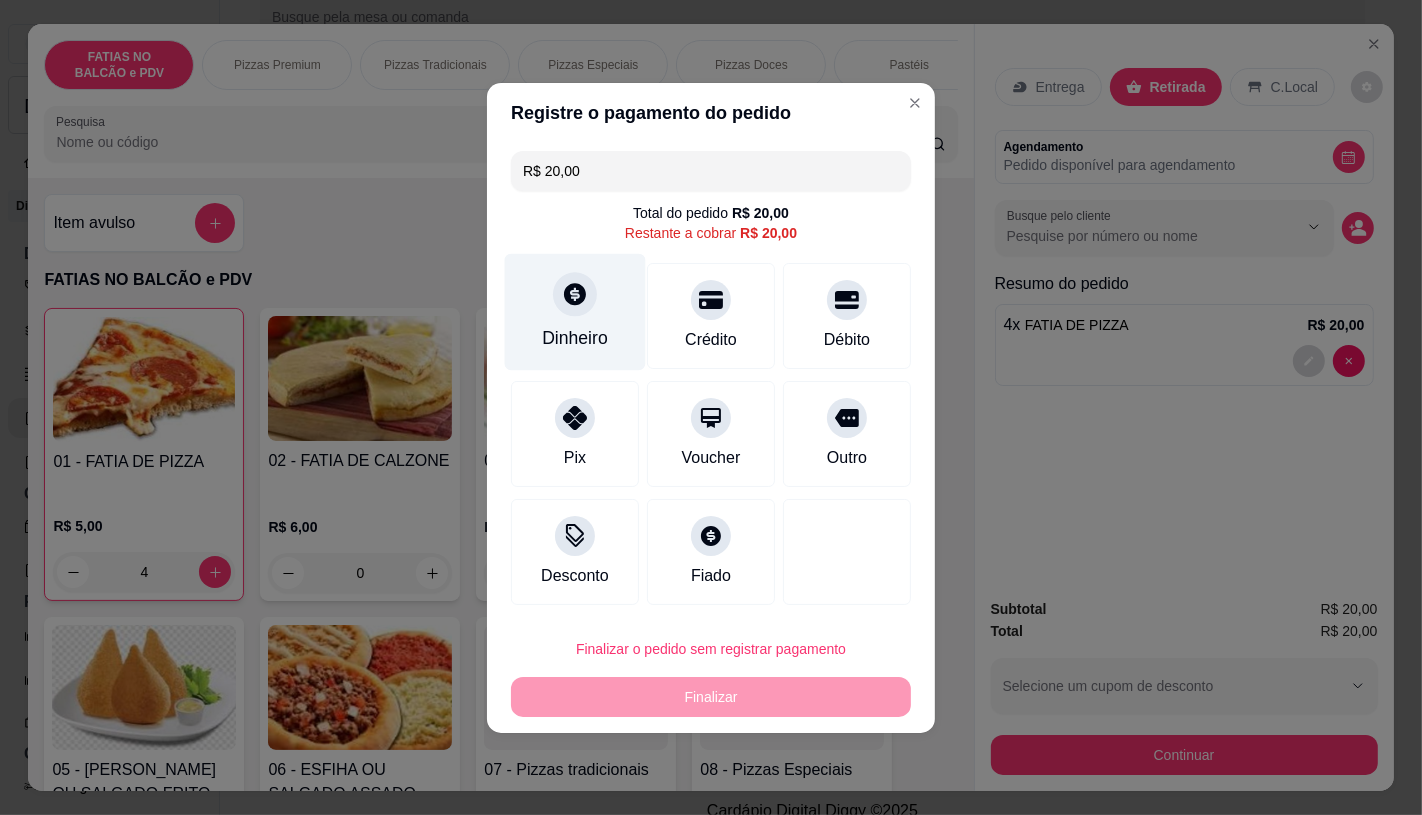 click on "Dinheiro" at bounding box center [575, 338] 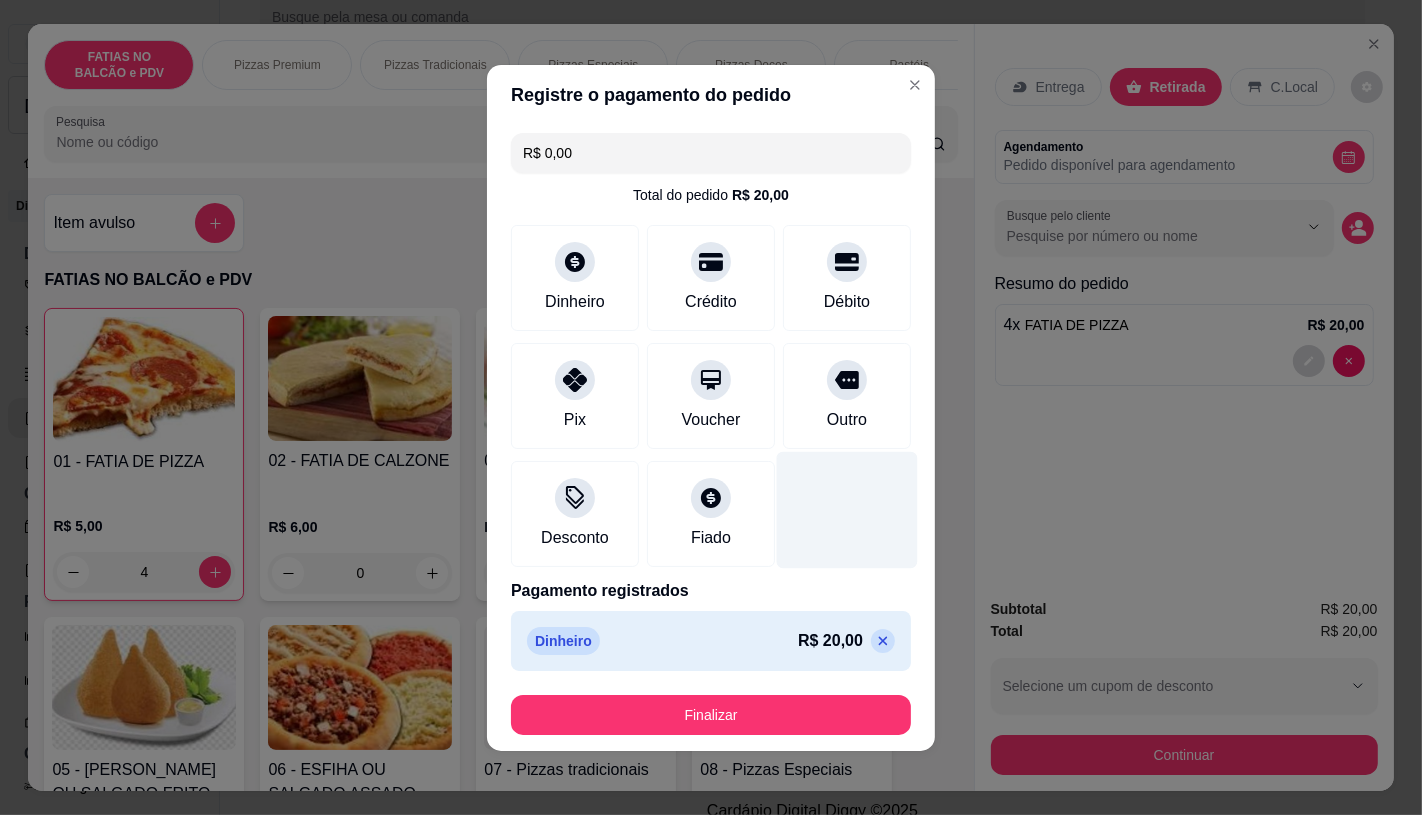 type on "R$ 0,00" 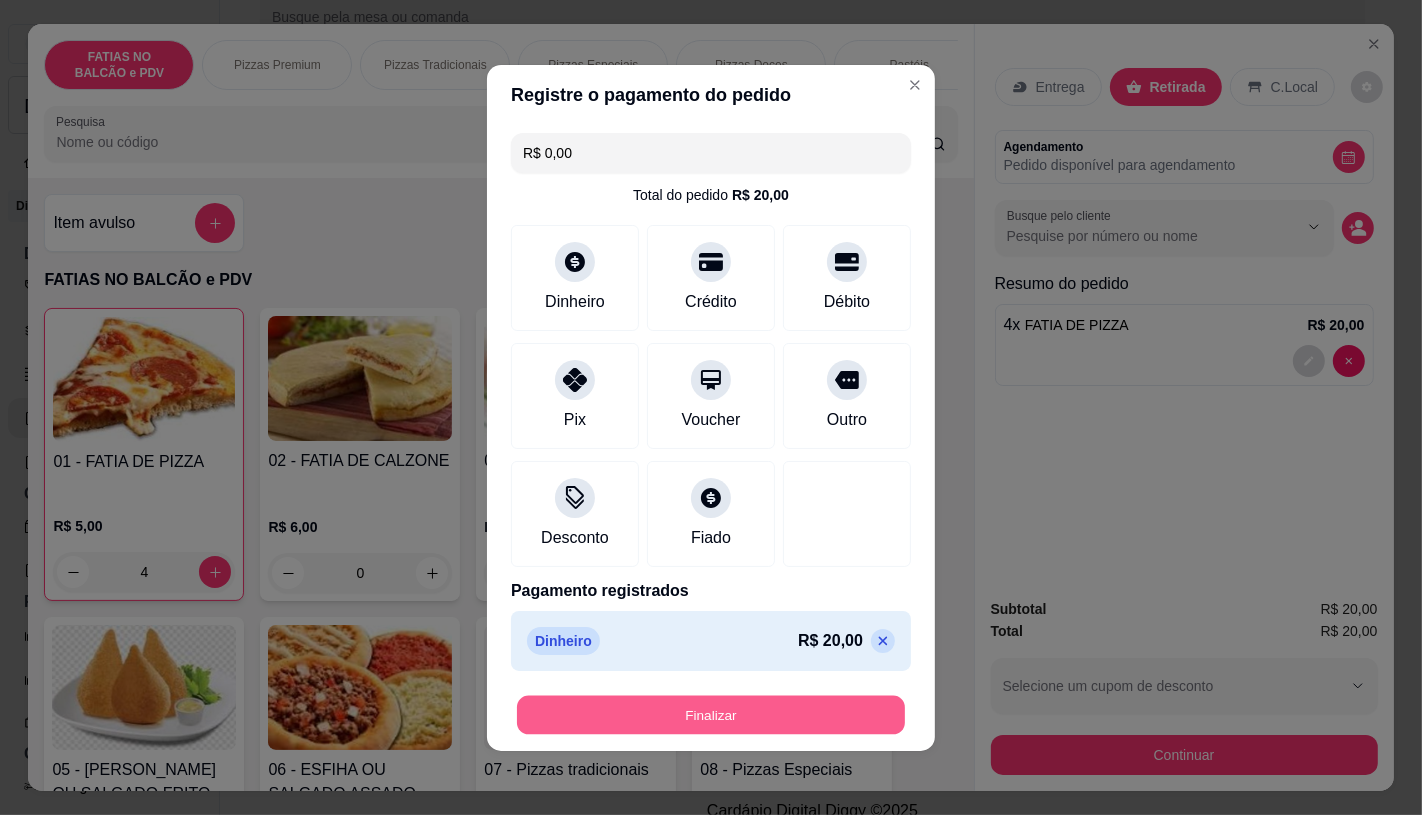 click on "Finalizar" at bounding box center (711, 714) 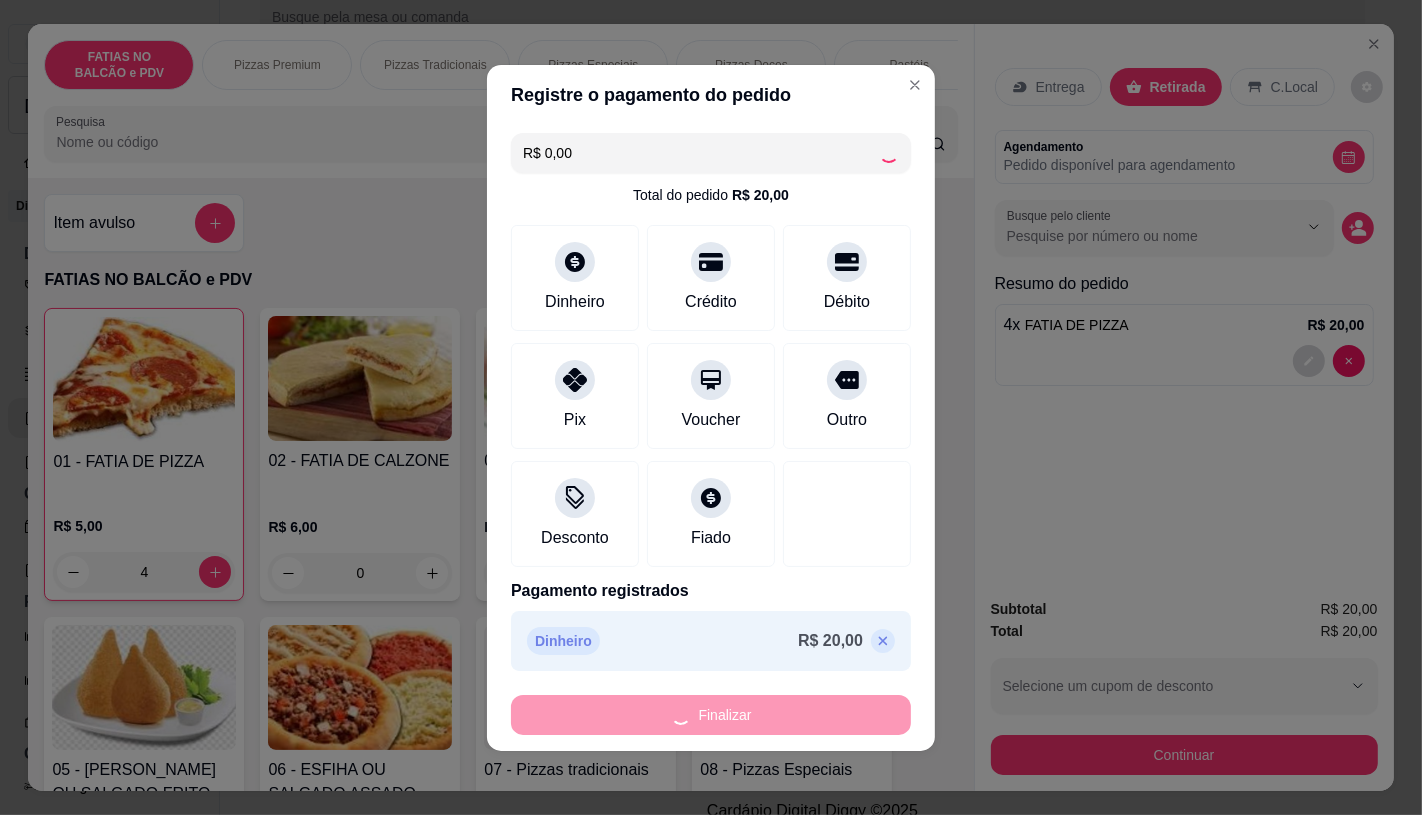 type on "0" 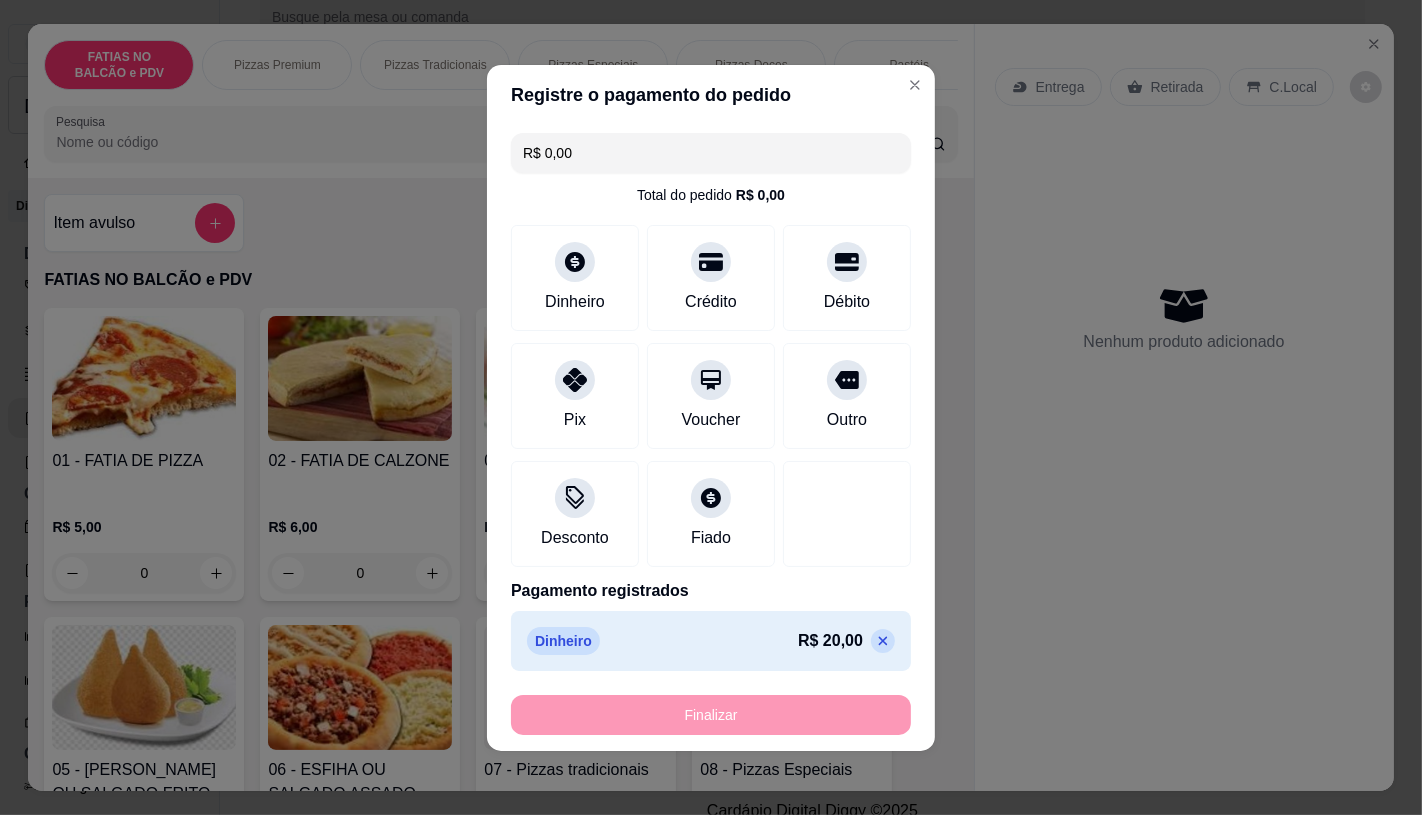 type on "-R$ 20,00" 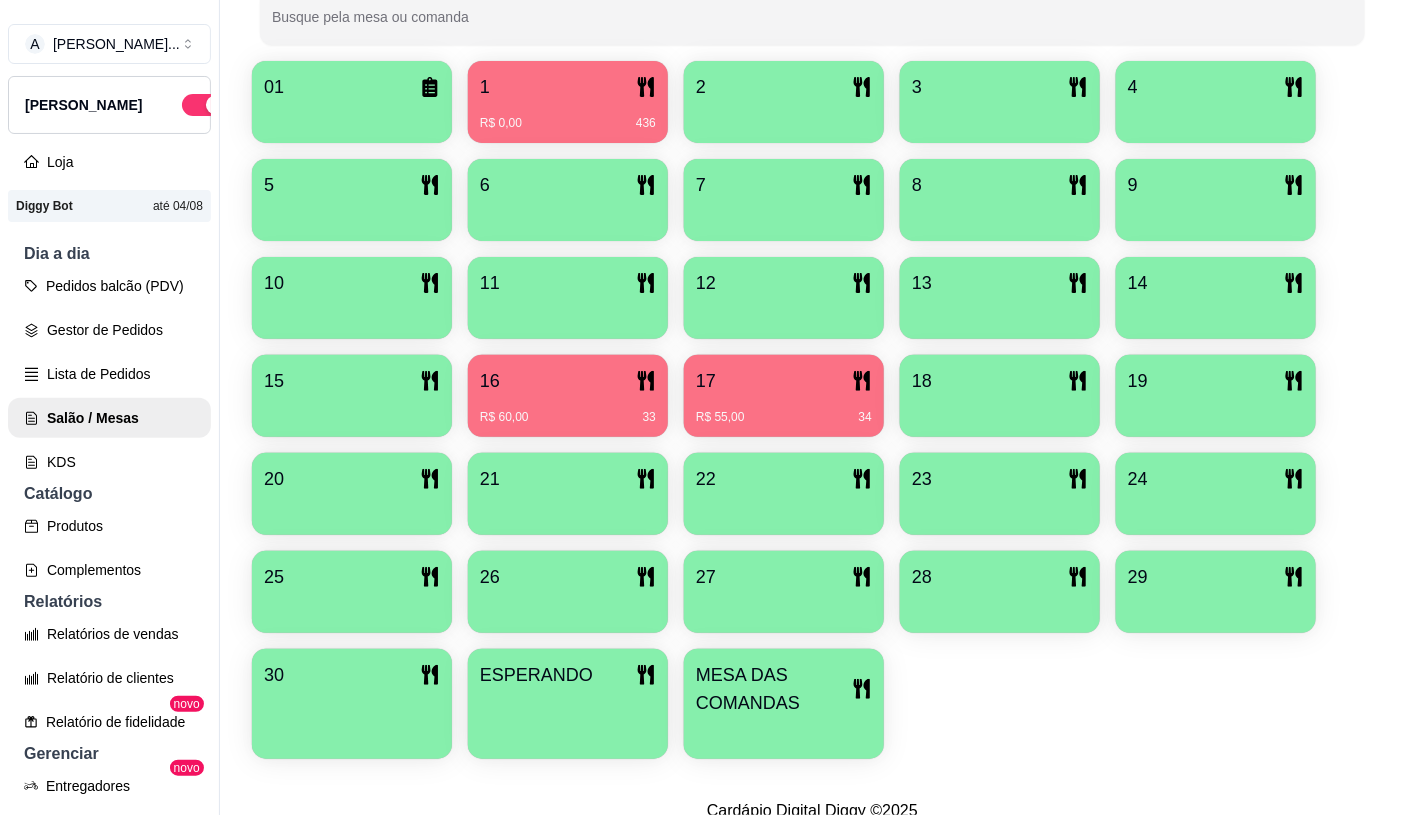 click at bounding box center (784, 732) 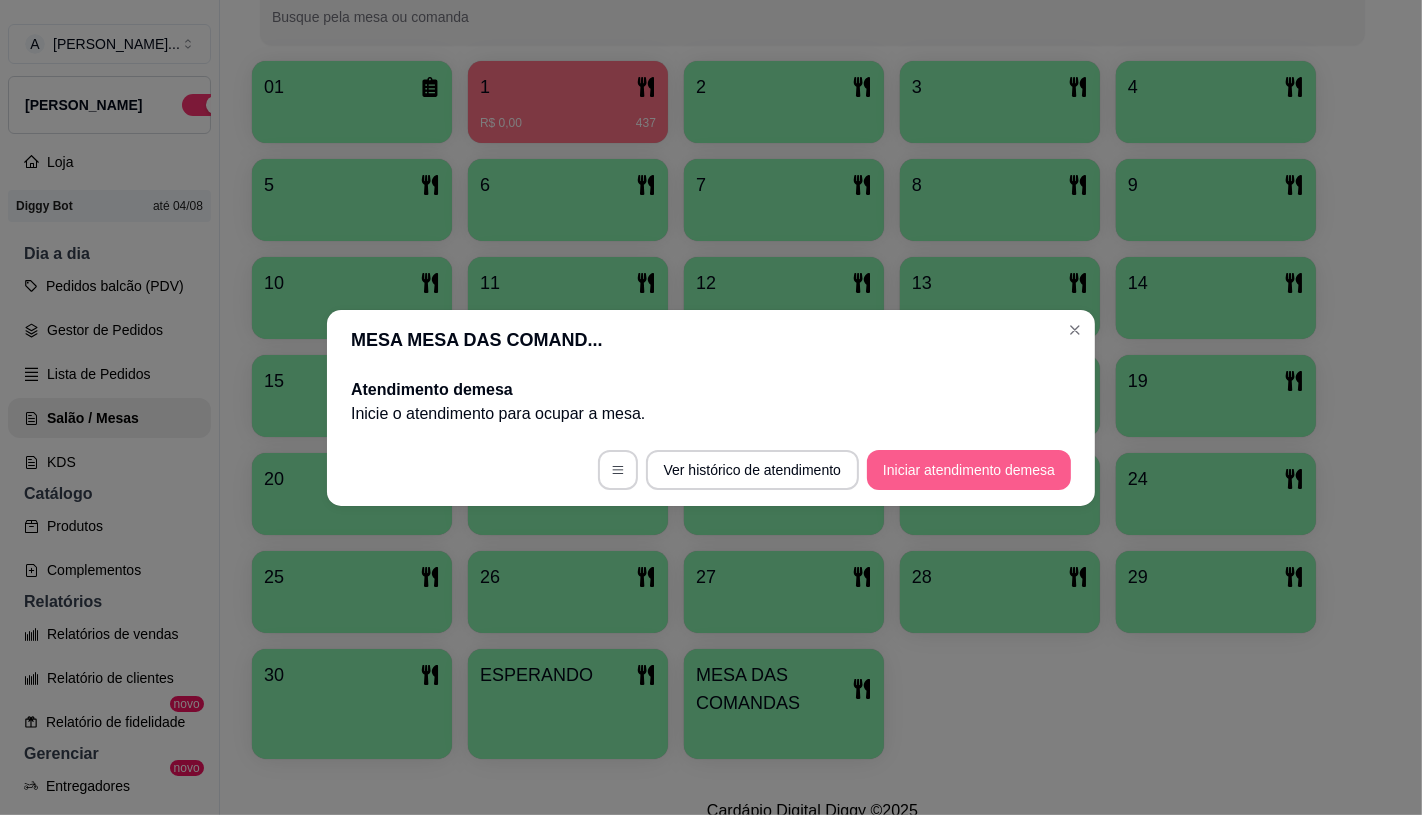 click on "Iniciar atendimento de  mesa" at bounding box center [969, 470] 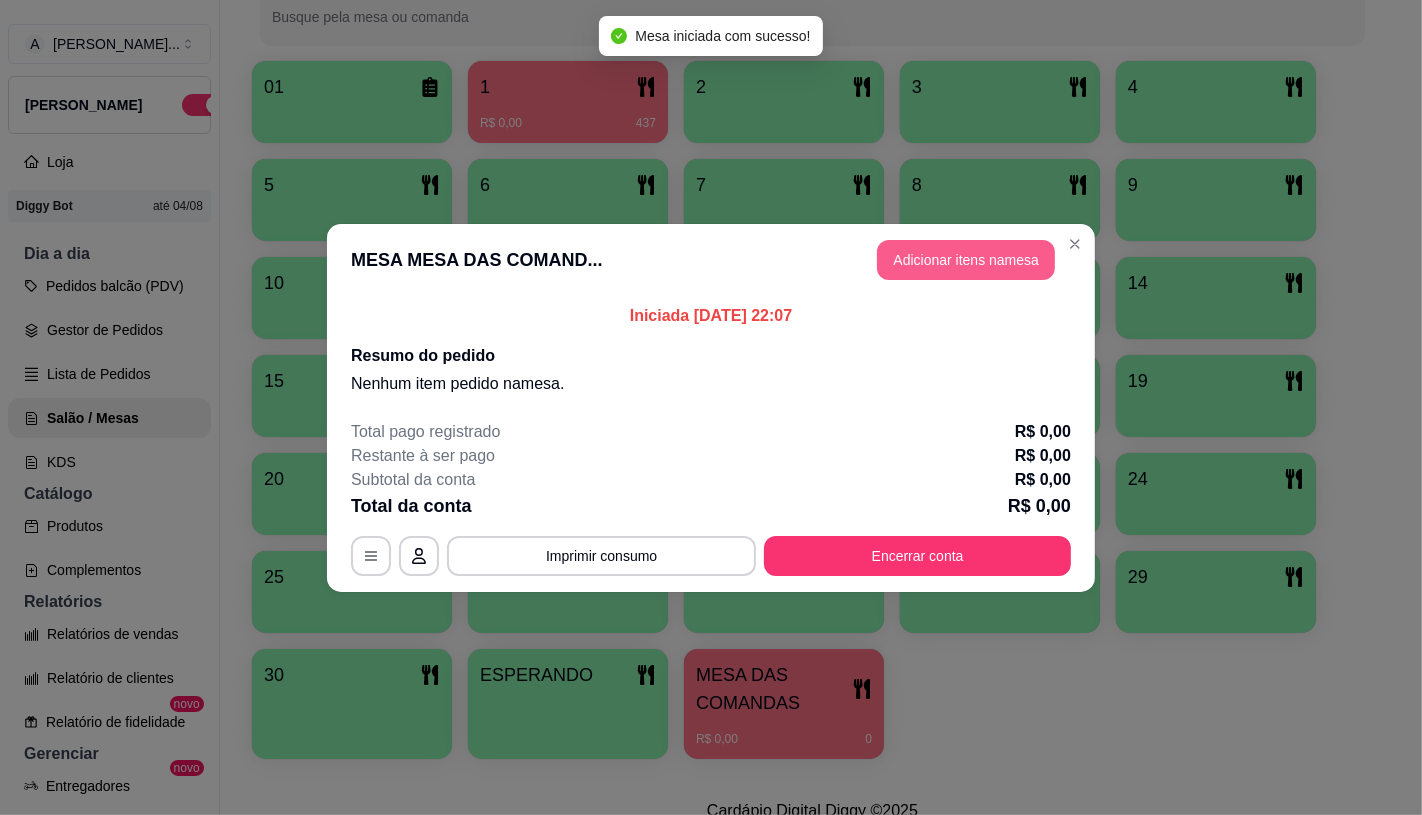 click on "Adicionar itens na  mesa" at bounding box center (966, 260) 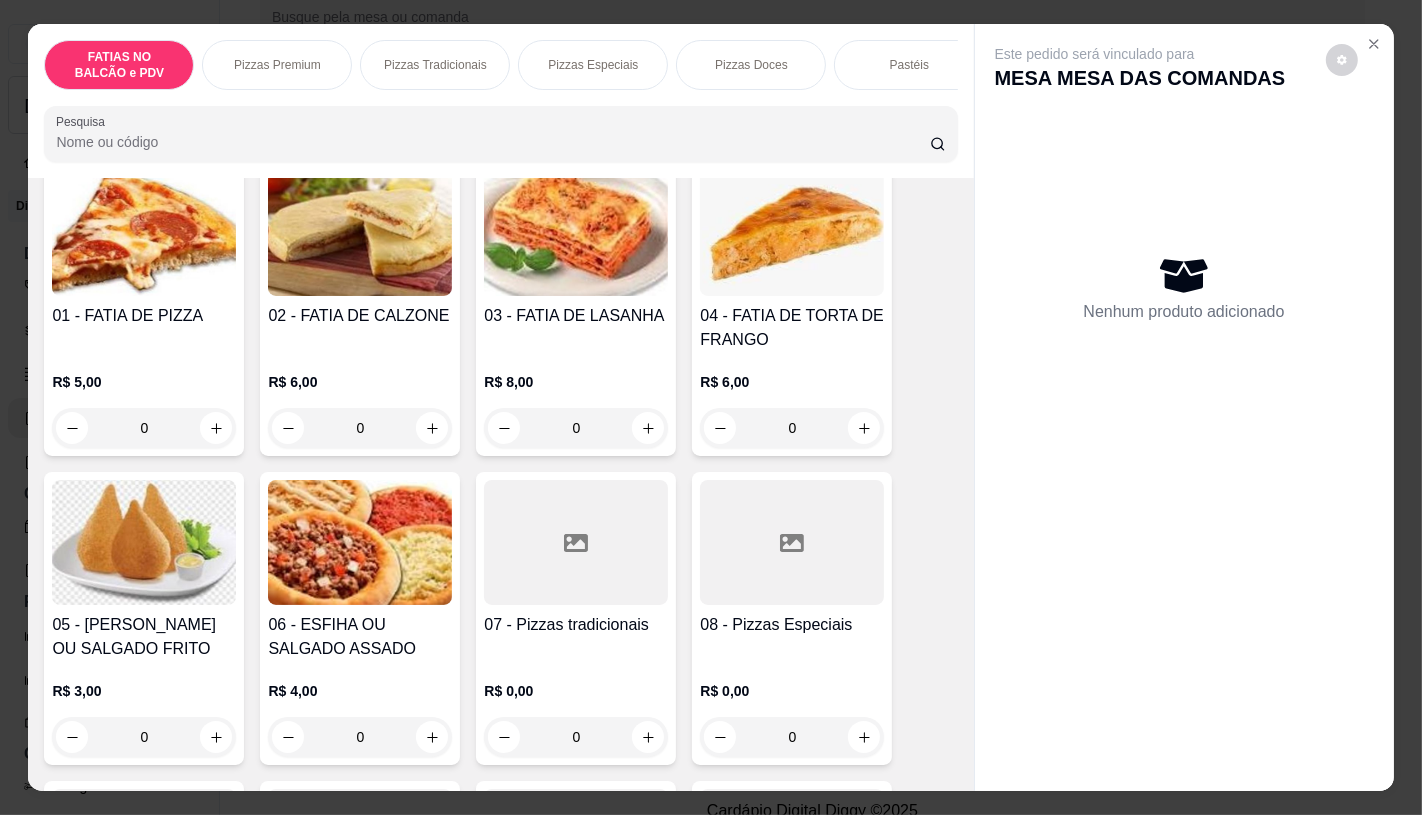scroll, scrollTop: 222, scrollLeft: 0, axis: vertical 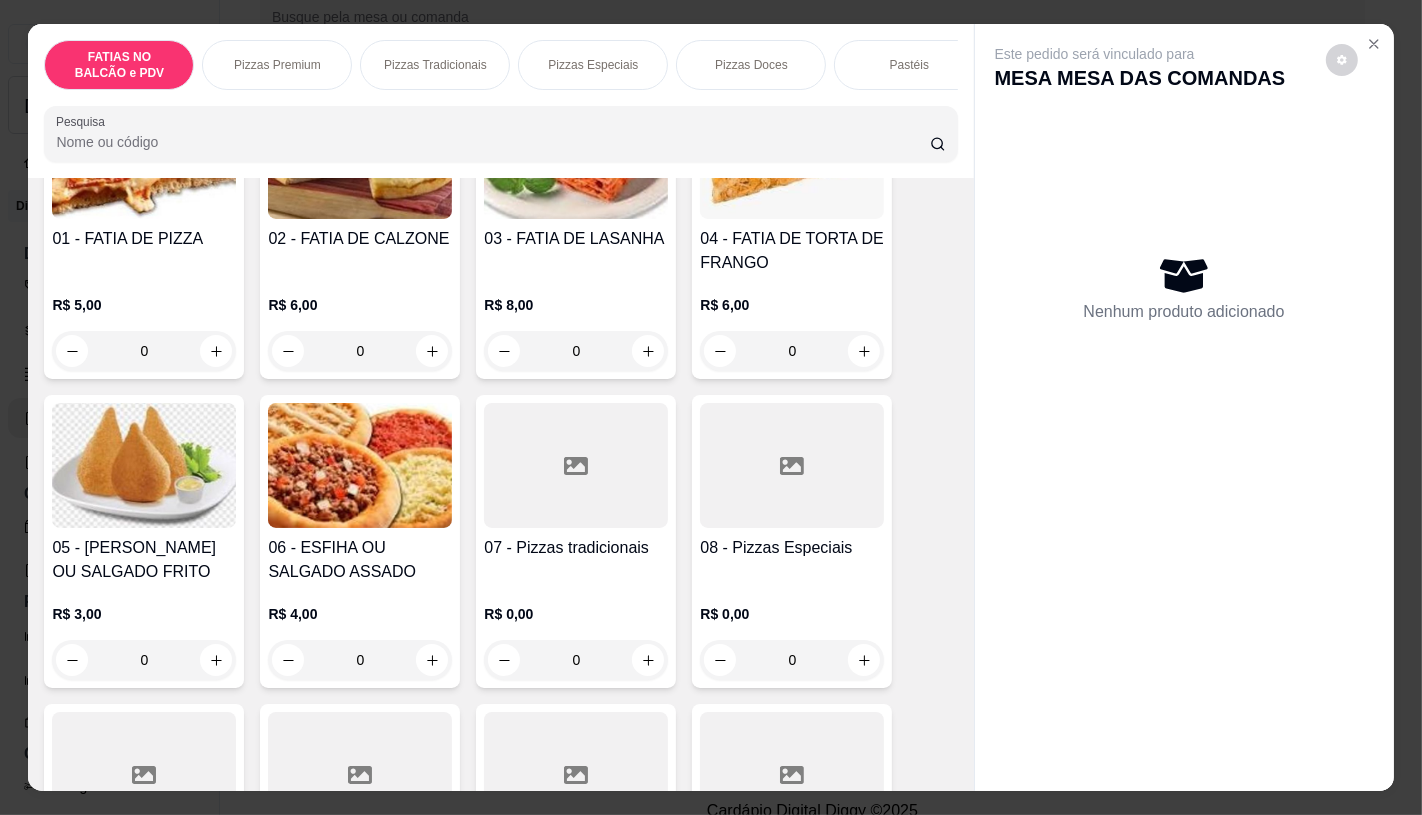 click on "08 - Pizzas Especiais" at bounding box center [792, 548] 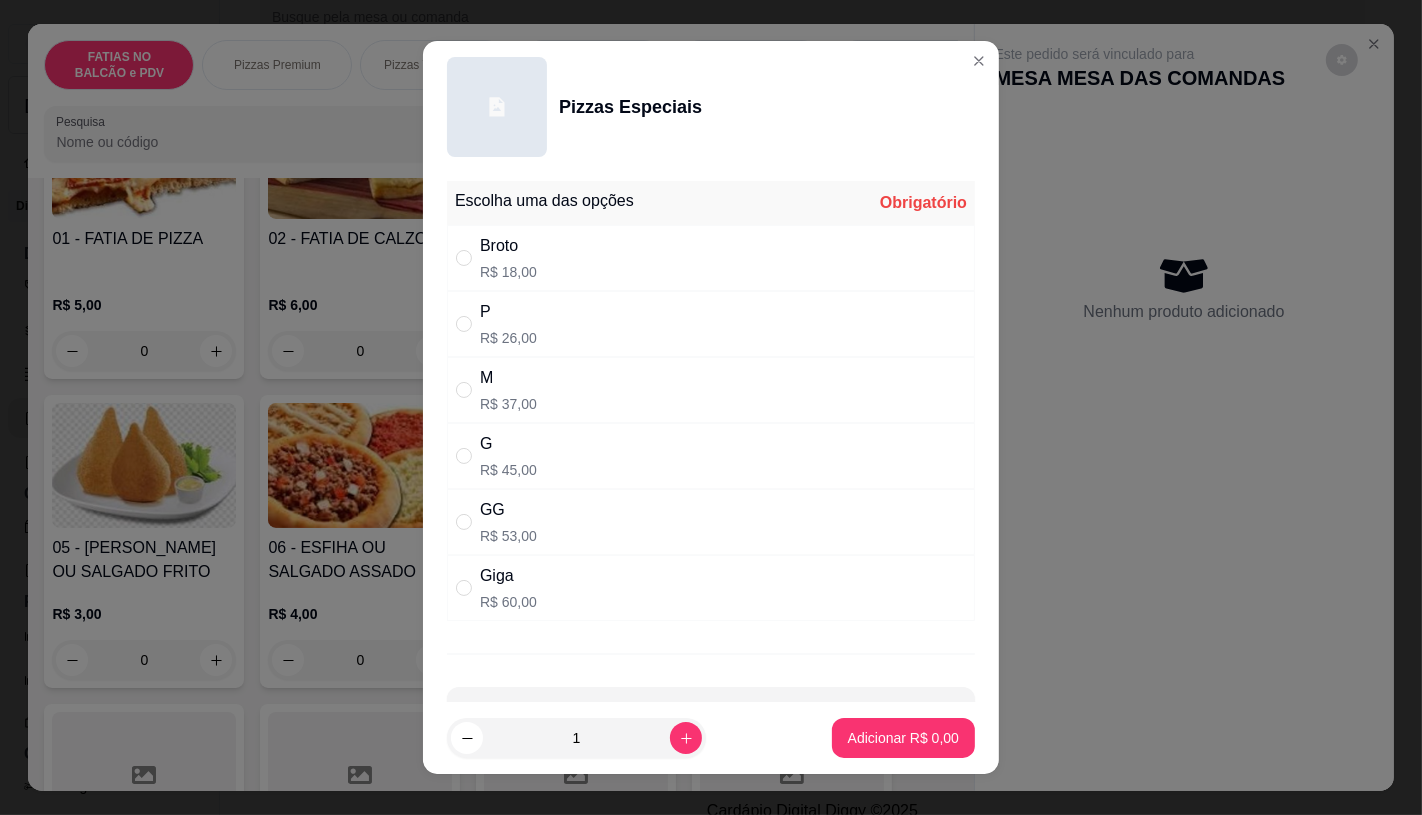click on "Giga R$ 60,00" at bounding box center (711, 588) 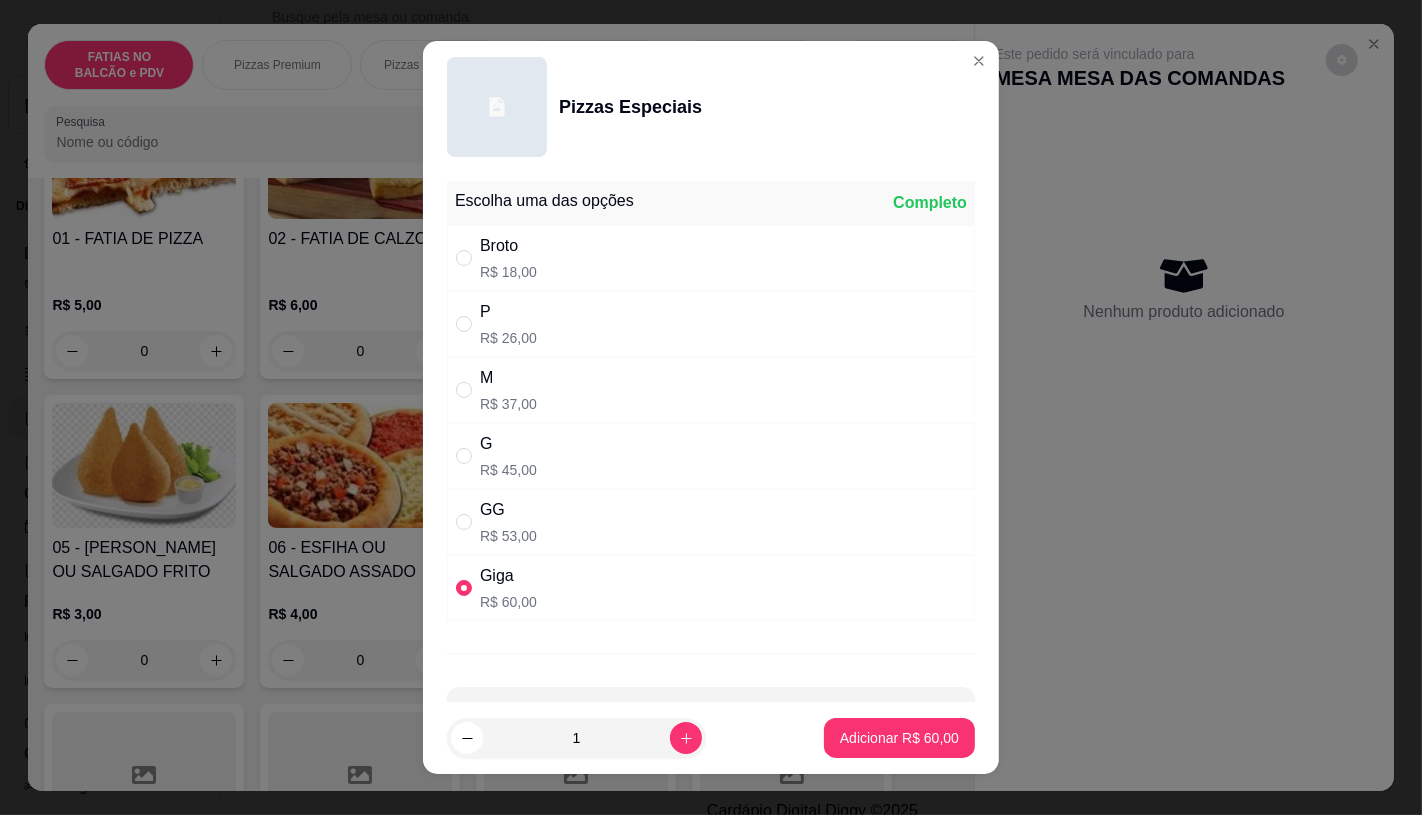click on "R$ 37,00" at bounding box center [508, 404] 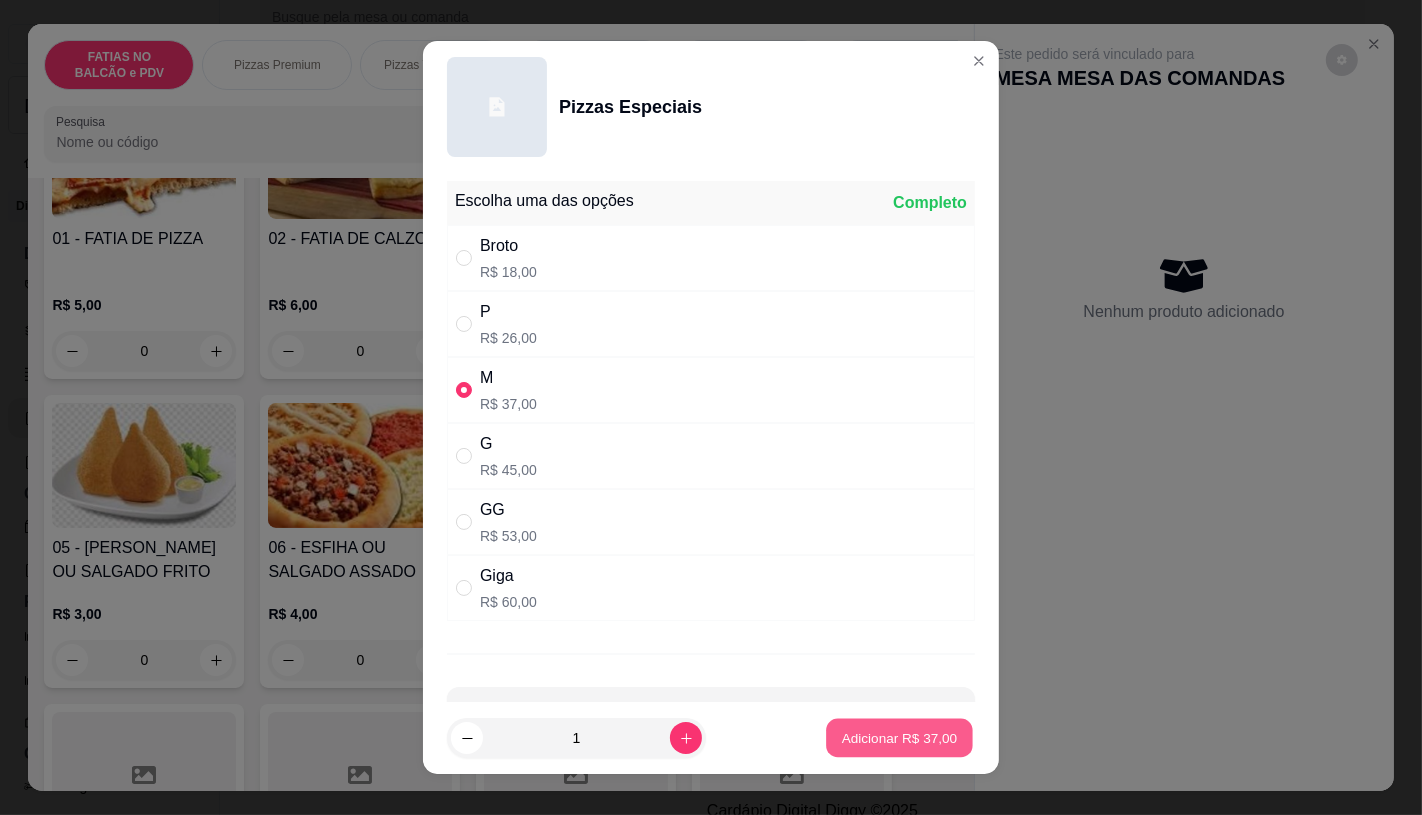 click on "Adicionar   R$ 37,00" at bounding box center (900, 738) 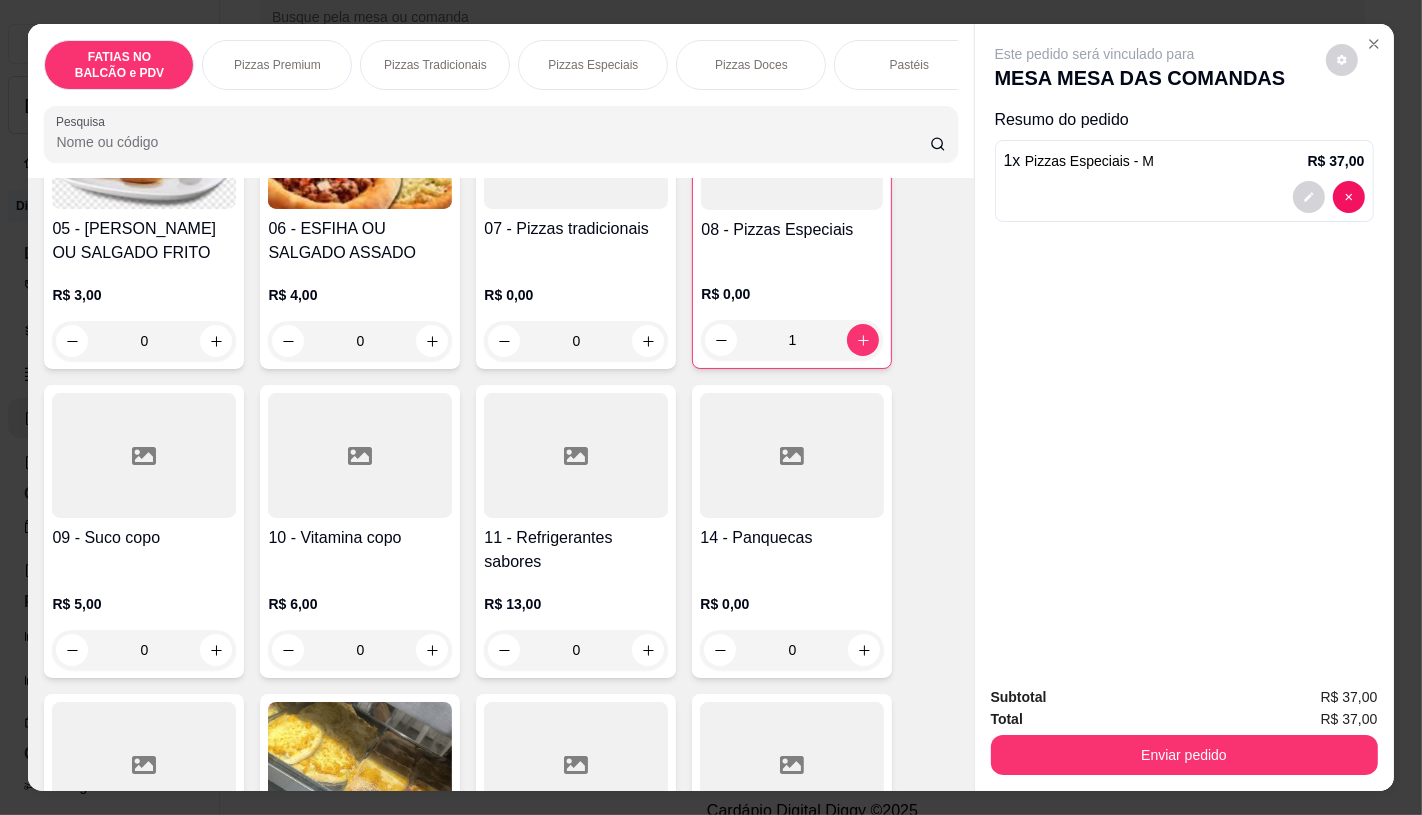 scroll, scrollTop: 555, scrollLeft: 0, axis: vertical 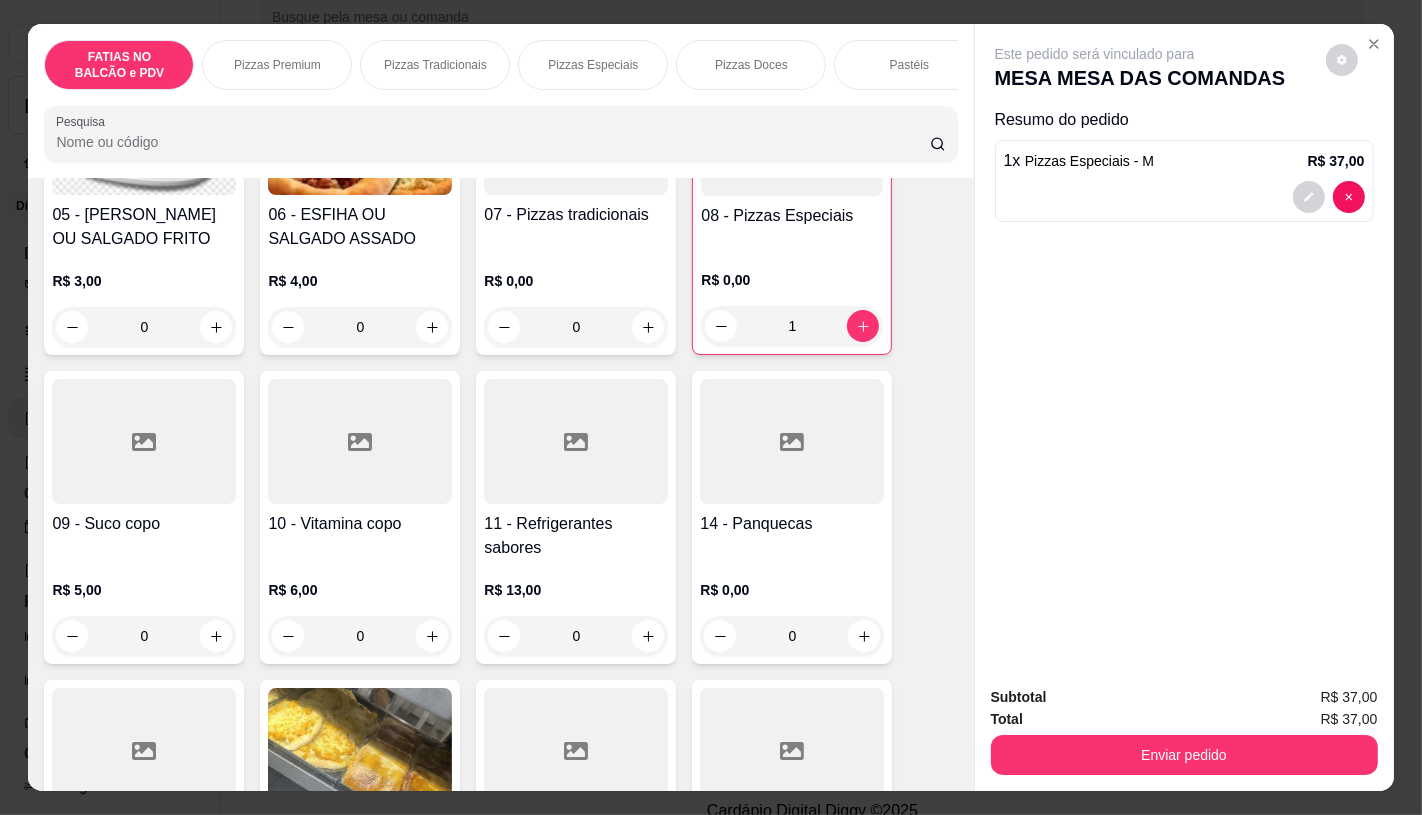 click on "0" at bounding box center (576, 636) 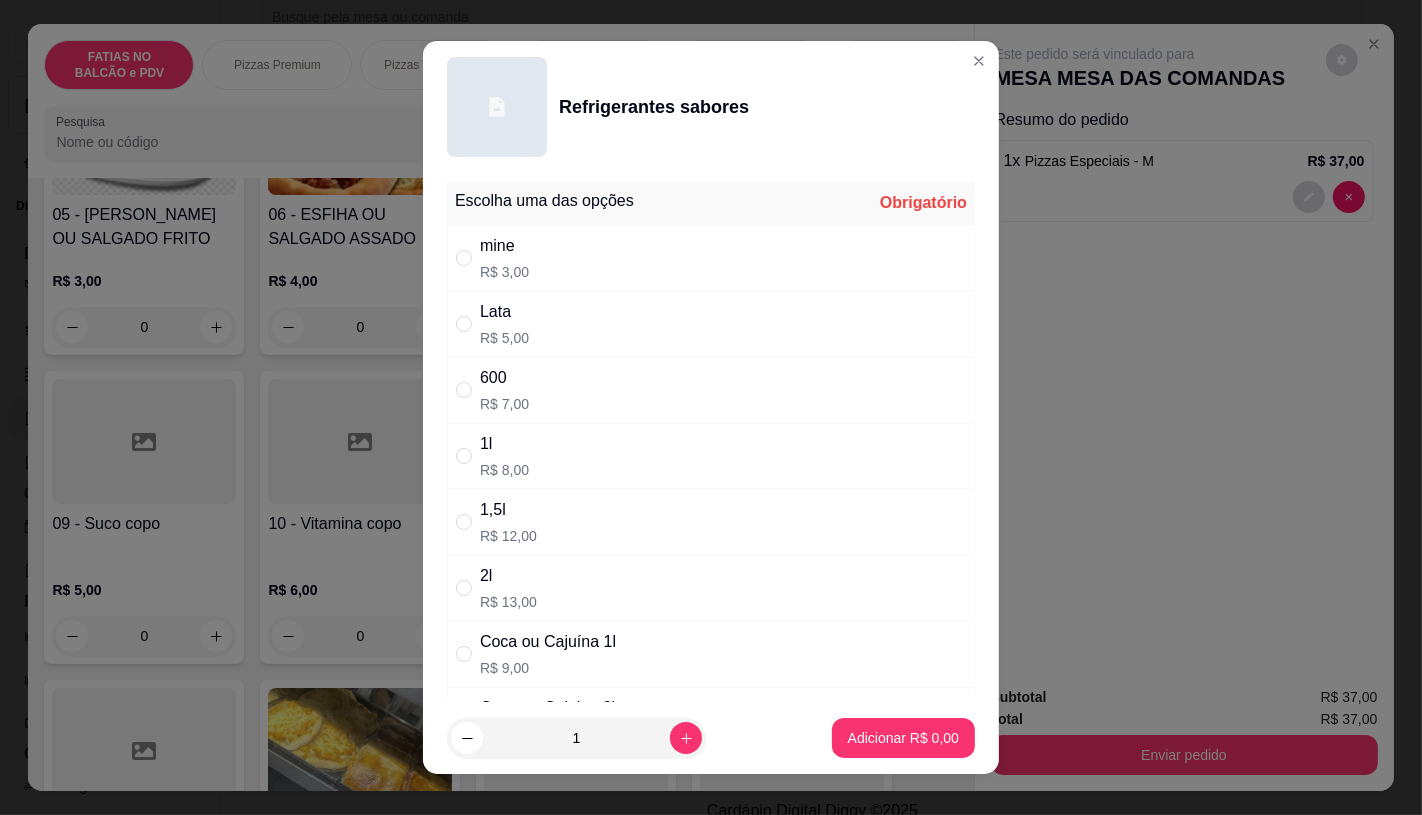click on "1l R$ 8,00" at bounding box center [711, 456] 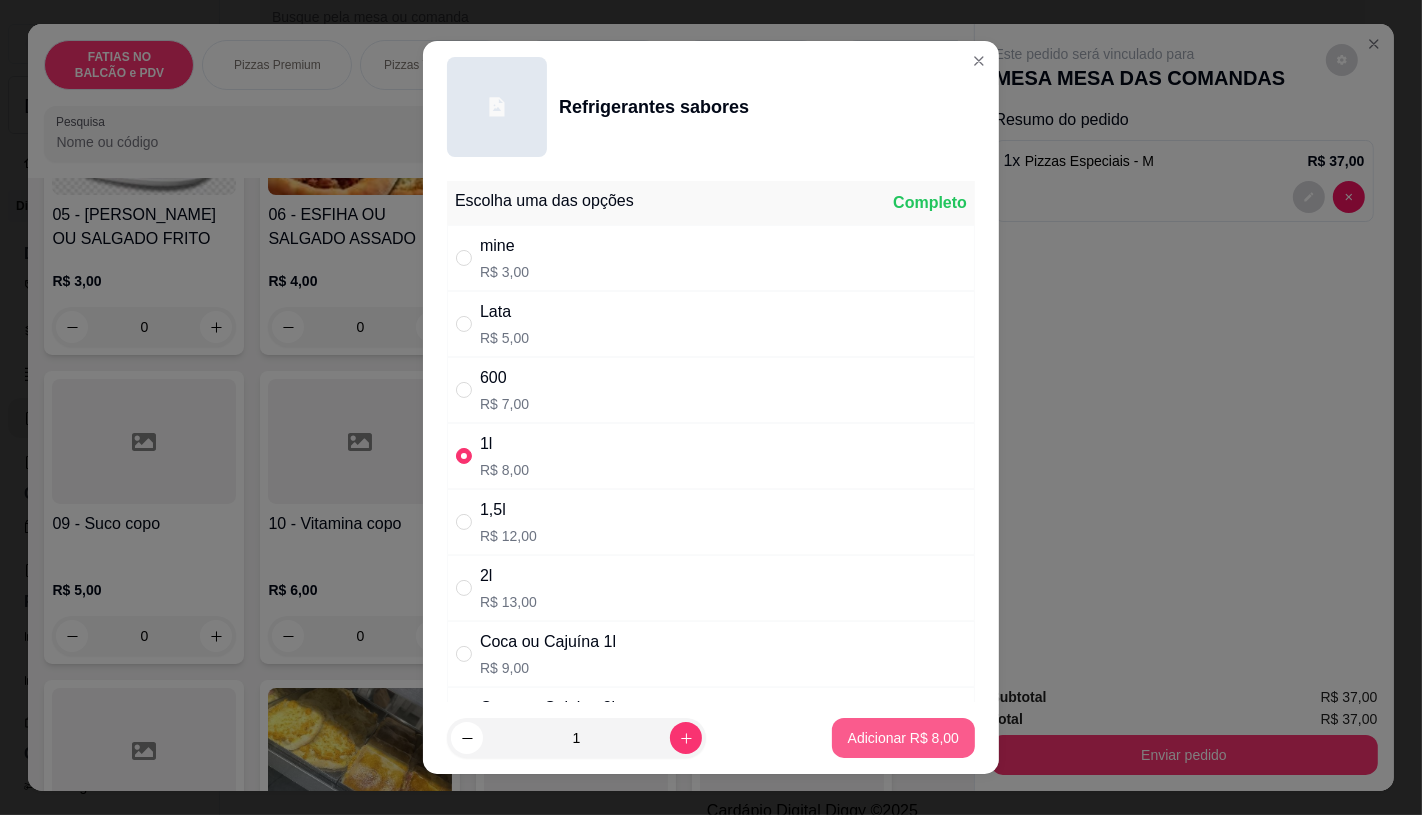click on "Adicionar   R$ 8,00" at bounding box center (903, 738) 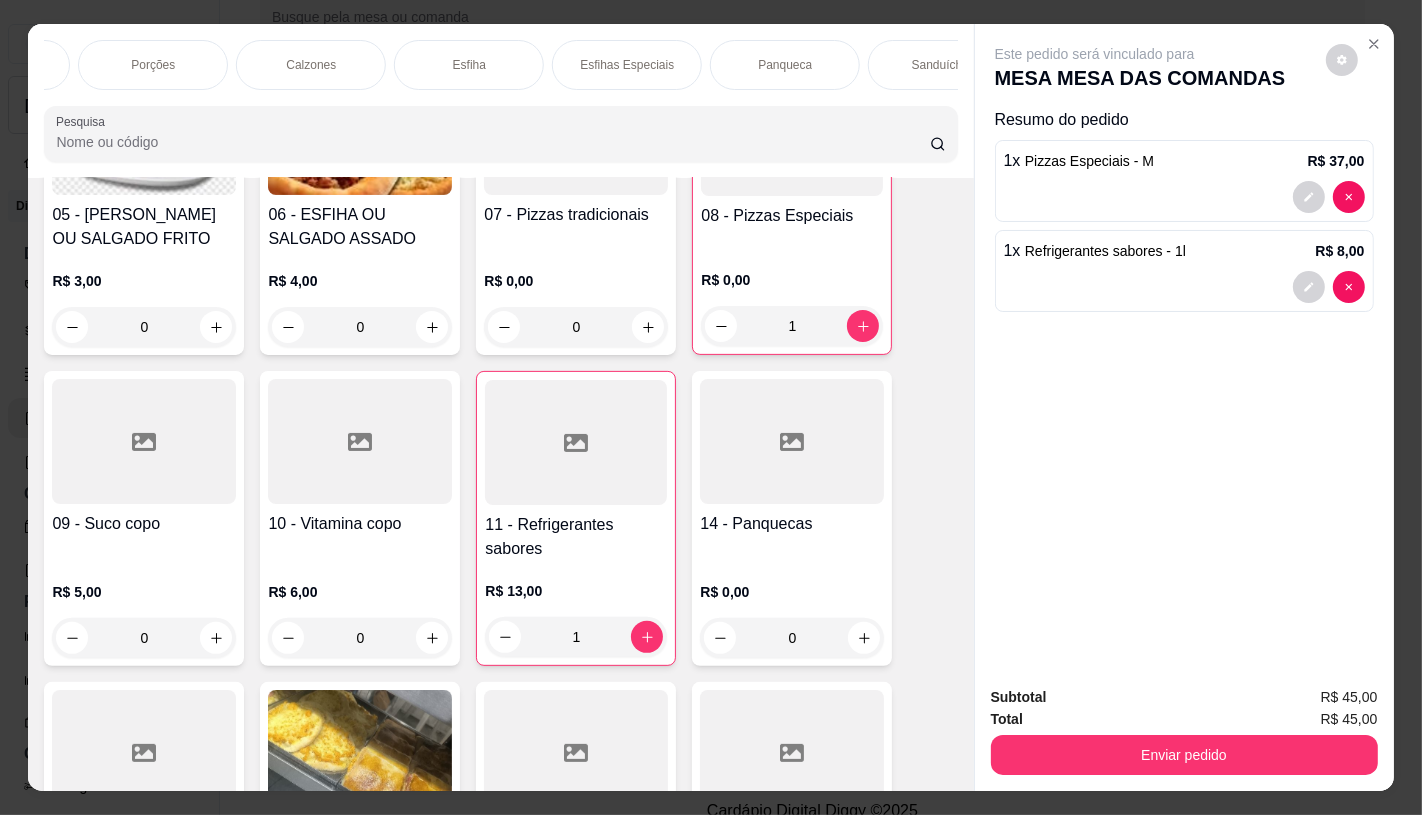 scroll, scrollTop: 0, scrollLeft: 2080, axis: horizontal 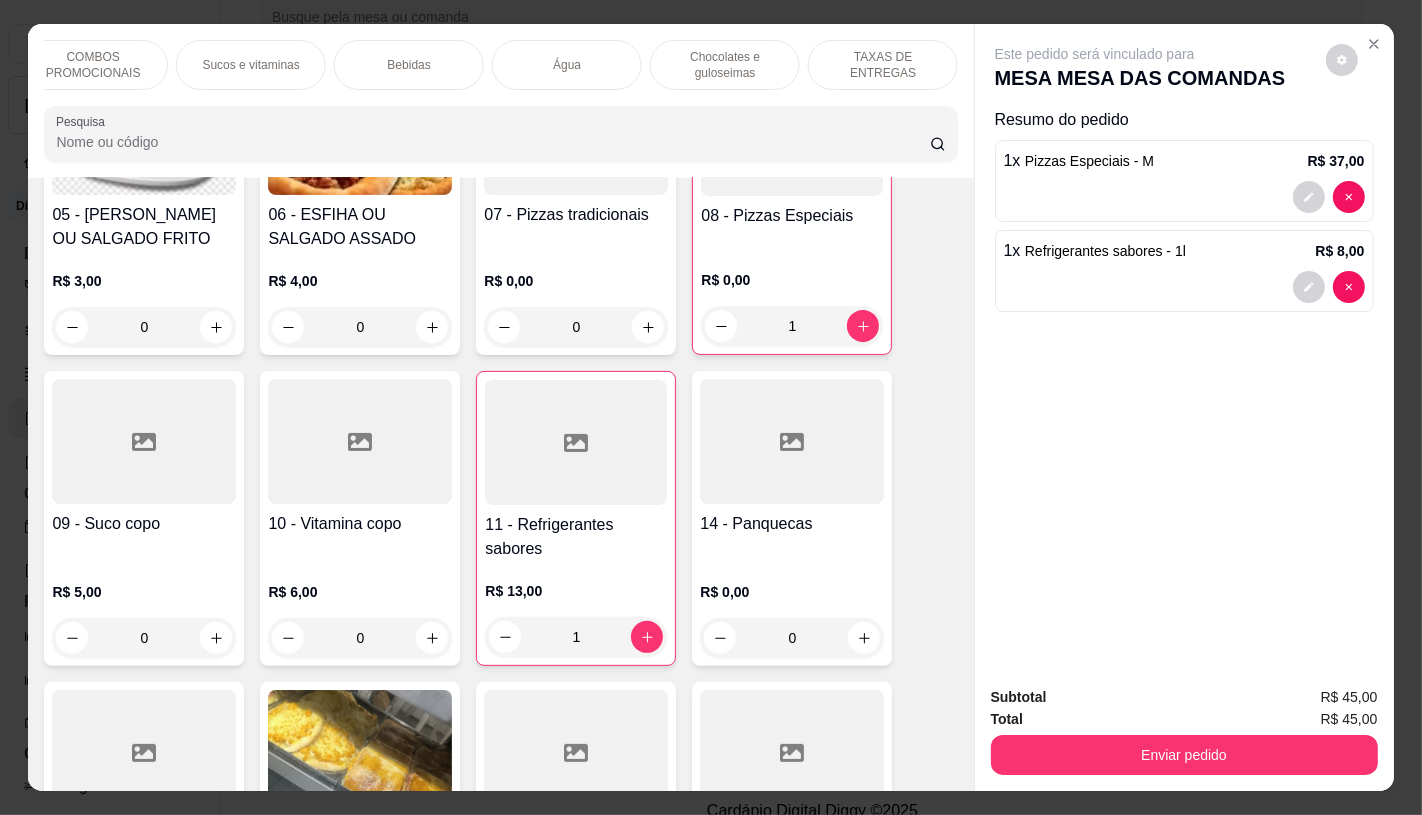 click on "TAXAS DE ENTREGAS" at bounding box center [883, 65] 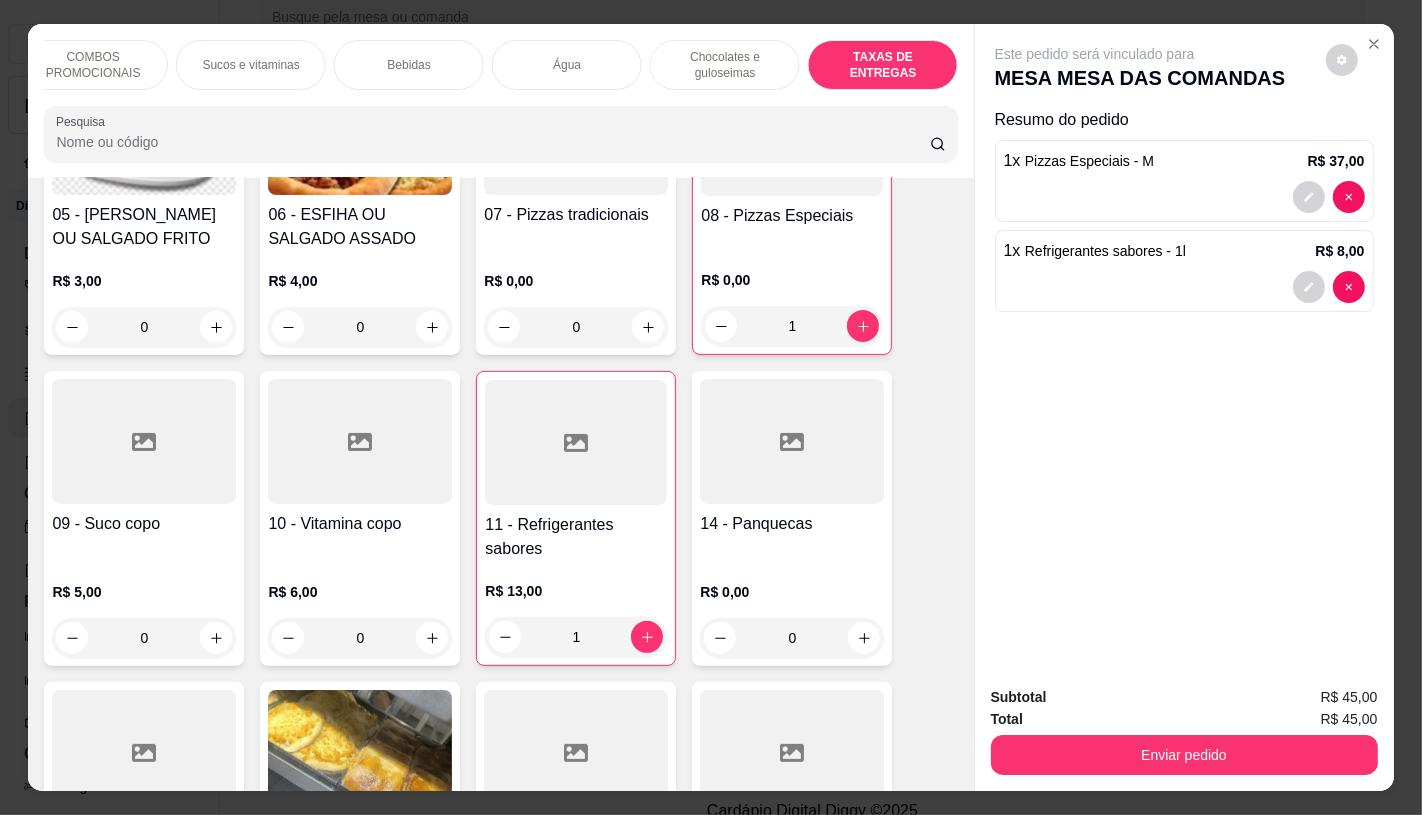 scroll, scrollTop: 13375, scrollLeft: 0, axis: vertical 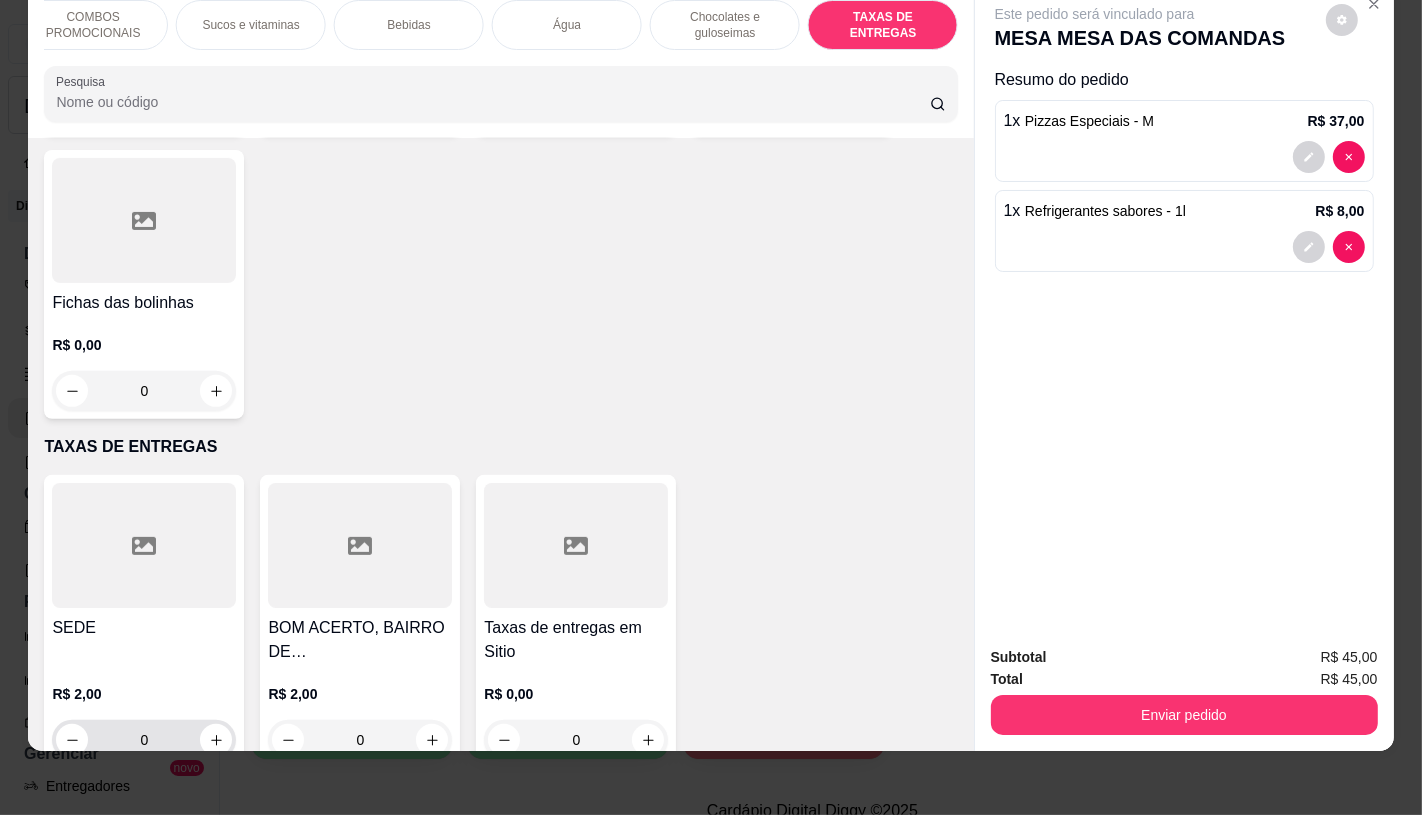 click 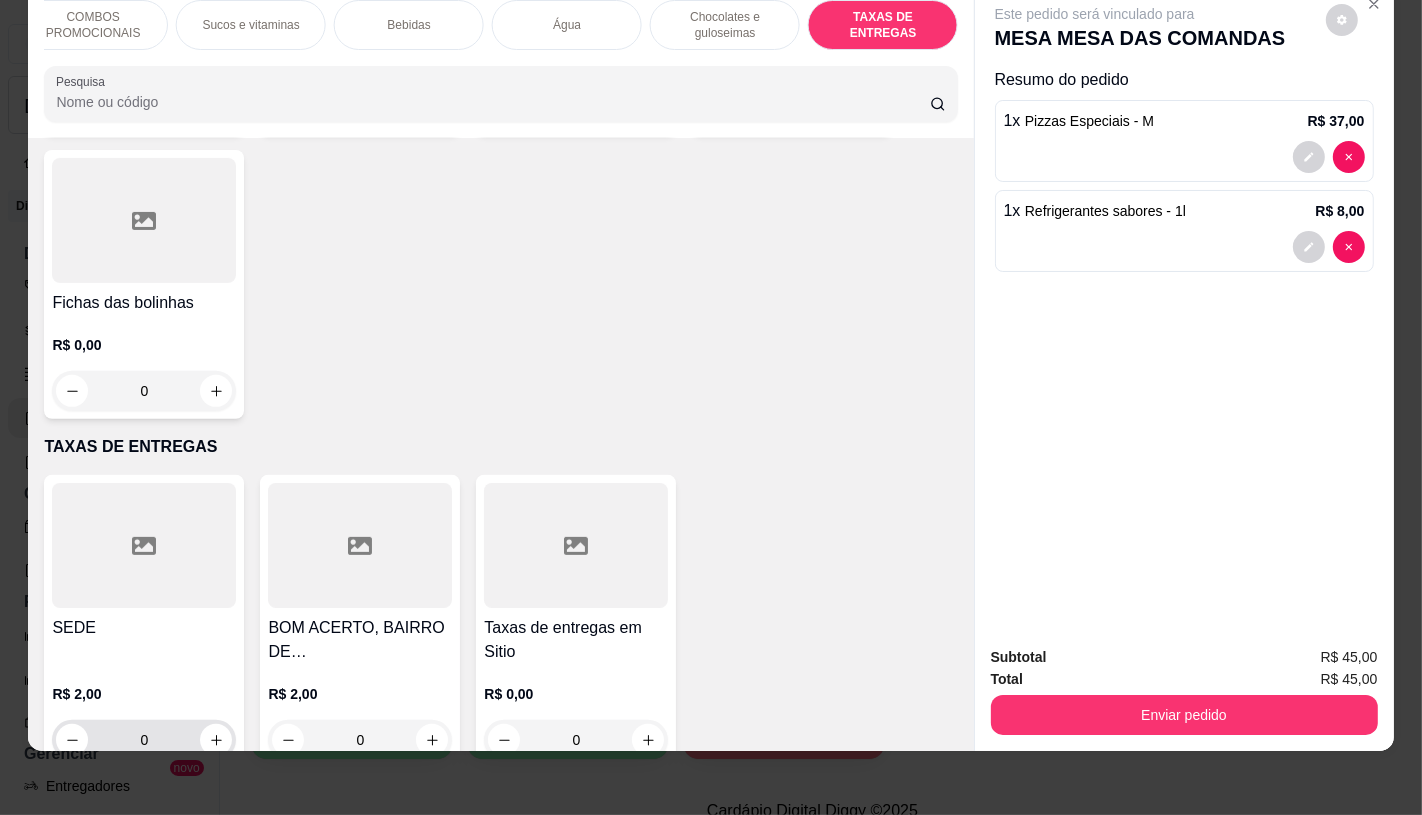 type on "1" 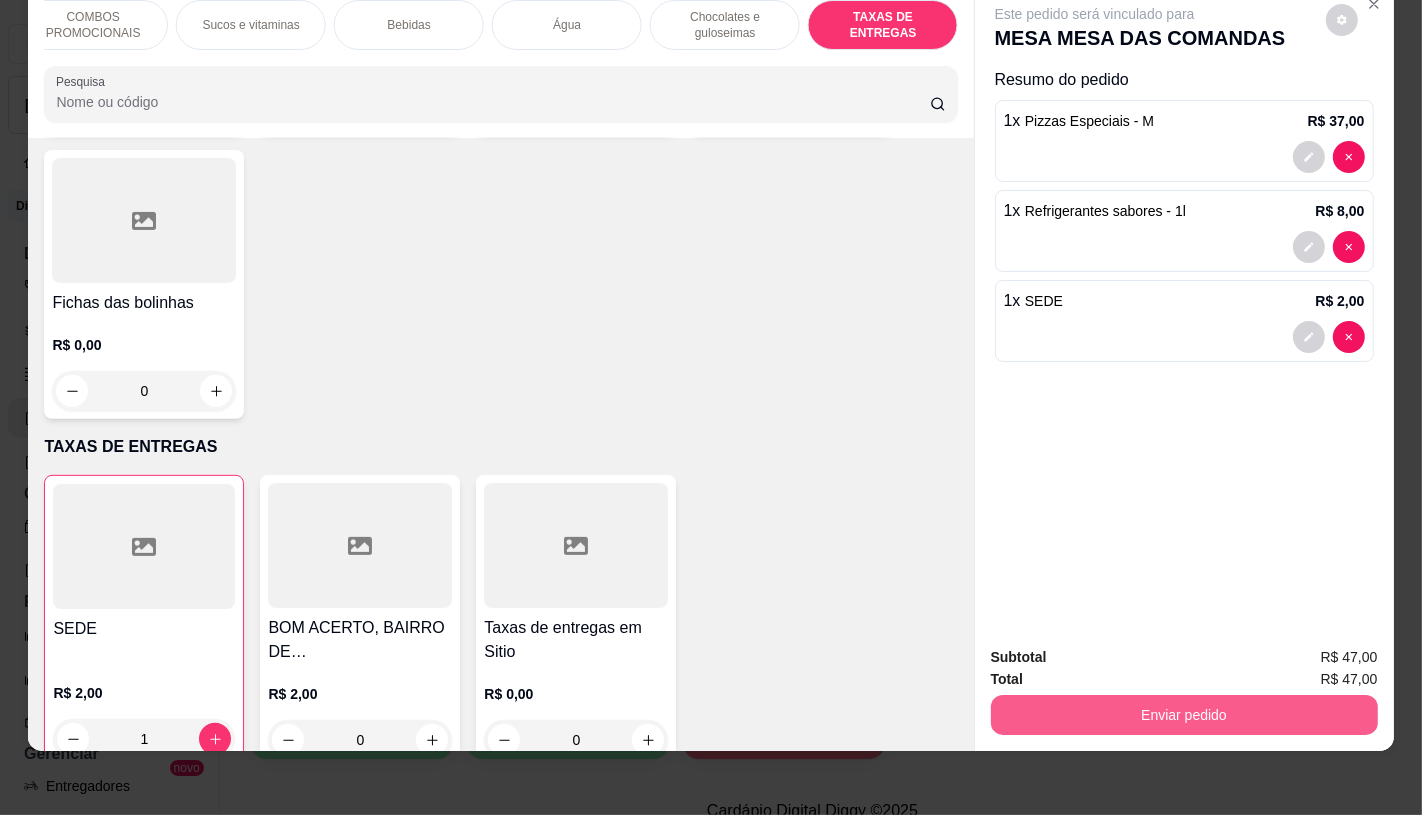 click on "Enviar pedido" at bounding box center (1184, 715) 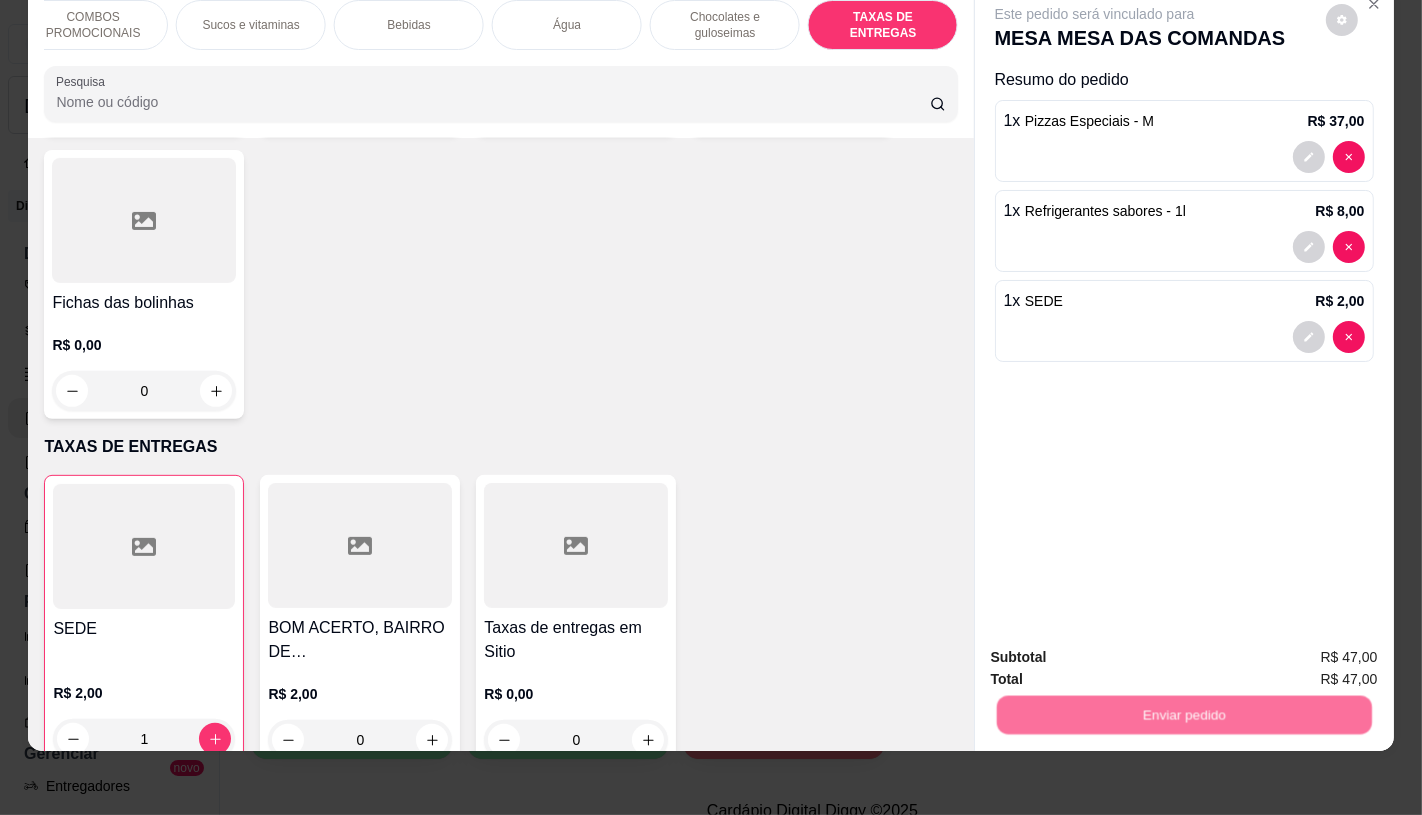 click on "Não registrar e enviar pedido" at bounding box center (1117, 649) 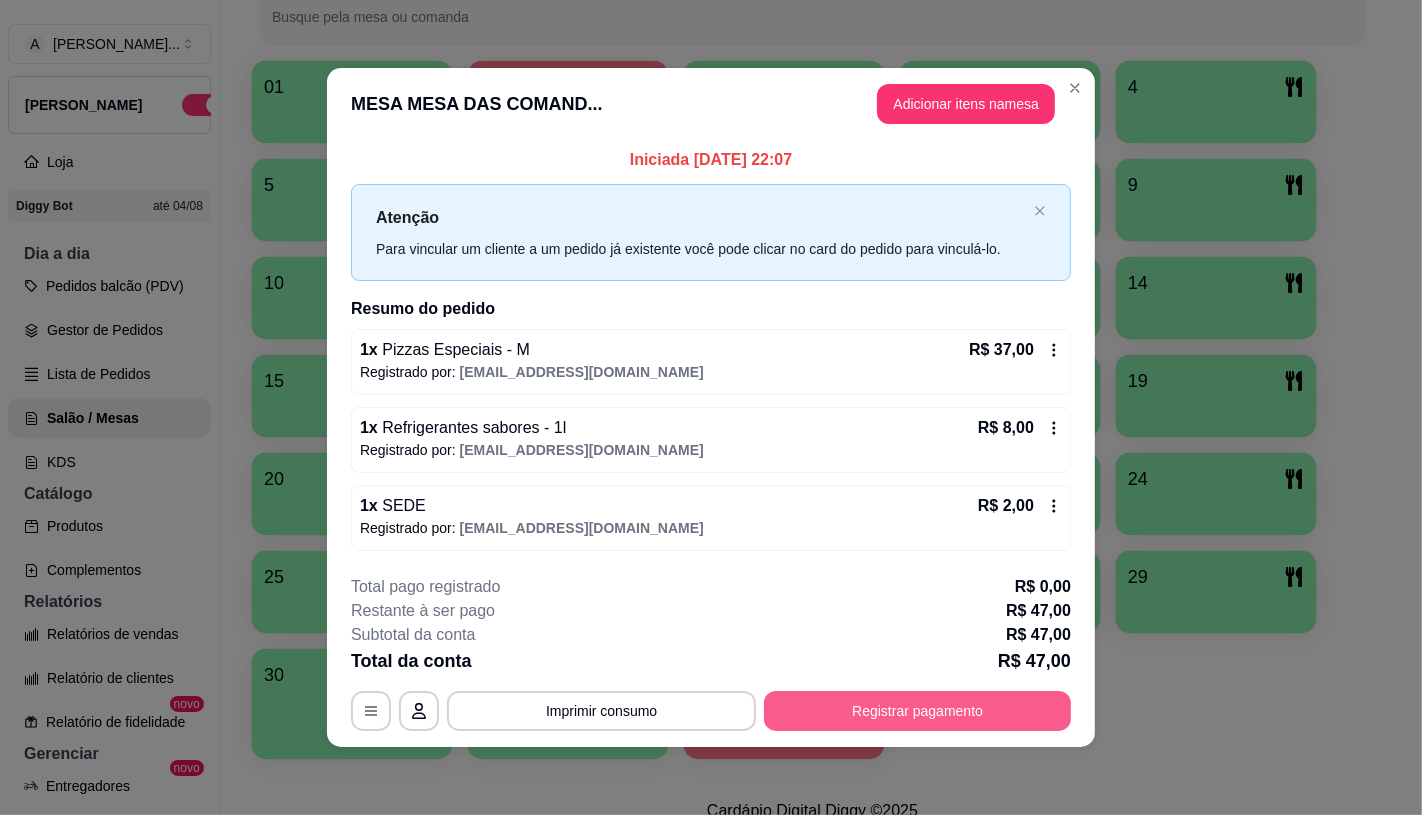 click on "Registrar pagamento" at bounding box center [917, 711] 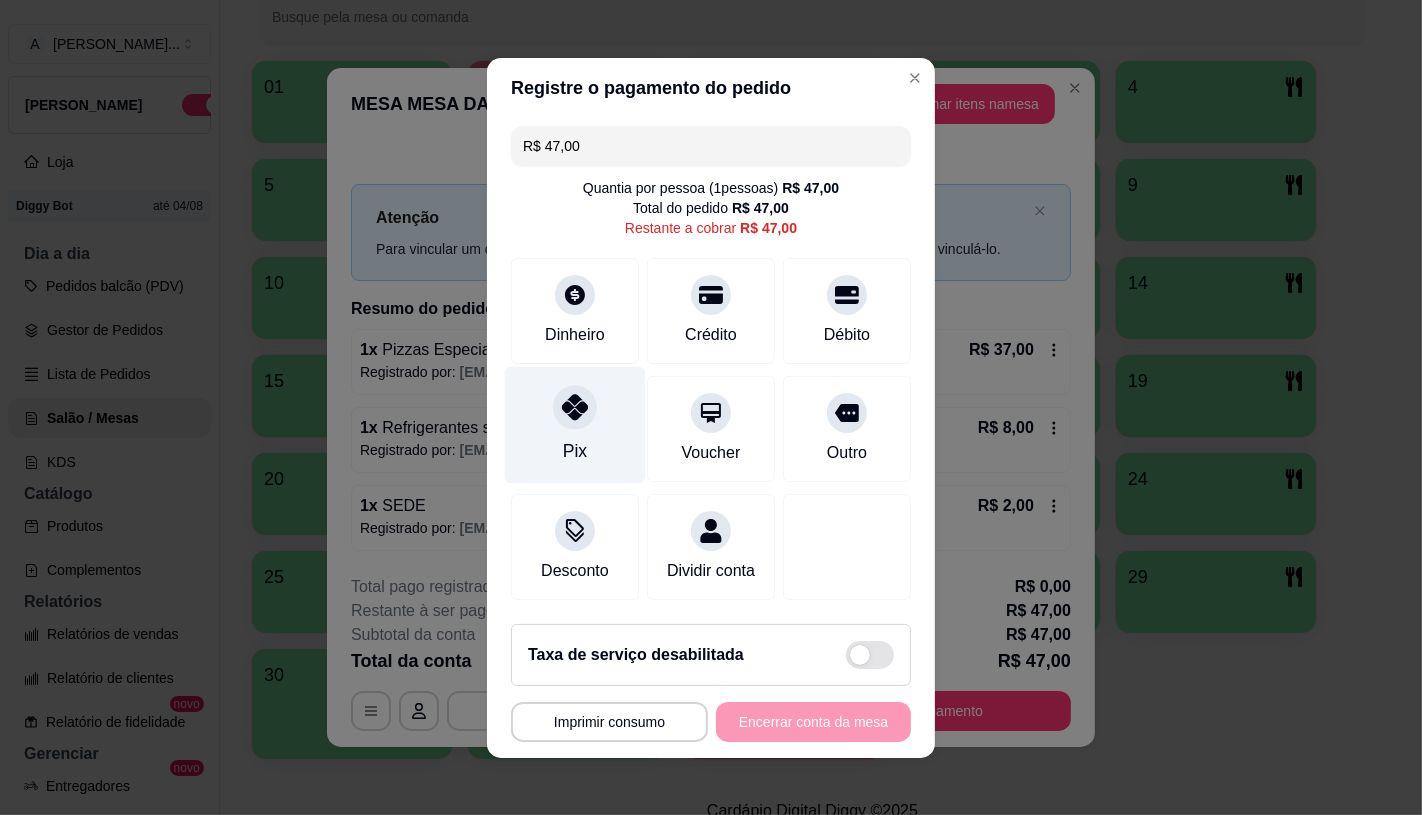 click at bounding box center [575, 407] 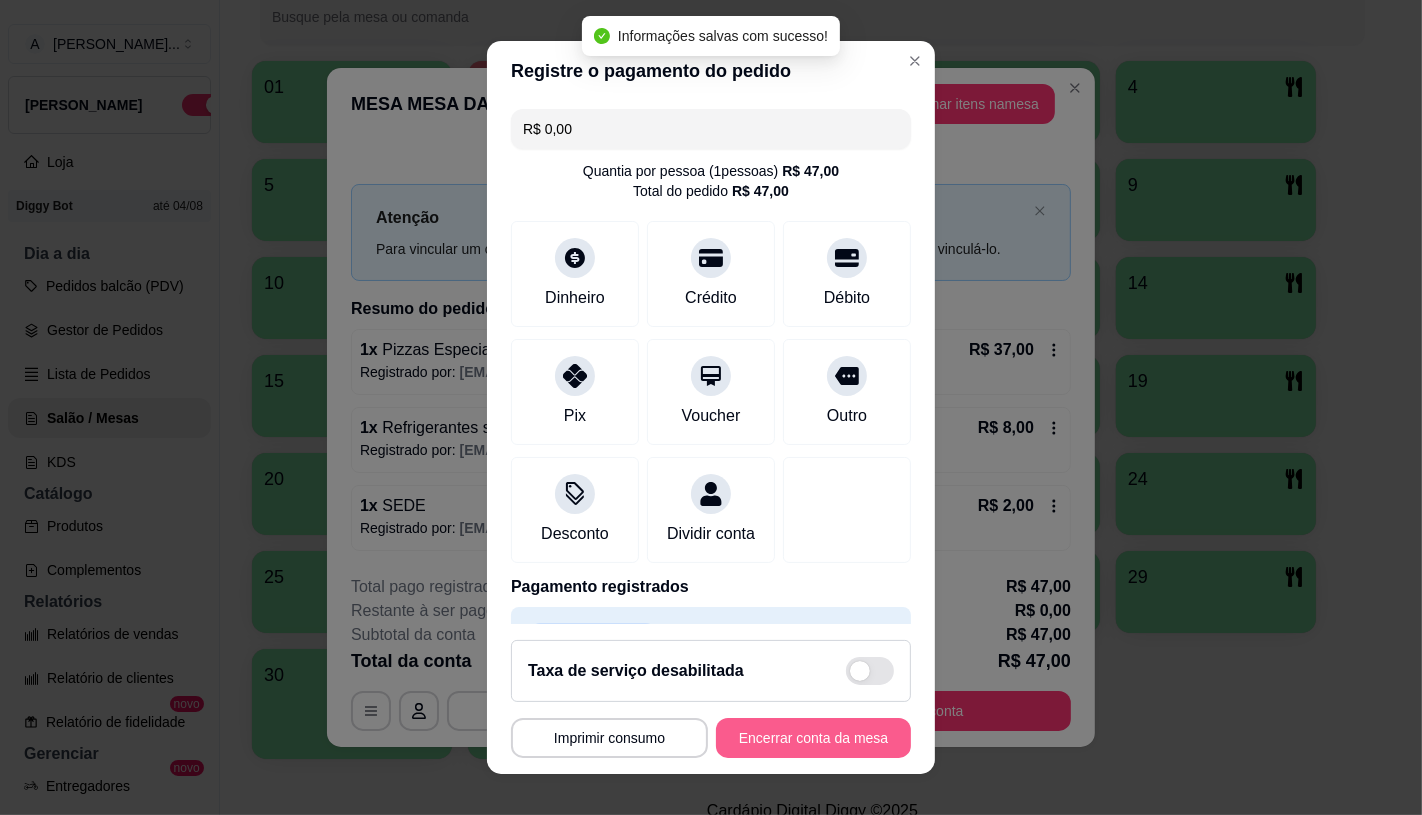 type on "R$ 0,00" 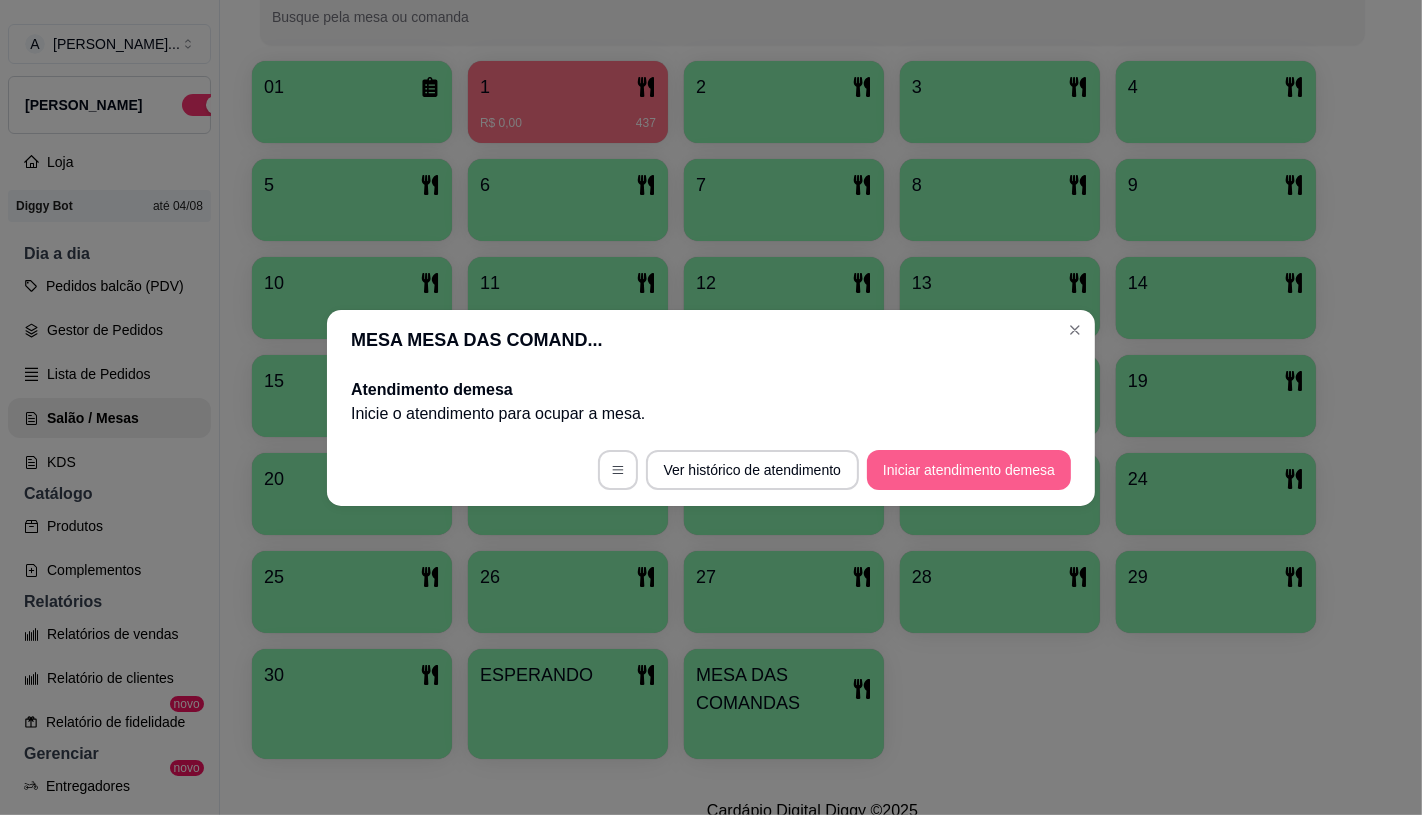 click on "Iniciar atendimento de  mesa" at bounding box center (969, 470) 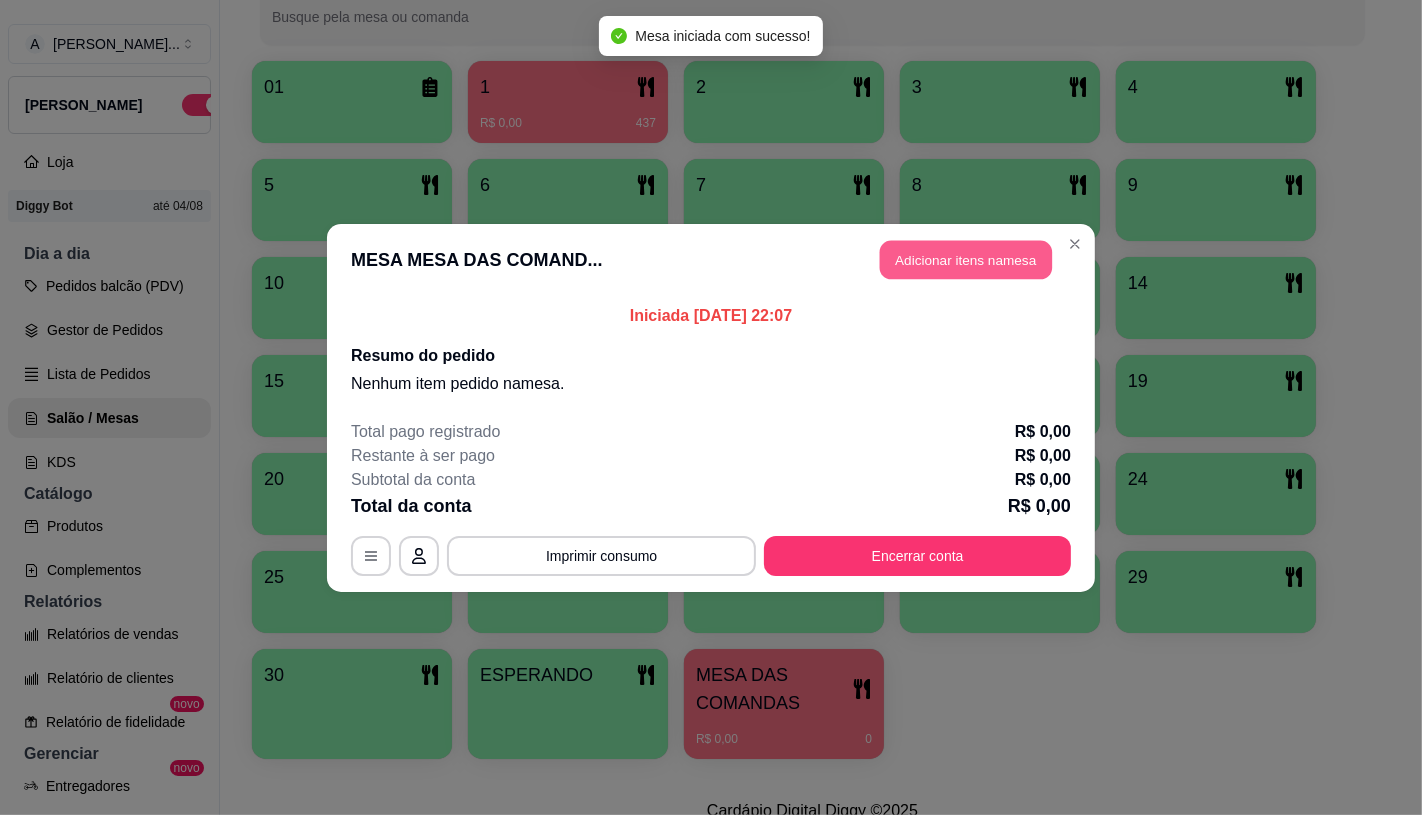 click on "Adicionar itens na  mesa" at bounding box center [966, 259] 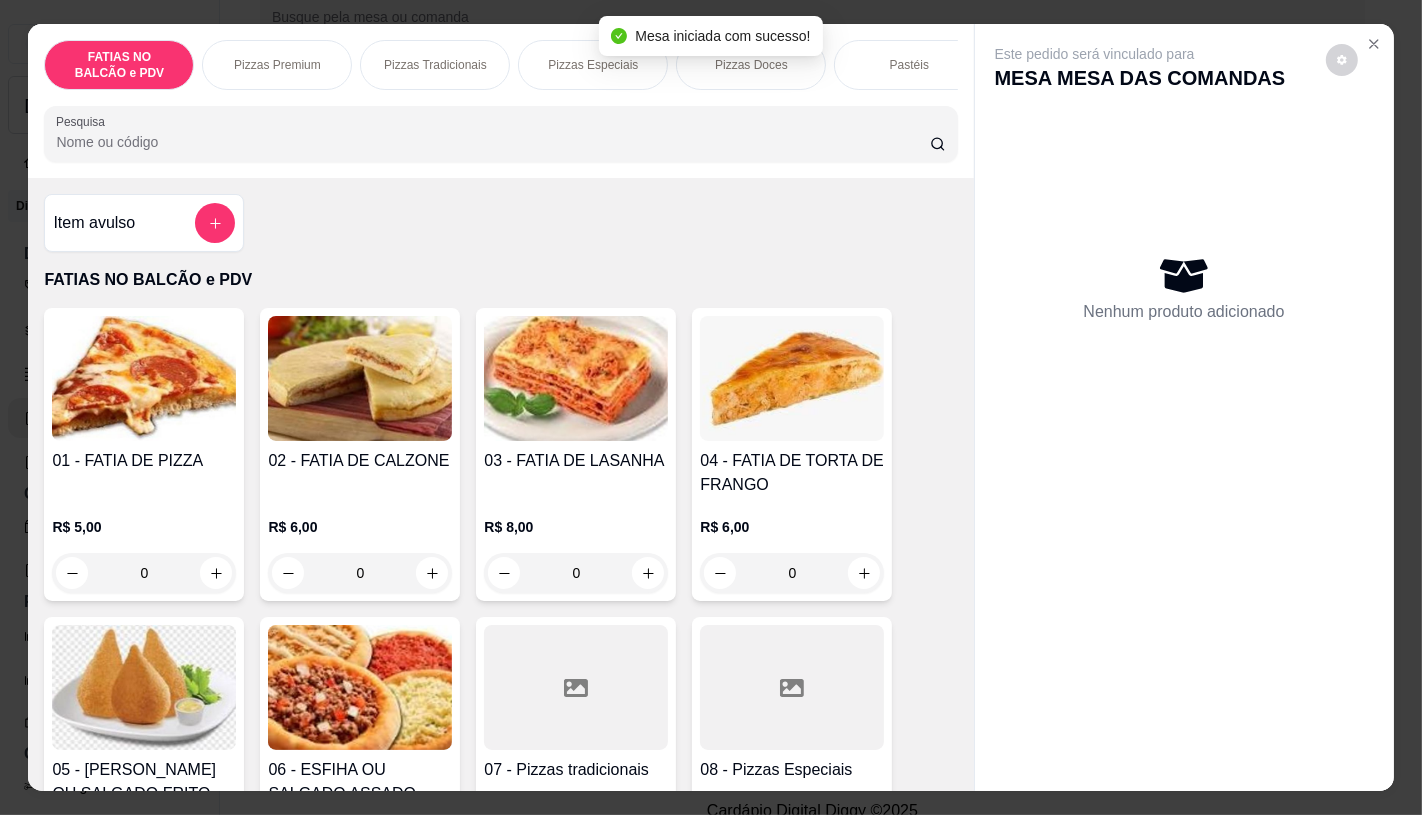 click at bounding box center [792, 687] 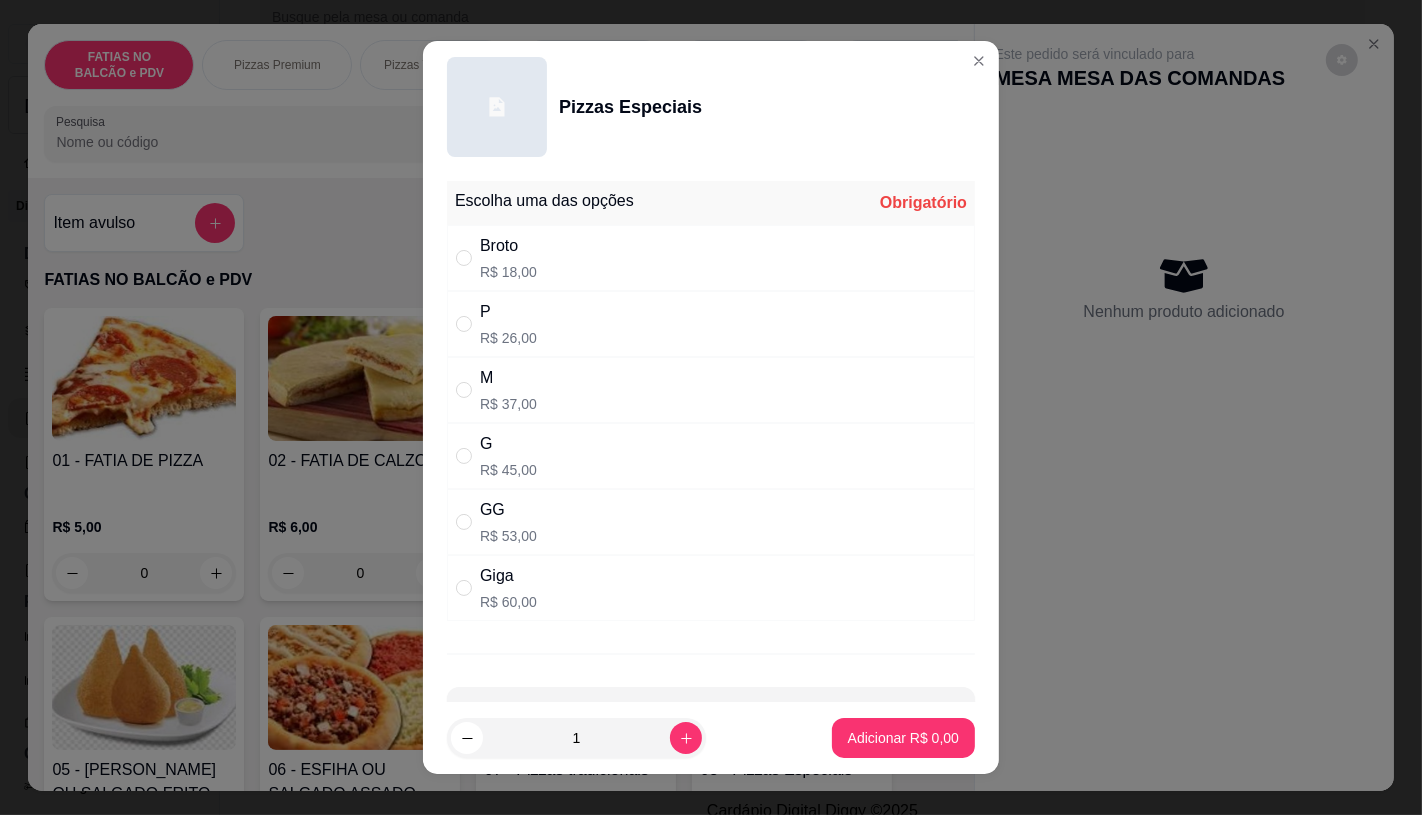 click on "M R$ 37,00" at bounding box center [711, 390] 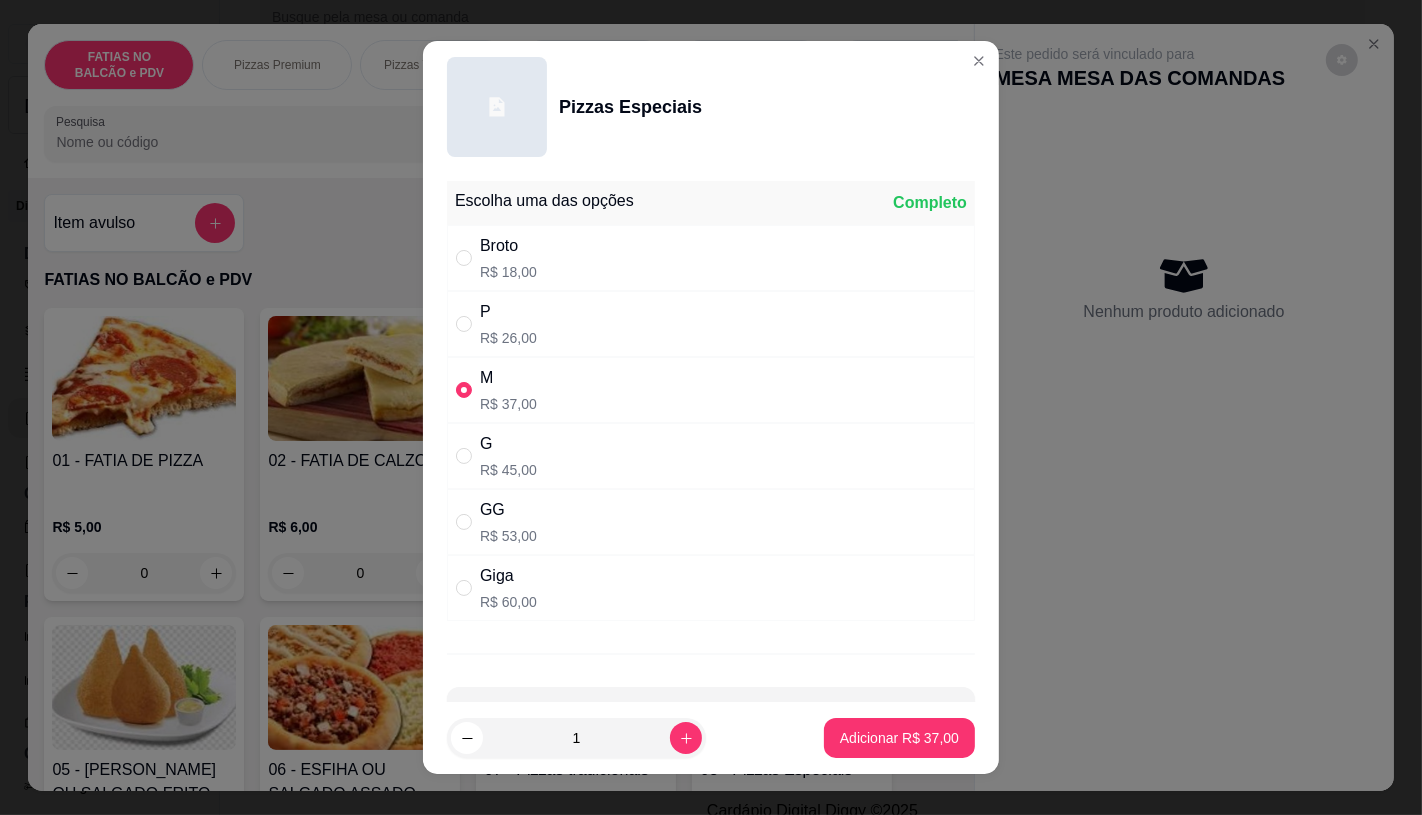 click on "G" at bounding box center [508, 444] 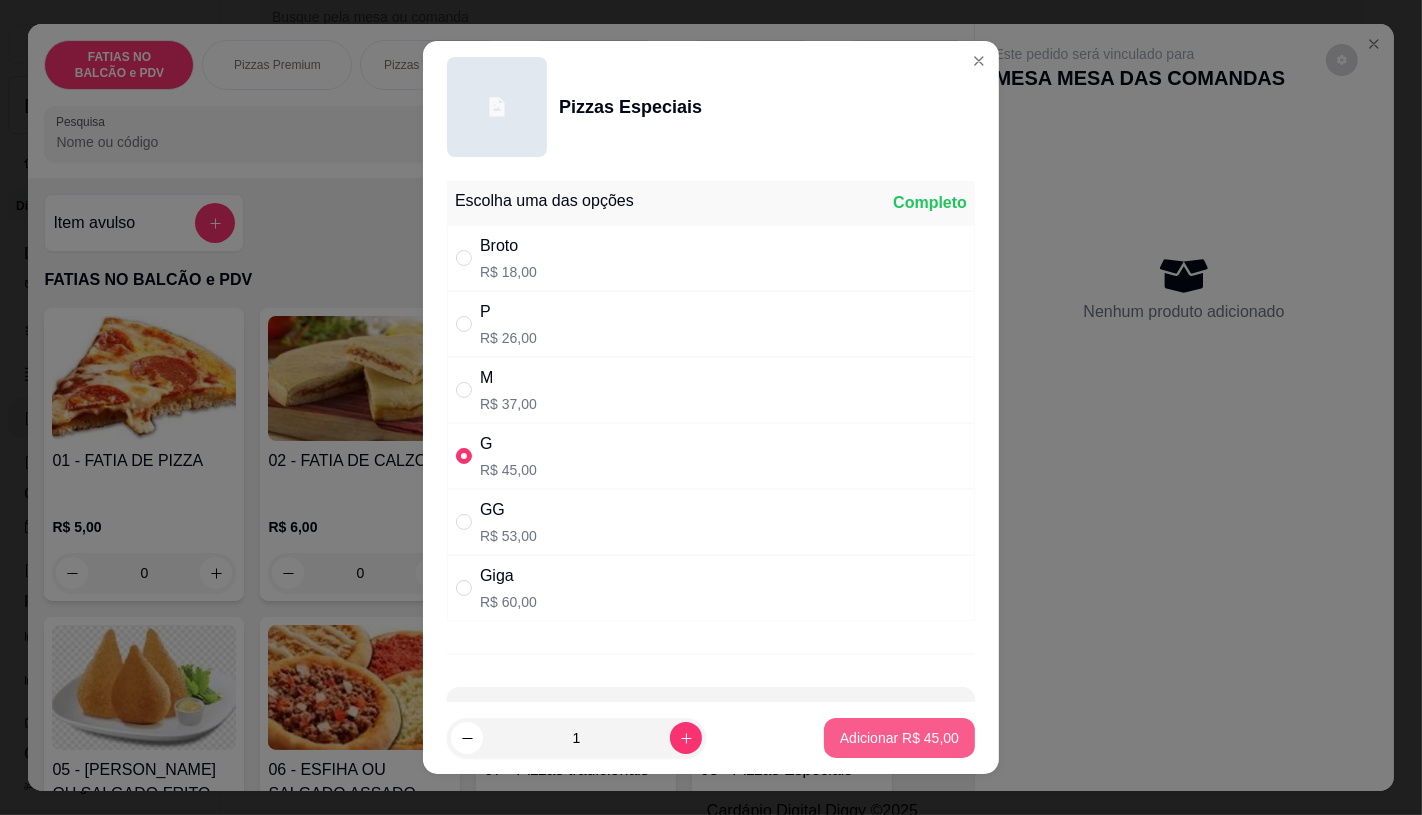 click on "Adicionar   R$ 45,00" at bounding box center [899, 738] 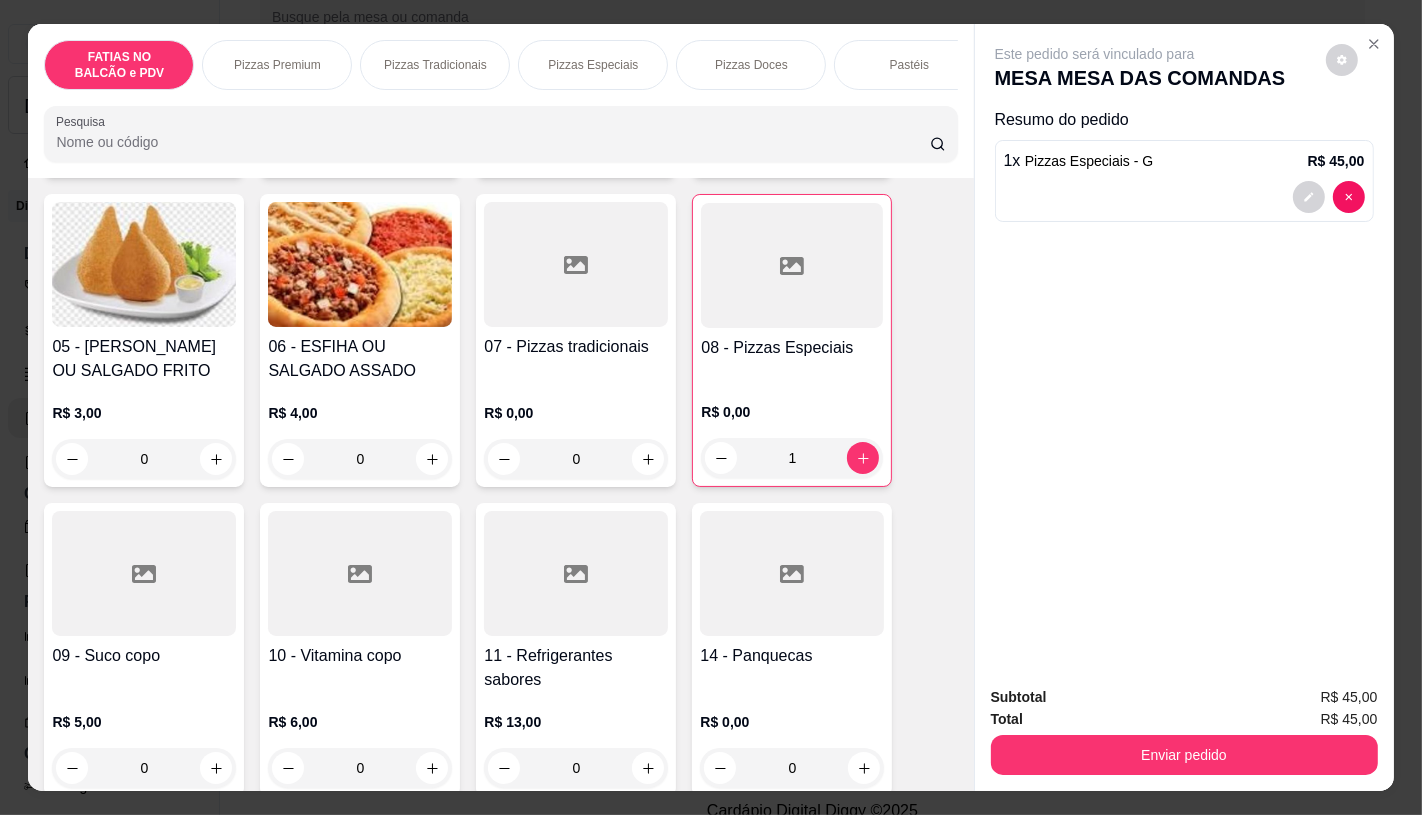 scroll, scrollTop: 444, scrollLeft: 0, axis: vertical 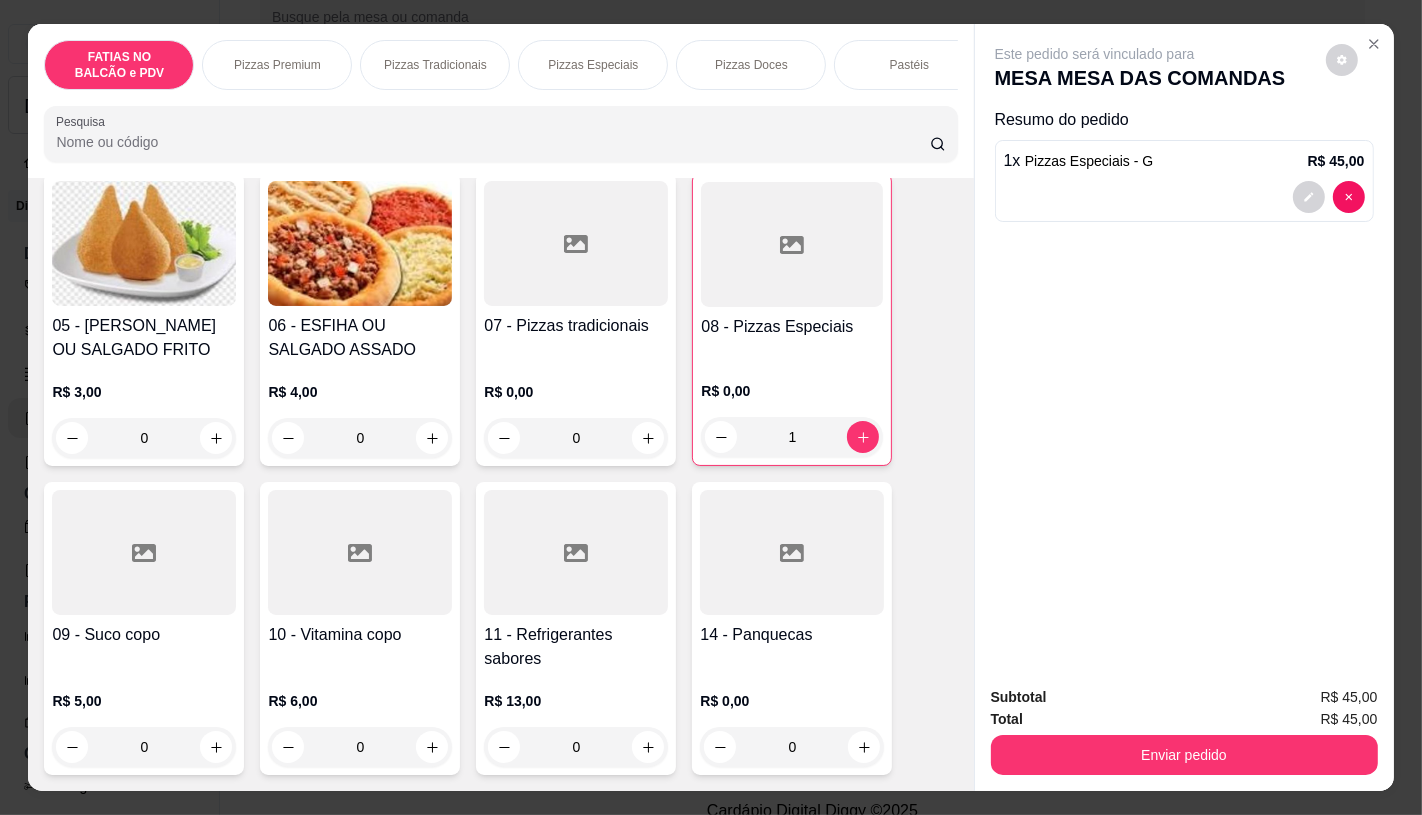 click at bounding box center (576, 552) 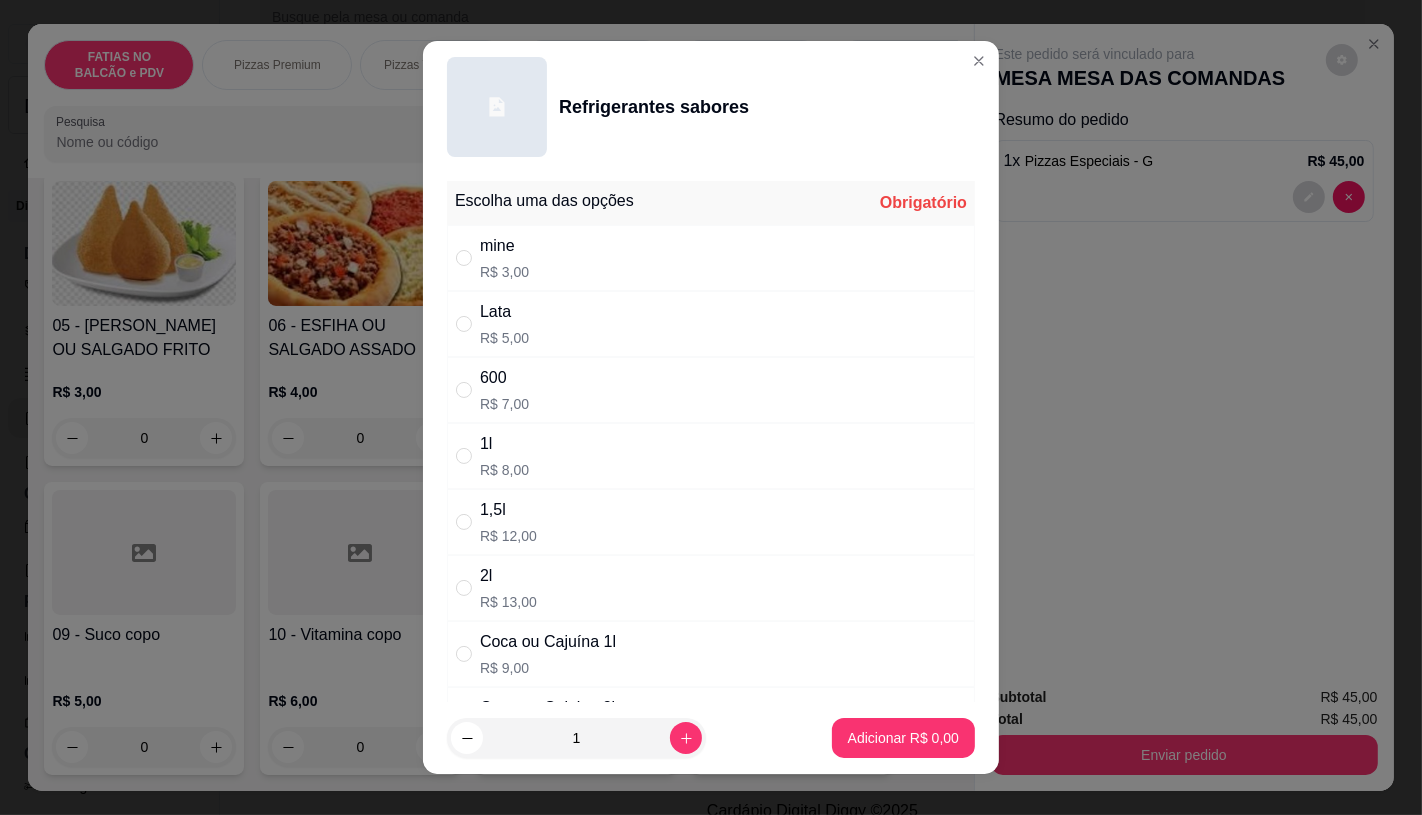 click on "1l R$ 8,00" at bounding box center [711, 456] 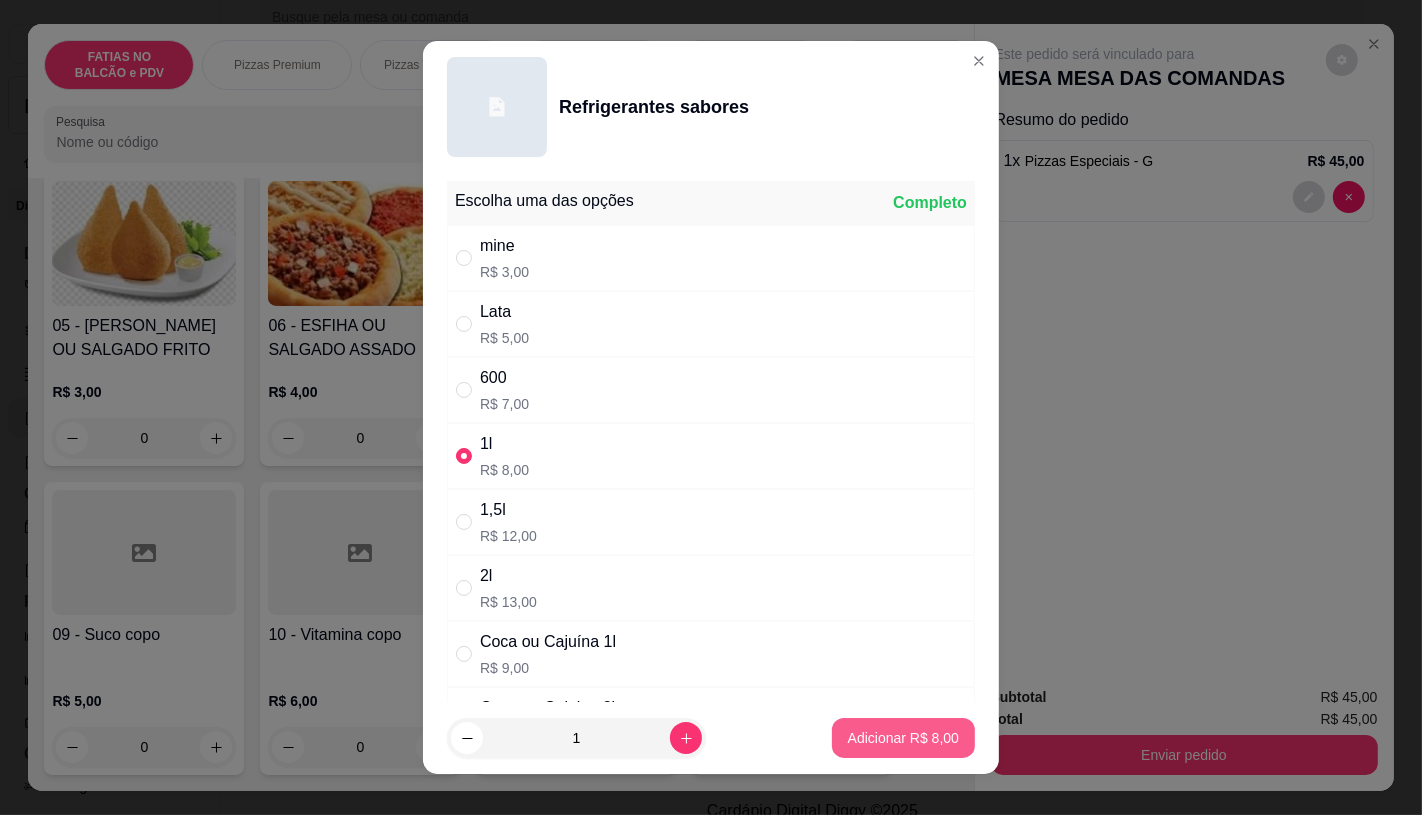 click on "Adicionar   R$ 8,00" at bounding box center (903, 738) 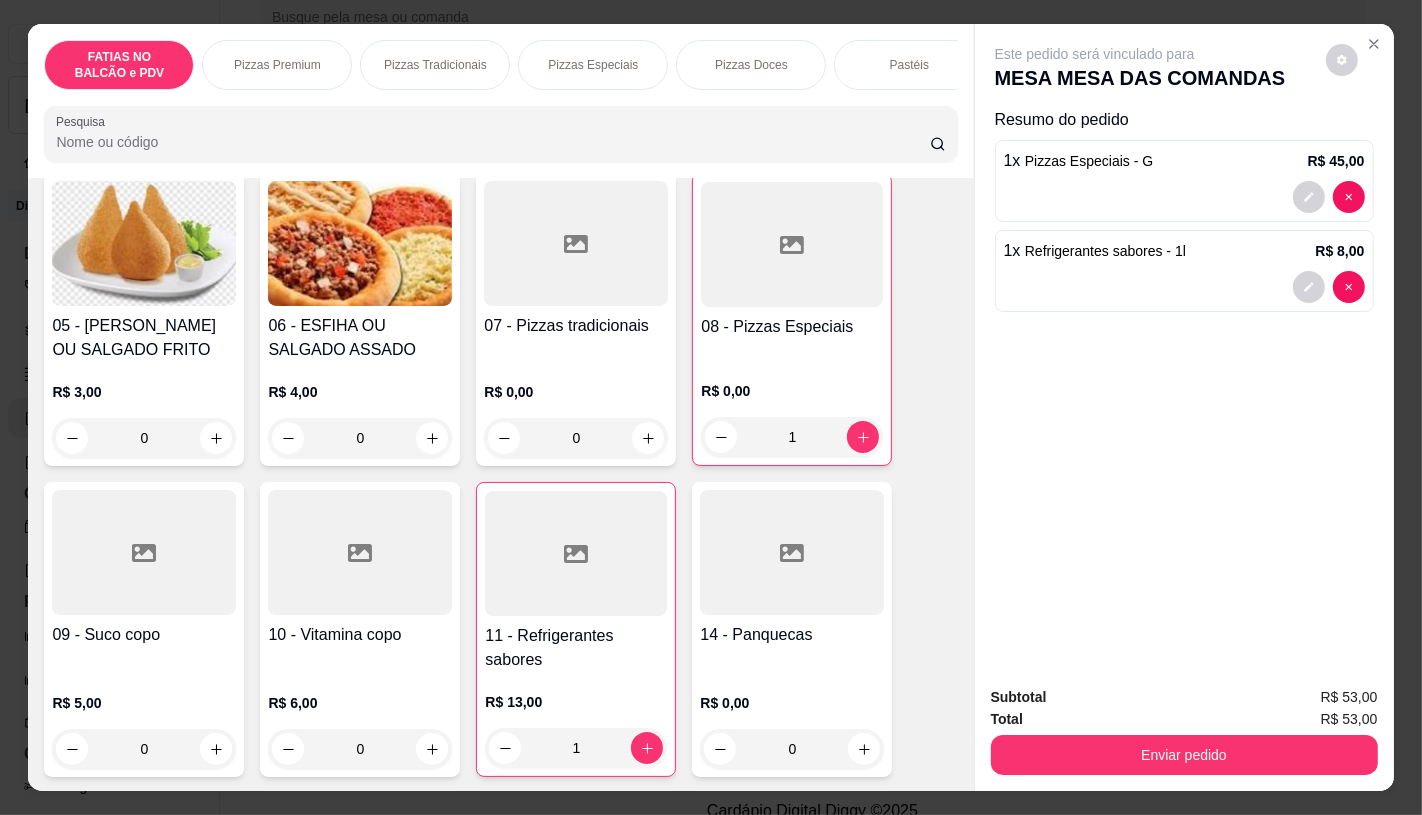 drag, startPoint x: 306, startPoint y: 83, endPoint x: 324, endPoint y: 95, distance: 21.633308 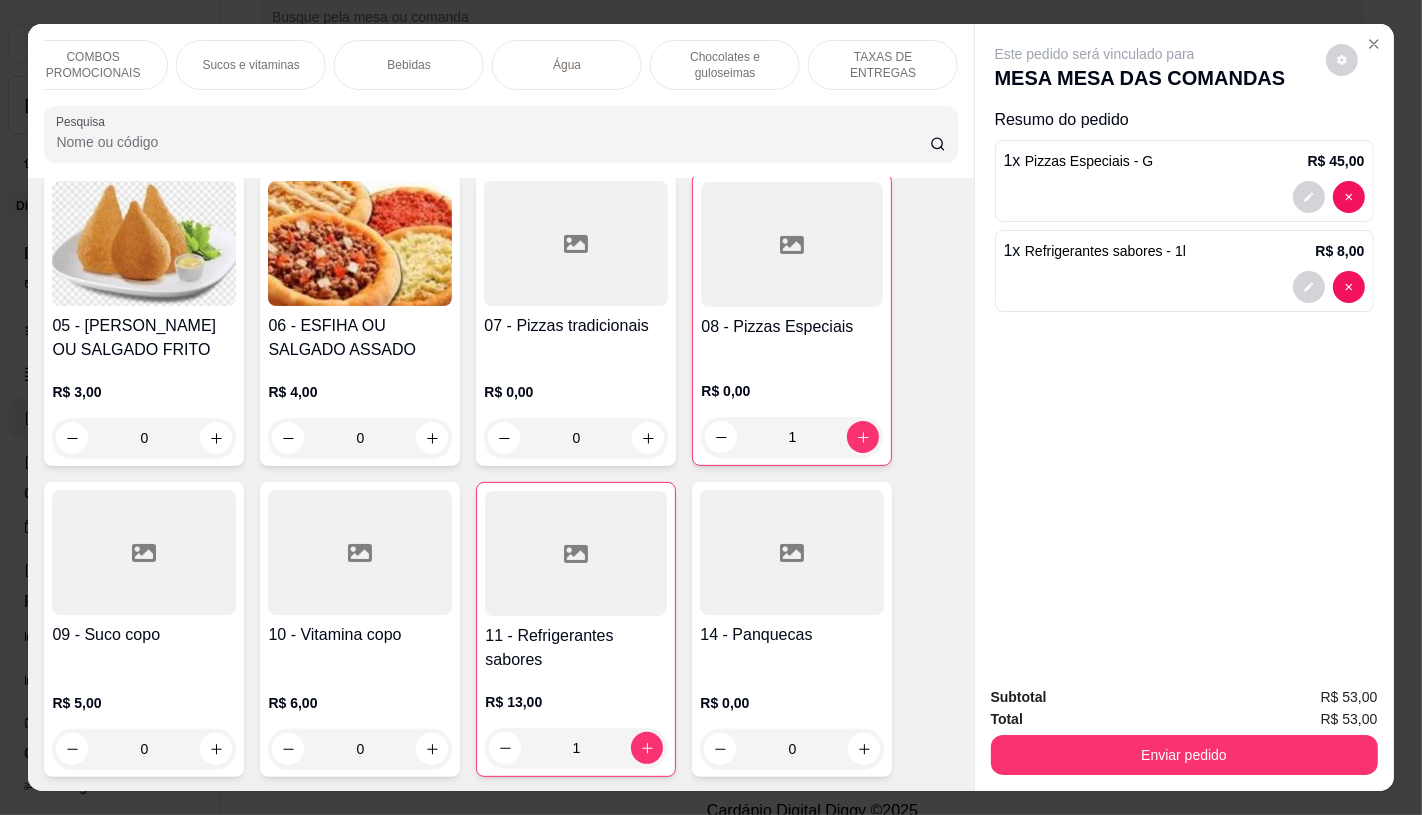 click on "TAXAS DE ENTREGAS" at bounding box center (883, 65) 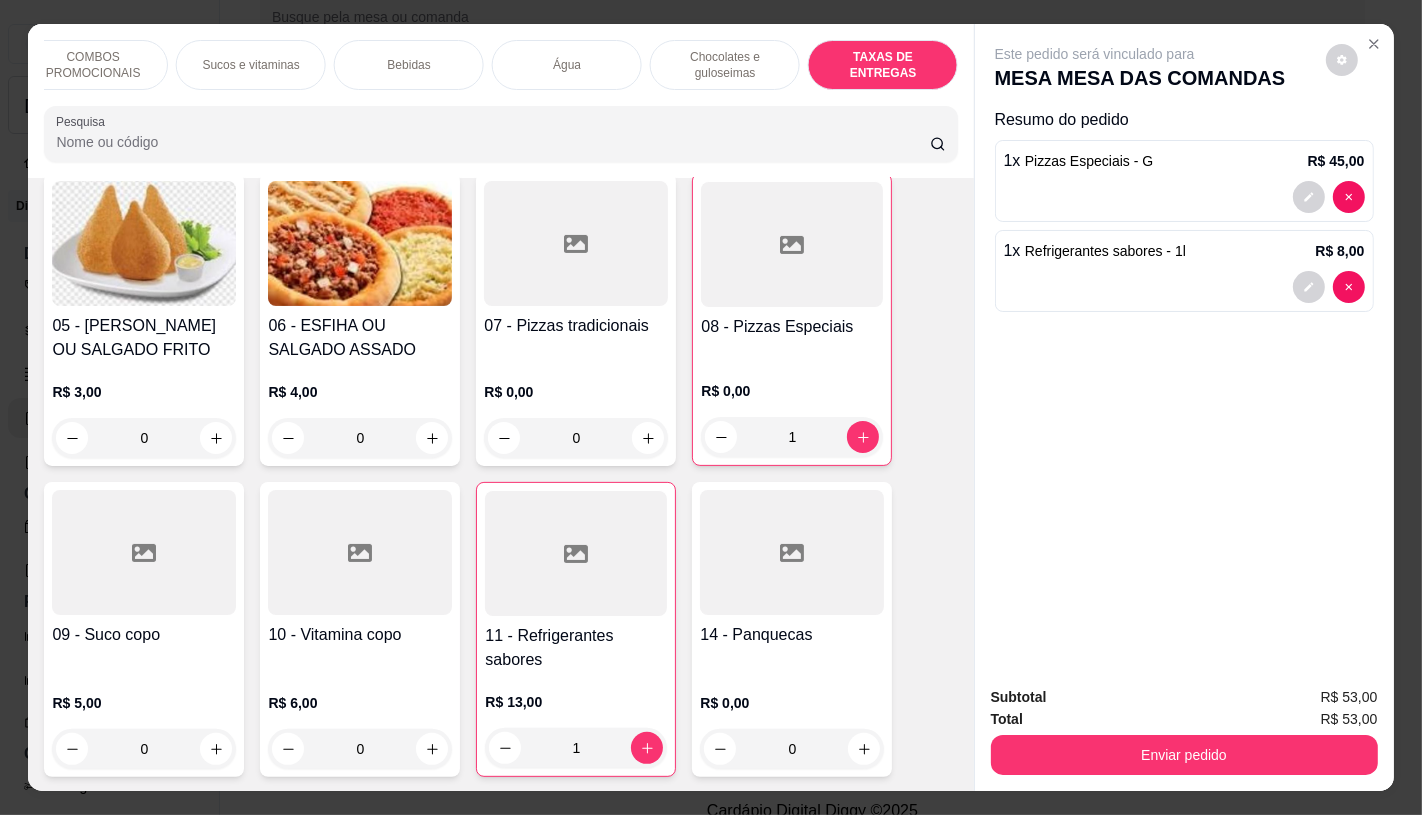 scroll, scrollTop: 13375, scrollLeft: 0, axis: vertical 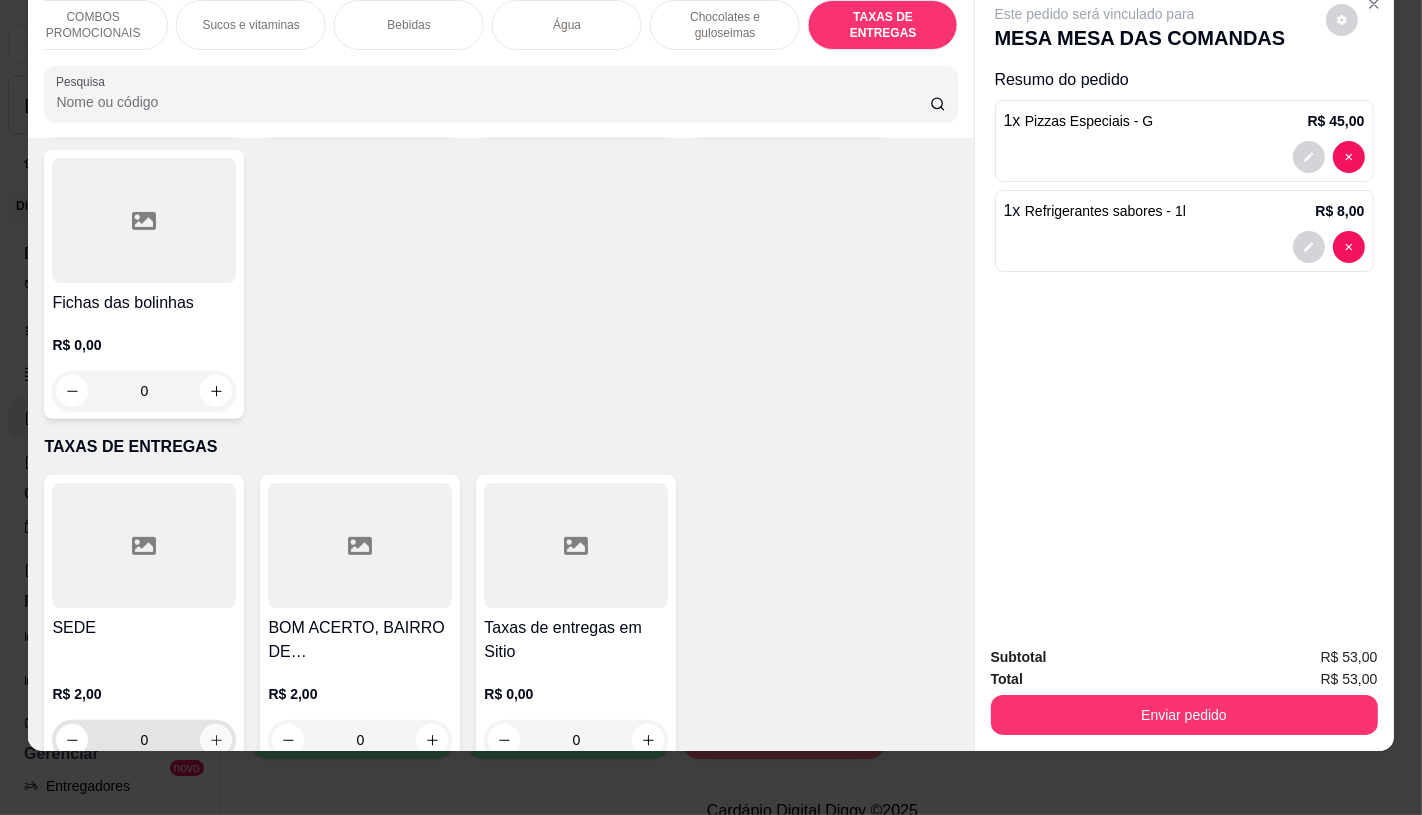 click at bounding box center [216, 740] 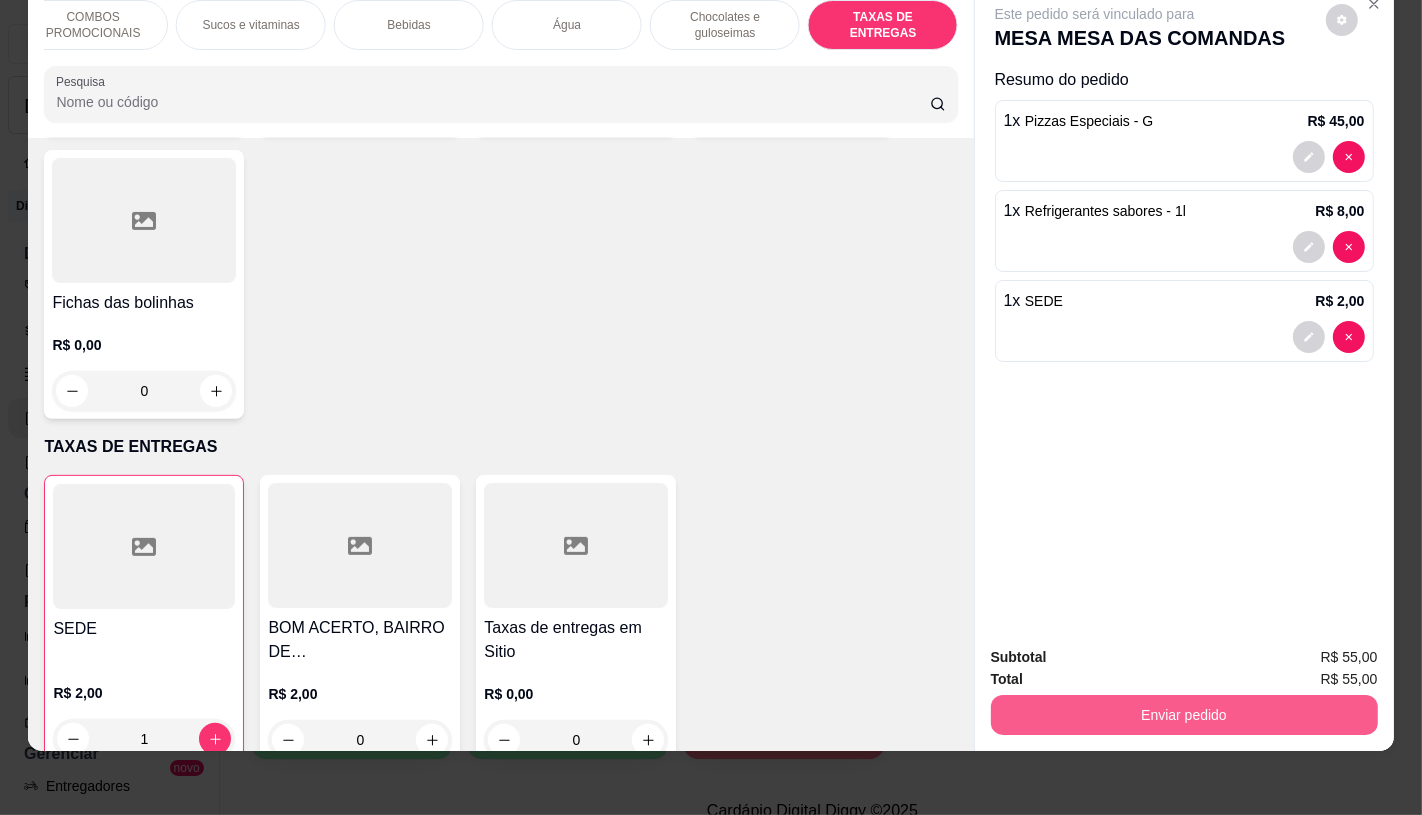 click on "Enviar pedido" at bounding box center [1184, 715] 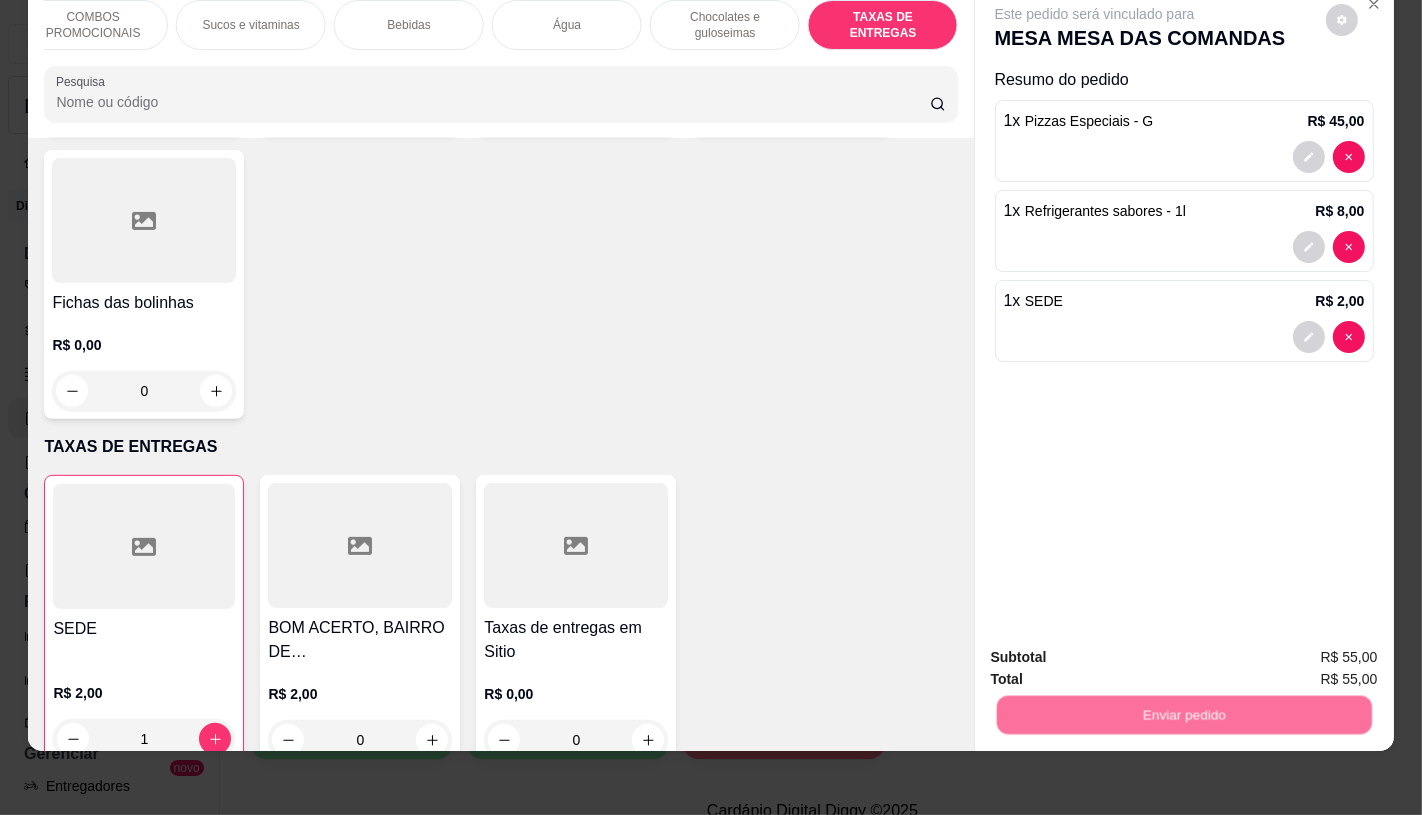 click on "Não registrar e enviar pedido" at bounding box center (1117, 650) 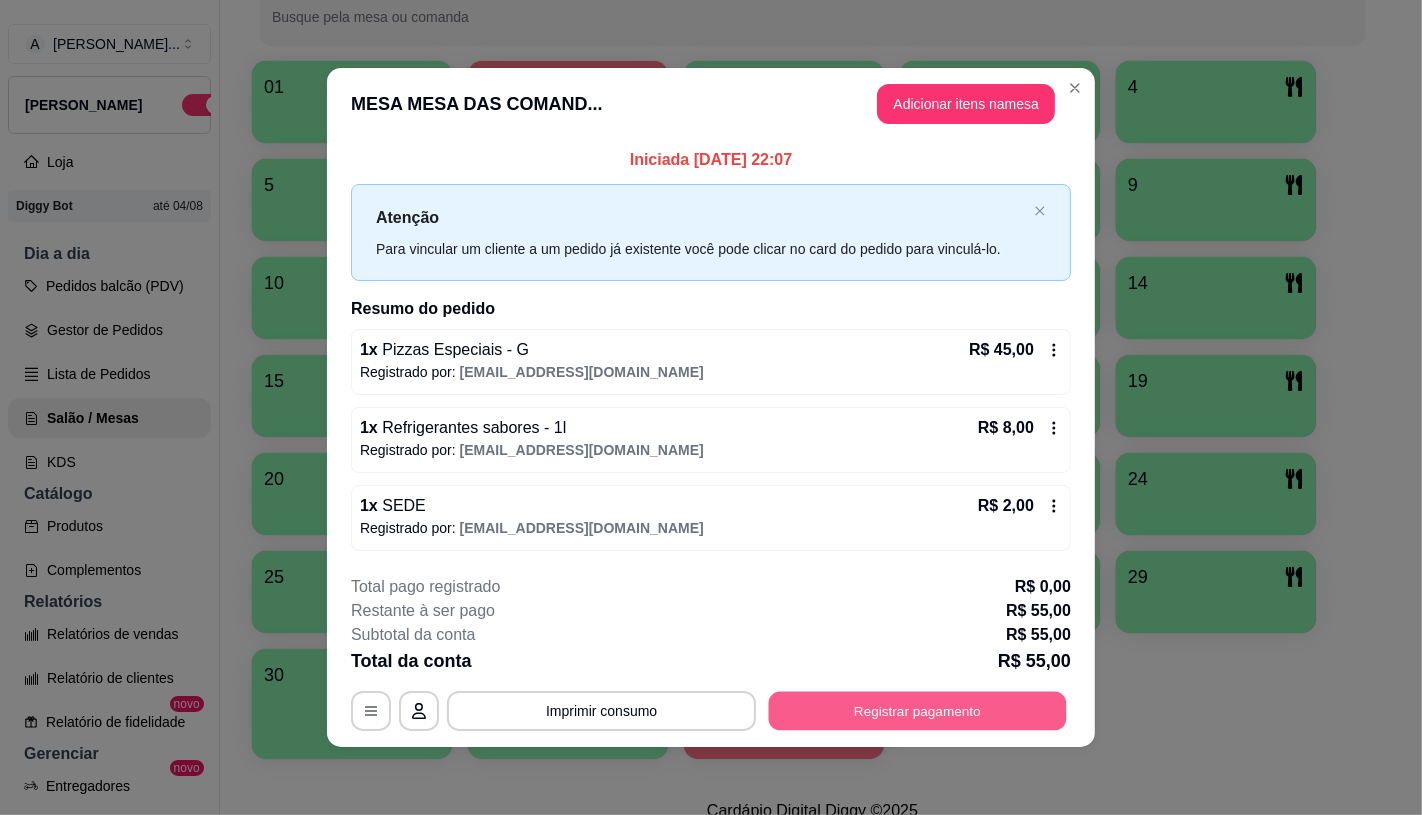 click on "Registrar pagamento" at bounding box center [918, 711] 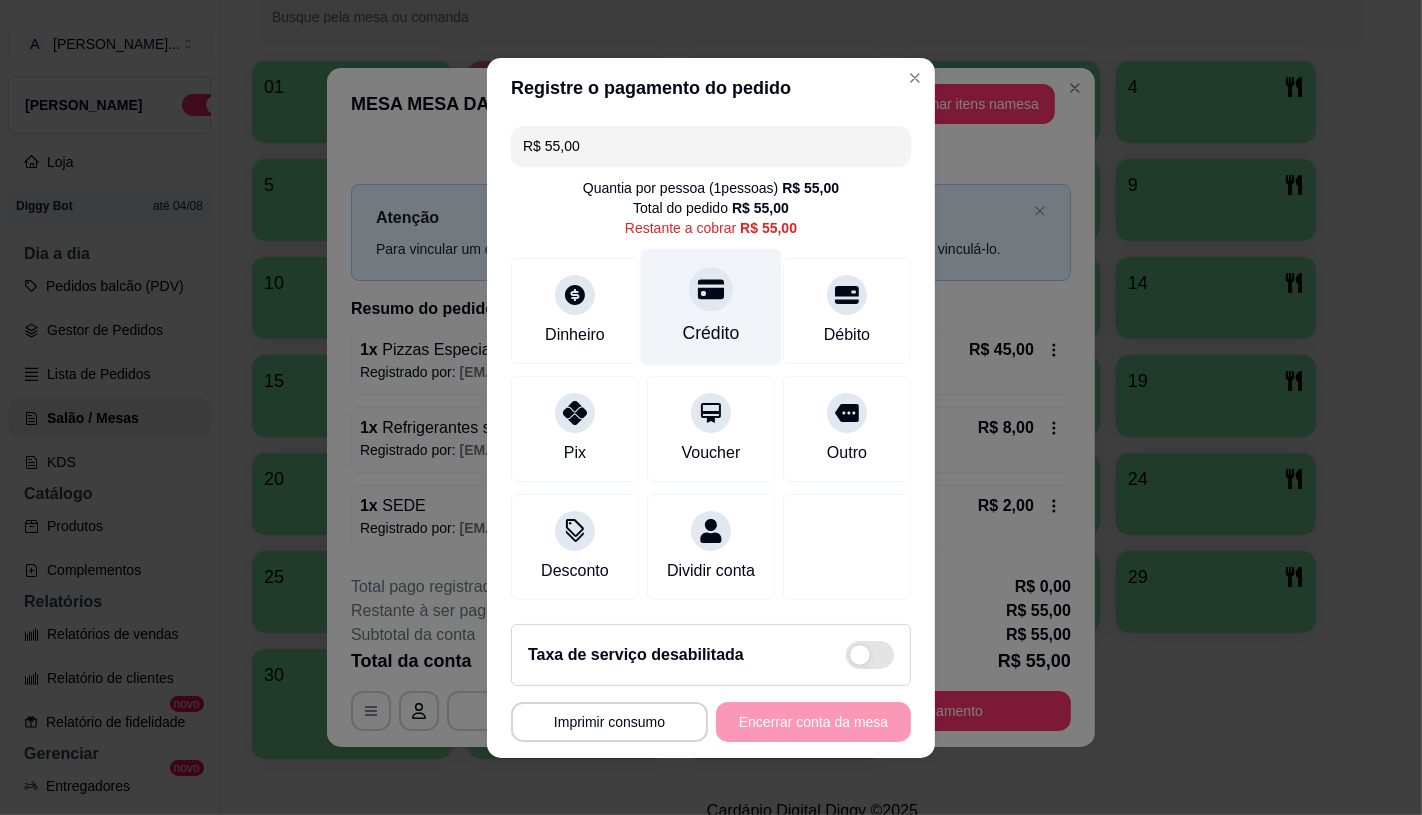 click on "Crédito" at bounding box center [711, 306] 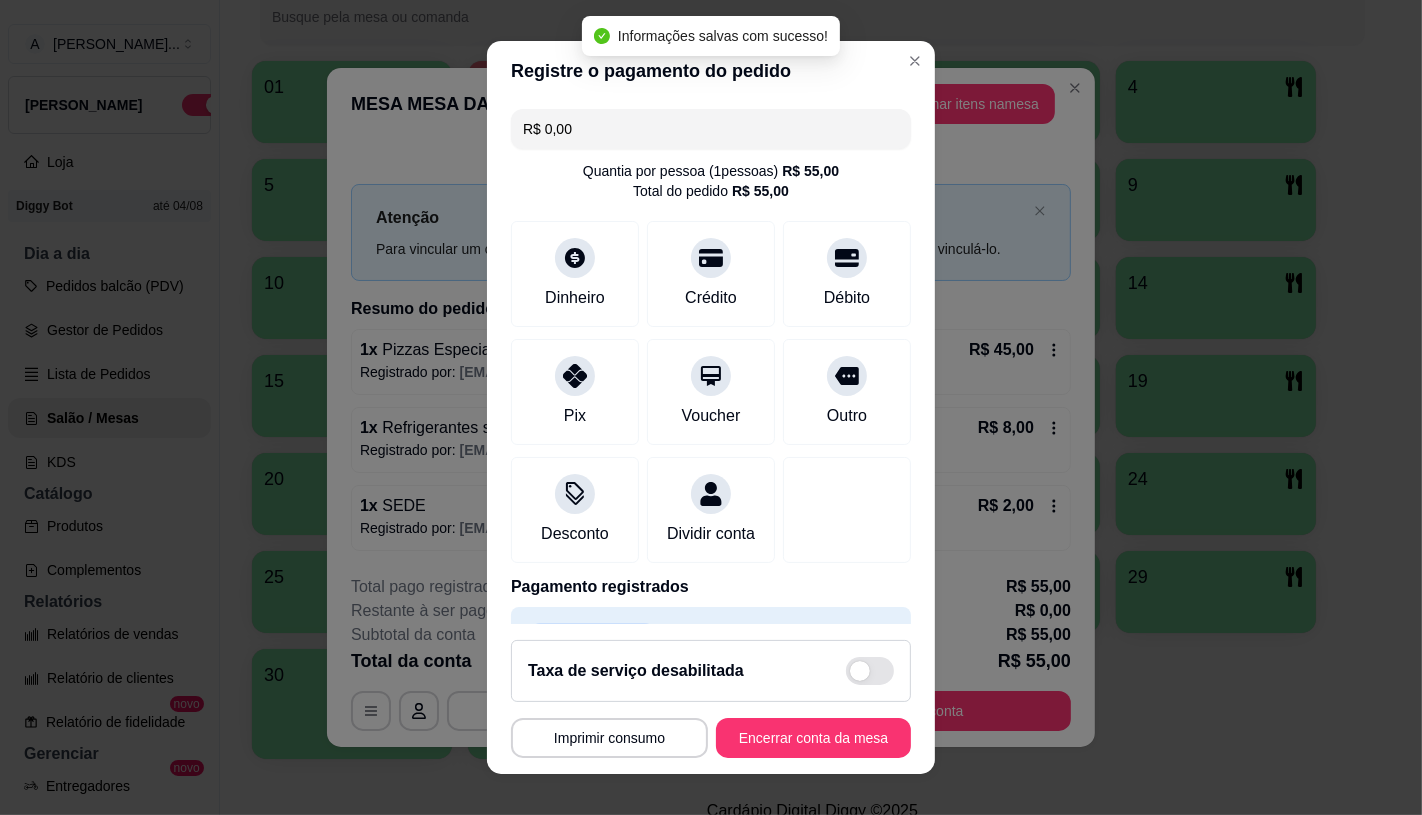 type on "R$ 0,00" 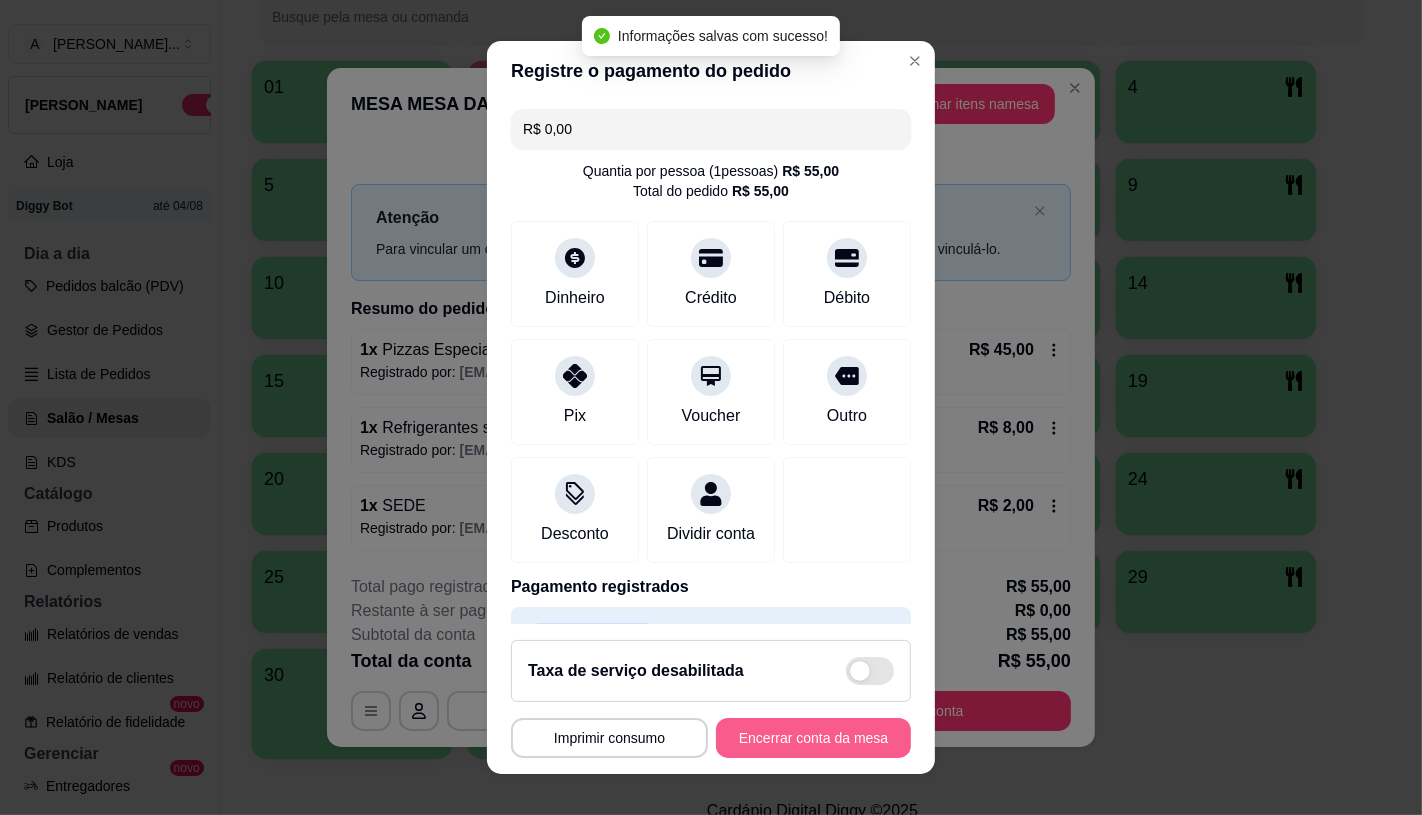 click on "Encerrar conta da mesa" at bounding box center (813, 738) 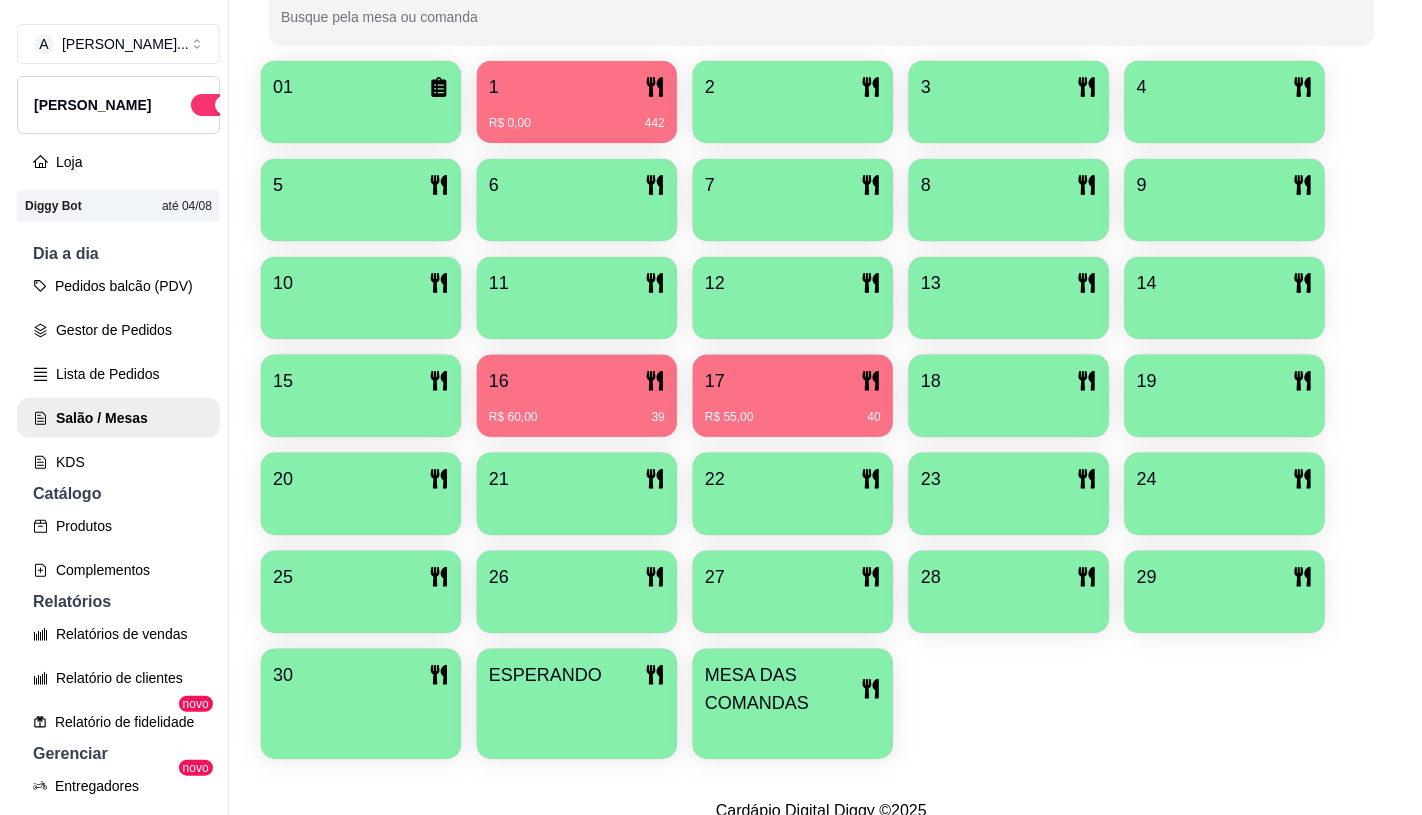 scroll, scrollTop: 95, scrollLeft: 0, axis: vertical 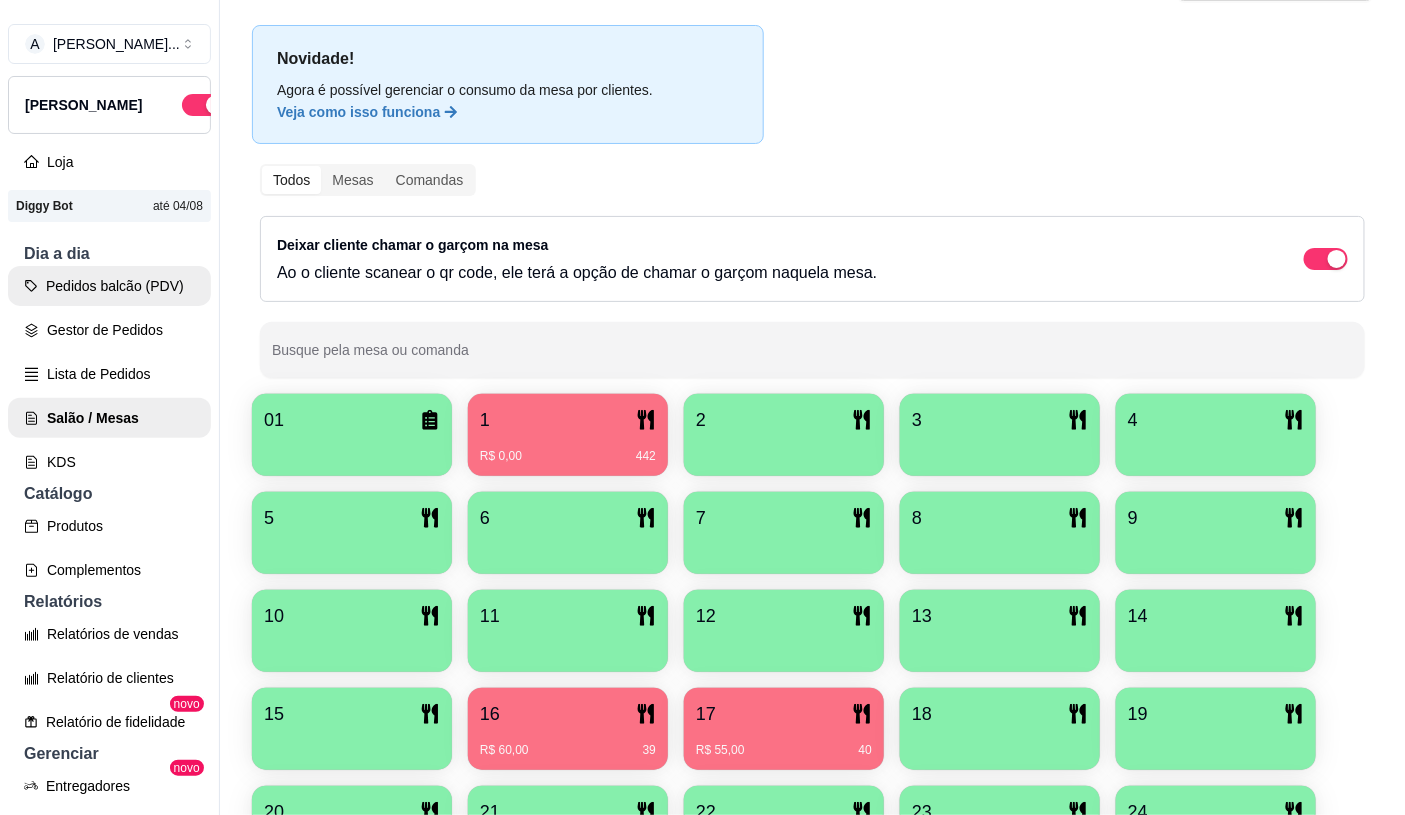 click on "Pedidos balcão (PDV)" at bounding box center [109, 286] 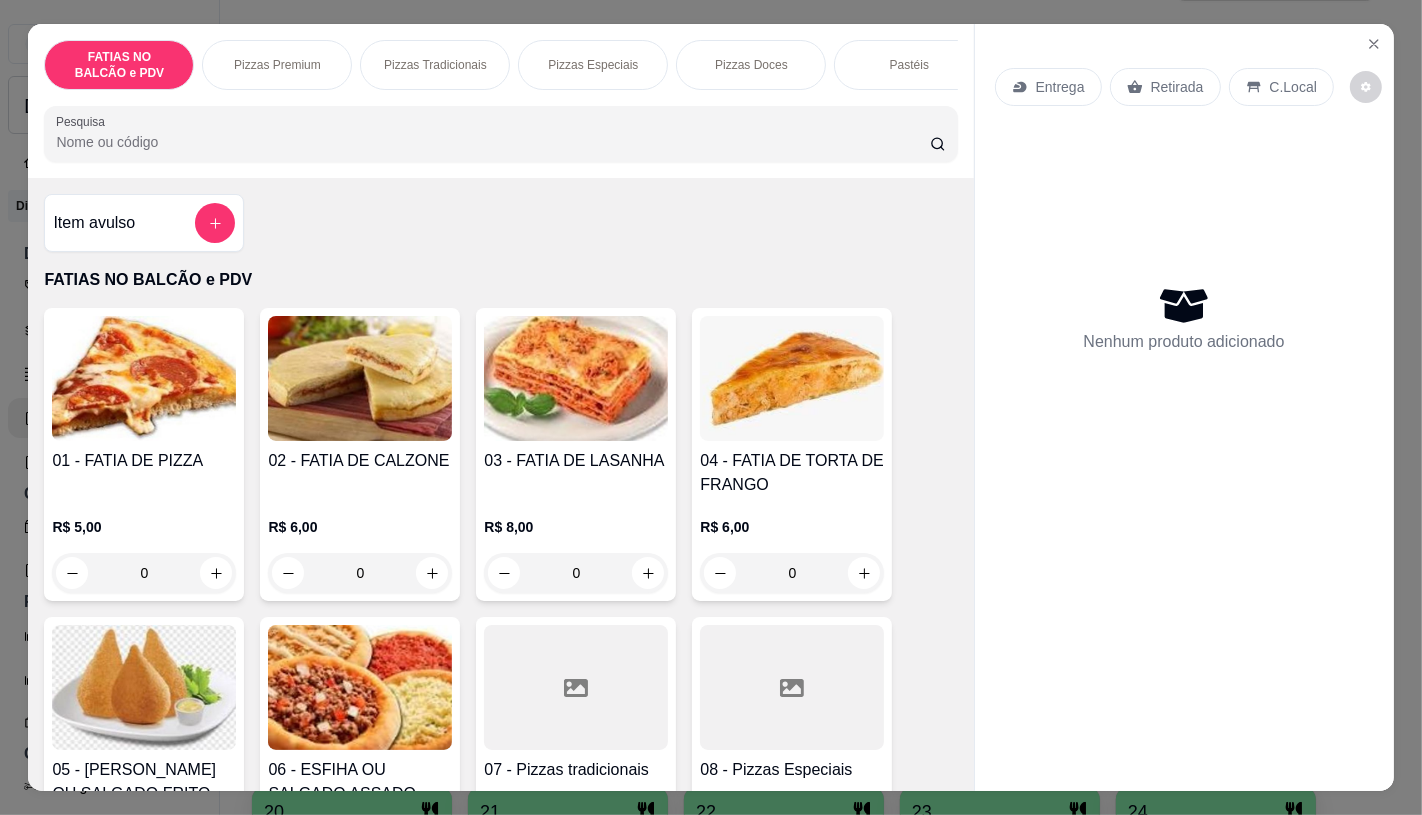 click on "0" at bounding box center (144, 573) 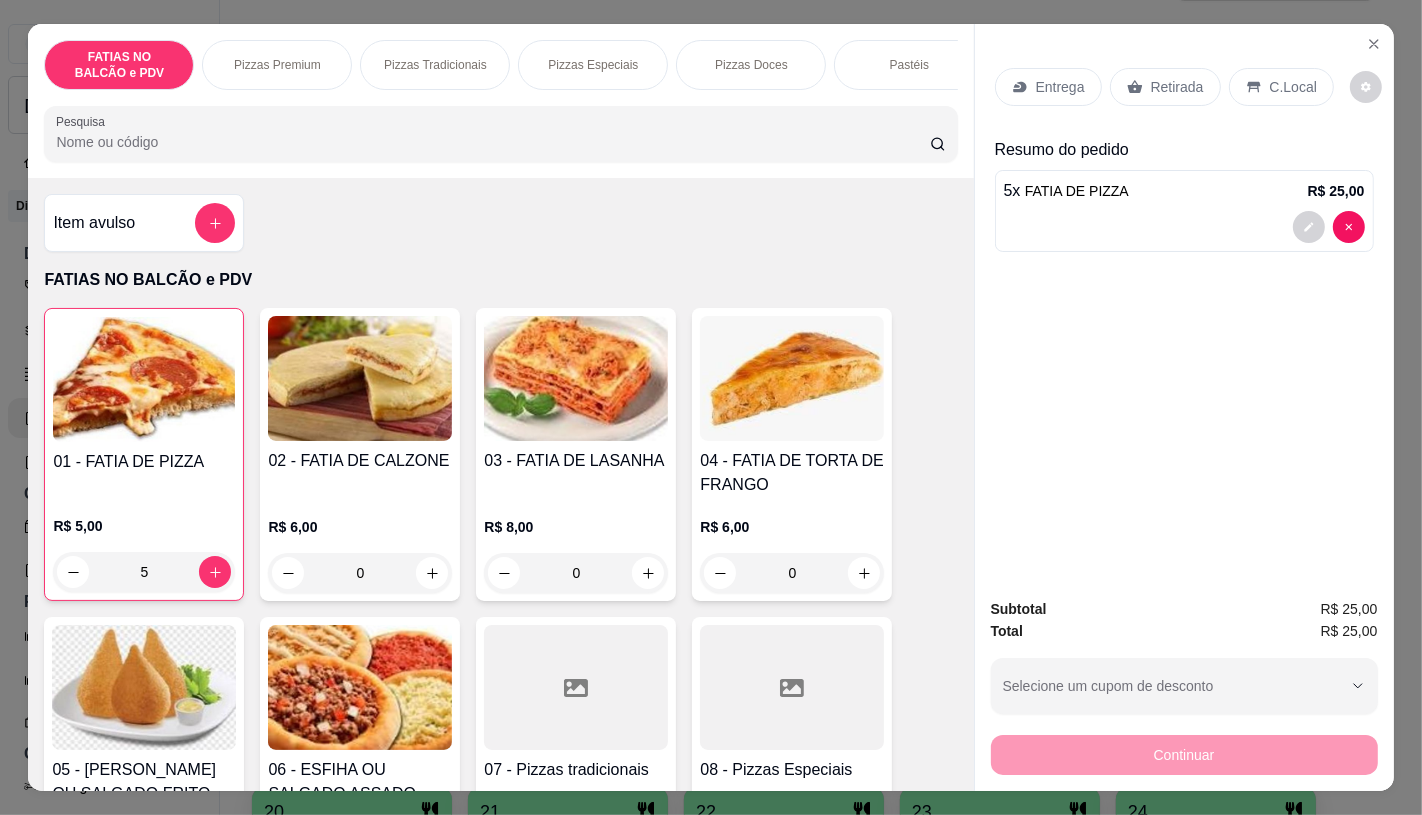 type on "5" 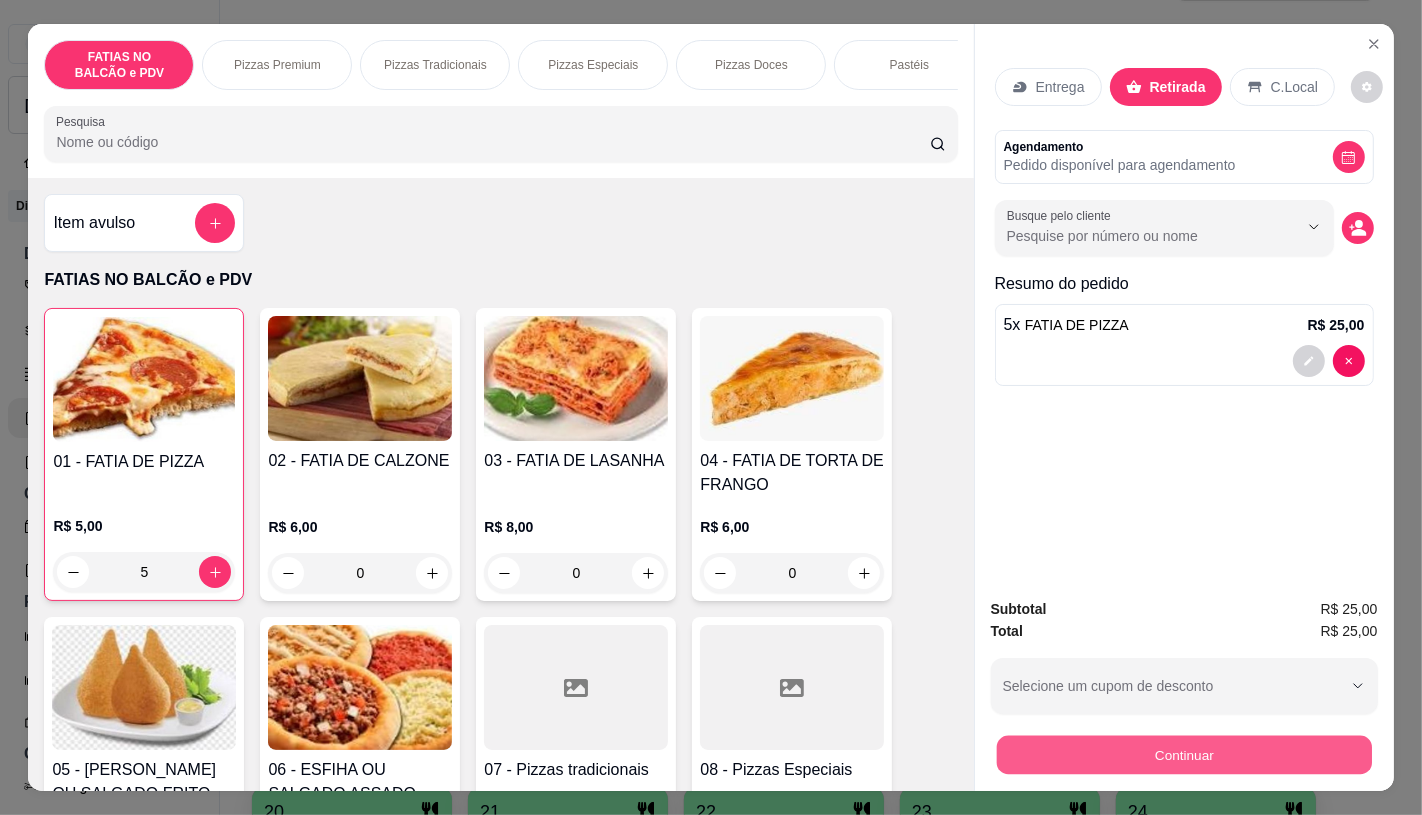 click on "Continuar" at bounding box center (1183, 754) 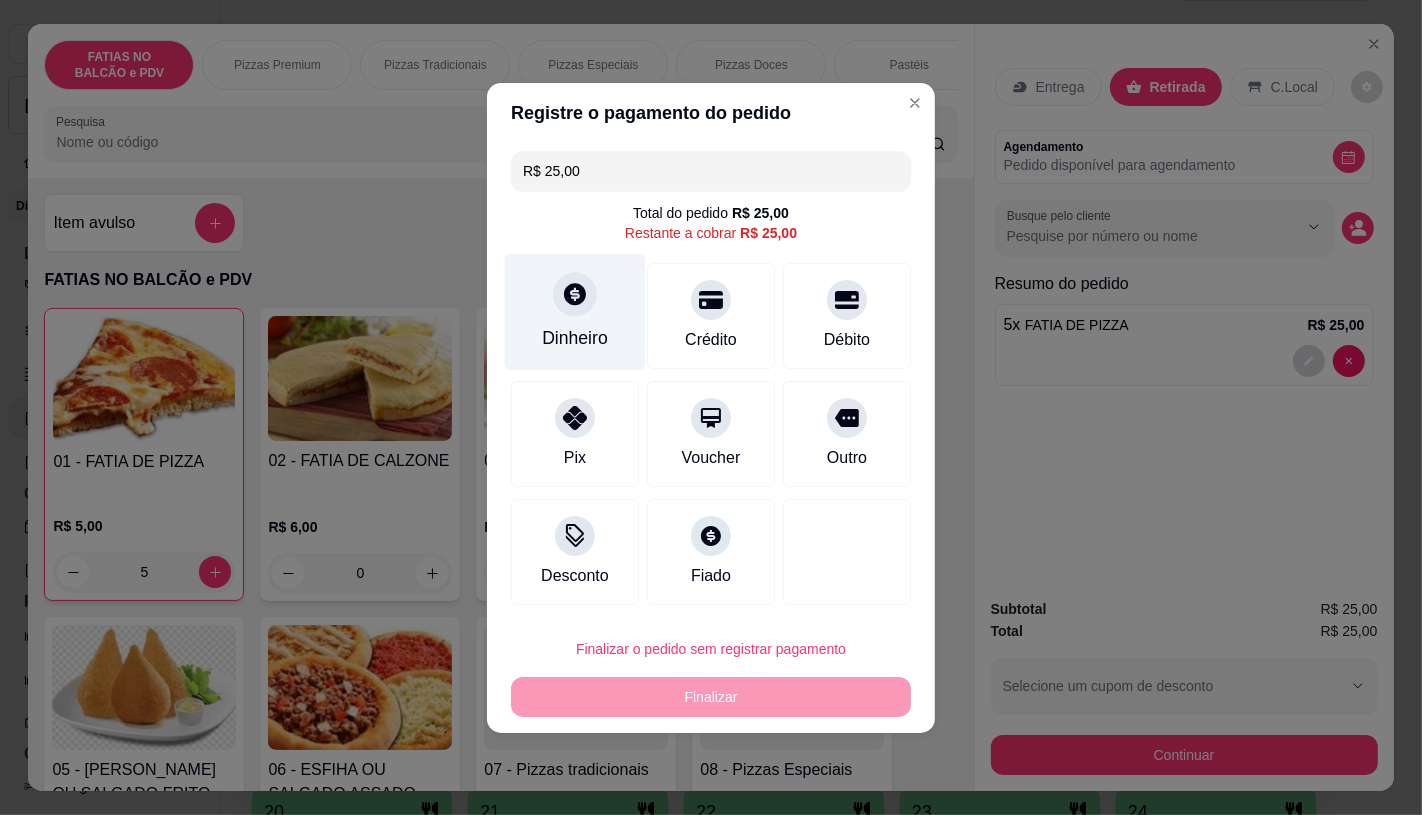 click on "Dinheiro" at bounding box center [575, 311] 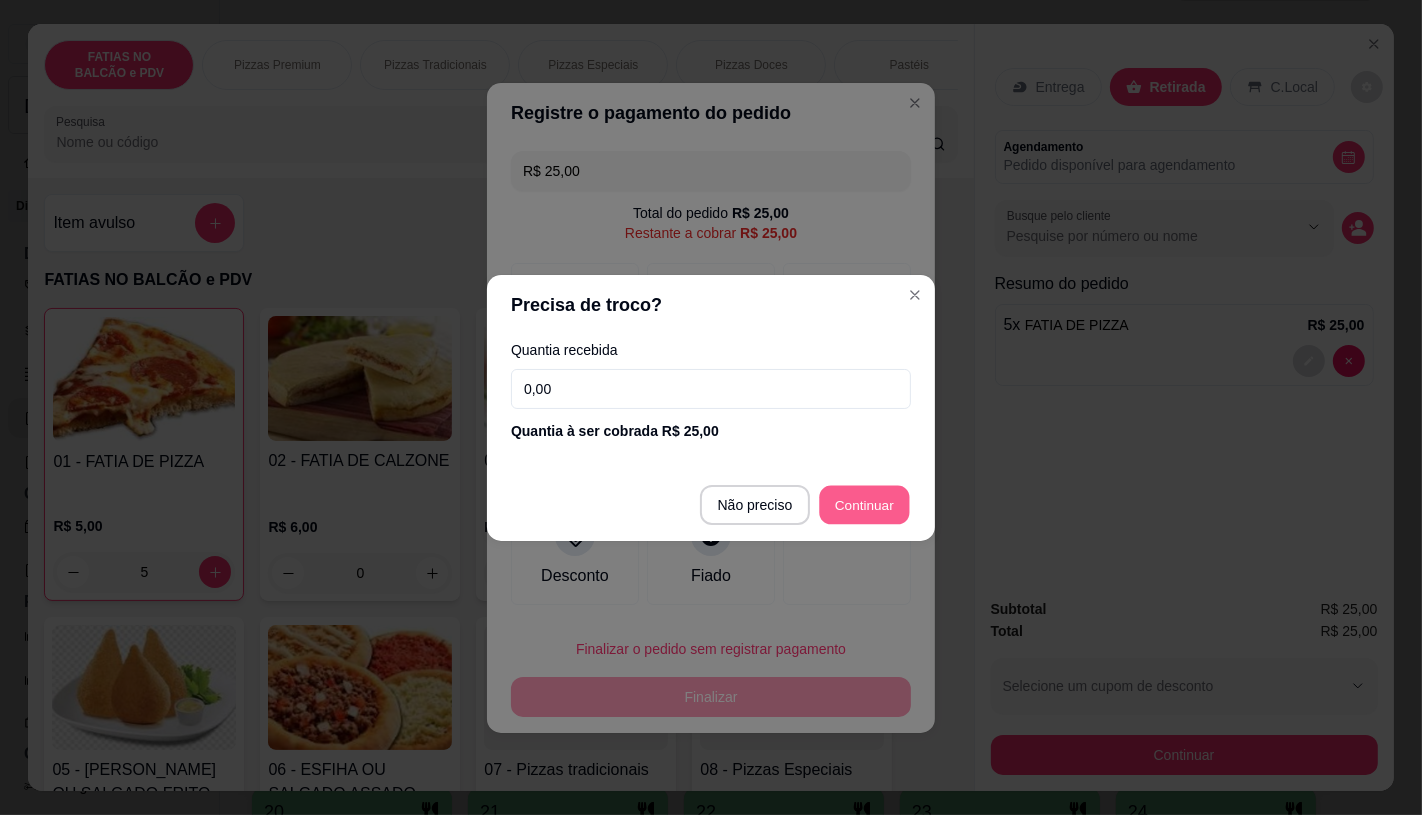 type on "R$ 0,00" 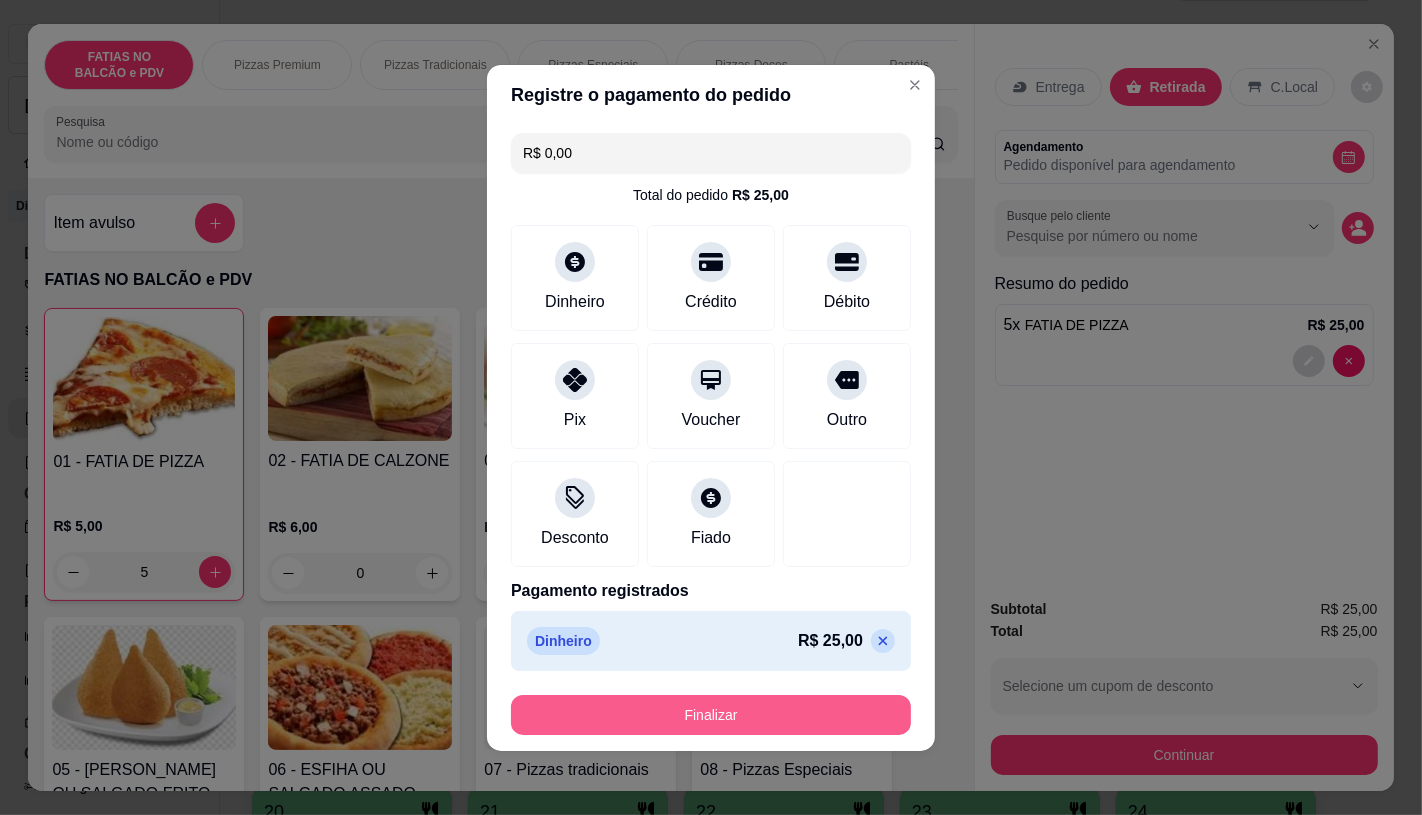 click on "Finalizar" at bounding box center [711, 715] 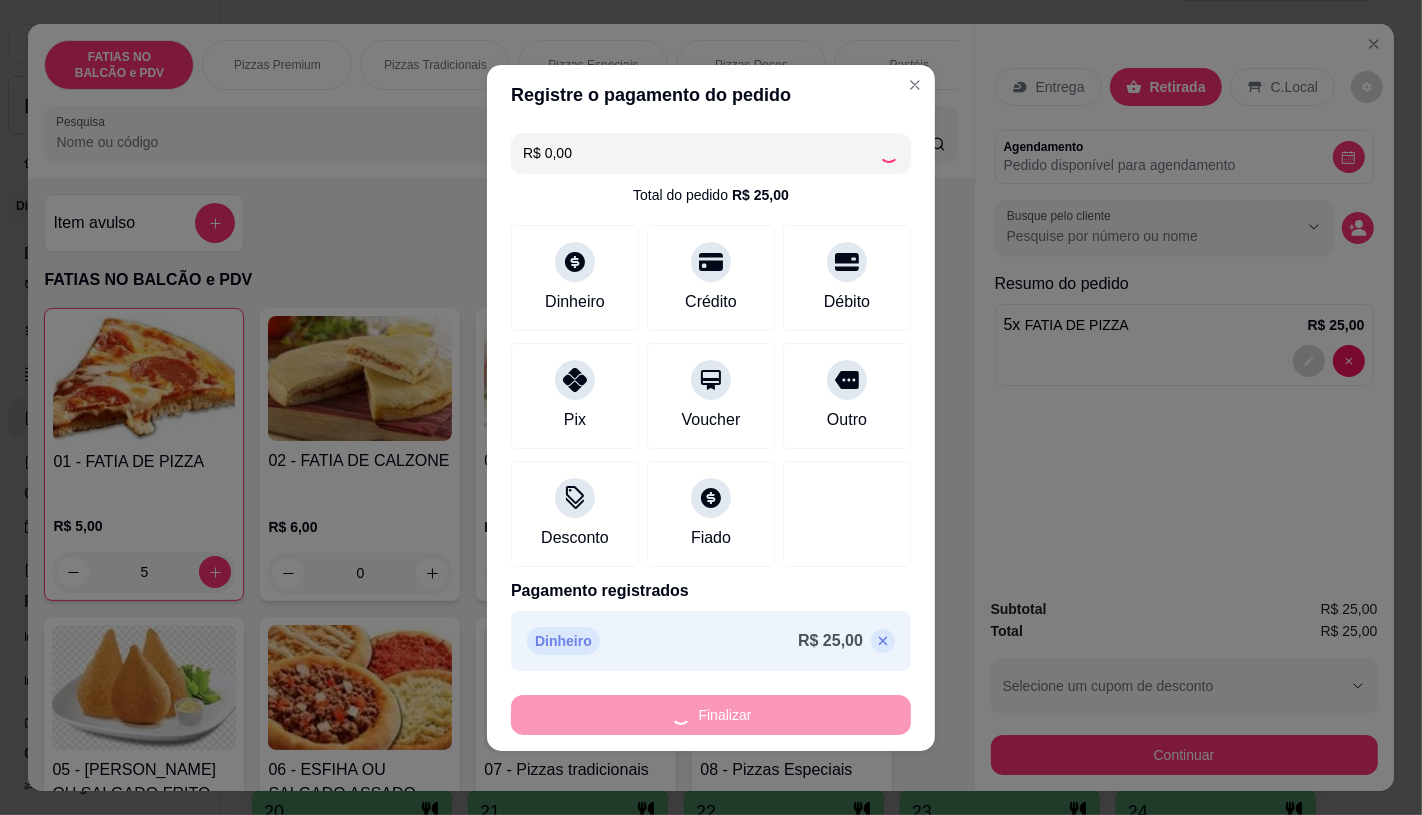 type on "0" 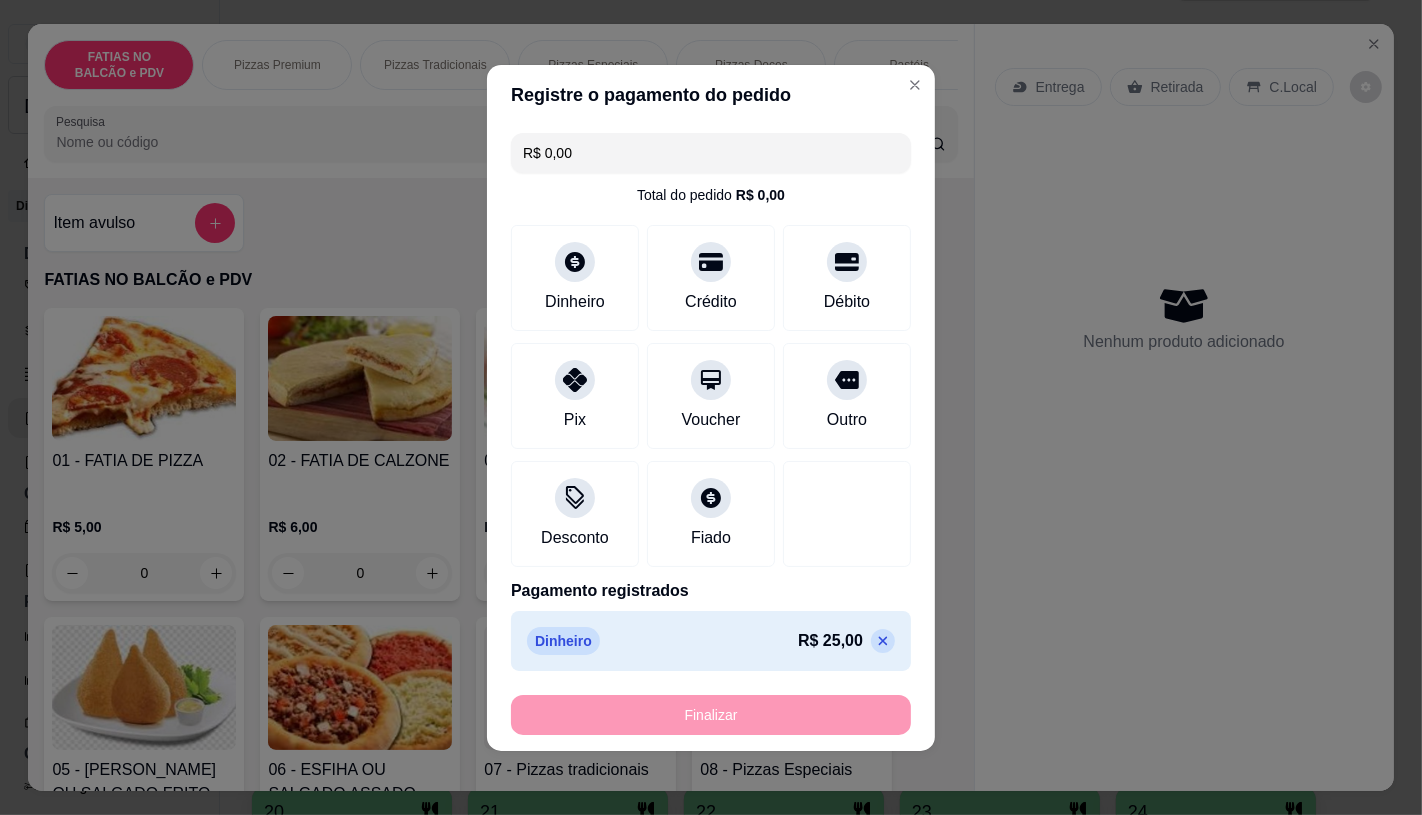 type on "-R$ 25,00" 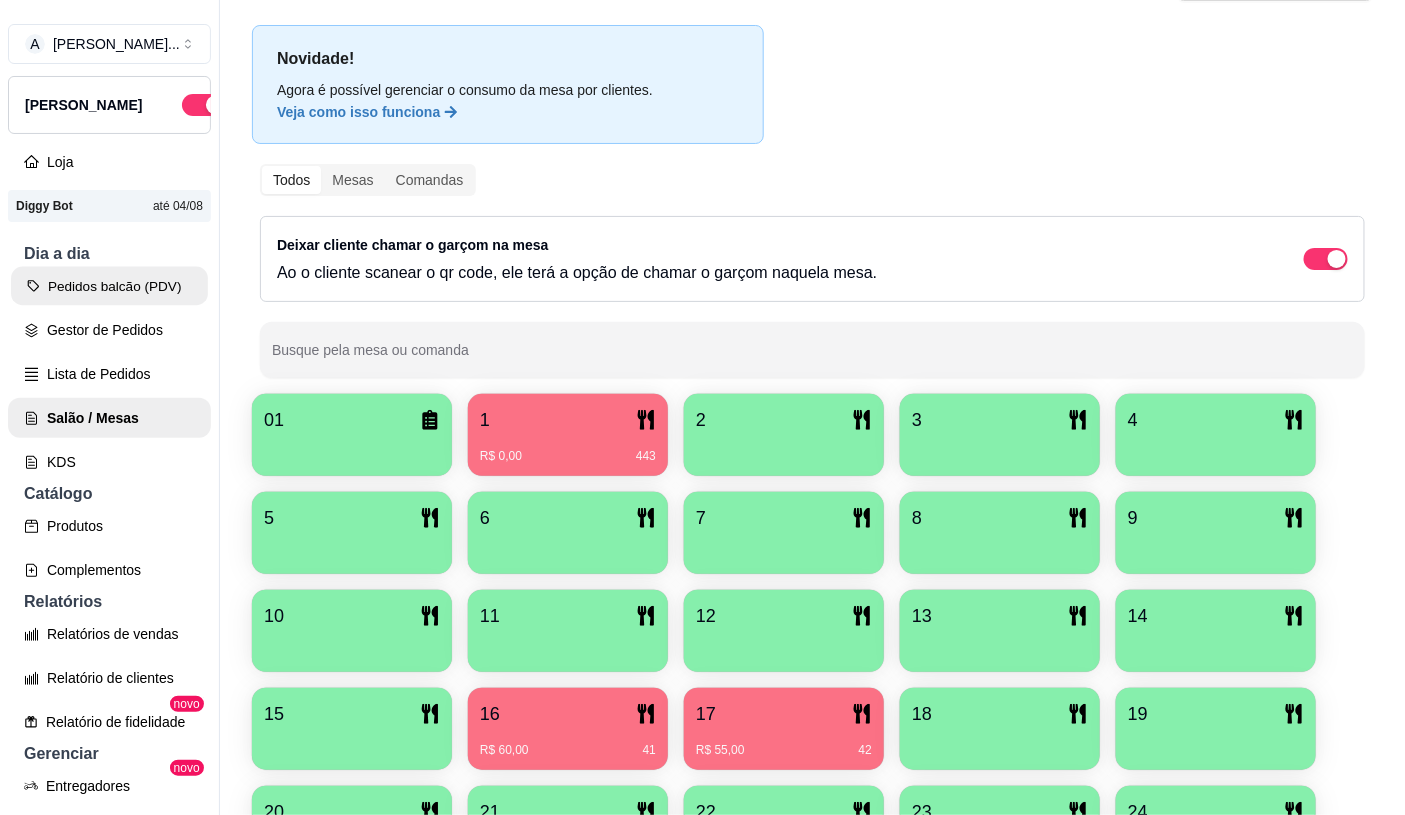 click on "Pedidos balcão (PDV)" at bounding box center [109, 286] 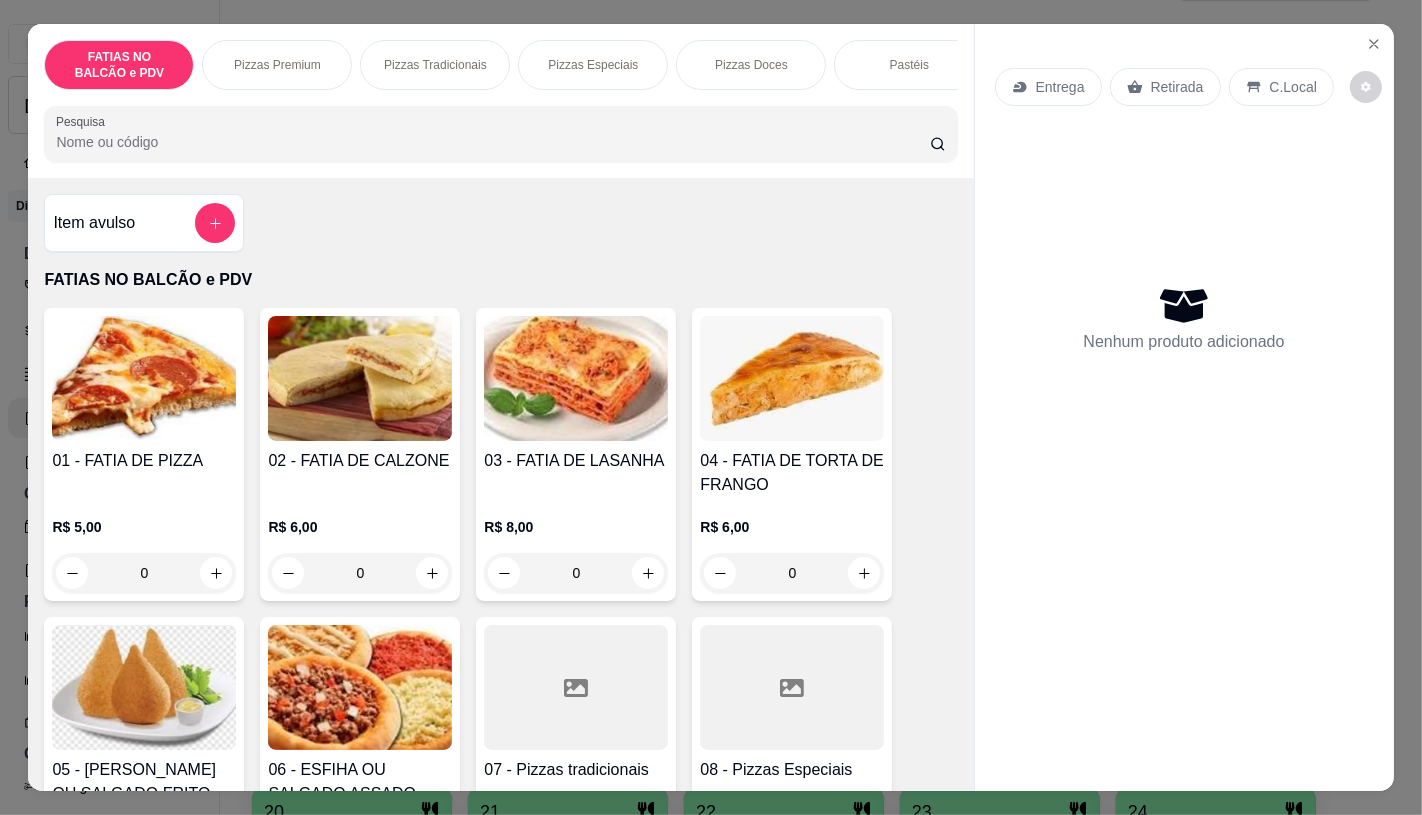 scroll, scrollTop: 111, scrollLeft: 0, axis: vertical 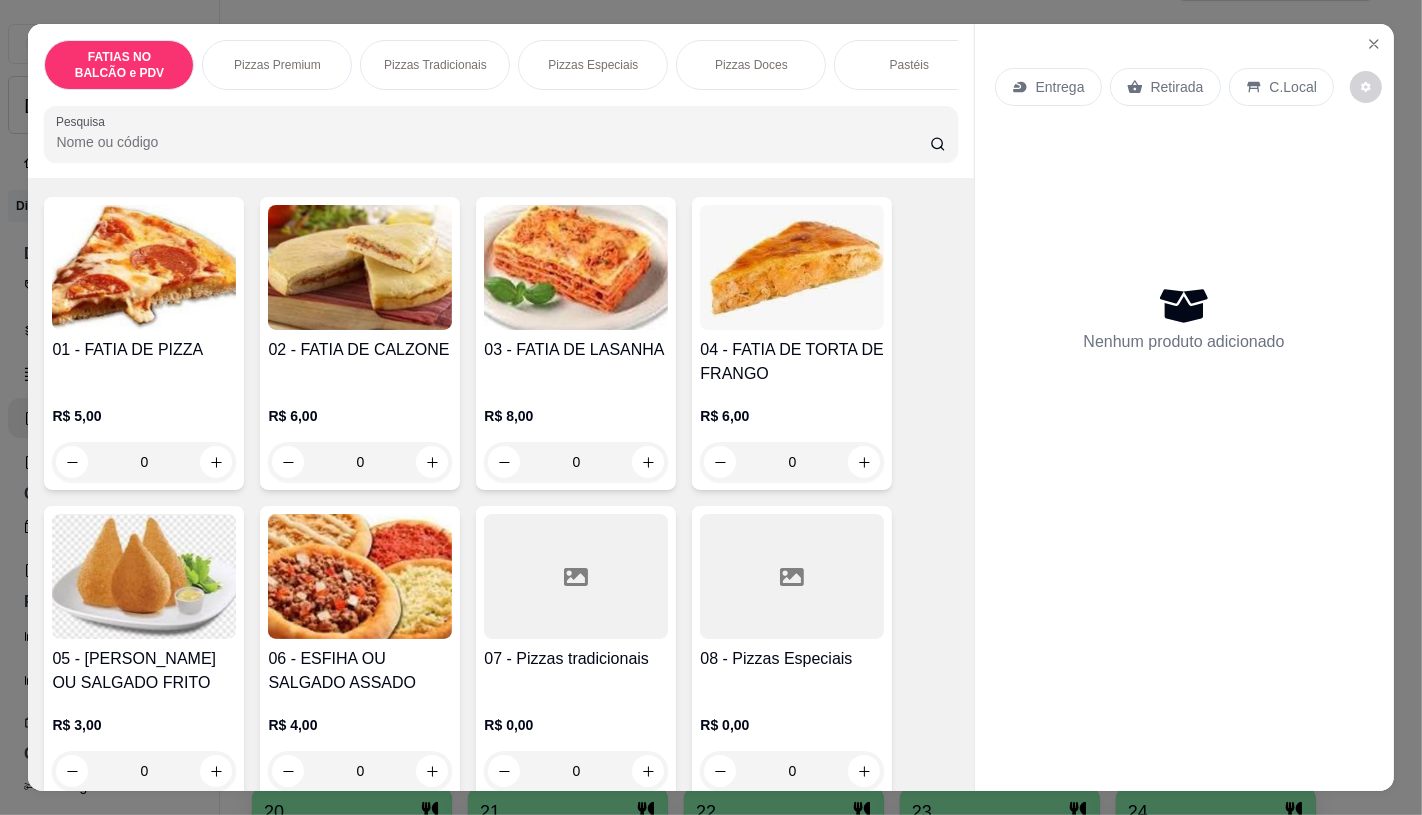 click at bounding box center [792, 576] 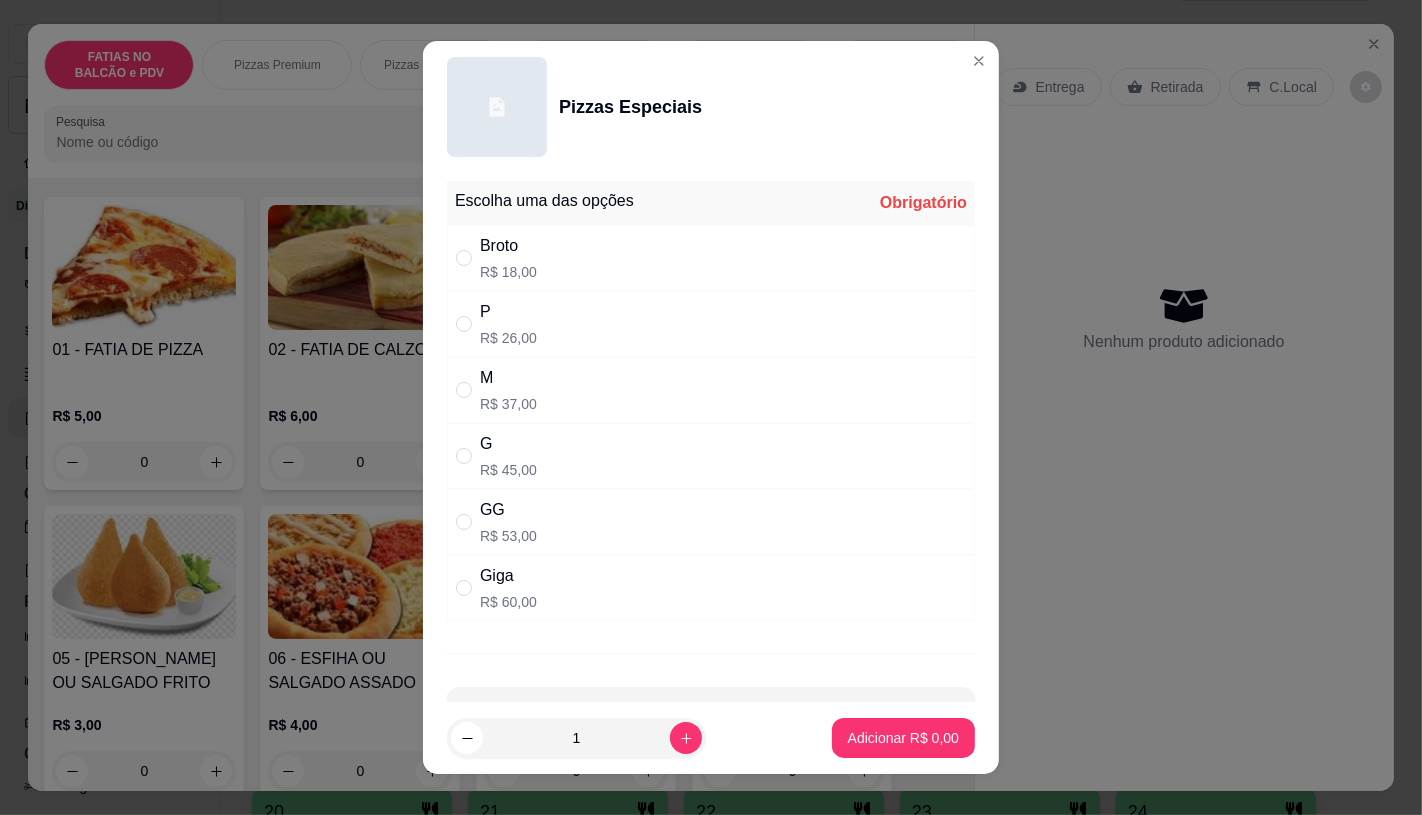 click on "Escolha uma das opções Obrigatório Broto R$ 18,00 P R$ 26,00 M R$ 37,00 G R$ 45,00 GG R$ 53,00 Giga R$ 60,00 Observações do cliente" at bounding box center (711, 438) 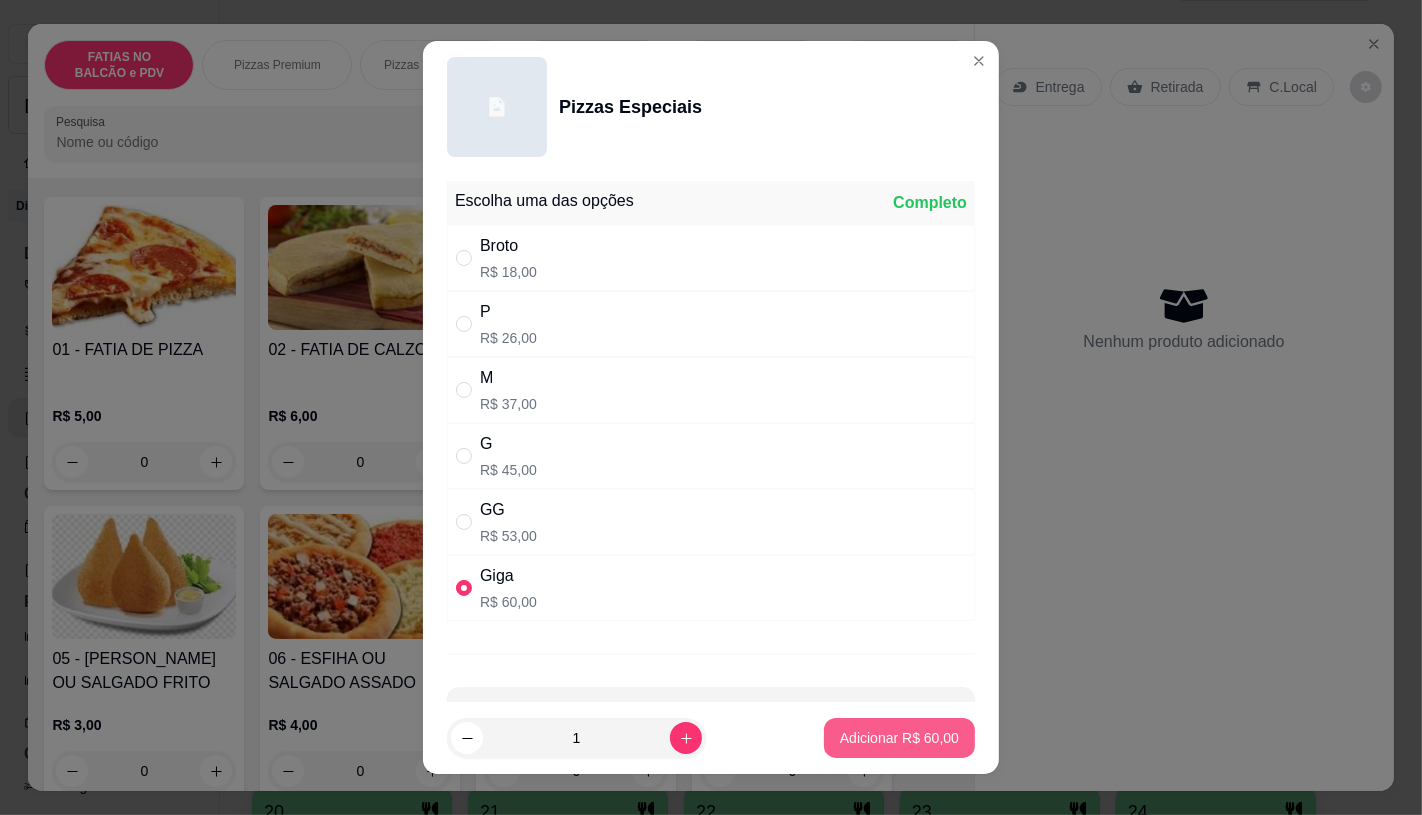 click on "Adicionar   R$ 60,00" at bounding box center [899, 738] 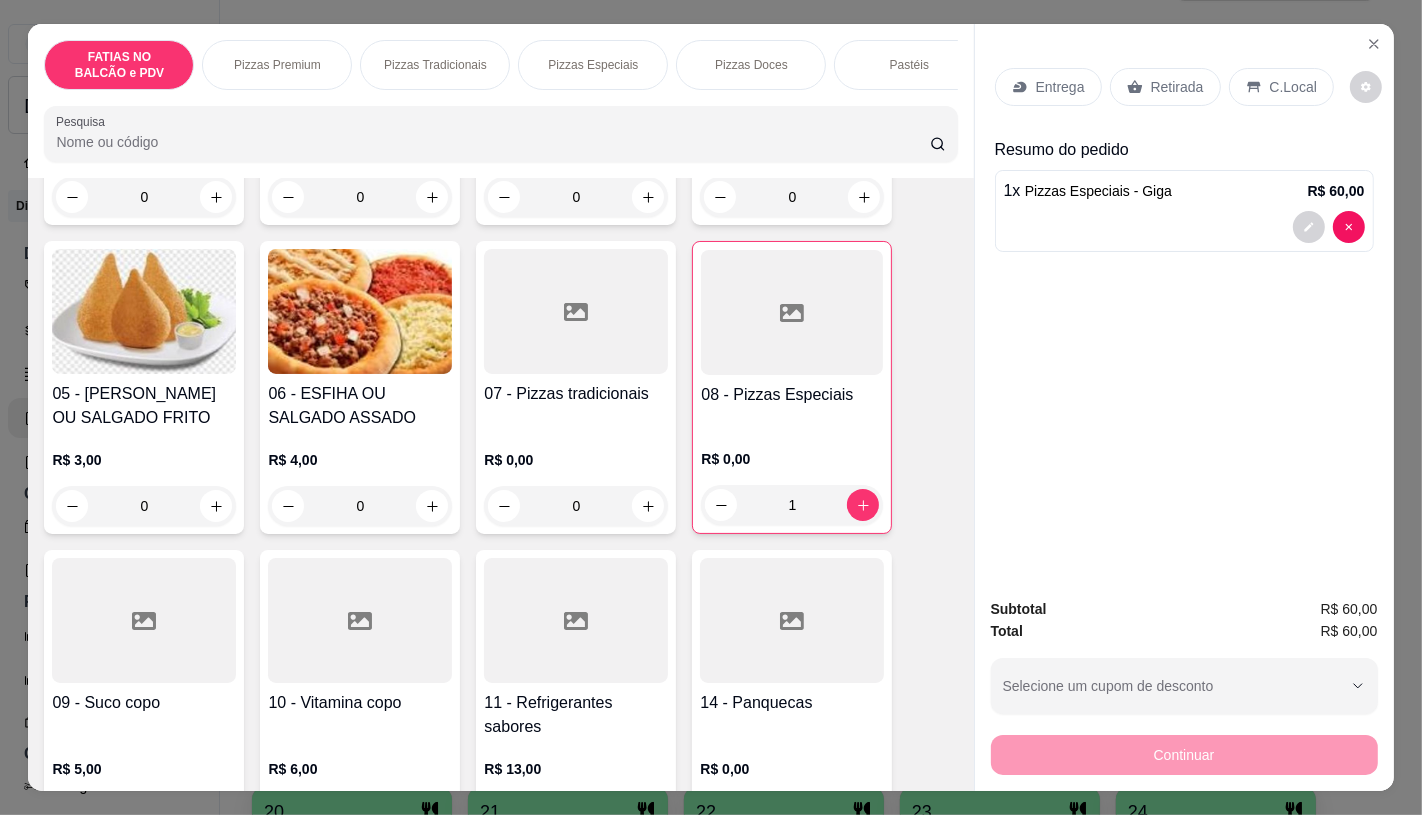 scroll, scrollTop: 444, scrollLeft: 0, axis: vertical 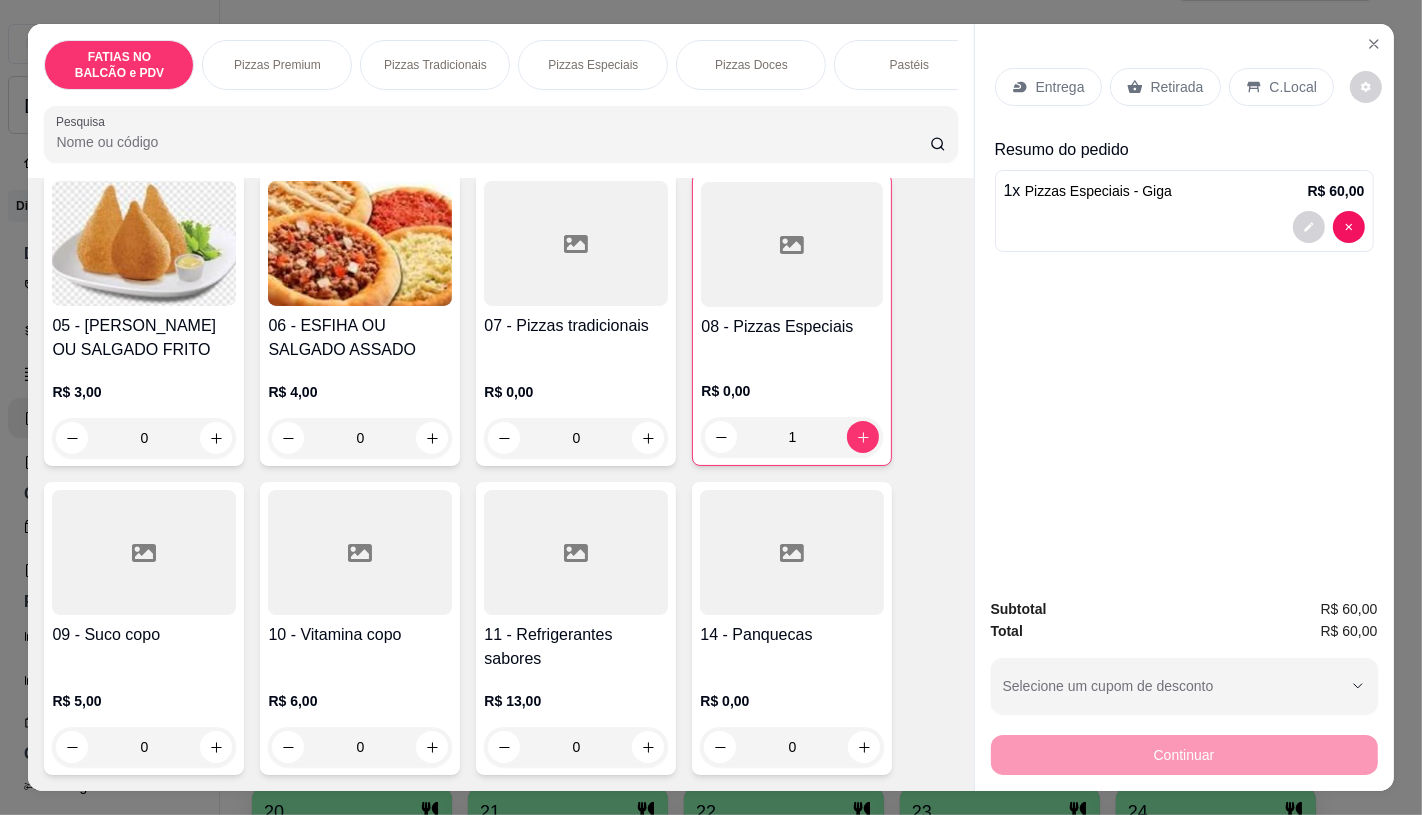 click on "11 - Refrigerantes sabores" at bounding box center (576, 647) 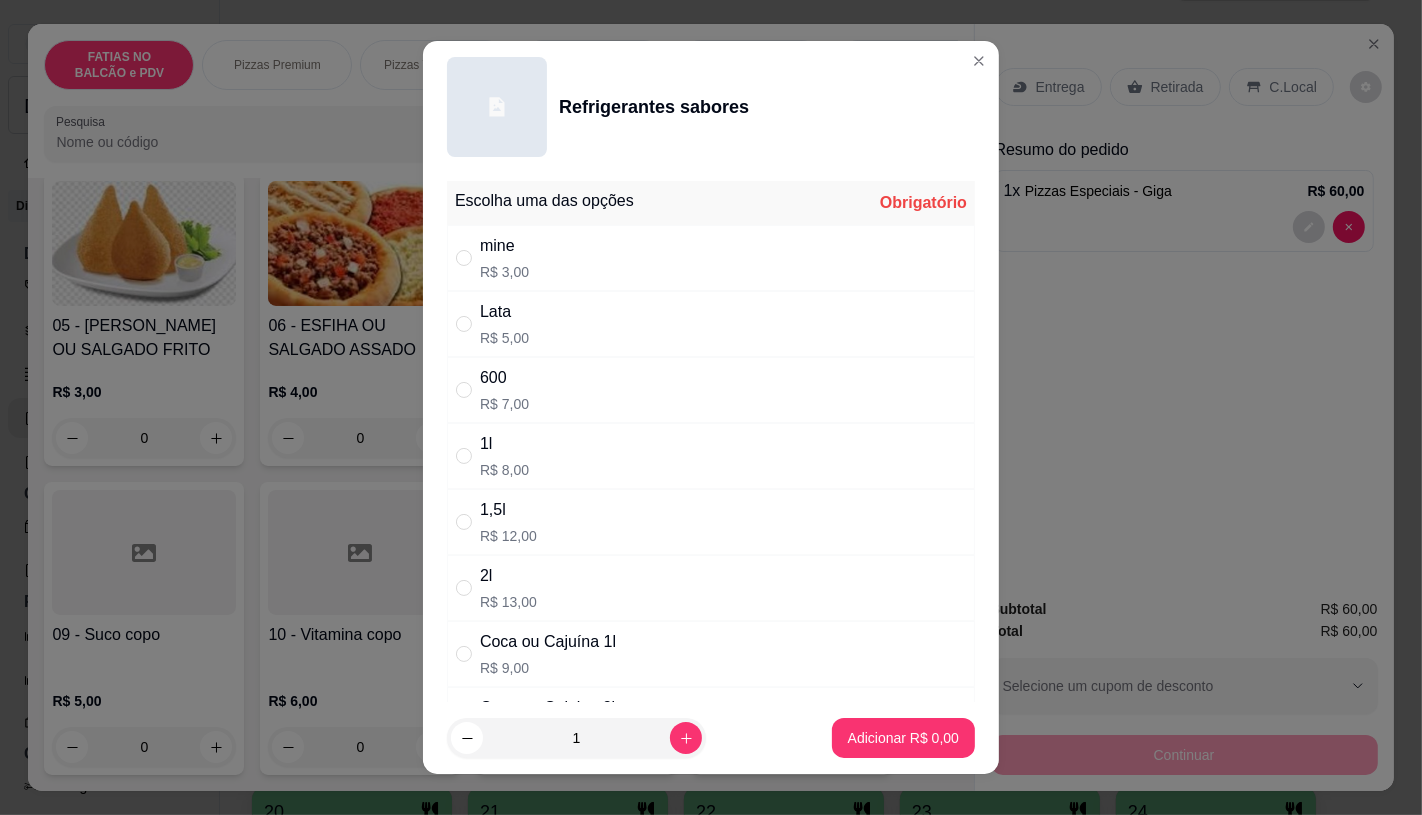 scroll, scrollTop: 111, scrollLeft: 0, axis: vertical 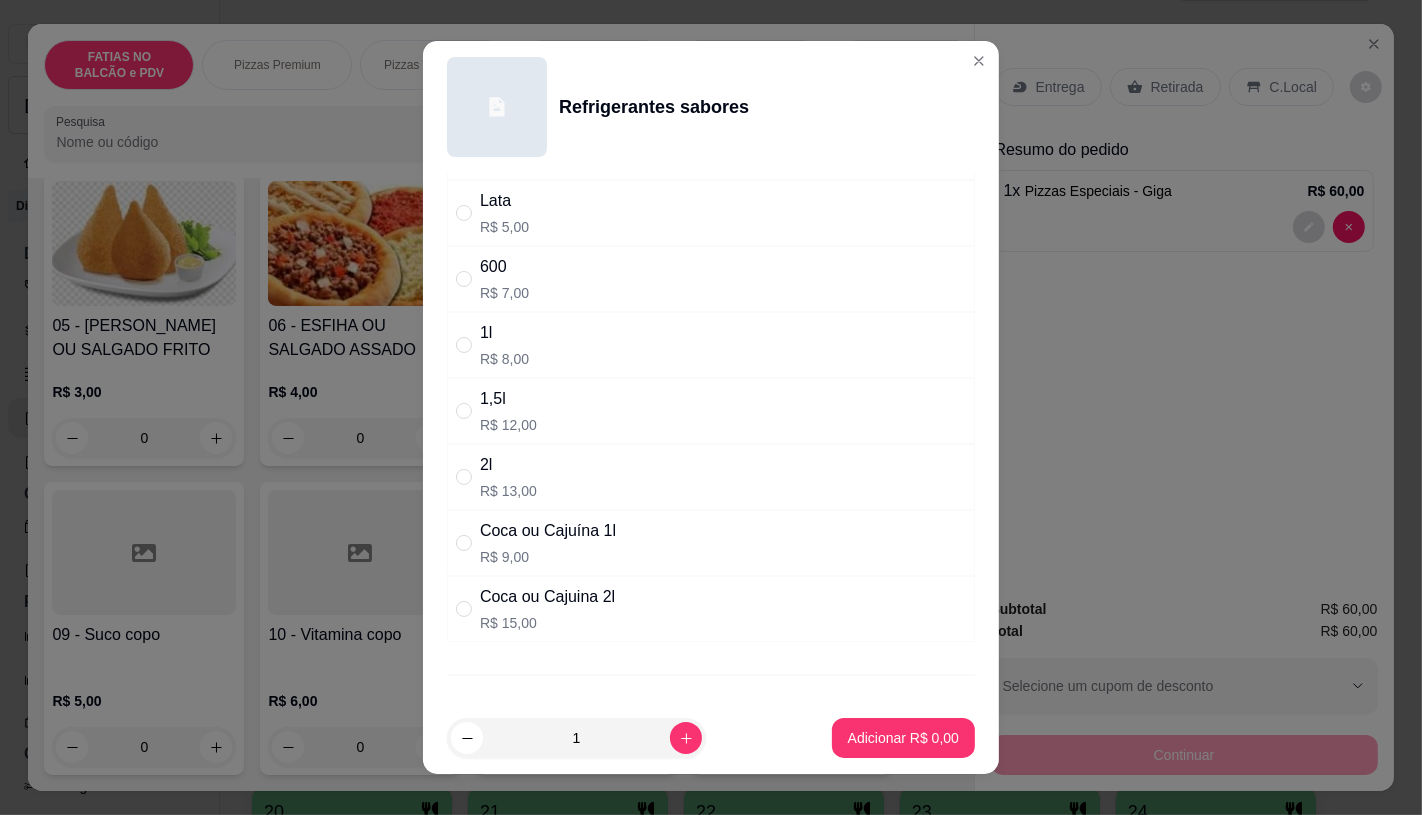 click on "Coca ou Cajuina 2l" at bounding box center (547, 597) 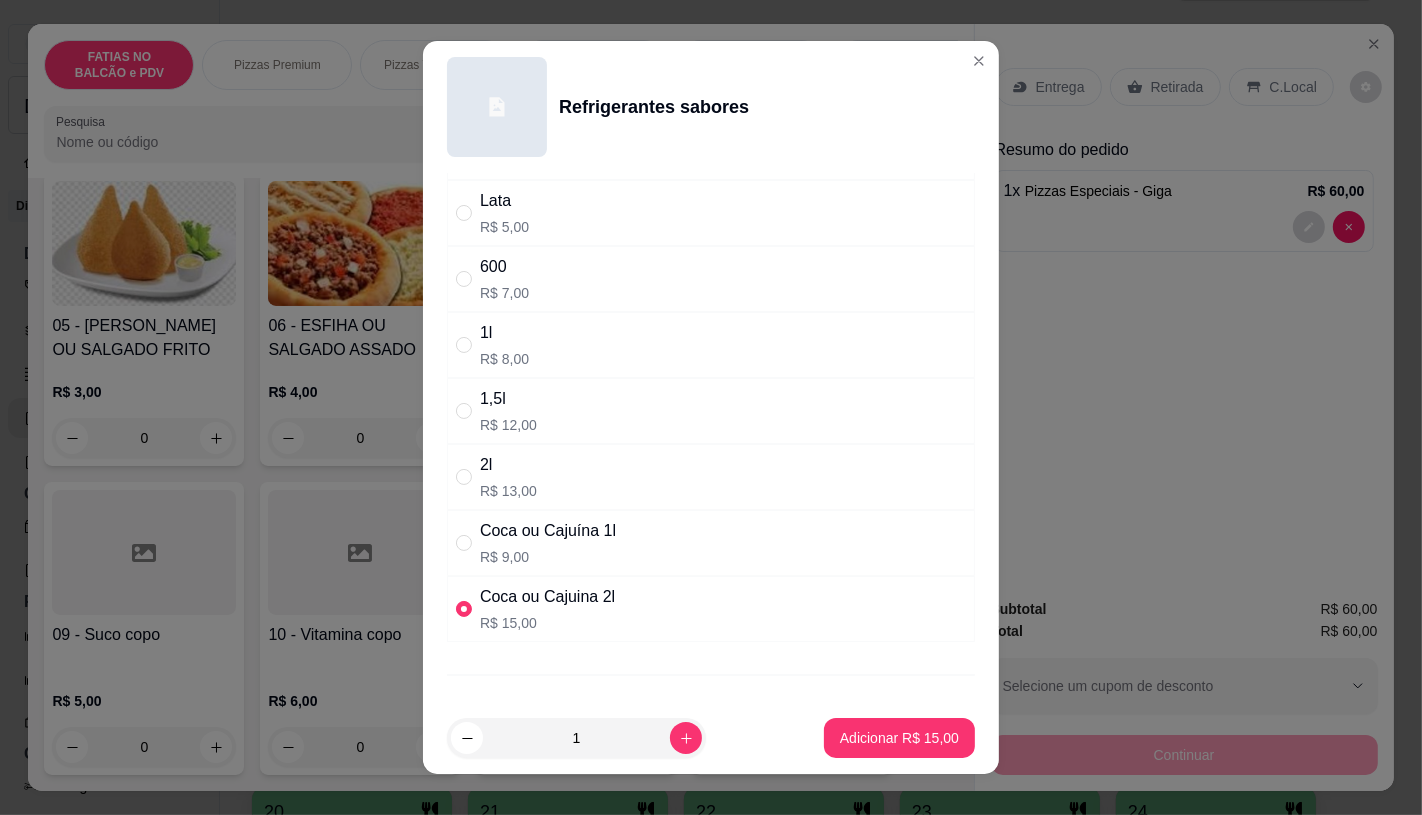 click on "Adicionar   R$ 15,00" at bounding box center (899, 738) 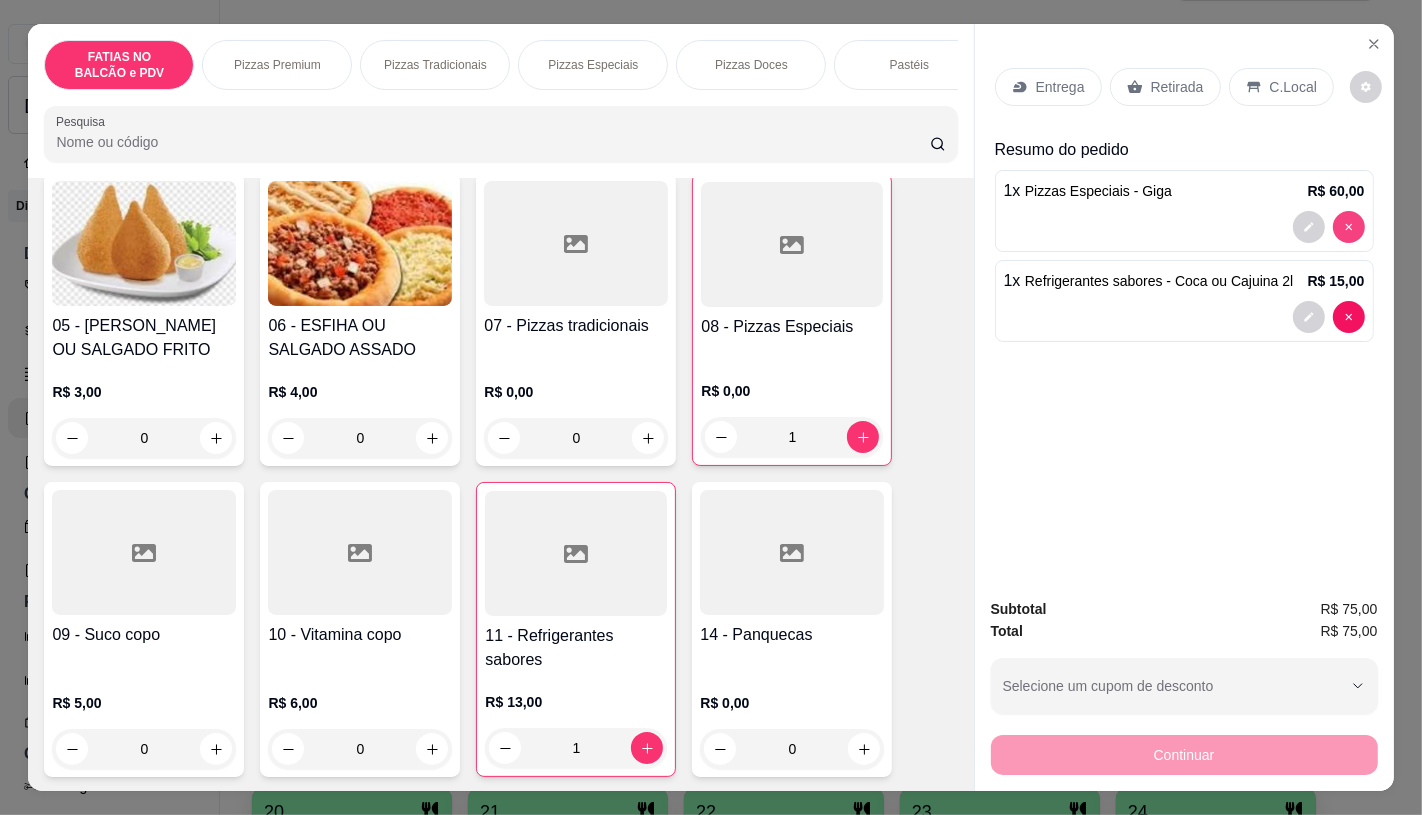 type on "0" 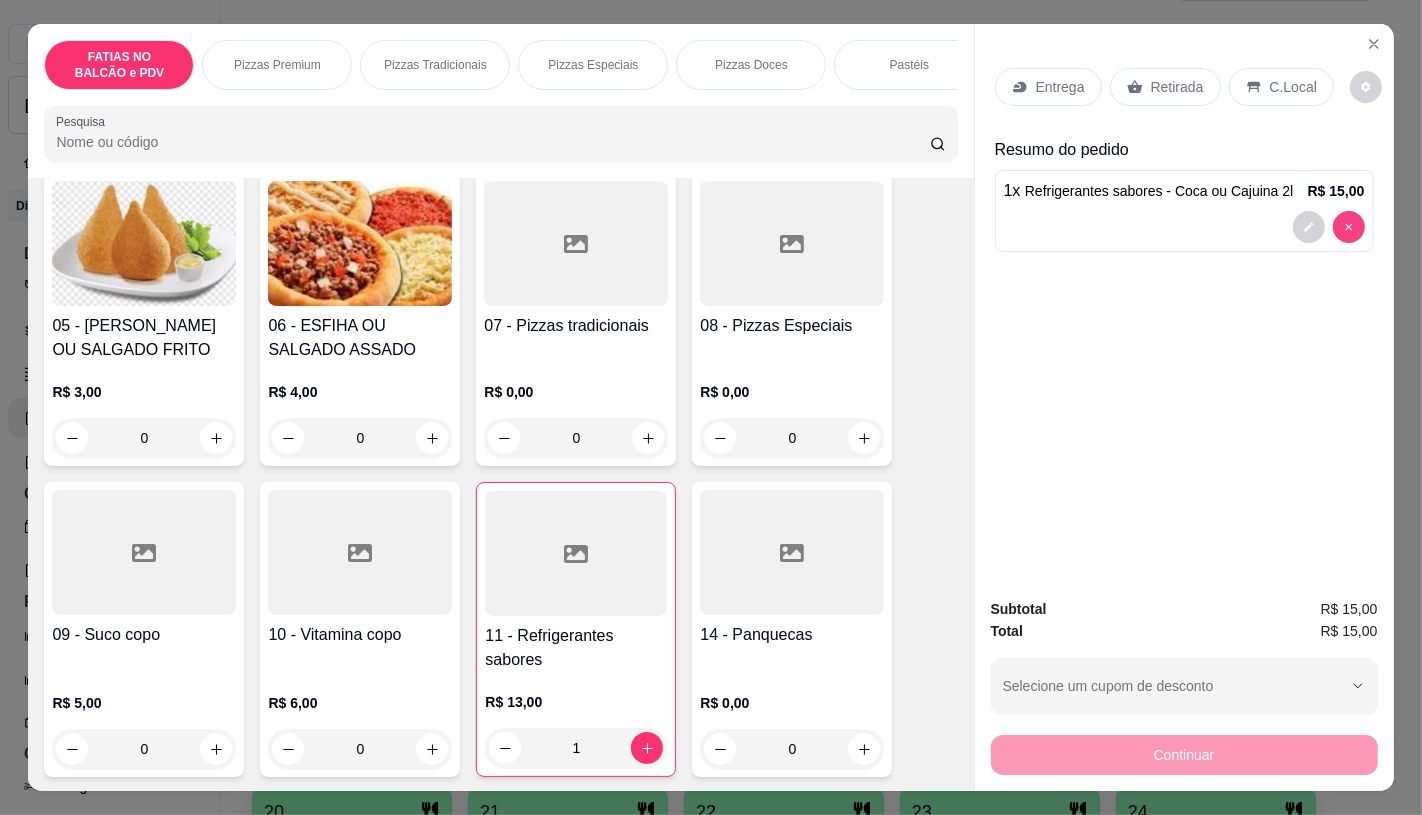 type on "0" 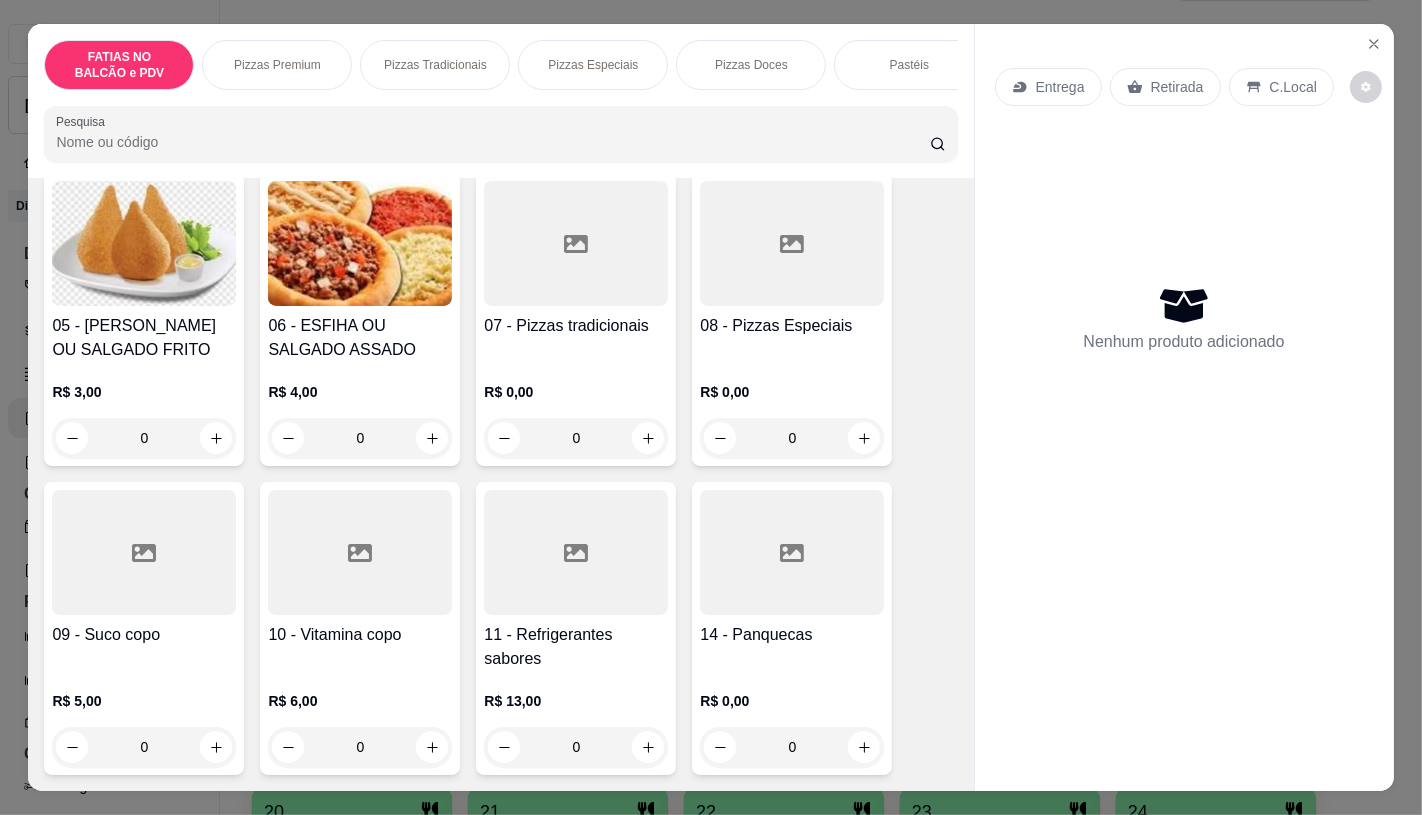 scroll, scrollTop: 0, scrollLeft: 0, axis: both 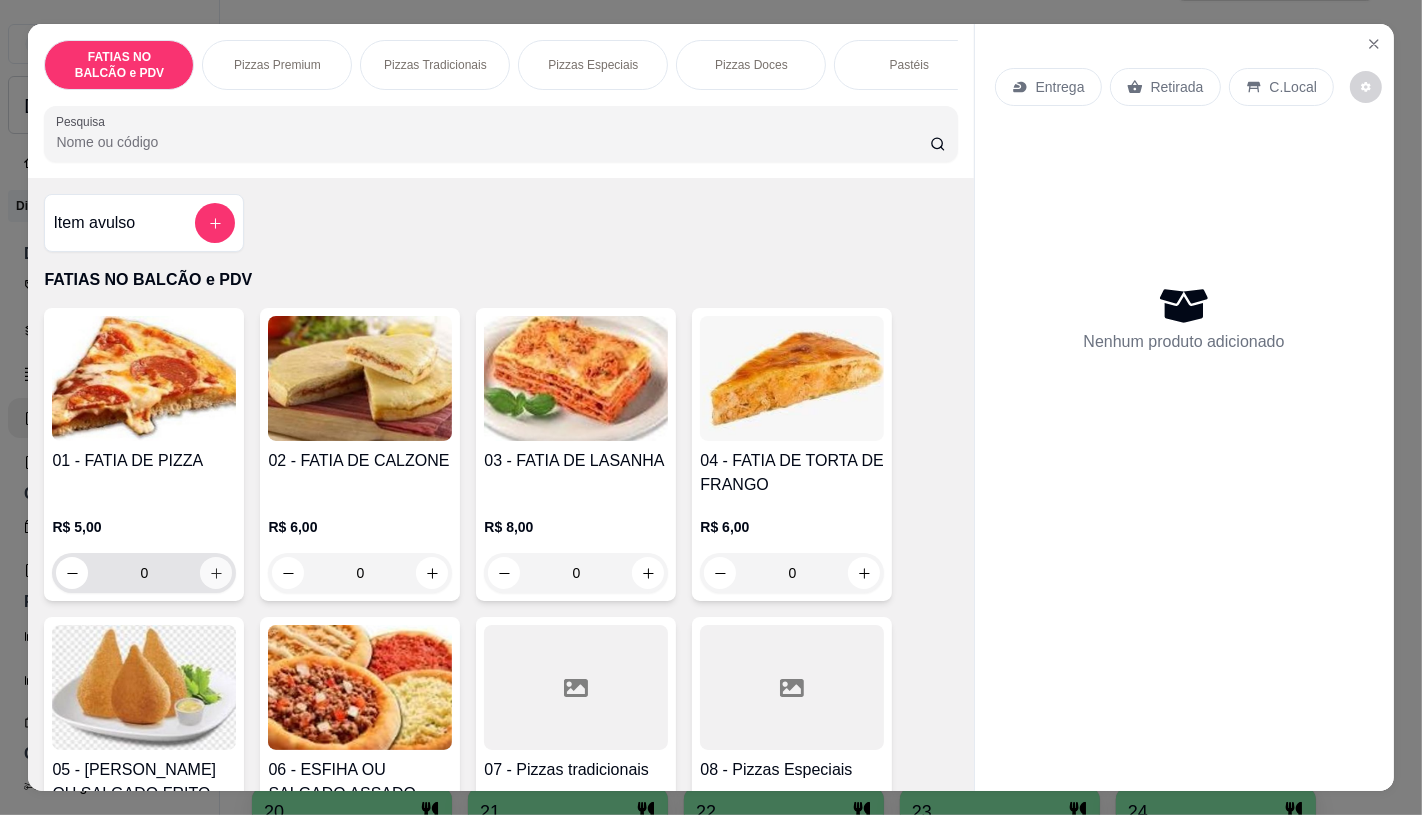 click 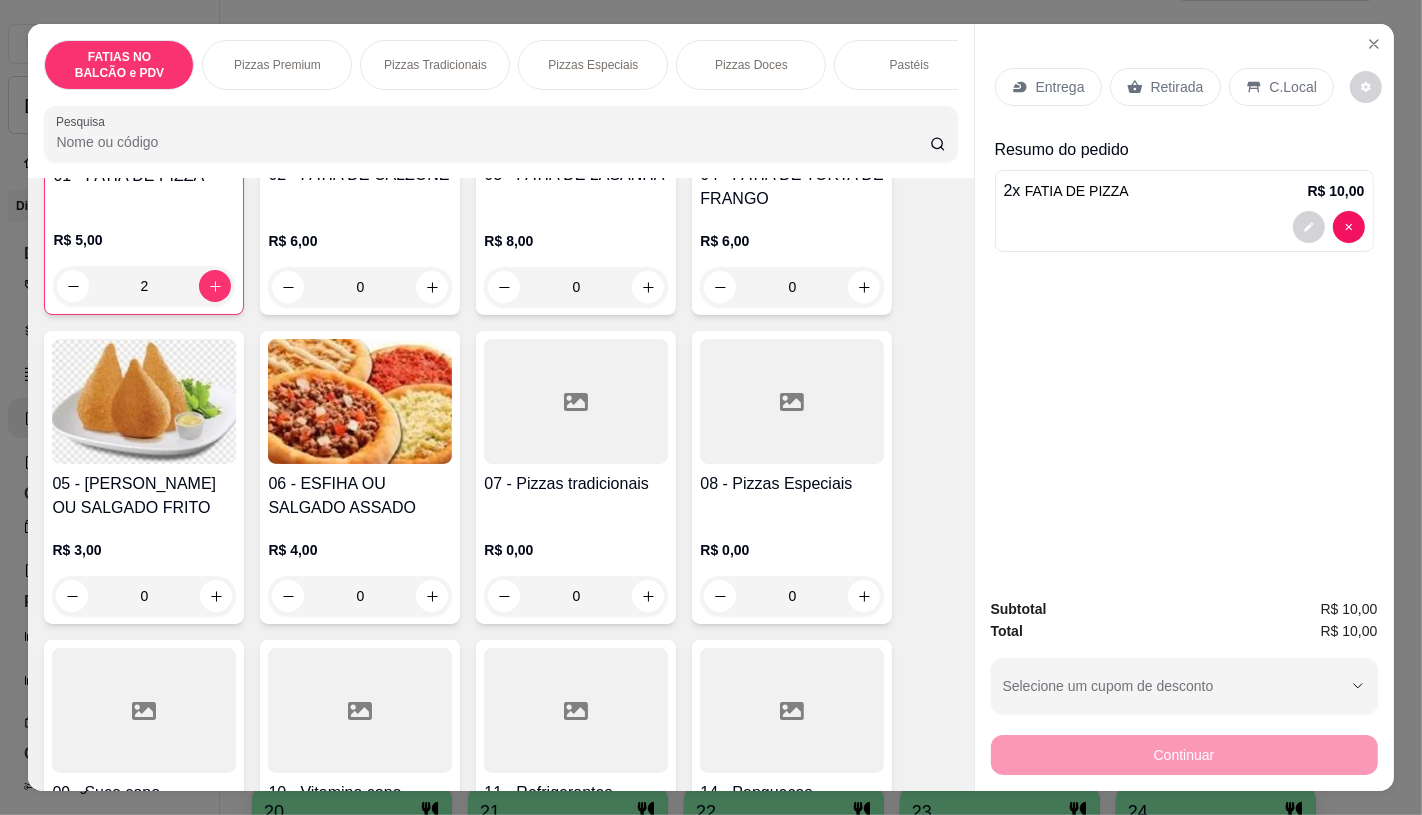 scroll, scrollTop: 444, scrollLeft: 0, axis: vertical 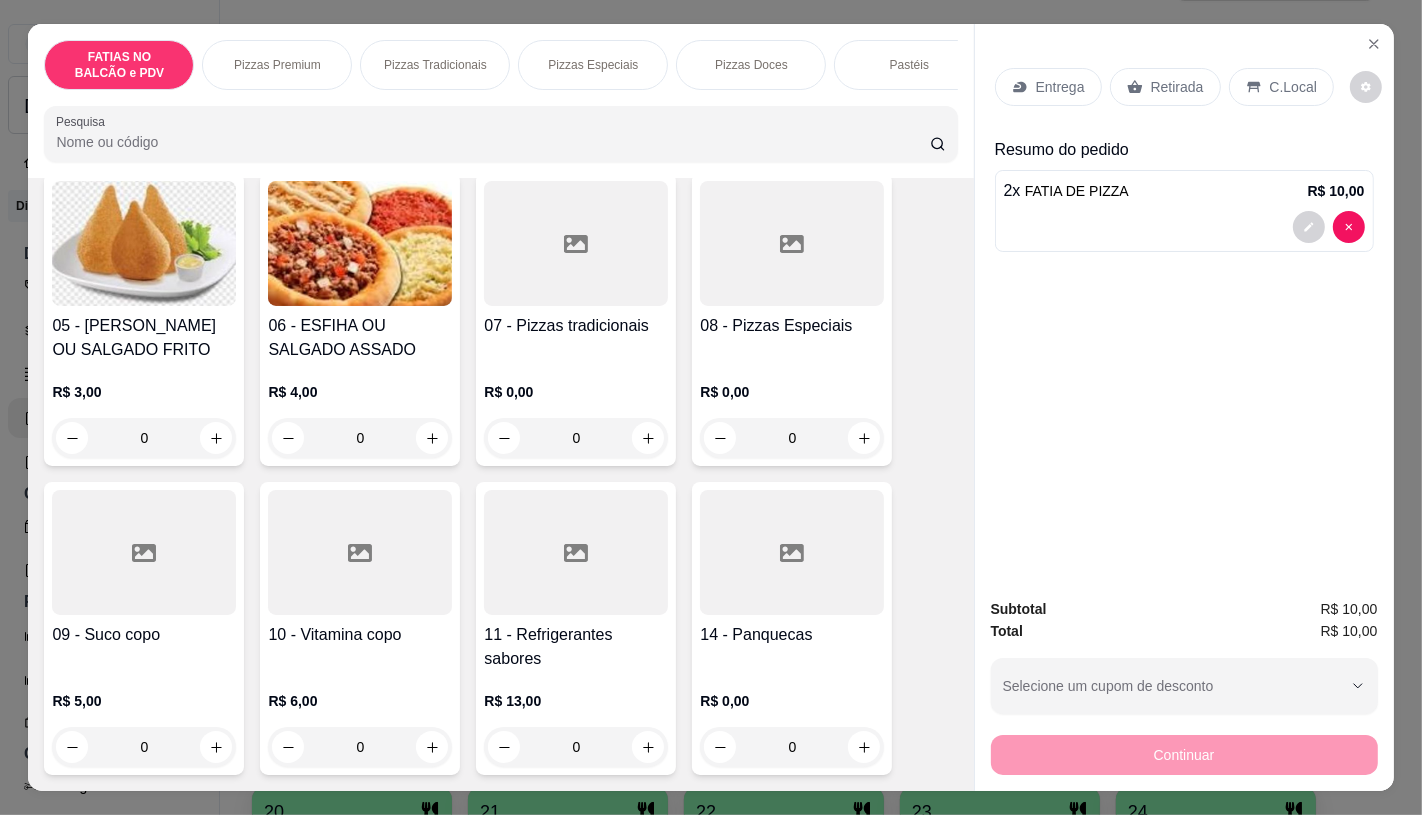 click at bounding box center (576, 552) 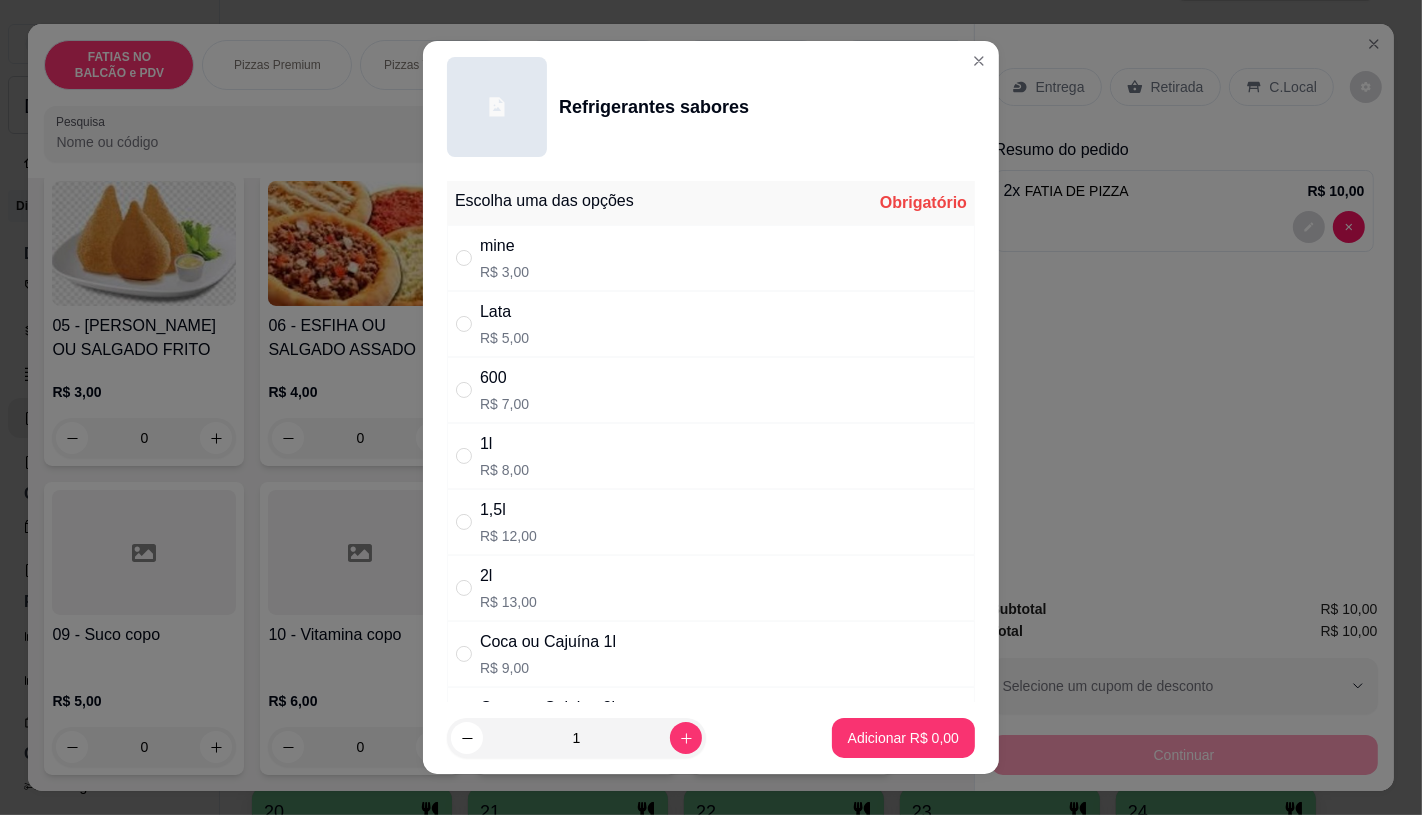 click on "Lata R$ 5,00" at bounding box center (711, 324) 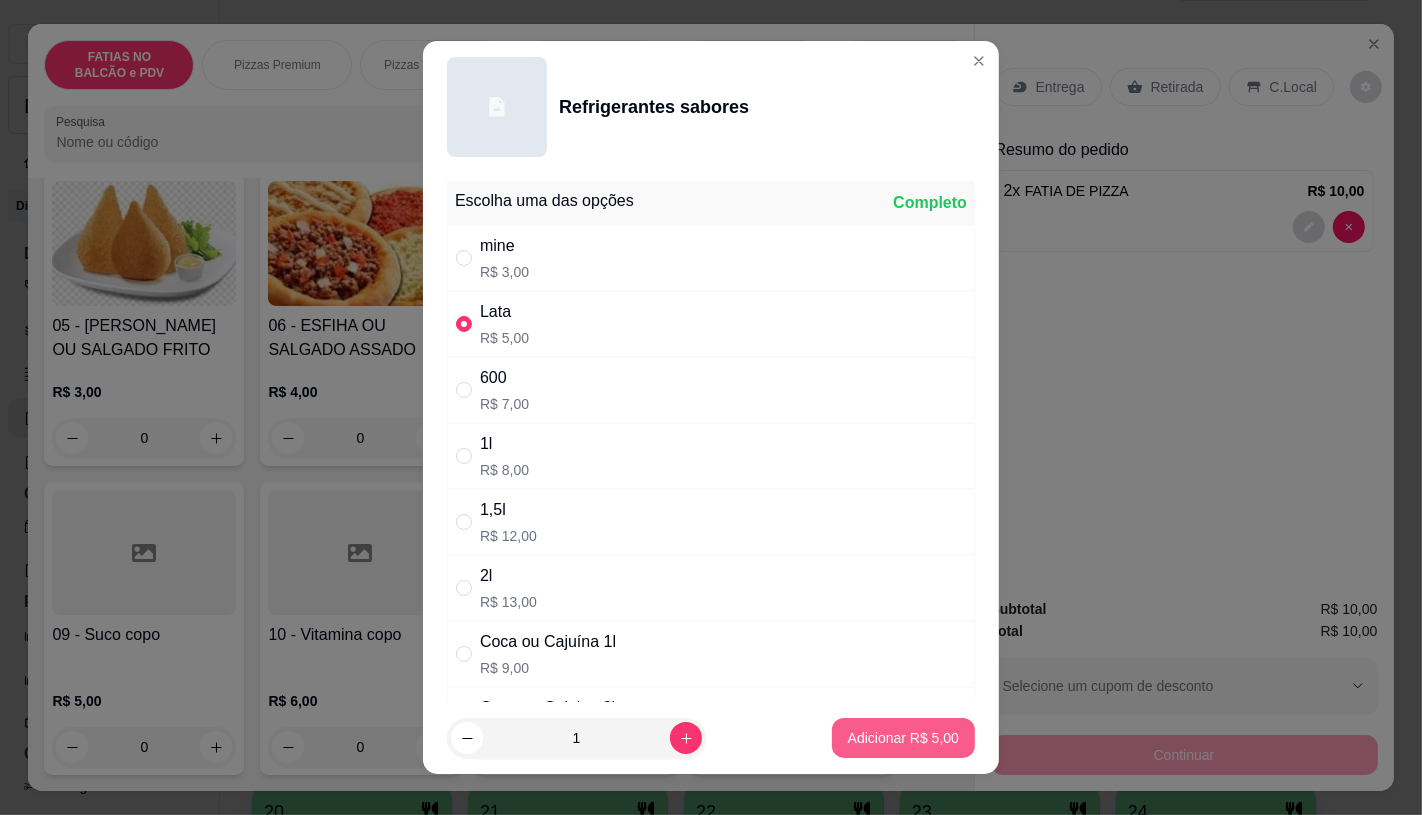 click on "Adicionar   R$ 5,00" at bounding box center (903, 738) 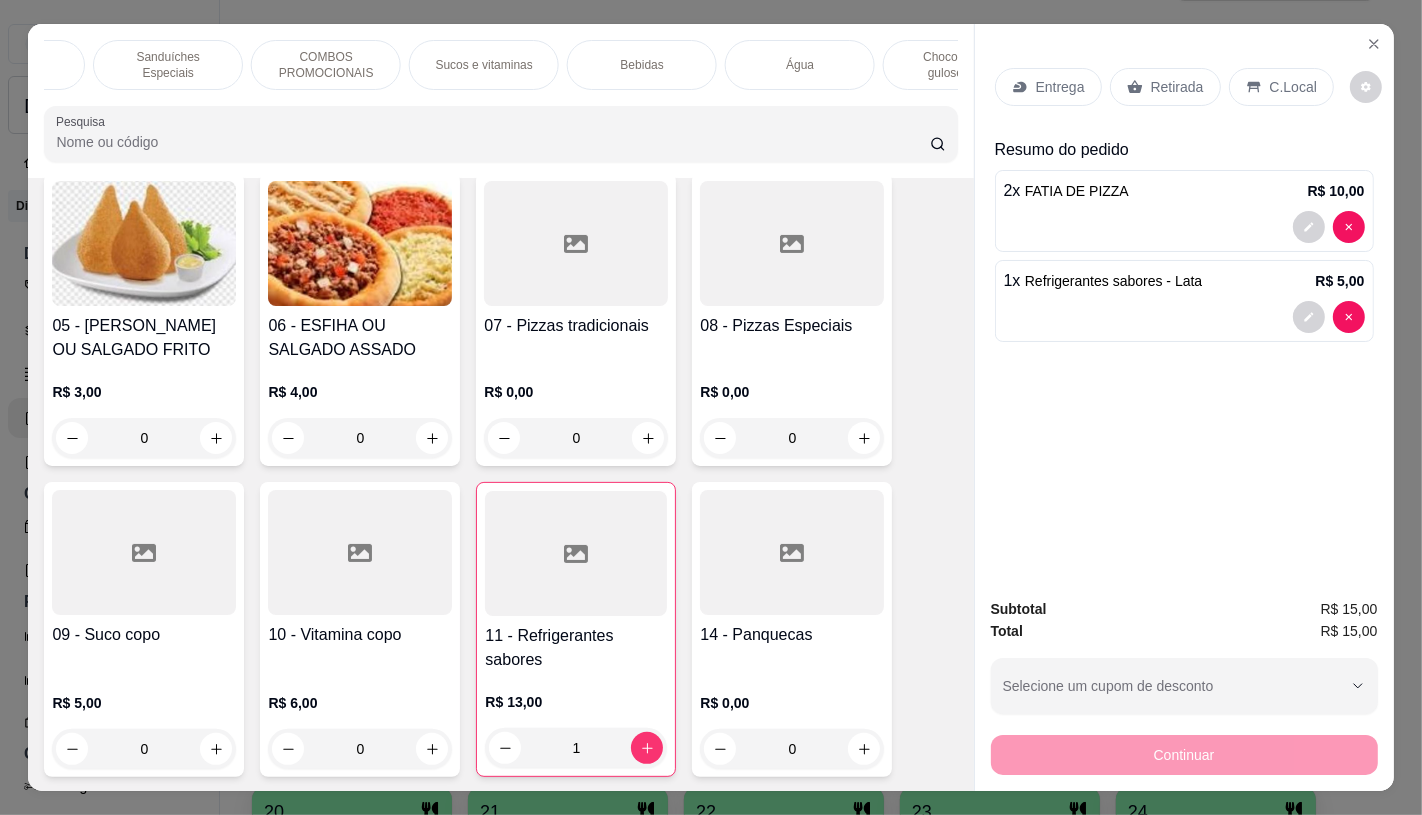 scroll, scrollTop: 0, scrollLeft: 2080, axis: horizontal 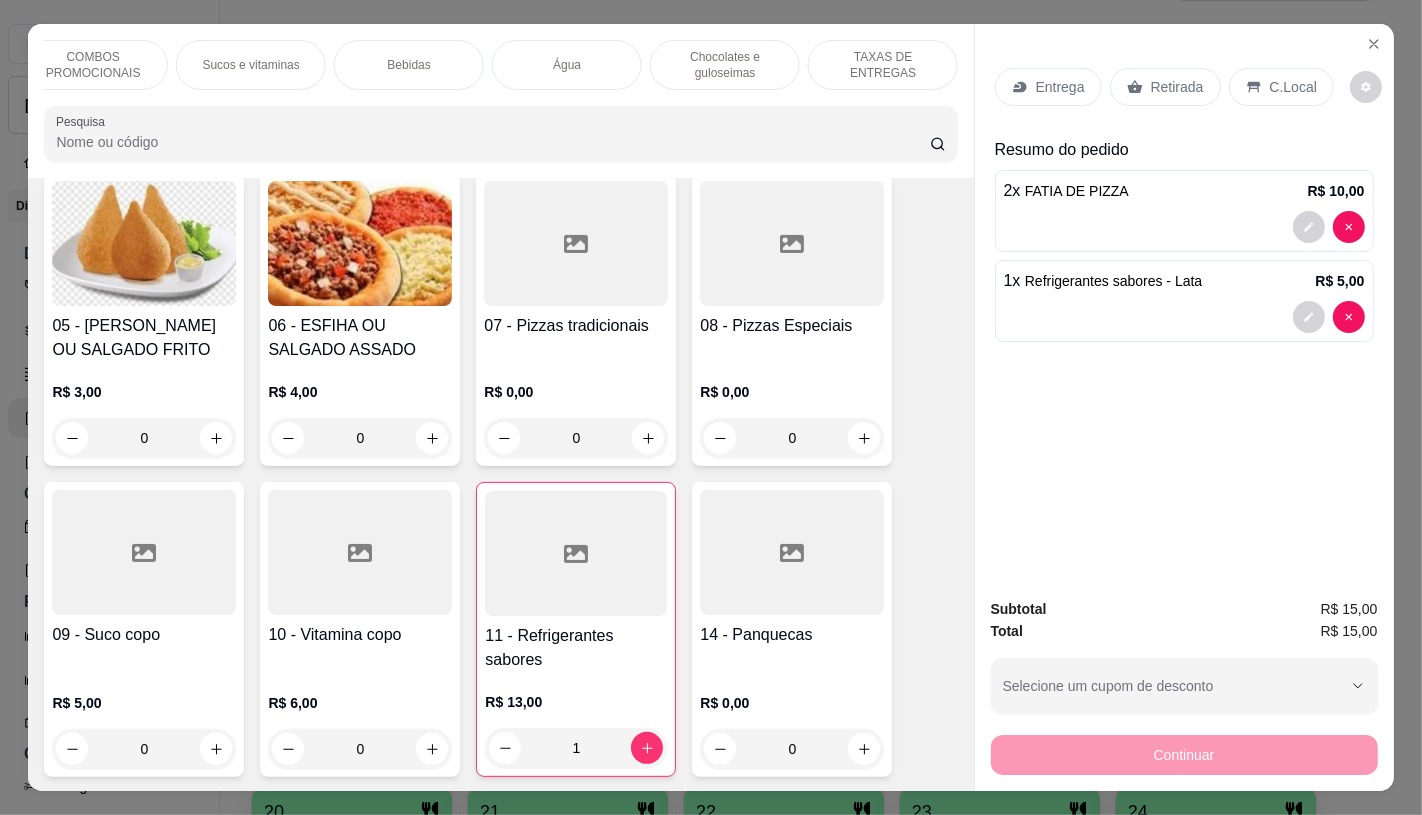 click on "TAXAS DE ENTREGAS" at bounding box center [883, 65] 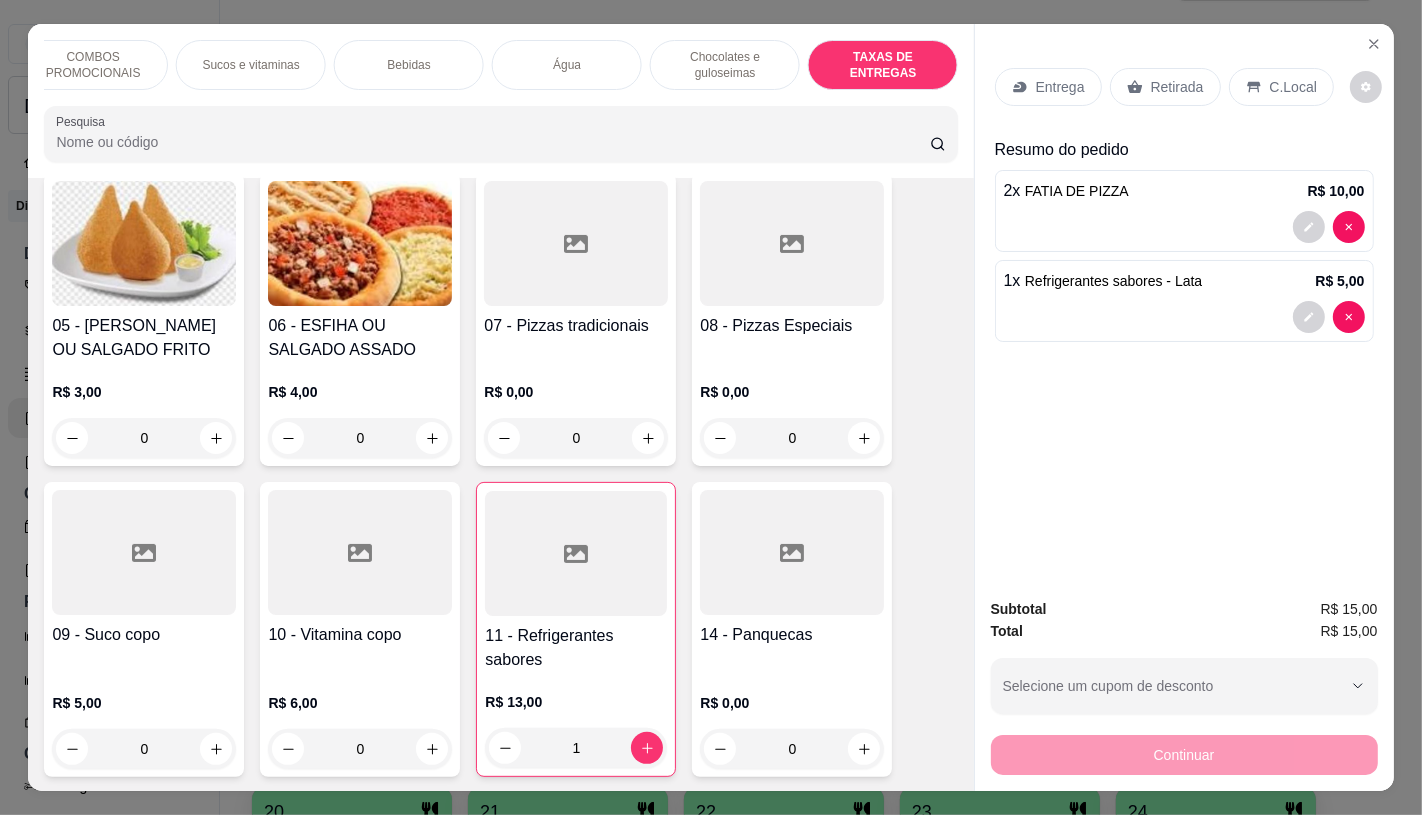 scroll, scrollTop: 13375, scrollLeft: 0, axis: vertical 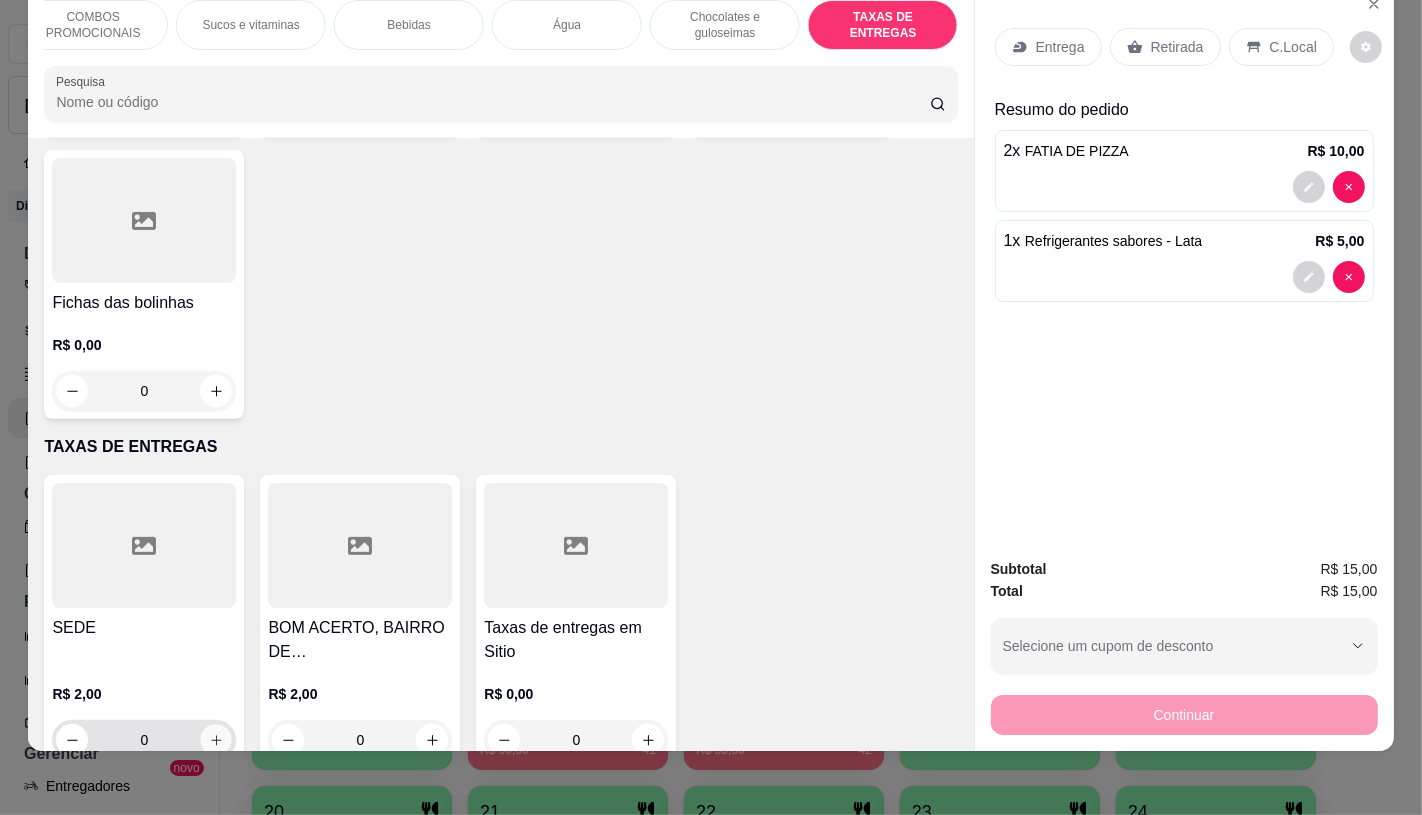 click at bounding box center [216, 740] 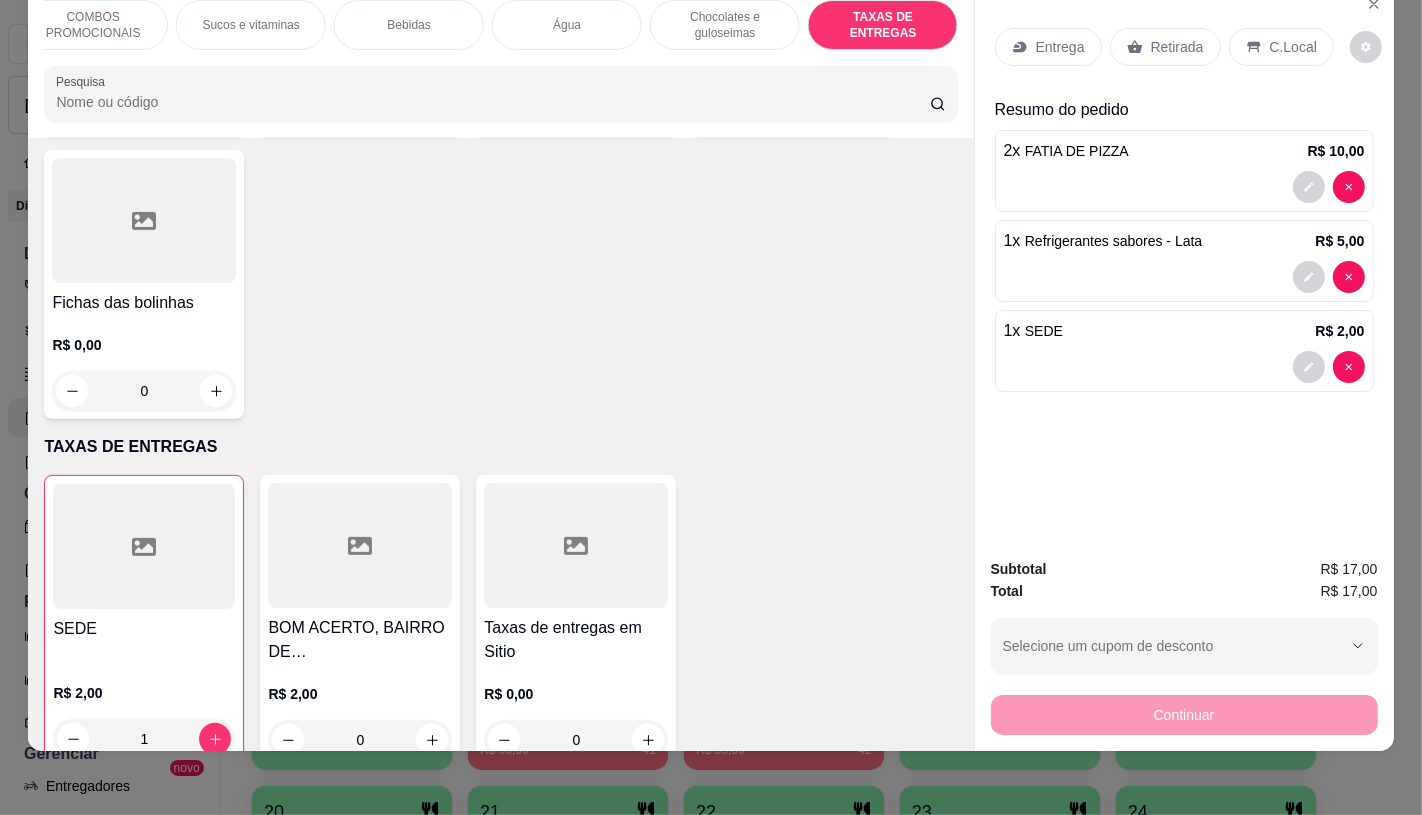 click on "Retirada" at bounding box center (1177, 47) 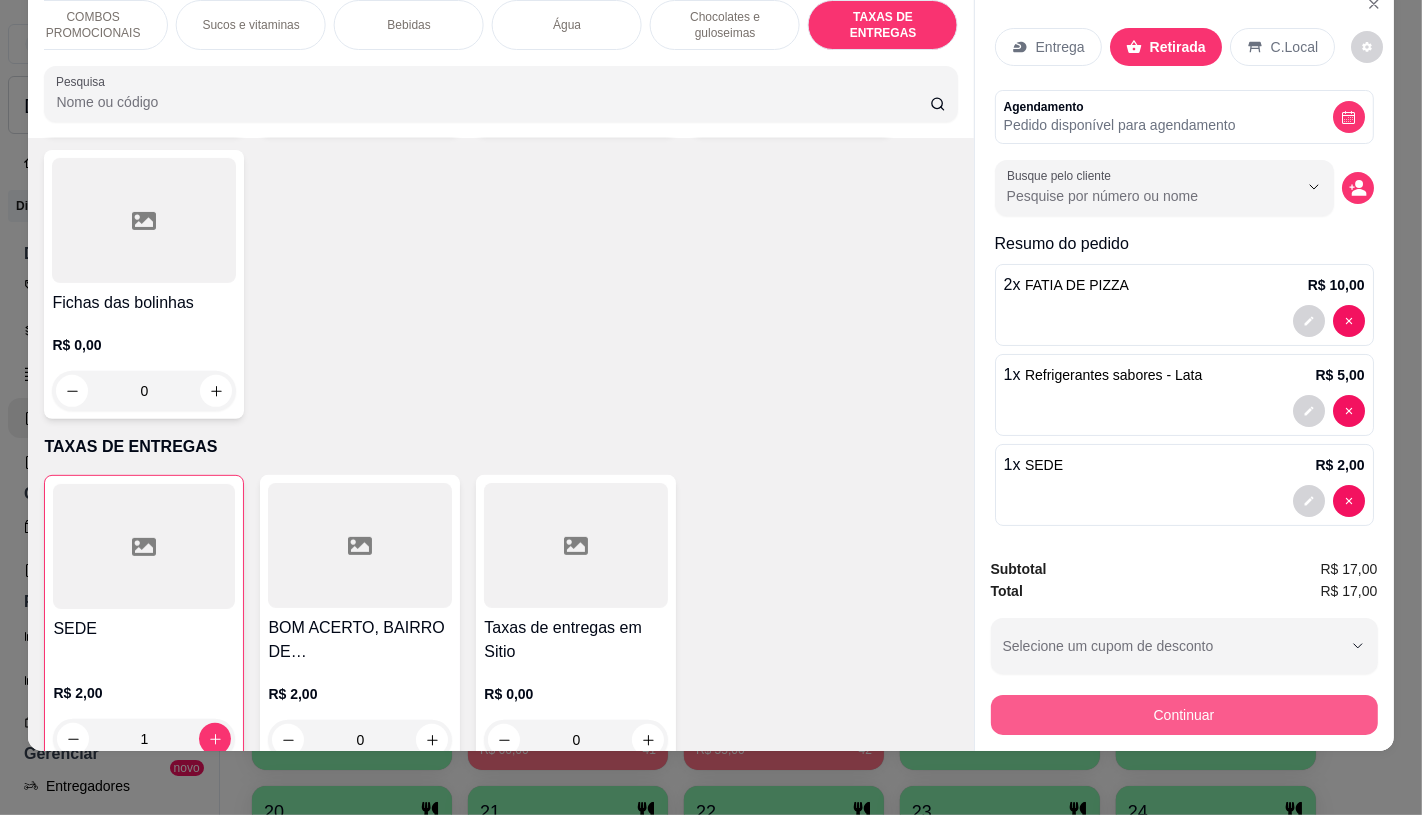 click on "Continuar" at bounding box center [1184, 715] 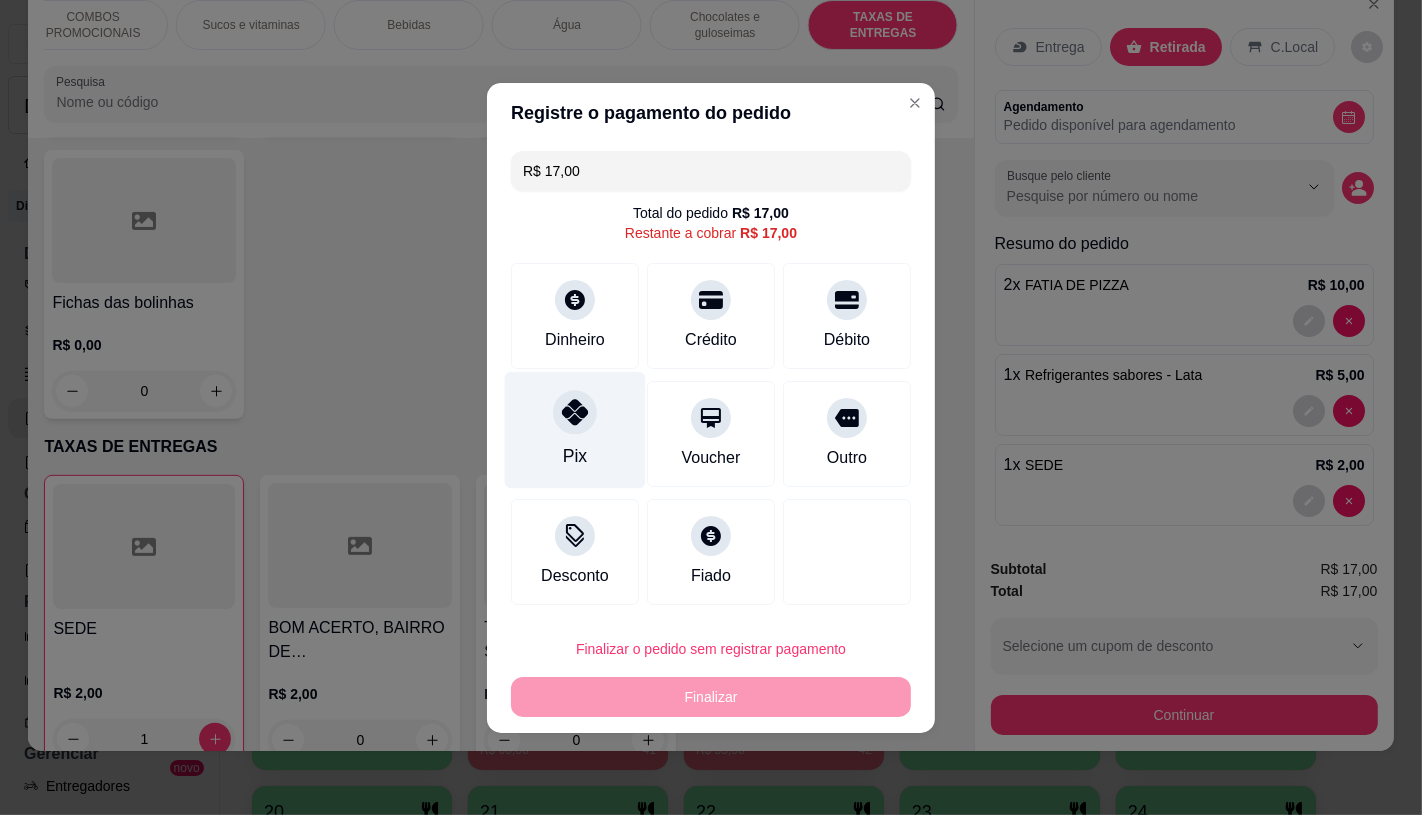 click 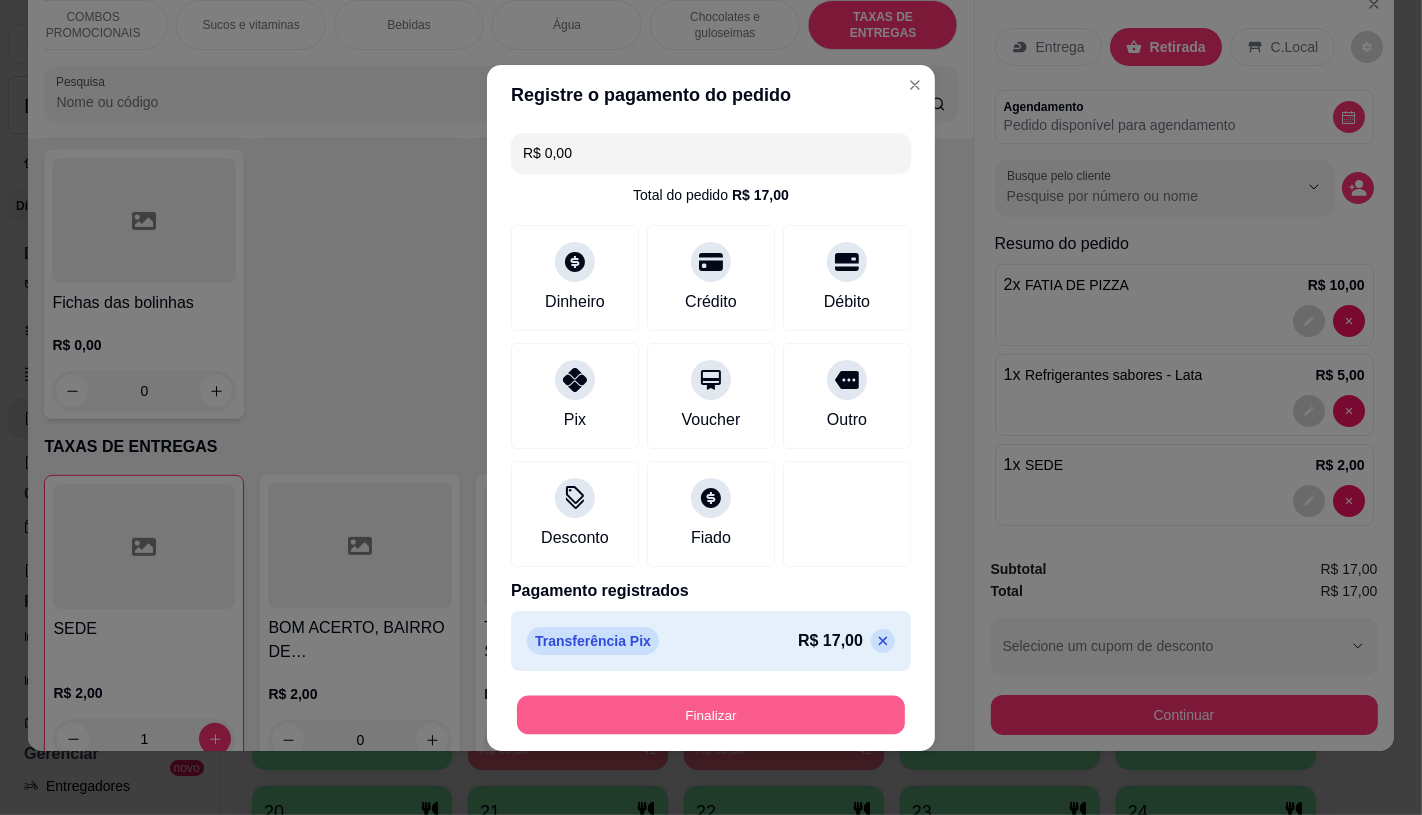 click on "Finalizar" at bounding box center (711, 714) 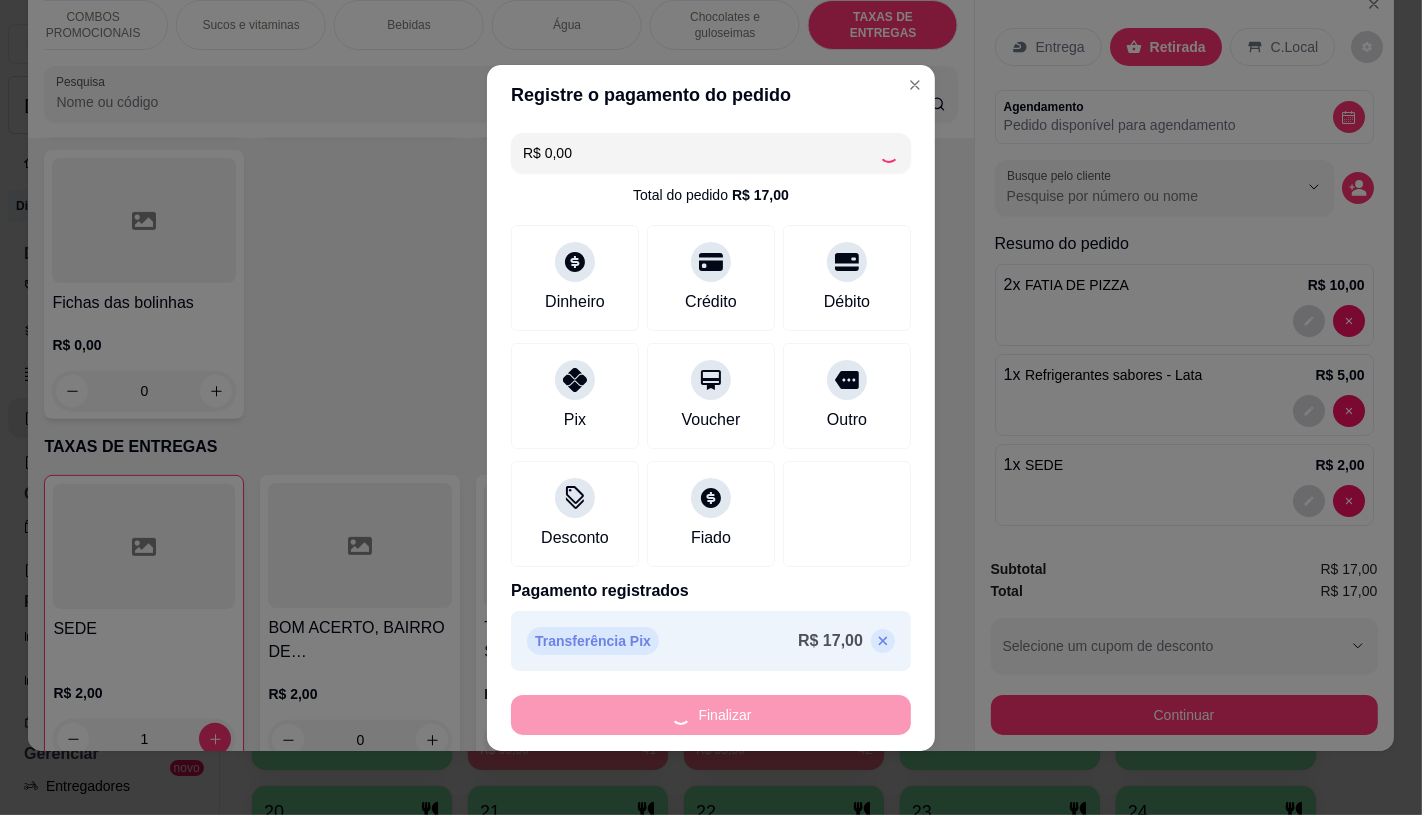 type on "0" 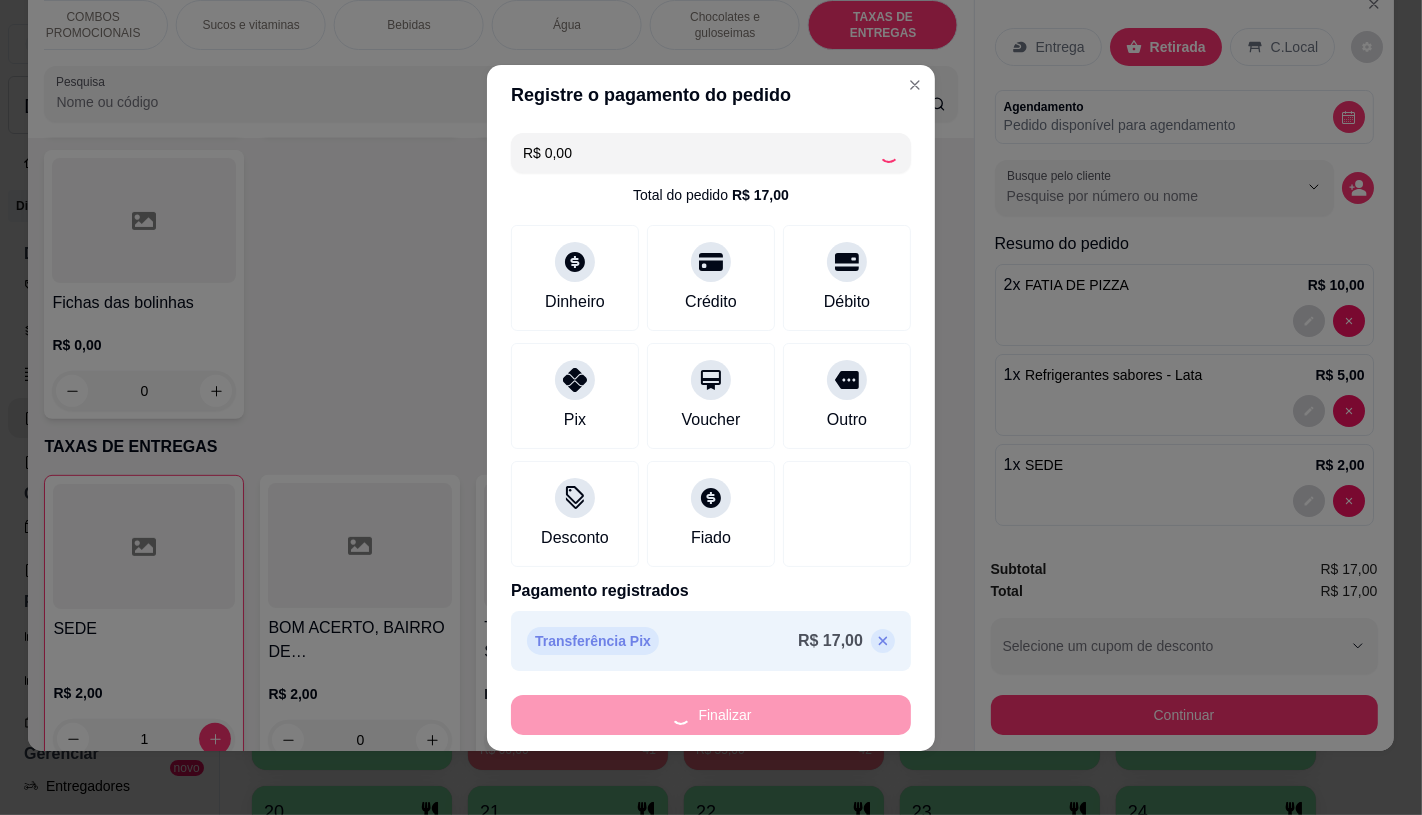 type on "0" 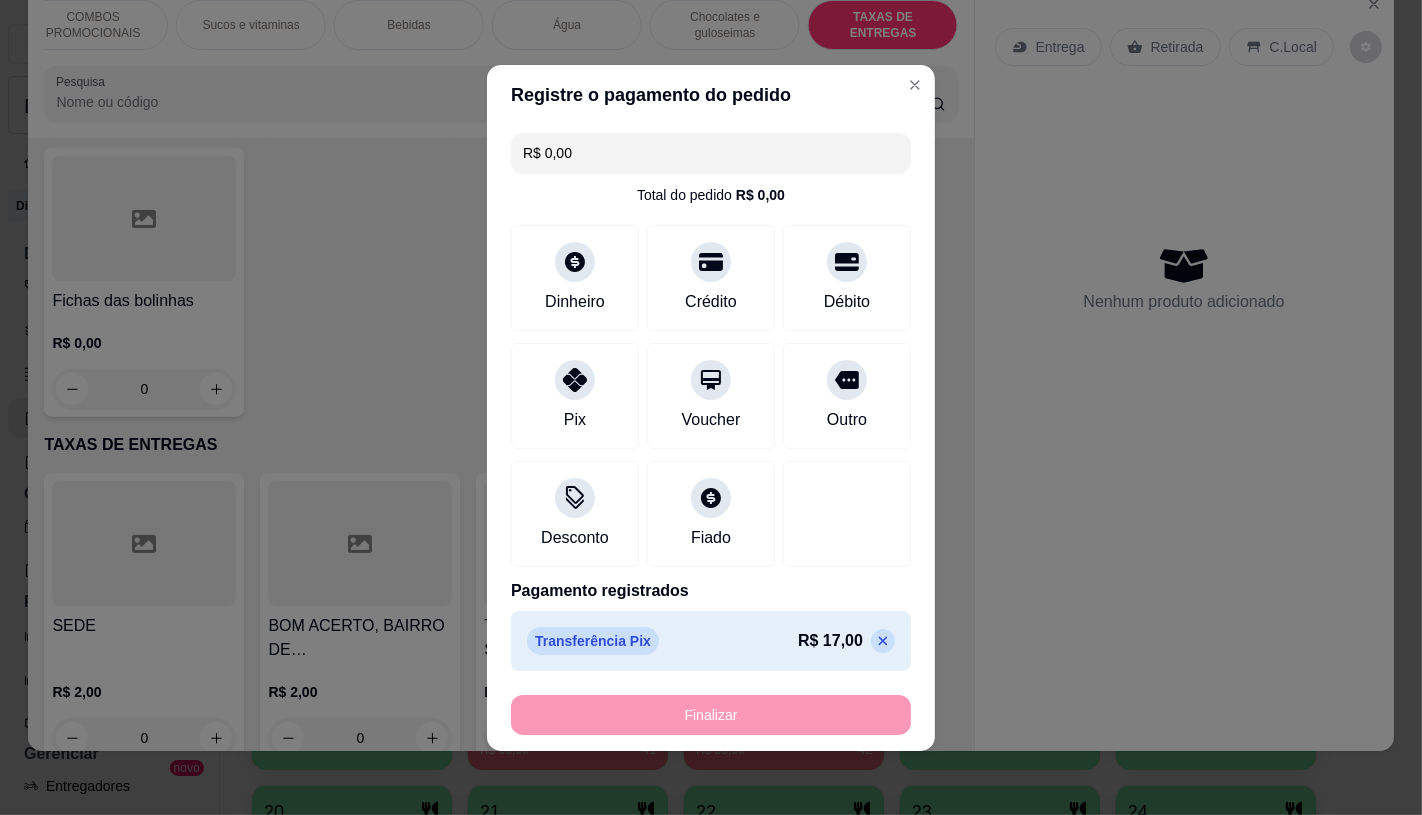 type on "-R$ 17,00" 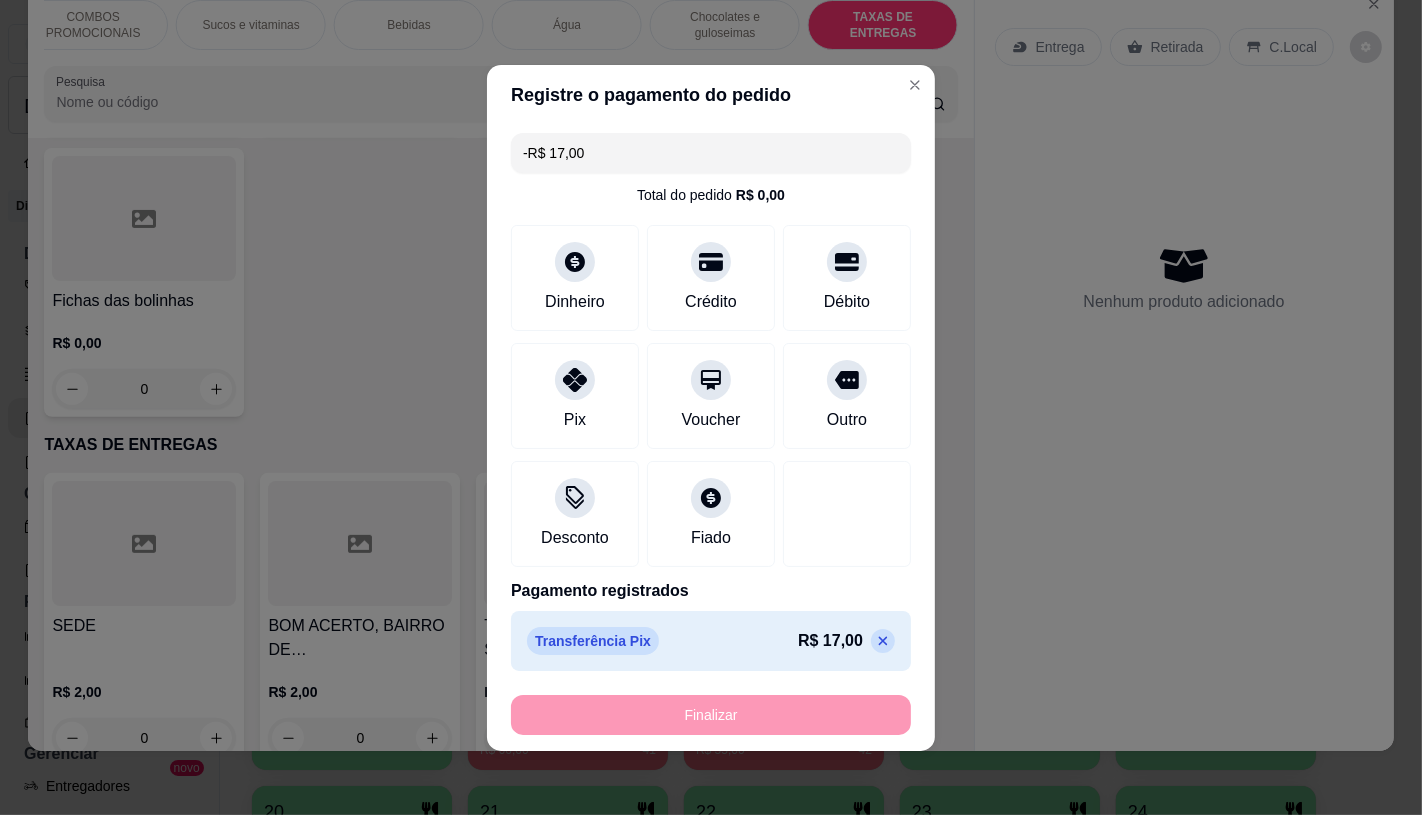 scroll, scrollTop: 13373, scrollLeft: 0, axis: vertical 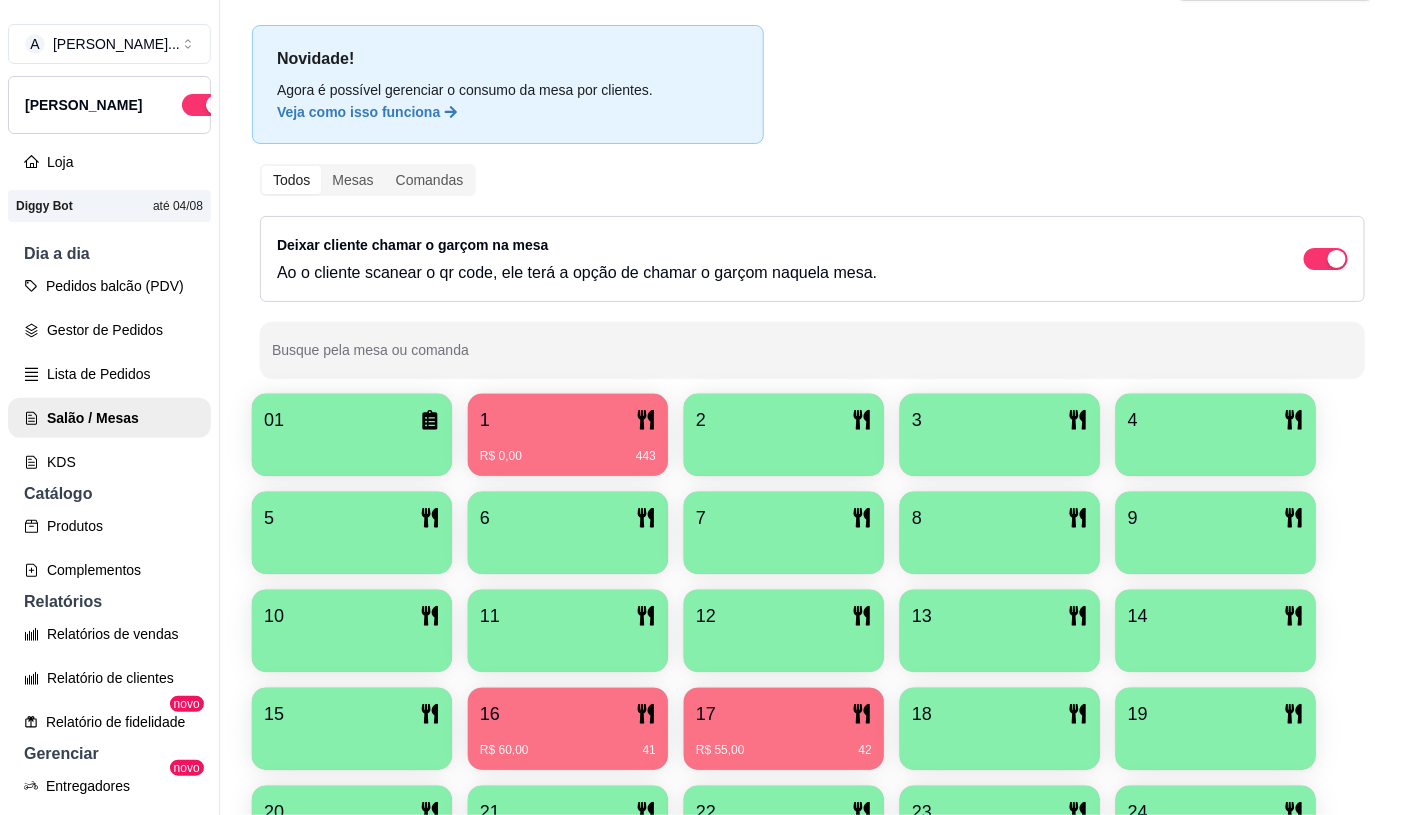 click on "R$ 55,00" at bounding box center [720, 750] 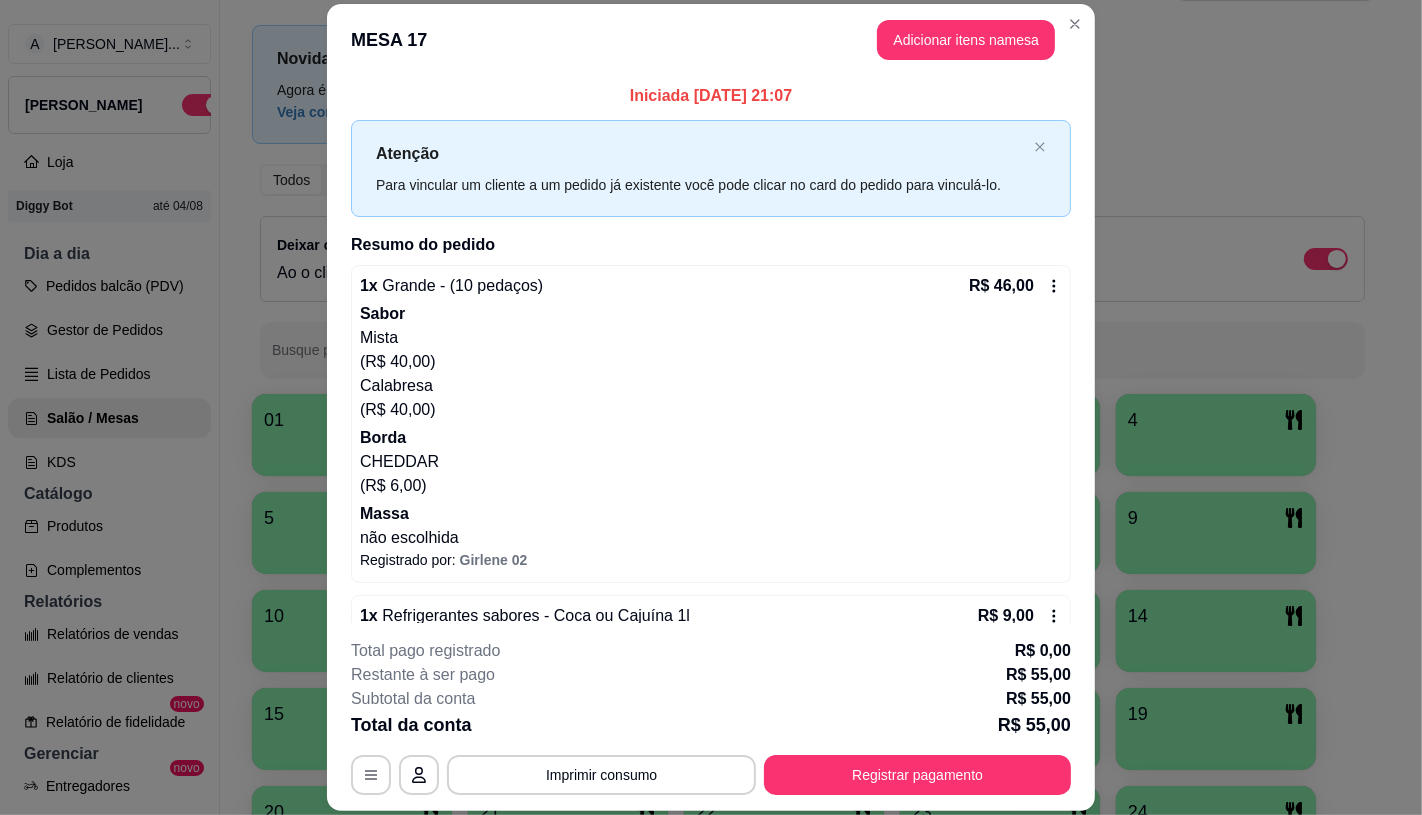 scroll, scrollTop: 45, scrollLeft: 0, axis: vertical 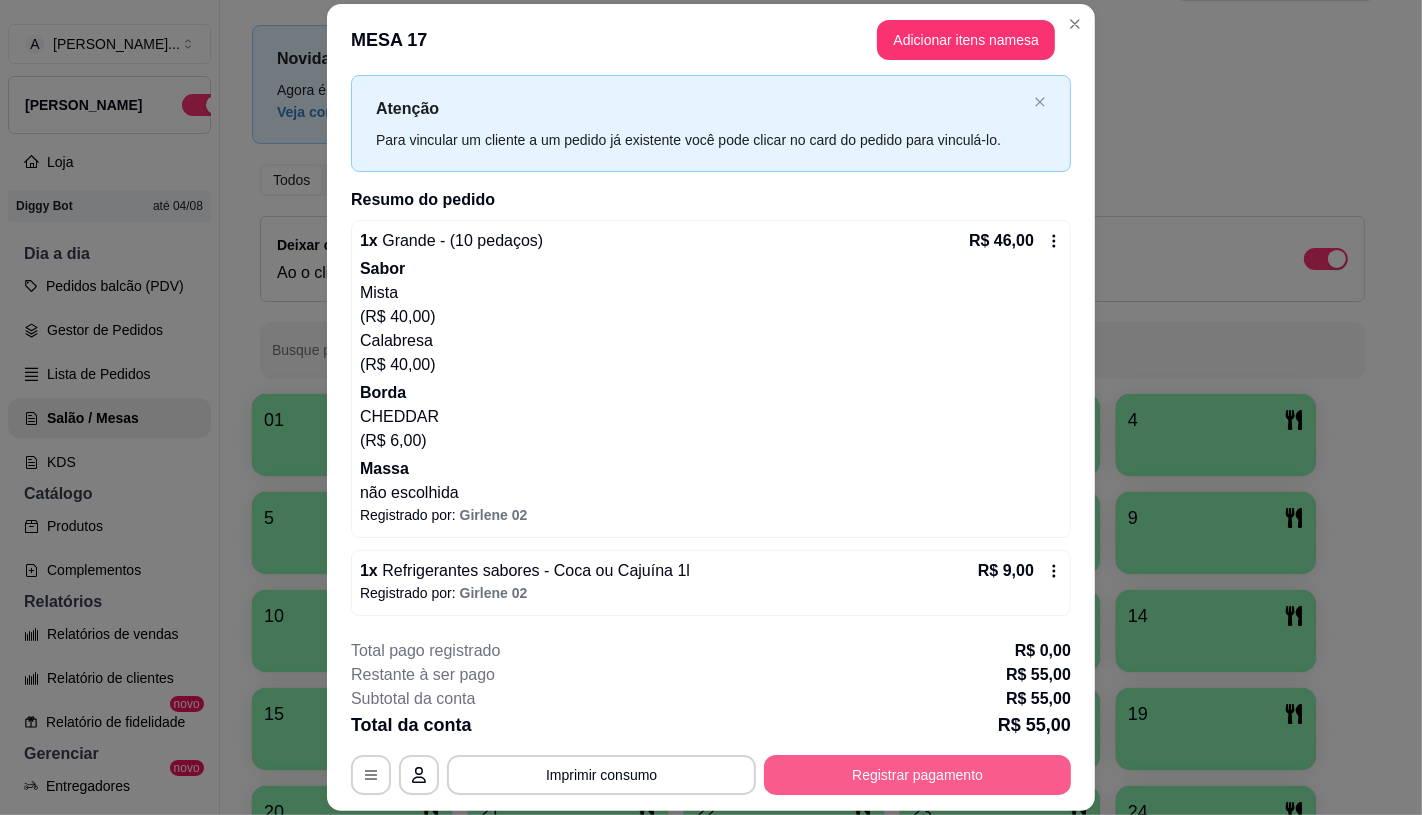 click on "Registrar pagamento" at bounding box center [917, 775] 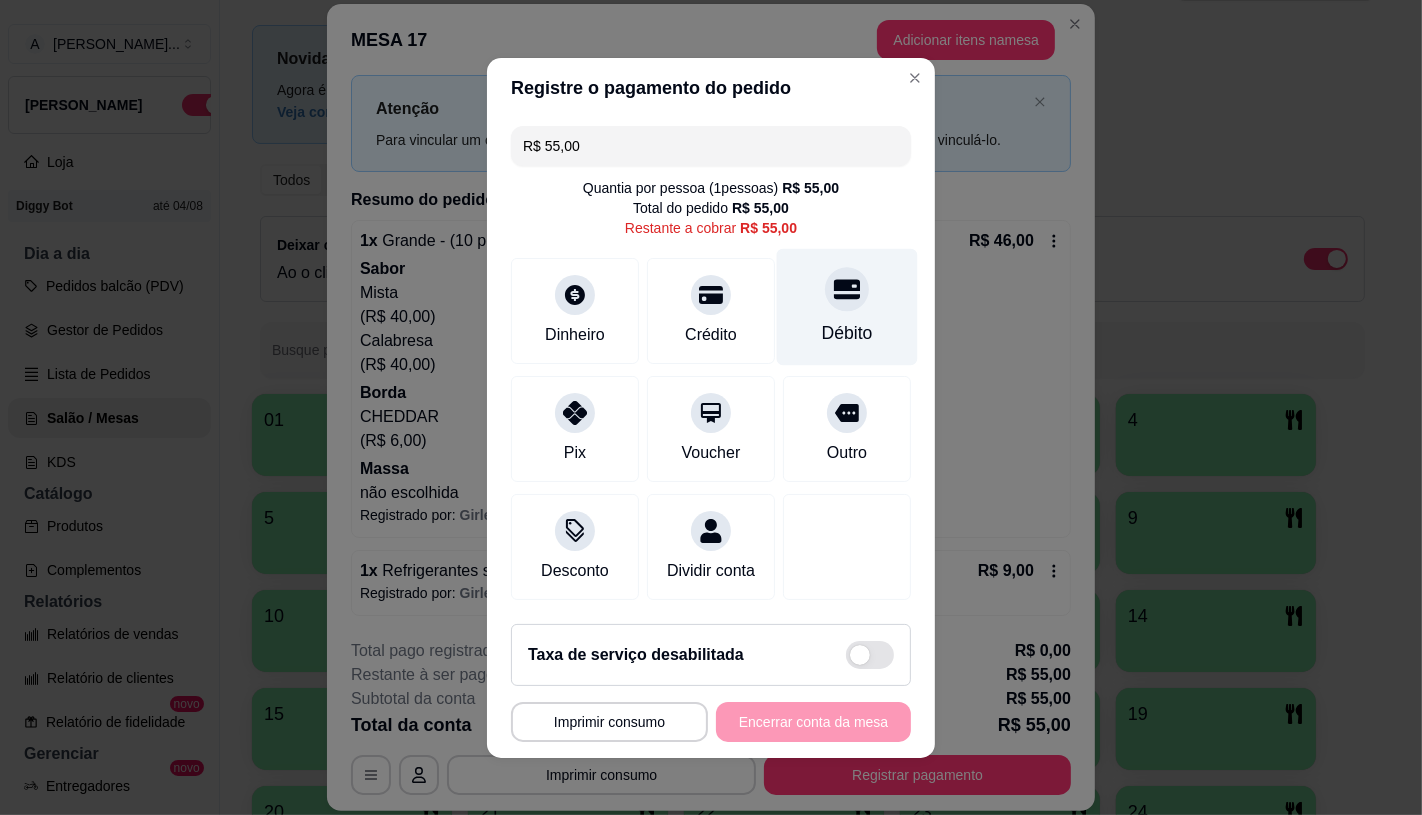 click 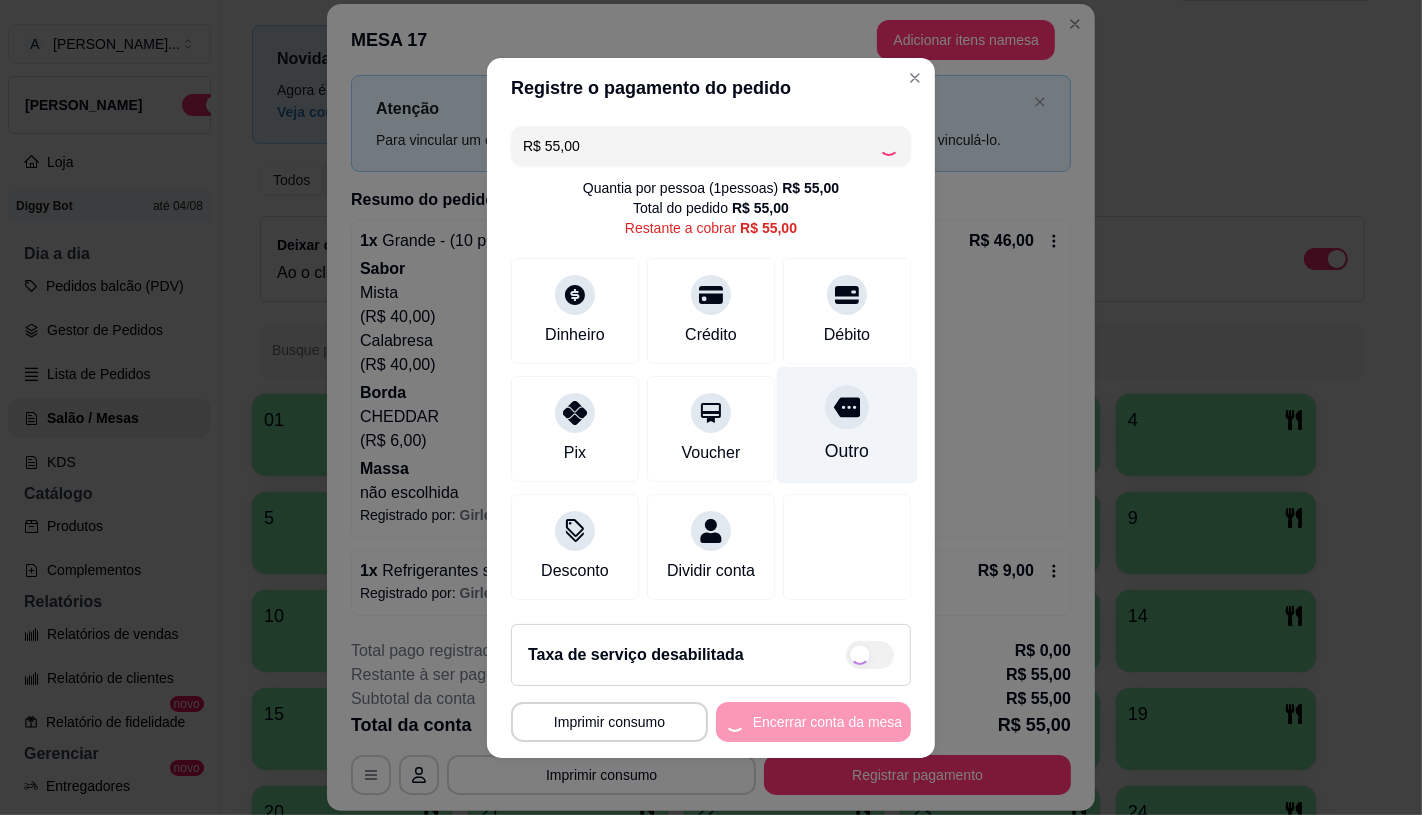 type on "R$ 0,00" 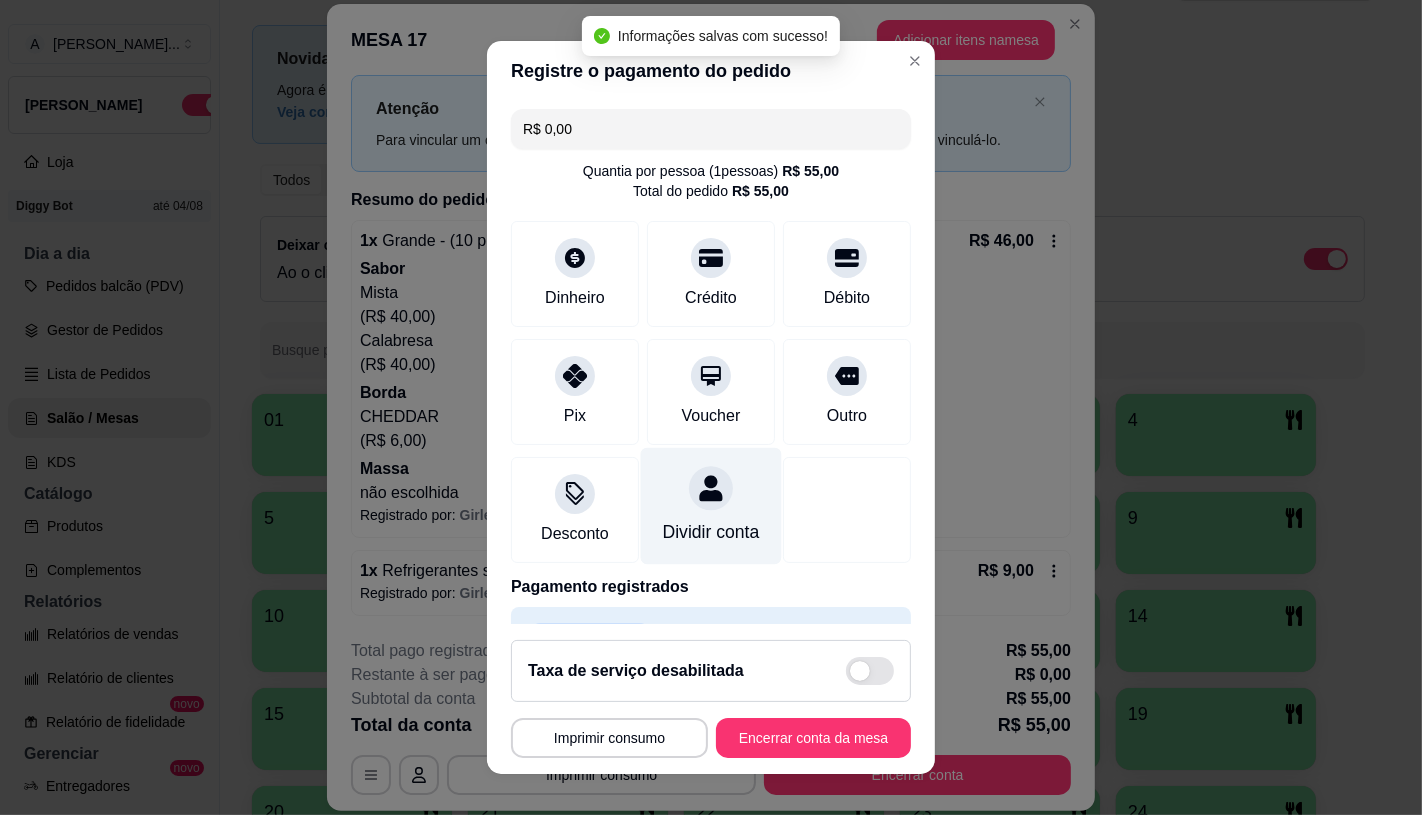 scroll, scrollTop: 74, scrollLeft: 0, axis: vertical 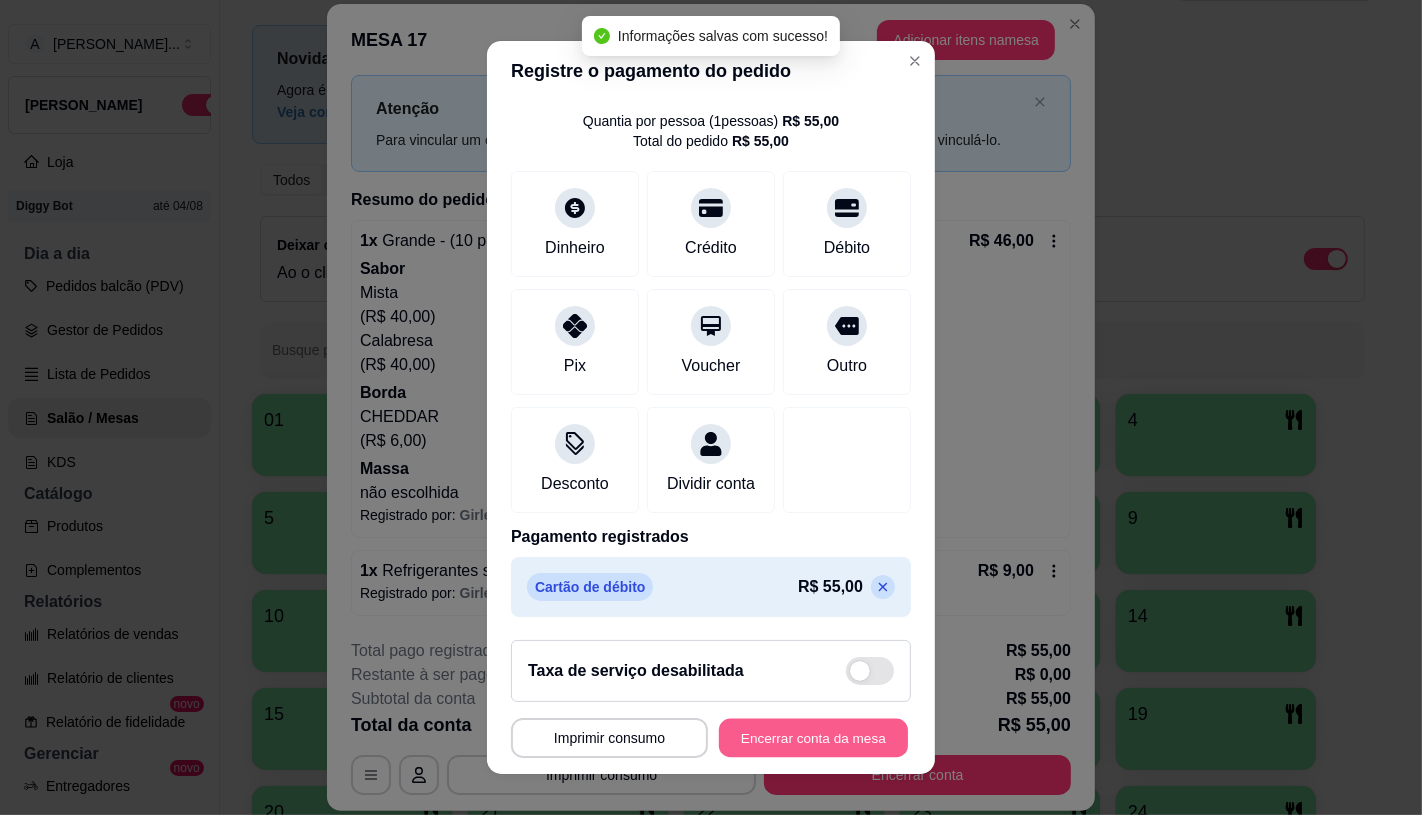 click on "Encerrar conta da mesa" at bounding box center [813, 738] 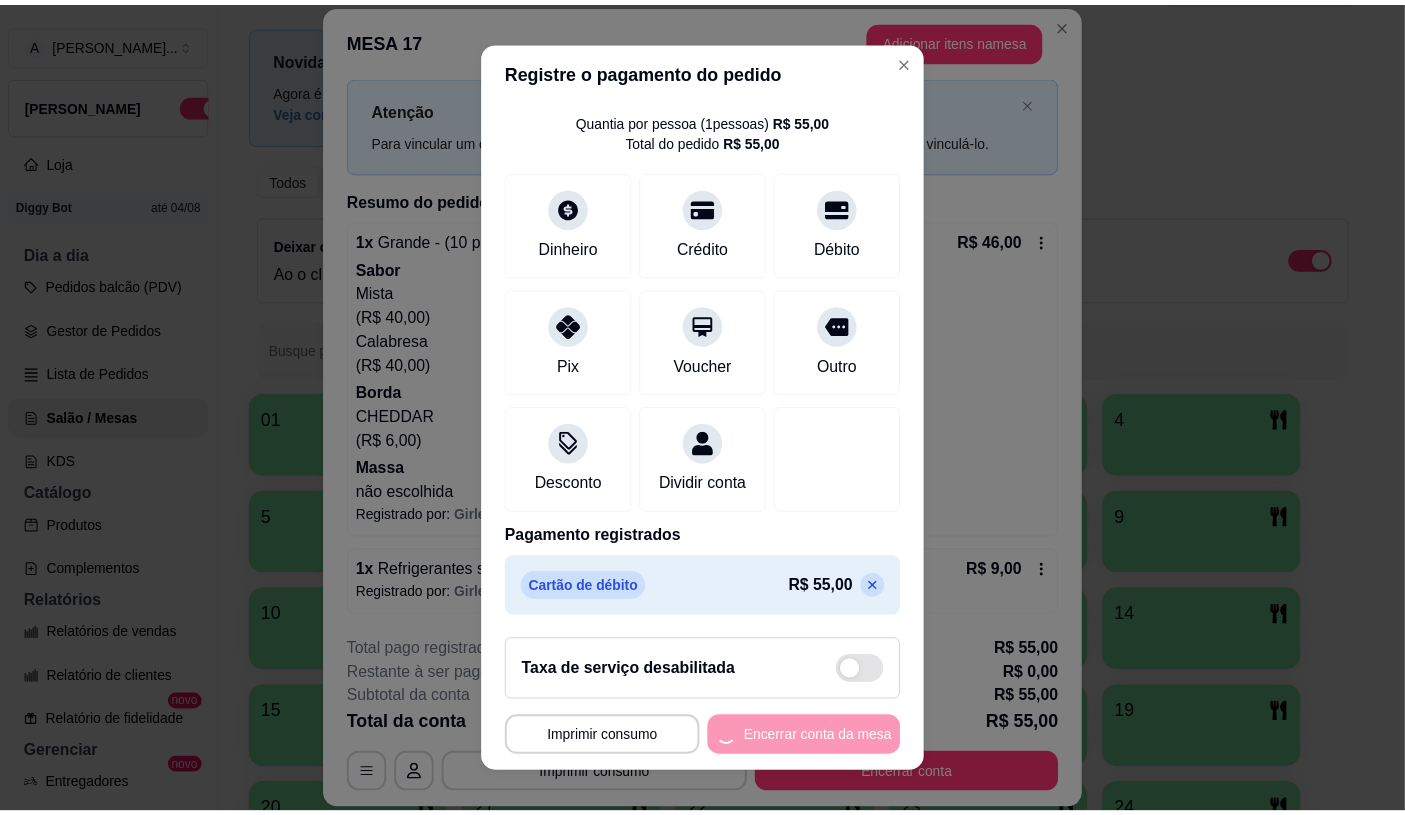 scroll, scrollTop: 0, scrollLeft: 0, axis: both 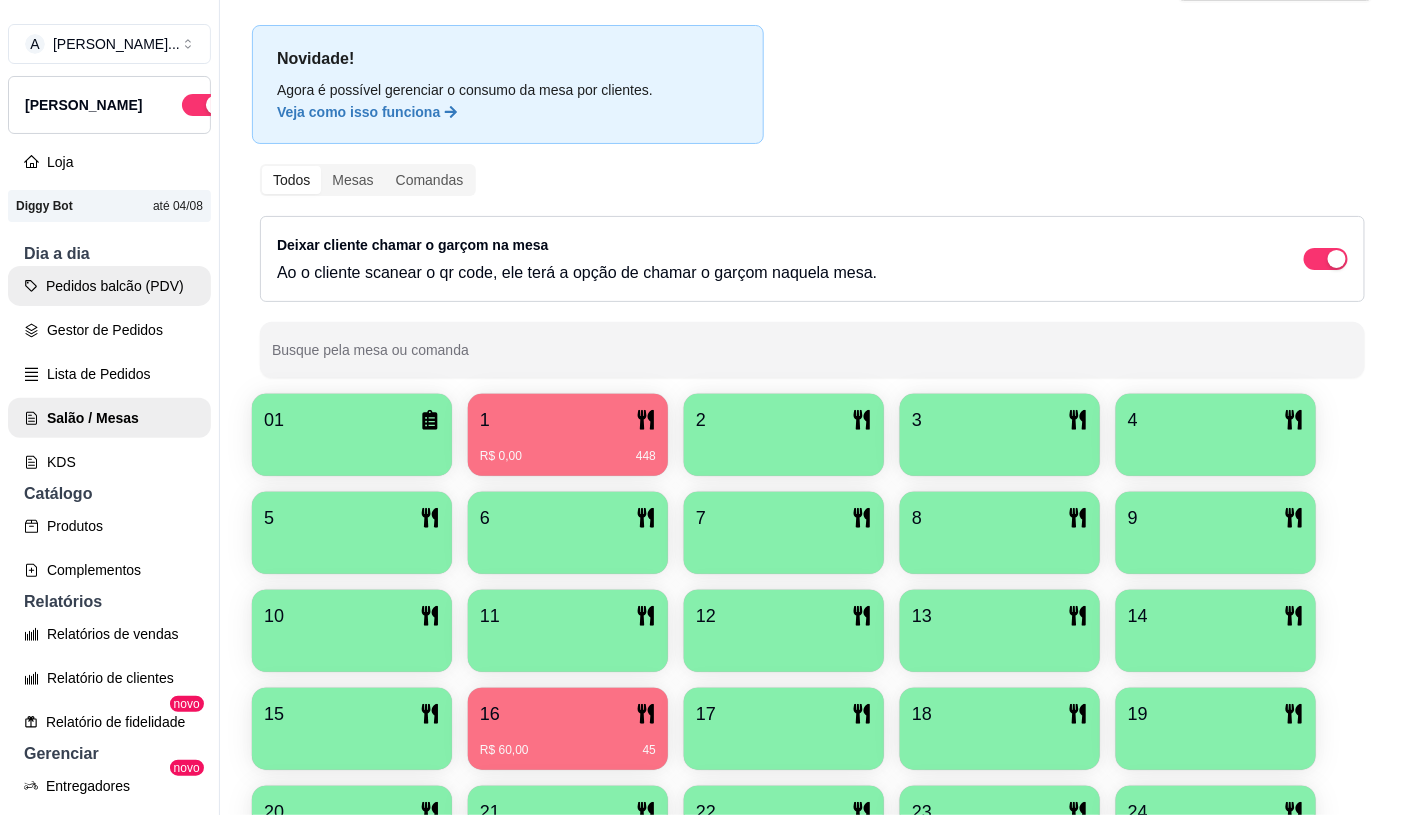 click on "Pedidos balcão (PDV)" at bounding box center [109, 286] 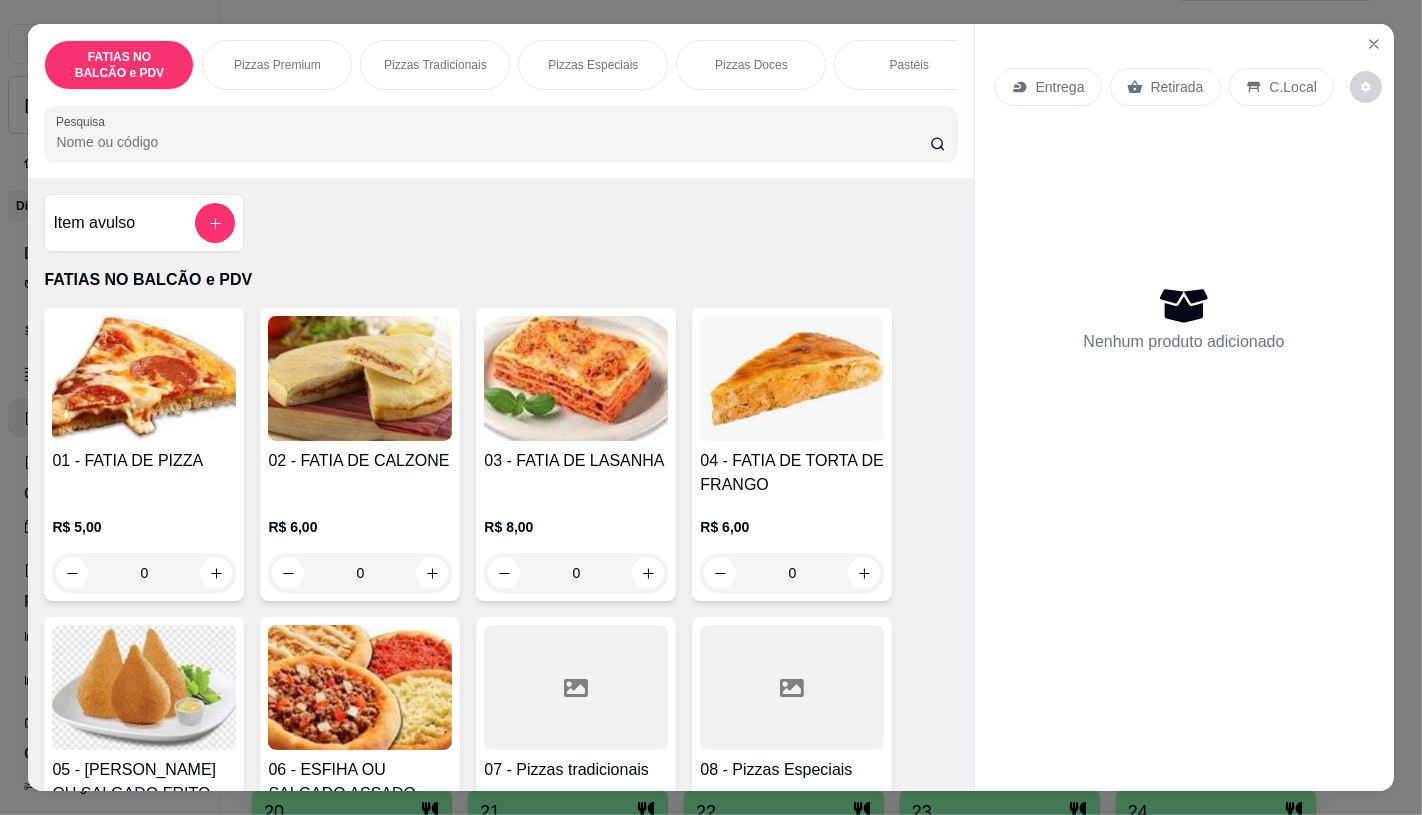 click at bounding box center (792, 687) 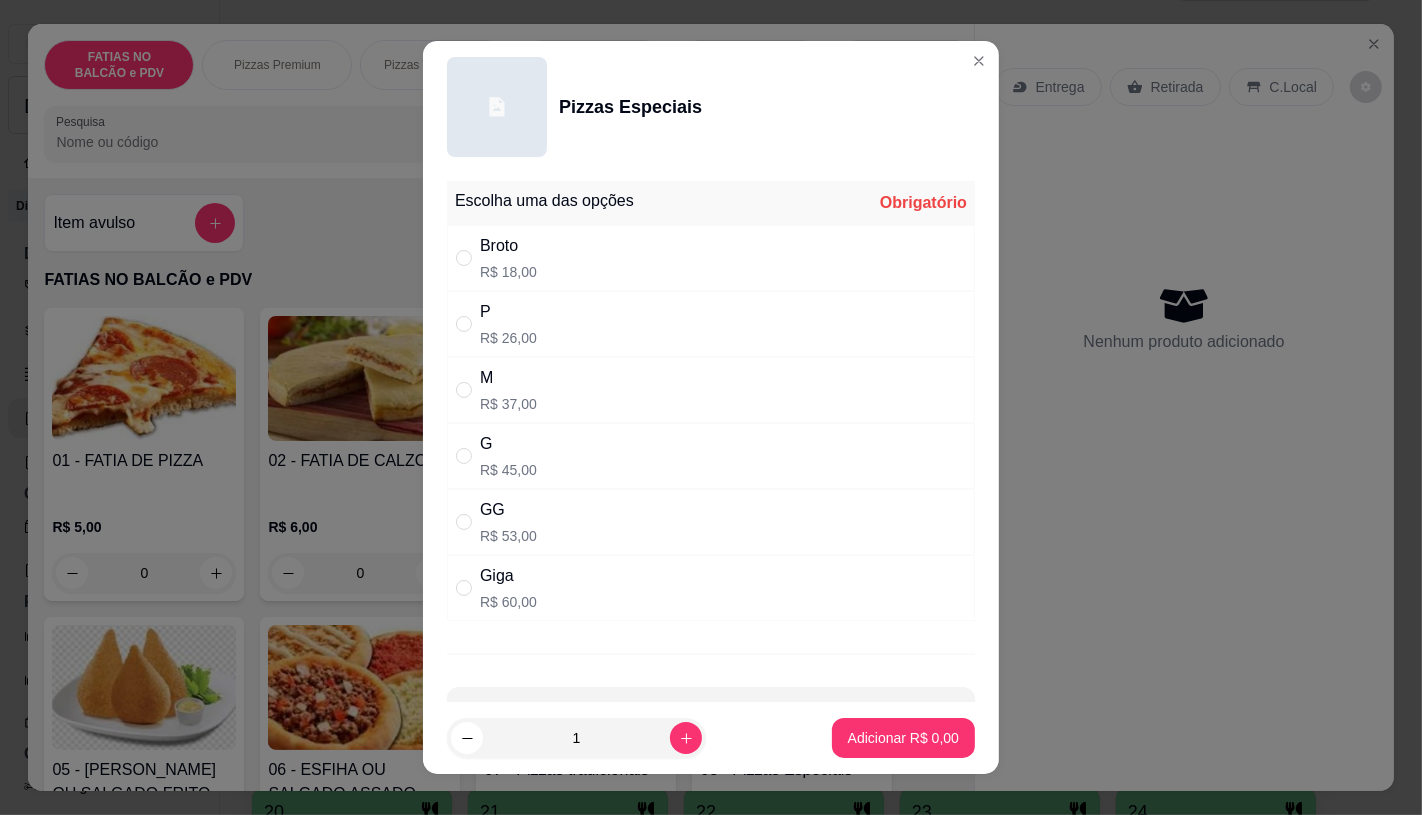 click on "Giga R$ 60,00" at bounding box center [711, 588] 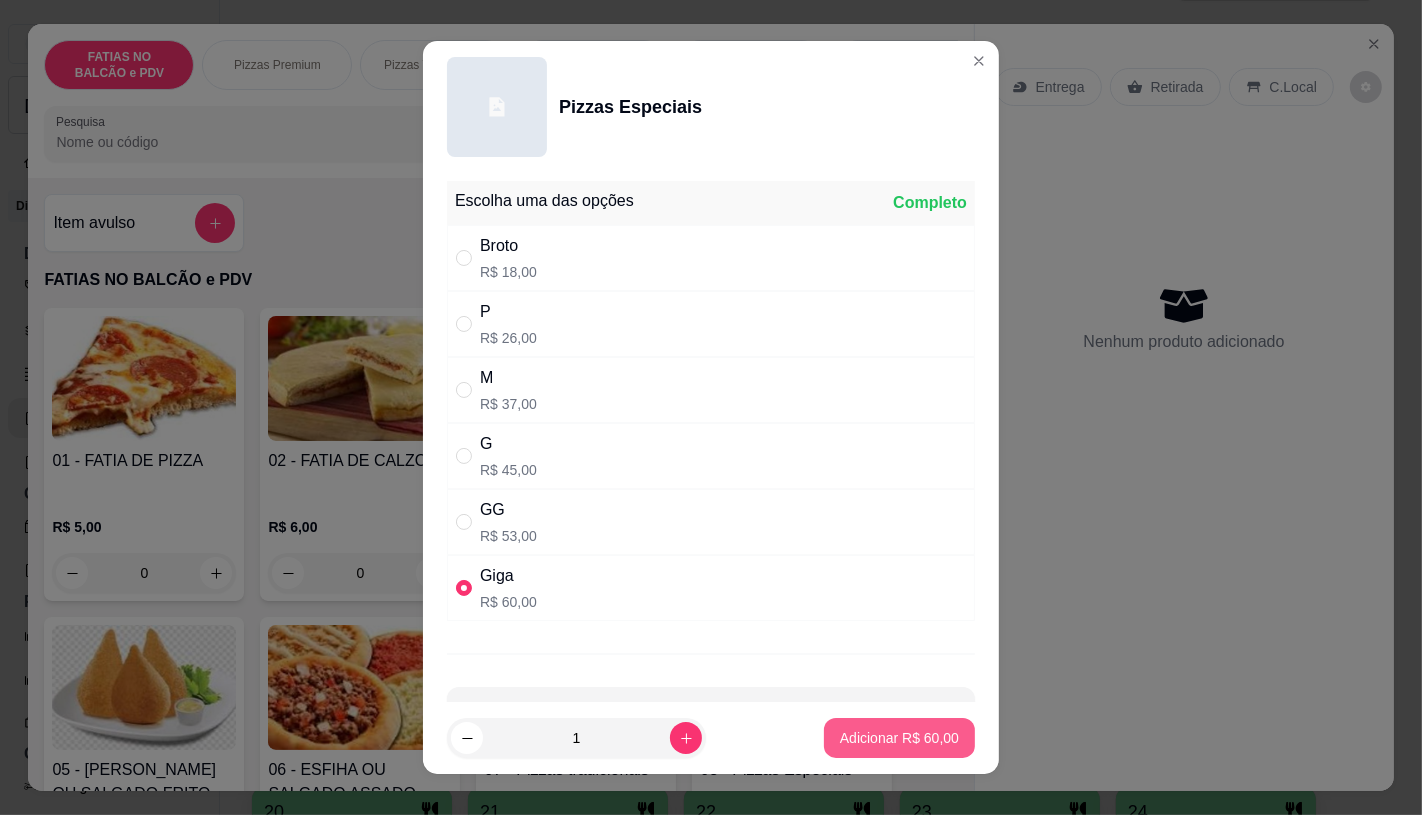 click on "Adicionar   R$ 60,00" at bounding box center [899, 738] 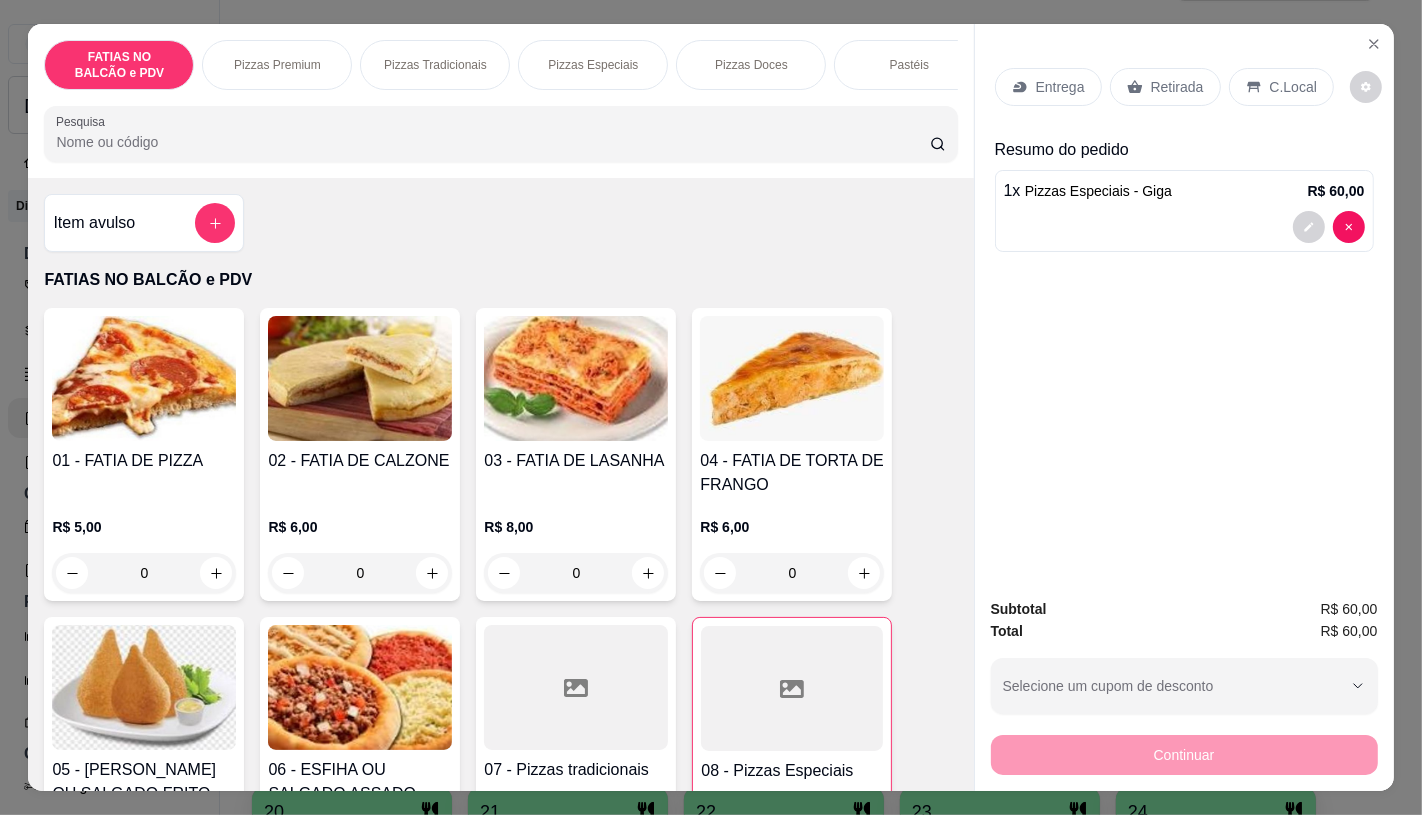 click at bounding box center [576, 687] 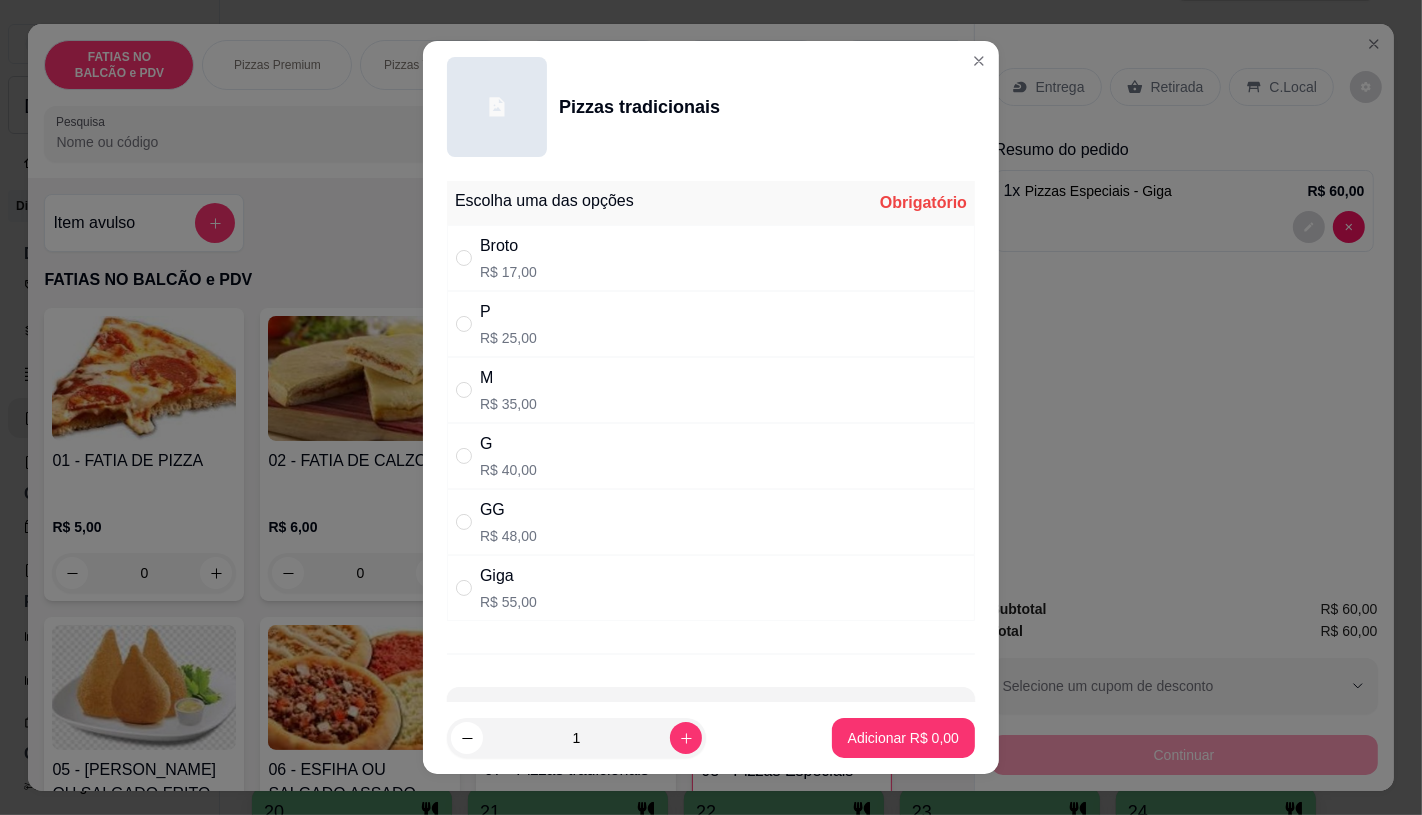 click on "Giga  R$ 55,00" at bounding box center (711, 588) 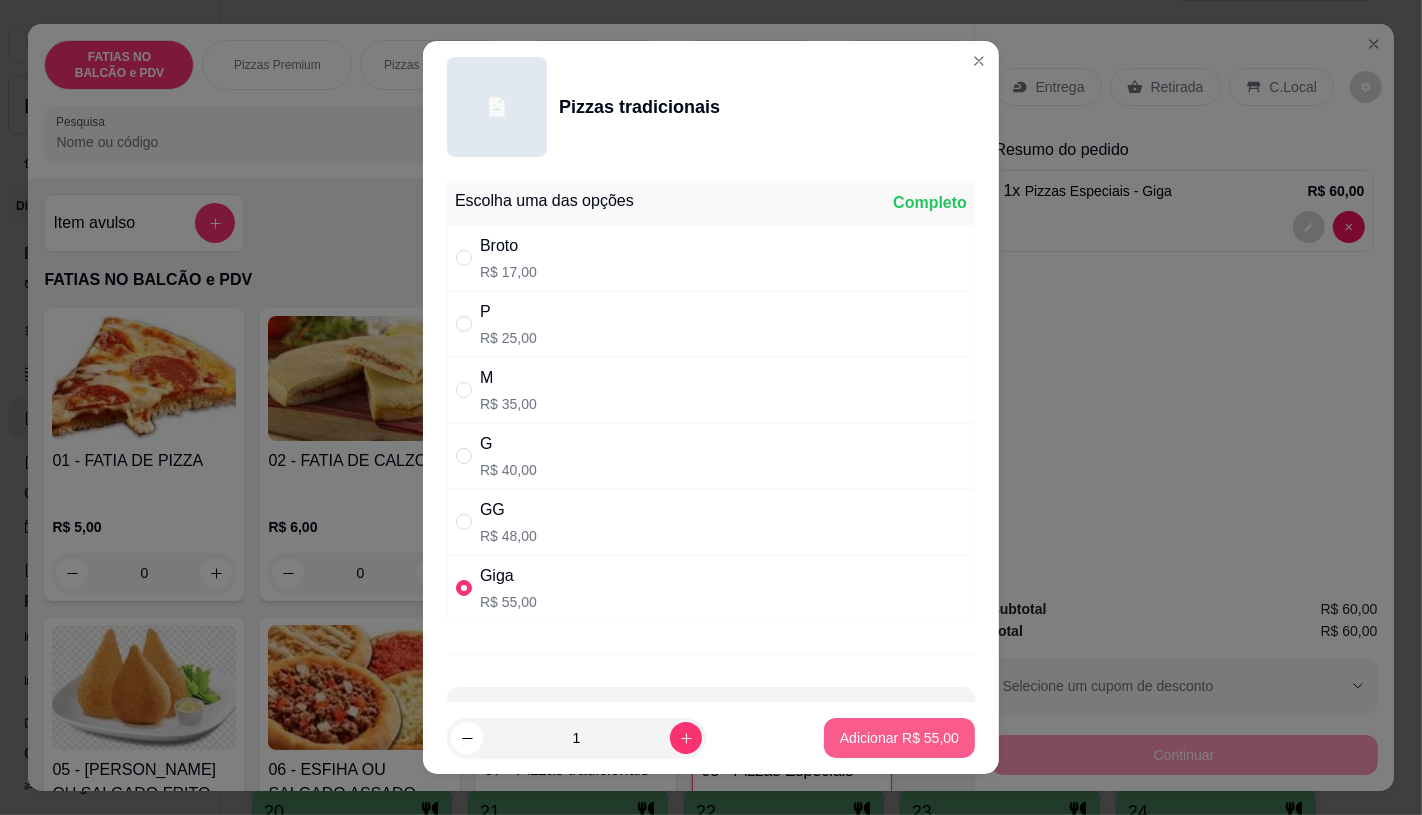click on "Adicionar   R$ 55,00" at bounding box center [899, 738] 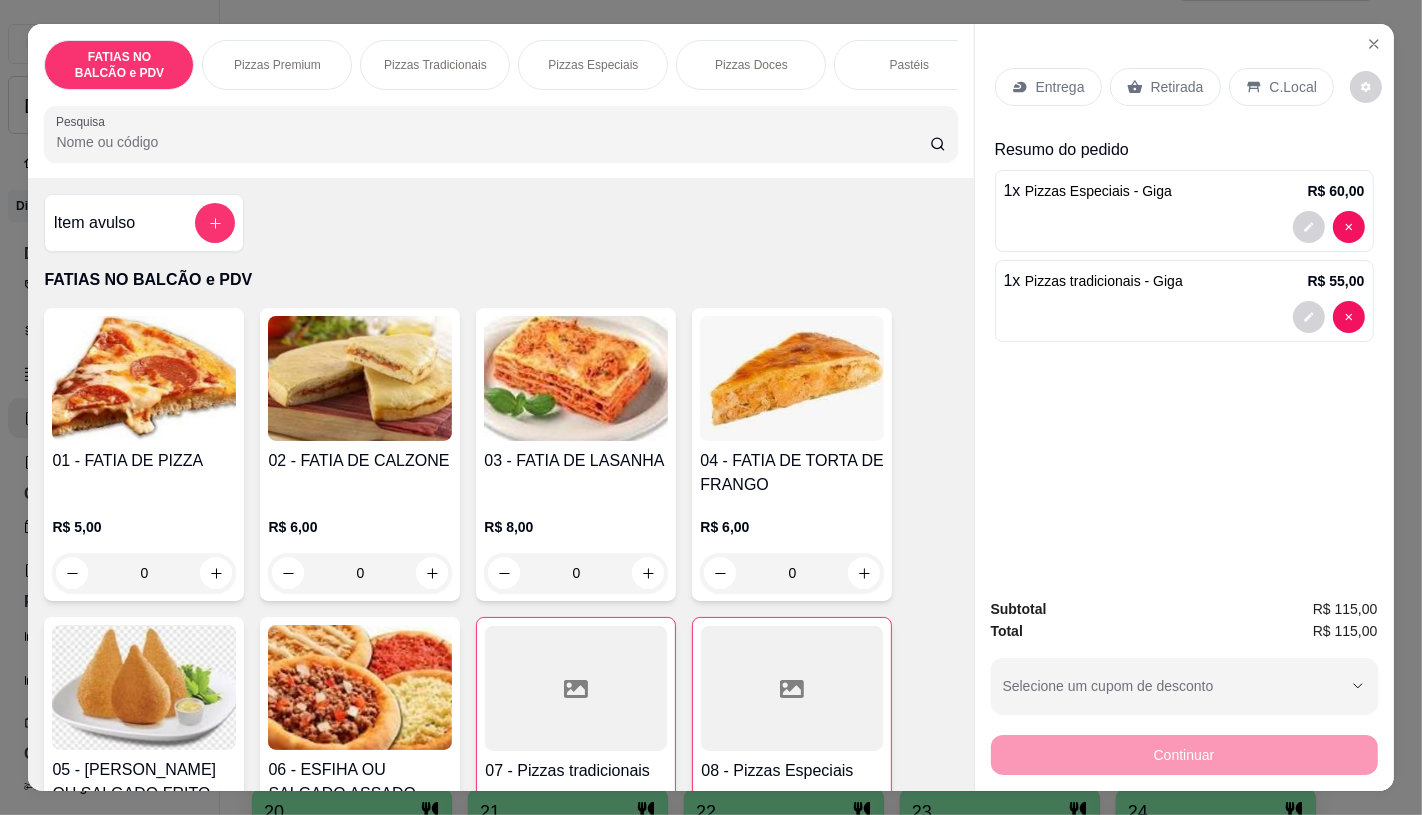 click on "Retirada" at bounding box center (1177, 87) 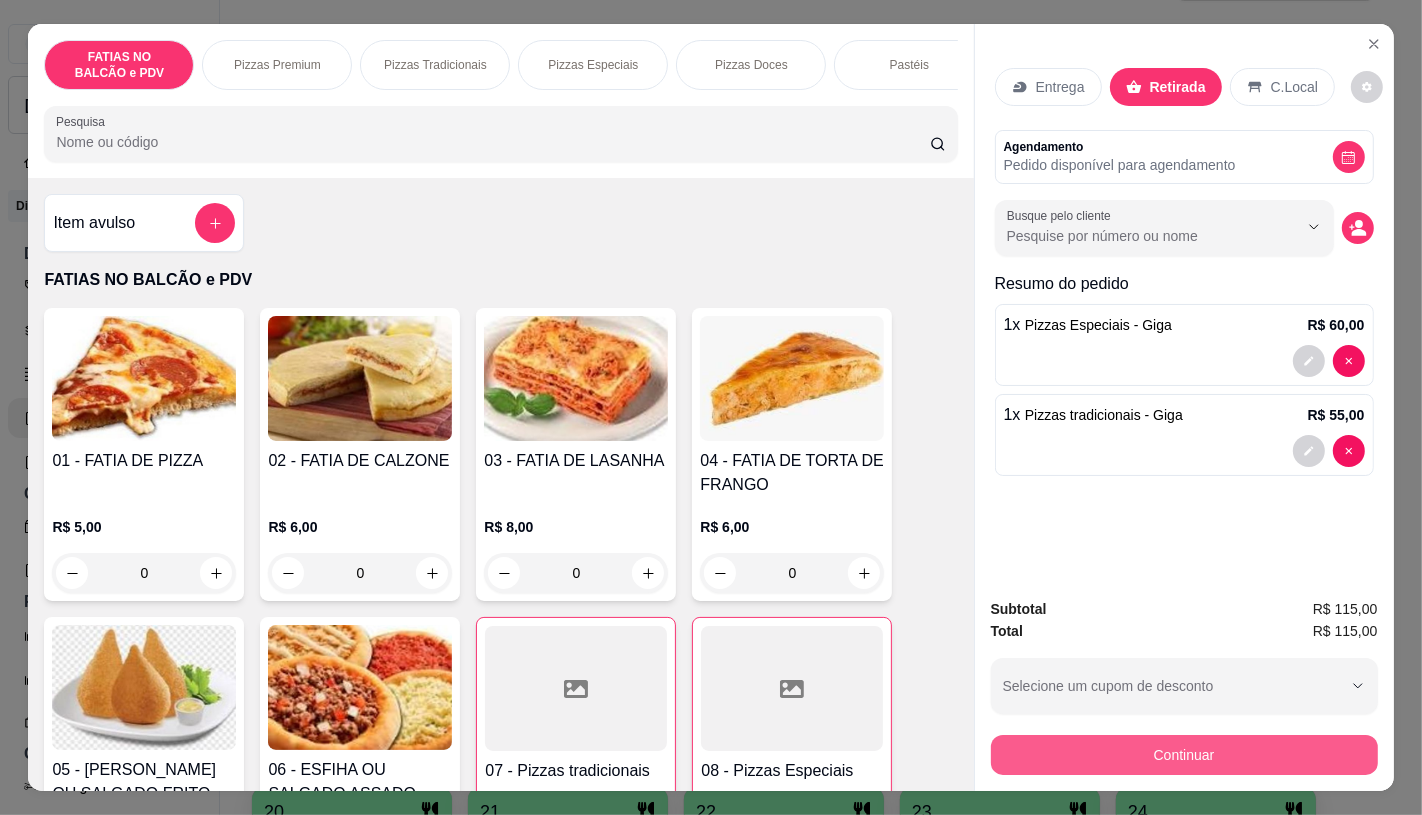 click on "Continuar" at bounding box center (1184, 755) 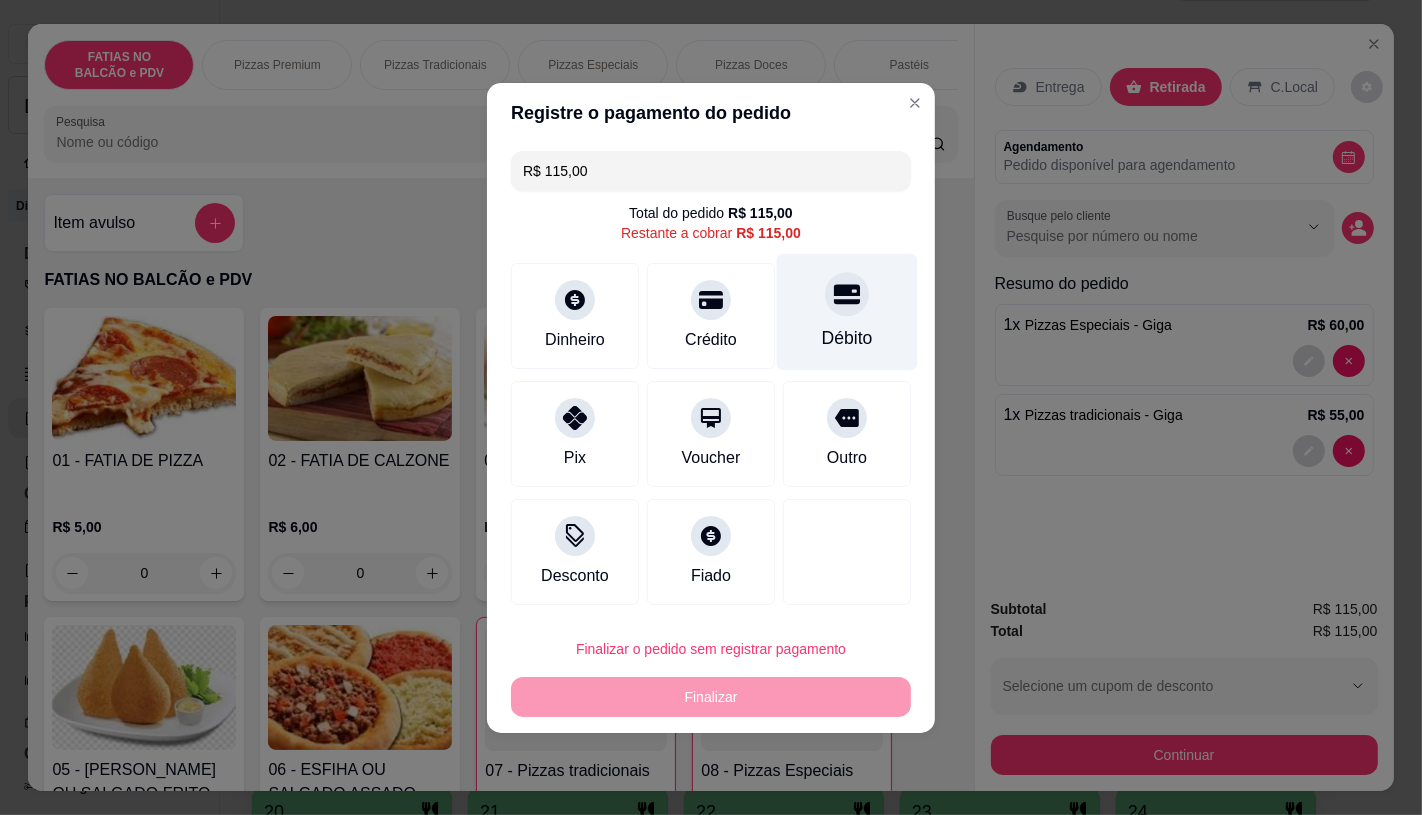 click on "Débito" at bounding box center (847, 311) 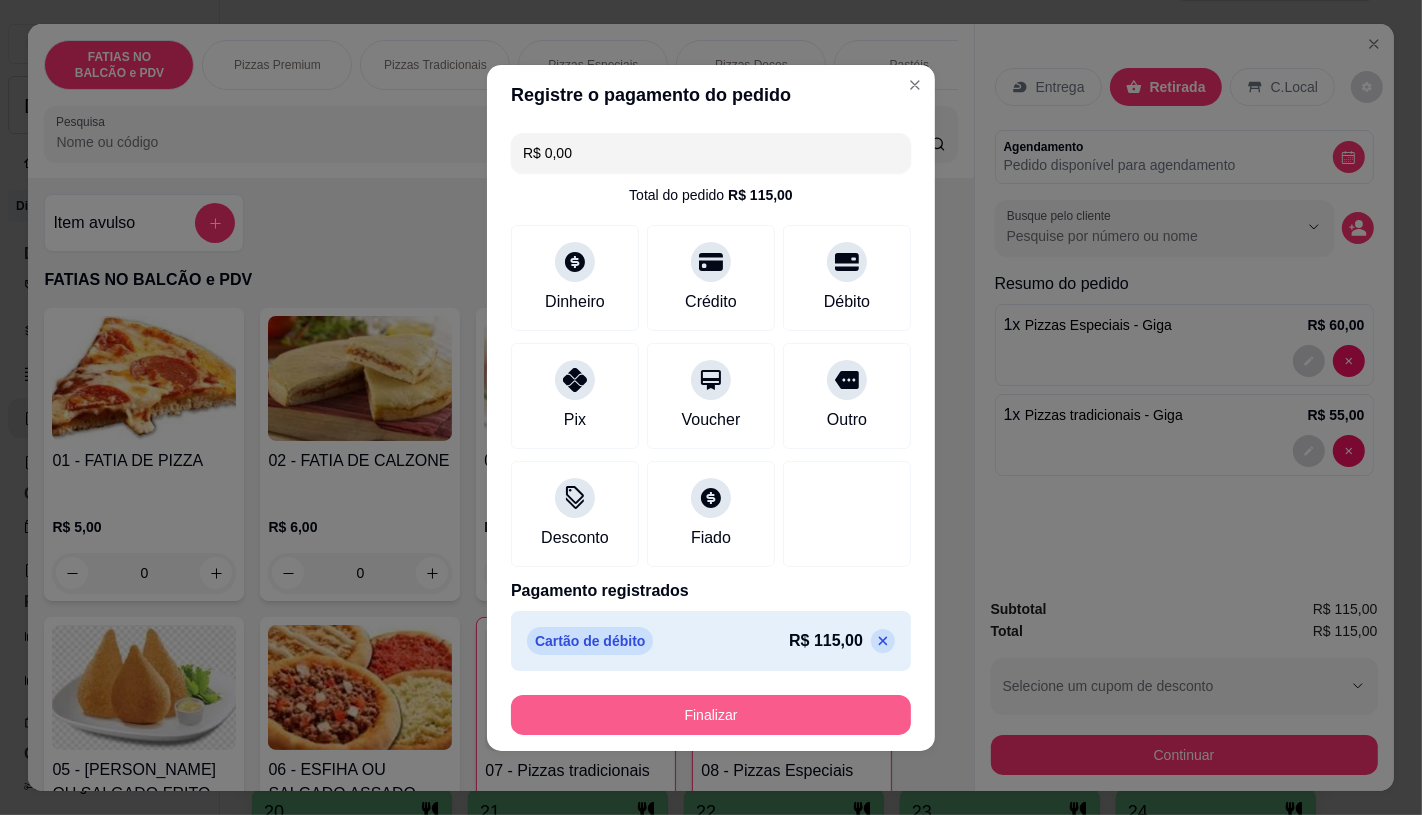 click on "Finalizar" at bounding box center [711, 715] 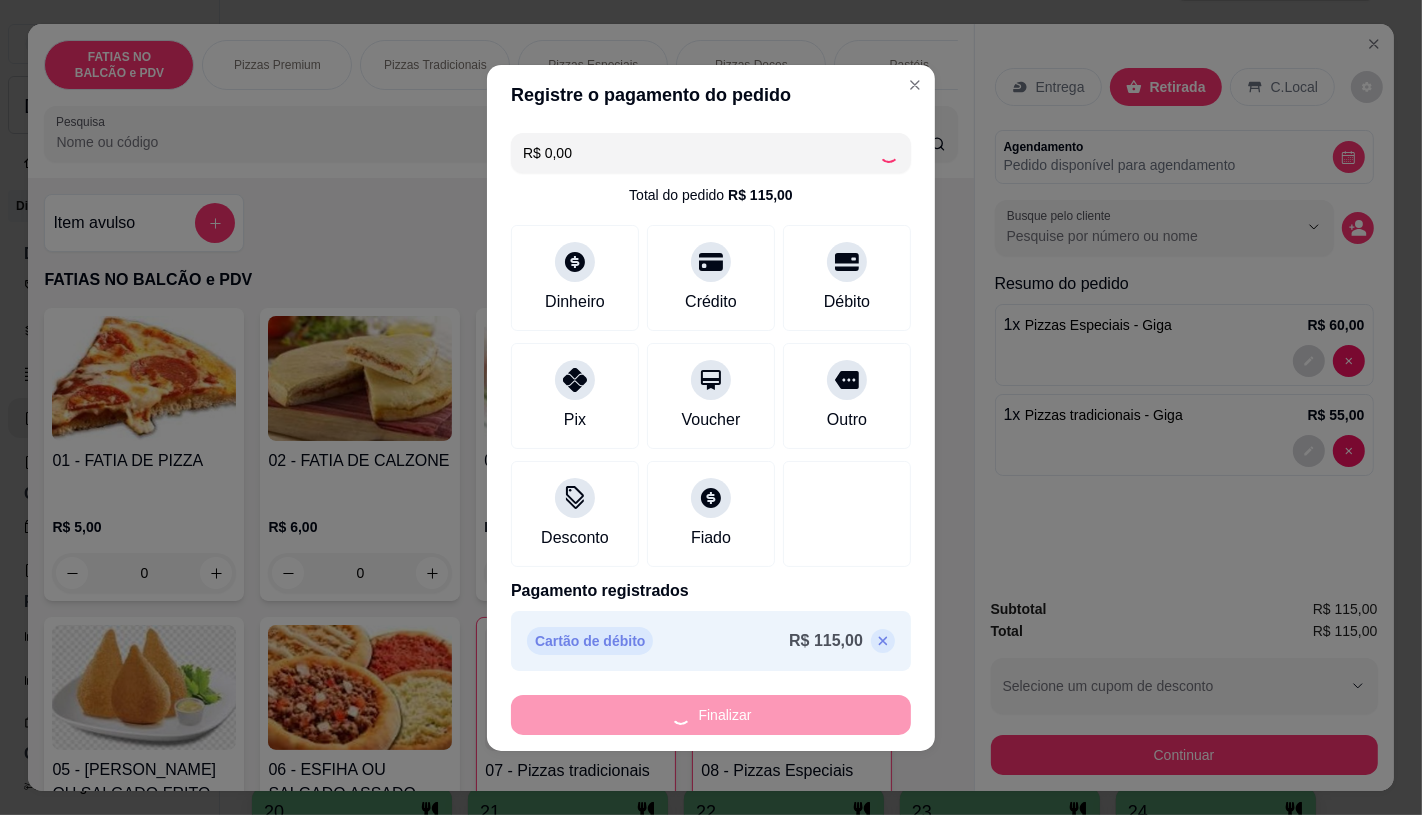 type on "0" 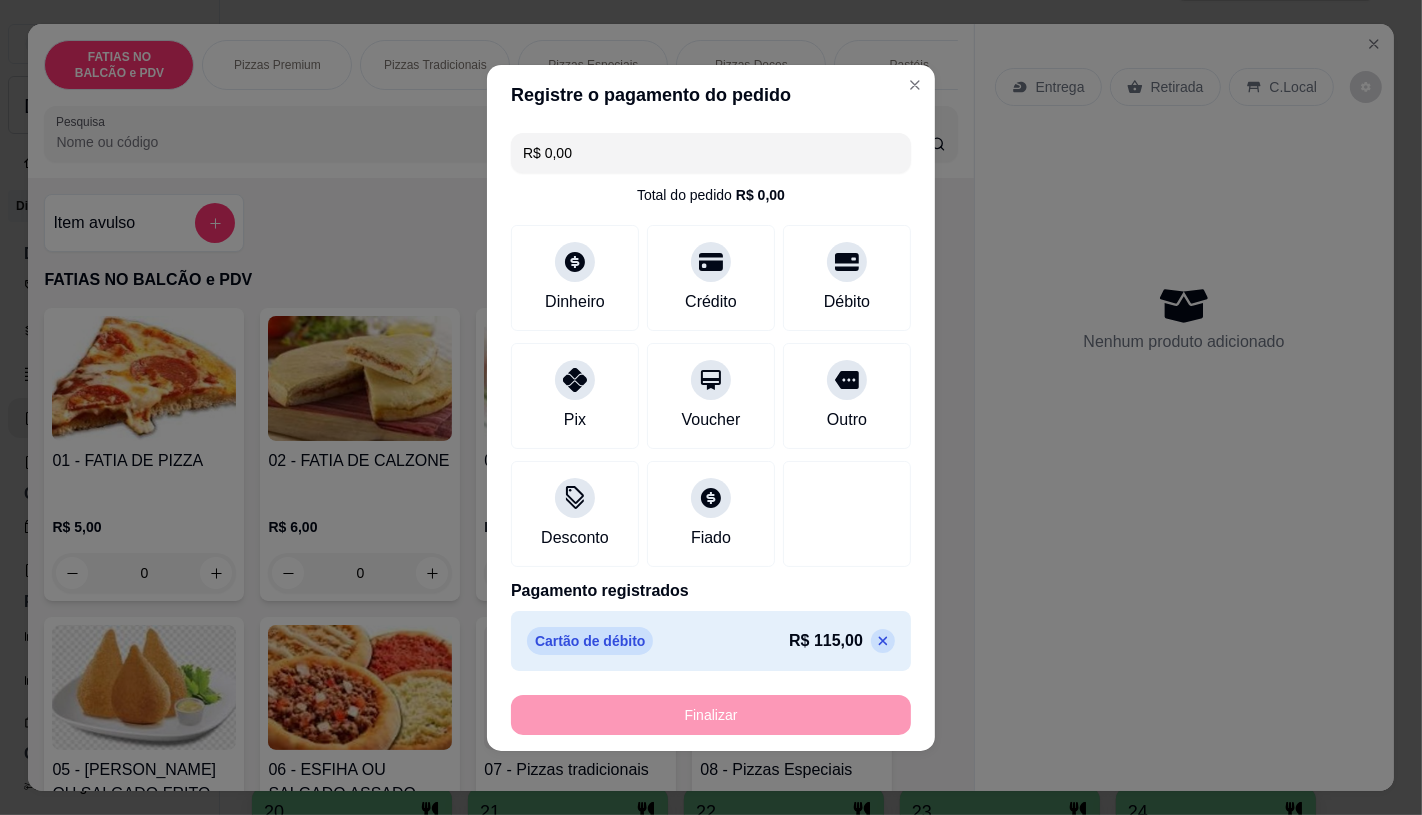 type on "-R$ 115,00" 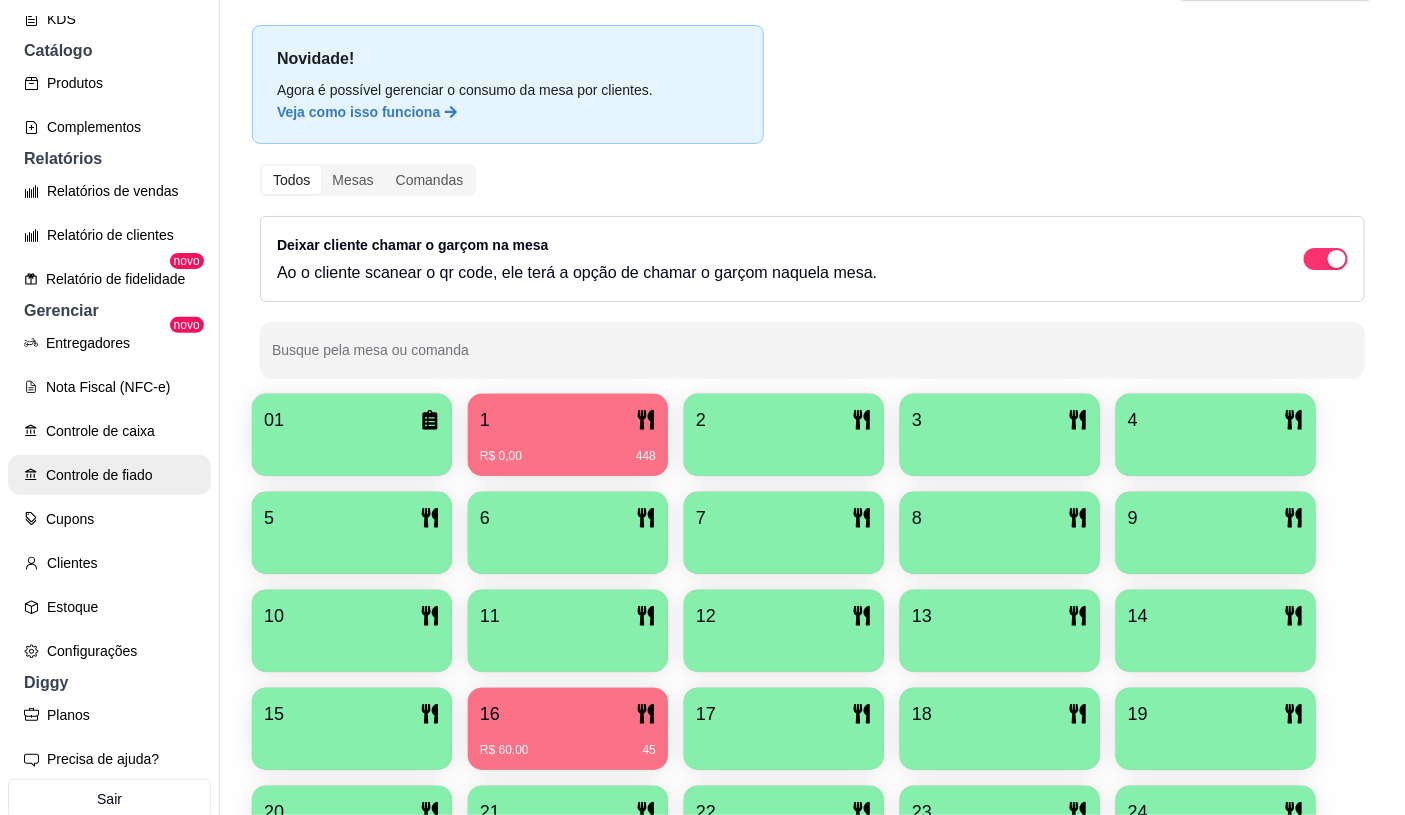 scroll, scrollTop: 444, scrollLeft: 0, axis: vertical 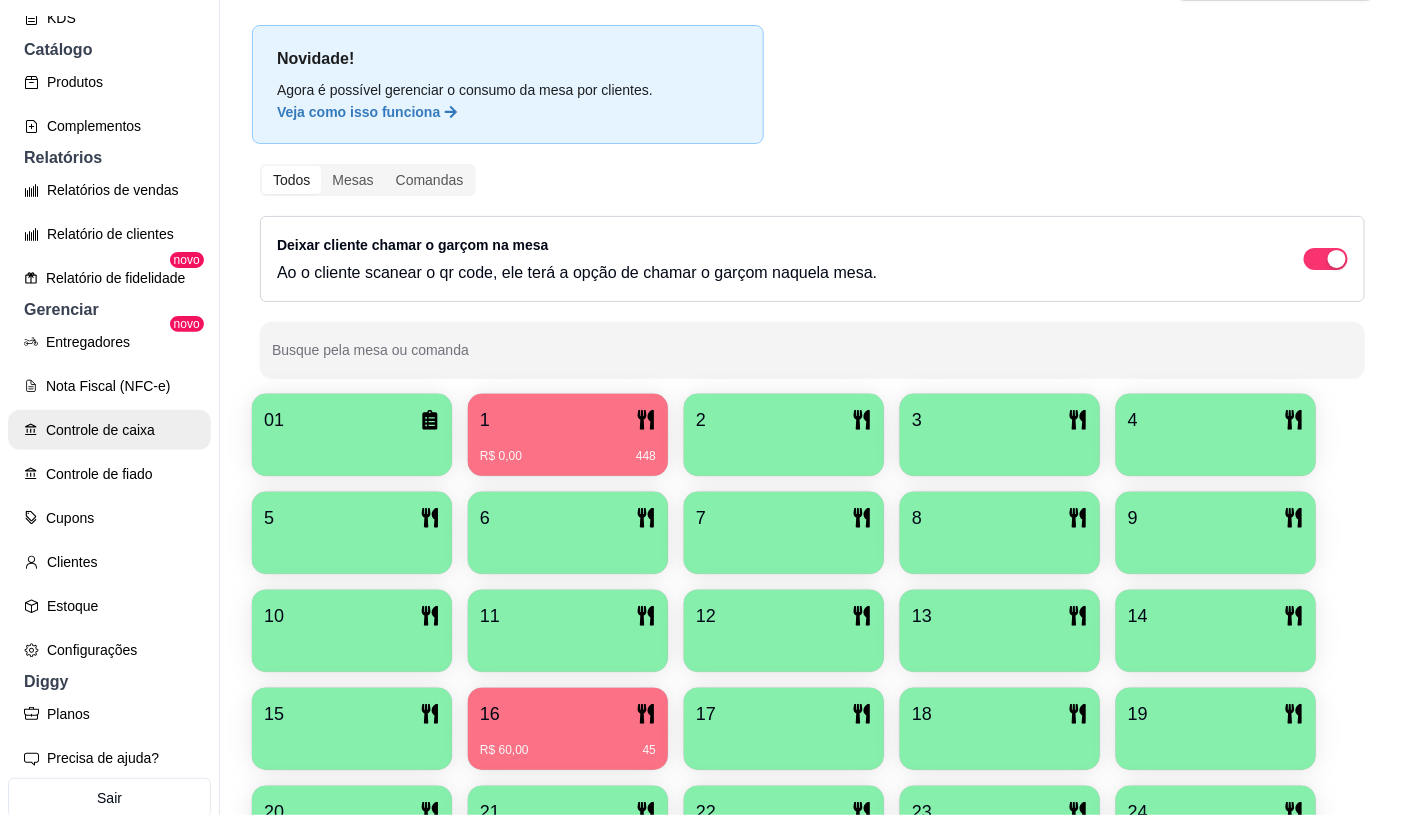 click on "Controle de caixa" at bounding box center (109, 430) 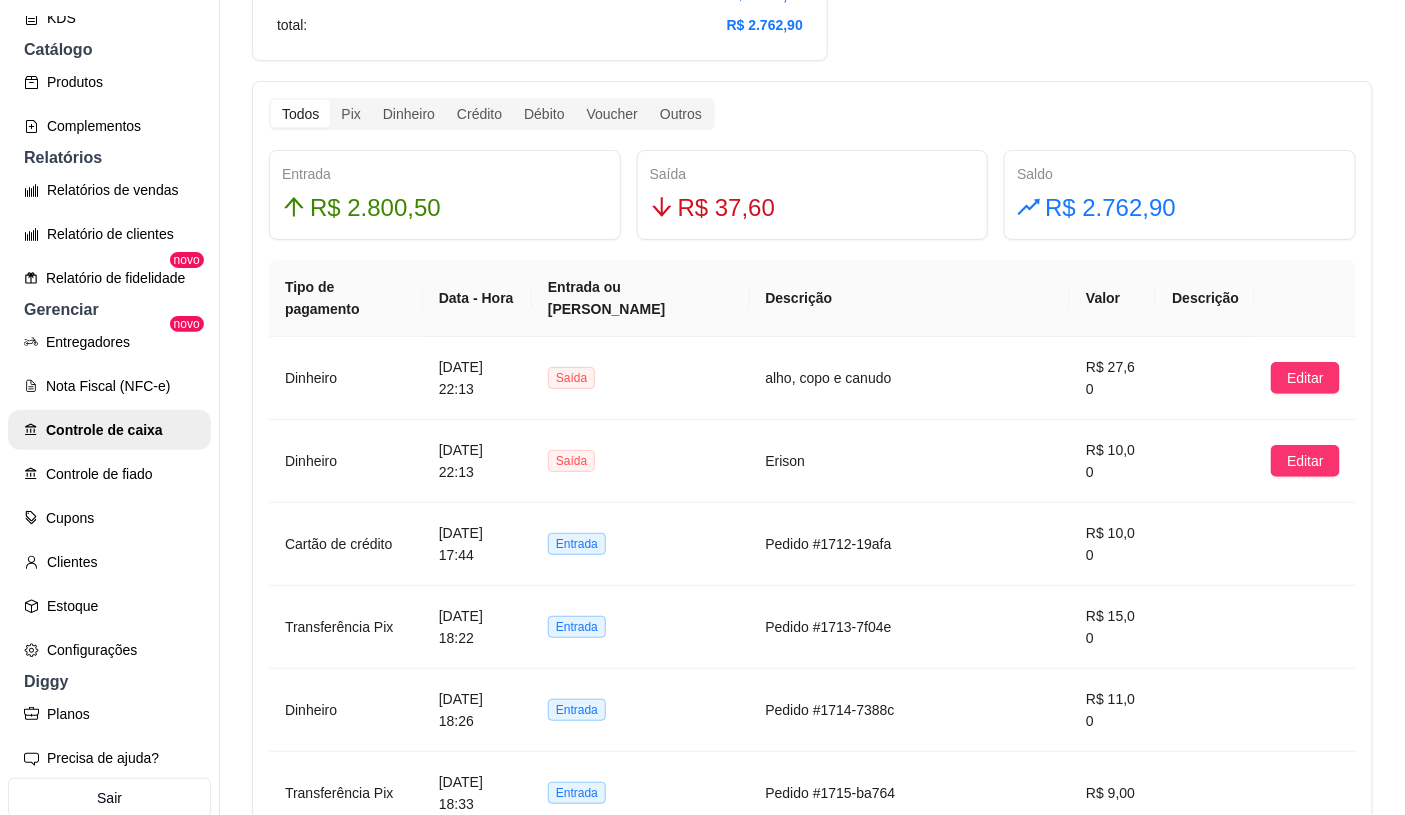 scroll, scrollTop: 1111, scrollLeft: 0, axis: vertical 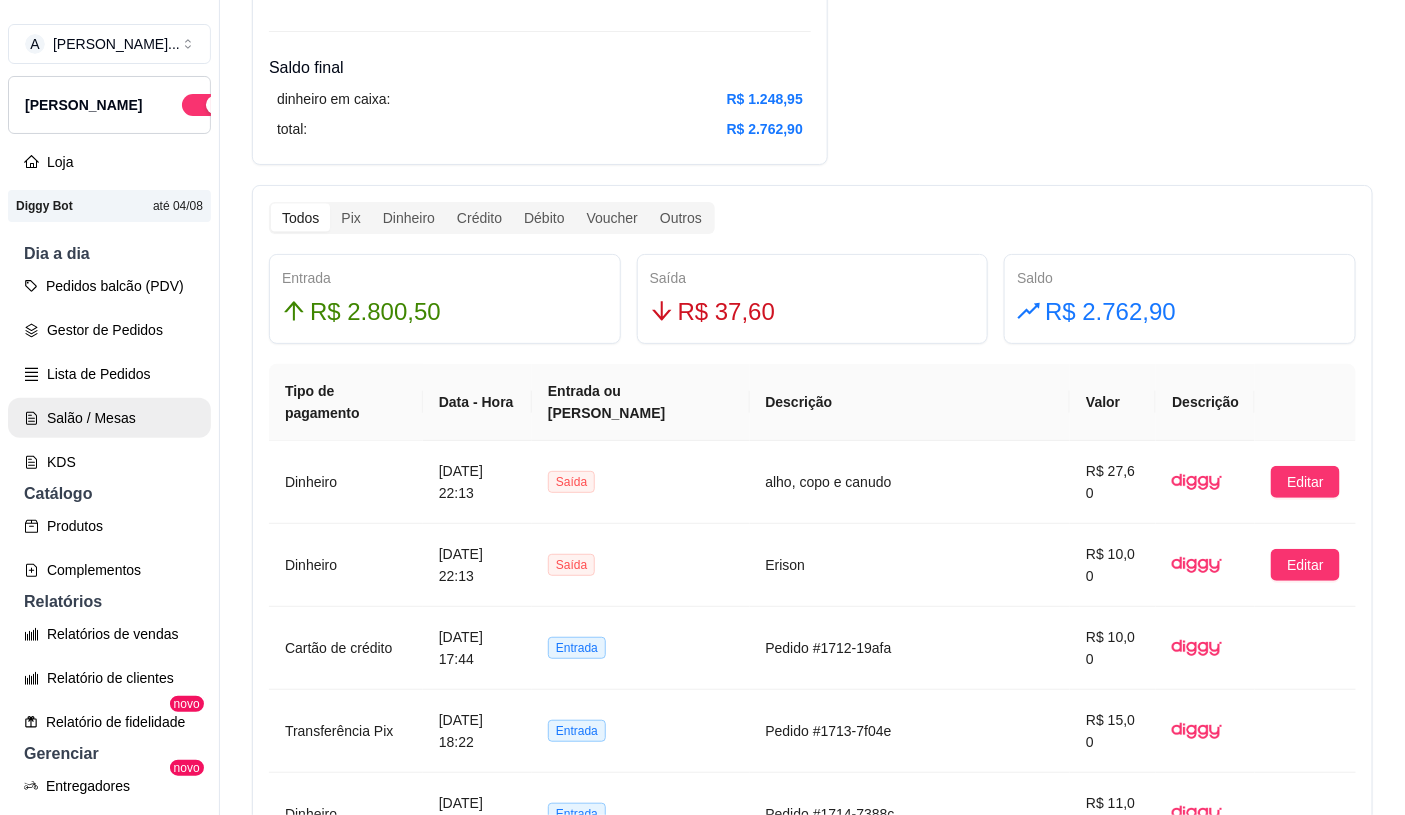 click on "Salão / Mesas" at bounding box center (109, 418) 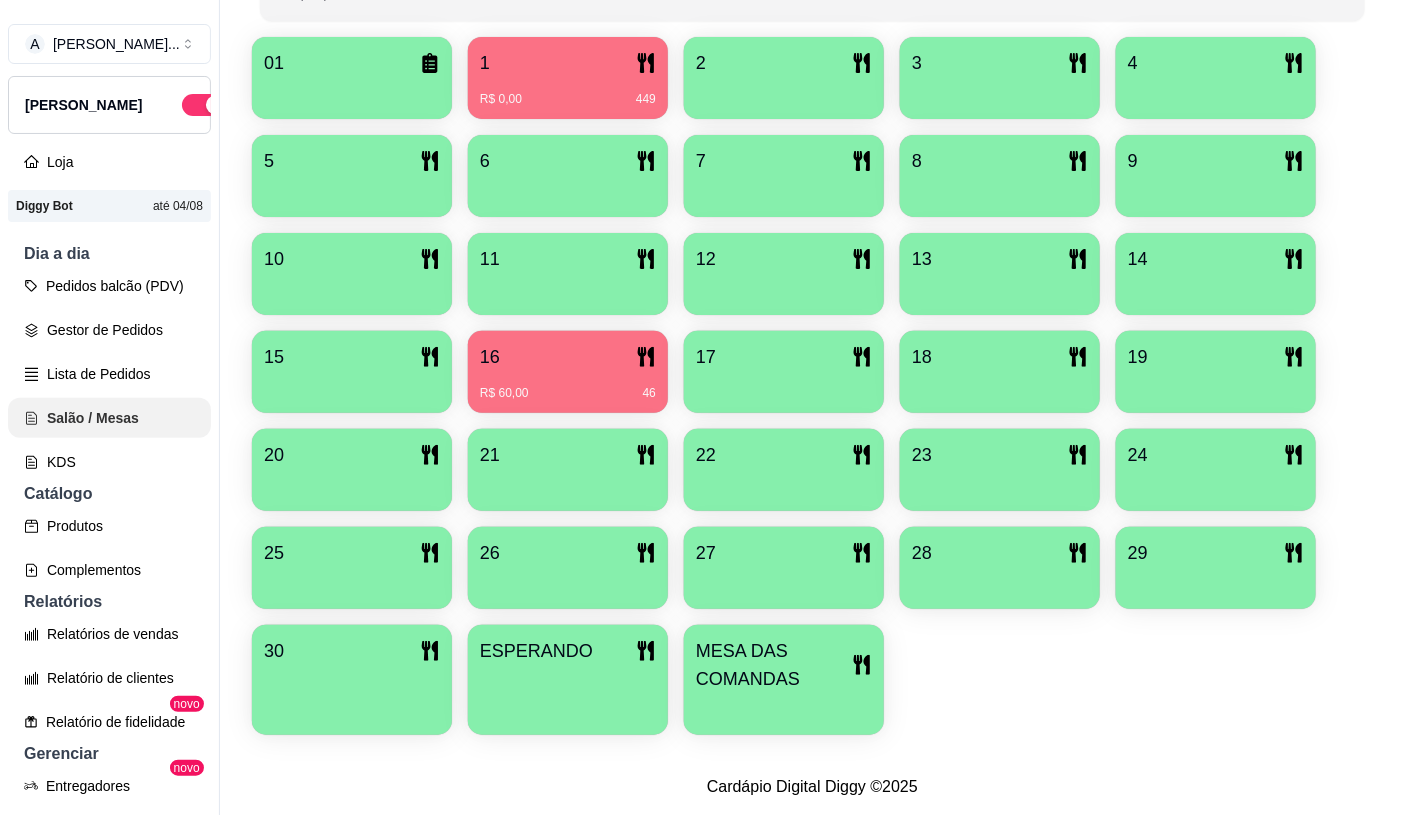scroll, scrollTop: 0, scrollLeft: 0, axis: both 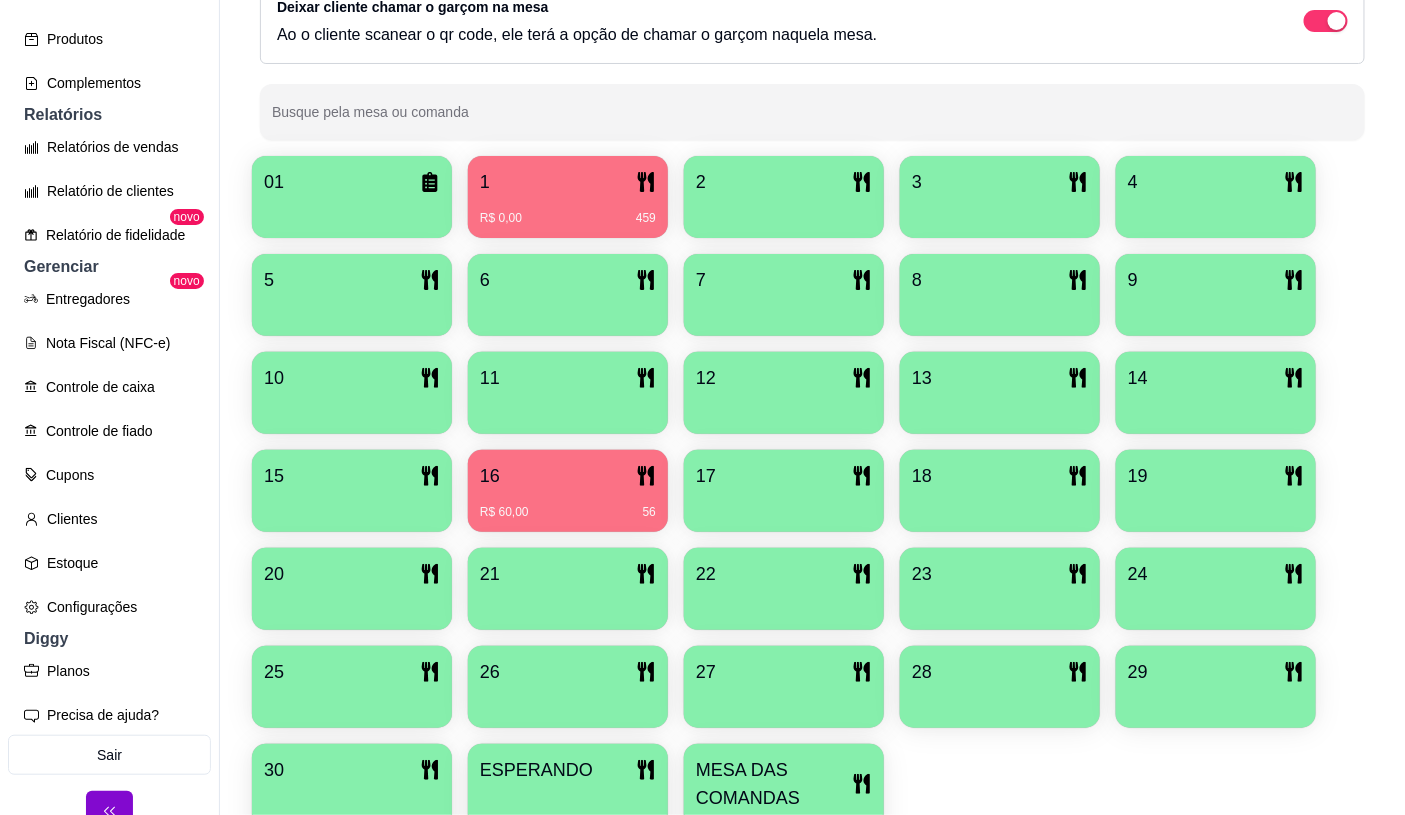 click on "16" at bounding box center [568, 476] 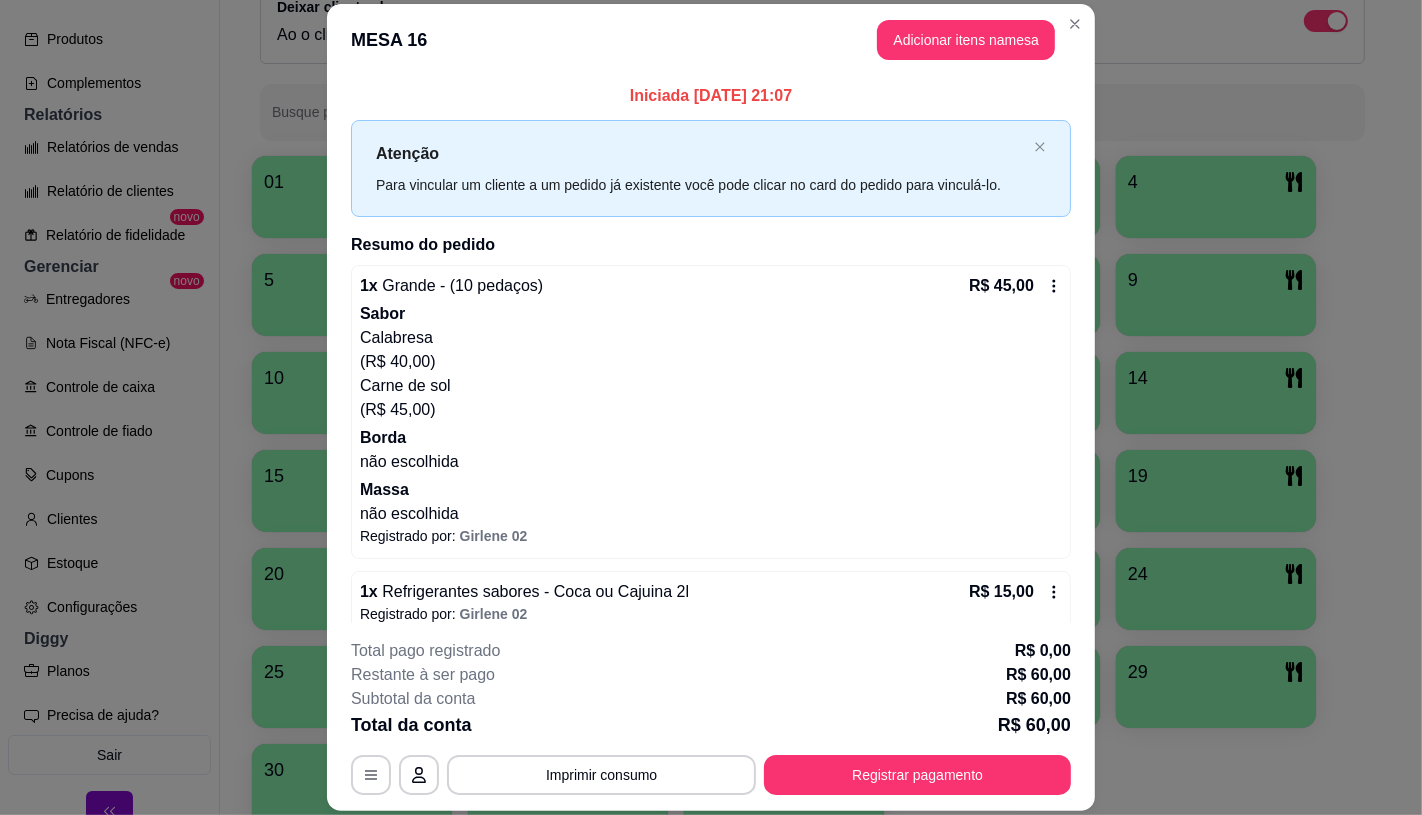 scroll, scrollTop: 22, scrollLeft: 0, axis: vertical 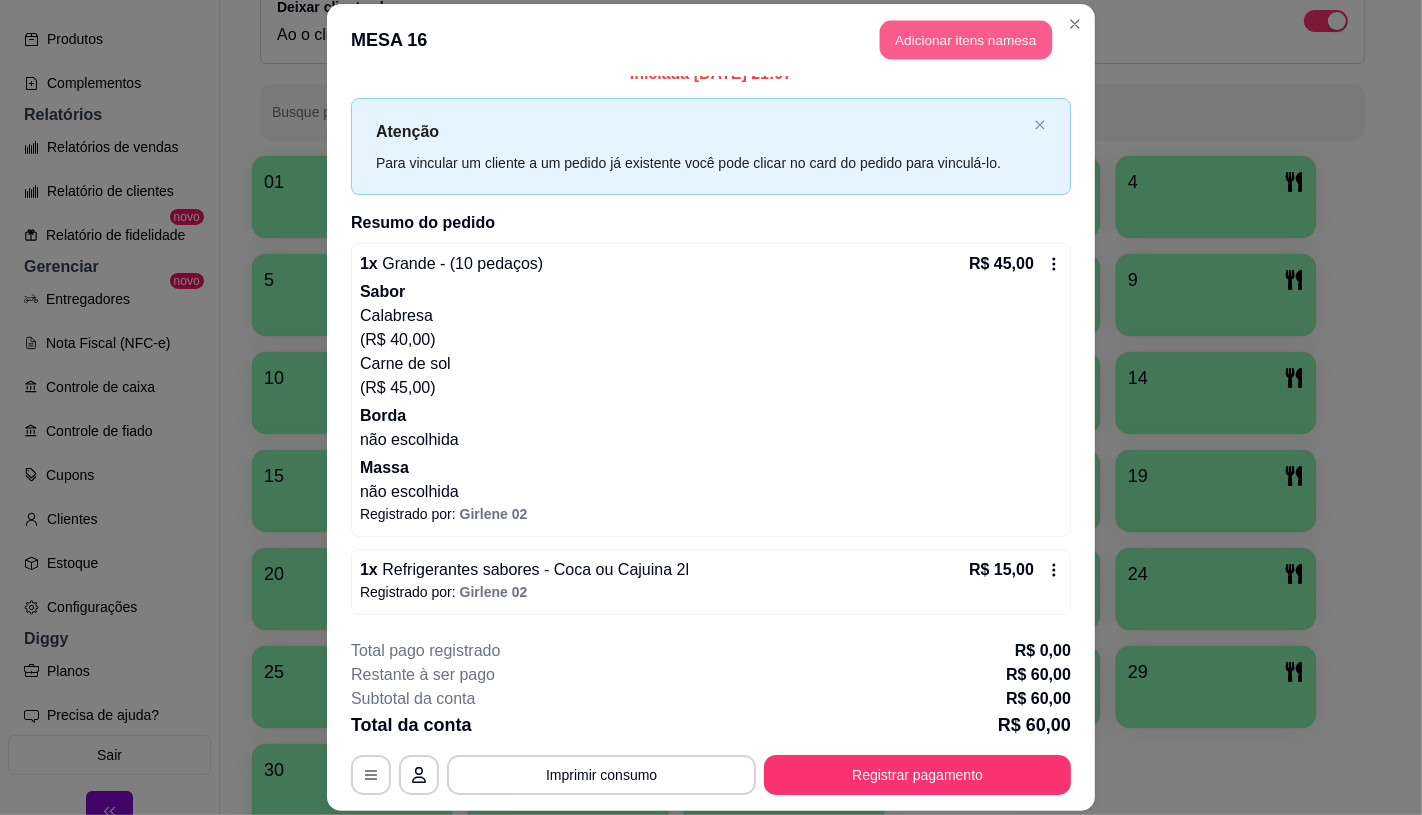 click on "Adicionar itens na  mesa" at bounding box center (966, 40) 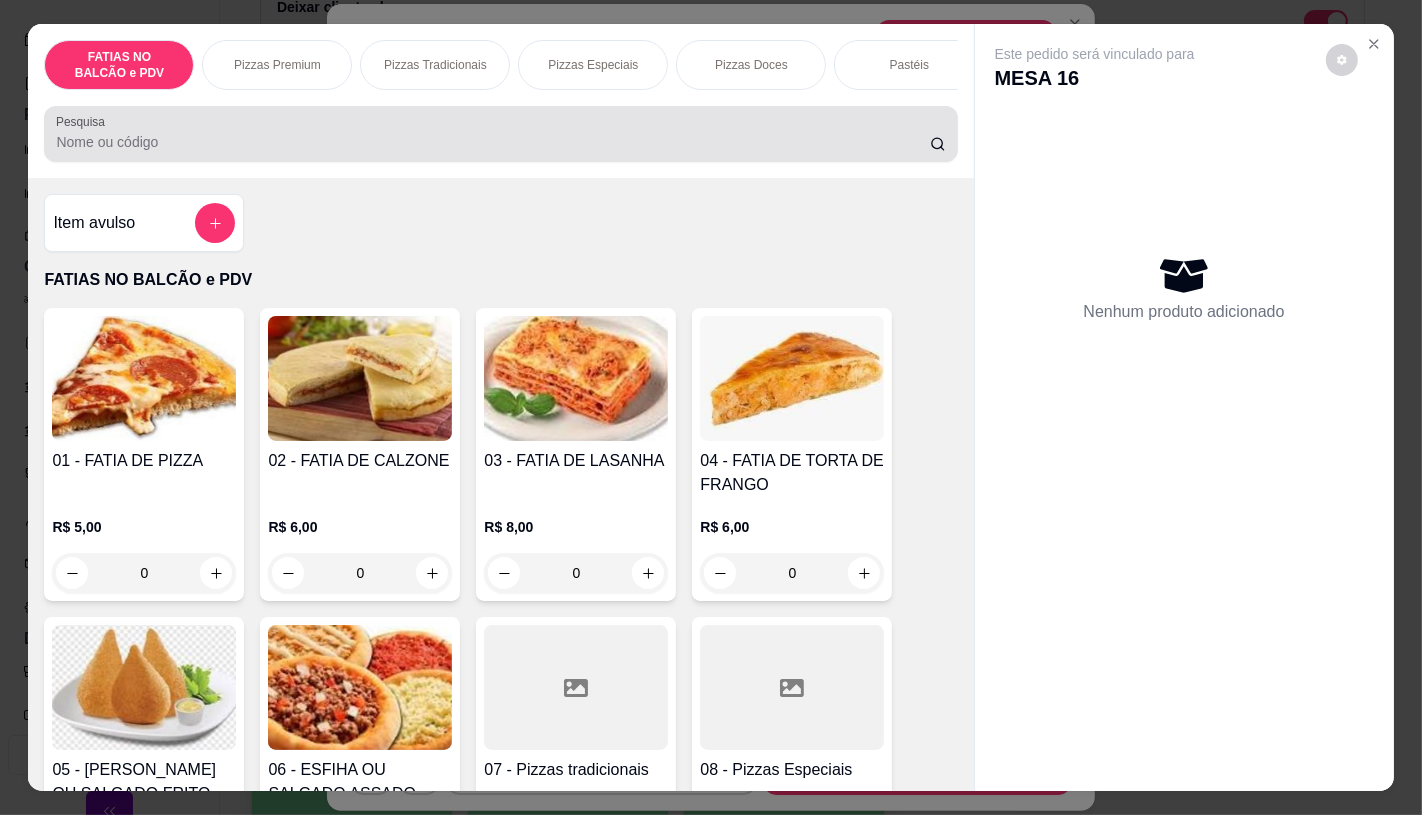 click on "Pesquisa" at bounding box center (500, 134) 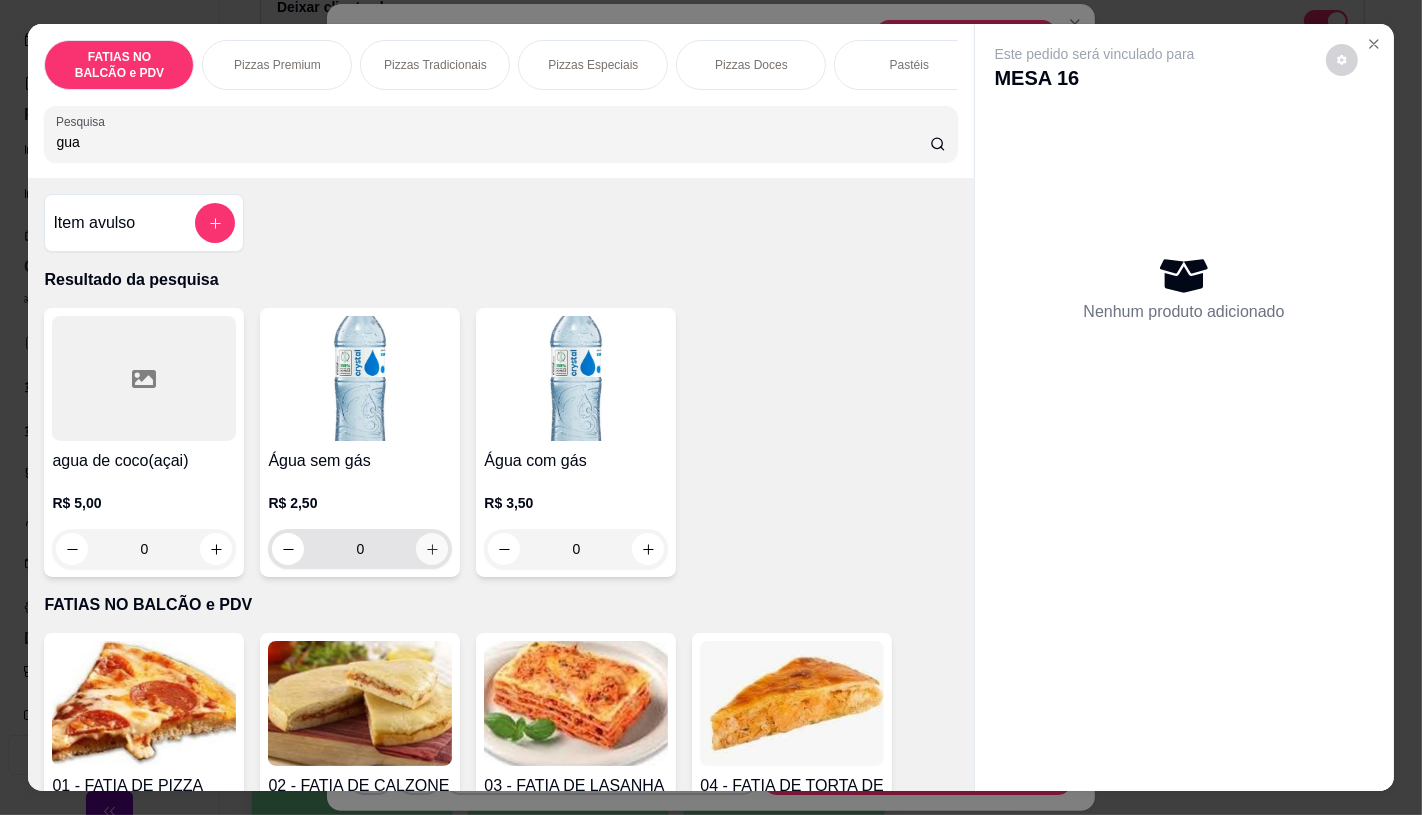 type on "gua" 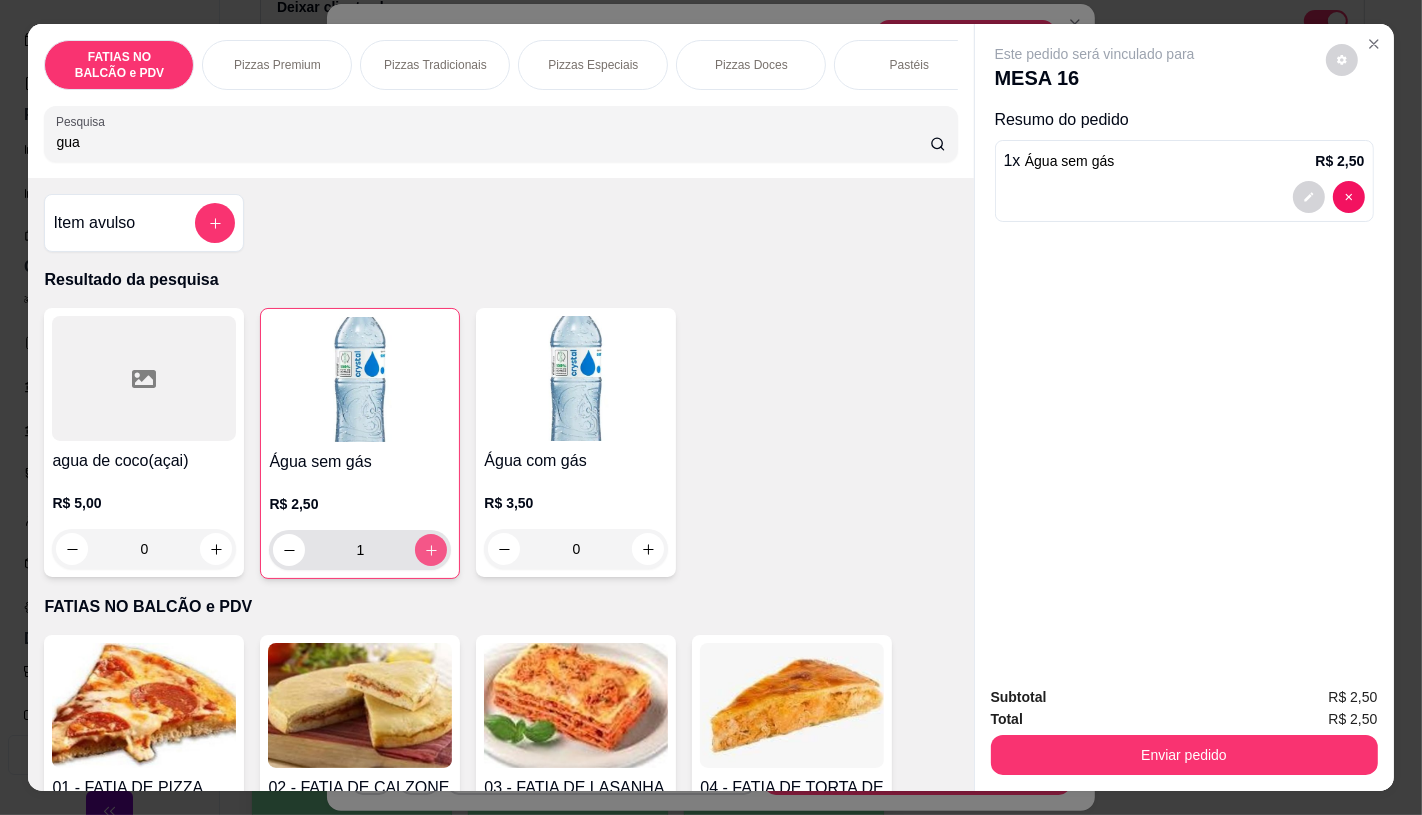 type on "1" 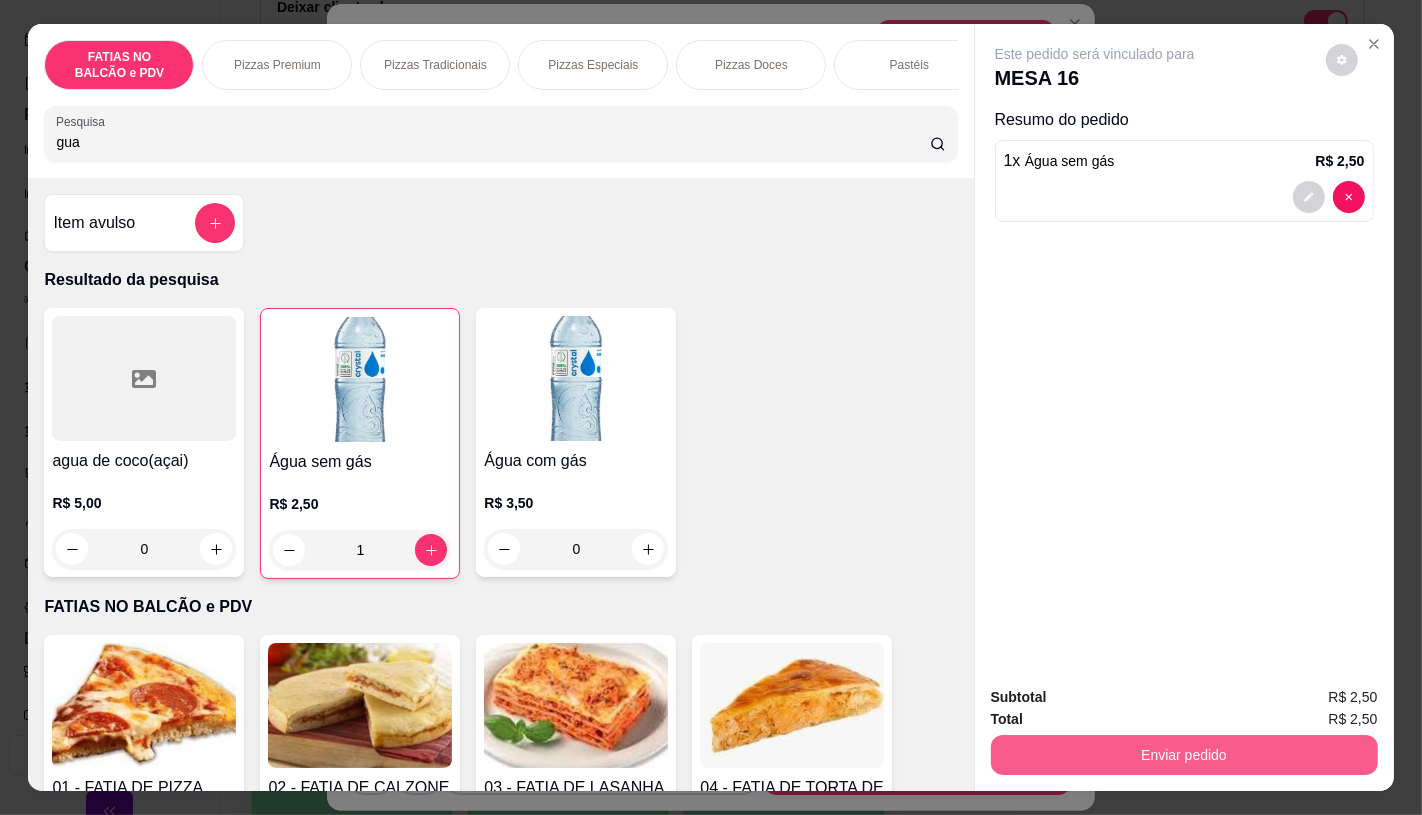 click on "Enviar pedido" at bounding box center (1184, 755) 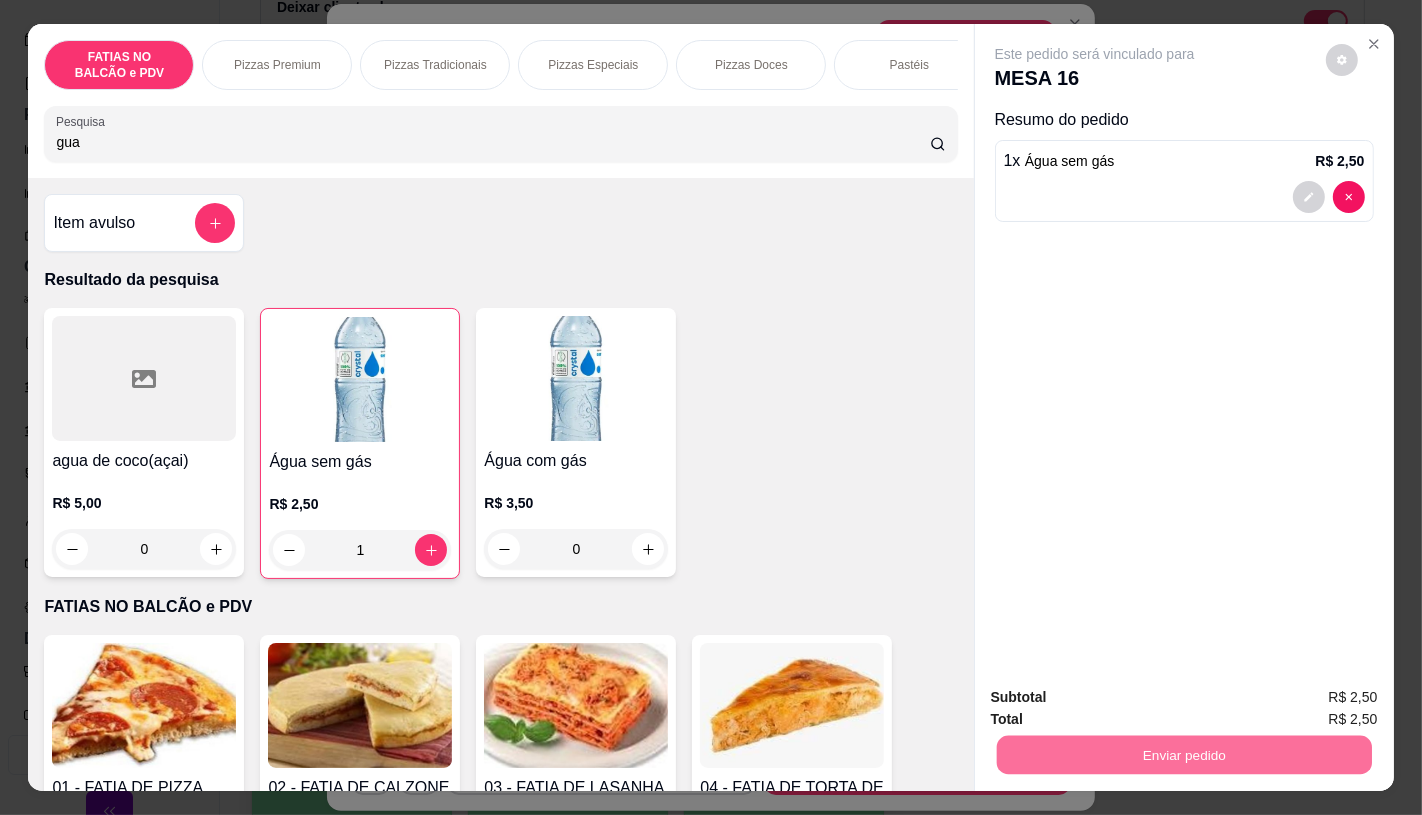 click on "Não registrar e enviar pedido" at bounding box center (1117, 698) 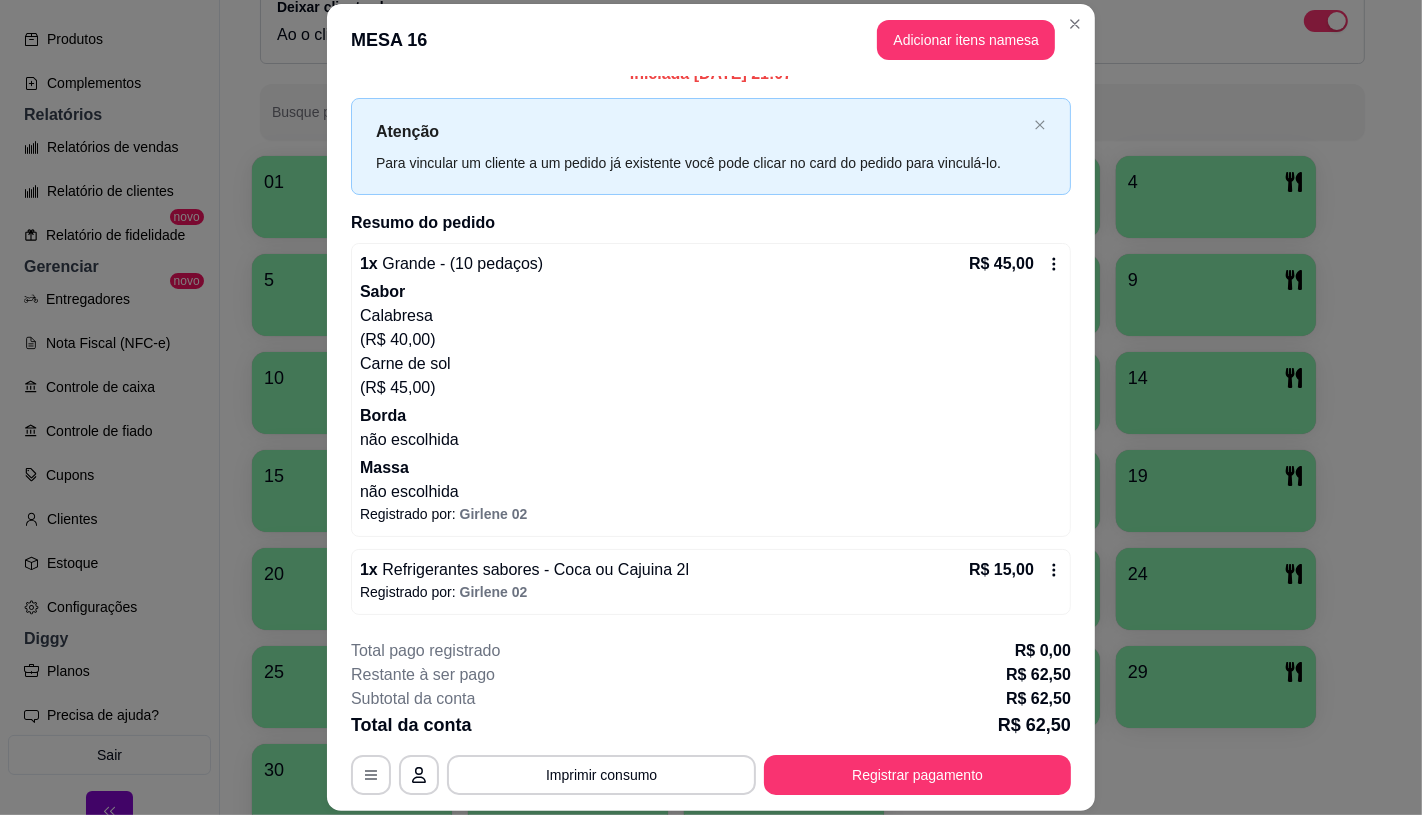 scroll, scrollTop: 100, scrollLeft: 0, axis: vertical 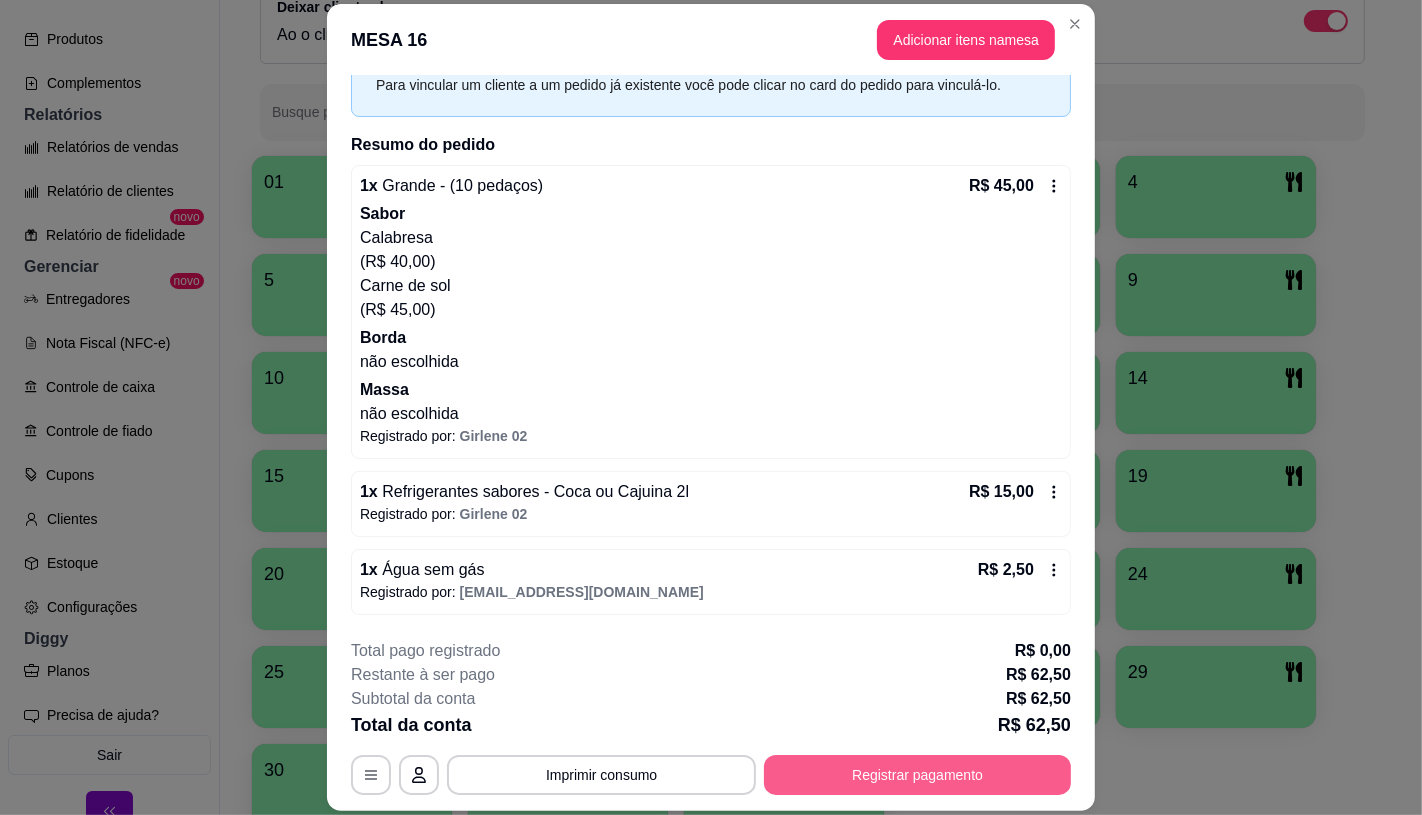 click on "Registrar pagamento" at bounding box center [917, 775] 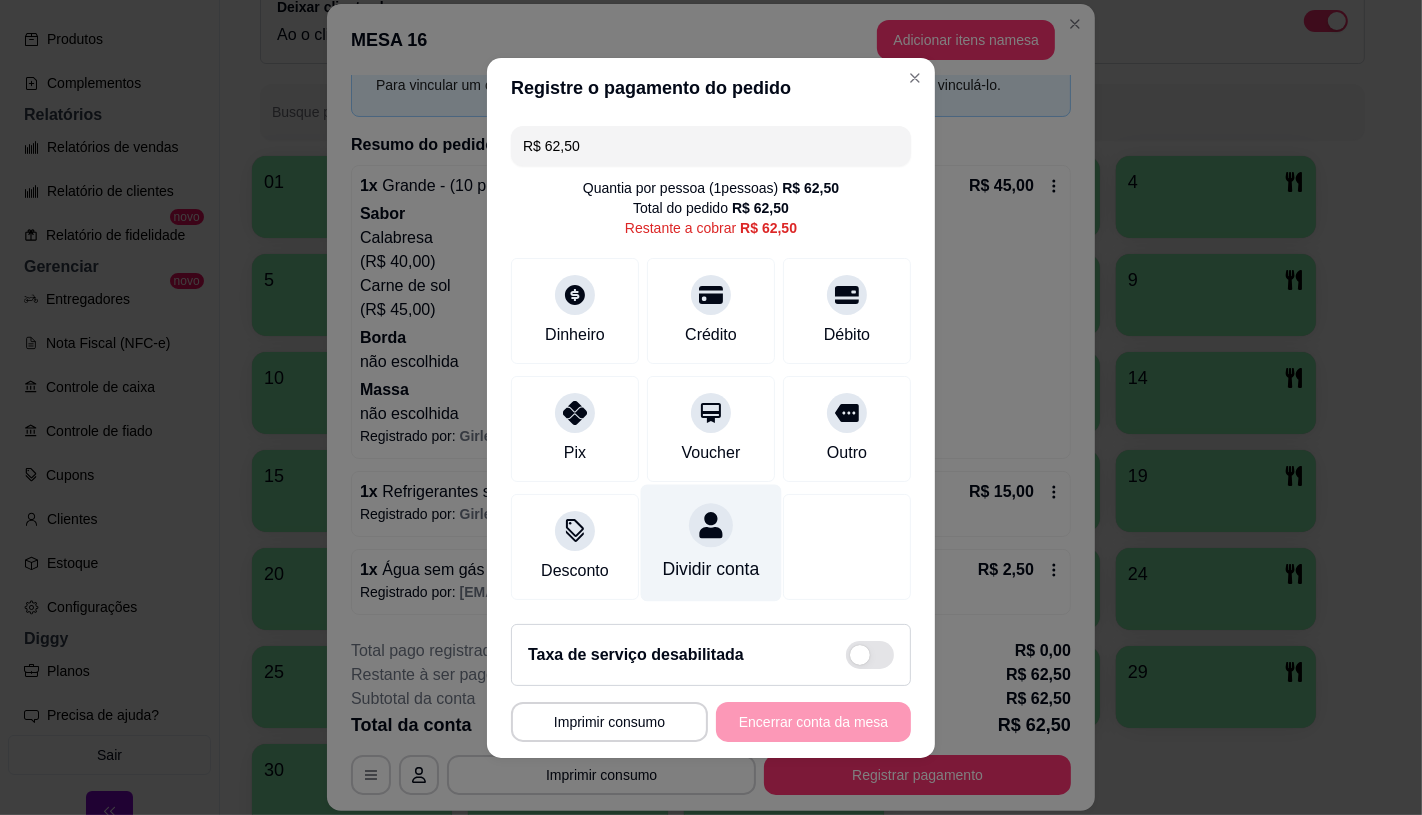click on "Dividir conta" at bounding box center (711, 569) 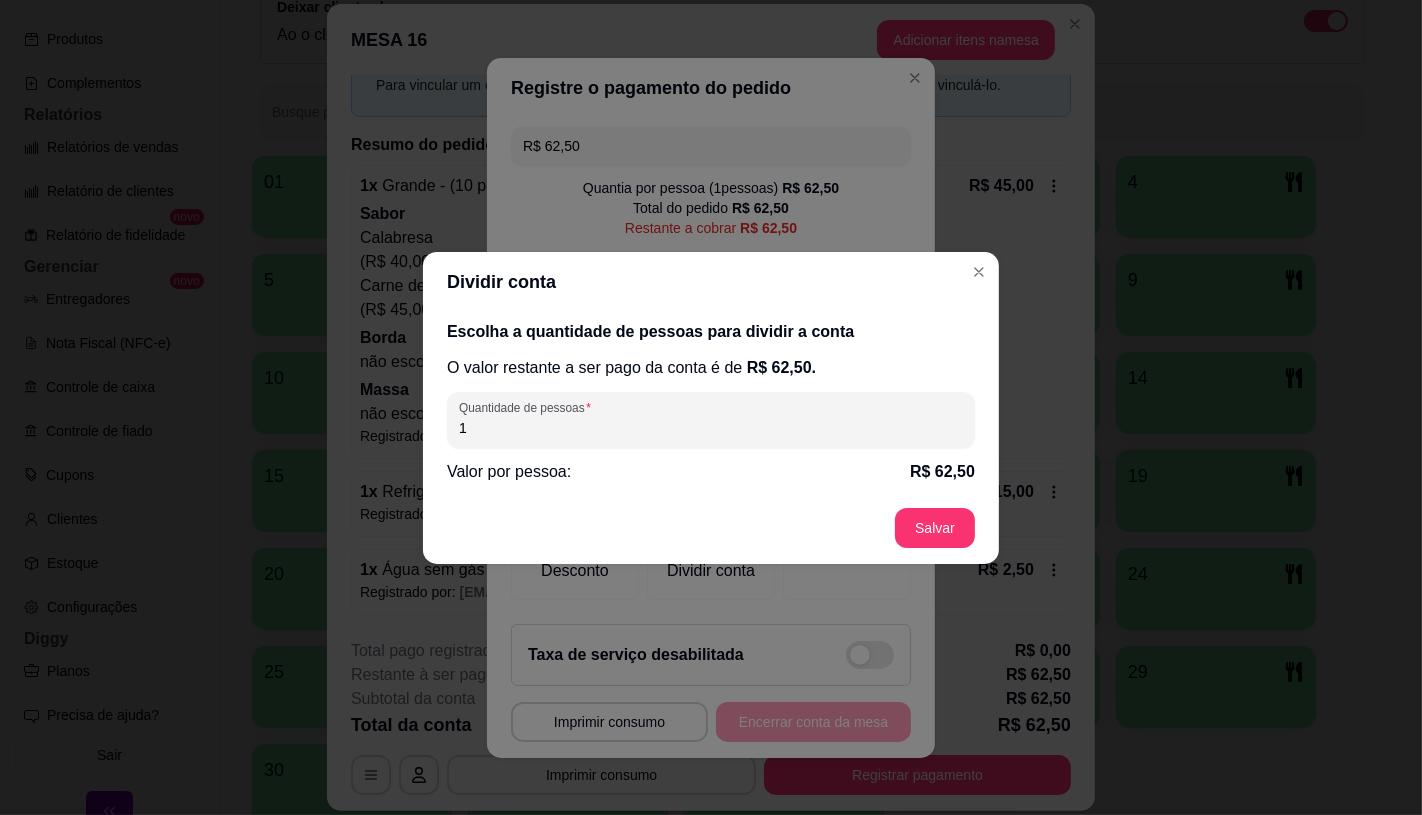 click on "1" at bounding box center [711, 428] 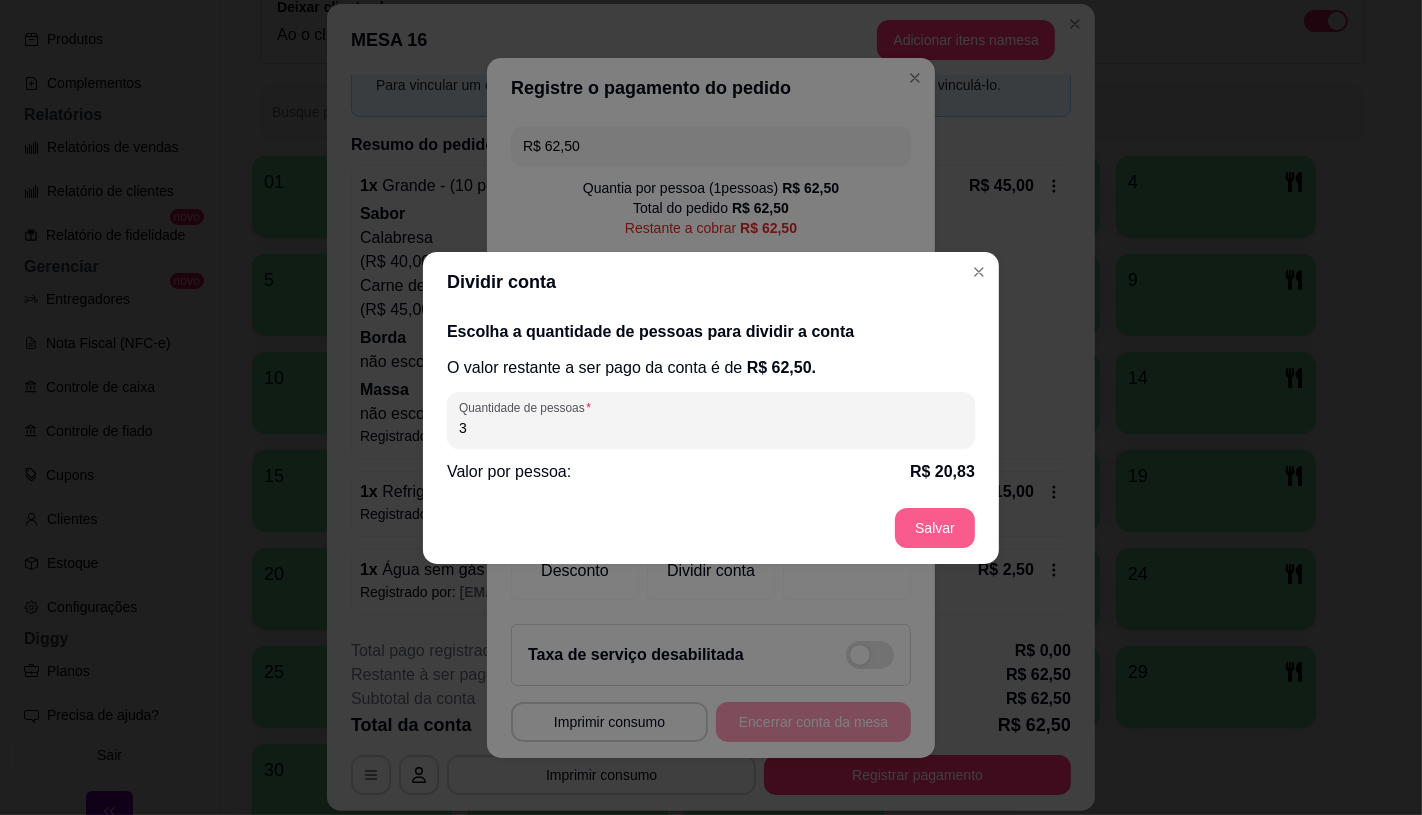 type on "3" 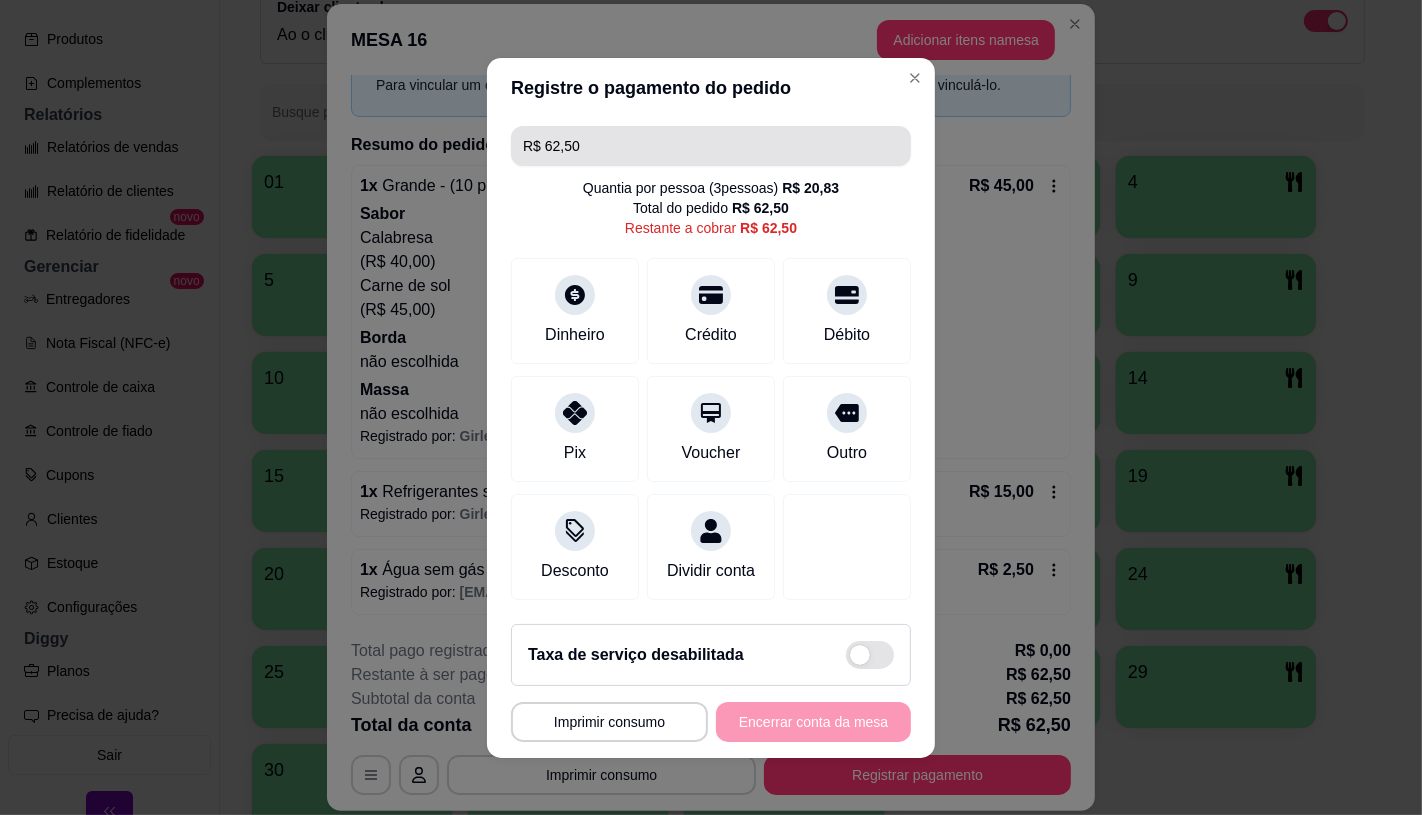 click on "R$ 62,50" at bounding box center (711, 146) 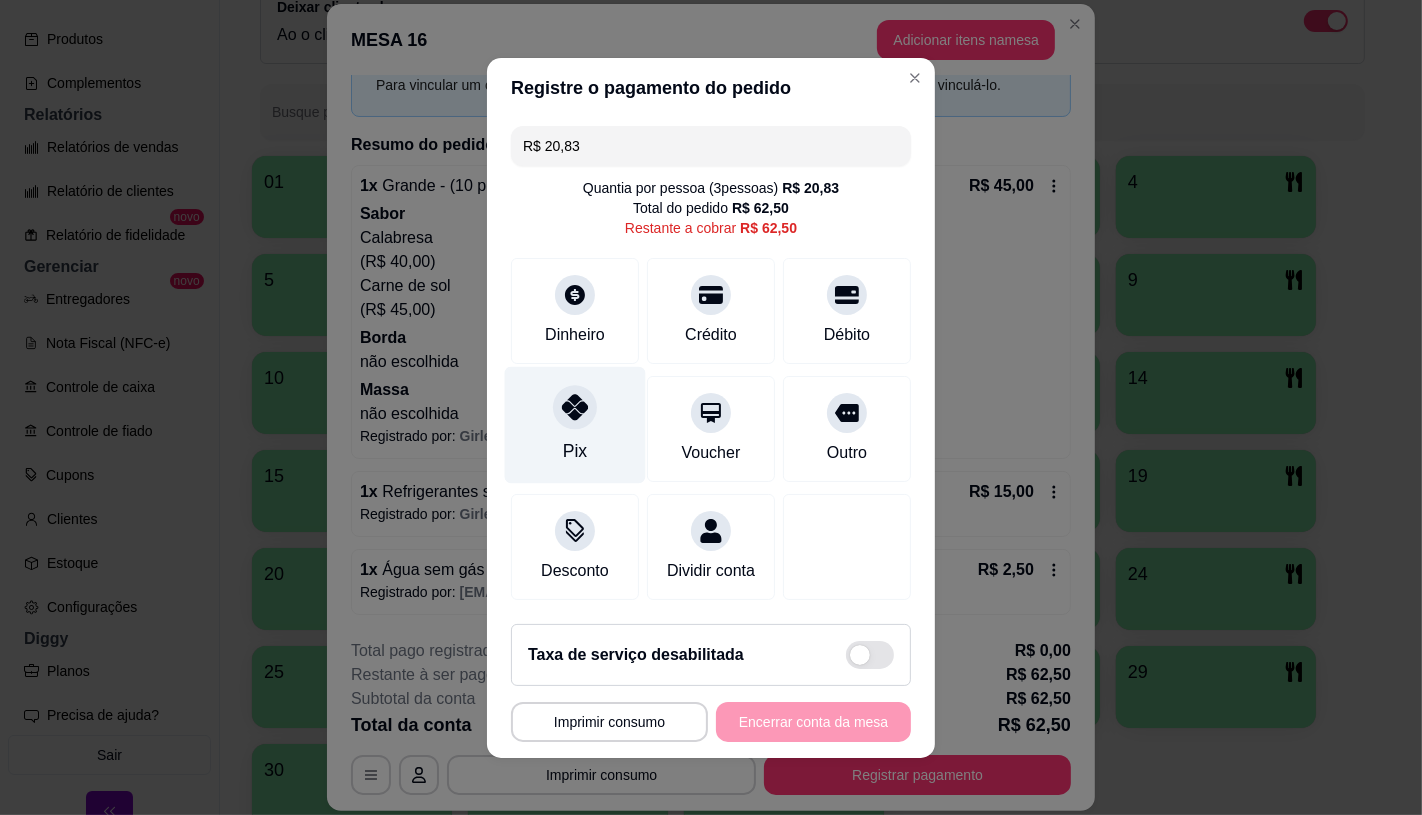 click on "Pix" at bounding box center (575, 424) 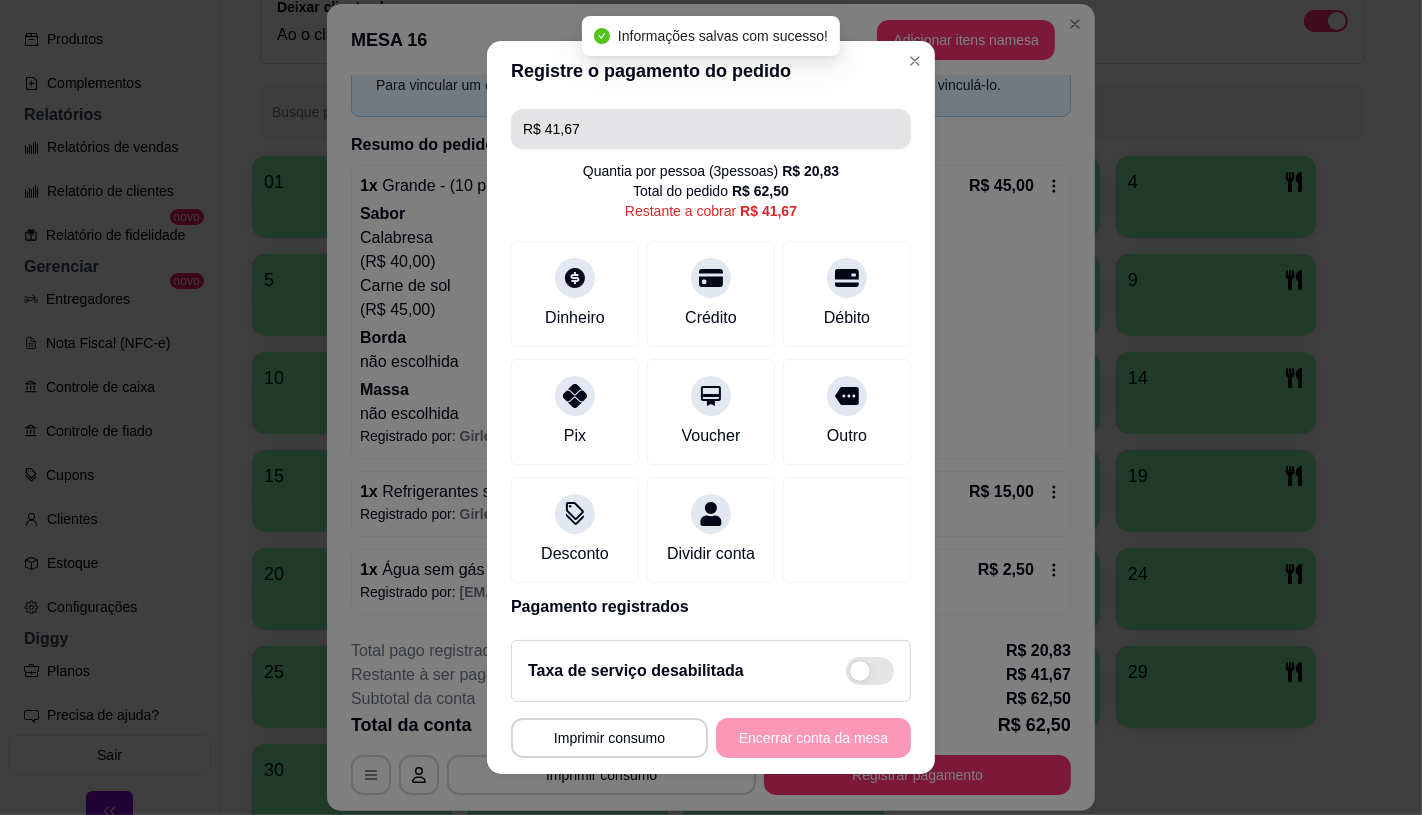click on "R$ 41,67" at bounding box center (711, 129) 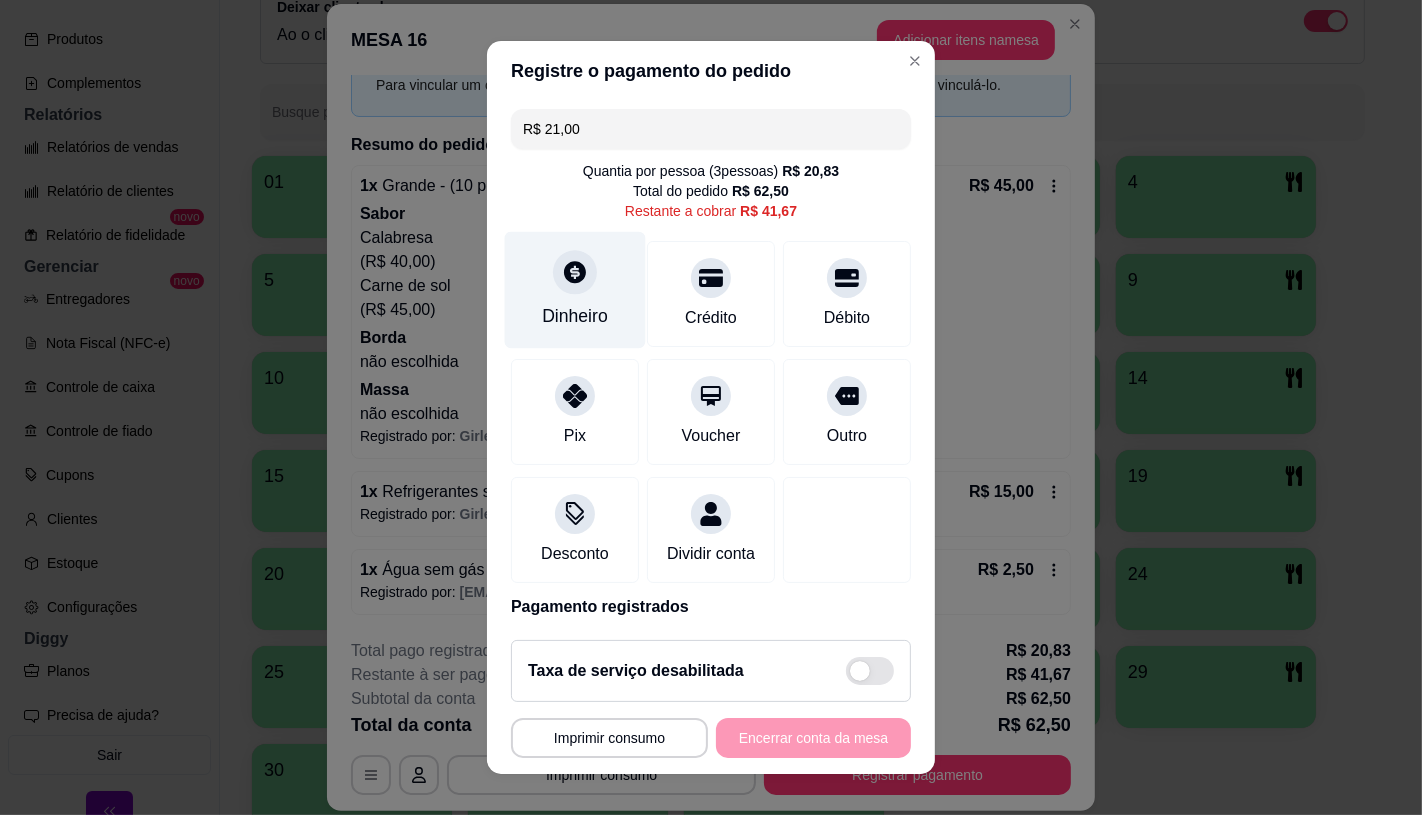 click on "Dinheiro" at bounding box center [575, 316] 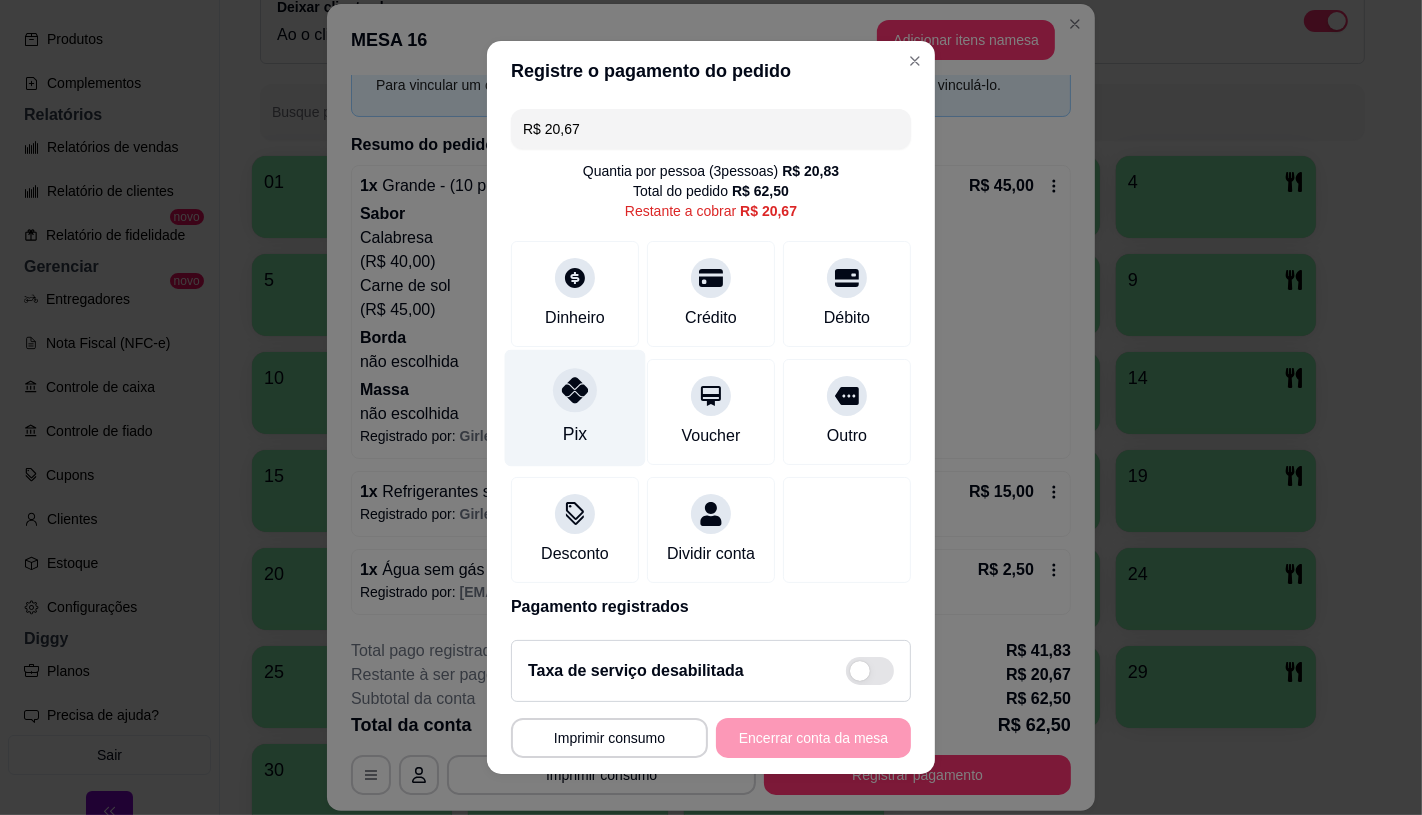 click on "Pix" at bounding box center (575, 407) 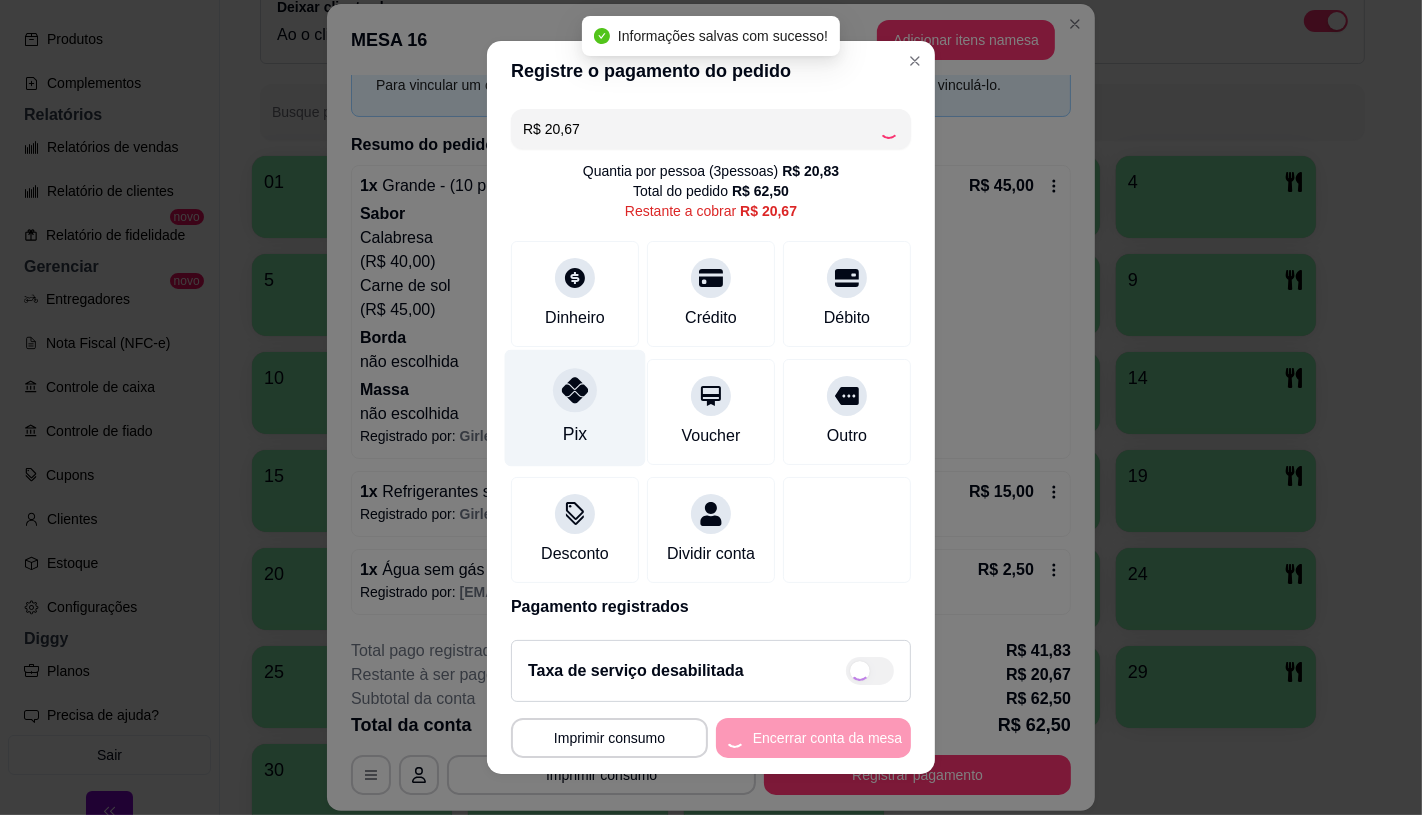 type on "R$ 0,00" 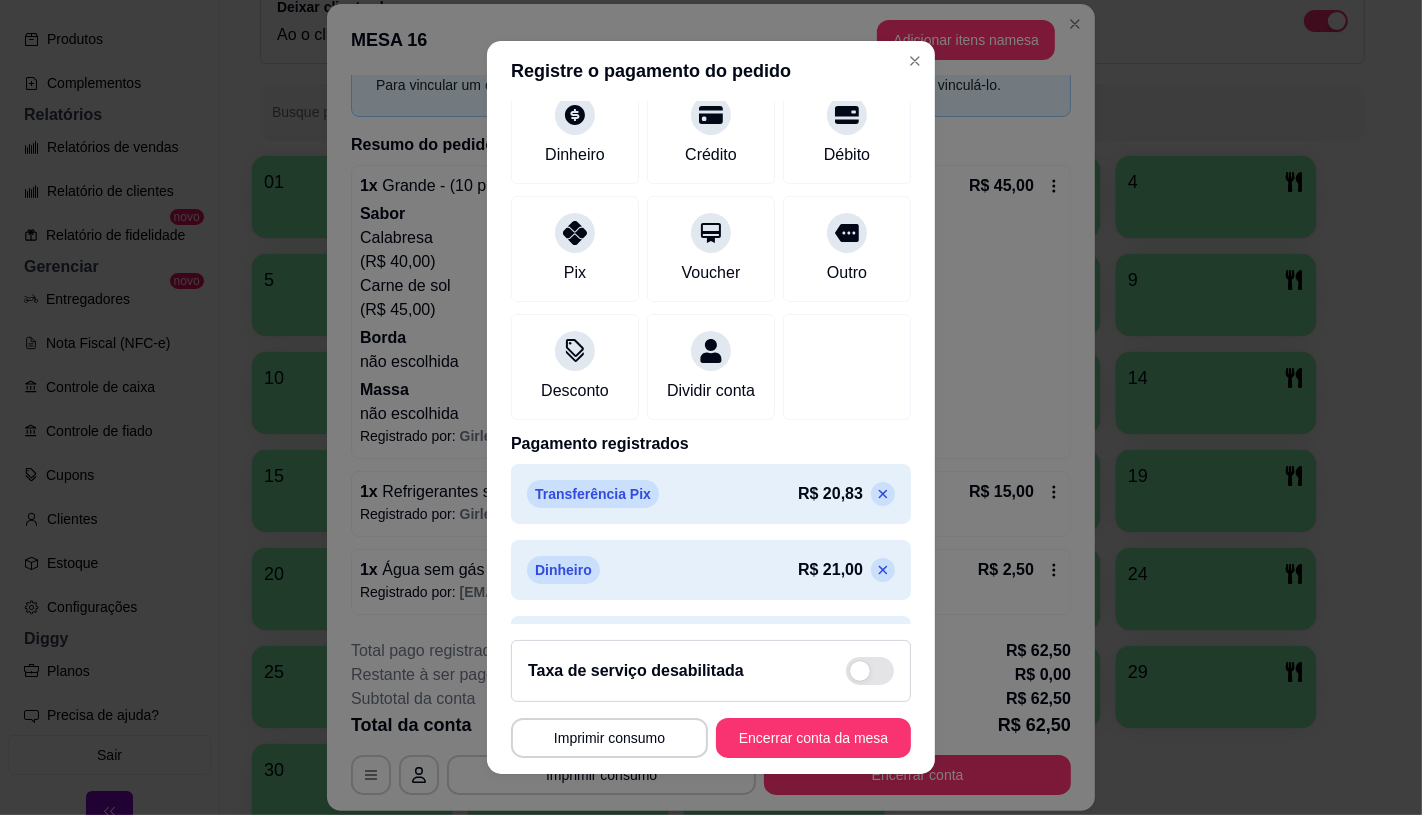 scroll, scrollTop: 226, scrollLeft: 0, axis: vertical 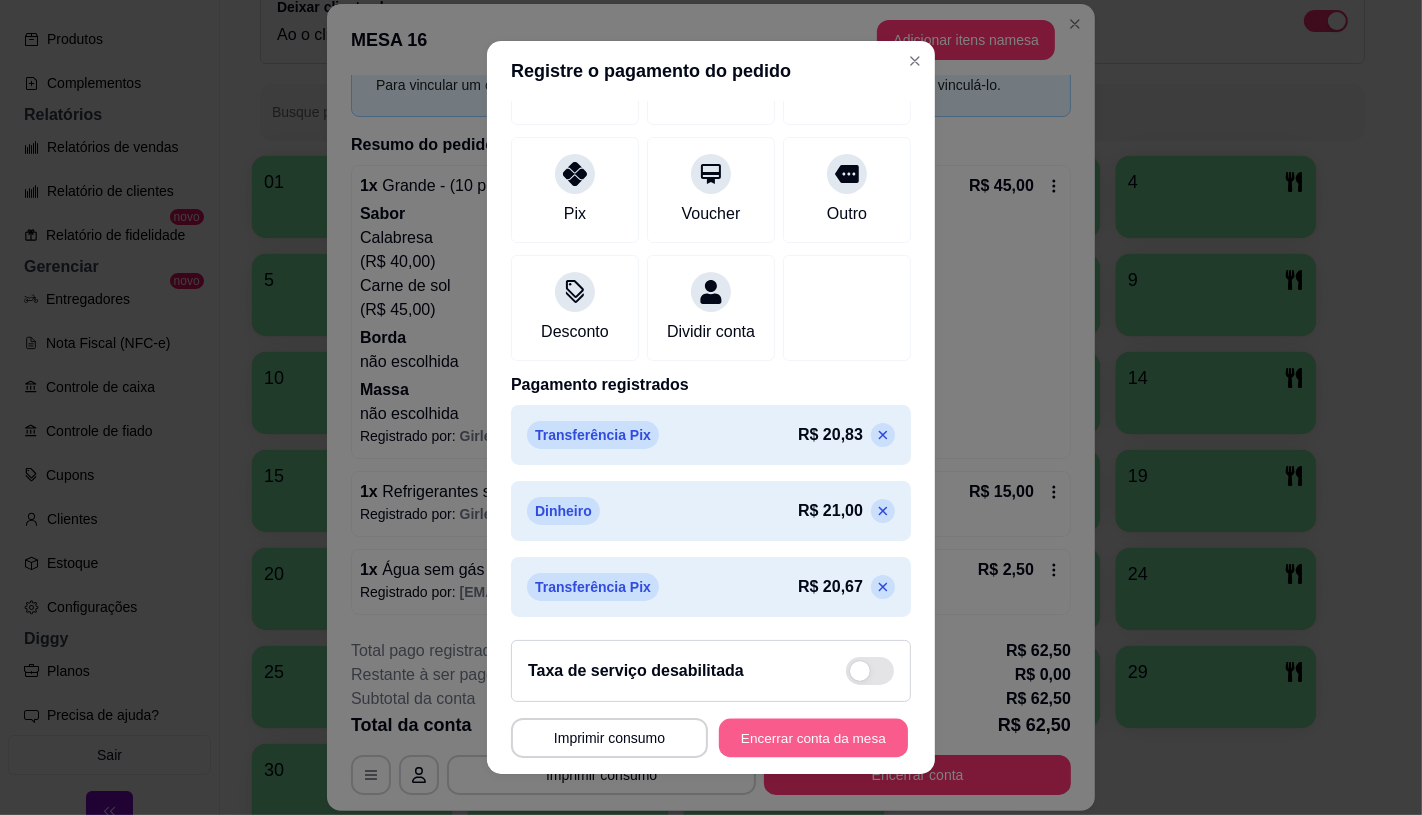 click on "Encerrar conta da mesa" at bounding box center (813, 738) 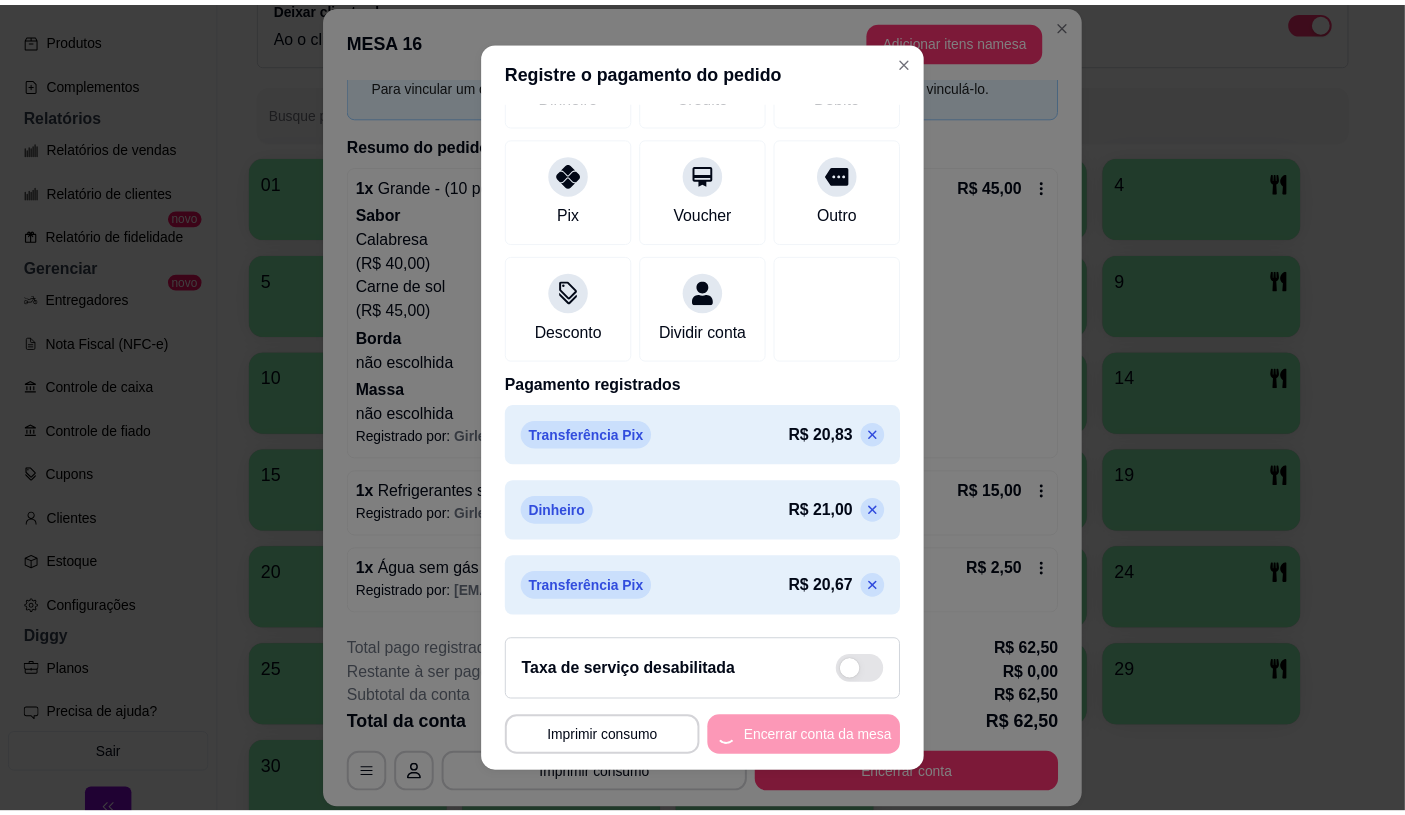 scroll, scrollTop: 0, scrollLeft: 0, axis: both 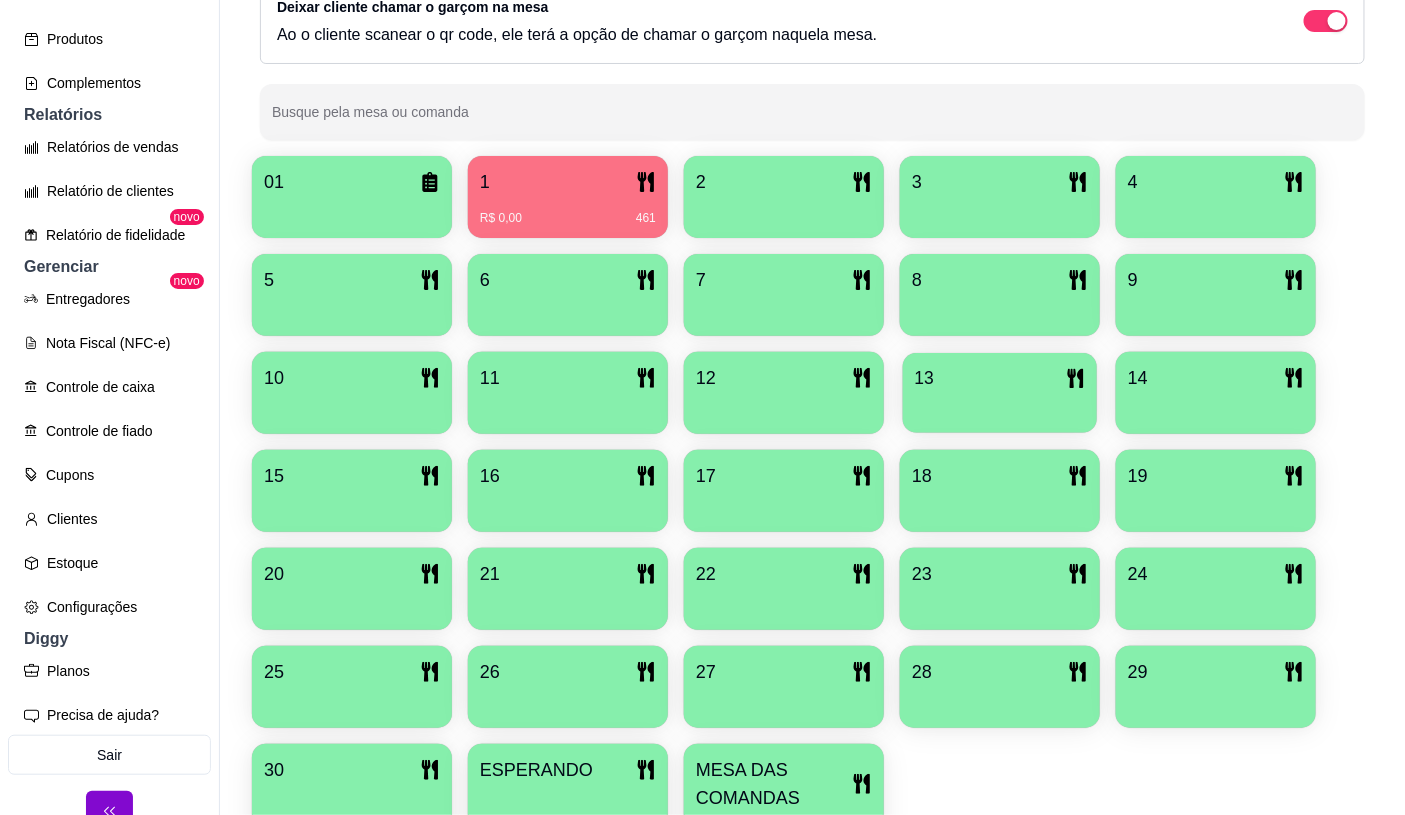 click at bounding box center [1000, 406] 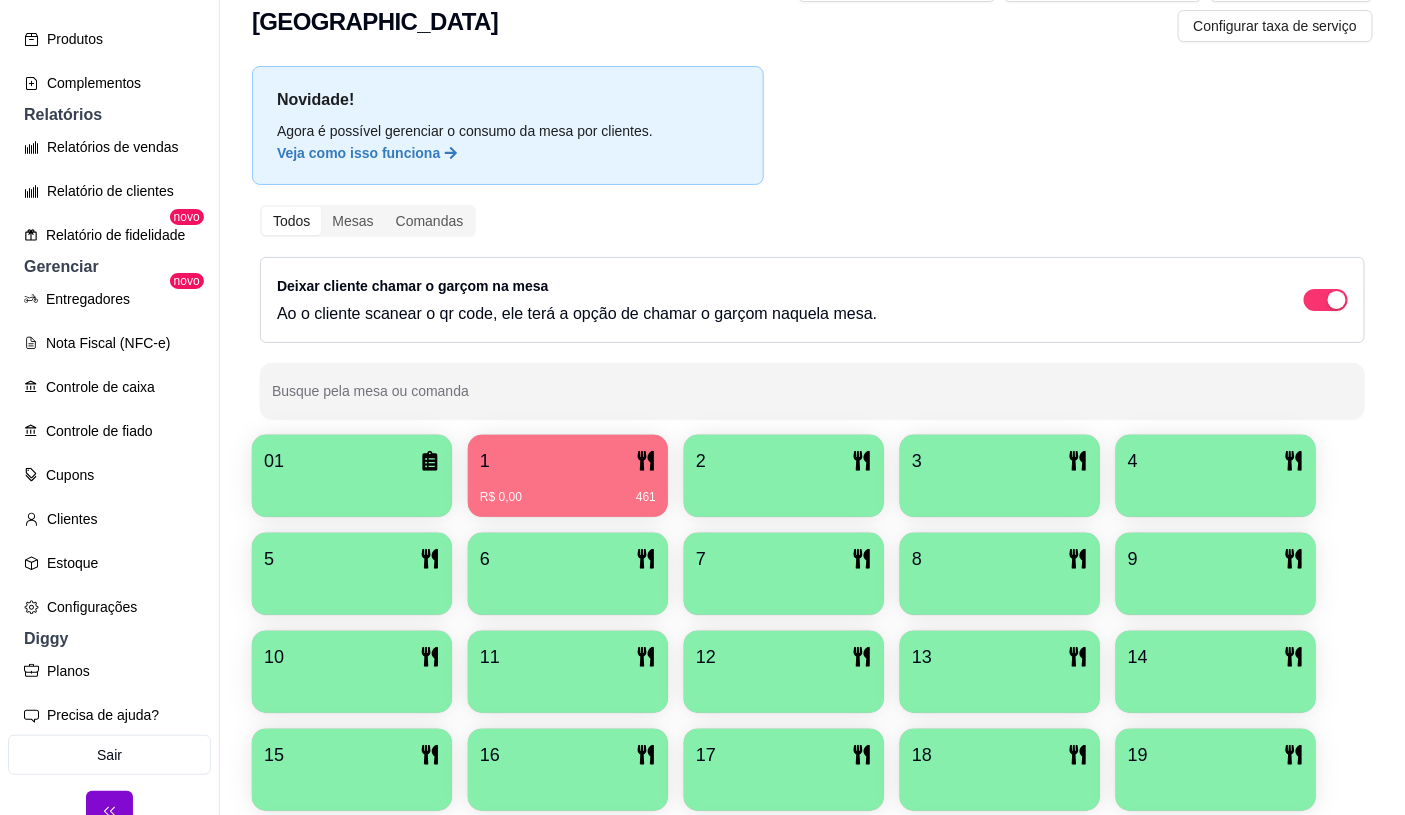 scroll, scrollTop: 0, scrollLeft: 0, axis: both 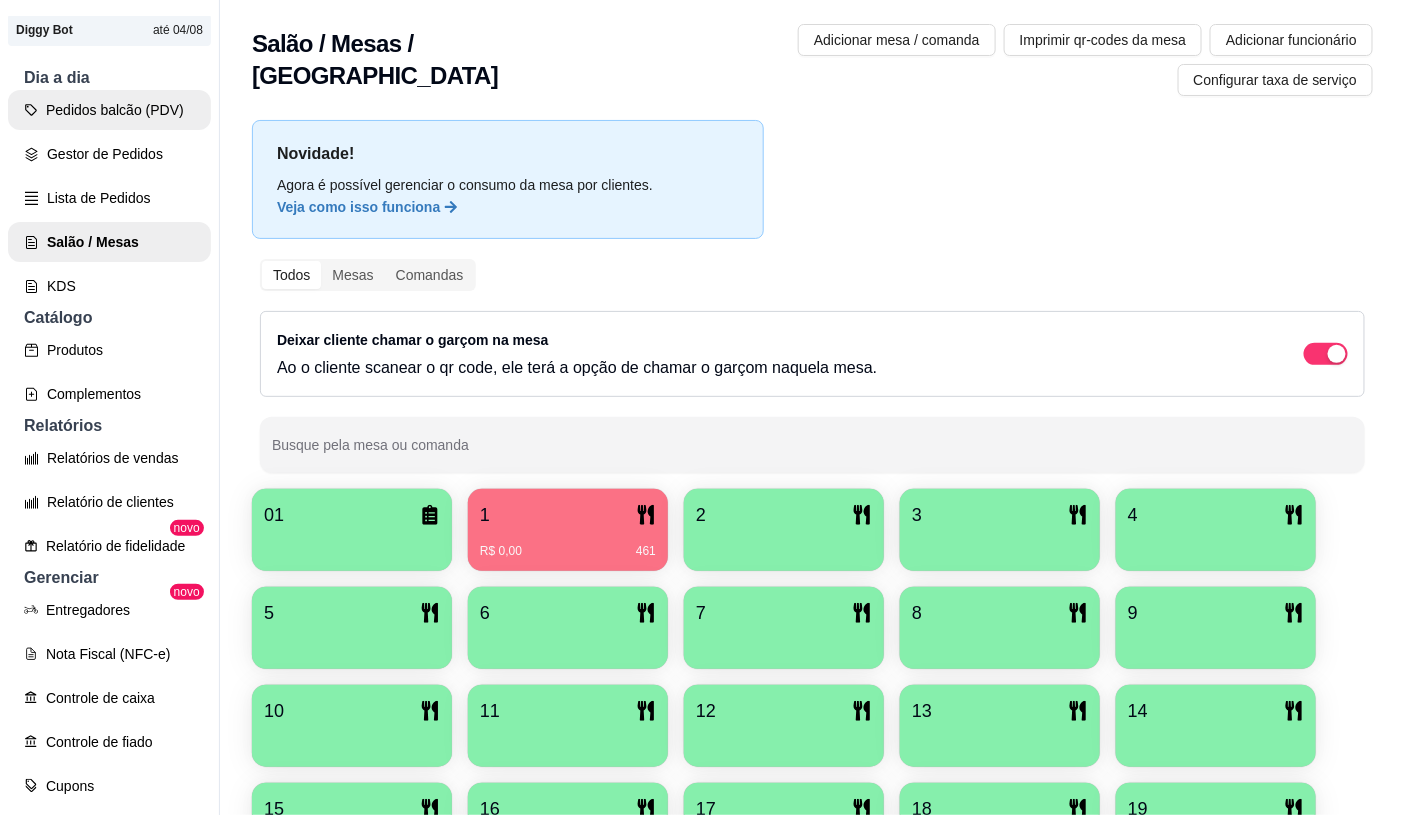 click on "Pedidos balcão (PDV)" at bounding box center [109, 110] 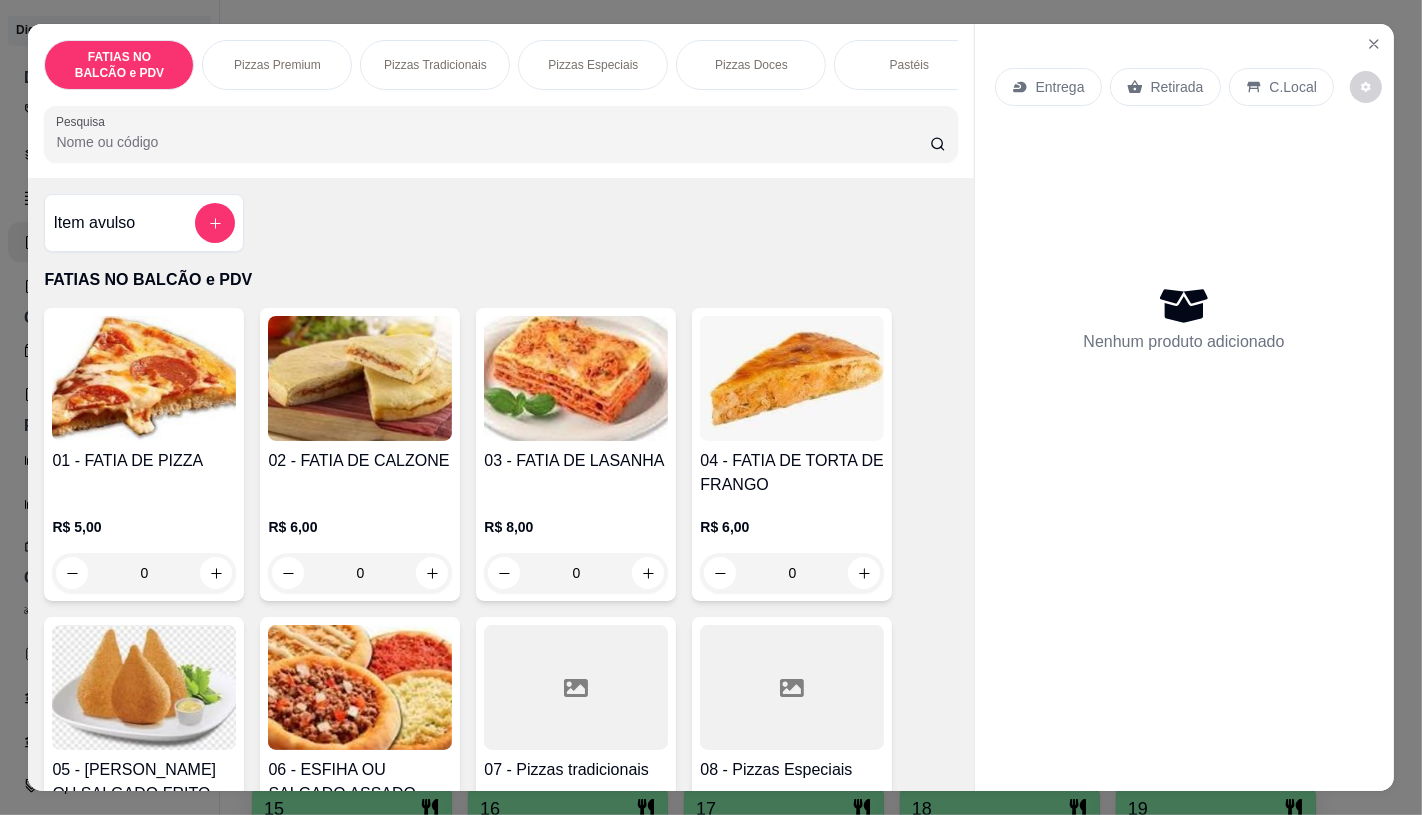 click at bounding box center (576, 687) 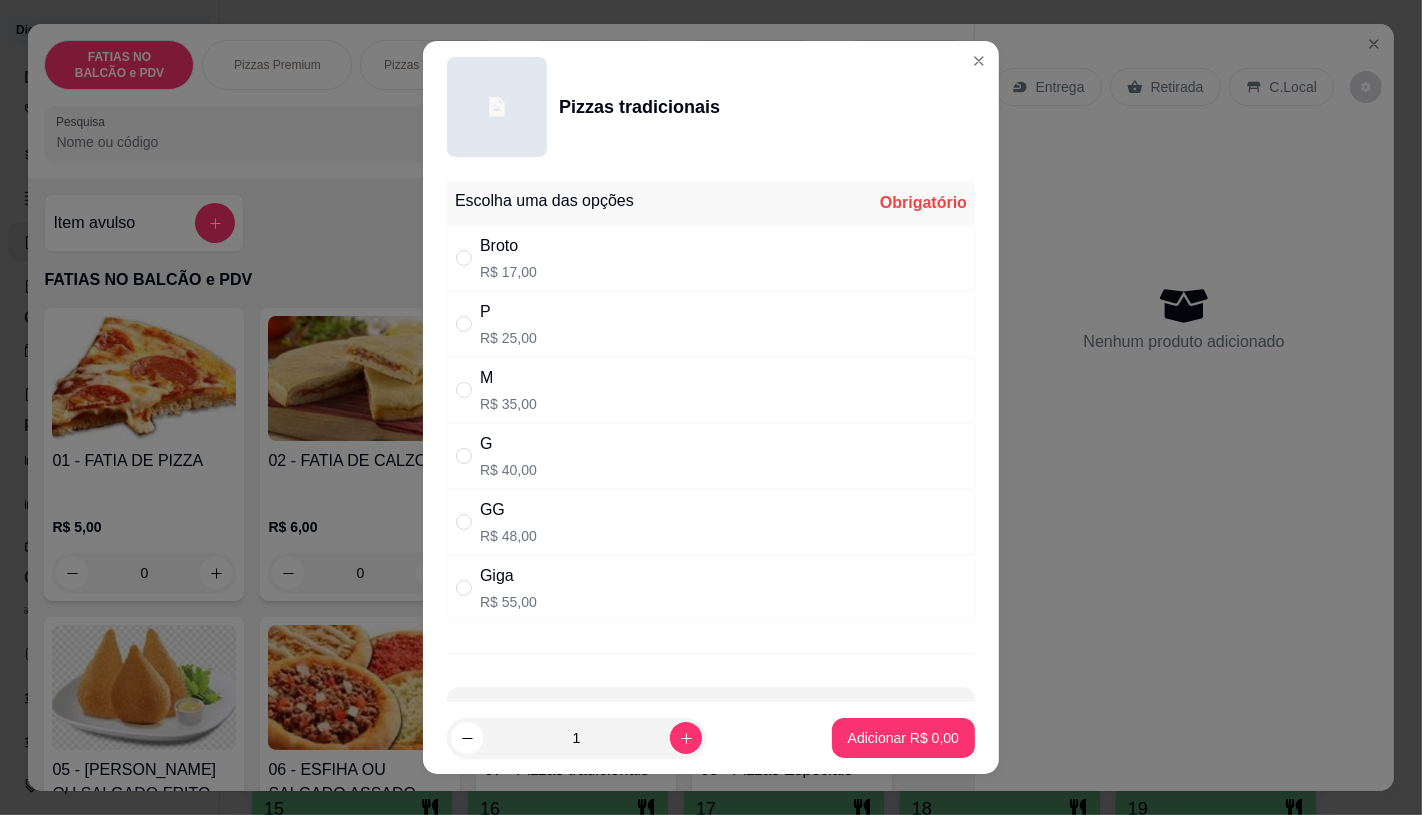 click on "R$ 25,00" at bounding box center [508, 338] 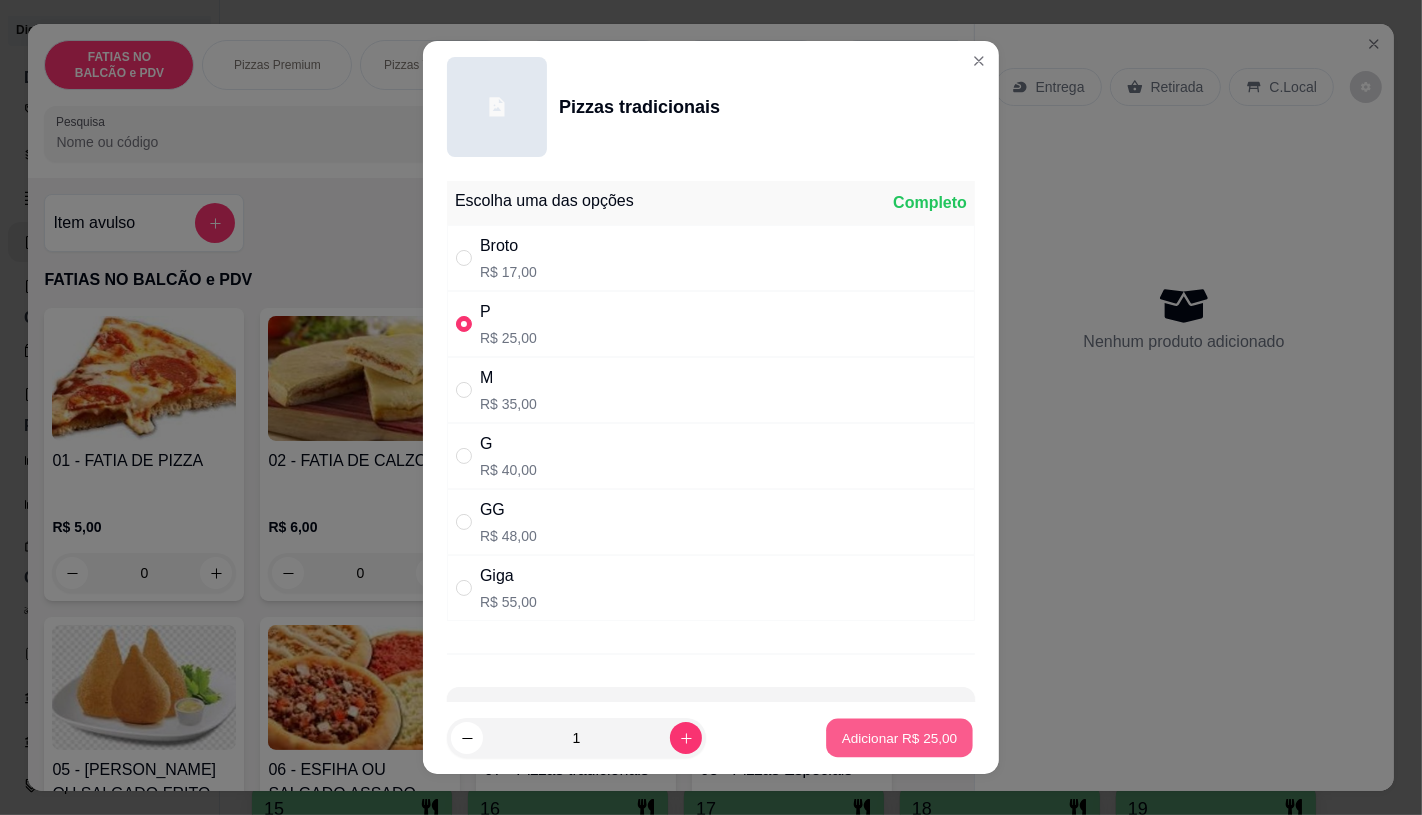 click on "Adicionar   R$ 25,00" at bounding box center [900, 738] 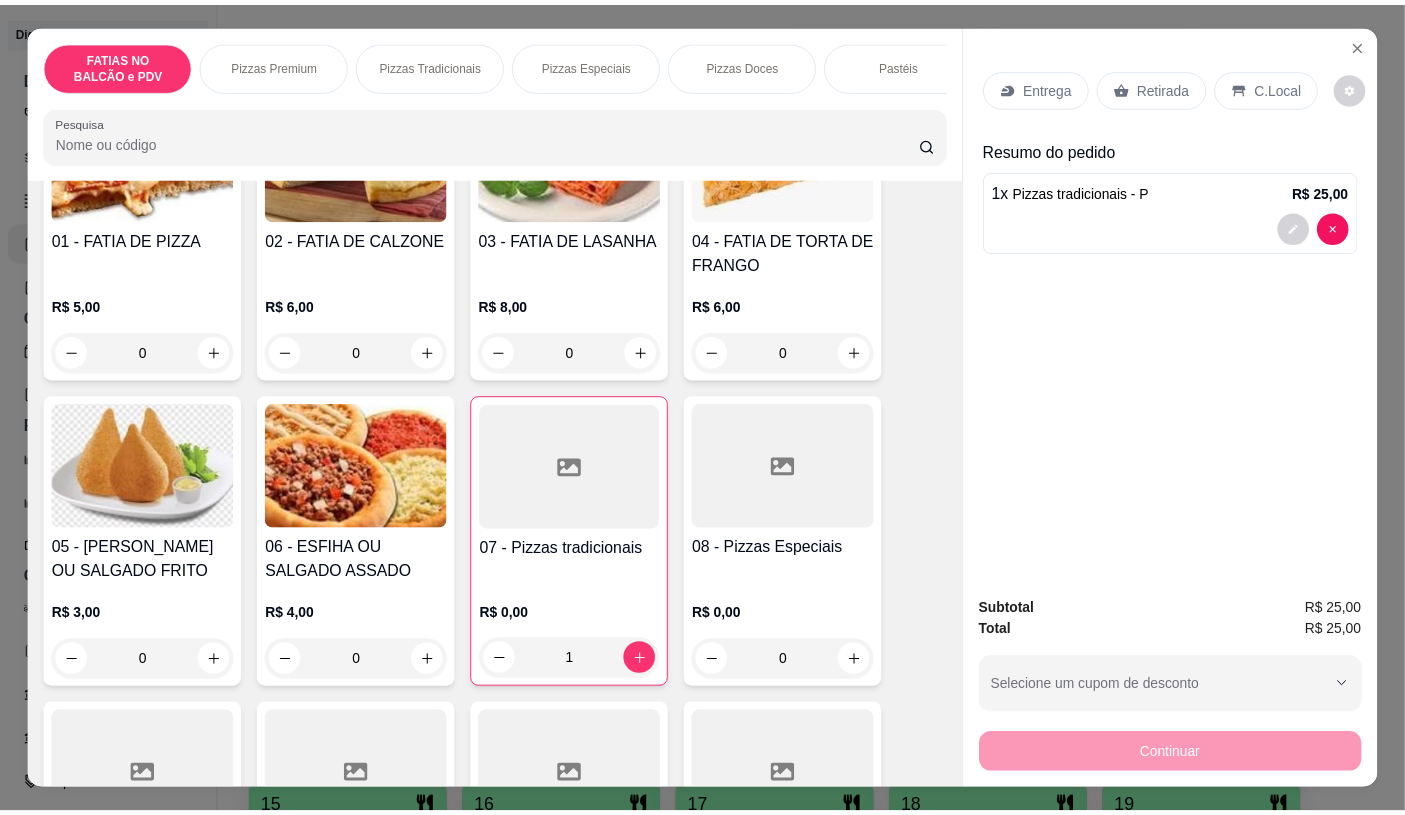 scroll, scrollTop: 222, scrollLeft: 0, axis: vertical 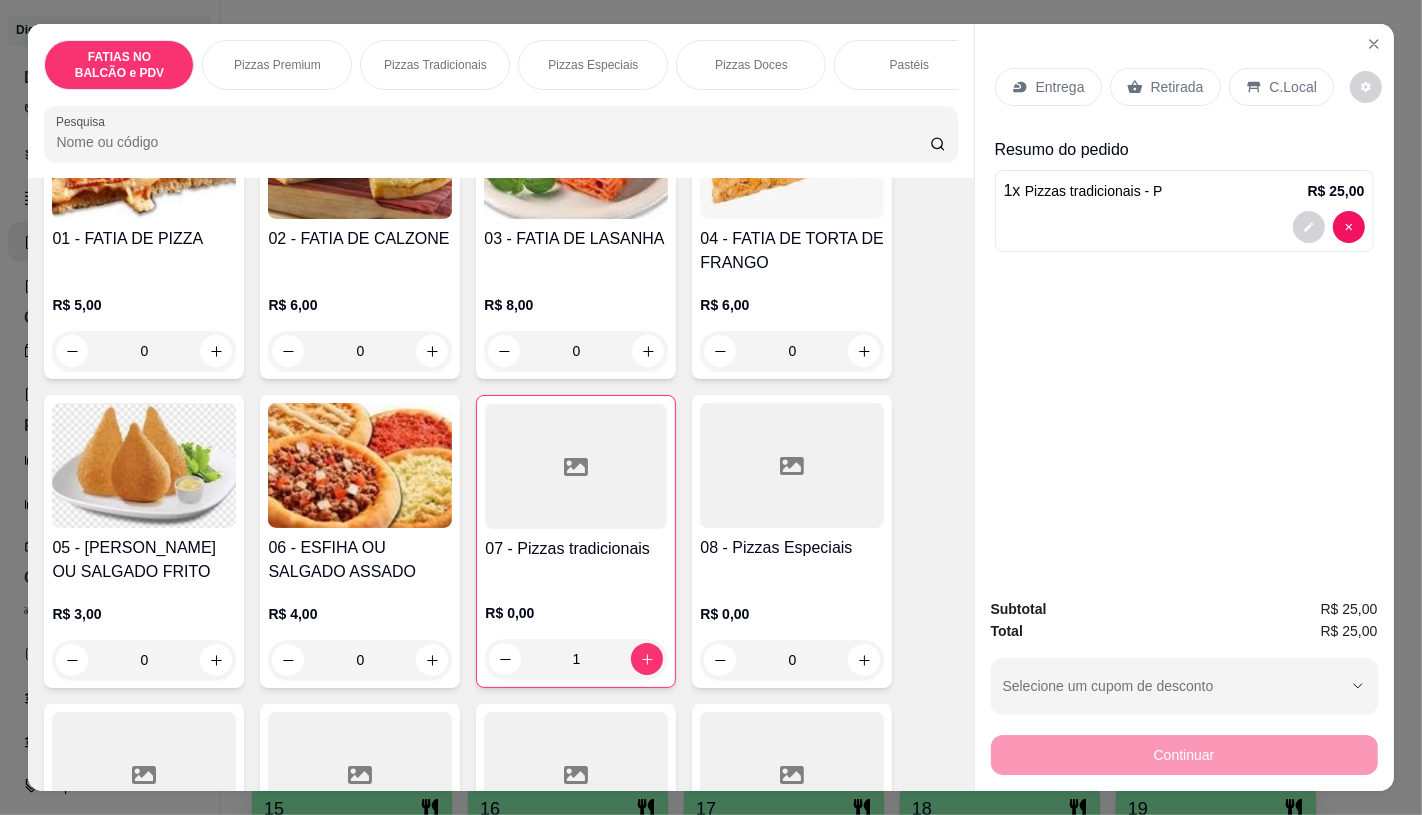 click on "FATIAS NO BALCÃO e PDV Pizzas Premium Pizzas Tradicionais  Pizzas Especiais Pizzas Doces Pastéis Porções Calzones Esfiha Esfihas Especiais Panqueca Sanduíches Sanduíches Especiais COMBOS PROMOCIONAIS  Sucos e vitaminas Bebidas Água Chocolates e guloseimas  TAXAS DE ENTREGAS  Pesquisa Item avulso FATIAS NO BALCÃO e PDV 01 - FATIA DE PIZZA   R$ 5,00 0 02 - FATIA DE CALZONE   R$ 6,00 0 03 - FATIA DE LASANHA   R$ 8,00 0 04 - FATIA DE TORTA DE FRANGO   R$ 6,00 0 05 - COXINHA OU SALGADO FRITO   R$ 3,00 0 06 - ESFIHA OU SALGADO ASSADO    R$ 4,00 0 07 - Pizzas tradicionais    R$ 0,00 1 08 - Pizzas Especiais    R$ 0,00 0 09 - Suco copo    R$ 5,00 0 10 - Vitamina copo    R$ 6,00 0 11 - Refrigerantes sabores    R$ 13,00 0 14 - Panquecas    R$ 0,00 0 Suco Laranja (Açaí)    R$ 8,00 0 Salgado forno    R$ 5,00 0 Fatia Especial   R$ 6,00 0 jarra de suco (laranja açai)   R$ 18,00 0 agua de coco(açai)   R$ 5,00 0 Pizzas Premium Broto a partir de     R$ 22,00 Pequena a partir de     R$ 30,00" at bounding box center (711, 407) 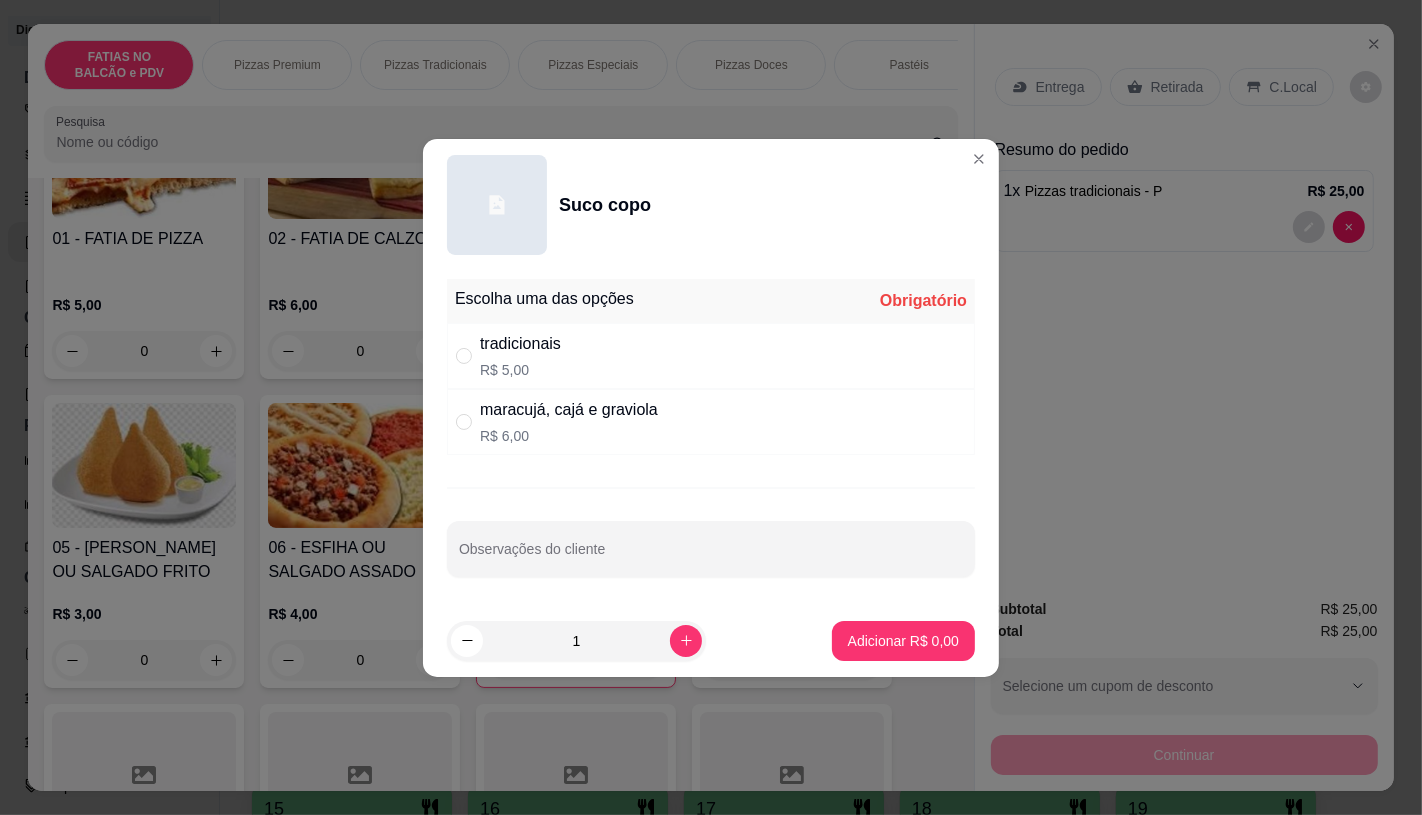 click on "maracujá, cajá e graviola" at bounding box center [569, 410] 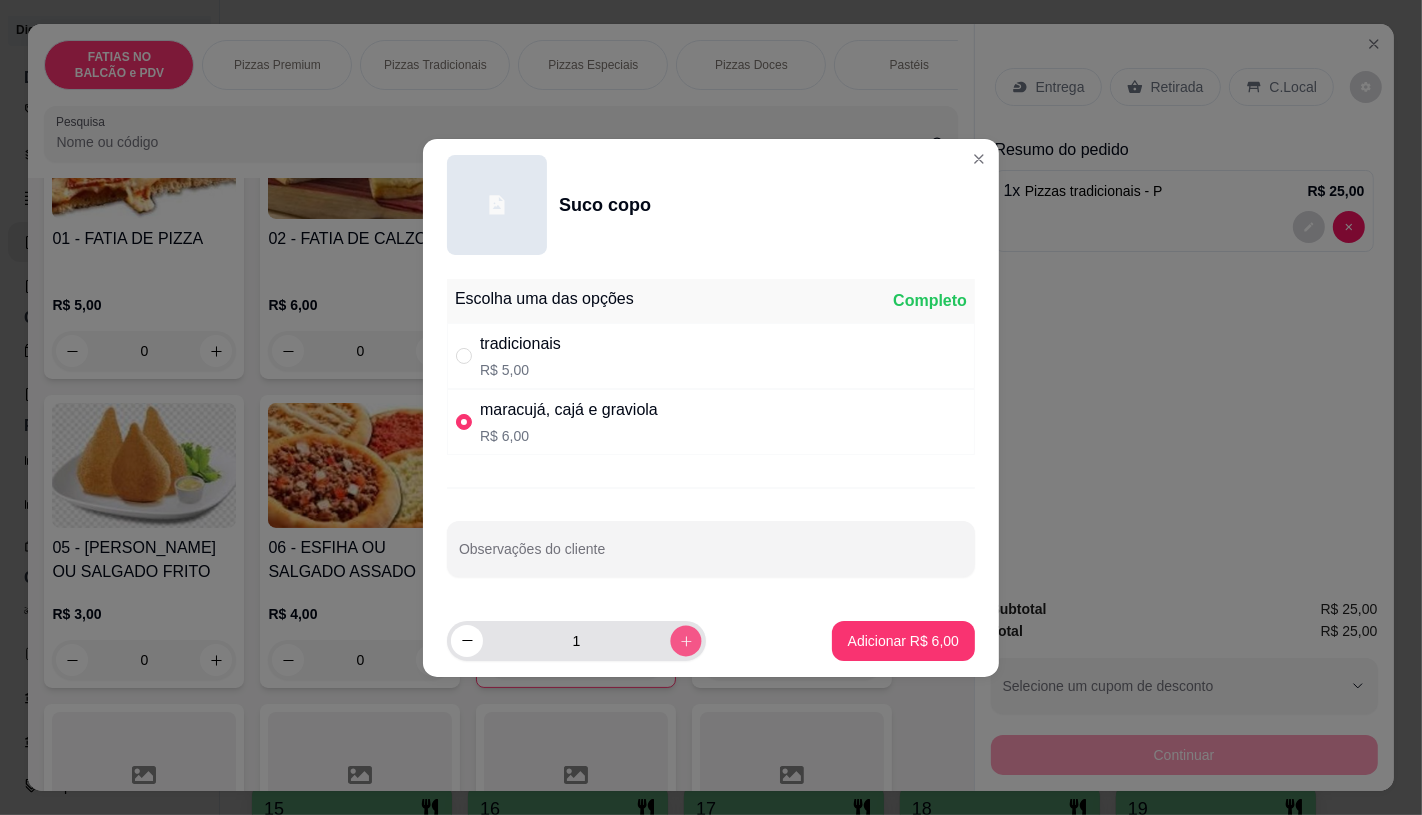 click at bounding box center (685, 640) 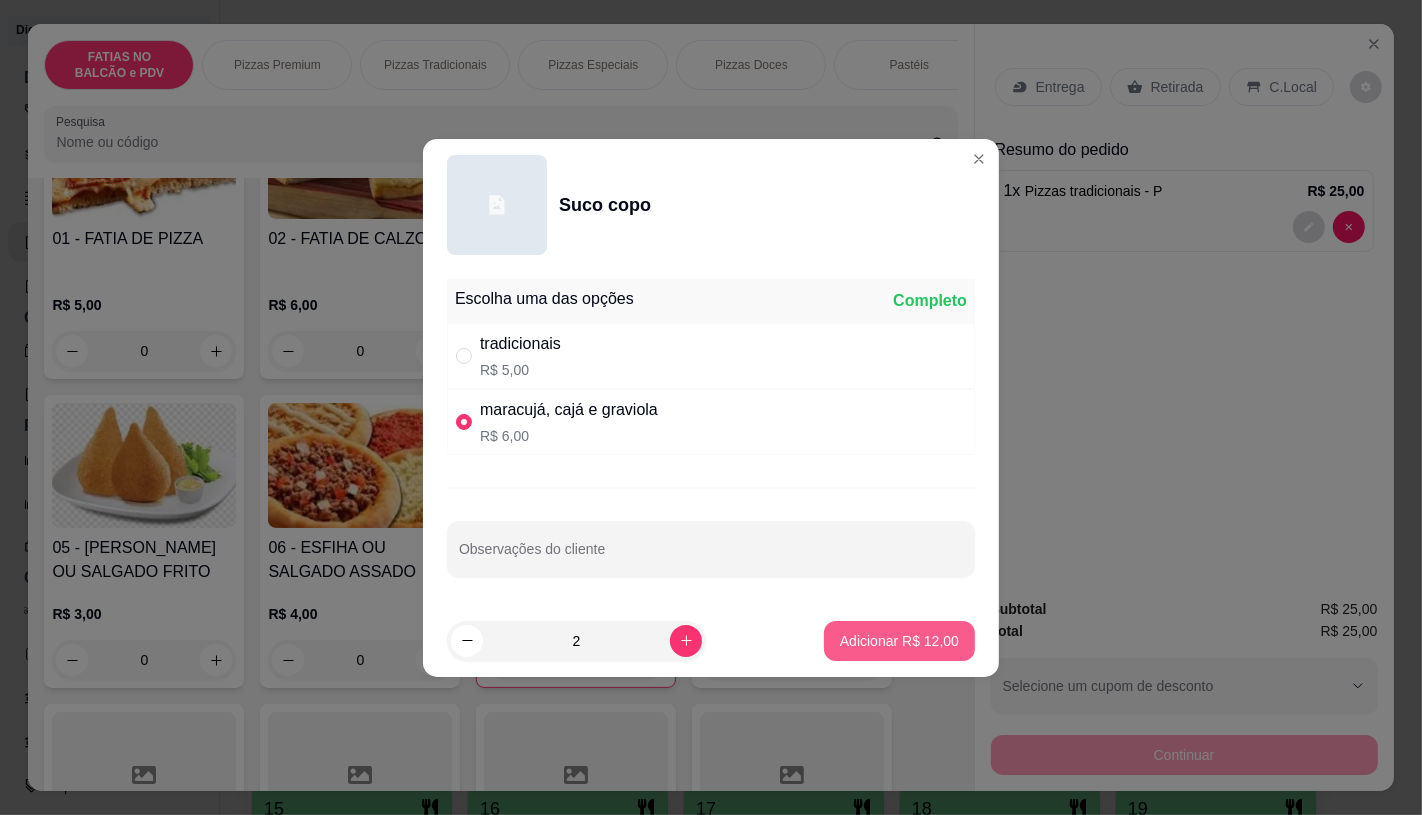 click on "Adicionar   R$ 12,00" at bounding box center (899, 641) 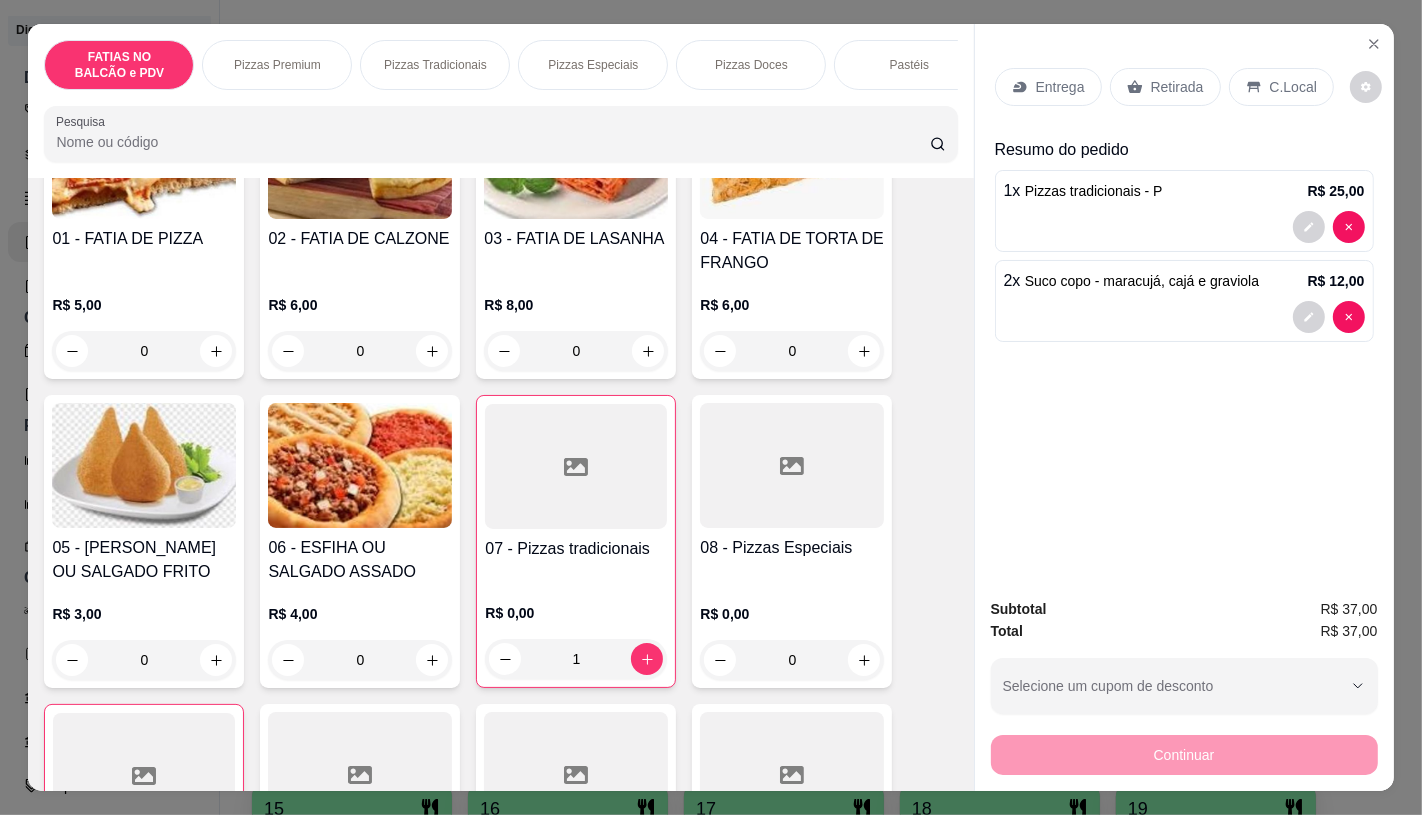 click on "Retirada" at bounding box center (1165, 87) 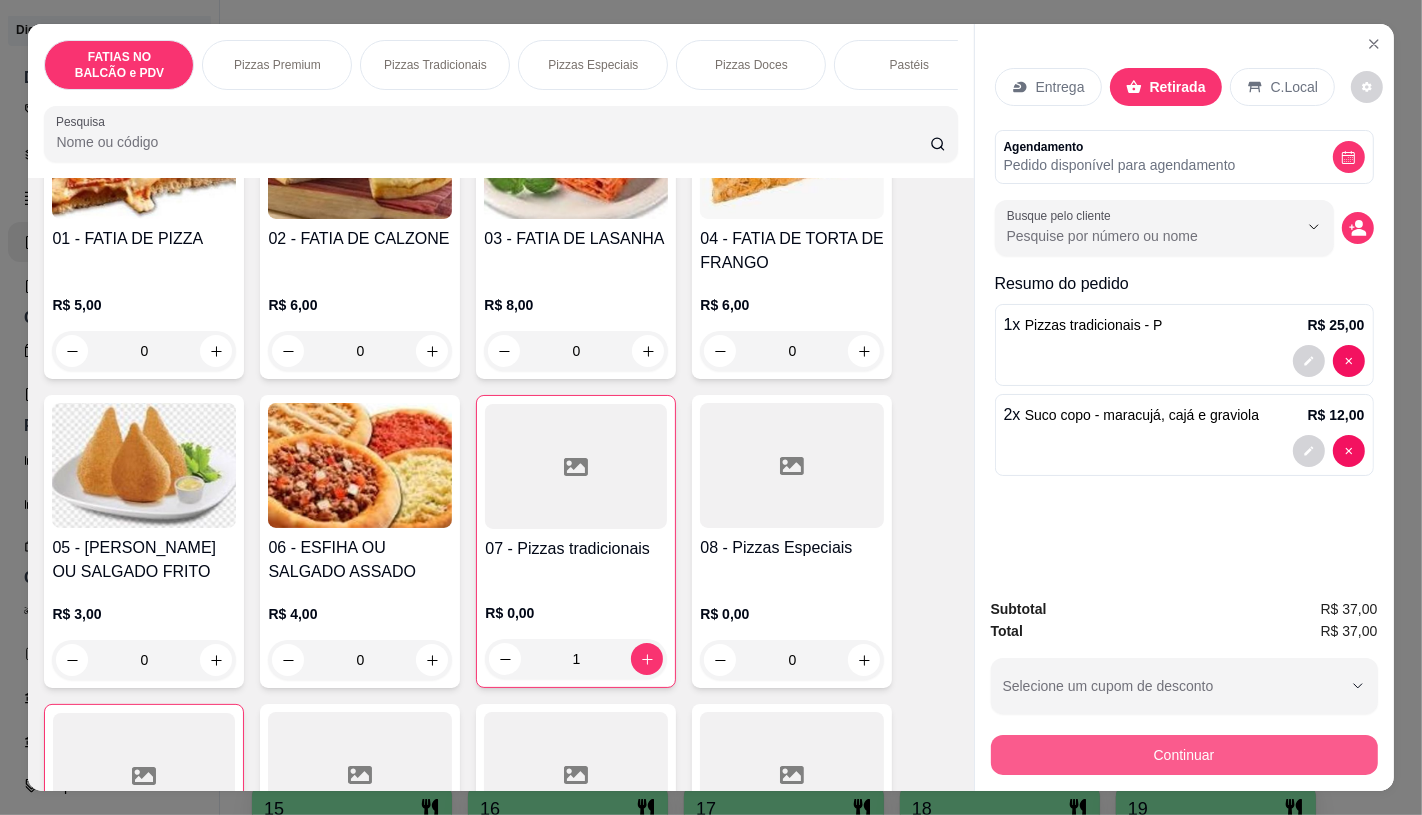 click on "Continuar" at bounding box center [1184, 755] 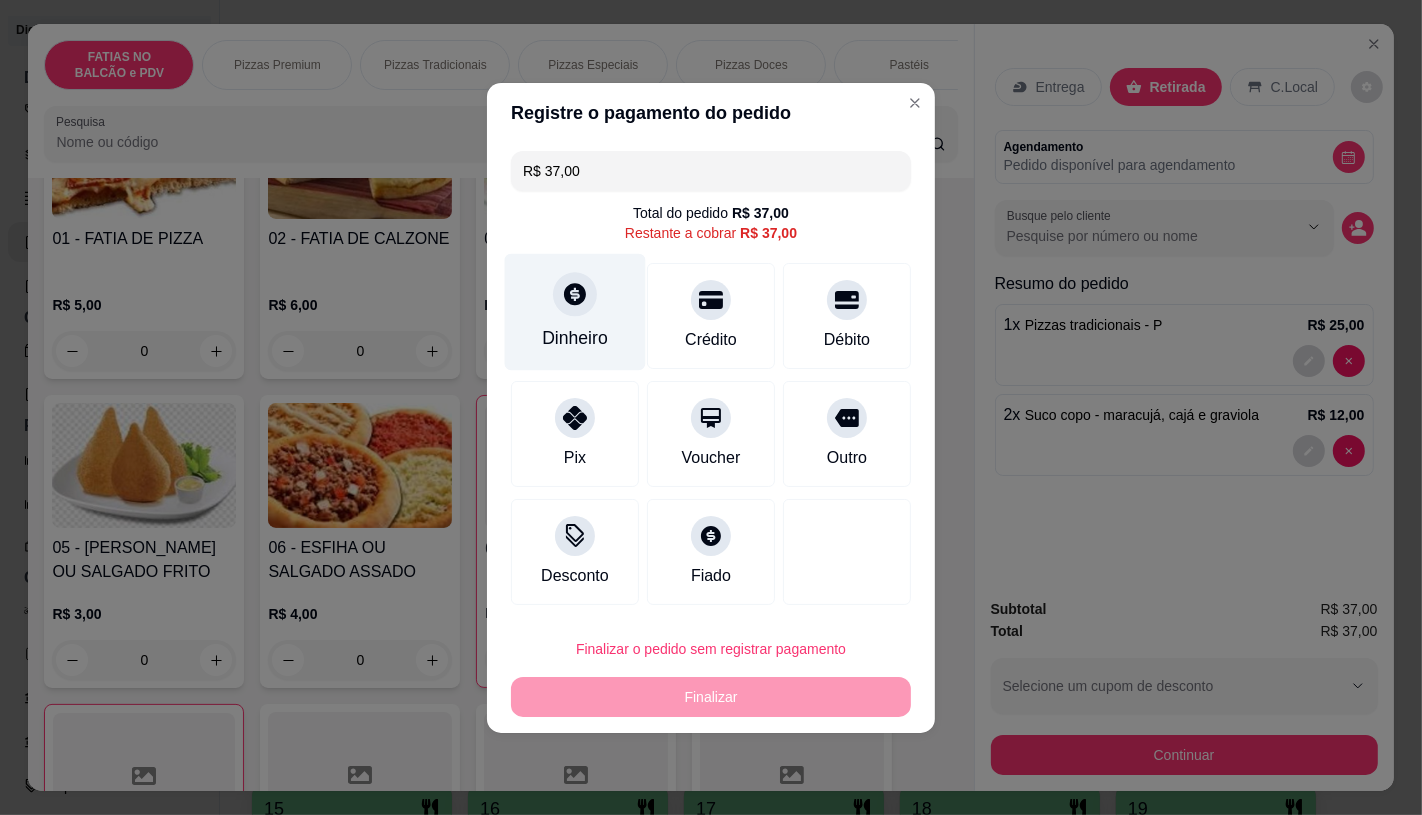 click on "Dinheiro" at bounding box center (575, 338) 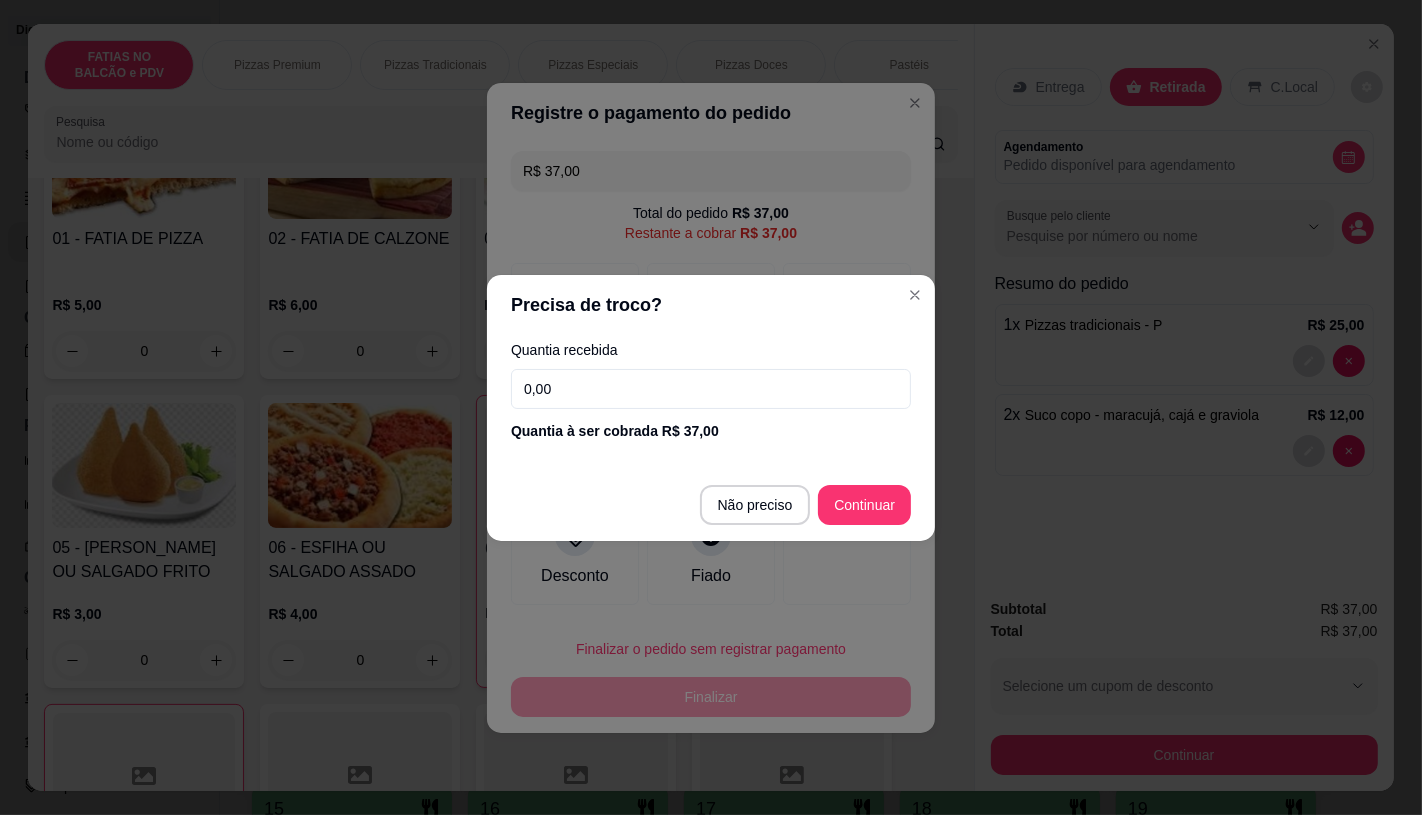 click on "0,00" at bounding box center (711, 389) 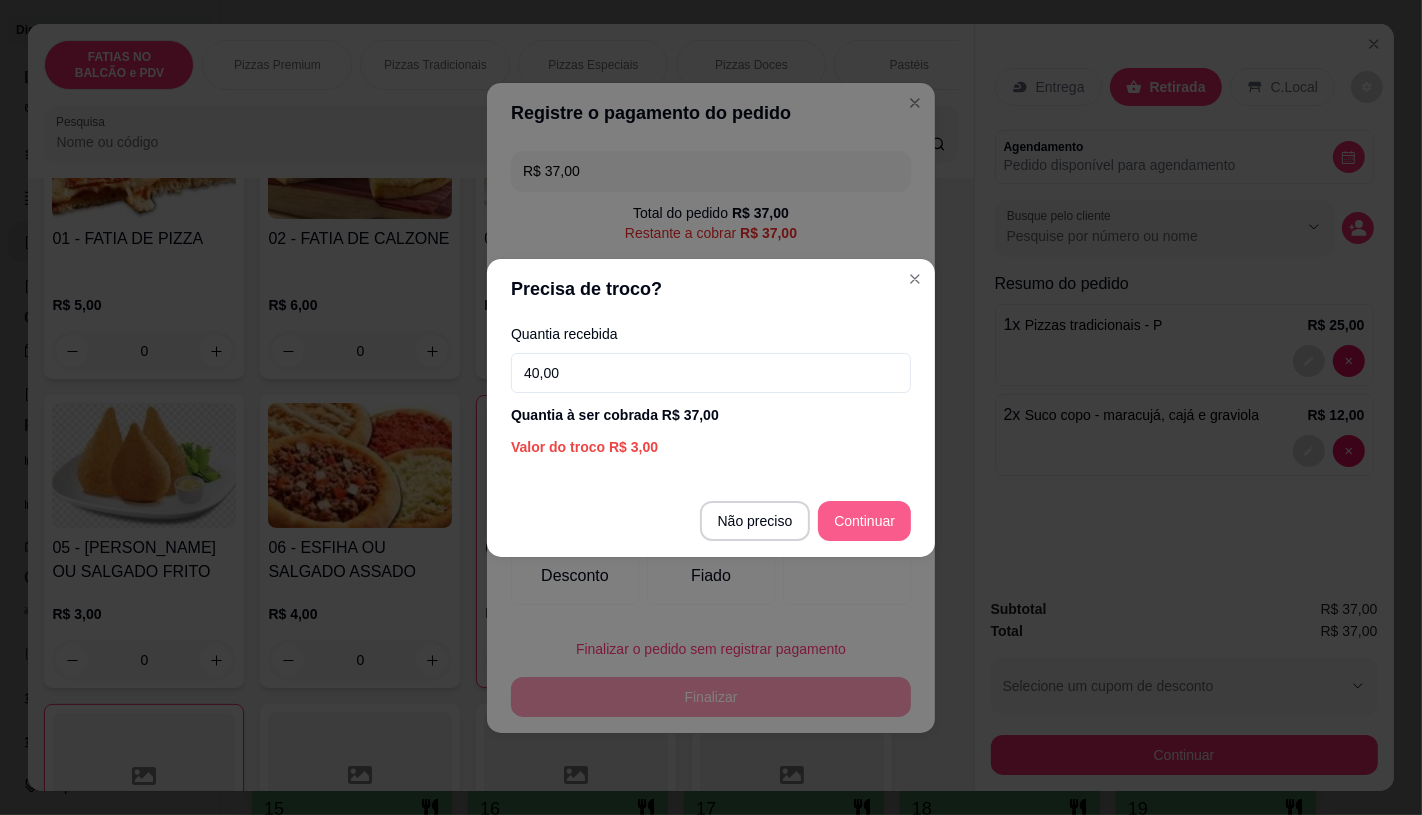 type on "40,00" 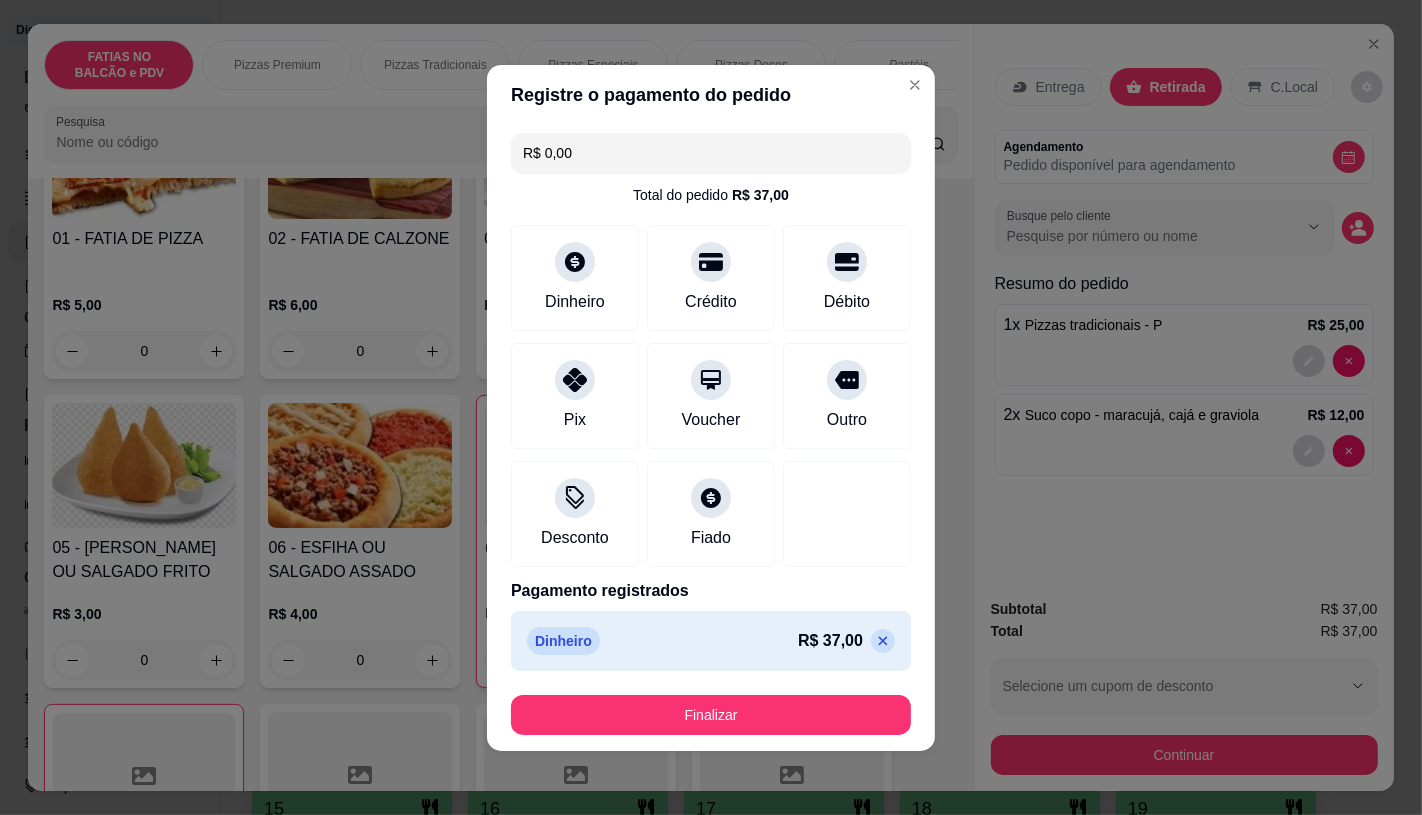 type on "R$ 0,00" 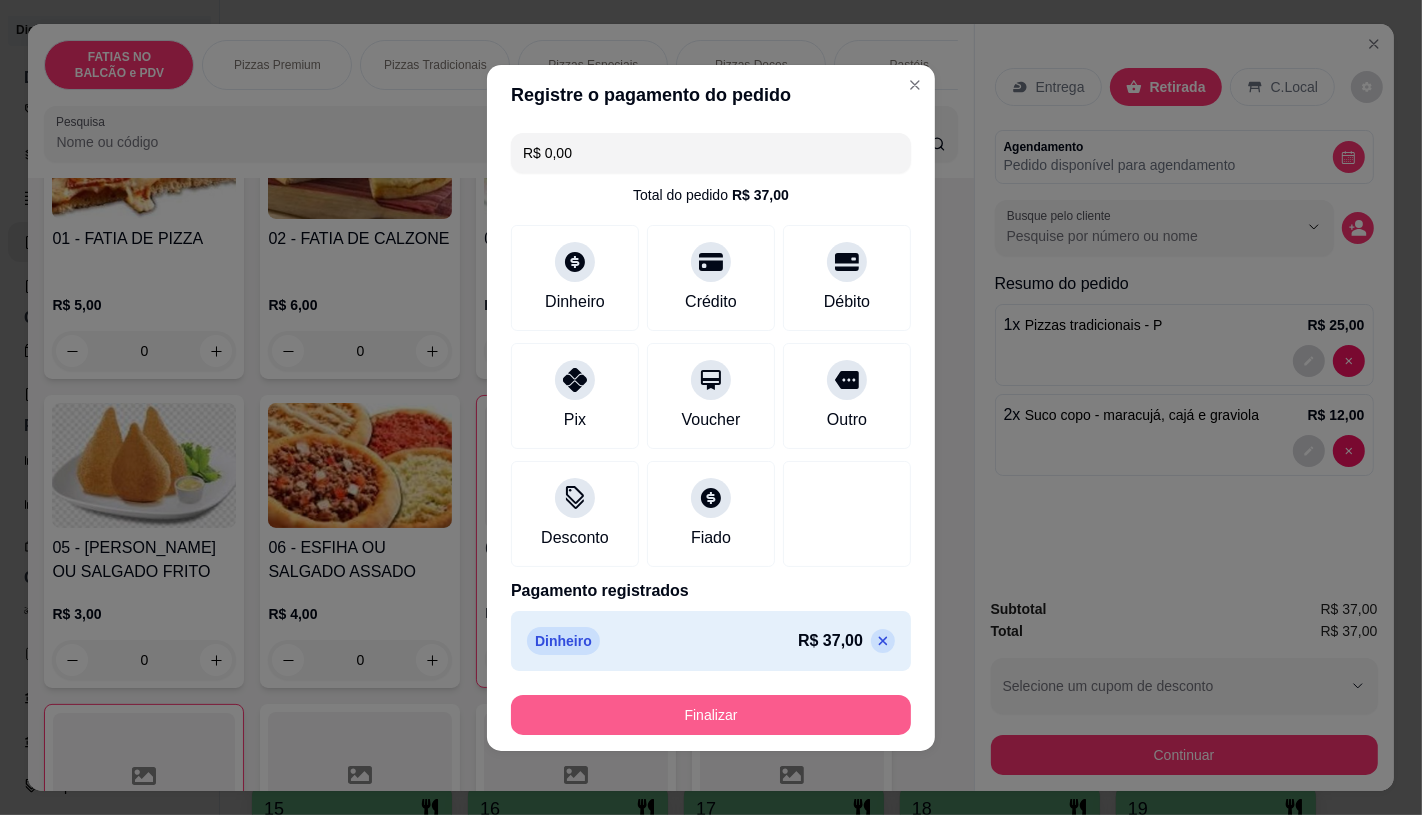 click on "Finalizar" at bounding box center [711, 715] 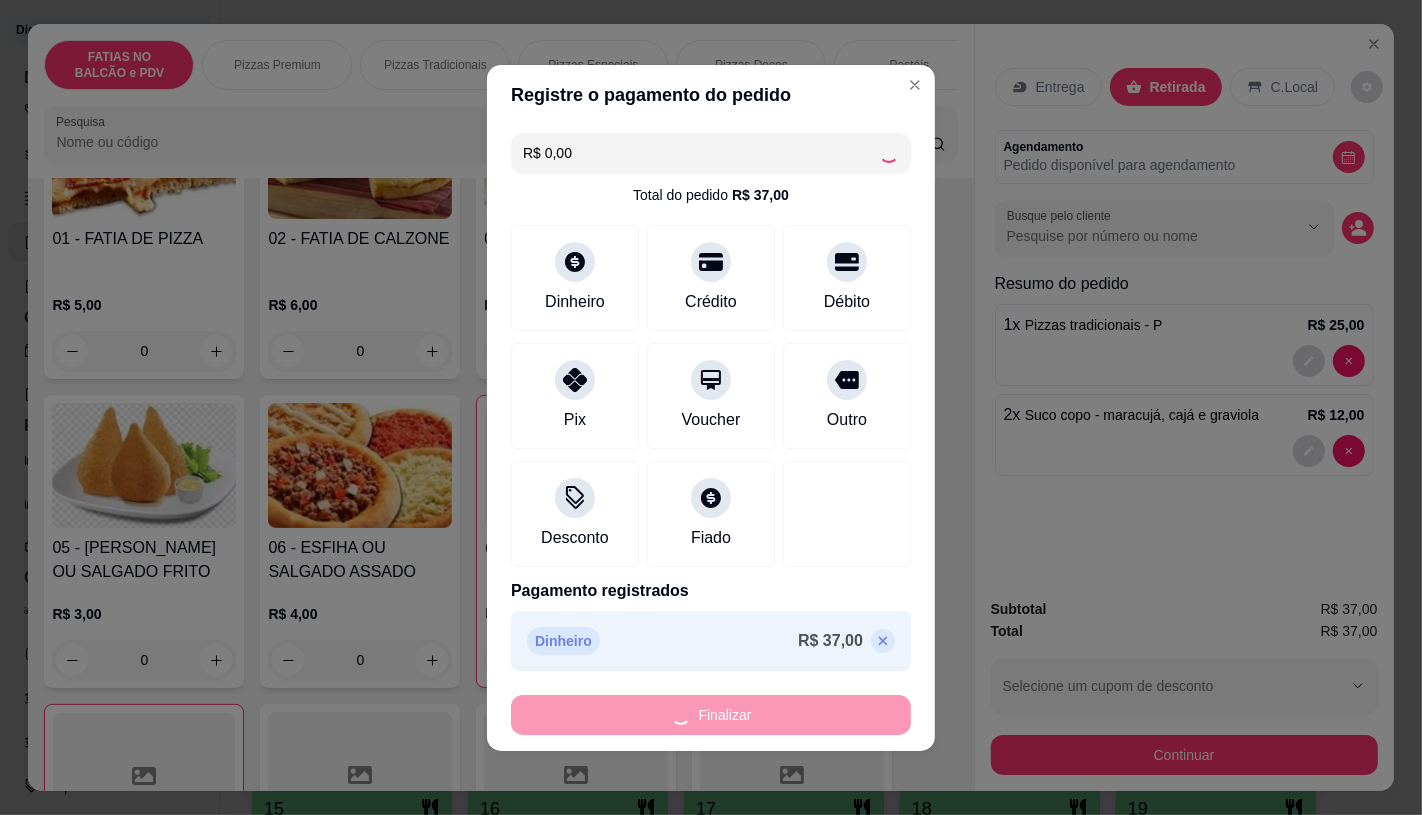 type on "0" 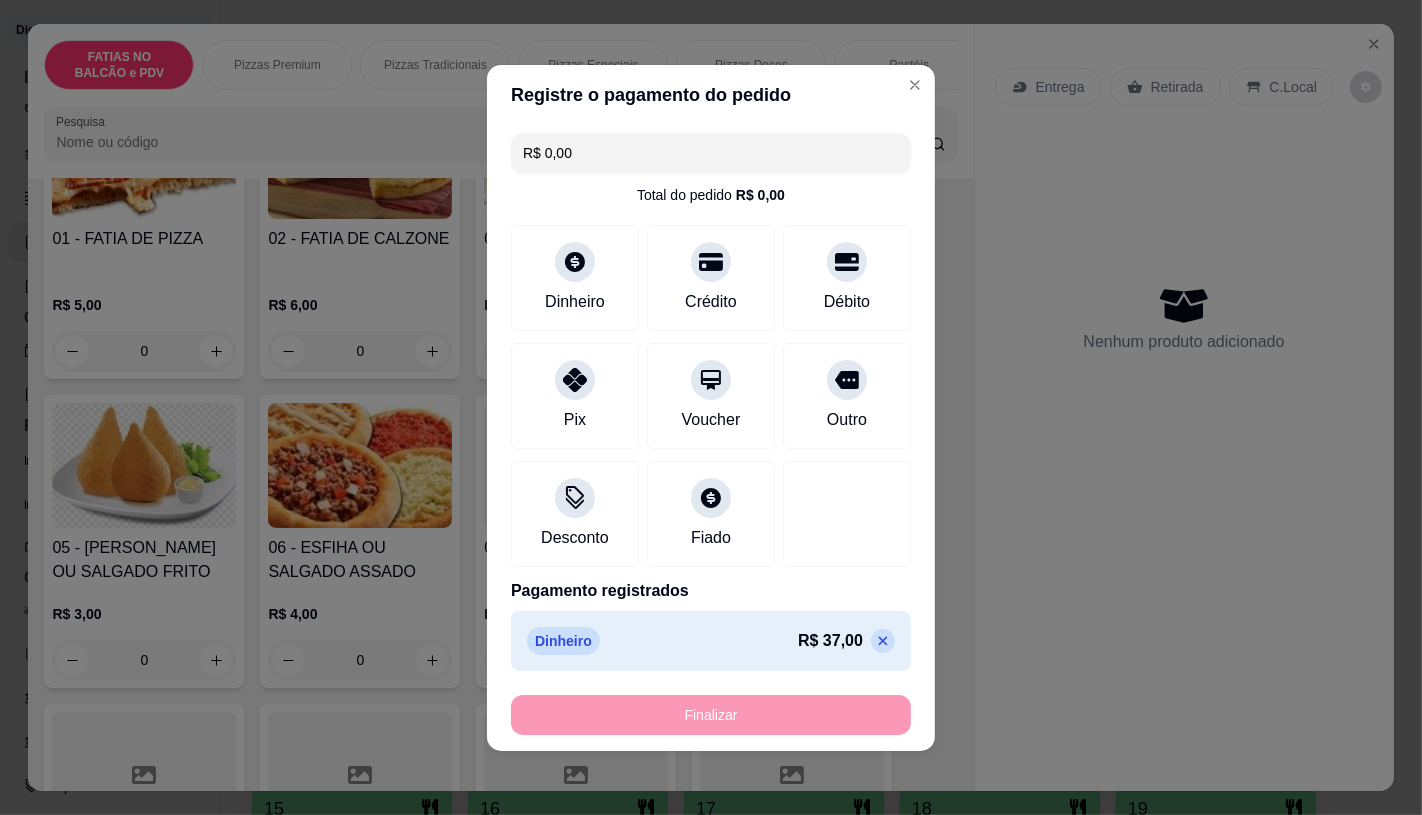 type on "-R$ 37,00" 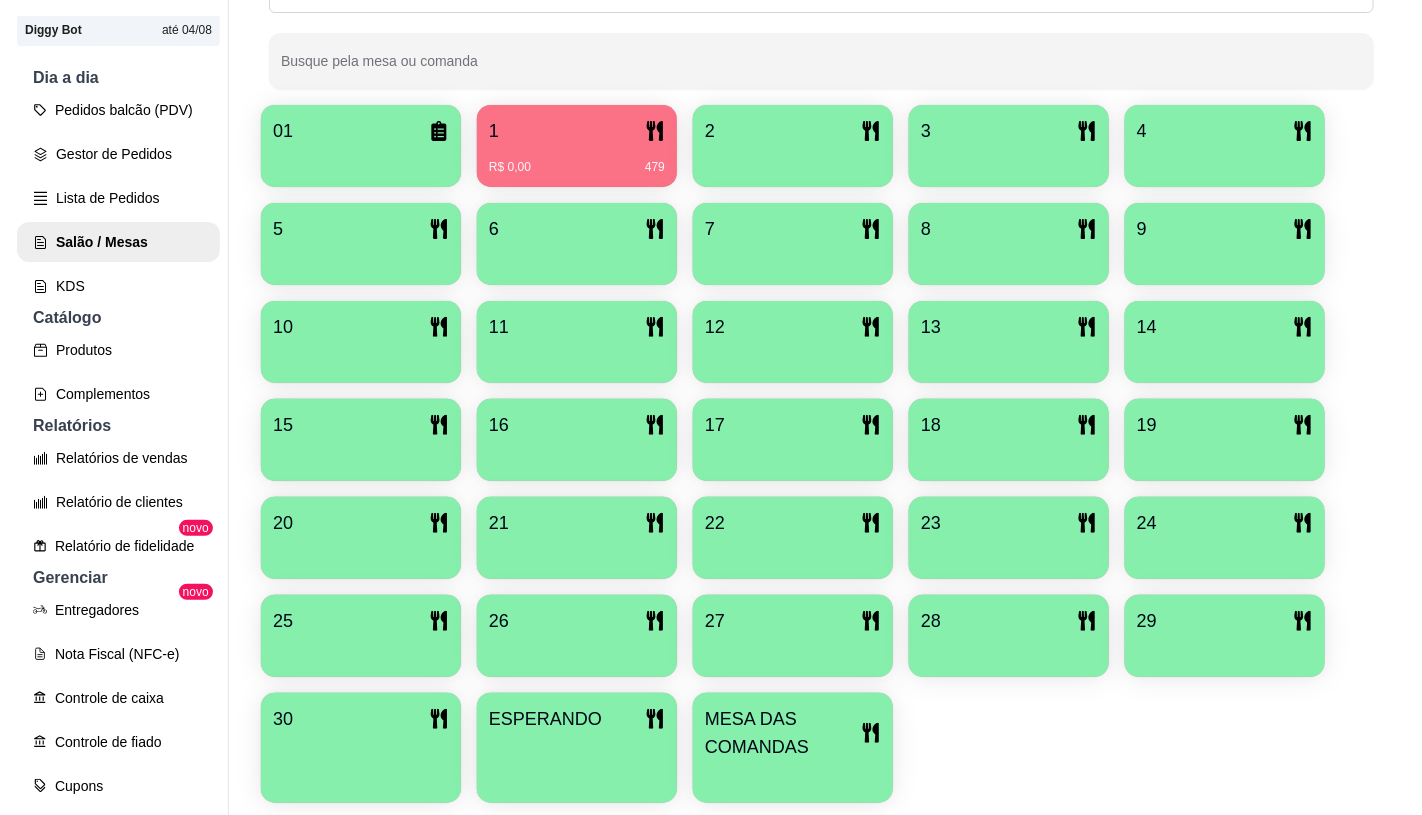 scroll, scrollTop: 428, scrollLeft: 0, axis: vertical 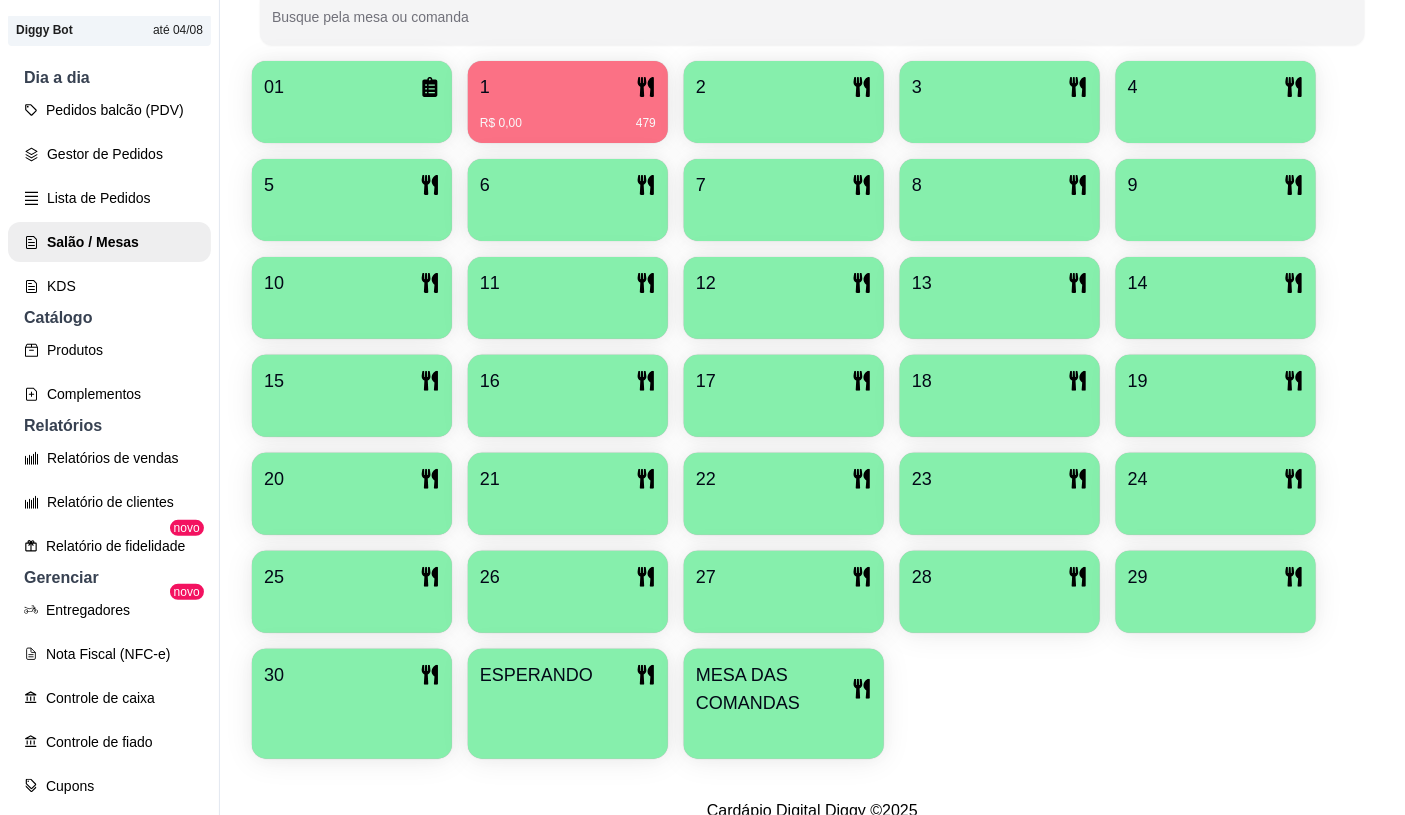 click on "MESA DAS COMANDAS" at bounding box center (774, 689) 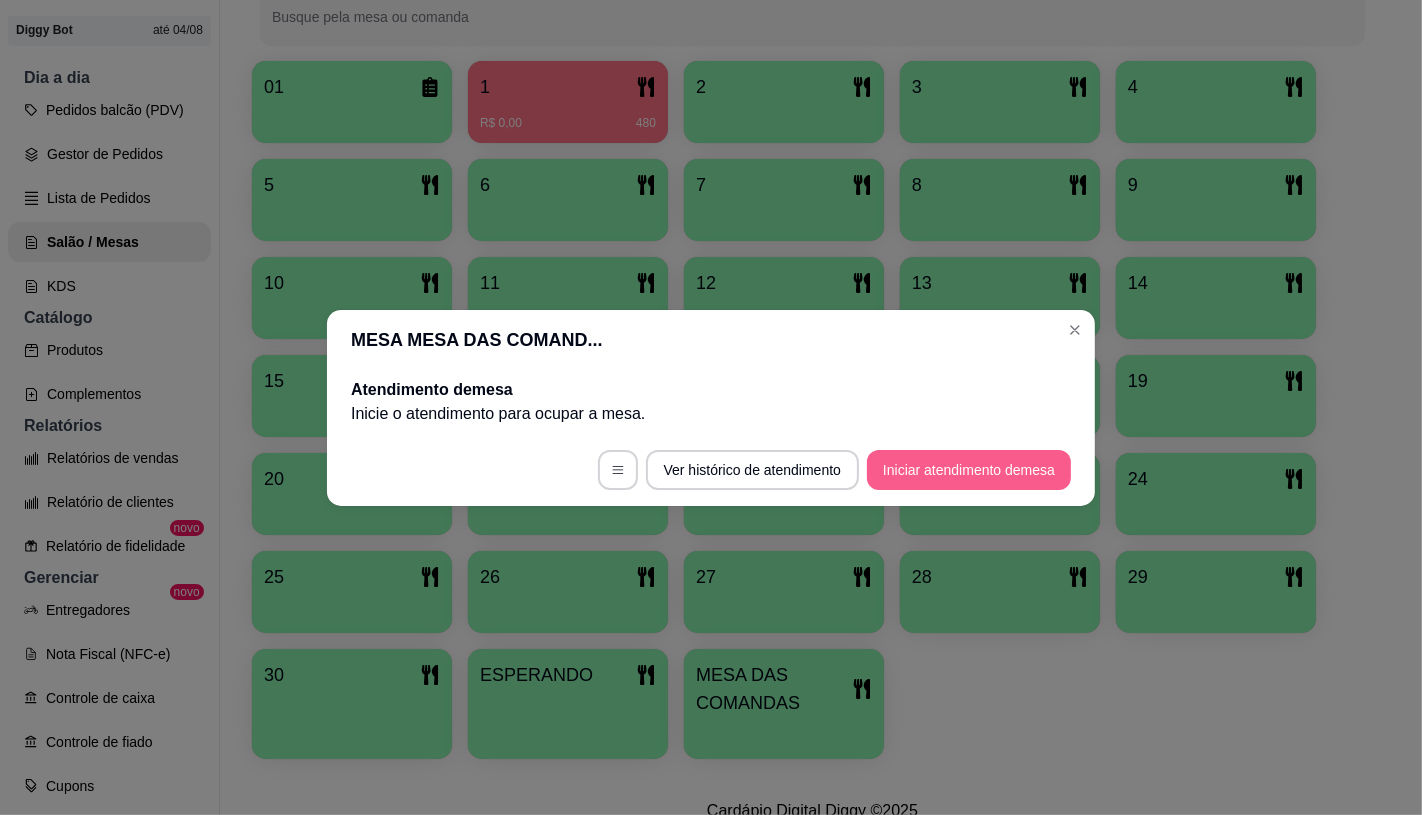 click on "Iniciar atendimento de  mesa" at bounding box center [969, 470] 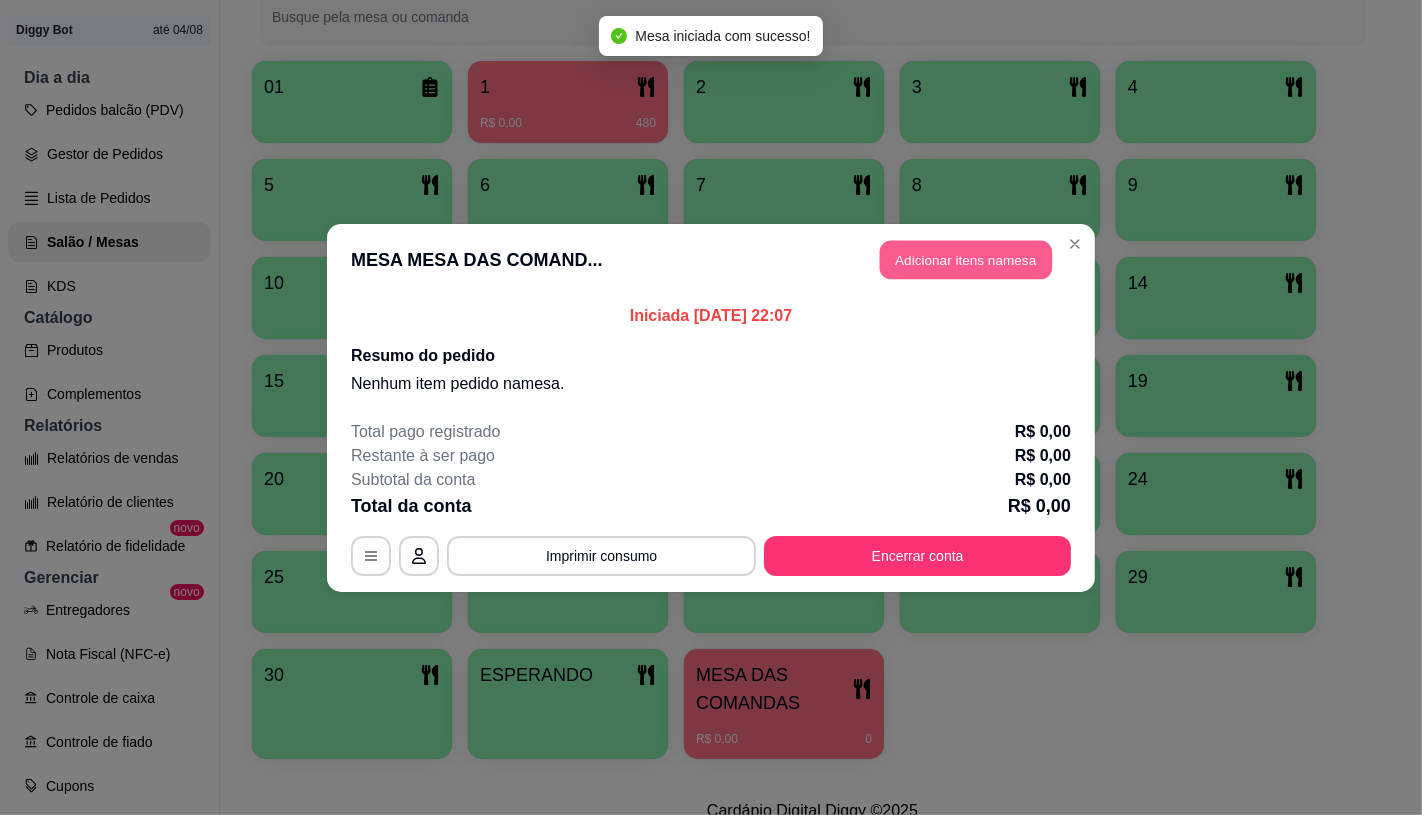 click on "Adicionar itens na  mesa" at bounding box center (966, 259) 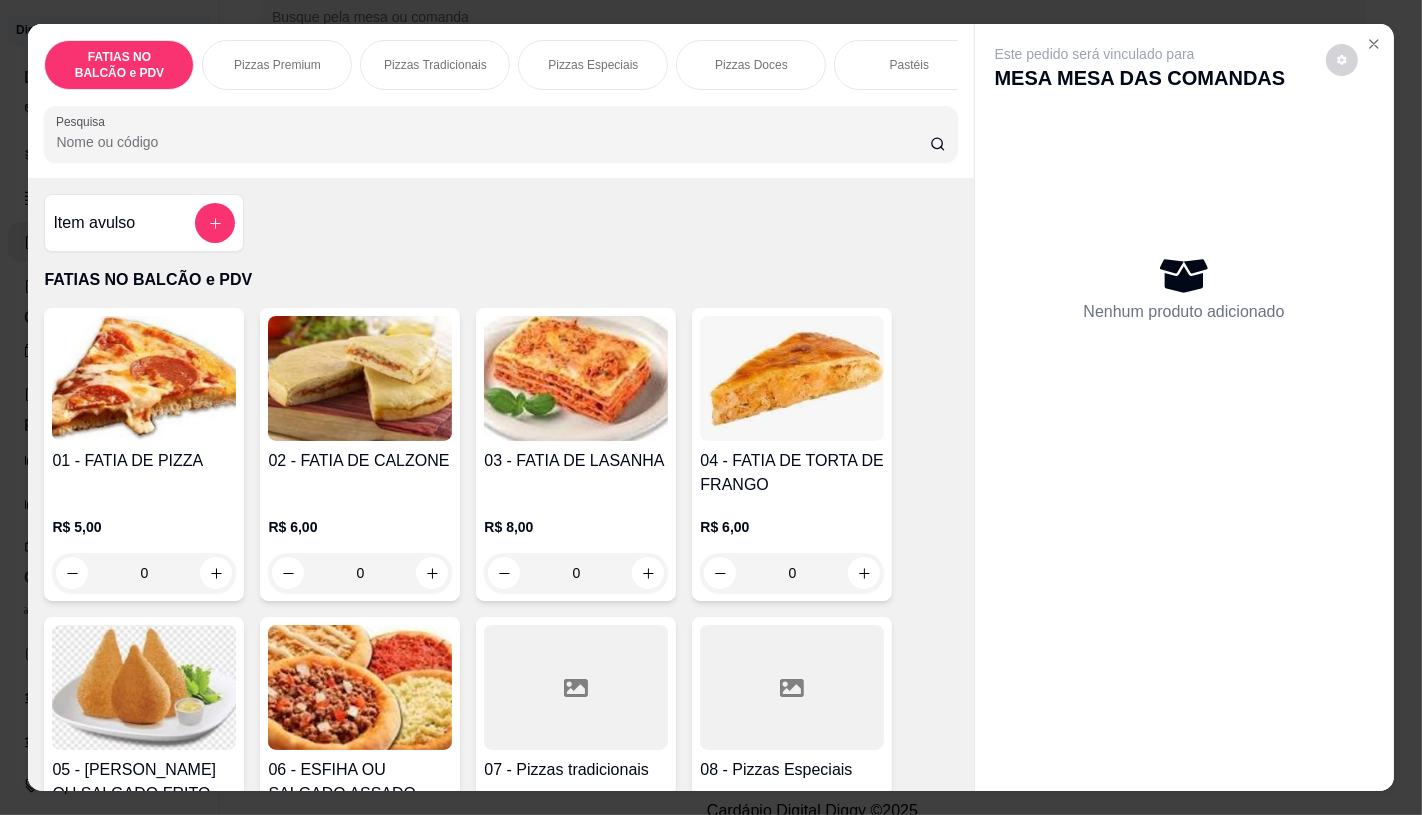 scroll, scrollTop: 222, scrollLeft: 0, axis: vertical 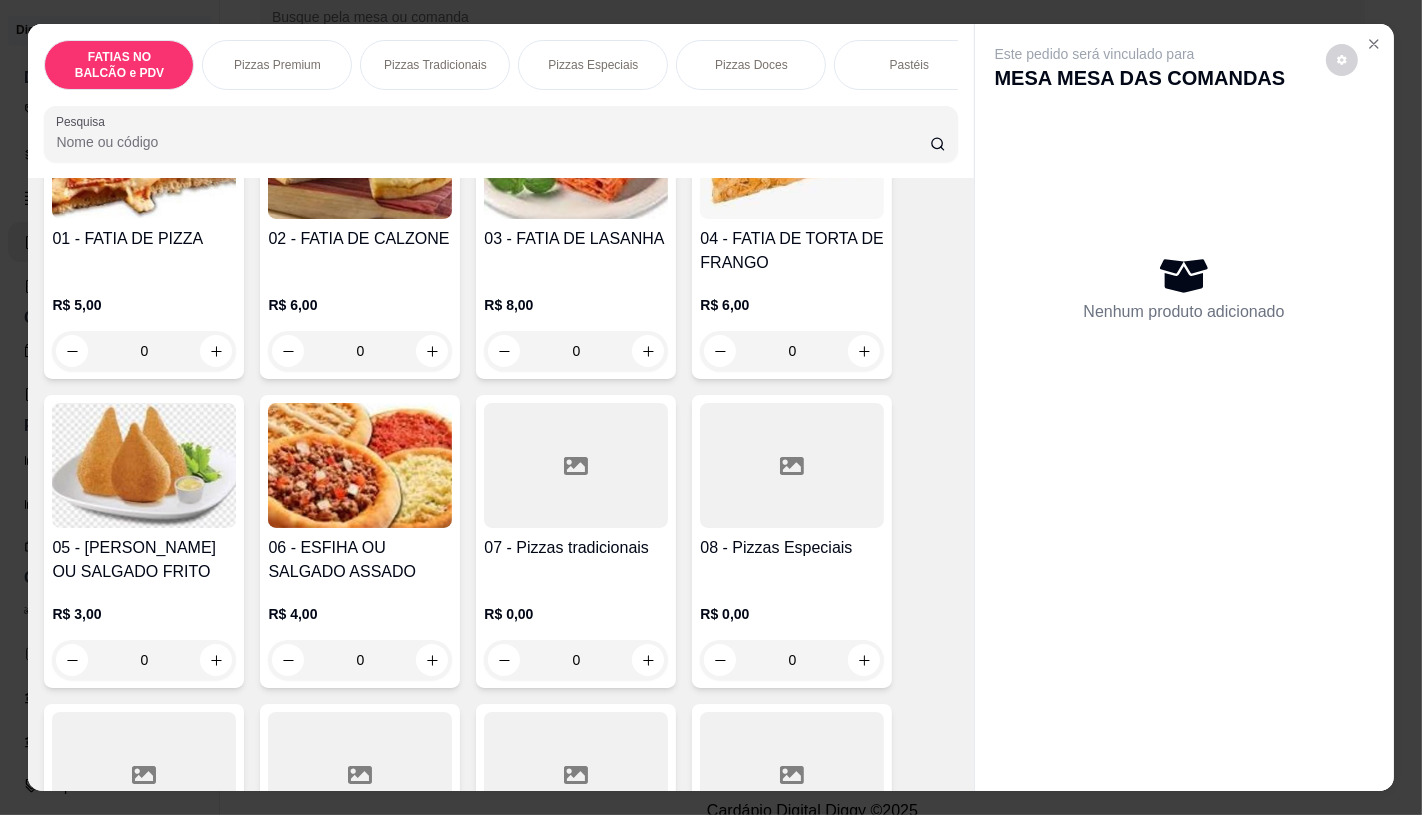 click at bounding box center (576, 465) 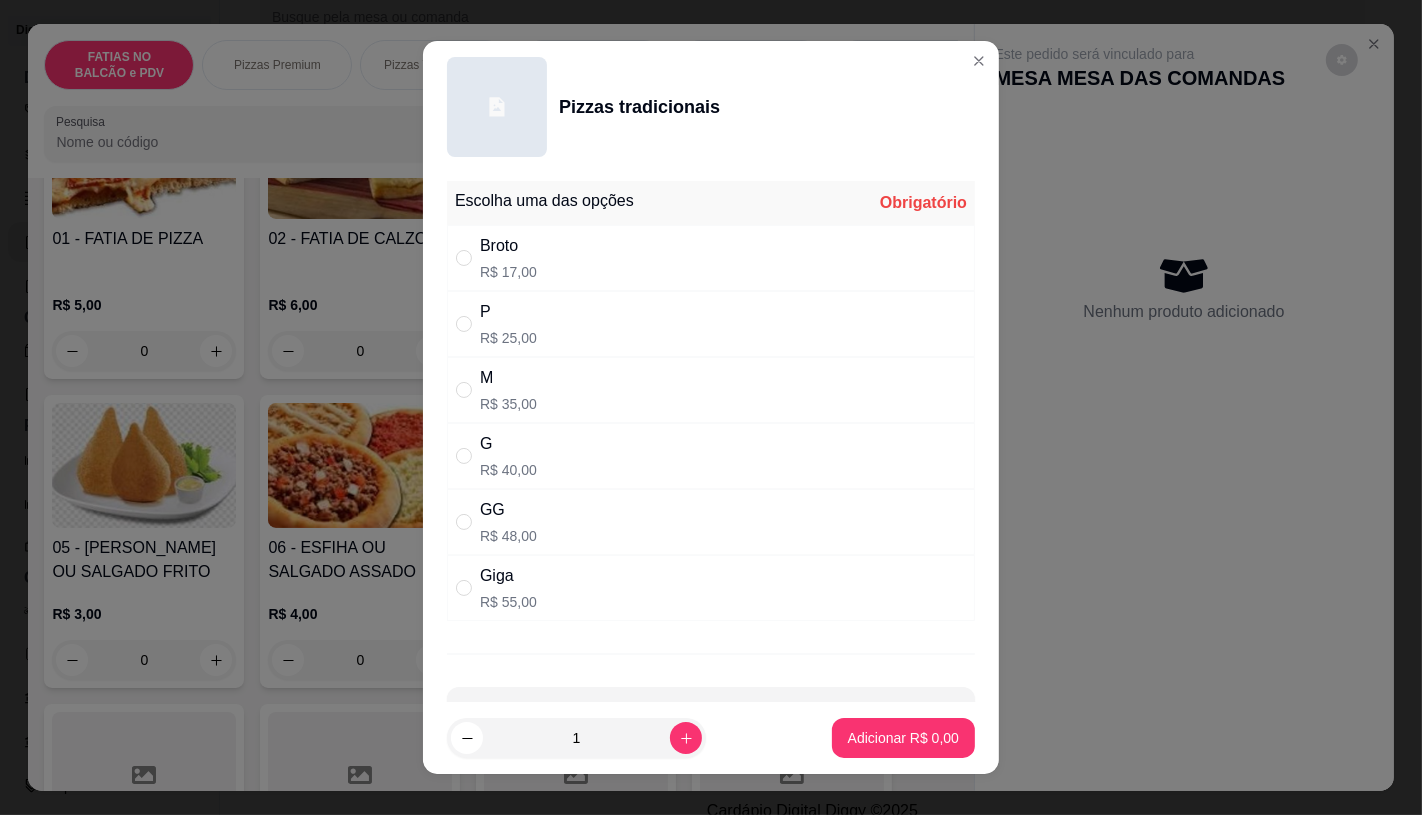 click on "GG" at bounding box center [508, 510] 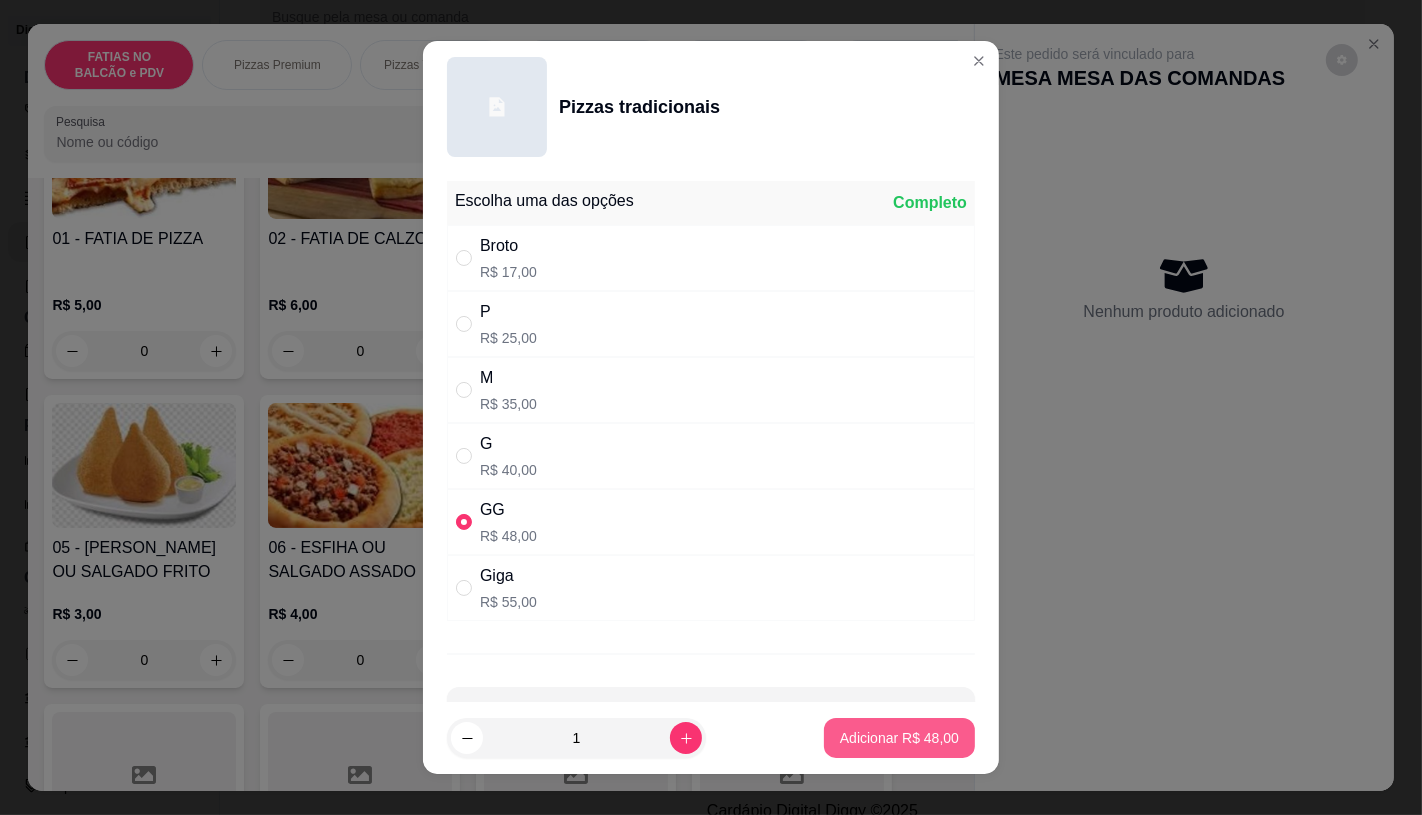 click on "Adicionar   R$ 48,00" at bounding box center (899, 738) 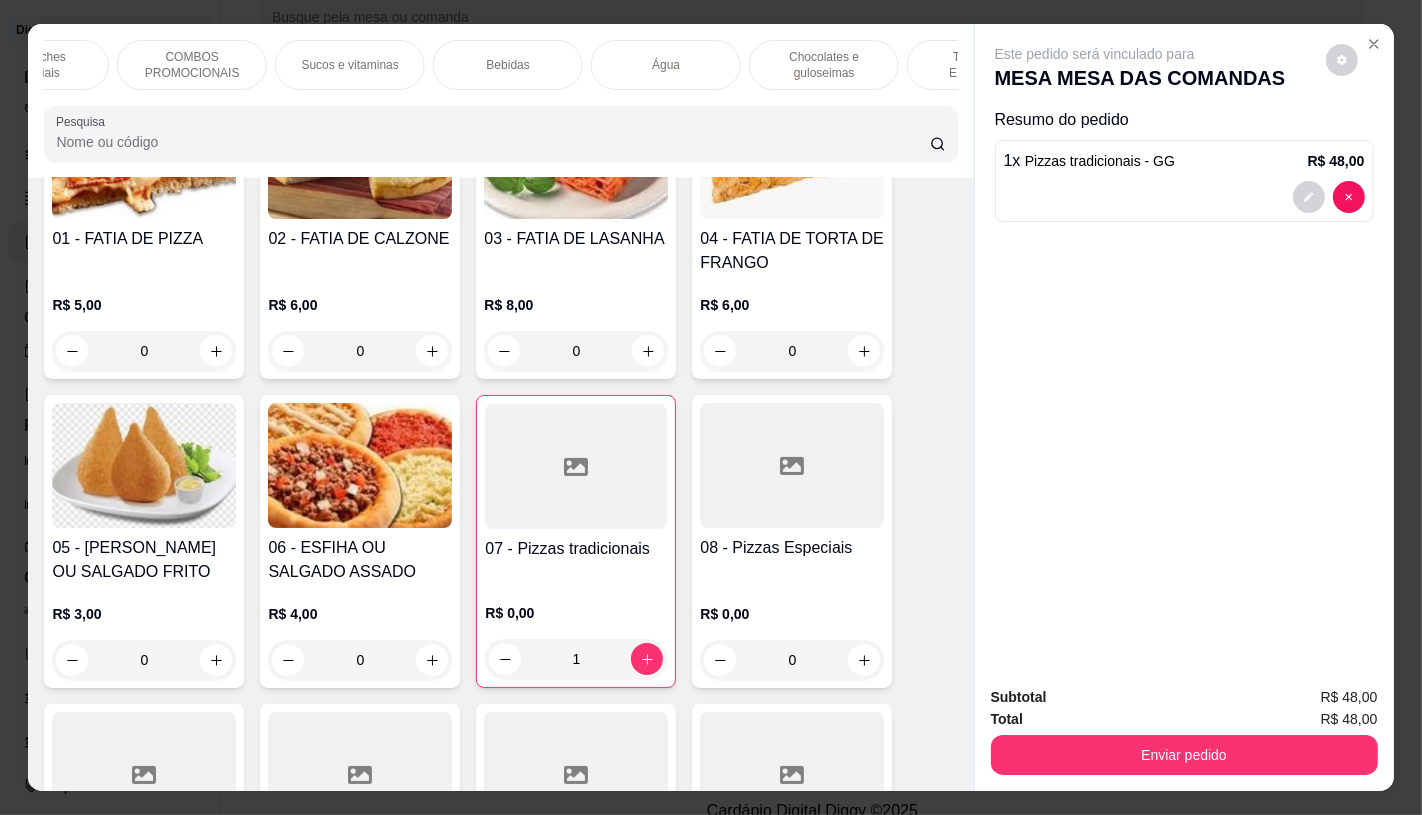 scroll, scrollTop: 0, scrollLeft: 2080, axis: horizontal 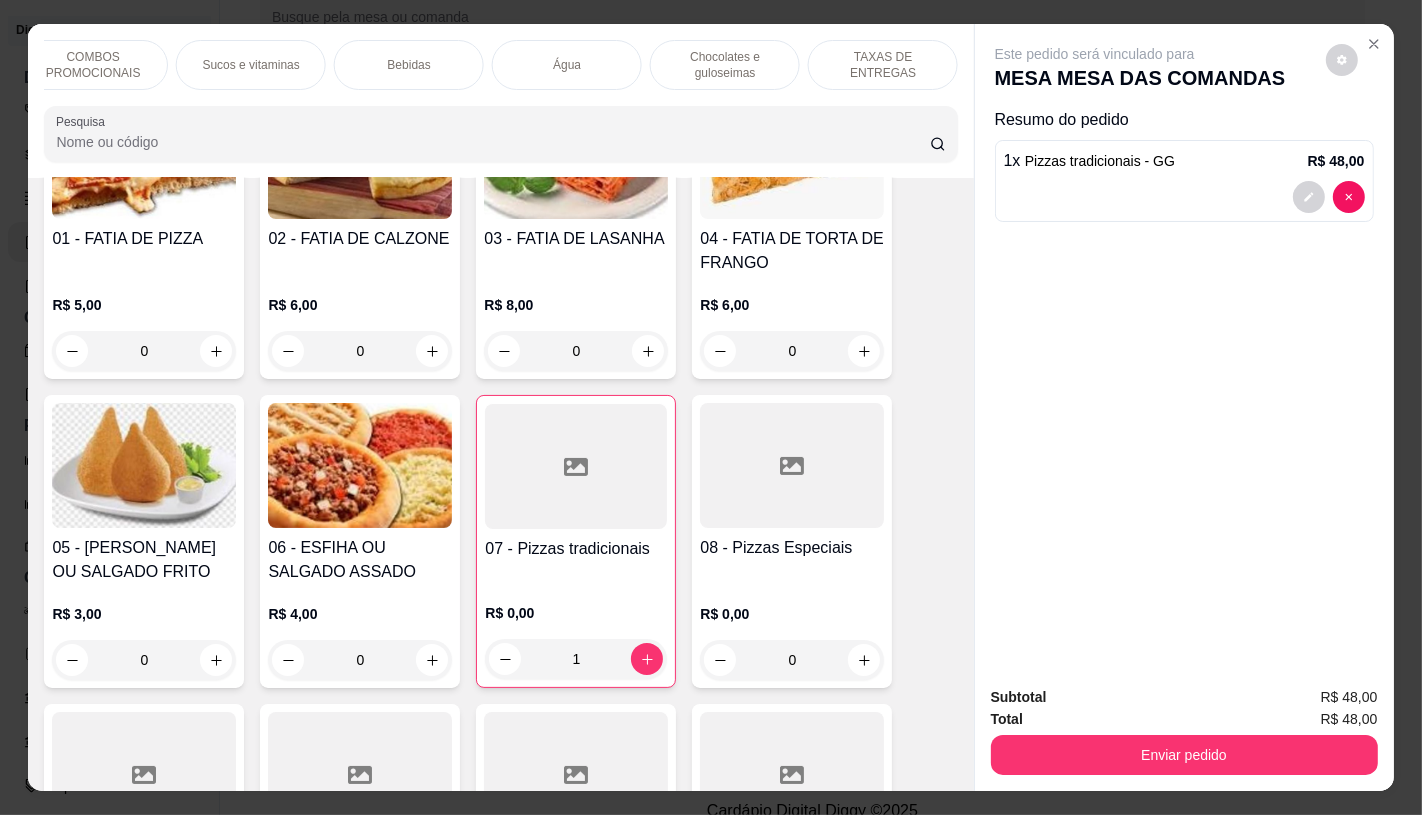 click on "TAXAS DE ENTREGAS" at bounding box center (883, 65) 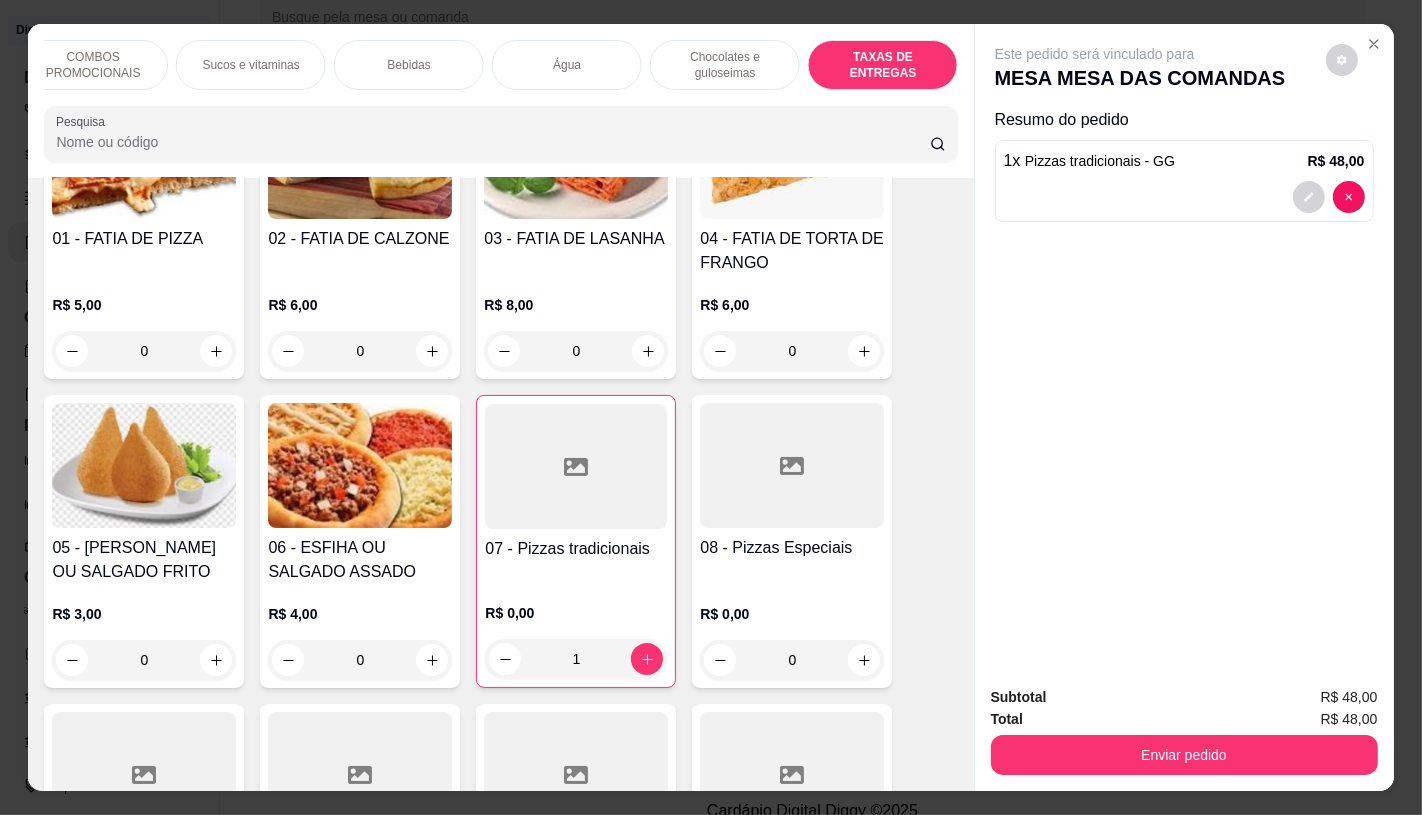 scroll, scrollTop: 13373, scrollLeft: 0, axis: vertical 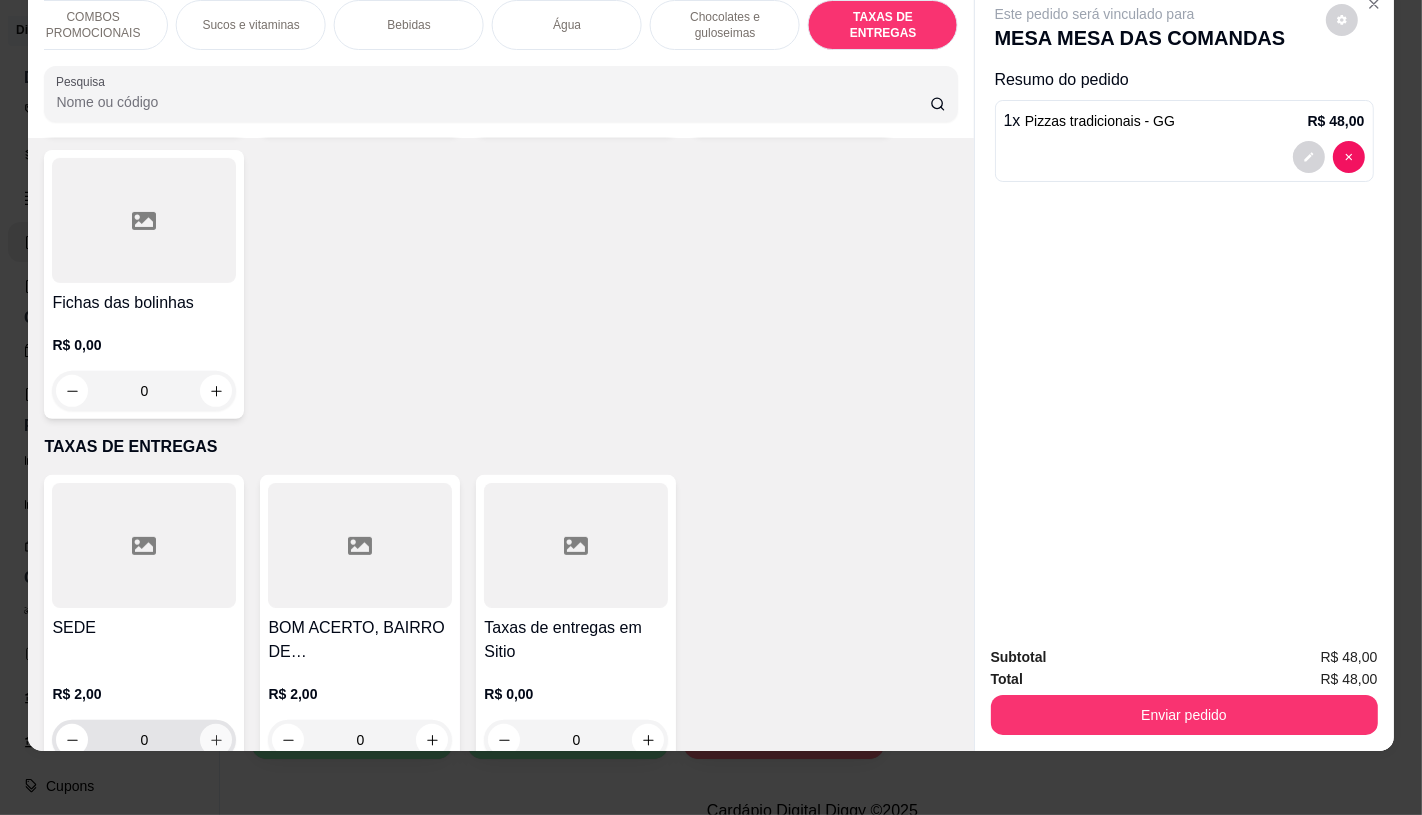 click 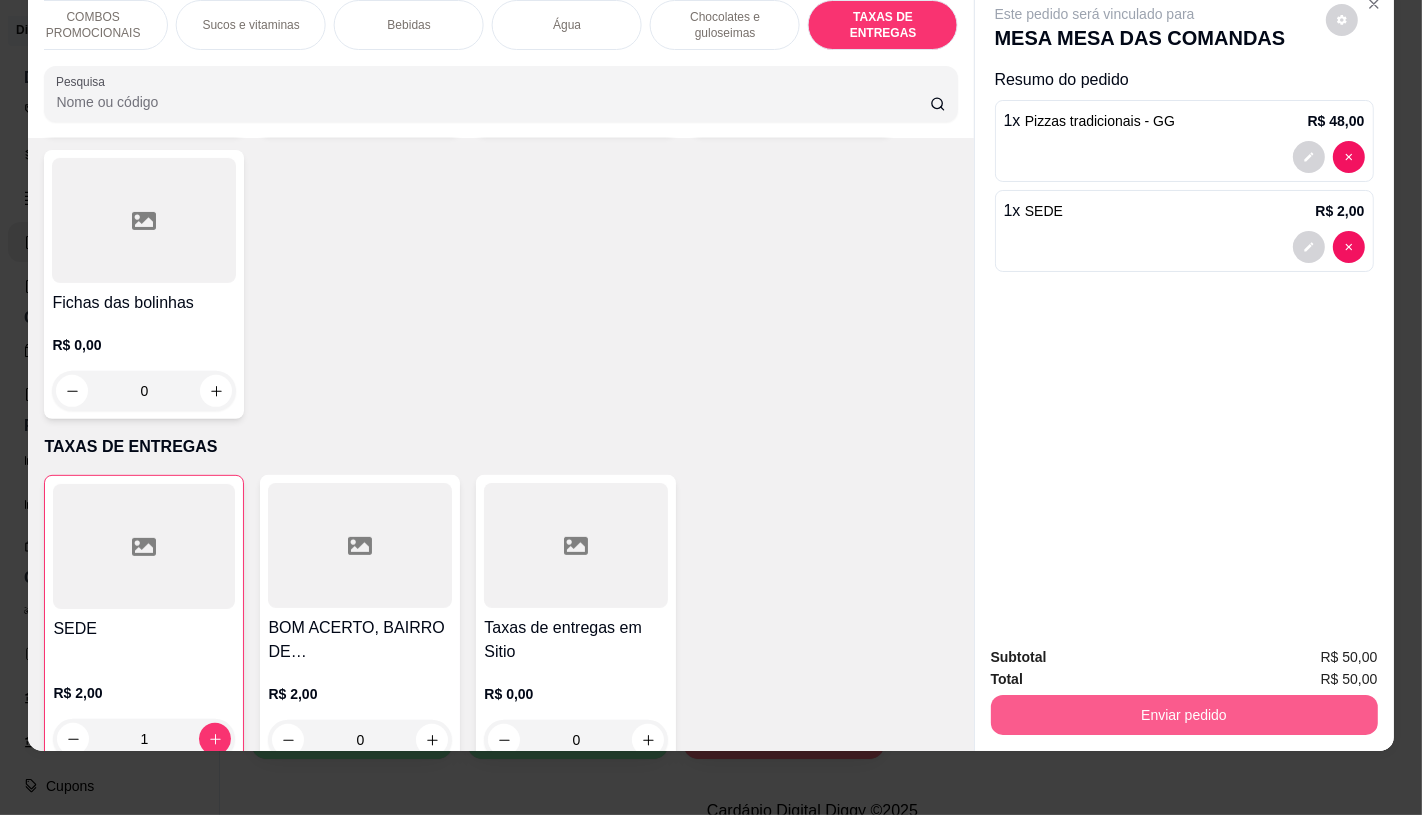 click on "Enviar pedido" at bounding box center (1184, 715) 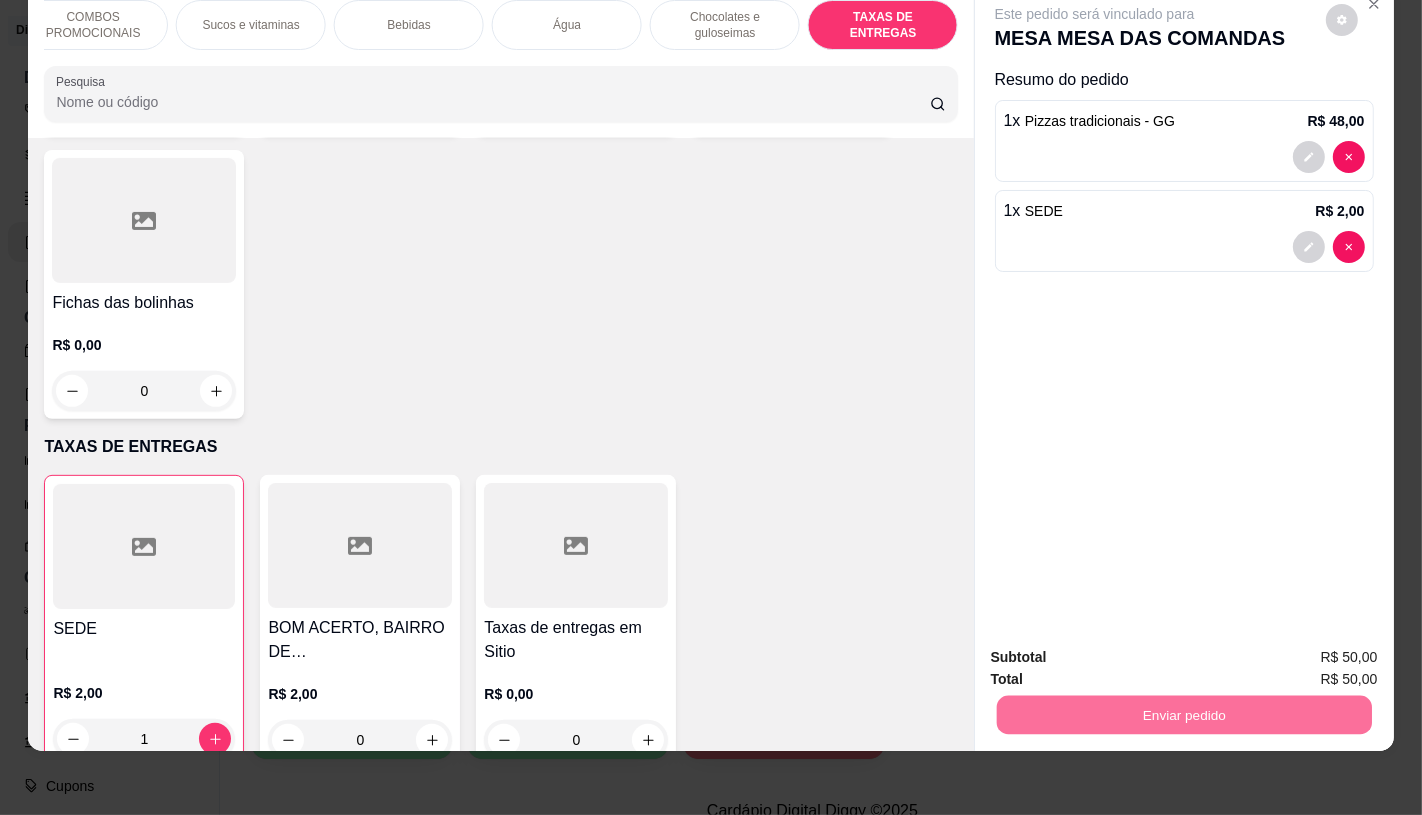 click on "Não registrar e enviar pedido" at bounding box center [1117, 650] 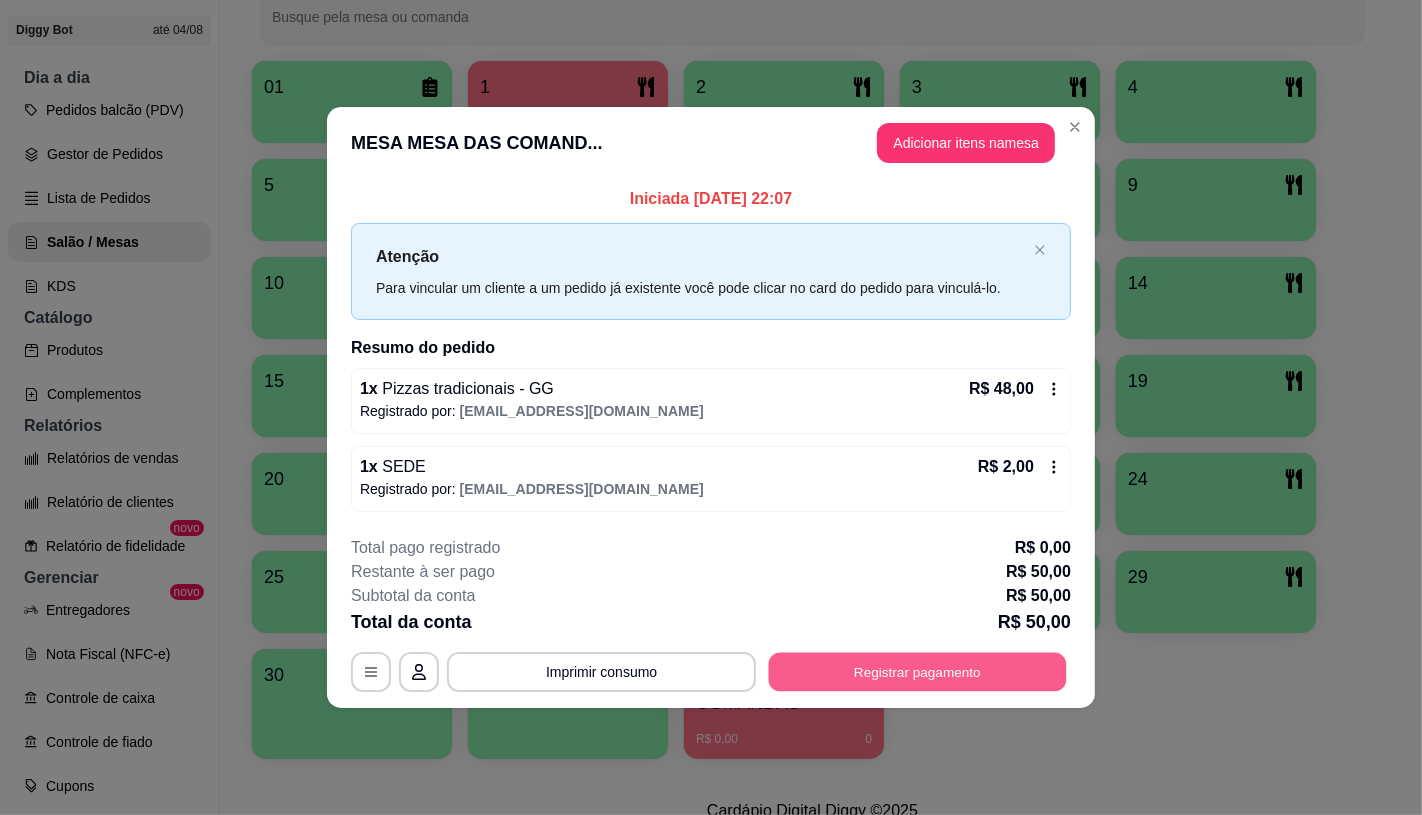 click on "Registrar pagamento" at bounding box center (918, 672) 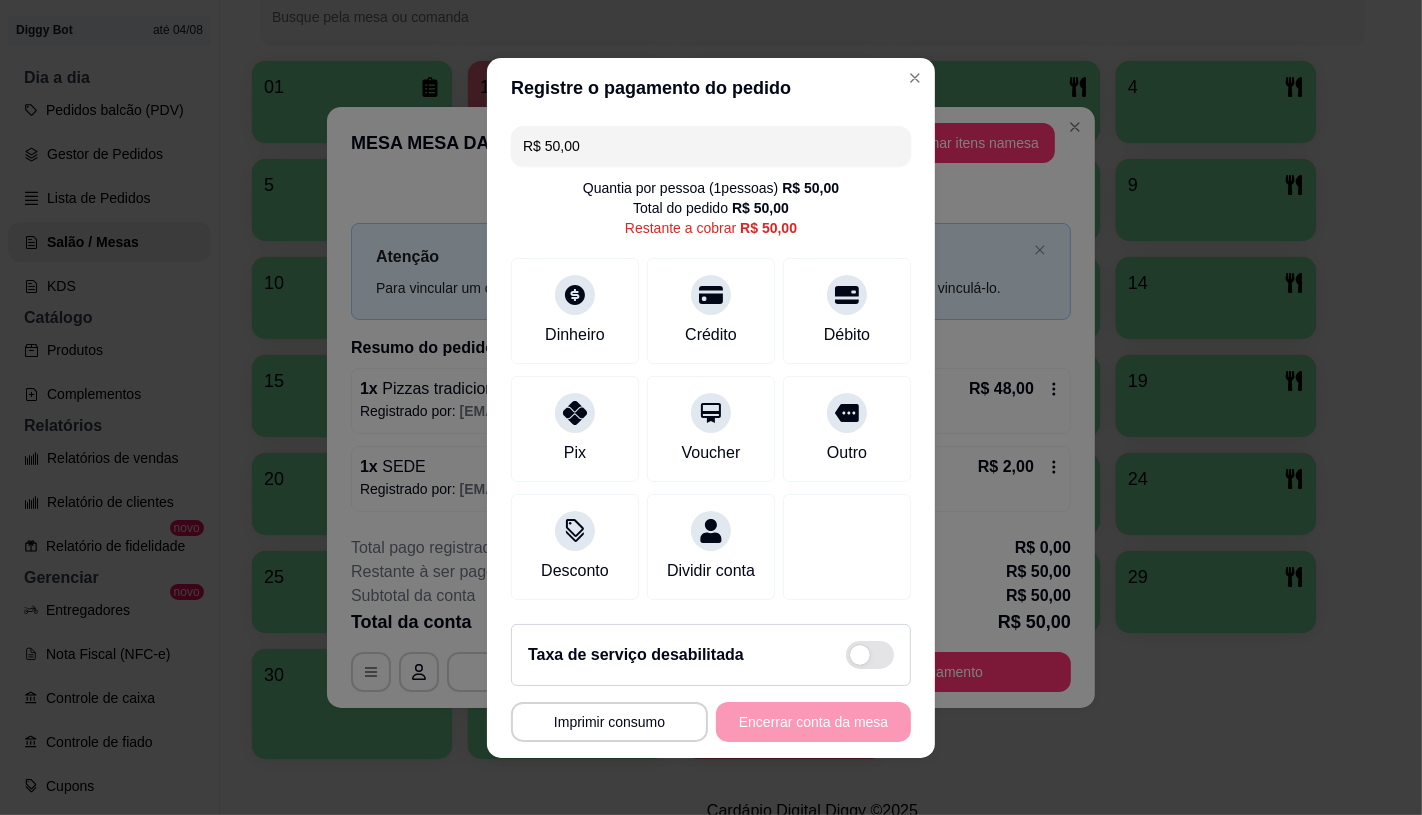 drag, startPoint x: 583, startPoint y: 136, endPoint x: 494, endPoint y: 137, distance: 89.005615 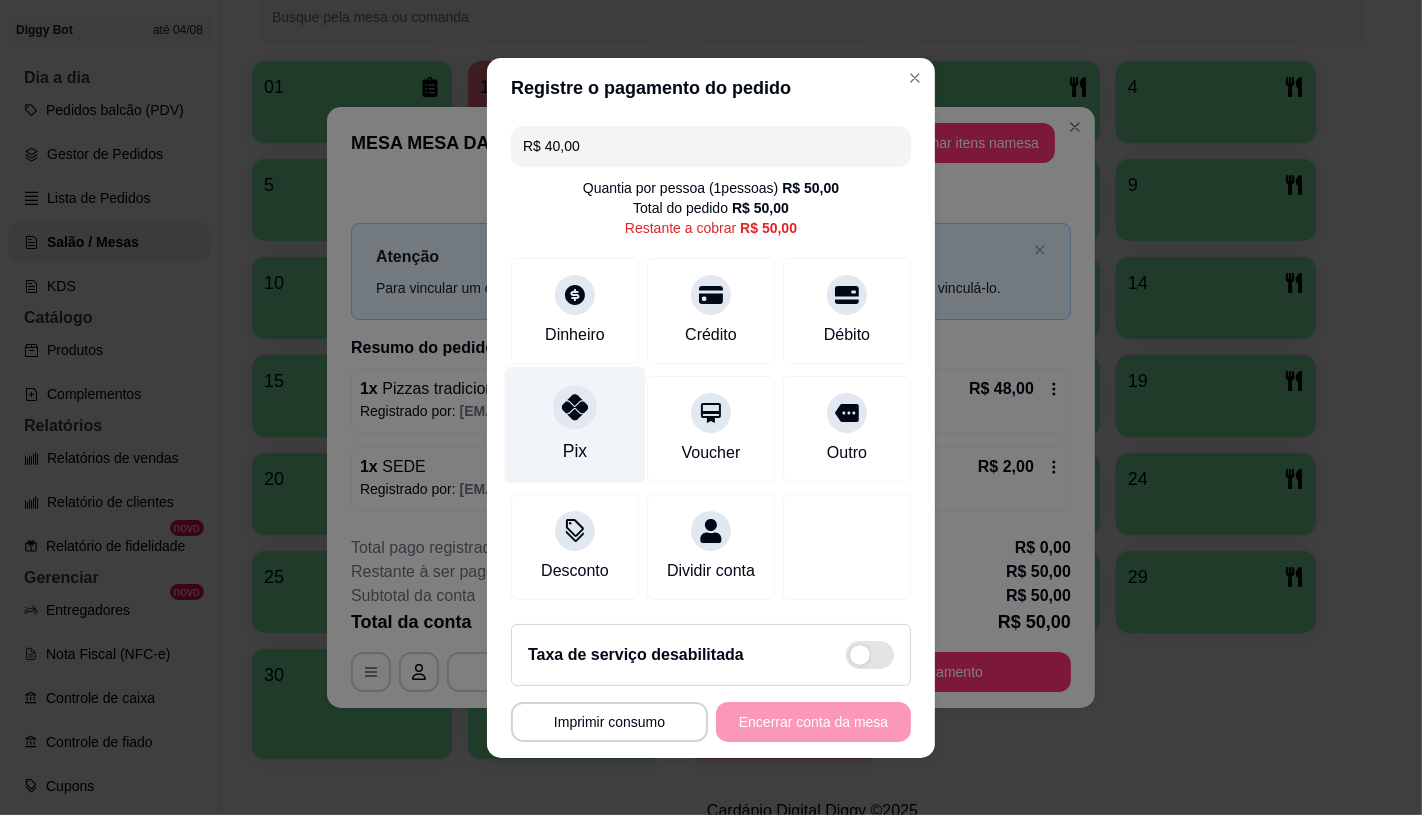 click 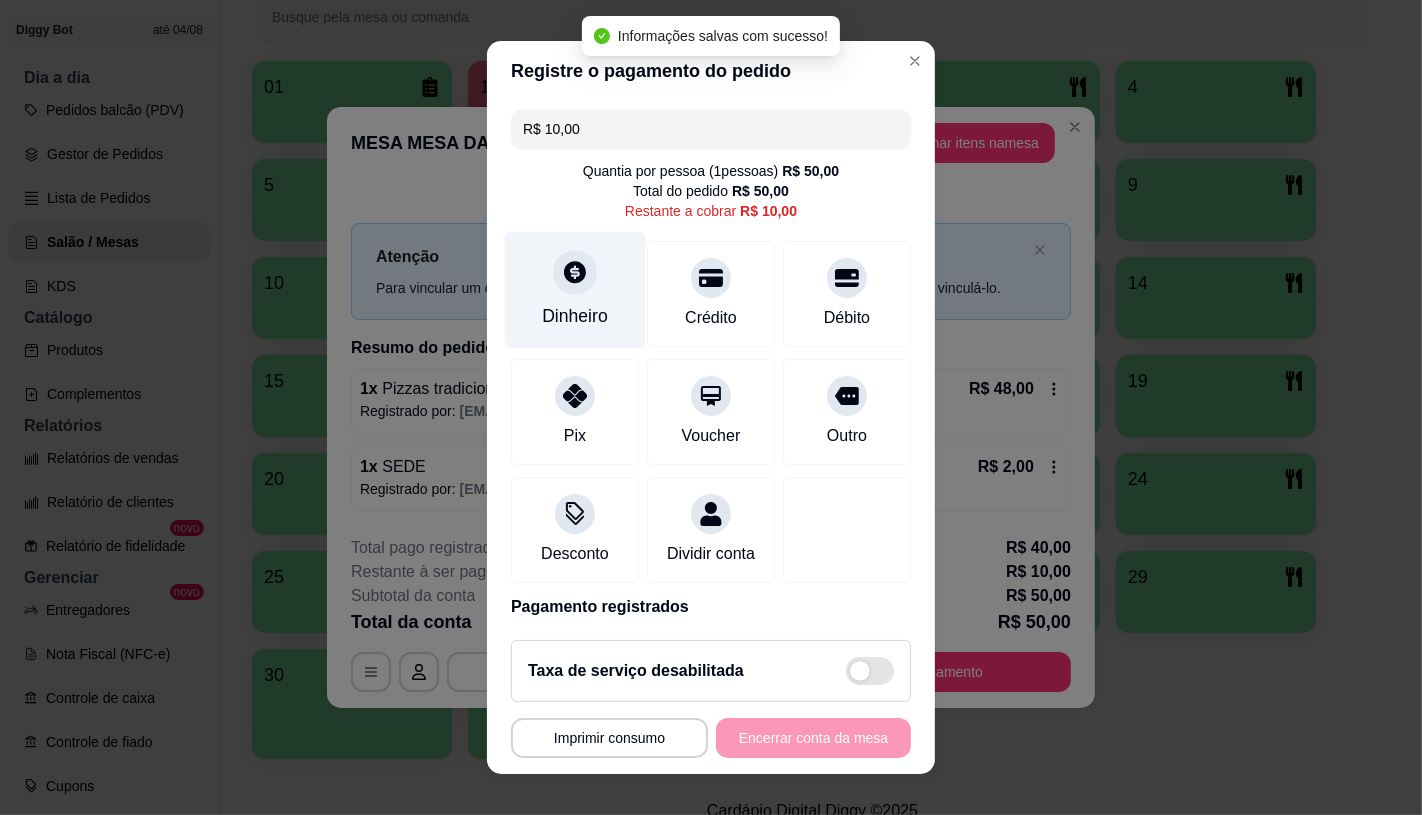 click on "Dinheiro" at bounding box center [575, 316] 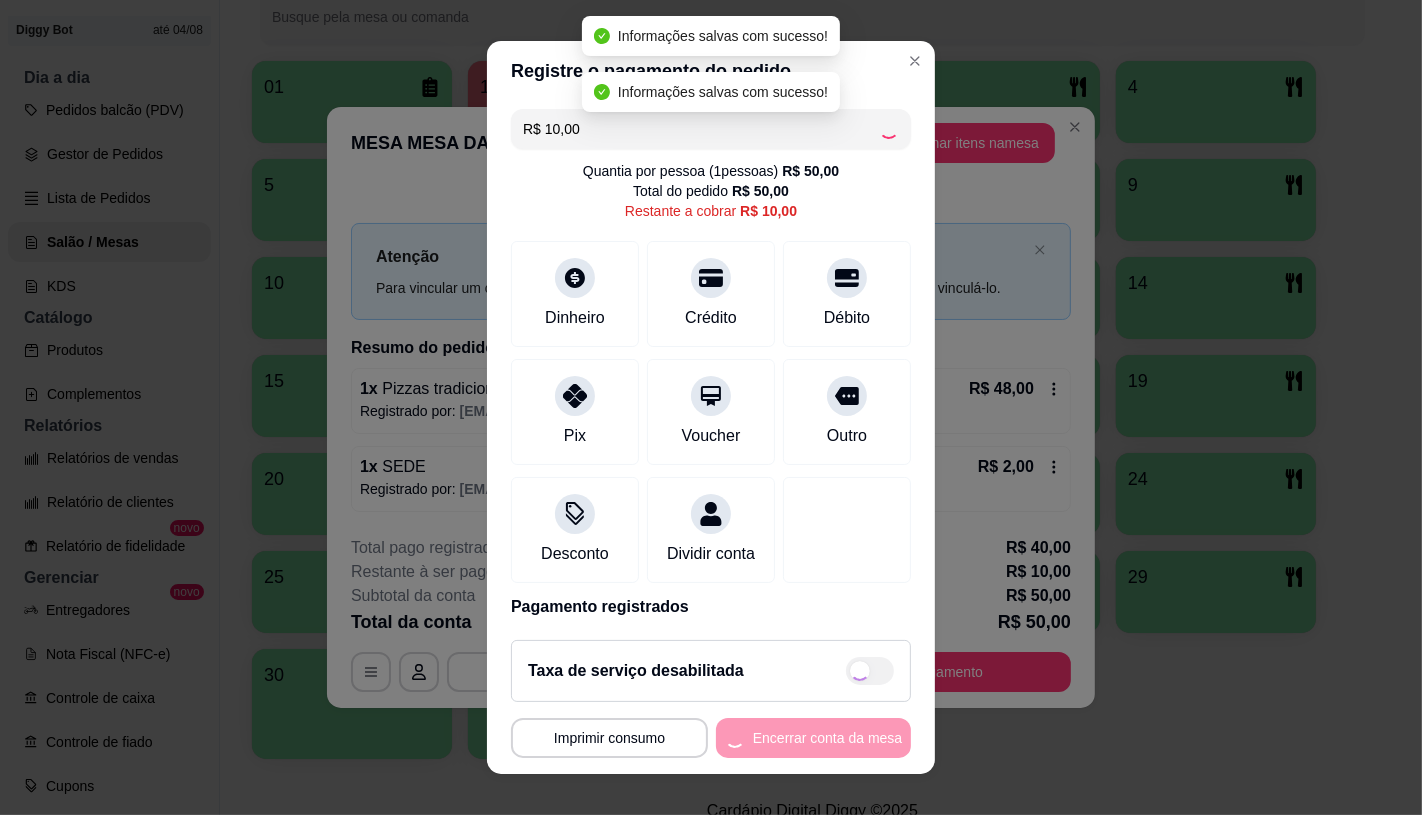 type on "R$ 0,00" 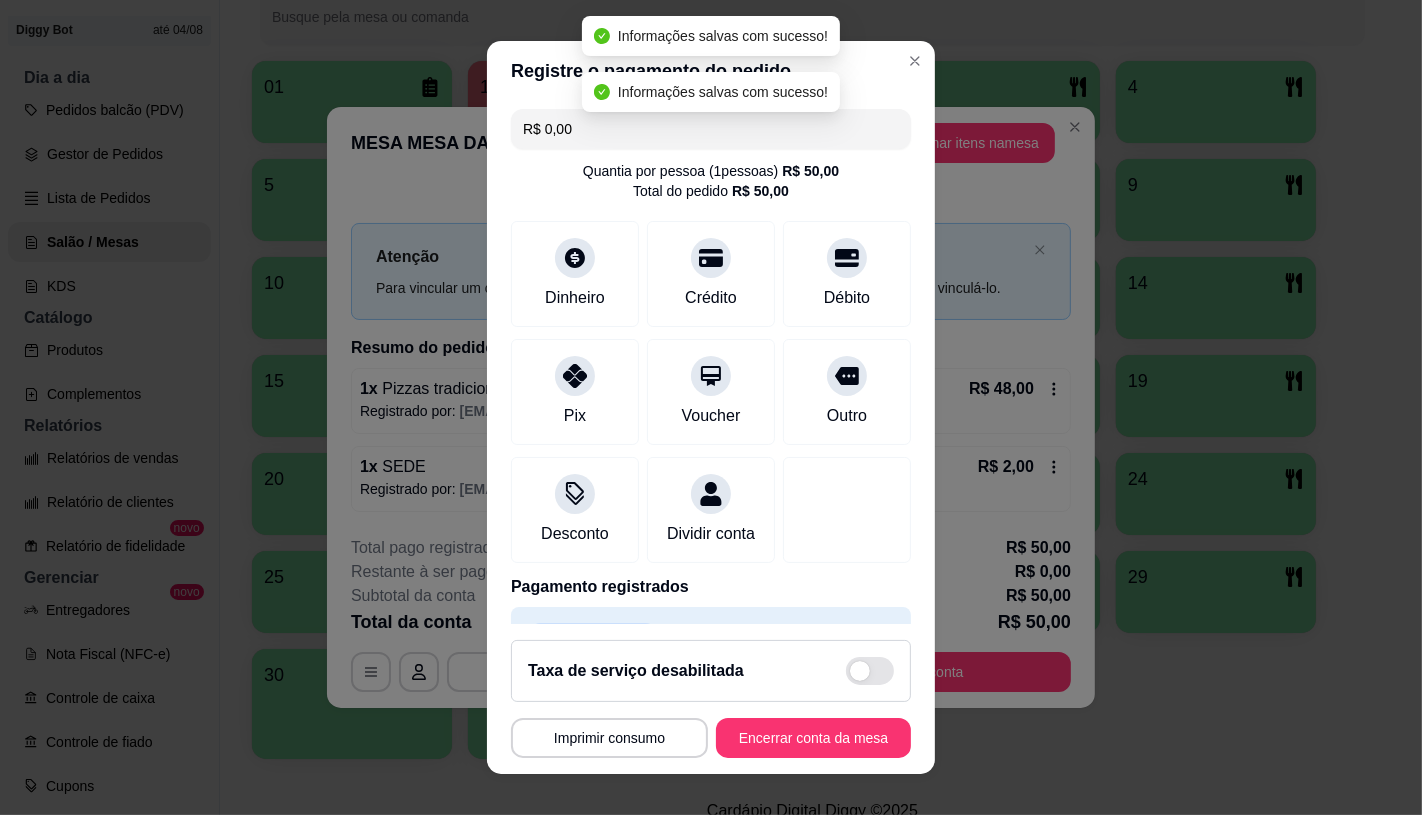 click on "Encerrar conta da mesa" at bounding box center [813, 738] 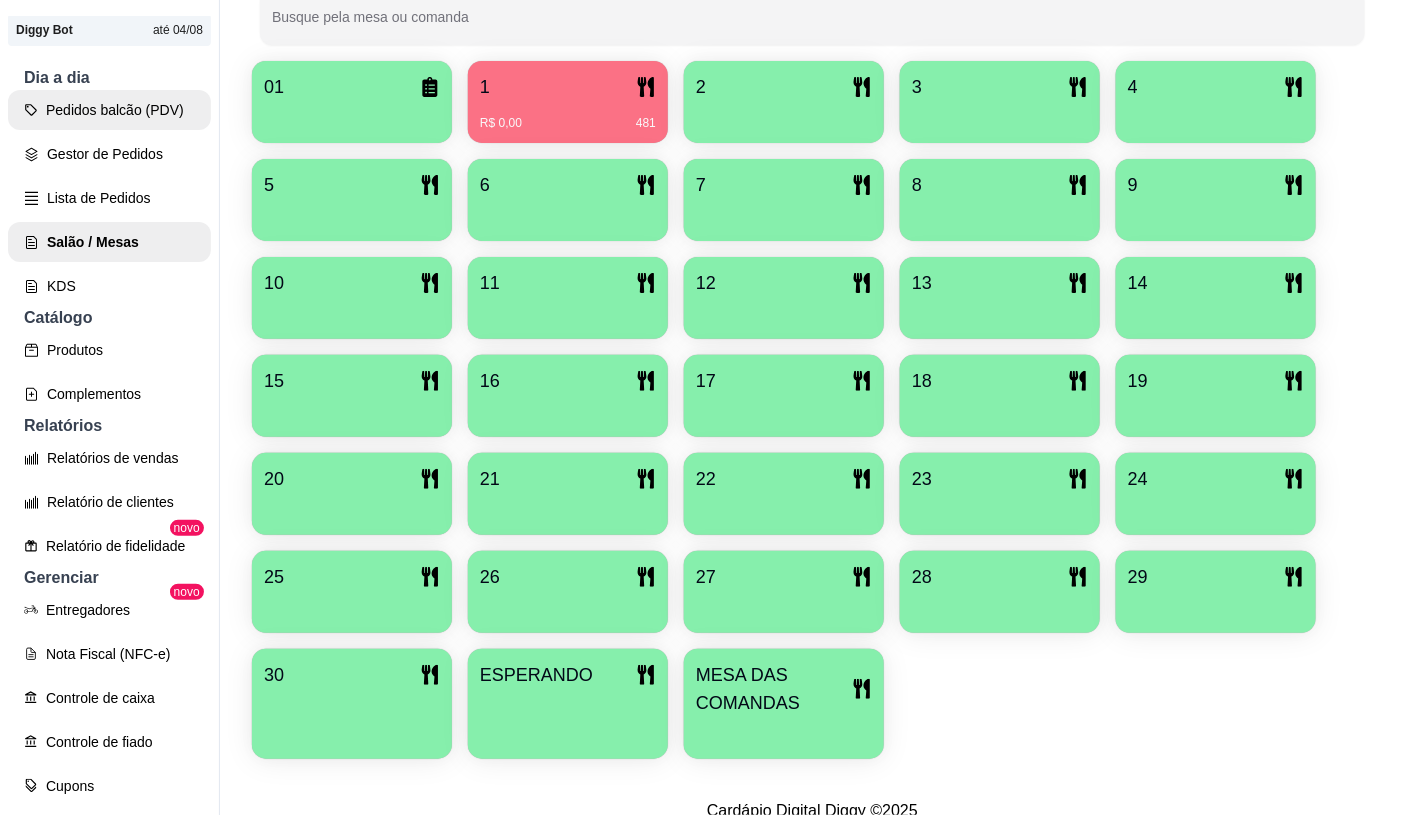 click on "Pedidos balcão (PDV)" at bounding box center (109, 110) 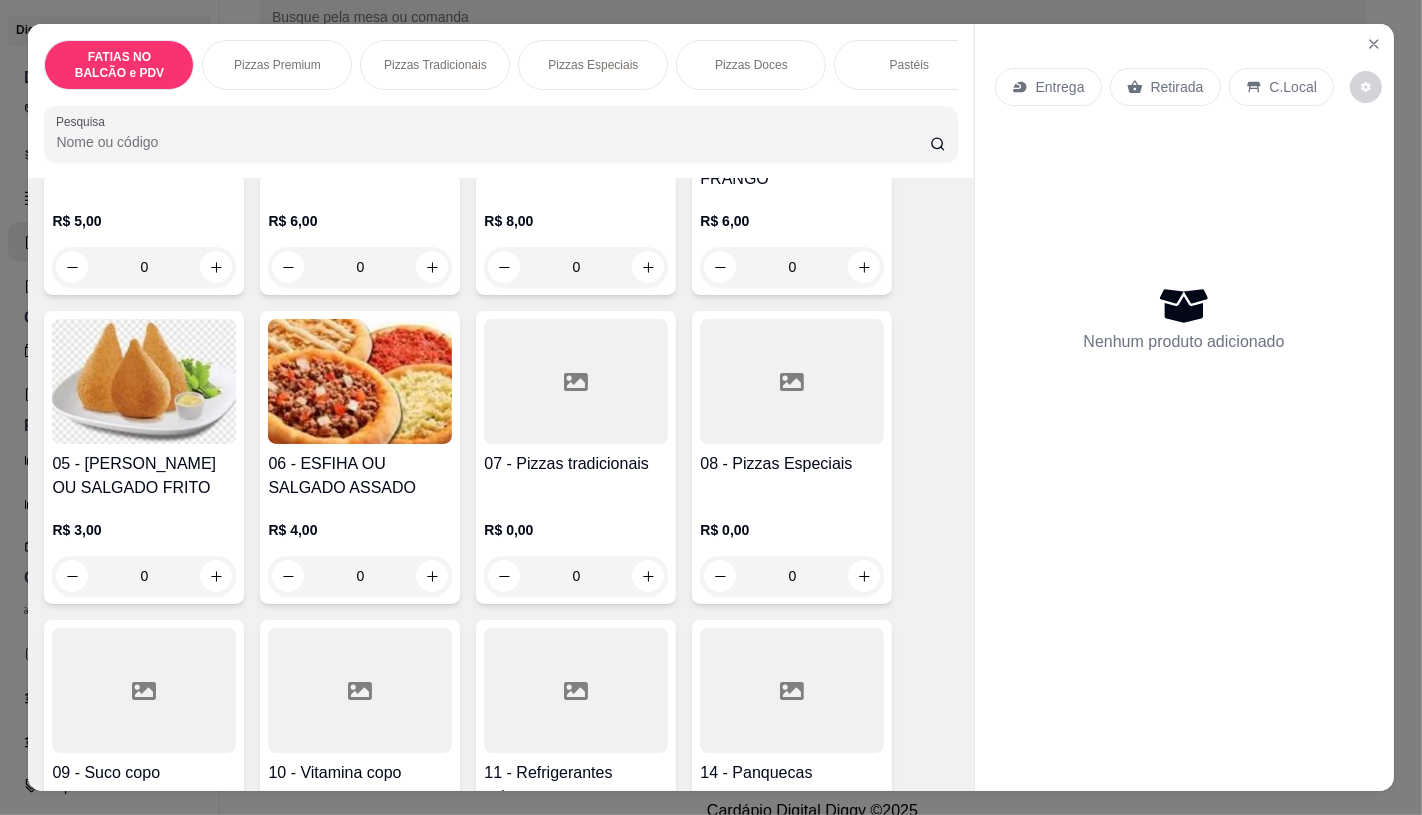 scroll, scrollTop: 333, scrollLeft: 0, axis: vertical 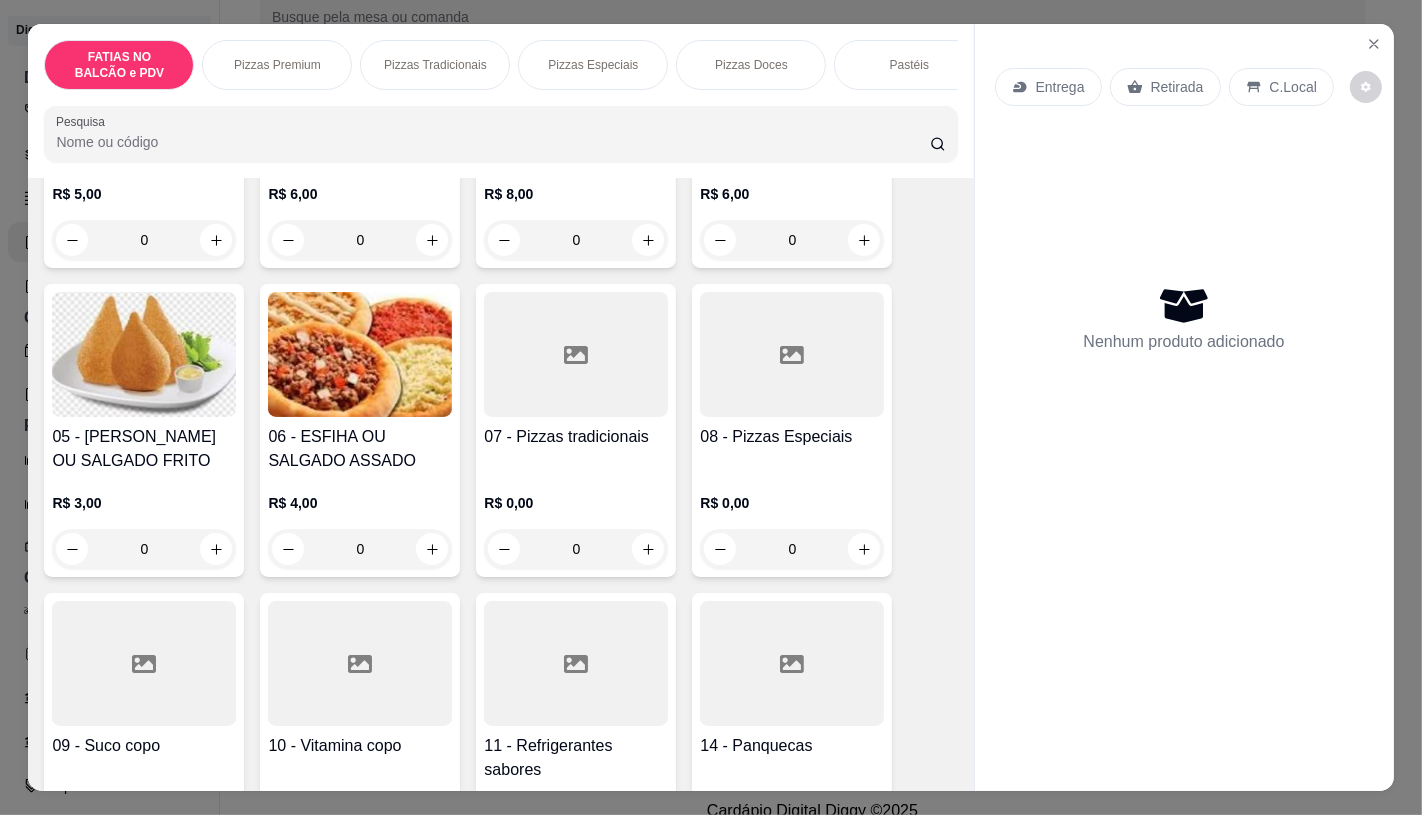 click at bounding box center [792, 663] 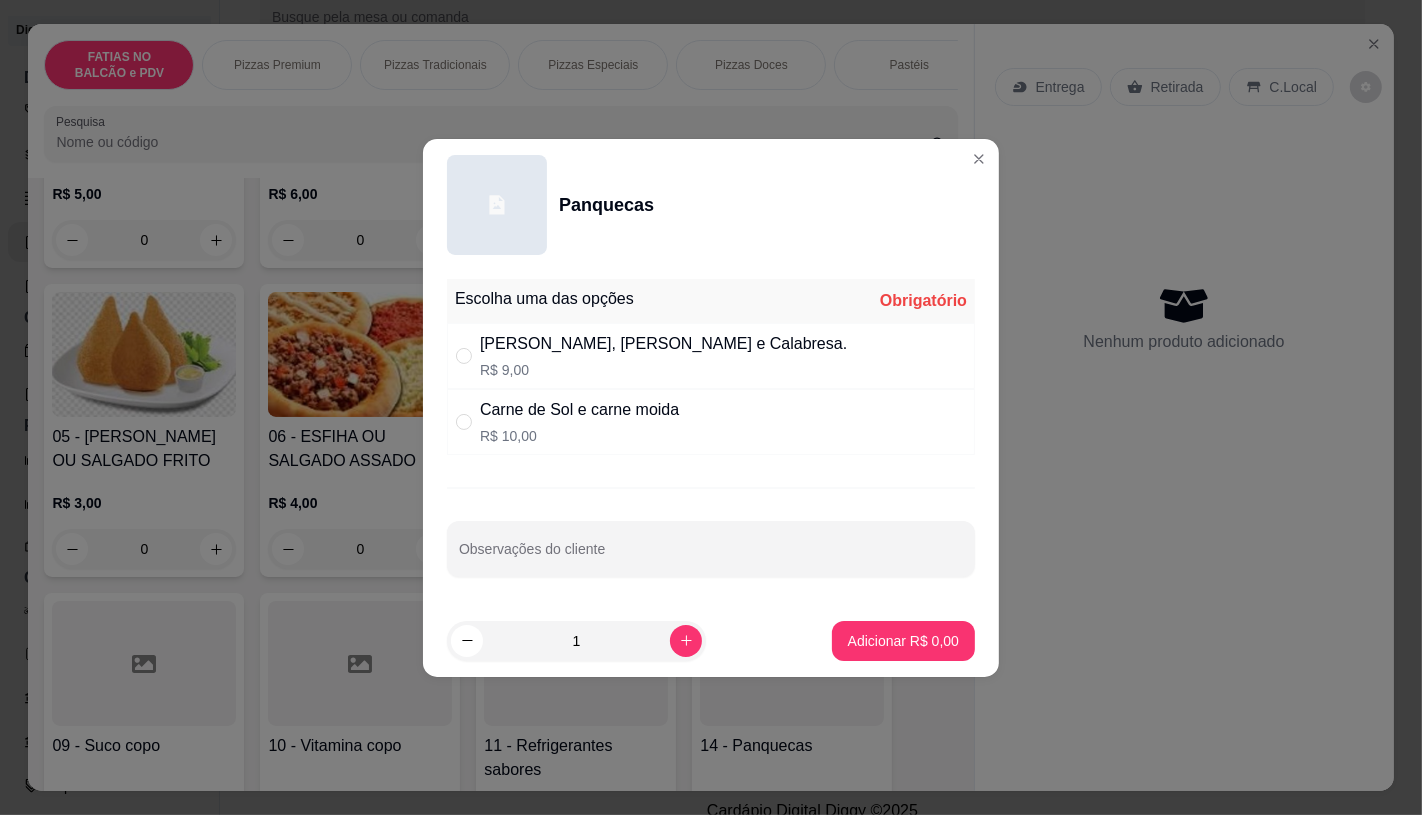 click on "R$ 9,00" at bounding box center (663, 370) 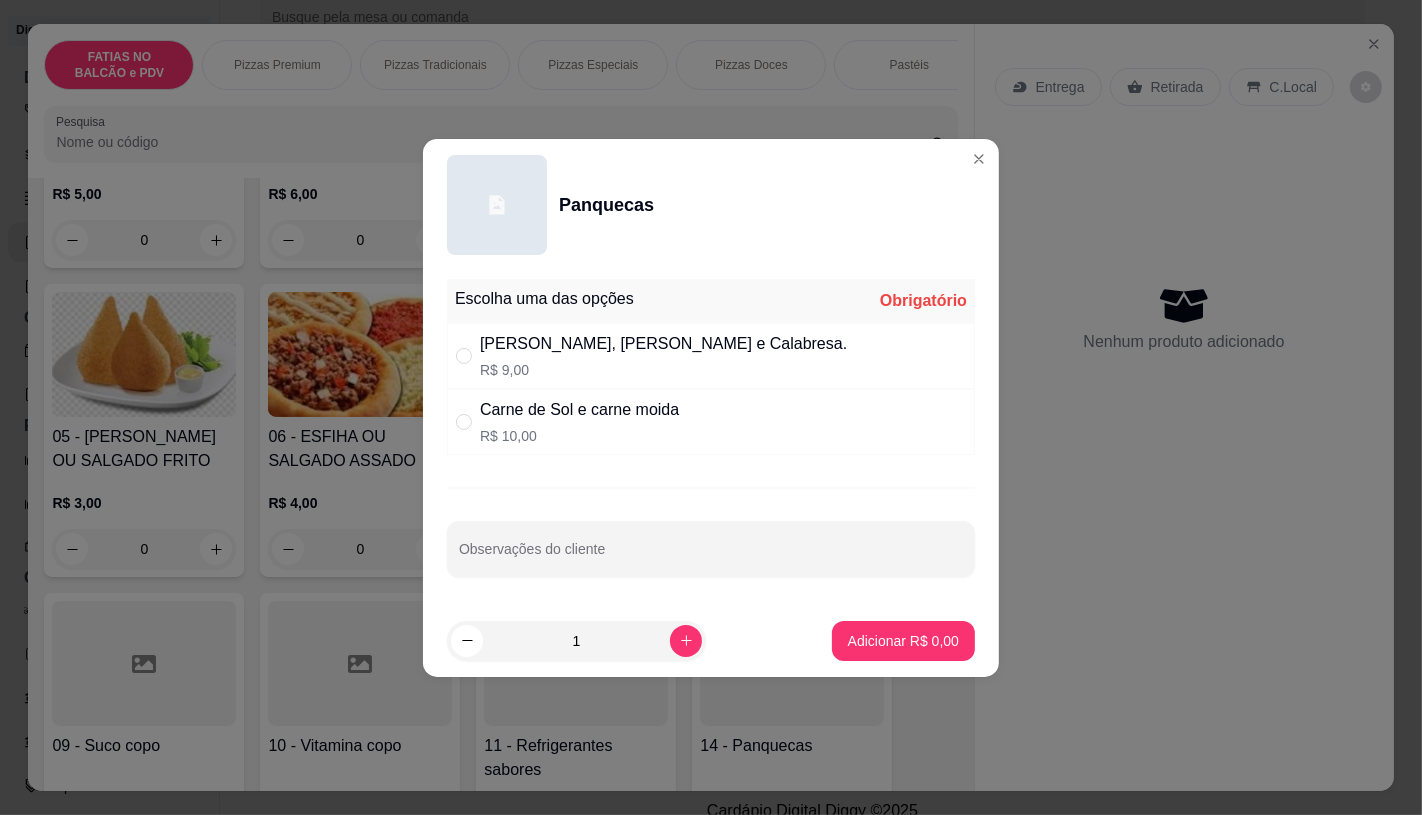 radio on "true" 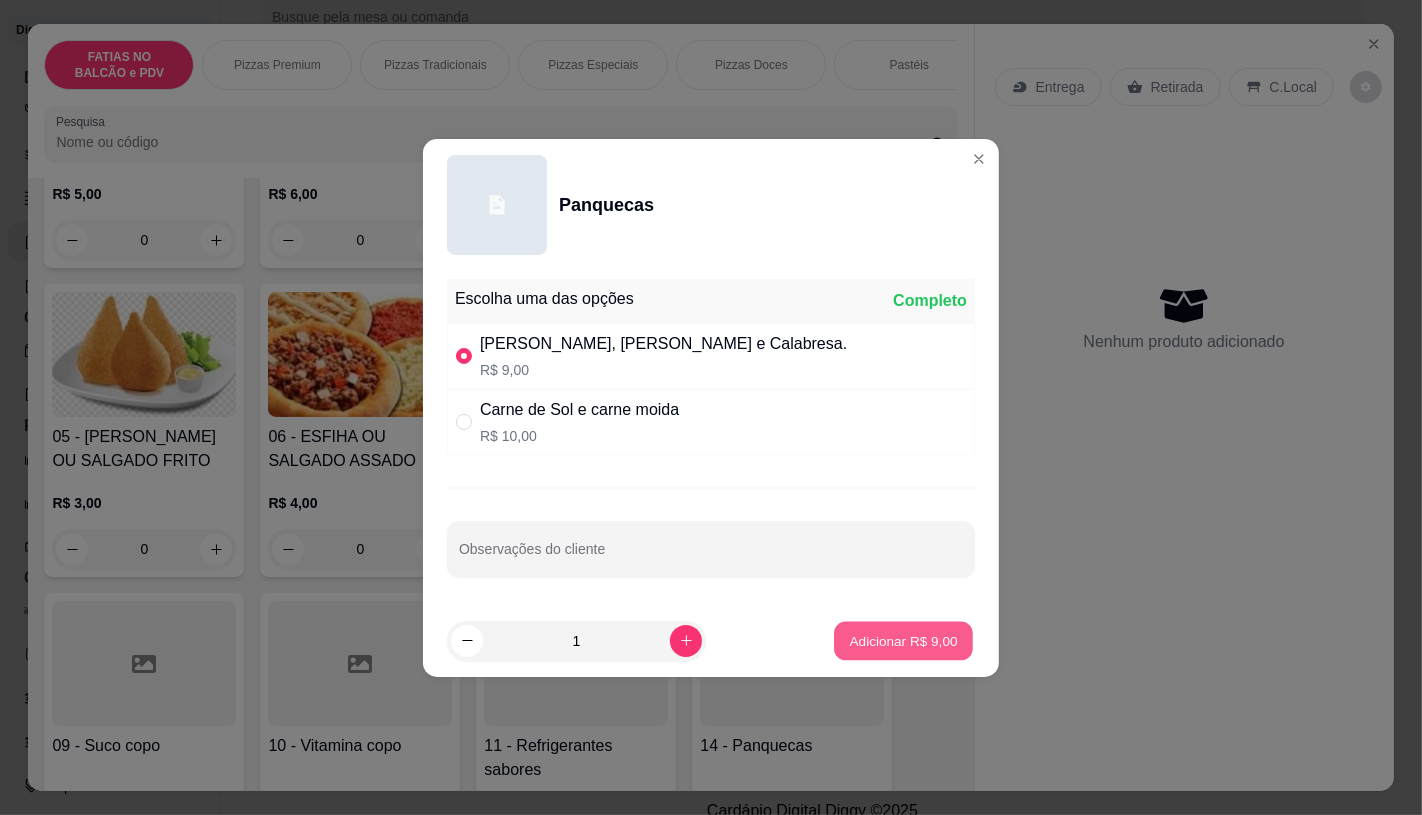 click on "Adicionar   R$ 9,00" at bounding box center [903, 640] 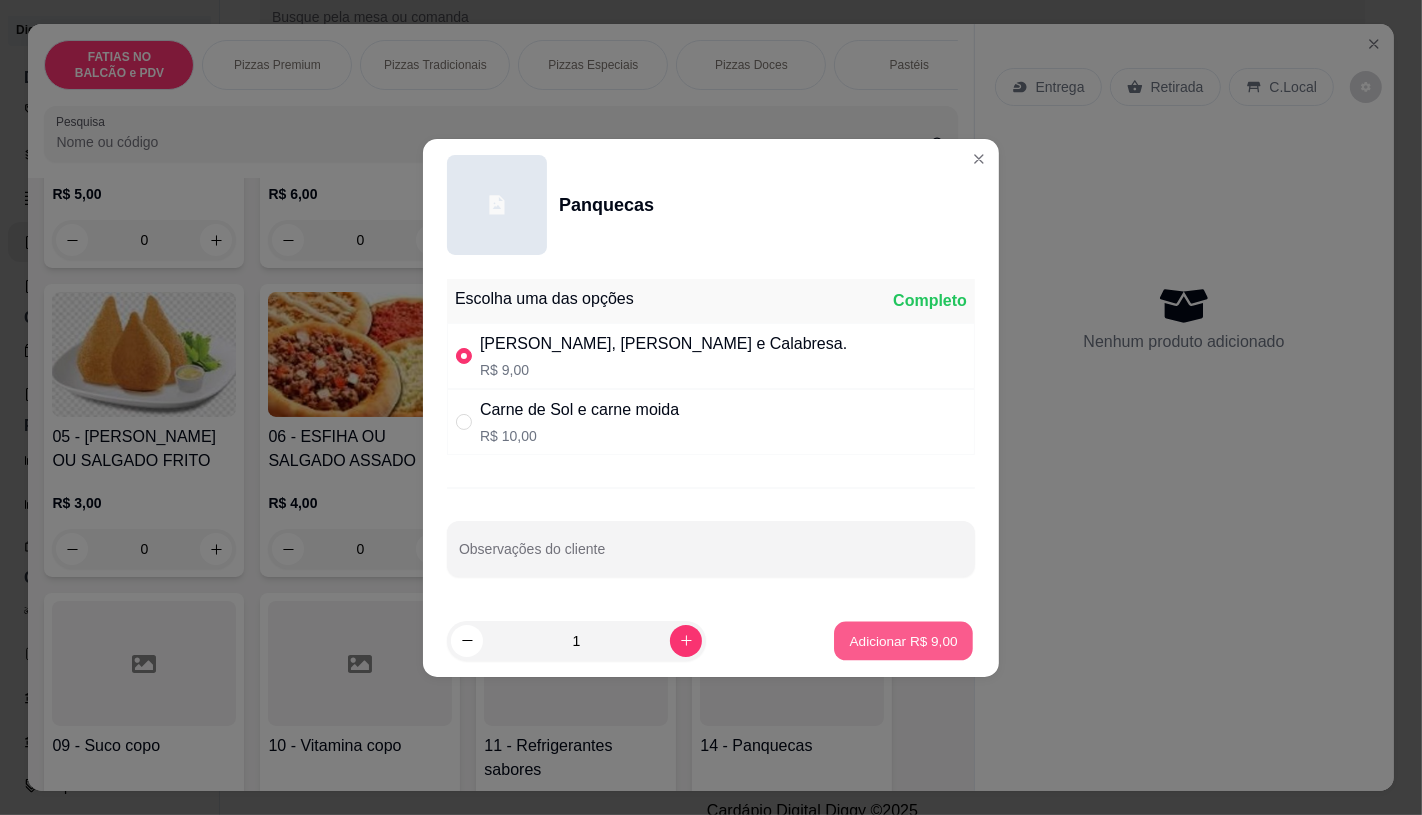 type on "1" 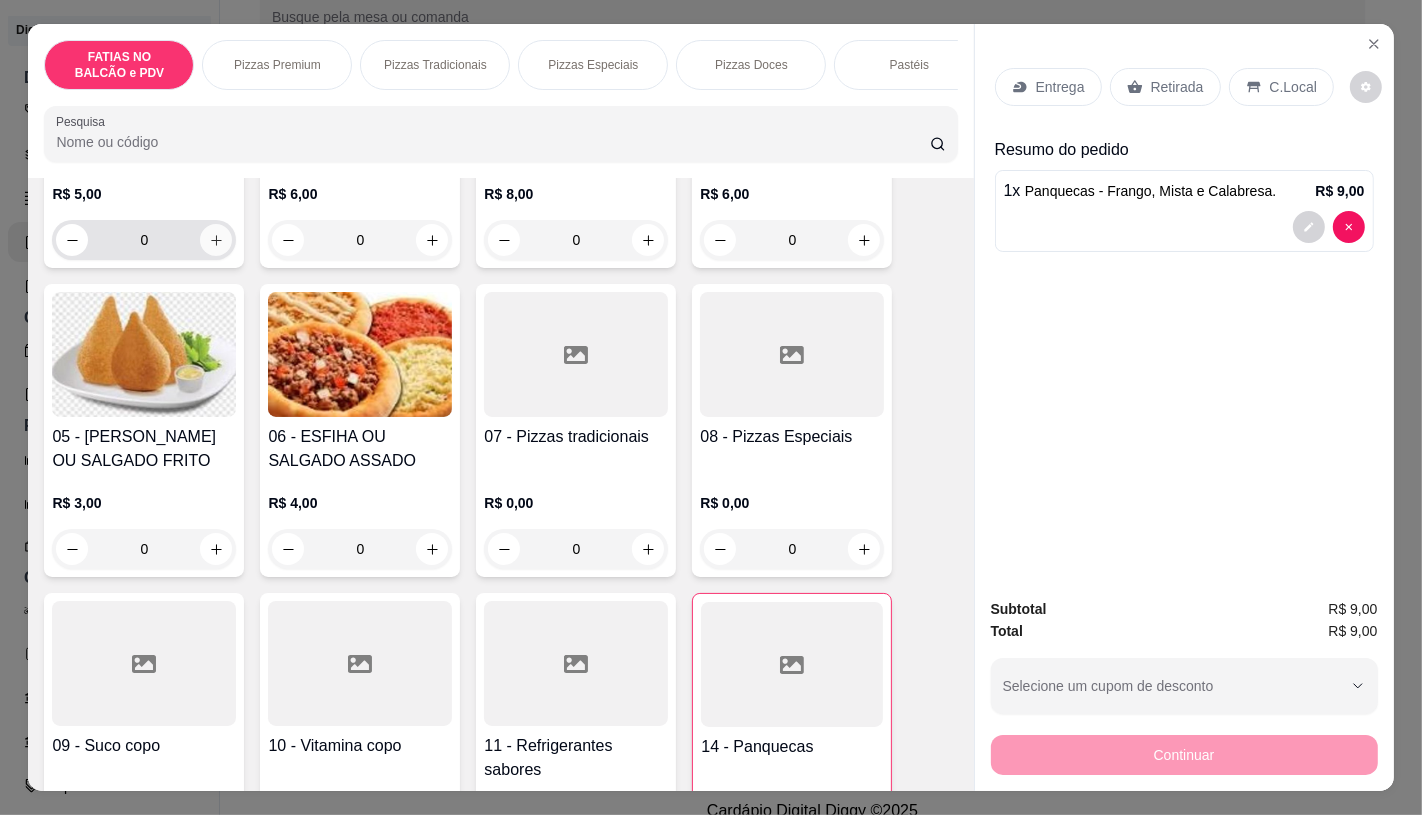click 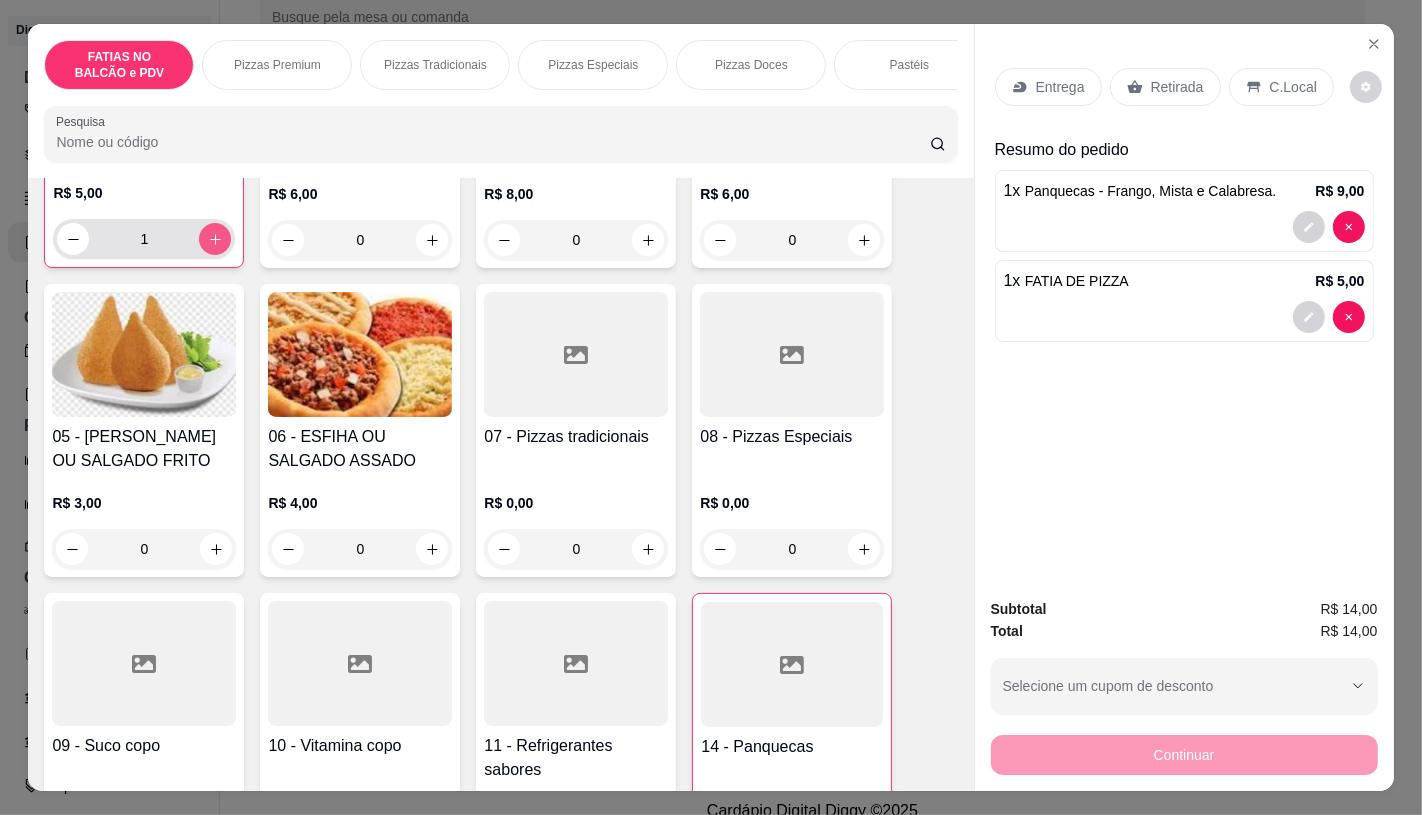 scroll, scrollTop: 332, scrollLeft: 0, axis: vertical 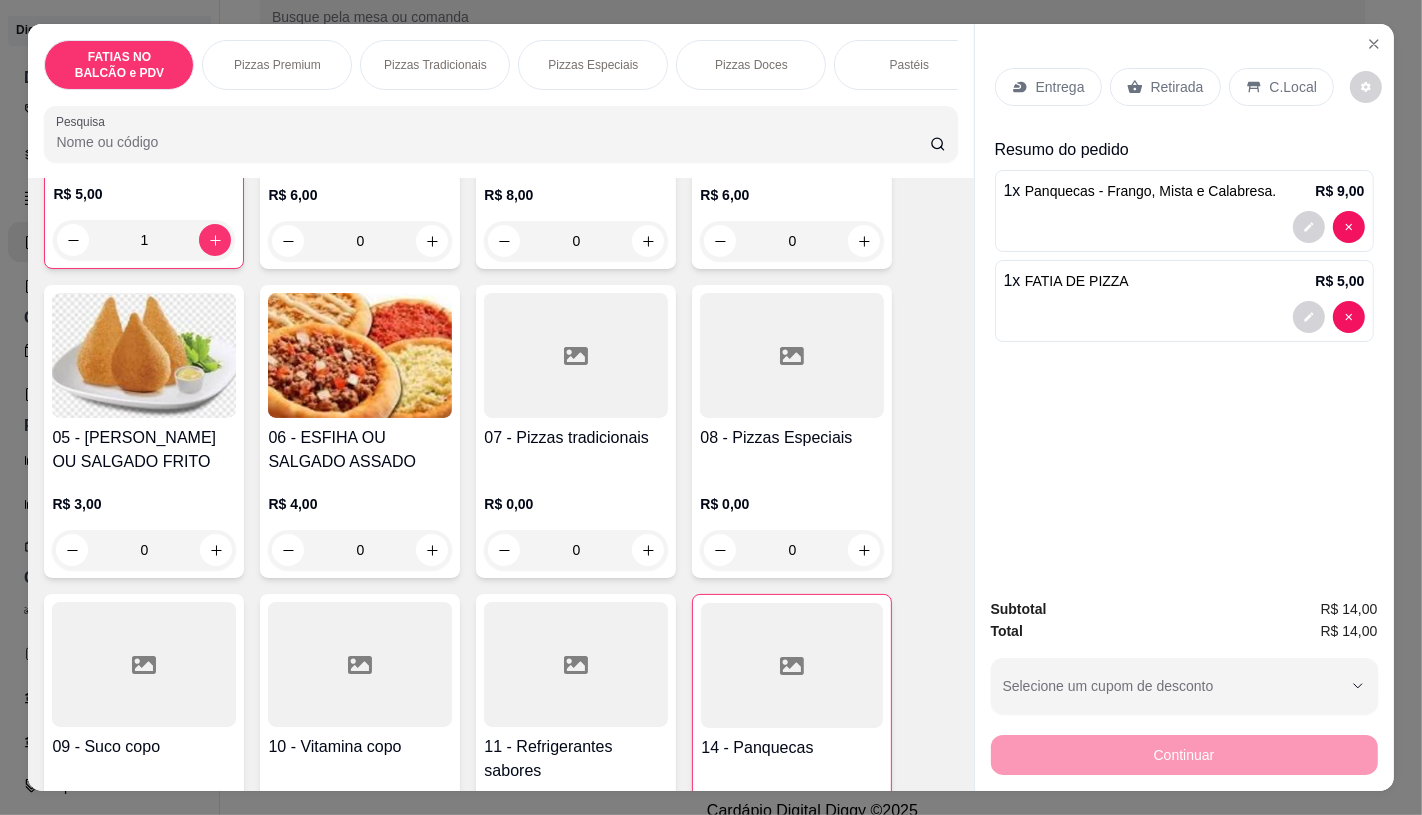 click on "Retirada" at bounding box center [1177, 87] 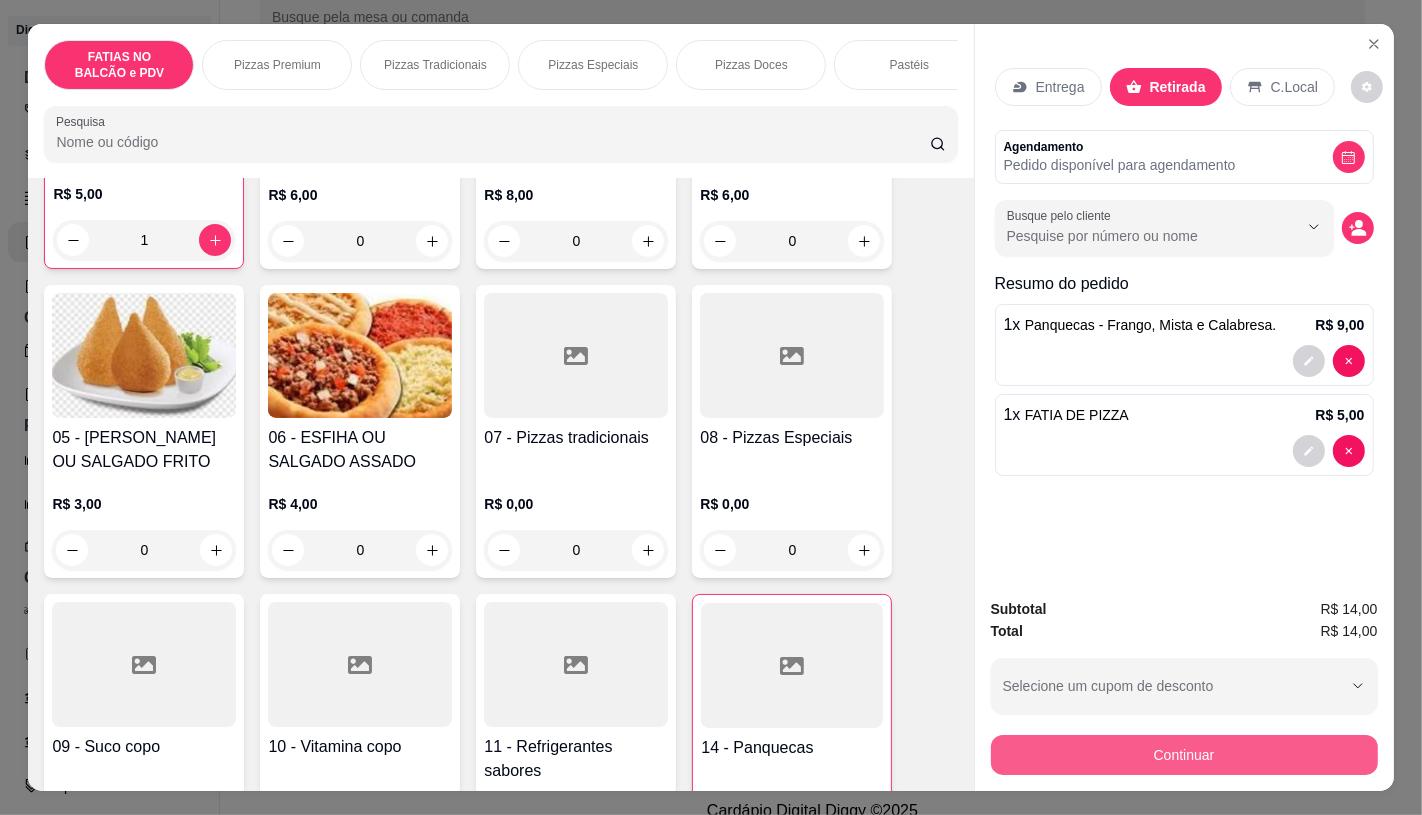 click on "Continuar" at bounding box center (1184, 755) 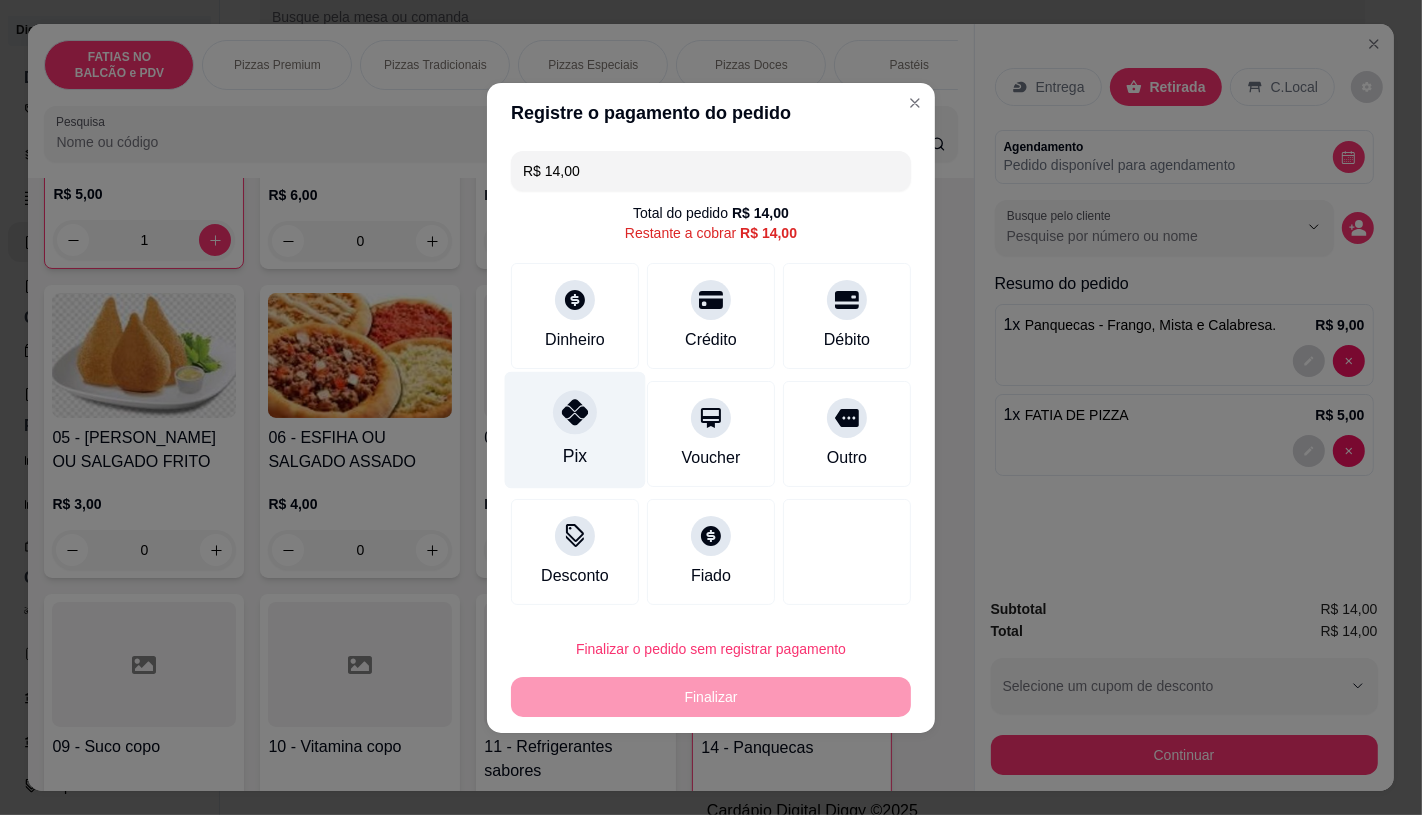 click on "Pix" at bounding box center (575, 429) 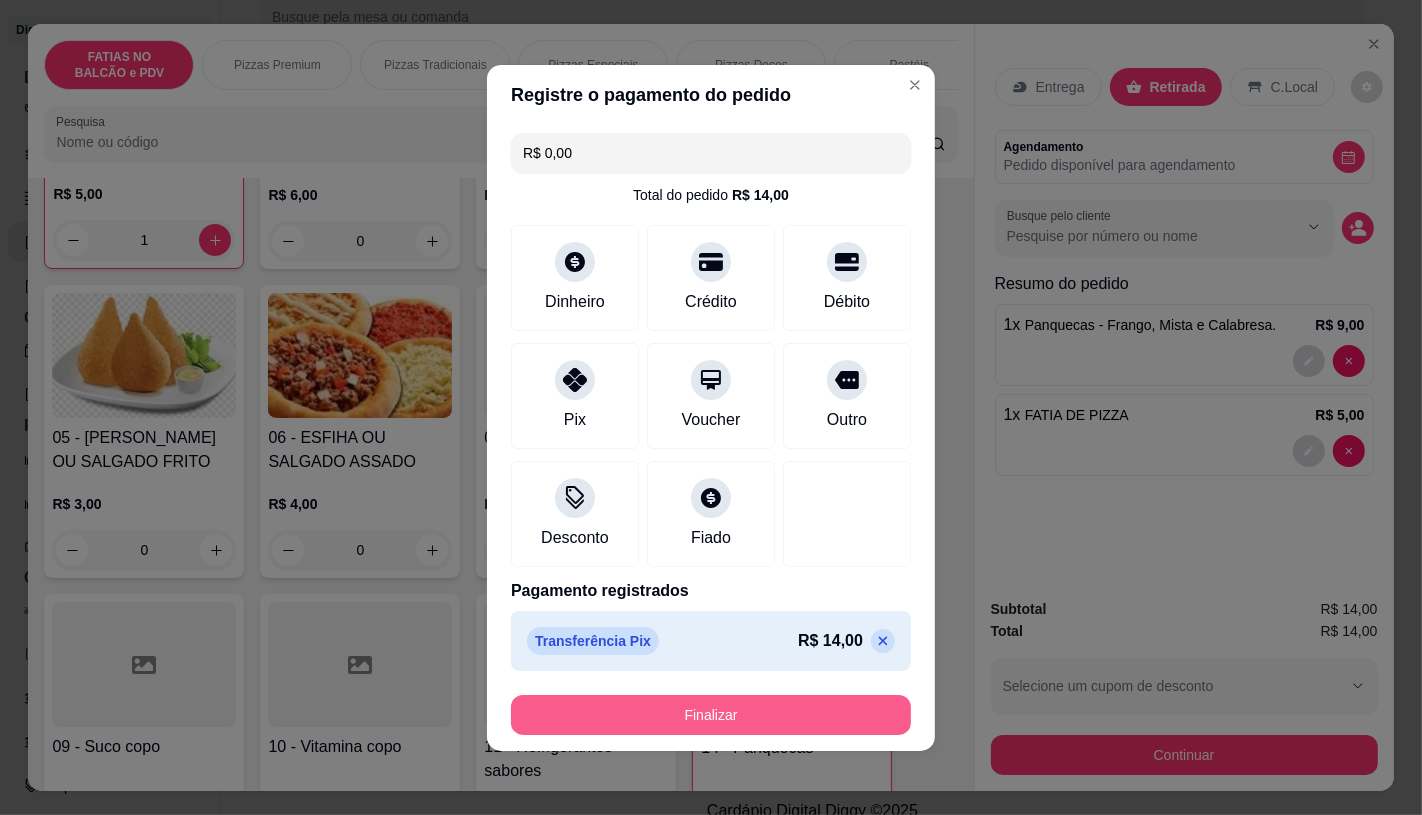 click on "Finalizar" at bounding box center [711, 715] 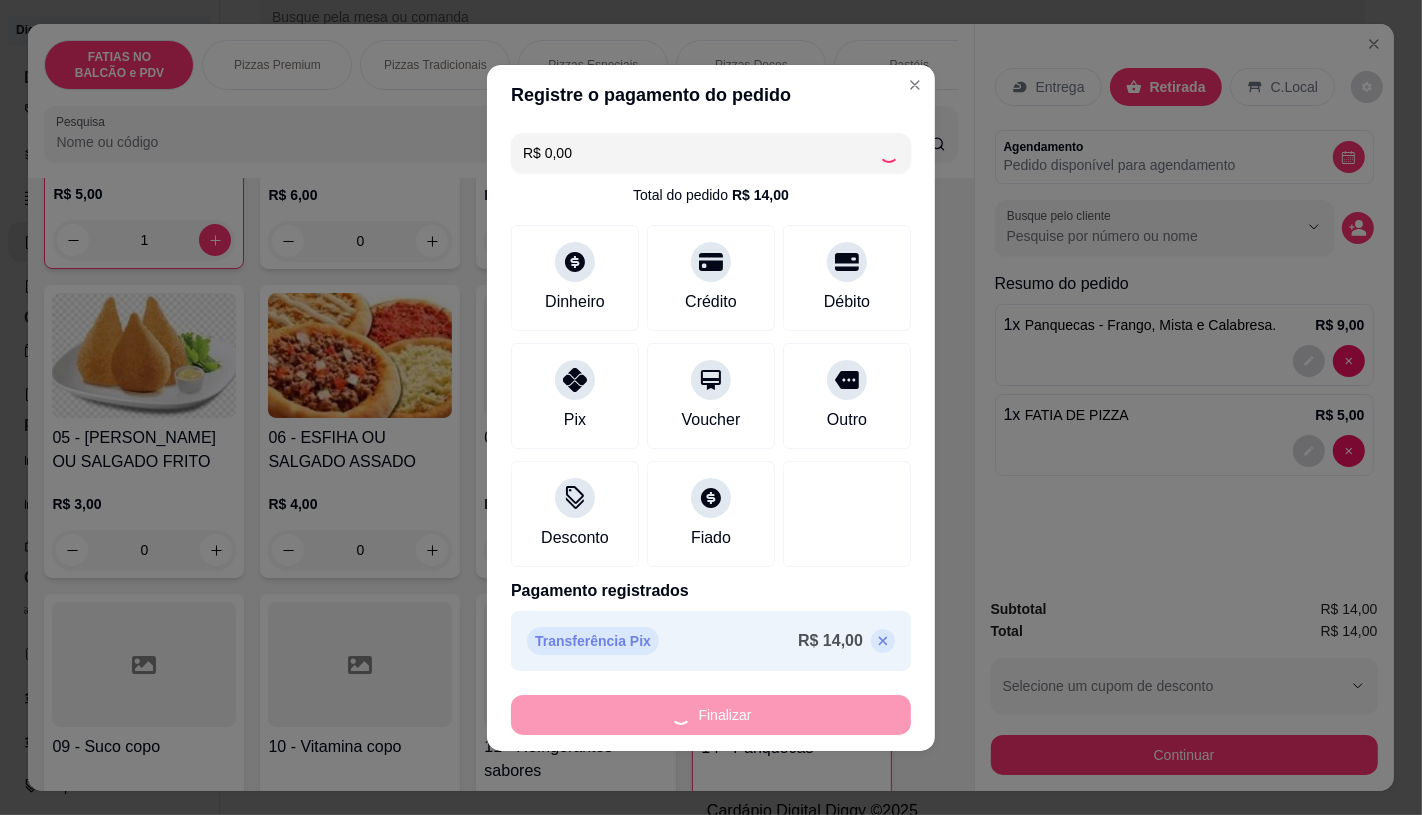 type on "0" 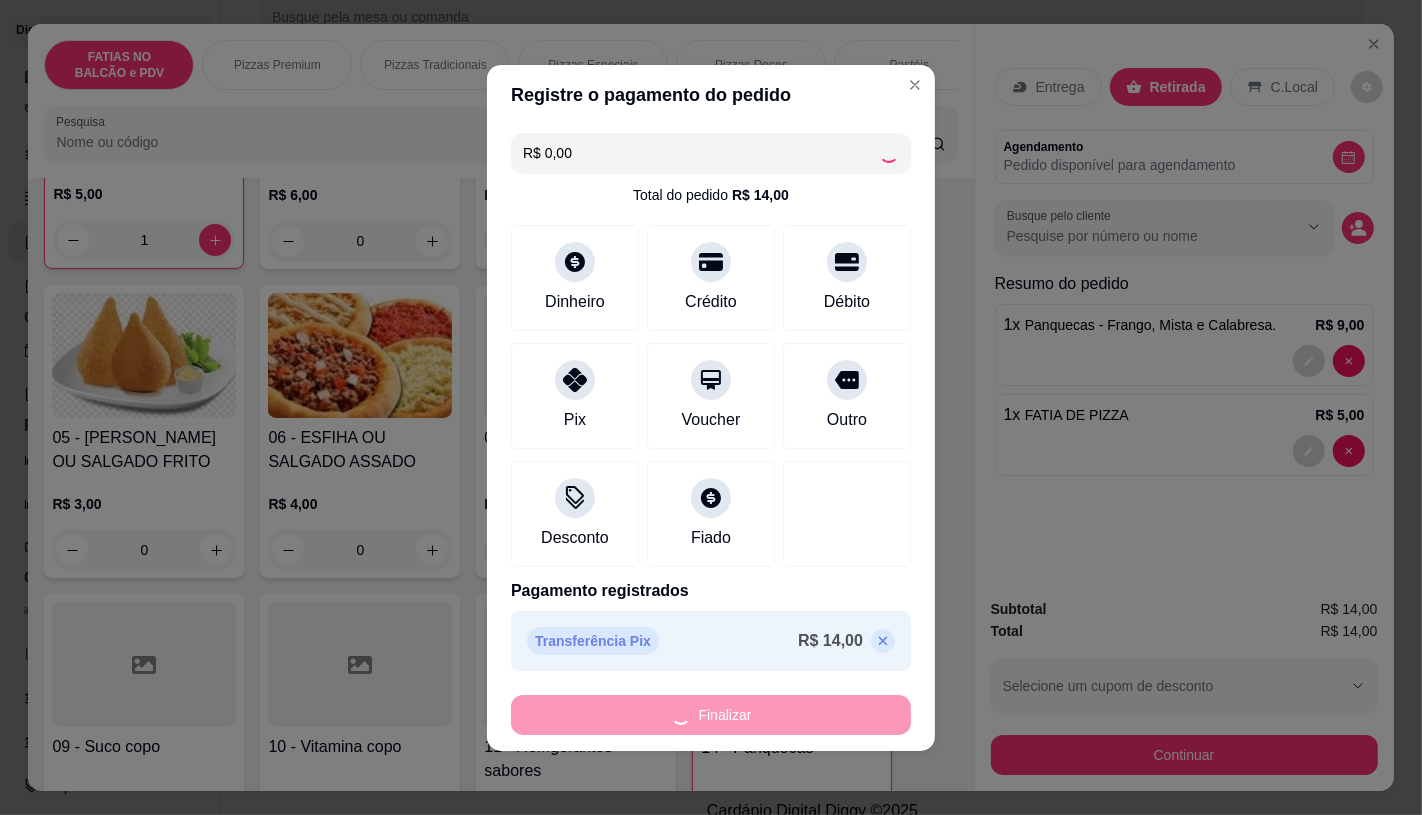 type on "0" 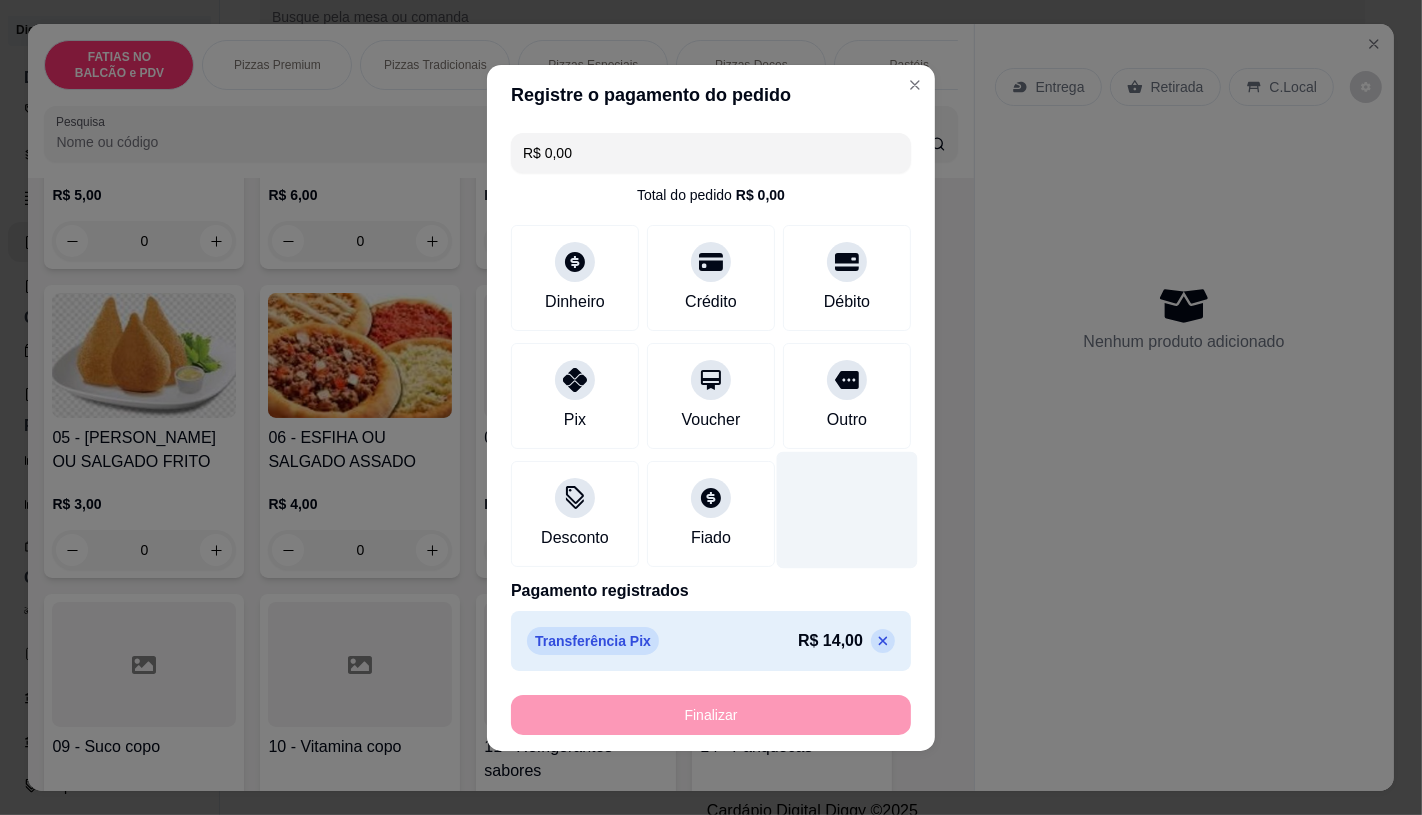 type on "-R$ 14,00" 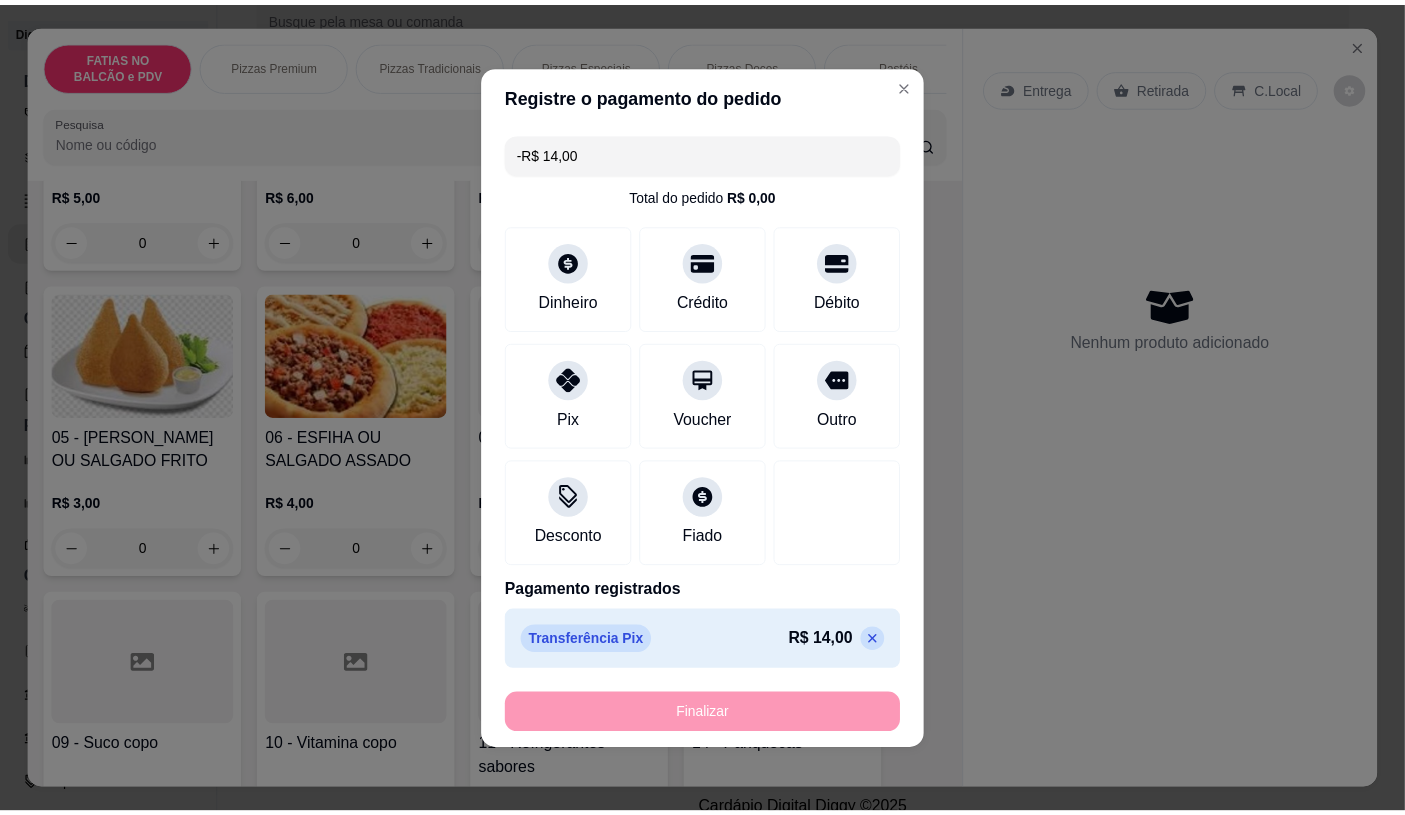 scroll, scrollTop: 333, scrollLeft: 0, axis: vertical 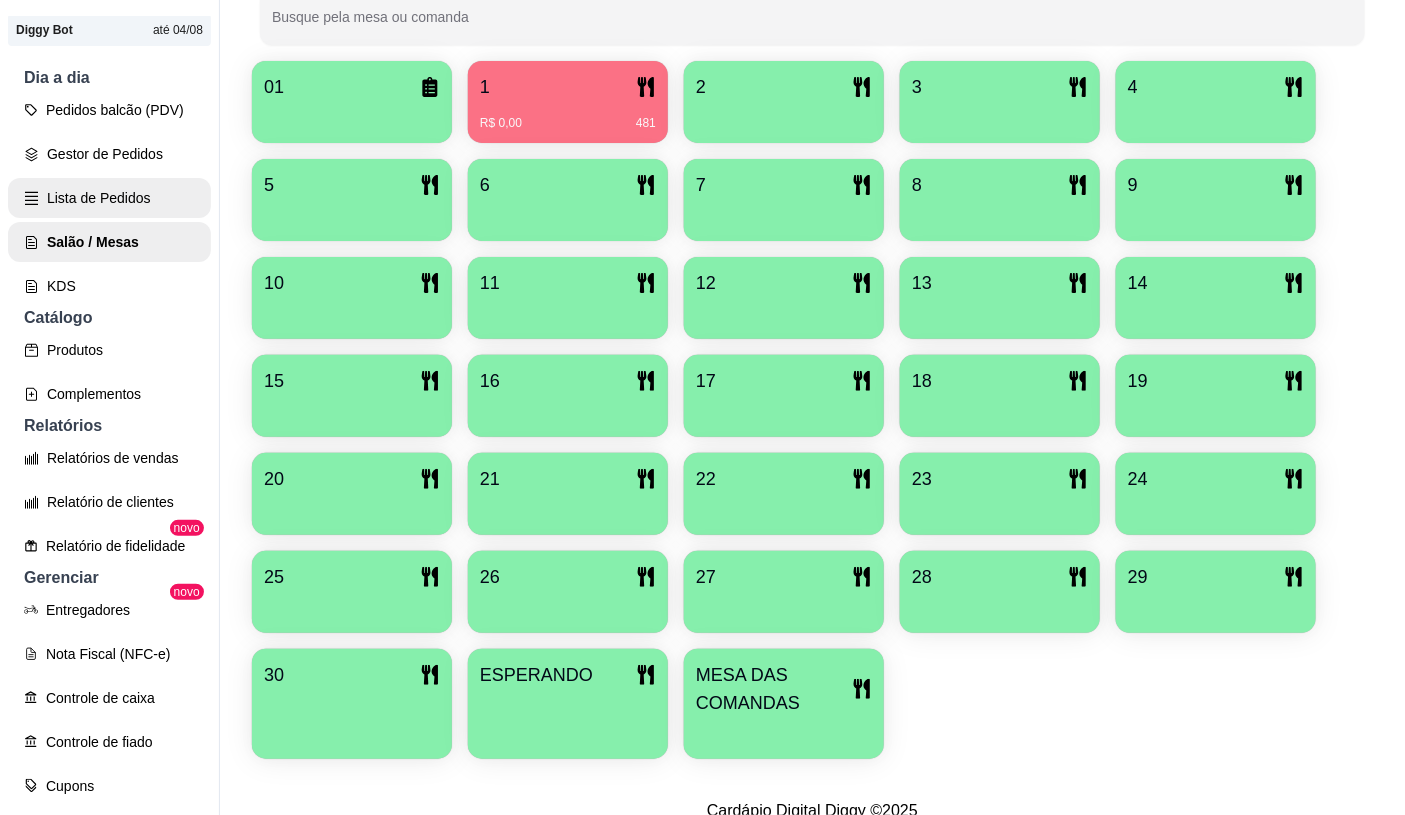 click on "Lista de Pedidos" at bounding box center (109, 198) 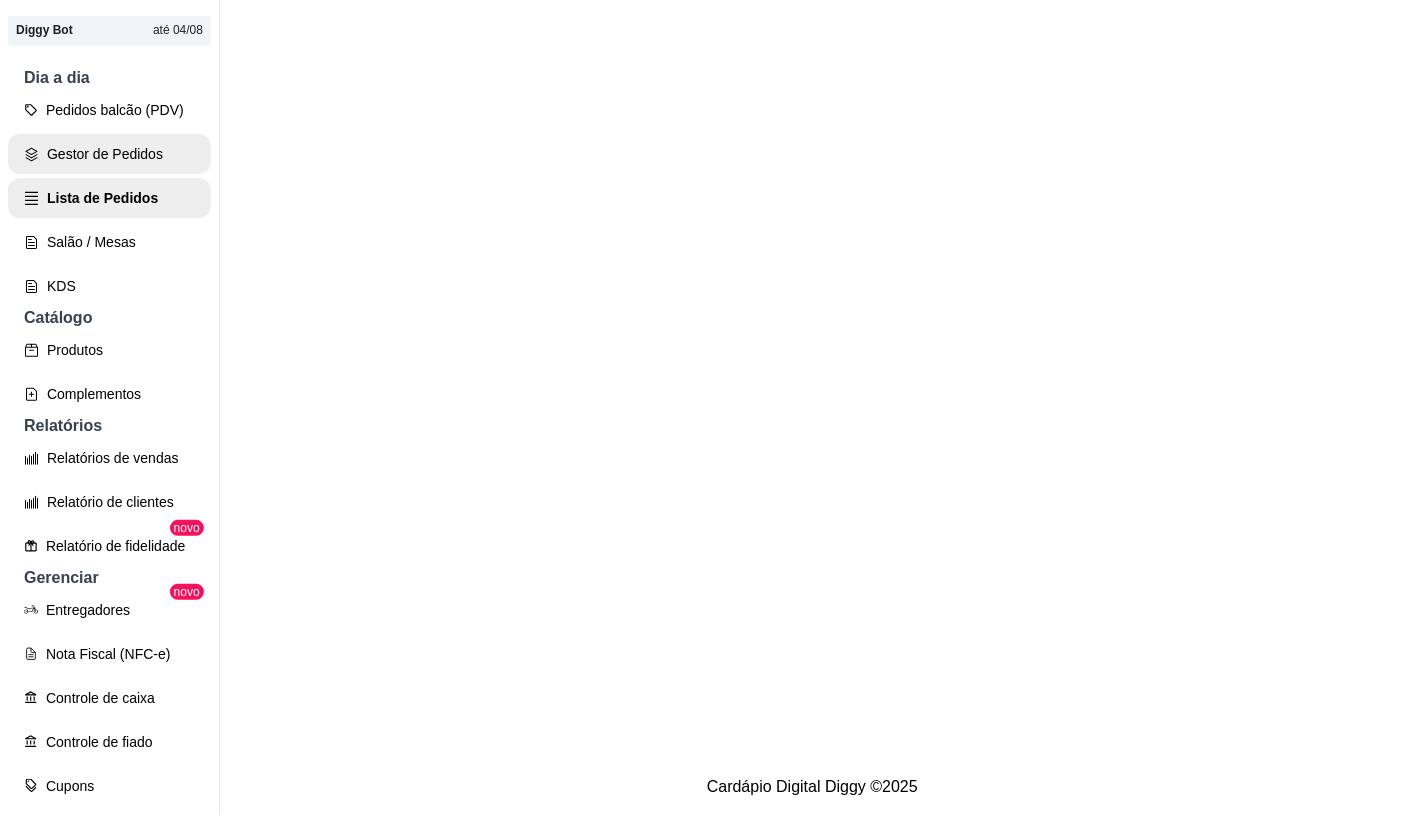 scroll, scrollTop: 0, scrollLeft: 0, axis: both 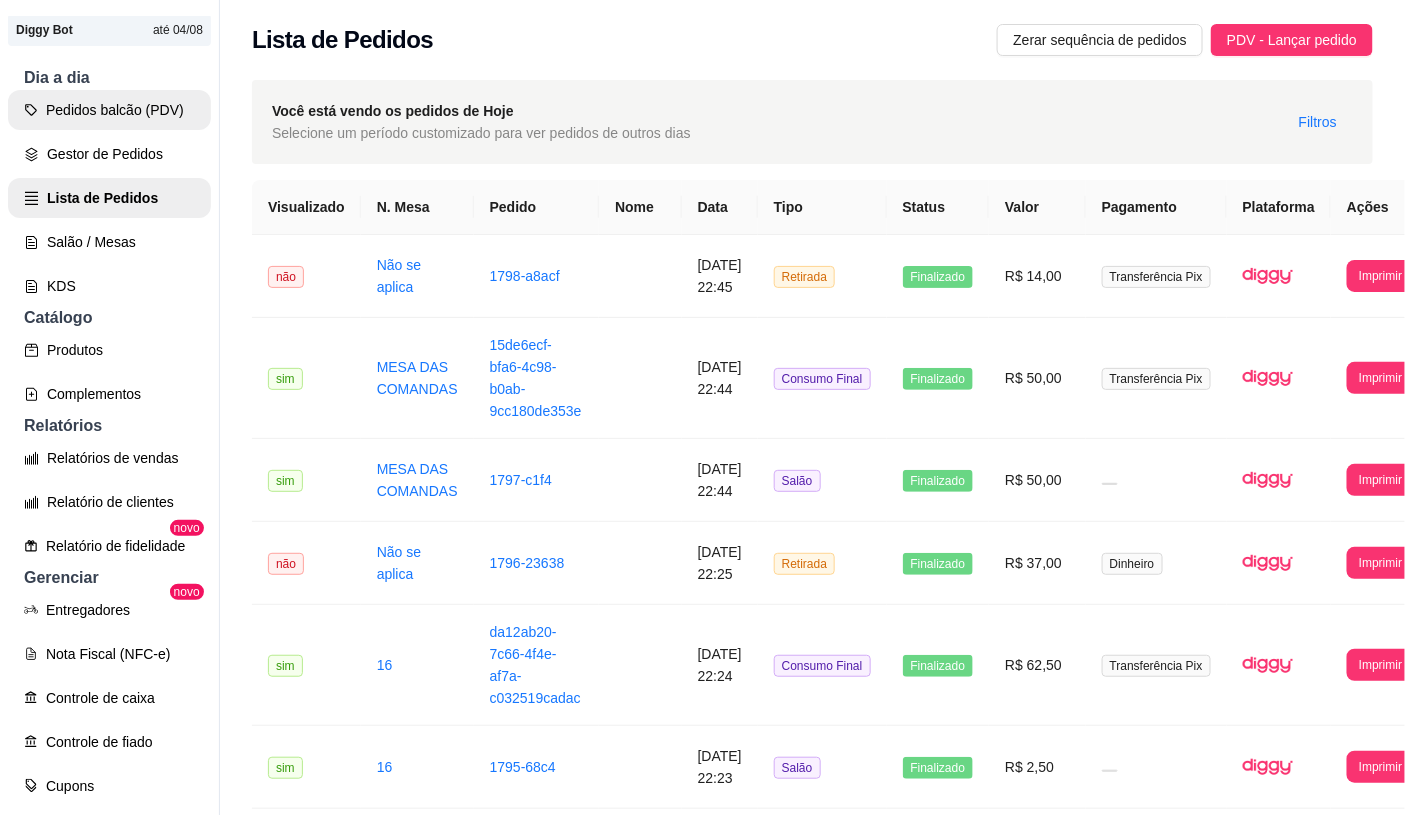 click on "Pedidos balcão (PDV)" at bounding box center (109, 110) 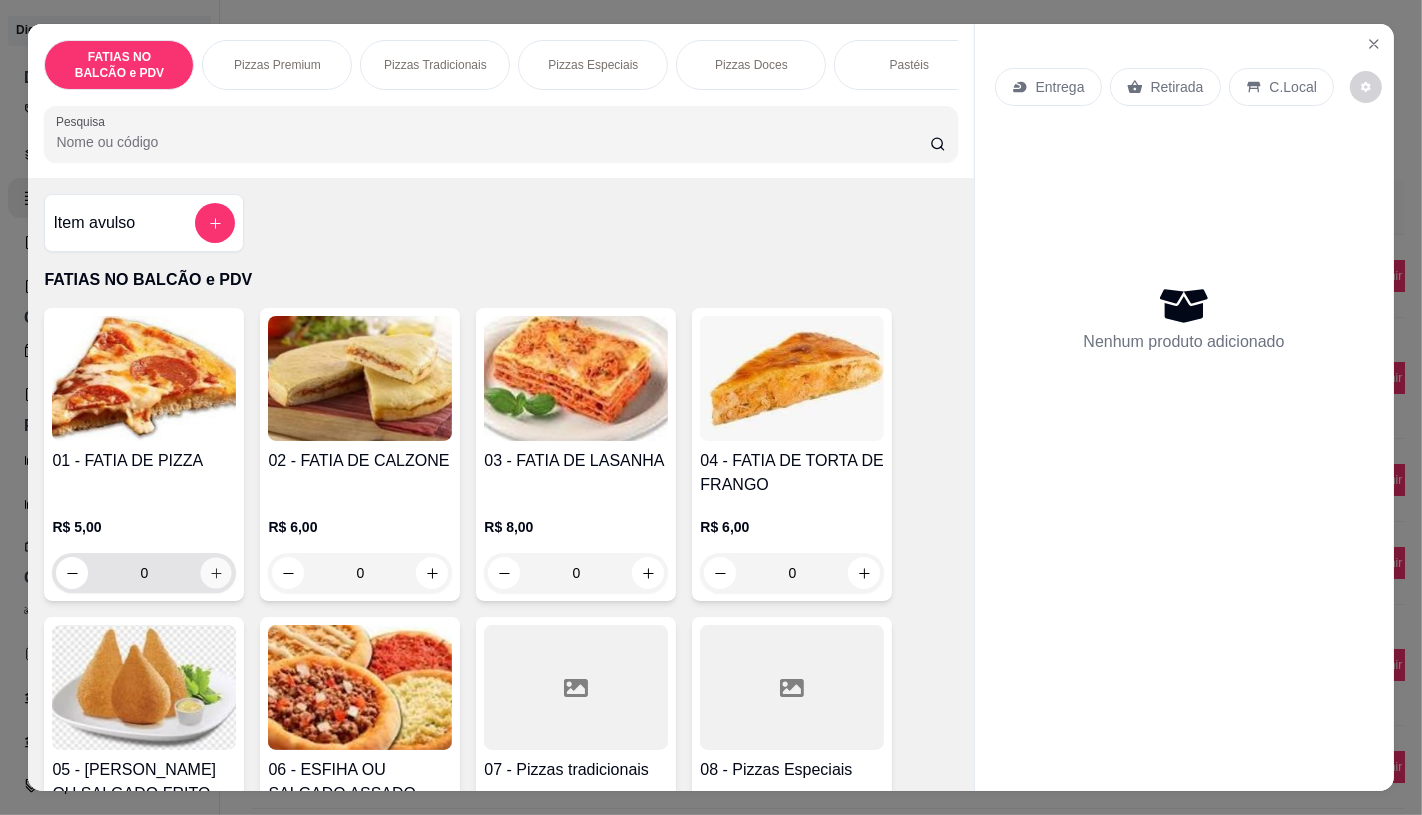 click at bounding box center [216, 573] 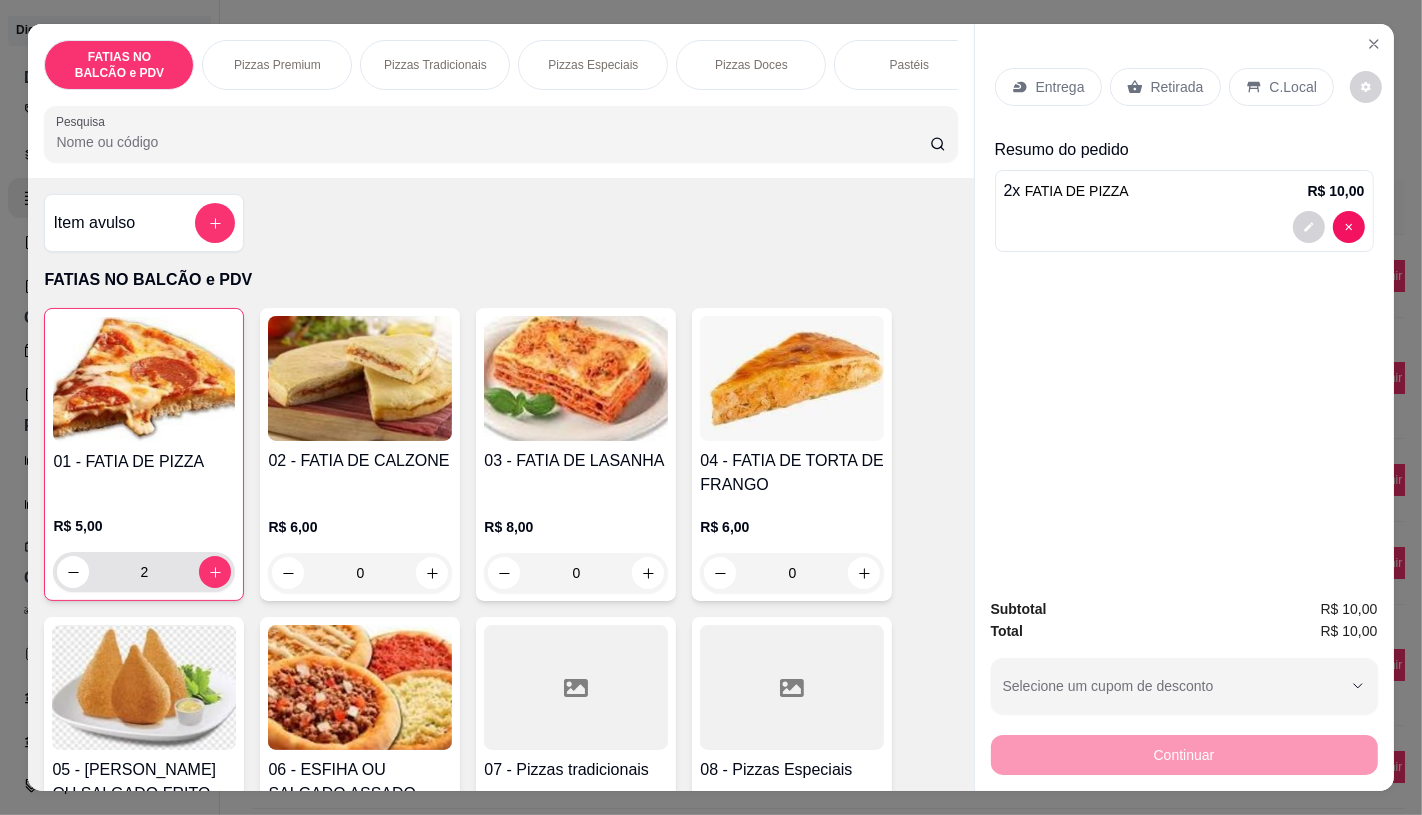 click on "2" at bounding box center (144, 572) 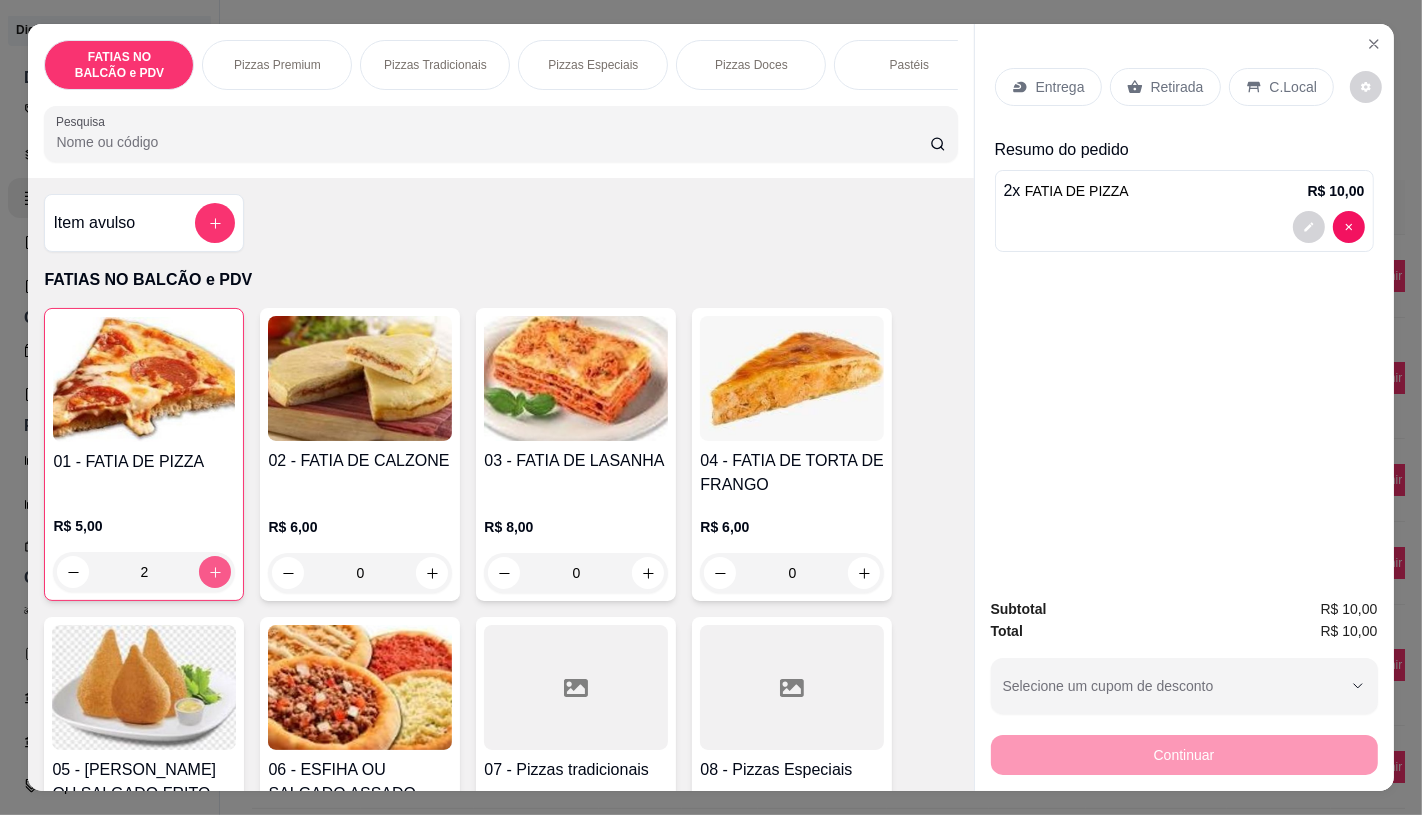 click on "2" at bounding box center [144, 572] 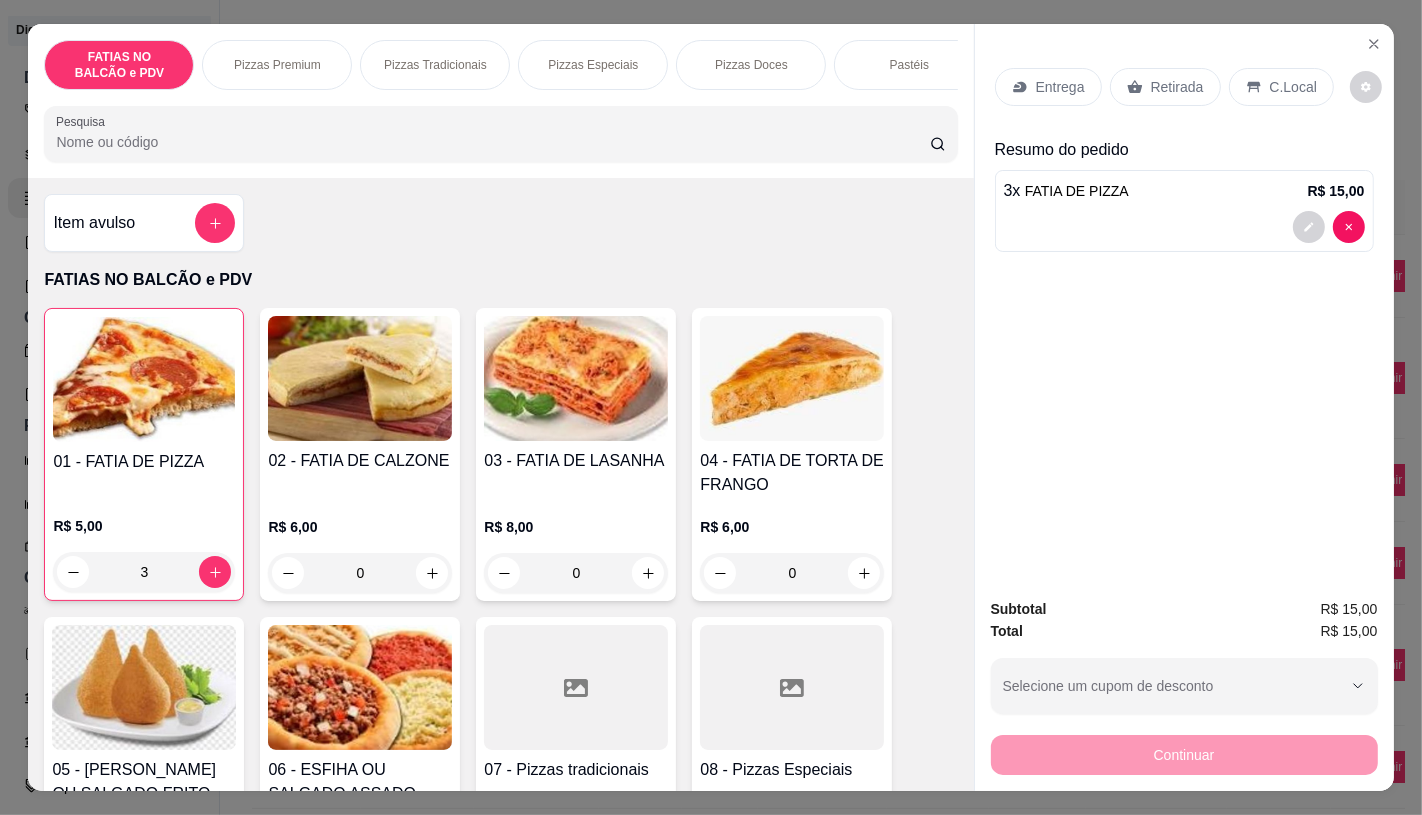 click on "Retirada" at bounding box center [1177, 87] 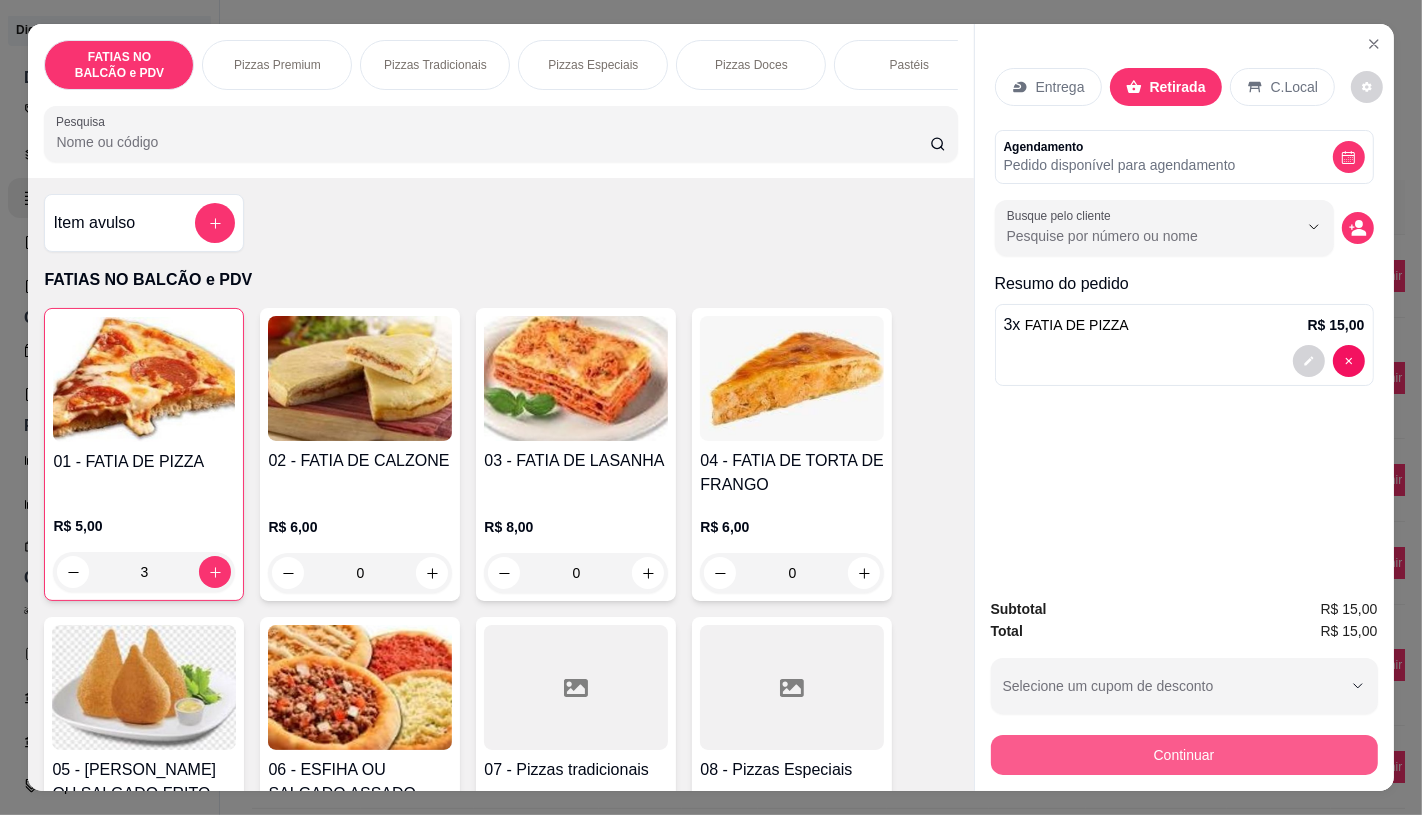 click on "Continuar" at bounding box center (1184, 755) 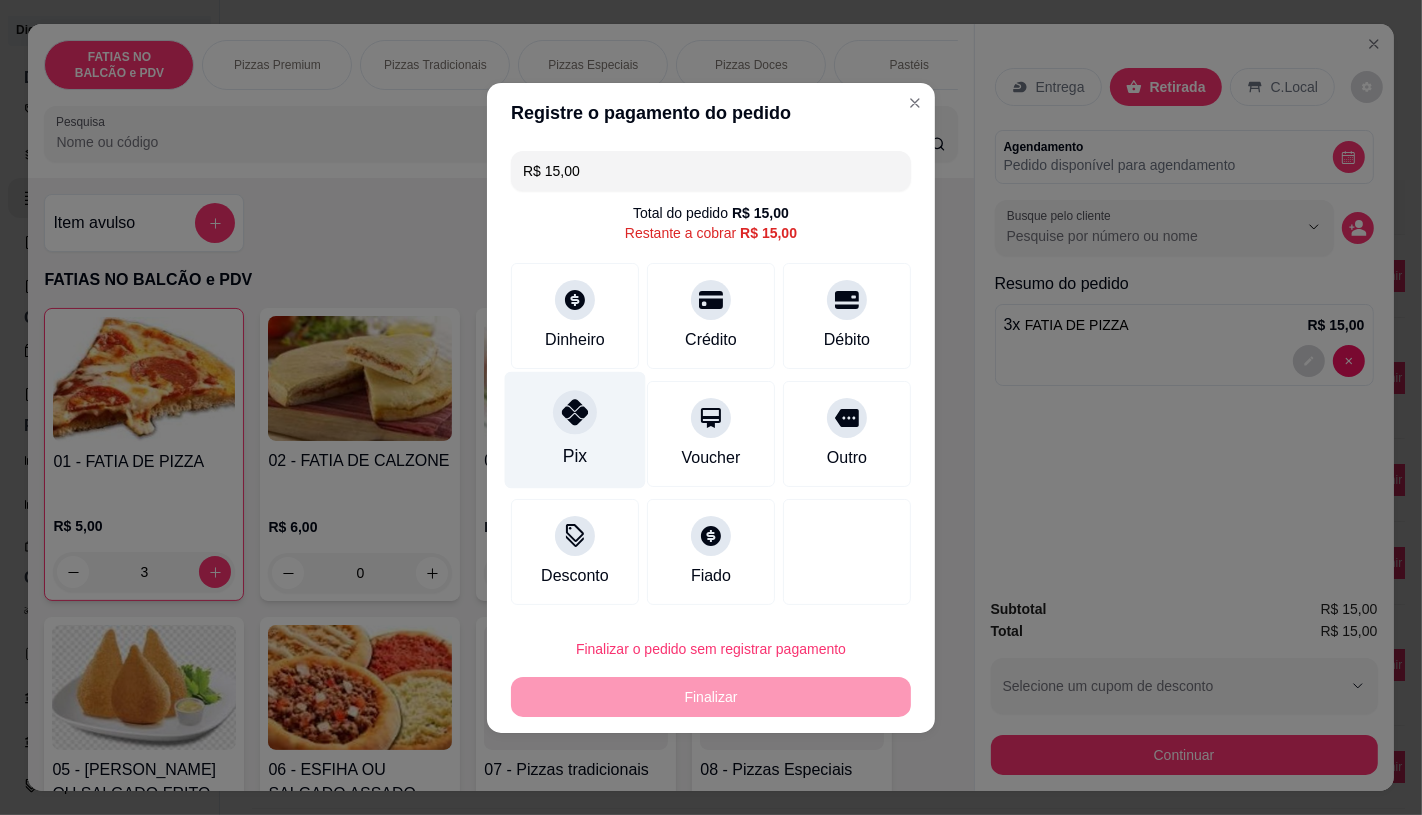 click at bounding box center [575, 412] 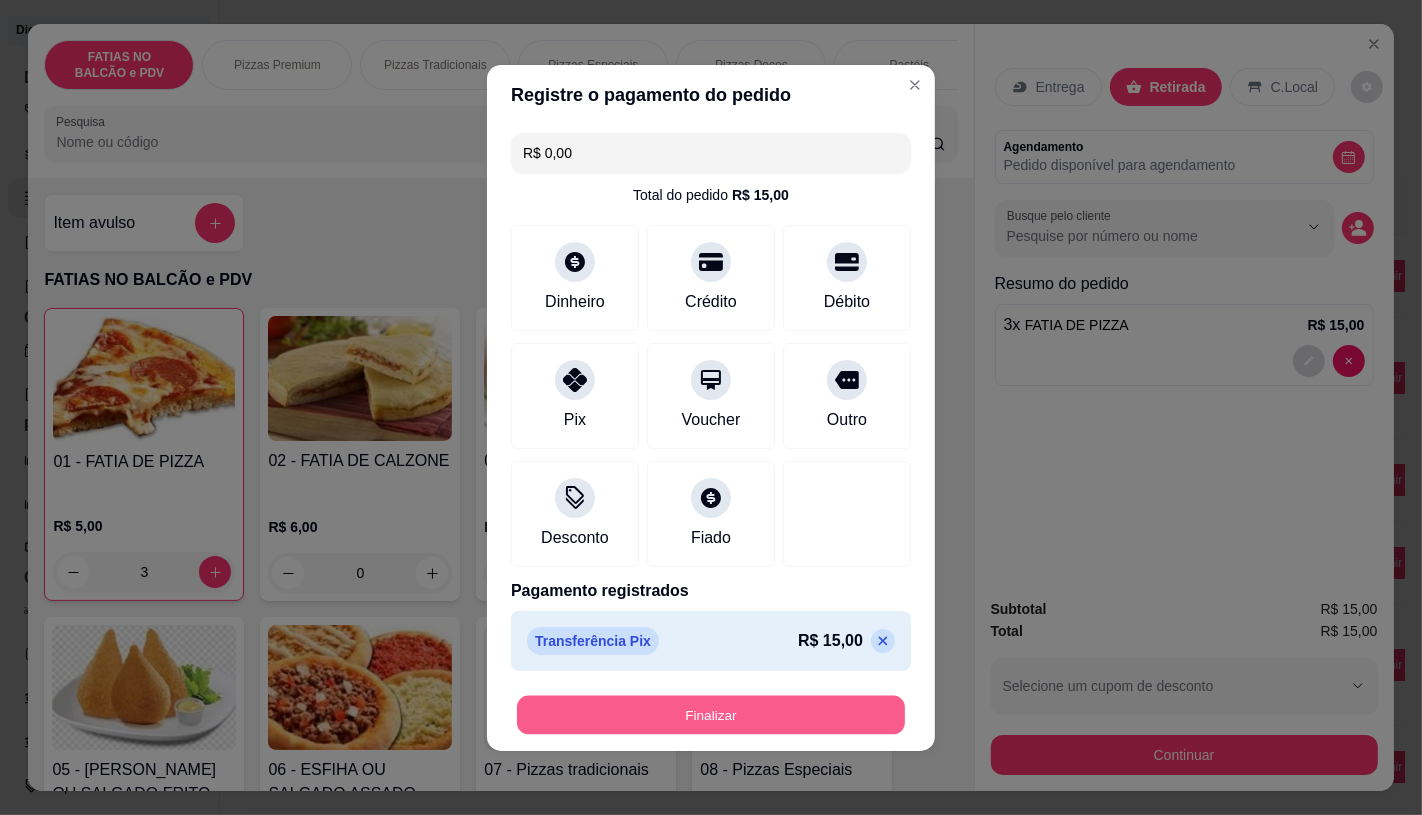 click on "Finalizar" at bounding box center (711, 714) 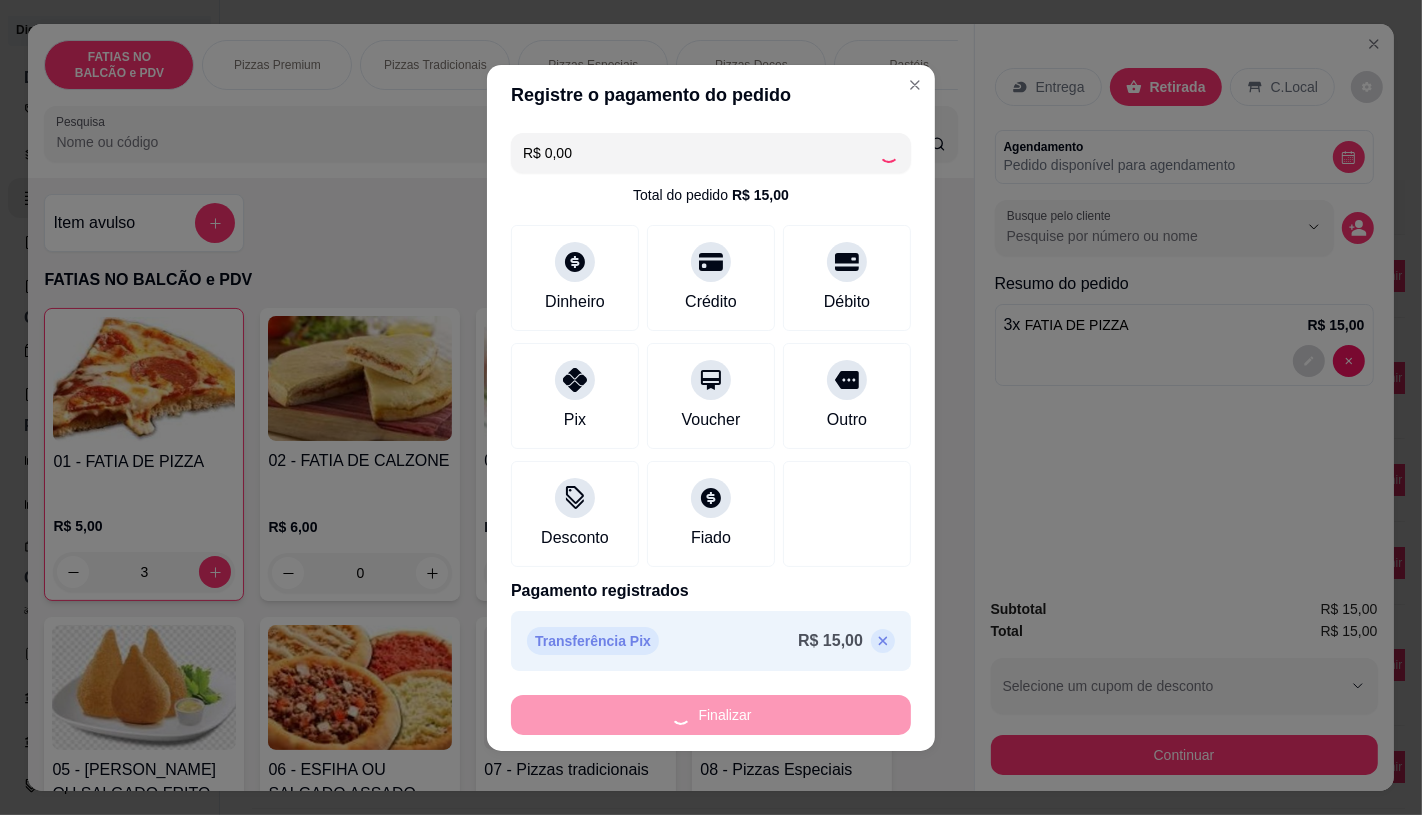 type on "0" 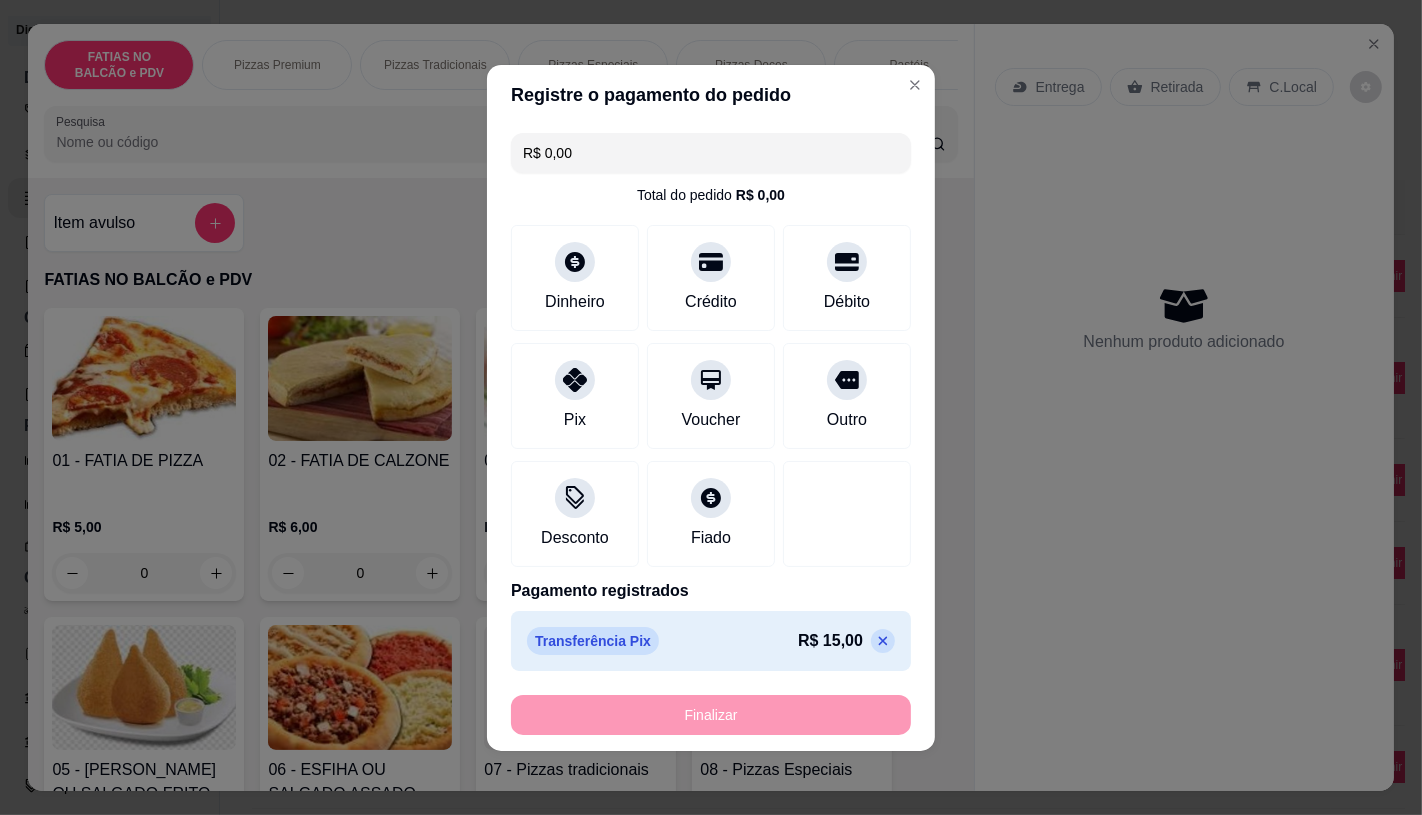 type on "-R$ 15,00" 